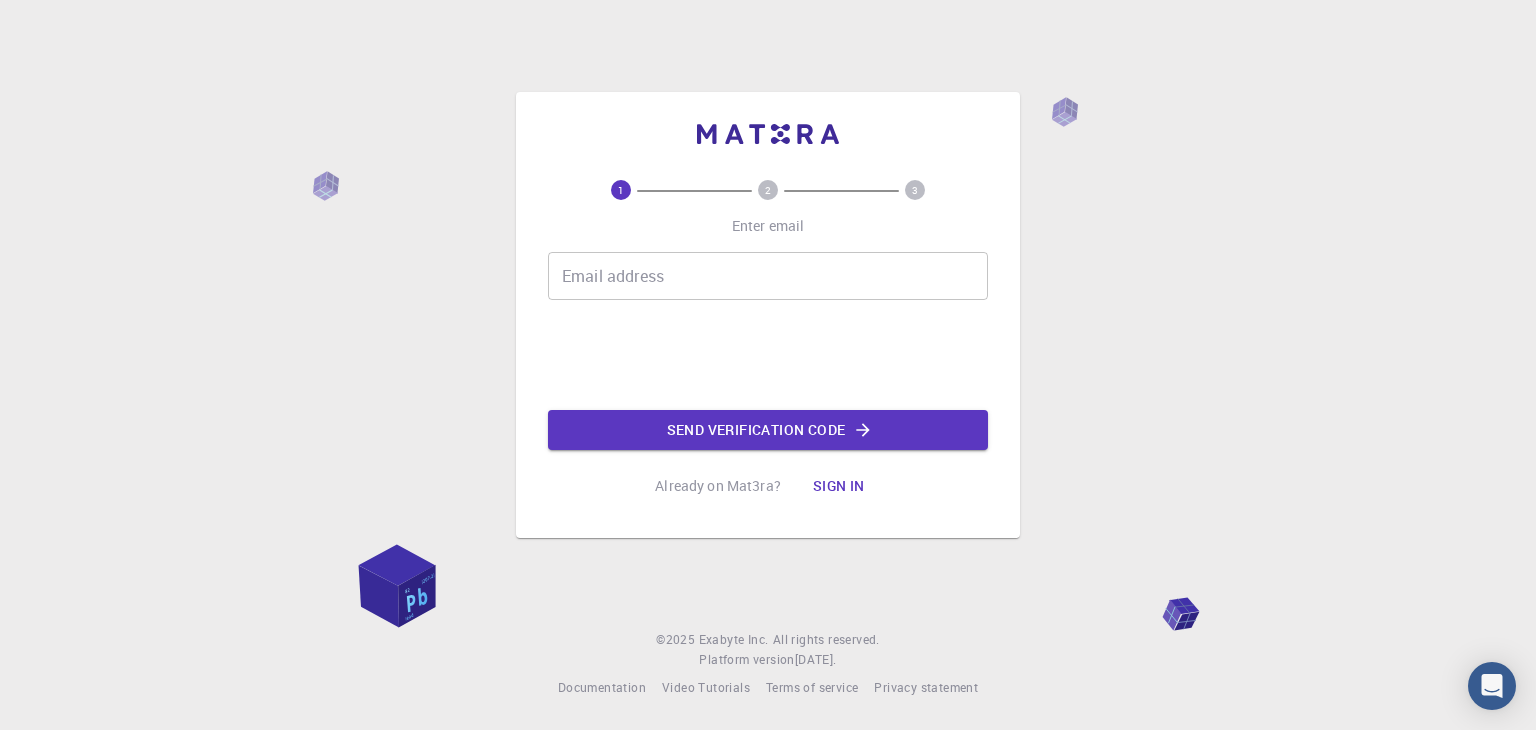 scroll, scrollTop: 0, scrollLeft: 0, axis: both 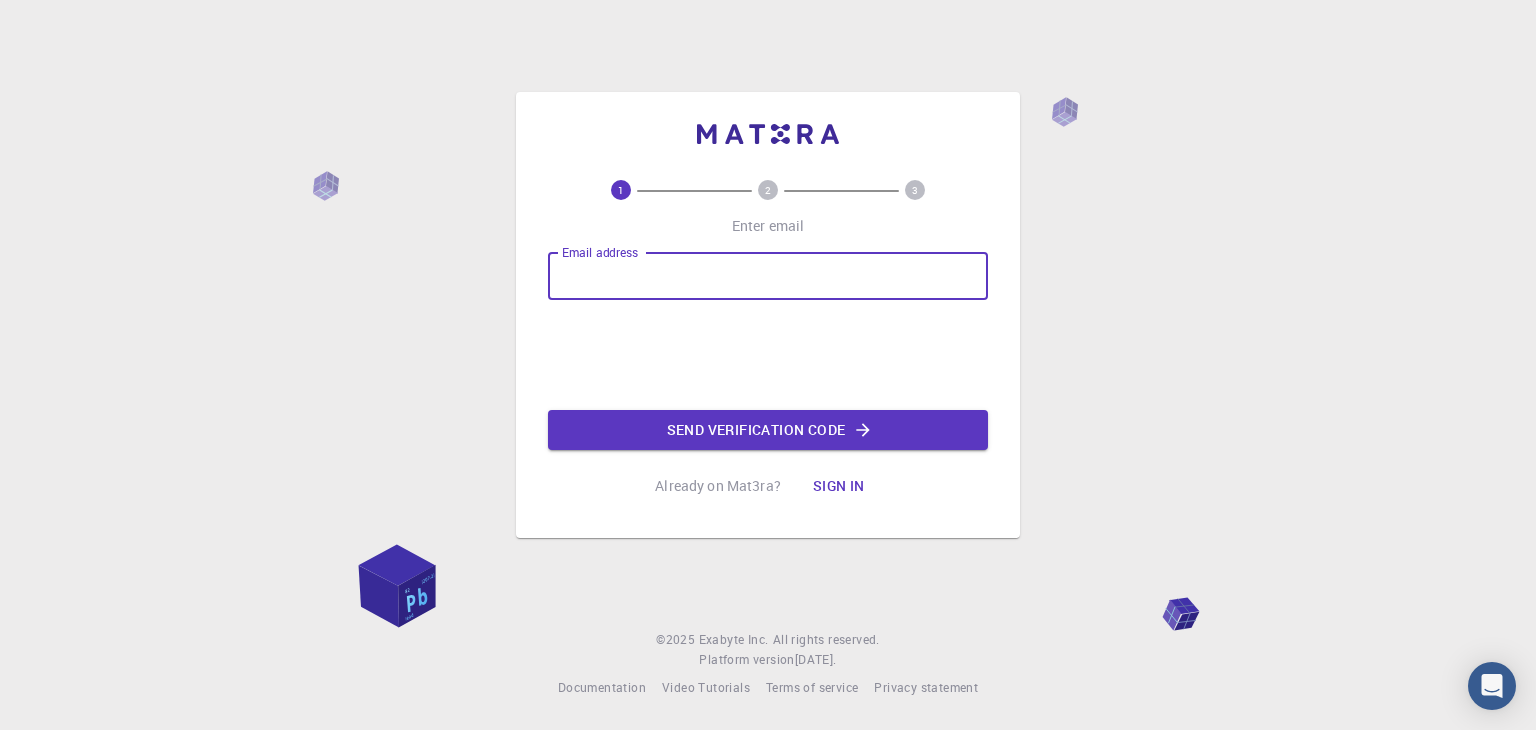 click on "Email address Email address" at bounding box center [768, 276] 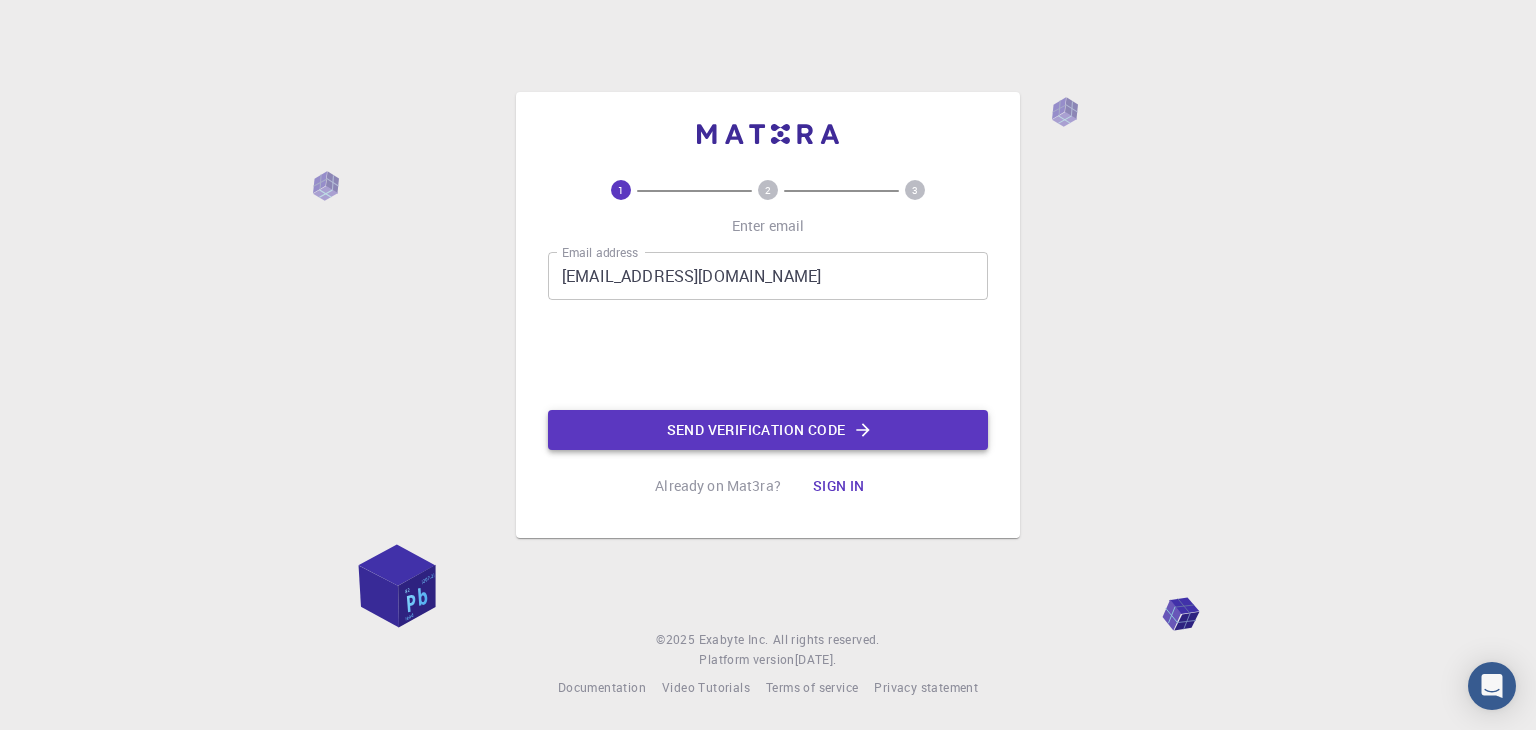 click on "Send verification code" 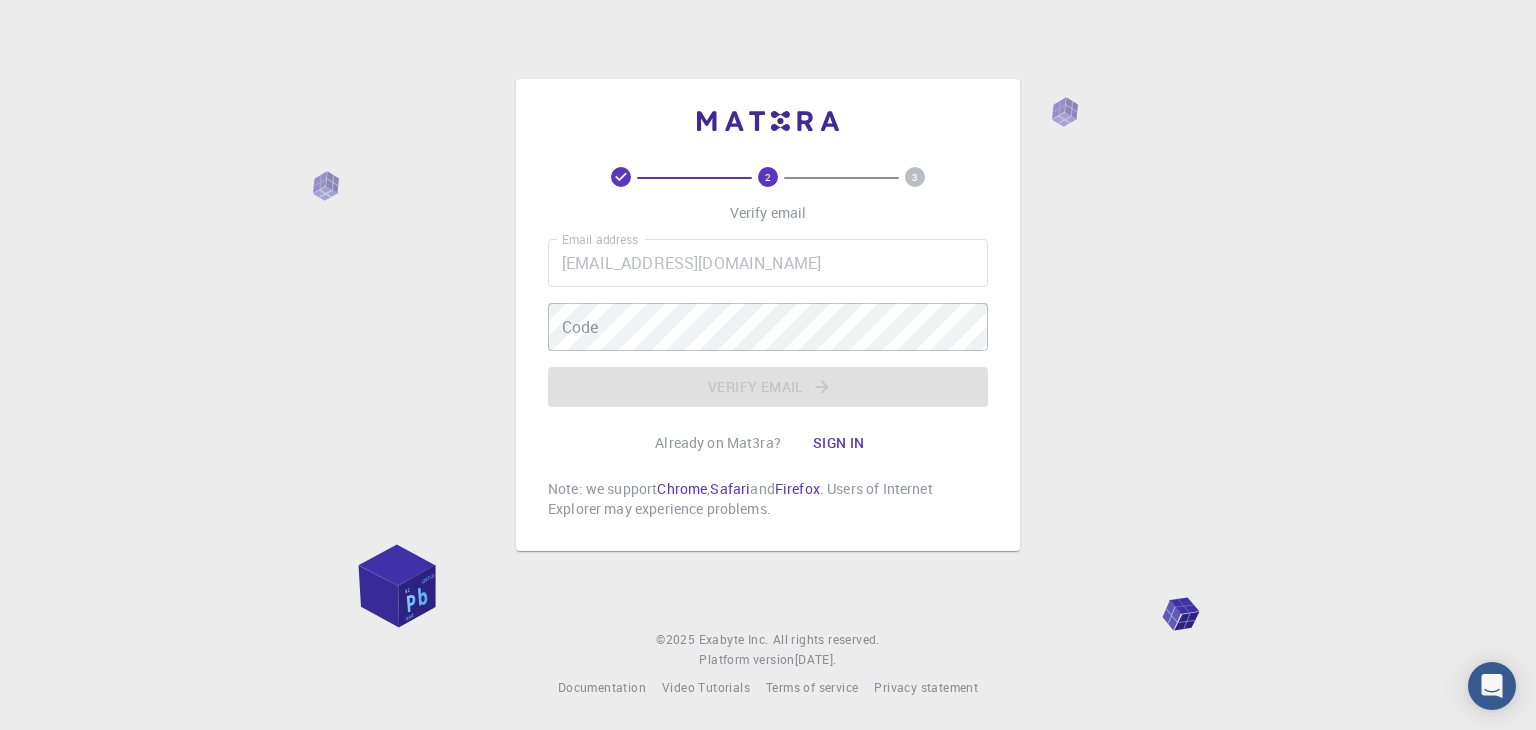 click on "2 3 Verify email Email address mohammadhossienamirkhani@gmail.com Email address Code Code Verify email Already on Mat3ra? Sign in Note: we support  Chrome ,  Safari  and  Firefox . Users of Internet Explorer may experience problems. ©  2025   Exabyte Inc.   All rights reserved. Platform version  2025.6.26 . Documentation Video Tutorials Terms of service Privacy statement" at bounding box center (768, 365) 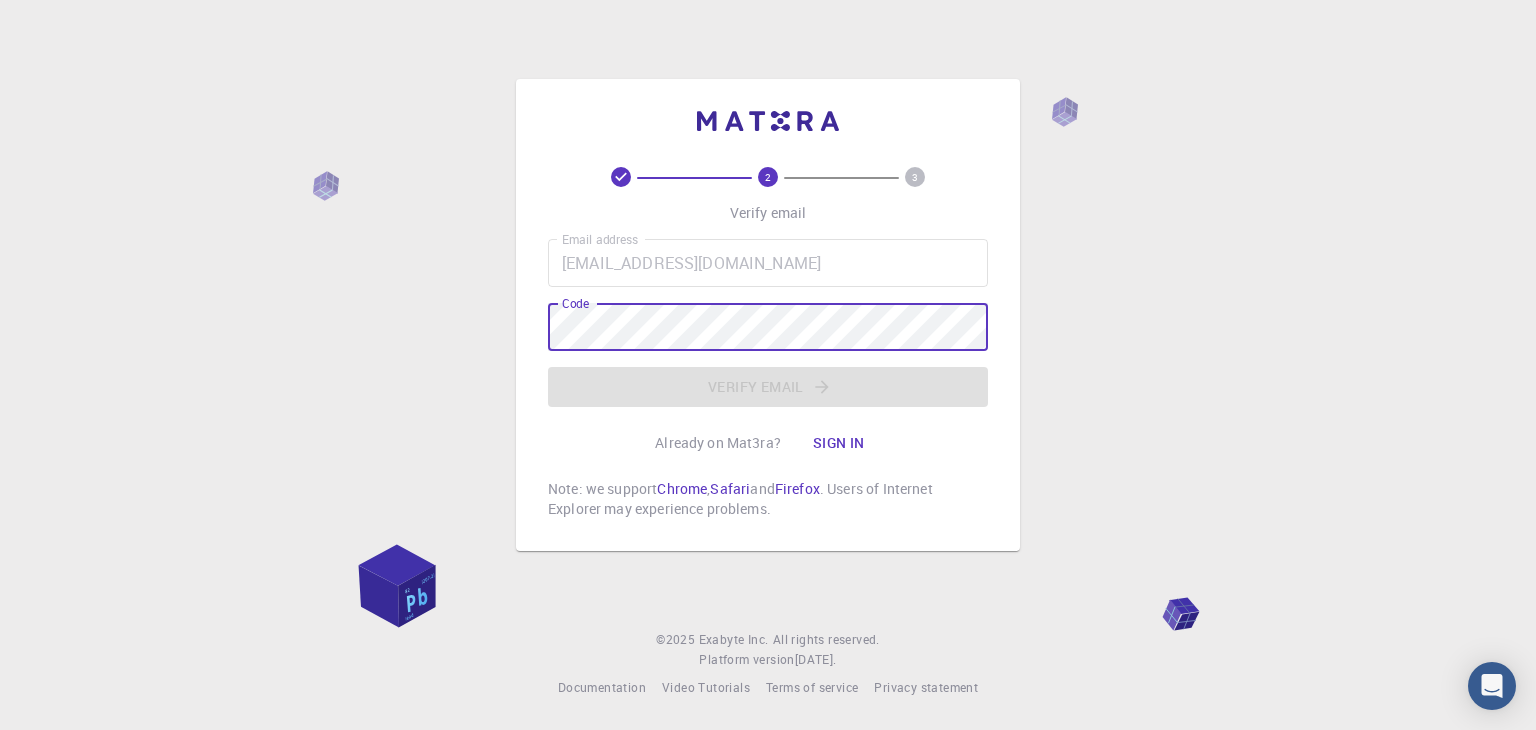 click on "2 3 Verify email Email address mohammadhossienamirkhani@gmail.com Email address Code Code Verify email Already on Mat3ra? Sign in Note: we support  Chrome ,  Safari  and  Firefox . Users of Internet Explorer may experience problems. ©  2025   Exabyte Inc.   All rights reserved. Platform version  2025.6.26 . Documentation Video Tutorials Terms of service Privacy statement" at bounding box center (768, 365) 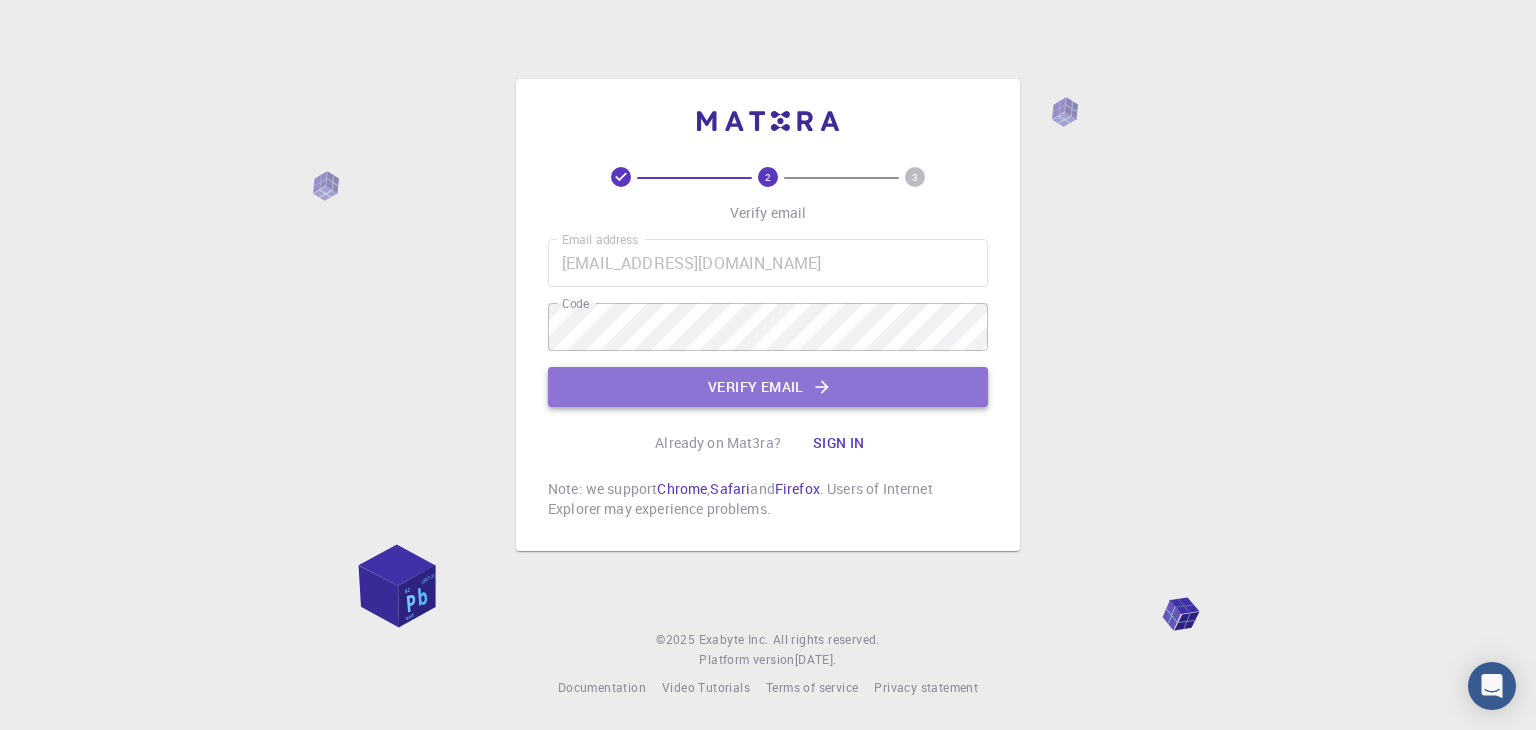 click on "Verify email" 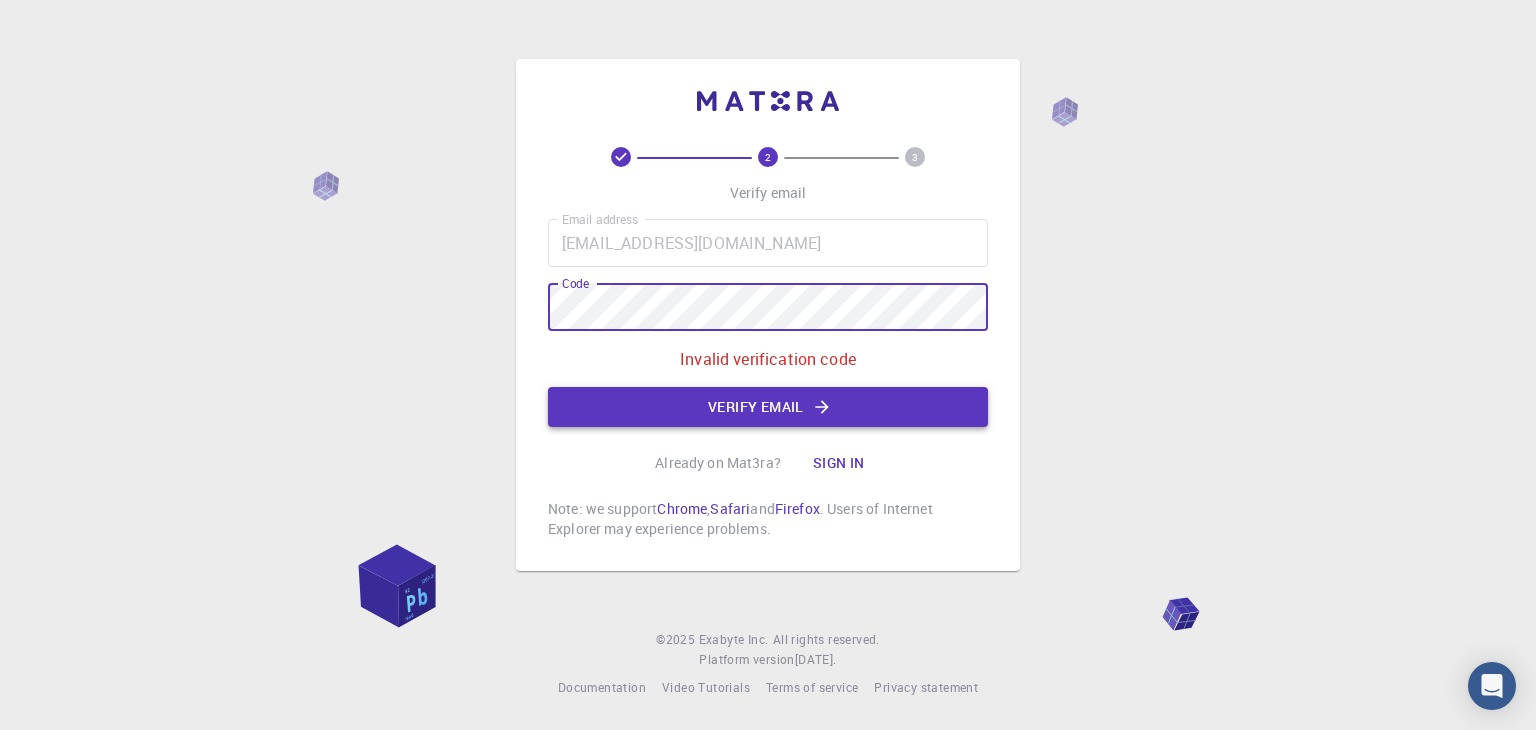 click on "Verify email" at bounding box center (768, 407) 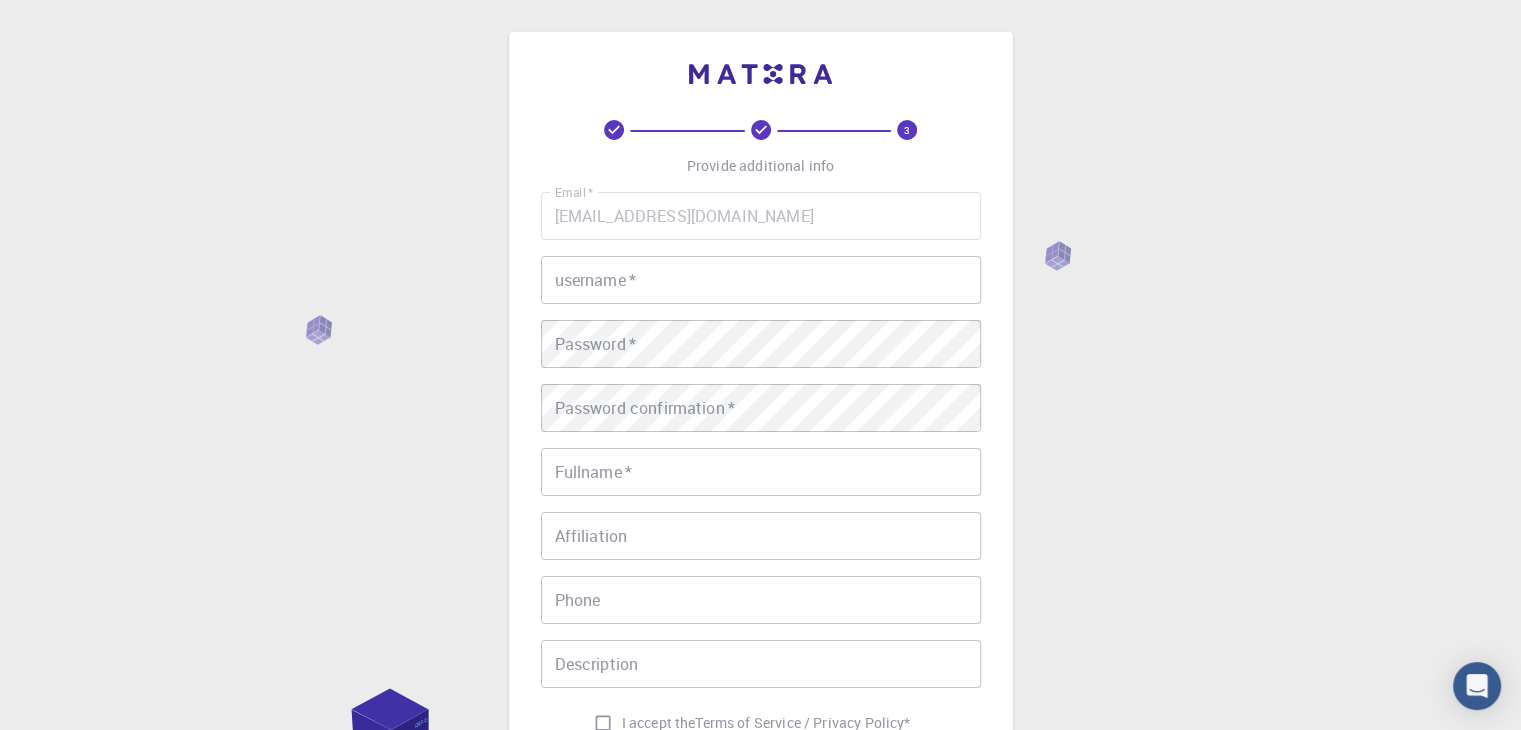 click on "username   *" at bounding box center [761, 280] 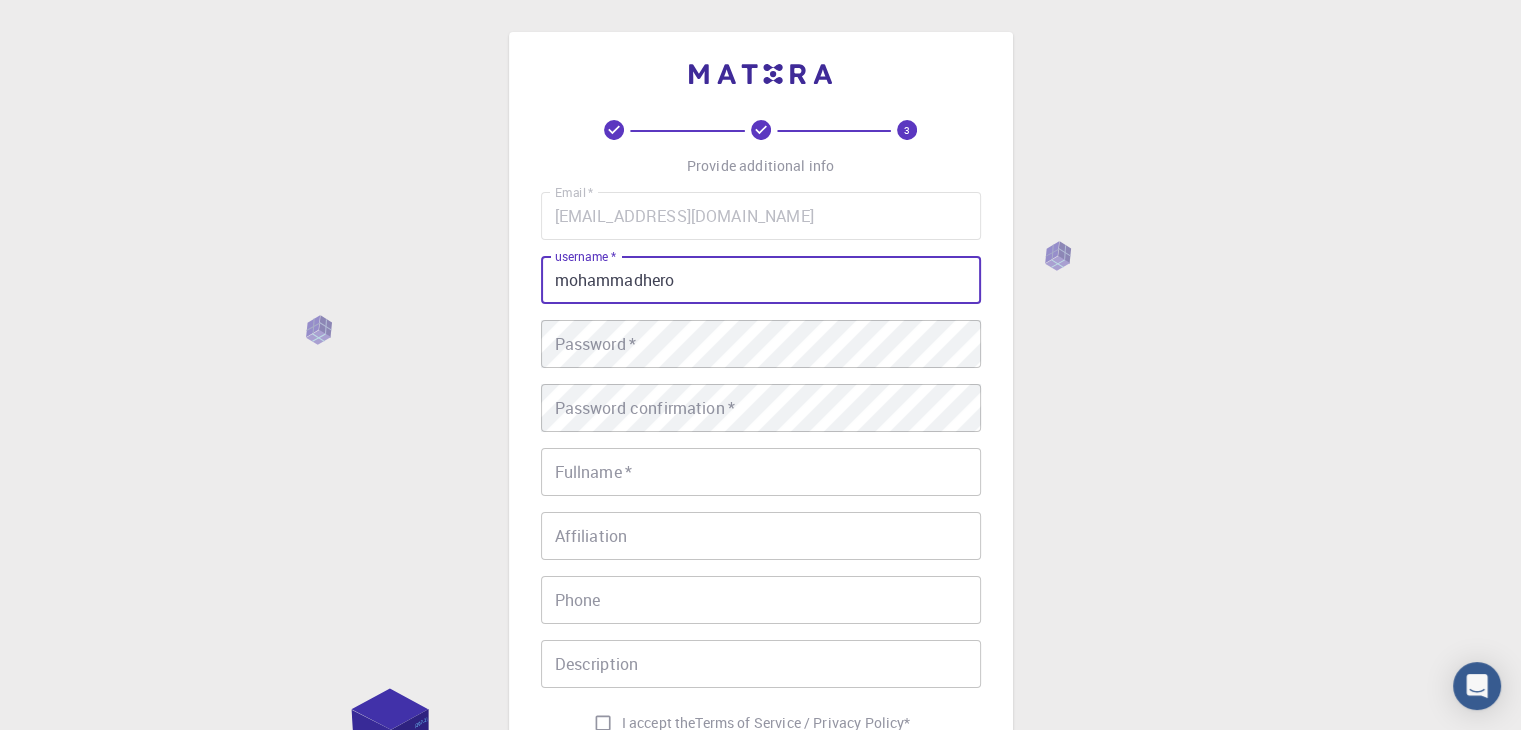 type on "mohammadhero" 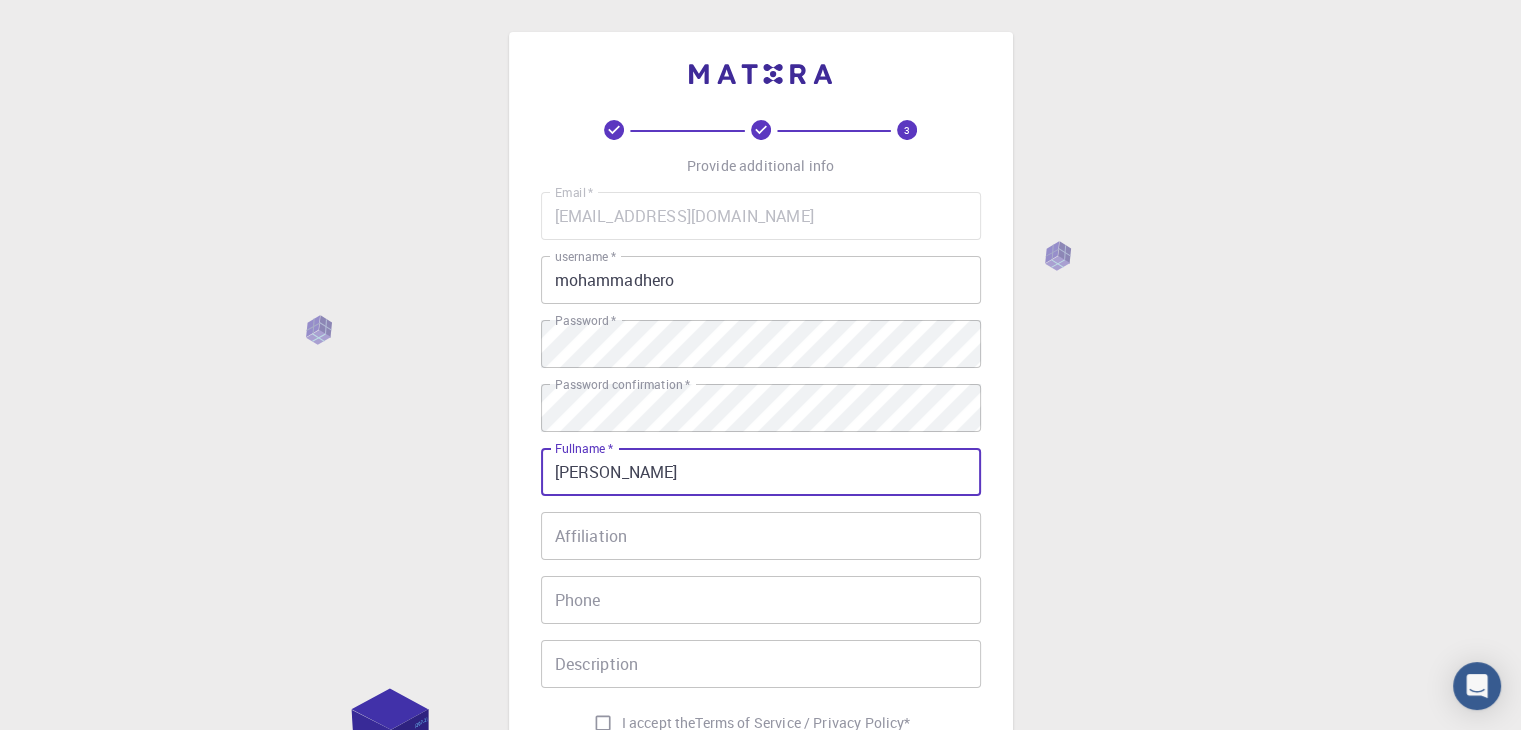 type on "[PERSON_NAME]" 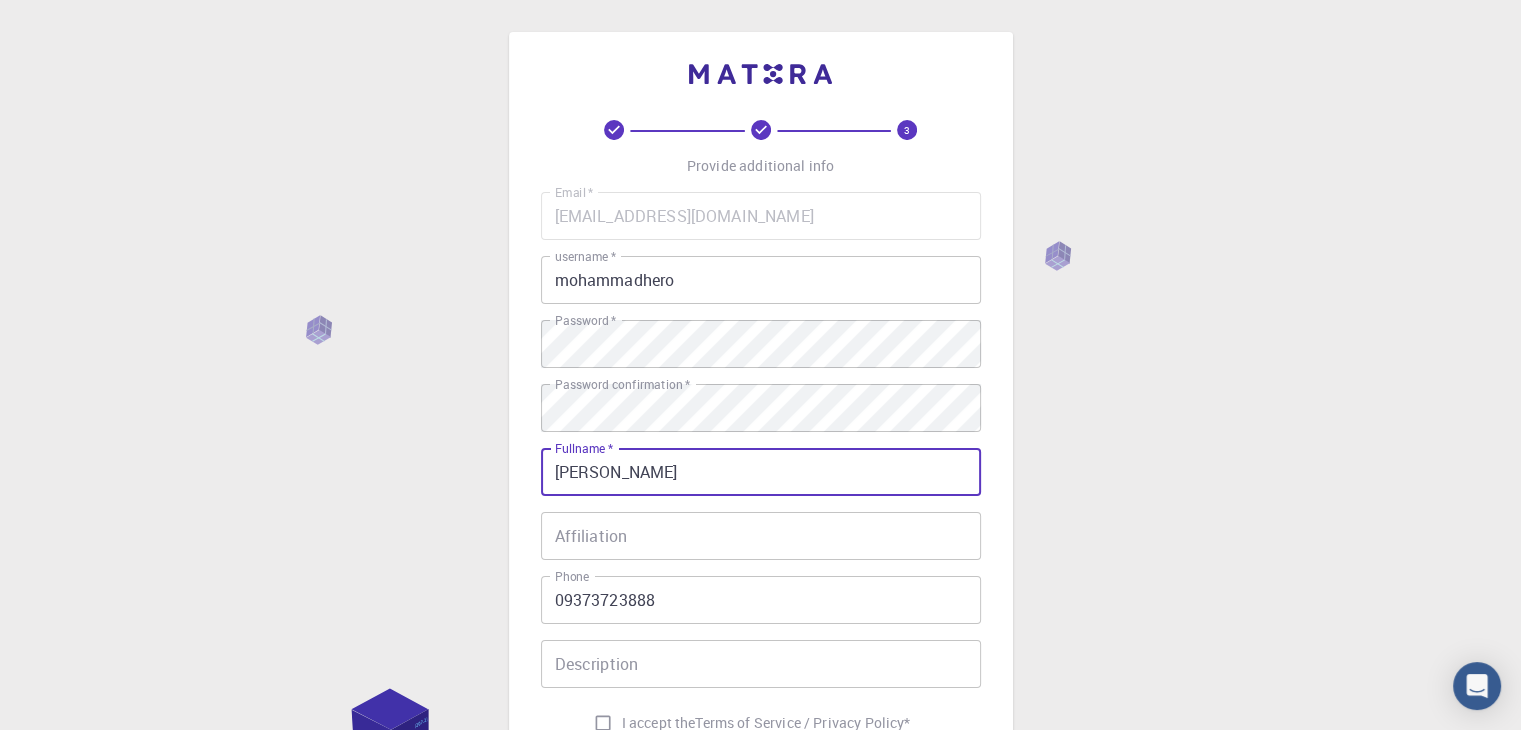 click on "3 Provide additional info Email   * mohammadhossienamirkhani@gmail.com Email   * username   * mohammadhero username   * Password   * Password   * Password confirmation   * Password confirmation   * Fullname   * Mohammad H. Amirkhani Fullname   * Affiliation Affiliation Phone 09373723888 Phone Description Description I accept the  Terms of Service / Privacy Policy  * REGISTER Already on Mat3ra? Sign in ©  2025   Exabyte Inc.   All rights reserved. Platform version  2025.6.26 . Documentation Video Tutorials Terms of service Privacy statement" at bounding box center (760, 509) 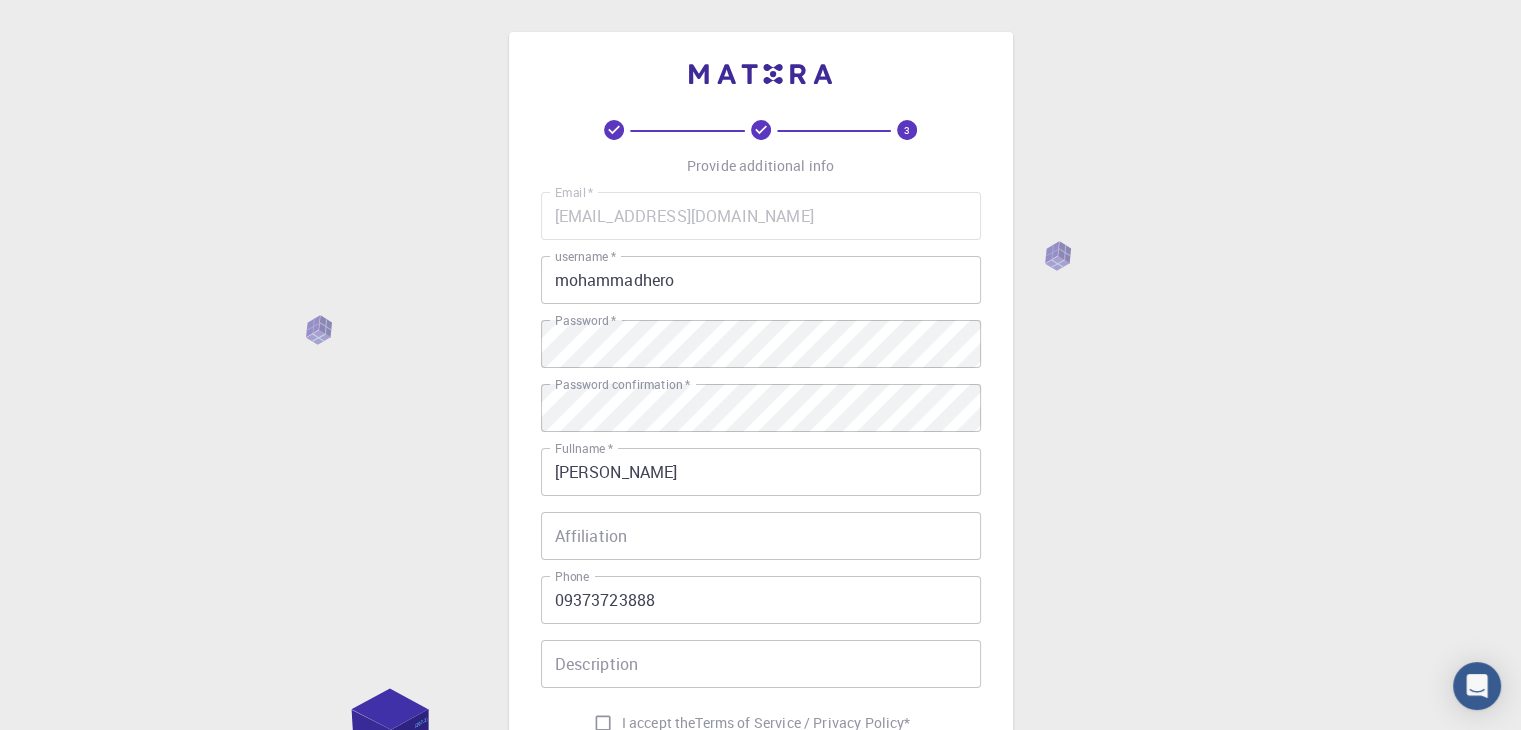 click on "Affiliation" at bounding box center (761, 536) 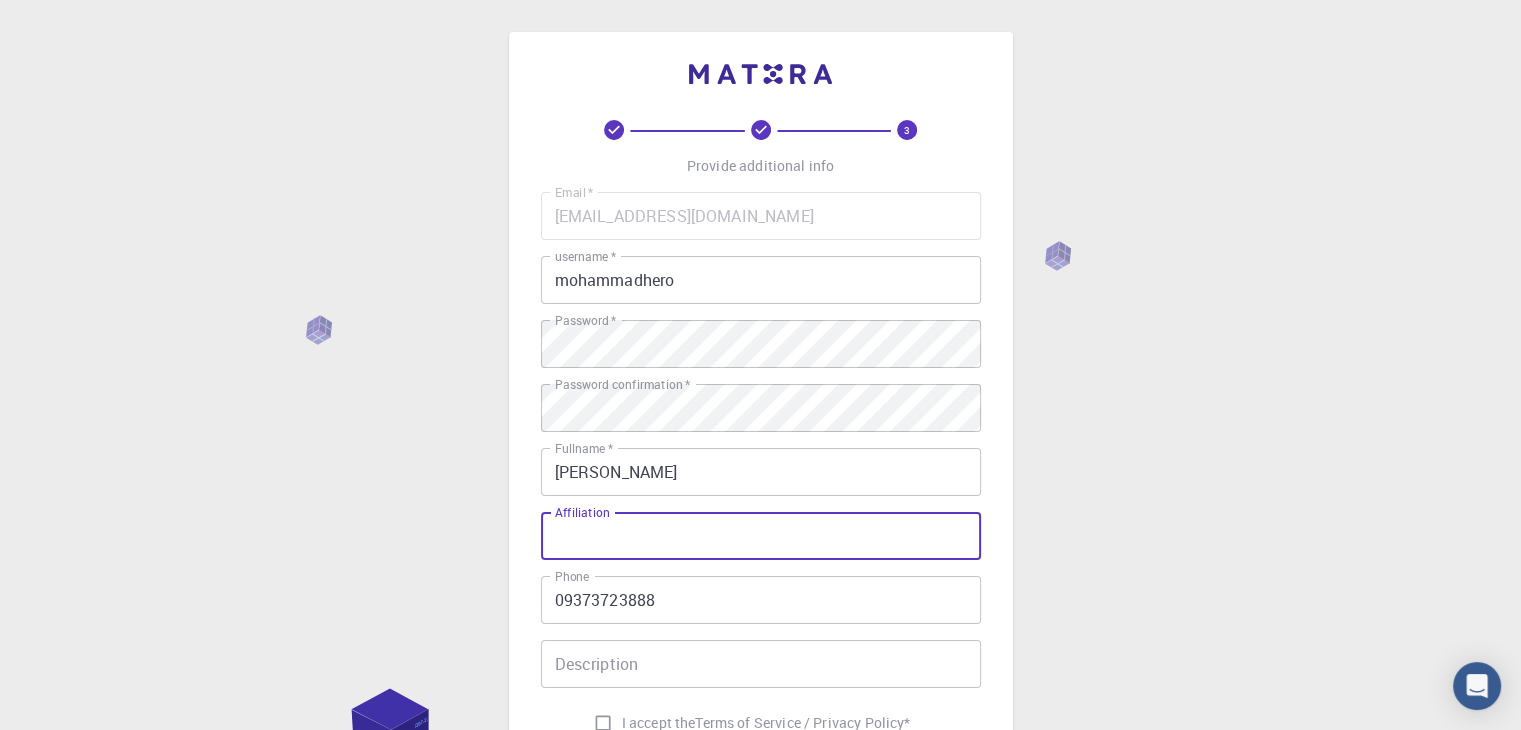 click on "Affiliation" at bounding box center [761, 536] 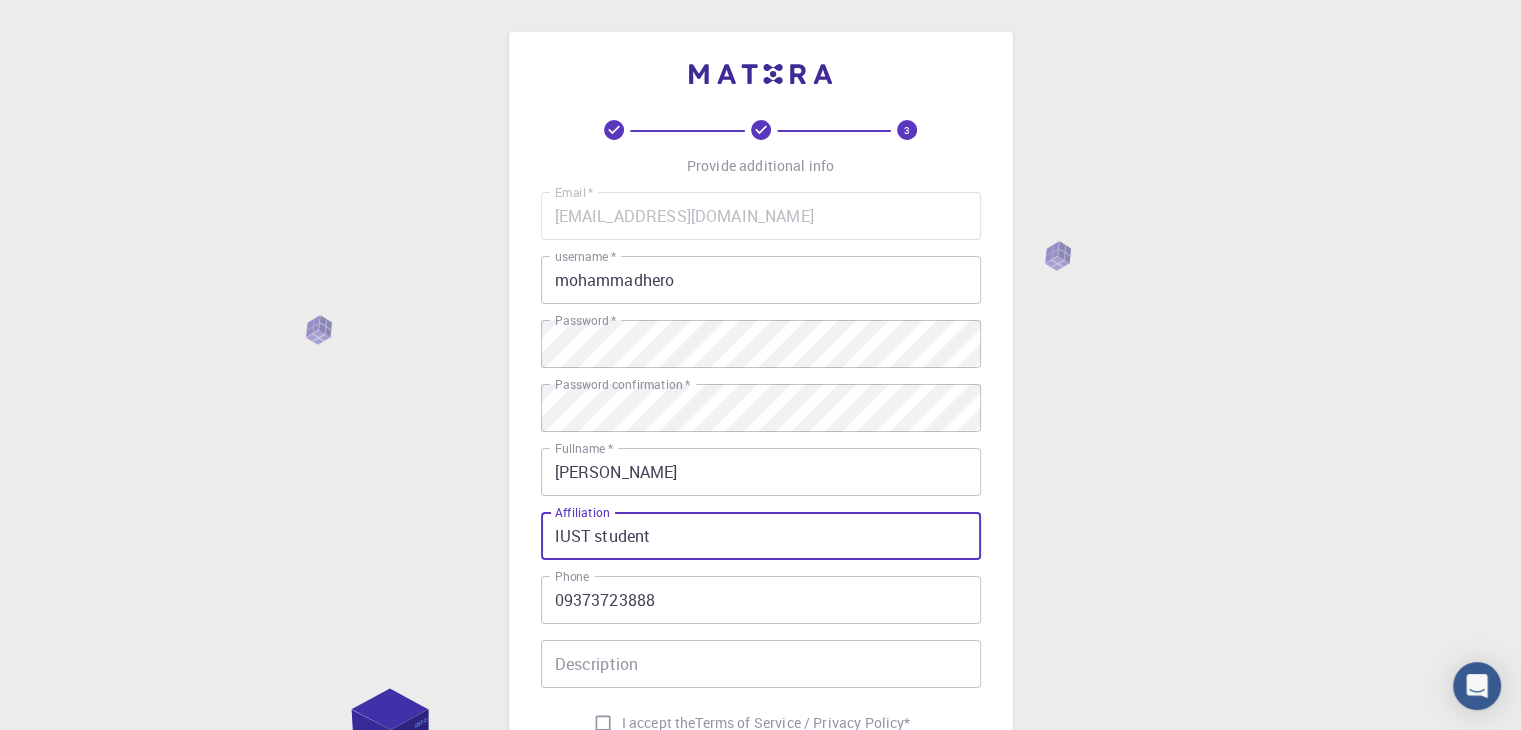 type on "IUST student" 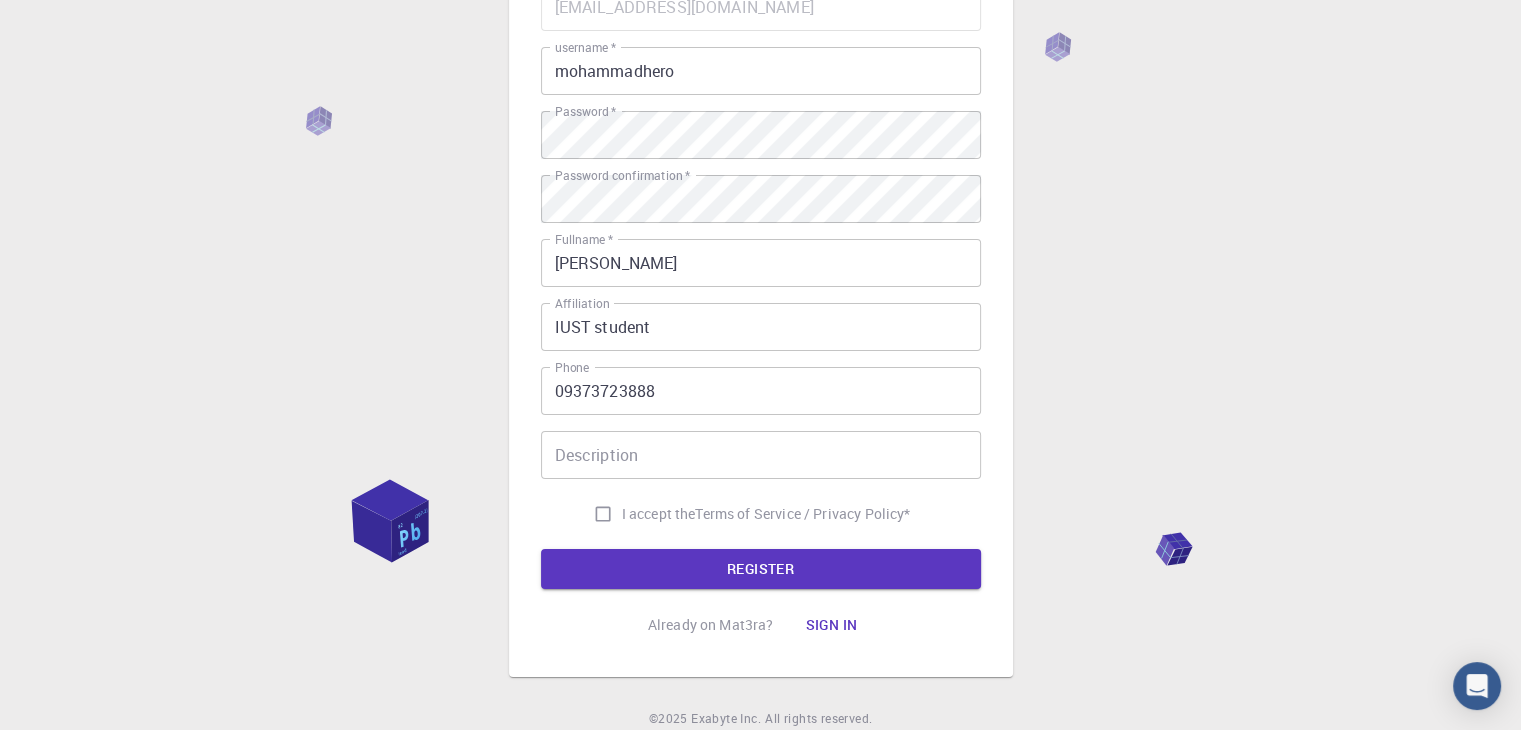 scroll, scrollTop: 288, scrollLeft: 0, axis: vertical 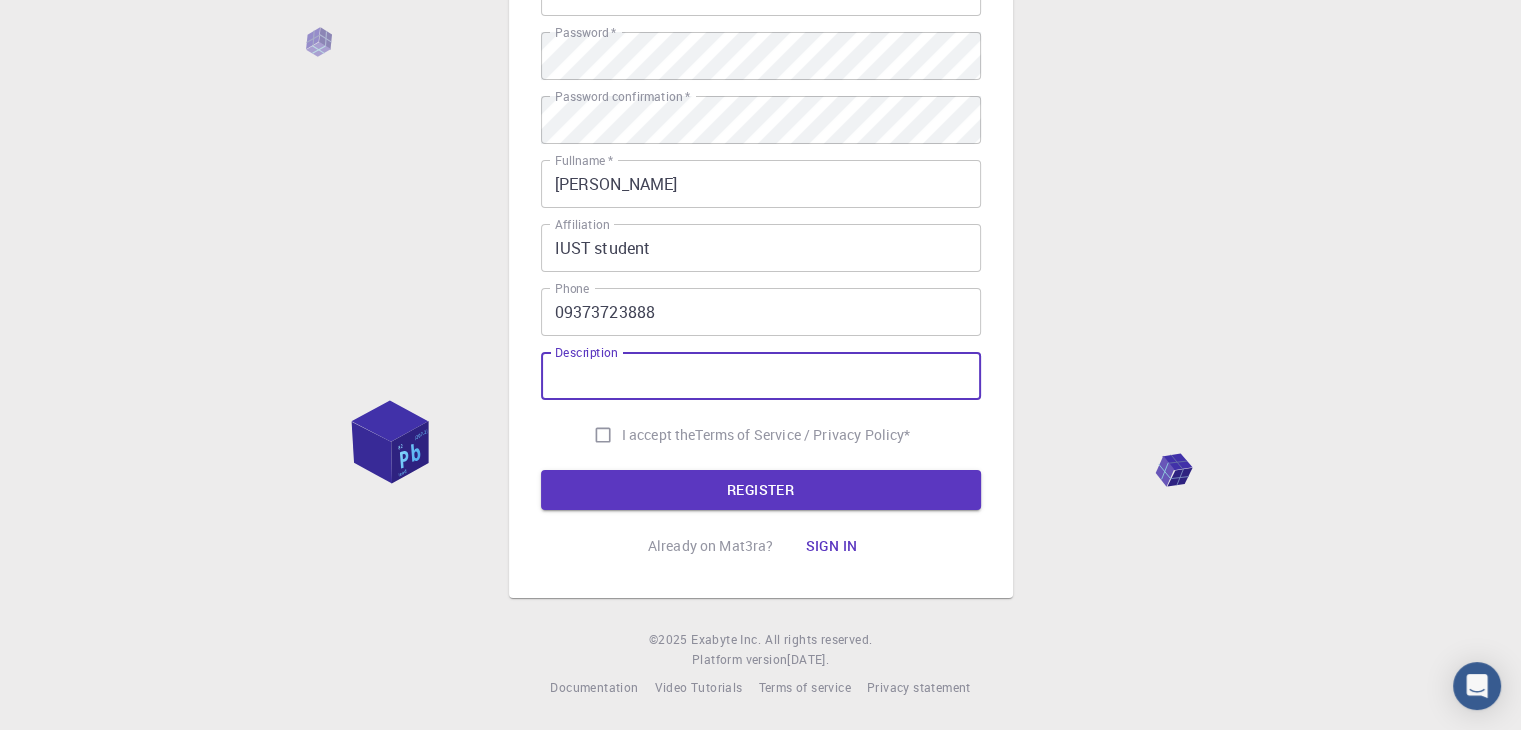 click on "Description" at bounding box center (761, 376) 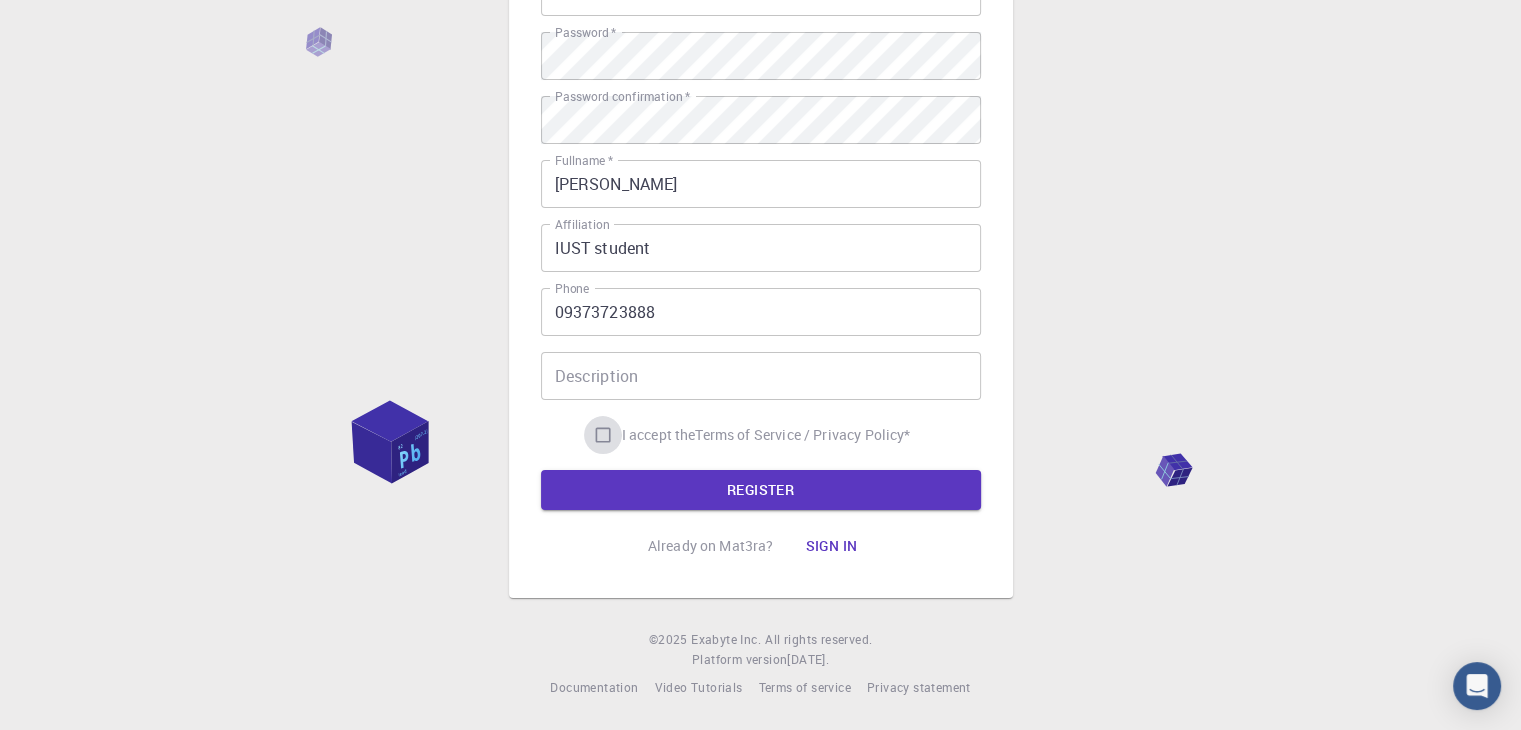 click on "I accept the  Terms of Service / Privacy Policy  *" at bounding box center (603, 435) 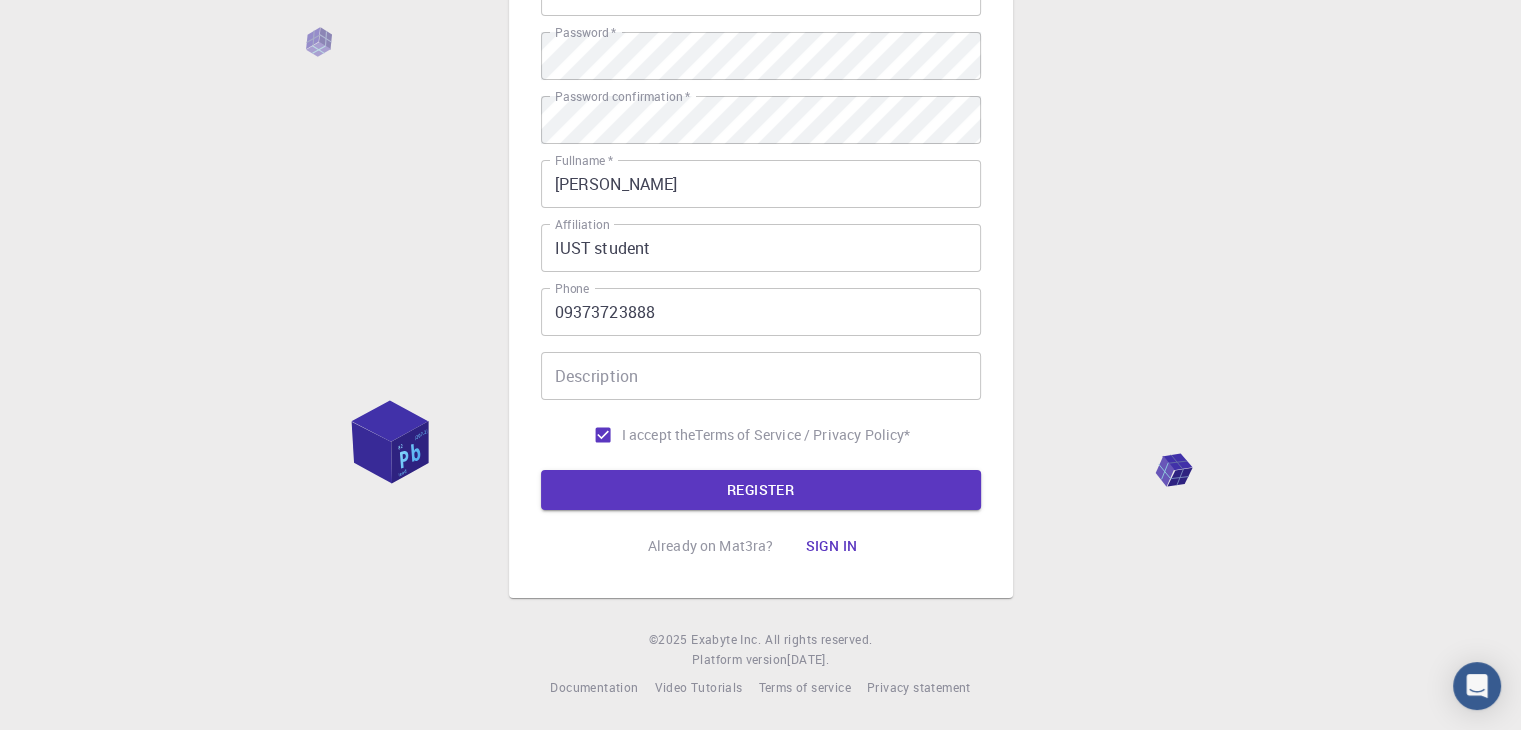 click on "Description" at bounding box center (761, 376) 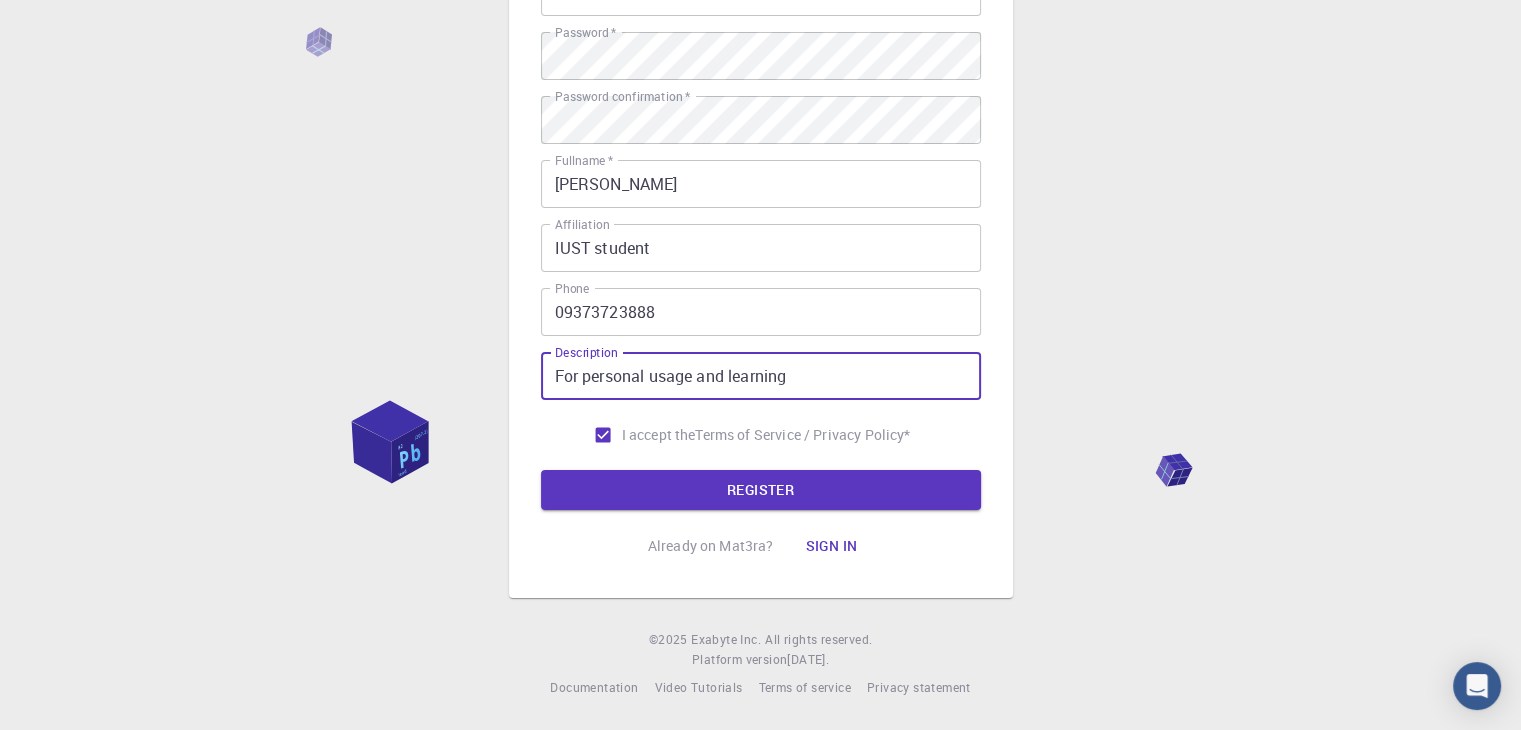 type on "For personal usage and learning" 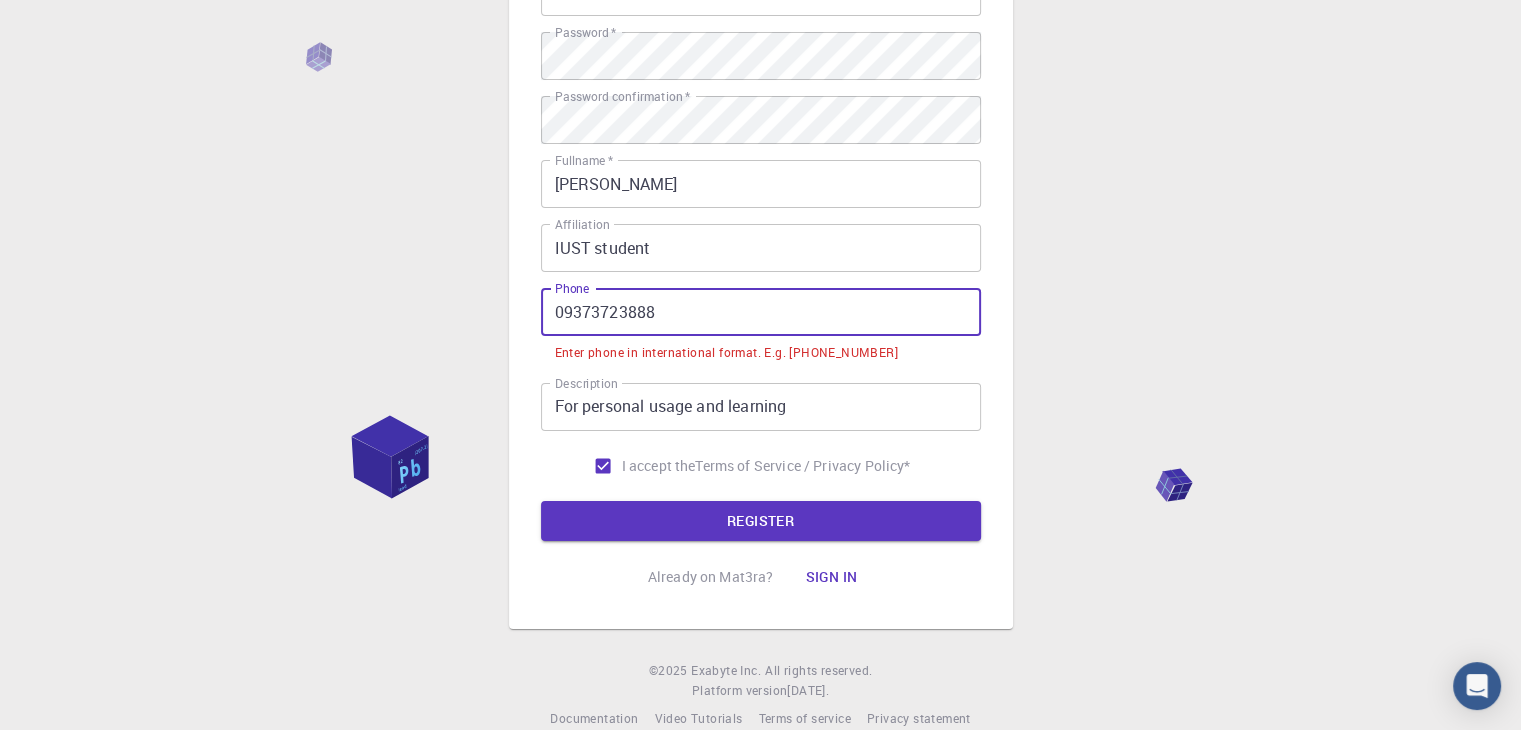 drag, startPoint x: 564, startPoint y: 313, endPoint x: 536, endPoint y: 310, distance: 28.160255 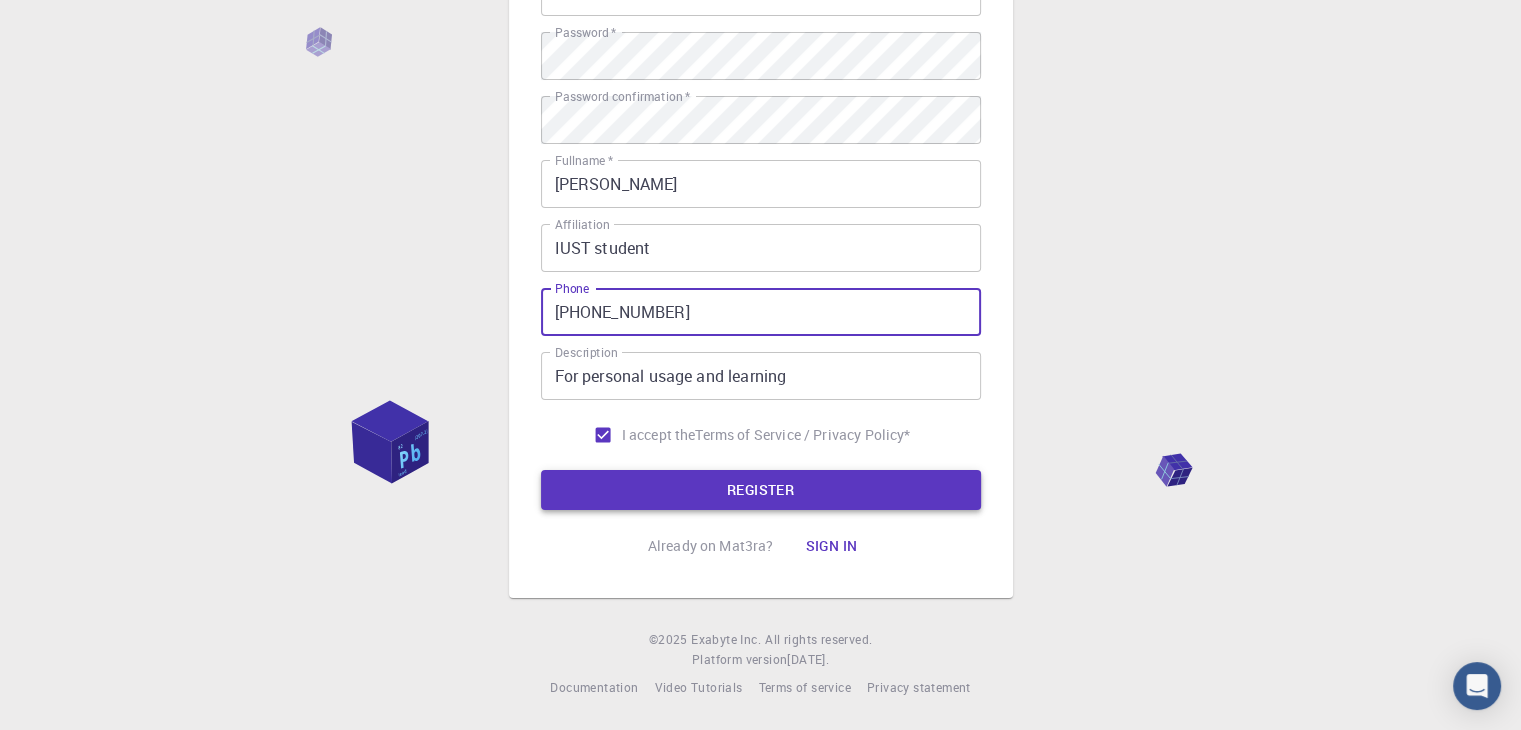 type on "+989373723888" 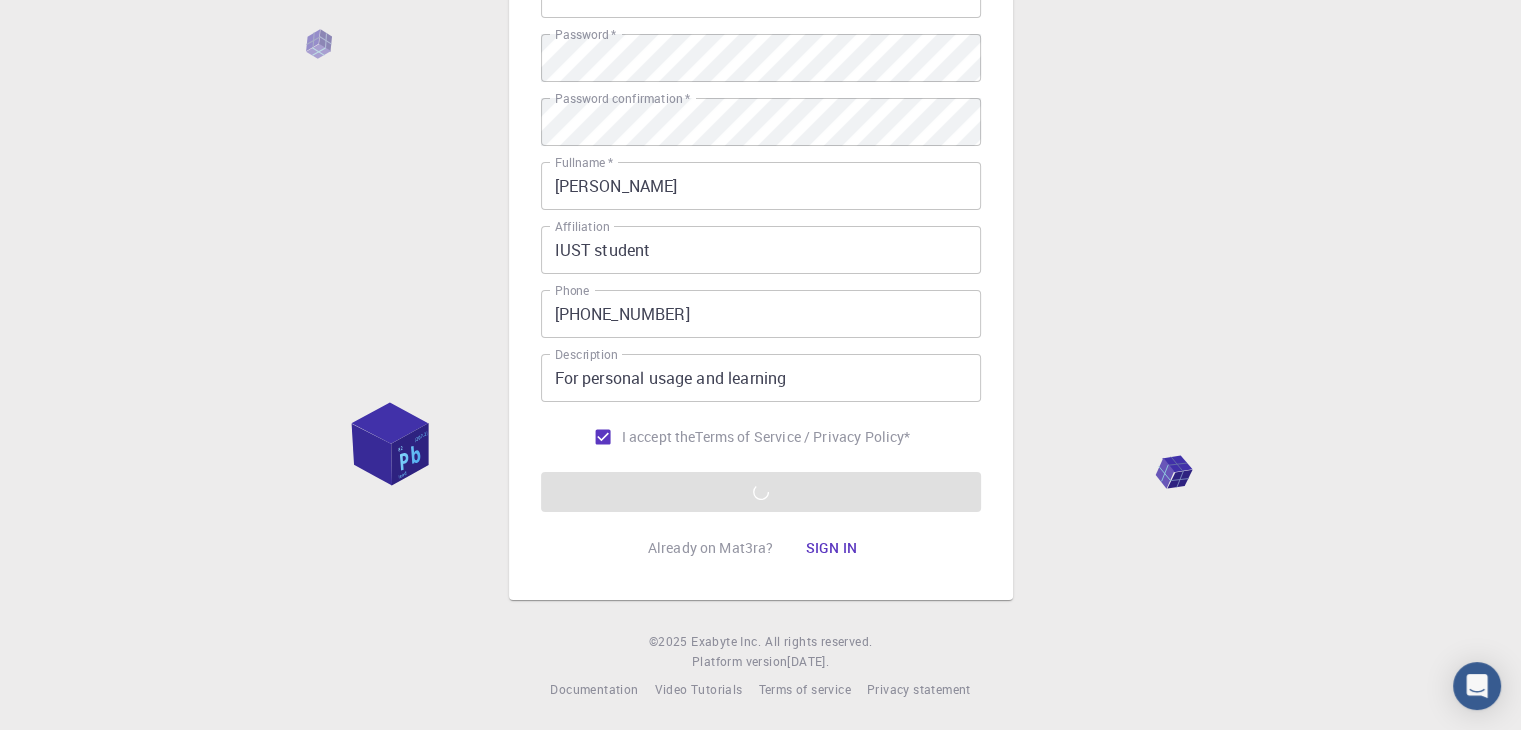 scroll, scrollTop: 285, scrollLeft: 0, axis: vertical 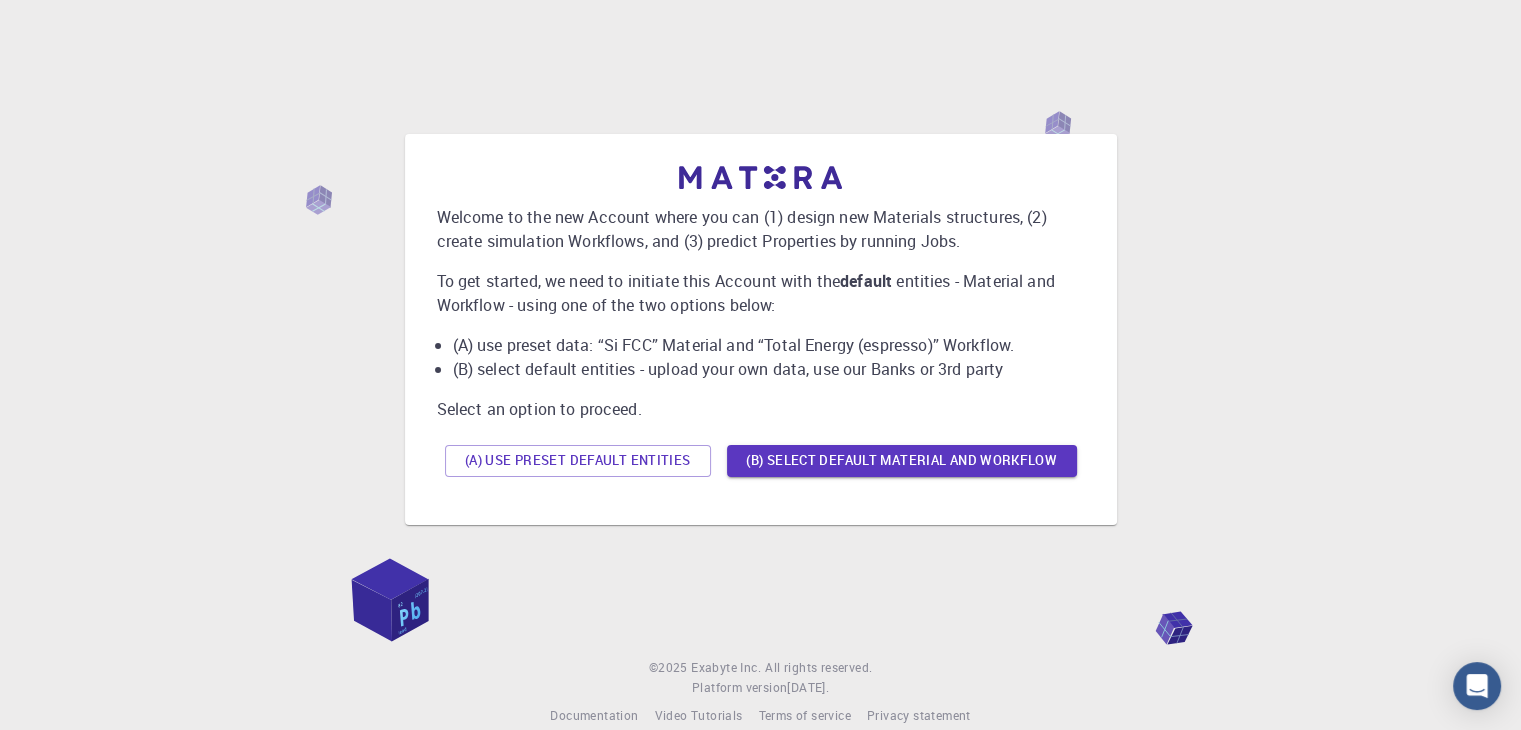click on "Welcome to the new Account where you can (1) design new Materials structures, (2) create simulation Workflows, and (3) predict Properties by running Jobs. To get started, we need to initiate this Account with the  default   entities - Material and Workflow - using one of the two options below: (A) use preset data: “Si FCC” Material and “Total Energy (espresso)” Workflow. (B) select default entities - upload your own data, use our Banks or 3rd party Select an option to proceed. (A) Use preset default entities (B) Select default material and workflow" at bounding box center (760, 329) 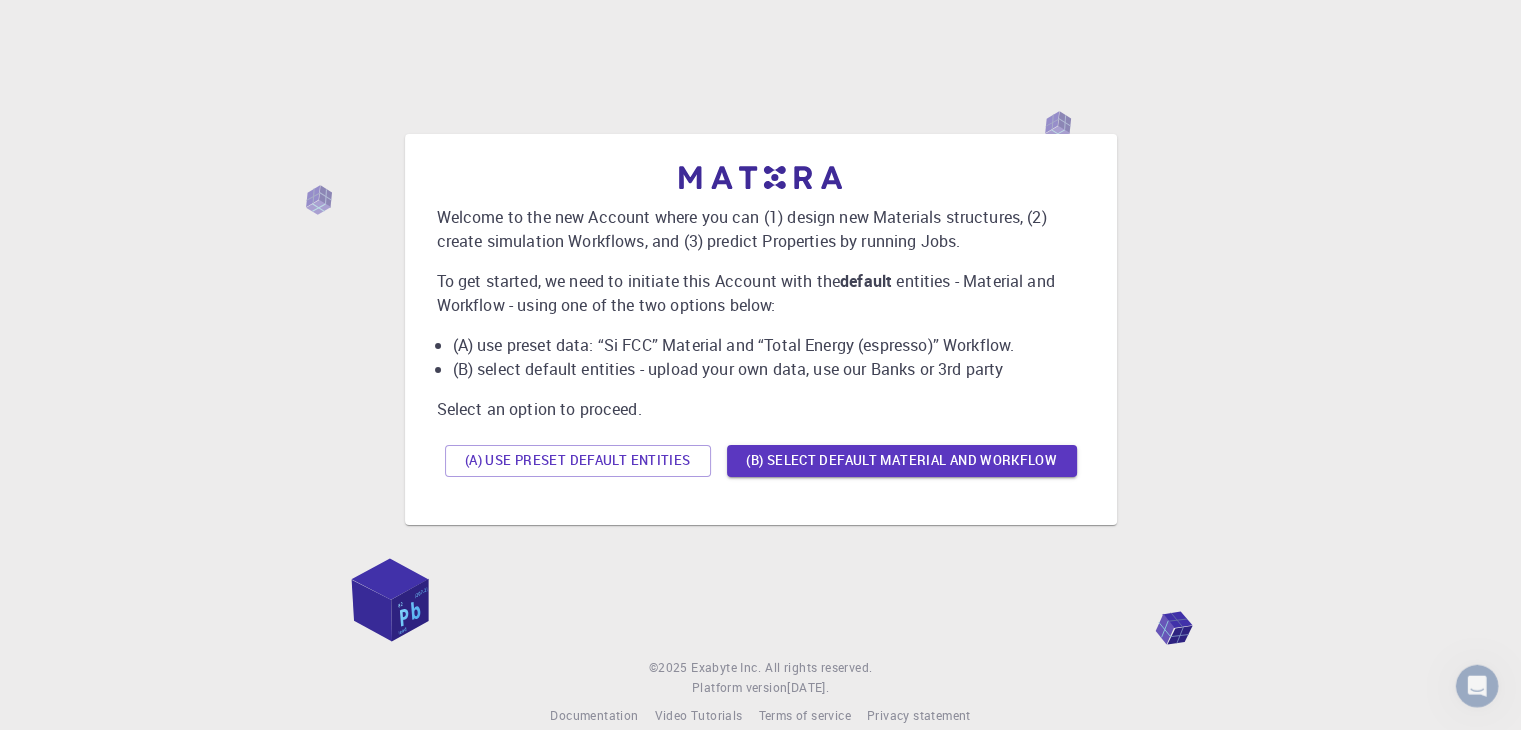 scroll, scrollTop: 0, scrollLeft: 0, axis: both 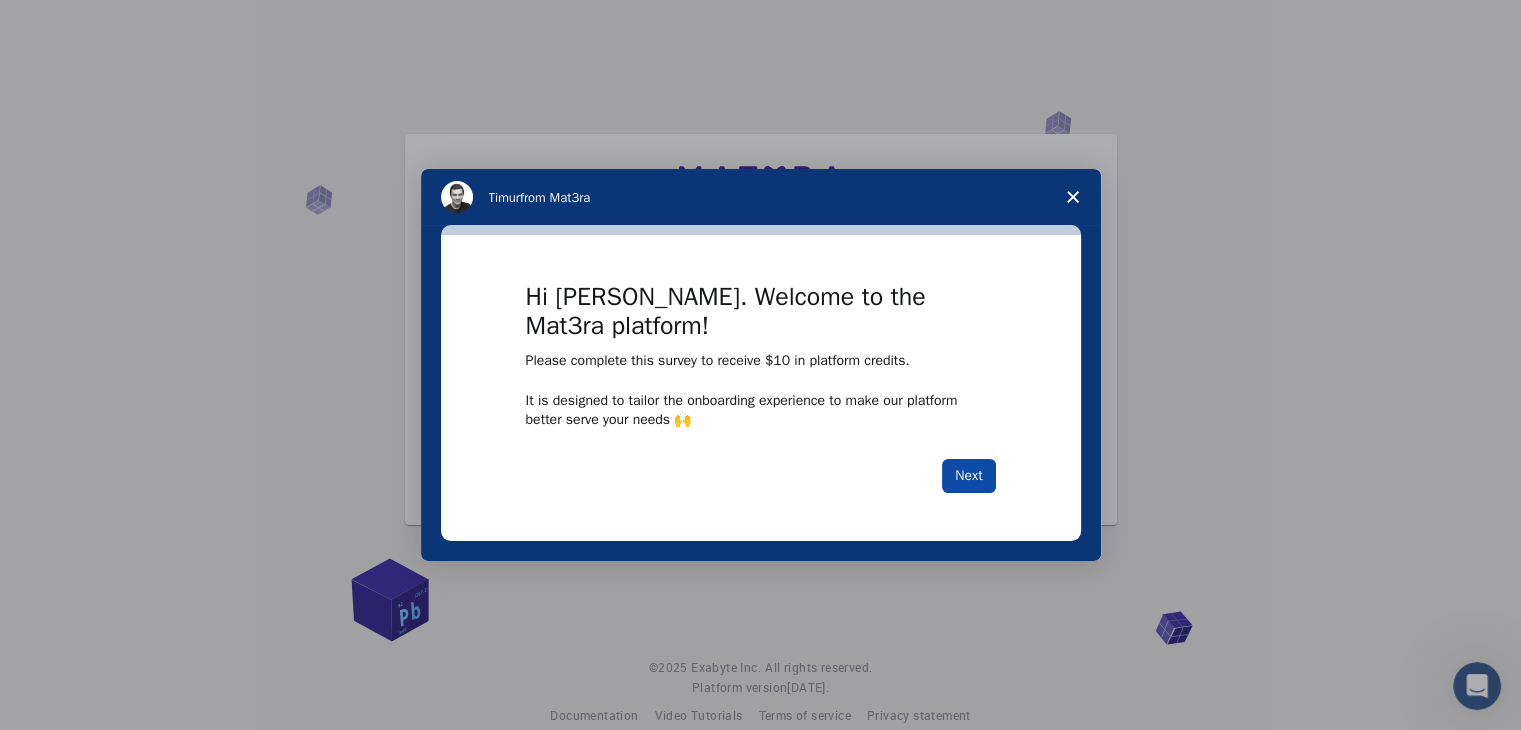 click on "Next" at bounding box center [968, 476] 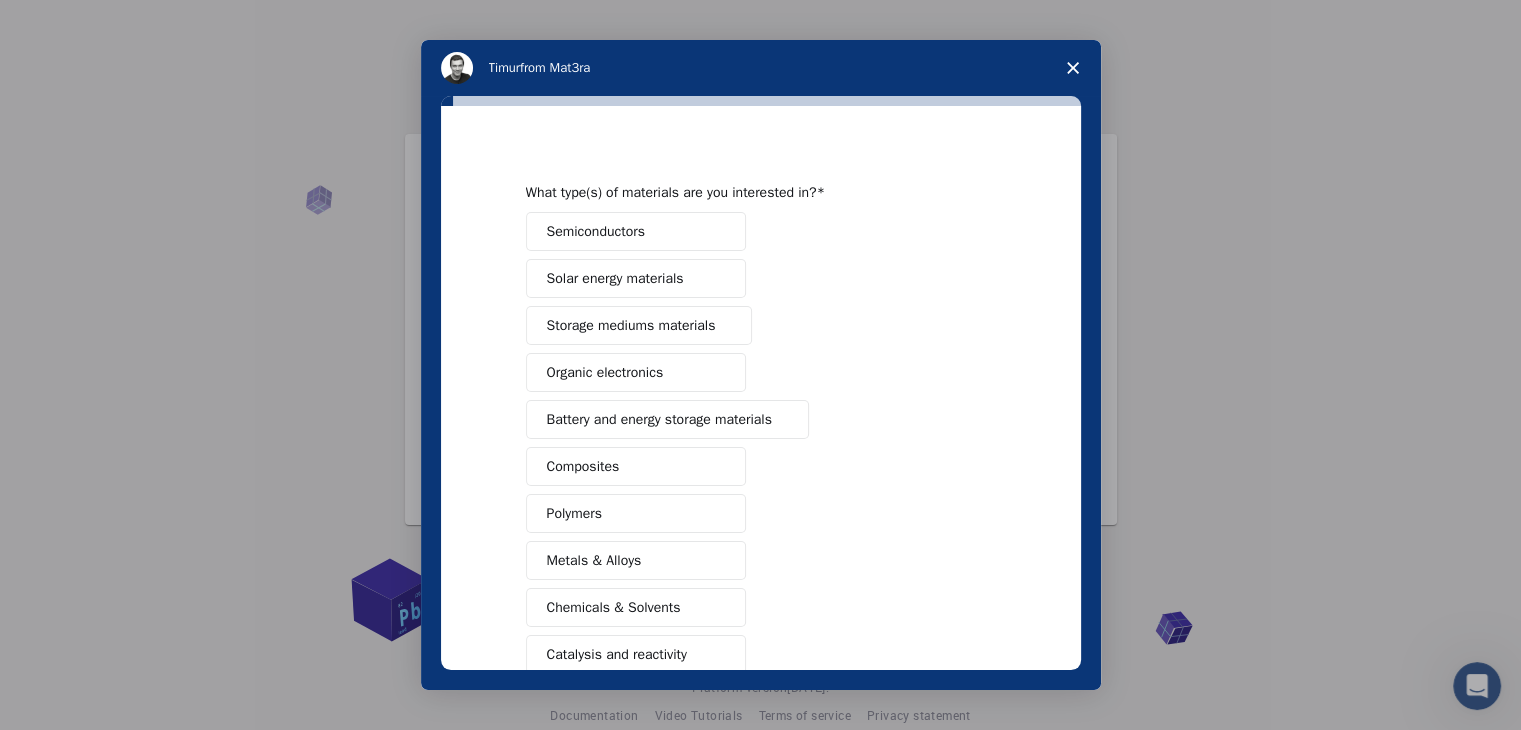 scroll, scrollTop: 25, scrollLeft: 0, axis: vertical 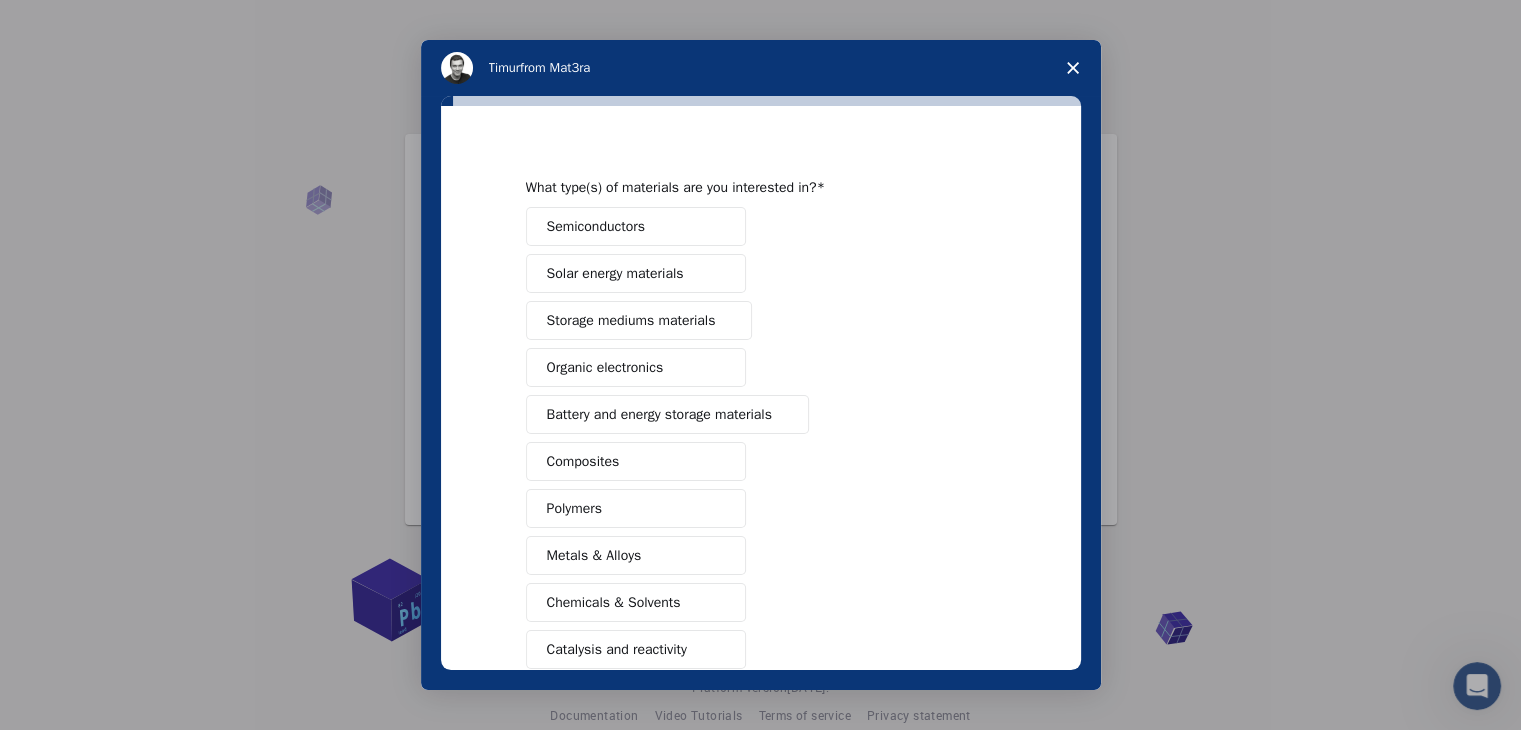 click on "Semiconductors" at bounding box center [596, 226] 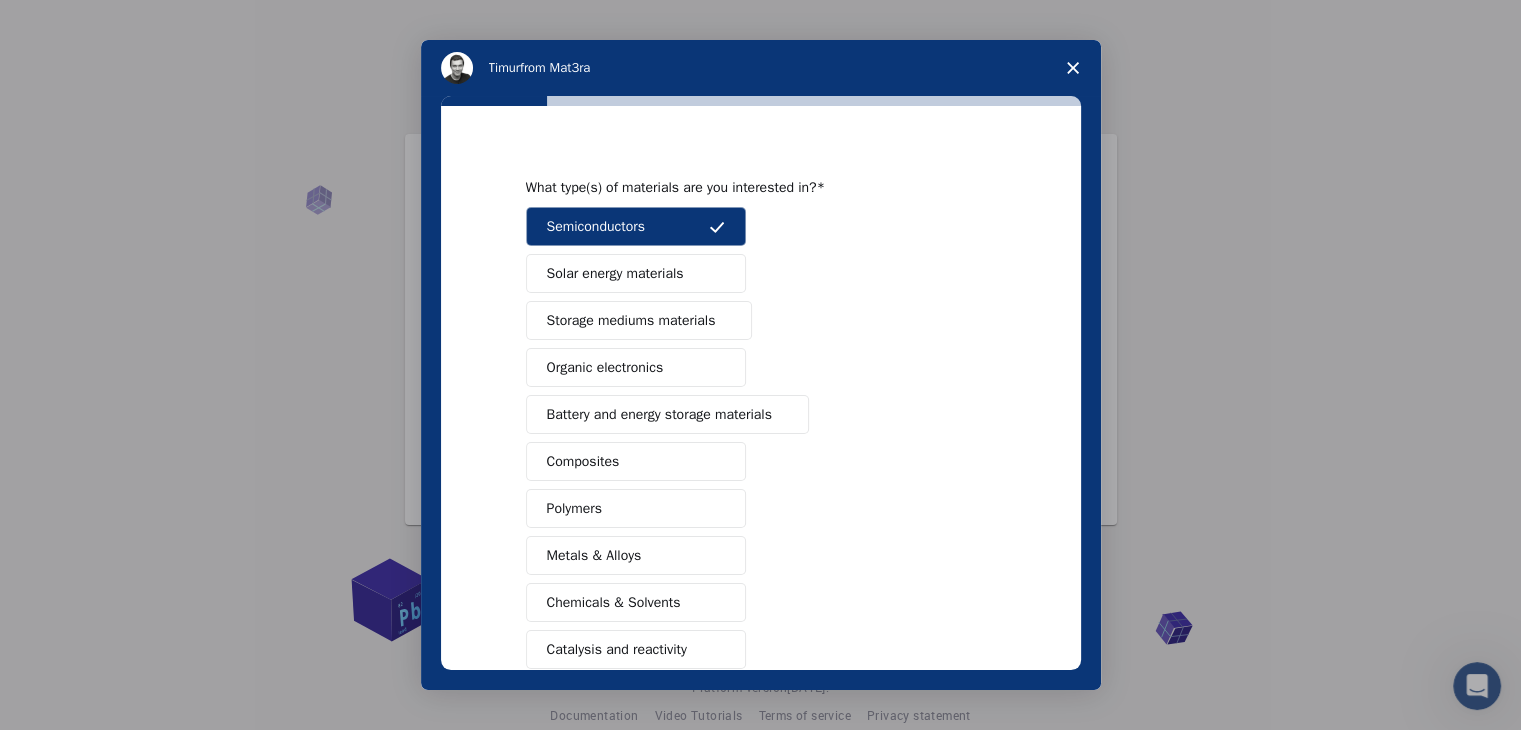 click on "Solar energy materials" at bounding box center (615, 273) 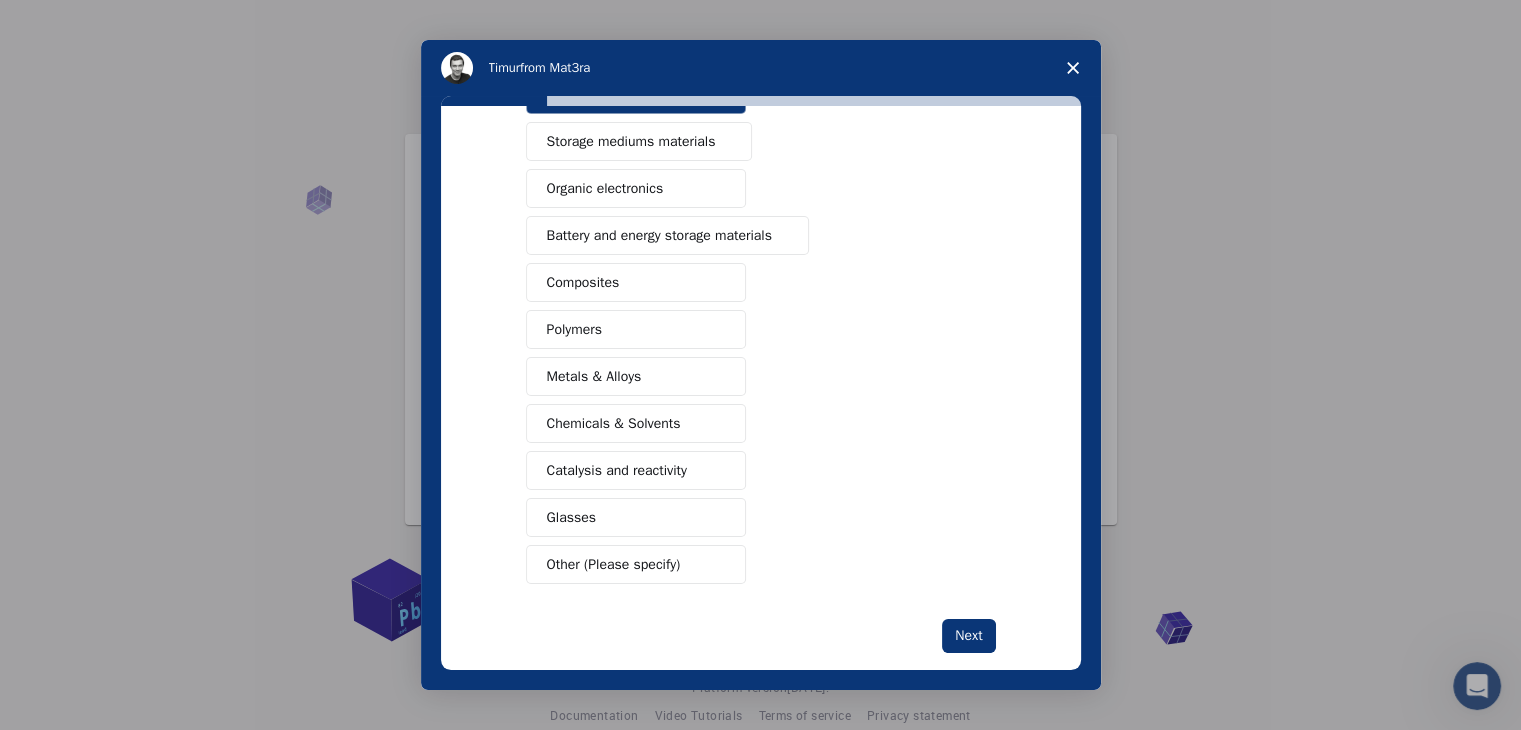 scroll, scrollTop: 230, scrollLeft: 0, axis: vertical 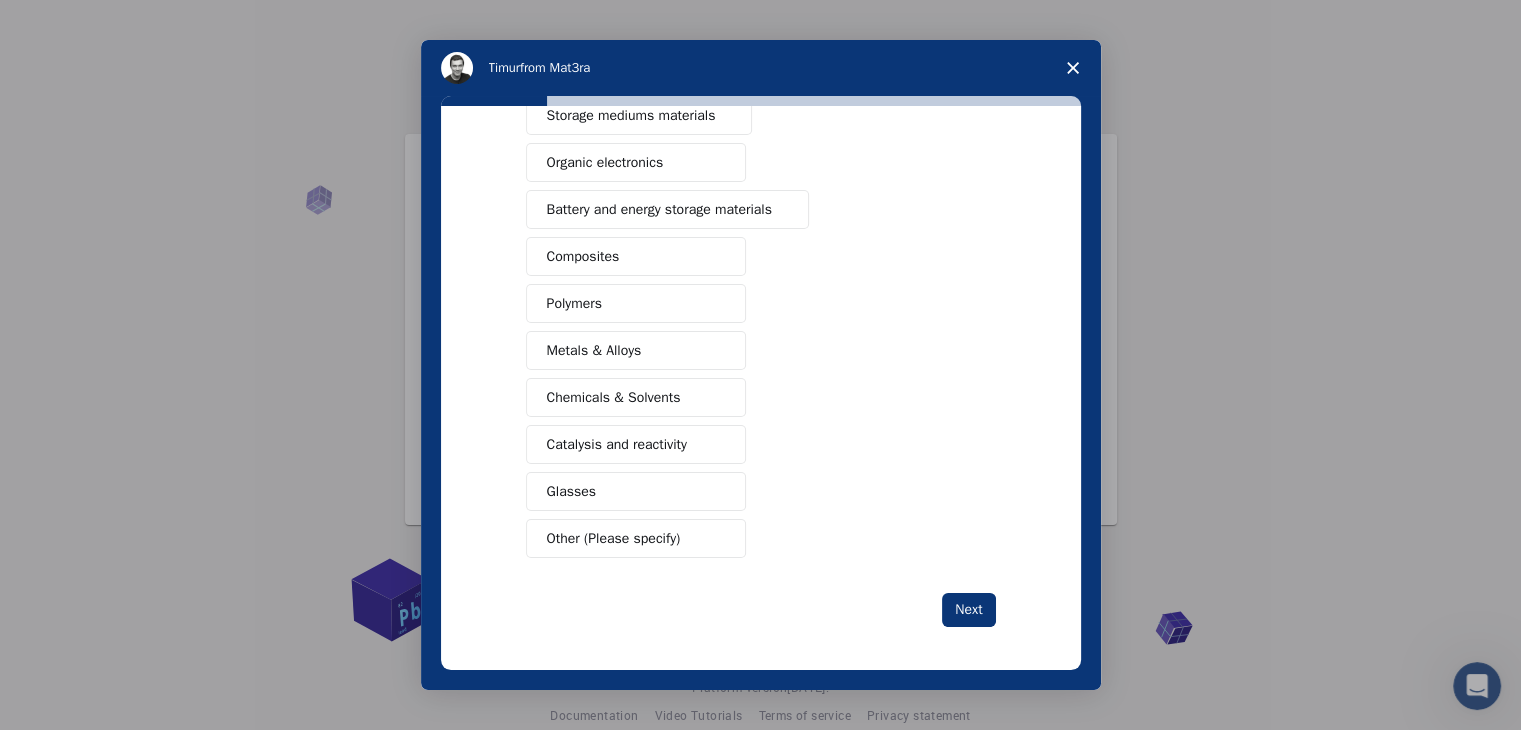 click on "Other (Please specify)" at bounding box center [614, 538] 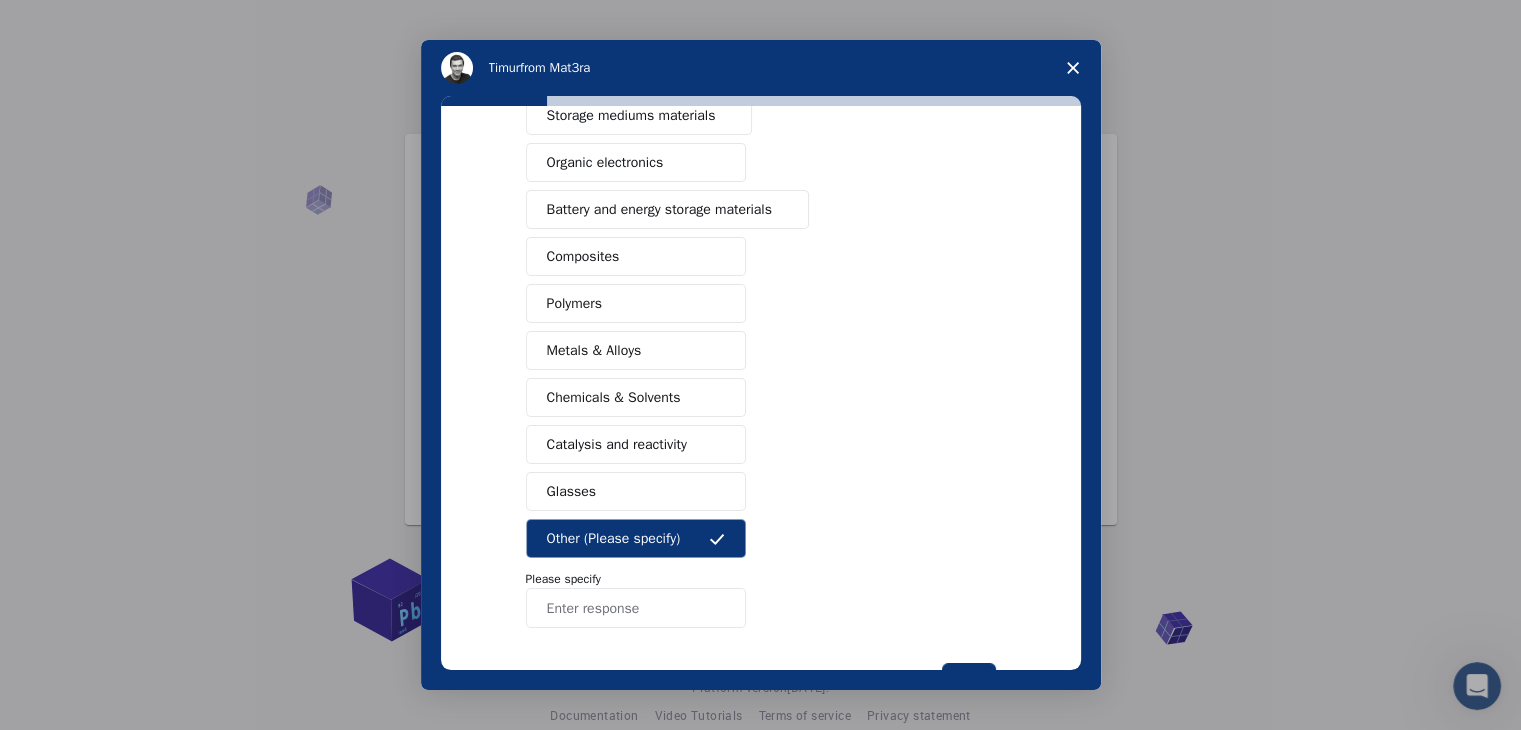 click at bounding box center (636, 608) 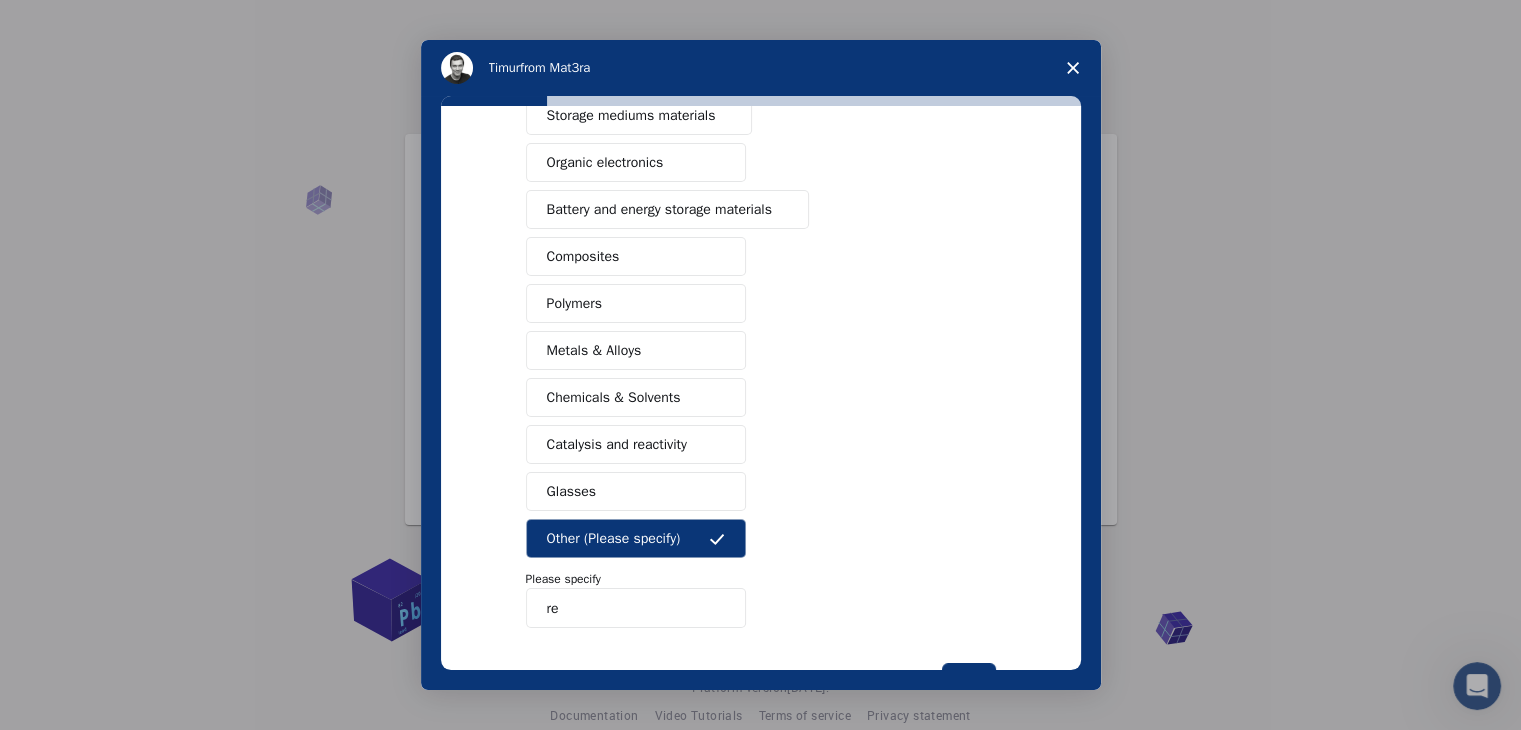 type on "r" 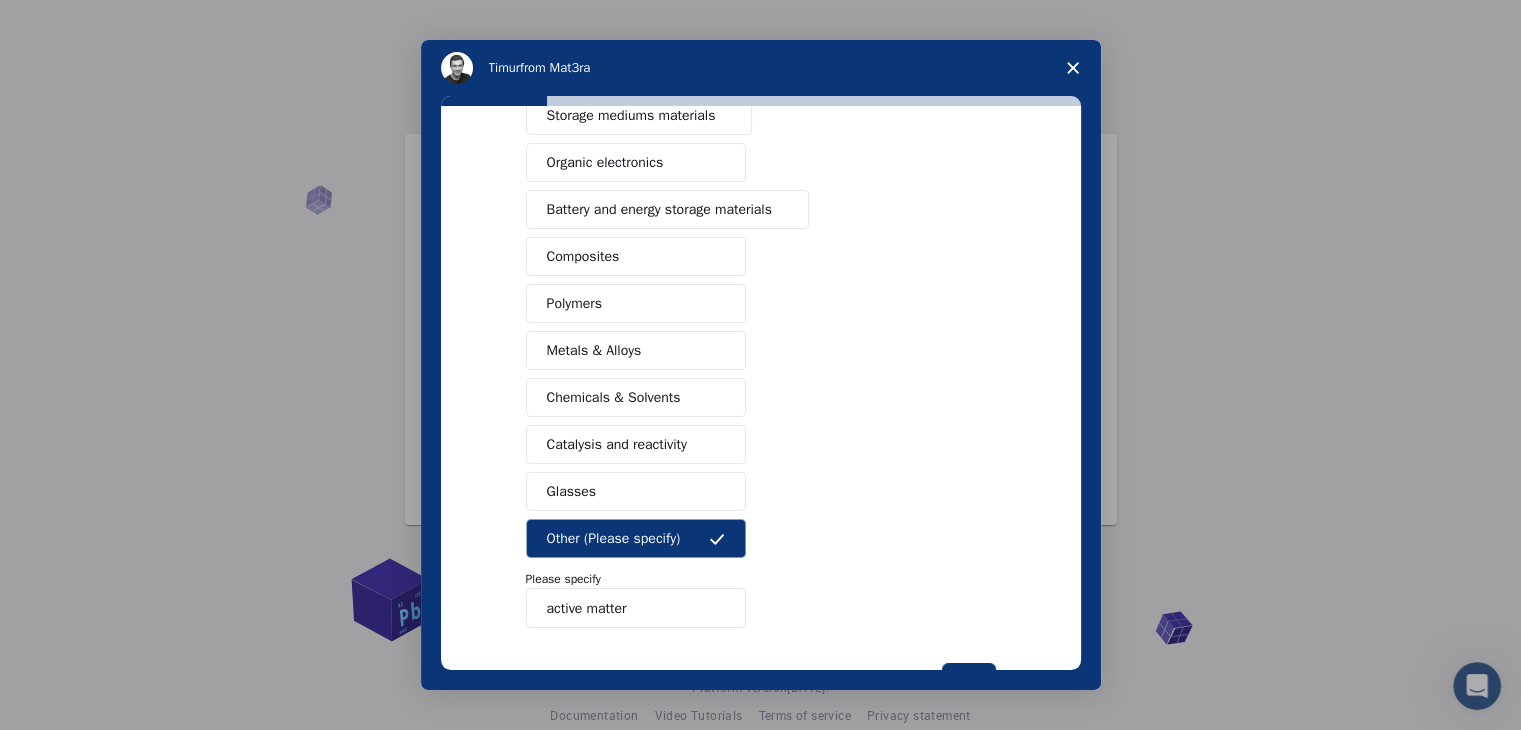type on "active matter" 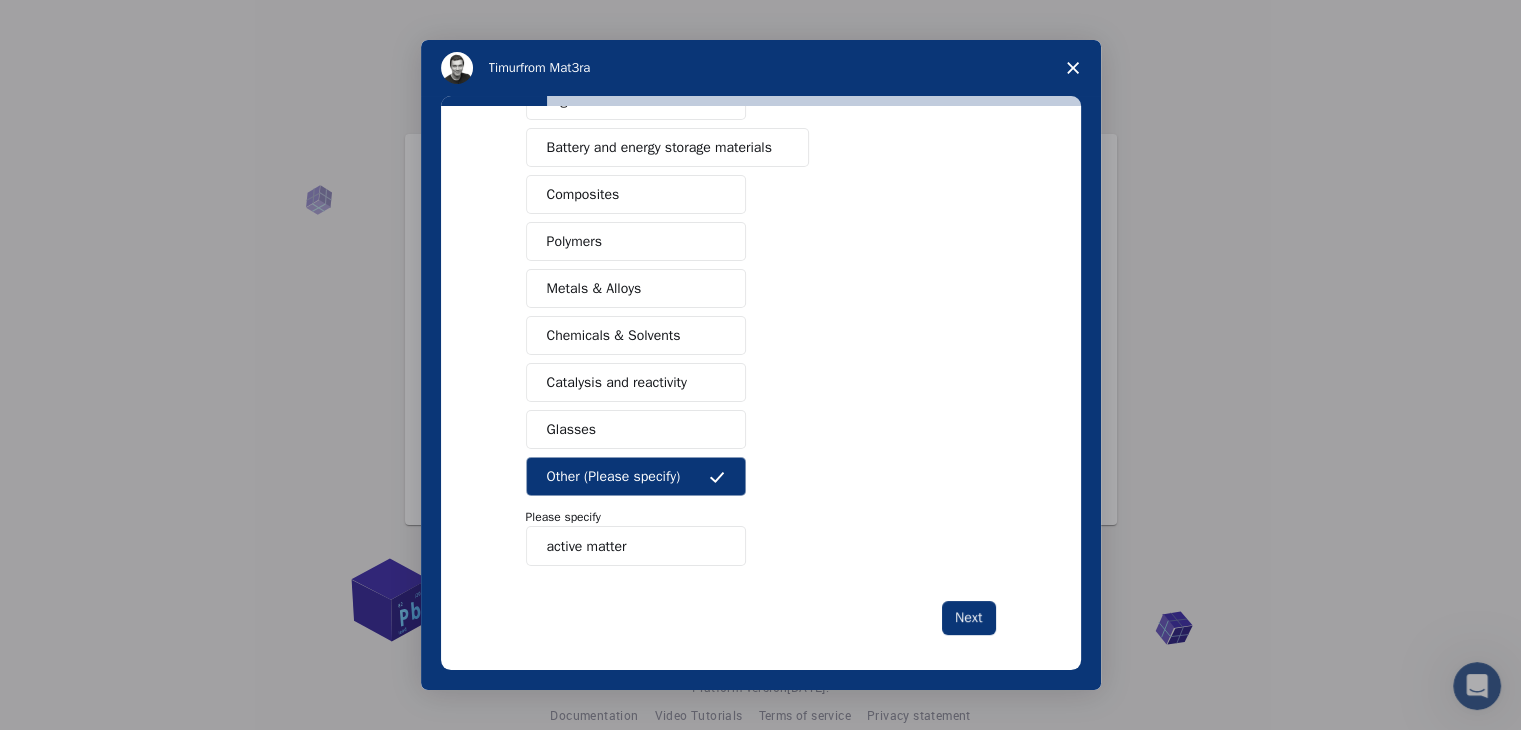 scroll, scrollTop: 300, scrollLeft: 0, axis: vertical 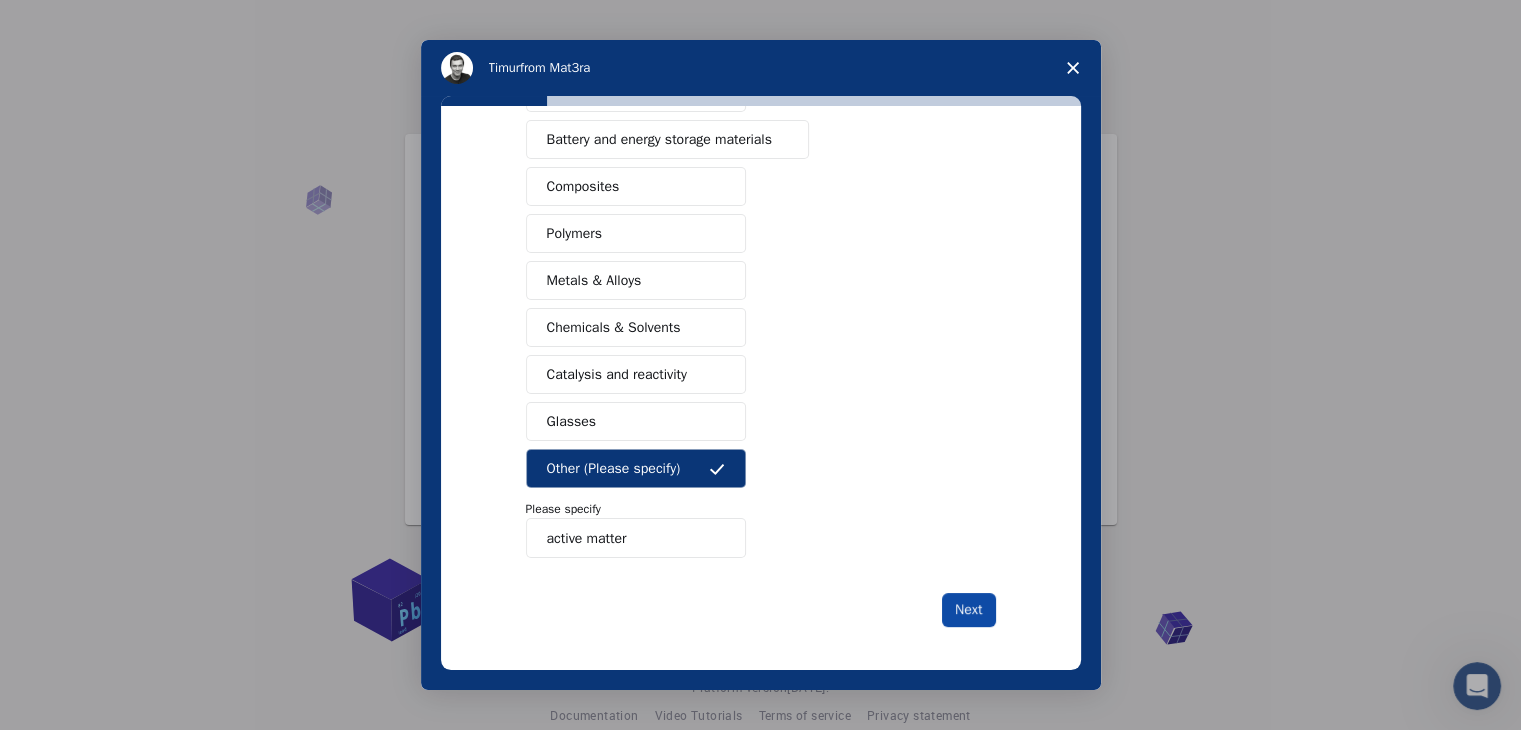 click on "Next" at bounding box center (968, 610) 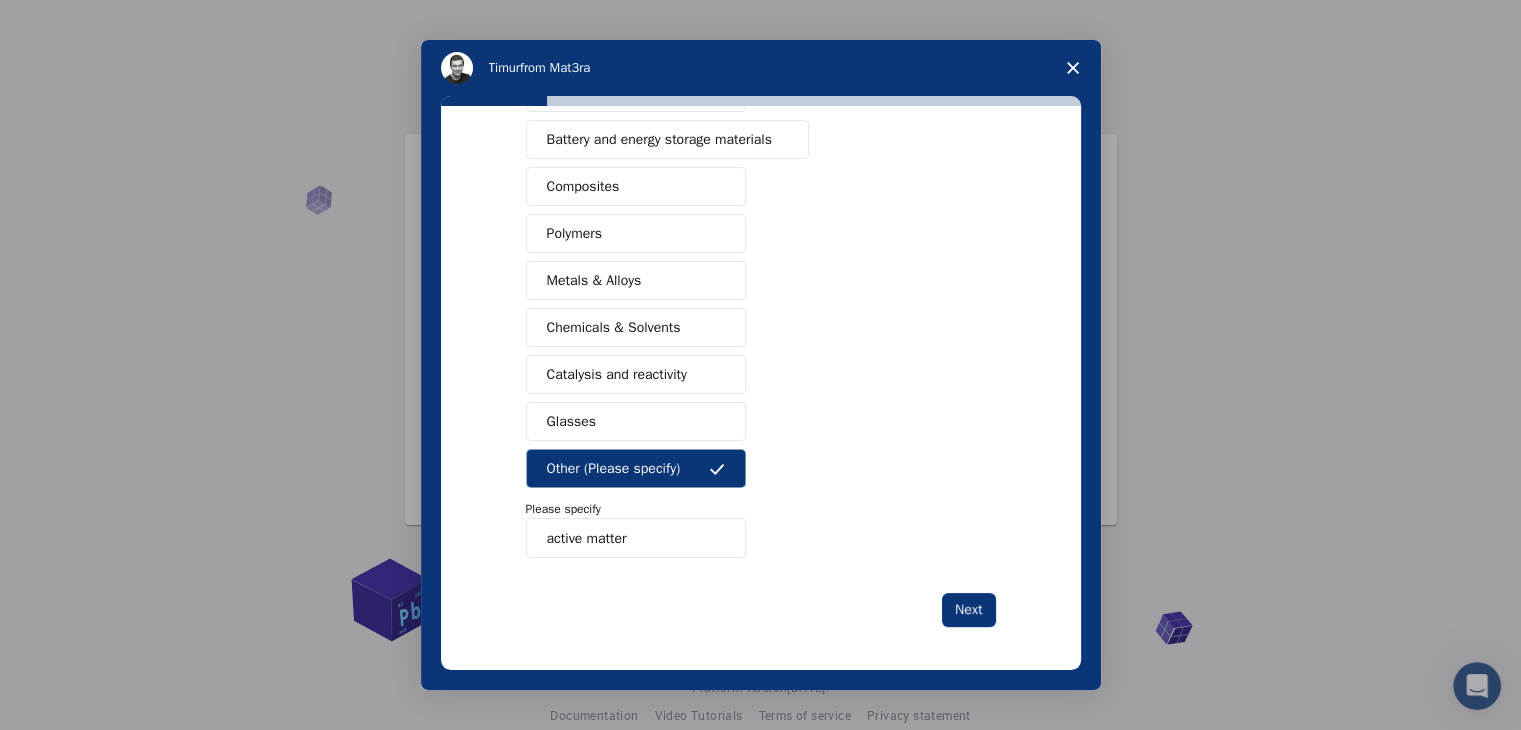 scroll, scrollTop: 0, scrollLeft: 0, axis: both 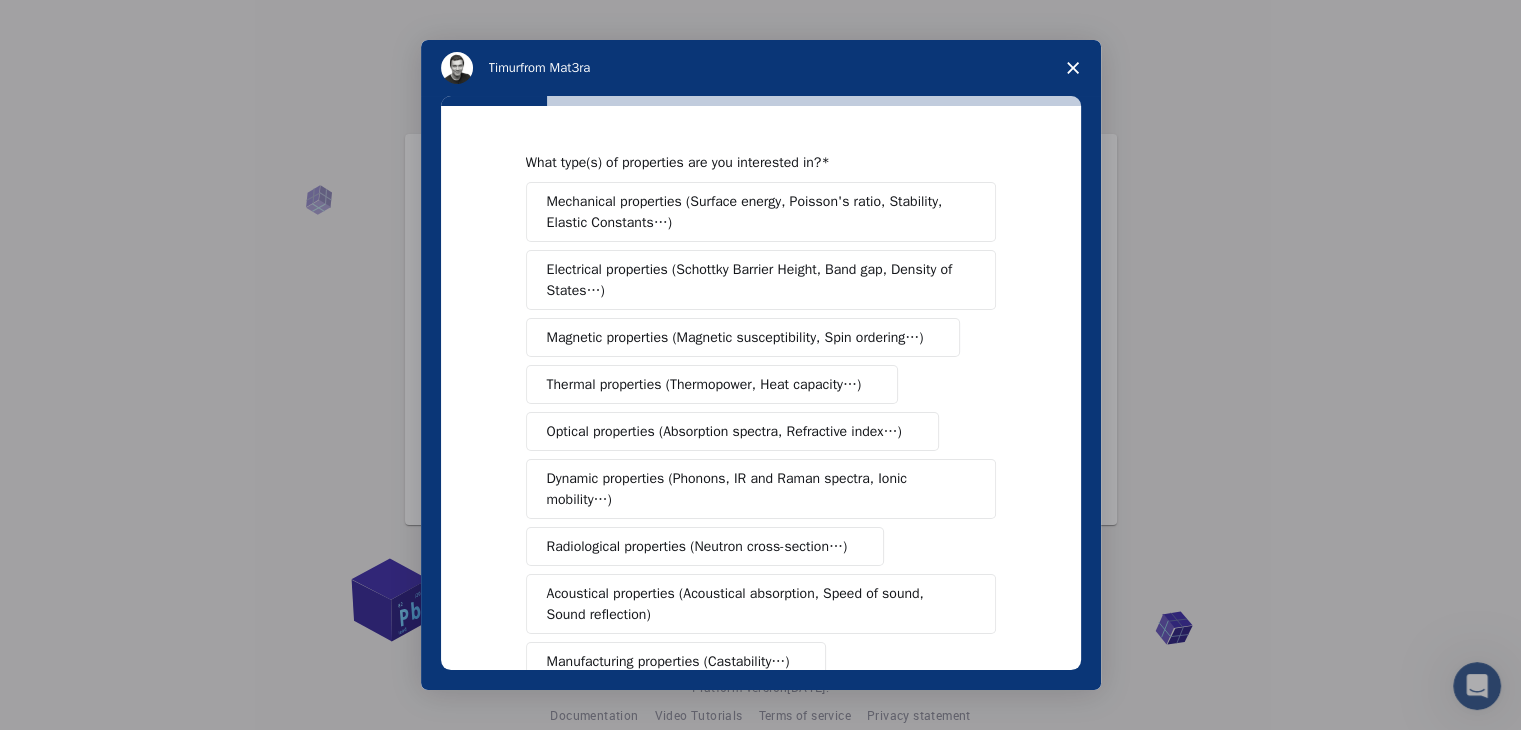 click on "What type(s) of properties are you interested in? Mechanical properties (Surface energy, Poisson's ratio, Stability, Elastic Constants…) Electrical properties (Schottky Barrier Height, Band gap, Density of States…) Magnetic properties (Magnetic susceptibility, Spin ordering…) Thermal properties (Thermopower, Heat capacity…) Optical properties (Absorption spectra, Refractive index…) Dynamic properties (Phonons, IR and Raman spectra, Ionic mobility…) Radiological properties (Neutron cross-section…) Acoustical properties (Acoustical absorption, Speed of sound, Sound reflection) Manufacturing properties (Castability…) Chemical properties (Chemical Reaction Energy, Catalytic activity…) Please enter a few properties that are most important to you from the selected categories. Next" at bounding box center (761, 388) 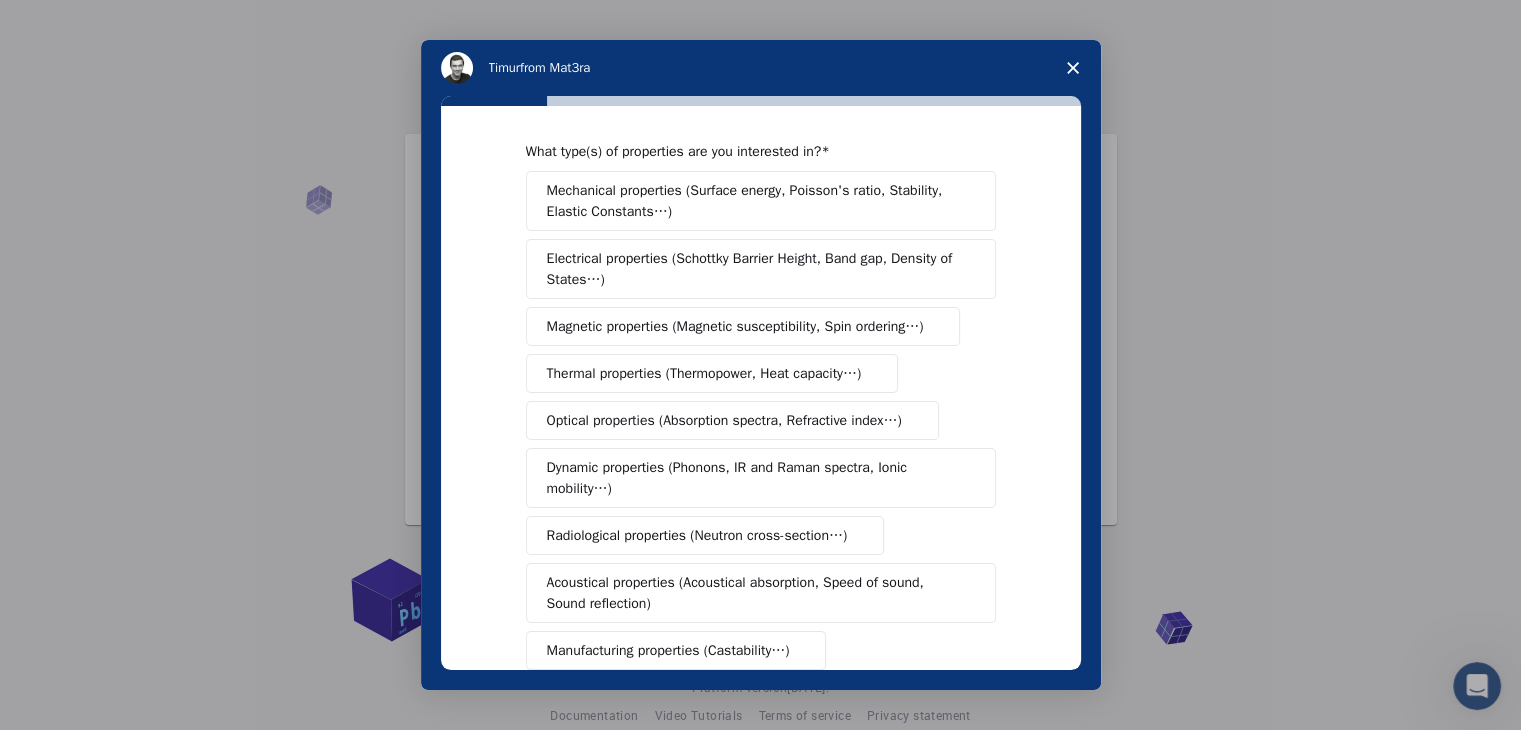 scroll, scrollTop: 0, scrollLeft: 0, axis: both 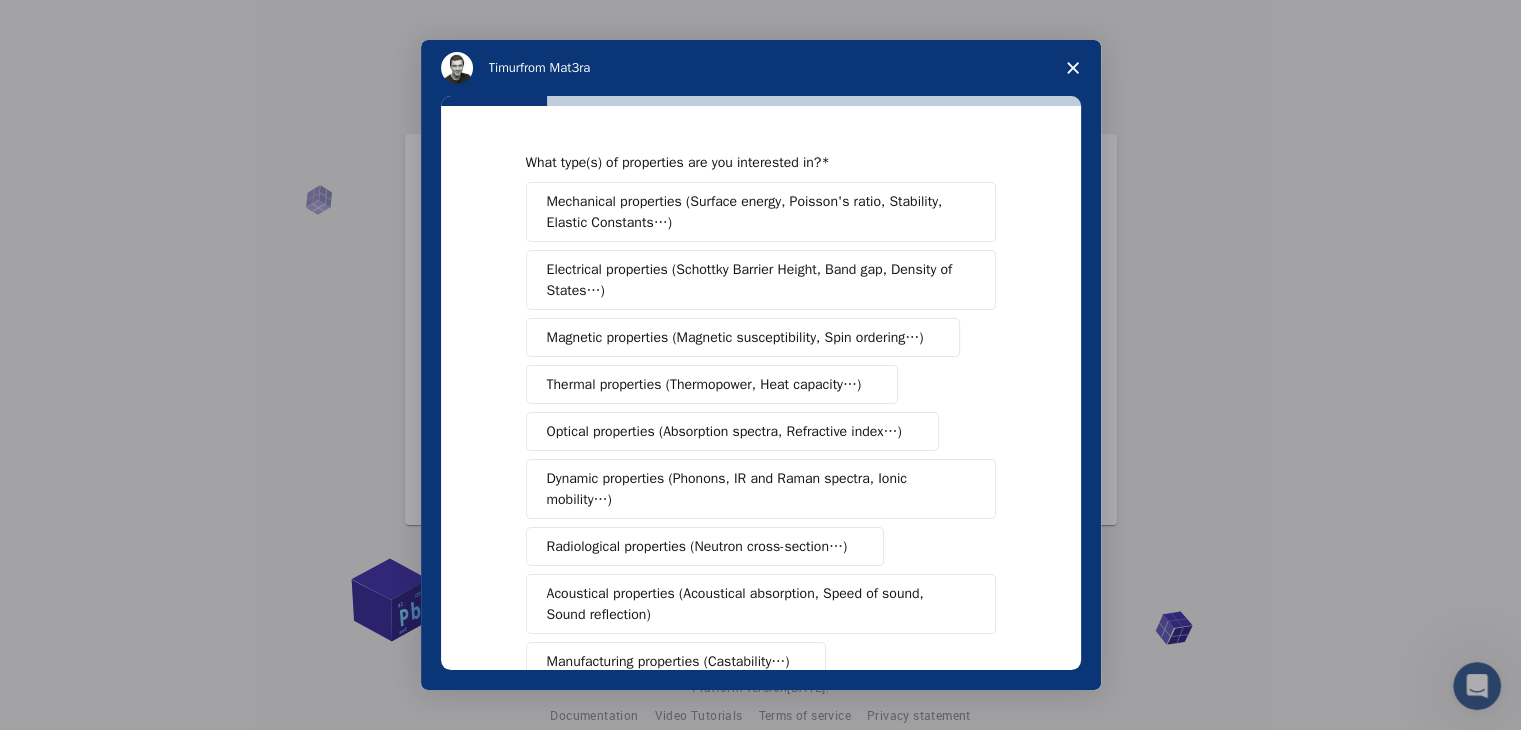 click on "Dynamic properties (Phonons, IR and Raman spectra, Ionic mobility…)" at bounding box center (753, 489) 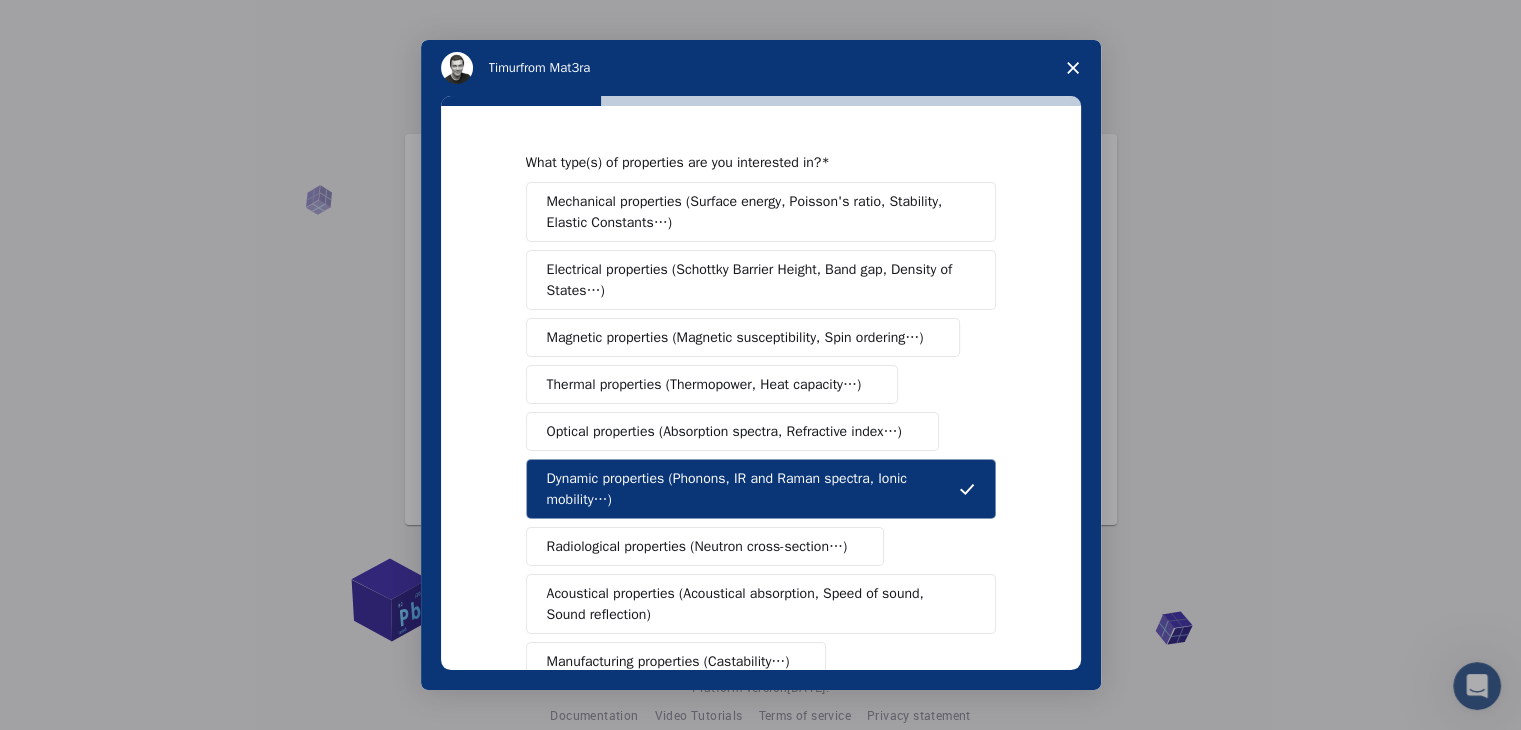 click on "Optical properties (Absorption spectra, Refractive index…)" at bounding box center (724, 431) 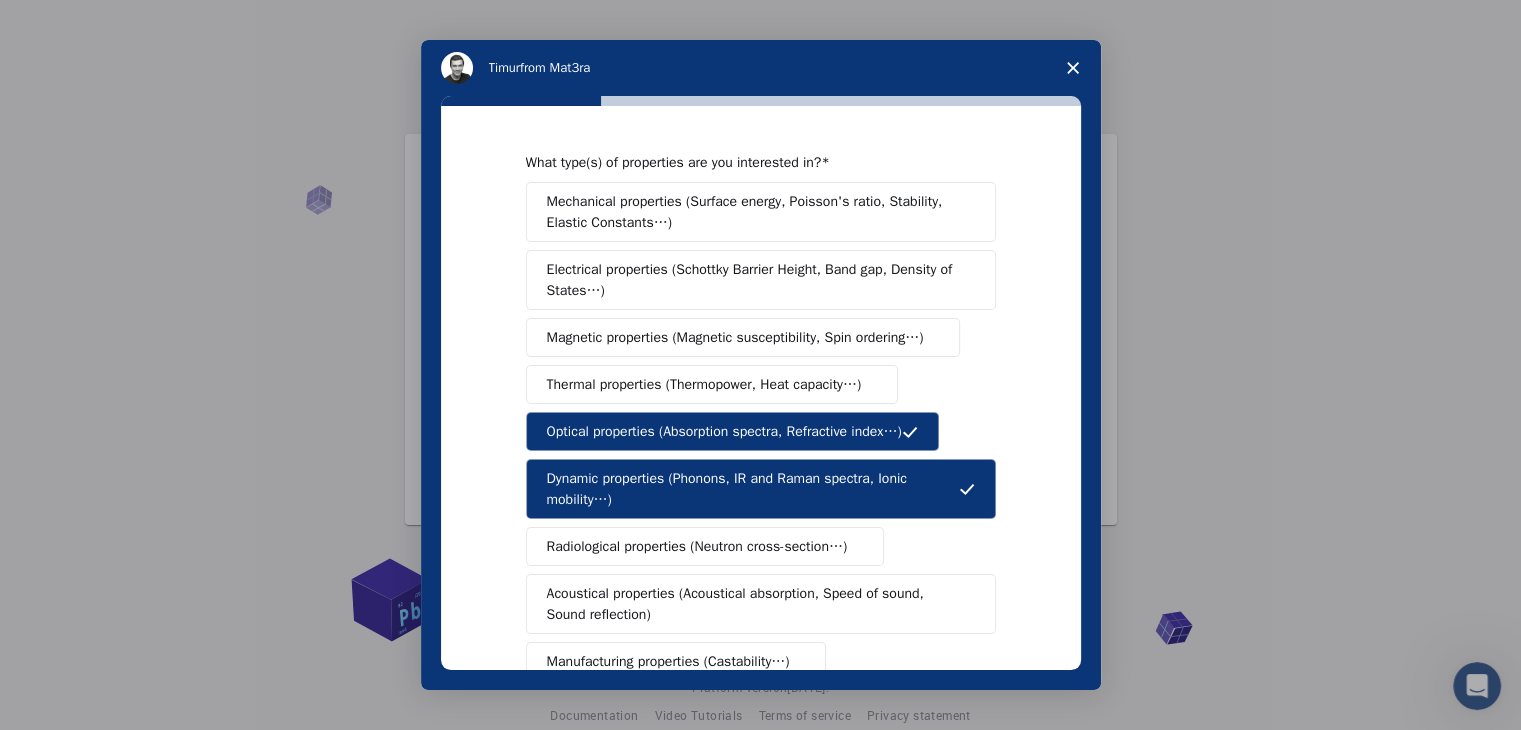 click on "Mechanical properties (Surface energy, Poisson's ratio, Stability, Elastic Constants…)" at bounding box center [754, 212] 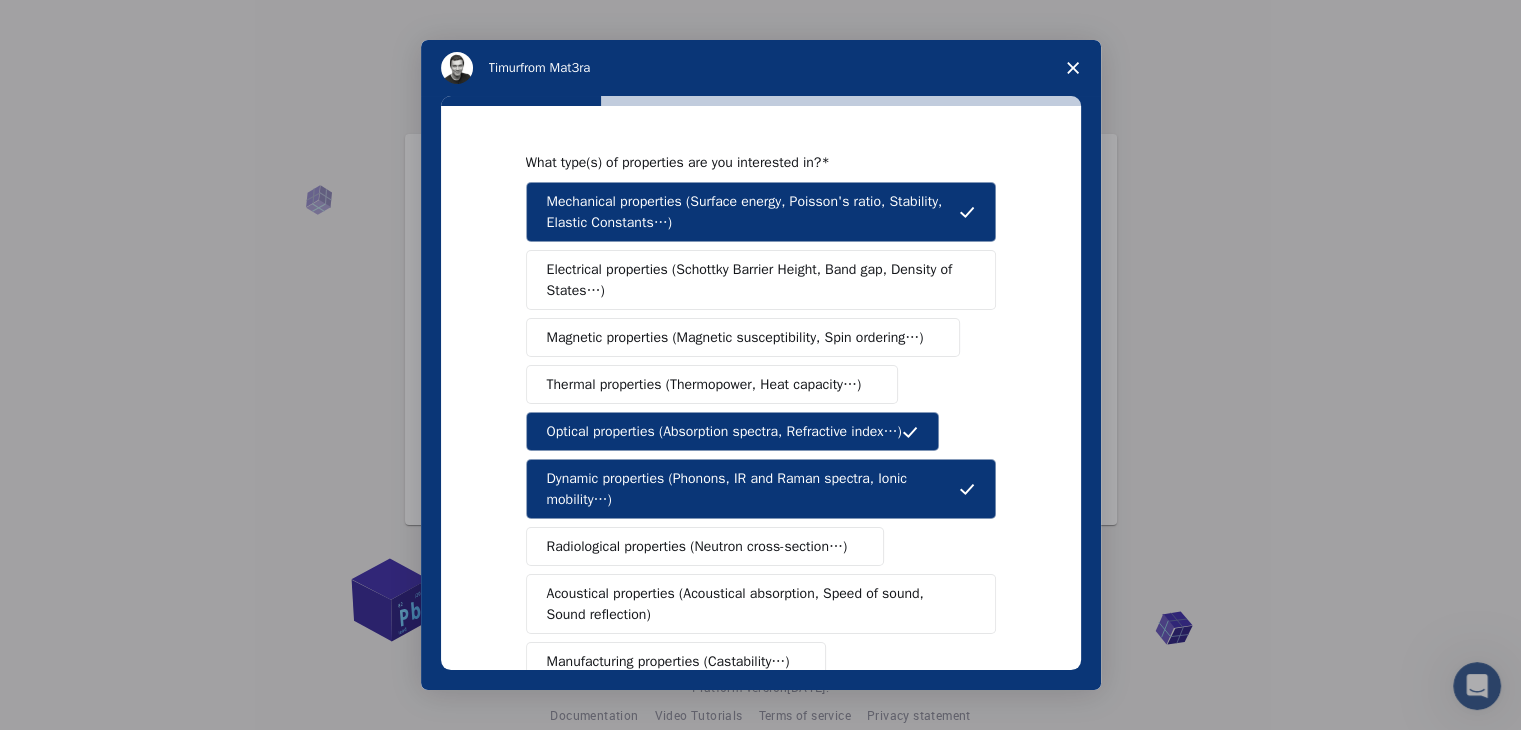 drag, startPoint x: 632, startPoint y: 273, endPoint x: 636, endPoint y: 312, distance: 39.20459 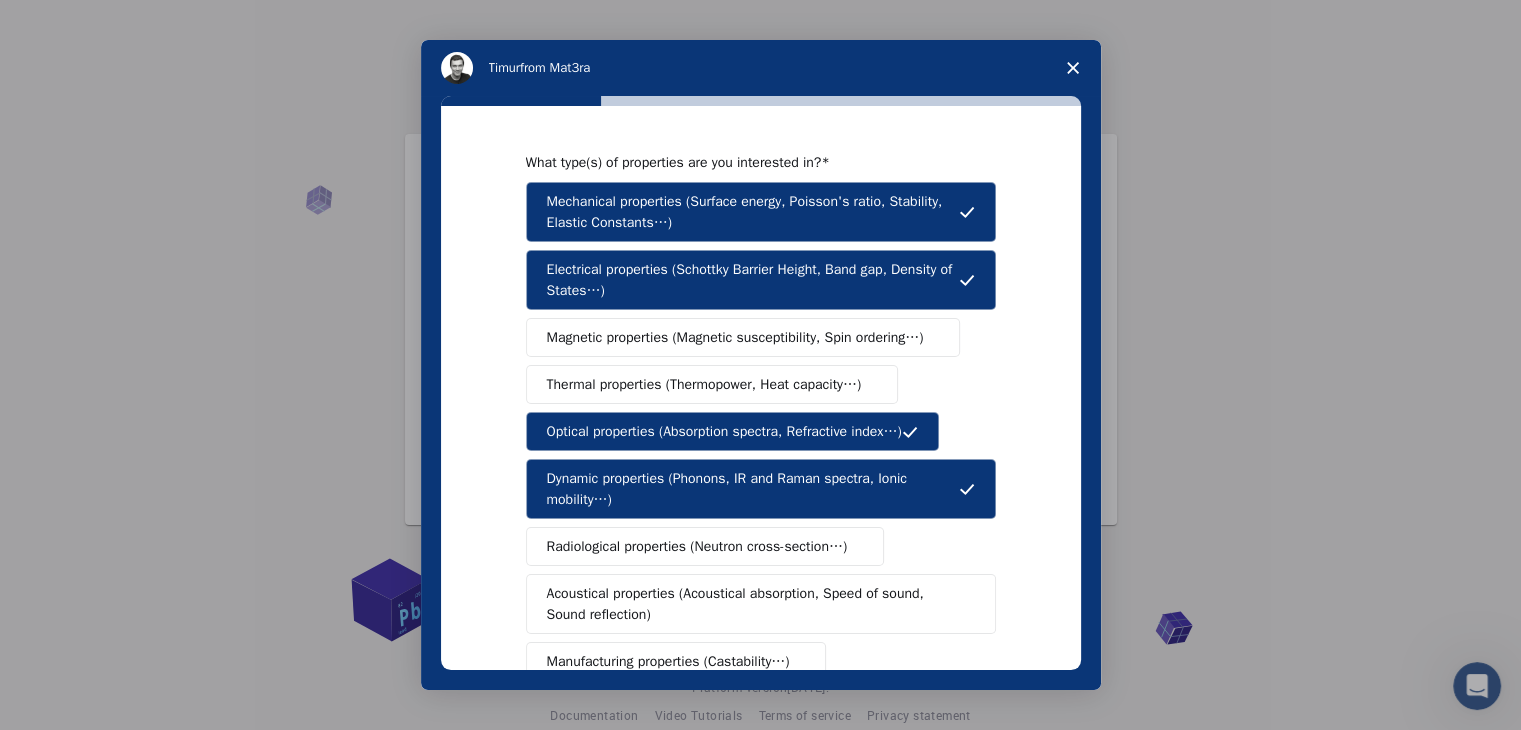 click on "Magnetic properties (Magnetic susceptibility, Spin ordering…)" at bounding box center [735, 337] 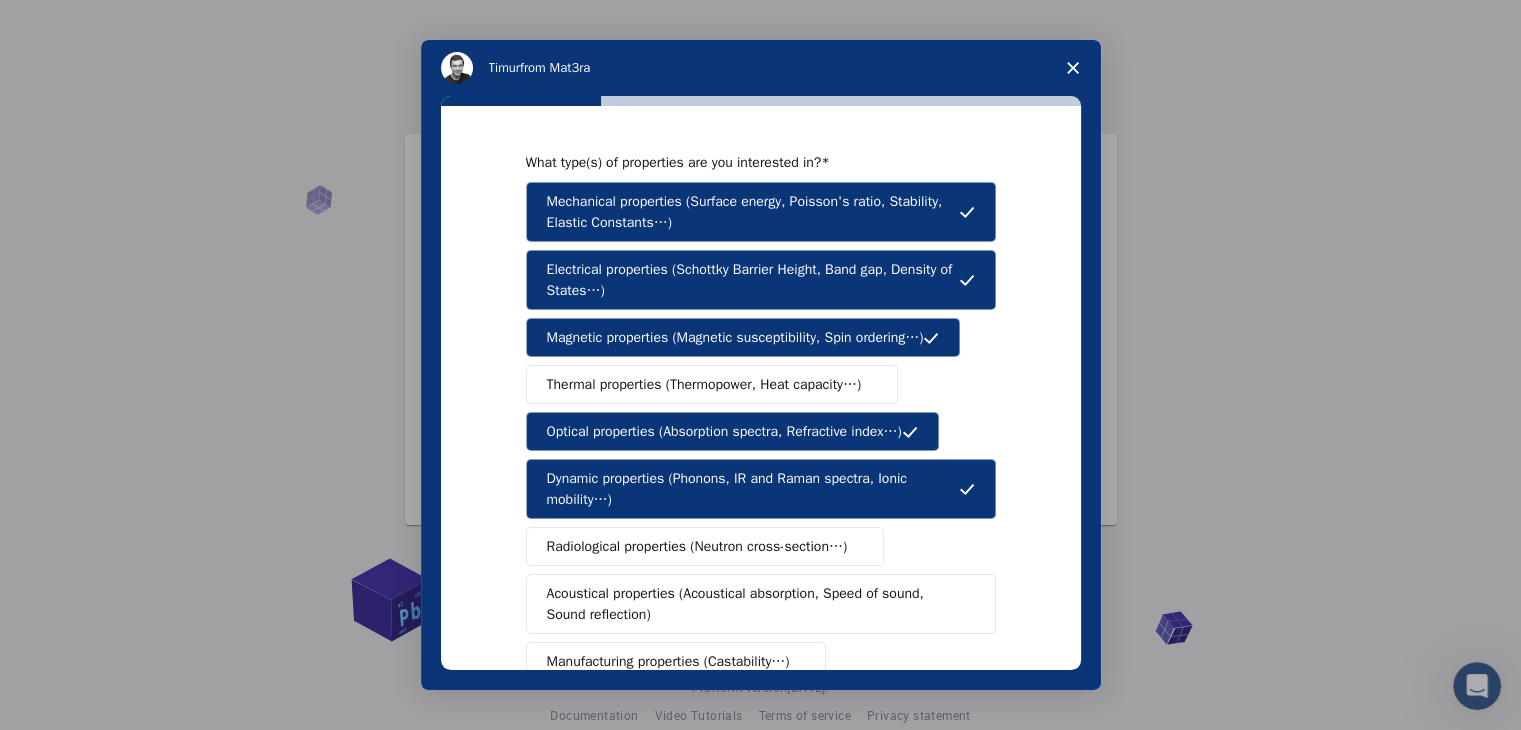 scroll, scrollTop: 334, scrollLeft: 0, axis: vertical 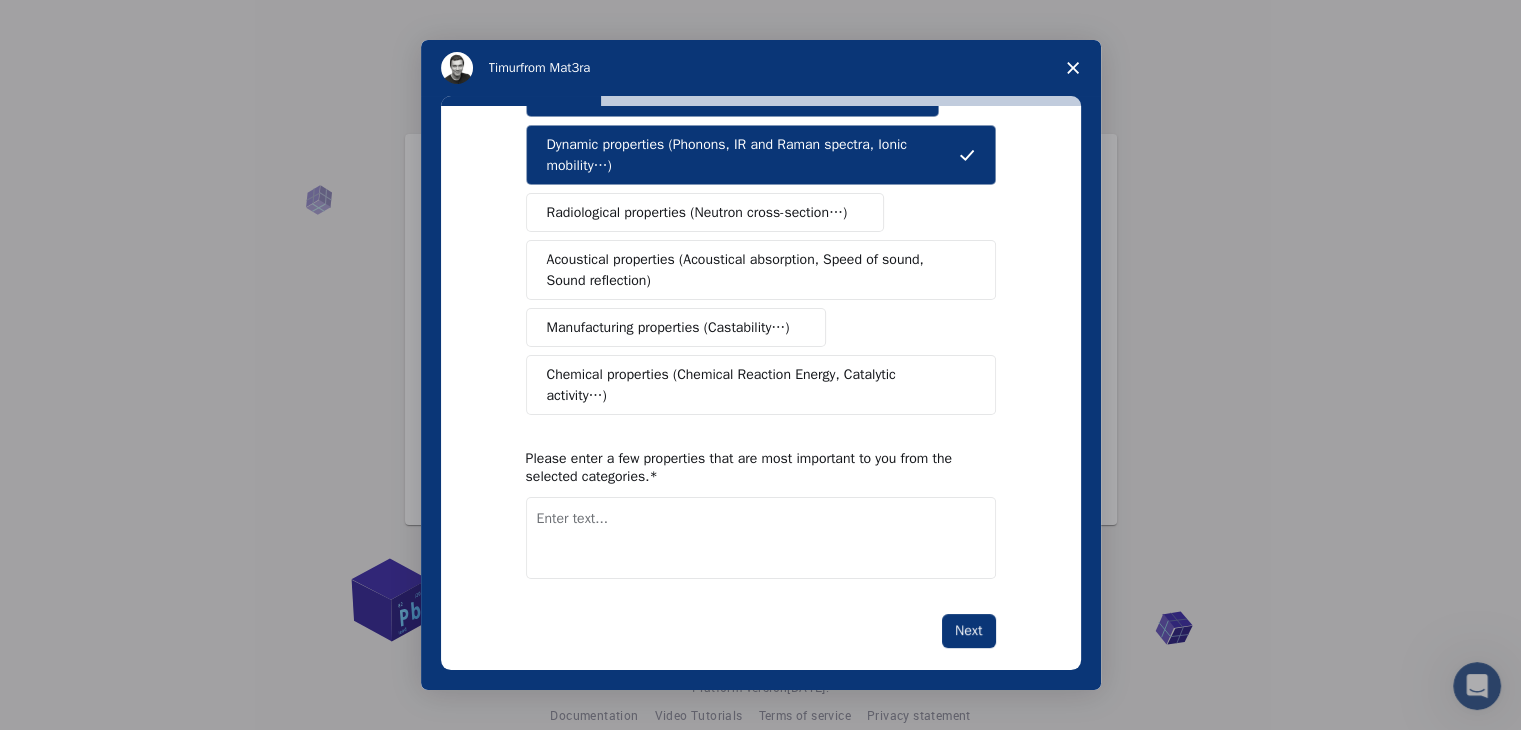 click at bounding box center (761, 538) 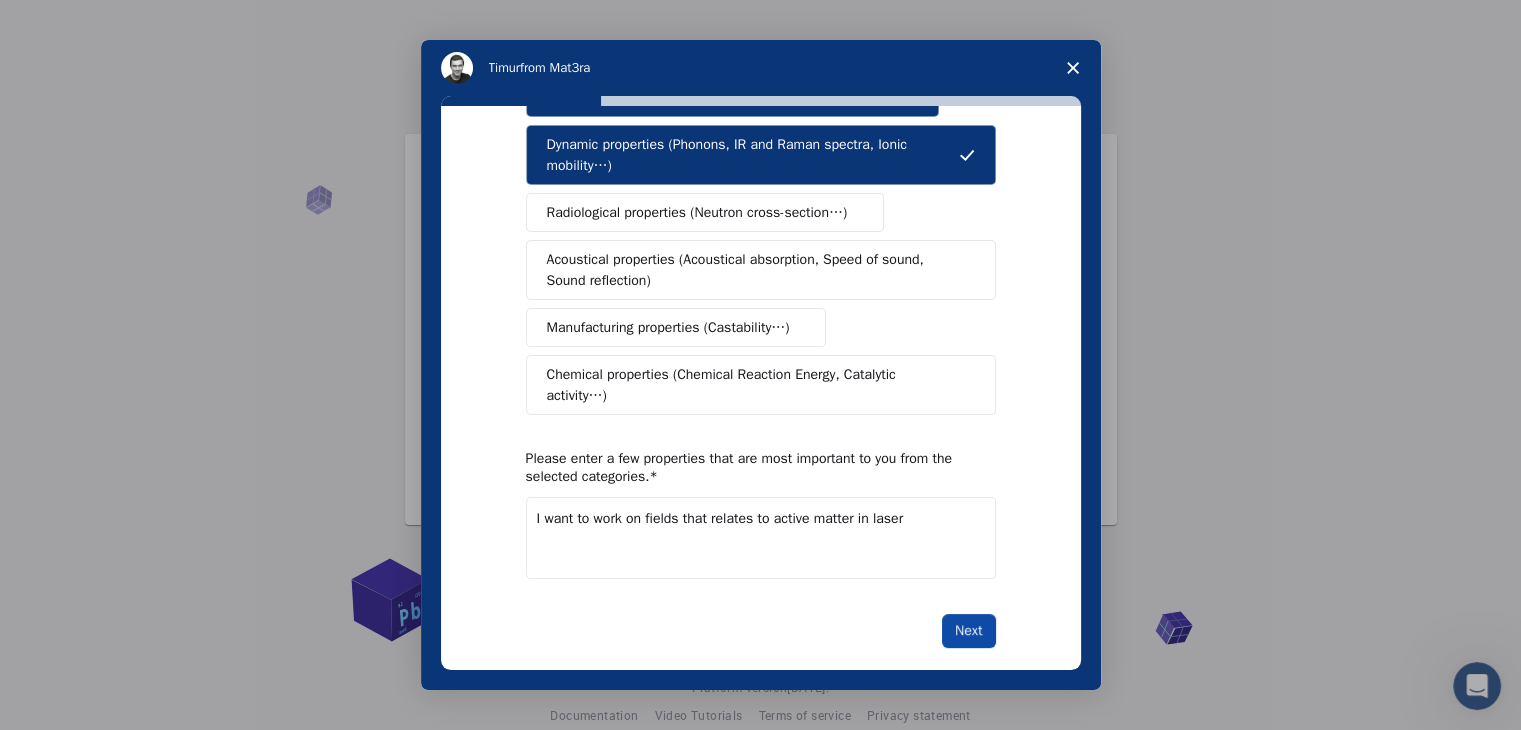 type on "I want to work on fields that relates to active matter in laser" 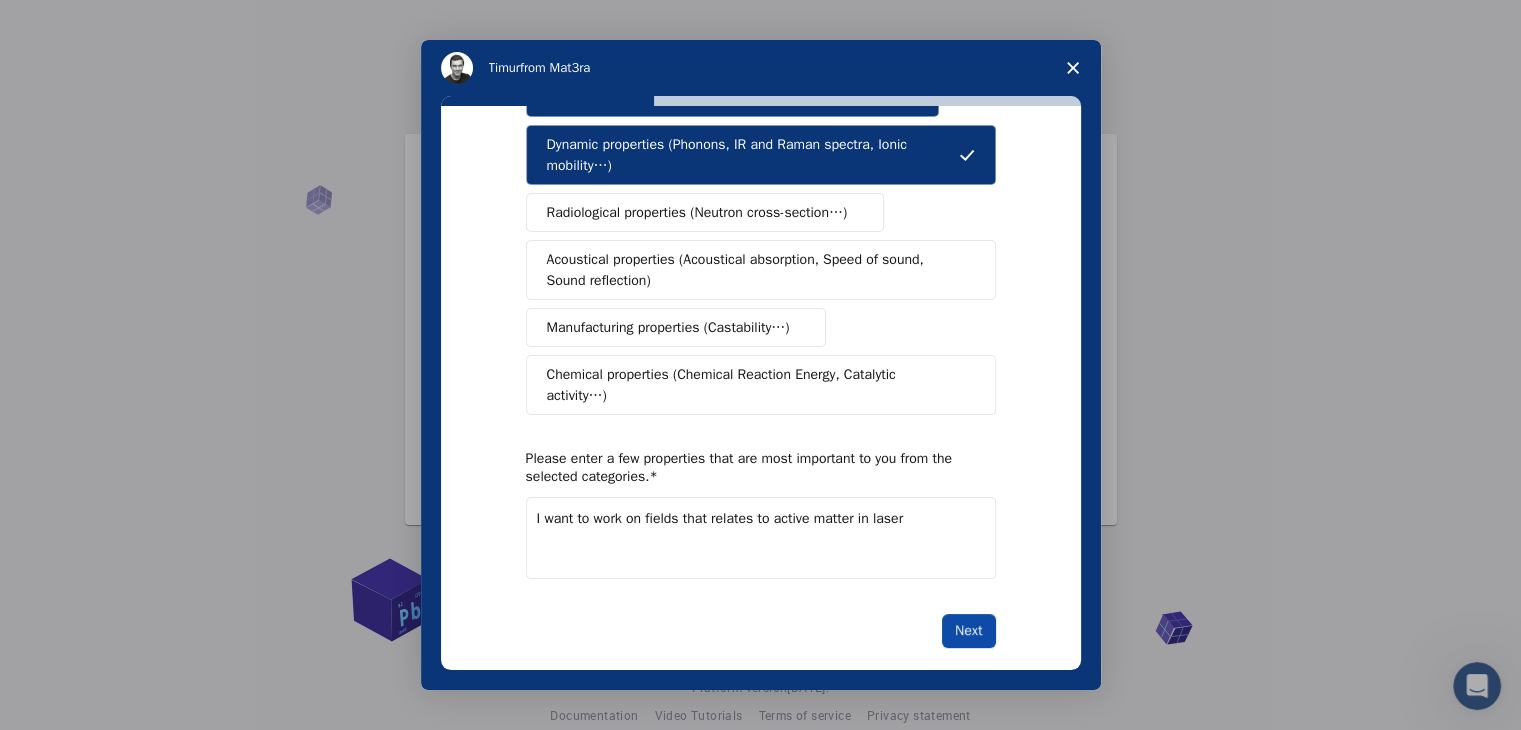 click on "Next" at bounding box center [968, 631] 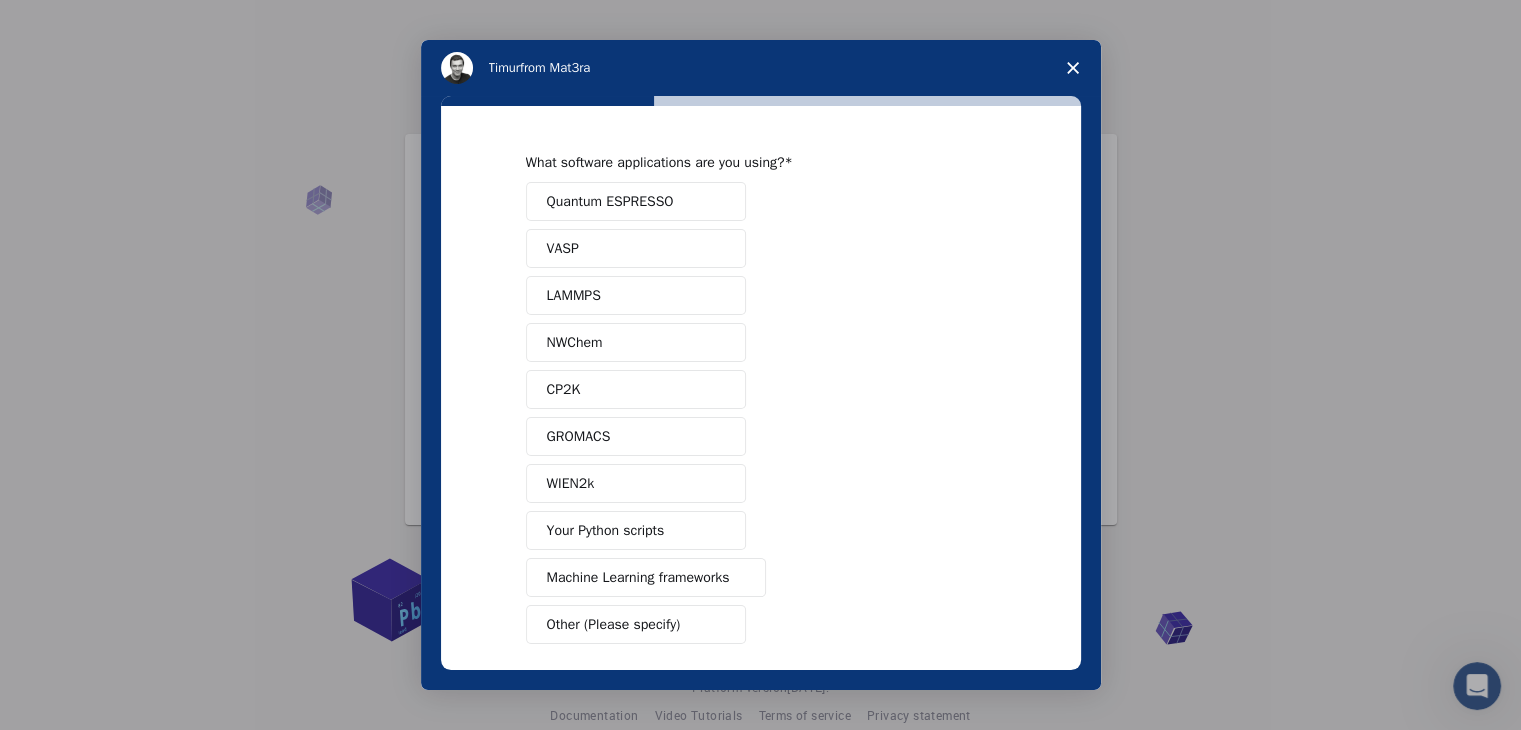 click on "Quantum ESPRESSO" at bounding box center [610, 201] 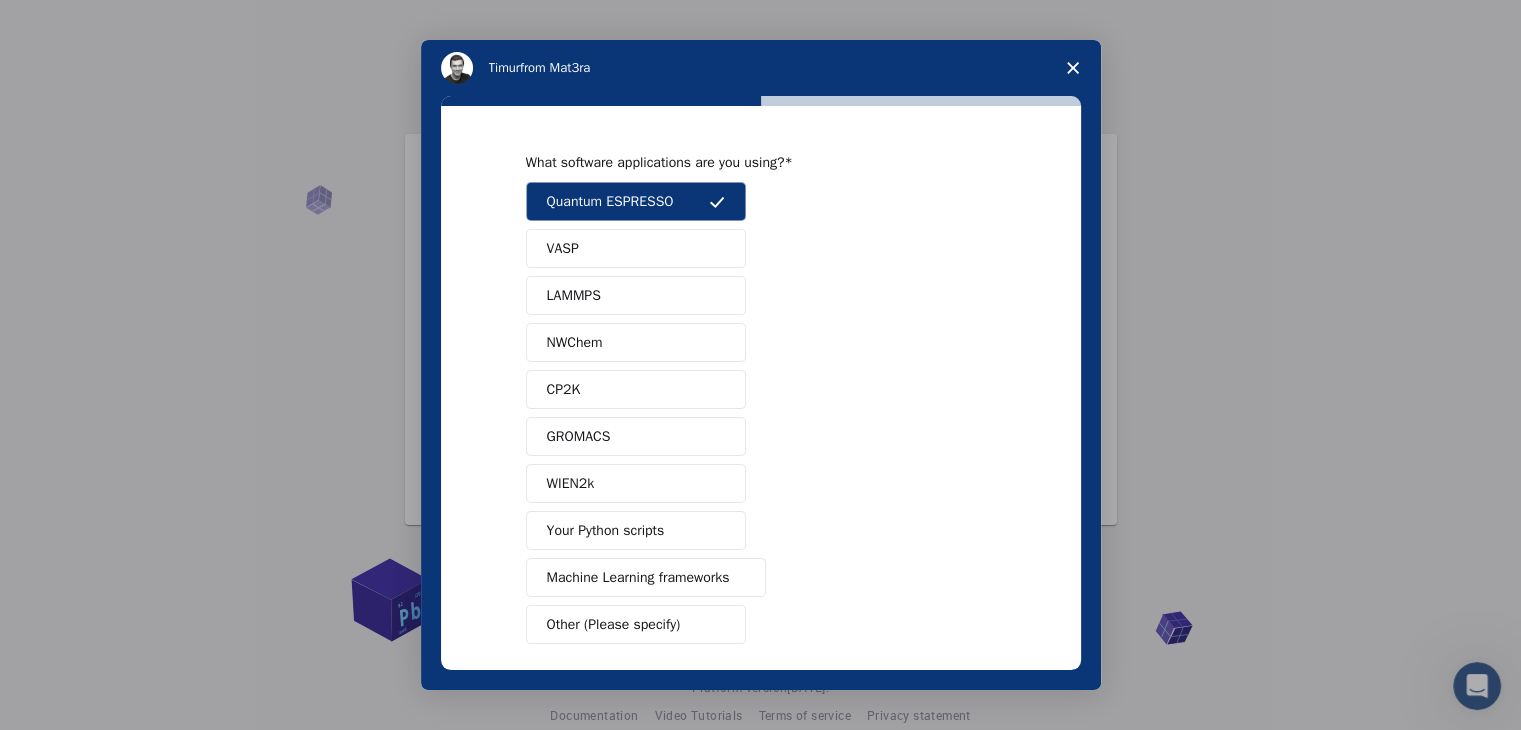 click on "VASP" at bounding box center [636, 248] 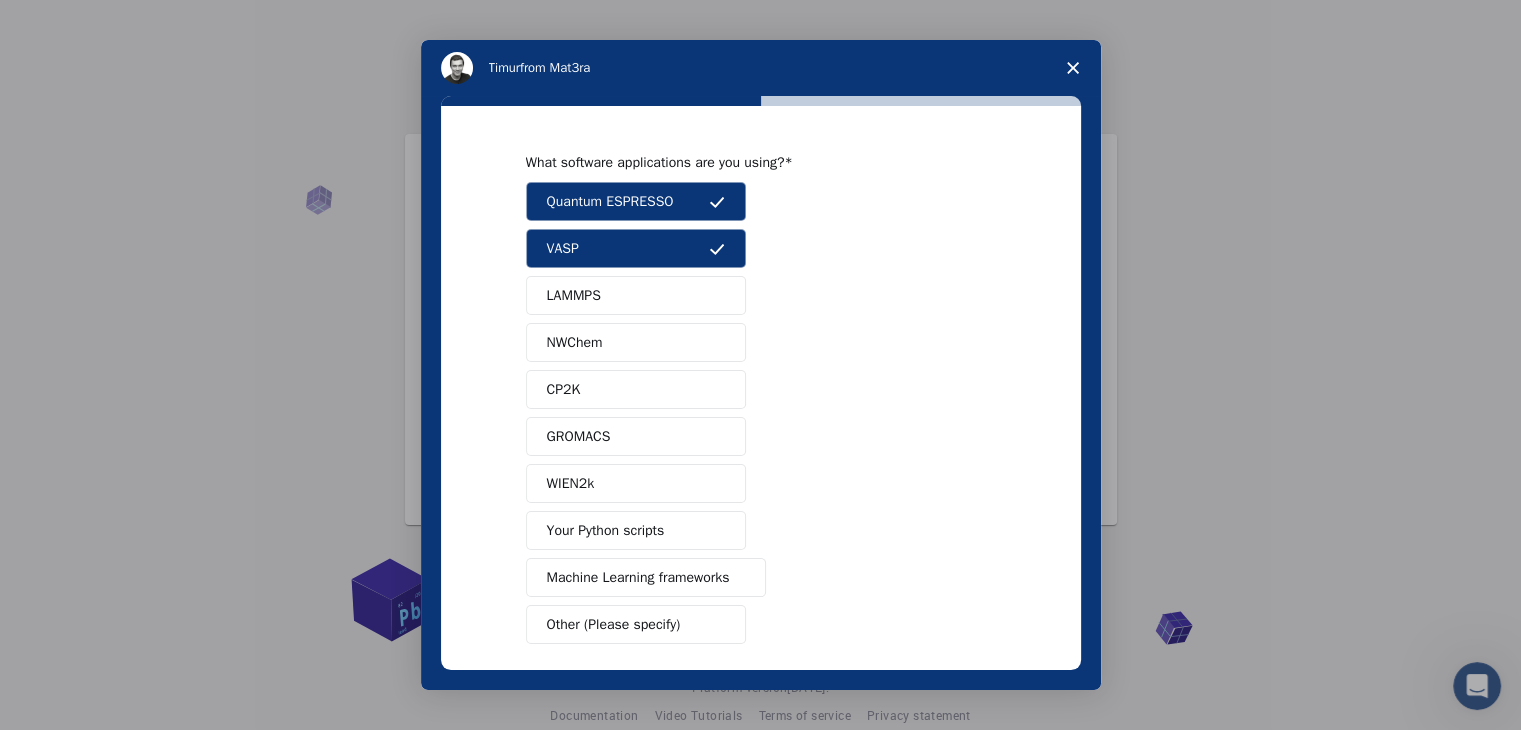 click on "LAMMPS" at bounding box center [574, 295] 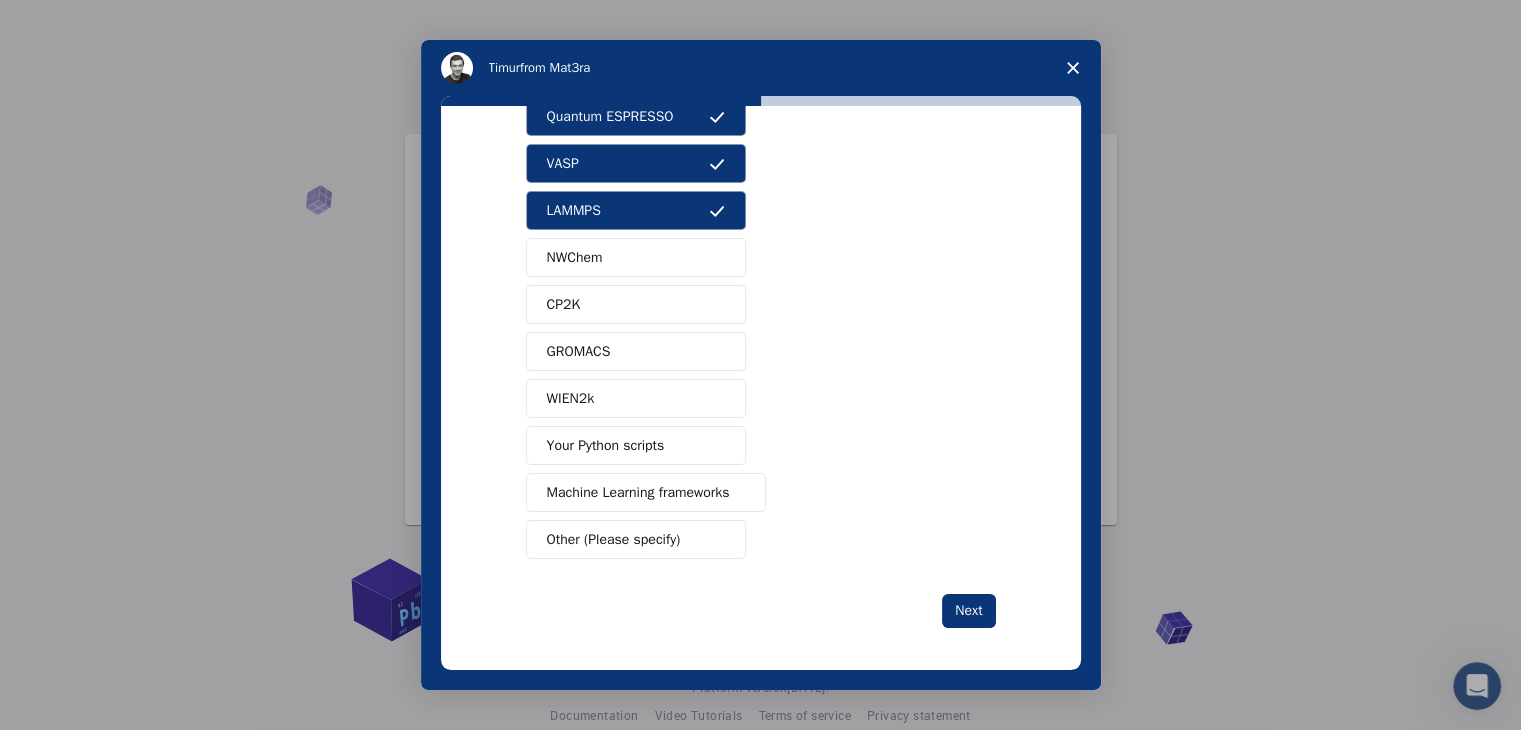 scroll, scrollTop: 87, scrollLeft: 0, axis: vertical 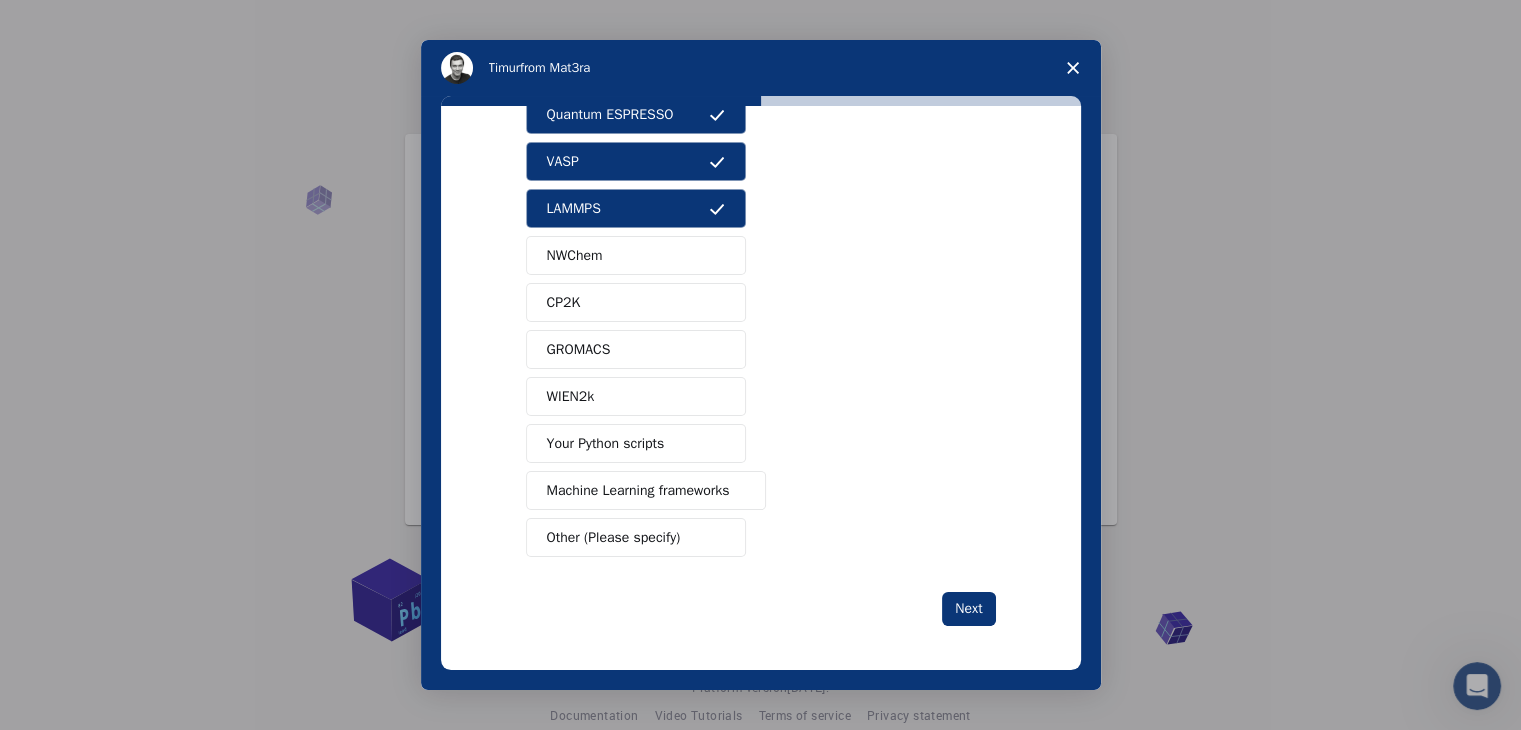 click on "Your Python scripts" at bounding box center [636, 443] 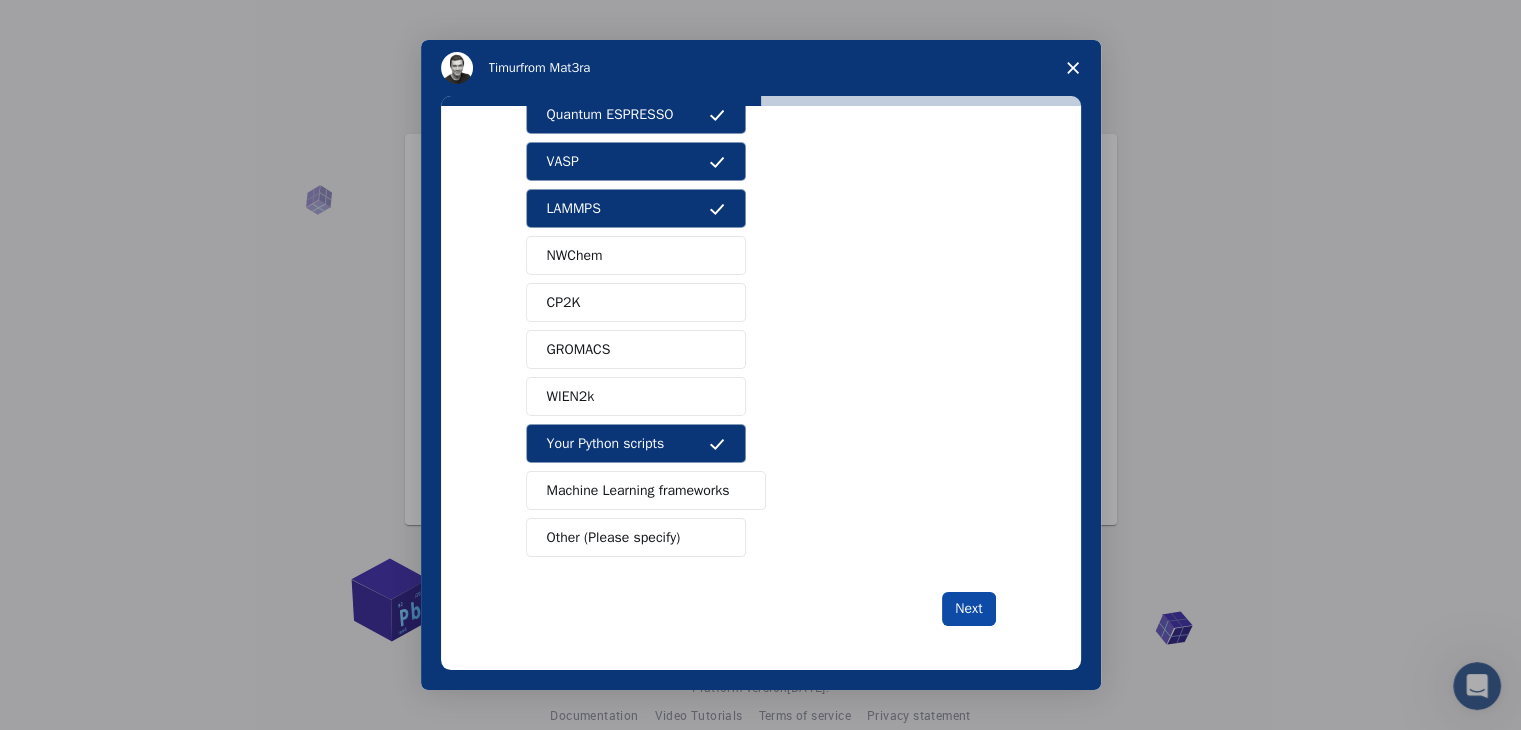 click on "Next" at bounding box center (968, 609) 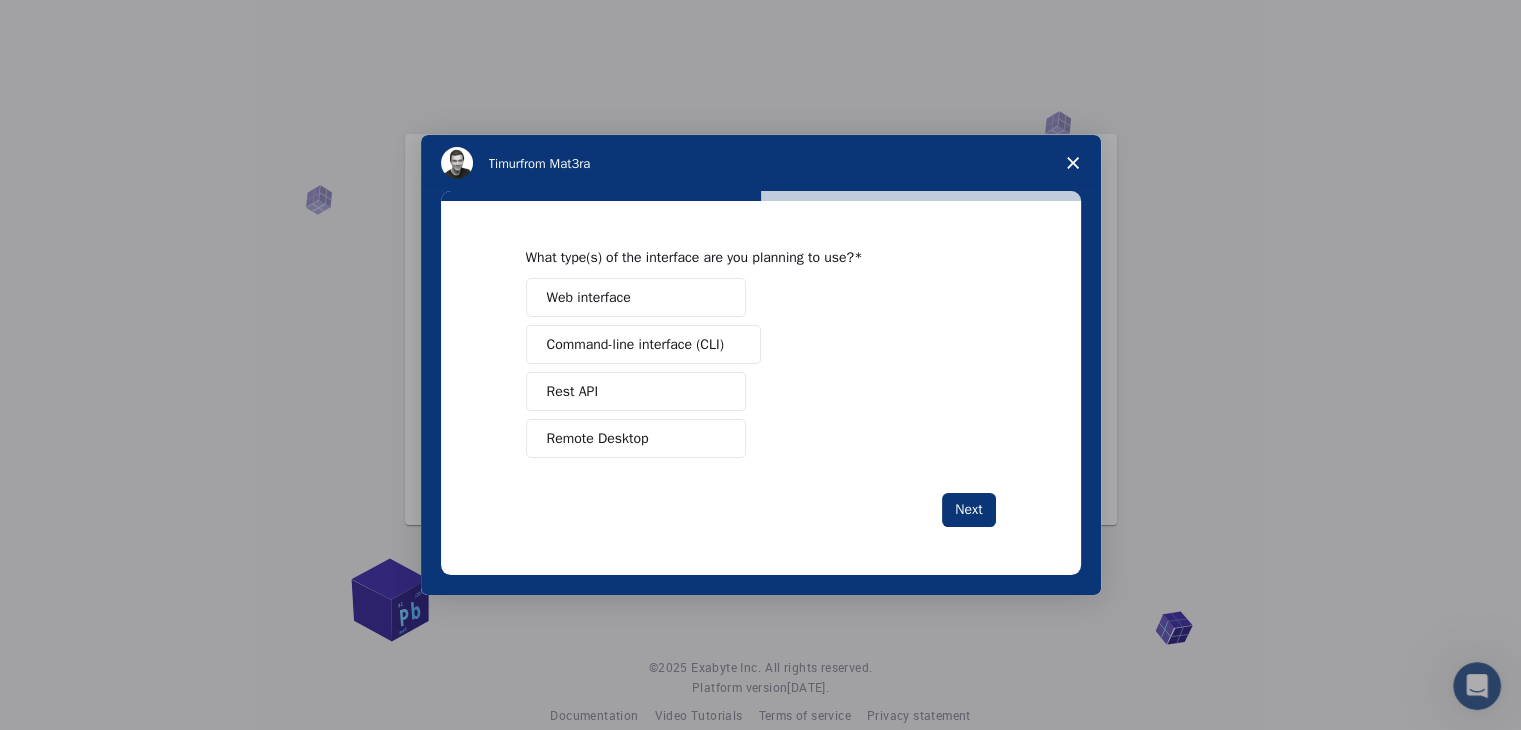 click on "Command-line interface (CLI)" at bounding box center [635, 344] 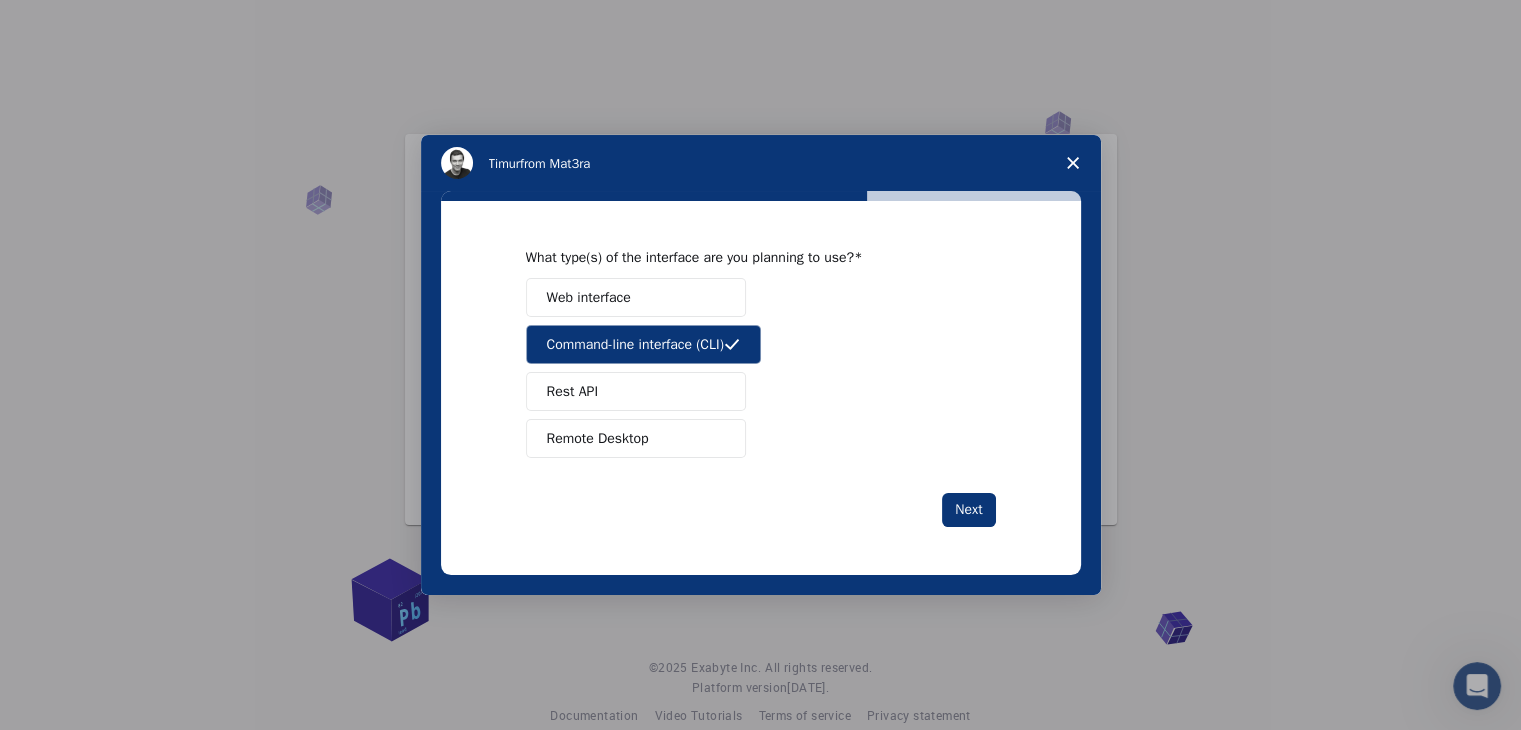 click on "Web interface" at bounding box center [636, 297] 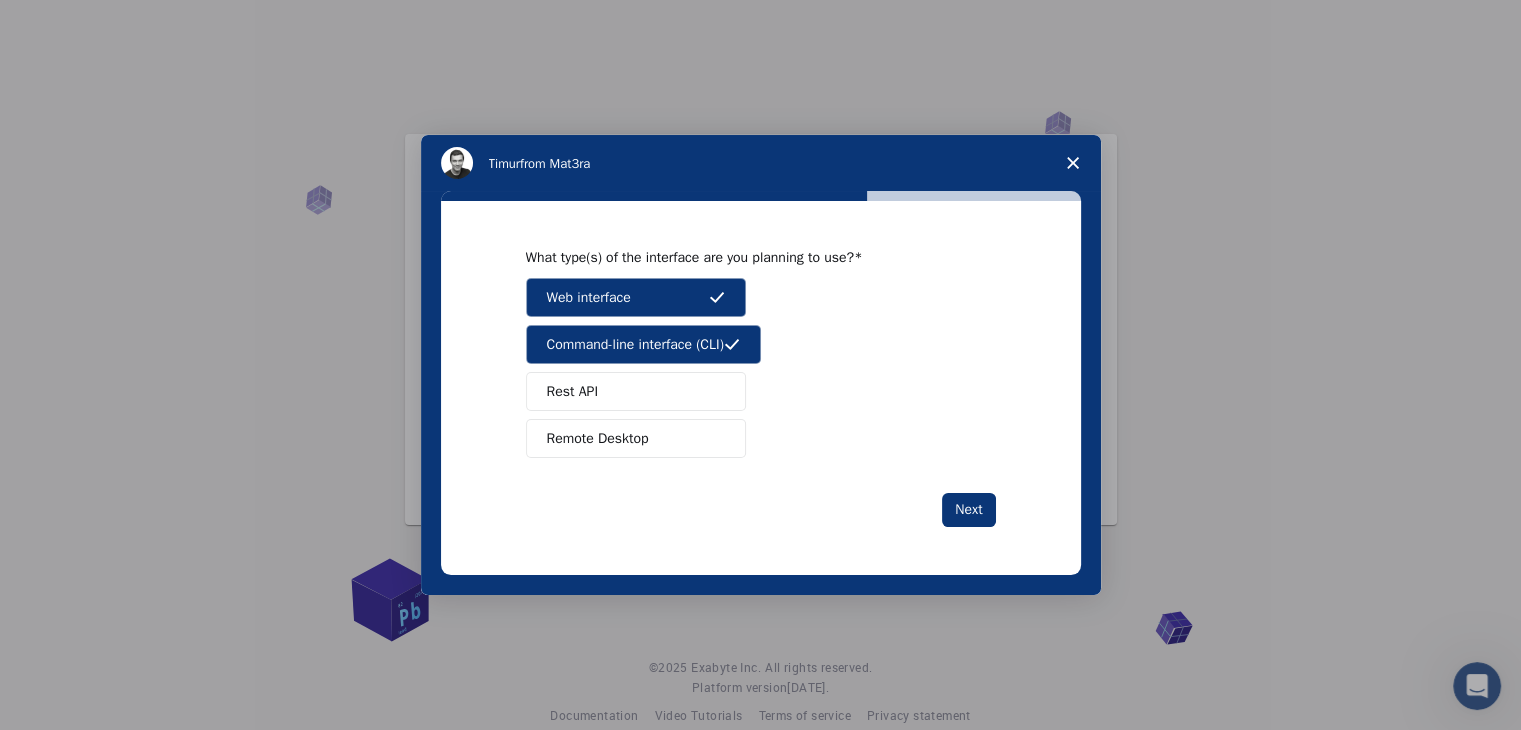 click on "Remote Desktop" at bounding box center (598, 438) 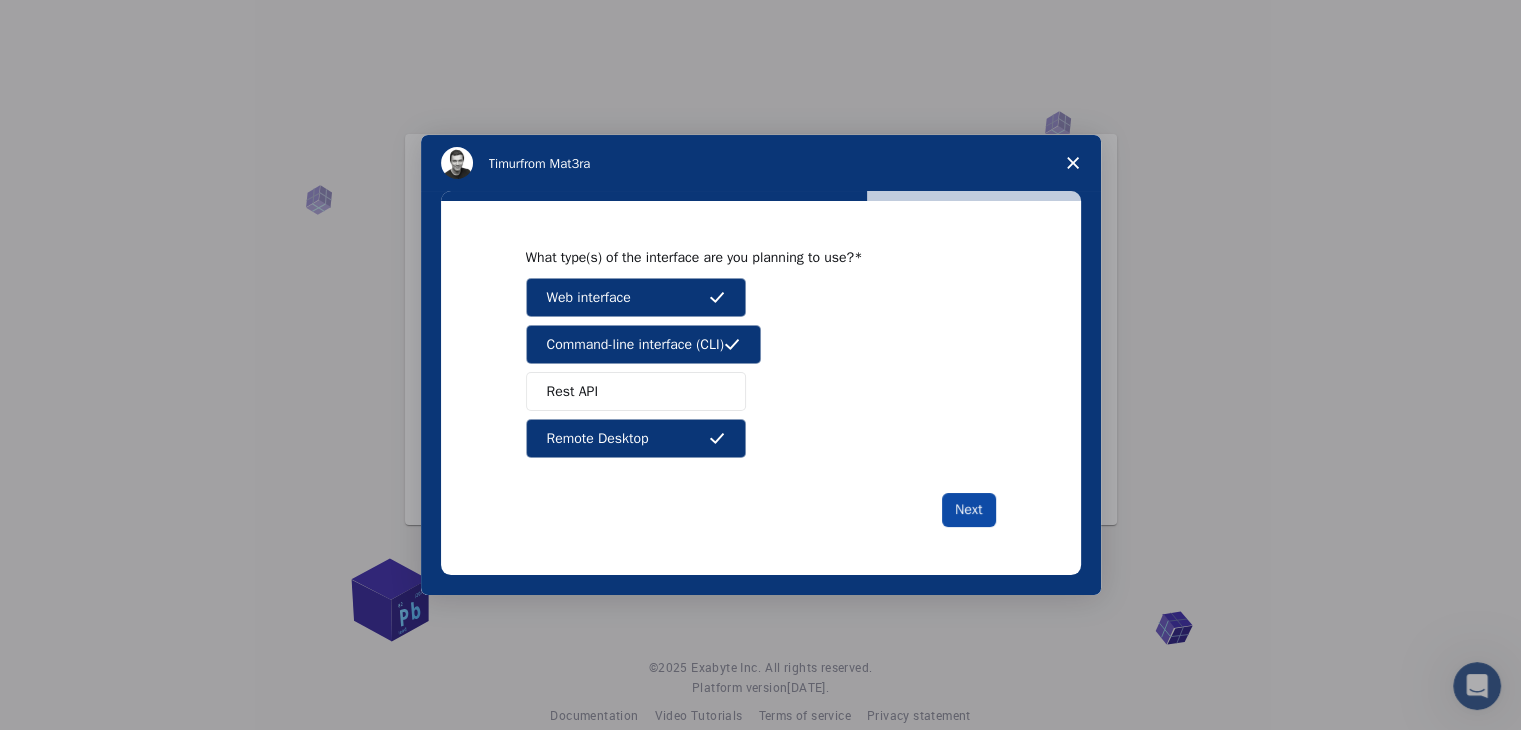 click on "Next" at bounding box center (968, 510) 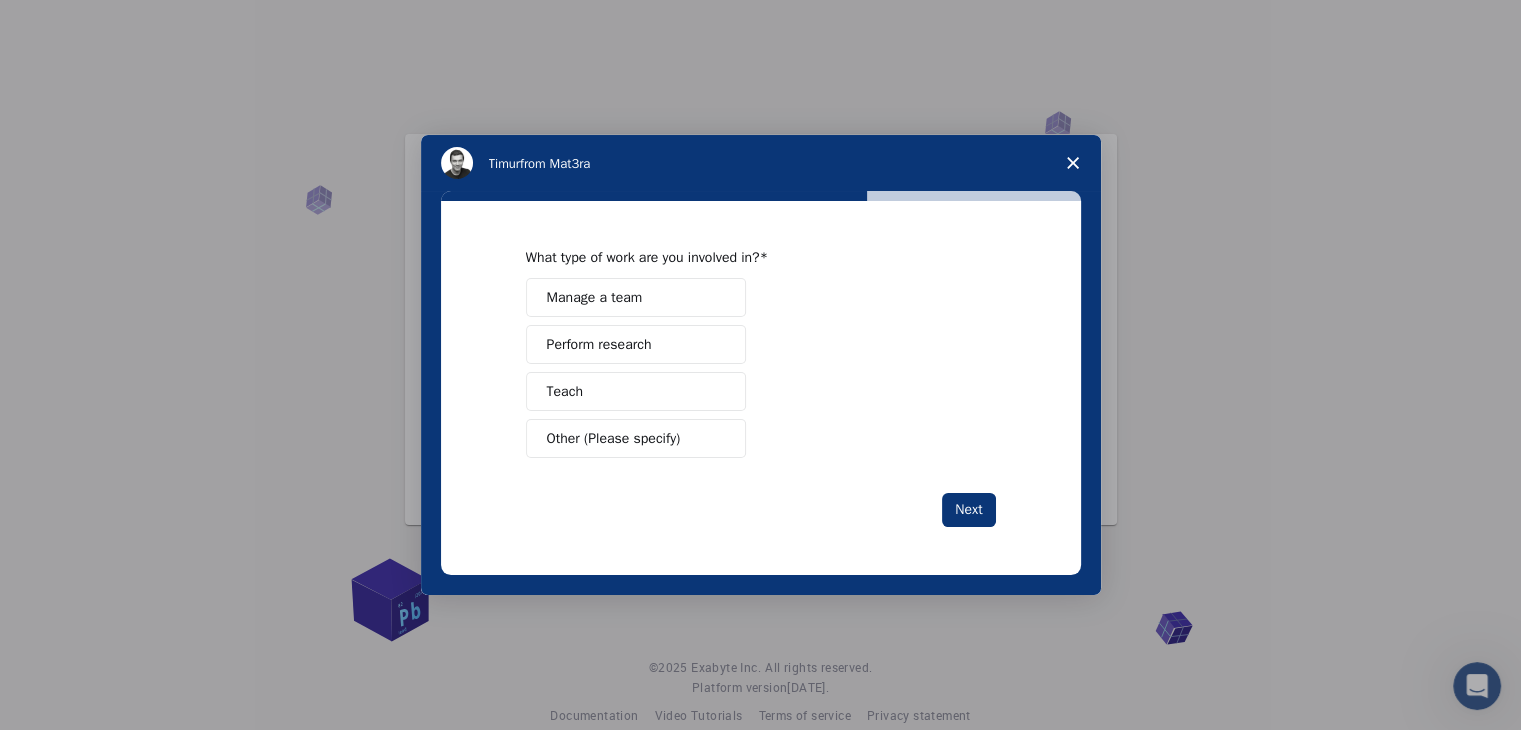 click on "Perform research" at bounding box center [599, 344] 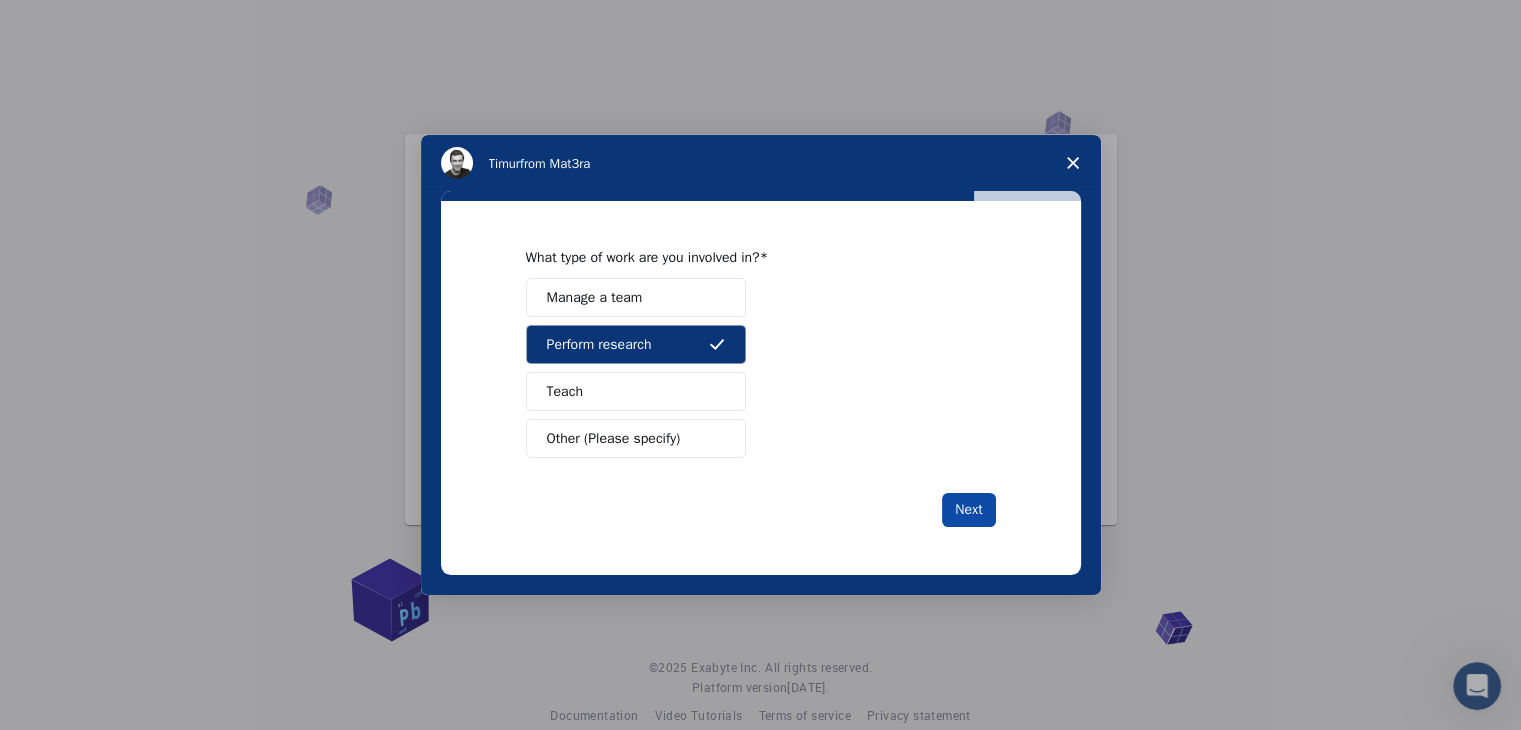 click on "Next" at bounding box center (968, 510) 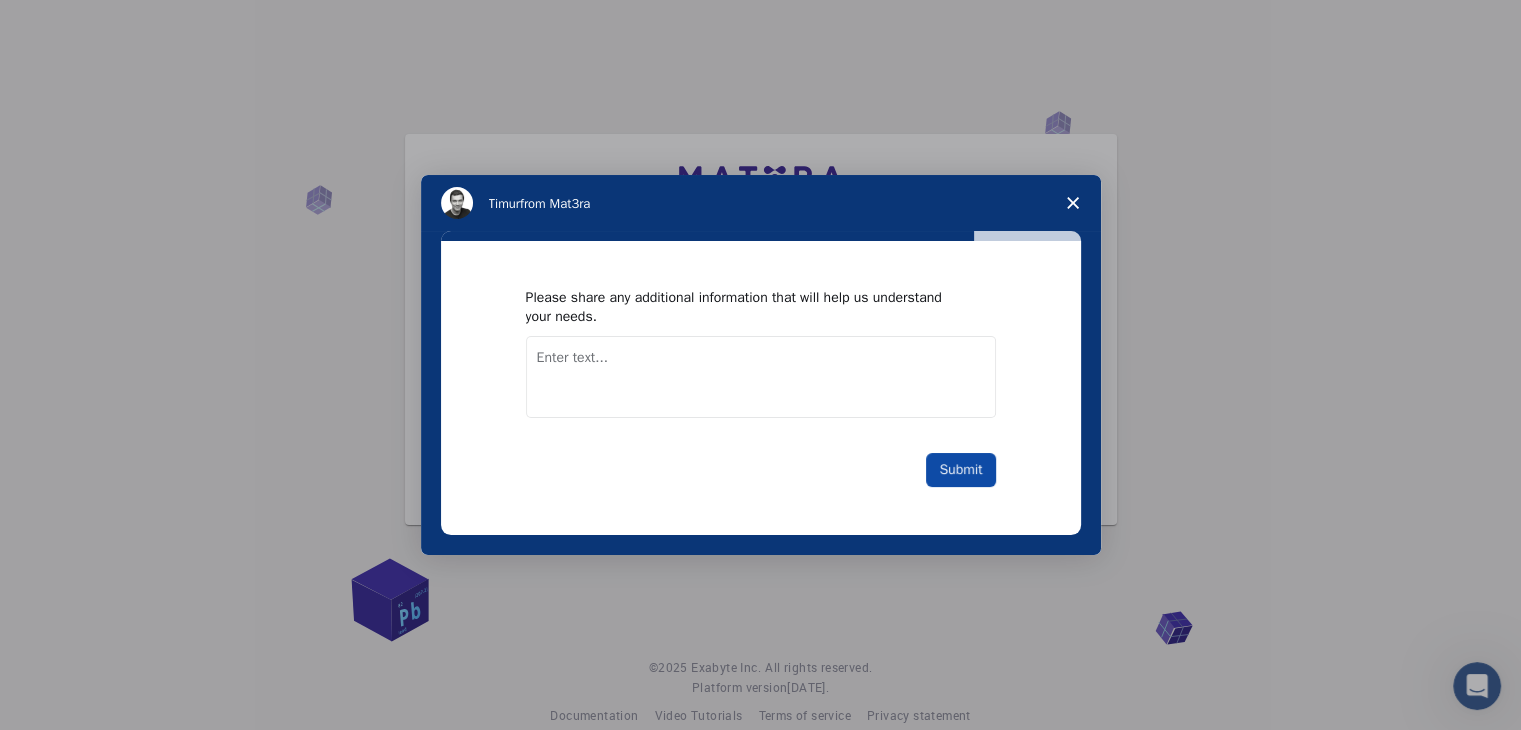 click on "Submit" at bounding box center (960, 470) 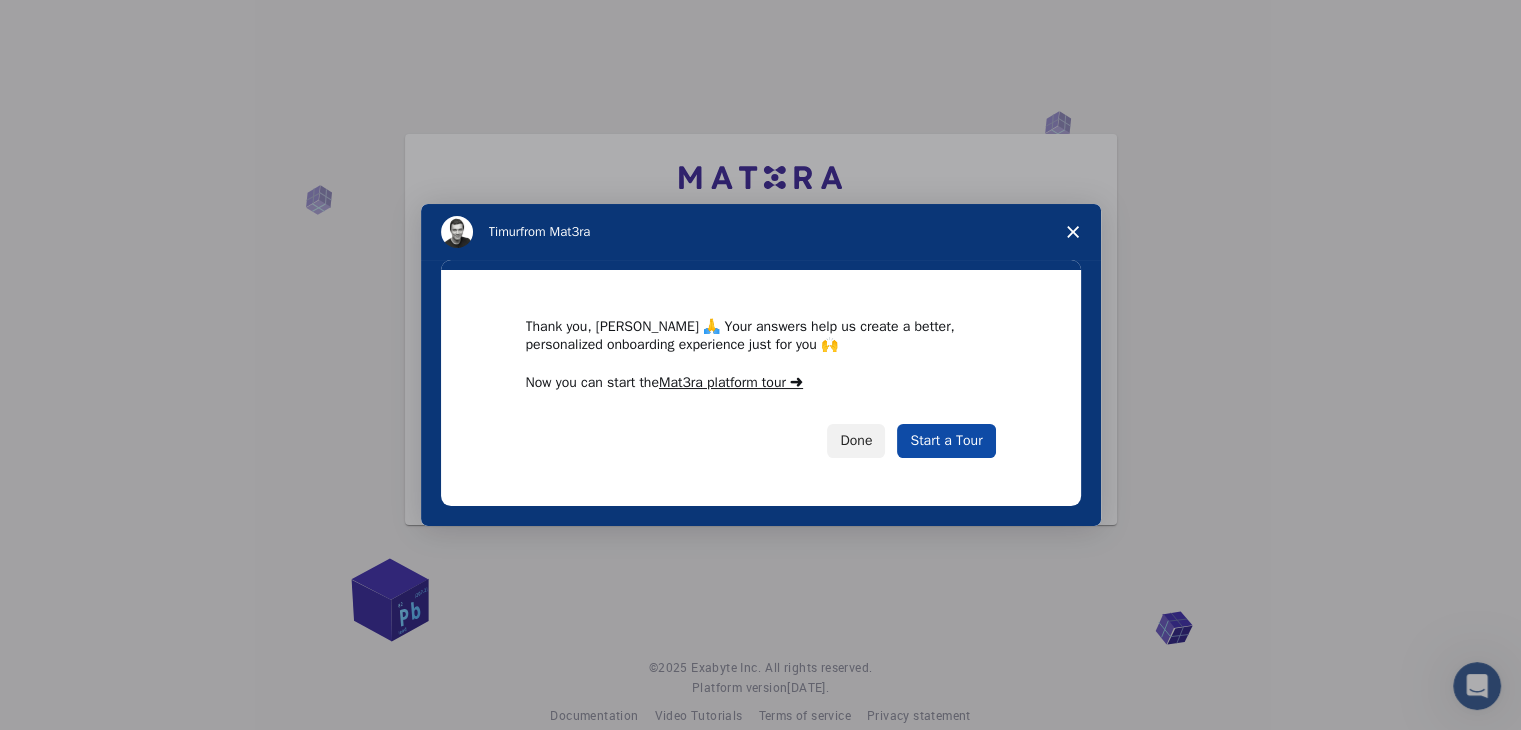 click on "Start a Tour" at bounding box center [946, 441] 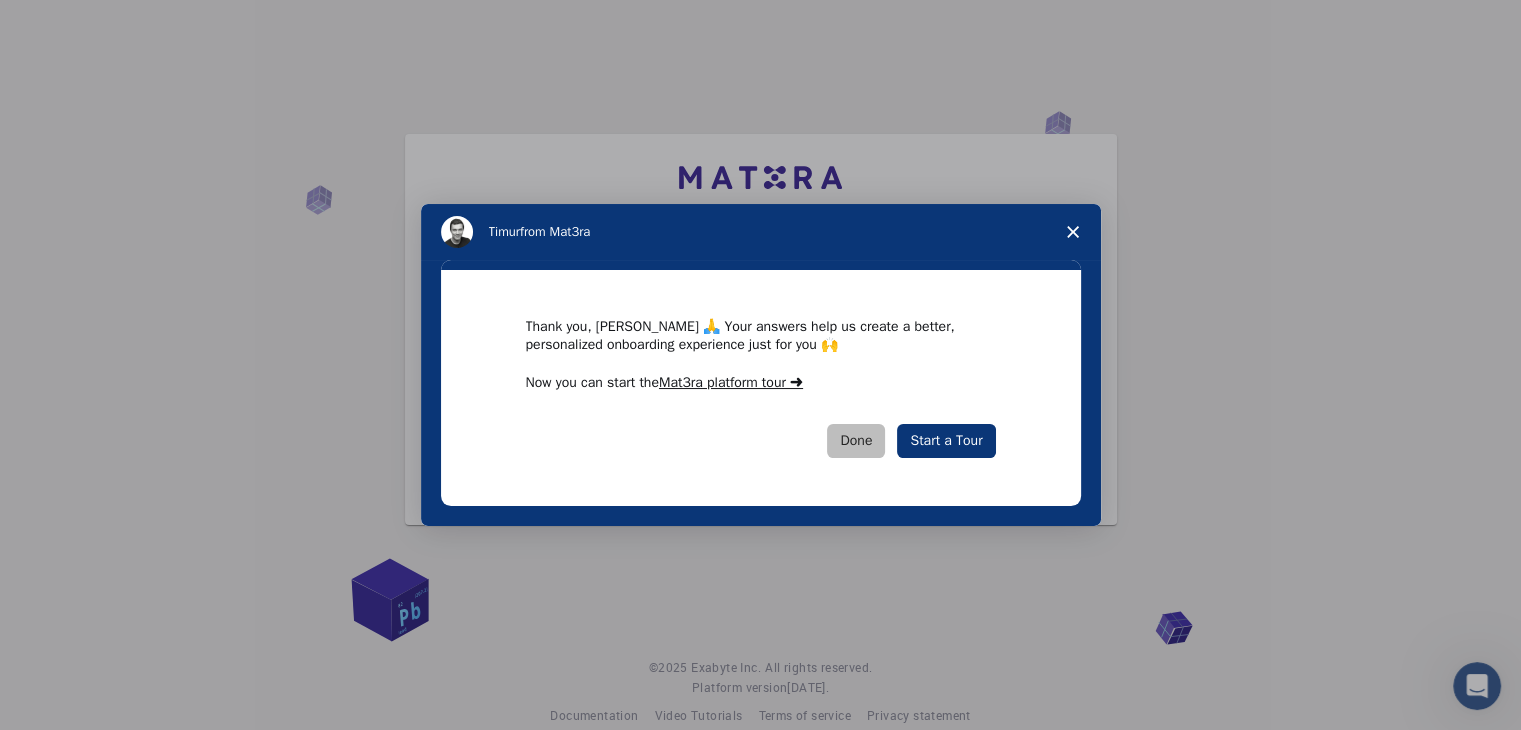 click on "Done" at bounding box center (856, 441) 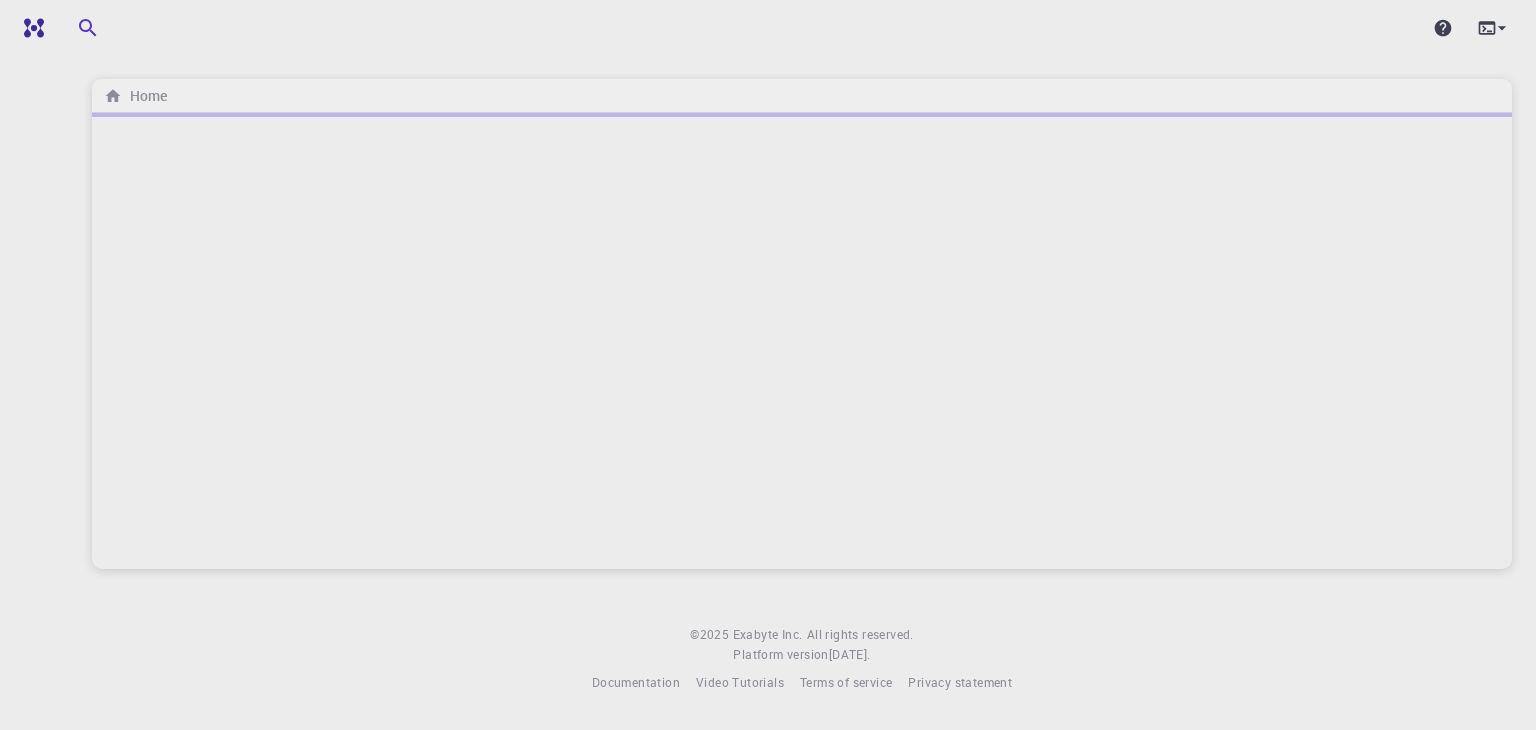 scroll, scrollTop: 0, scrollLeft: 0, axis: both 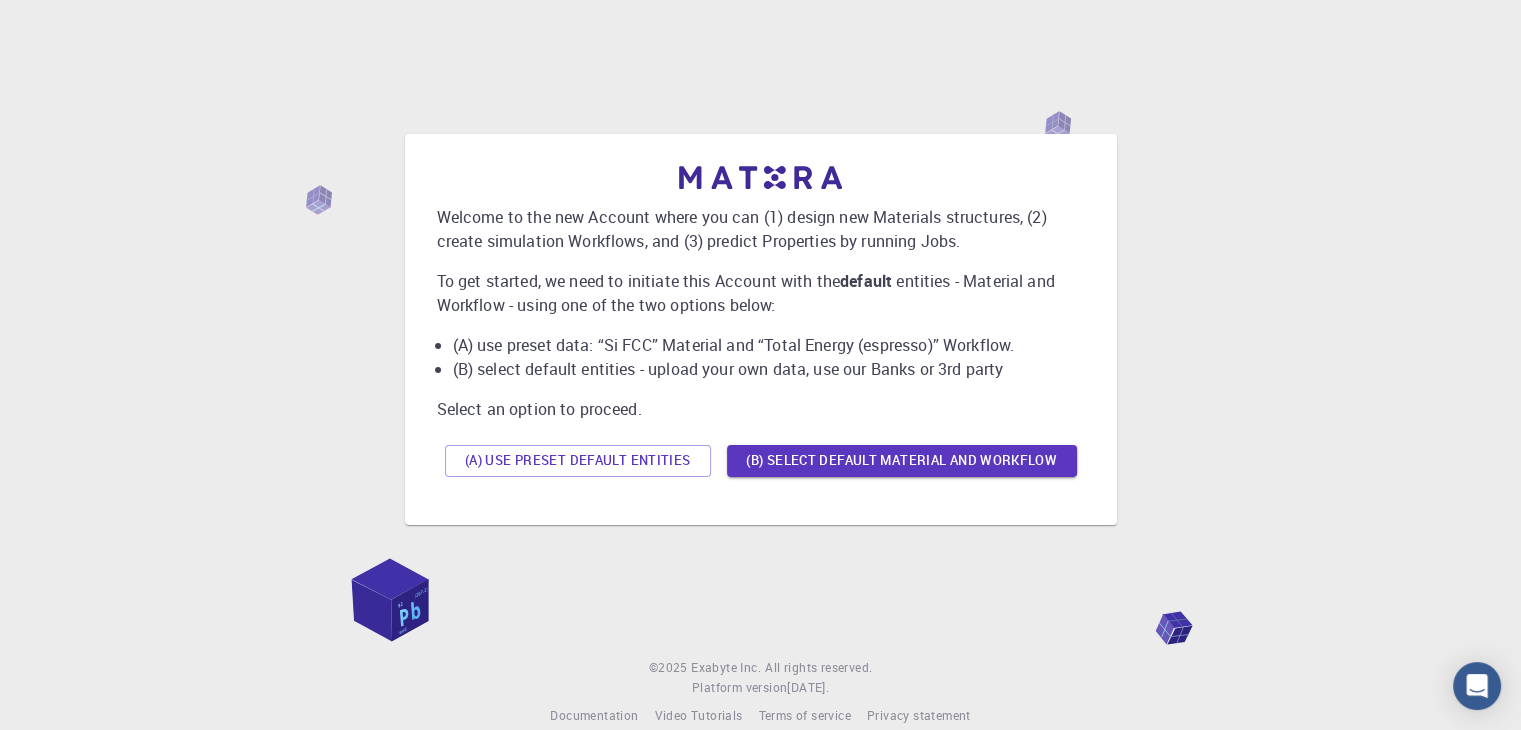 click on "Welcome to the new Account where you can (1) design new Materials structures, (2) create simulation Workflows, and (3) predict Properties by running Jobs. To get started, we need to initiate this Account with the  default   entities - Material and Workflow - using one of the two options below: (A) use preset data: “Si FCC” Material and “Total Energy (espresso)” Workflow. (B) select default entities - upload your own data, use our Banks or 3rd party Select an option to proceed. (A) Use preset default entities (B) Select default material and workflow" at bounding box center [760, 329] 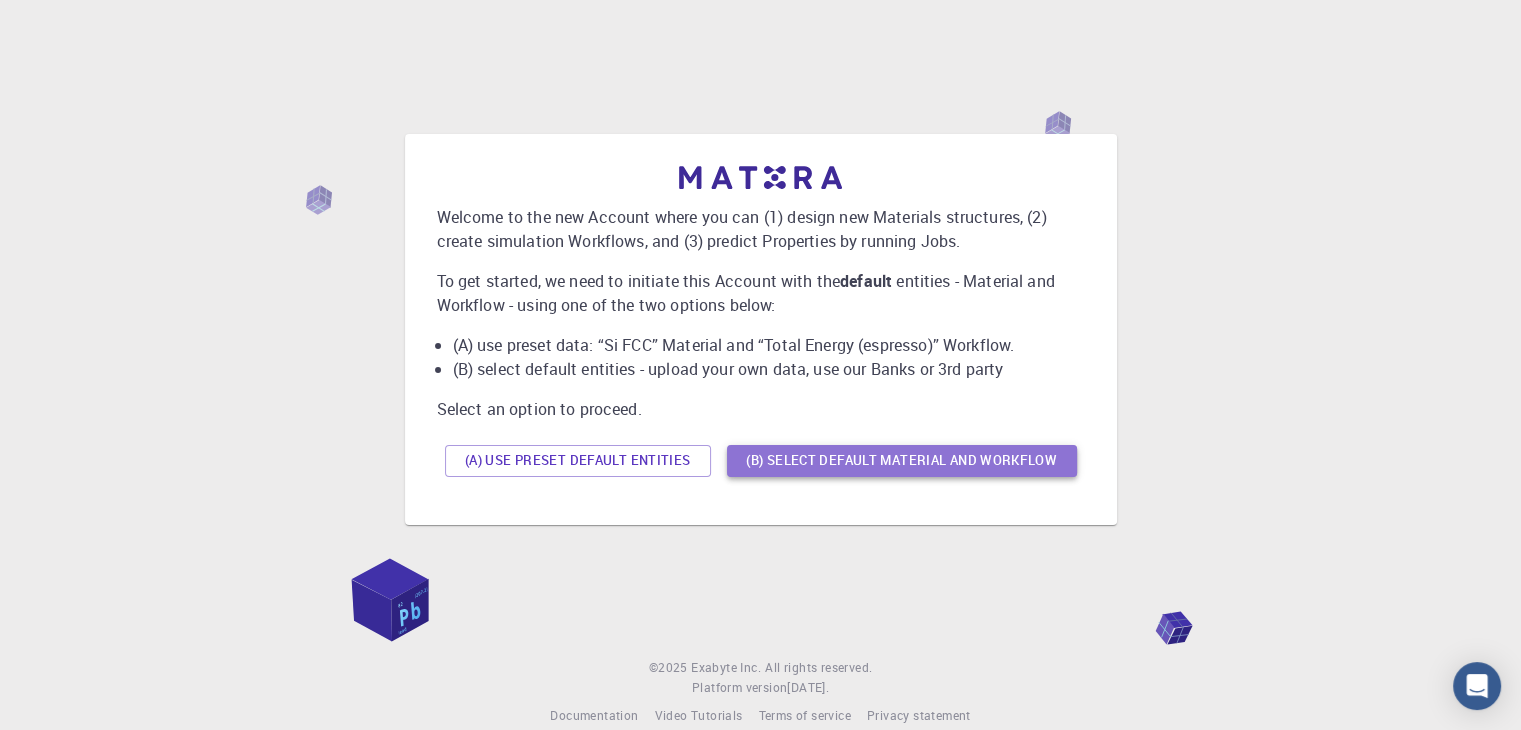 click on "(B) Select default material and workflow" at bounding box center (902, 461) 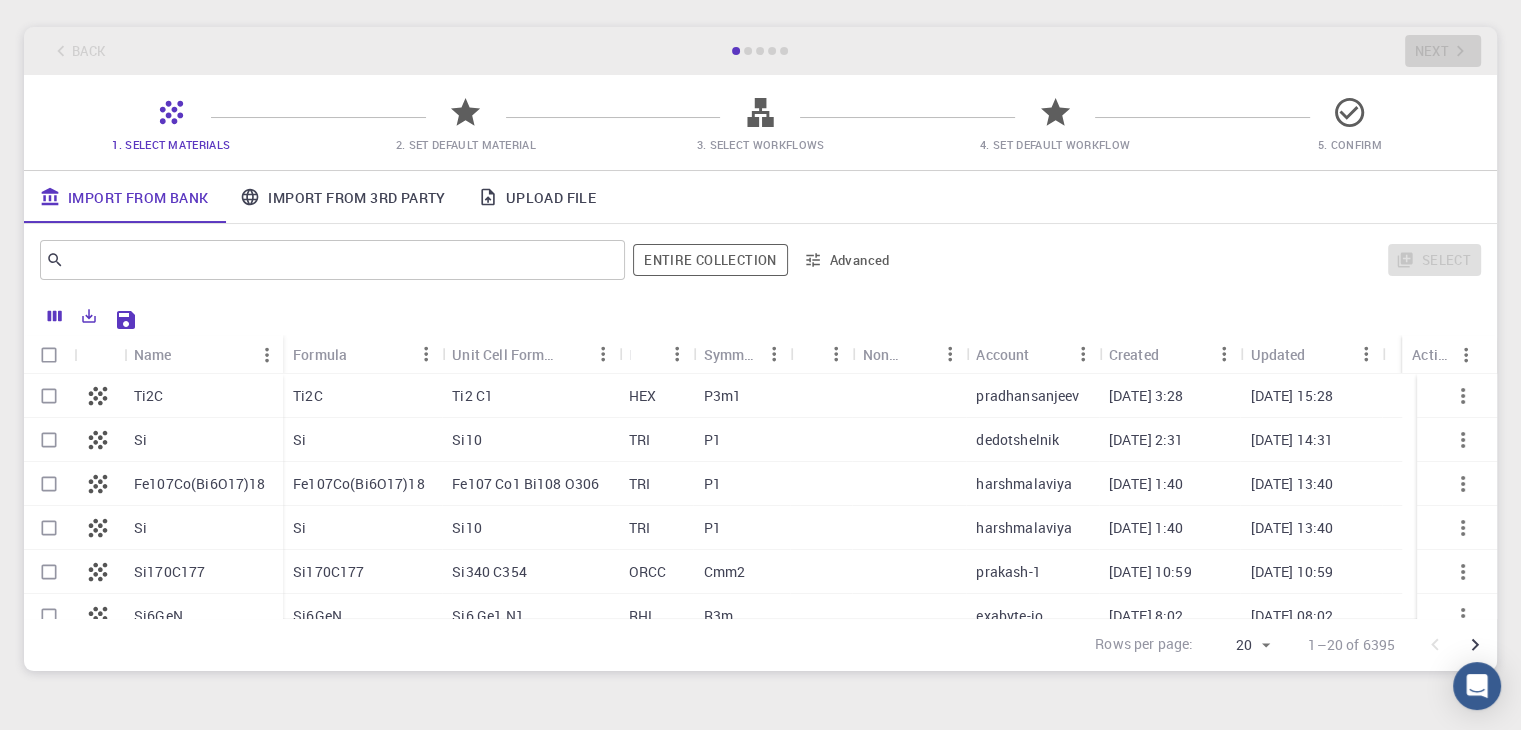 scroll, scrollTop: 76, scrollLeft: 0, axis: vertical 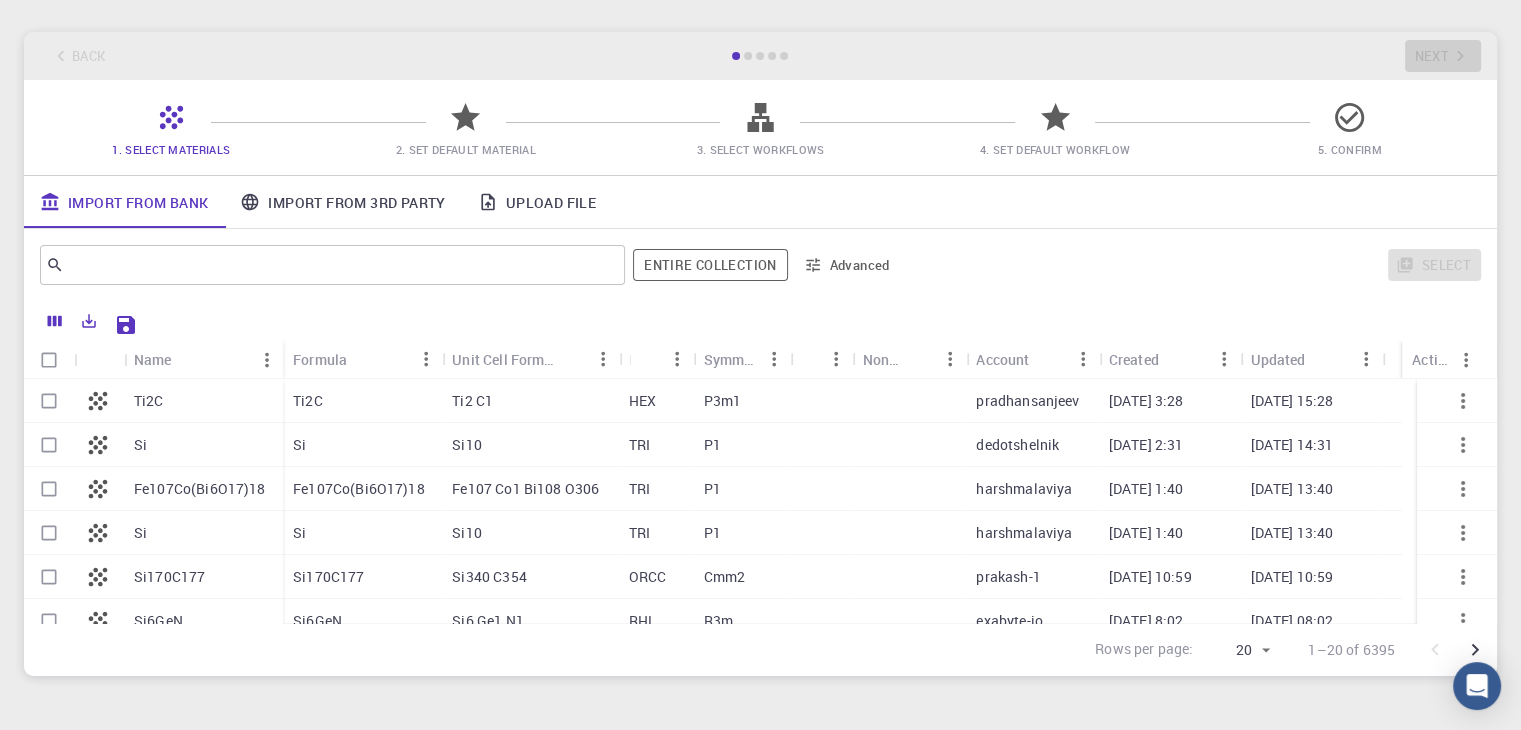 click on "Import From 3rd Party" at bounding box center [342, 202] 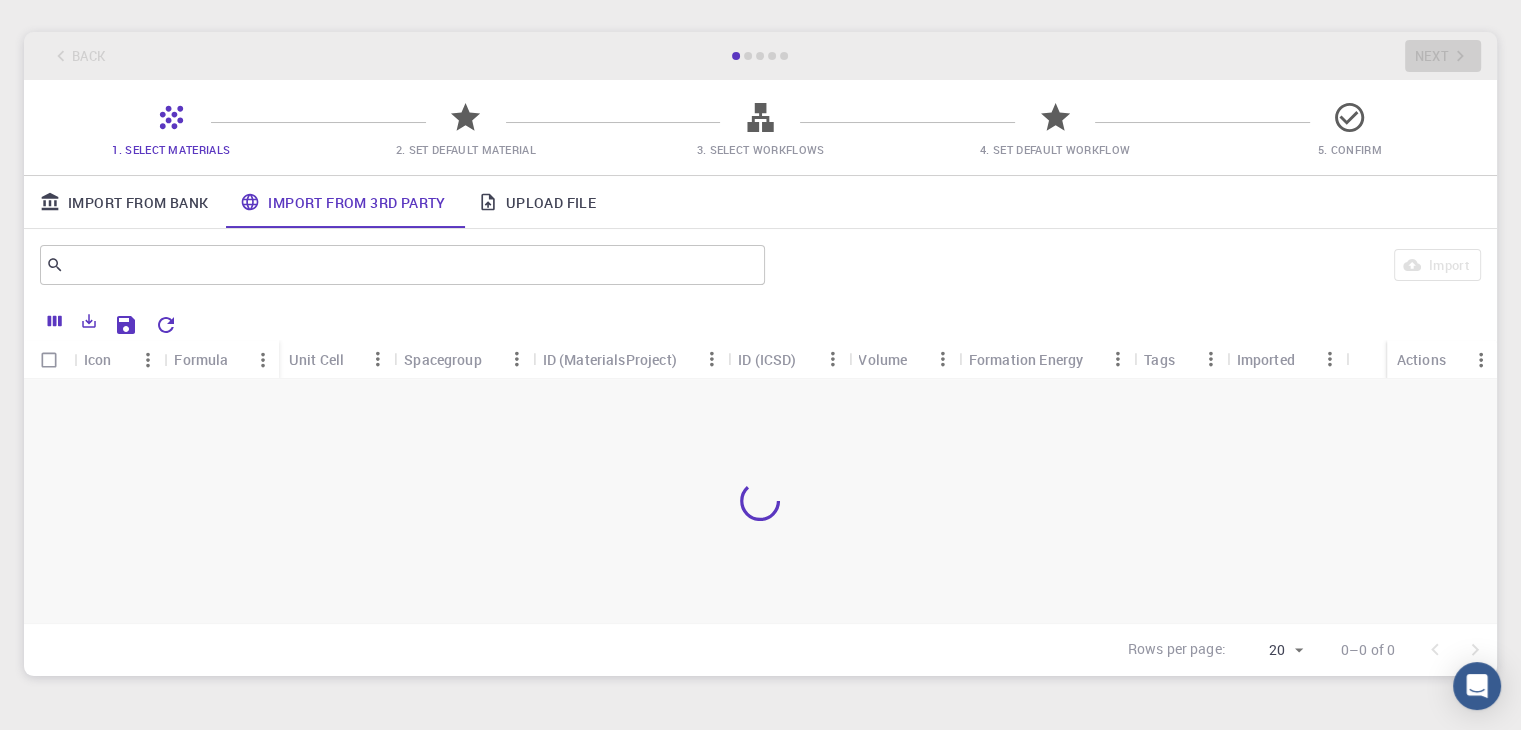 click on "Upload File" at bounding box center (537, 202) 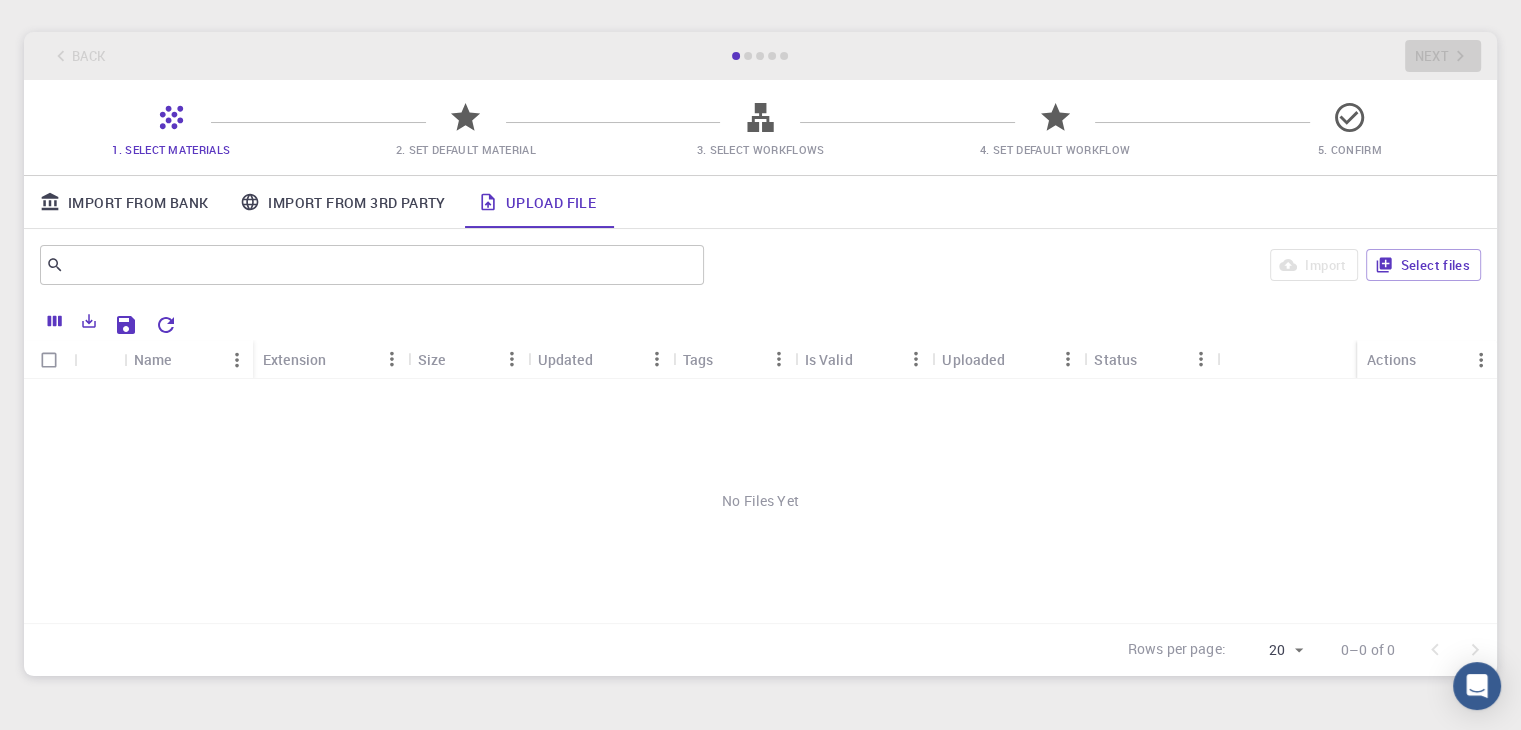 click on "No Files Yet" at bounding box center (760, 501) 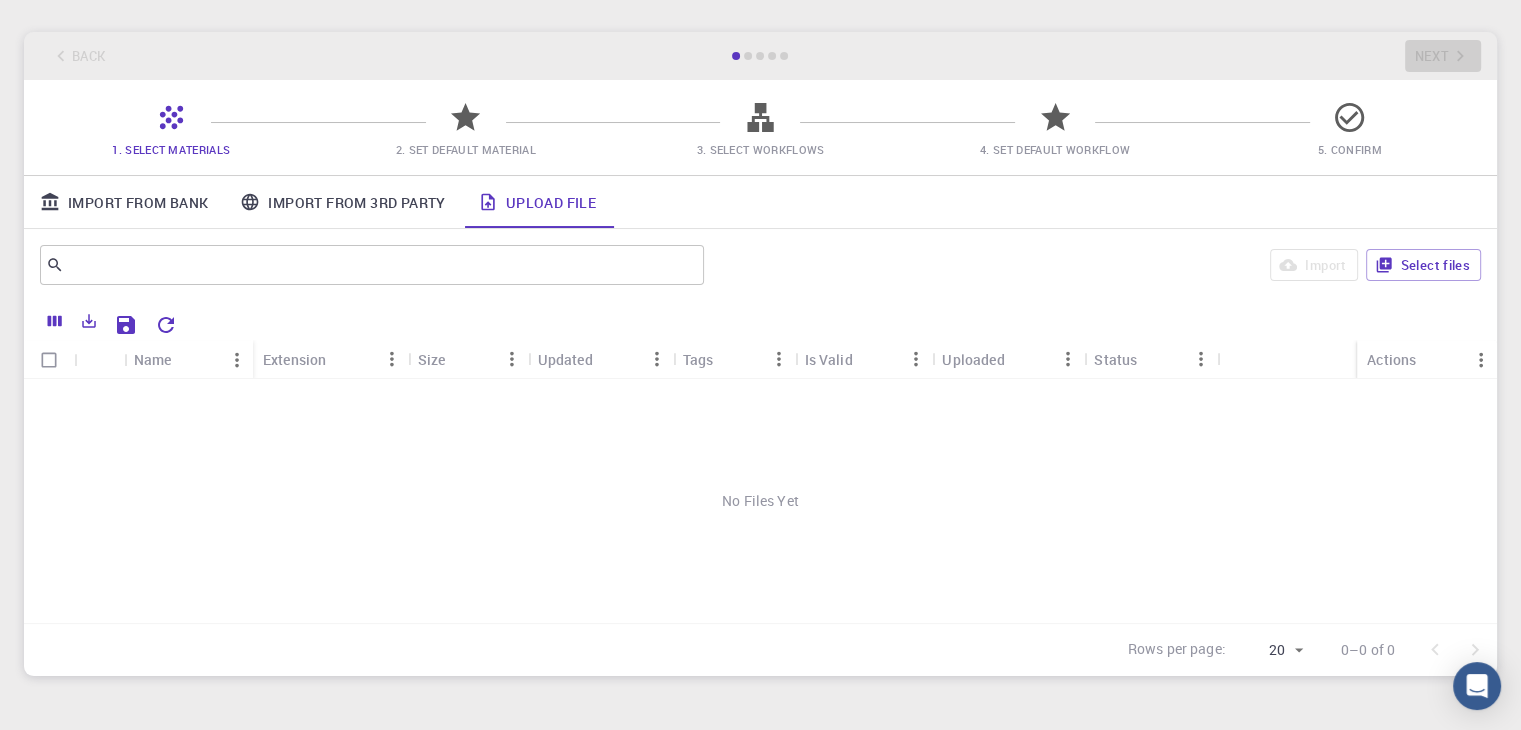 click on "Initial Account Setup for  Mohammad H. Amirkhani Select Materials, Workflows and assign defaults Back Next 1. Select Materials 2. Set Default Material 3. Select Workflows 4. Set Default Workflow 5. Confirm Import From Bank Import From 3rd Party Upload File ​ Import Select files Name Extension Size Updated Tags Is Valid Uploaded Status Actions No Files Yet Rows per page: 20 20 0–0 of 0" at bounding box center [760, 312] 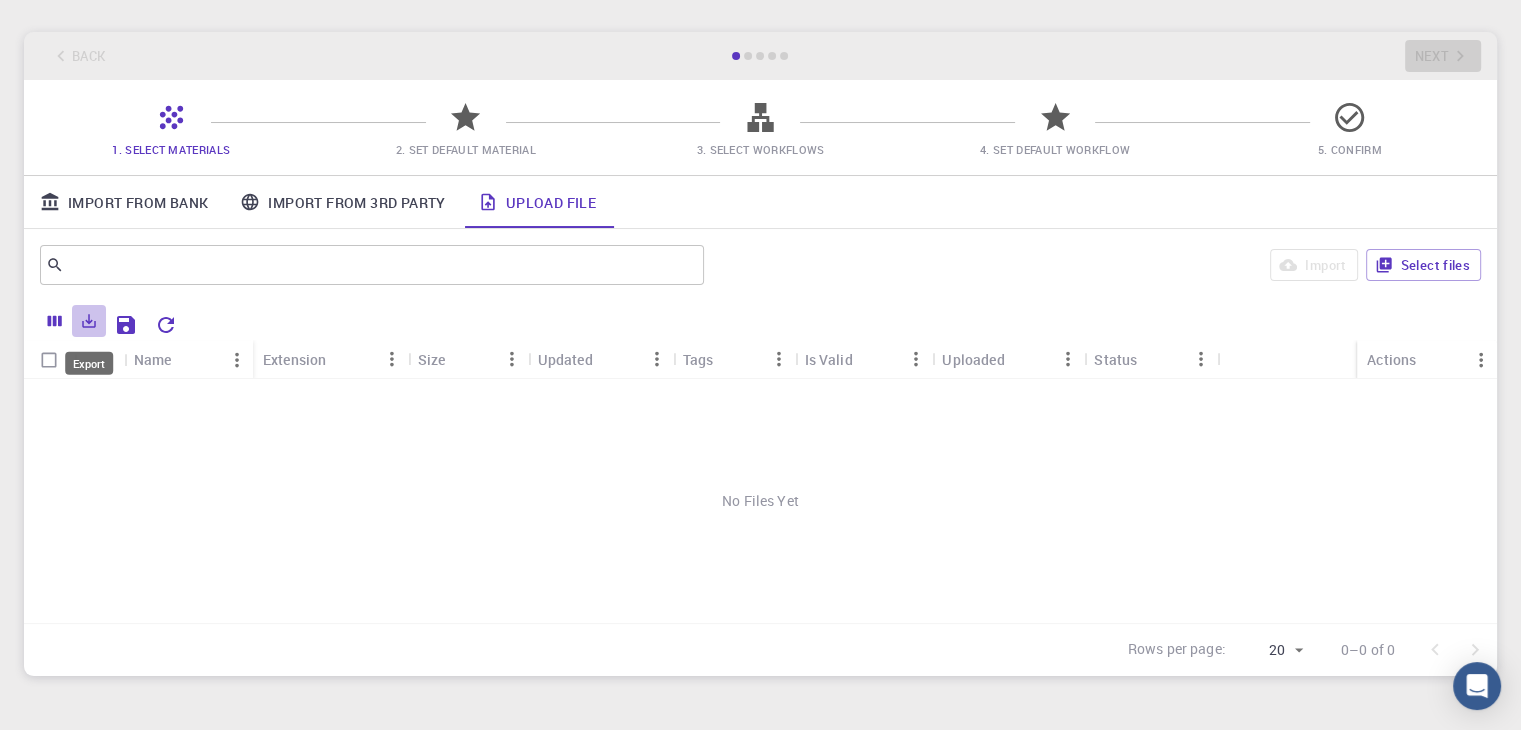 click 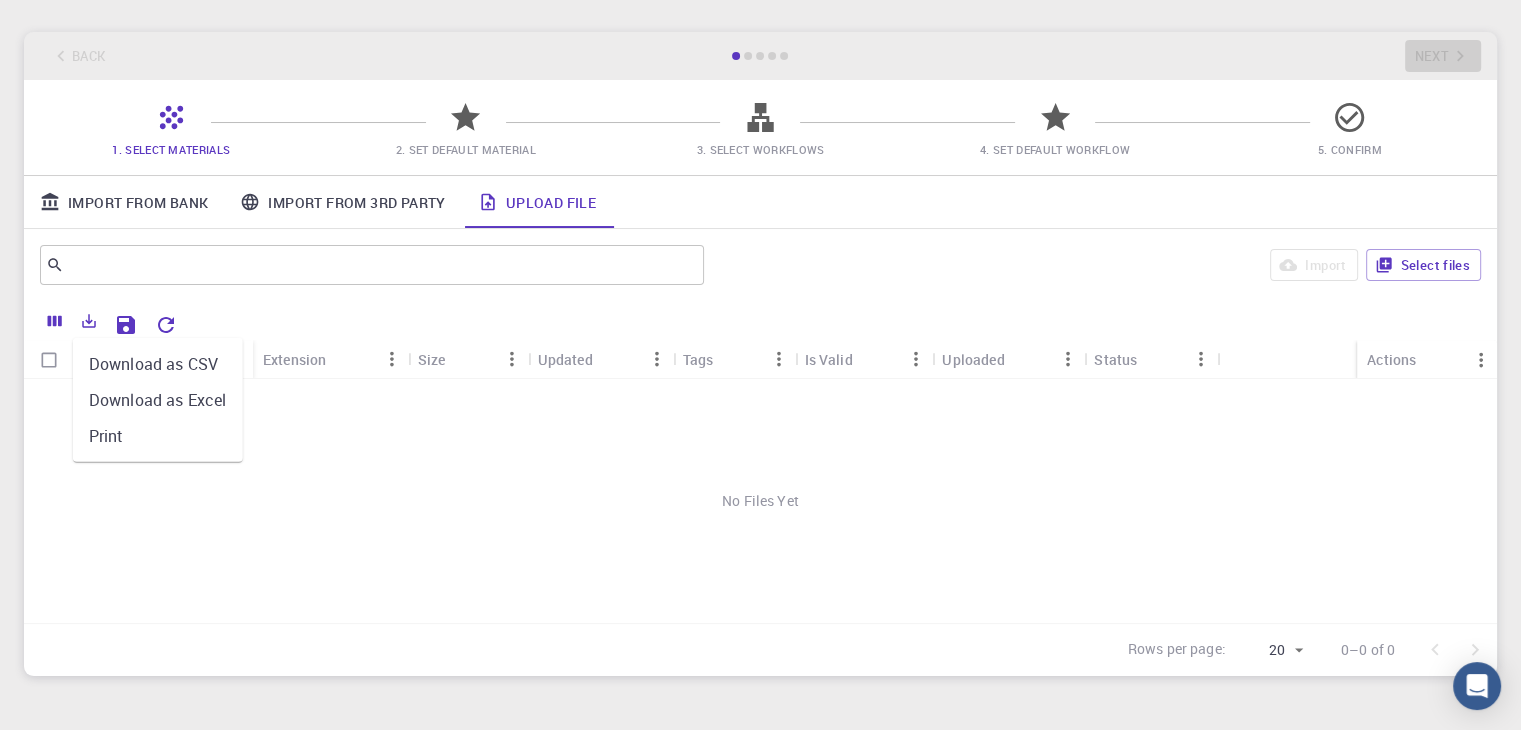 click on "No Files Yet" at bounding box center (760, 501) 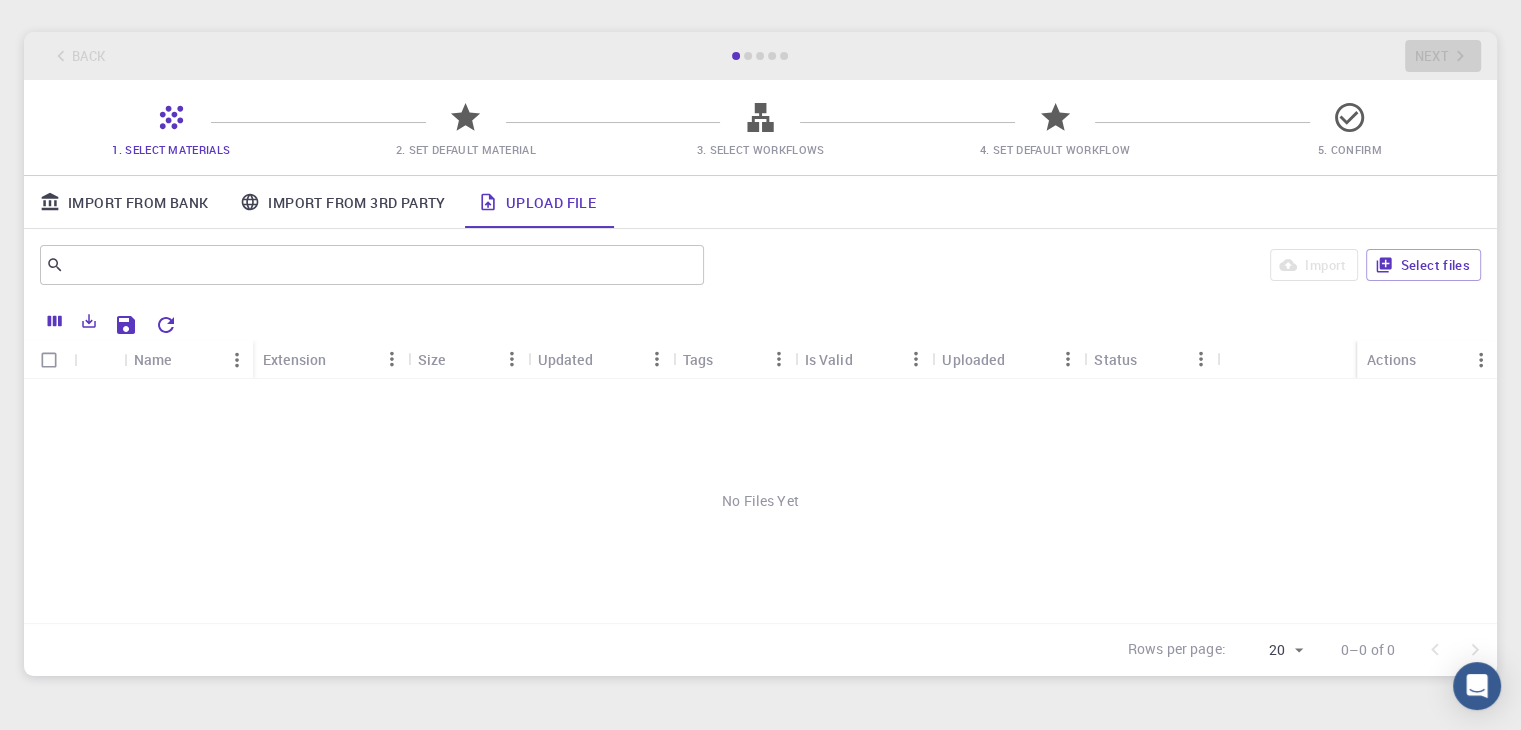 click 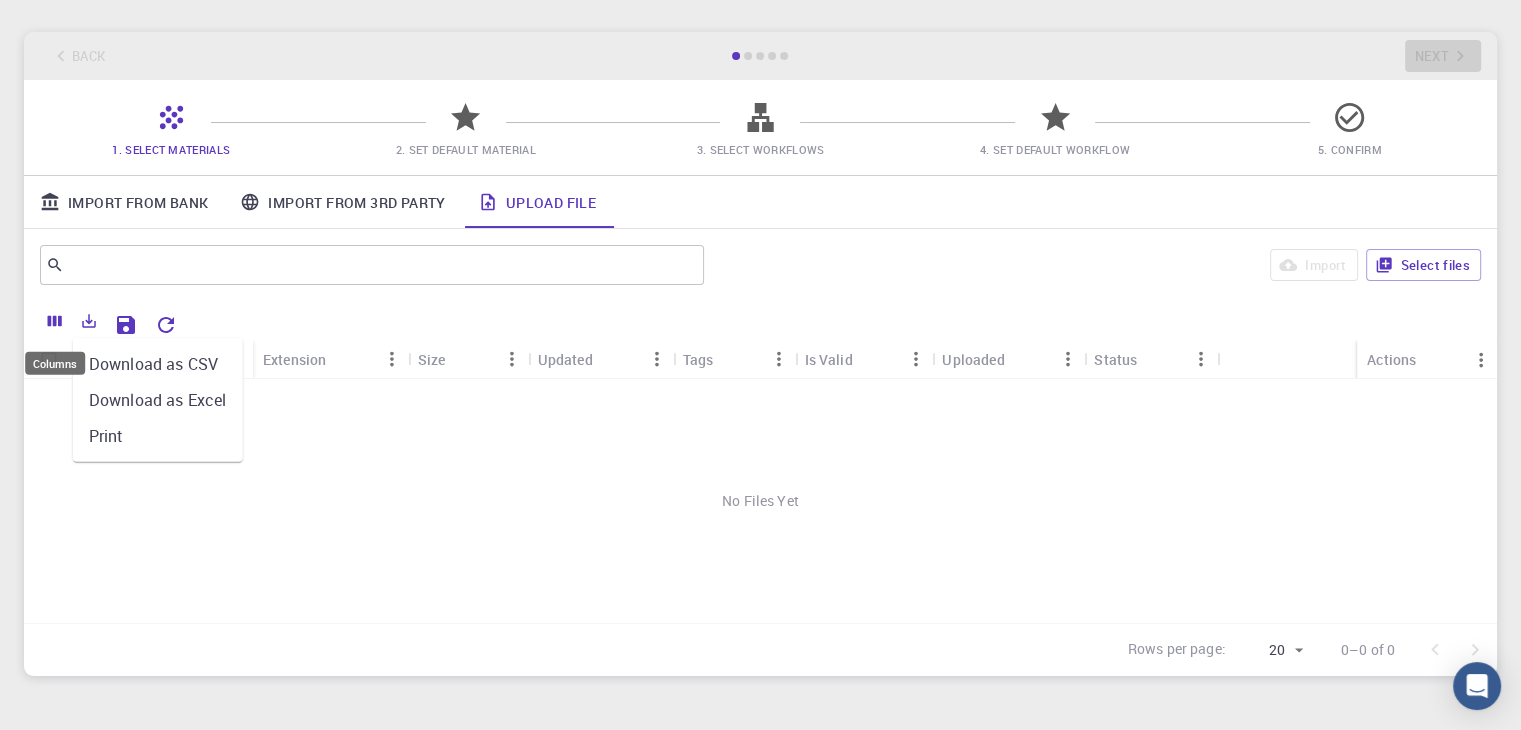 click at bounding box center [55, 321] 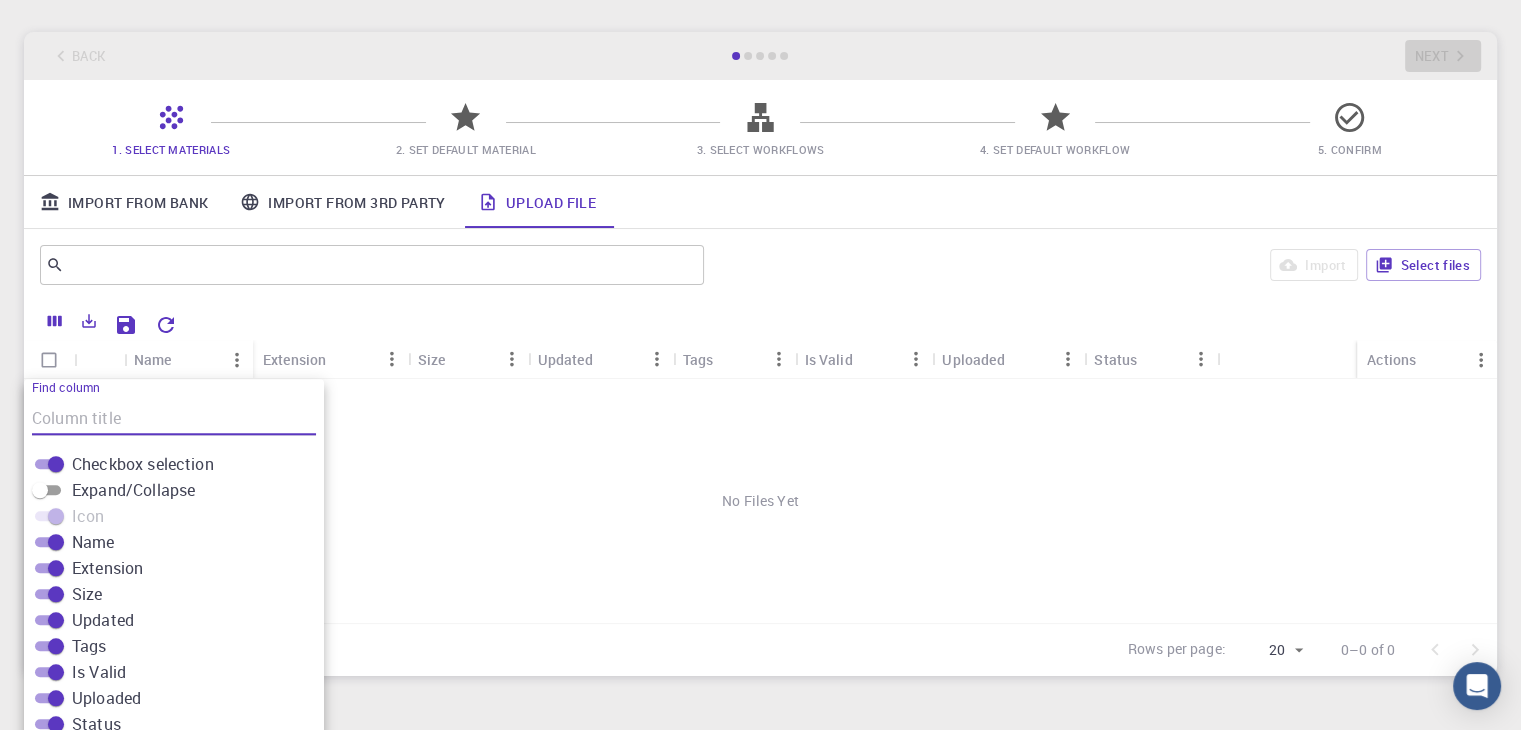 scroll, scrollTop: 165, scrollLeft: 0, axis: vertical 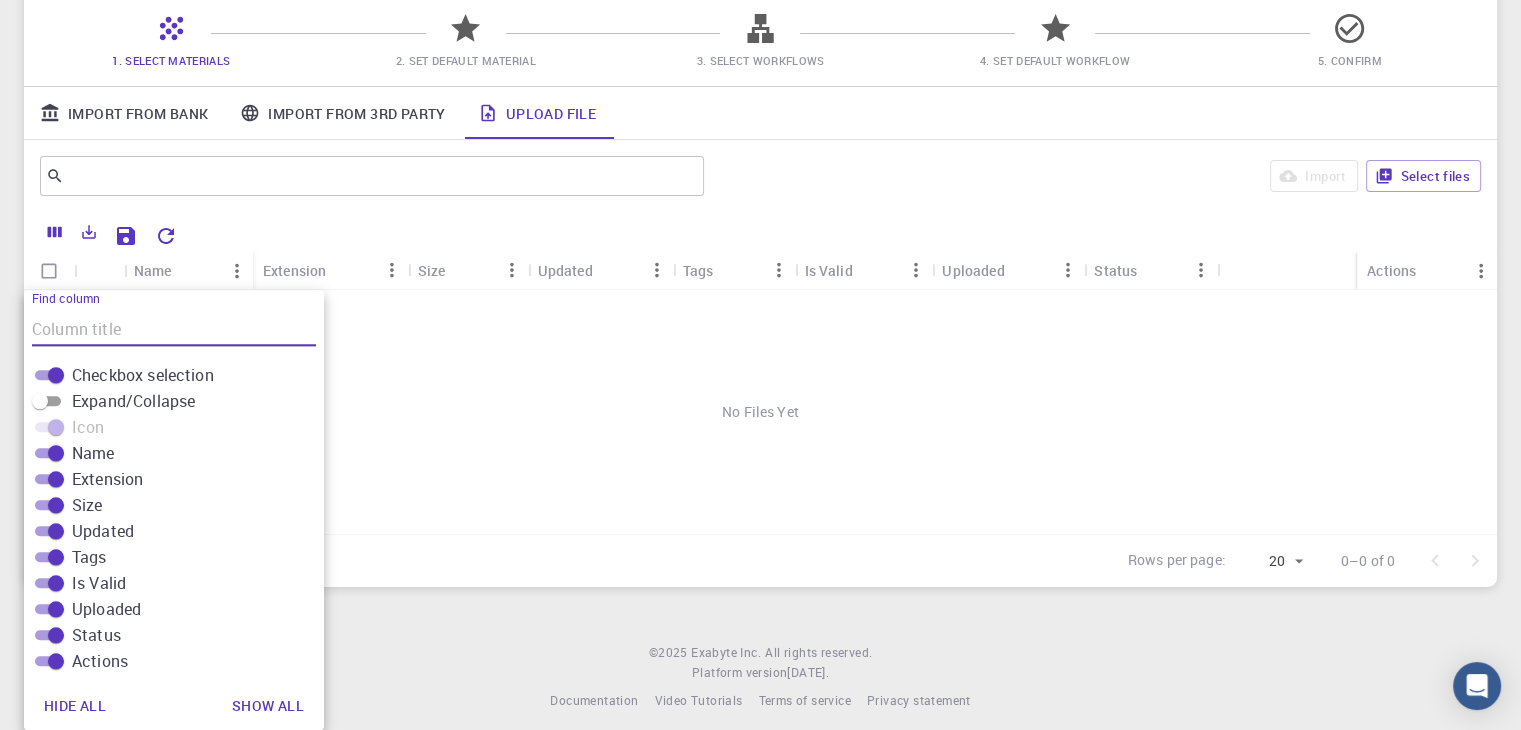 click on "No Files Yet" at bounding box center [760, 412] 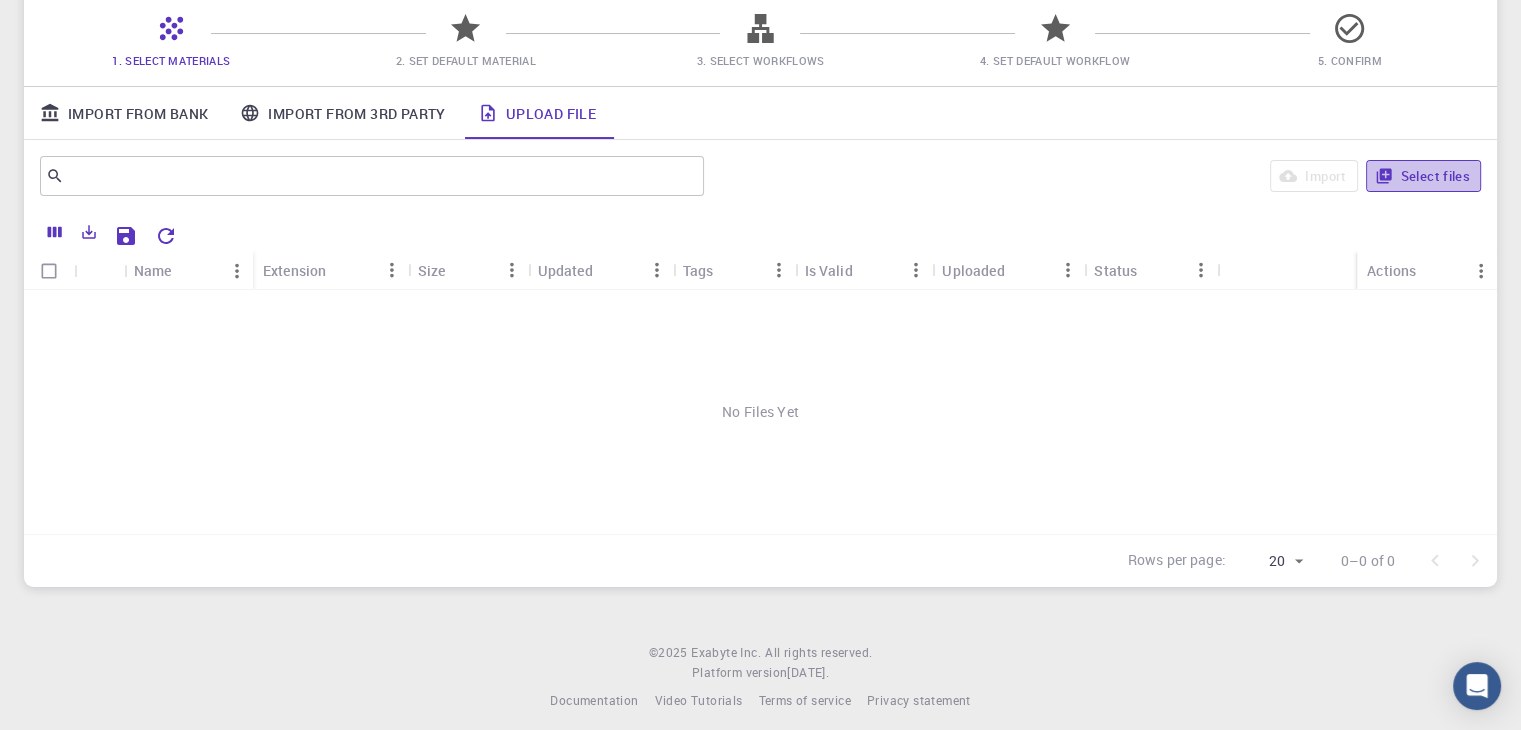 click on "Select files" at bounding box center [1423, 176] 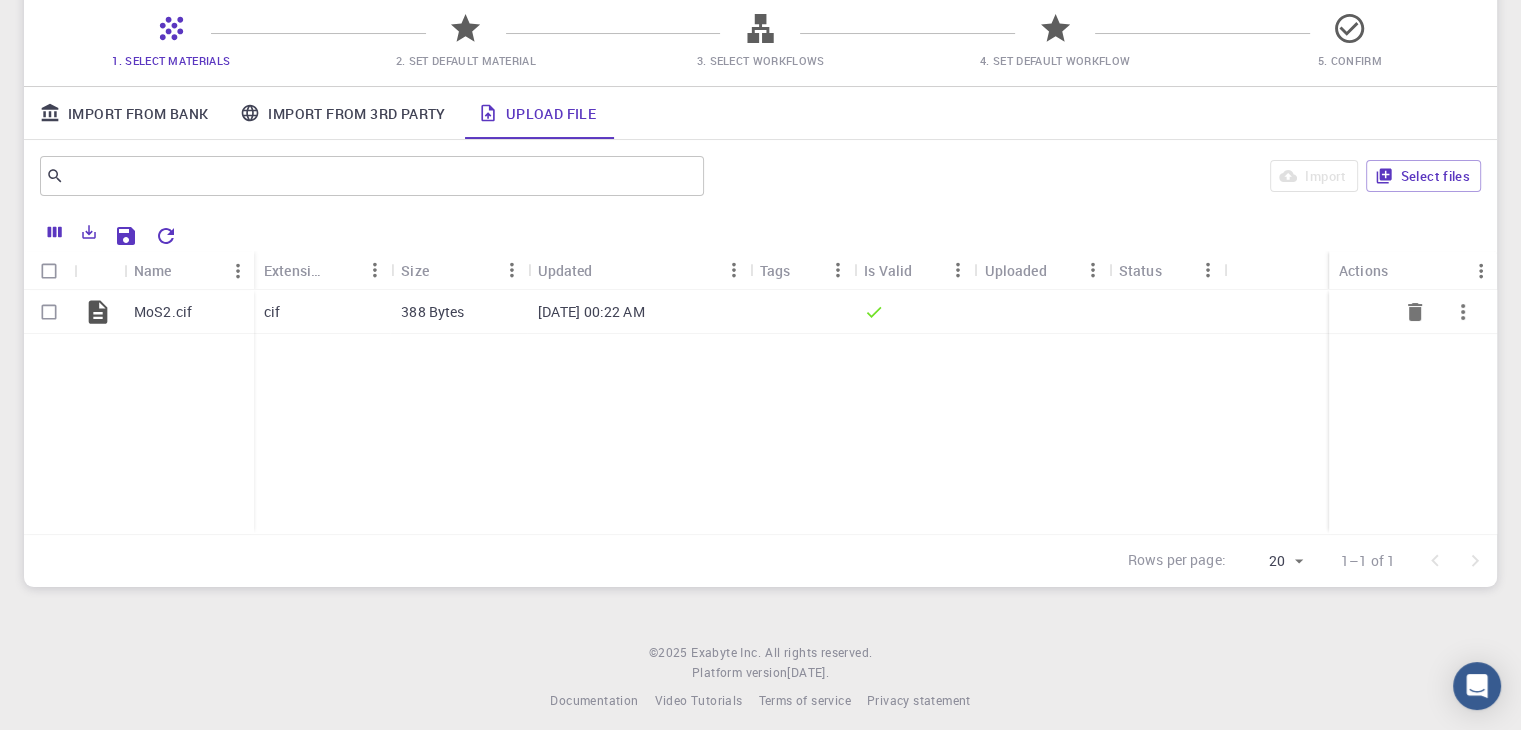 click on "388 Bytes" at bounding box center (459, 312) 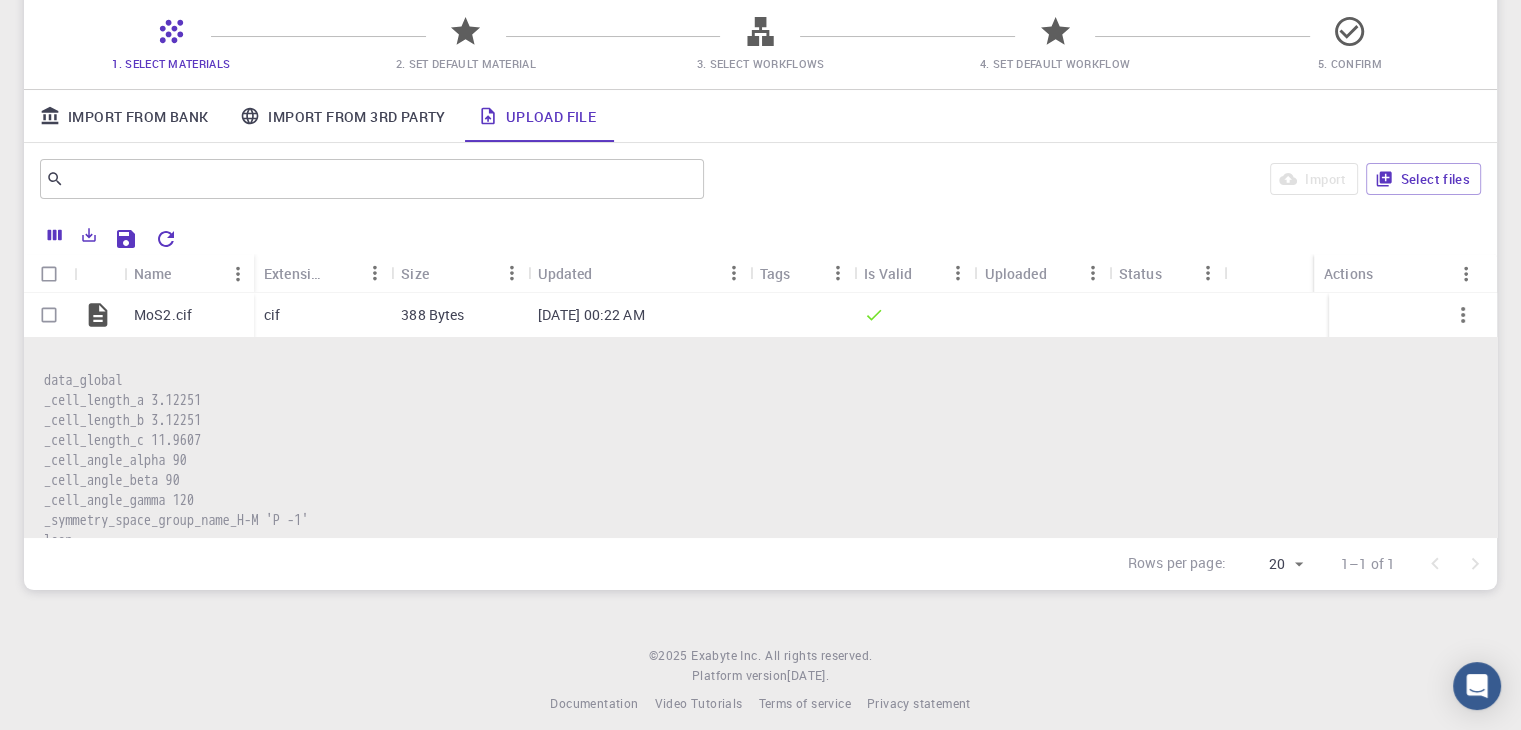 scroll, scrollTop: 165, scrollLeft: 0, axis: vertical 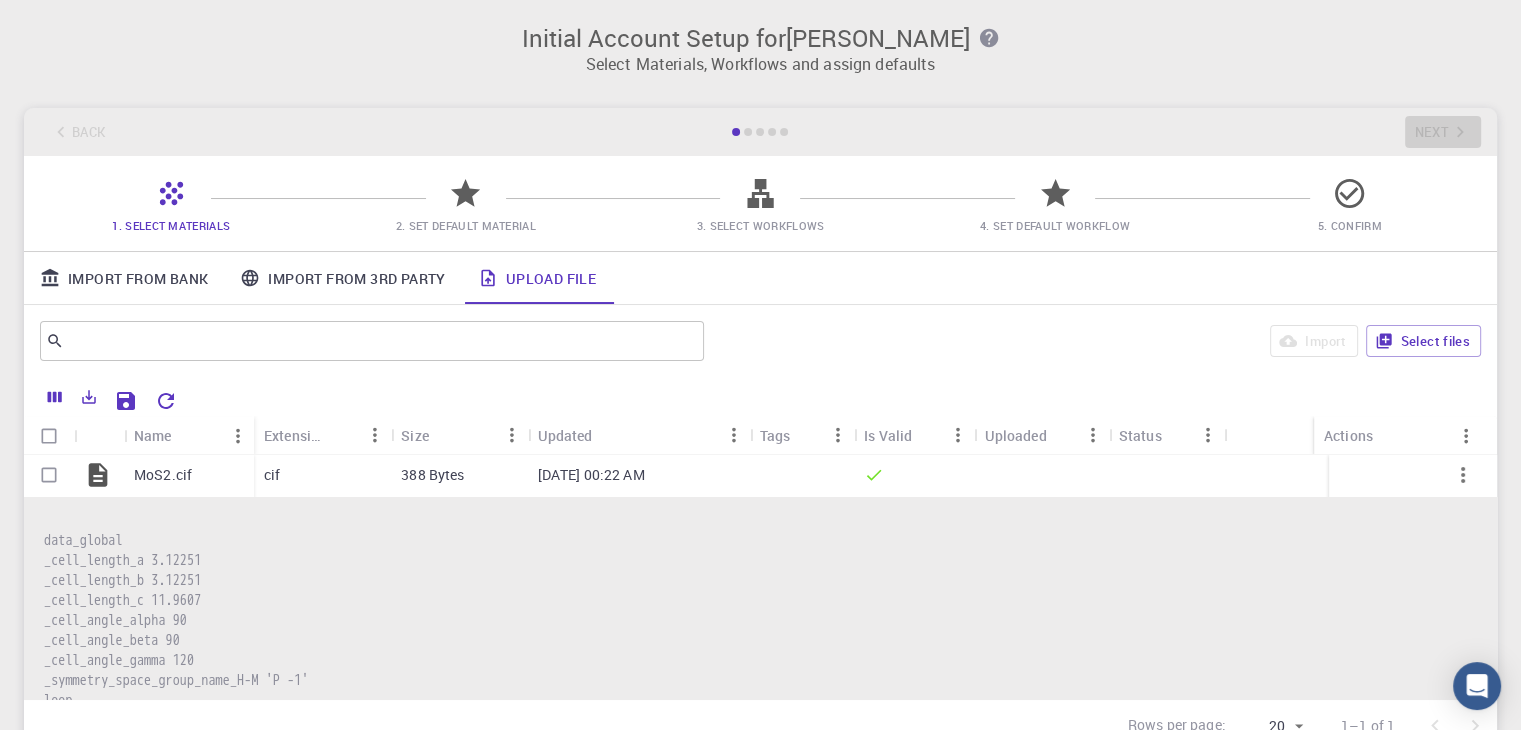 click at bounding box center [49, 436] 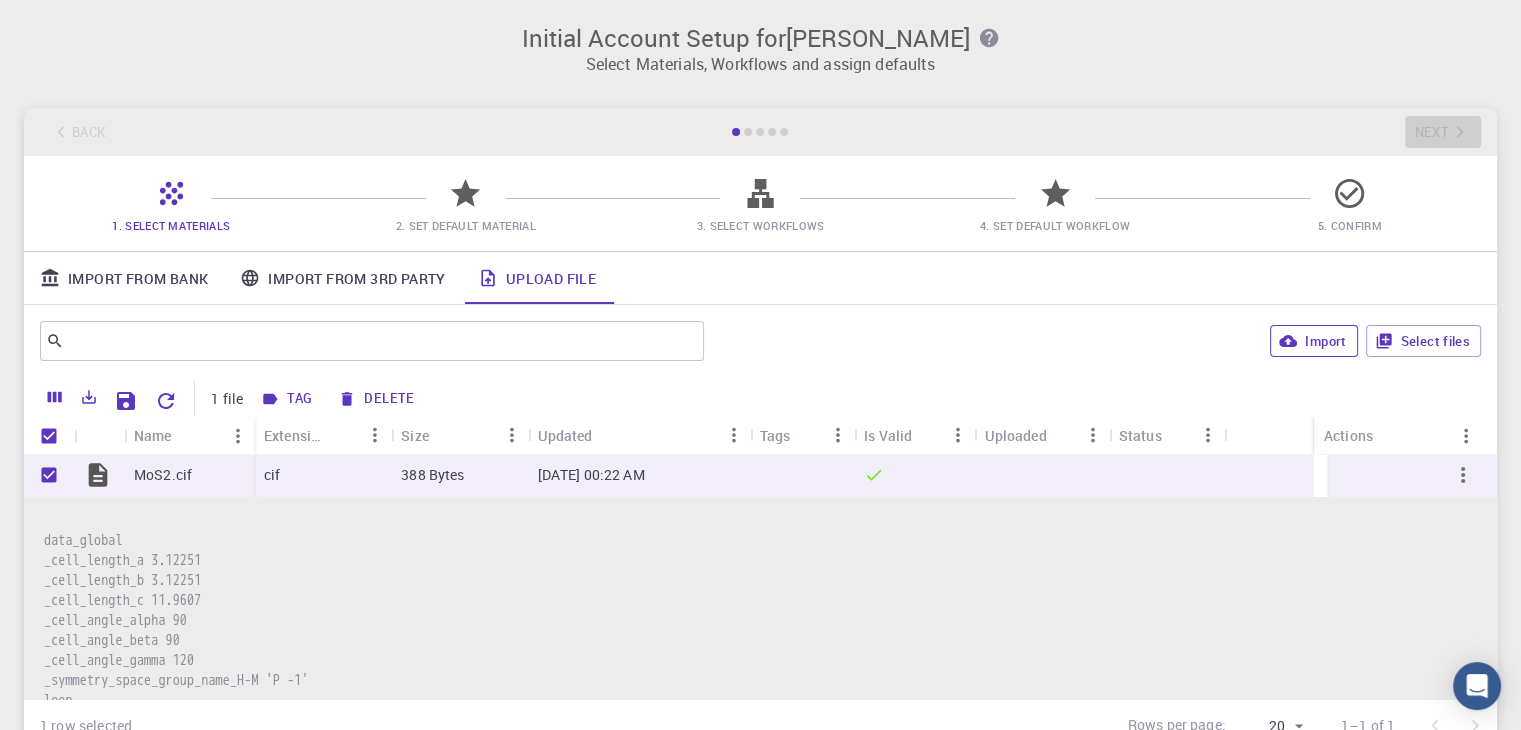click on "Import" at bounding box center (1313, 341) 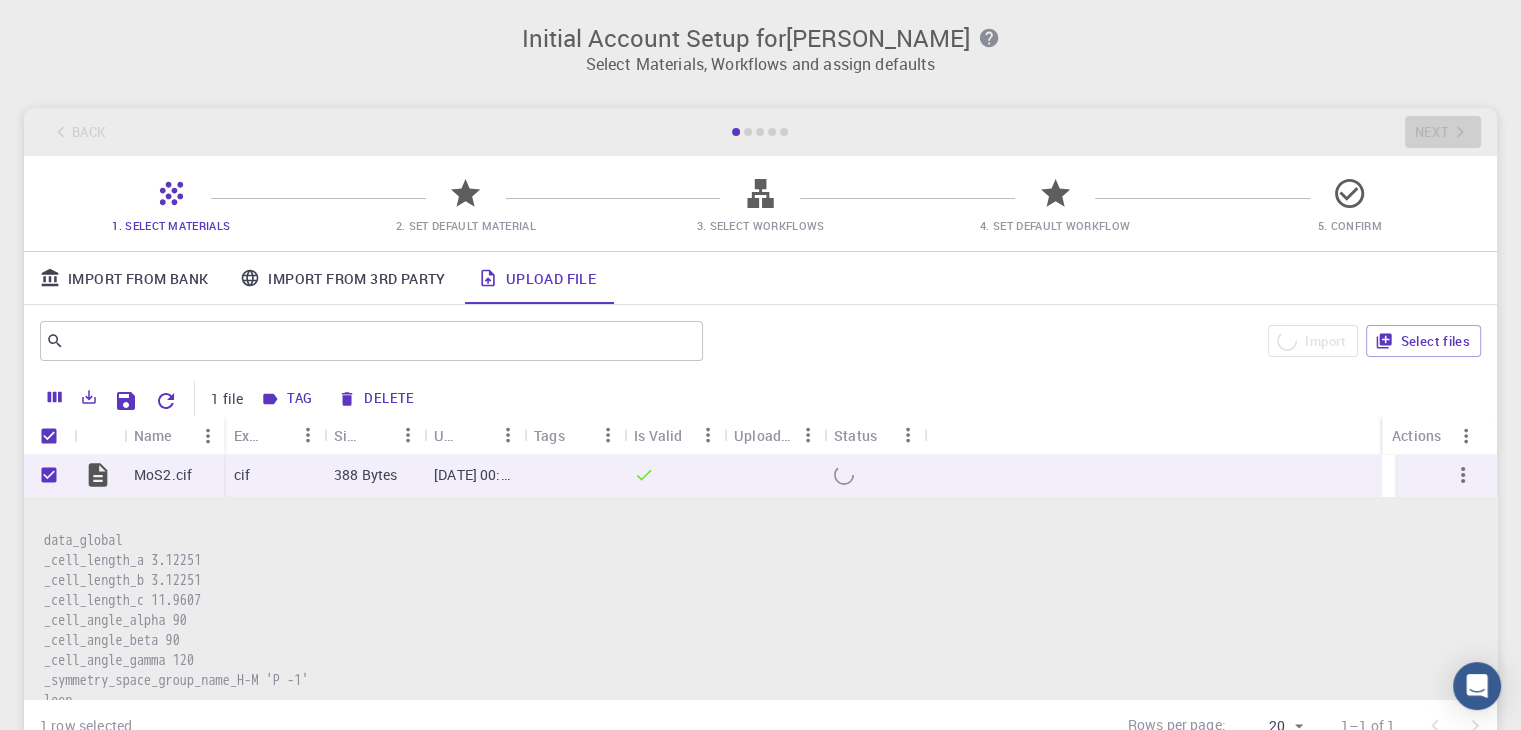 checkbox on "false" 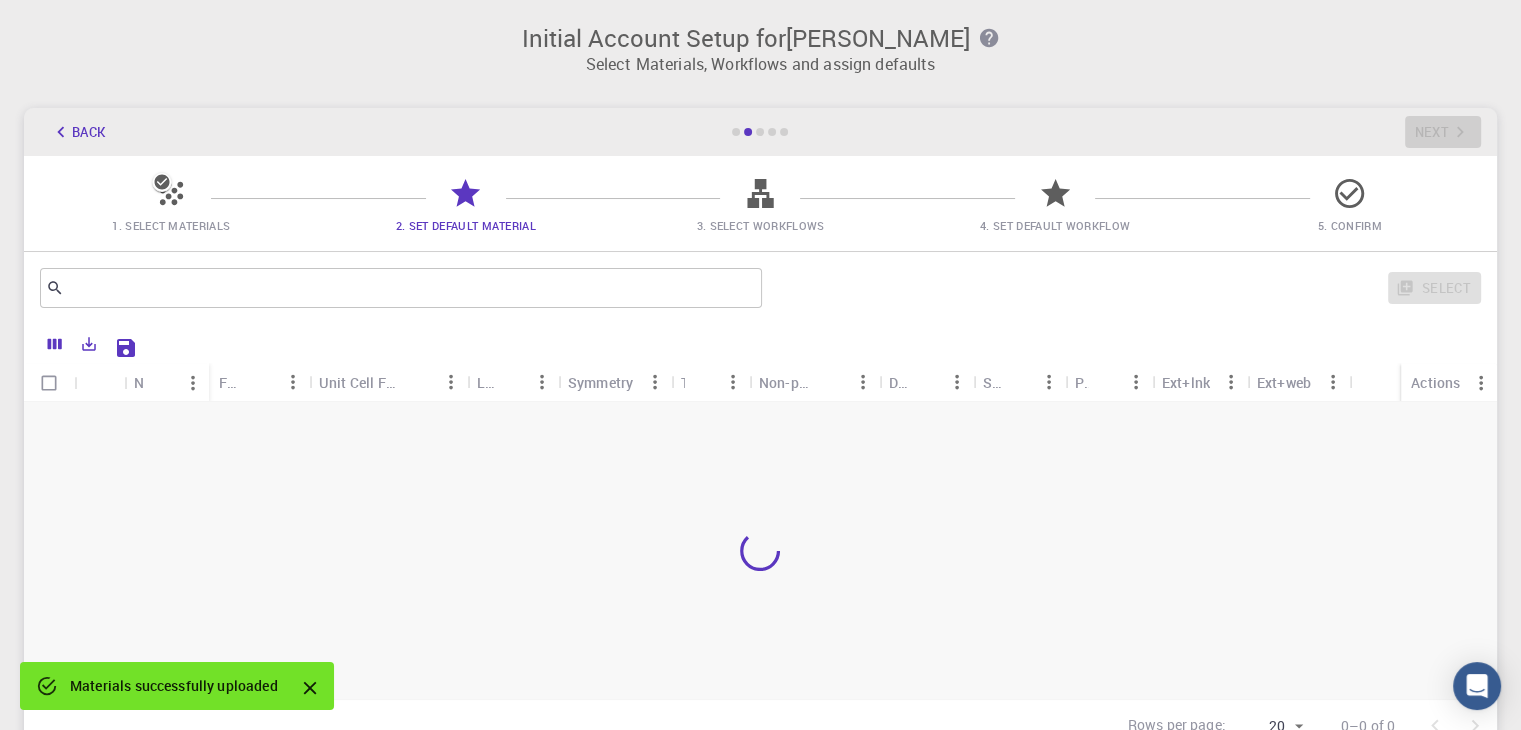 click on "Initial Account Setup for  Mohammad H. Amirkhani Select Materials, Workflows and assign defaults" at bounding box center [760, 42] 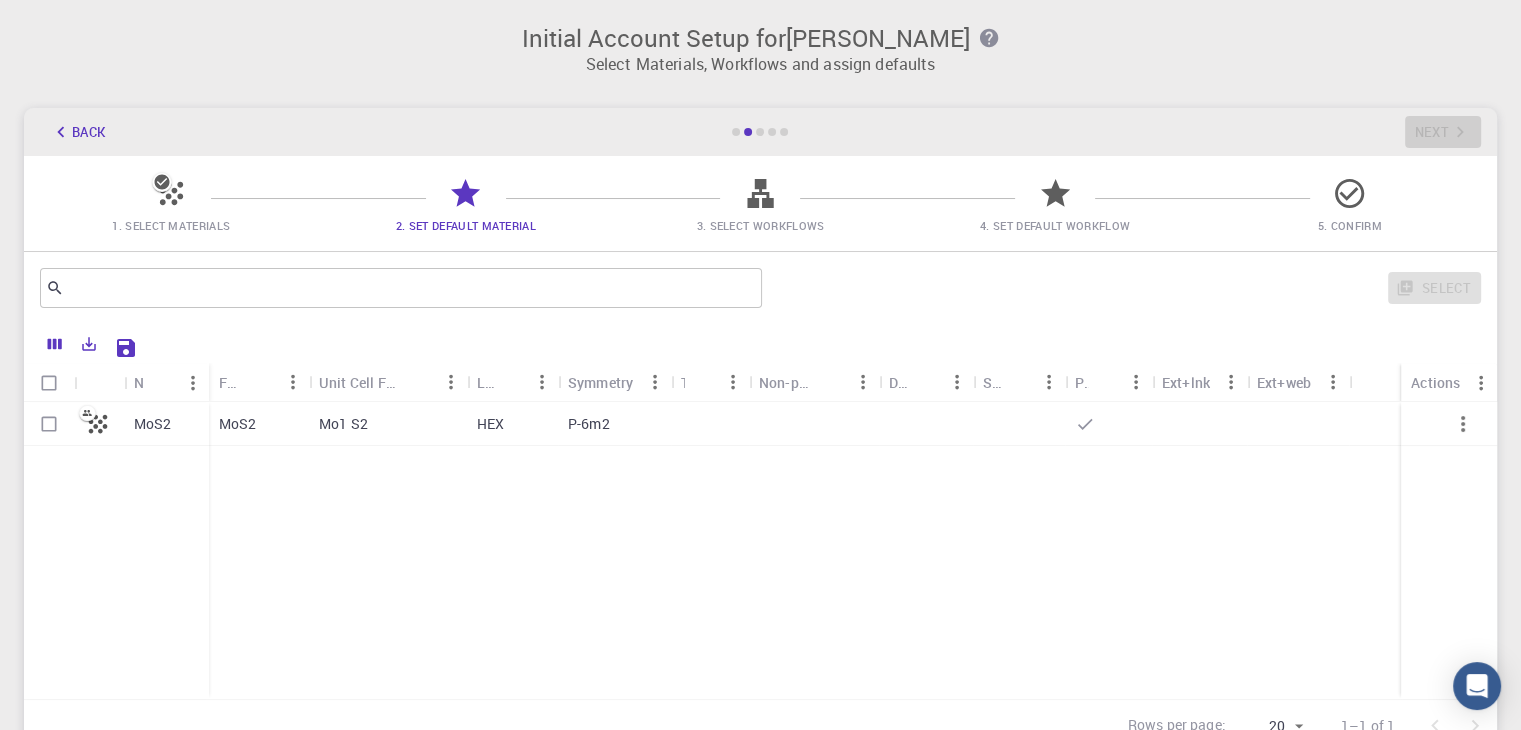 click at bounding box center [49, 383] 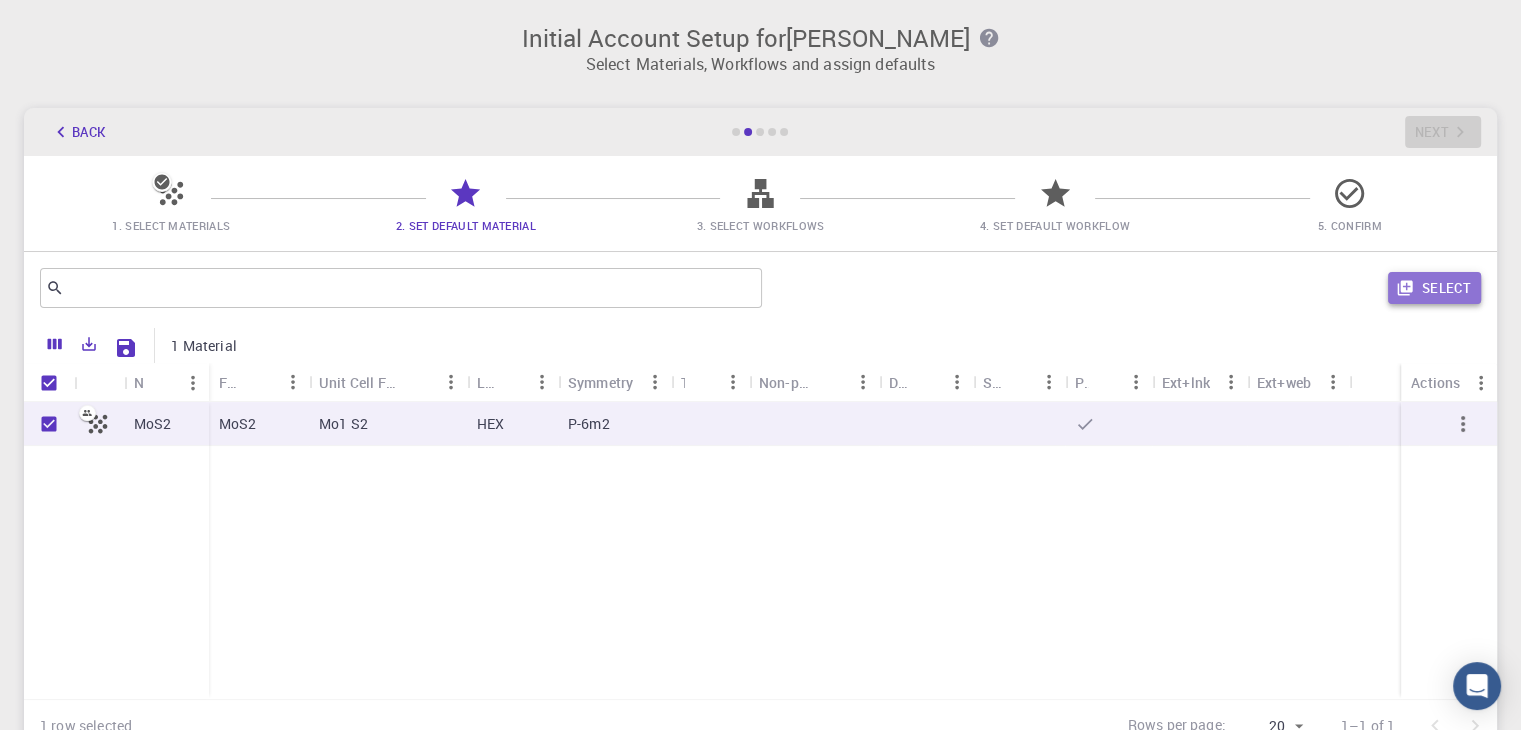 click on "Select" at bounding box center [1434, 288] 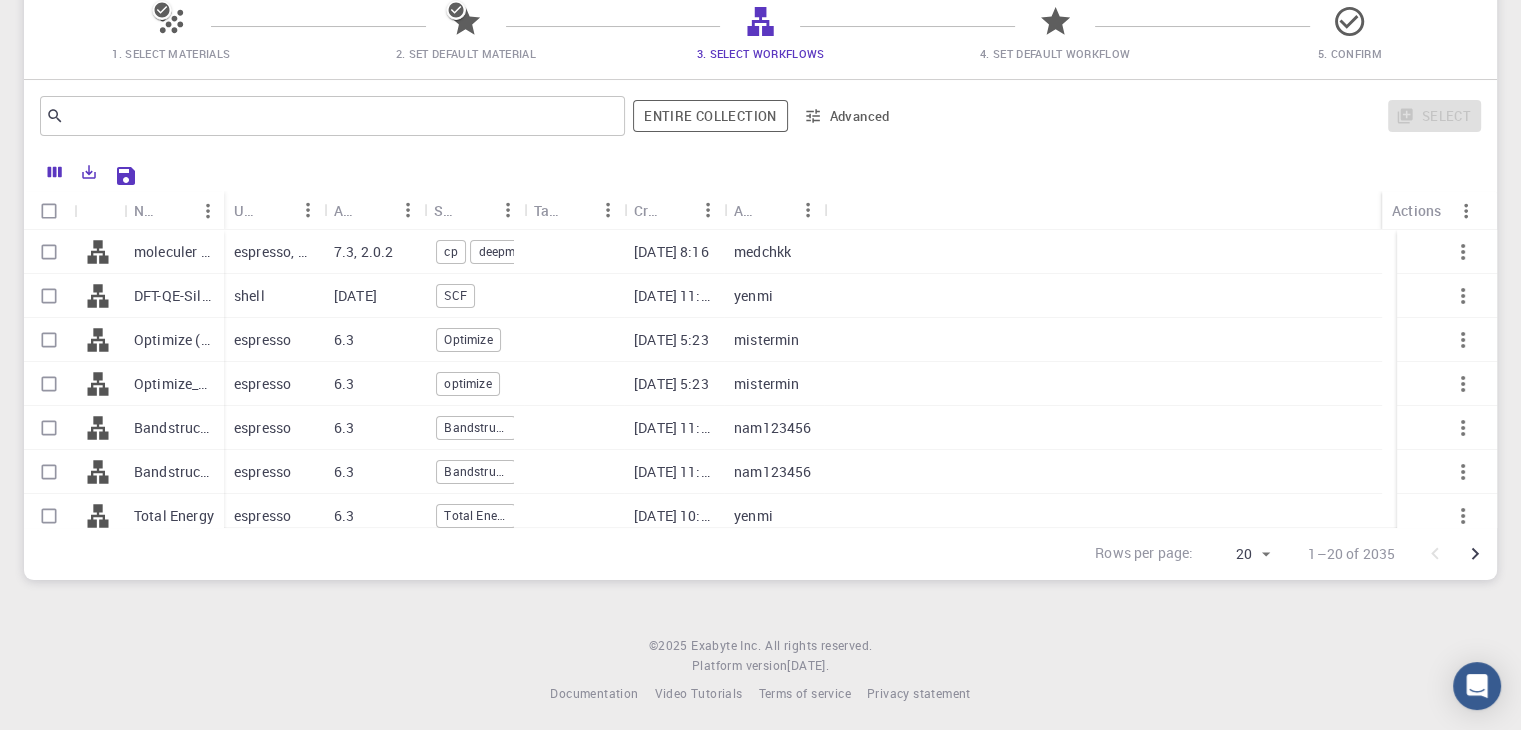 scroll, scrollTop: 178, scrollLeft: 0, axis: vertical 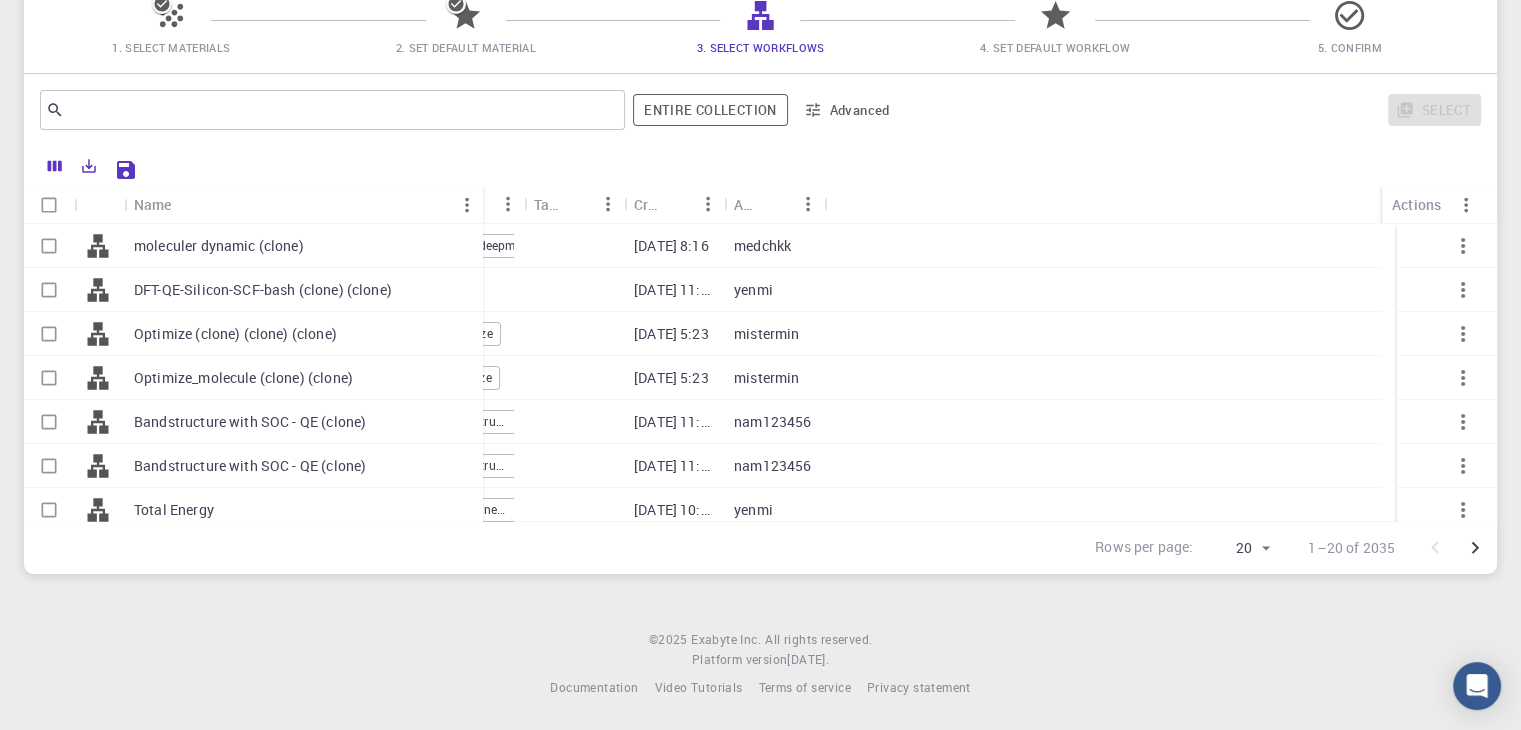 drag, startPoint x: 221, startPoint y: 193, endPoint x: 432, endPoint y: 211, distance: 211.76639 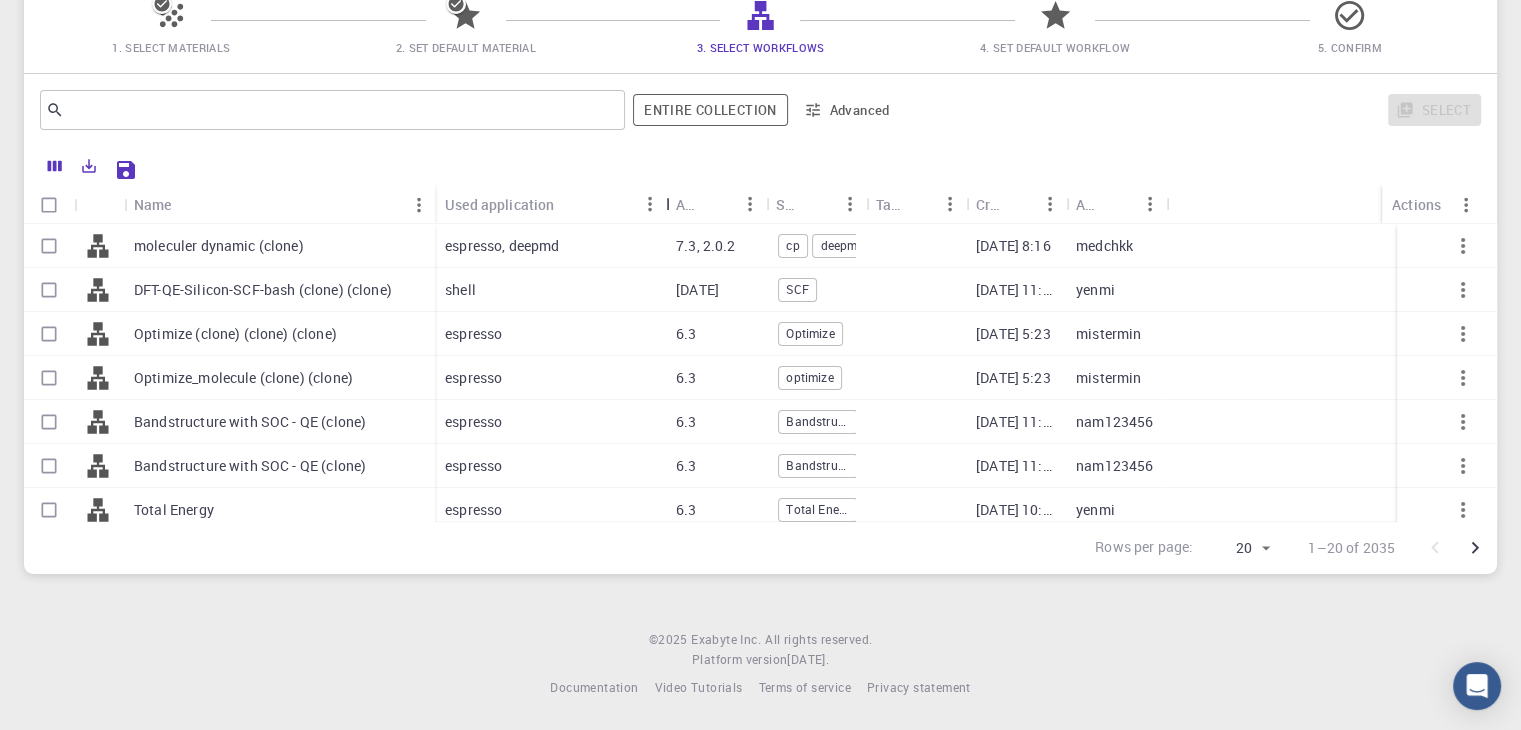 drag, startPoint x: 541, startPoint y: 194, endPoint x: 672, endPoint y: 194, distance: 131 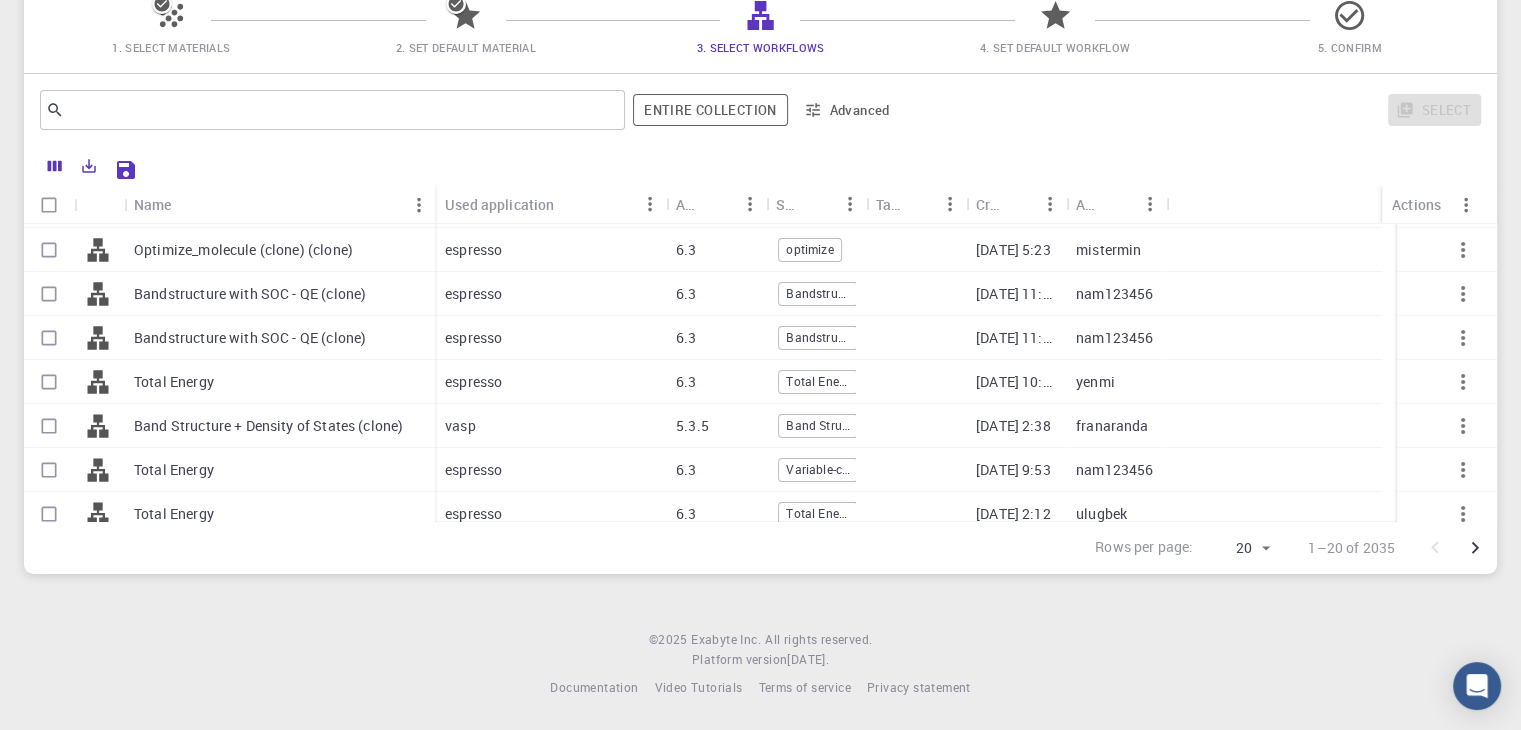 scroll, scrollTop: 131, scrollLeft: 0, axis: vertical 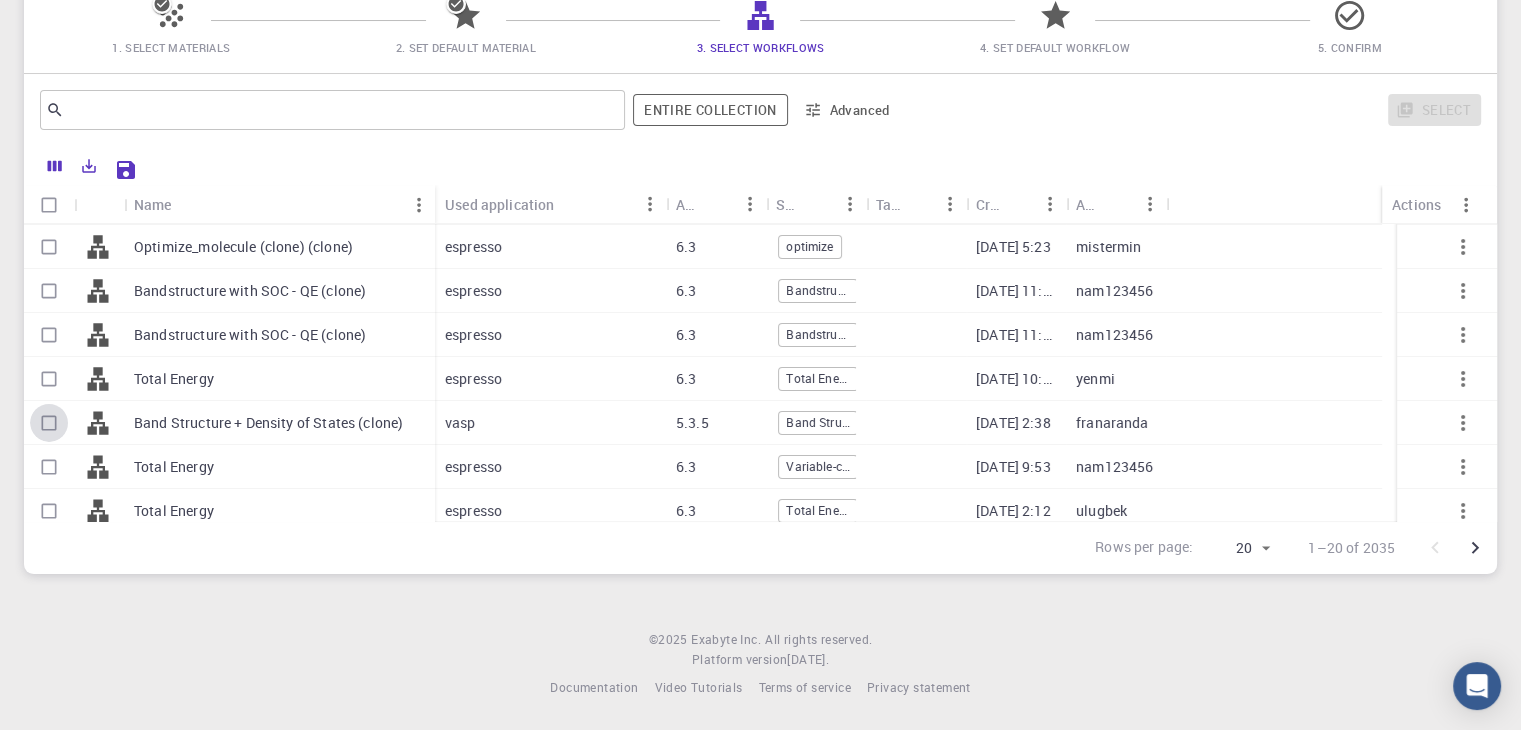 click at bounding box center [49, 423] 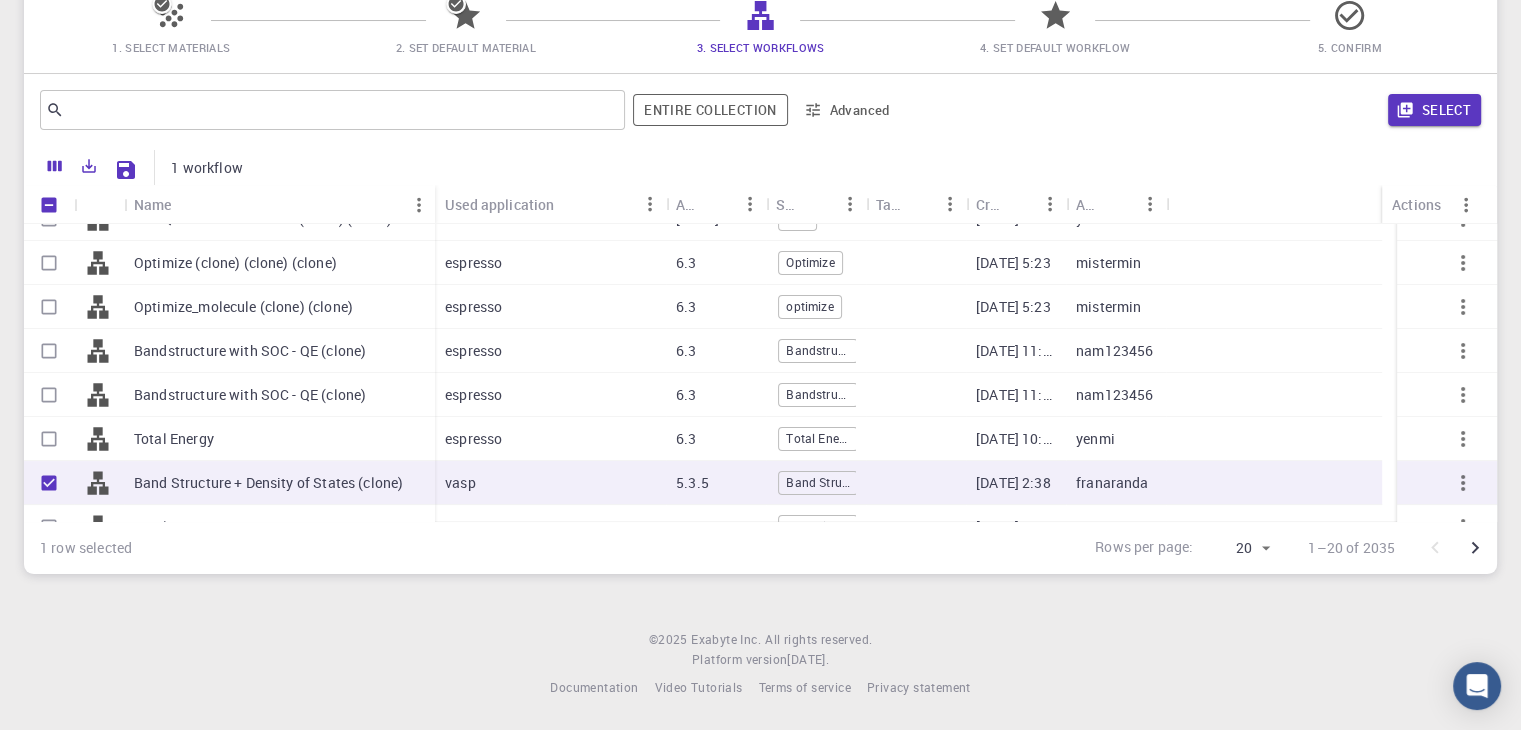 scroll, scrollTop: 79, scrollLeft: 0, axis: vertical 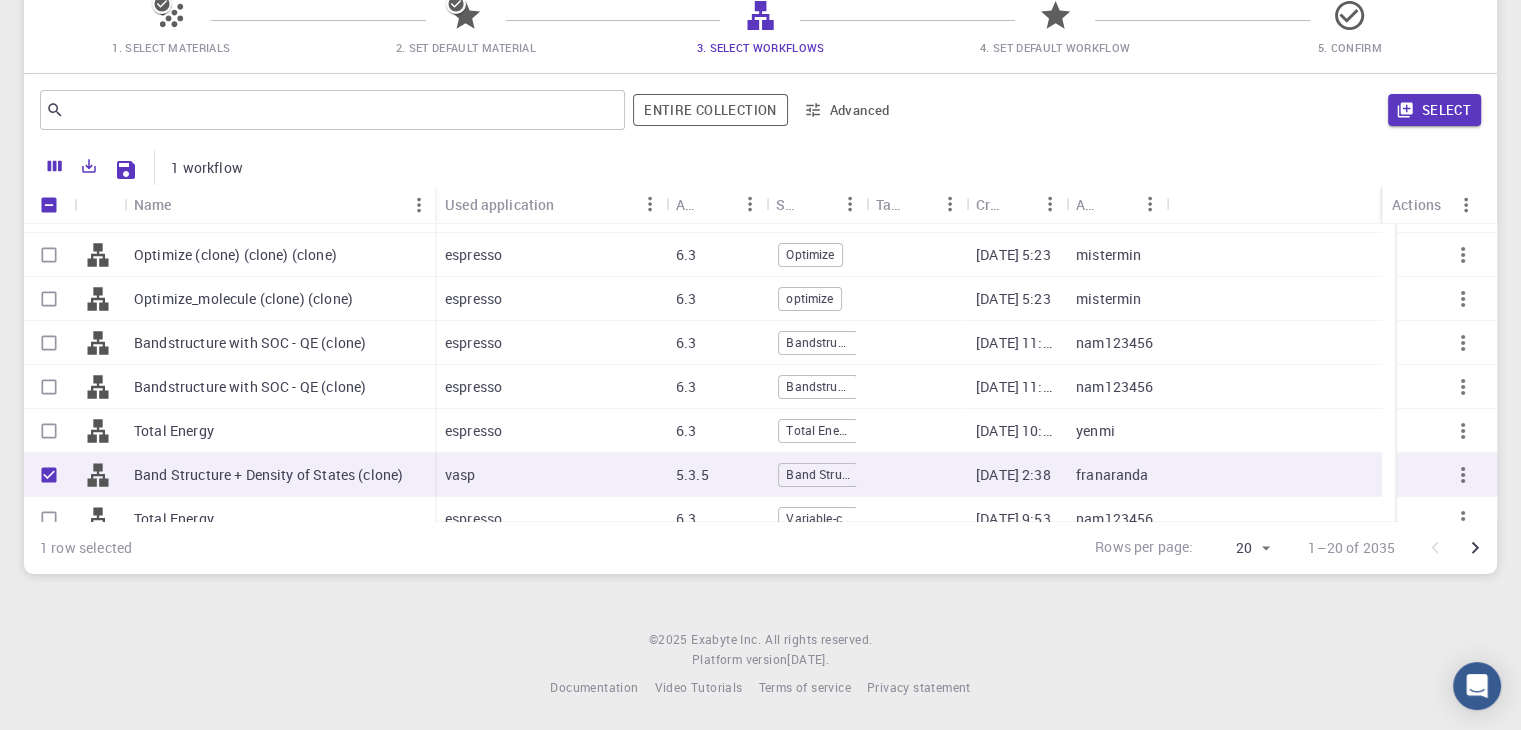 click at bounding box center [49, 475] 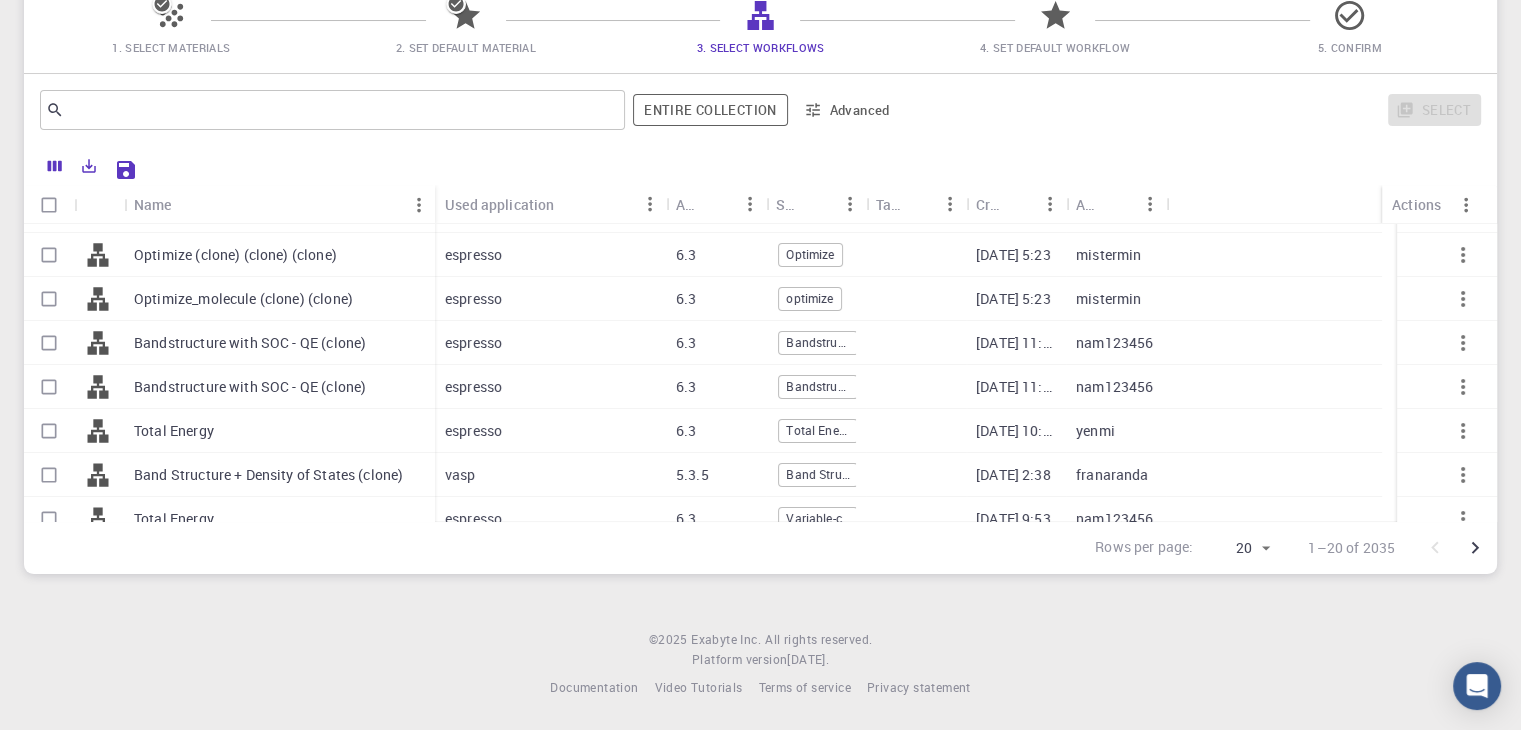 click at bounding box center (49, 343) 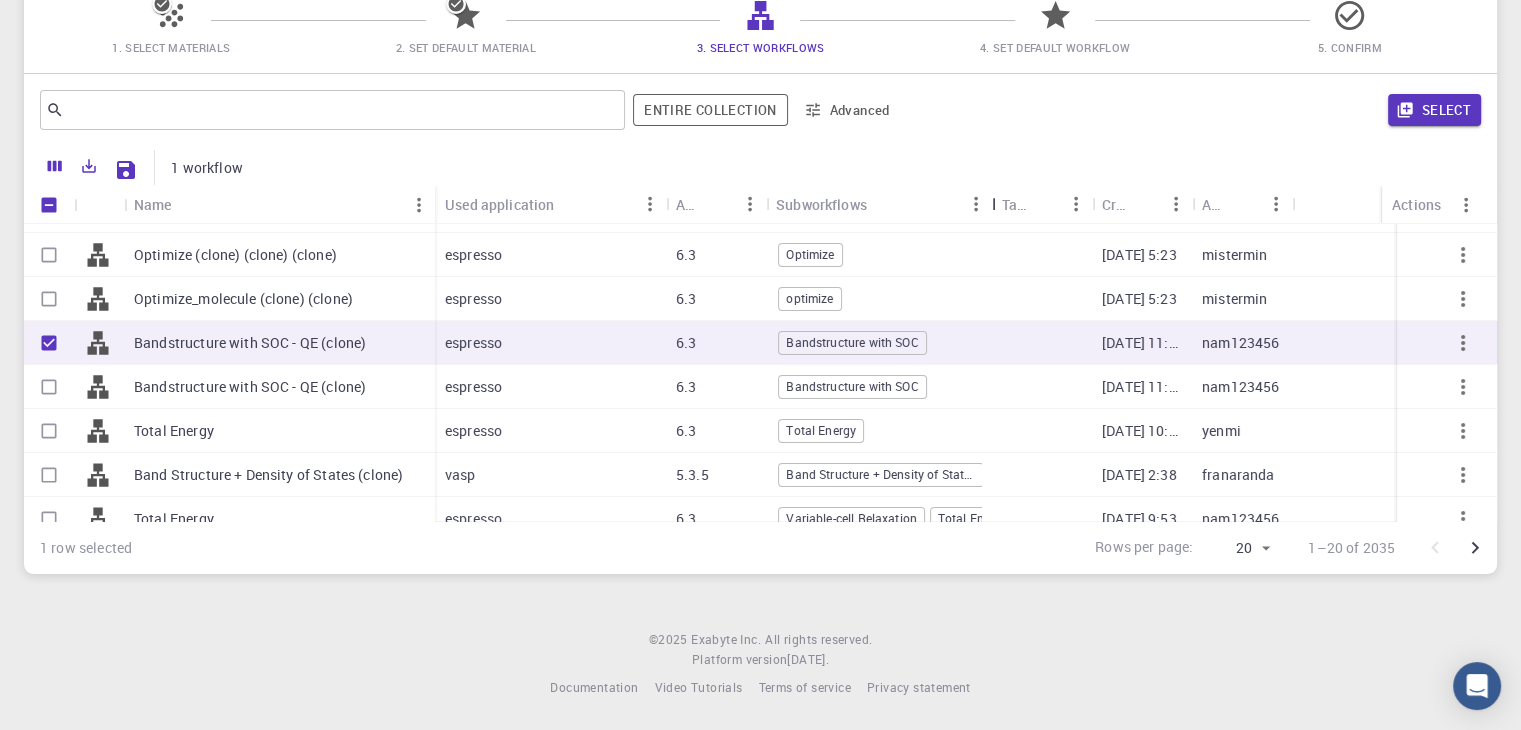 drag, startPoint x: 872, startPoint y: 201, endPoint x: 998, endPoint y: 198, distance: 126.035706 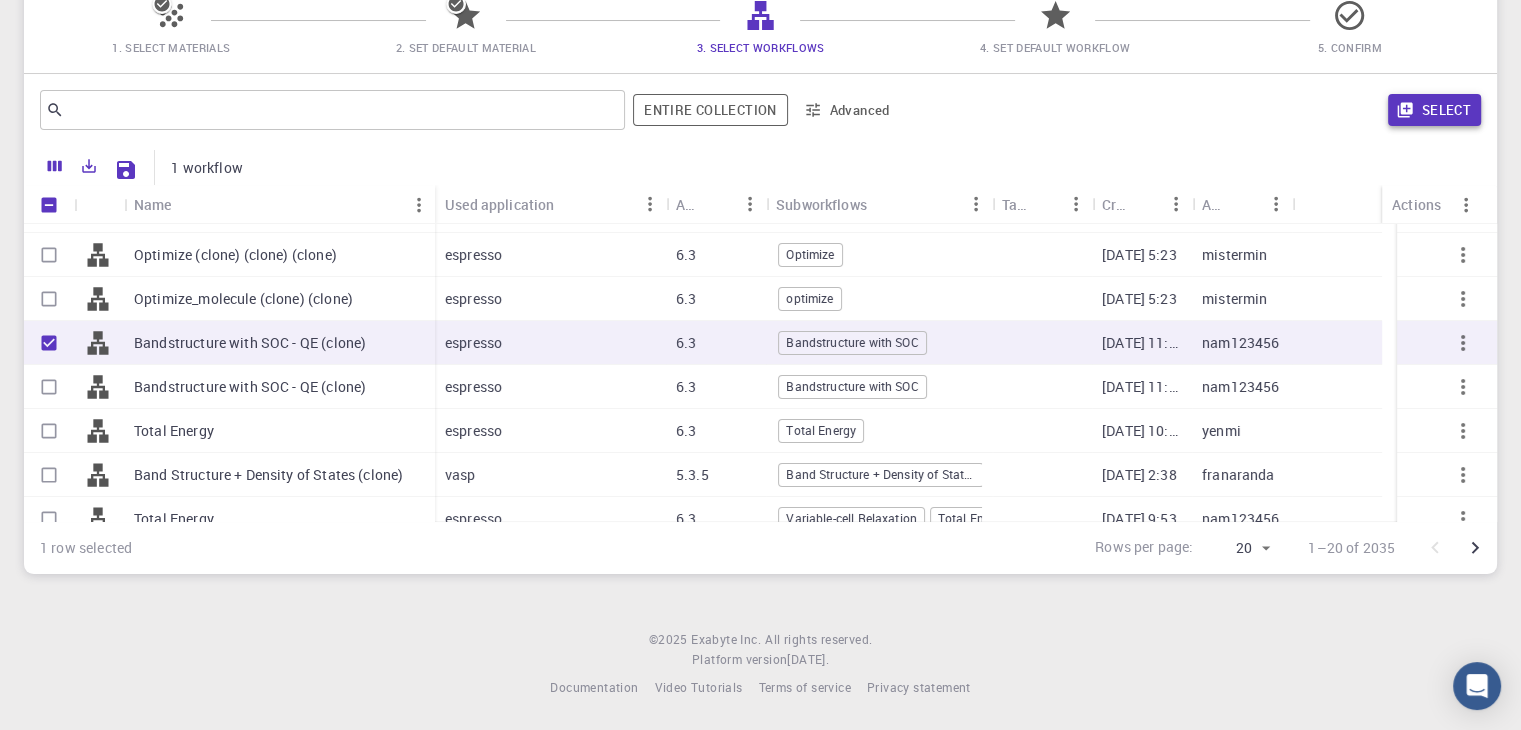 click on "Select" at bounding box center (1434, 110) 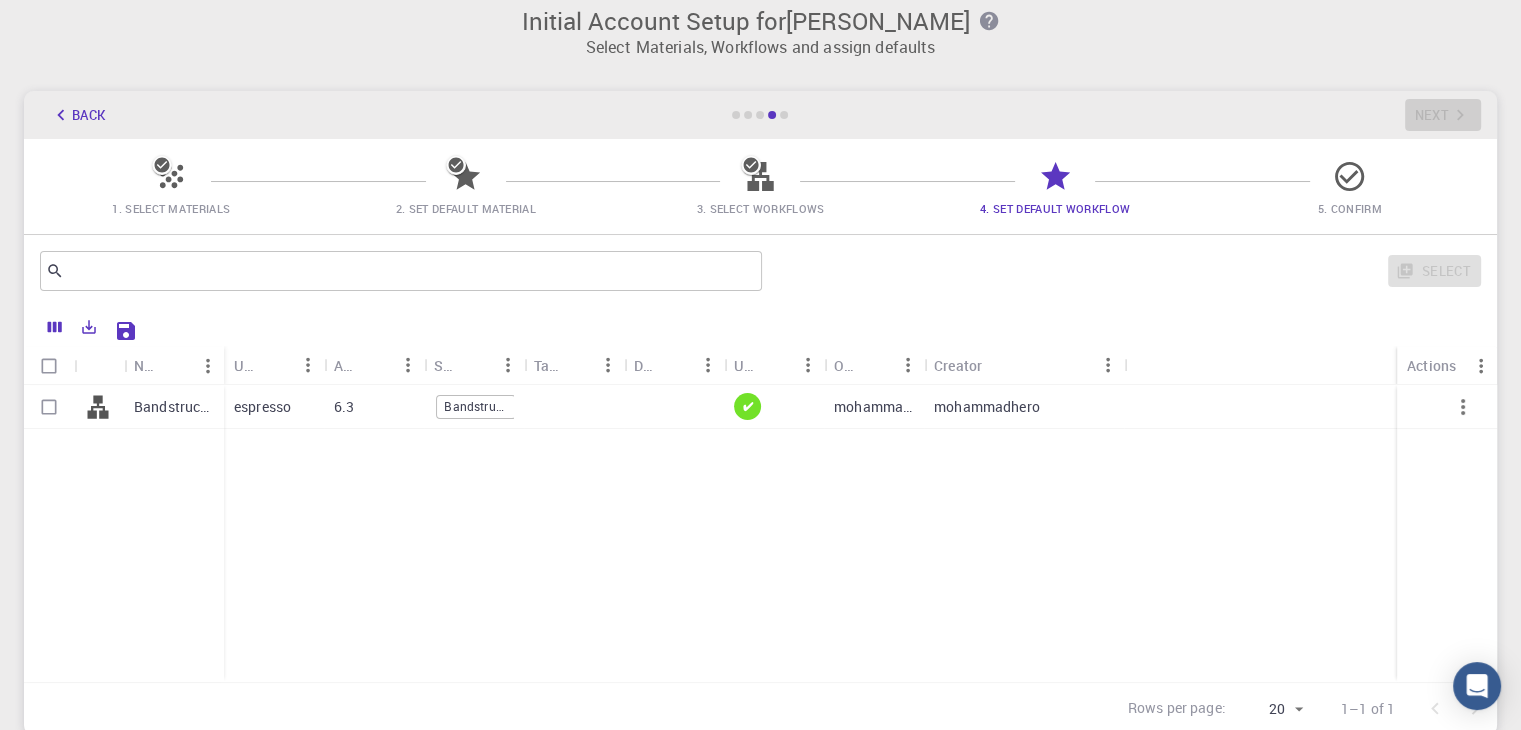 scroll, scrollTop: 11, scrollLeft: 0, axis: vertical 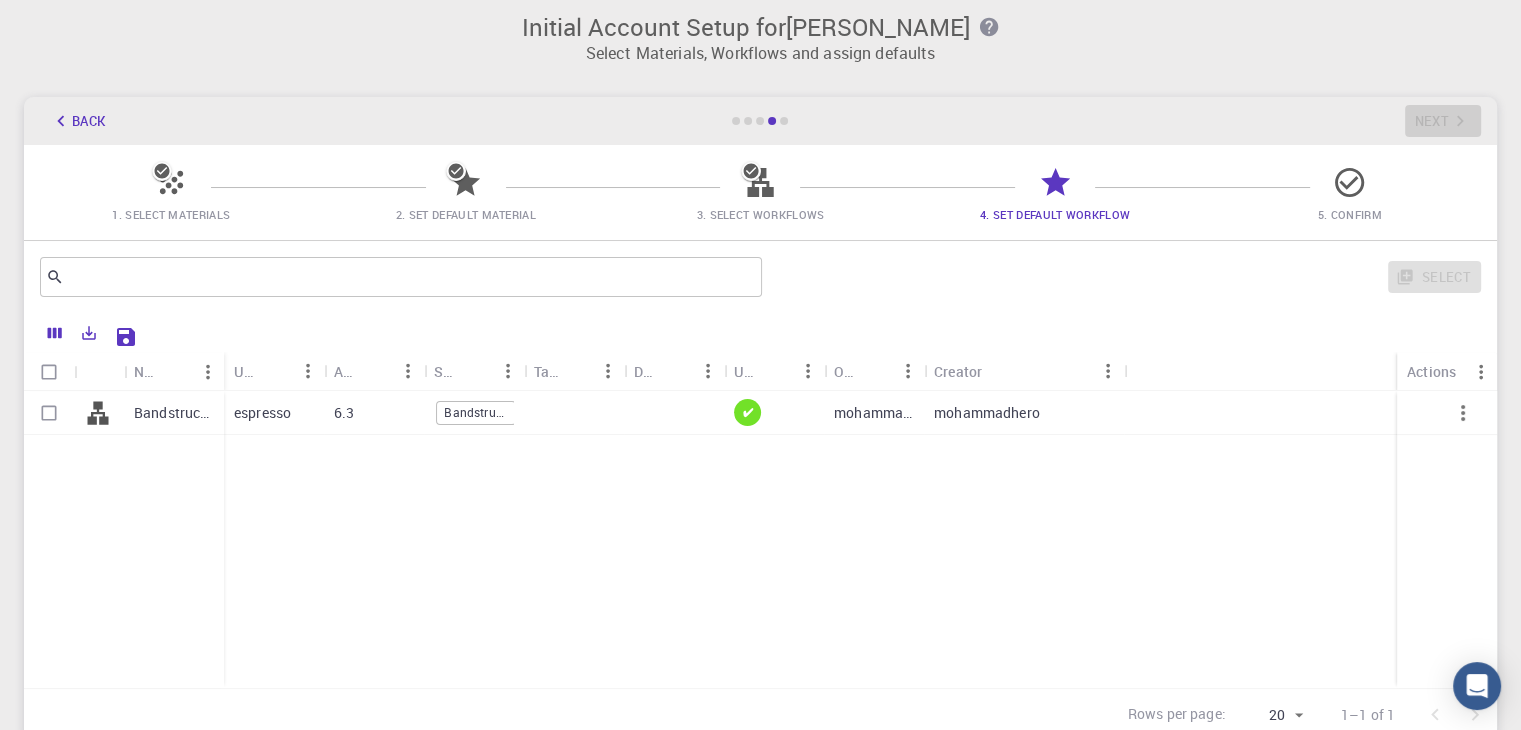 click at bounding box center [49, 372] 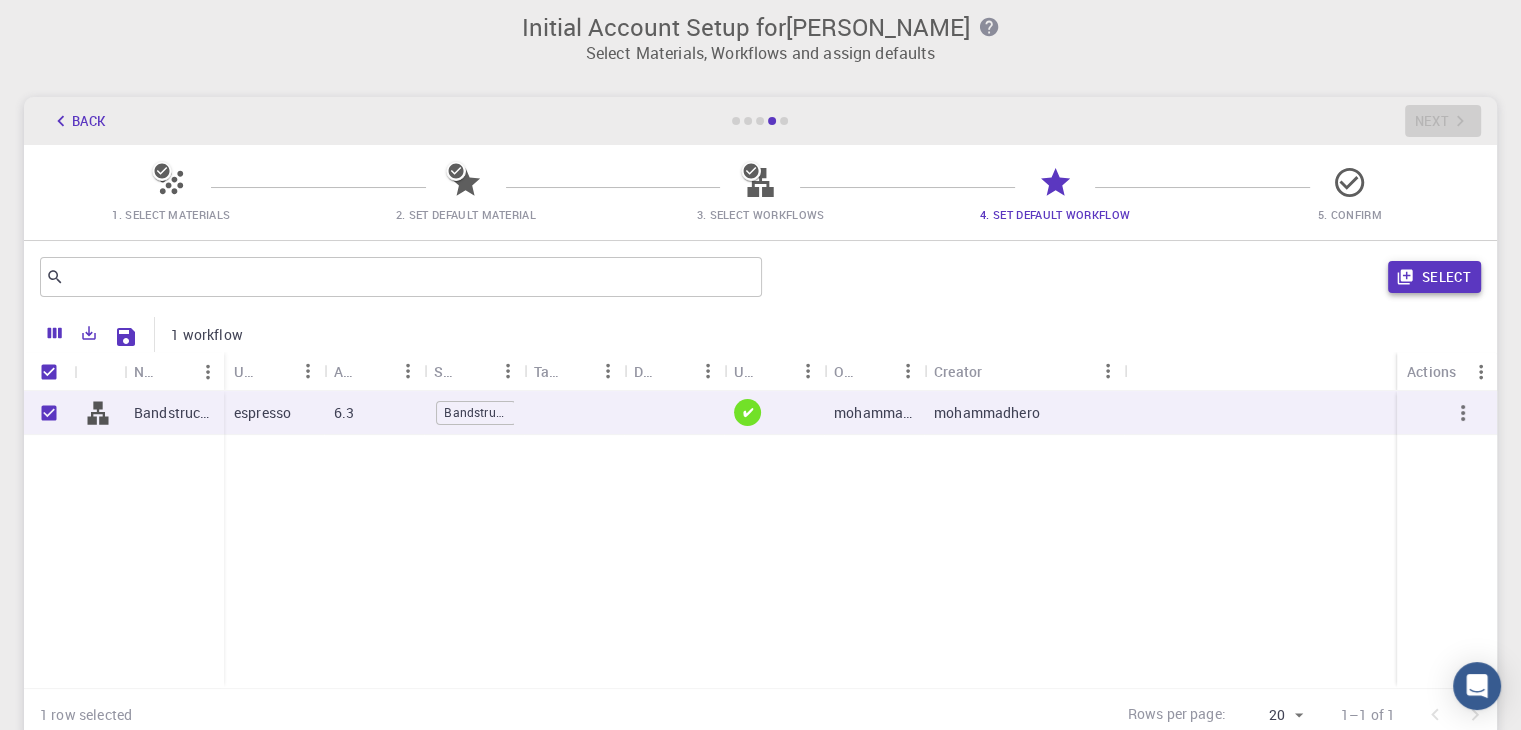 click 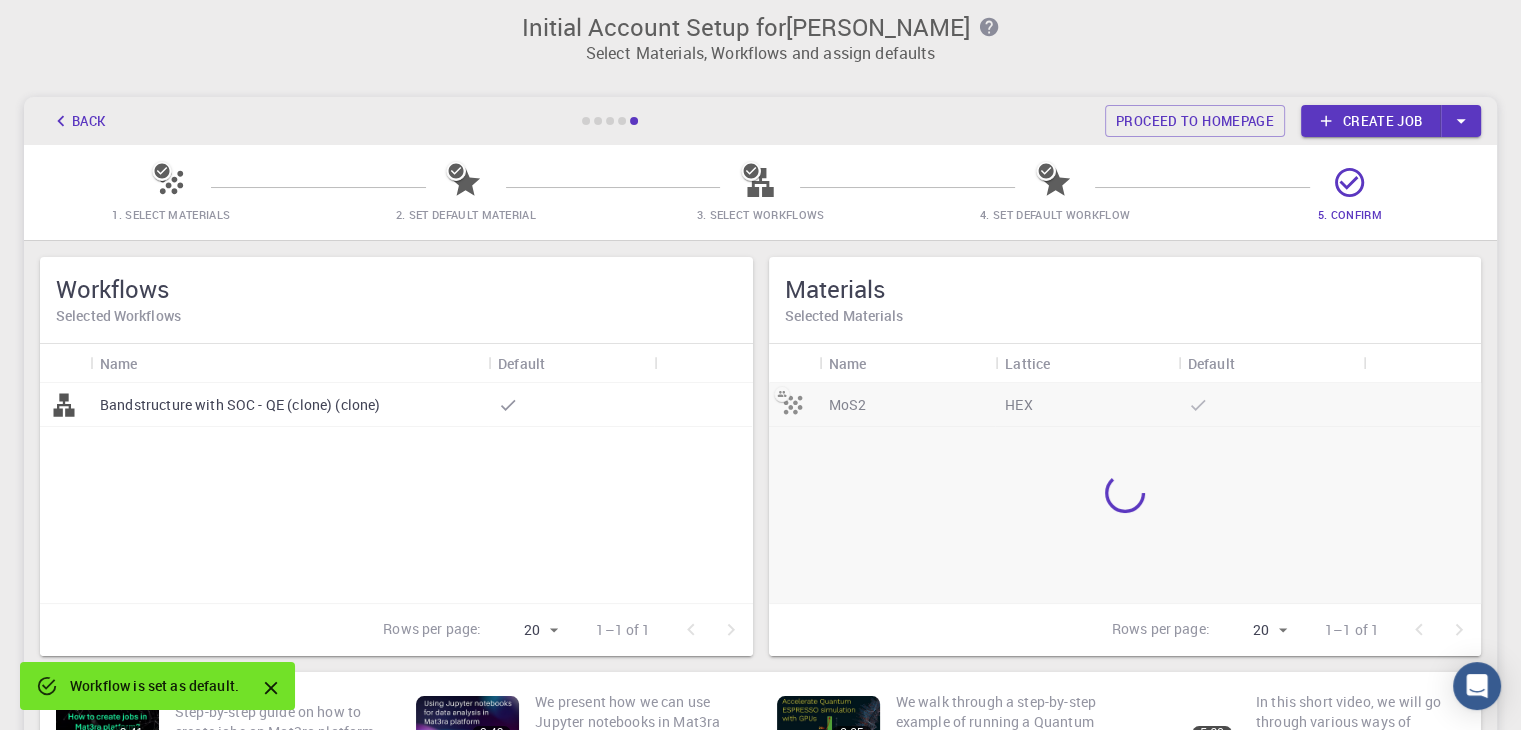 drag, startPoint x: 621, startPoint y: 490, endPoint x: 633, endPoint y: 640, distance: 150.47923 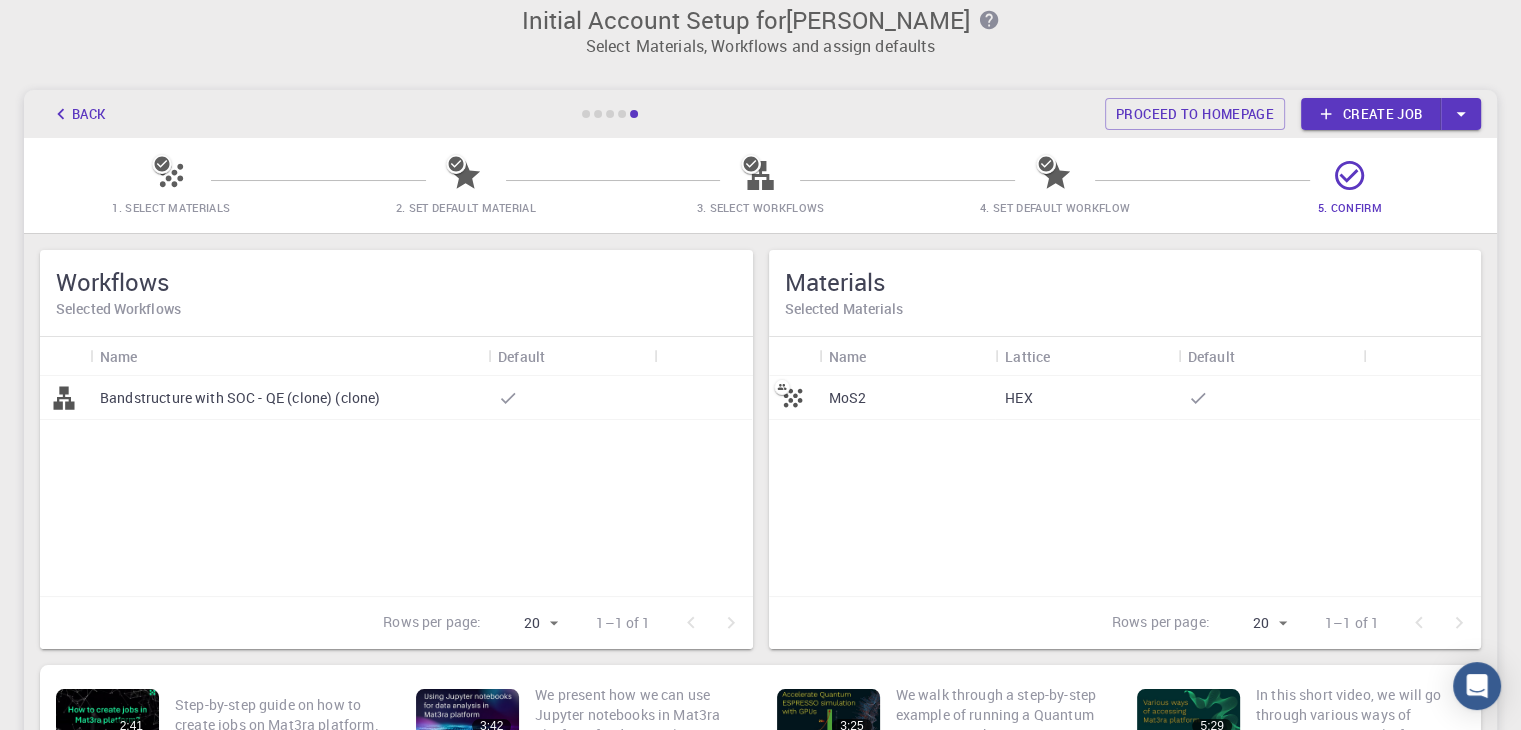scroll, scrollTop: 20, scrollLeft: 0, axis: vertical 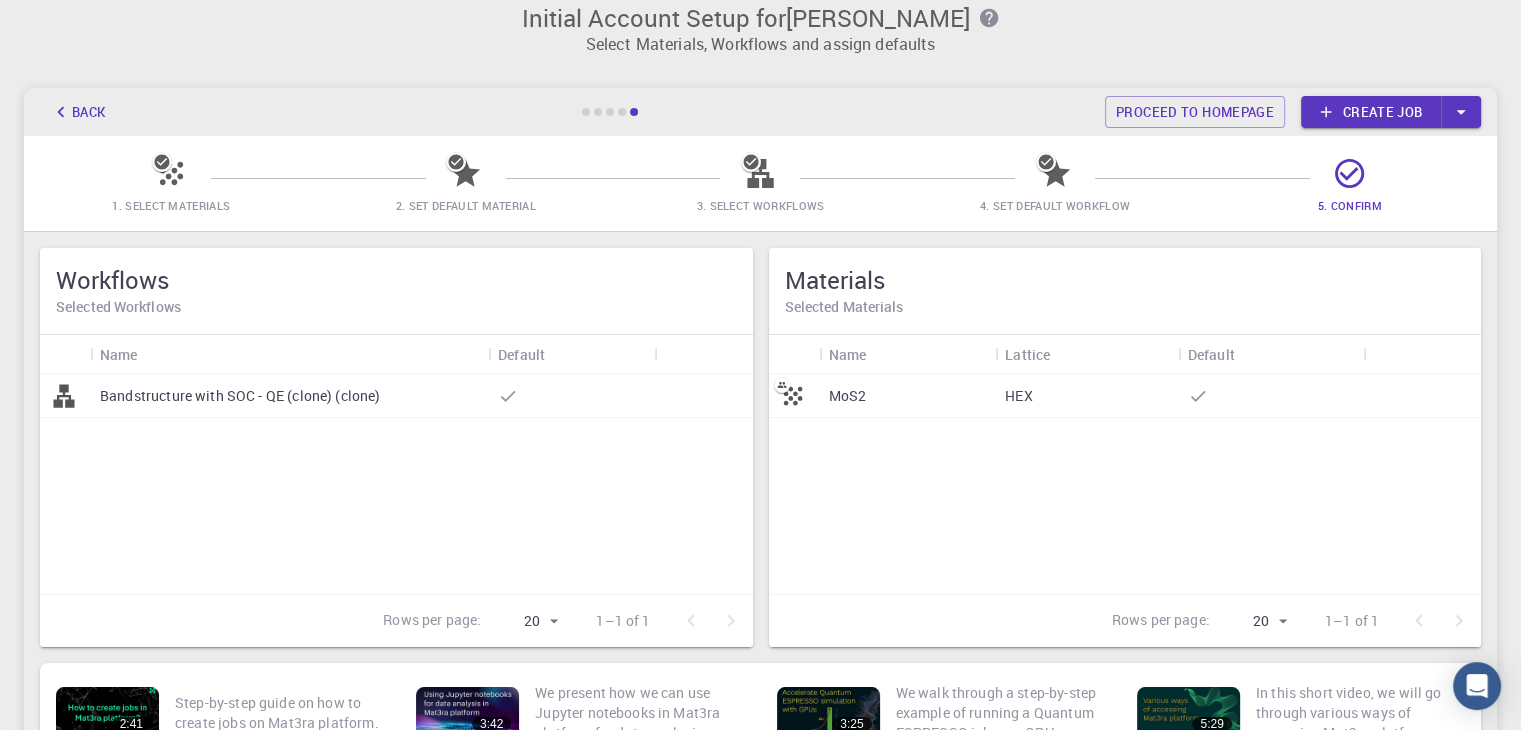 click 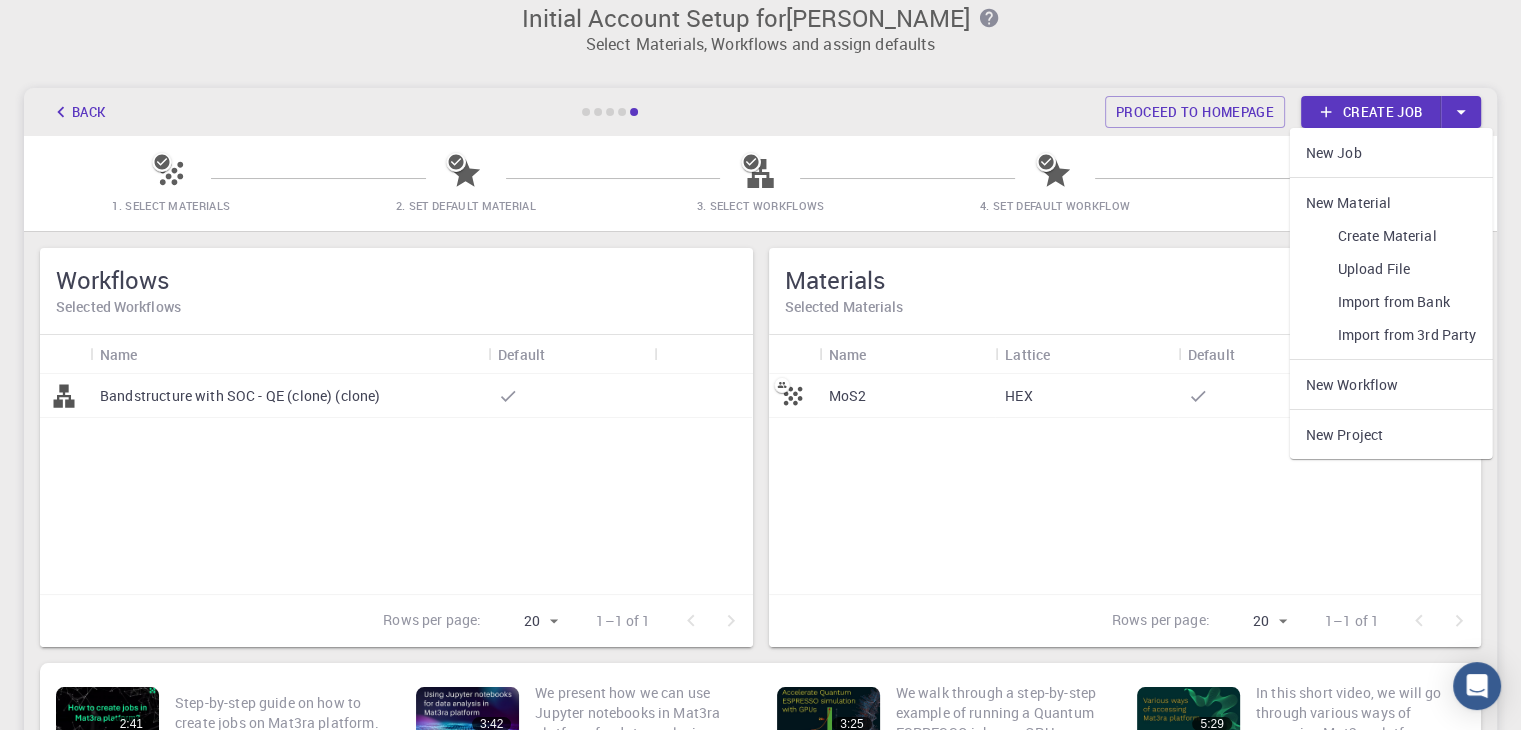 click on "MoS2 HEX" at bounding box center [1125, 484] 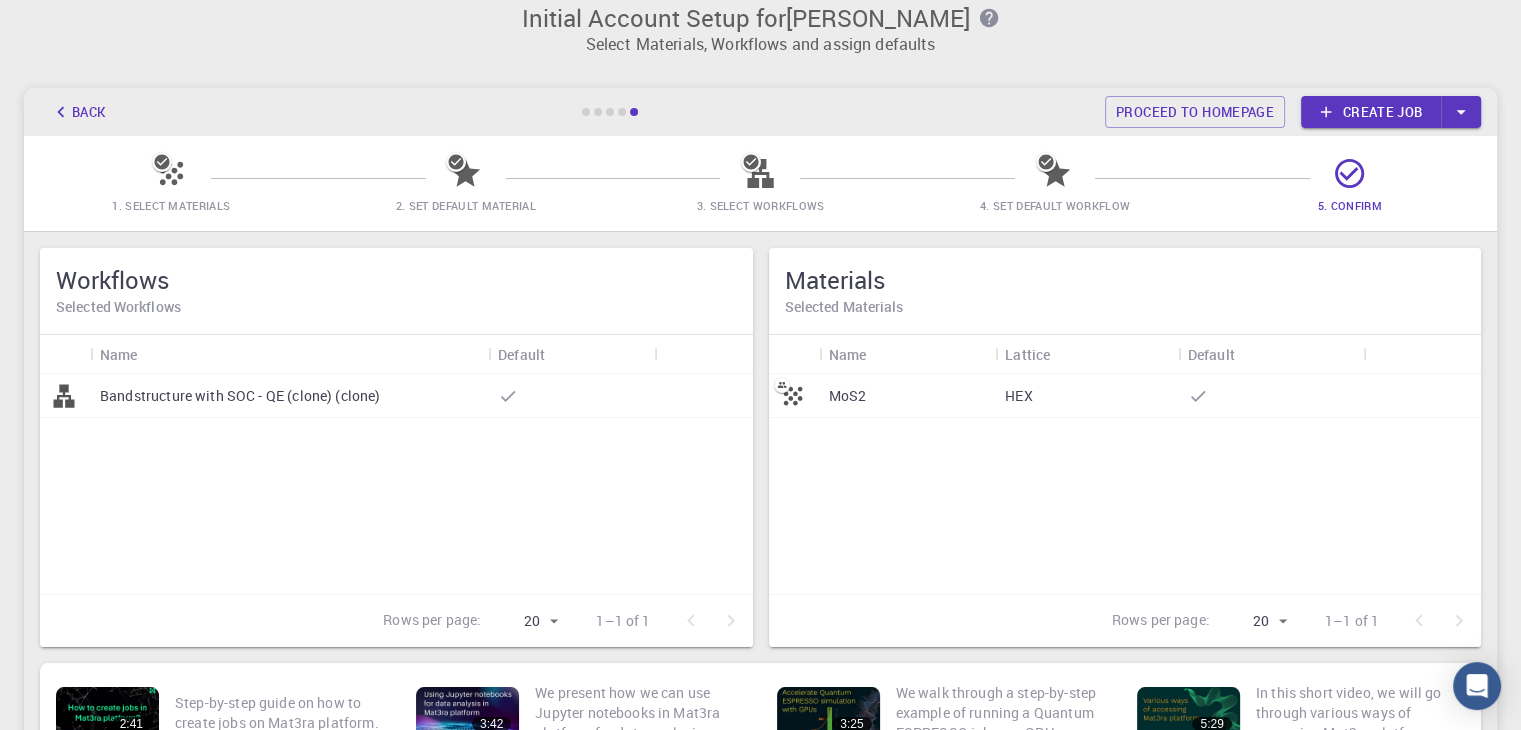 click on "Bandstructure with SOC - QE (clone) (clone)" at bounding box center (396, 484) 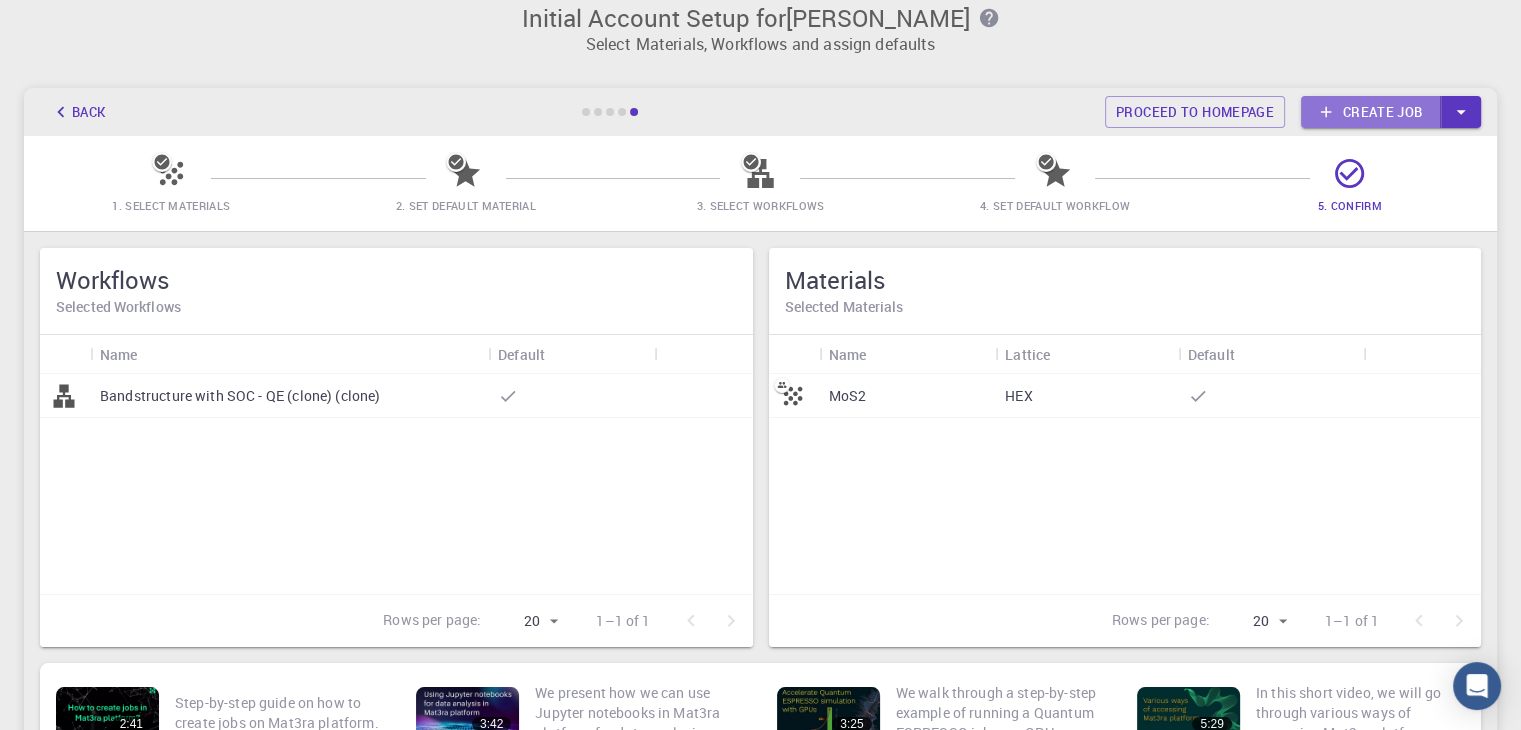 click on "Create job" at bounding box center (1371, 112) 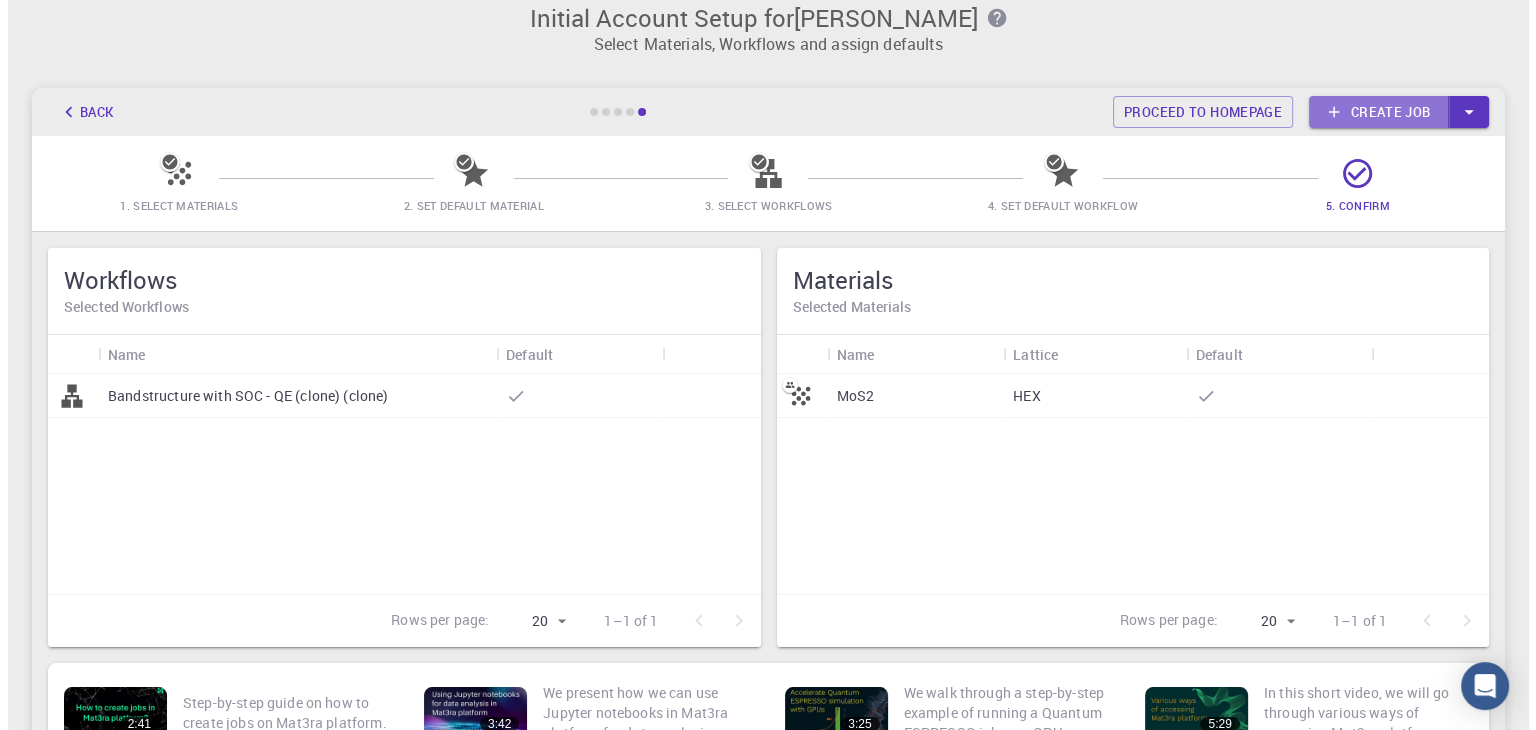 scroll, scrollTop: 0, scrollLeft: 0, axis: both 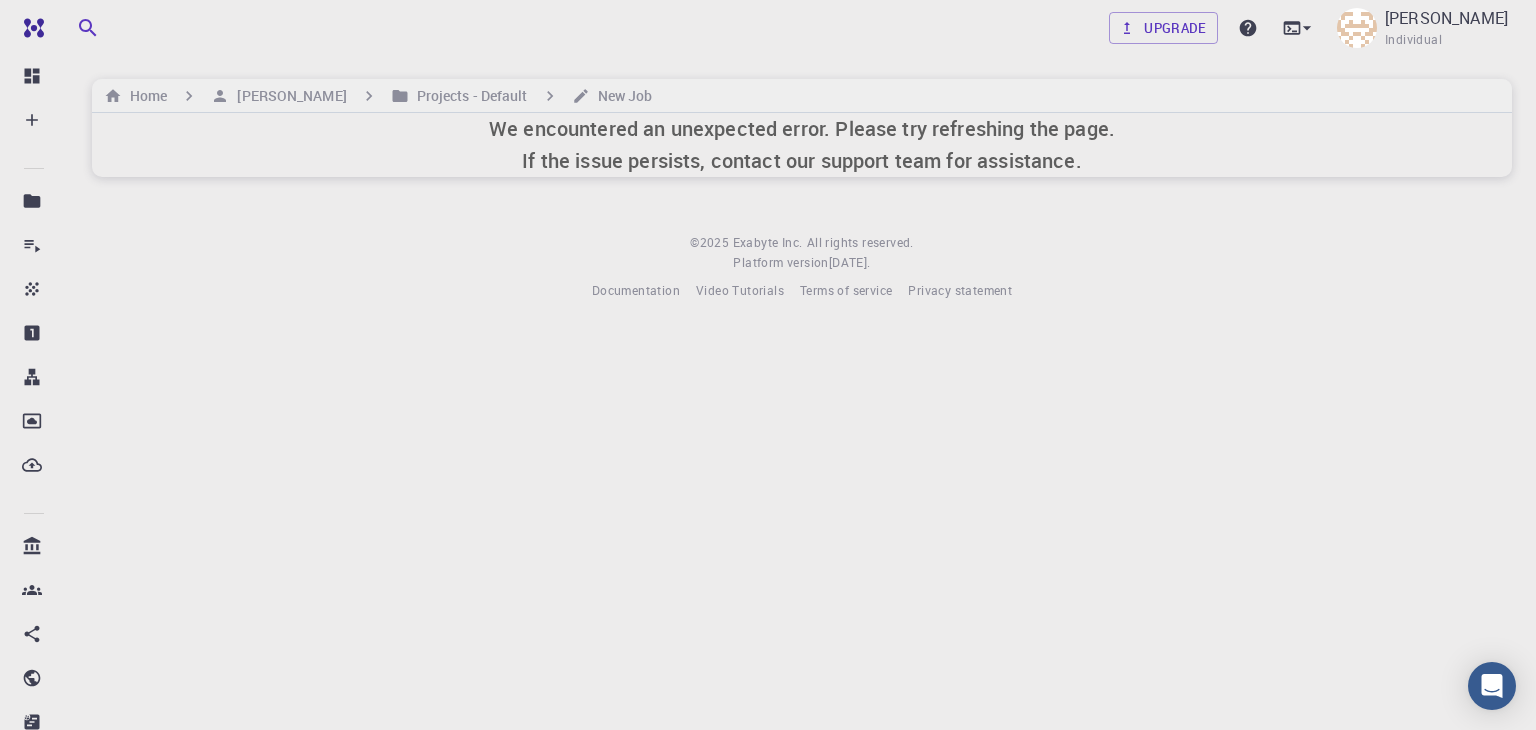 click on "We encountered an unexpected error. Please try refreshing the page.  If the issue persists, contact our support team for assistance." at bounding box center [802, 145] 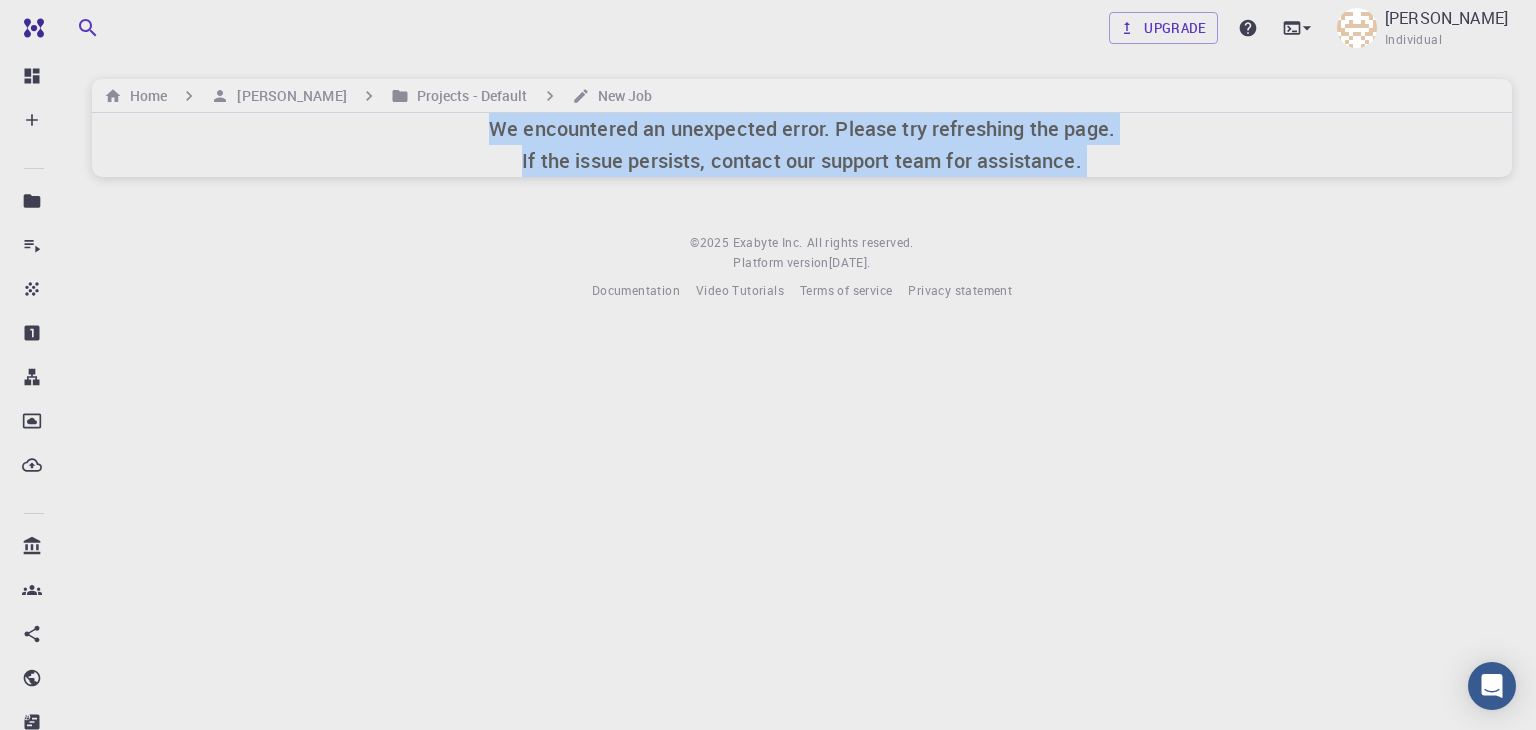 drag, startPoint x: 501, startPoint y: 130, endPoint x: 1130, endPoint y: 159, distance: 629.66815 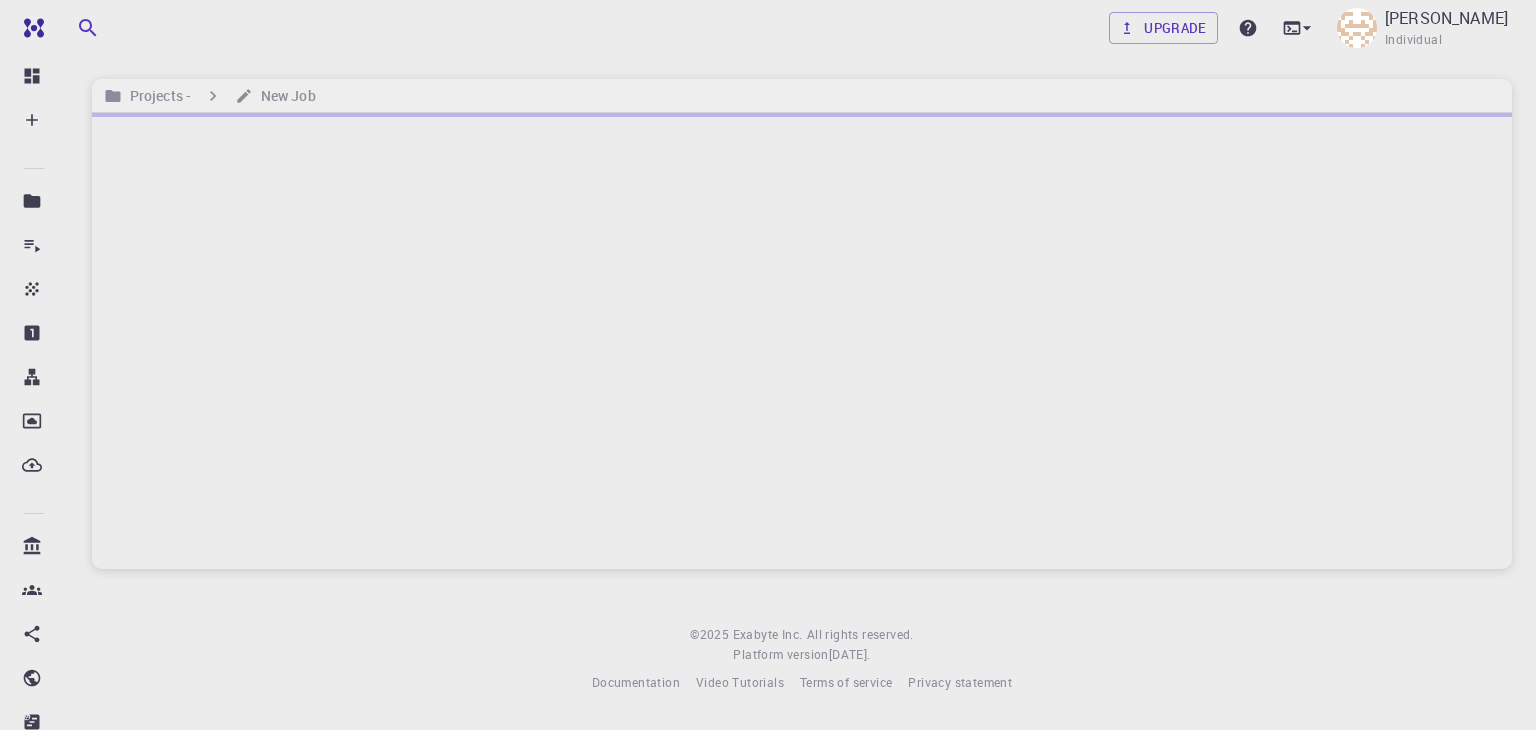 scroll, scrollTop: 0, scrollLeft: 0, axis: both 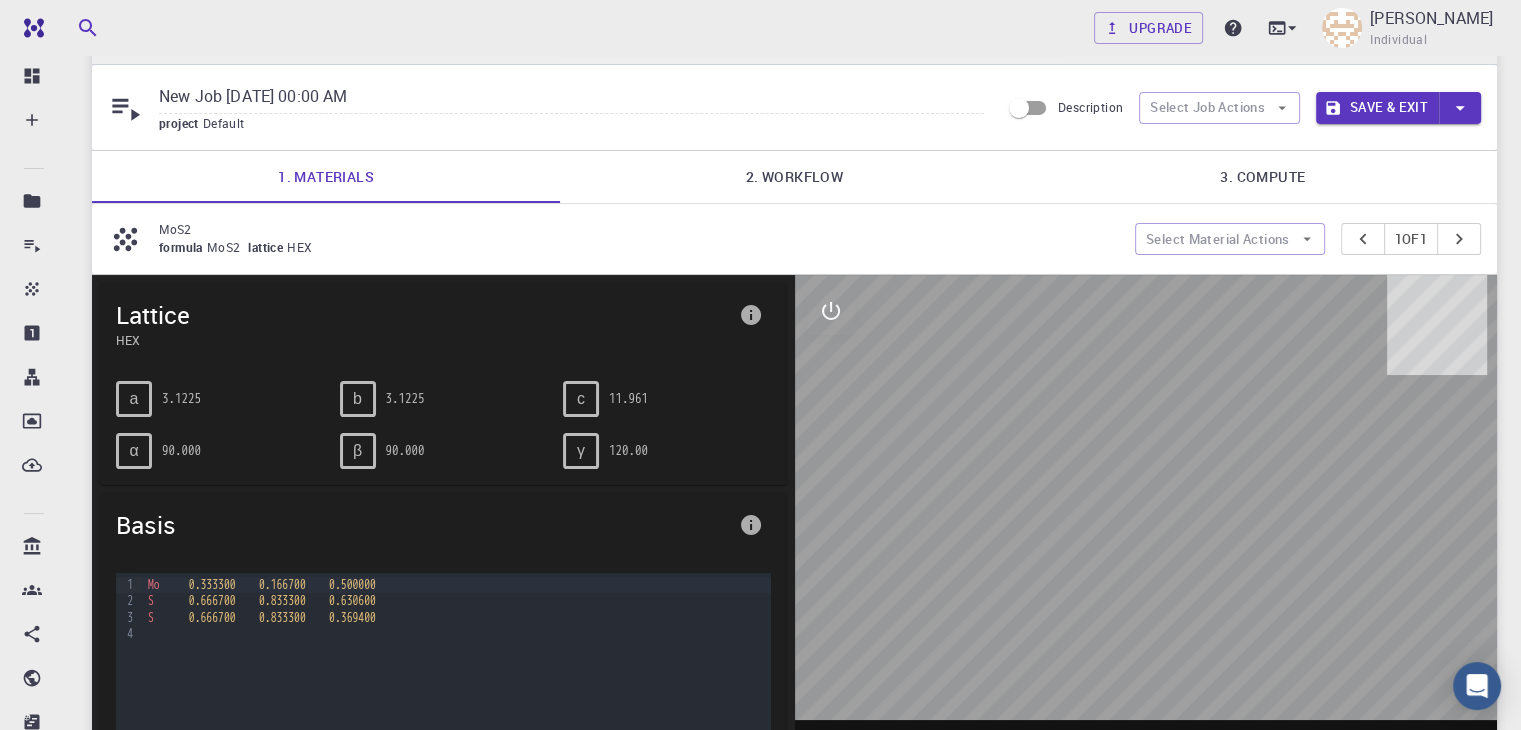 click on "2. Workflow" at bounding box center (794, 177) 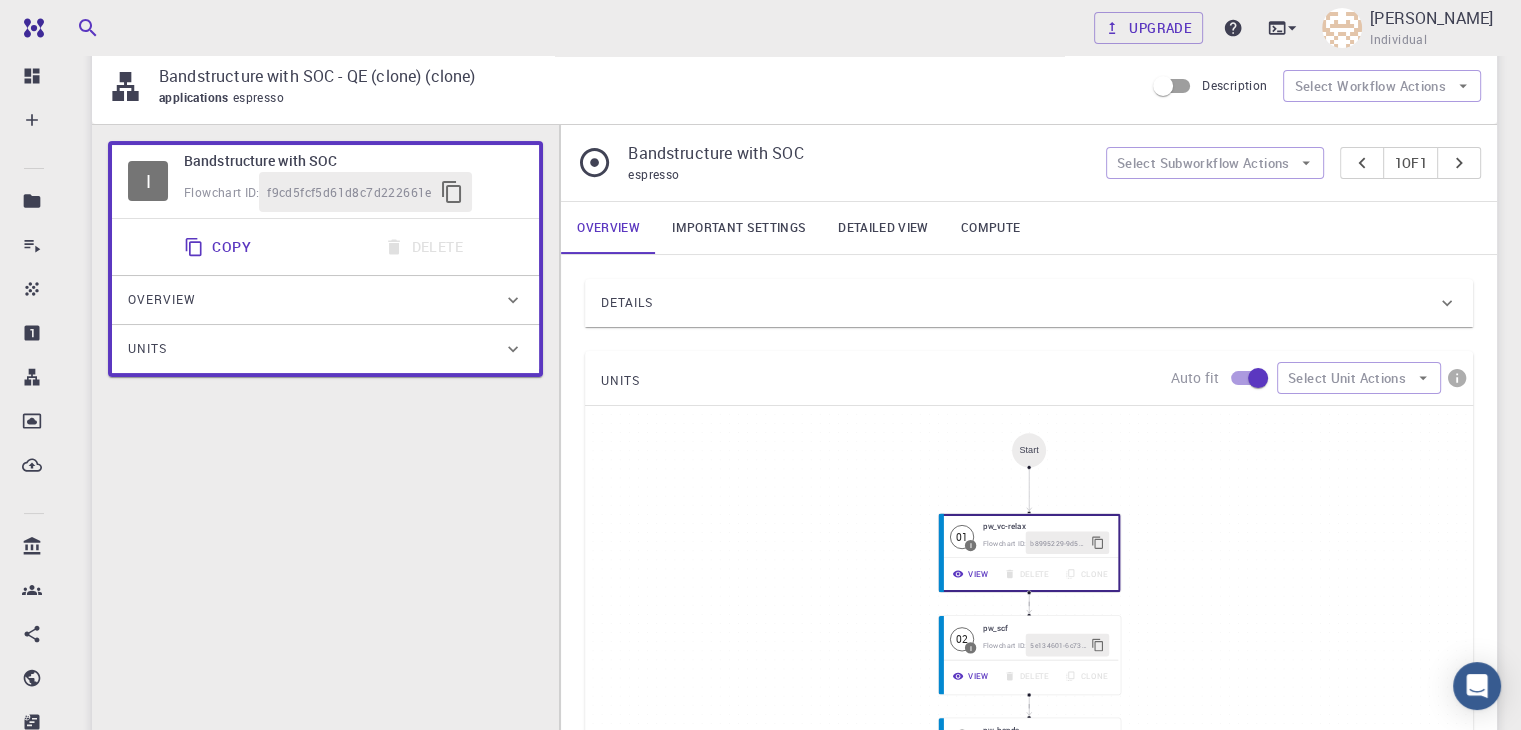 scroll, scrollTop: 188, scrollLeft: 0, axis: vertical 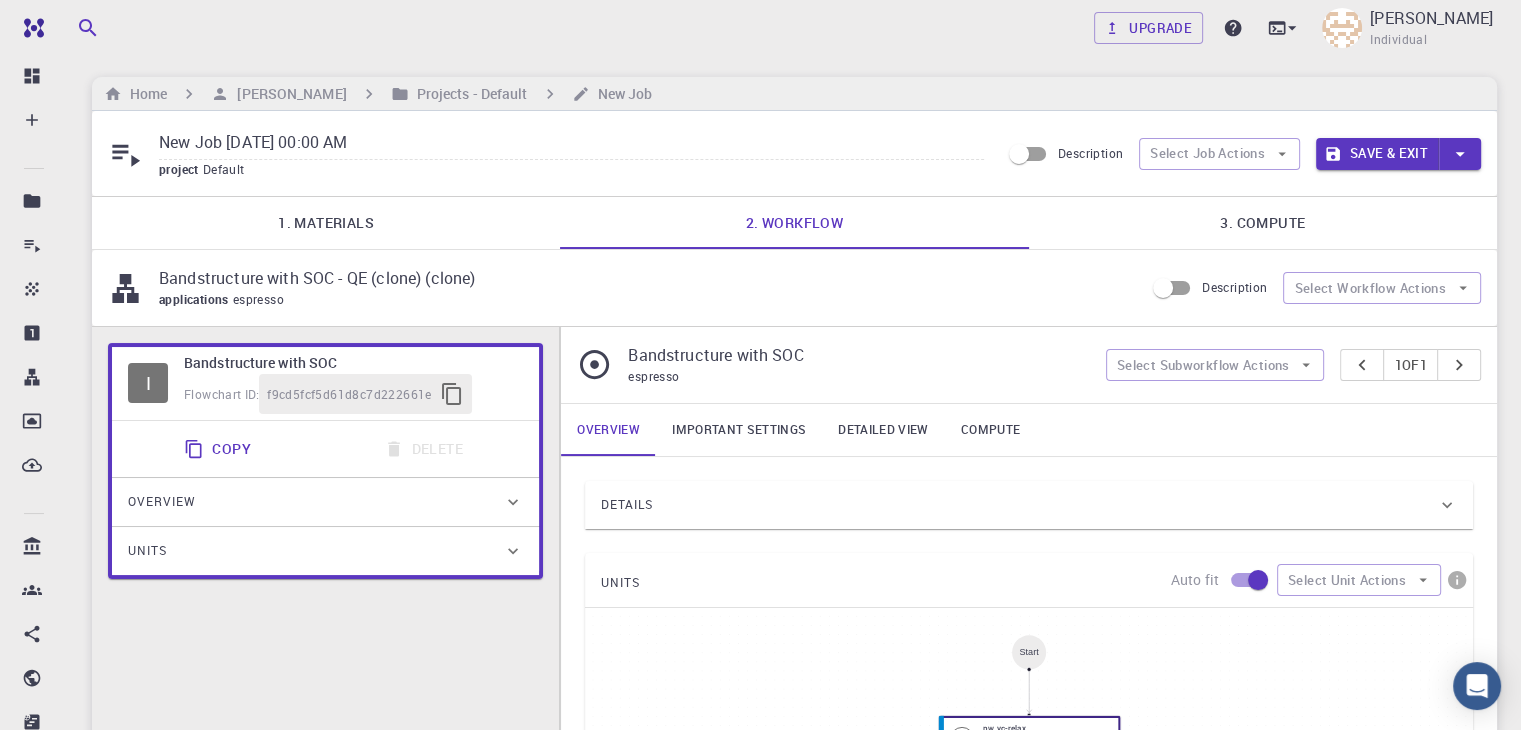 click on "3. Compute" at bounding box center [1263, 223] 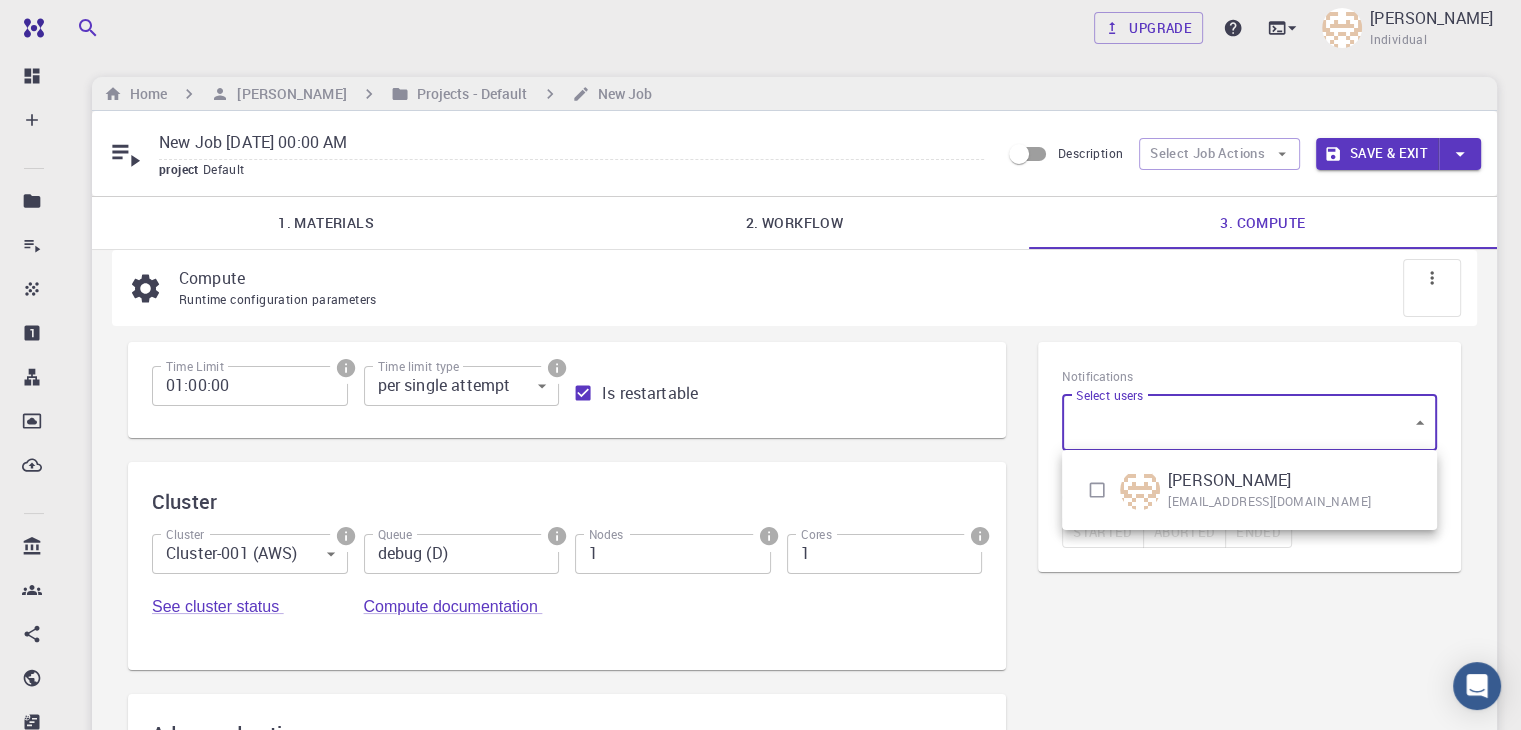 click on "Free Dashboard Create New Job New Material Create Material Upload File Import from Bank Import from 3rd Party New Workflow New Project Projects Jobs Materials Properties Workflows Dropbox External Uploads Bank Materials Workflows Accounts Shared with me Shared publicly Shared externally Documentation Contact Support Compute load: Low Upgrade Mohammad H. Amirkhani Individual Home Mohammad H. Amirkhani Projects - Default New Job New Job Jul 19, 2025, 00:00 AM project Default Description Select Job Actions Save & Exit 1. Materials 2. Workflow 3. Compute Compute Runtime configuration parameters Time Limit 01:00:00 Time Limit   Time limit type per single attempt 0 Time limit type     Is restartable Cluster Cluster Cluster-001 (AWS) 0 Cluster   Queue debug (D) Queue   Nodes 1 Nodes   Cores 1 Cores   See cluster status   Compute documentation   Advanced options Number of Images 1 Number of Images   Kpoint Pools 1 Kpoint Pools   Band Pools 1 Band Pools   FFT Task Groups 1 FFT Task Groups   1   ." at bounding box center [760, 553] 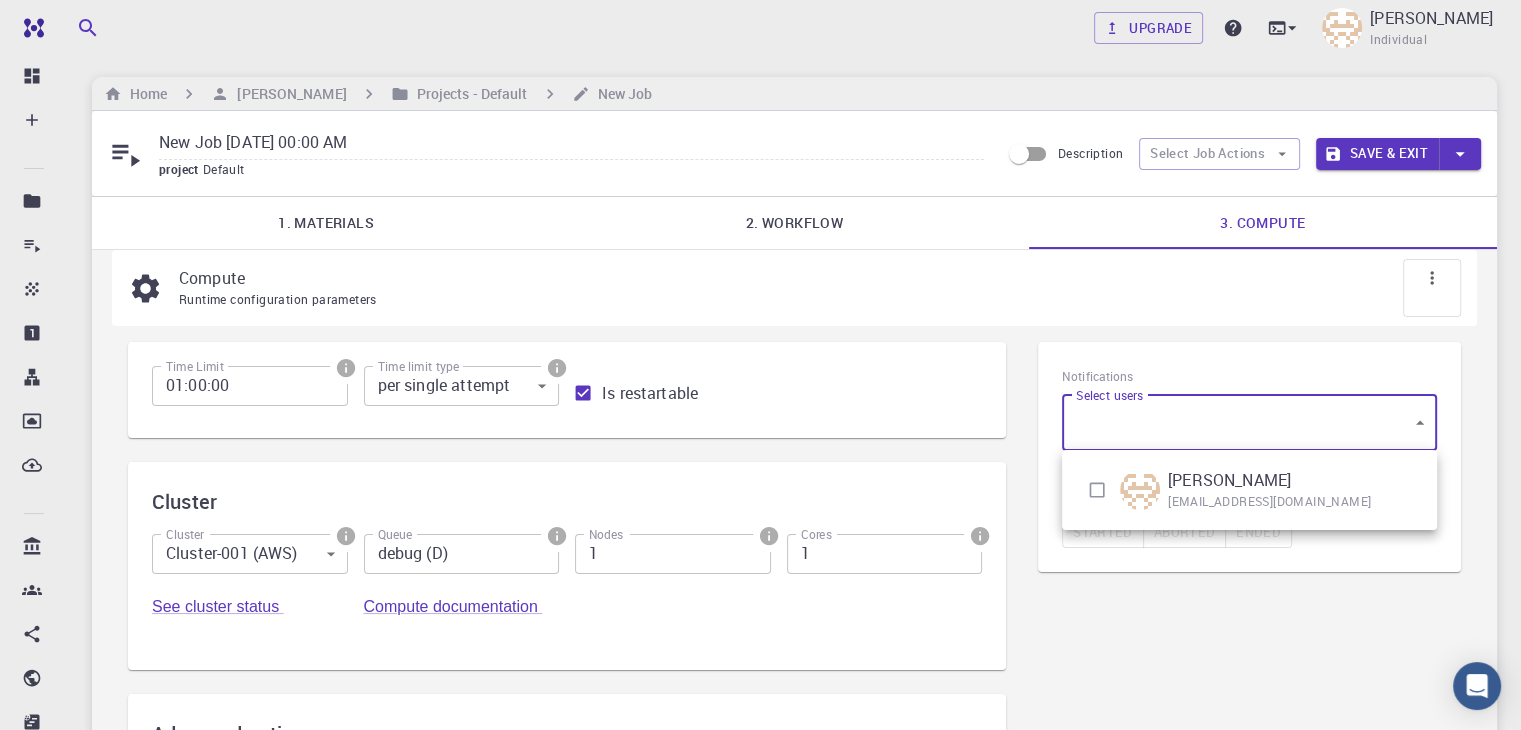 click at bounding box center [1097, 490] 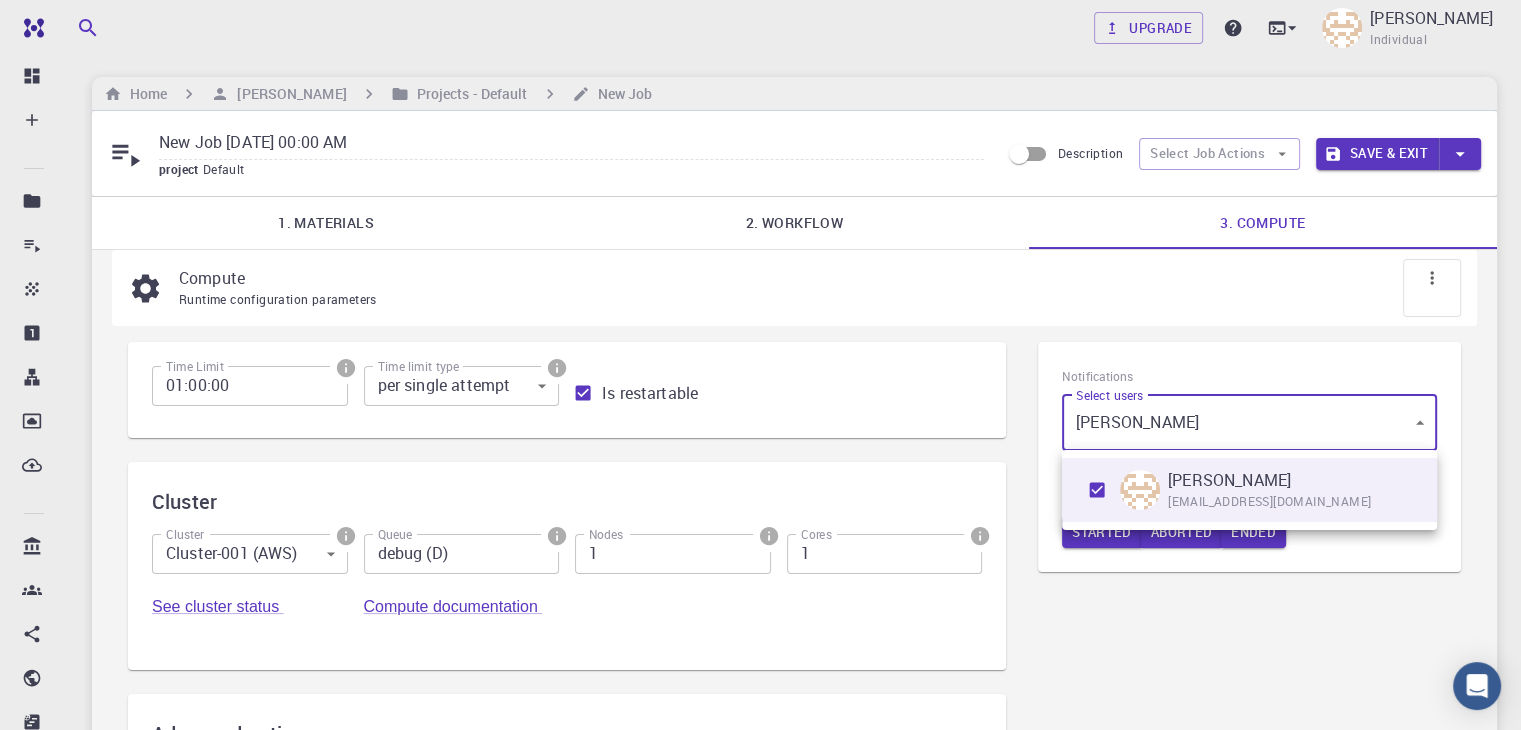 click at bounding box center [760, 365] 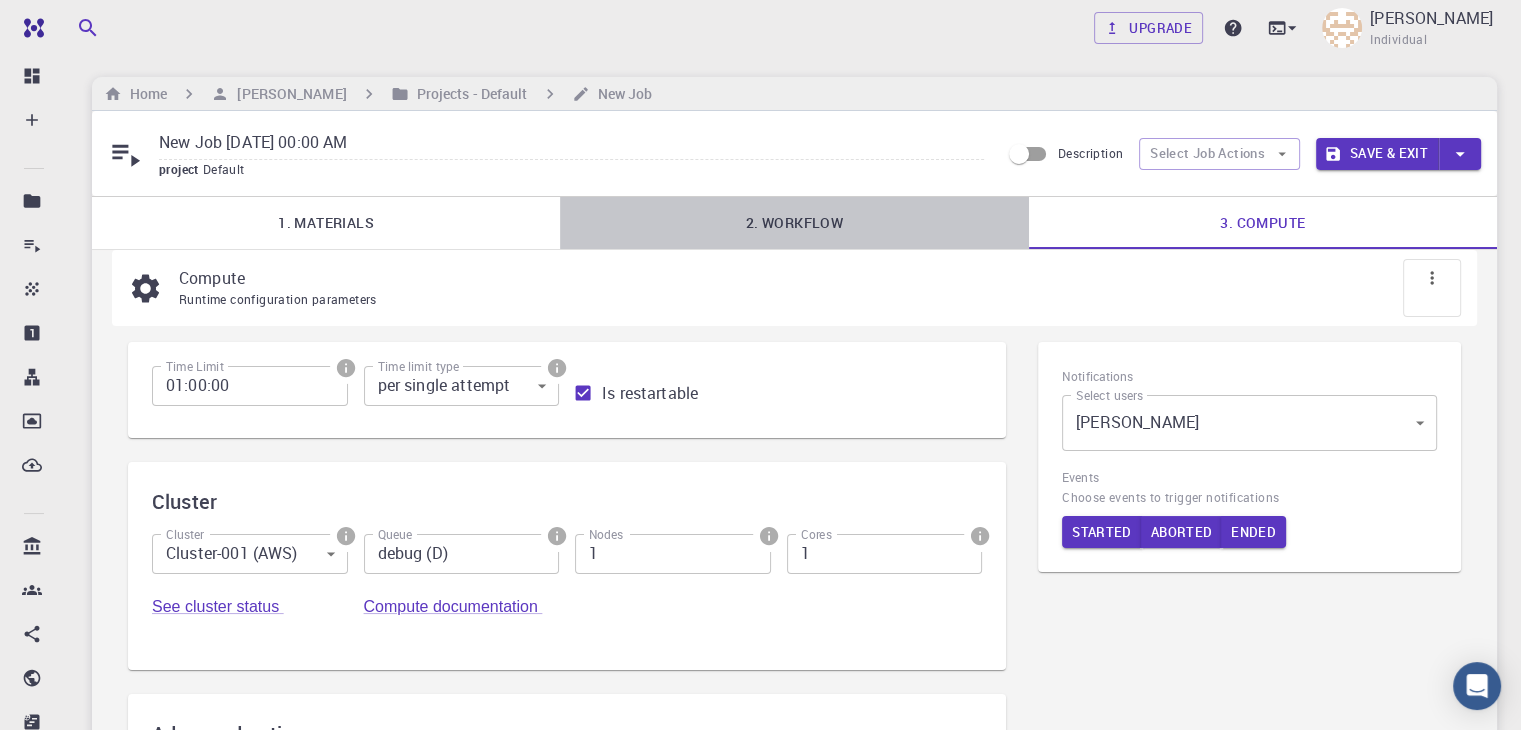 click on "2. Workflow" at bounding box center (794, 223) 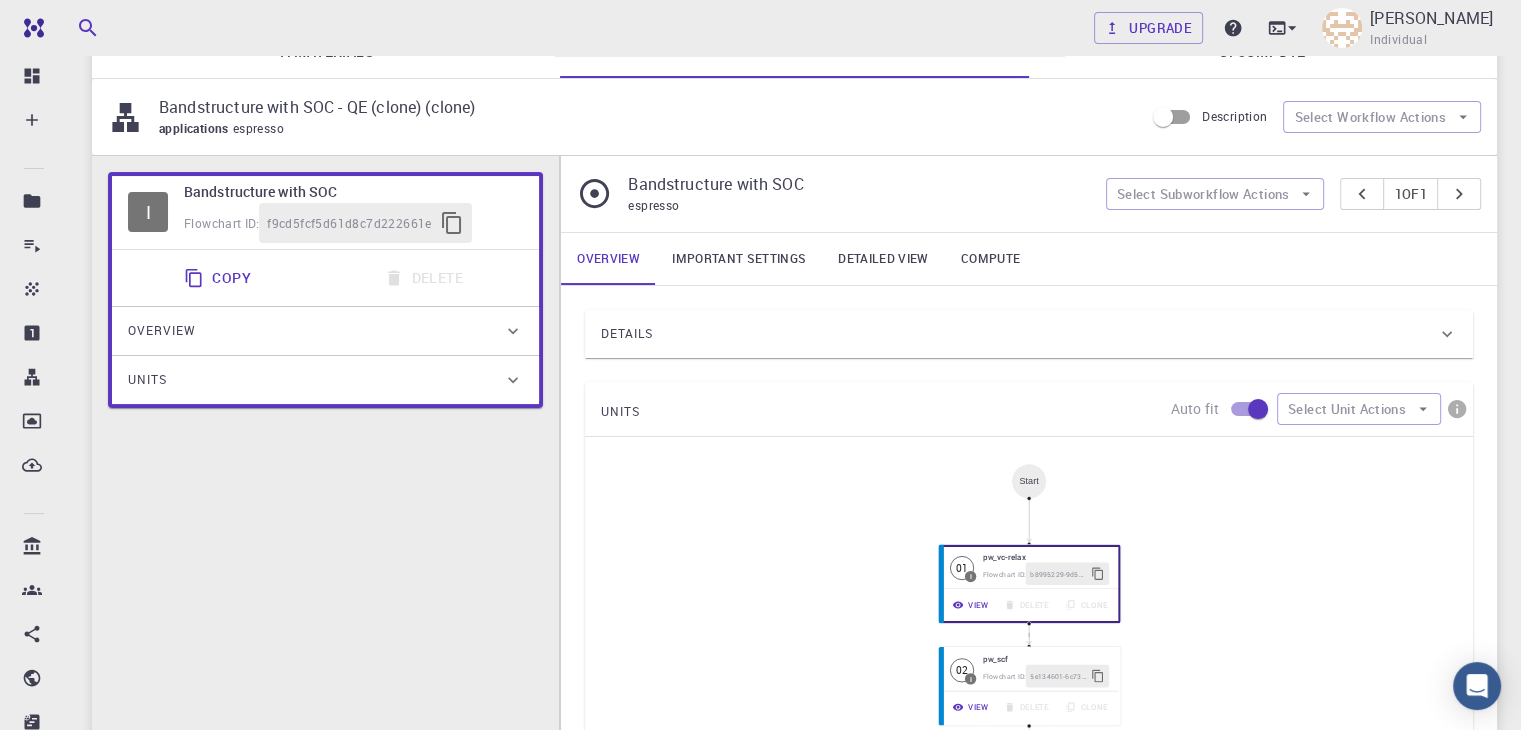 scroll, scrollTop: 182, scrollLeft: 0, axis: vertical 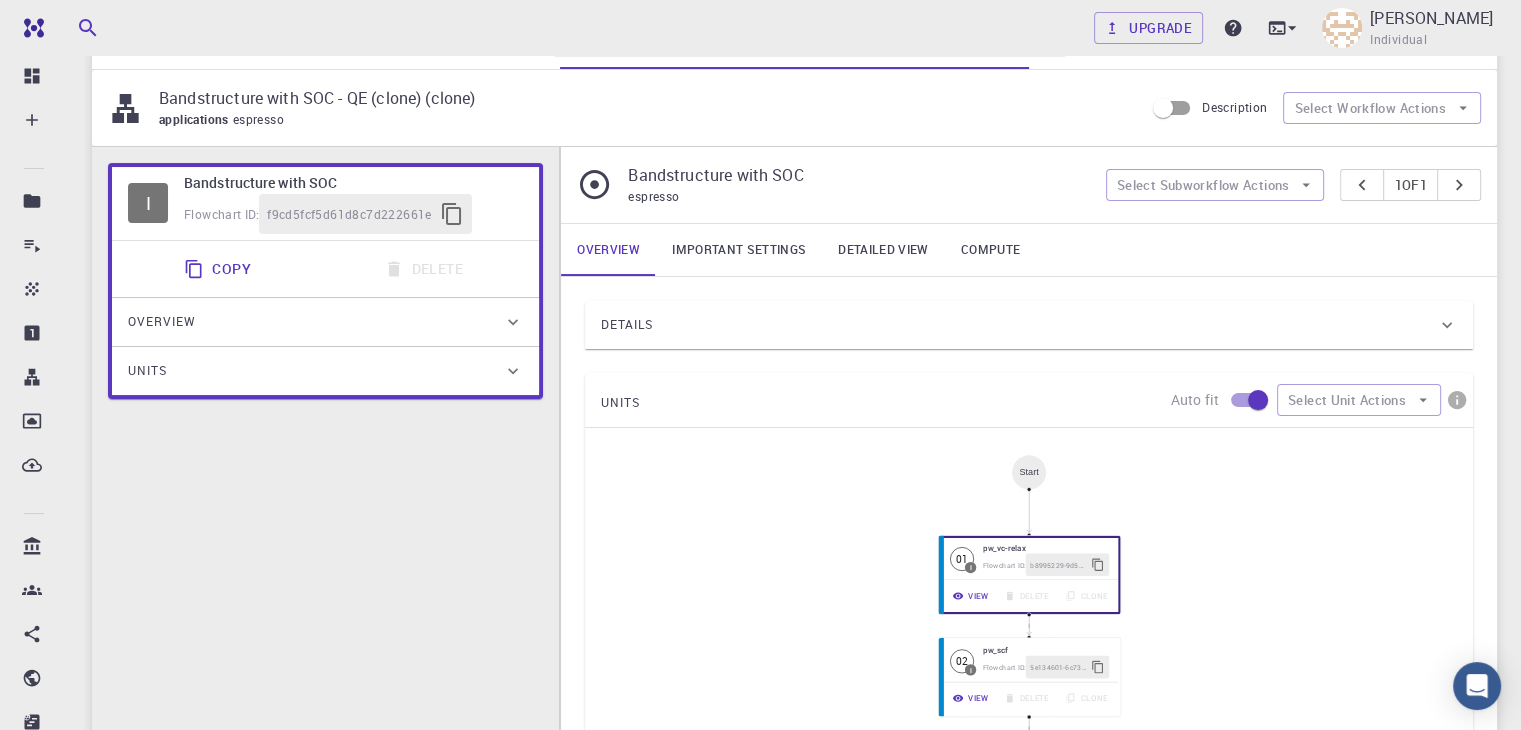 click on "Details" at bounding box center (1019, 325) 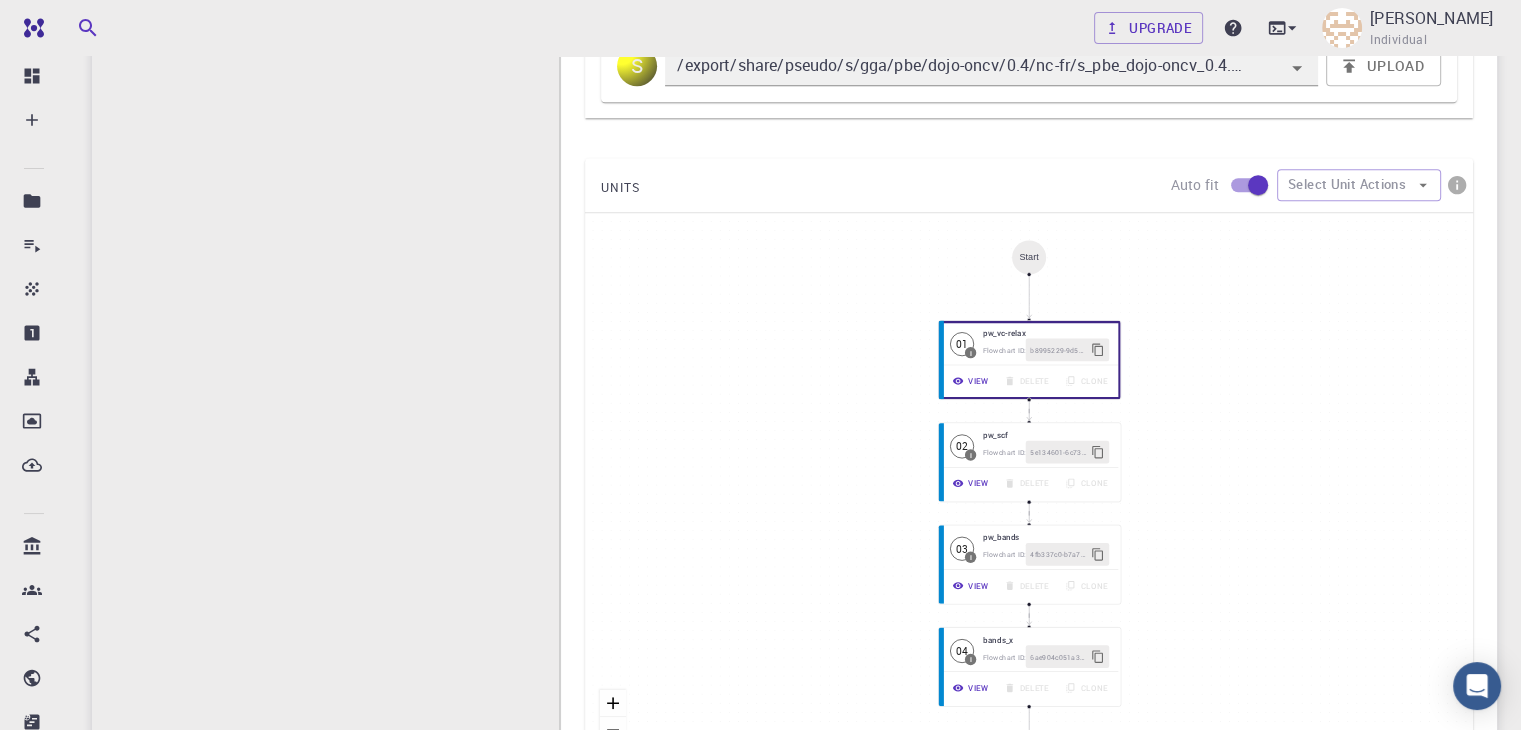 scroll, scrollTop: 0, scrollLeft: 0, axis: both 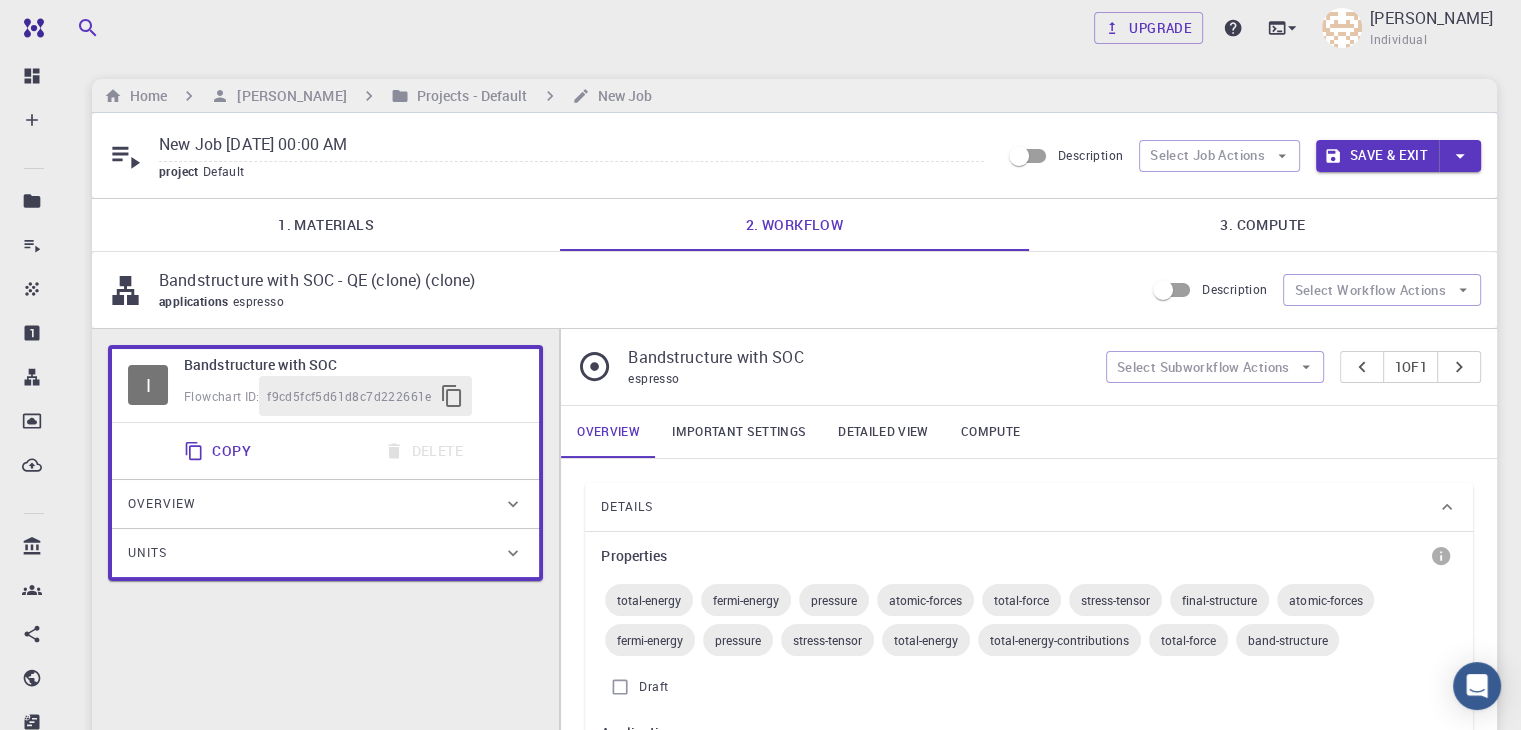 click on "3. Compute" at bounding box center (1263, 225) 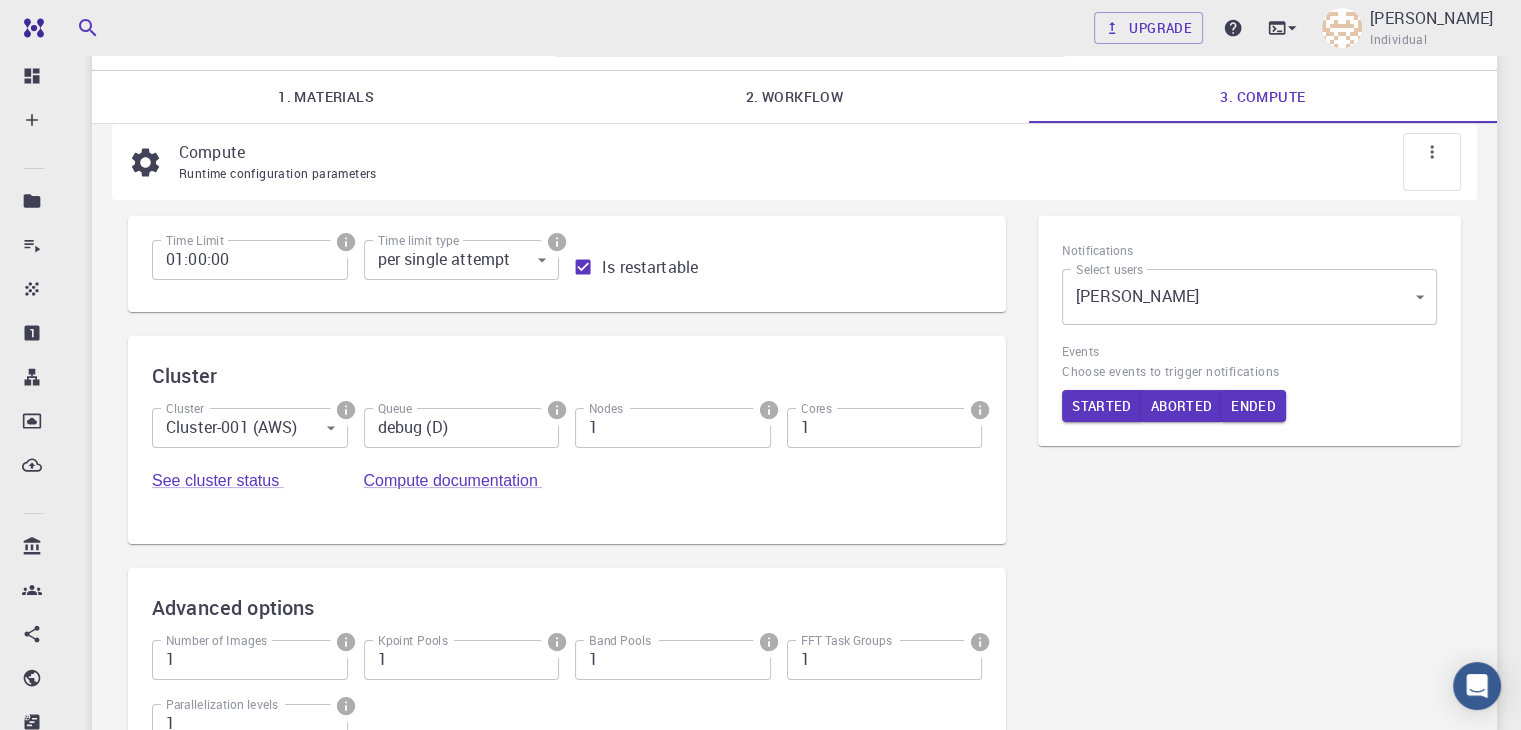 scroll, scrollTop: 126, scrollLeft: 0, axis: vertical 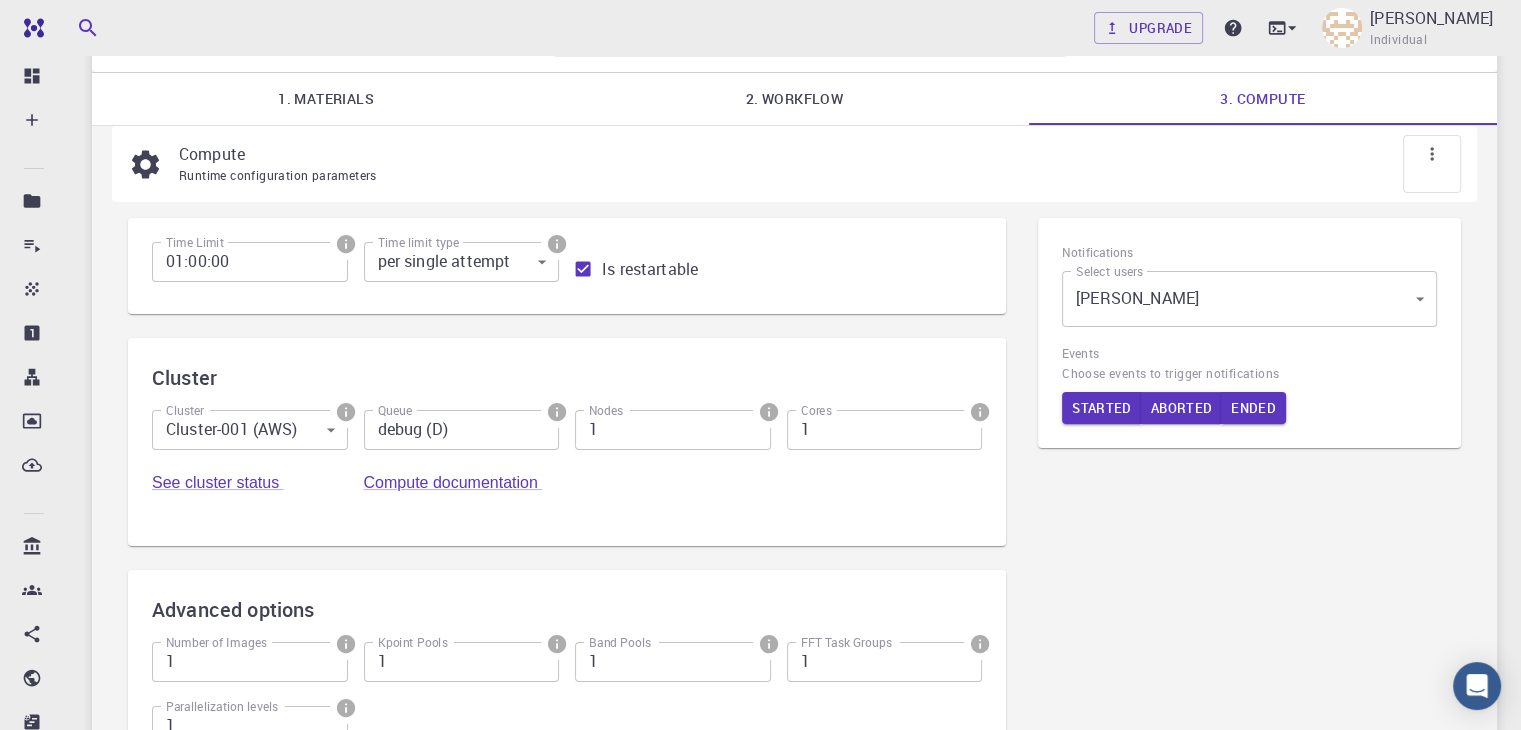 click on "Free Dashboard Create New Job New Material Create Material Upload File Import from Bank Import from 3rd Party New Workflow New Project Projects Jobs Materials Properties Workflows Dropbox External Uploads Bank Materials Workflows Accounts Shared with me Shared publicly Shared externally Documentation Contact Support Compute load: Low Upgrade Mohammad H. Amirkhani Individual Home Mohammad H. Amirkhani Projects - Default New Job New Job Jul 19, 2025, 00:00 AM project Default Description Select Job Actions Save & Exit 1. Materials 2. Workflow 3. Compute Compute Runtime configuration parameters Time Limit 01:00:00 Time Limit   Time limit type per single attempt 0 Time limit type     Is restartable Cluster Cluster Cluster-001 (AWS) 0 Cluster   Queue debug (D) Queue   Nodes 1 Nodes   Cores 1 Cores   See cluster status   Compute documentation   Advanced options Number of Images 1 Number of Images   Kpoint Pools 1 Kpoint Pools   Band Pools 1 Band Pools   FFT Task Groups 1 FFT Task Groups   1   ." at bounding box center [760, 429] 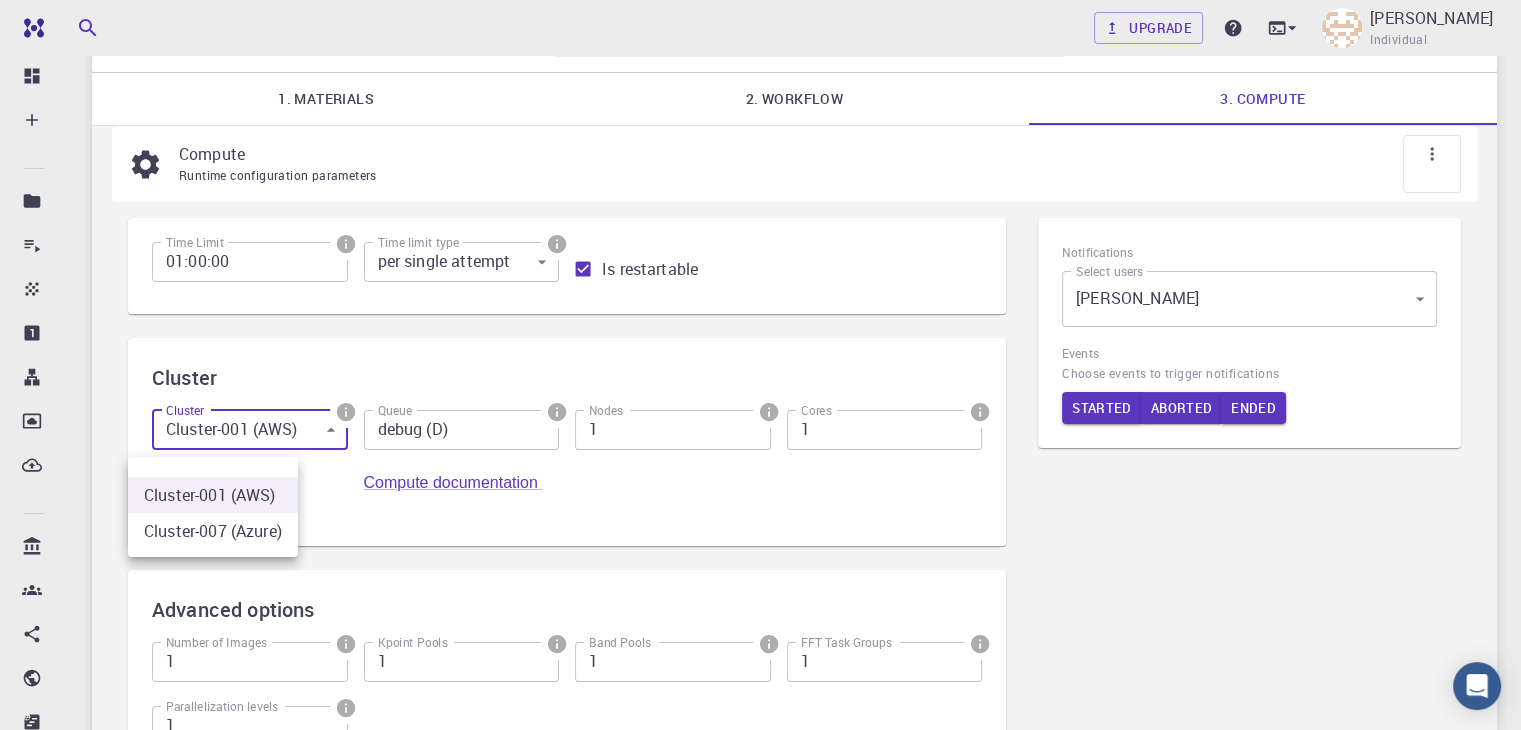 click at bounding box center [760, 365] 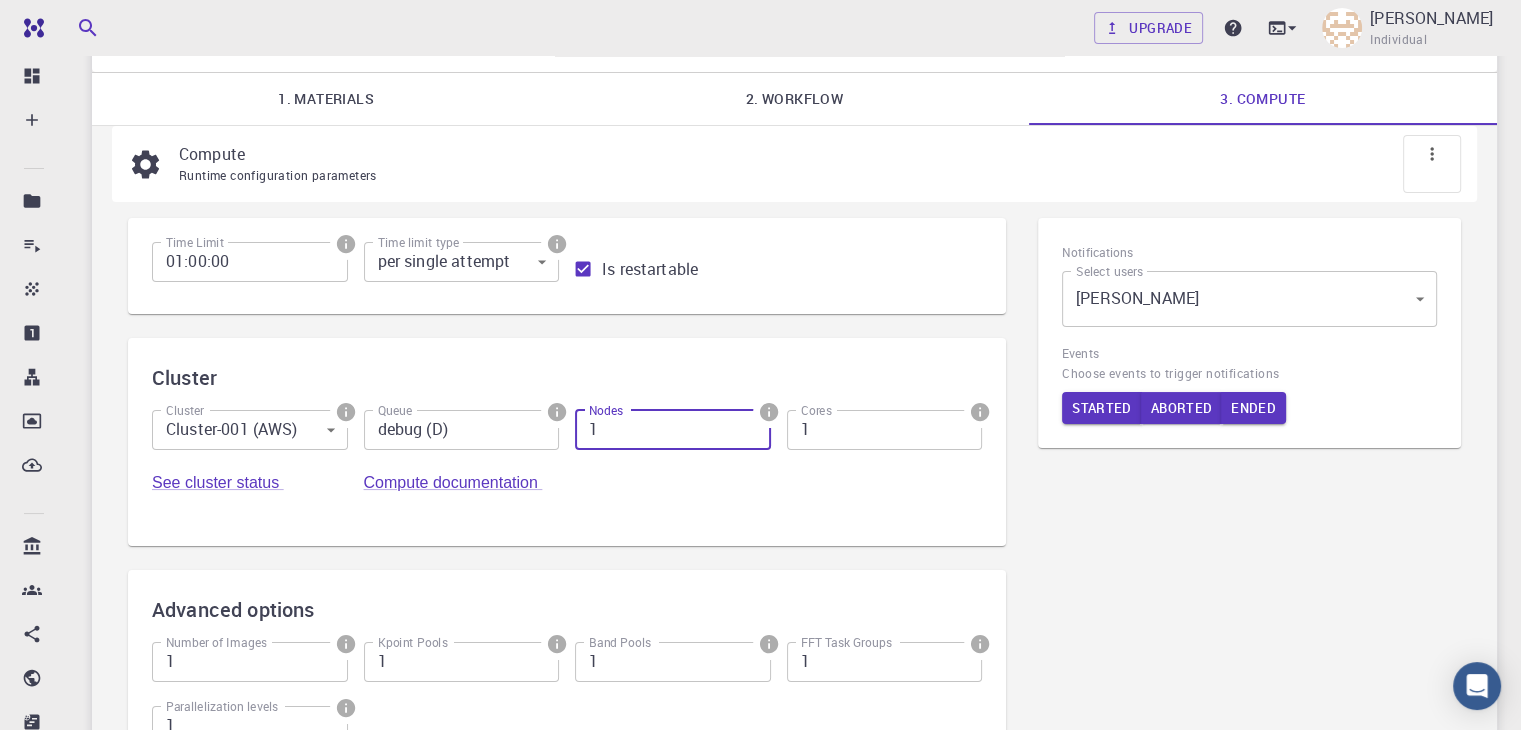 click on "1" at bounding box center (673, 430) 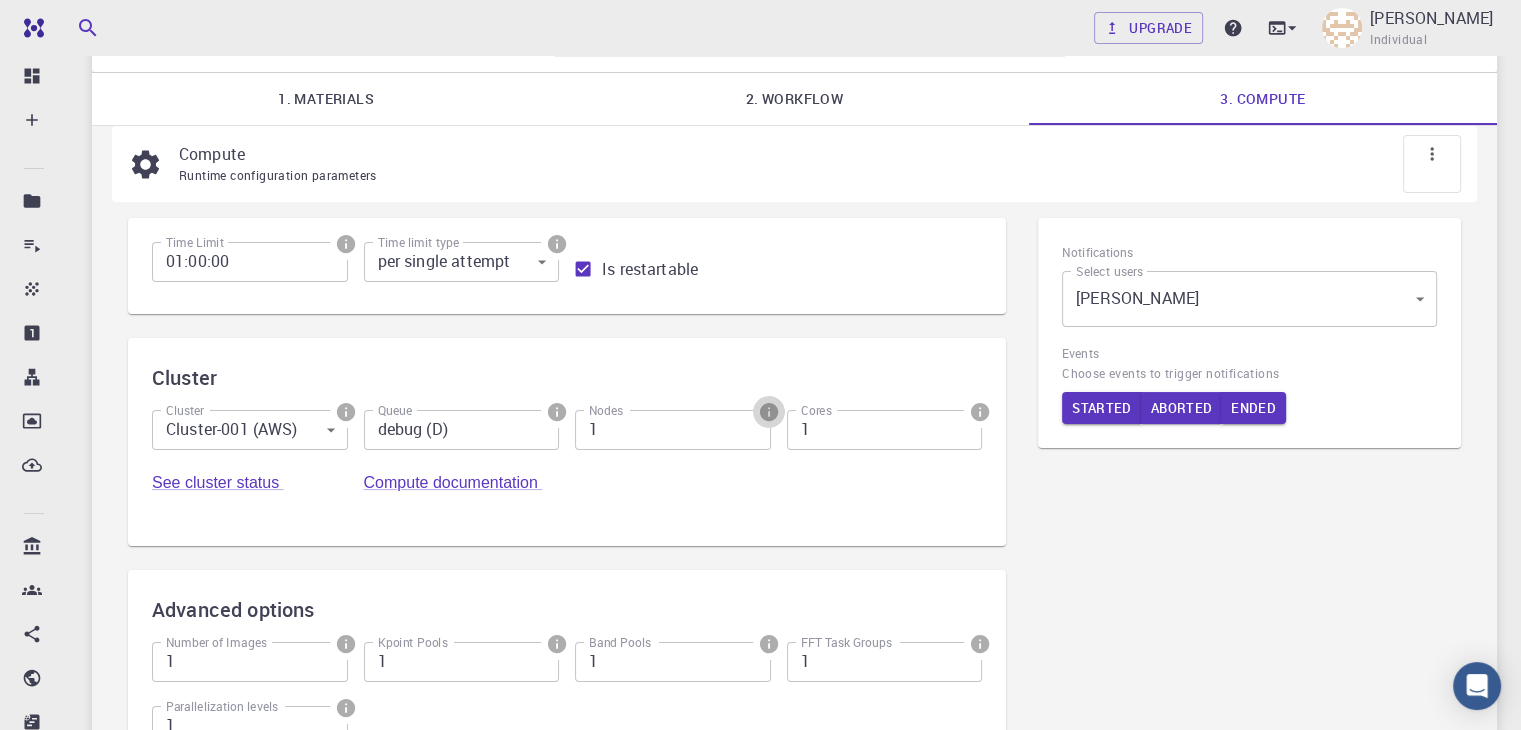 click 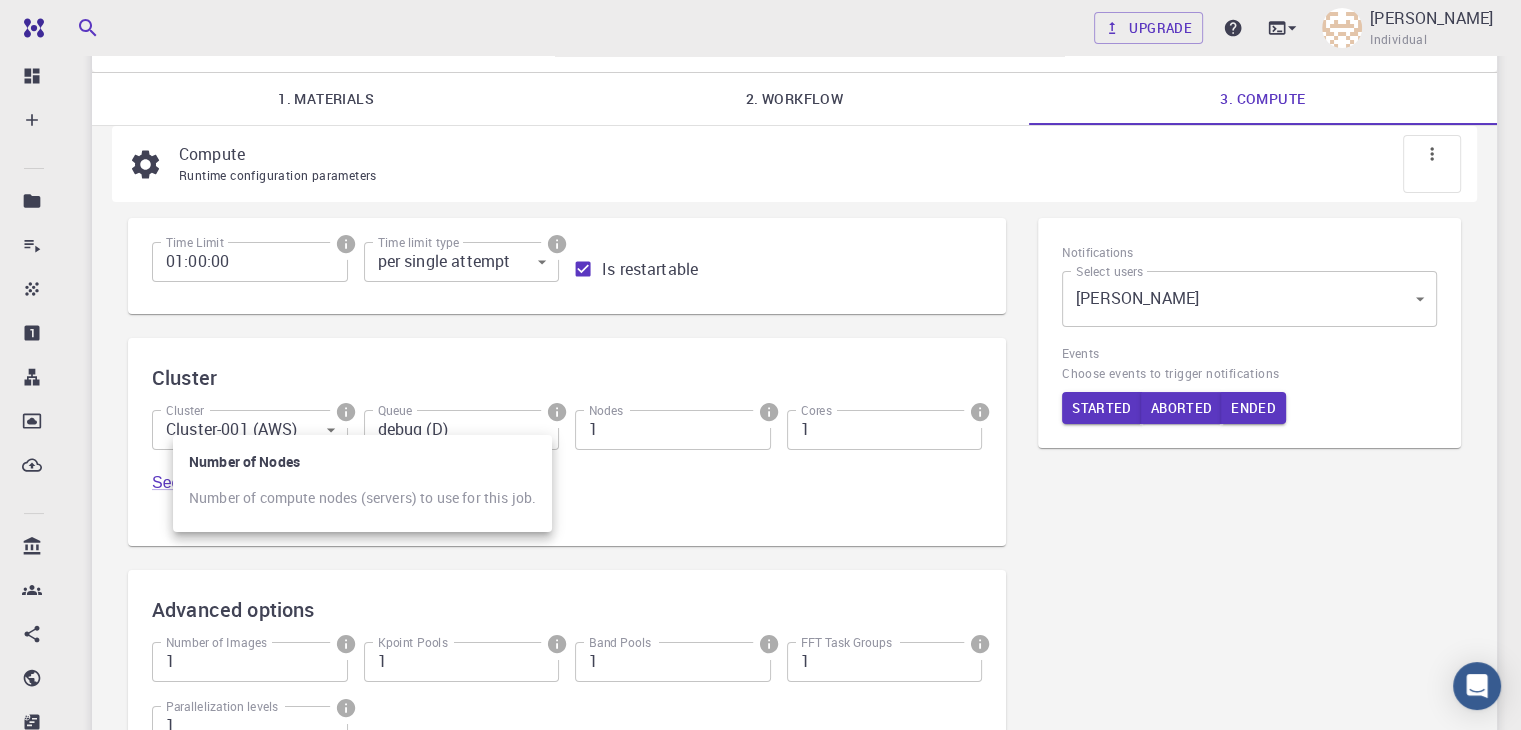 click at bounding box center (760, 365) 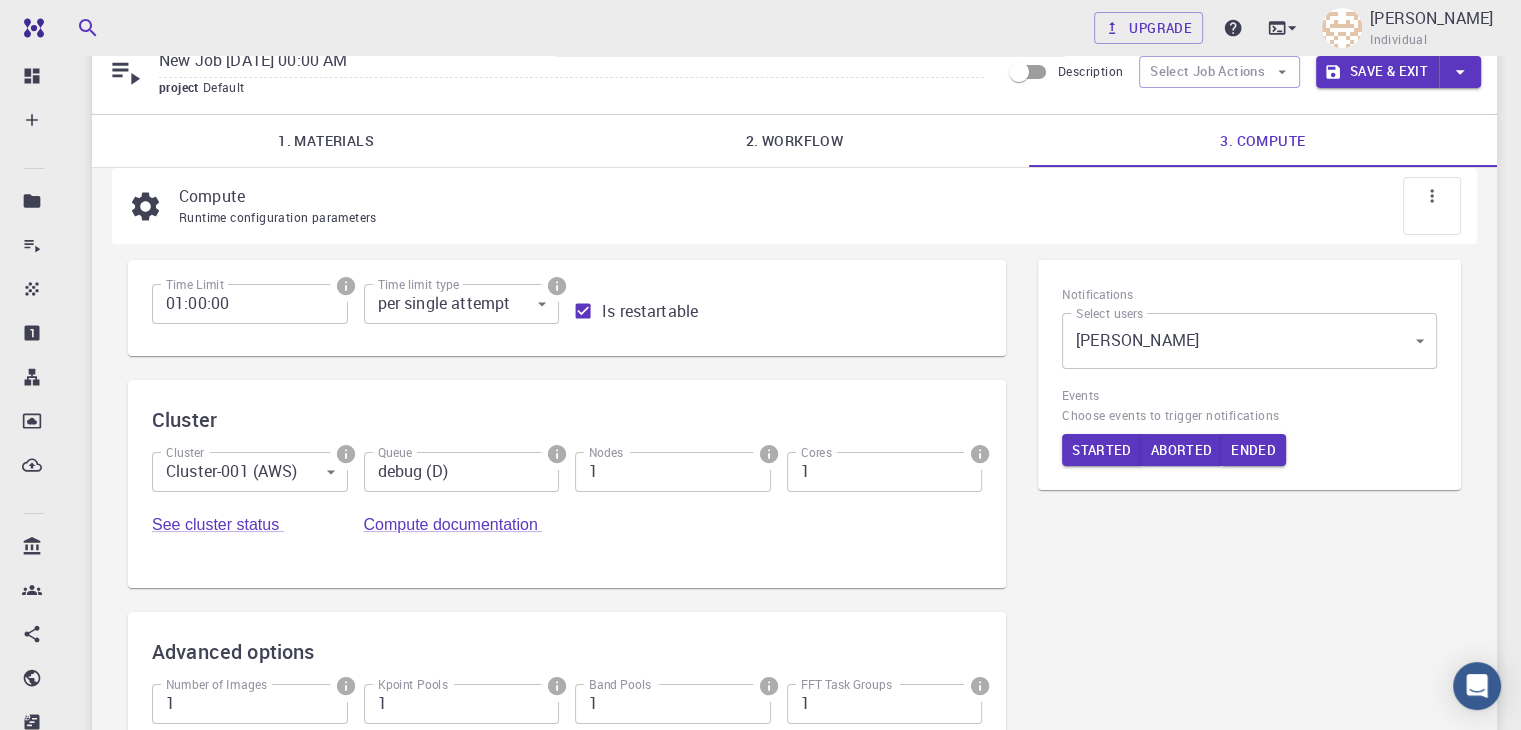scroll, scrollTop: 71, scrollLeft: 0, axis: vertical 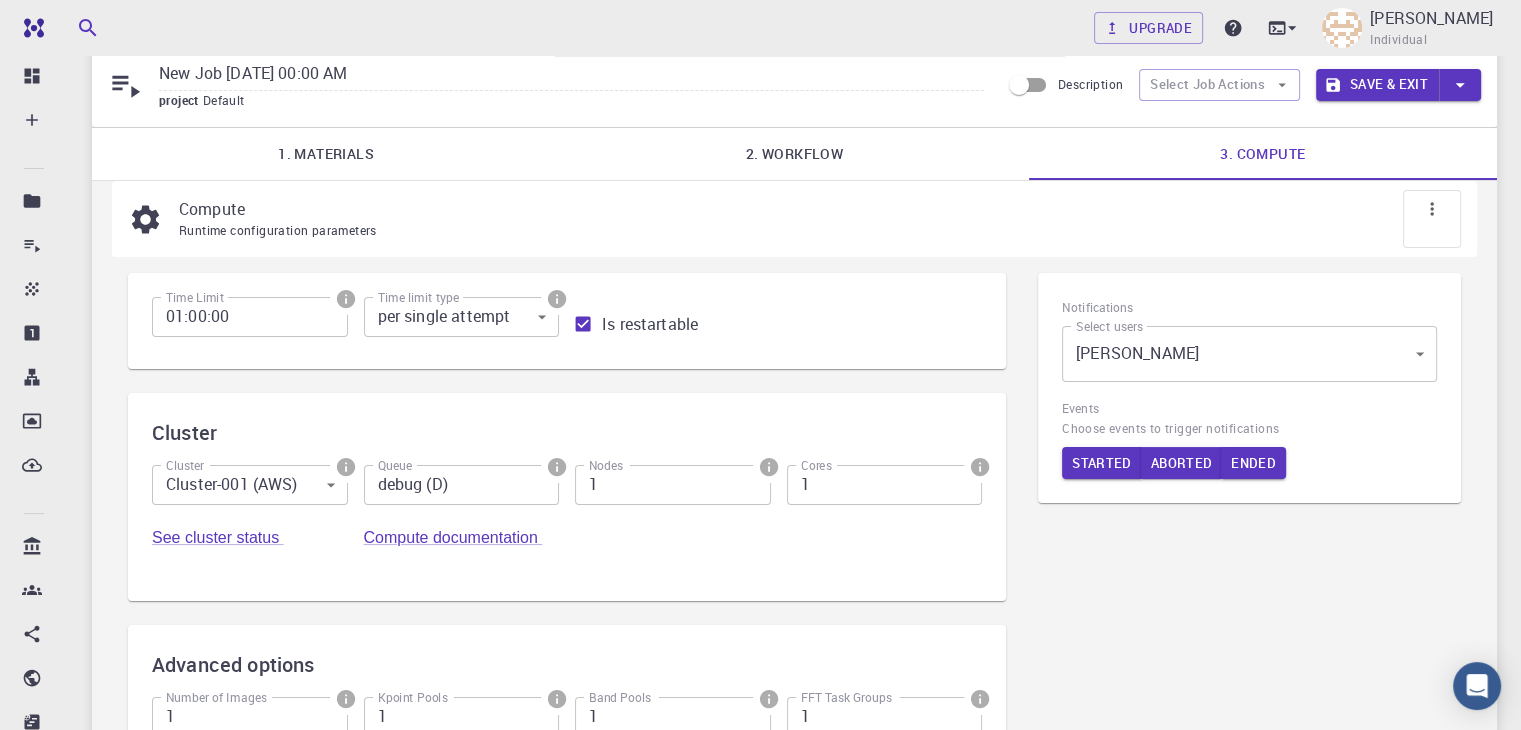 click at bounding box center (1460, 85) 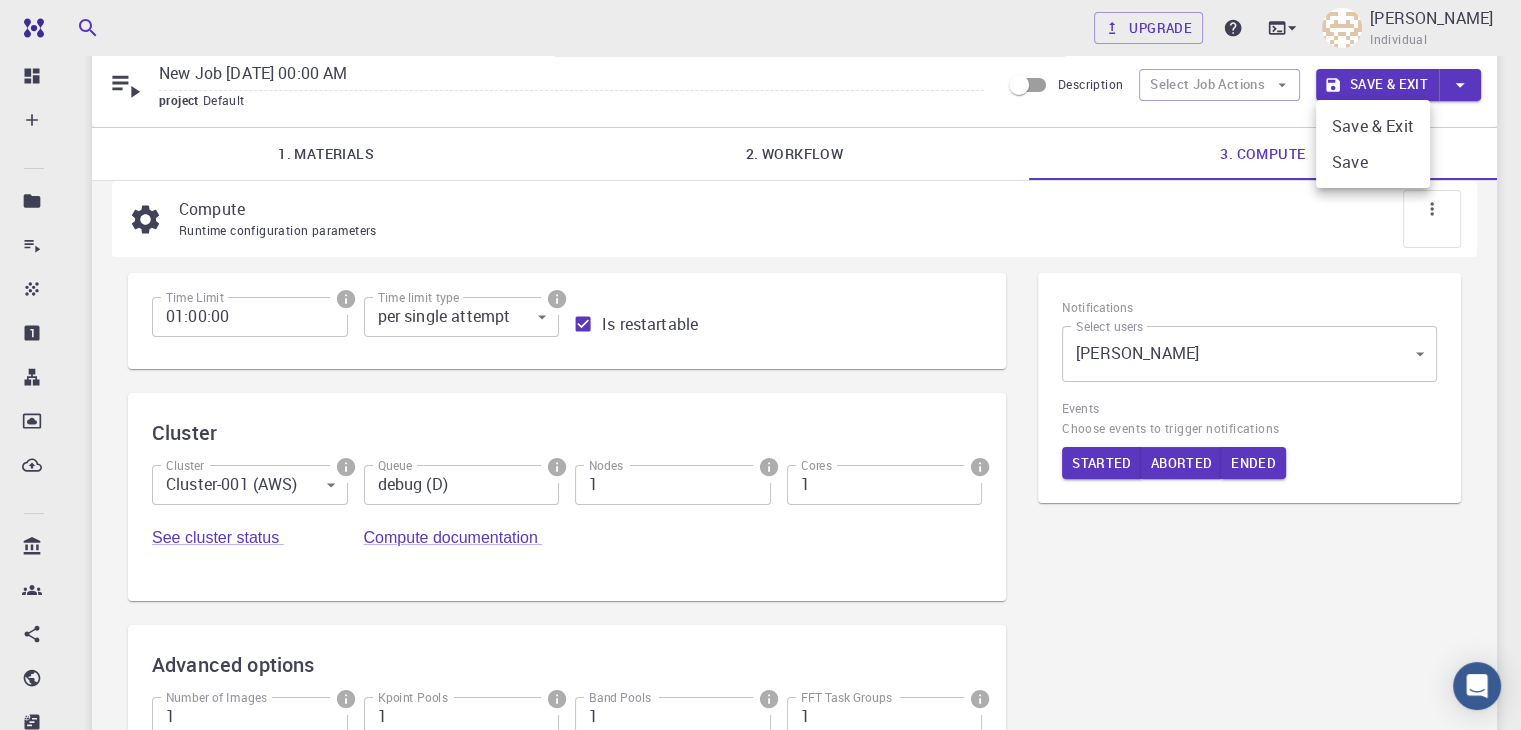 click at bounding box center (760, 365) 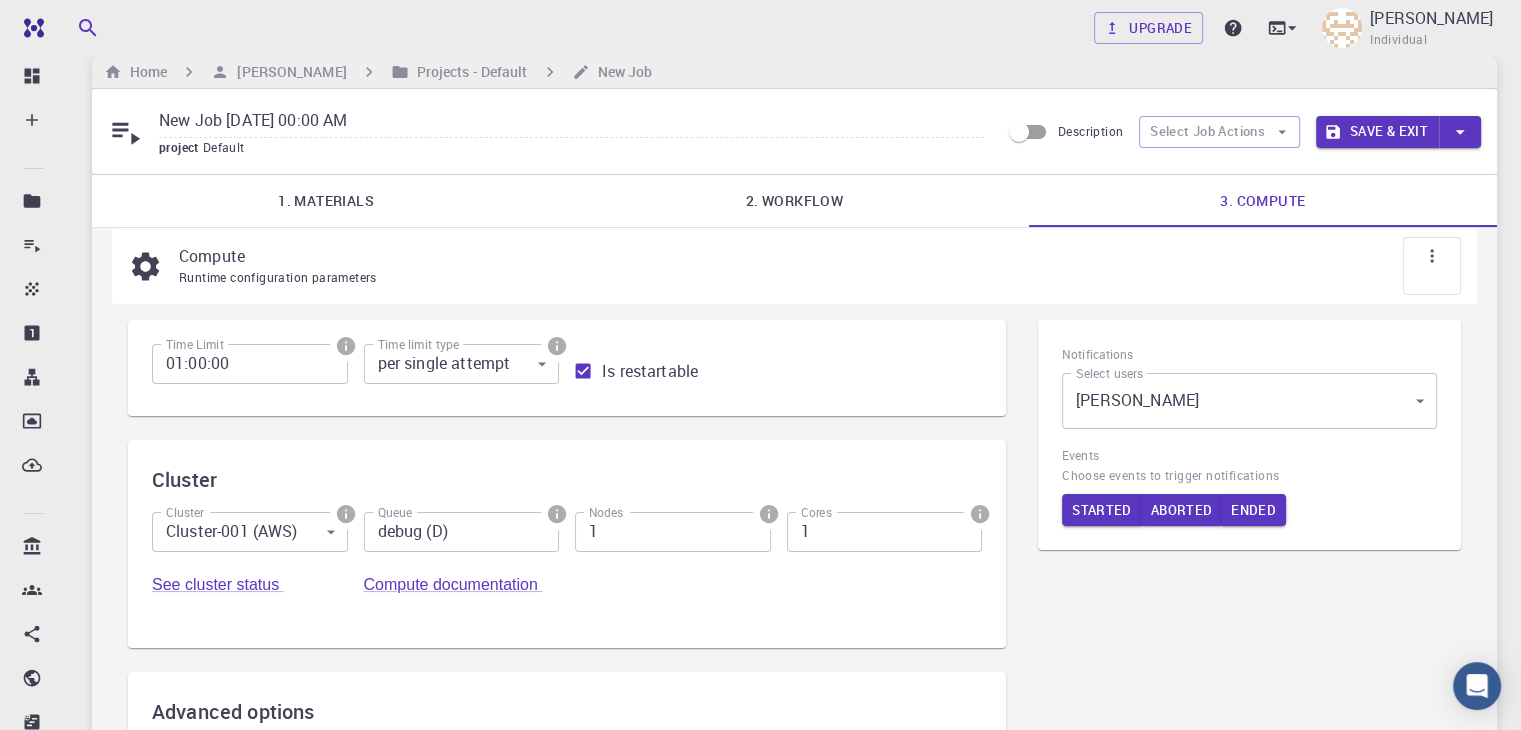 scroll, scrollTop: 0, scrollLeft: 0, axis: both 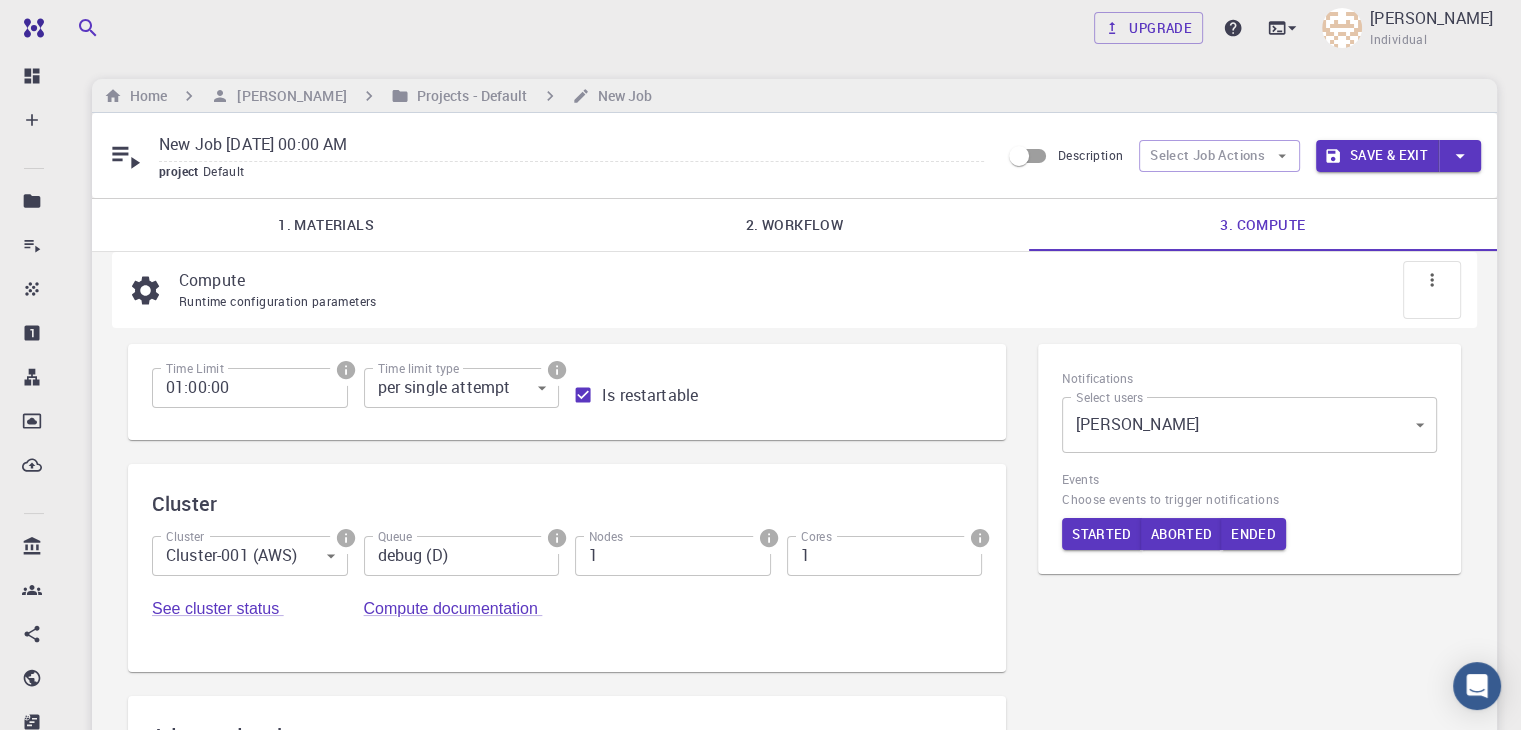 click at bounding box center (1432, 290) 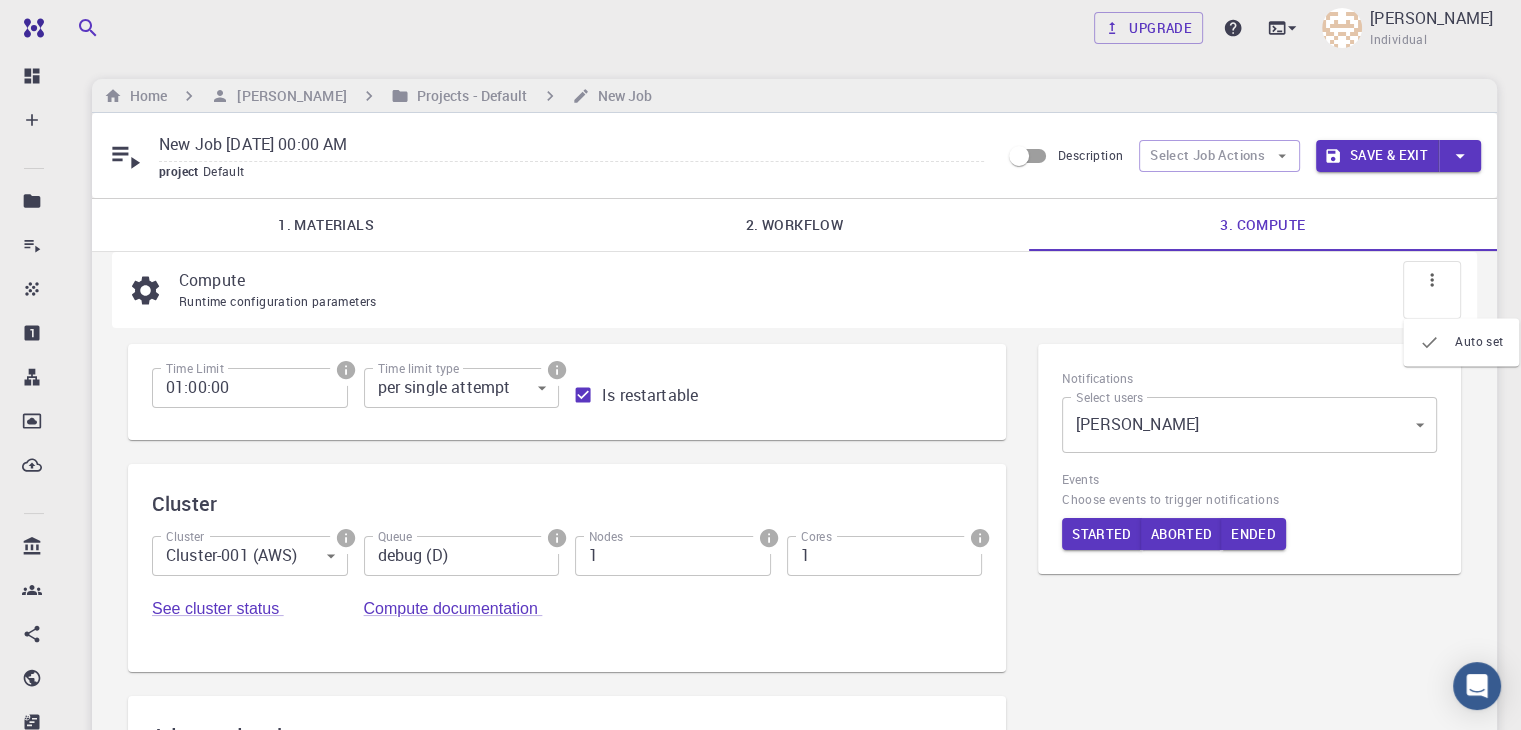 click 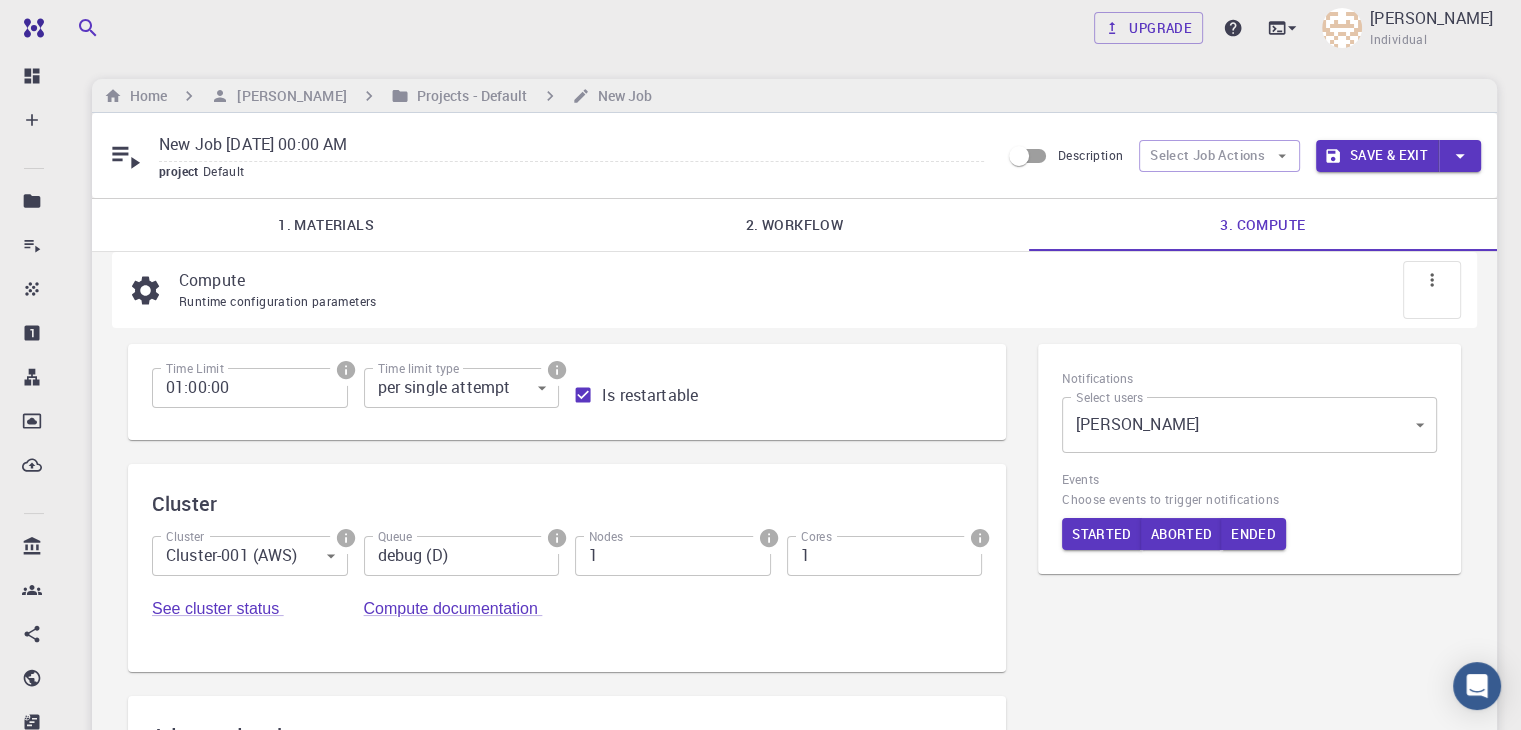 click on "Compute" at bounding box center (812, 280) 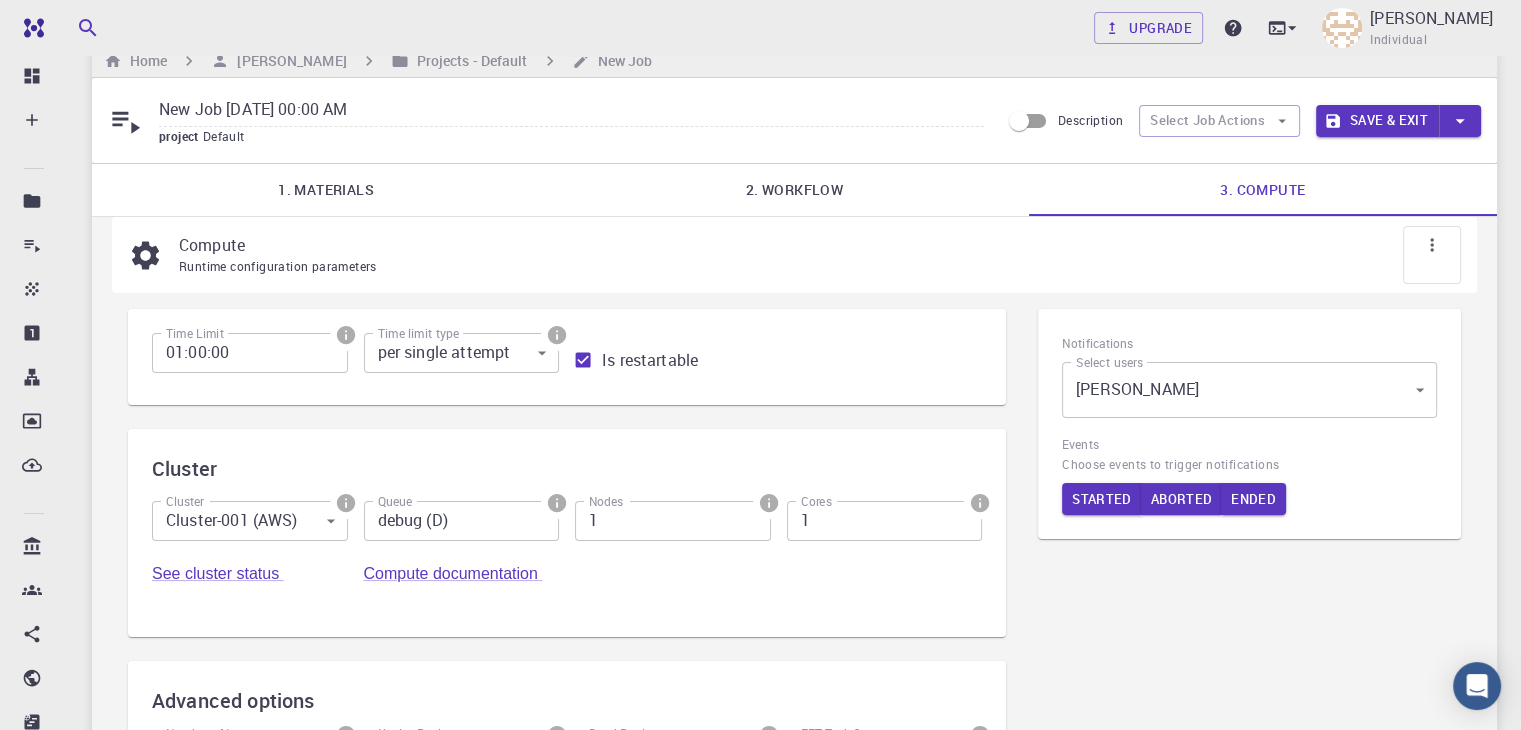 scroll, scrollTop: 259, scrollLeft: 0, axis: vertical 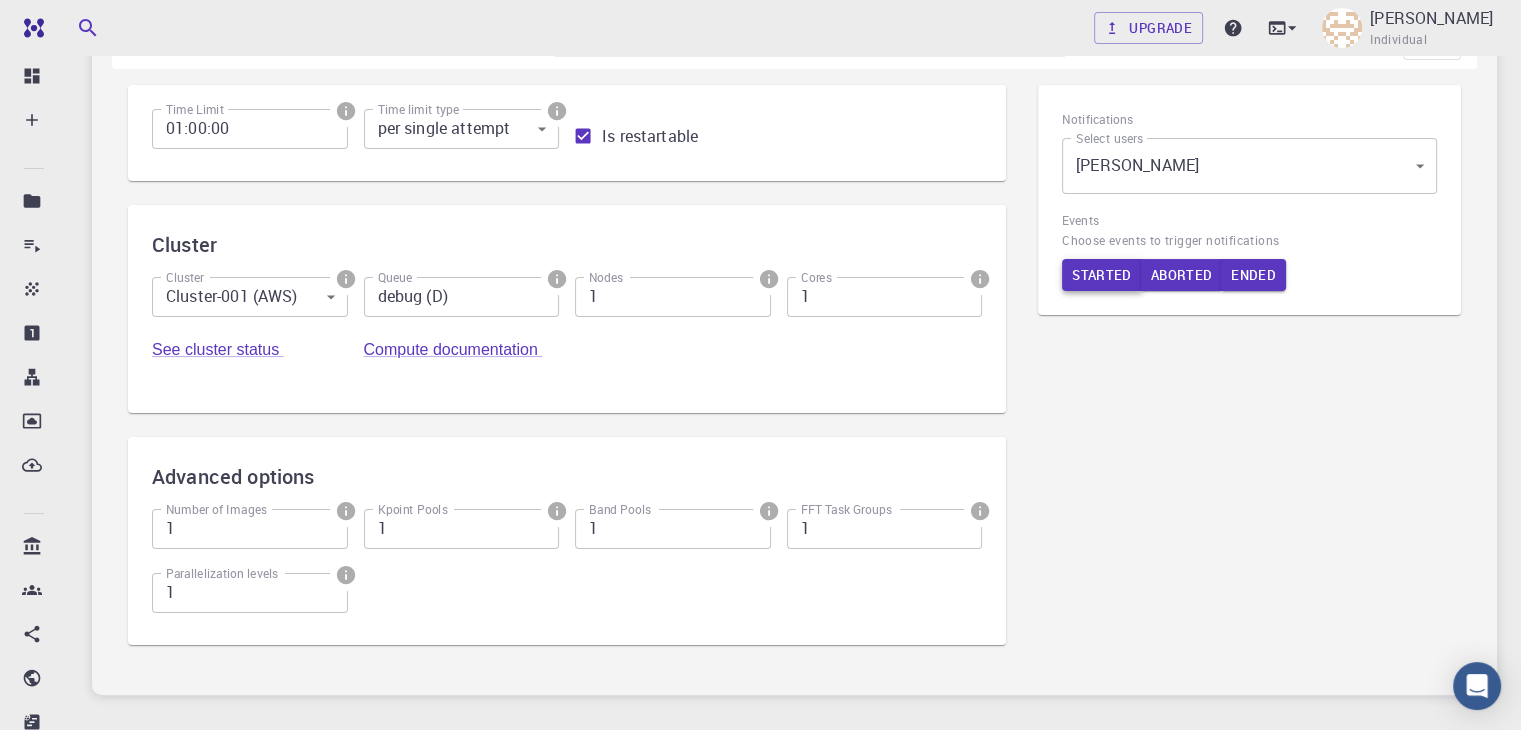 click on "Started" at bounding box center (1102, 275) 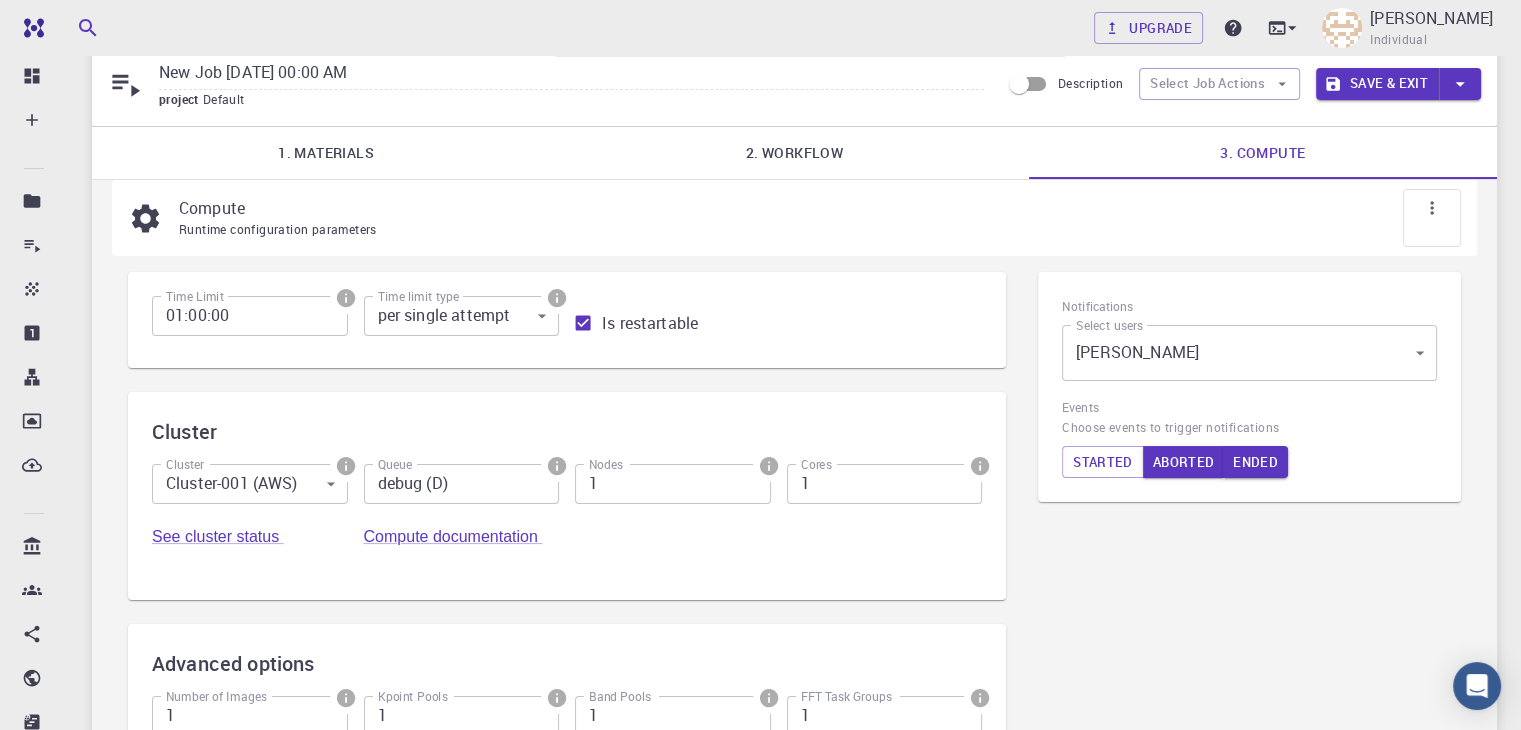 scroll, scrollTop: 36, scrollLeft: 0, axis: vertical 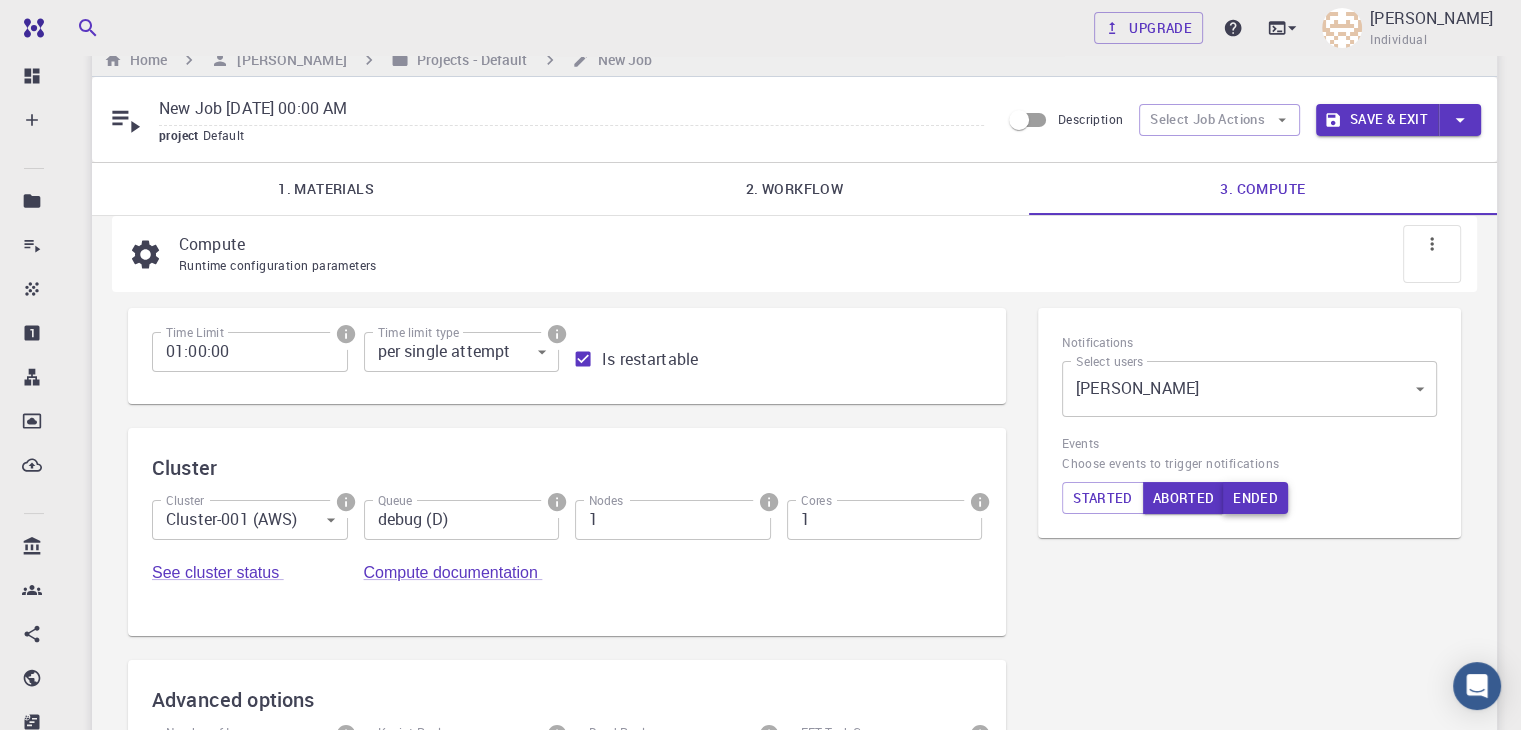 click on "Ended" at bounding box center [1255, 498] 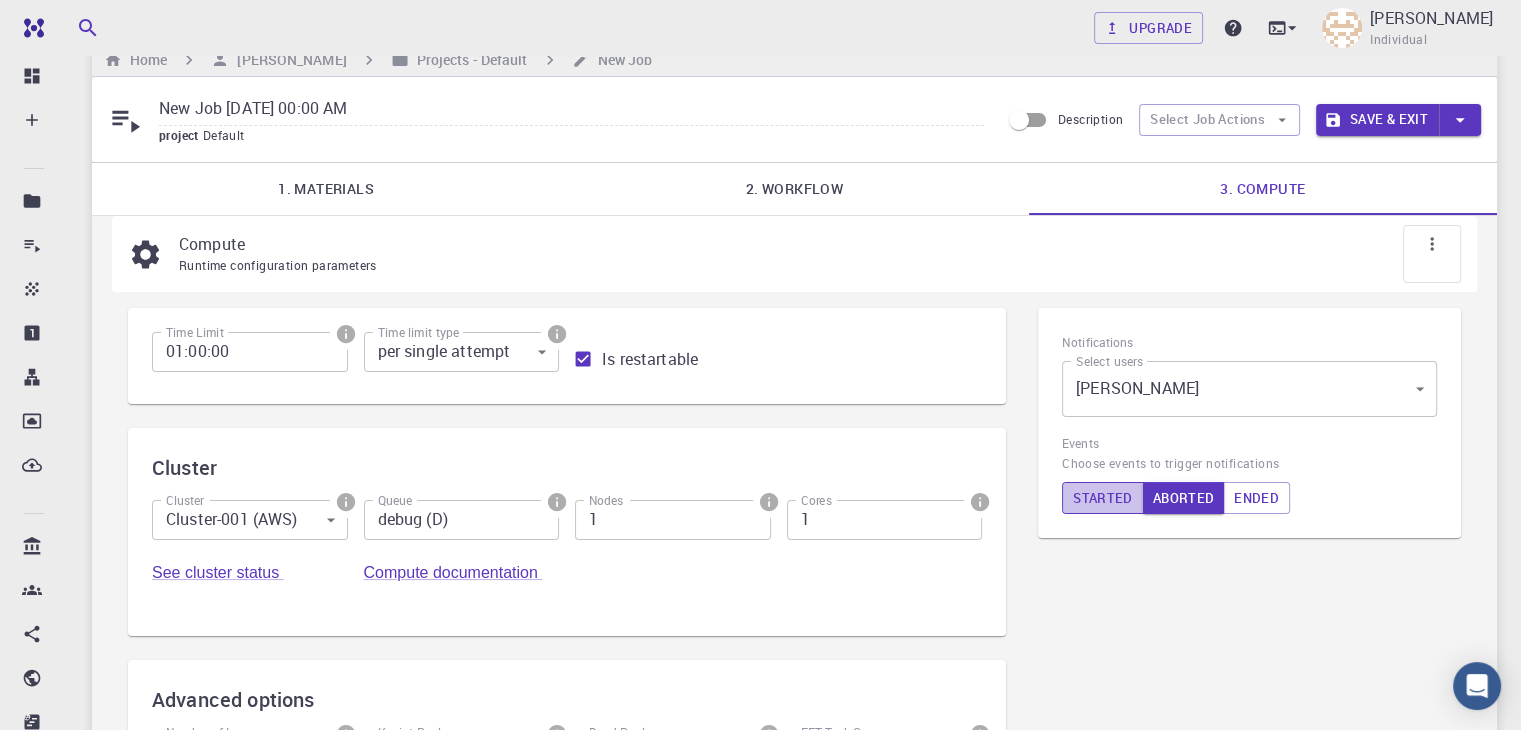 click on "Started" at bounding box center [1103, 498] 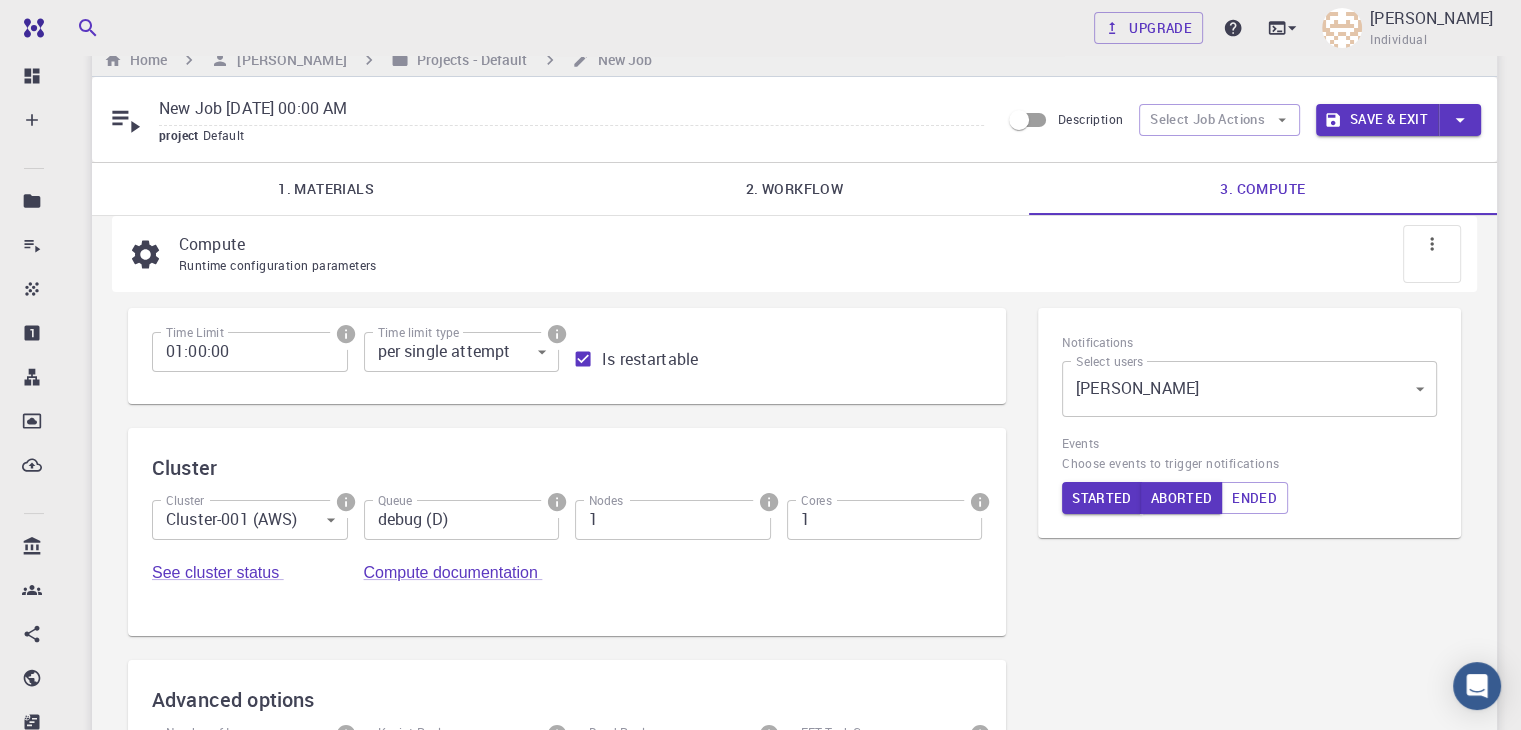 click on "2. Workflow" at bounding box center (794, 189) 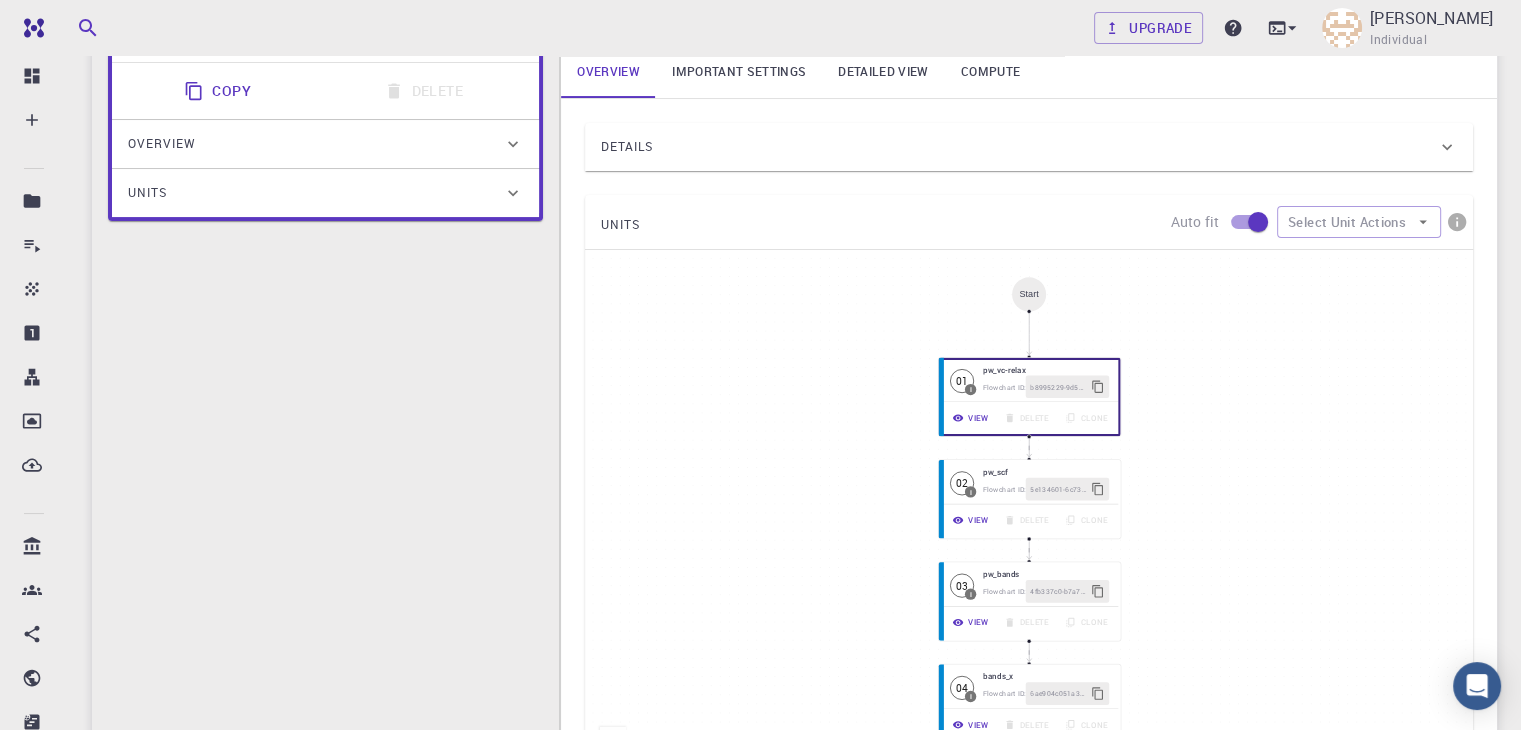 scroll, scrollTop: 0, scrollLeft: 0, axis: both 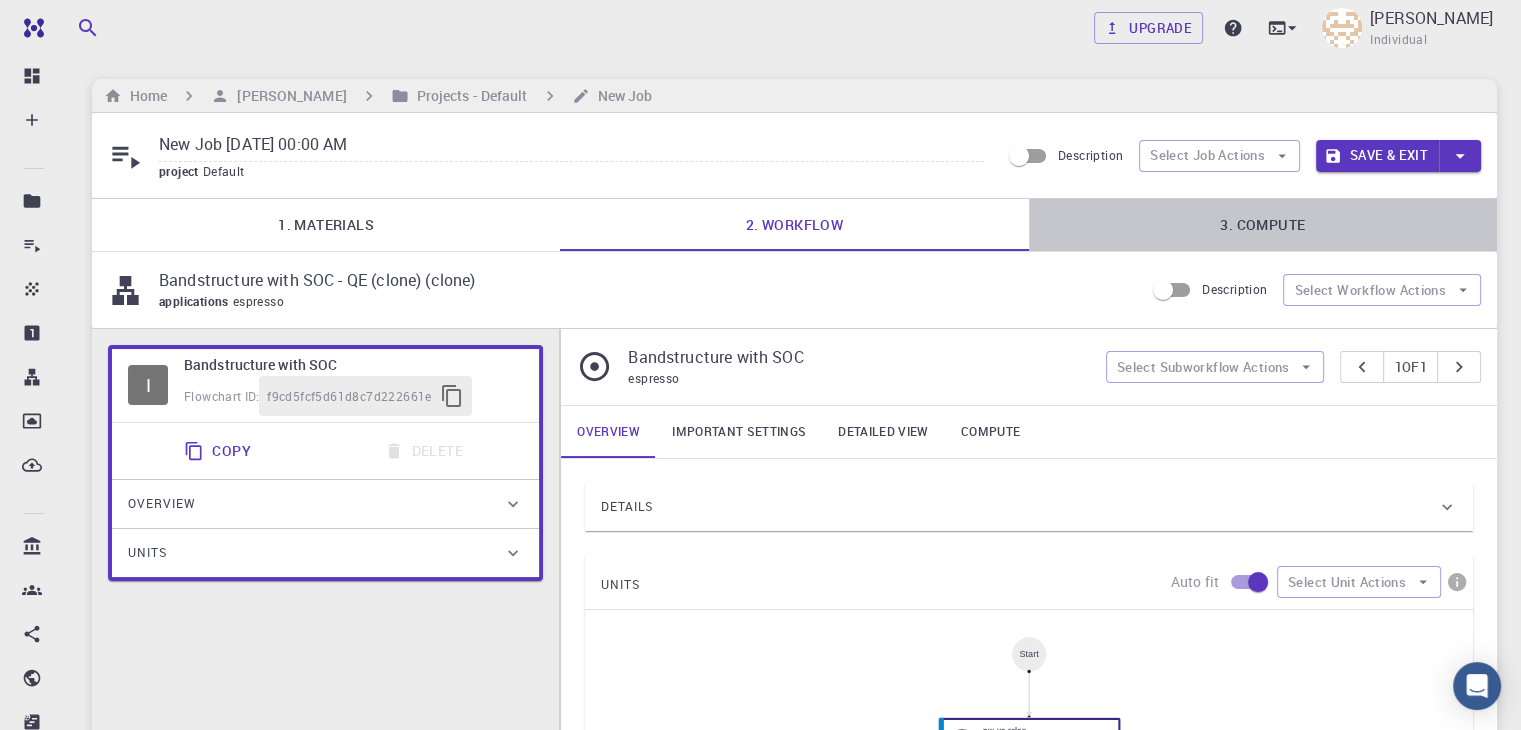 click on "3. Compute" at bounding box center [1263, 225] 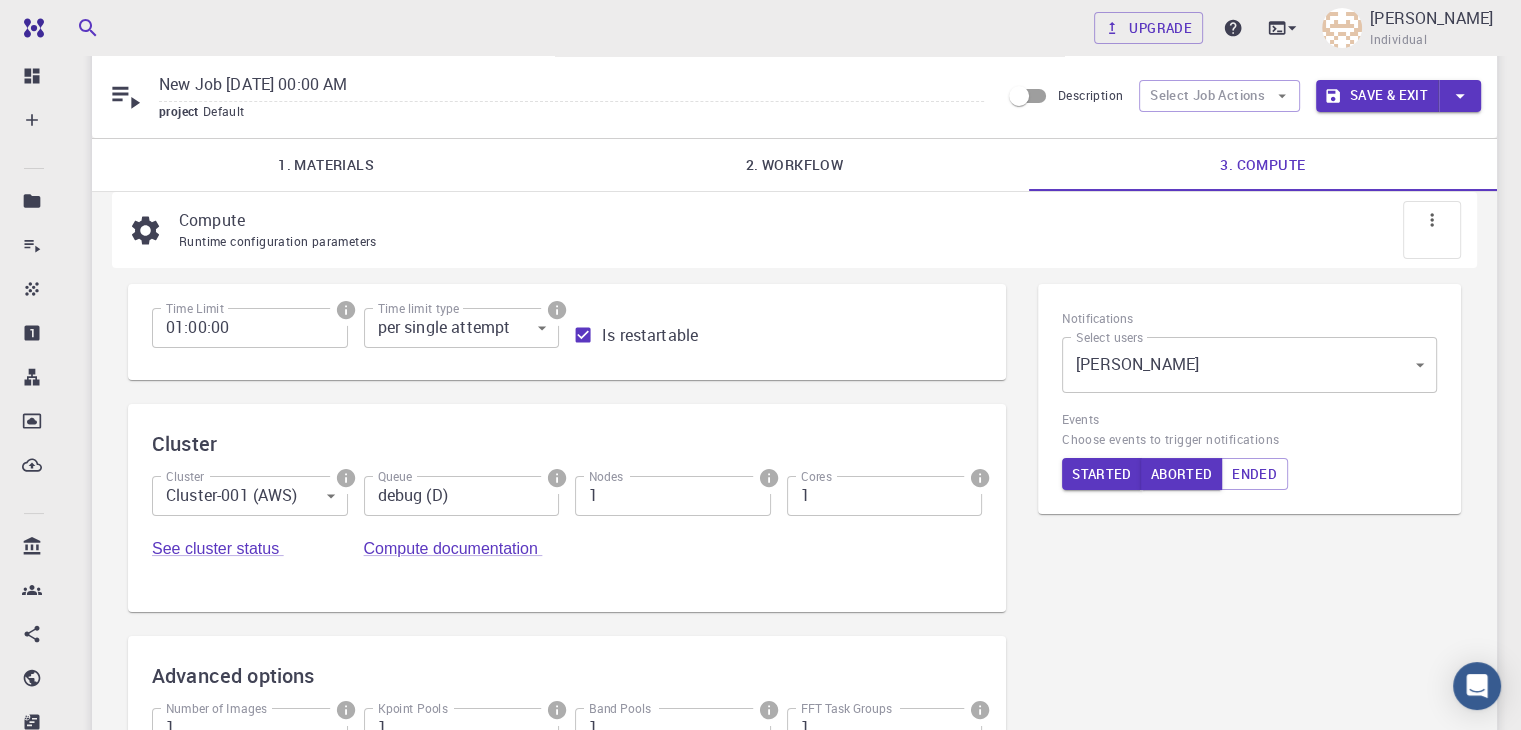scroll, scrollTop: 48, scrollLeft: 0, axis: vertical 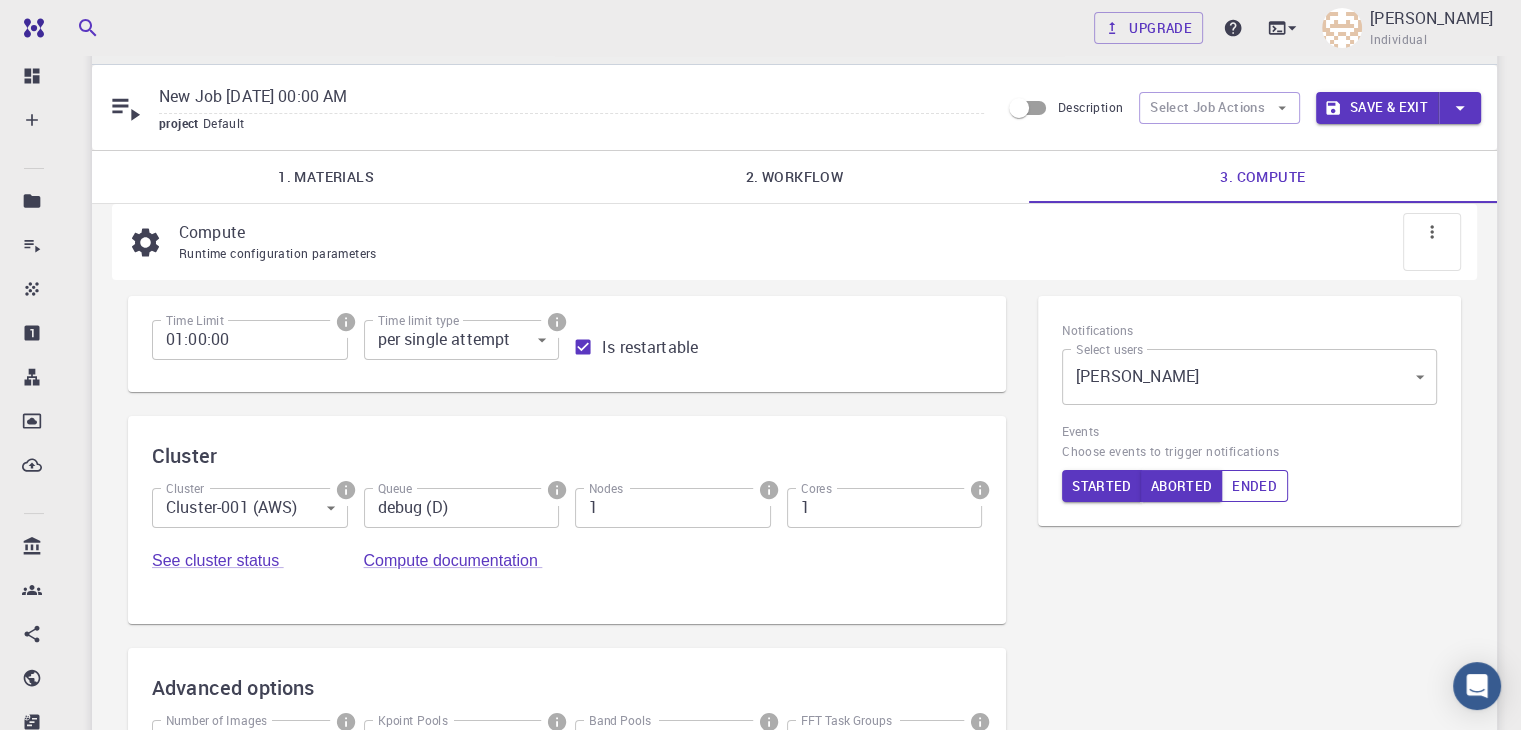 click on "Ended" at bounding box center [1254, 486] 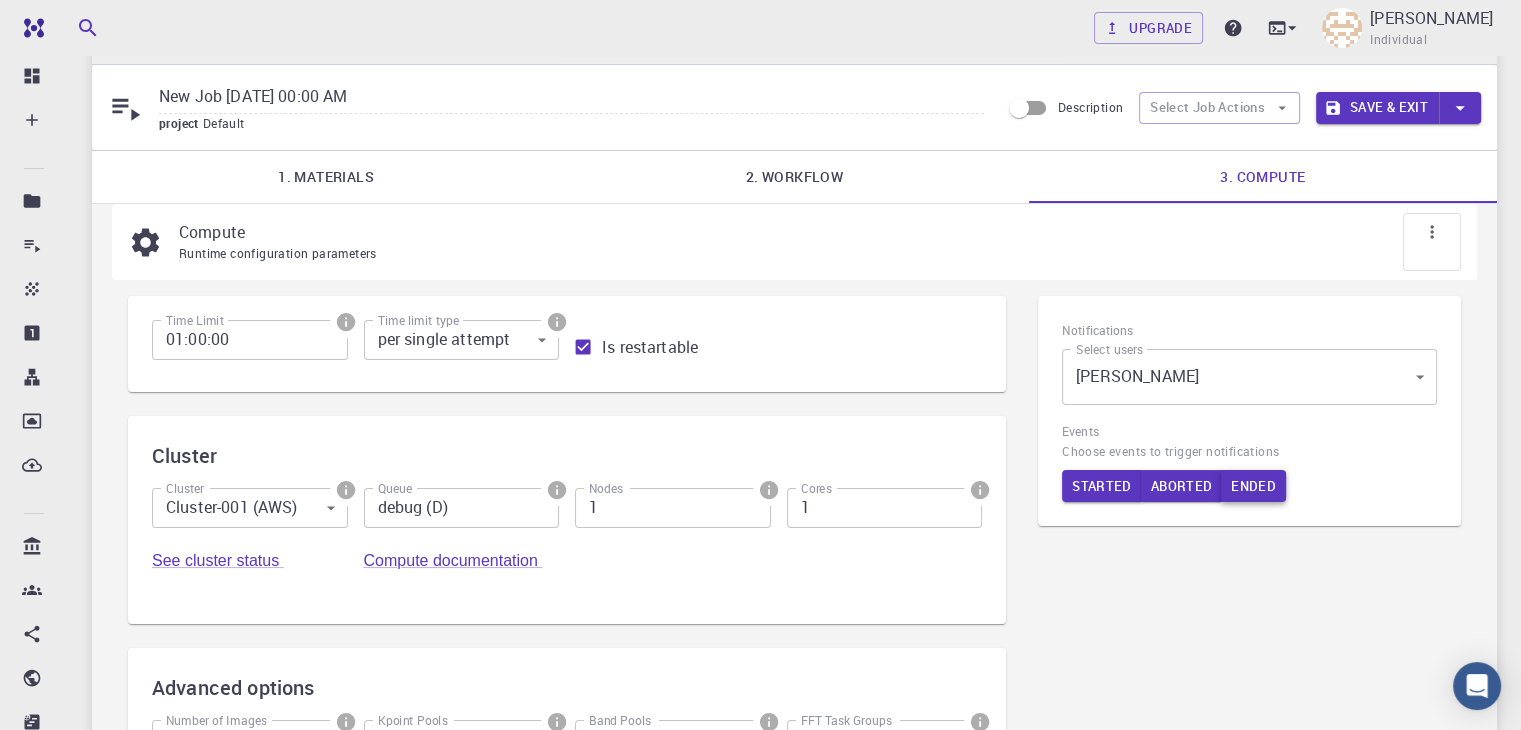 click on "Ended" at bounding box center (1253, 486) 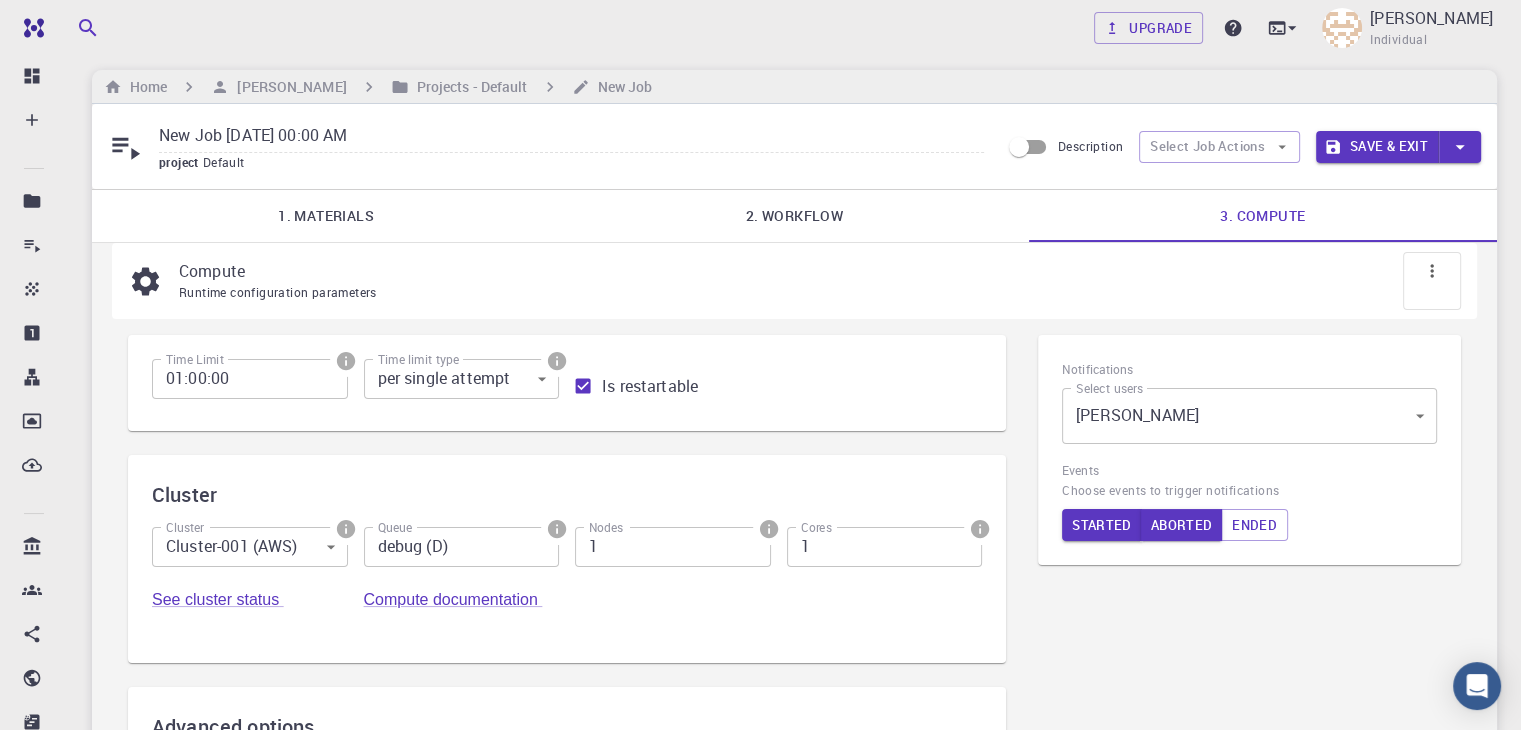 scroll, scrollTop: 8, scrollLeft: 0, axis: vertical 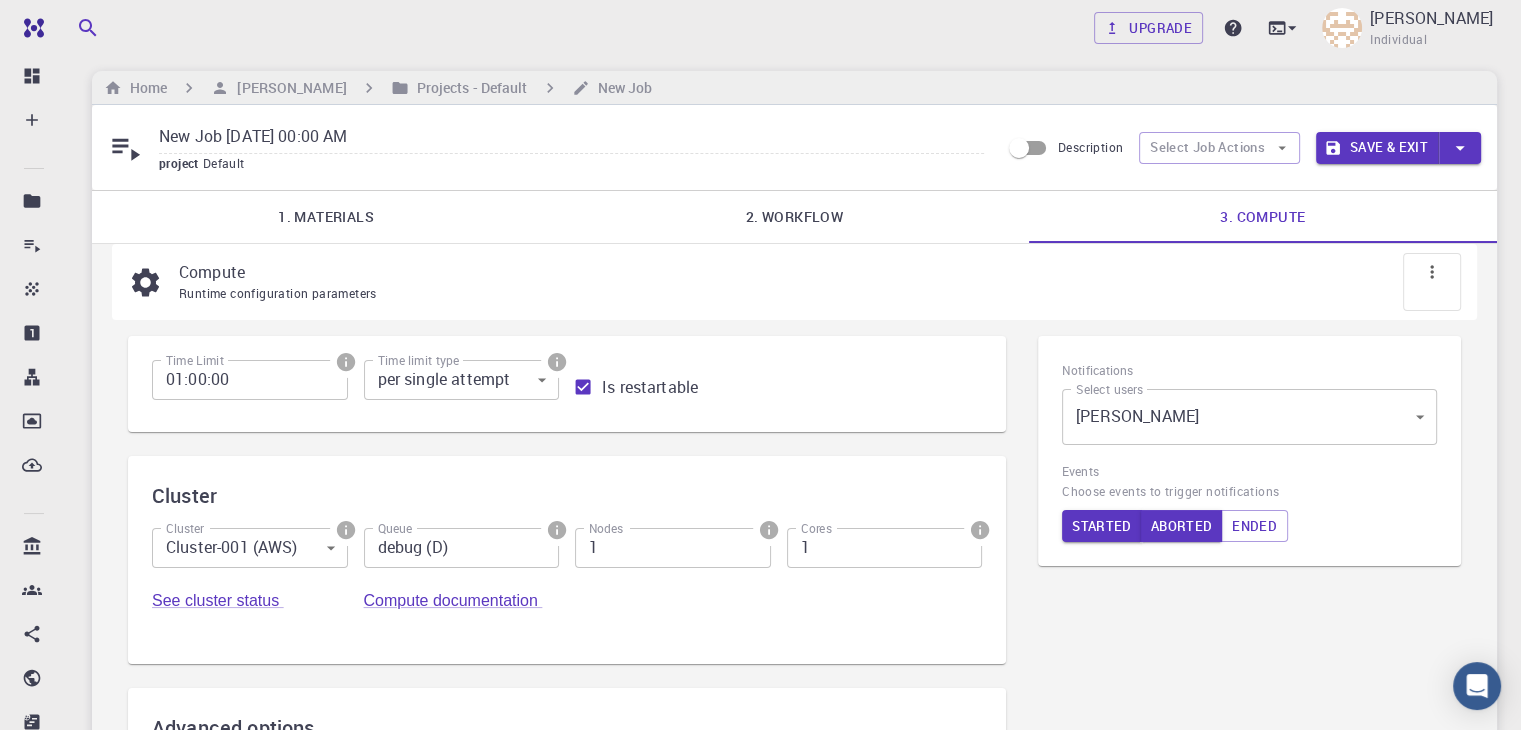 click on "Save & Exit" at bounding box center (1377, 148) 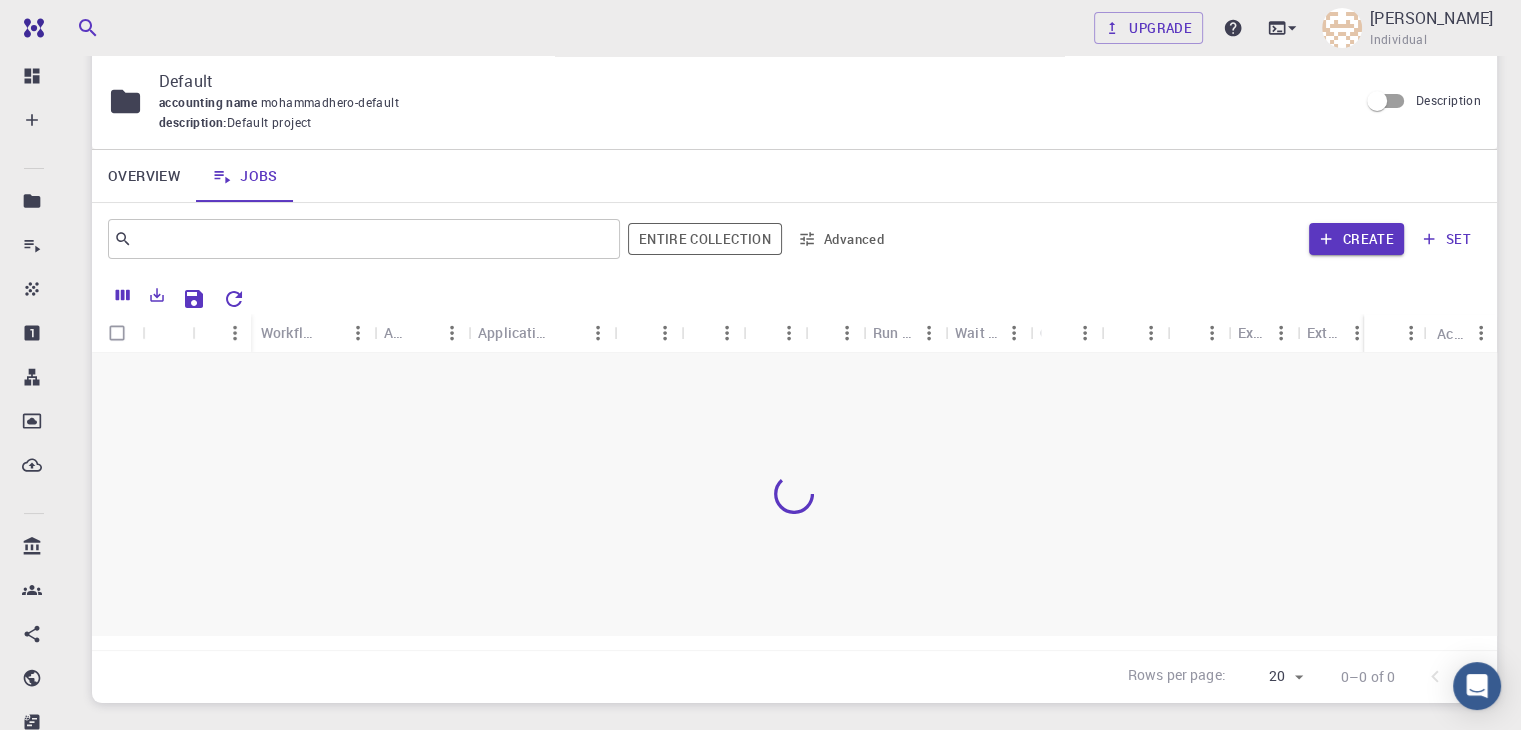 scroll, scrollTop: 58, scrollLeft: 0, axis: vertical 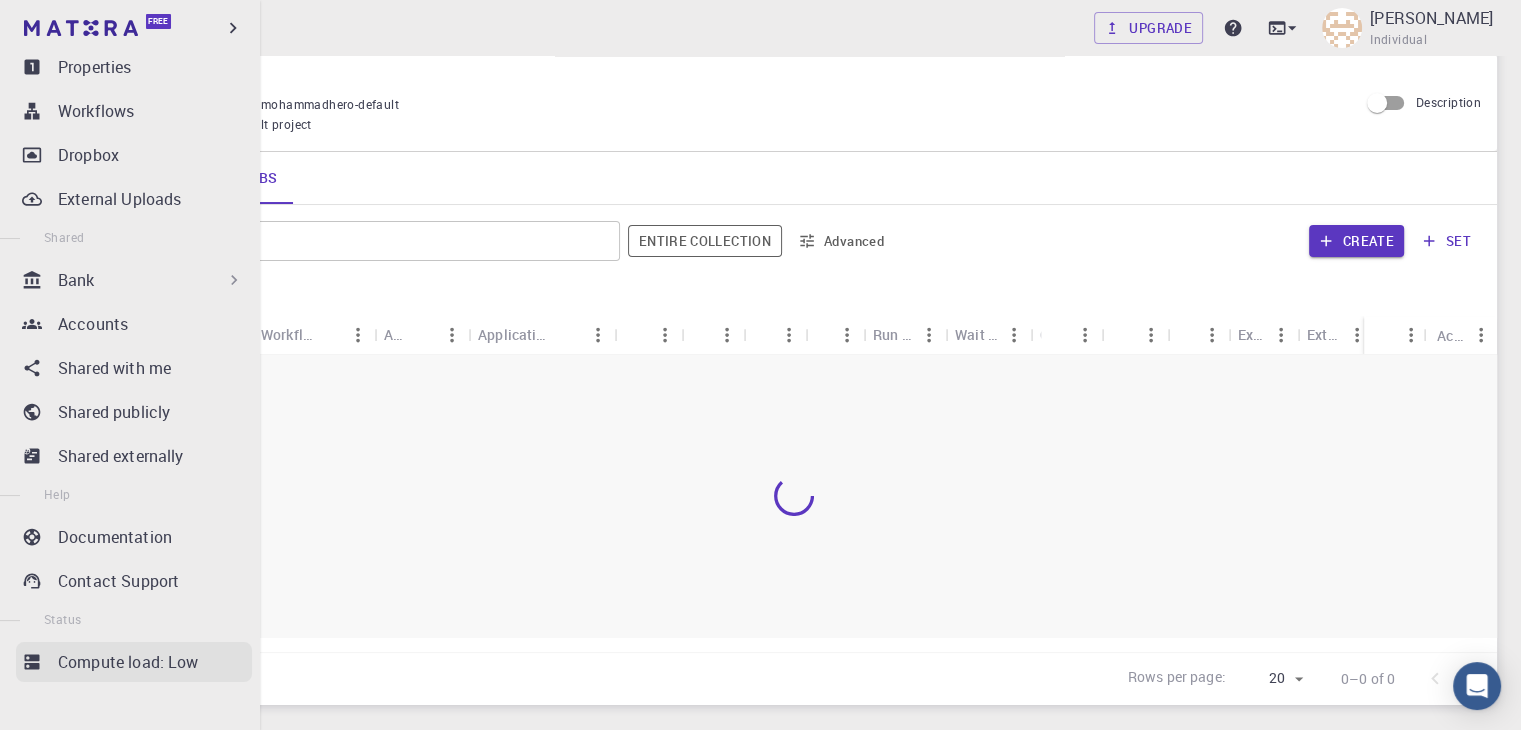 click on "Compute load: Low" at bounding box center (128, 662) 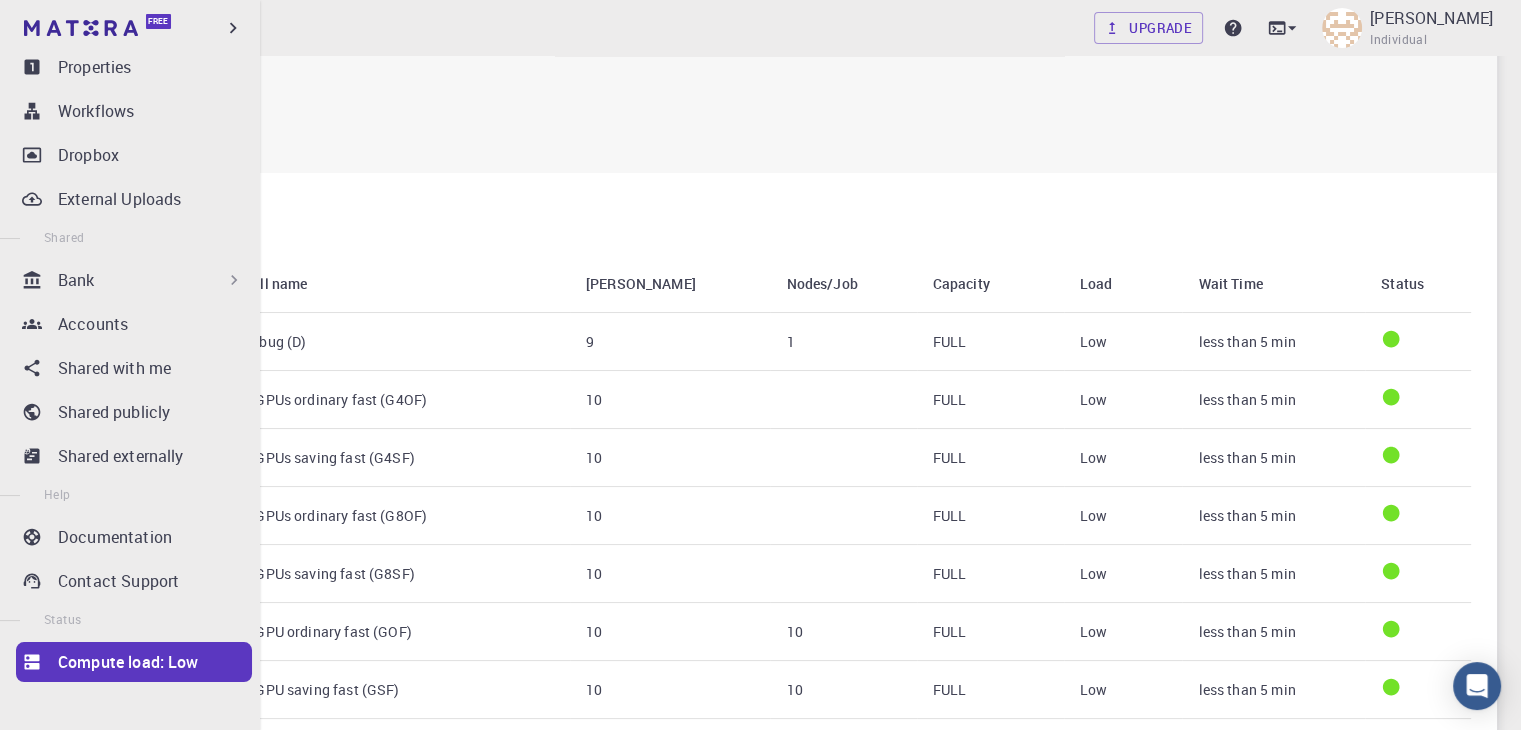 scroll, scrollTop: 265, scrollLeft: 0, axis: vertical 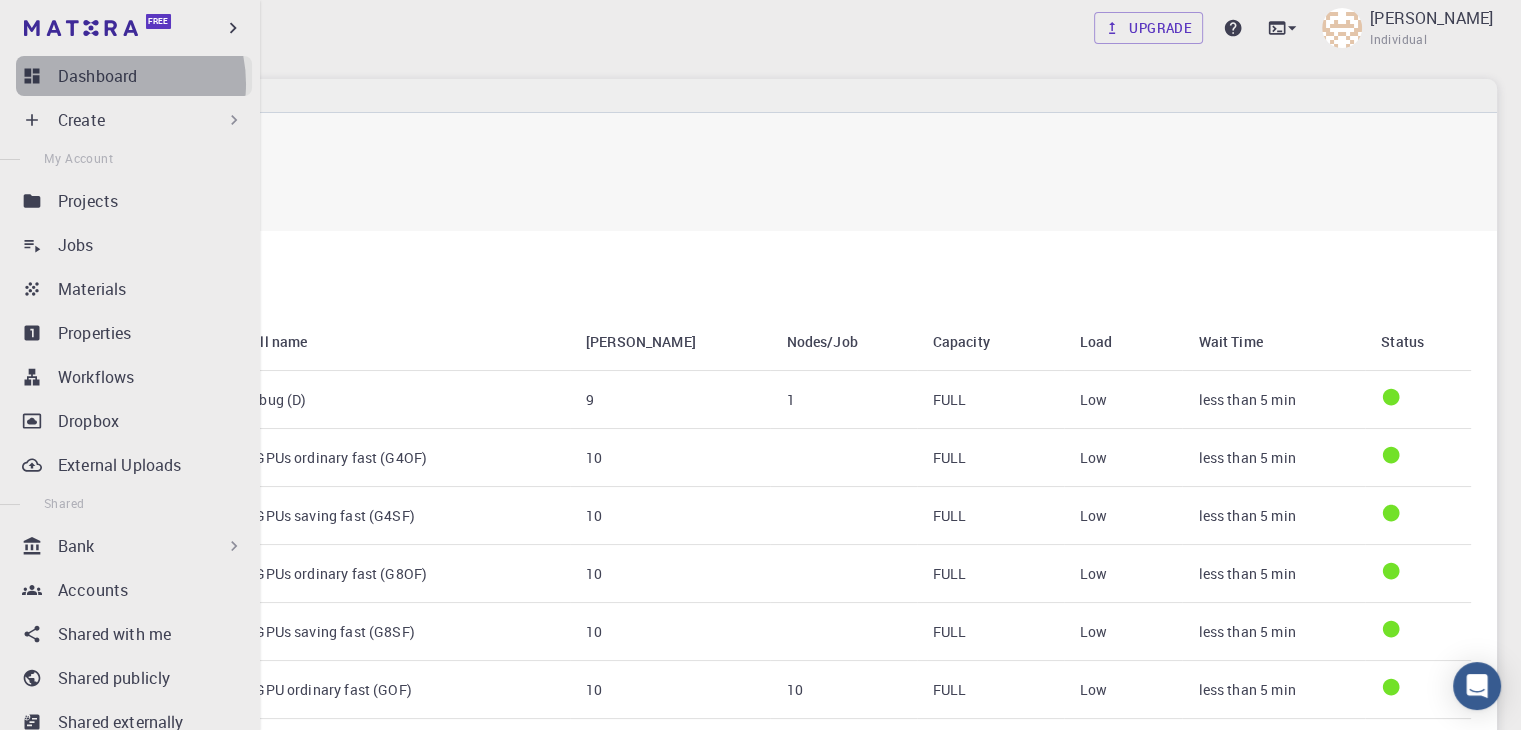 click on "Dashboard" at bounding box center (97, 76) 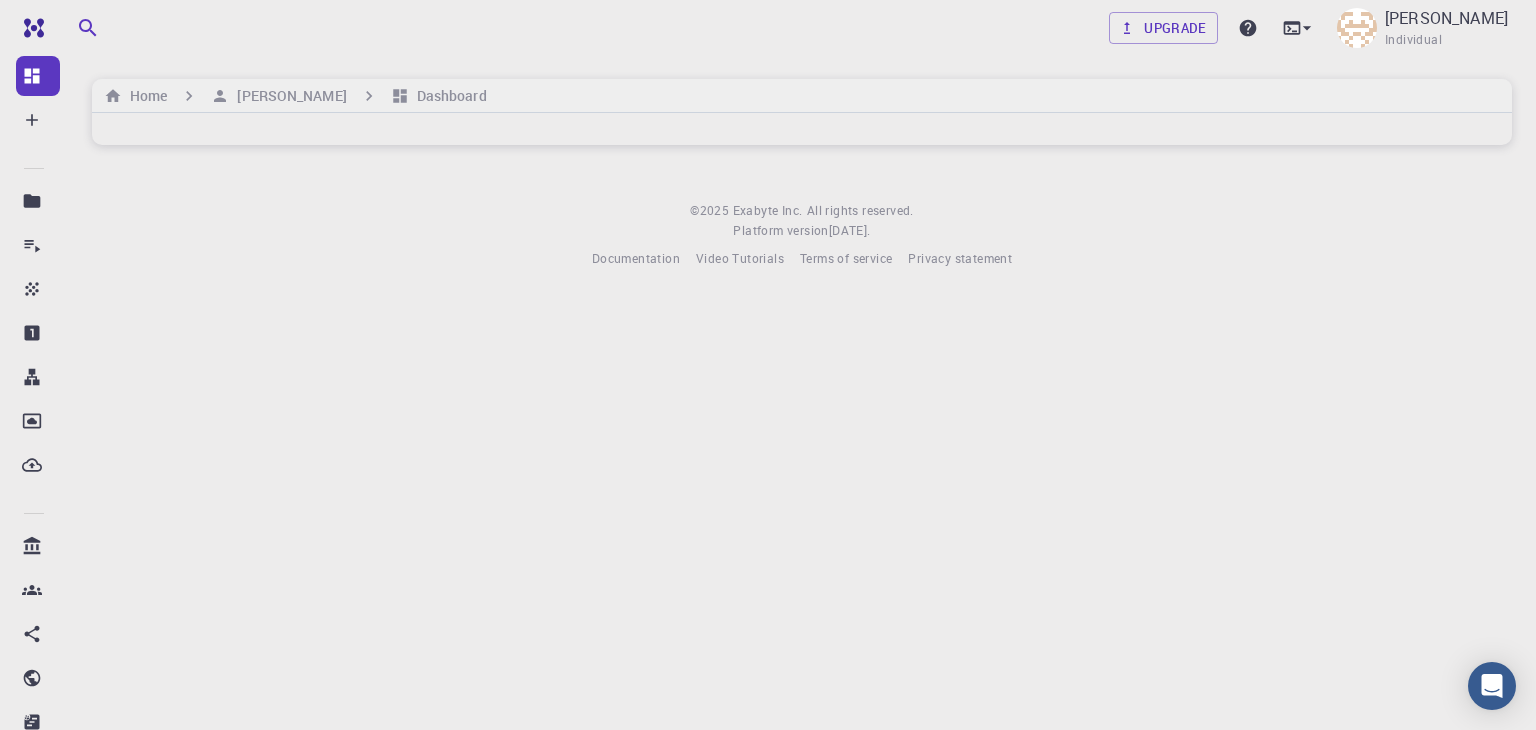 click on "©  2025   Exabyte Inc.   All rights reserved. Platform version  2025.6.26 . Documentation Video Tutorials Terms of service Privacy statement" at bounding box center [802, 235] 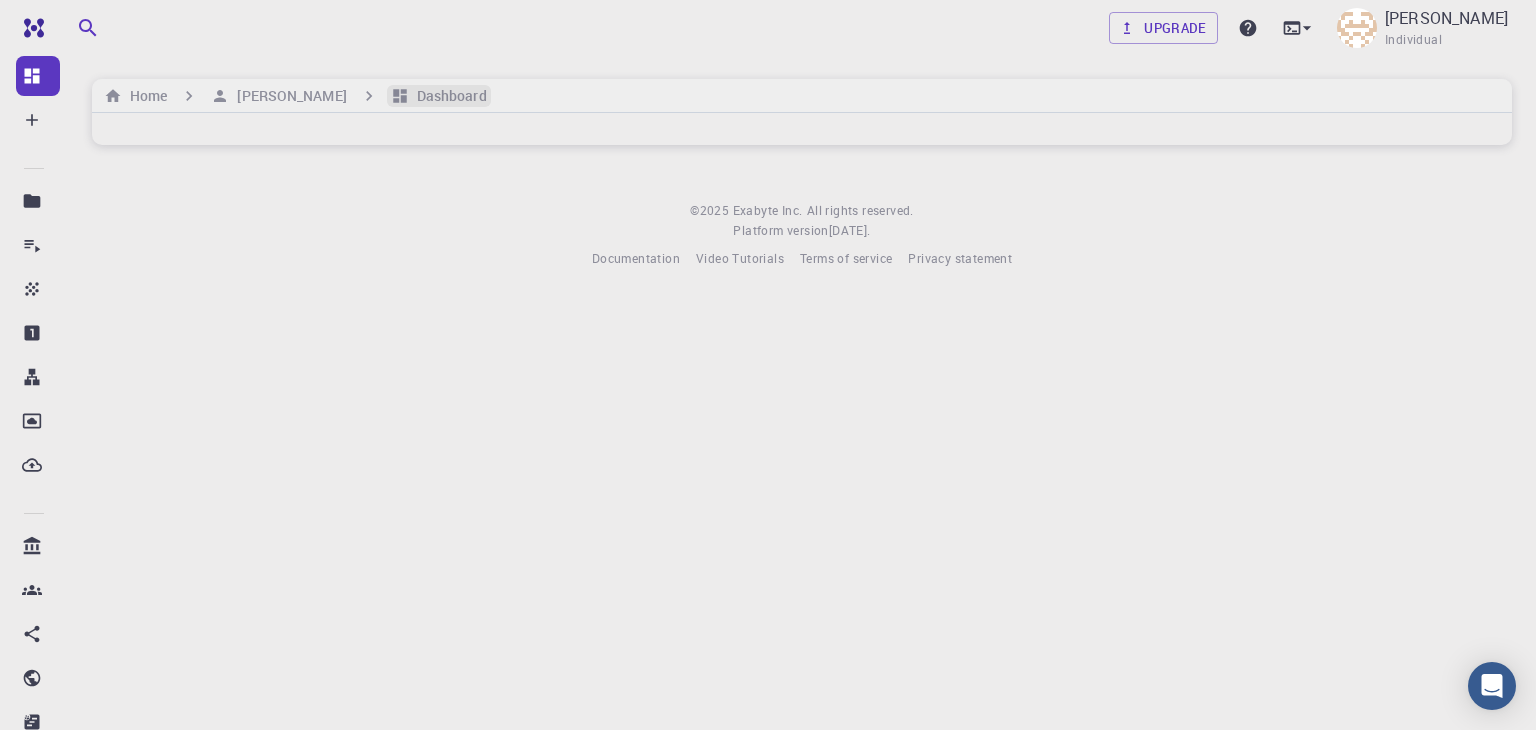 click on "Dashboard" at bounding box center [448, 96] 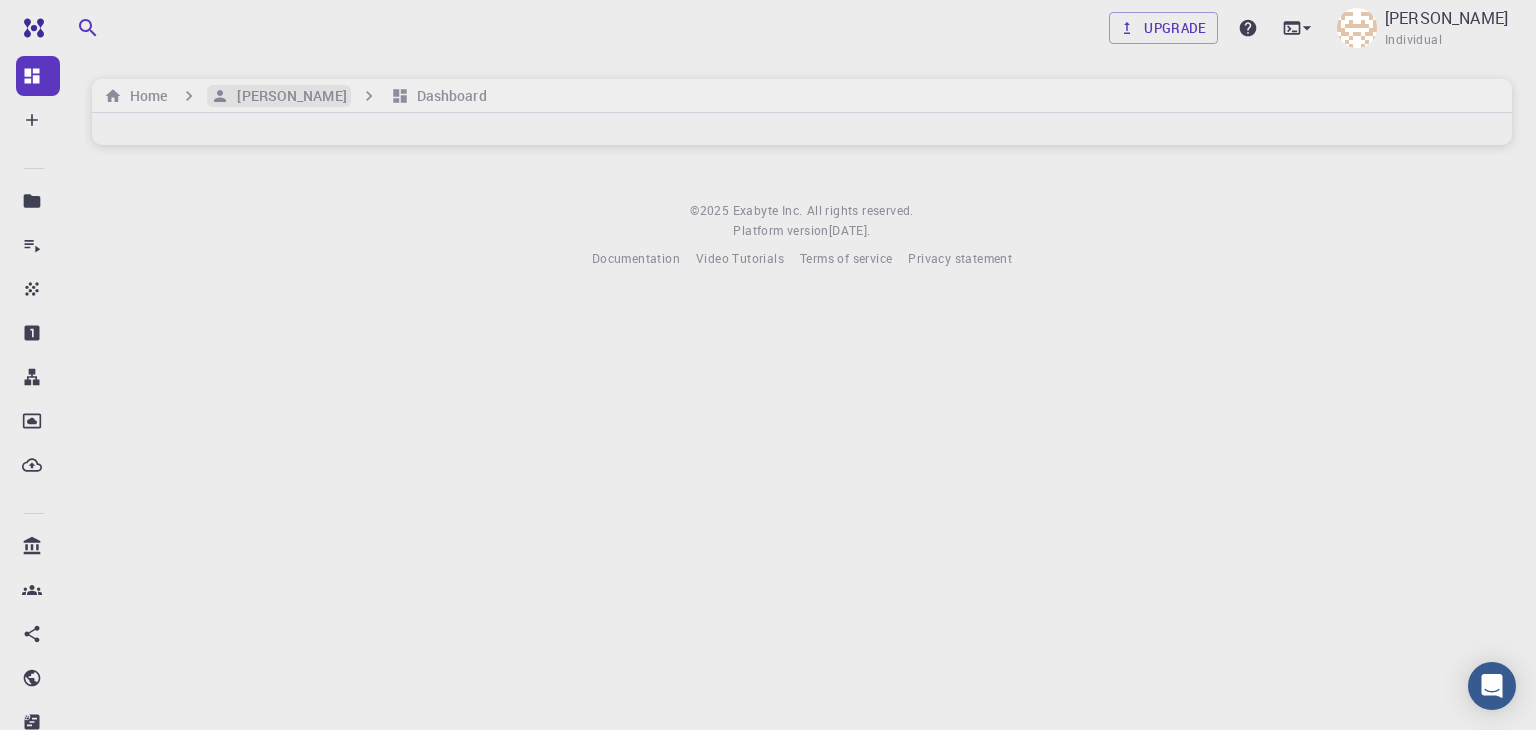 click on "[PERSON_NAME]" at bounding box center (287, 96) 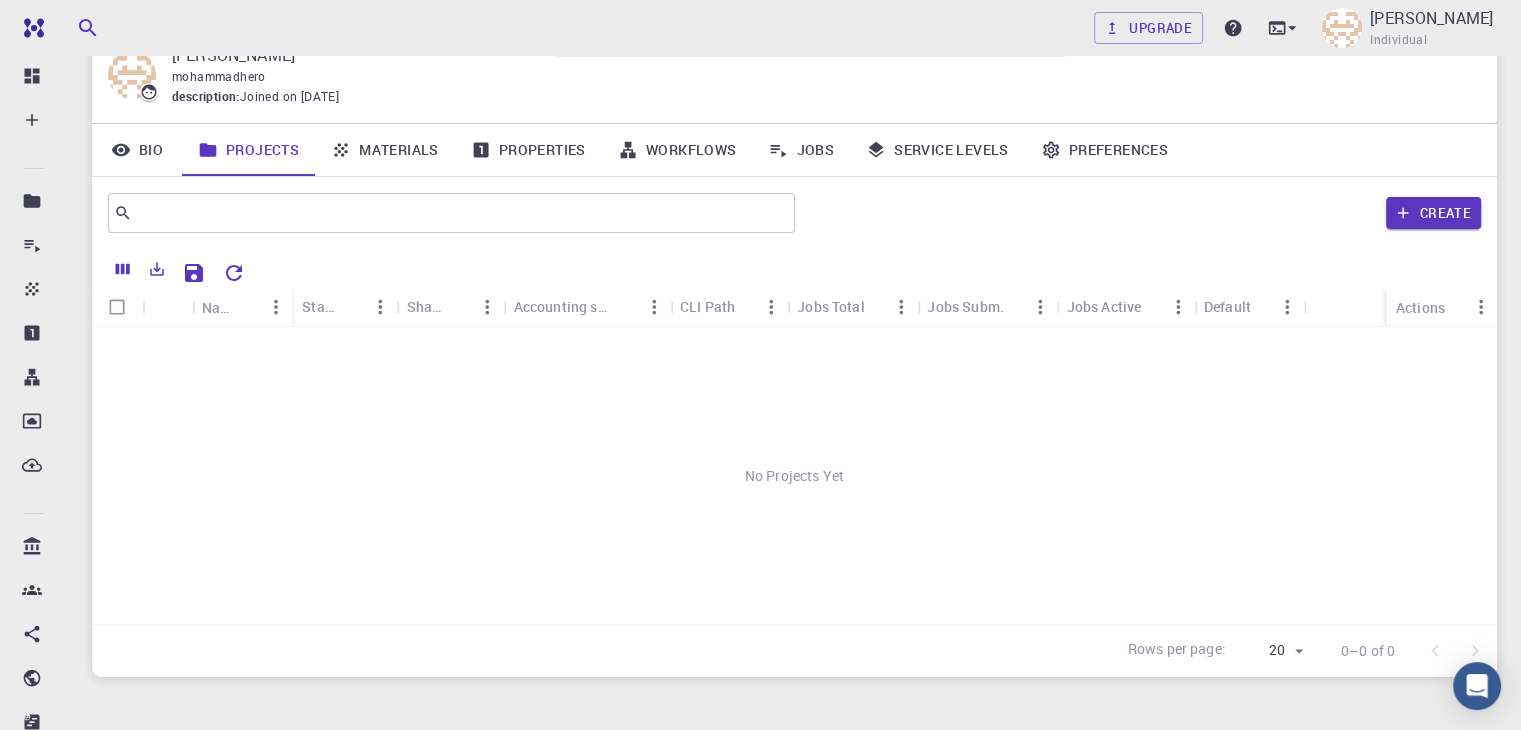 scroll, scrollTop: 100, scrollLeft: 0, axis: vertical 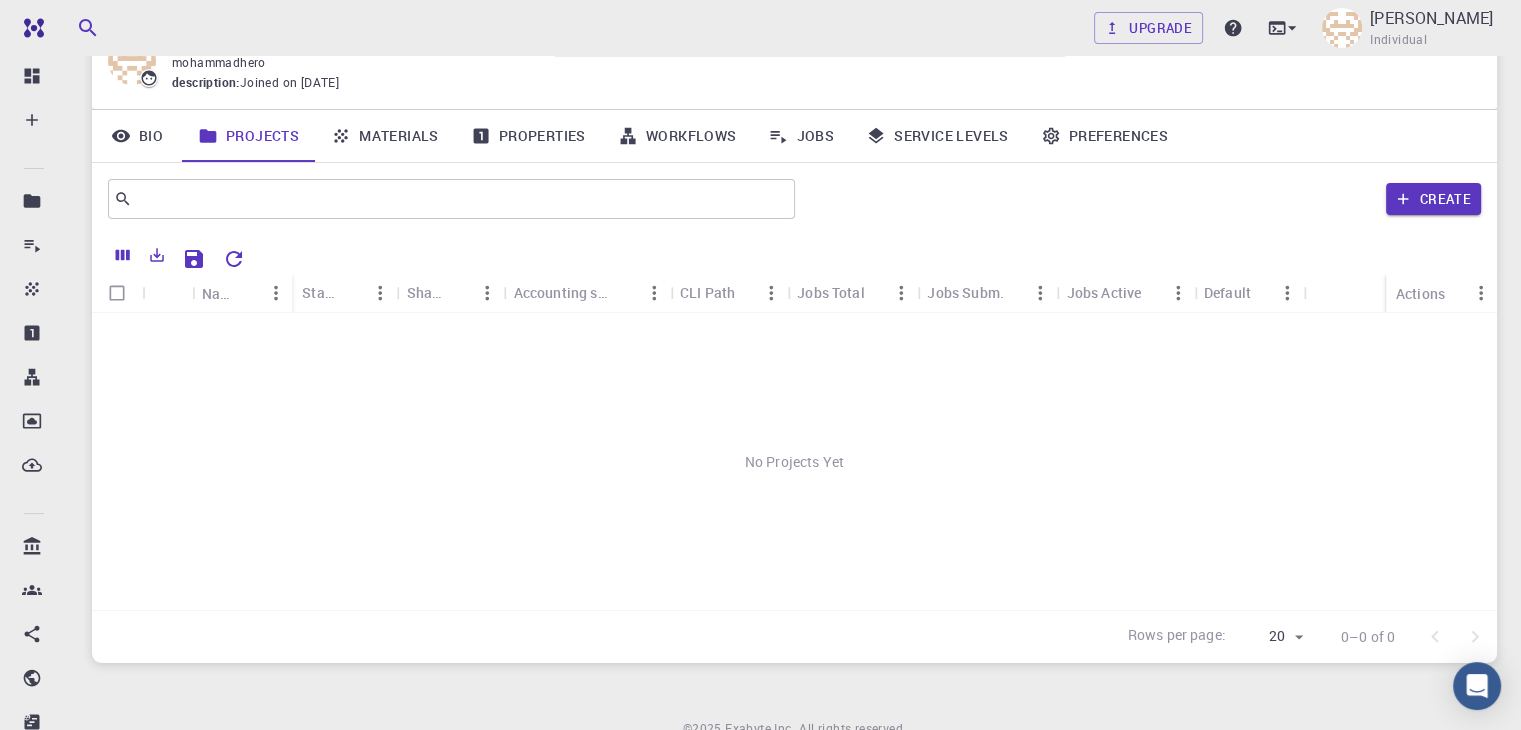 click on "Bio" at bounding box center (137, 136) 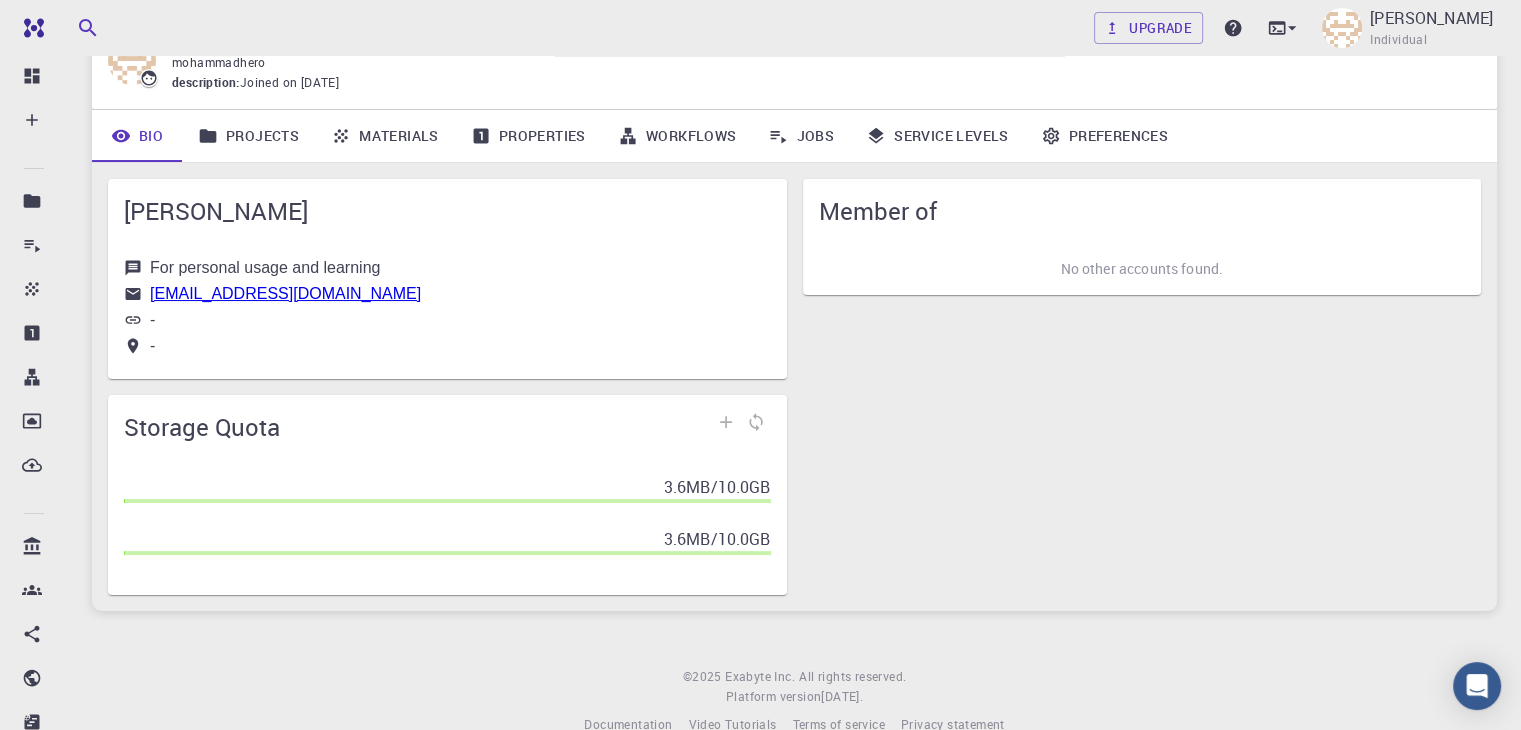 click on "Projects" at bounding box center (248, 136) 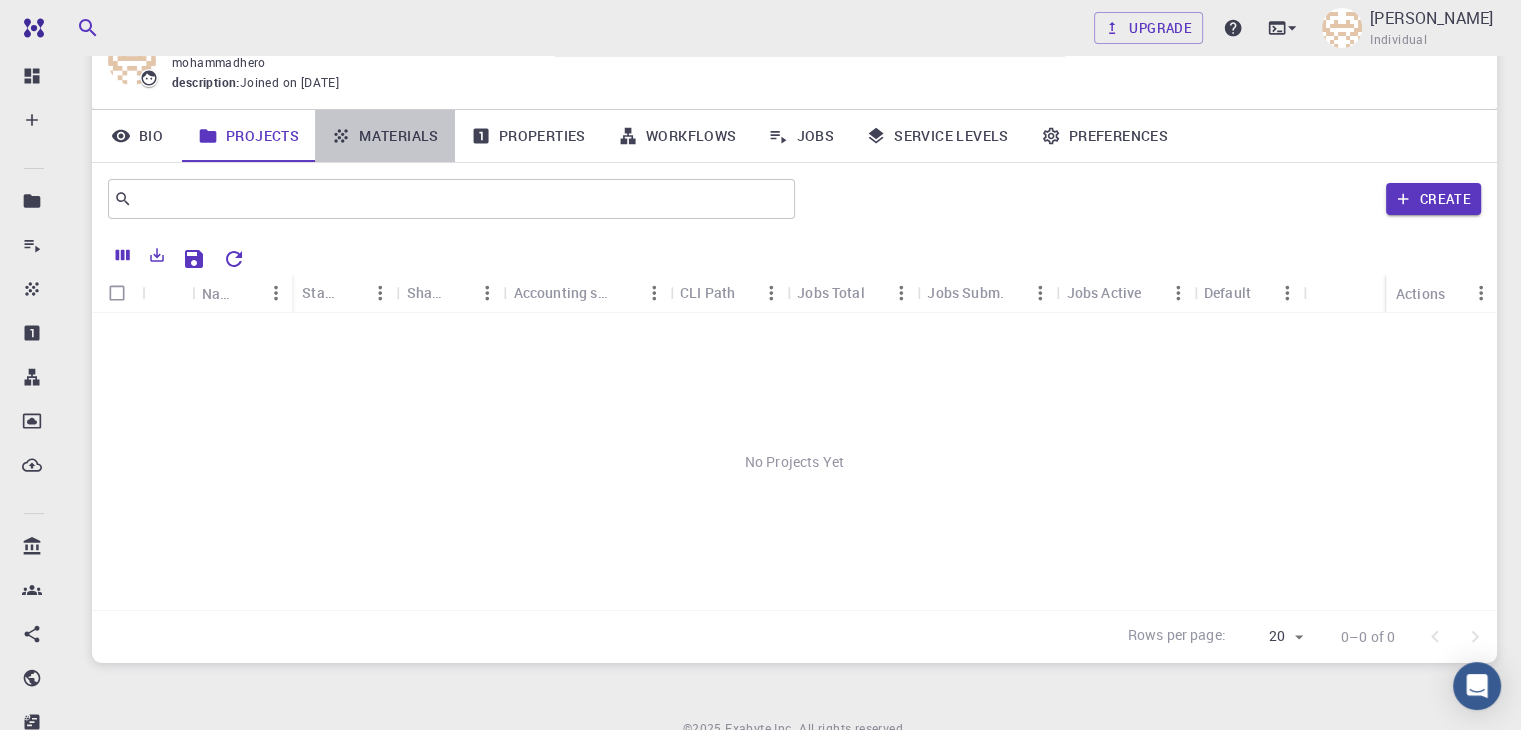 click on "Materials" at bounding box center (385, 136) 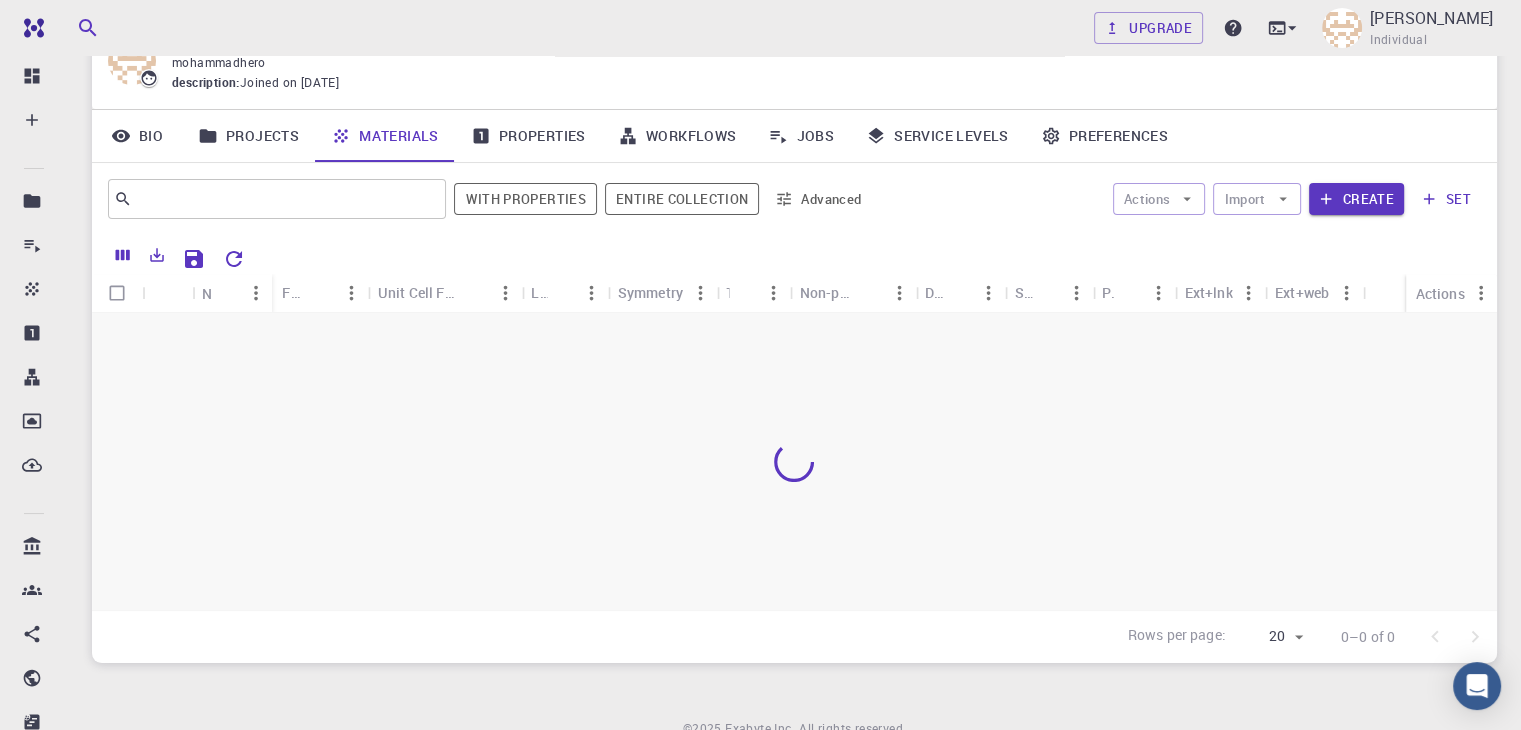 click on "Projects" at bounding box center (248, 136) 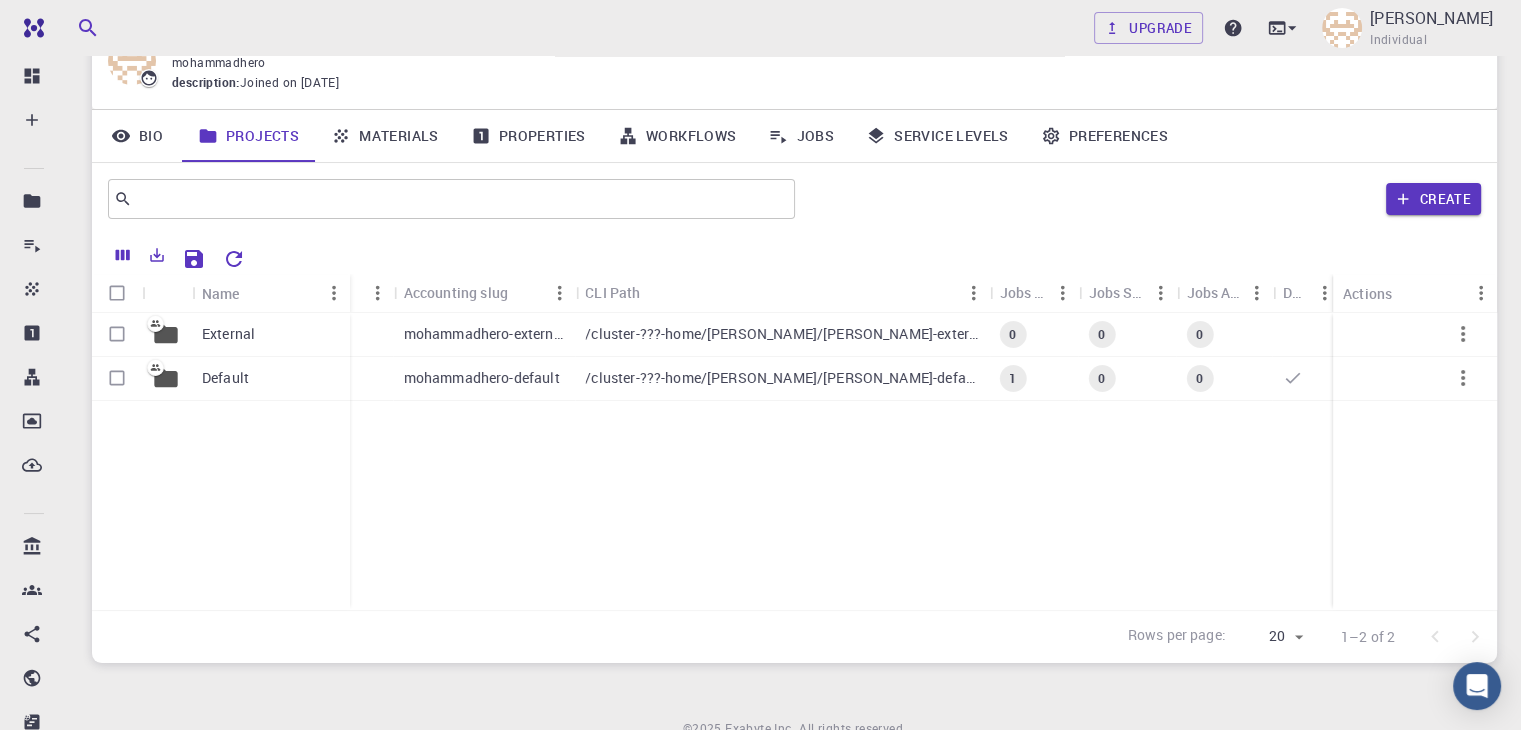 drag, startPoint x: 262, startPoint y: 275, endPoint x: 347, endPoint y: 293, distance: 86.88498 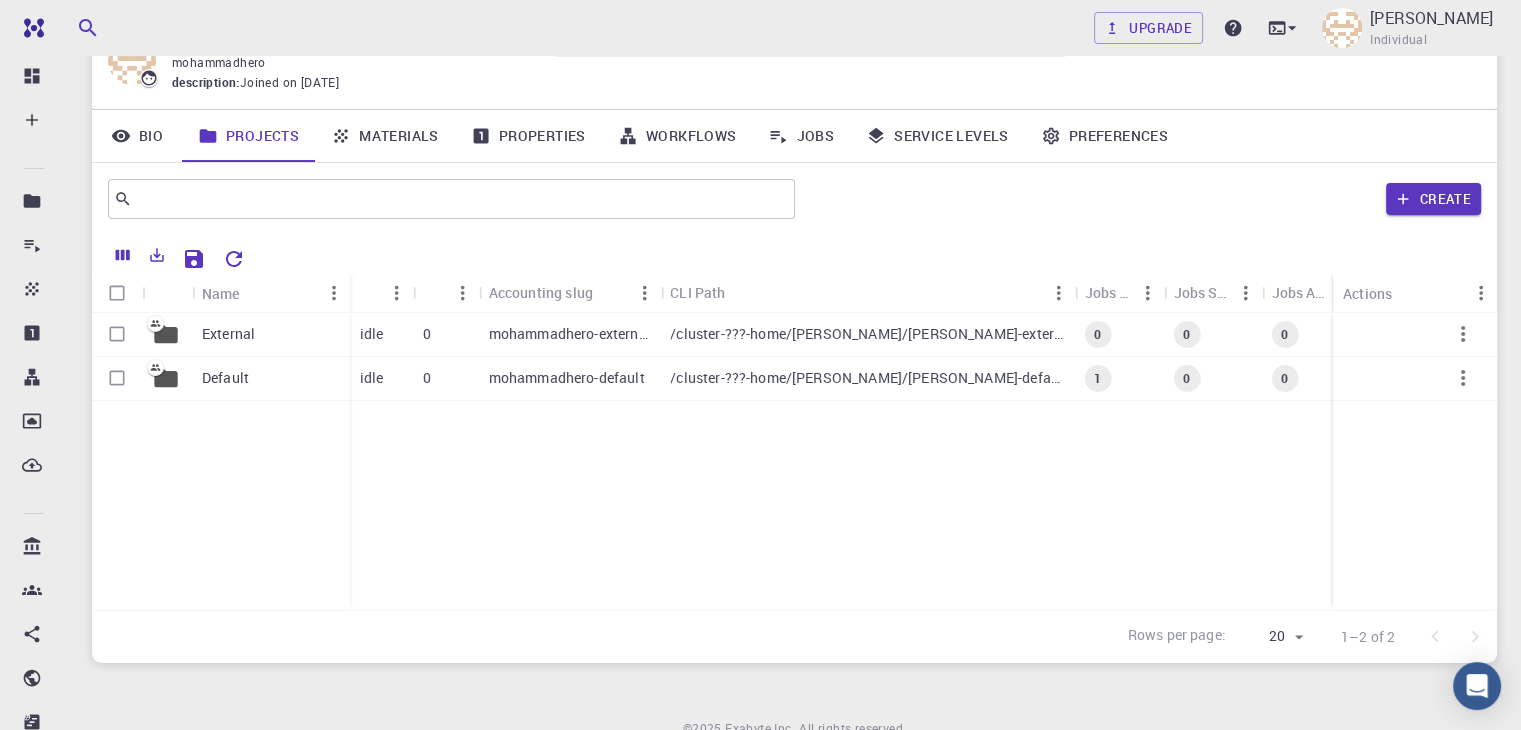 click on "Status" at bounding box center (381, 292) 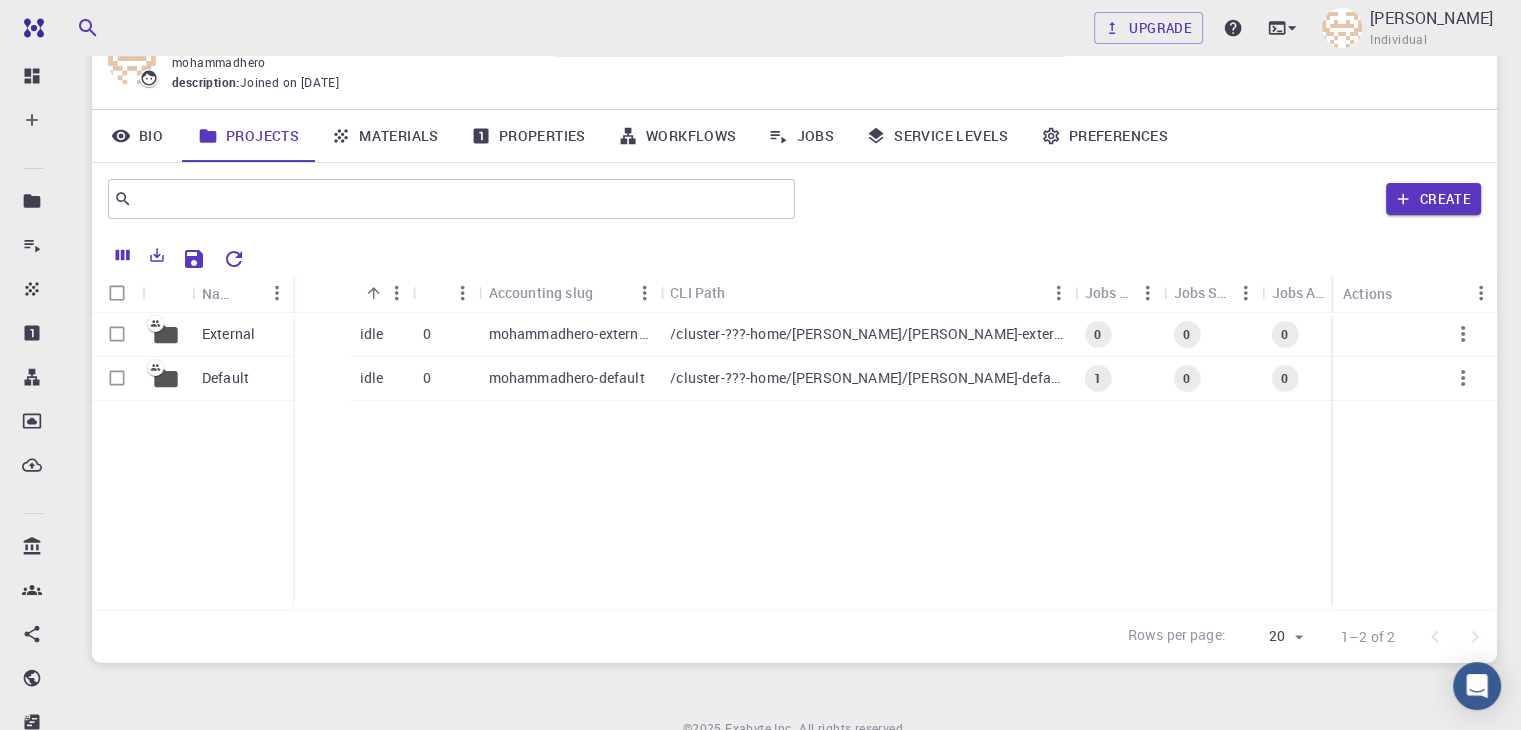 drag, startPoint x: 345, startPoint y: 274, endPoint x: 272, endPoint y: 274, distance: 73 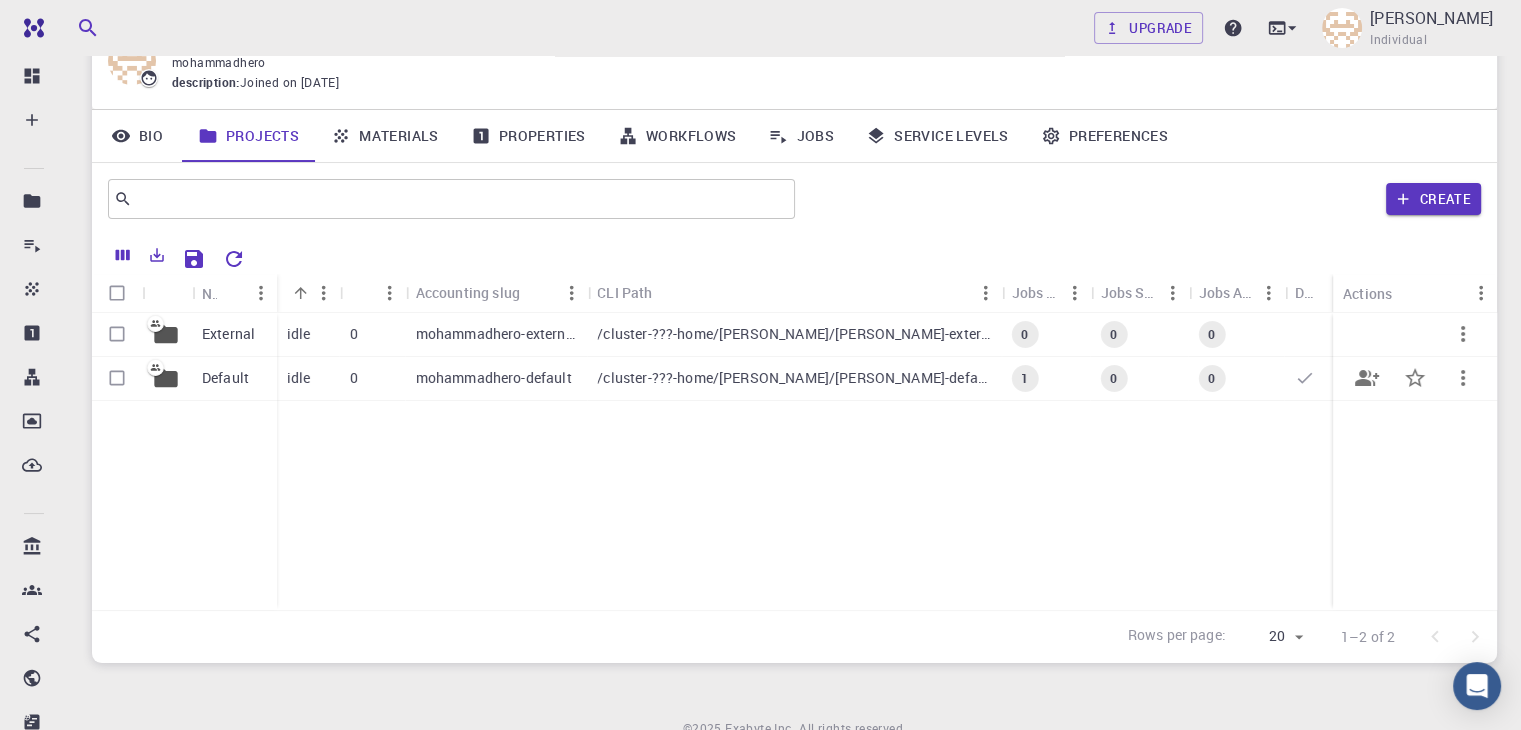 click on "Default" at bounding box center (225, 378) 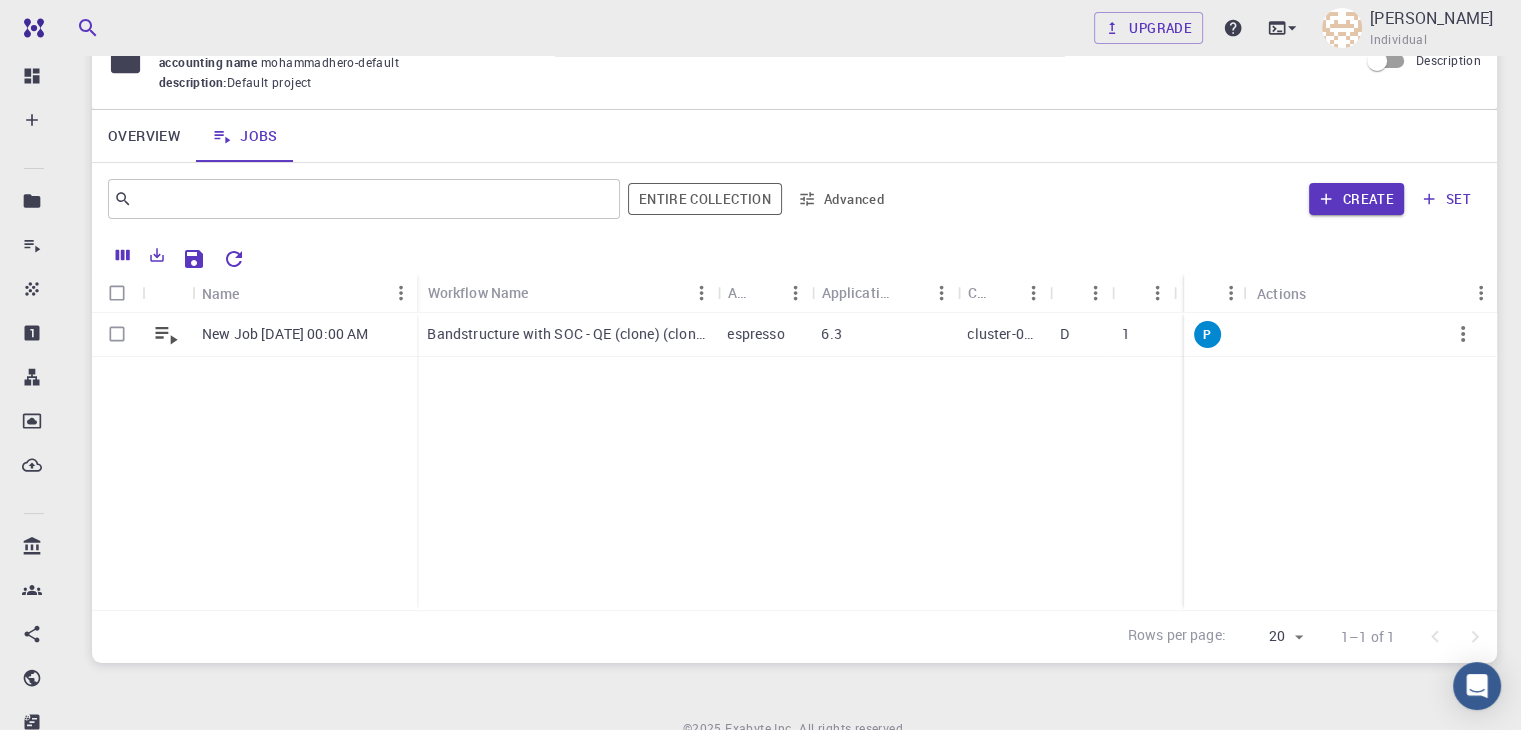 click on "New Job Jul 19, 2025, 00:00 AM Bandstructure with SOC - QE (clone) (clone) espresso 6.3 cluster-001 D 1 1 07-19-2025 12:01 P" at bounding box center (1104, 461) 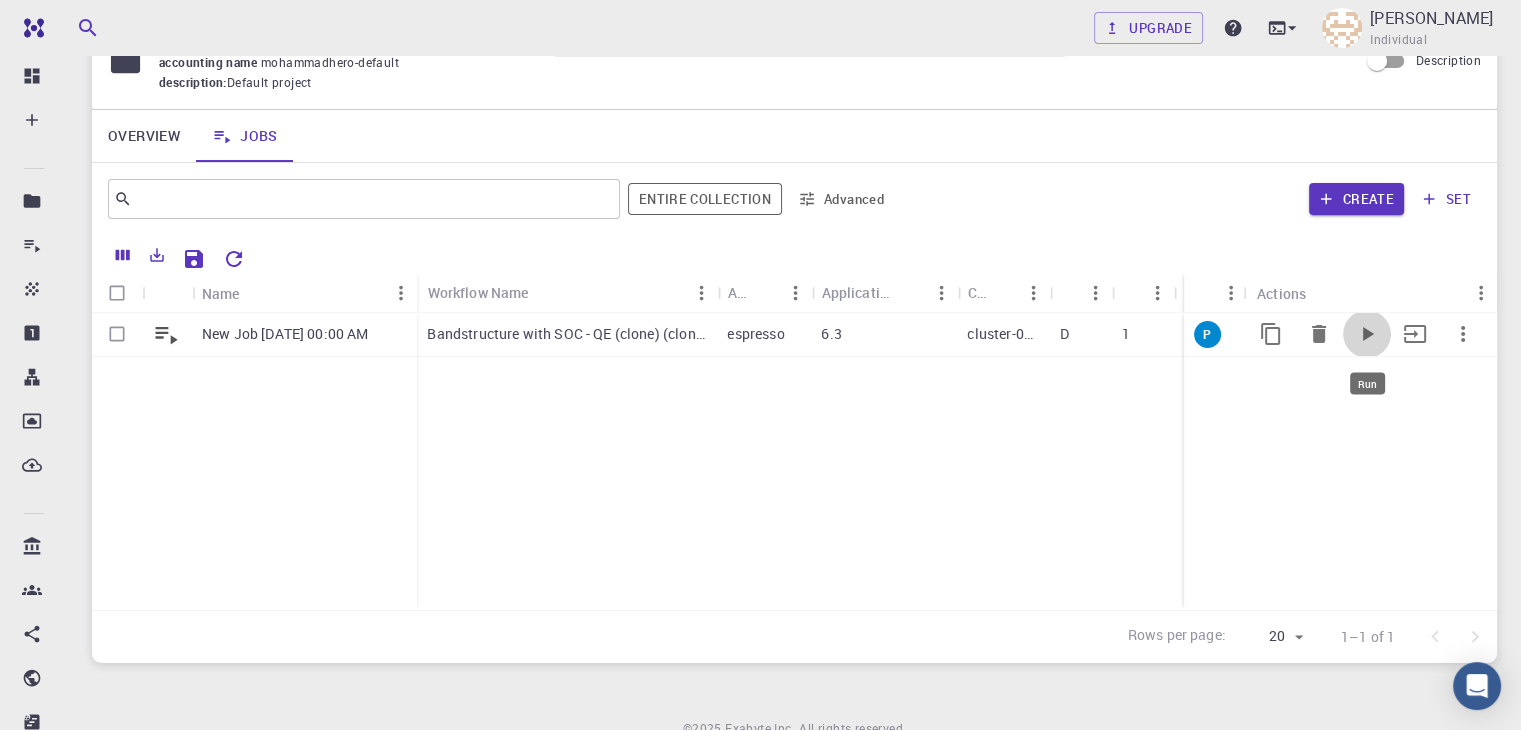 click 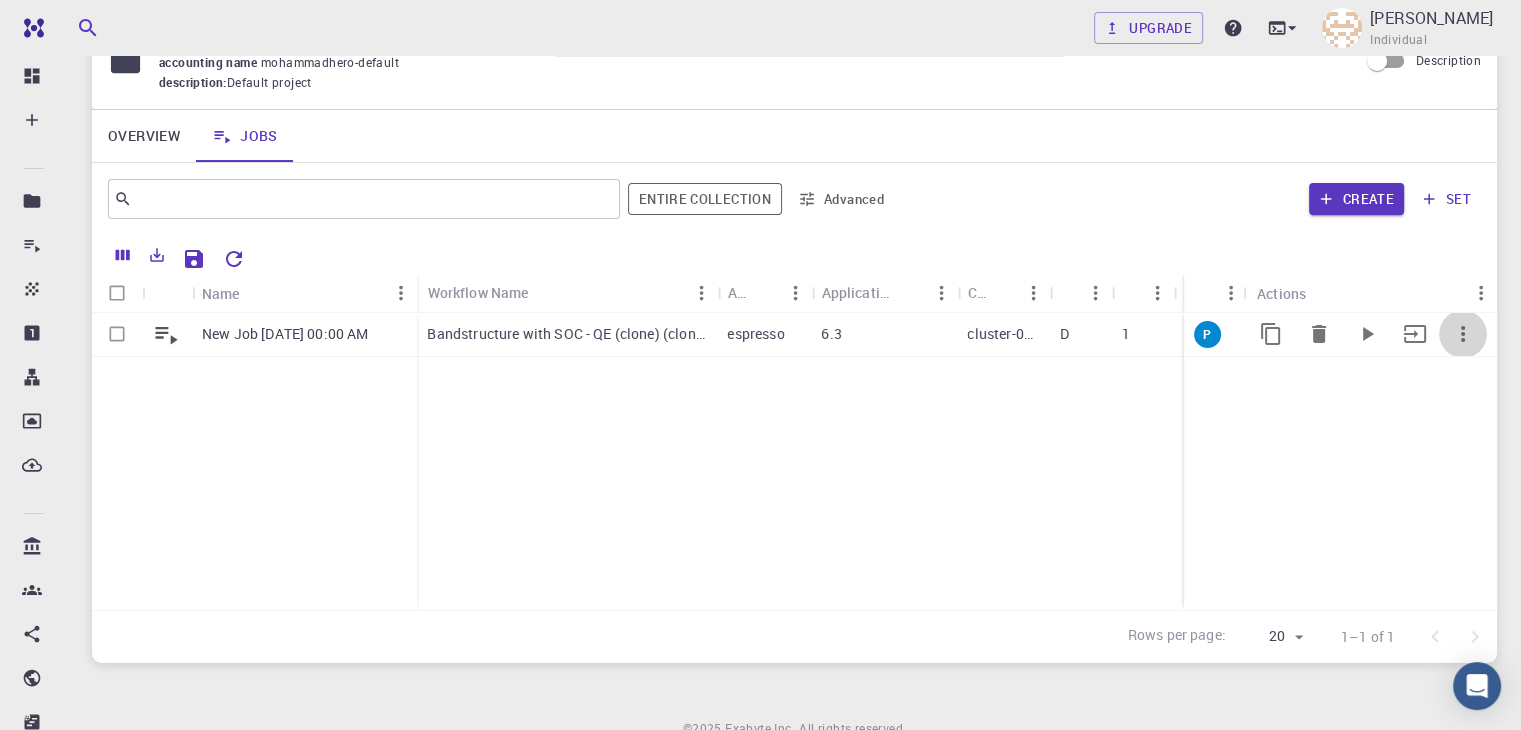 click 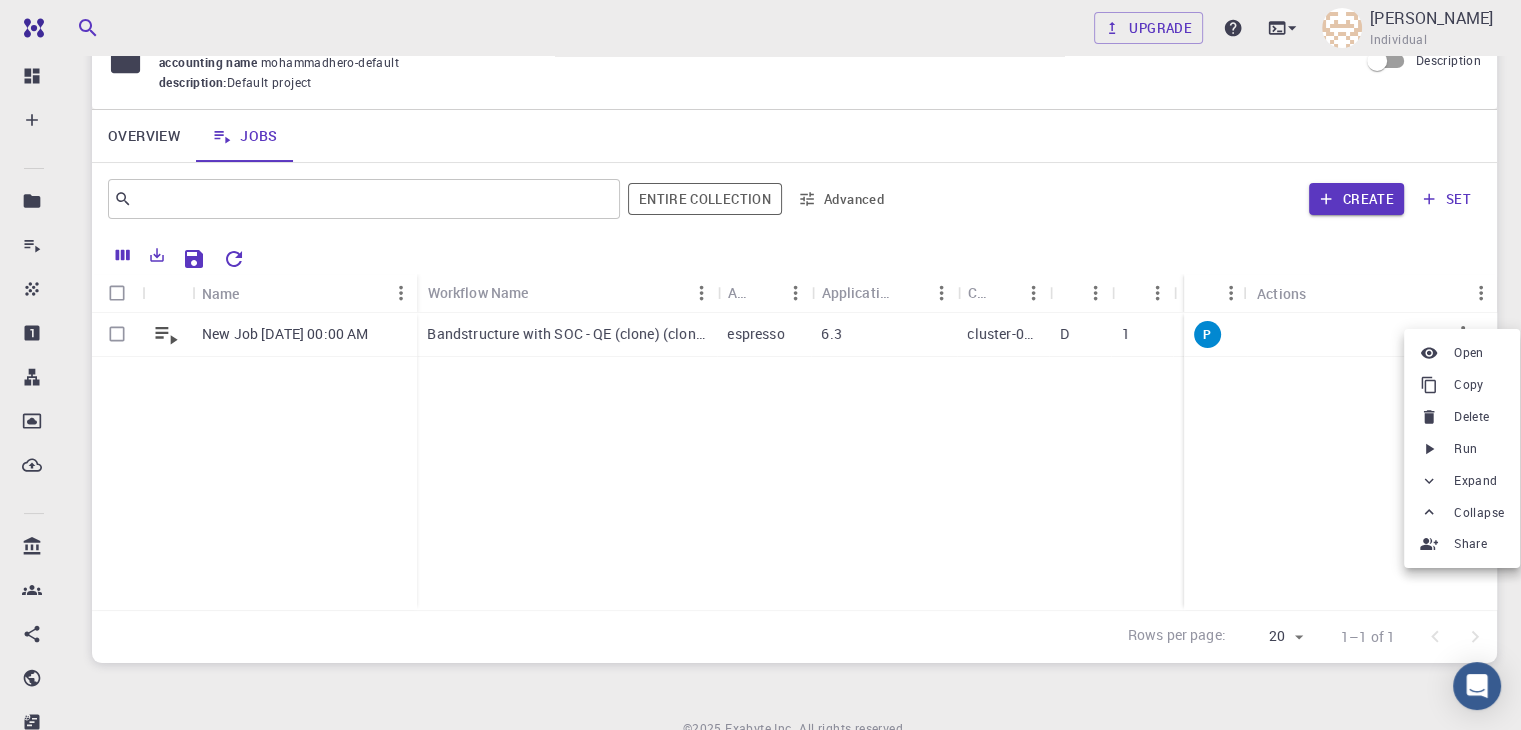 click at bounding box center [760, 365] 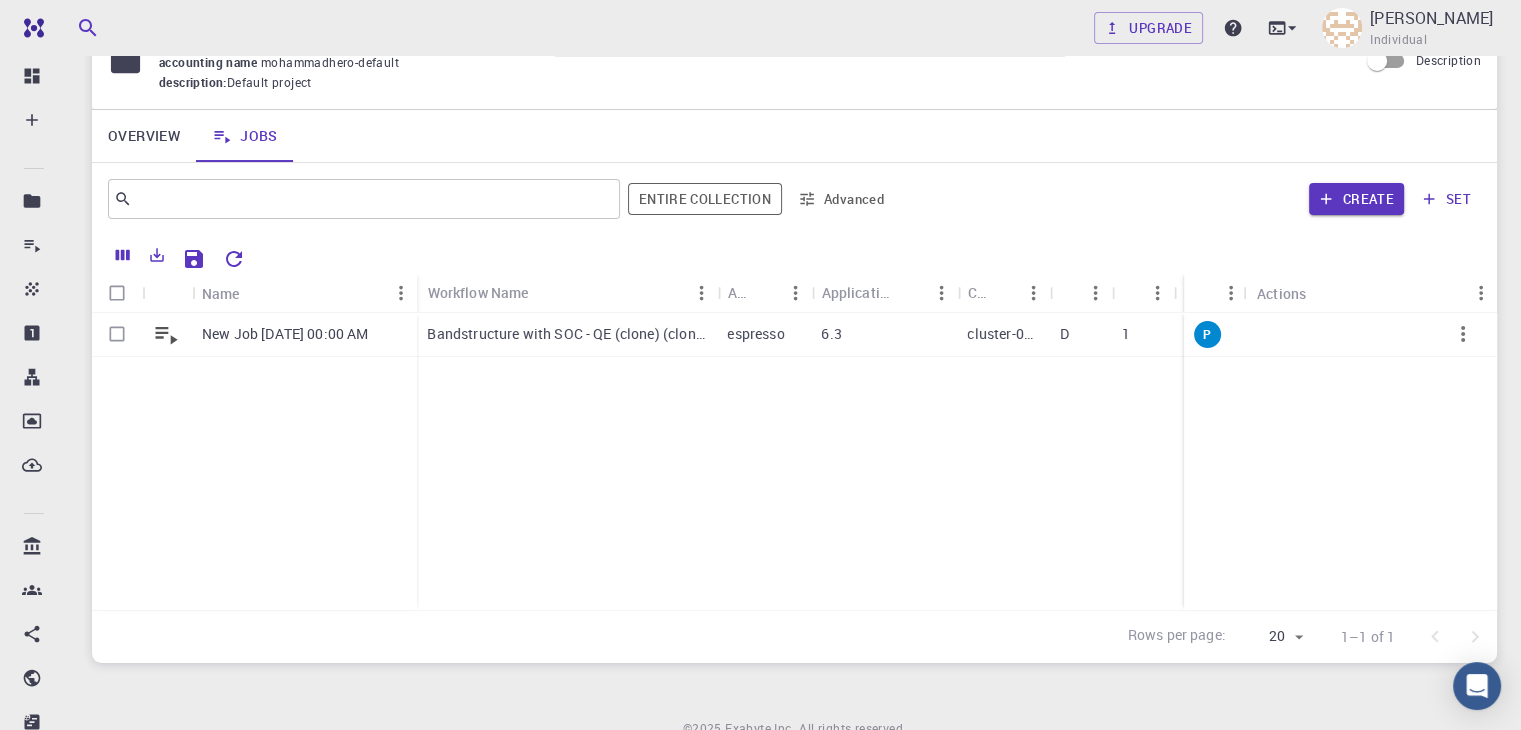 click at bounding box center [117, 293] 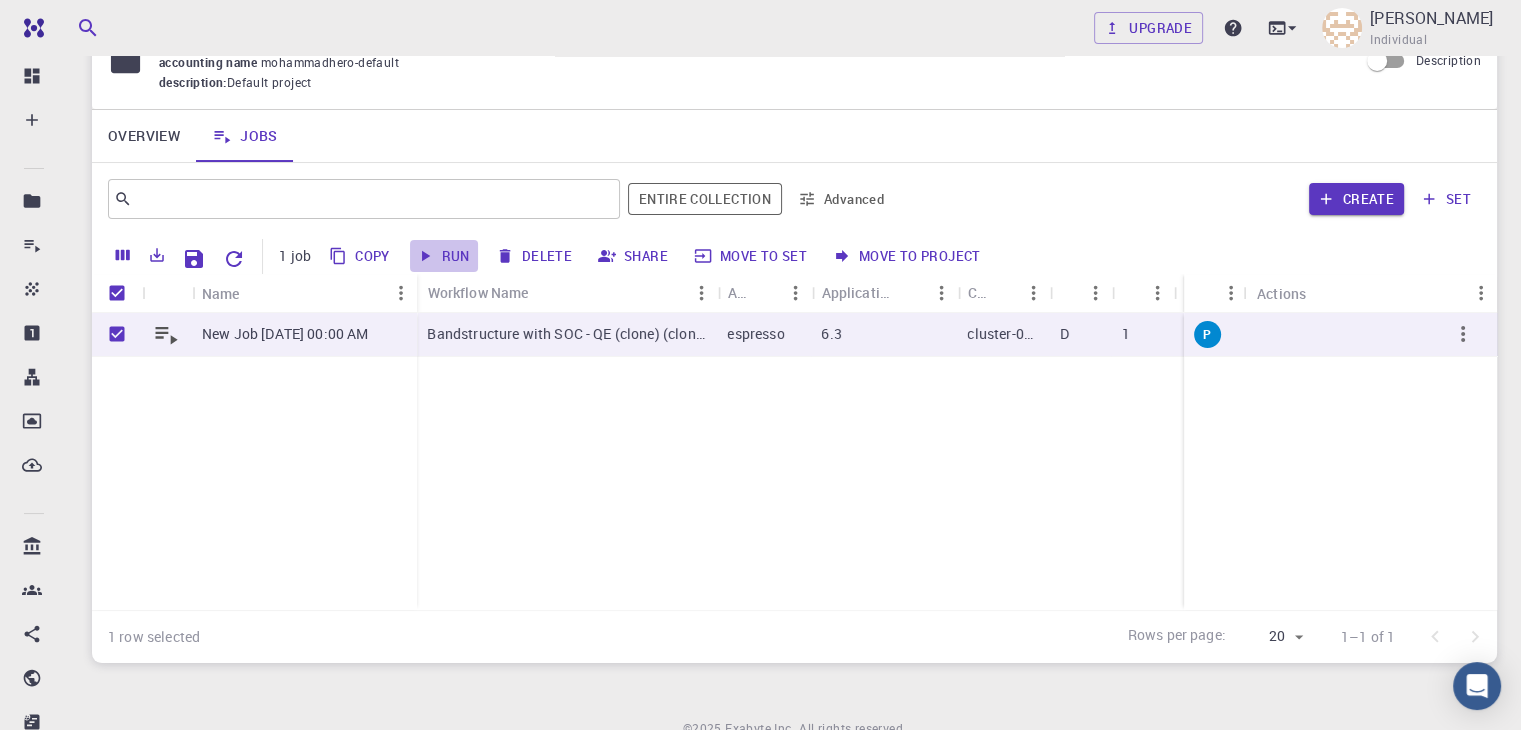 click 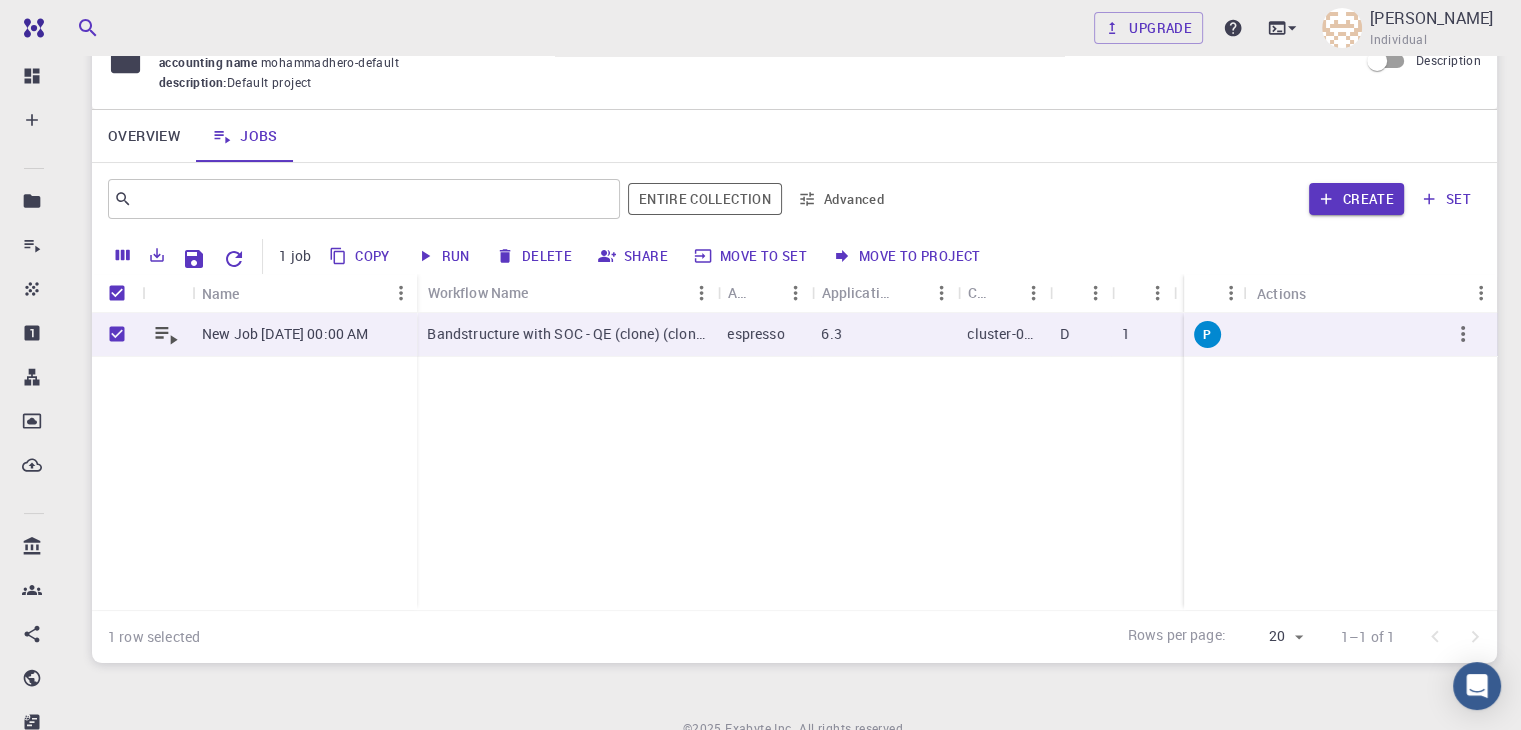 checkbox on "false" 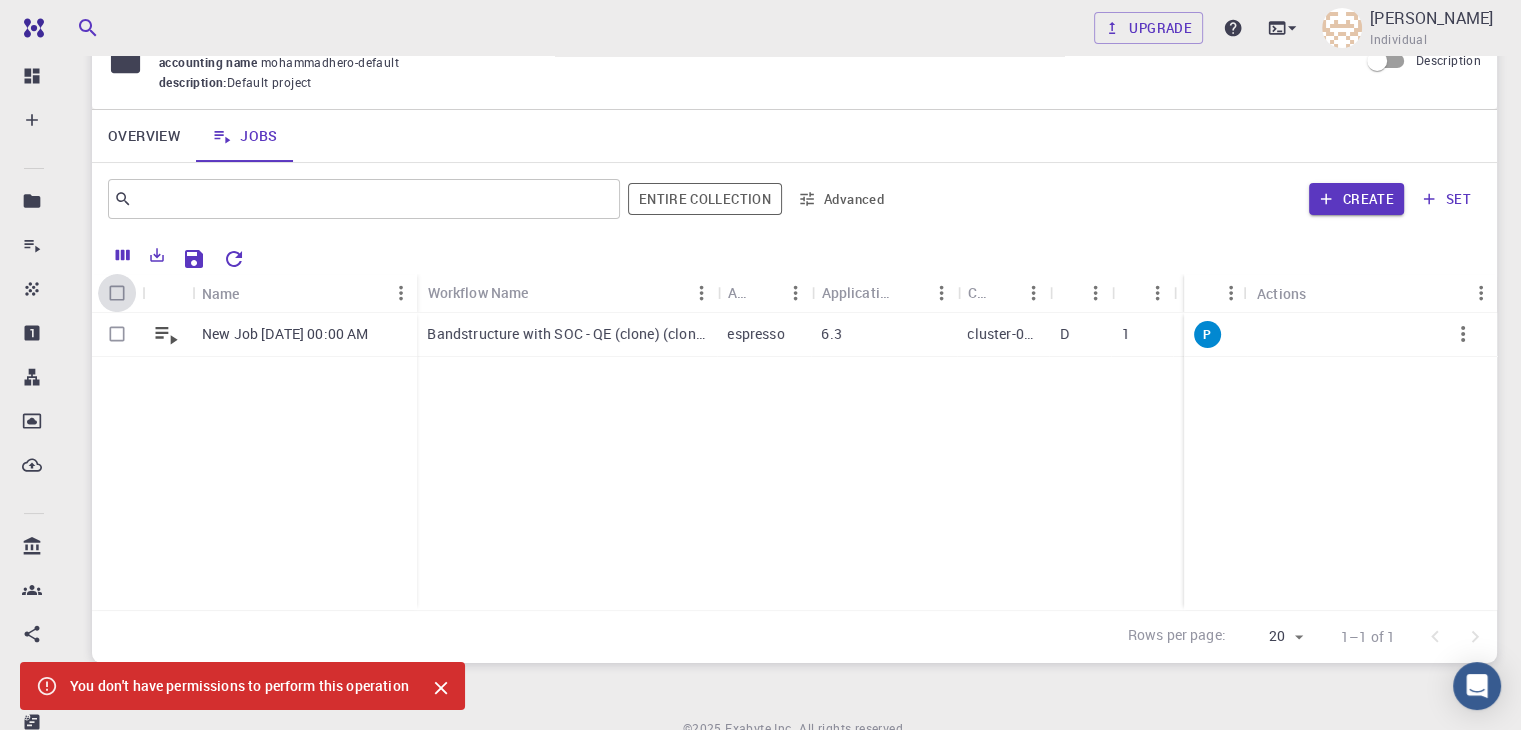 click at bounding box center (117, 293) 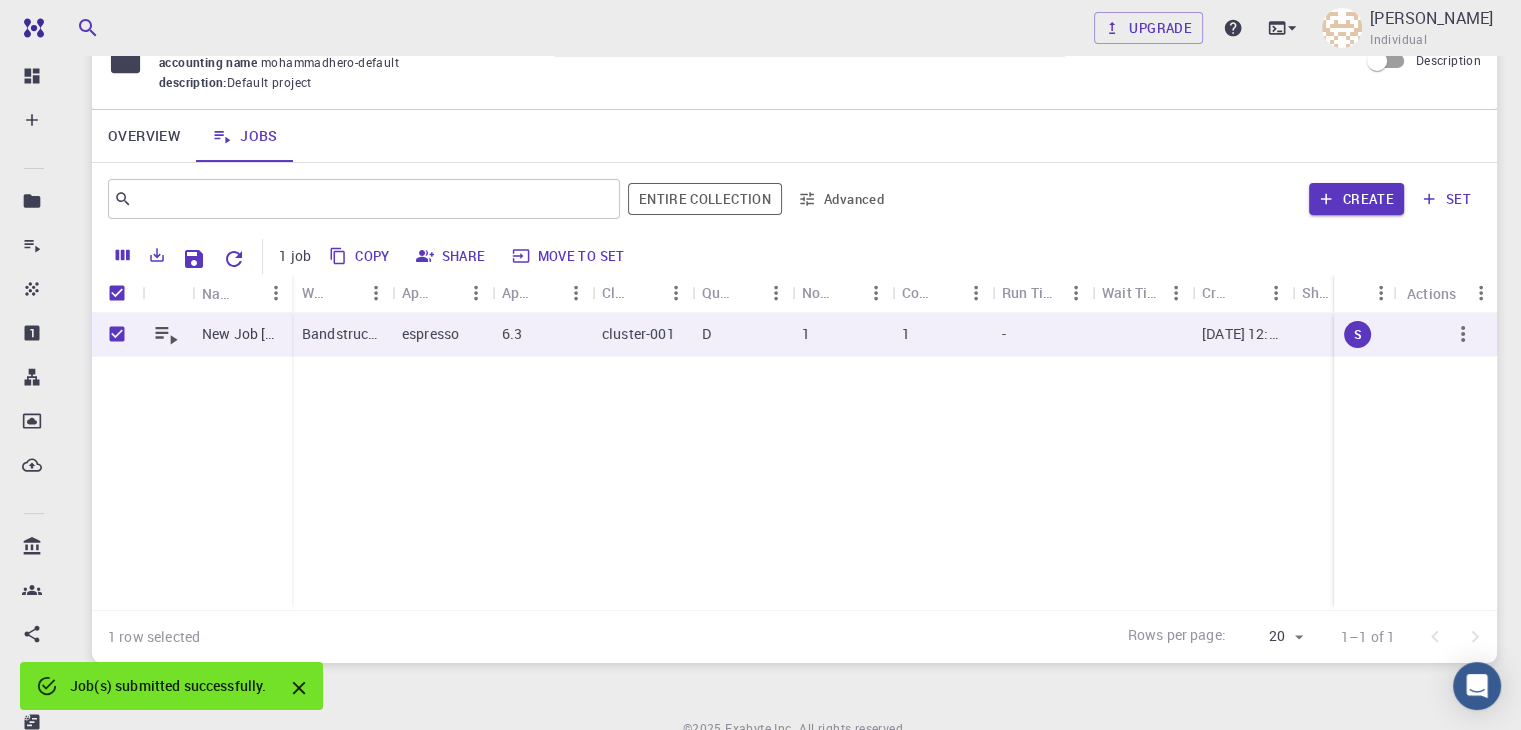 click on "New Job Jul 19, 2025, 00:00 AM Bandstructure with SOC - QE (clone) (clone) espresso 6.3 cluster-001 D 1 1 - 07-19-2025 12:01 S" at bounding box center [973, 461] 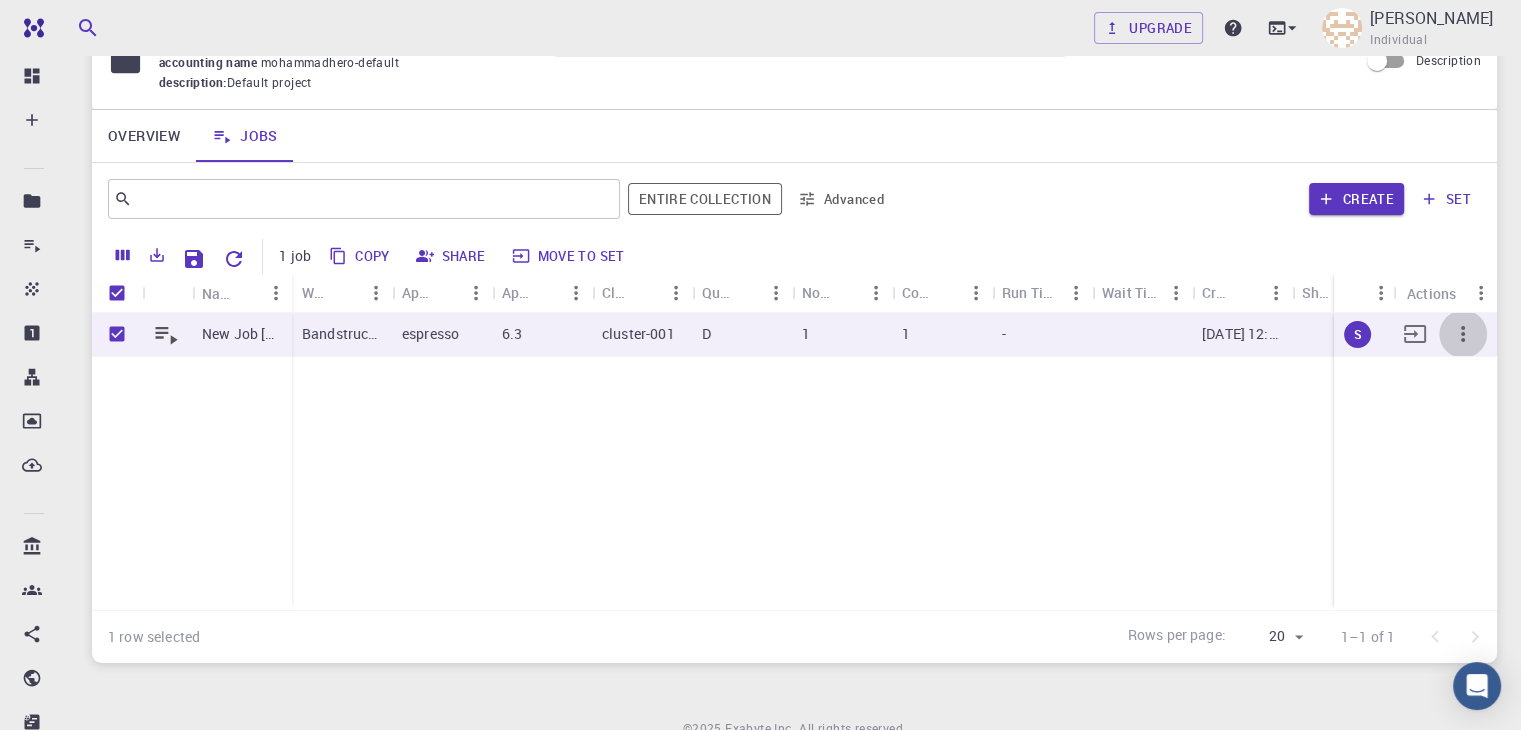 click 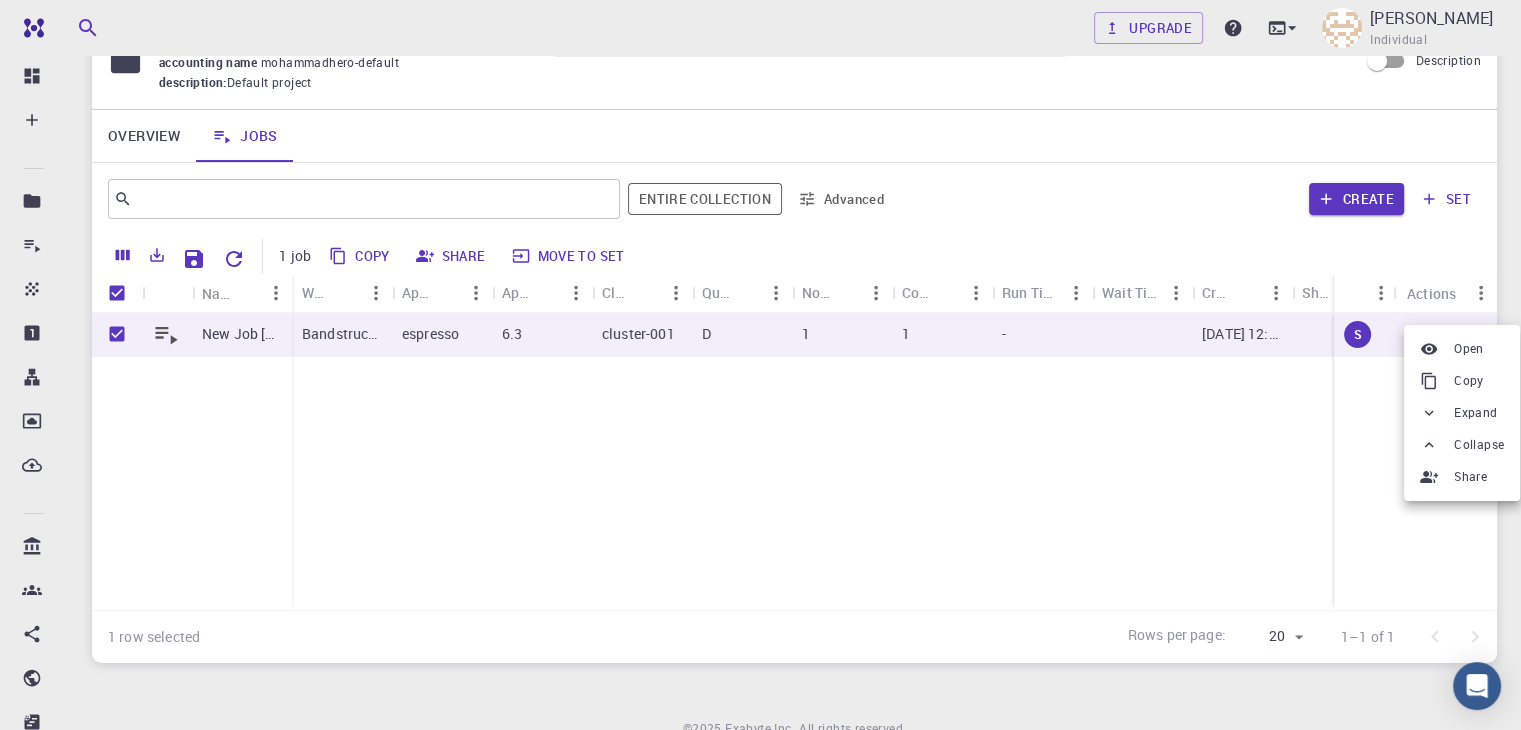 click 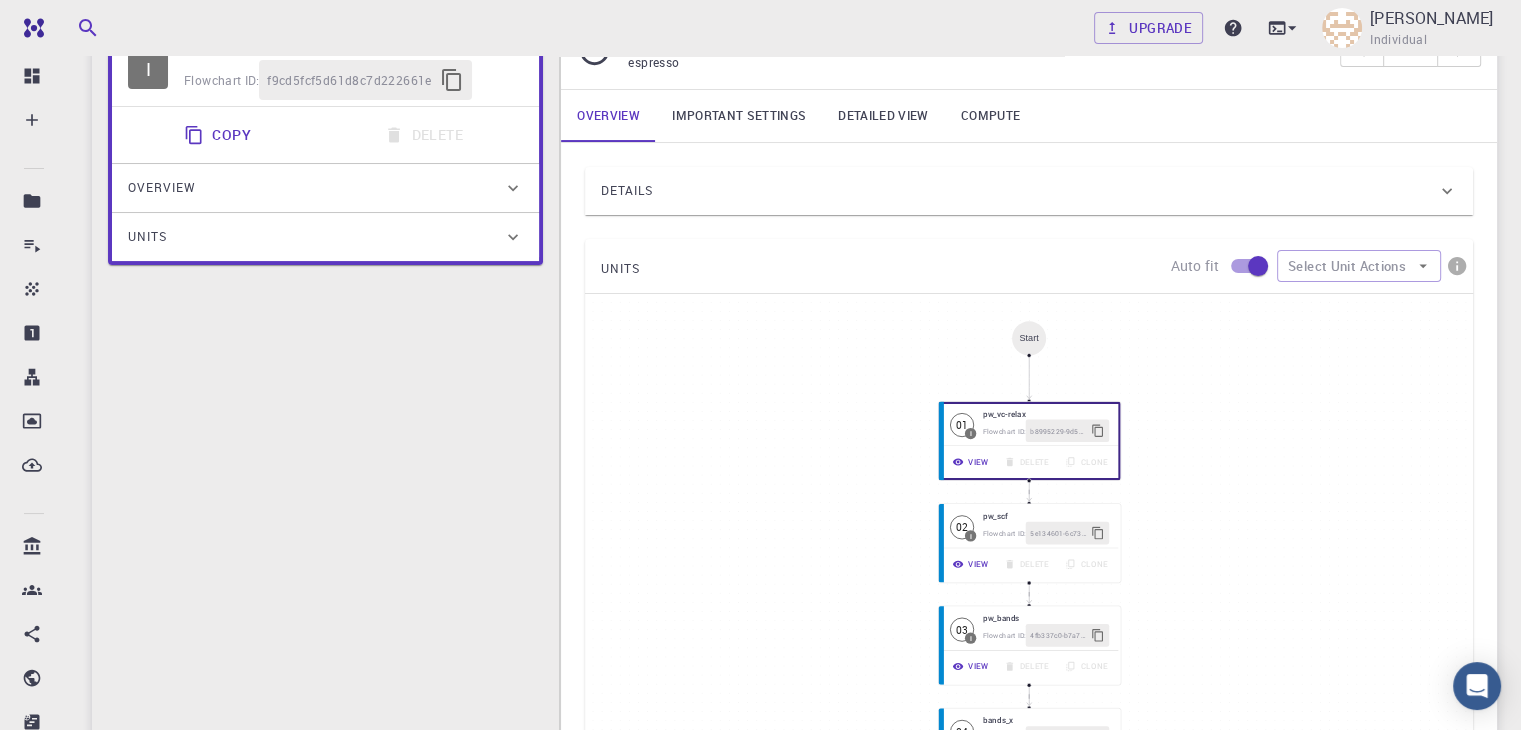 scroll, scrollTop: 0, scrollLeft: 0, axis: both 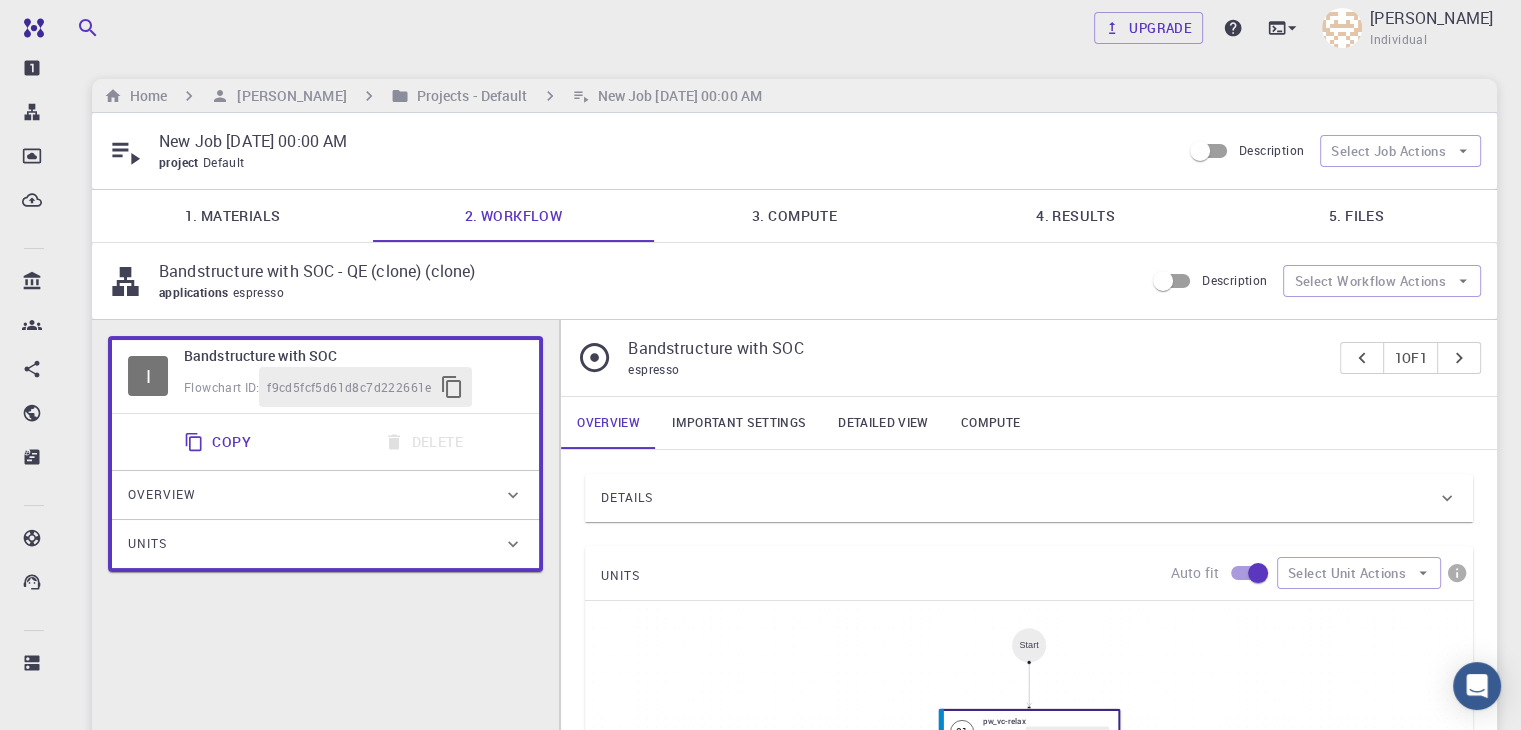 click on "5. Files" at bounding box center (1356, 216) 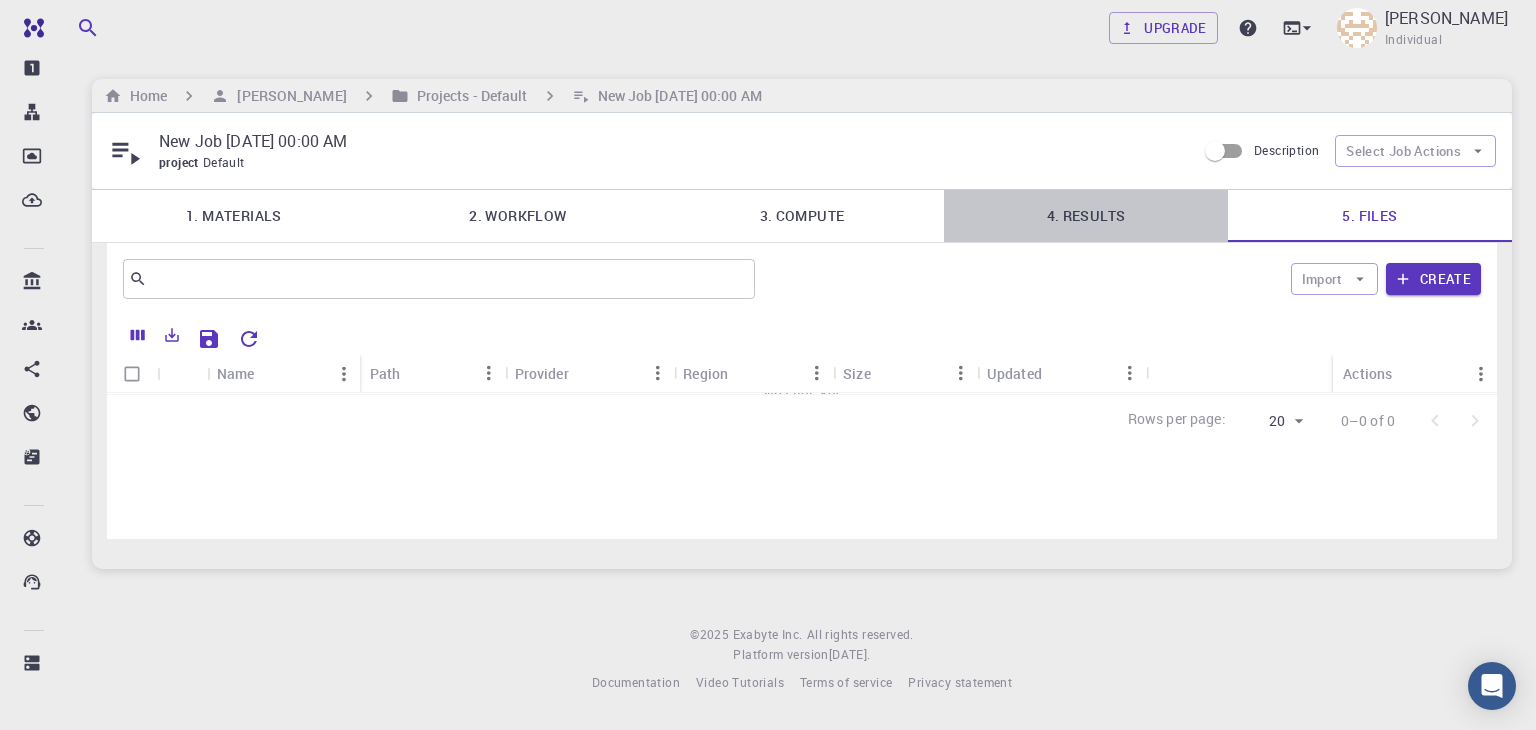 click on "4. Results" at bounding box center [1086, 216] 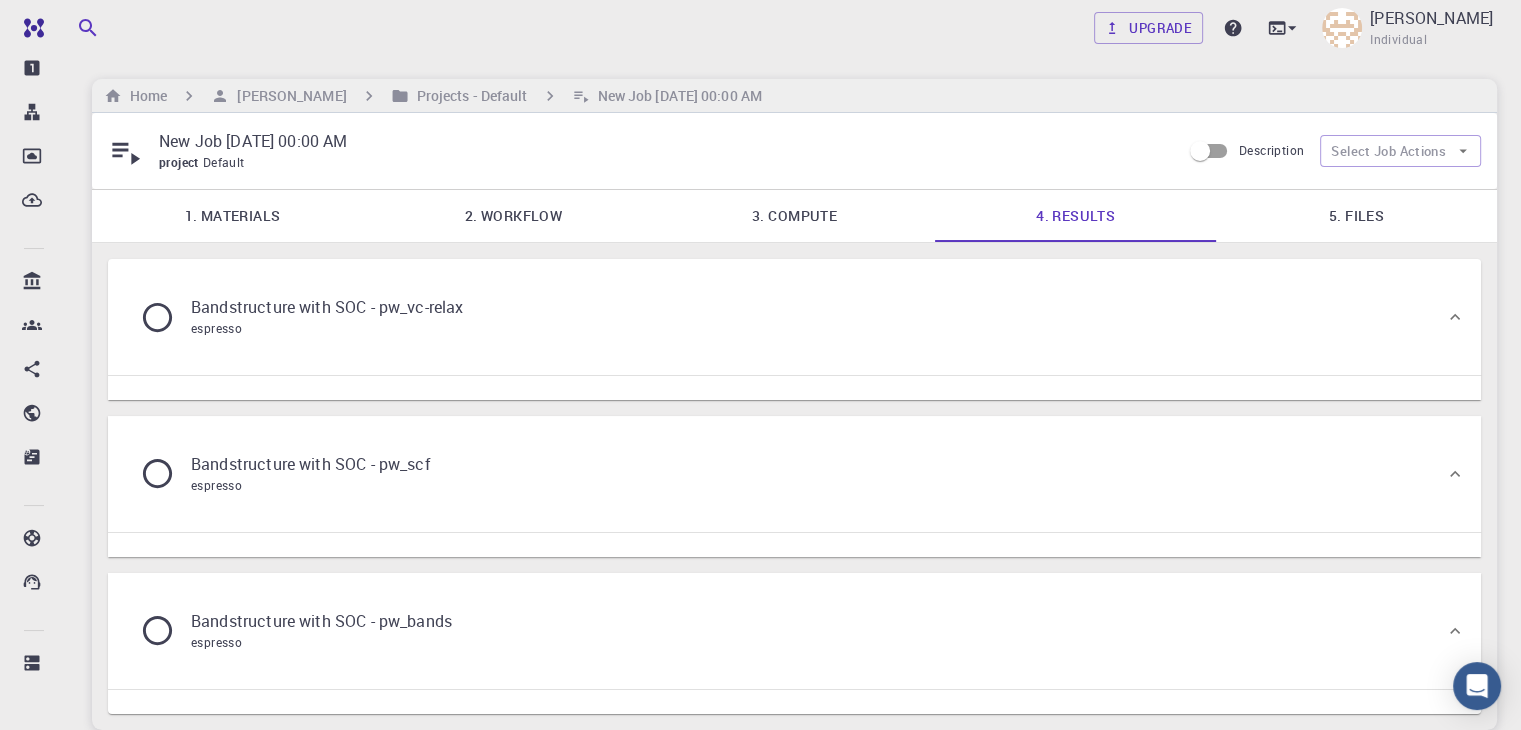 click on "Bandstructure with SOC - pw_vc-relax espresso" at bounding box center [784, 317] 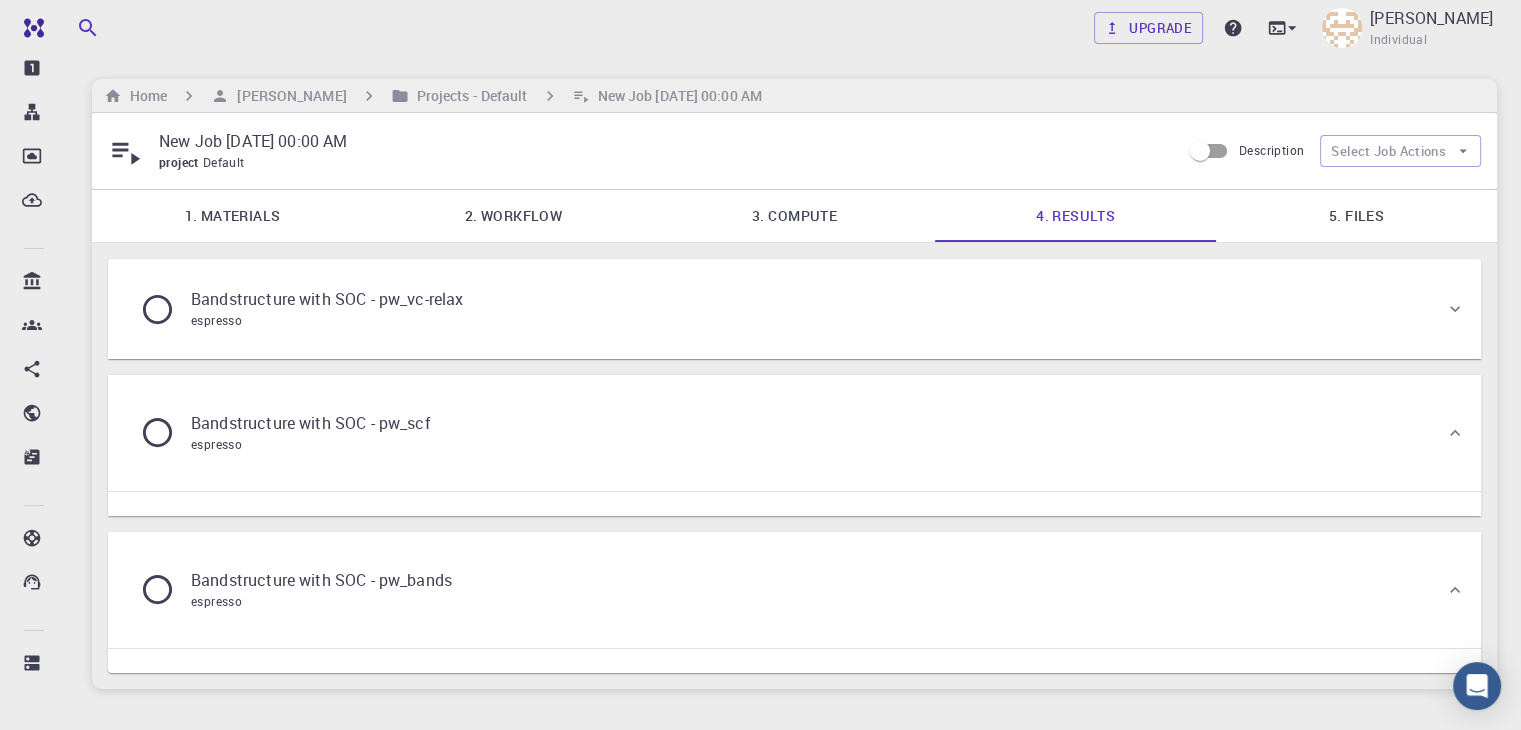 click on "Bandstructure with SOC - pw_vc-relax espresso" at bounding box center (784, 309) 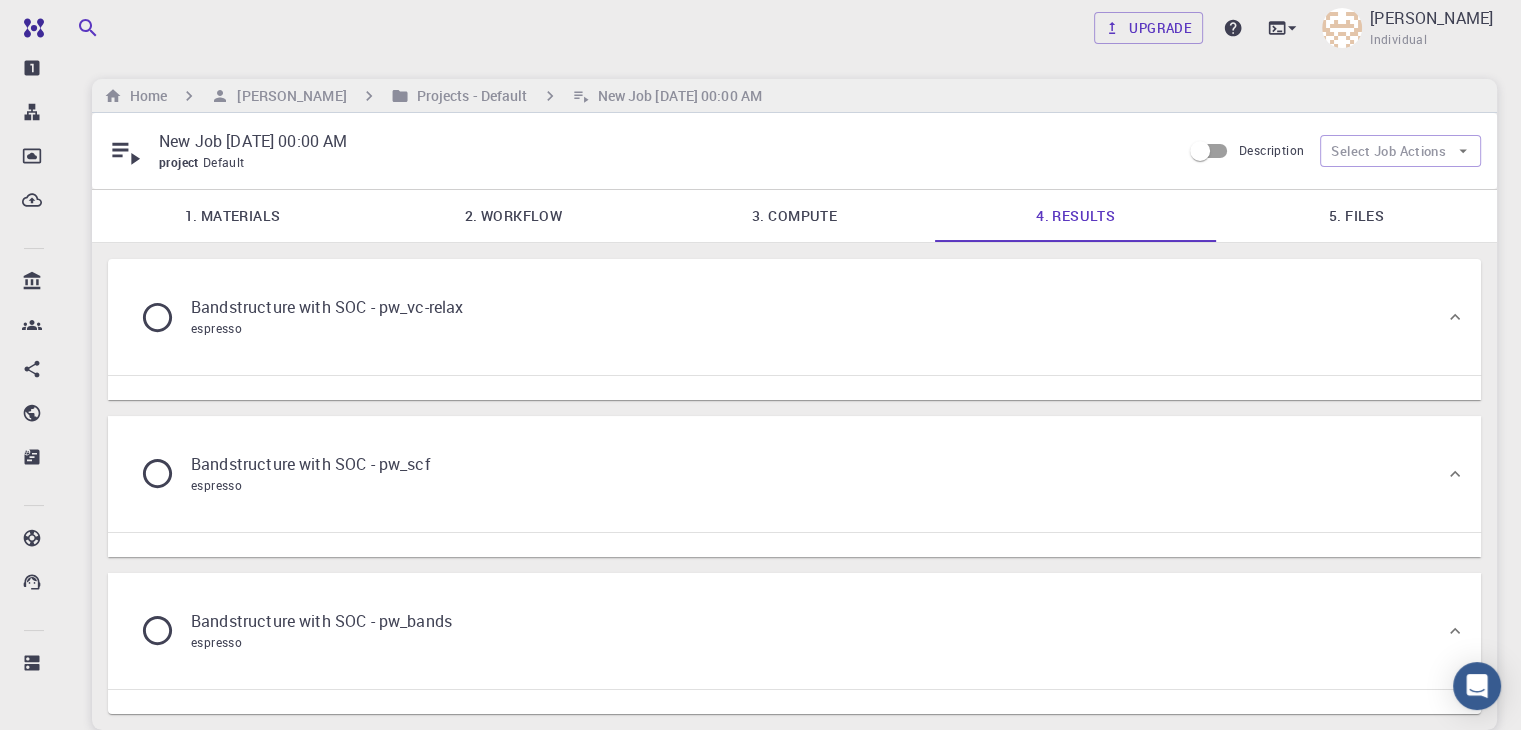 click on "3. Compute" at bounding box center (794, 216) 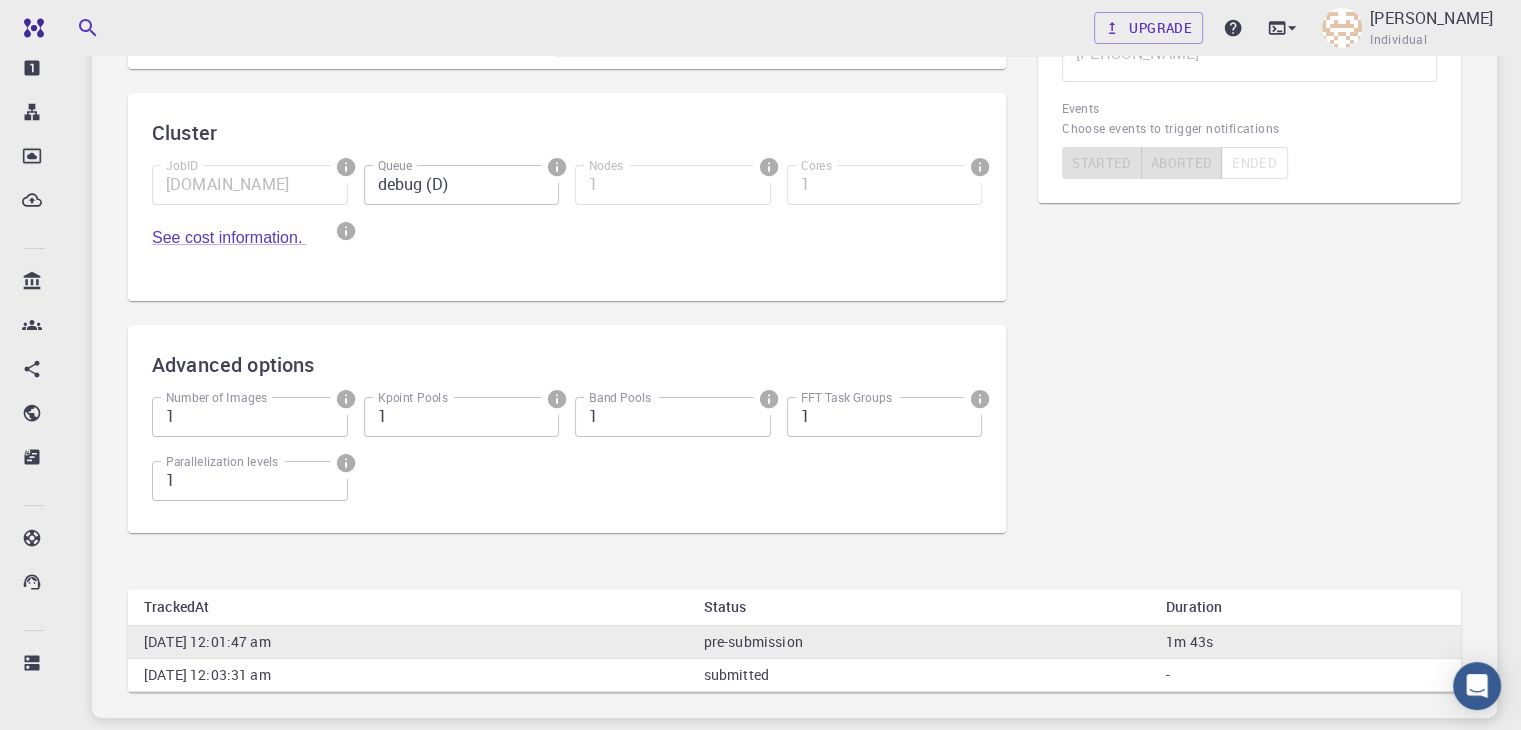 scroll, scrollTop: 384, scrollLeft: 0, axis: vertical 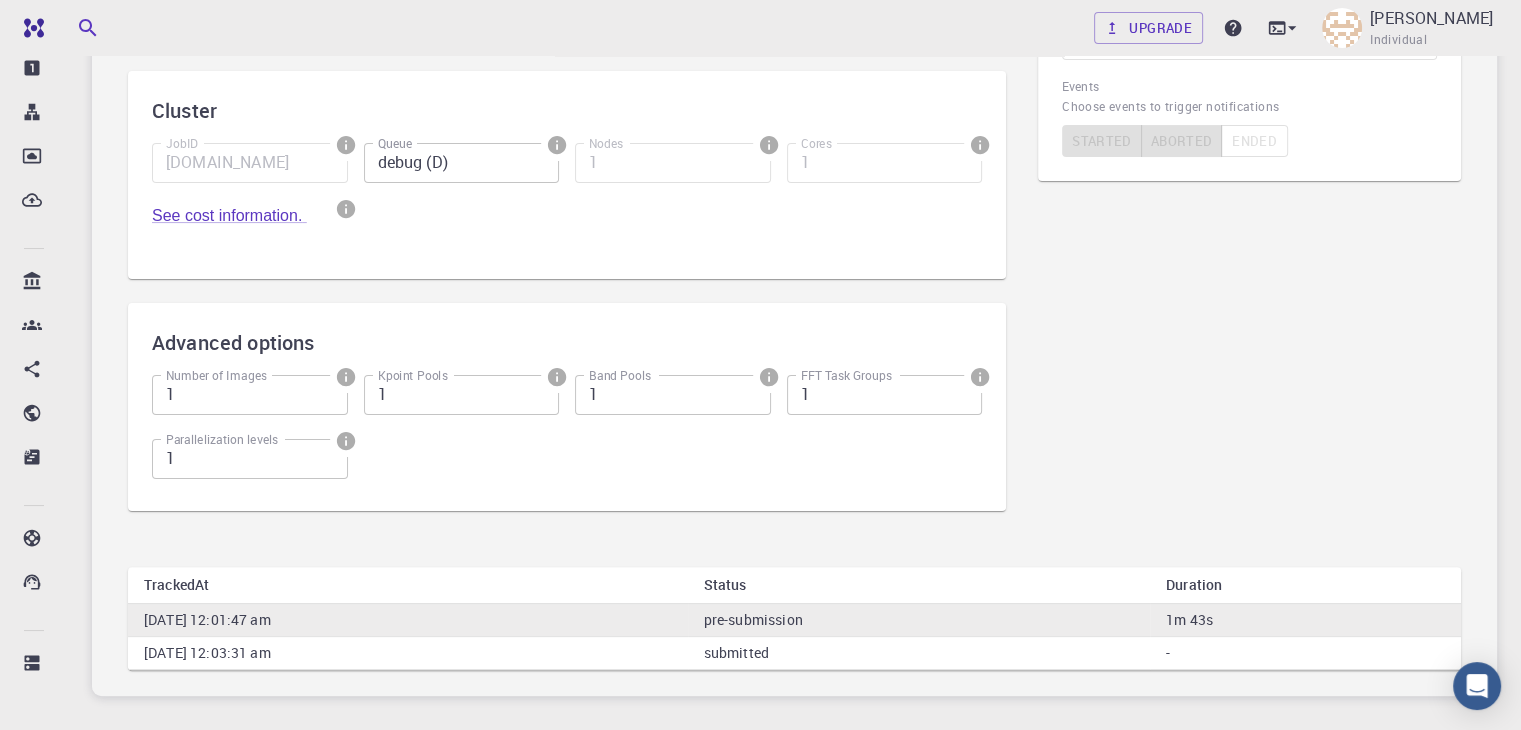 click on "Upgrade Mohammad H. Amirkhani Individual Home Mohammad H. Amirkhani Projects - Default New Job Jul 19, 2025, 00:00 AM New Job Jul 19, 2025, 00:00 AM project Default Description Select Job Actions 1. Materials 2. Workflow 3. Compute 4. Results 5. Files Compute Runtime configuration parameters Time Limit 01:00:00 Time Limit   Time limit type per single attempt 0 Time limit type     Is restartable Cluster JobID 97731.master-production-20160630-cluster-001.exabyte.io JobID   Queue debug (D) Queue   Nodes 1 Nodes   Cores 1 Cores   See cost information.   Advanced options Number of Images 1 Number of Images   Kpoint Pools 1 Kpoint Pools   Band Pools 1 Band Pools   FFT Task Groups 1 FFT Task Groups   Parallelization levels 1 Parallelization levels   Notifications Select users Mohammad H. Amirkhani [object Object] Select users Events Choose events to trigger notifications Started Aborted Ended TrackedAt Status Duration Saturday, July 19th 2025, 12:01:47 am pre-submission 1m 43s Saturday, July 19th 2025, 12:03:31 am" at bounding box center [794, 234] 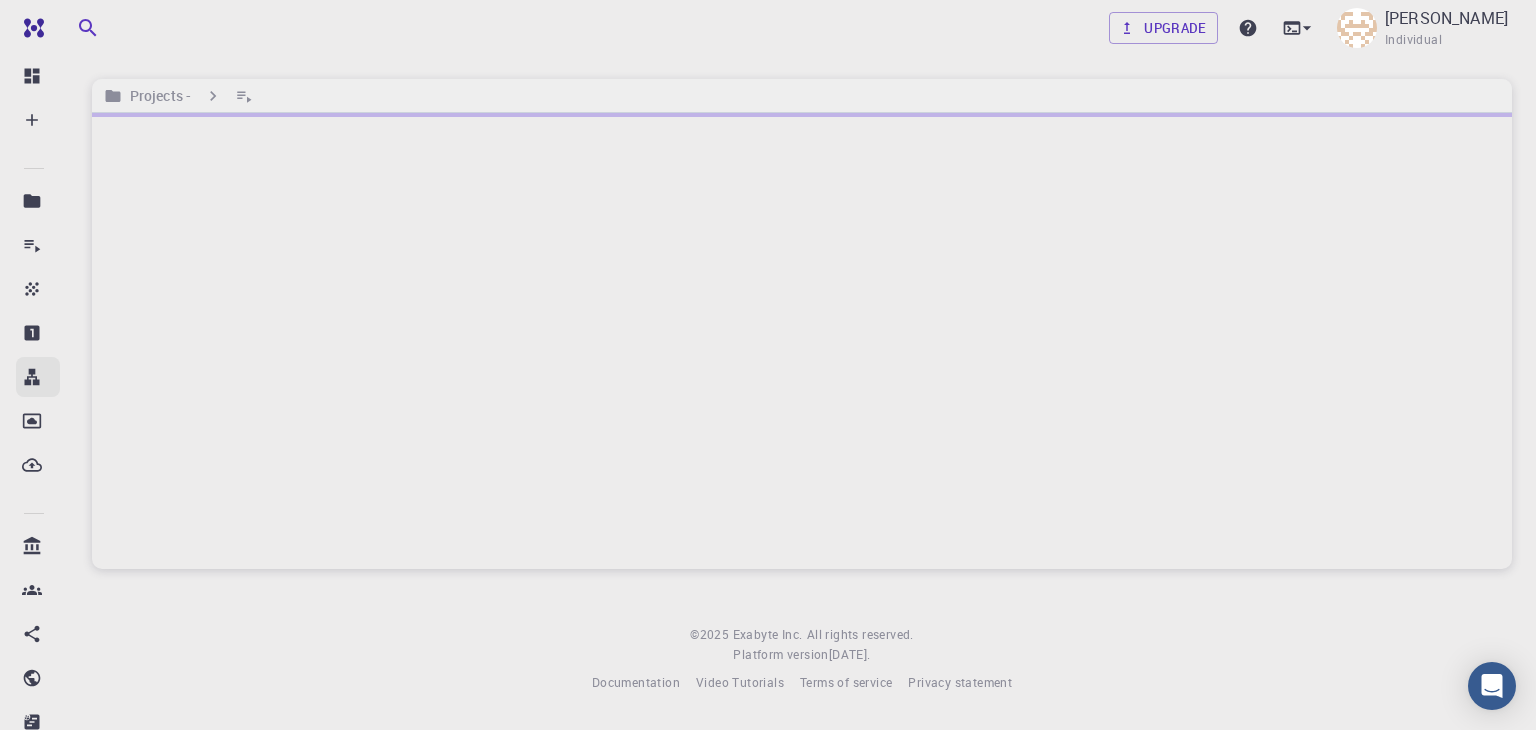 scroll, scrollTop: 0, scrollLeft: 0, axis: both 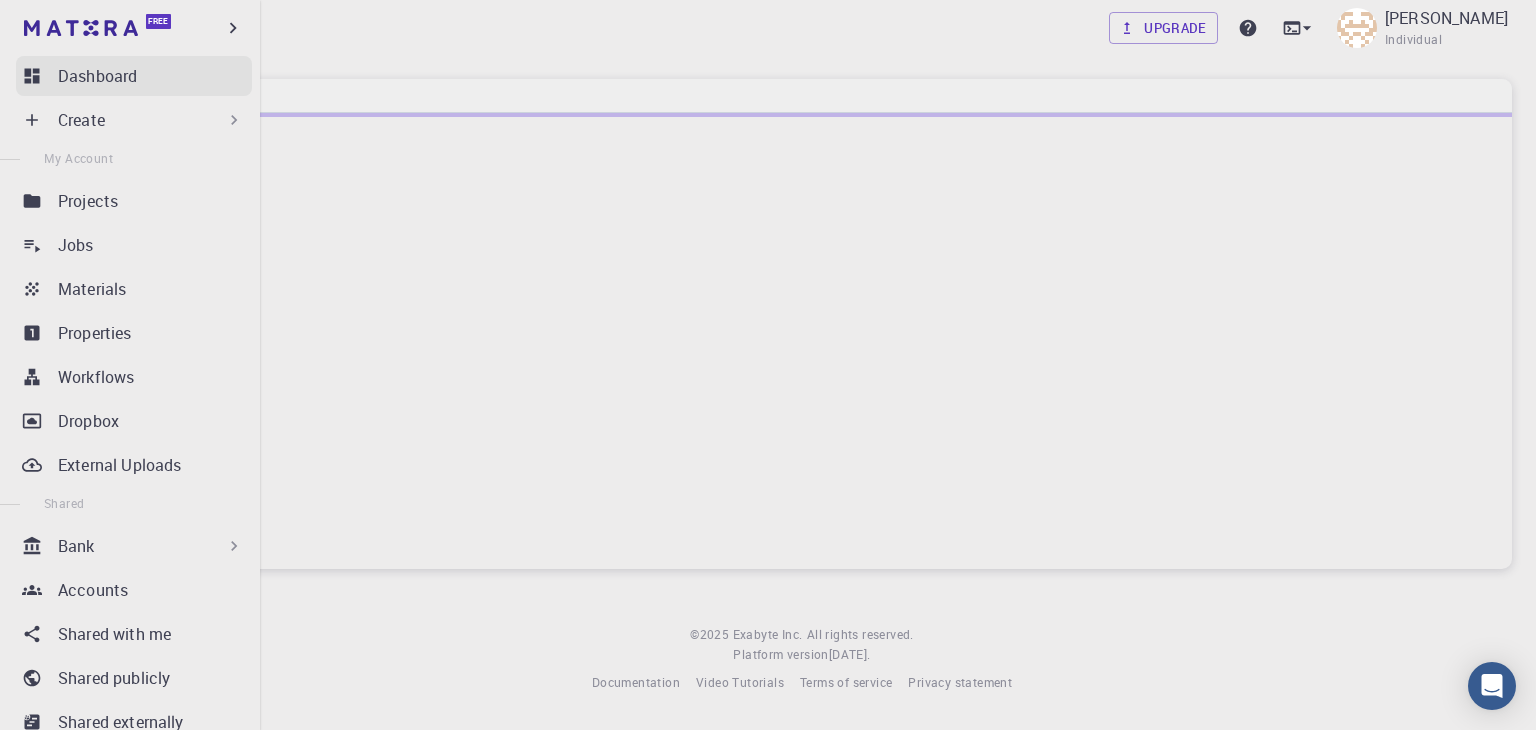 click on "Dashboard" at bounding box center [134, 76] 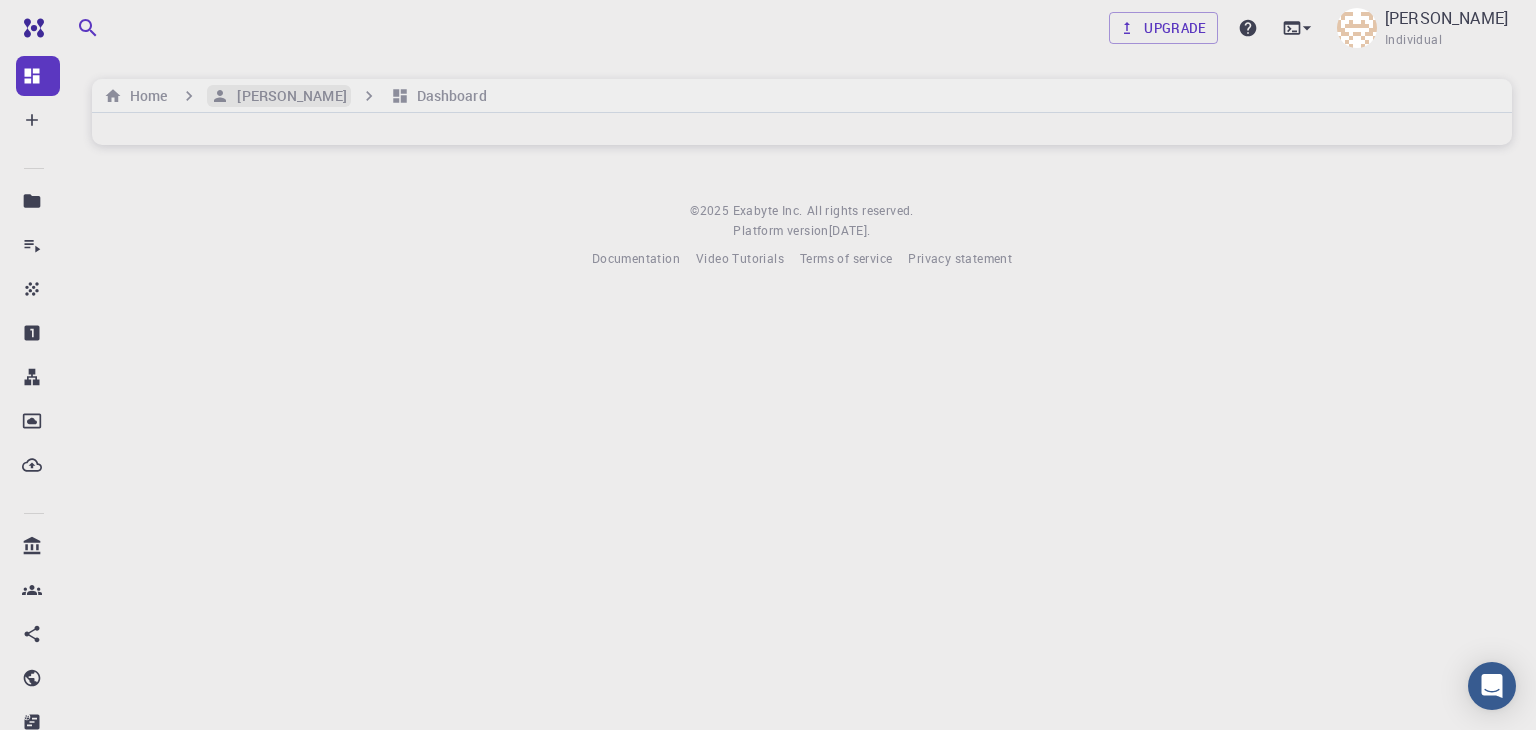 click on "[PERSON_NAME]" at bounding box center (287, 96) 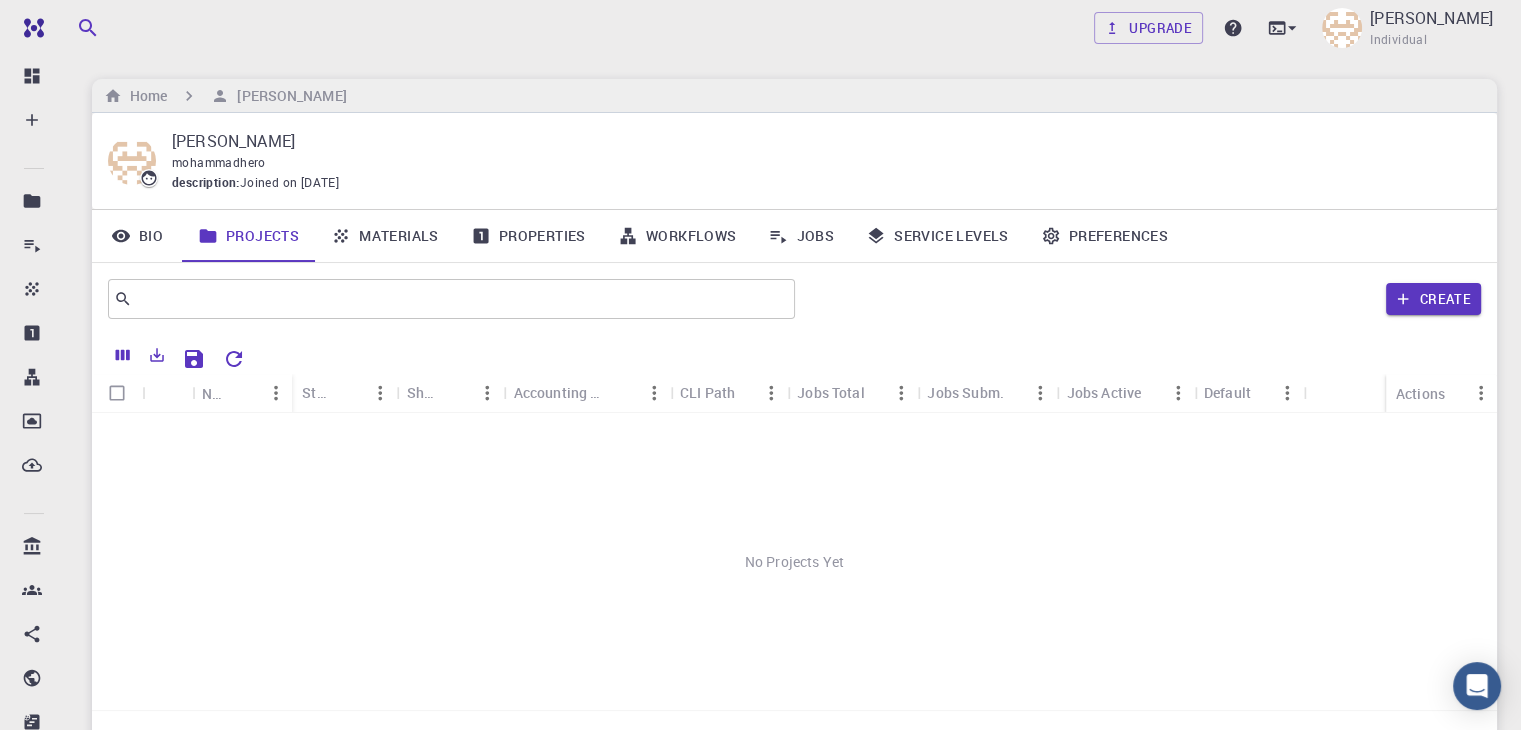 click on "description :   Joined on [DATE]" at bounding box center (818, 183) 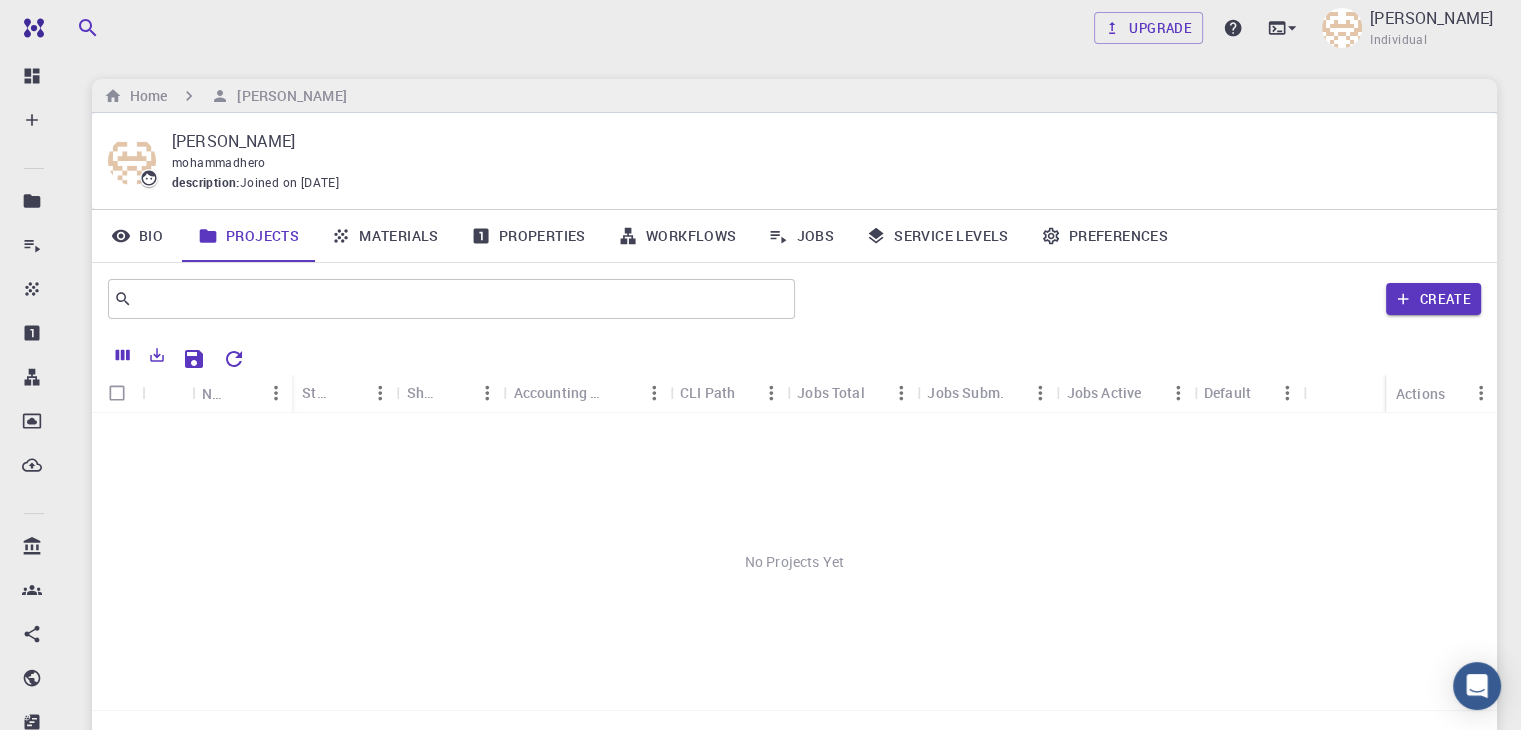 click on "Projects" at bounding box center (248, 236) 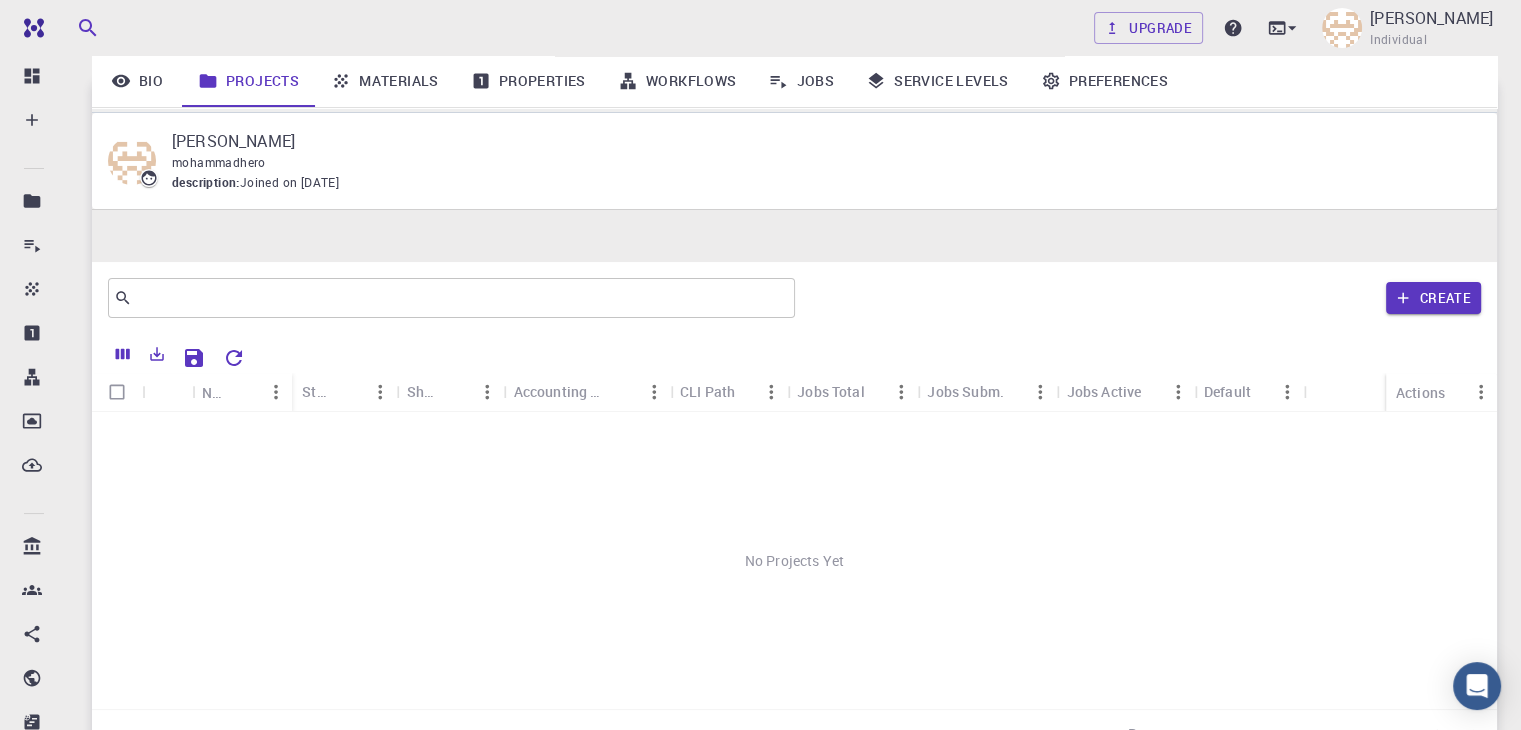 scroll, scrollTop: 188, scrollLeft: 0, axis: vertical 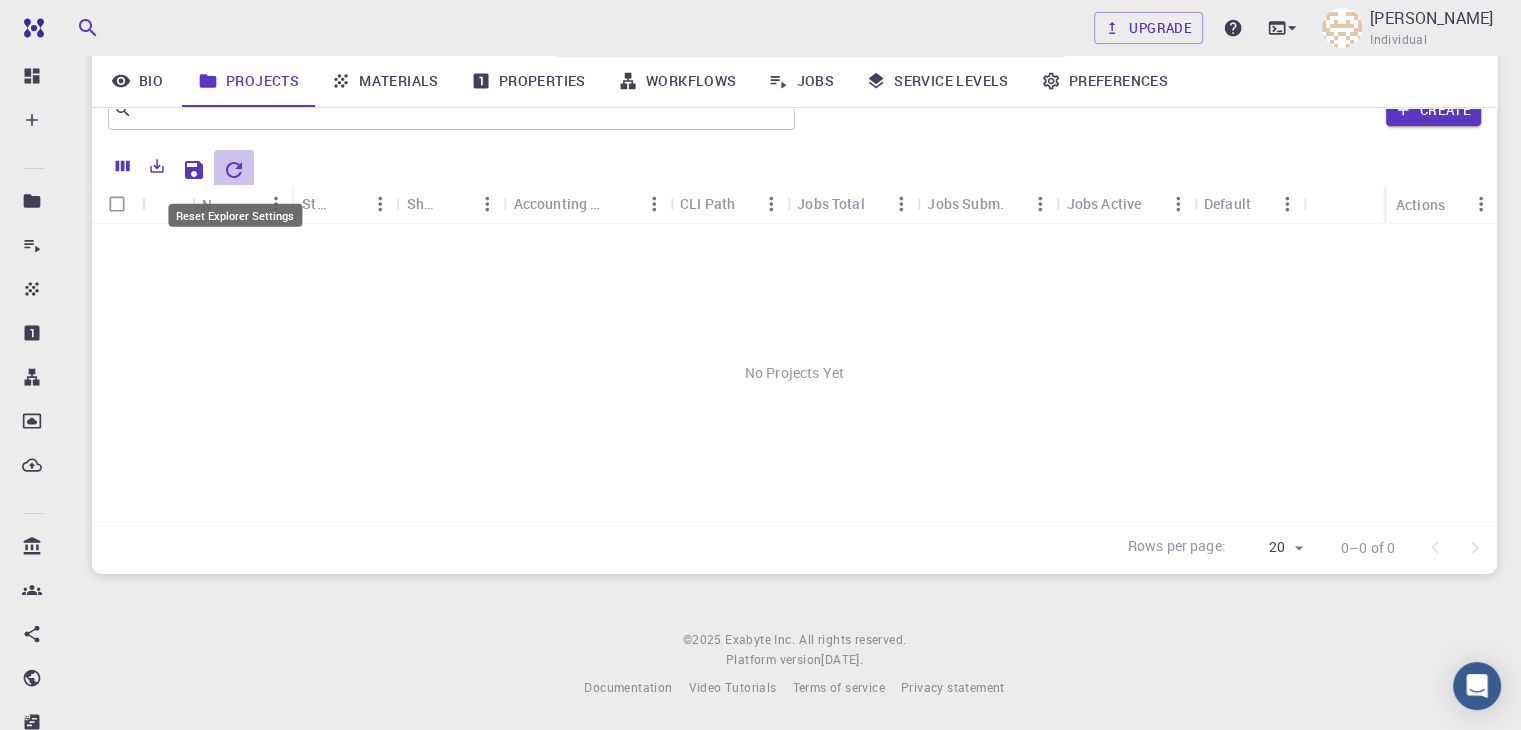 click 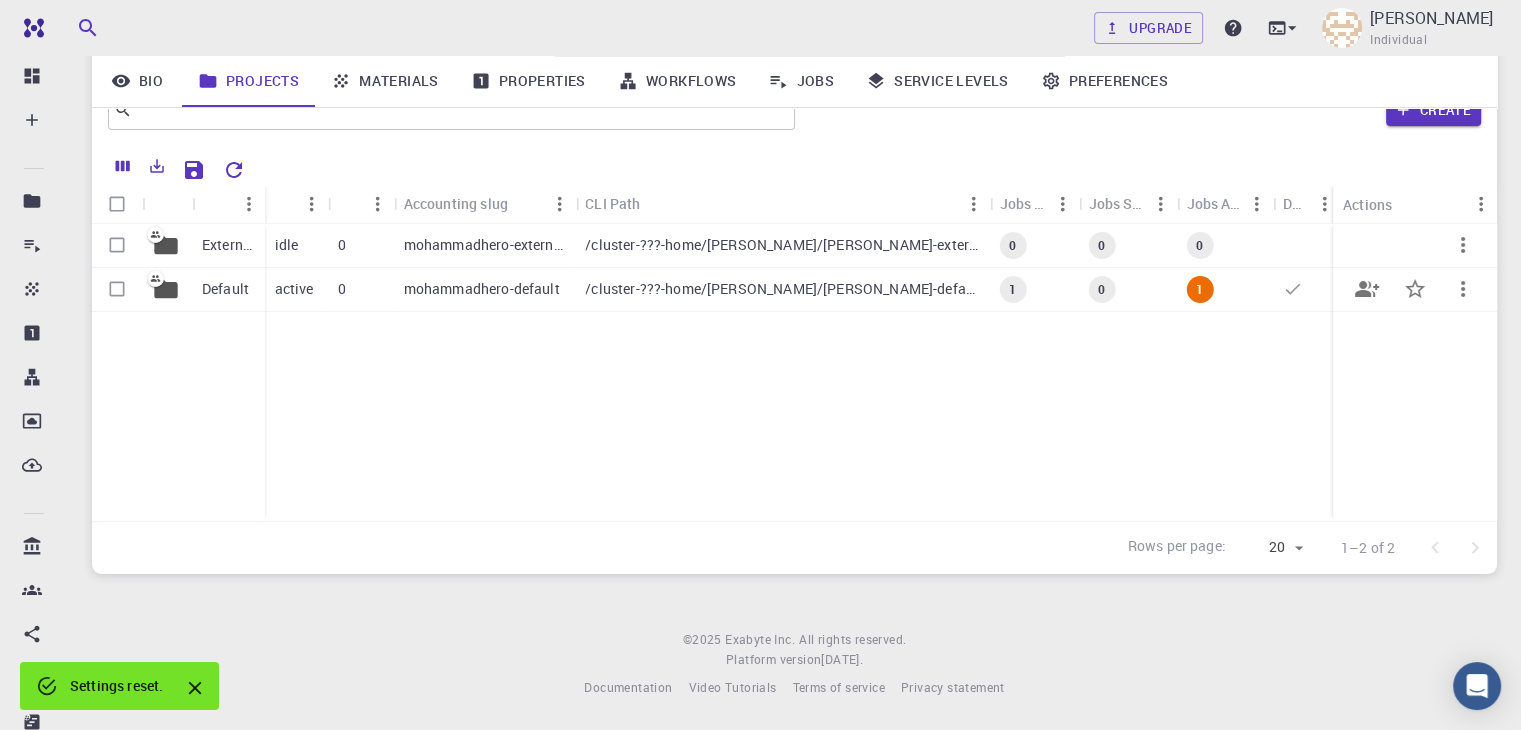 click on "0" at bounding box center [1127, 290] 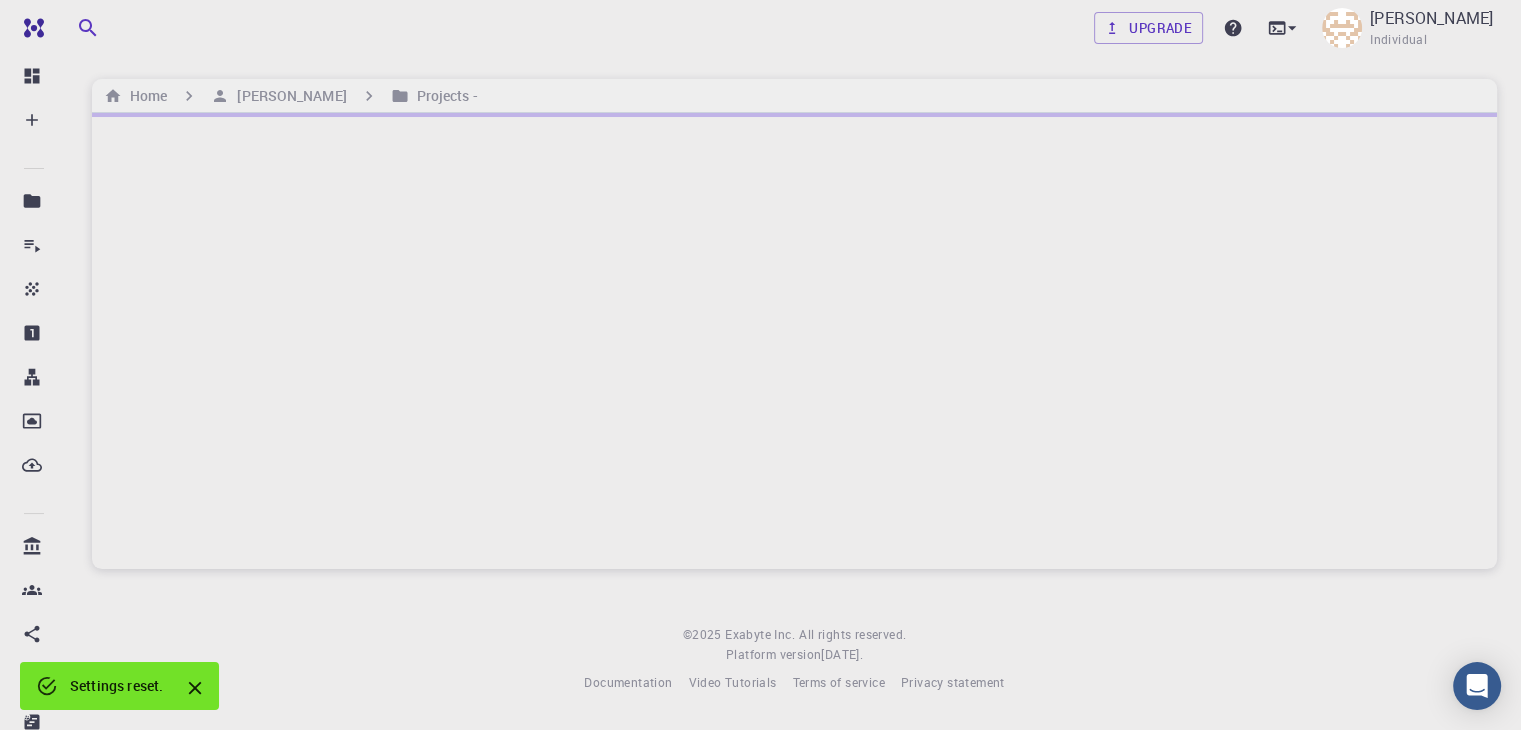 scroll, scrollTop: 0, scrollLeft: 0, axis: both 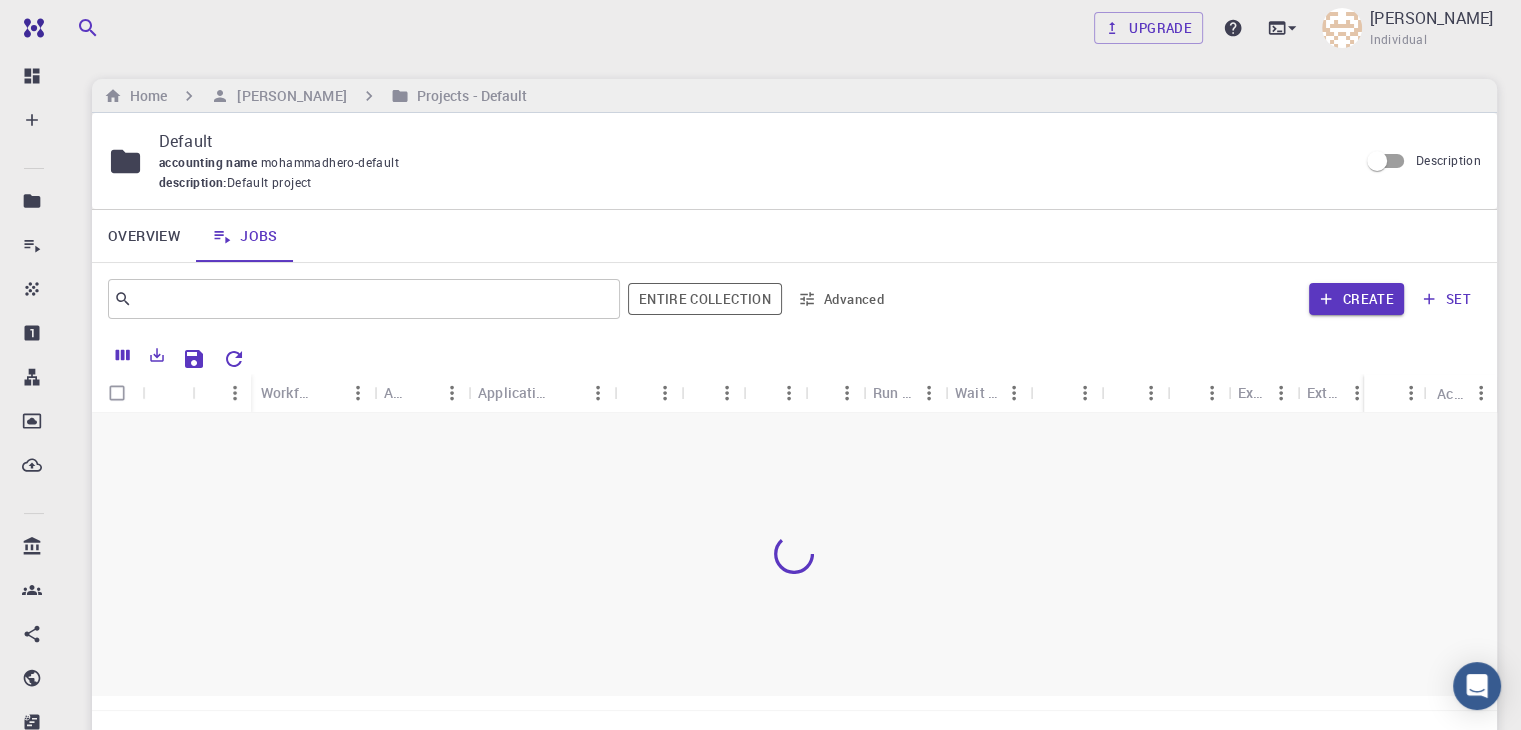 click at bounding box center (794, 554) 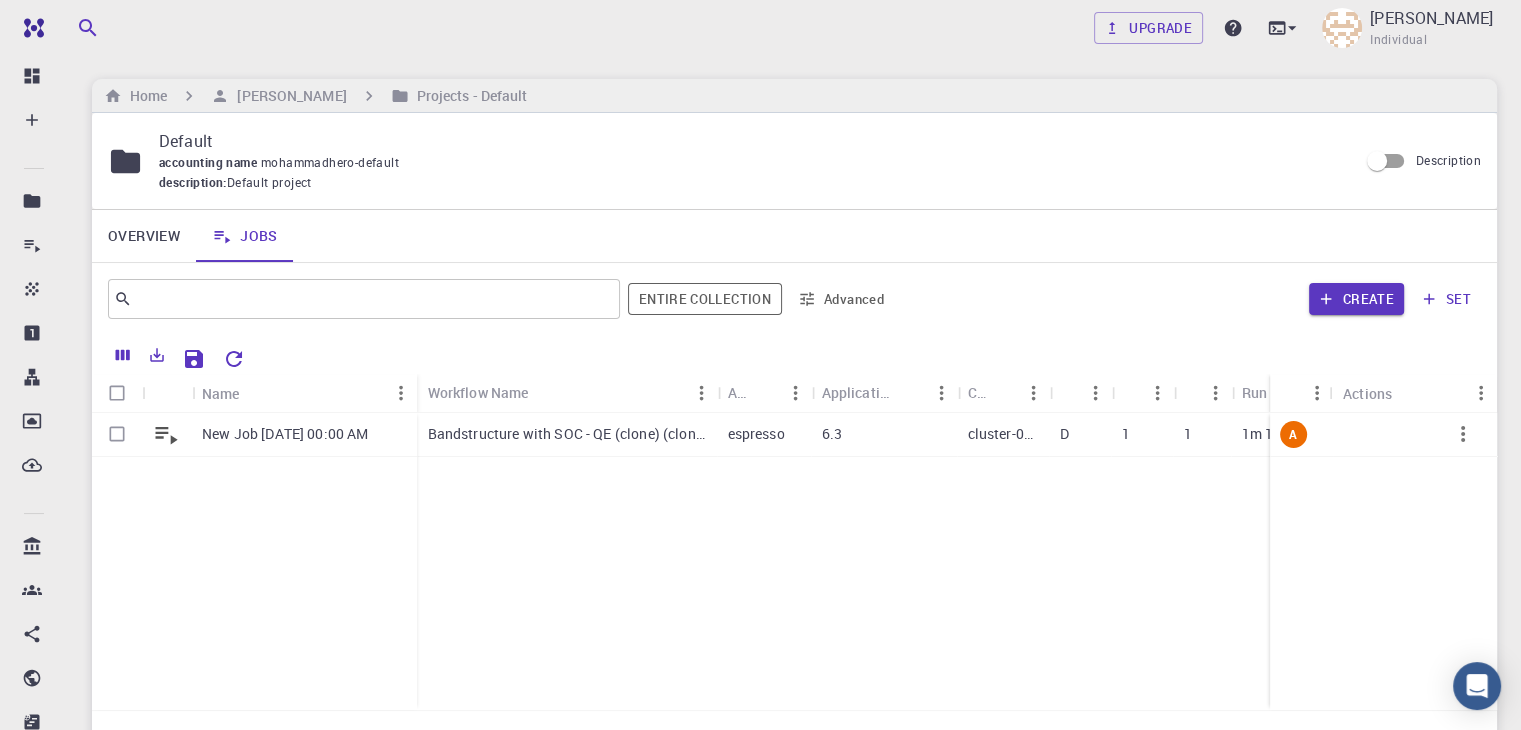 drag, startPoint x: 595, startPoint y: 529, endPoint x: 772, endPoint y: 521, distance: 177.1807 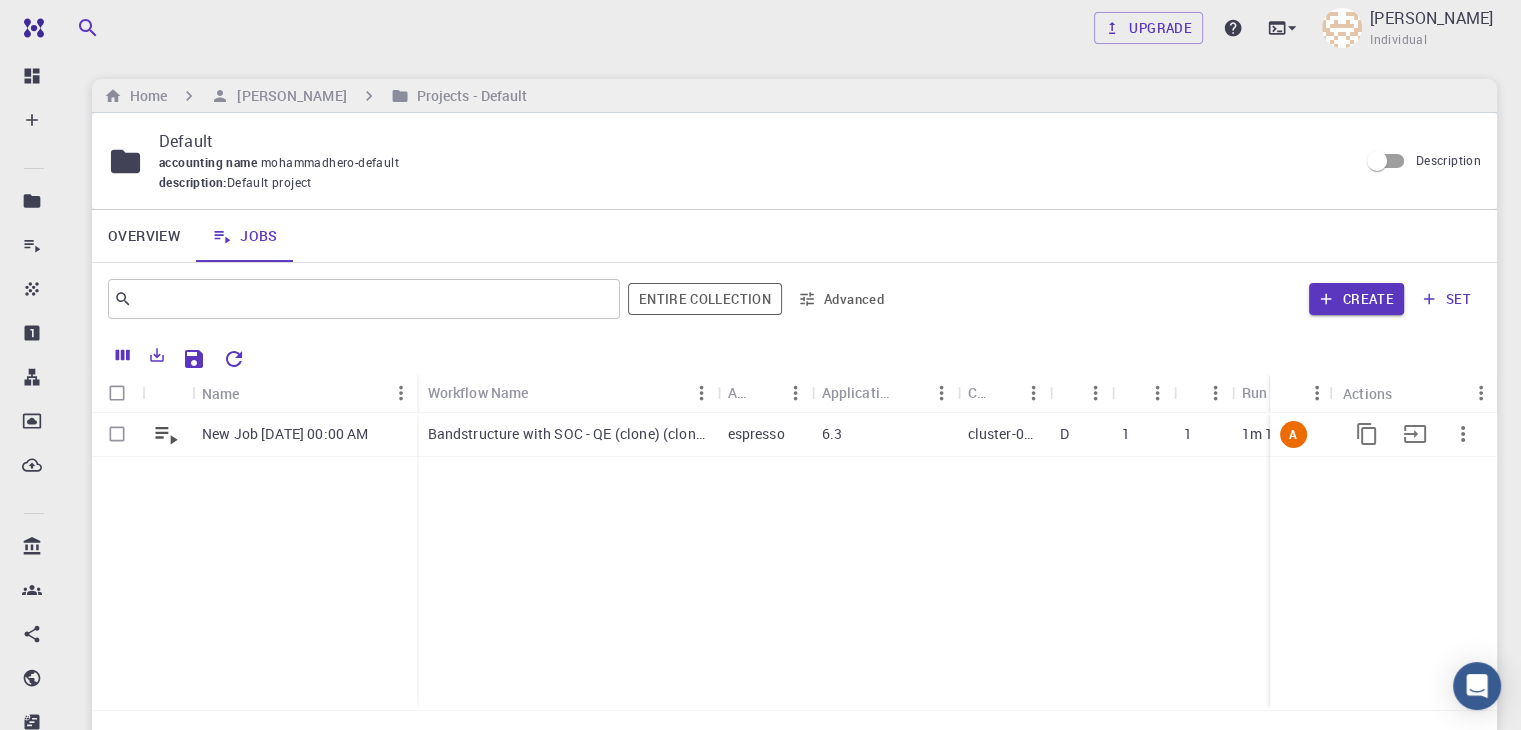 click on "1" at bounding box center [1203, 435] 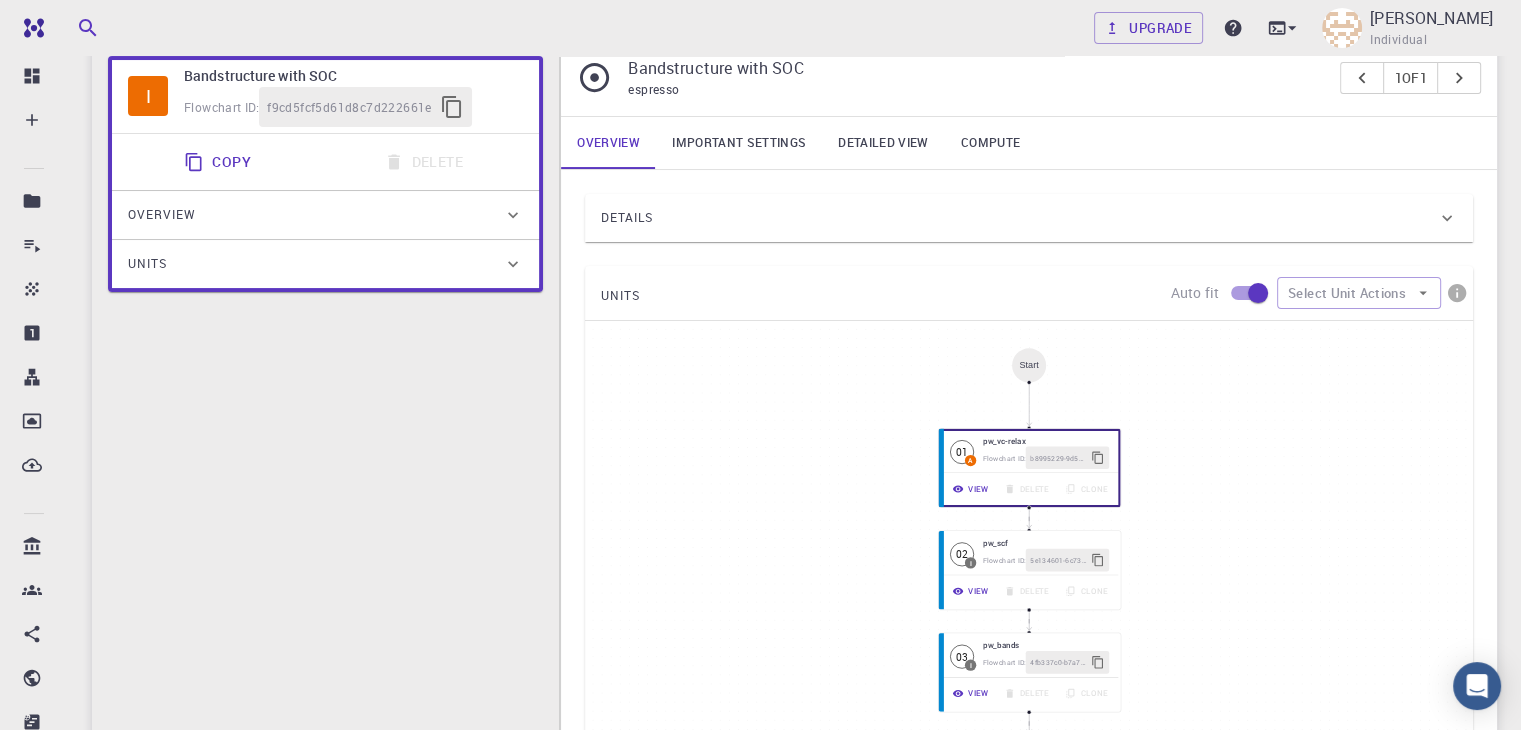 type on "/export/share/pseudo/mo/gga/pbe/dojo-oncv/0.4/nc-fr/mo_pbe_dojo-oncv_0.4.upf" 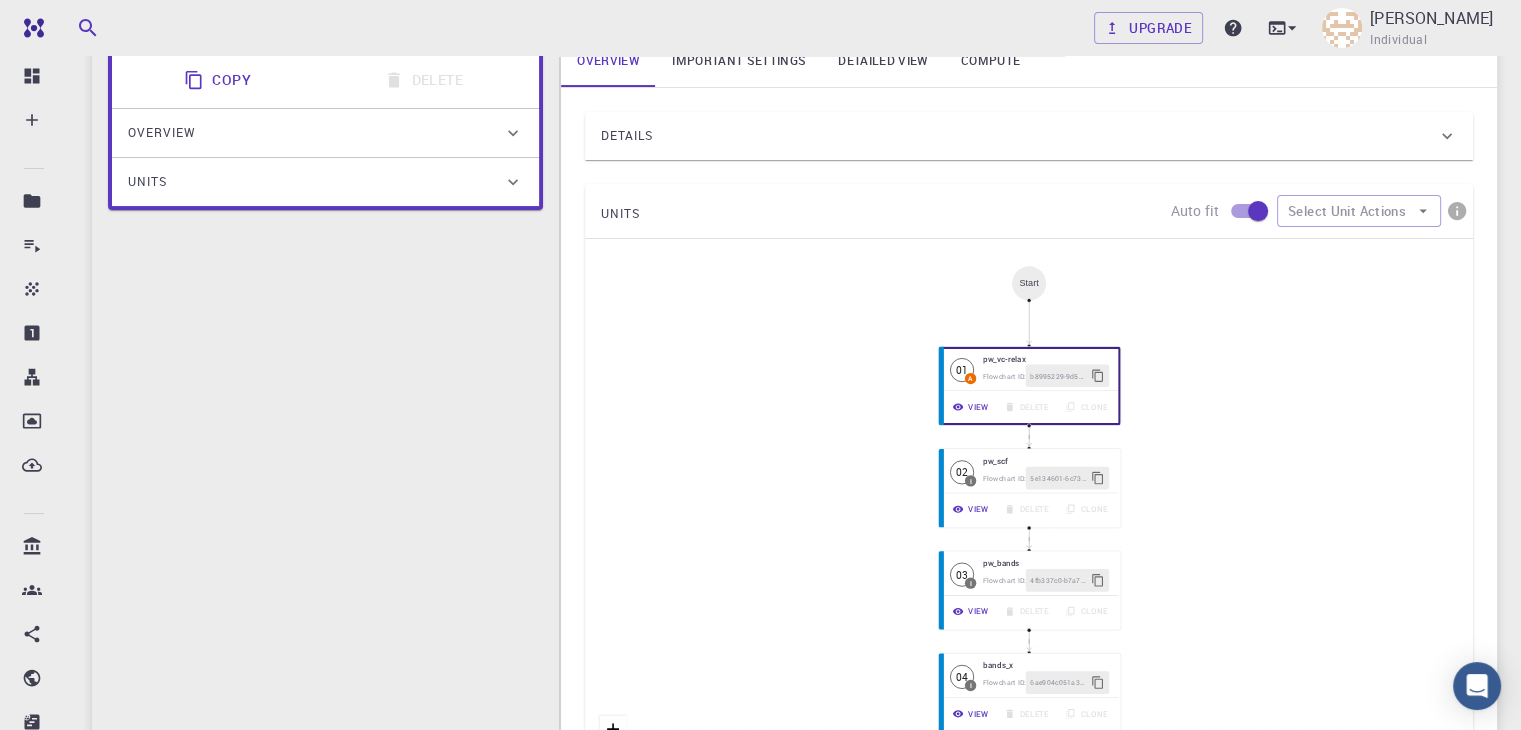 scroll, scrollTop: 357, scrollLeft: 0, axis: vertical 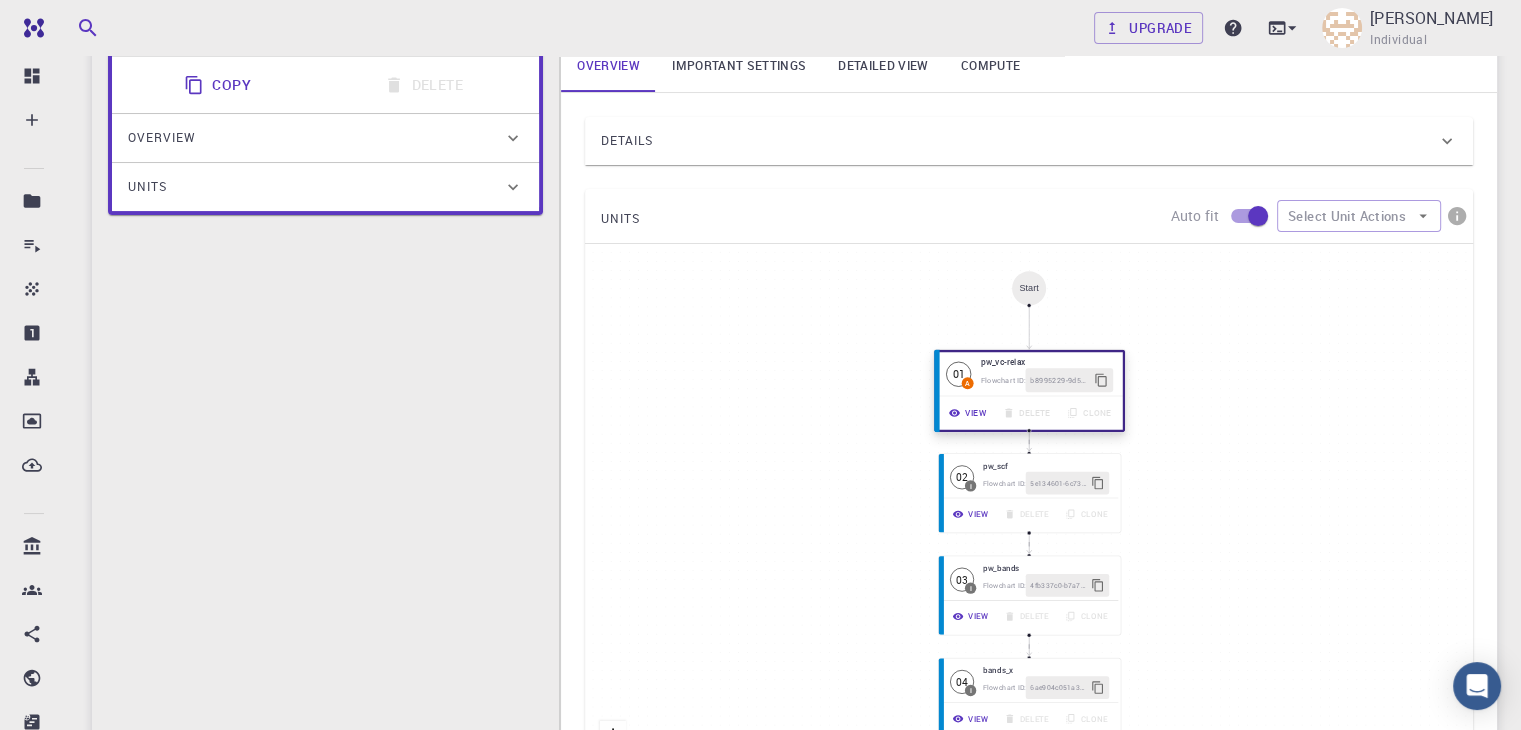 click on "View" at bounding box center (969, 413) 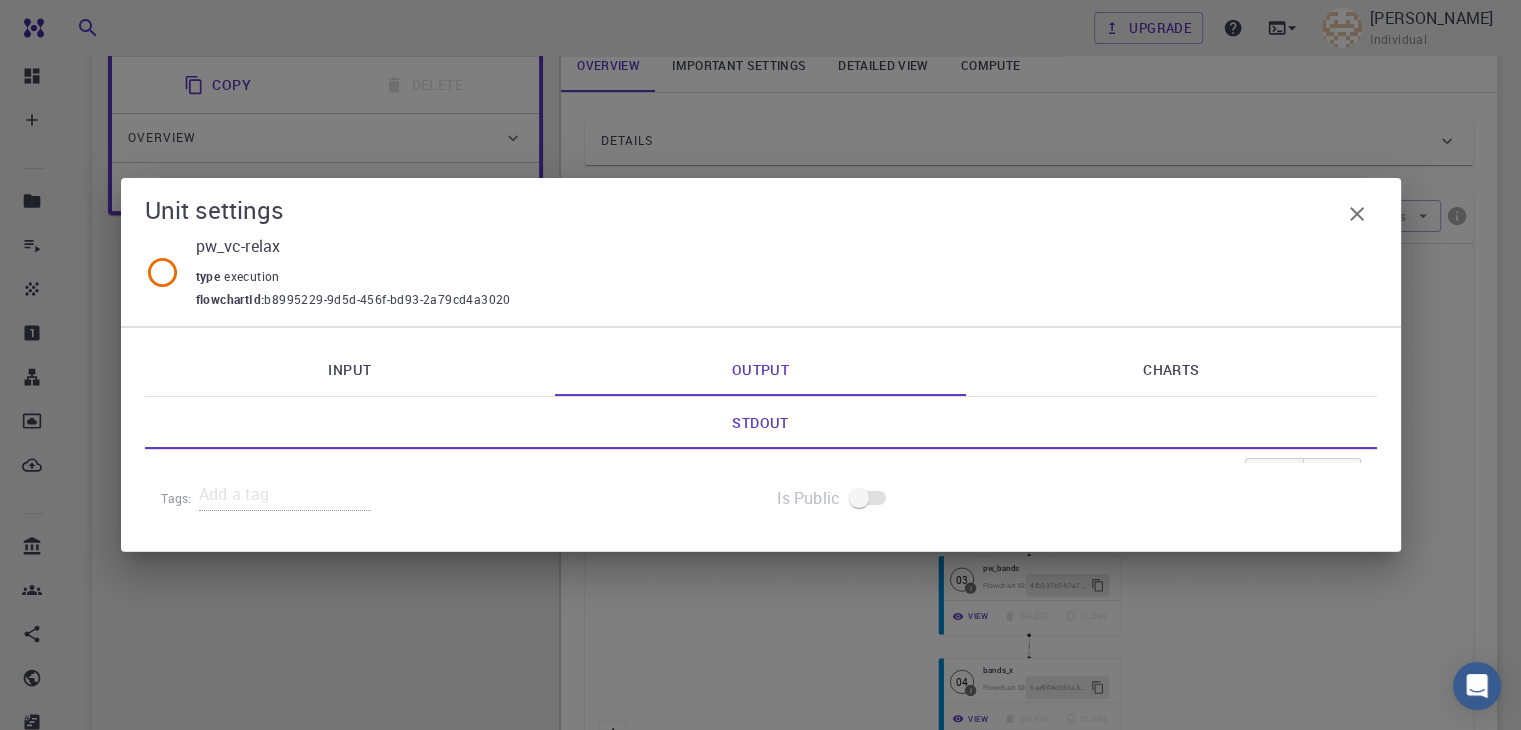 scroll, scrollTop: 176, scrollLeft: 0, axis: vertical 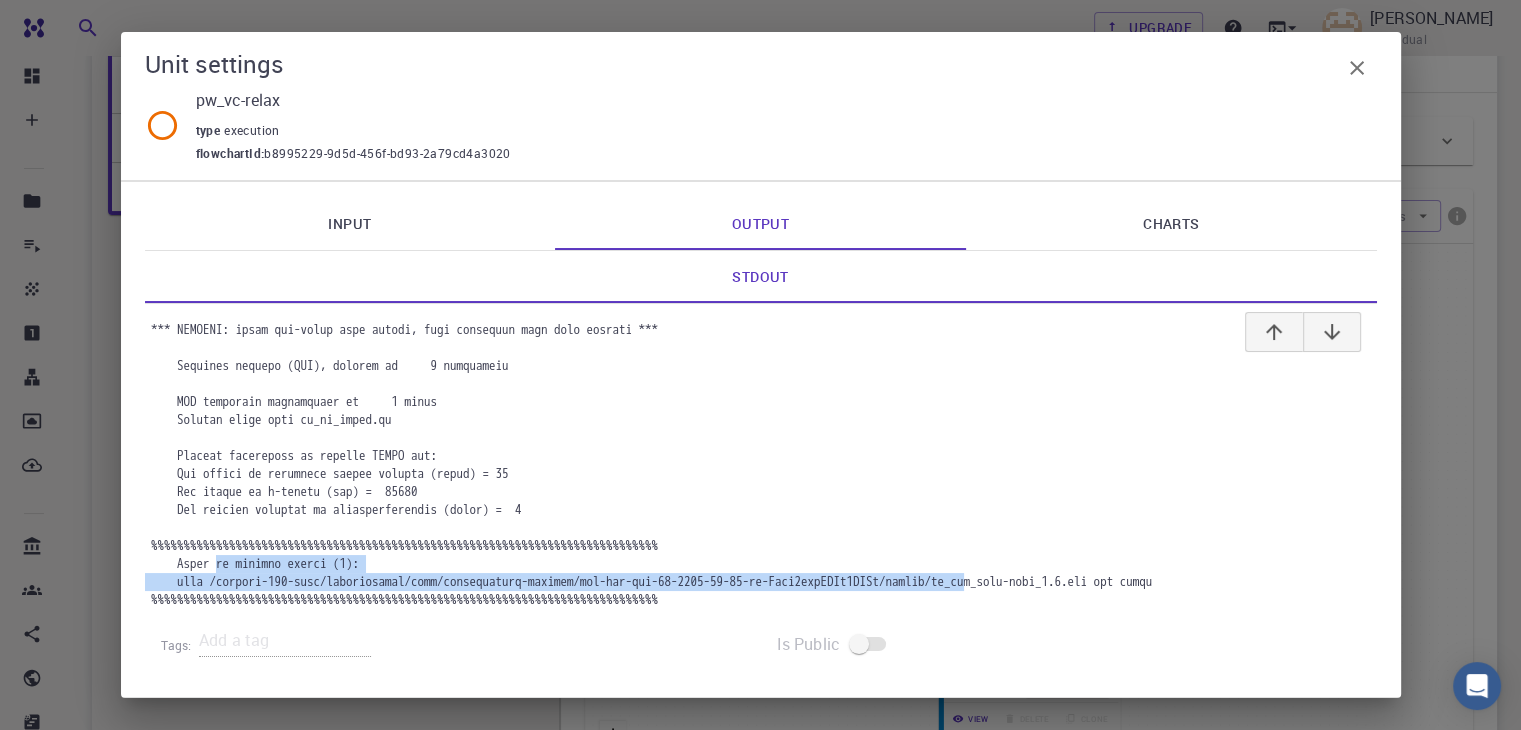 drag, startPoint x: 176, startPoint y: 515, endPoint x: 999, endPoint y: 532, distance: 823.17554 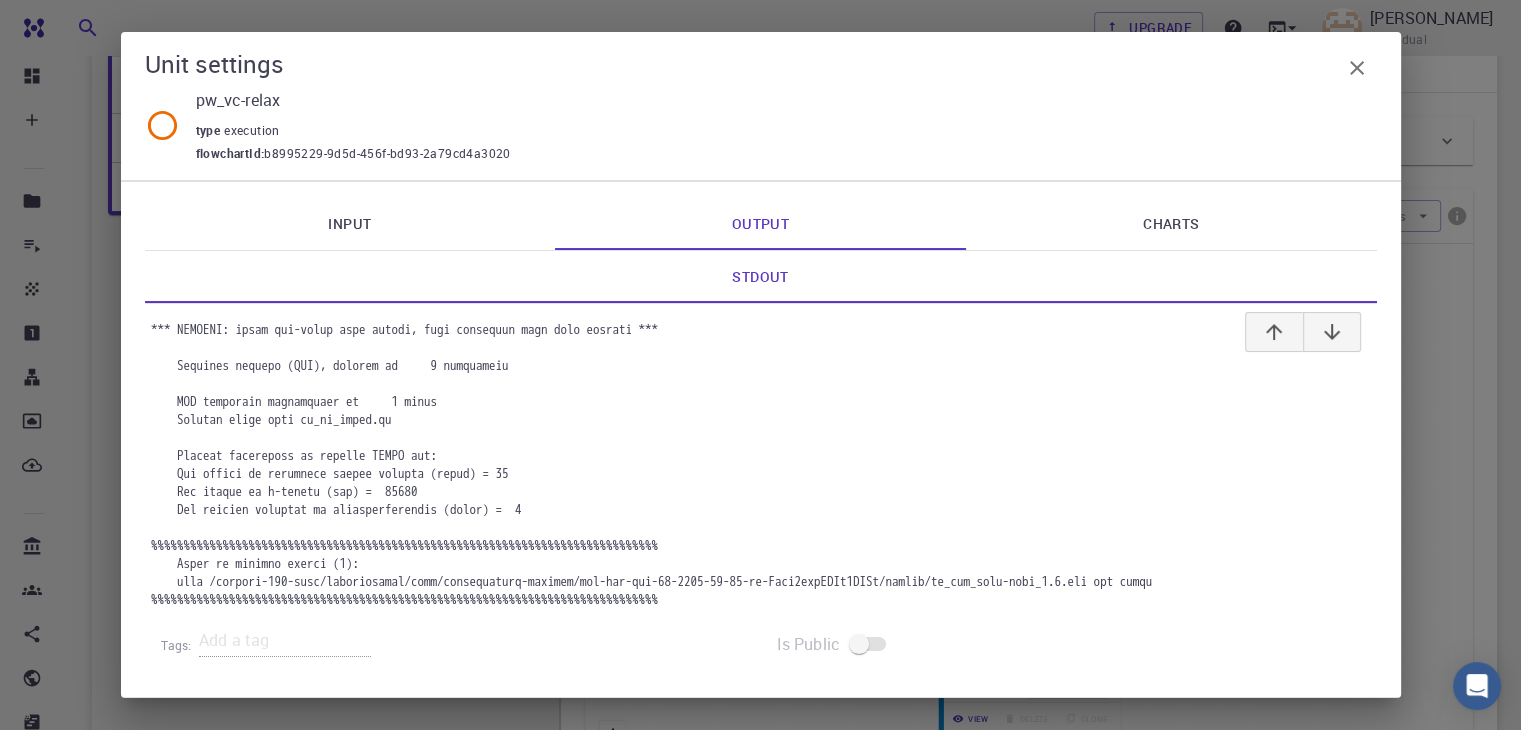 click at bounding box center (761, 402) 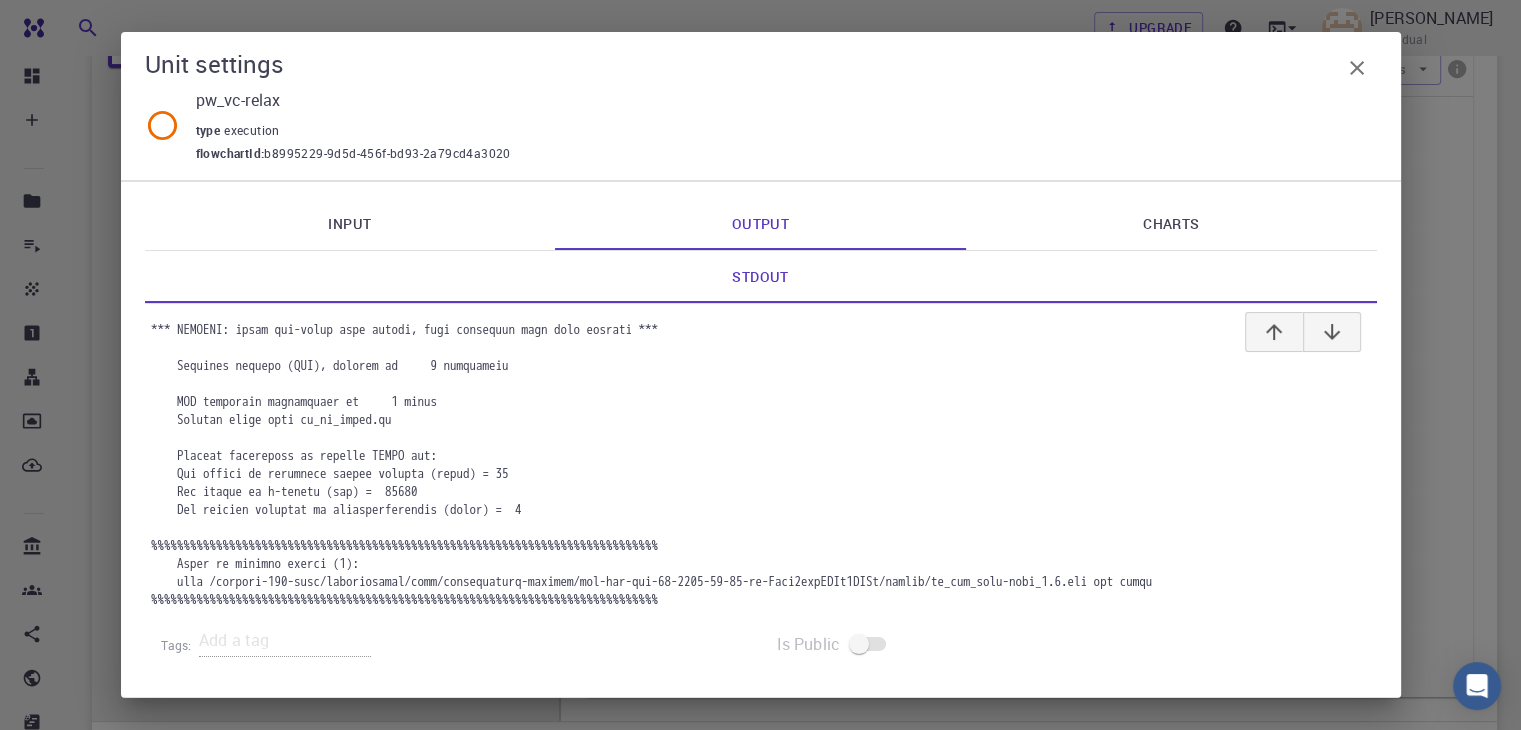 scroll, scrollTop: 498, scrollLeft: 0, axis: vertical 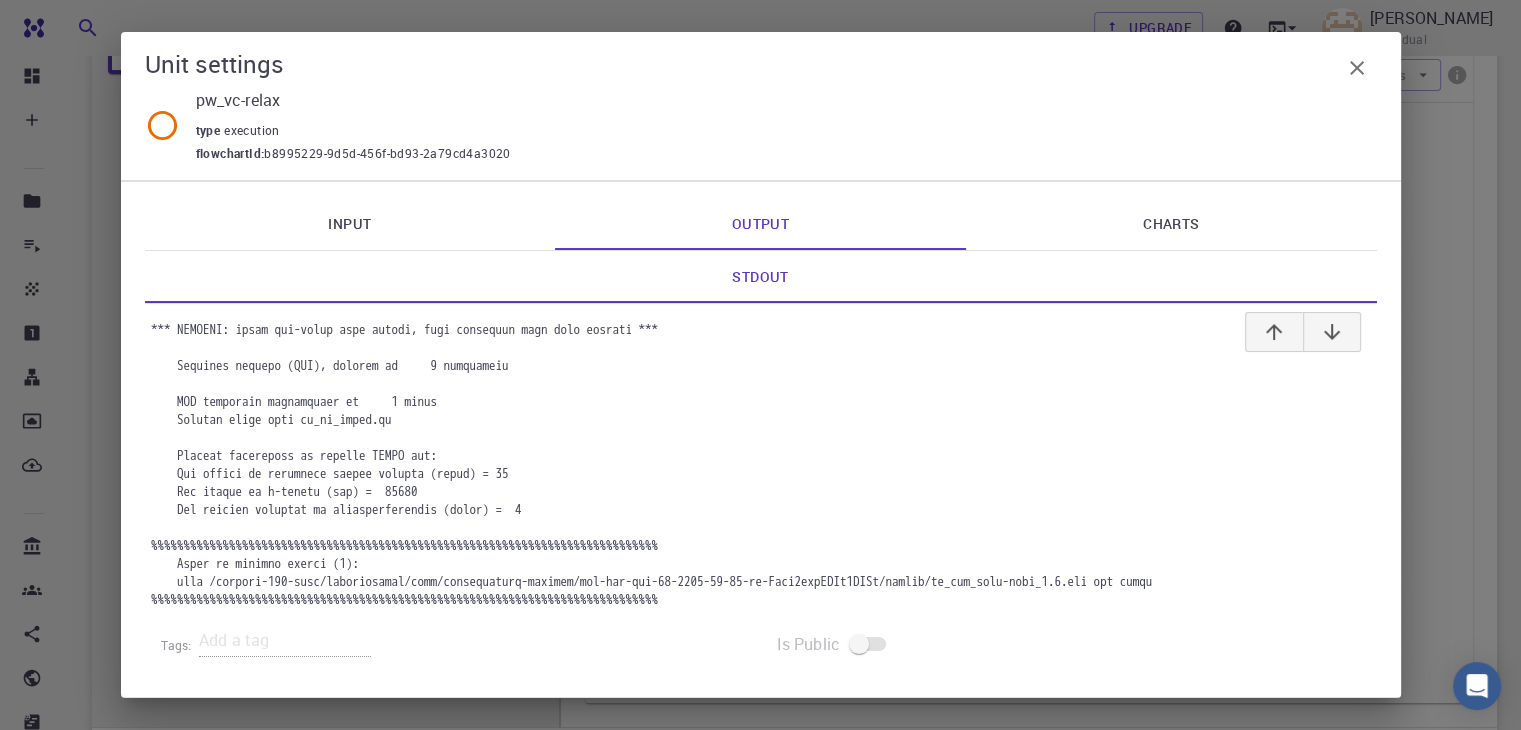 click 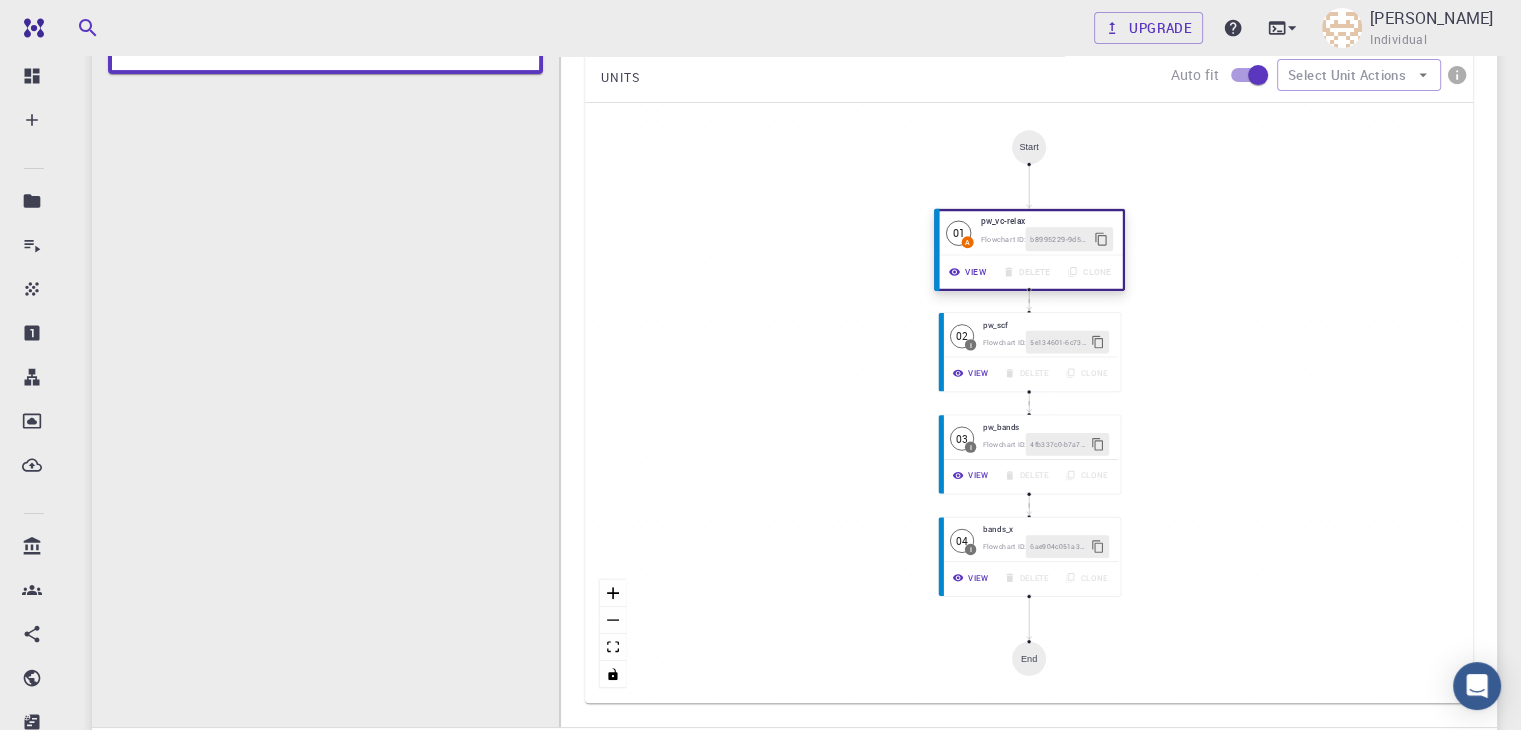 click 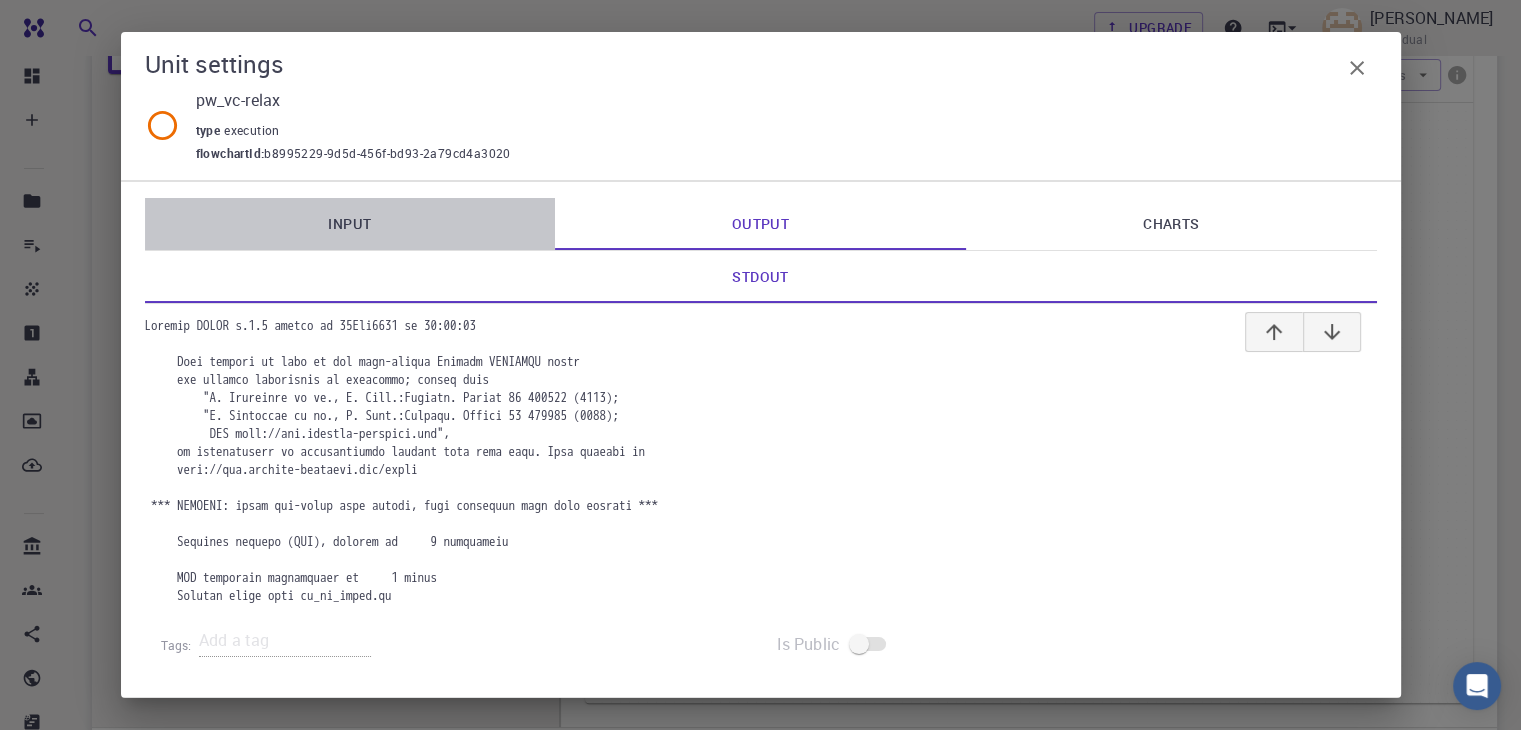 click on "Input" at bounding box center (350, 224) 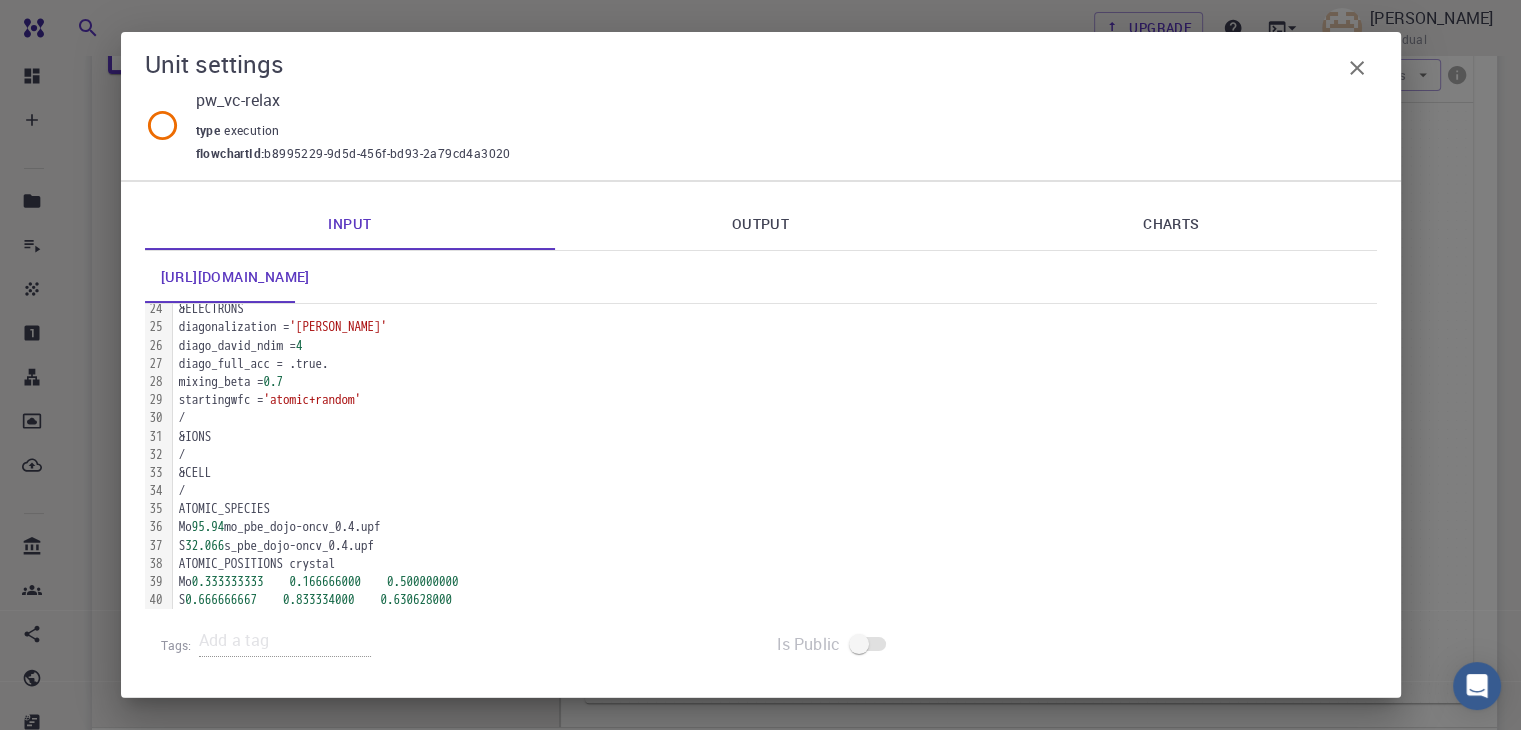 scroll, scrollTop: 557, scrollLeft: 0, axis: vertical 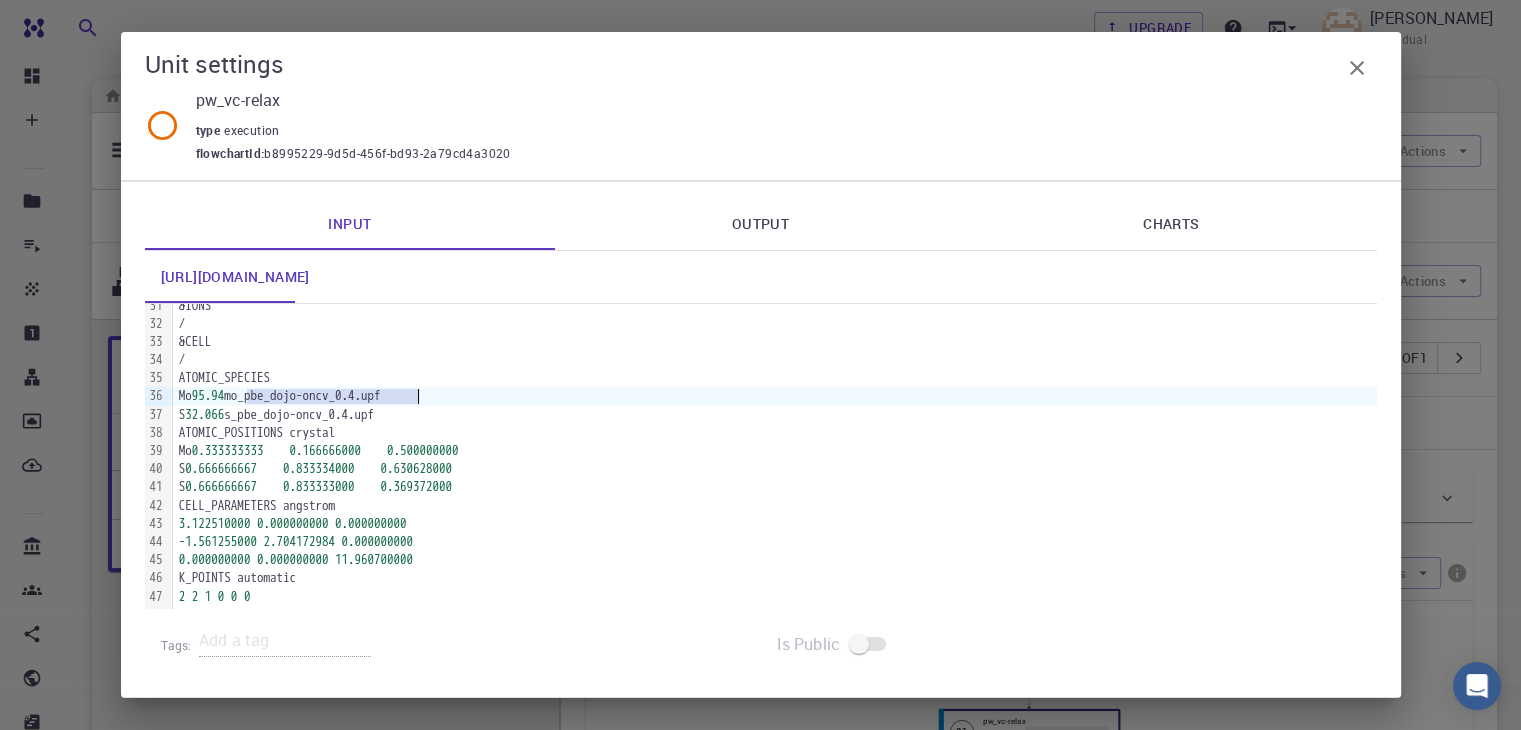 drag, startPoint x: 248, startPoint y: 398, endPoint x: 424, endPoint y: 389, distance: 176.22997 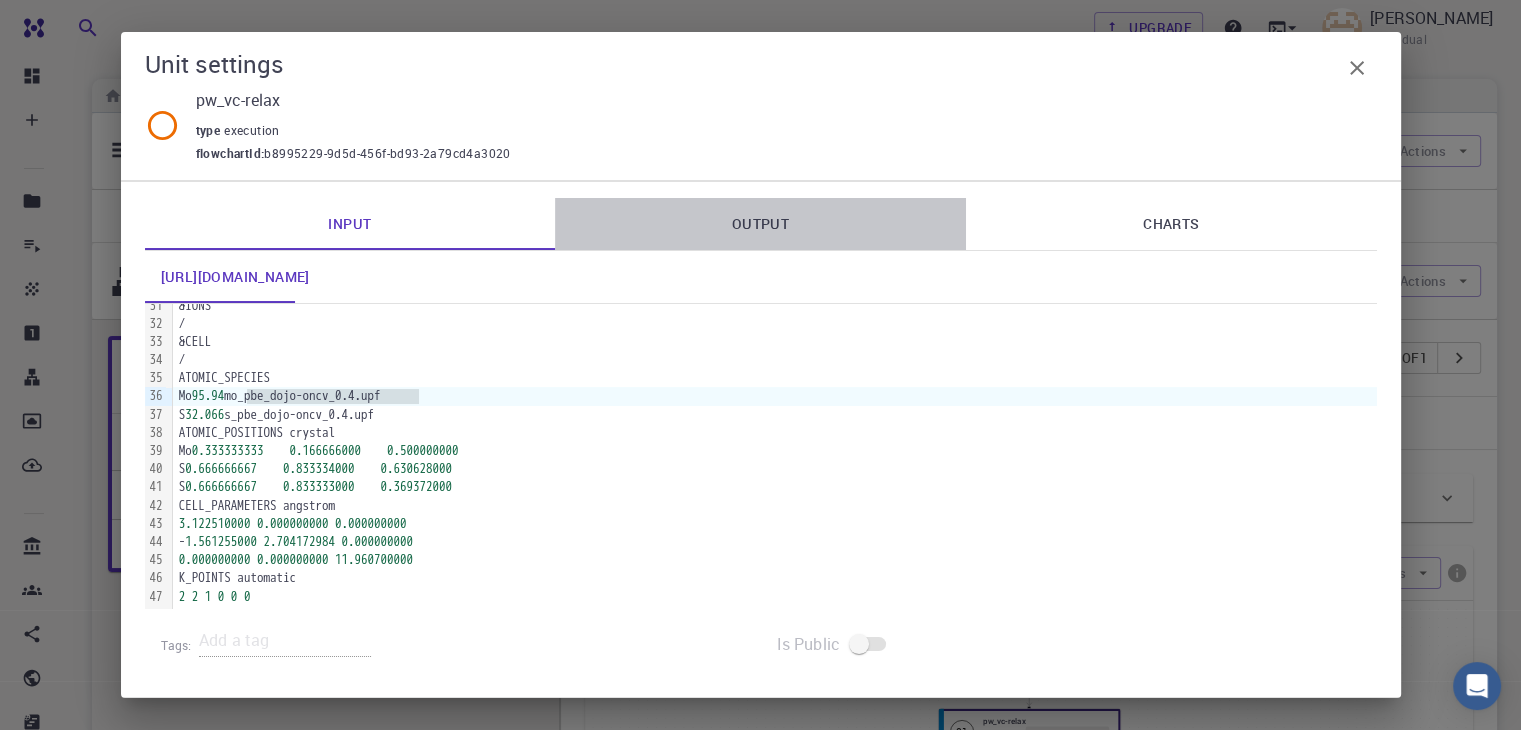 click on "Output" at bounding box center (760, 224) 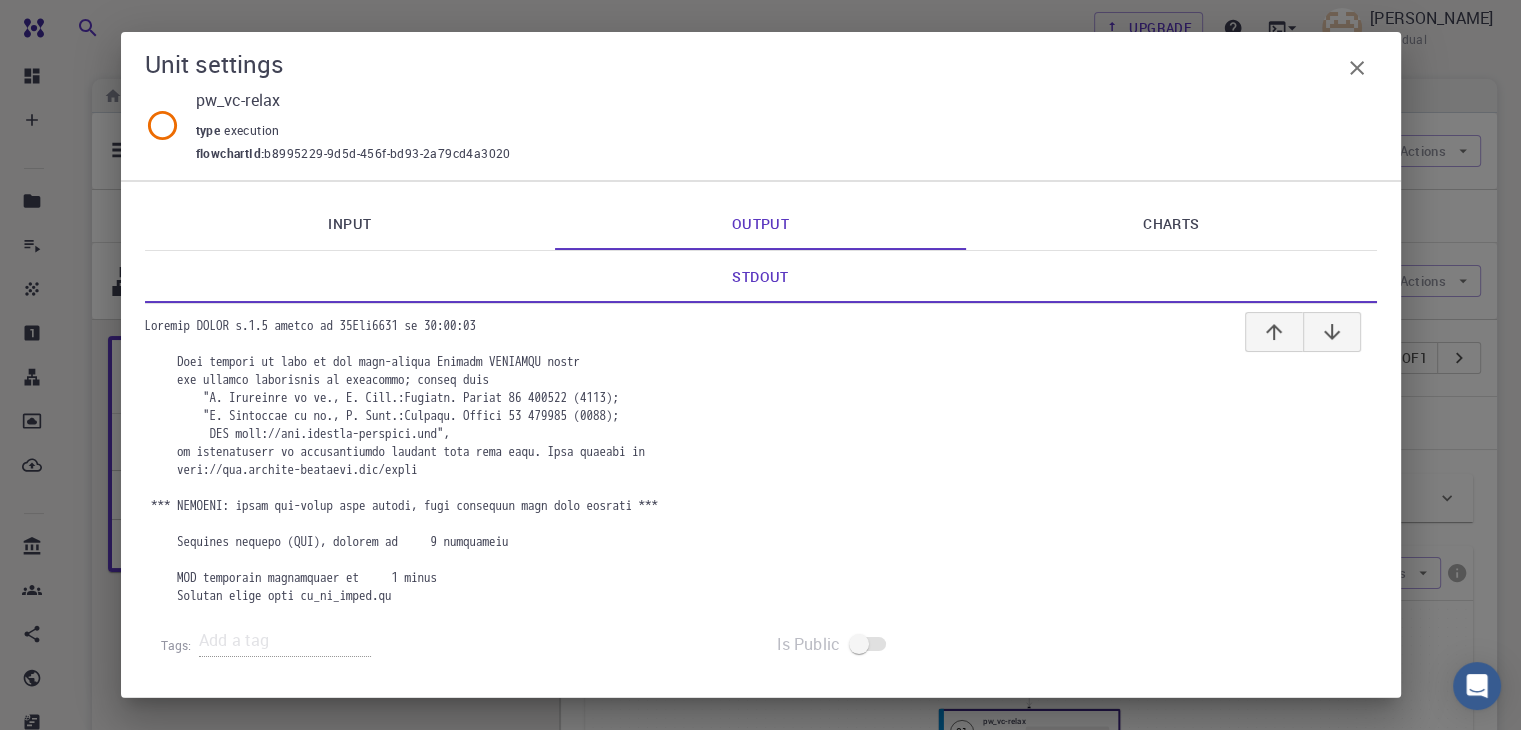 click 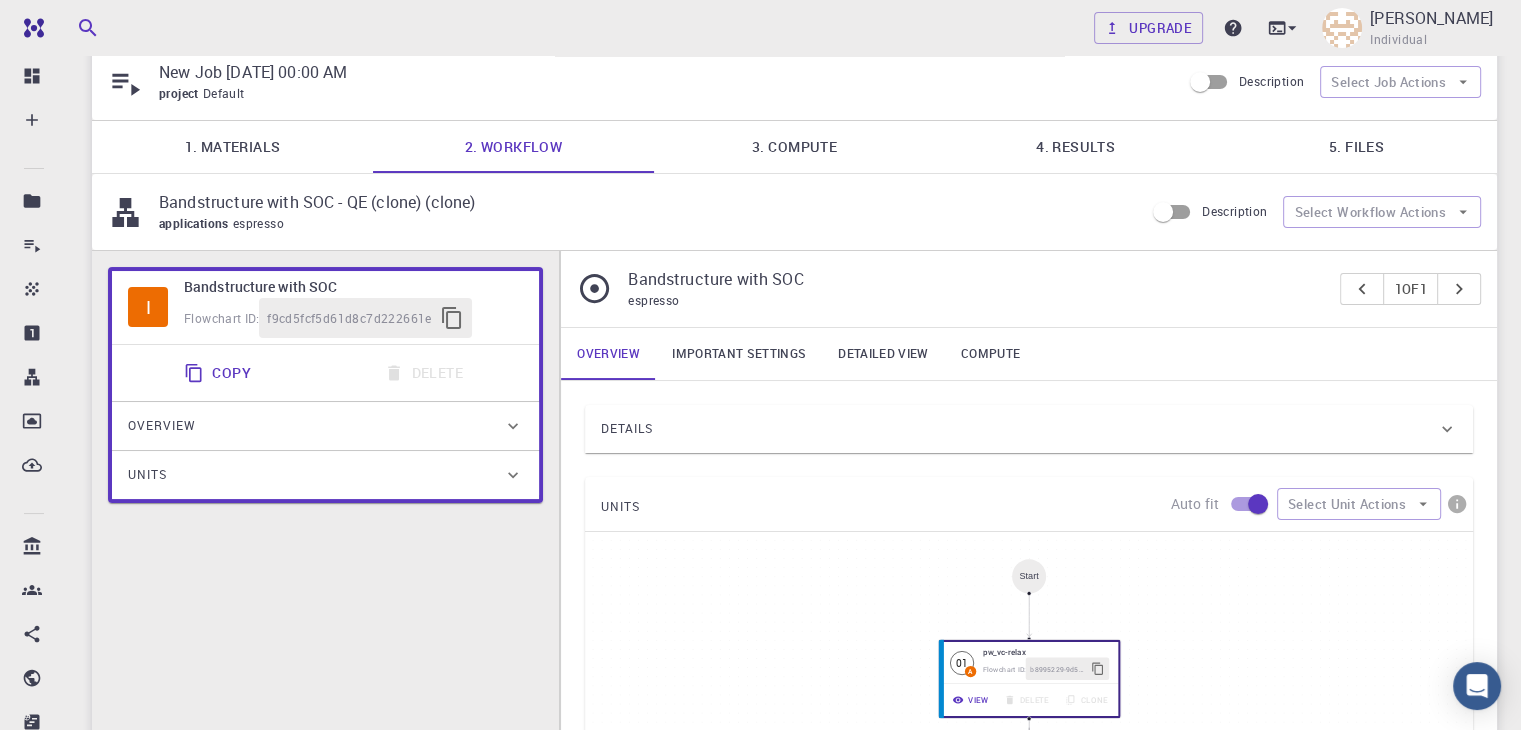 scroll, scrollTop: 0, scrollLeft: 0, axis: both 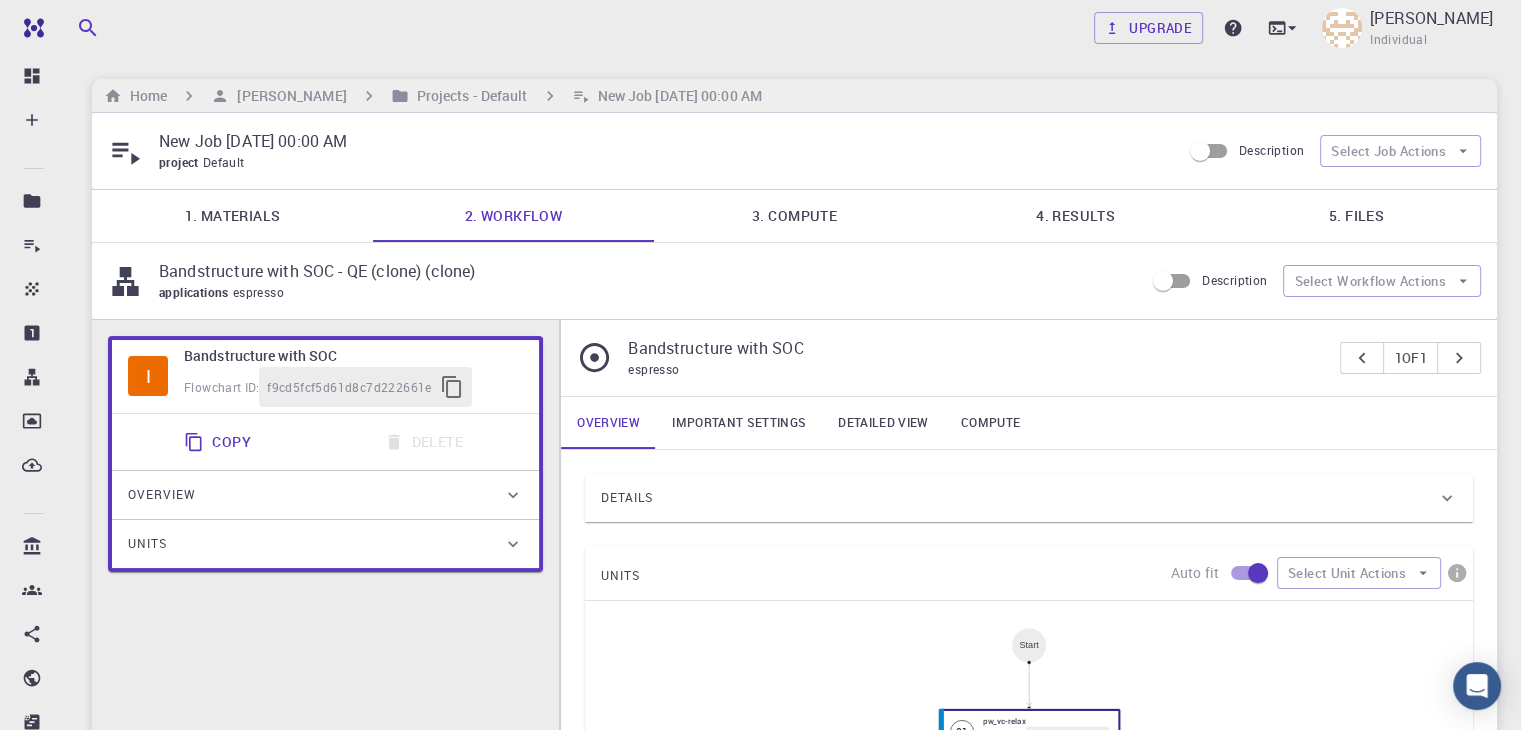 click on "3. Compute" at bounding box center [794, 216] 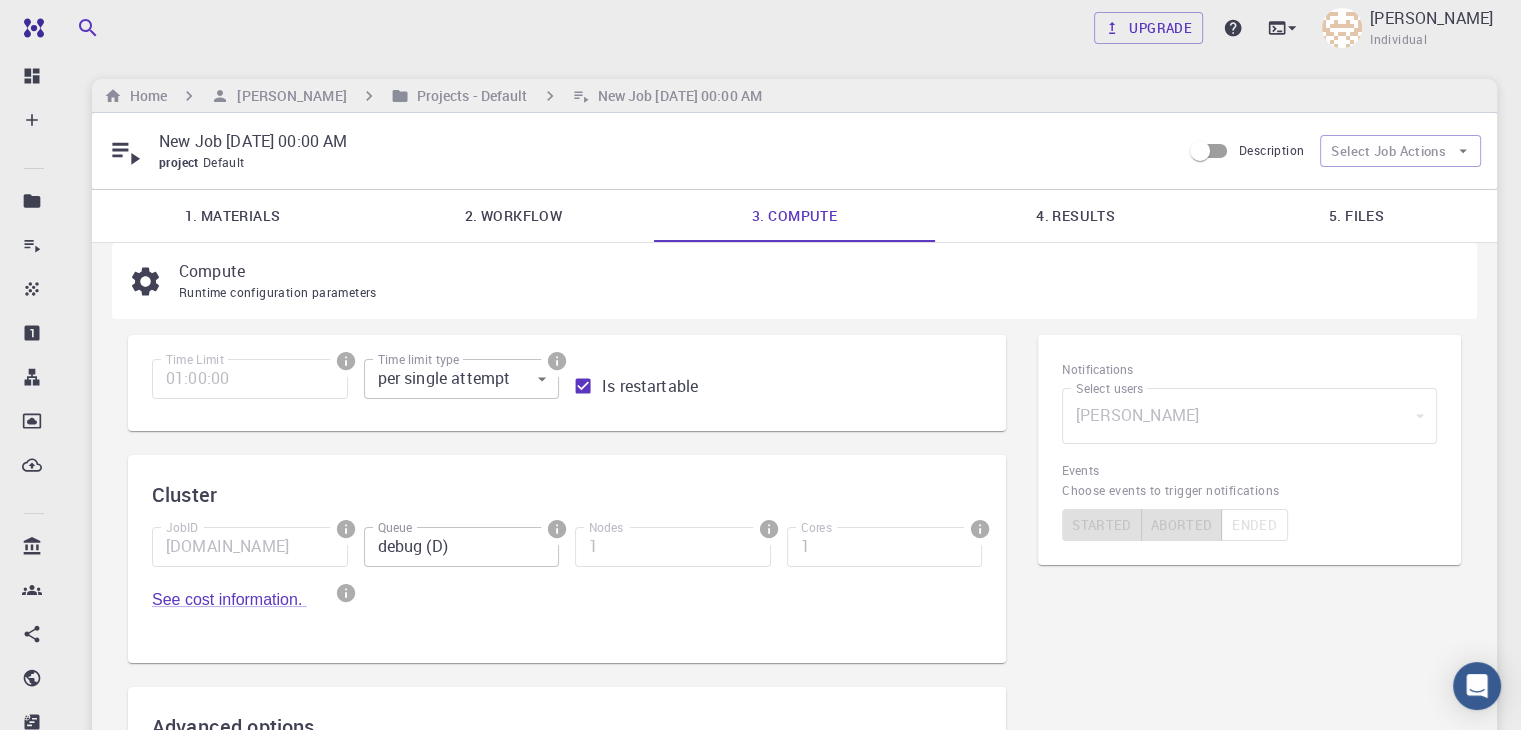 click on "4. Results" at bounding box center (1075, 216) 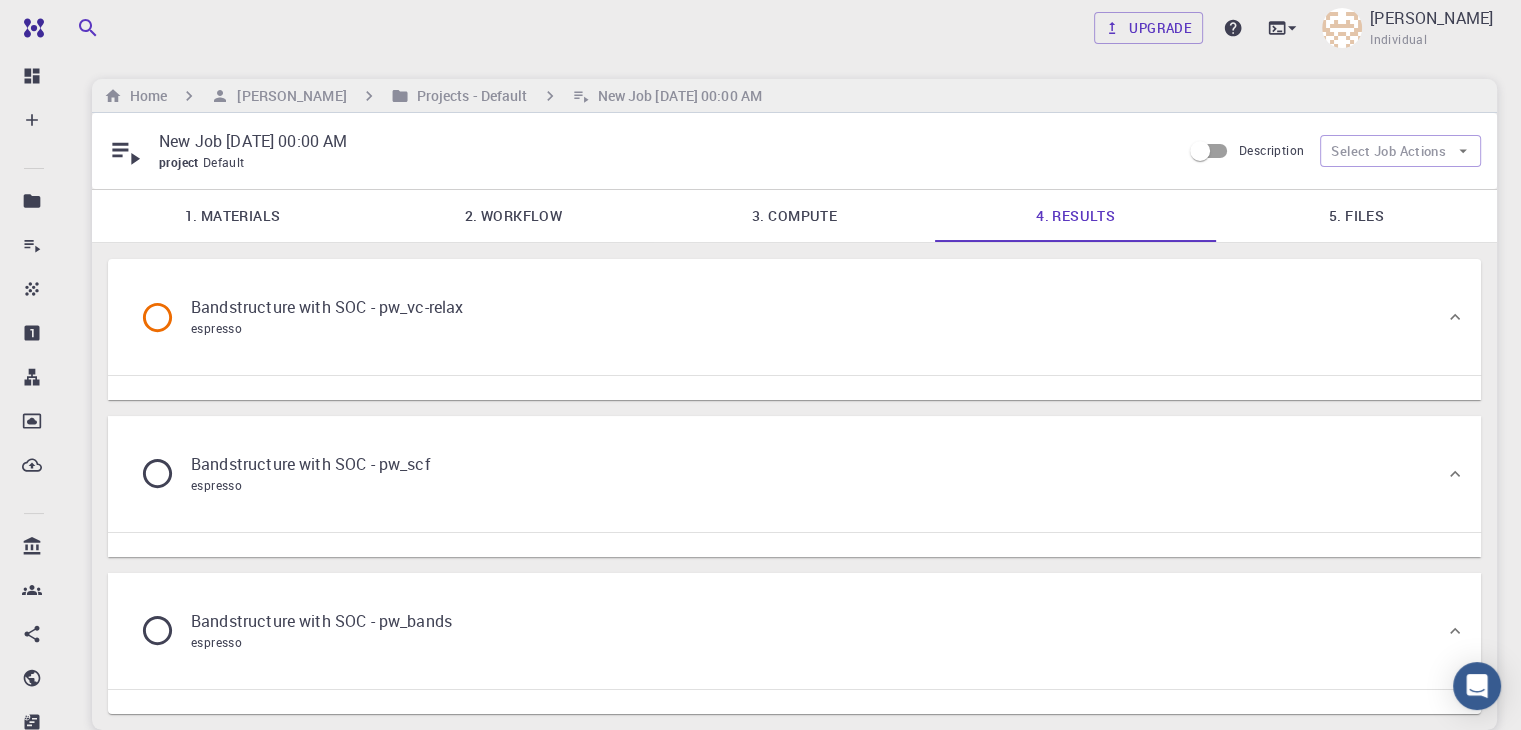 click on "Bandstructure with SOC - pw_vc-relax espresso" at bounding box center [784, 317] 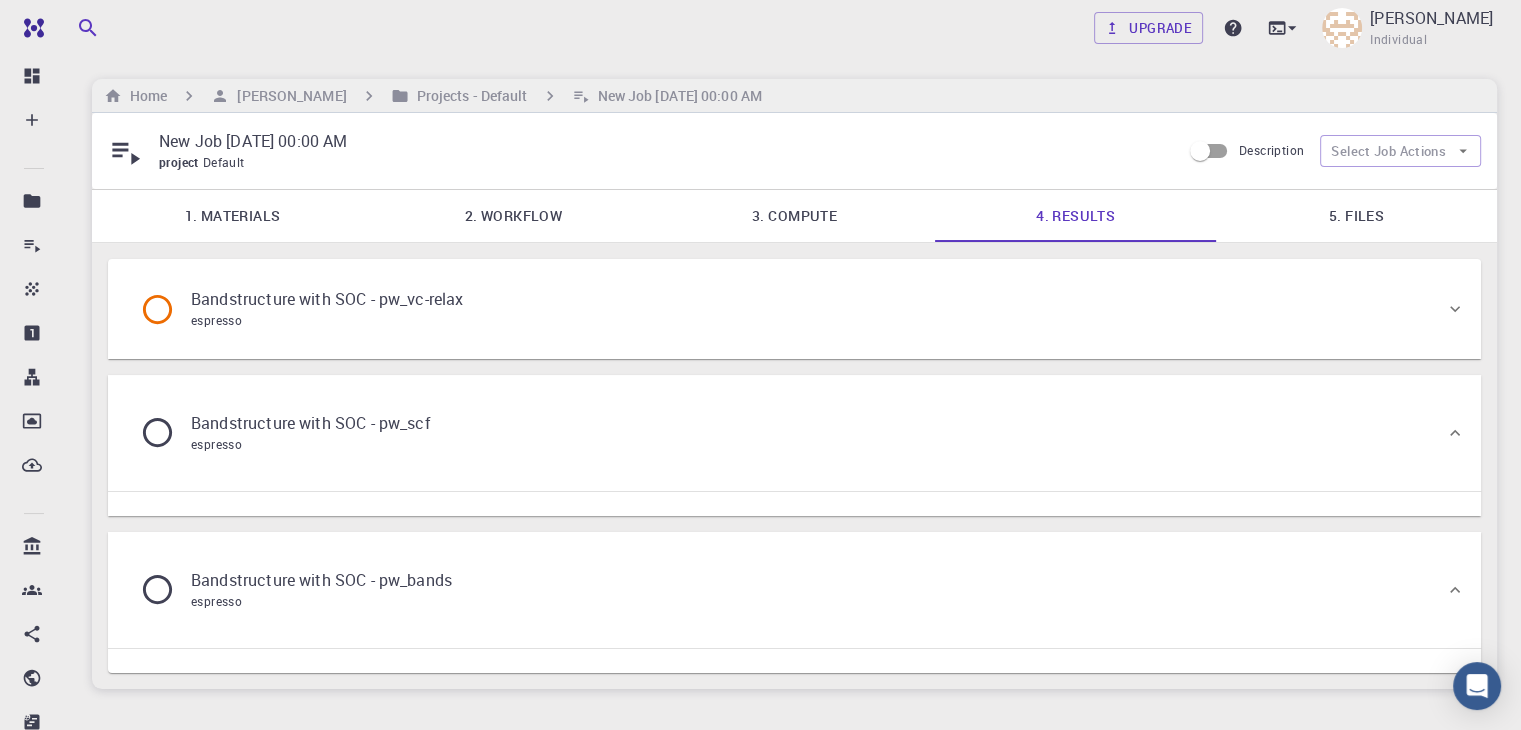 click on "Bandstructure with SOC - pw_vc-relax espresso" at bounding box center [784, 309] 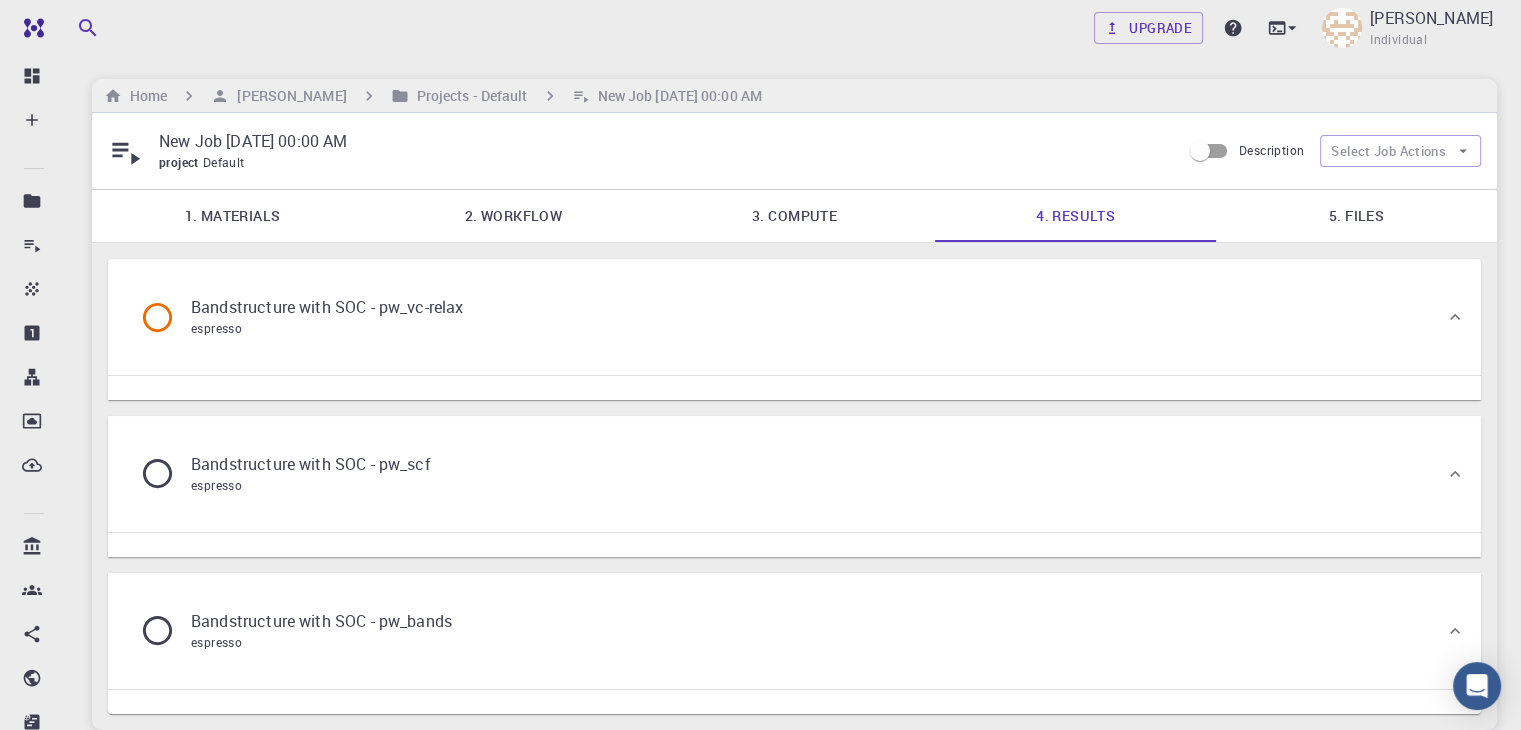 click on "5. Files" at bounding box center [1356, 216] 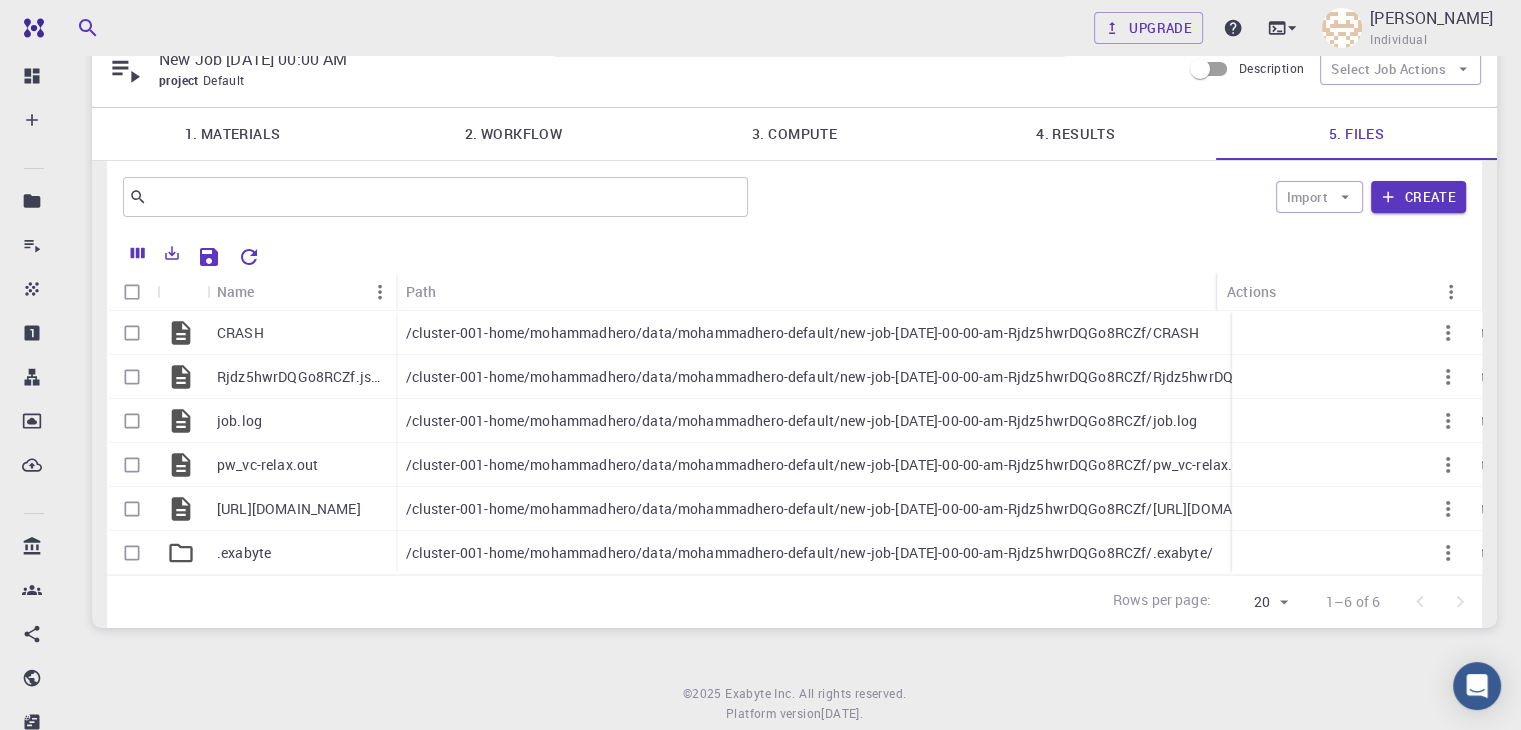 scroll, scrollTop: 150, scrollLeft: 0, axis: vertical 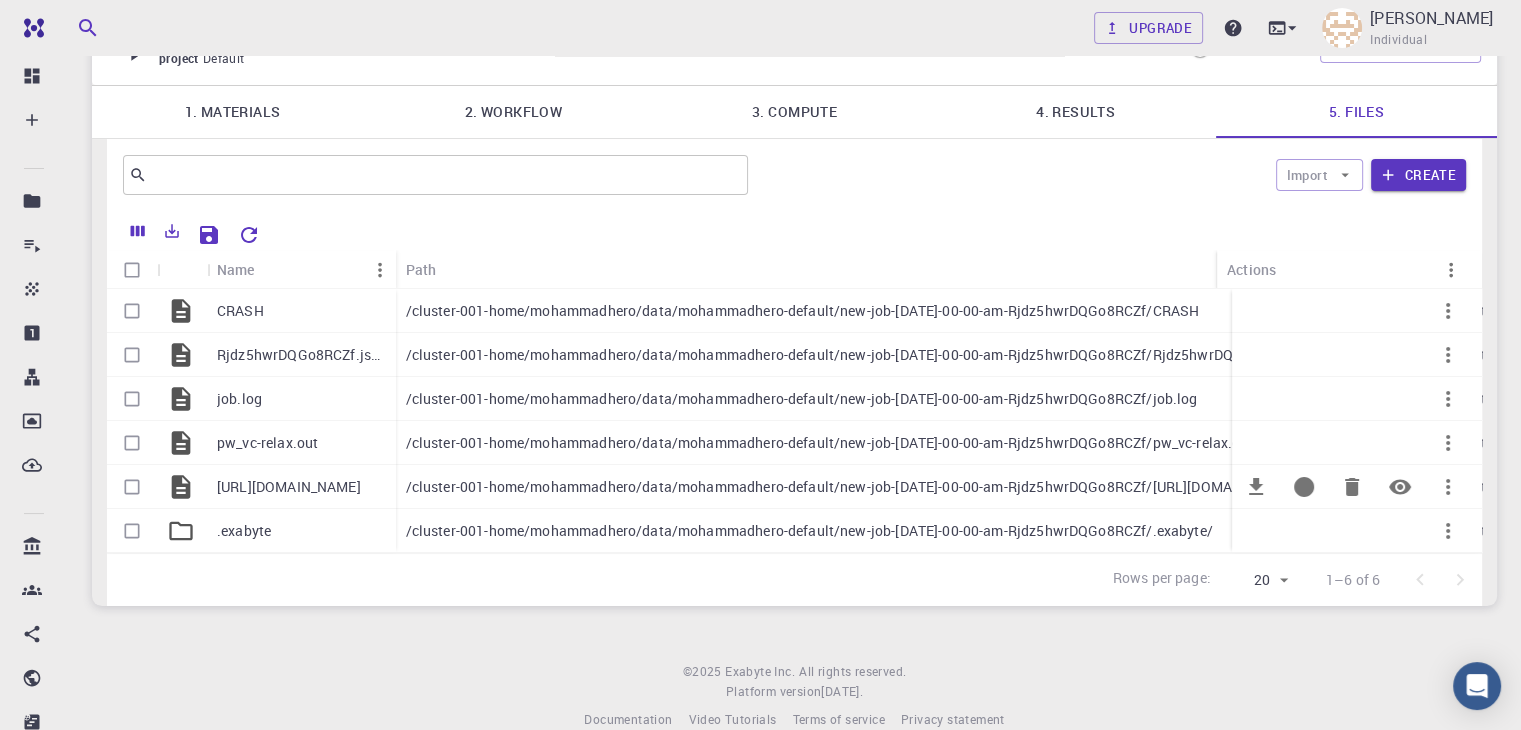 click on "pw_vc_relax.in" at bounding box center (289, 487) 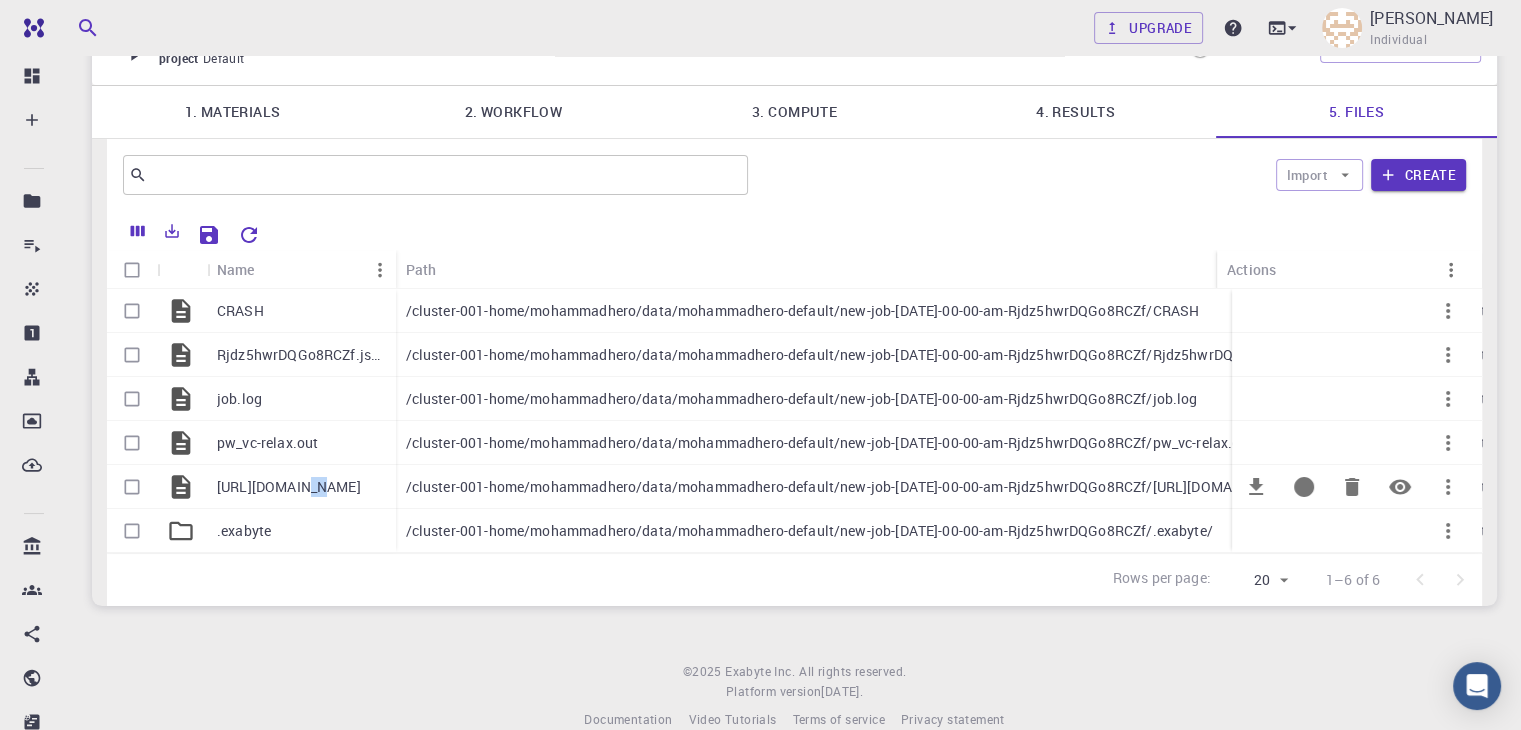 click on "pw_vc_relax.in" at bounding box center [289, 487] 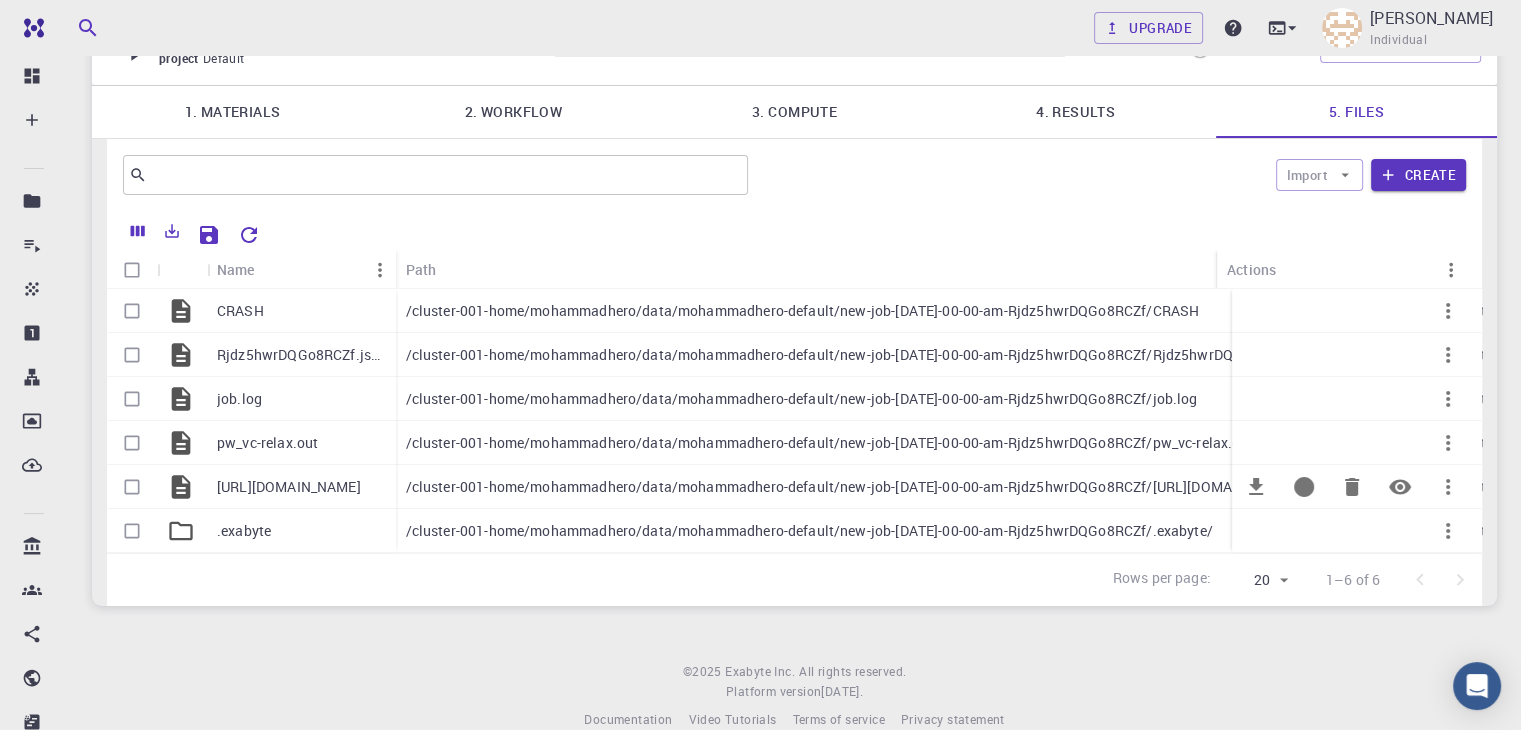 click on "pw_vc_relax.in" at bounding box center [289, 487] 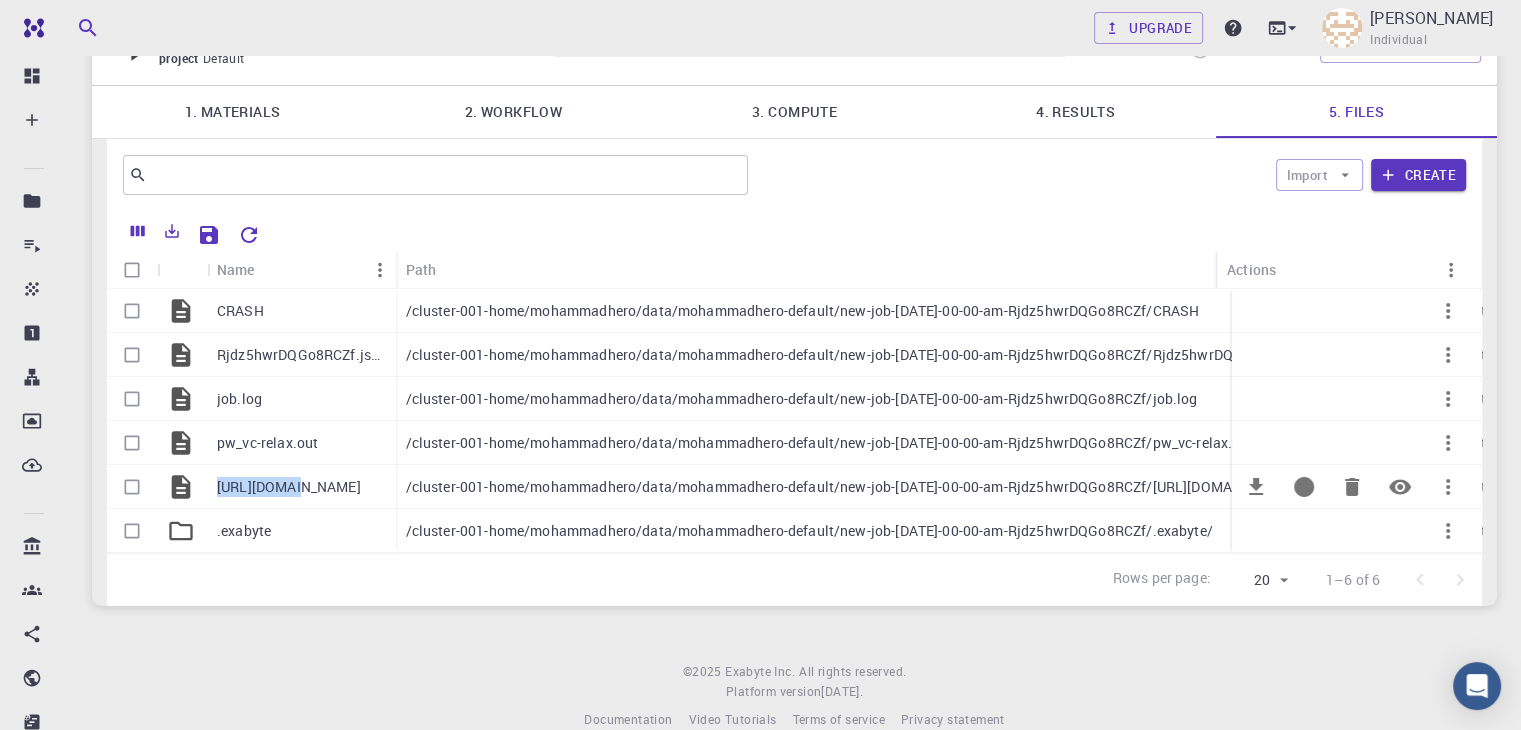 click on "pw_vc_relax.in" at bounding box center (289, 487) 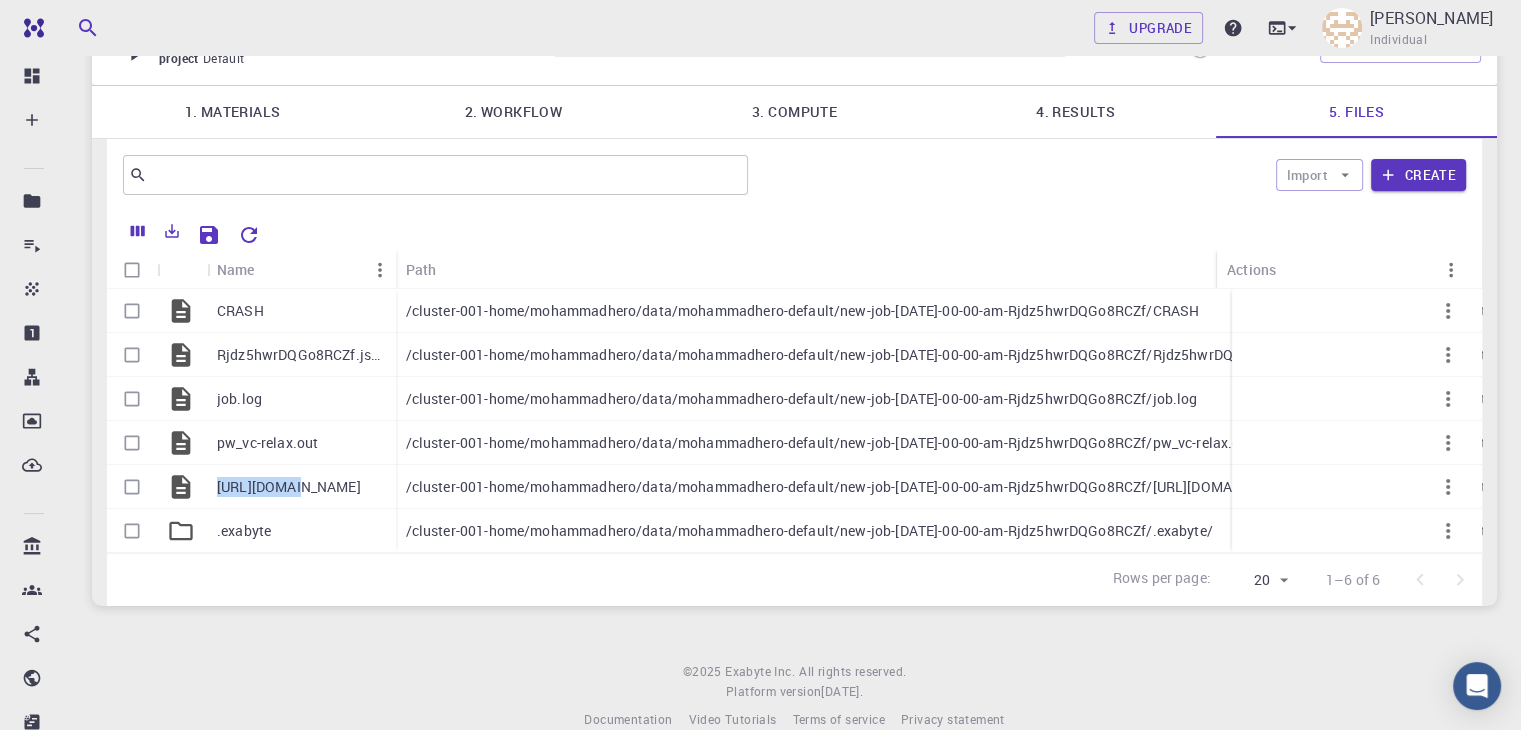 click on "1. Materials" at bounding box center [232, 112] 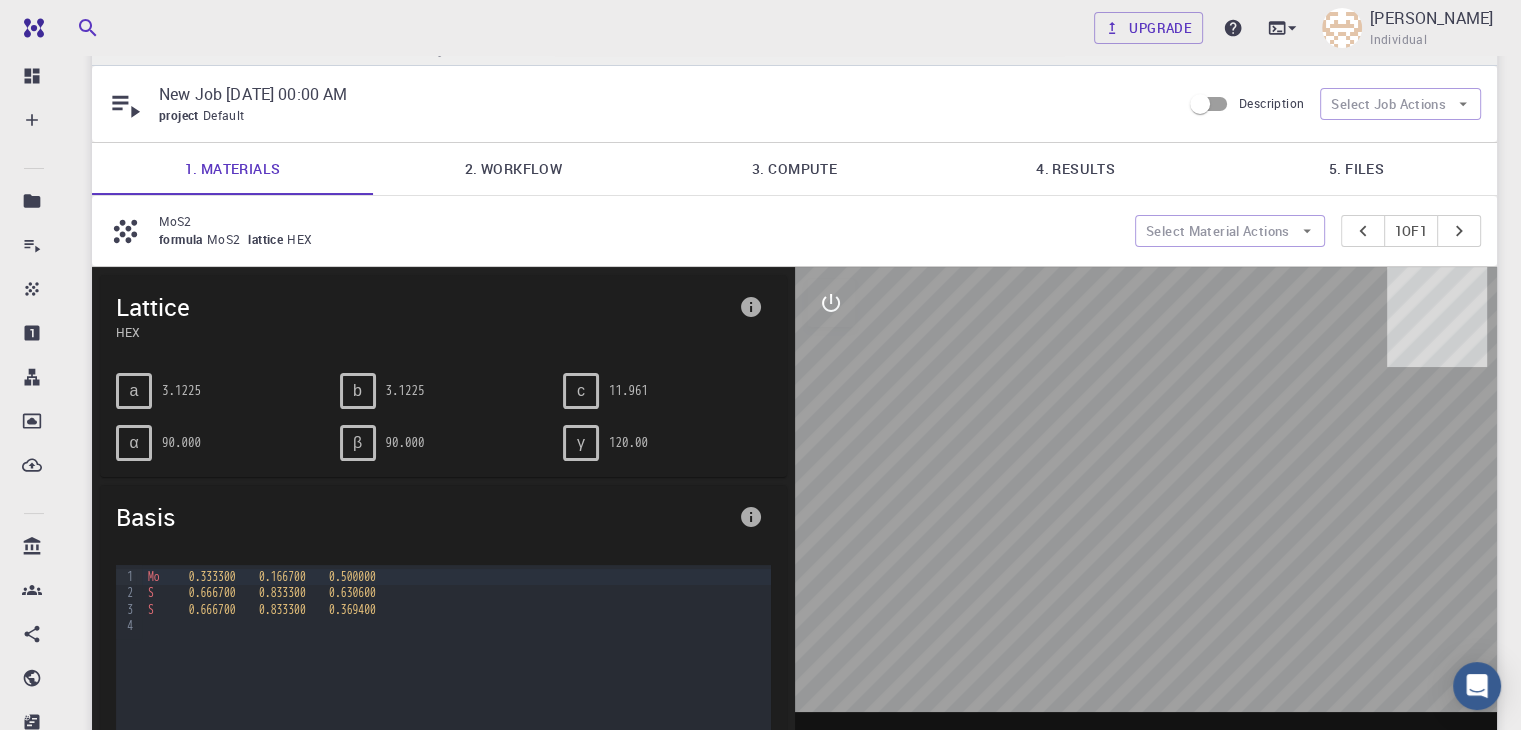 scroll, scrollTop: 0, scrollLeft: 0, axis: both 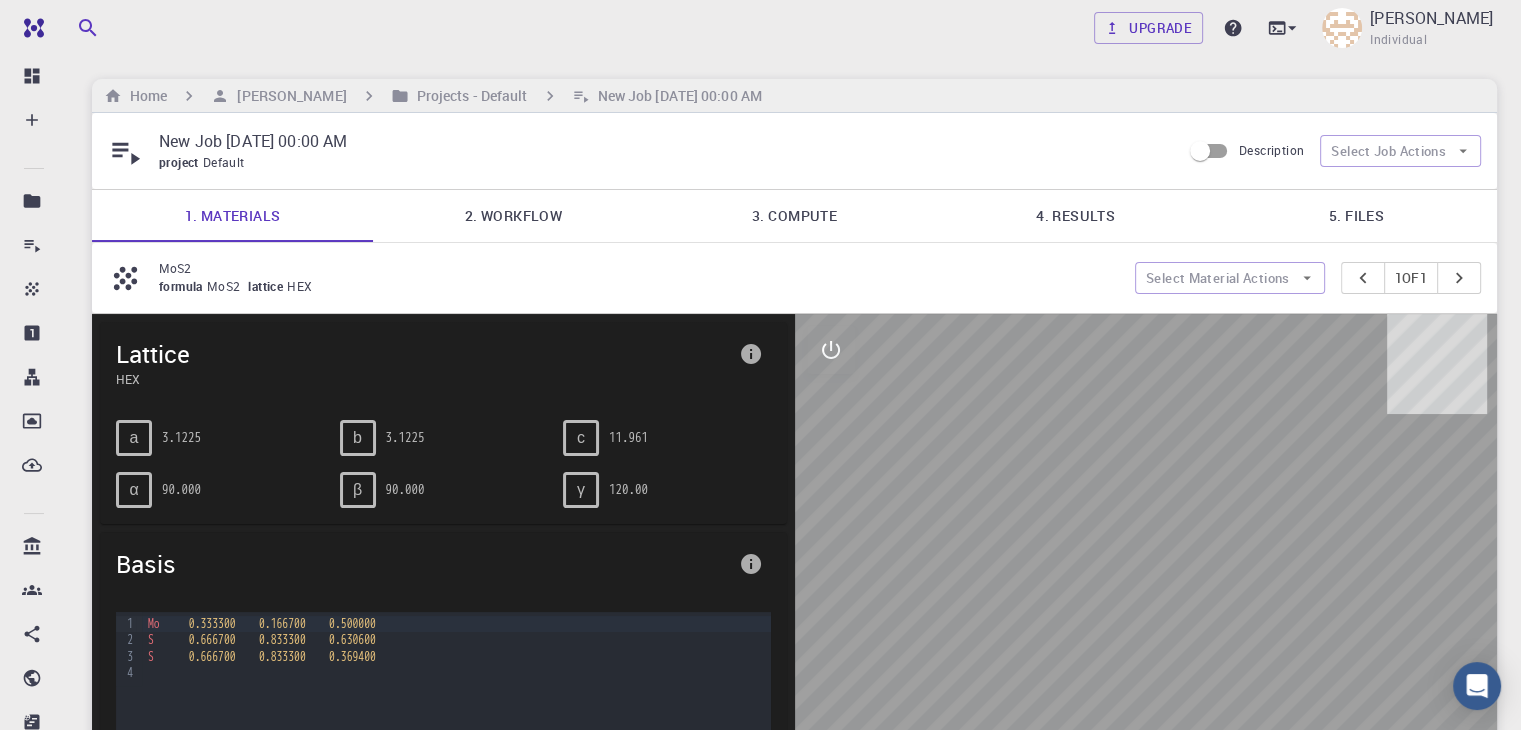 click on "2. Workflow" at bounding box center [513, 216] 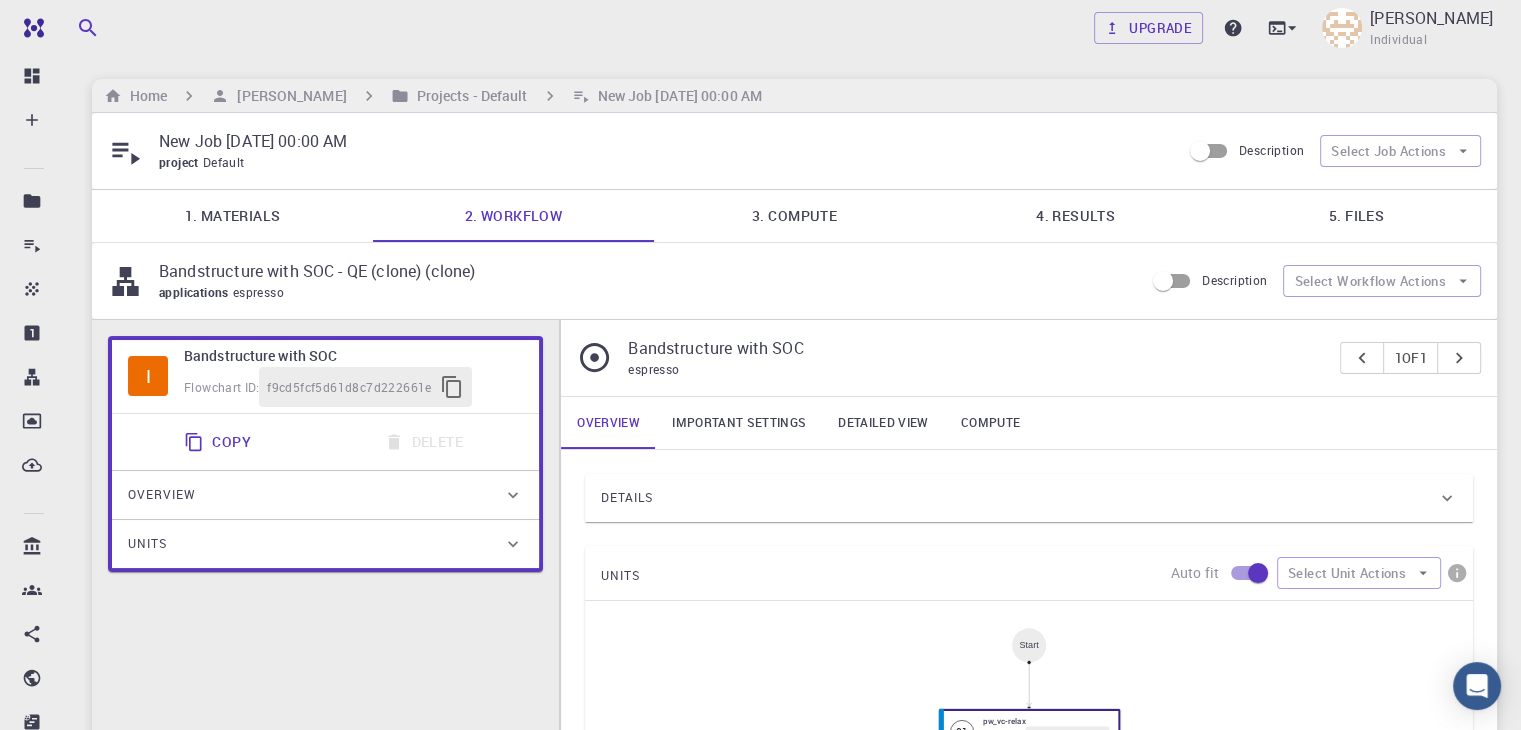 click on "Important settings" at bounding box center (739, 423) 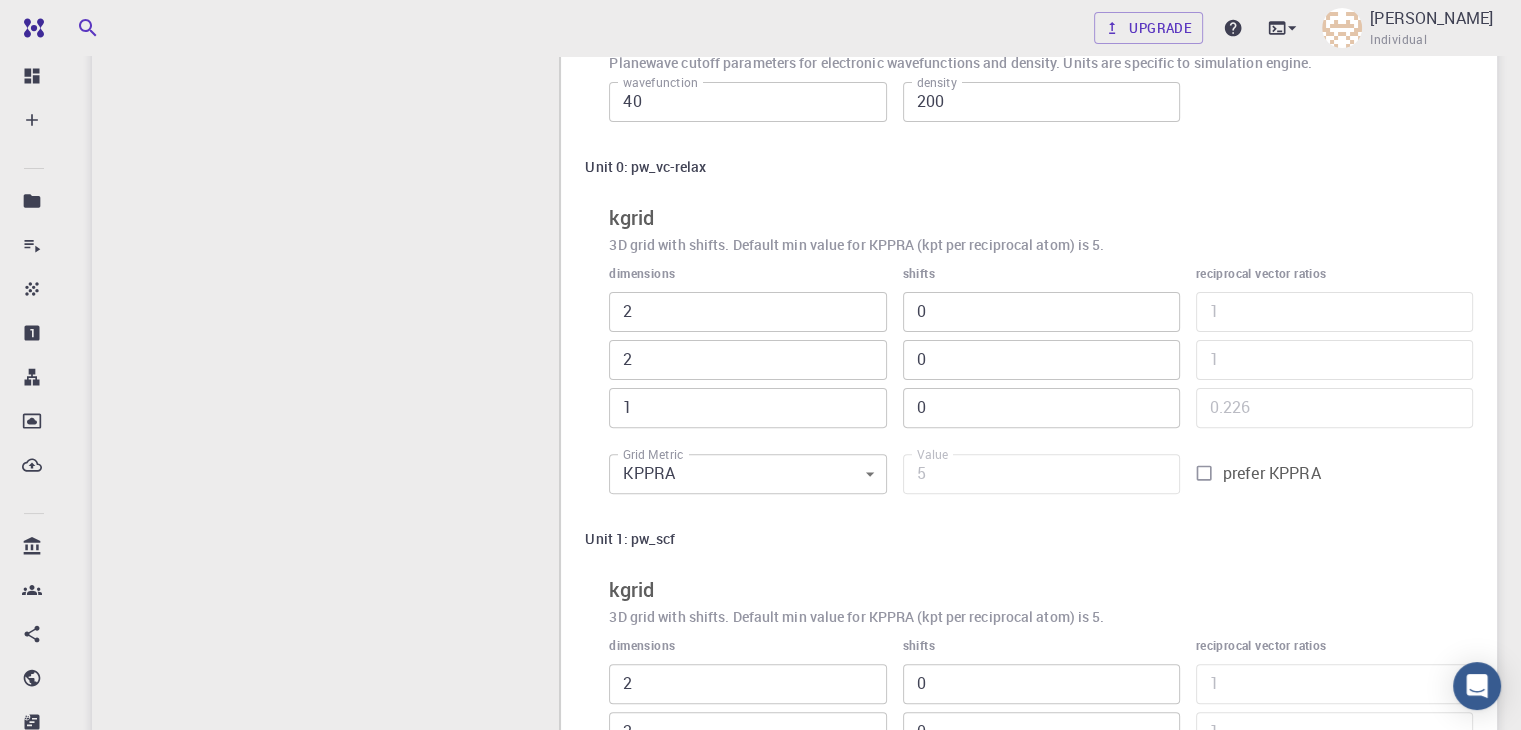 scroll, scrollTop: 0, scrollLeft: 0, axis: both 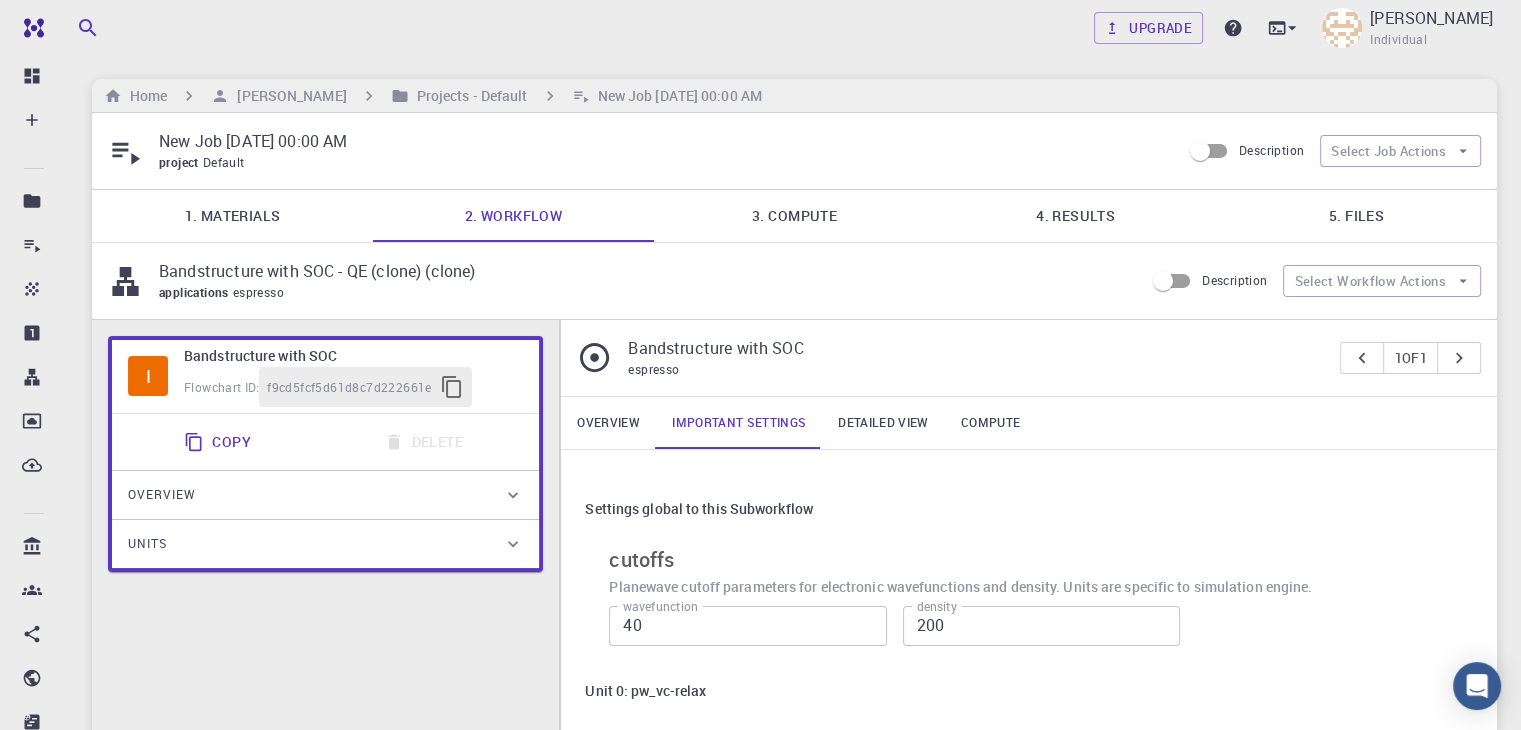 click on "Detailed view" at bounding box center (883, 423) 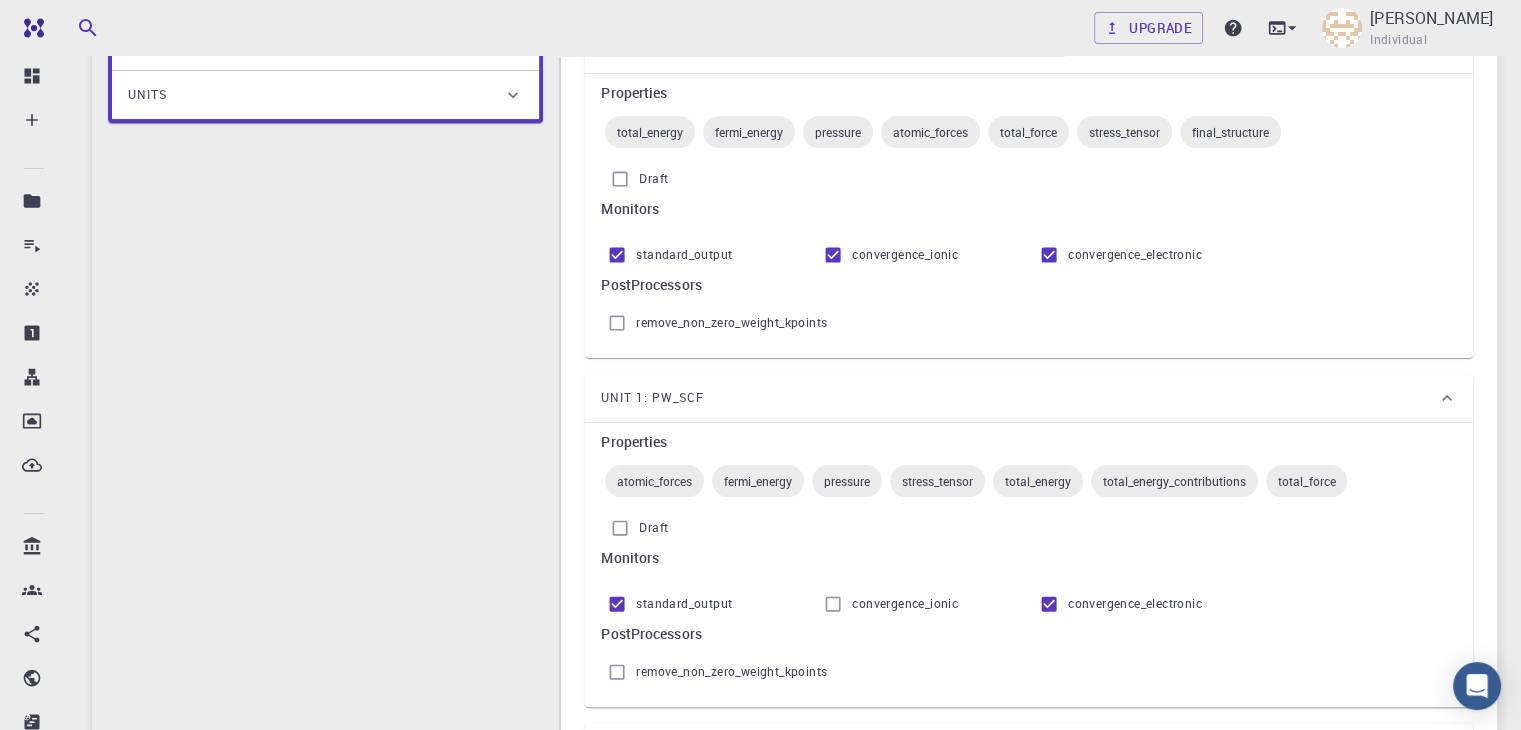 scroll, scrollTop: 0, scrollLeft: 0, axis: both 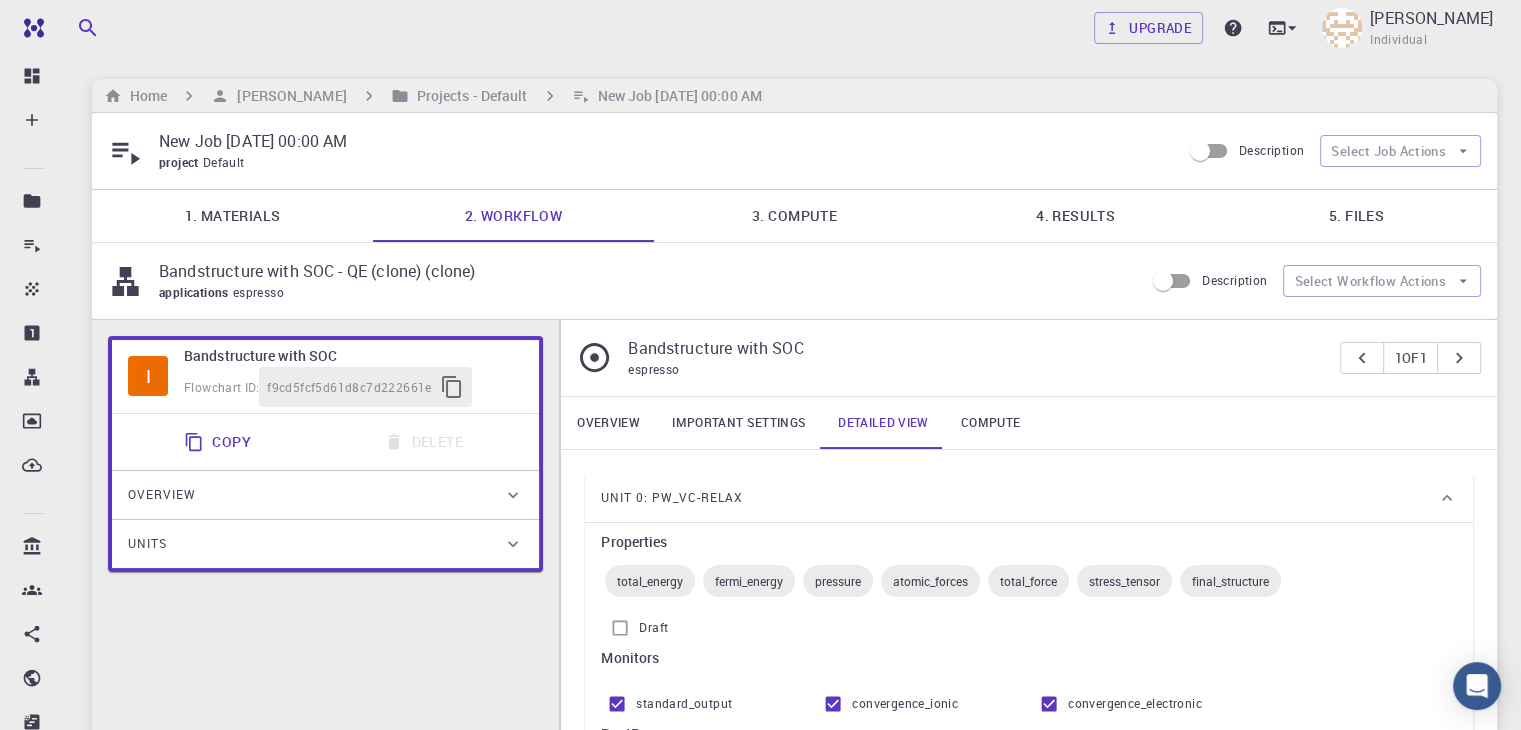 click on "Compute" at bounding box center [990, 423] 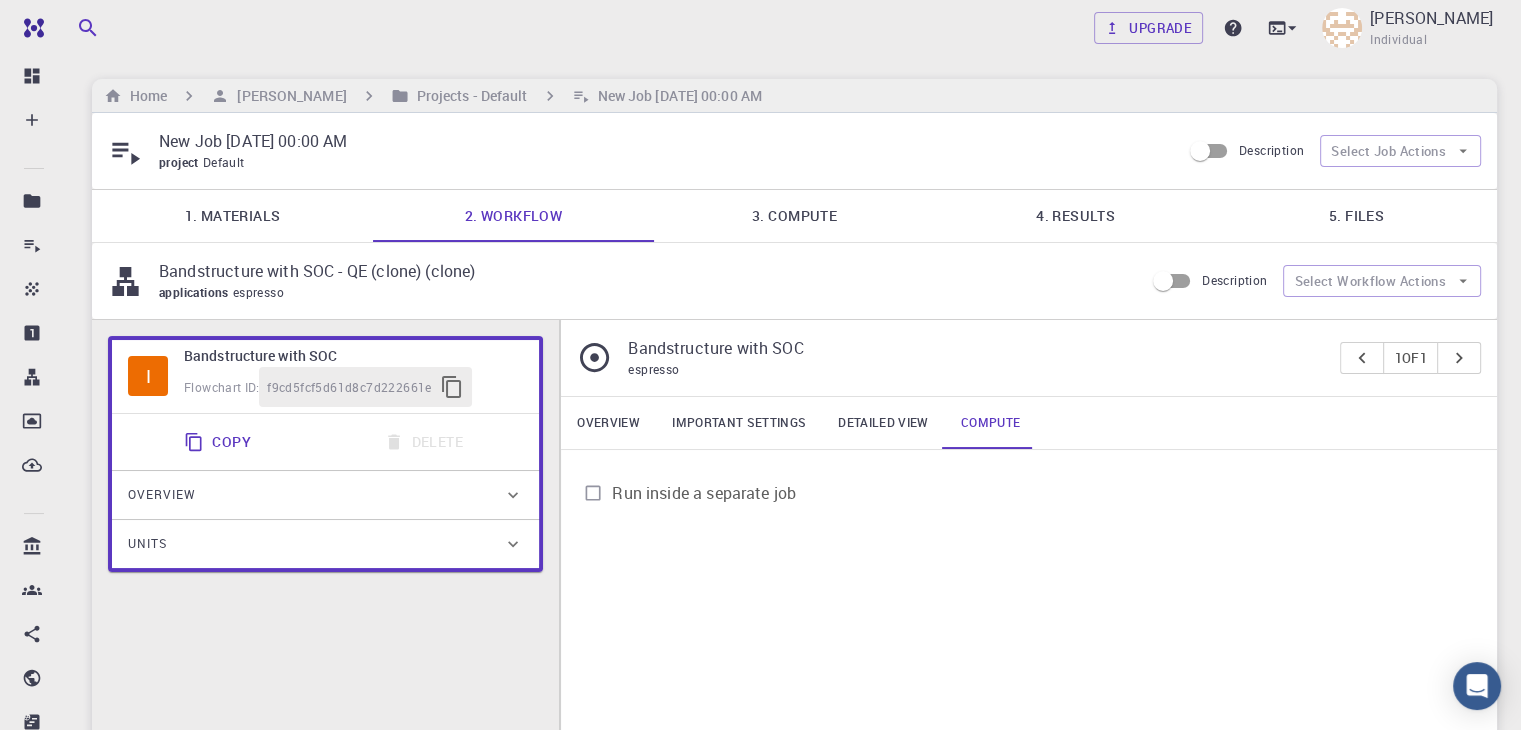 click on "Units" at bounding box center [315, 544] 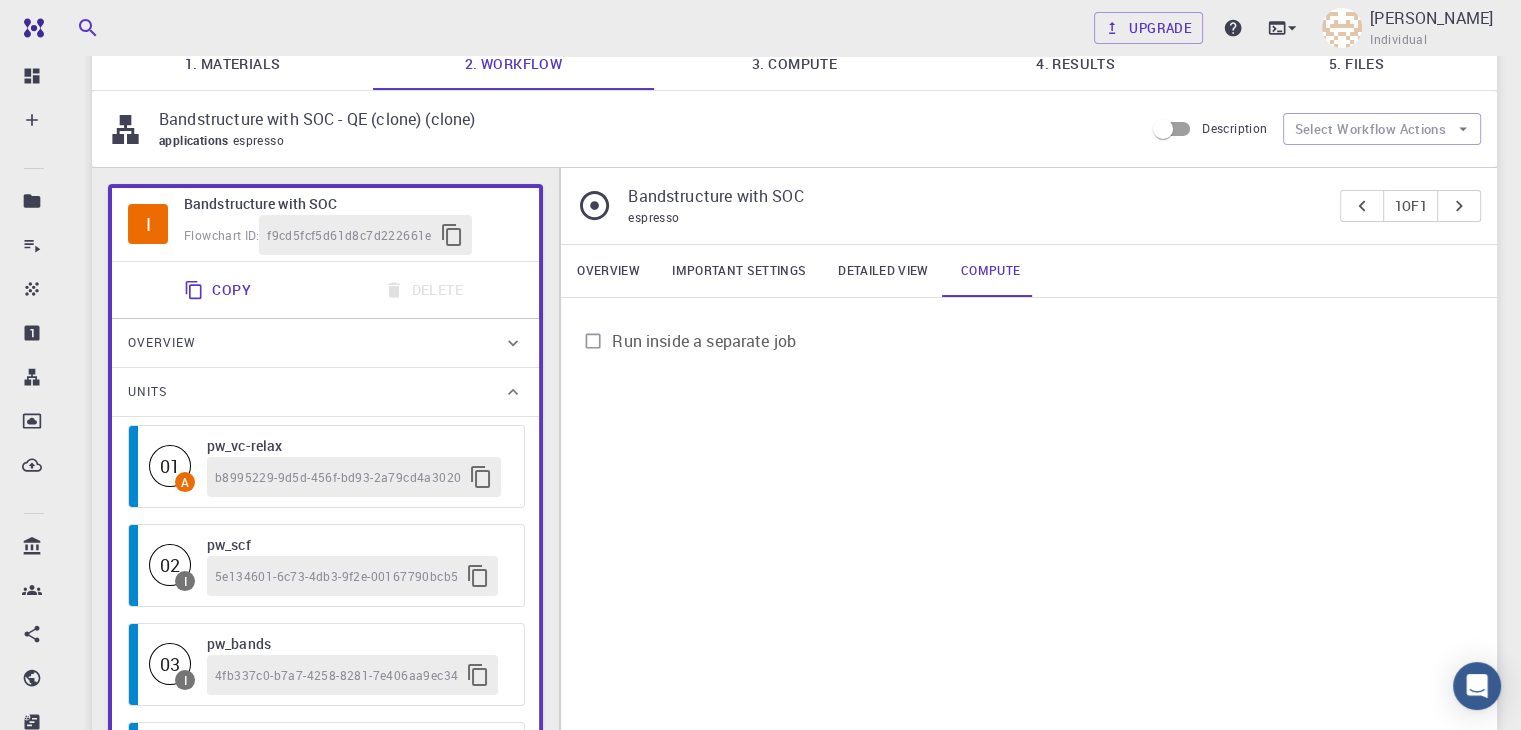scroll, scrollTop: 152, scrollLeft: 0, axis: vertical 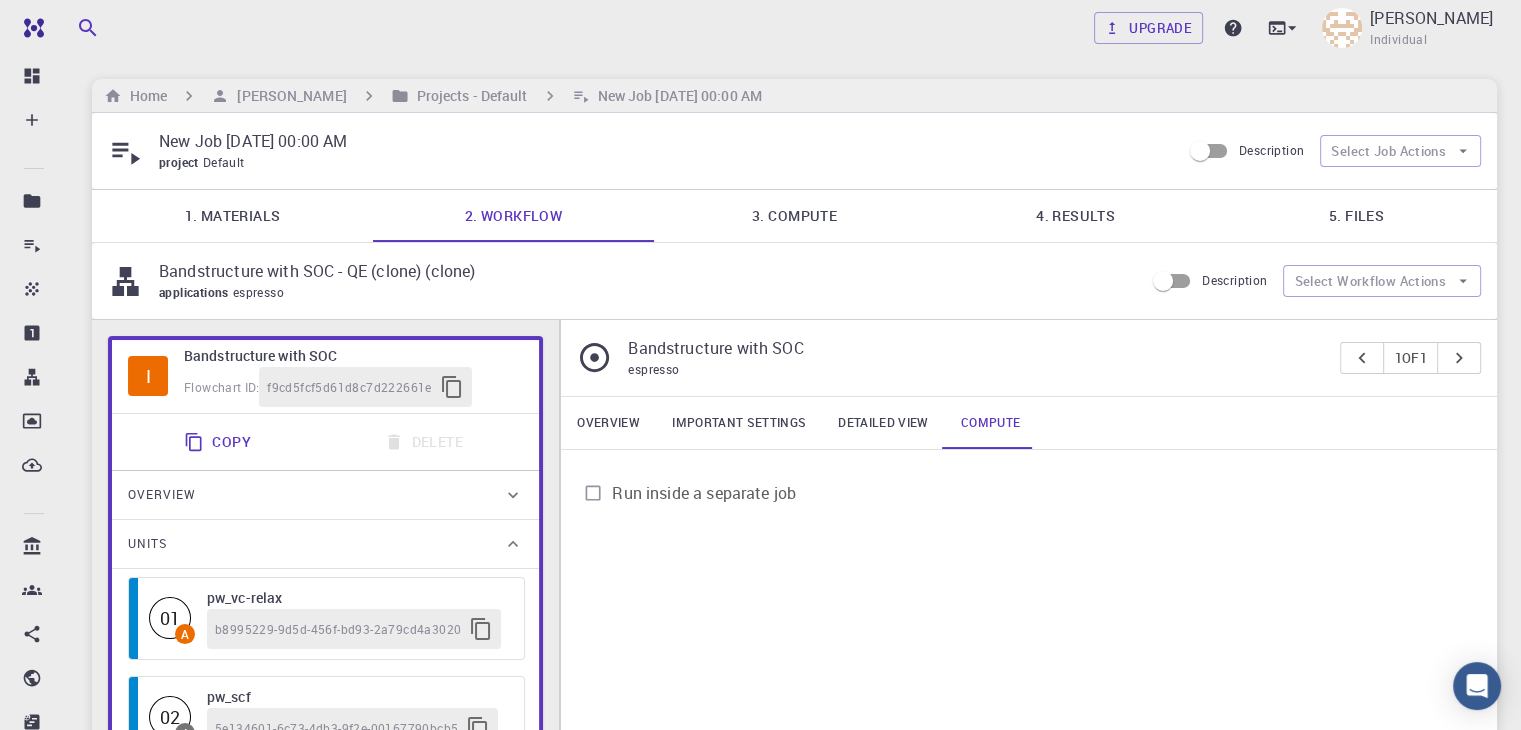 click on "4. Results" at bounding box center (1075, 216) 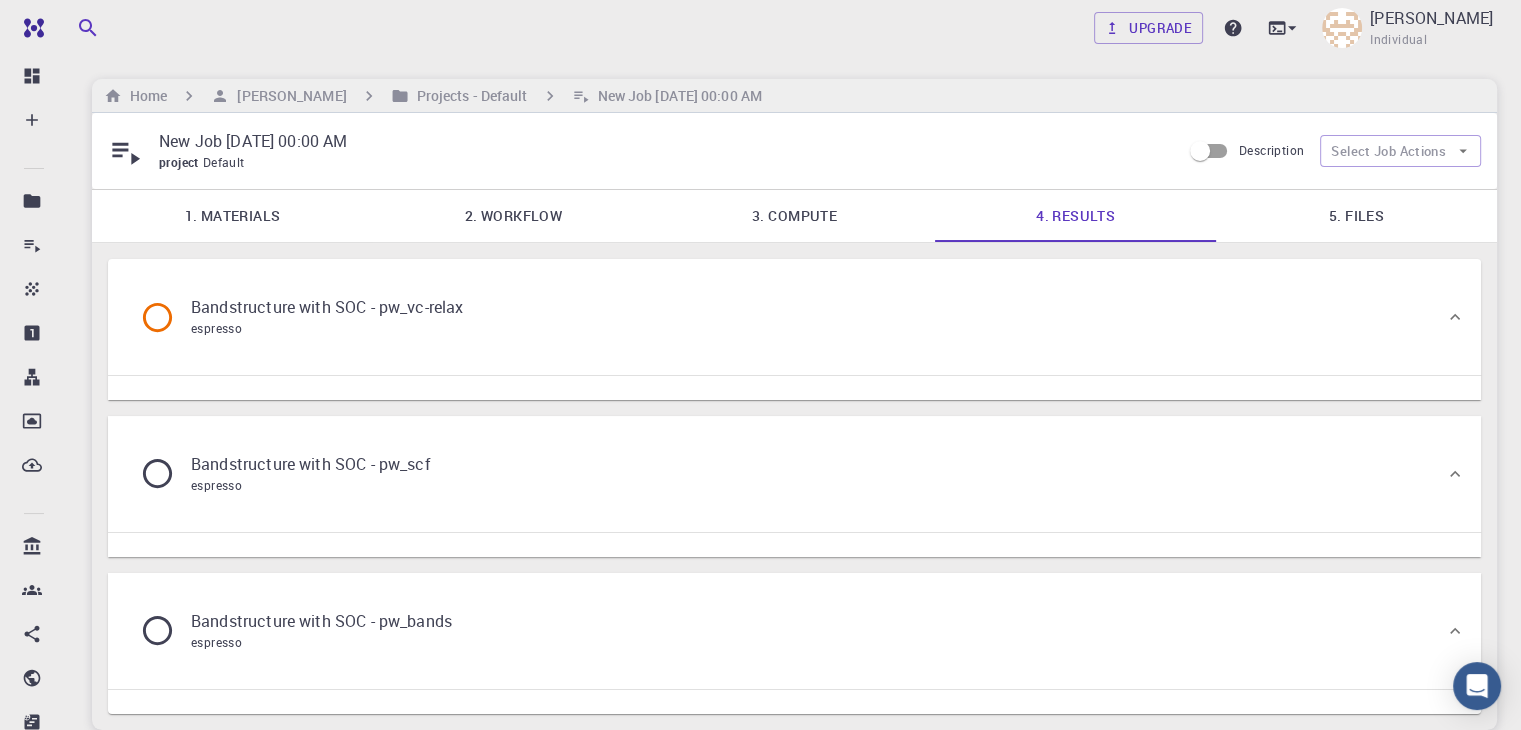 click on "Bandstructure with SOC - pw_vc-relax" at bounding box center (327, 307) 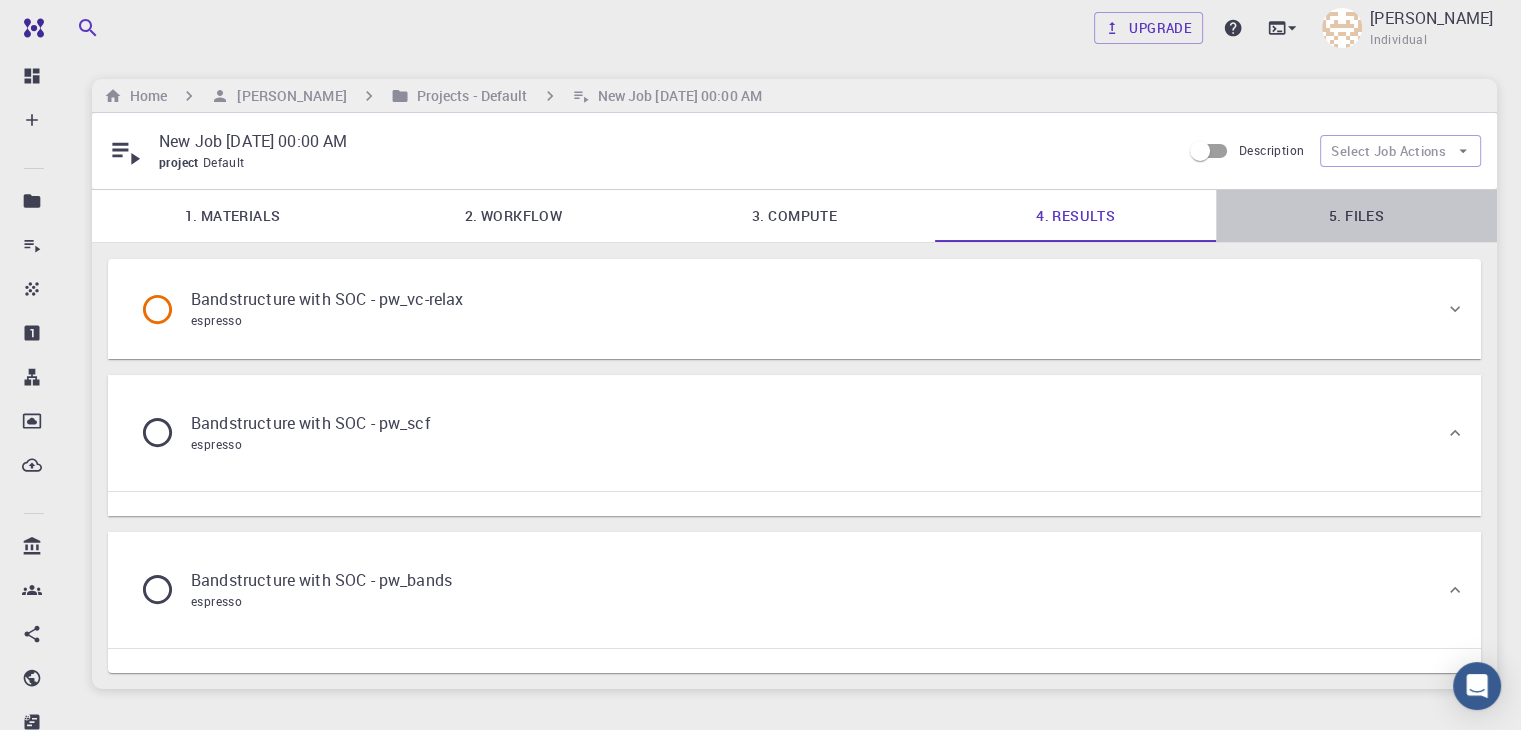 click on "5. Files" at bounding box center (1356, 216) 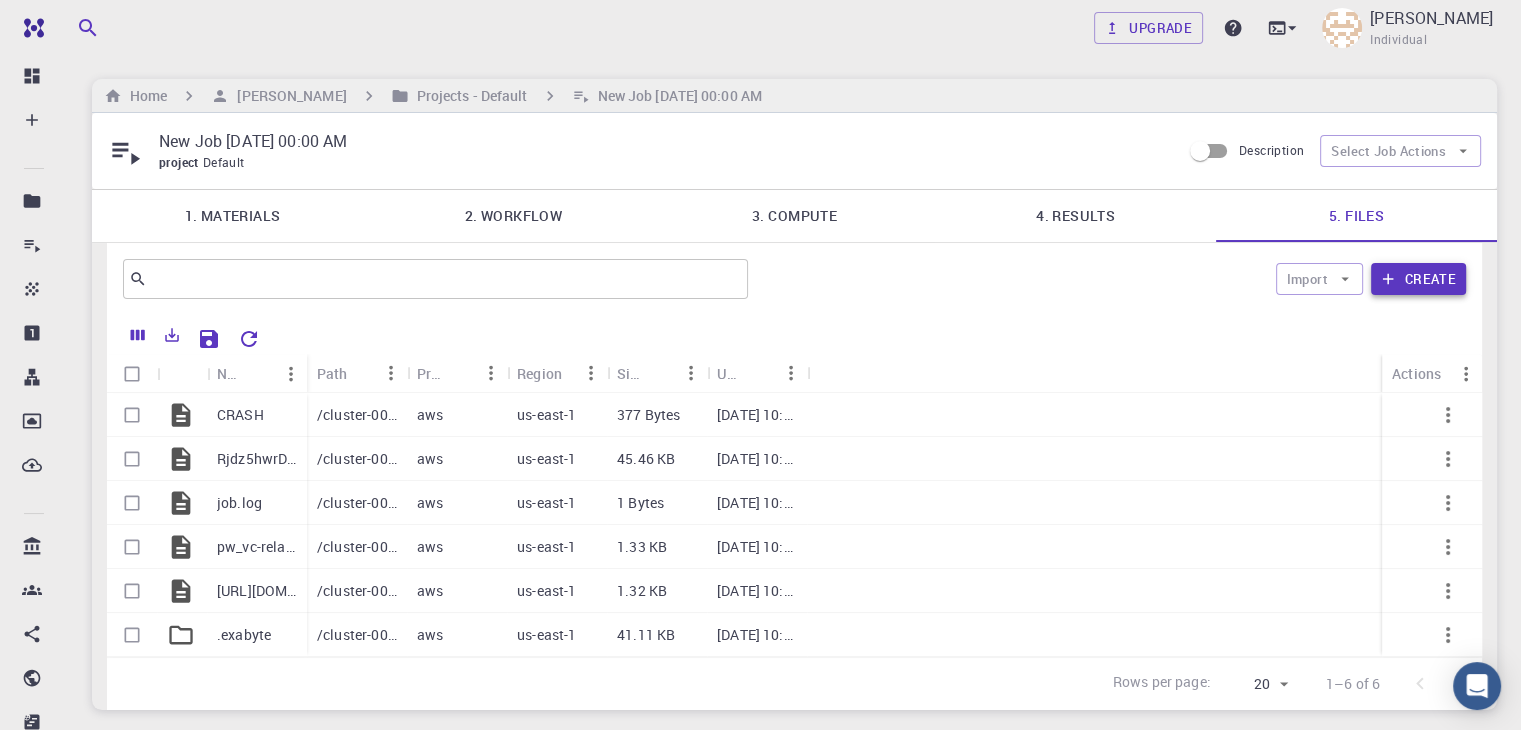 click on "Create" at bounding box center [1418, 279] 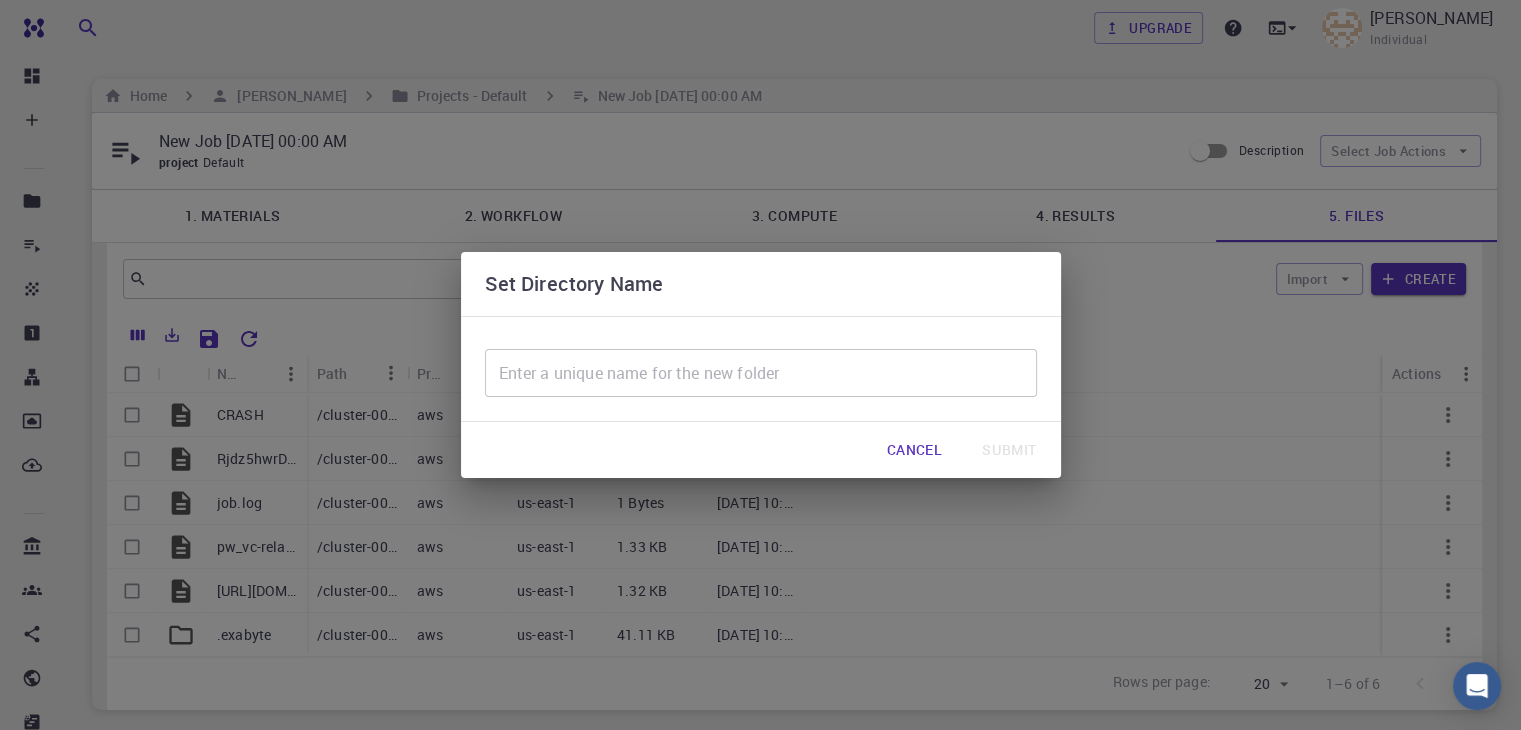 click on "Cancel" at bounding box center [914, 450] 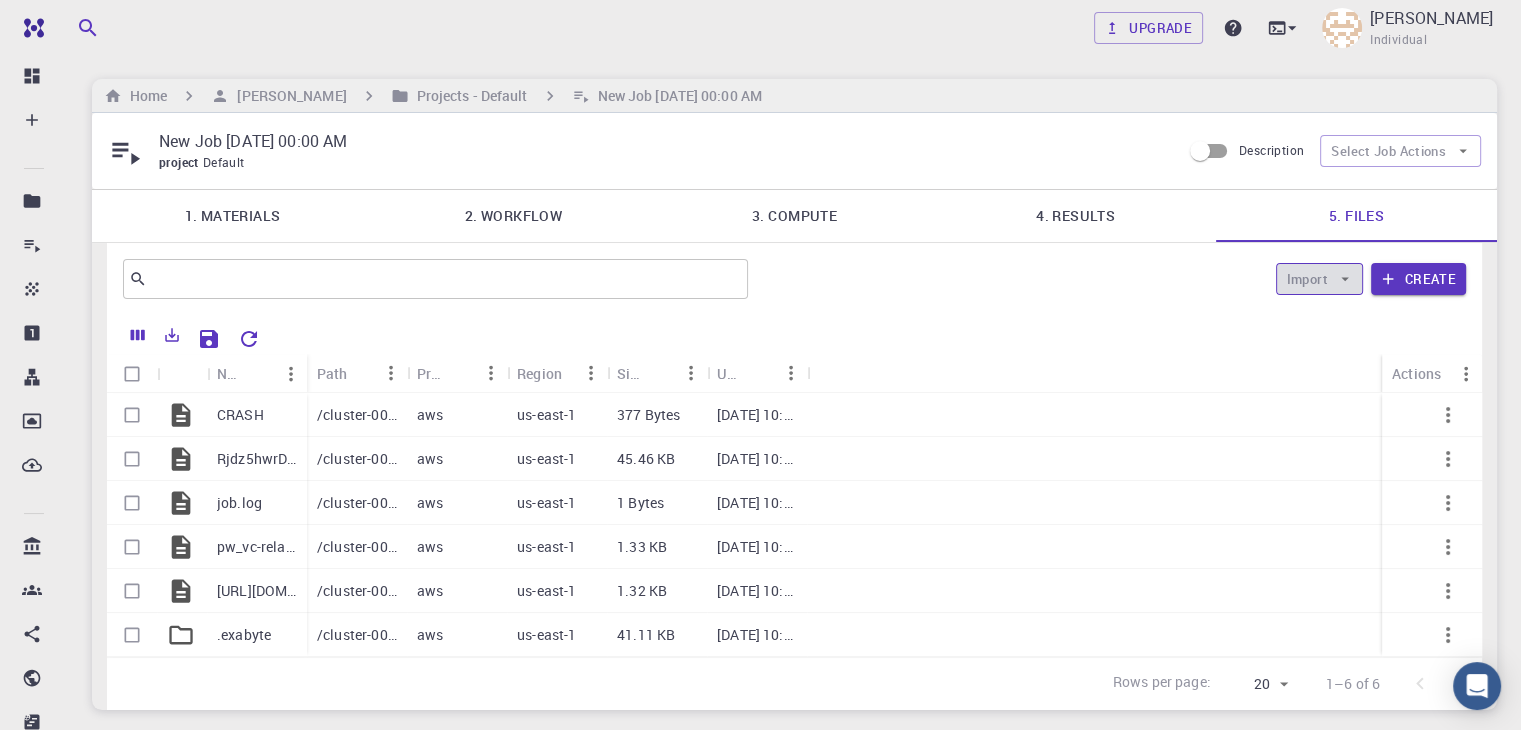 click on "Import" at bounding box center [1319, 279] 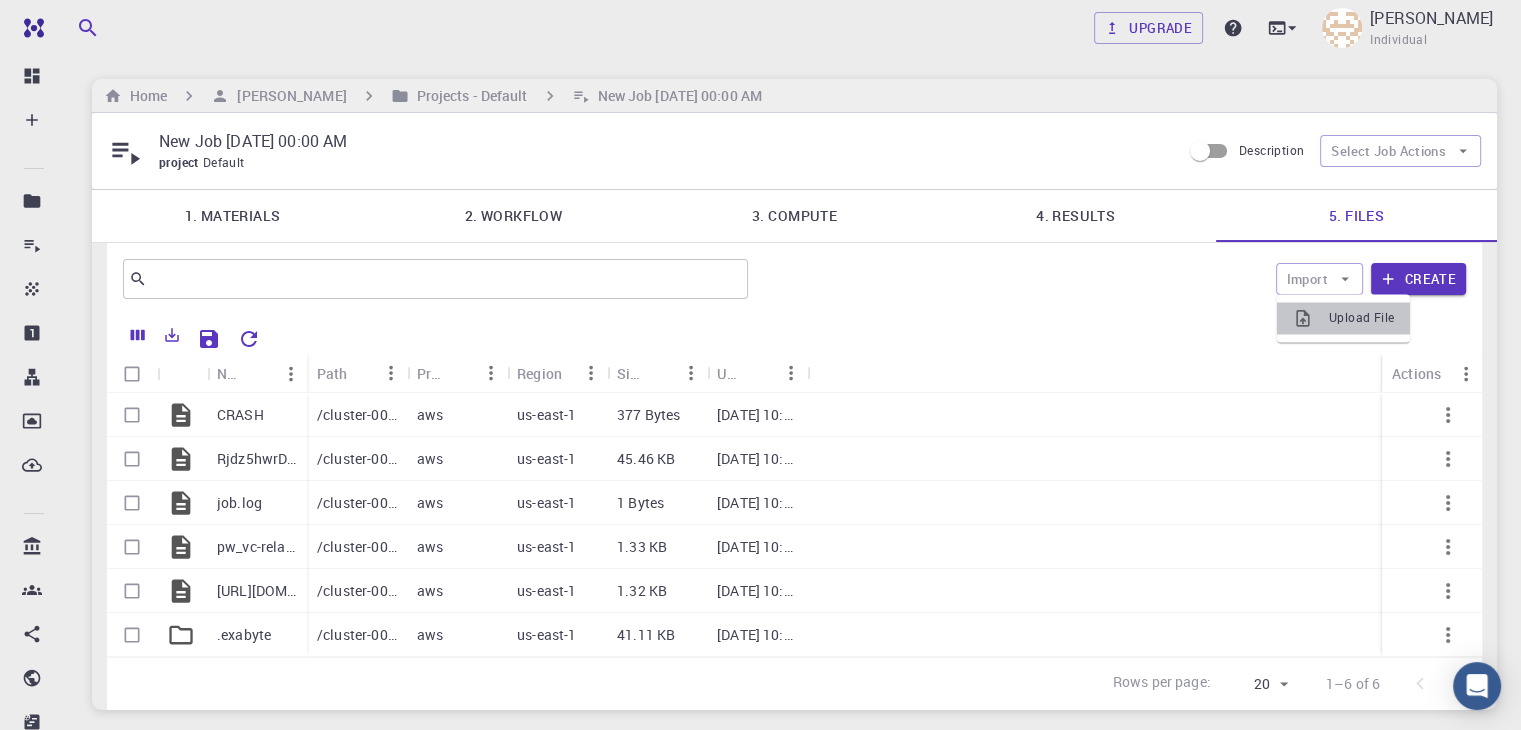 click on "Upload File" at bounding box center (1361, 318) 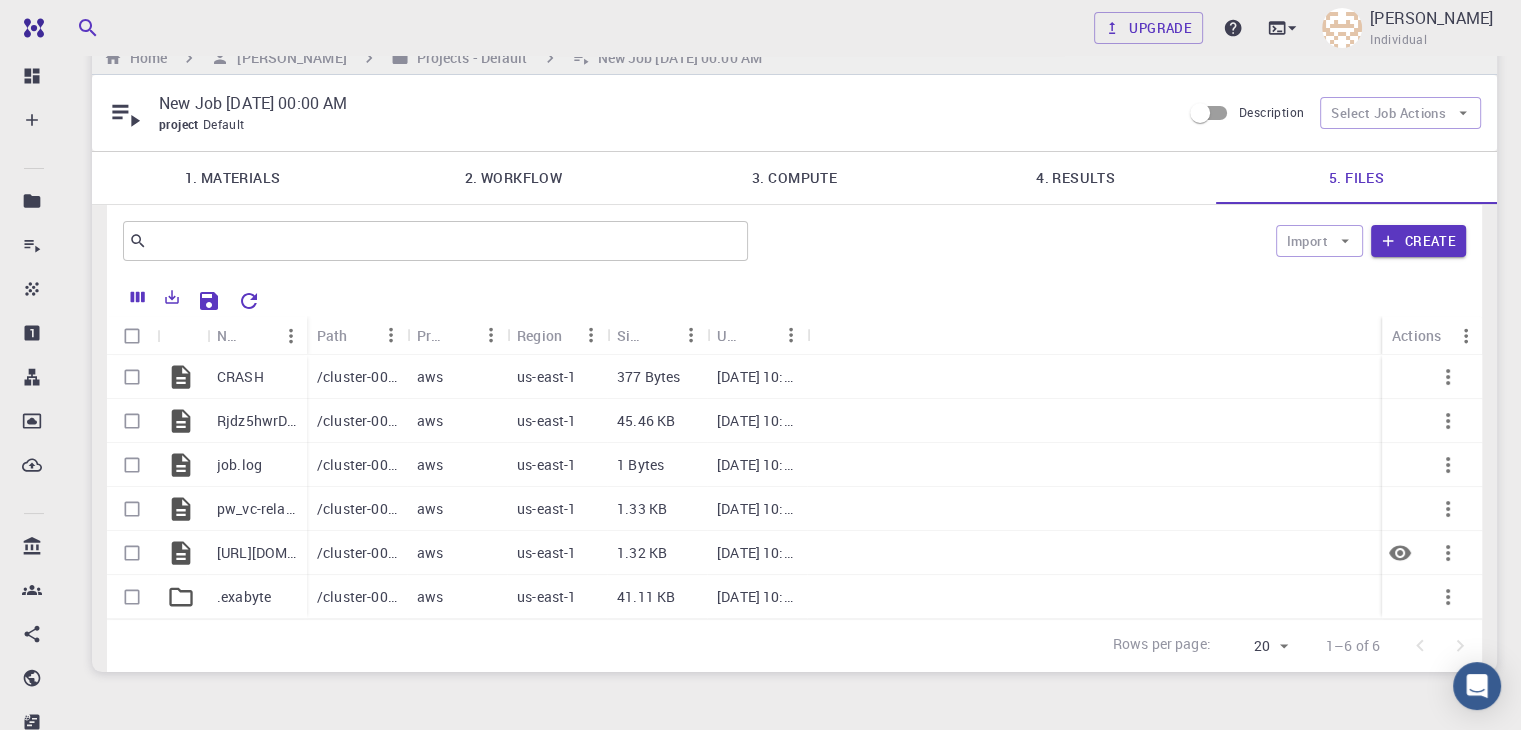 scroll, scrollTop: 100, scrollLeft: 0, axis: vertical 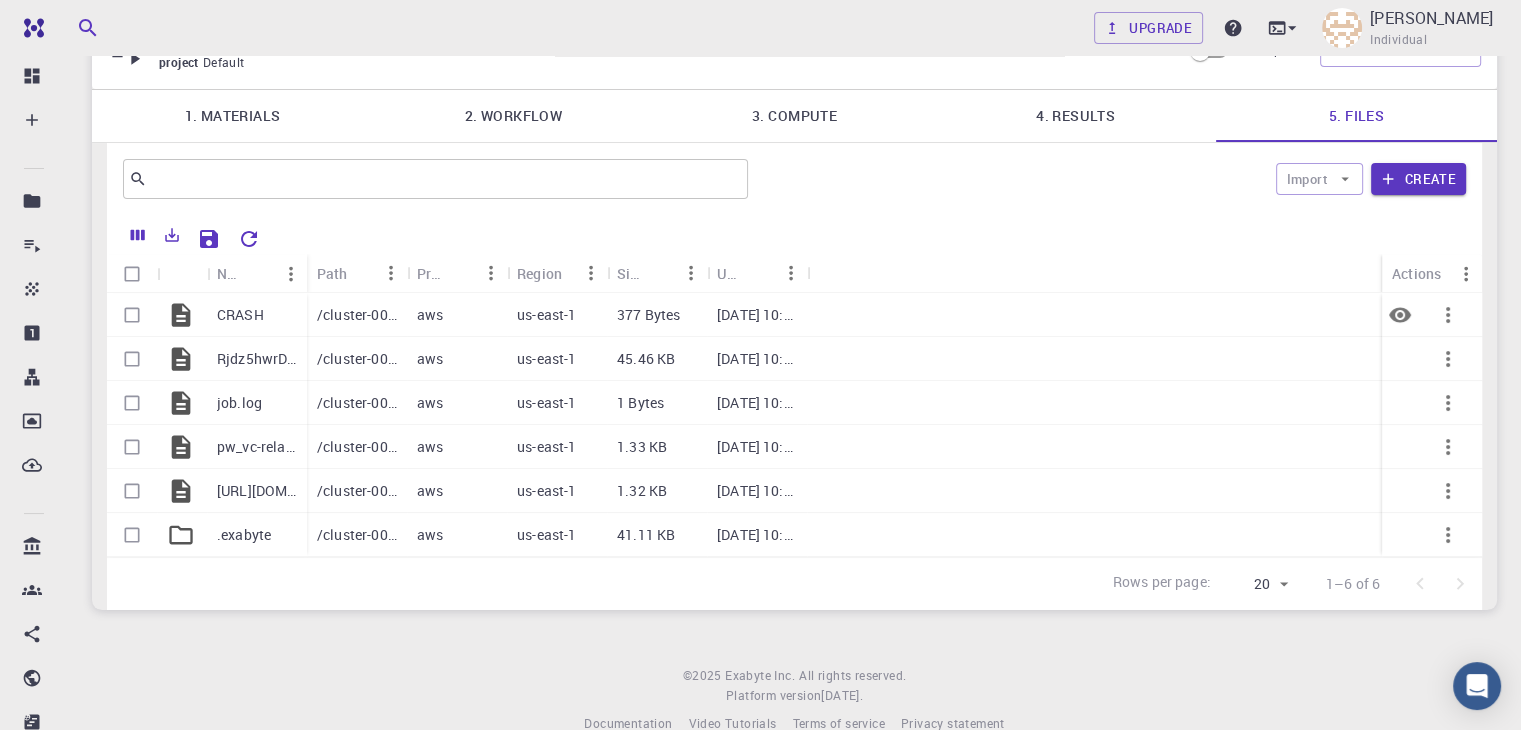 click on "CRASH" at bounding box center [240, 315] 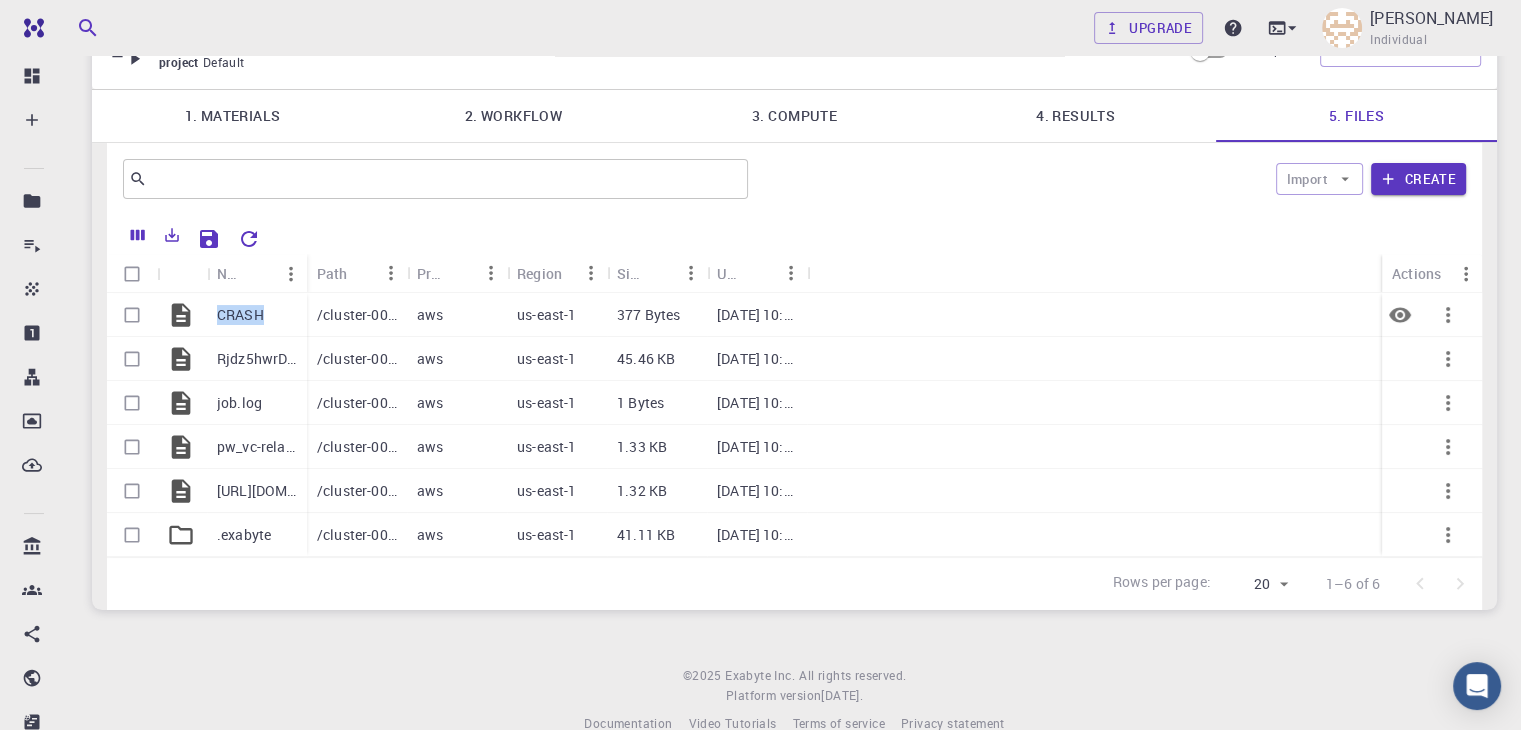 click on "CRASH" at bounding box center [240, 315] 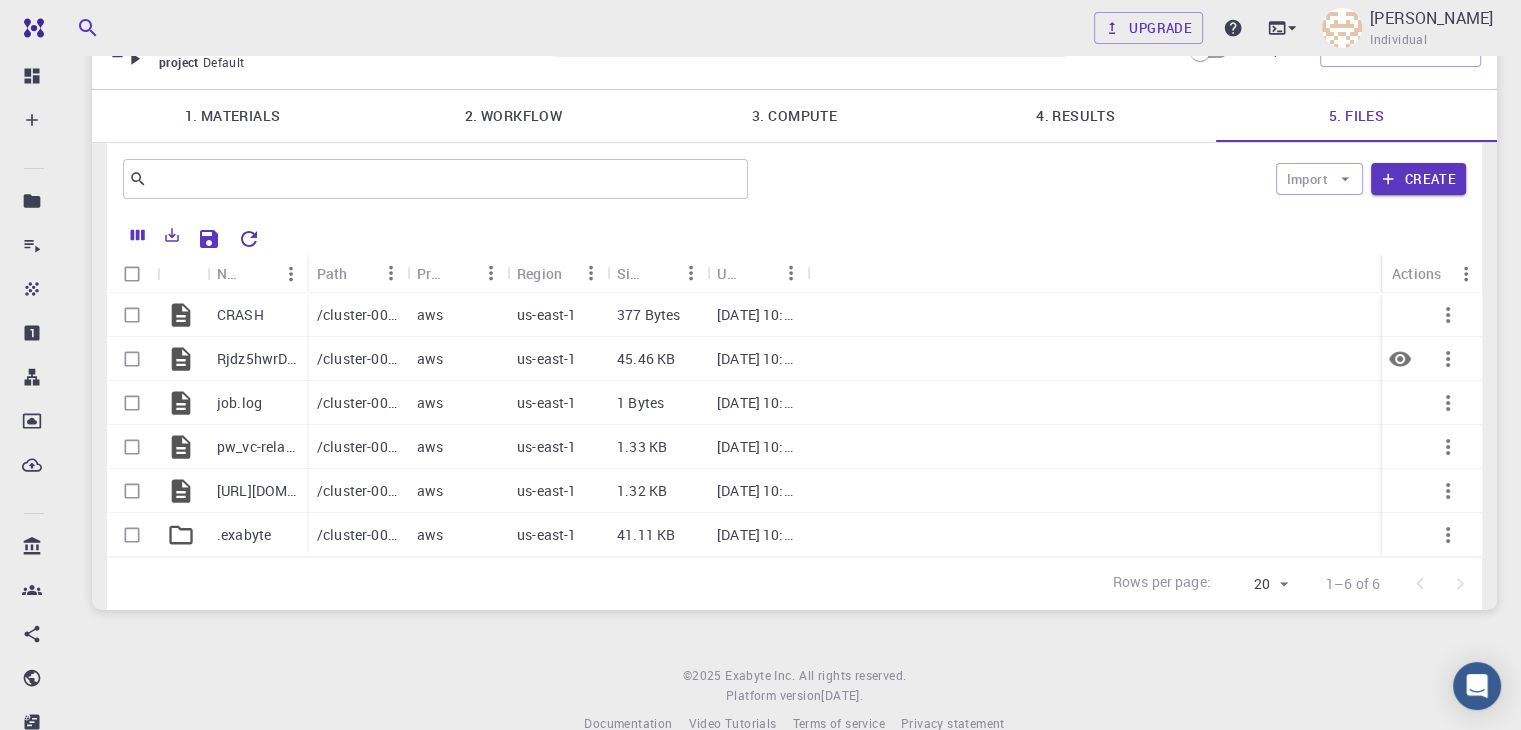 click at bounding box center [1094, 359] 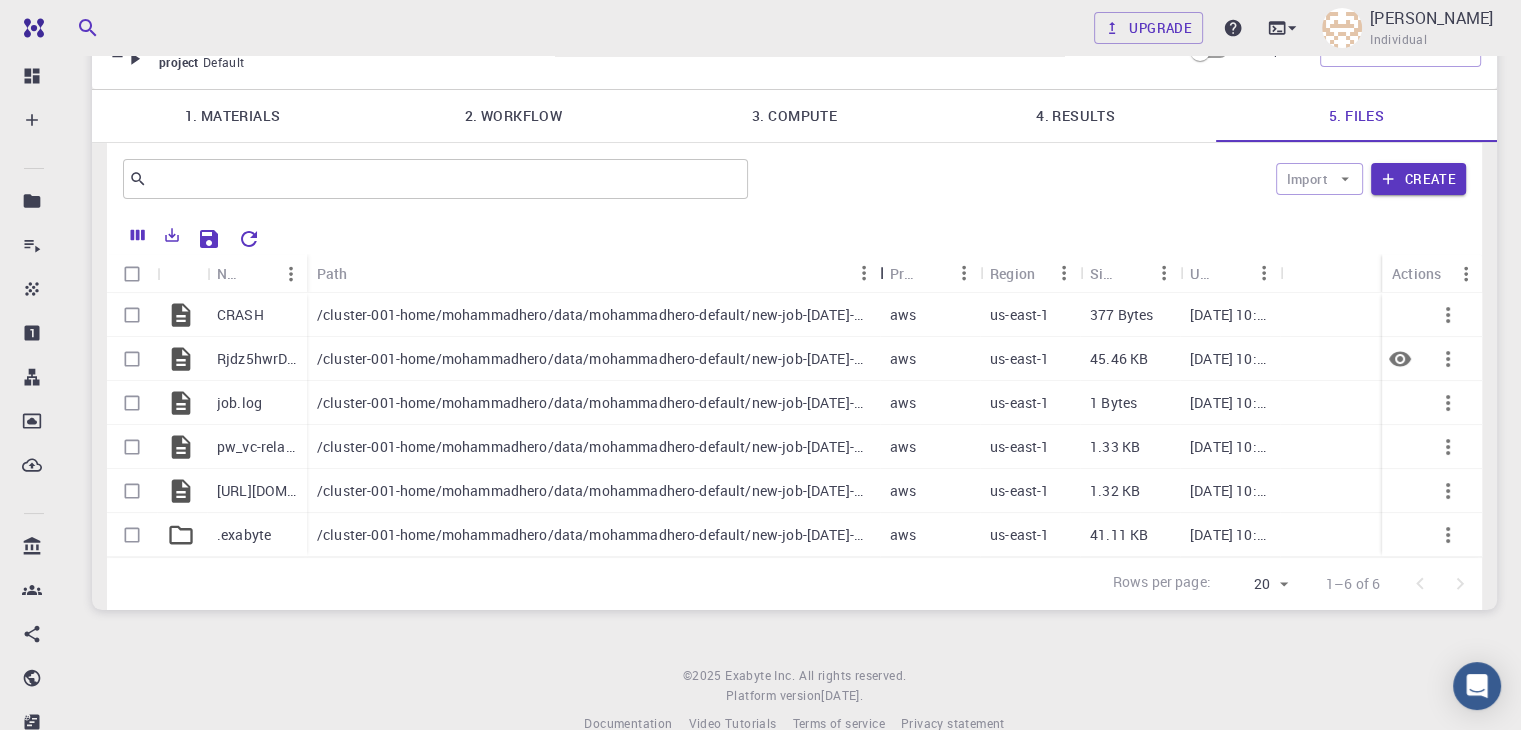 drag, startPoint x: 446, startPoint y: 275, endPoint x: 872, endPoint y: 372, distance: 436.90387 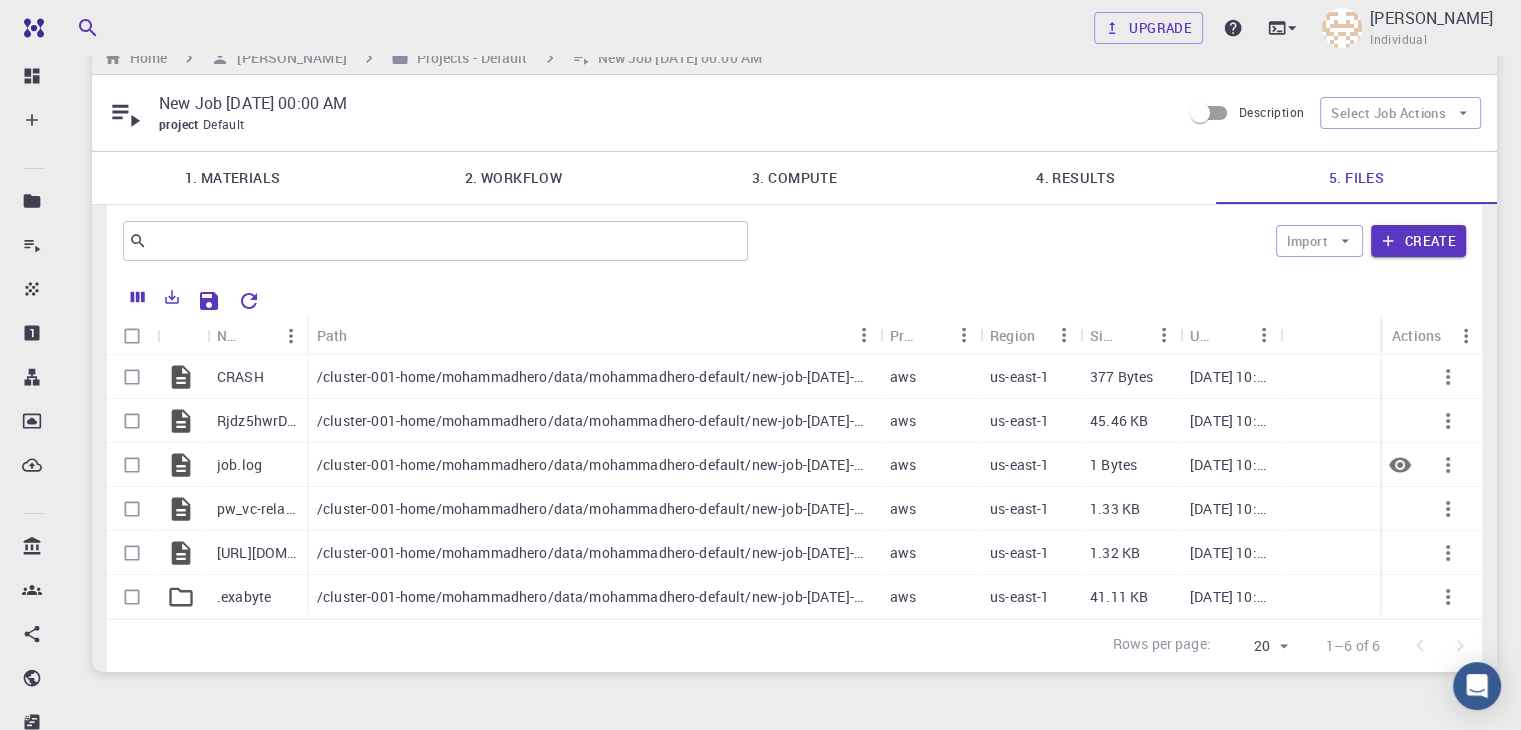 scroll, scrollTop: 35, scrollLeft: 0, axis: vertical 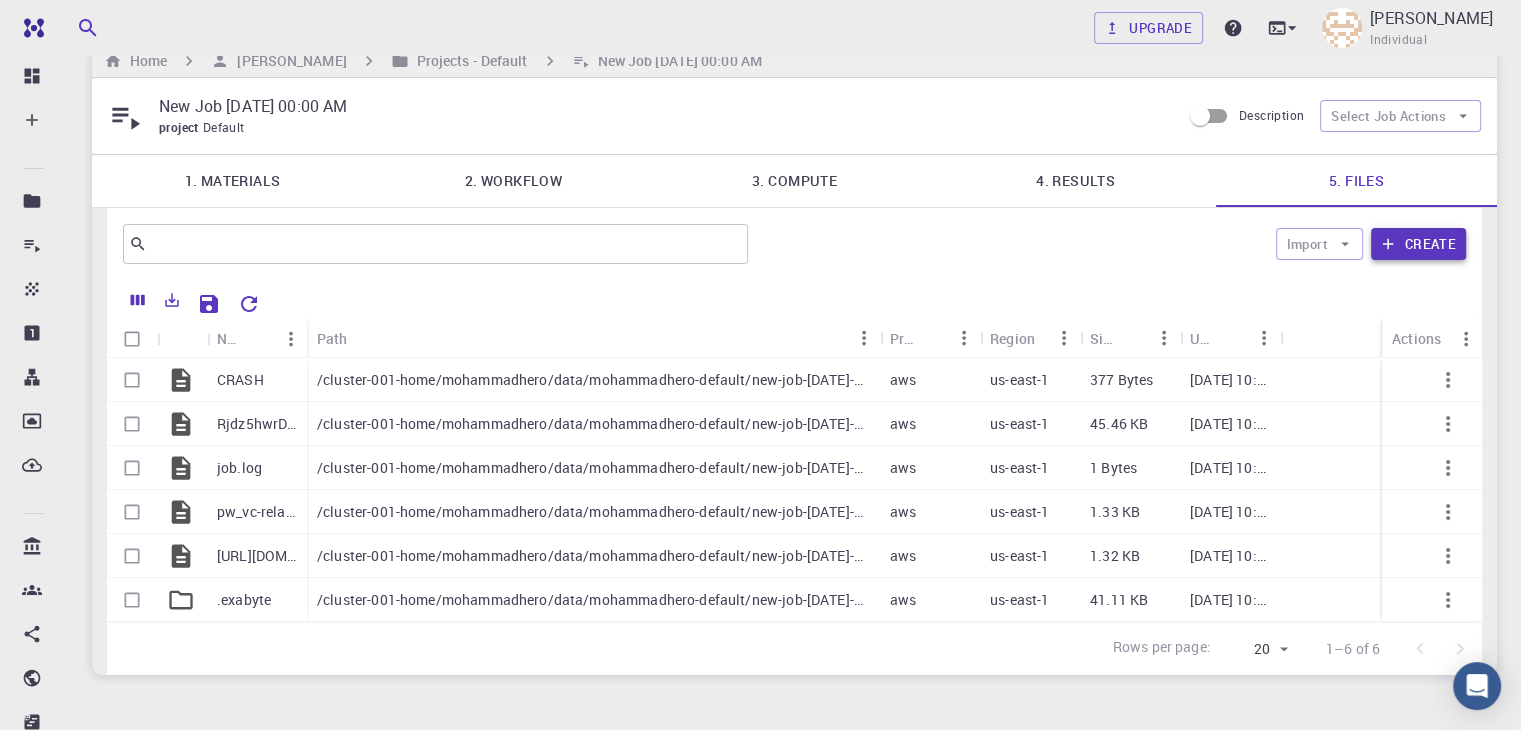 click on "Create" at bounding box center (1418, 244) 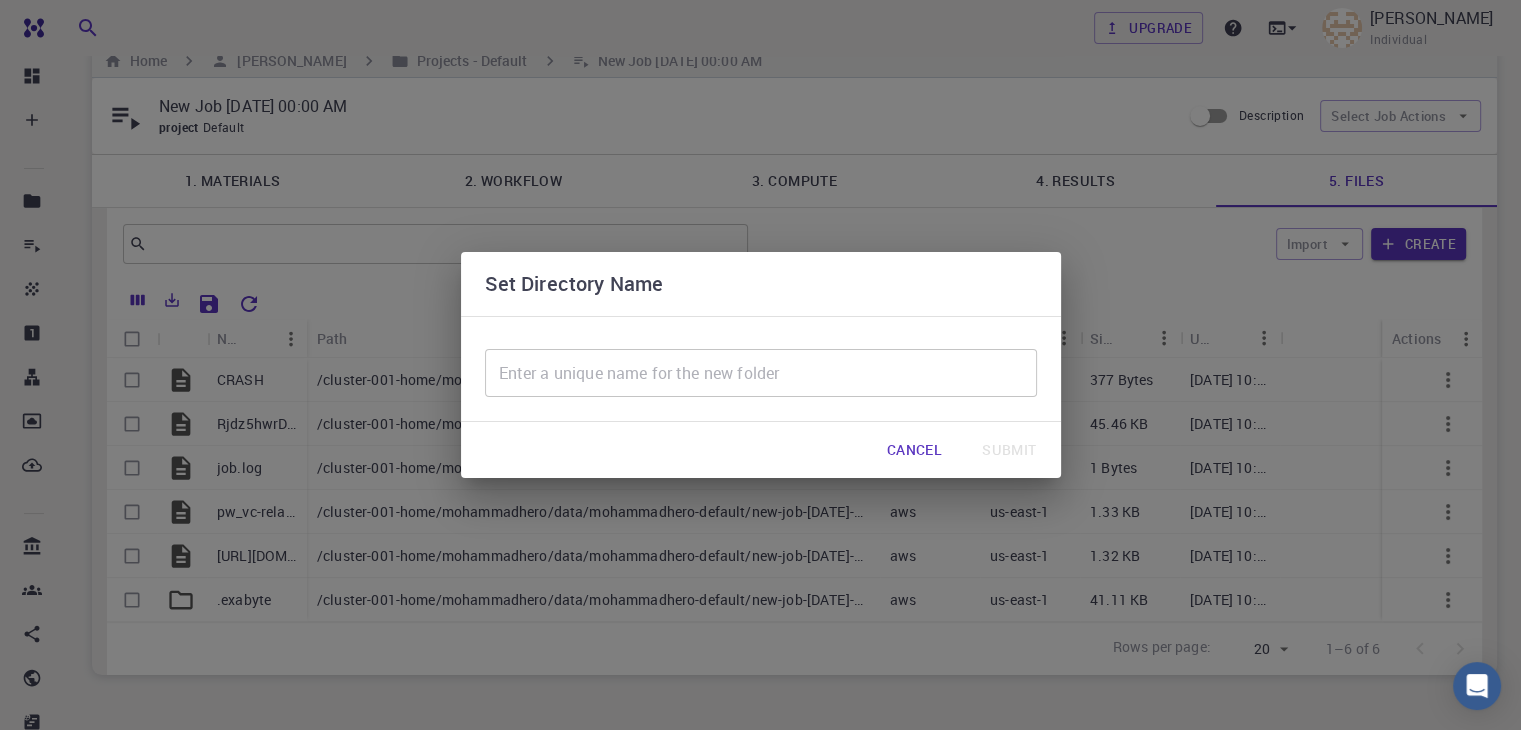click on "​" at bounding box center [761, 369] 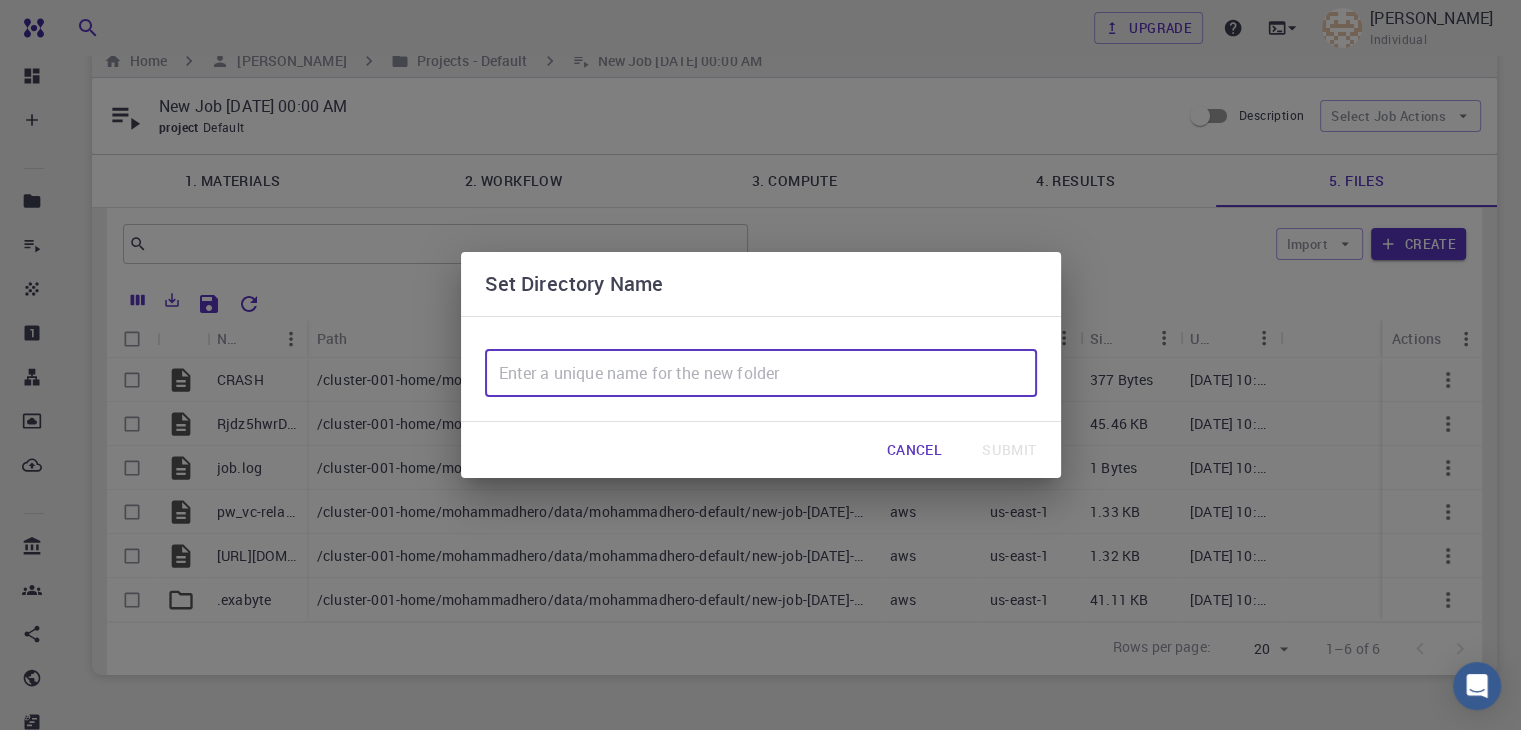 click at bounding box center [761, 373] 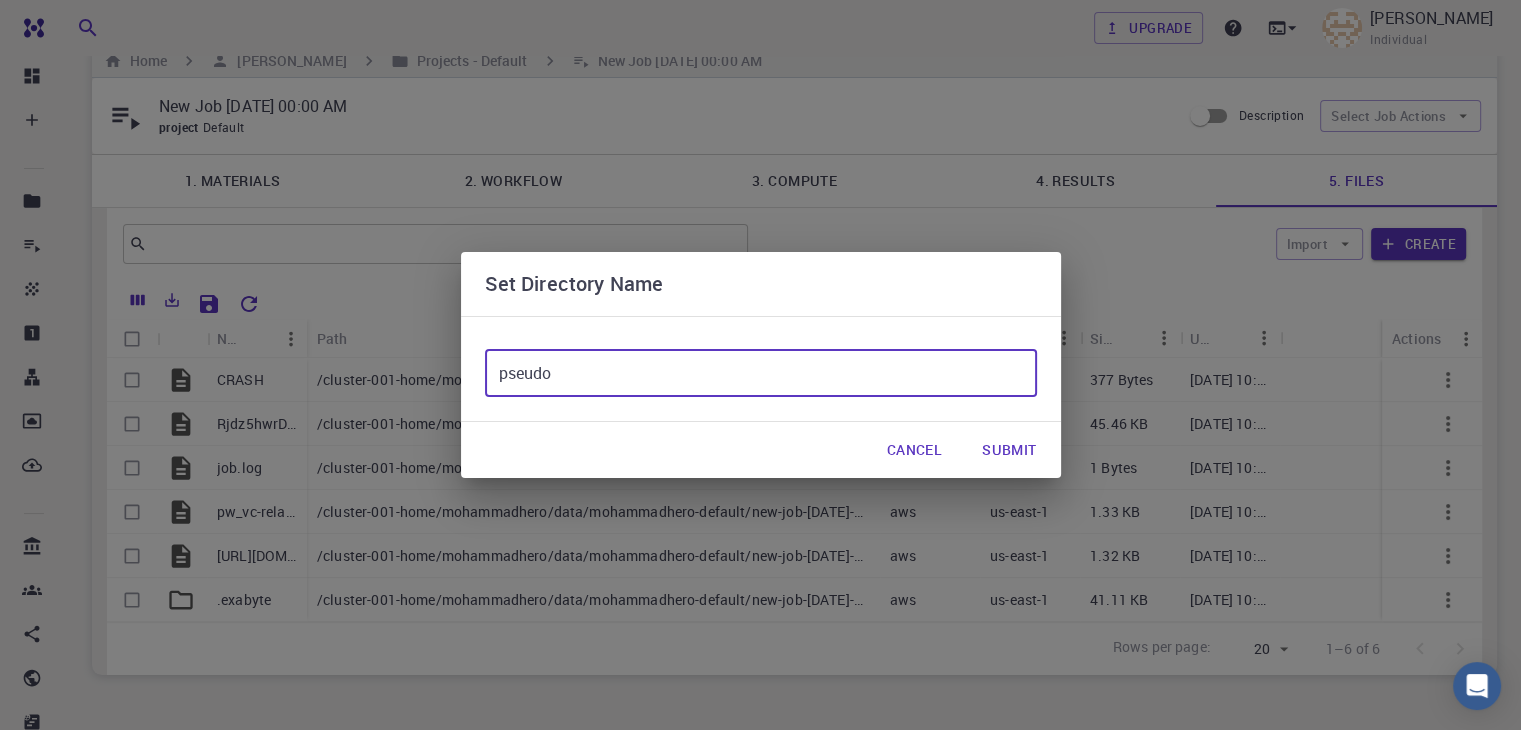 type on "pseudo" 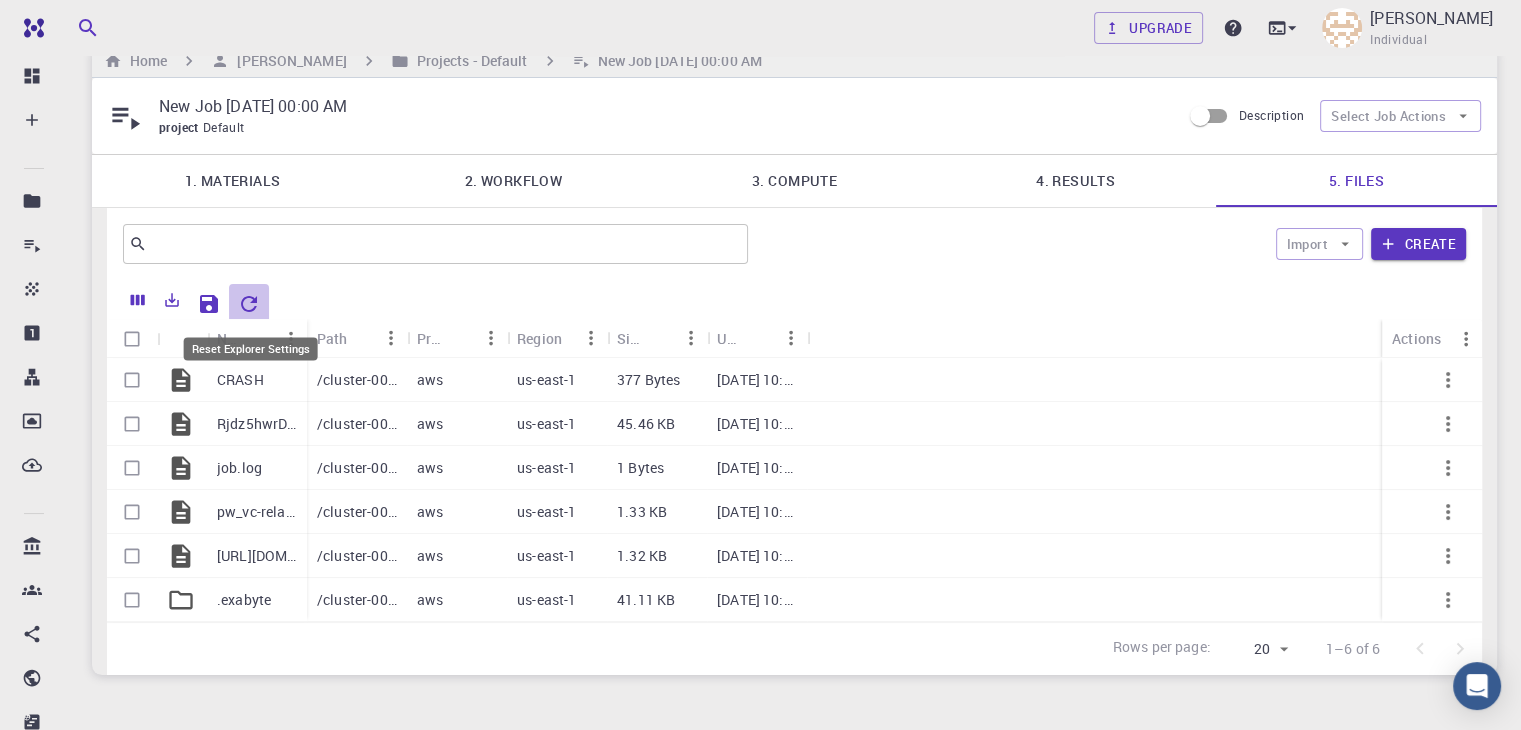 click 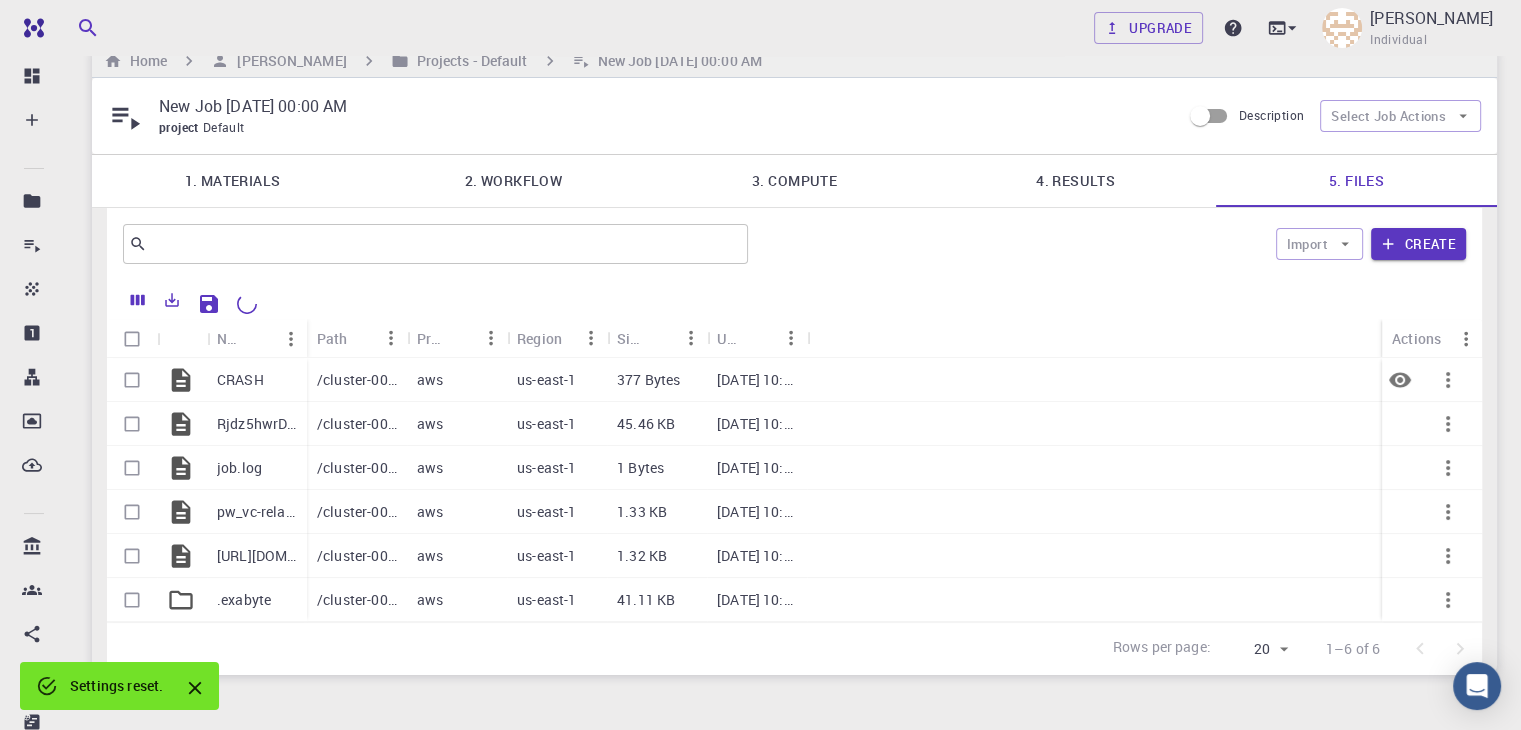 click at bounding box center [132, 380] 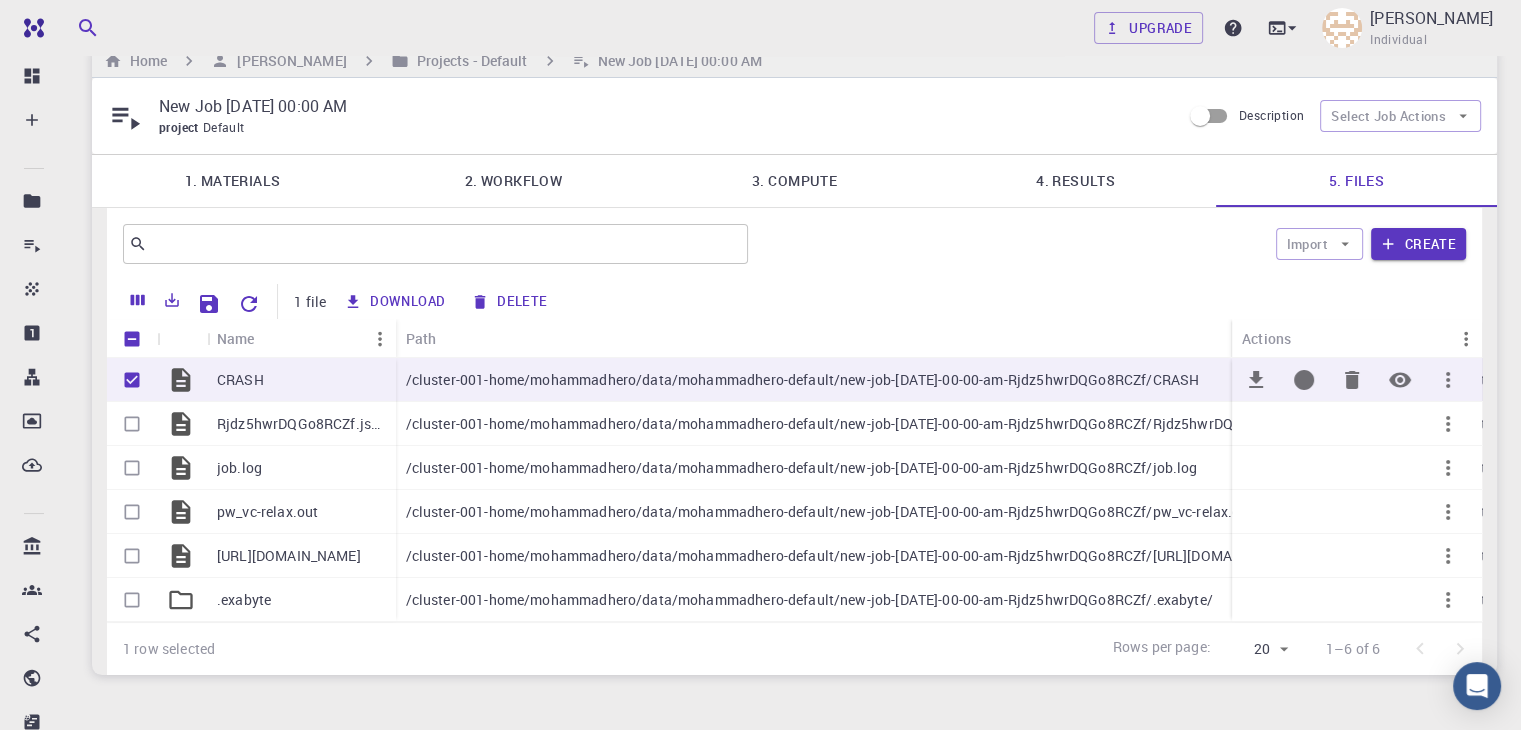 click at bounding box center (132, 380) 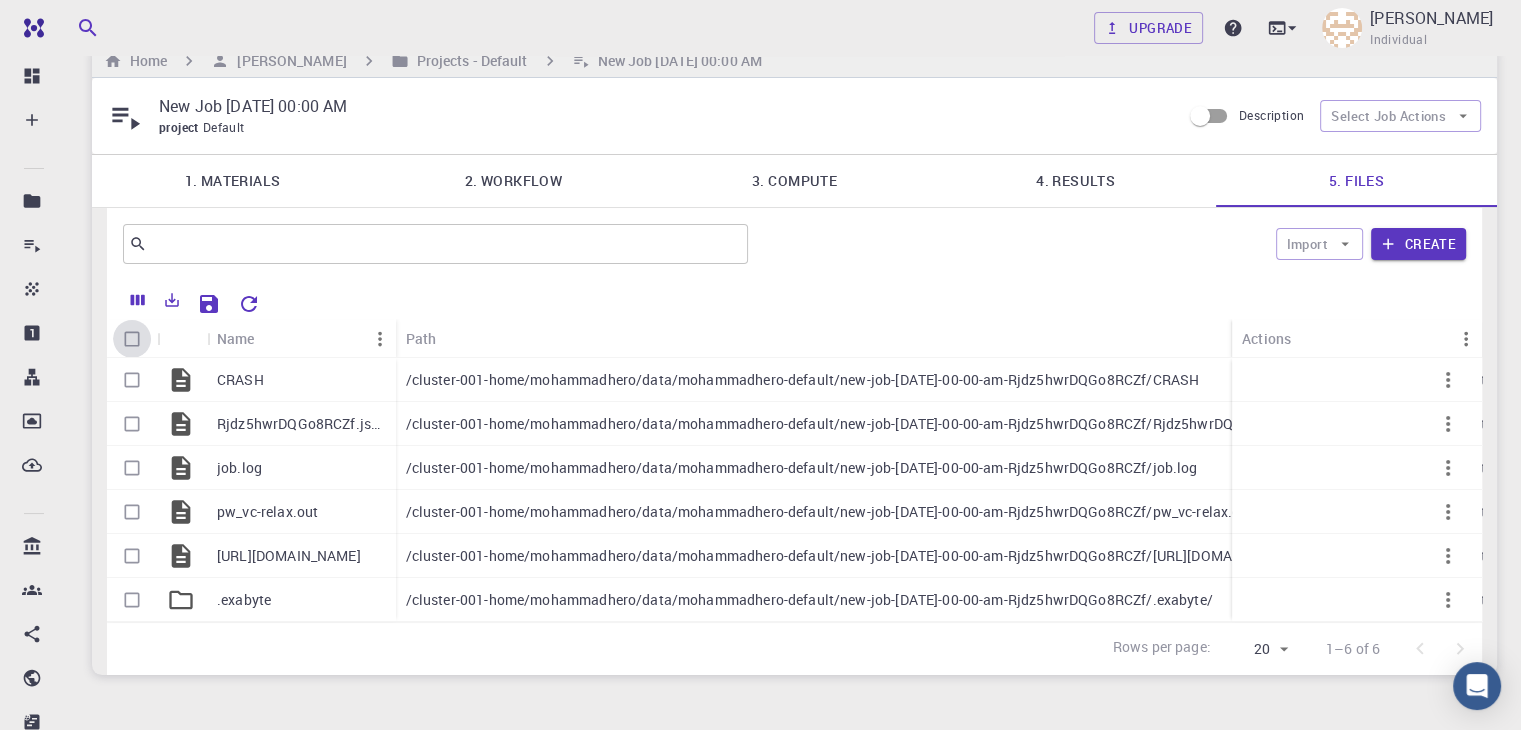 click at bounding box center [132, 339] 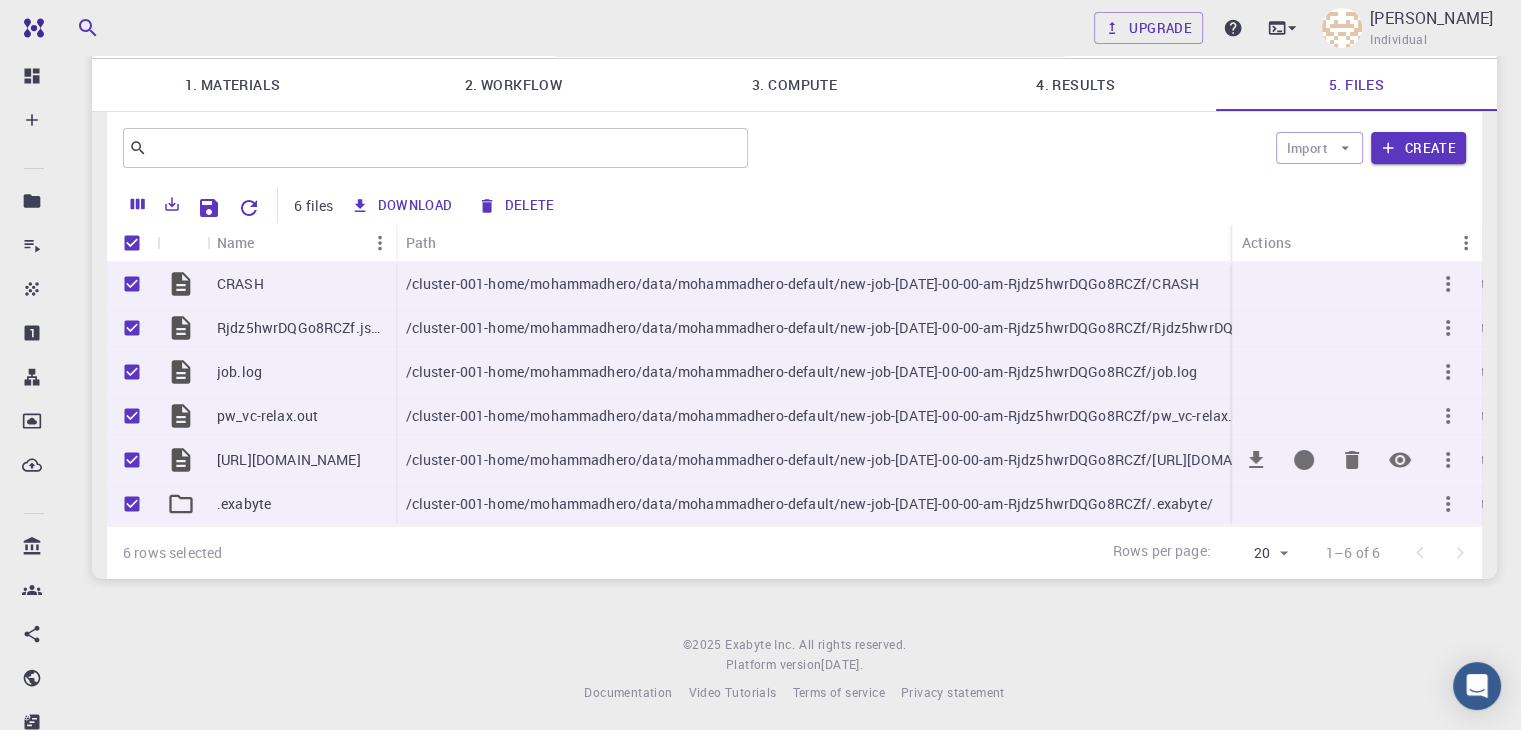scroll, scrollTop: 135, scrollLeft: 0, axis: vertical 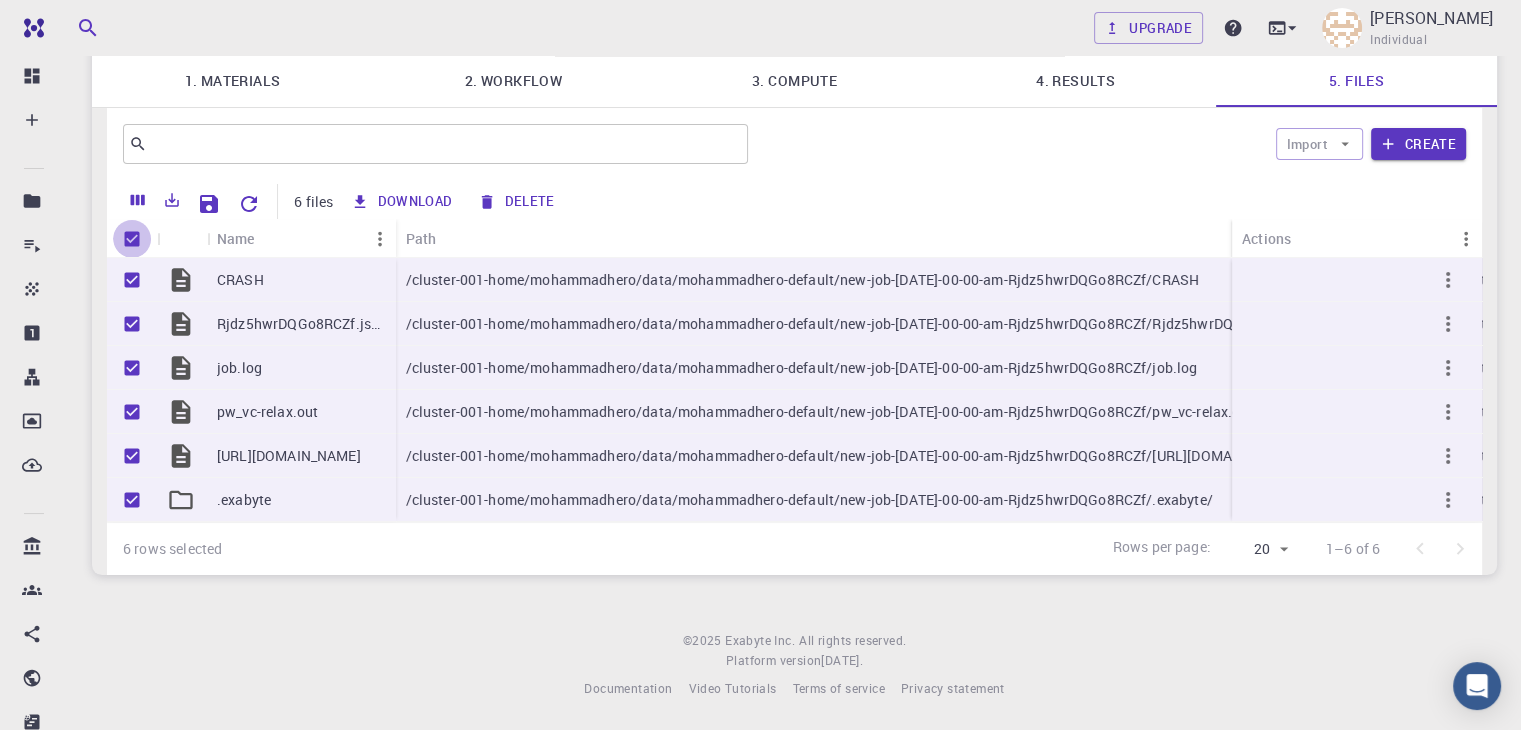click at bounding box center (132, 239) 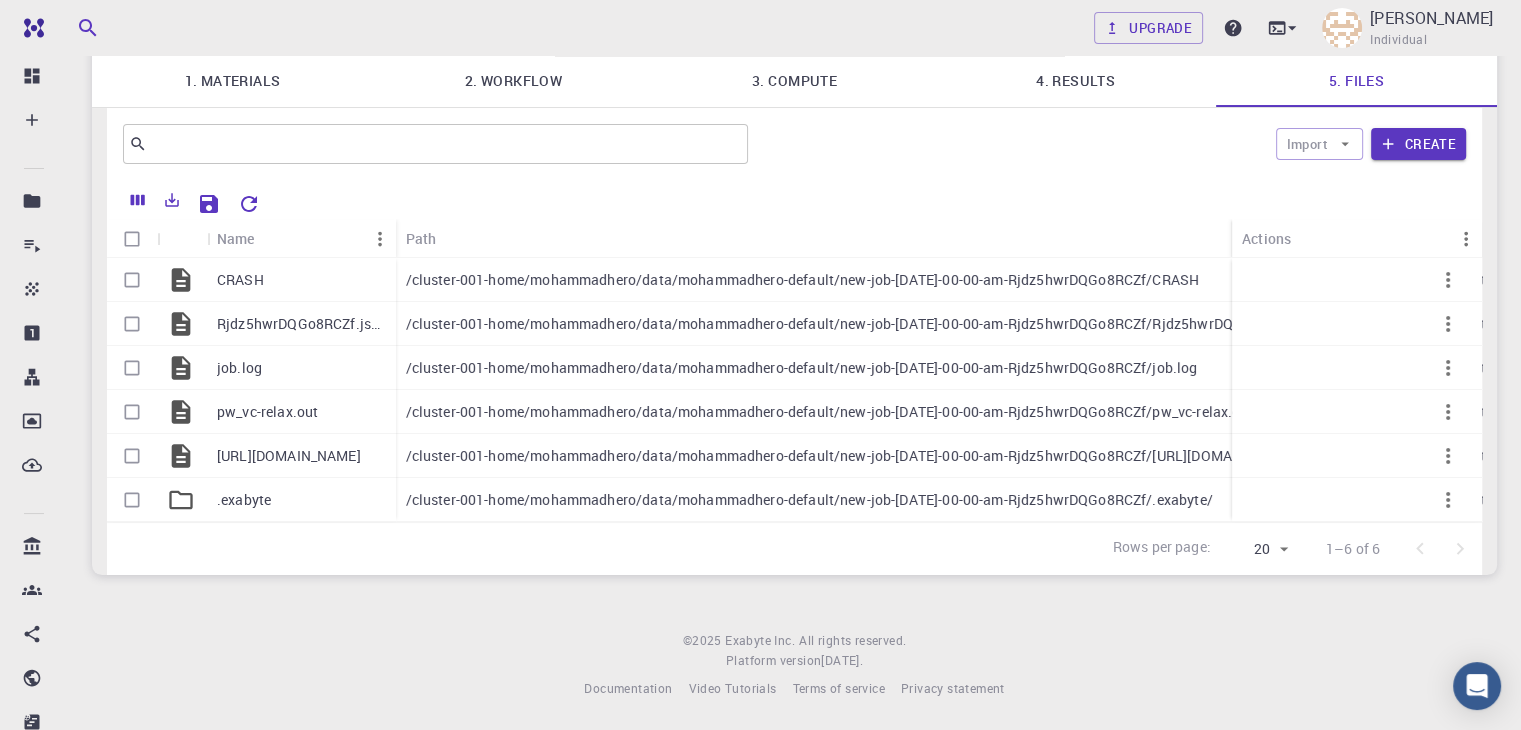 click on "Upgrade Mohammad H. Amirkhani Individual Home Mohammad H. Amirkhani Projects - Default New Job Jul 19, 2025, 00:00 AM New Job Jul 19, 2025, 00:00 AM project Default Description Select Job Actions 1. Materials 2. Workflow 3. Compute 4. Results 5. Files ​ Import Create Name Path Provider Region Size Updated Actions CRASH Rjdz5hwrDQGo8RCZf.json job.log pw_vc-relax.out pw_vc_relax.in .exabyte /cluster-001-home/mohammadhero/data/mohammadhero-default/new-job-jul-19-2025-00-00-am-Rjdz5hwrDQGo8RCZf/CRASH aws us-east-1 377 Bytes 01-21-1970 10:24 /cluster-001-home/mohammadhero/data/mohammadhero-default/new-job-jul-19-2025-00-00-am-Rjdz5hwrDQGo8RCZf/Rjdz5hwrDQGo8RCZf.json aws us-east-1 45.46 KB 01-21-1970 10:24 /cluster-001-home/mohammadhero/data/mohammadhero-default/new-job-jul-19-2025-00-00-am-Rjdz5hwrDQGo8RCZf/job.log aws us-east-1 1 Bytes 01-21-1970 10:24 /cluster-001-home/mohammadhero/data/mohammadhero-default/new-job-jul-19-2025-00-00-am-Rjdz5hwrDQGo8RCZf/pw_vc-relax.out aws us-east-1 1.33 KB 01-21-1970 10:24 20" at bounding box center (794, 298) 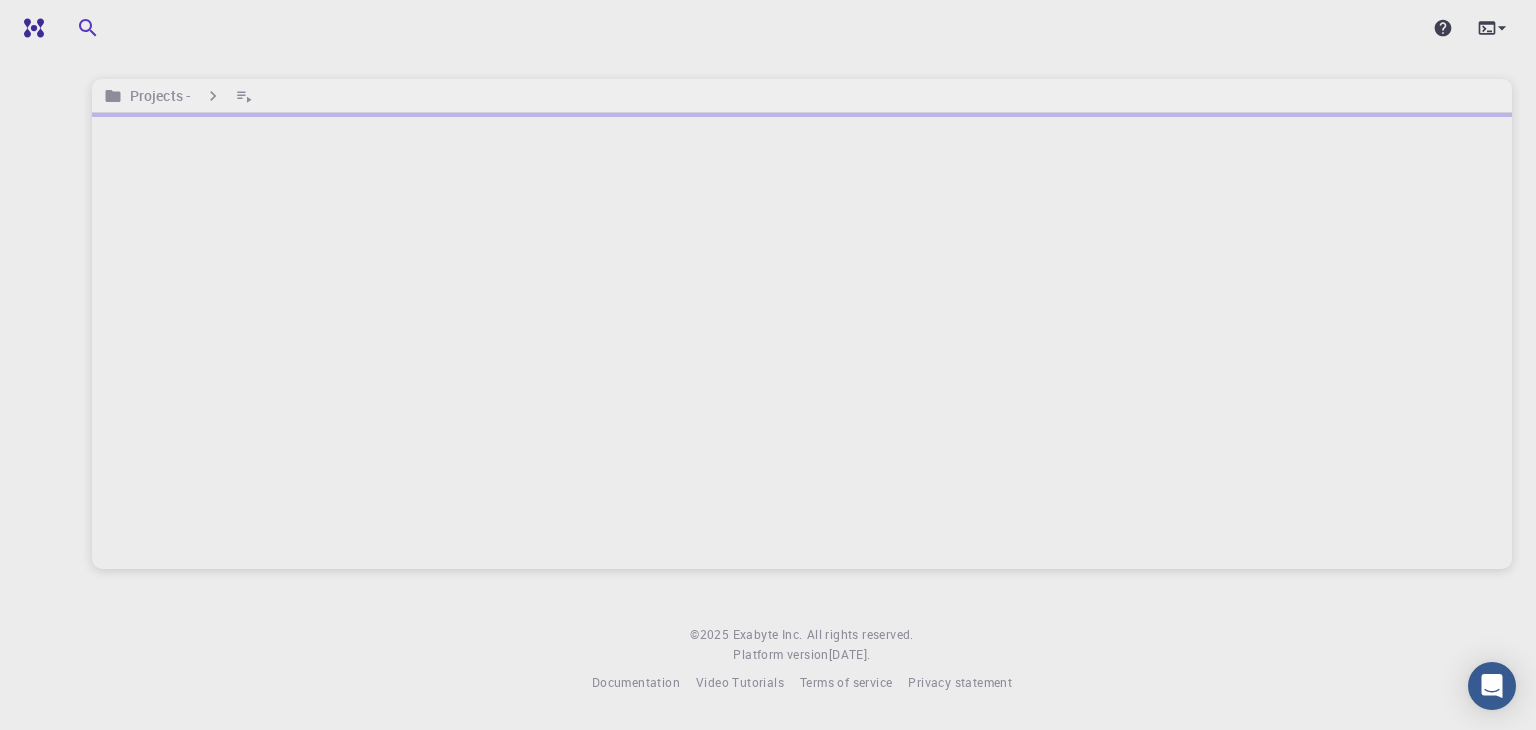 scroll, scrollTop: 0, scrollLeft: 0, axis: both 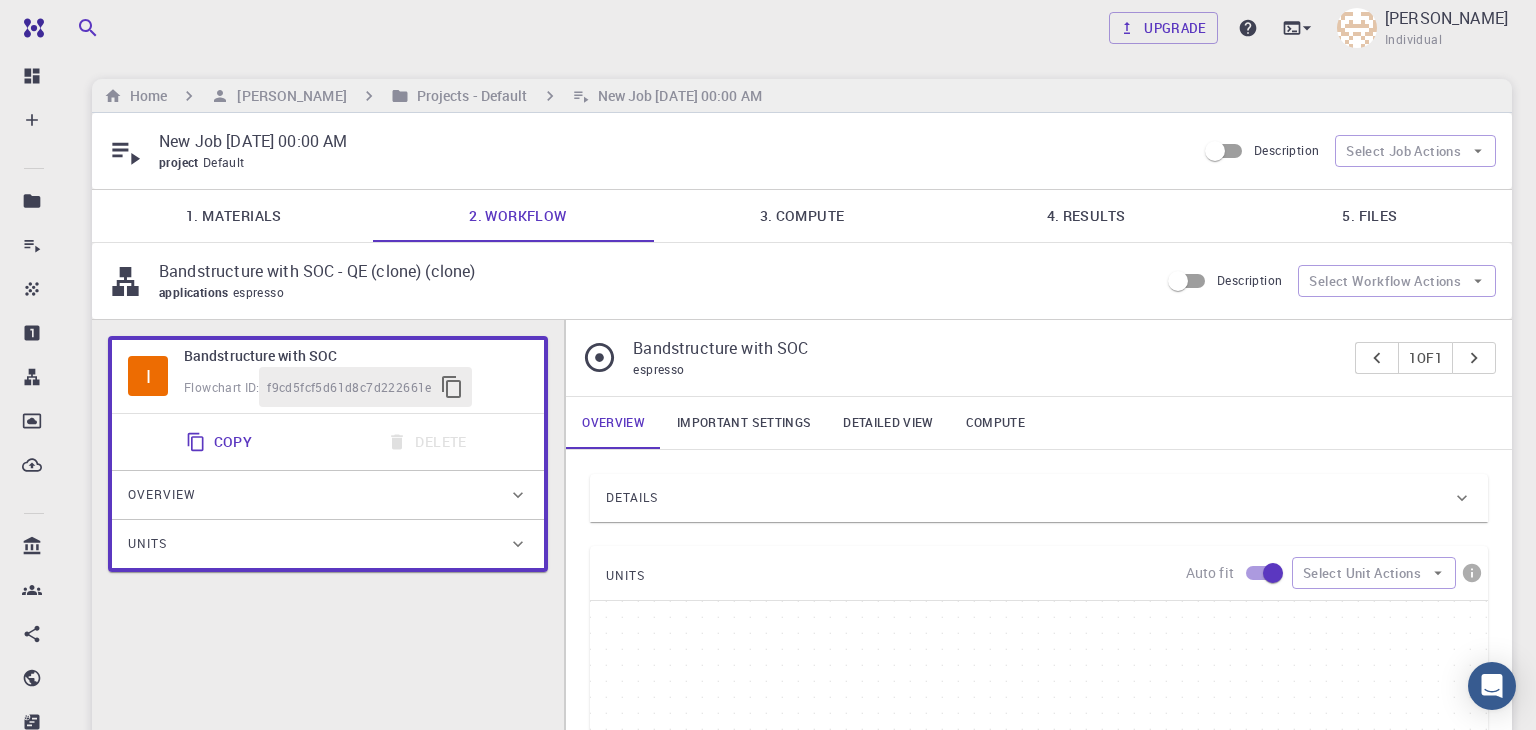 type on "/export/share/pseudo/mo/gga/pbe/dojo-oncv/0.4/nc-fr/mo_pbe_dojo-oncv_0.4.upf" 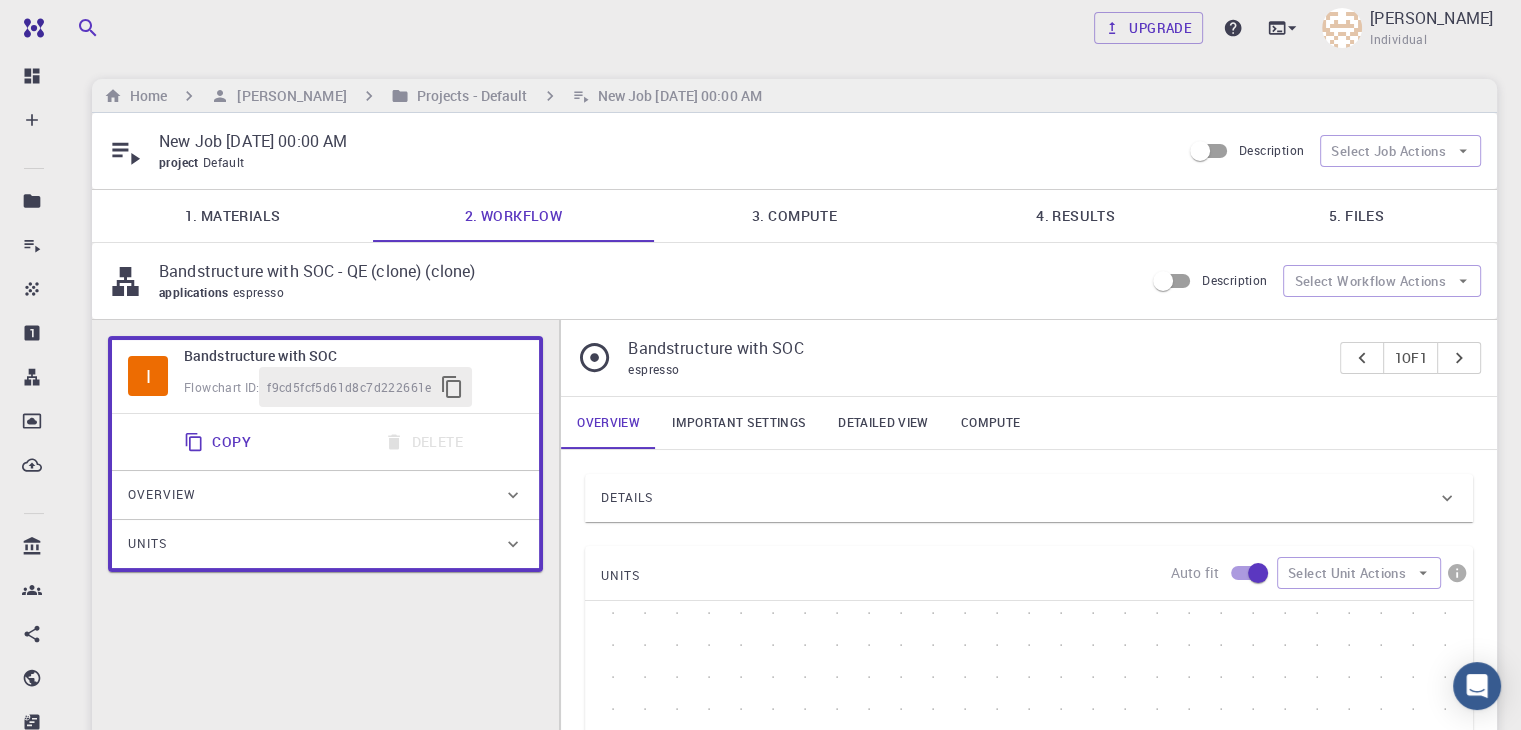 scroll, scrollTop: 0, scrollLeft: 0, axis: both 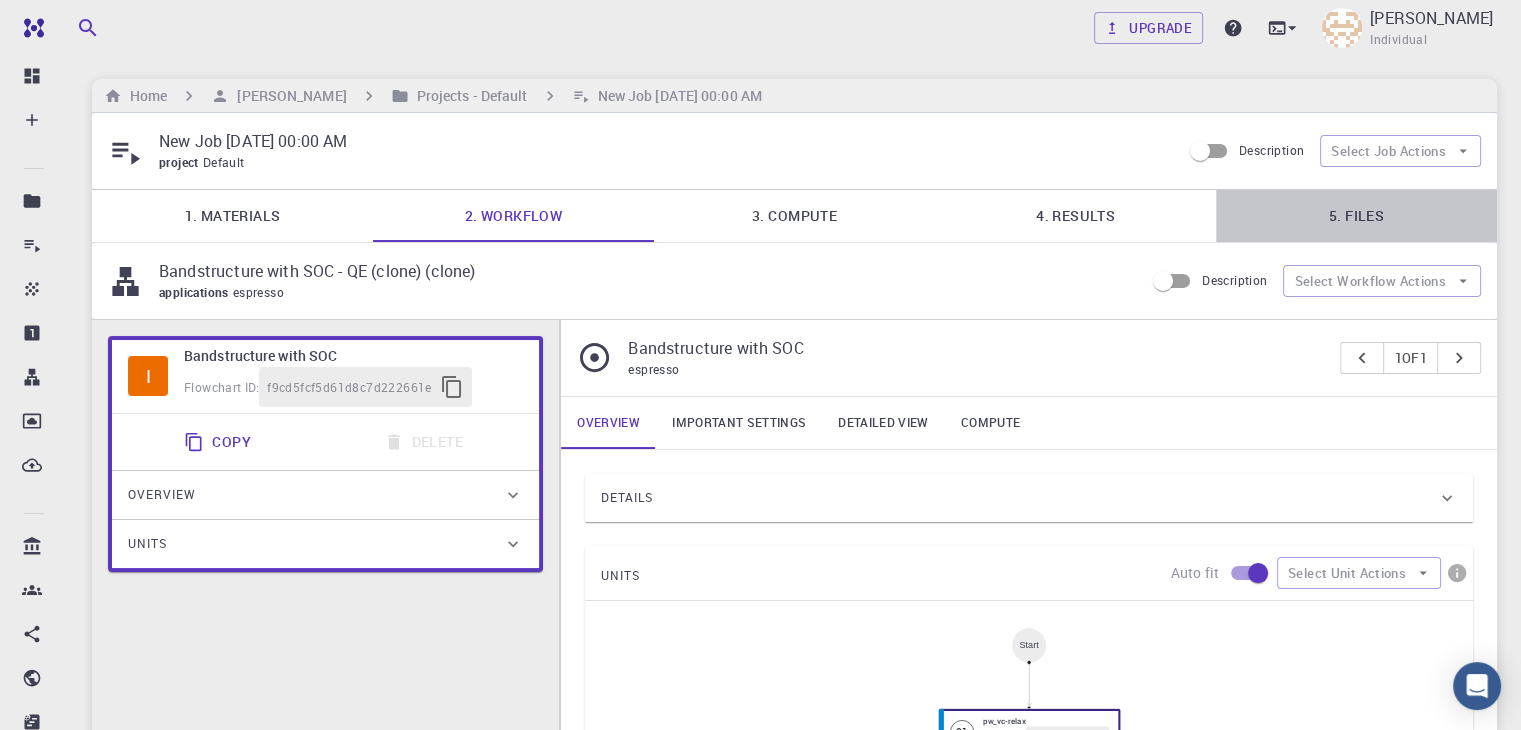 click on "5. Files" at bounding box center (1356, 216) 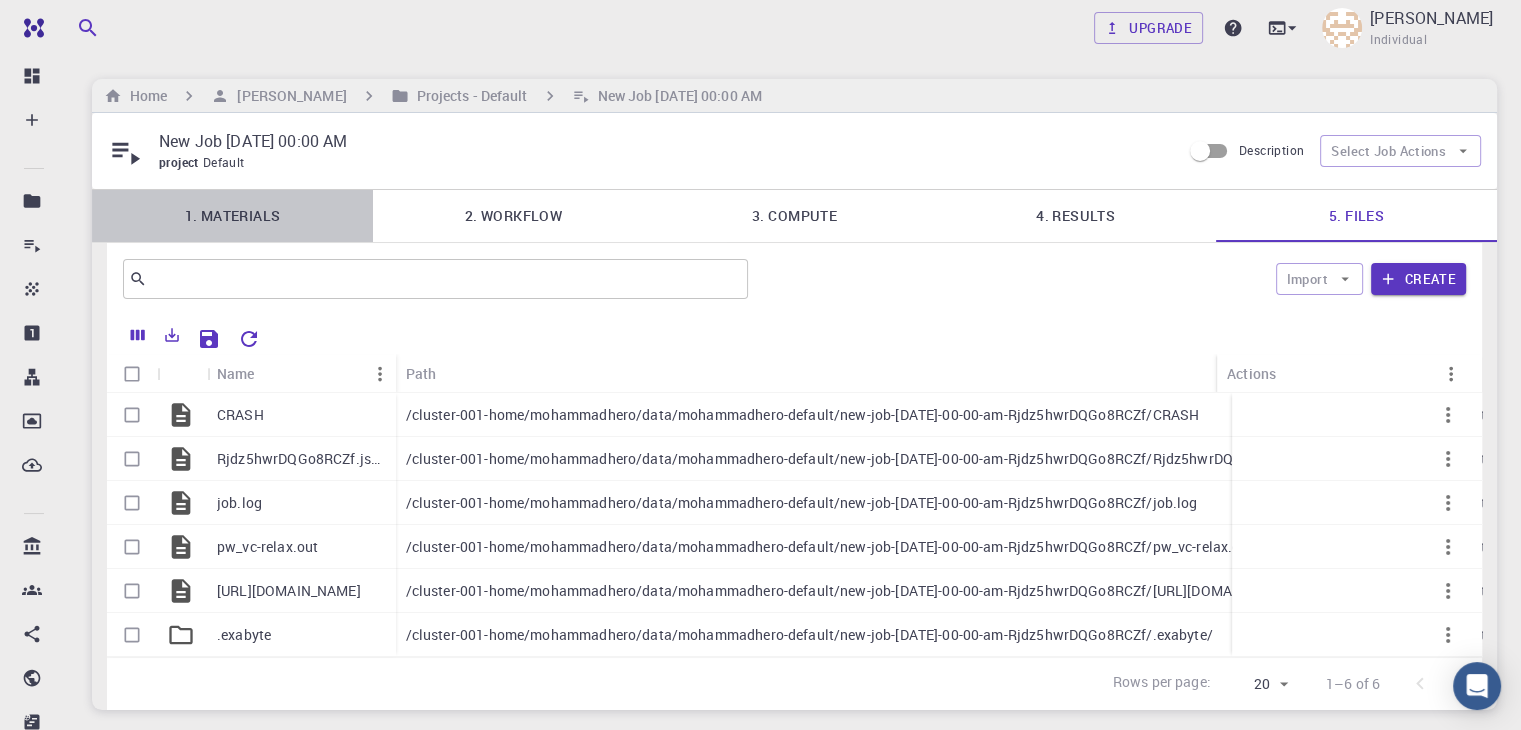 click on "1. Materials" at bounding box center (232, 216) 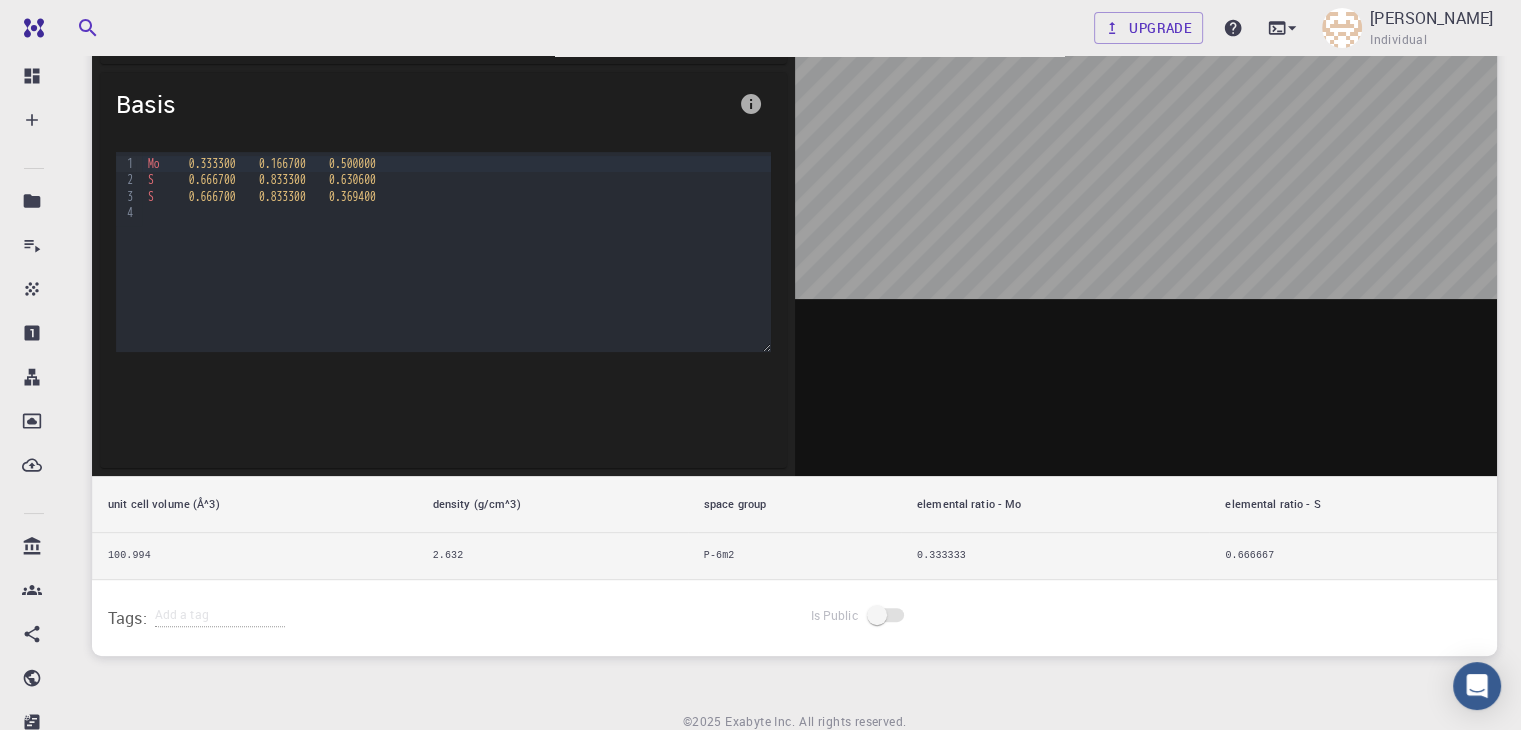 scroll, scrollTop: 539, scrollLeft: 0, axis: vertical 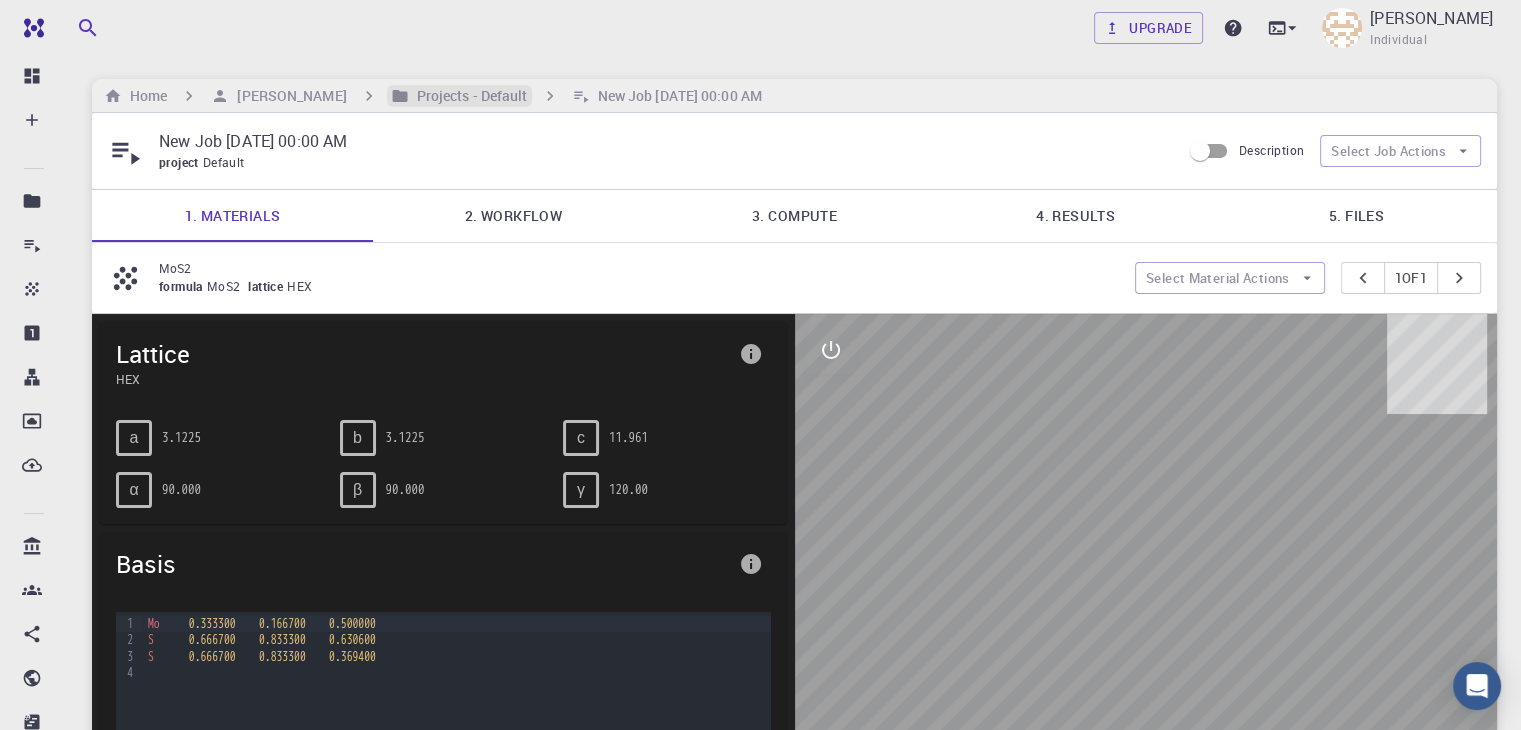 click on "Projects - Default" at bounding box center (468, 96) 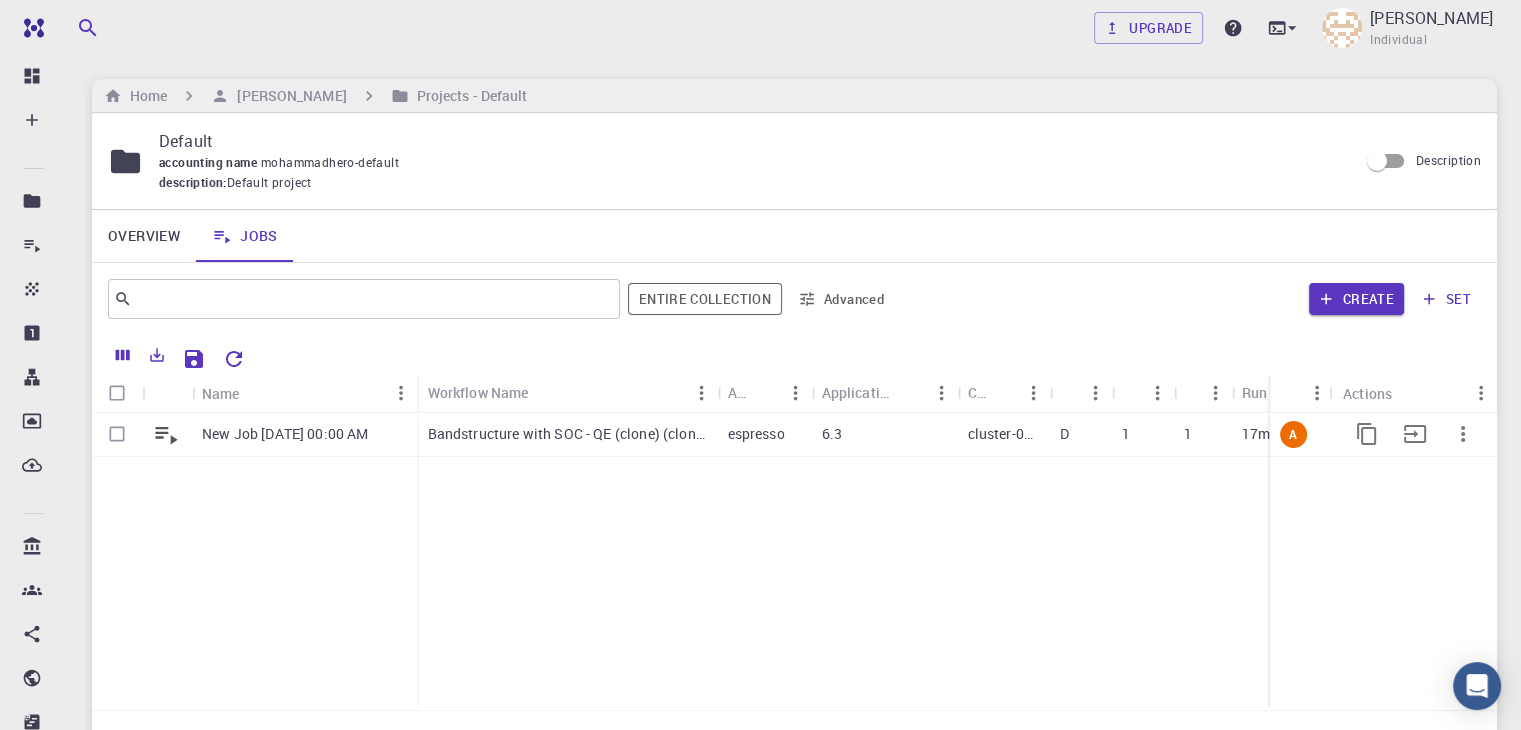 click 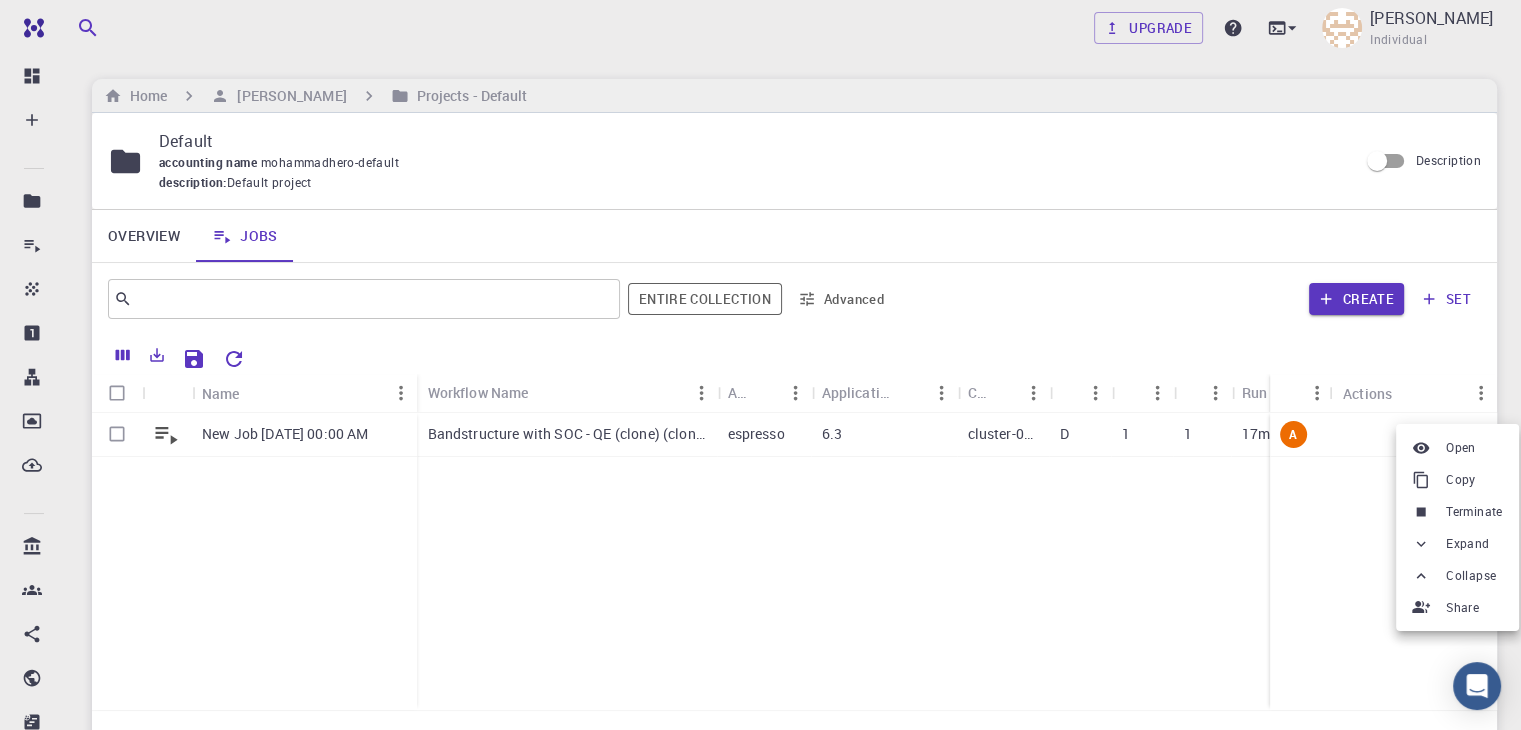 click on "Terminate" at bounding box center [1474, 512] 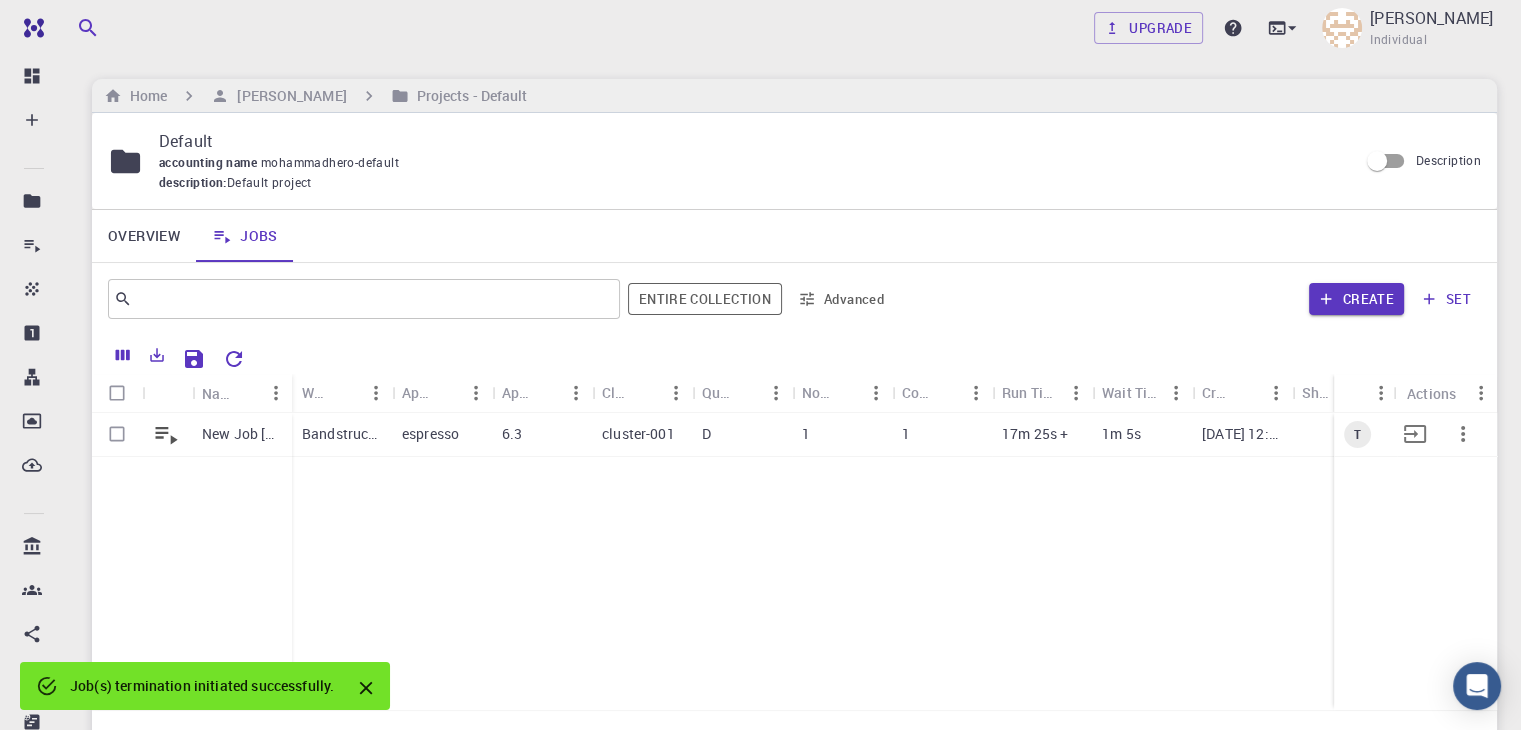 click 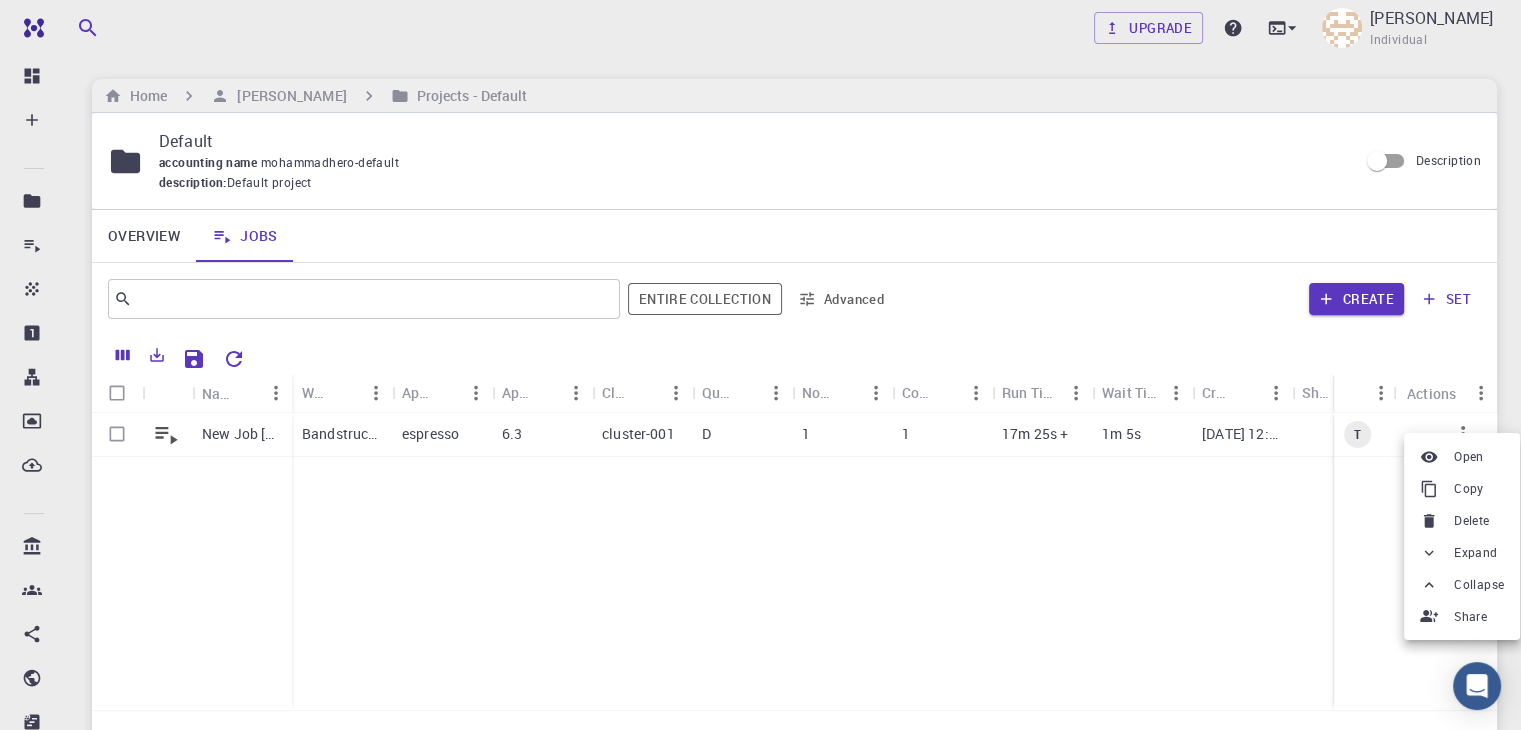 click at bounding box center [760, 365] 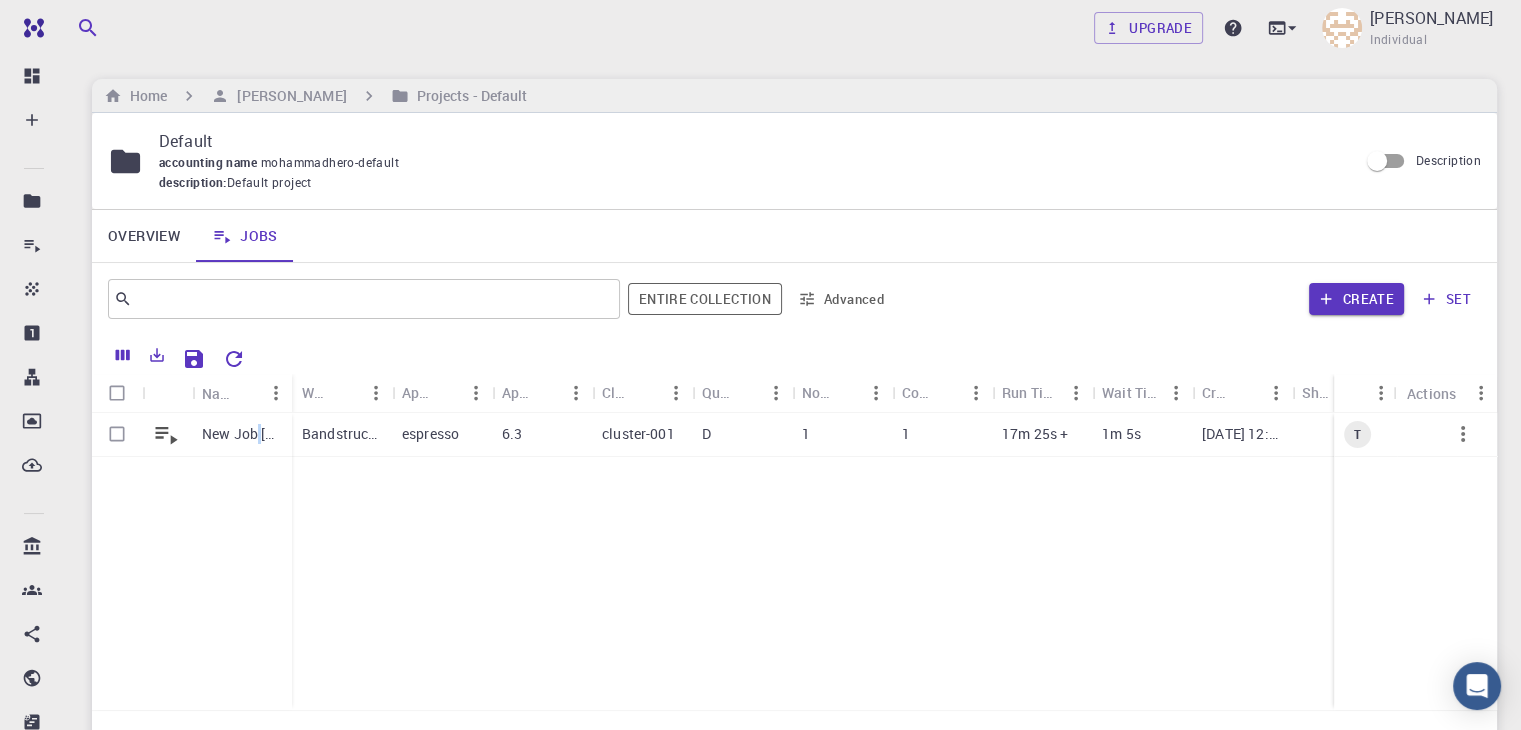 click on "New Job Jul 19, 2025, 00:00 AM" at bounding box center [242, 434] 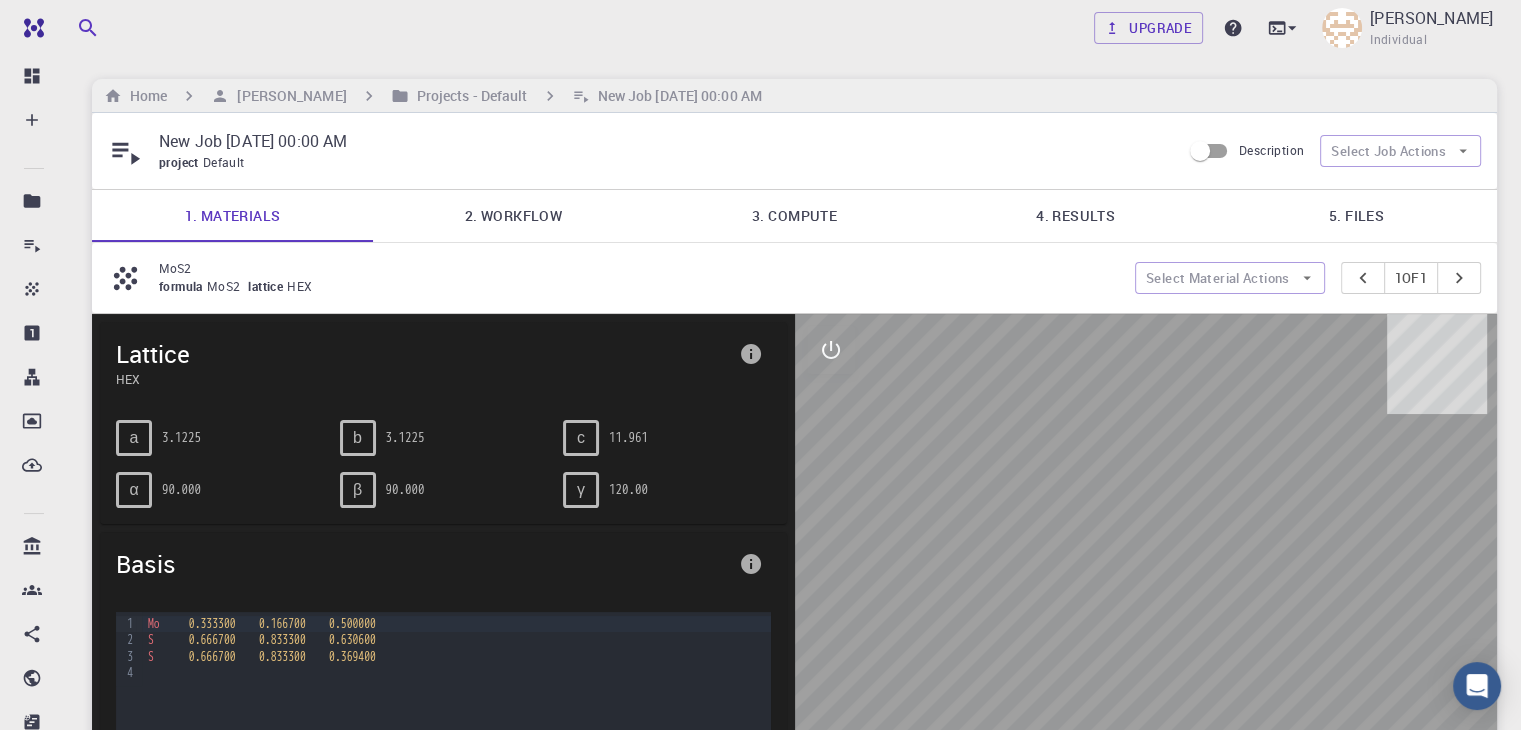 click on "2. Workflow" at bounding box center (513, 216) 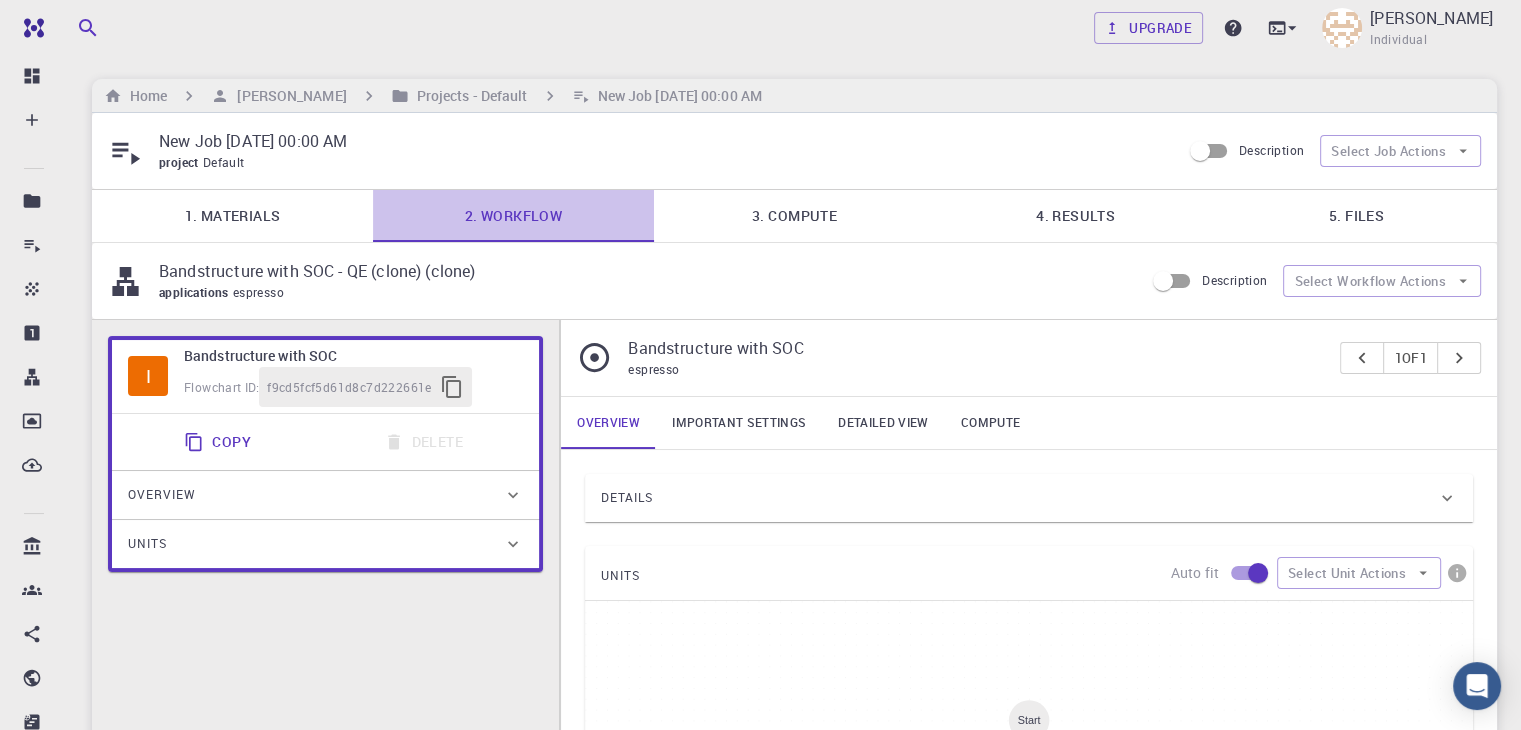 click on "2. Workflow" at bounding box center [513, 216] 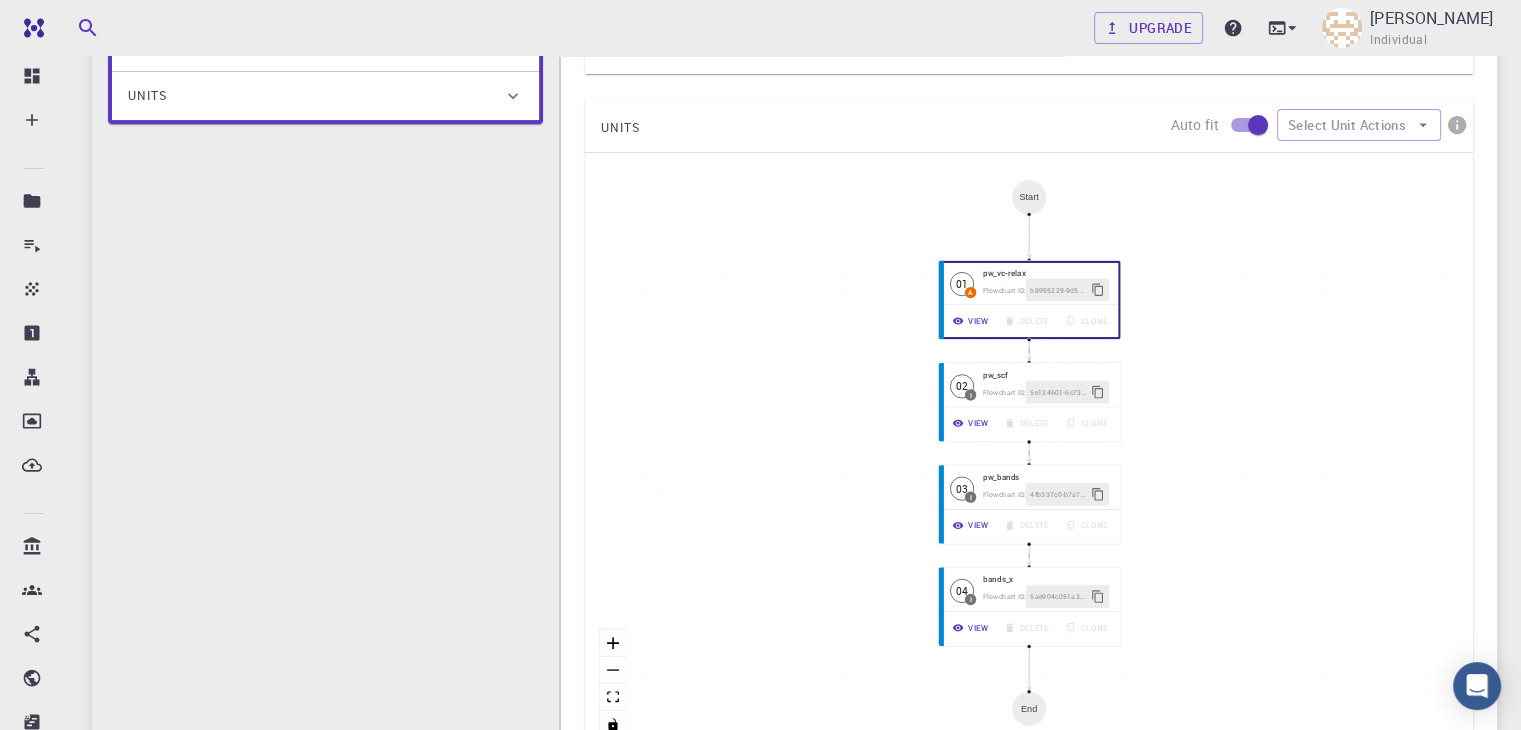 scroll, scrollTop: 456, scrollLeft: 0, axis: vertical 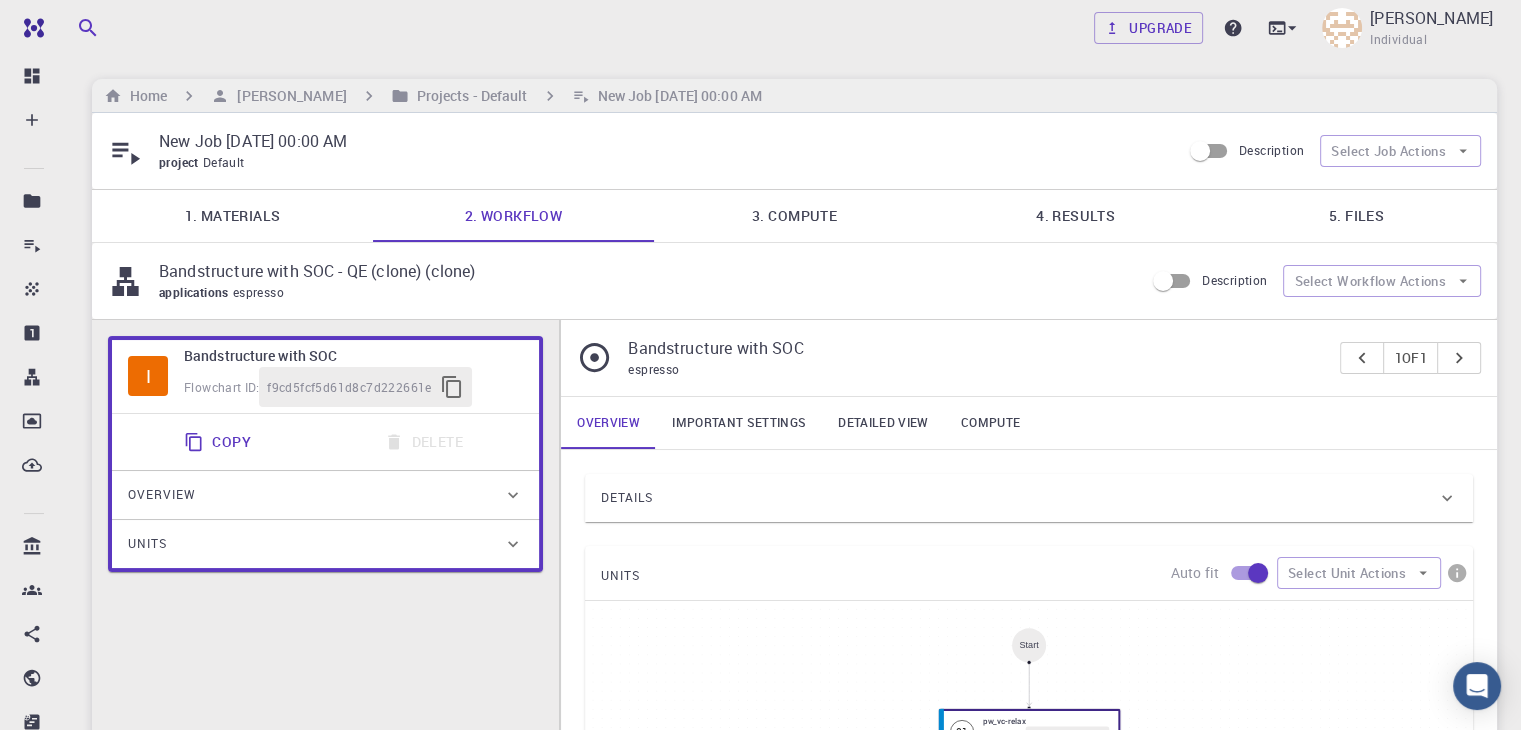 click on "Important settings" at bounding box center [739, 423] 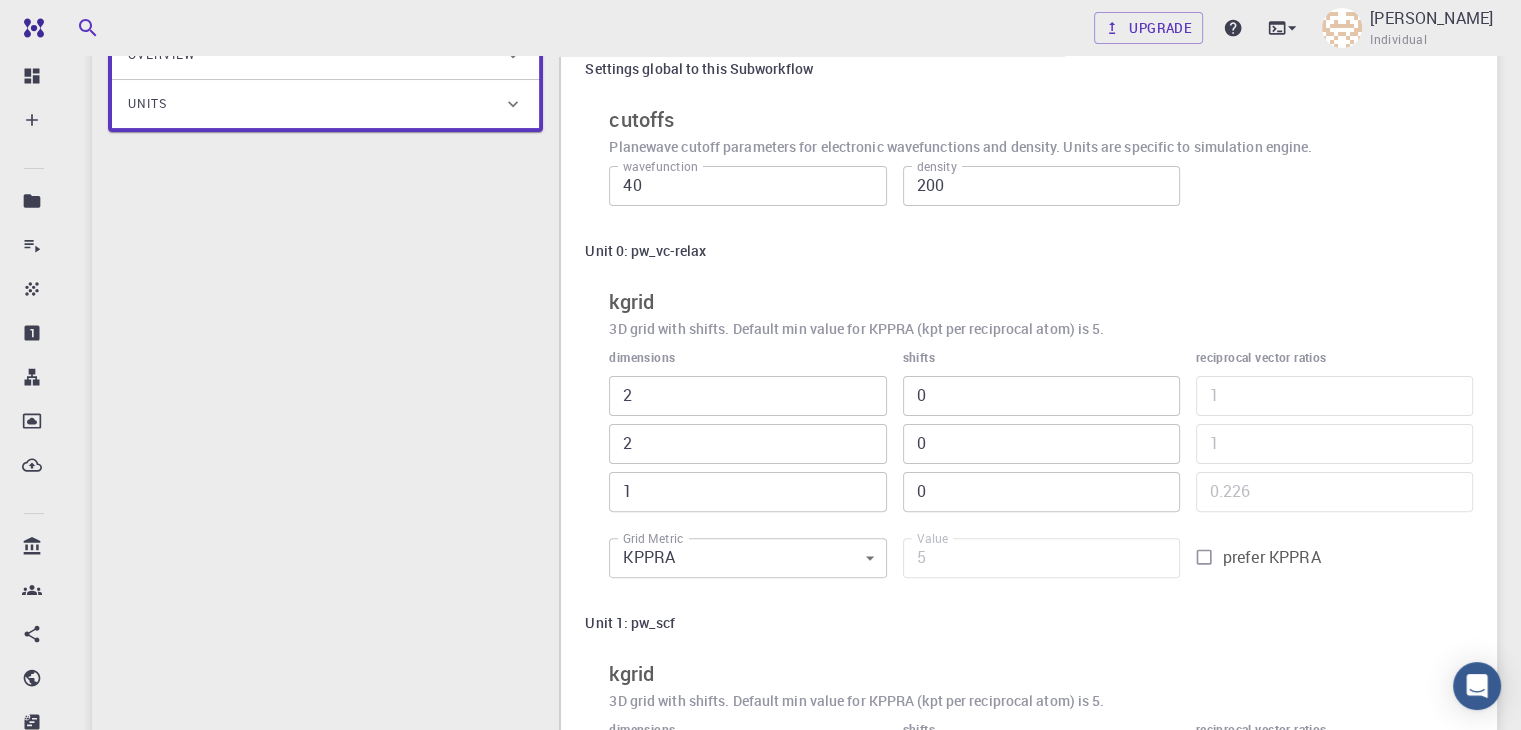 scroll, scrollTop: 438, scrollLeft: 0, axis: vertical 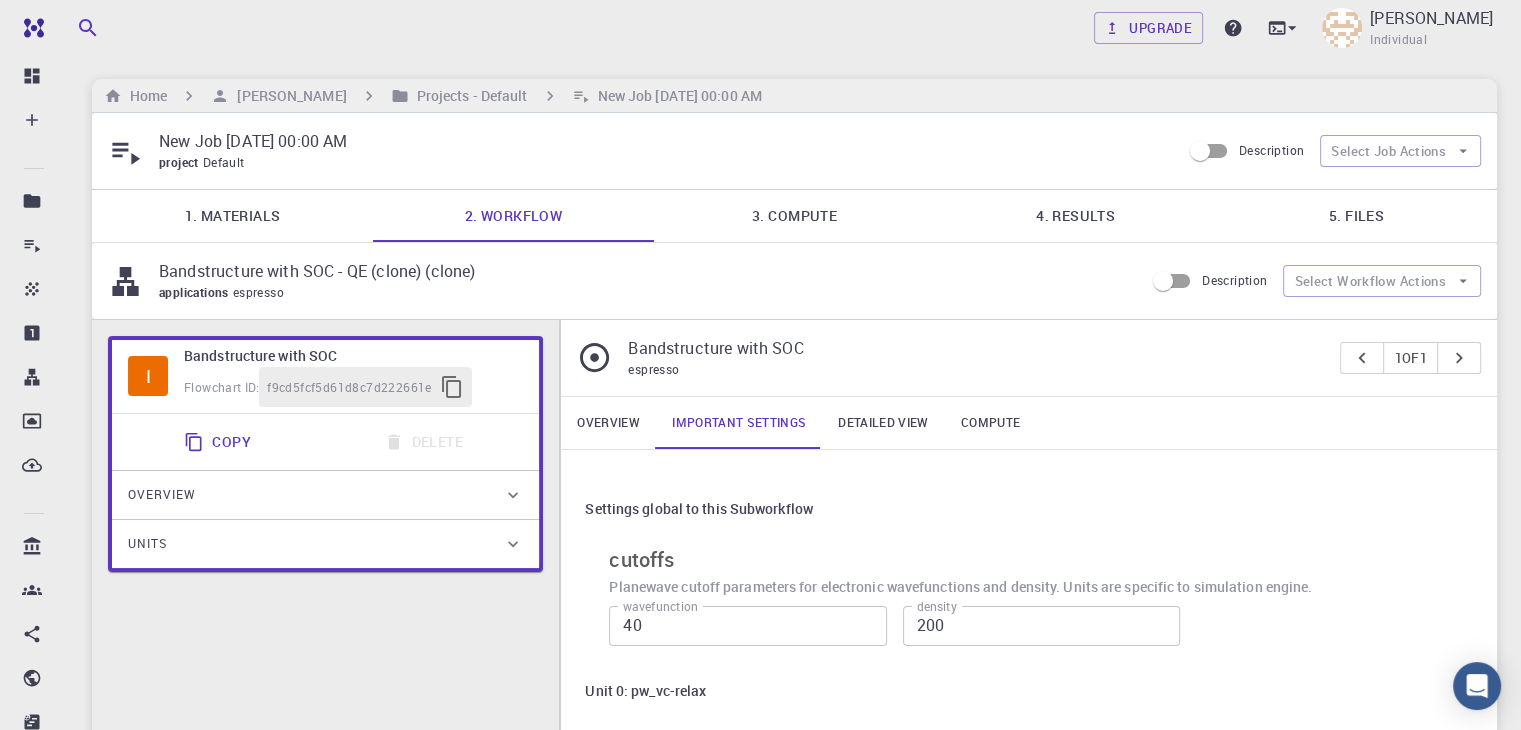 click on "1. Materials" at bounding box center (232, 216) 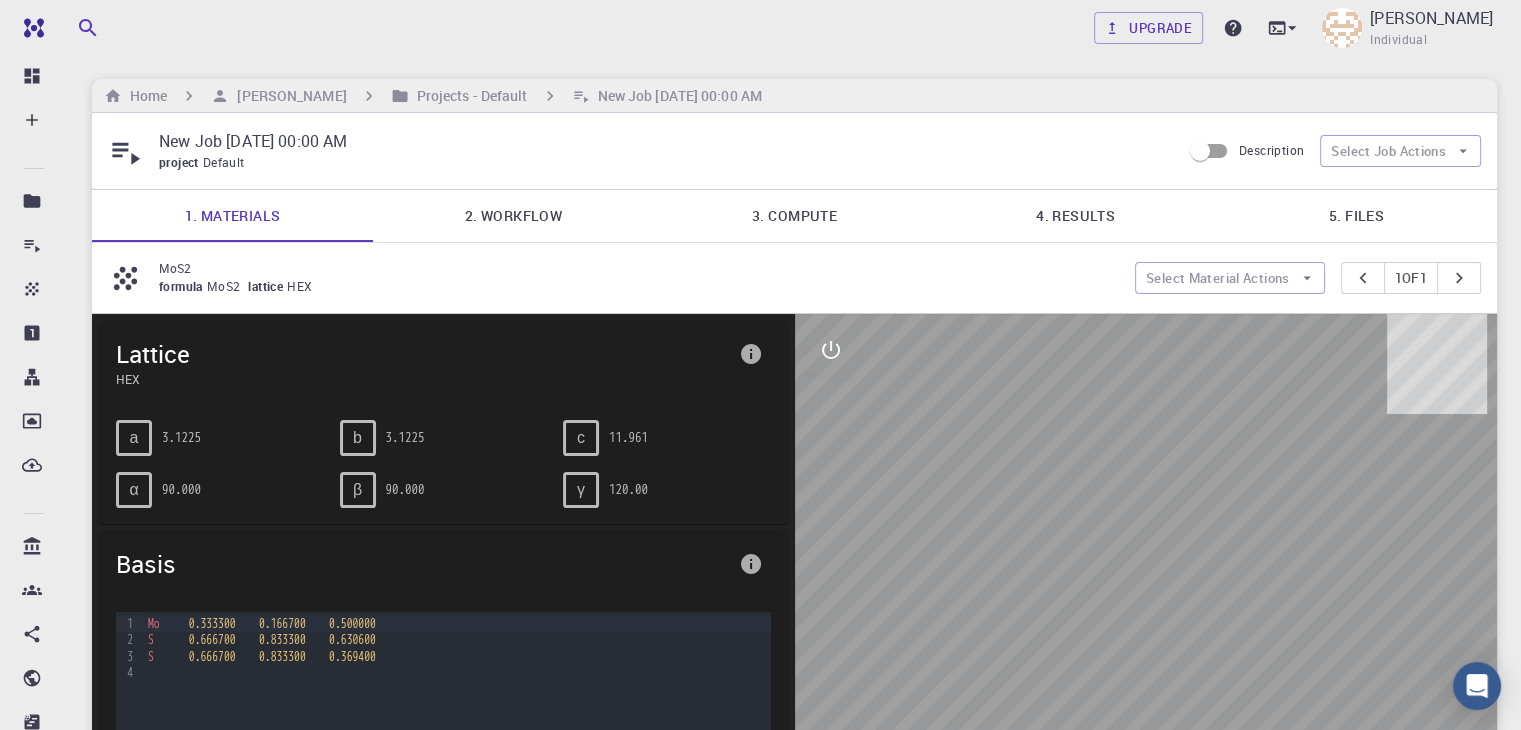 click on "2. Workflow" at bounding box center (513, 216) 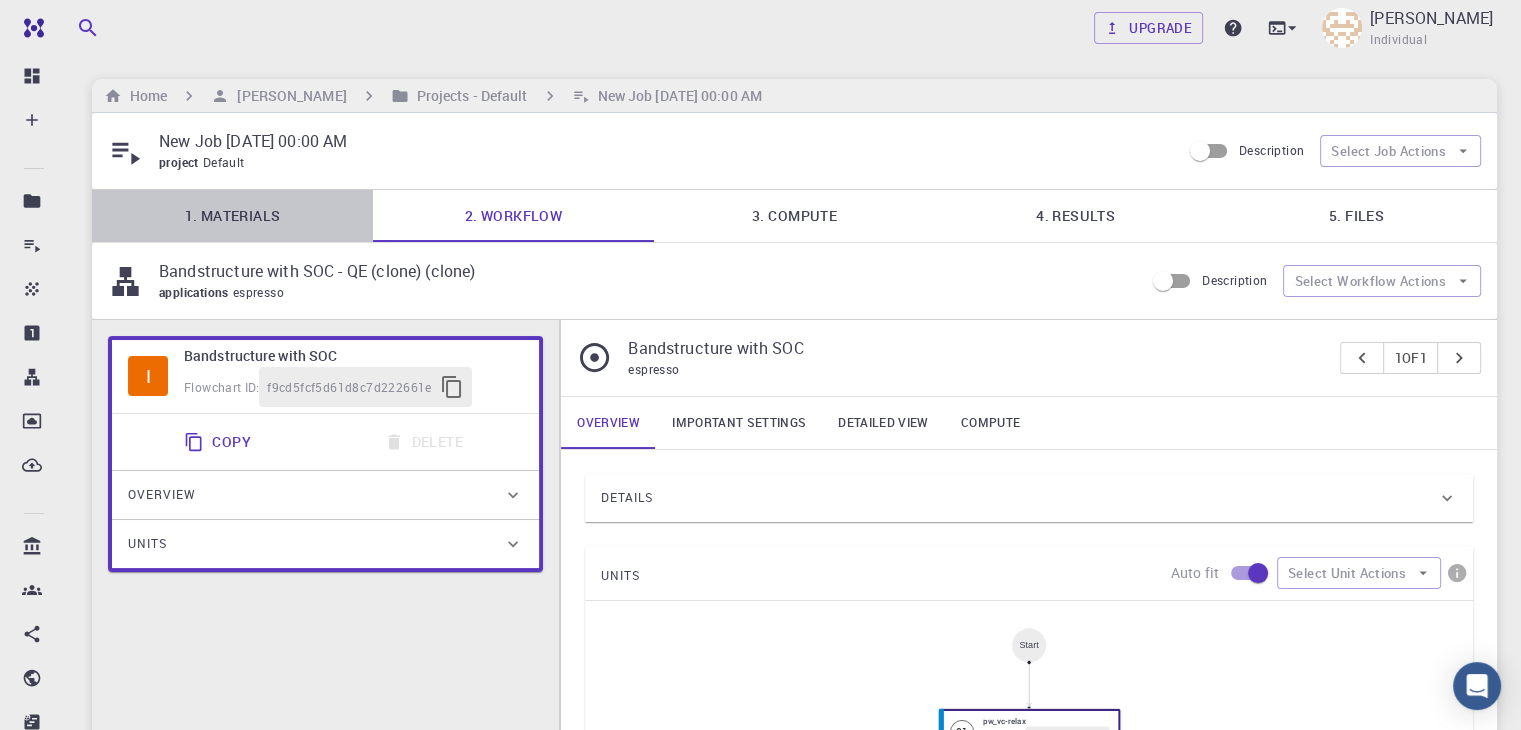 click on "1. Materials" at bounding box center [232, 216] 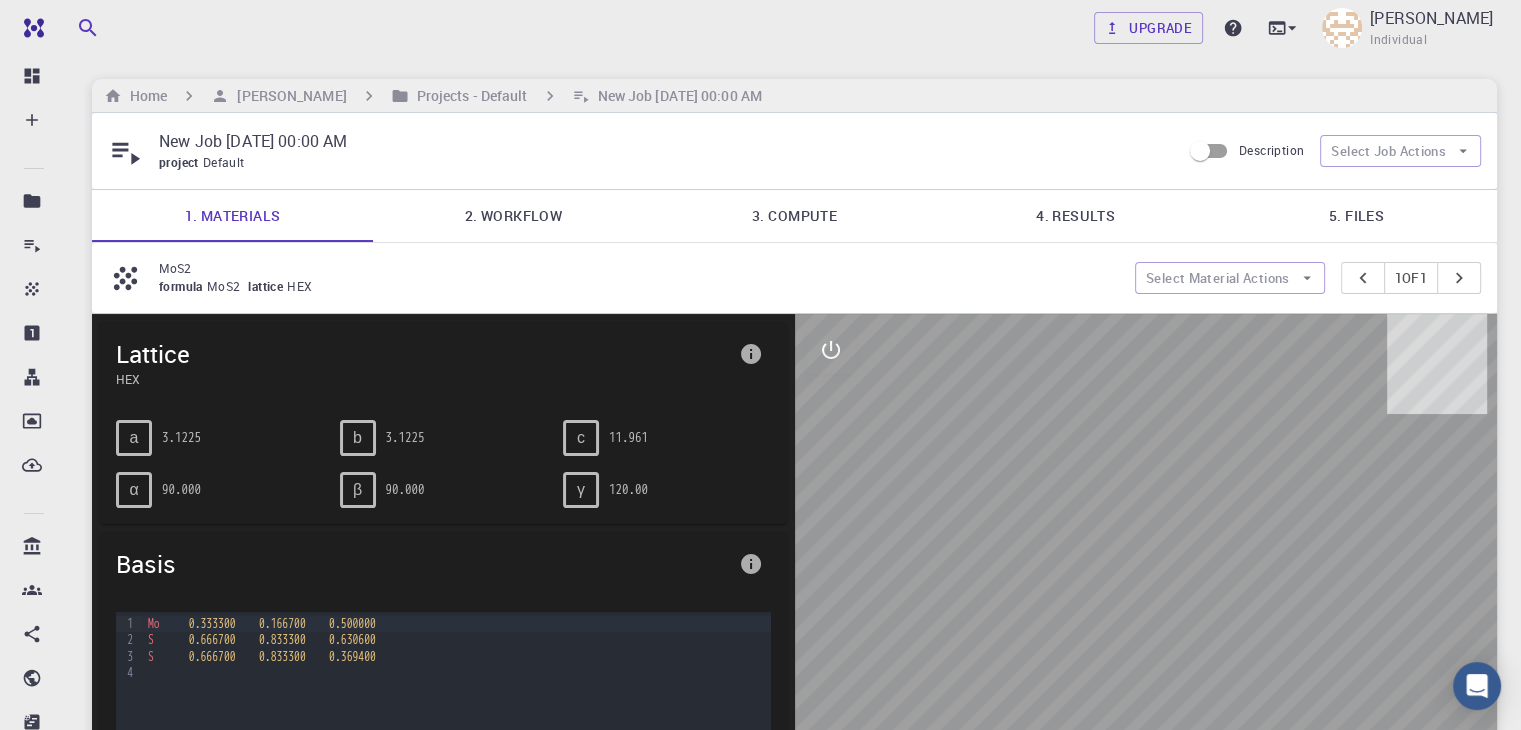 drag, startPoint x: 400, startPoint y: 236, endPoint x: 606, endPoint y: 233, distance: 206.02185 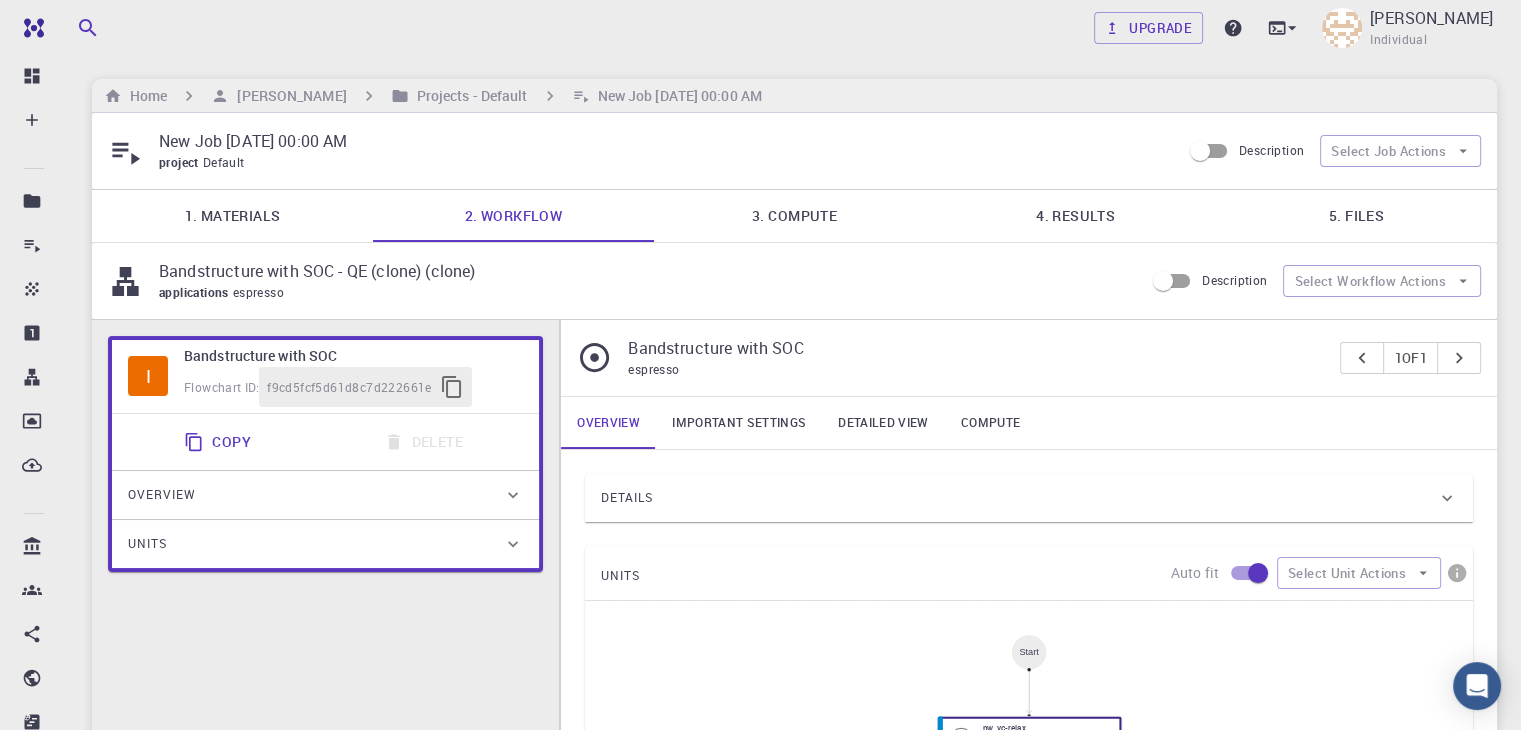 click on "3. Compute" at bounding box center [794, 216] 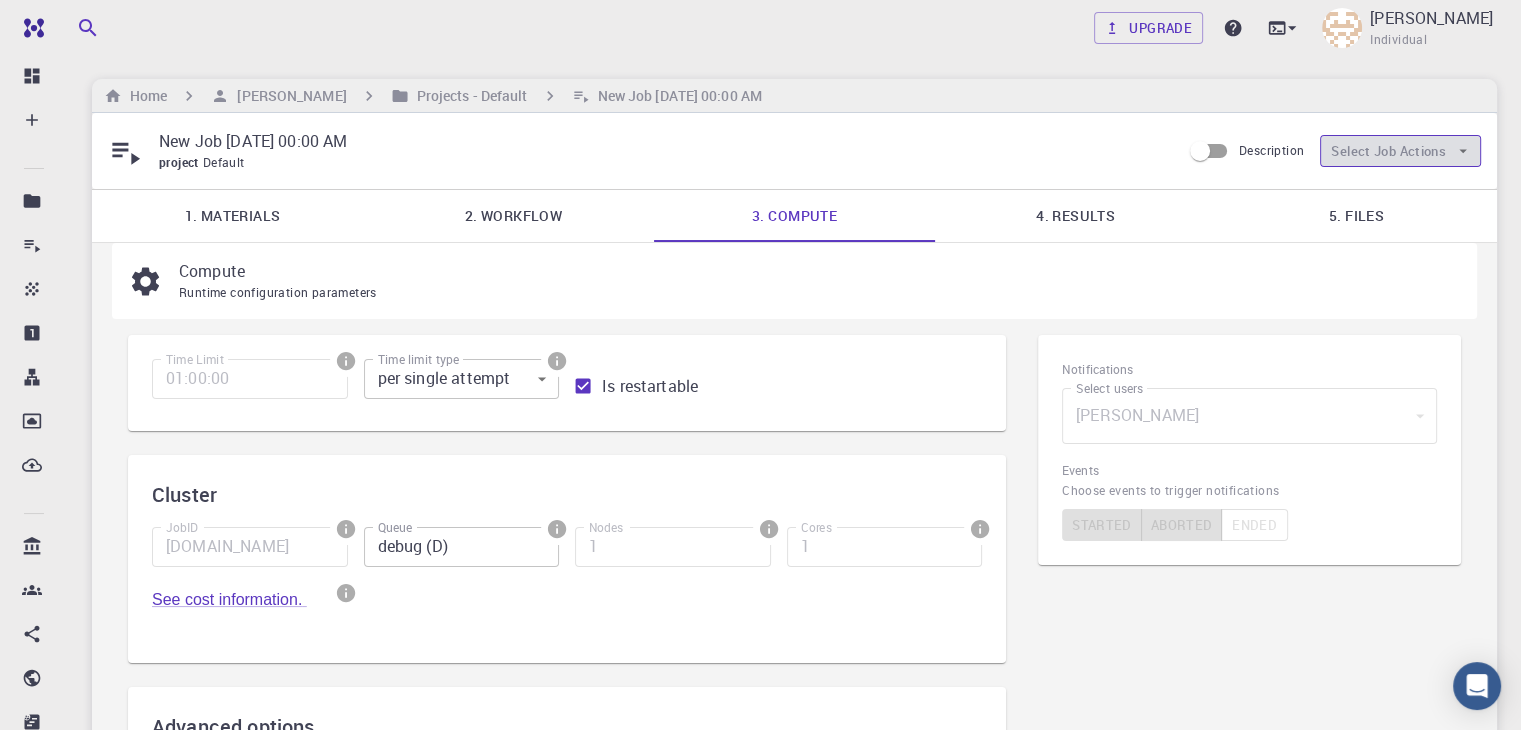 click on "Select Job Actions" at bounding box center (1400, 151) 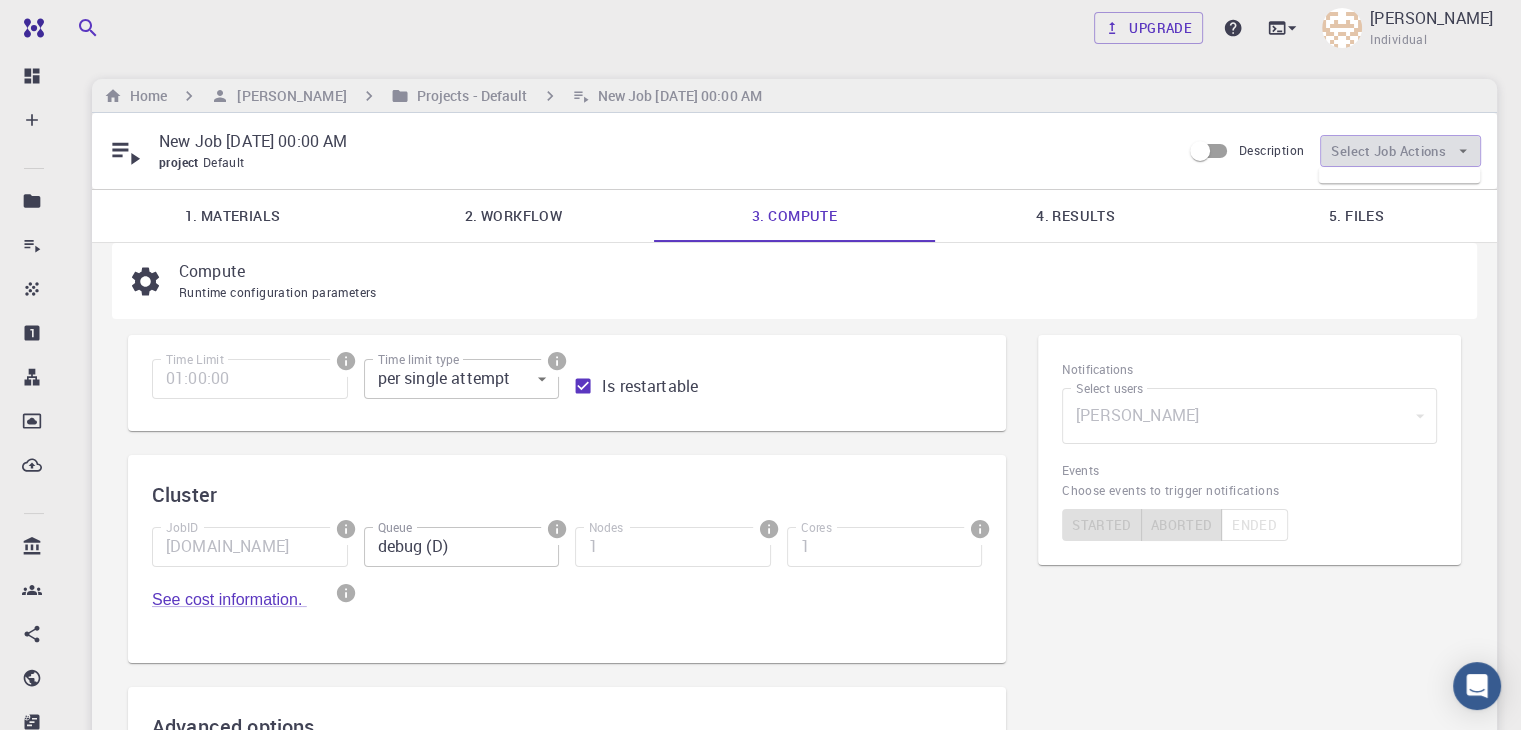 drag, startPoint x: 1446, startPoint y: 140, endPoint x: 1176, endPoint y: 145, distance: 270.0463 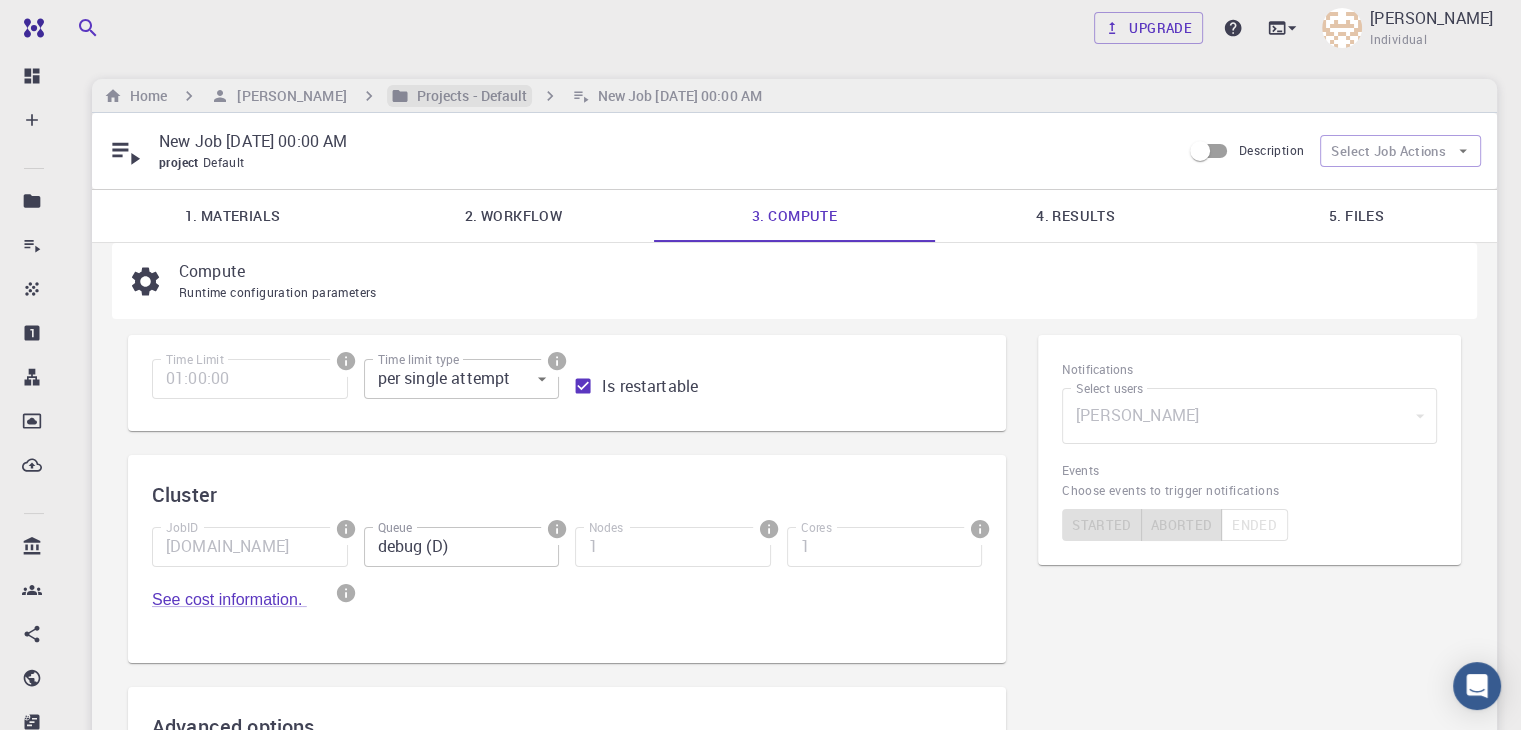 click on "Projects - Default" at bounding box center (468, 96) 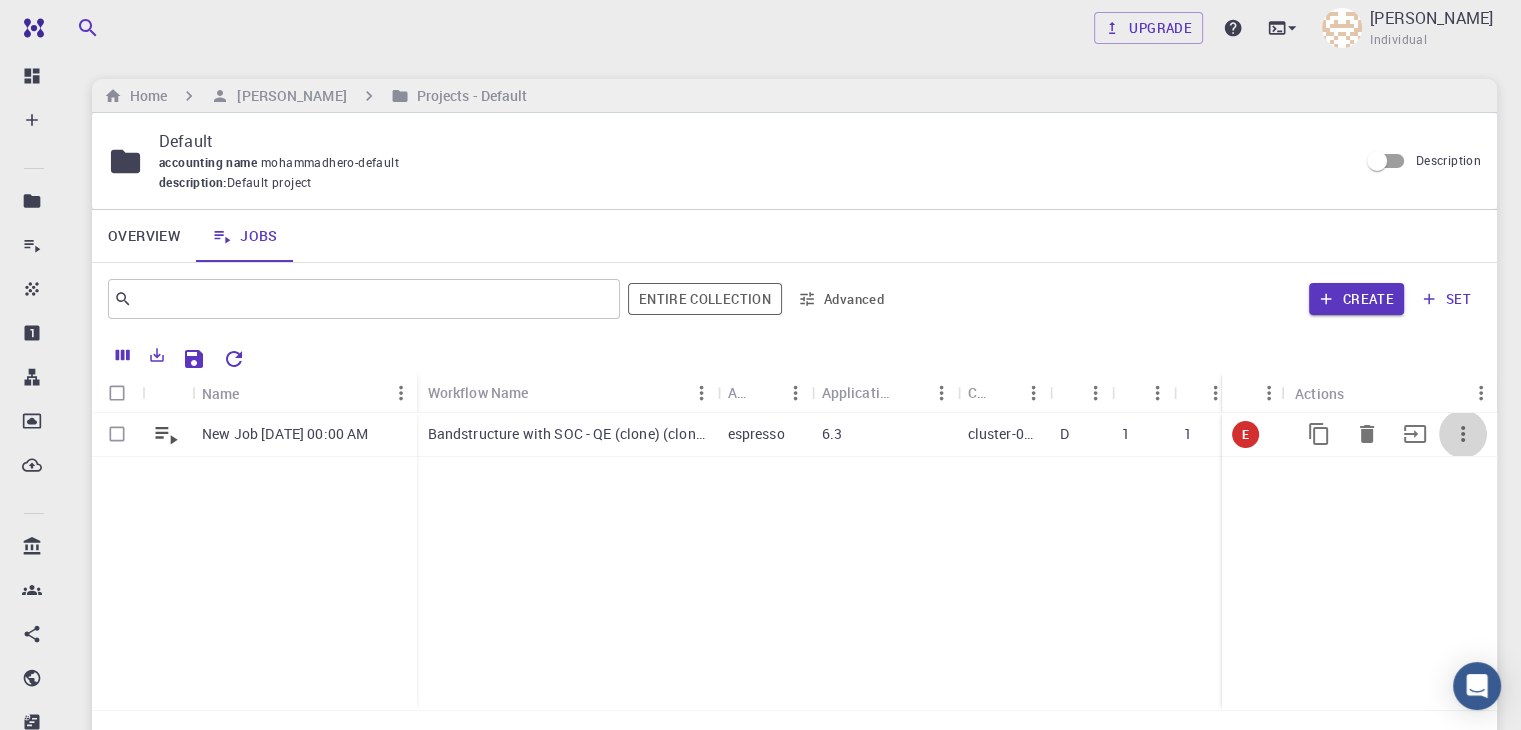 click 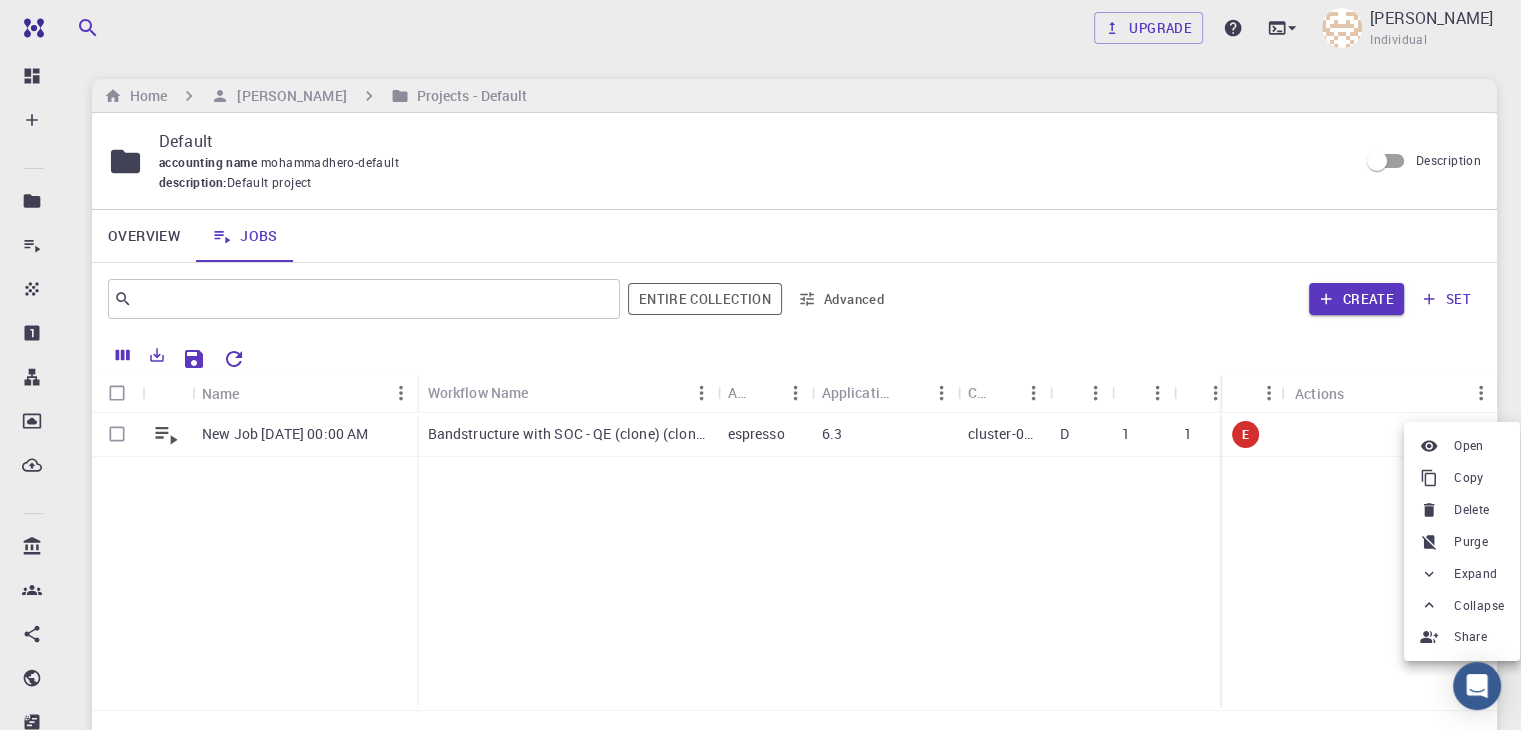 click on "Delete" at bounding box center [1471, 510] 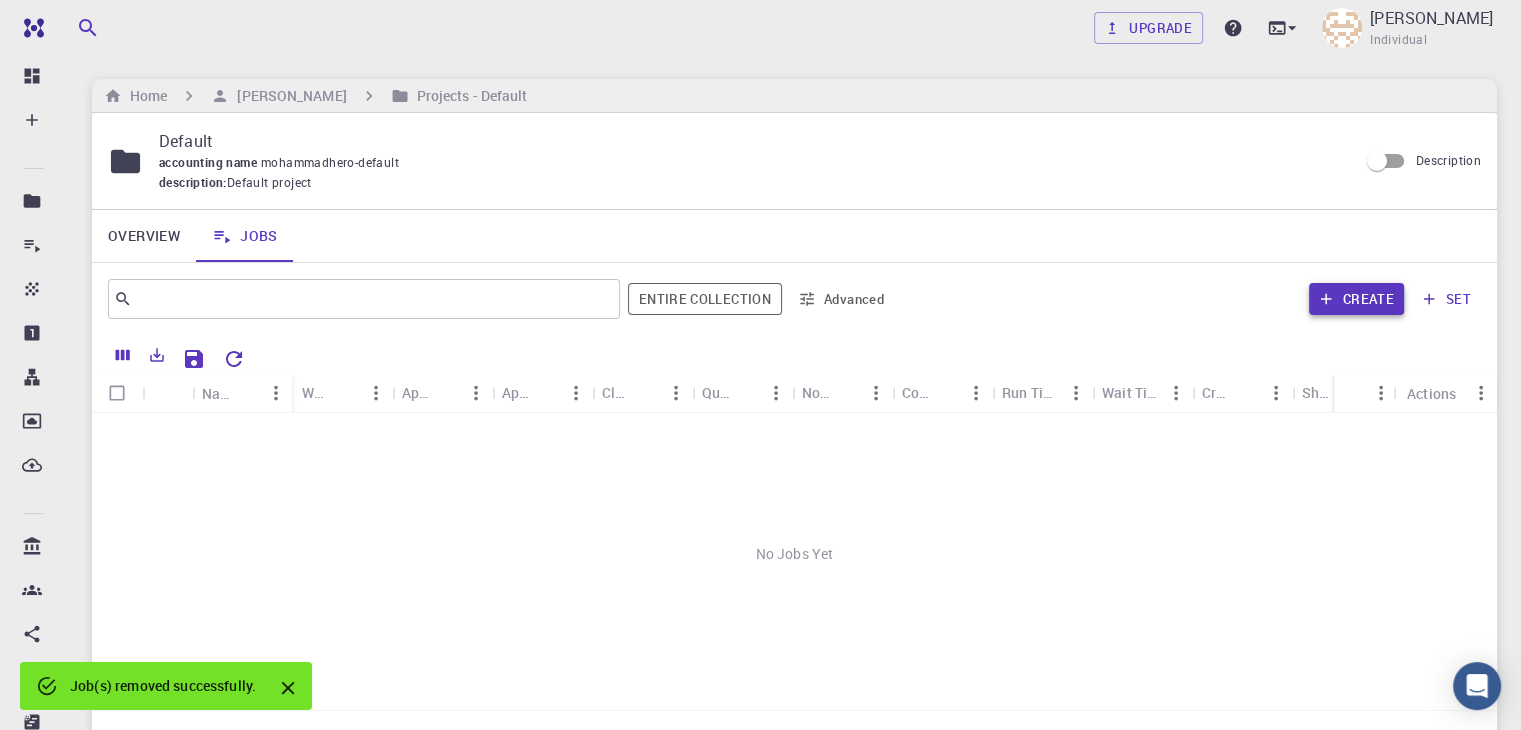 click on "Create" at bounding box center (1356, 299) 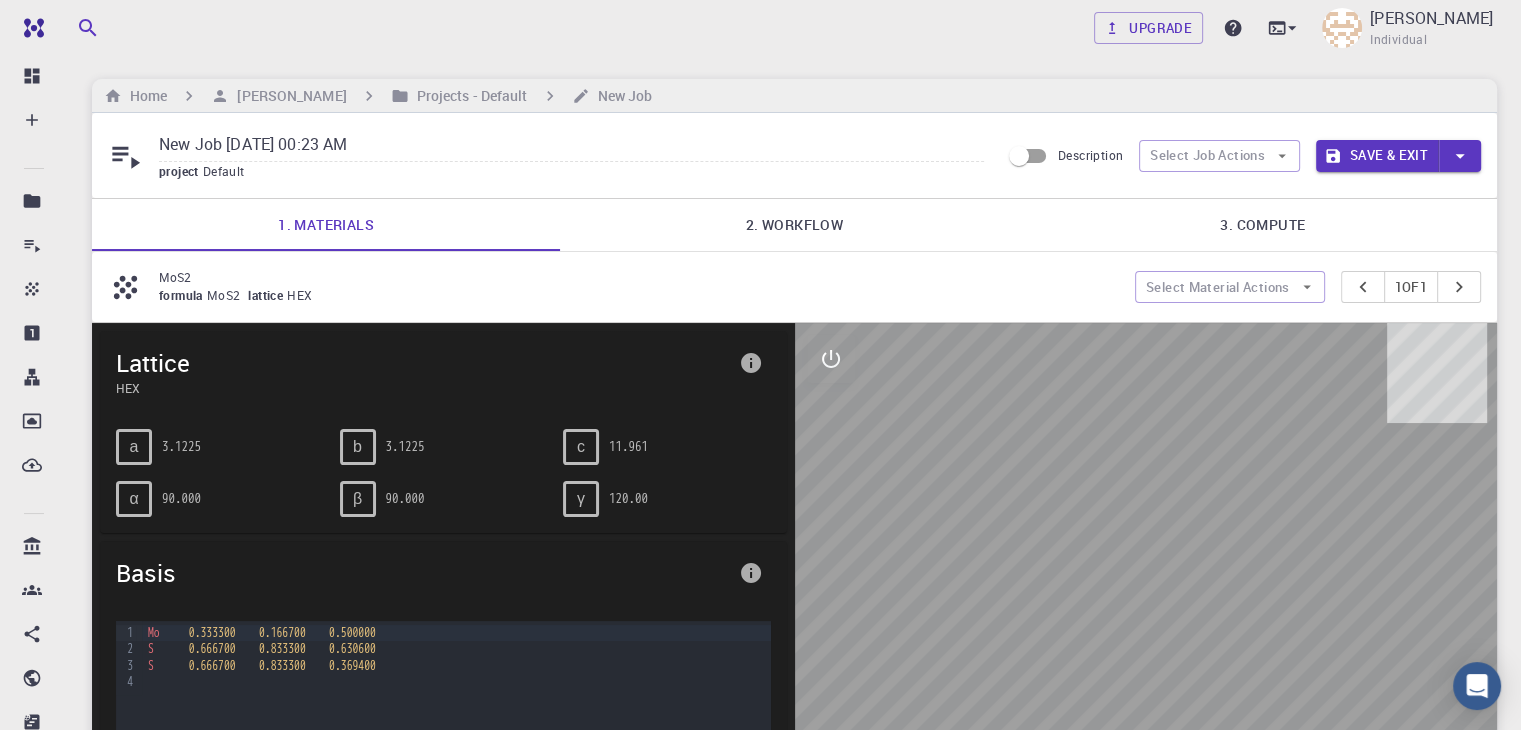 click on "2. Workflow" at bounding box center (794, 225) 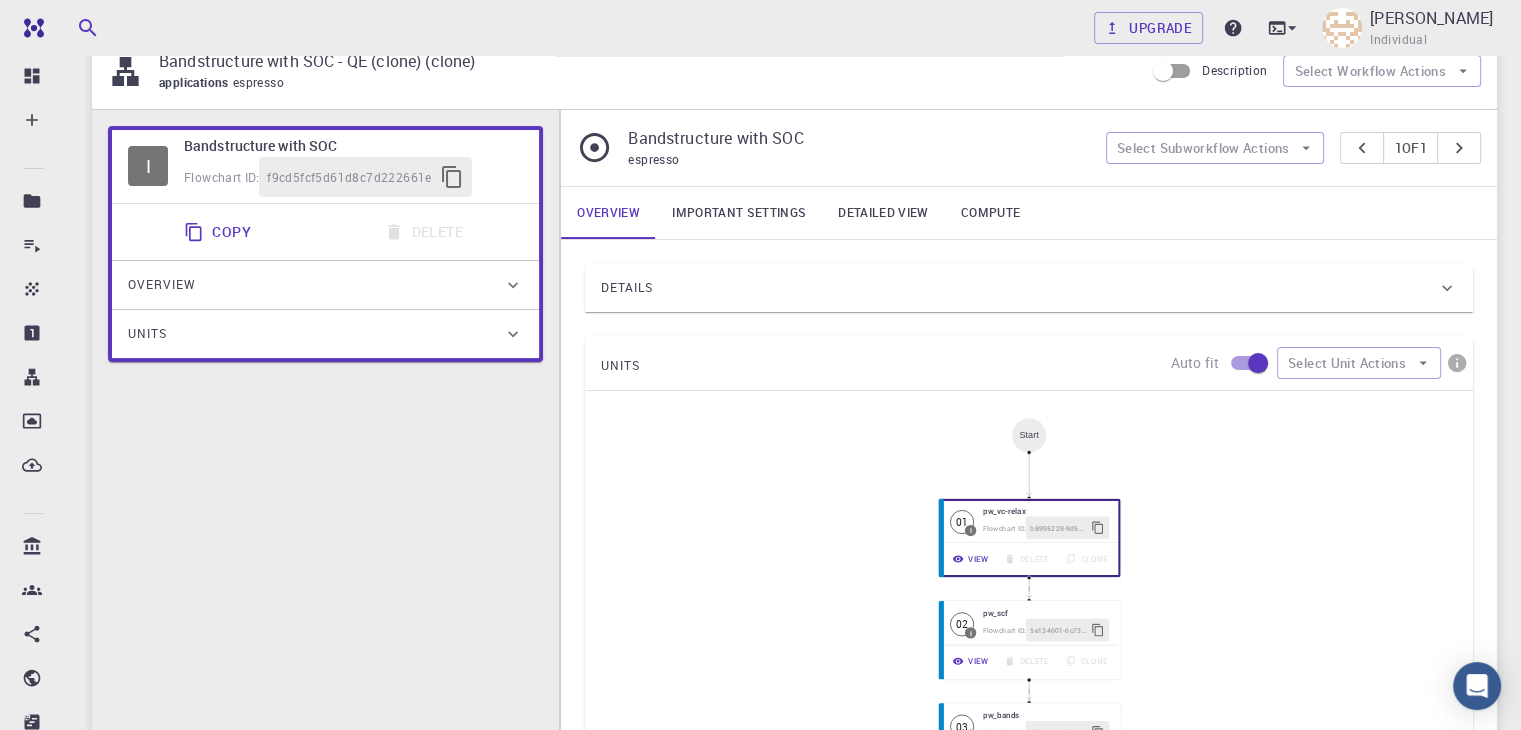 scroll, scrollTop: 229, scrollLeft: 0, axis: vertical 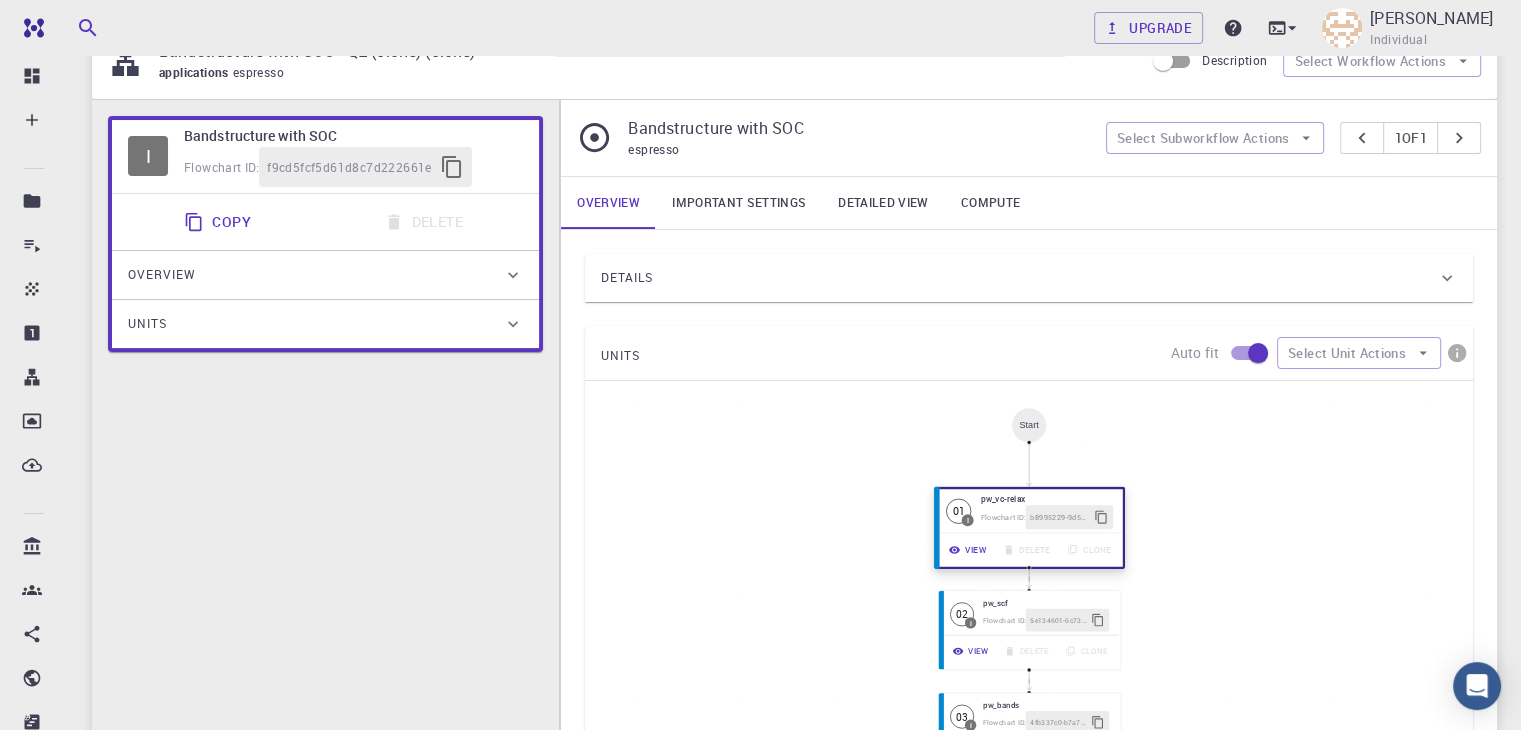 click on "View Delete Clone" at bounding box center (1030, 550) 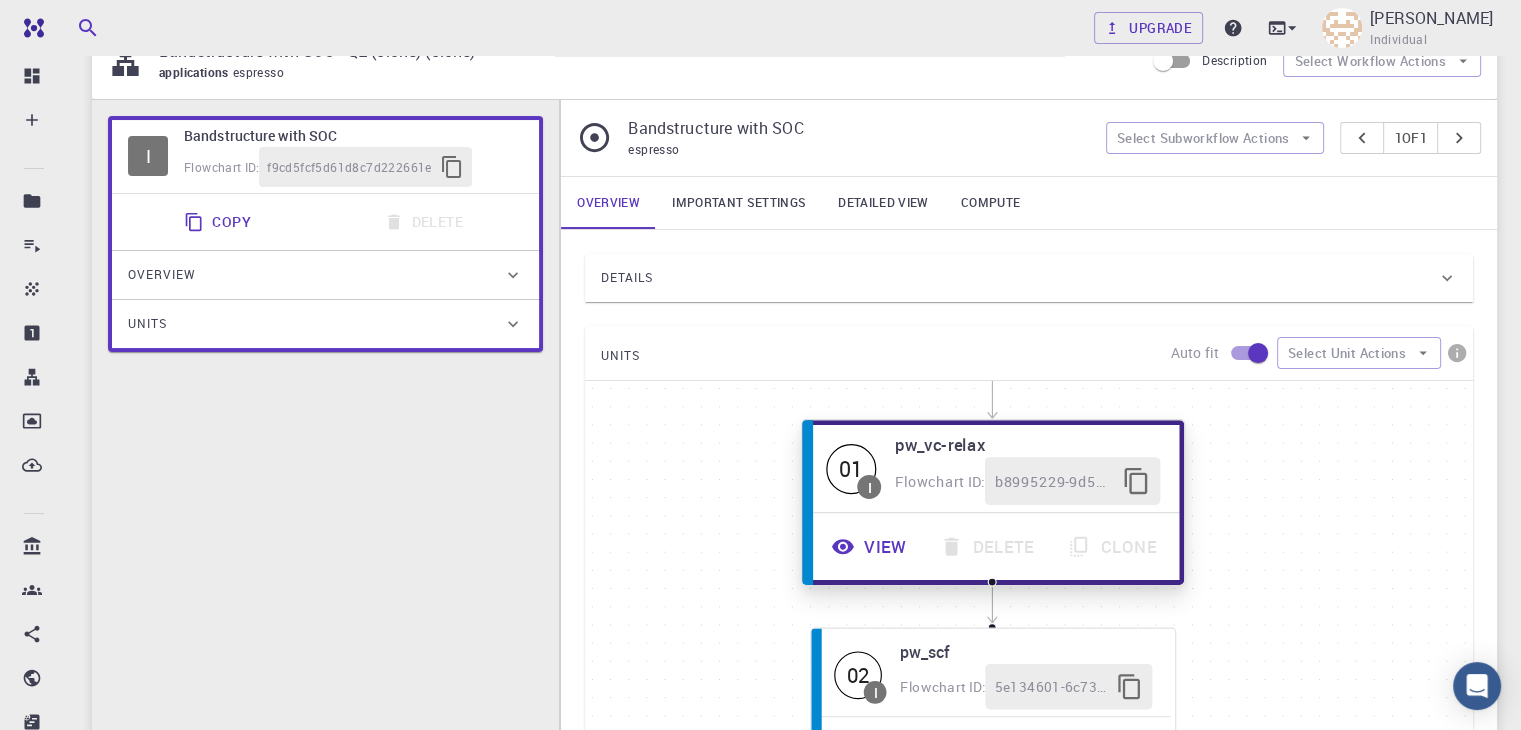 click on "View" at bounding box center [871, 547] 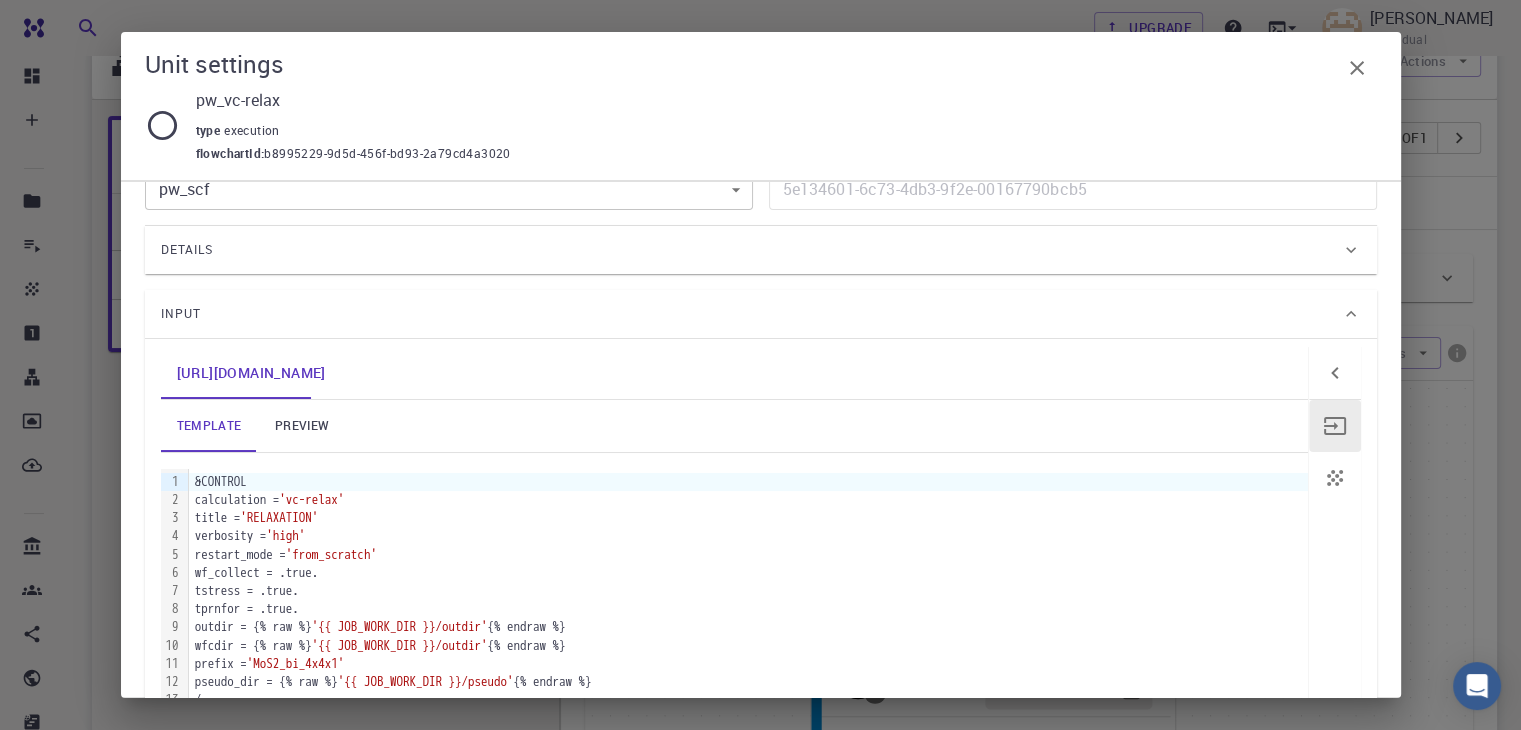 scroll, scrollTop: 48, scrollLeft: 0, axis: vertical 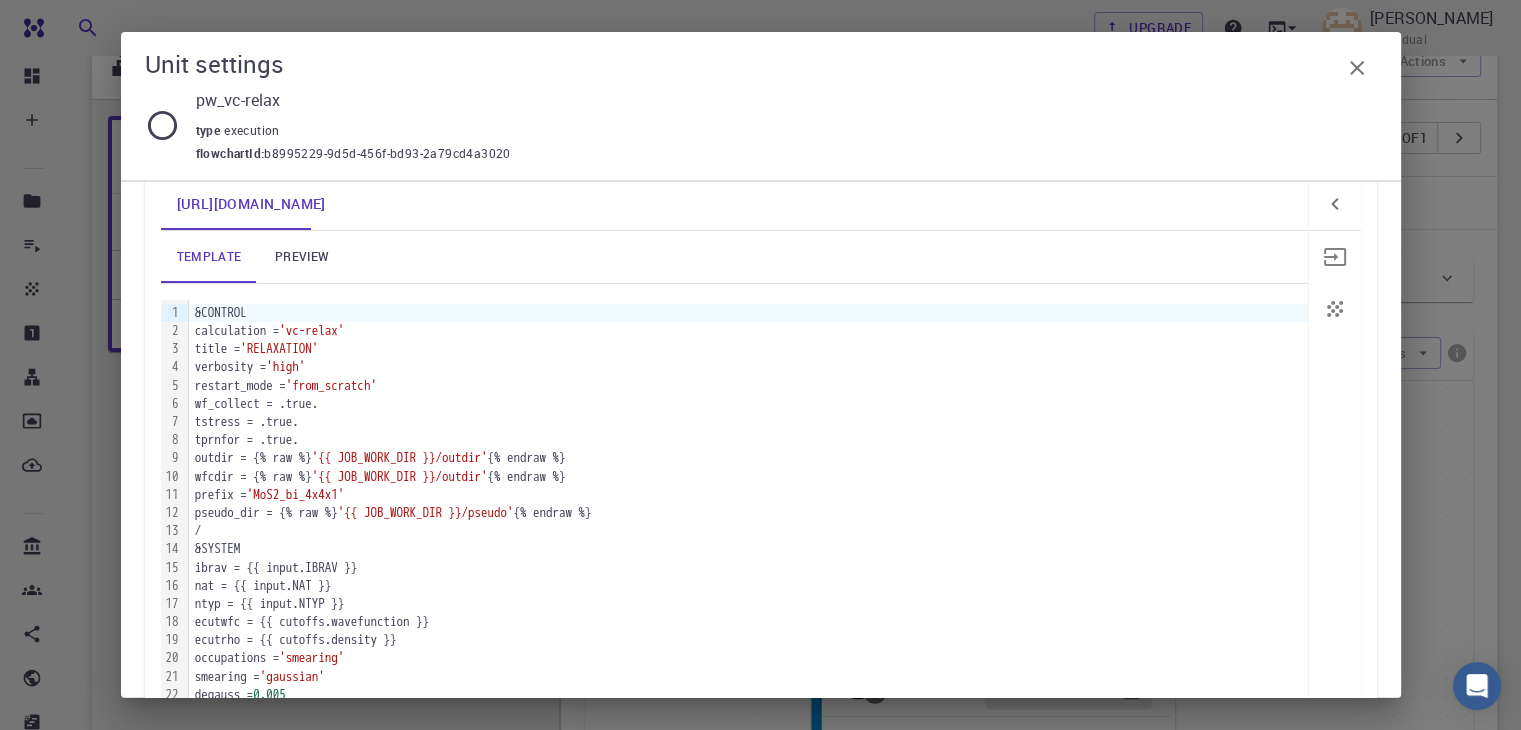 click at bounding box center (1335, 257) 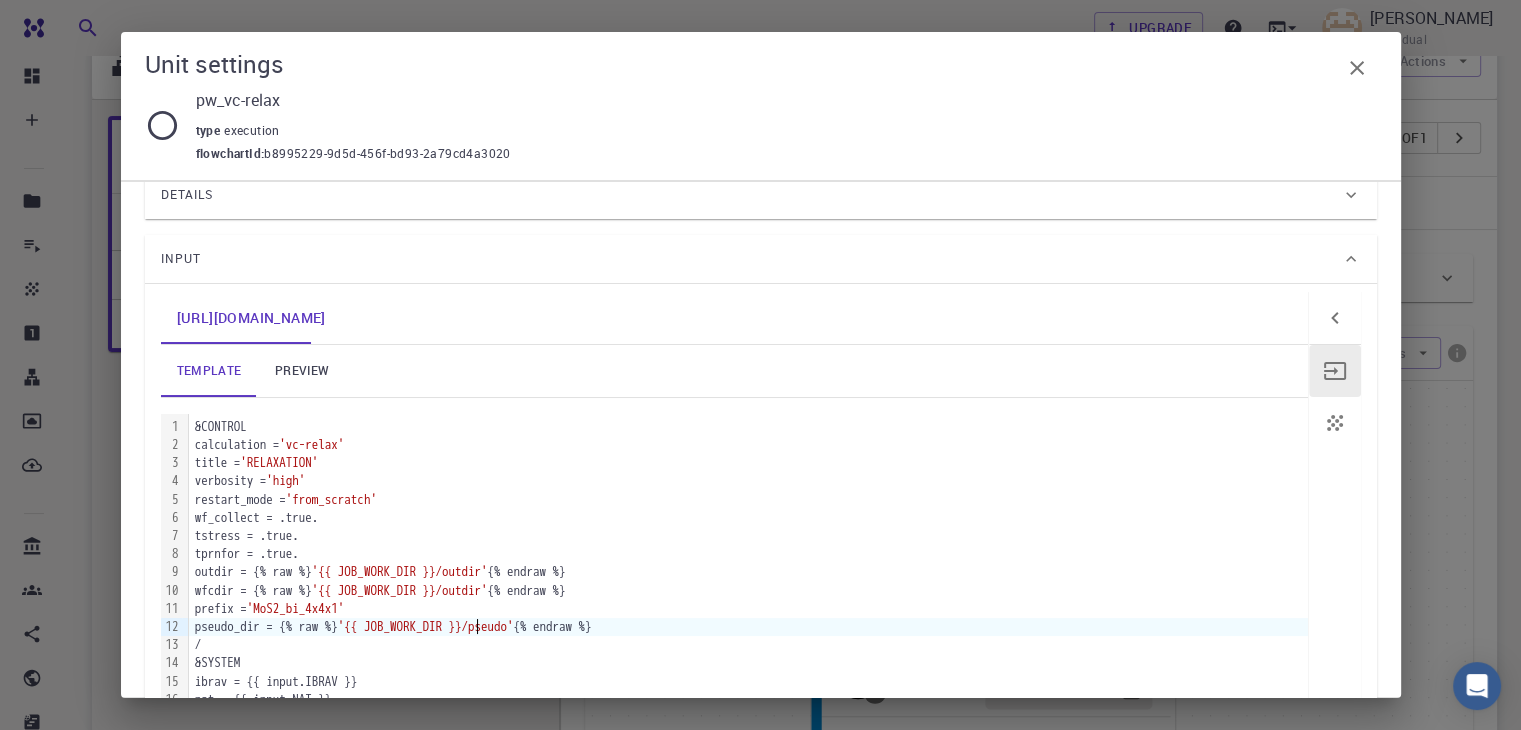 scroll, scrollTop: 0, scrollLeft: 0, axis: both 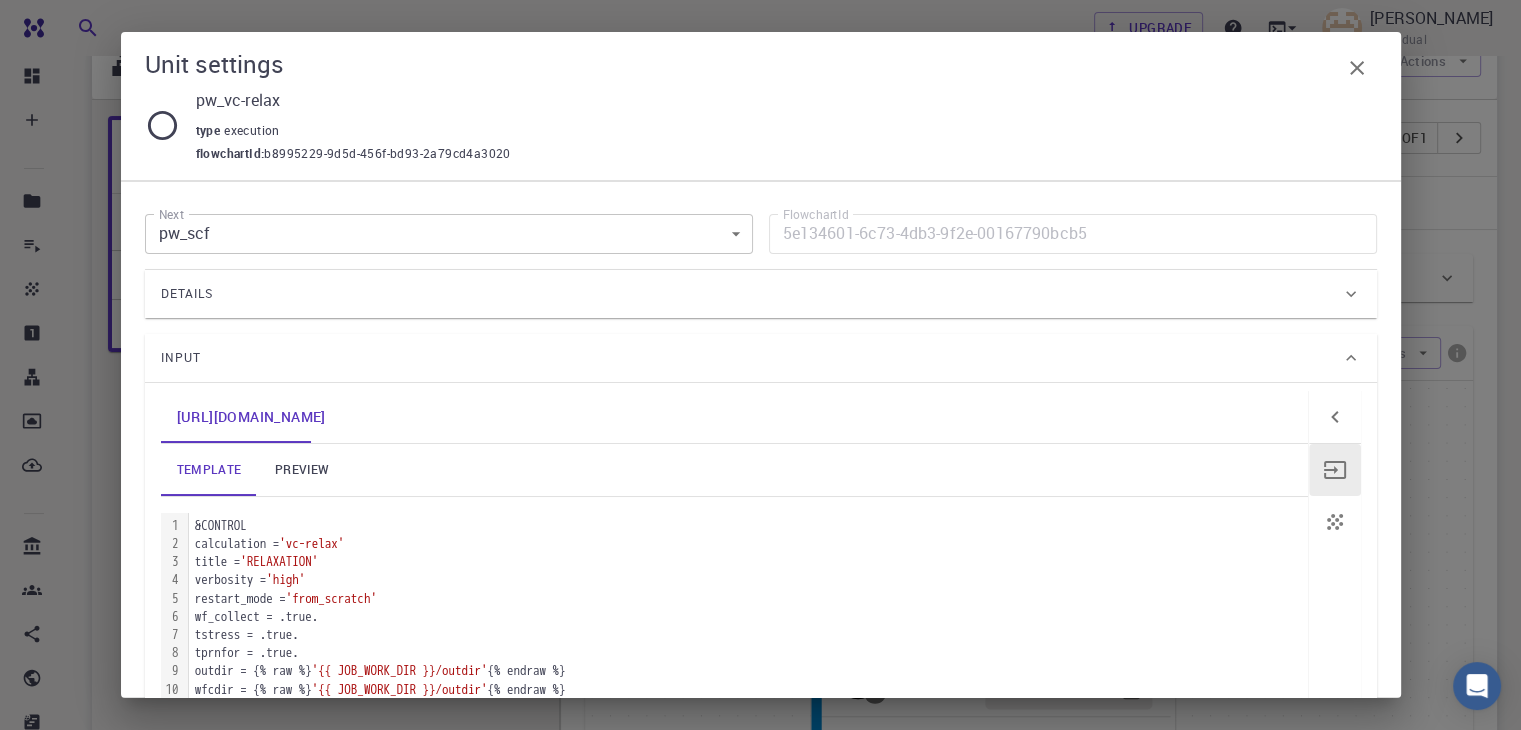 click on "Free Dashboard Create New Job New Material Create Material Upload File Import from Bank Import from 3rd Party New Workflow New Project Projects Jobs Materials Properties Workflows Dropbox External Uploads Bank Materials Workflows Accounts Shared with me Shared publicly Shared externally Documentation Contact Support Compute load: Low Upgrade Mohammad H. Amirkhani Individual Home Mohammad H. Amirkhani Projects - Default New Job New Job Jul 19, 2025, 00:23 AM project Default Description Select Job Actions Save & Exit 1. Materials 2. Workflow 3. Compute Bandstructure with SOC - QE (clone) (clone) applications espresso Description Select Workflow Actions I Bandstructure with SOC Flowchart ID:  f9cd5fcf5d61d8c7d222661e Copy Delete Overview Properties total-energy fermi-energy pressure atomic-forces total-force stress-tensor final-structure atomic-forces fermi-energy pressure stress-tensor total-energy total-energy-contributions total-force band-structure Draft Application Name Quantum Espresso" at bounding box center [760, 503] 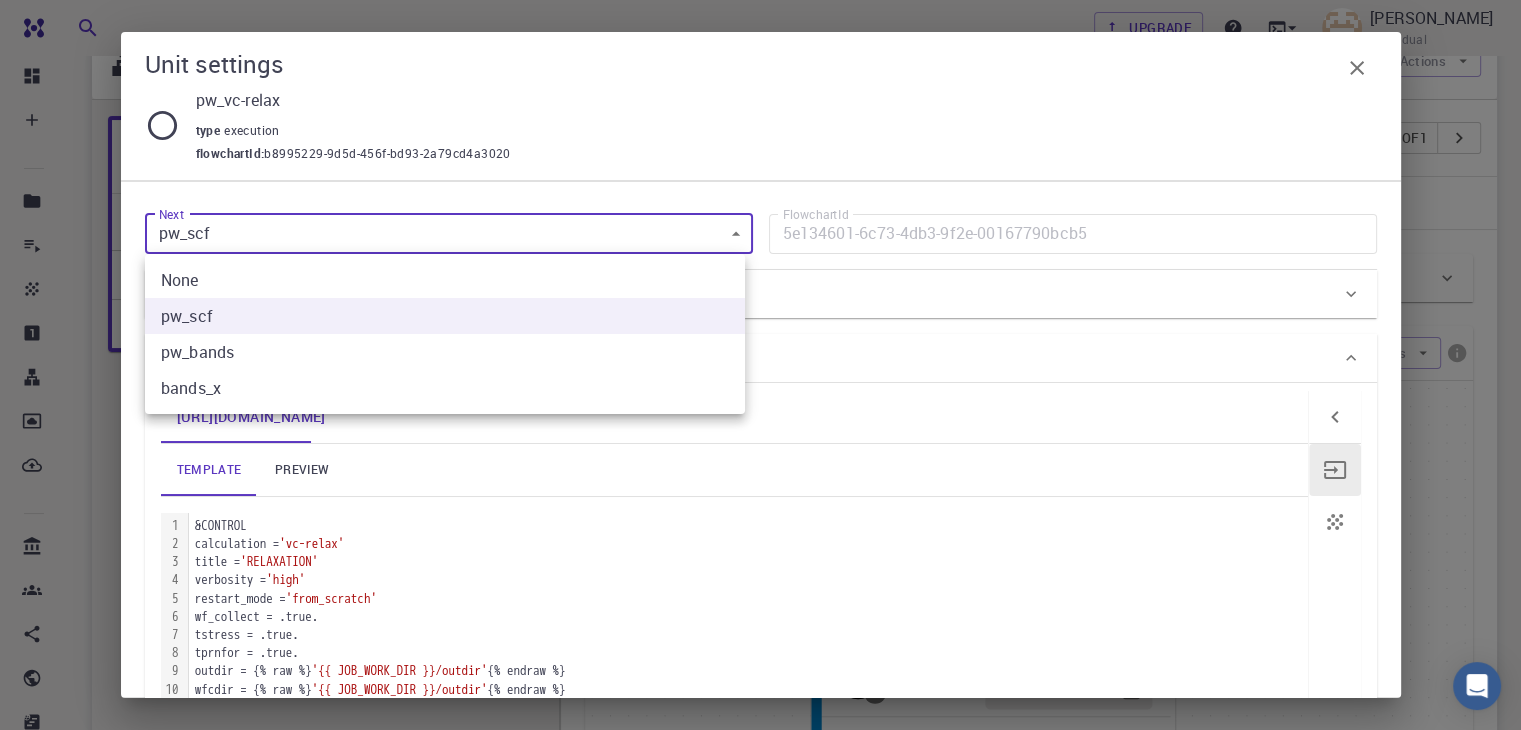 click at bounding box center (760, 365) 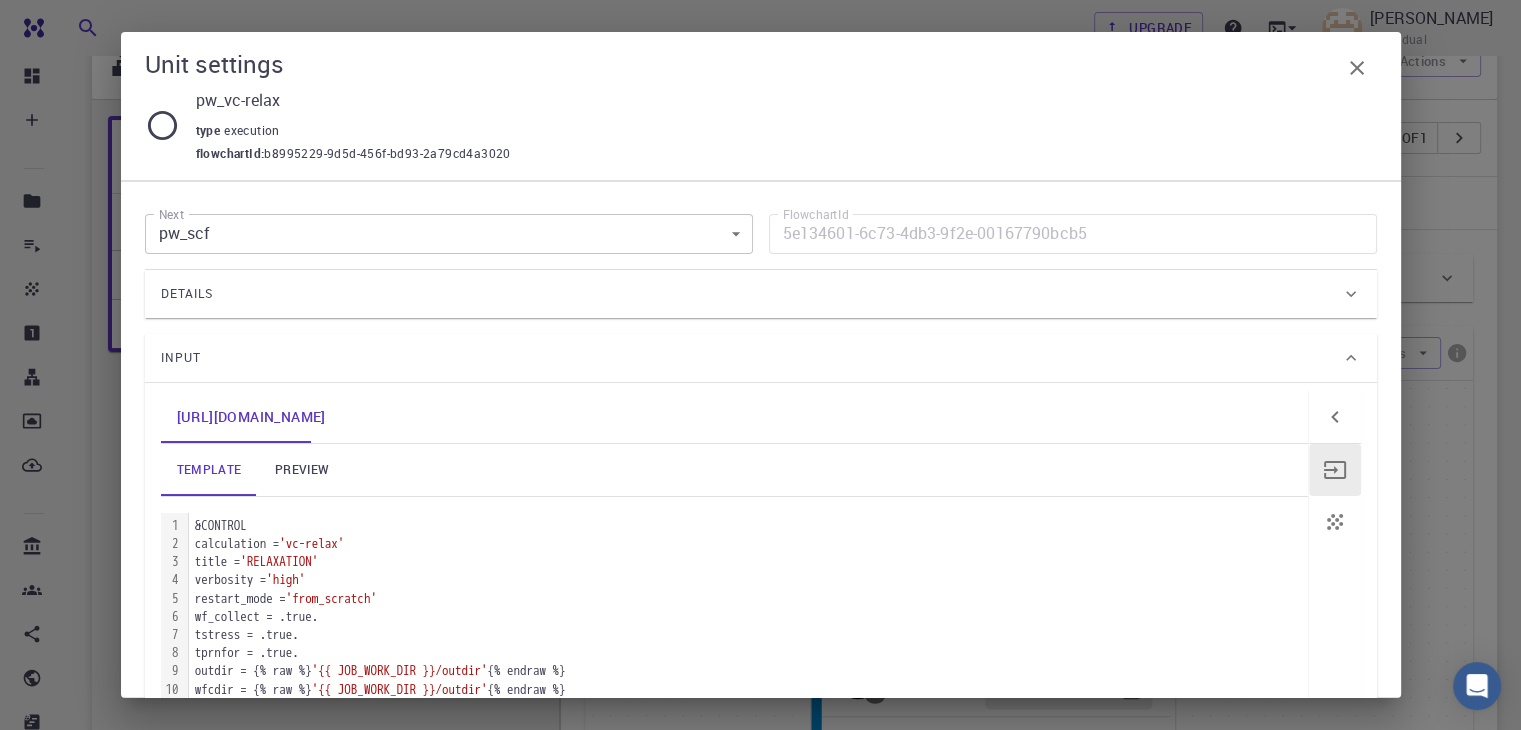 click on "Details" at bounding box center (751, 294) 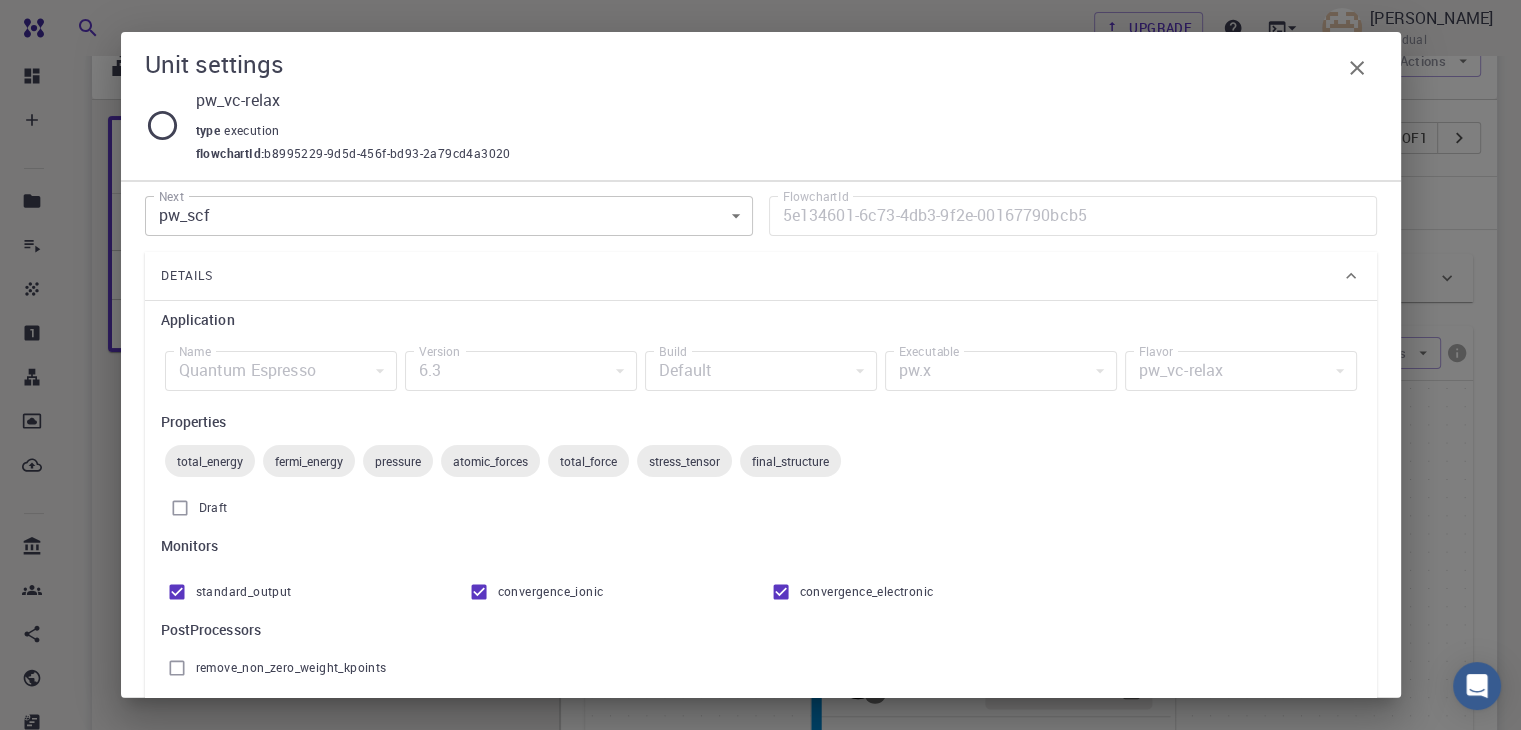 scroll, scrollTop: 0, scrollLeft: 0, axis: both 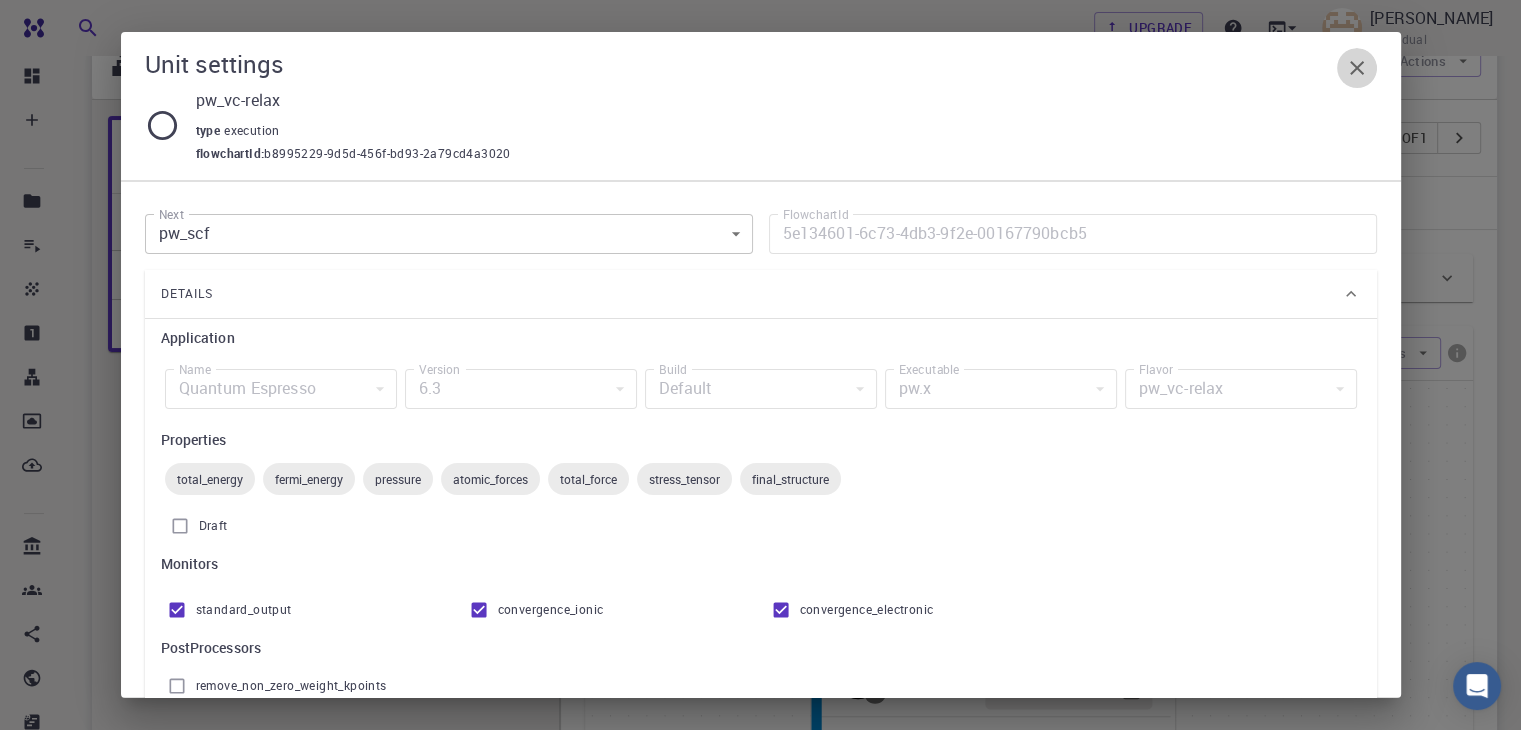 click 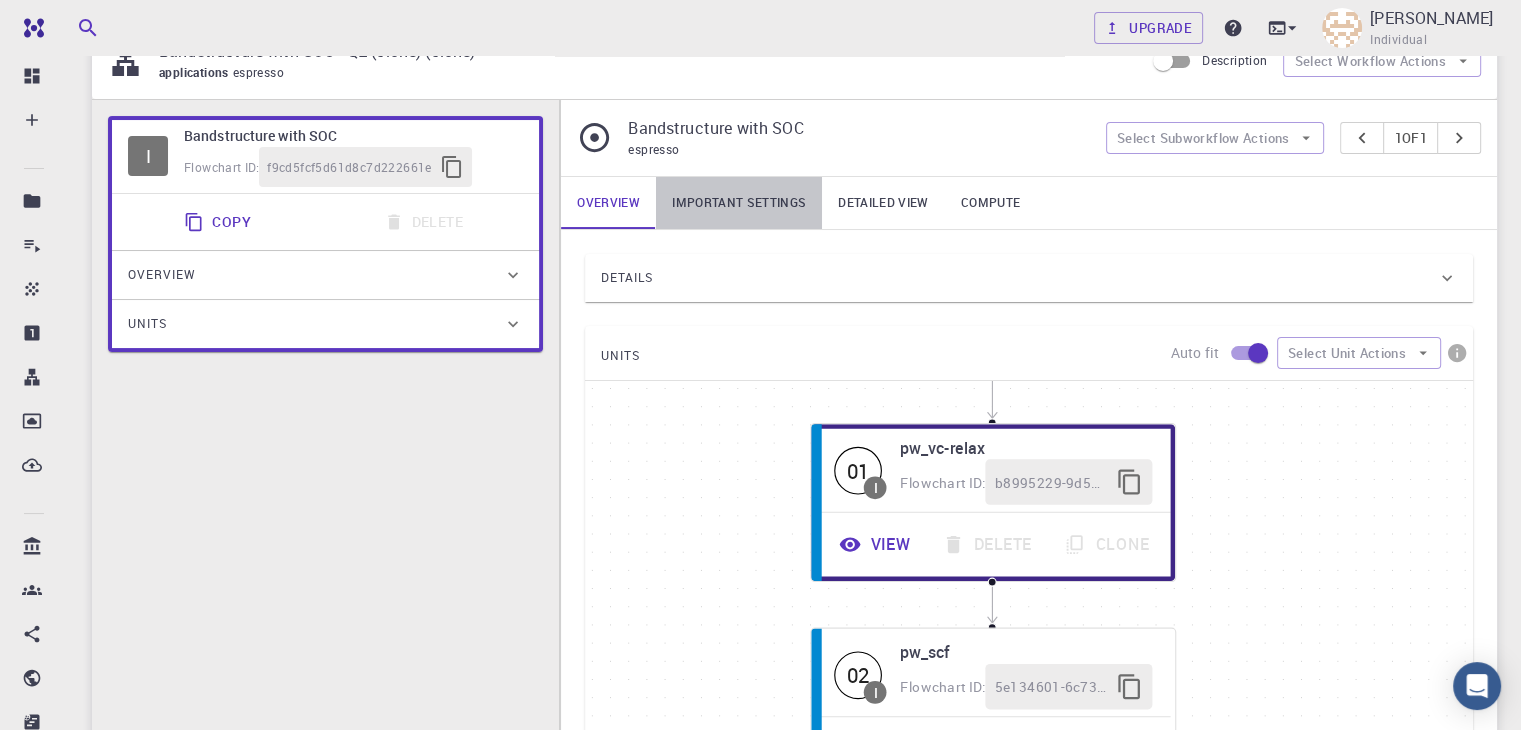 click on "Important settings" at bounding box center [739, 203] 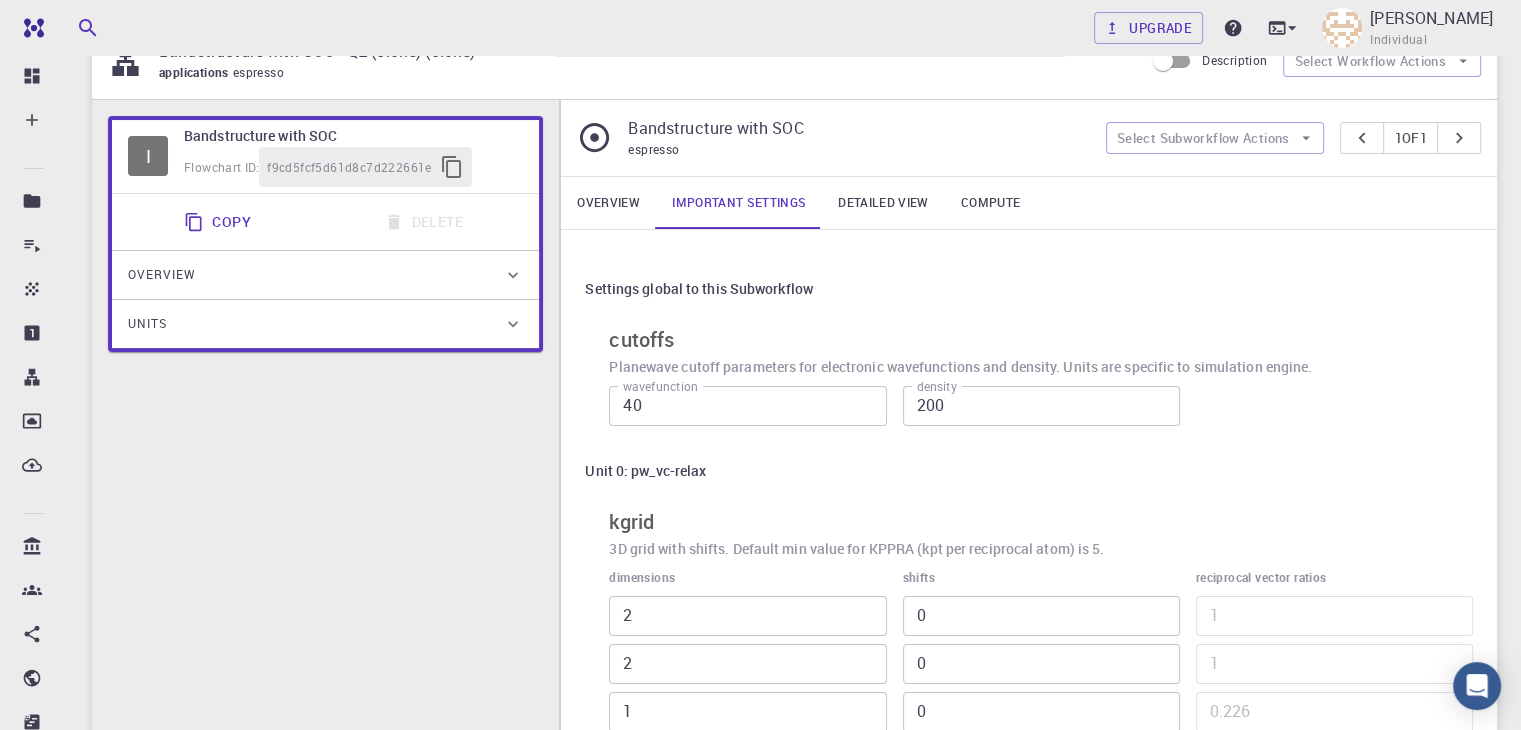 click on "Detailed view" at bounding box center [883, 203] 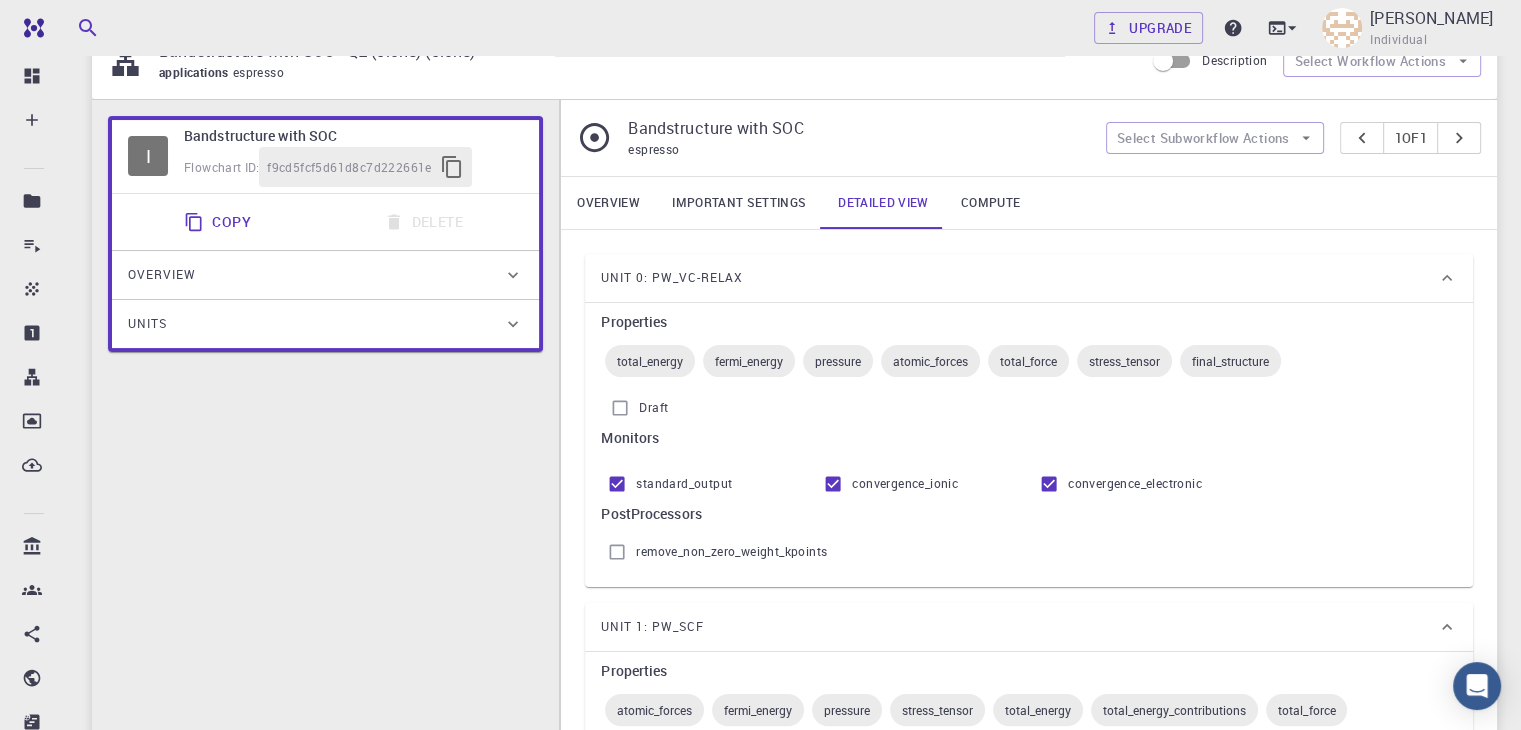 click on "Compute" at bounding box center [990, 203] 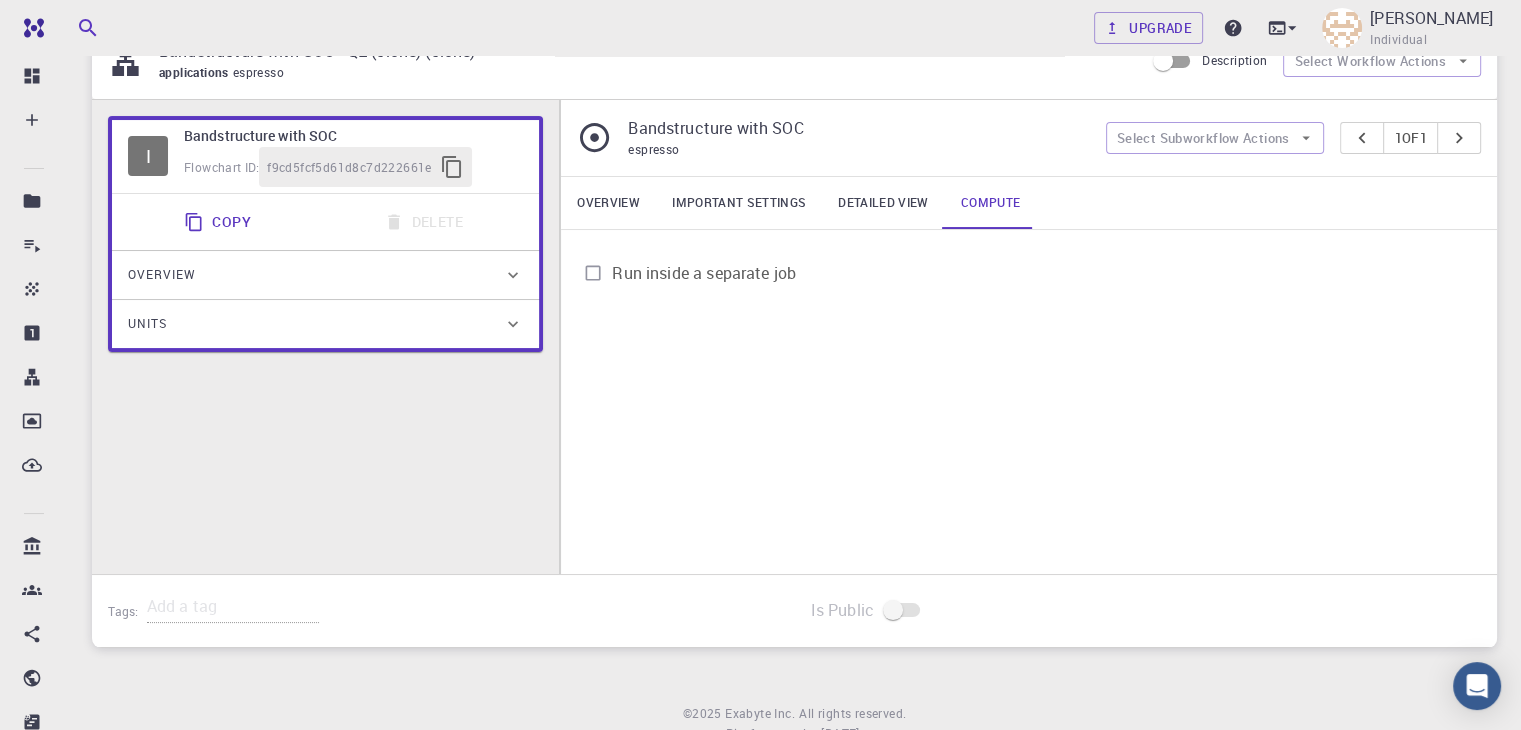 click on "Detailed view" at bounding box center [883, 203] 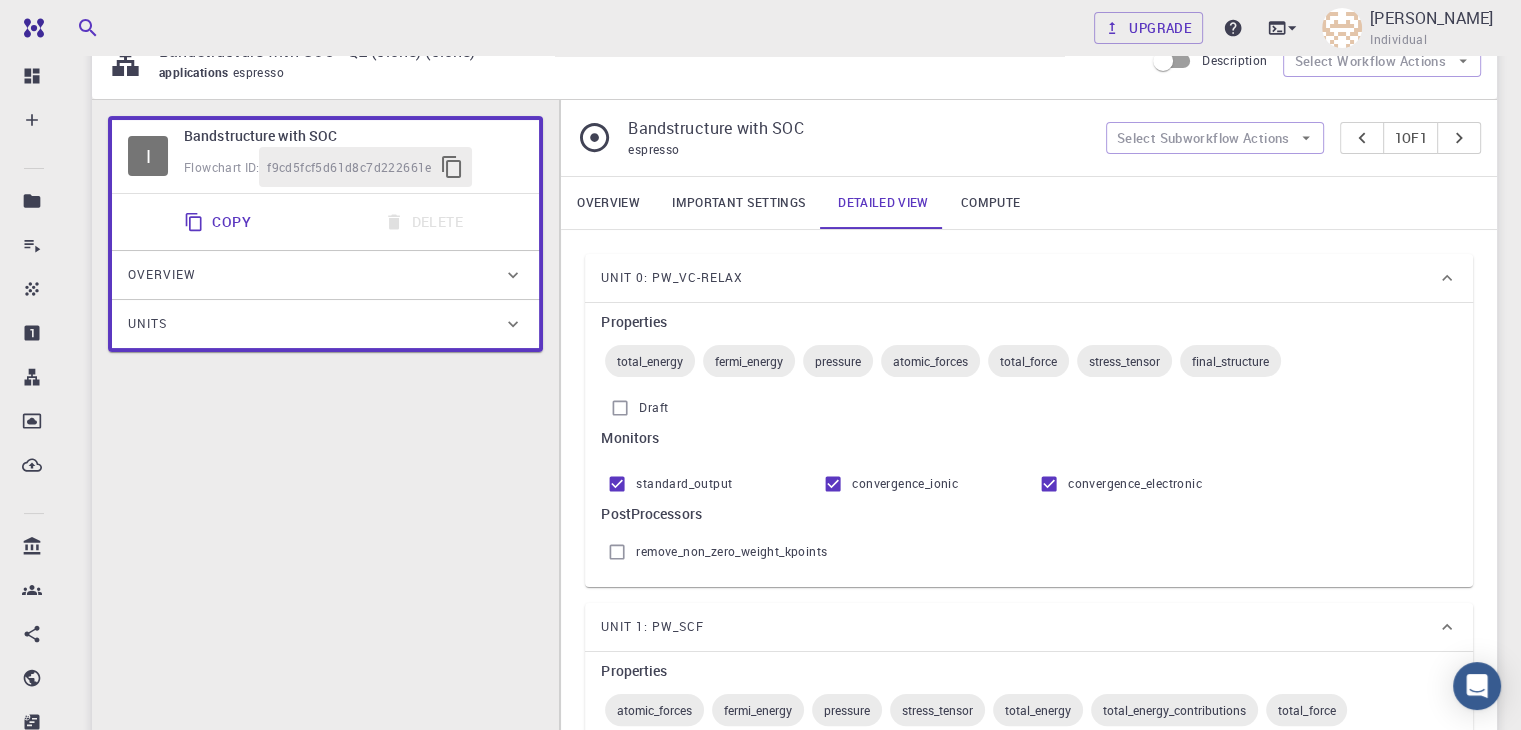 click on "Compute" at bounding box center (990, 203) 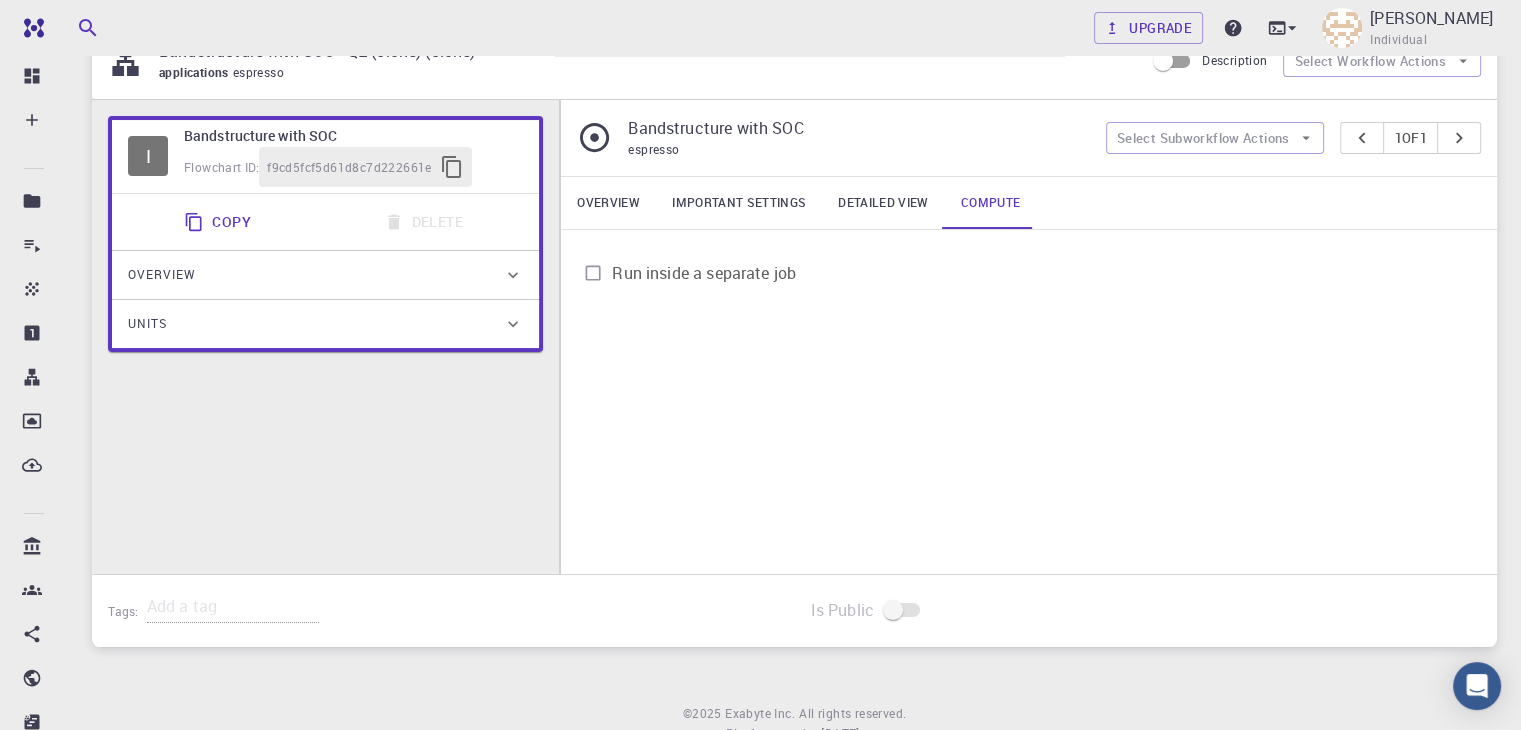 click on "Run inside a separate job" at bounding box center (704, 273) 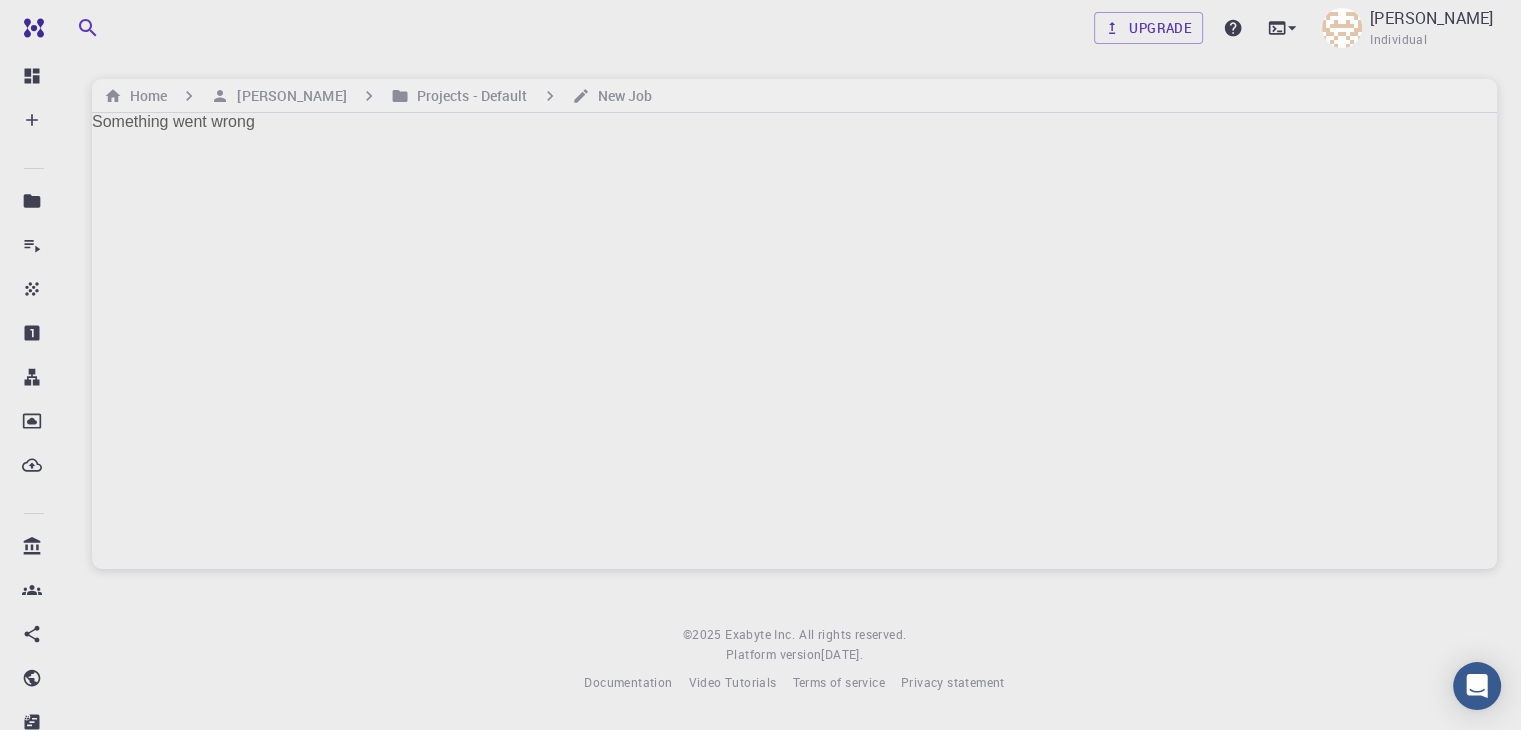 scroll, scrollTop: 0, scrollLeft: 0, axis: both 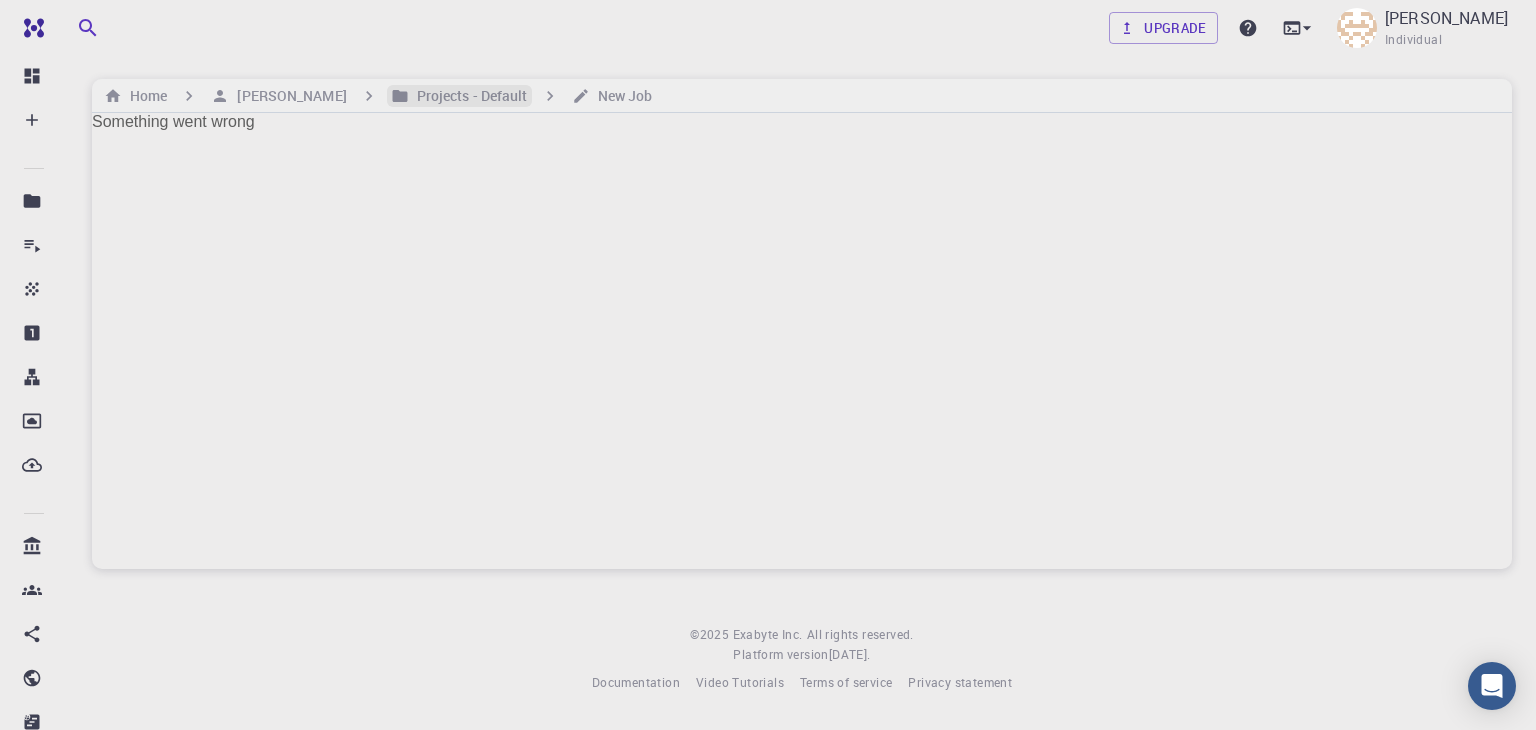 click on "Projects - Default" at bounding box center (468, 96) 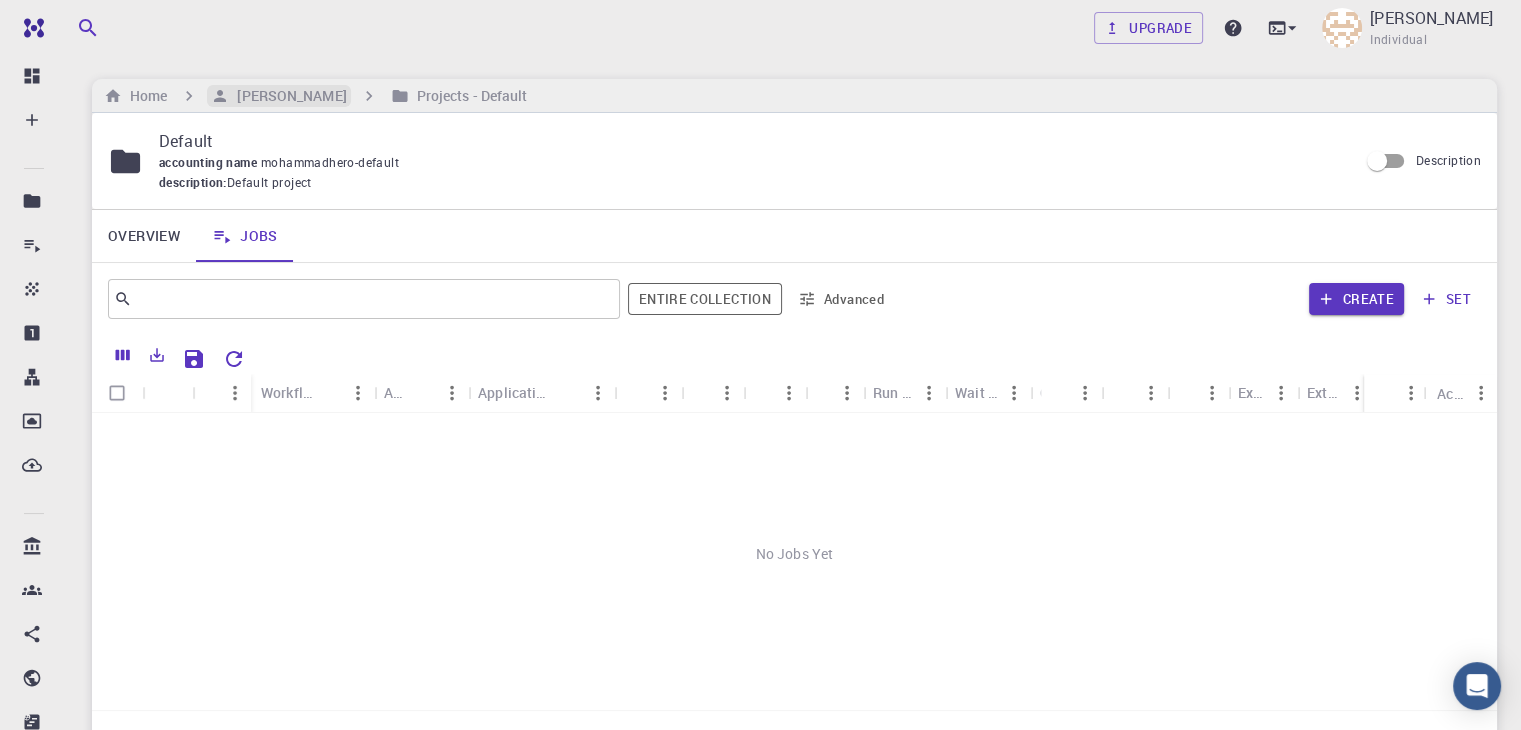 click on "[PERSON_NAME]" at bounding box center (287, 96) 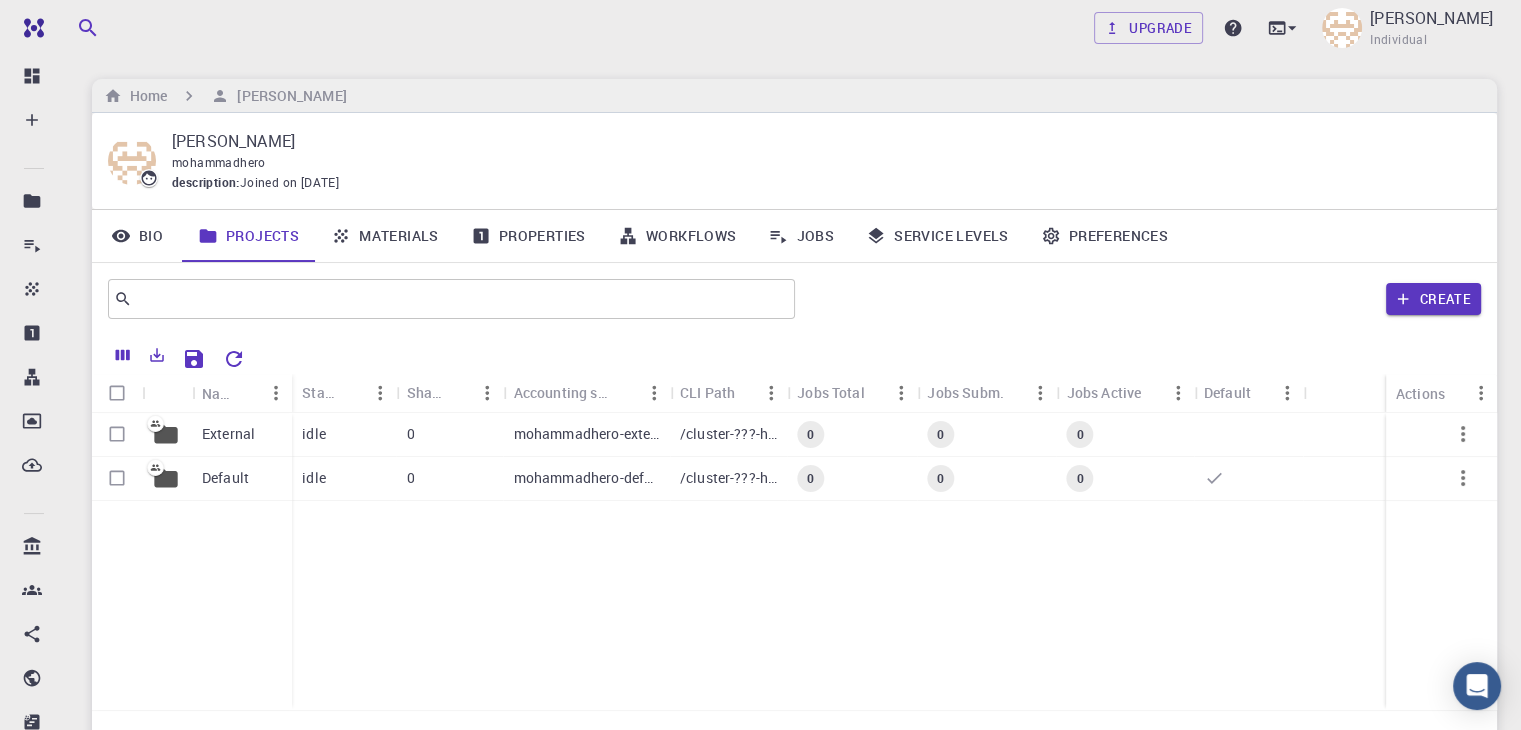 click on "External Default" at bounding box center (192, 561) 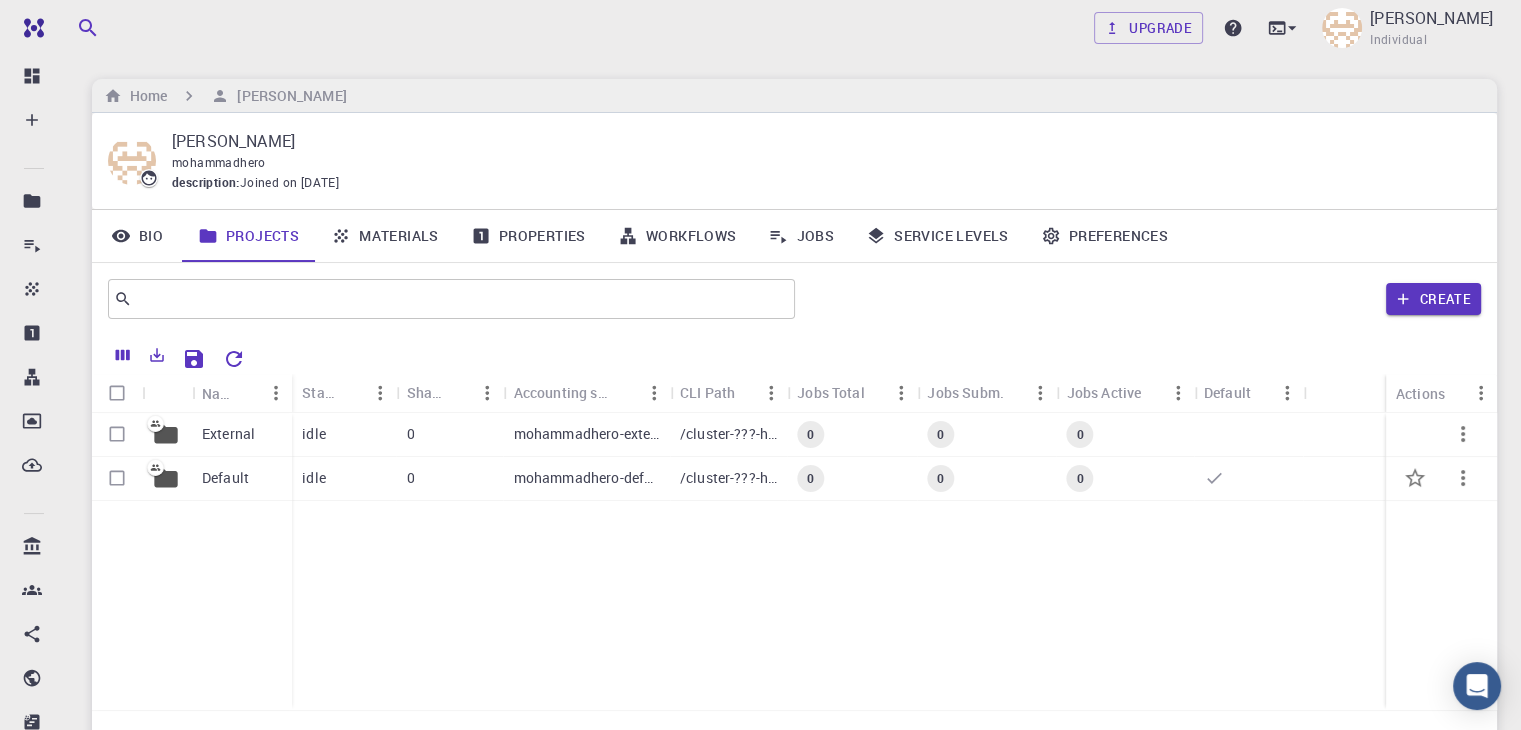 click on "Default" at bounding box center (225, 478) 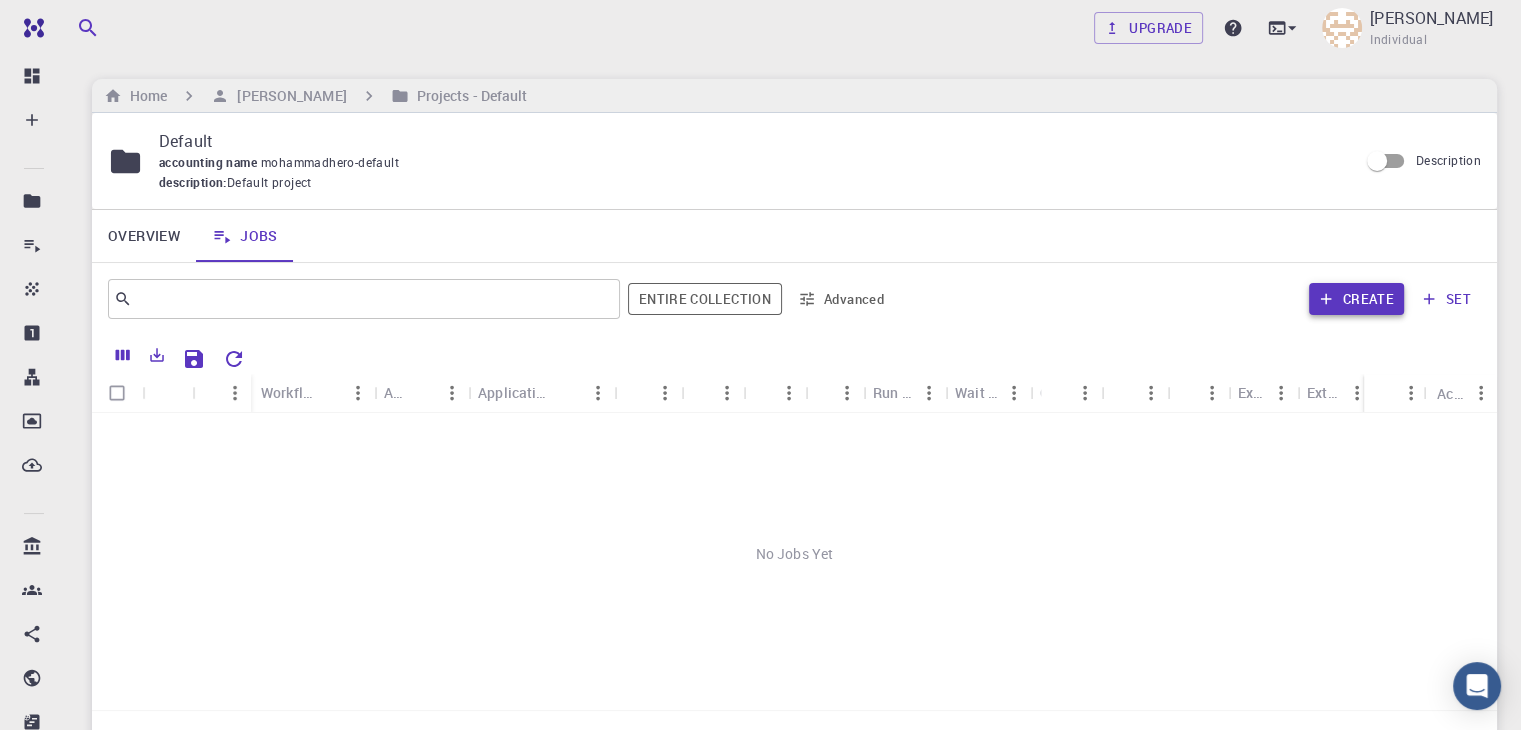 click on "Create" at bounding box center [1356, 299] 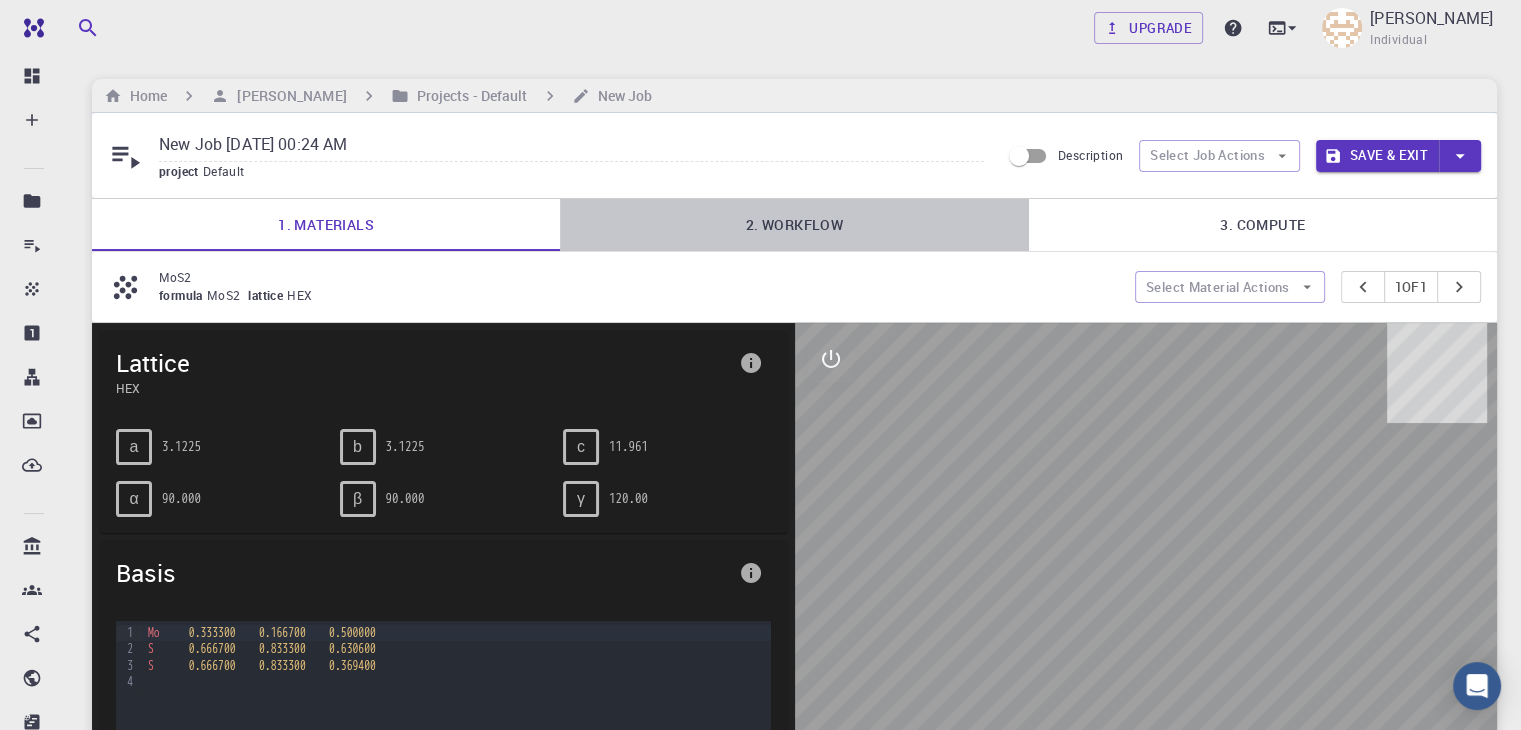 click on "2. Workflow" at bounding box center (794, 225) 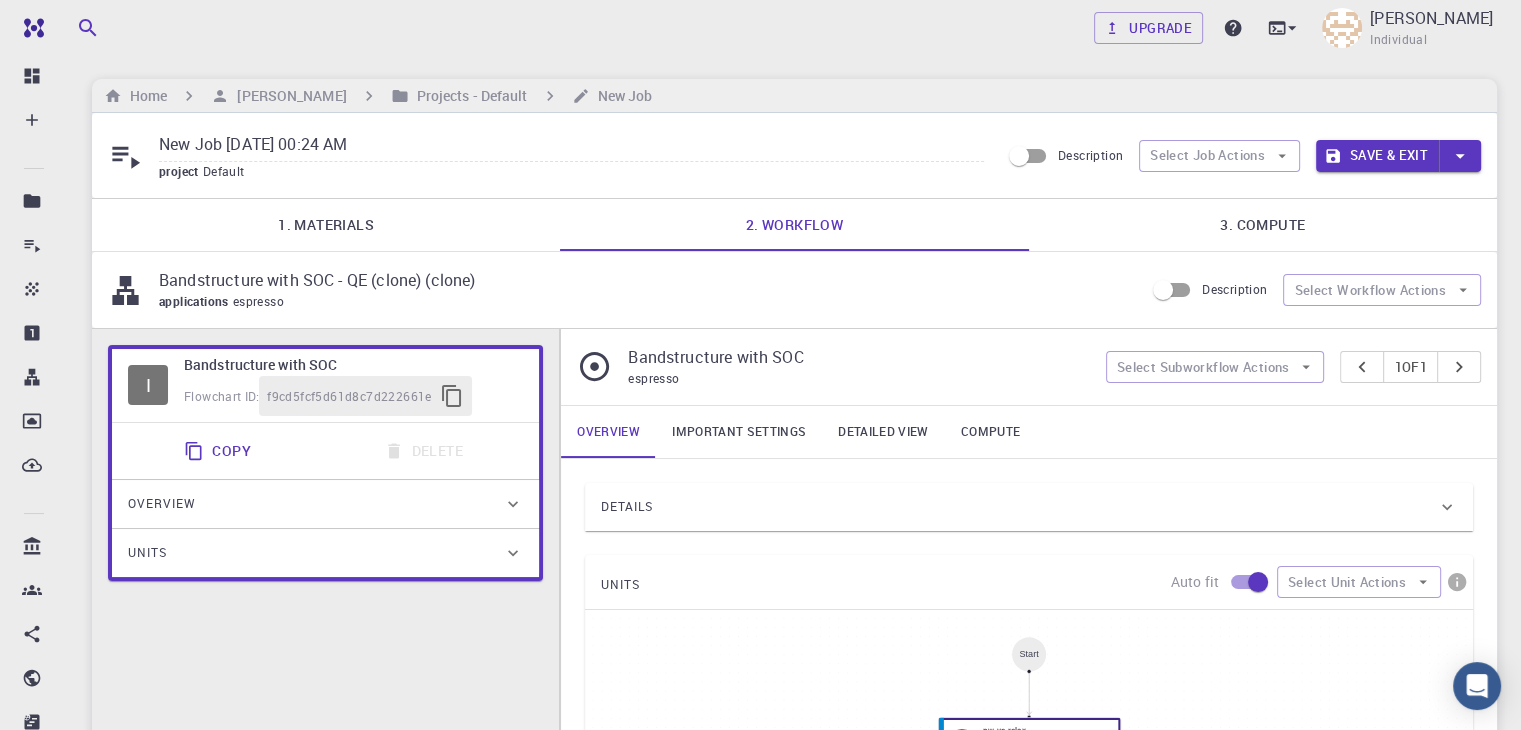 click on "3. Compute" at bounding box center (1263, 225) 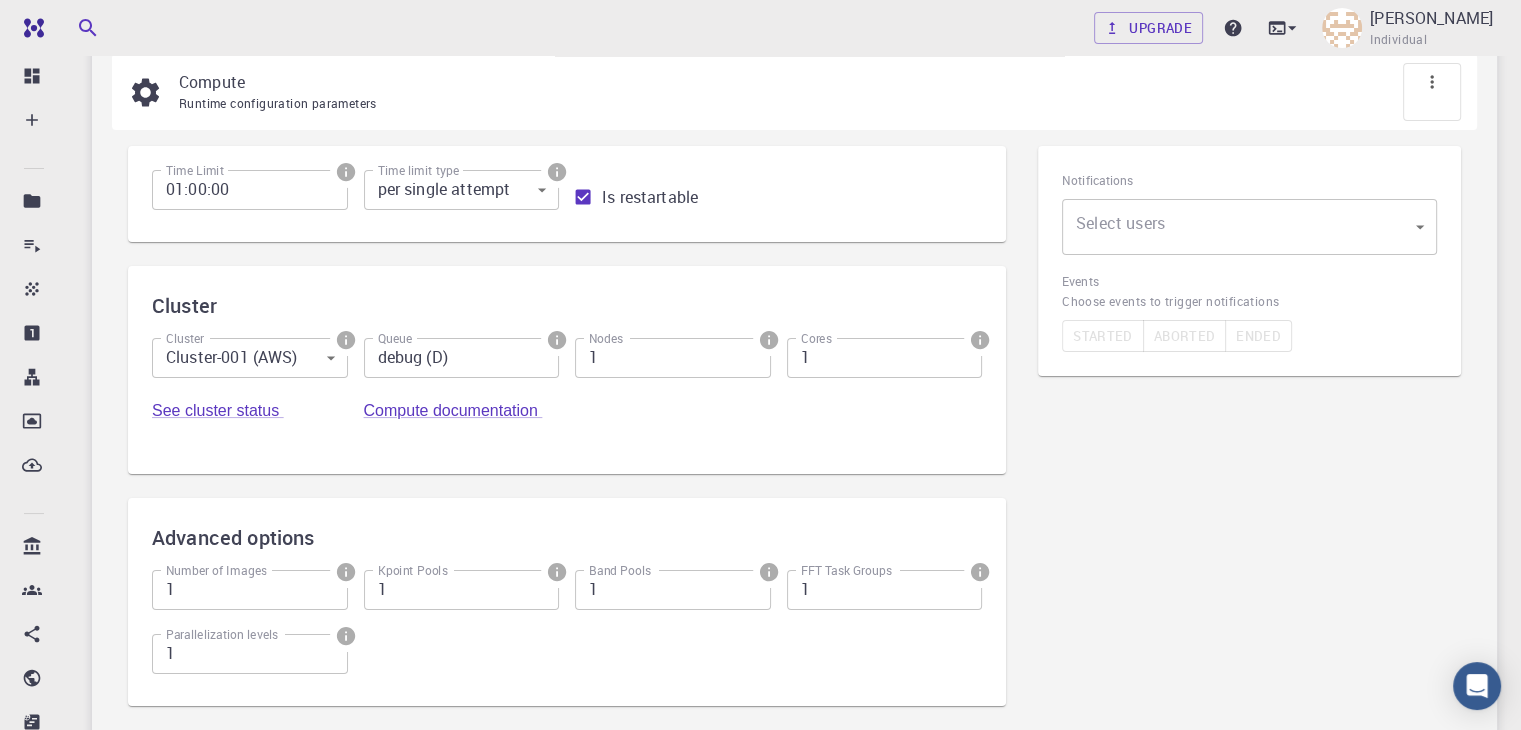 scroll, scrollTop: 194, scrollLeft: 0, axis: vertical 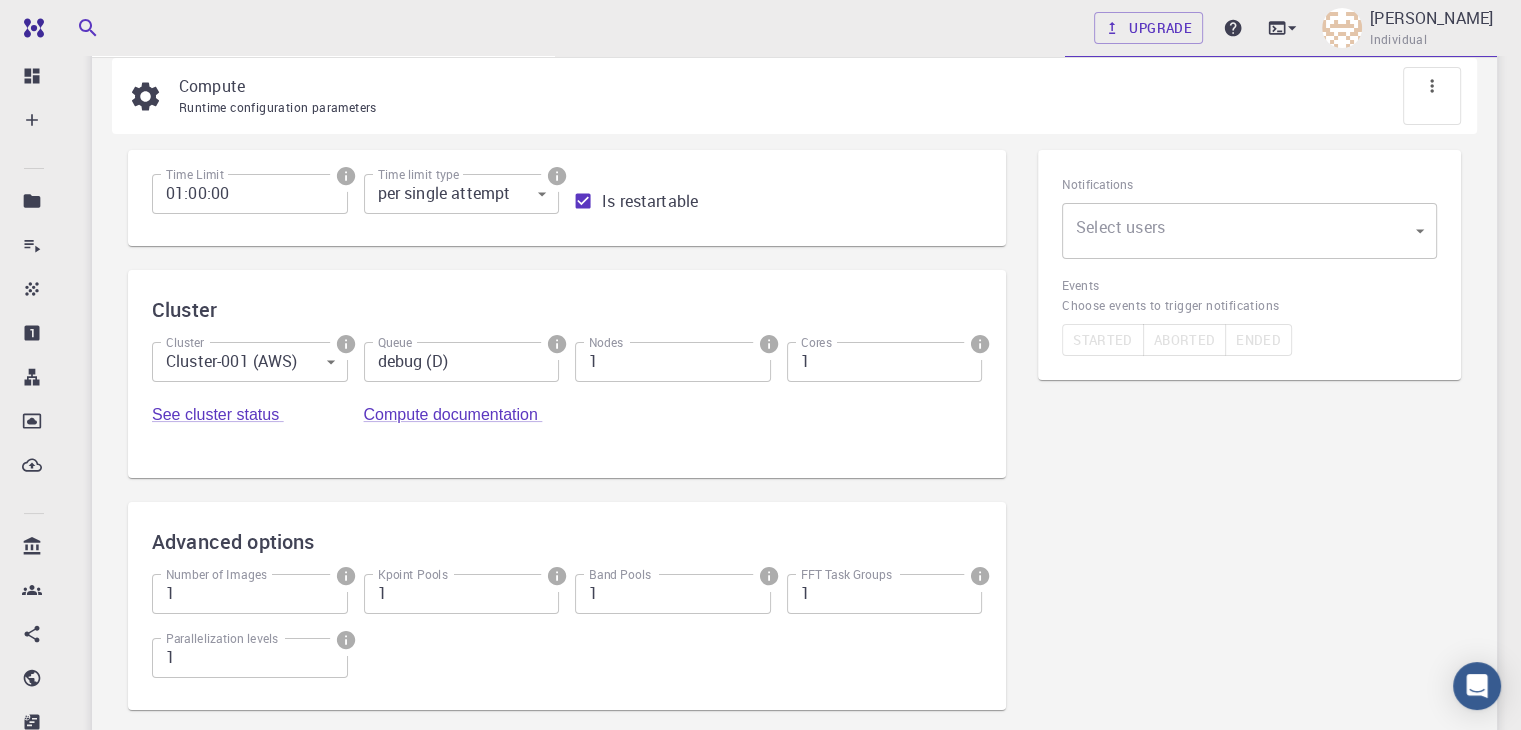 click on "Free Dashboard Create New Job New Material Create Material Upload File Import from Bank Import from 3rd Party New Workflow New Project Projects Jobs Materials Properties Workflows Dropbox External Uploads Bank Materials Workflows Accounts Shared with me Shared publicly Shared externally Documentation Contact Support Compute load: Low Upgrade Mohammad H. Amirkhani Individual Home Mohammad H. Amirkhani Projects - Default New Job New Job Jul 19, 2025, 00:24 AM project Default Description Select Job Actions Save & Exit 1. Materials 2. Workflow 3. Compute Compute Runtime configuration parameters Time Limit 01:00:00 Time Limit   Time limit type per single attempt 0 Time limit type     Is restartable Cluster Cluster Cluster-001 (AWS) 0 Cluster   Queue debug (D) Queue   Nodes 1 Nodes   Cores 1 Cores   See cluster status   Compute documentation   Advanced options Number of Images 1 Number of Images   Kpoint Pools 1 Kpoint Pools   Band Pools 1 Band Pools   FFT Task Groups 1 FFT Task Groups   1   ." at bounding box center (760, 361) 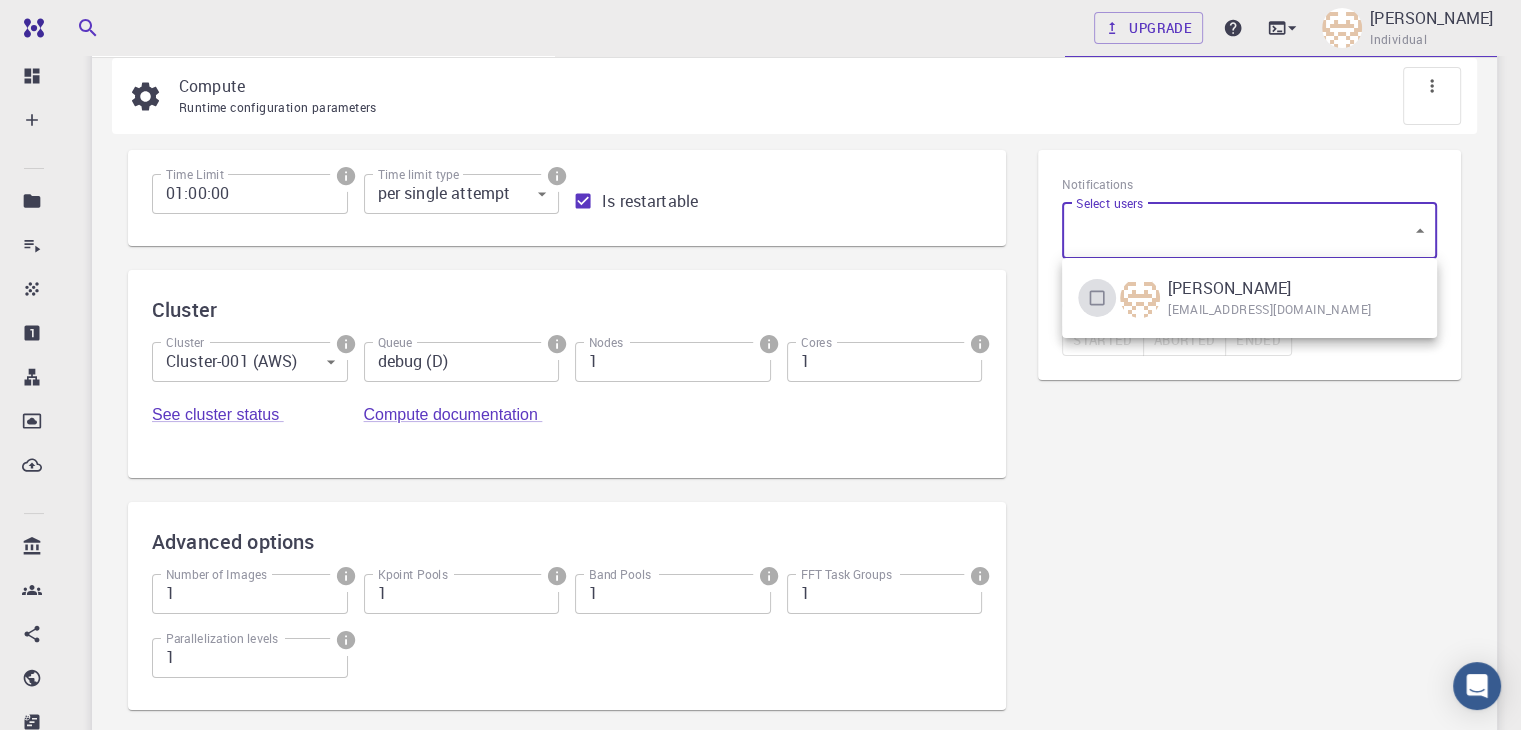click at bounding box center (1097, 298) 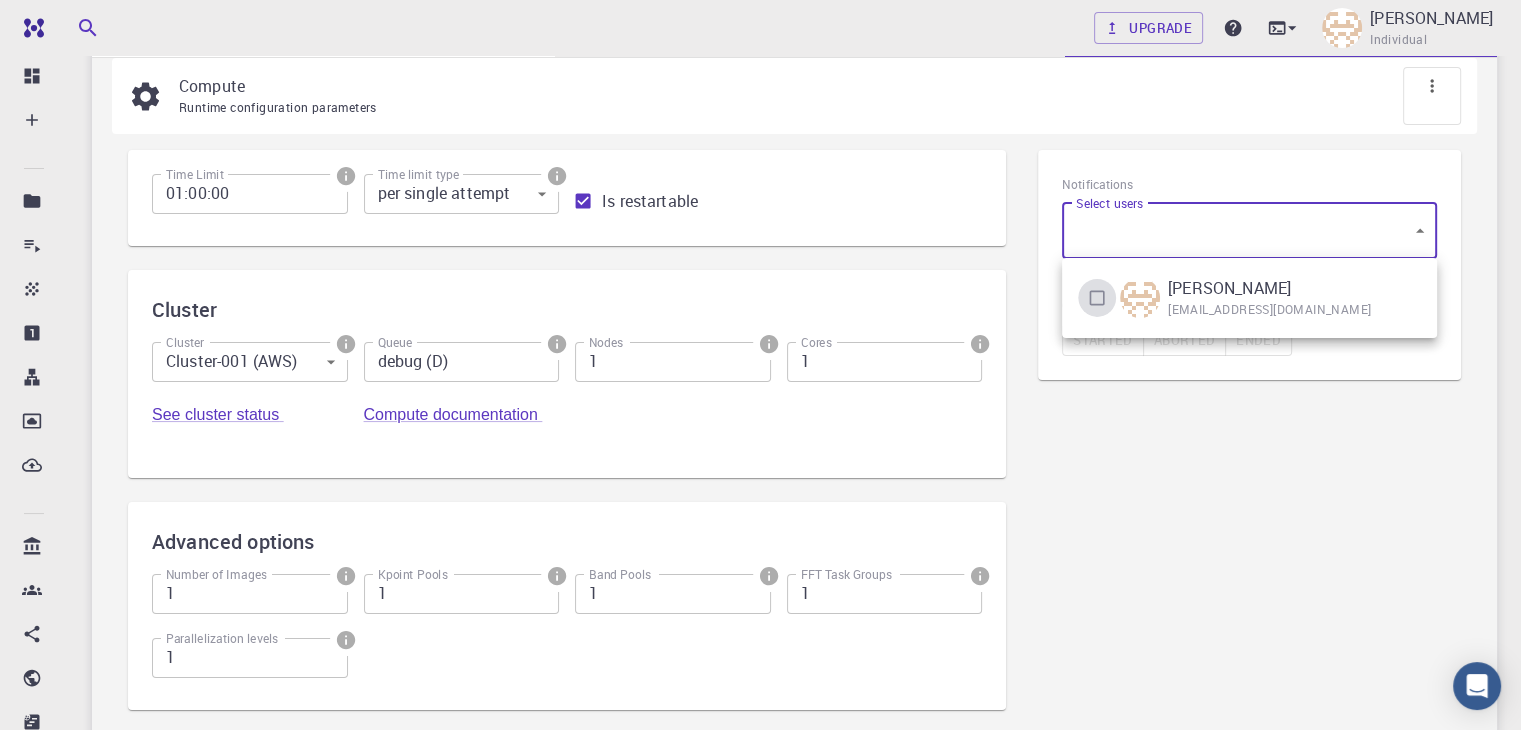 checkbox on "true" 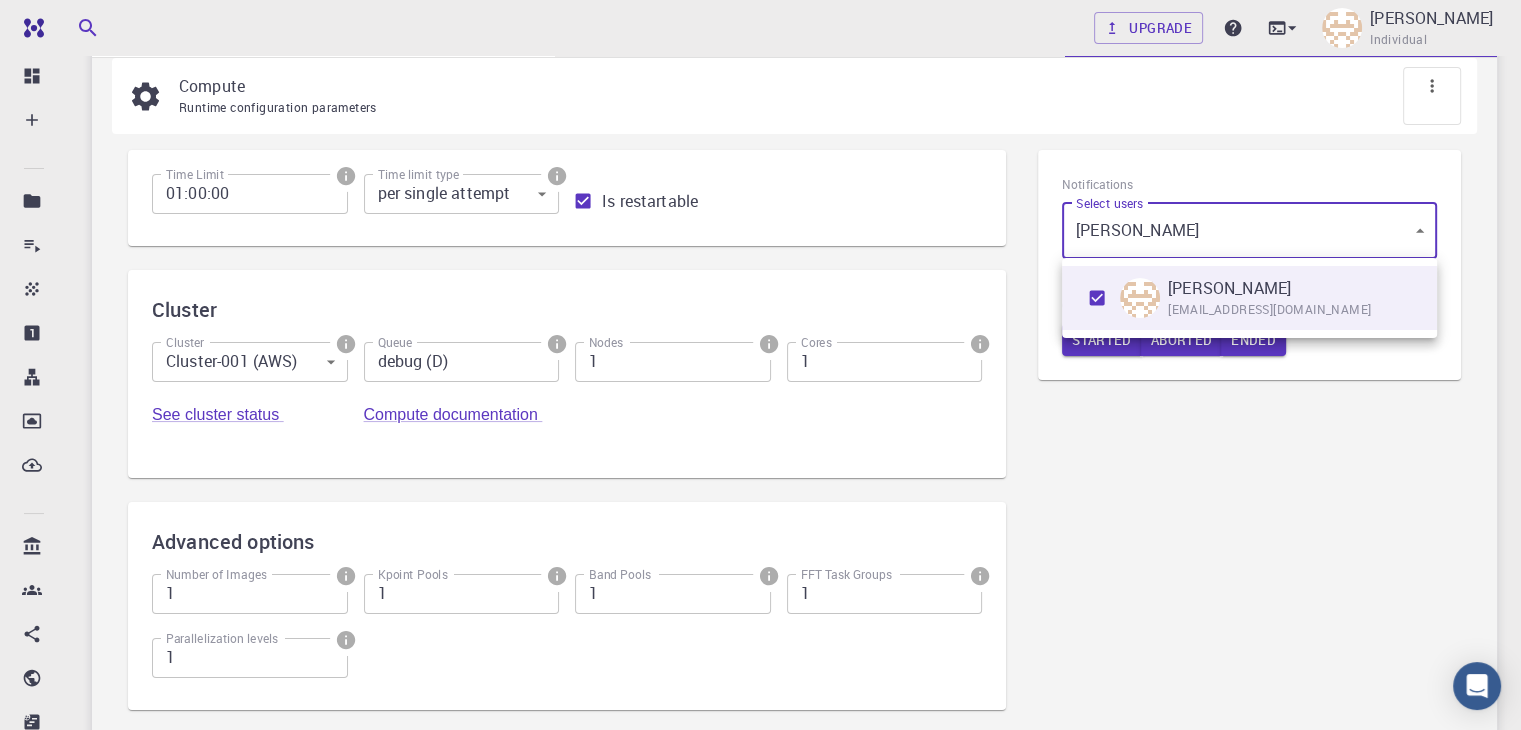 click at bounding box center (760, 365) 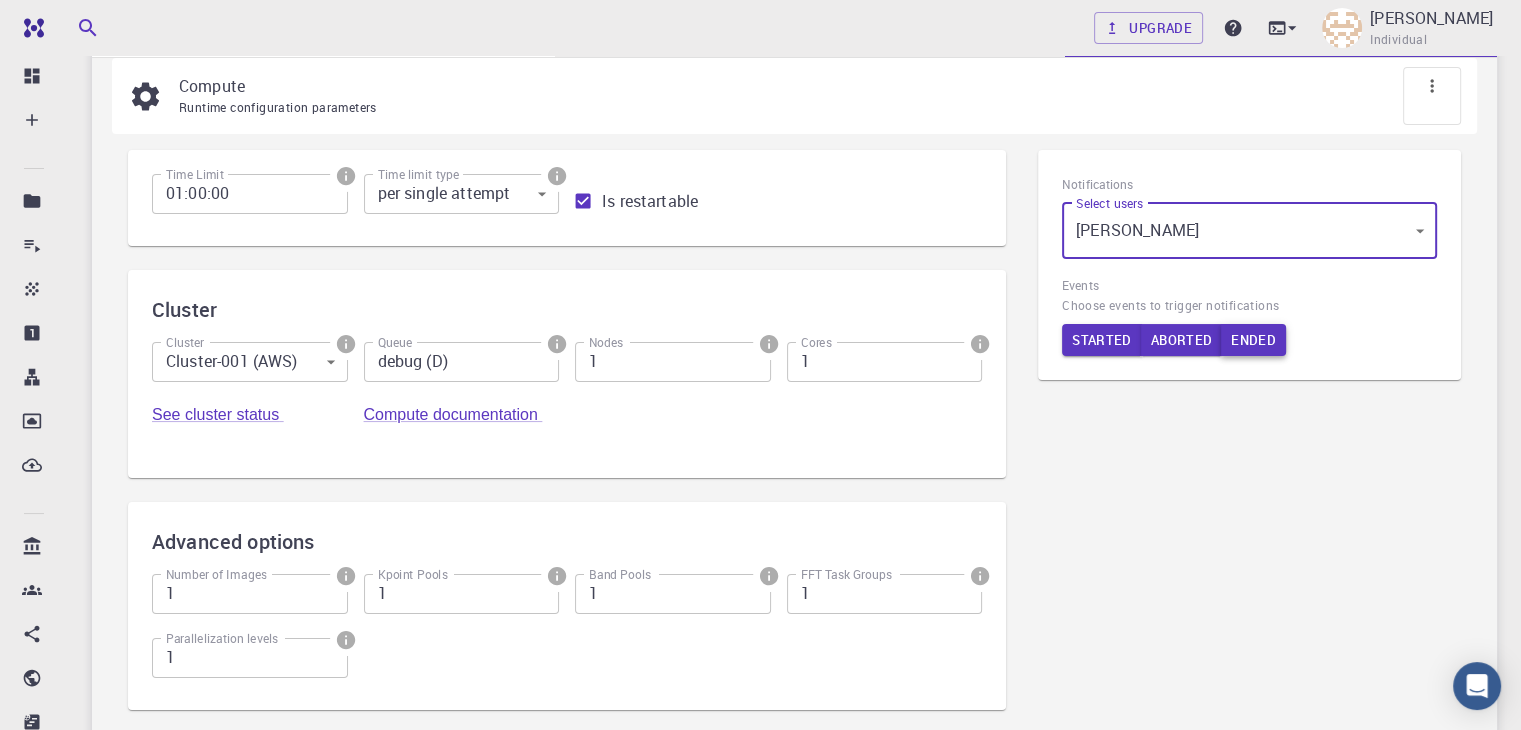 click on "Ended" at bounding box center [1253, 340] 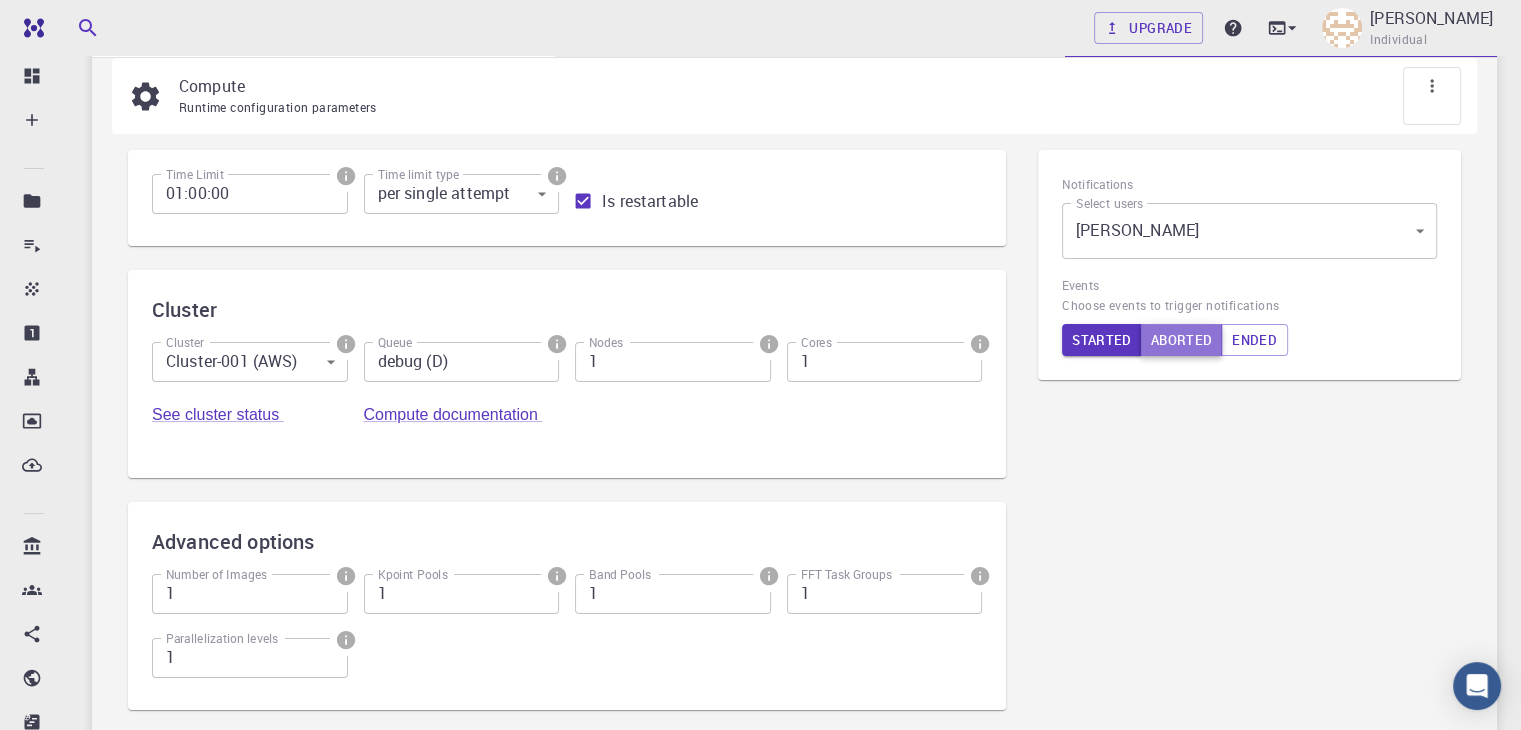click on "Aborted" at bounding box center (1182, 340) 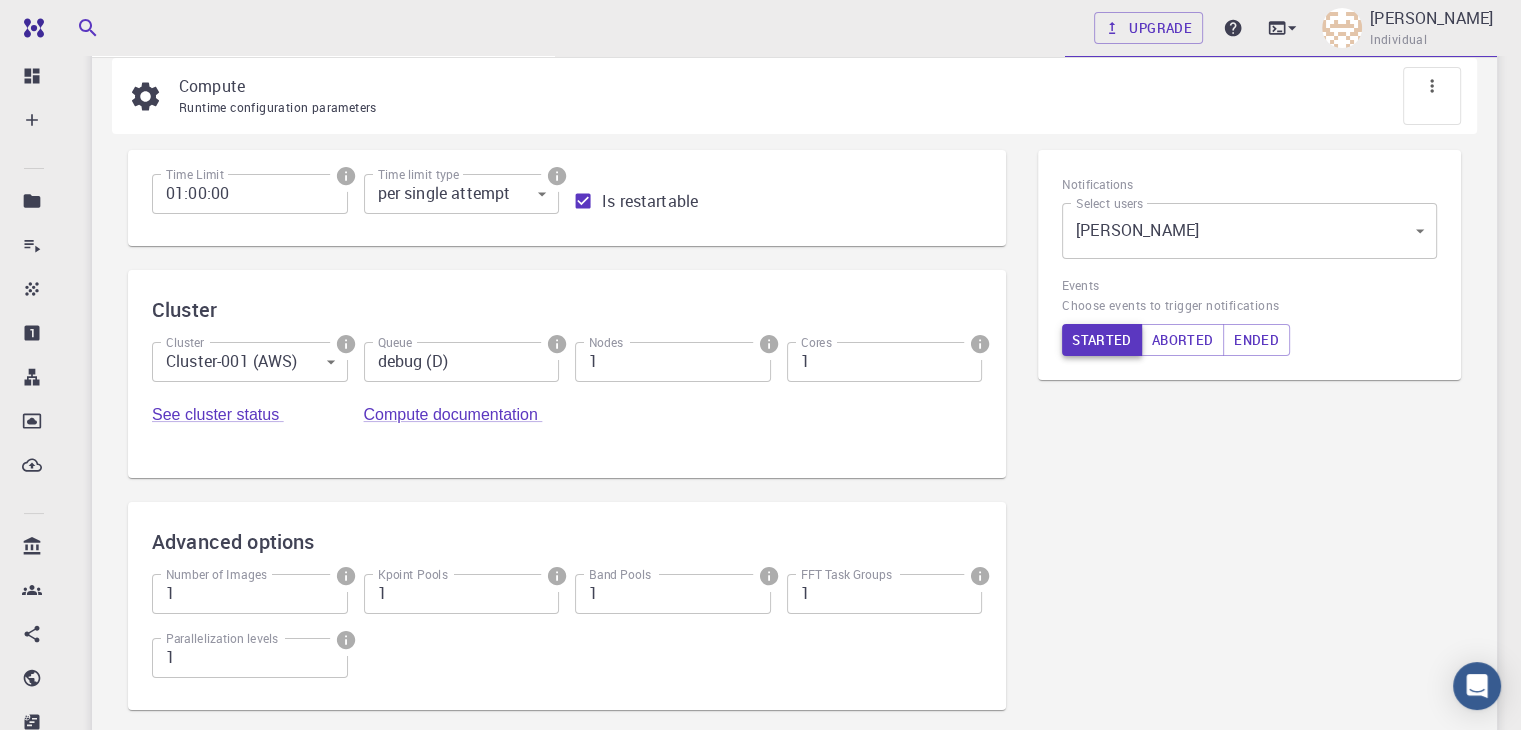 click on "Started" at bounding box center (1102, 340) 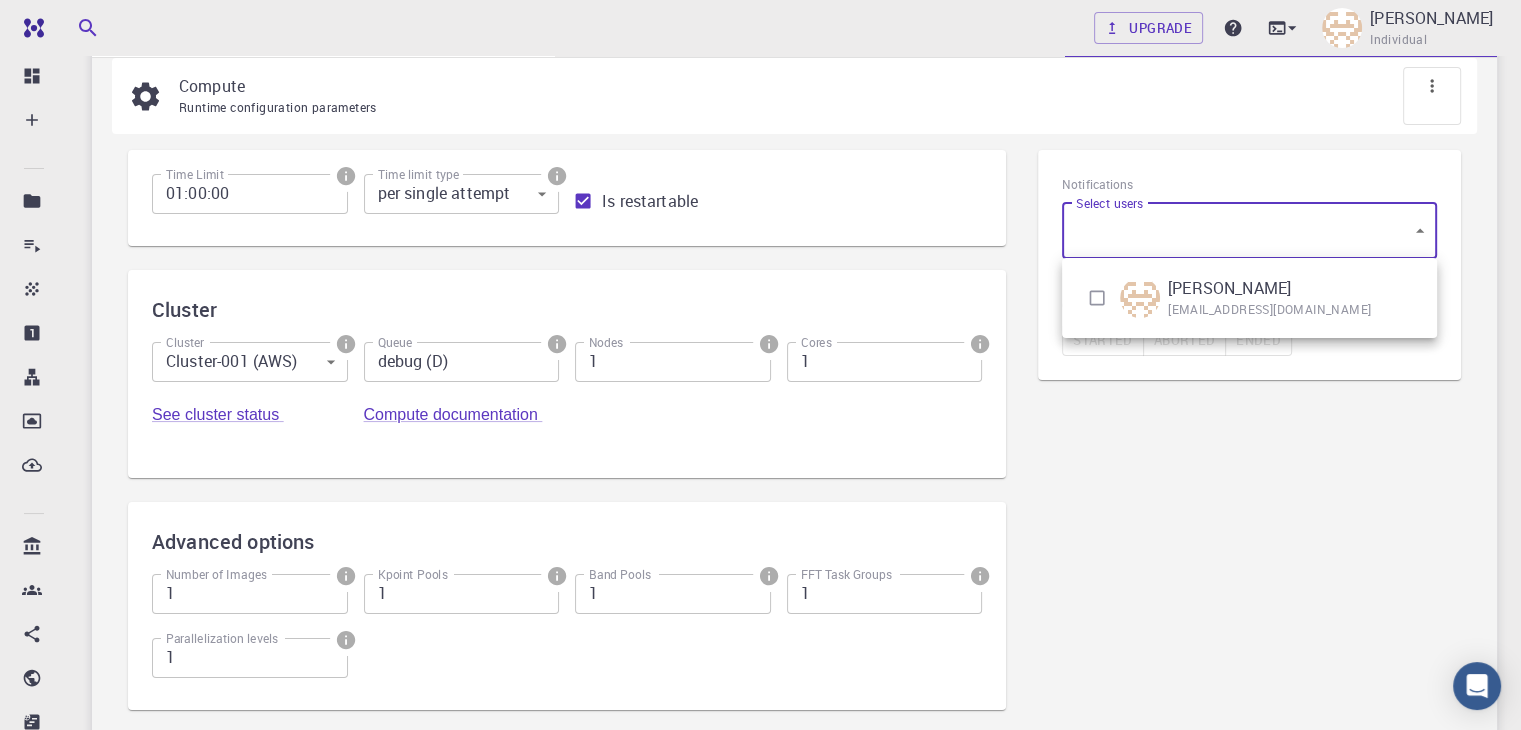 click on "Free Dashboard Create New Job New Material Create Material Upload File Import from Bank Import from 3rd Party New Workflow New Project Projects Jobs Materials Properties Workflows Dropbox External Uploads Bank Materials Workflows Accounts Shared with me Shared publicly Shared externally Documentation Contact Support Compute load: Low Upgrade Mohammad H. Amirkhani Individual Home Mohammad H. Amirkhani Projects - Default New Job New Job Jul 19, 2025, 00:24 AM project Default Description Select Job Actions Save & Exit 1. Materials 2. Workflow 3. Compute Compute Runtime configuration parameters Time Limit 01:00:00 Time Limit   Time limit type per single attempt 0 Time limit type     Is restartable Cluster Cluster Cluster-001 (AWS) 0 Cluster   Queue debug (D) Queue   Nodes 1 Nodes   Cores 1 Cores   See cluster status   Compute documentation   Advanced options Number of Images 1 Number of Images   Kpoint Pools 1 Kpoint Pools   Band Pools 1 Band Pools   FFT Task Groups 1 FFT Task Groups   1   ." at bounding box center (760, 361) 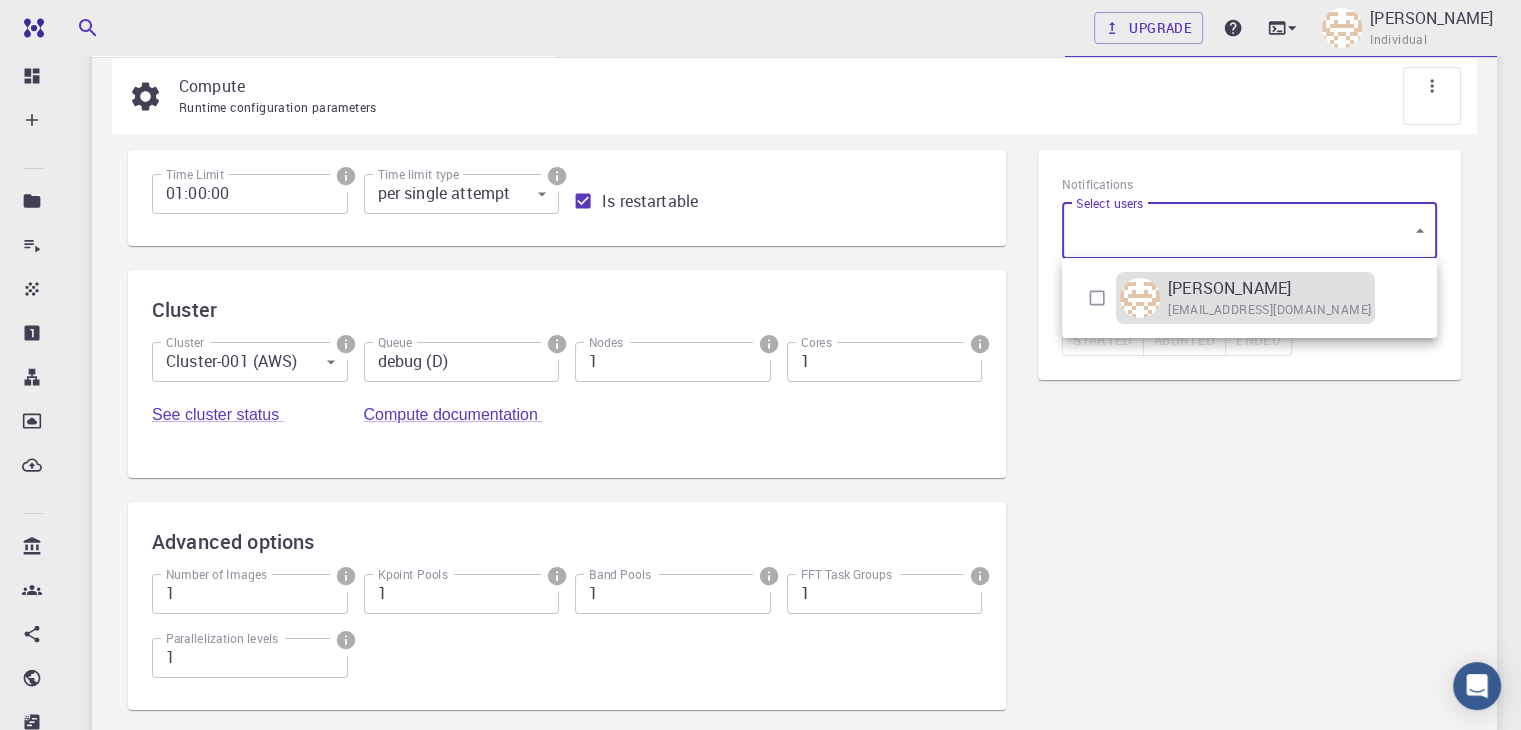 click on "[PERSON_NAME]" at bounding box center [1229, 288] 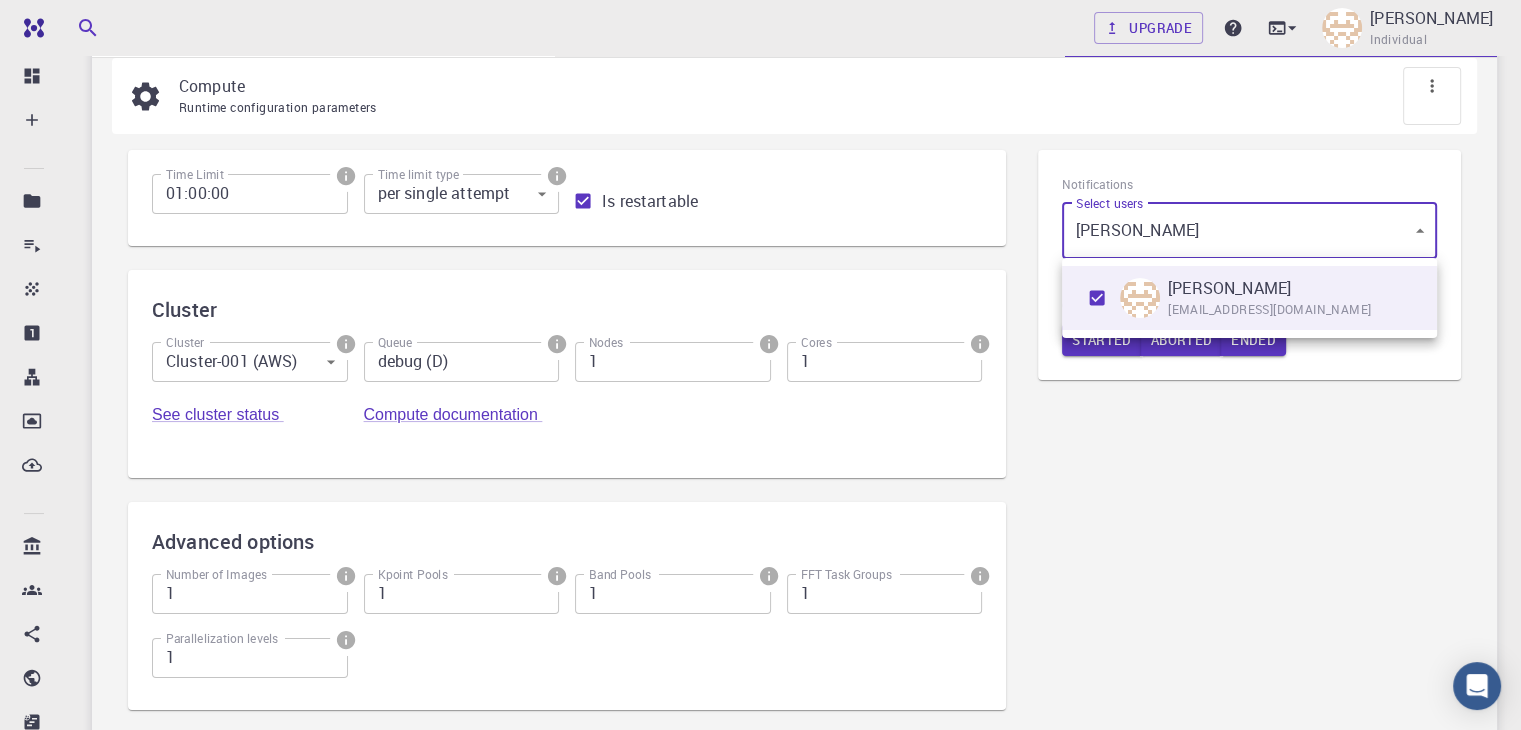 click at bounding box center [760, 365] 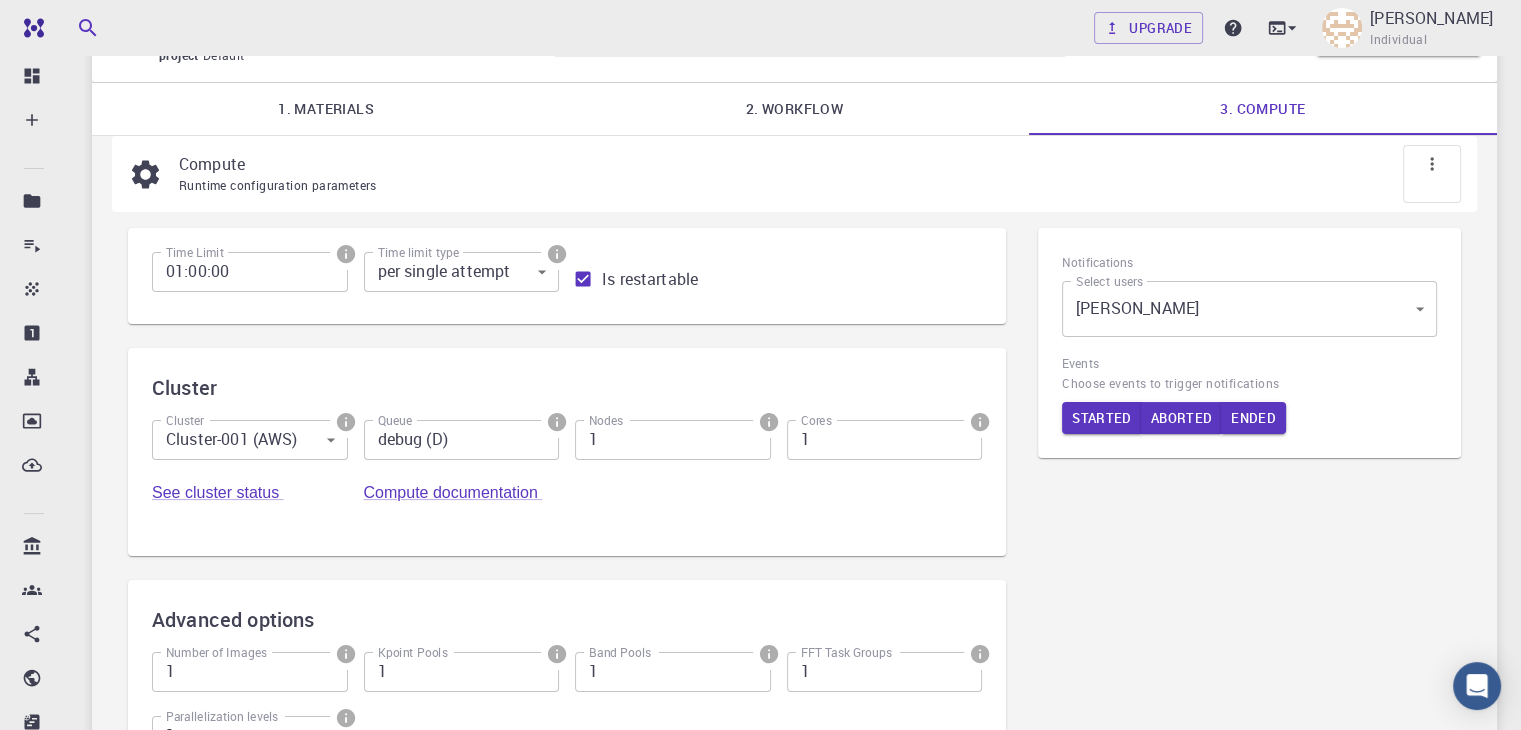 scroll, scrollTop: 0, scrollLeft: 0, axis: both 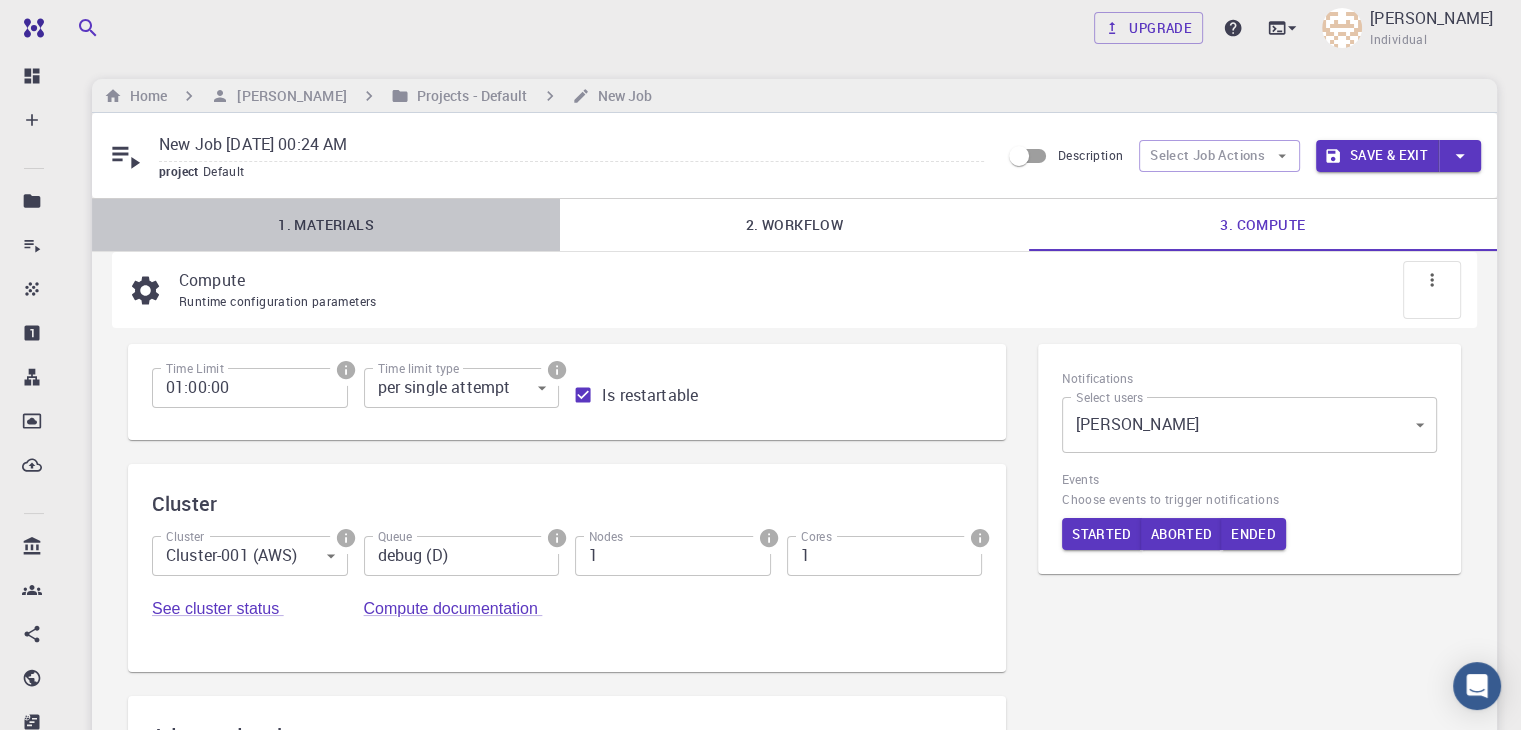 click on "1. Materials" at bounding box center [326, 225] 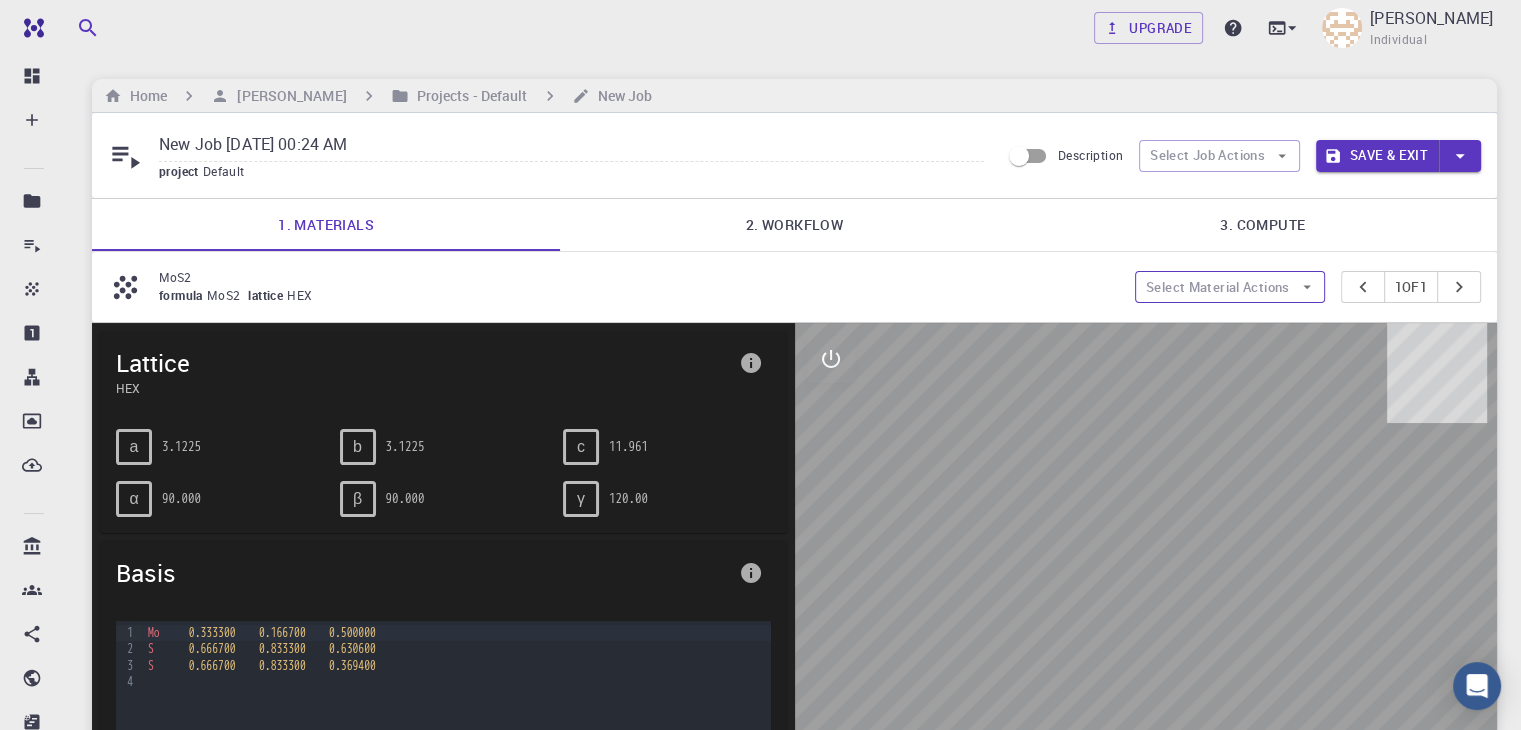 click on "Select Material Actions" at bounding box center [1230, 287] 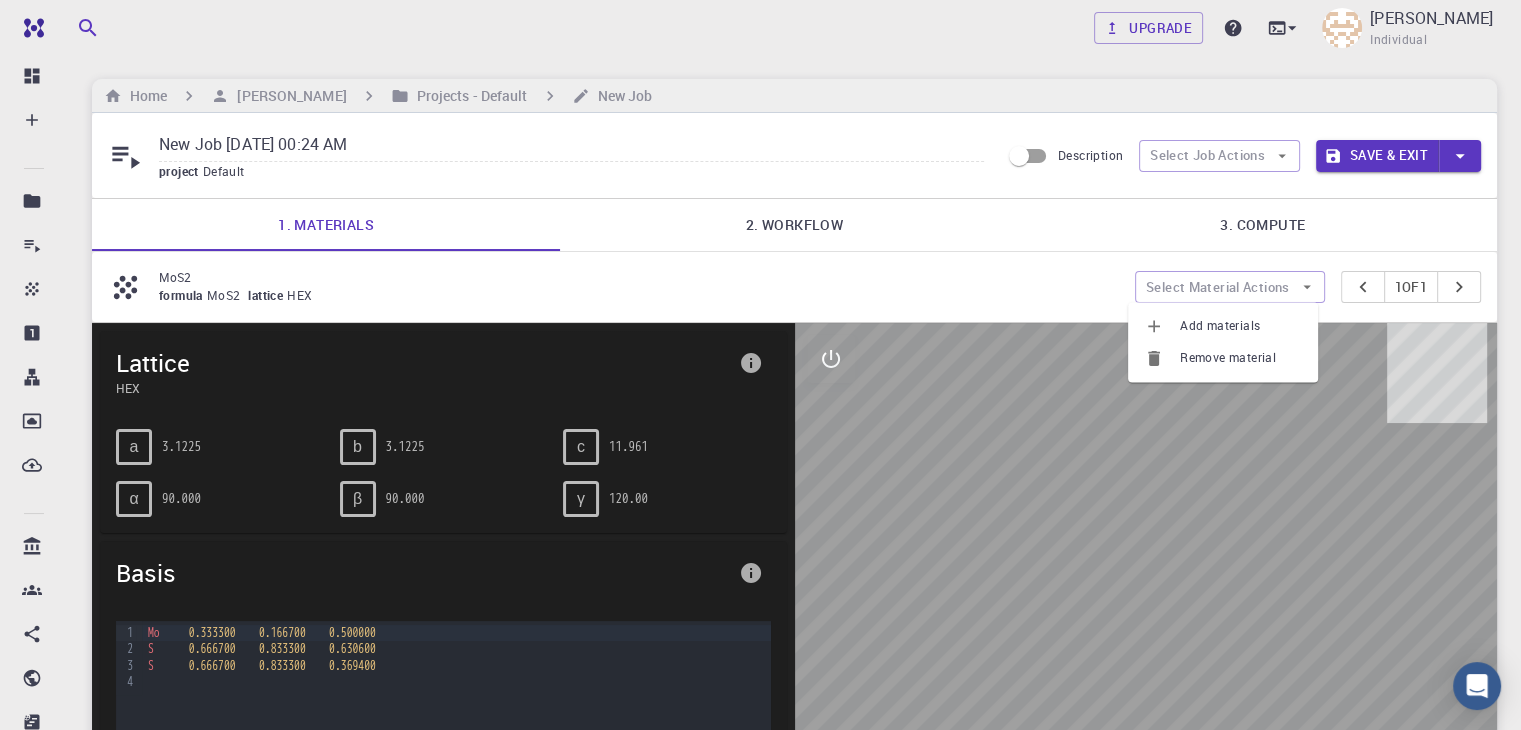 click on "Lattice HEX" at bounding box center (443, 372) 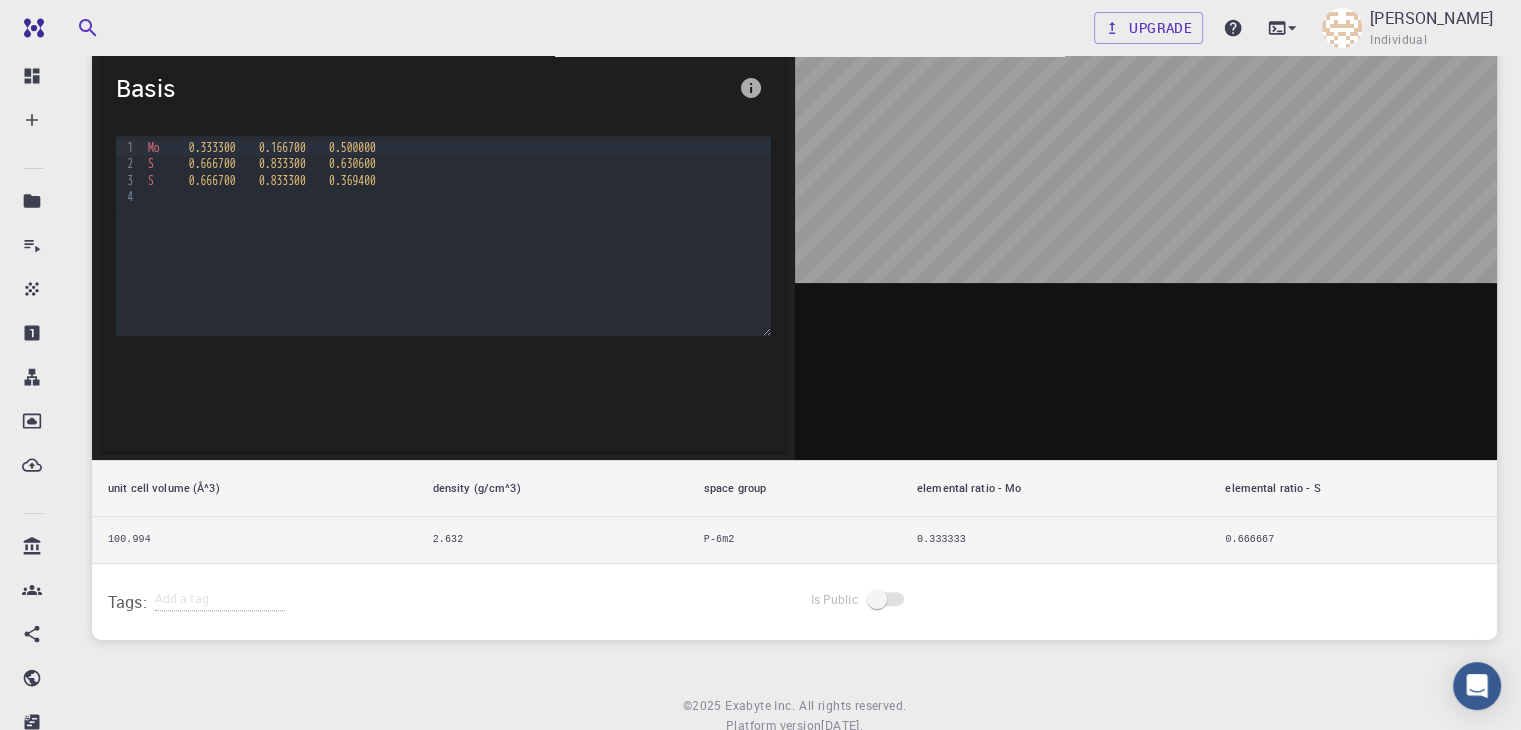 scroll, scrollTop: 179, scrollLeft: 0, axis: vertical 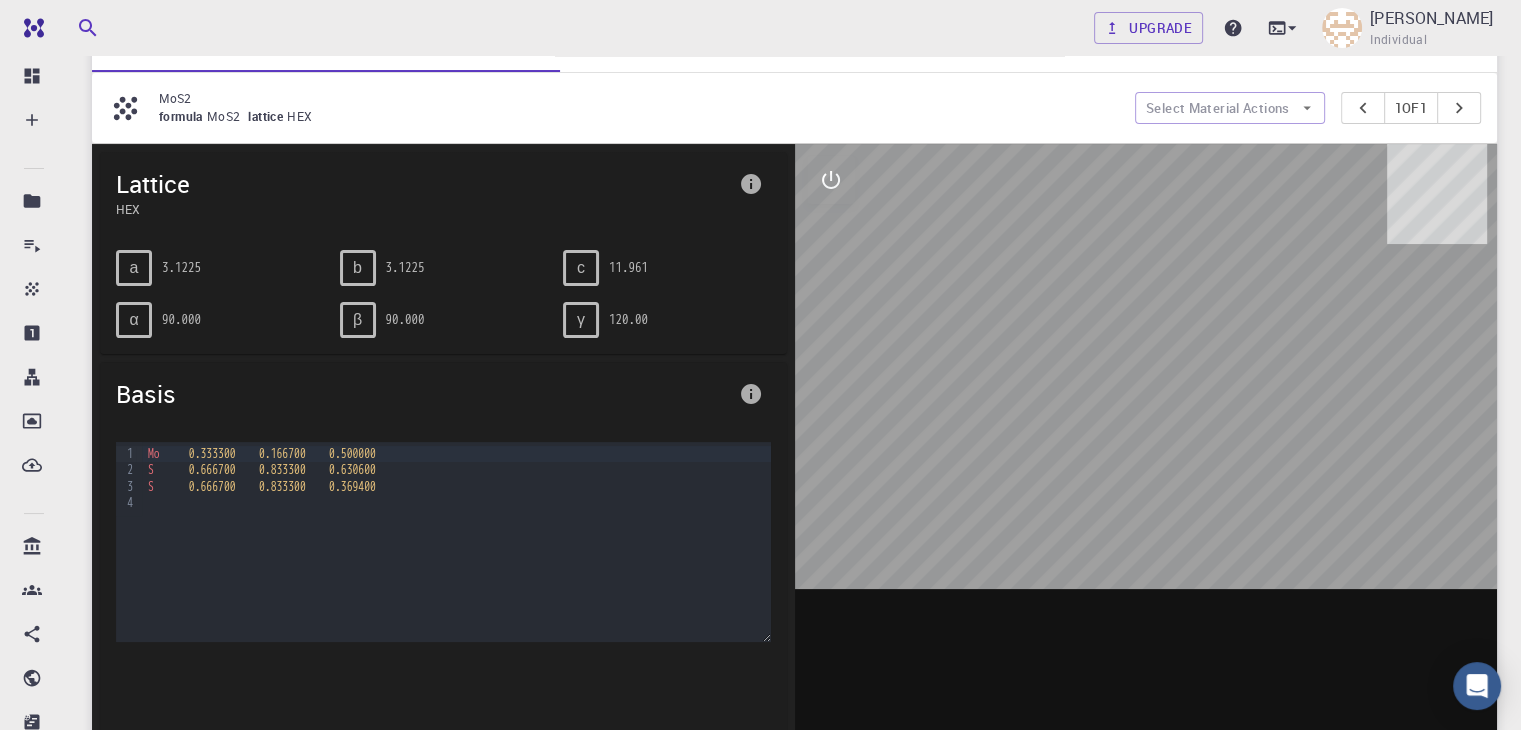 click on "3.1225" at bounding box center (405, 267) 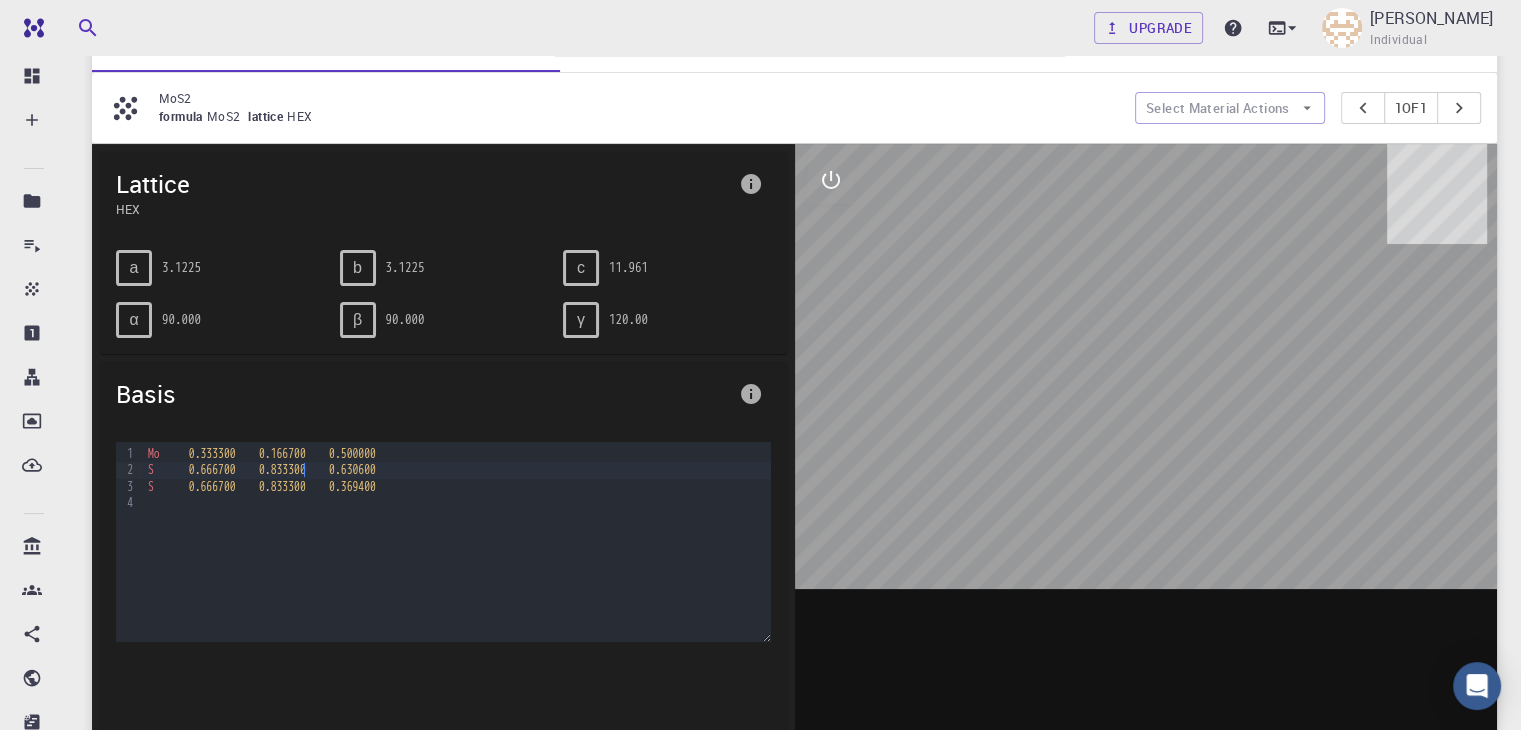 click on "0.833300" at bounding box center [282, 470] 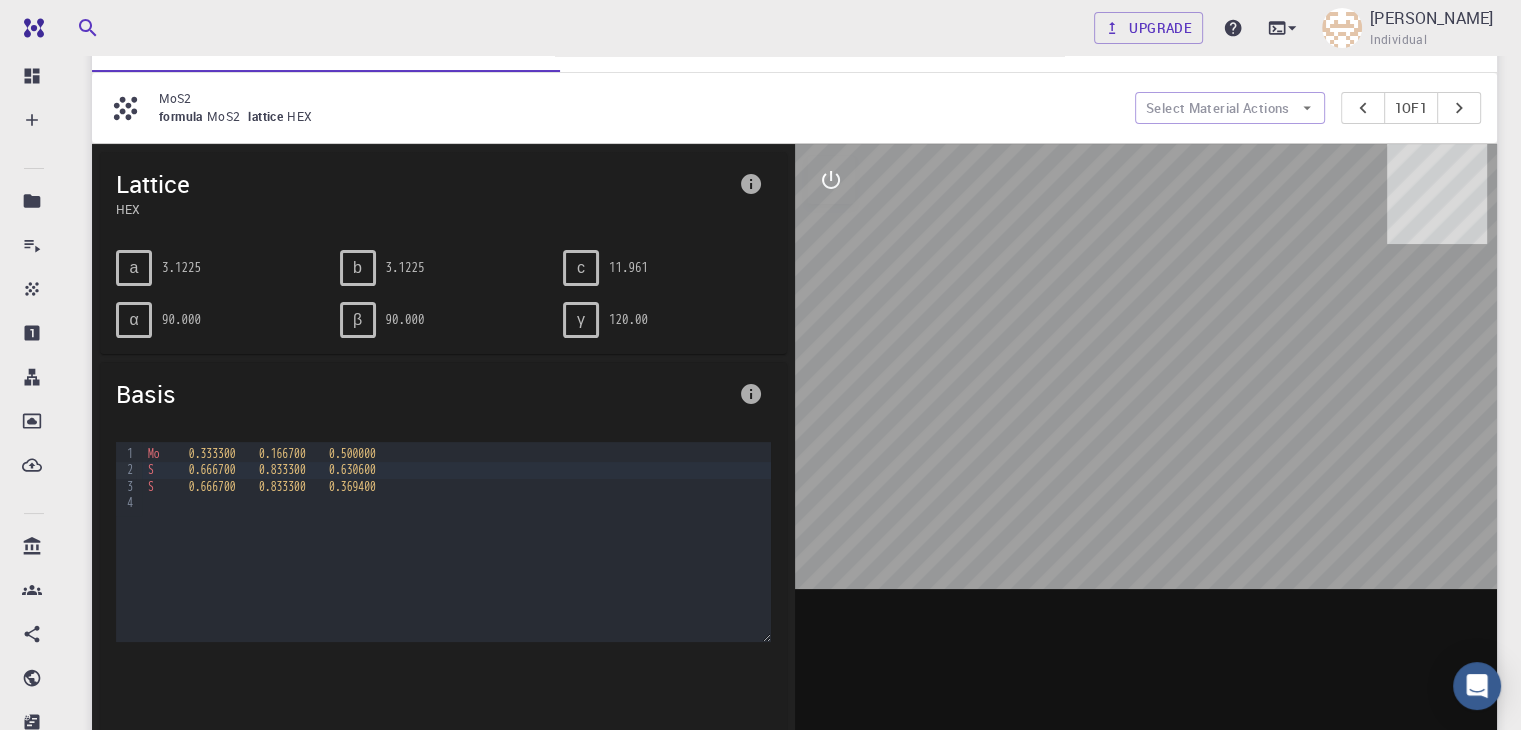 click at bounding box center (1146, 455) 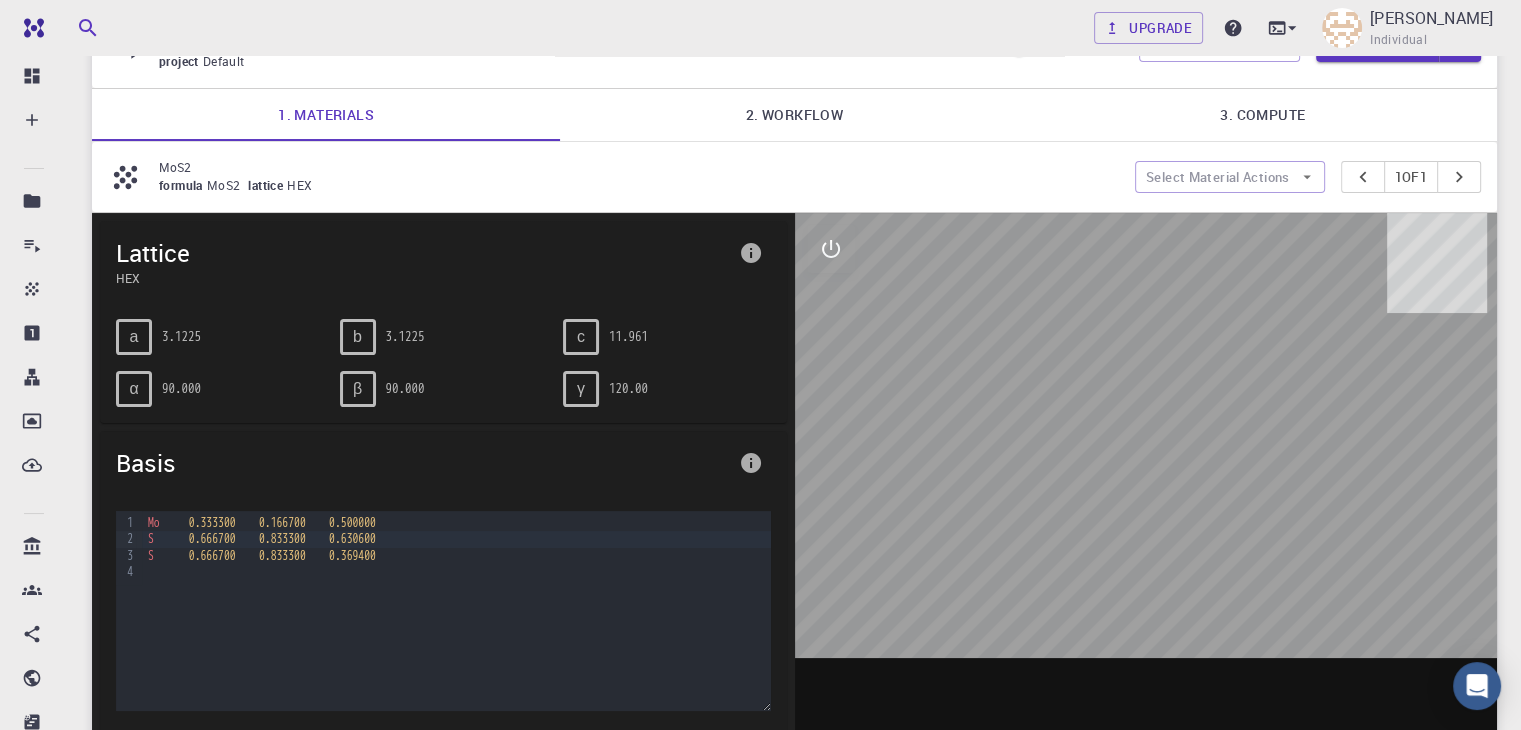 scroll, scrollTop: 0, scrollLeft: 0, axis: both 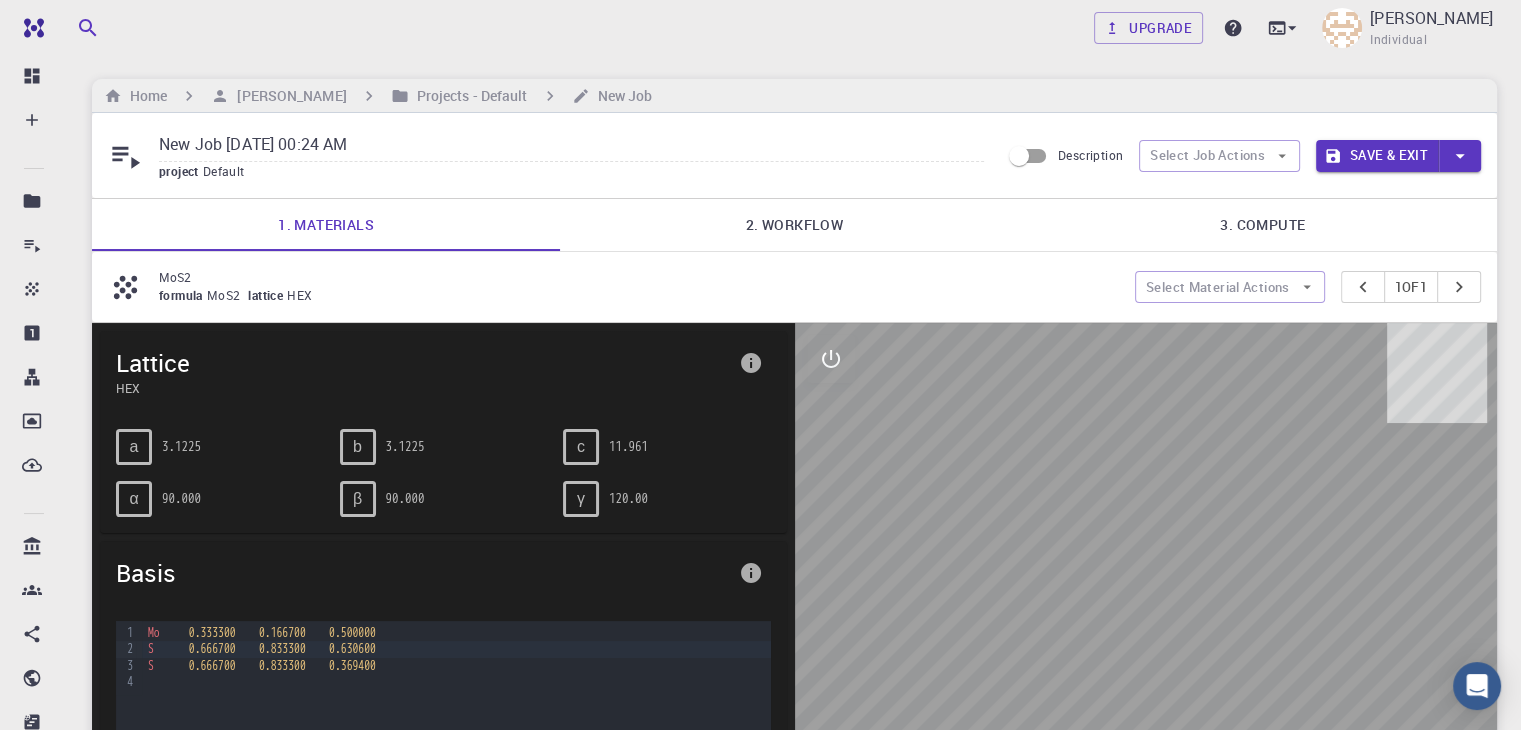 click on "2. Workflow" at bounding box center (794, 225) 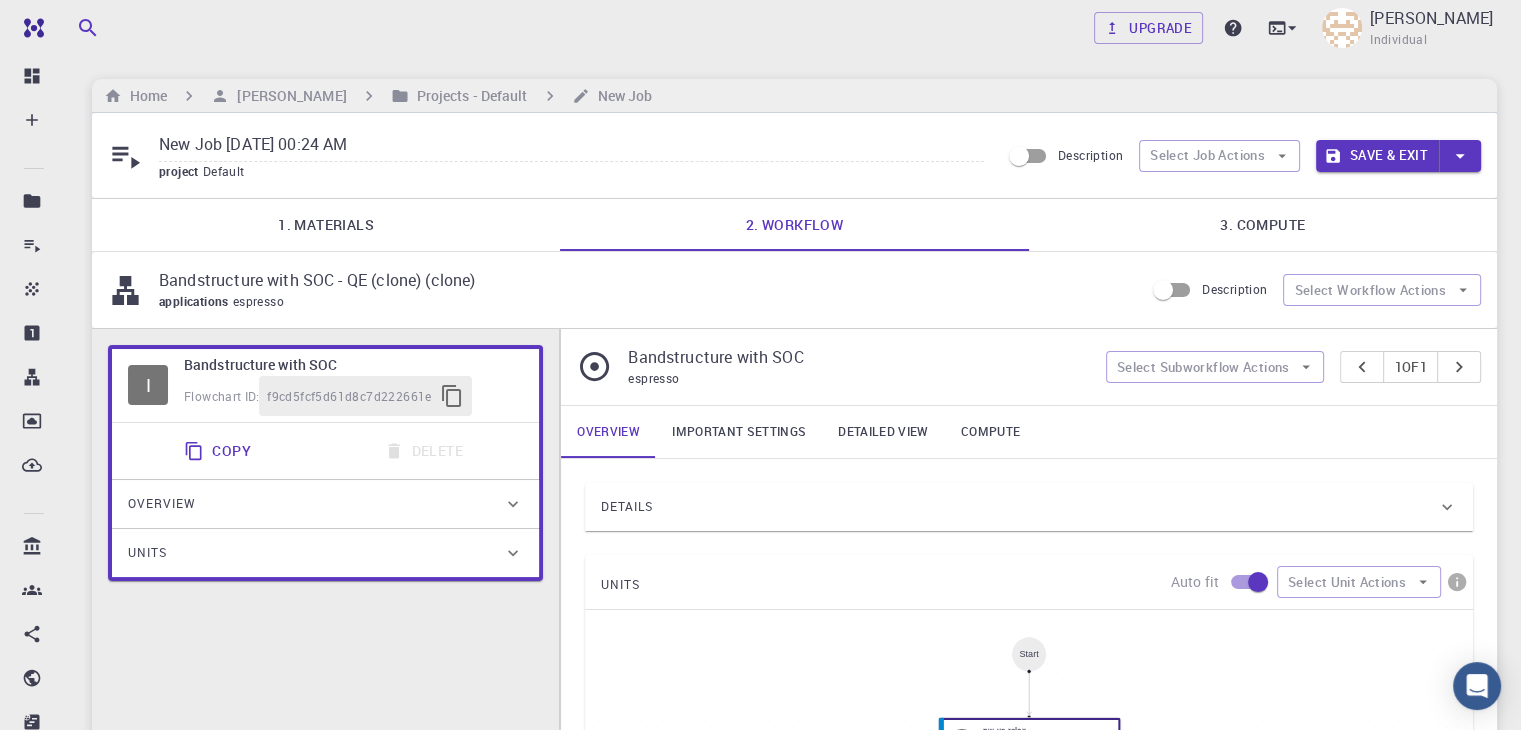 click on "Overview" at bounding box center (162, 504) 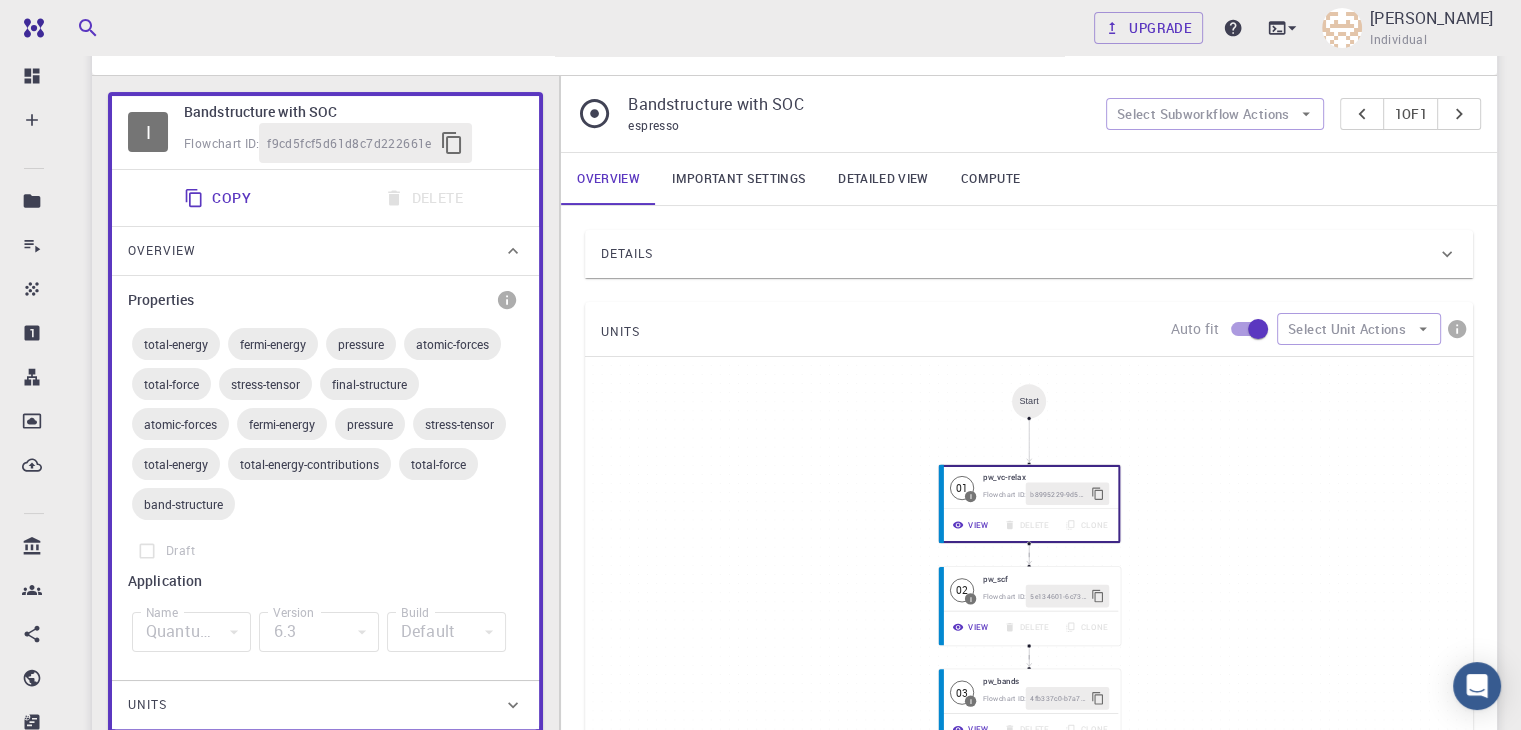scroll, scrollTop: 259, scrollLeft: 0, axis: vertical 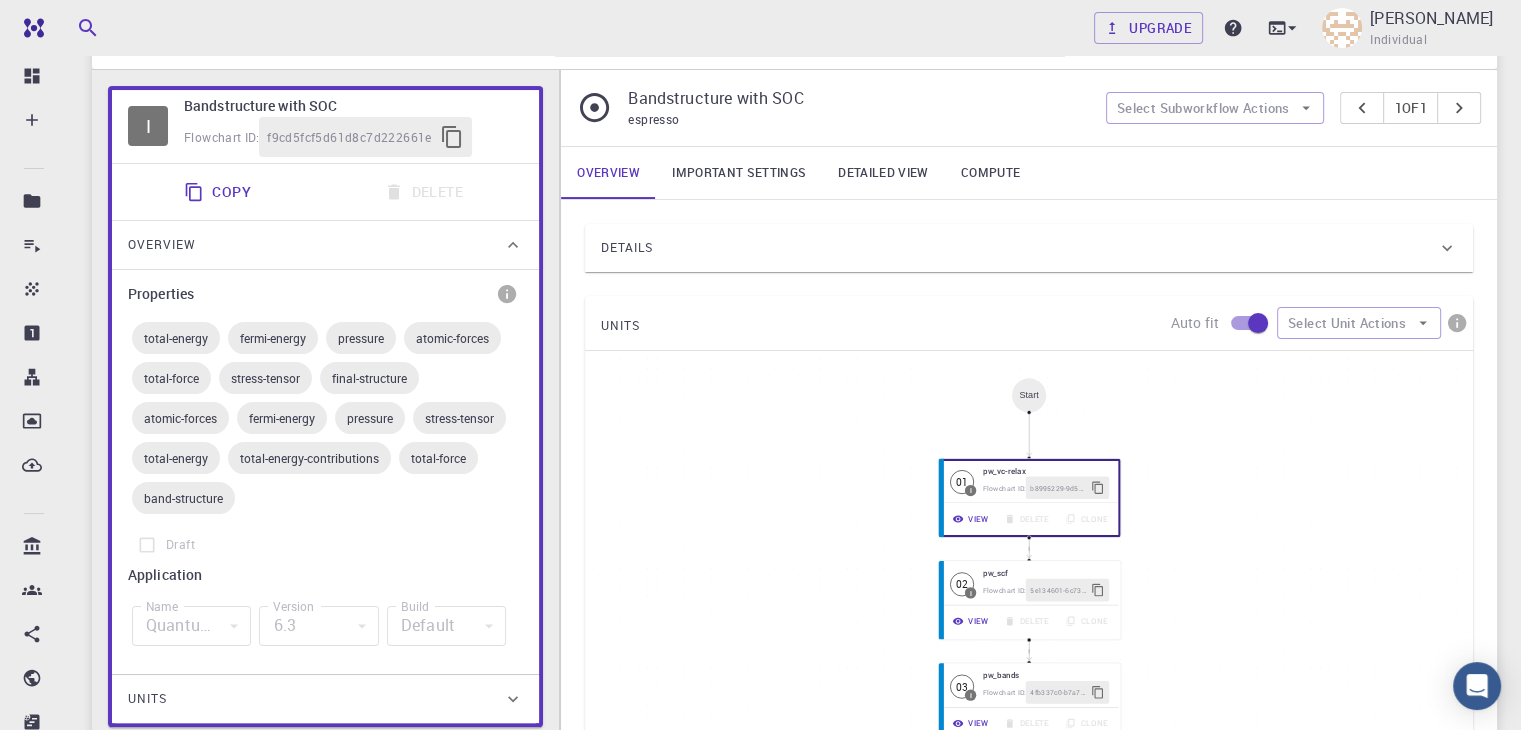 click on "total-force" at bounding box center (438, 458) 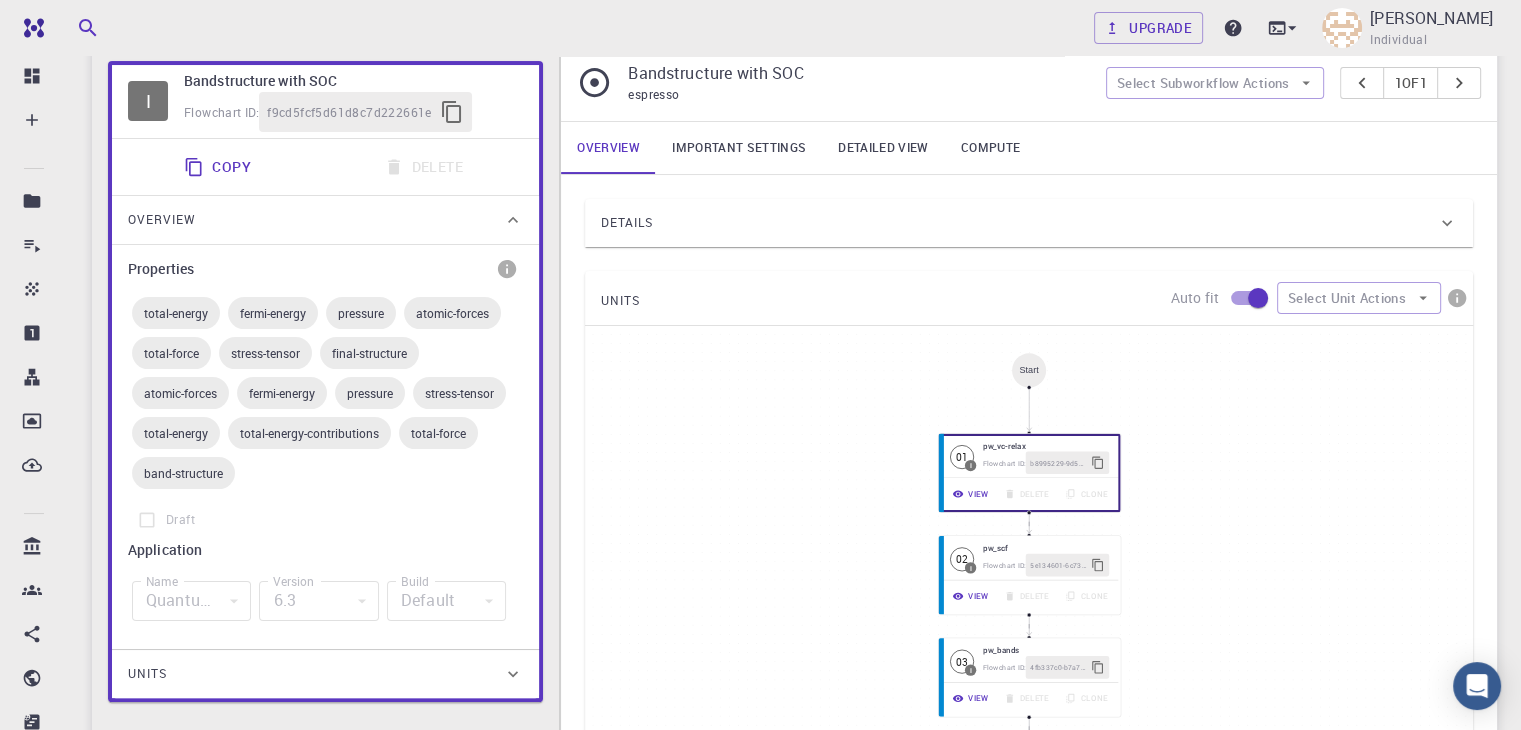 scroll, scrollTop: 411, scrollLeft: 0, axis: vertical 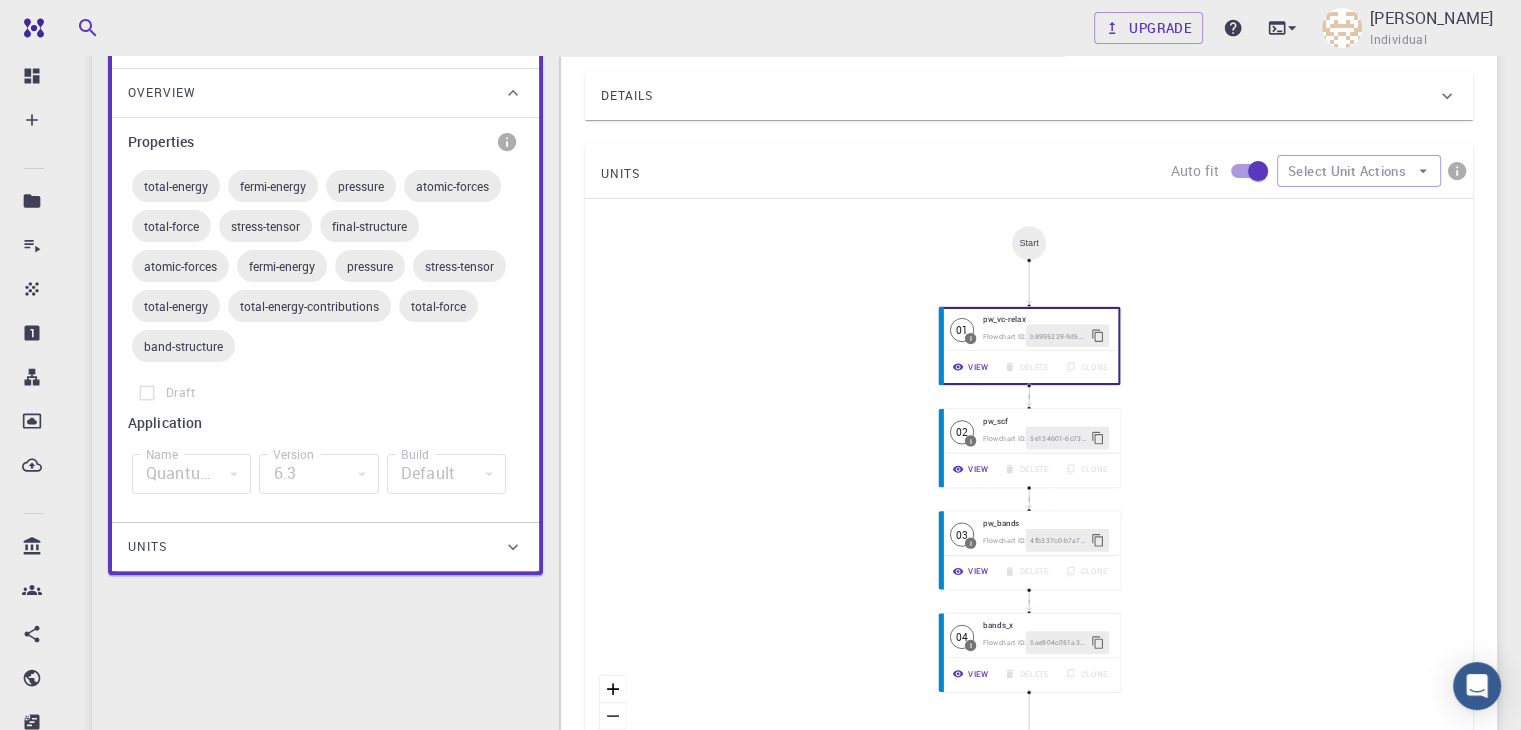 click on "Units" at bounding box center [315, 547] 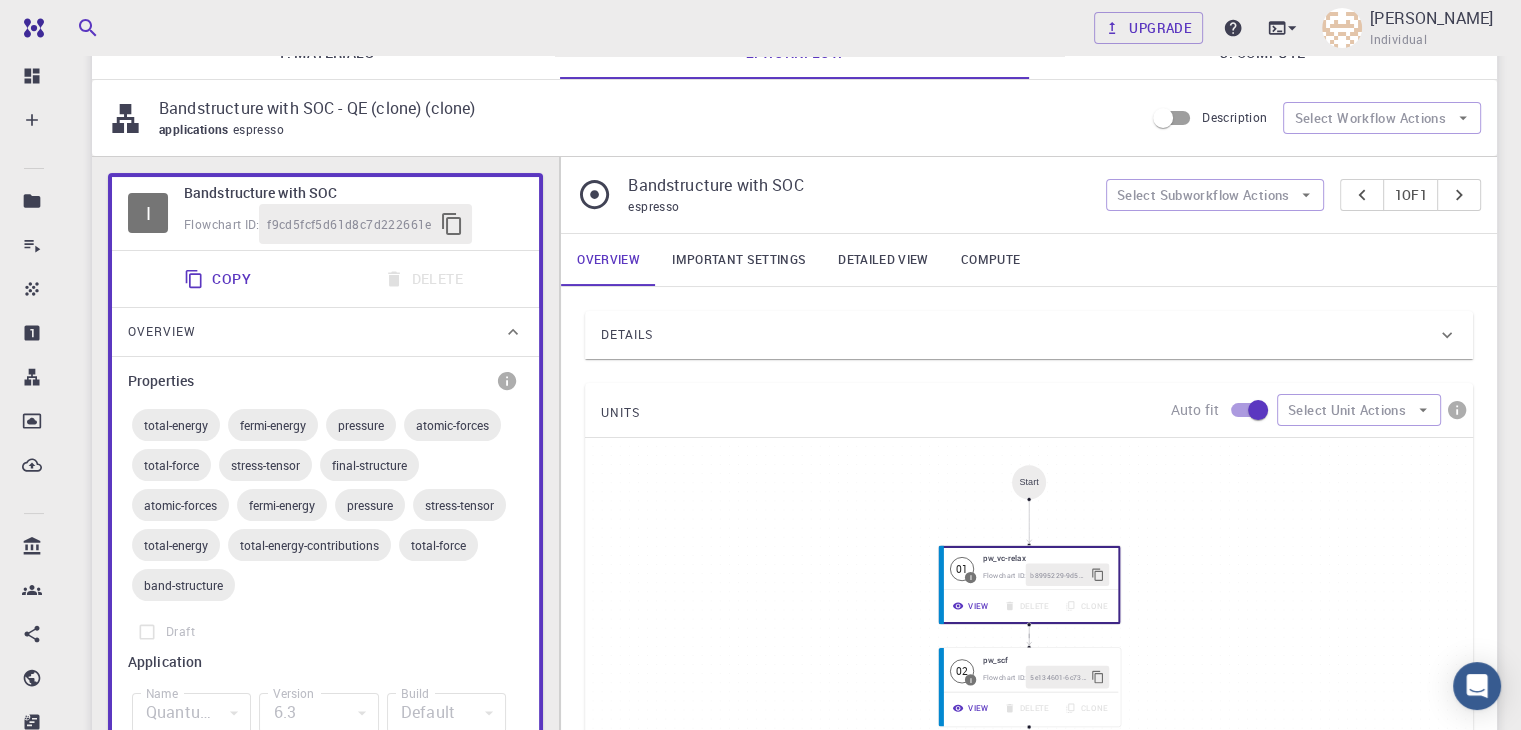 scroll, scrollTop: 0, scrollLeft: 0, axis: both 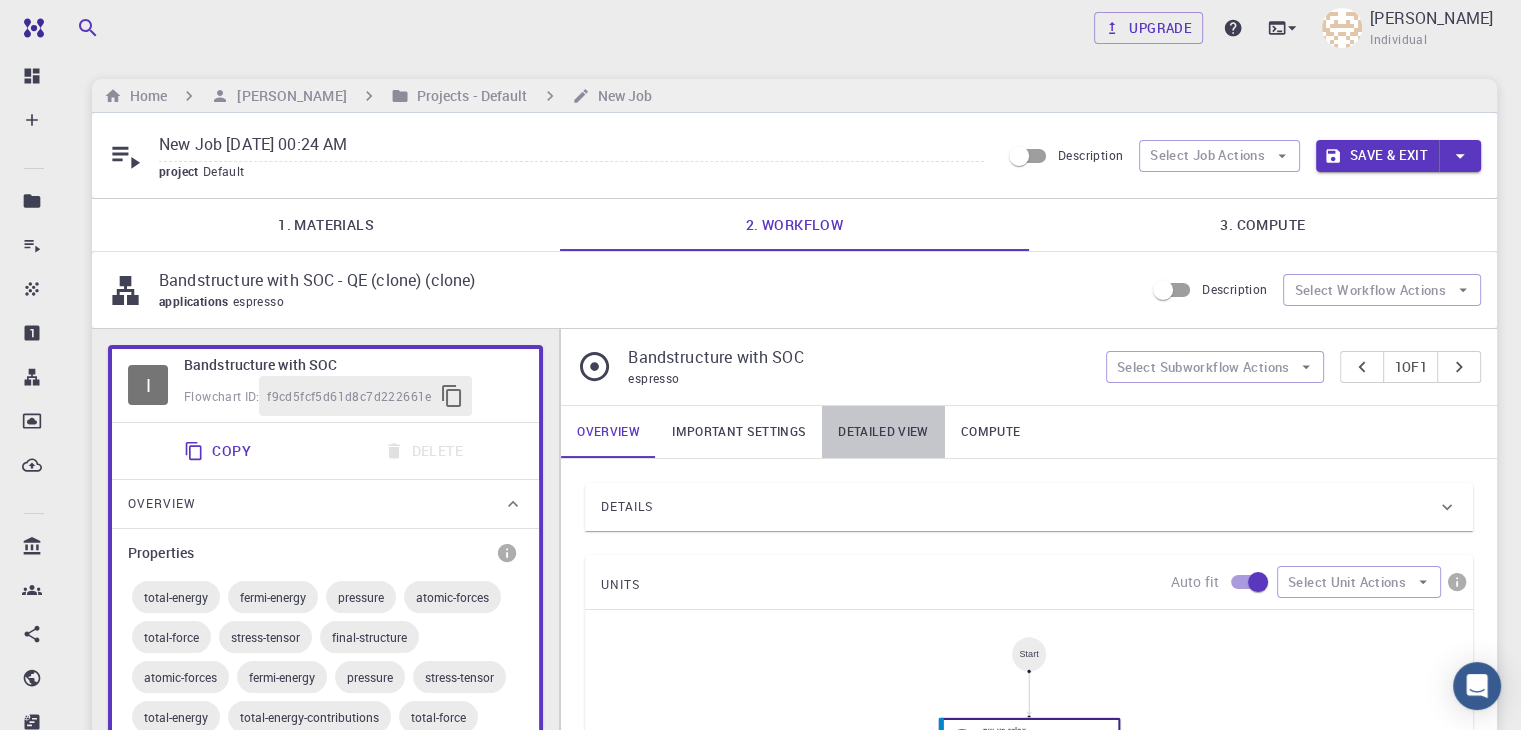 click on "Detailed view" at bounding box center [883, 432] 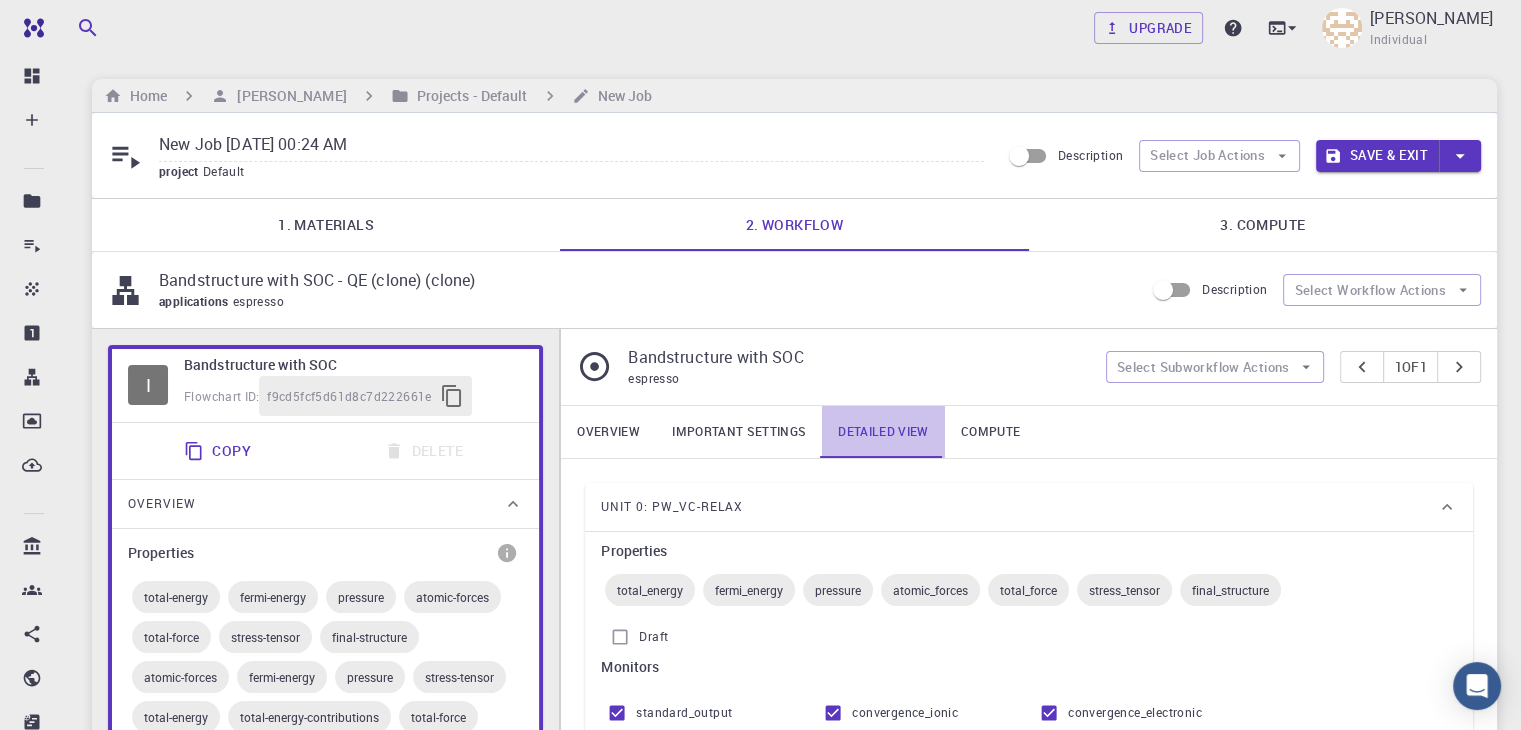 click on "Detailed view" at bounding box center [883, 432] 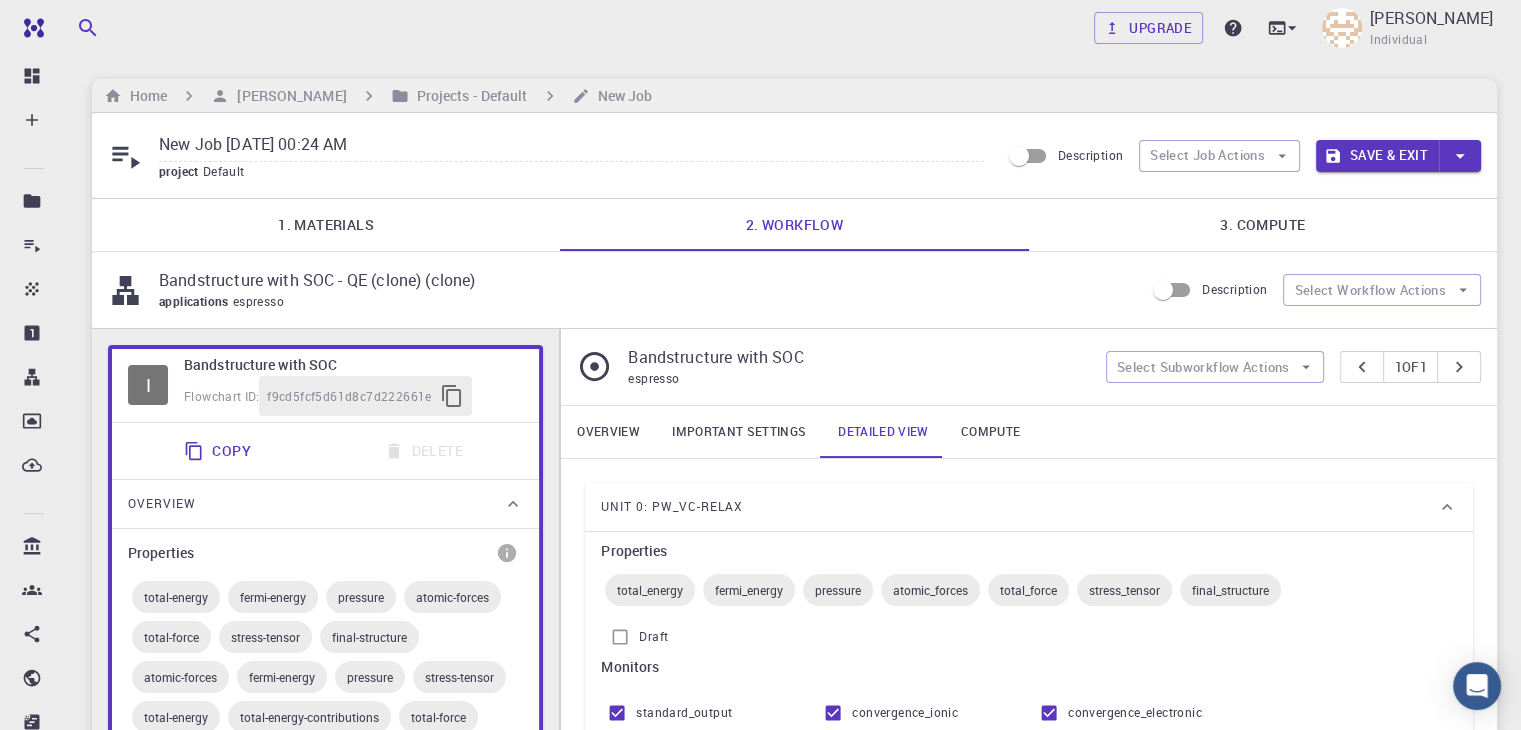 click on "Important settings" at bounding box center [739, 432] 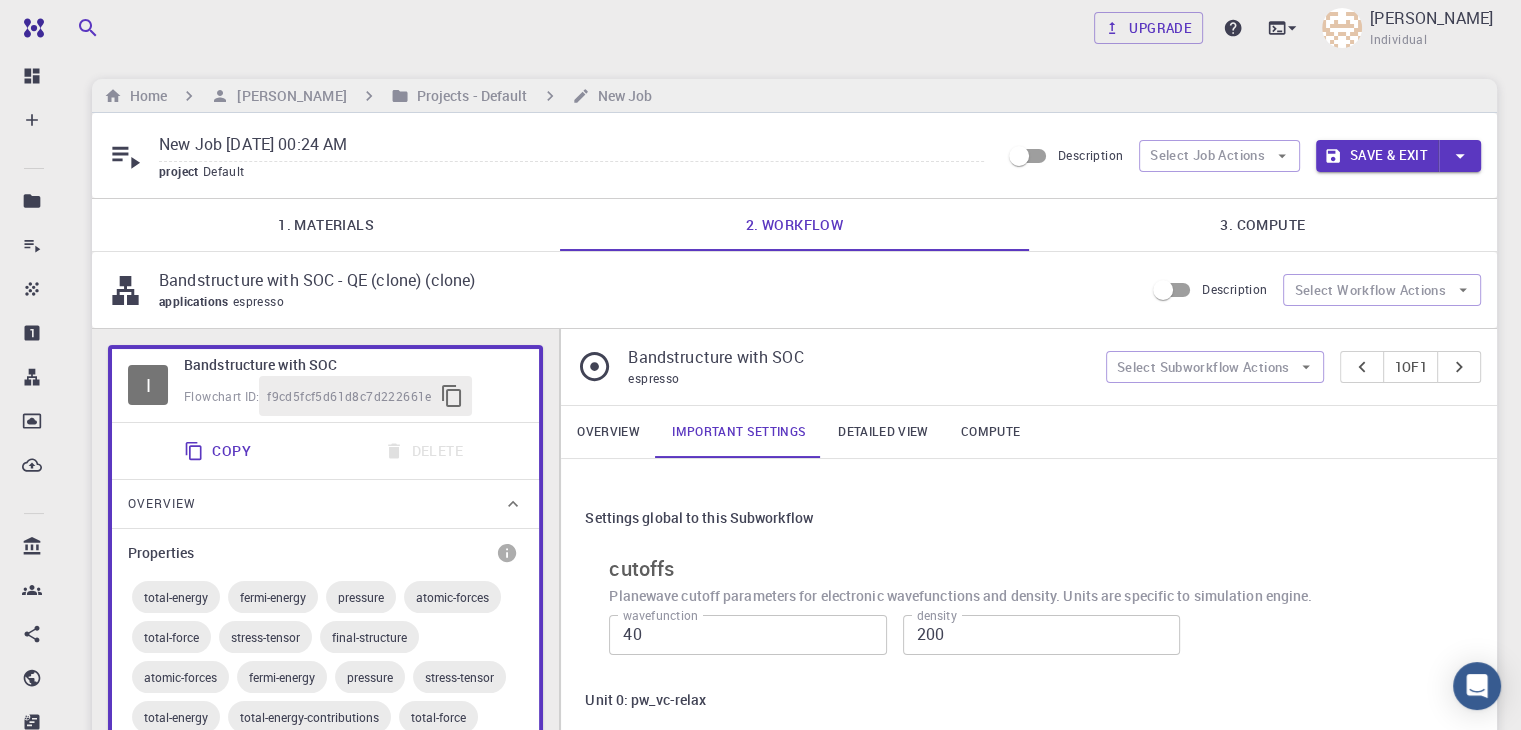 click on "Overview" at bounding box center [608, 432] 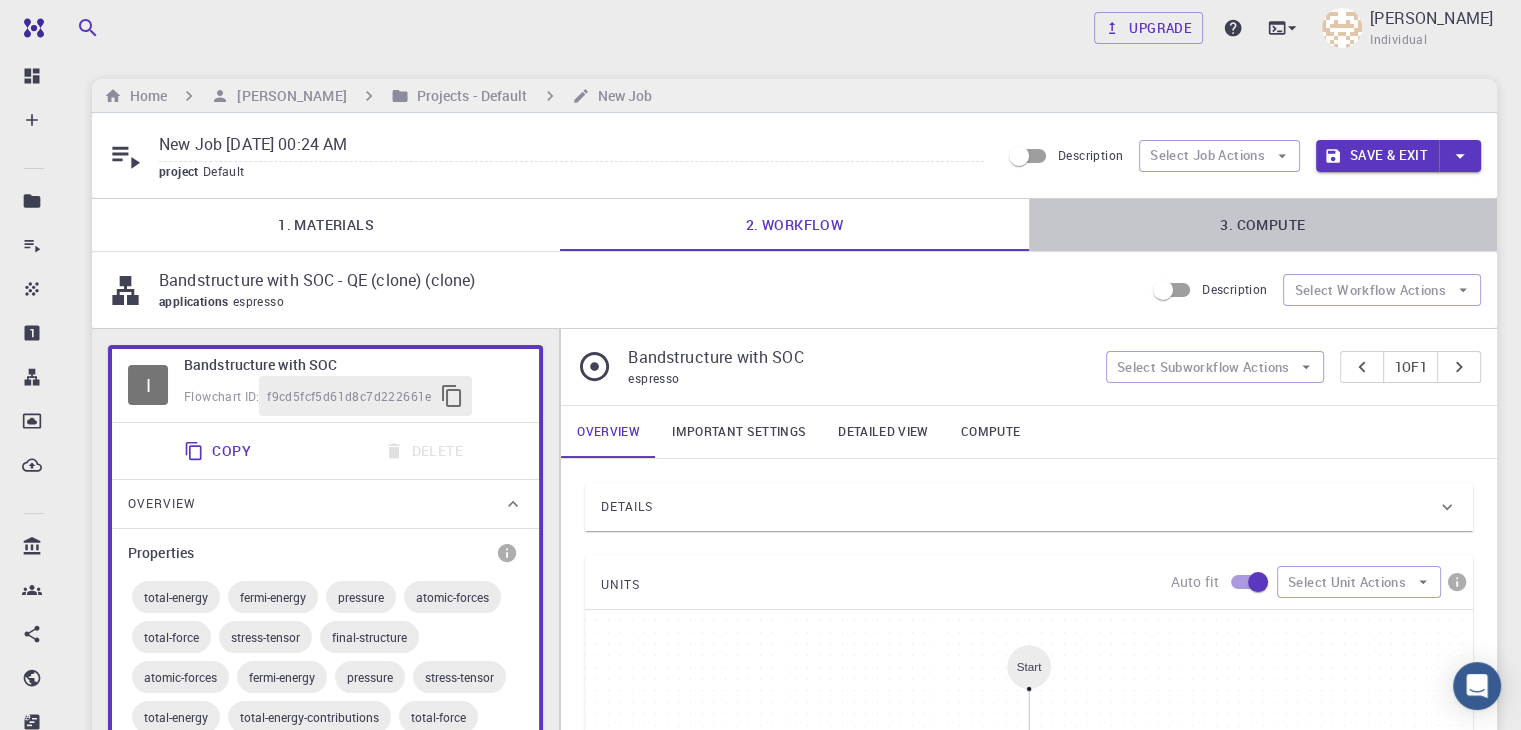 click on "3. Compute" at bounding box center [1263, 225] 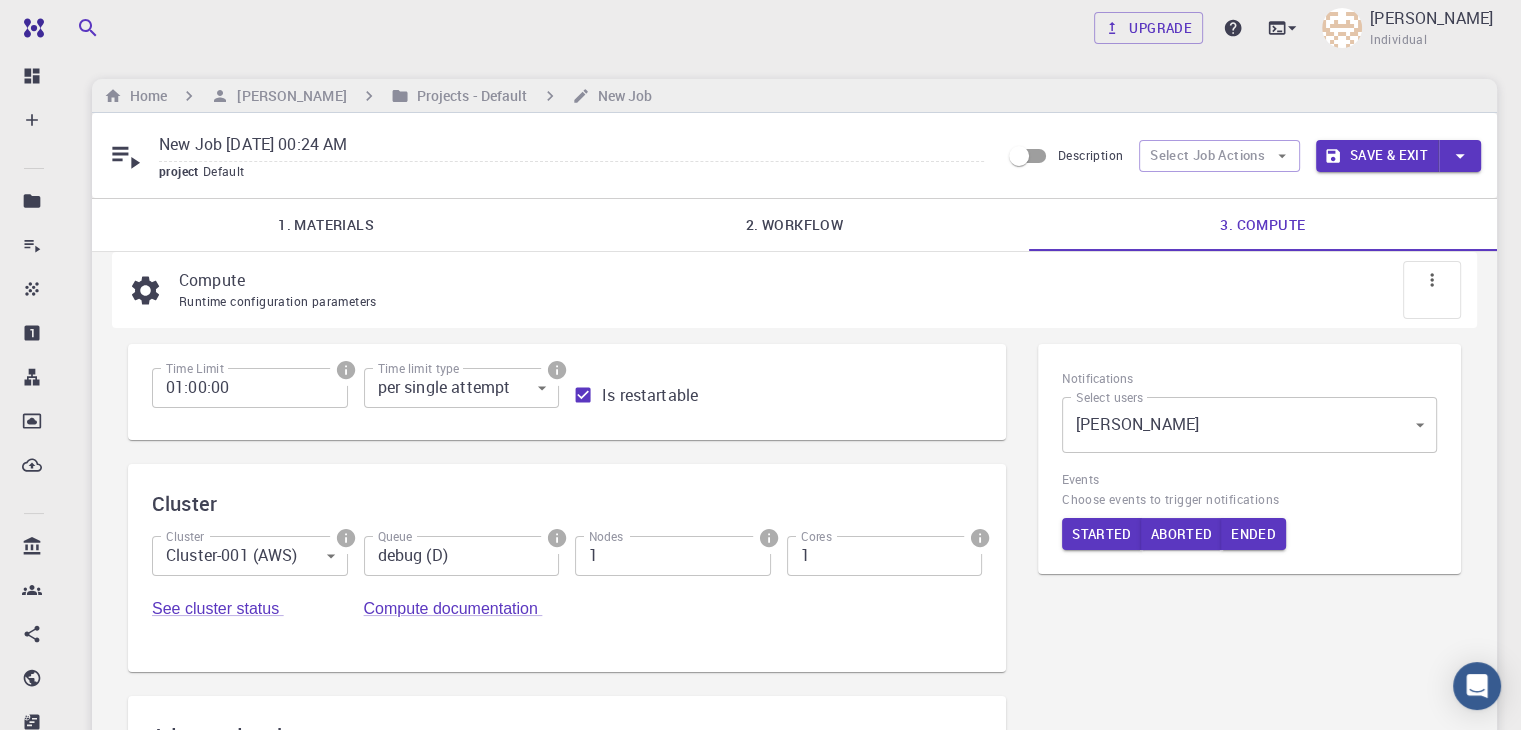 click 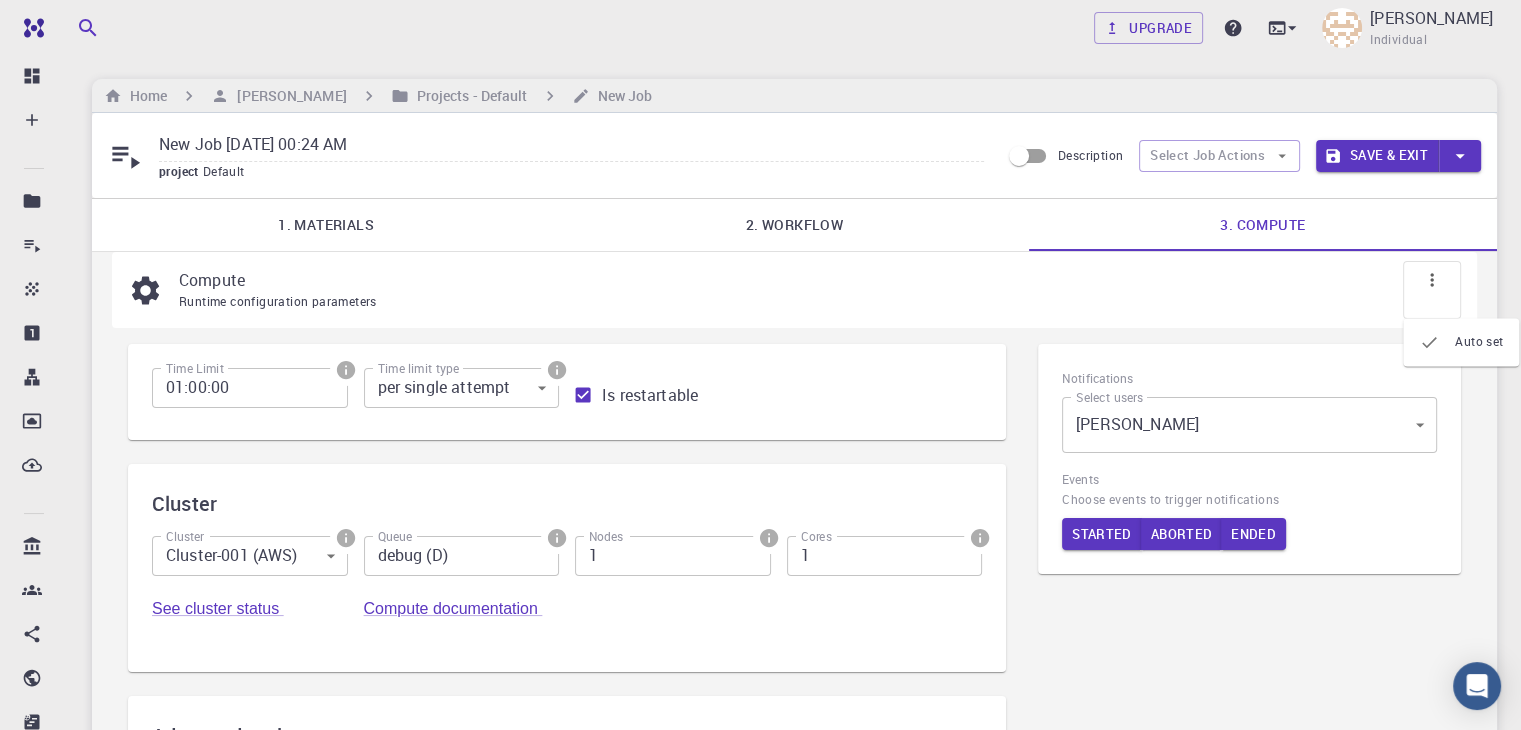 click 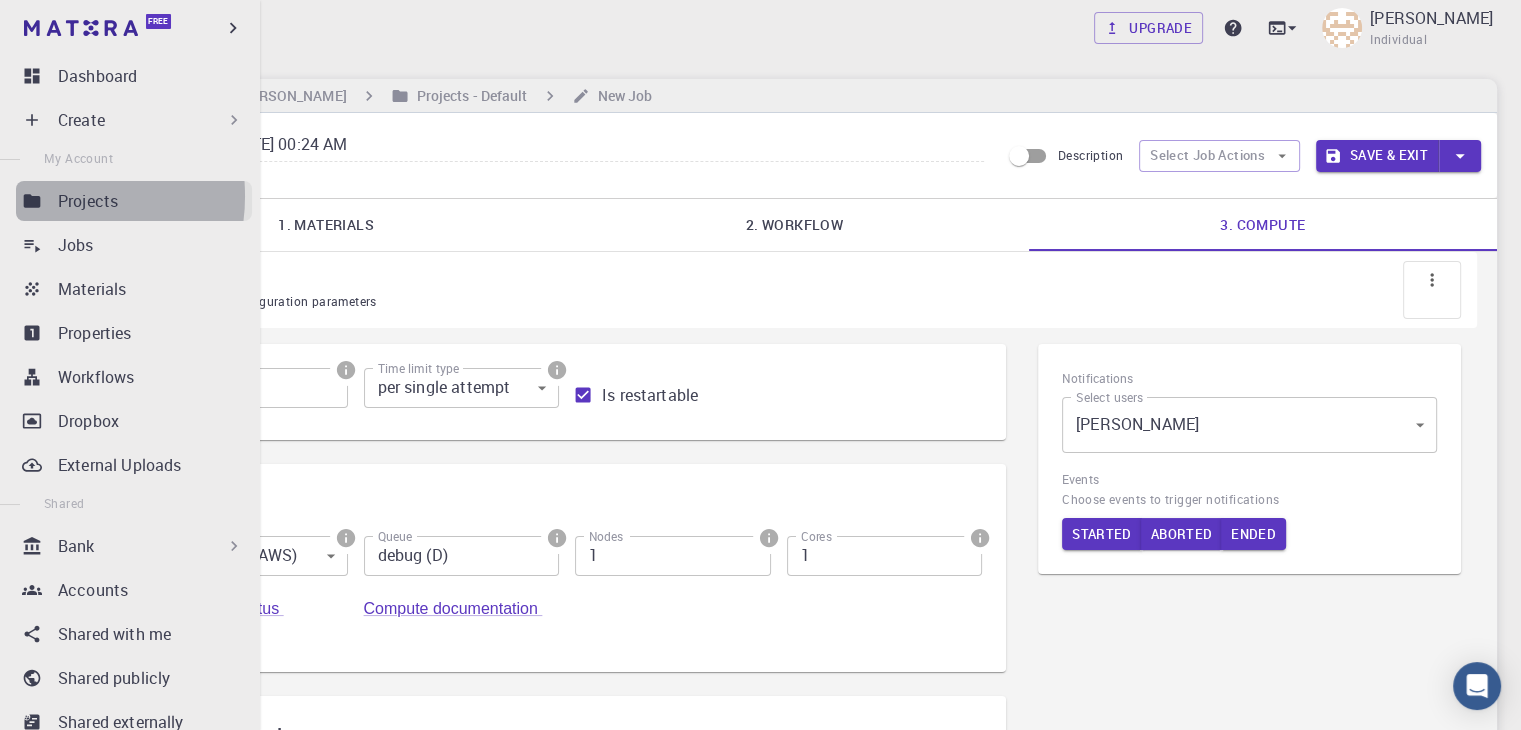 click on "Projects" at bounding box center [134, 201] 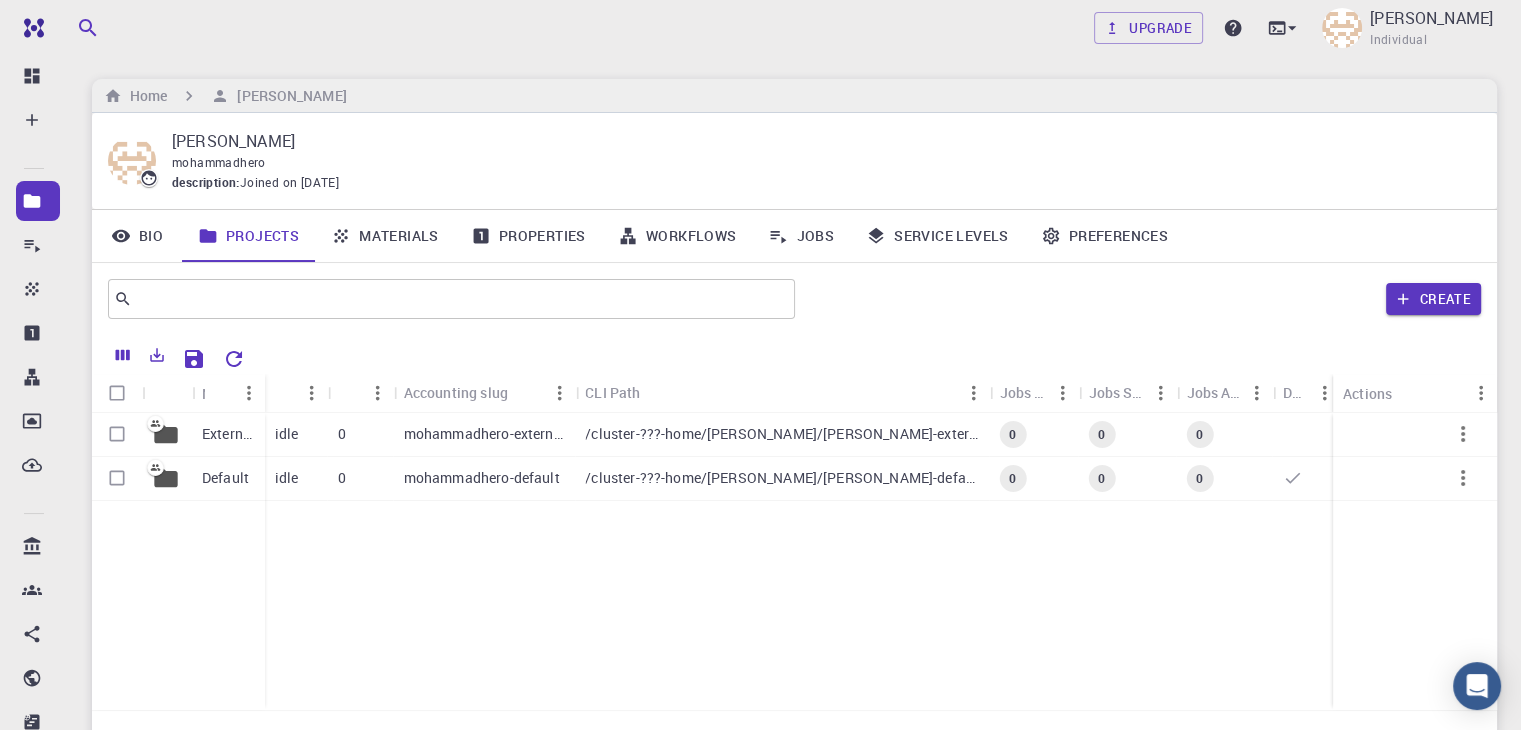 click on "External Default idle 0 mohammadhero-external /cluster-???-home/mohammadhero/mohammadhero-external 0 0 0 idle 0 mohammadhero-default /cluster-???-home/mohammadhero/mohammadhero-default 0 0 0" at bounding box center [798, 561] 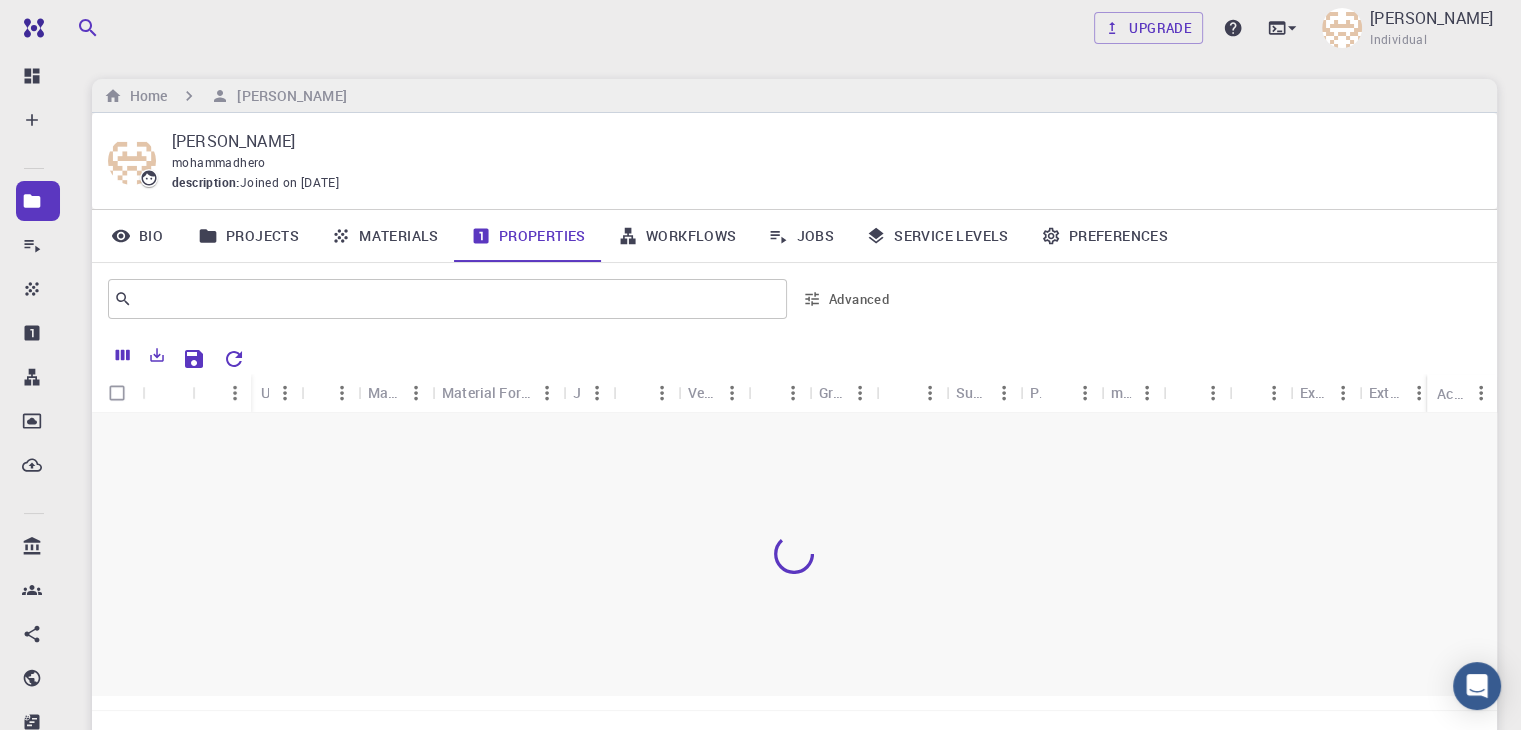 click on "Materials" at bounding box center (385, 236) 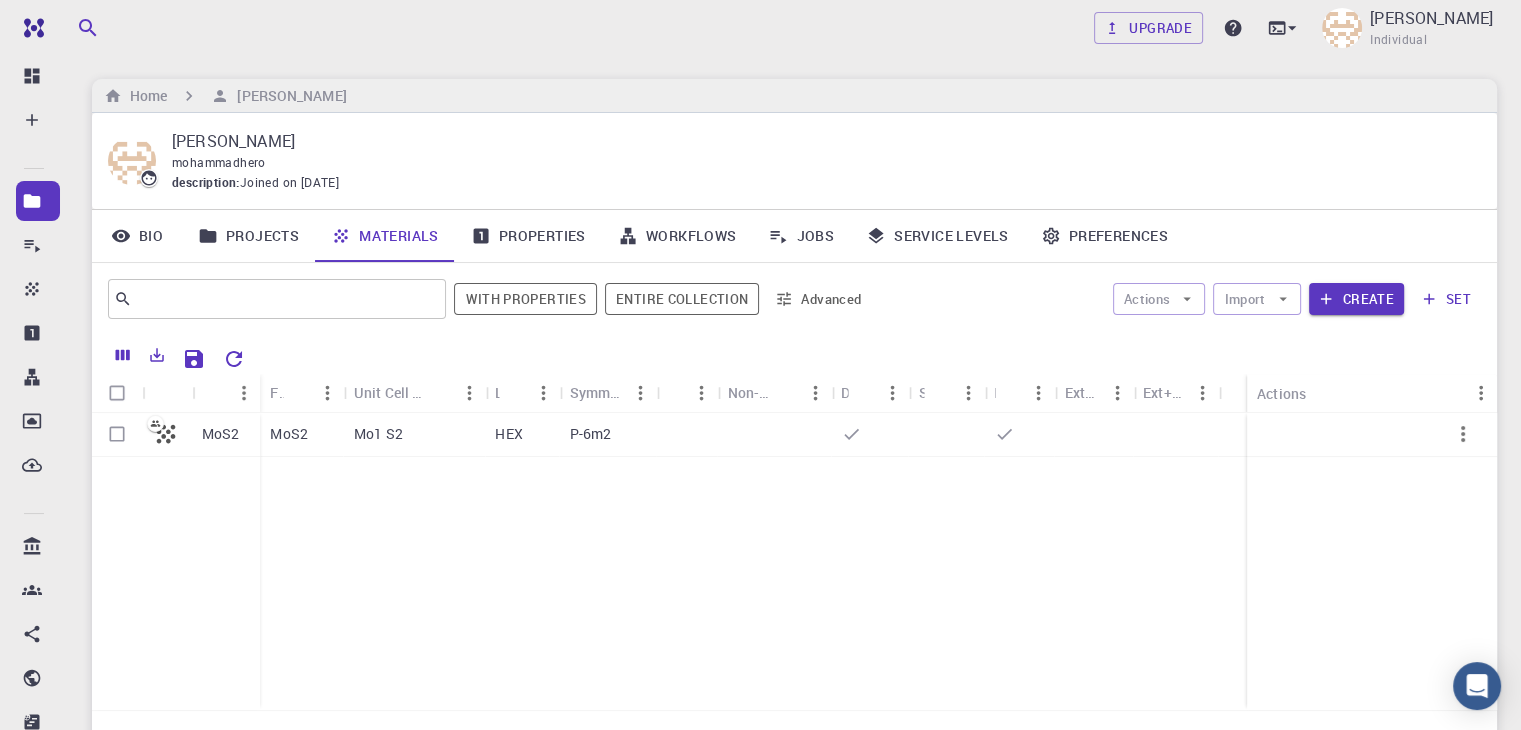 scroll, scrollTop: 0, scrollLeft: 0, axis: both 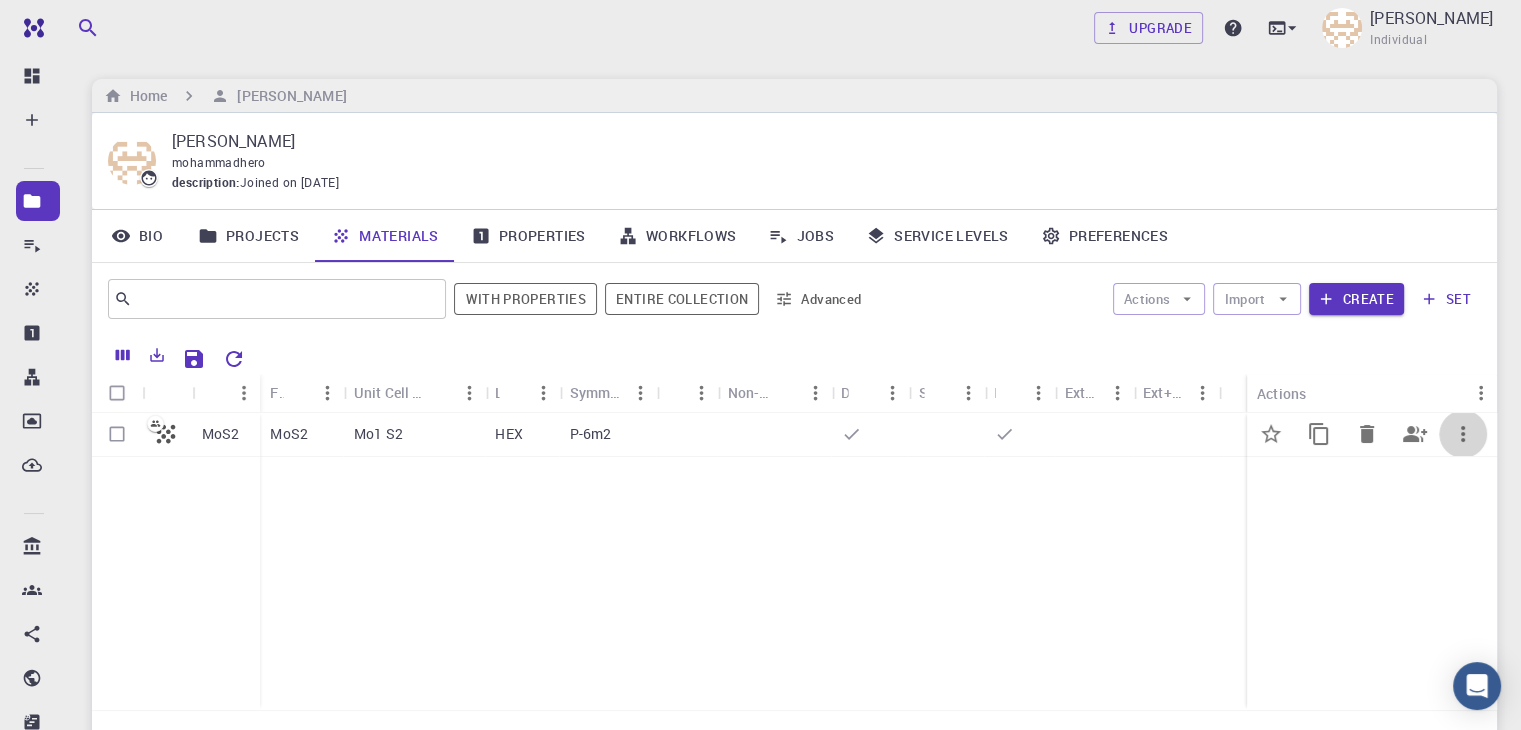 click at bounding box center (1463, 434) 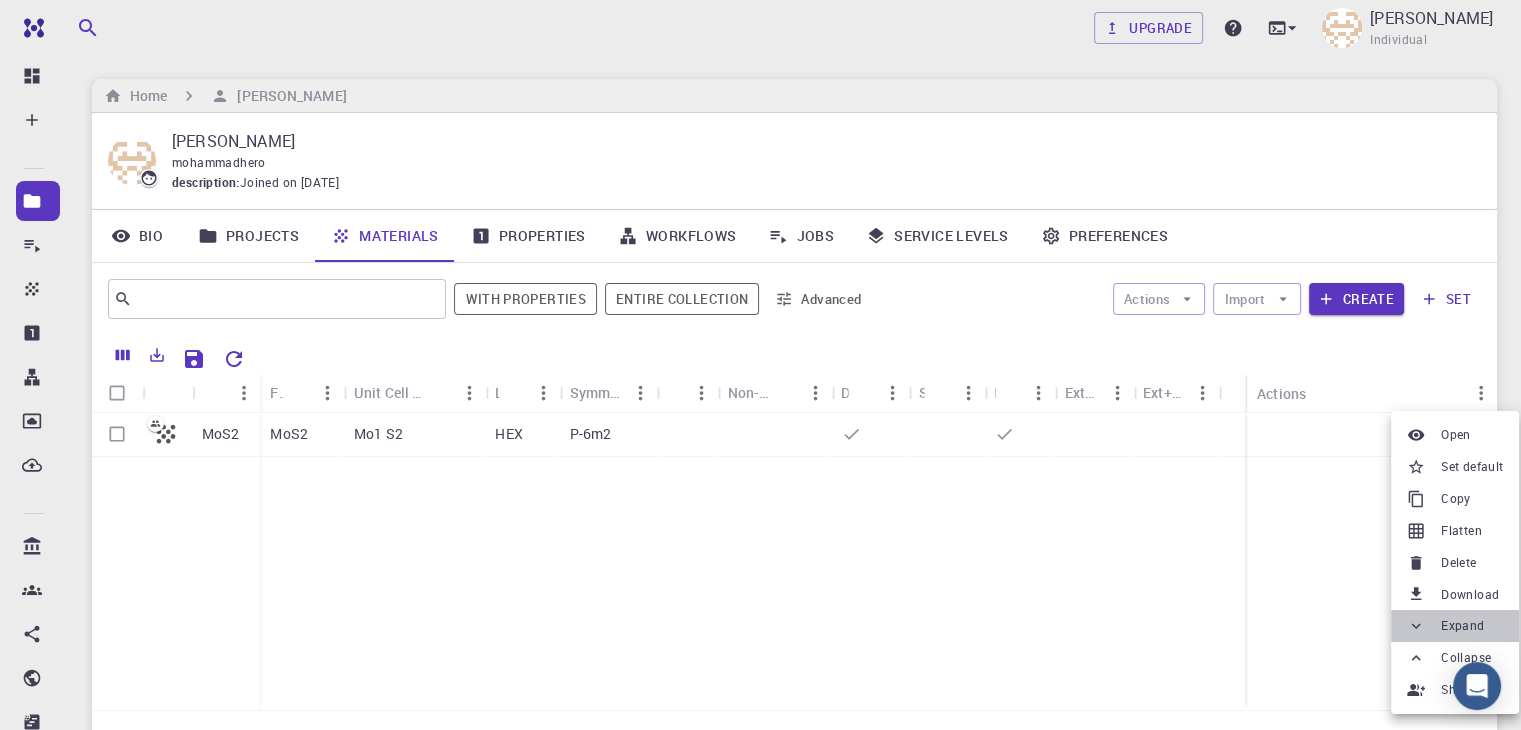 click at bounding box center (1420, 626) 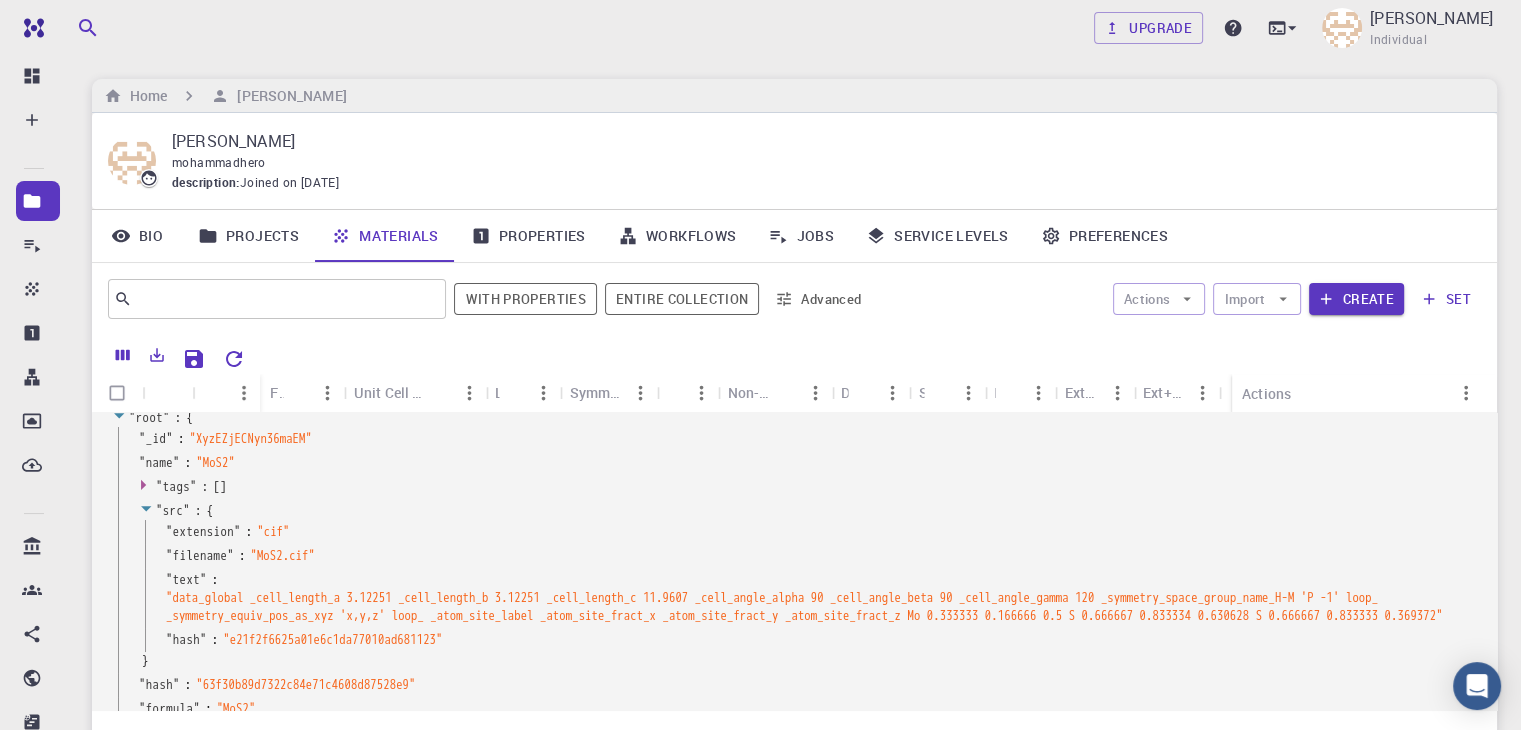 scroll, scrollTop: 0, scrollLeft: 0, axis: both 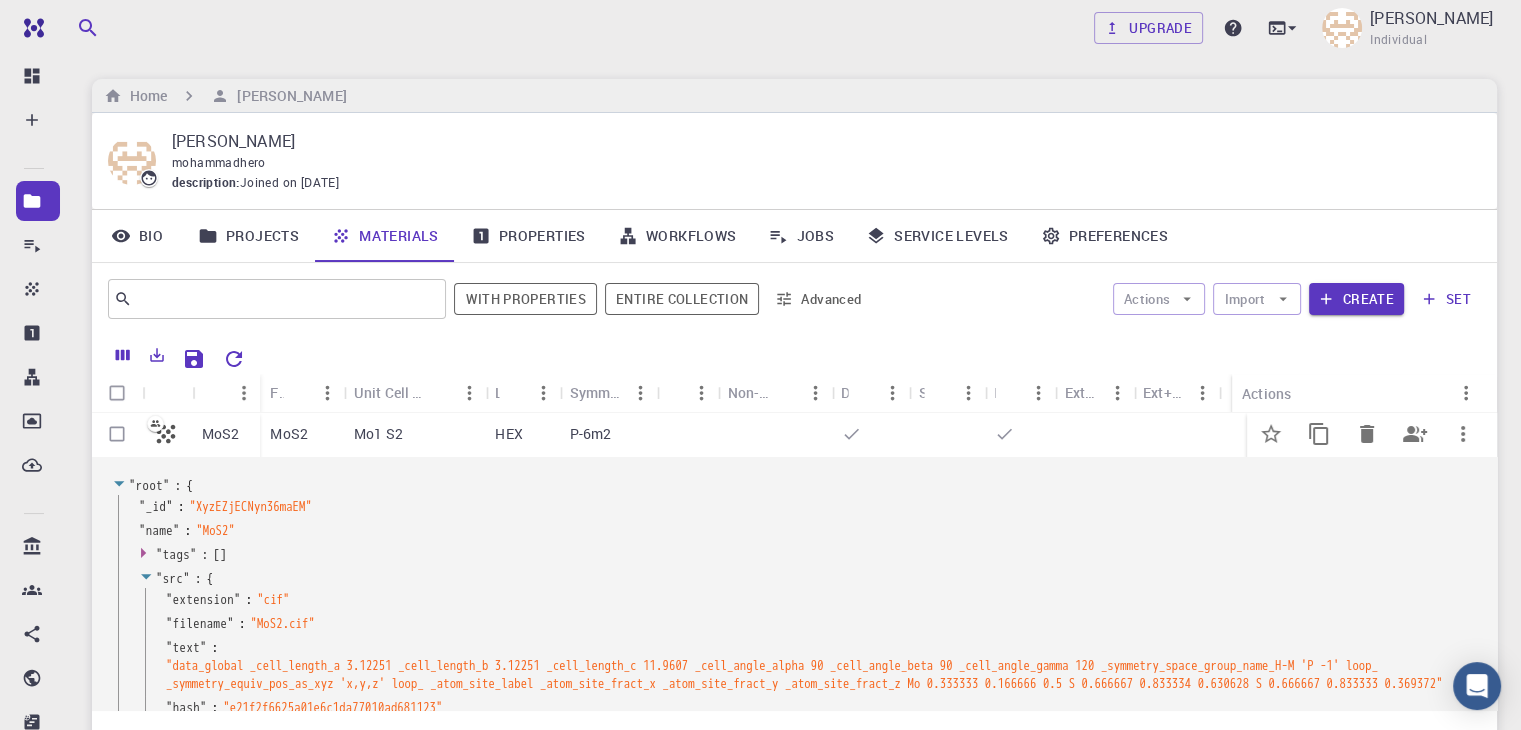 click 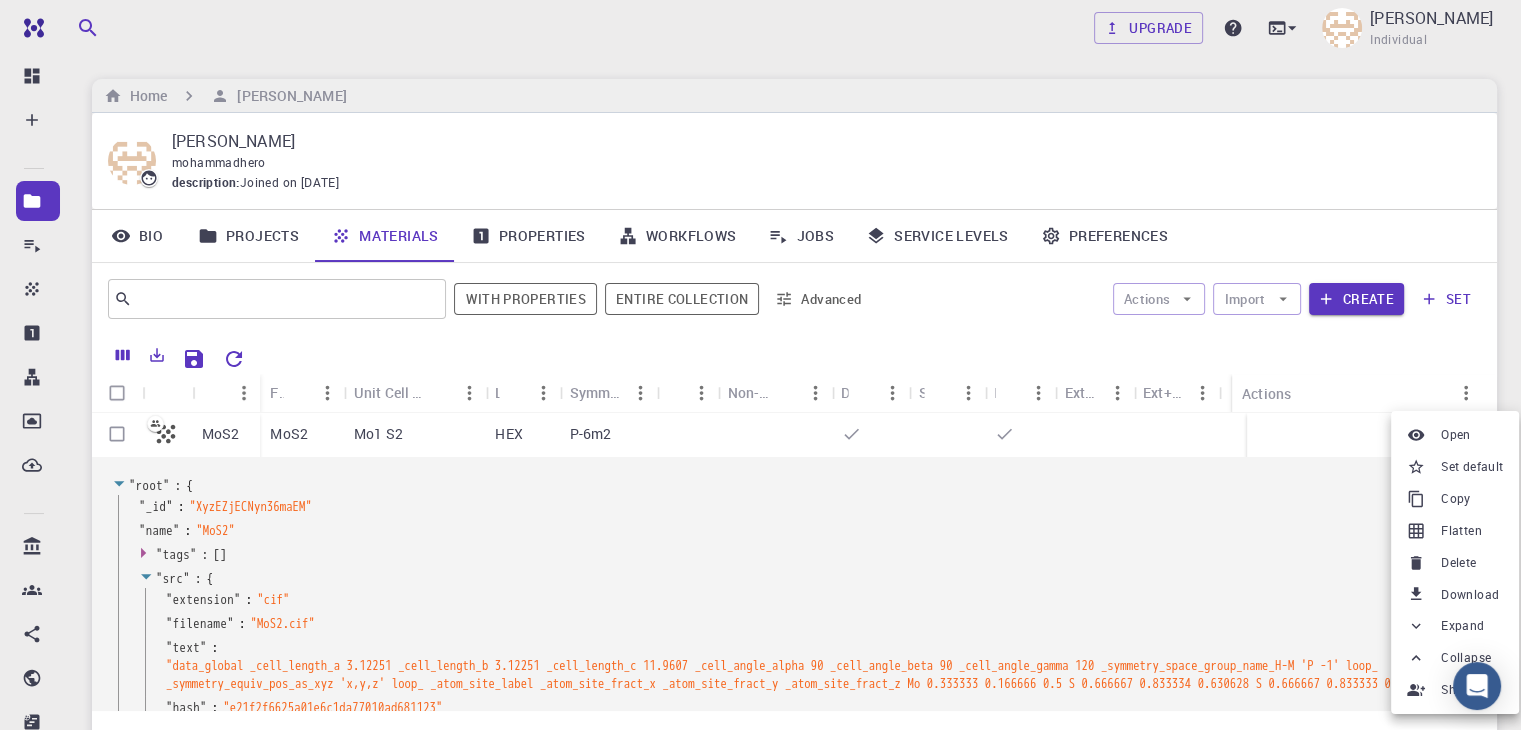 click on "Collapse" at bounding box center (1455, 658) 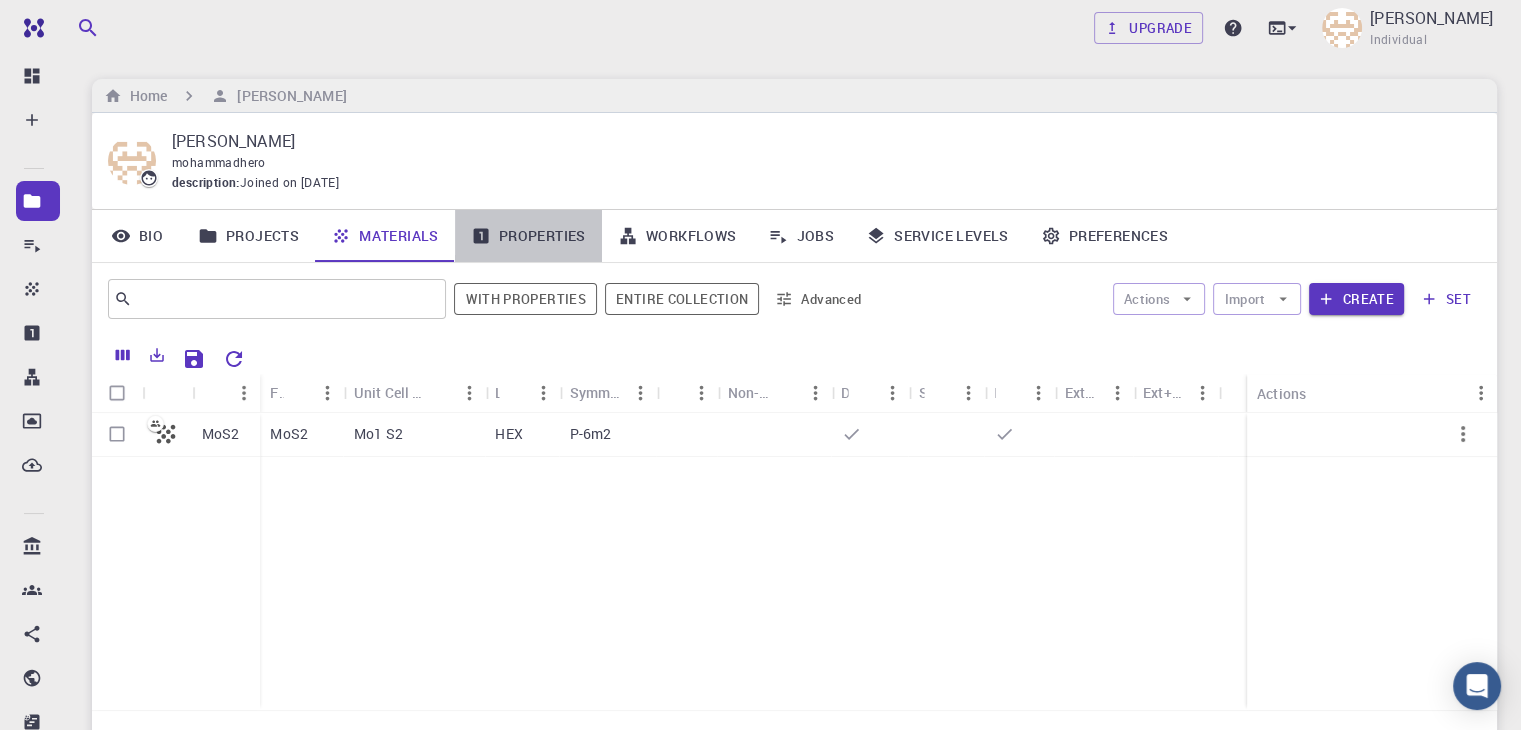 click on "Properties" at bounding box center [528, 236] 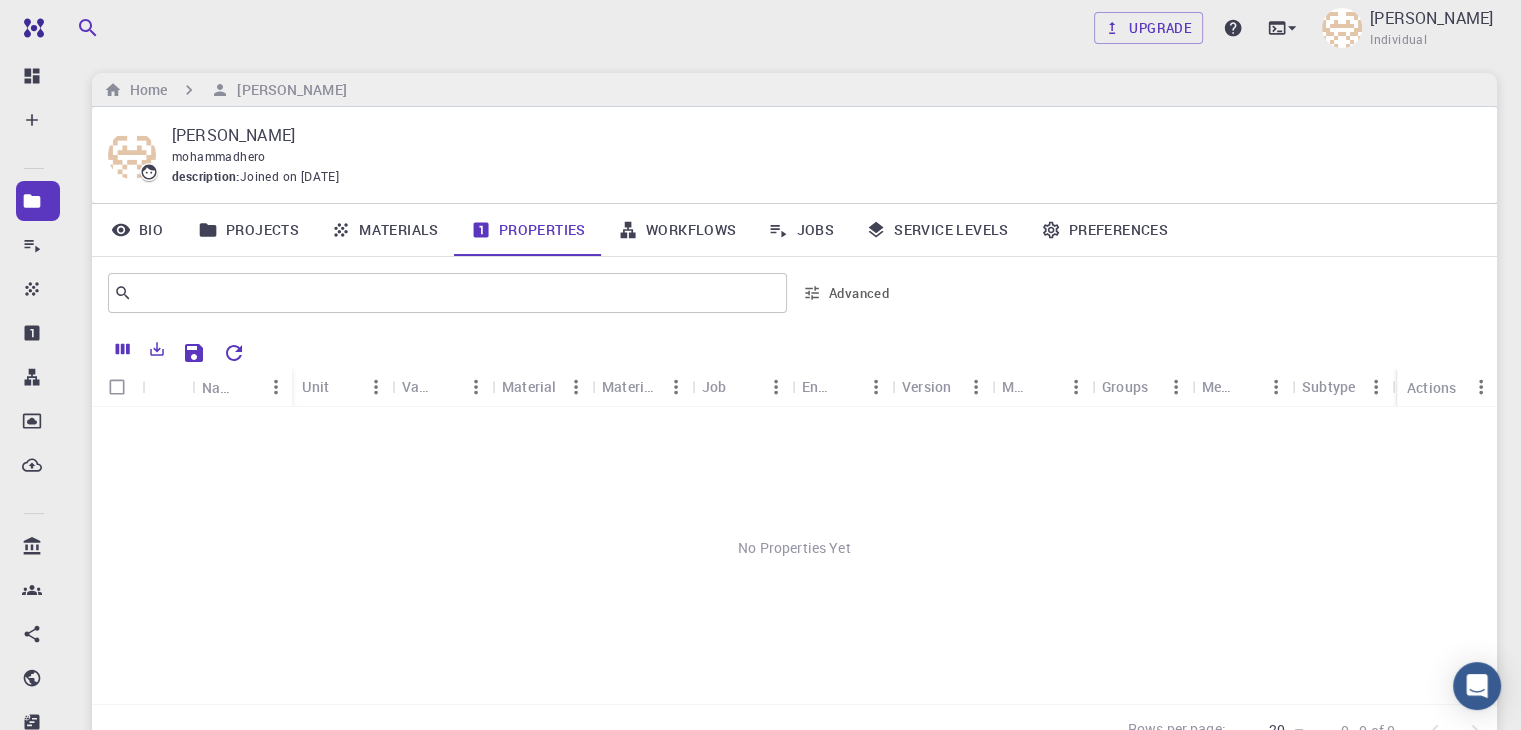 scroll, scrollTop: 21, scrollLeft: 0, axis: vertical 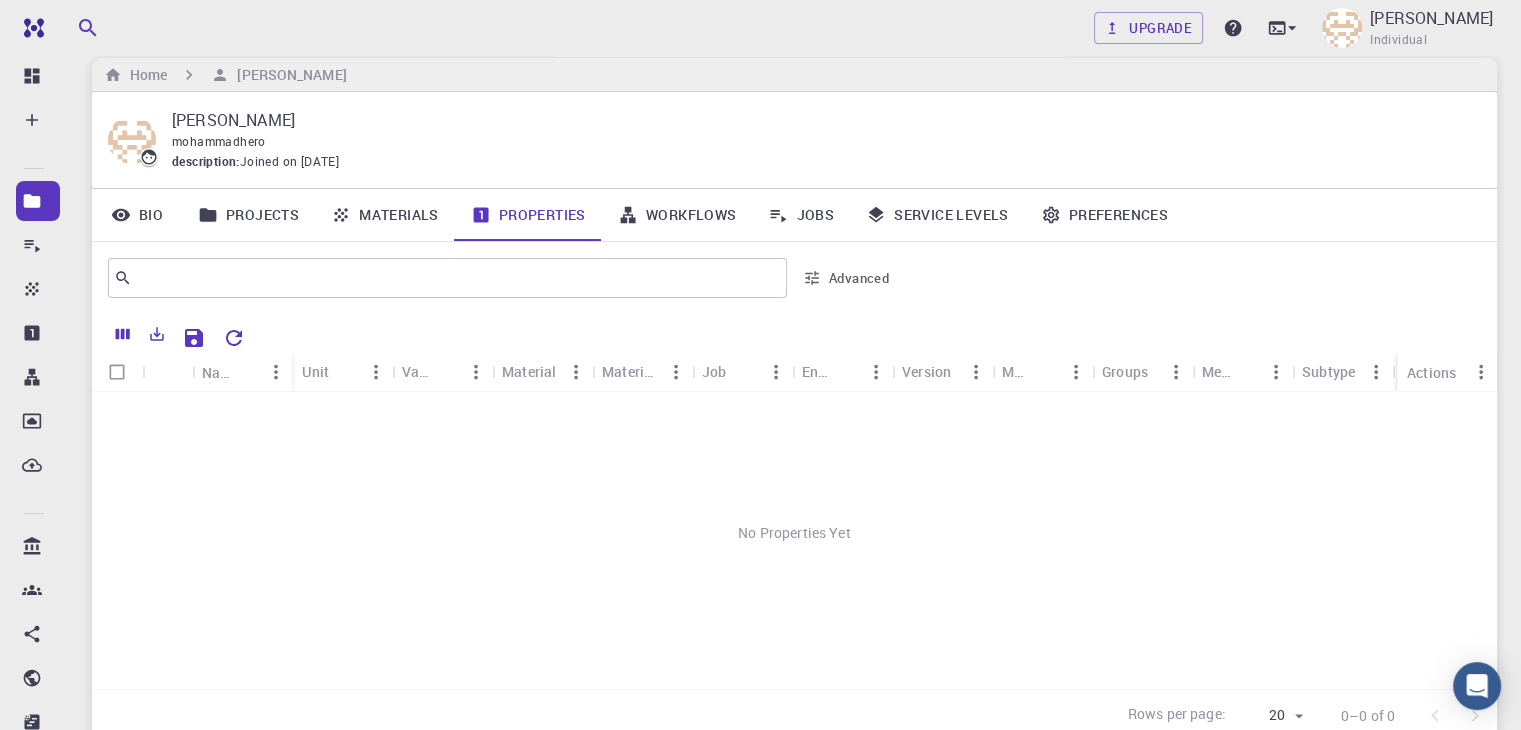 click on "Advanced" at bounding box center [847, 278] 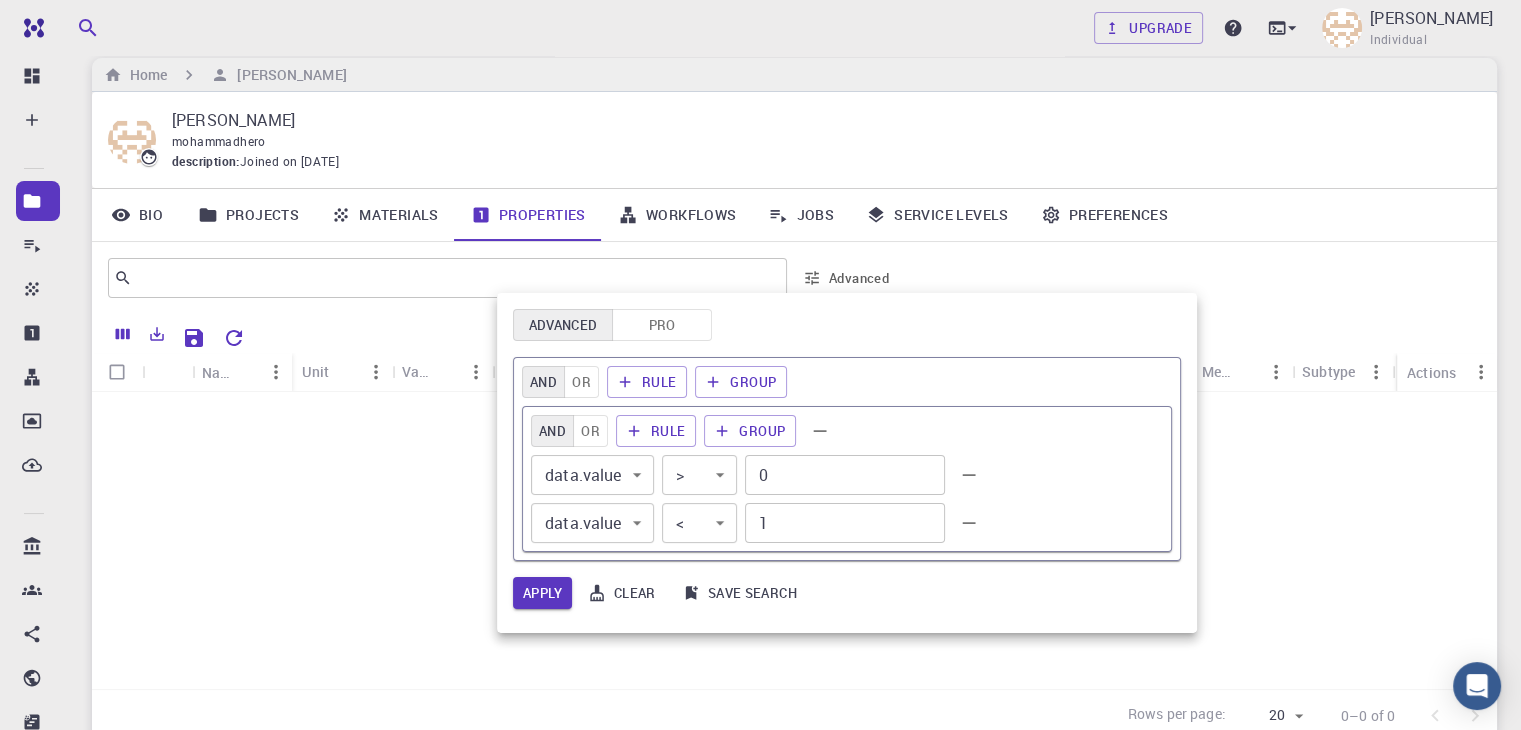 click at bounding box center [760, 365] 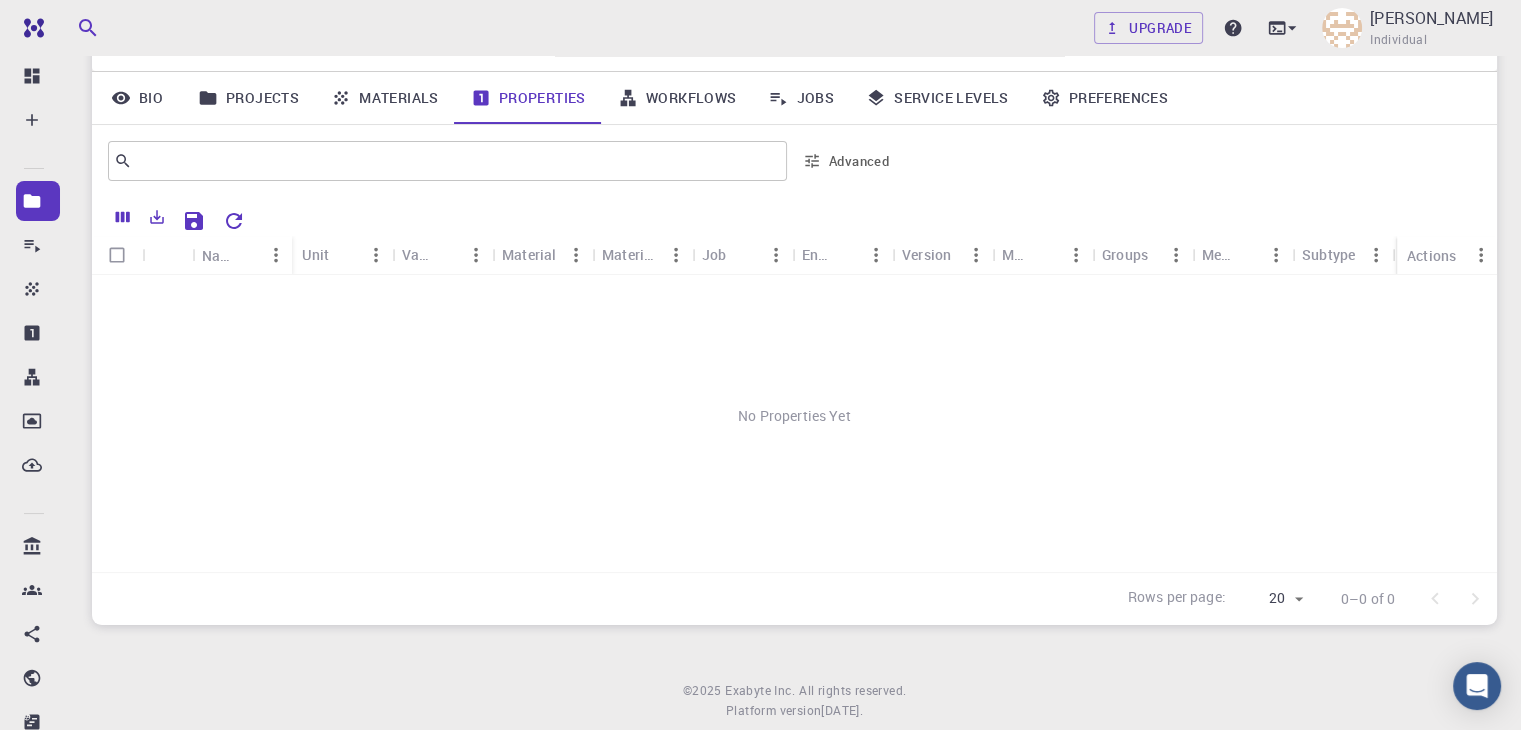 scroll, scrollTop: 137, scrollLeft: 0, axis: vertical 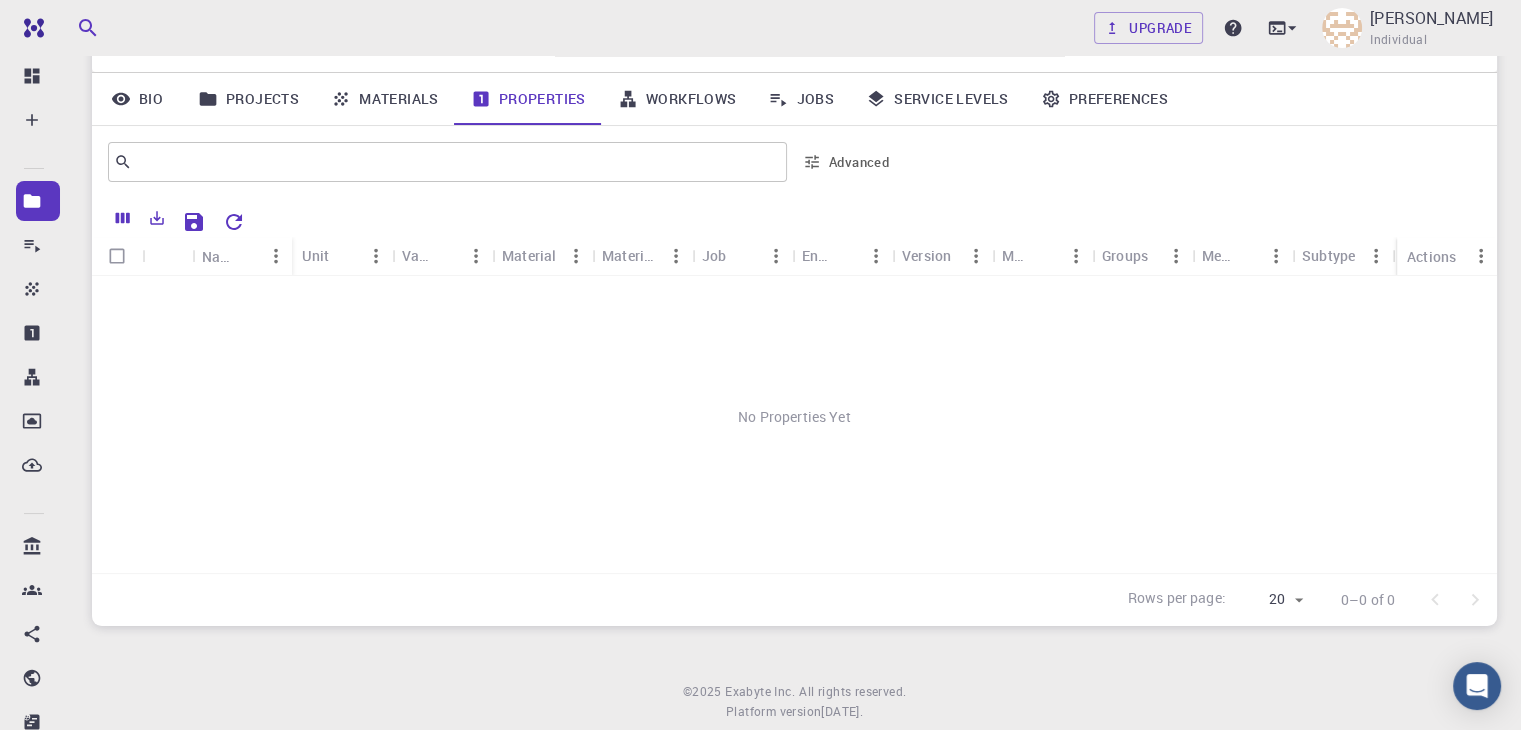 click on "Materials" at bounding box center (385, 99) 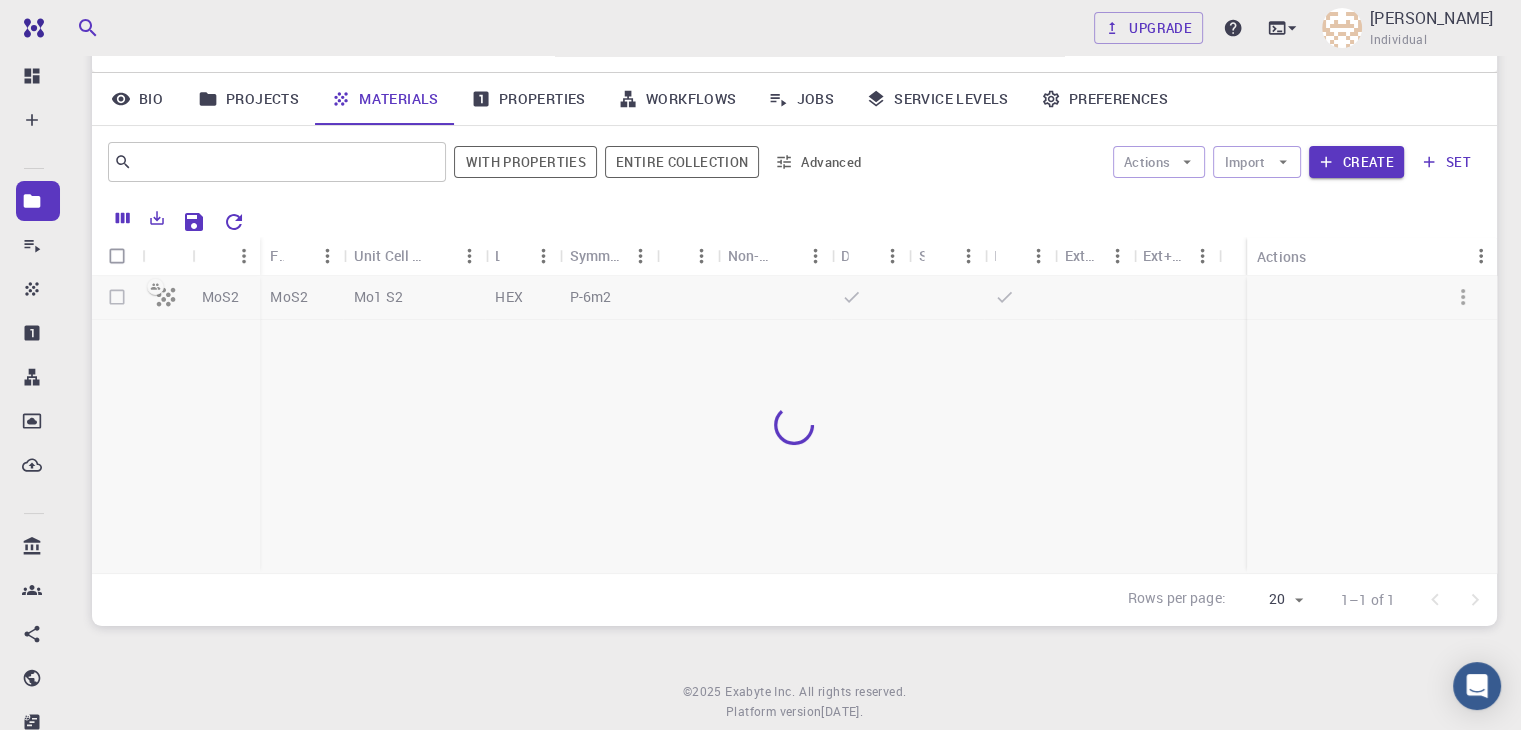 click on "Projects" at bounding box center [248, 99] 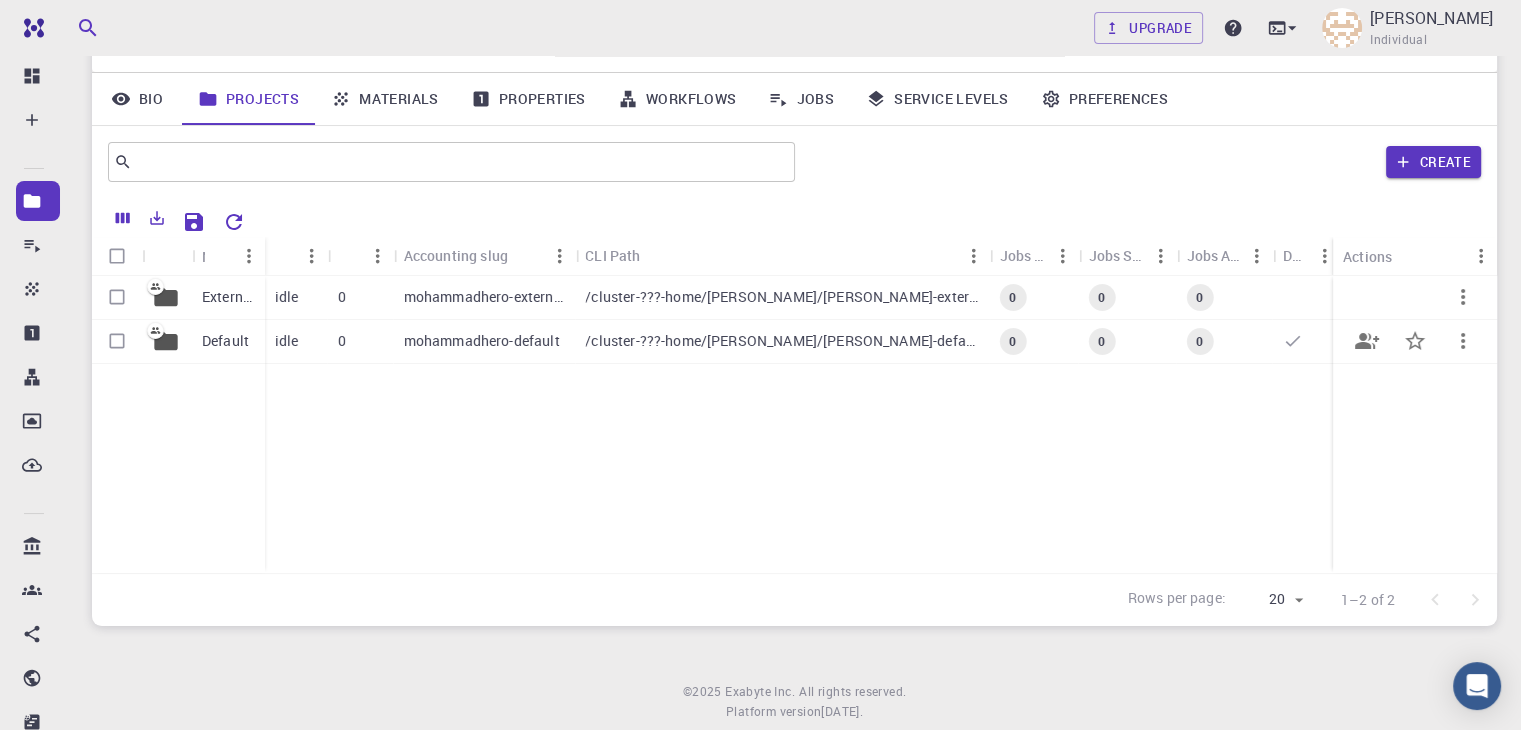 click on "Default" at bounding box center (228, 342) 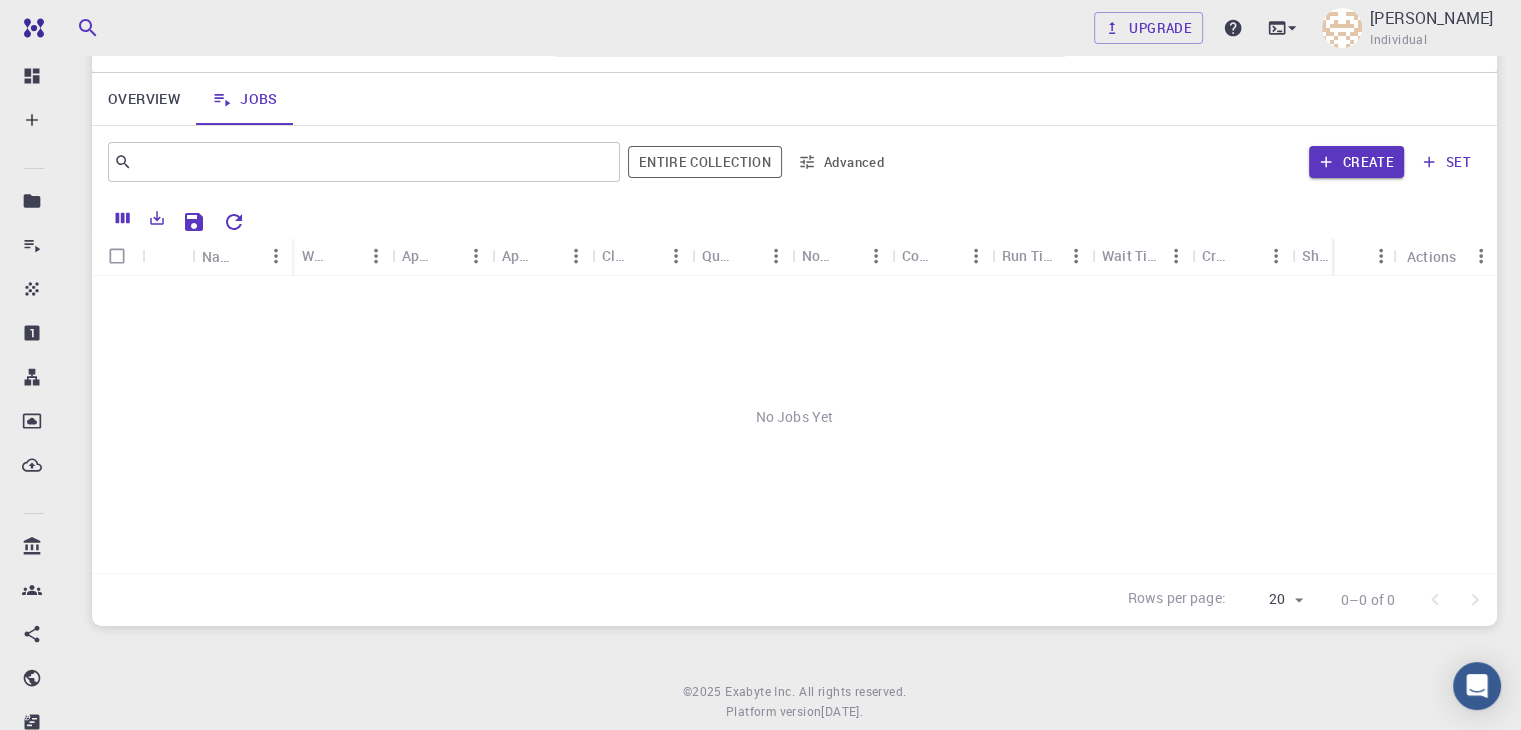 click on "Upgrade Mohammad H. Amirkhani Individual Home Mohammad H. Amirkhani Projects - Default Default accounting name mohammadhero-default description :   Default project Description Overview Jobs ​ Entire collection Advanced Create set Name Workflow Name Application Application Version Cluster Queue Nodes Cores Run Time Wait Time Created Shared Public Ext+lnk Ext+web Status Actions No Jobs Yet Rows per page: 20 20 0–0 of 0 ©  2025   Exabyte Inc.   All rights reserved. Platform version  2025.6.26 . Documentation Video Tutorials Terms of service Privacy statement" at bounding box center (794, 322) 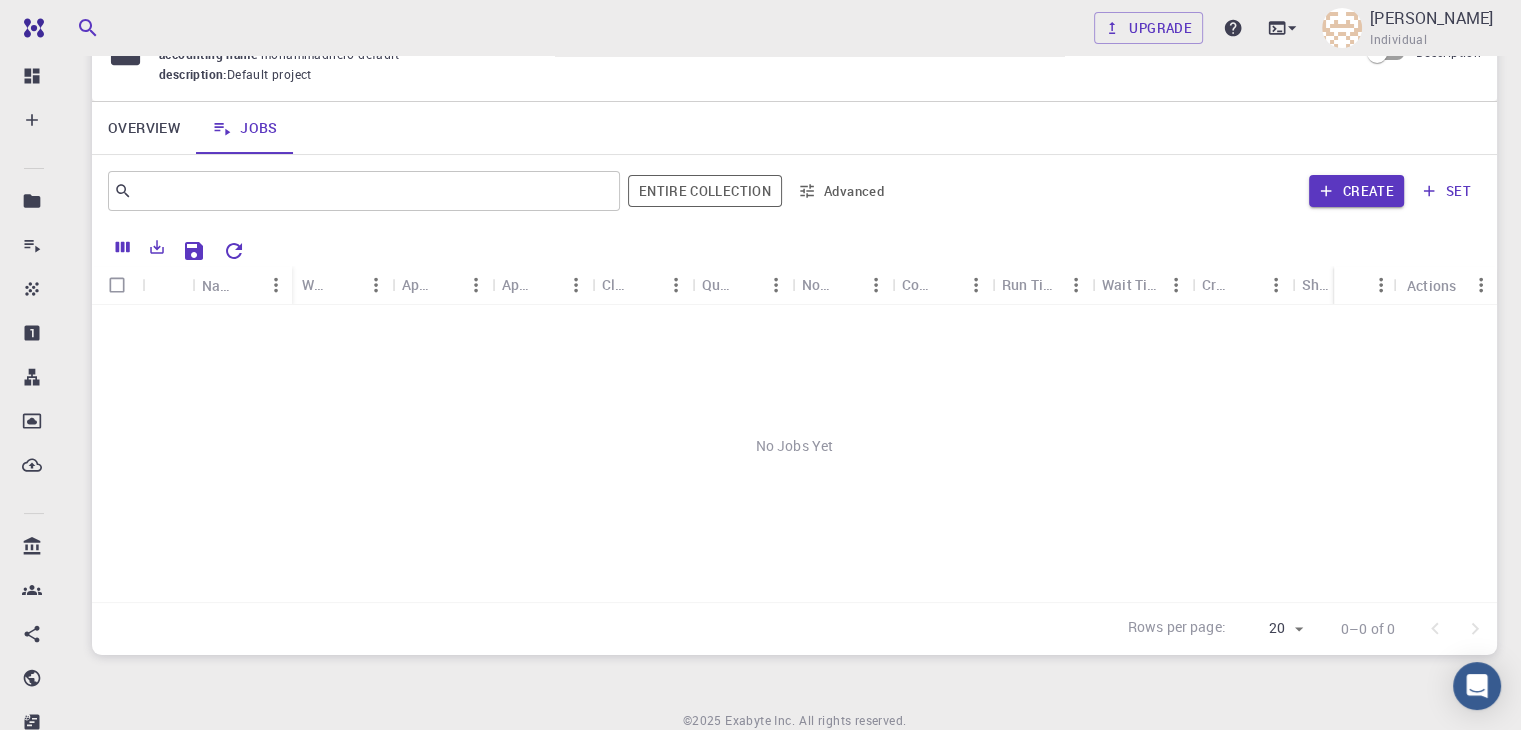 scroll, scrollTop: 0, scrollLeft: 0, axis: both 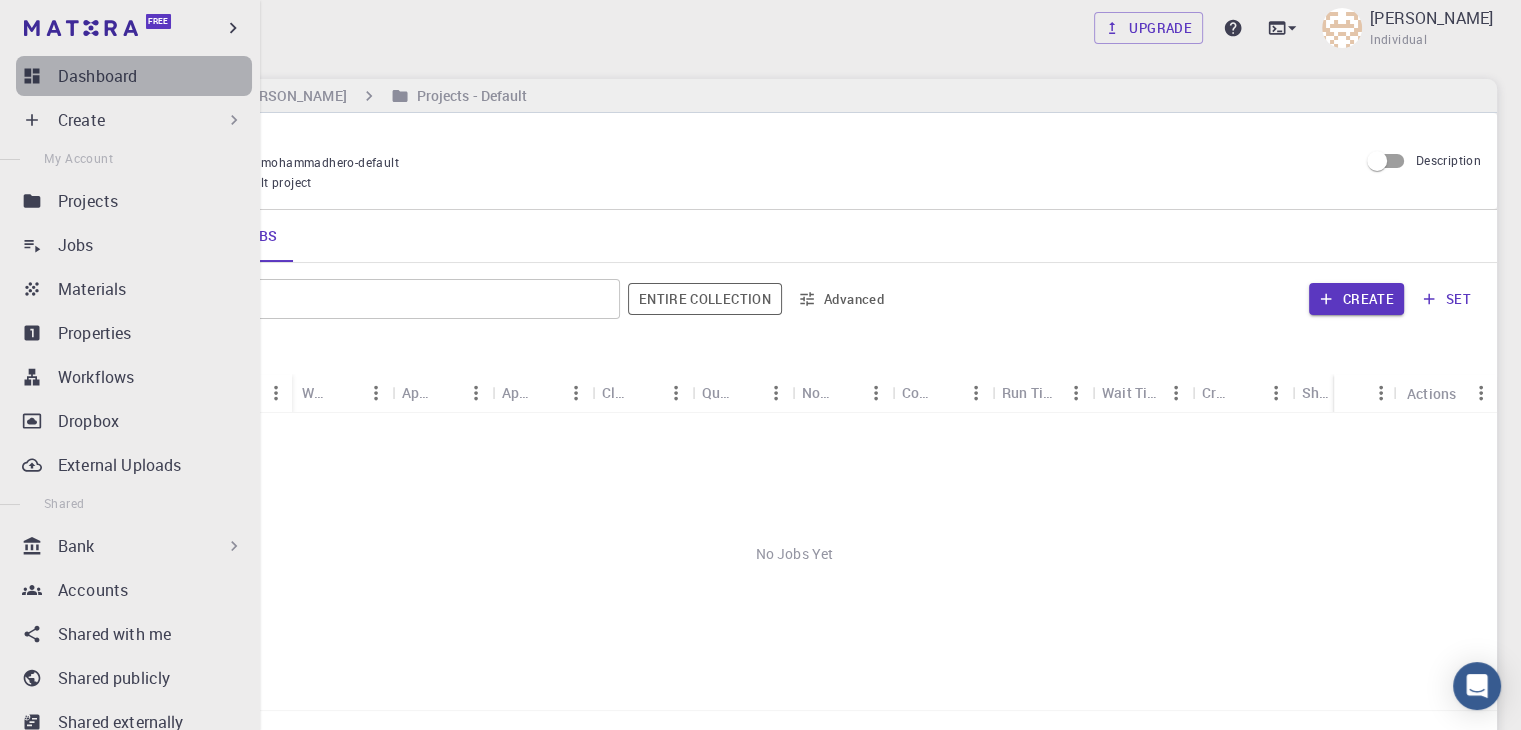click on "Dashboard" at bounding box center (155, 76) 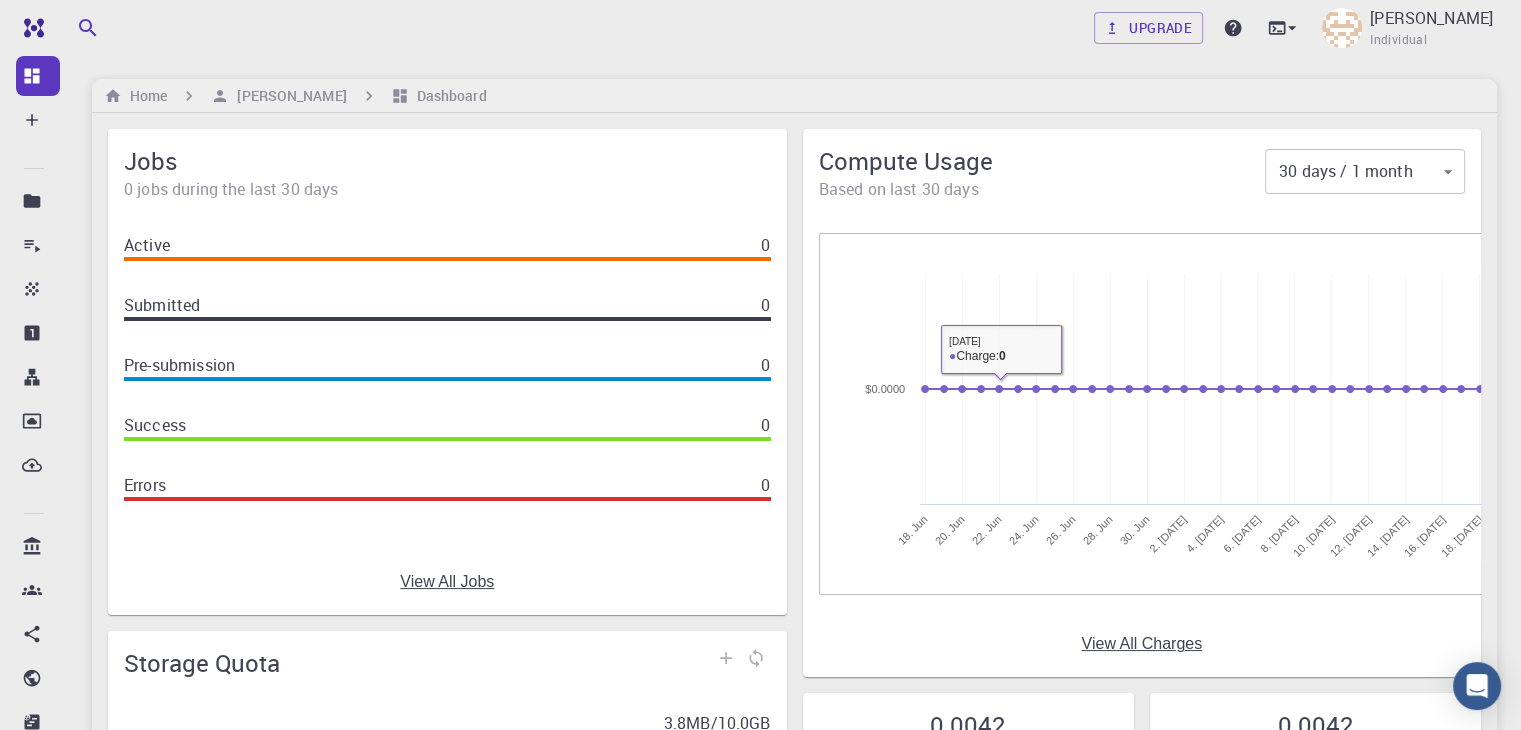 drag, startPoint x: 457, startPoint y: 376, endPoint x: 458, endPoint y: 406, distance: 30.016663 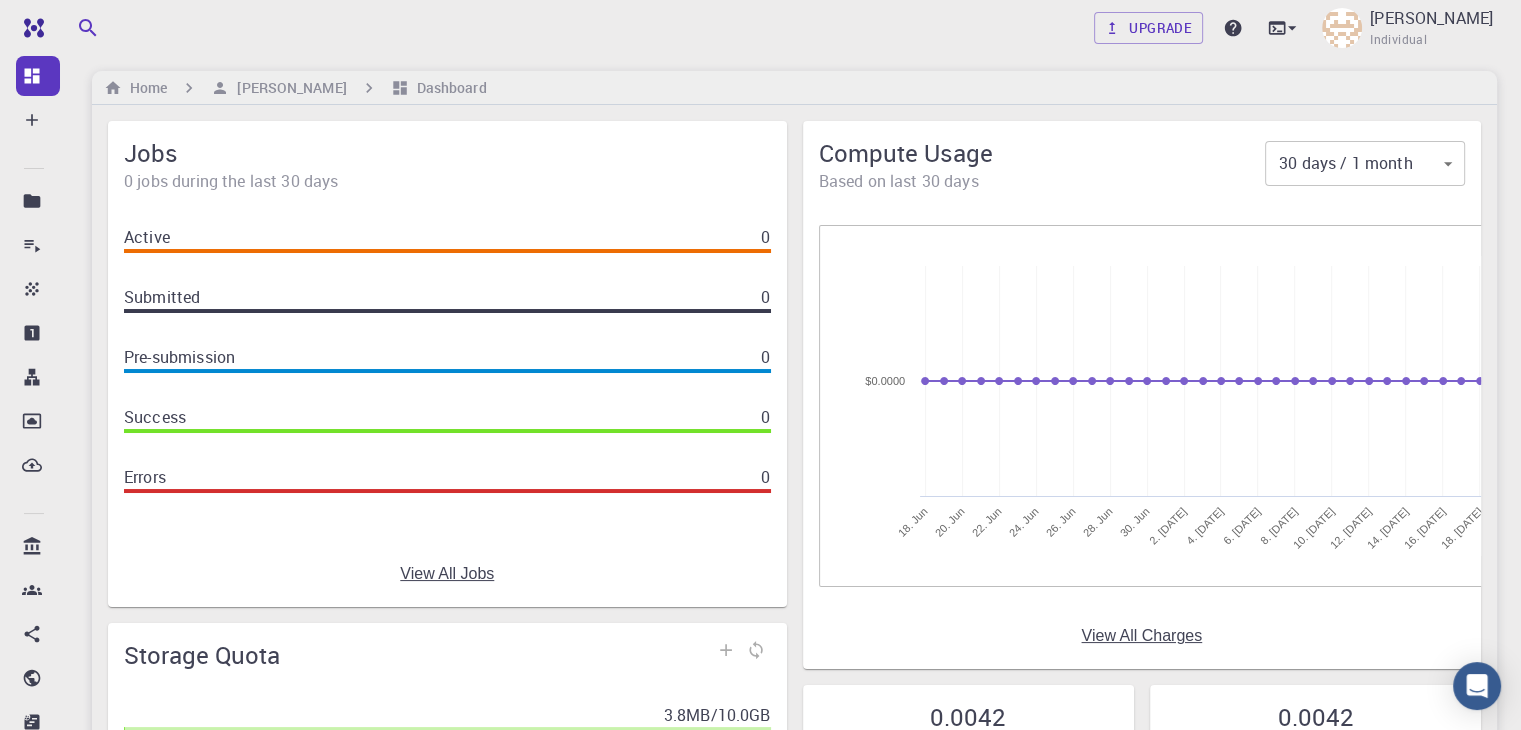 scroll, scrollTop: 0, scrollLeft: 0, axis: both 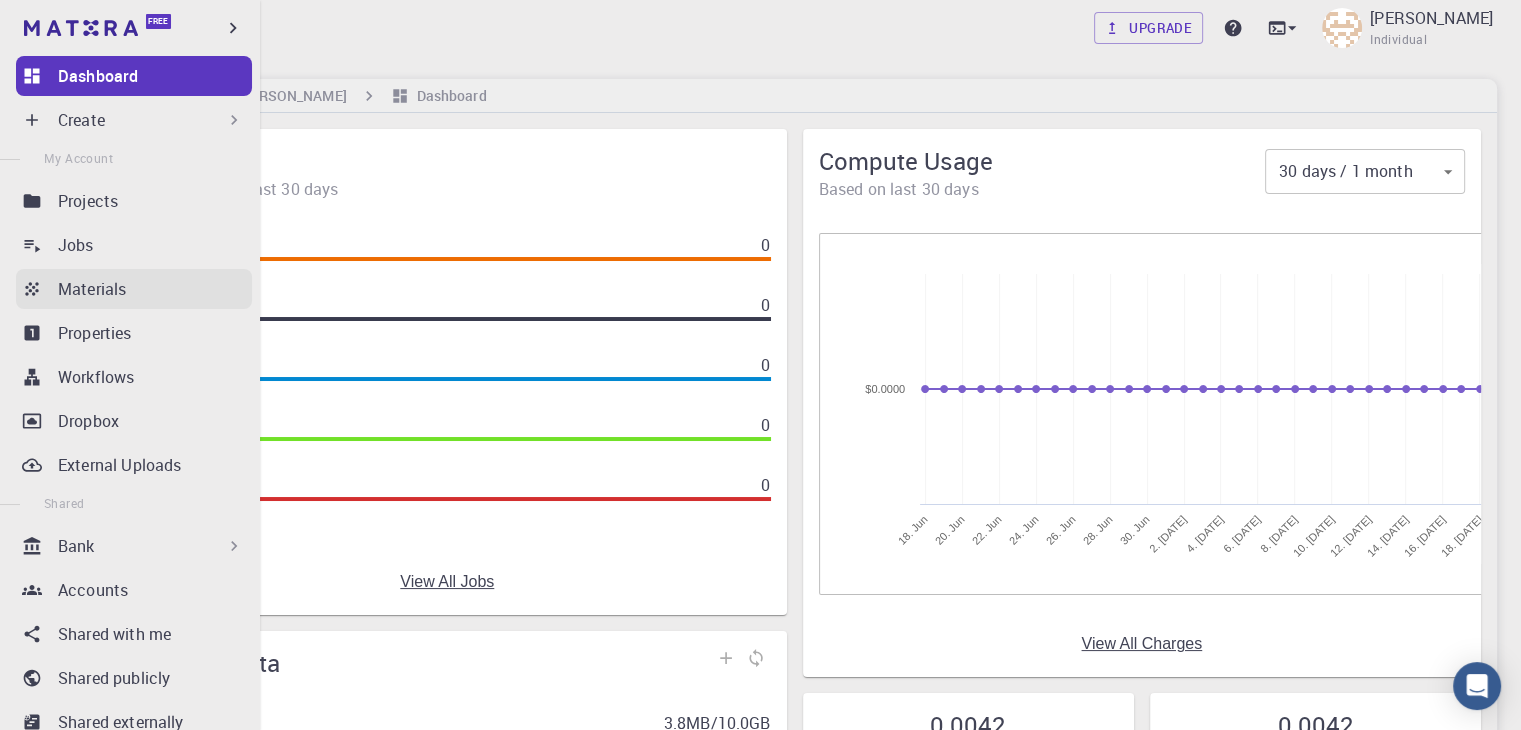 click on "Materials" at bounding box center (155, 289) 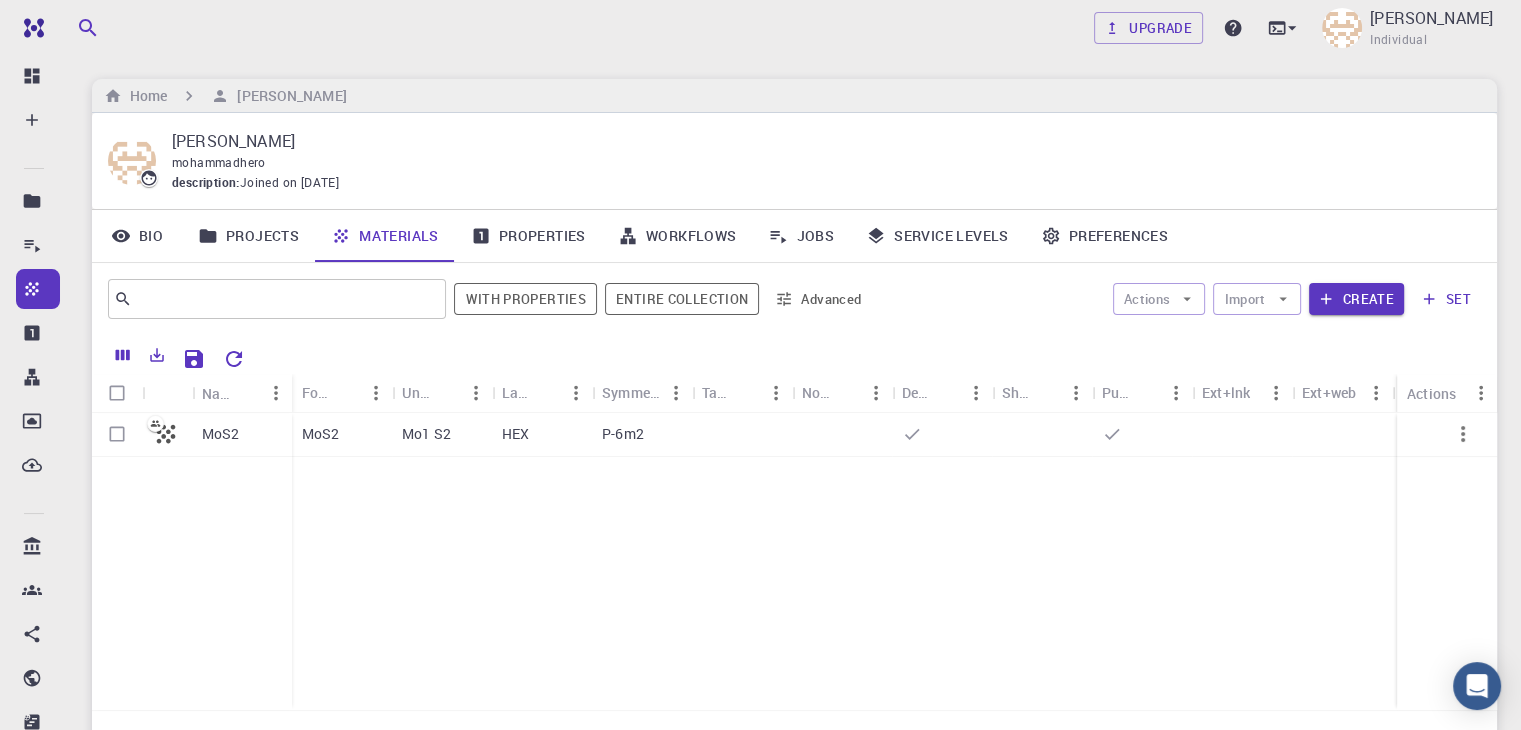 click on "MoS2 MoS2 Mo1 S2 HEX P-6m2" at bounding box center (794, 561) 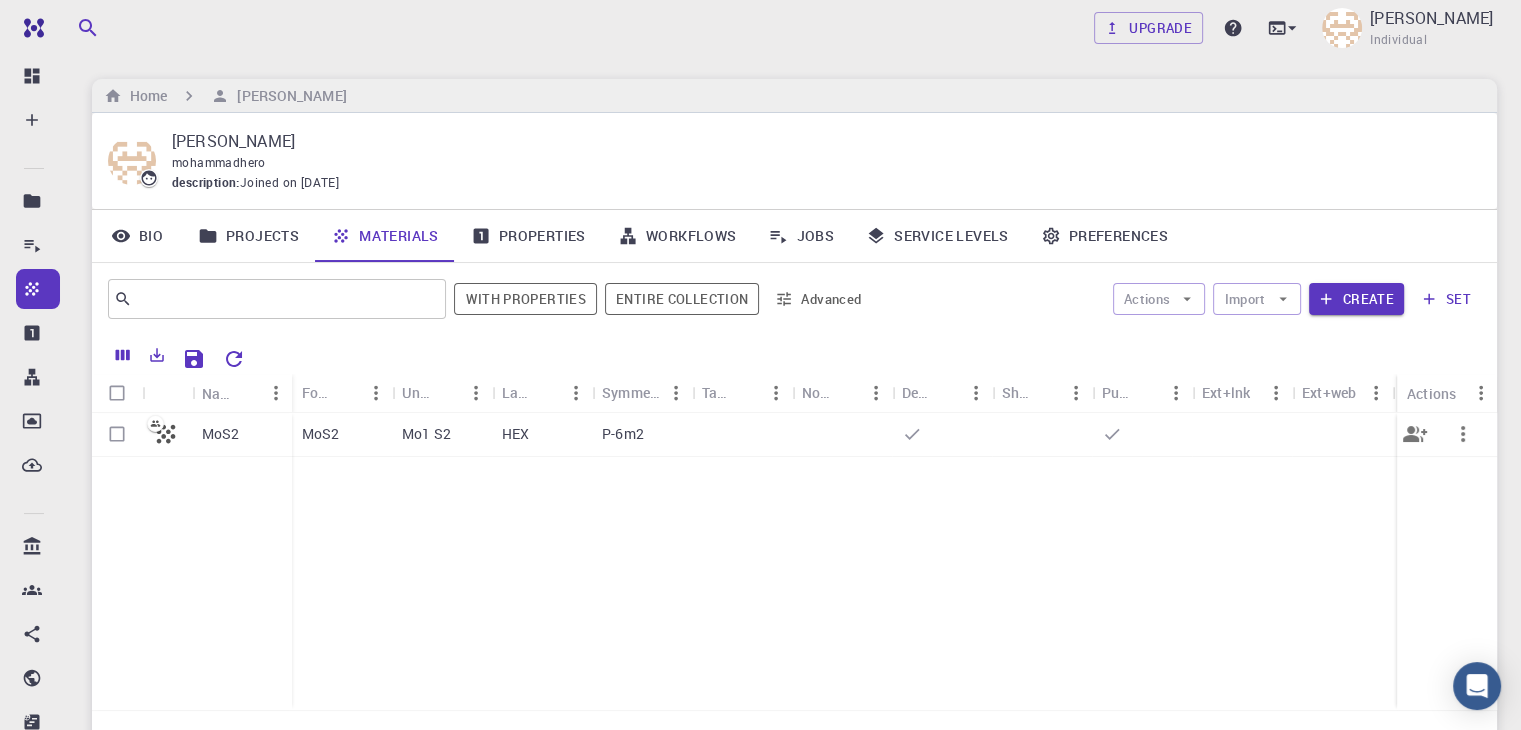 click 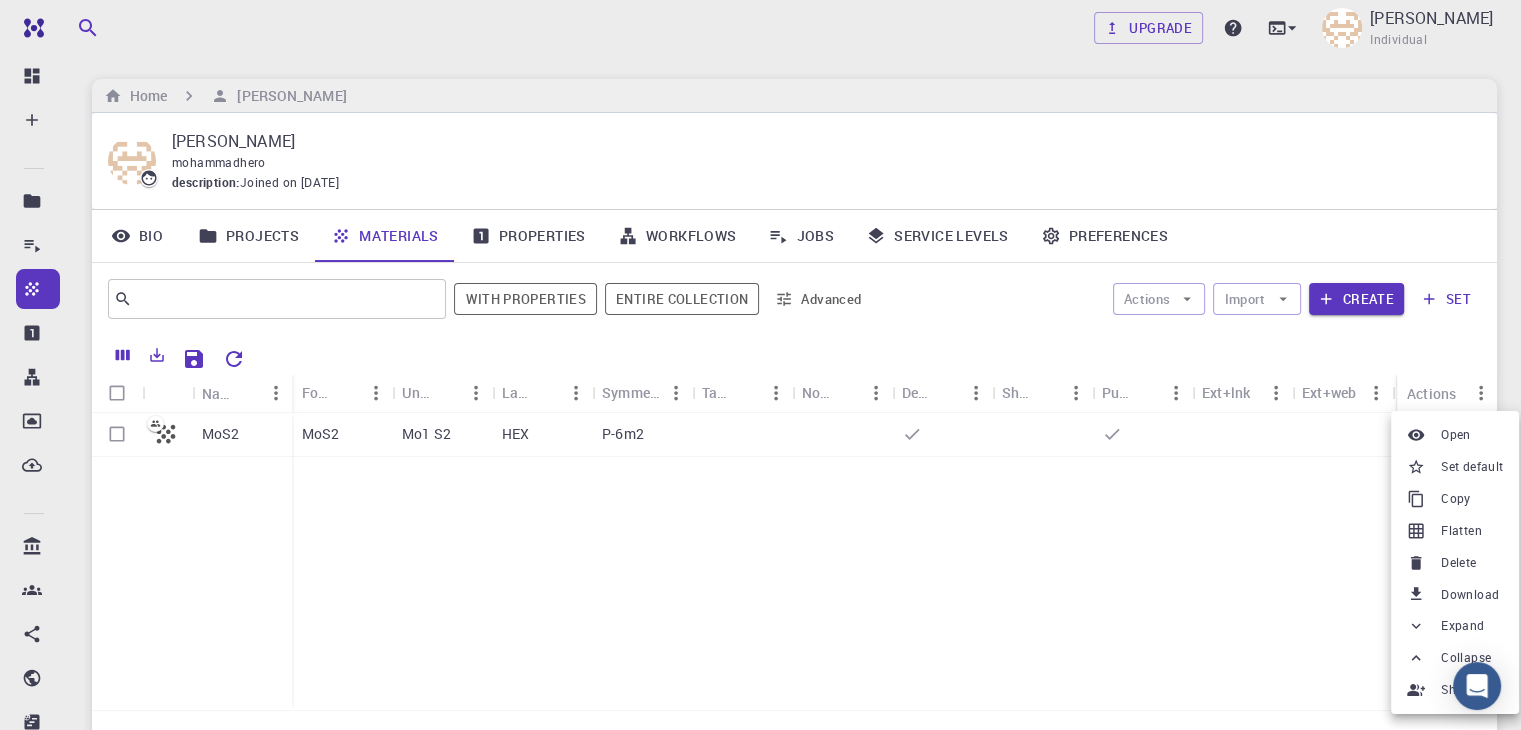 click at bounding box center (760, 365) 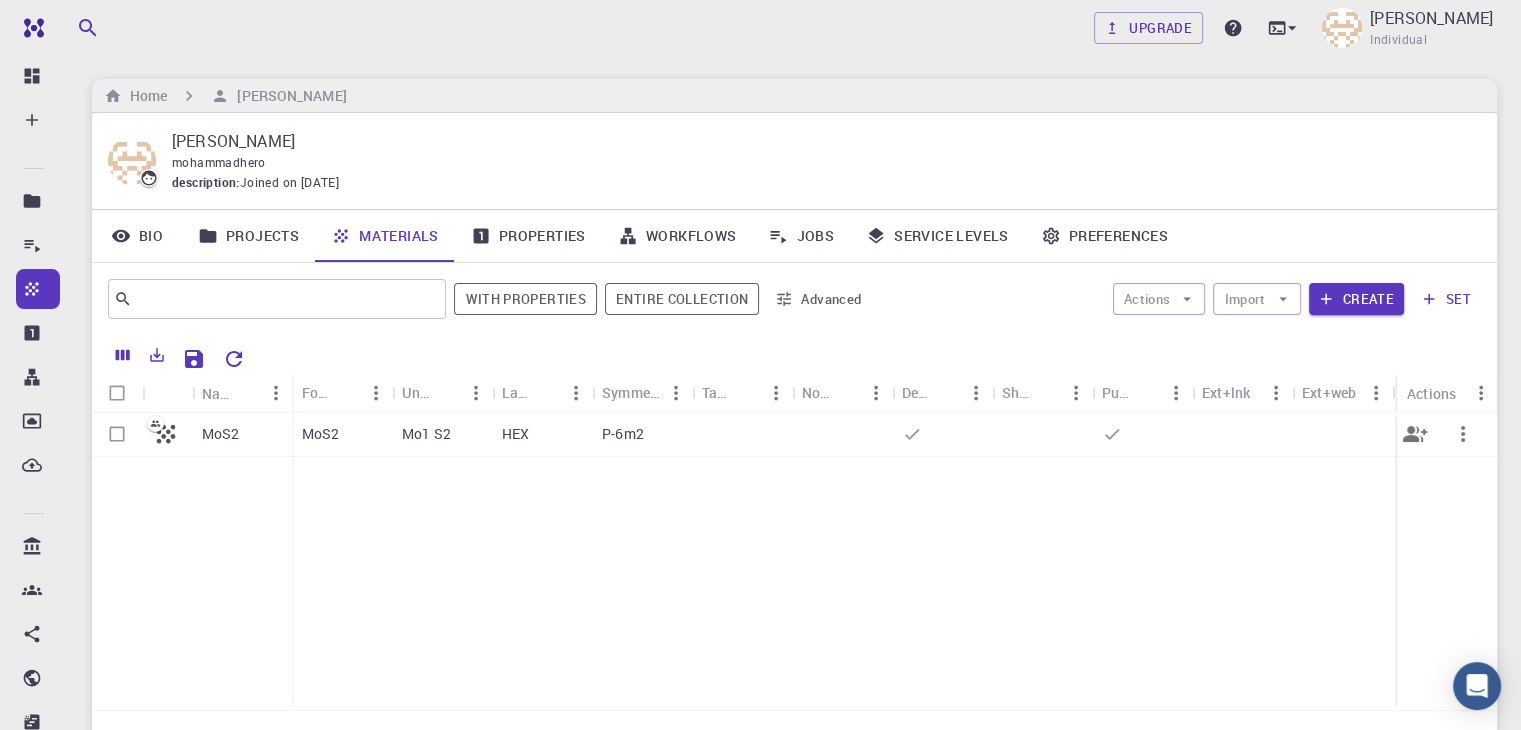 click at bounding box center [742, 435] 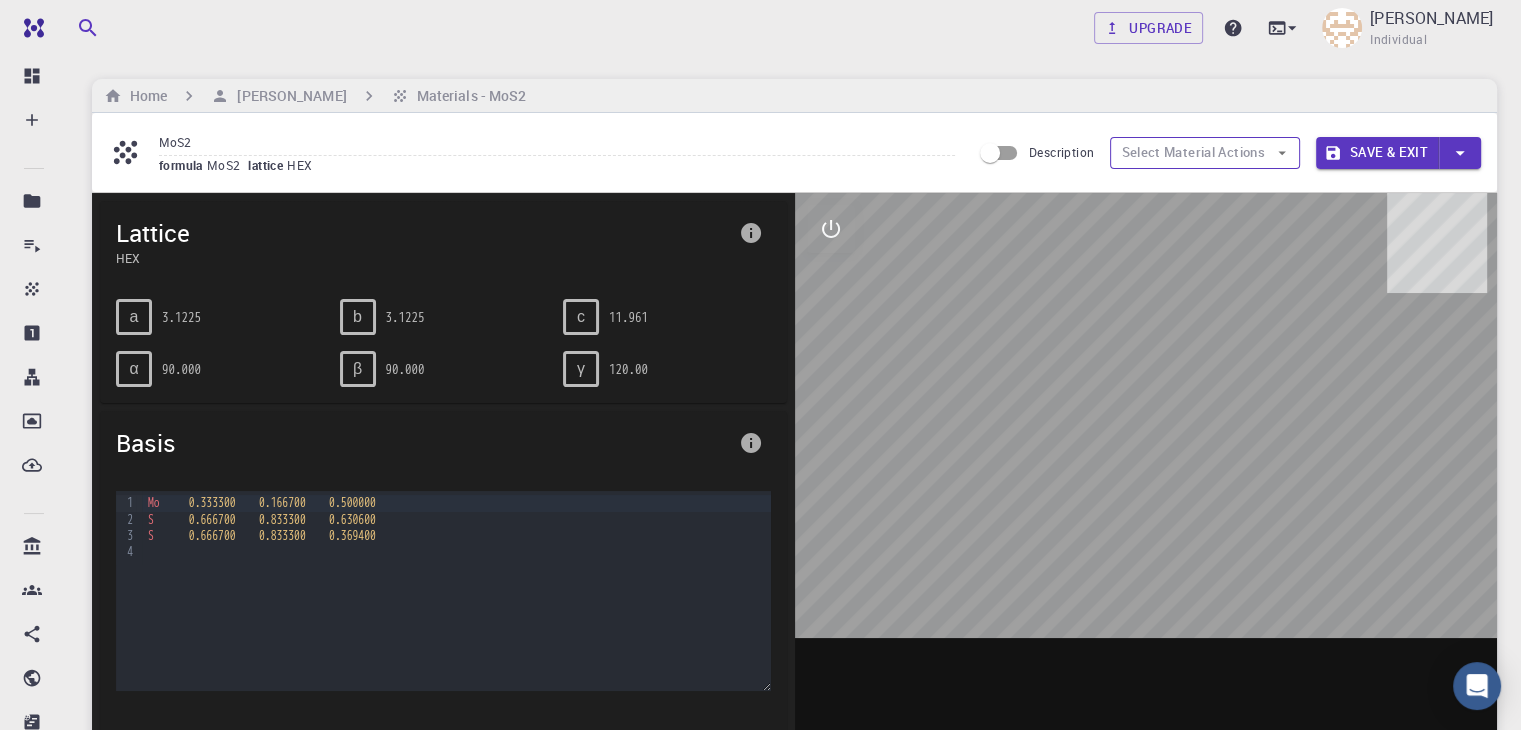 click on "Select Material Actions" at bounding box center [1205, 153] 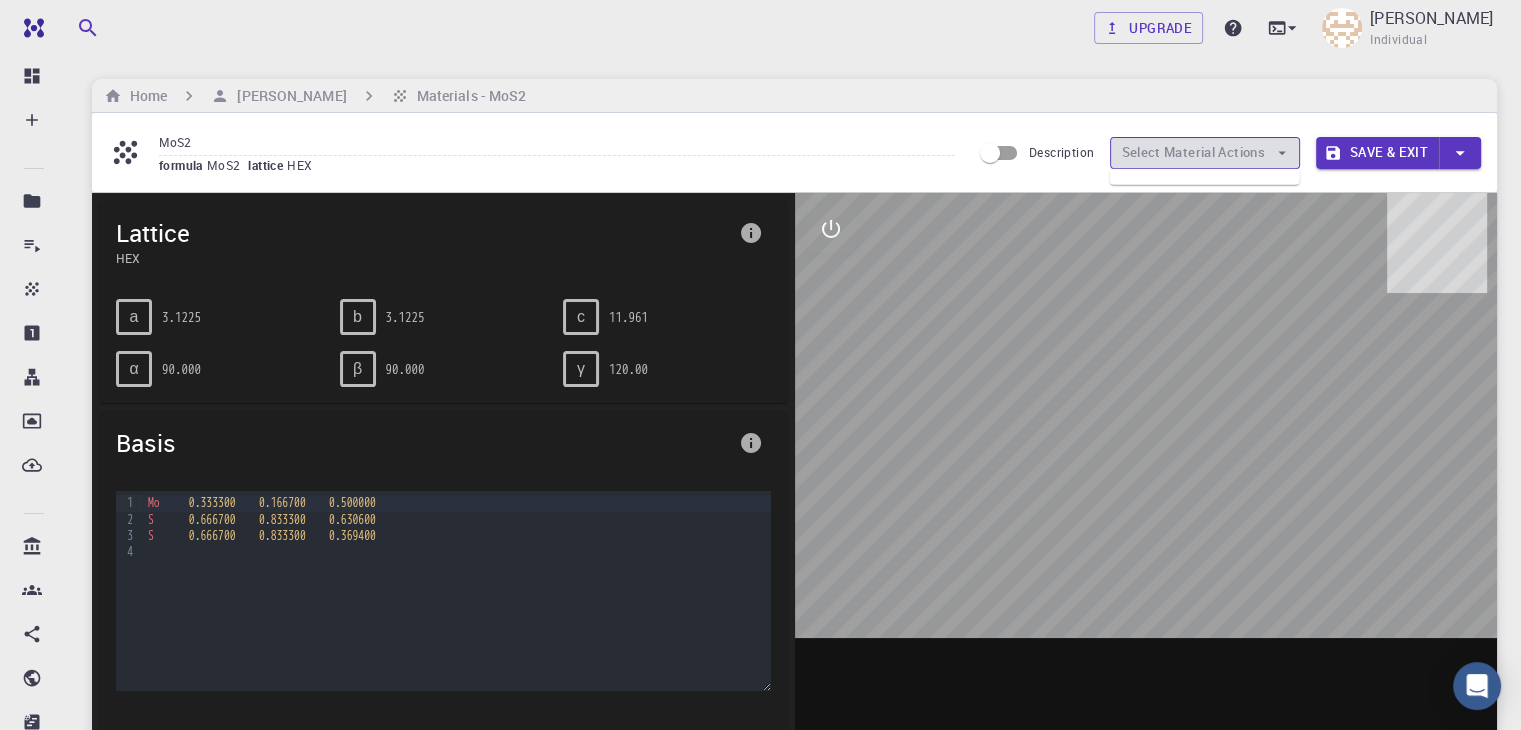 click on "Select Material Actions" at bounding box center [1205, 153] 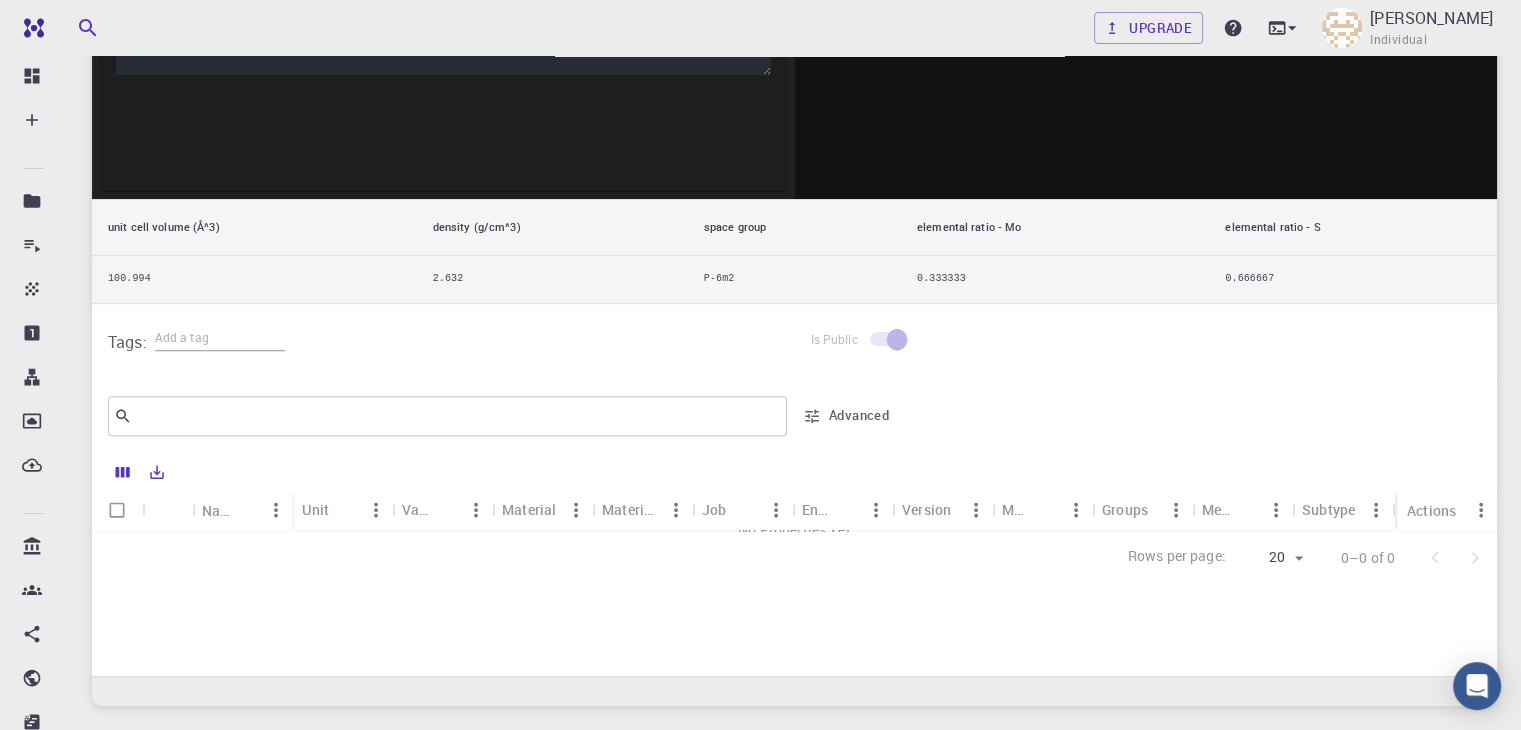 scroll, scrollTop: 632, scrollLeft: 0, axis: vertical 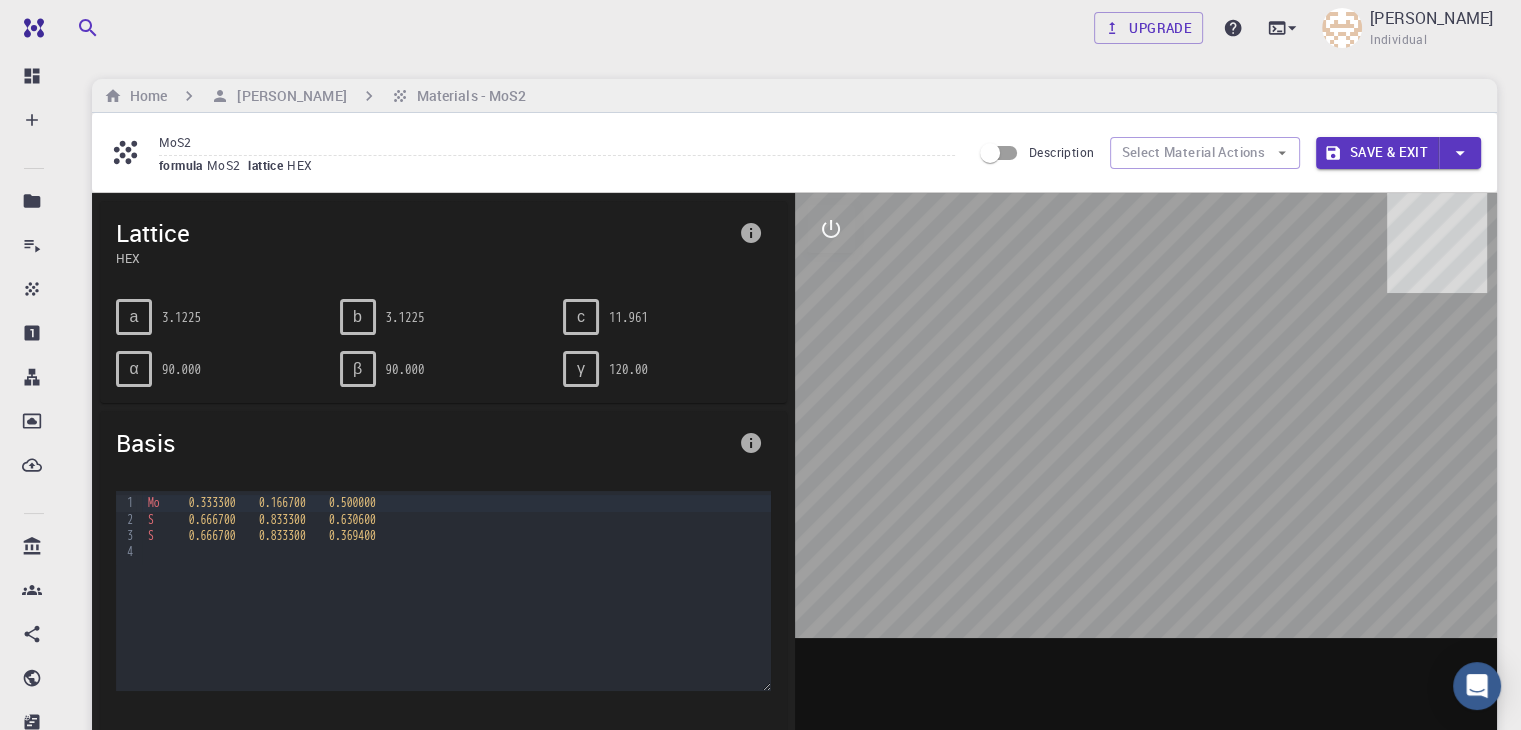 click 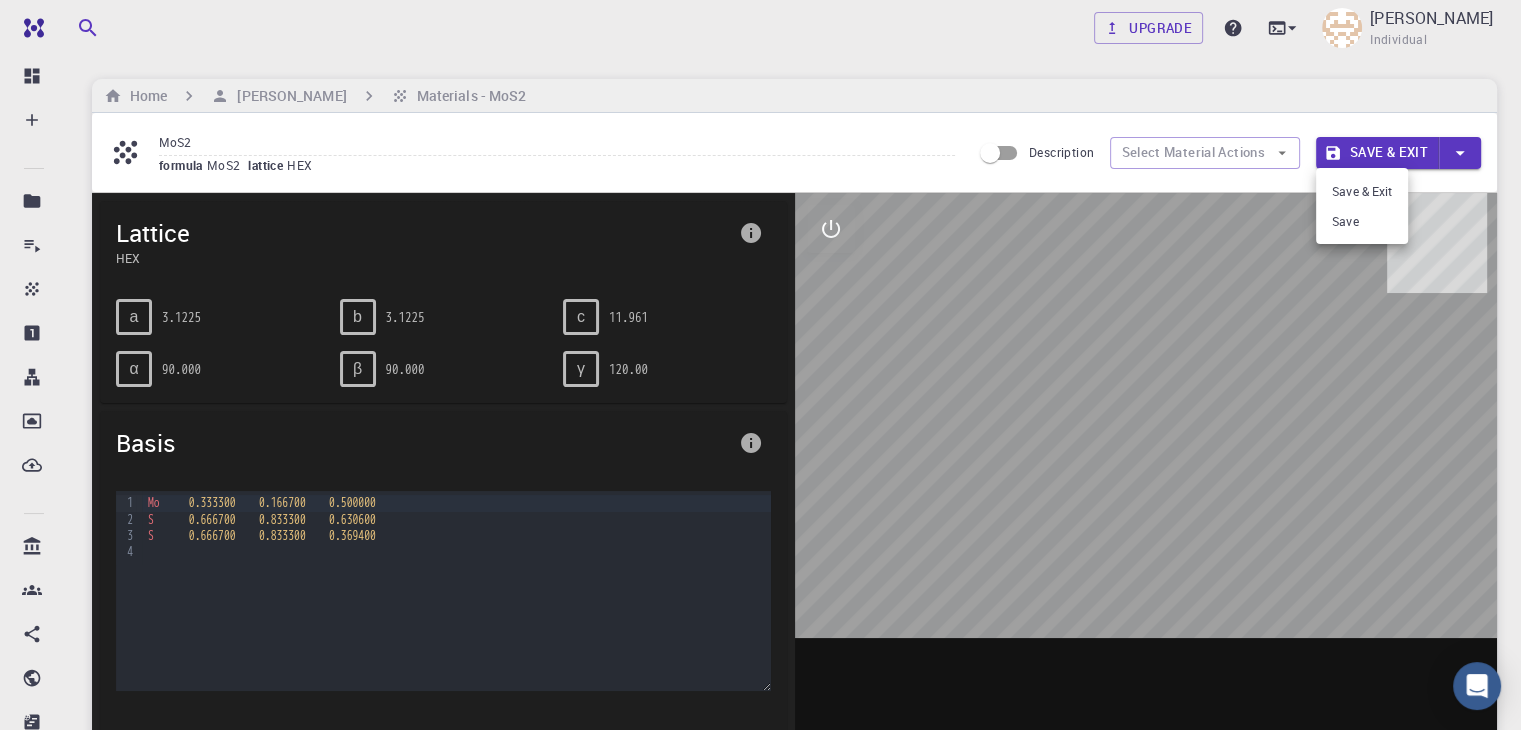 click at bounding box center [760, 365] 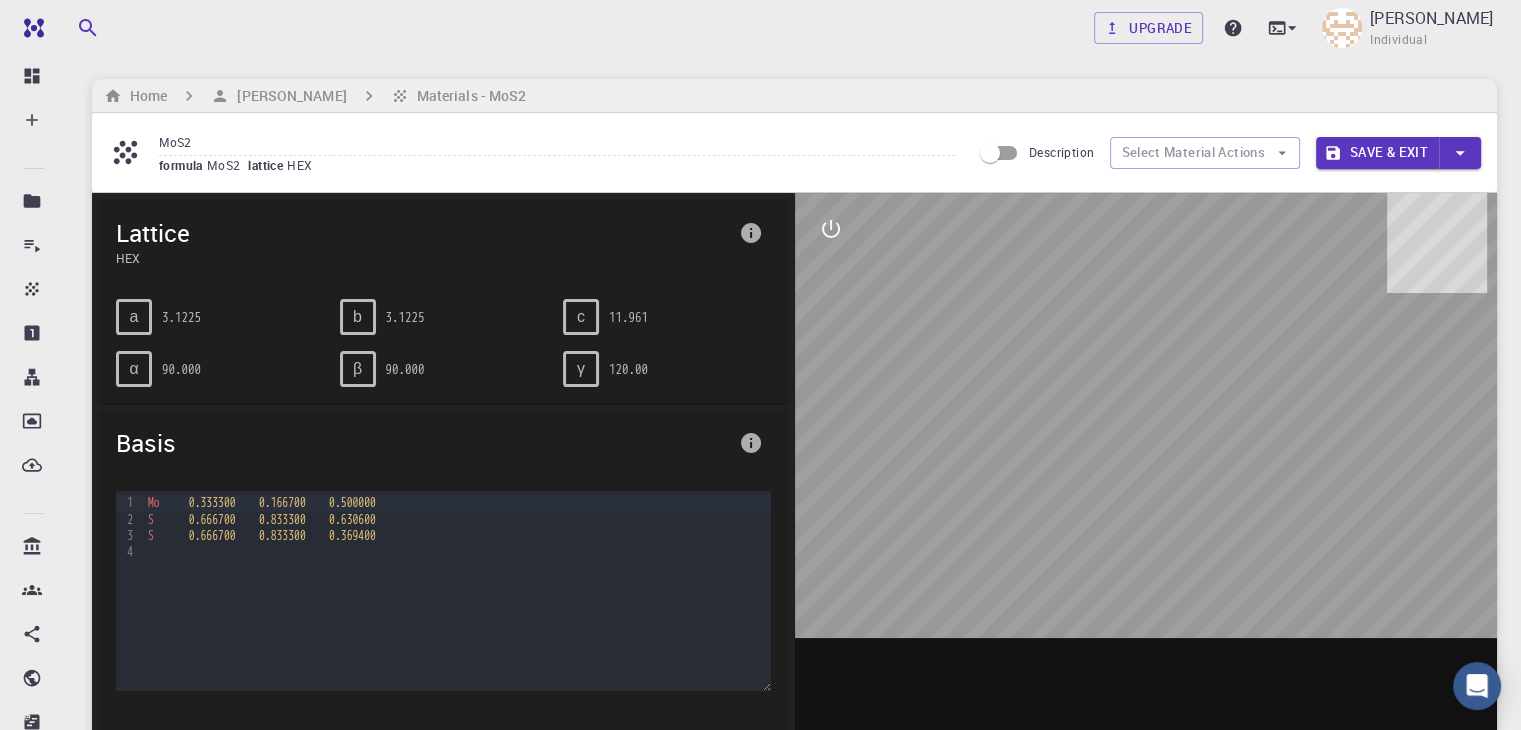 click on "Free Dashboard Create New Job New Material Create Material Upload File Import from Bank Import from 3rd Party New Workflow New Project Projects Jobs Materials Properties Workflows Dropbox External Uploads Bank Materials Workflows Accounts Shared with me Shared publicly Shared externally Documentation Contact Support Compute load: Low Upgrade Mohammad H. Amirkhani Individual Home Mohammad H. Amirkhani Materials - MoS2 MoS2 formula MoS2 lattice HEX Description Select Material Actions Save & Exit Lattice HEX a 3.1225 b 3.1225 c 11.961 α 90.000 β 90.000 γ 120.00 Basis 9 1 2 3 4 › Mo       0.333300      0.166700      0.500000   S        0.666700      0.833300      0.630600   S        0.666700      0.833300      0.369400   unit cell volume (Å^3) density (g/cm^3) space group elemental ratio - Mo elemental ratio - S 100.994 2.632 P-6m2 0.333333 0.666667 Tags: Is Public ​ Advanced Name Unit Value Material Material Formula Job Engine Version Model Groups Method Subtype Precision metric 20 20" at bounding box center [760, 738] 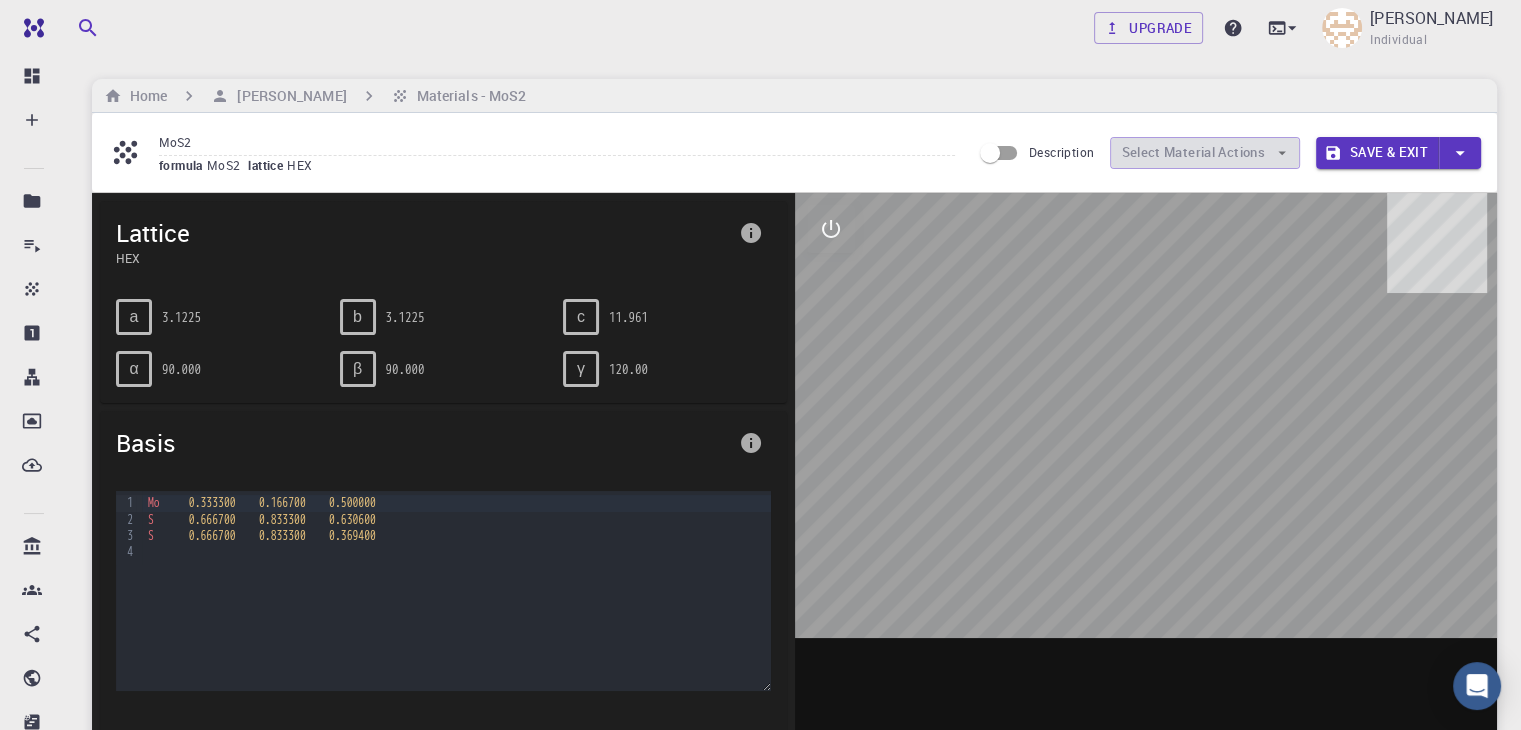 click on "Select Material Actions" at bounding box center (1205, 153) 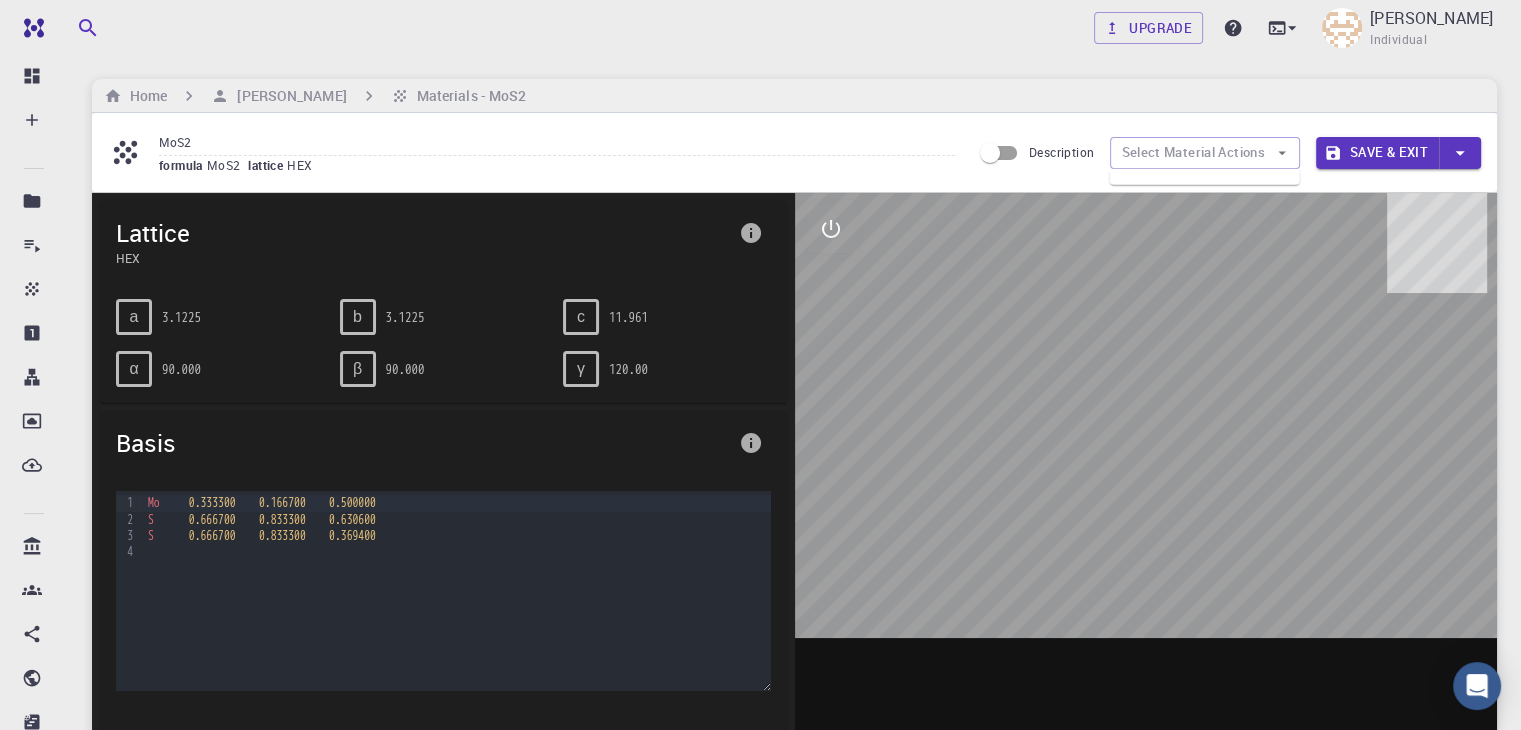 click 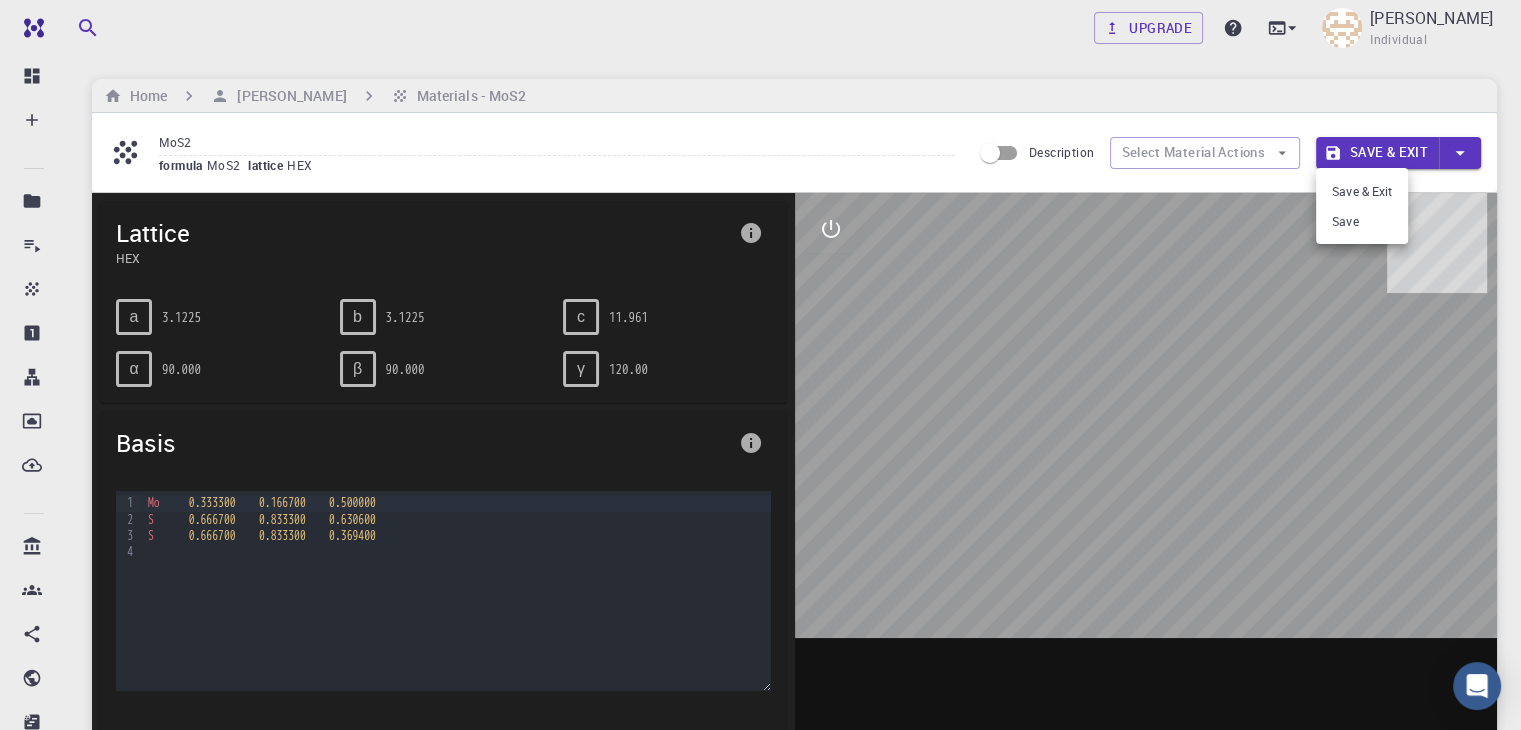 click at bounding box center [760, 365] 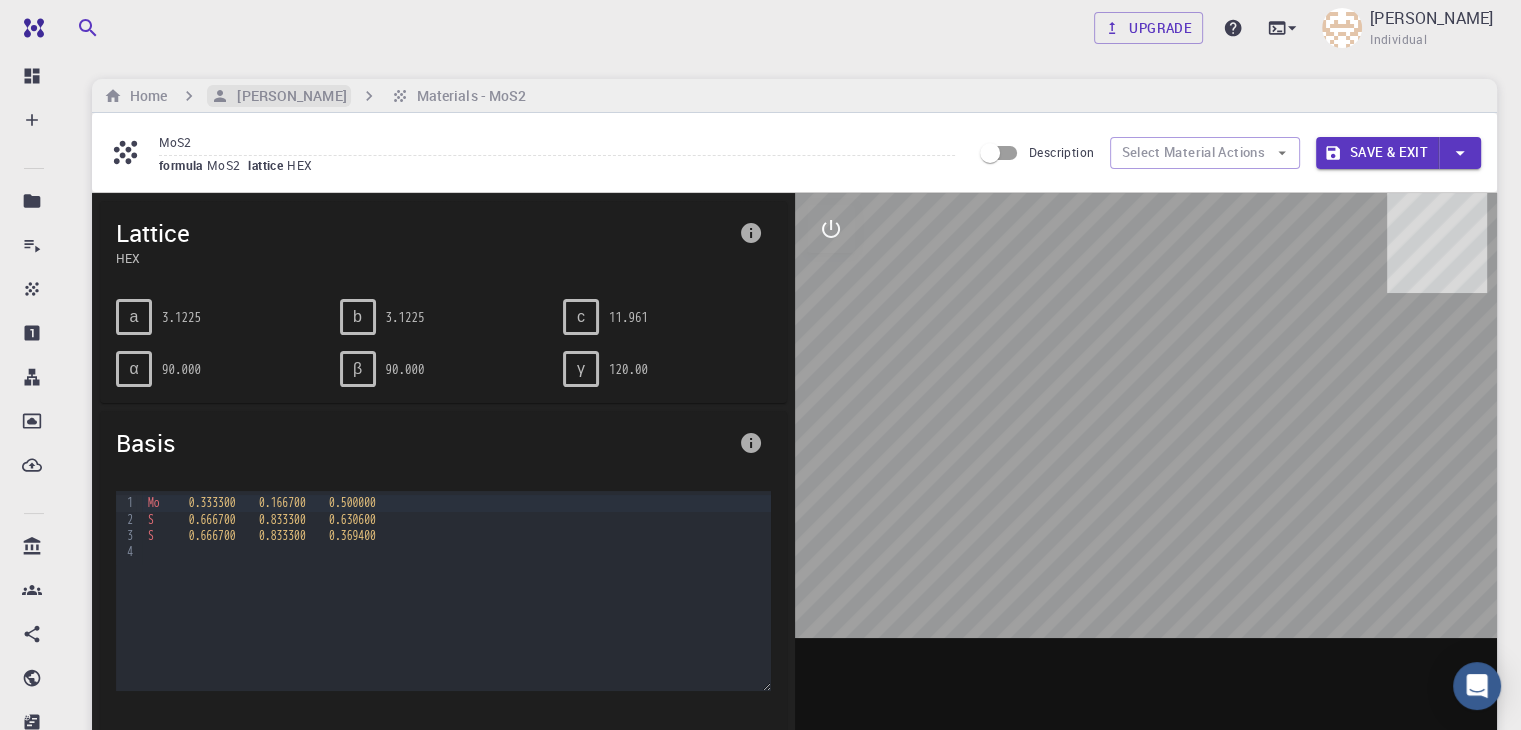 click on "[PERSON_NAME]" at bounding box center [287, 96] 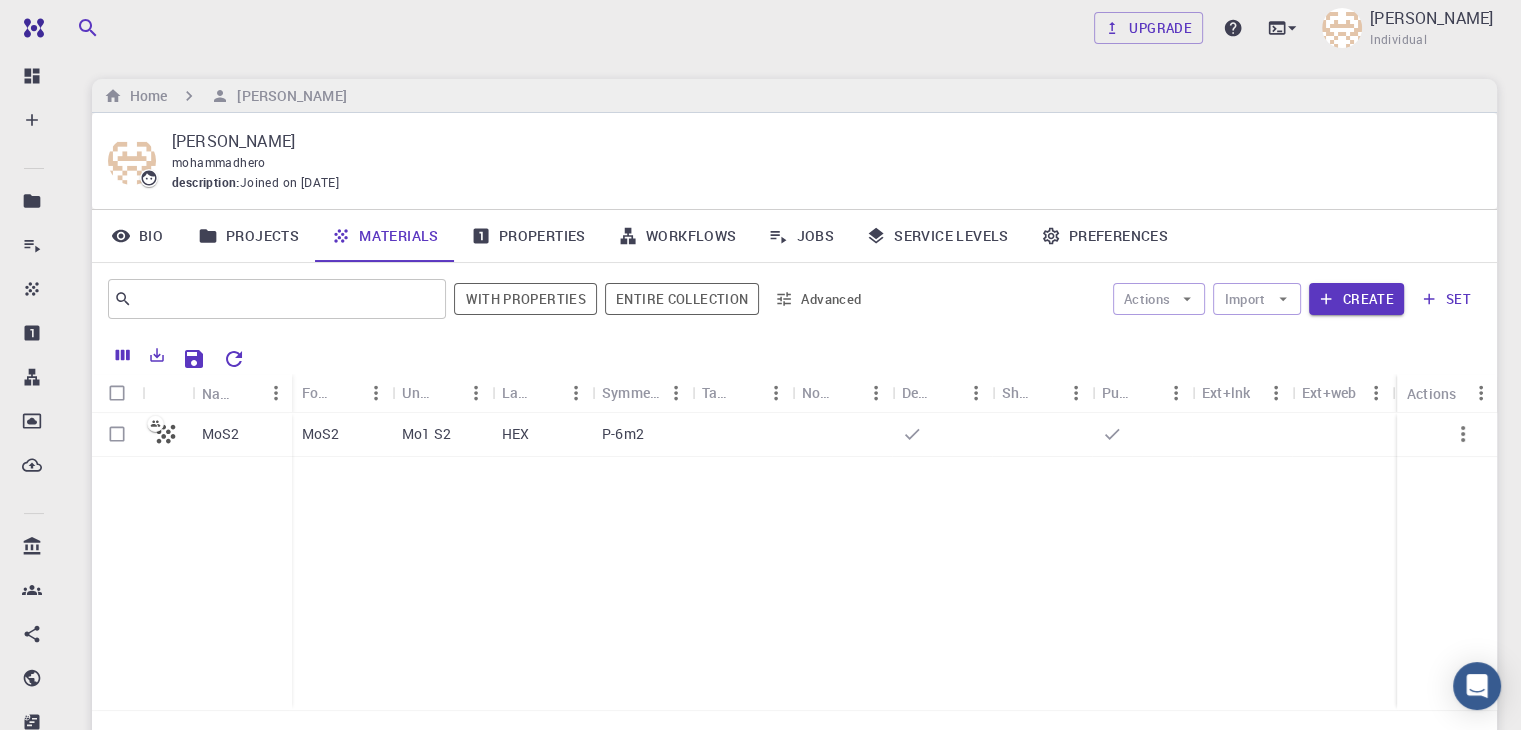 click at bounding box center [117, 393] 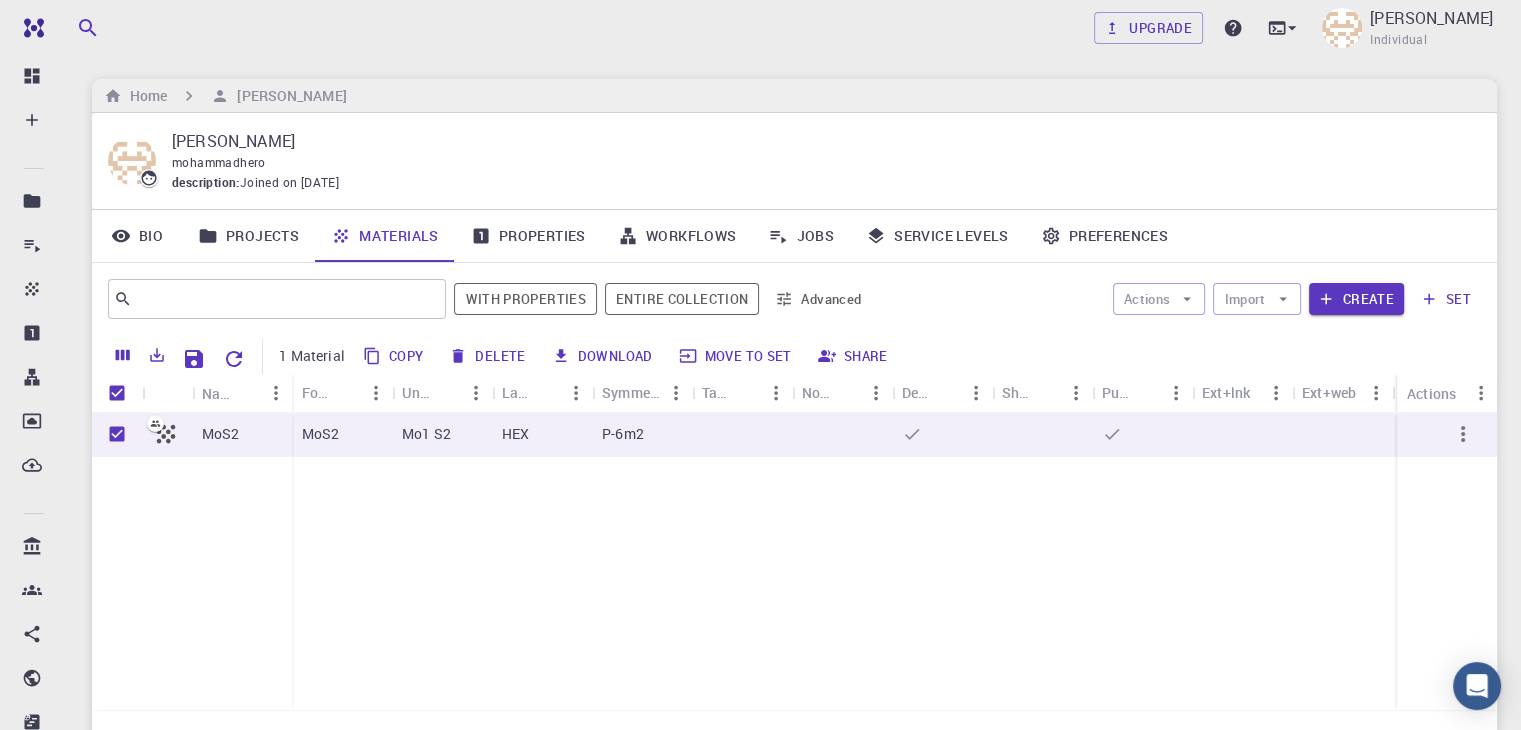 click on "Move to set" at bounding box center [736, 356] 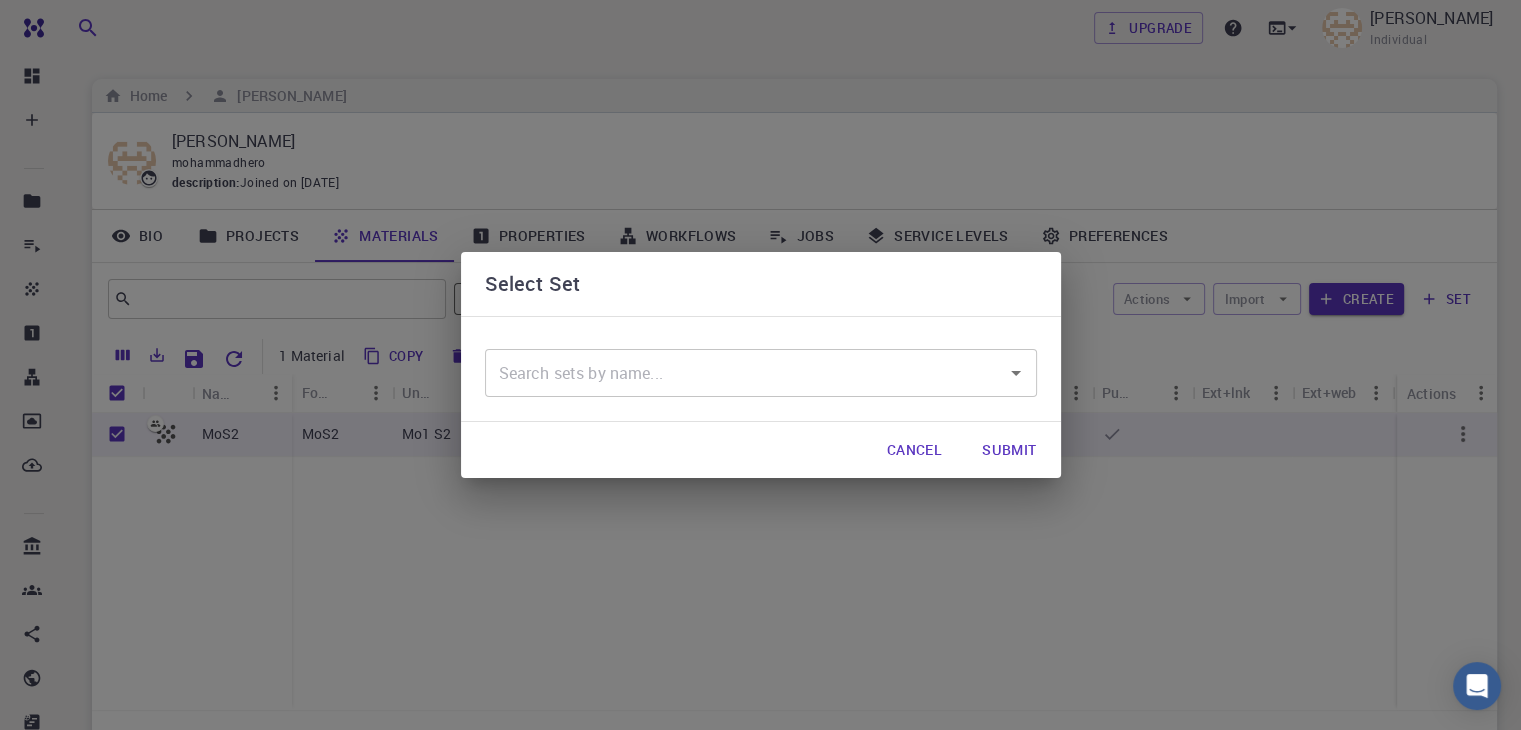 click at bounding box center [746, 373] 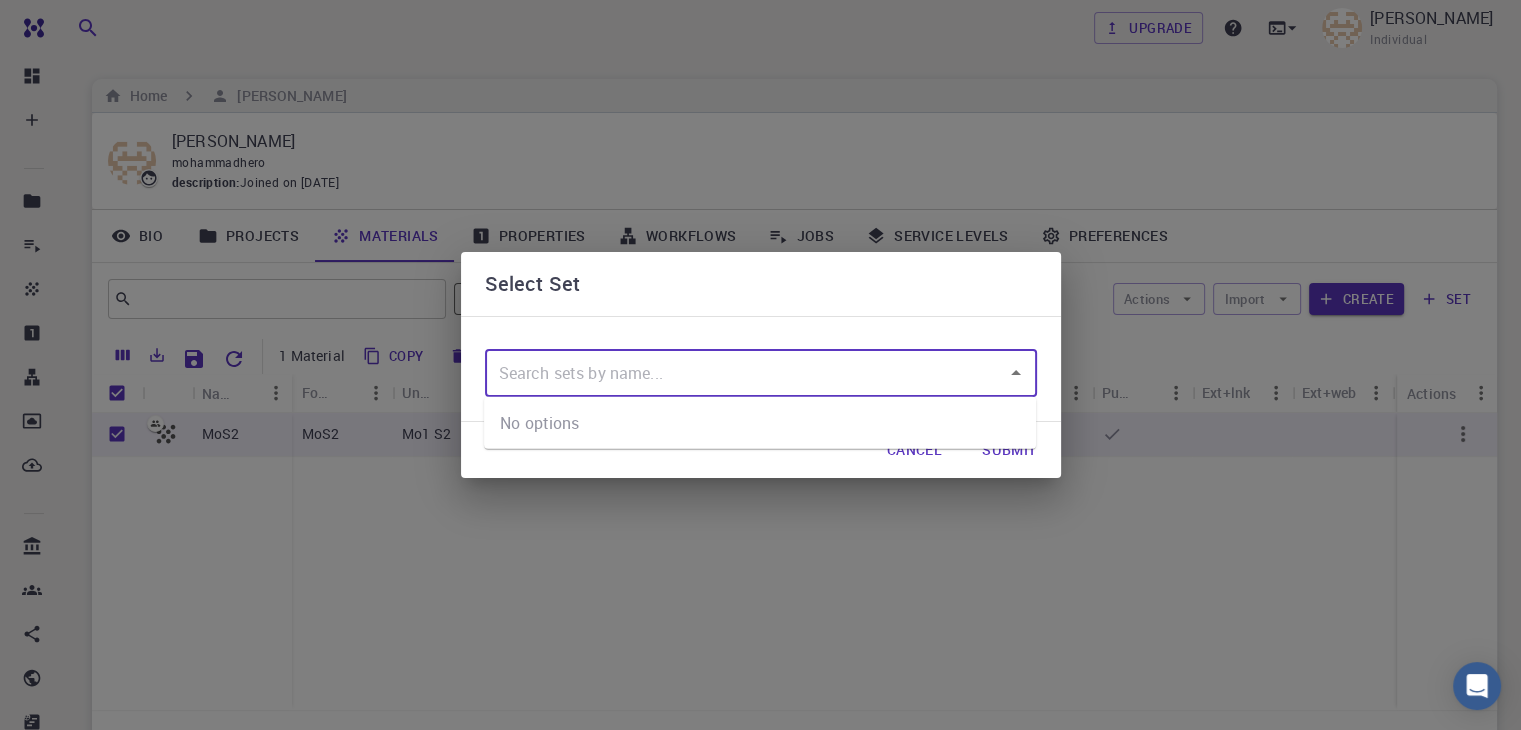 click 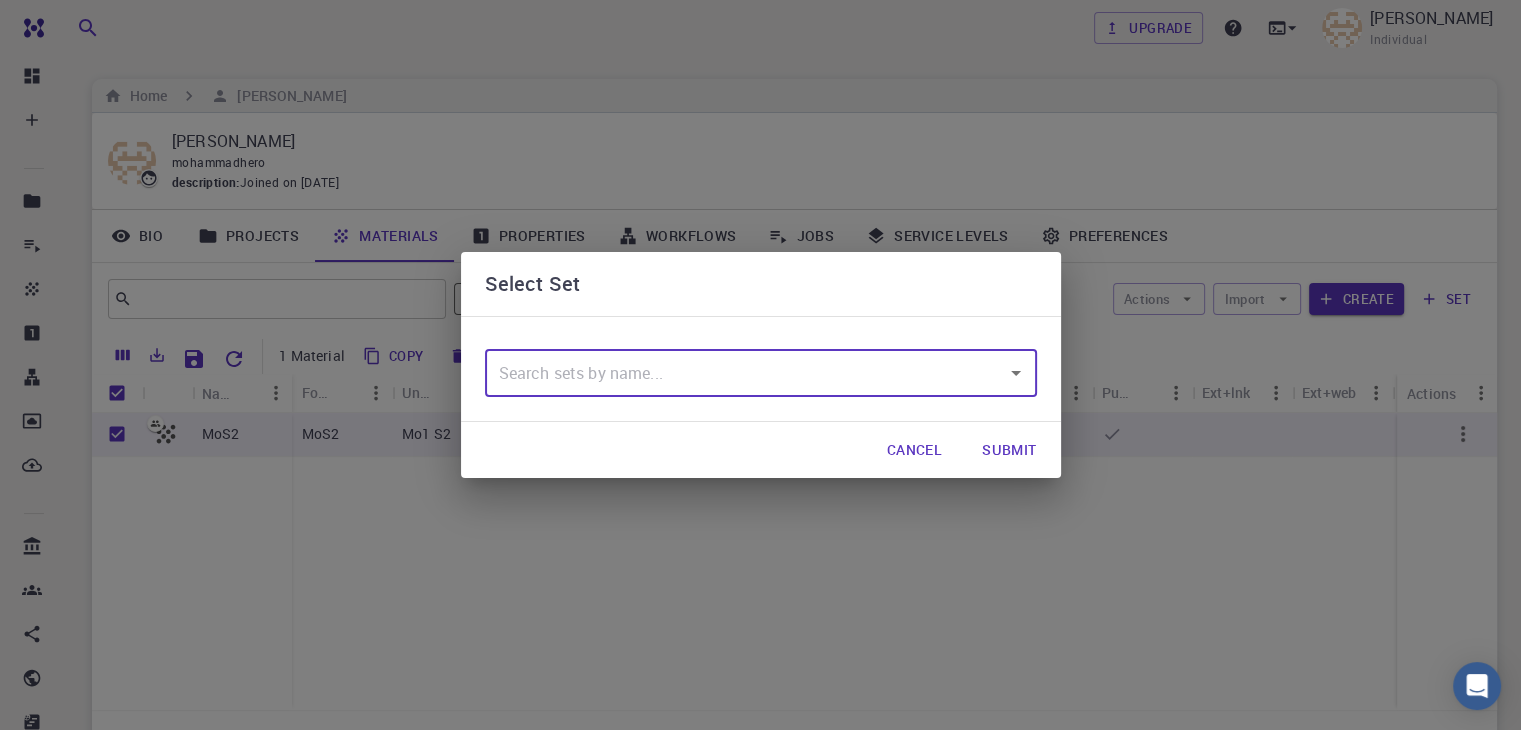 click at bounding box center (746, 373) 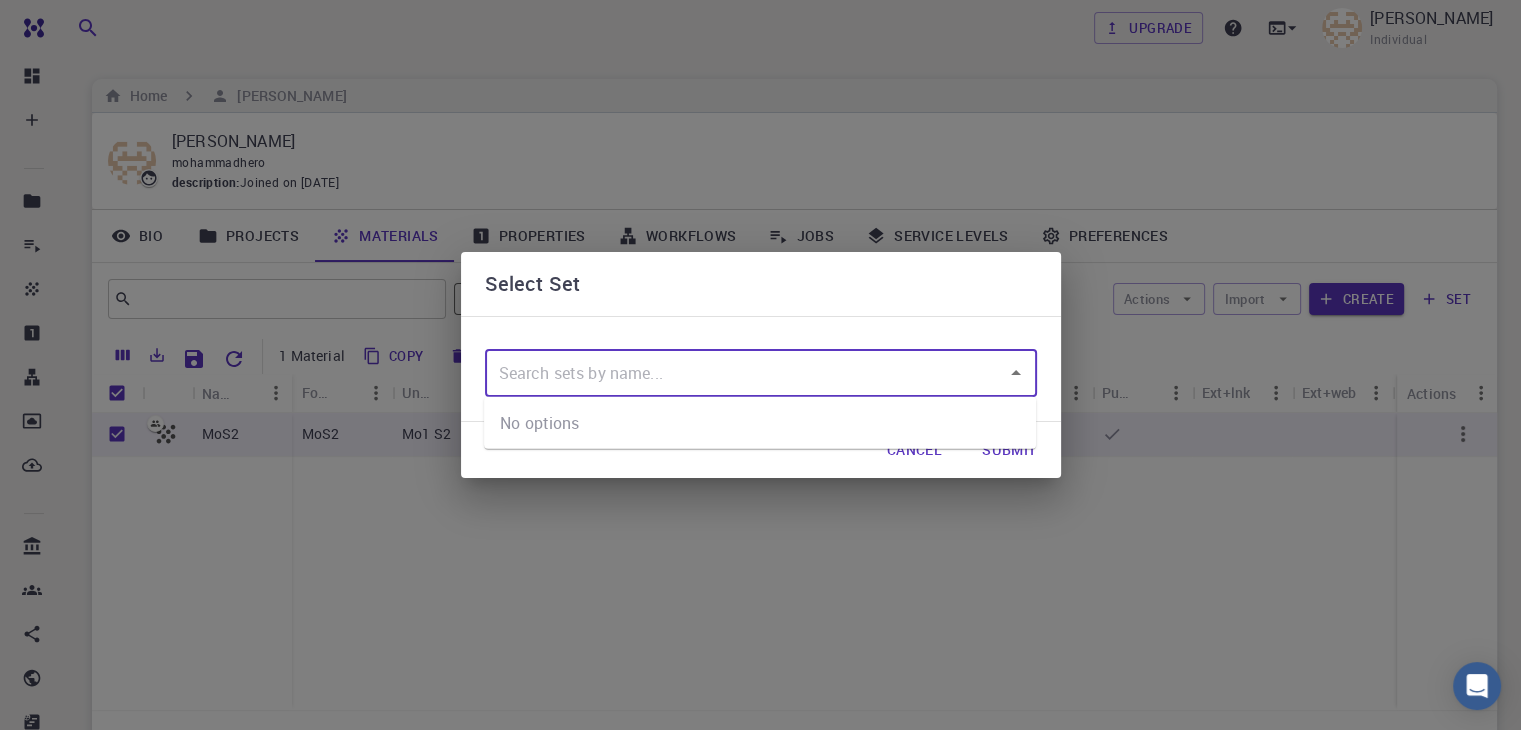 click on "Cancel Submit" at bounding box center [761, 450] 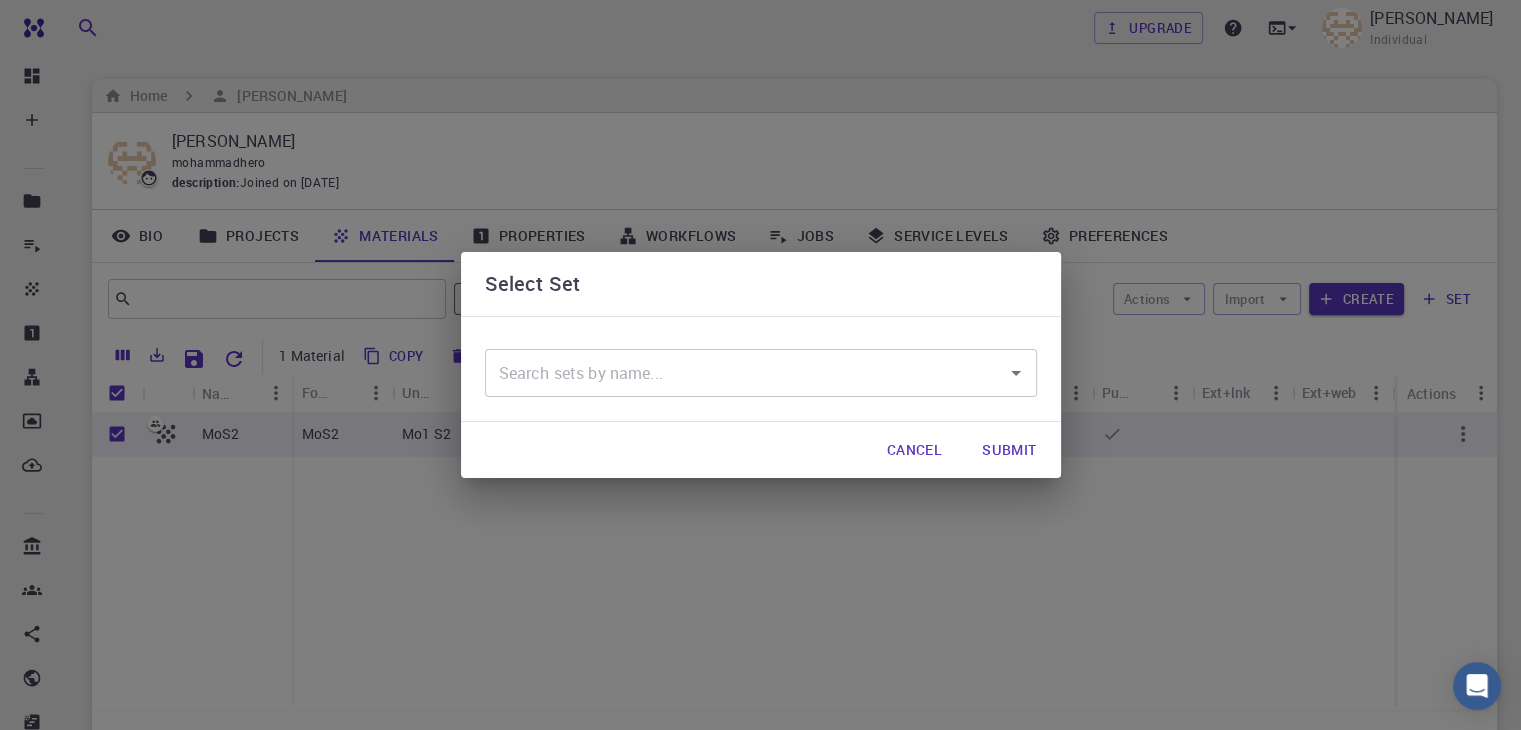 click on "Cancel" at bounding box center [914, 450] 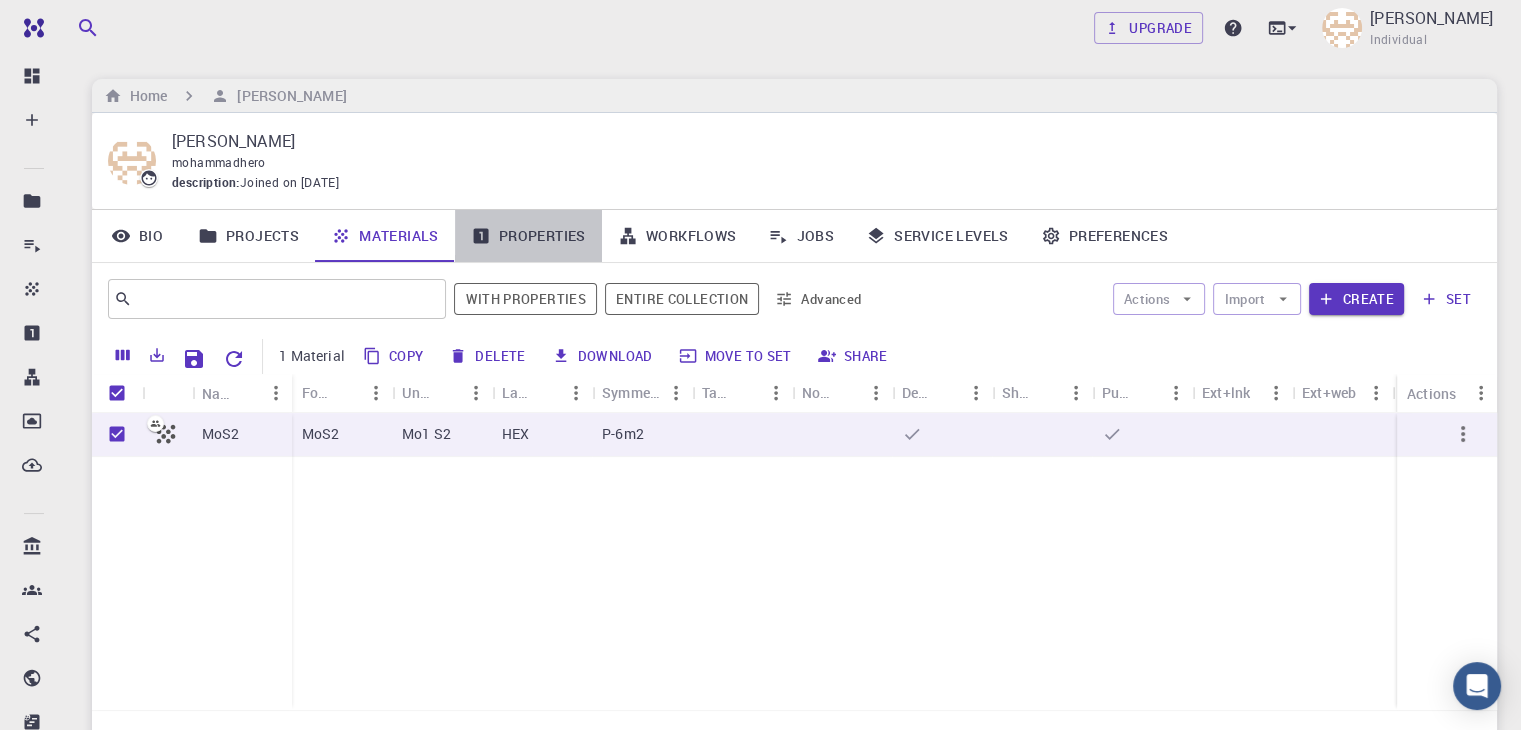 click on "Properties" at bounding box center [528, 236] 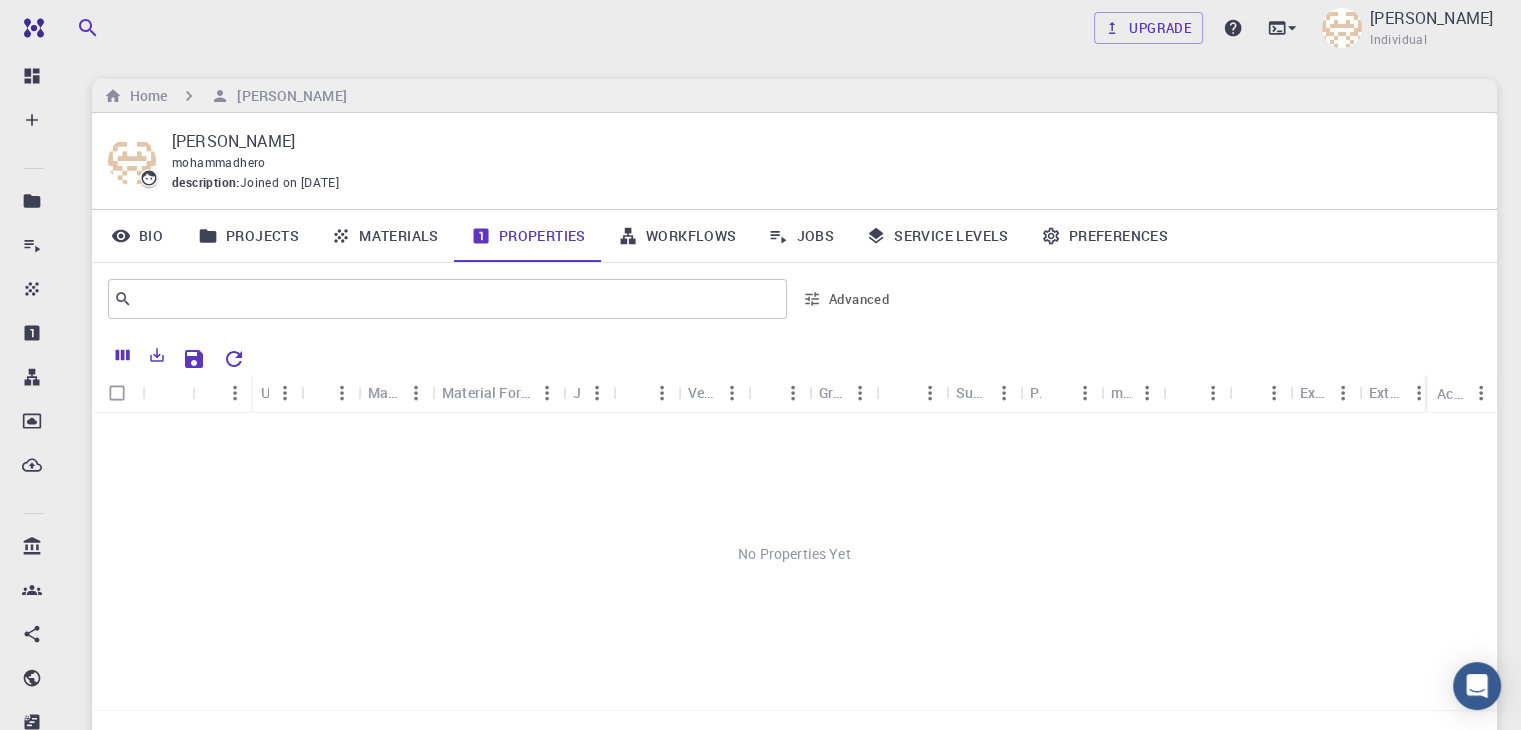 click on "Preferences" at bounding box center [1104, 236] 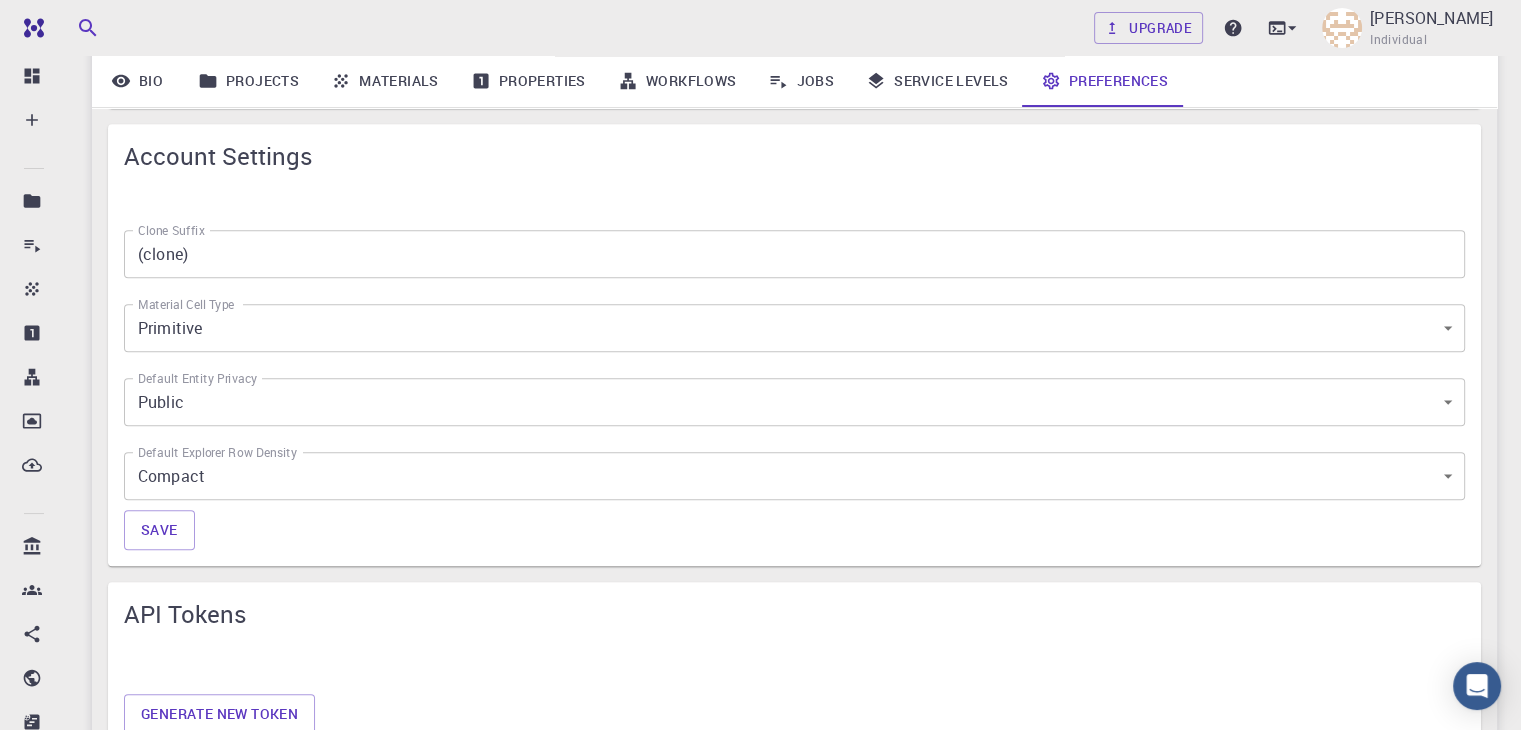 scroll, scrollTop: 902, scrollLeft: 0, axis: vertical 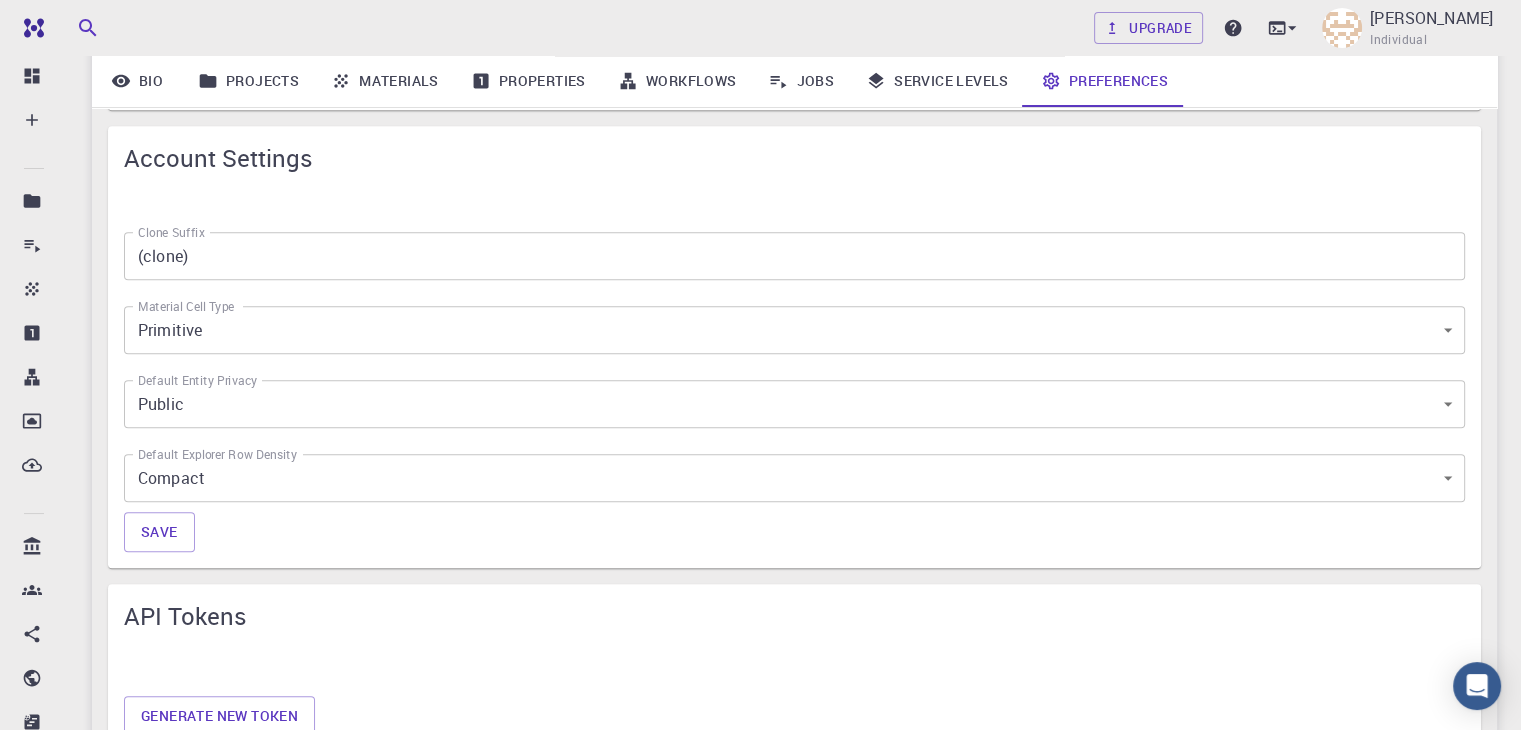 click on "(clone)" at bounding box center (794, 256) 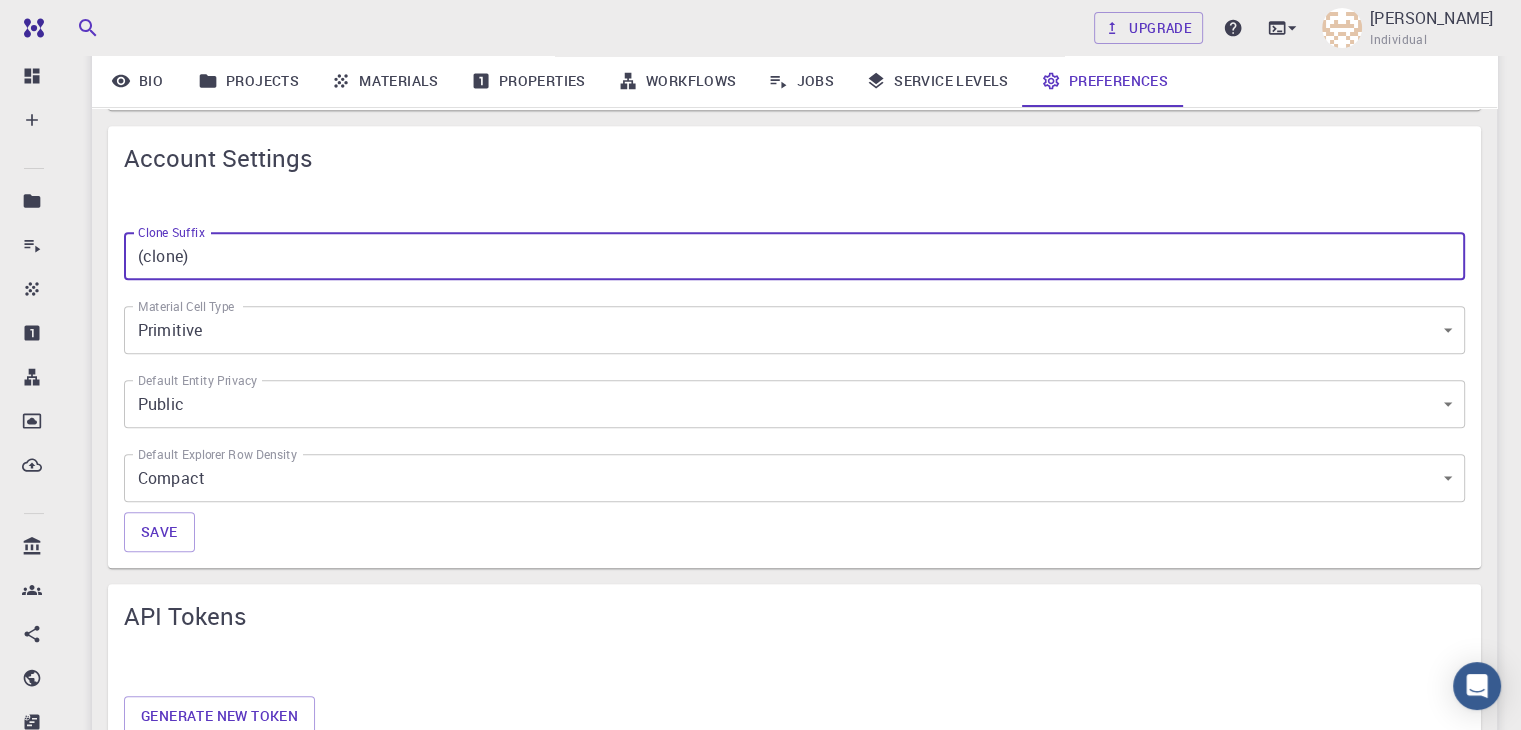 click on "(clone)" at bounding box center [794, 256] 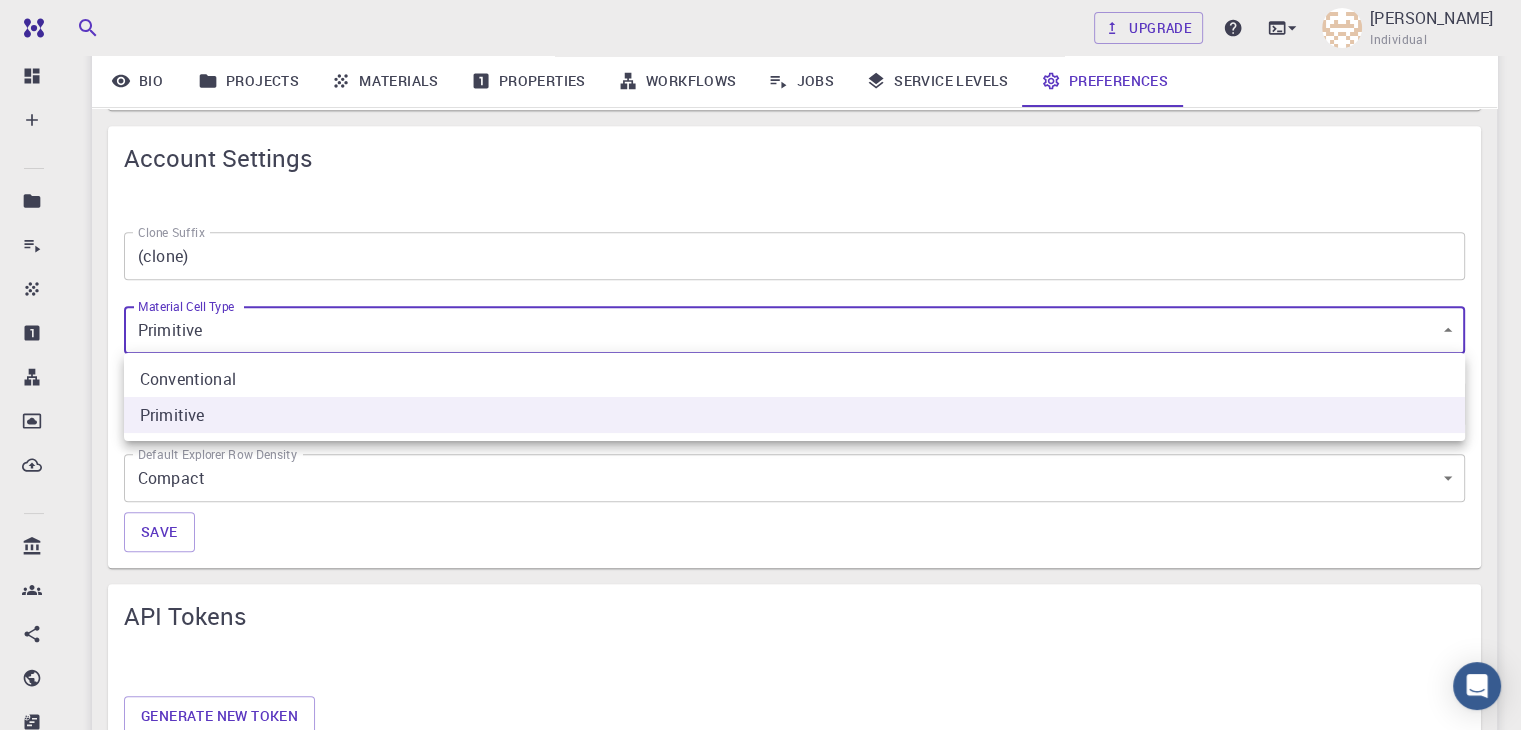 click at bounding box center (760, 365) 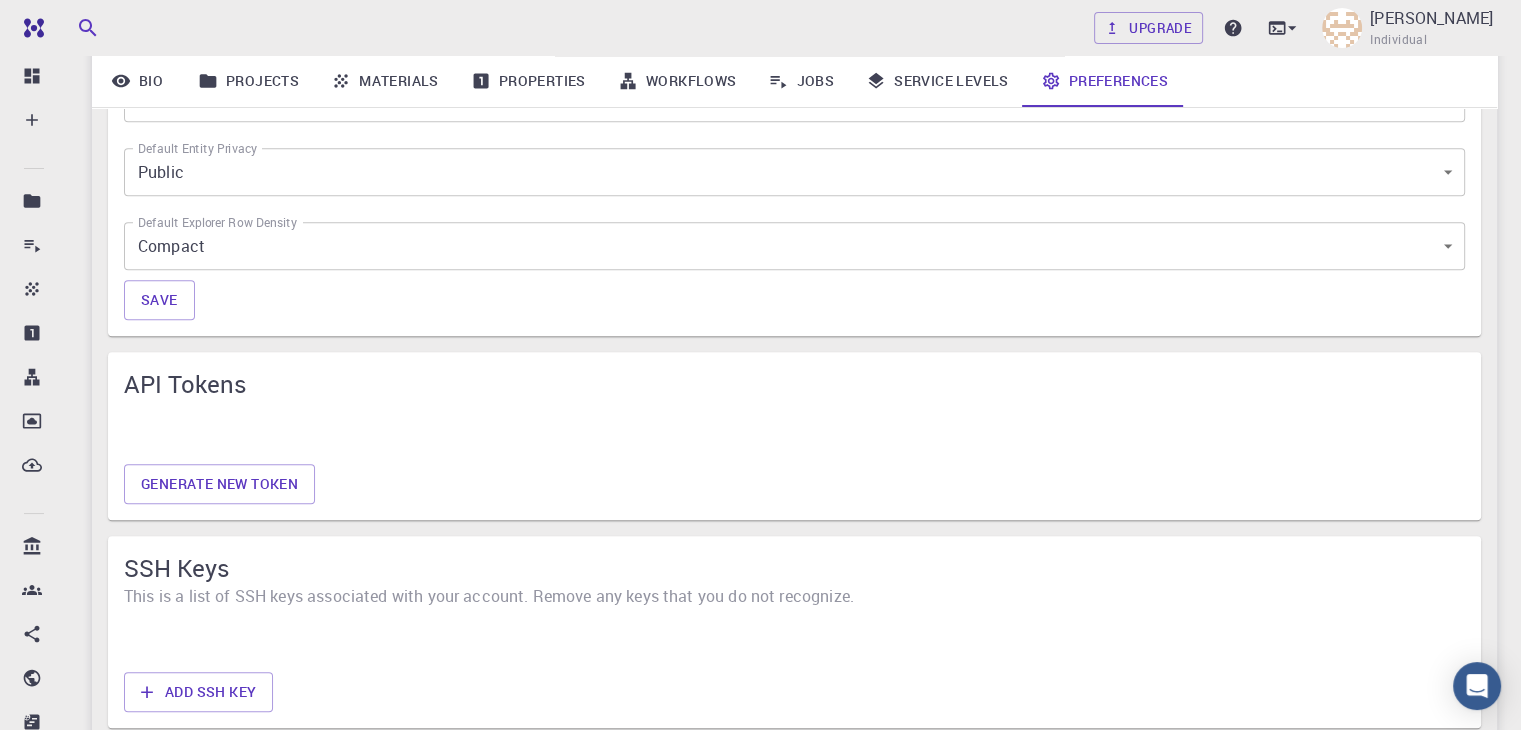 scroll, scrollTop: 1143, scrollLeft: 0, axis: vertical 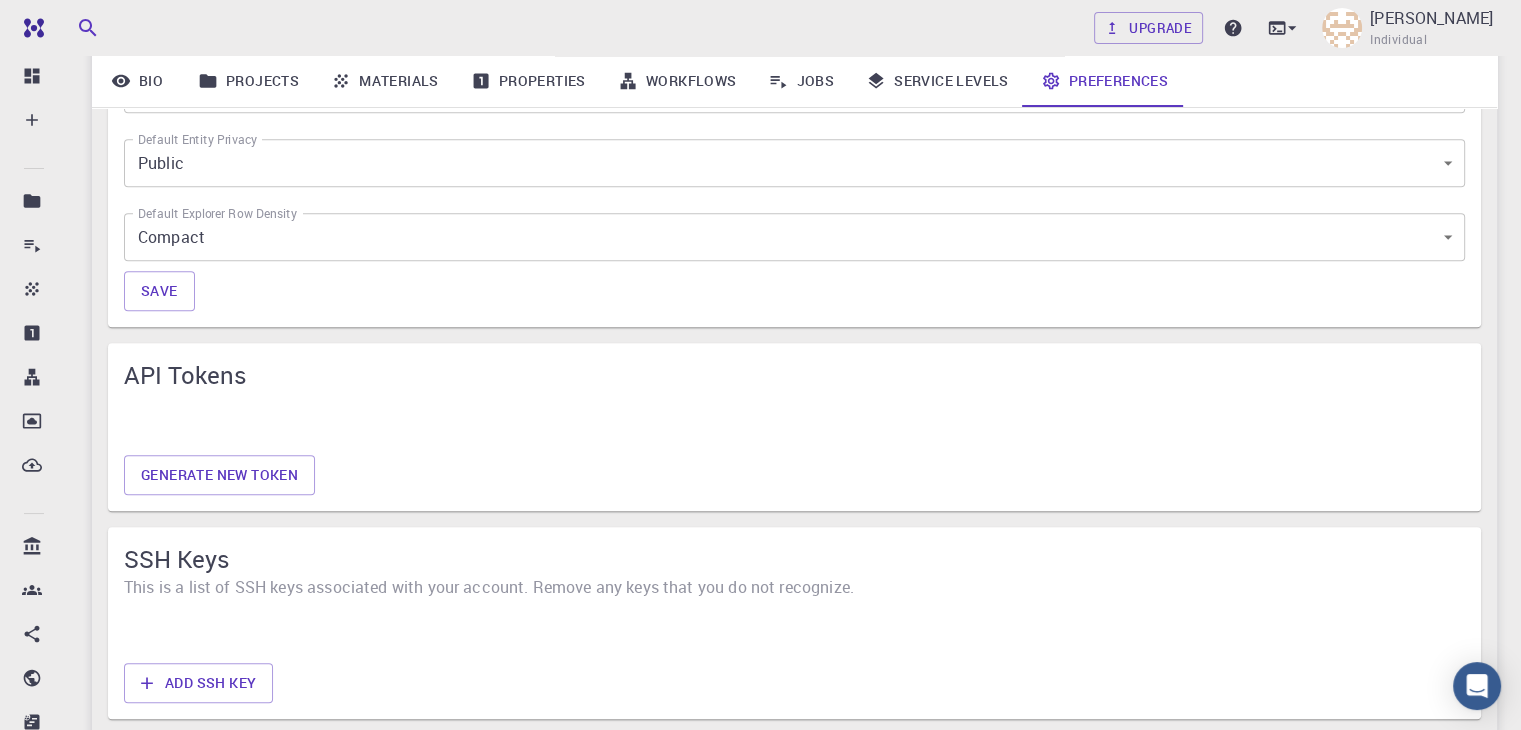 click on "Free Dashboard Create New Job New Material Create Material Upload File Import from Bank Import from 3rd Party New Workflow New Project Projects Jobs Materials Properties Workflows Dropbox External Uploads Bank Materials Workflows Accounts Shared with me Shared publicly Shared externally Documentation Contact Support Compute load: Low Upgrade Mohammad H. Amirkhani Individual Home Mohammad H. Amirkhani Mohammad H. Amirkhani mohammadhero description :   Joined on Jul 18, 2025 Bio Projects Materials Properties Workflows Jobs Service Levels Preferences Account Profile Profile picture Upload new picture name Mohammad H. Amirkhani name affiliation IUST student affiliation description For personal usage and learning description email mohammadhossienamirkhani@gmail.com email location location website website Update Account Settings Clone Suffix (clone) Clone Suffix Material Cell Type Primitive 1 Material Cell Type Default Entity Privacy Public 0 Default Entity Privacy Default Explorer Row Density 0" at bounding box center (760, 74) 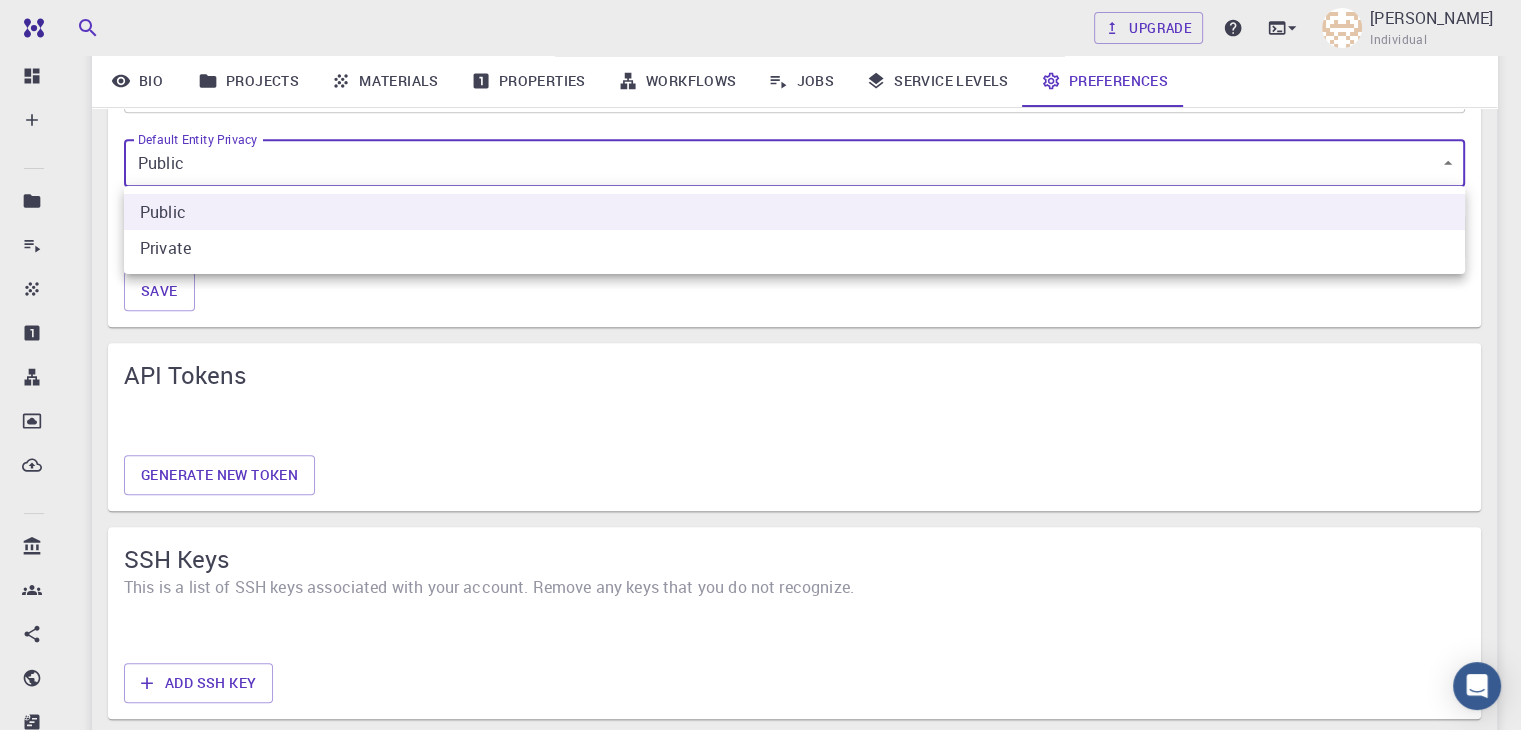 click on "Private" at bounding box center [794, 248] 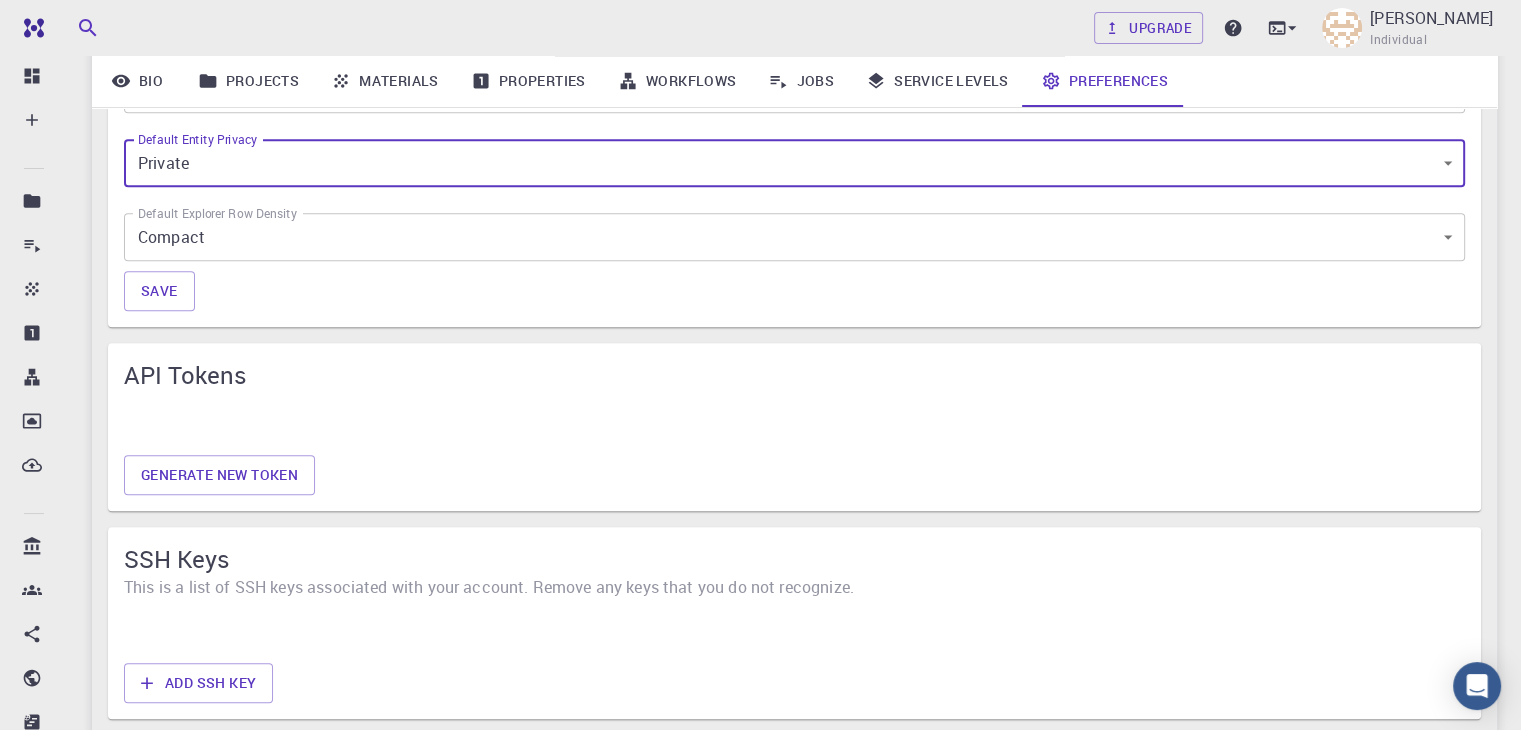 click on "Free Dashboard Create New Job New Material Create Material Upload File Import from Bank Import from 3rd Party New Workflow New Project Projects Jobs Materials Properties Workflows Dropbox External Uploads Bank Materials Workflows Accounts Shared with me Shared publicly Shared externally Documentation Contact Support Compute load: Low Upgrade Mohammad H. Amirkhani Individual Home Mohammad H. Amirkhani Mohammad H. Amirkhani mohammadhero description :   Joined on Jul 18, 2025 Bio Projects Materials Properties Workflows Jobs Service Levels Preferences Account Profile Profile picture Upload new picture name Mohammad H. Amirkhani name affiliation IUST student affiliation description For personal usage and learning description email mohammadhossienamirkhani@gmail.com email location location website website Update Account Settings Clone Suffix (clone) Clone Suffix Material Cell Type Primitive 1 Material Cell Type Default Entity Privacy Private 1 Default Entity Privacy Default Explorer Row Density" at bounding box center [760, 74] 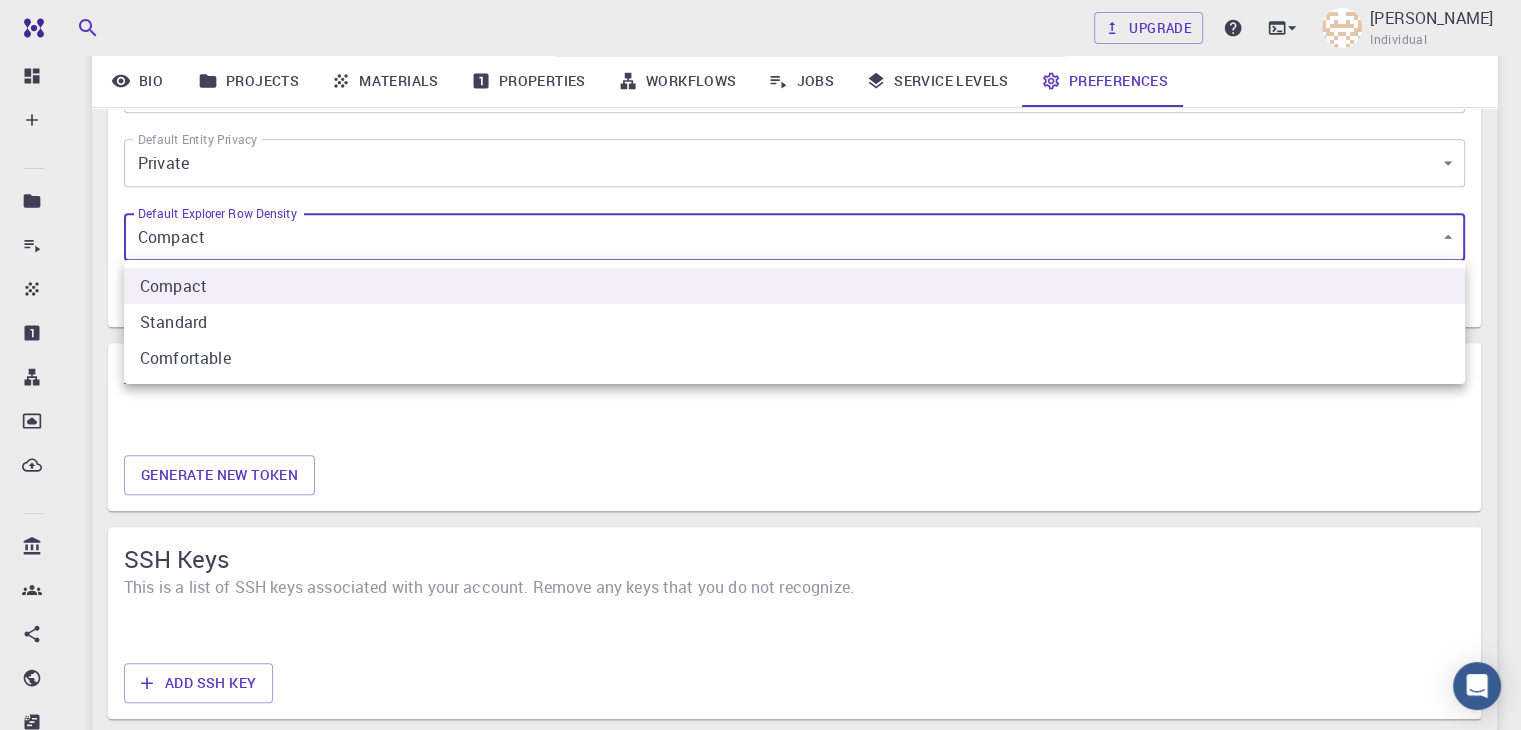 click at bounding box center (760, 365) 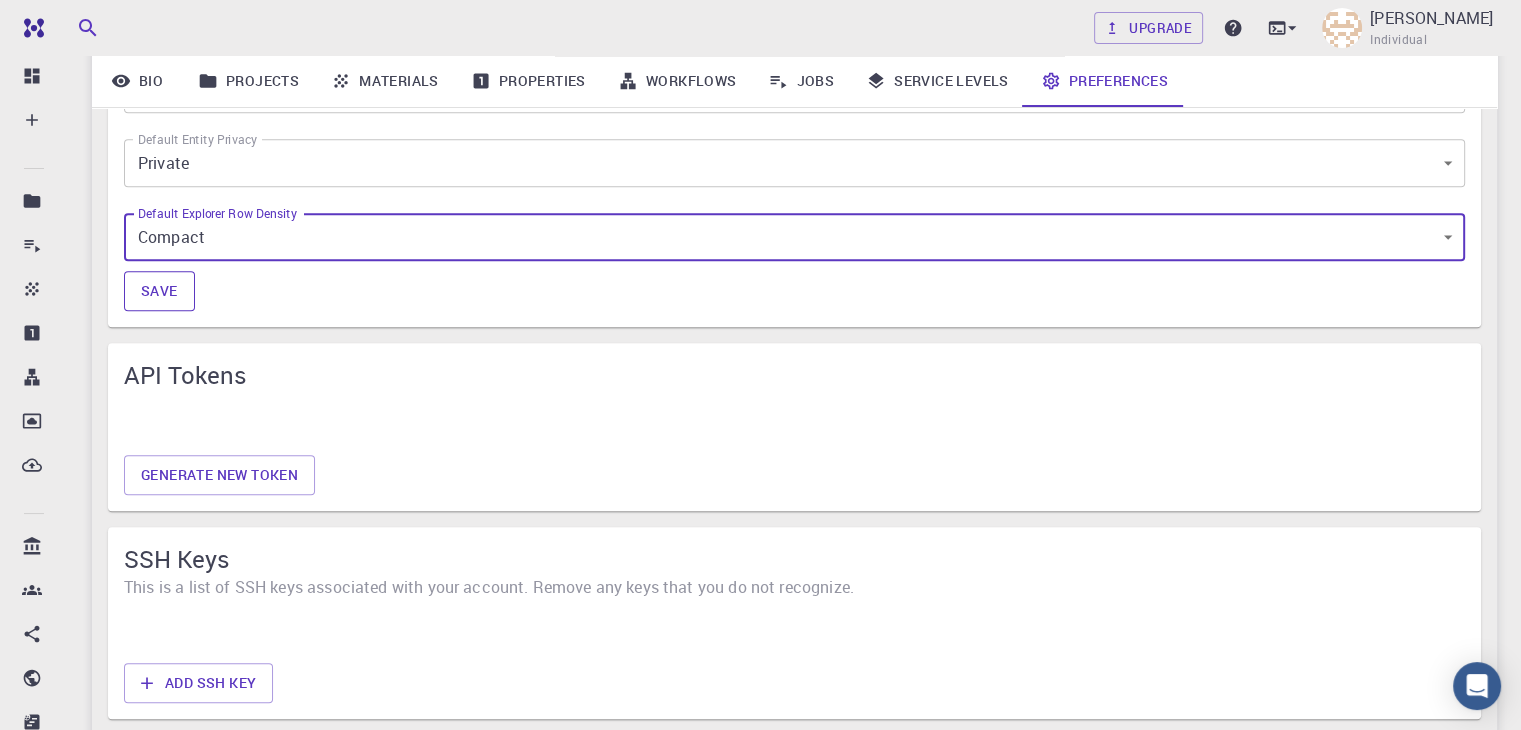 click on "Save" at bounding box center [159, 291] 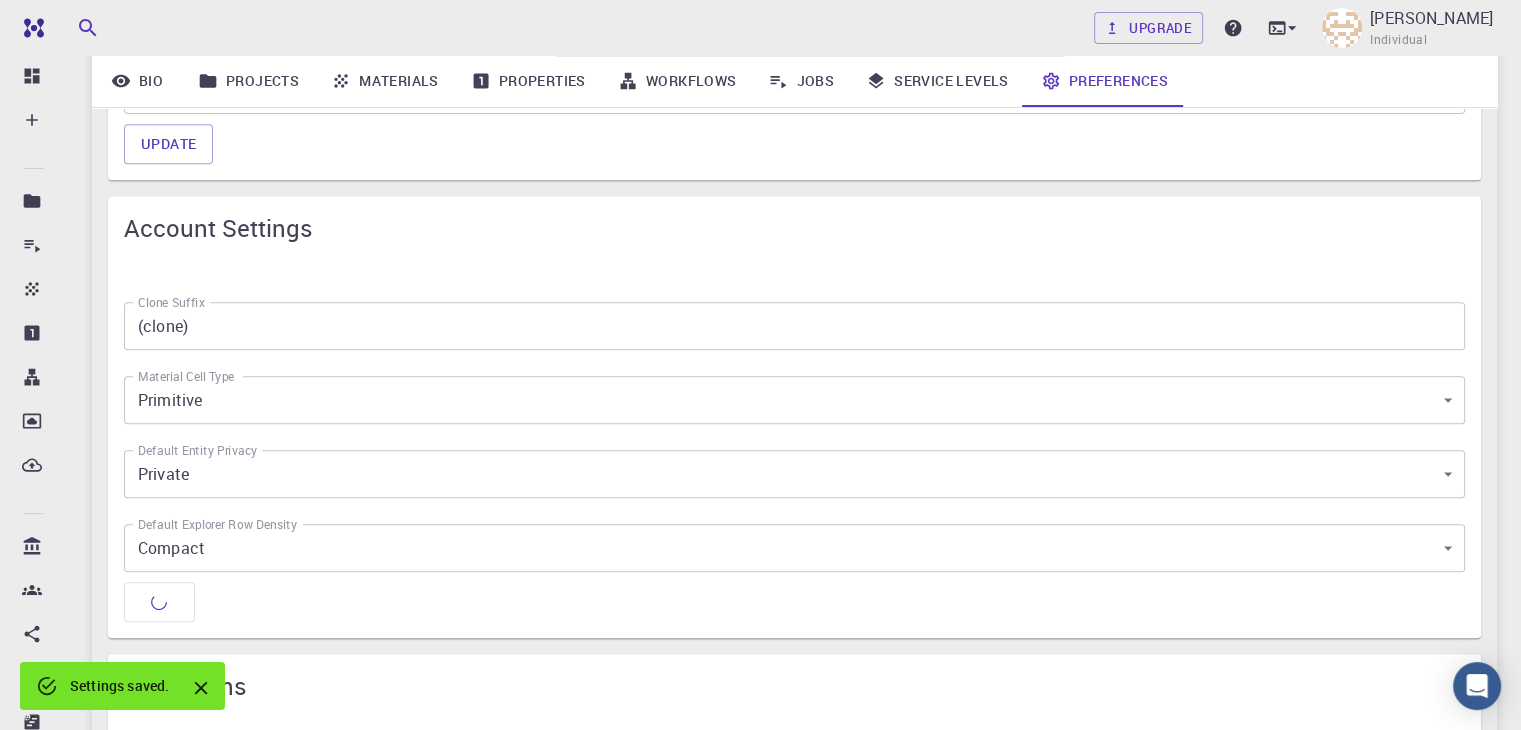 scroll, scrollTop: 0, scrollLeft: 0, axis: both 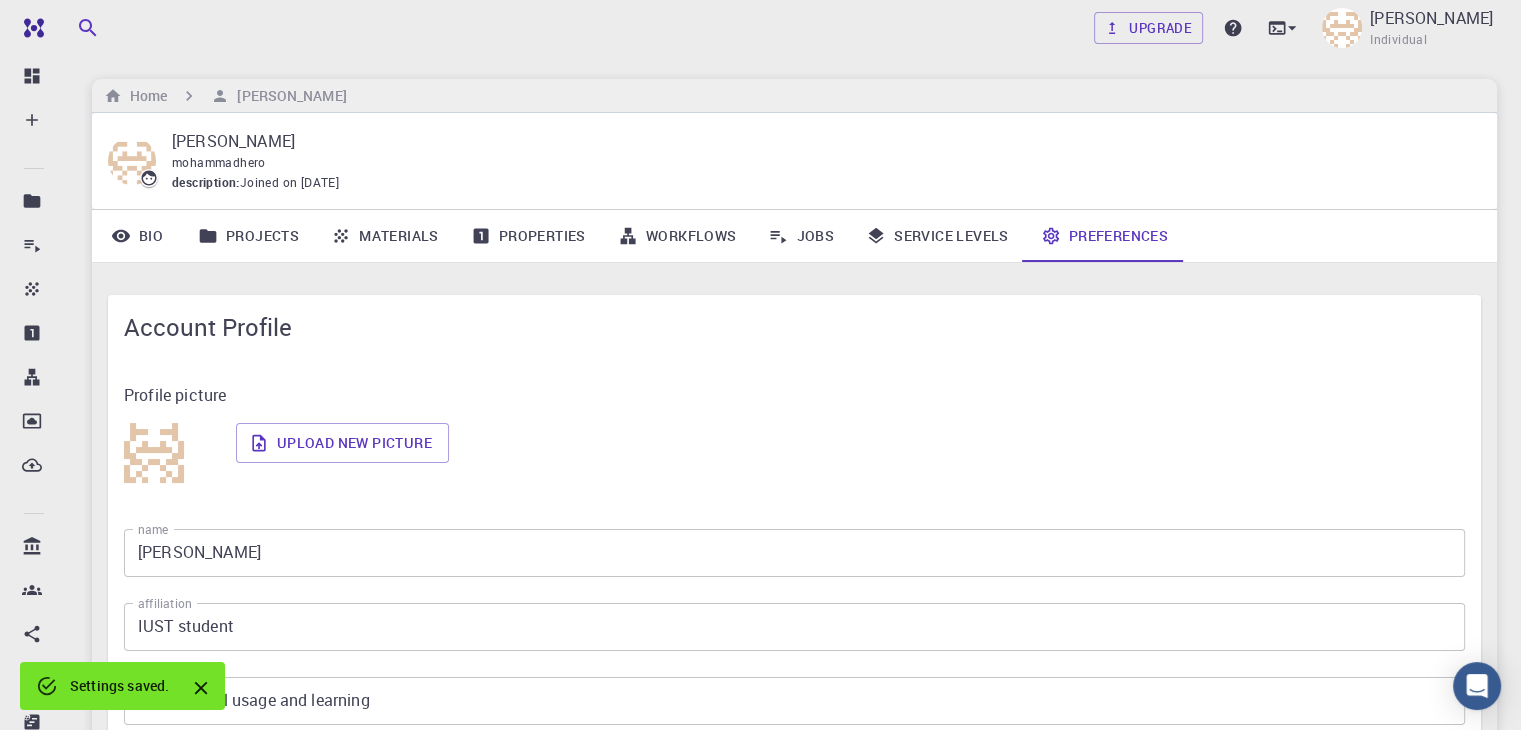 type on "0" 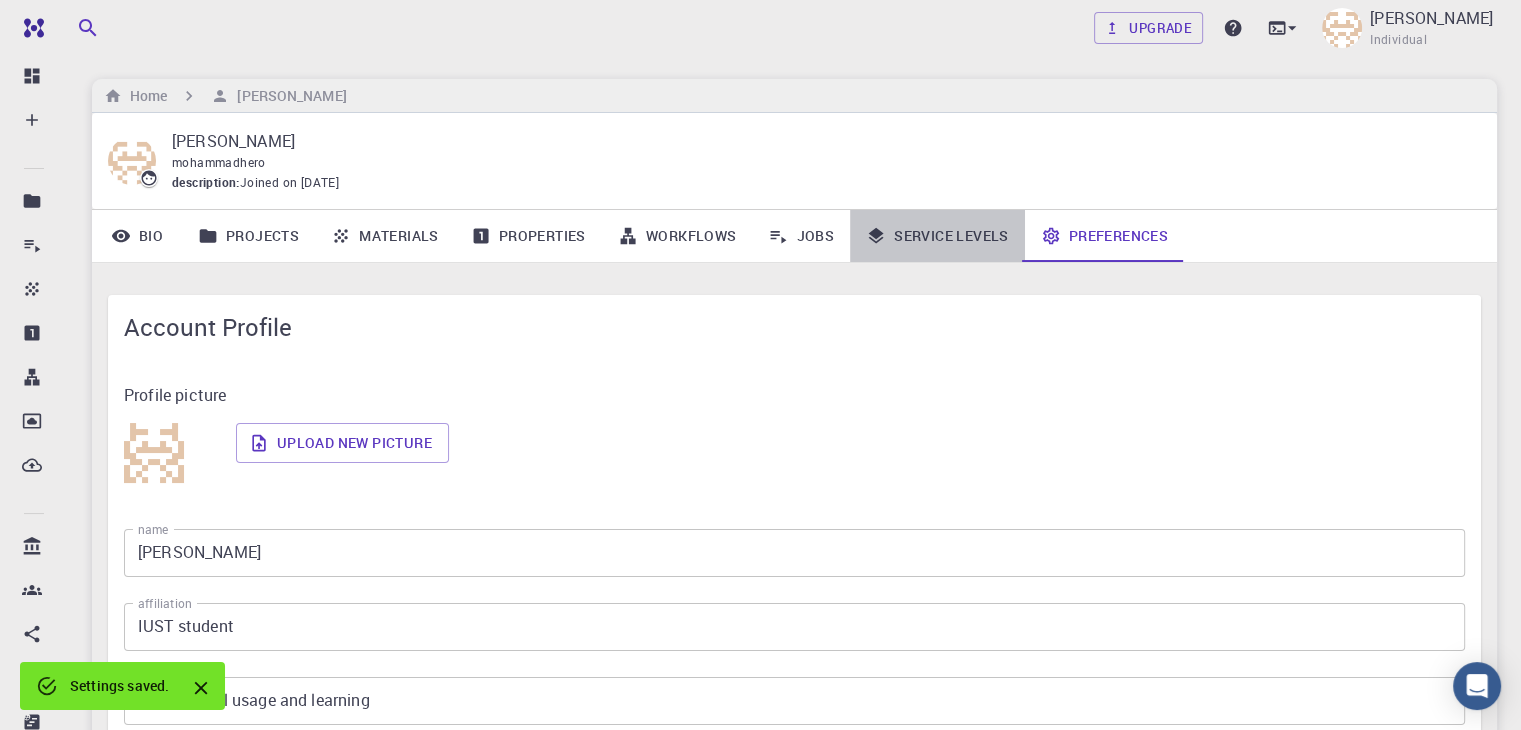 click on "Service Levels" at bounding box center (937, 236) 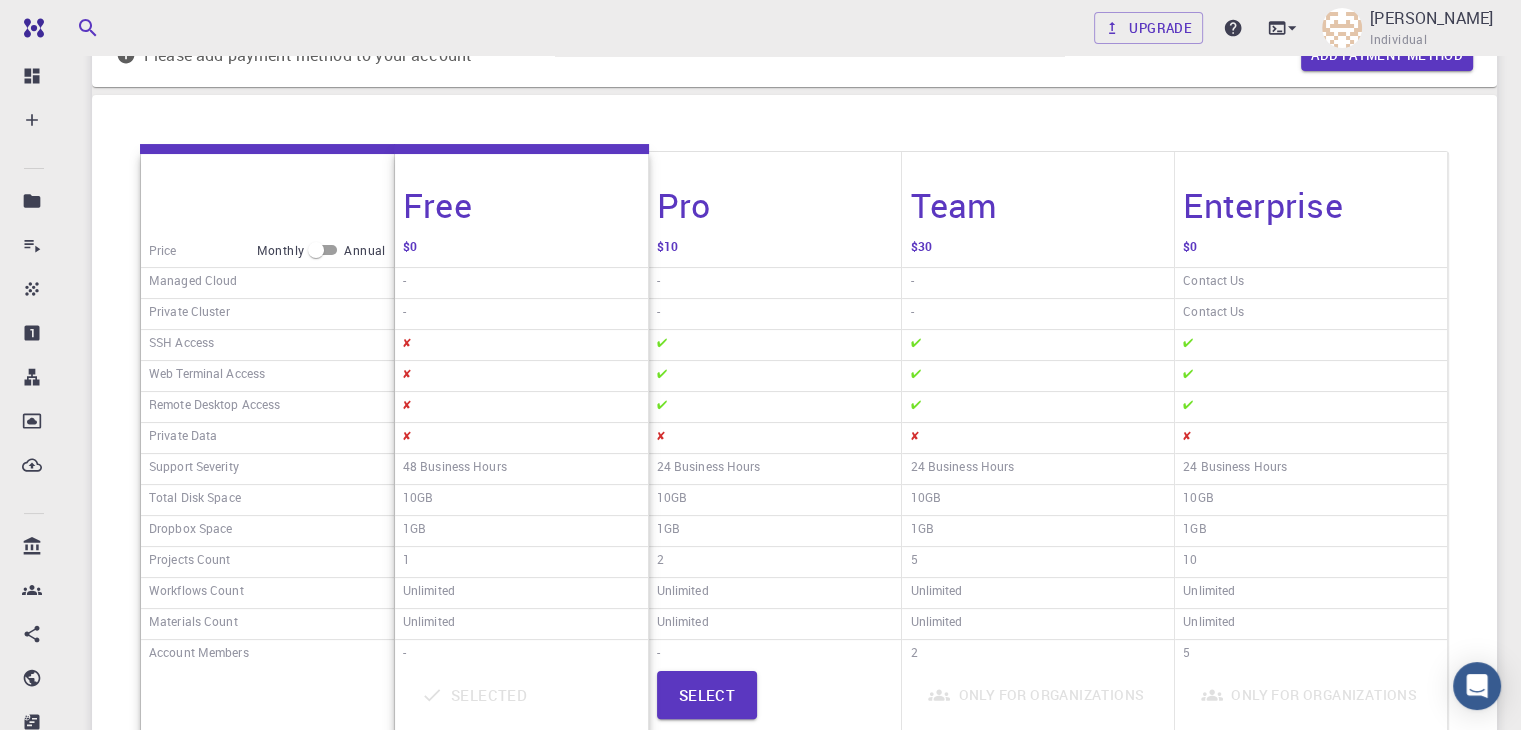 scroll, scrollTop: 0, scrollLeft: 0, axis: both 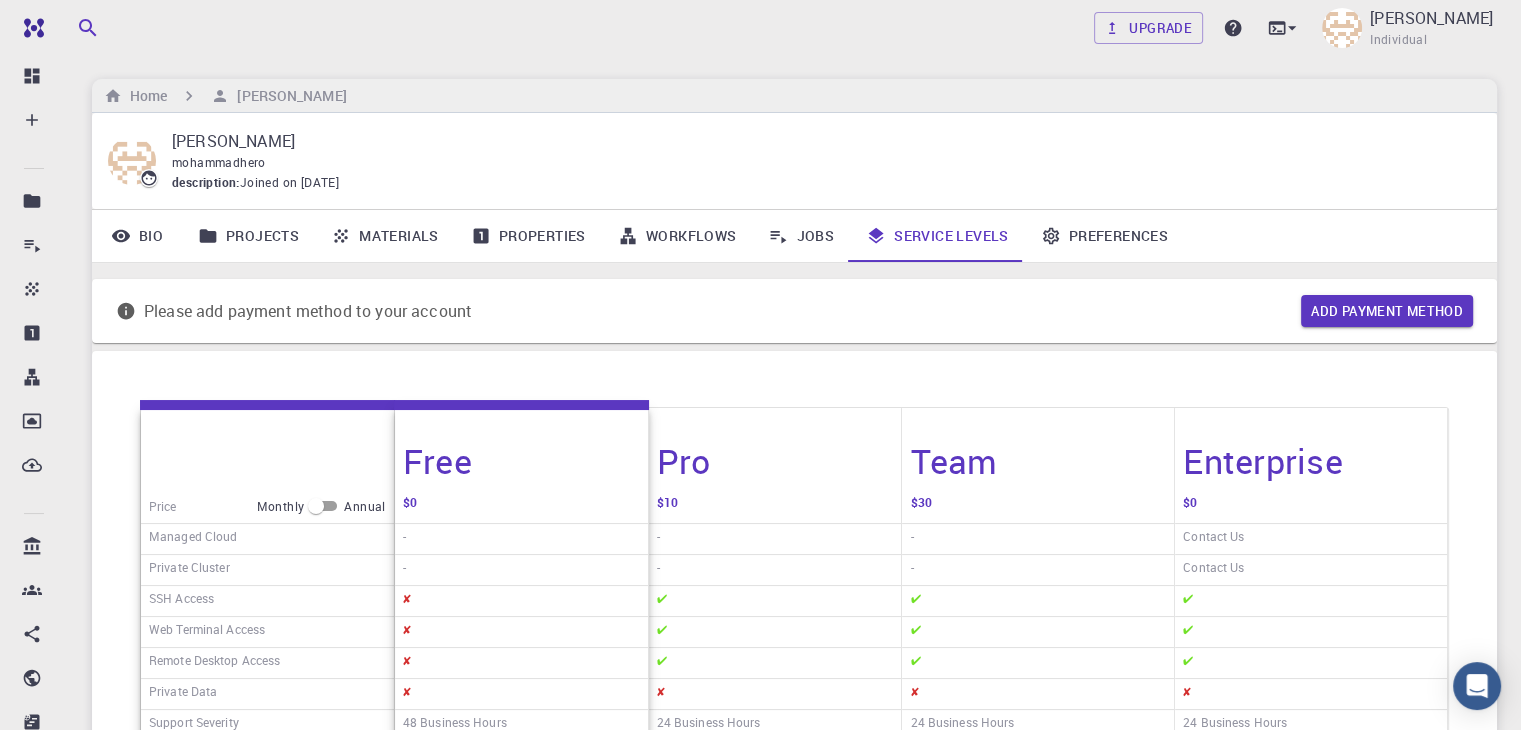 click on "Jobs" at bounding box center (801, 236) 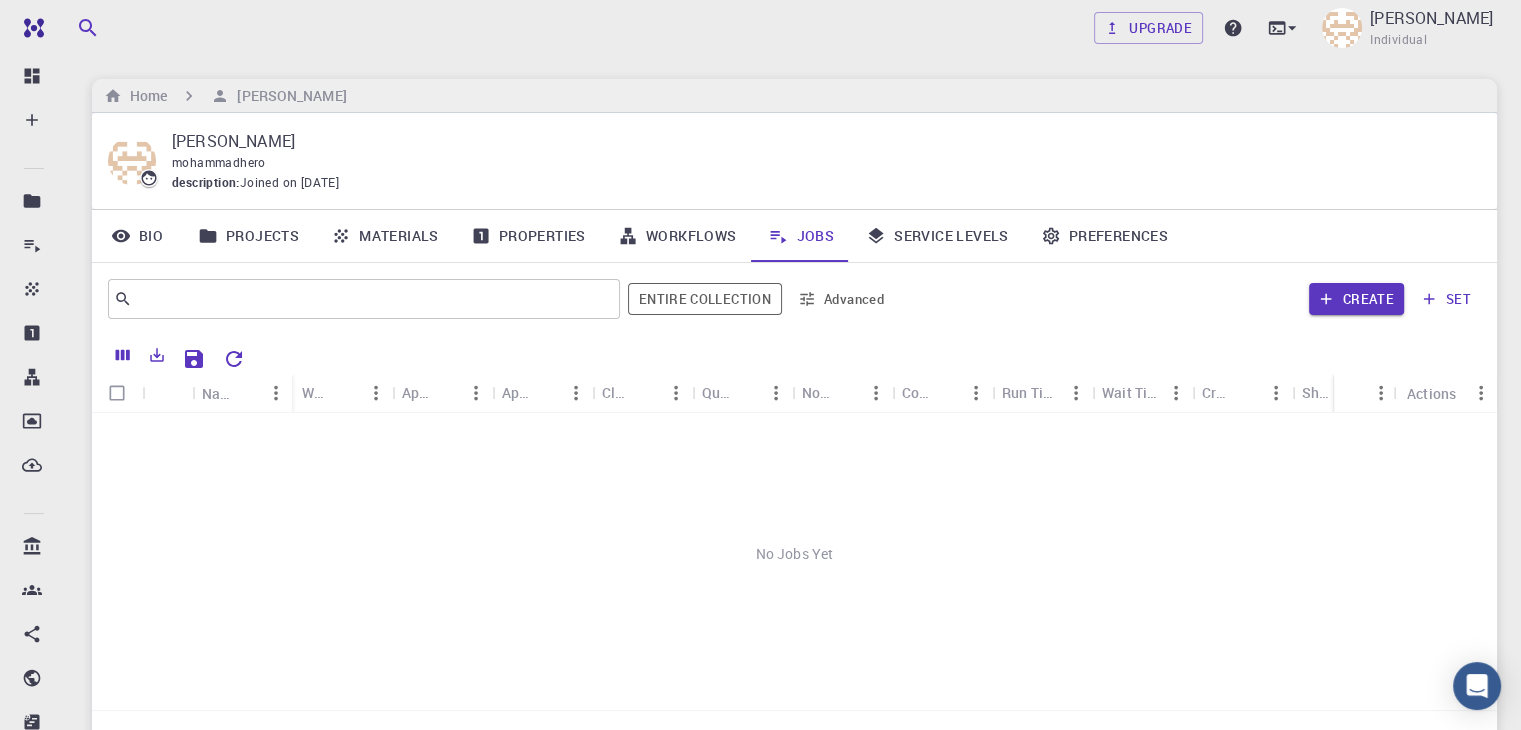 click on "Properties" at bounding box center (528, 236) 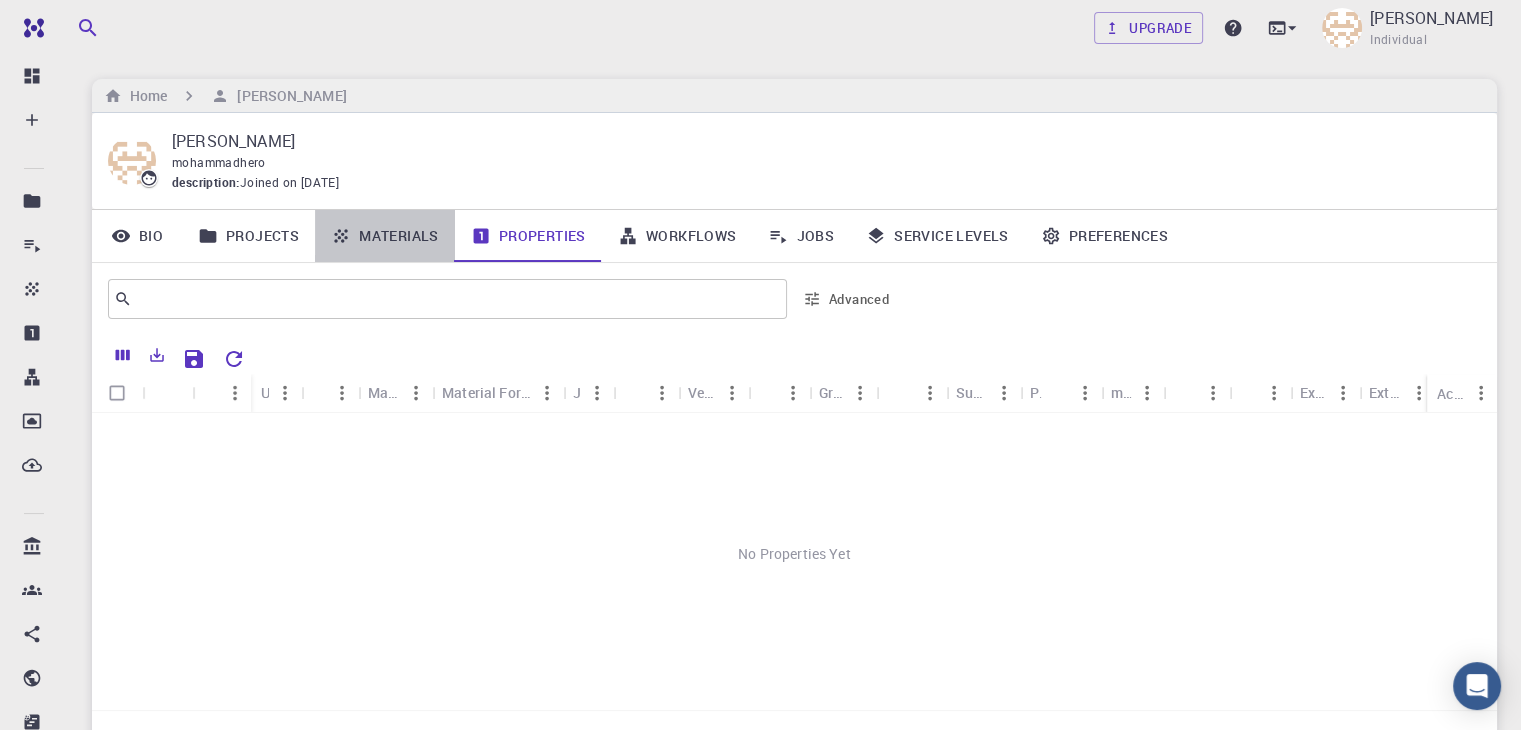 click on "Materials" at bounding box center (385, 236) 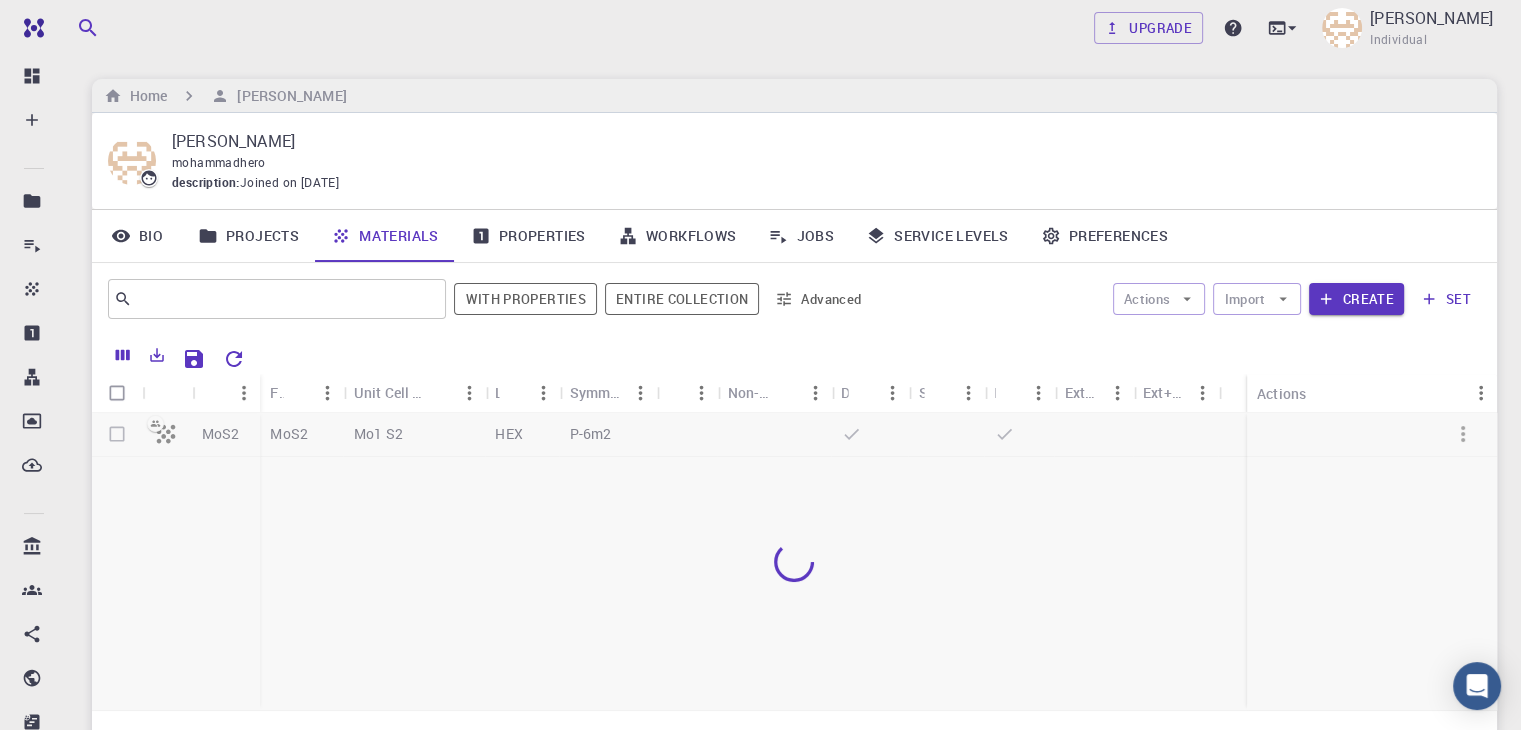 click on "Projects" at bounding box center [248, 236] 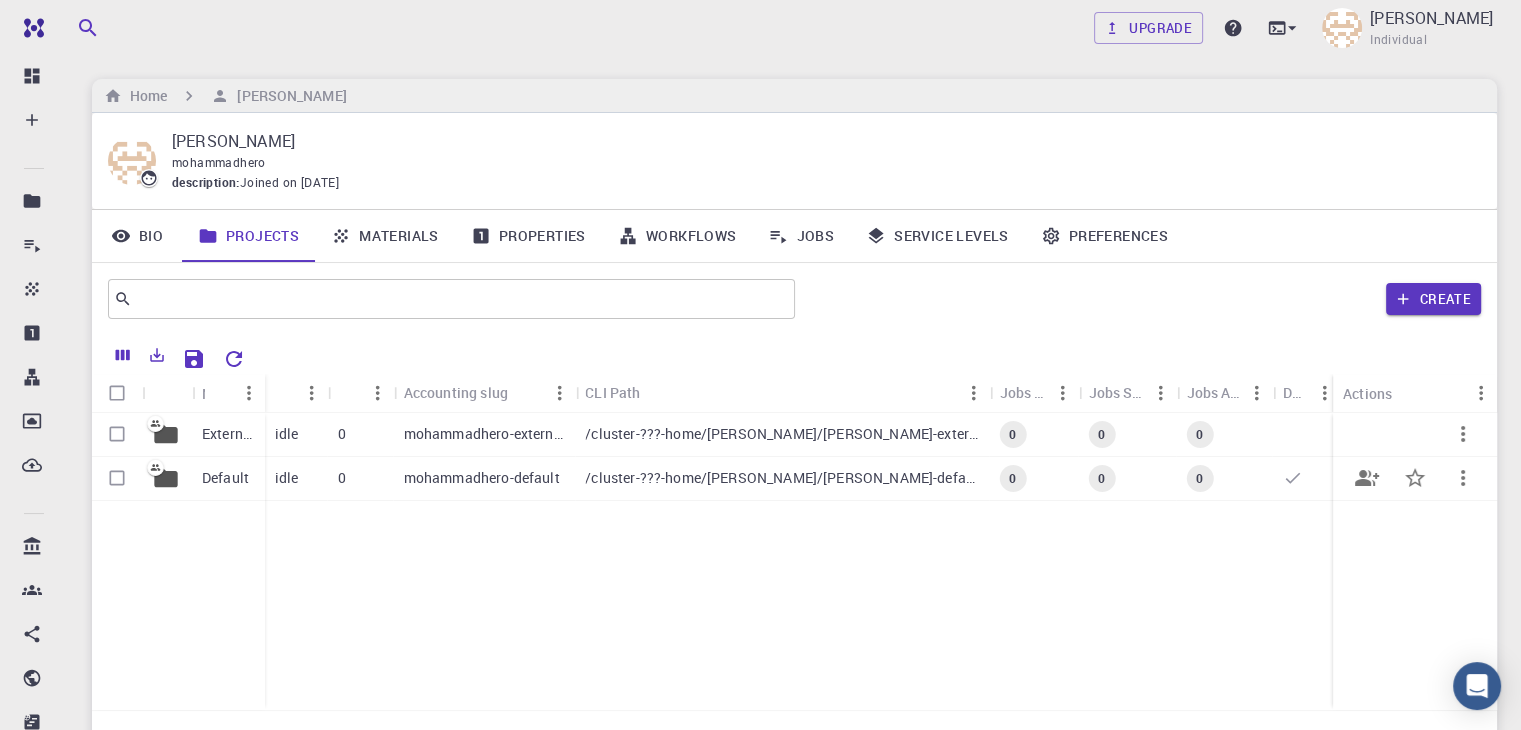 click at bounding box center (117, 478) 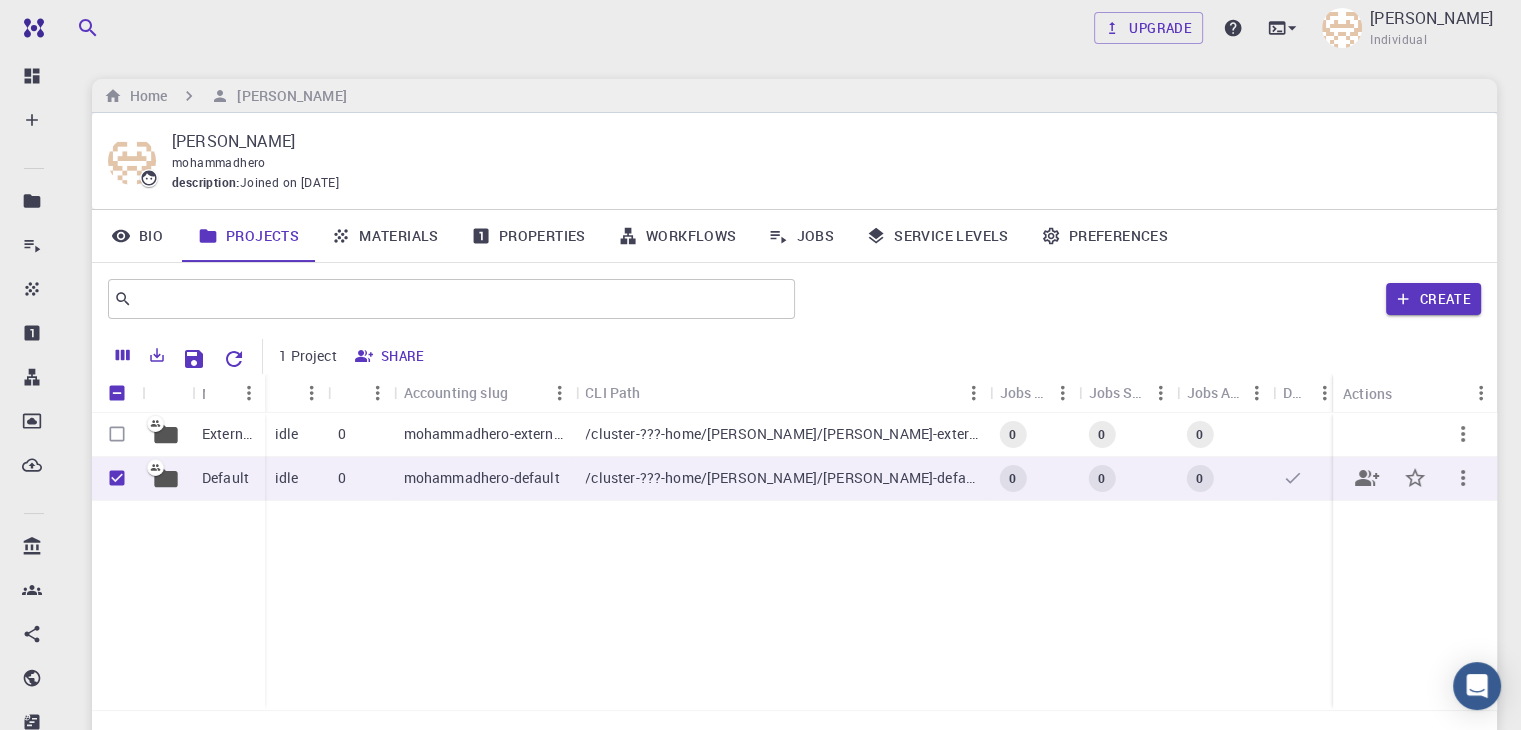 click 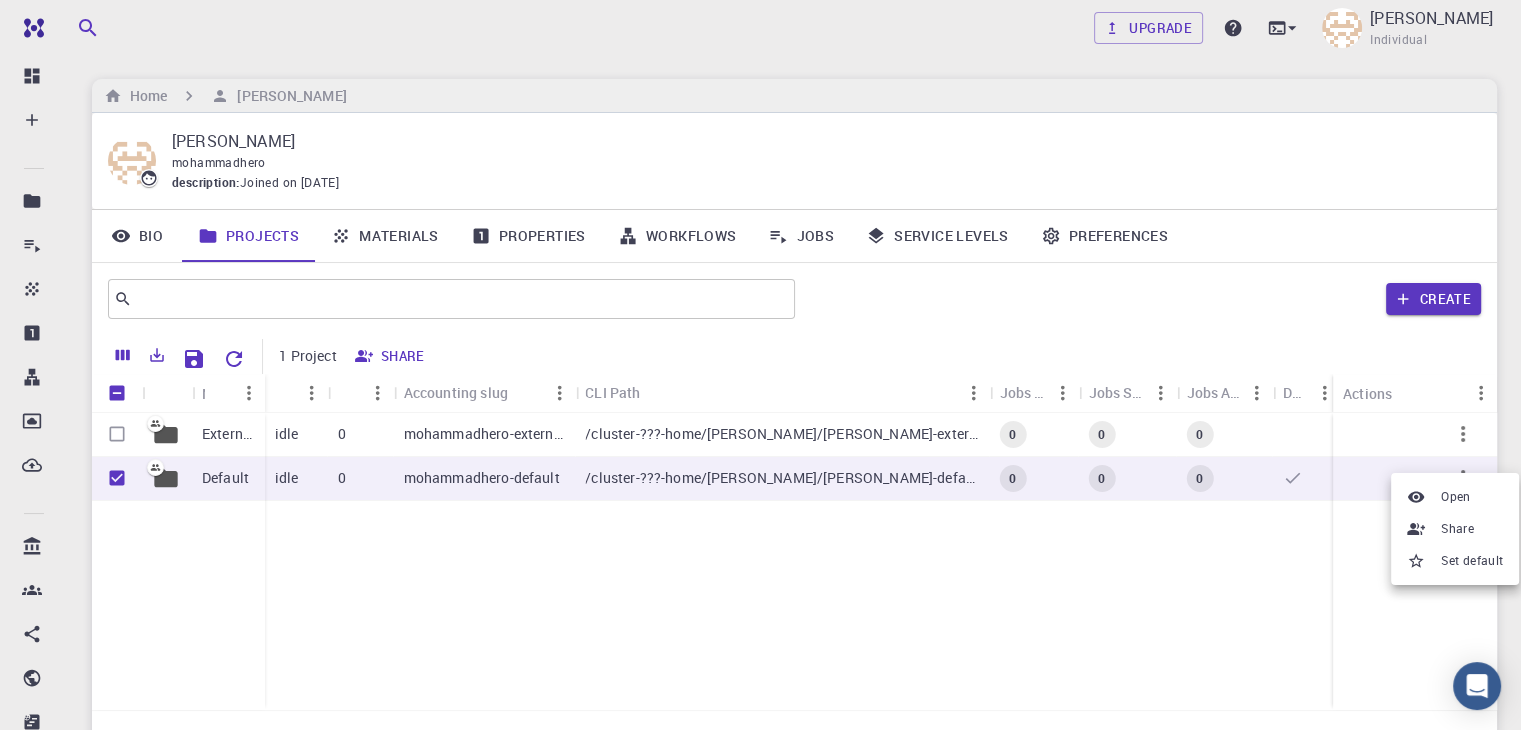 click on "Open" at bounding box center [1456, 497] 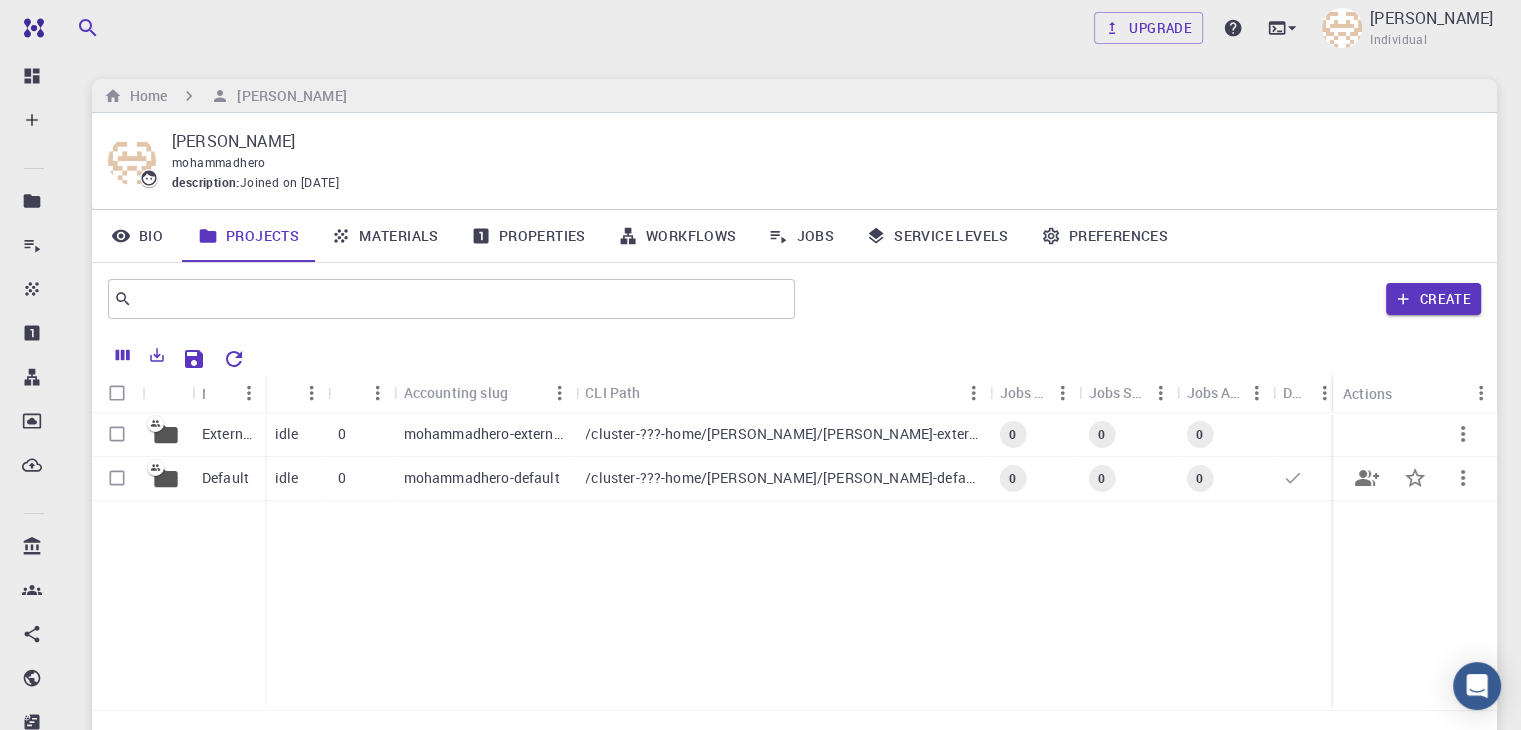 click on "Default" at bounding box center [225, 478] 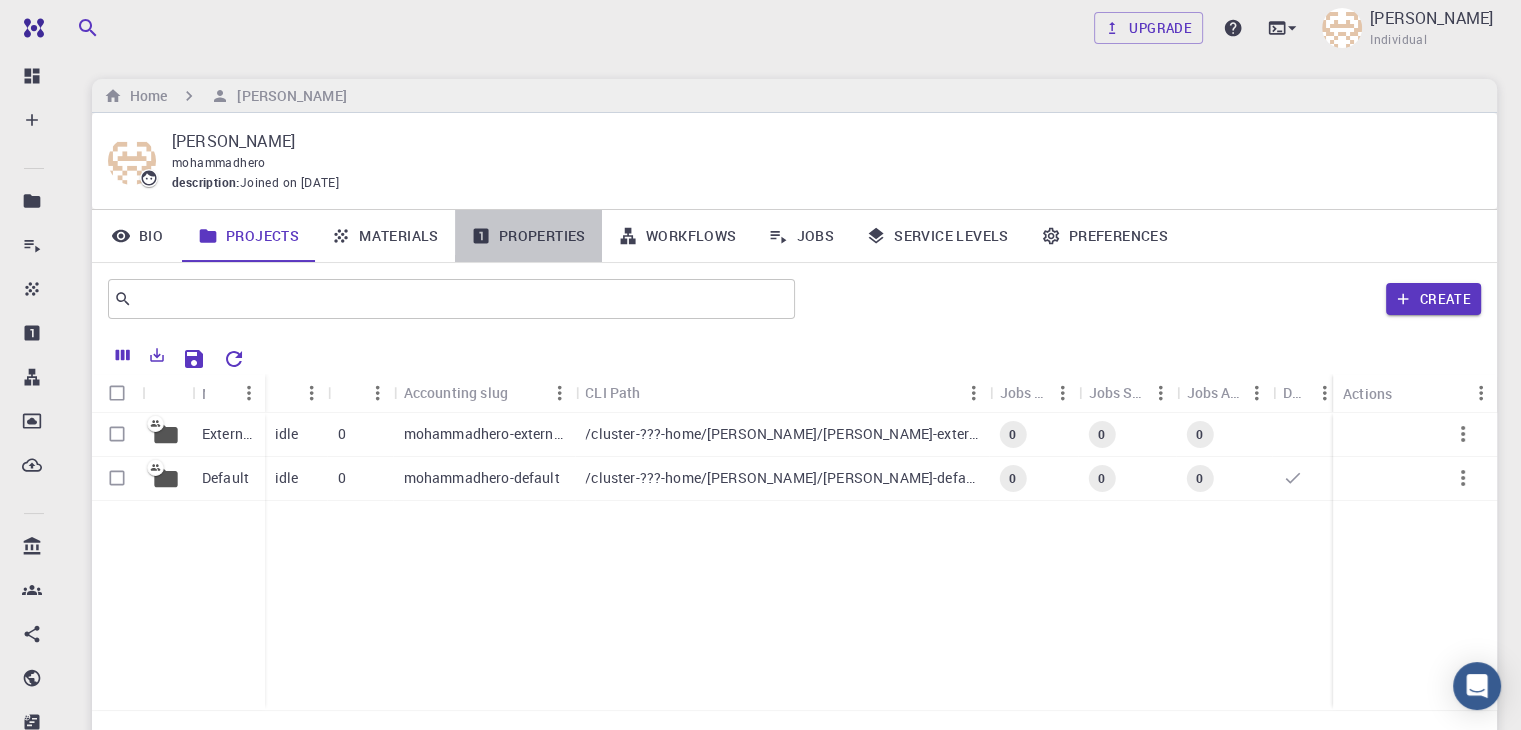 click on "Properties" at bounding box center [528, 236] 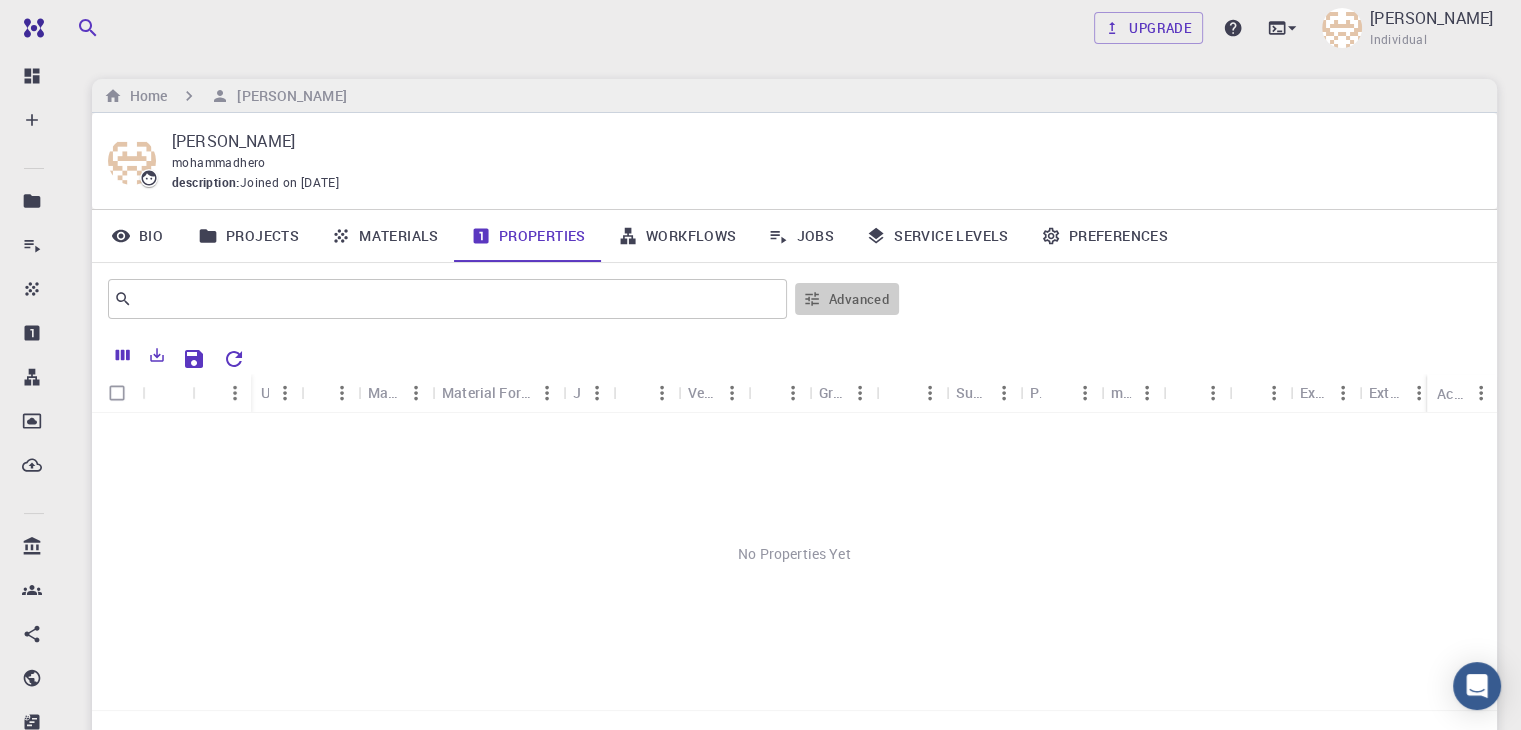 click on "Advanced" at bounding box center [847, 299] 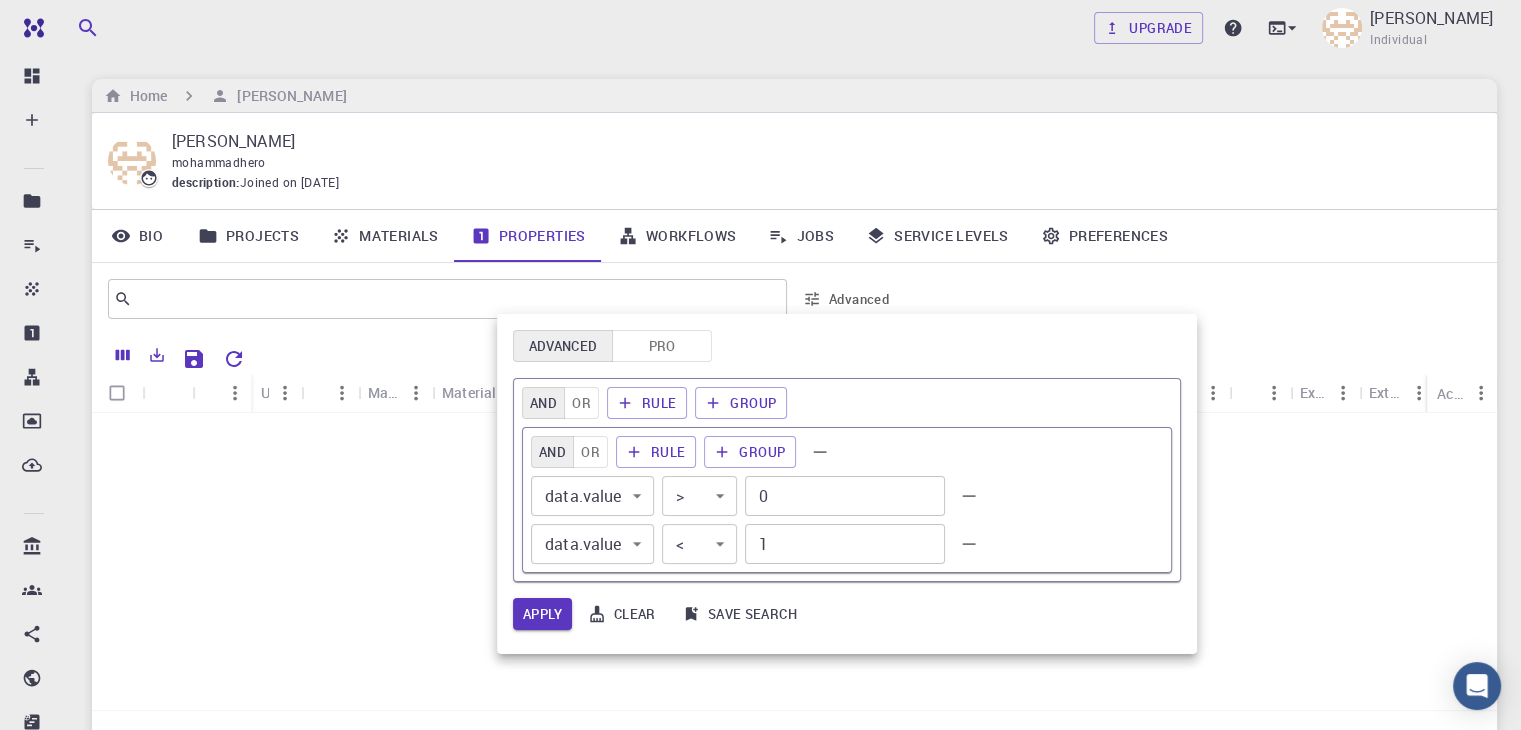 click at bounding box center [760, 365] 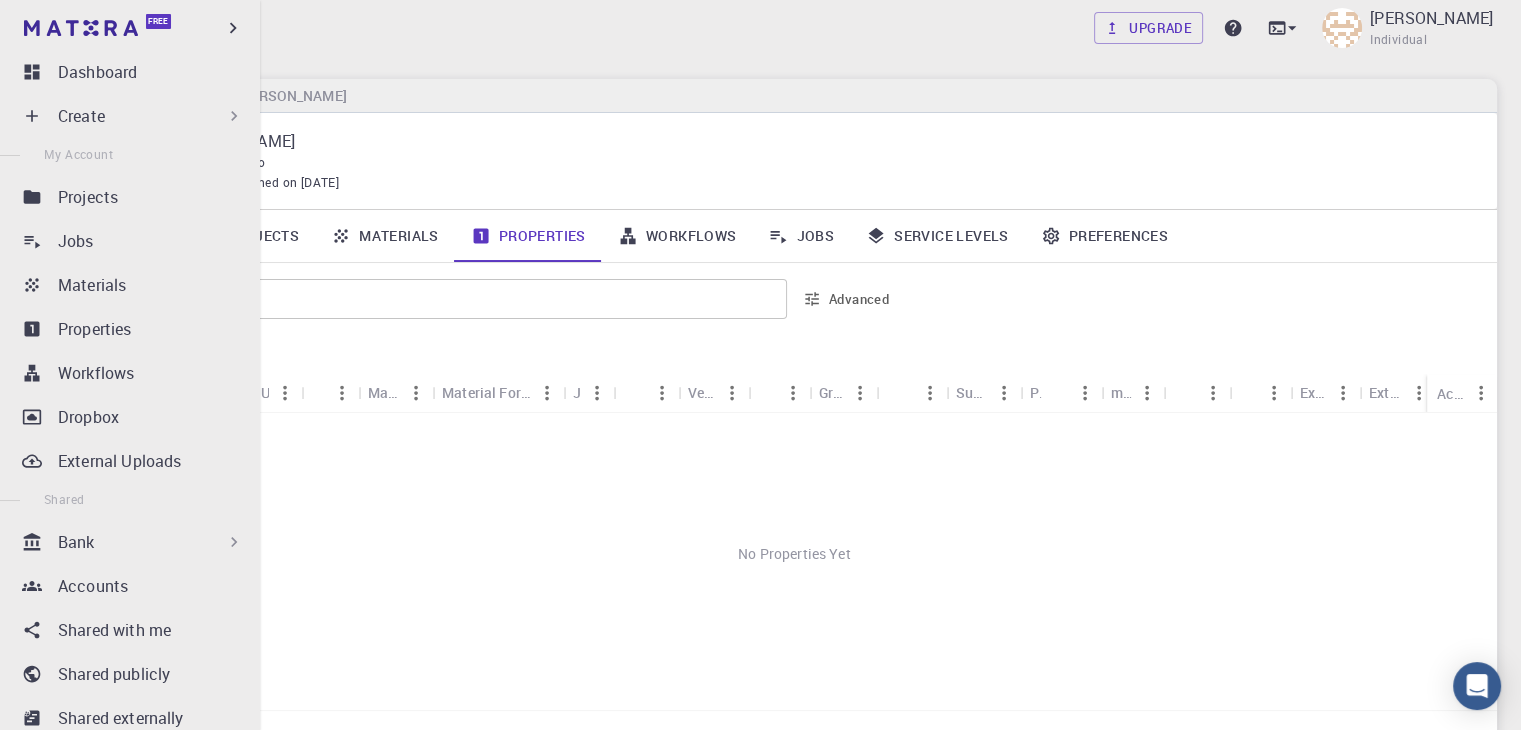 scroll, scrollTop: 0, scrollLeft: 0, axis: both 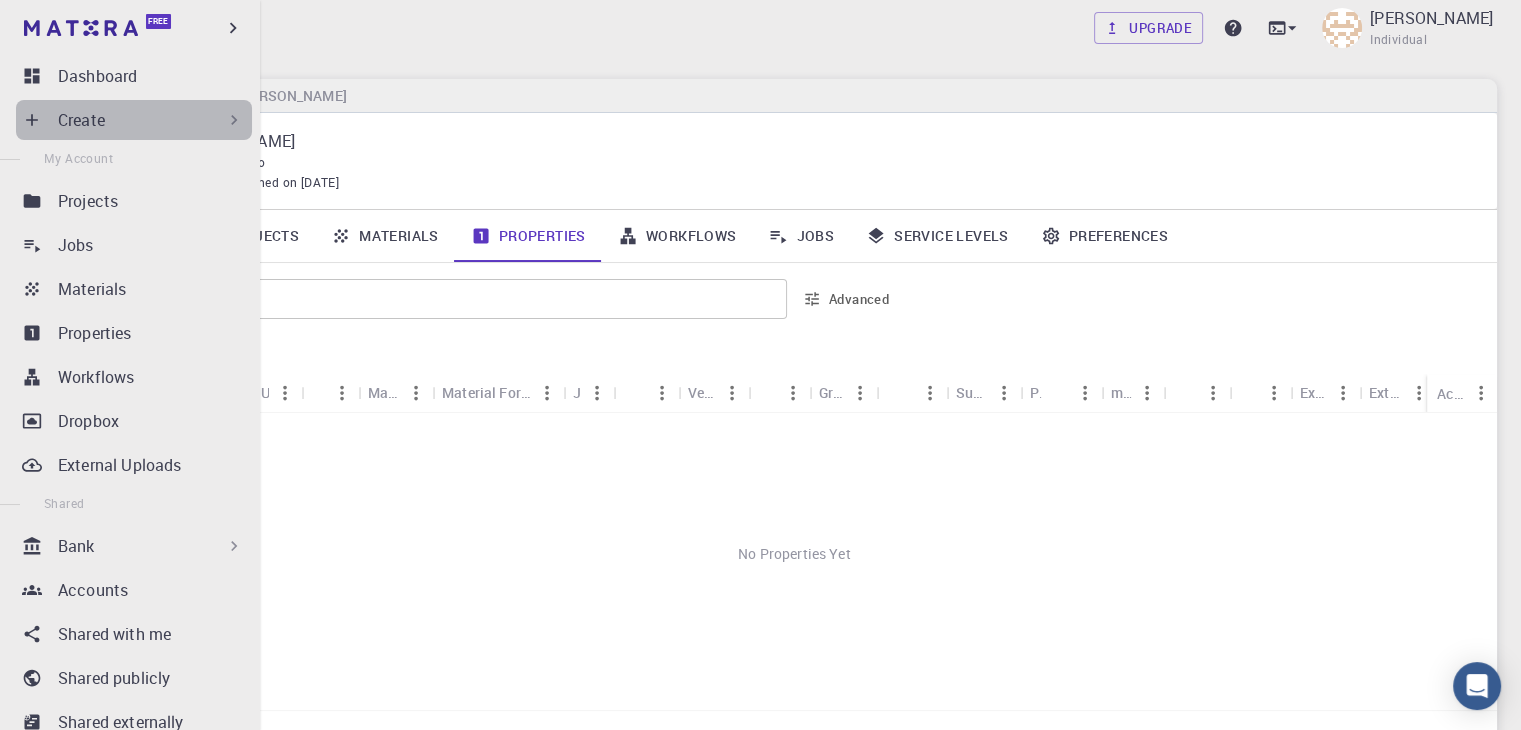 click on "Create" at bounding box center (151, 120) 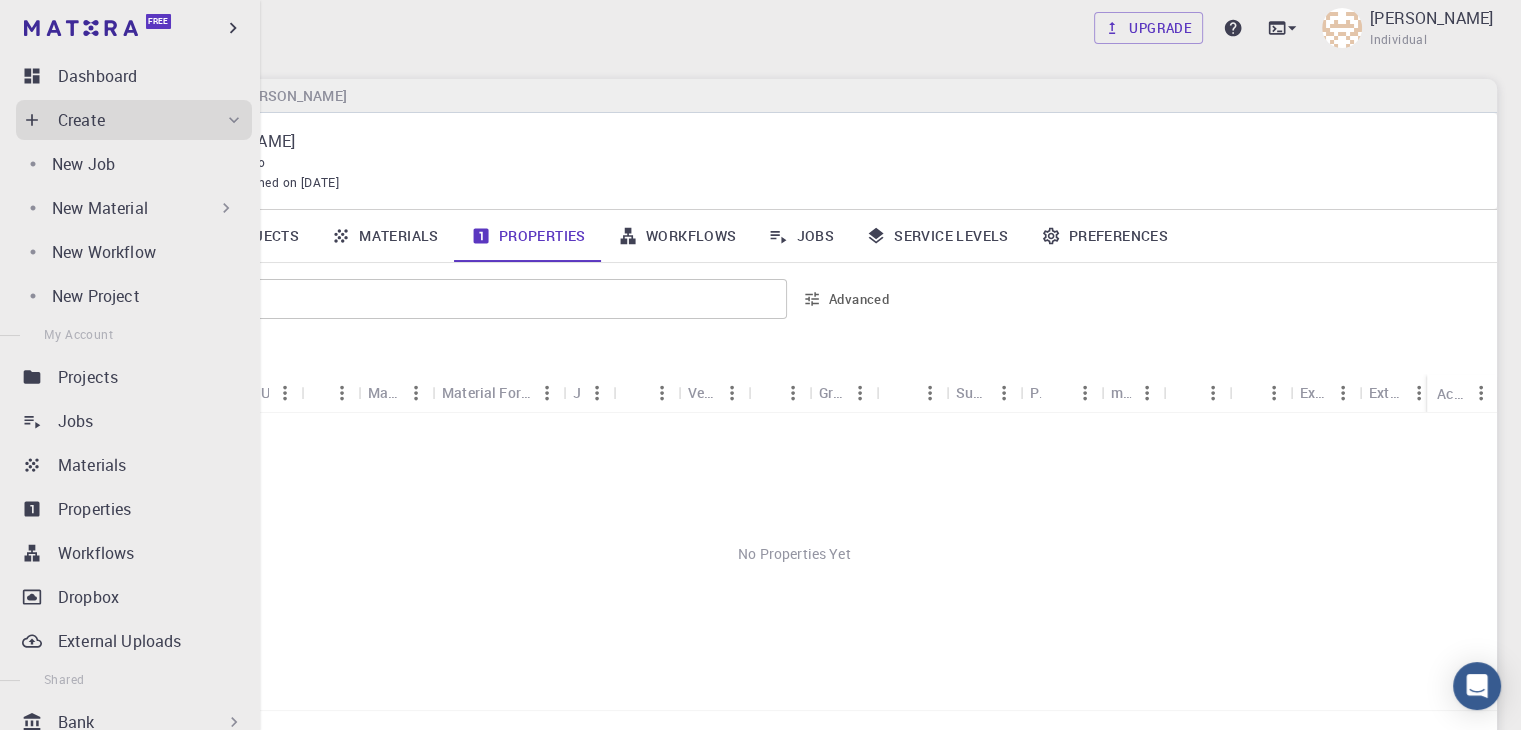 click on "New Material" at bounding box center (144, 208) 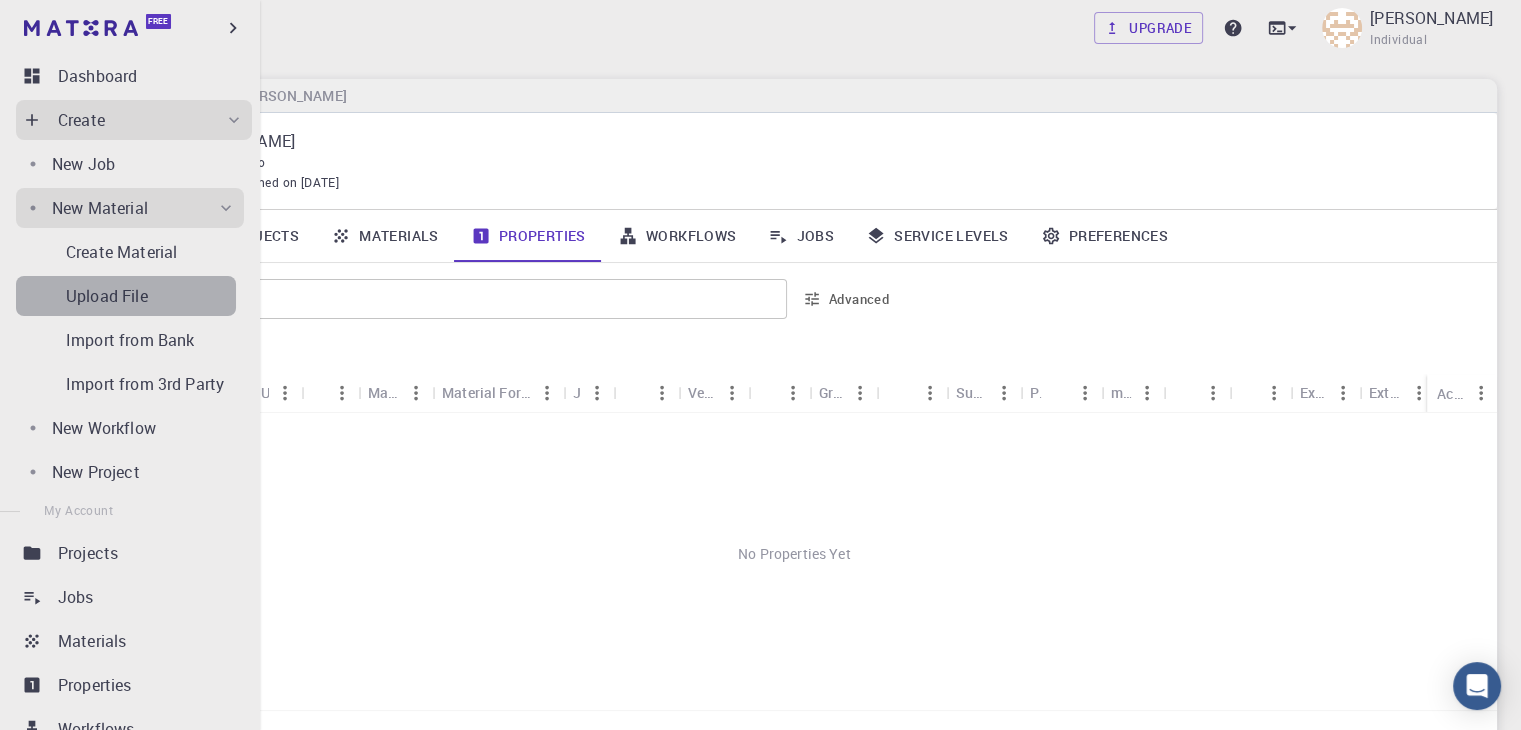 click on "Upload File" at bounding box center (151, 296) 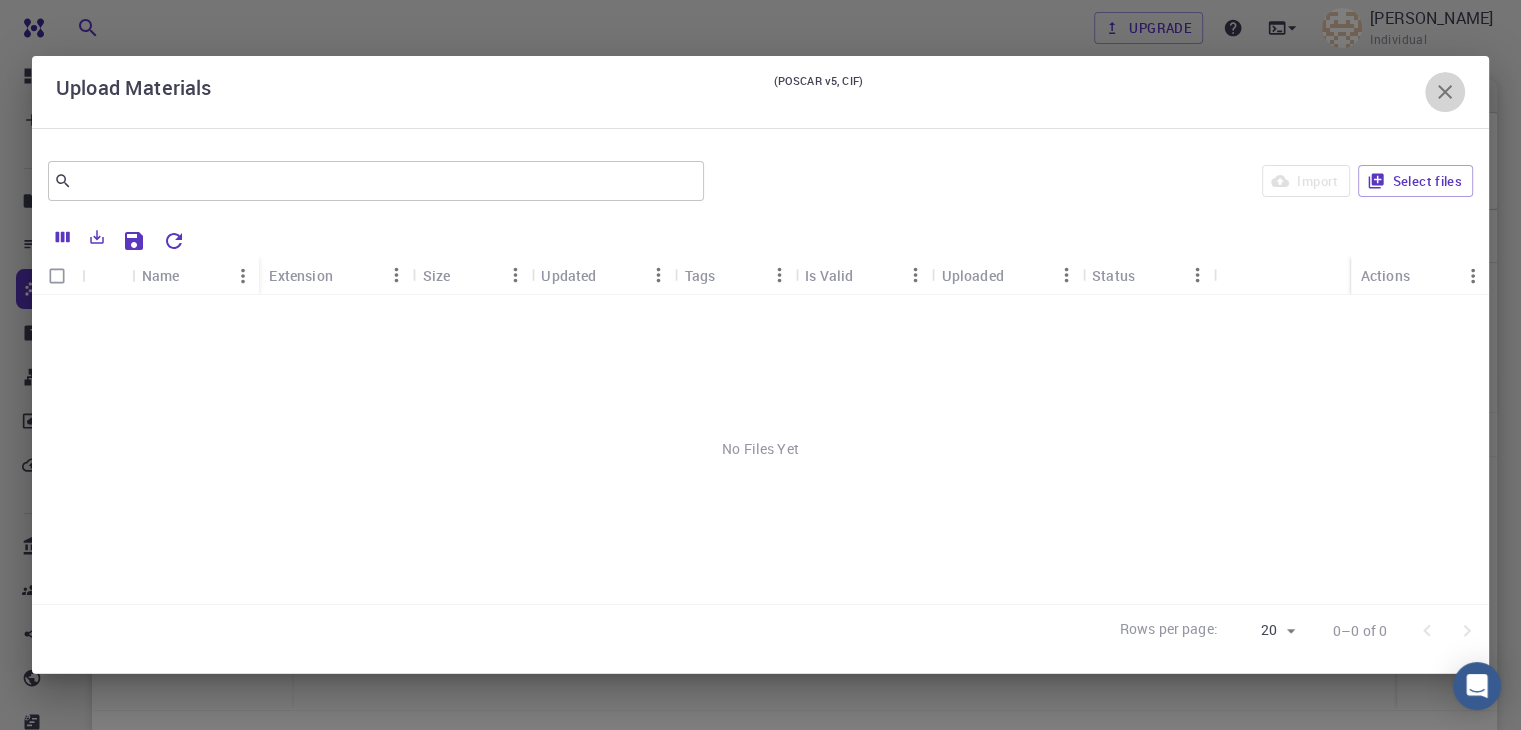 click 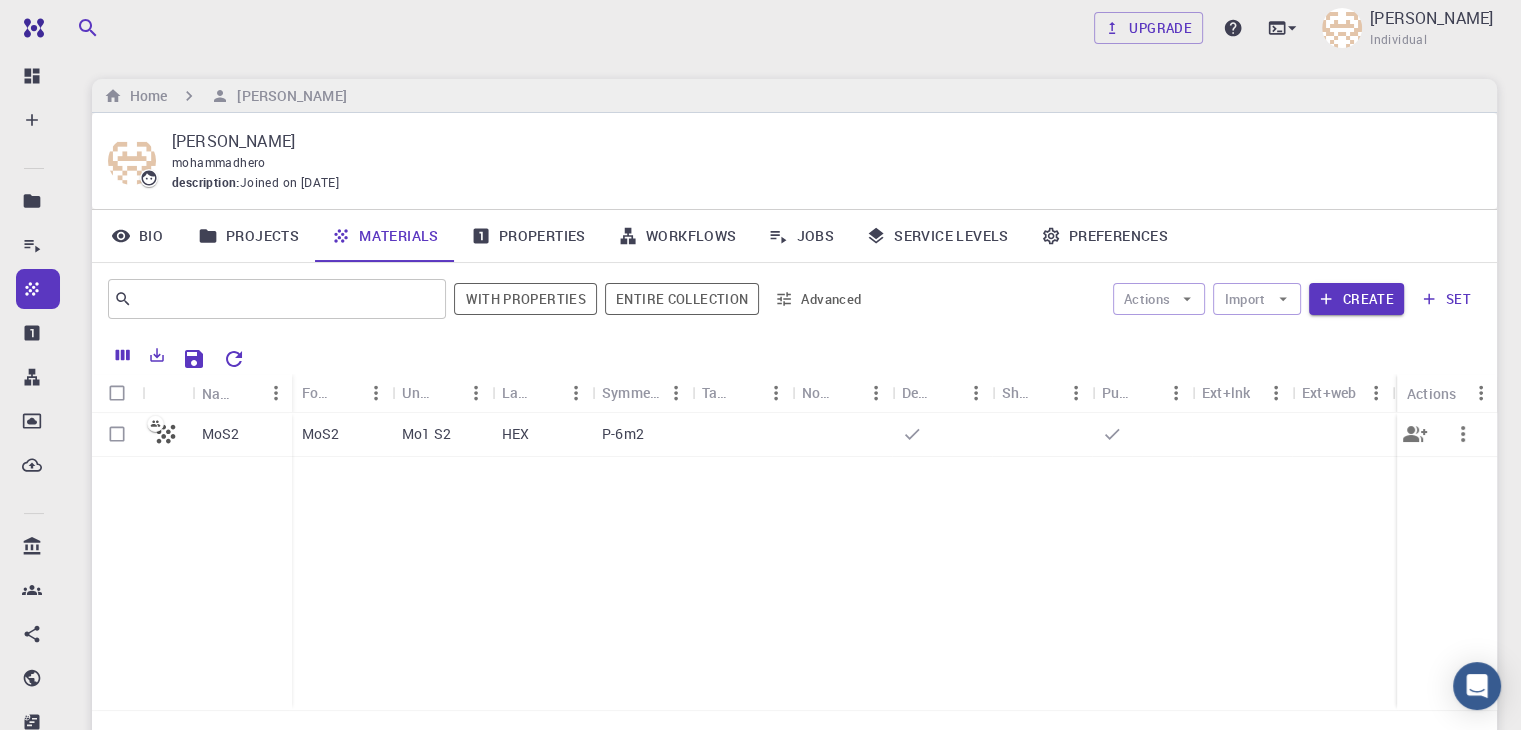 click at bounding box center [117, 434] 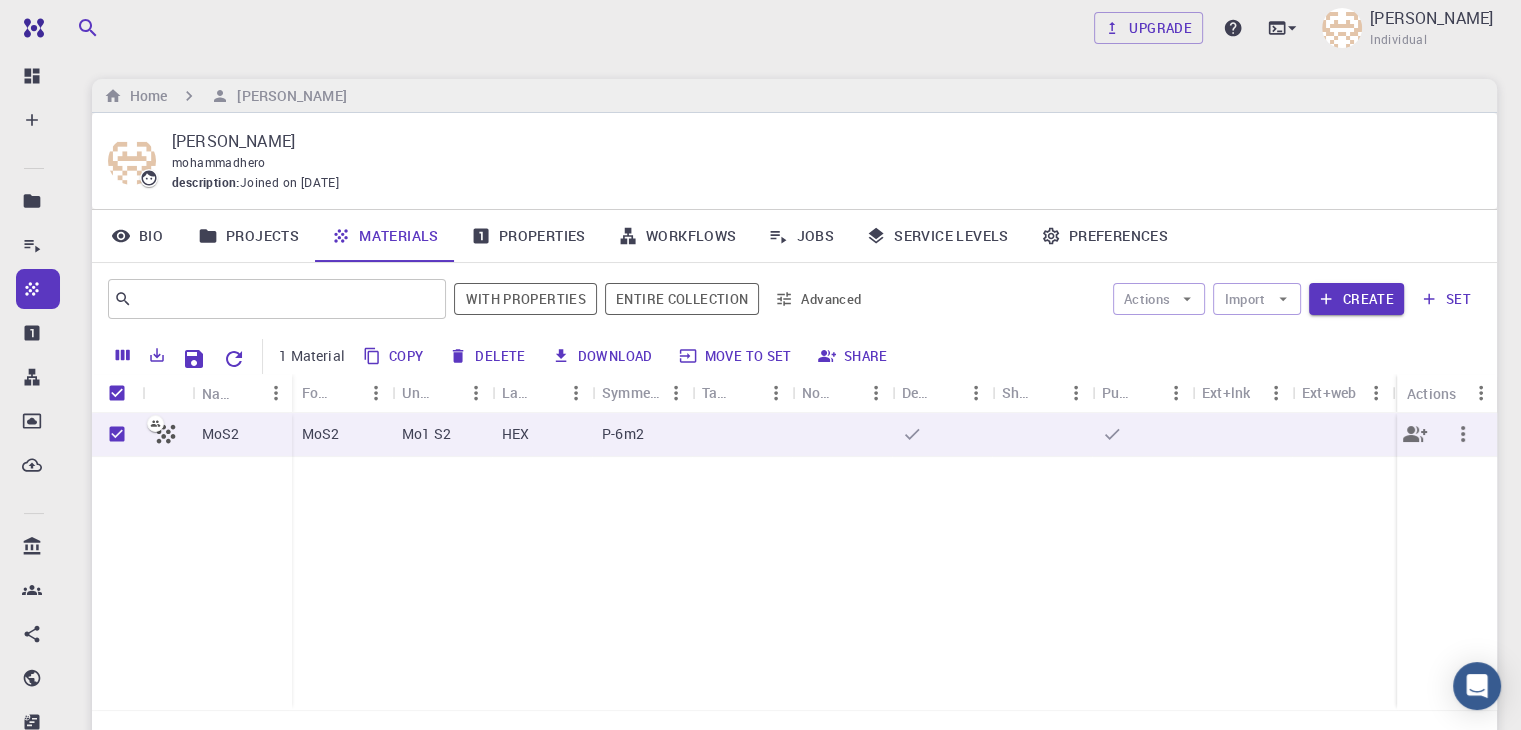click at bounding box center [117, 434] 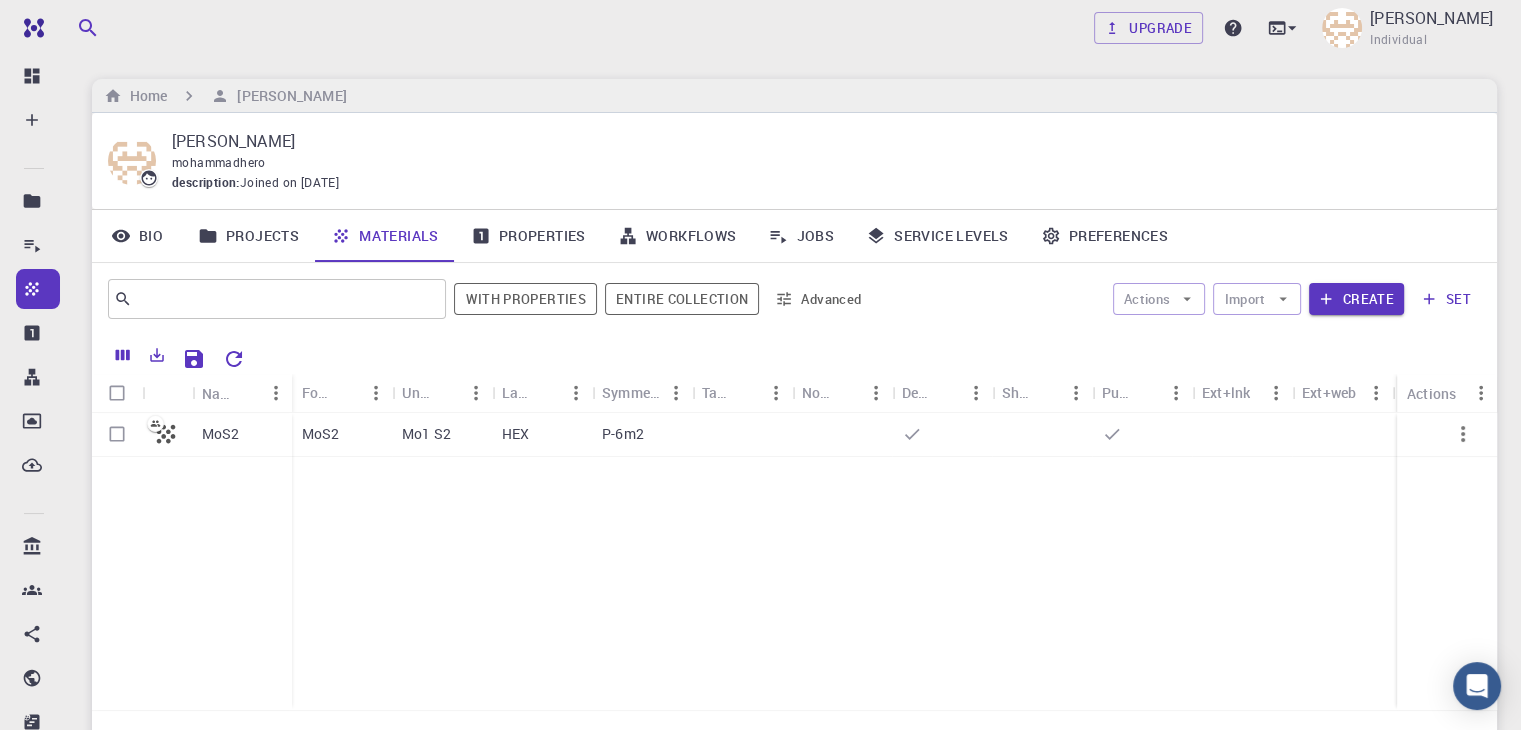 click on "Bio" at bounding box center [137, 236] 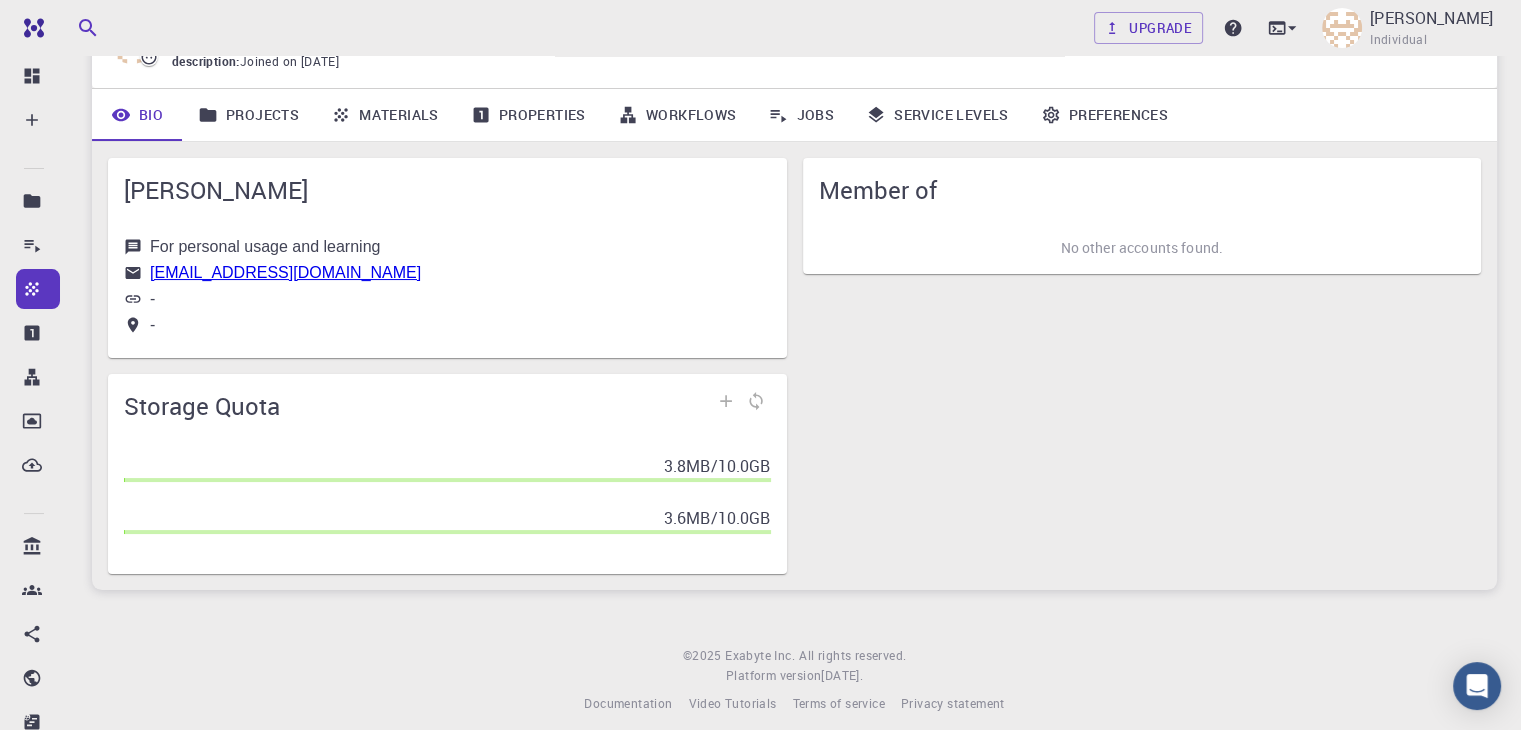 scroll, scrollTop: 124, scrollLeft: 0, axis: vertical 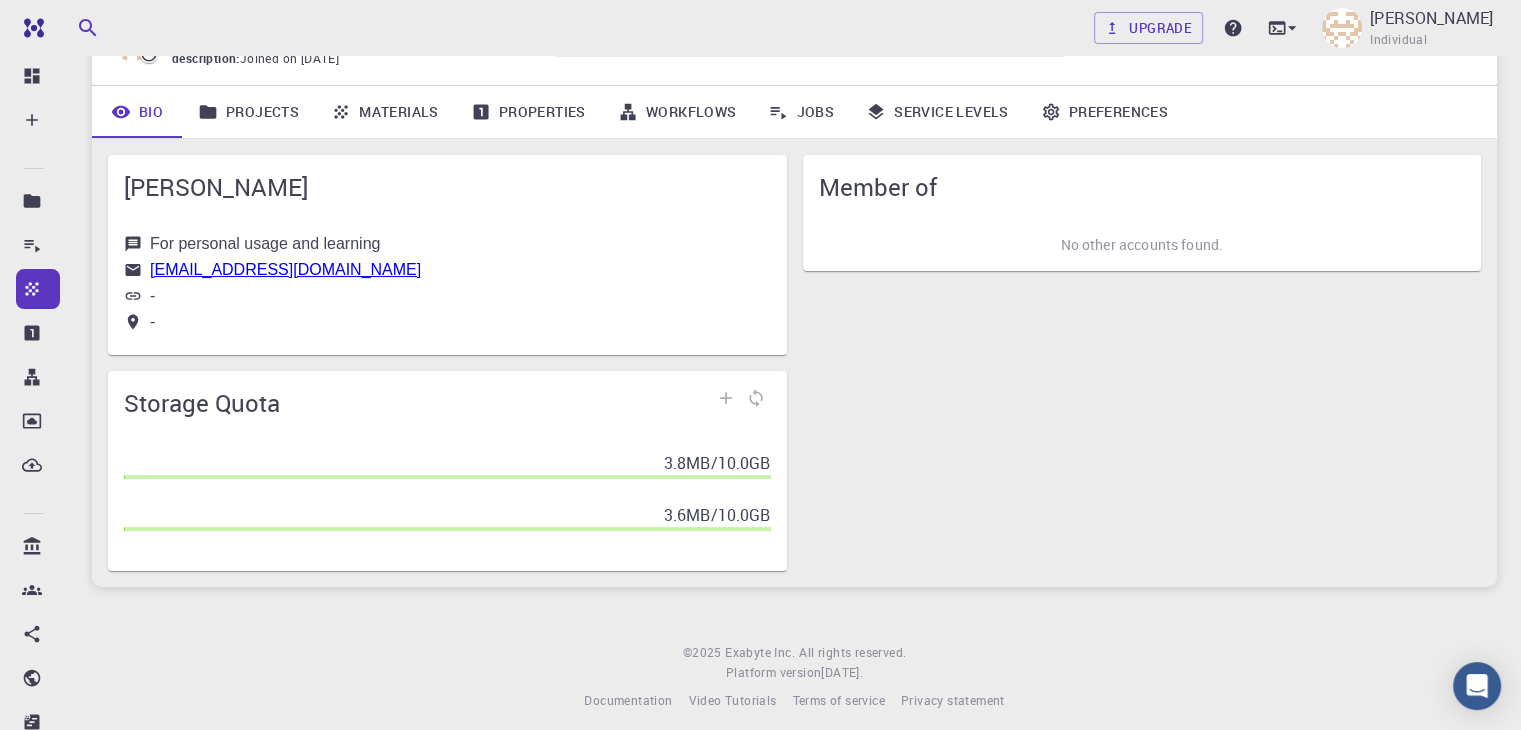 click on "Projects" at bounding box center [248, 112] 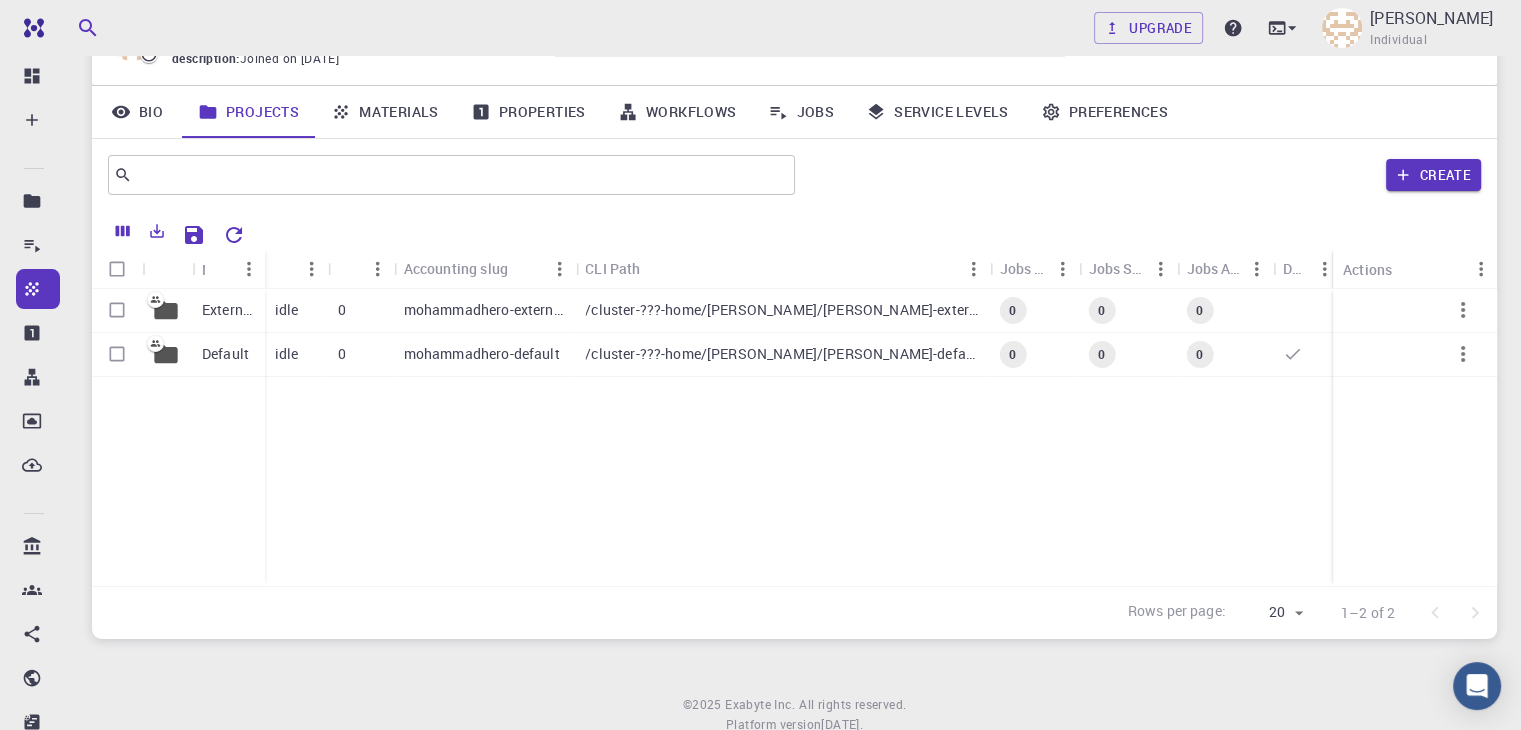 click on "Materials" at bounding box center (385, 112) 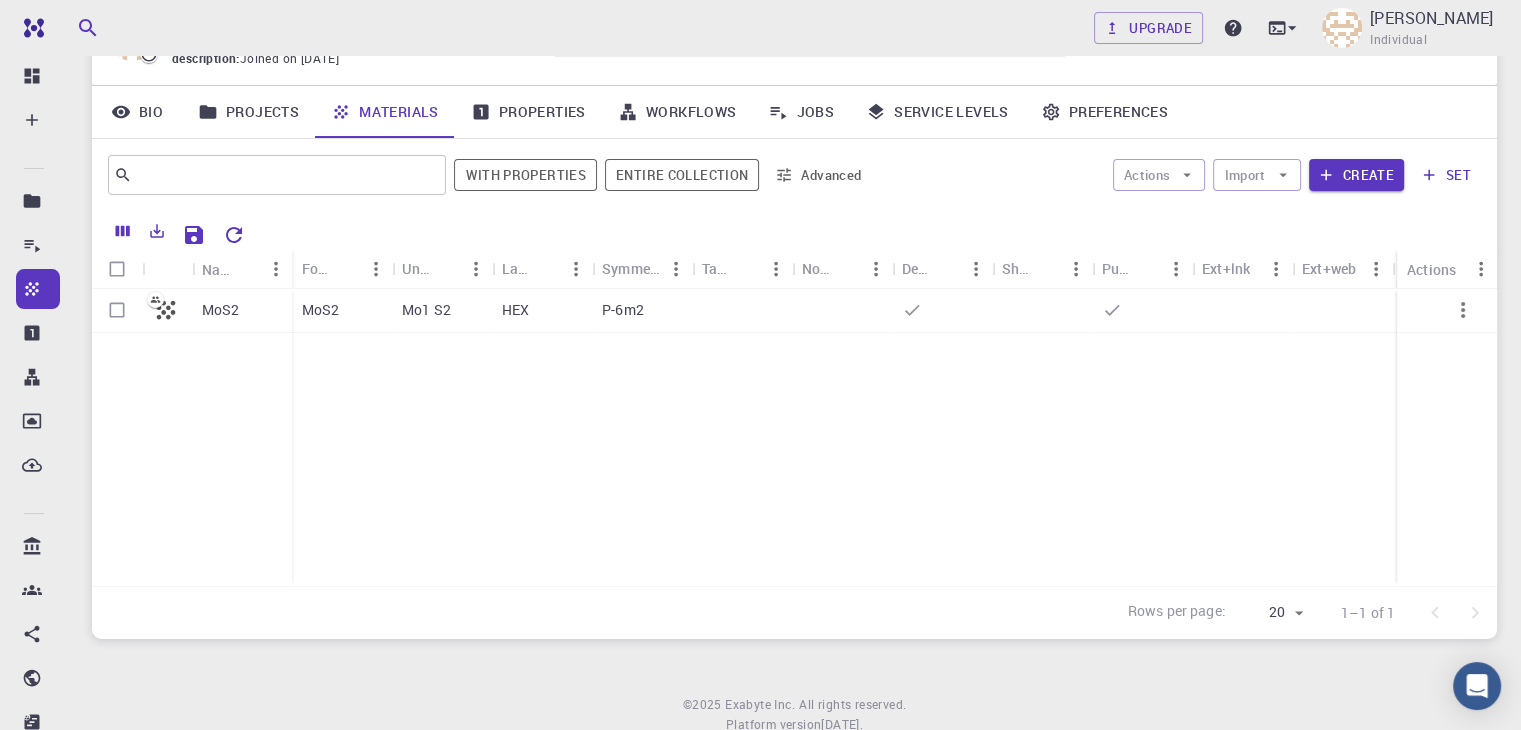 click on "set" at bounding box center (1446, 175) 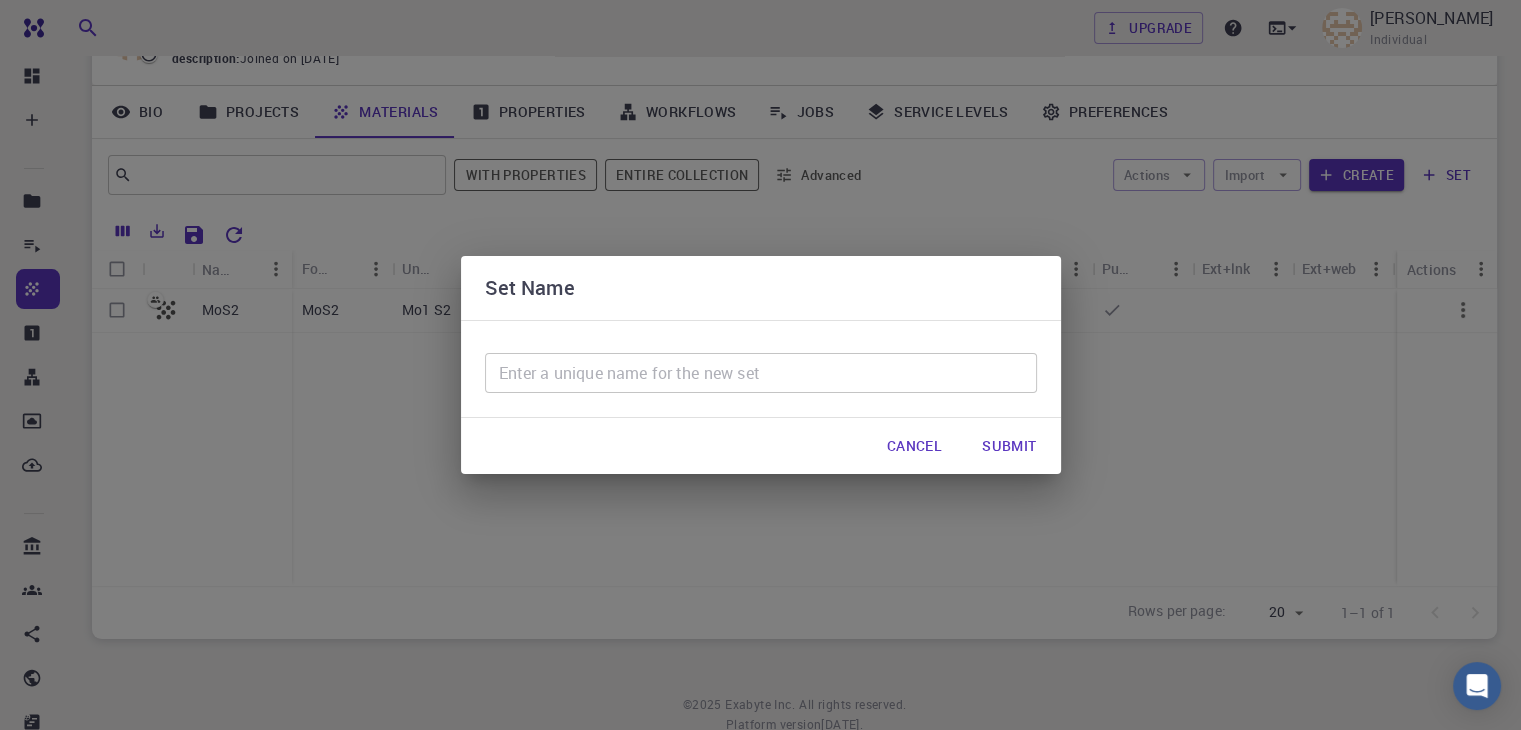 click at bounding box center [761, 373] 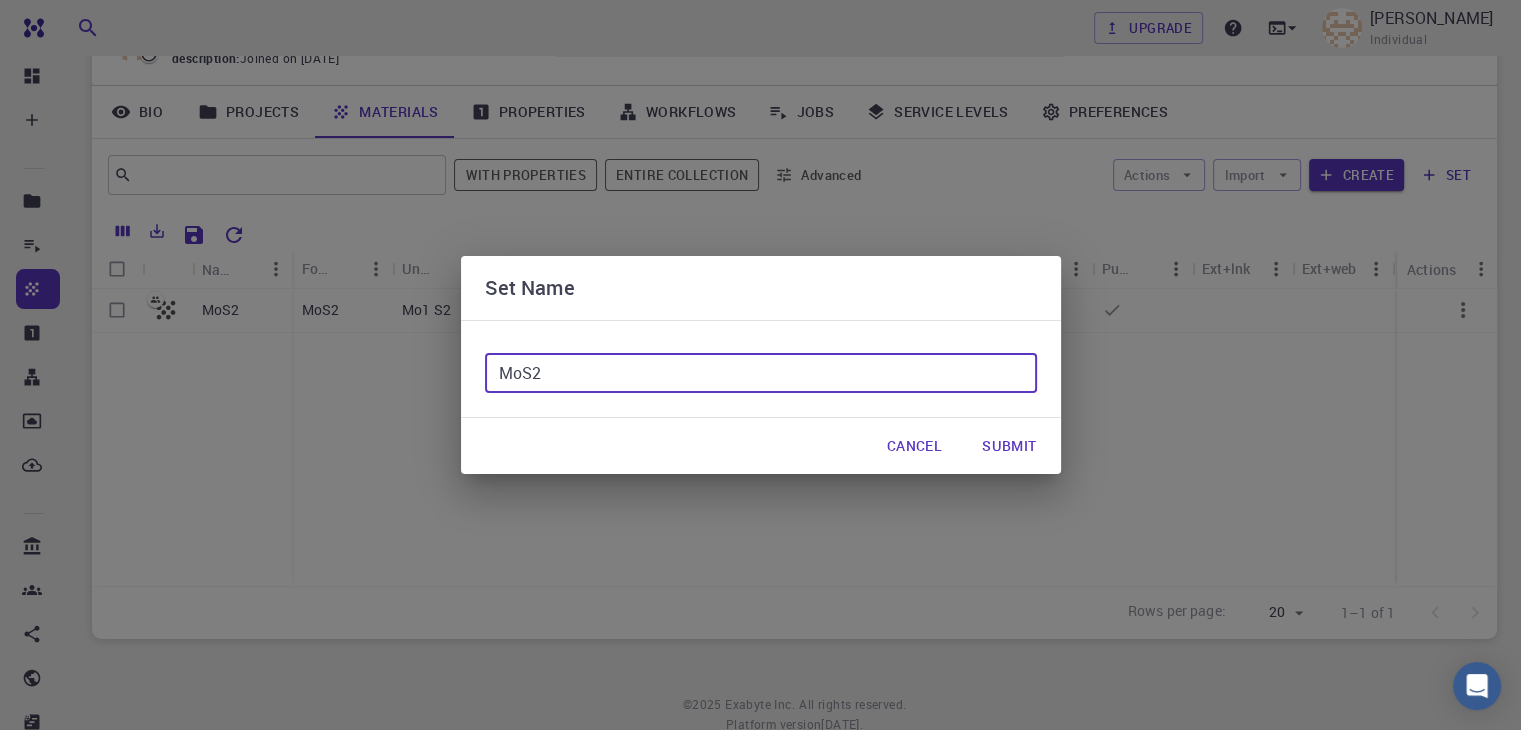 type on "MoS2" 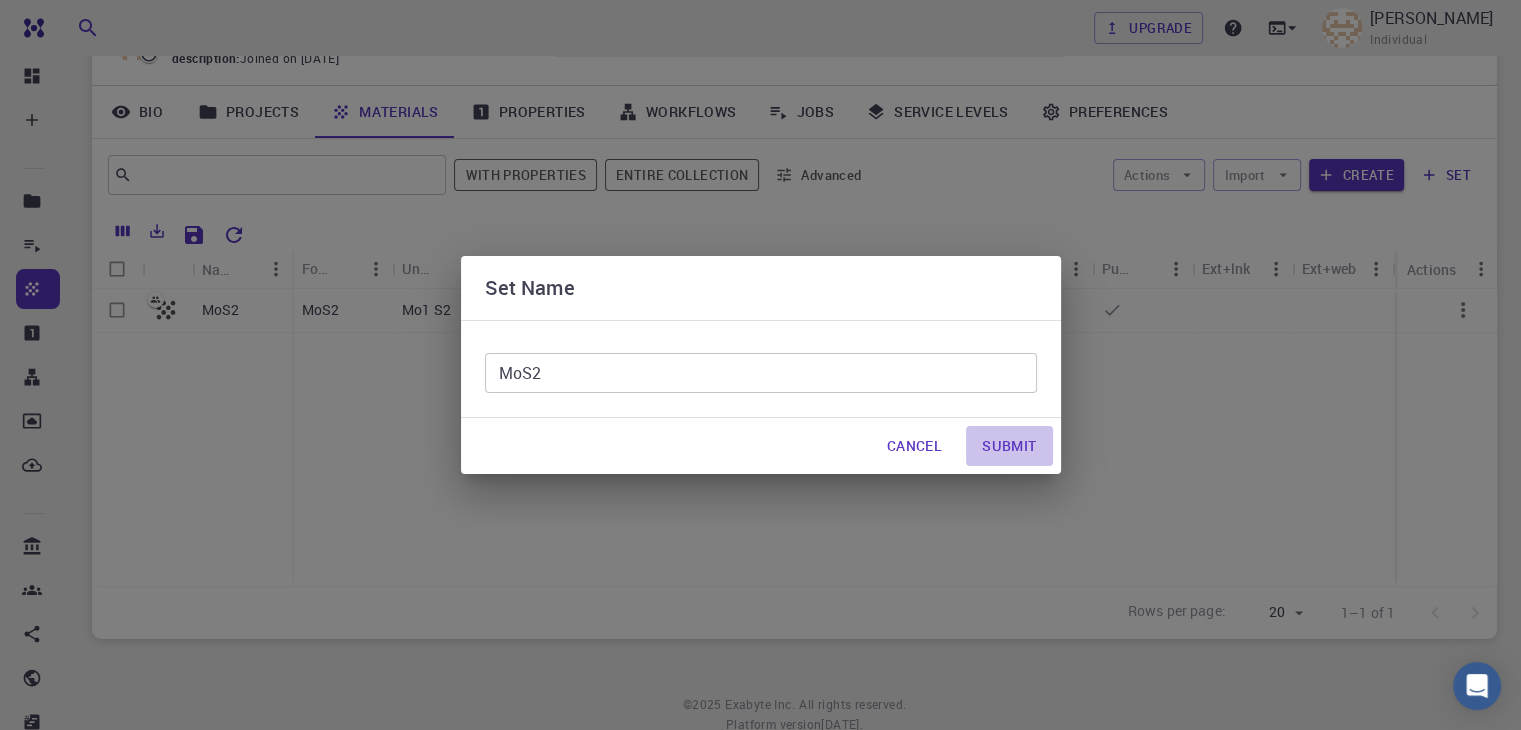 click on "Submit" at bounding box center [1009, 446] 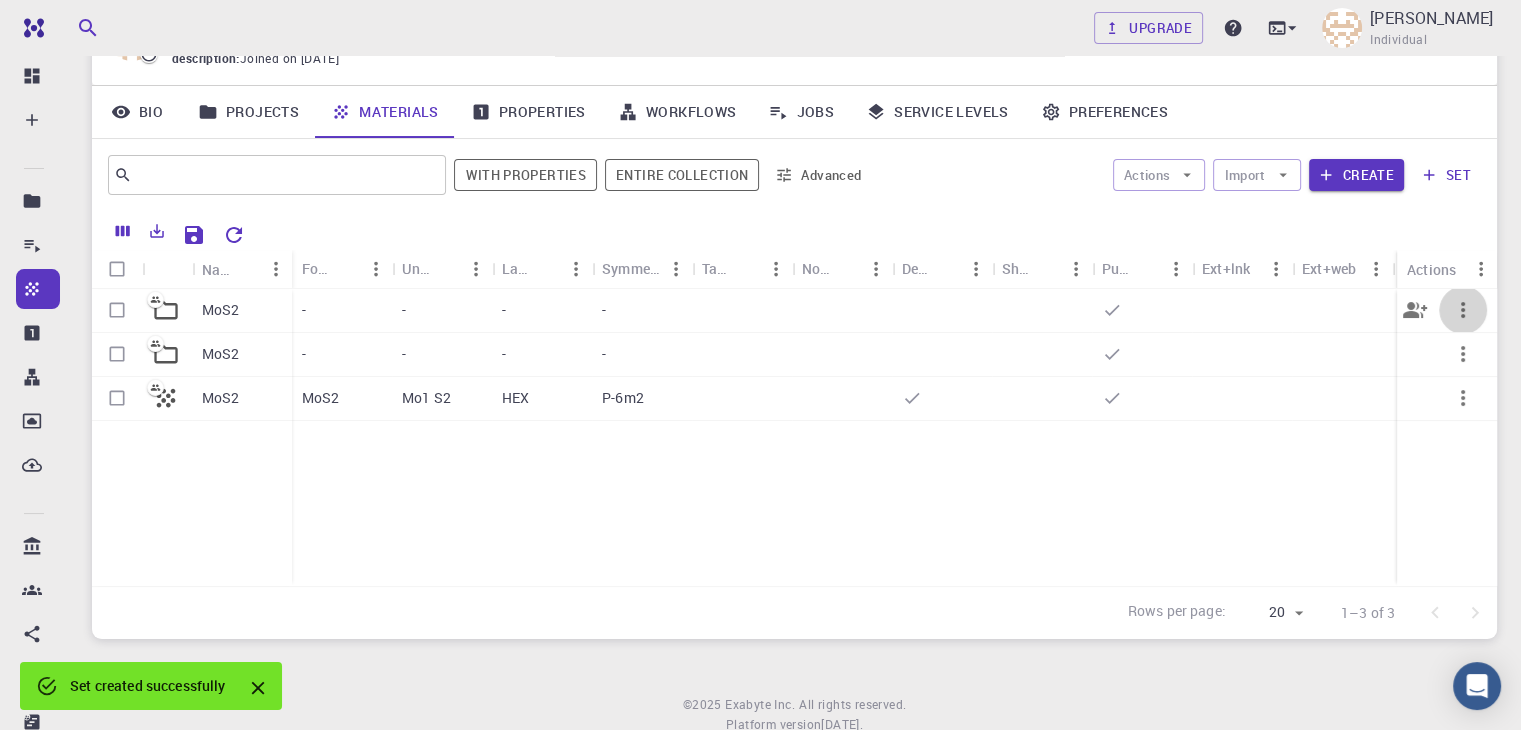 click at bounding box center [1463, 310] 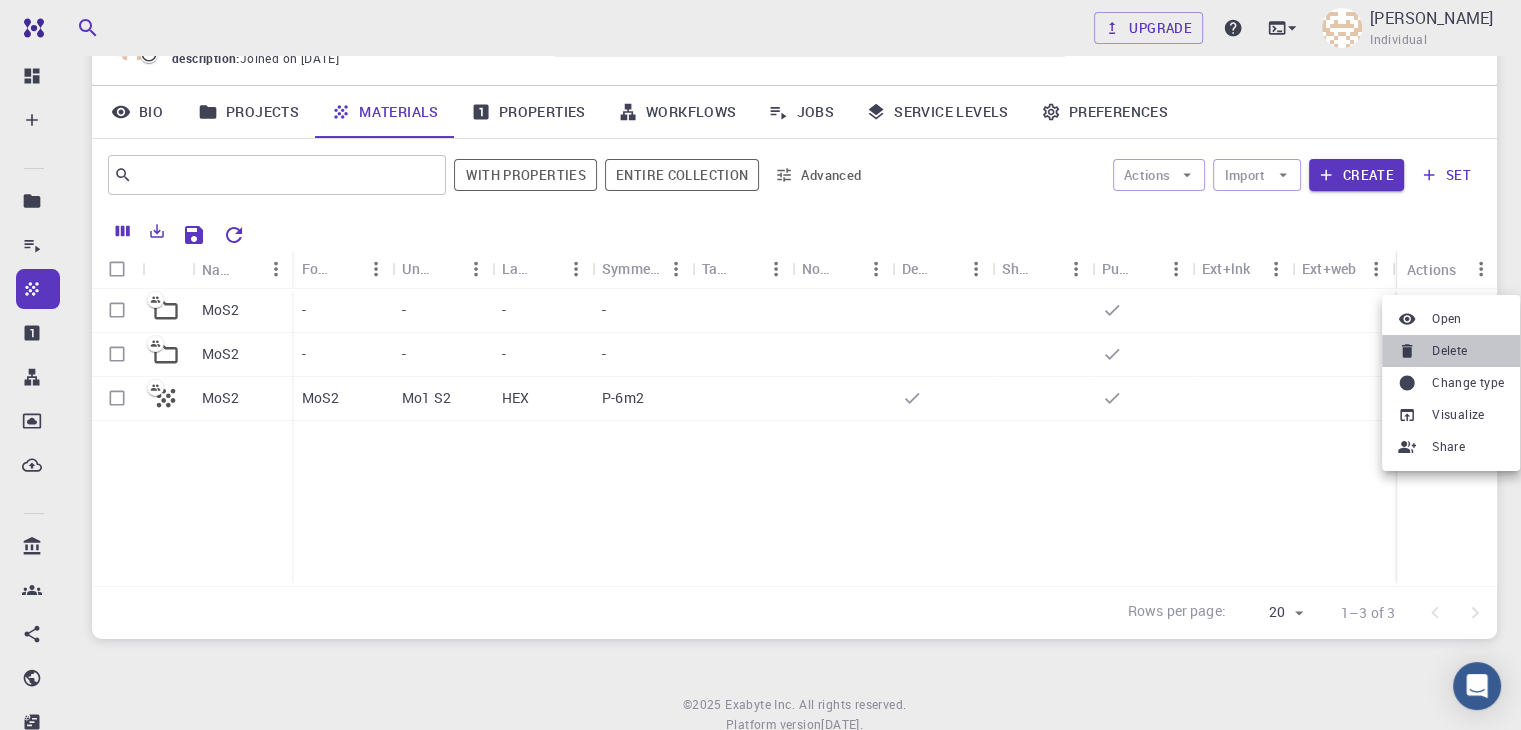 click on "Delete" at bounding box center [1451, 351] 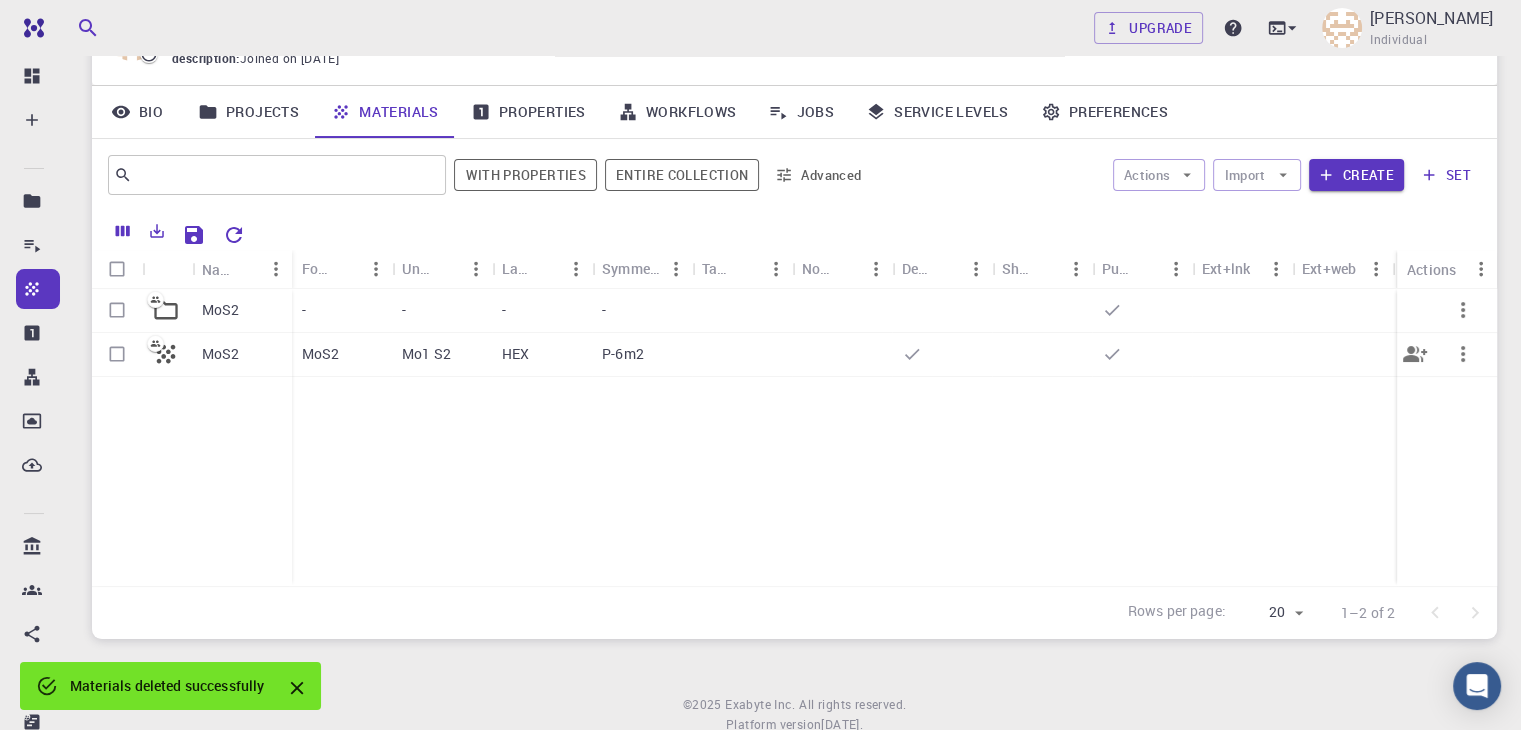 drag, startPoint x: 206, startPoint y: 349, endPoint x: 198, endPoint y: 369, distance: 21.540659 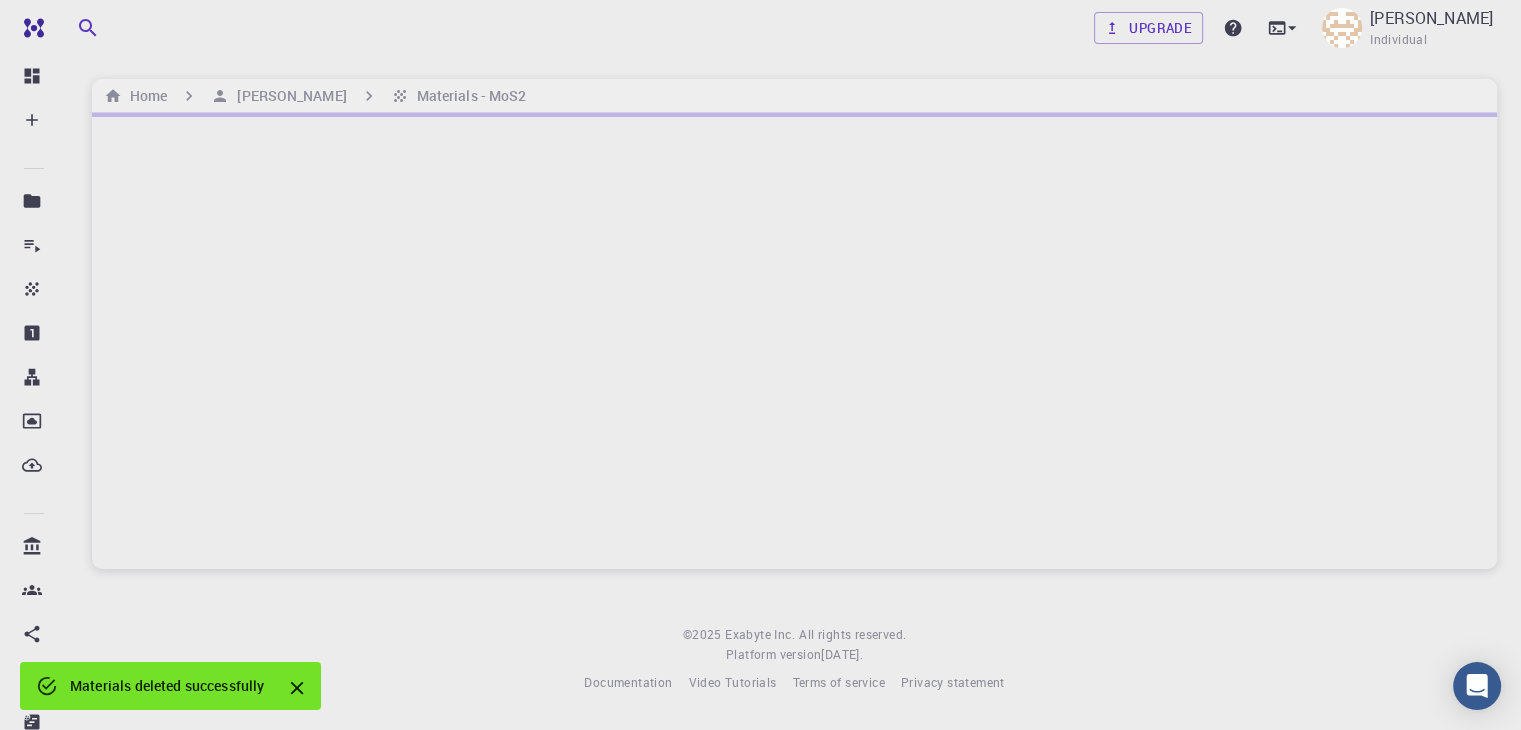 scroll, scrollTop: 0, scrollLeft: 0, axis: both 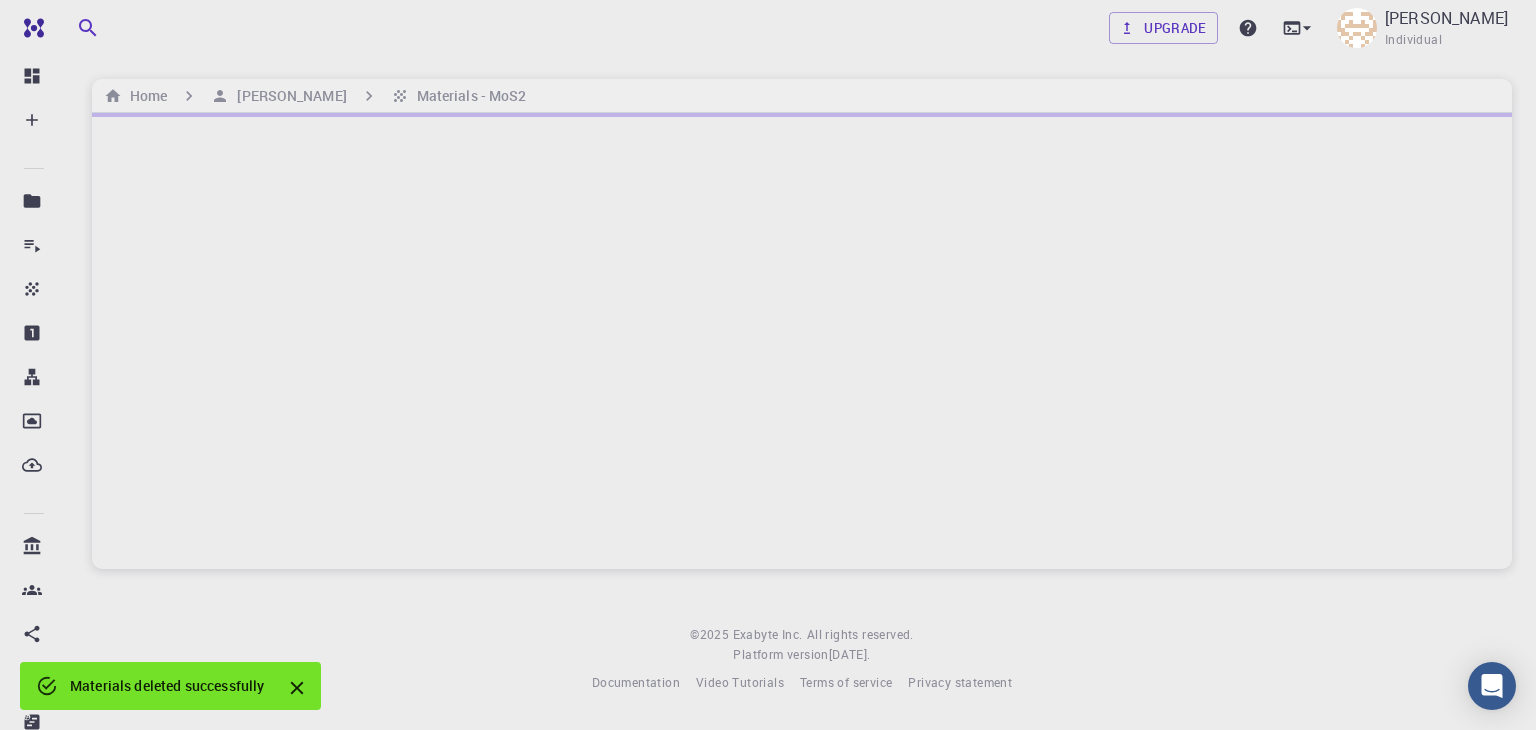 click at bounding box center (802, 341) 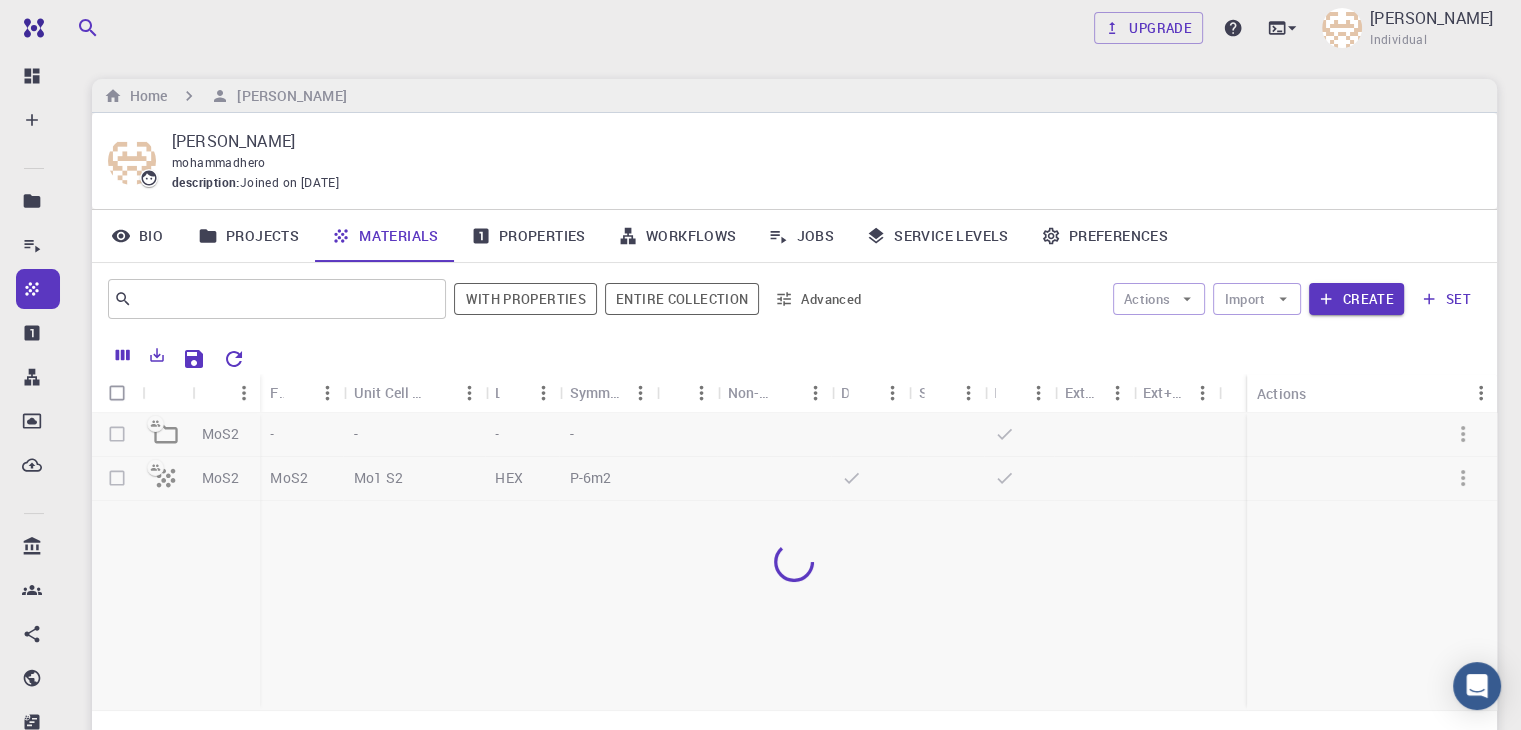 scroll, scrollTop: 124, scrollLeft: 0, axis: vertical 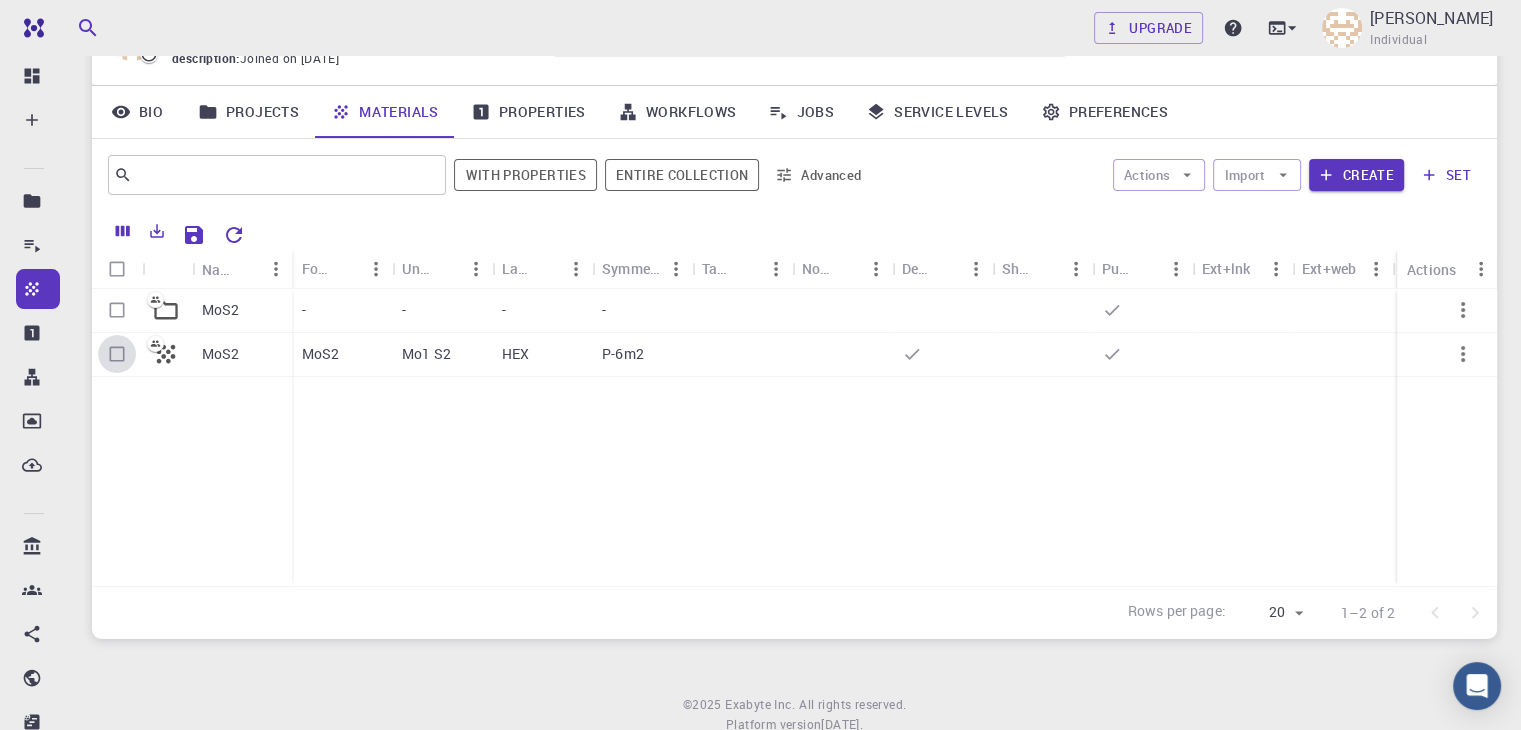 click at bounding box center [117, 354] 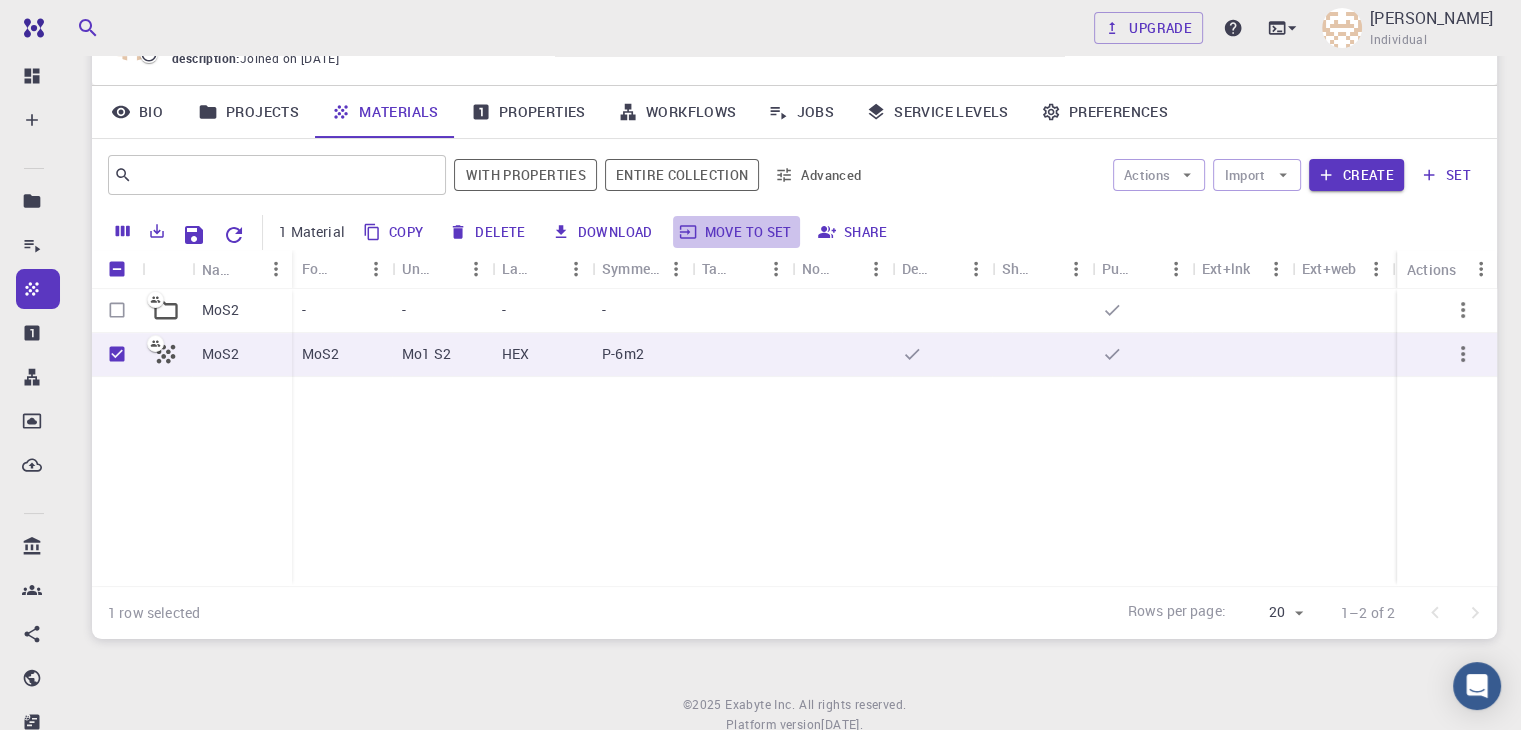 click on "Move to set" at bounding box center [736, 232] 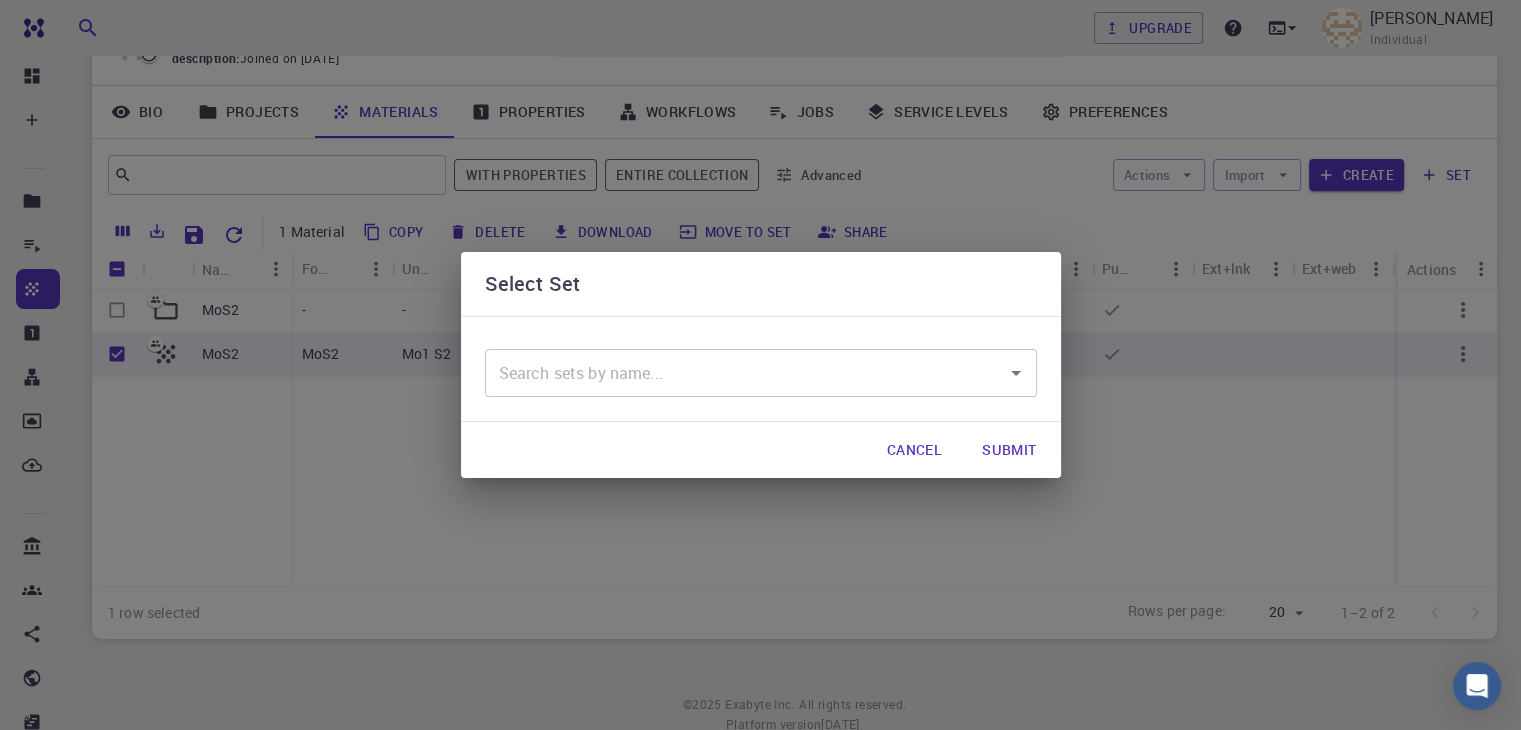 click at bounding box center (746, 373) 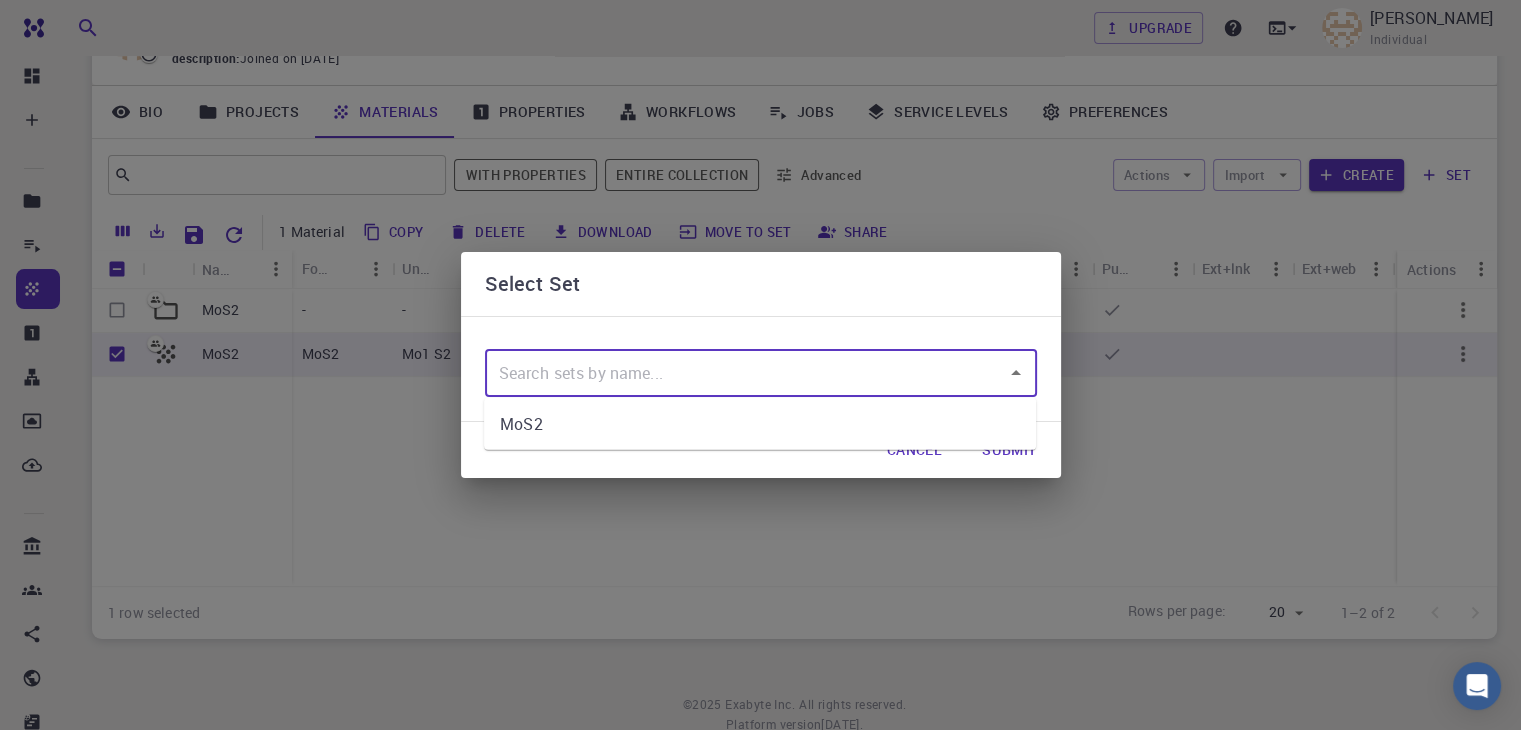 click on "MoS2" at bounding box center (760, 424) 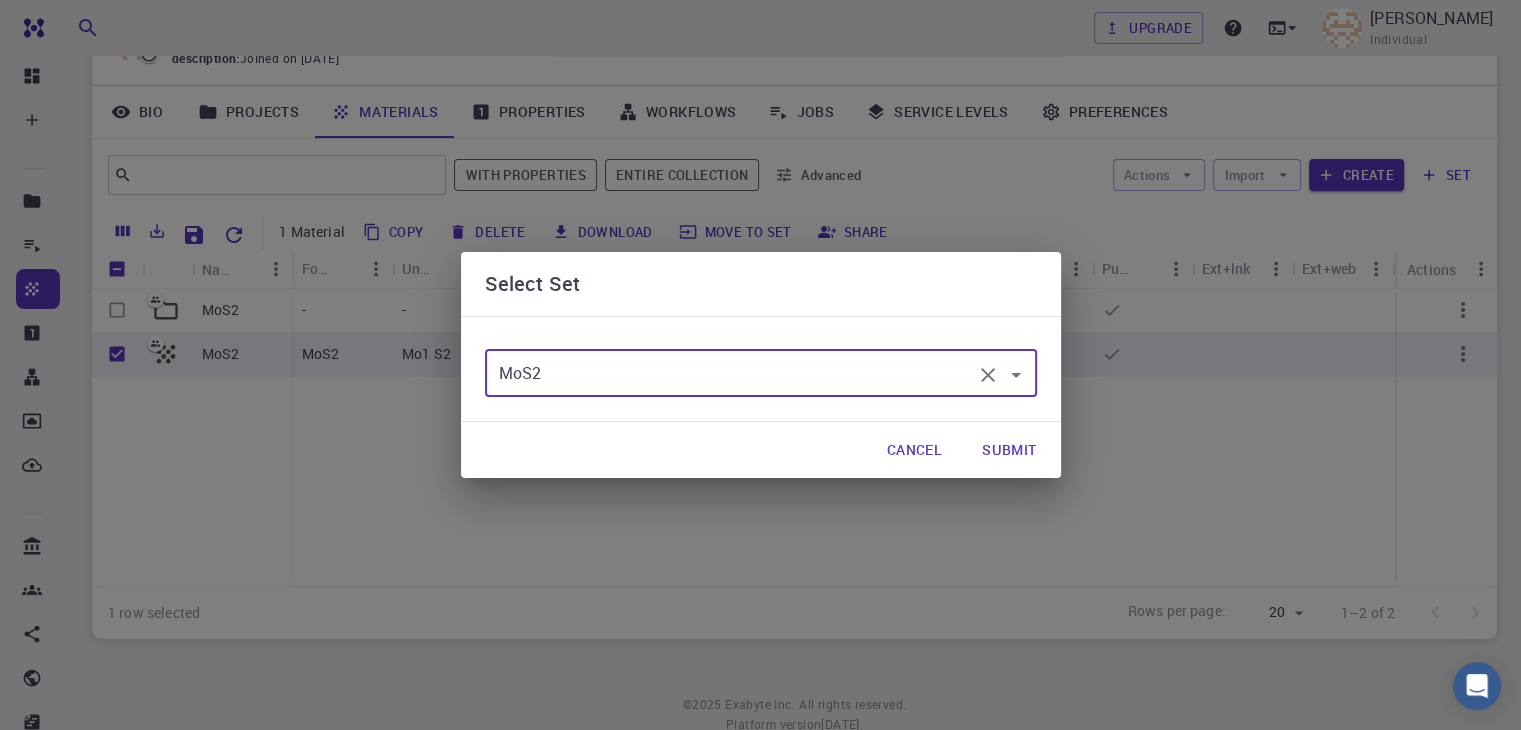 click on "Submit" at bounding box center [1009, 450] 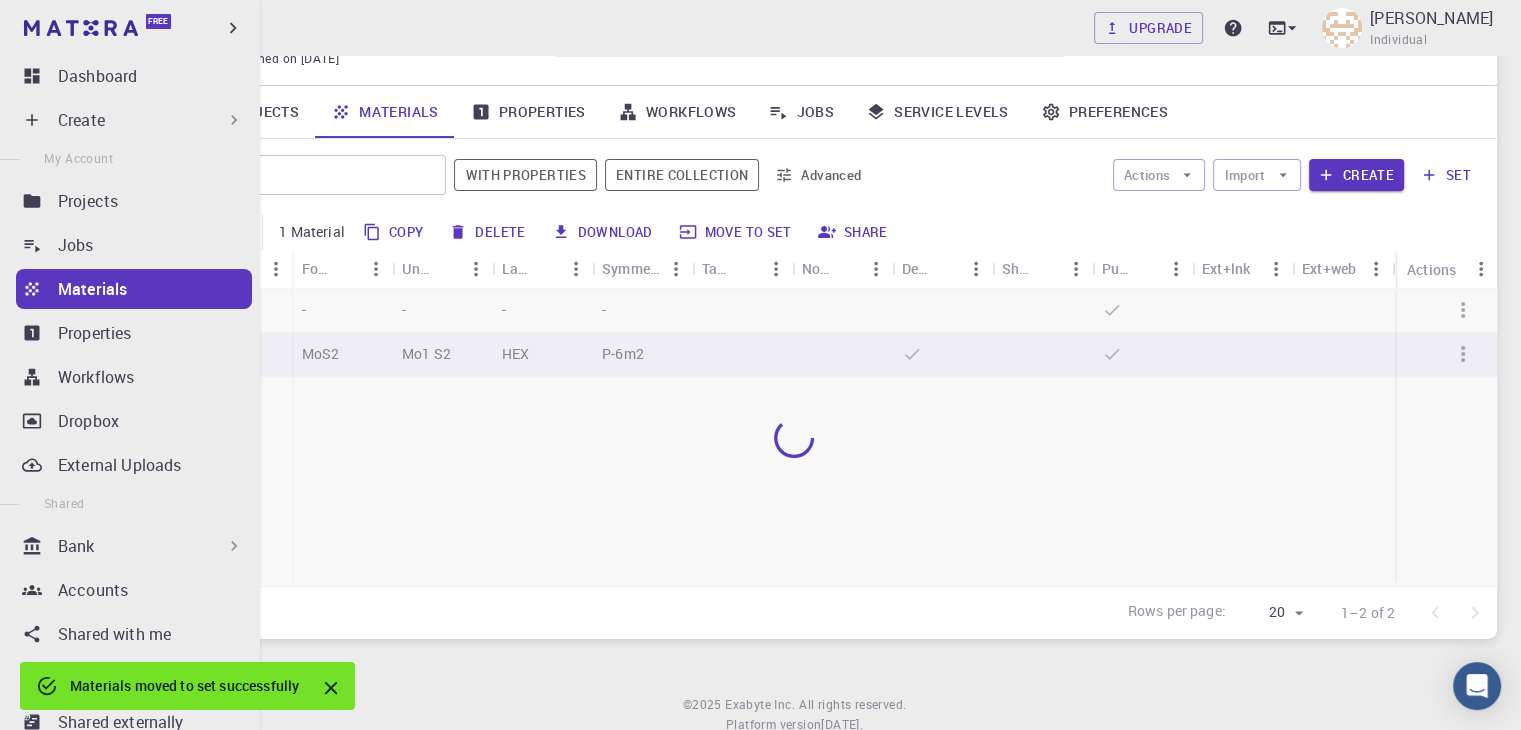 checkbox on "false" 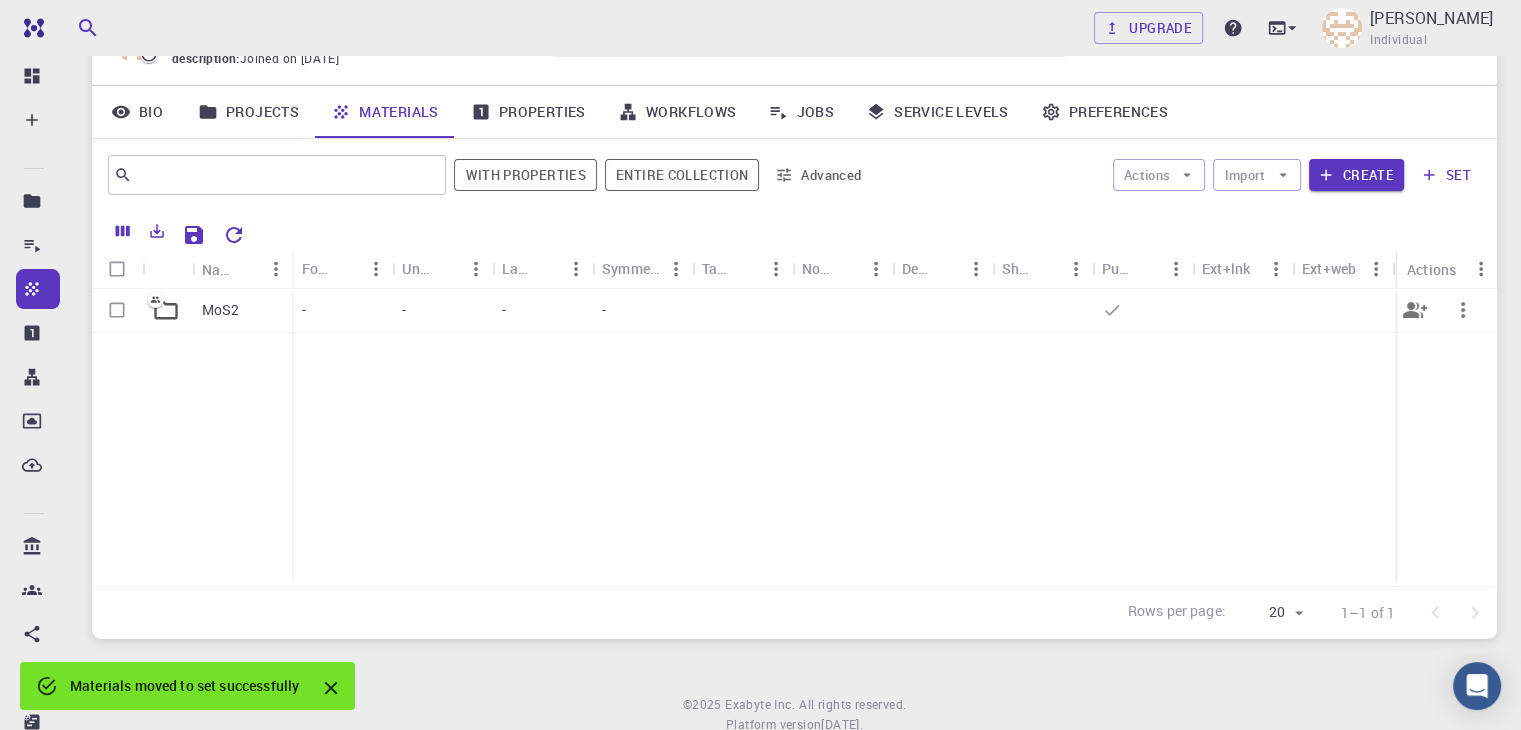click on "MoS2" at bounding box center (221, 310) 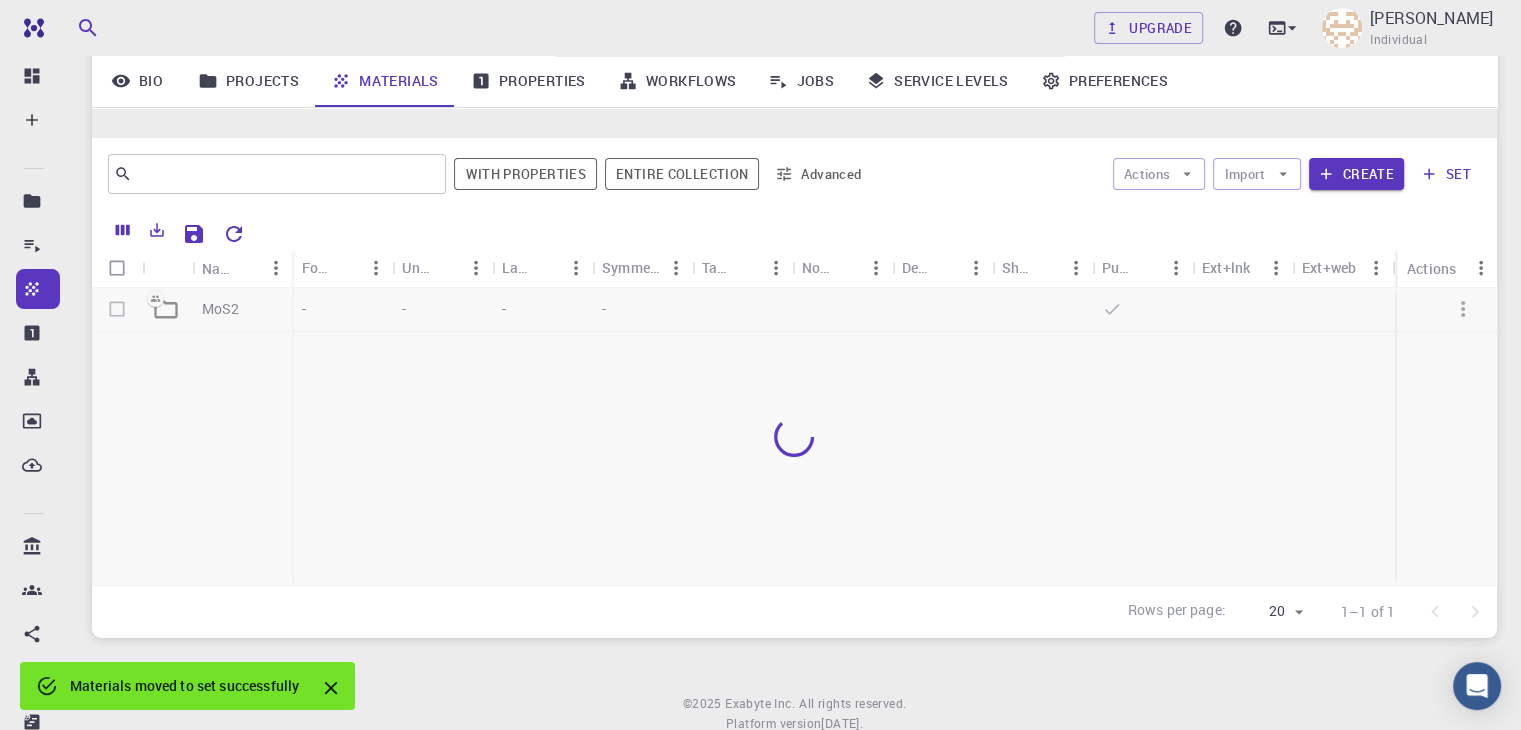 scroll, scrollTop: 188, scrollLeft: 0, axis: vertical 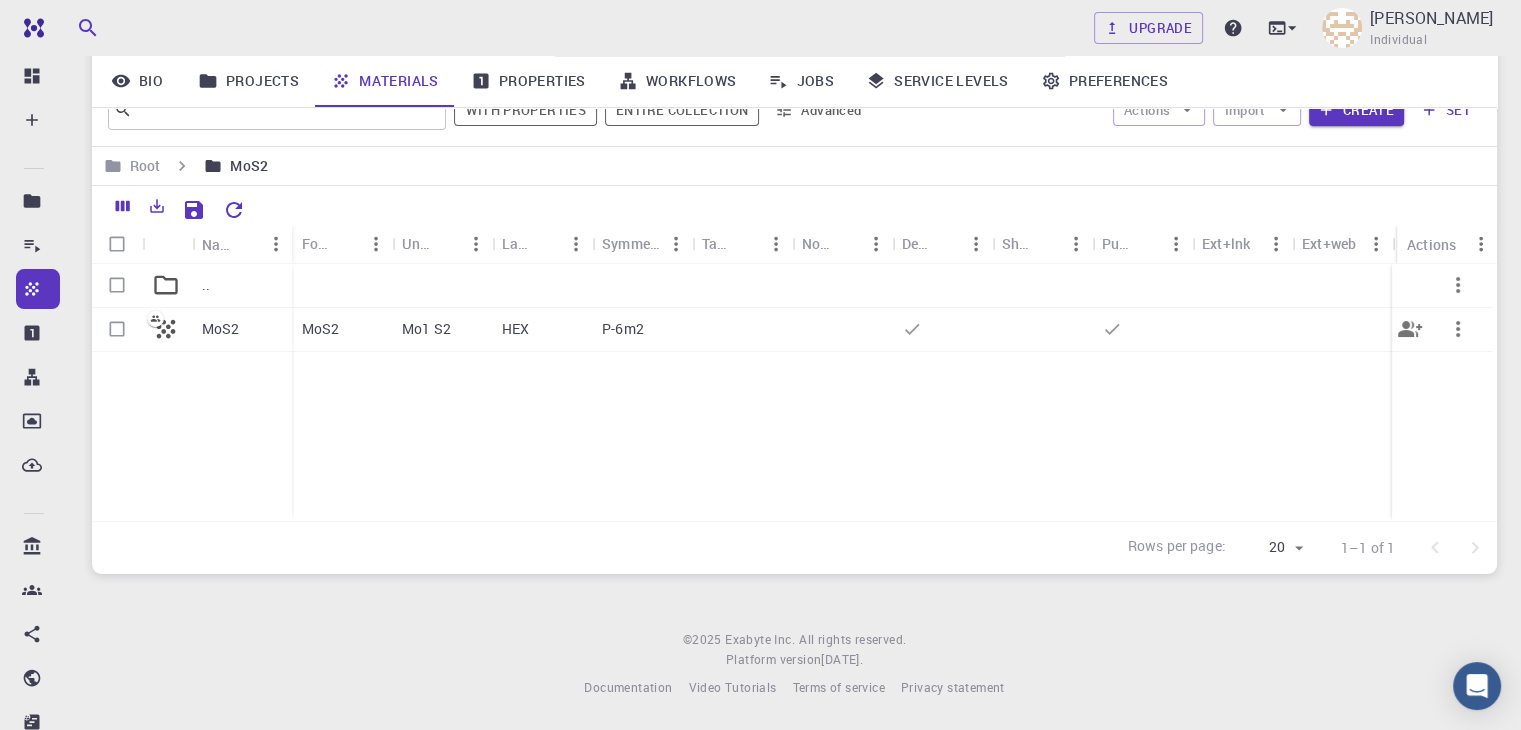 click 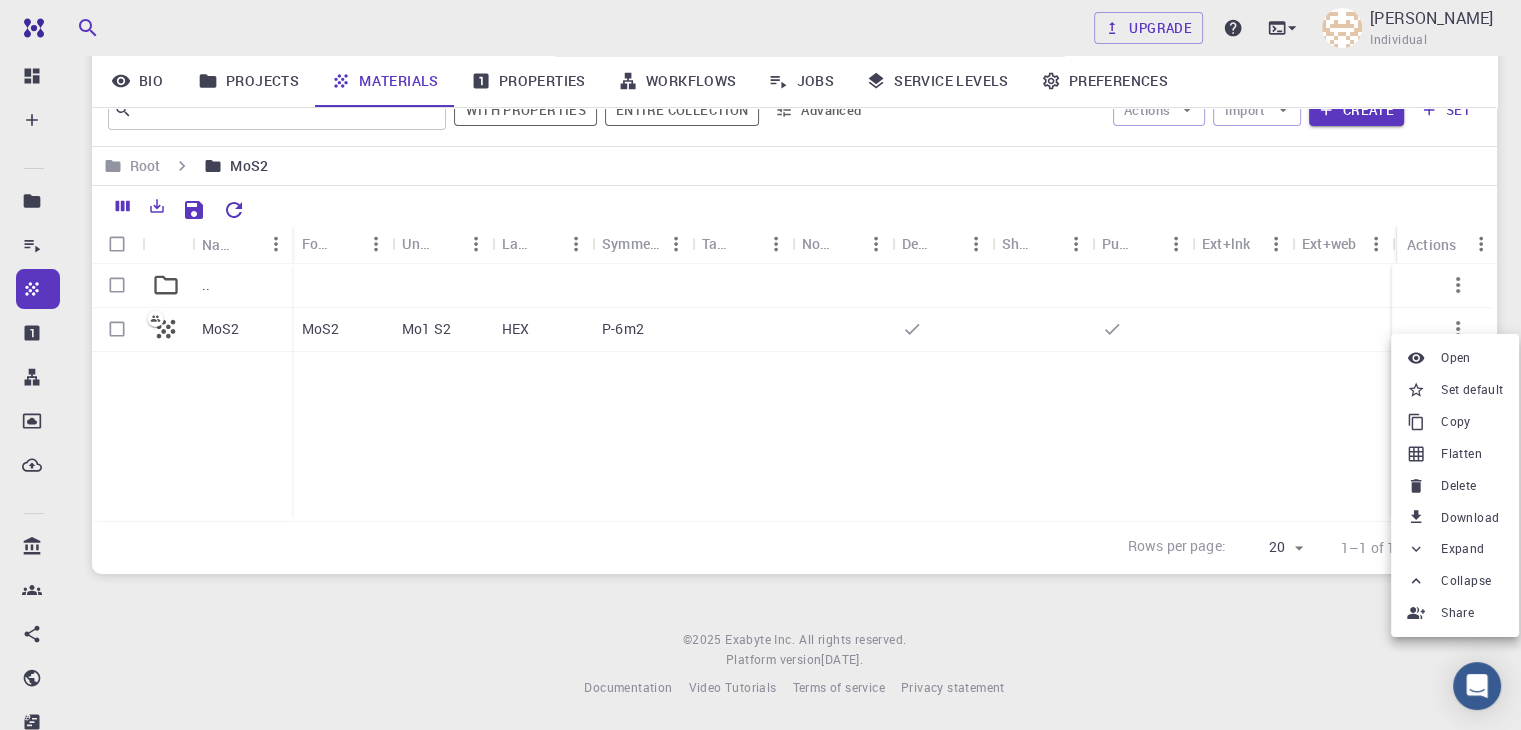 click at bounding box center (760, 365) 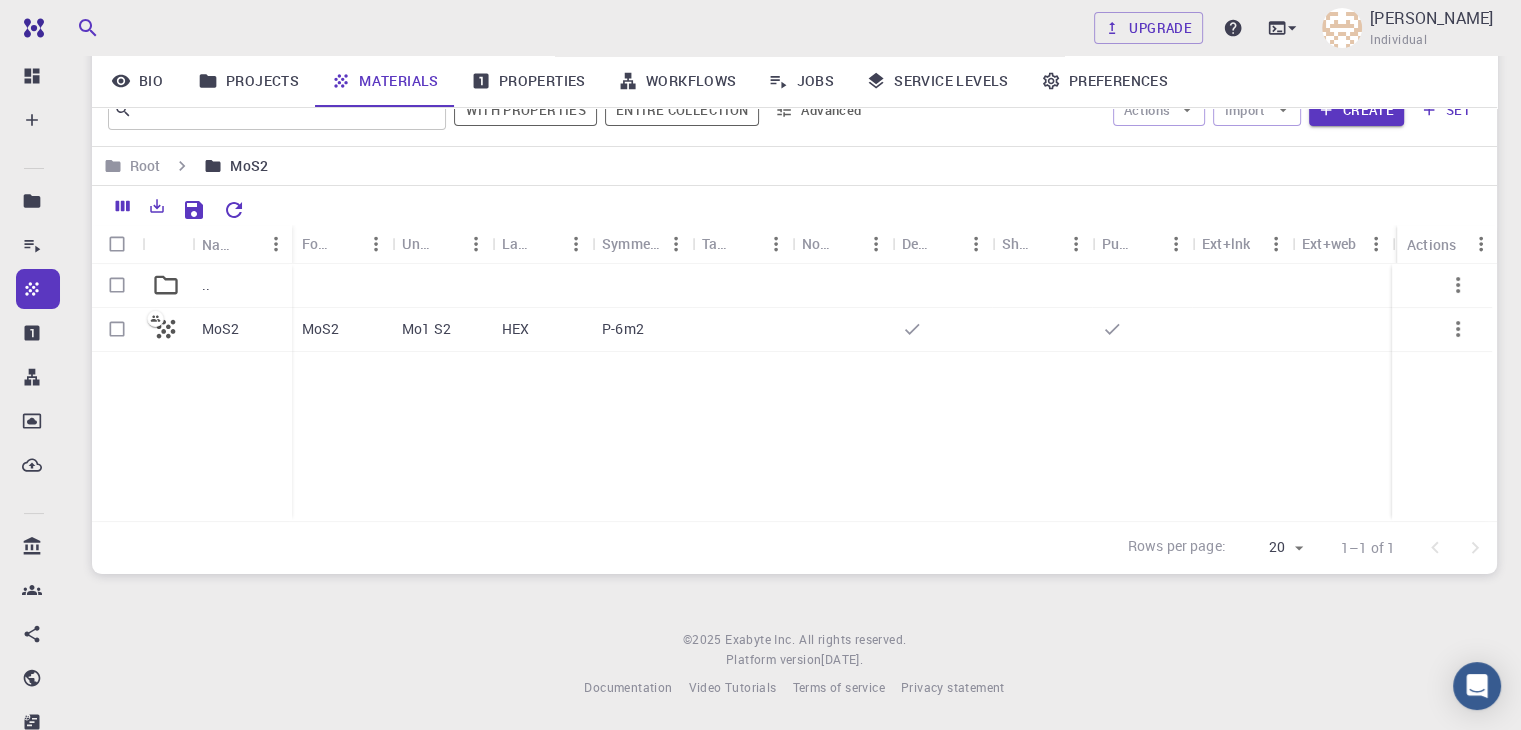 click on "Open Set default Copy Flatten Delete Download Expand Collapse Share" 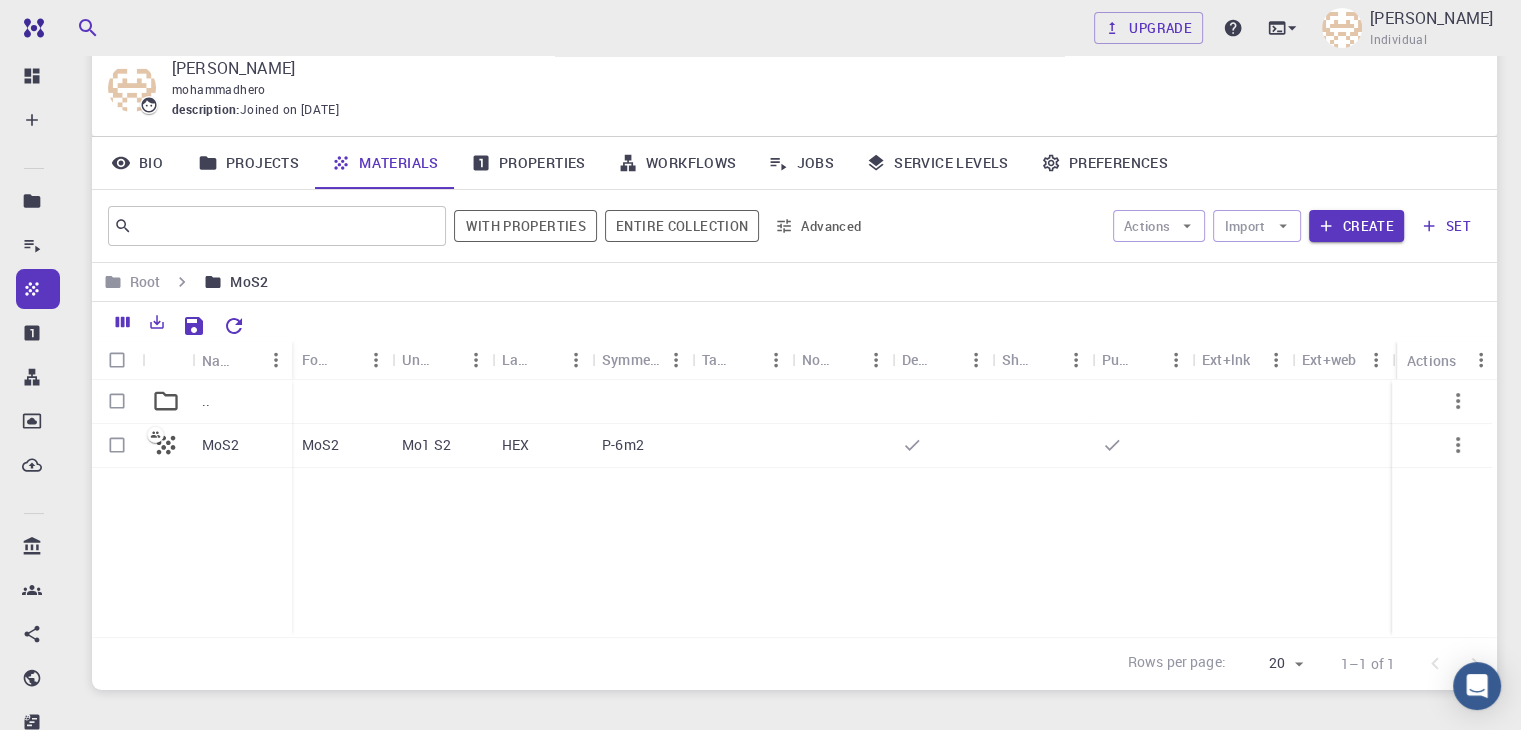 scroll, scrollTop: 0, scrollLeft: 0, axis: both 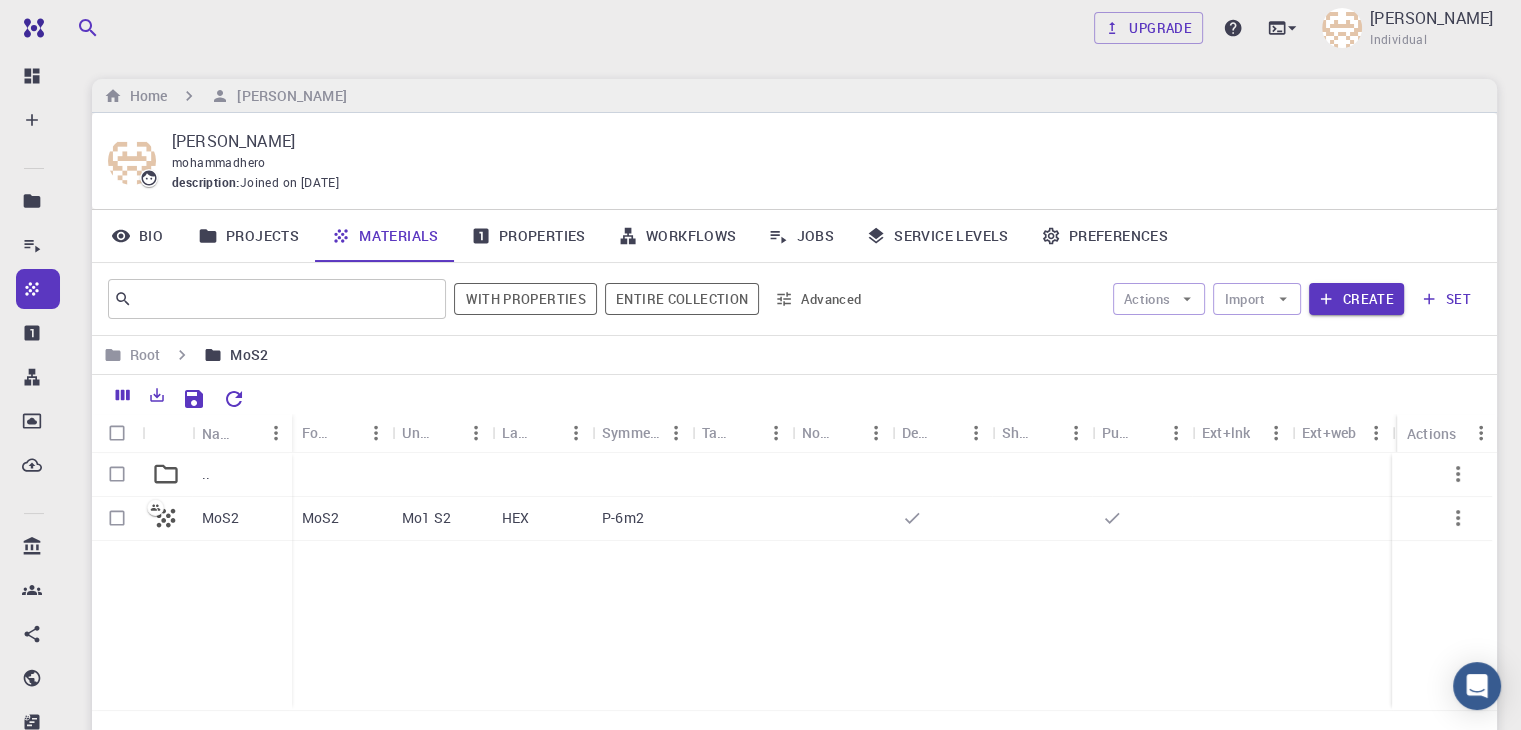 click on "Actions Import Create set" at bounding box center (1180, 299) 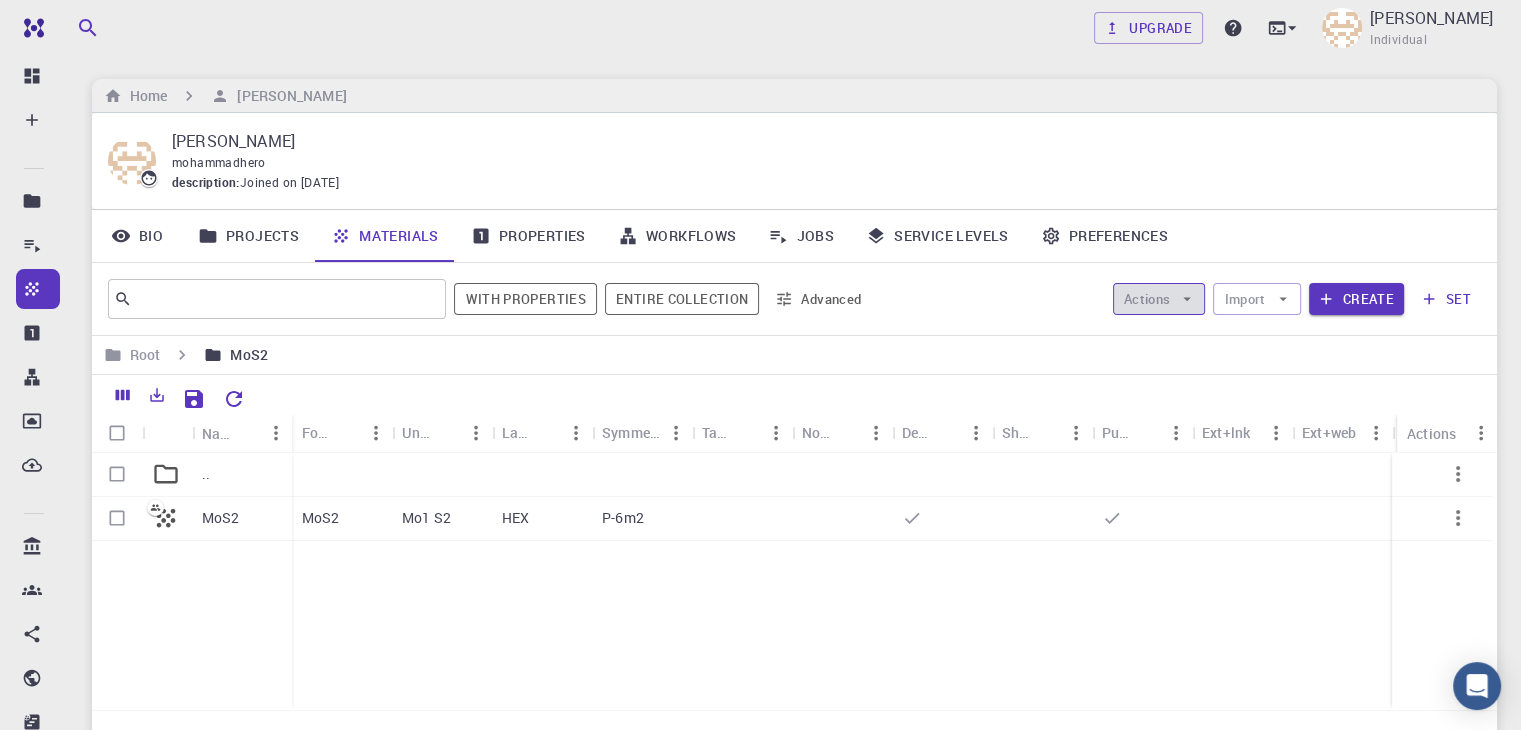 click 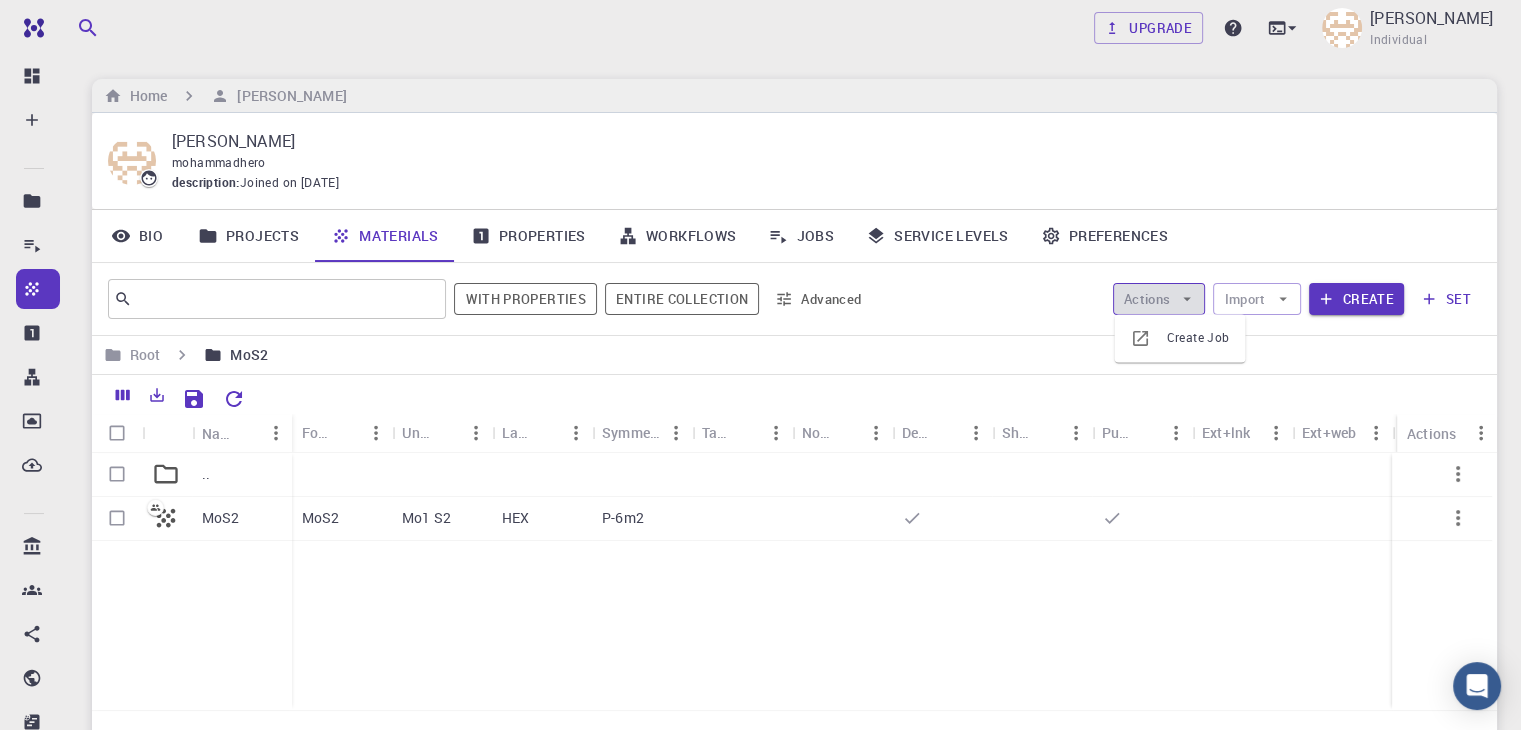 click 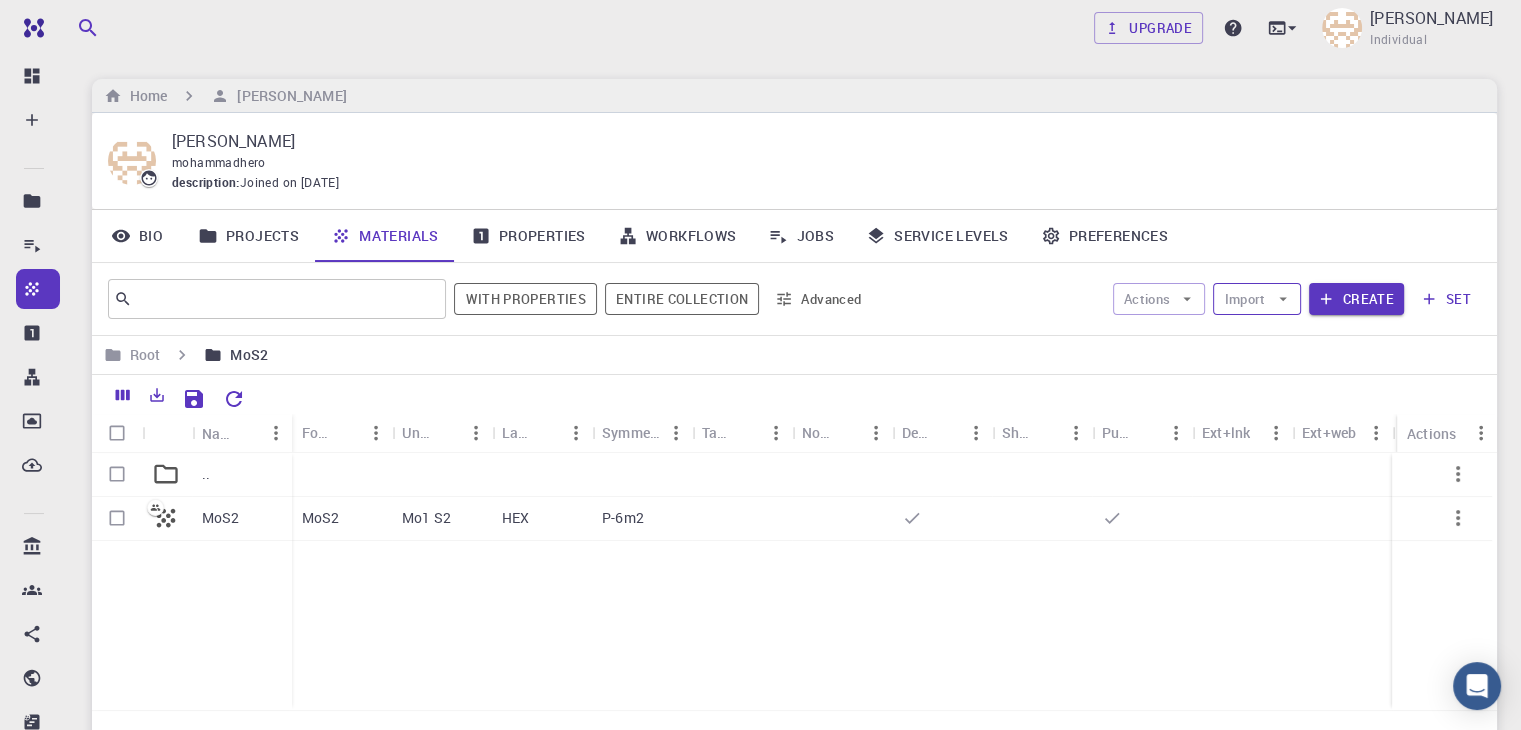 click on "Import" at bounding box center [1256, 299] 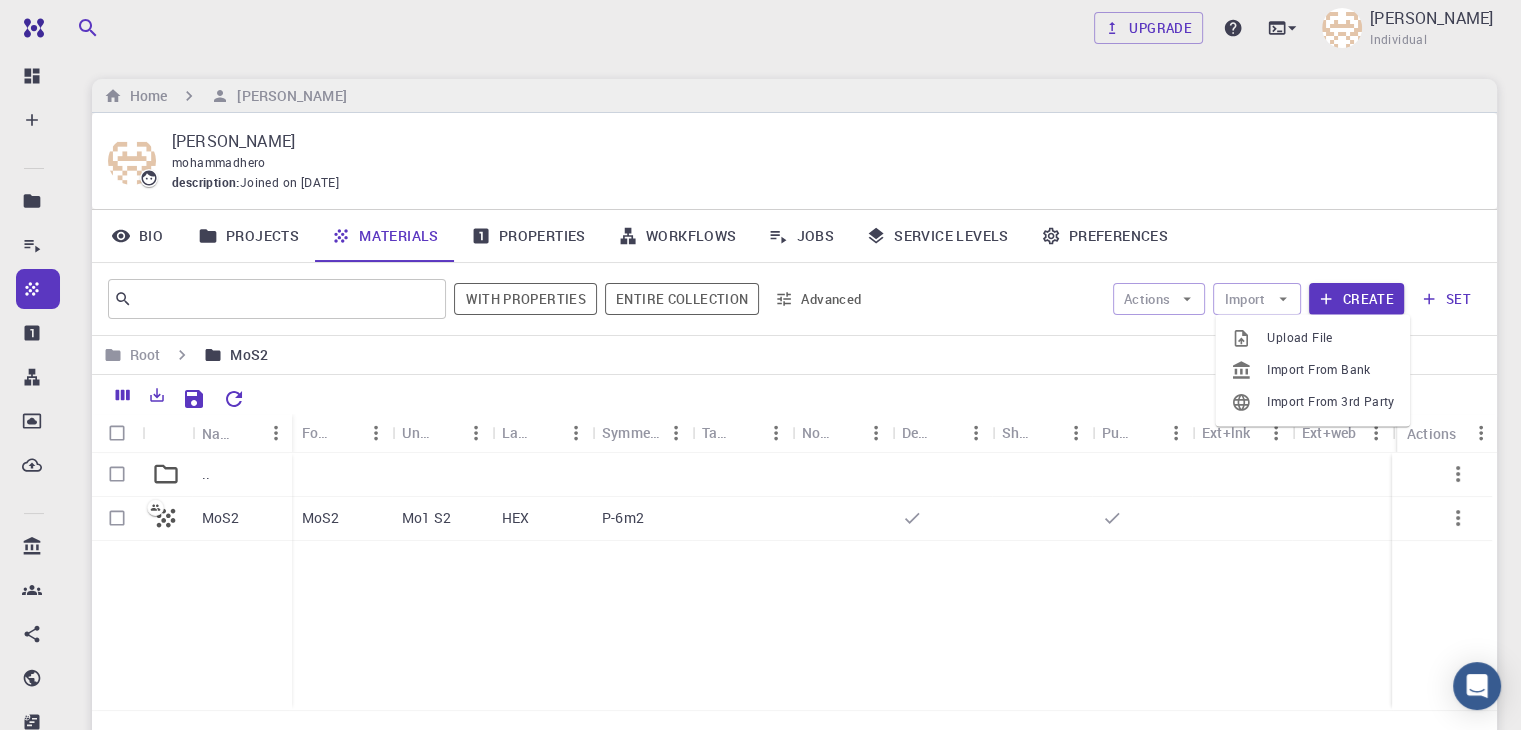 click on "Import From Bank" at bounding box center [1312, 370] 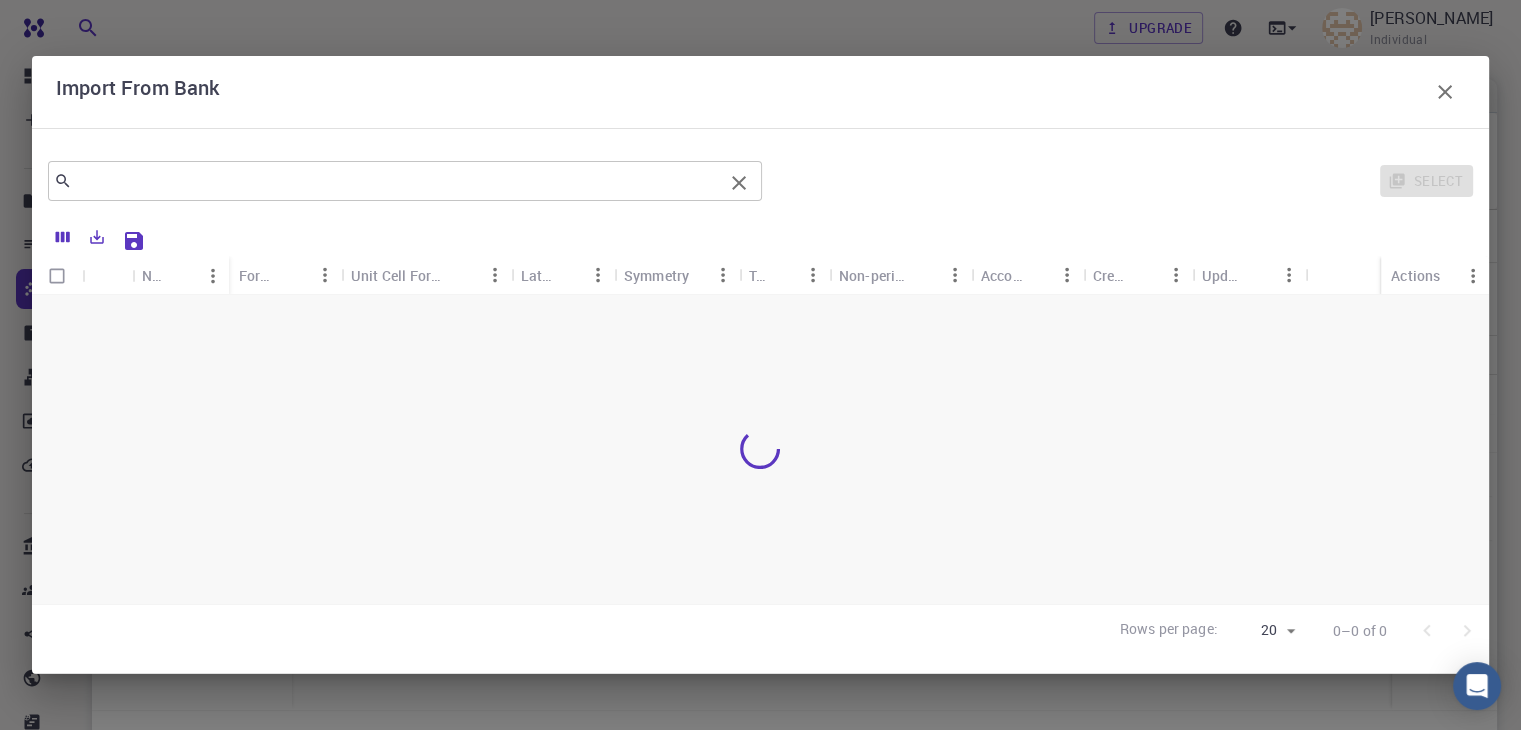 click at bounding box center [397, 181] 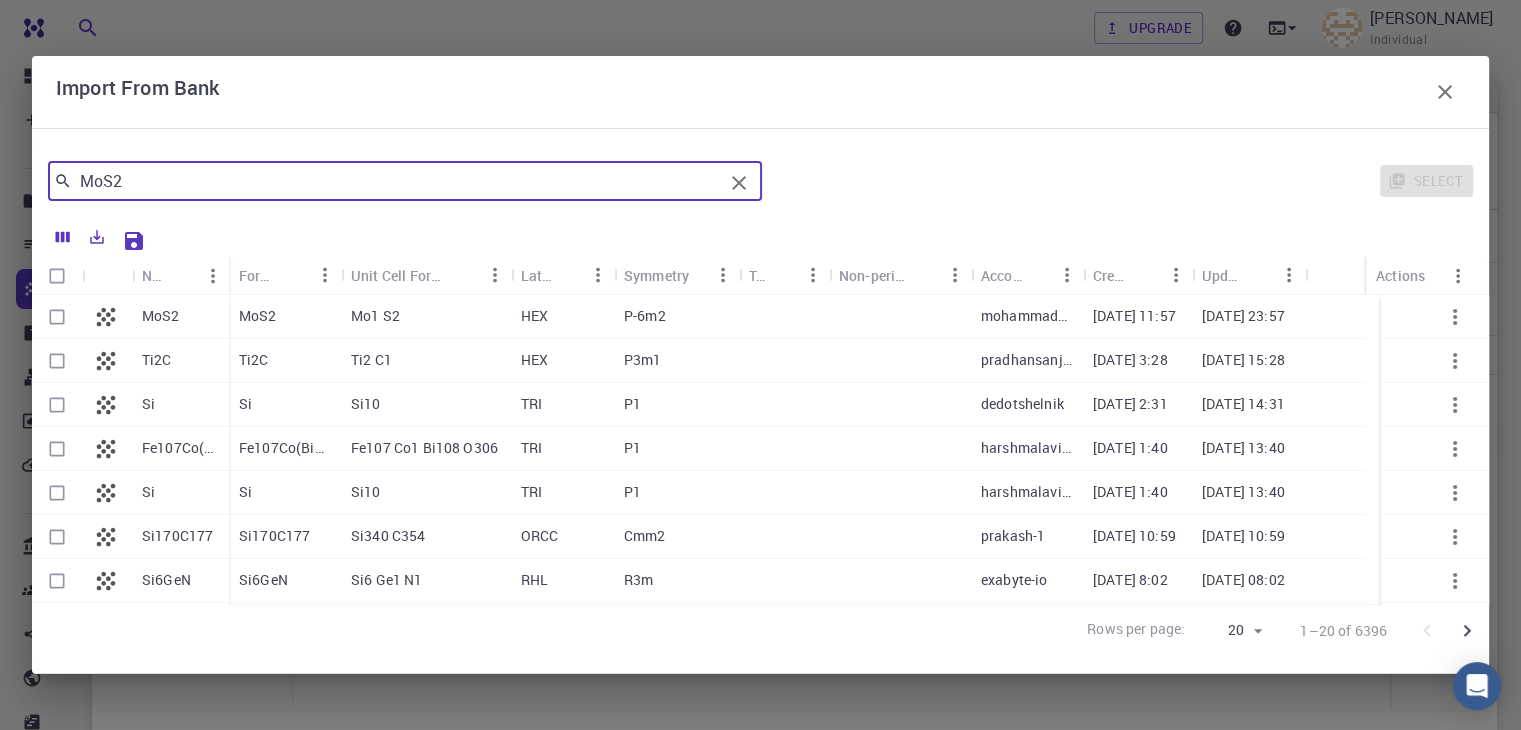 type on "MoS2" 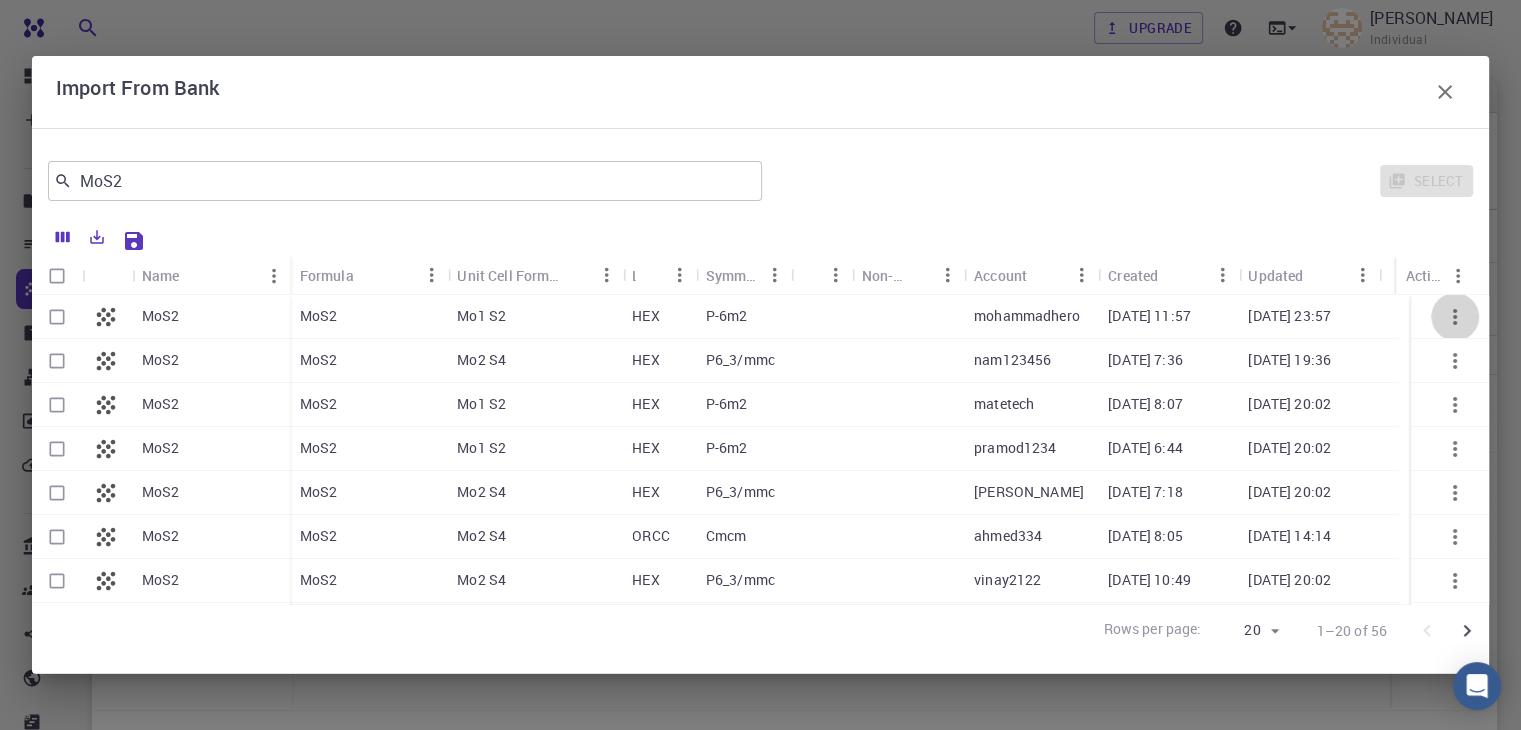 click at bounding box center (1455, 317) 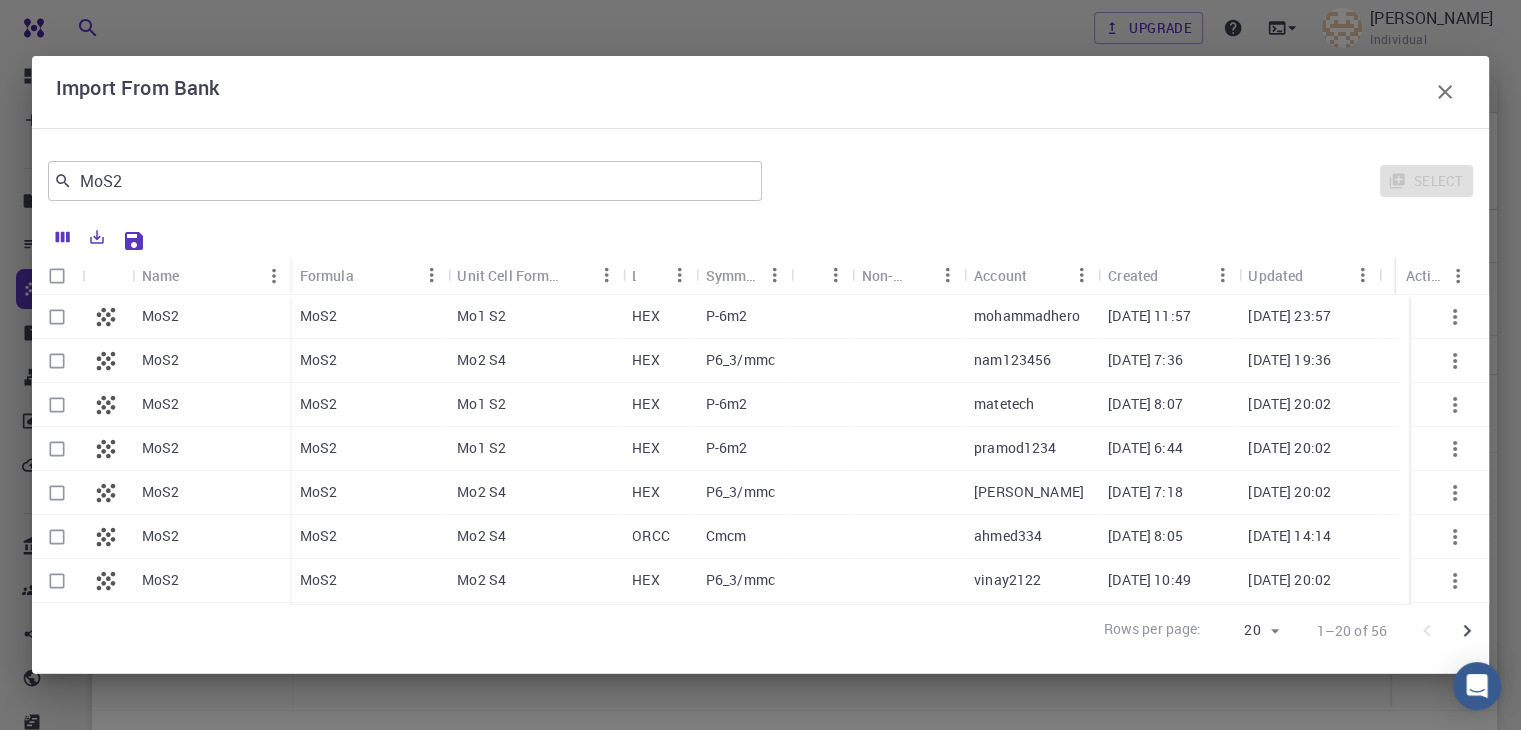 click 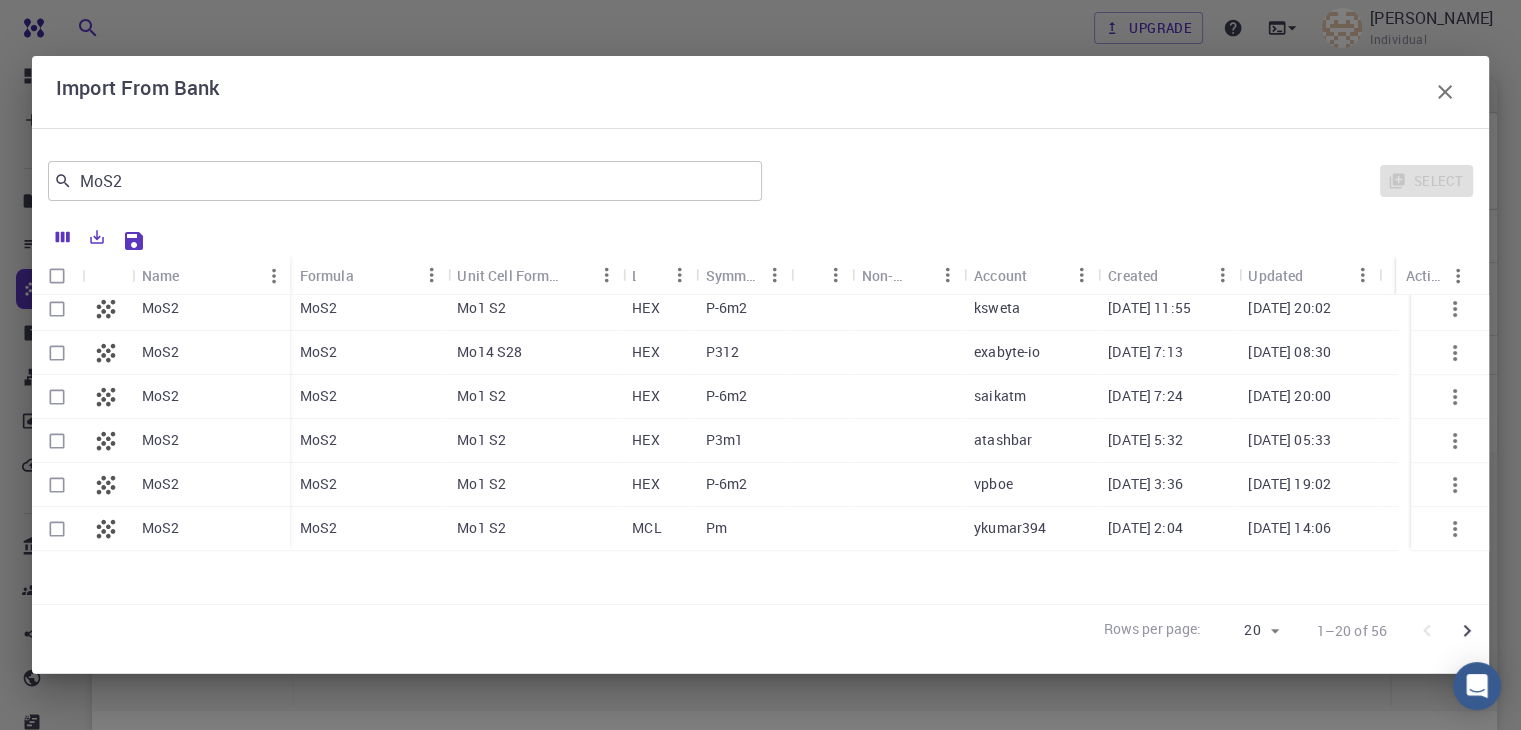 scroll, scrollTop: 0, scrollLeft: 0, axis: both 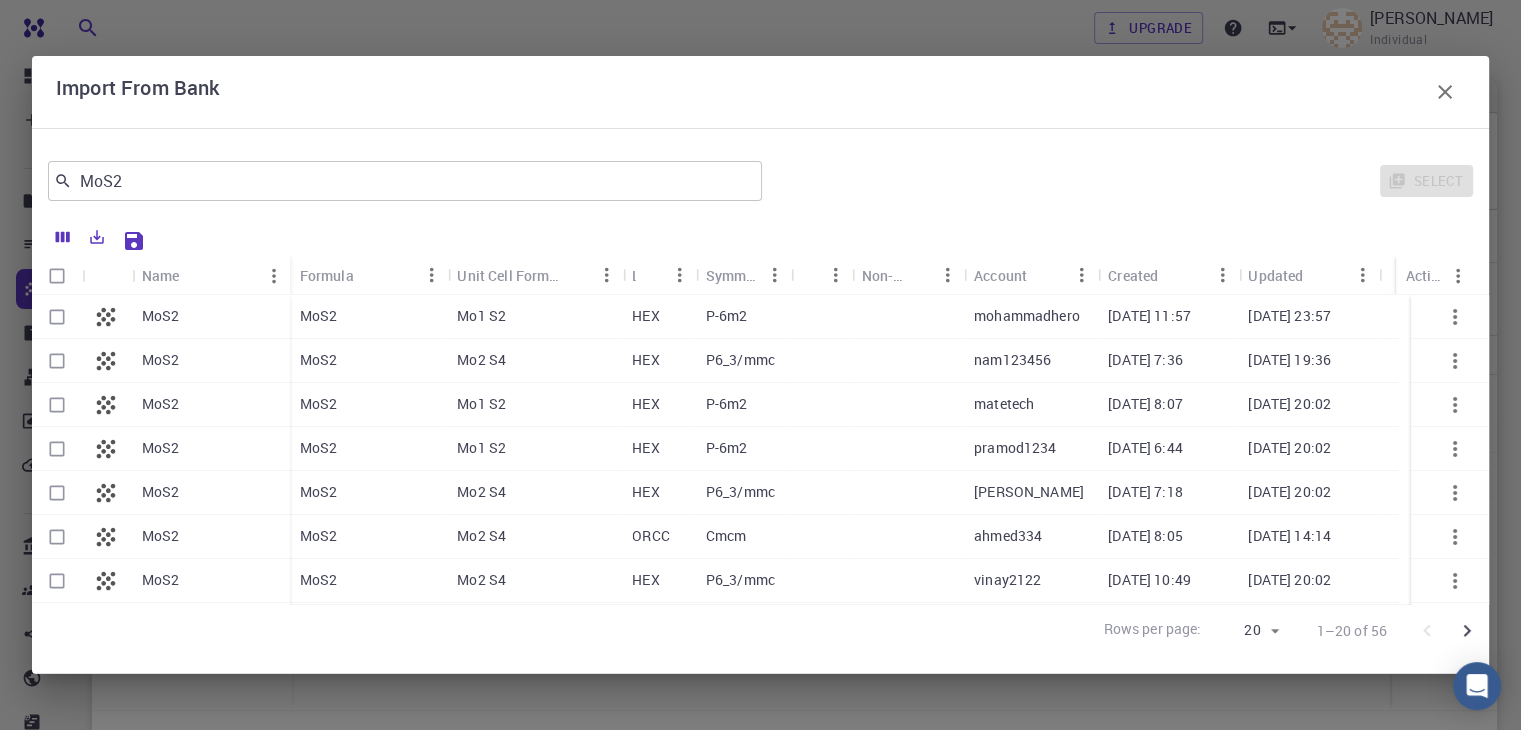 click 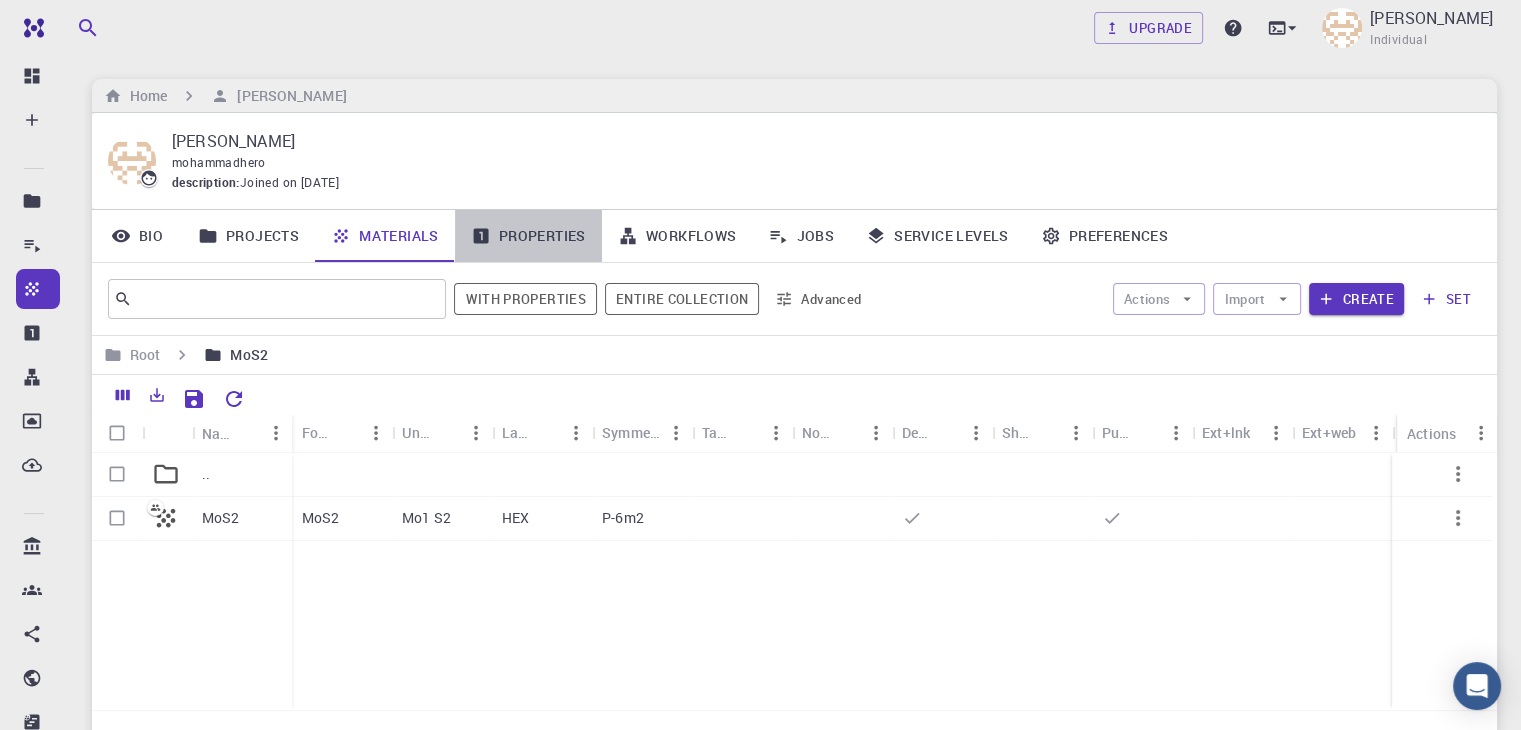 click on "Properties" at bounding box center [528, 236] 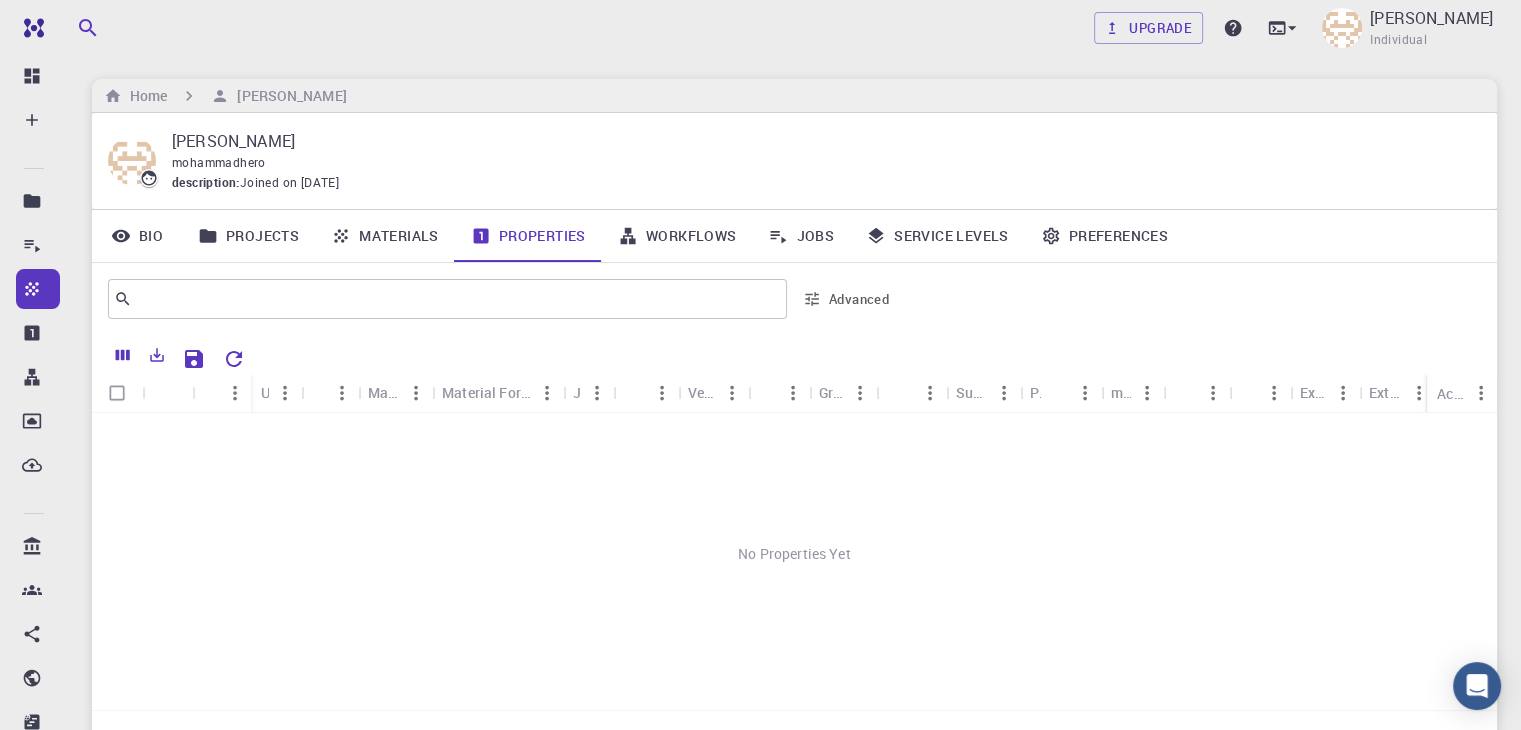 click on "Advanced" at bounding box center [847, 299] 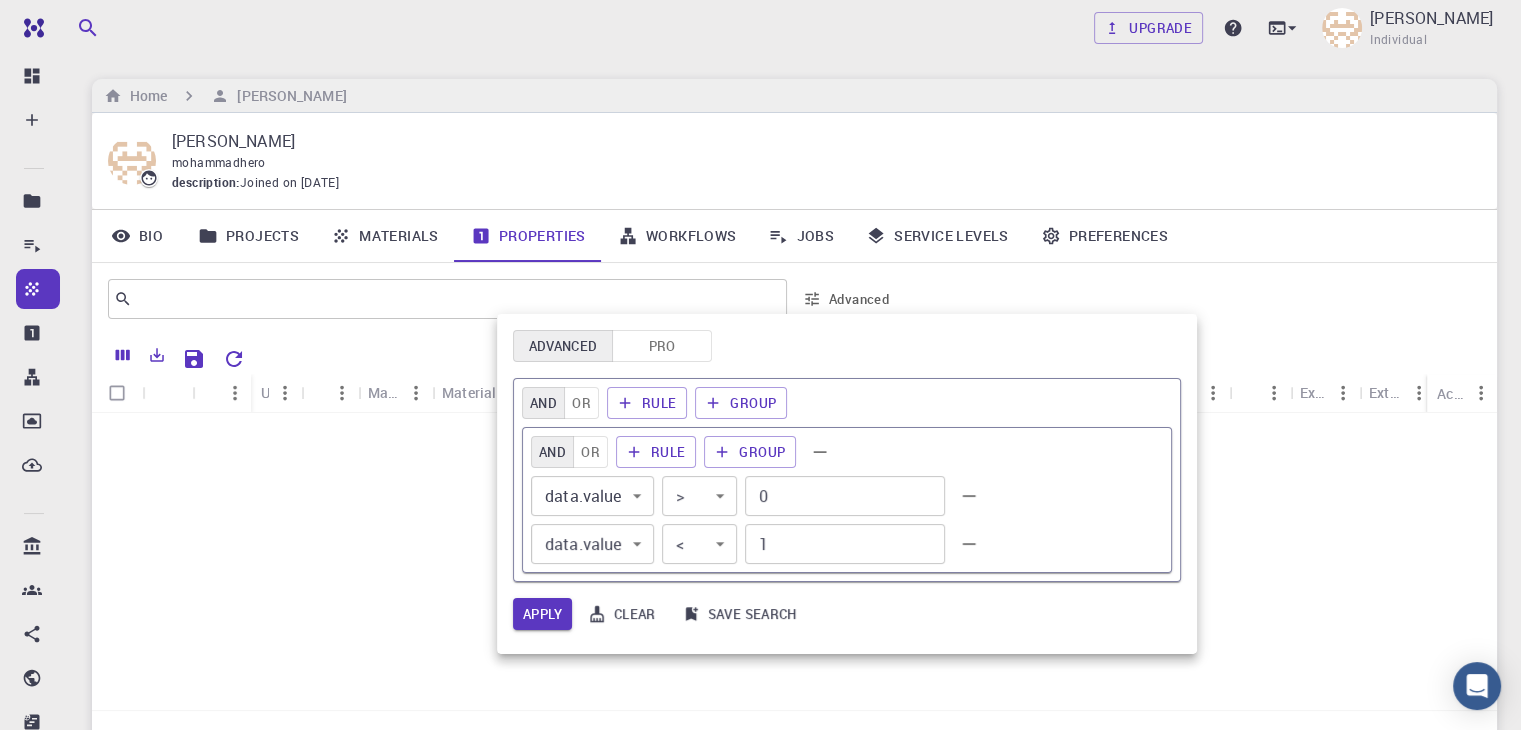 click at bounding box center (760, 365) 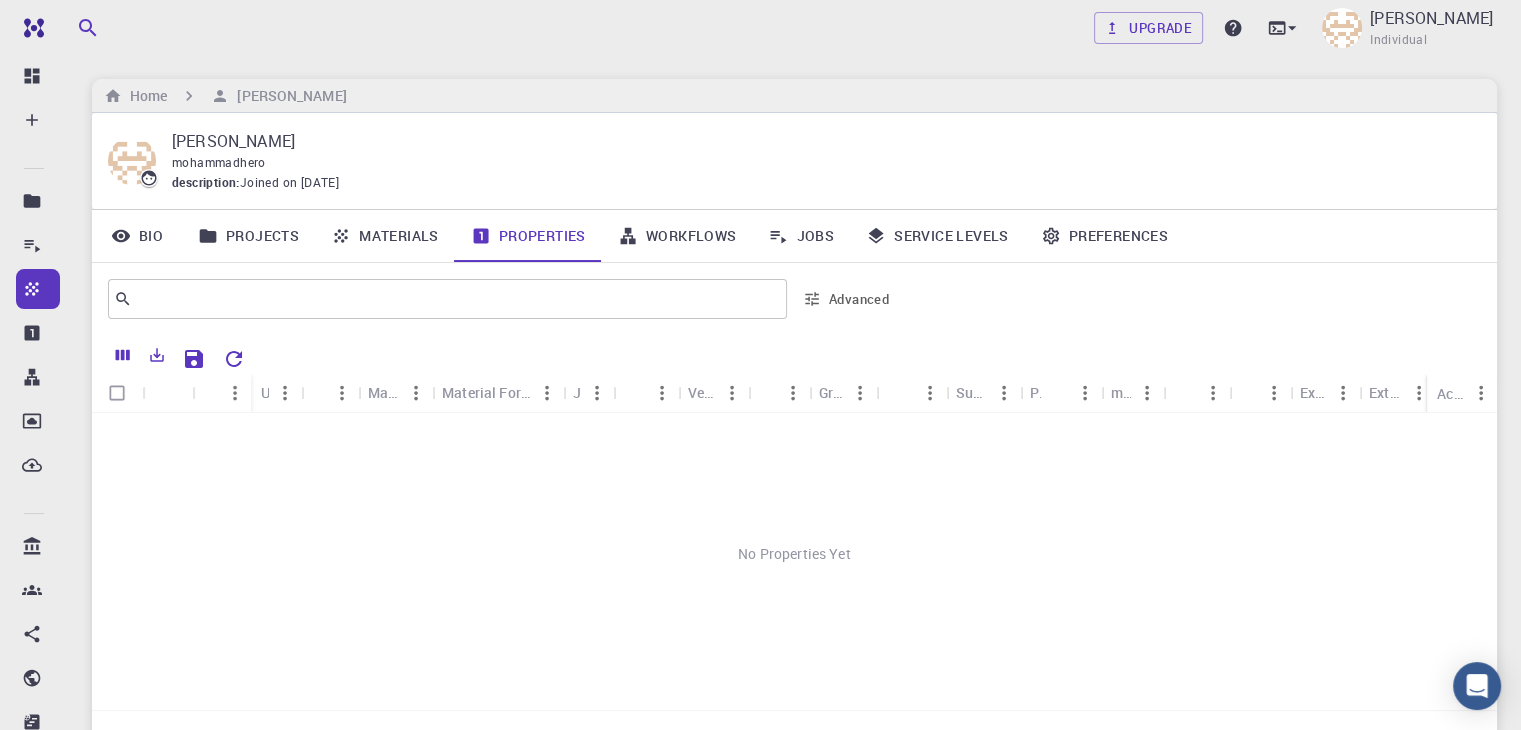 click on "Advanced" at bounding box center (847, 299) 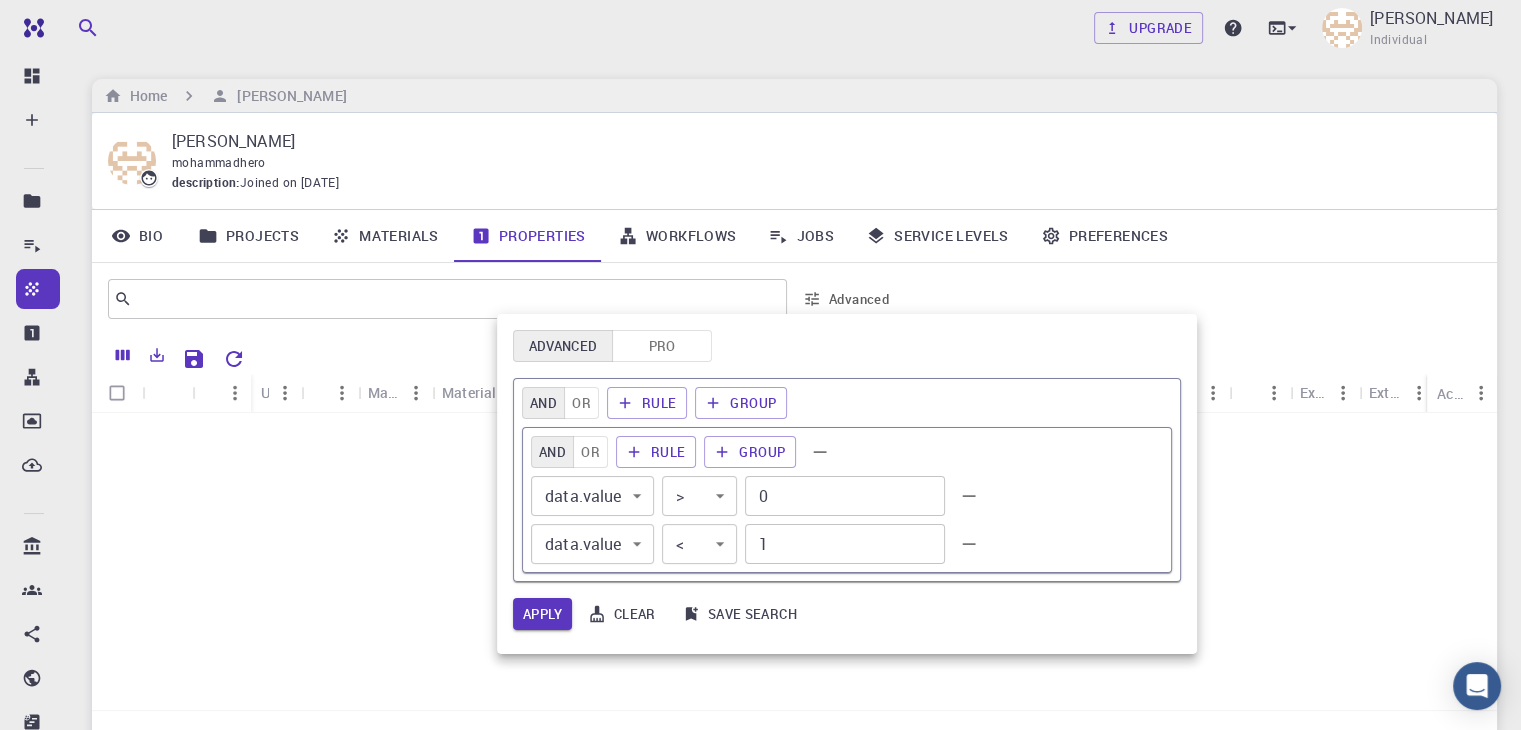 click at bounding box center (760, 365) 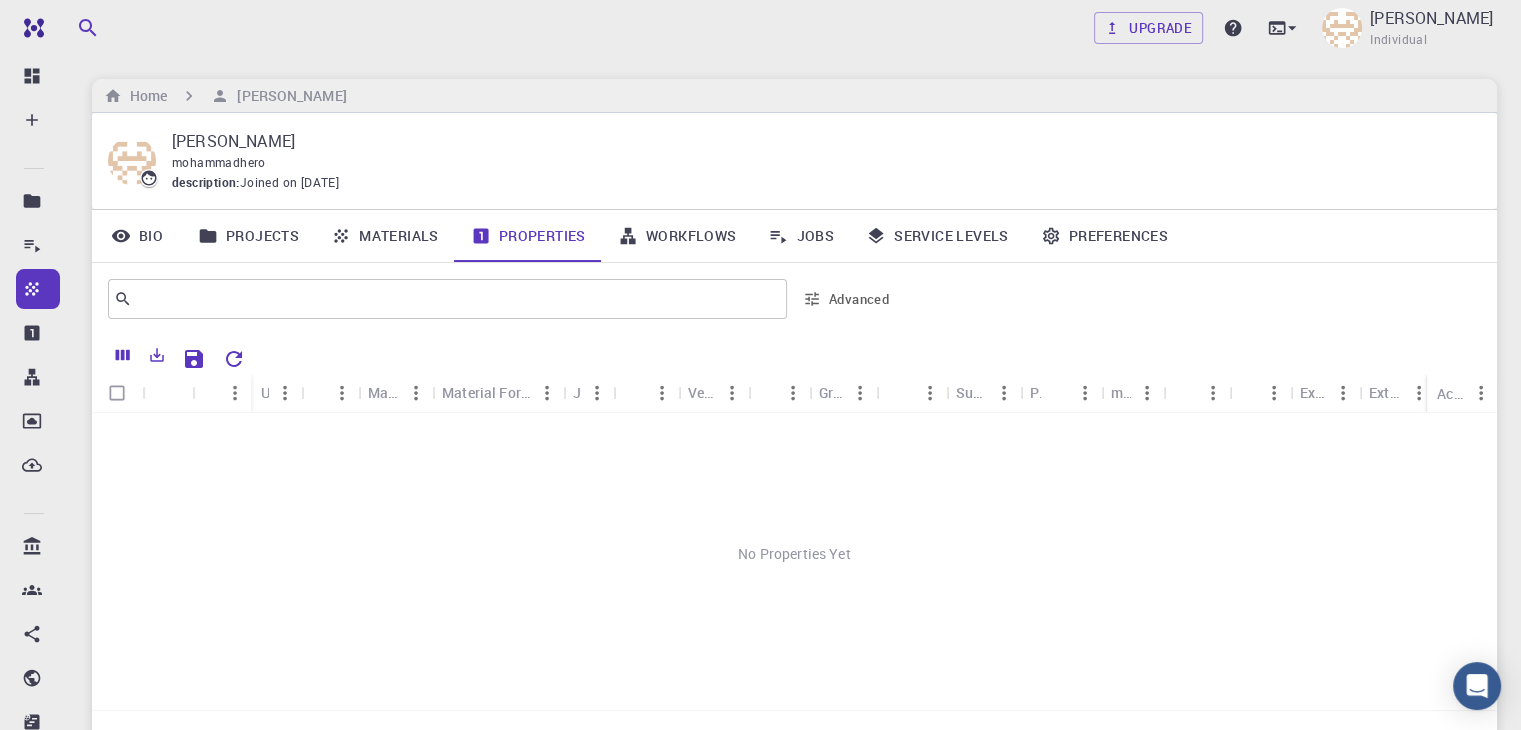 click on "Workflows" at bounding box center [677, 236] 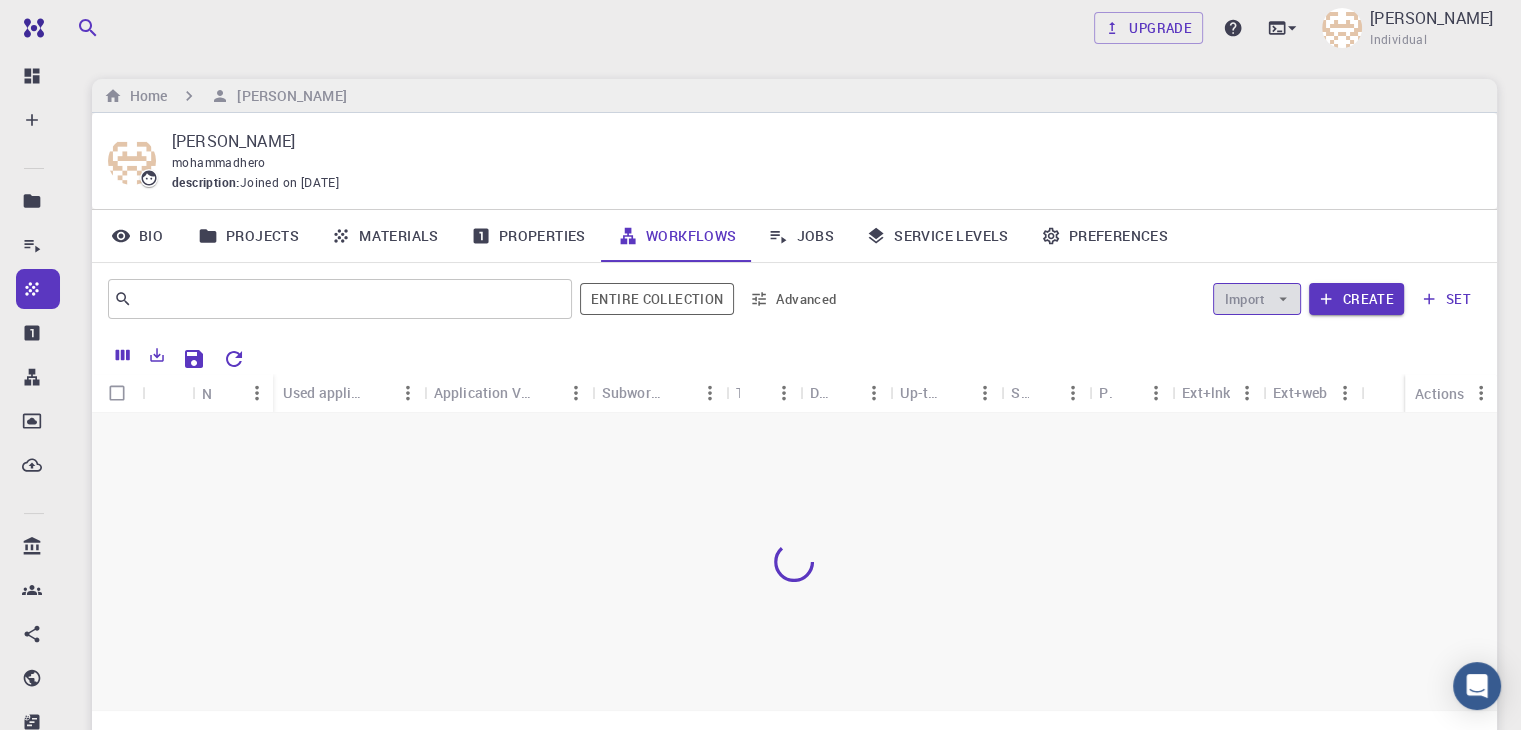 click on "Import" at bounding box center [1256, 299] 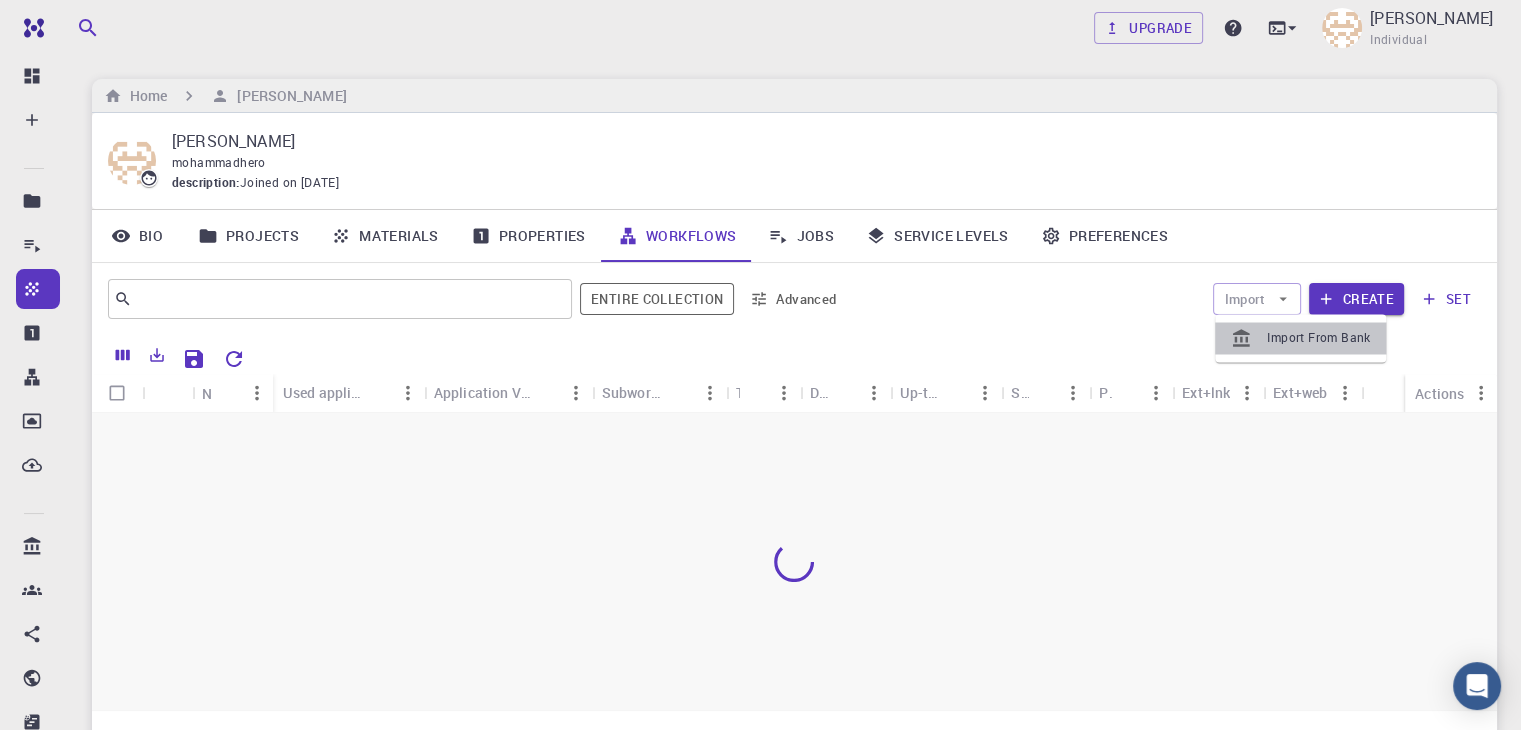 click on "Import From Bank" at bounding box center (1318, 338) 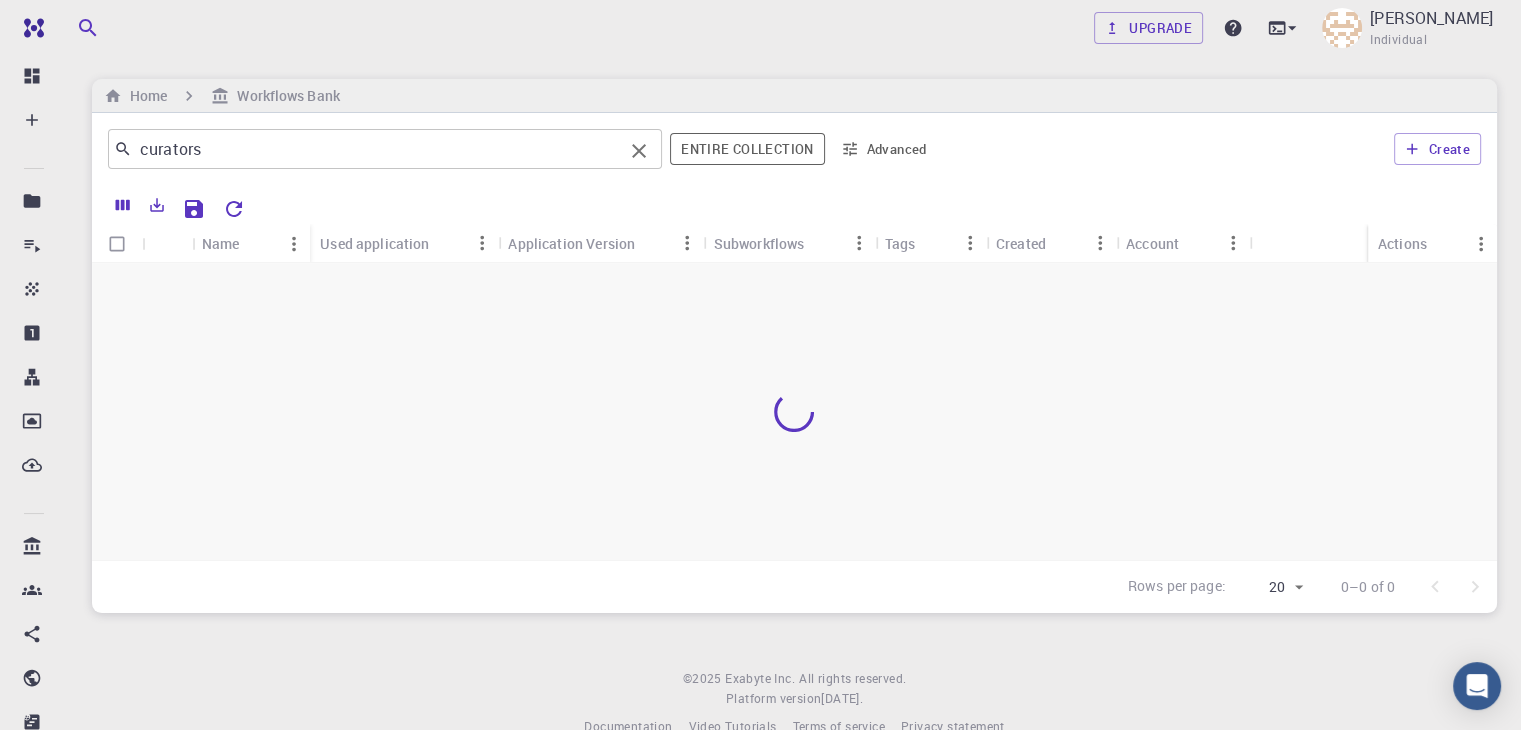 click on "curators" at bounding box center [377, 149] 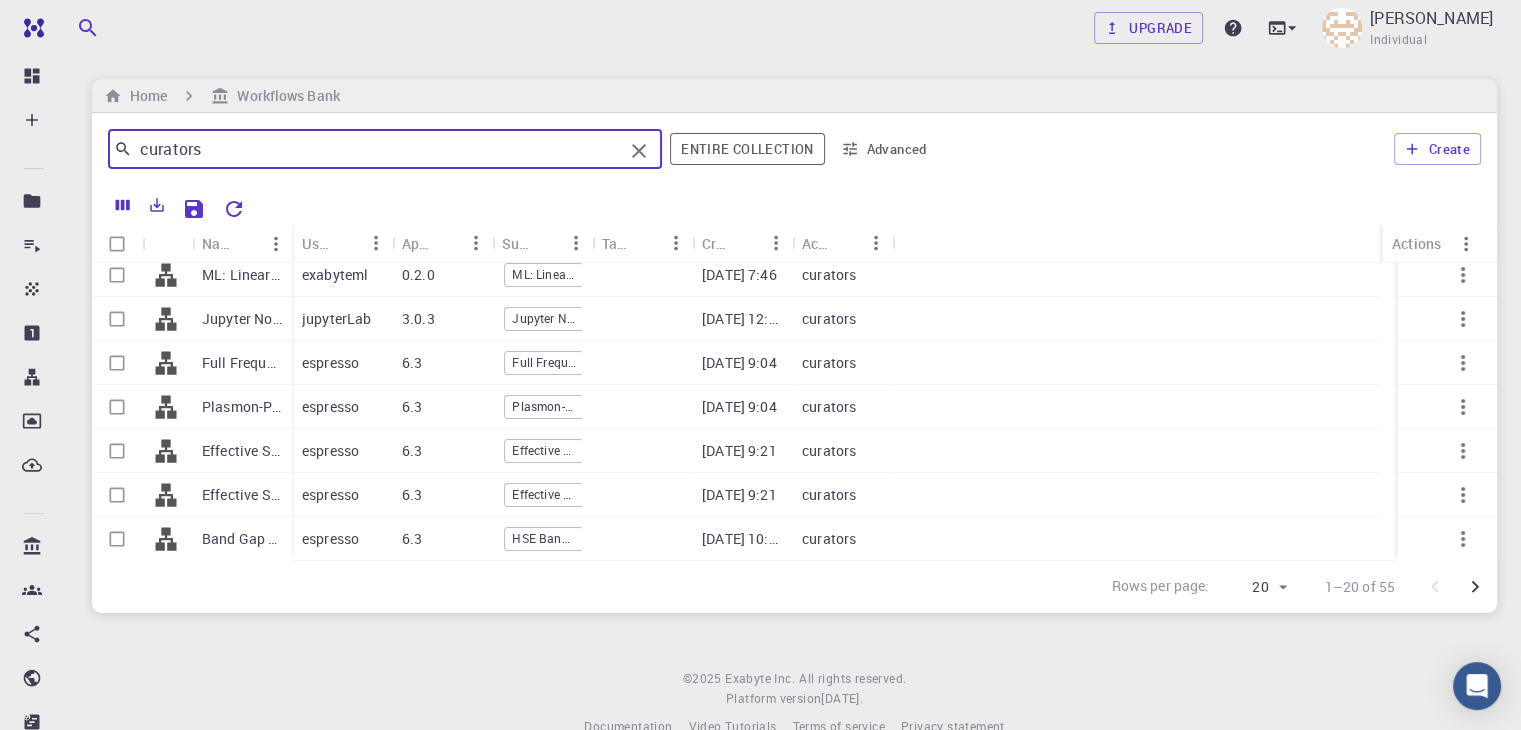 scroll, scrollTop: 0, scrollLeft: 0, axis: both 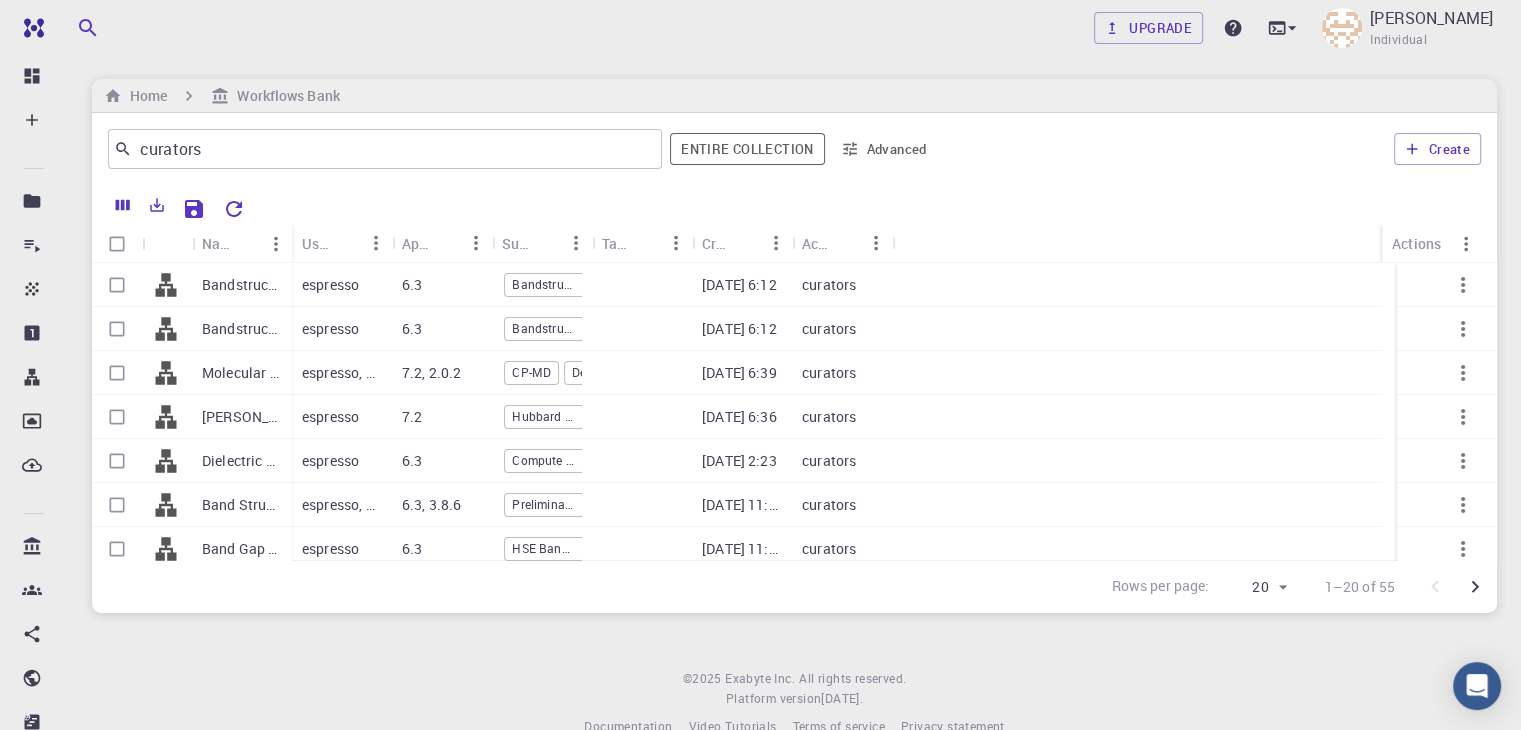 click on "Name Used application Application Version Subworkflows Tags Created Account Actions Bandstructure with SOC - QE Bandstructure with spin magnetism - QE Molecular Dynamics - DeePMD Hubbard U - HP Dielectric Function Band Structure - HSE Band Gap + DoS - HSE Valence Band Offset (2D) Python ML Train Clustering Python ML Train Classification Python ML Train Regression Total Energy espresso 6.3 Bandstructure with SOC 09-20-2024 6:12 curators espresso 6.3 Bandstructure with spin magnetism 09-20-2024 6:12 curators espresso, deepmd 7.2, 2.0.2 CP-MD  DeePMD 02-16-2024 6:39 curators espresso 7.2 Hubbard U Calculation 02-16-2024 6:36 curators espresso 6.3 Compute Dielectric Function 09-15-2023 2:23 curators espresso, python 6.3, 3.8.6 Preliminary SCF Calculation  Extract KPOINTS  Main HSE Run 06-15-2023 11:31 curators espresso 6.3 HSE Band Gap 06-15-2023 11:31 curators espresso, python 6.3, 3.8.6 BS + Avg ESP (Interface)  Find ESP Values (Interface)  BS + Avg ESP (interface left)  Find ESP Value (Interface left) curators" at bounding box center [794, 399] 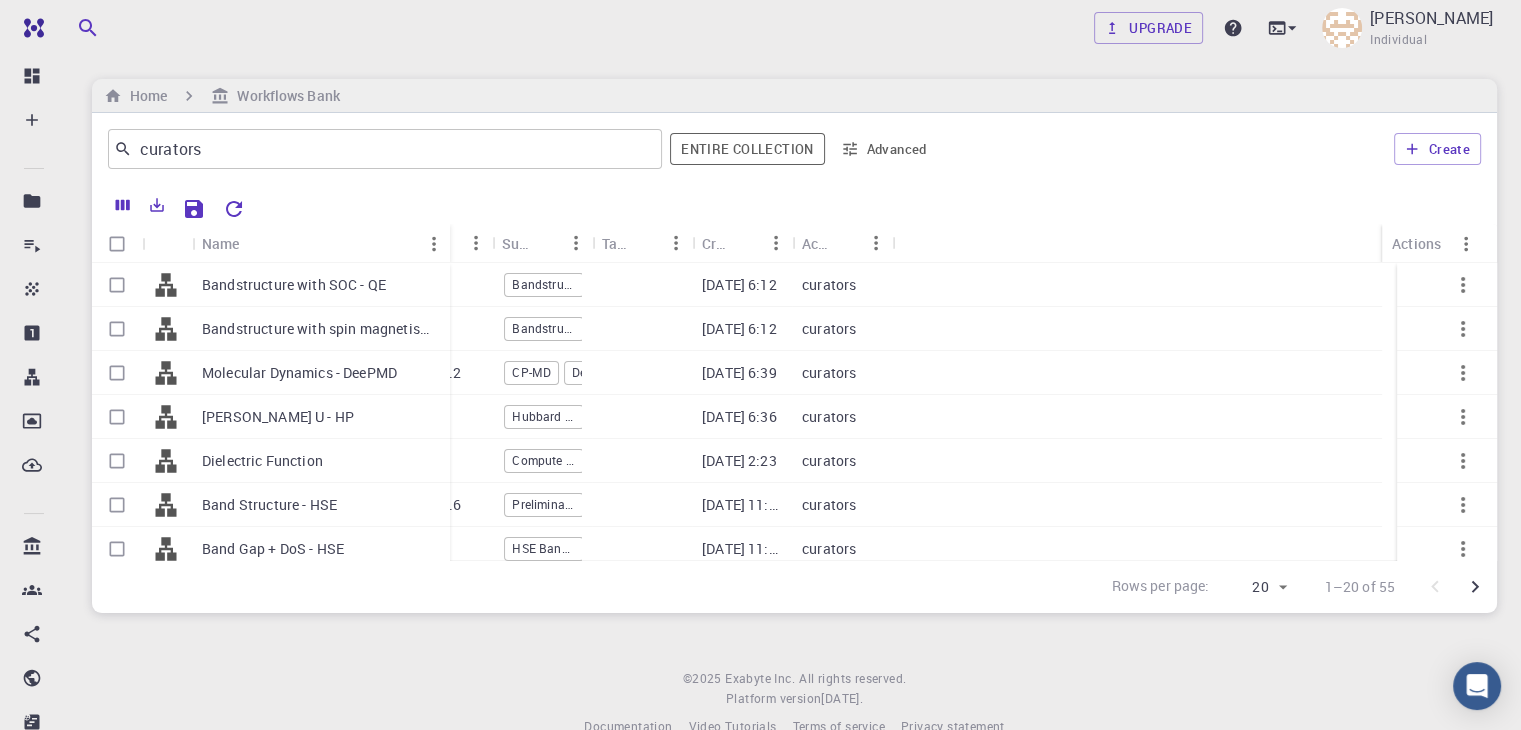 drag, startPoint x: 290, startPoint y: 234, endPoint x: 453, endPoint y: 244, distance: 163.30646 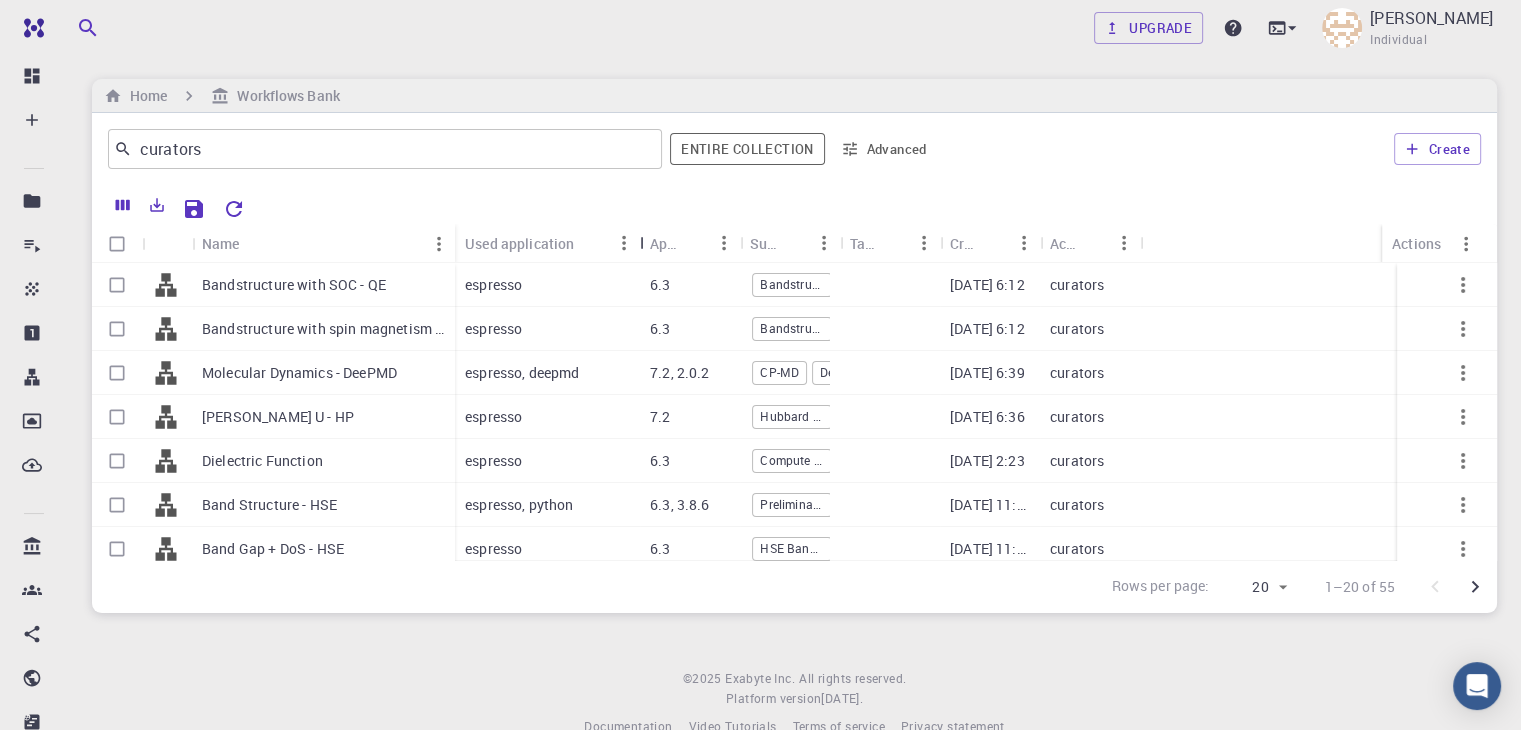 drag, startPoint x: 548, startPoint y: 235, endPoint x: 633, endPoint y: 251, distance: 86.492775 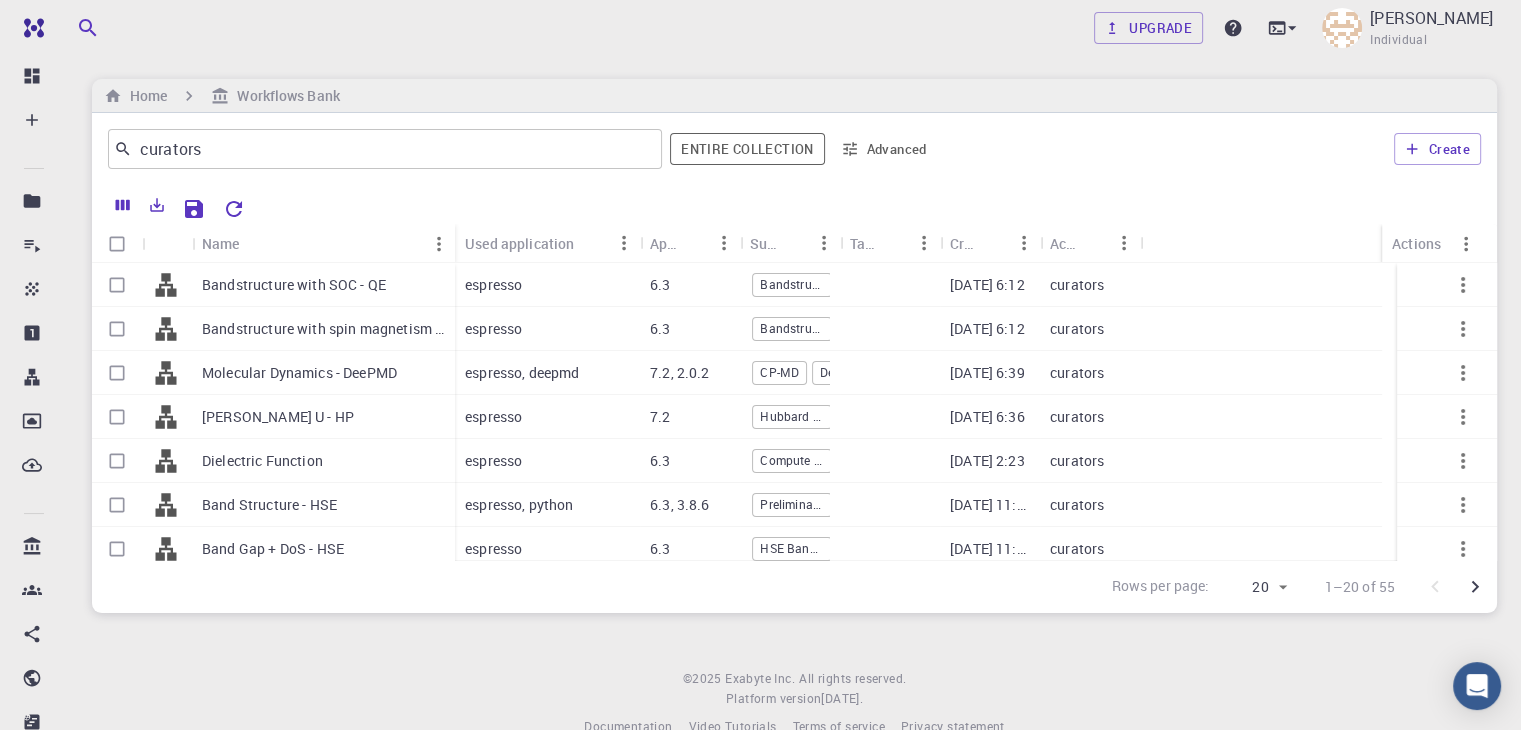 click 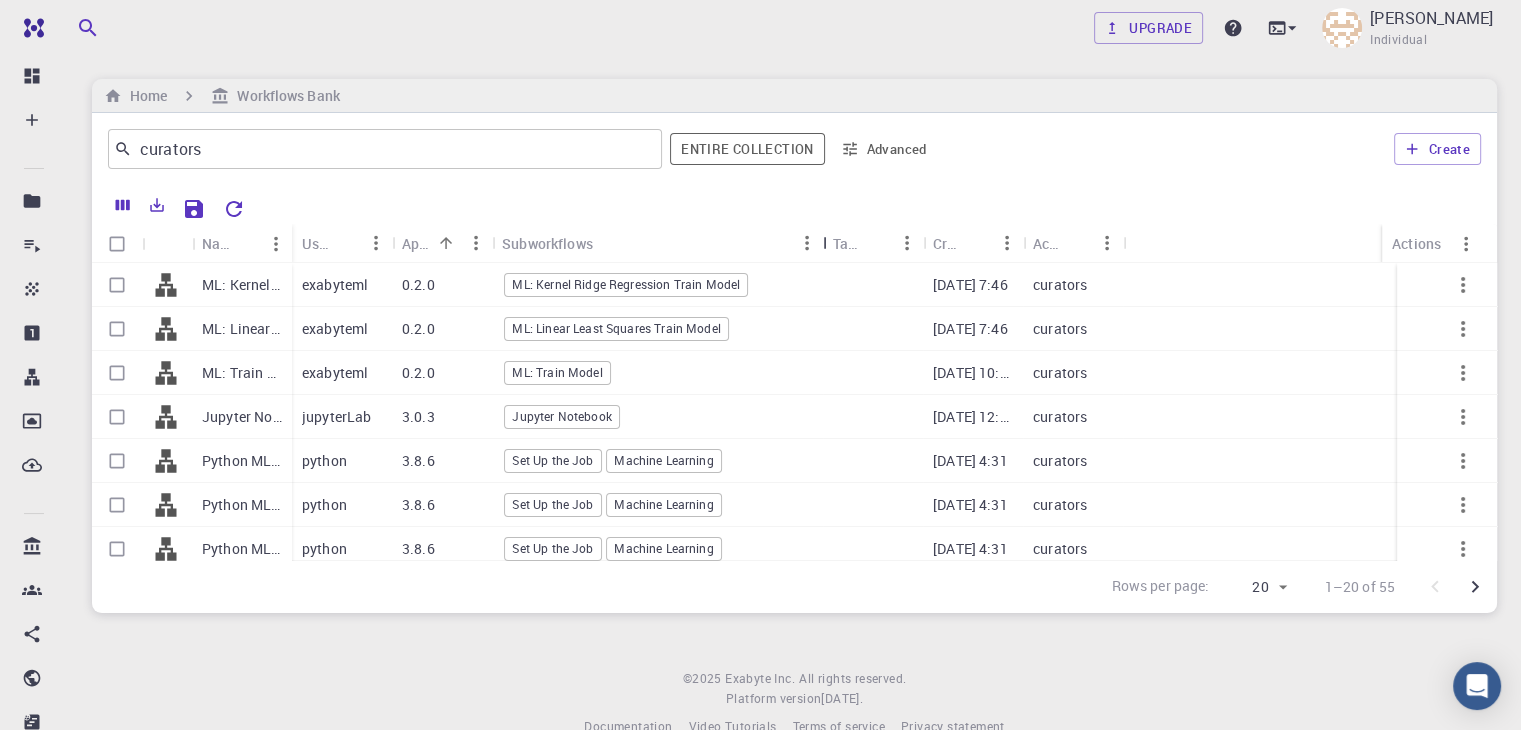 drag, startPoint x: 589, startPoint y: 241, endPoint x: 820, endPoint y: 238, distance: 231.01949 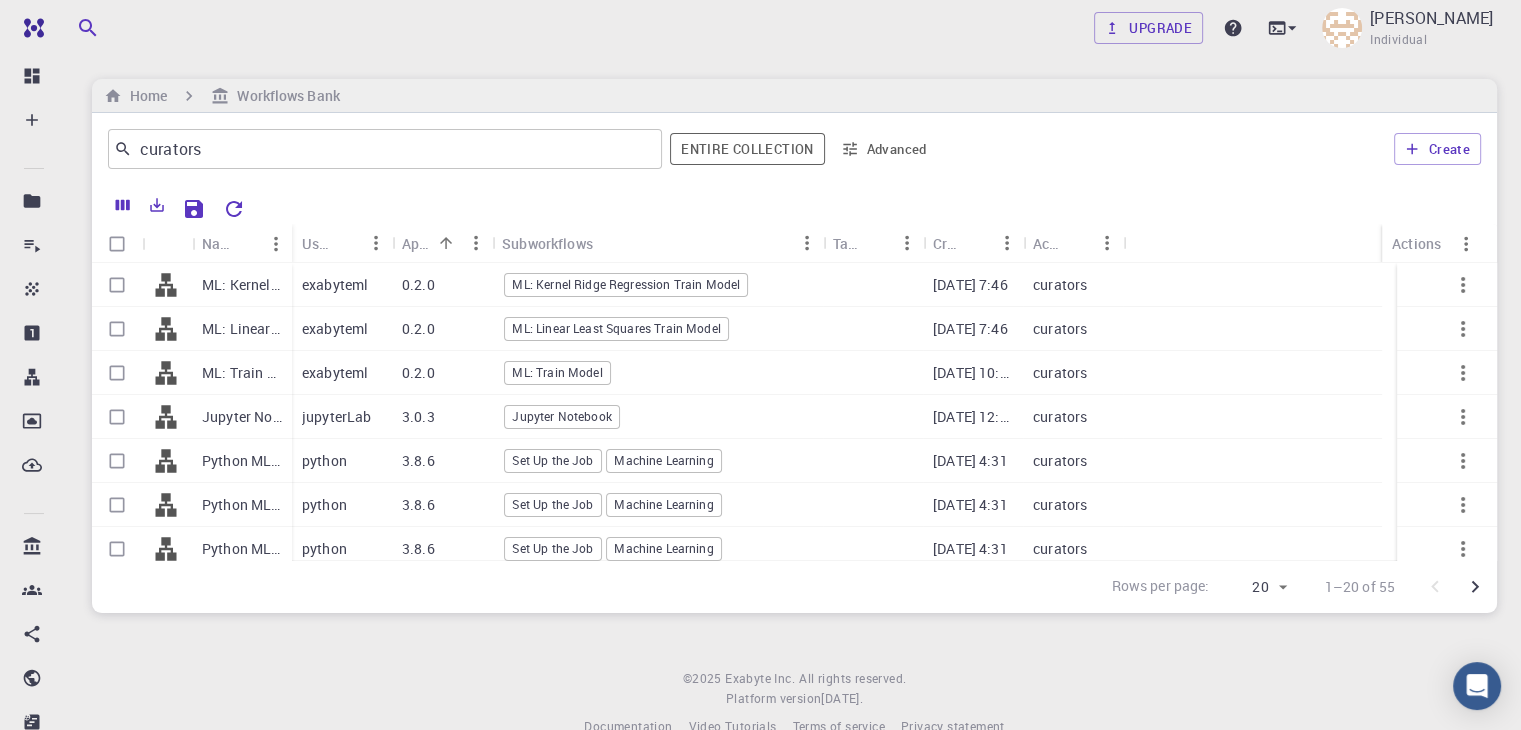 click 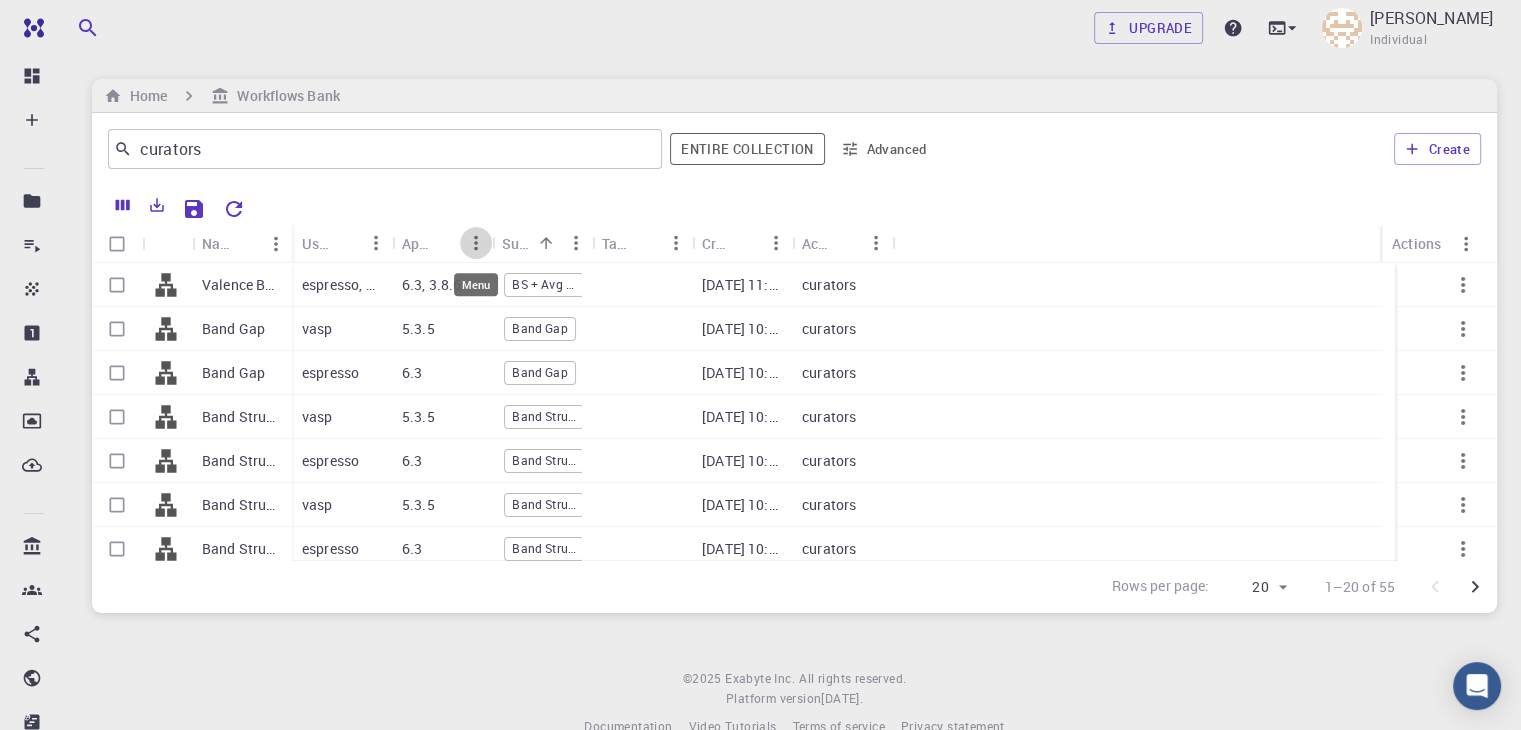 click 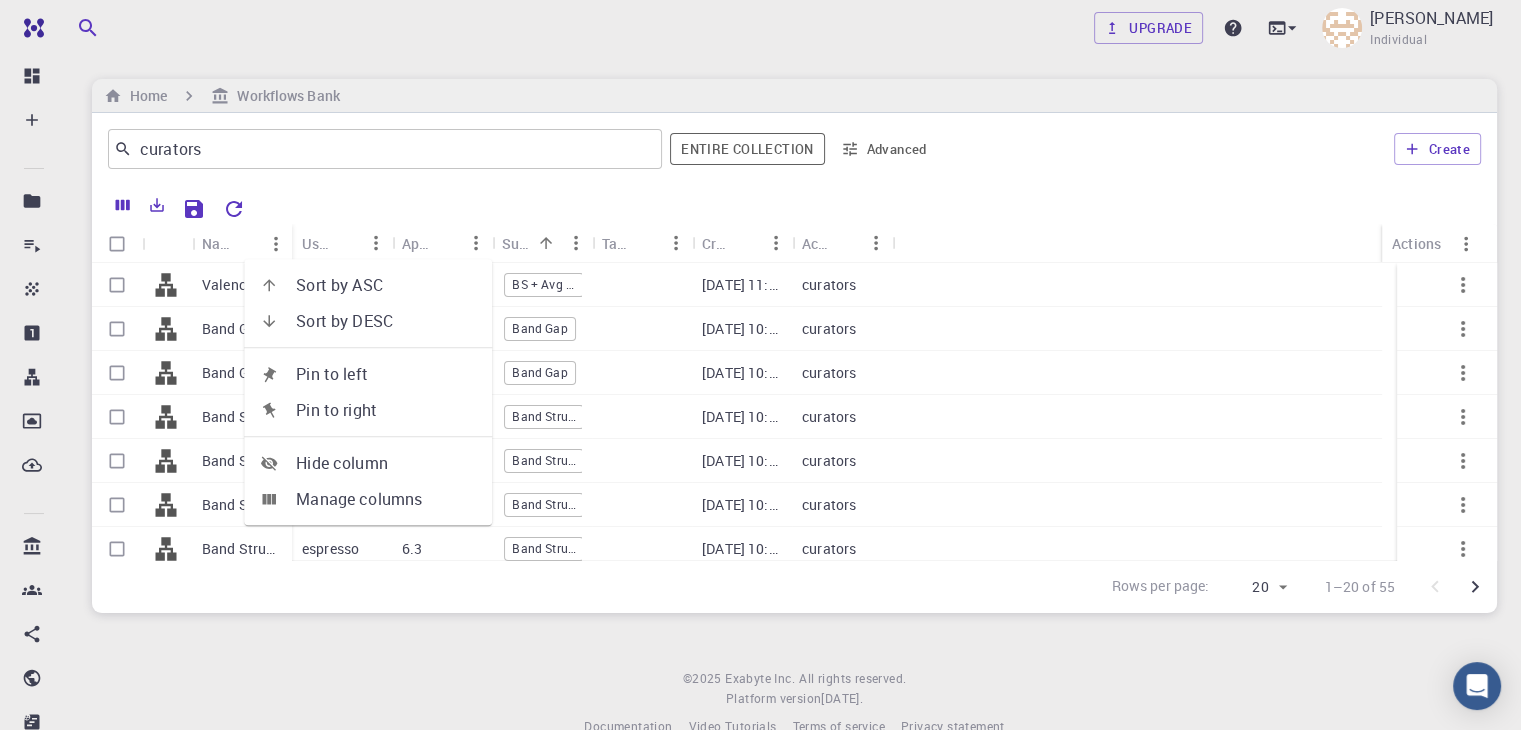 click 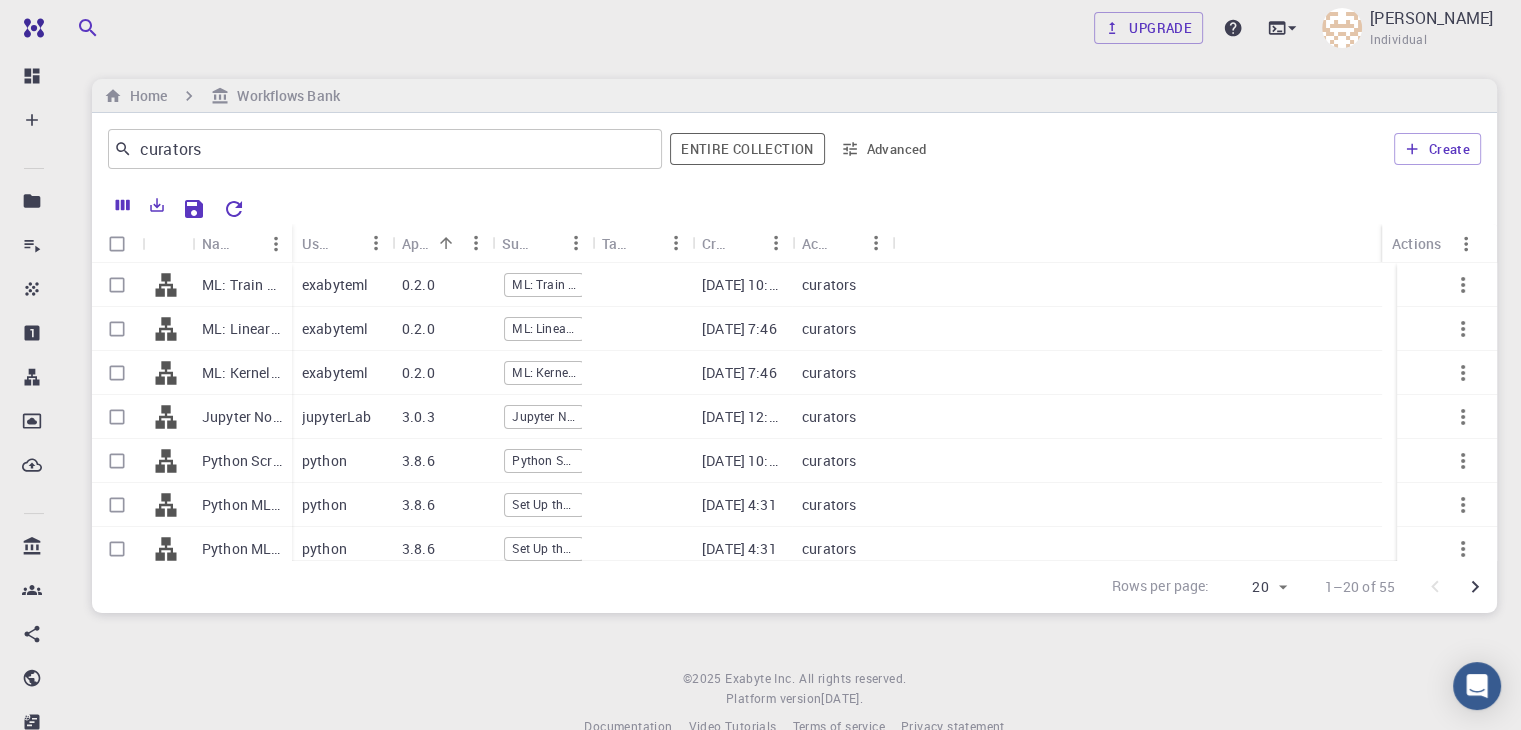 type 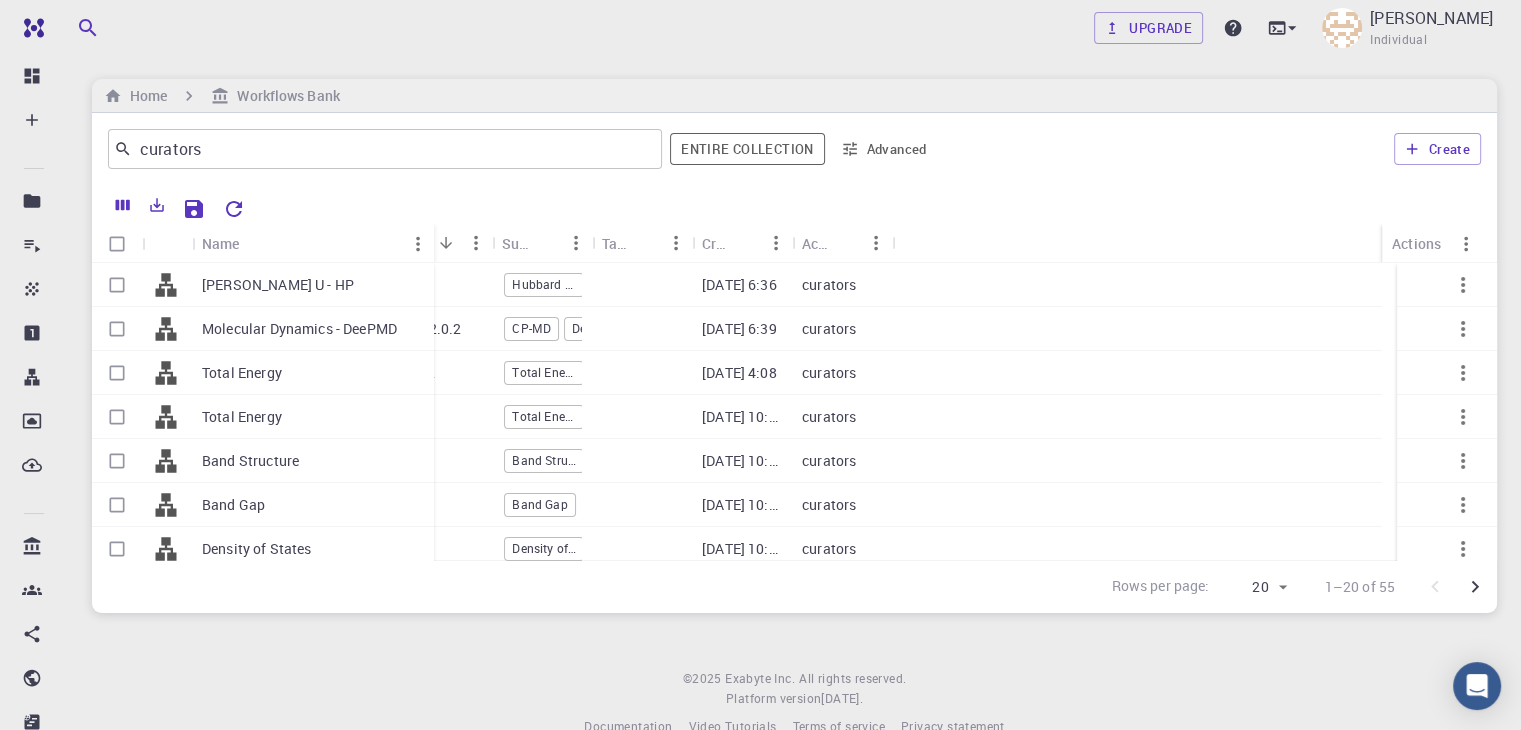 drag, startPoint x: 288, startPoint y: 245, endPoint x: 430, endPoint y: 242, distance: 142.0317 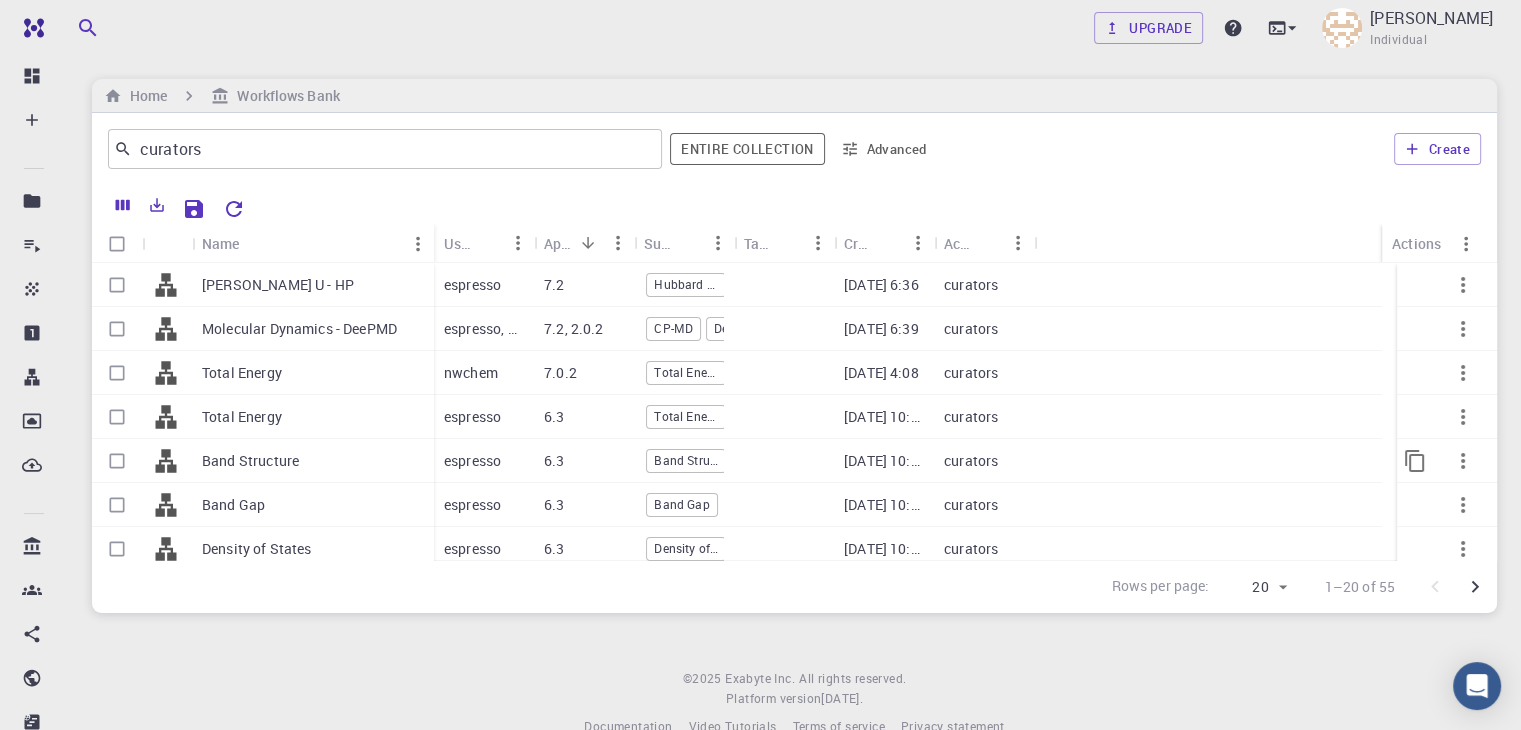 click at bounding box center [117, 461] 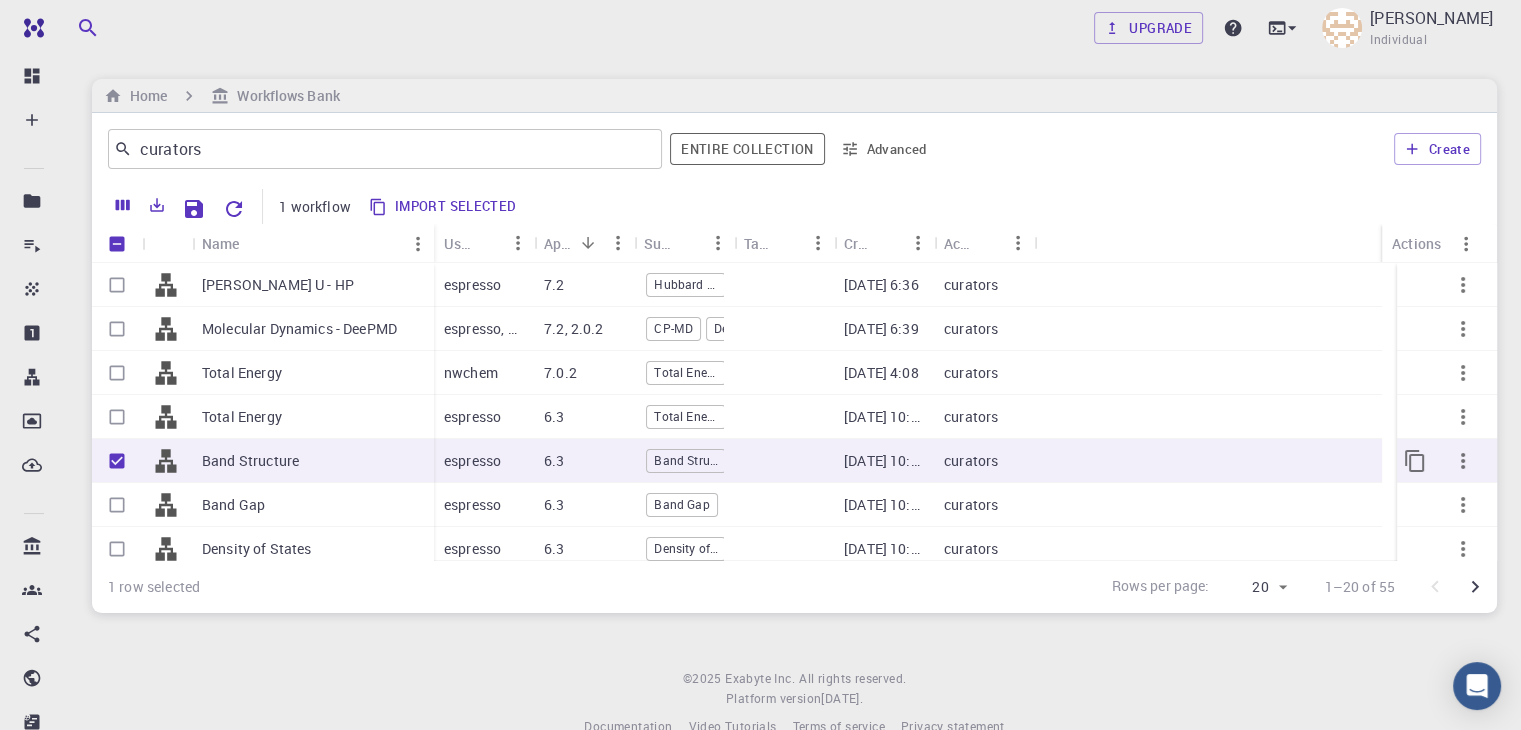 click at bounding box center (117, 461) 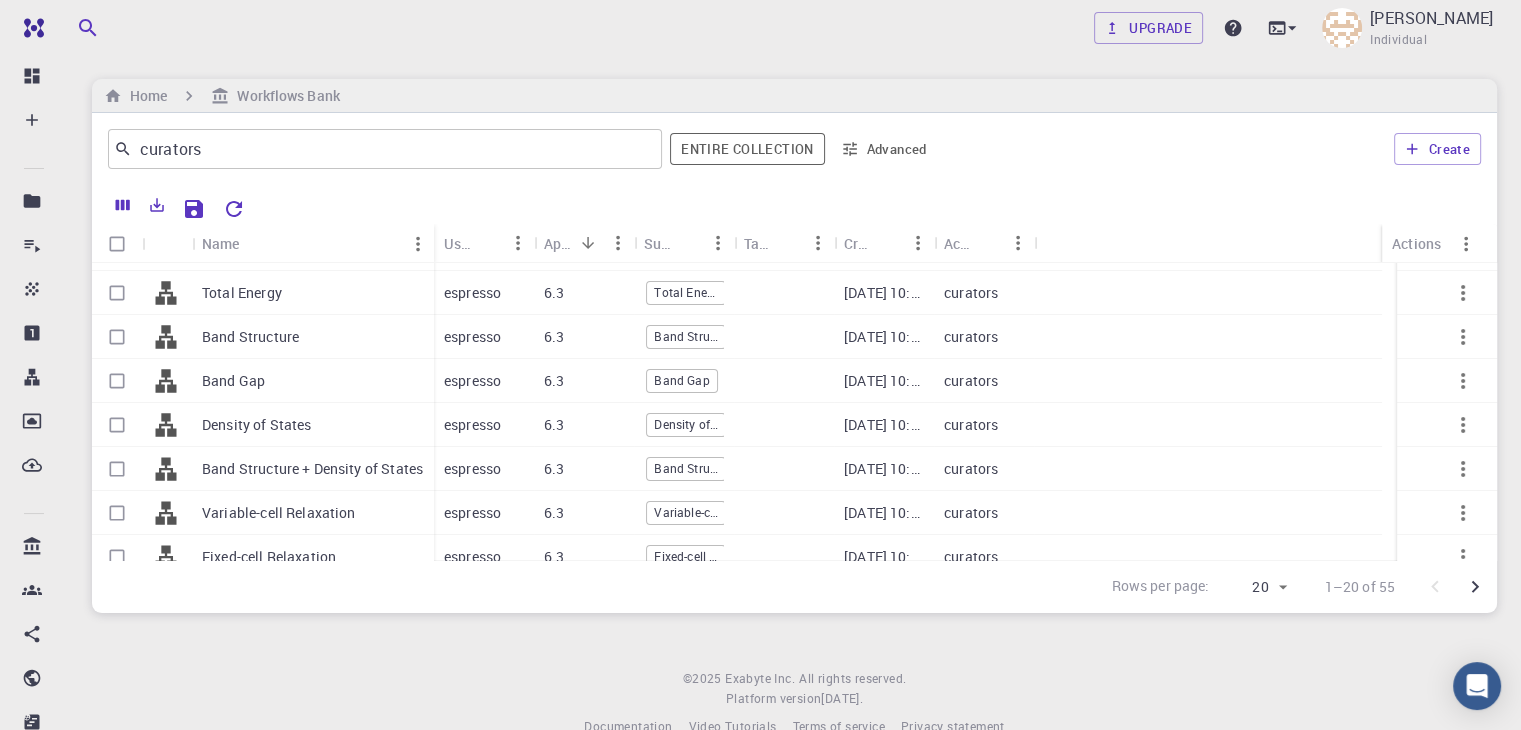 scroll, scrollTop: 192, scrollLeft: 0, axis: vertical 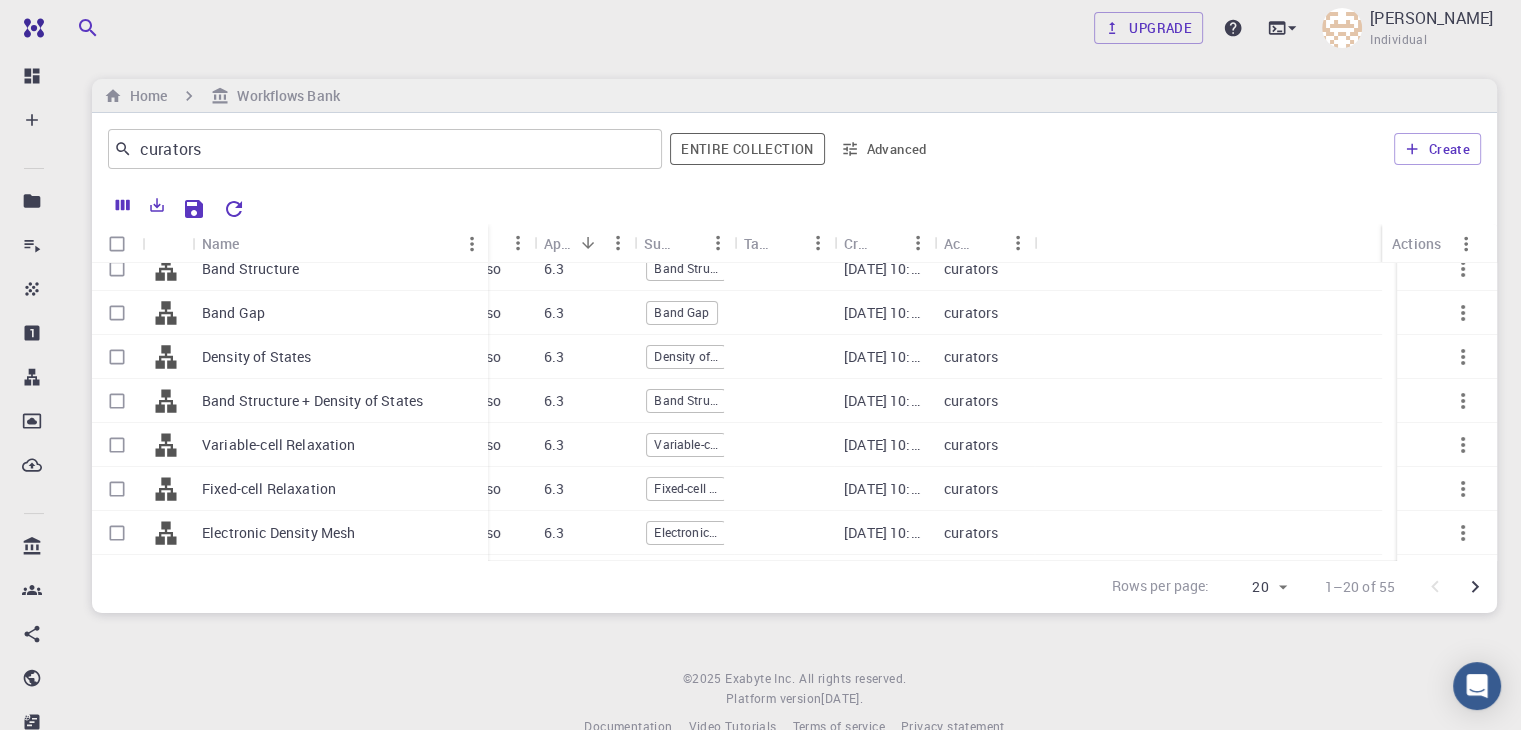 drag, startPoint x: 432, startPoint y: 240, endPoint x: 486, endPoint y: 239, distance: 54.00926 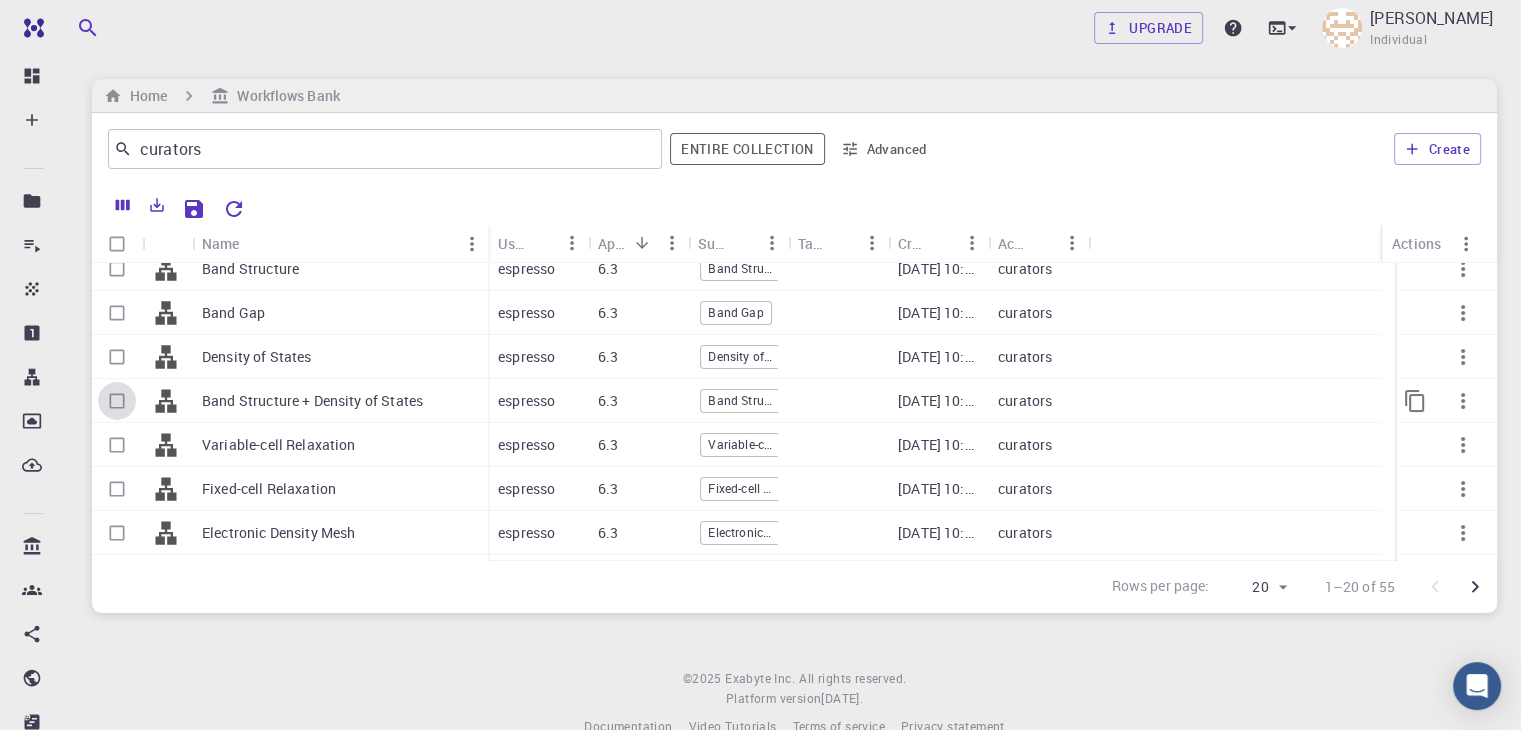 click at bounding box center (117, 401) 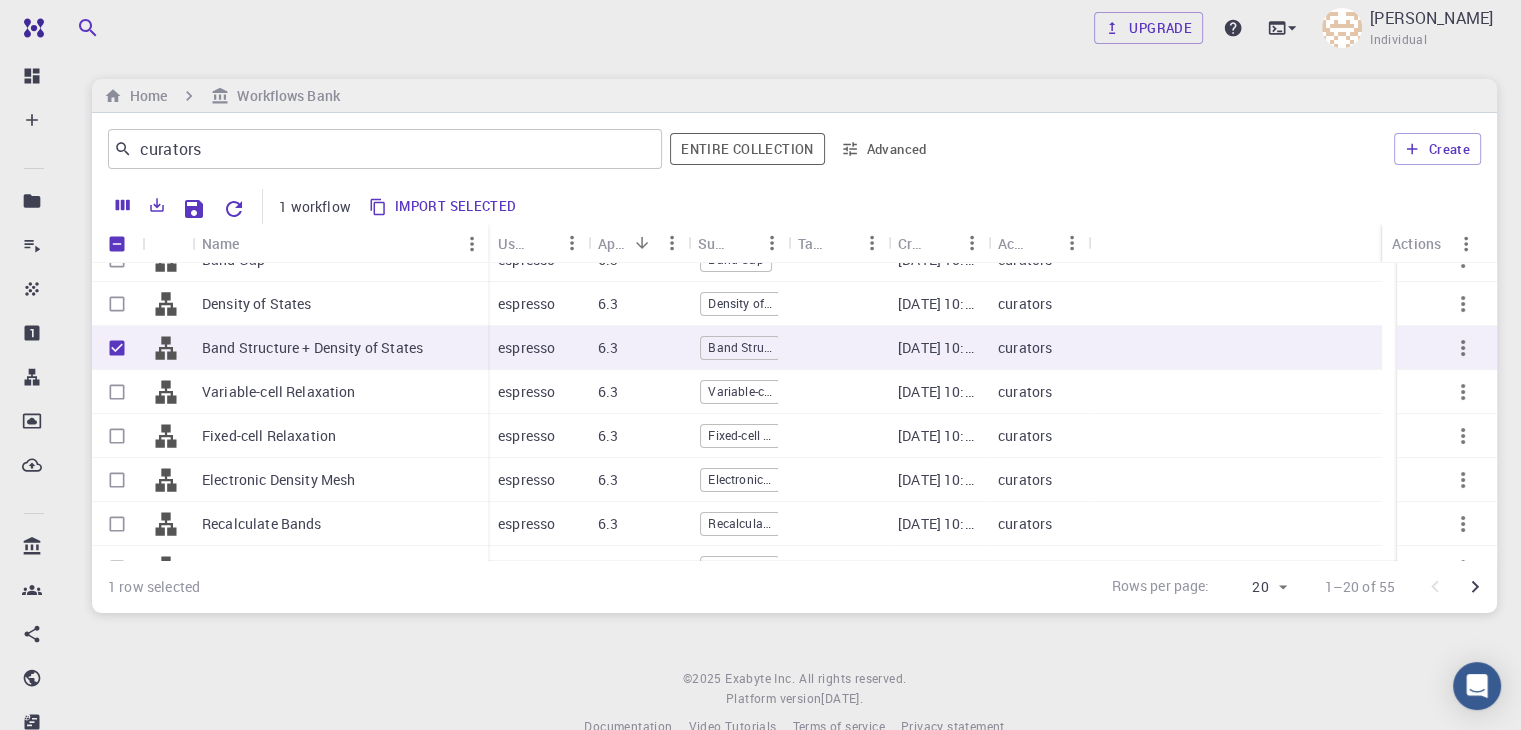 scroll, scrollTop: 199, scrollLeft: 0, axis: vertical 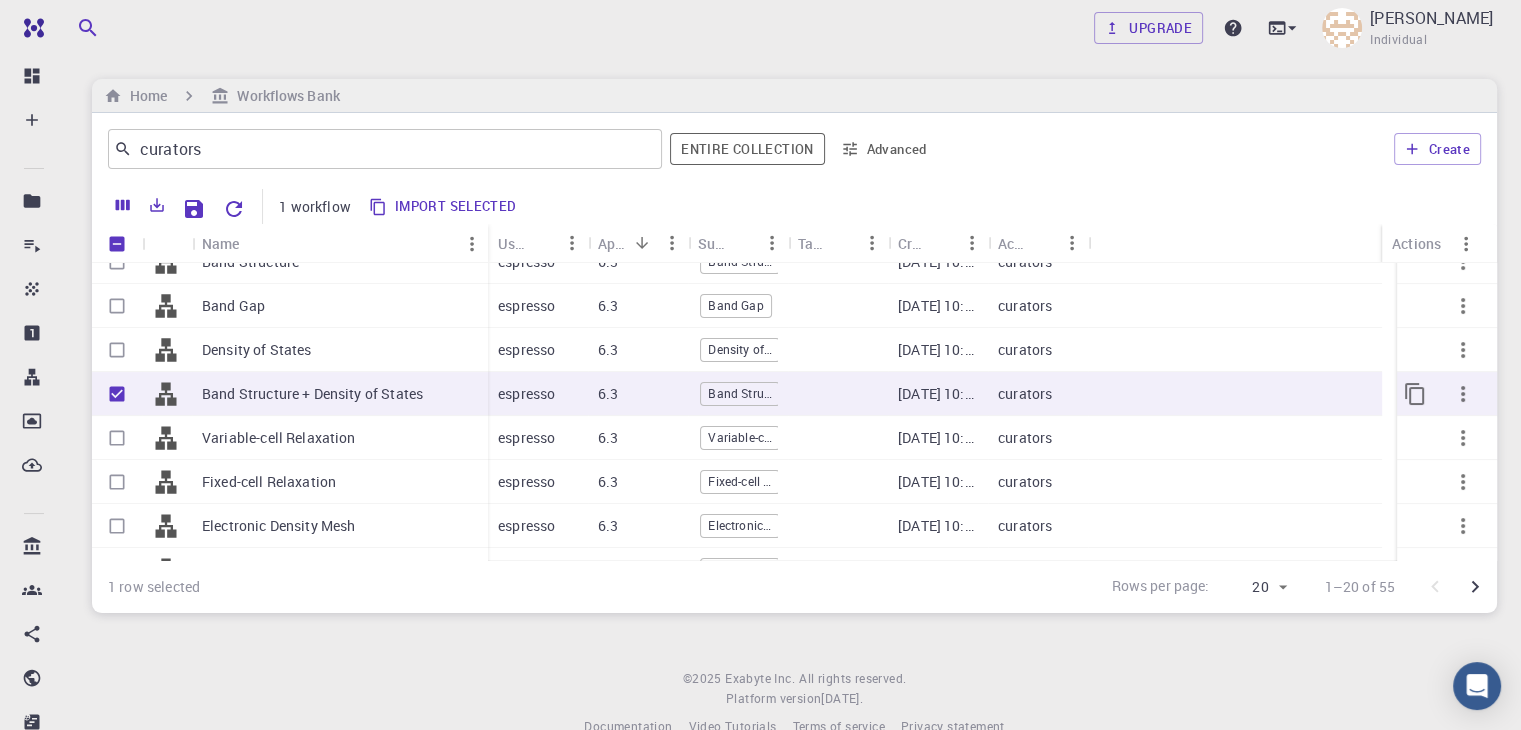 click 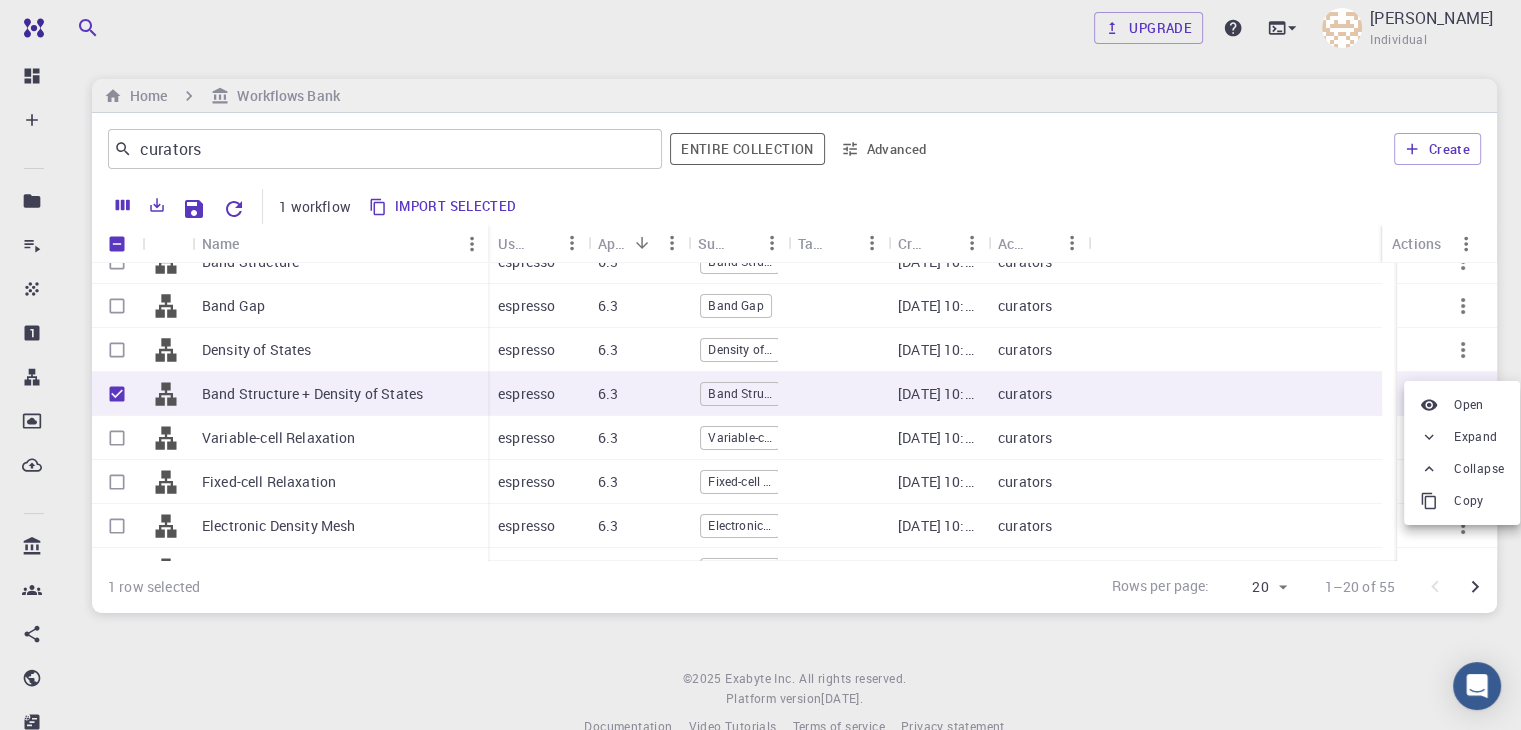 click at bounding box center (760, 365) 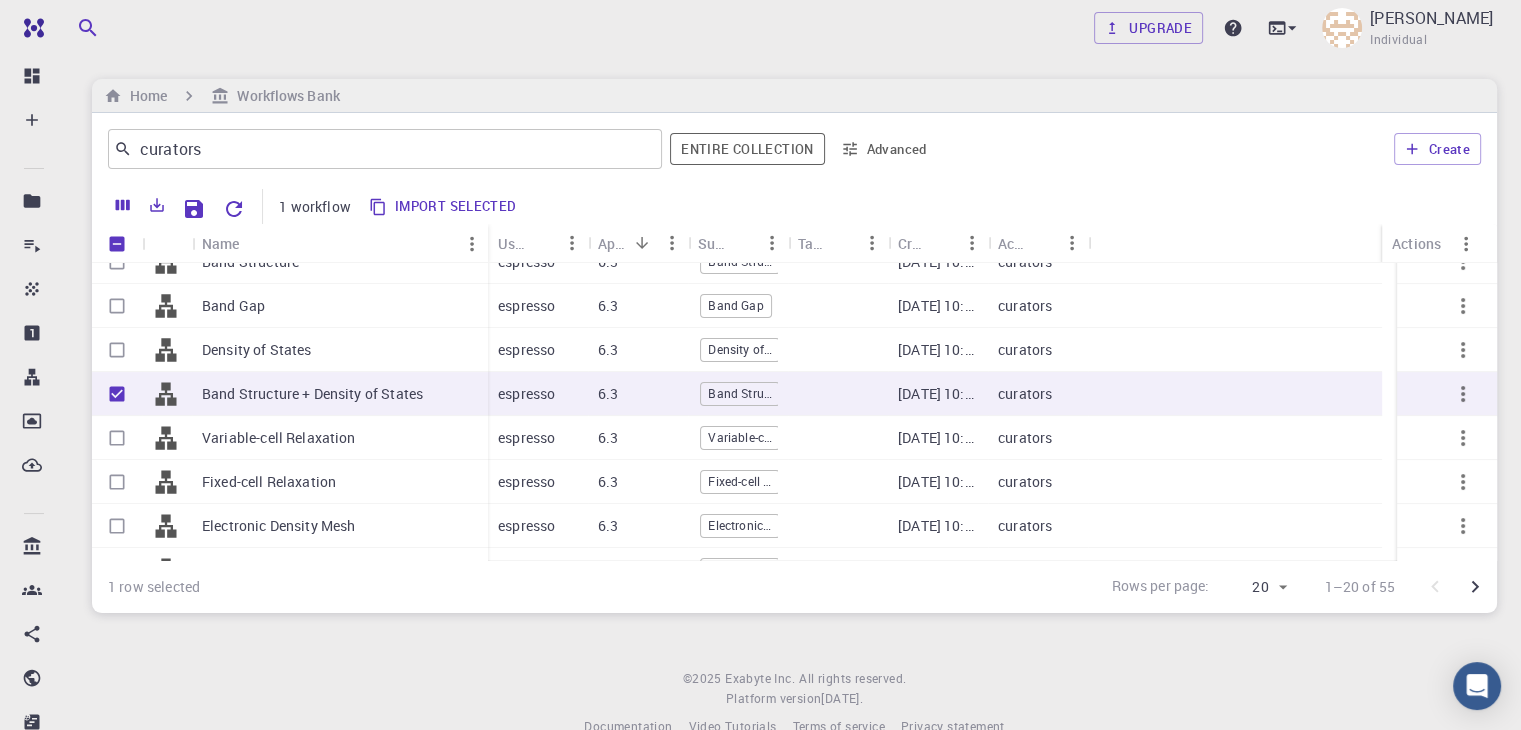 click at bounding box center (1235, 394) 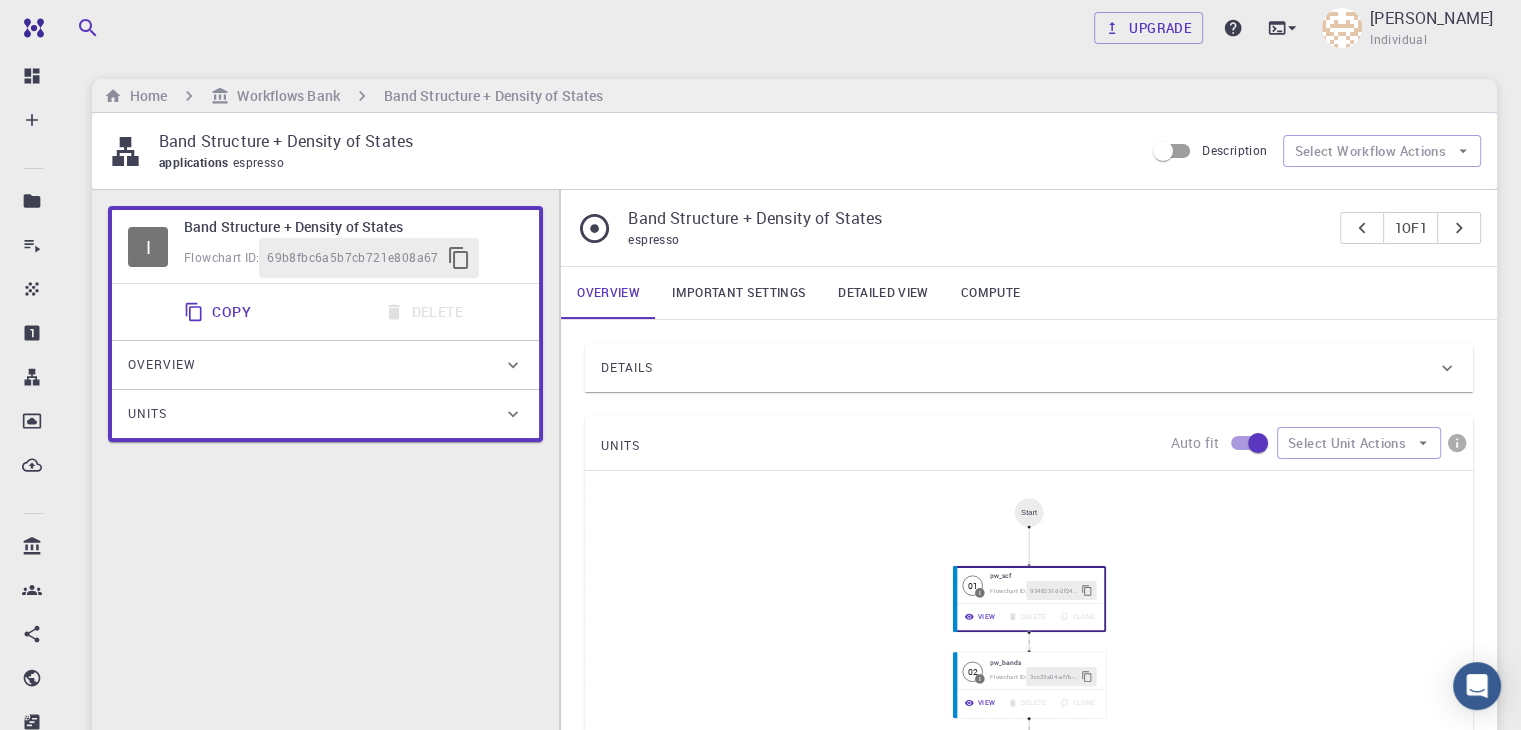 drag, startPoint x: 560, startPoint y: 464, endPoint x: 568, endPoint y: 634, distance: 170.18813 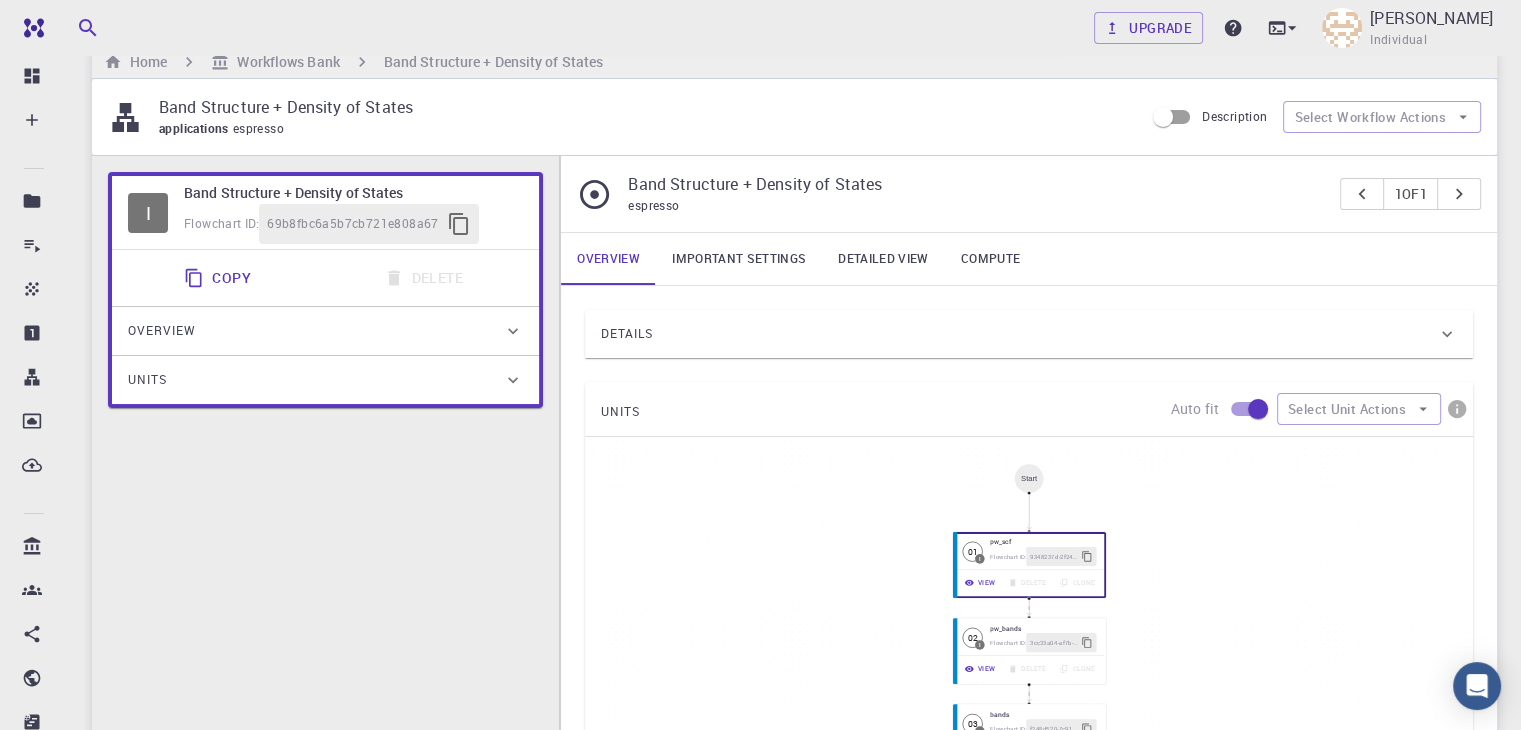 scroll, scrollTop: 0, scrollLeft: 0, axis: both 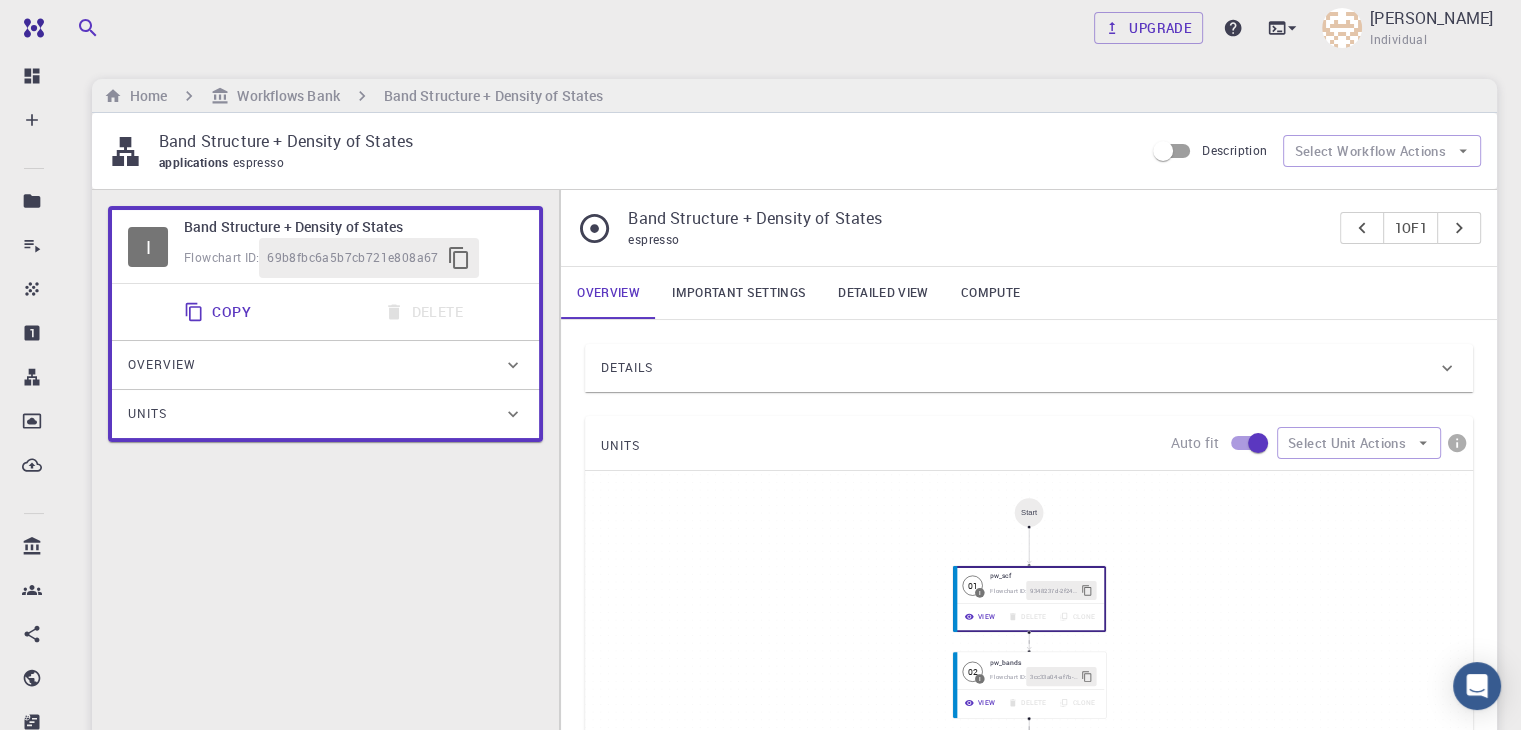 click on "Overview" at bounding box center [315, 365] 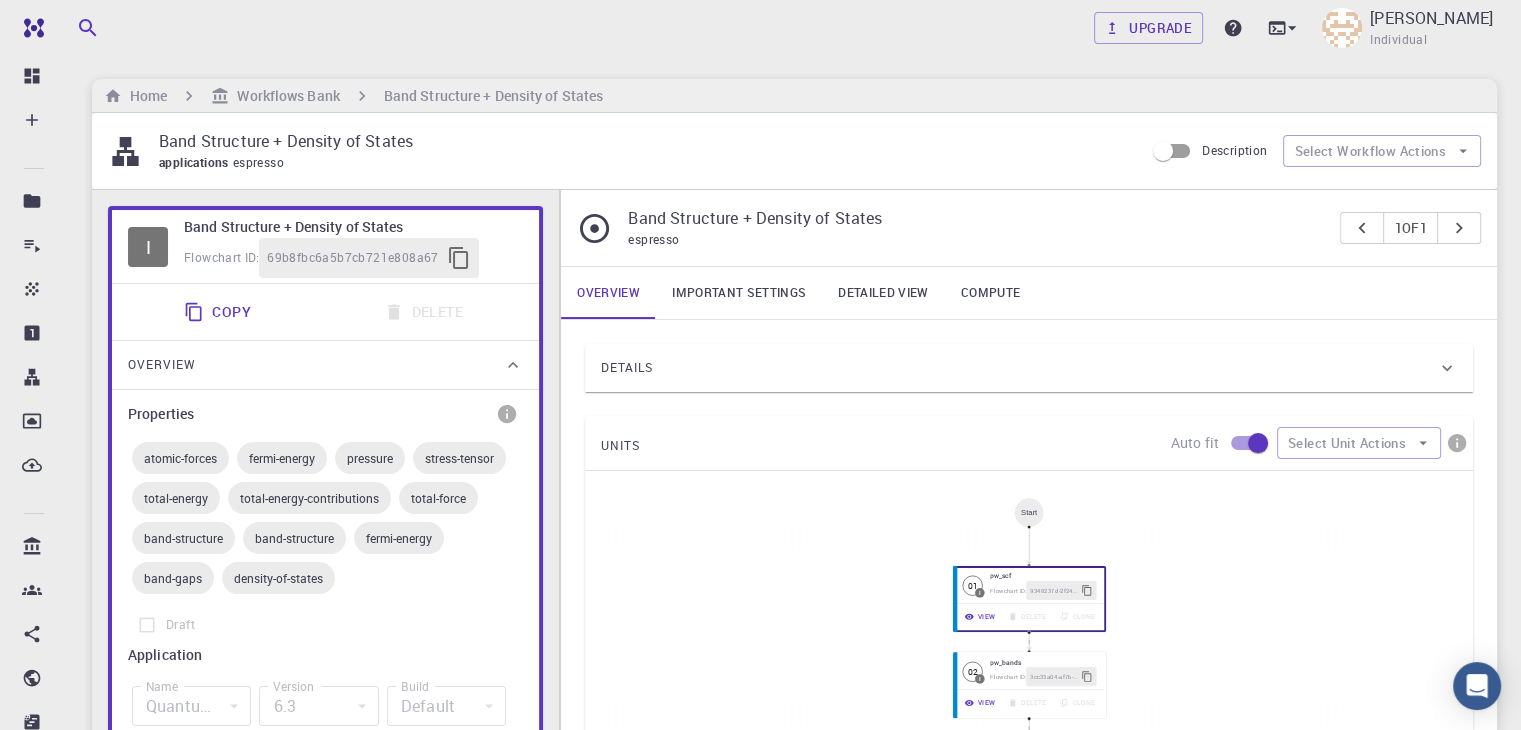 click on "Overview" at bounding box center (315, 365) 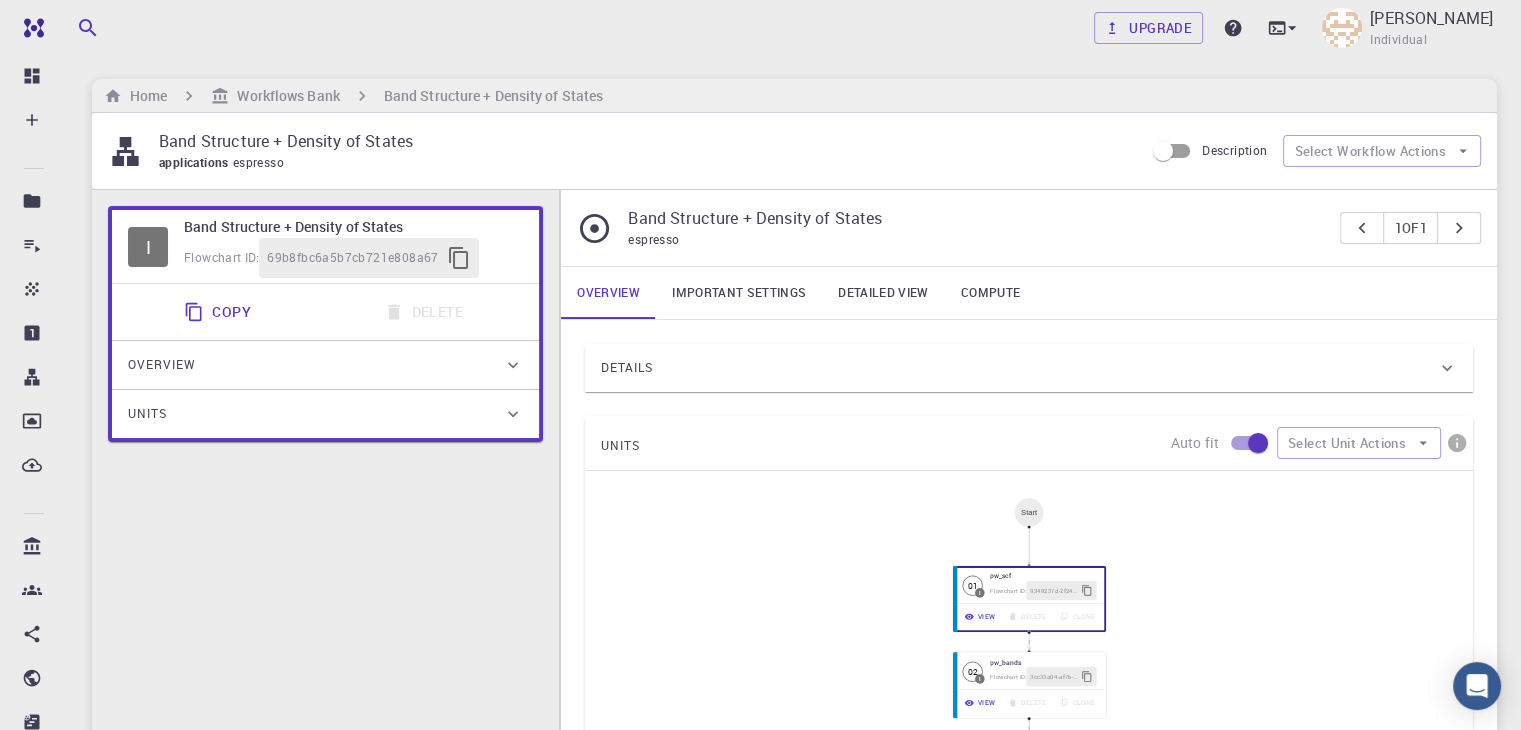 click on "I Band Structure + Density of States Flowchart ID:  69b8fbc6a5b7cb721e808a67 Copy Delete Overview Properties atomic-forces fermi-energy pressure stress-tensor total-energy total-energy-contributions total-force band-structure band-structure fermi-energy band-gaps density-of-states Draft Application Name Quantum Espresso espresso Name Version 6.3 6.3 Version Build Default Default Build Units 01 I pw_scf 9348237d-2f24-47fa-8772-8482316ada54 02 I pw_bands 3cc33a04-af7b-415c-9ee8-4a2f09d4c2db 03 I bands f248d520-7c91-45bd-bf63-f18bdb3f22ce 04 I pw_nscf 1442419c-09c3-4296-abd4-0453e5754461 05 I projwfc 4a6a24d4-03ff-41ae-9060-dcdc5bef1e1f" at bounding box center [325, 324] 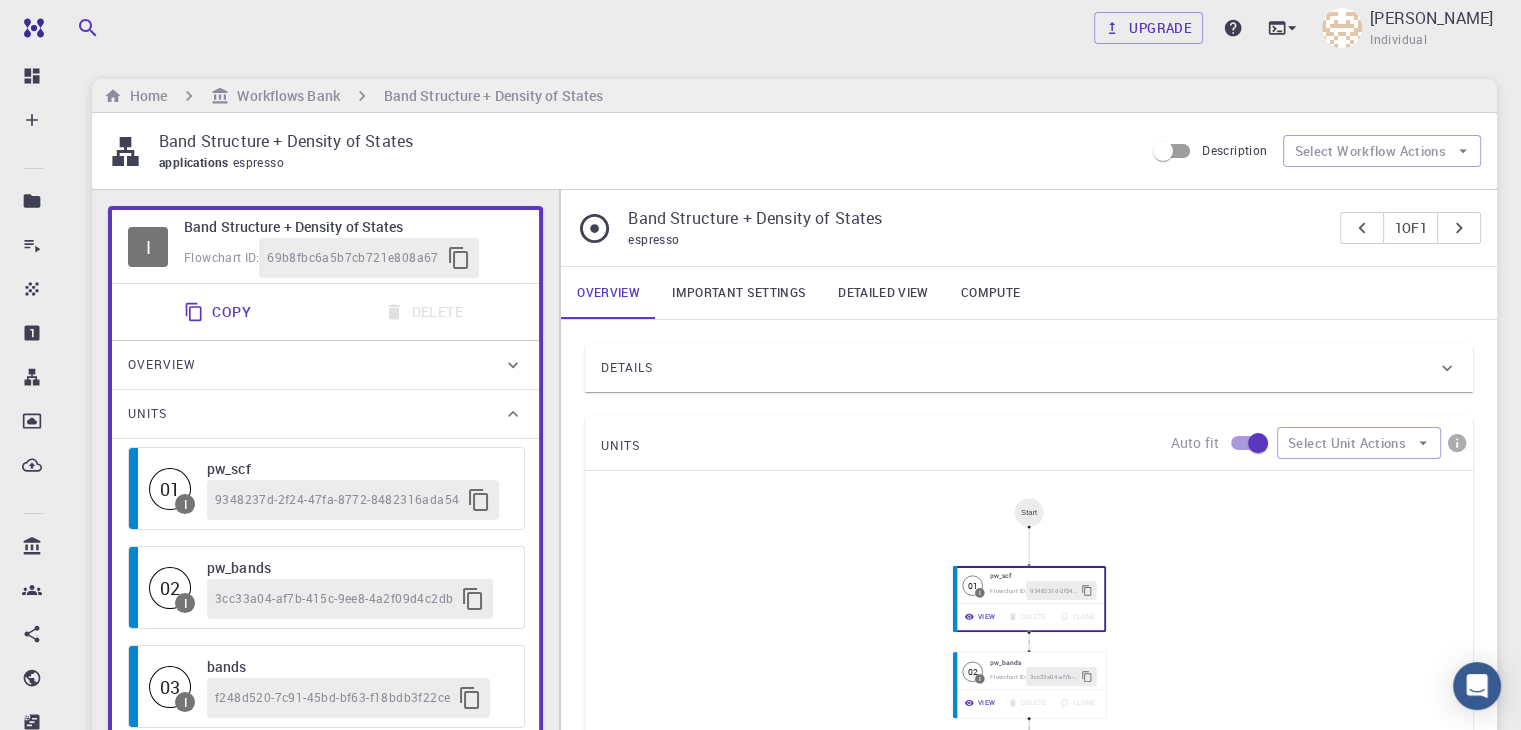 click on "01" at bounding box center (170, 489) 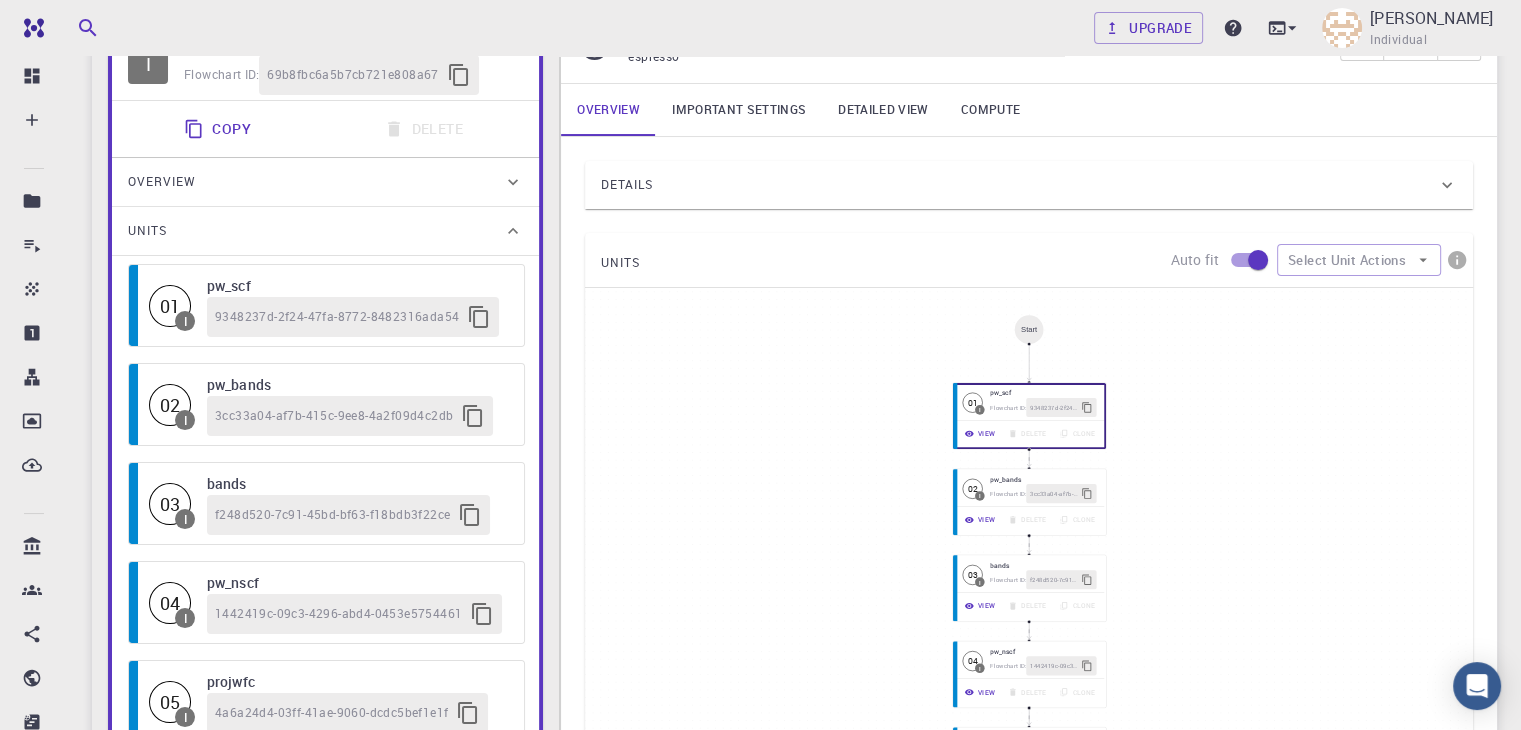 scroll, scrollTop: 0, scrollLeft: 0, axis: both 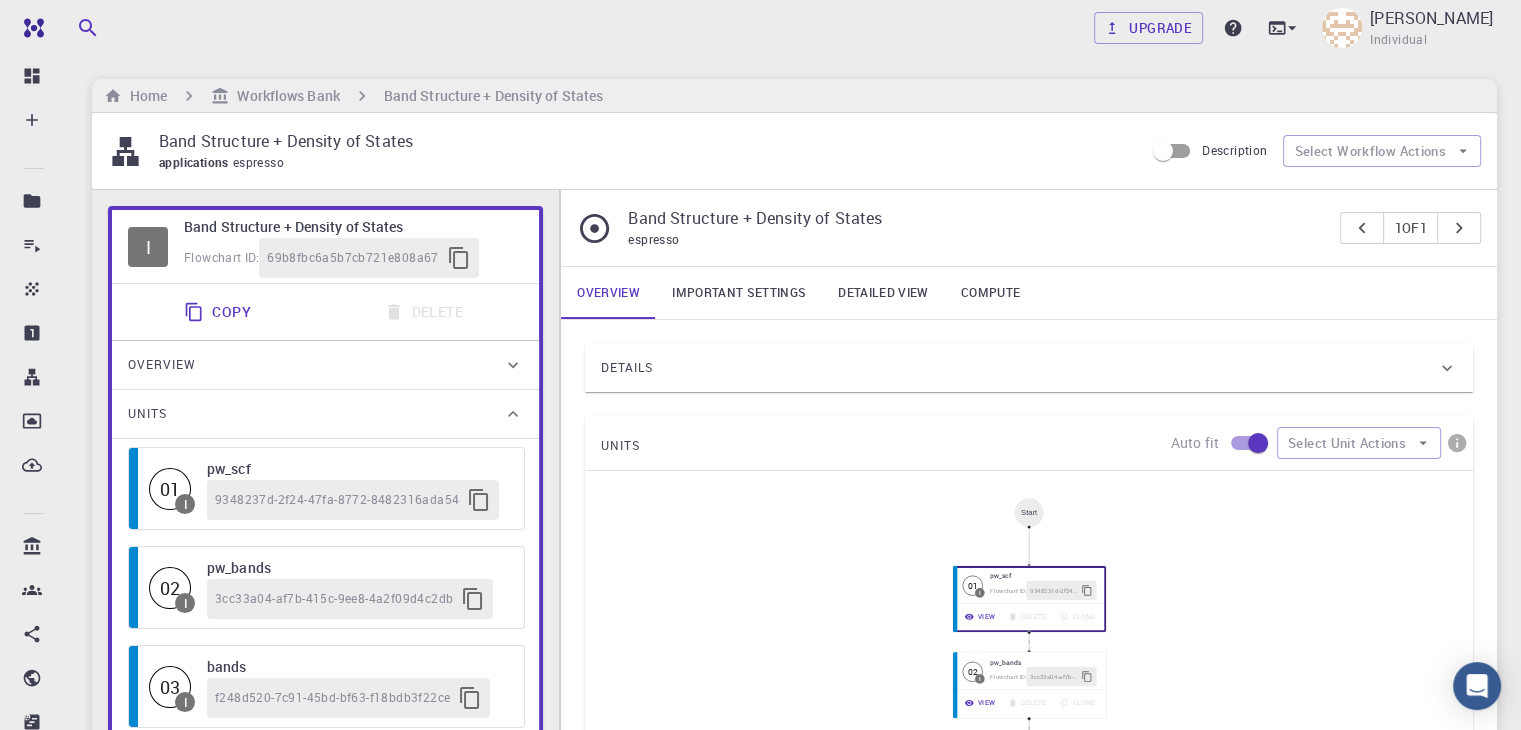 click on "Units" at bounding box center [315, 414] 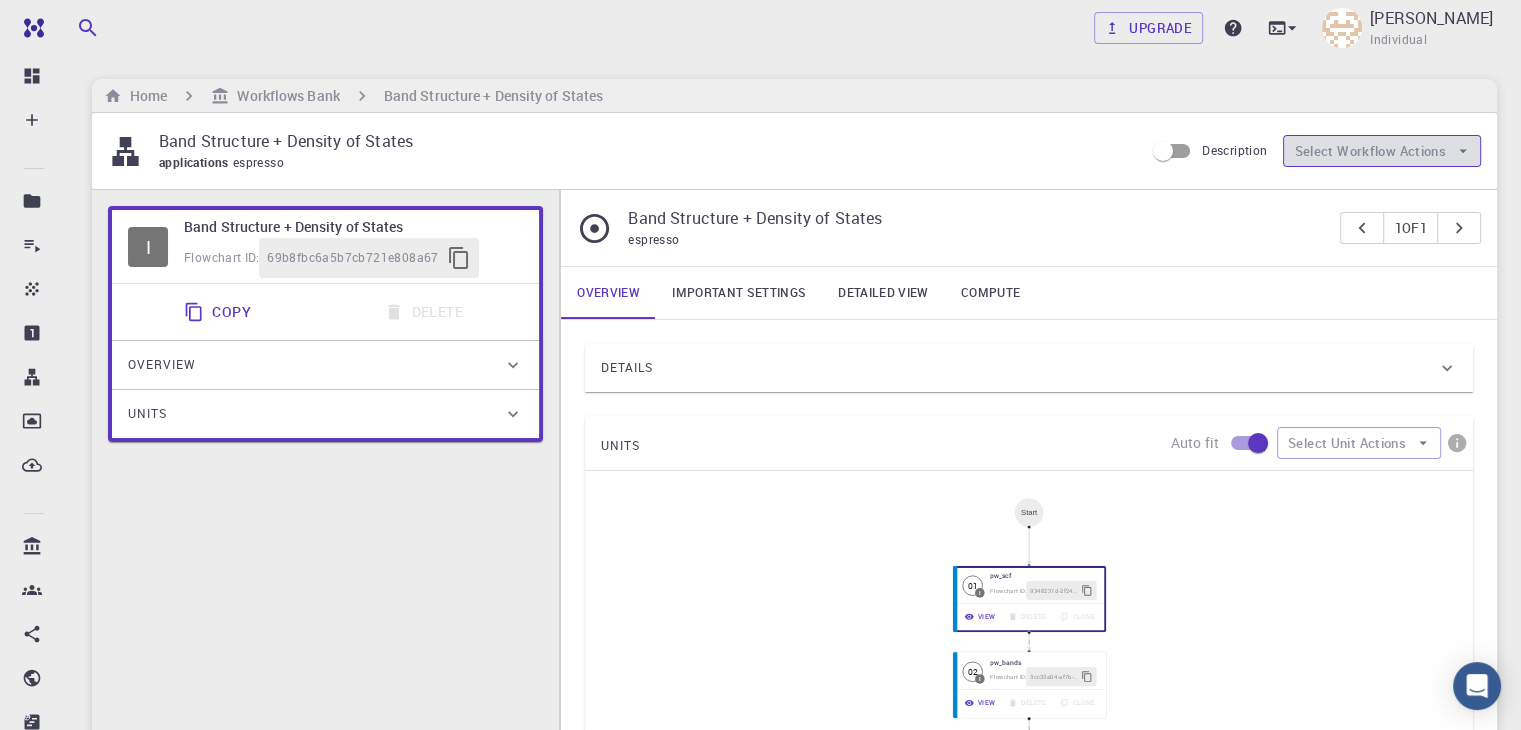 click on "Select Workflow Actions" at bounding box center [1382, 151] 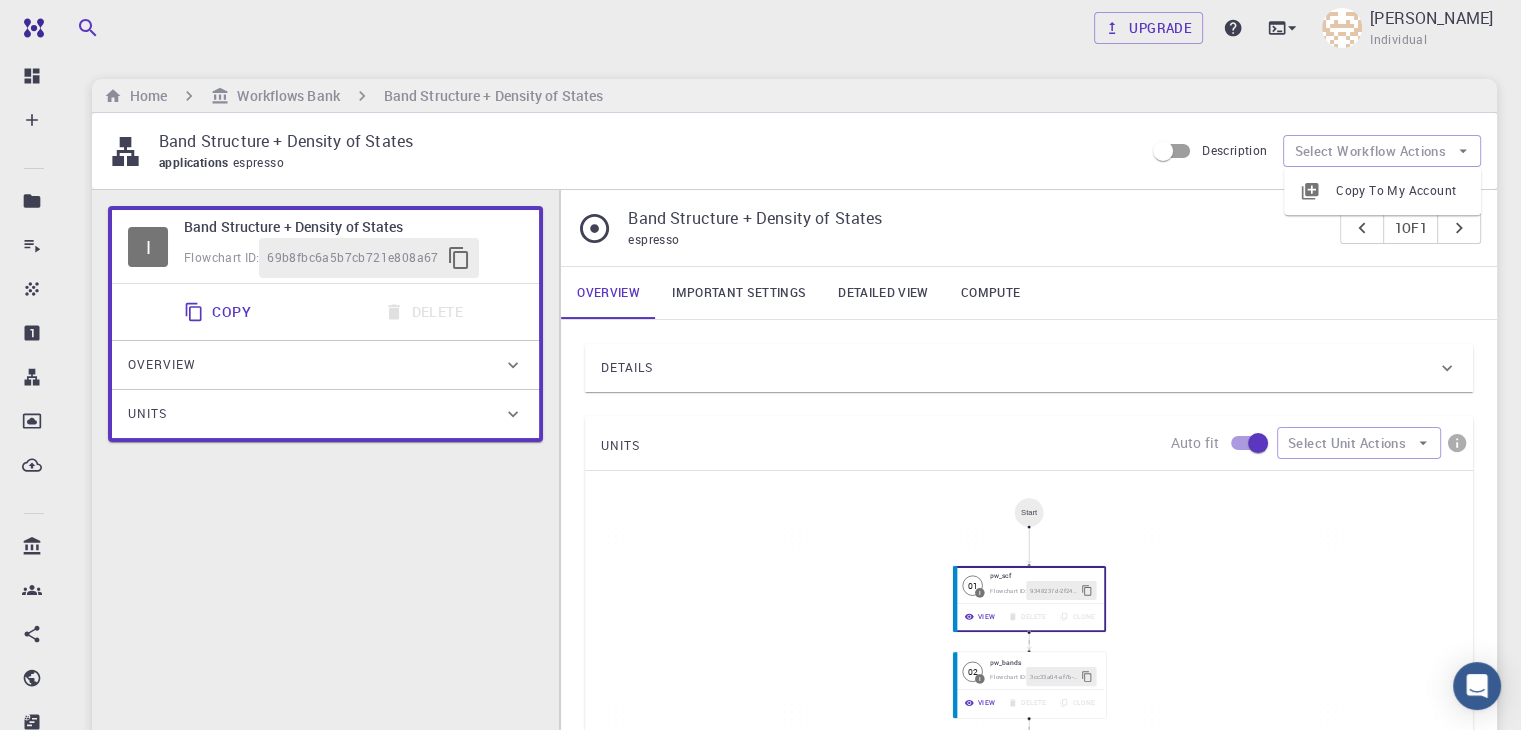 click on "Copy To My Account" at bounding box center [1400, 191] 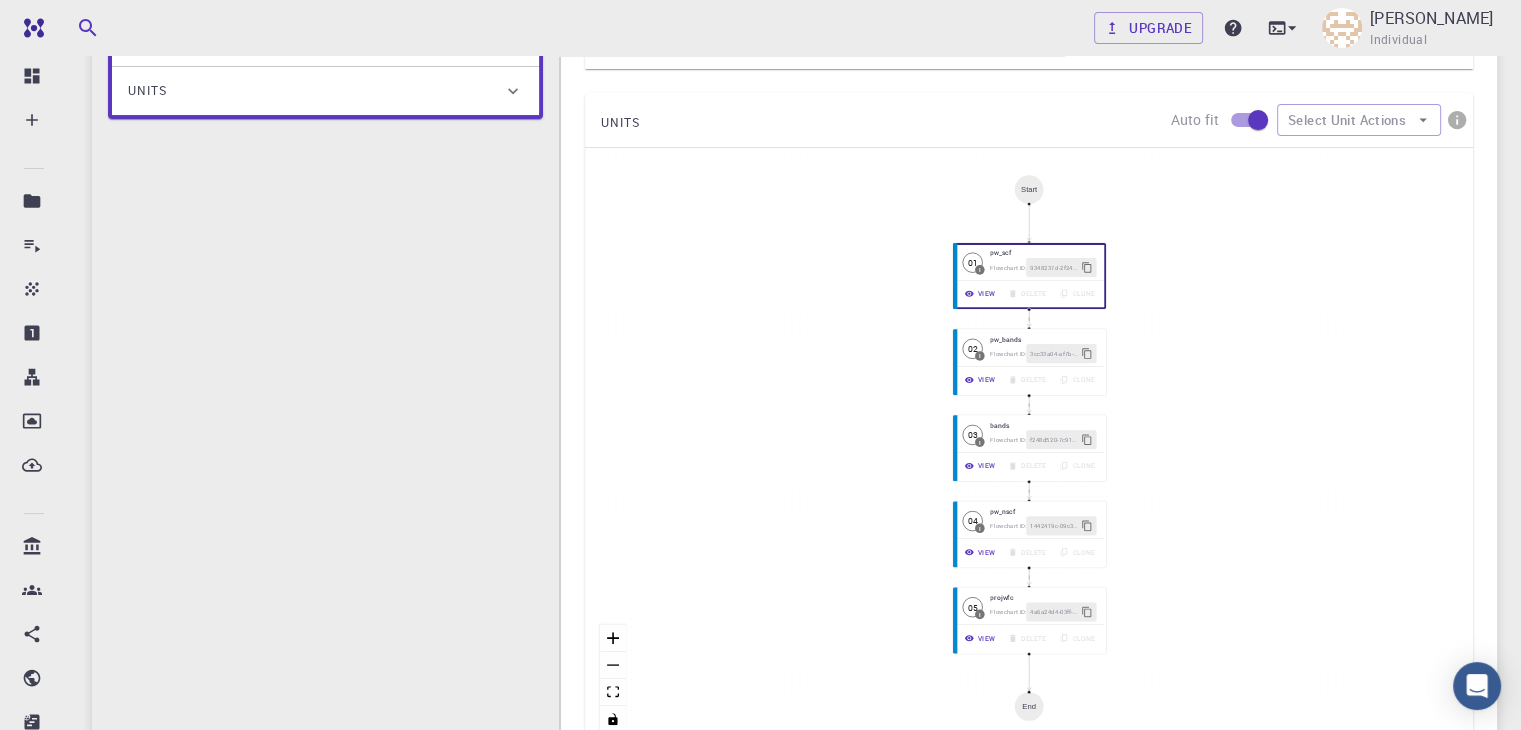 scroll, scrollTop: 0, scrollLeft: 0, axis: both 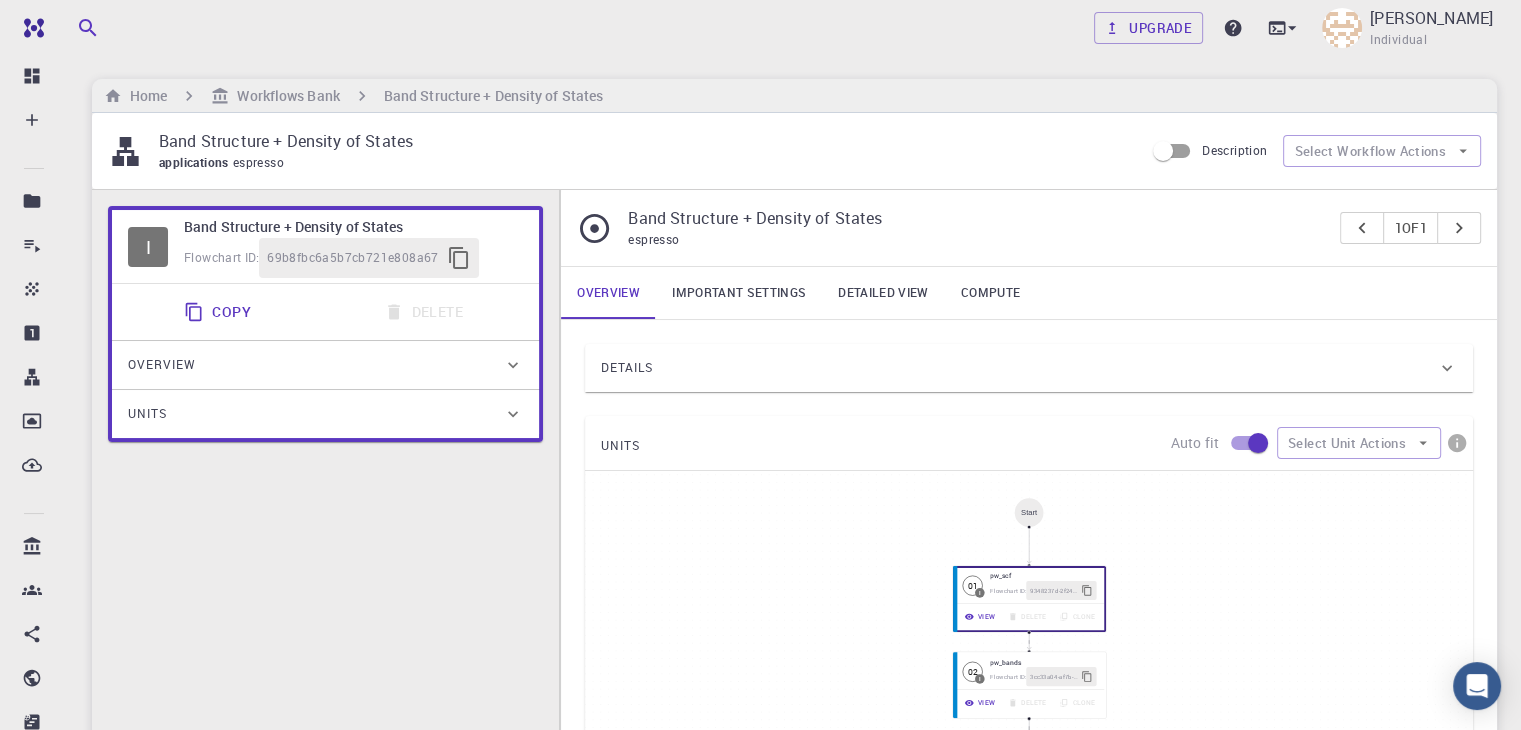click on "Important settings" at bounding box center (739, 293) 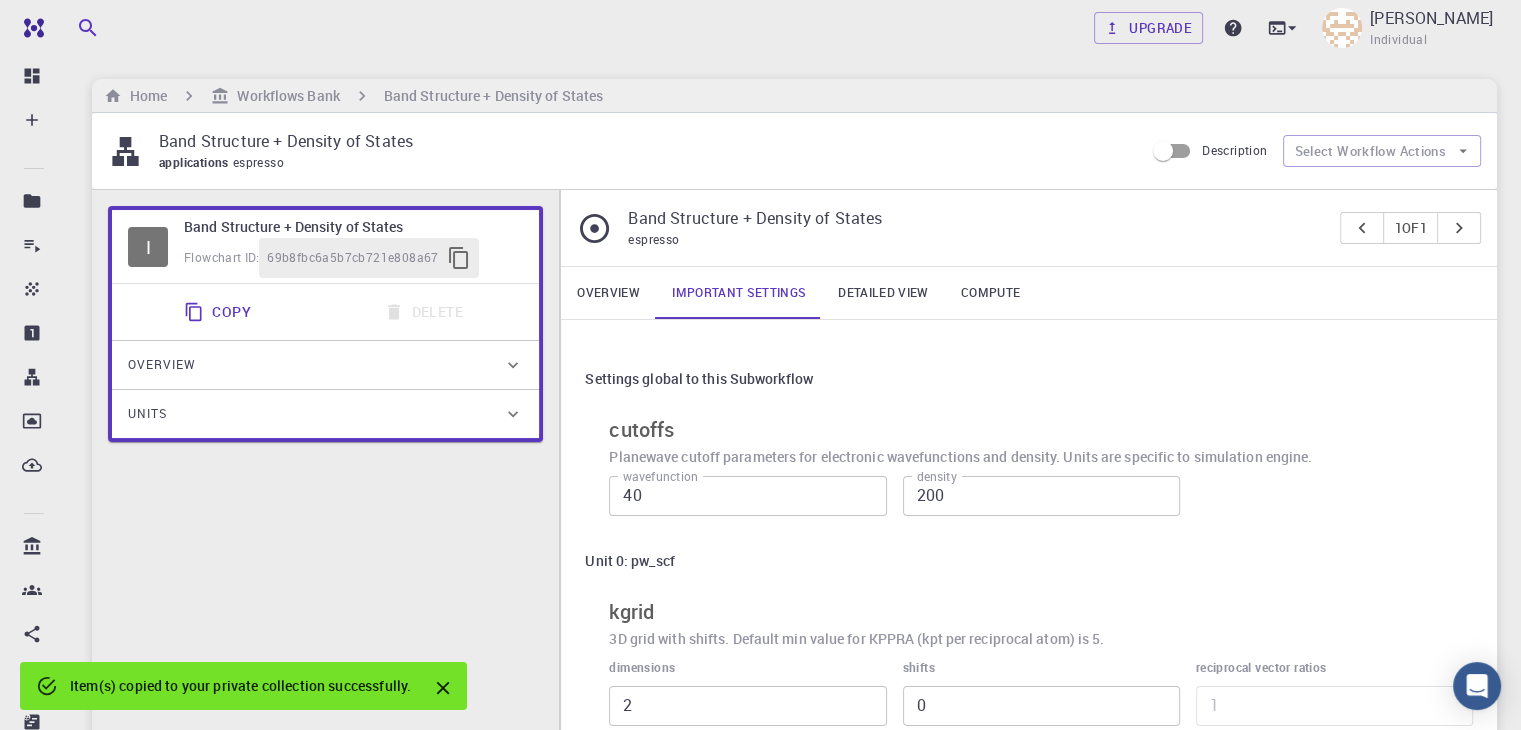 click on "Important settings" at bounding box center [739, 293] 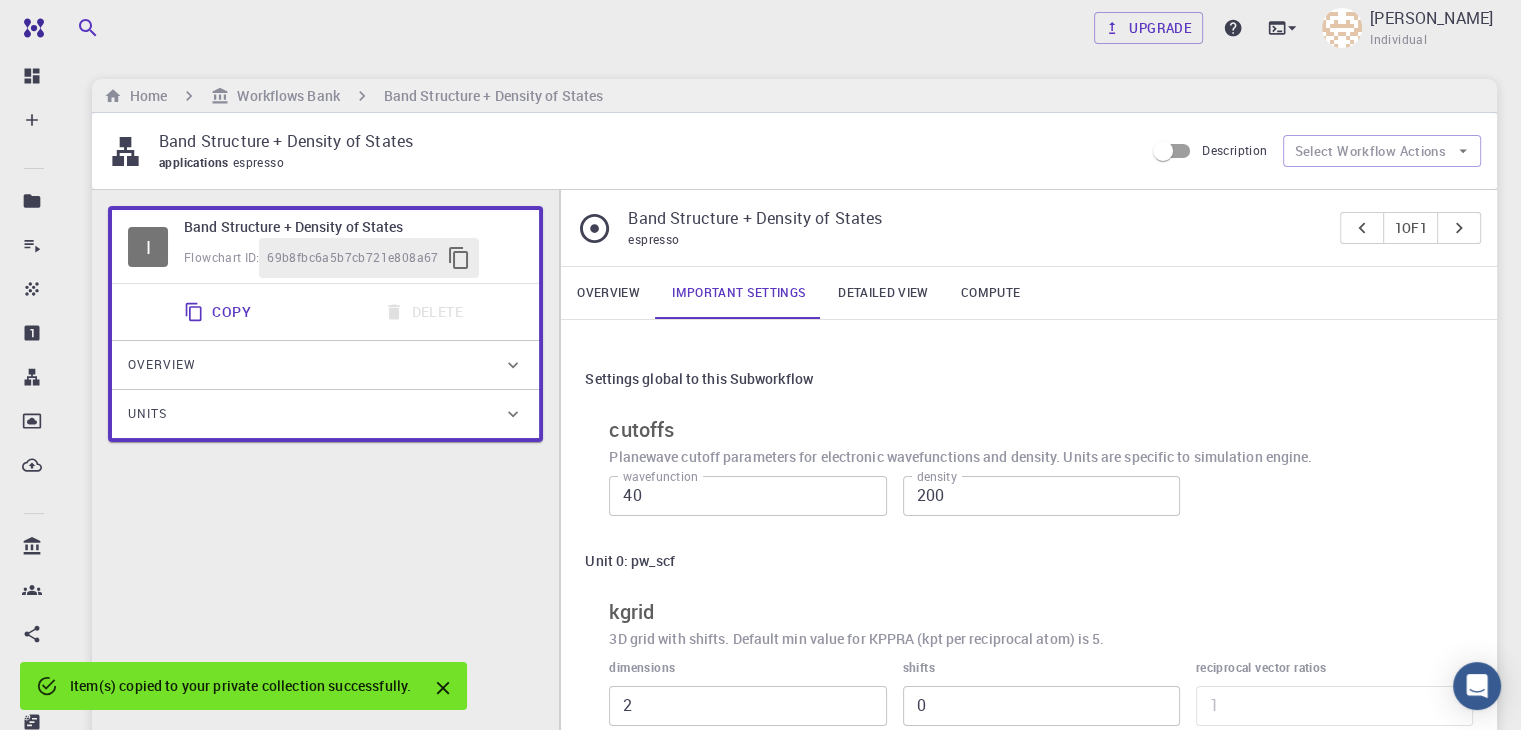 click on "Detailed view" at bounding box center (883, 293) 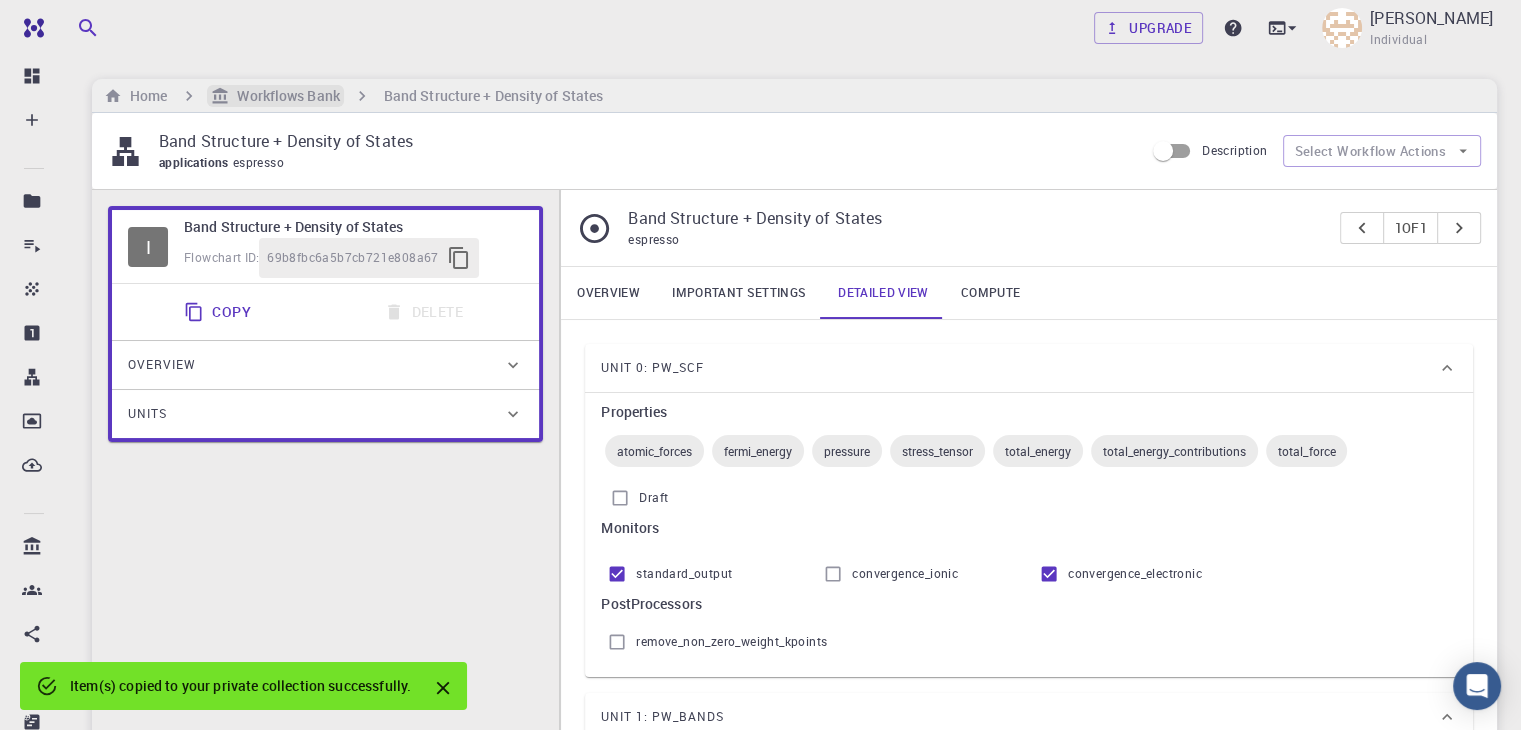click on "Workflows Bank" at bounding box center [284, 96] 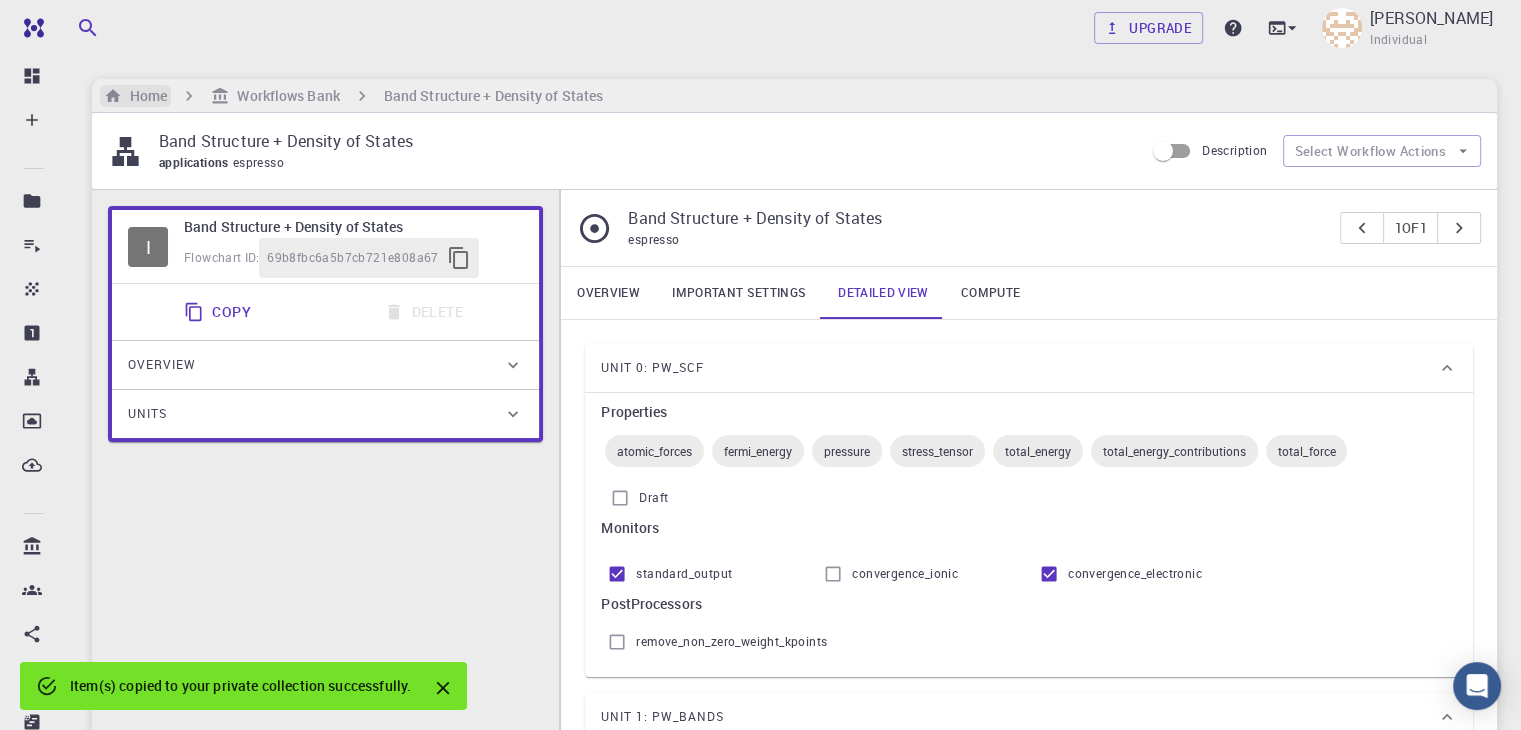 click on "Home" at bounding box center (144, 96) 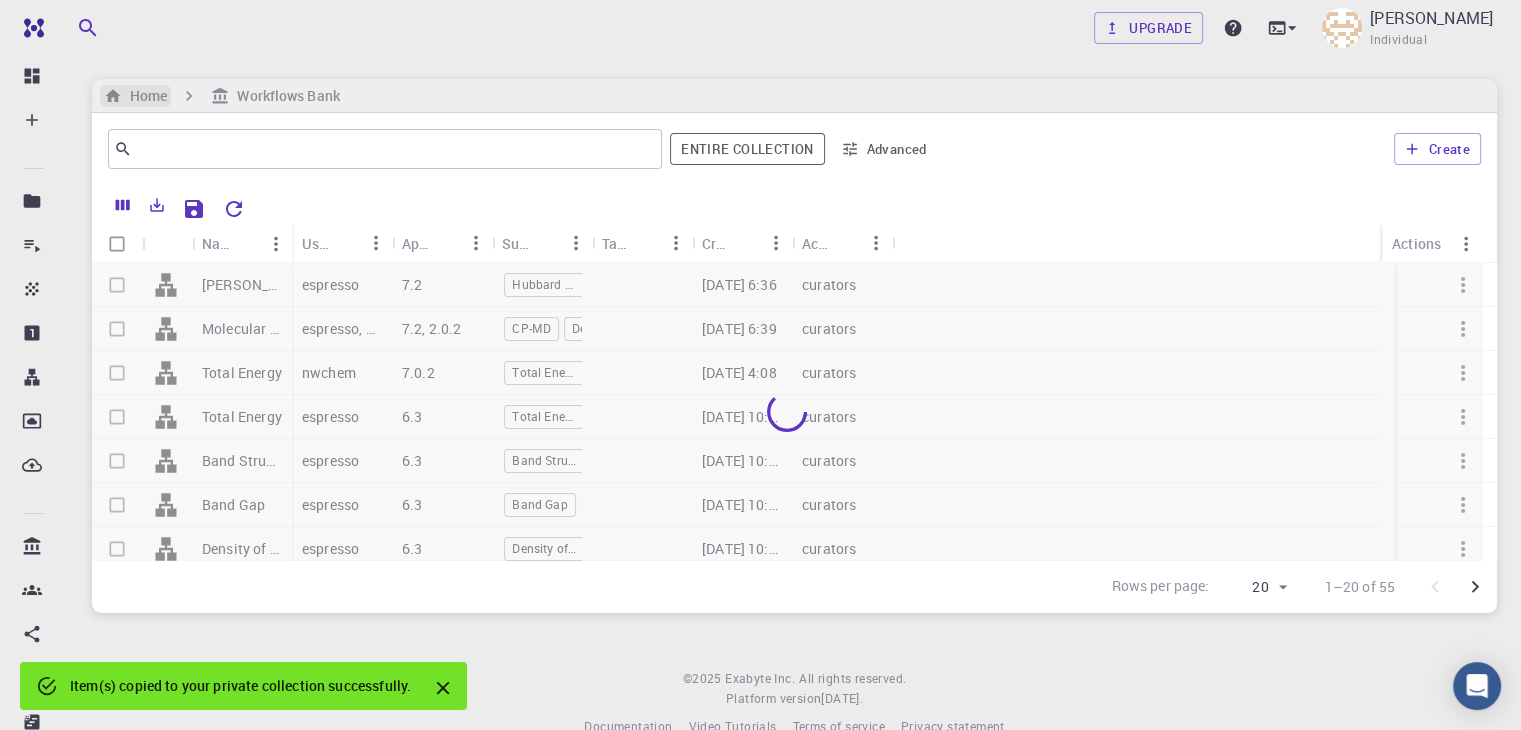 click on "Home" at bounding box center (144, 96) 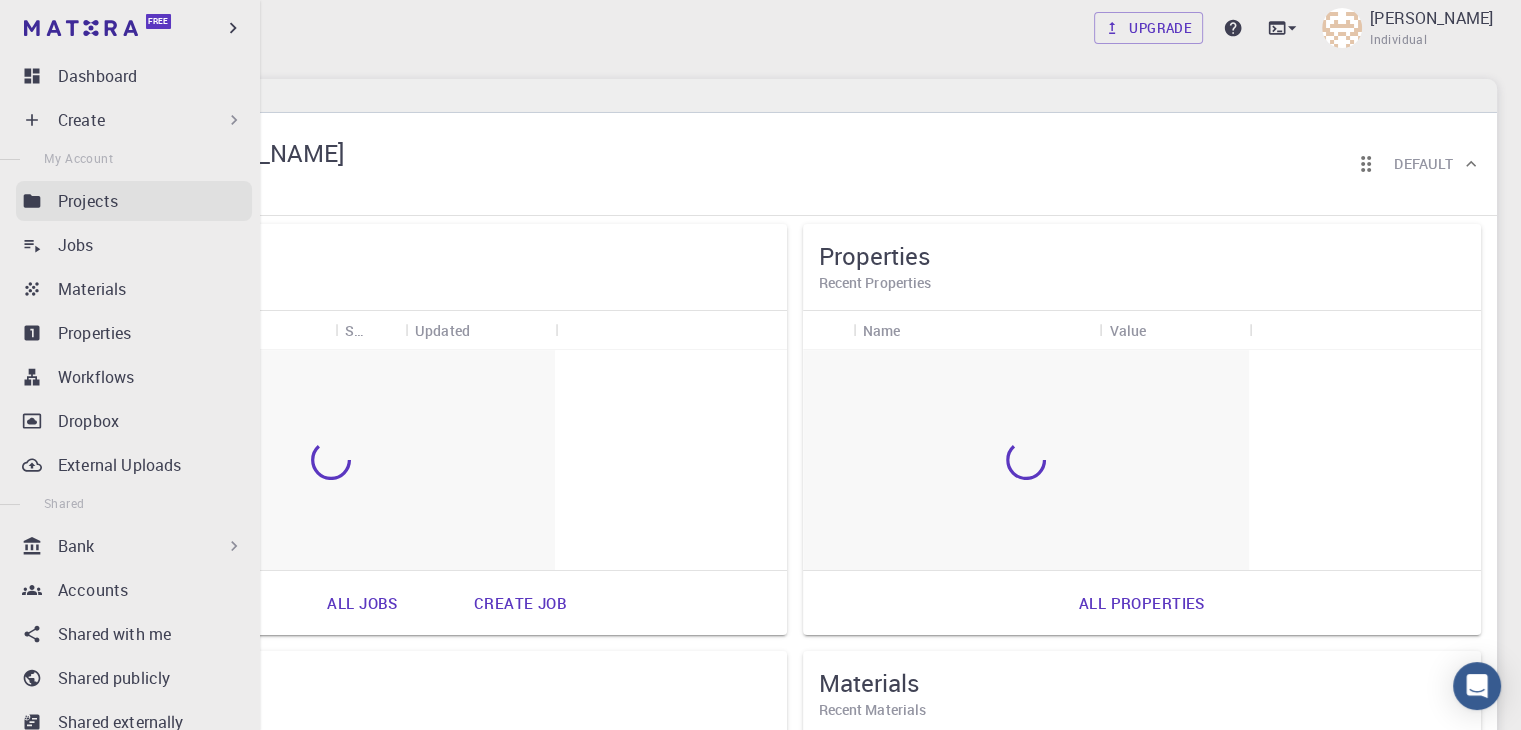 click on "Projects" at bounding box center (88, 201) 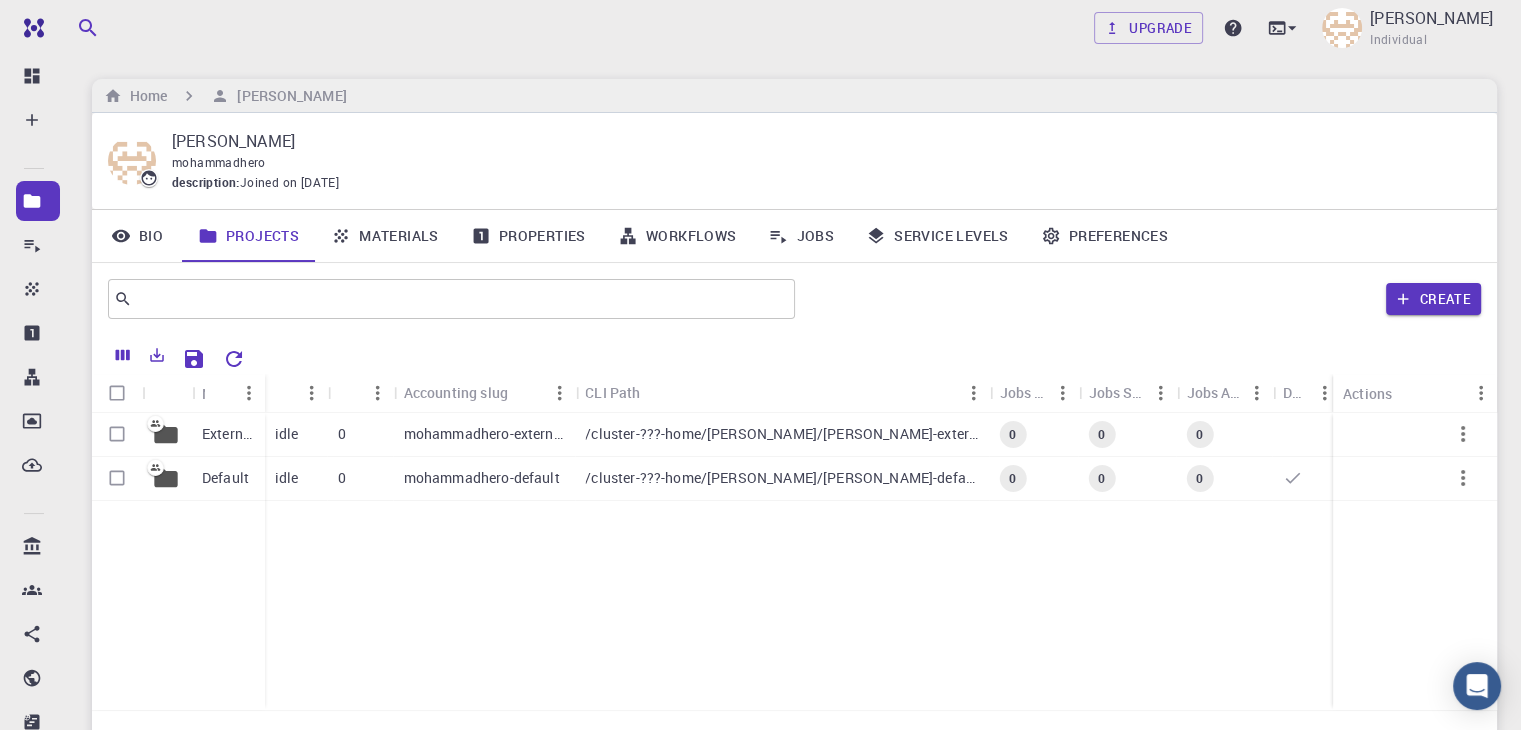 click on "Workflows" at bounding box center [677, 236] 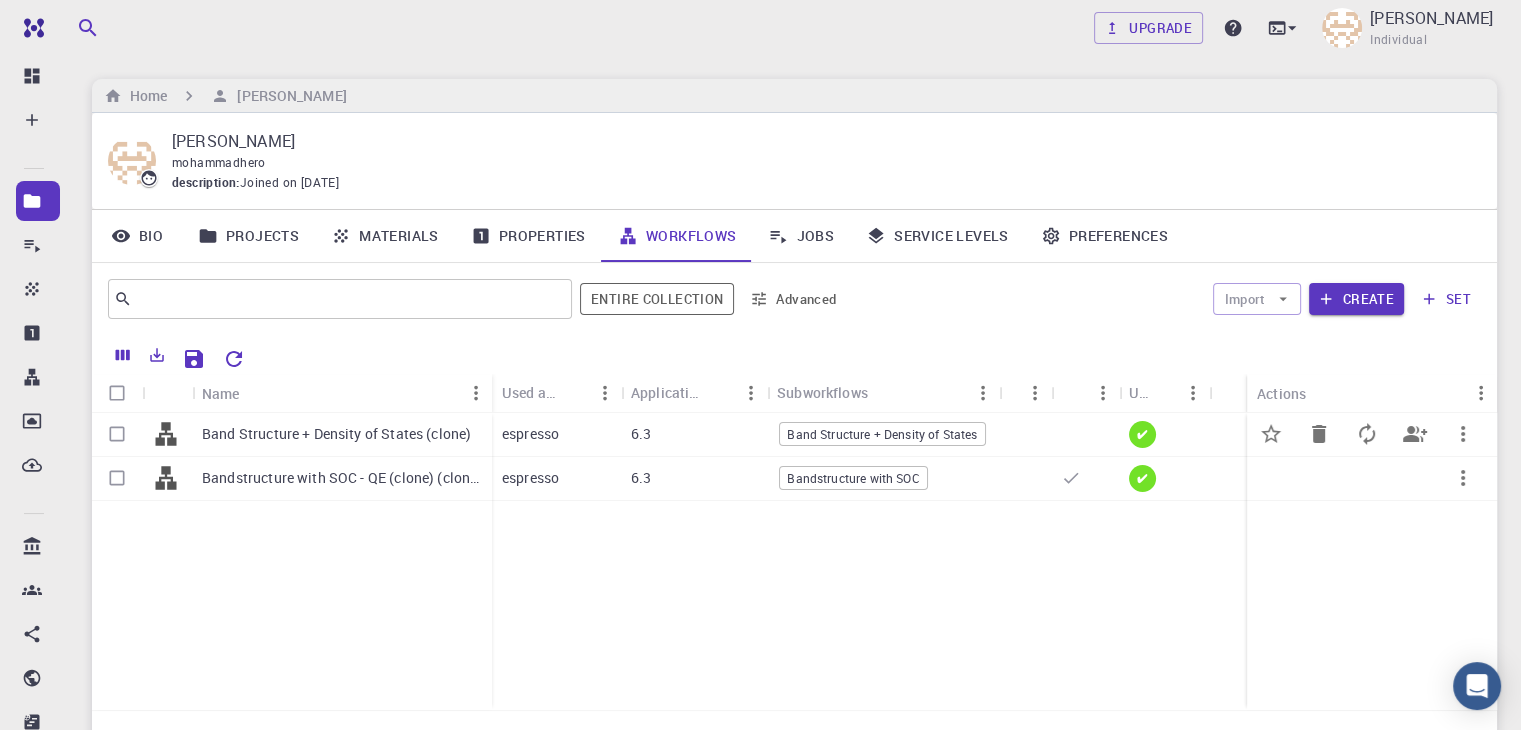 click 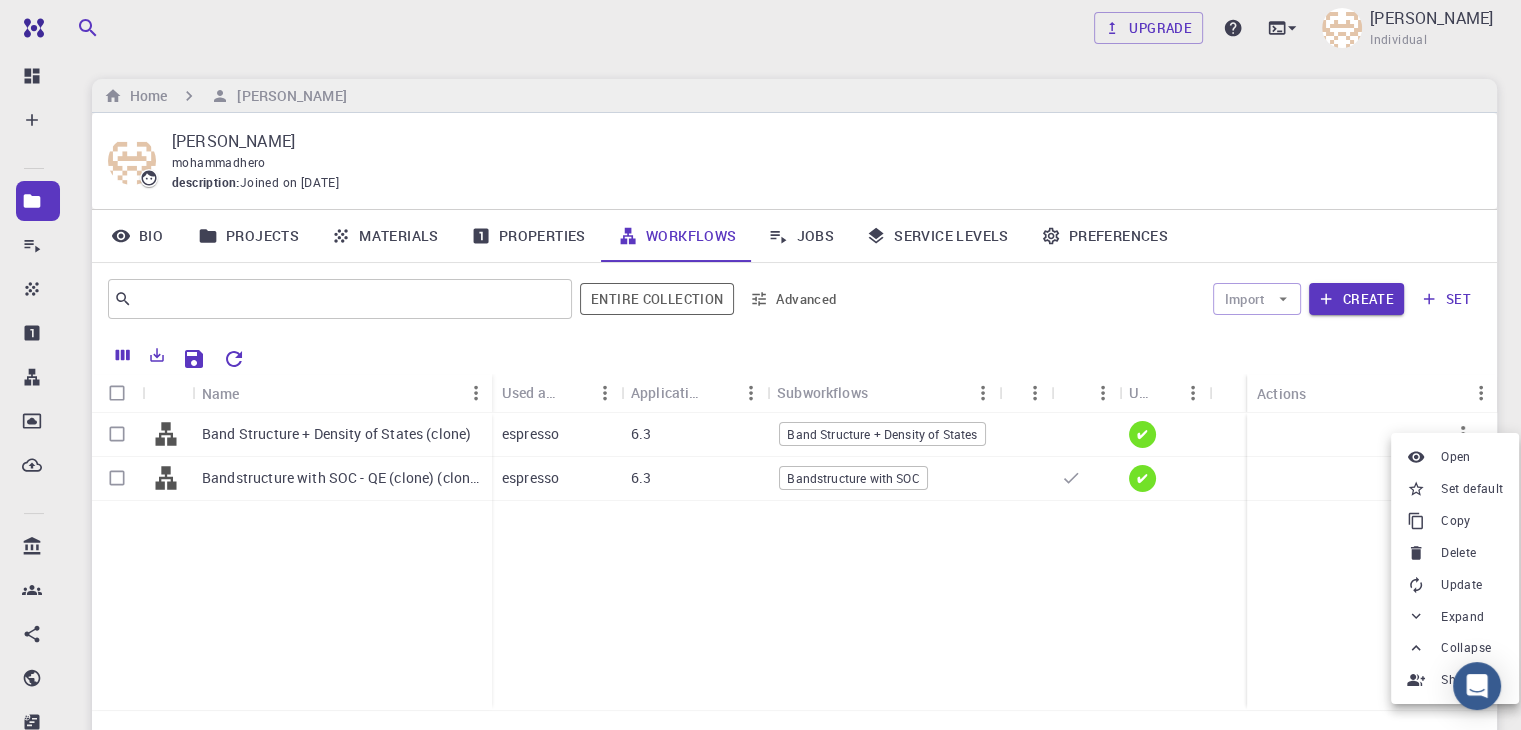 click on "Set default" at bounding box center (1472, 489) 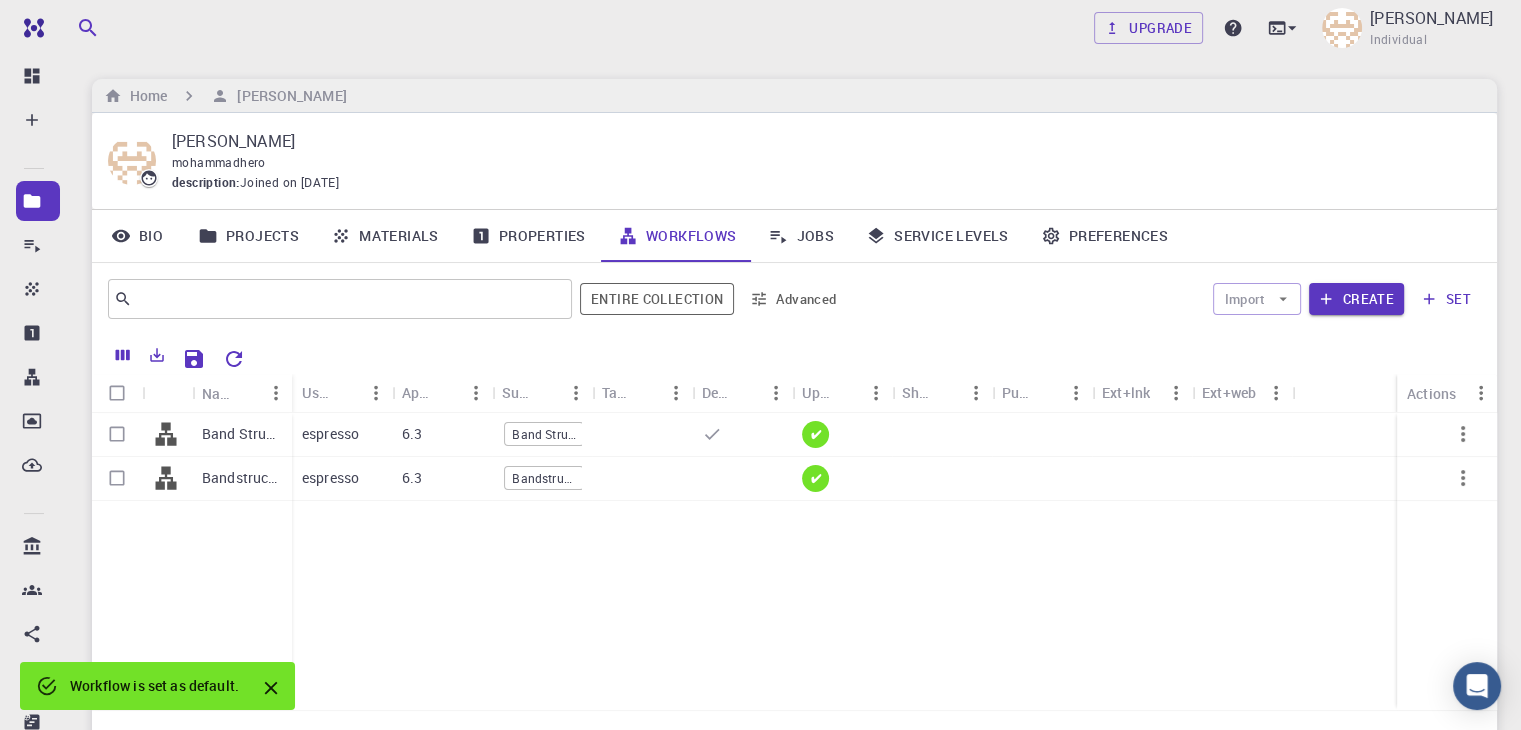 click on "Band Structure + Density of States (clone) Bandstructure with SOC - QE (clone) (clone) espresso 6.3 Band Structure + Density of States ✔ espresso 6.3 Bandstructure with SOC ✔" at bounding box center [794, 561] 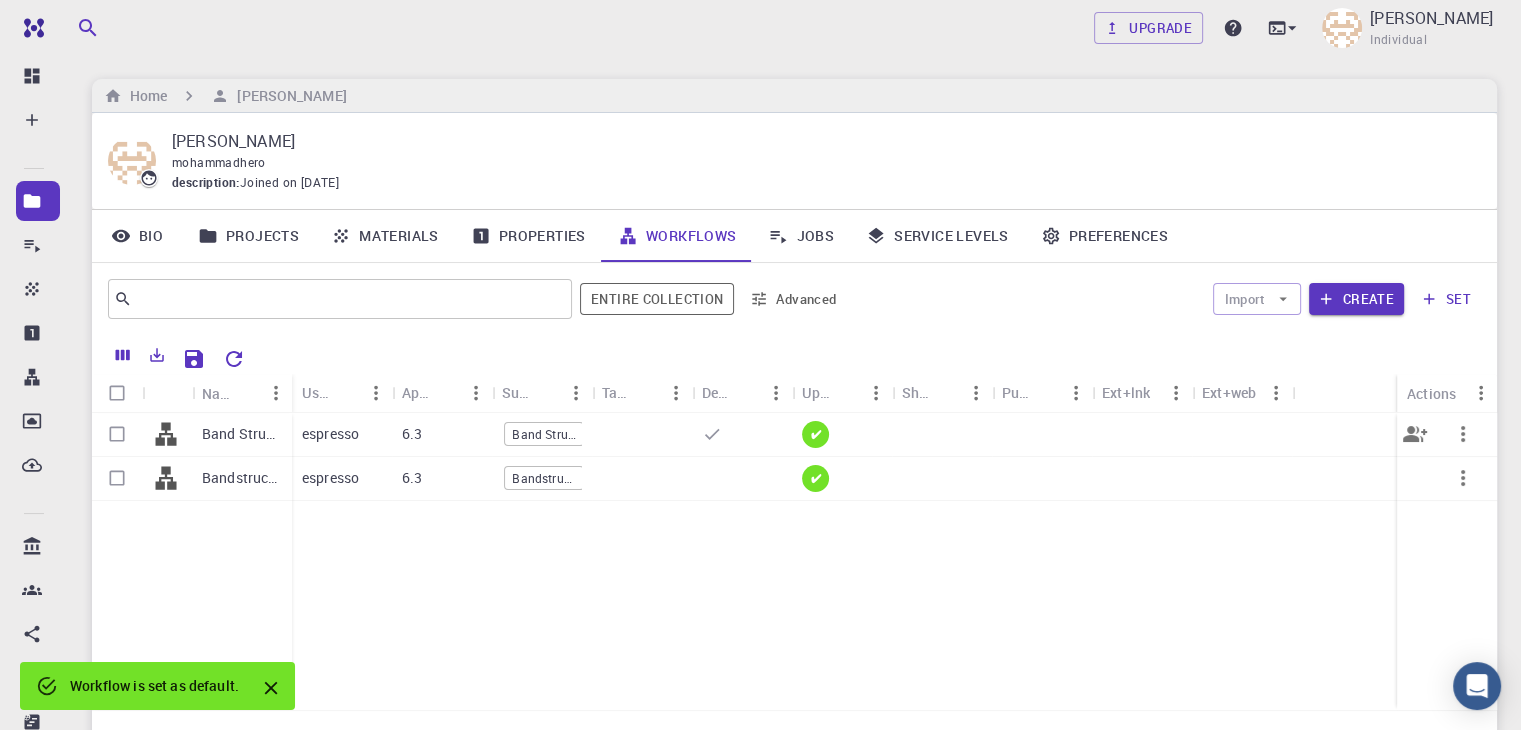 click at bounding box center (1042, 435) 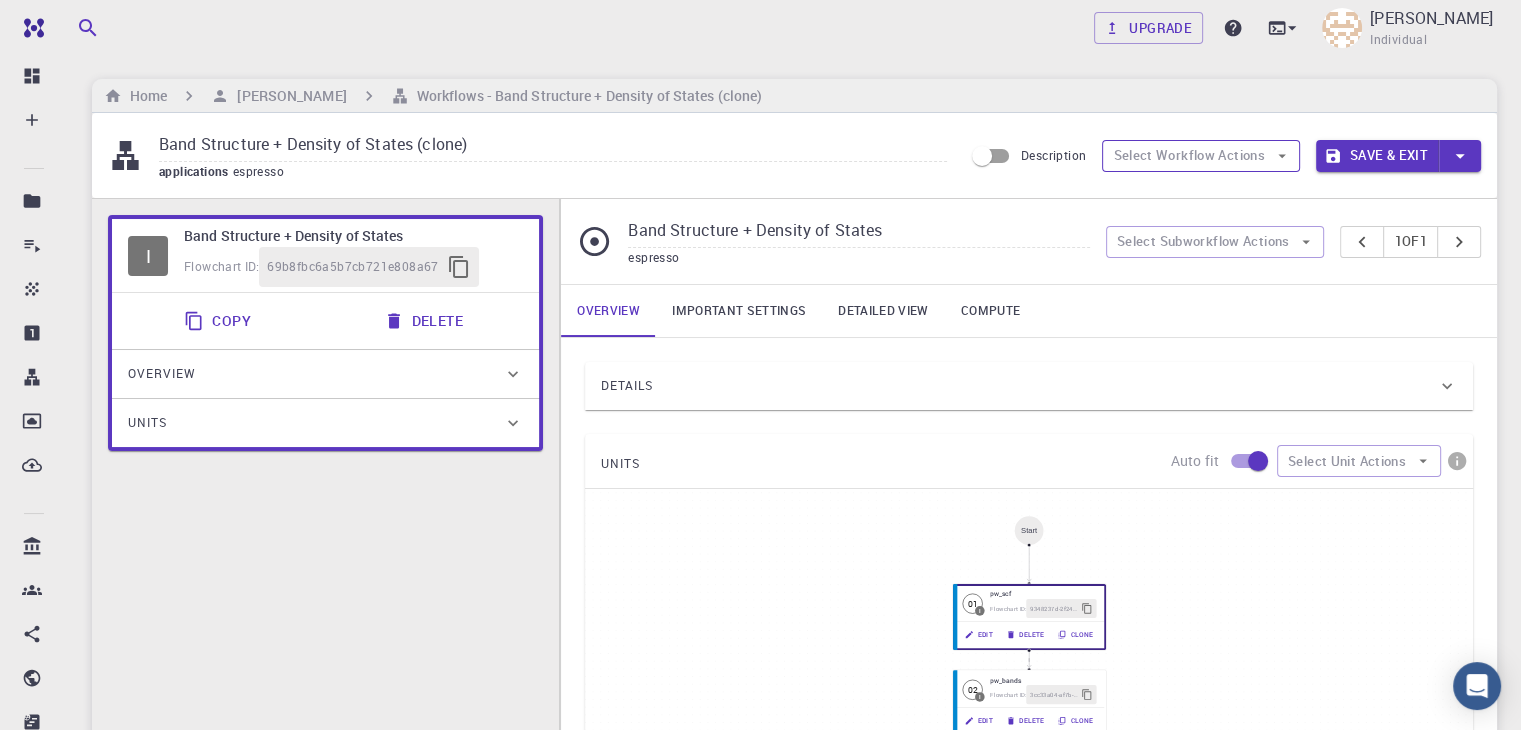 click on "Select Workflow Actions" at bounding box center (1201, 156) 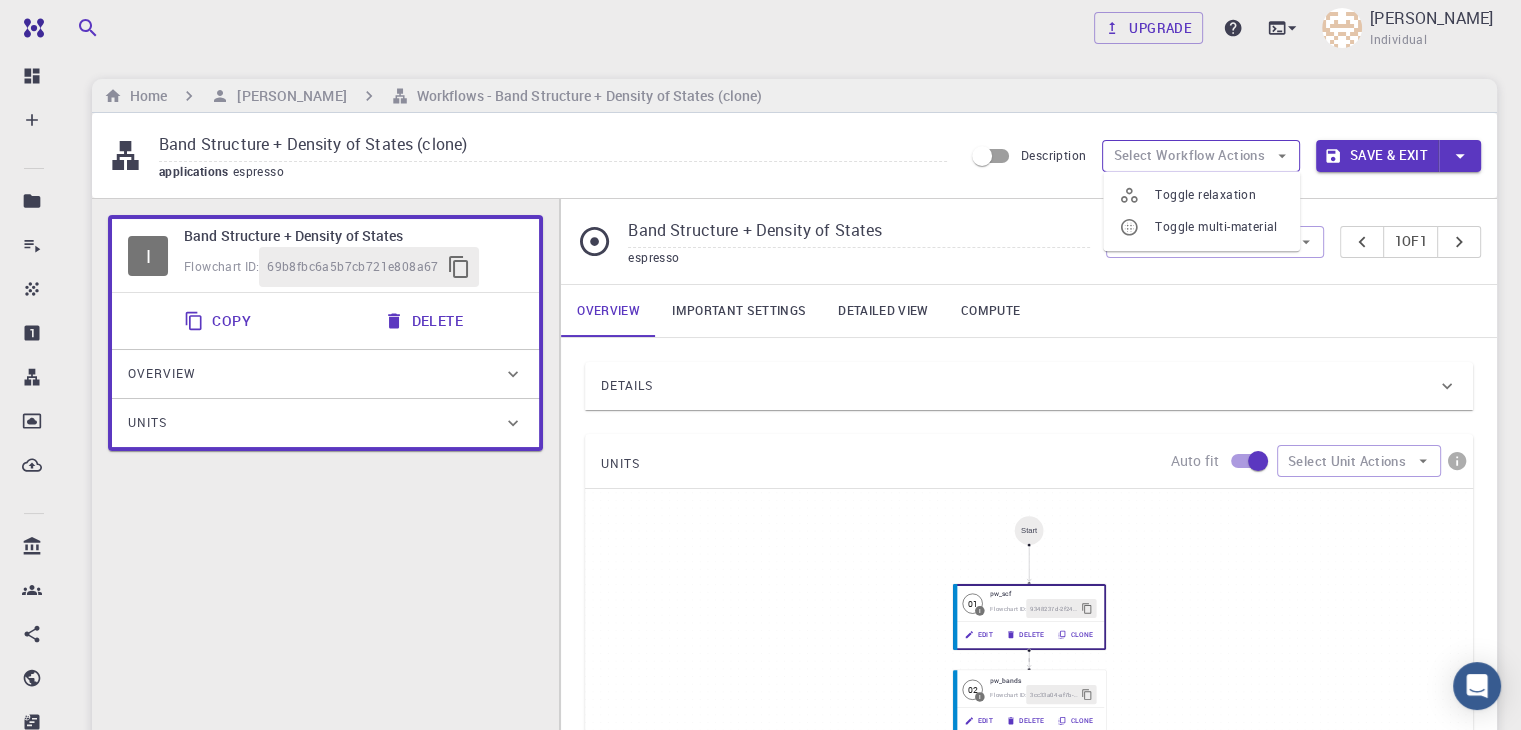 click on "Select Workflow Actions" at bounding box center [1201, 156] 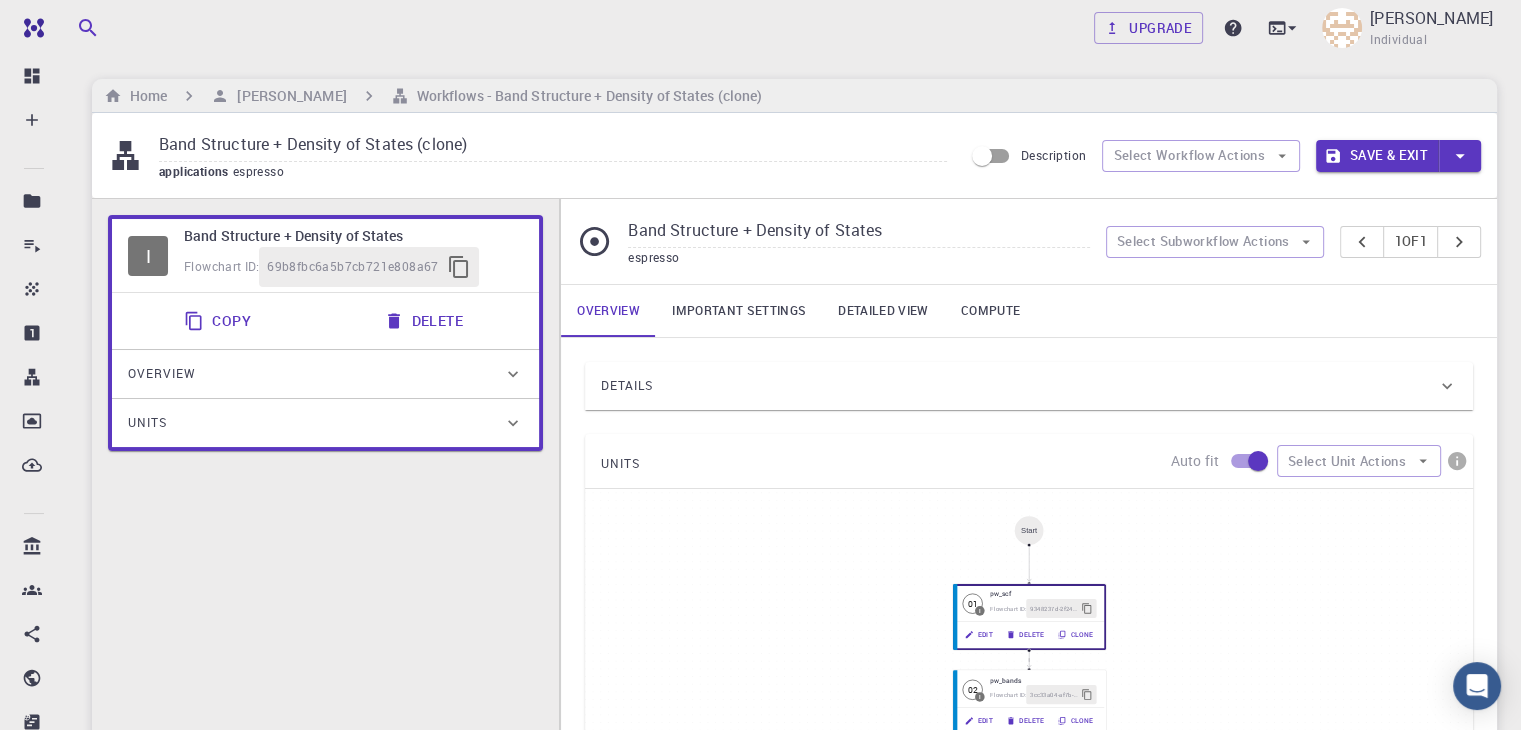 click on "Important settings" at bounding box center (739, 311) 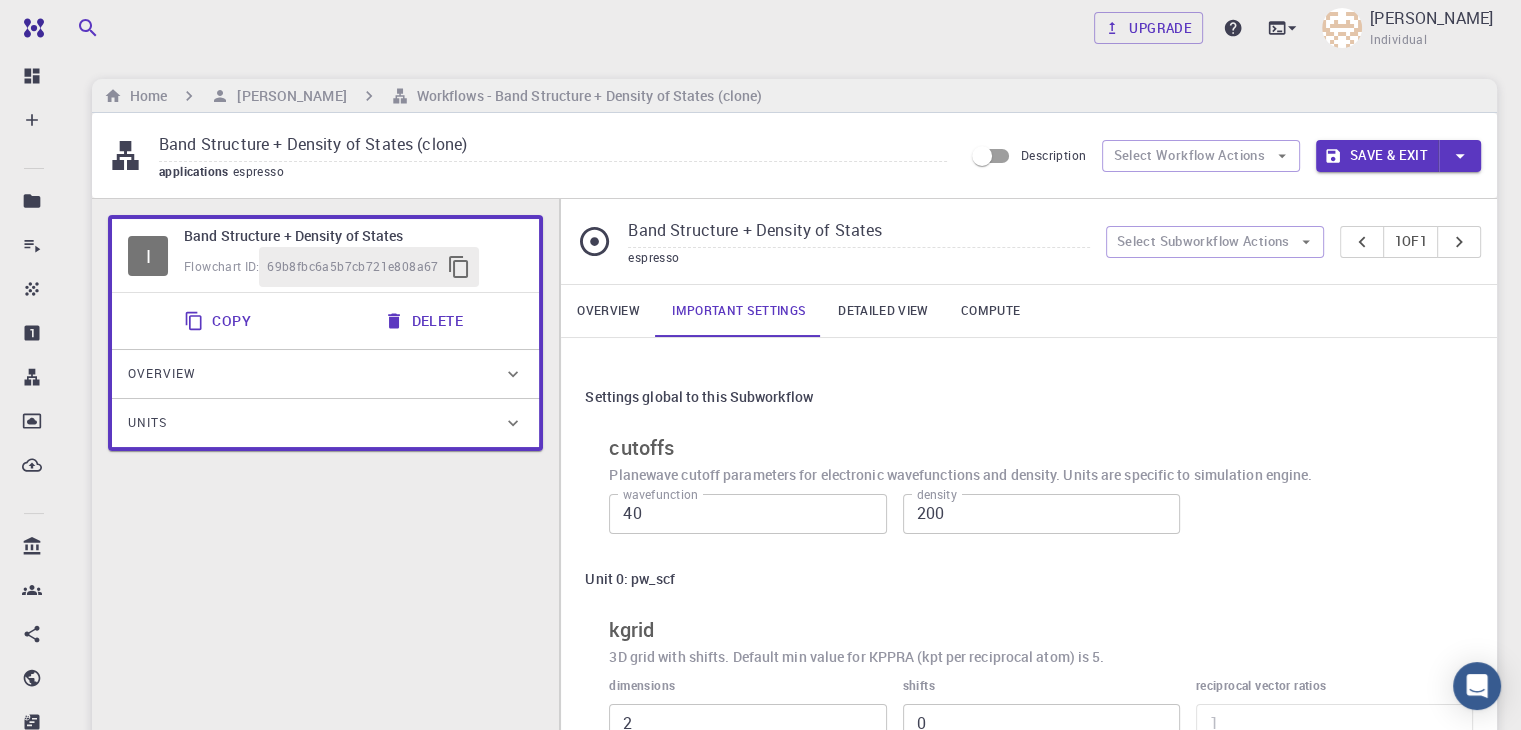 click on "Detailed view" at bounding box center (883, 311) 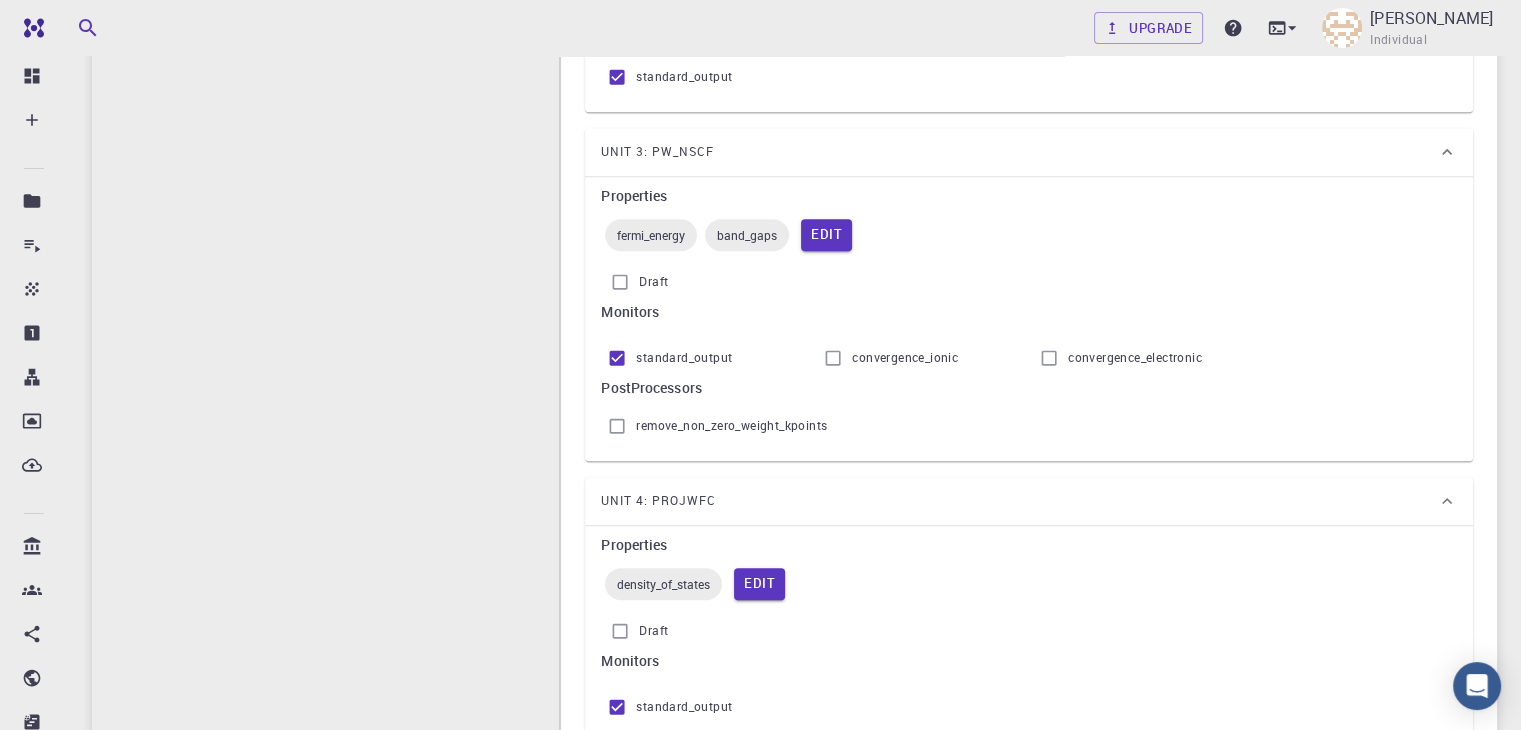 scroll, scrollTop: 0, scrollLeft: 0, axis: both 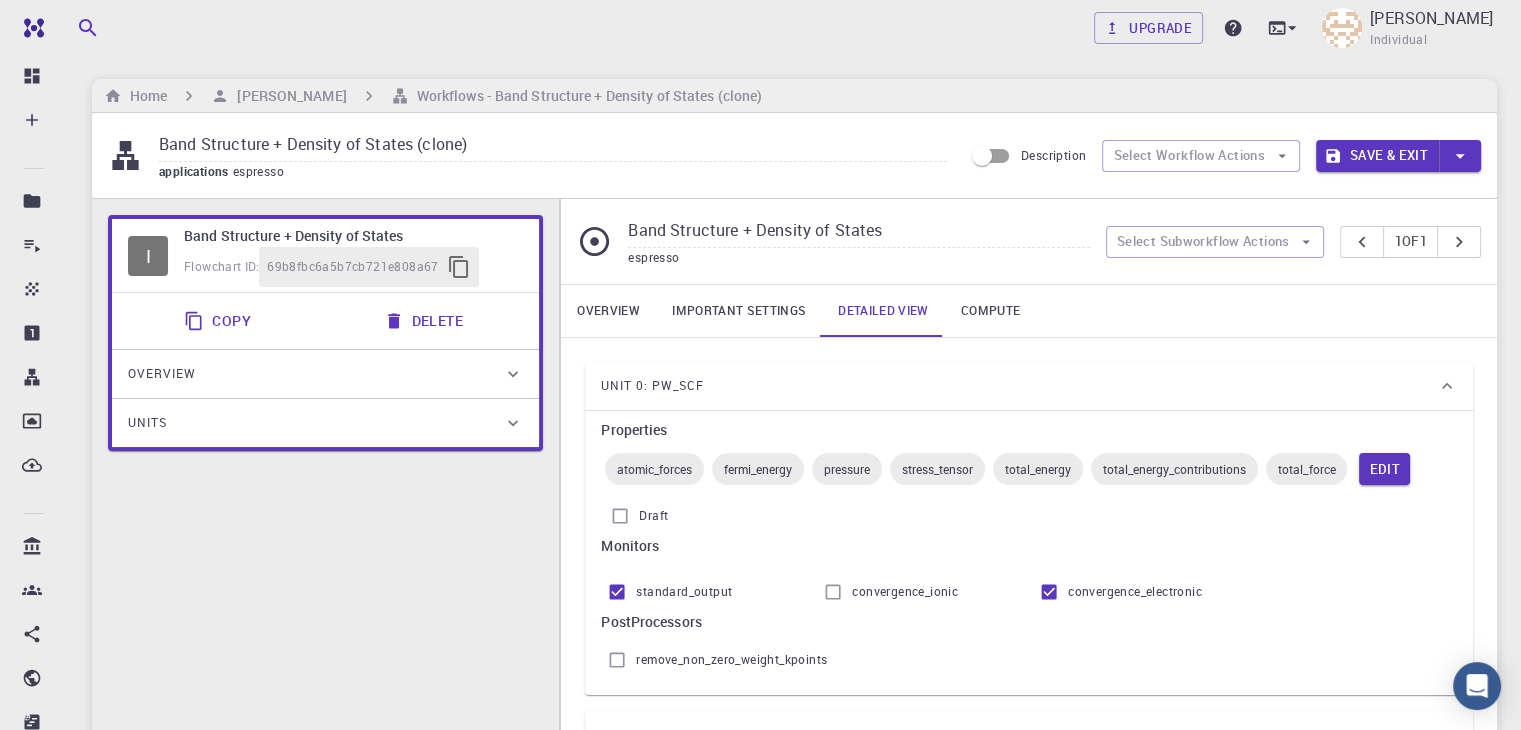 click on "Compute" at bounding box center (990, 311) 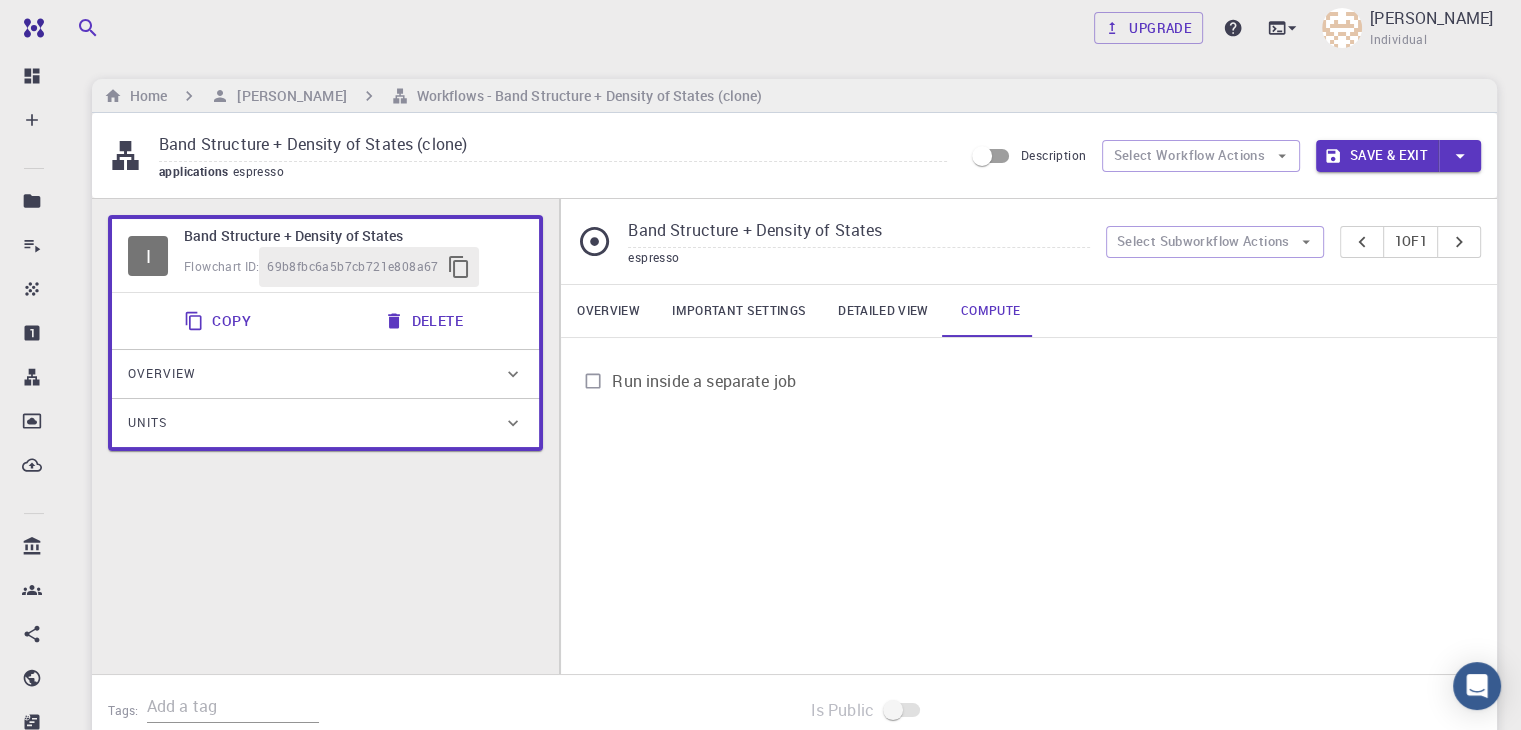drag, startPoint x: 968, startPoint y: 182, endPoint x: 947, endPoint y: 118, distance: 67.357254 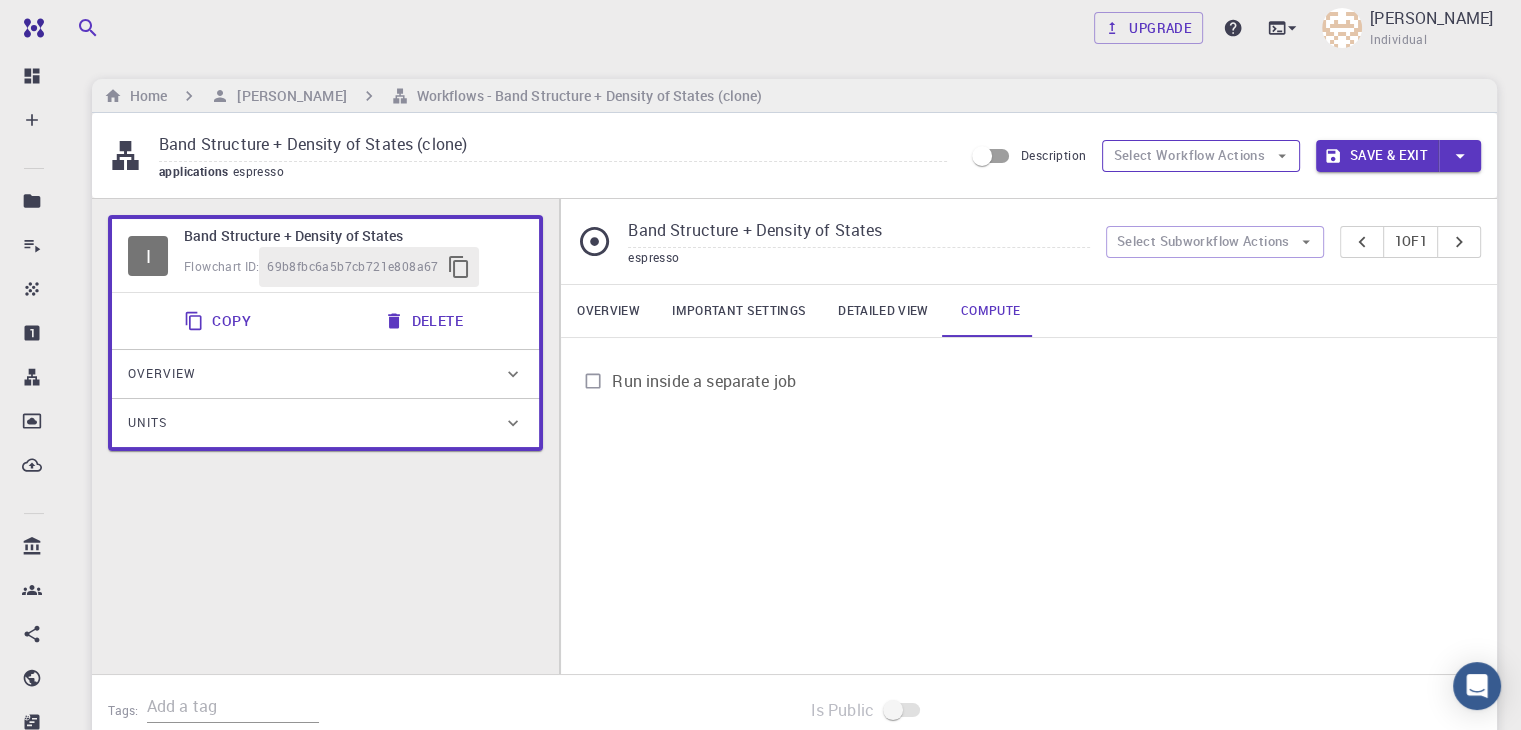 click on "Select Workflow Actions" at bounding box center [1201, 156] 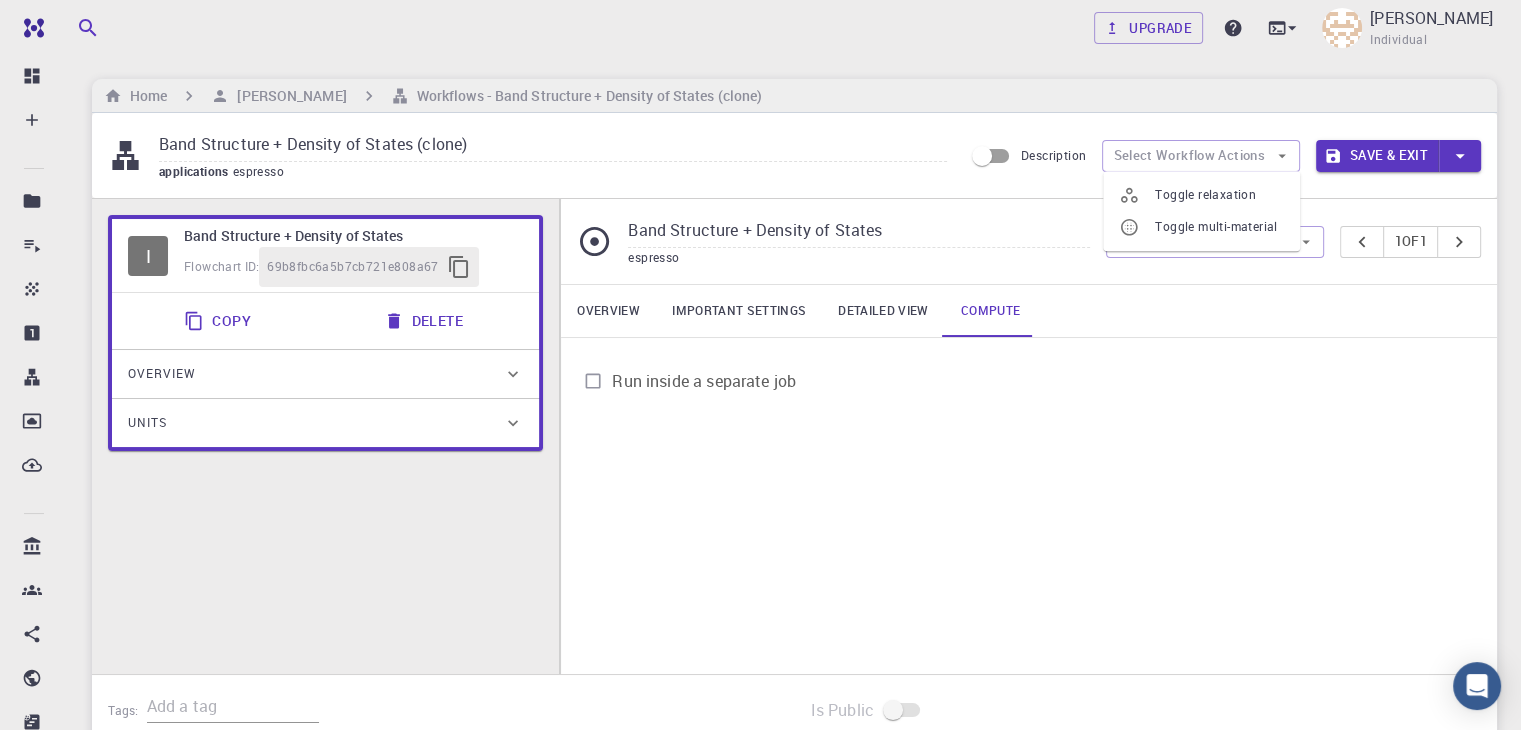 click on "applications espresso" at bounding box center [553, 172] 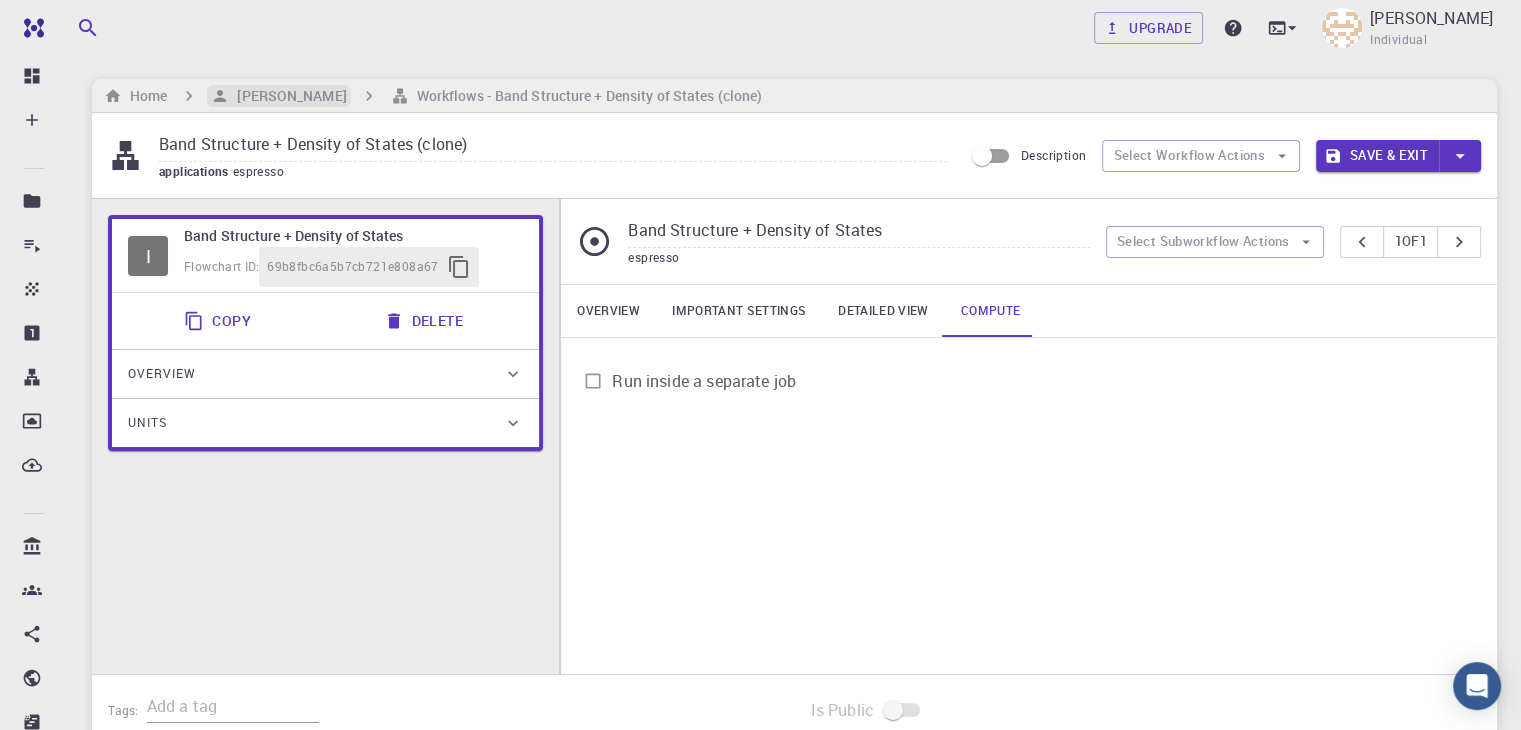 click on "[PERSON_NAME]" at bounding box center [287, 96] 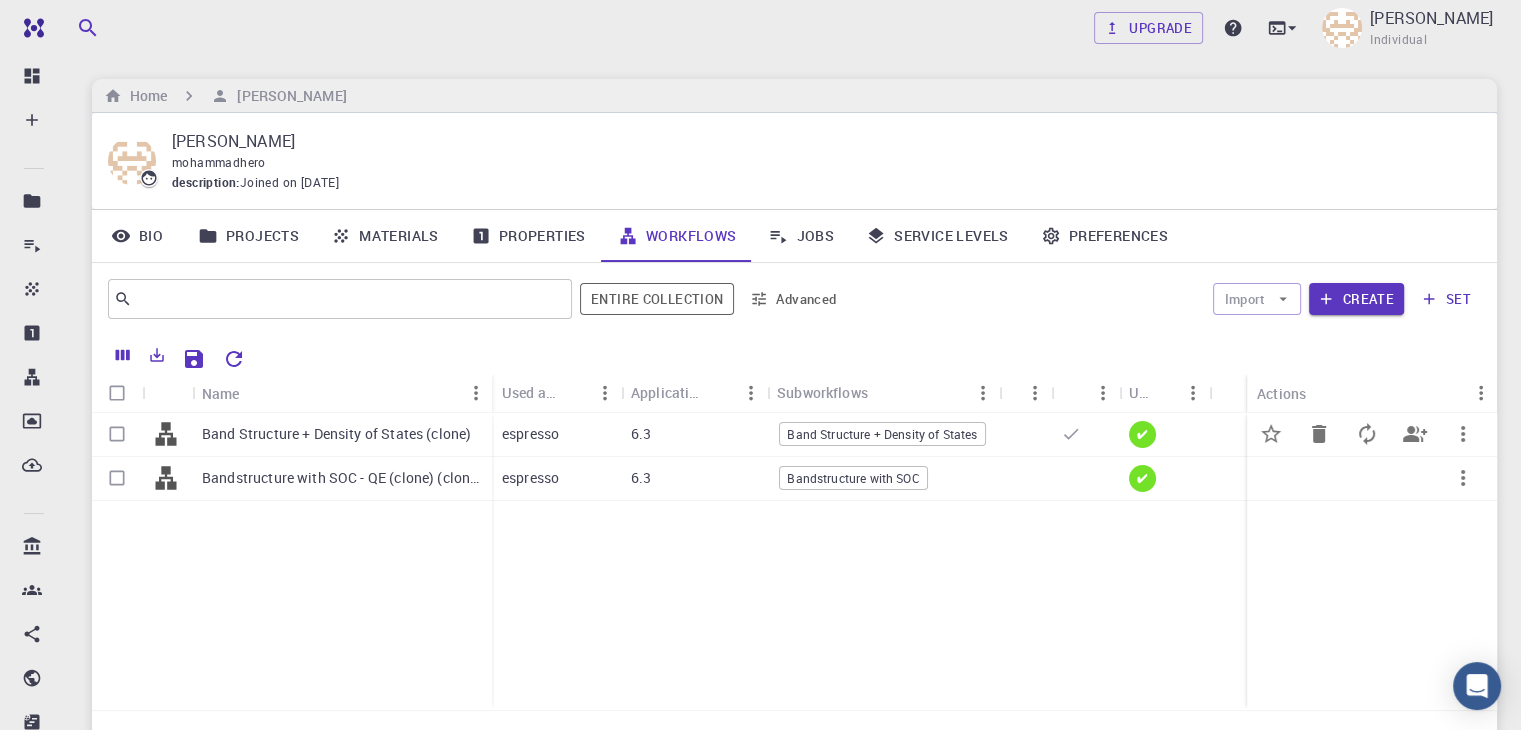 click 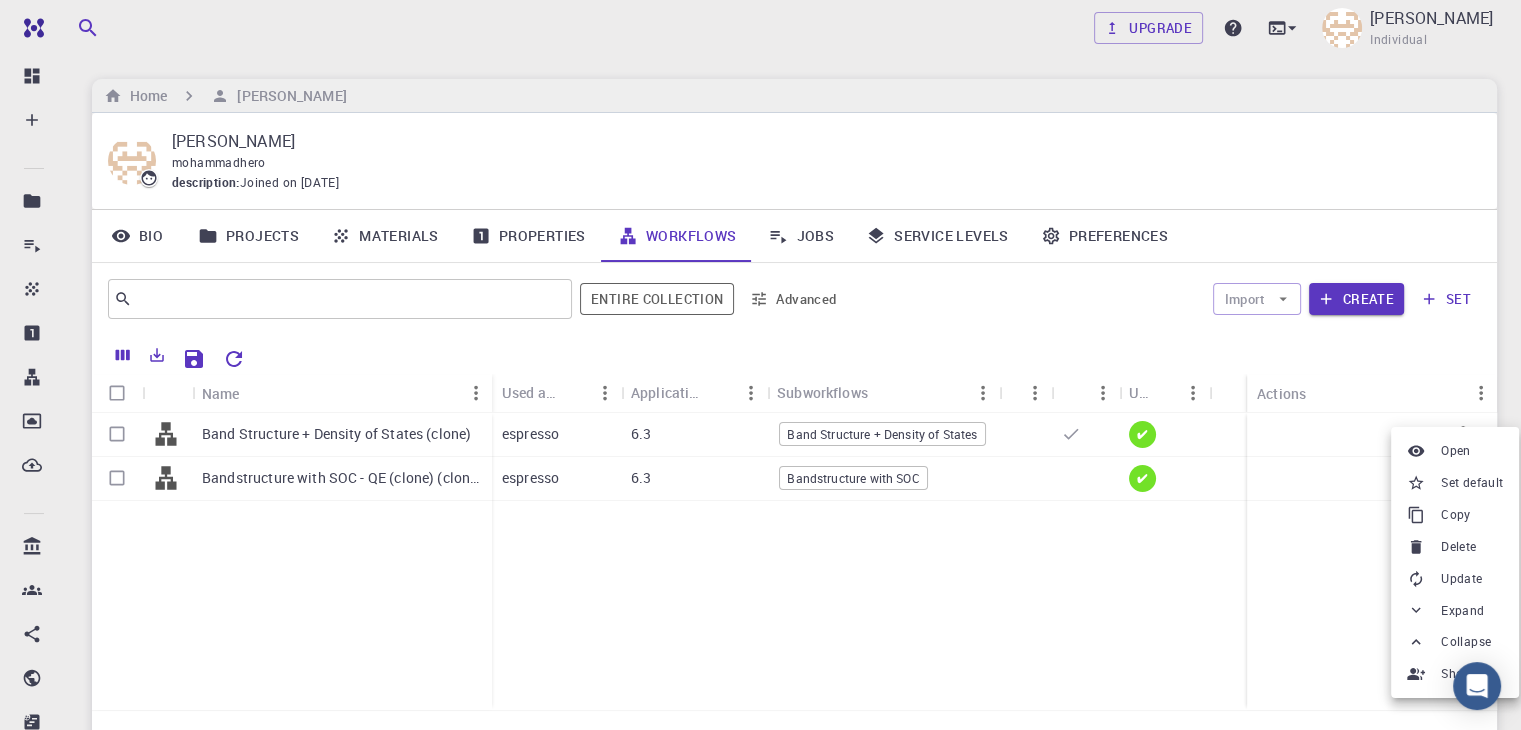 click at bounding box center (760, 365) 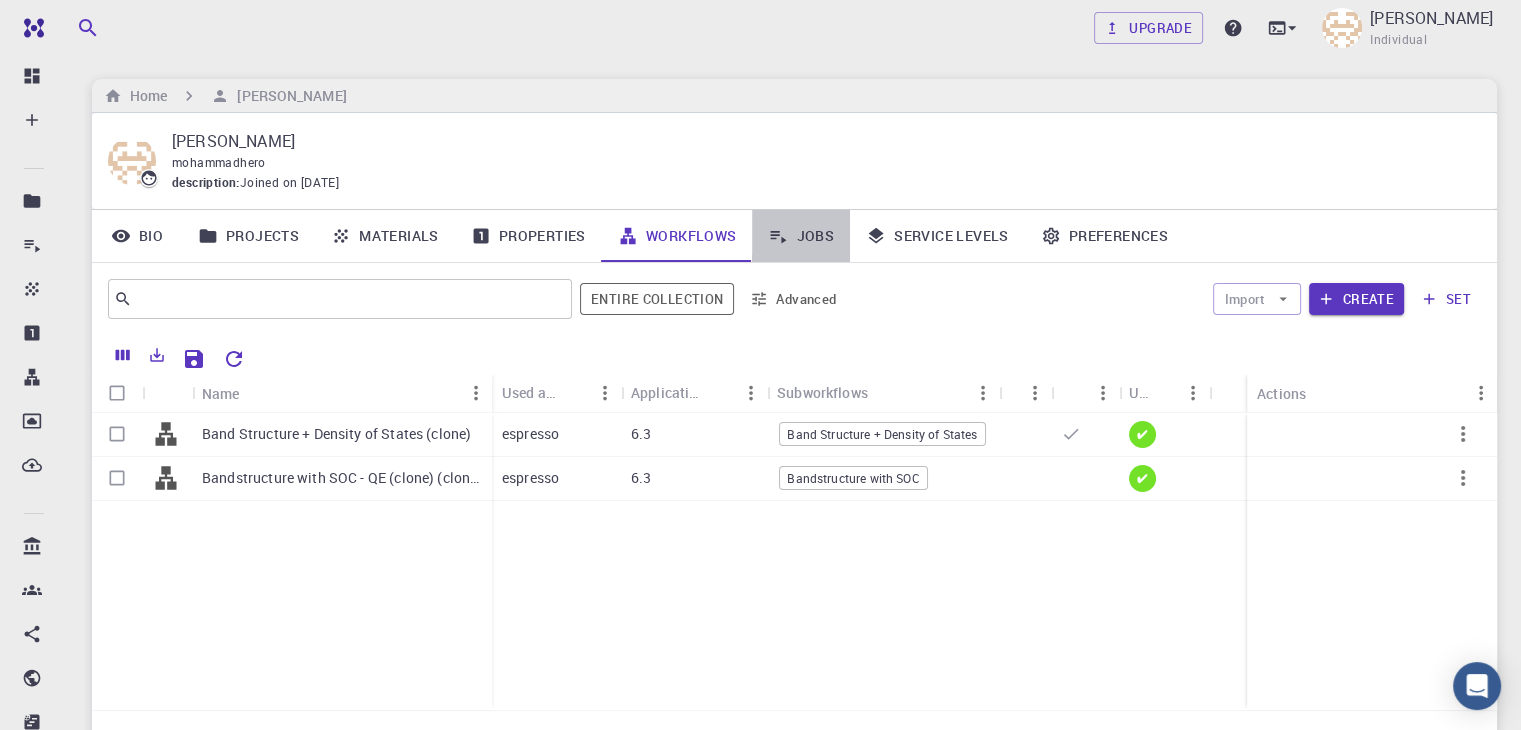 click on "Jobs" at bounding box center (801, 236) 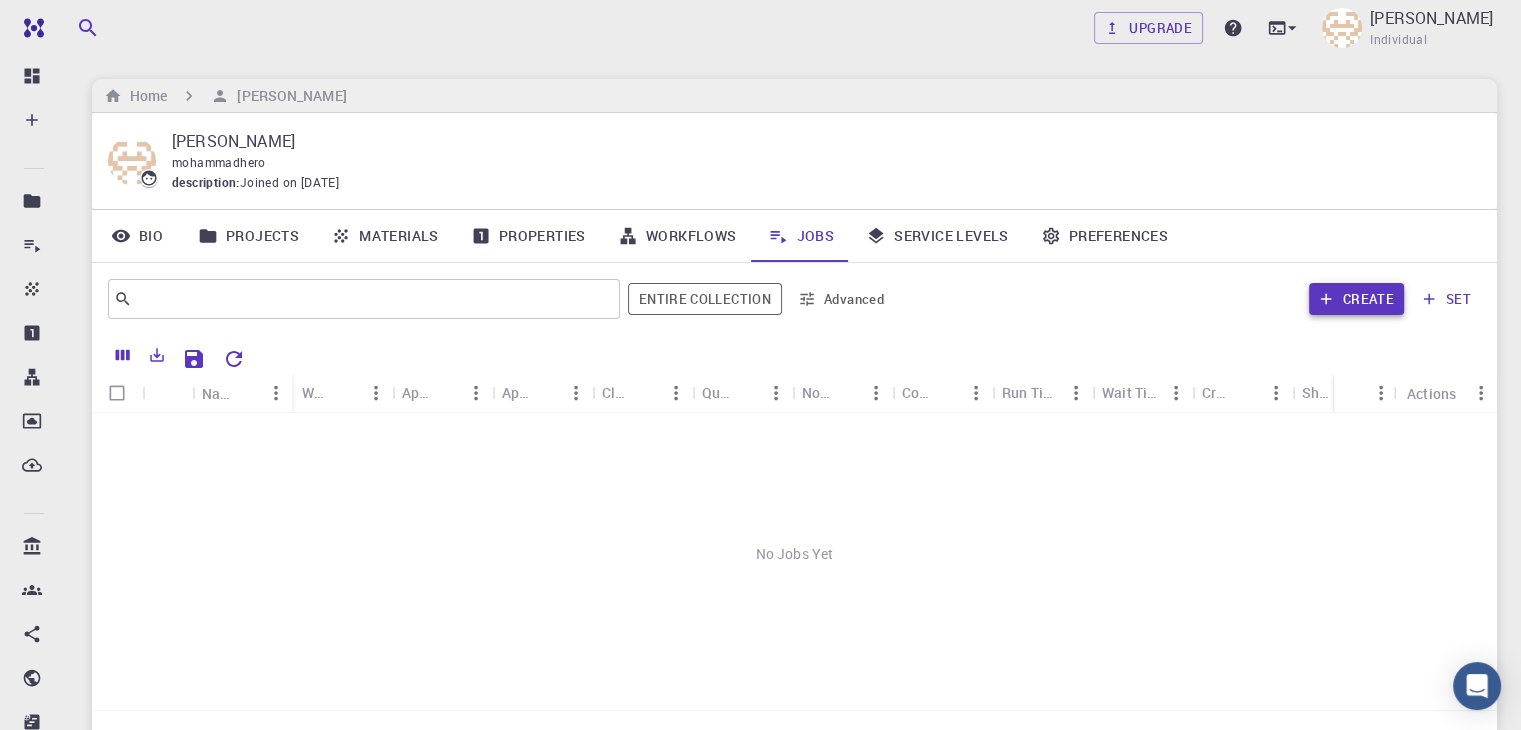 click on "Create" at bounding box center [1356, 299] 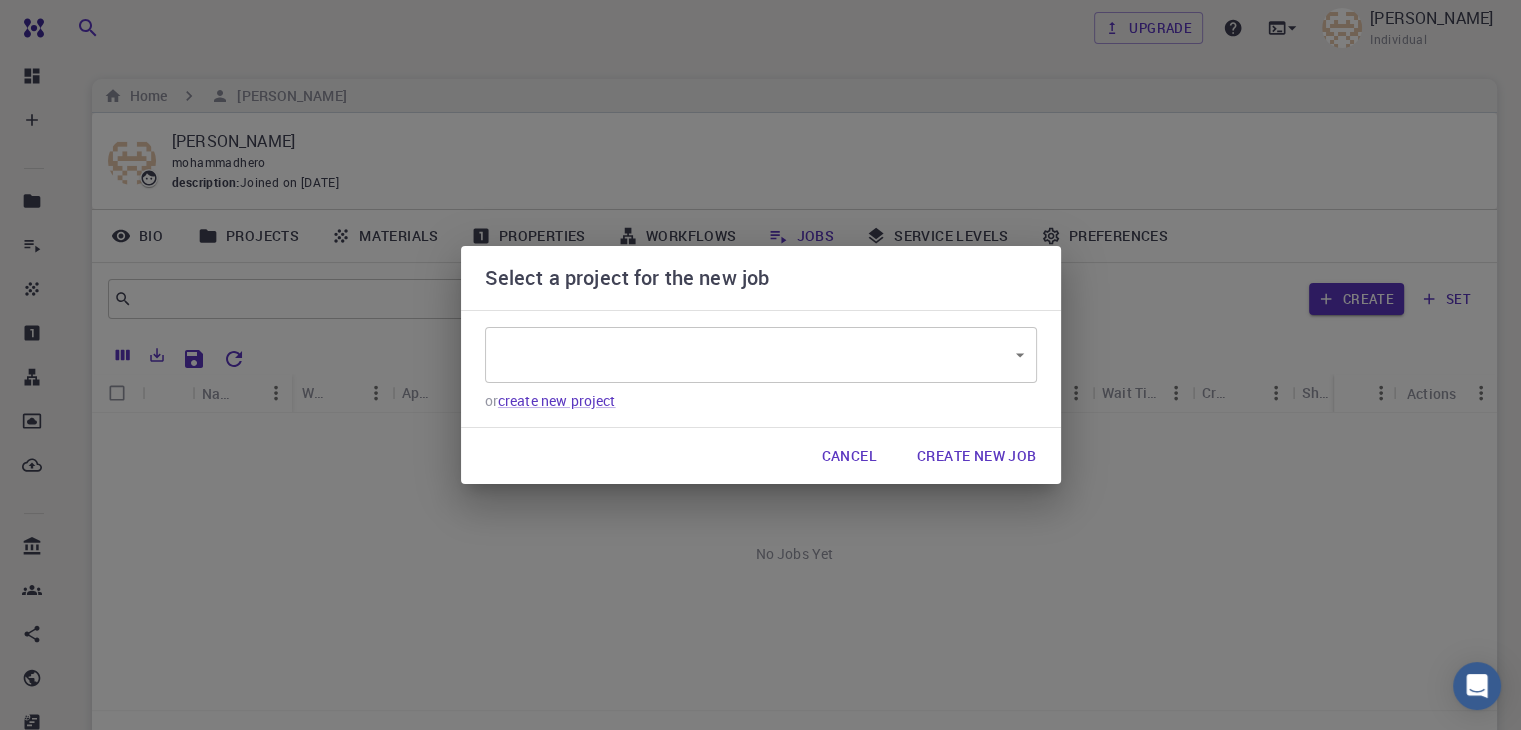 click on "​ ​ or  create new project" at bounding box center [761, 369] 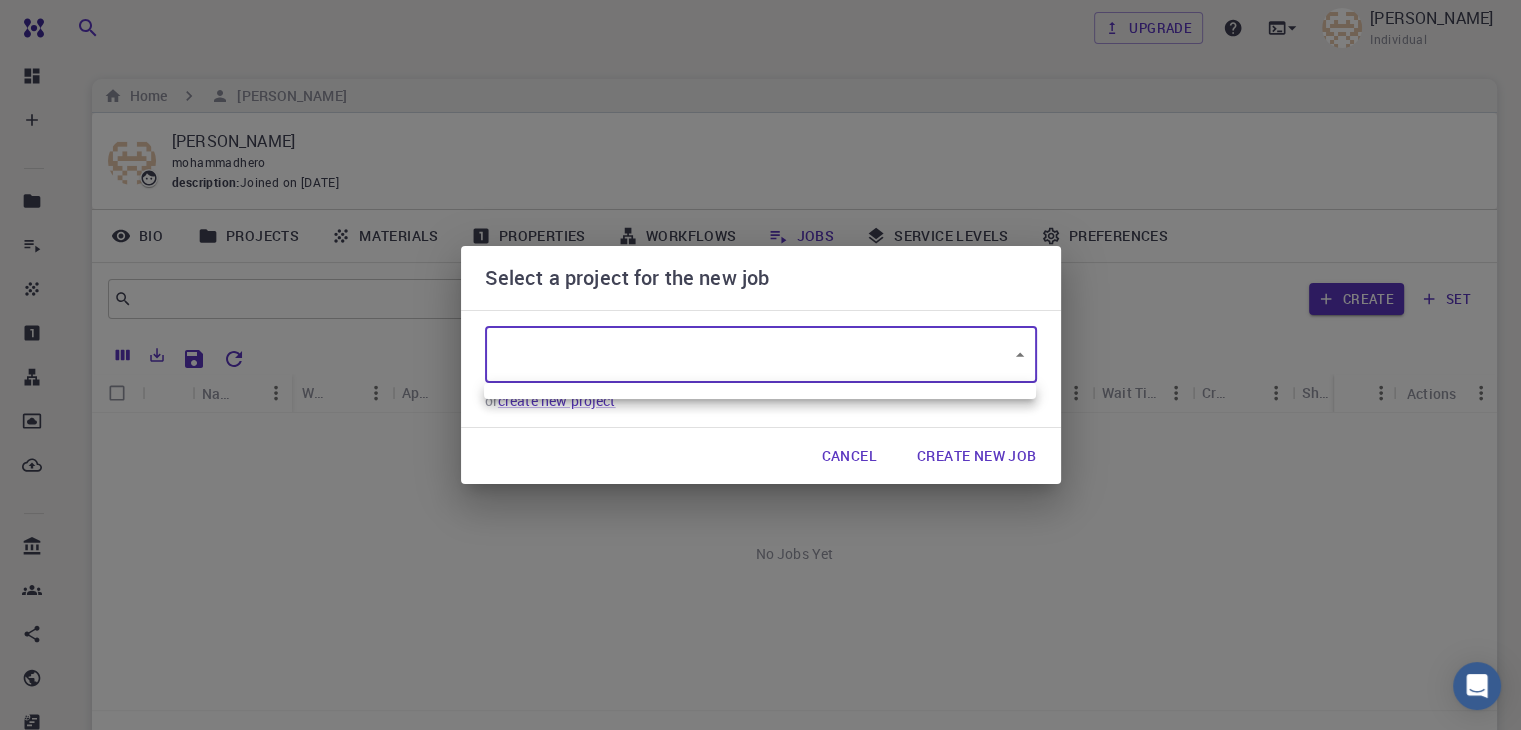 click on "Free Dashboard Create New Job New Material Create Material Upload File Import from Bank Import from 3rd Party New Workflow New Project Projects Jobs Materials Properties Workflows Dropbox External Uploads Bank Materials Workflows Accounts Shared with me Shared publicly Shared externally Documentation Contact Support Compute load: Low Upgrade [PERSON_NAME] Individual Home [PERSON_NAME] [PERSON_NAME] description :   Joined on [DATE] Bio Projects Materials Properties Workflows Jobs Service Levels Preferences ​ Entire collection Advanced Create set Name Workflow Name Application Application Version Cluster Queue Nodes Cores Run Time Wait Time Created Shared Public Ext+lnk Ext+web Status Actions No Jobs Yet Rows per page: 20 20 0–0 of 0 ©  2025   Exabyte Inc.   All rights reserved. Platform version  [DATE] . Documentation Video Tutorials Terms of service Privacy statement
Select a project for the new job ​ ​ or  Cancel" at bounding box center (760, 459) 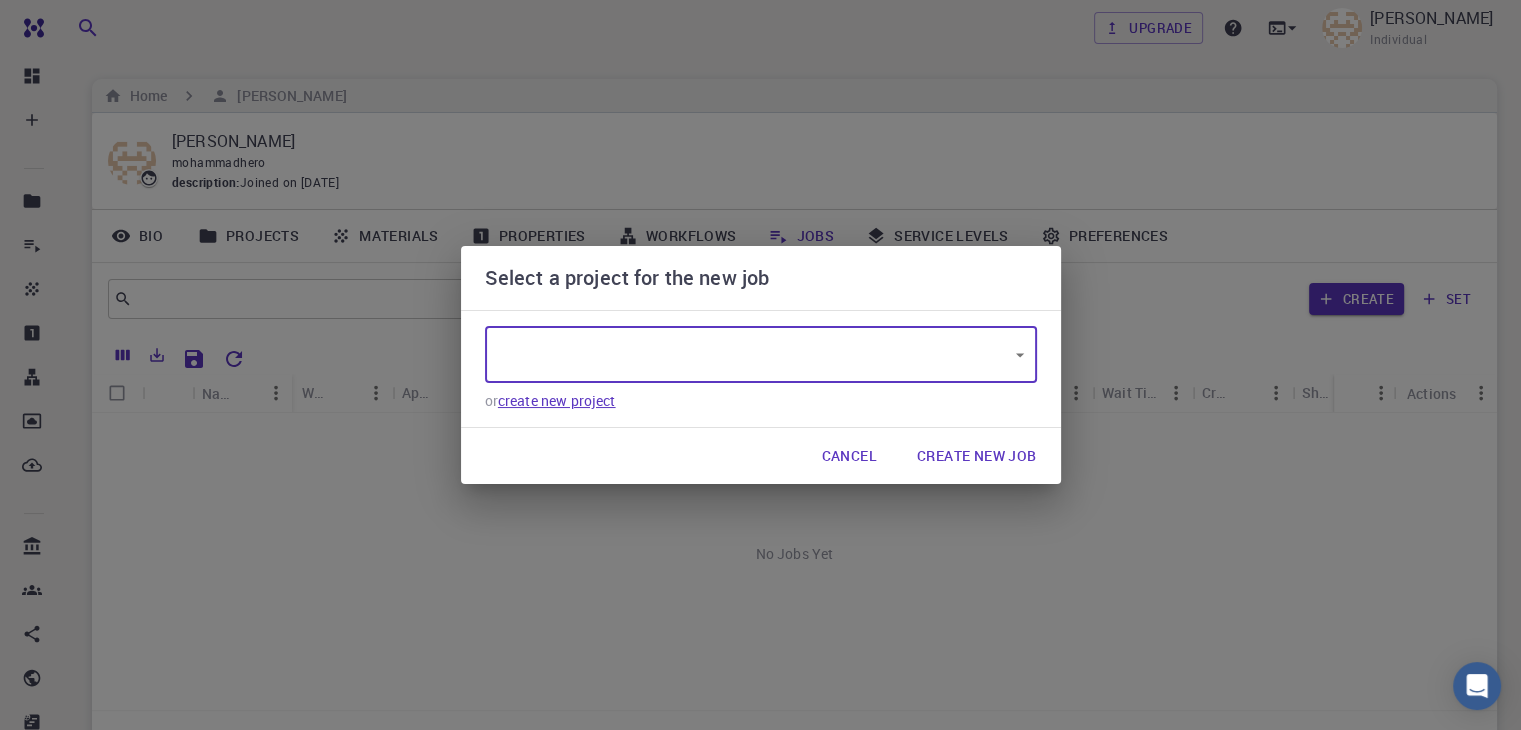 click on "create new project" at bounding box center (557, 400) 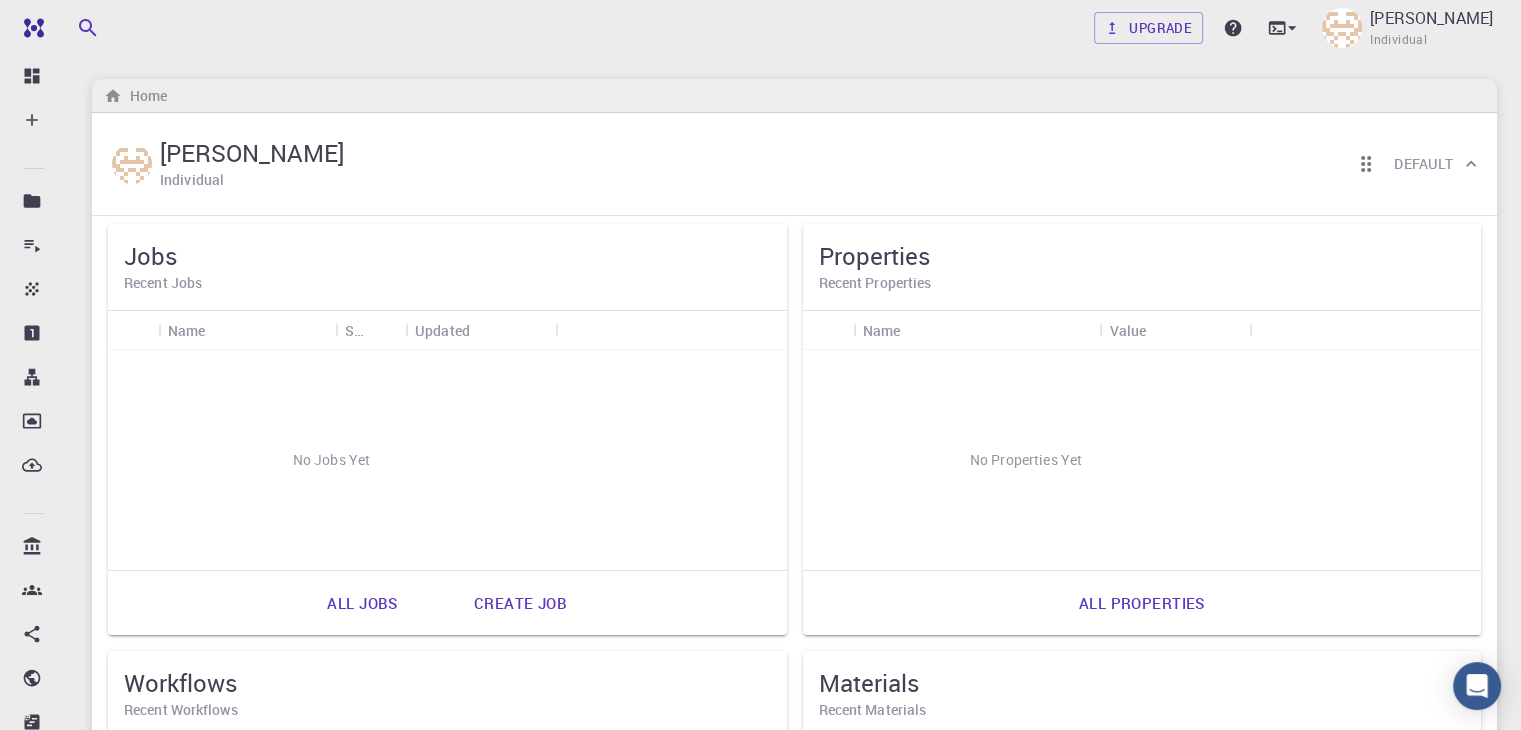 click on "Create job" at bounding box center (520, 603) 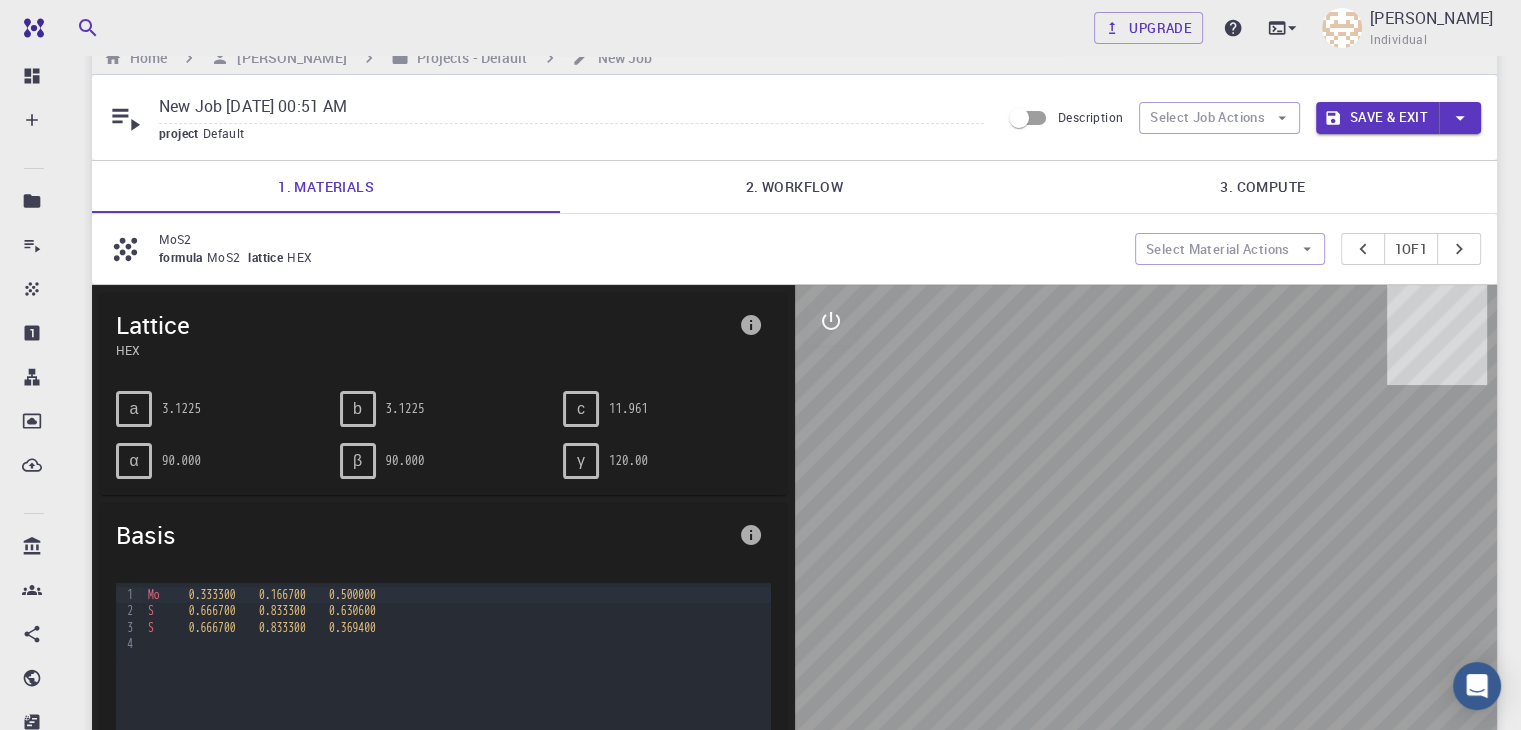 scroll, scrollTop: 0, scrollLeft: 0, axis: both 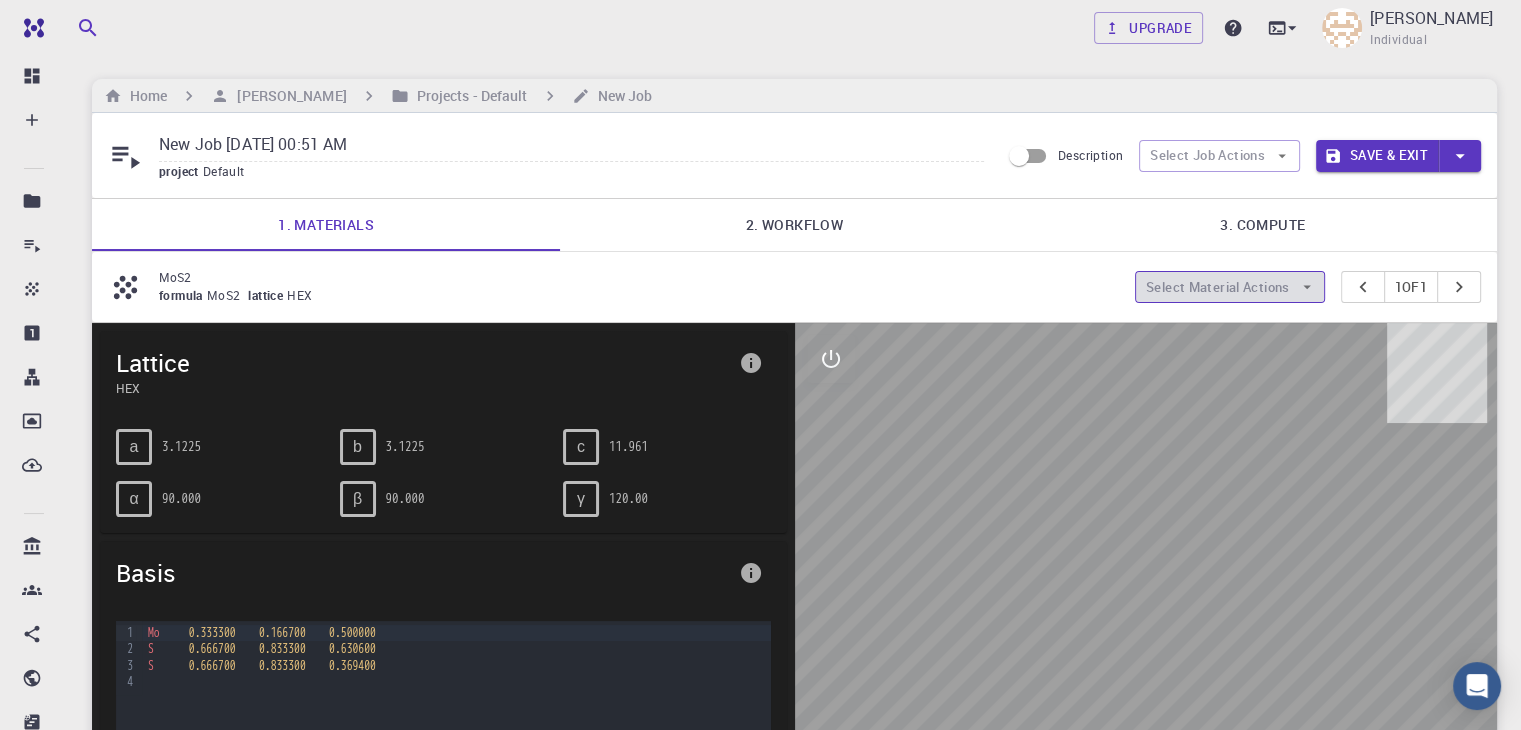 click on "Select Material Actions" at bounding box center (1230, 287) 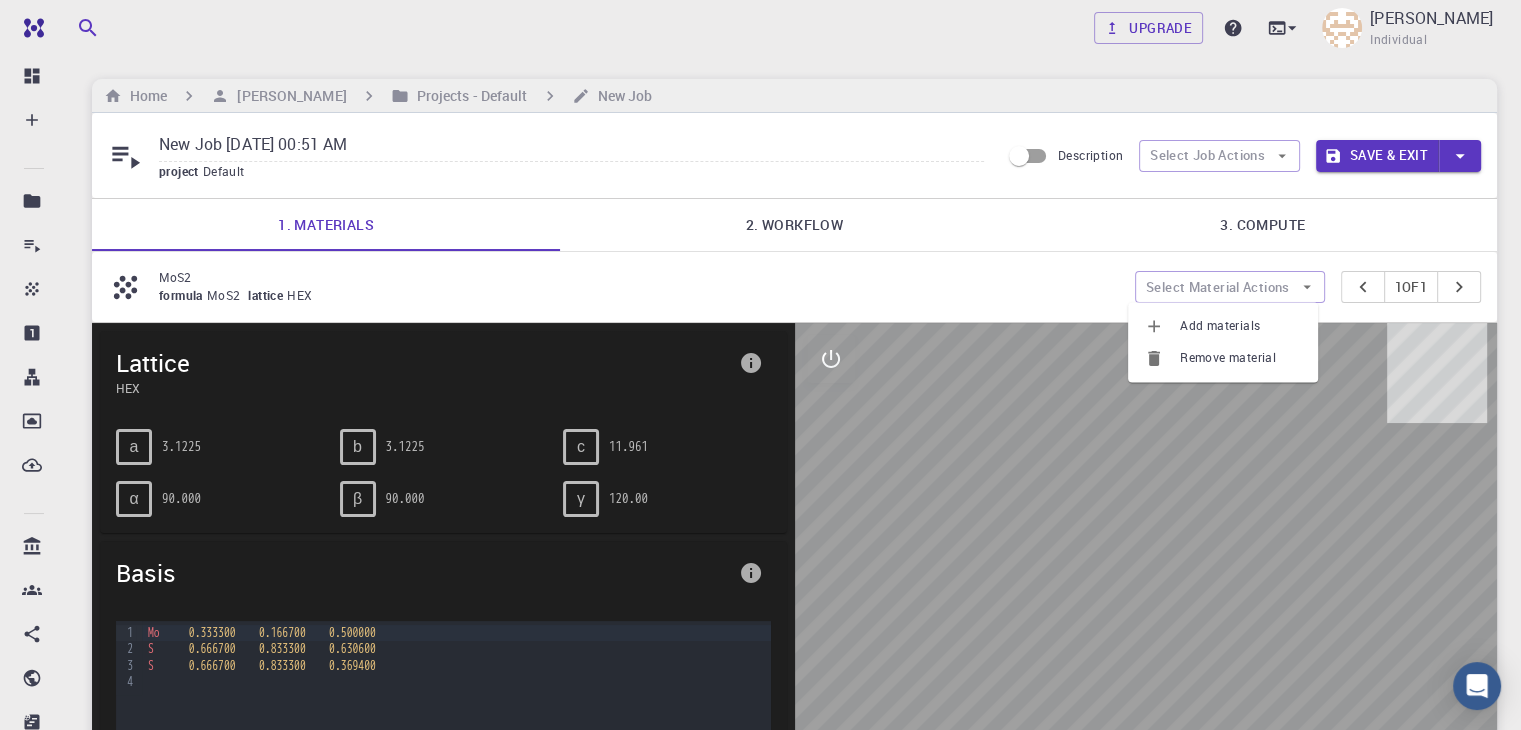 click on "Add materials" at bounding box center (1241, 326) 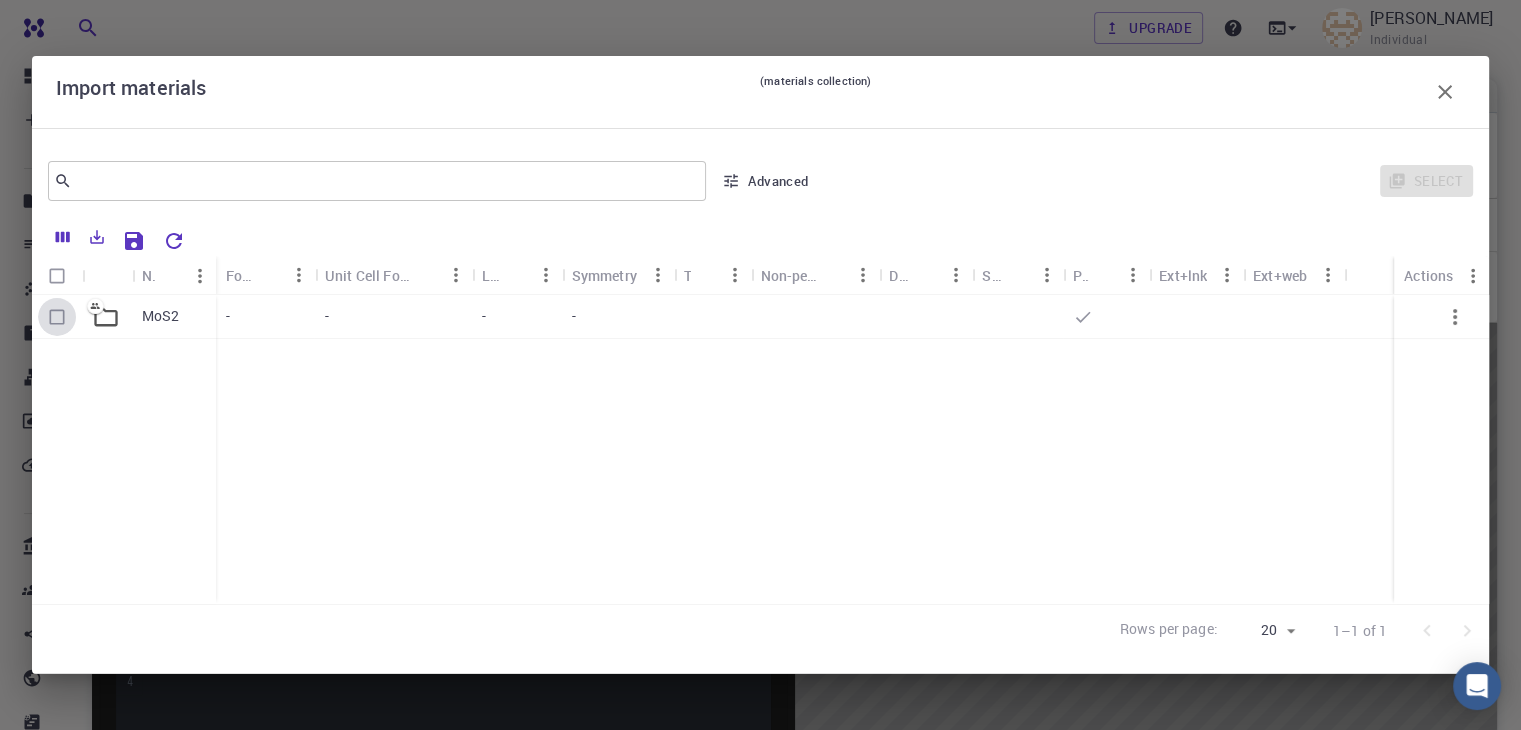 click at bounding box center (57, 317) 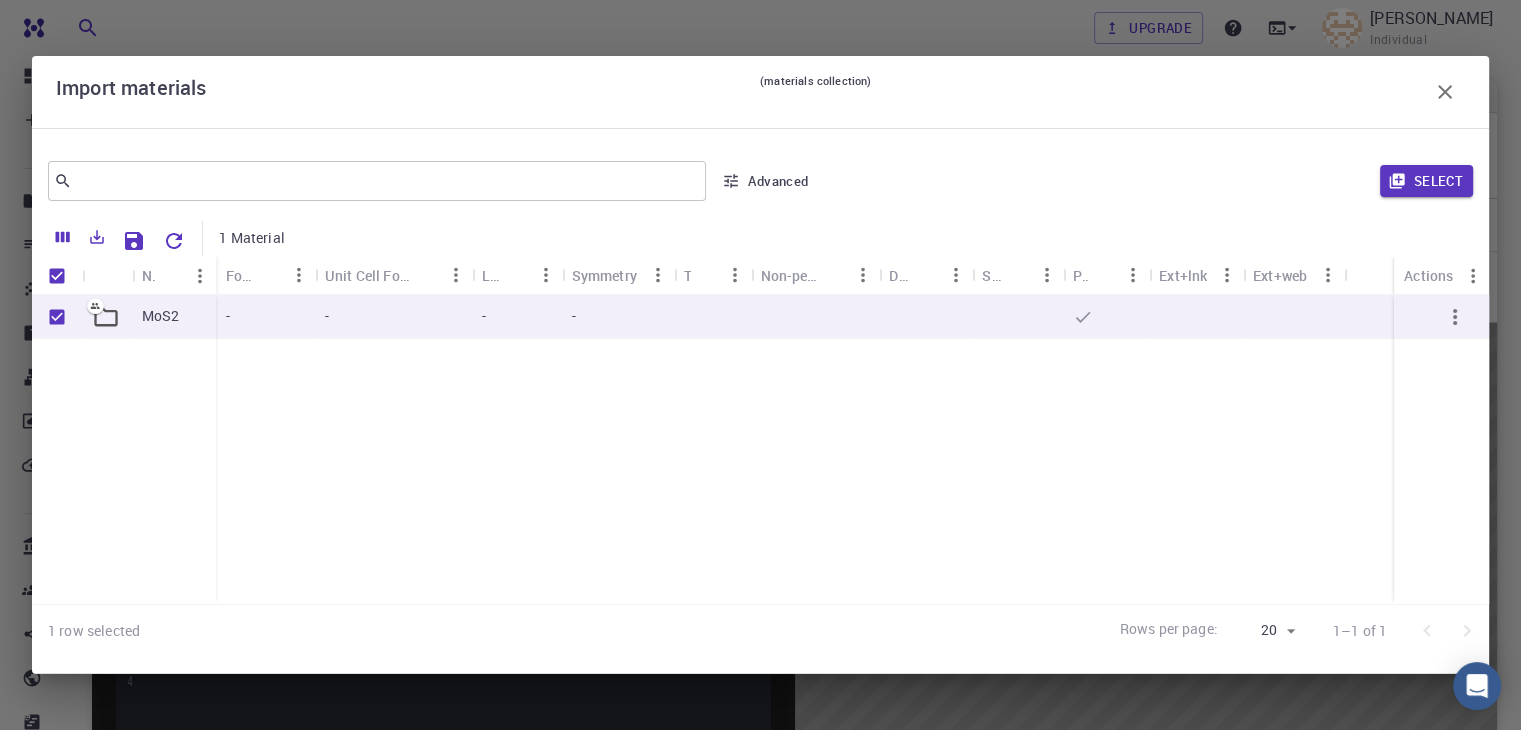 click at bounding box center [57, 317] 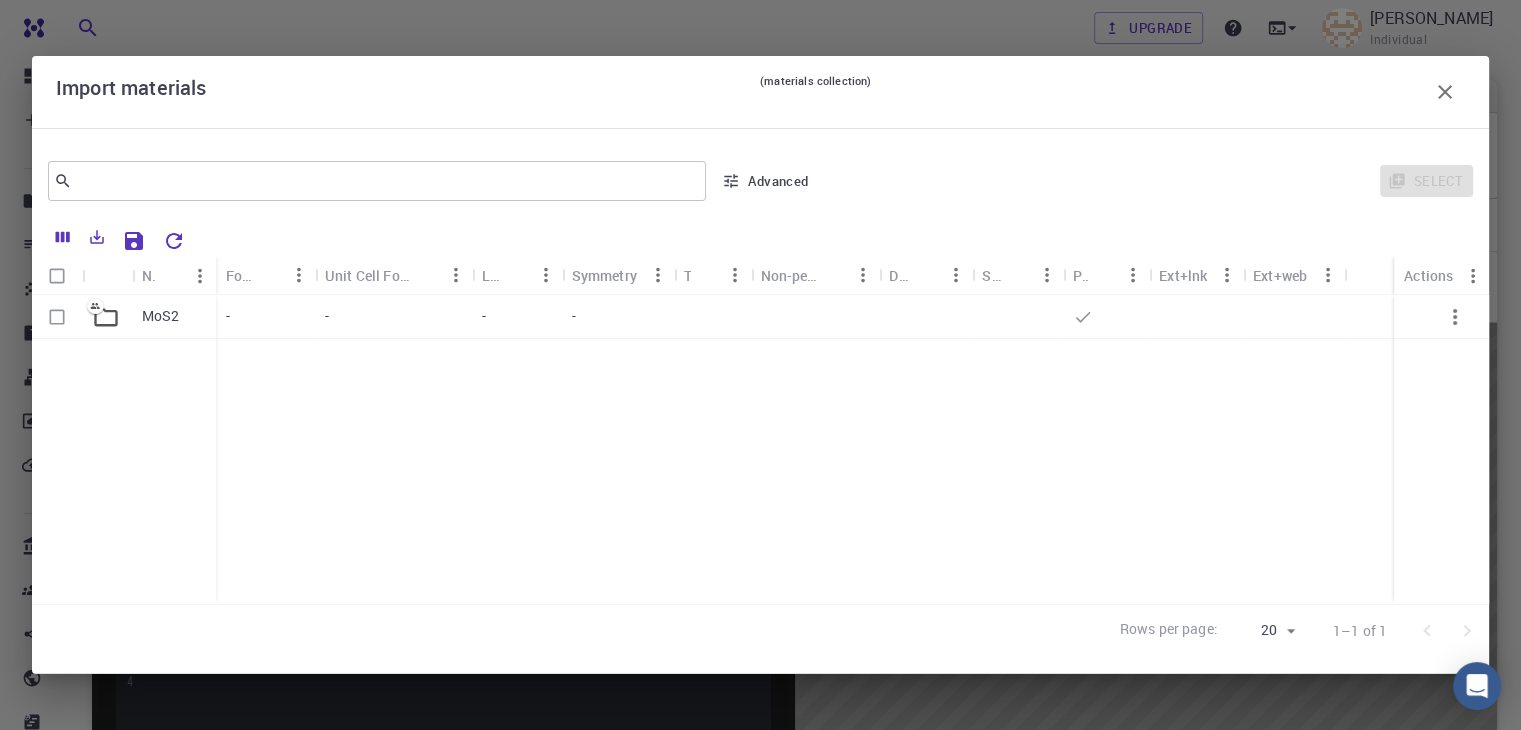 click on "MoS2" at bounding box center [174, 317] 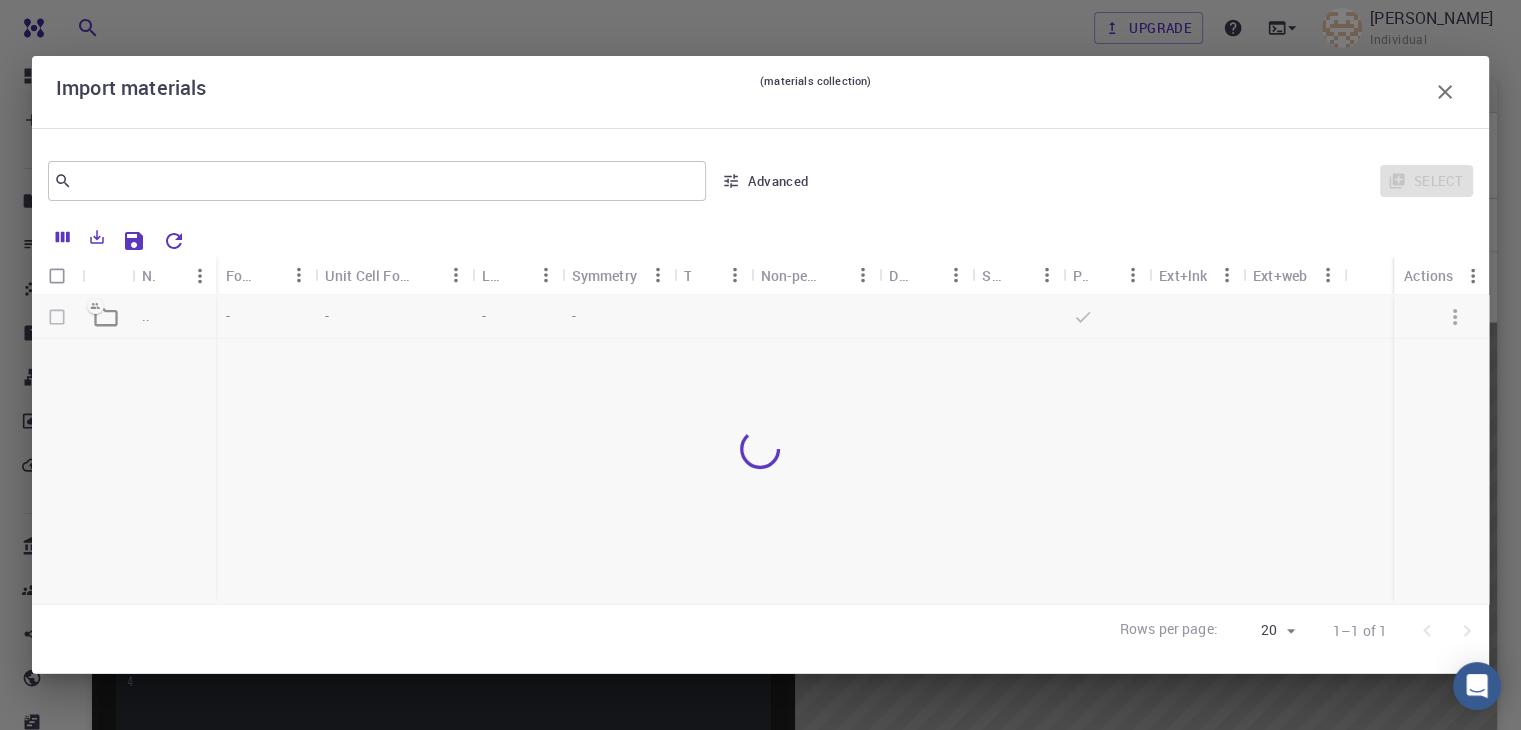 click at bounding box center [760, 449] 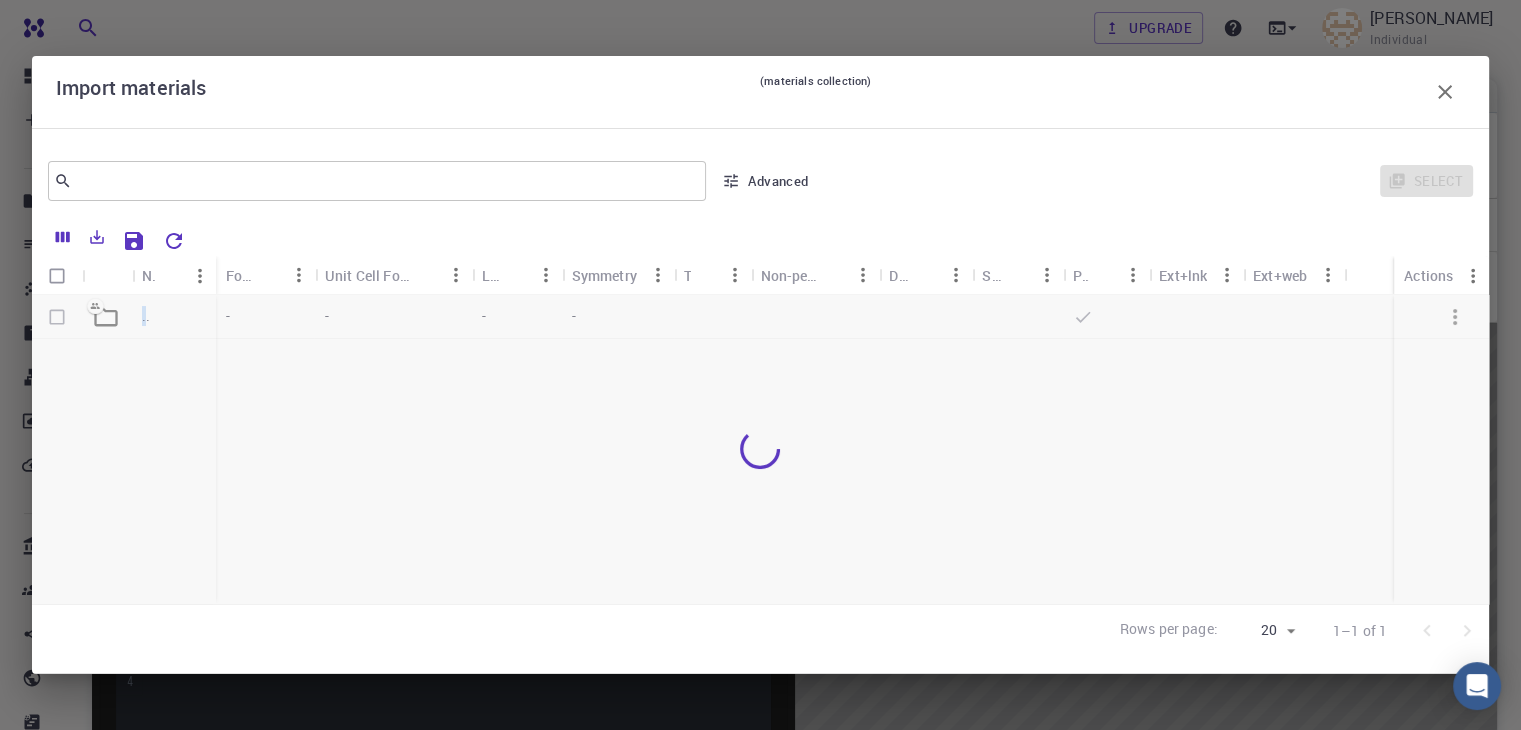 click at bounding box center [760, 449] 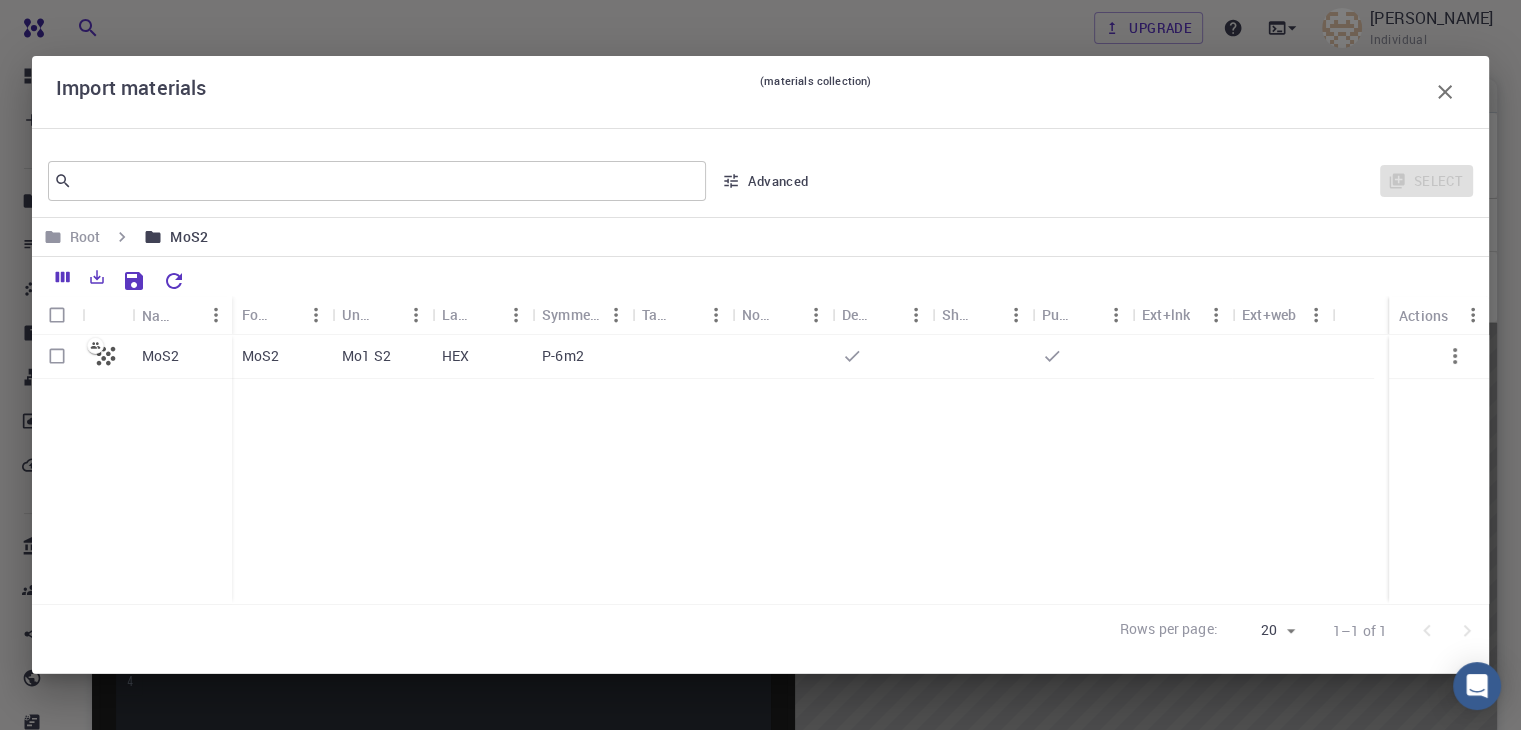 click on "MoS2" at bounding box center [161, 356] 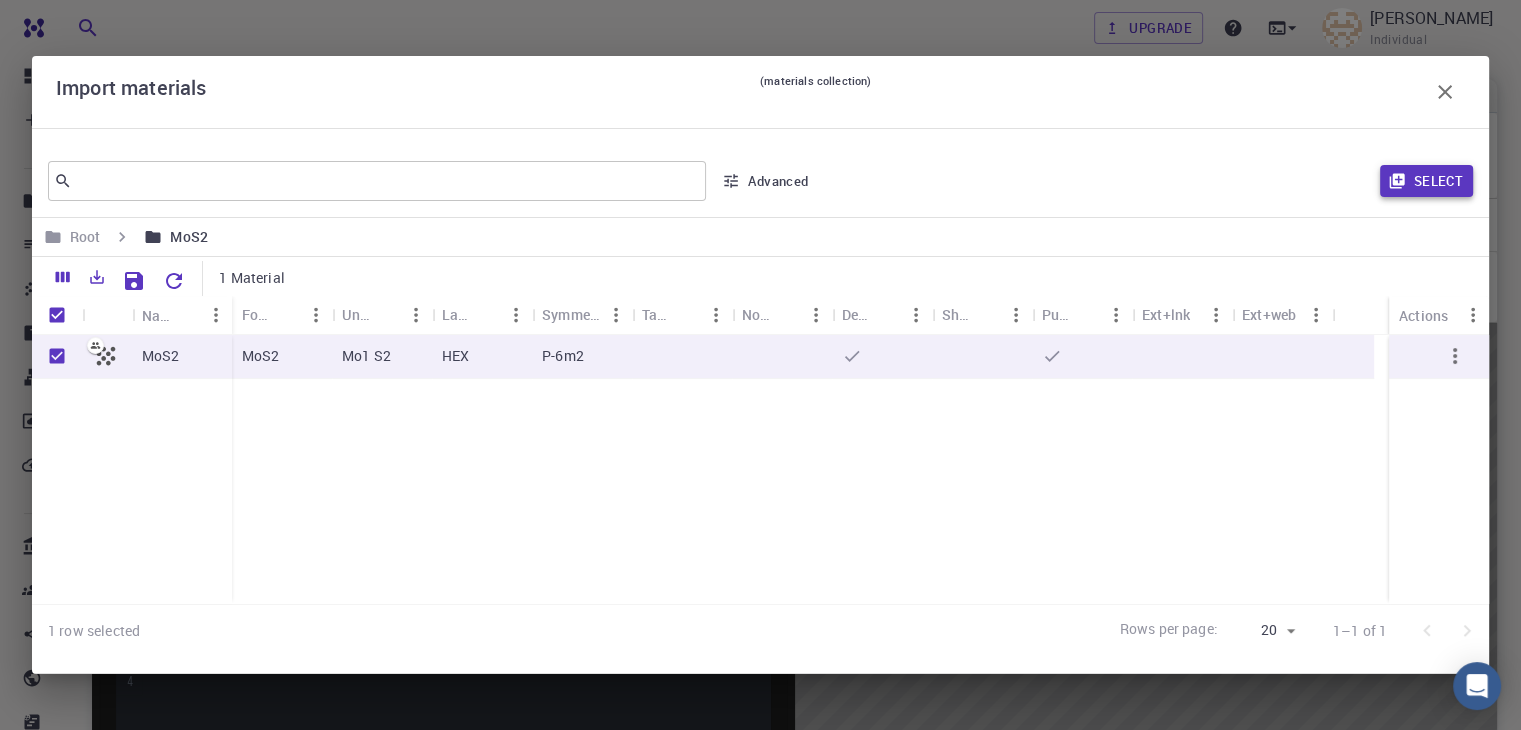 click on "Select" at bounding box center [1426, 181] 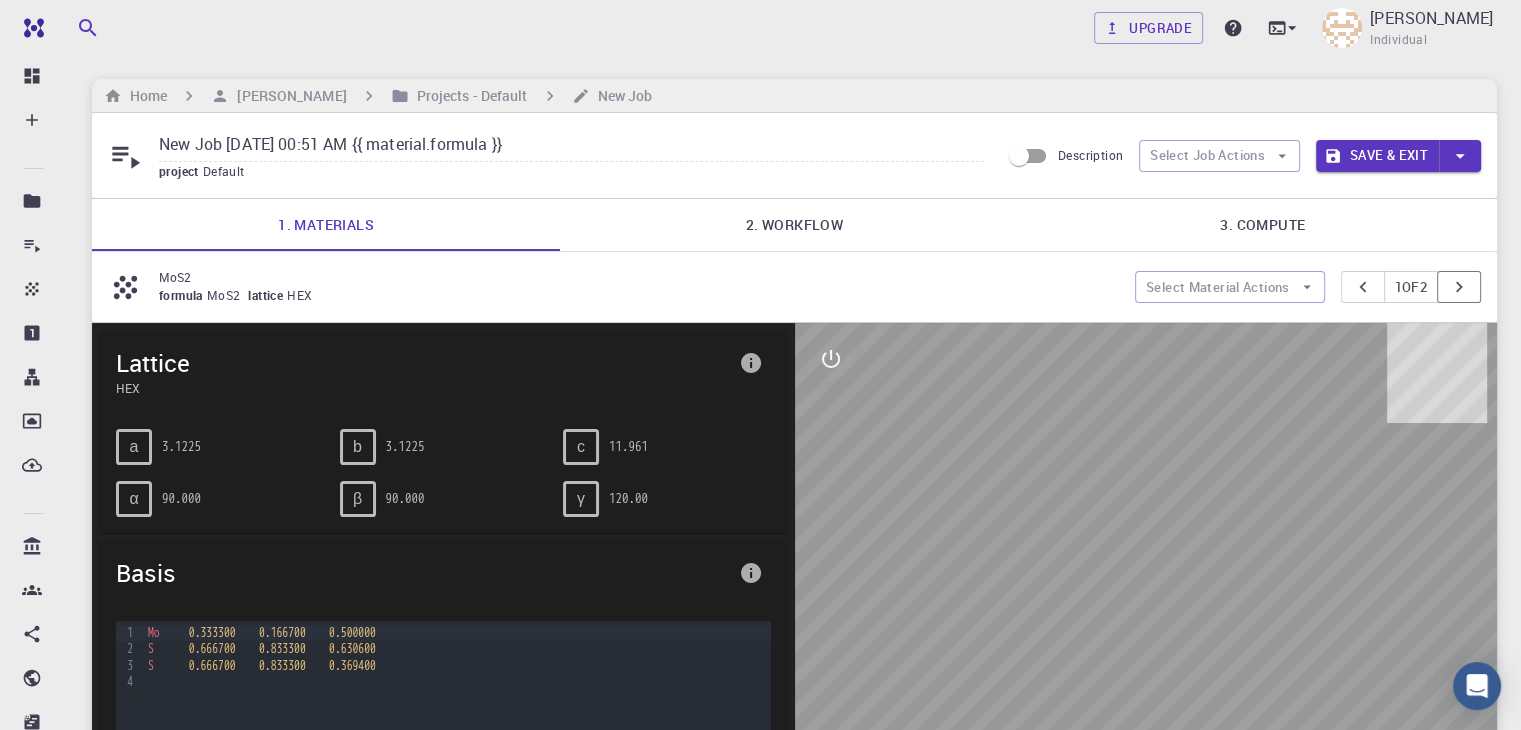 click 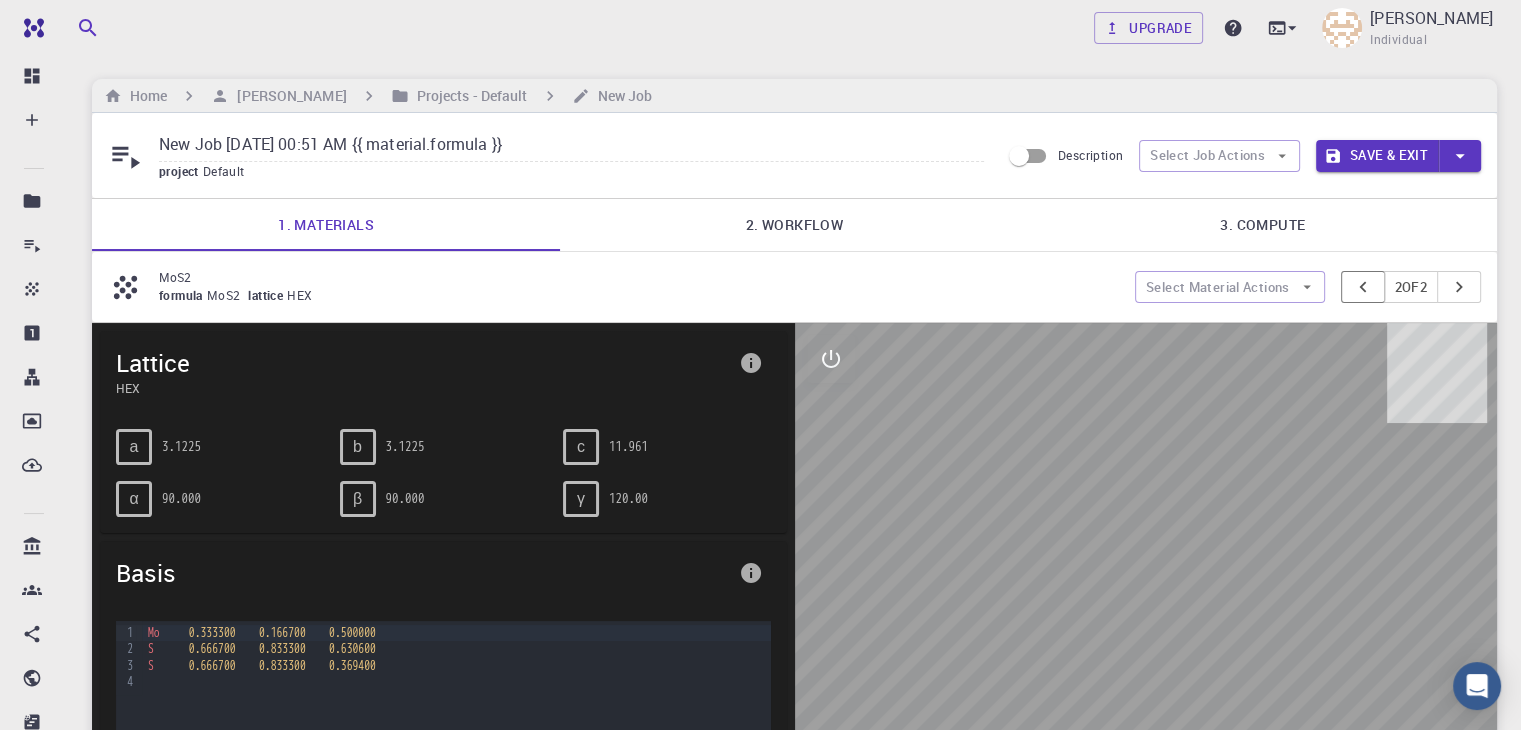 click 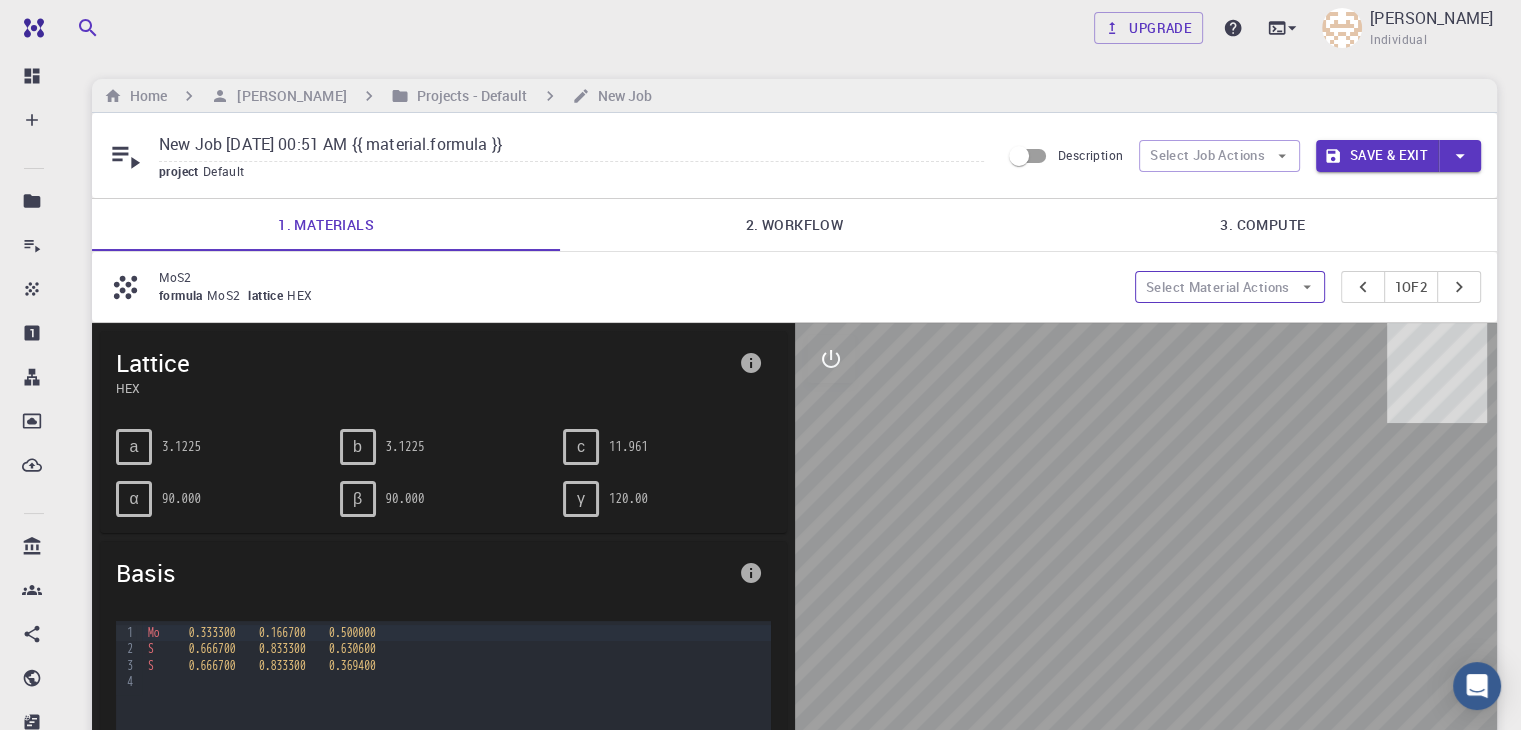 click on "Select Material Actions" at bounding box center (1230, 287) 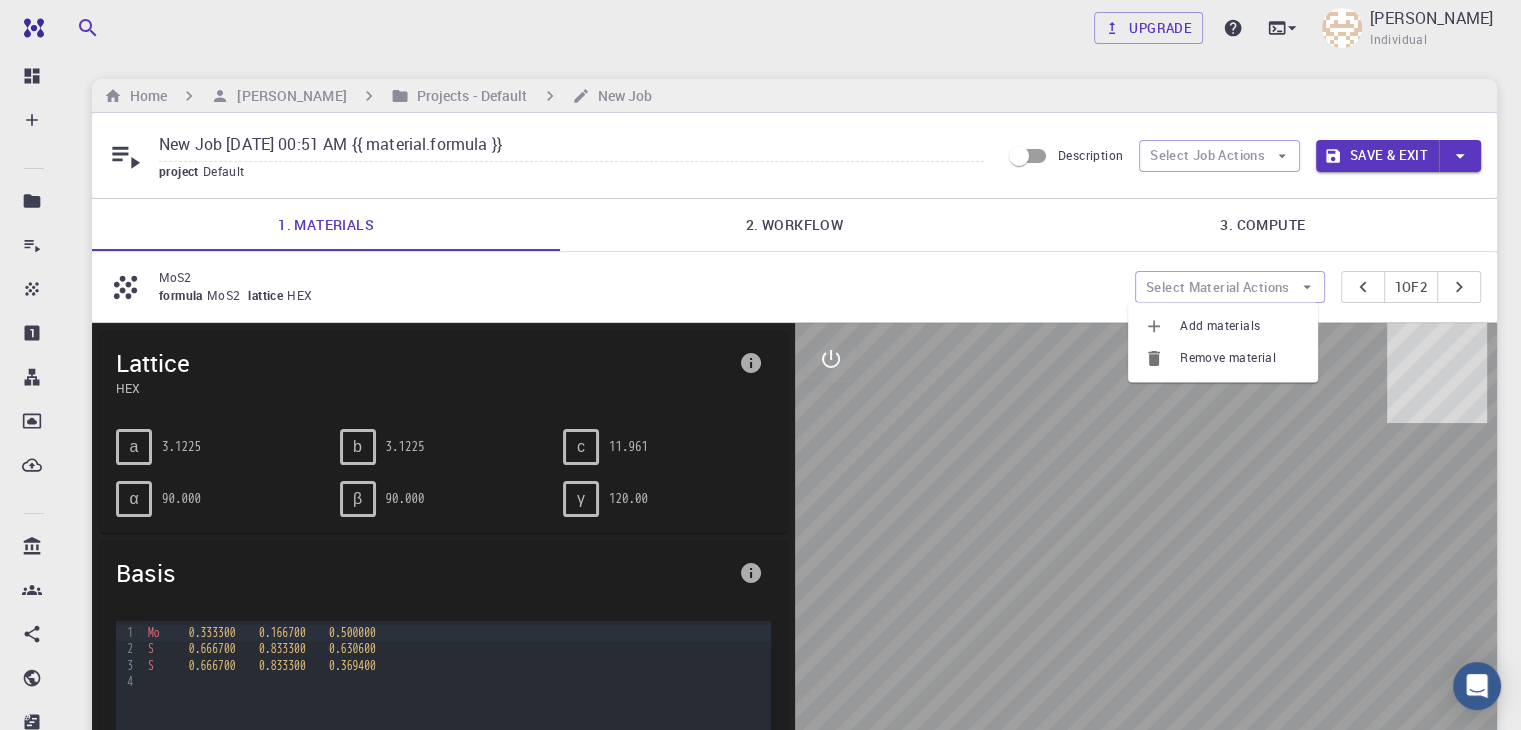 click on "Remove material" at bounding box center [1241, 358] 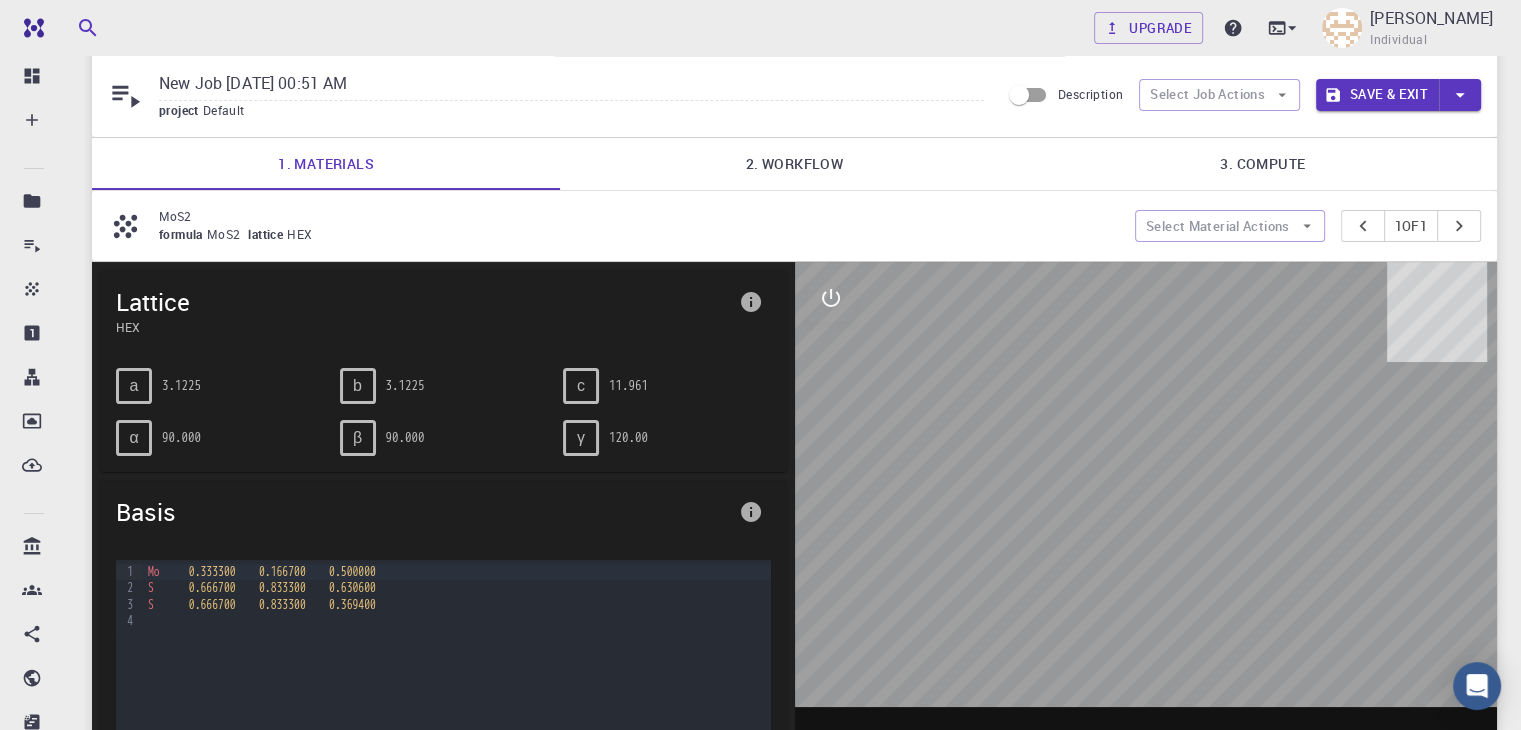 scroll, scrollTop: 0, scrollLeft: 0, axis: both 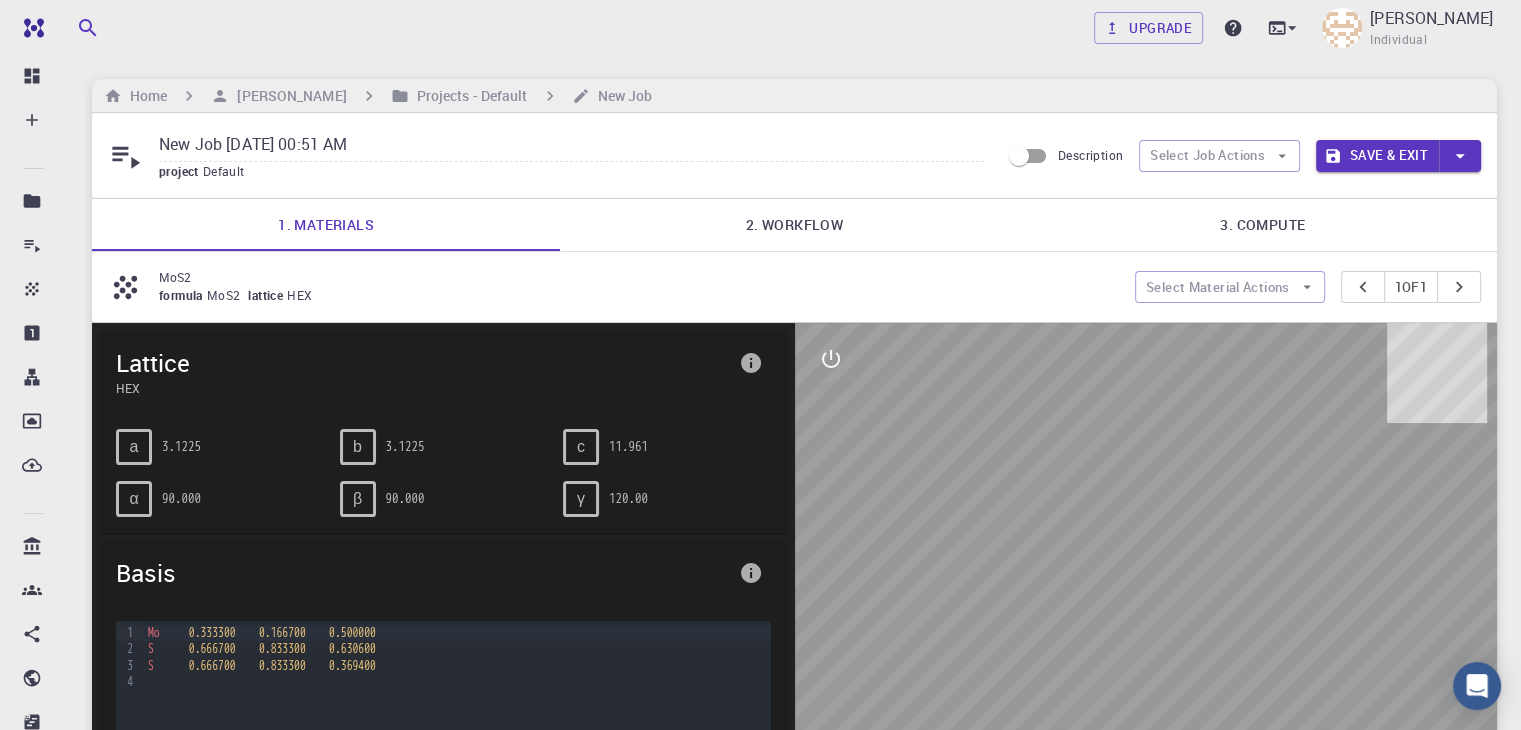 click on "2. Workflow" at bounding box center (794, 225) 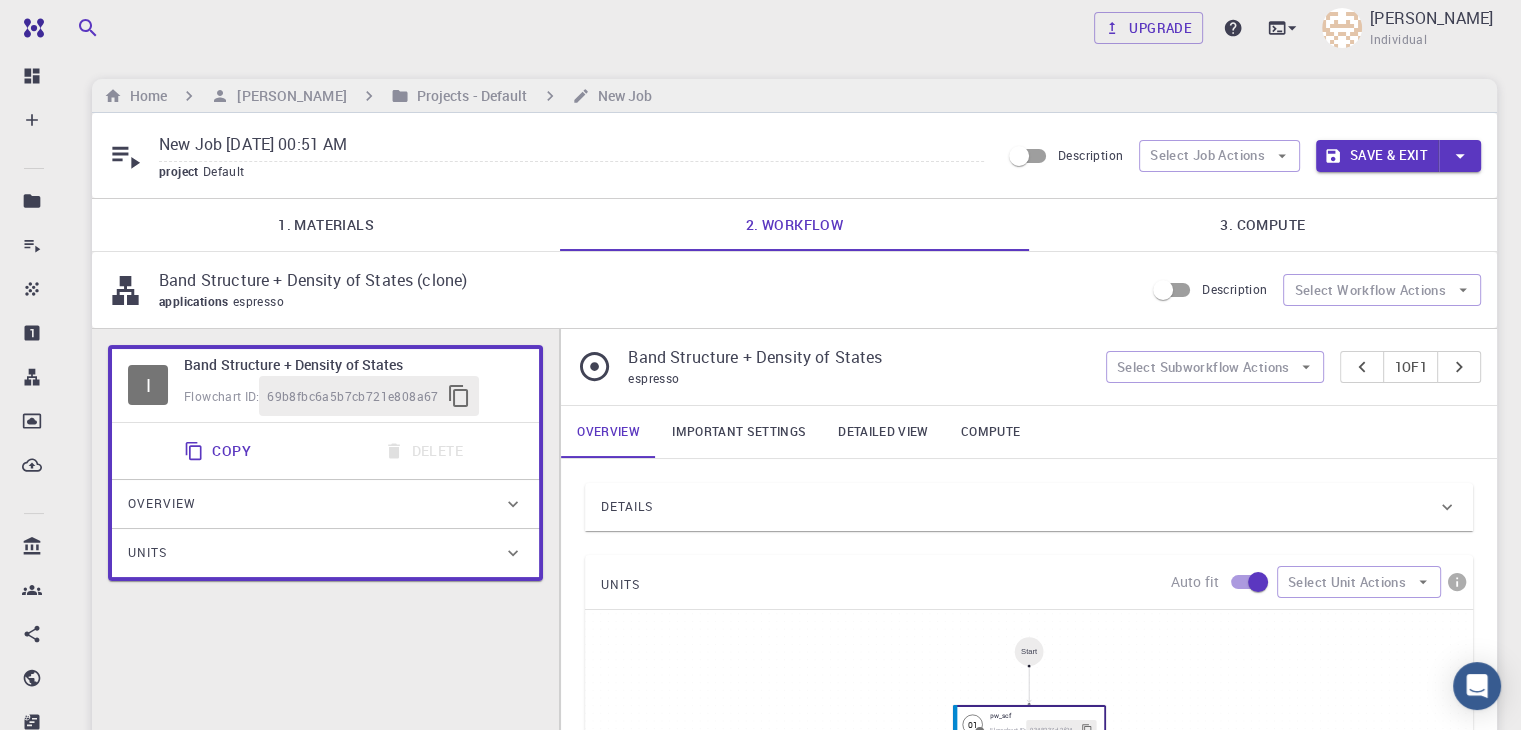 click on "Overview" at bounding box center [315, 504] 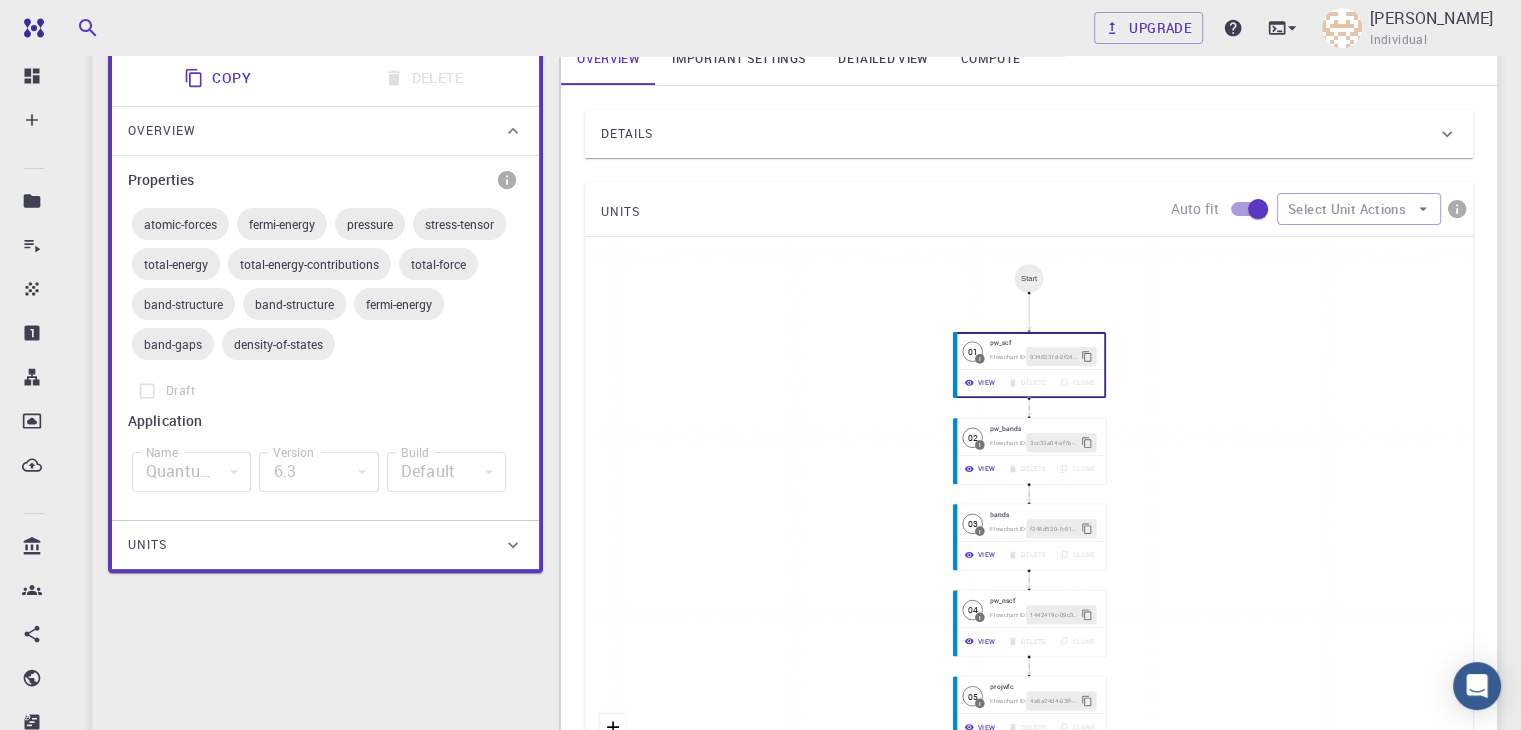 scroll, scrollTop: 374, scrollLeft: 0, axis: vertical 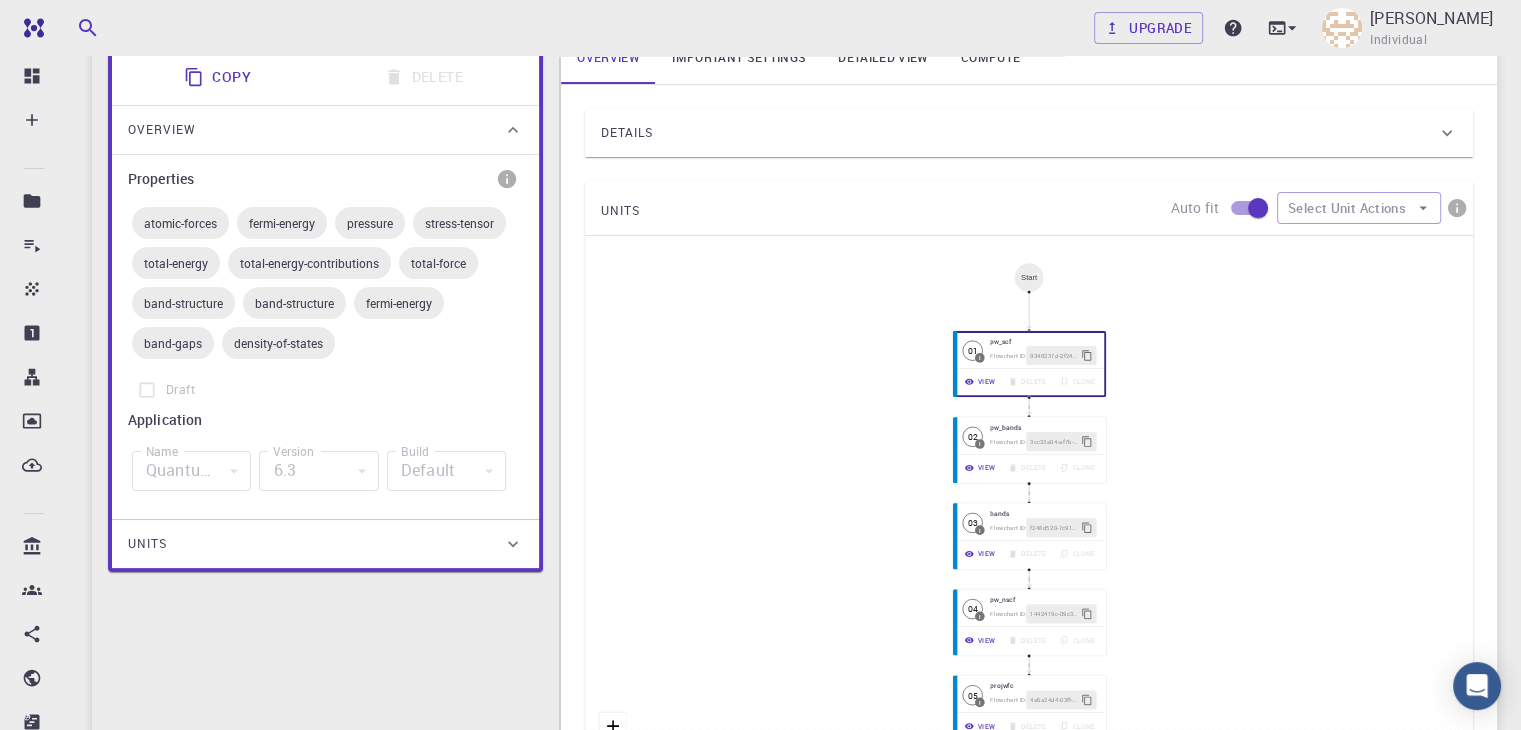 click on "Units" at bounding box center (315, 544) 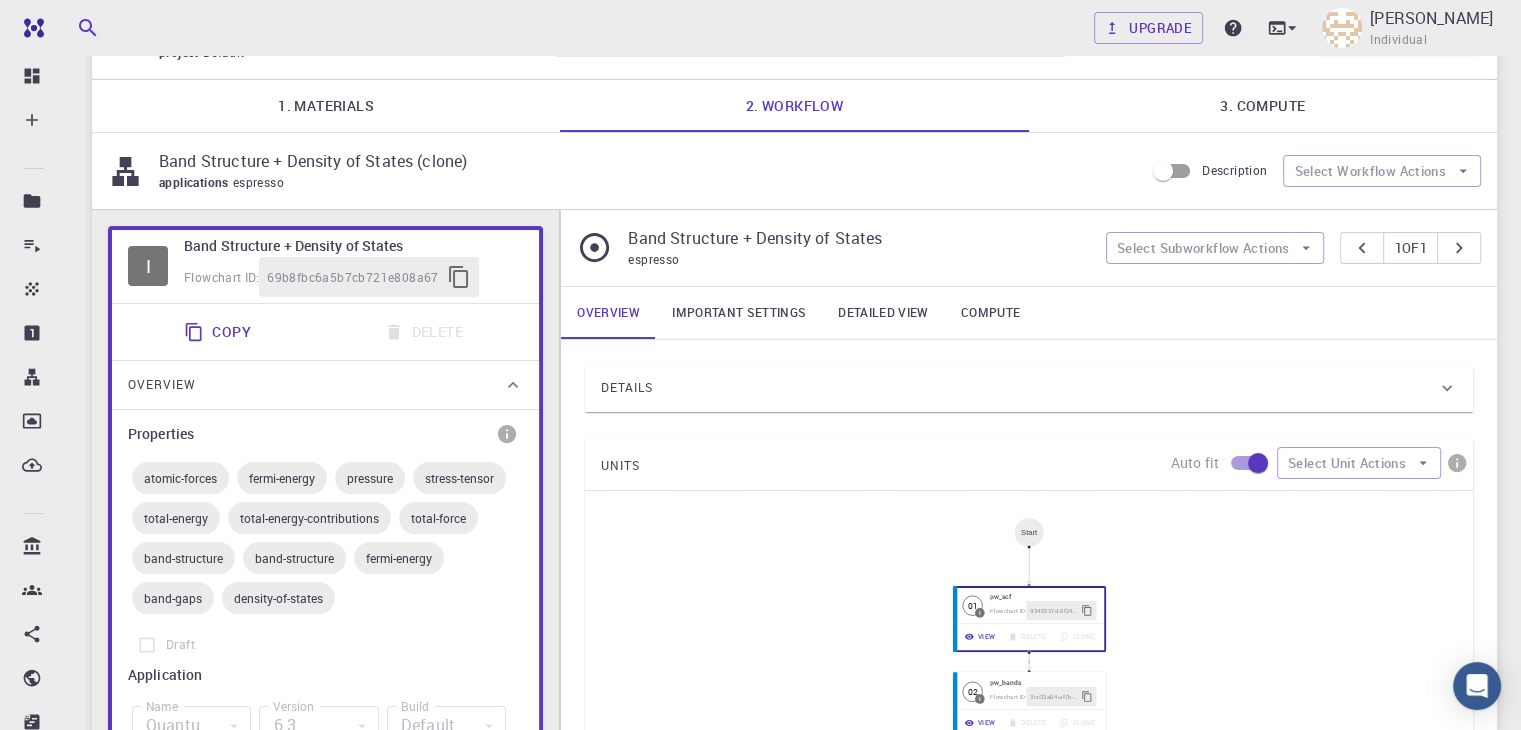 scroll, scrollTop: 115, scrollLeft: 0, axis: vertical 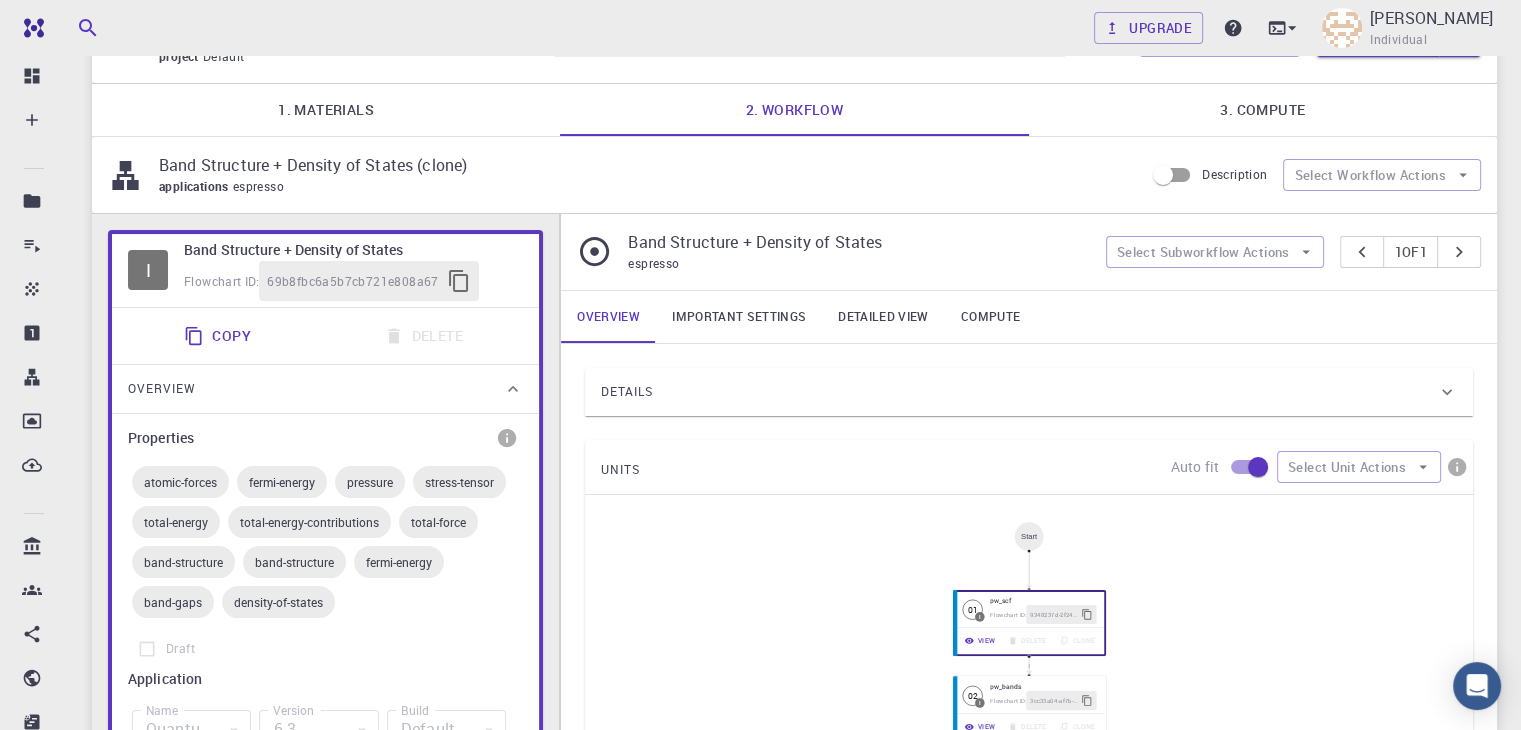 click on "Important settings" at bounding box center (739, 317) 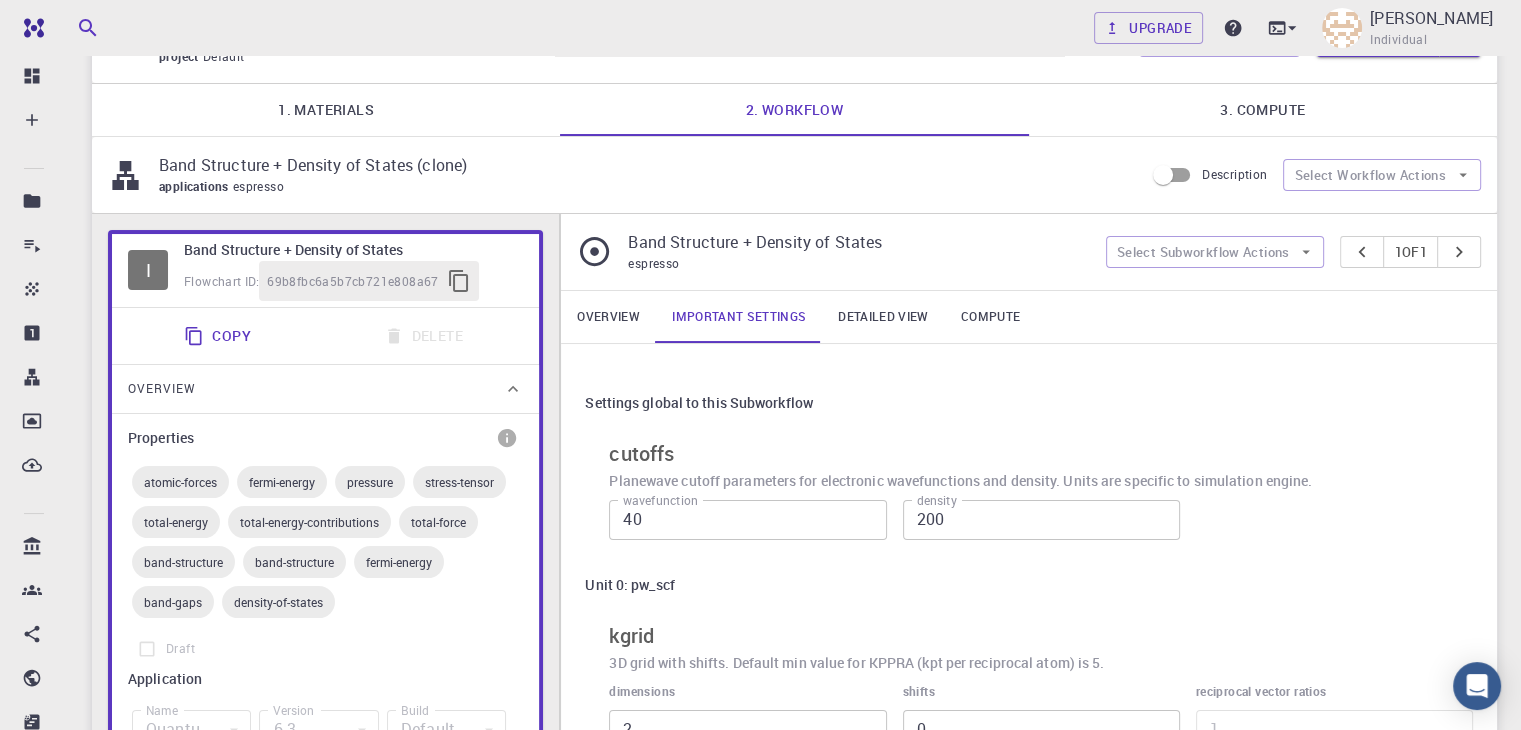 click on "Important settings" at bounding box center [739, 317] 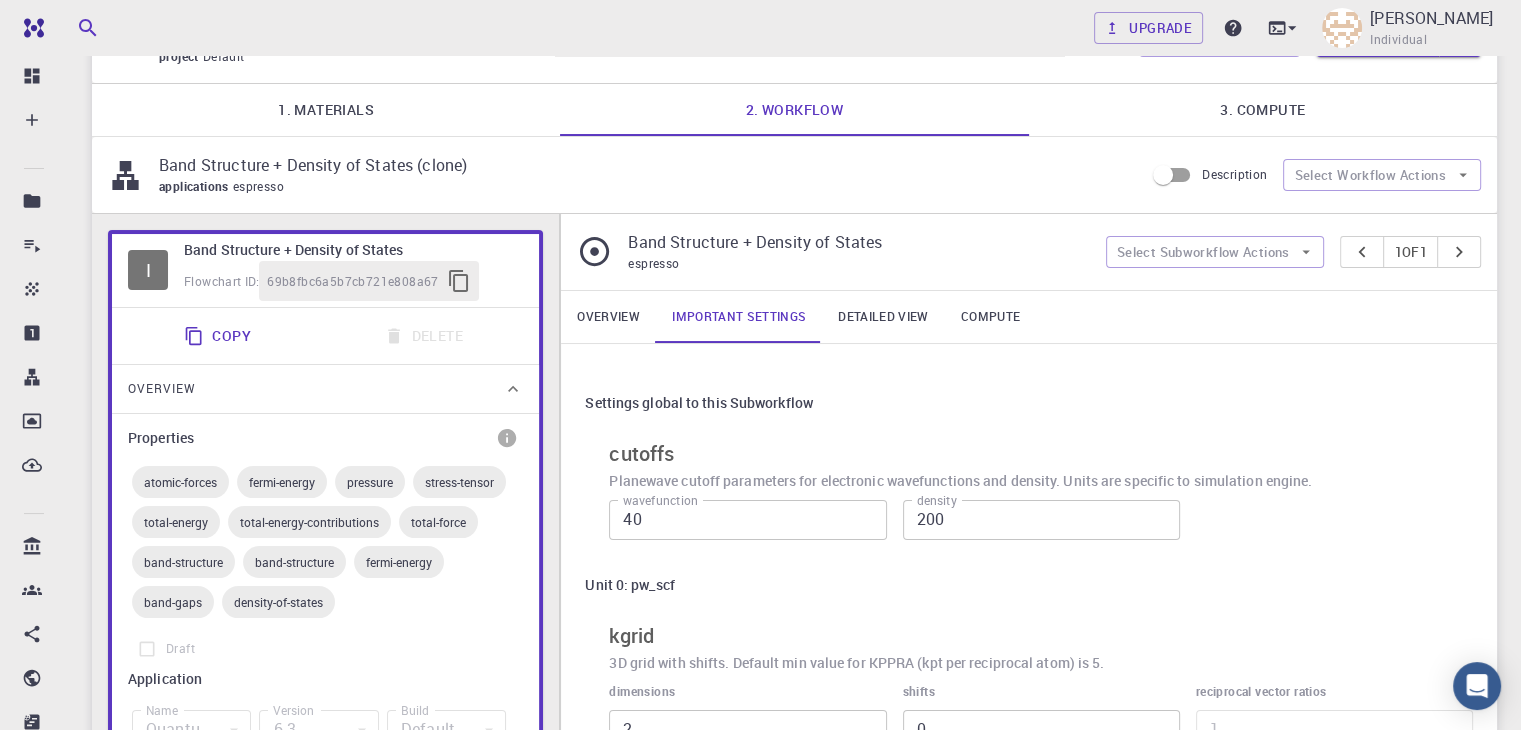 click on "Detailed view" at bounding box center (883, 317) 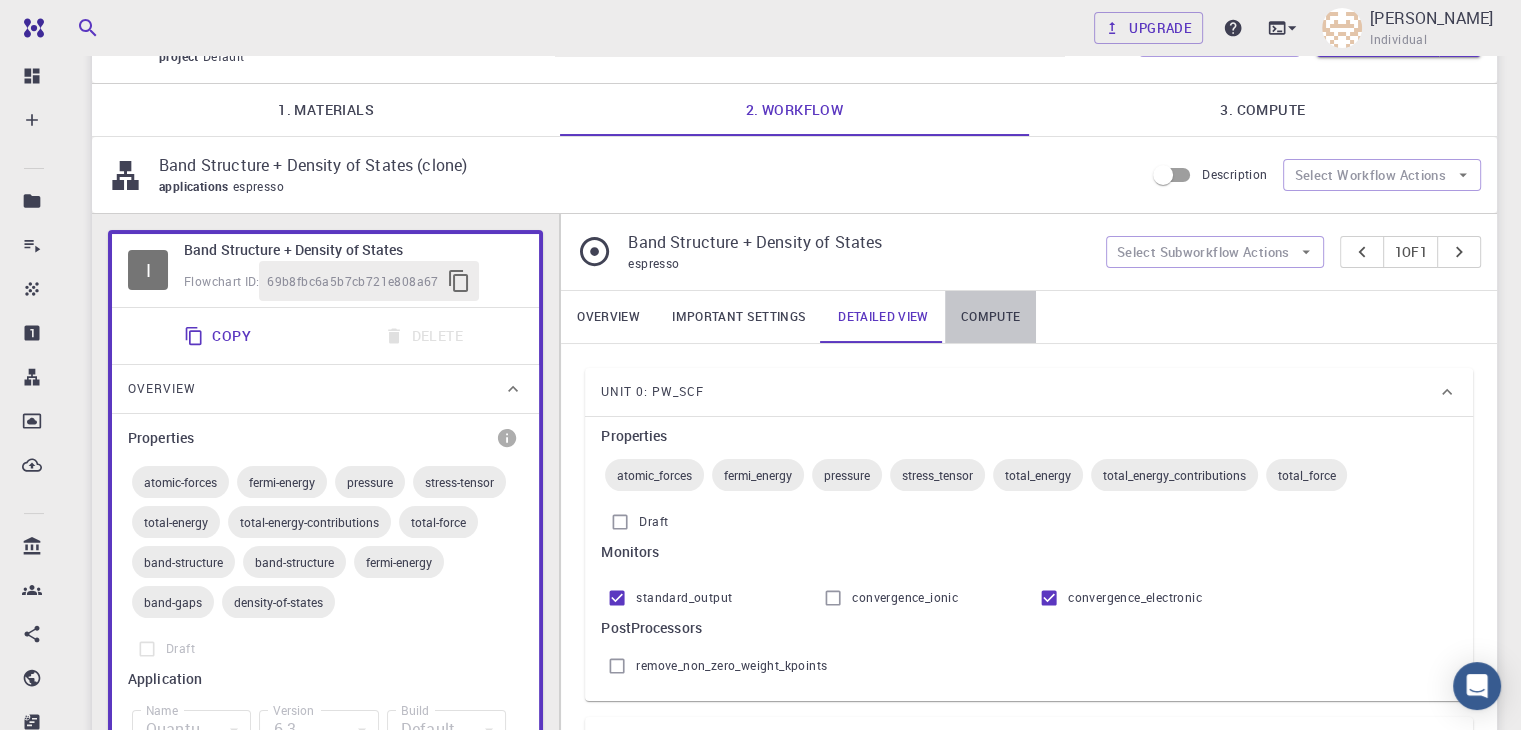 click on "Compute" at bounding box center [990, 317] 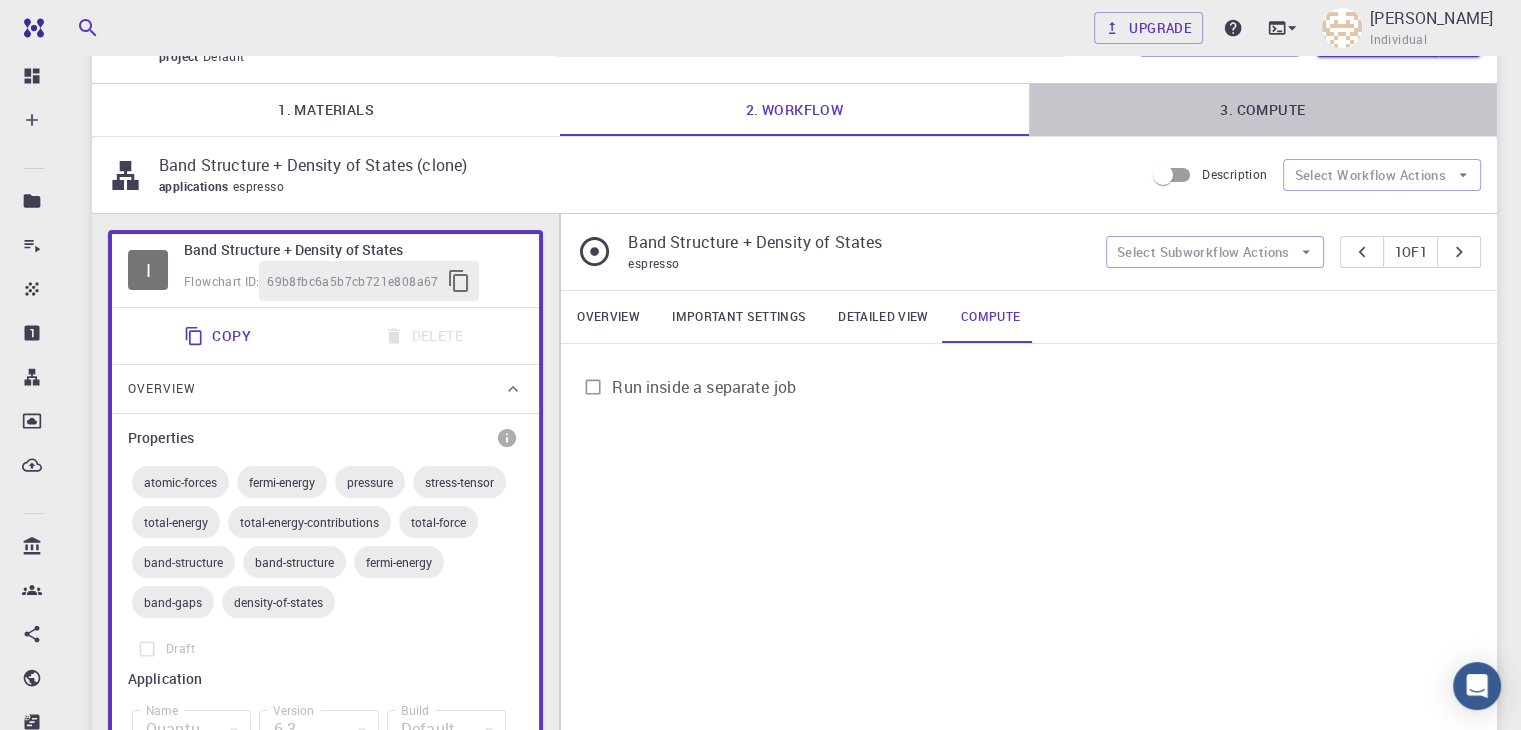 click on "3. Compute" at bounding box center (1263, 110) 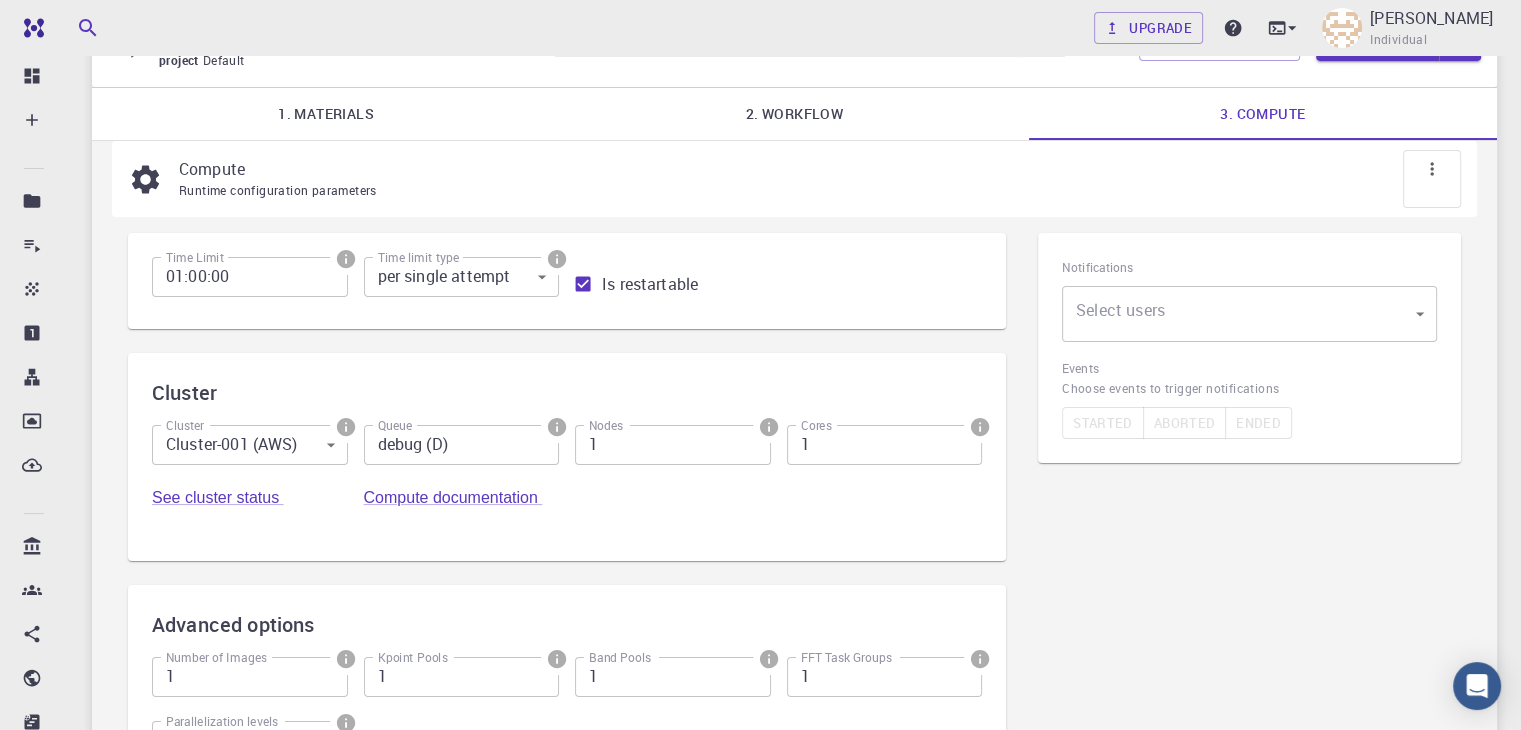 scroll, scrollTop: 108, scrollLeft: 0, axis: vertical 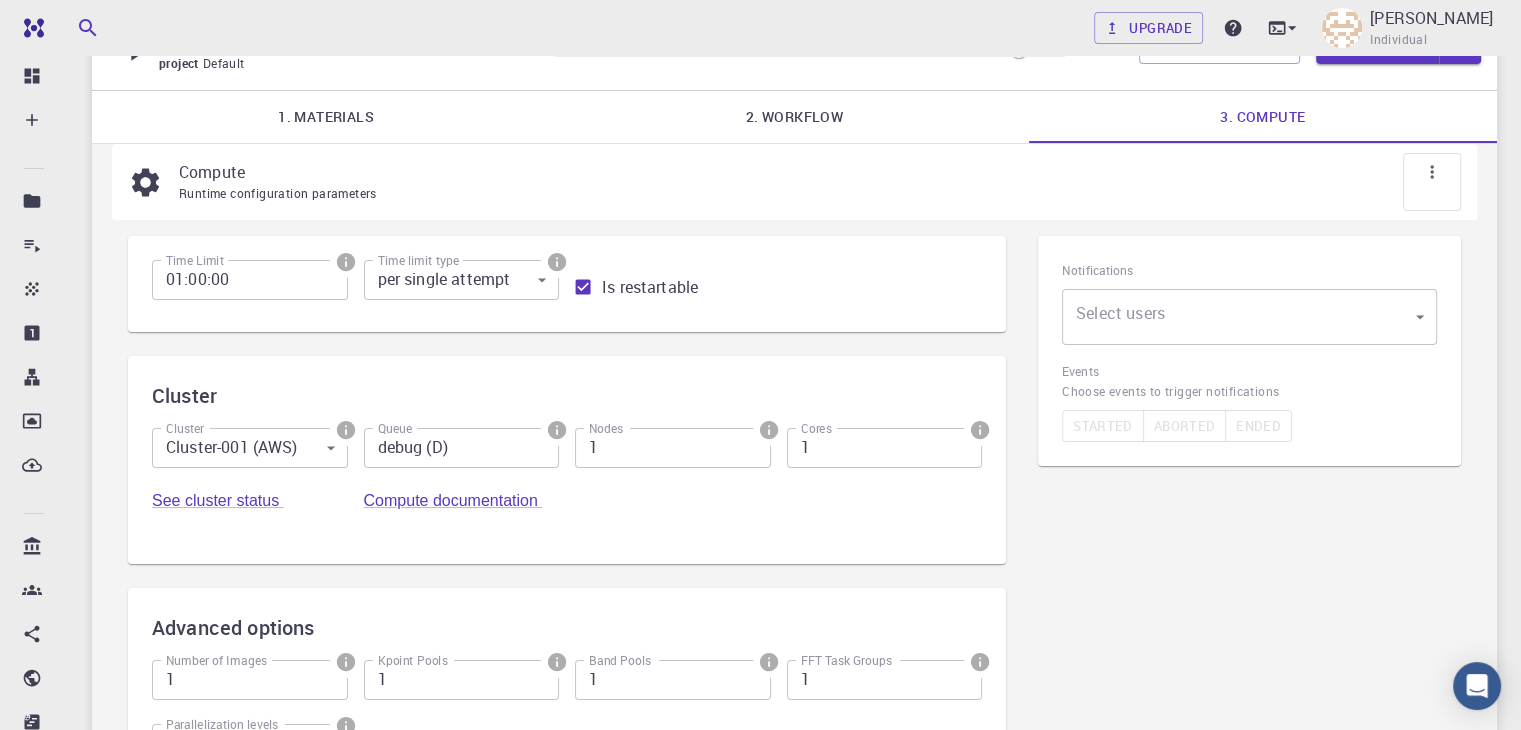 click on "Free Dashboard Create New Job New Material Create Material Upload File Import from Bank Import from 3rd Party New Workflow New Project Projects Jobs Materials Properties Workflows Dropbox External Uploads Bank Materials Workflows Accounts Shared with me Shared publicly Shared externally Documentation Contact Support Compute load: Low Upgrade Mohammad H. Amirkhani Individual Home Mohammad H. Amirkhani Projects - Default New Job New Job Jul 19, 2025, 00:51 AM project Default Description Select Job Actions Save & Exit 1. Materials 2. Workflow 3. Compute Compute Runtime configuration parameters Time Limit 01:00:00 Time Limit   Time limit type per single attempt 0 Time limit type     Is restartable Cluster Cluster Cluster-001 (AWS) 0 Cluster   Queue debug (D) Queue   Nodes 1 Nodes   Cores 1 Cores   See cluster status   Compute documentation   Advanced options Number of Images 1 Number of Images   Kpoint Pools 1 Kpoint Pools   Band Pools 1 Band Pools   FFT Task Groups 1 FFT Task Groups   1   ." at bounding box center (760, 447) 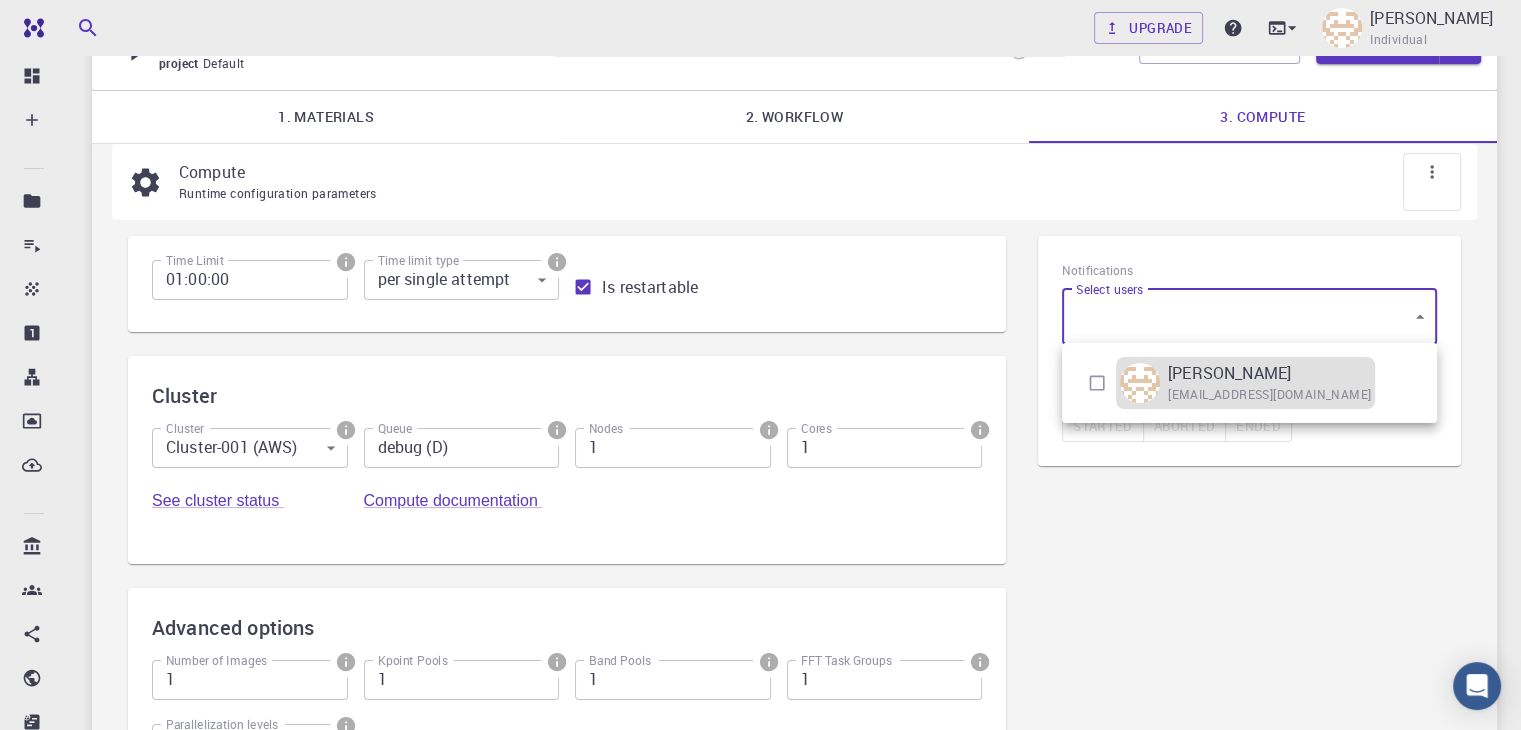 click on "[PERSON_NAME] [PERSON_NAME][EMAIL_ADDRESS][DOMAIN_NAME]" at bounding box center (1245, 383) 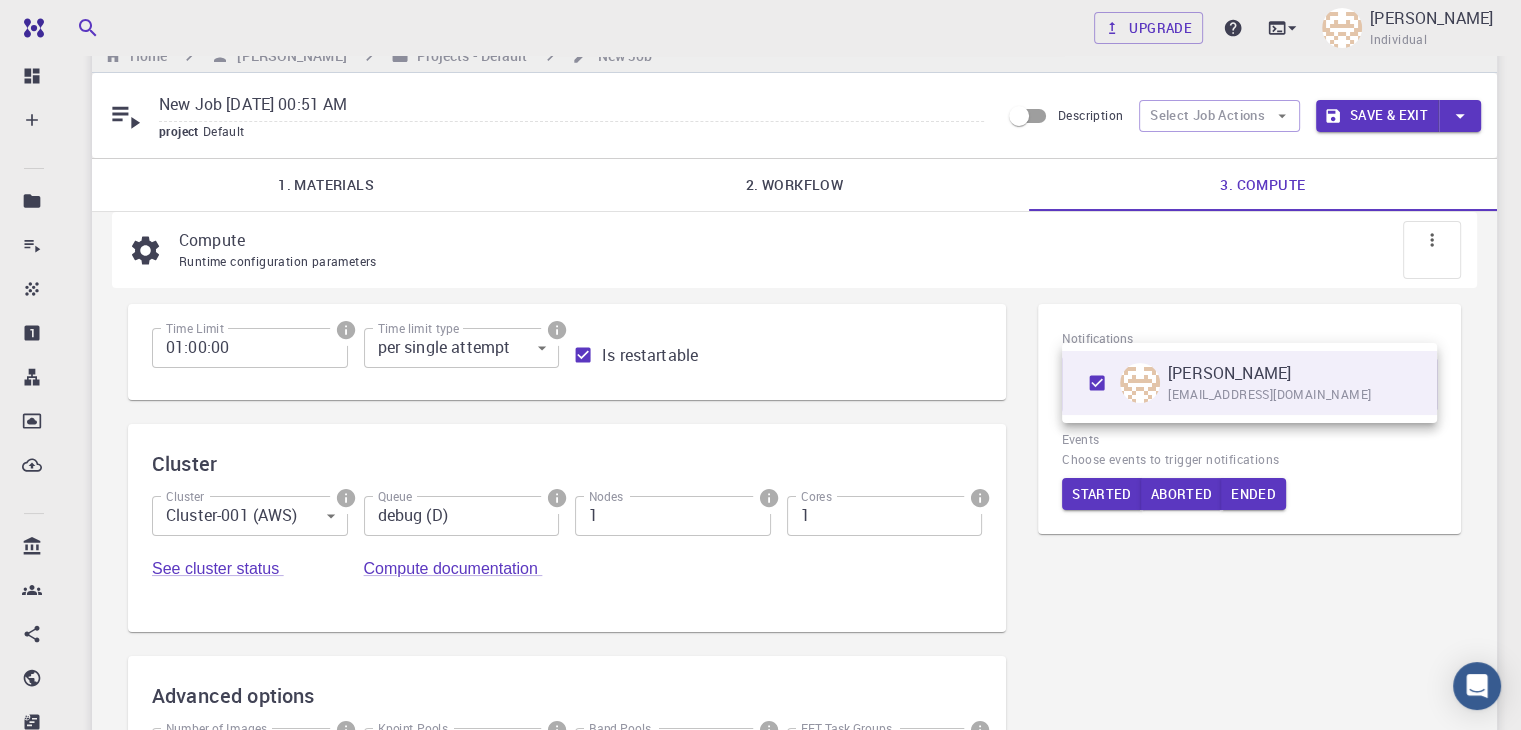 scroll, scrollTop: 0, scrollLeft: 0, axis: both 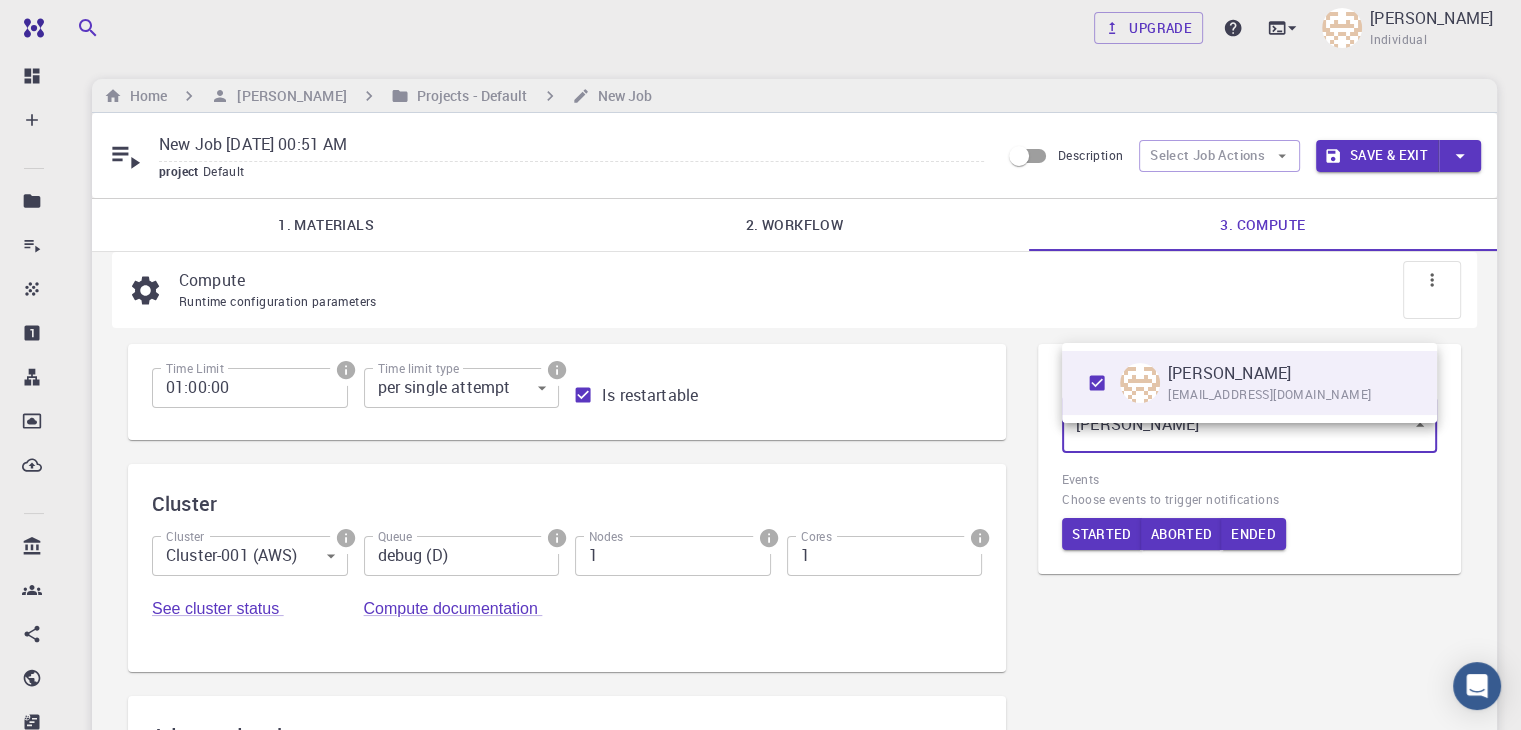 click at bounding box center (760, 365) 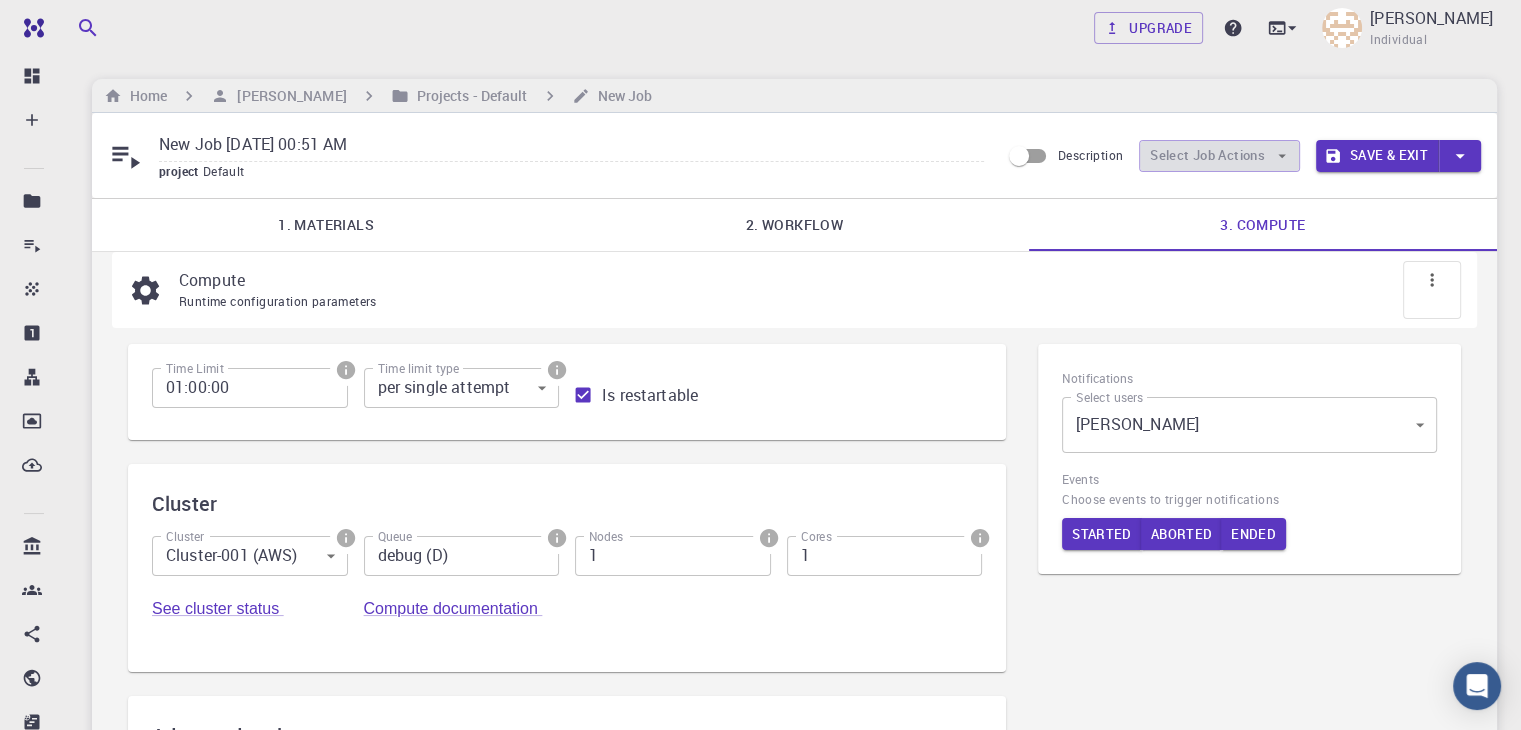 click on "Select Job Actions" at bounding box center [1219, 156] 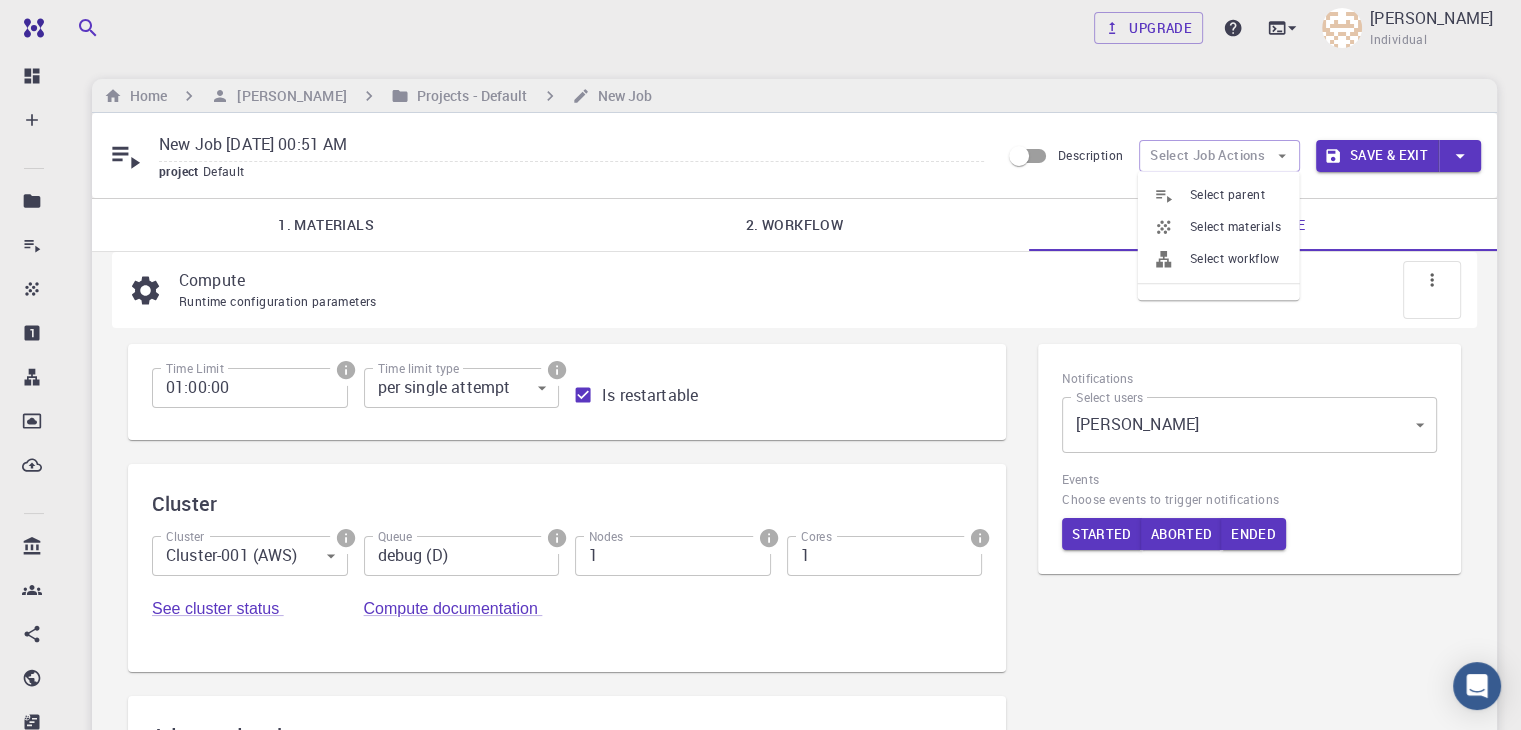 click at bounding box center (1172, 195) 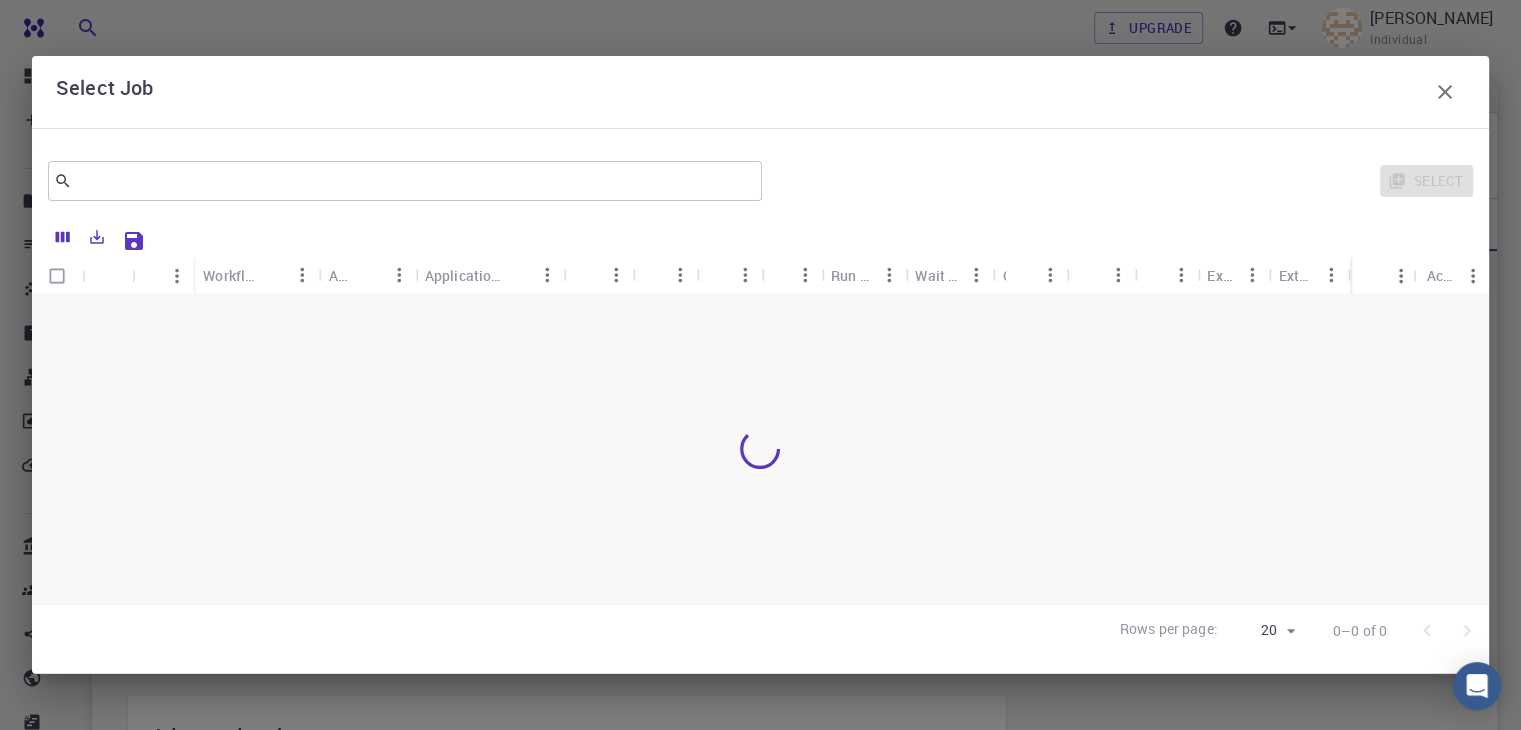 click on "​ Select" at bounding box center (760, 181) 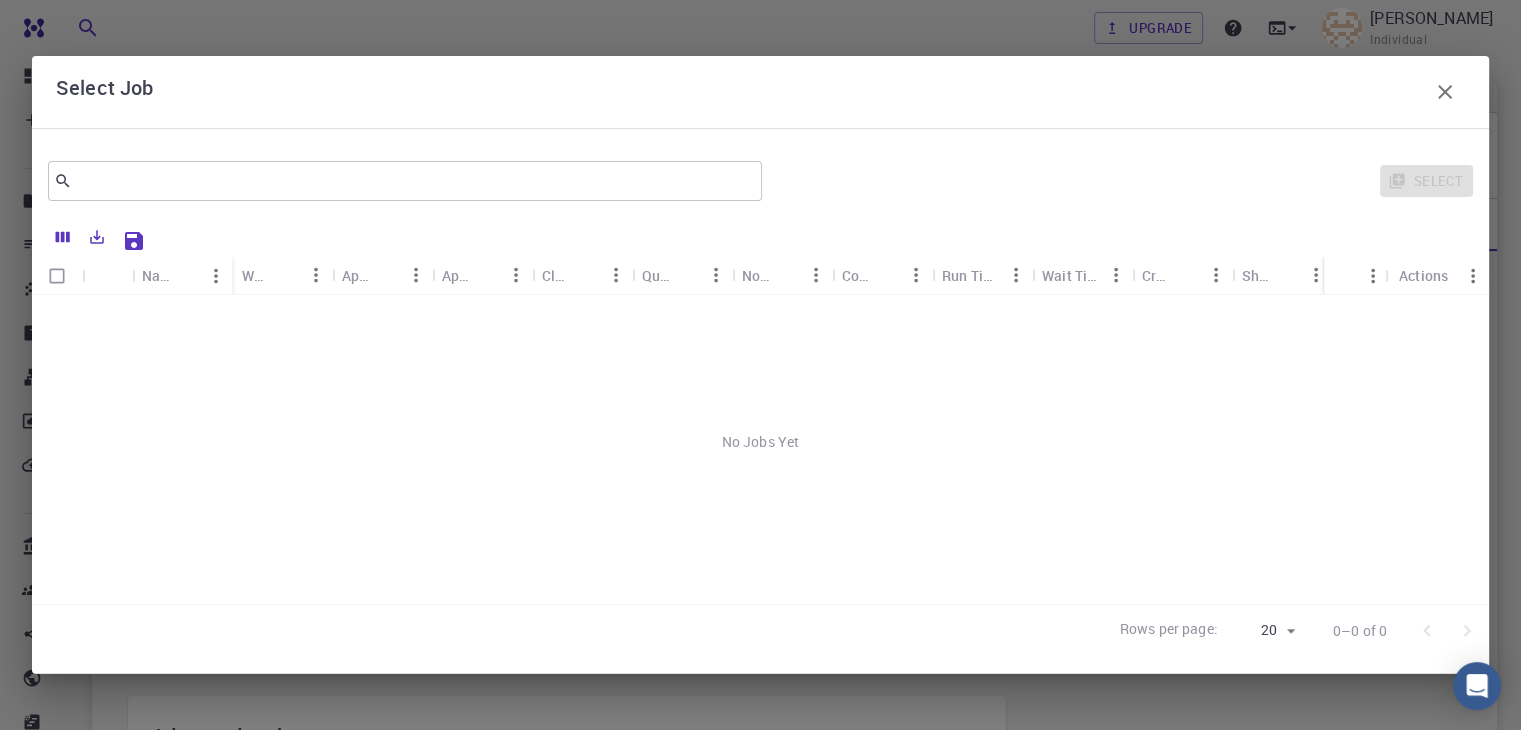 click 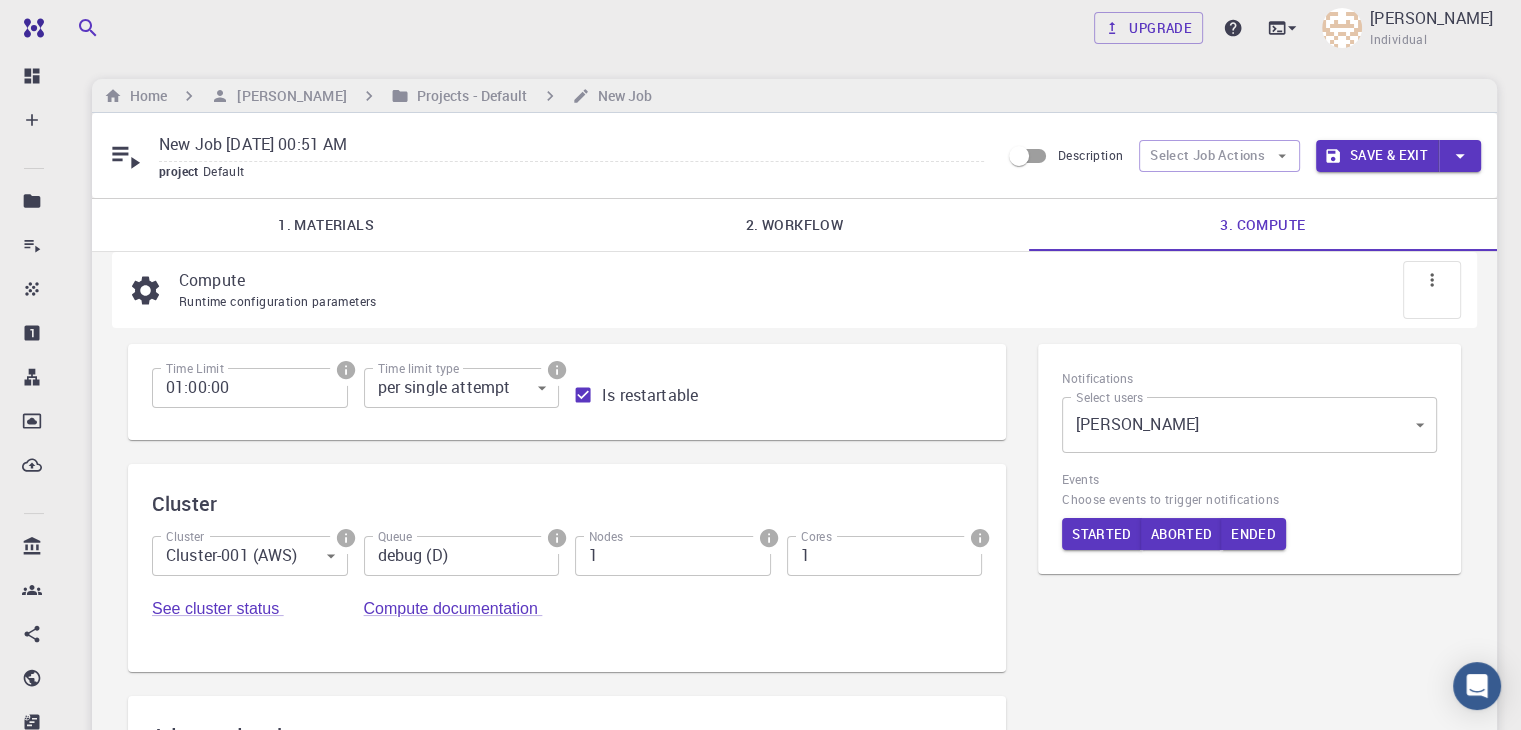 click on "1. Materials" at bounding box center (326, 225) 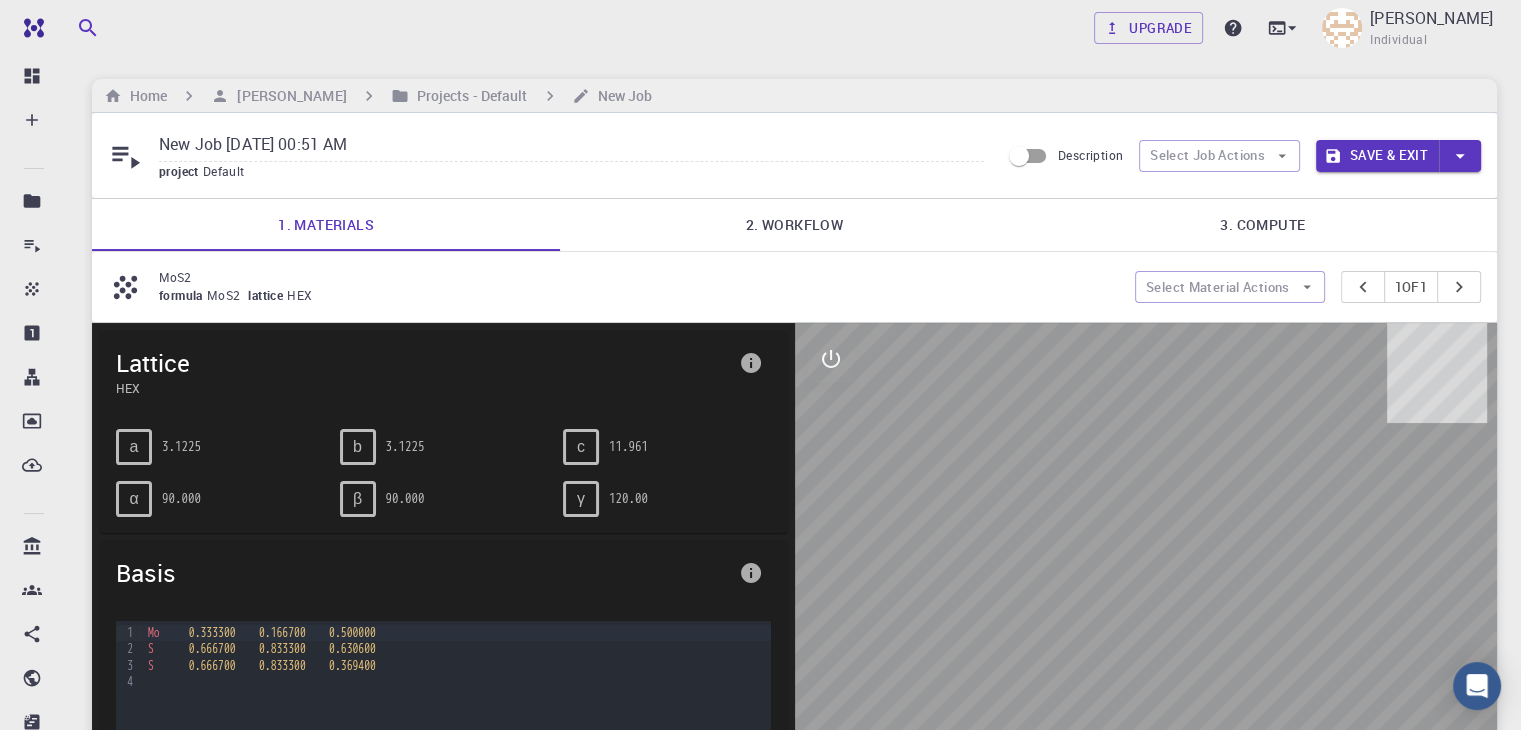 click on "2. Workflow" at bounding box center [794, 225] 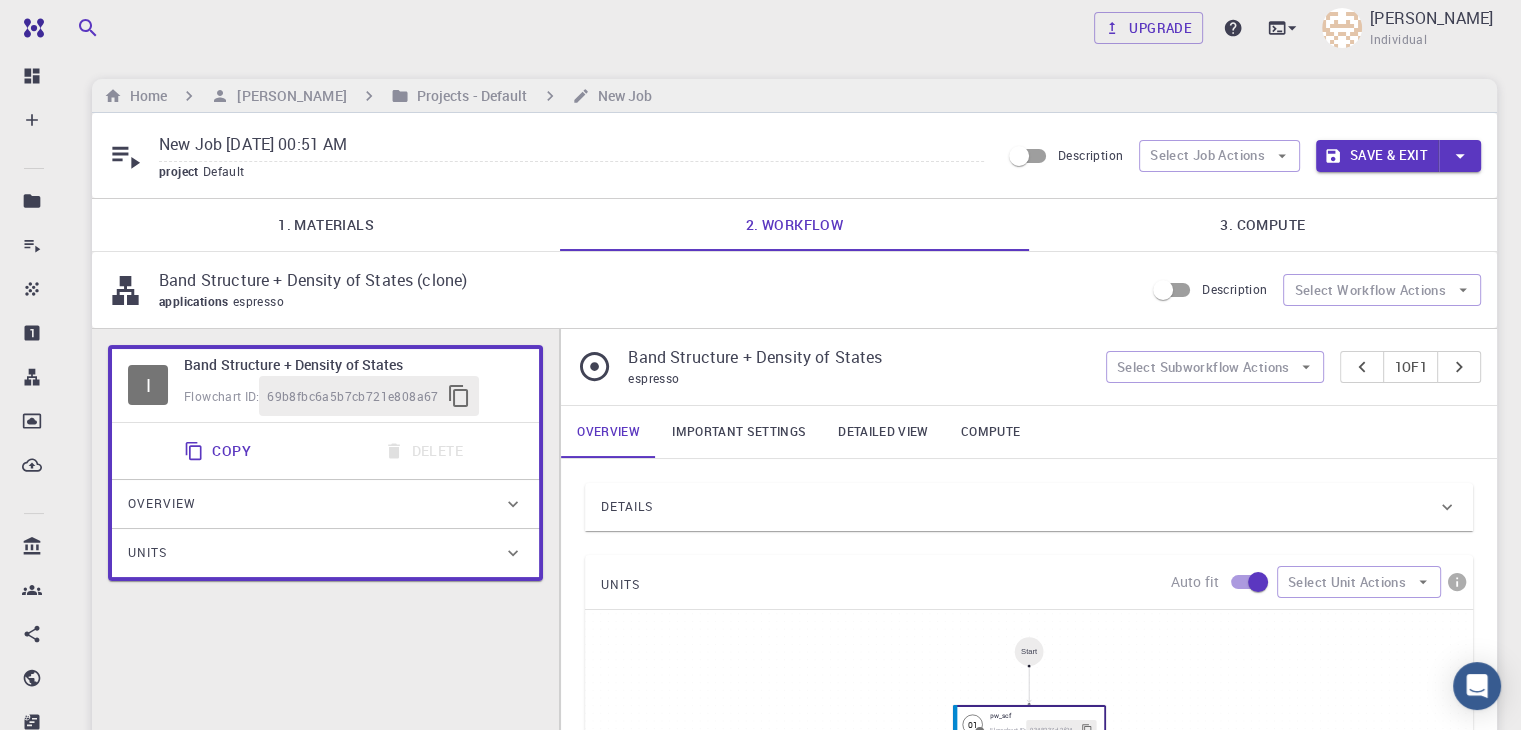 click on "Important settings" at bounding box center [739, 432] 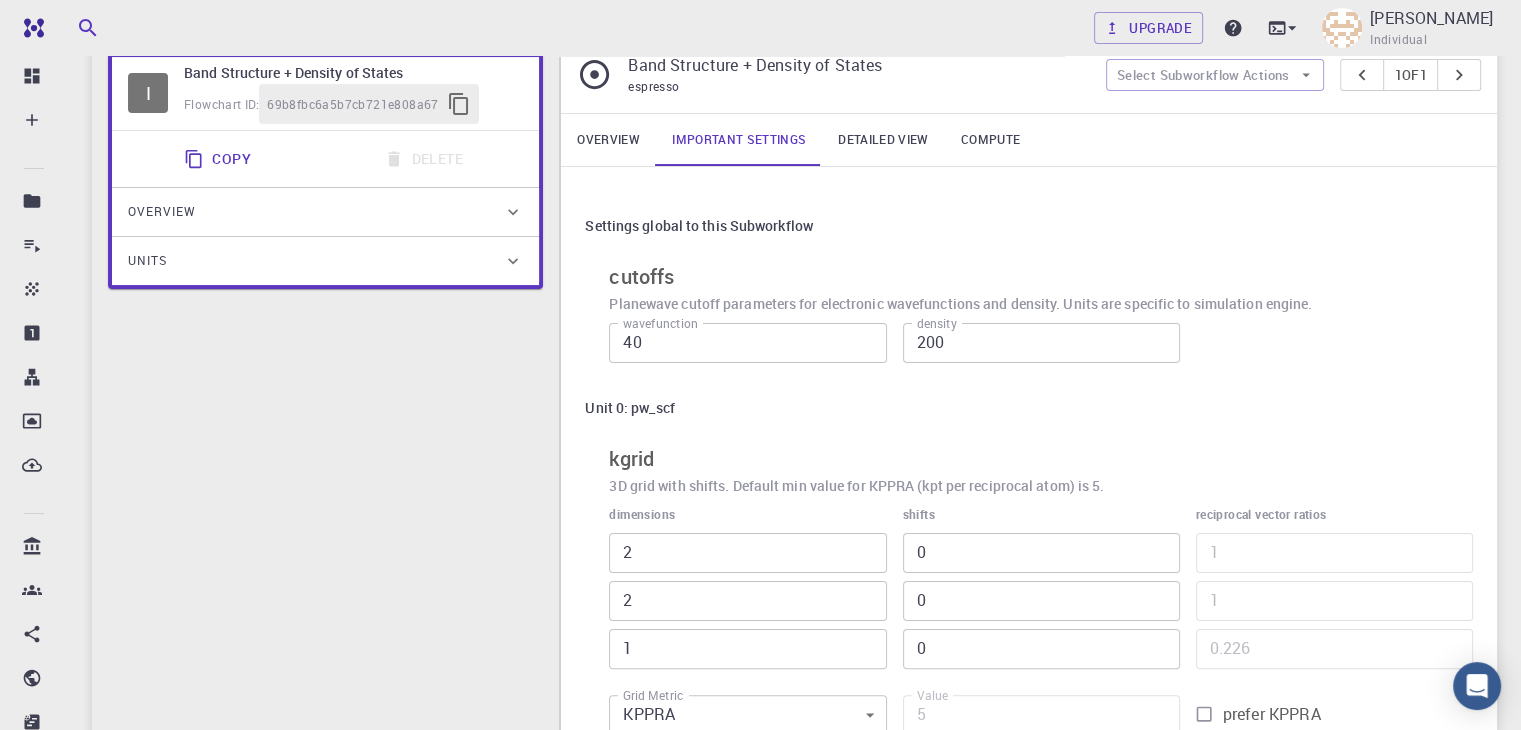 scroll, scrollTop: 283, scrollLeft: 0, axis: vertical 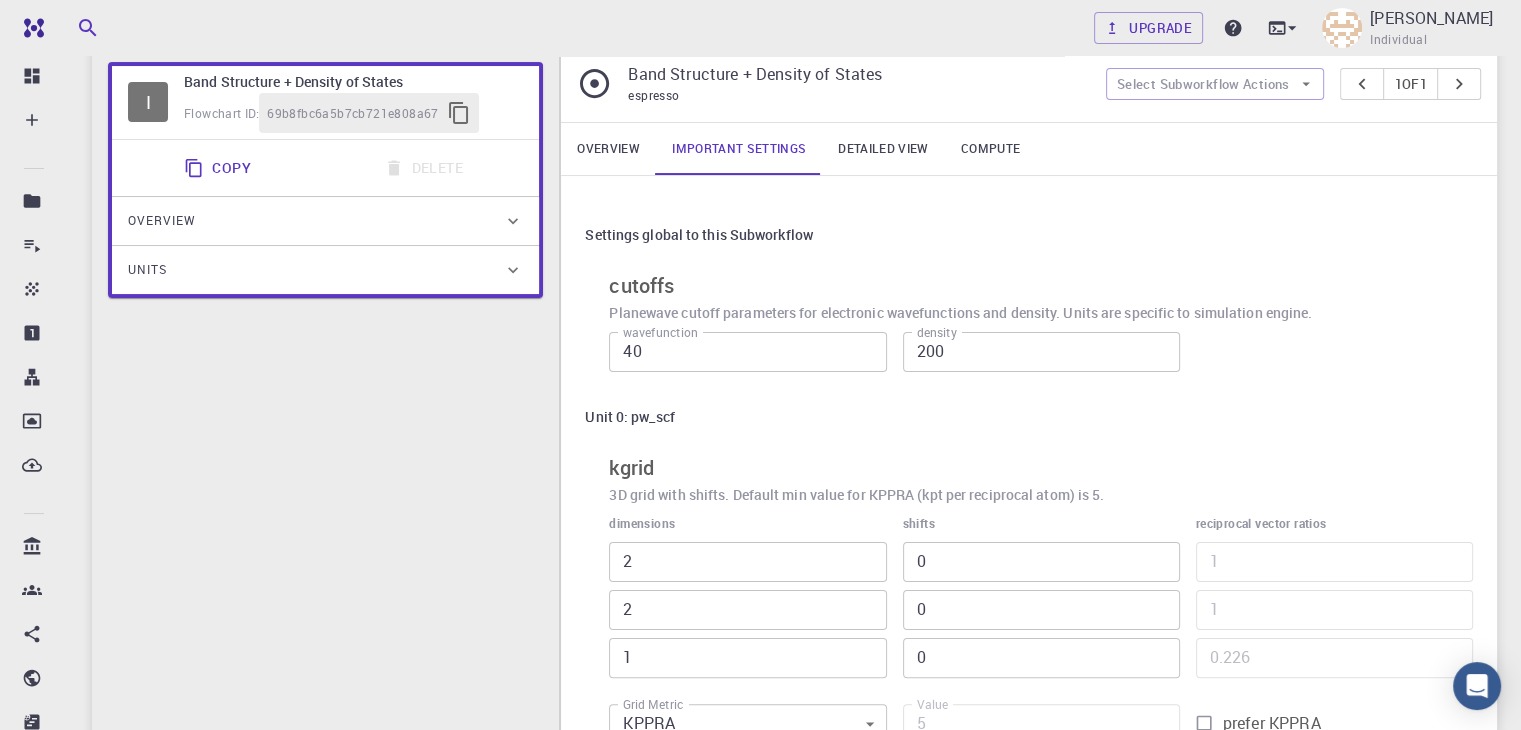 click on "Overview" at bounding box center [608, 149] 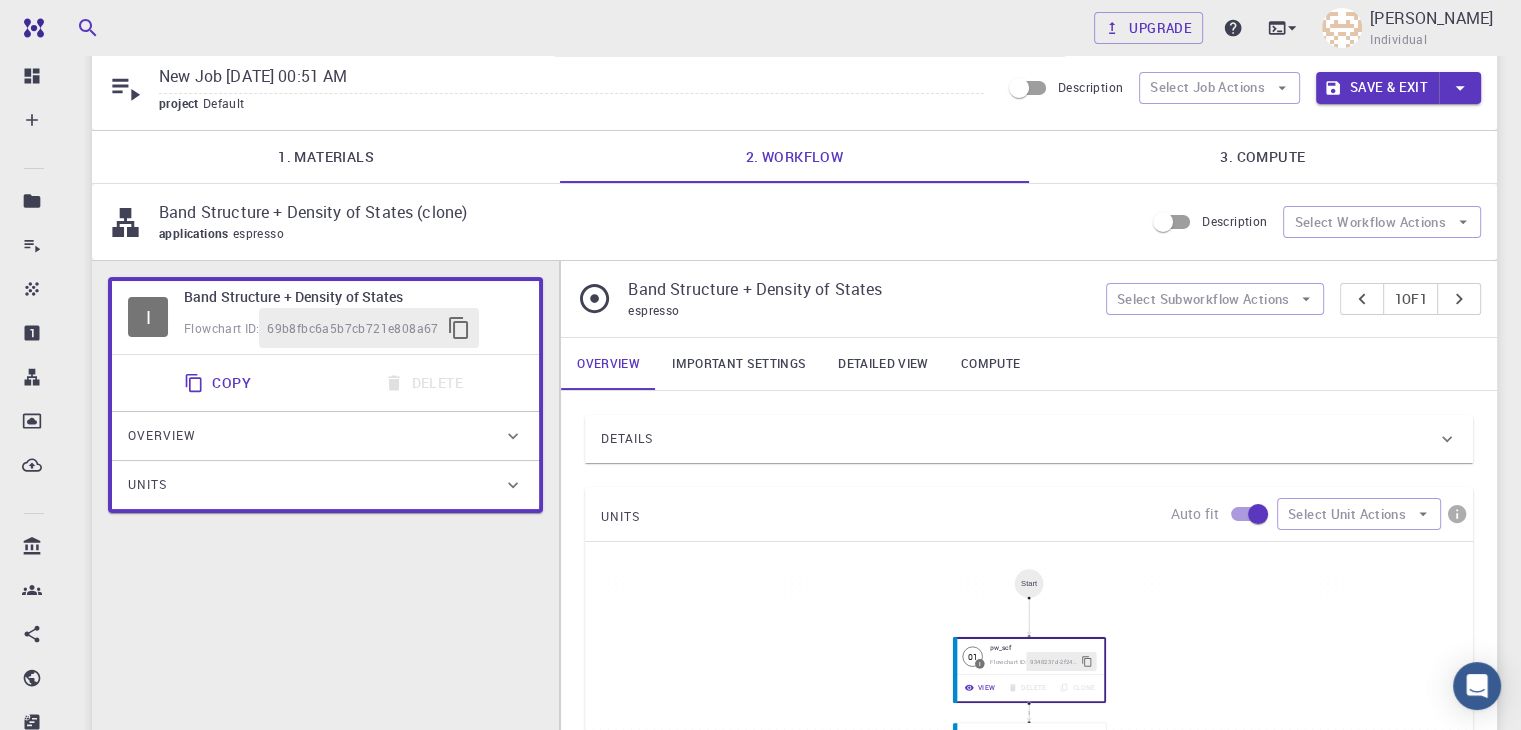 scroll, scrollTop: 0, scrollLeft: 0, axis: both 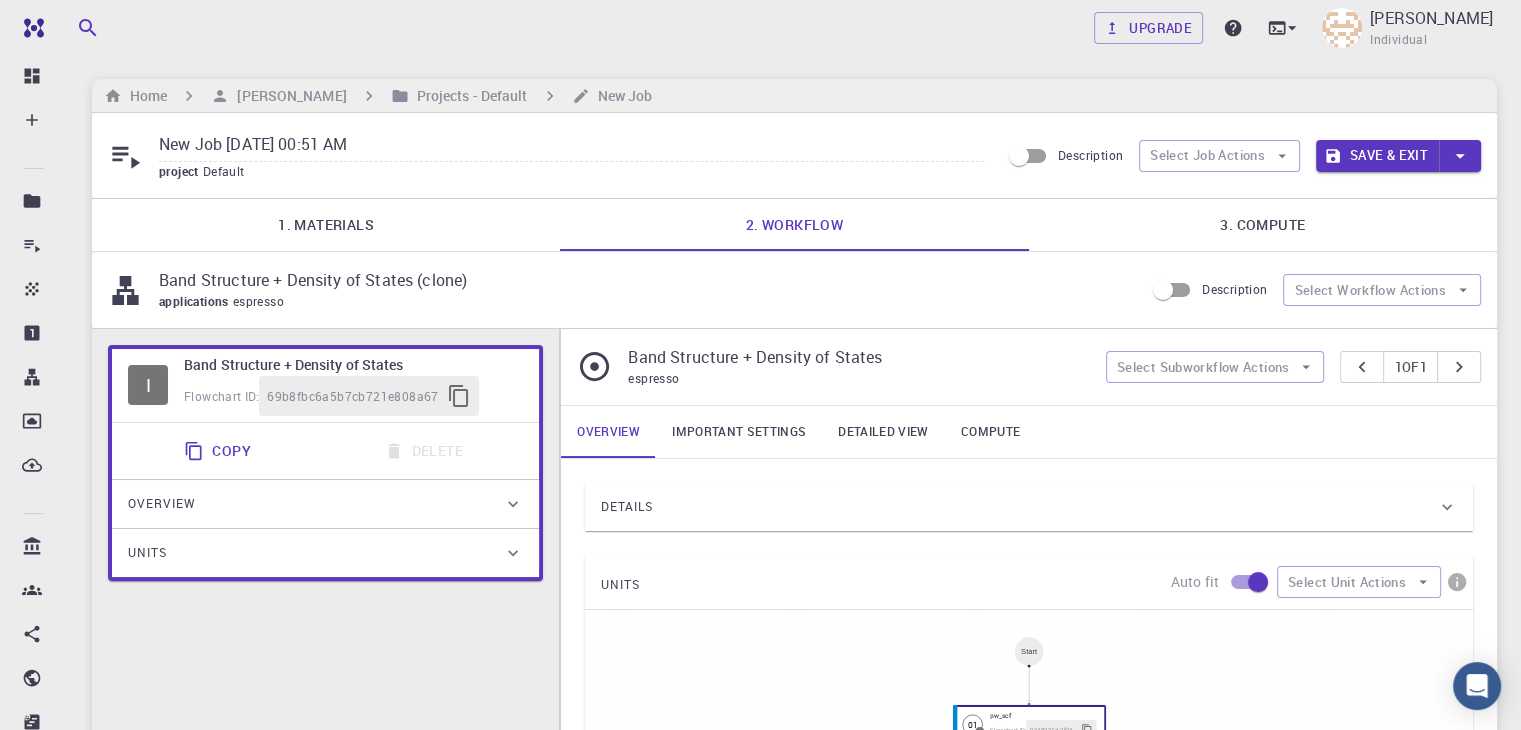 click at bounding box center (1460, 156) 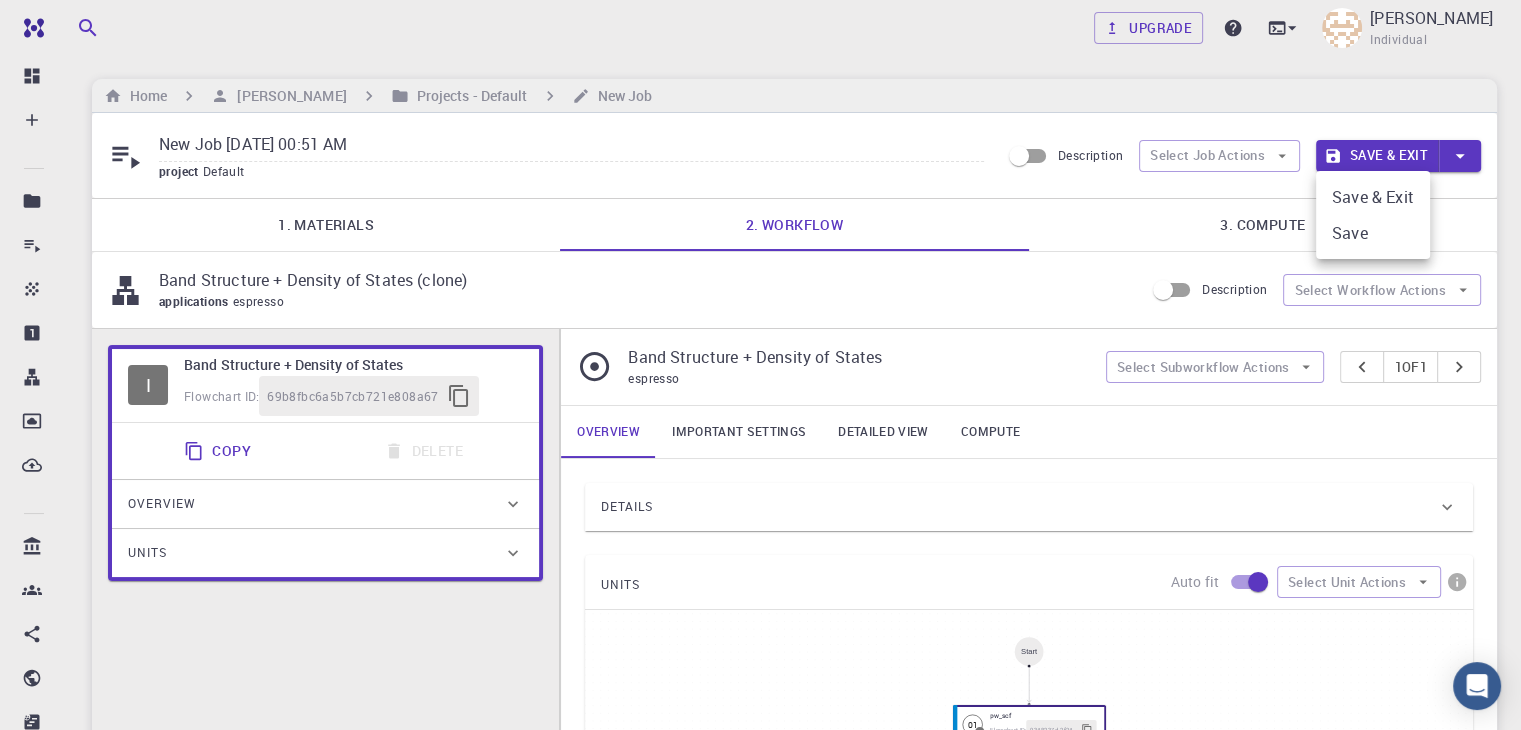 click at bounding box center [760, 365] 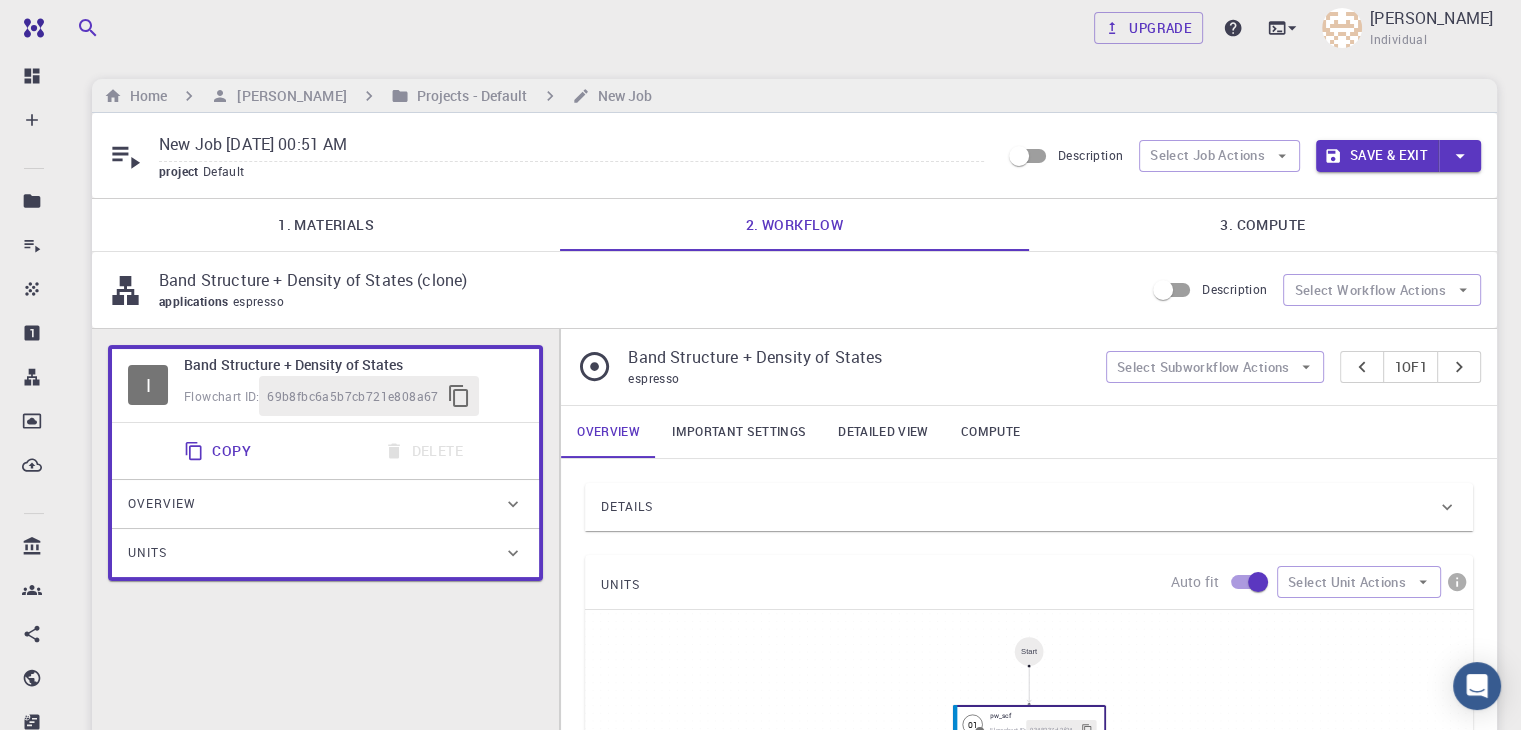 click on "Save & Exit" at bounding box center [1377, 156] 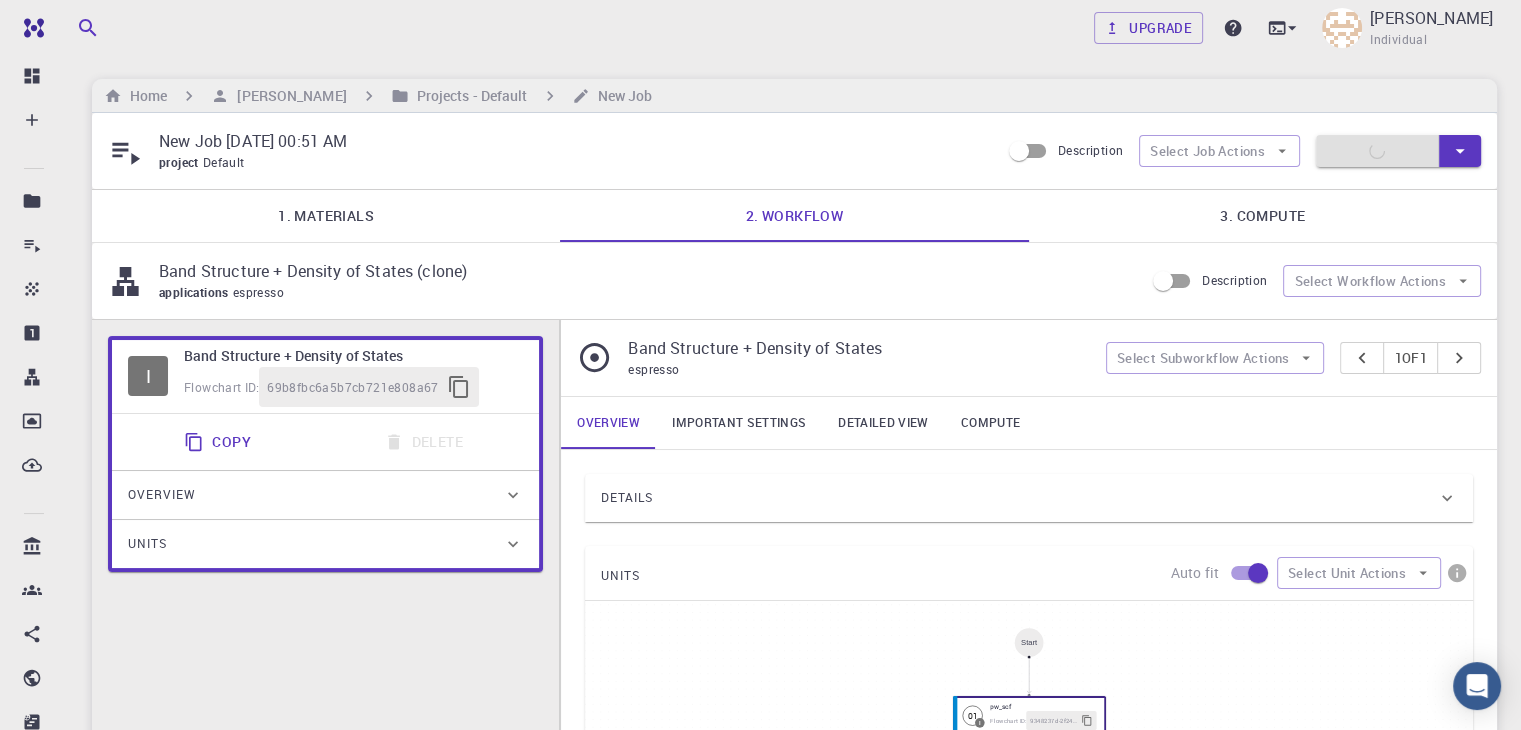 click on "3. Compute" at bounding box center [1263, 216] 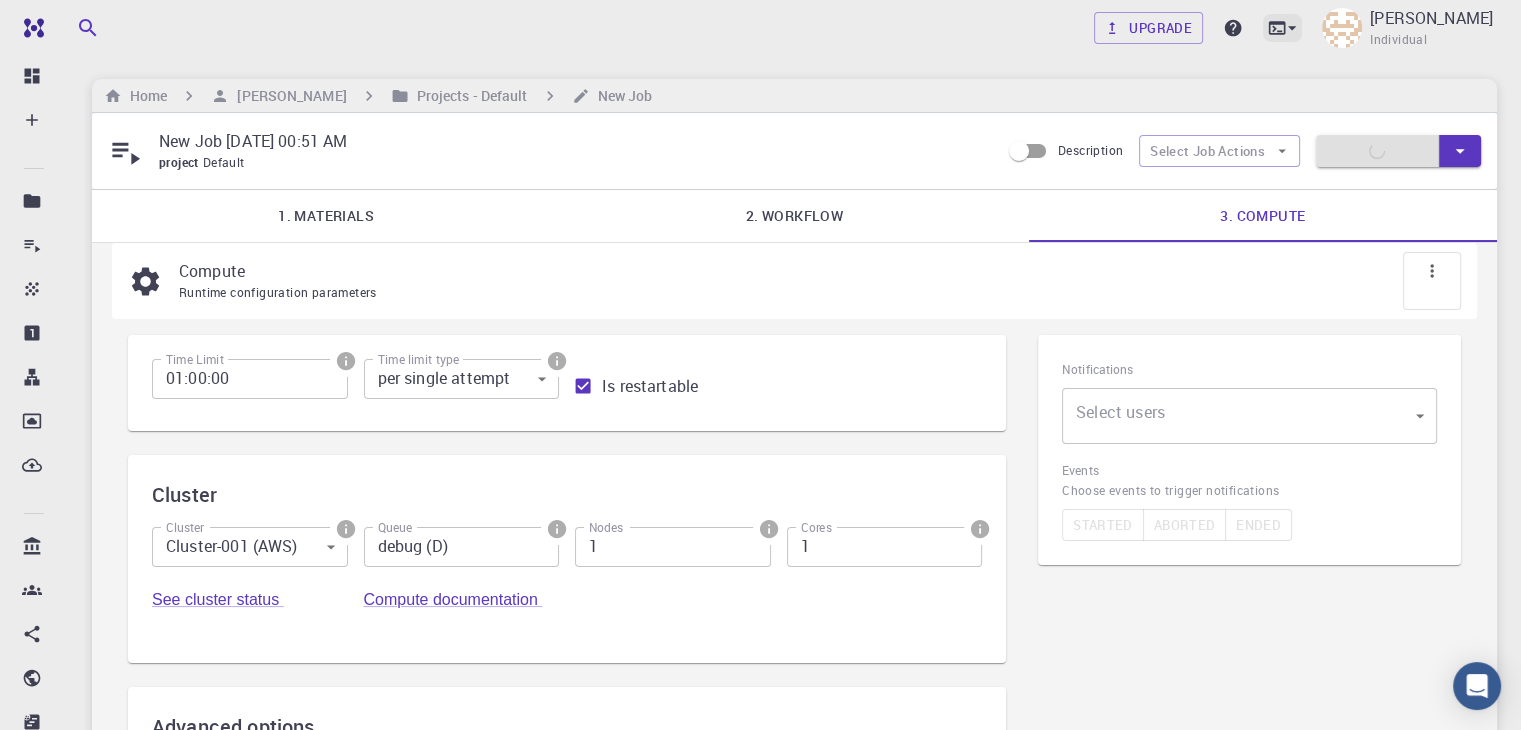 click 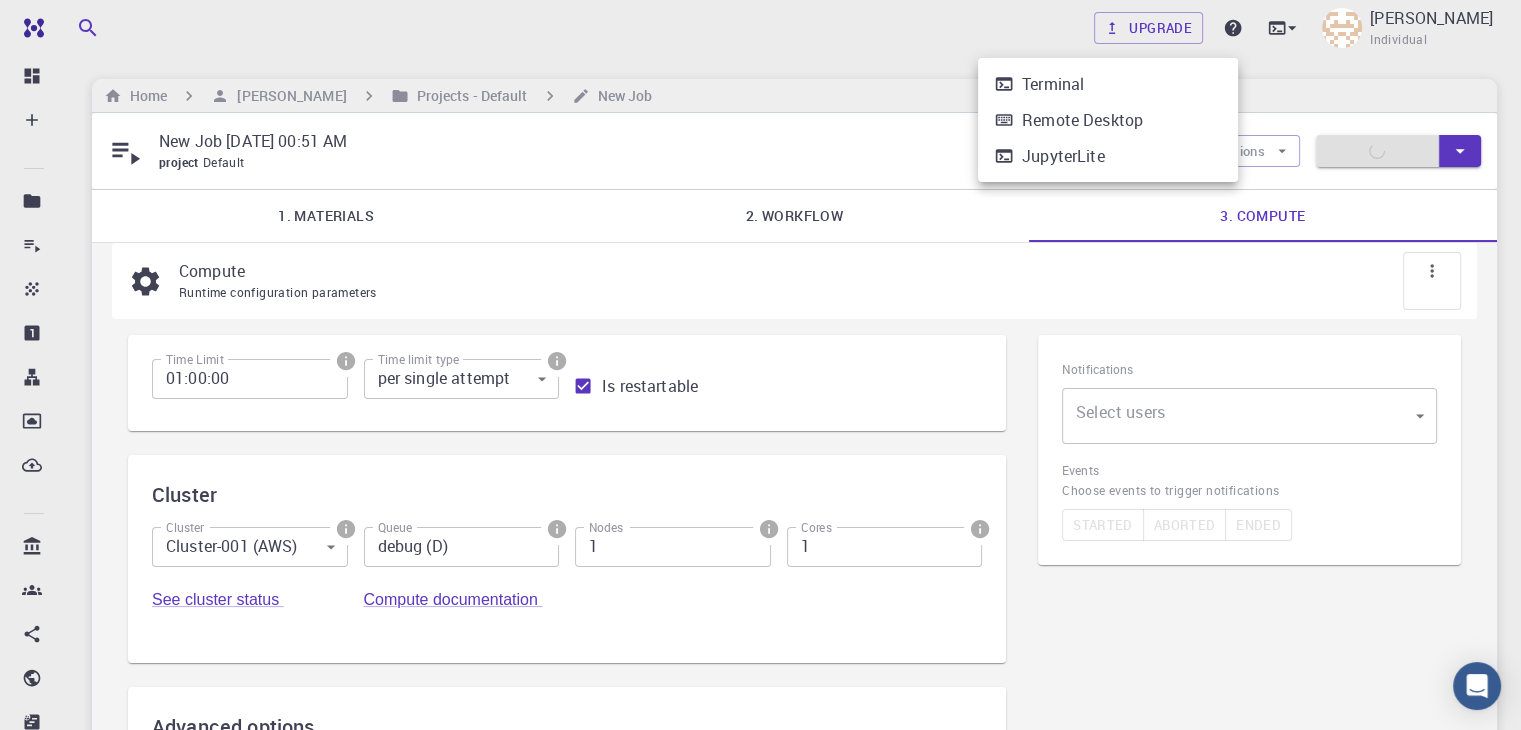 click at bounding box center [760, 365] 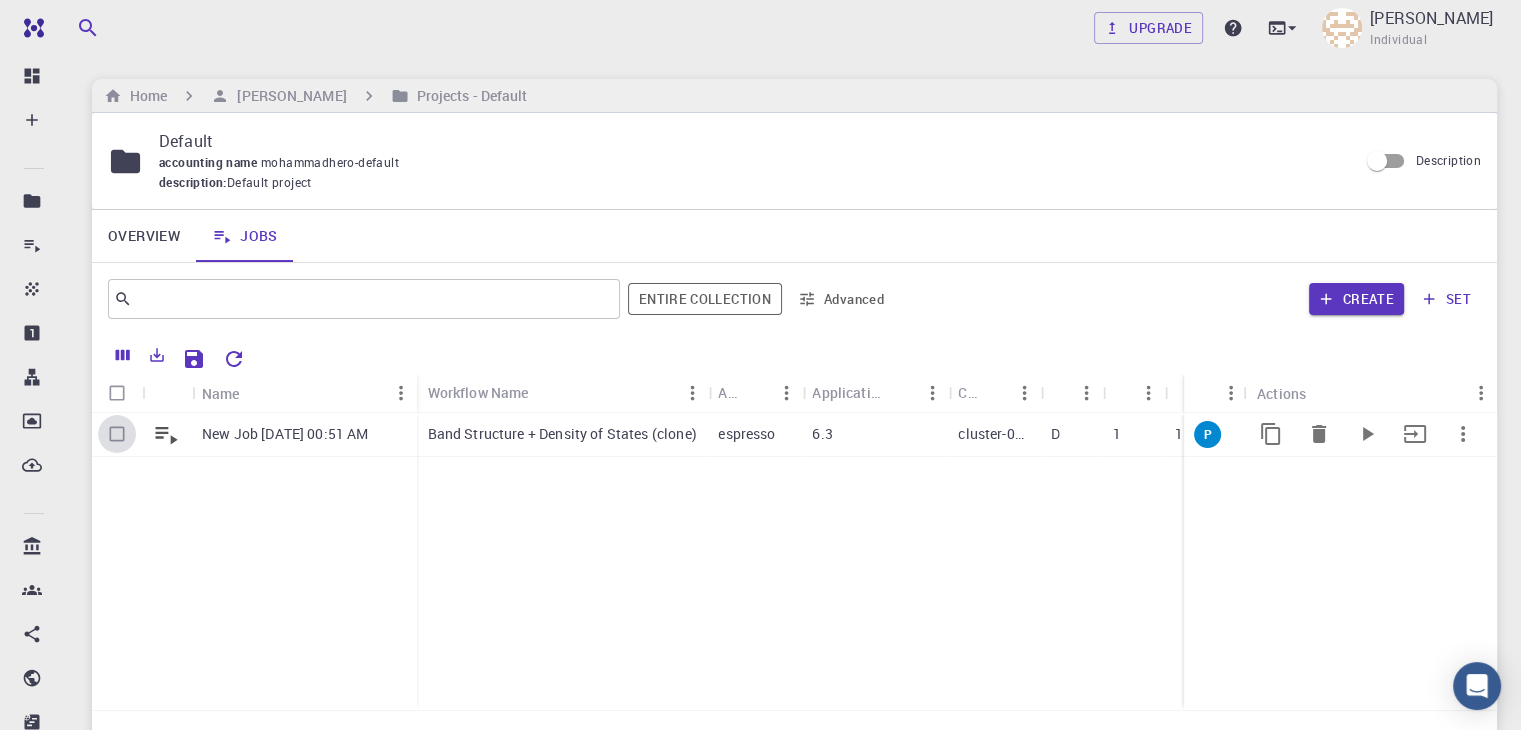 click at bounding box center [117, 434] 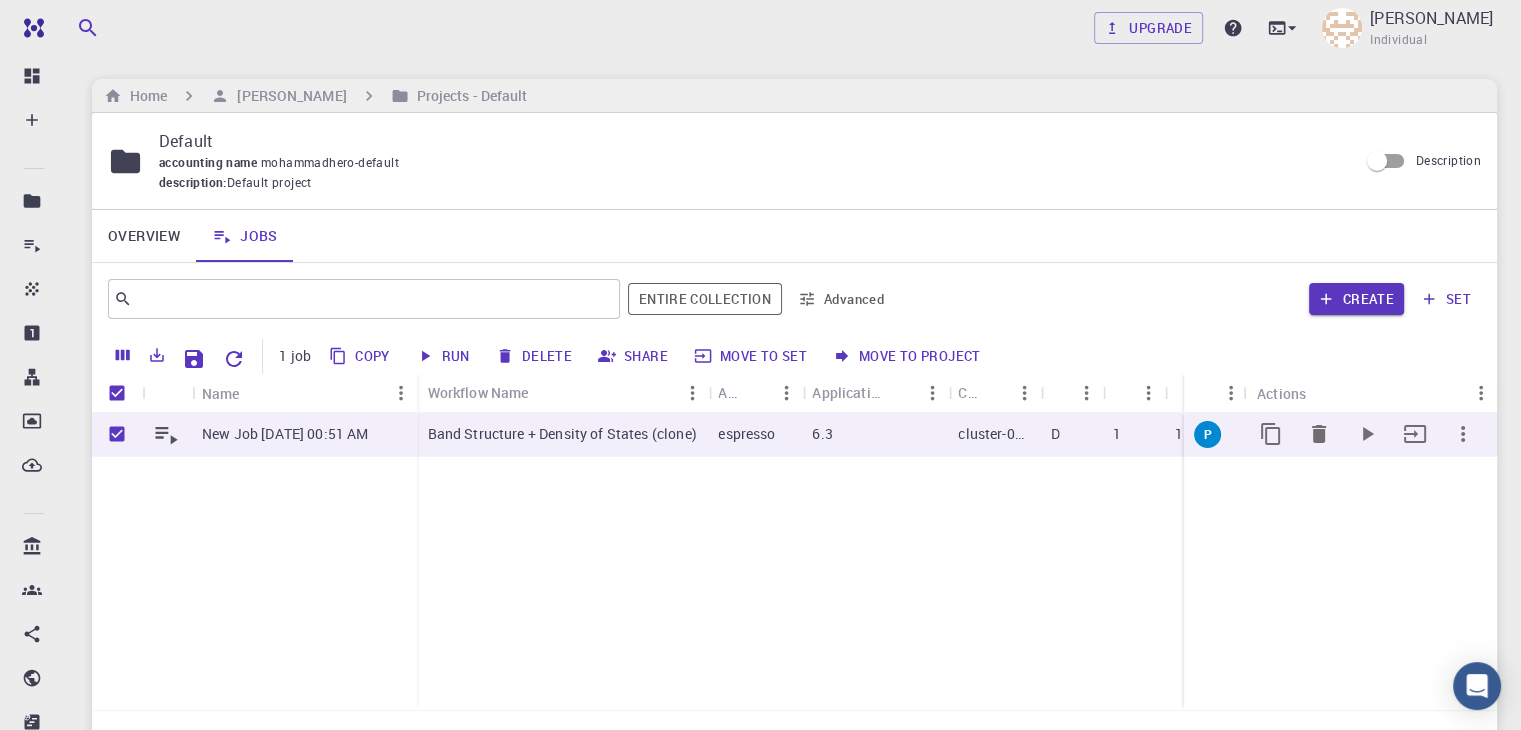 click 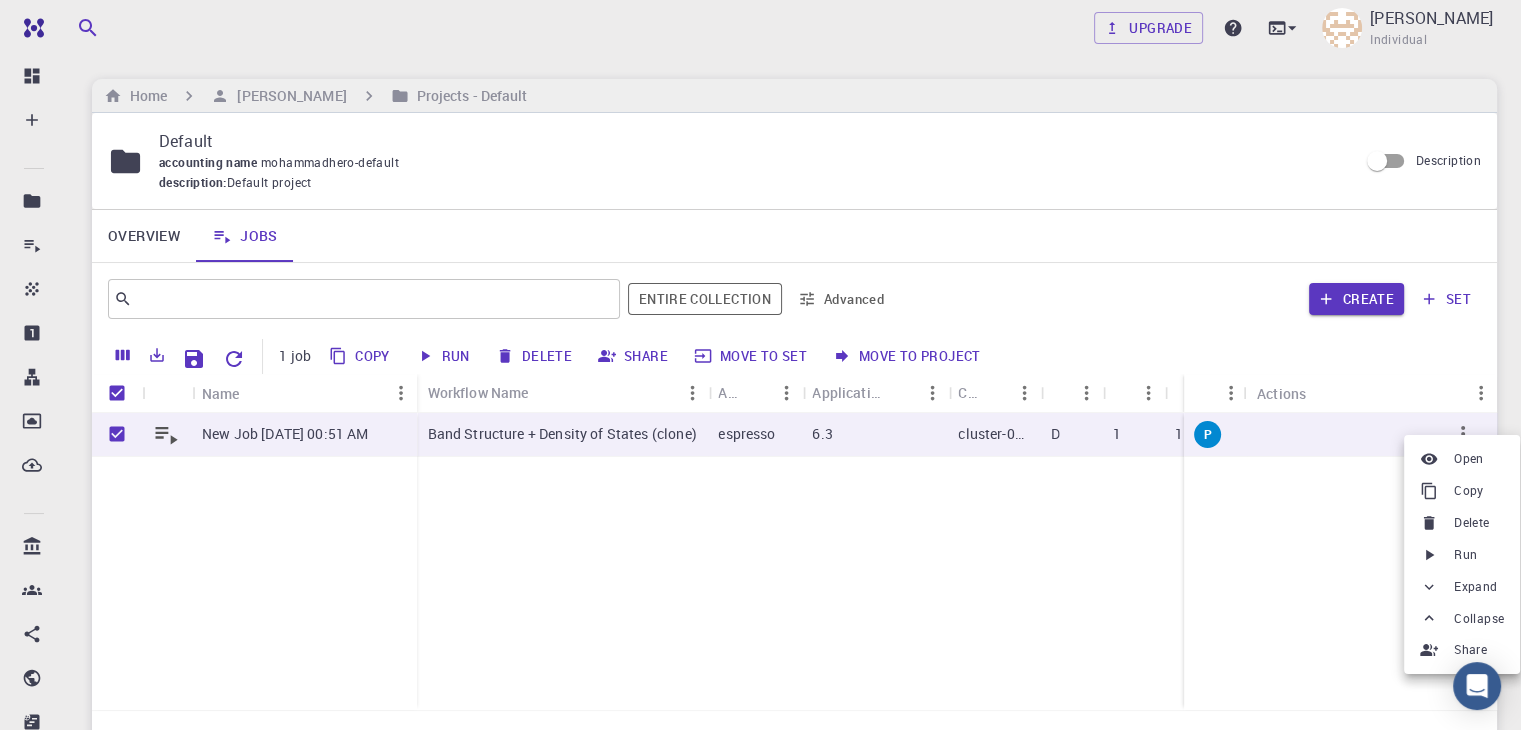 click at bounding box center [760, 365] 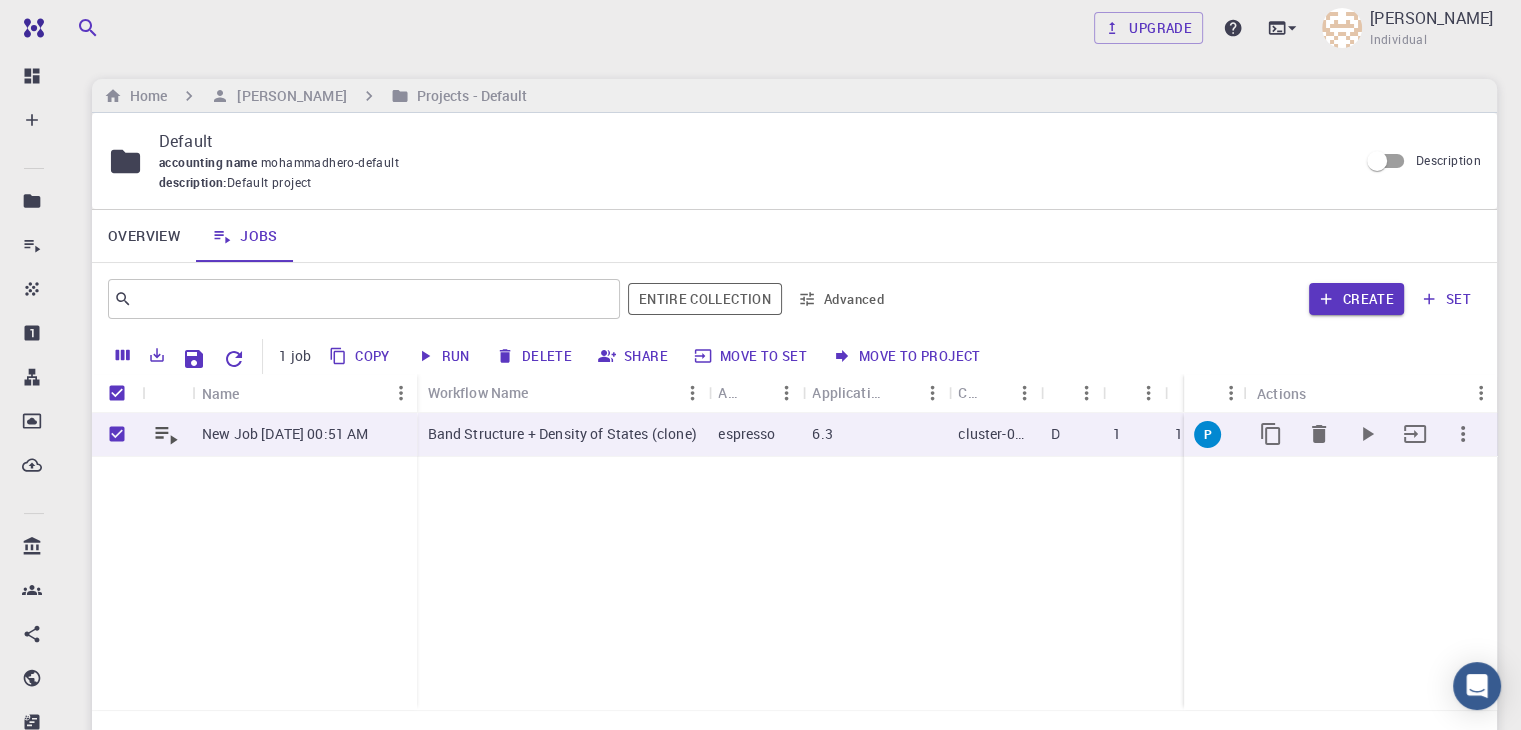 click 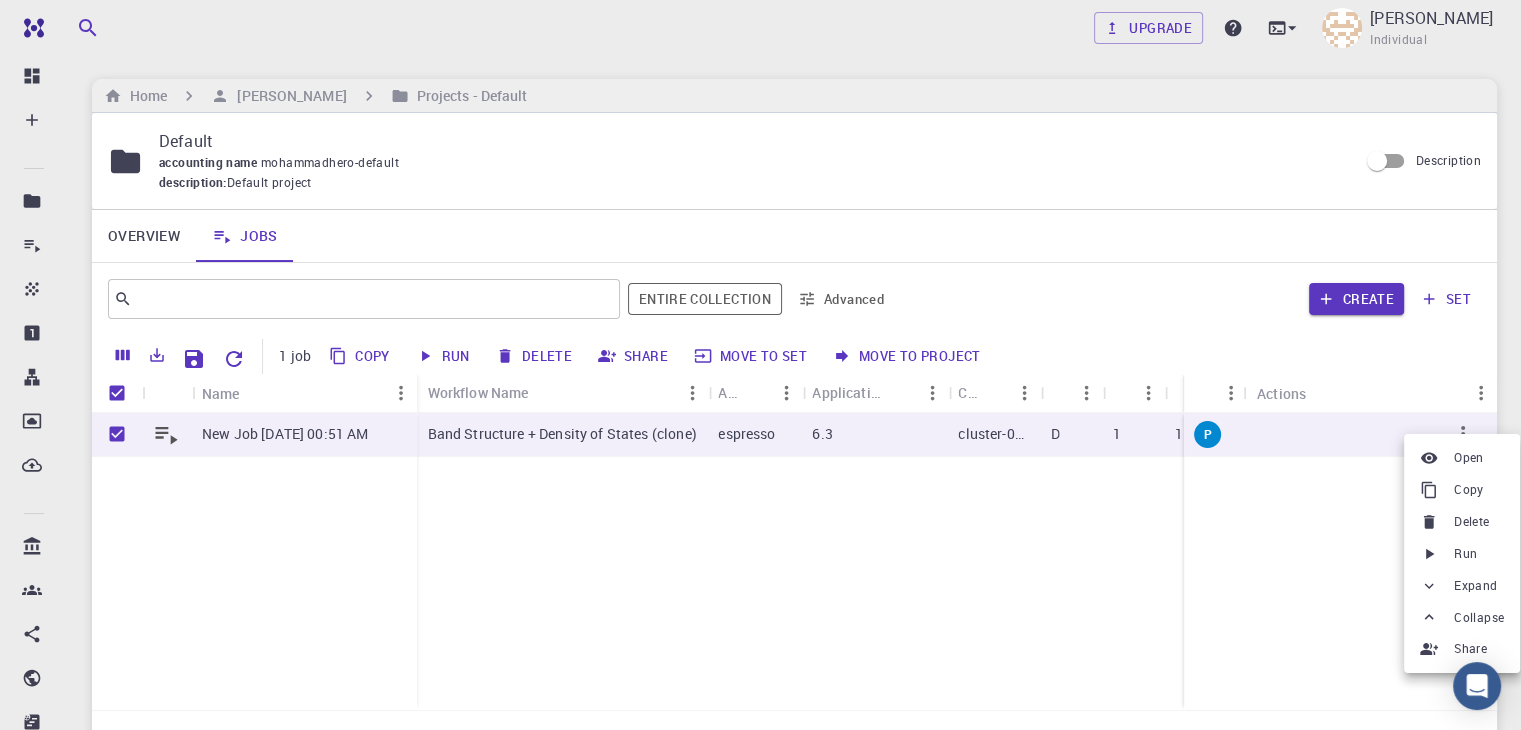 click at bounding box center (760, 365) 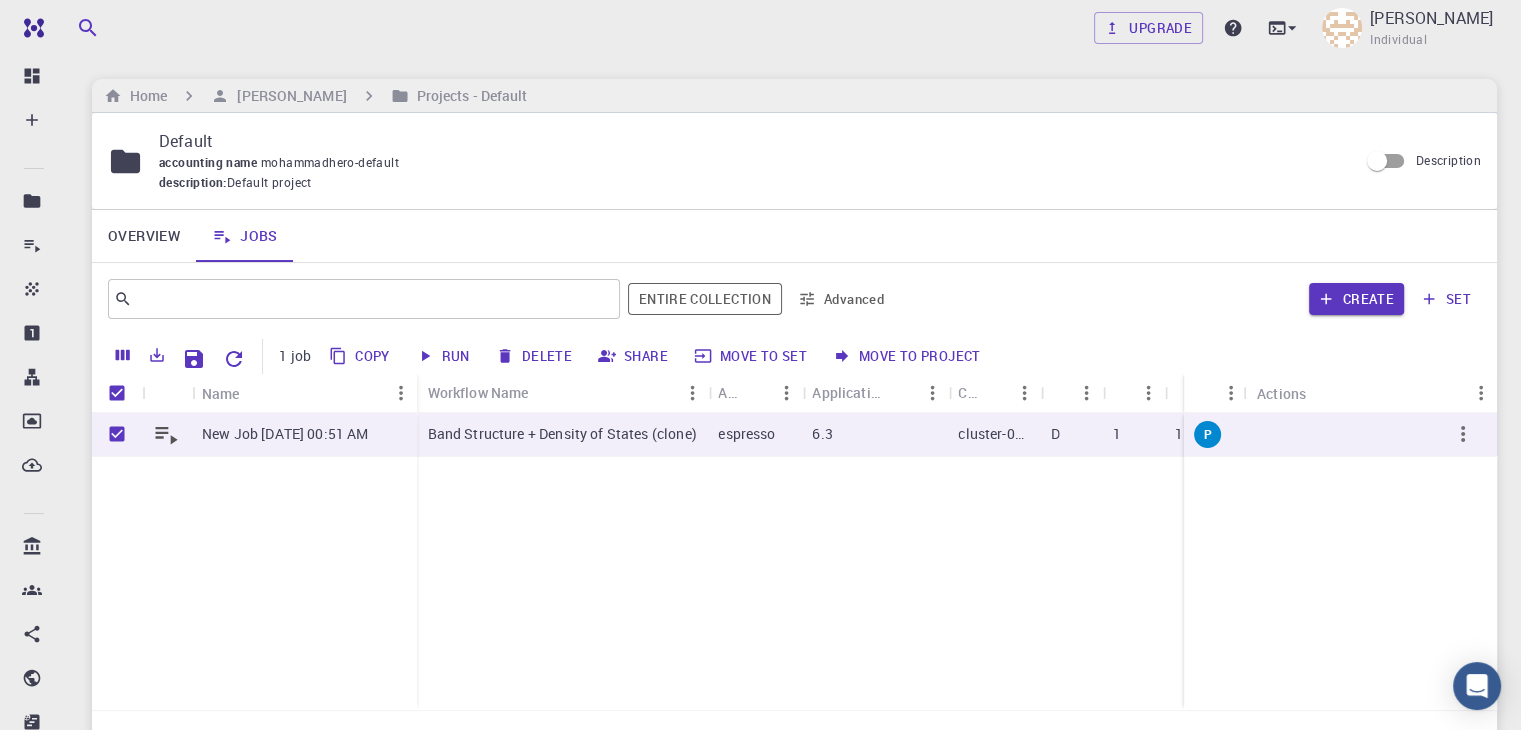 click on "New Job Jul 19, 2025, 00:51 AM" at bounding box center [285, 434] 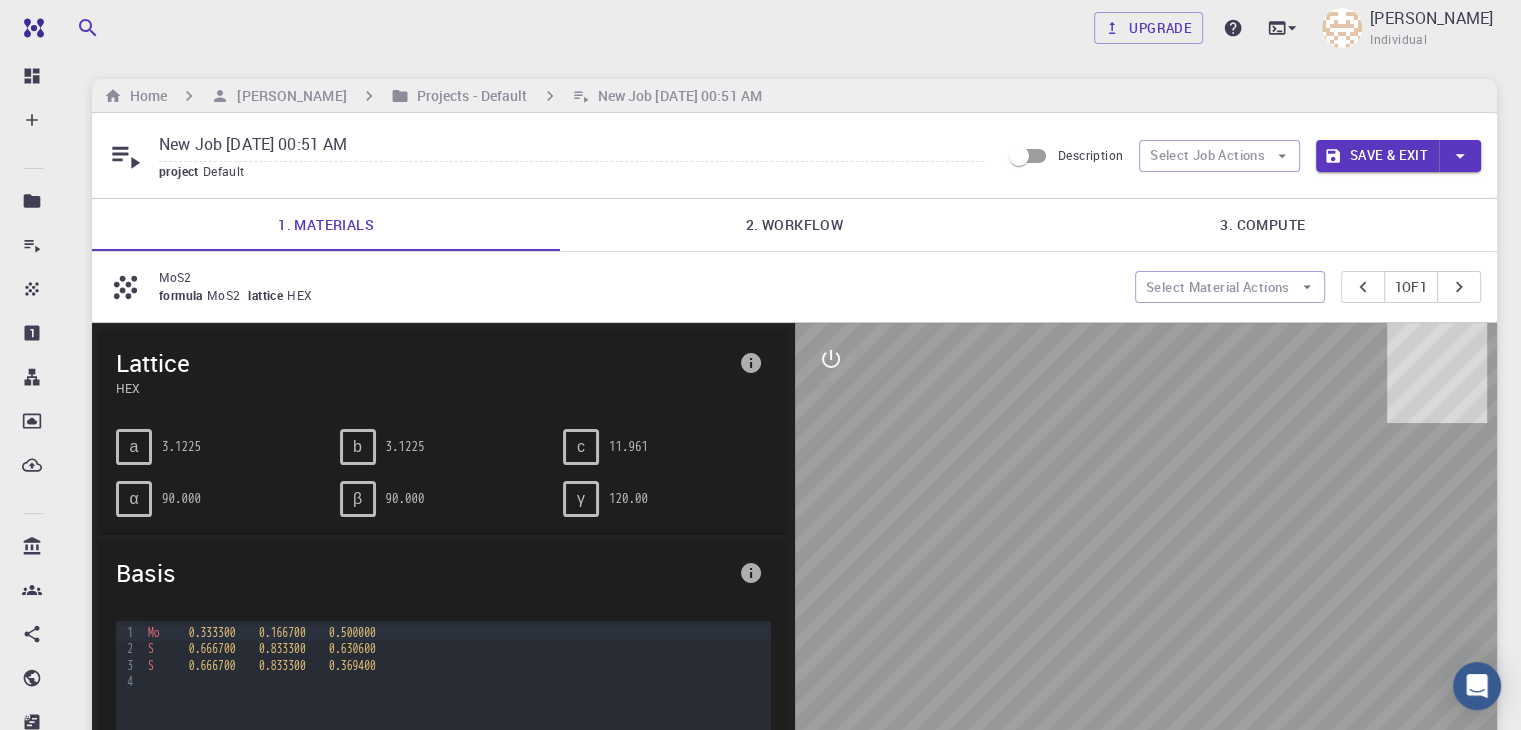 click on "3. Compute" at bounding box center (1263, 225) 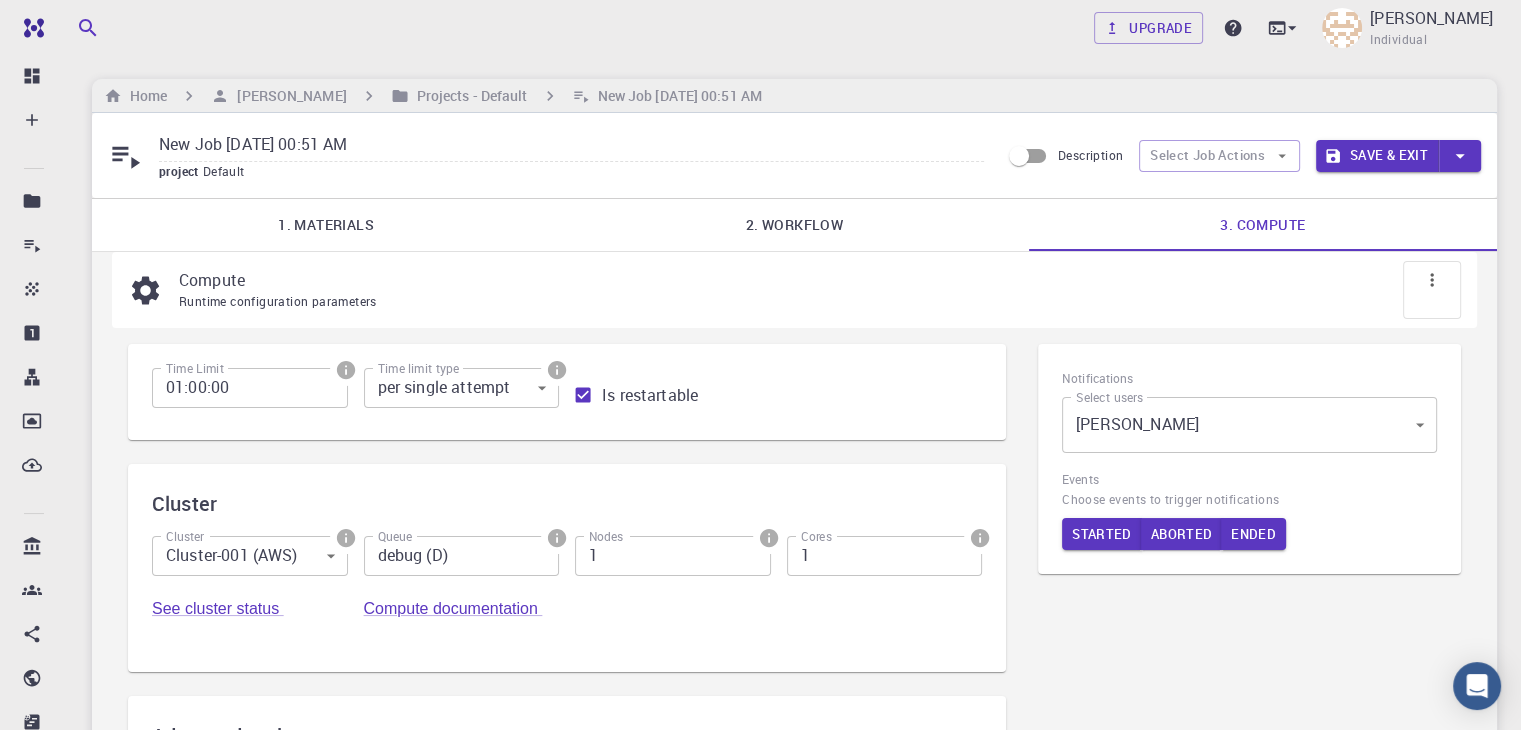 click on "2. Workflow" at bounding box center [794, 225] 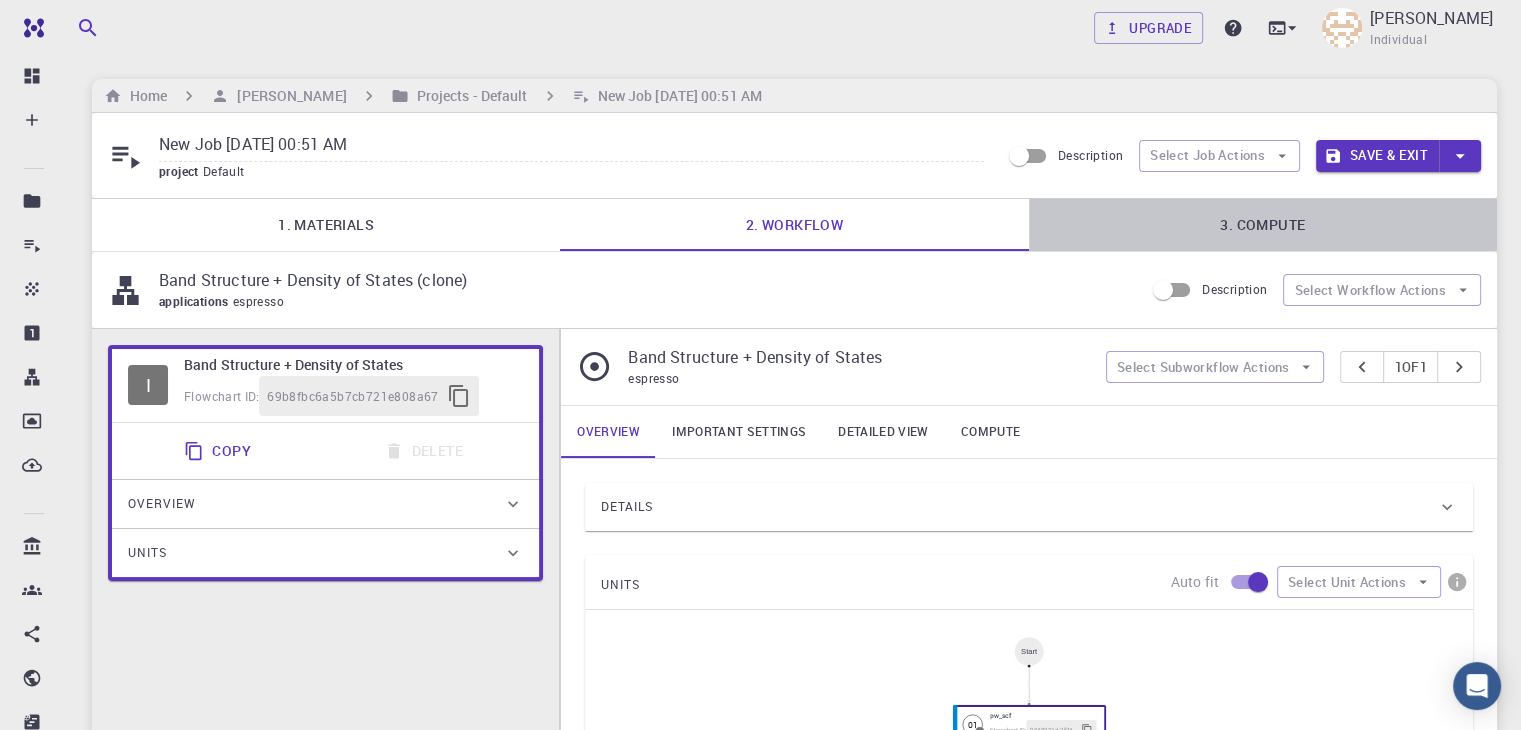 click on "3. Compute" at bounding box center [1263, 225] 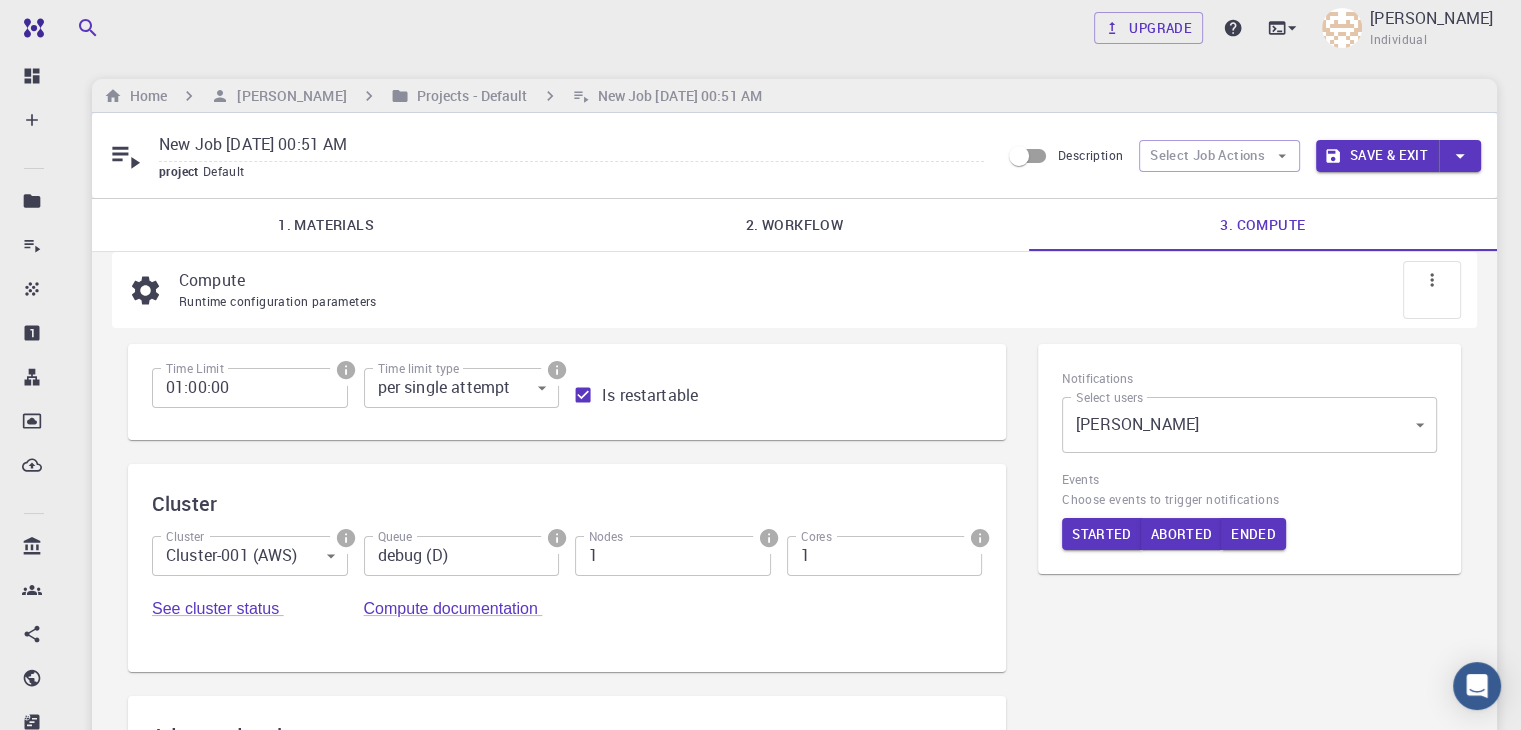 click at bounding box center (1432, 290) 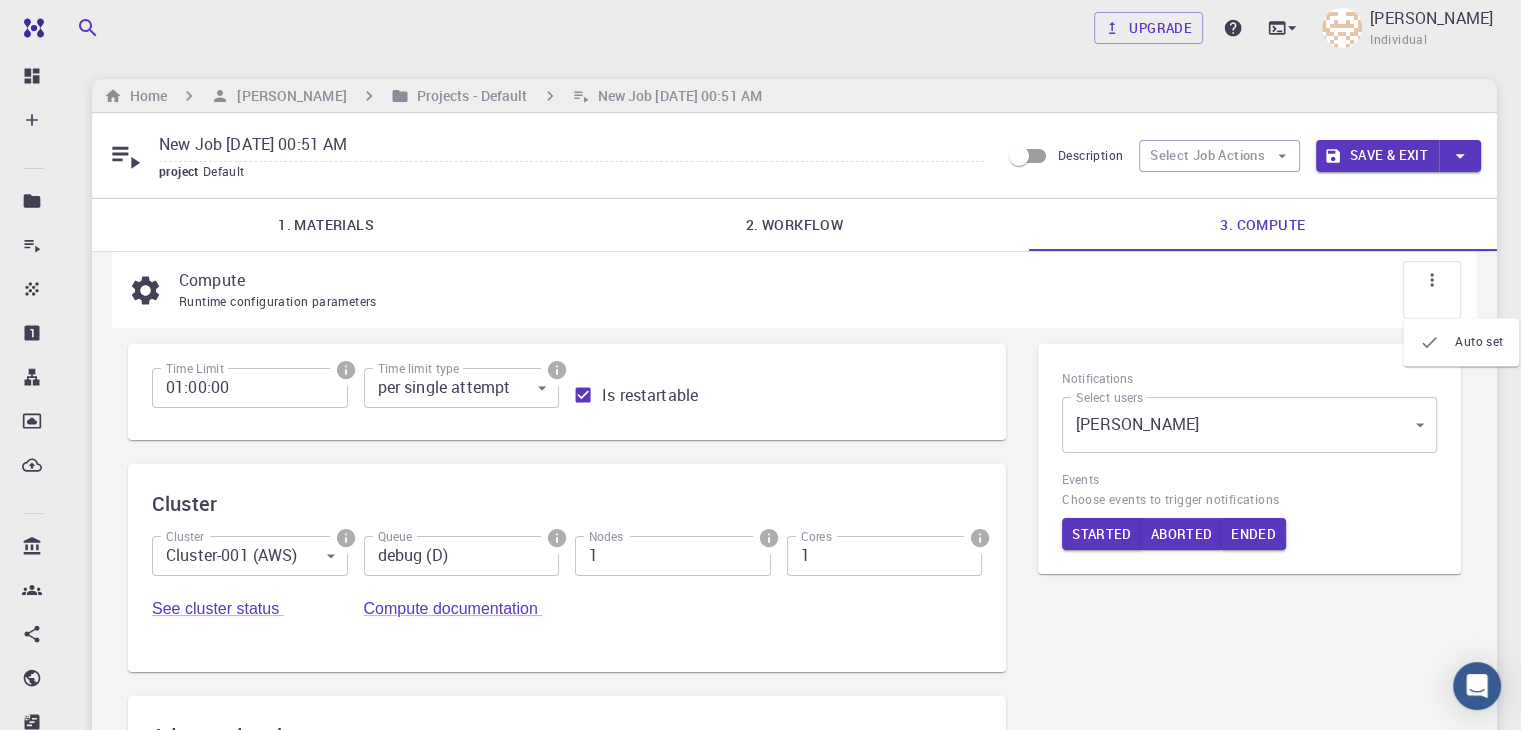 click 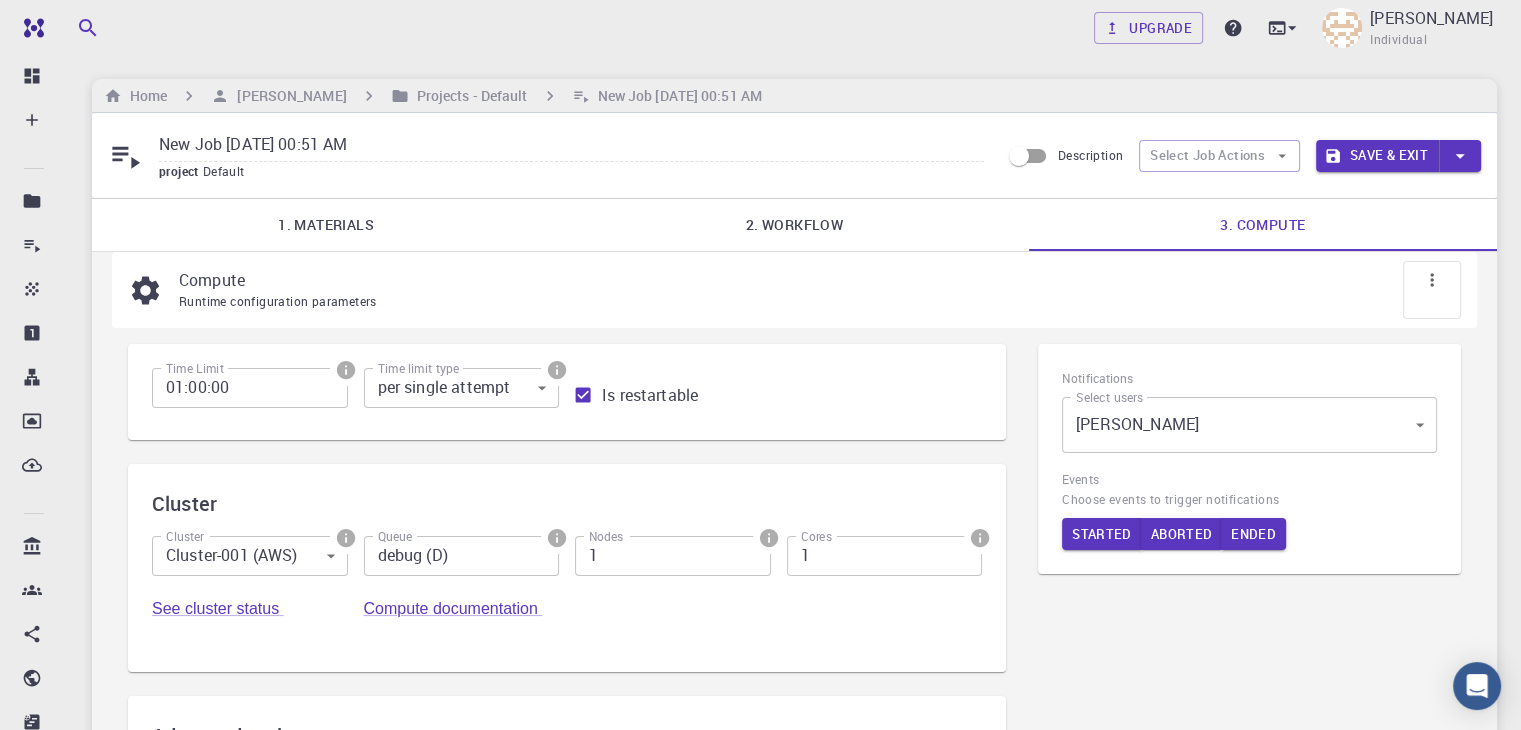 click at bounding box center (1432, 290) 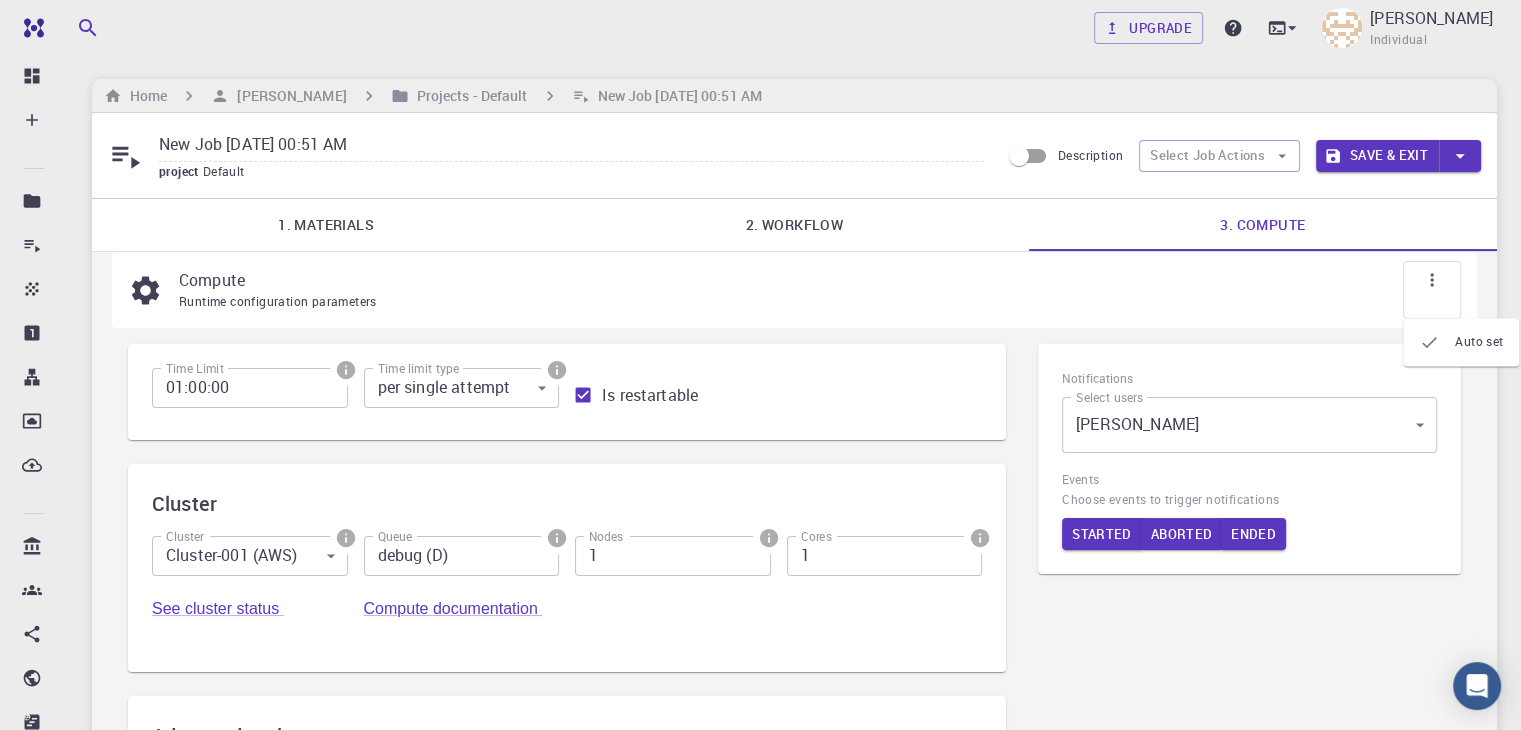 click 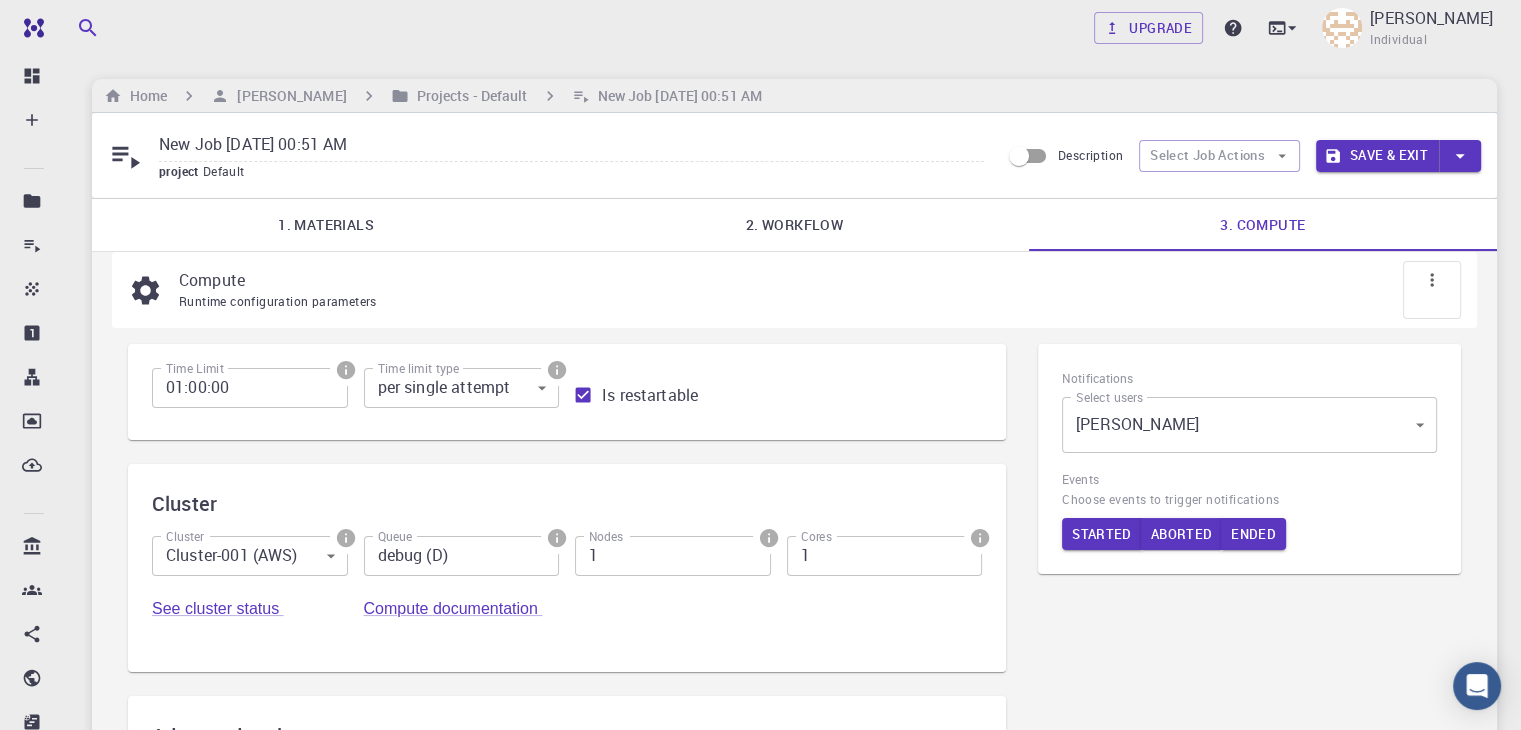 click 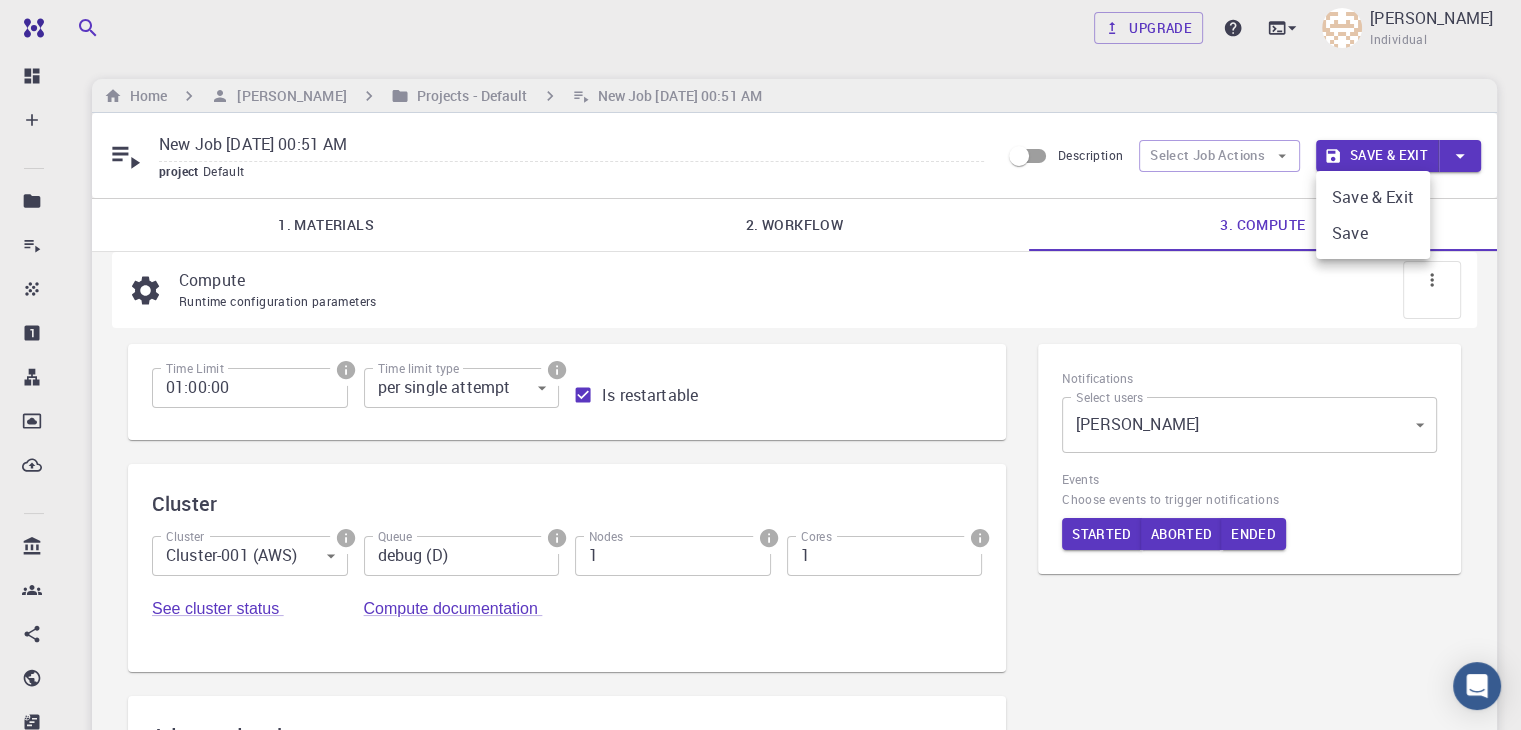 click at bounding box center (760, 365) 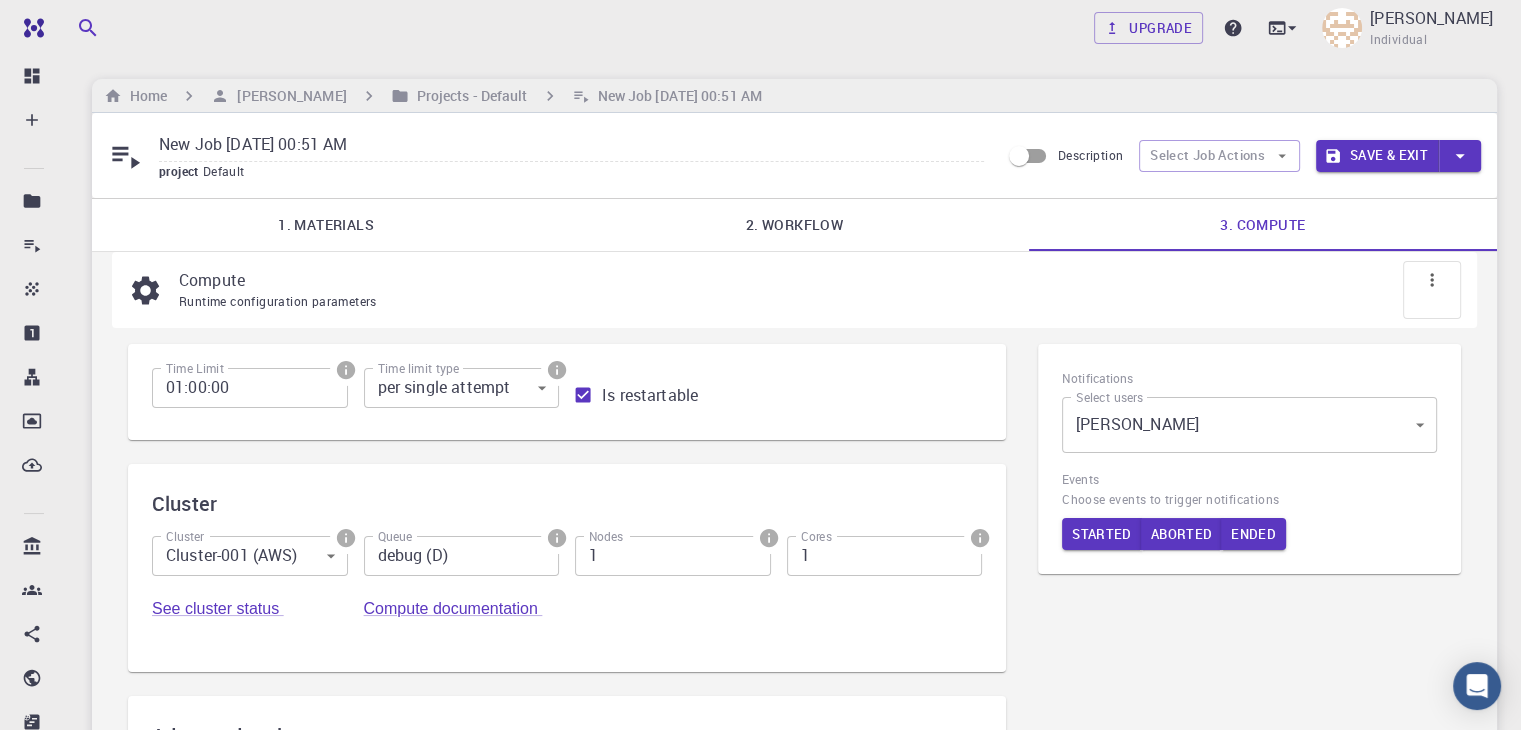 click on "1. Materials" at bounding box center (326, 225) 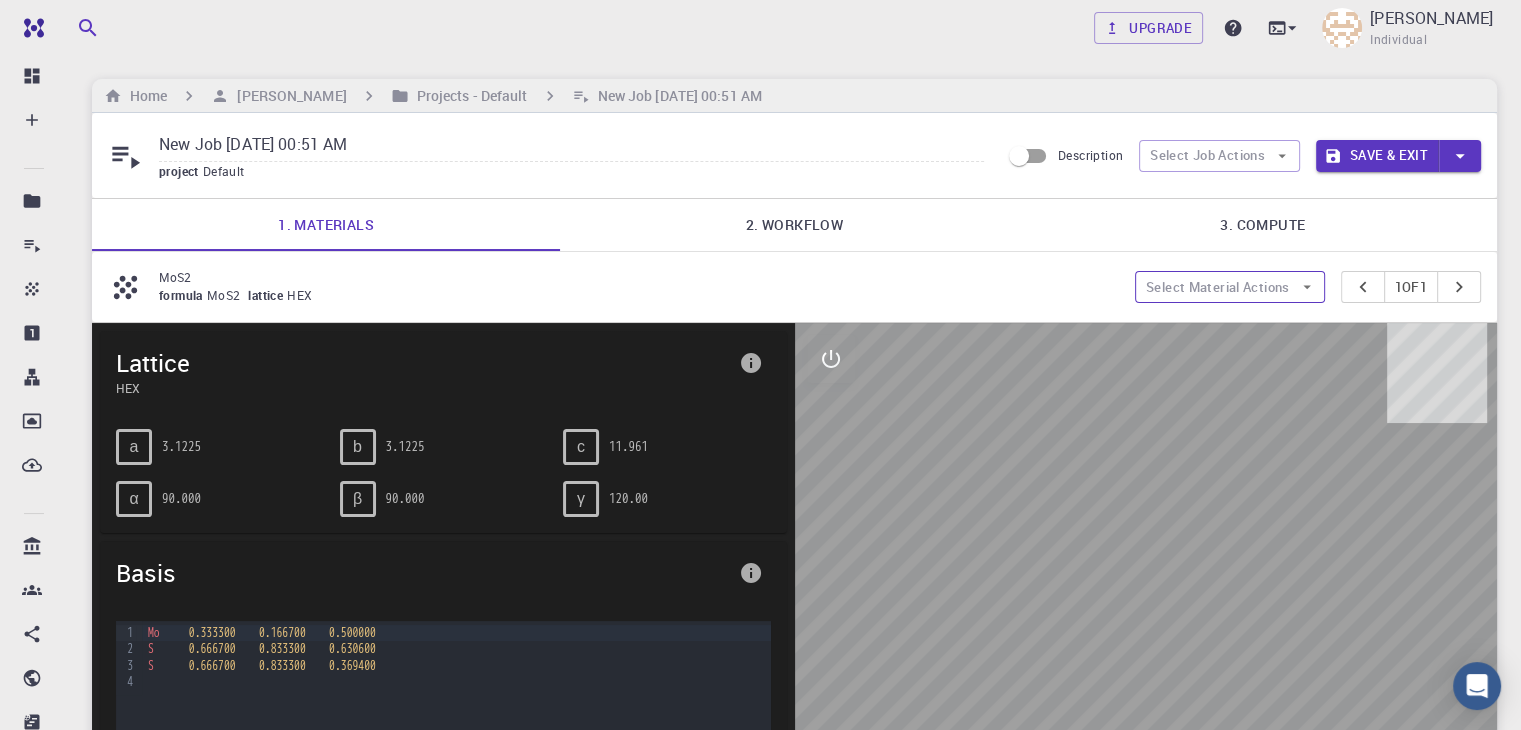 click on "Select Material Actions" at bounding box center [1230, 287] 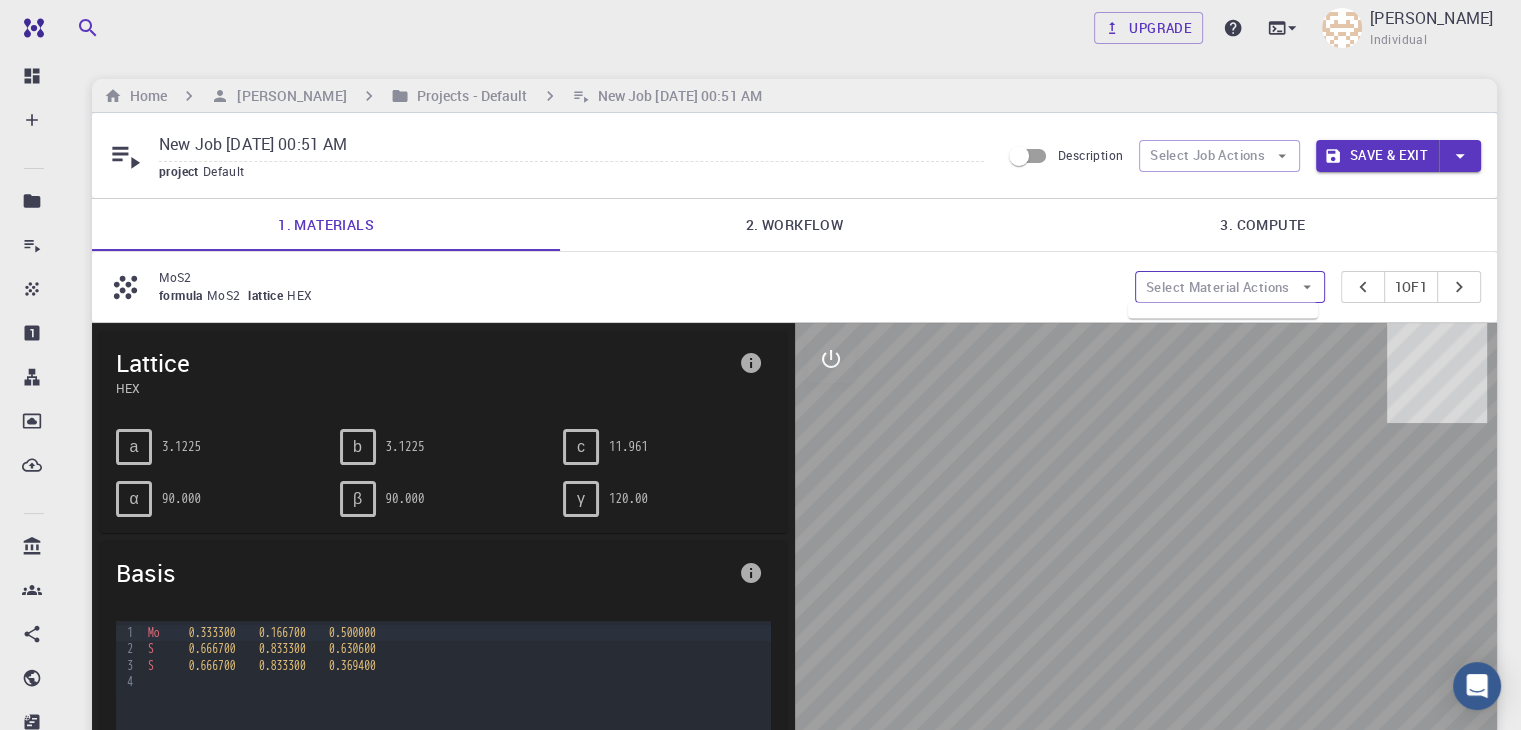 click on "Select Material Actions" at bounding box center (1230, 287) 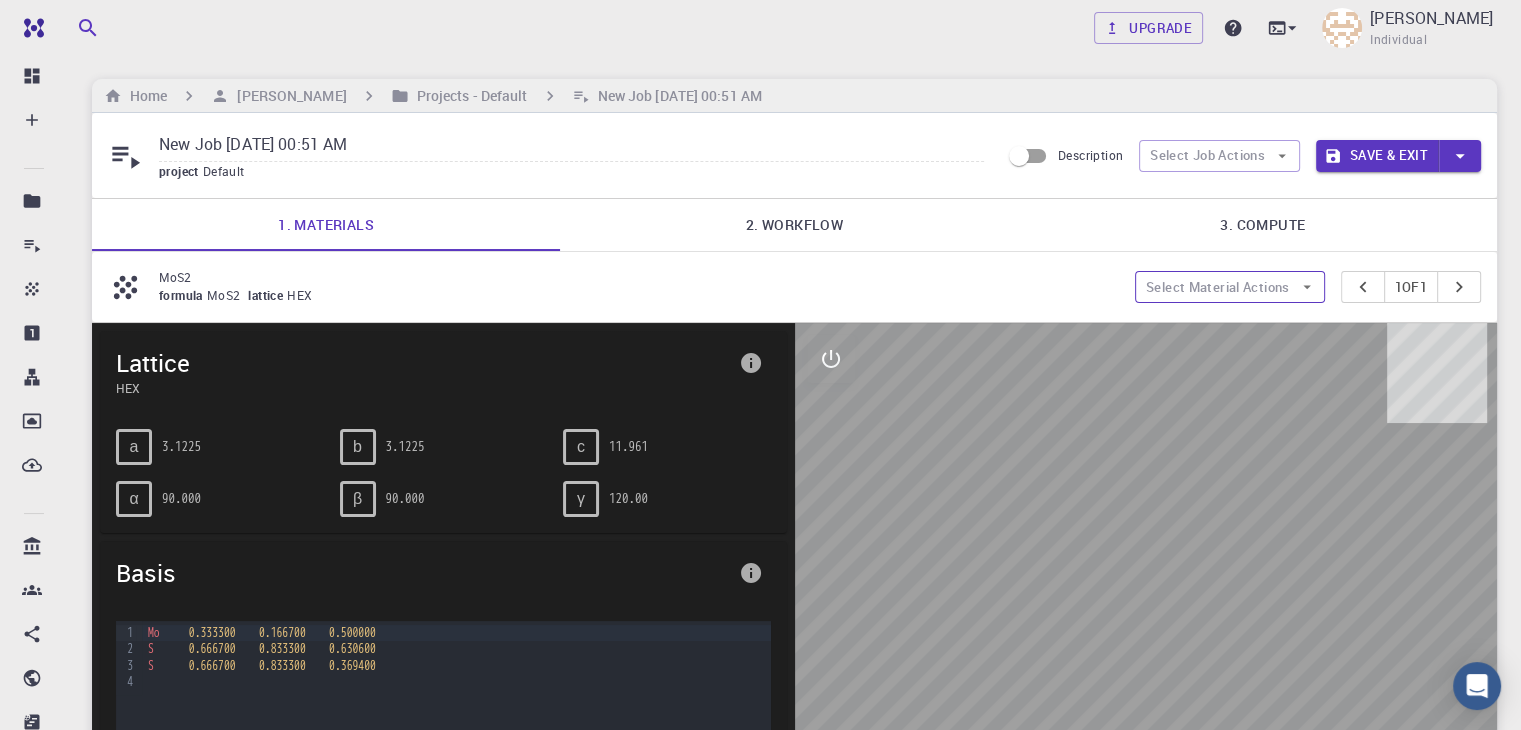 click on "Select Material Actions" at bounding box center [1230, 287] 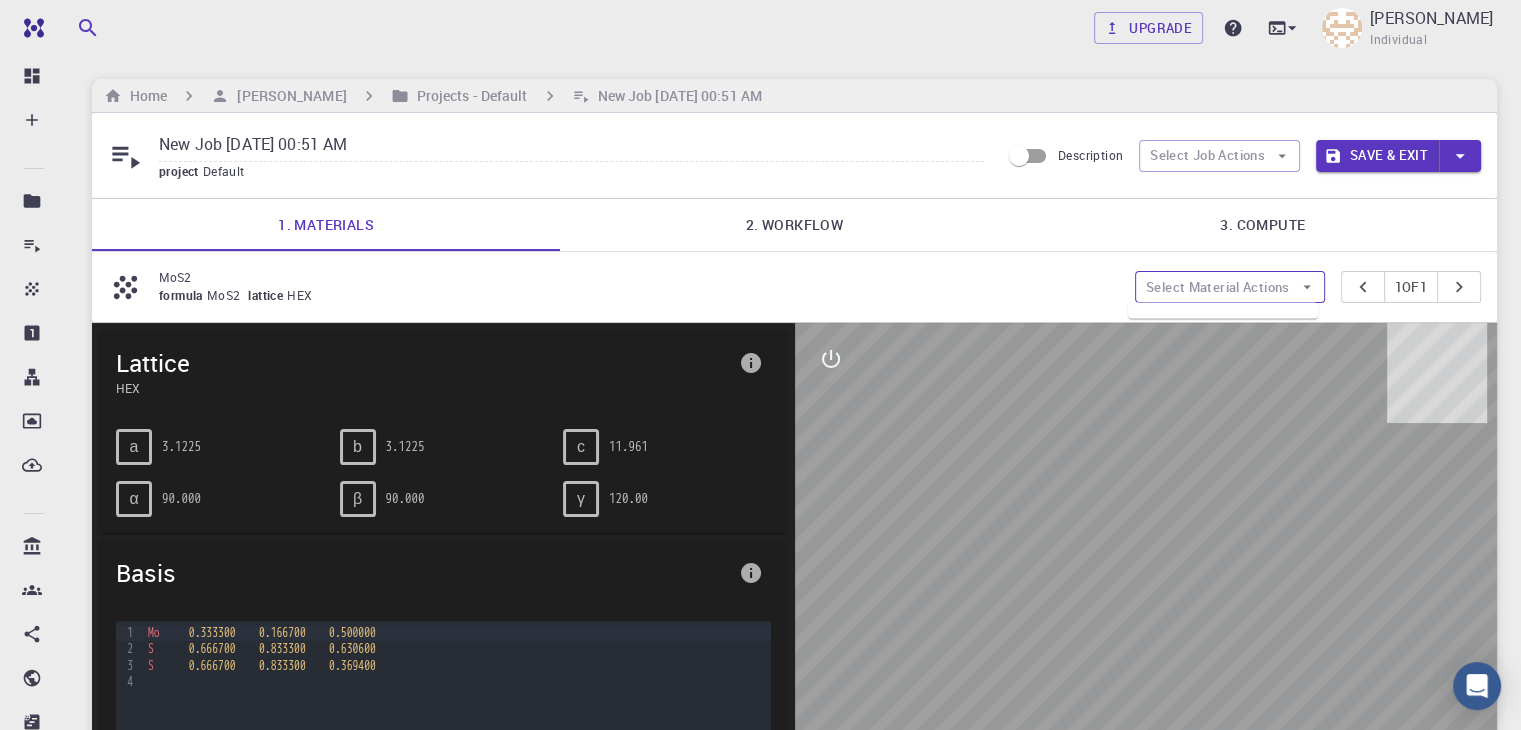 click on "Select Material Actions" at bounding box center (1230, 287) 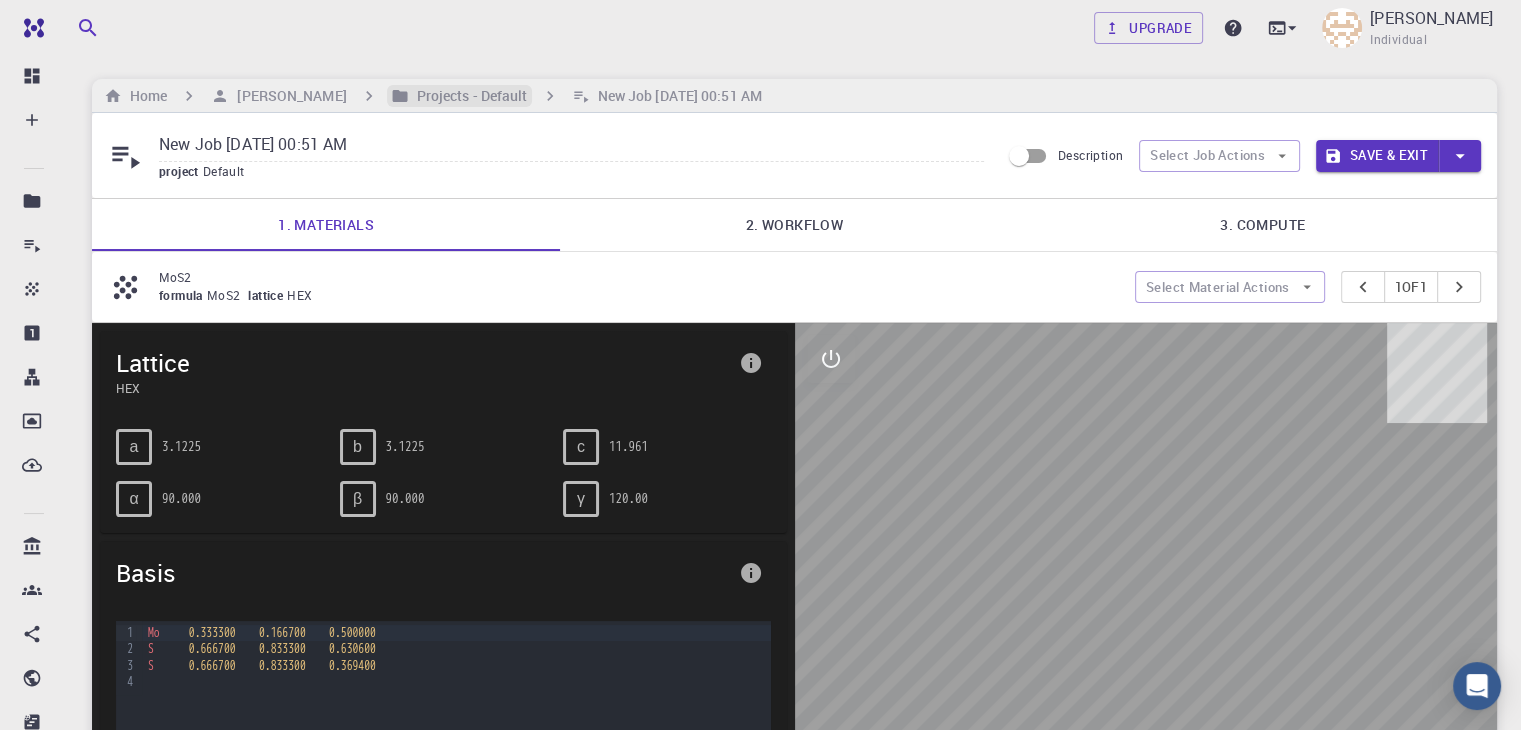 click on "Projects - Default" at bounding box center (468, 96) 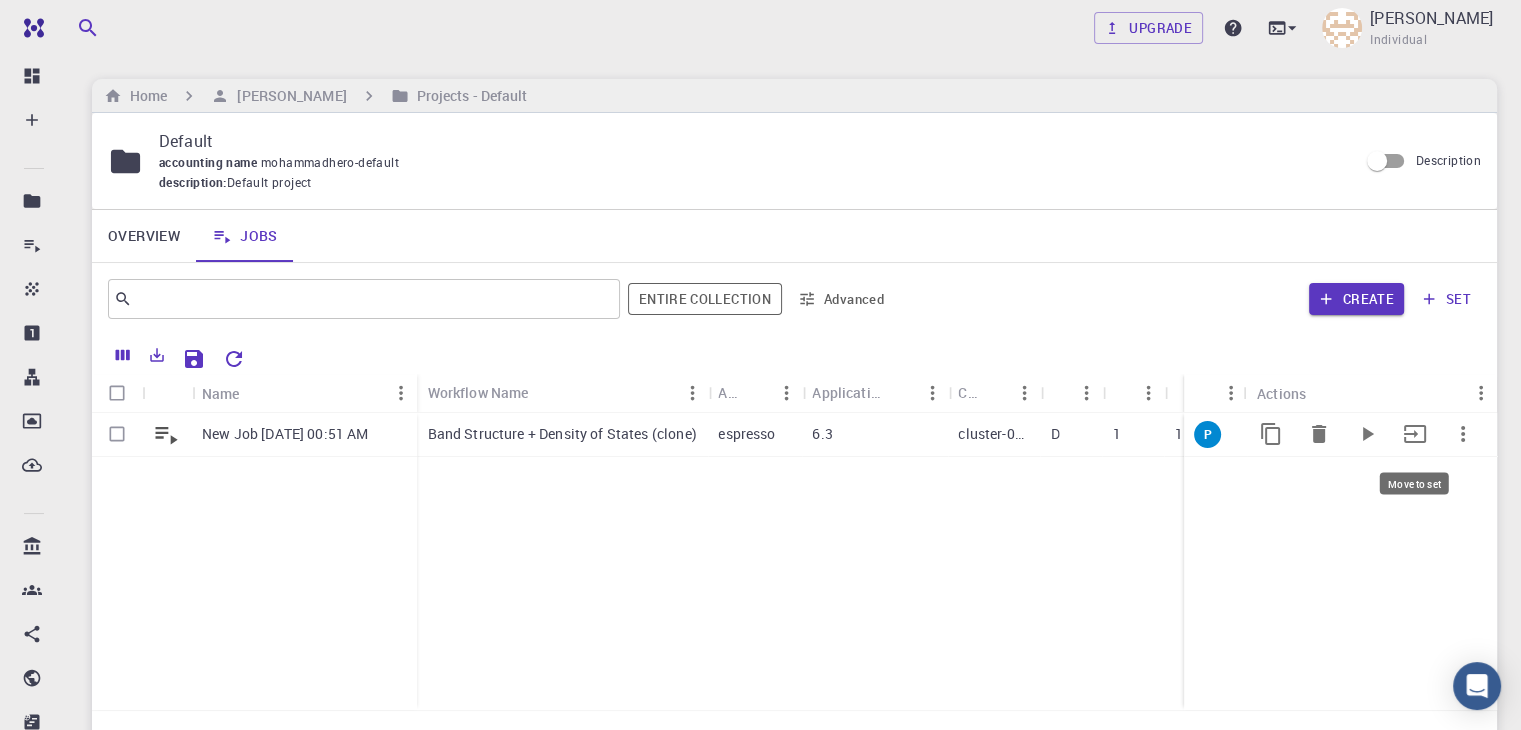 click 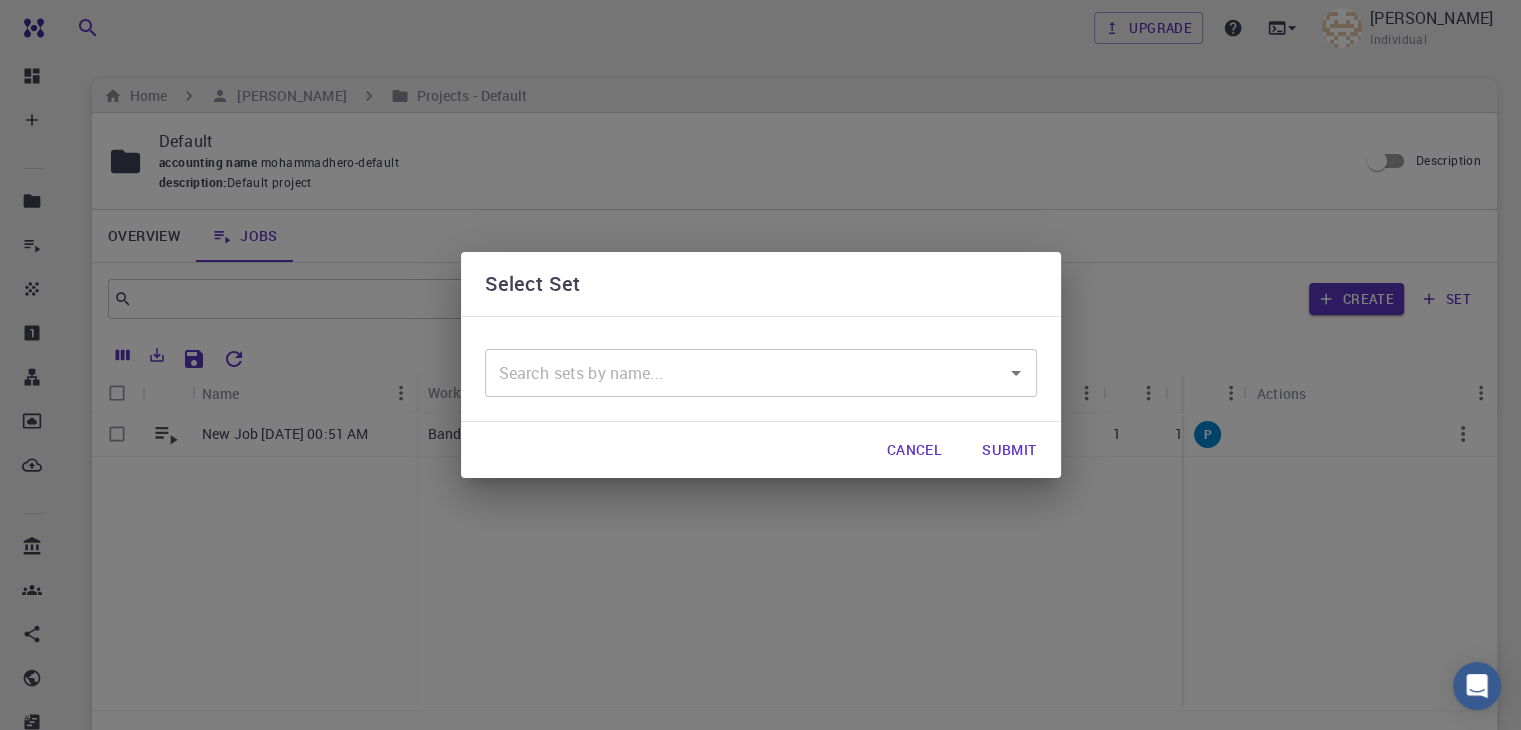 click 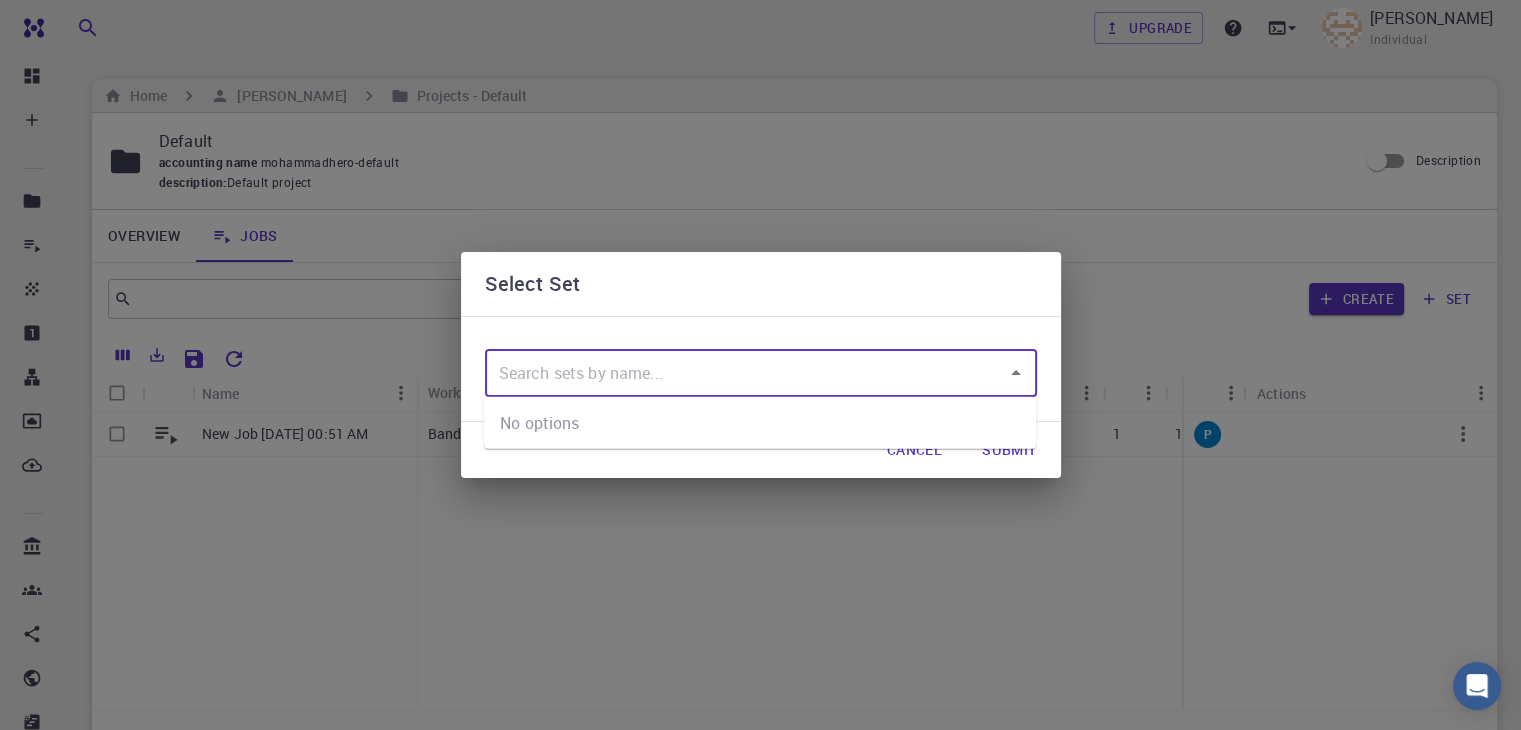 click on "No options" at bounding box center (760, 423) 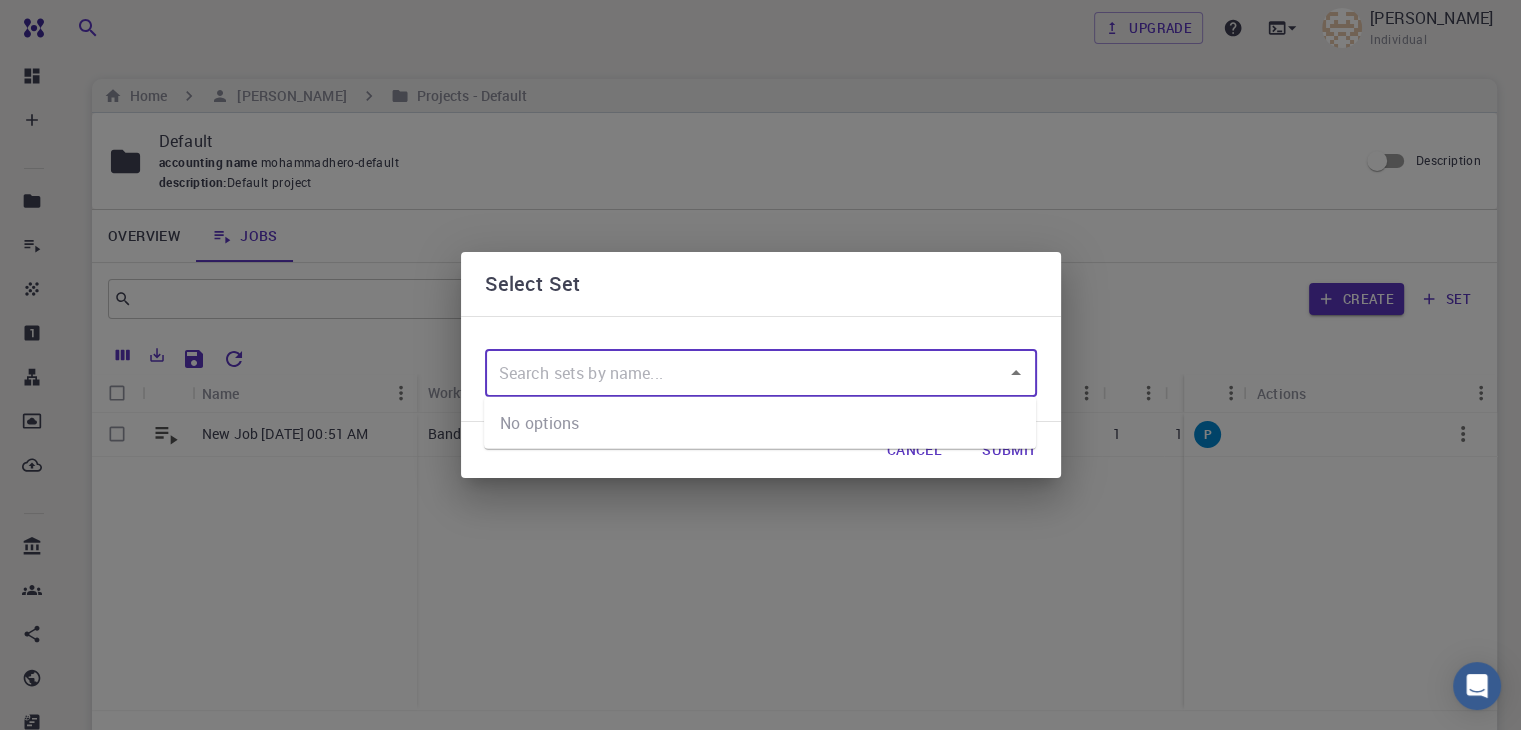 click 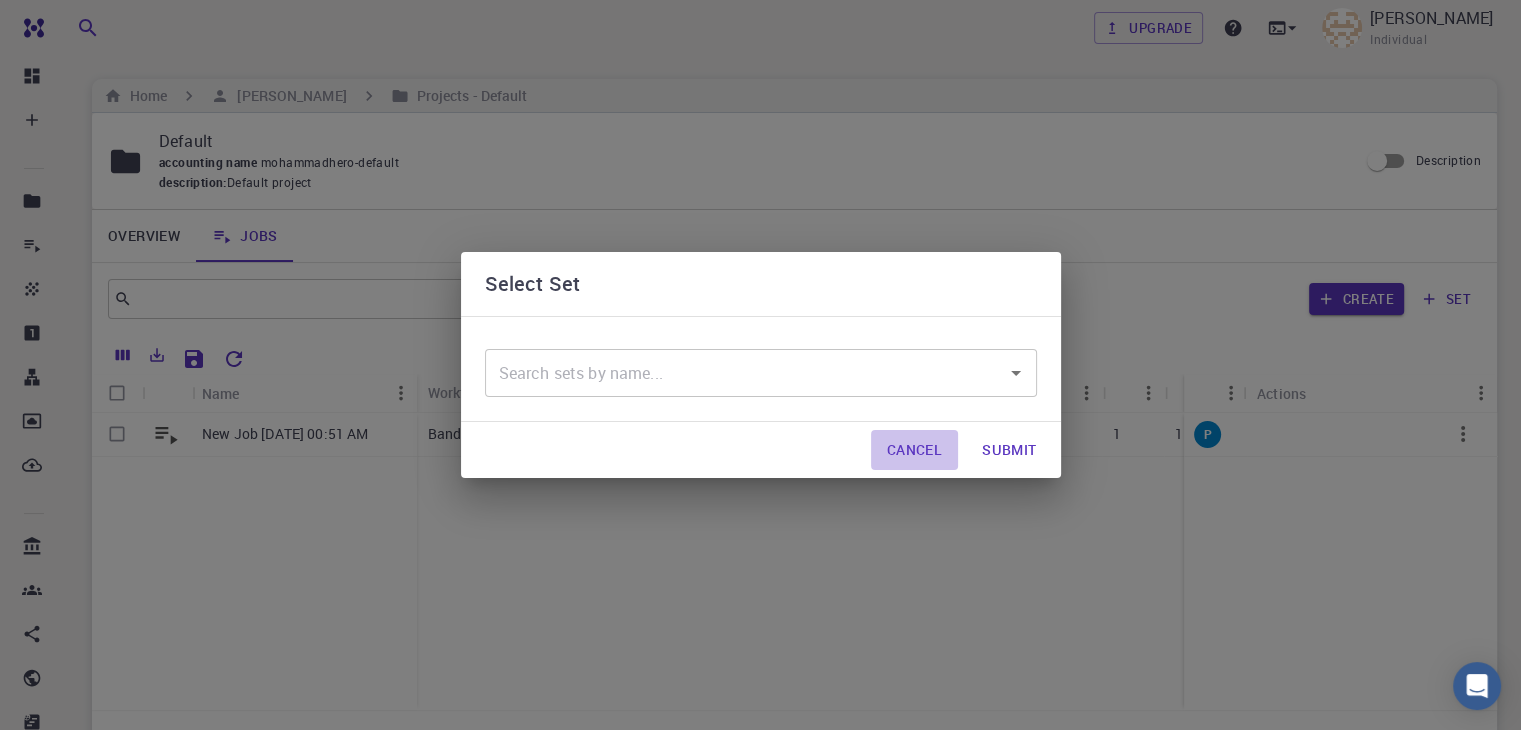 click on "Cancel" at bounding box center [914, 450] 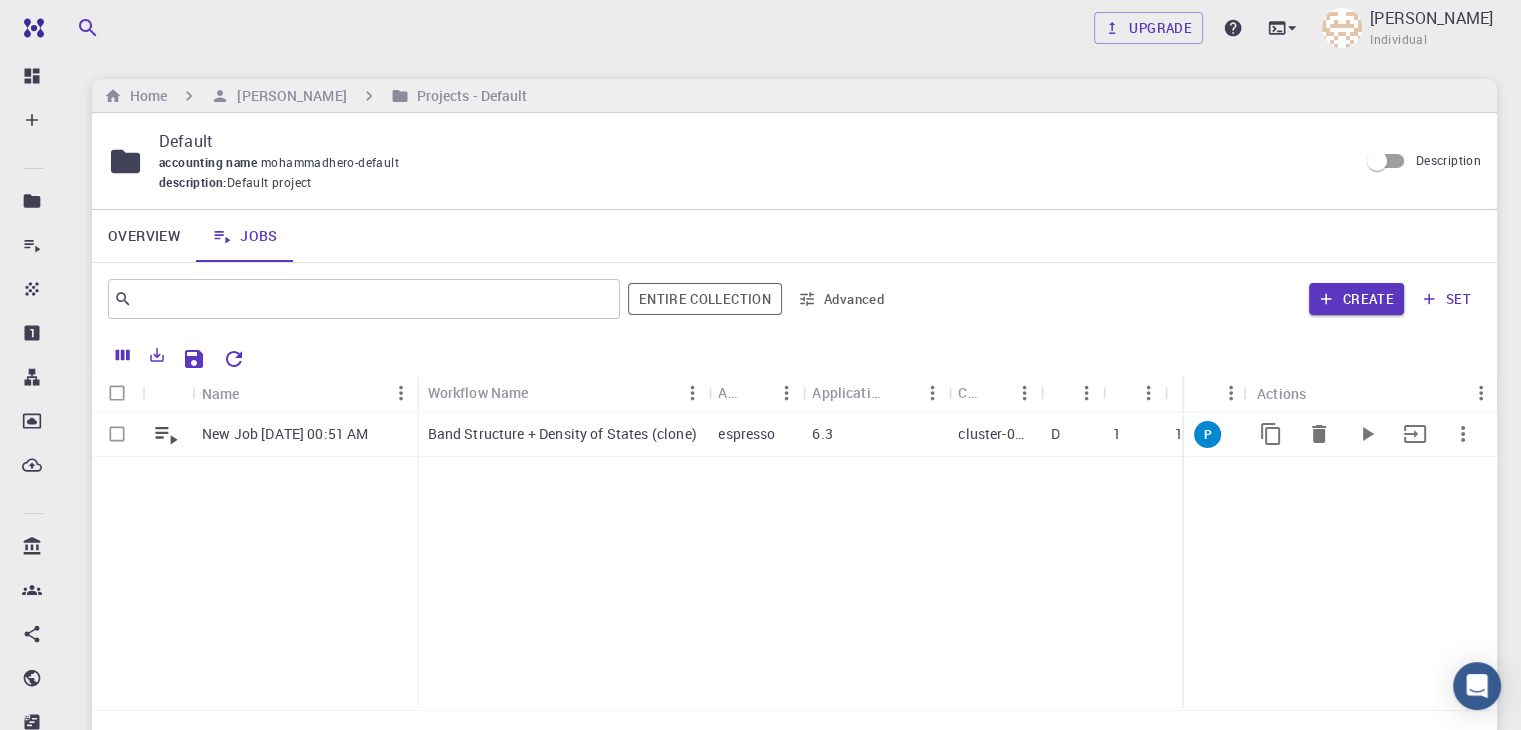 click on "6.3" at bounding box center (875, 435) 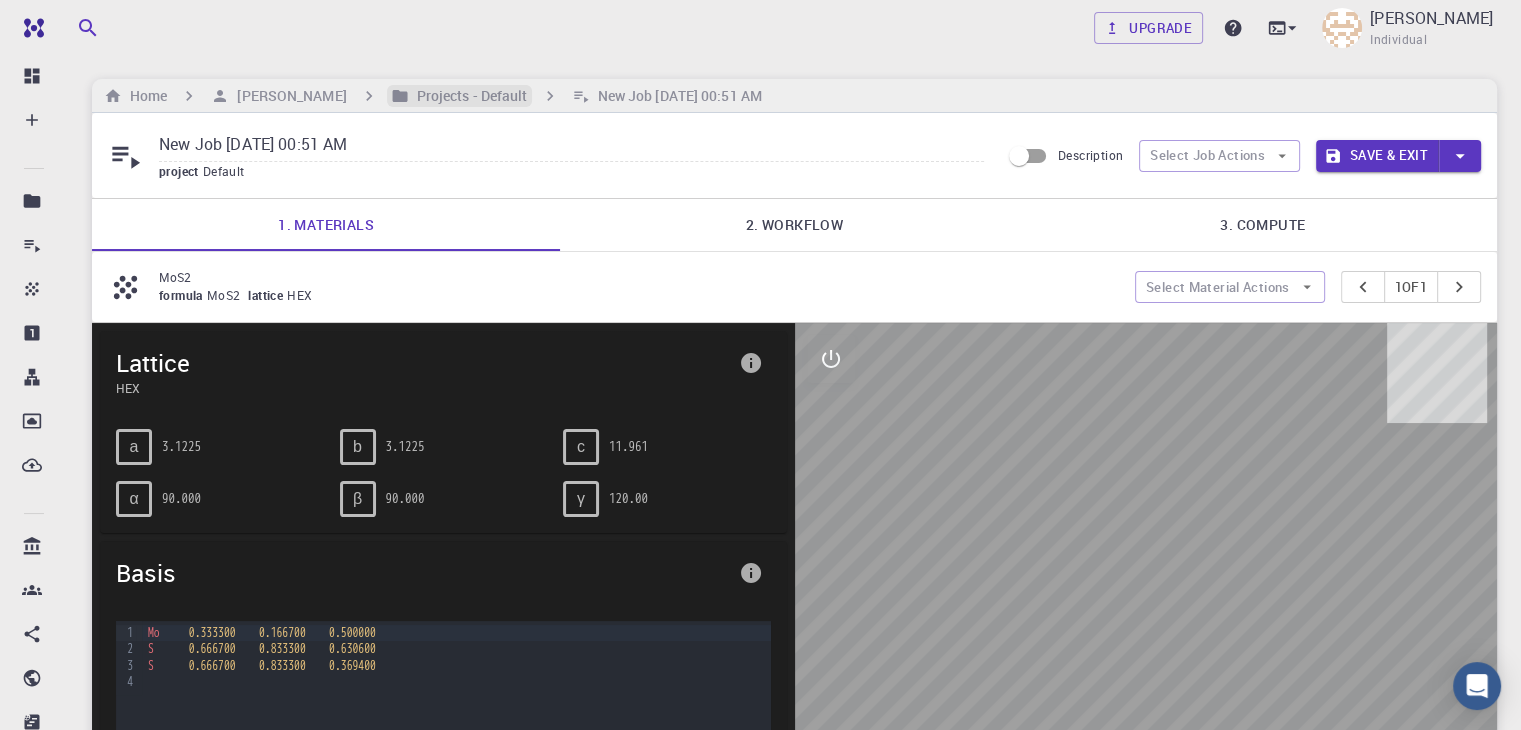 click on "Projects - Default" at bounding box center [468, 96] 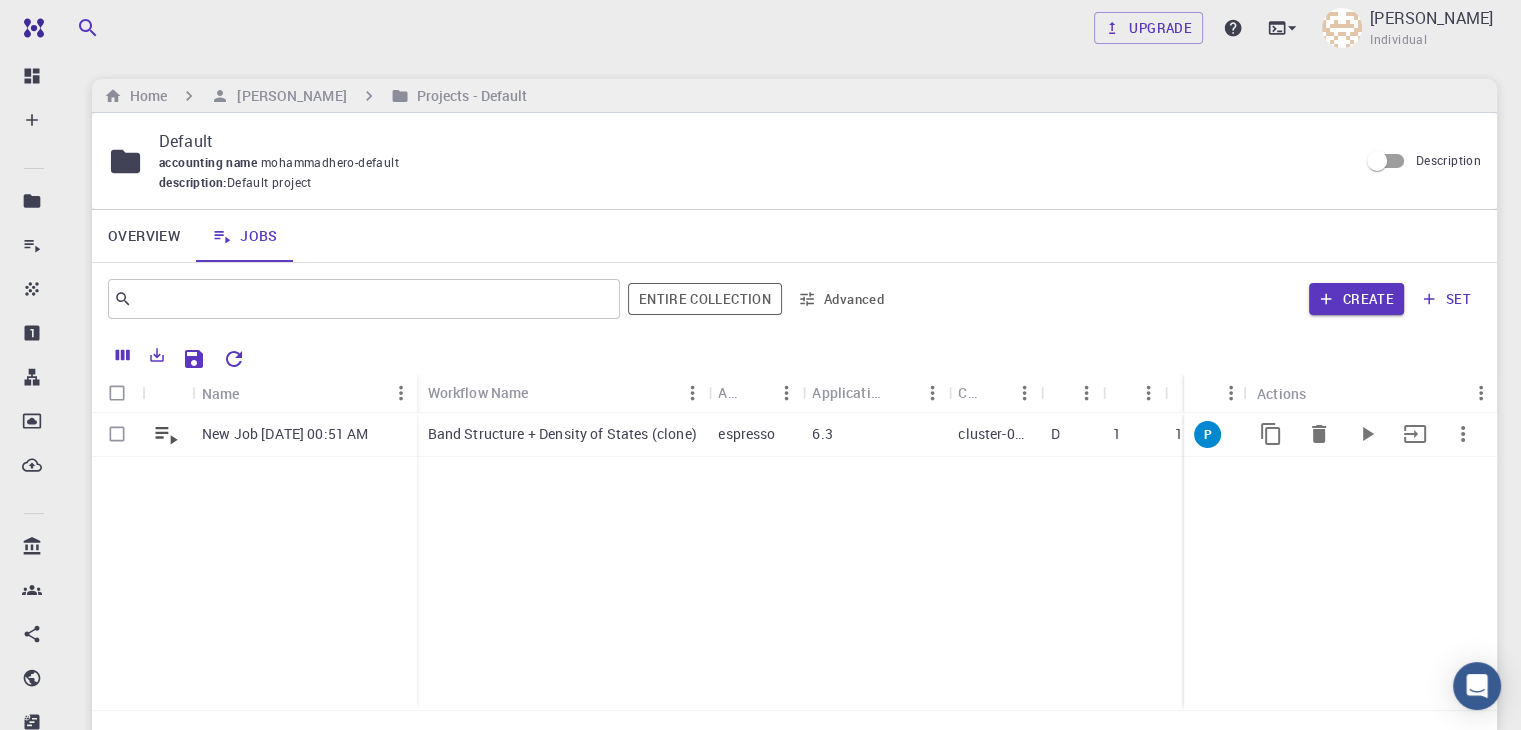 click 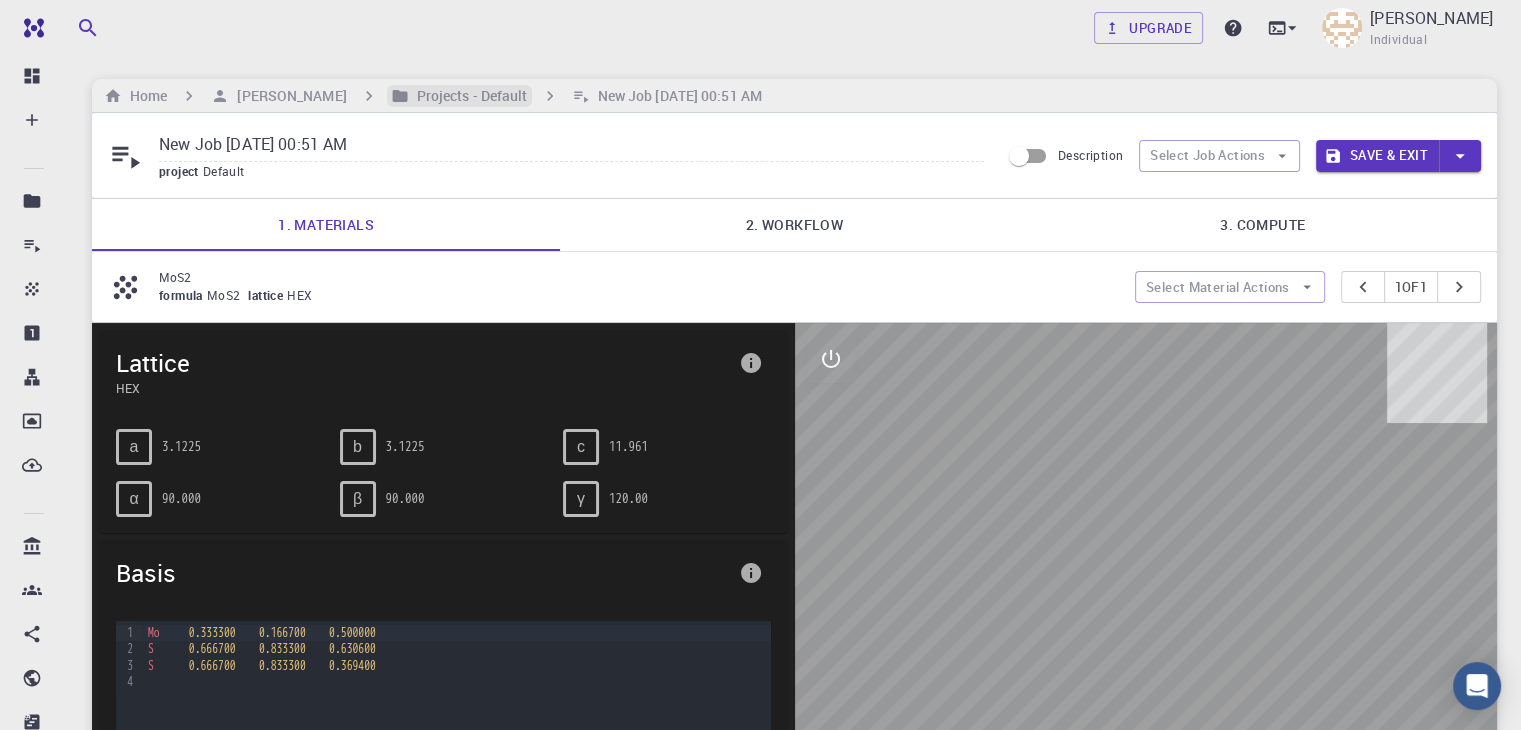 click on "Projects - Default" at bounding box center (468, 96) 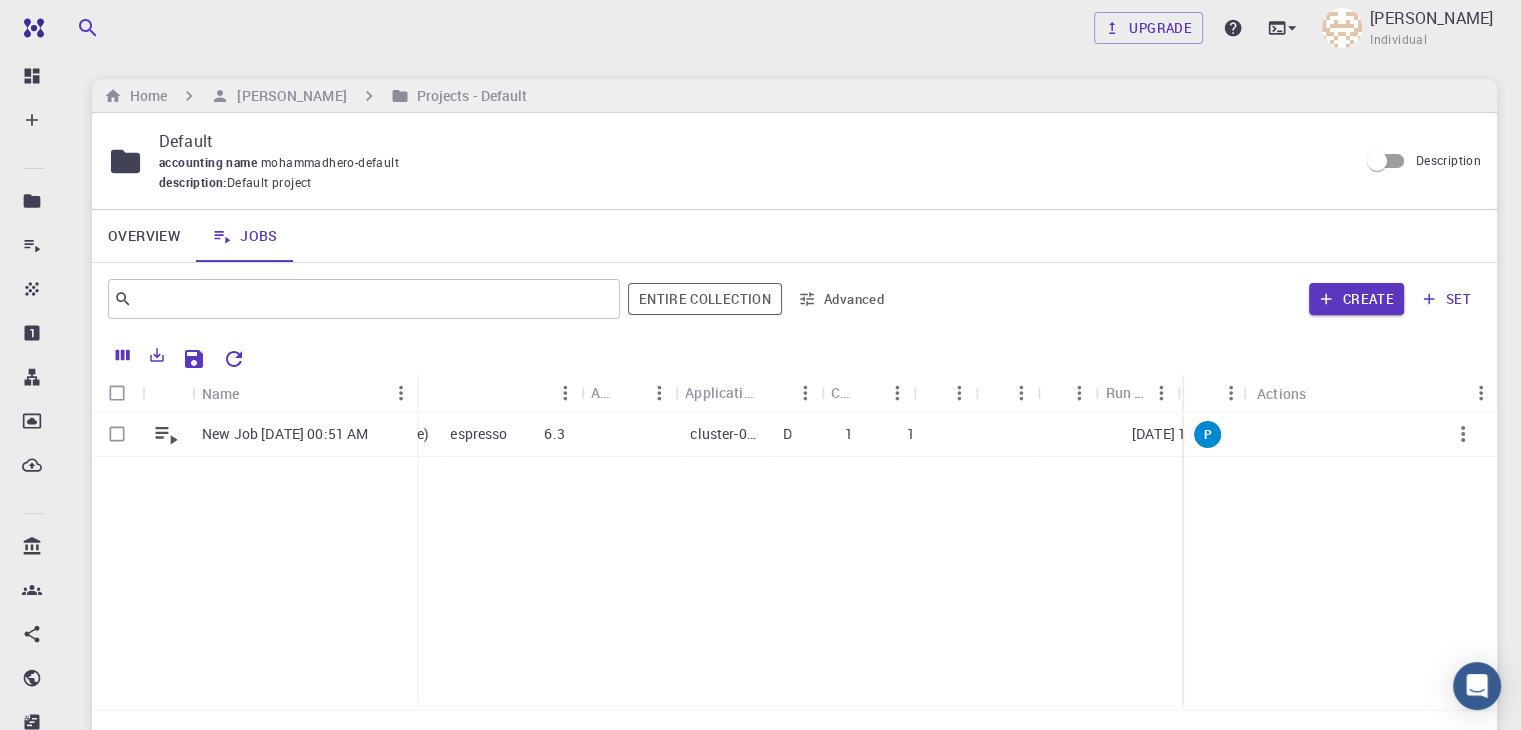 scroll, scrollTop: 0, scrollLeft: 0, axis: both 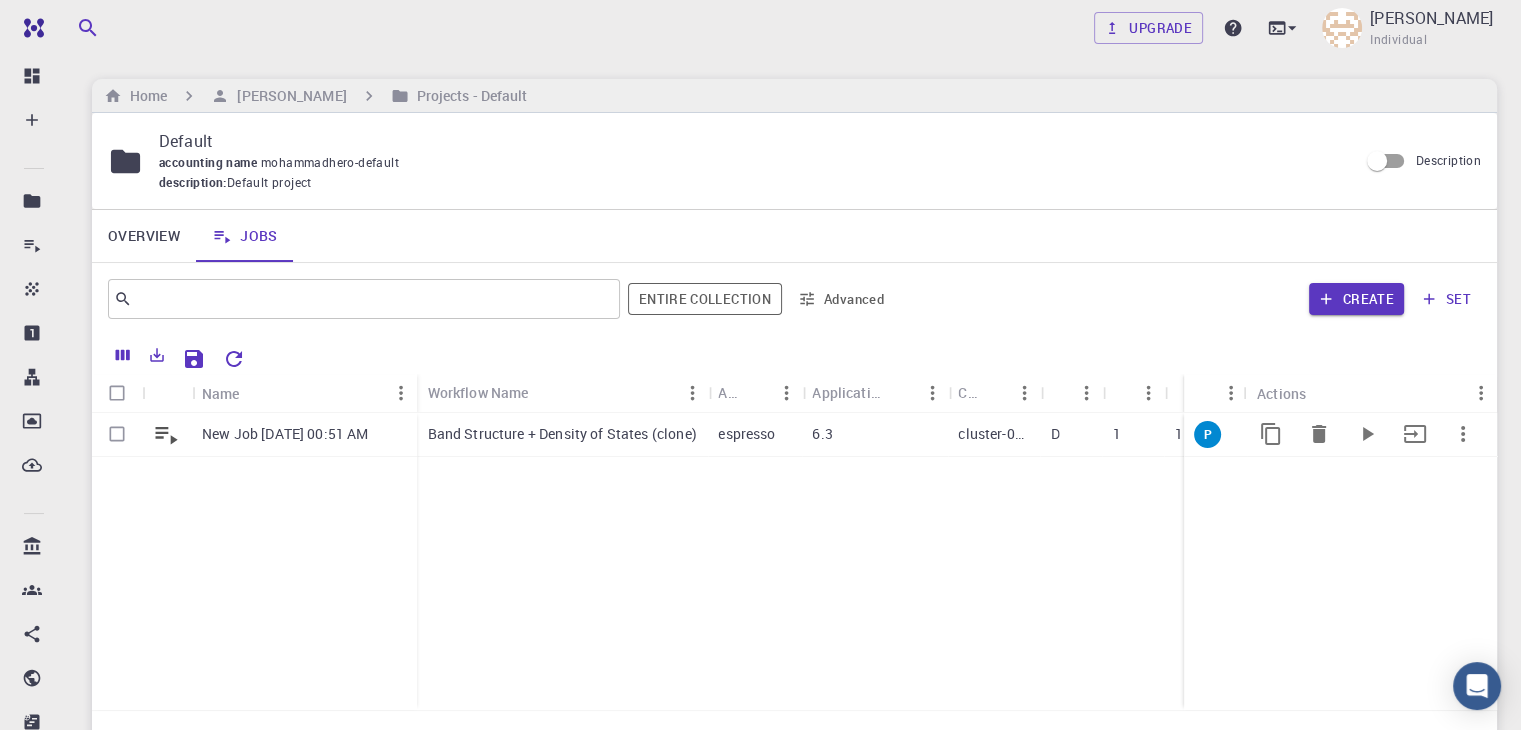 click at bounding box center [117, 434] 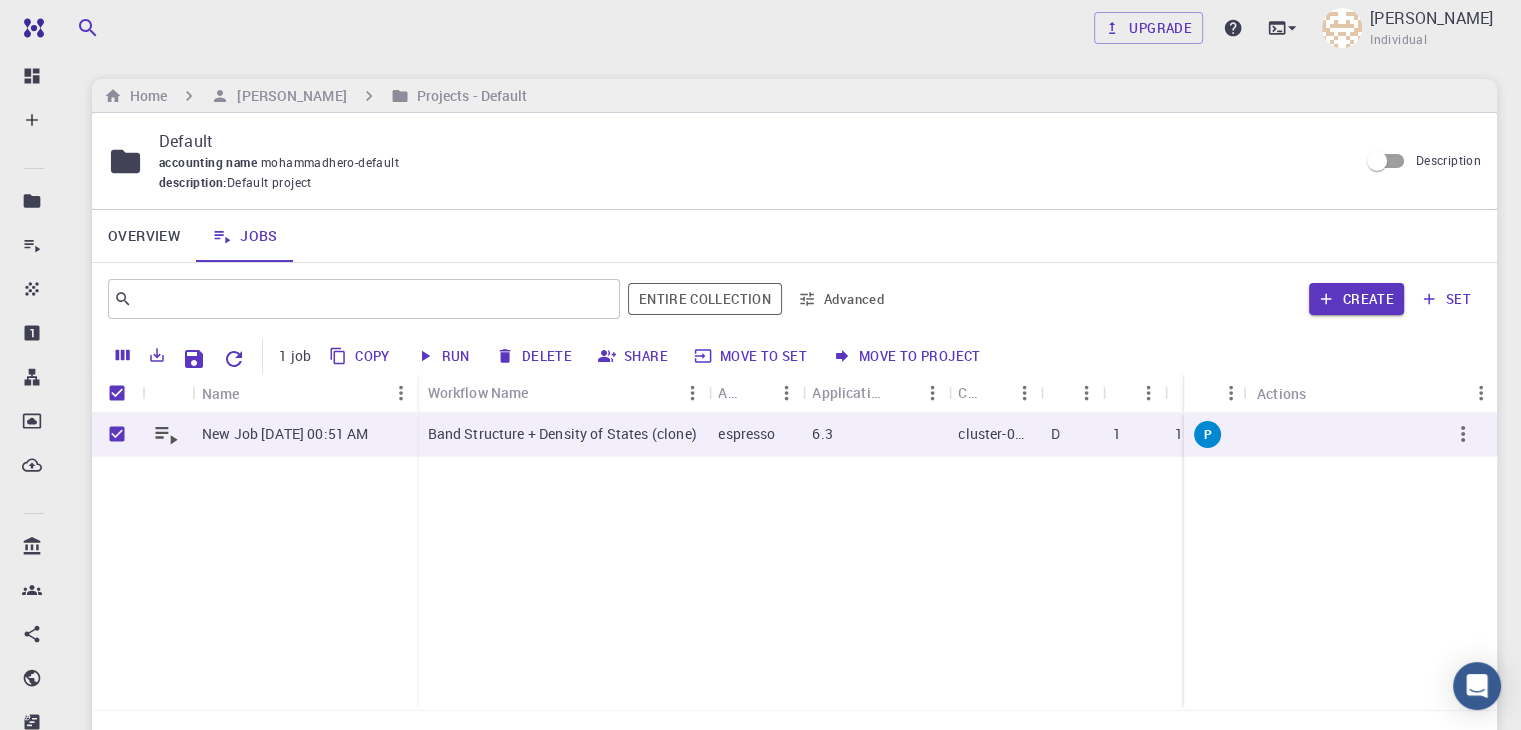 click on "Run" at bounding box center (444, 356) 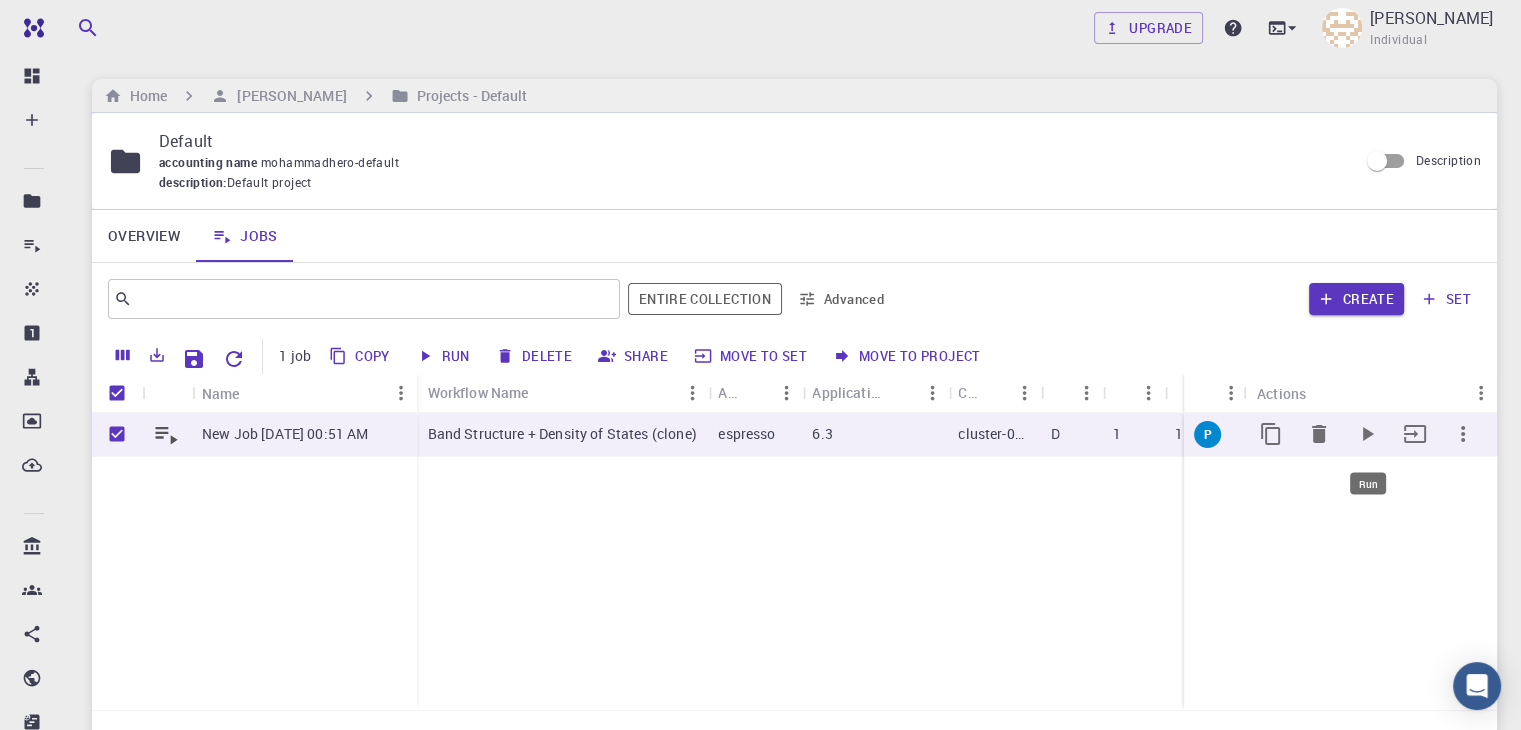 click 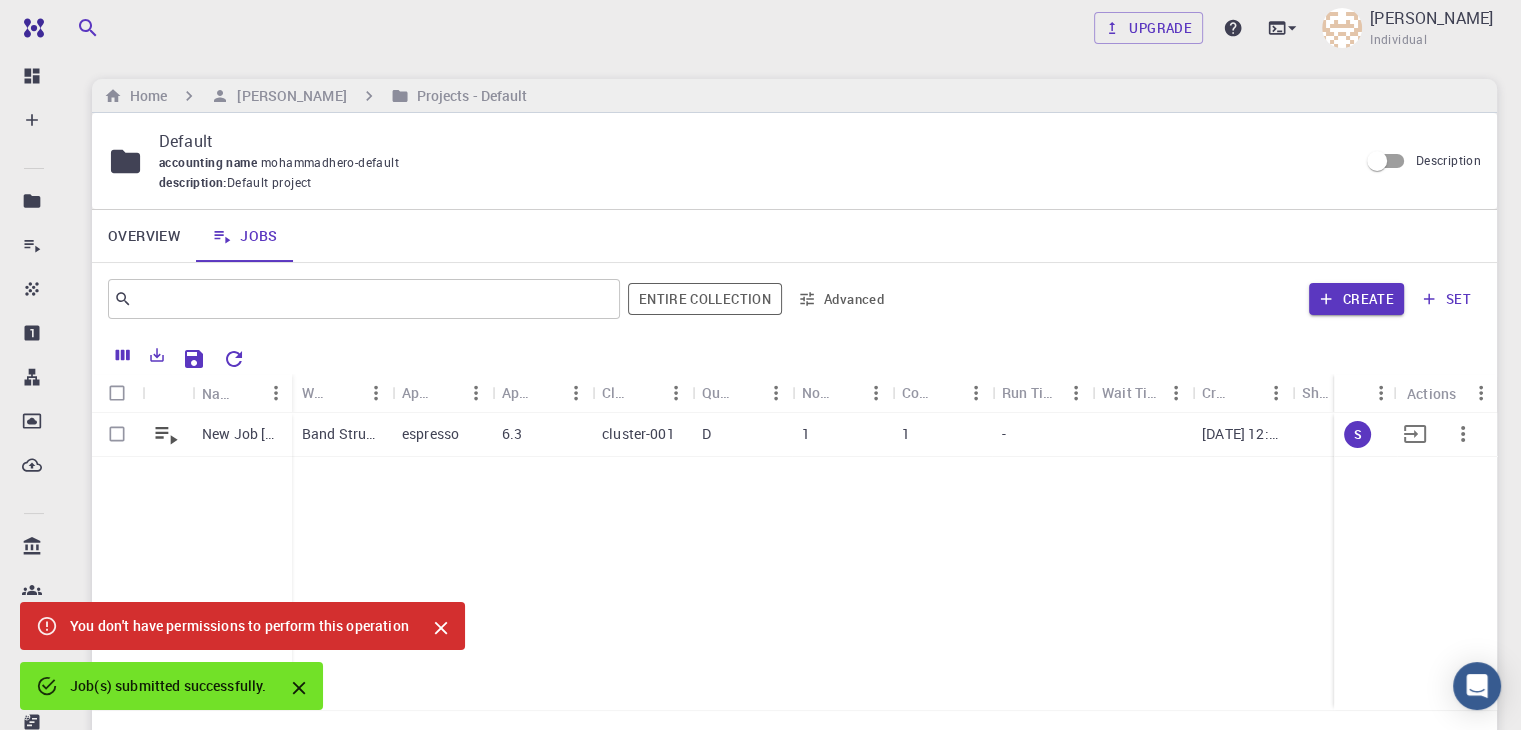 click on "New Job Jul 19, 2025, 00:51 AM Band Structure + Density of States (clone) espresso 6.3 cluster-001 D 1 1 - 07-19-2025 12:53 S" at bounding box center [973, 561] 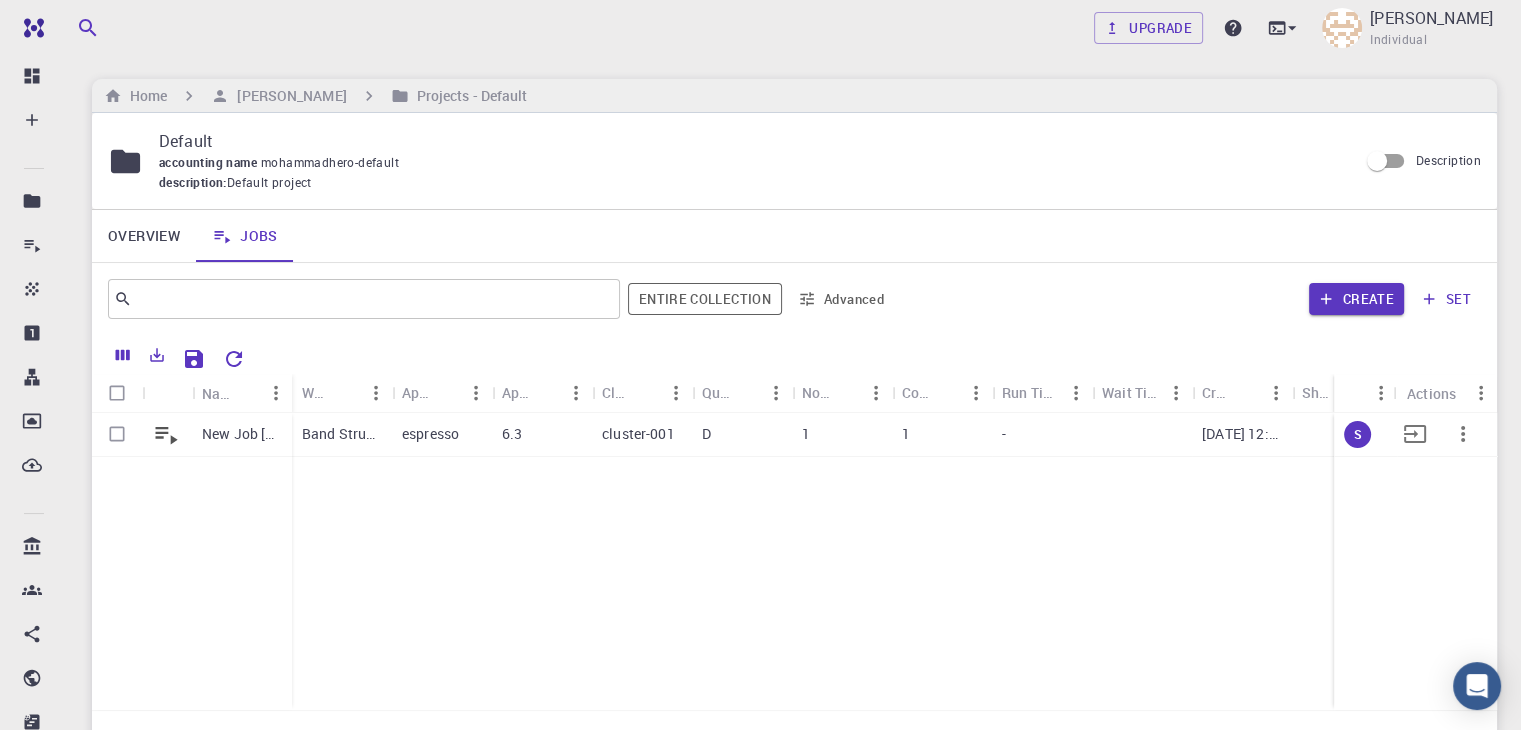 scroll, scrollTop: 0, scrollLeft: 358, axis: horizontal 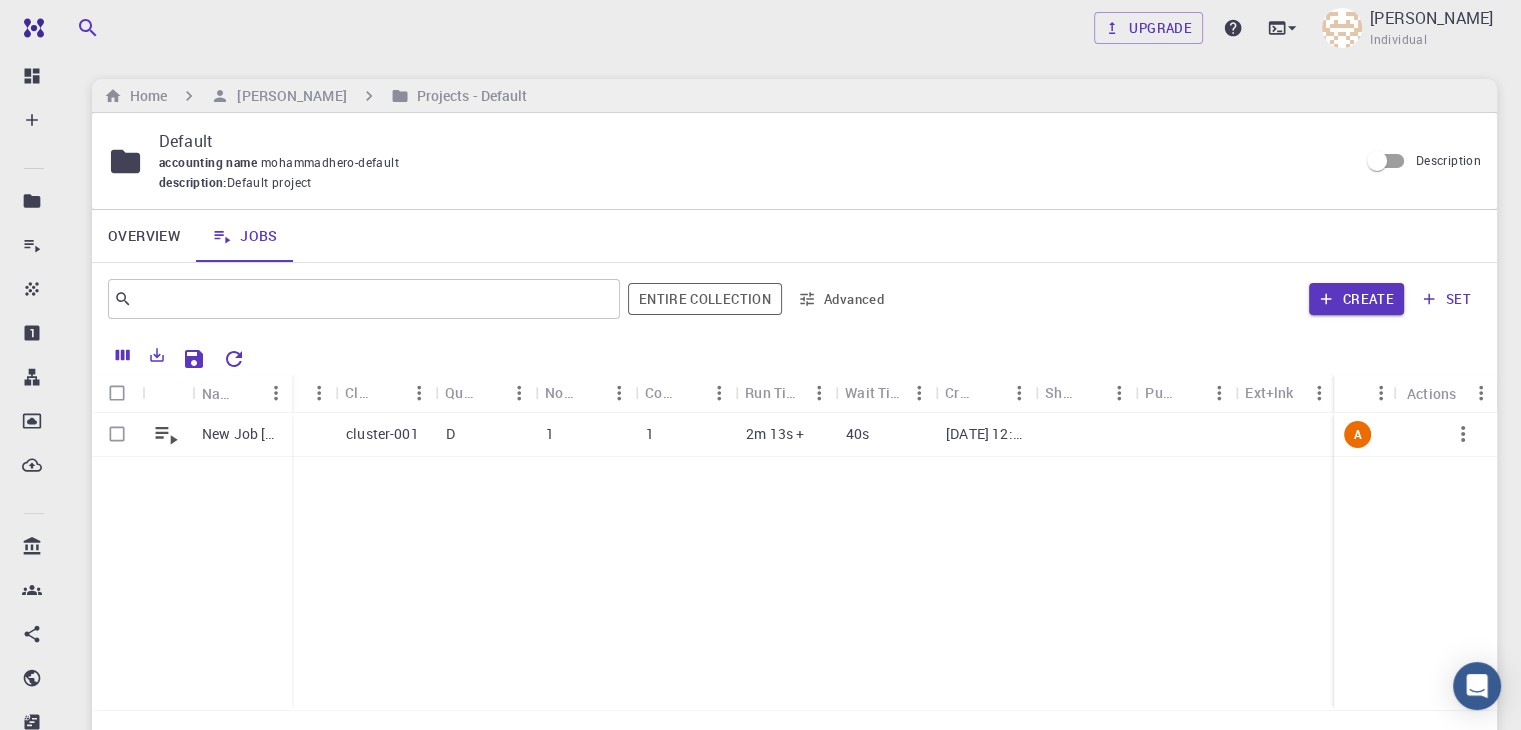 click 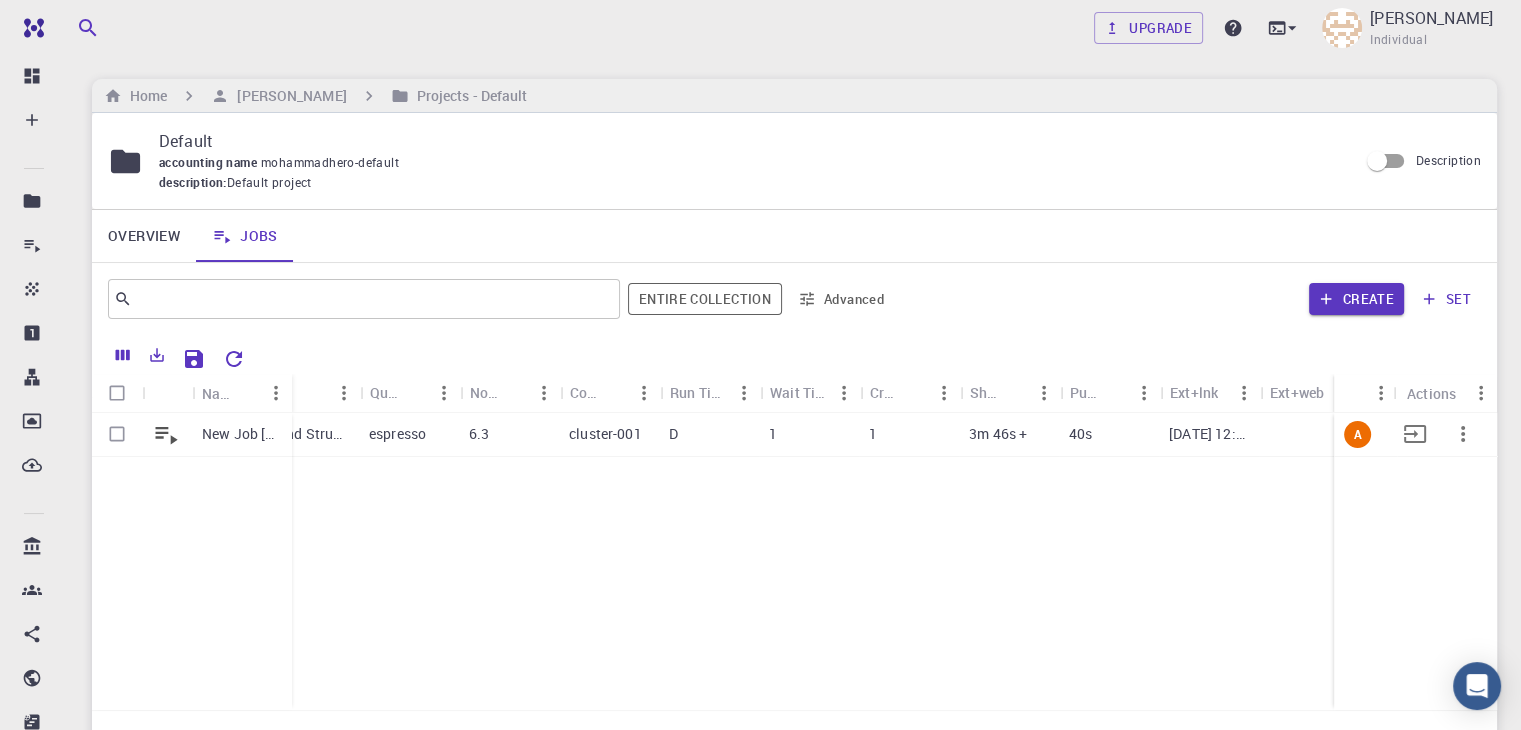 scroll, scrollTop: 0, scrollLeft: 27, axis: horizontal 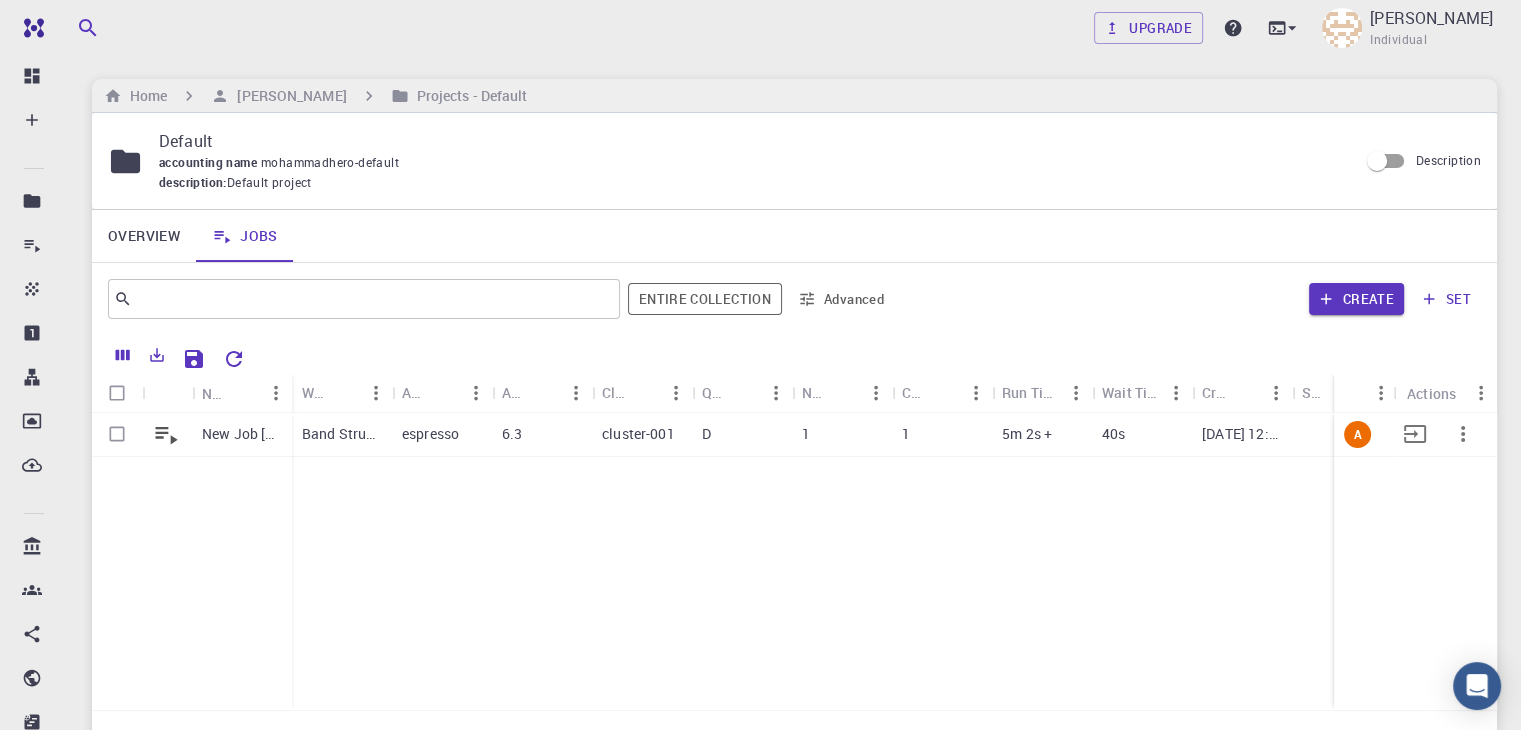 click on "Band Structure + Density of States (clone)" at bounding box center [342, 434] 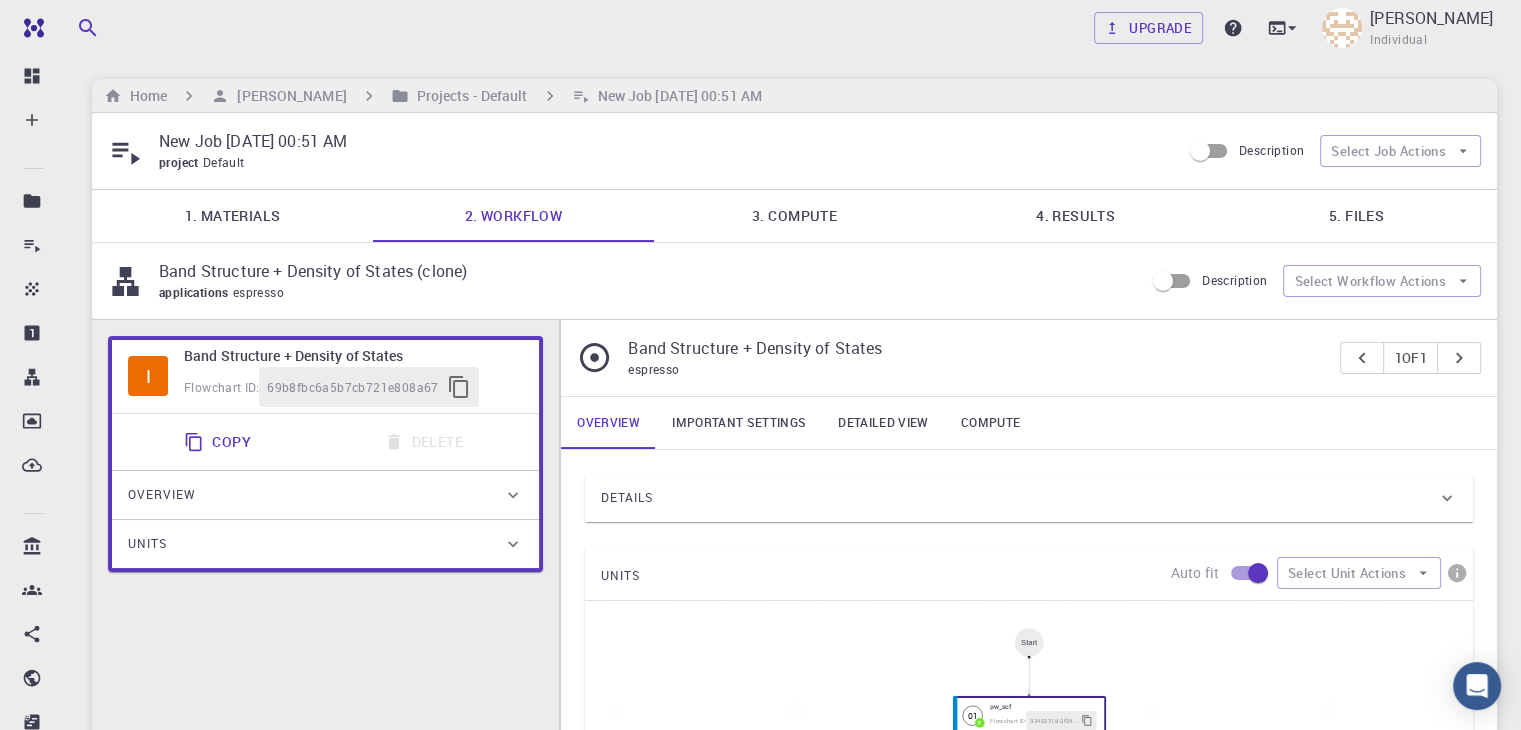 type on "/export/share/pseudo/mo/gga/pbe/gbrv/1.0/us/mo_pbe_gbrv_1.0.upf" 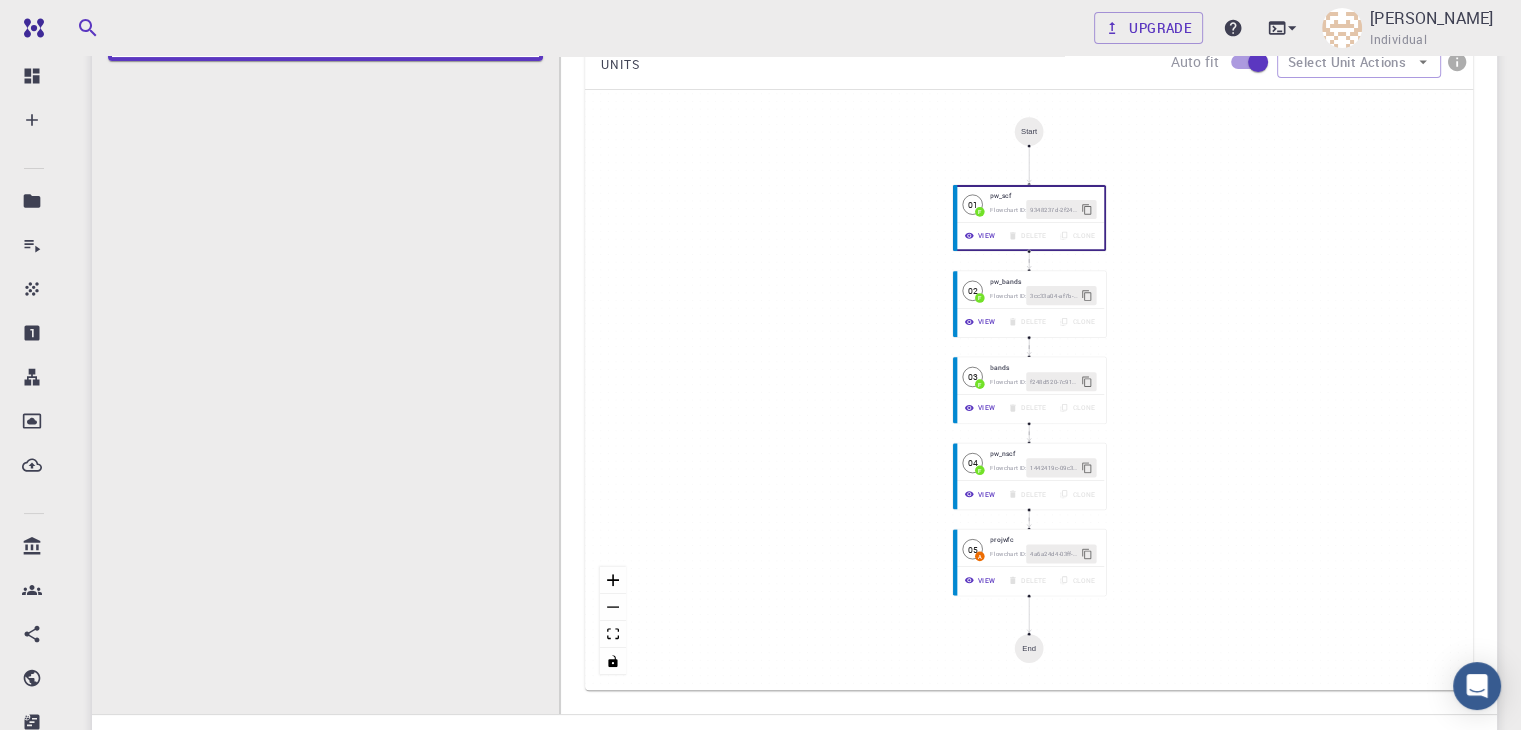 scroll, scrollTop: 518, scrollLeft: 0, axis: vertical 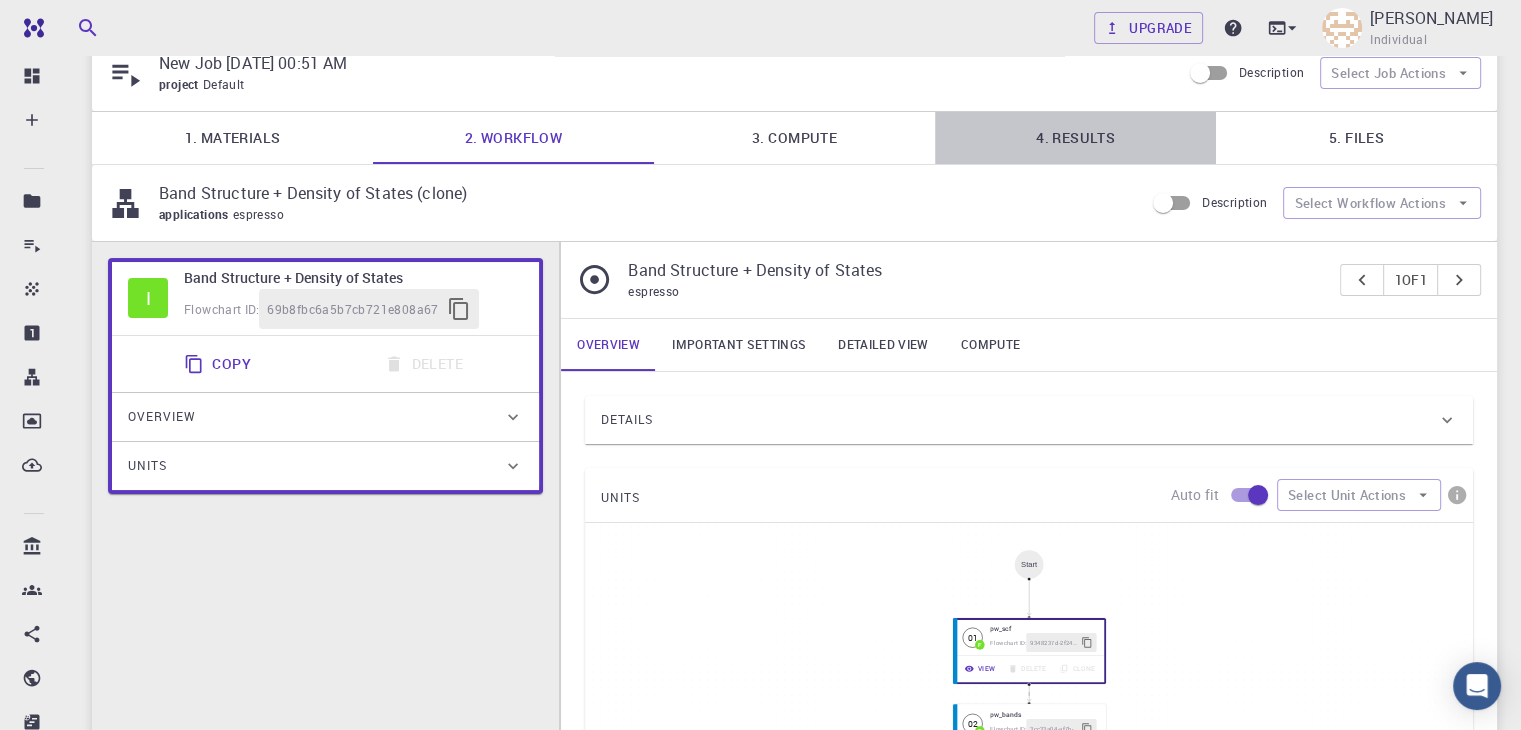 click on "4. Results" at bounding box center [1075, 138] 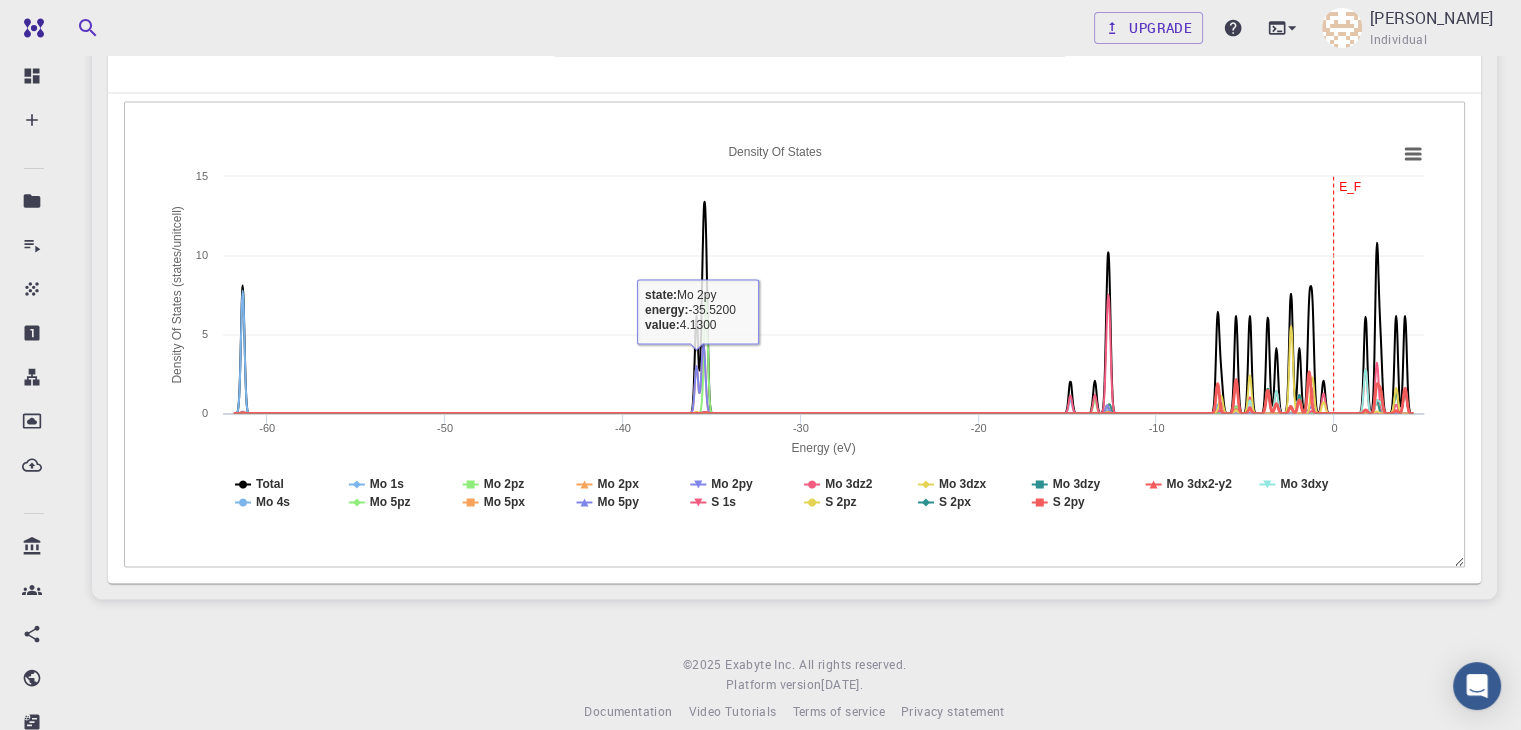 scroll, scrollTop: 2895, scrollLeft: 0, axis: vertical 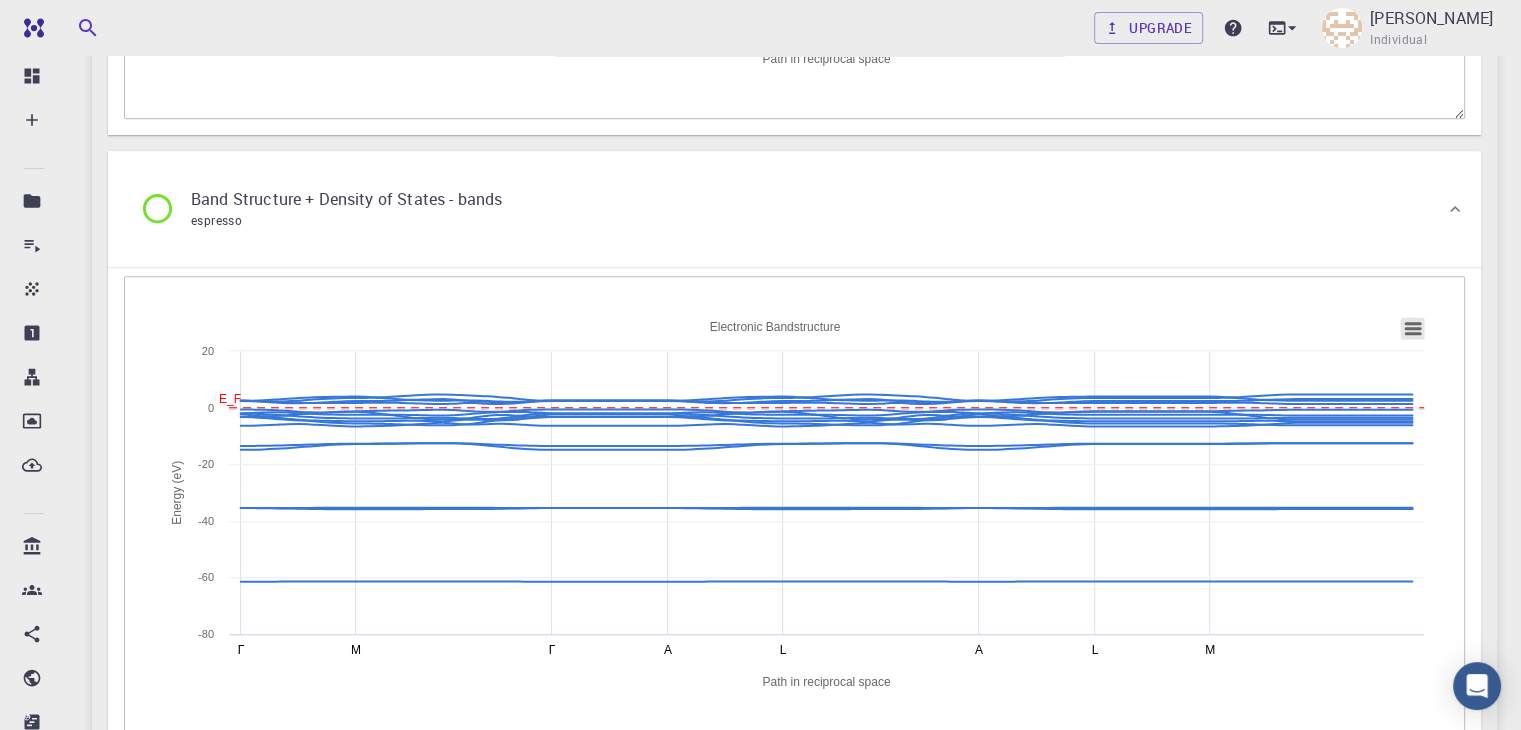 click 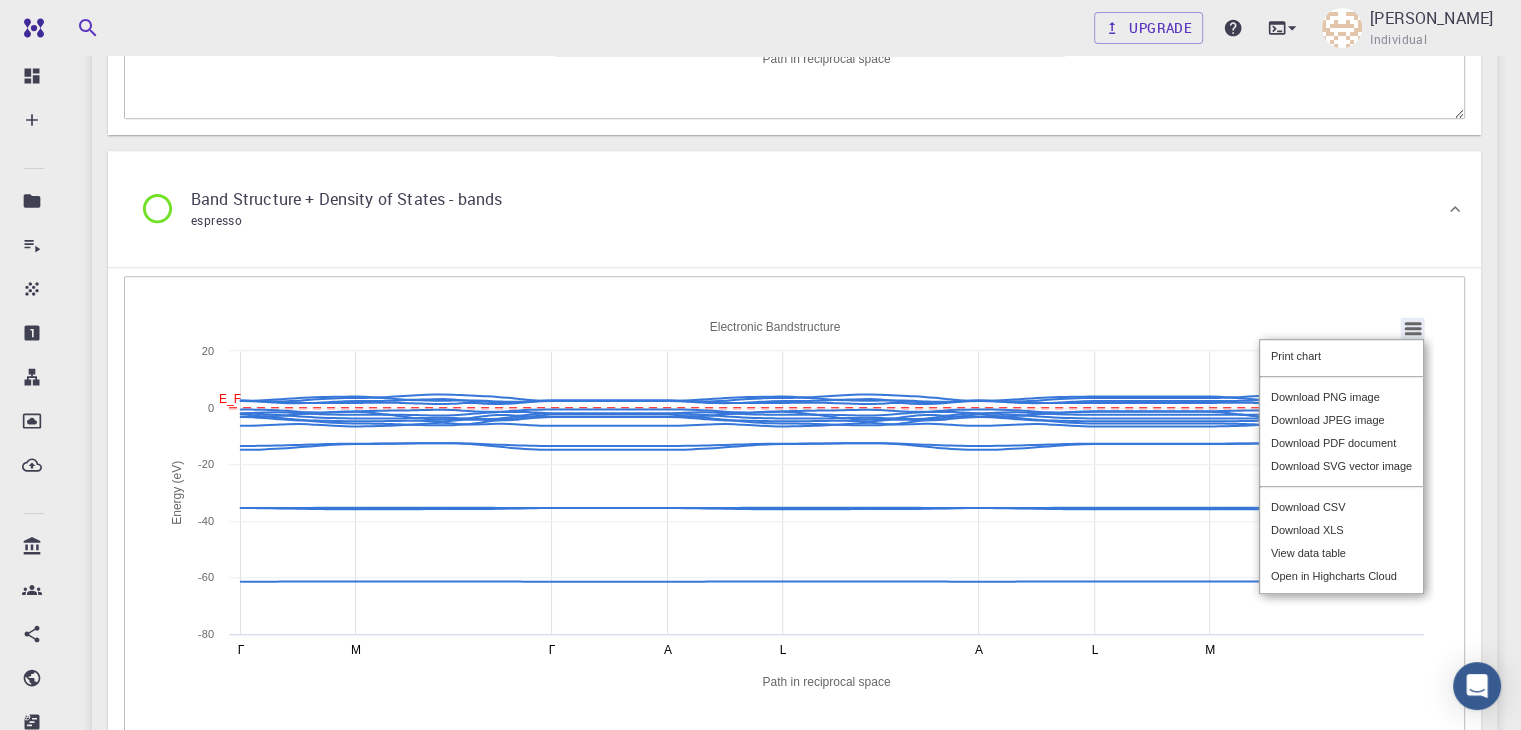 click 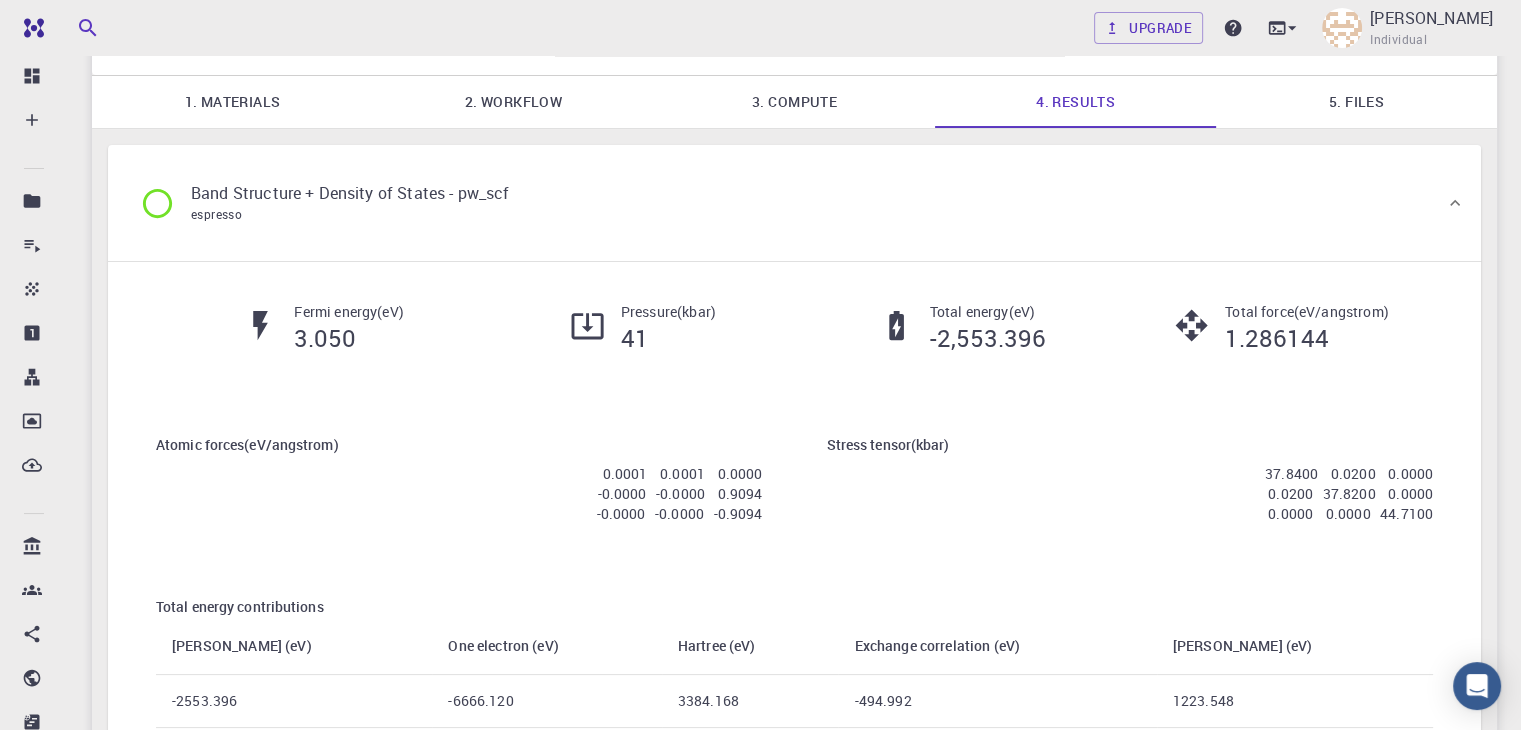 scroll, scrollTop: 34, scrollLeft: 0, axis: vertical 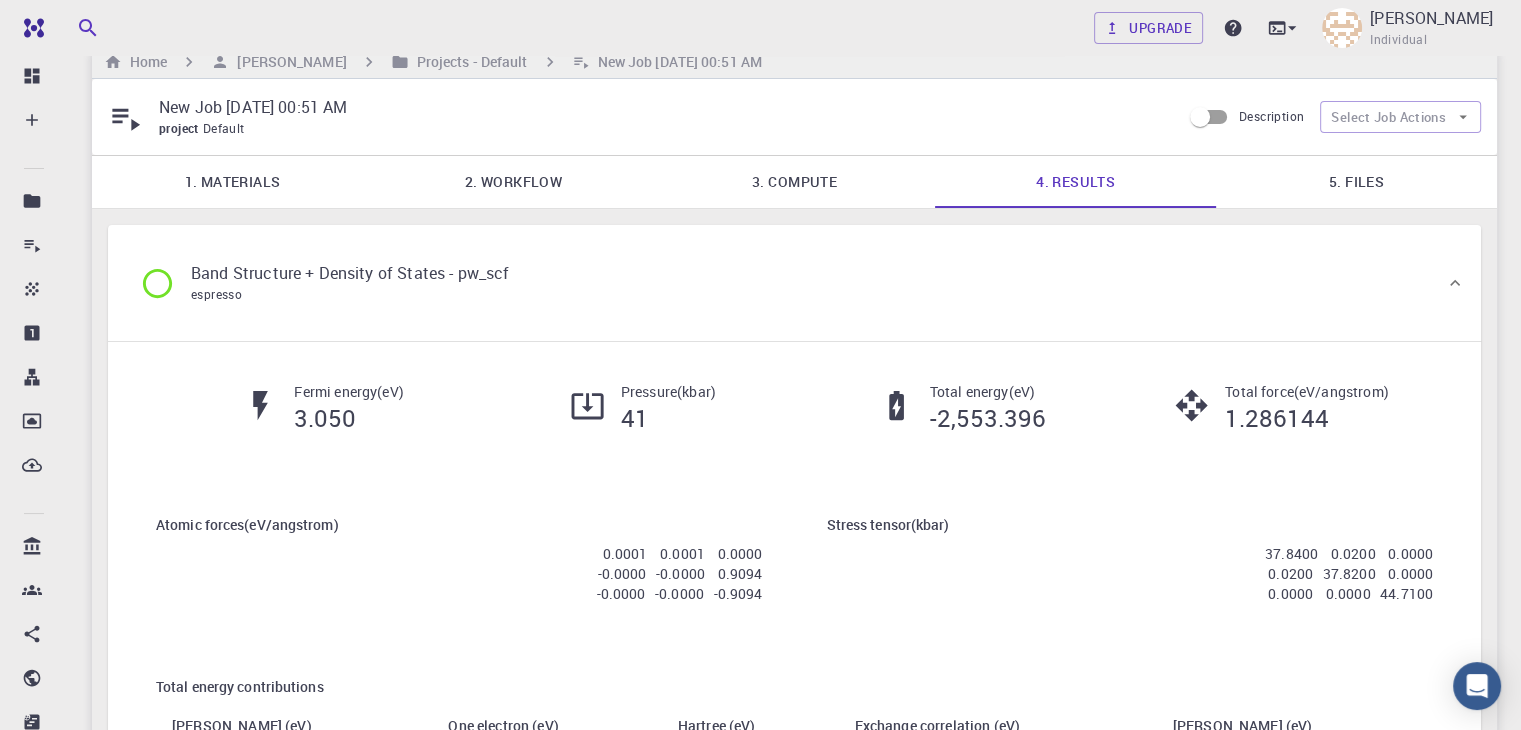 click on "5. Files" at bounding box center (1356, 182) 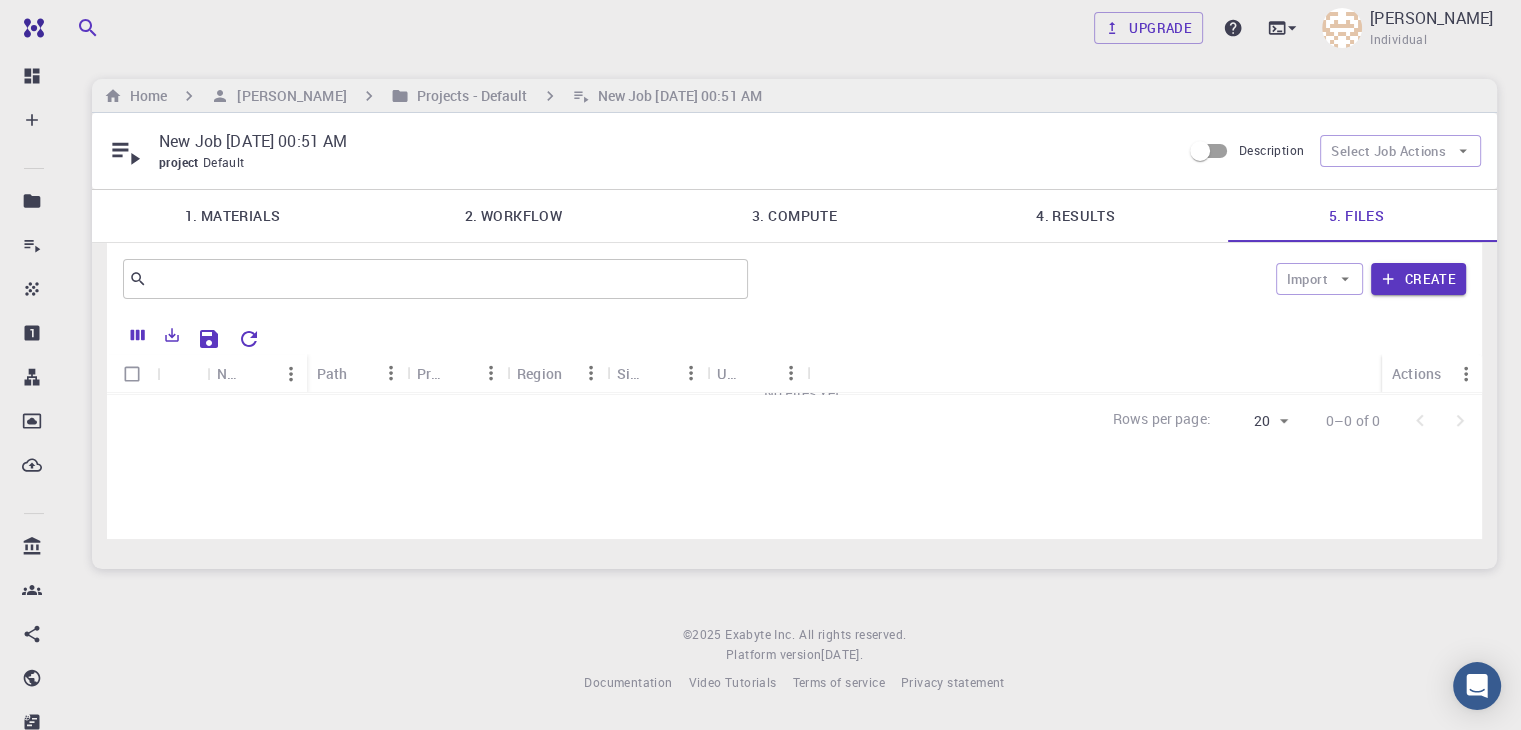scroll, scrollTop: 0, scrollLeft: 0, axis: both 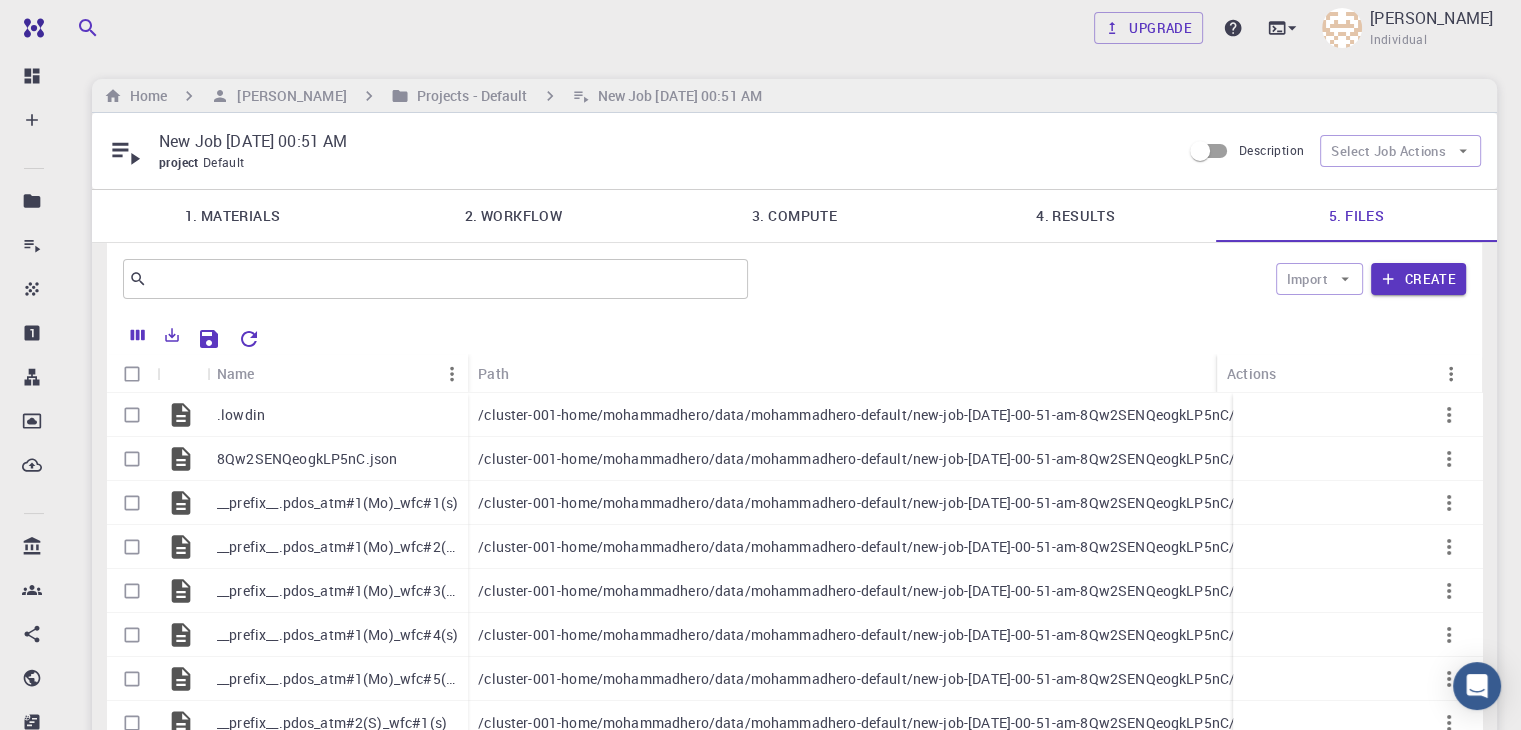 click at bounding box center (132, 374) 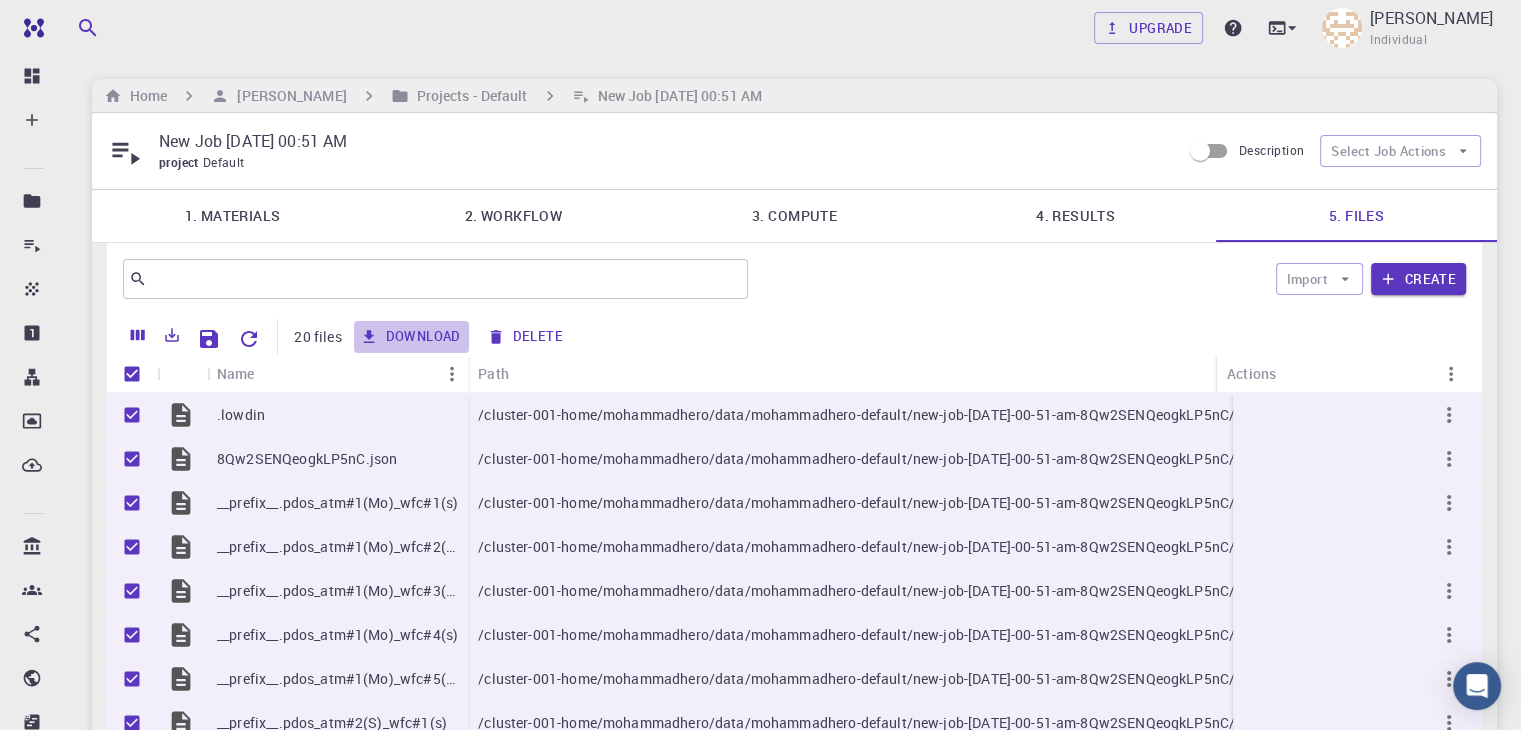 click on "Download" at bounding box center (411, 337) 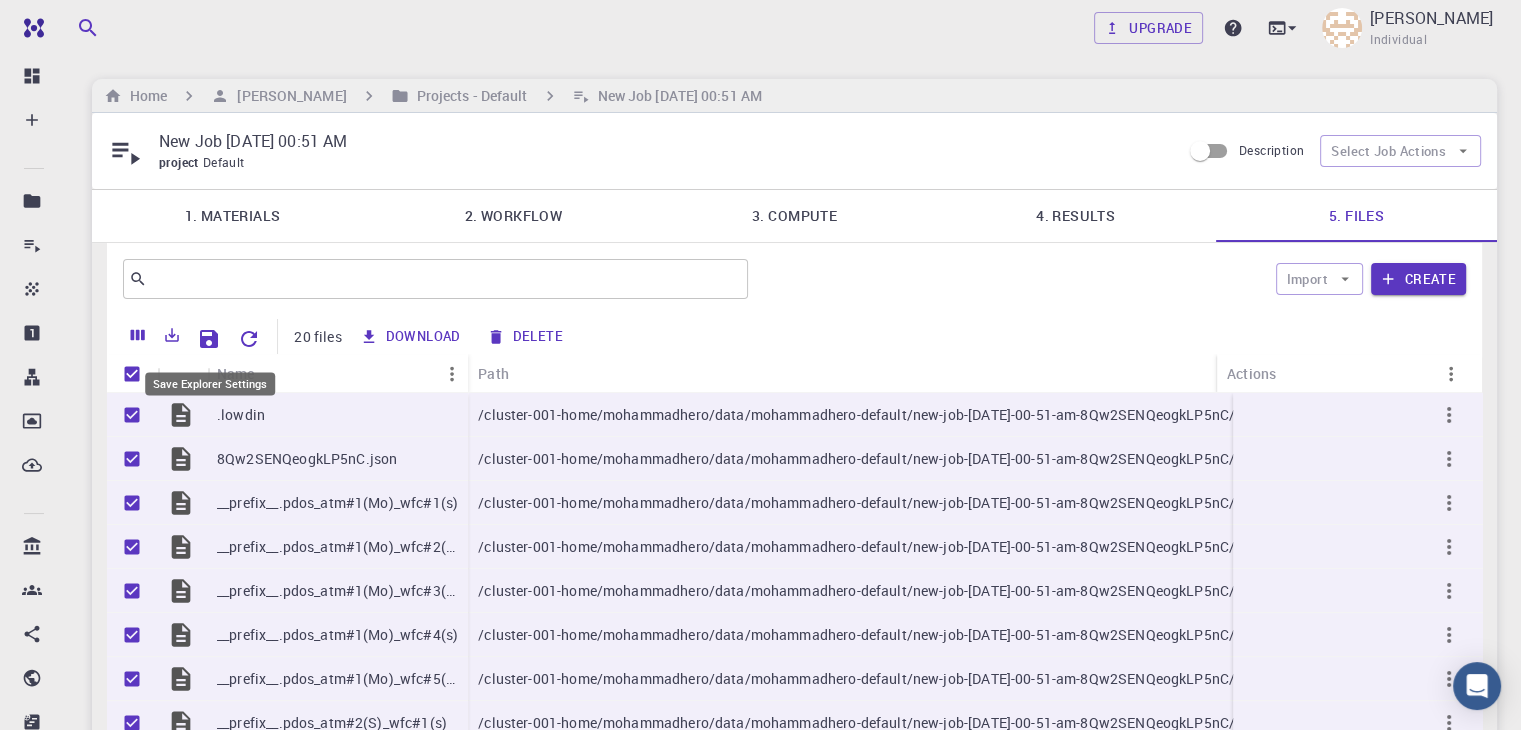 checkbox on "false" 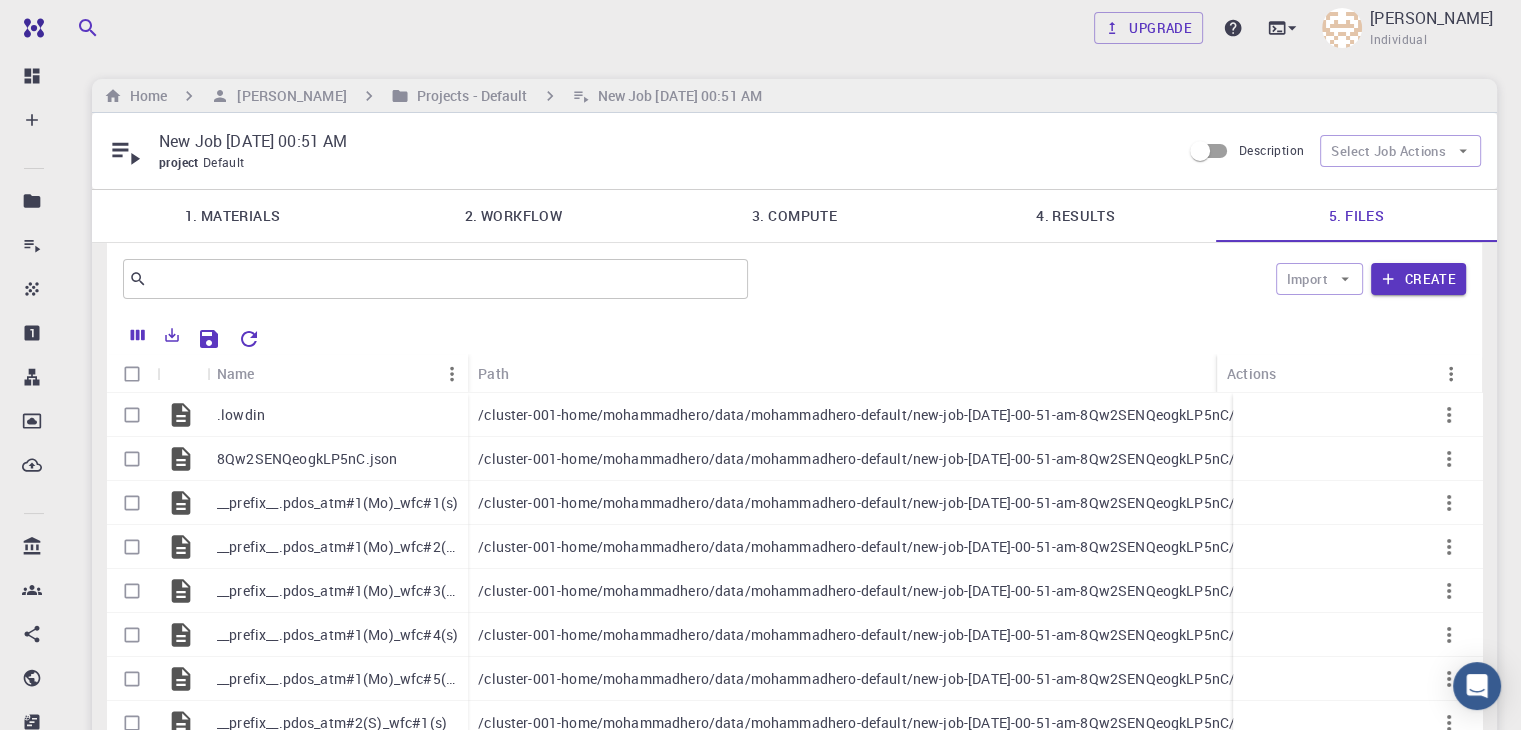 click on "4. Results" at bounding box center (1075, 216) 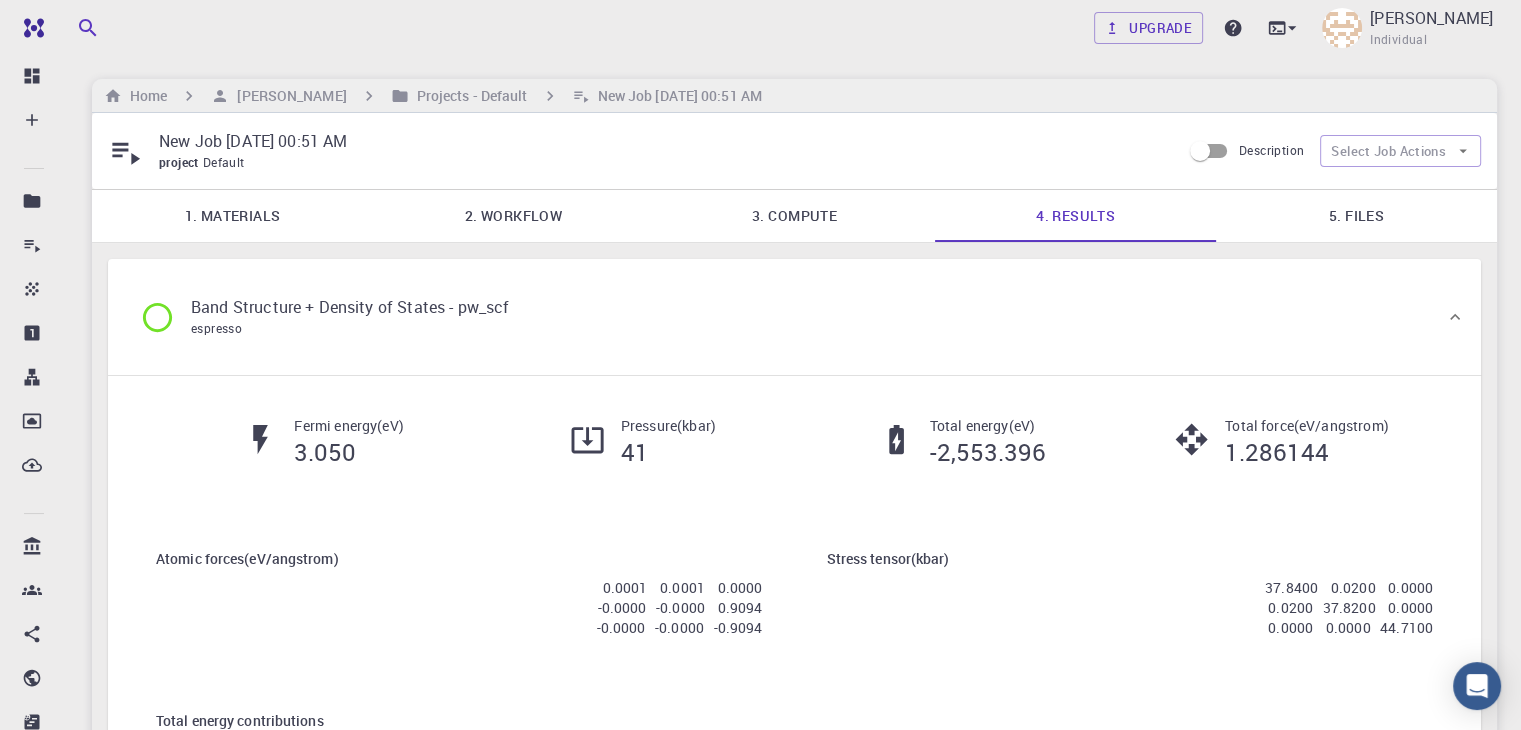 click on "4. Results" at bounding box center (1075, 216) 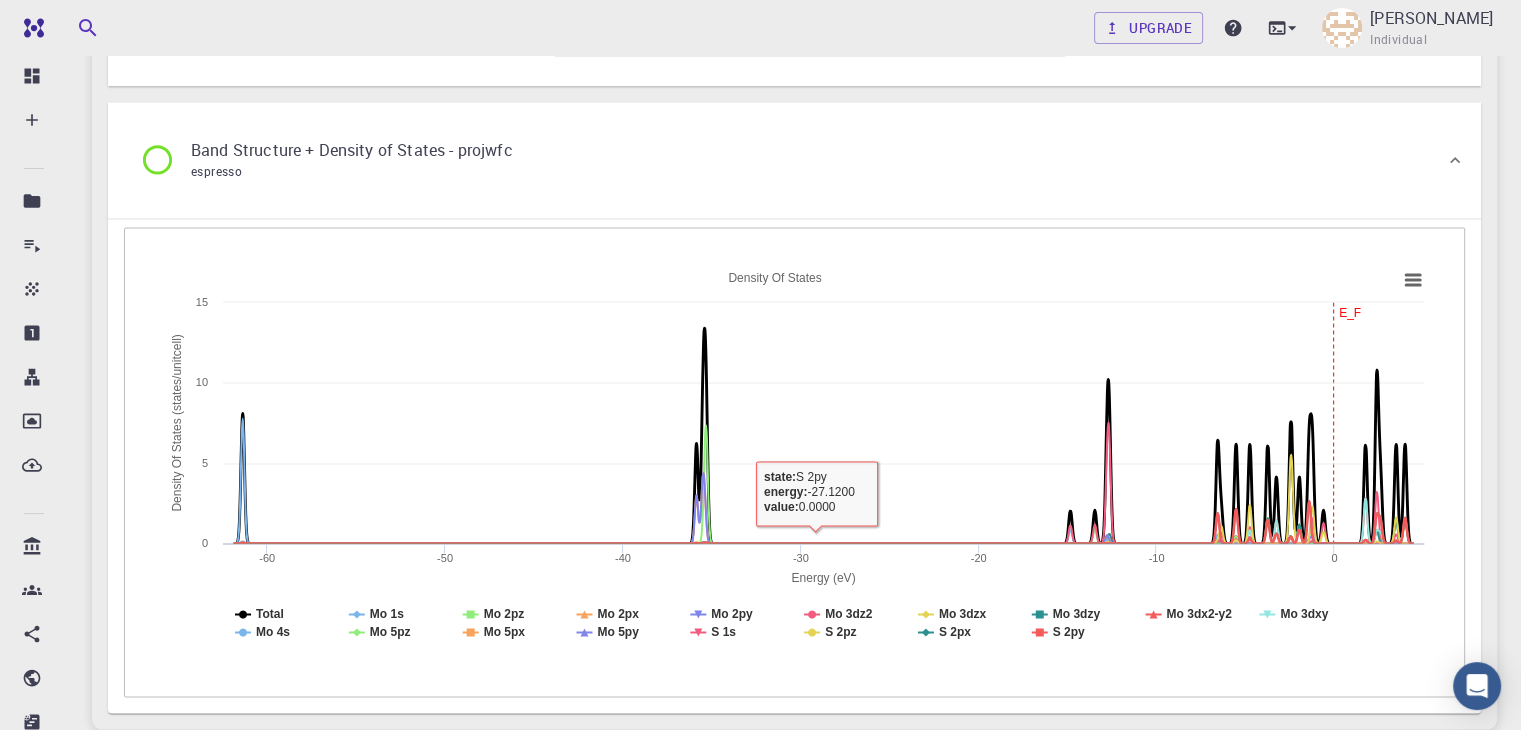 scroll, scrollTop: 2752, scrollLeft: 0, axis: vertical 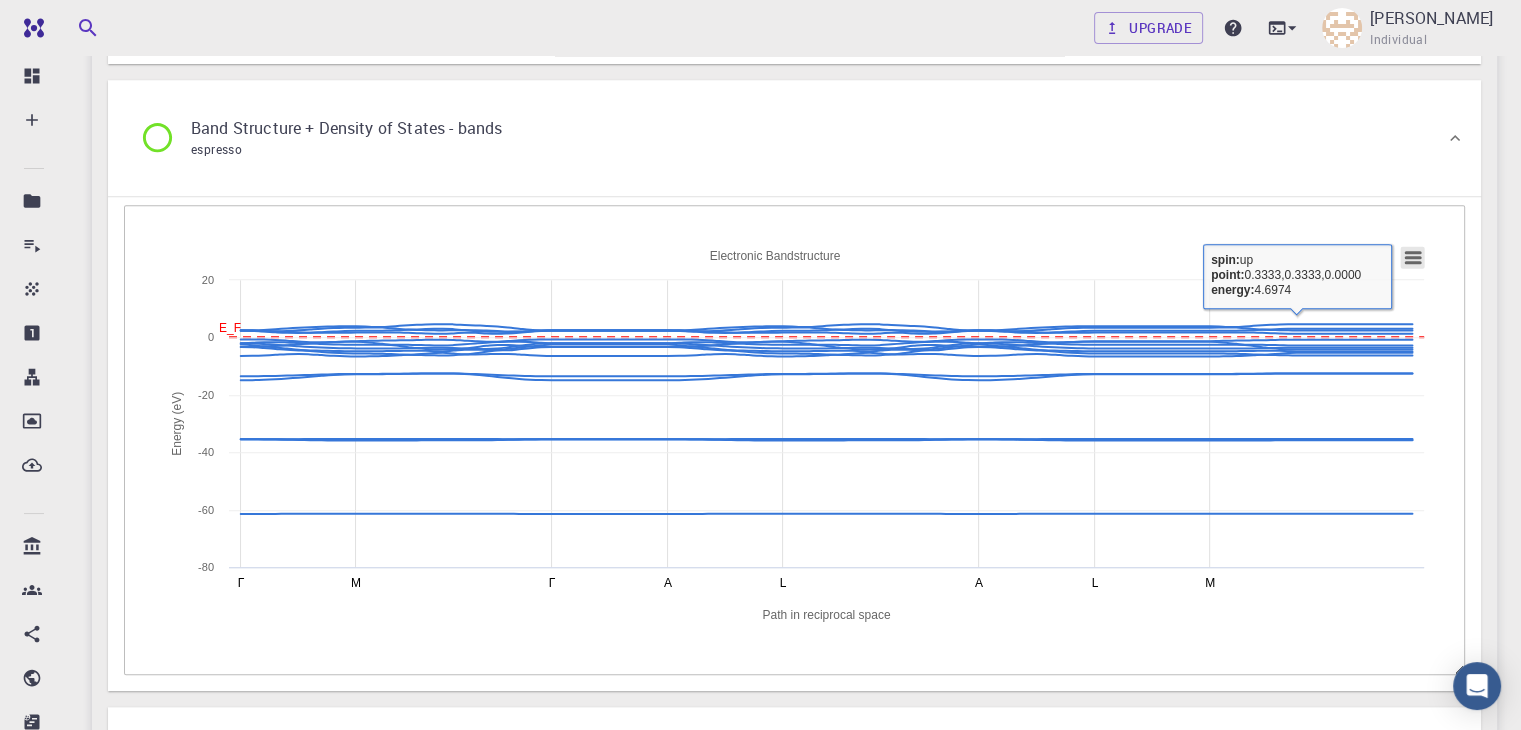 click 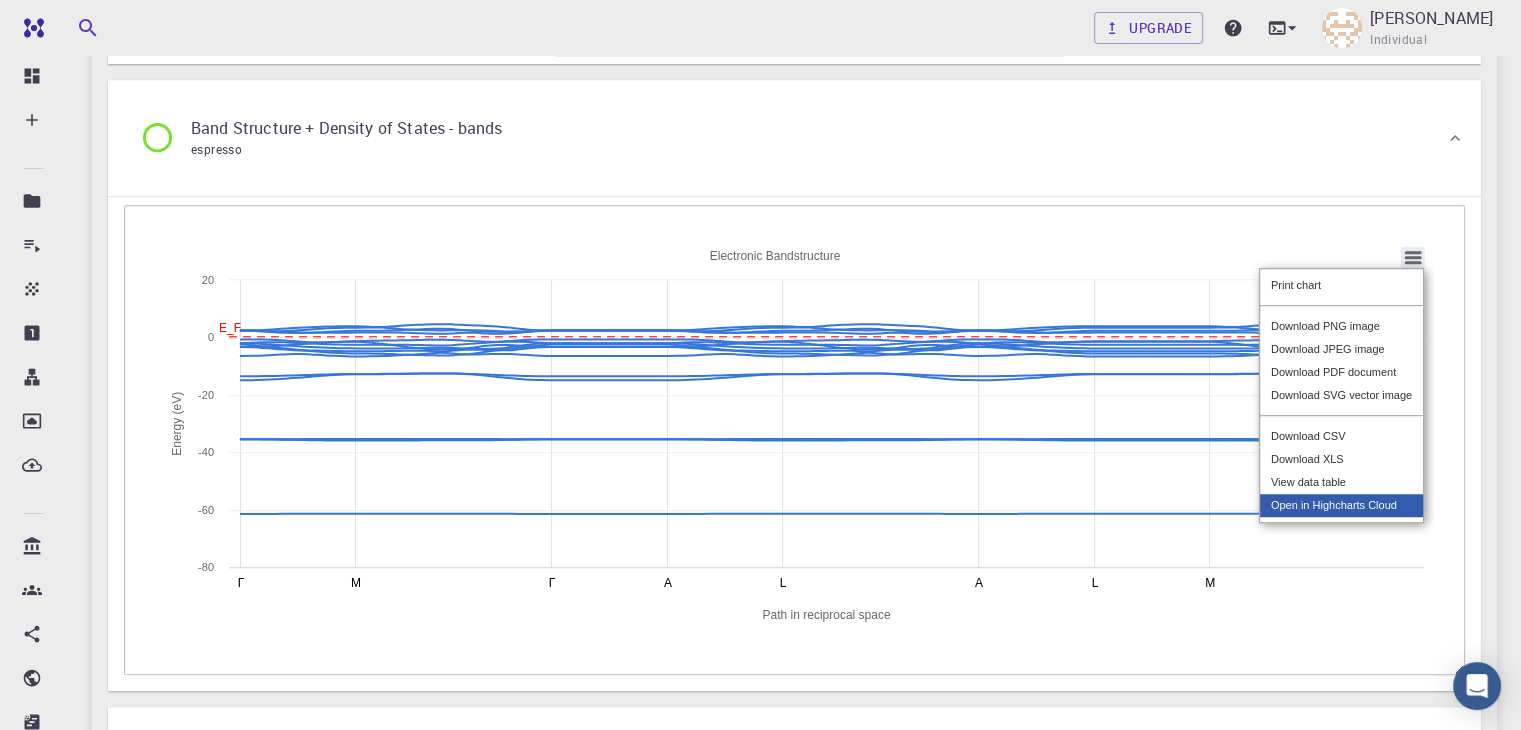 click on "Open in Highcharts Cloud" at bounding box center (1341, 505) 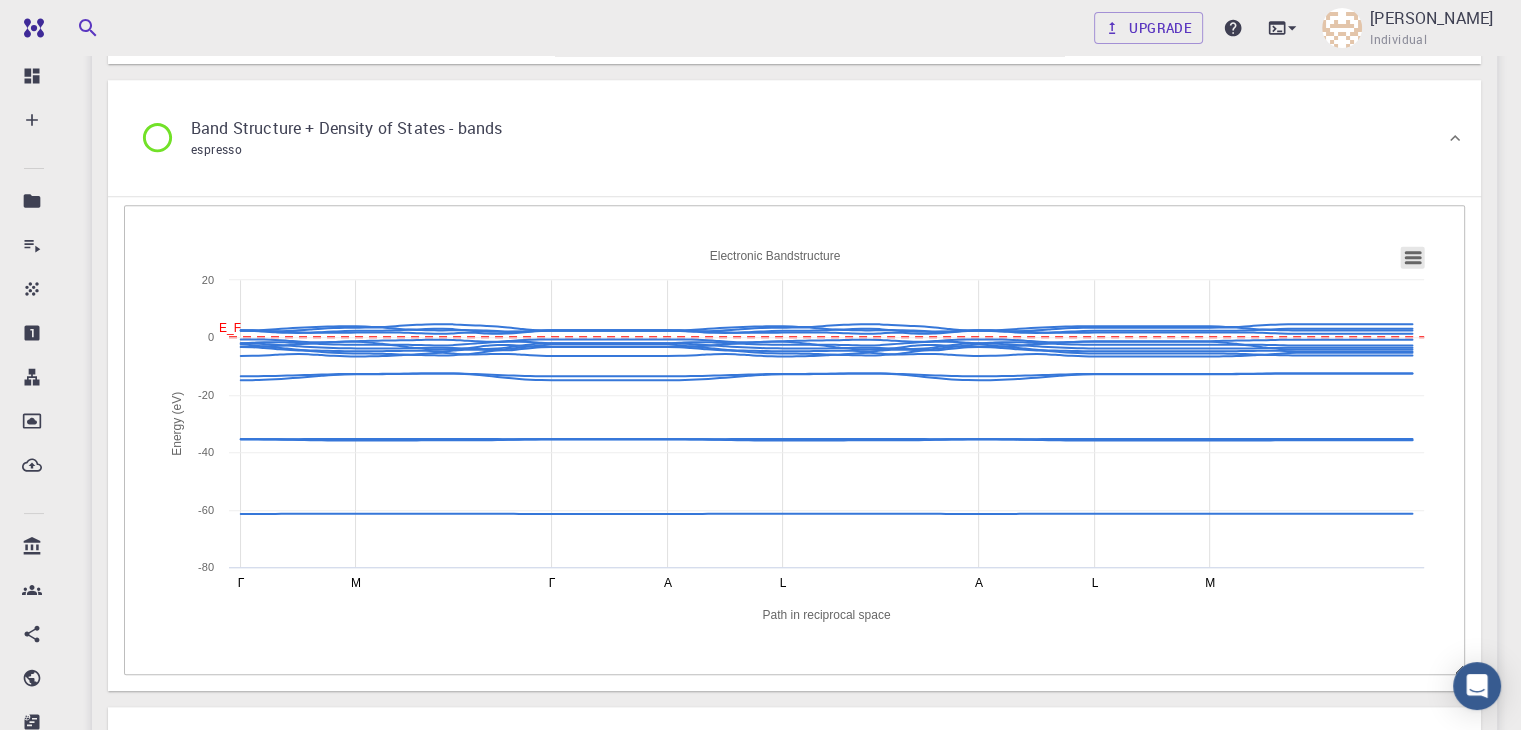 click 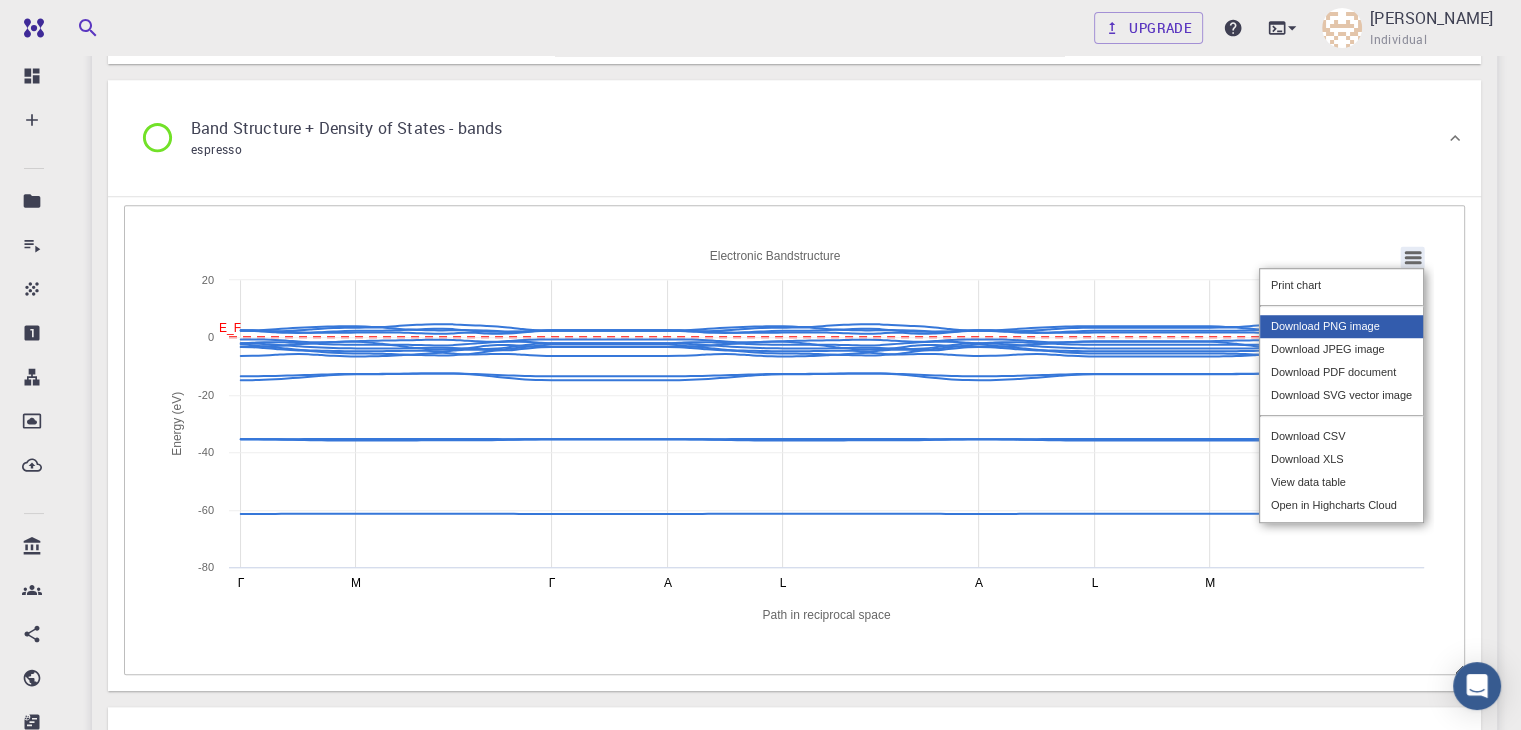 click on "Download PNG image" at bounding box center (1341, 326) 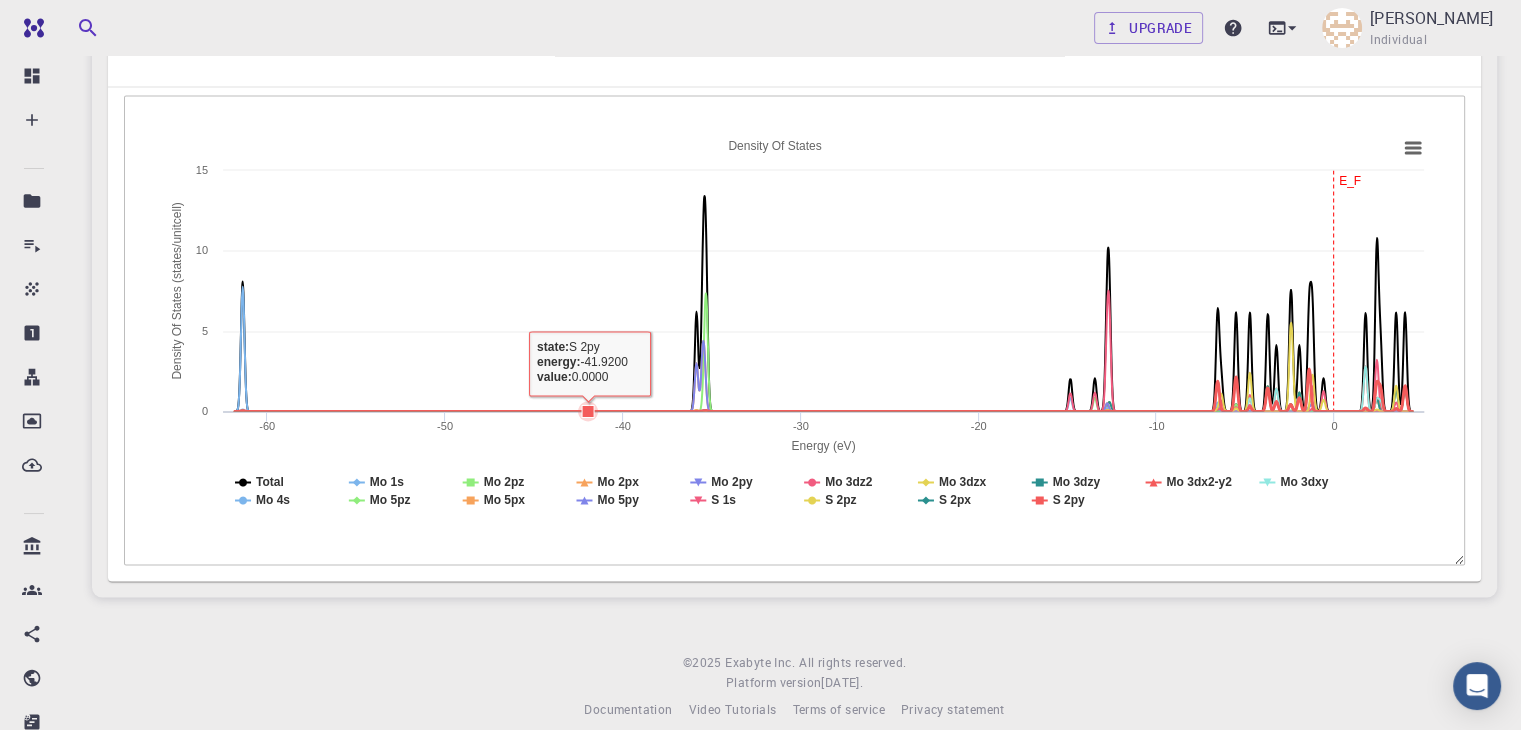 scroll, scrollTop: 2894, scrollLeft: 0, axis: vertical 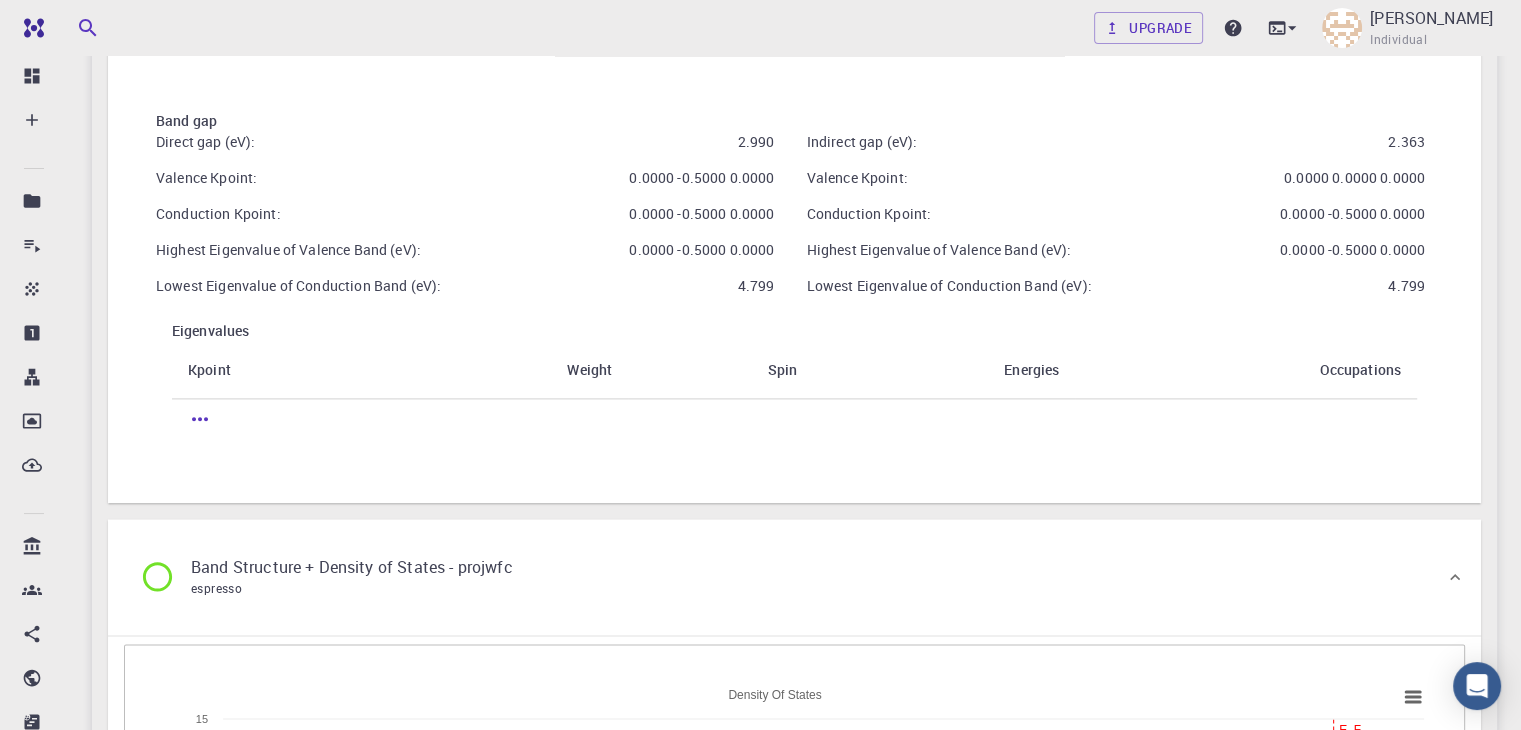drag, startPoint x: 532, startPoint y: 324, endPoint x: 516, endPoint y: 179, distance: 145.88008 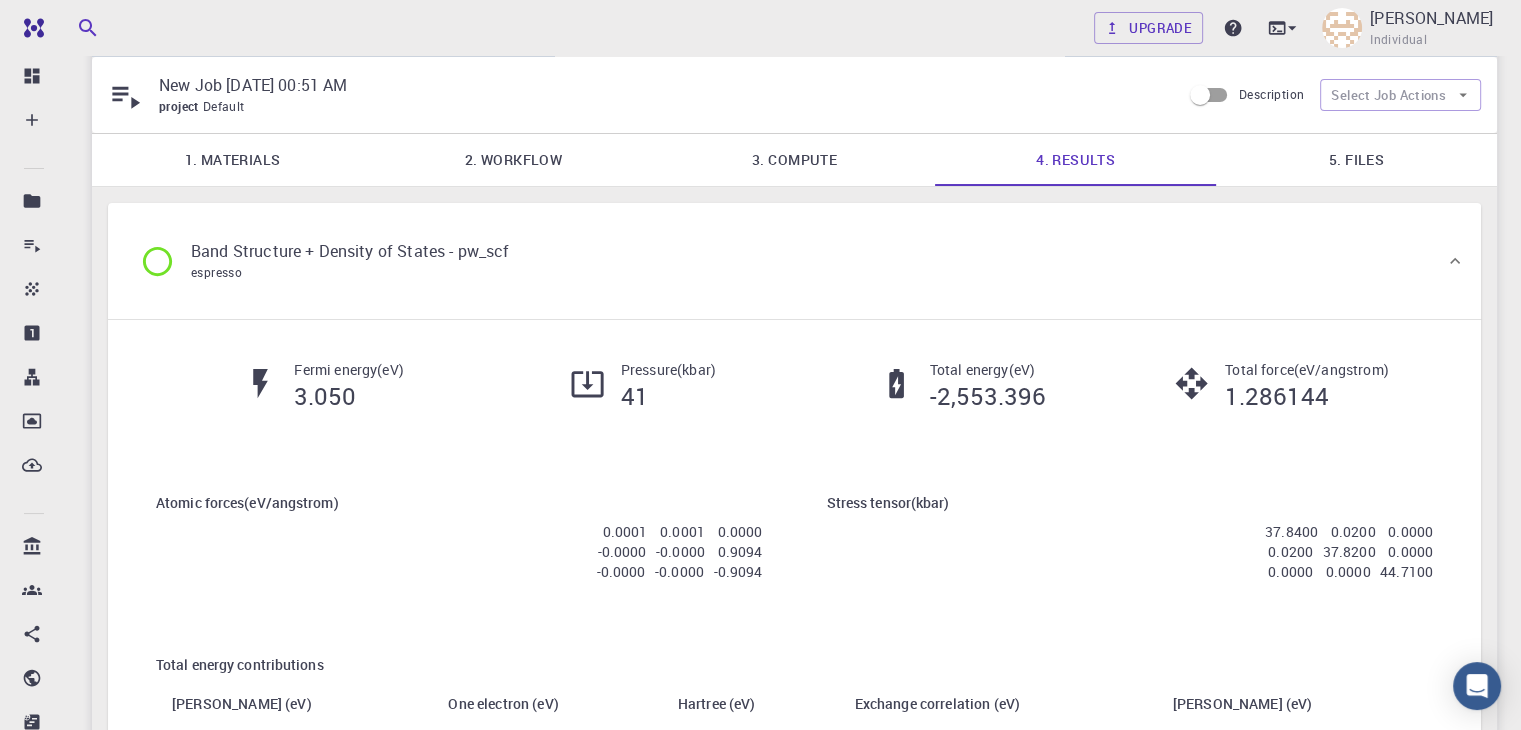 scroll, scrollTop: 0, scrollLeft: 0, axis: both 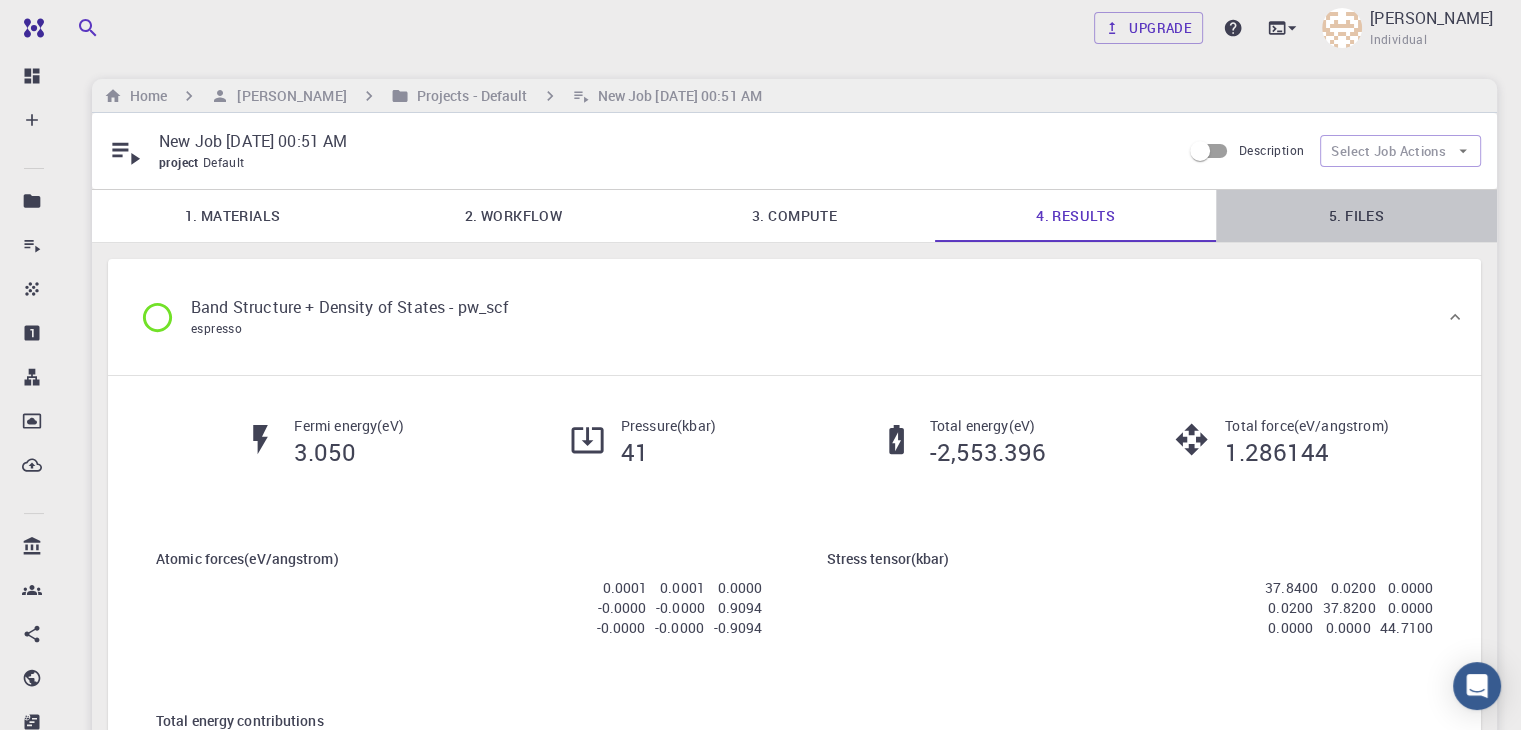 click on "5. Files" at bounding box center (1356, 216) 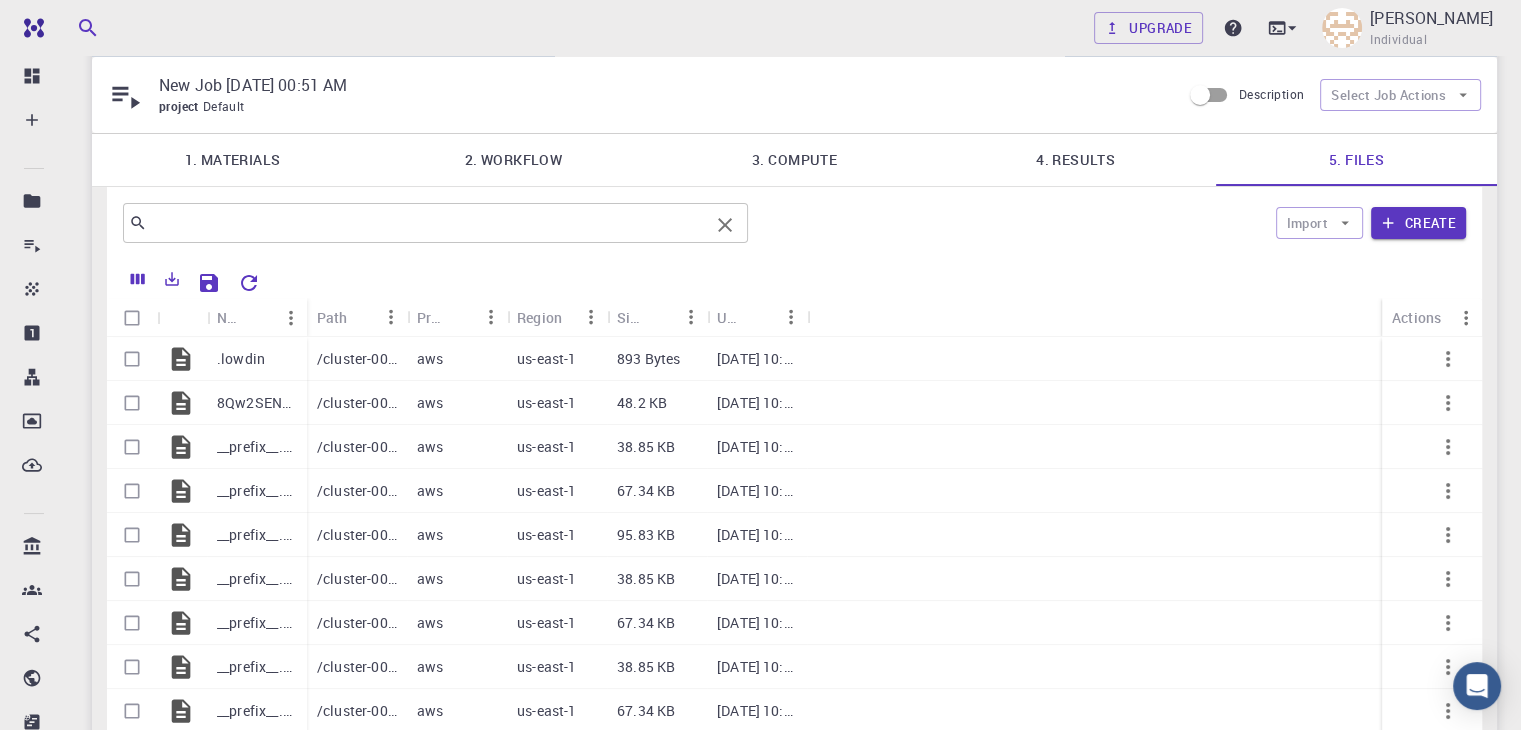 scroll, scrollTop: 0, scrollLeft: 0, axis: both 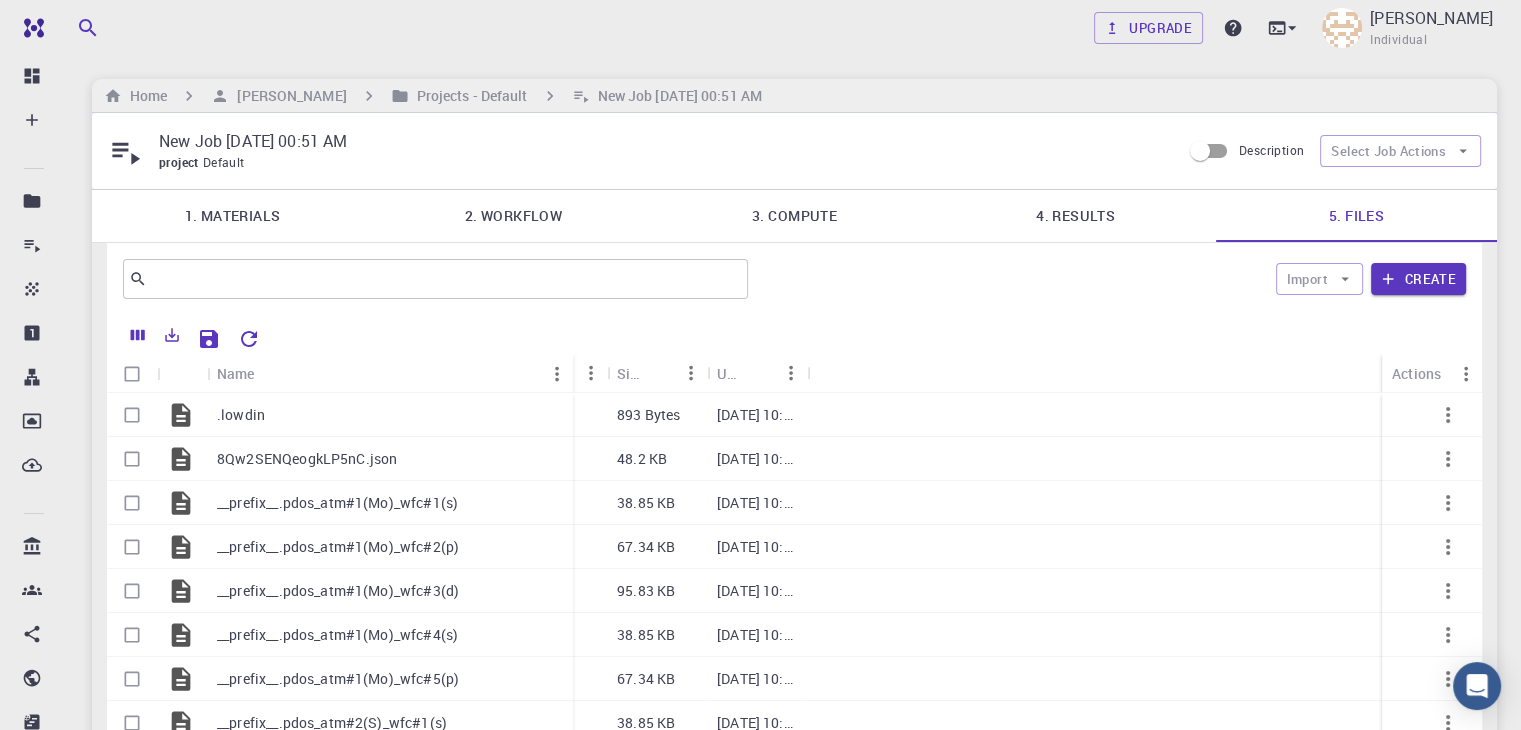 drag, startPoint x: 305, startPoint y: 373, endPoint x: 560, endPoint y: 378, distance: 255.04901 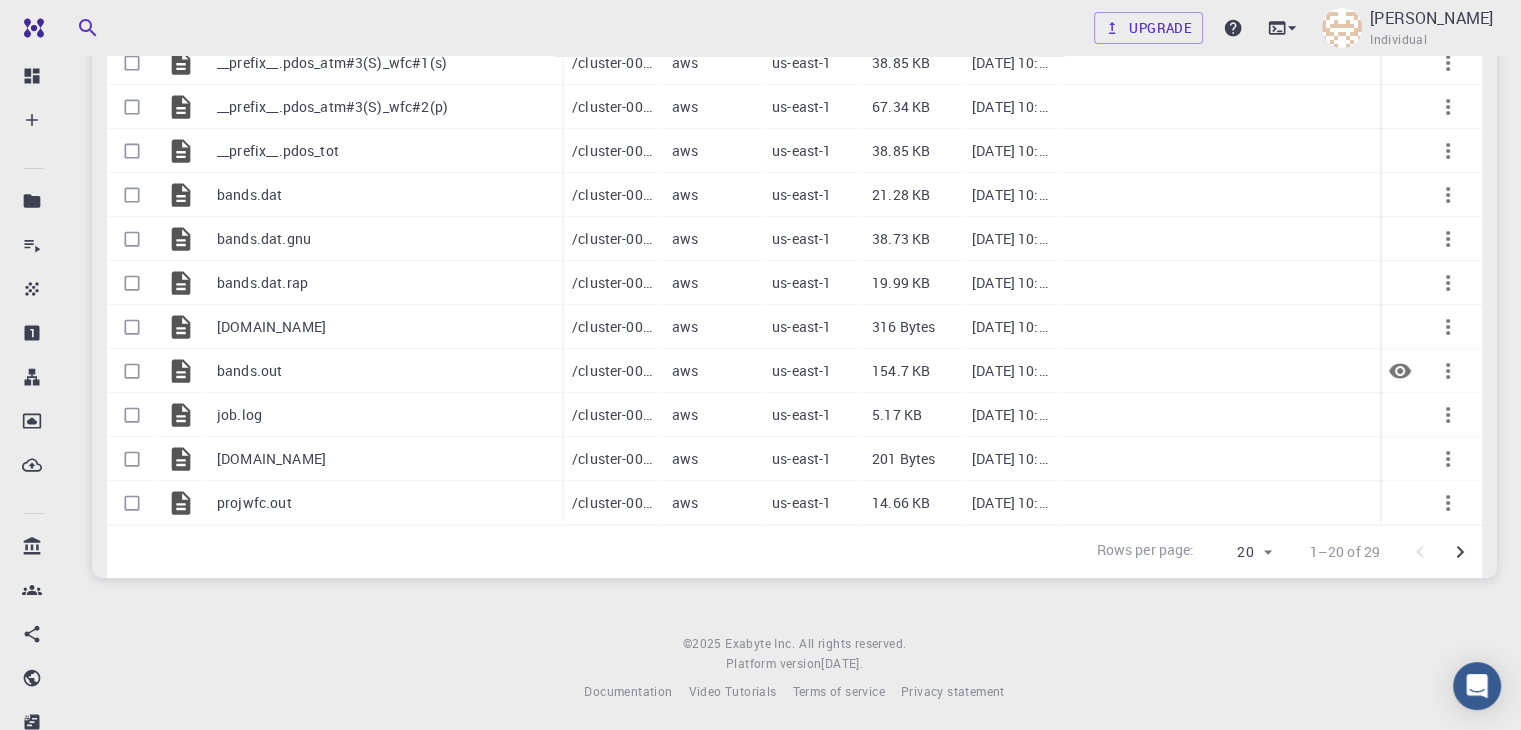 scroll, scrollTop: 751, scrollLeft: 0, axis: vertical 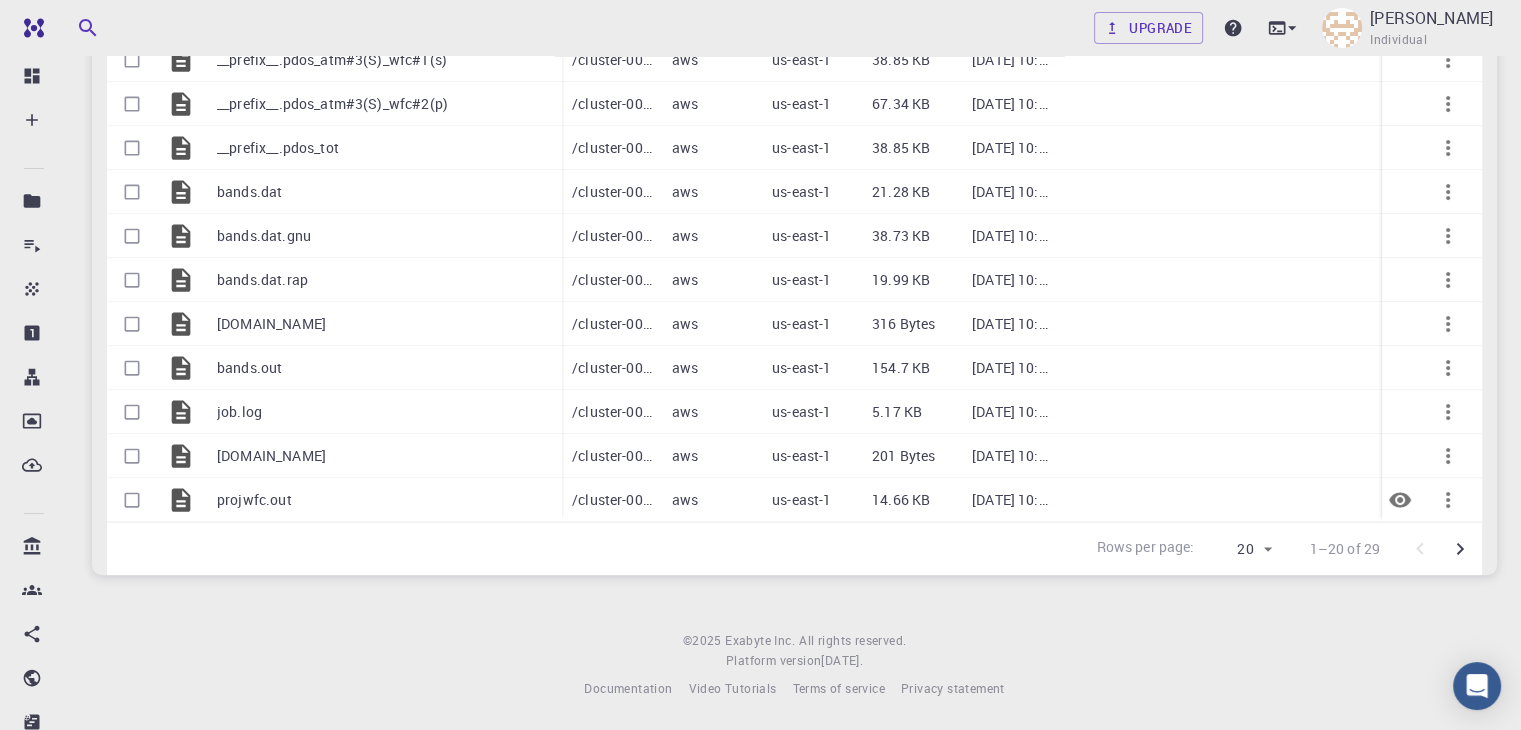 click on "projwfc.out" at bounding box center [384, 500] 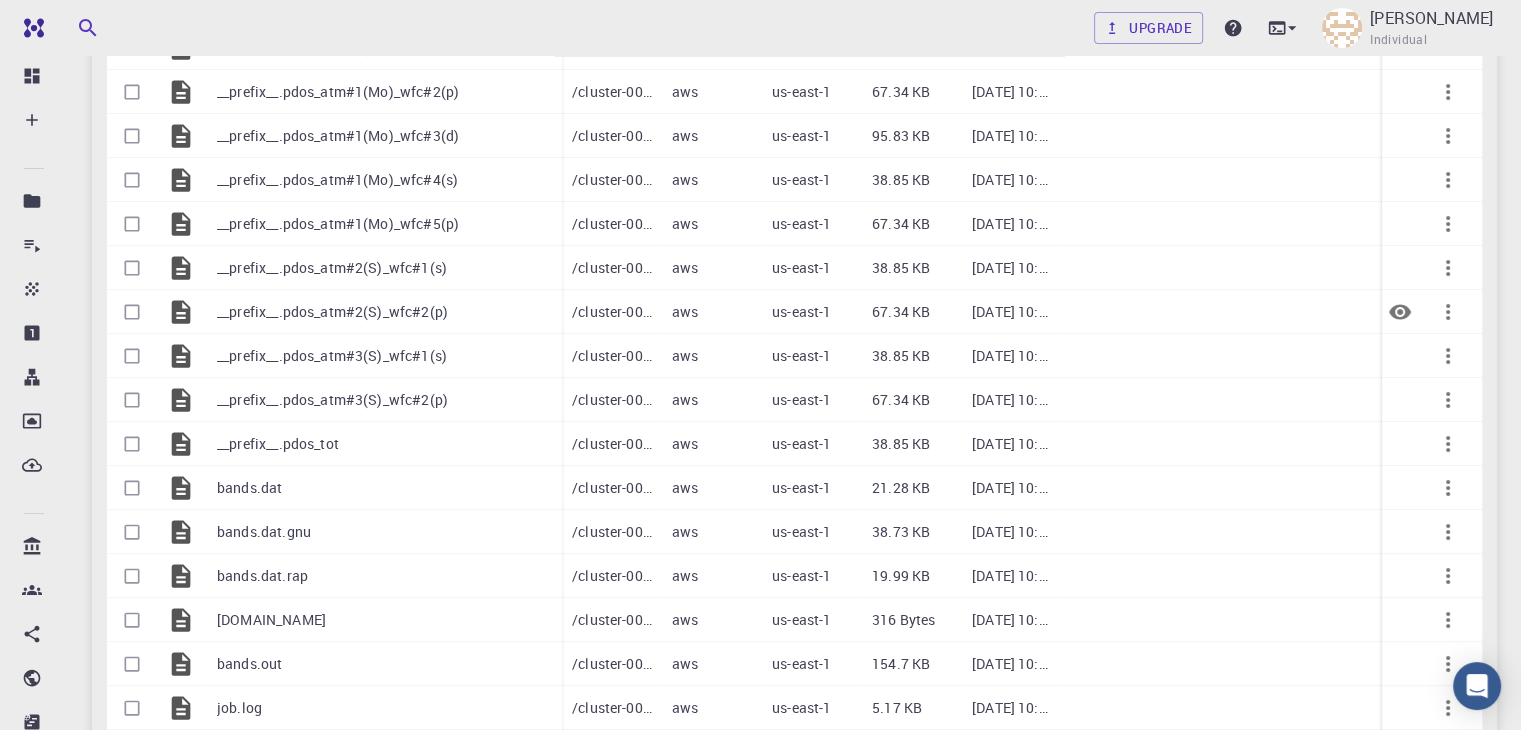 scroll, scrollTop: 0, scrollLeft: 0, axis: both 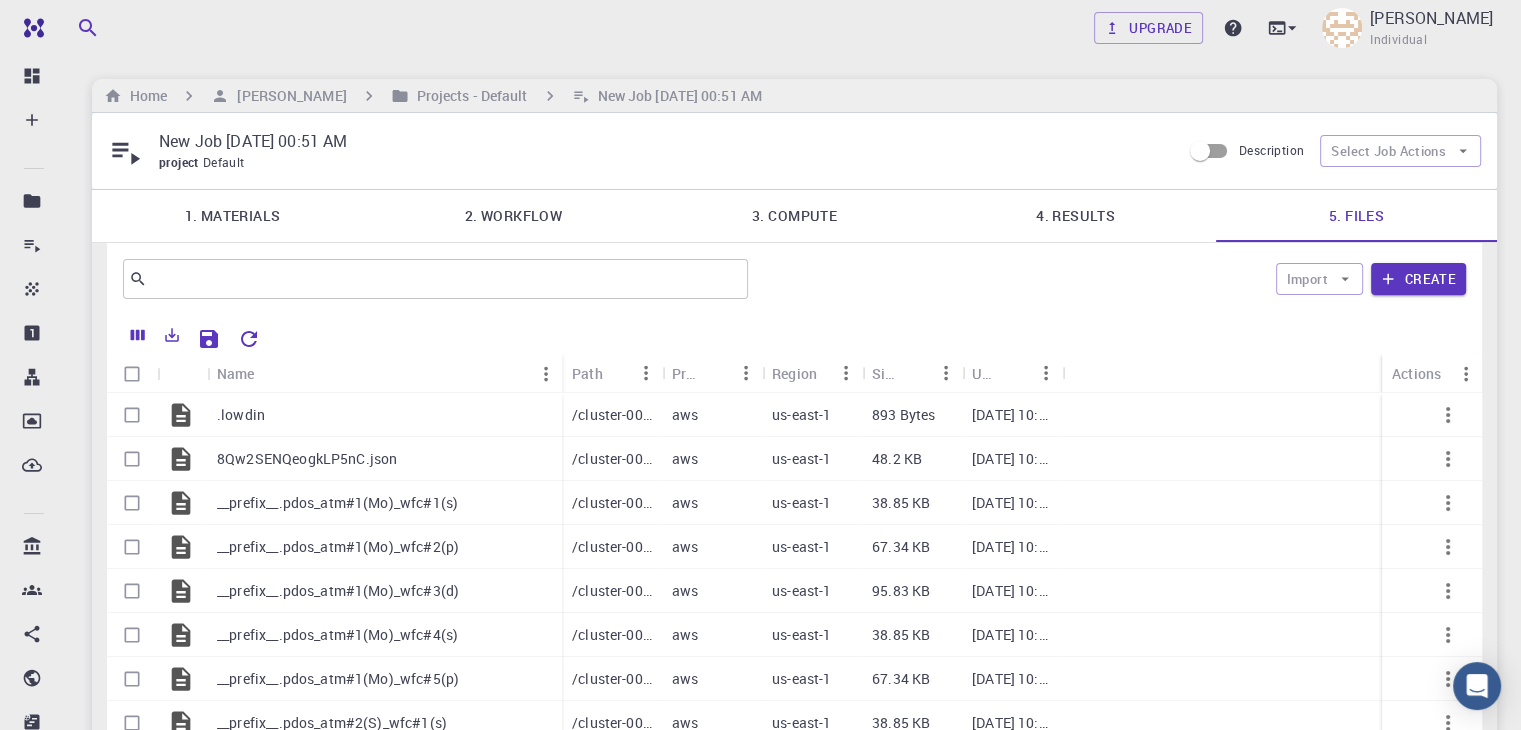 click on "1. Materials" at bounding box center (232, 216) 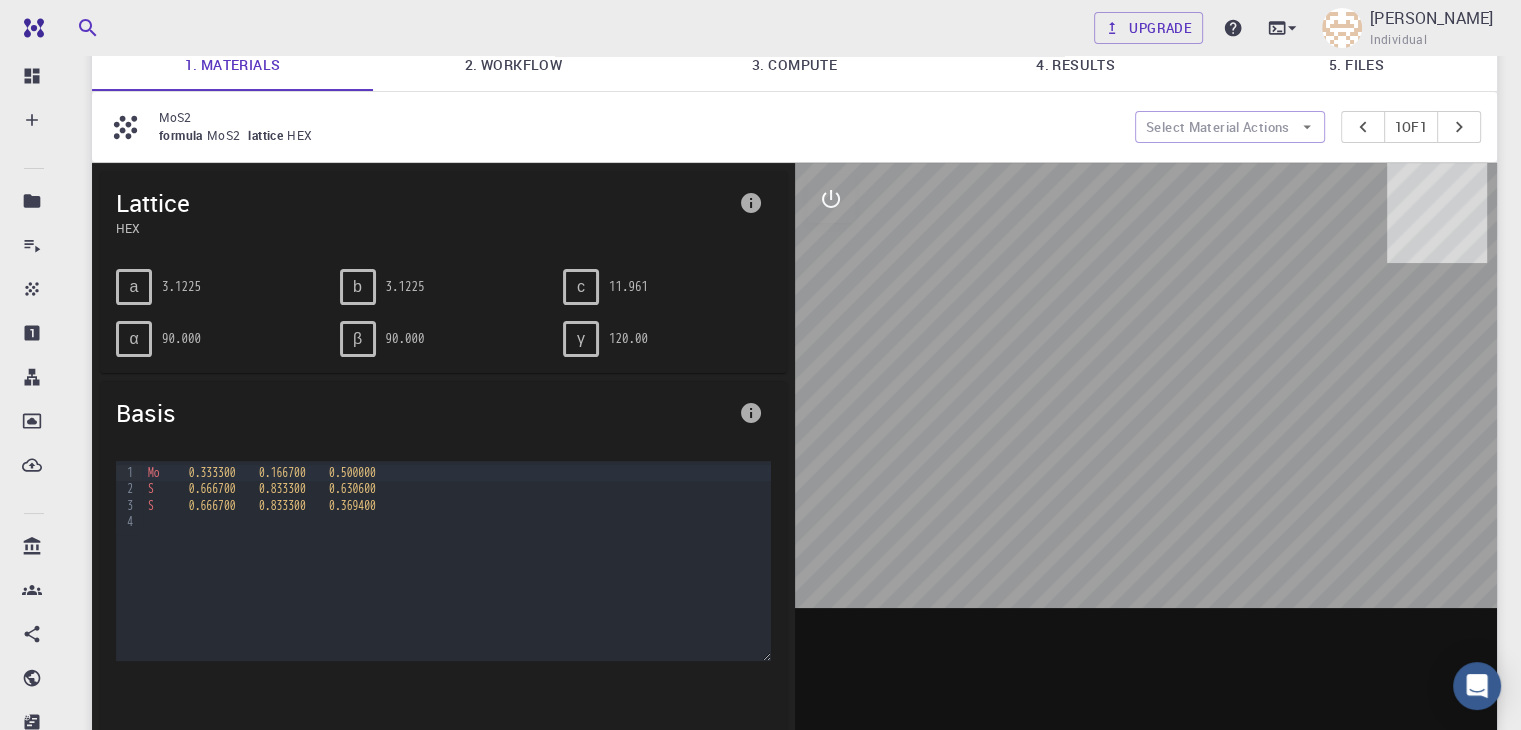 scroll, scrollTop: 152, scrollLeft: 0, axis: vertical 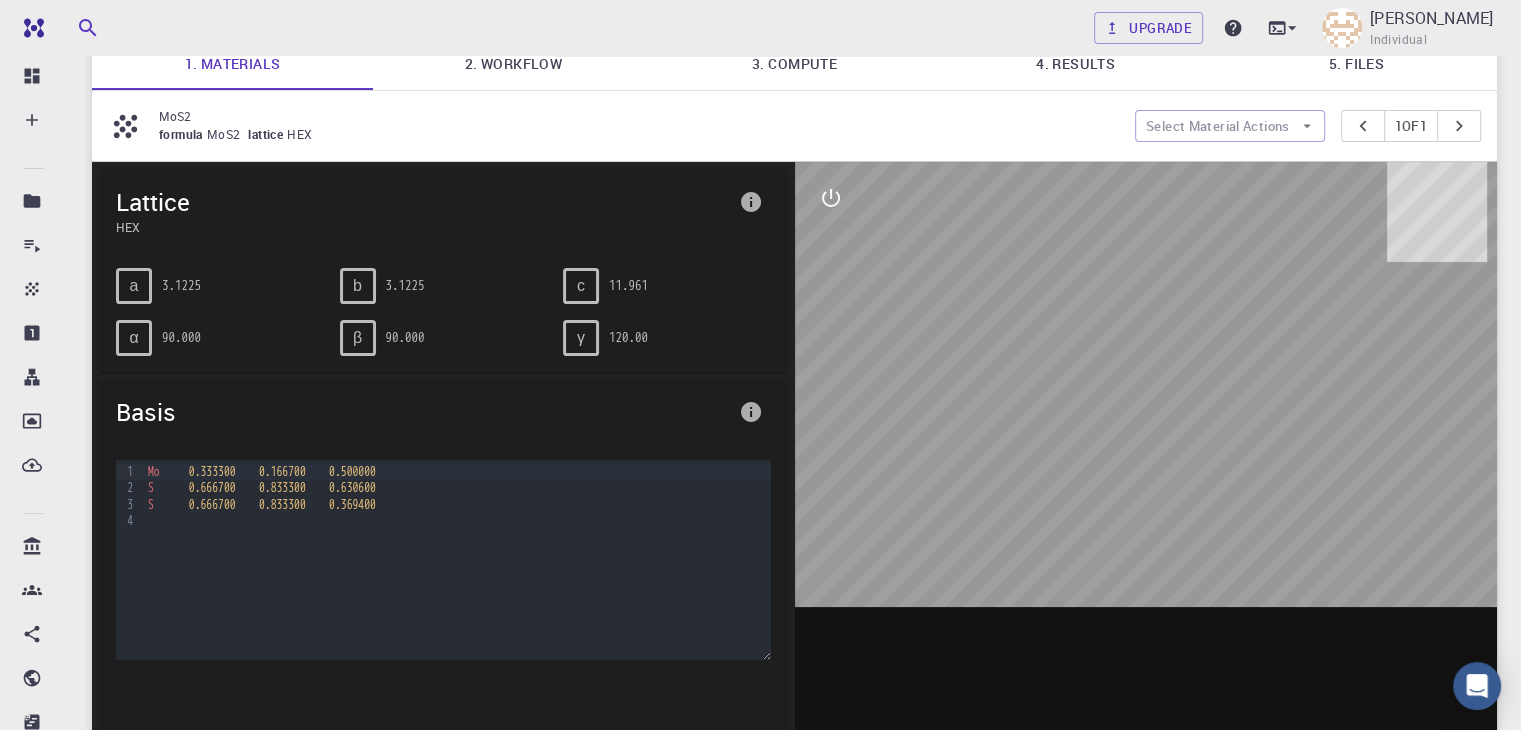 drag, startPoint x: 1037, startPoint y: 365, endPoint x: 1115, endPoint y: 365, distance: 78 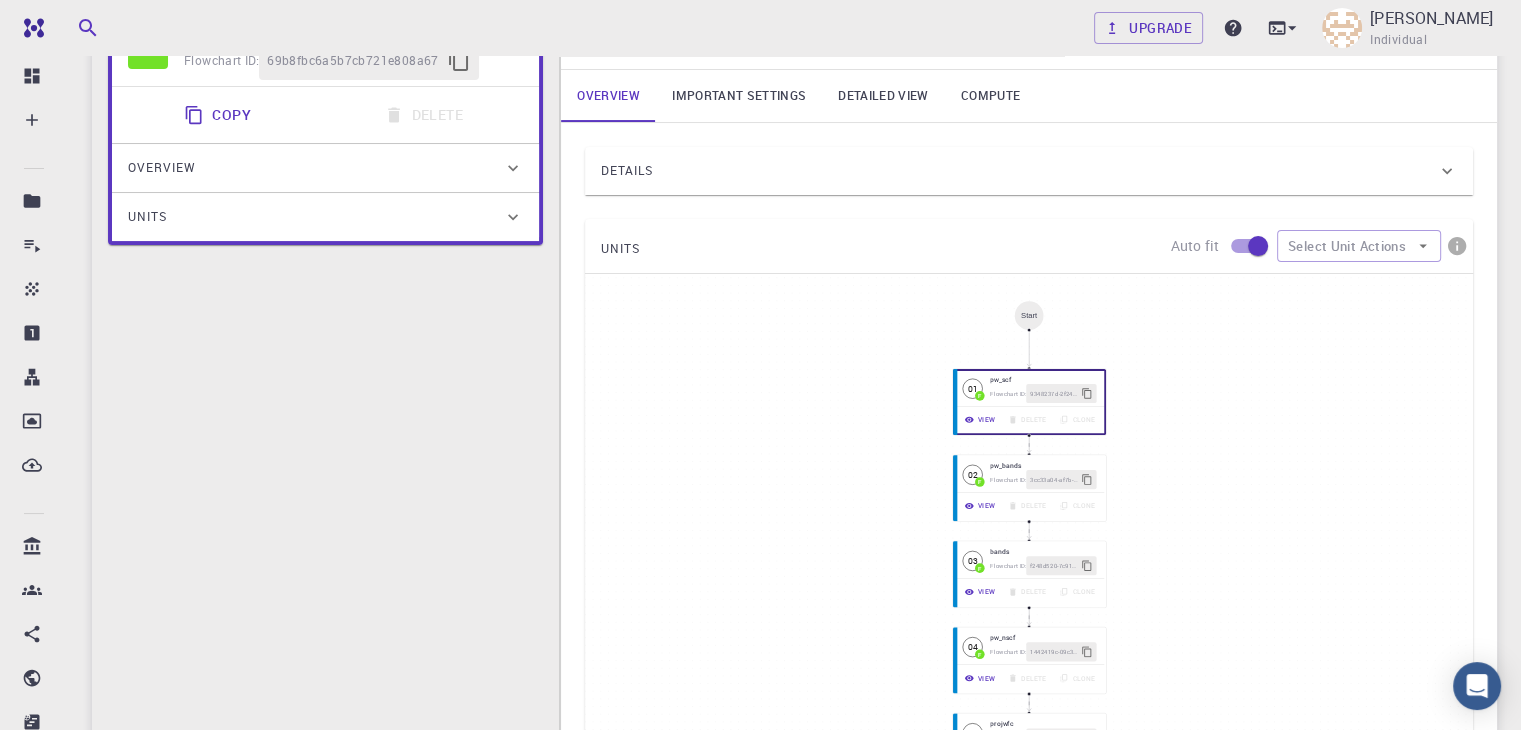 scroll, scrollTop: 370, scrollLeft: 0, axis: vertical 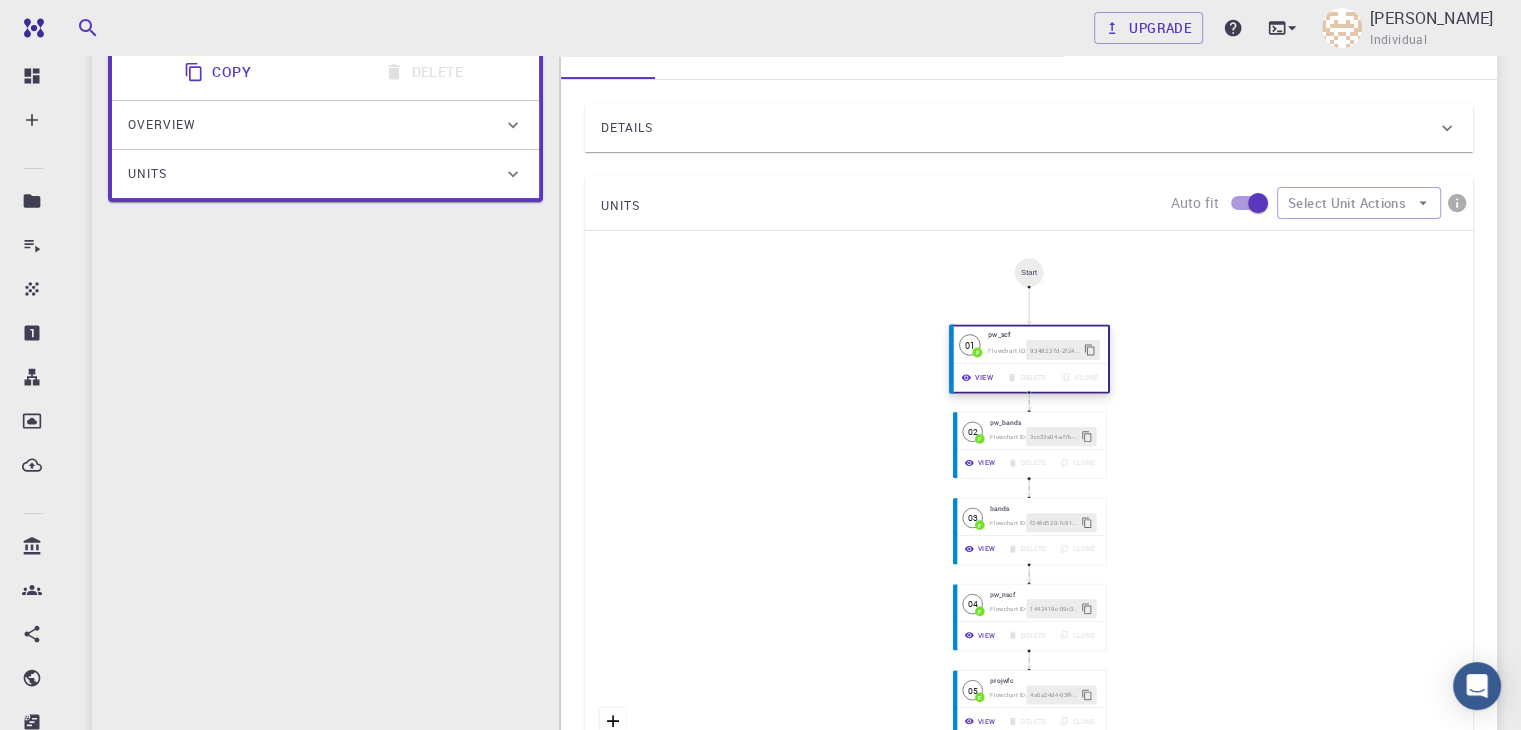 click on "View" at bounding box center [978, 377] 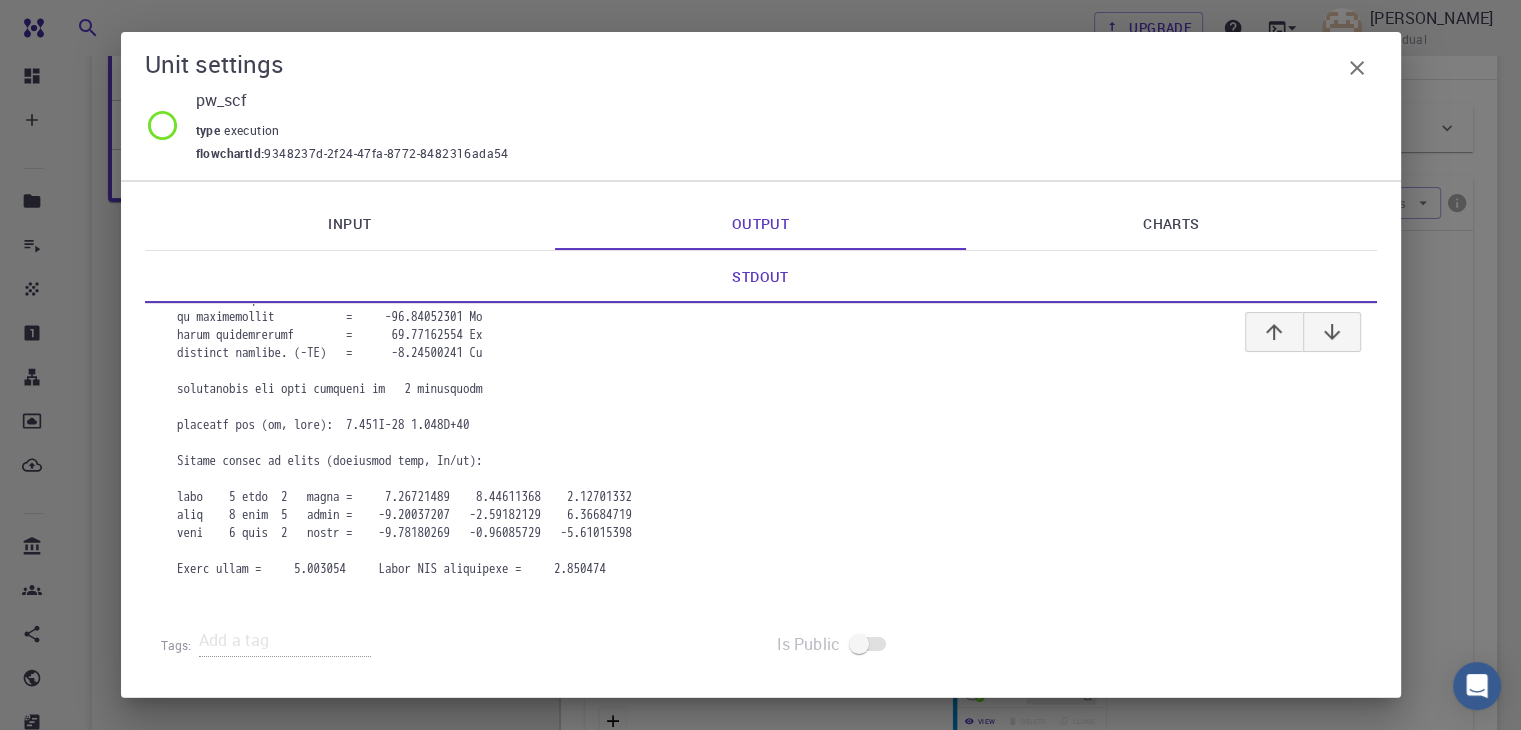 scroll, scrollTop: 4720, scrollLeft: 0, axis: vertical 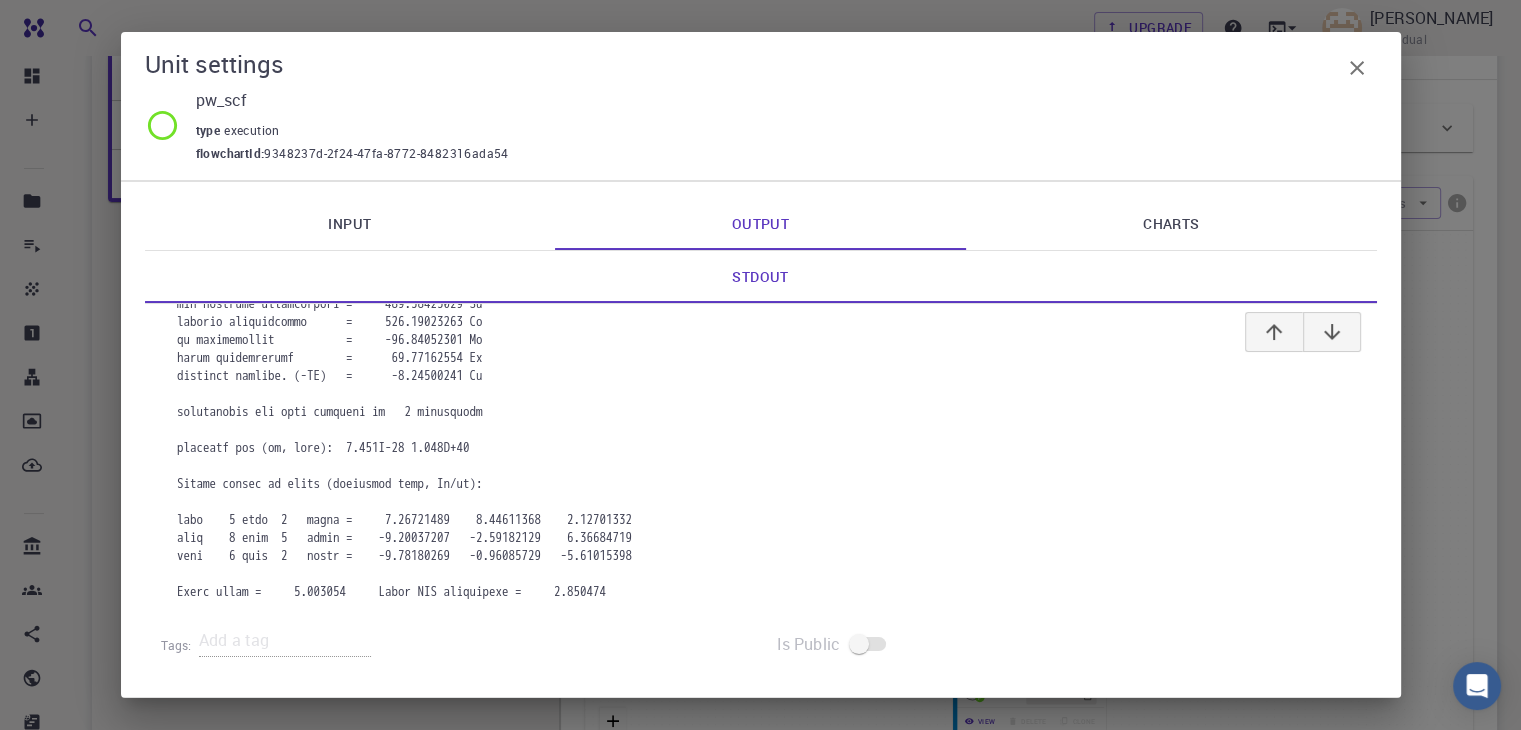 click on "Input" at bounding box center (350, 224) 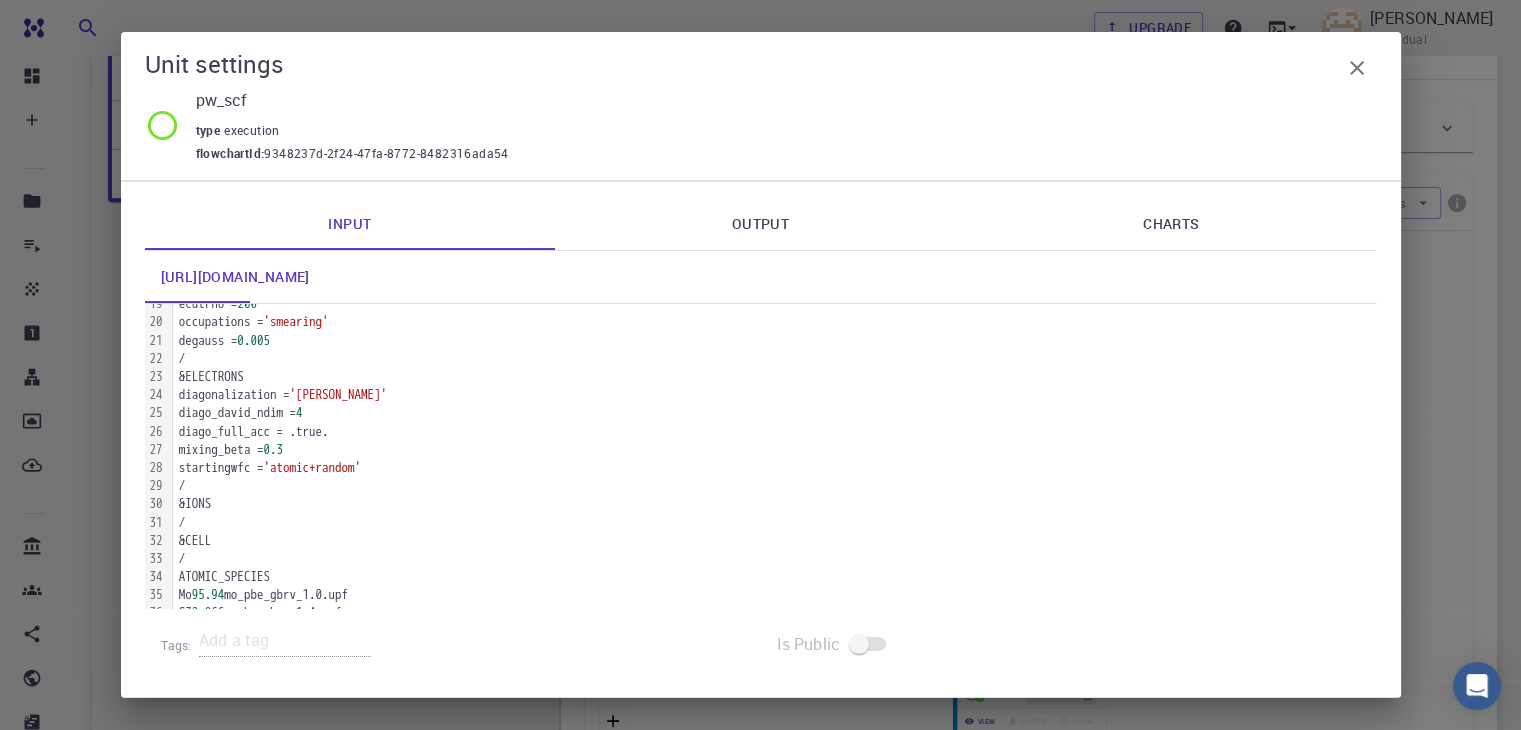 scroll, scrollTop: 539, scrollLeft: 0, axis: vertical 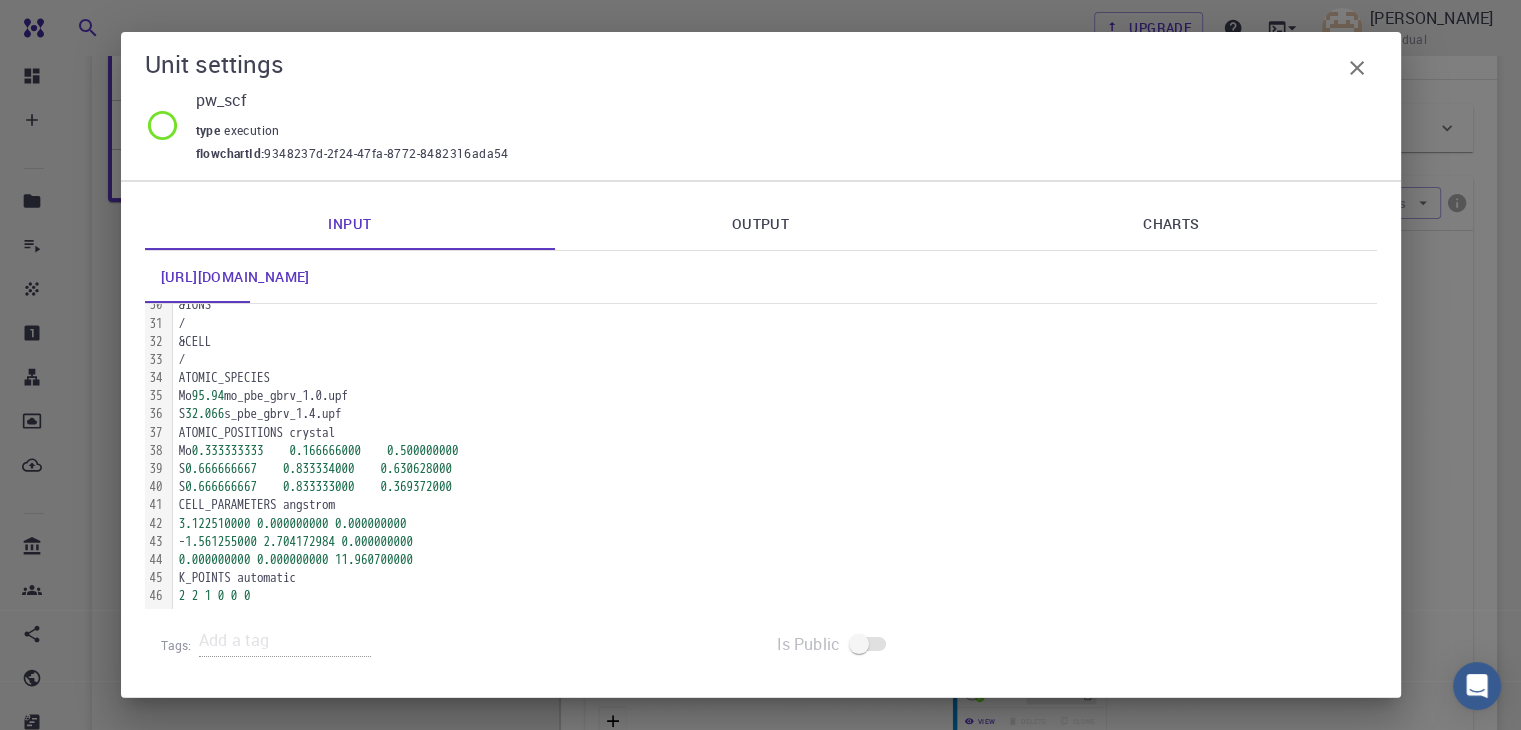 click on "3.122510000   0.000000000   0.000000000" at bounding box center (775, 524) 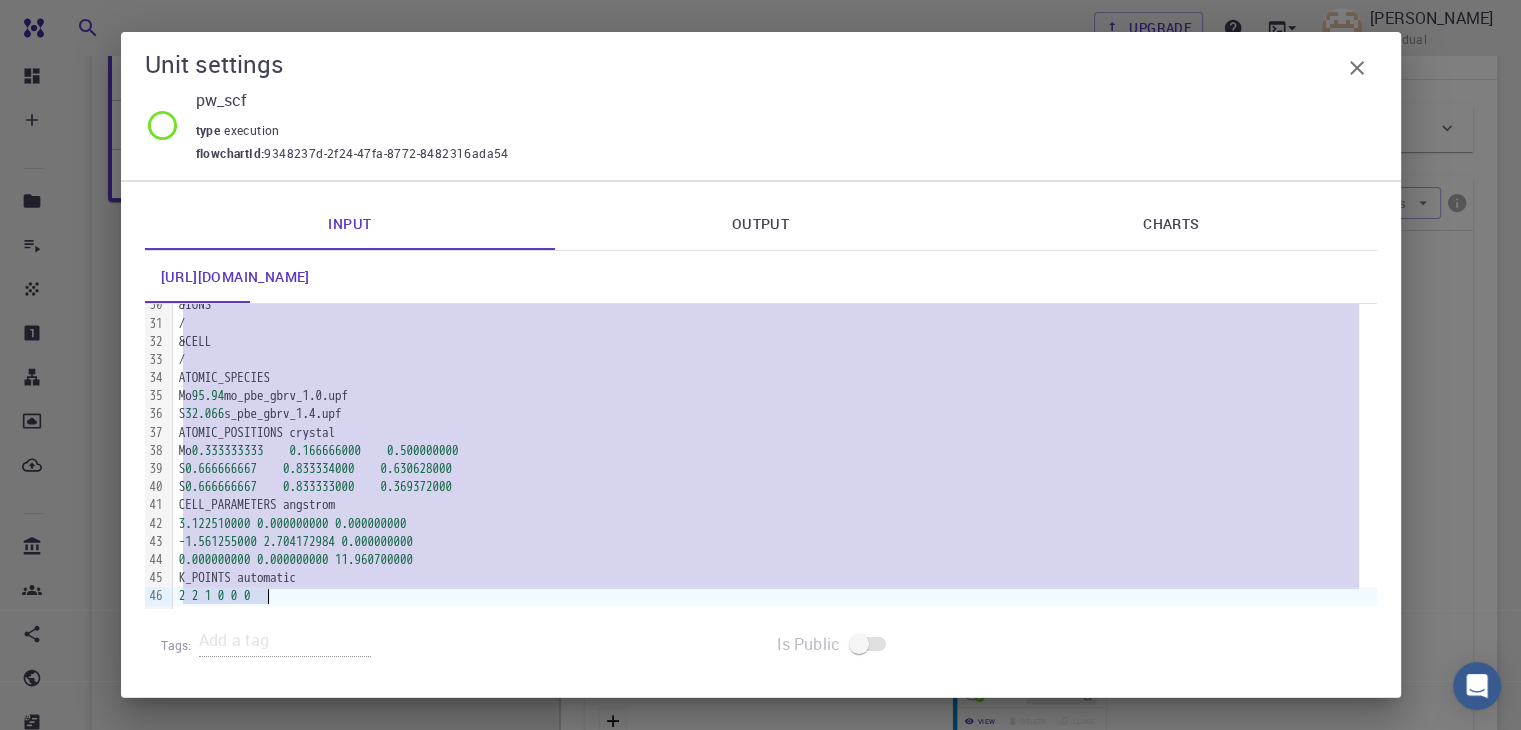 copy on "&CONTROL     calculation =  'scf'     title =  ''     verbosity =  'low'     restart_mode =  'from_scratch'     wf_collect = .true.     tstress = .true.     tprnfor = .true.     outdir =  '{{ JOB_WORK_DIR }}/outdir'     wfcdir =  '{{ JOB_WORK_DIR }}/outdir'     prefix =  '__prefix__'     pseudo_dir =  '{{ JOB_WORK_DIR }}/pseudo' / &SYSTEM     ibrav =  0     nat =  3     ntyp =  2     ecutwfc =  40     ecutrho =  200     occupations =  'smearing'     degauss =  0.005 / &ELECTRONS     diagonalization =  'david'     diago_david_ndim =  4     diago_full_acc = .true.     mixing_beta =  0.3     startingwfc =  'atomic+random' / &IONS / &CELL / ATOMIC_SPECIES Mo  95.94  mo_pbe_gbrv_1.0.upf S  32.066  s_pbe_gbrv_1.4.upf ATOMIC_POSITIONS crystal Mo      0.333333333      0.166666000      0.500000000   S       0.666666667      0.833334000      0.630628000   S       0.666666667      0.833333000      0.369372000   CELL_PARAMETERS angstrom 3.122510000   0.000000000   0.000000000 - 1.561255000   2.704172984   0.000000000 ..." 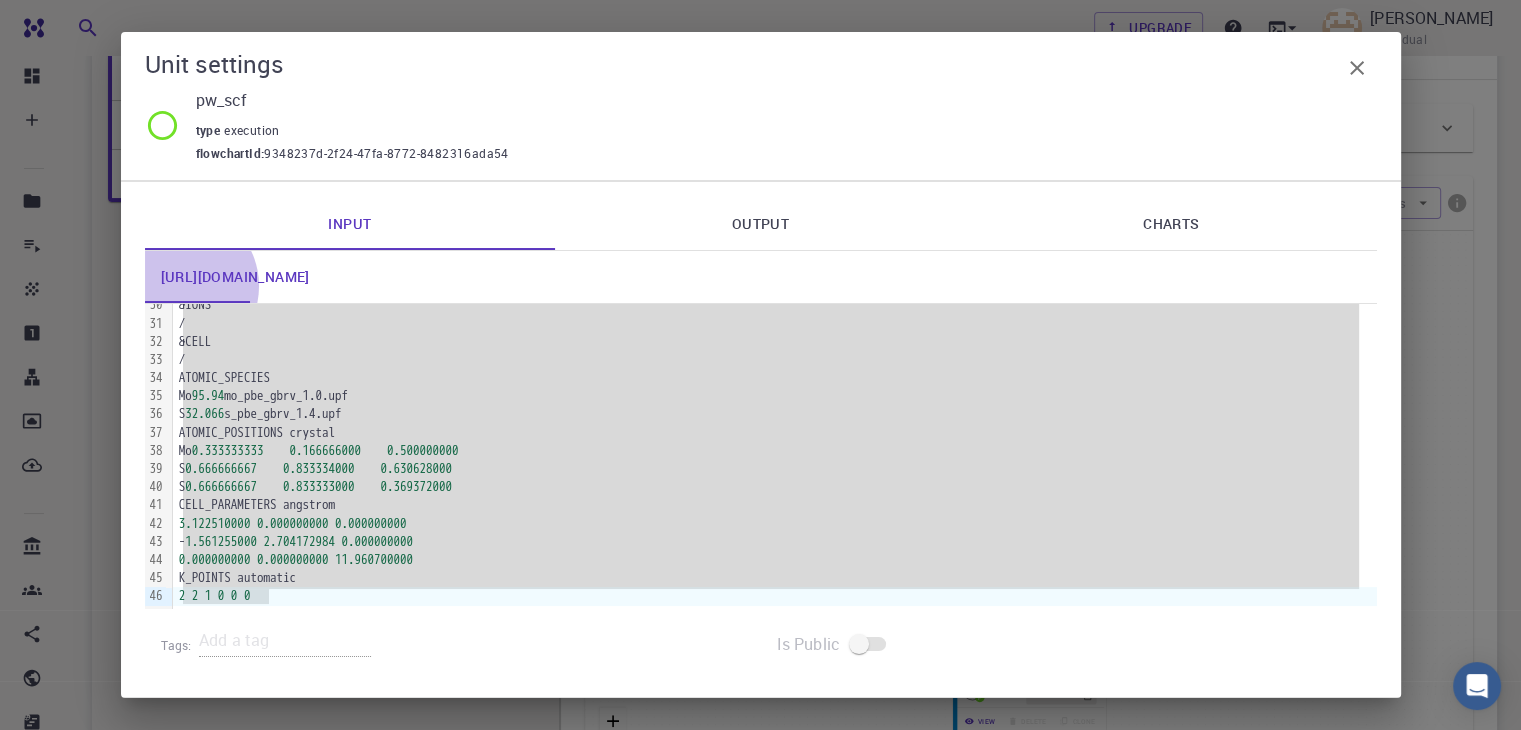 click on "[URL][DOMAIN_NAME]" at bounding box center [235, 277] 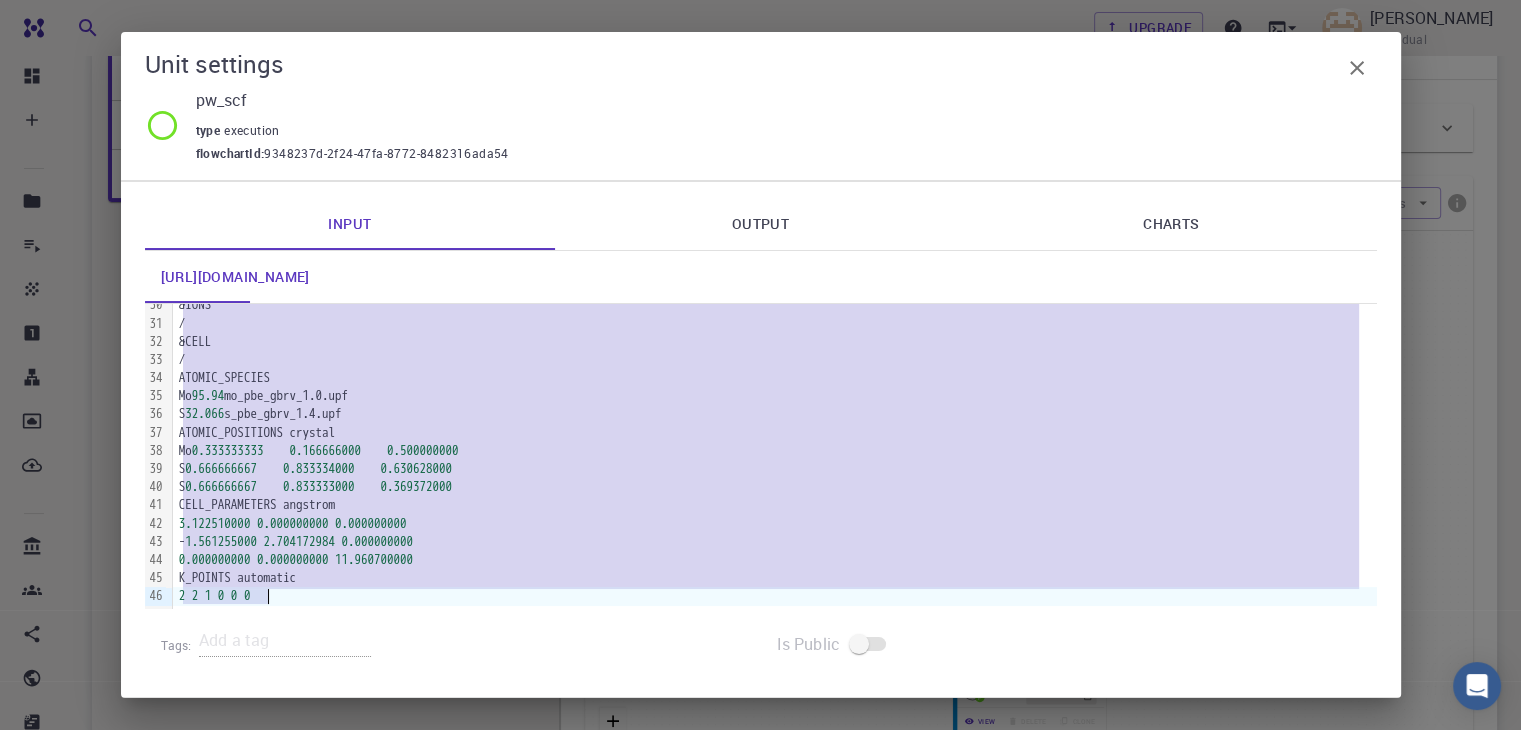 drag, startPoint x: 179, startPoint y: 285, endPoint x: 858, endPoint y: 439, distance: 696.24493 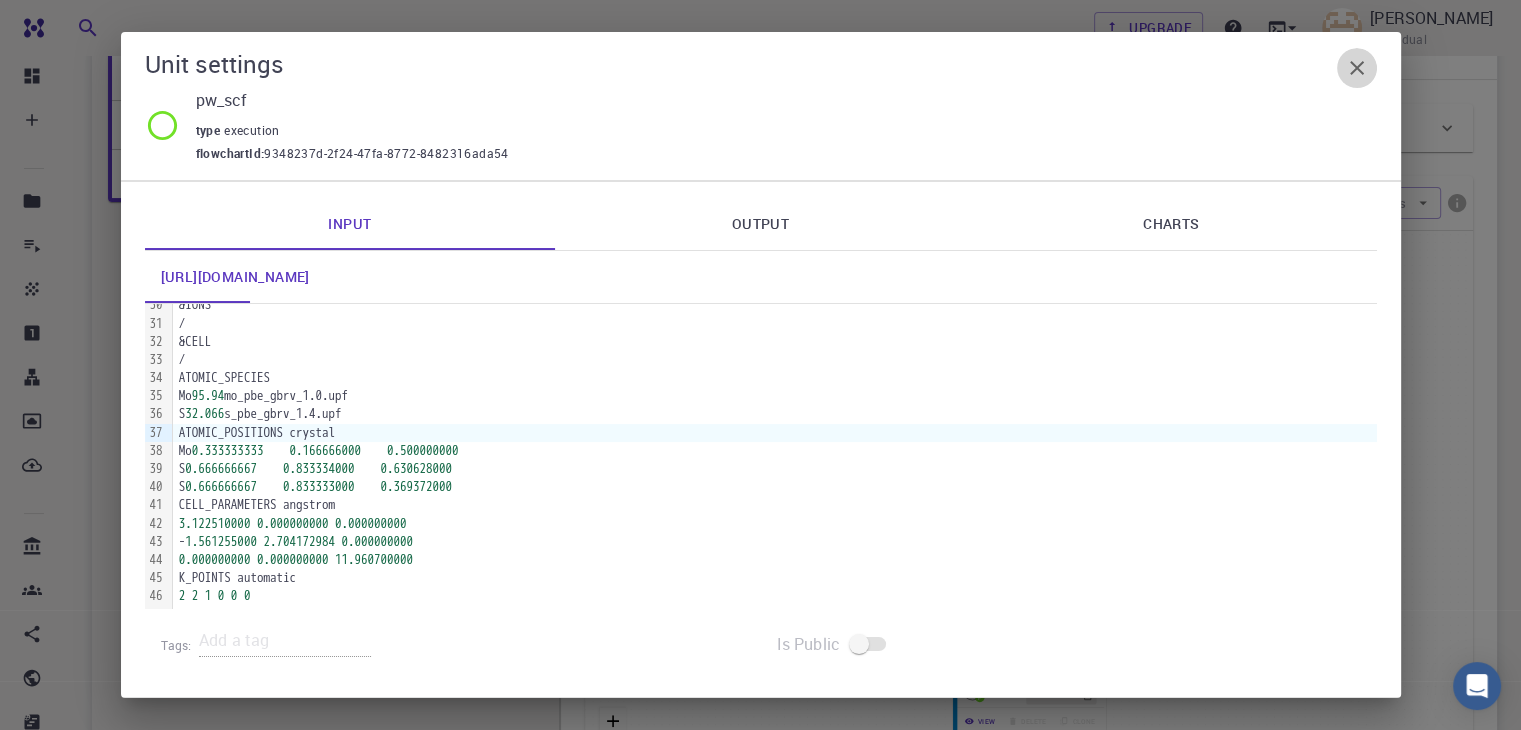 click 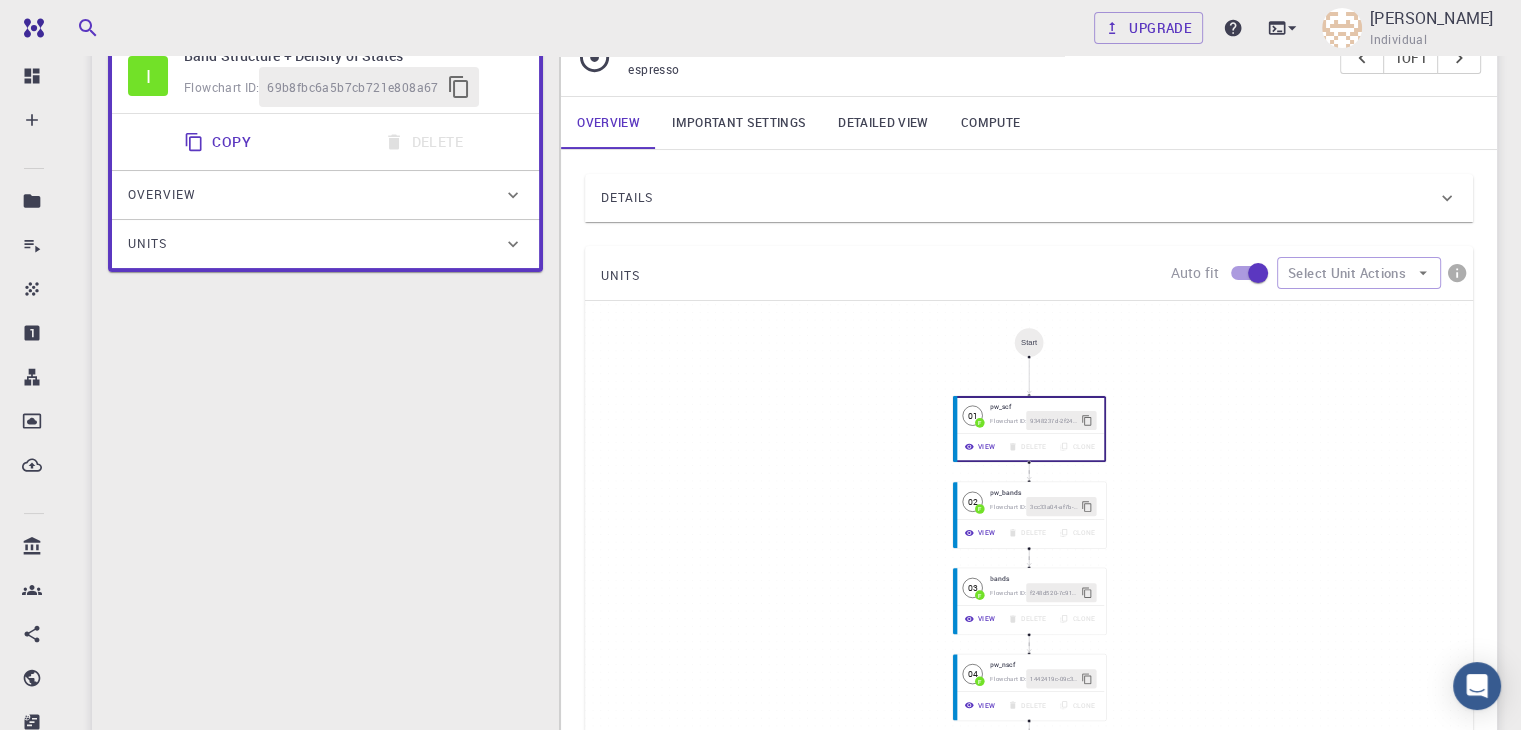 scroll, scrollTop: 292, scrollLeft: 0, axis: vertical 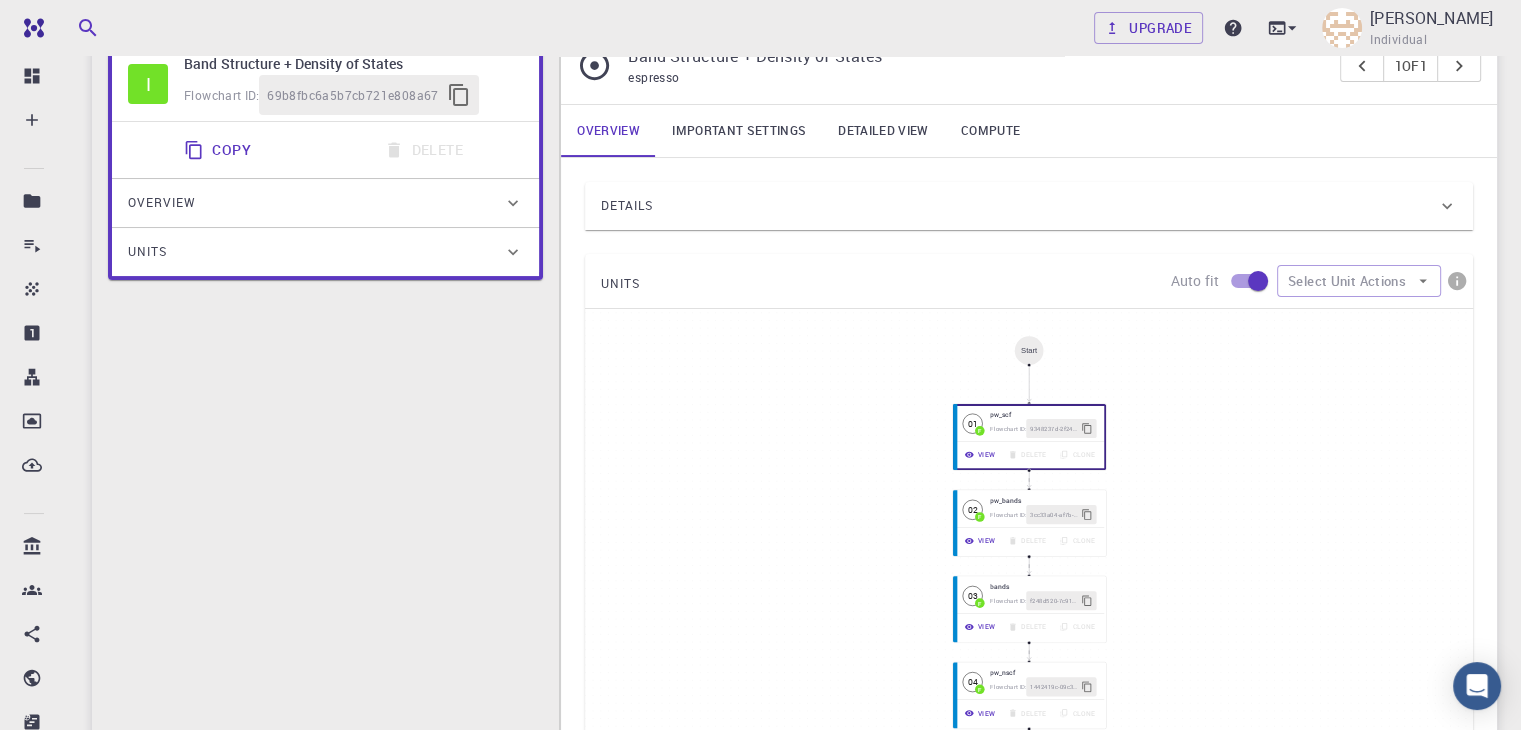 click 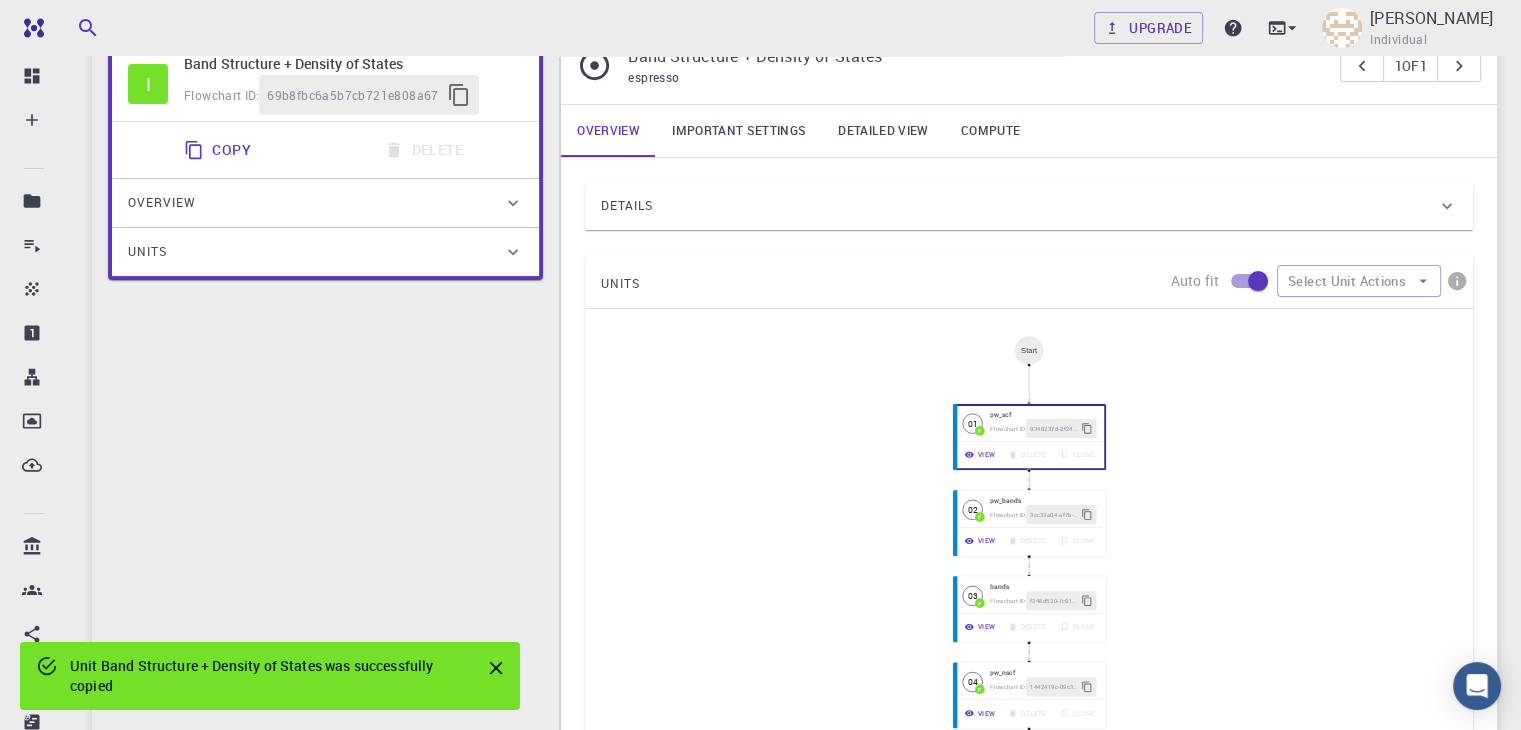 type 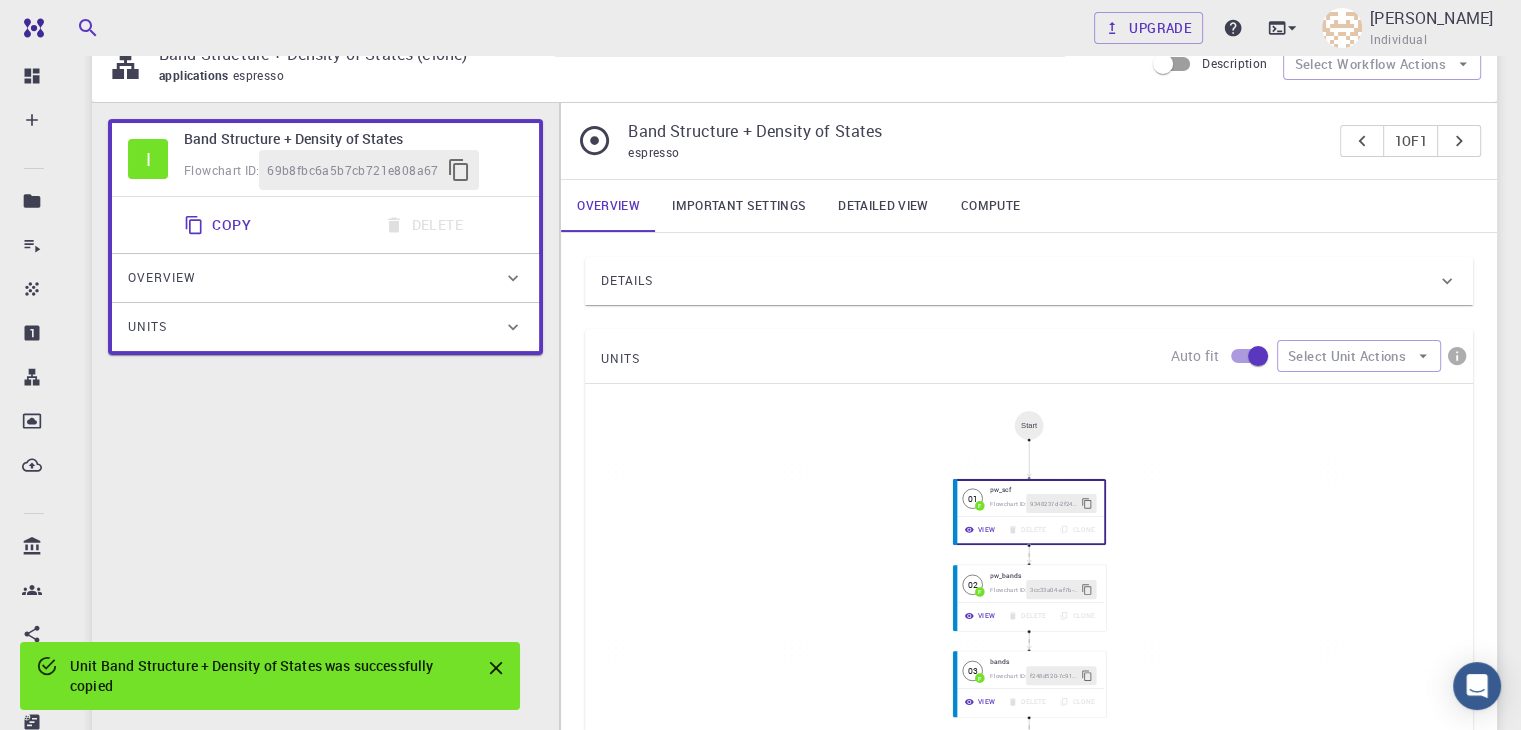 scroll, scrollTop: 204, scrollLeft: 0, axis: vertical 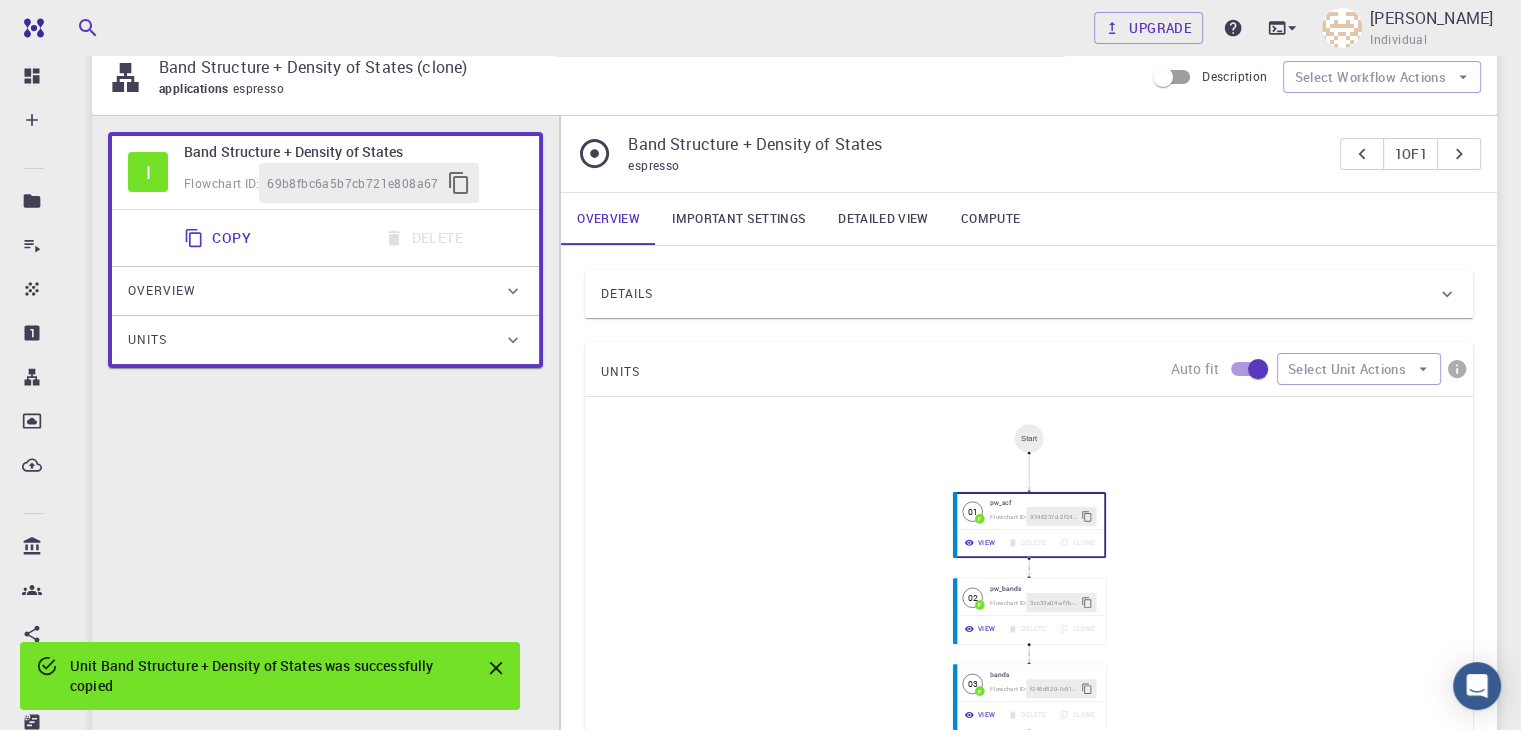 click on "Units" at bounding box center (325, 340) 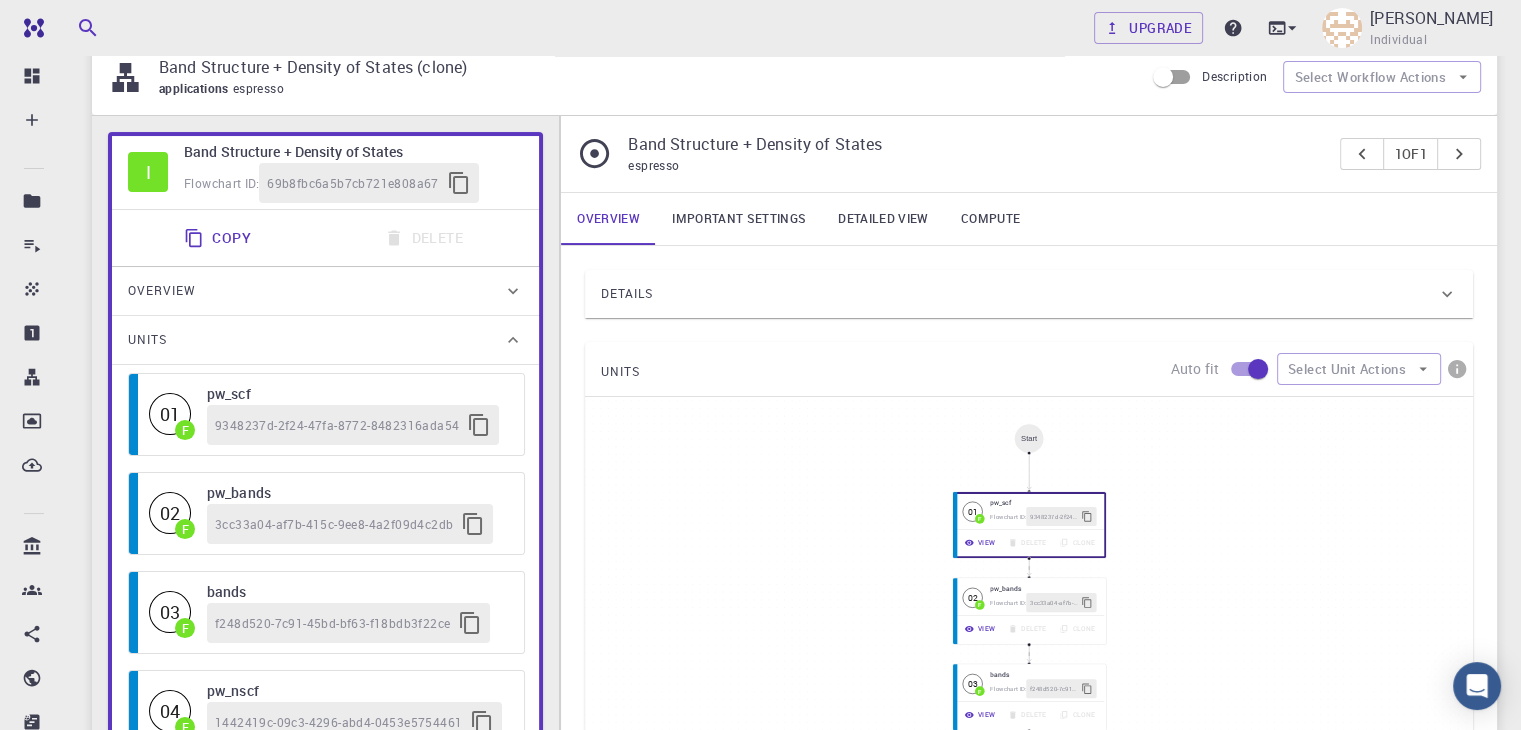 click on "9348237d-2f24-47fa-8772-8482316ada54" at bounding box center (337, 426) 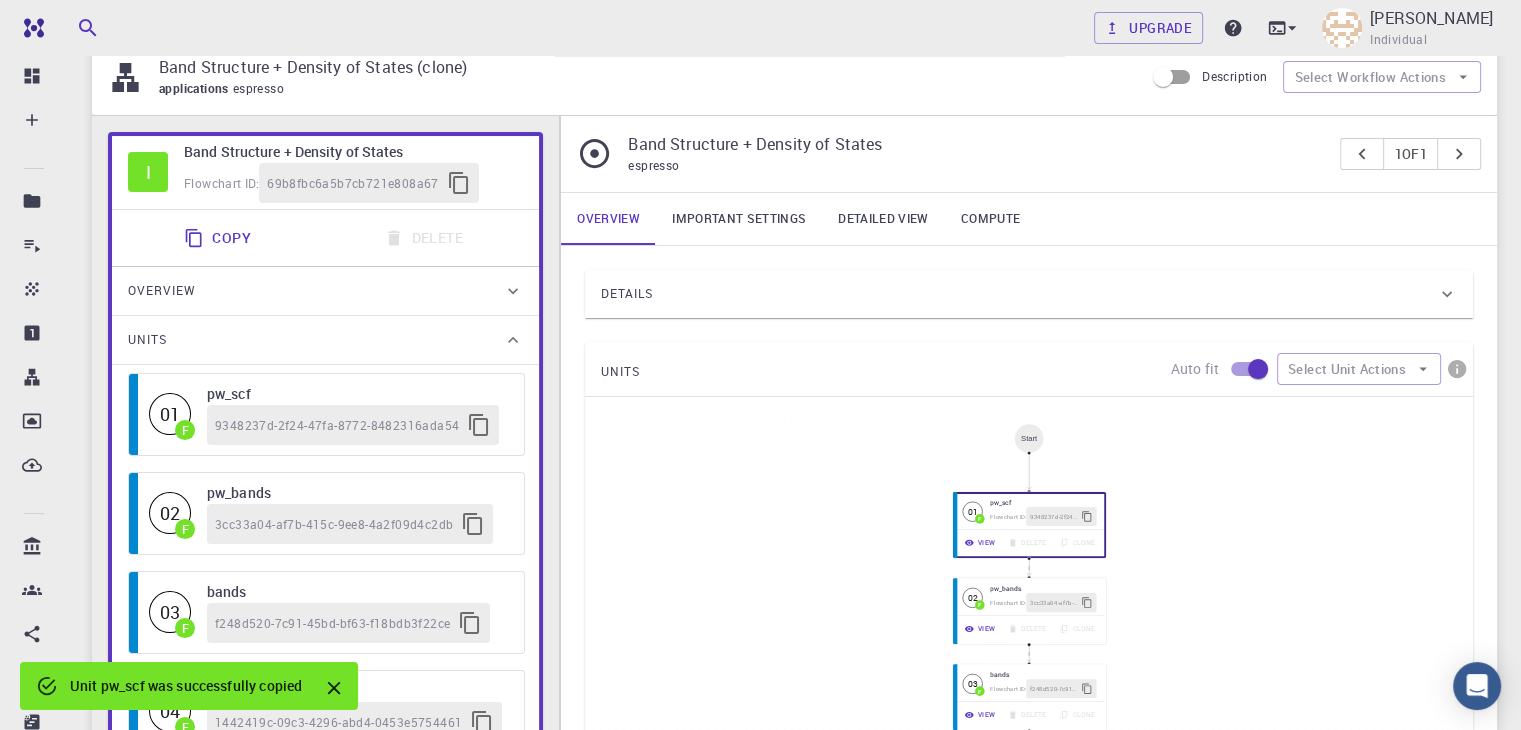 click on "01" at bounding box center [170, 414] 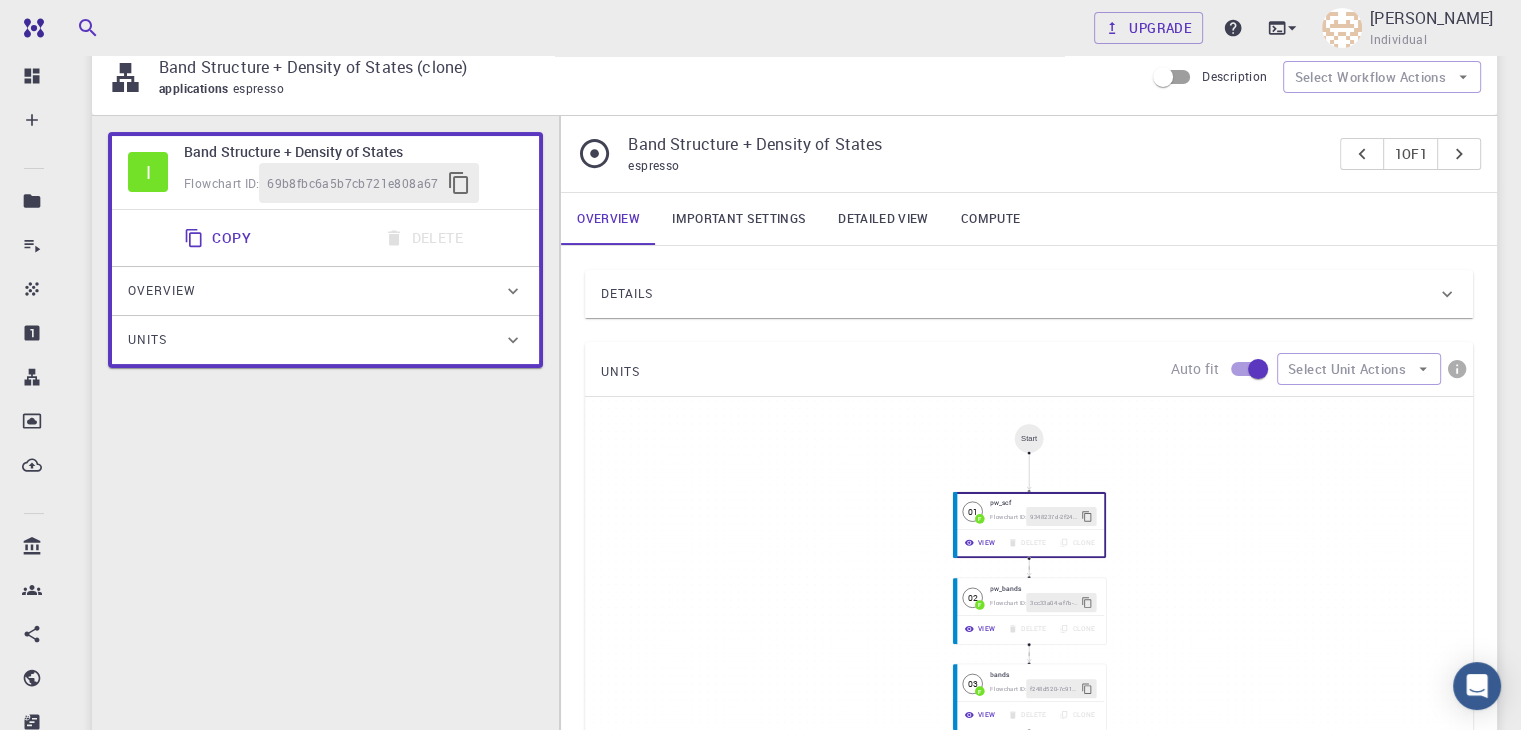 click on "Important settings" at bounding box center (739, 219) 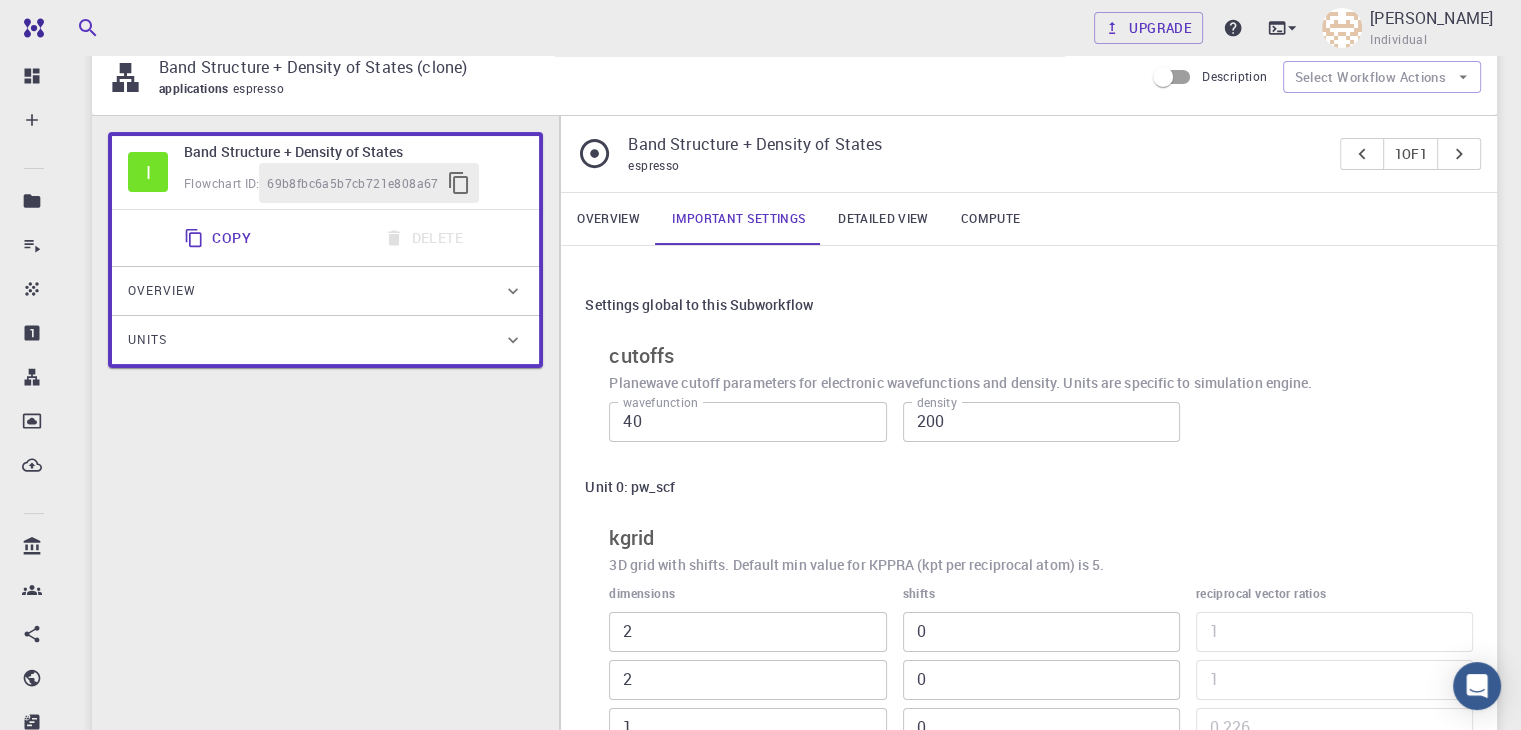 click on "Detailed view" at bounding box center (883, 219) 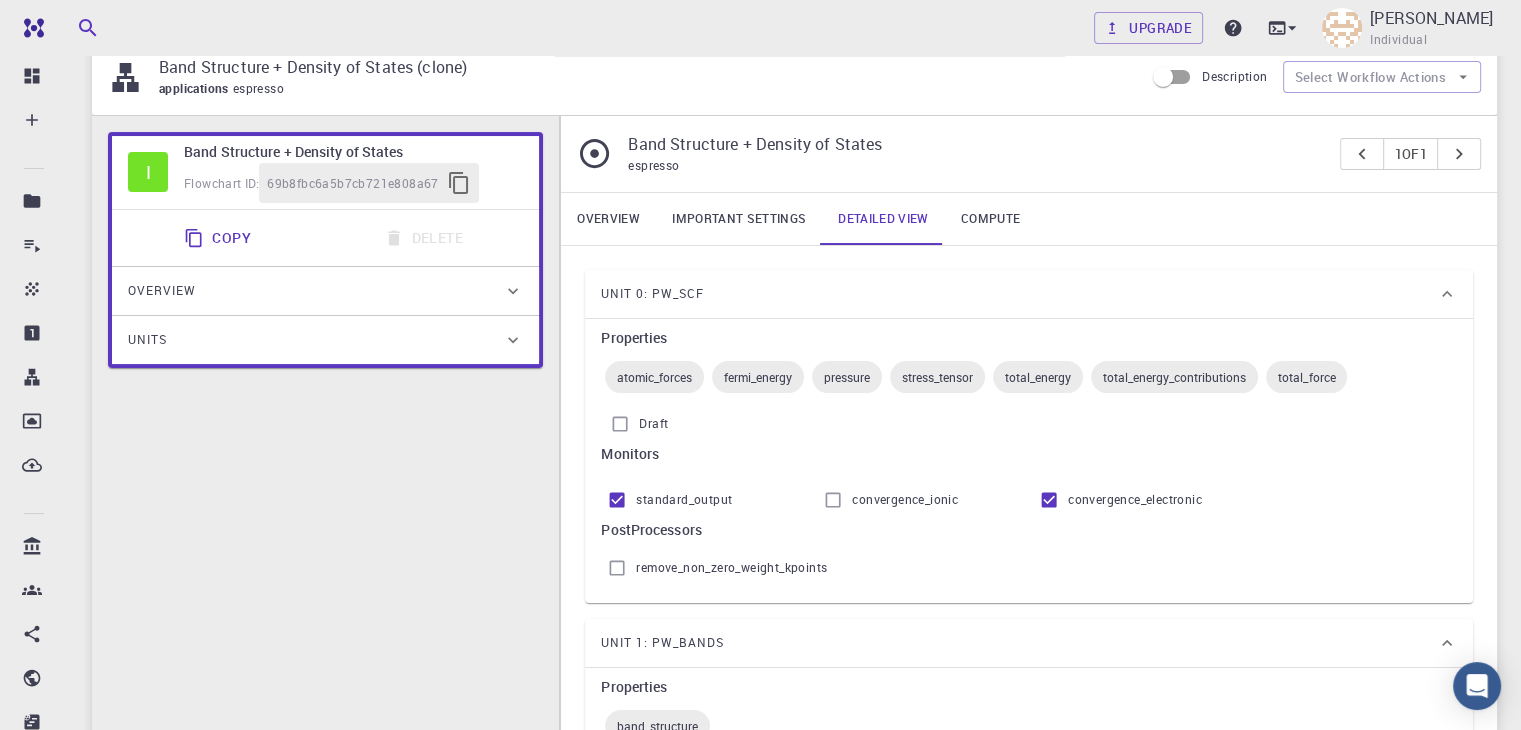 click on "Compute" at bounding box center (990, 219) 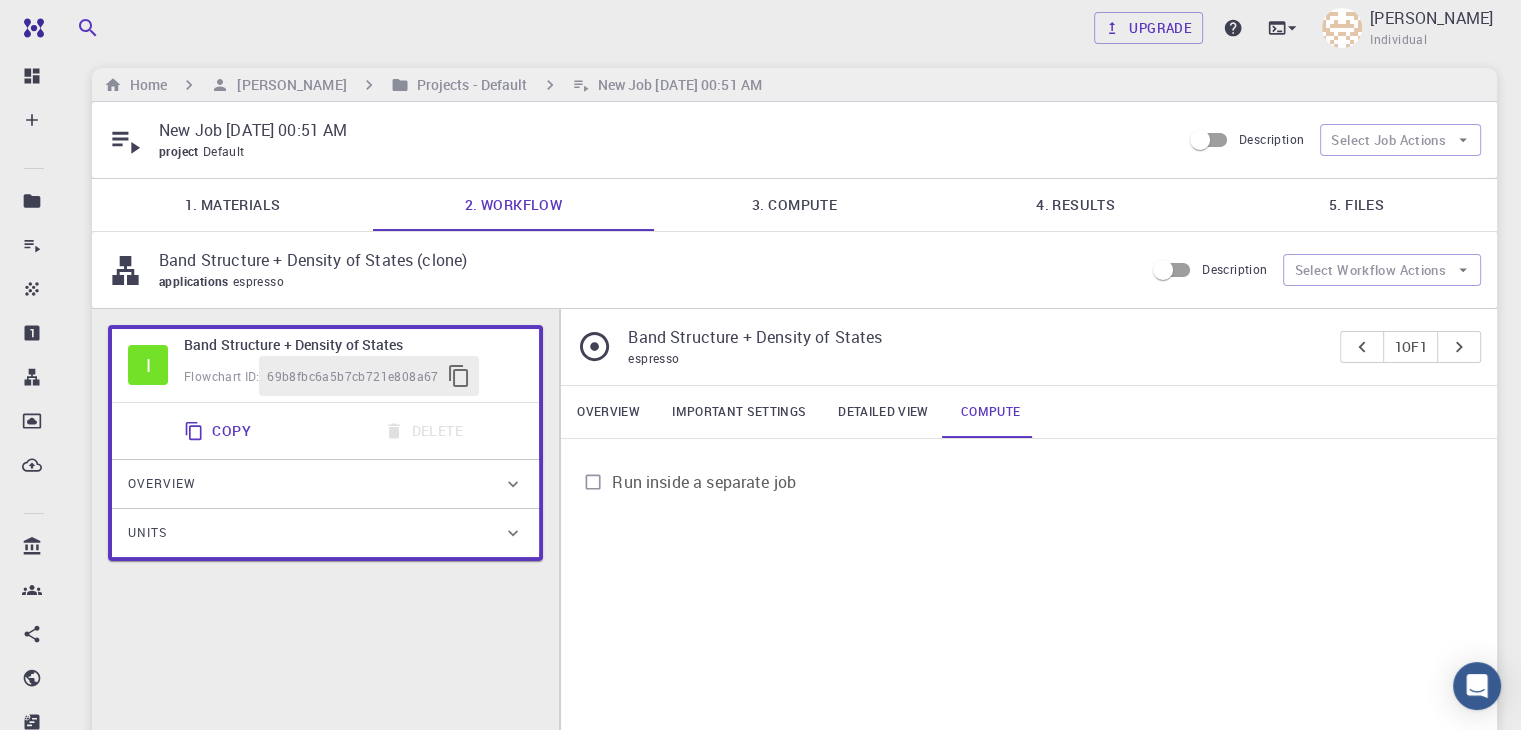scroll, scrollTop: 0, scrollLeft: 0, axis: both 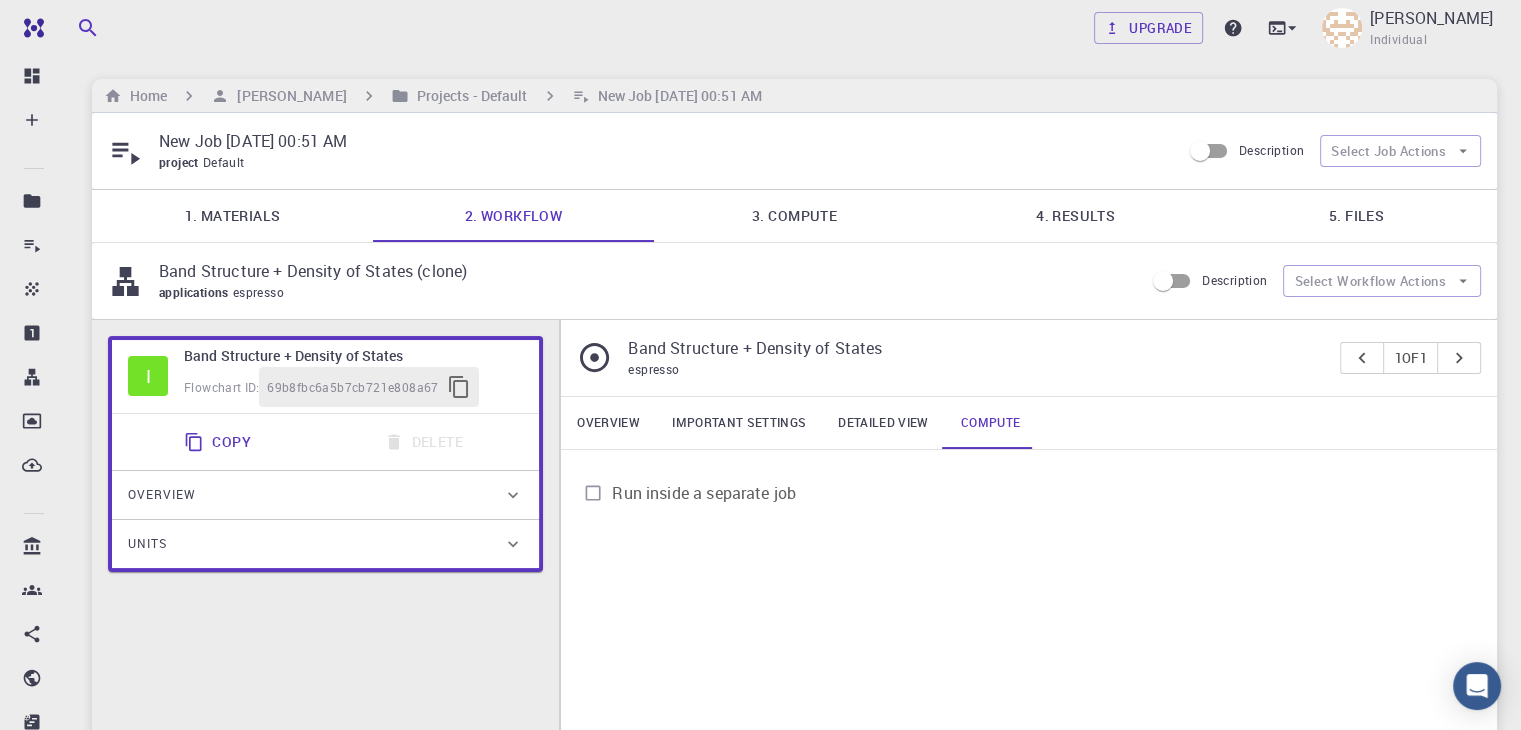 click on "3. Compute" at bounding box center [794, 216] 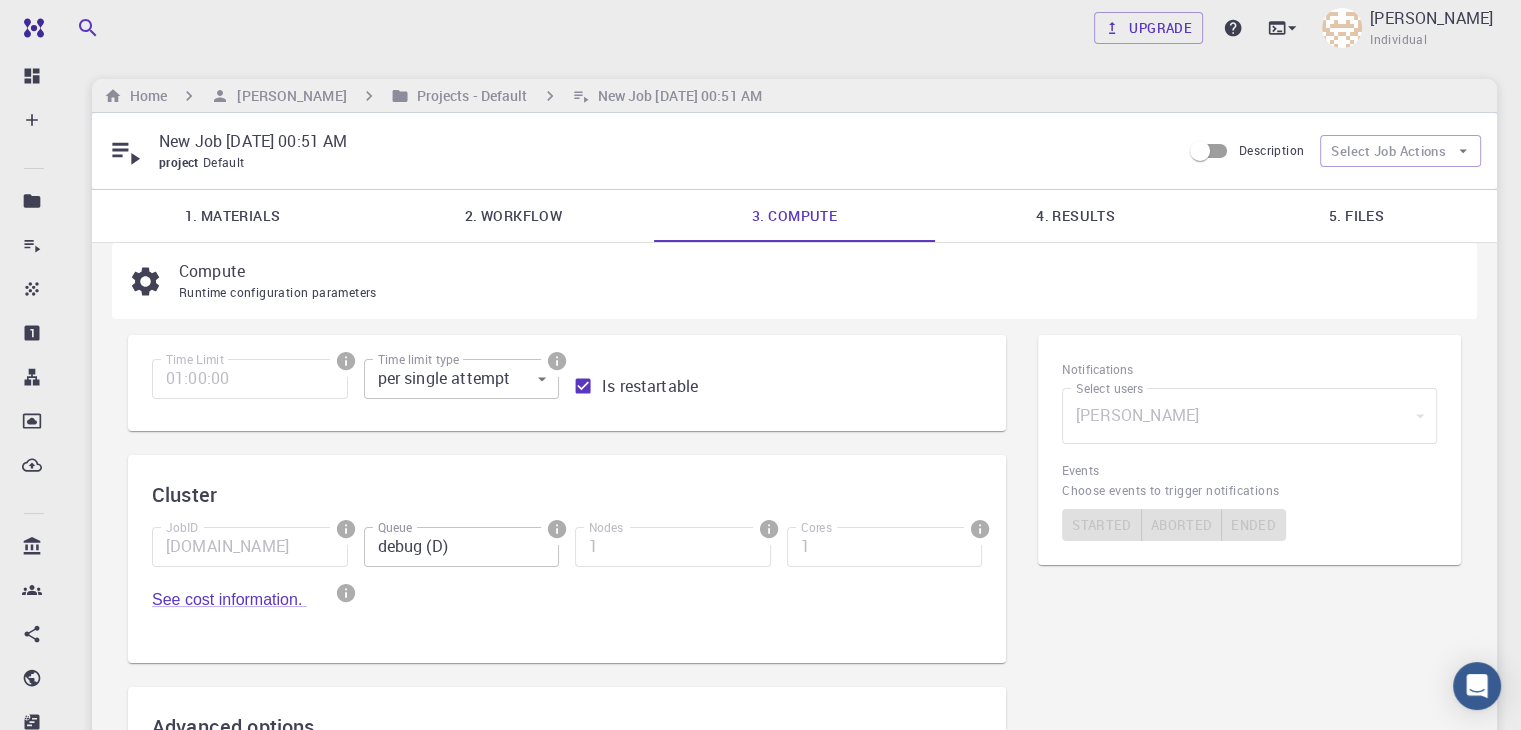 click on "4. Results" at bounding box center [1075, 216] 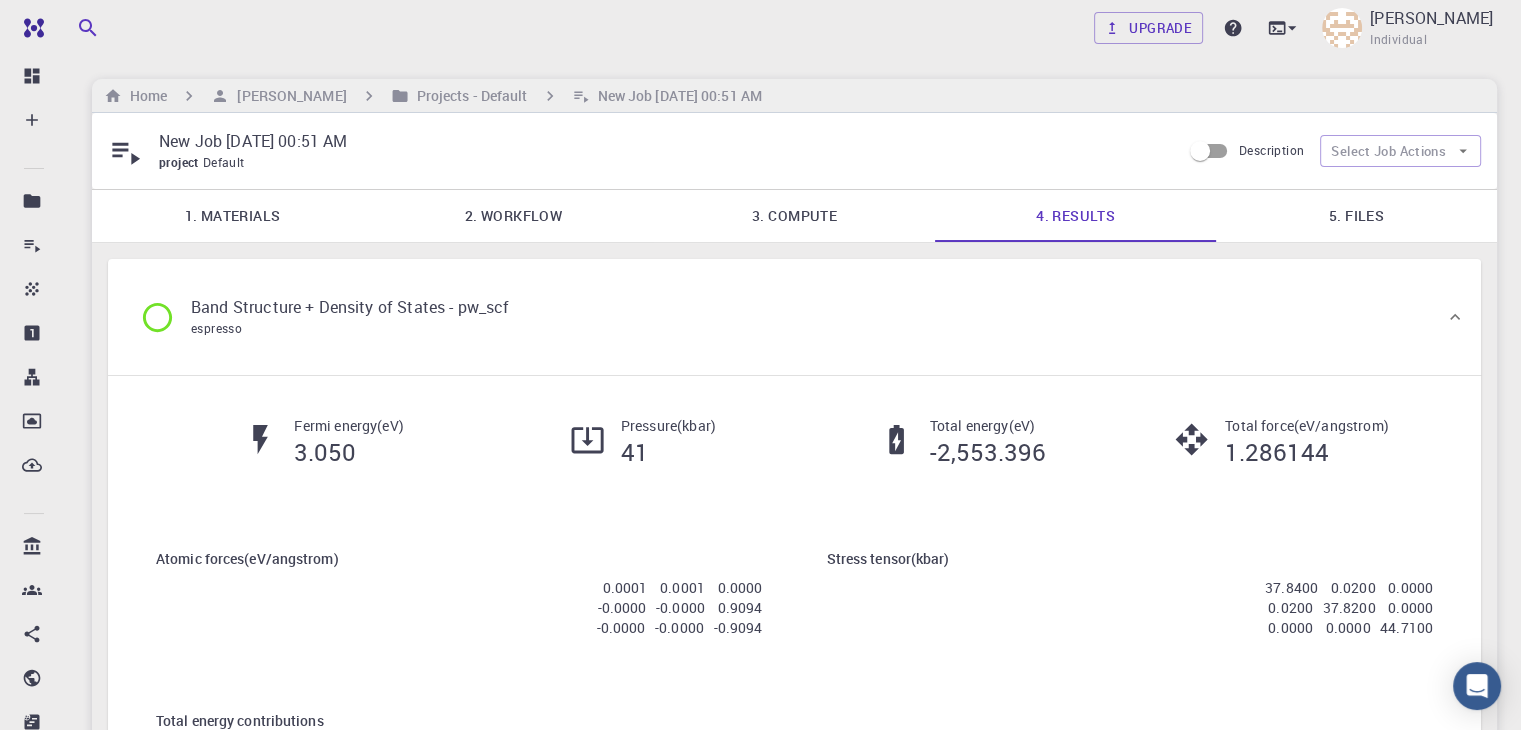 click on "5. Files" at bounding box center (1356, 216) 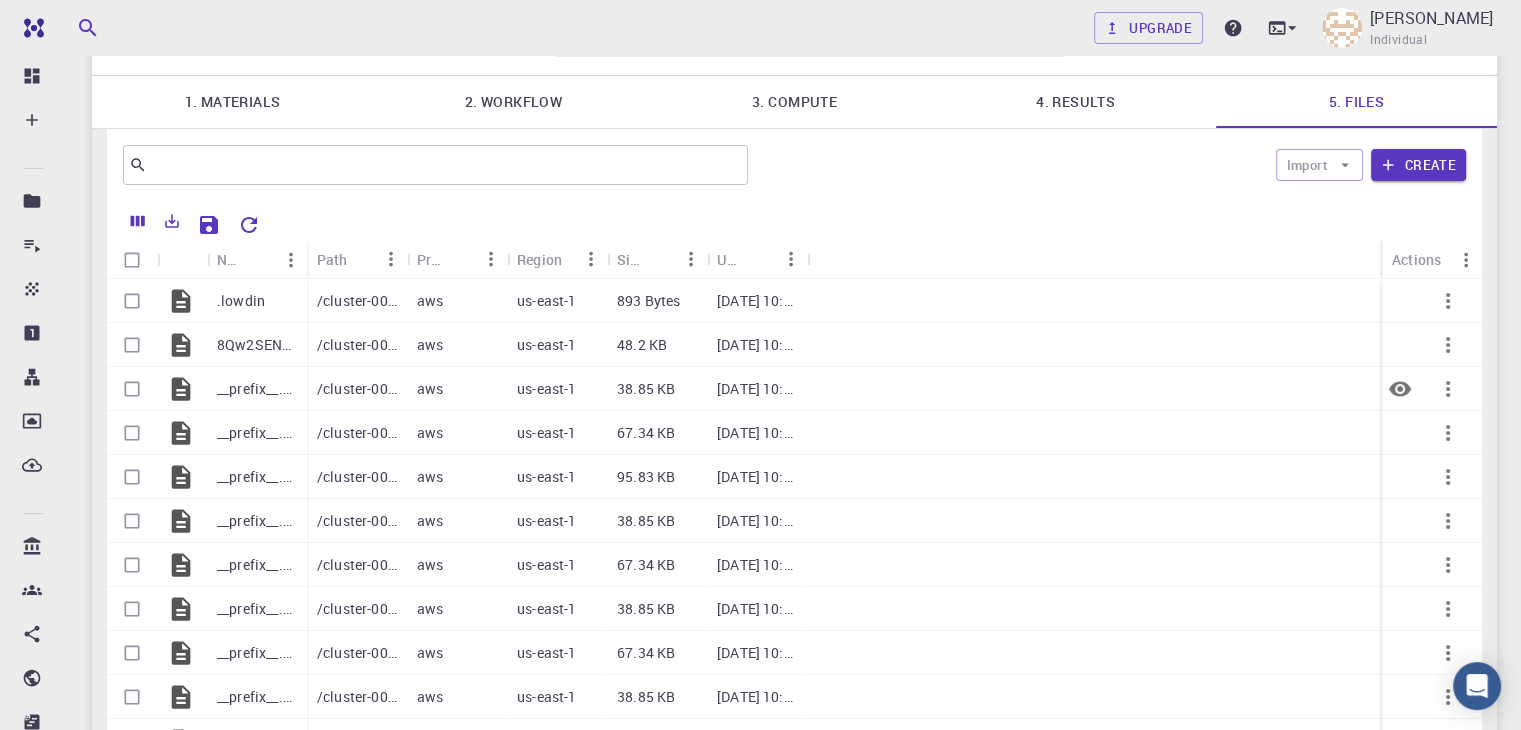 scroll, scrollTop: 116, scrollLeft: 0, axis: vertical 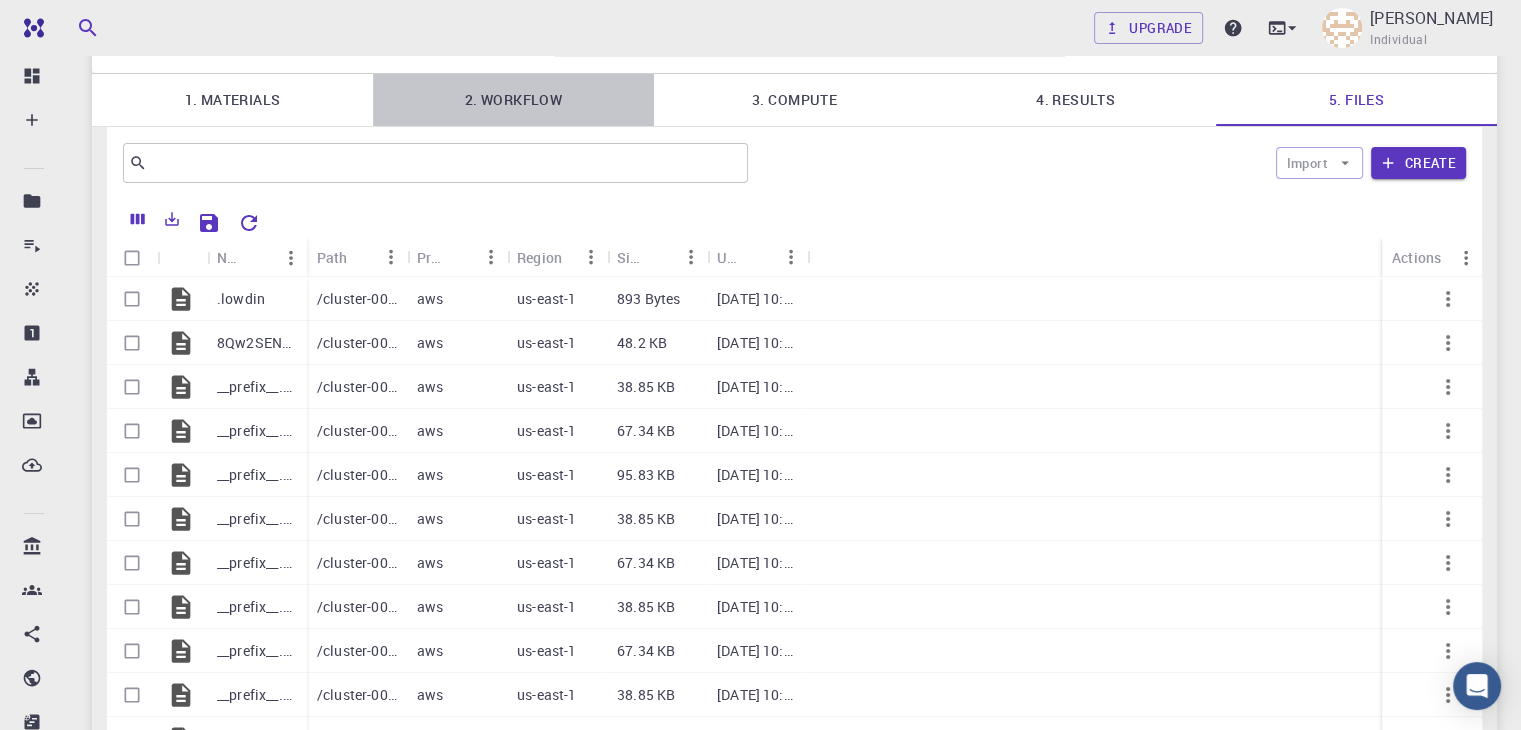 click on "2. Workflow" at bounding box center (513, 100) 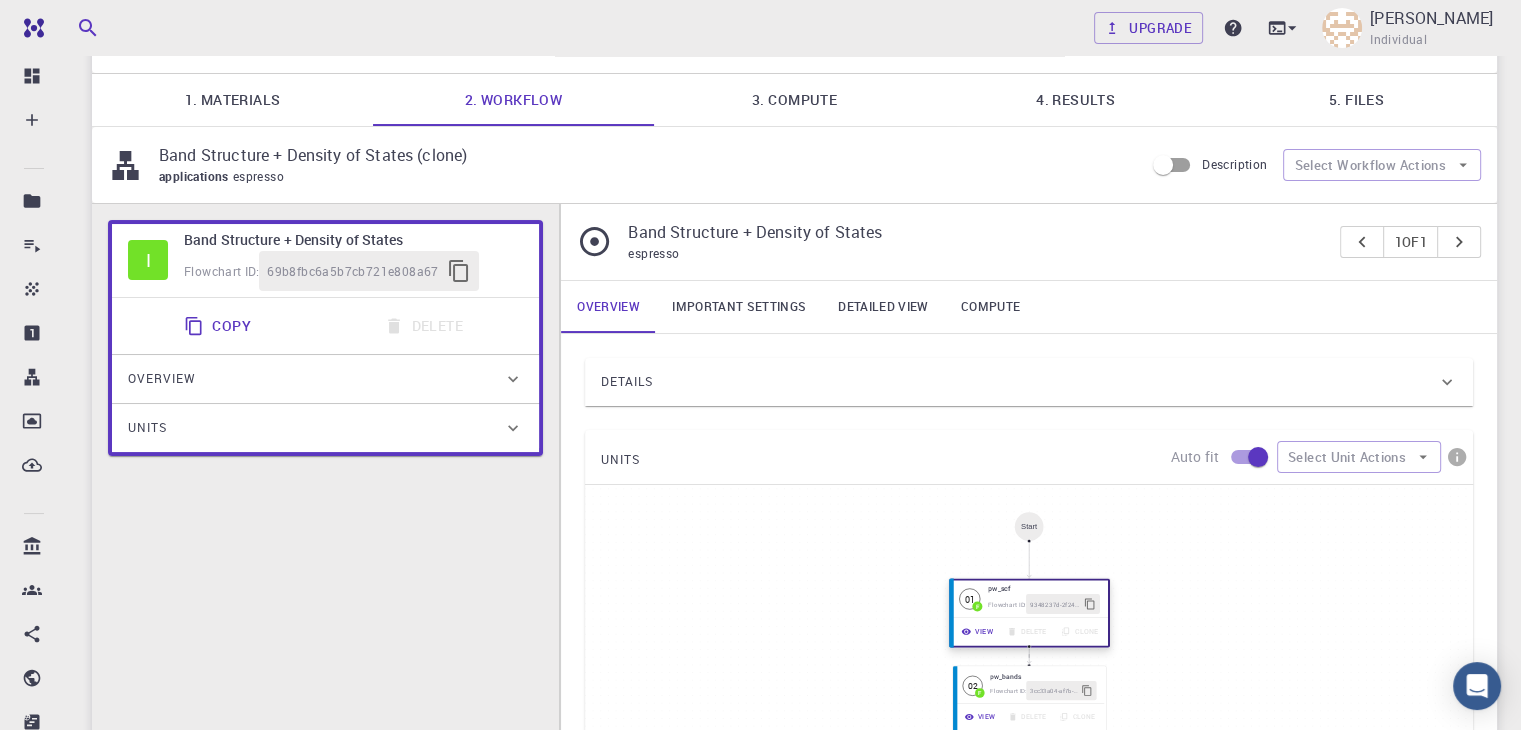 click on "Flowchart ID:  9348237d-2f24-47fa-8772-8482316ada54" at bounding box center [1045, 604] 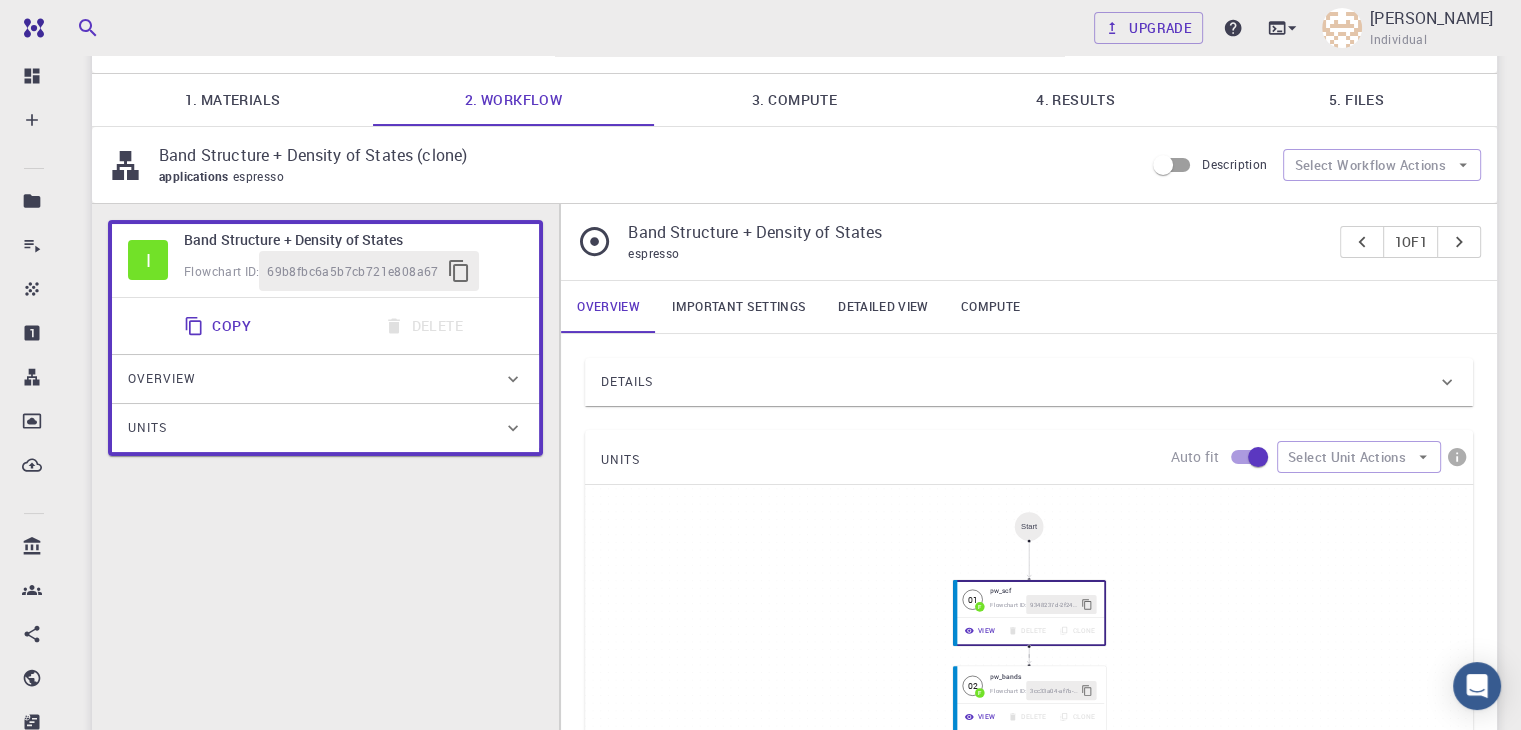 click on "Overview" at bounding box center [315, 379] 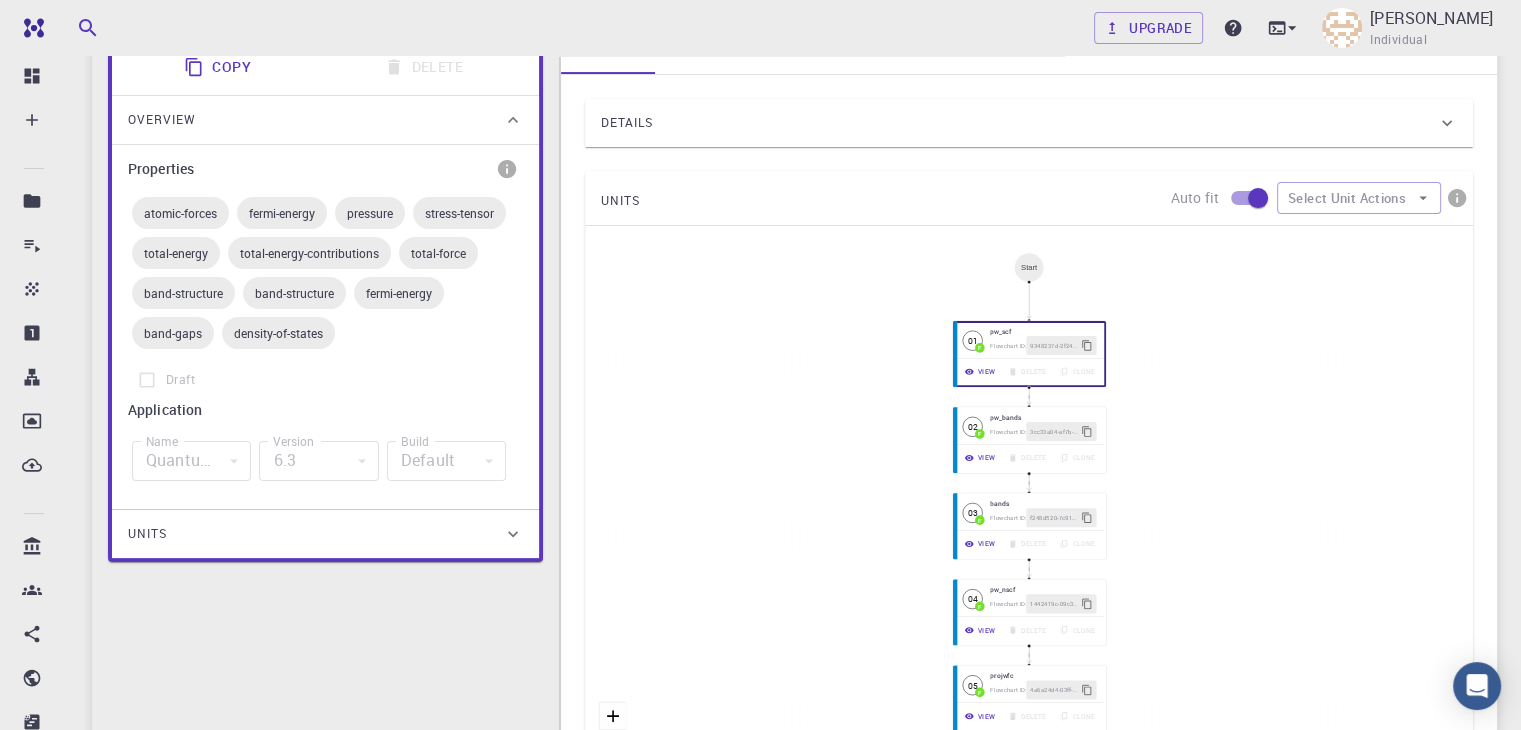 scroll, scrollTop: 388, scrollLeft: 0, axis: vertical 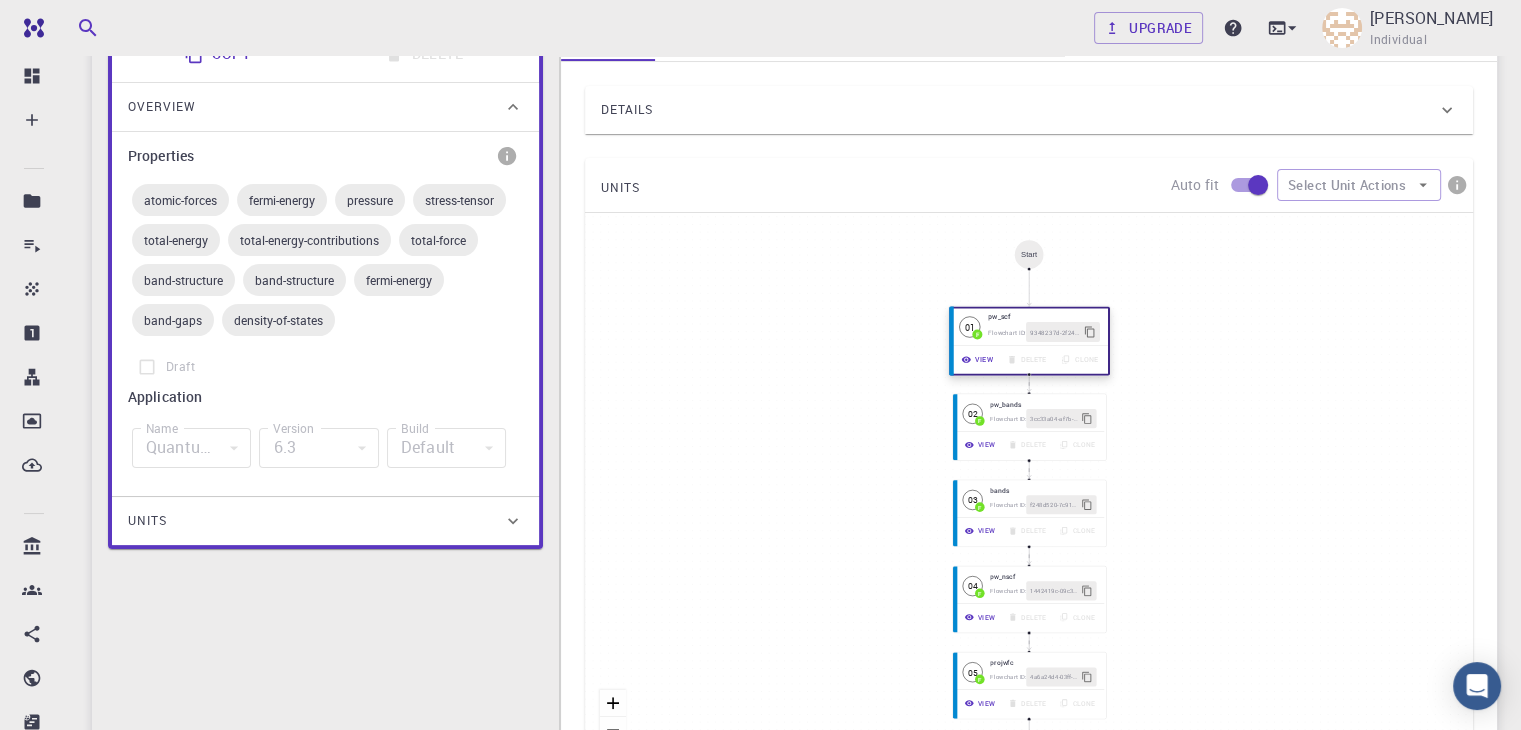 click on "View" at bounding box center (978, 359) 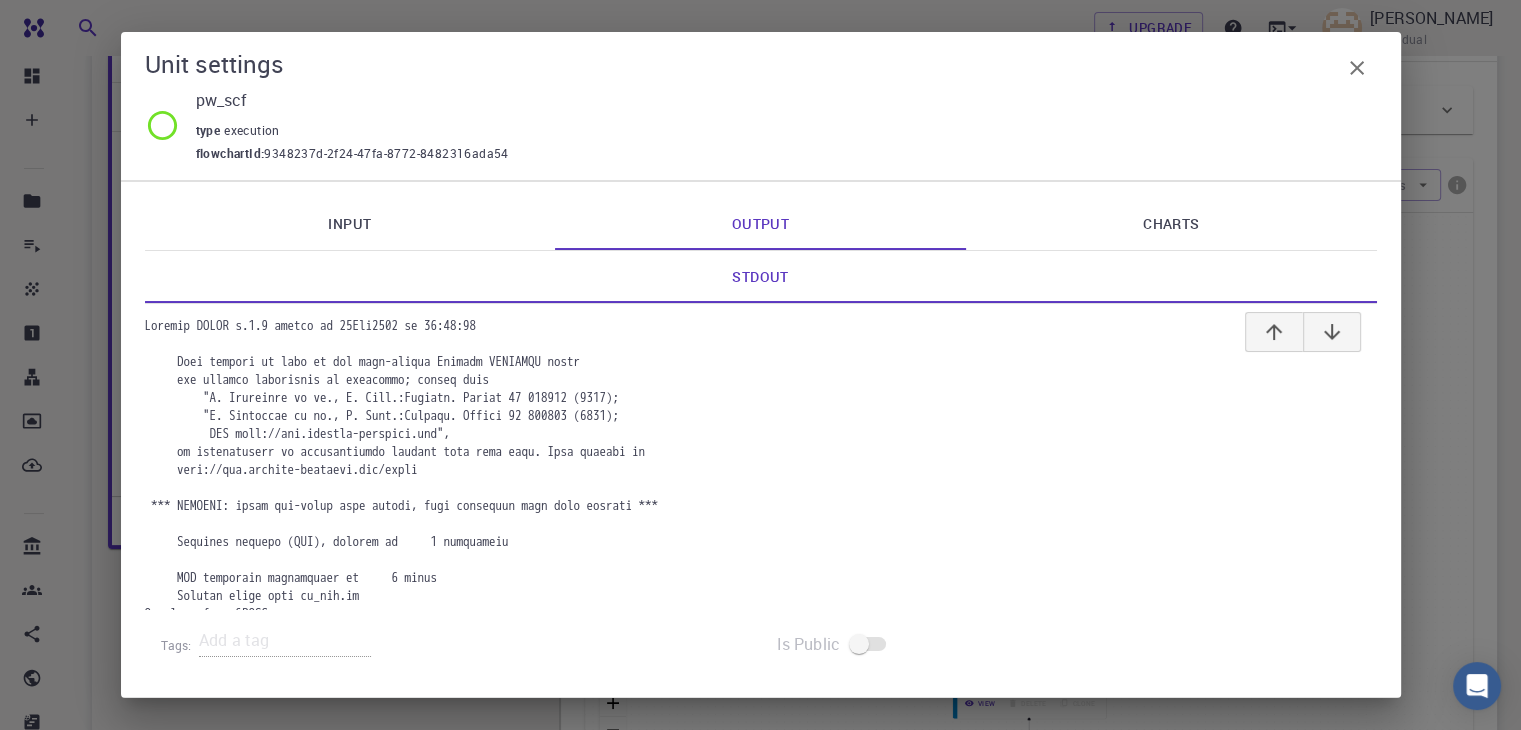 click on "Input" at bounding box center [350, 224] 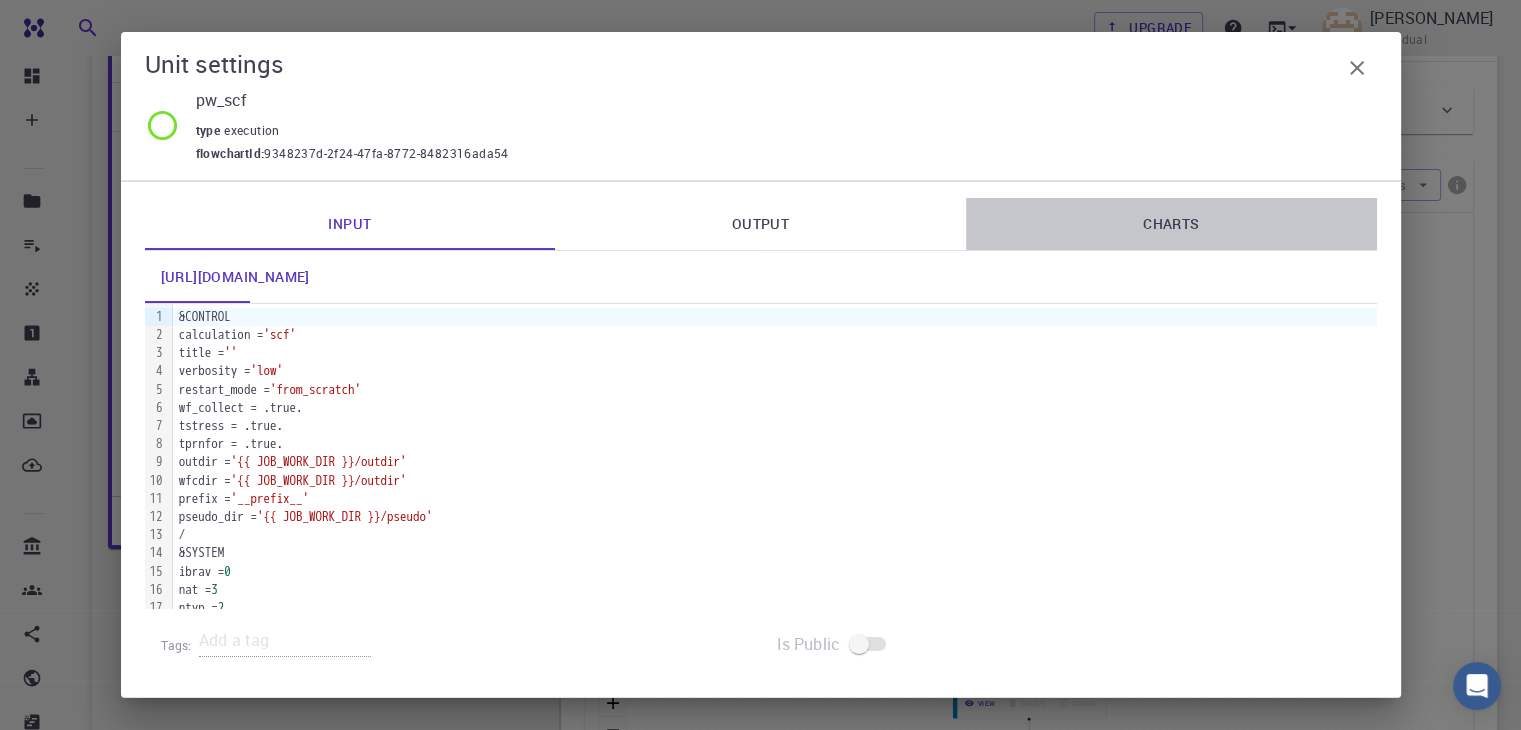 click on "Charts" at bounding box center [1171, 224] 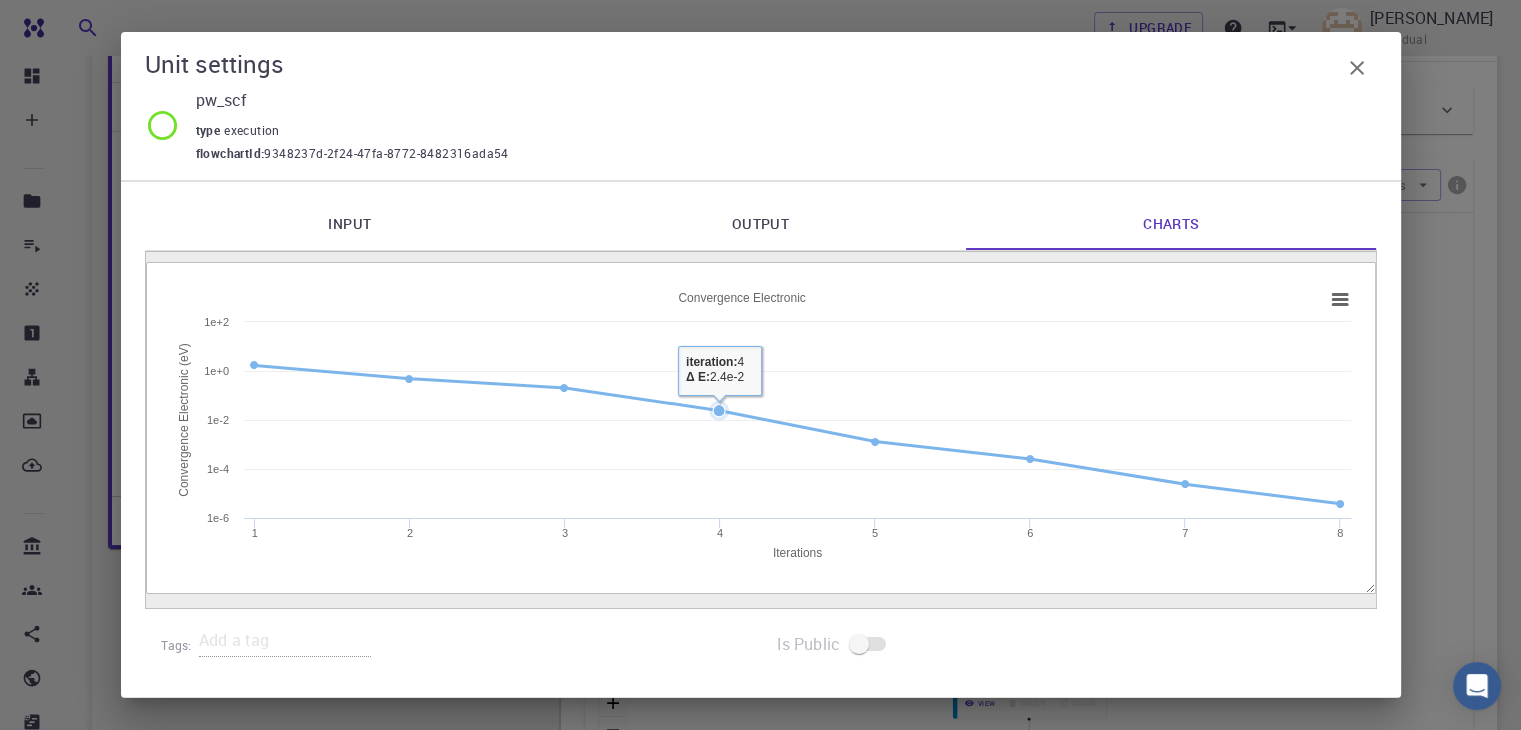 drag, startPoint x: 666, startPoint y: 495, endPoint x: 716, endPoint y: 595, distance: 111.8034 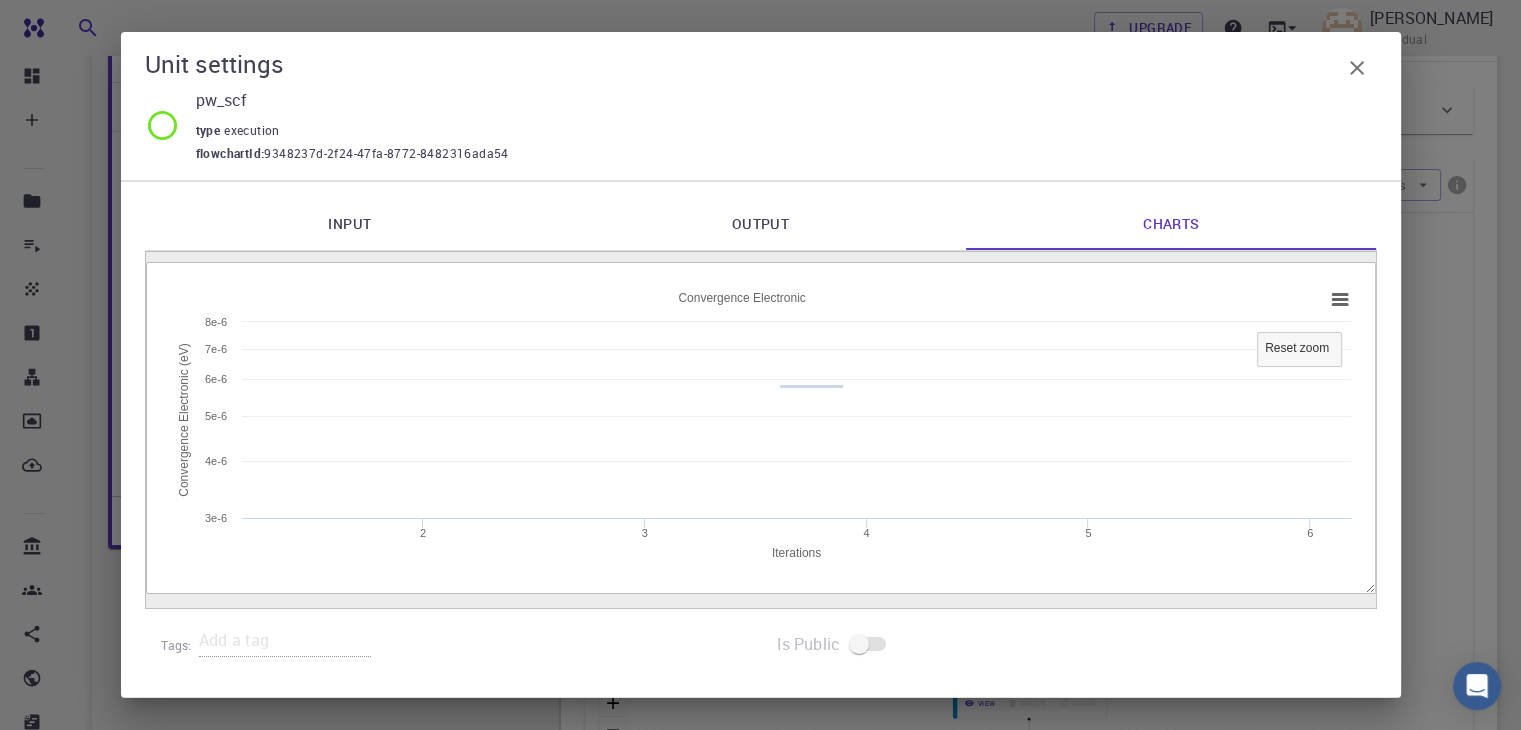 drag, startPoint x: 779, startPoint y: 387, endPoint x: 997, endPoint y: 369, distance: 218.74185 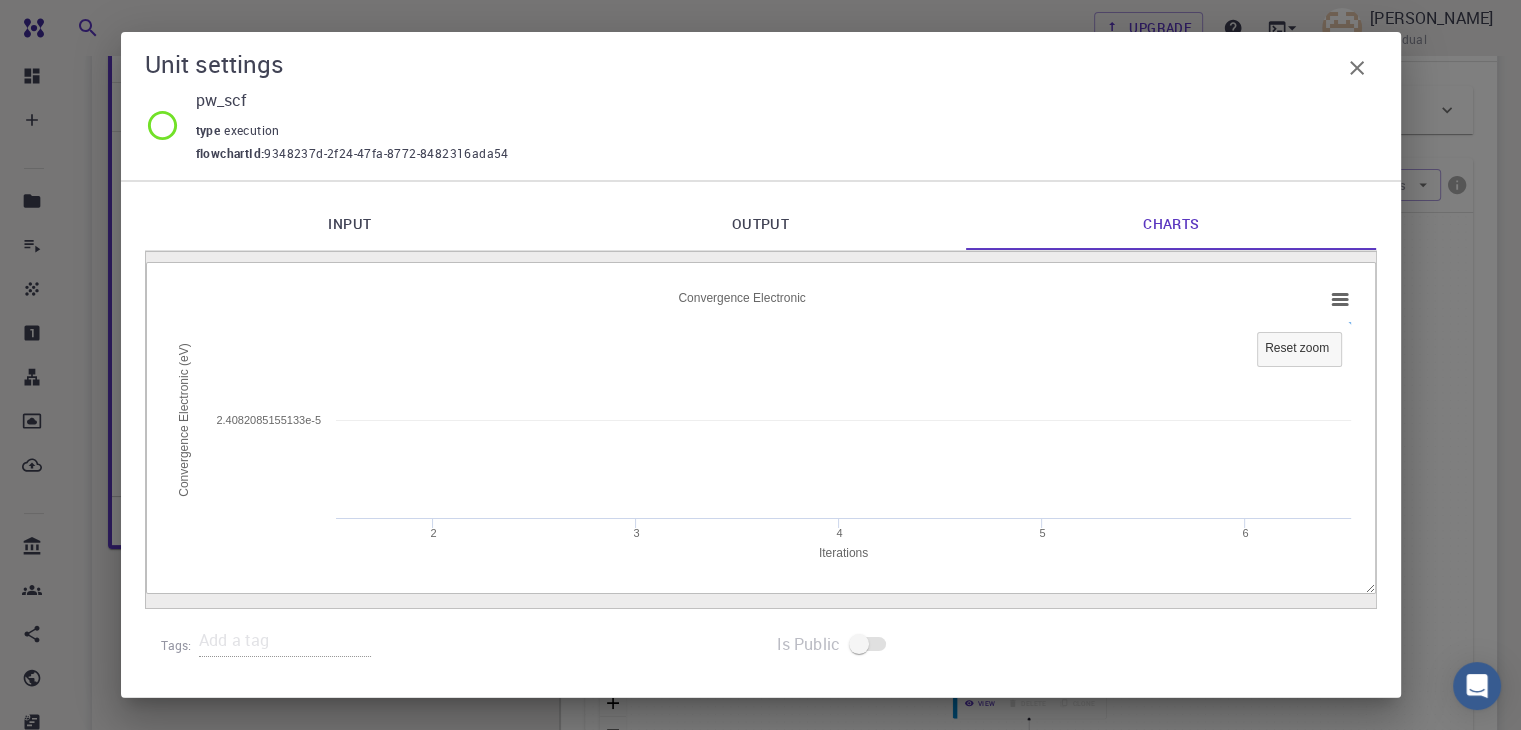 click on "Reset zoom" 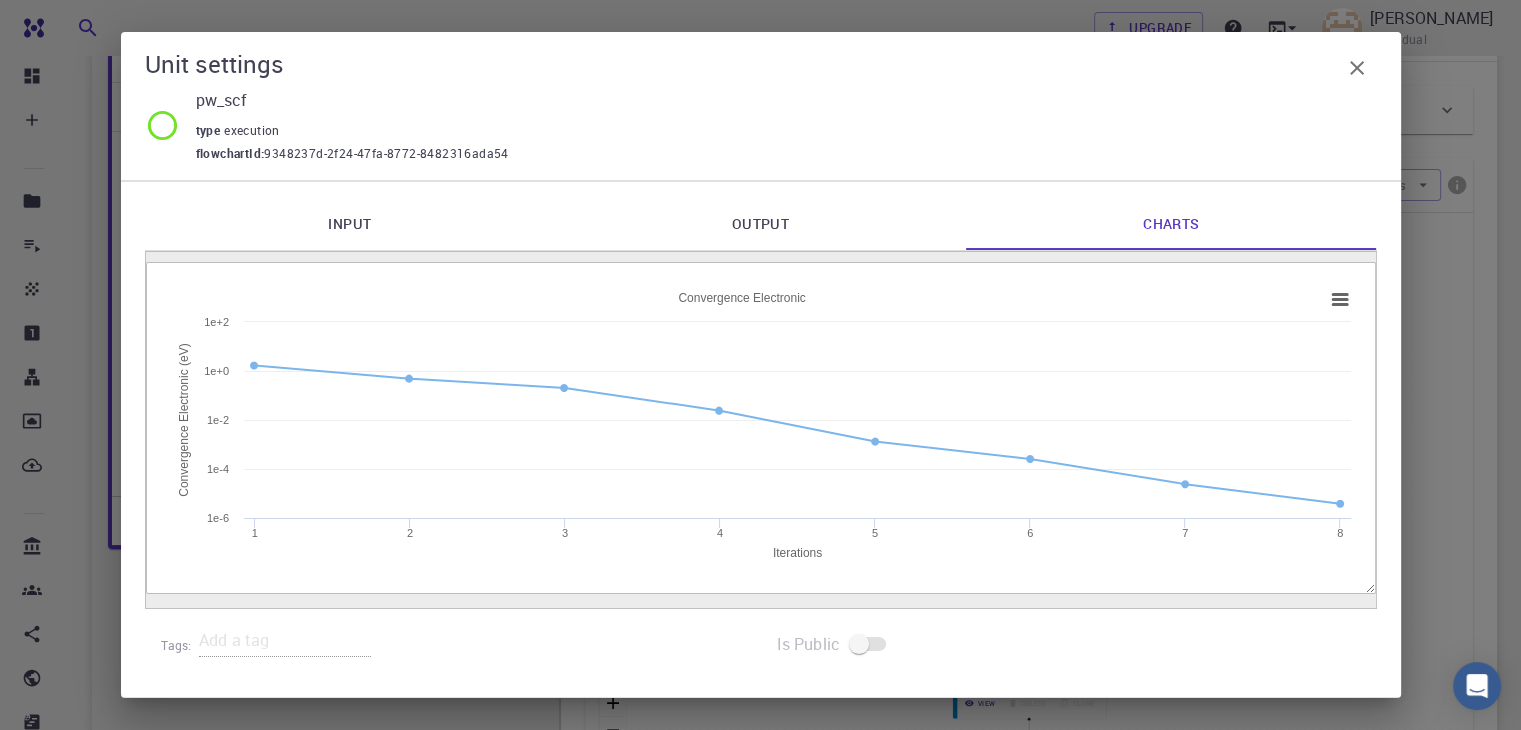 click 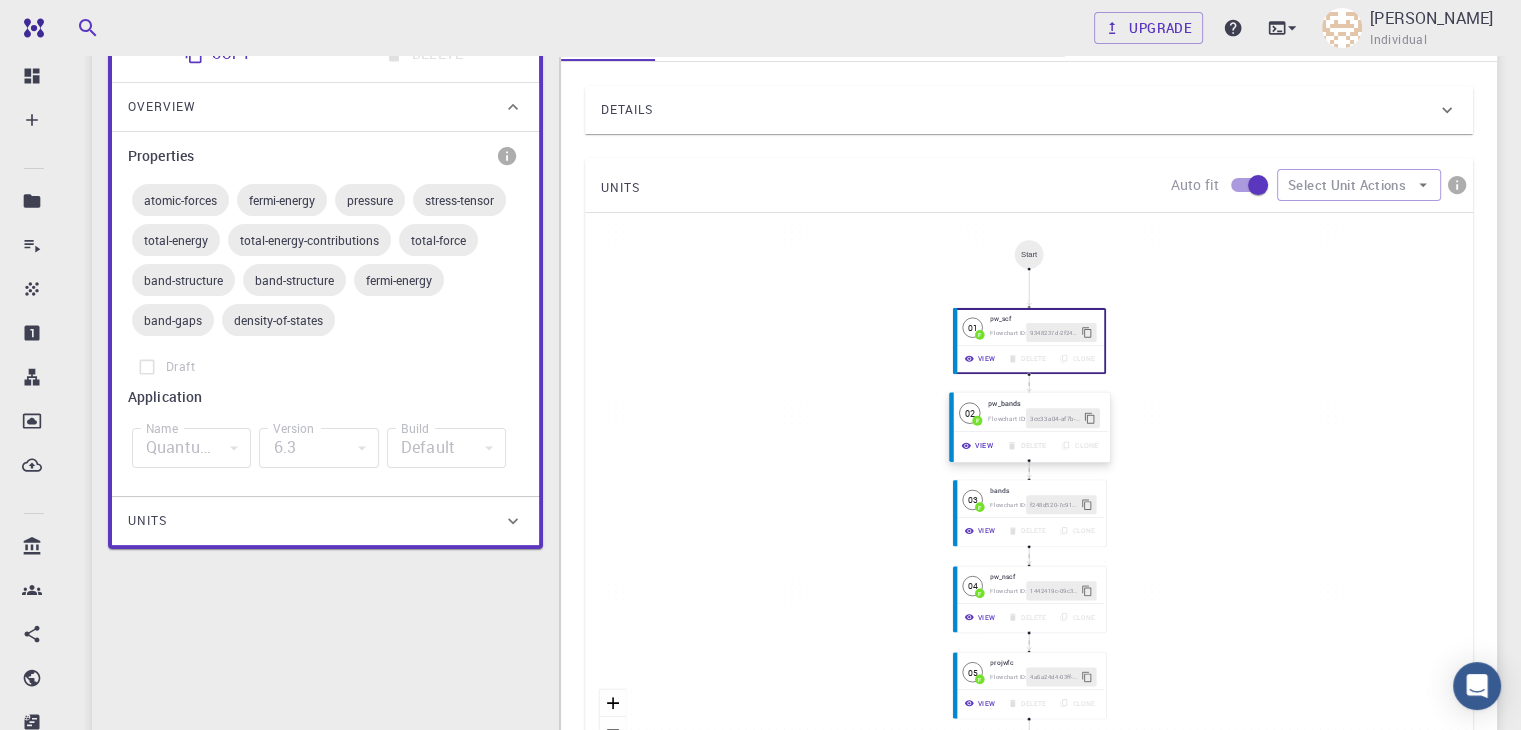 click 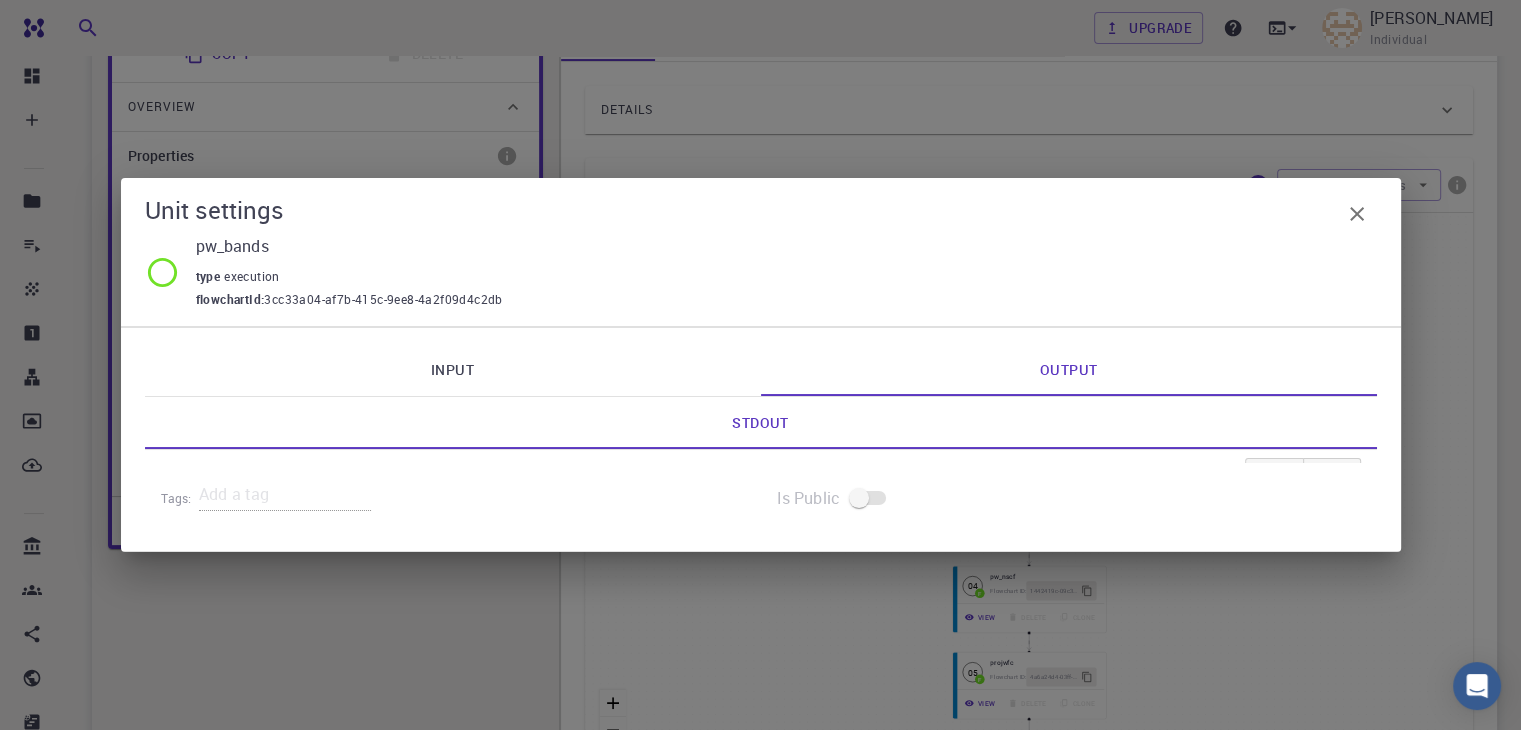 scroll, scrollTop: 2639, scrollLeft: 0, axis: vertical 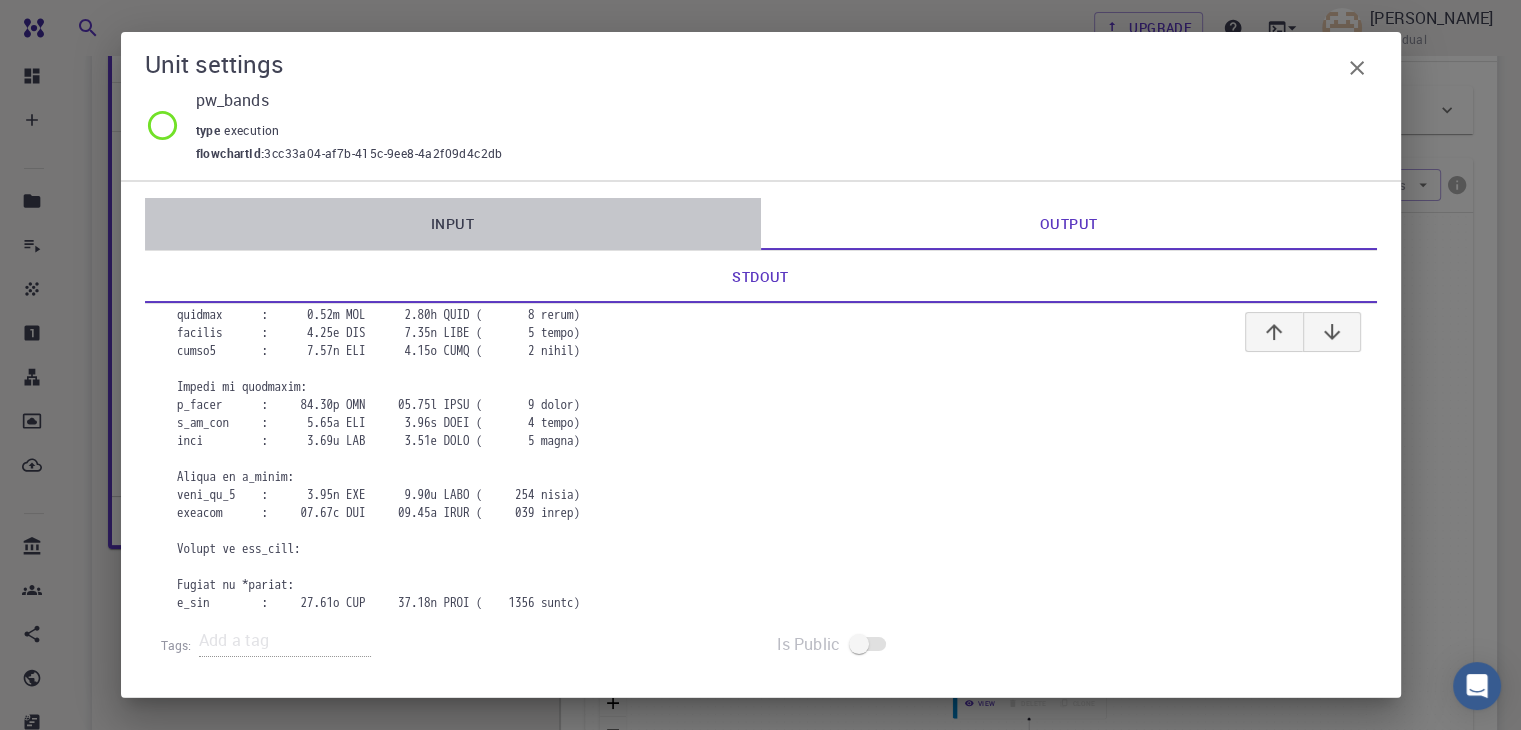 click on "Input" at bounding box center (453, 224) 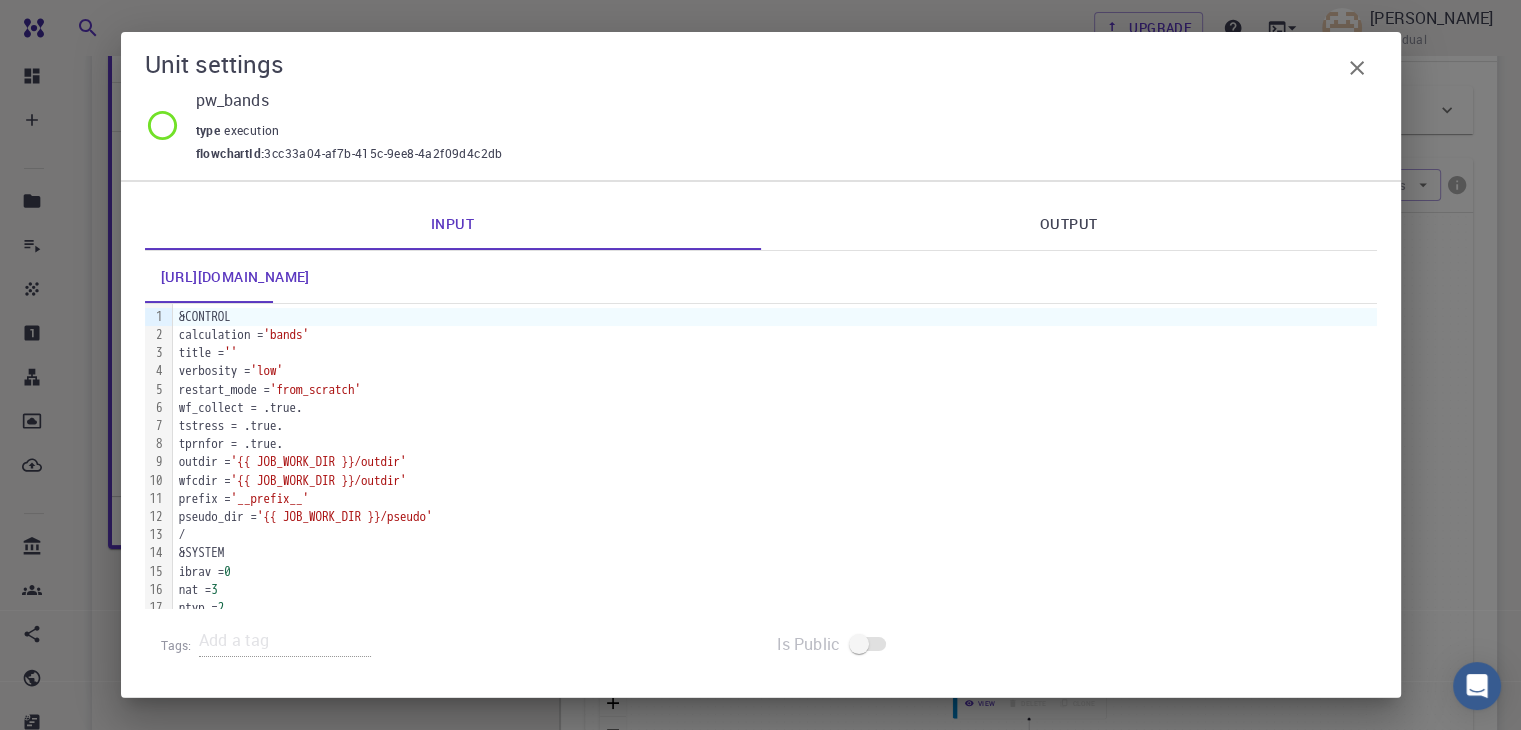 click on "Output" at bounding box center [1069, 224] 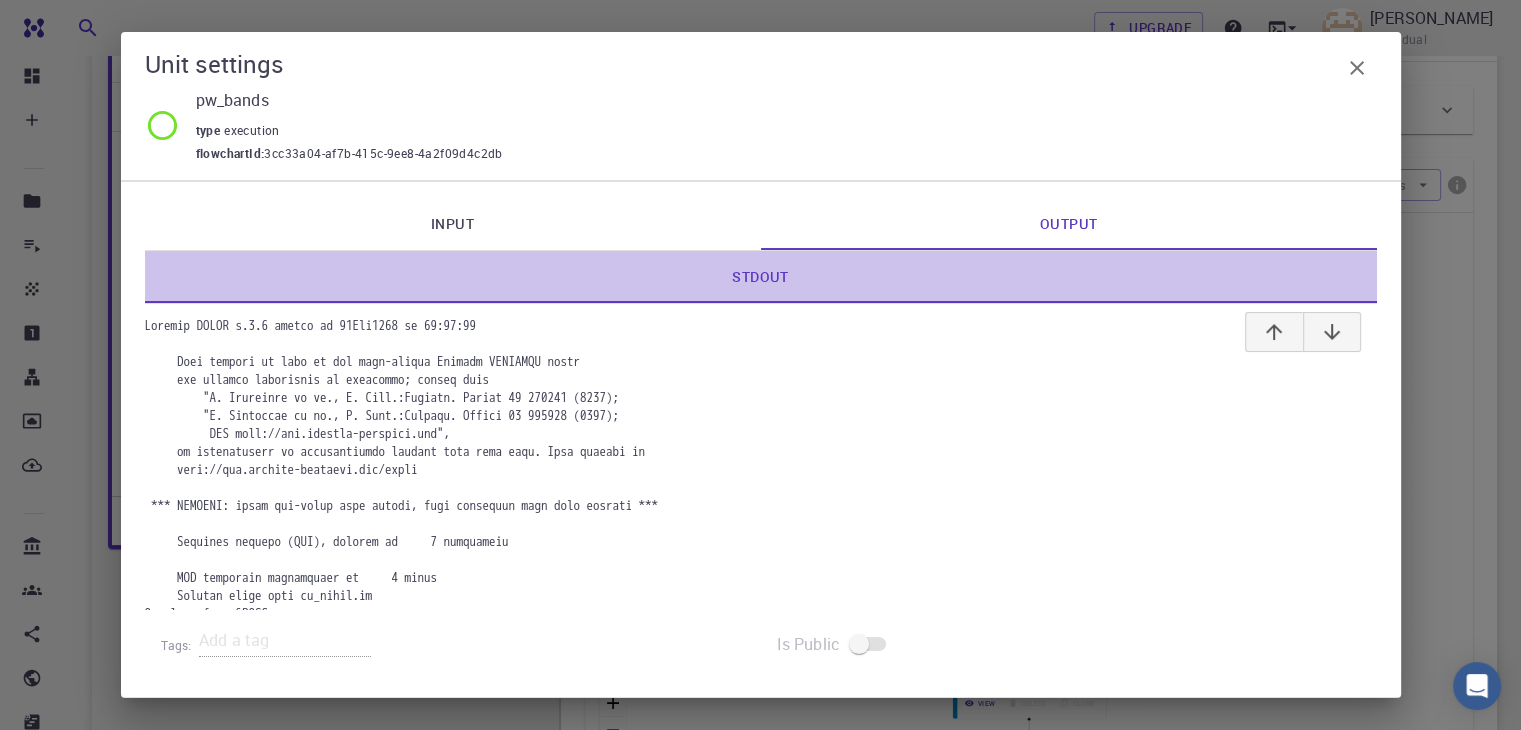 click on "Stdout" at bounding box center (761, 277) 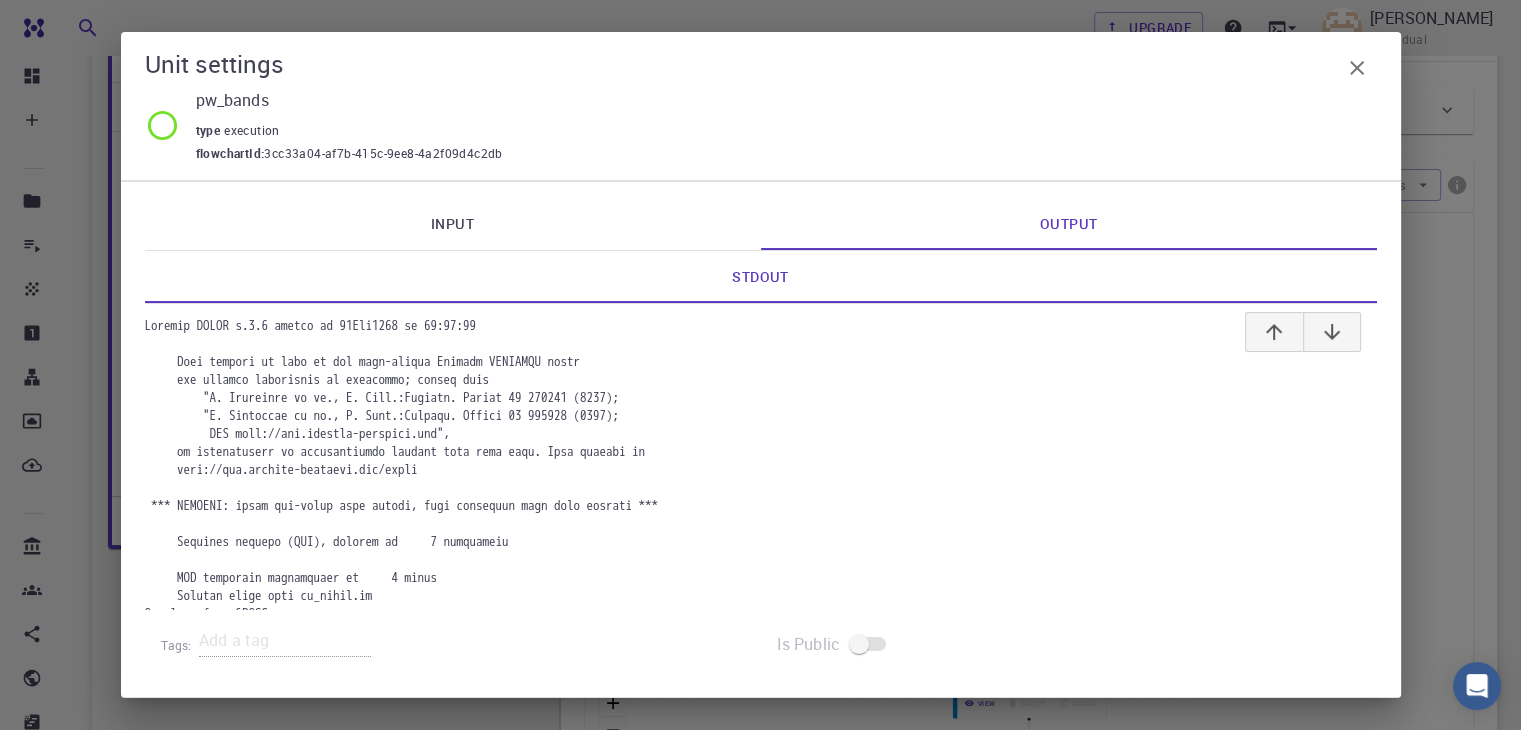click on "Stdout" at bounding box center (761, 277) 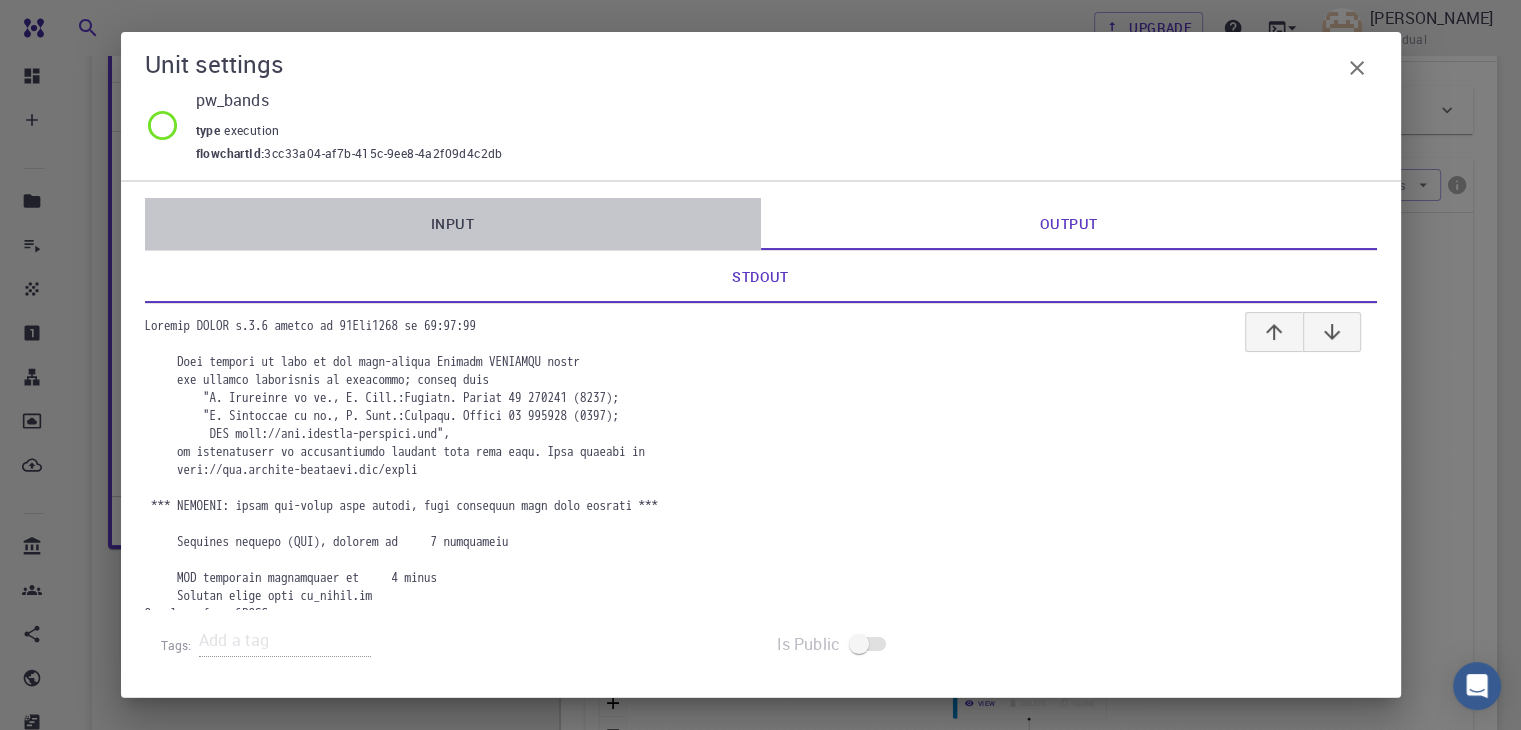 click on "Input" at bounding box center [453, 224] 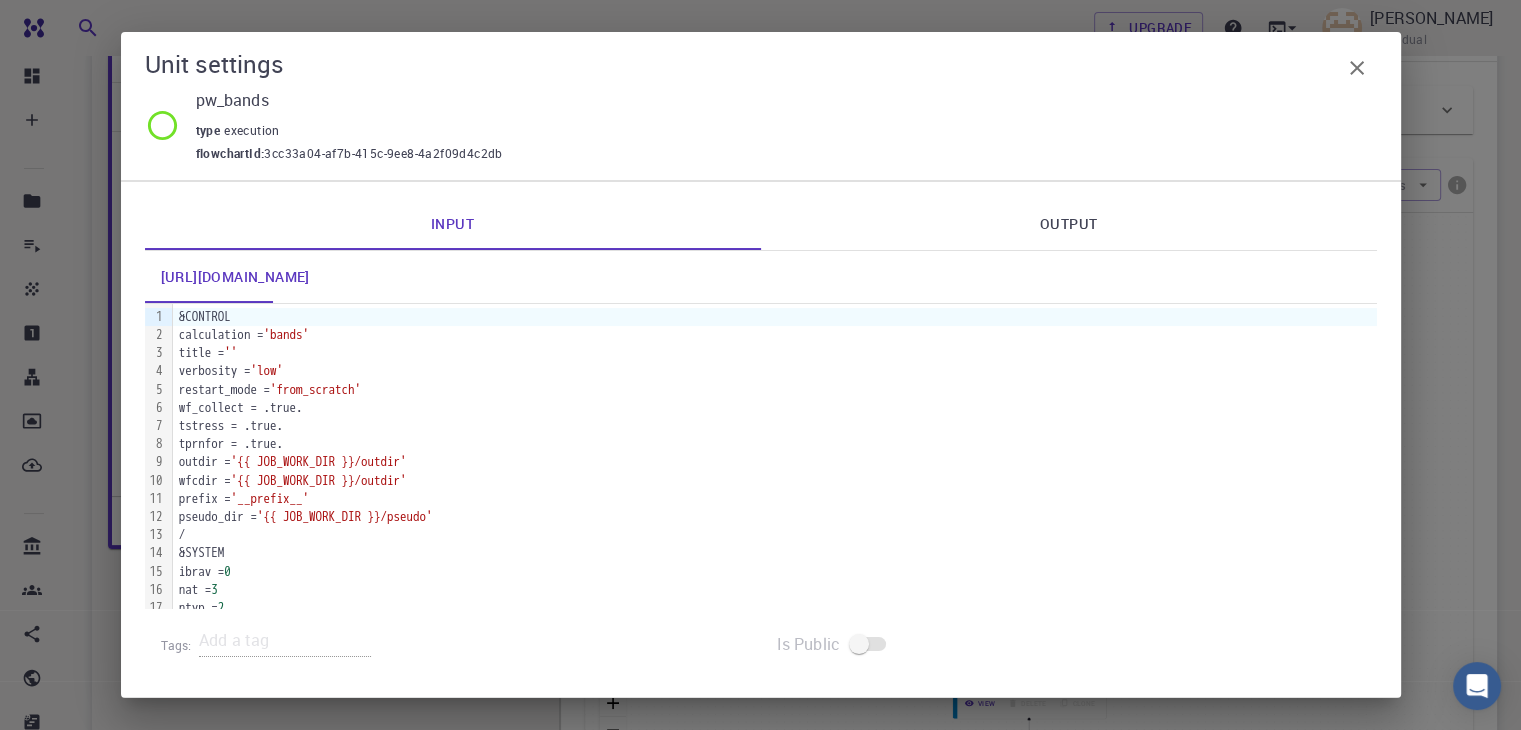 click on "Input" at bounding box center (453, 224) 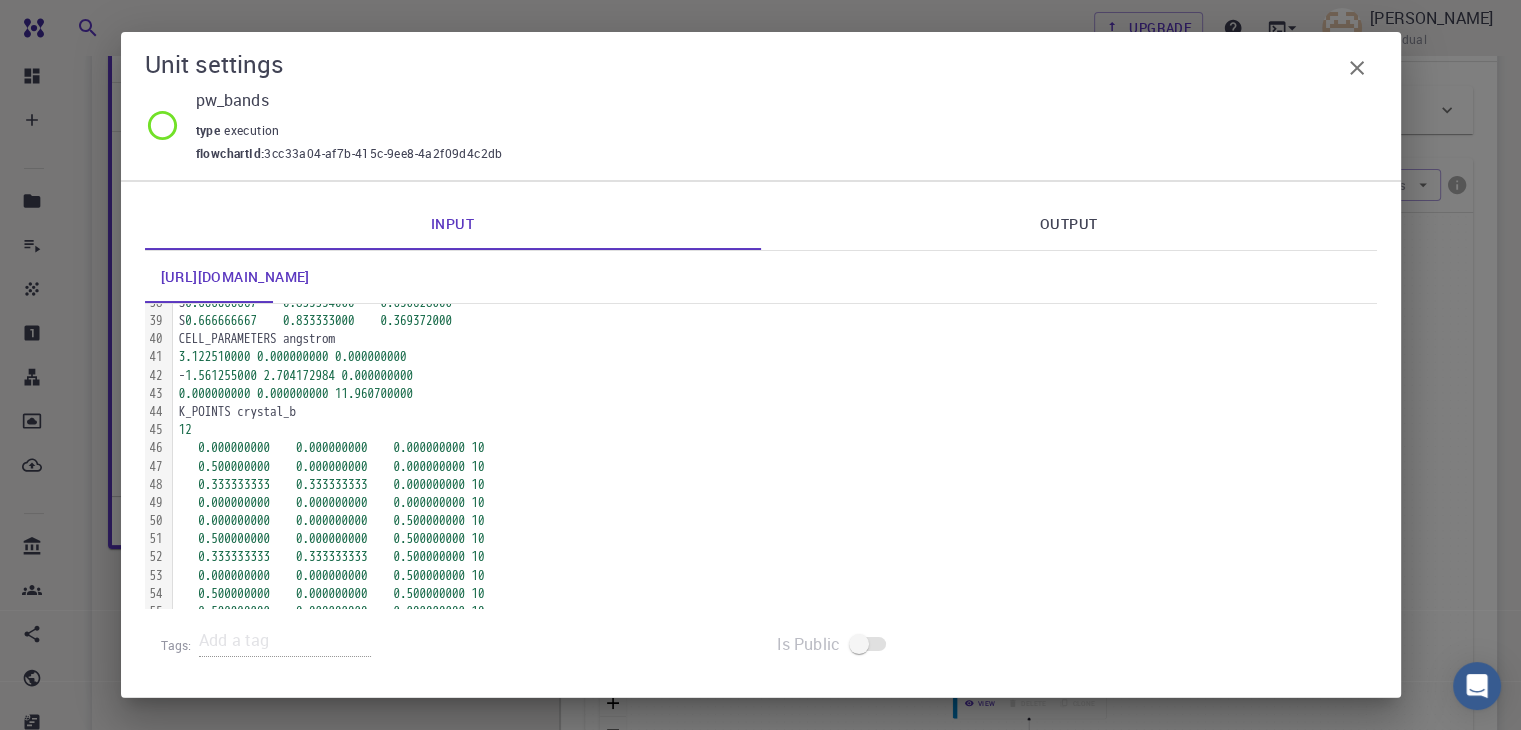scroll, scrollTop: 757, scrollLeft: 0, axis: vertical 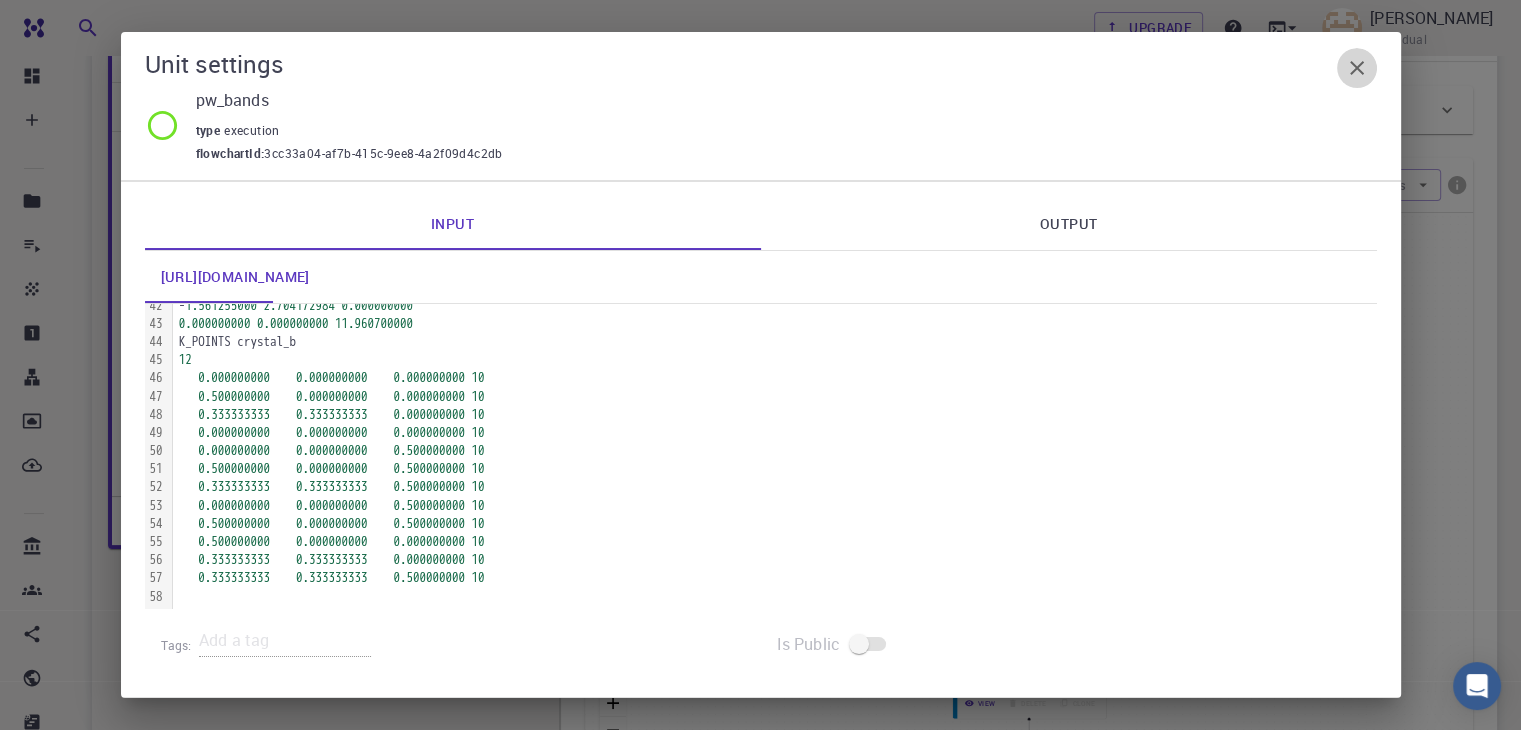 click 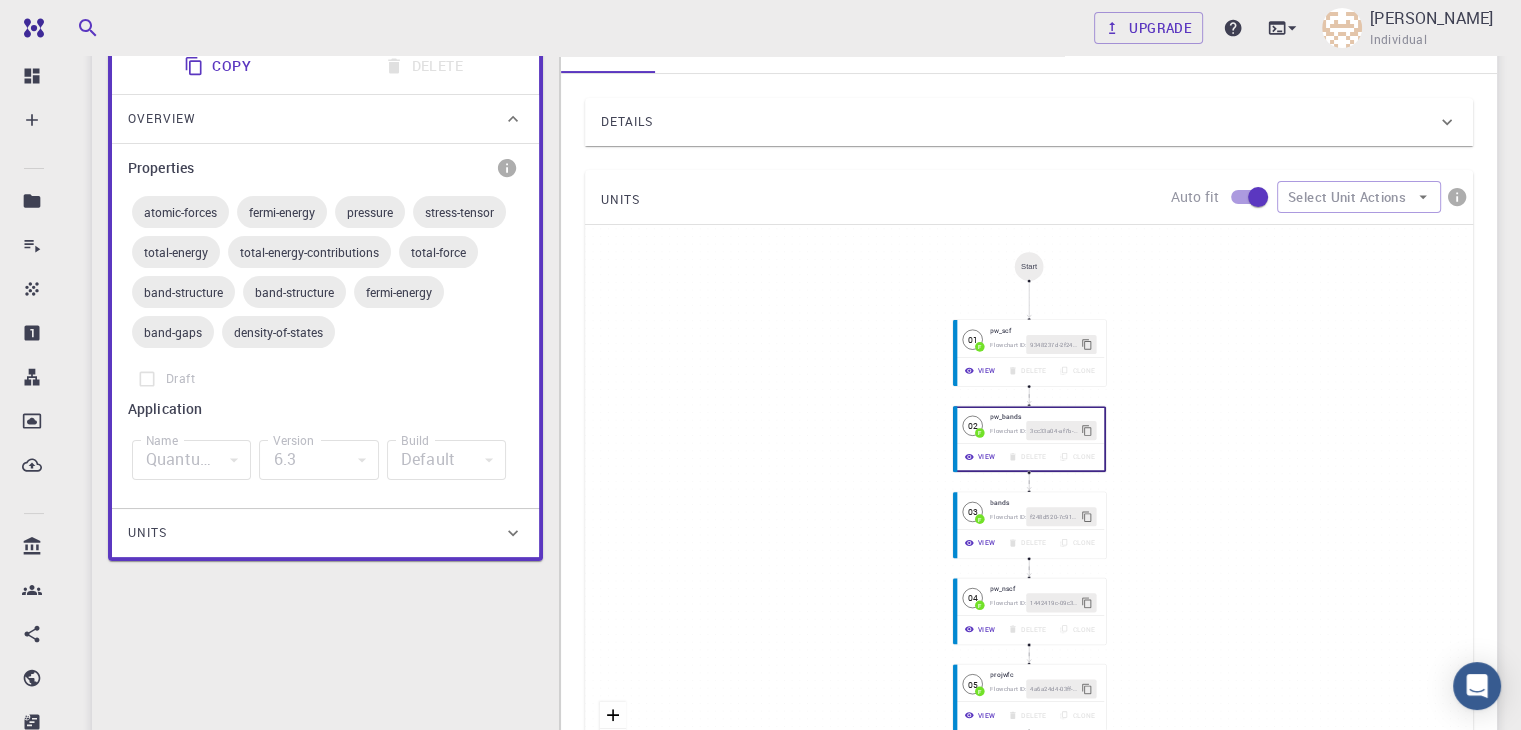 scroll, scrollTop: 375, scrollLeft: 0, axis: vertical 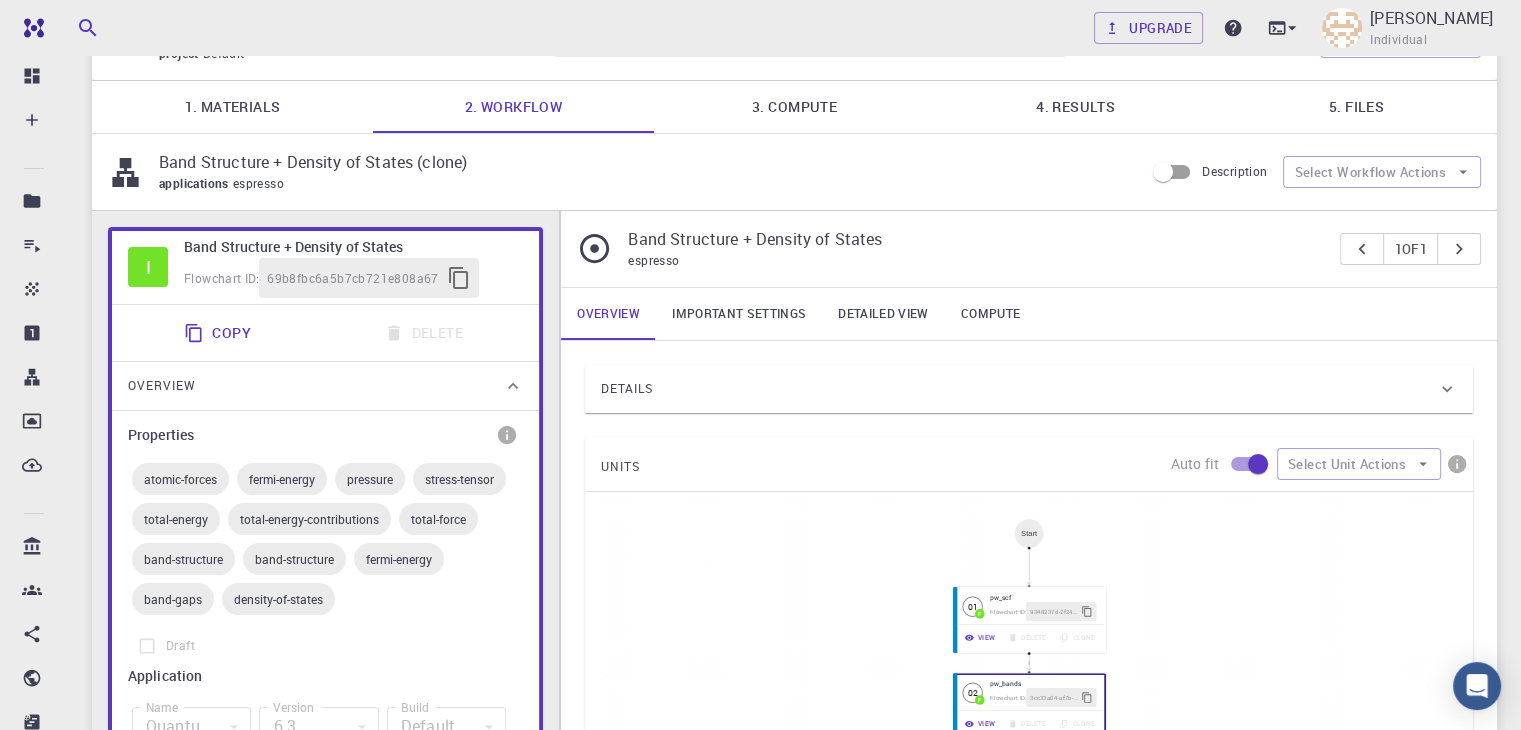 click on "Compute" at bounding box center (990, 314) 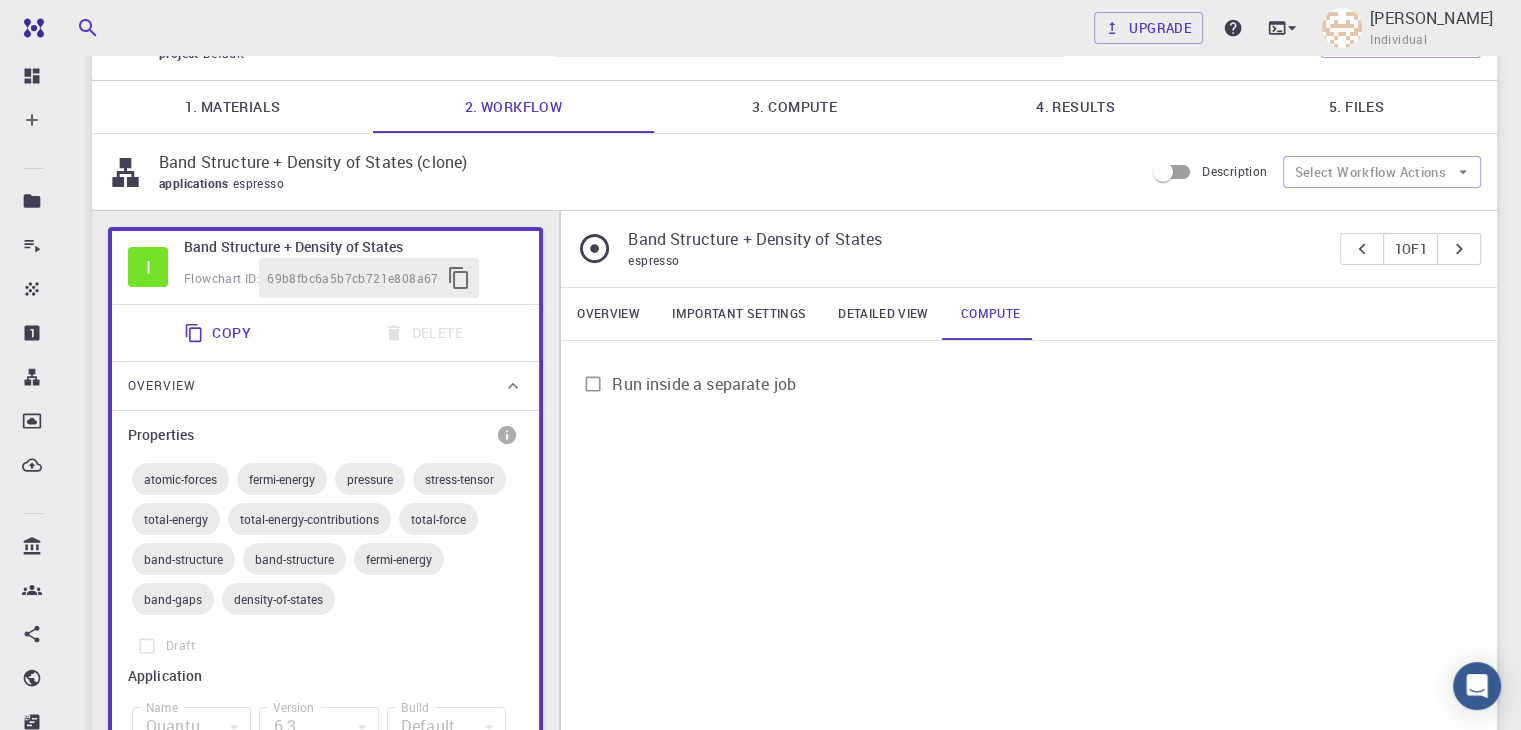click on "Overview" at bounding box center [608, 314] 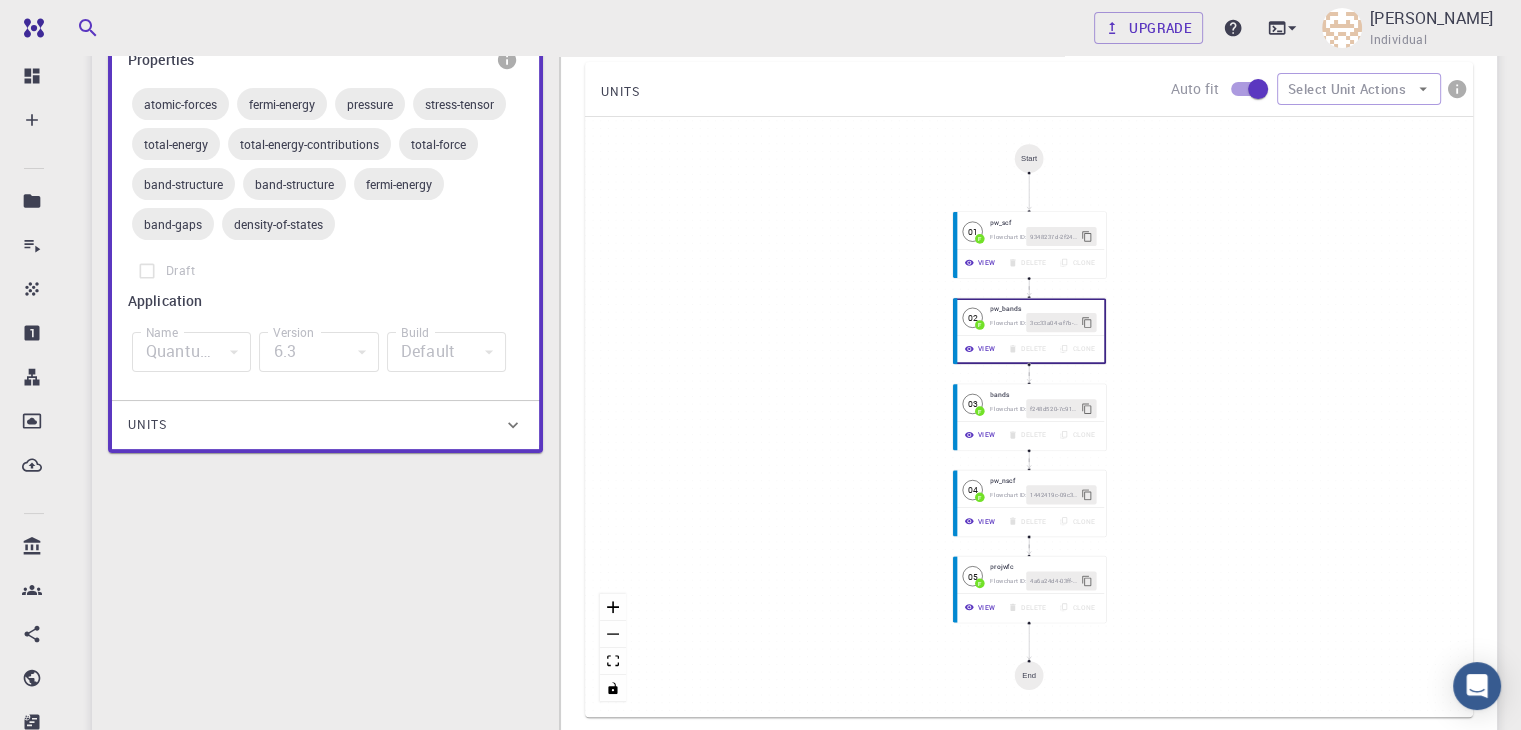 scroll, scrollTop: 500, scrollLeft: 0, axis: vertical 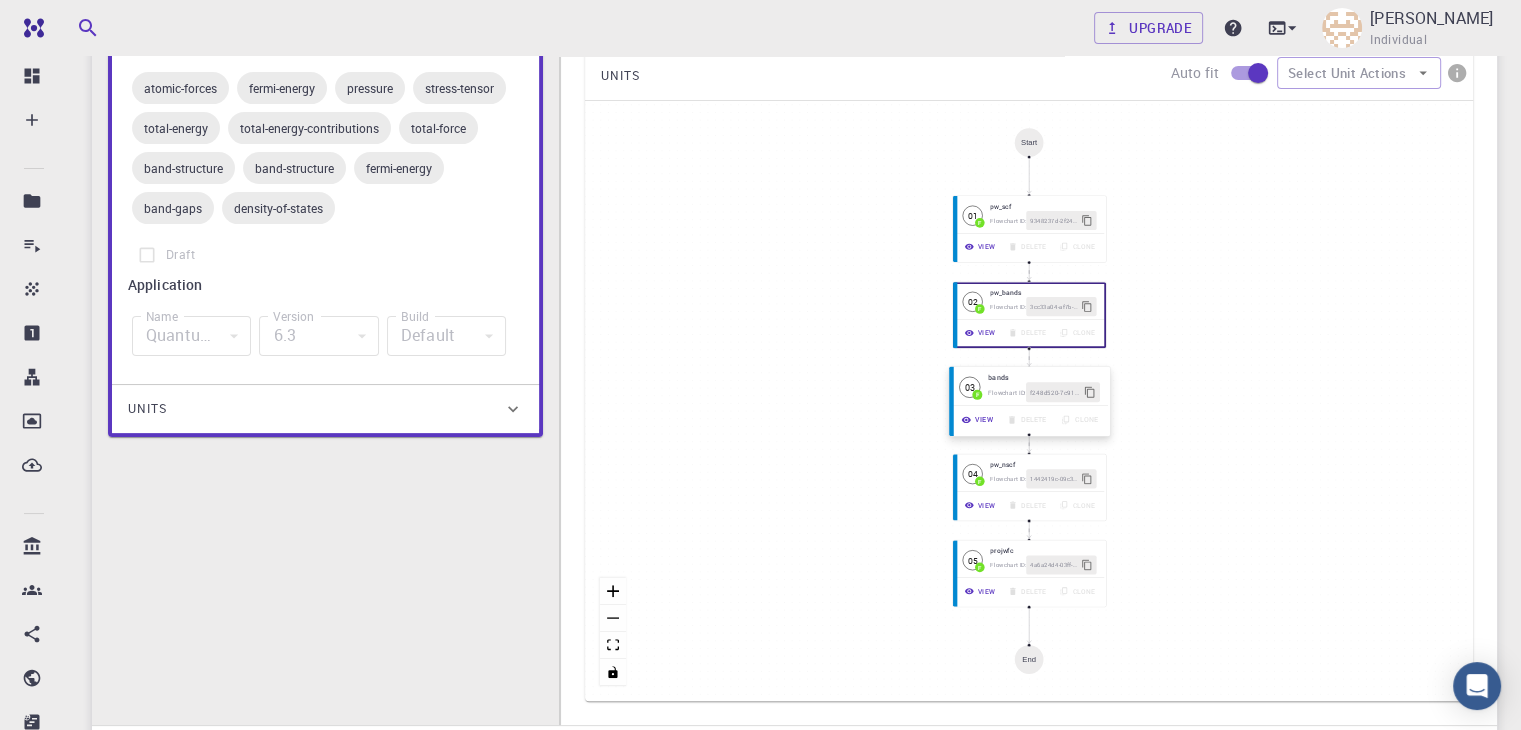 click 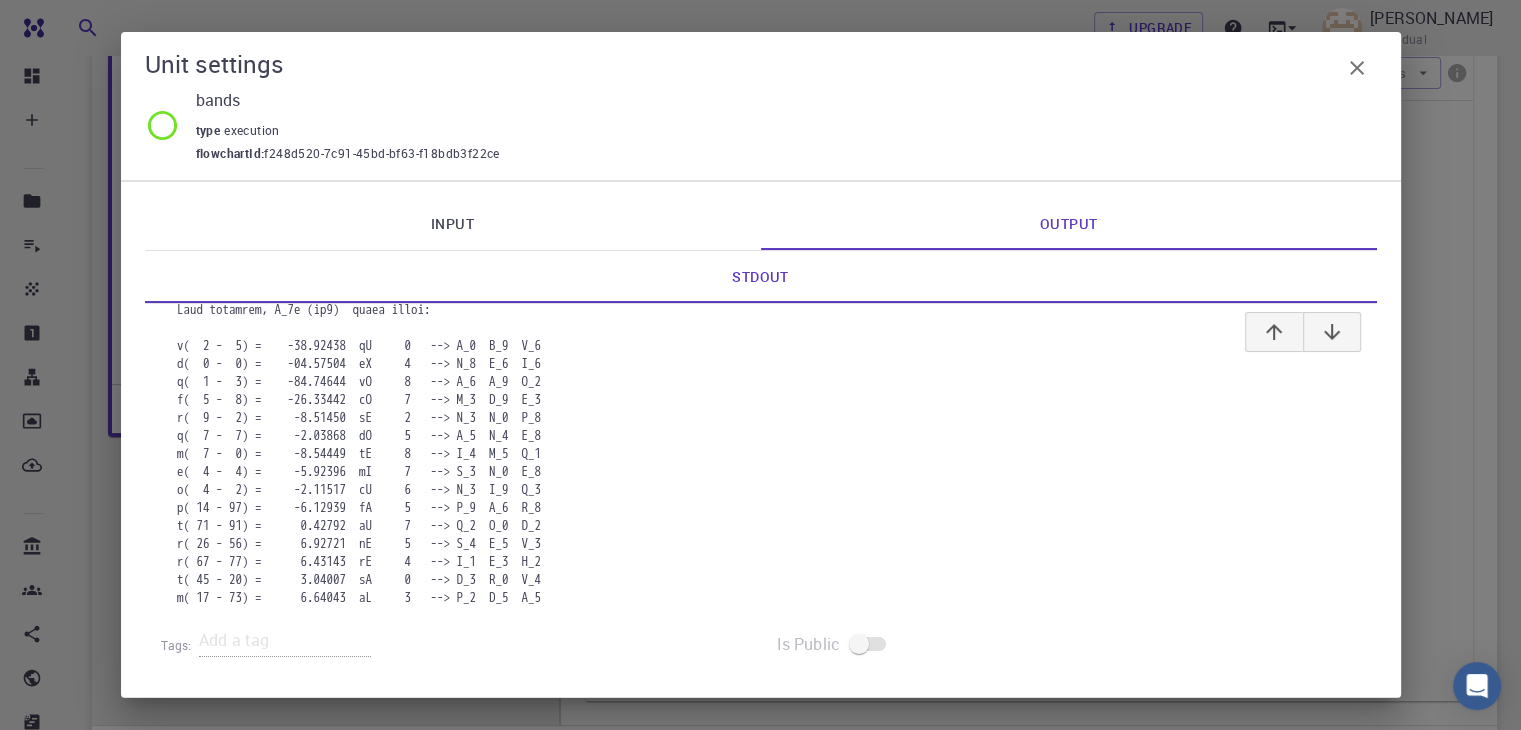 scroll, scrollTop: 25211, scrollLeft: 0, axis: vertical 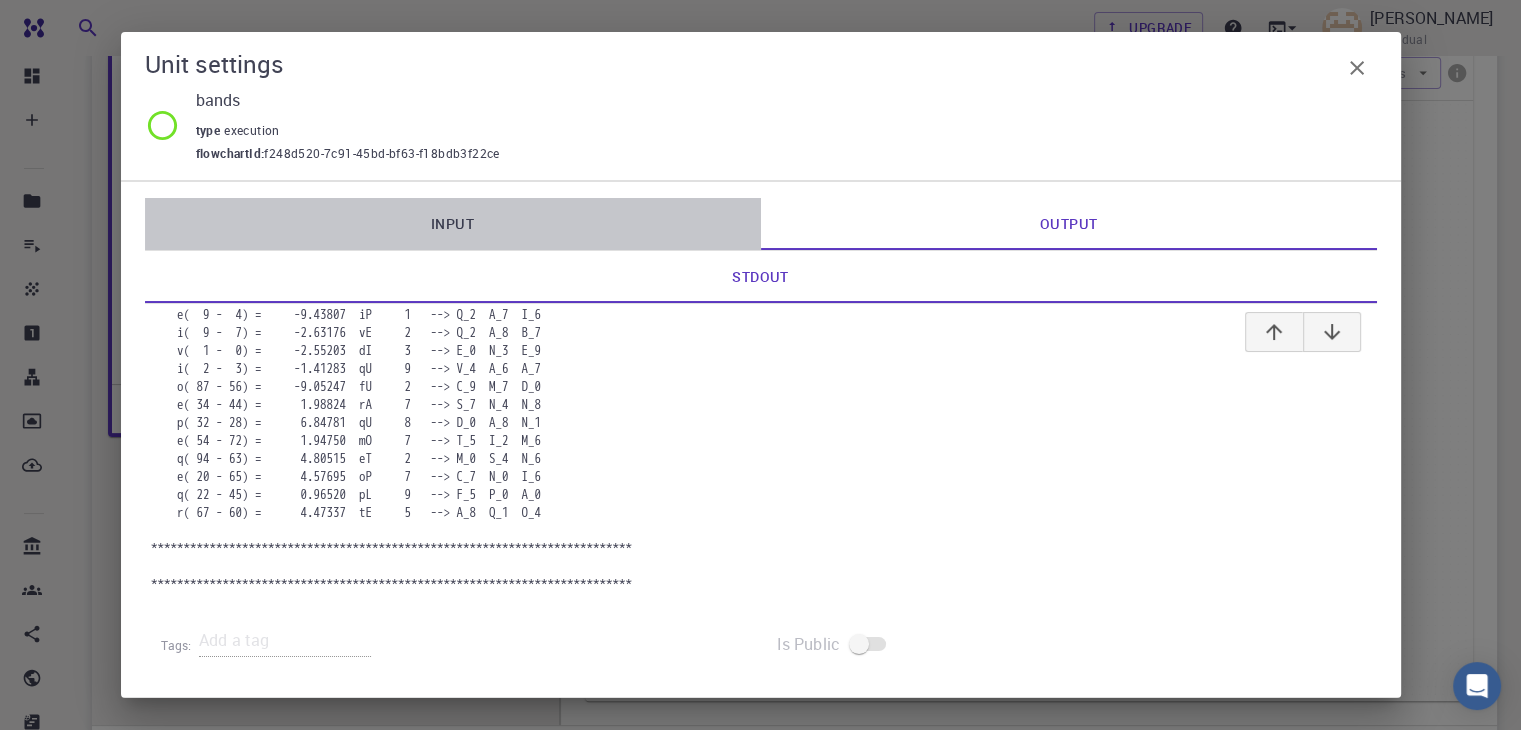 click on "Input" at bounding box center (453, 224) 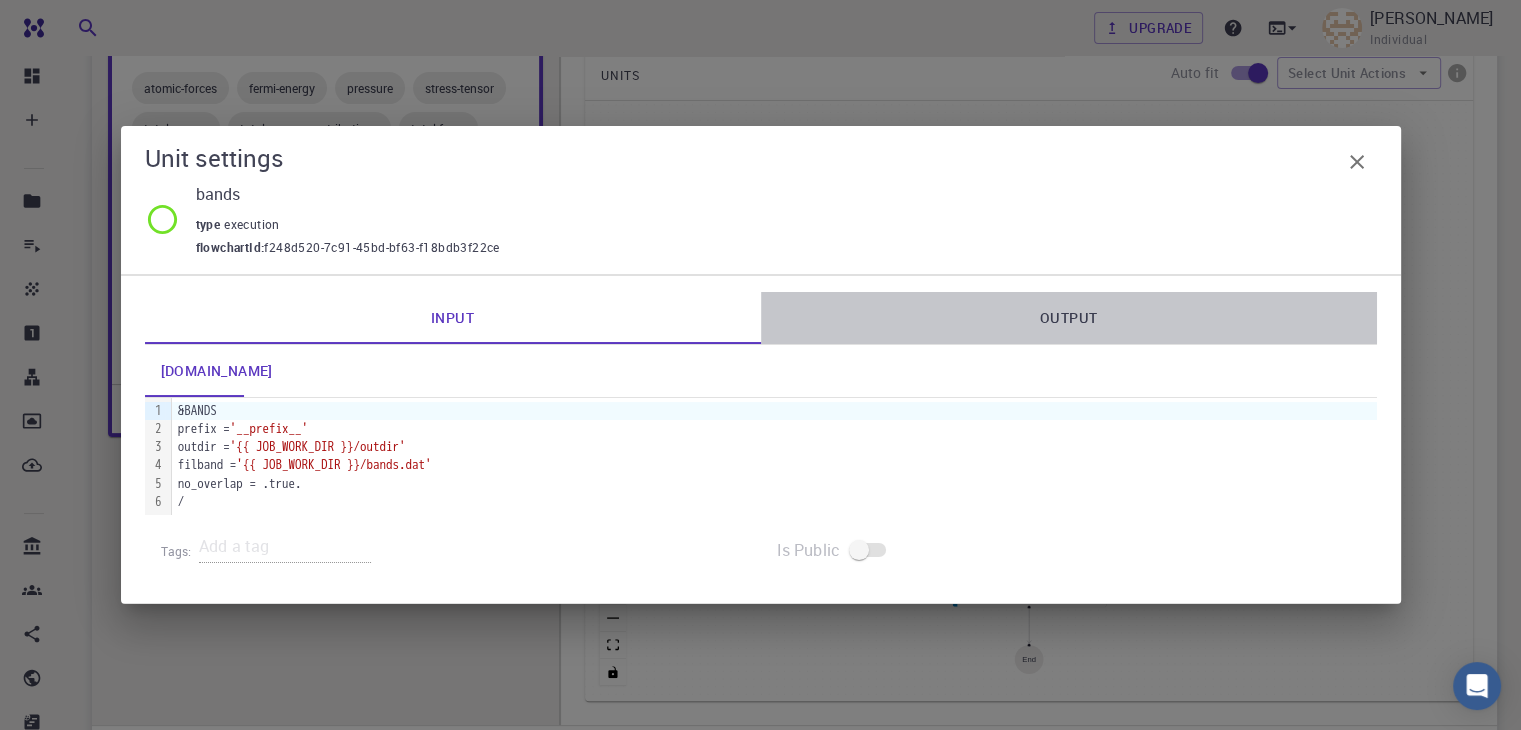 click on "Output" at bounding box center [1069, 318] 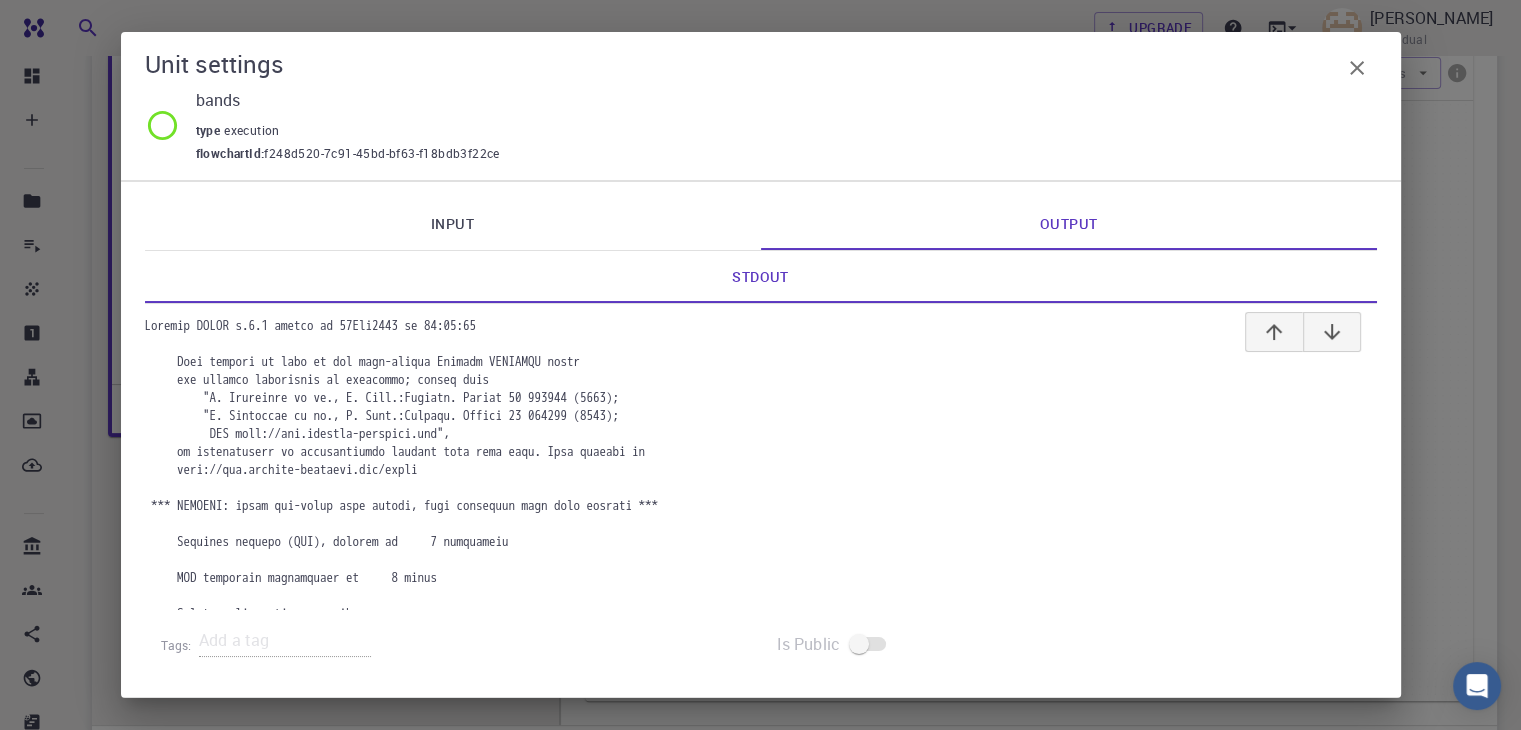 drag, startPoint x: 596, startPoint y: 421, endPoint x: 603, endPoint y: 700, distance: 279.0878 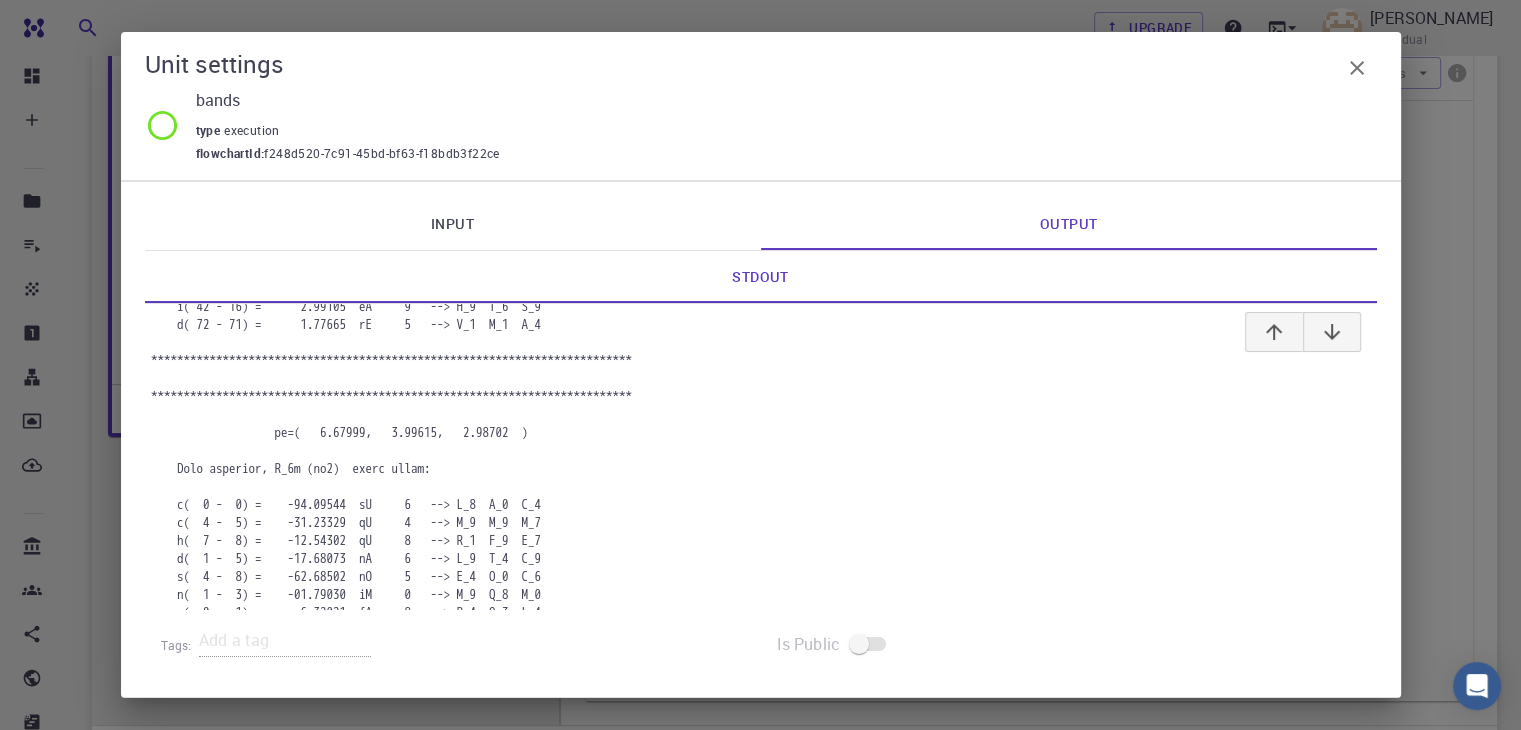 scroll, scrollTop: 25210, scrollLeft: 0, axis: vertical 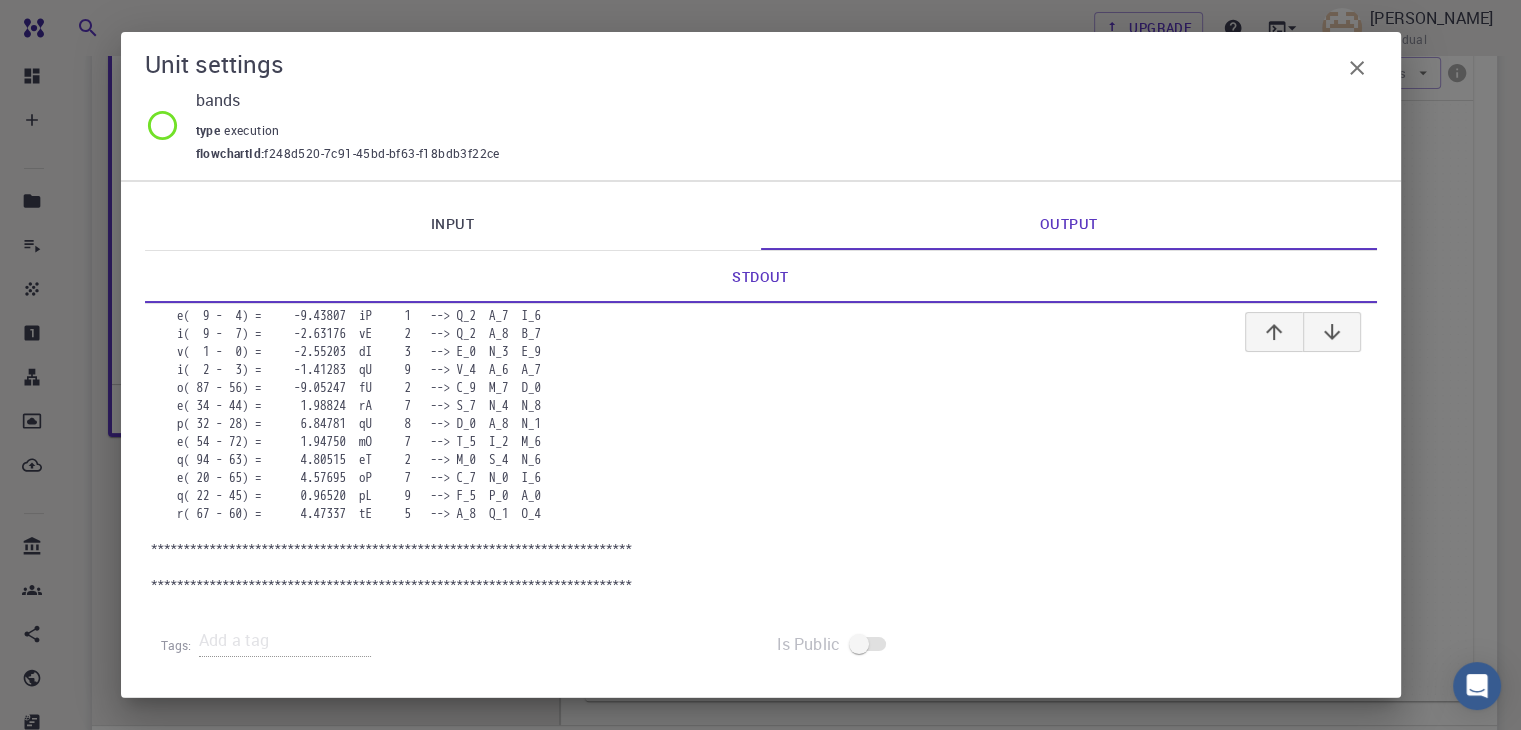 drag, startPoint x: 1238, startPoint y: 562, endPoint x: 1231, endPoint y: 727, distance: 165.14842 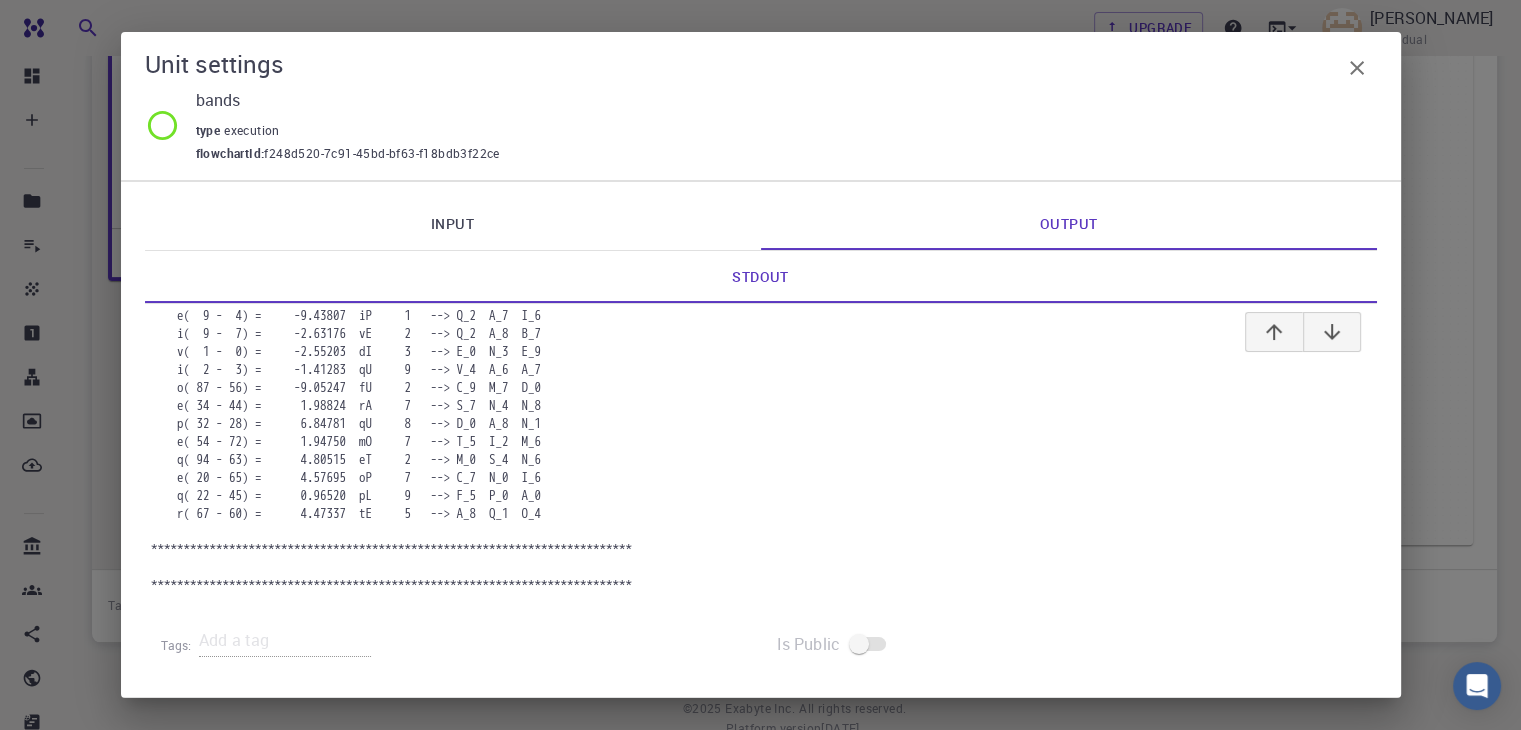 scroll, scrollTop: 723, scrollLeft: 0, axis: vertical 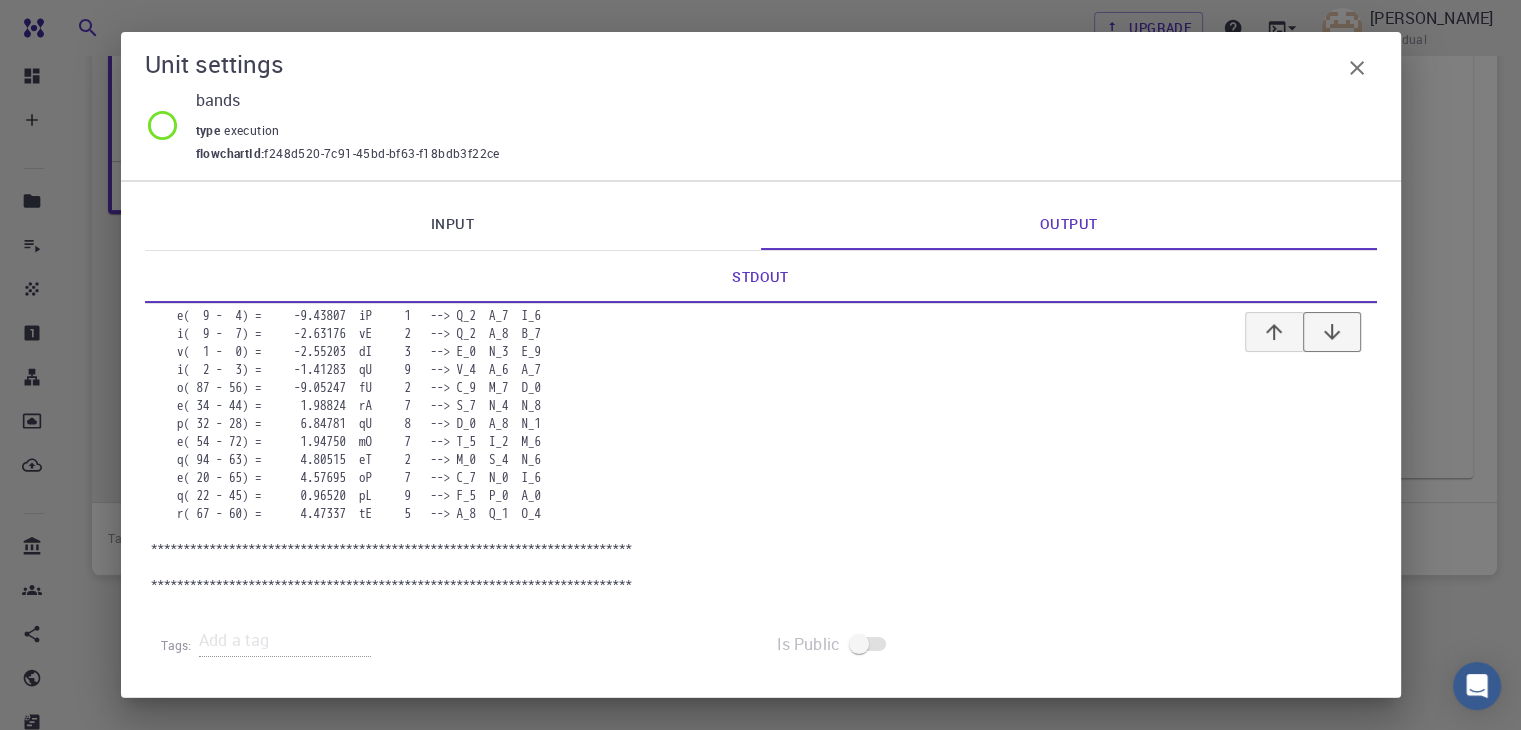 click 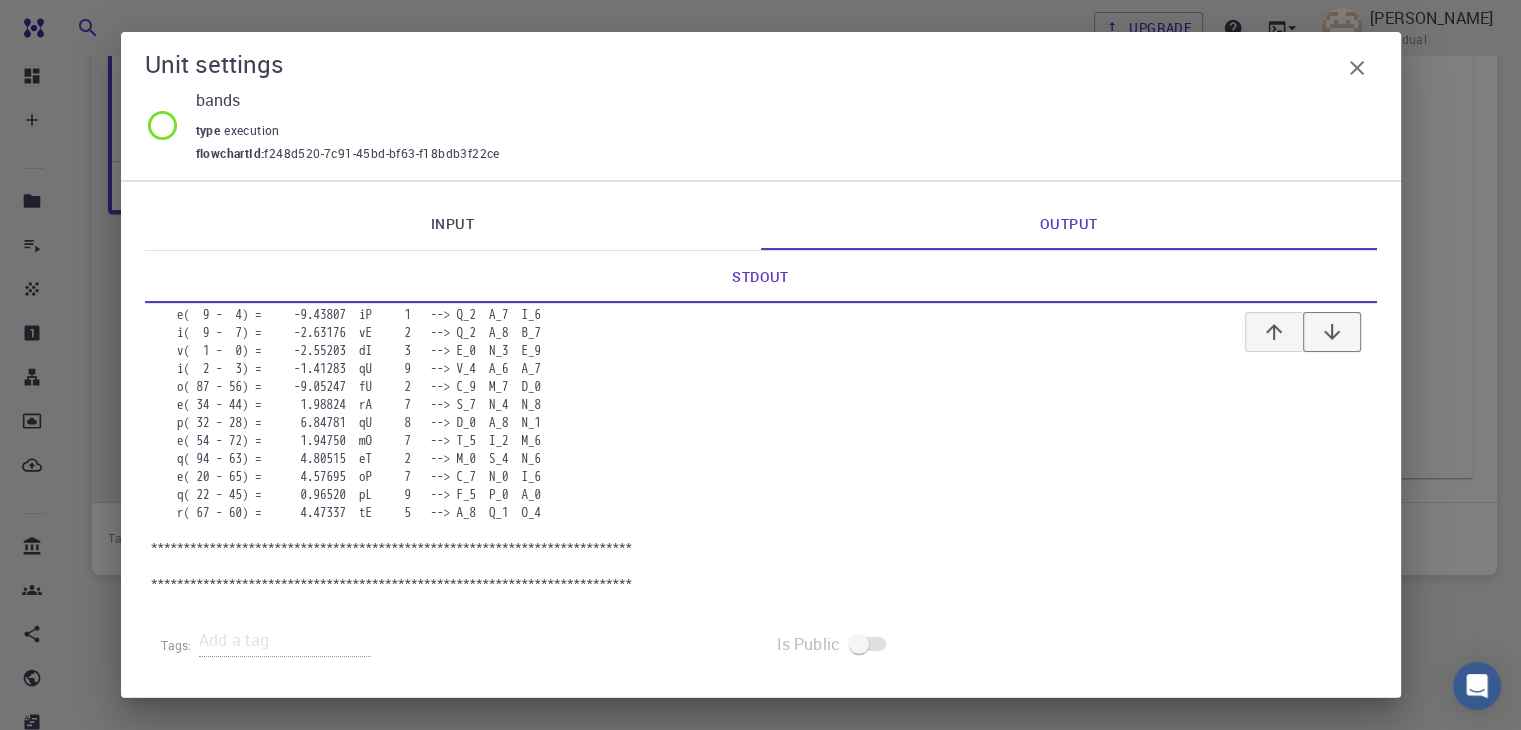 click 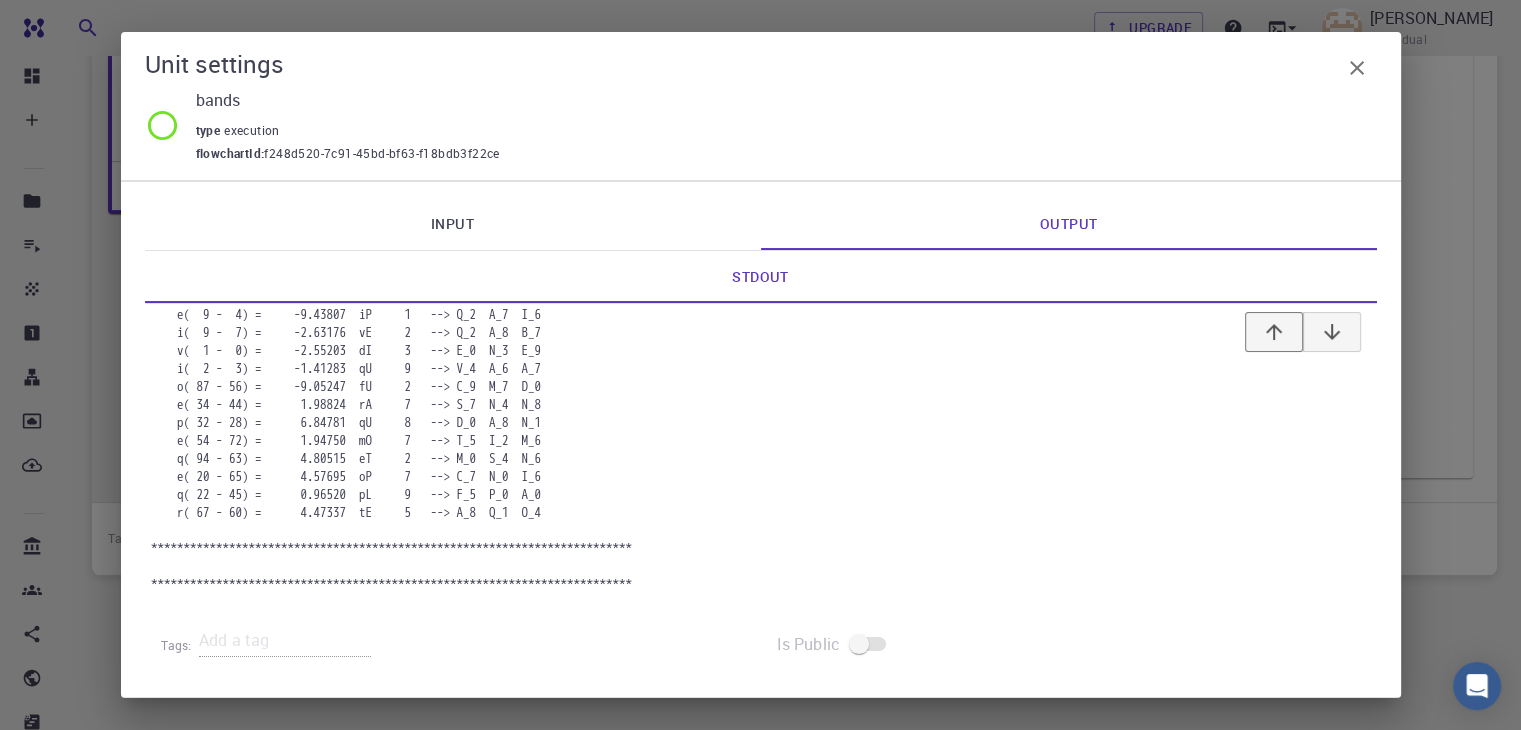 click at bounding box center (1274, 332) 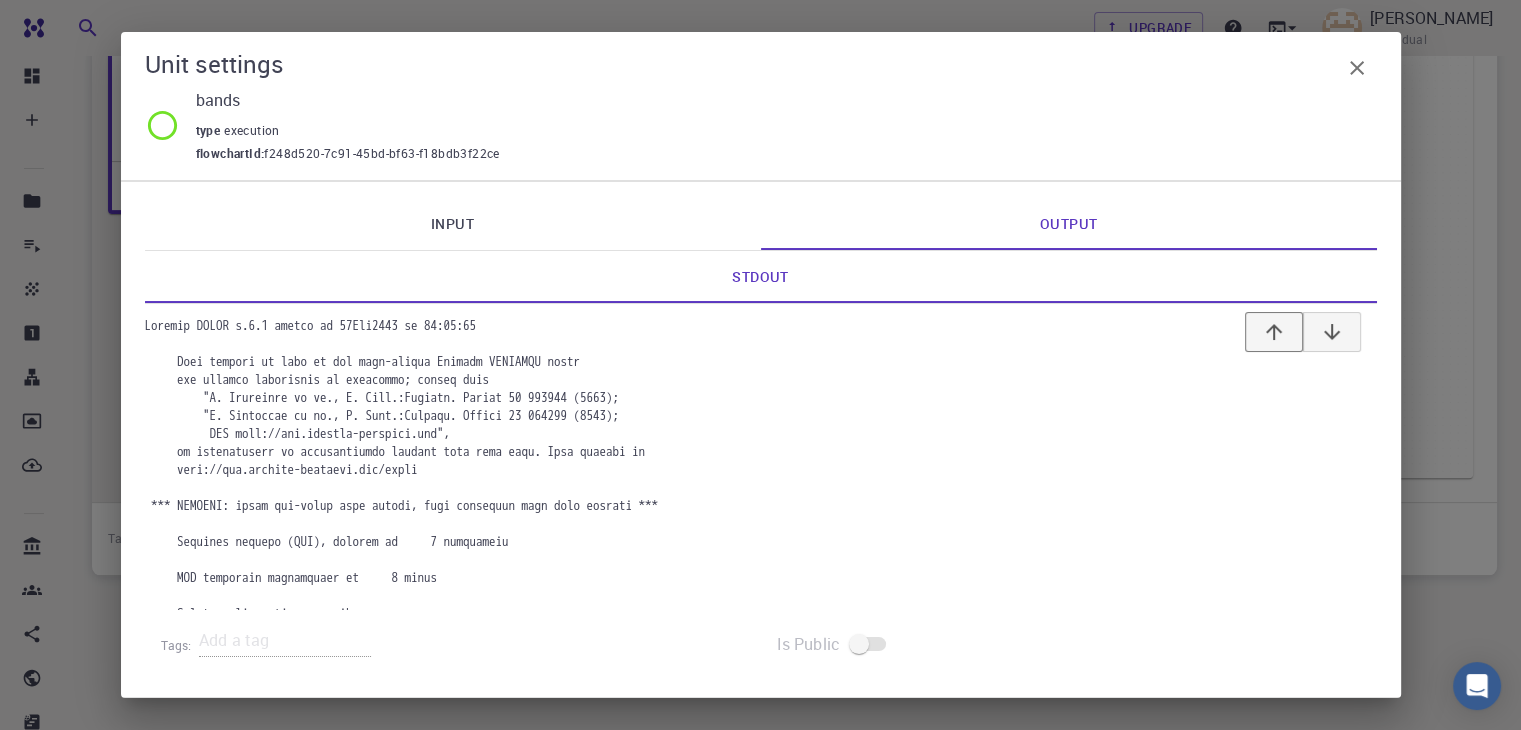 click 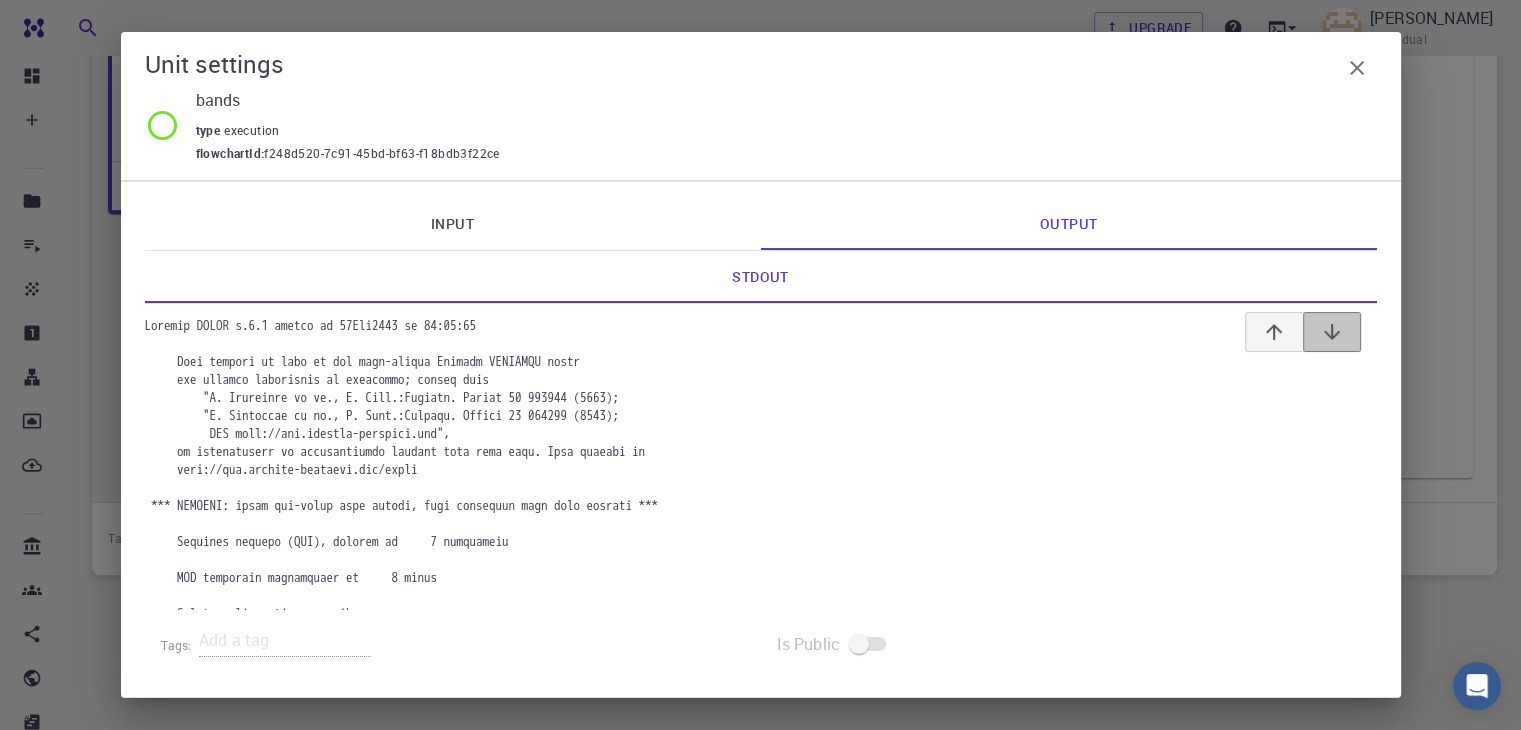 click at bounding box center (1332, 332) 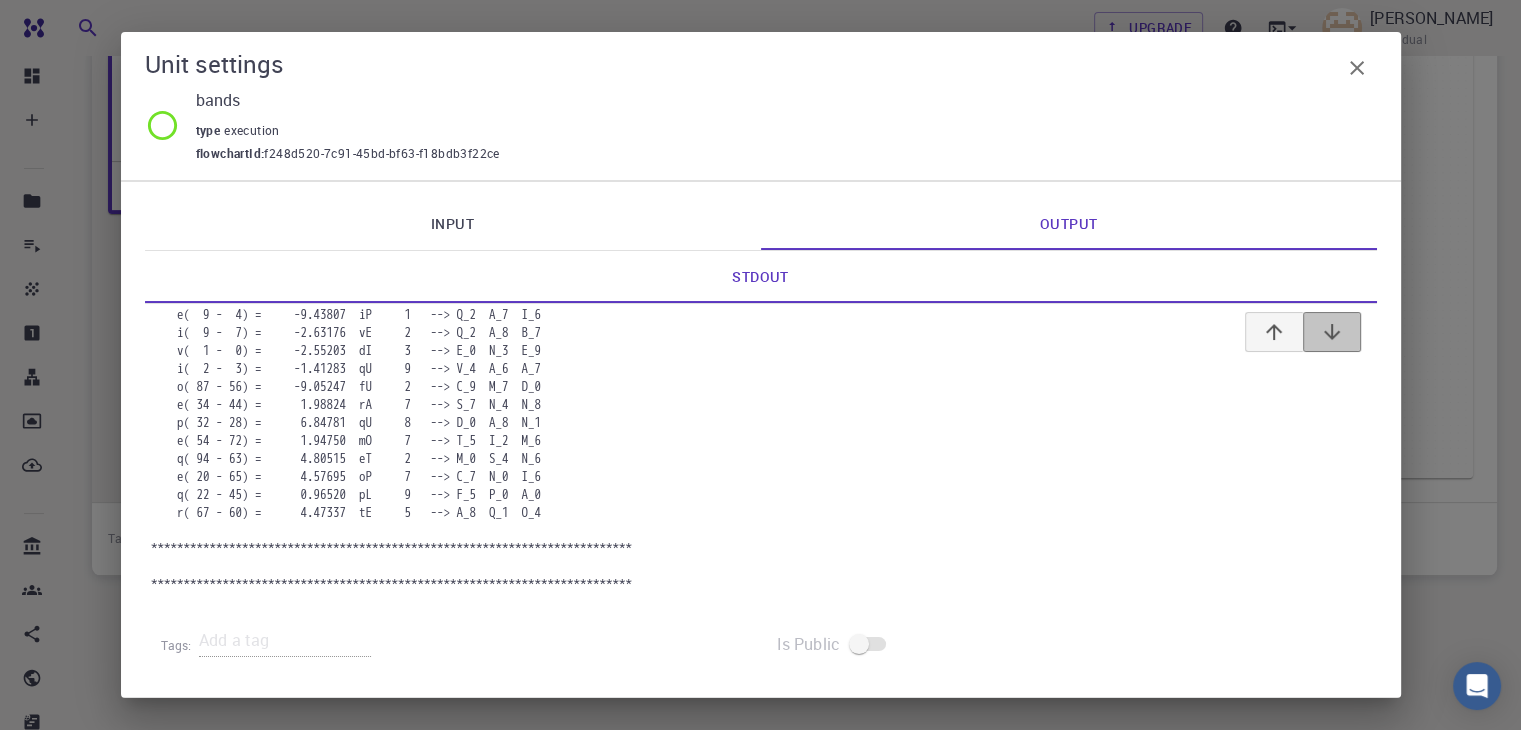 click at bounding box center (1332, 332) 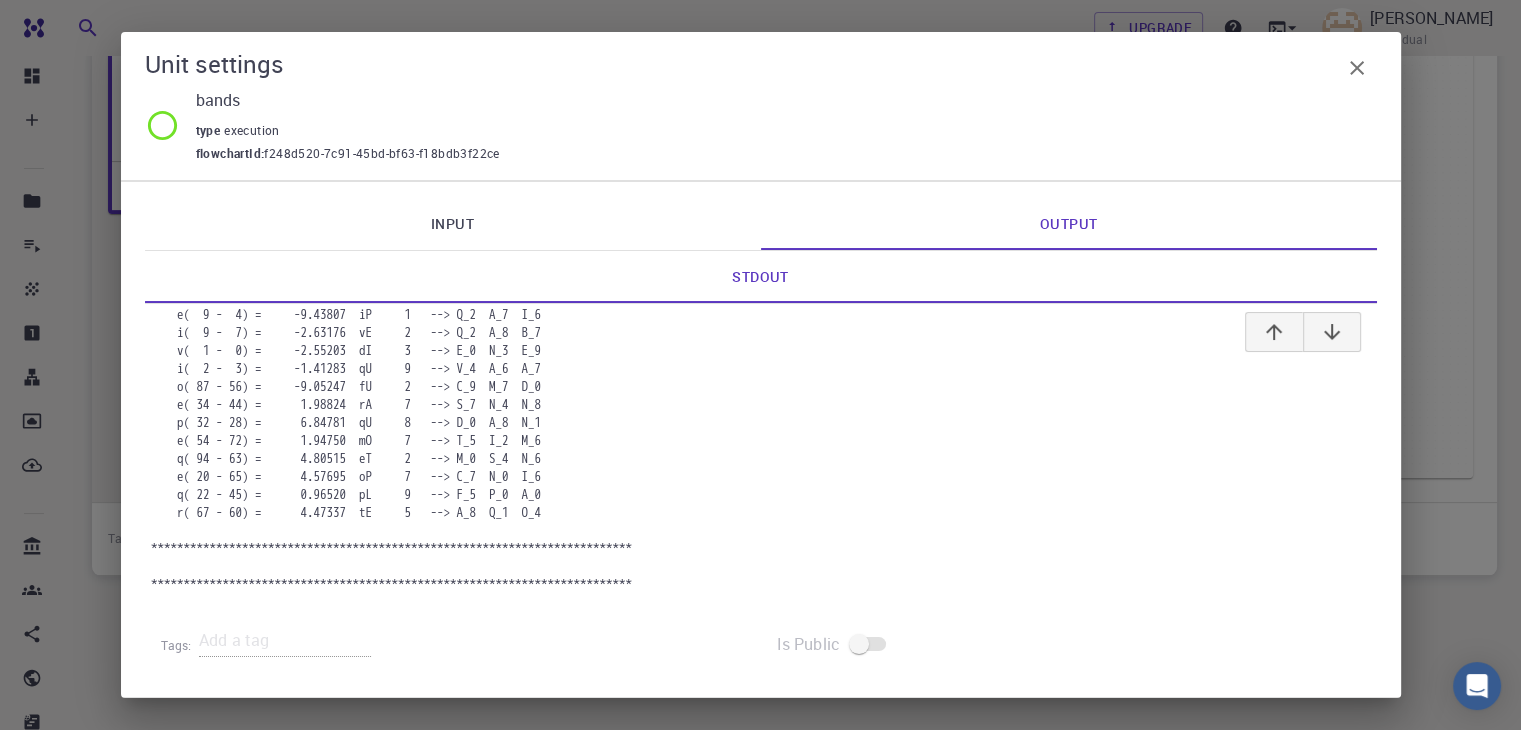 click 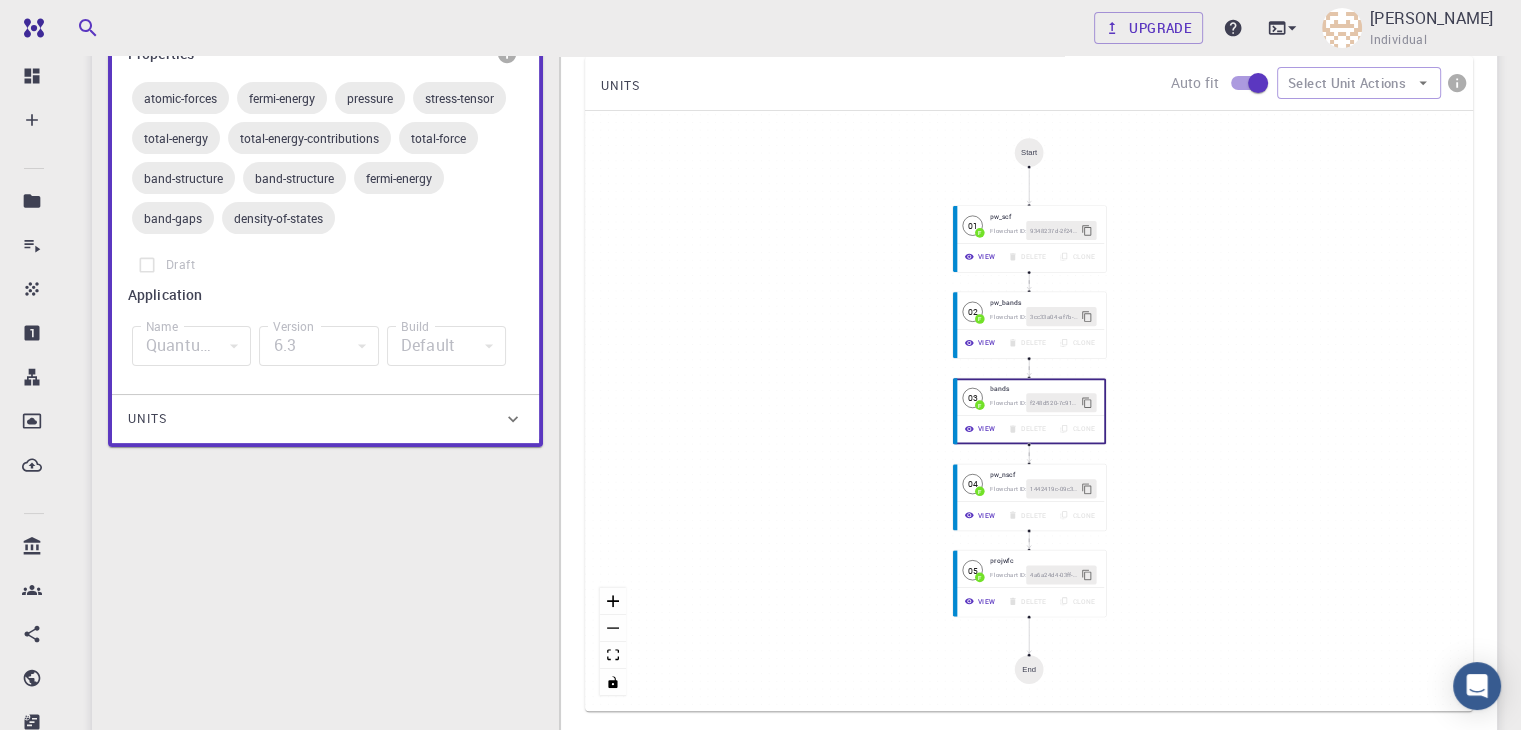 scroll, scrollTop: 484, scrollLeft: 0, axis: vertical 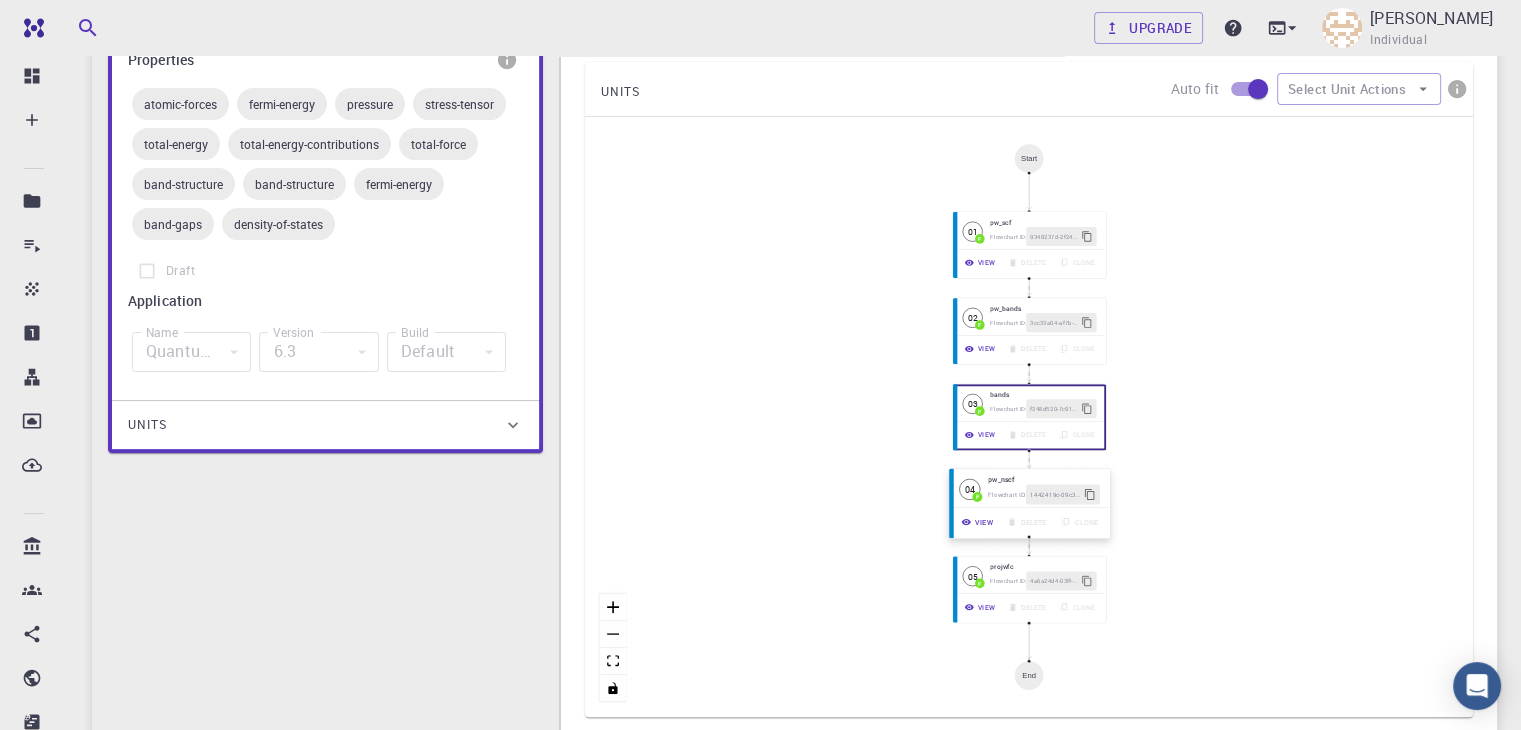 click 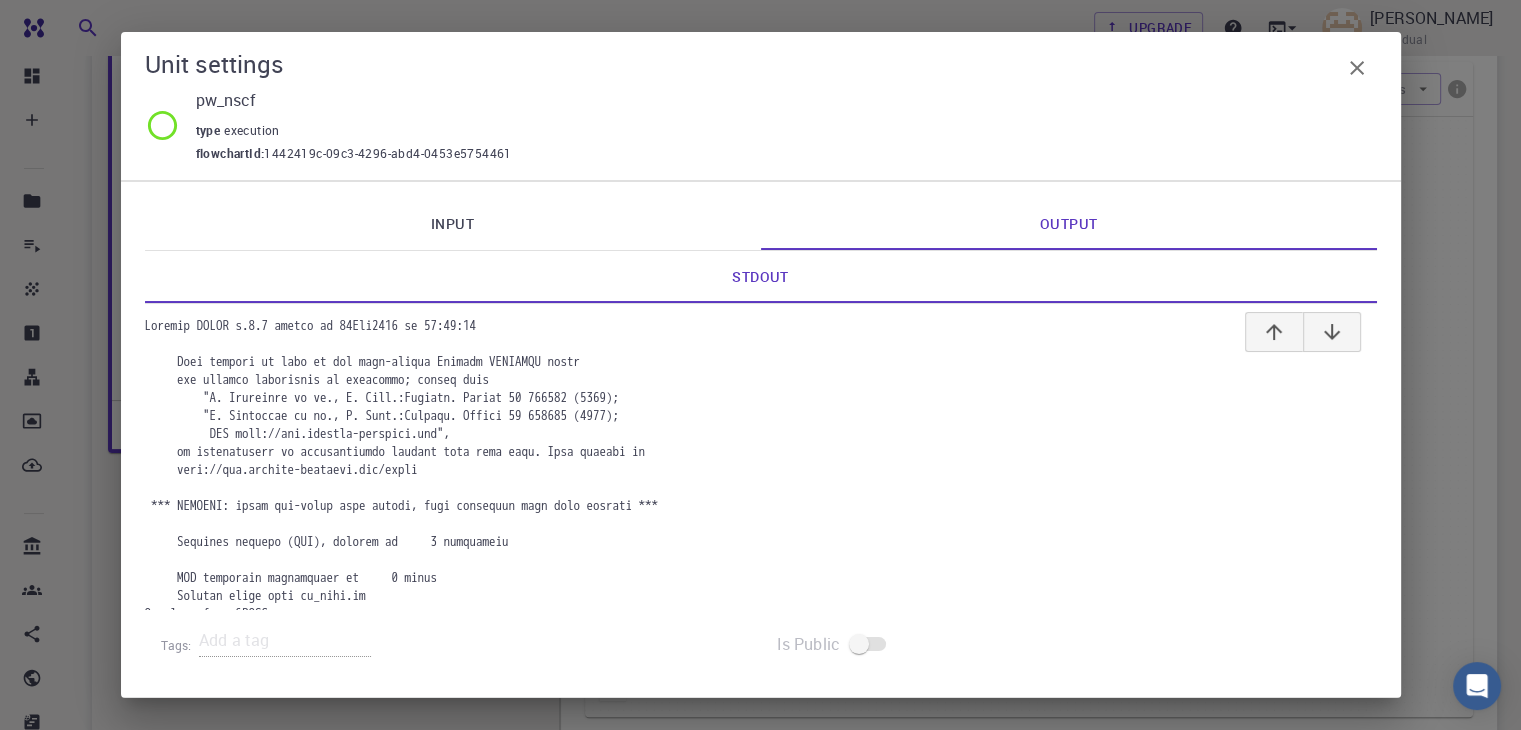 scroll, scrollTop: 2943, scrollLeft: 0, axis: vertical 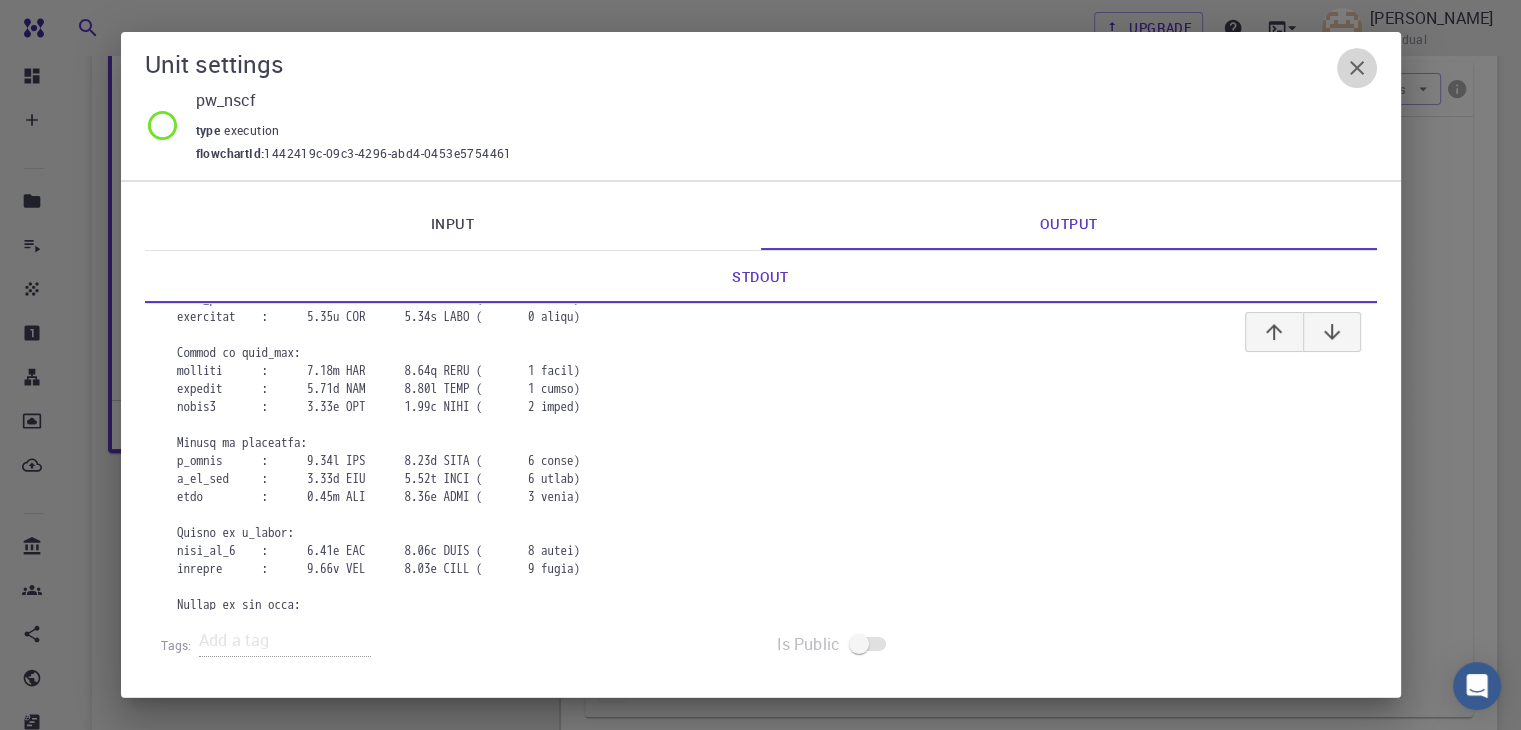 click 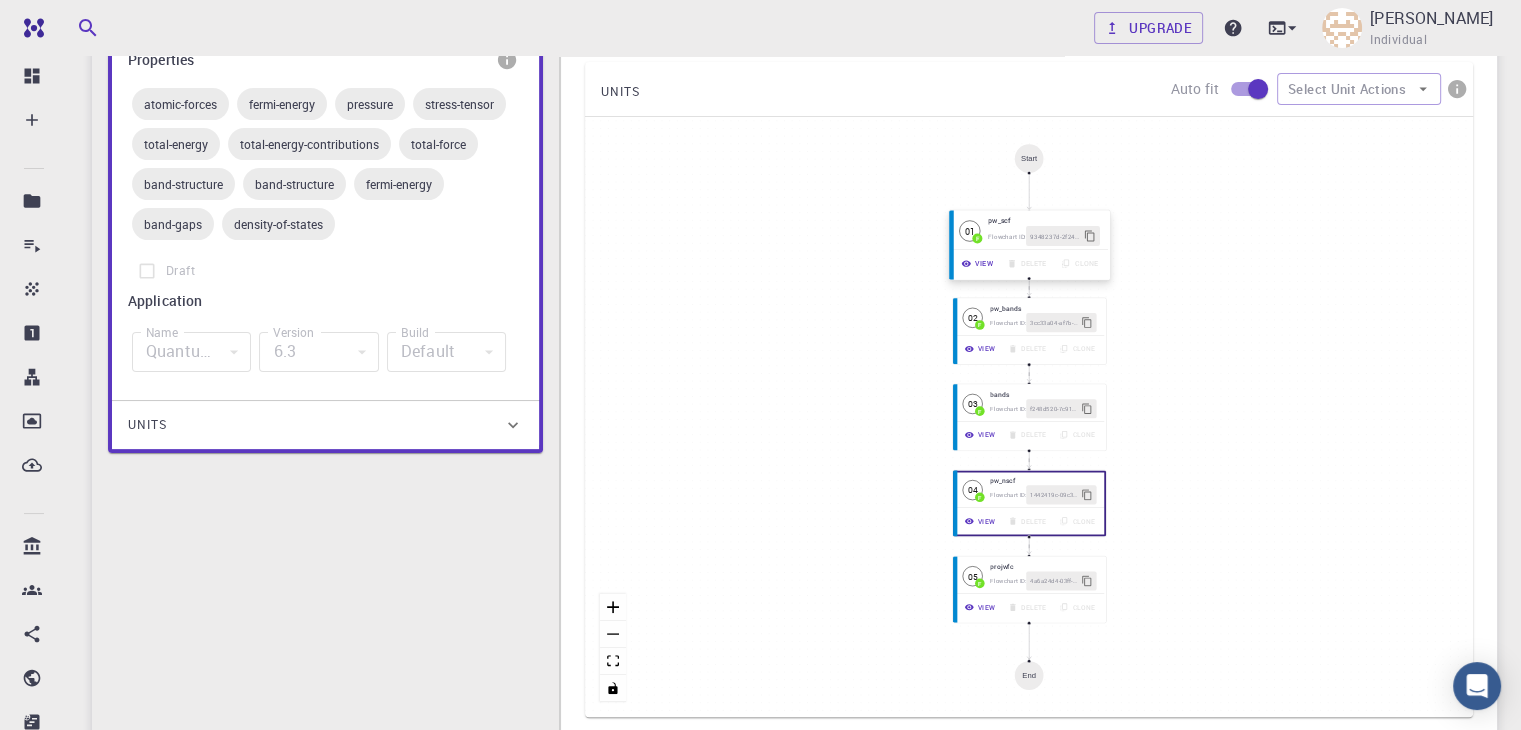 click 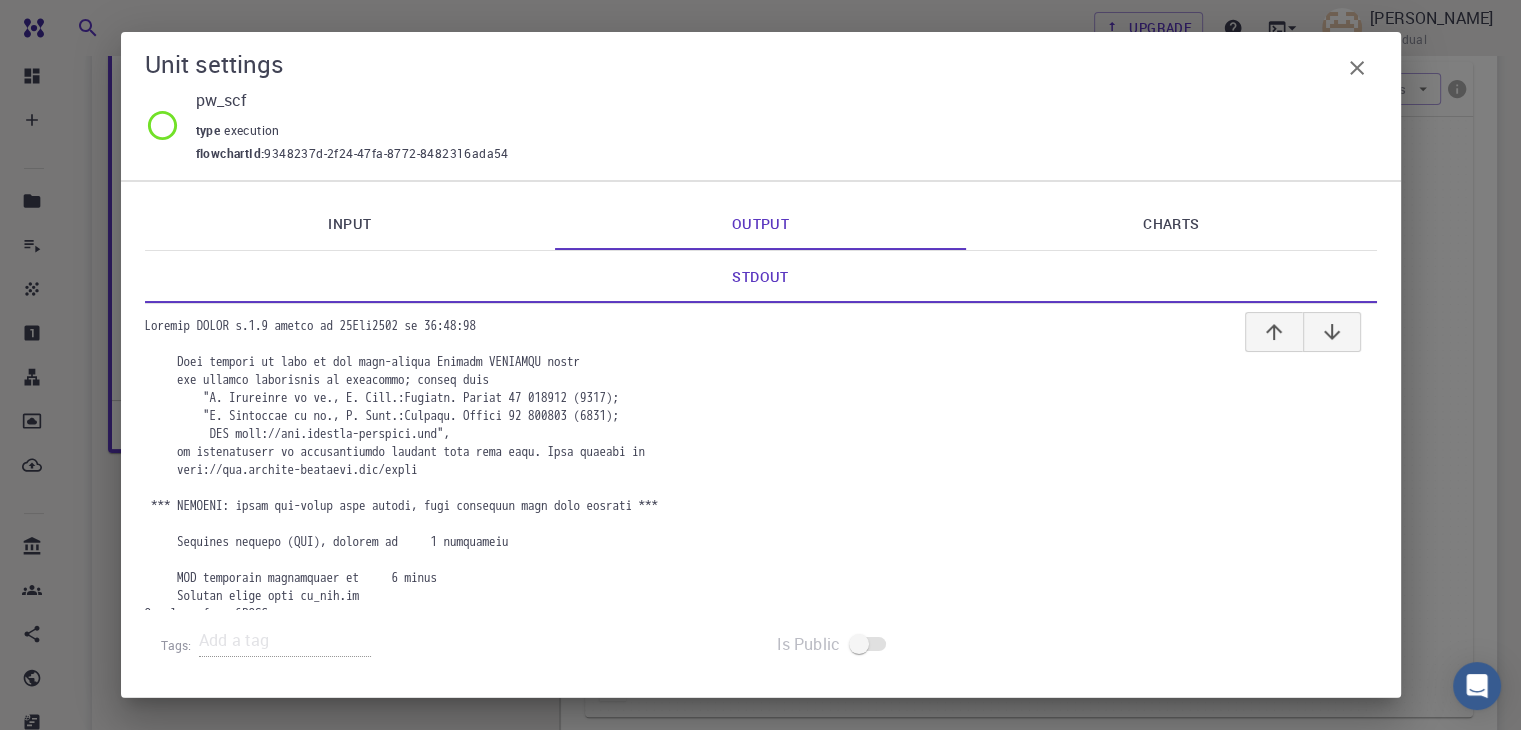 click on "Input" at bounding box center (350, 224) 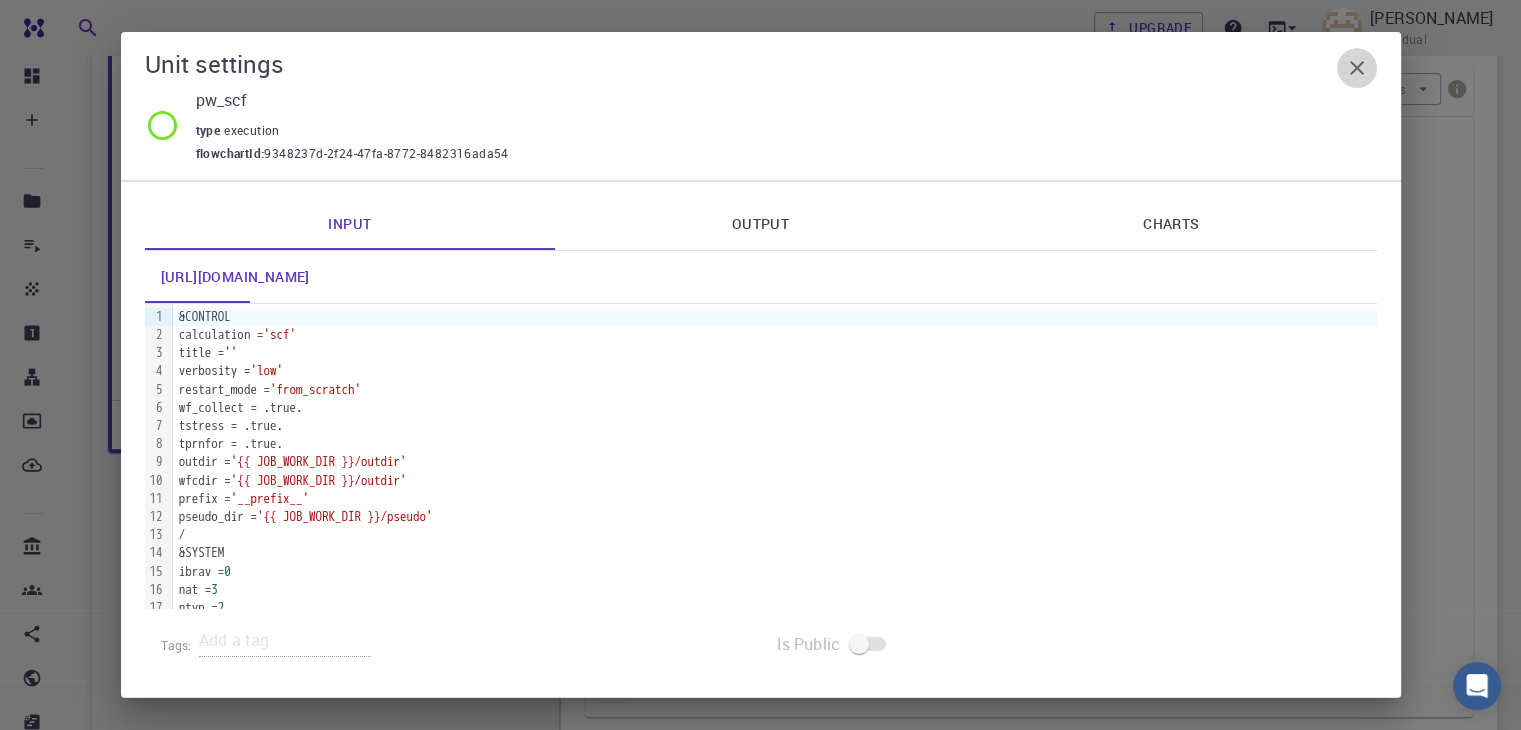 click 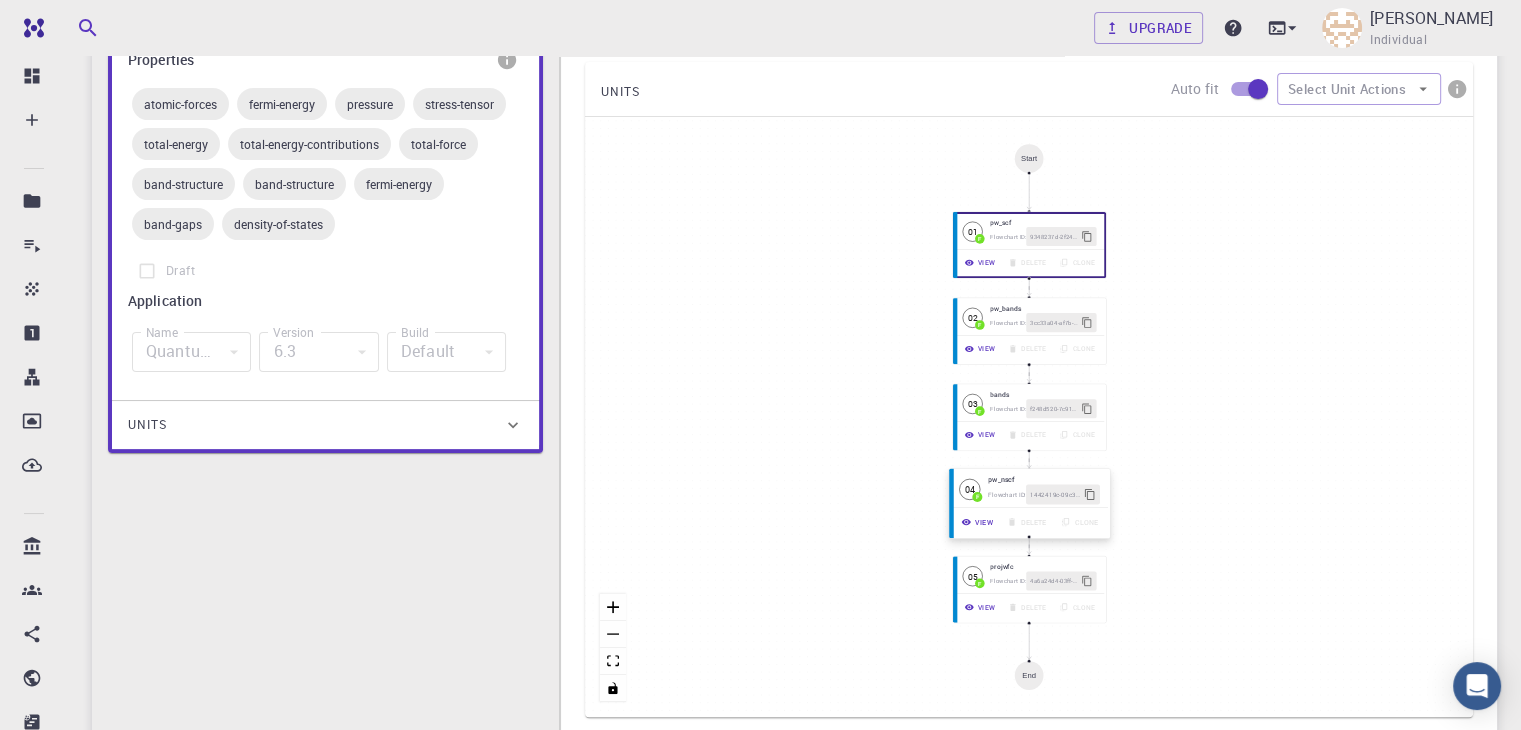 click on "View" at bounding box center (978, 522) 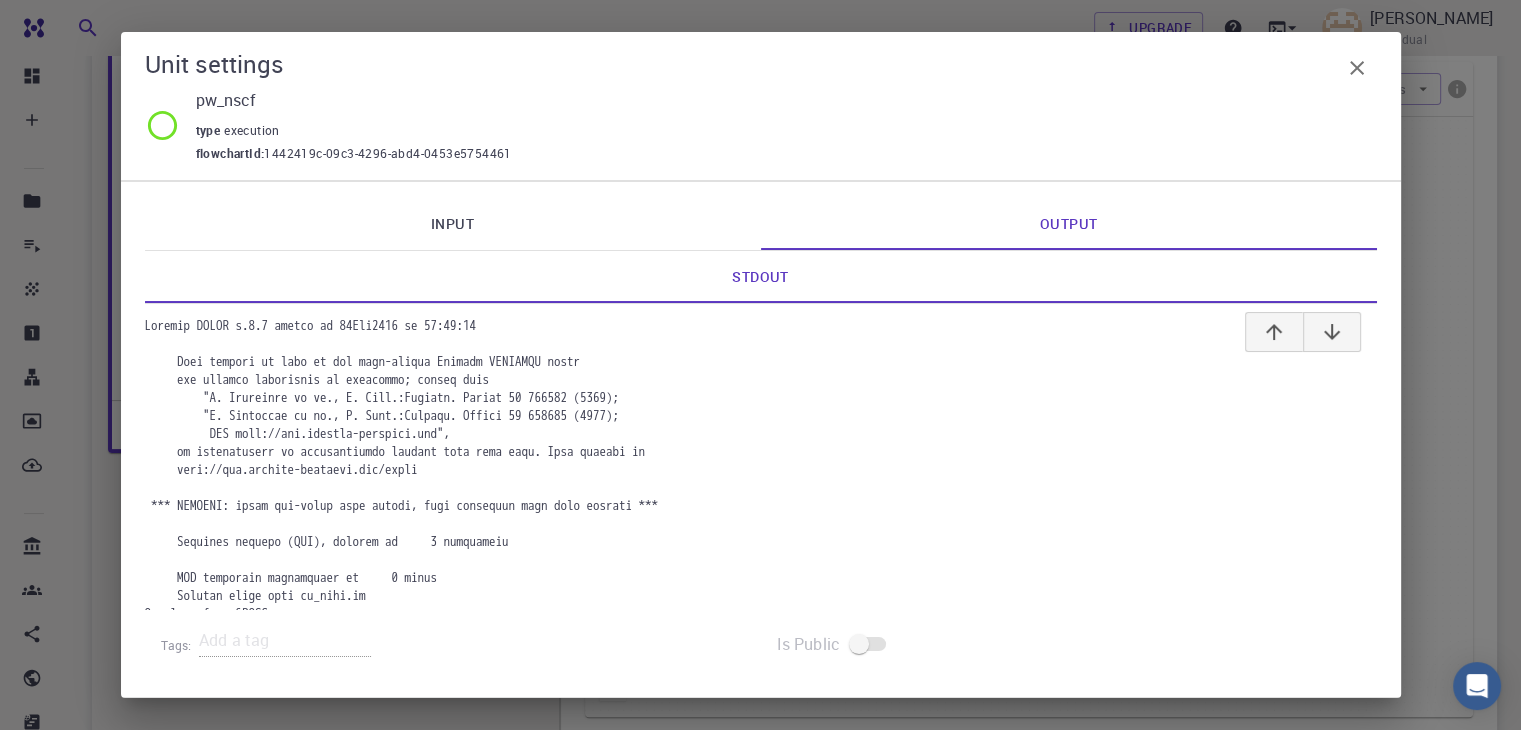 click on "Input" at bounding box center (453, 224) 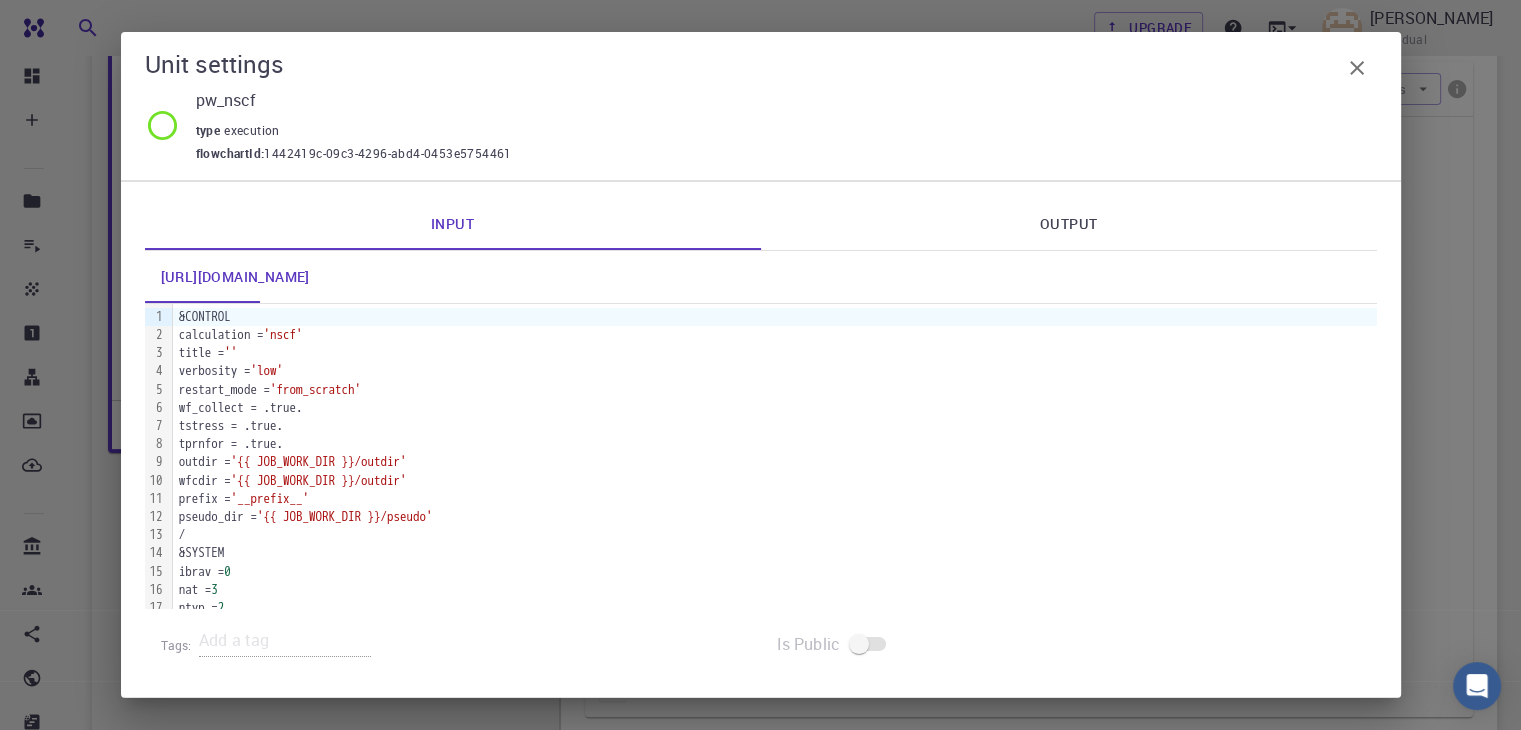 click 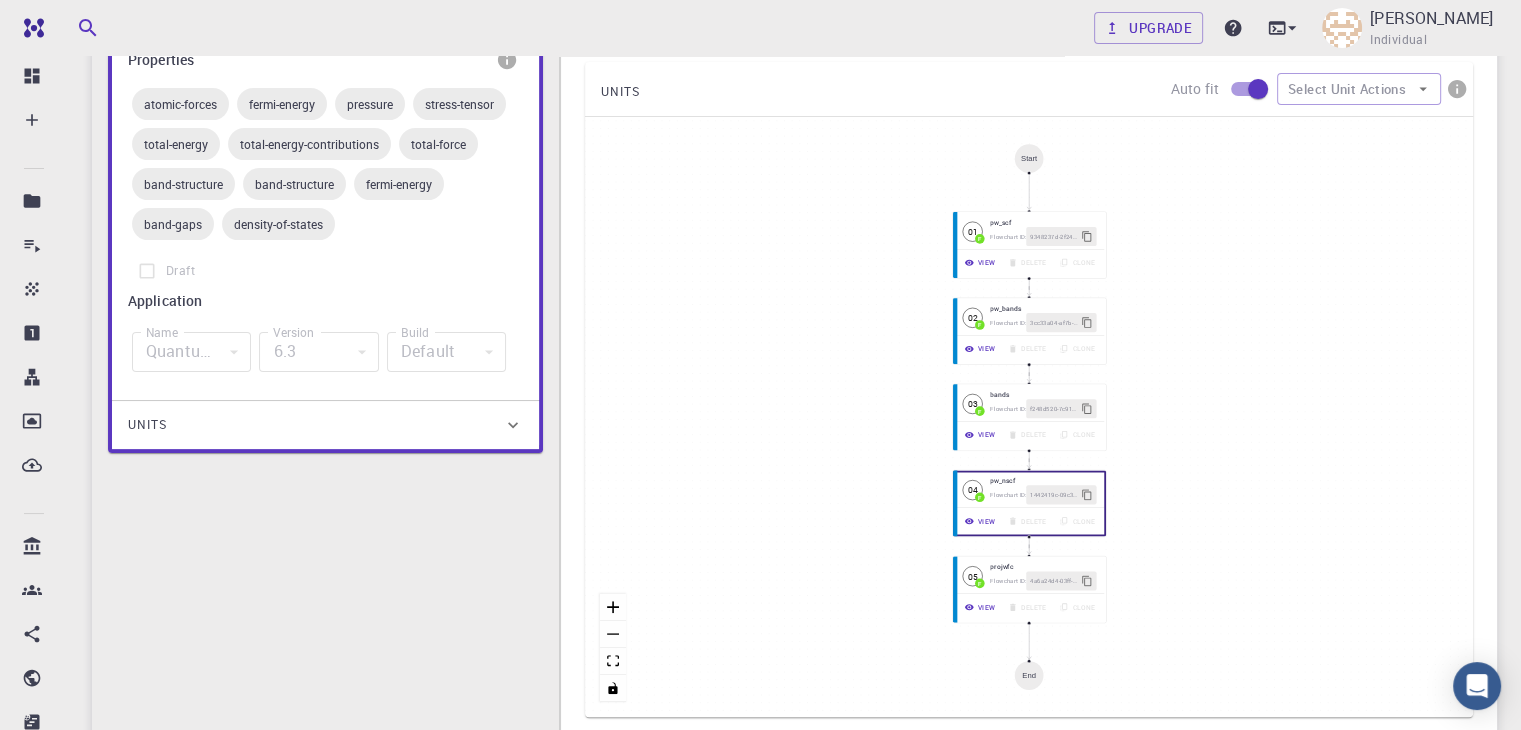 drag, startPoint x: 656, startPoint y: 408, endPoint x: 674, endPoint y: 281, distance: 128.26924 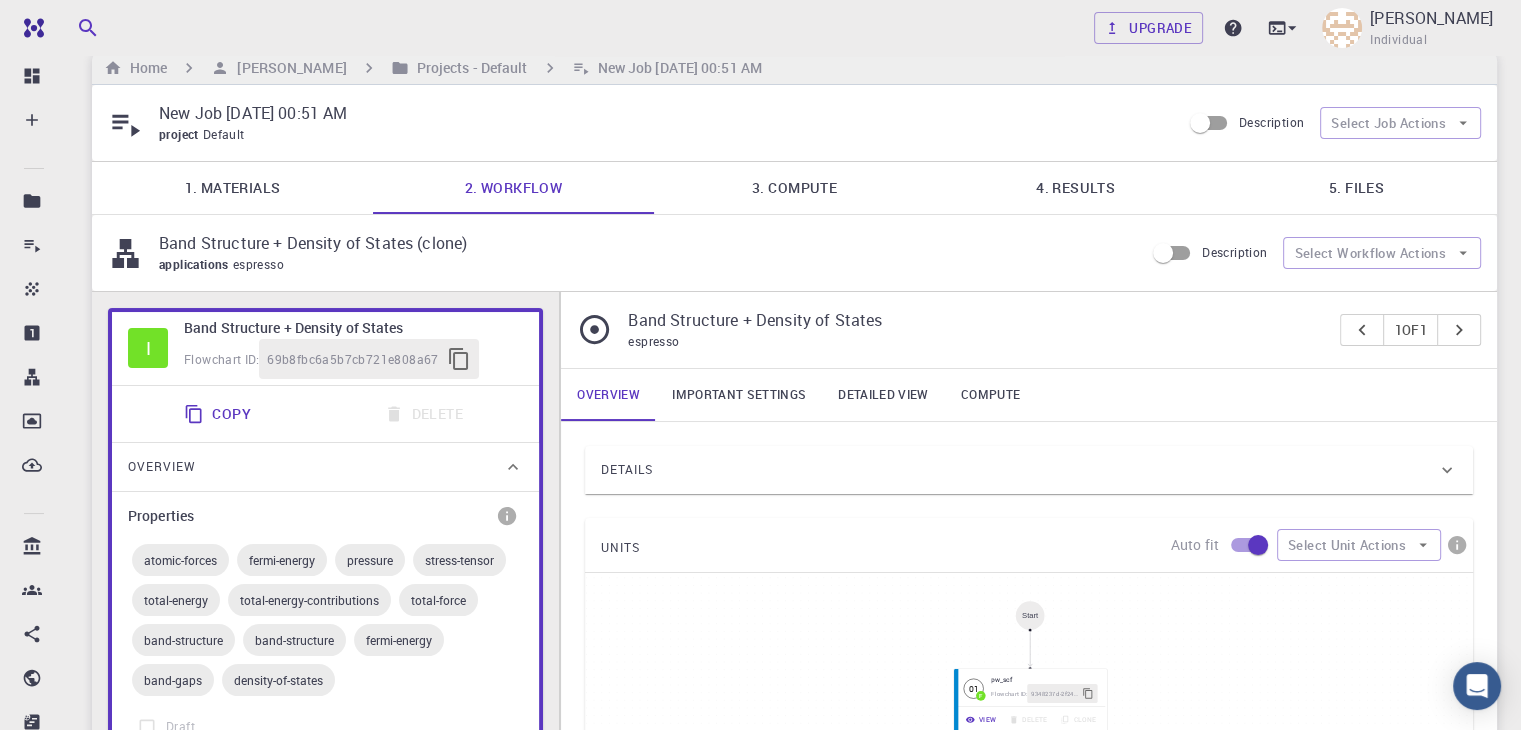 scroll, scrollTop: 0, scrollLeft: 0, axis: both 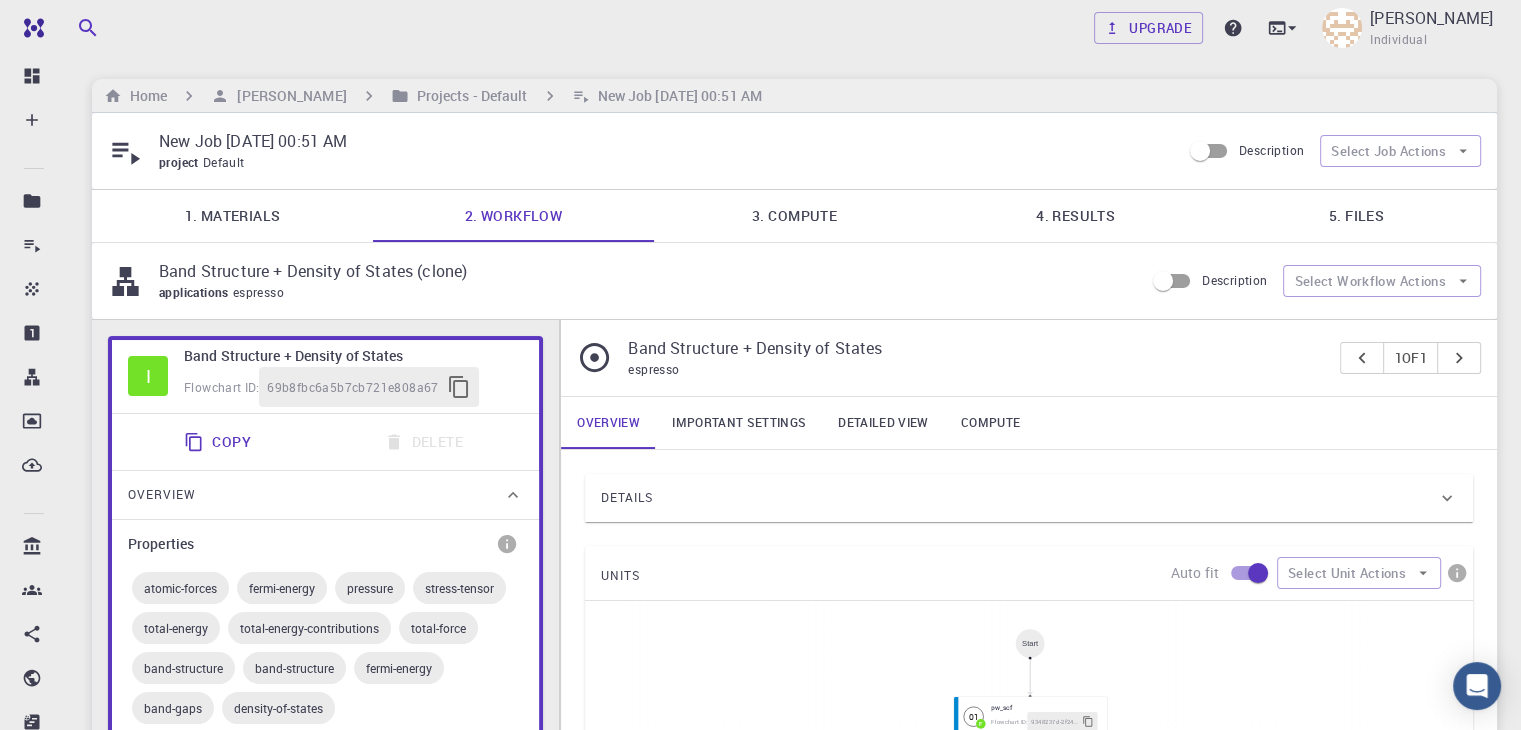 click on "5. Files" at bounding box center [1356, 216] 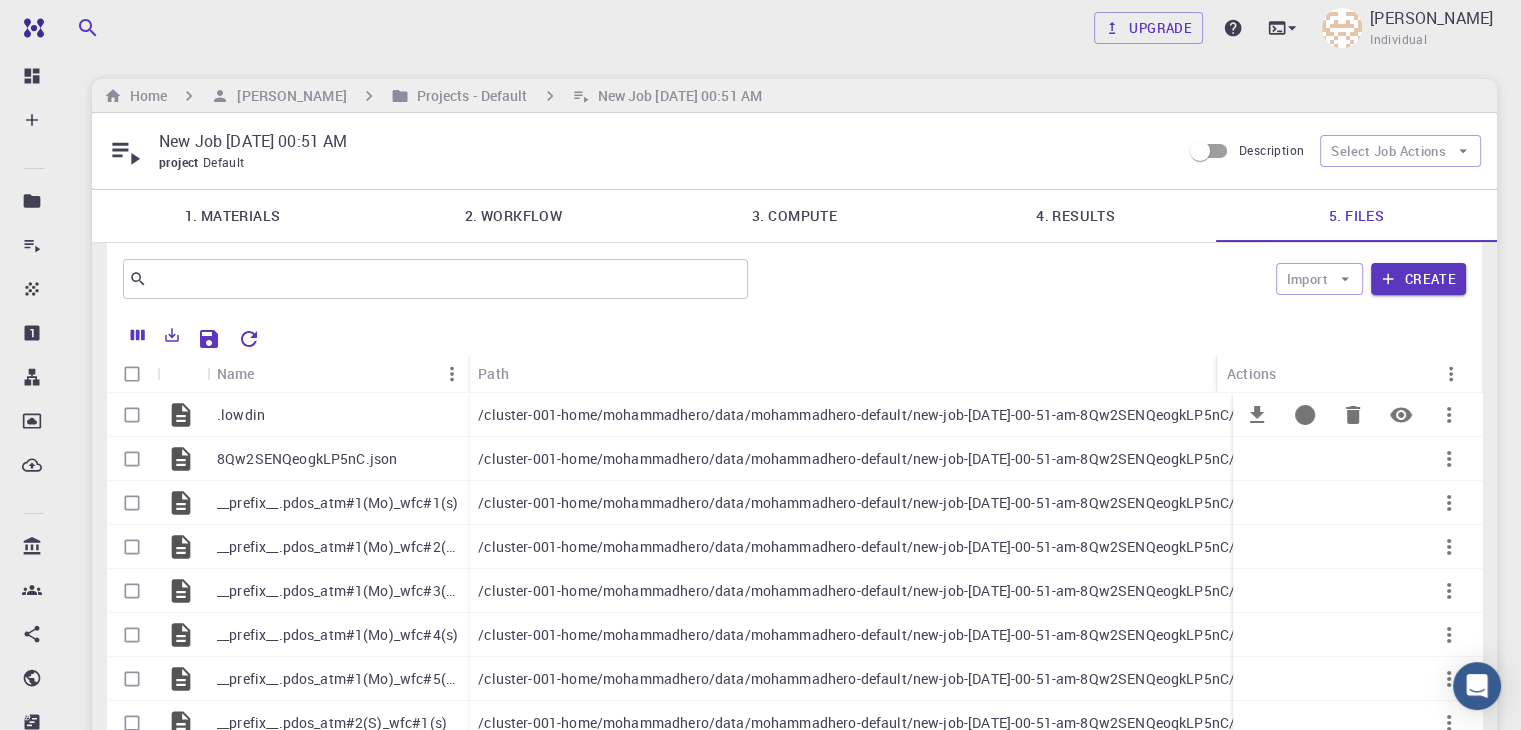click at bounding box center (1451, 374) 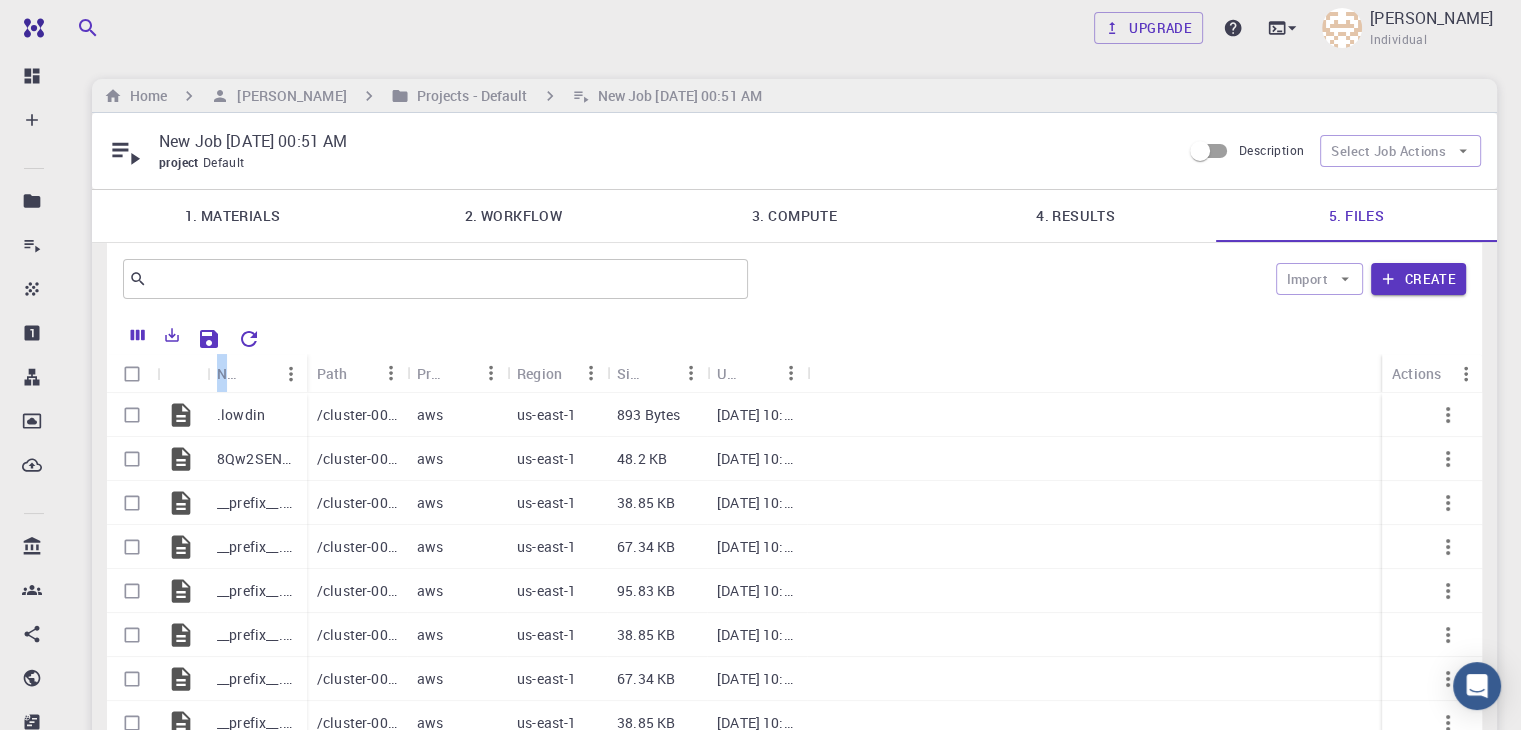 drag, startPoint x: 1506, startPoint y: 308, endPoint x: 1510, endPoint y: 351, distance: 43.185646 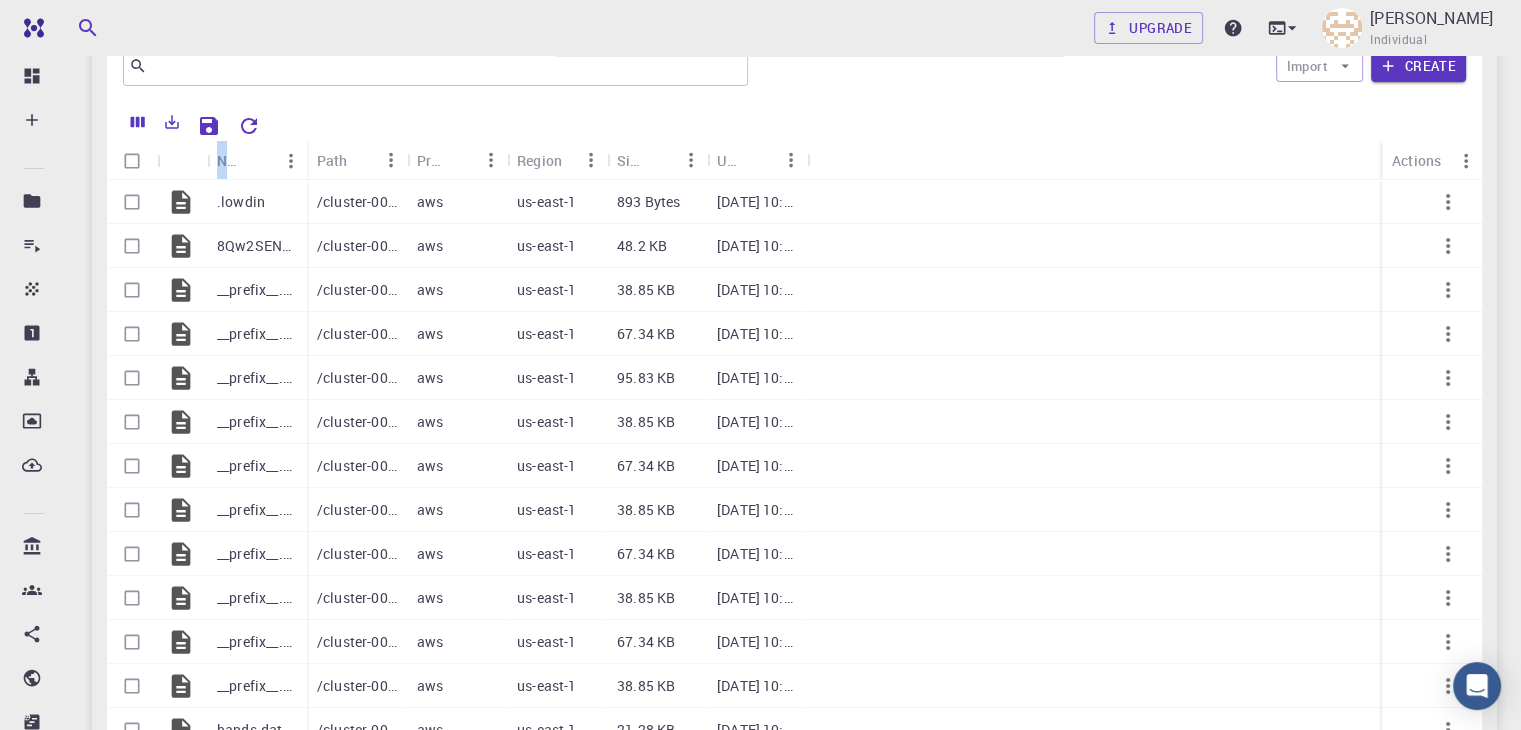 scroll, scrollTop: 215, scrollLeft: 0, axis: vertical 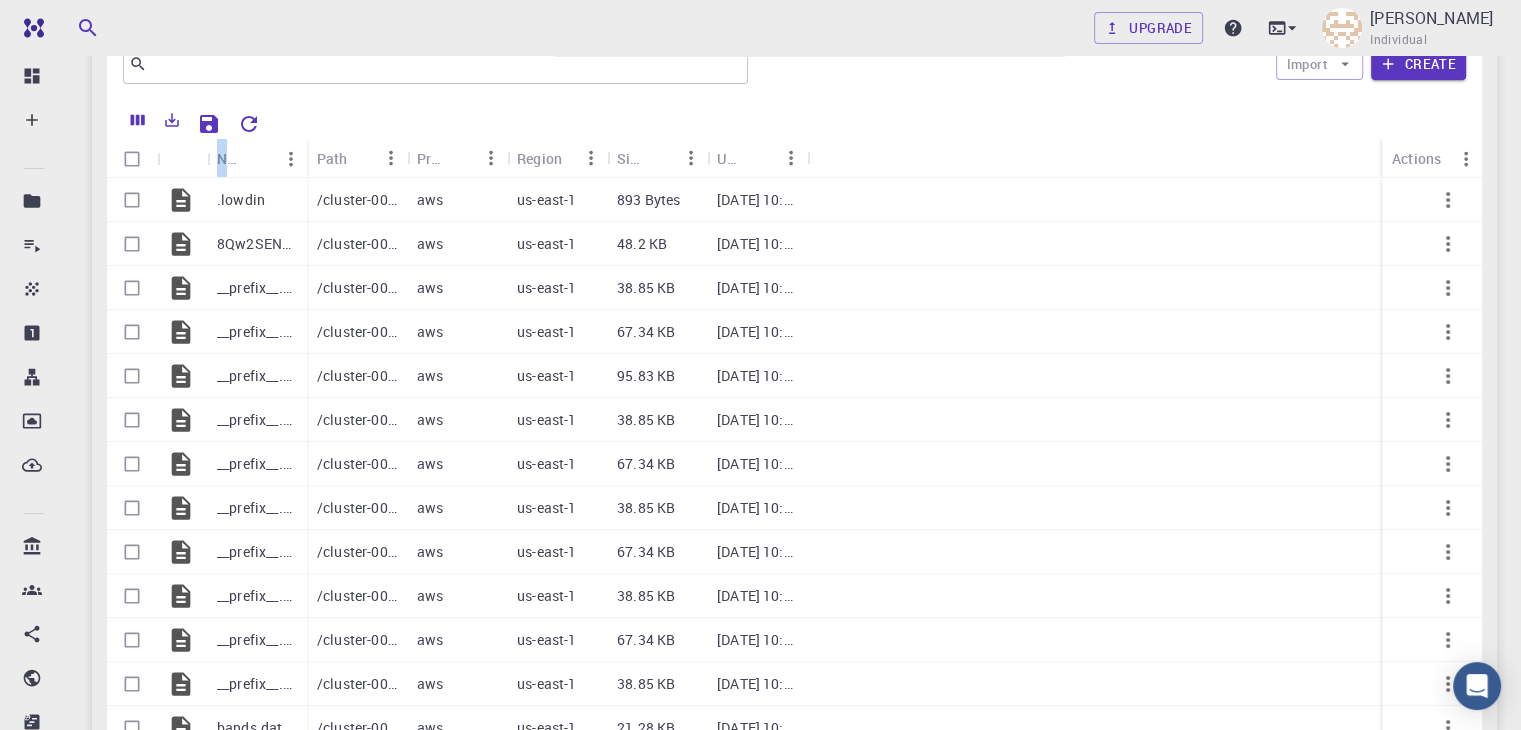 click at bounding box center (868, 121) 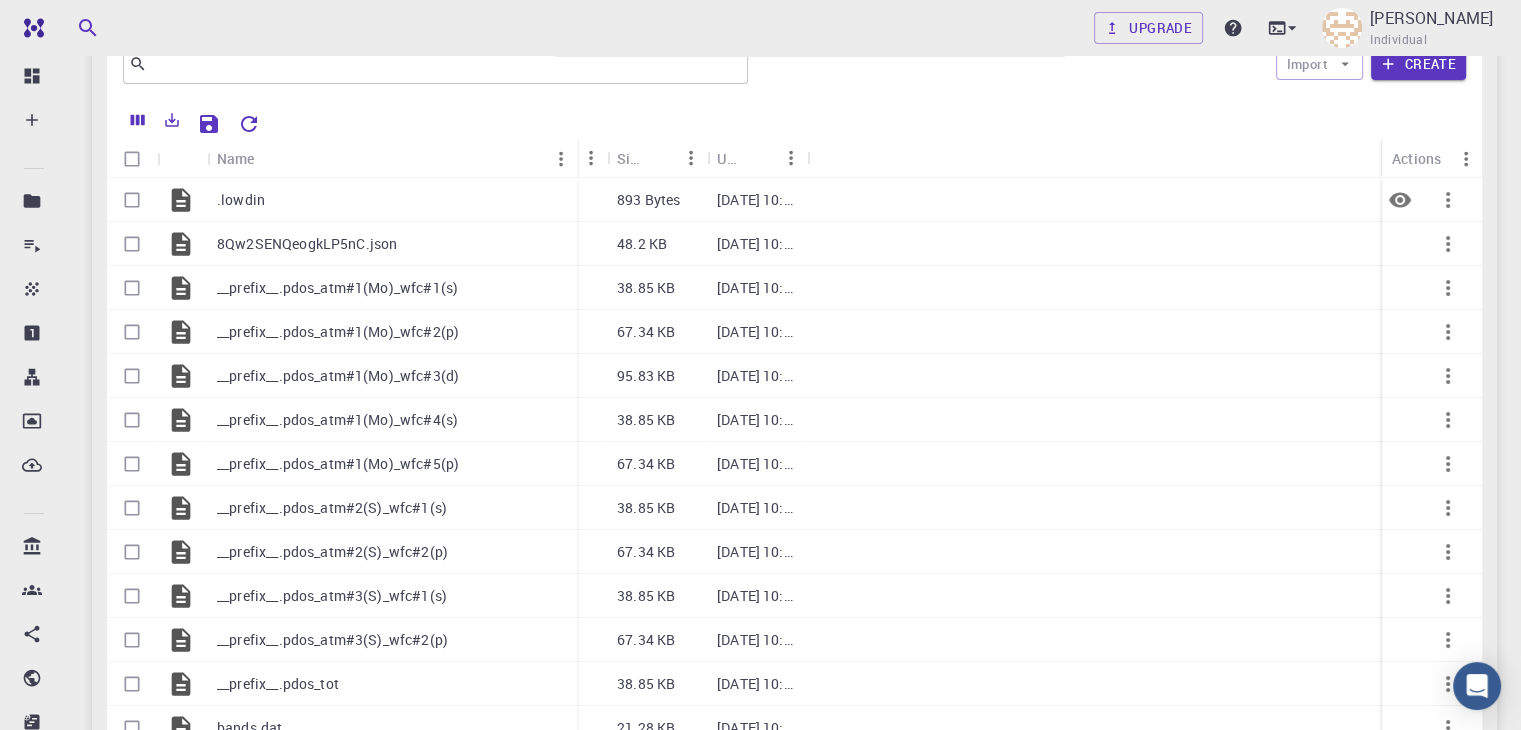 drag, startPoint x: 305, startPoint y: 149, endPoint x: 575, endPoint y: 177, distance: 271.44797 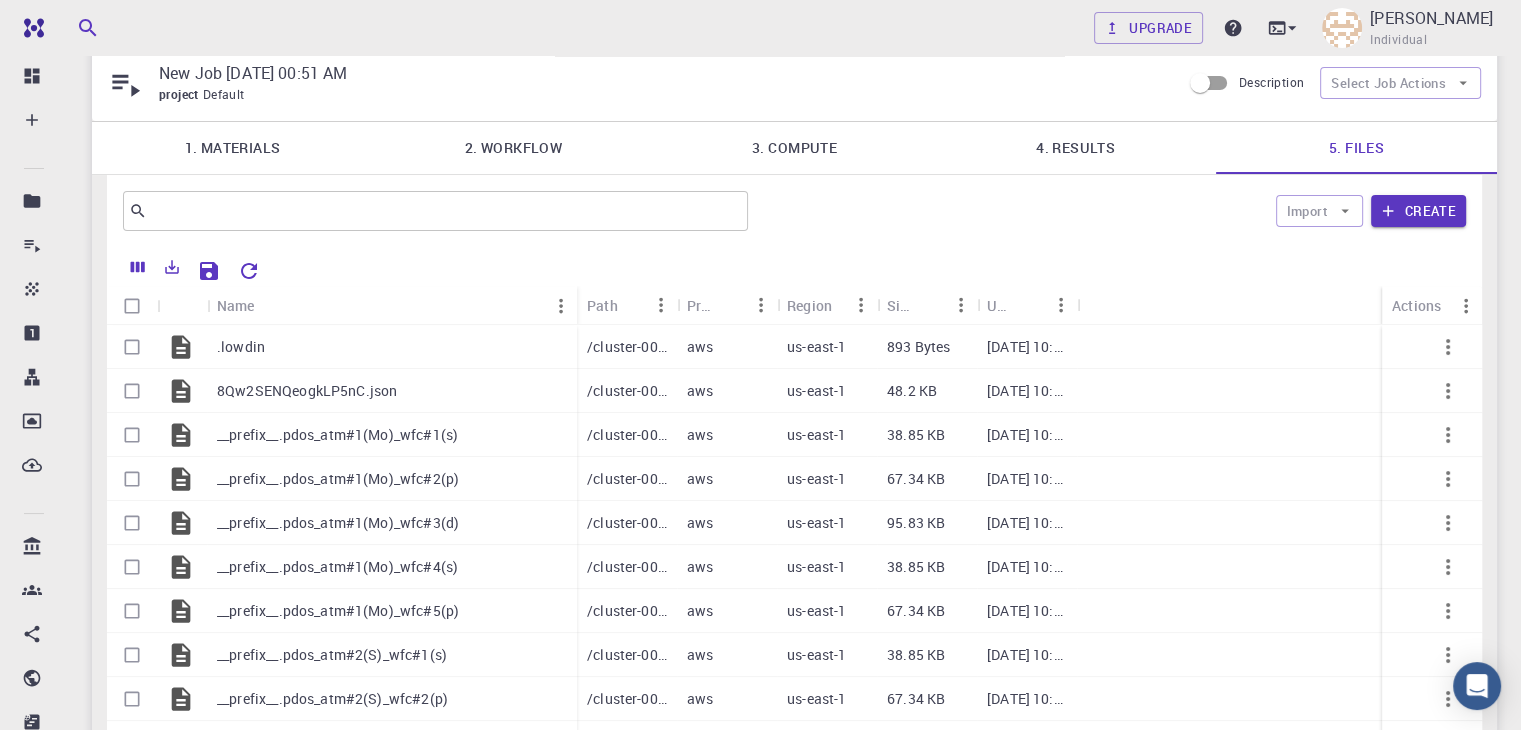scroll, scrollTop: 0, scrollLeft: 0, axis: both 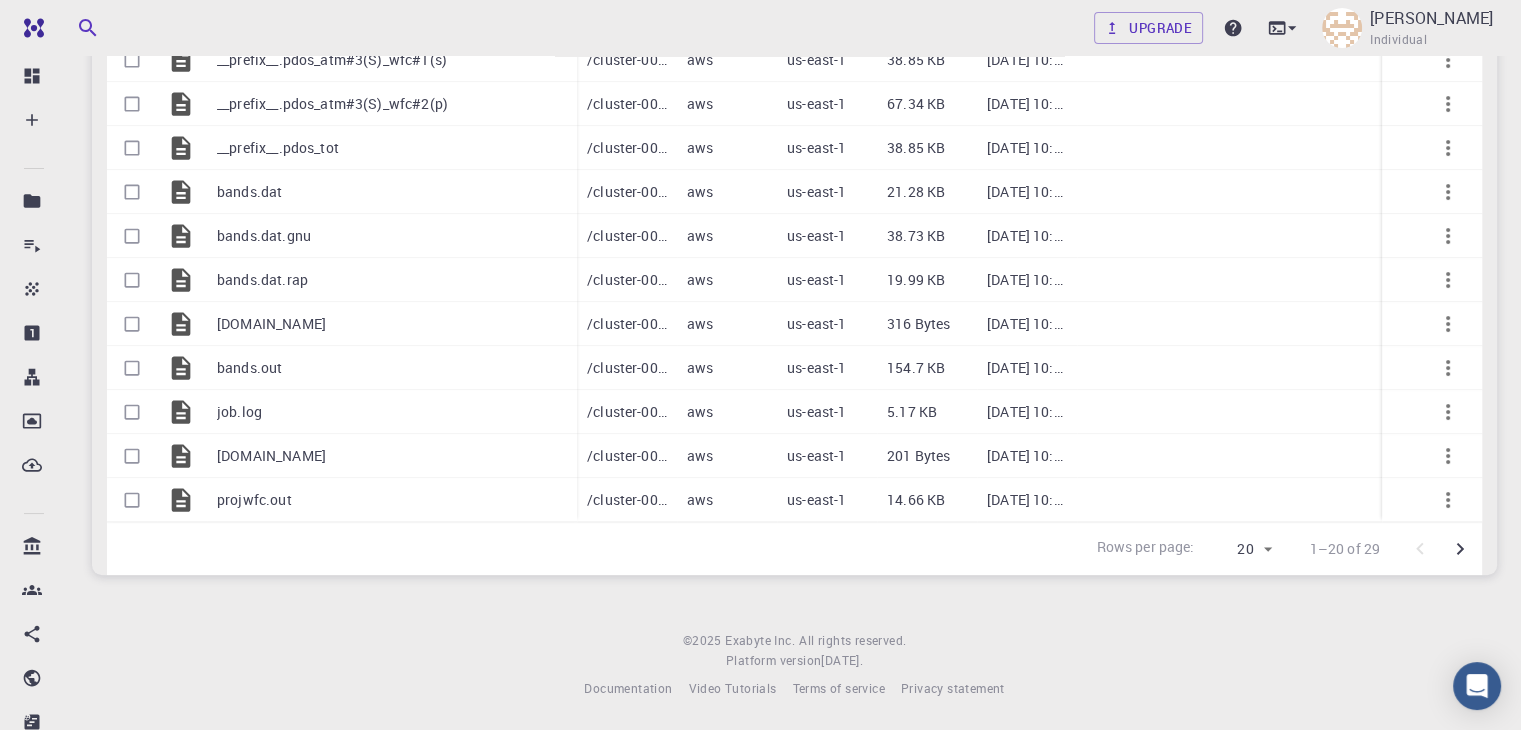 click on "Free Dashboard Create New Job New Material Create Material Upload File Import from Bank Import from 3rd Party New Workflow New Project Projects Jobs Materials Properties Workflows Dropbox External Uploads Bank Materials Workflows Accounts Shared with me Shared publicly Shared externally Documentation Contact Support Compute load: Low Upgrade Mohammad H. Amirkhani Individual Home Mohammad H. Amirkhani Projects - Default New Job Jul 19, 2025, 00:51 AM New Job Jul 19, 2025, 00:51 AM project Default Description Select Job Actions 1. Materials 2. Workflow 3. Compute 4. Results 5. Files ​ Import Create Name Path Provider Region Size Updated Actions .lowdin 8Qw2SENQeogkLP5nC.json __prefix__.pdos_atm#1(Mo)_wfc#1(s) __prefix__.pdos_atm#1(Mo)_wfc#2(p) __prefix__.pdos_atm#1(Mo)_wfc#3(d) __prefix__.pdos_atm#1(Mo)_wfc#4(s) __prefix__.pdos_atm#1(Mo)_wfc#5(p) __prefix__.pdos_atm#2(S)_wfc#1(s) __prefix__.pdos_atm#2(S)_wfc#2(p) __prefix__.pdos_atm#3(S)_wfc#1(s) __prefix__.pdos_atm#3(S)_wfc#2(p) bands.dat" at bounding box center (760, -10) 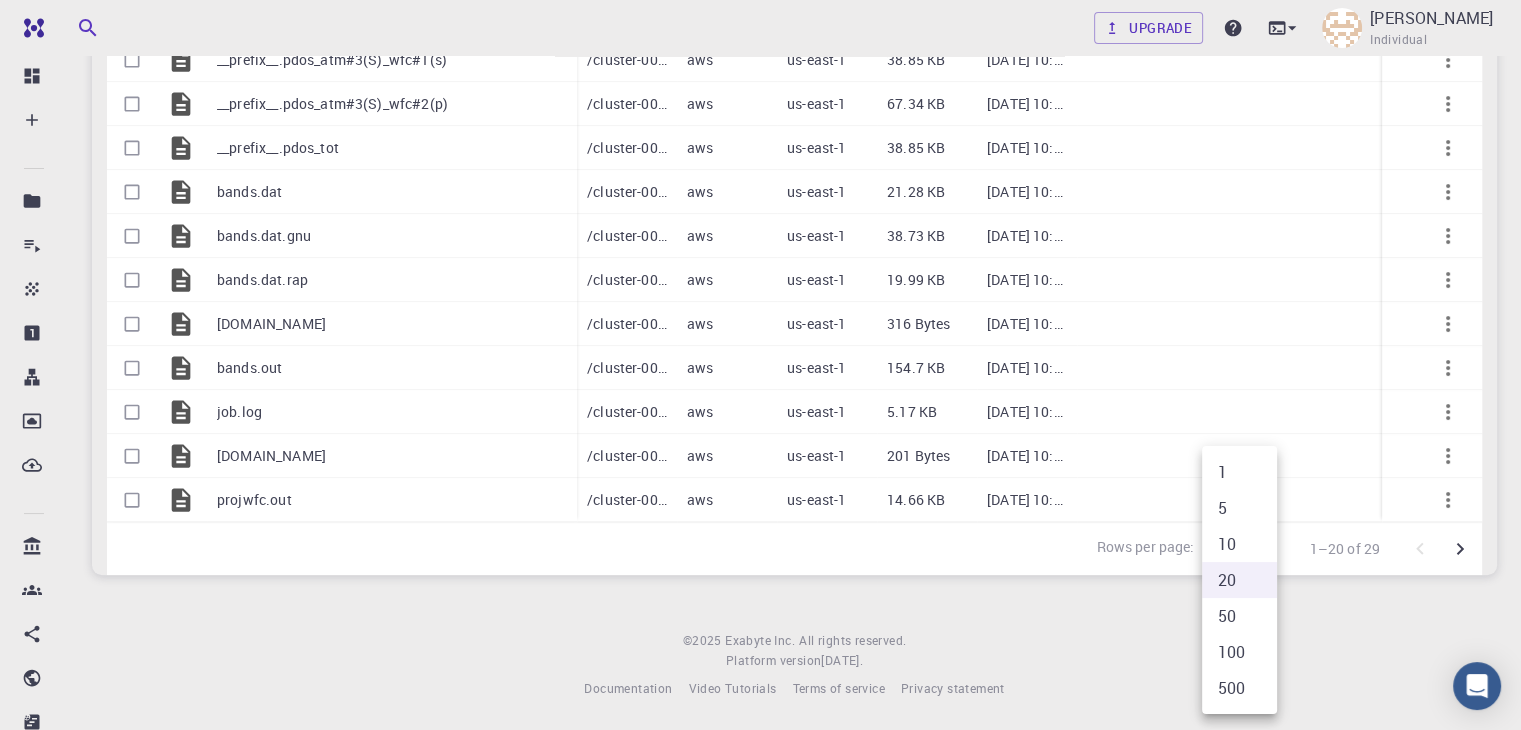 click on "50" at bounding box center [1239, 616] 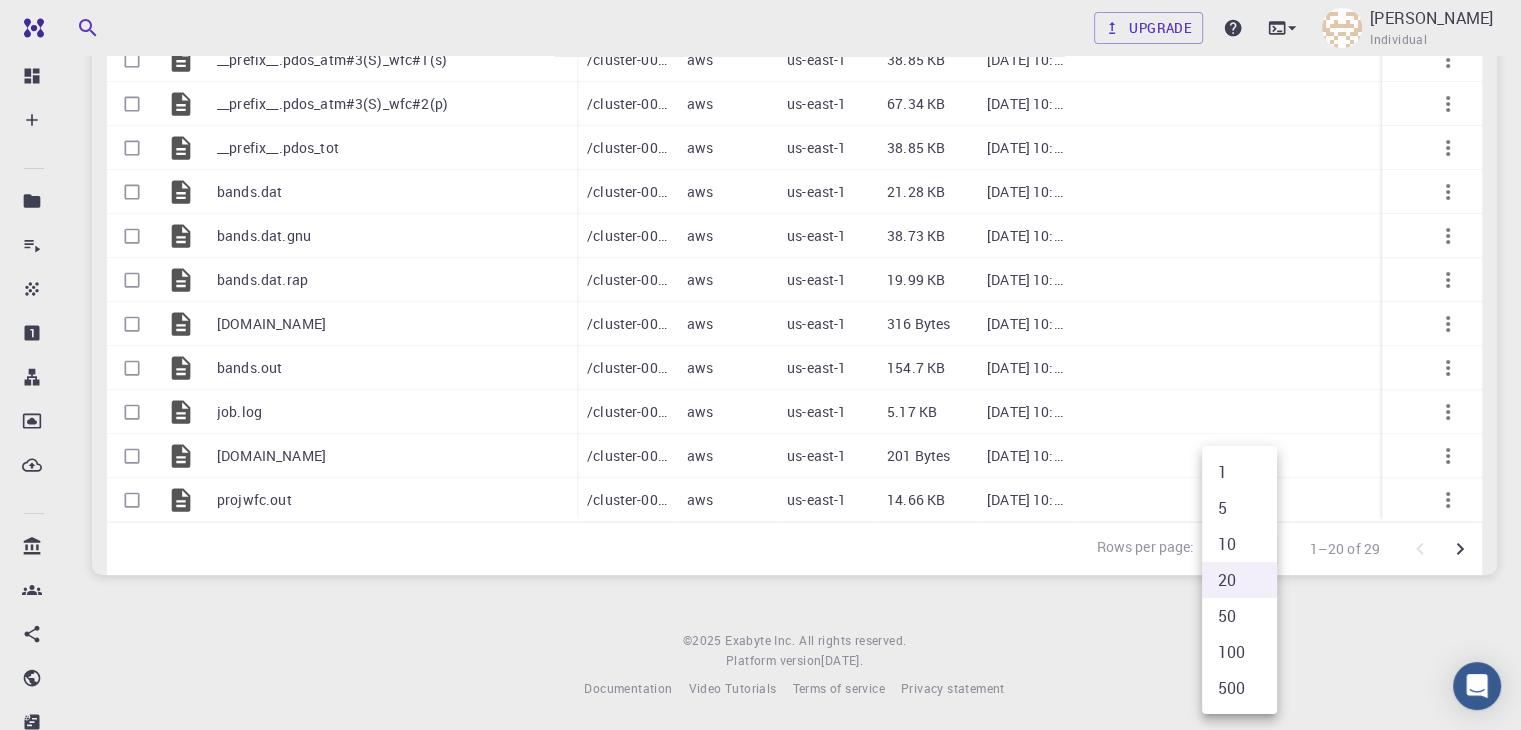 type on "50" 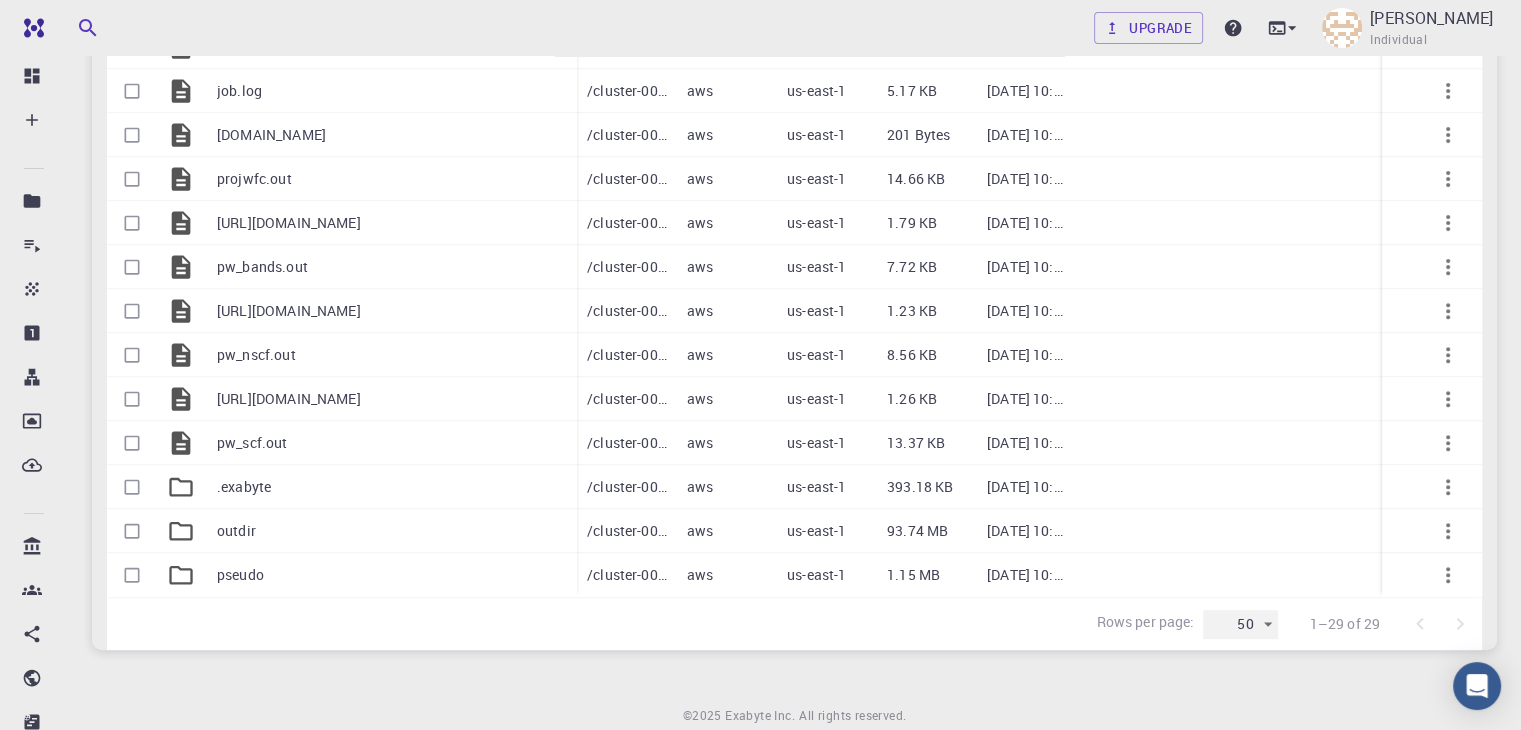 scroll, scrollTop: 1069, scrollLeft: 0, axis: vertical 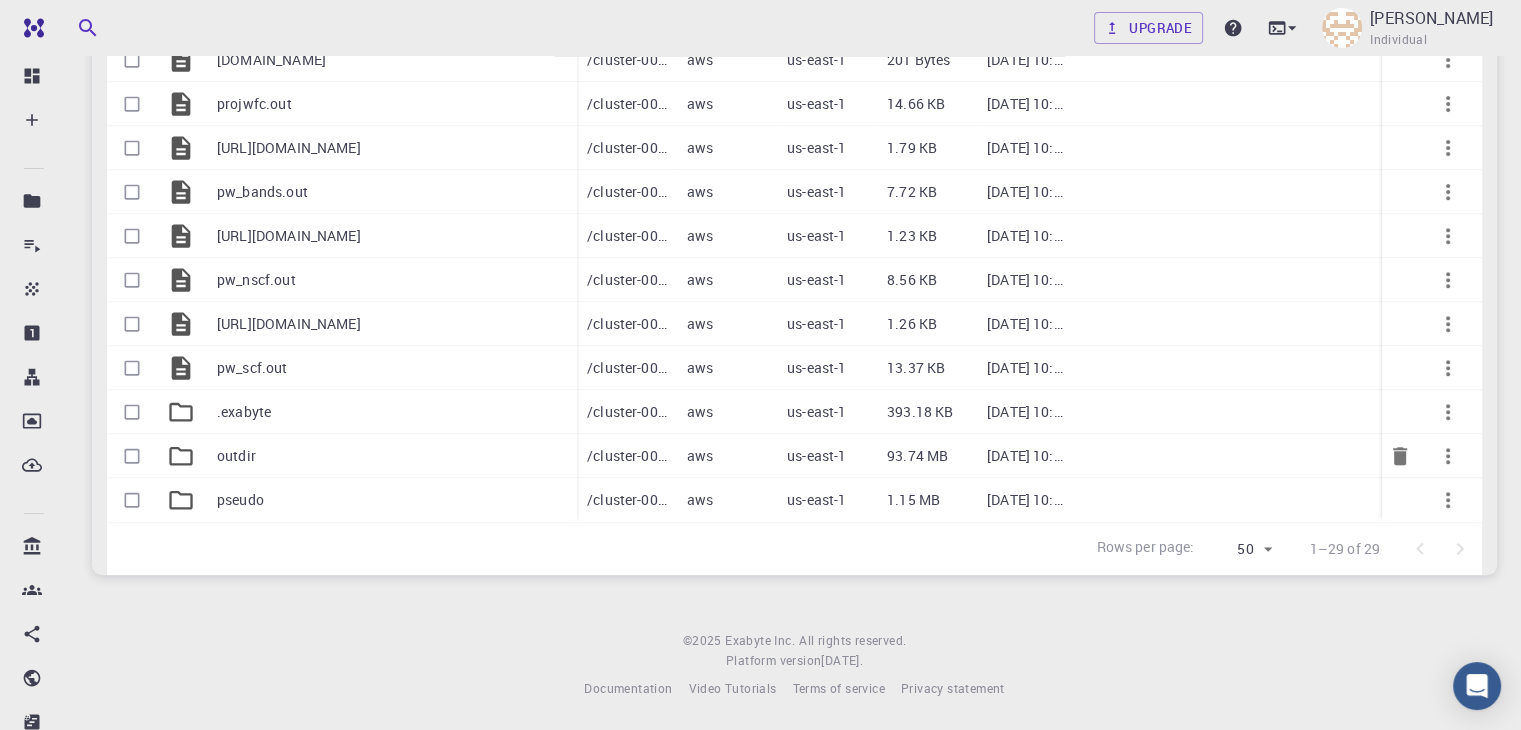 click on "outdir" at bounding box center (236, 456) 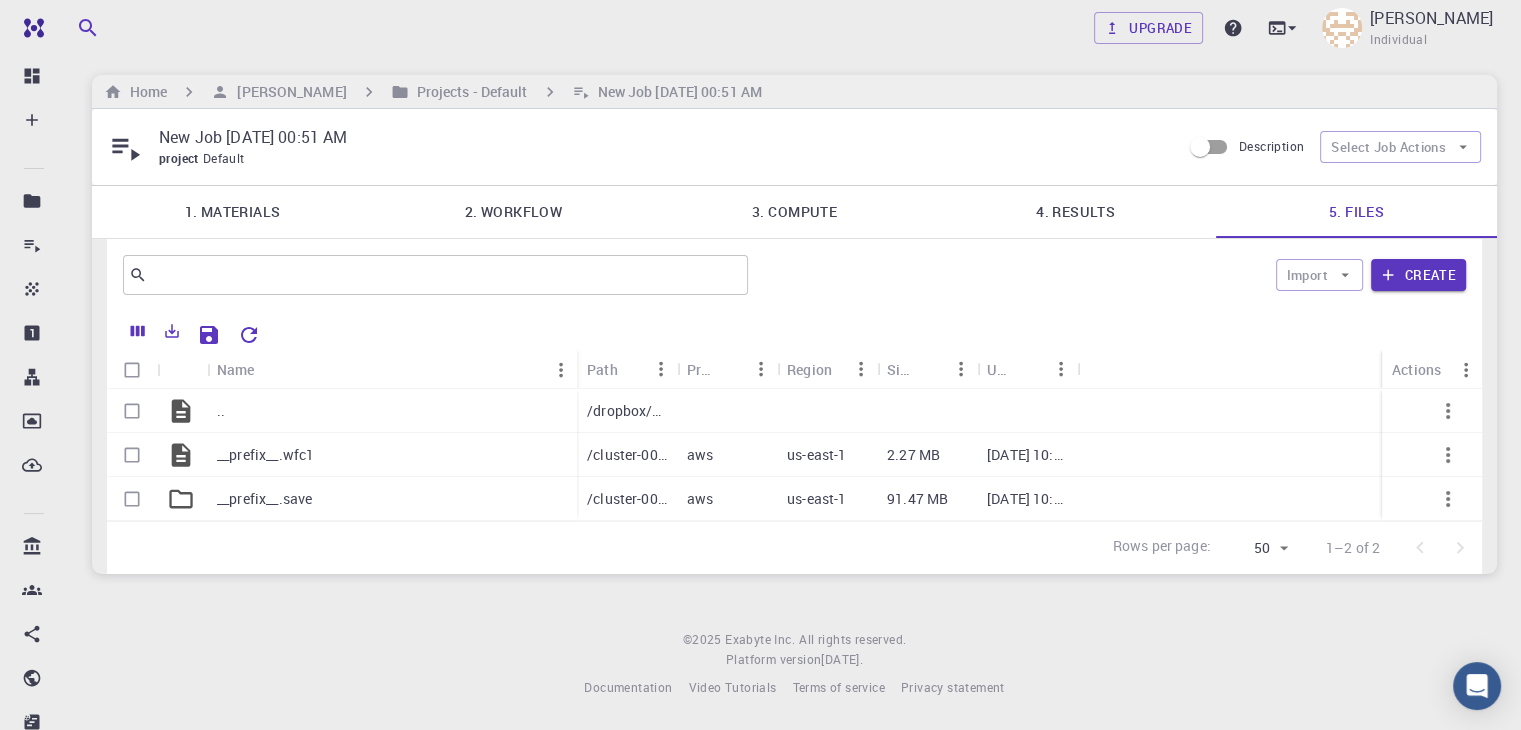 scroll, scrollTop: 3, scrollLeft: 0, axis: vertical 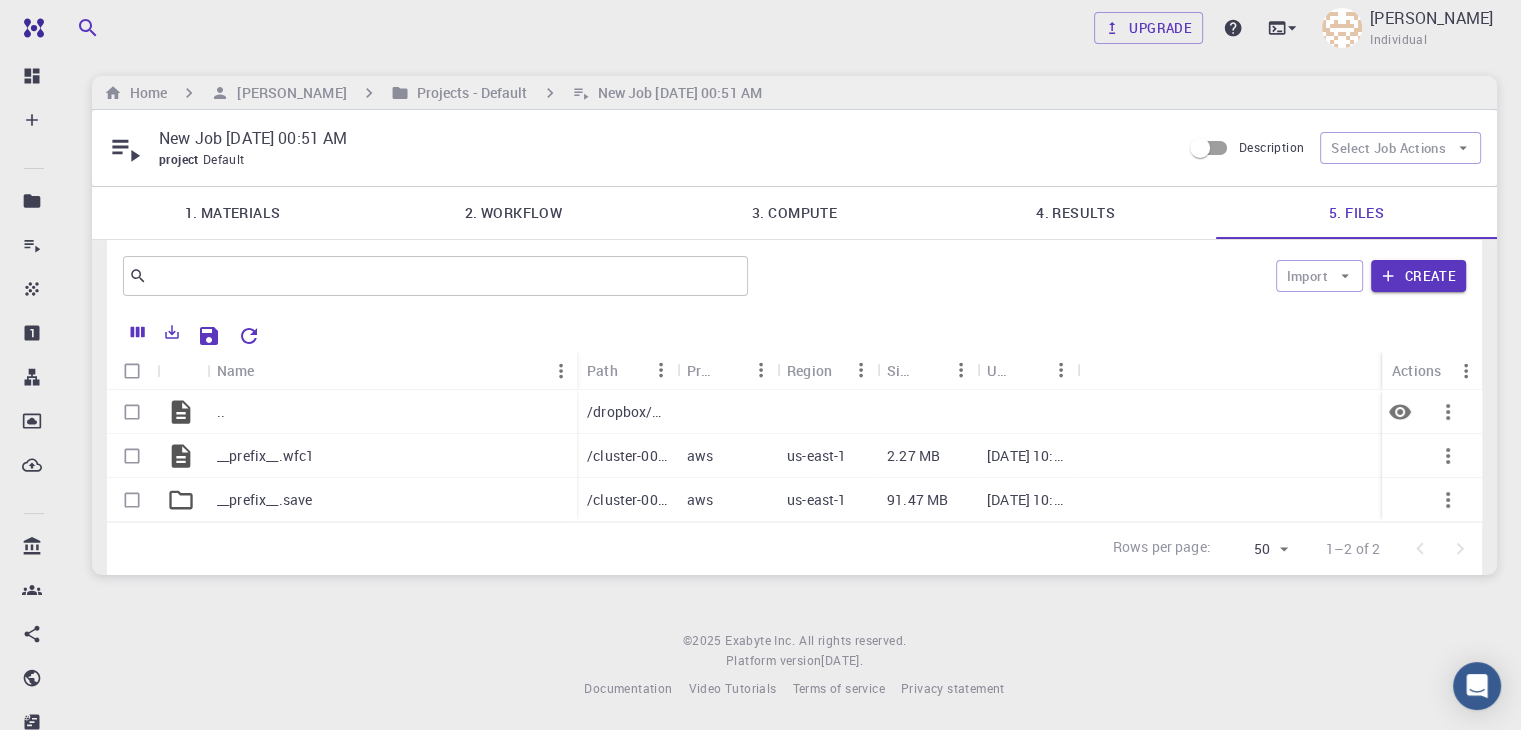 click on ".." at bounding box center [392, 412] 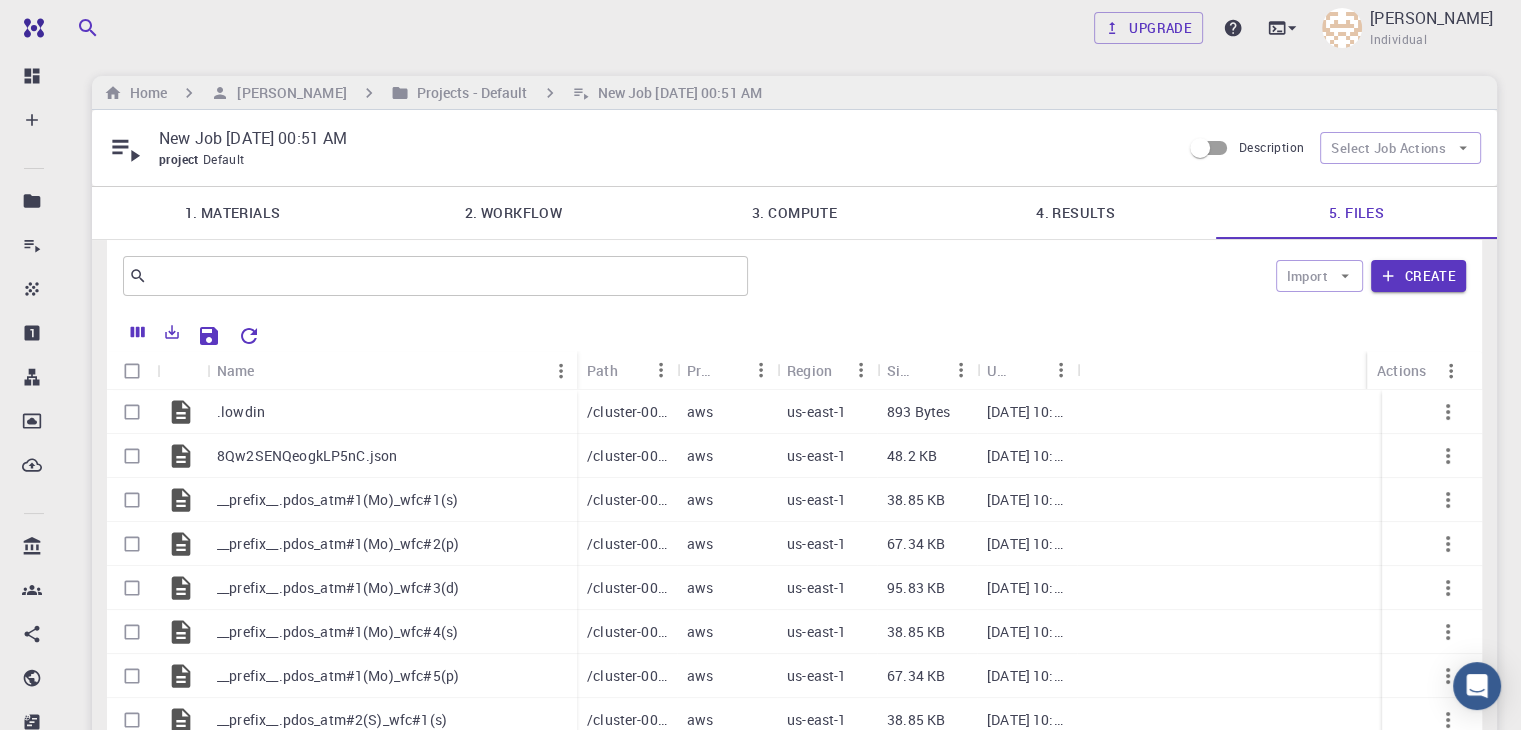 click at bounding box center (132, 371) 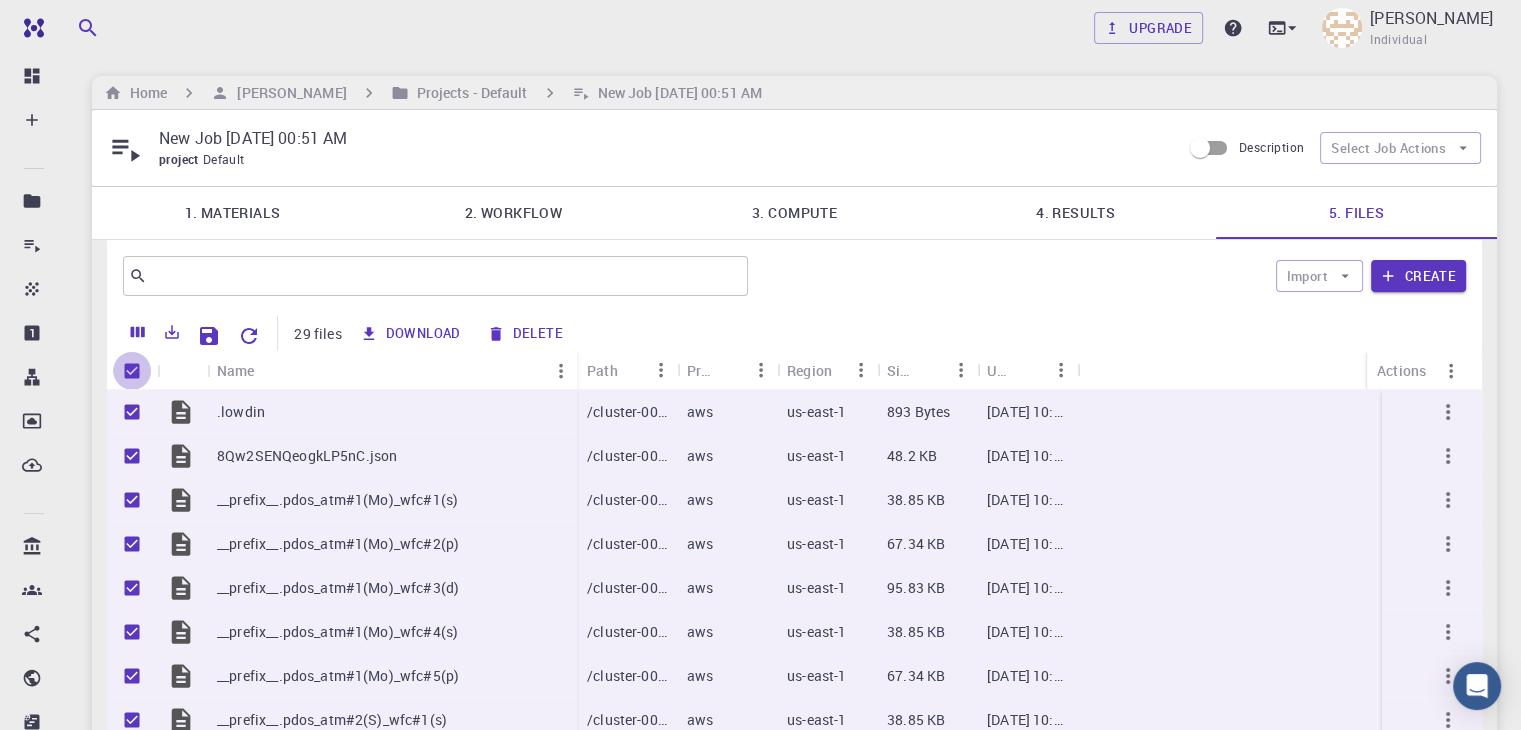 click at bounding box center [132, 371] 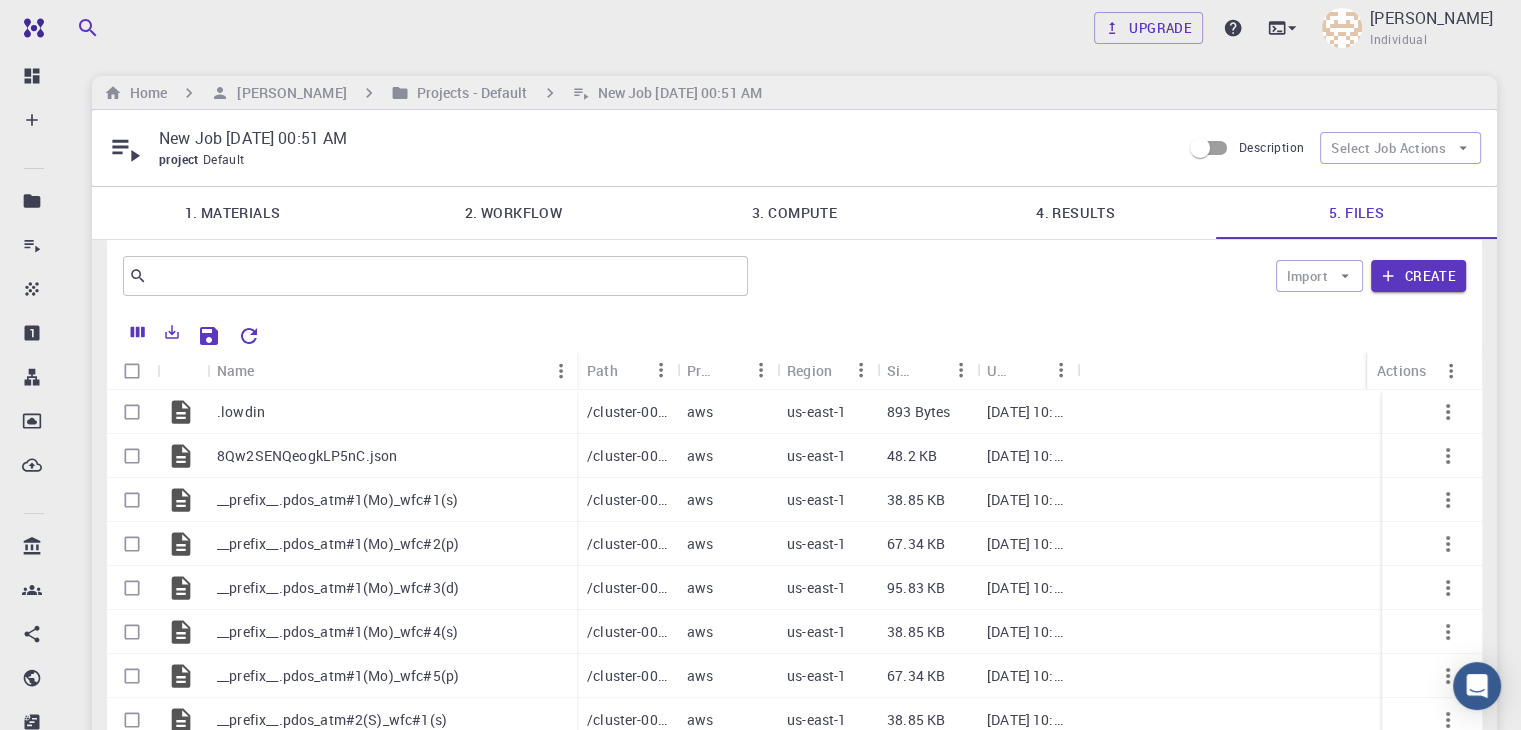 click at bounding box center [132, 371] 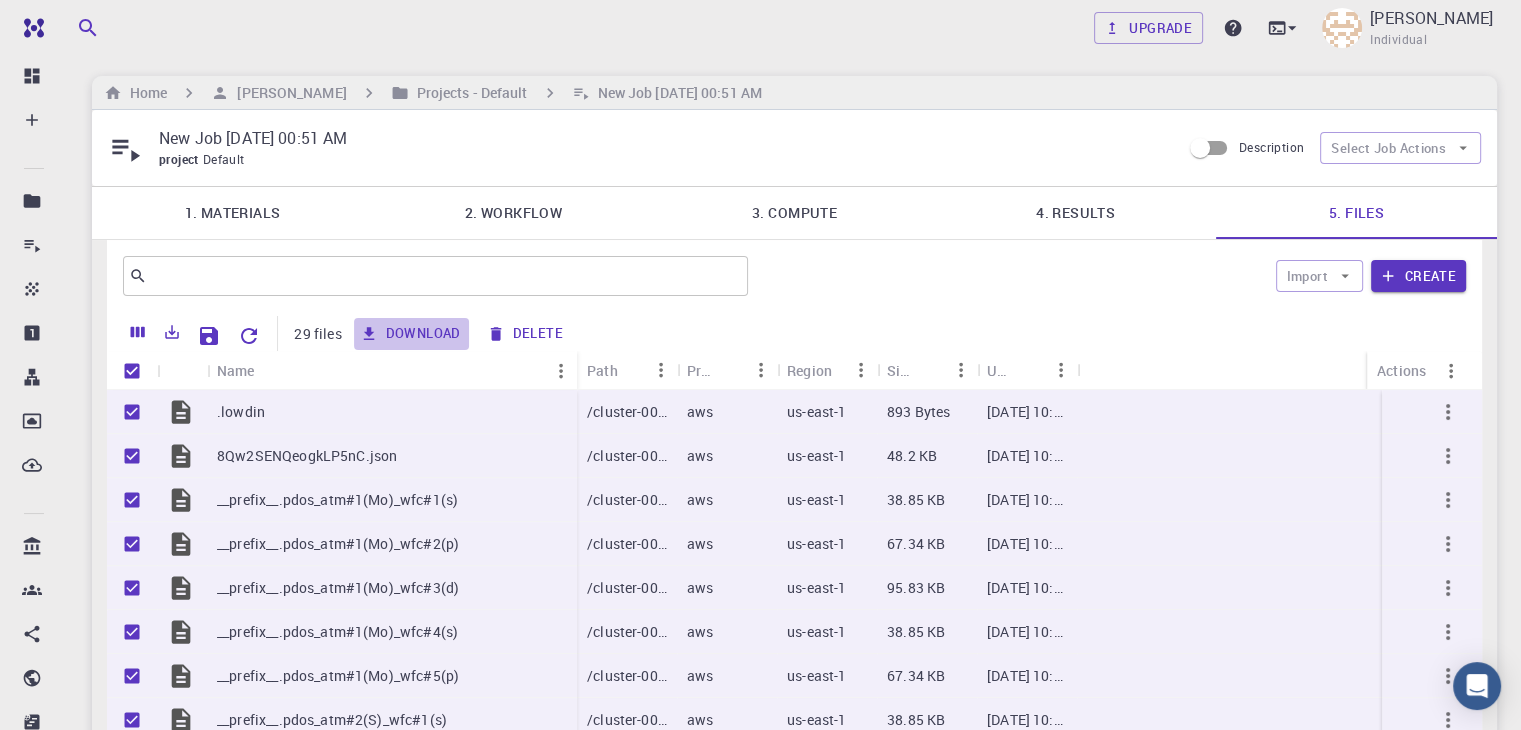 click on "Download" at bounding box center [411, 334] 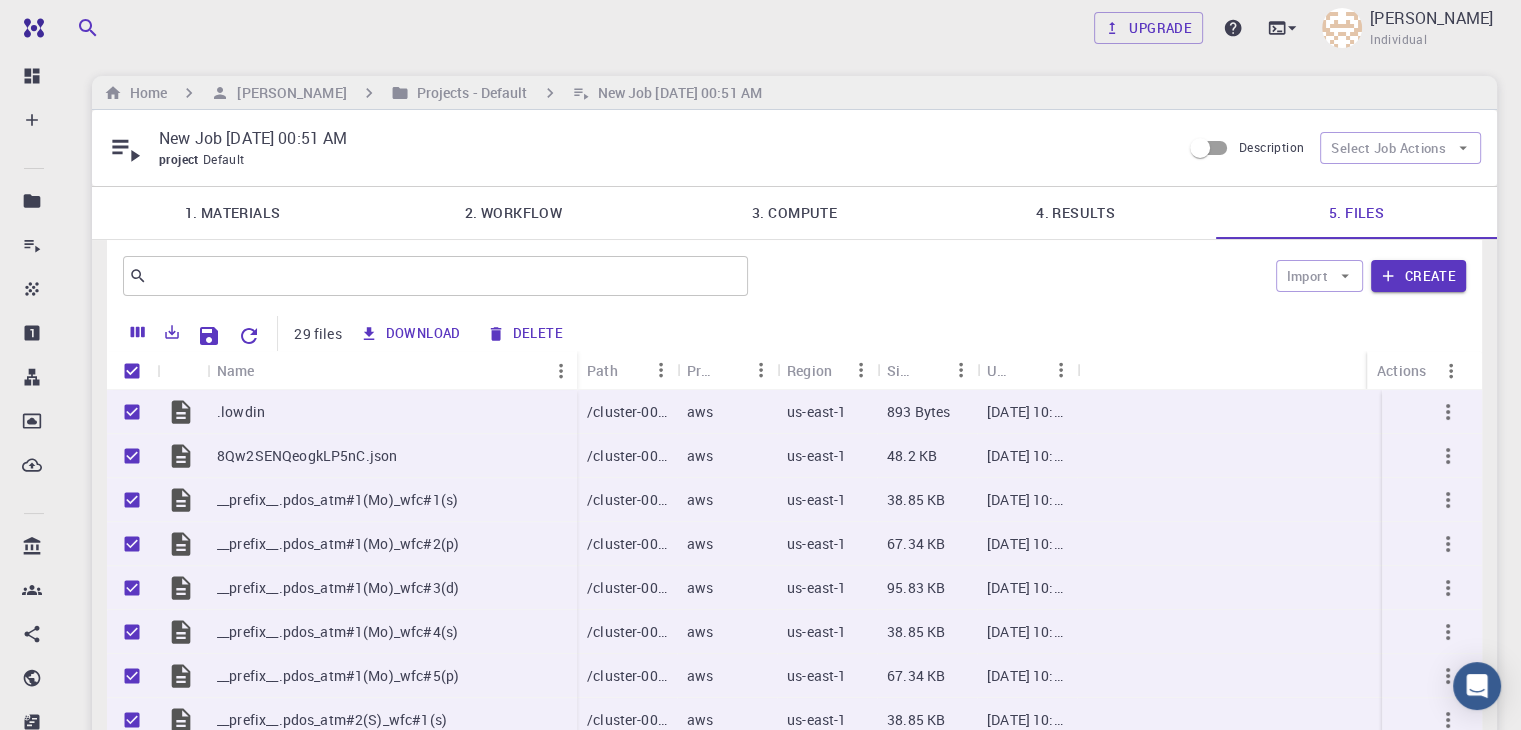 click on "Import Create" at bounding box center (1111, 276) 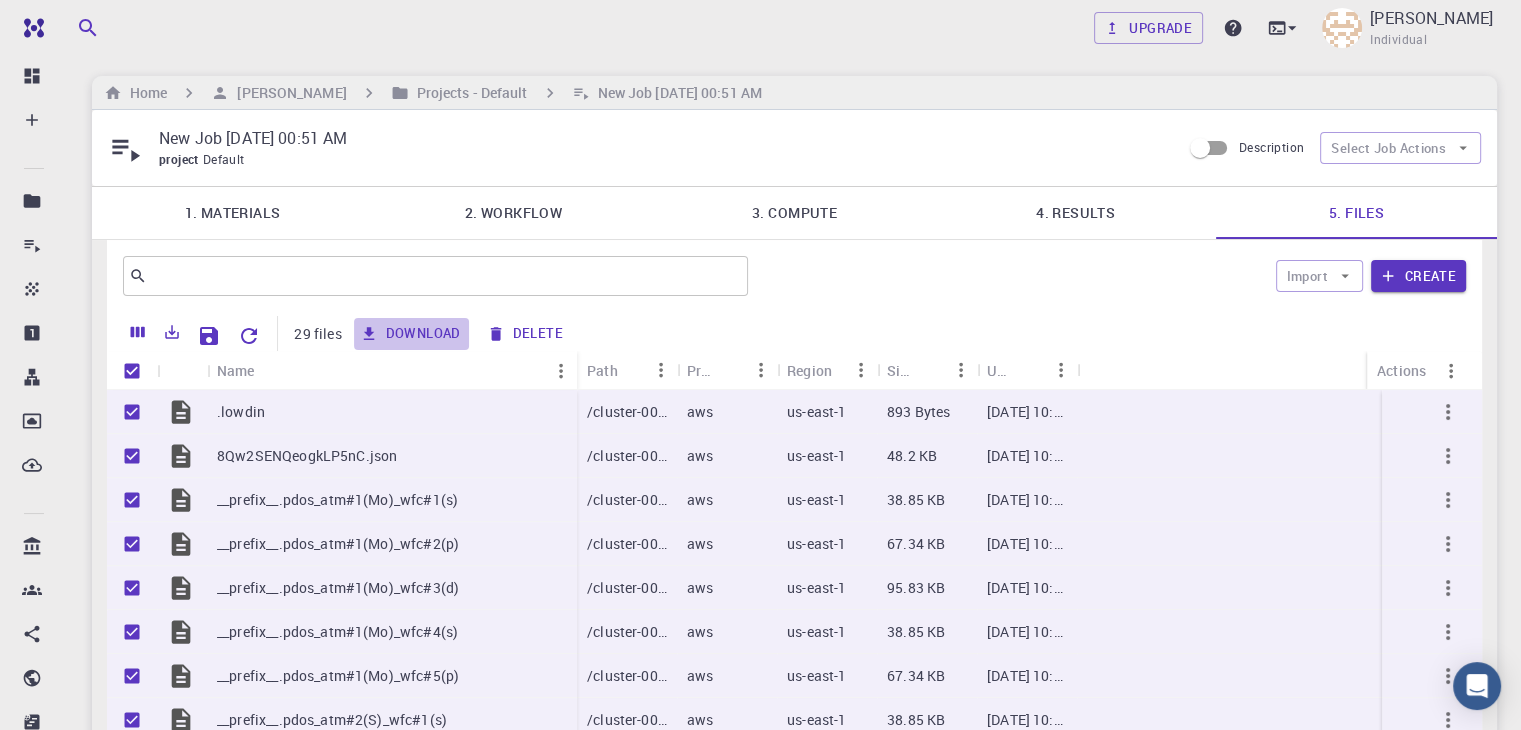 click on "Download" at bounding box center [411, 334] 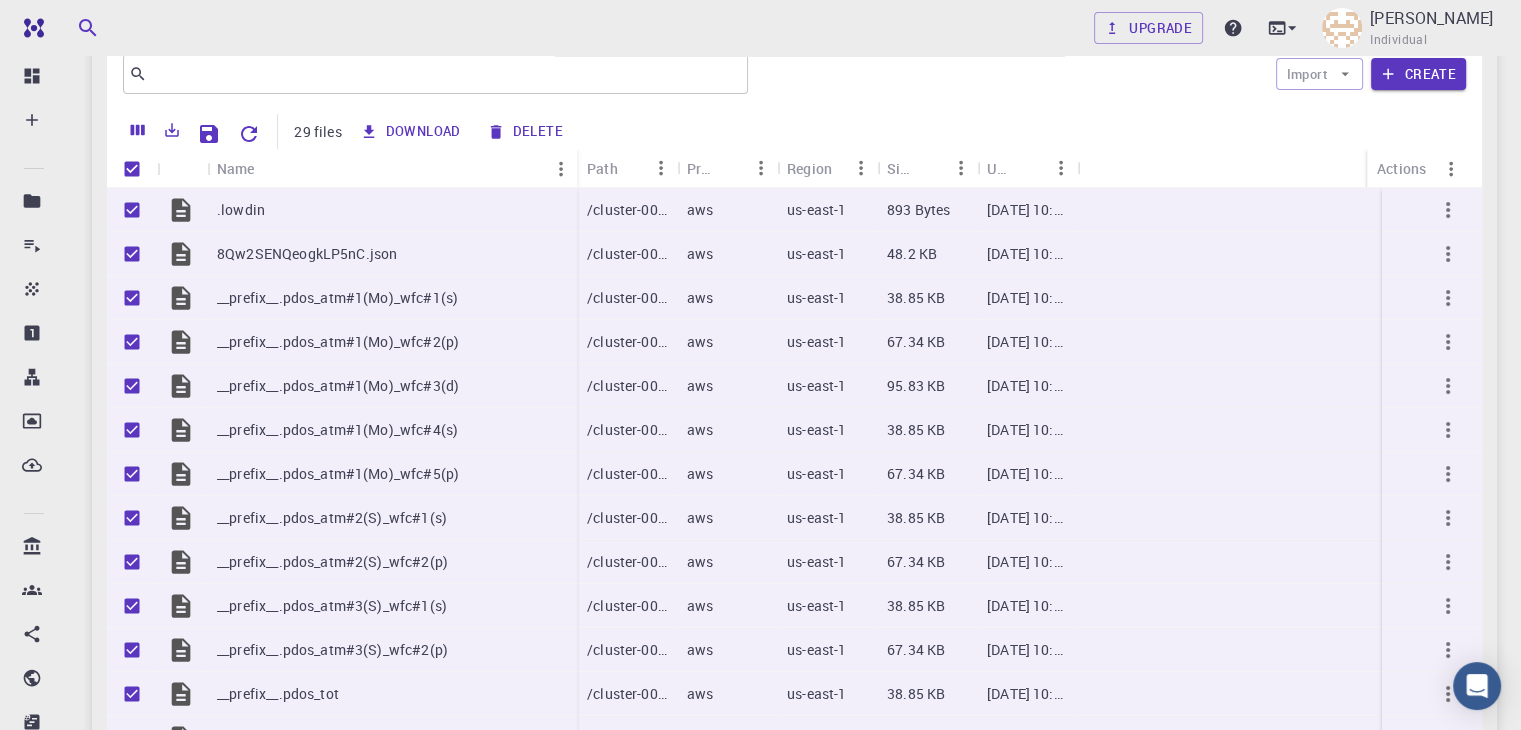 scroll, scrollTop: 0, scrollLeft: 0, axis: both 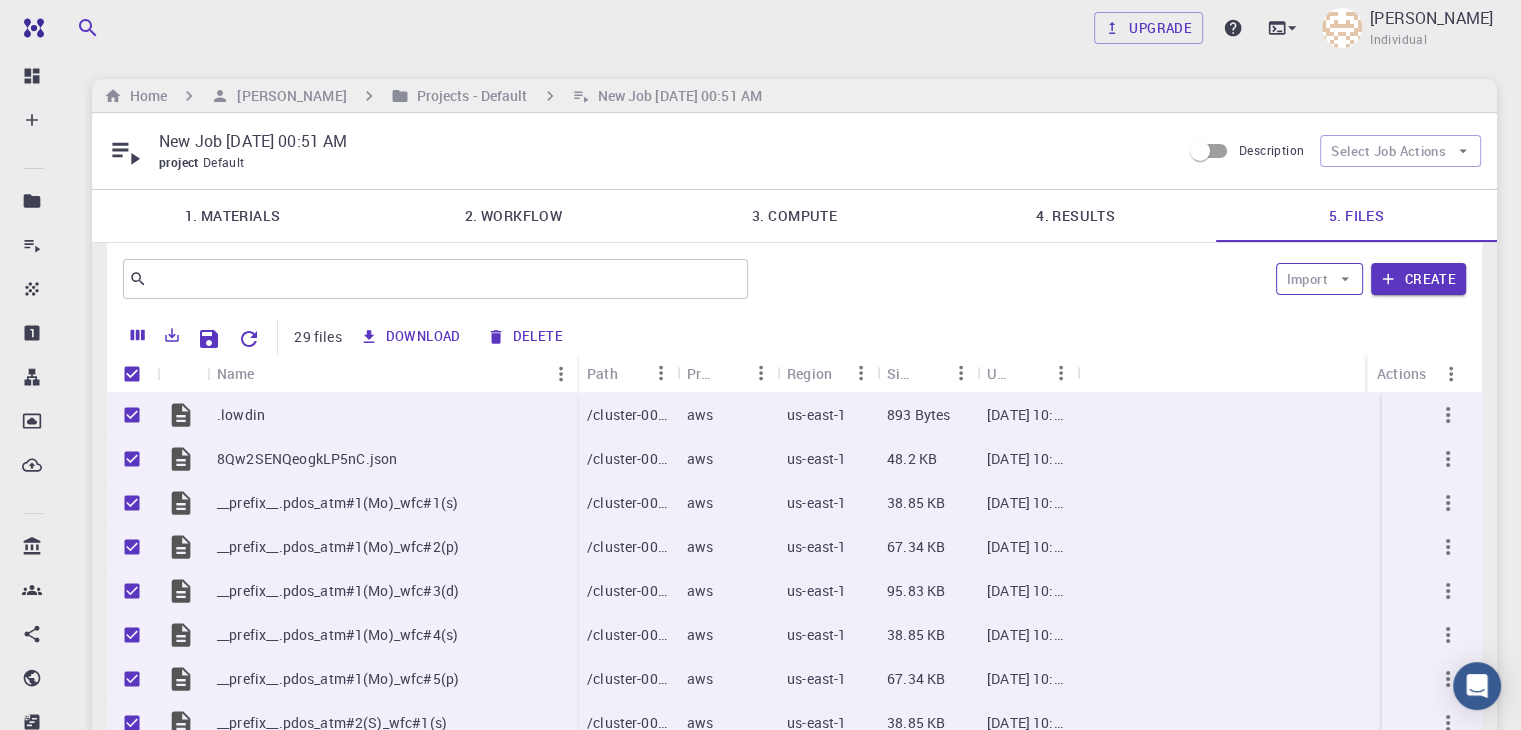 click 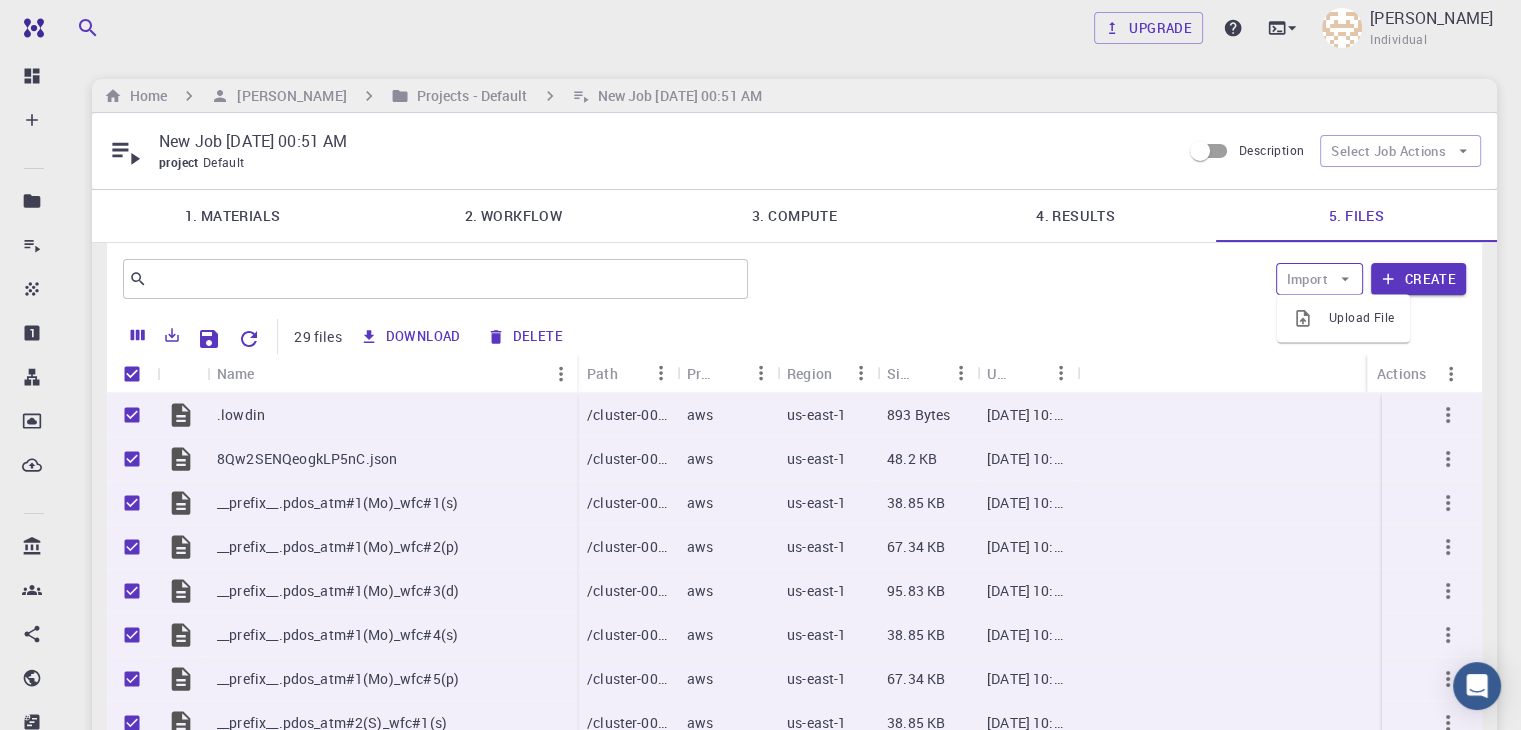 click on "Import" at bounding box center [1319, 279] 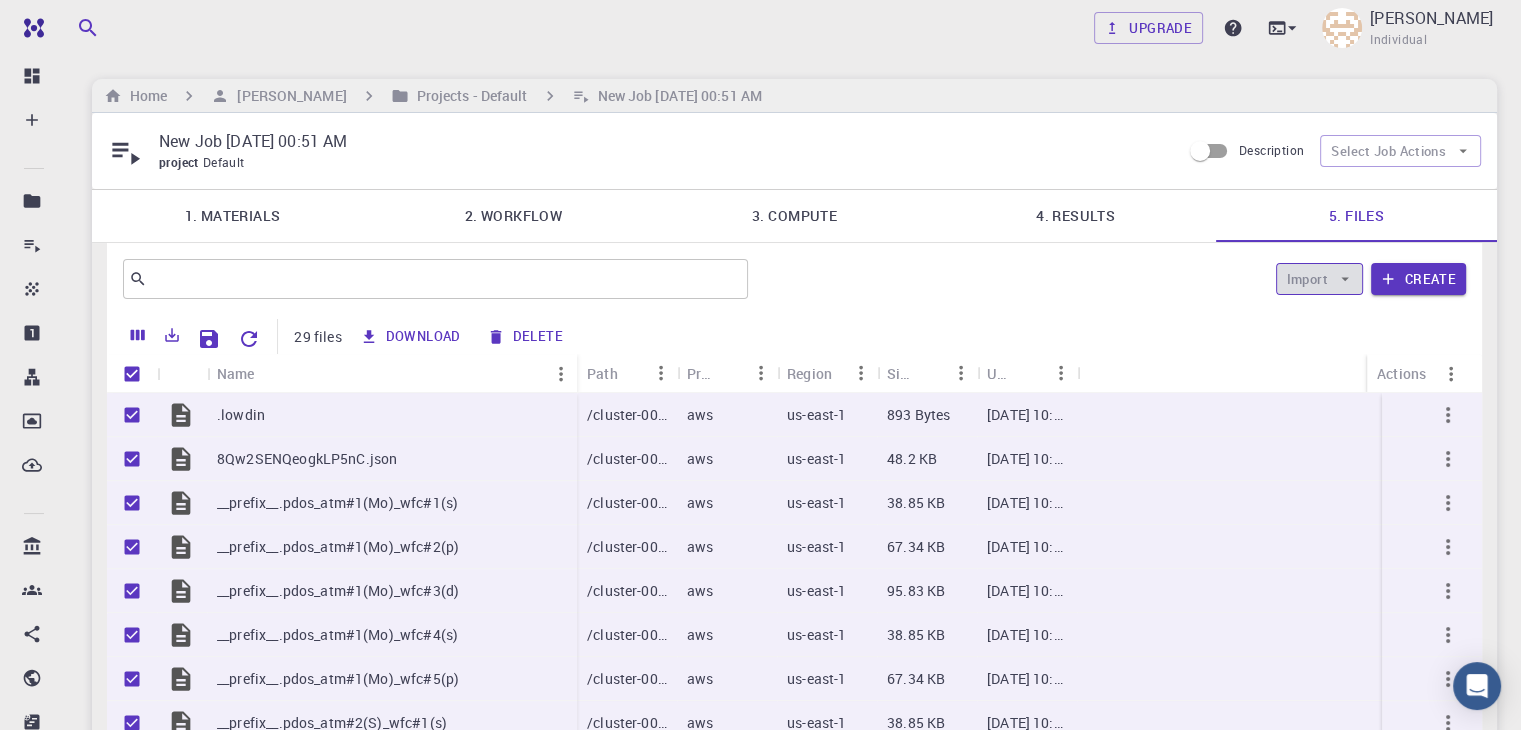 click 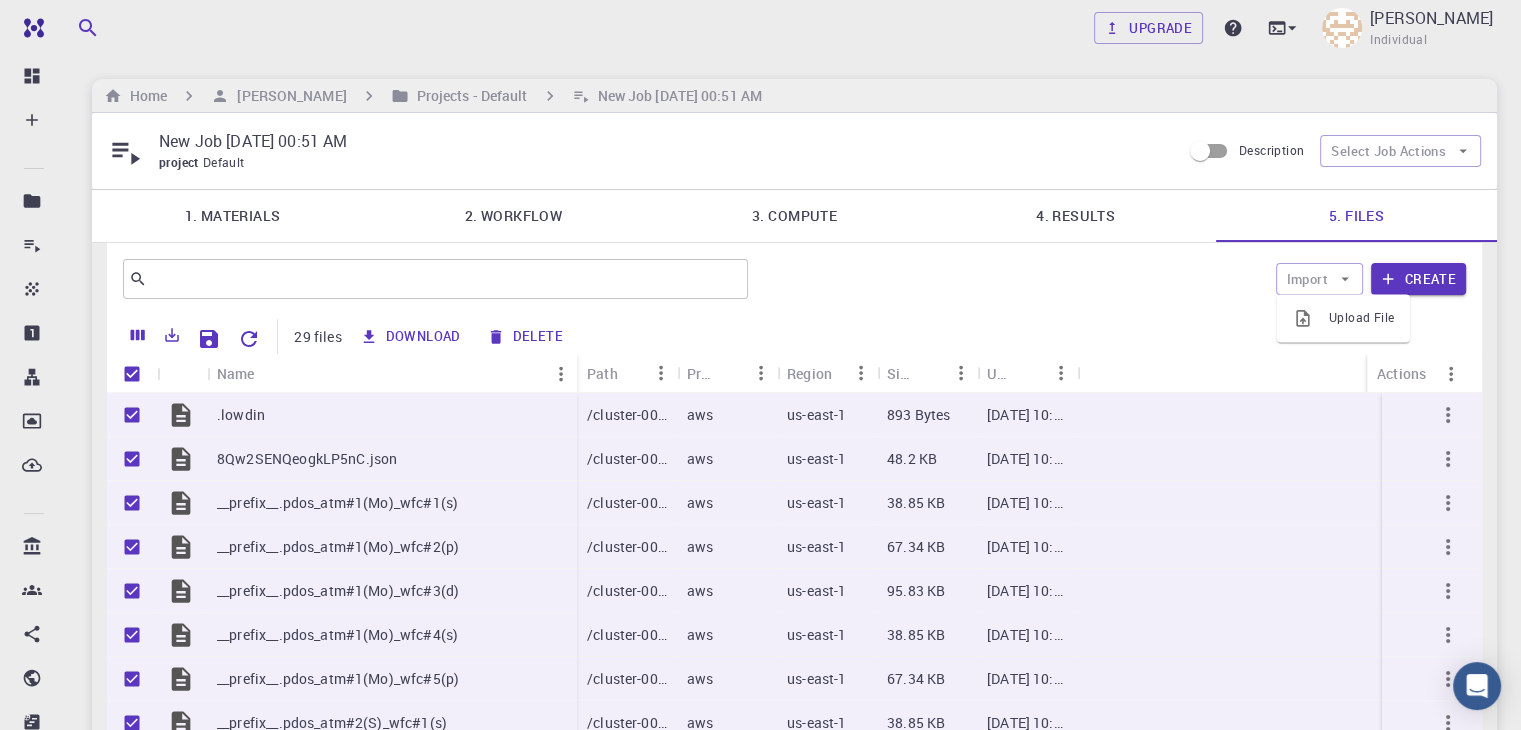 click on "​ Import Create" at bounding box center (794, 279) 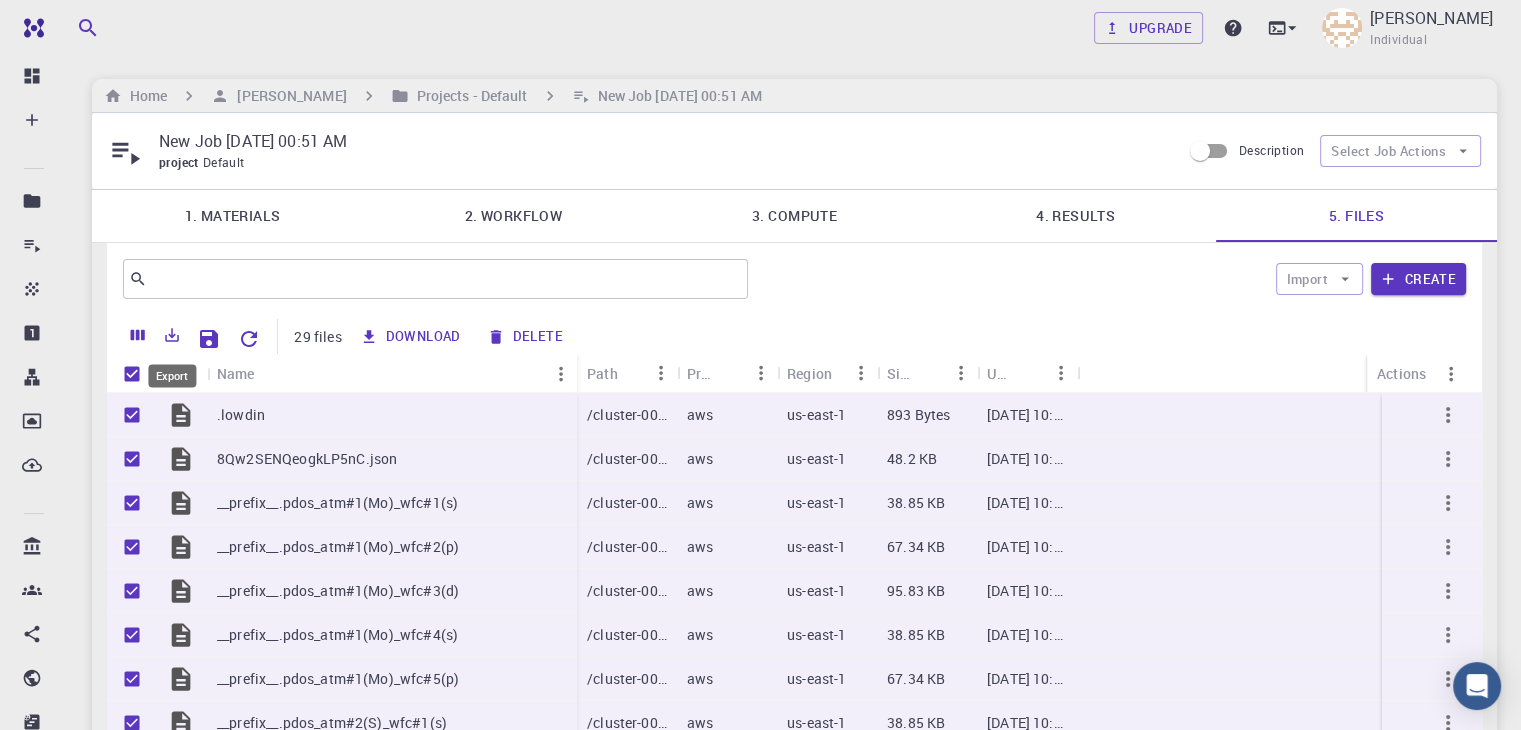 click 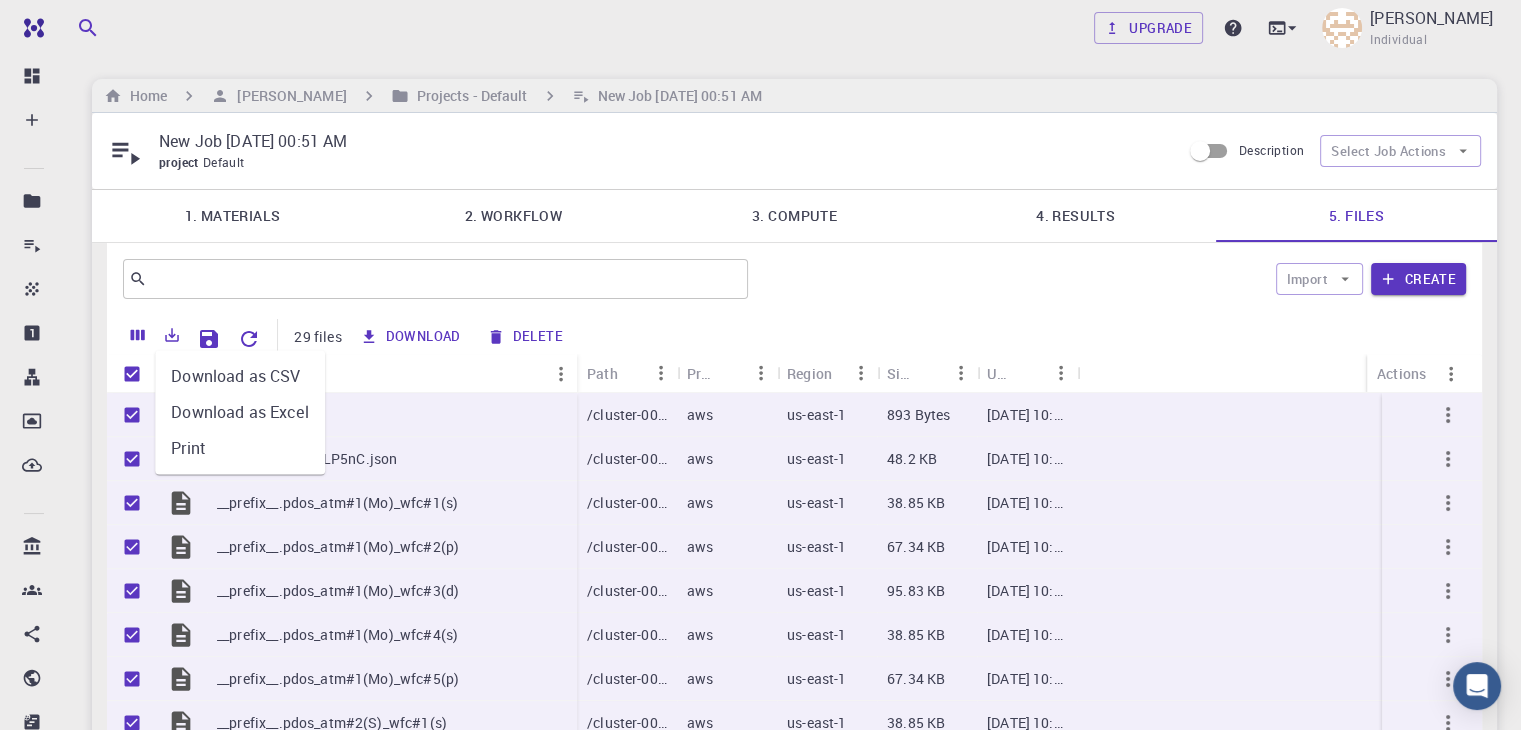 click on "Download Delete" at bounding box center [891, 336] 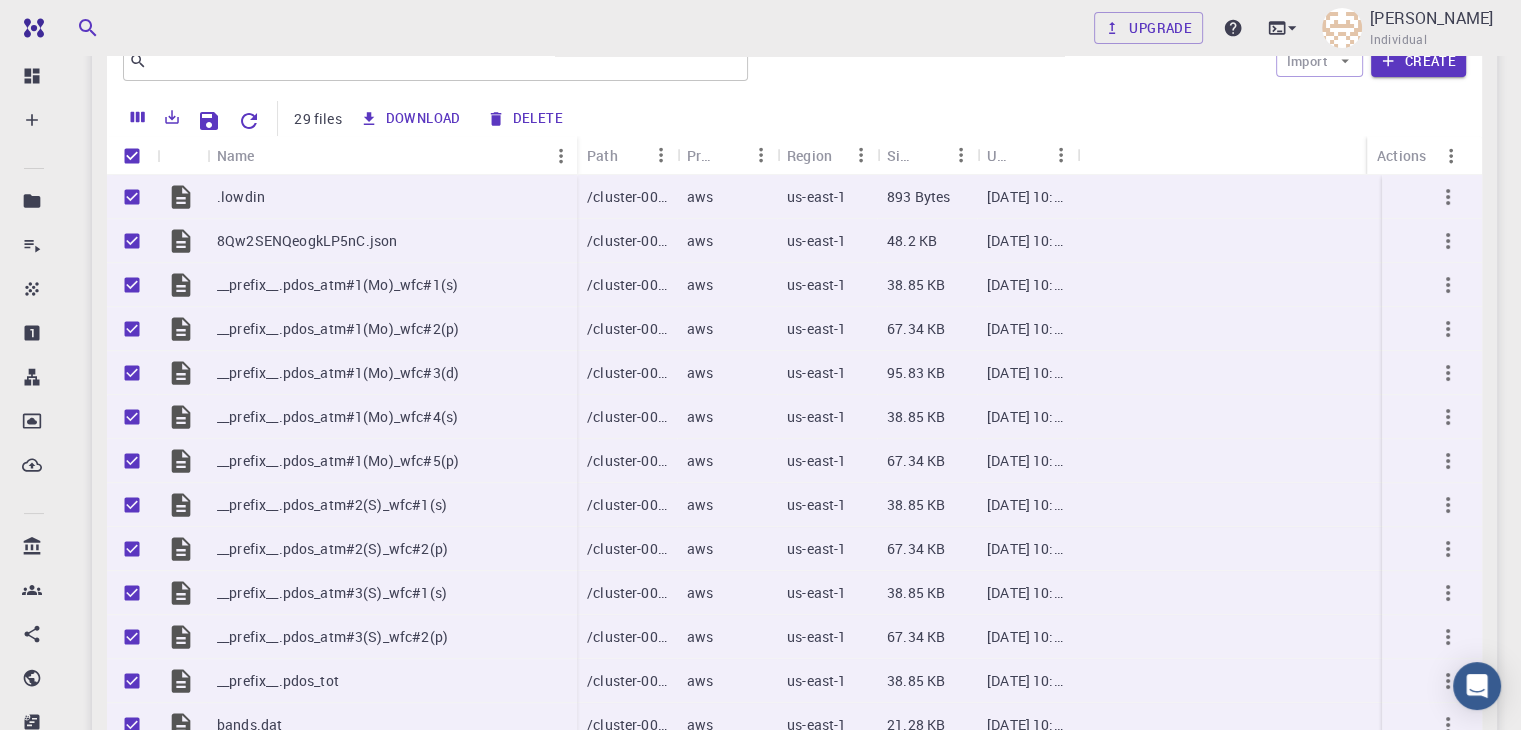 scroll, scrollTop: 0, scrollLeft: 0, axis: both 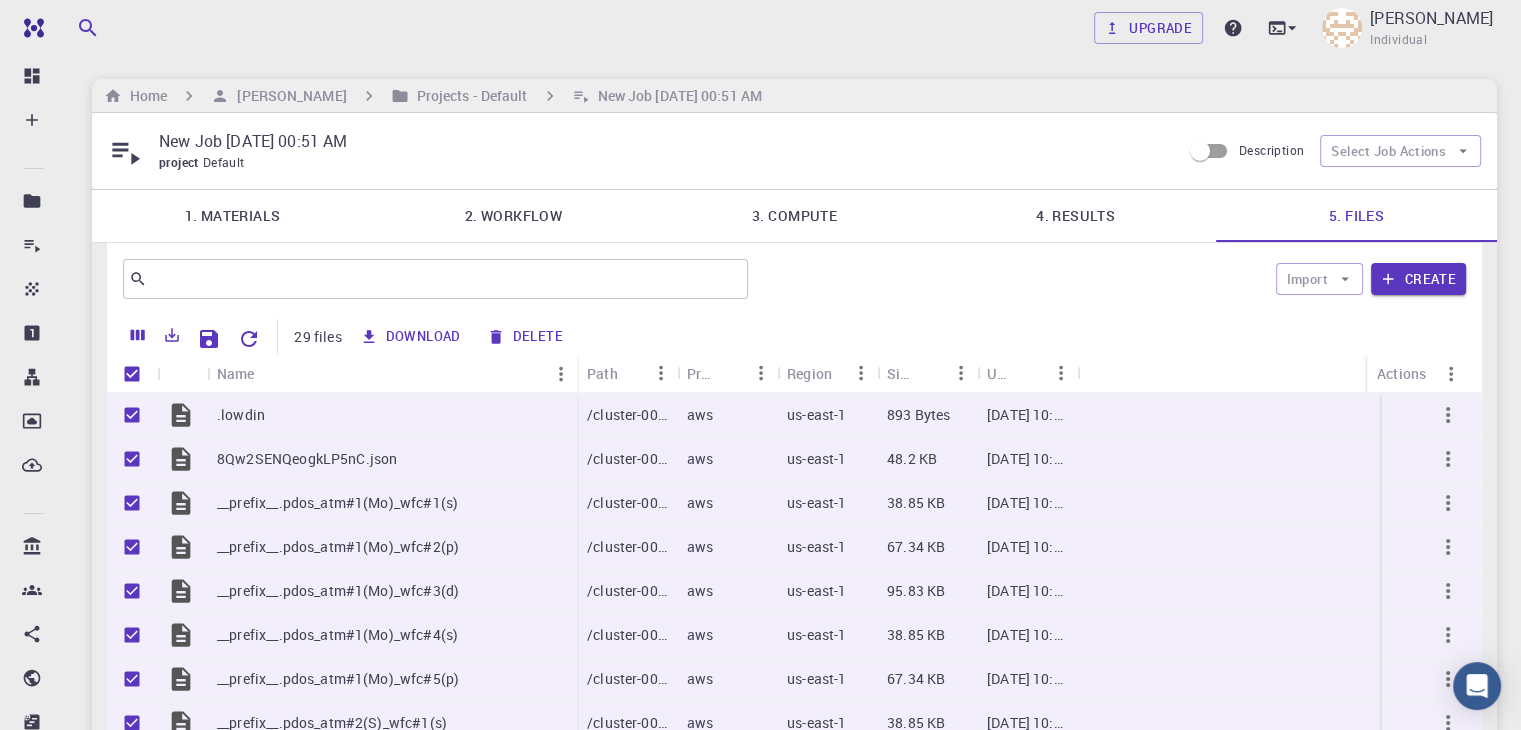click at bounding box center (132, 374) 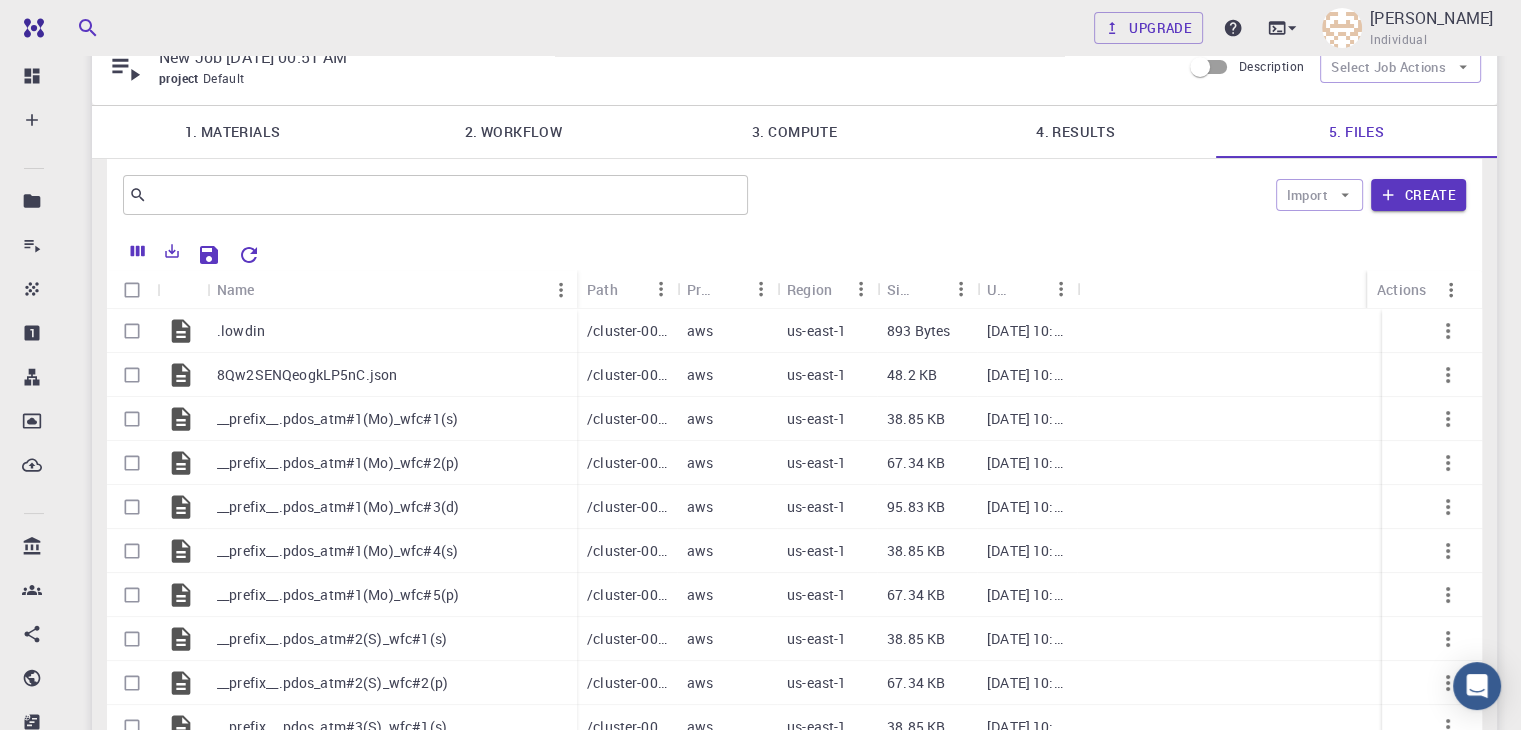 scroll, scrollTop: 0, scrollLeft: 0, axis: both 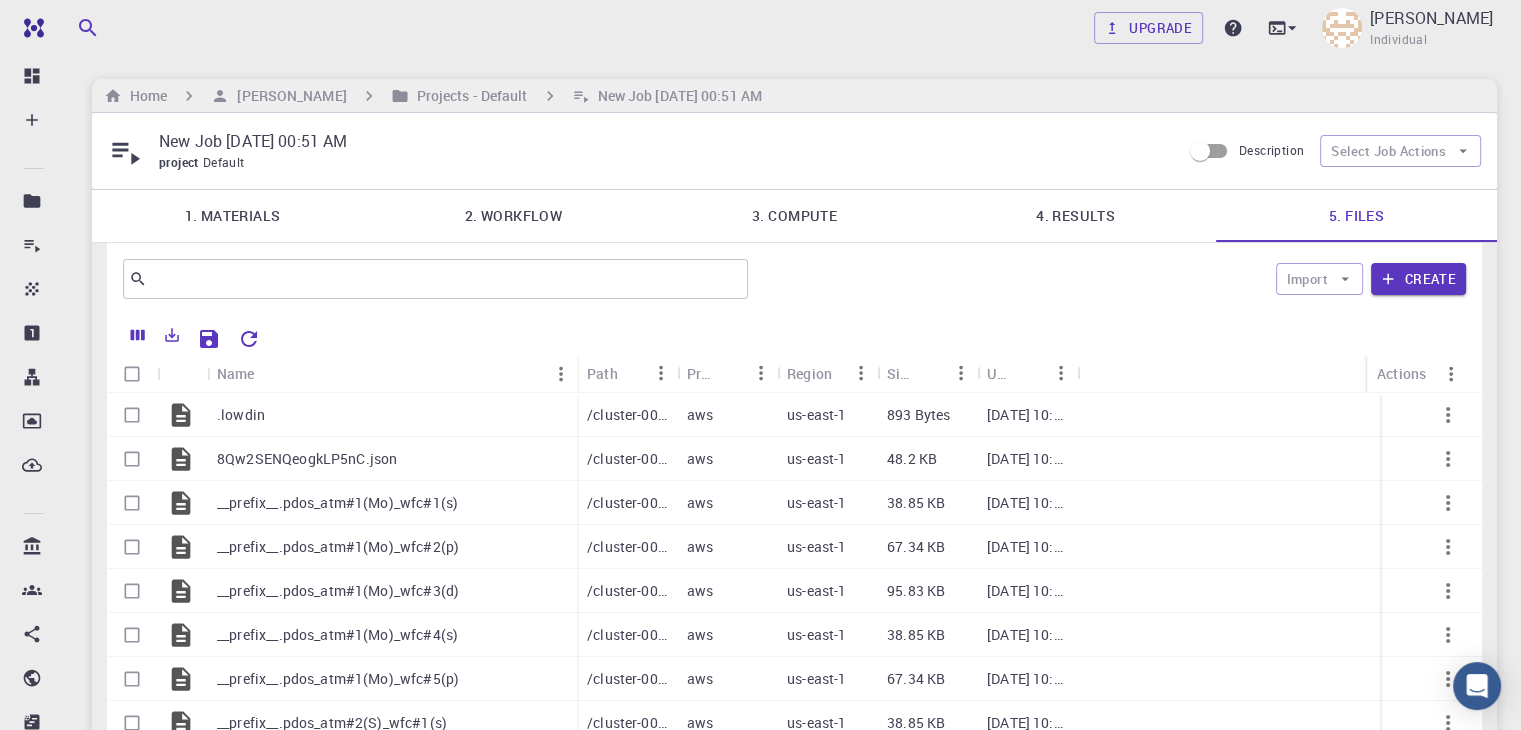 click on "1. Materials" at bounding box center [232, 216] 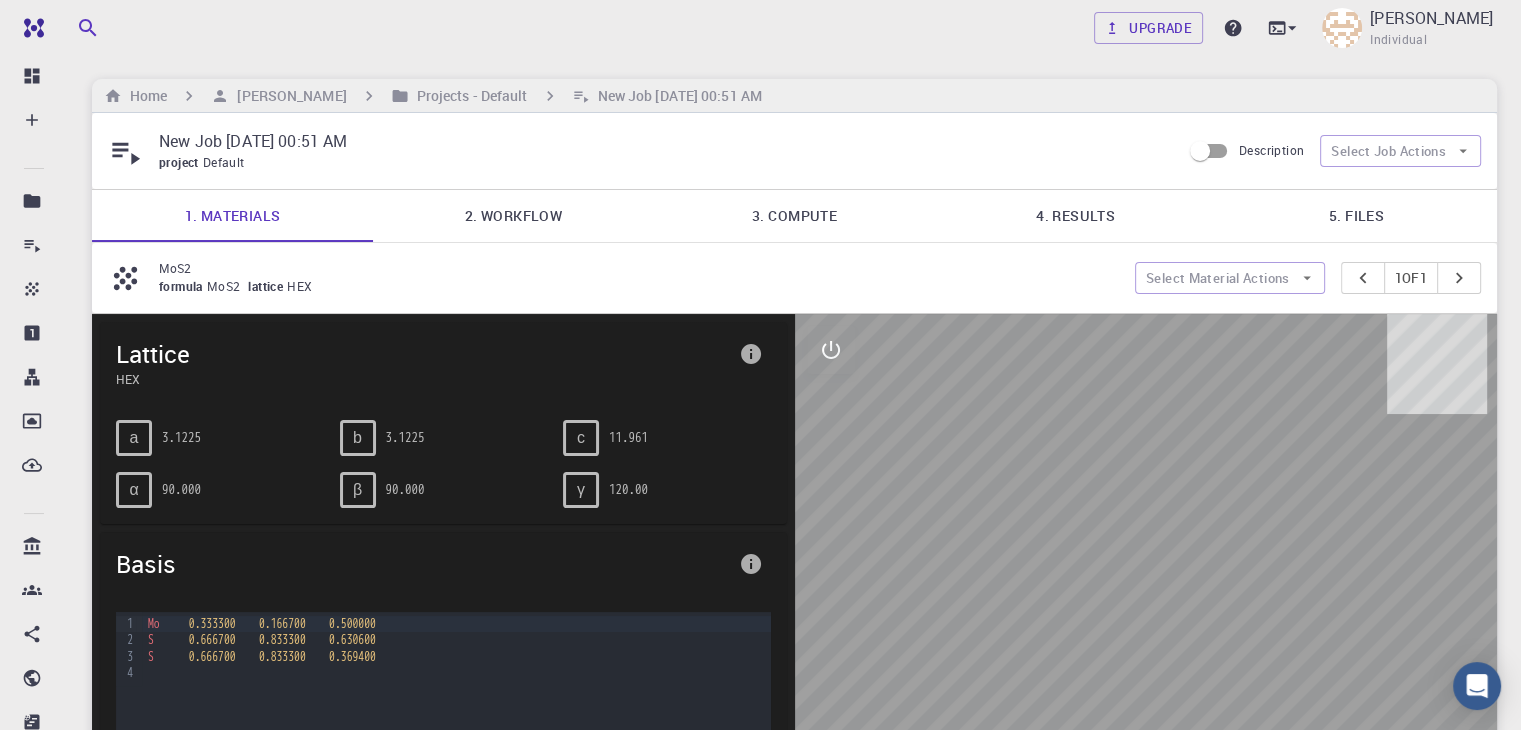 click on "2. Workflow" at bounding box center (513, 216) 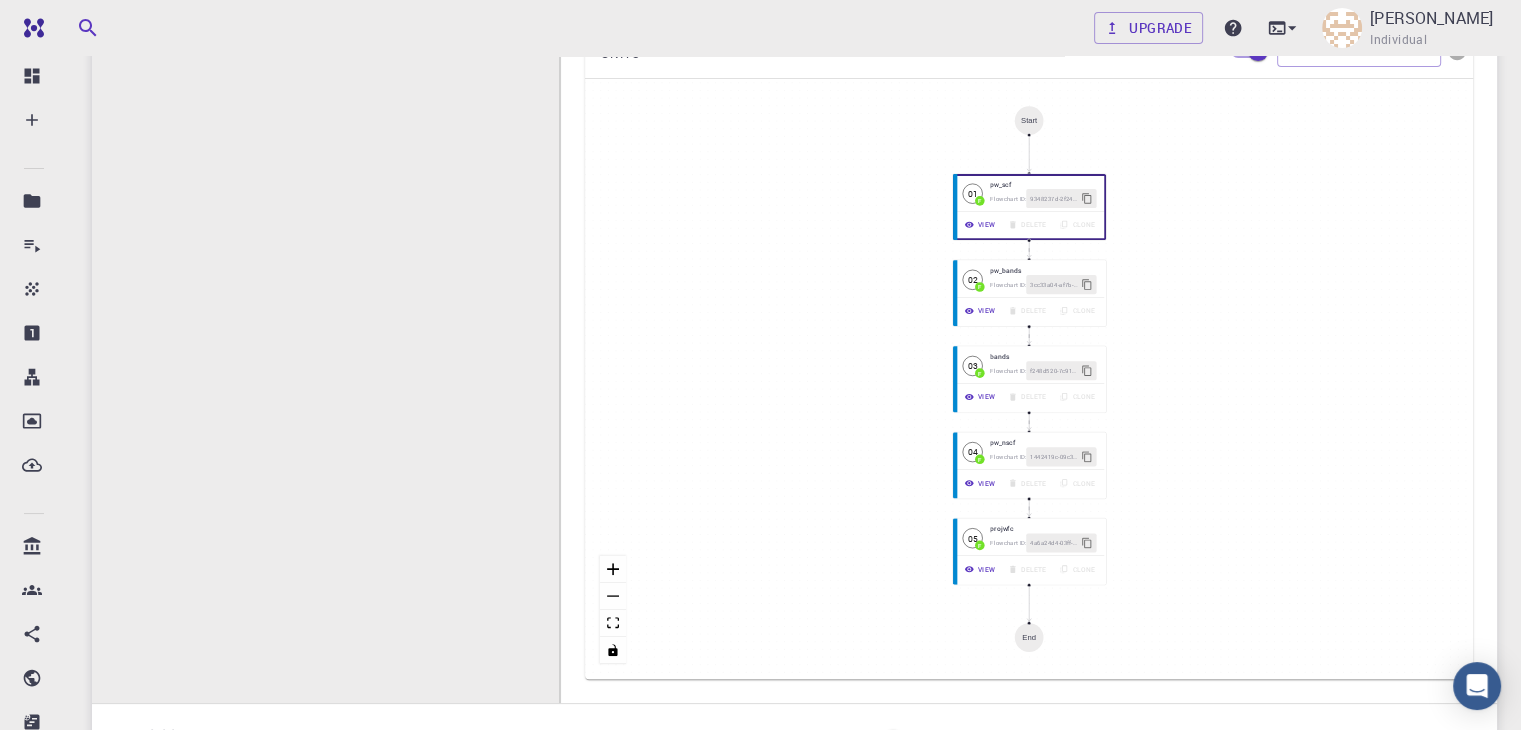 scroll, scrollTop: 519, scrollLeft: 0, axis: vertical 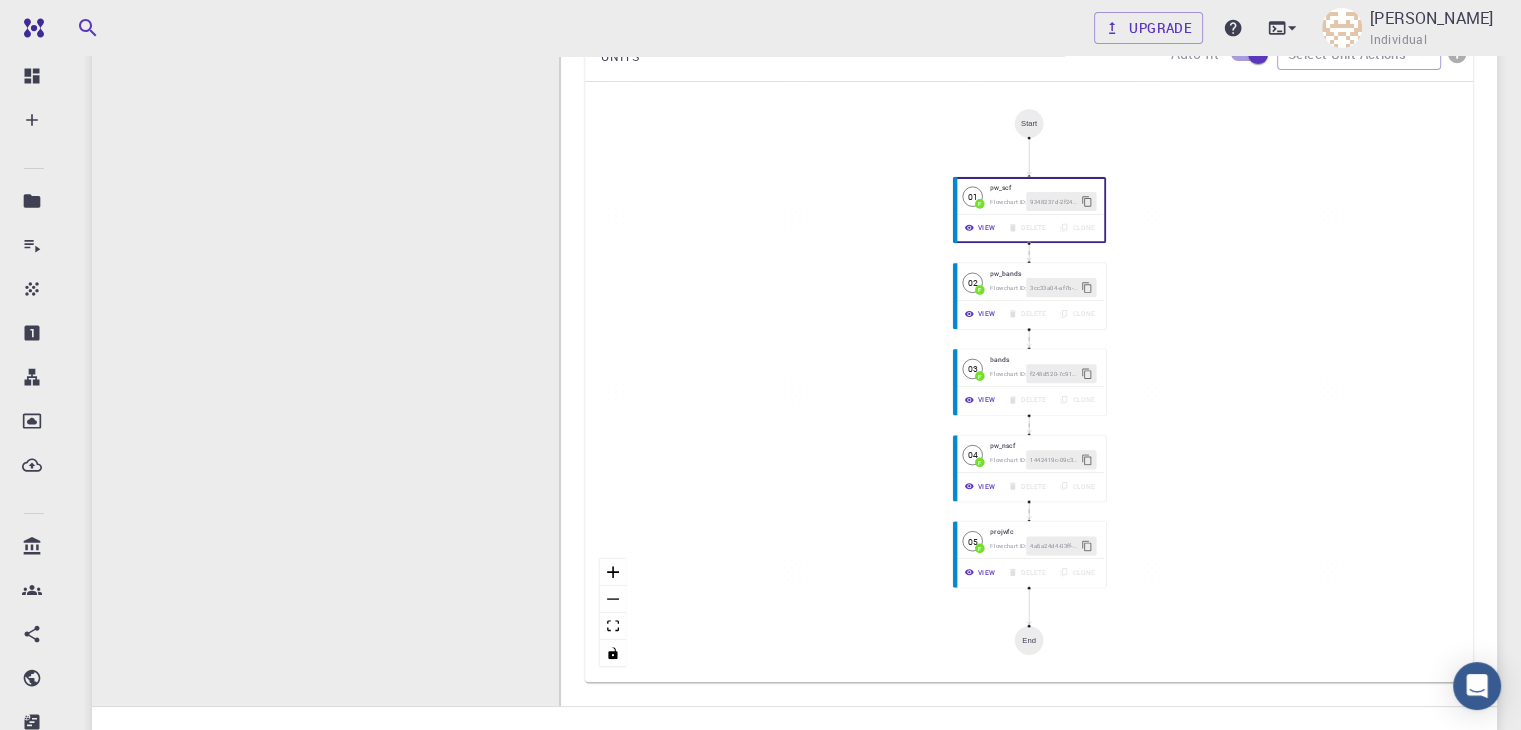click on "End" at bounding box center (1030, 640) 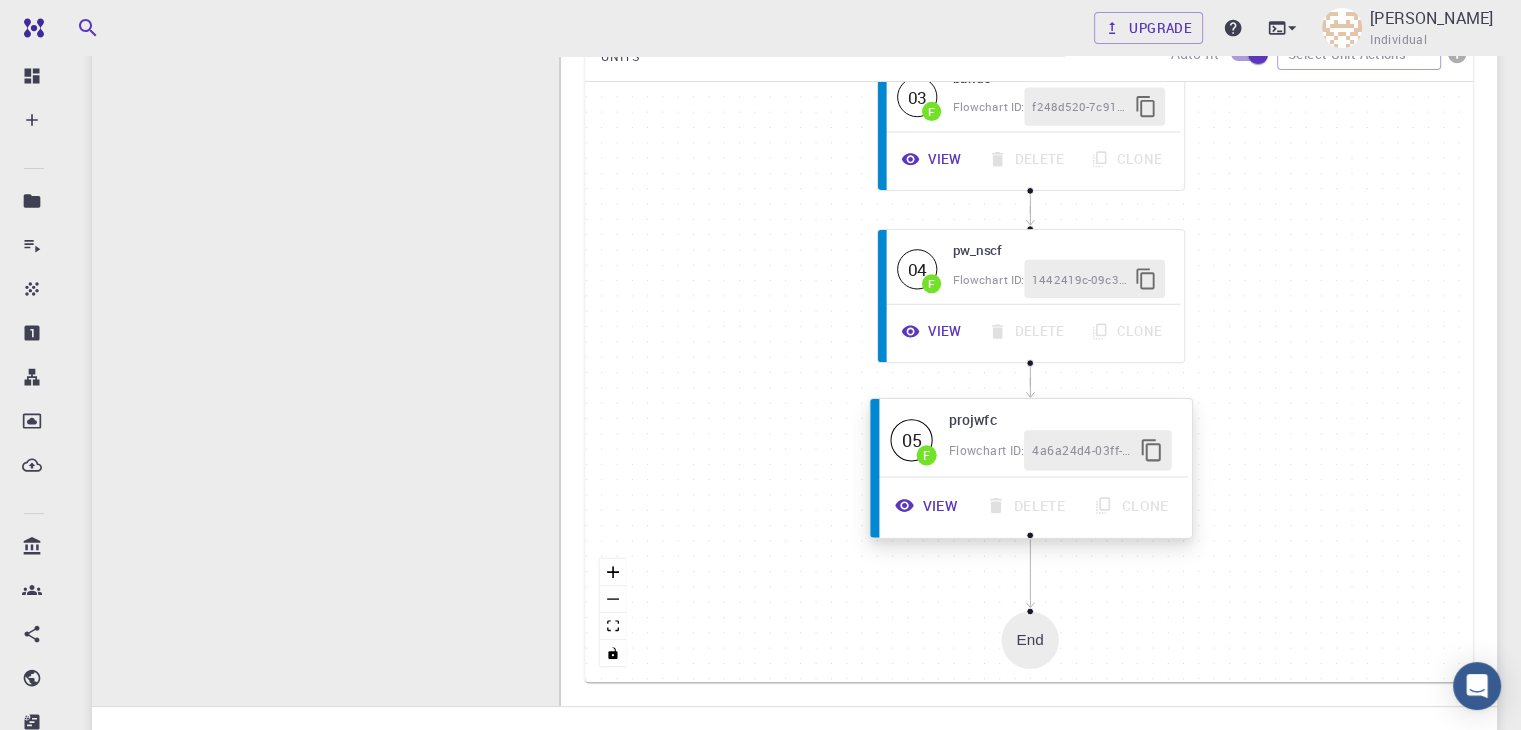 click on "View" at bounding box center (928, 505) 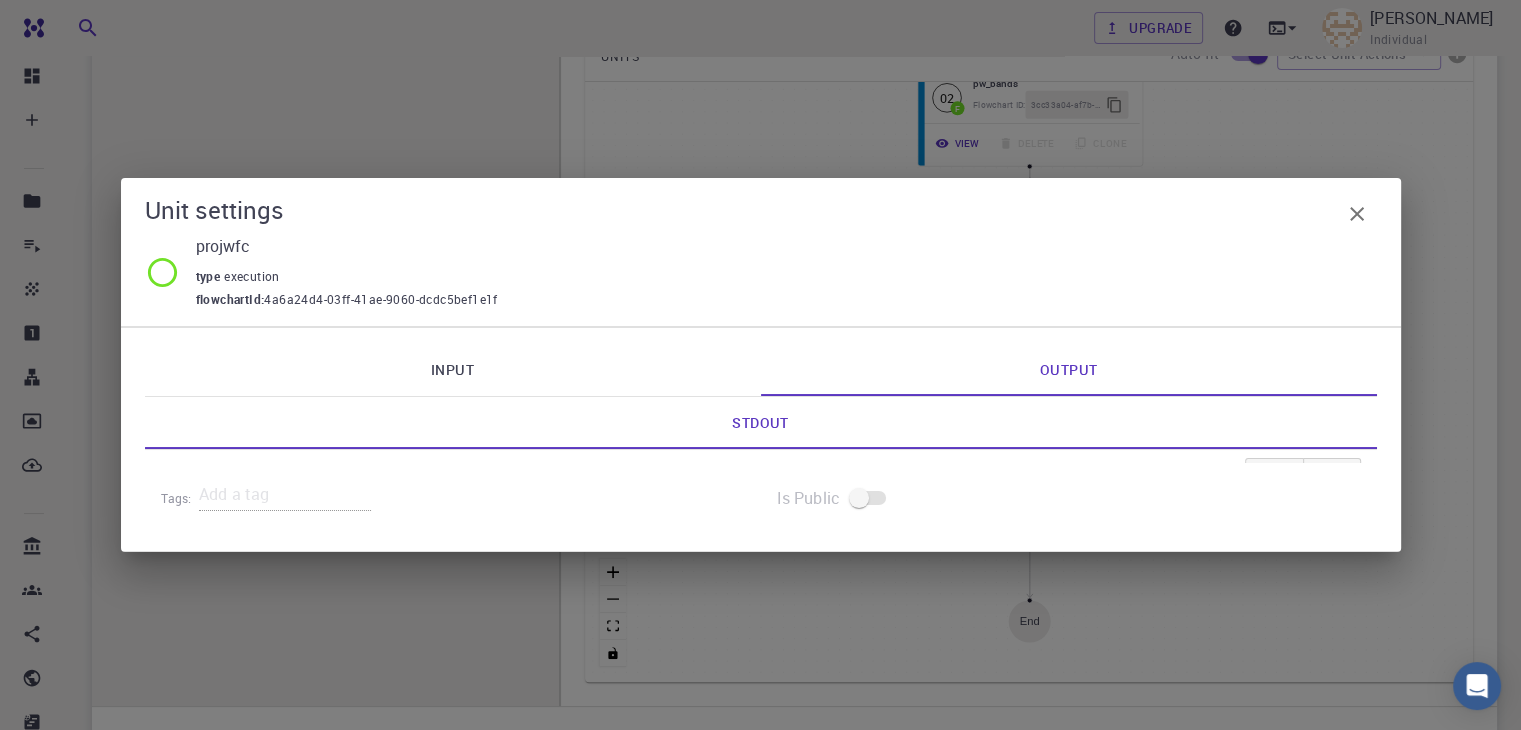 scroll, scrollTop: 9, scrollLeft: 0, axis: vertical 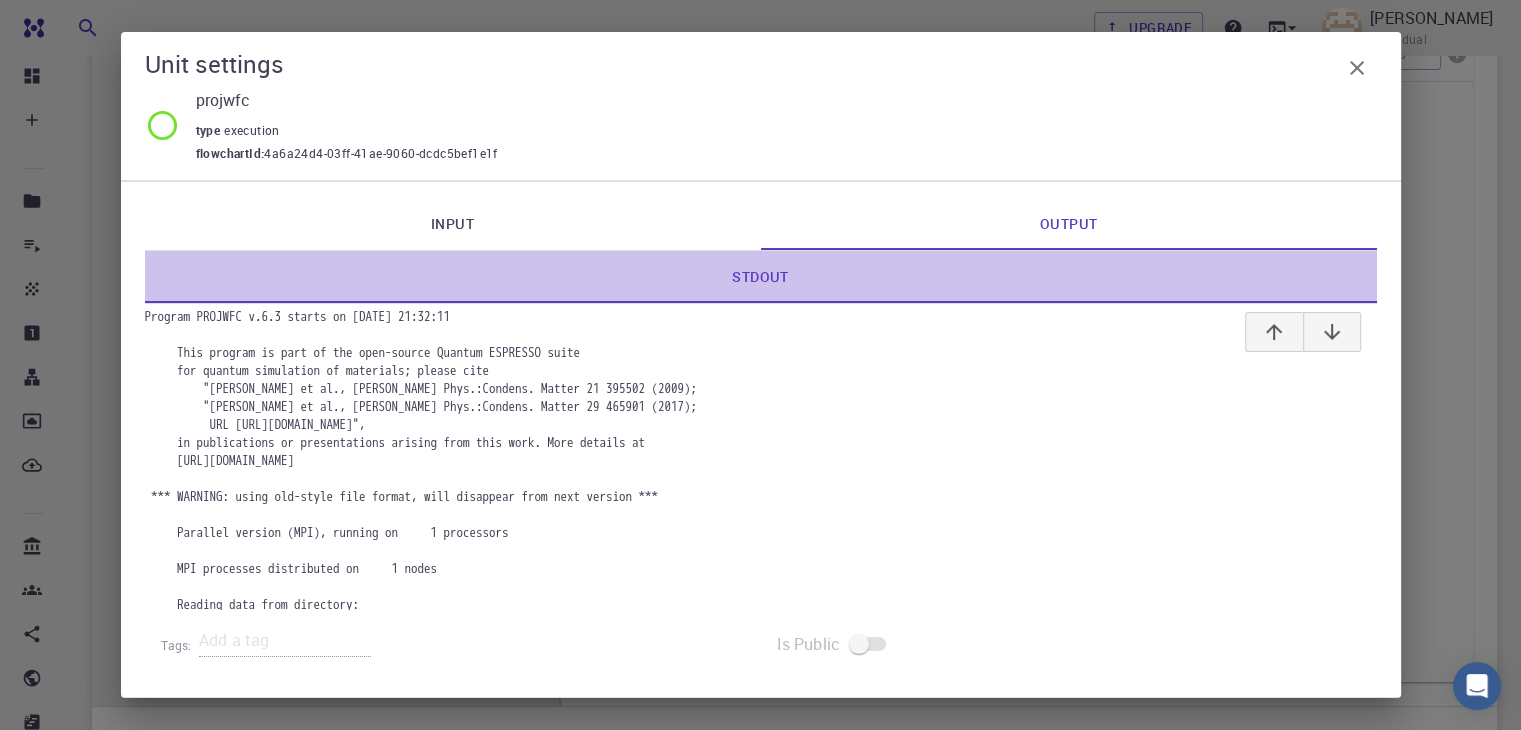 click on "Stdout" at bounding box center (761, 277) 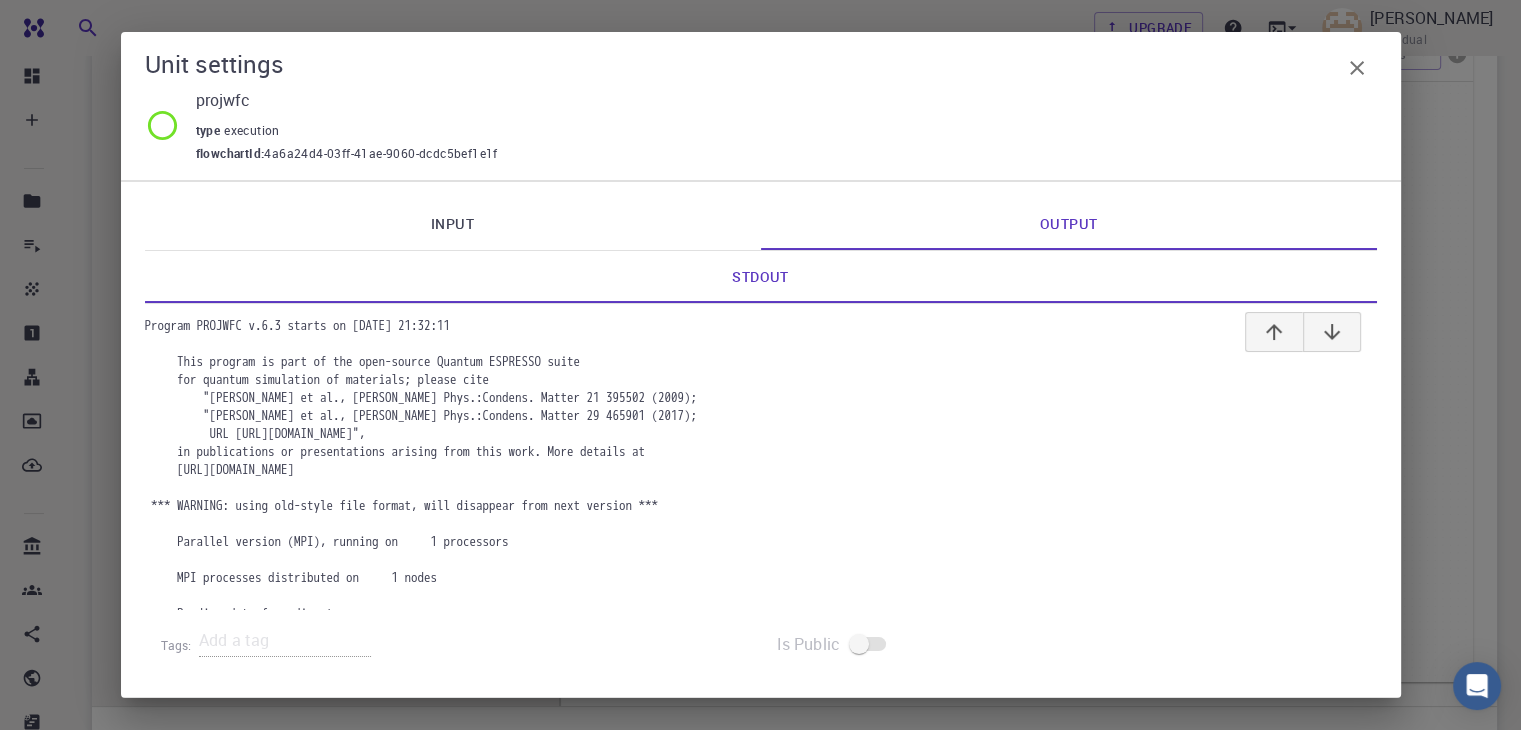 click on "Stdout" at bounding box center (761, 277) 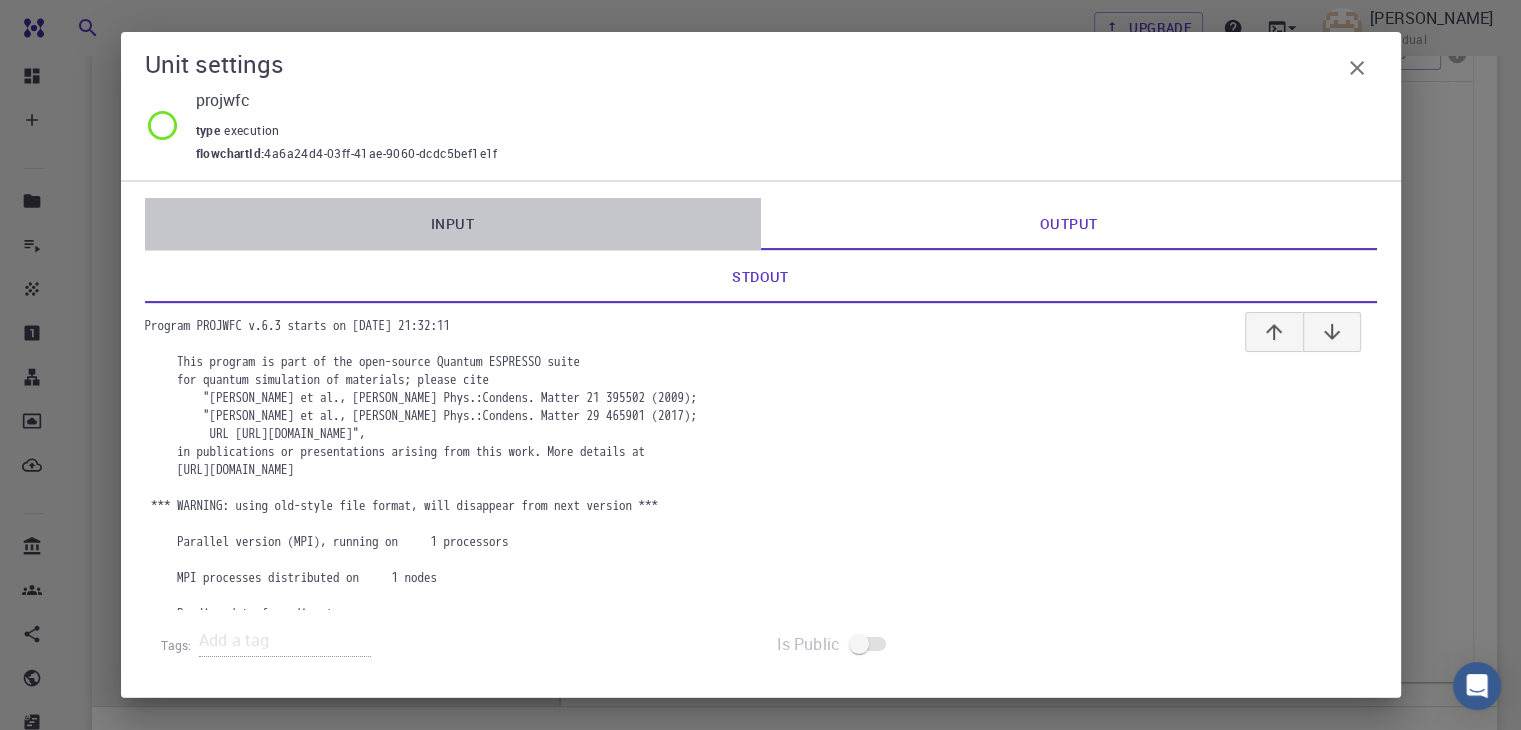 click on "Input" at bounding box center [453, 224] 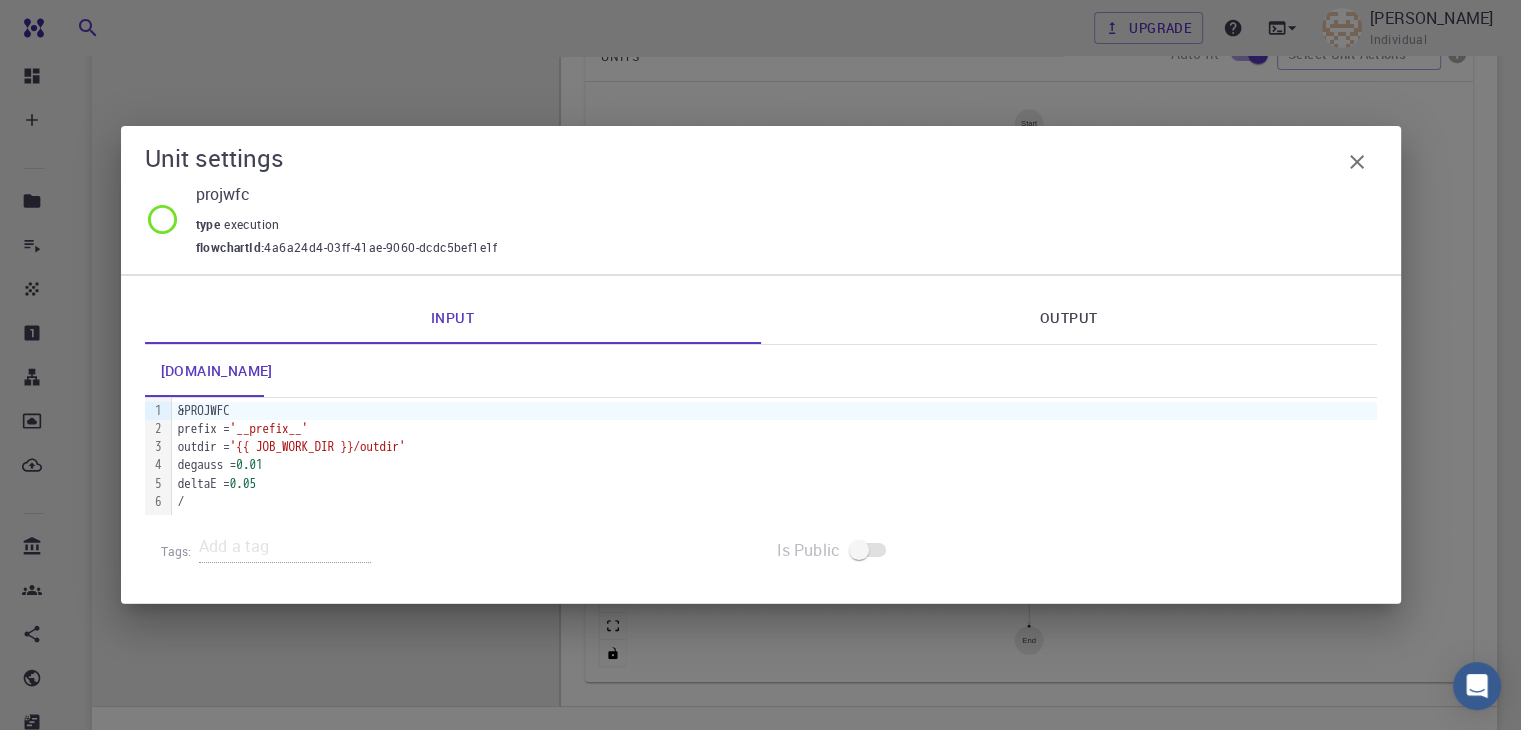 click on "Output" at bounding box center [1069, 318] 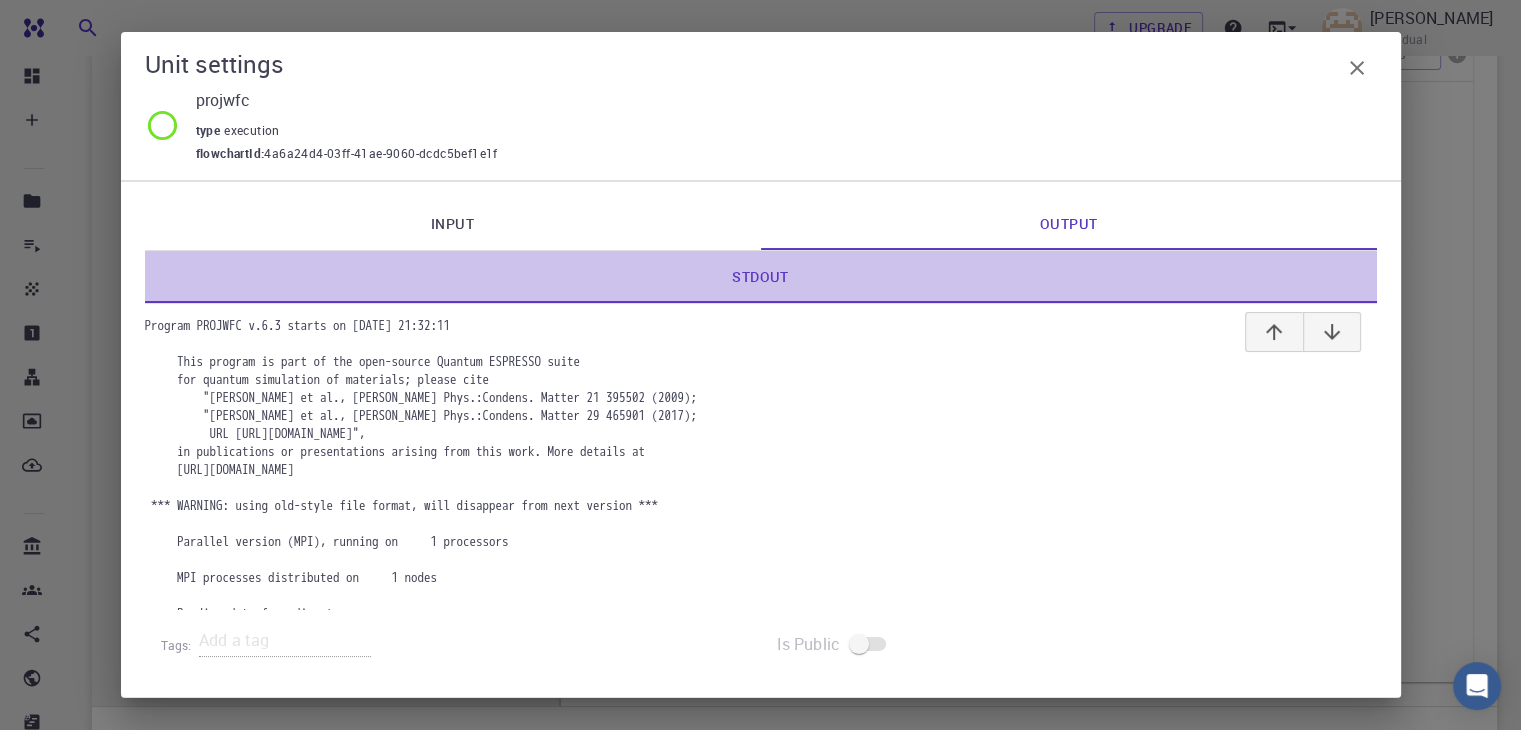 click on "Stdout" at bounding box center [761, 277] 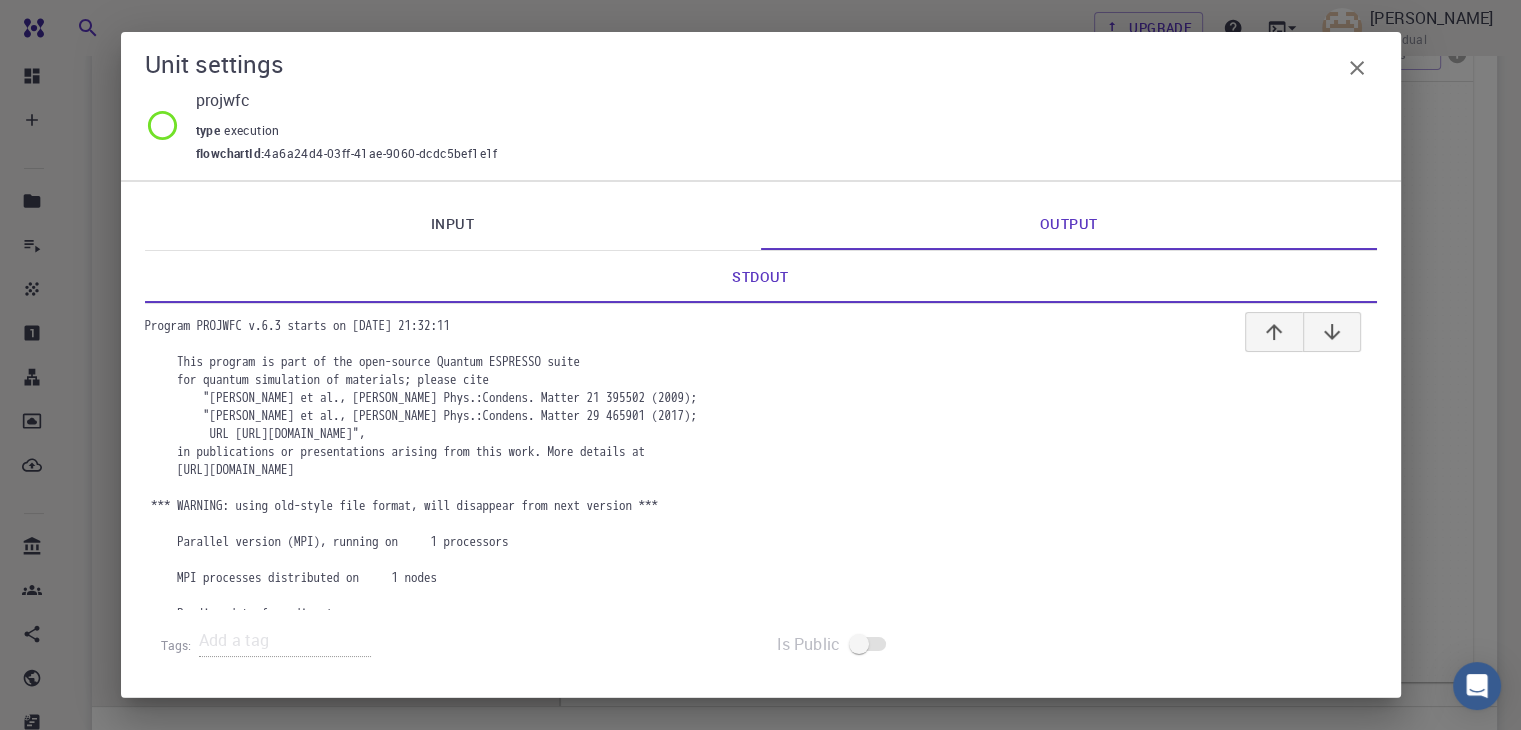 drag, startPoint x: 787, startPoint y: 373, endPoint x: 785, endPoint y: 385, distance: 12.165525 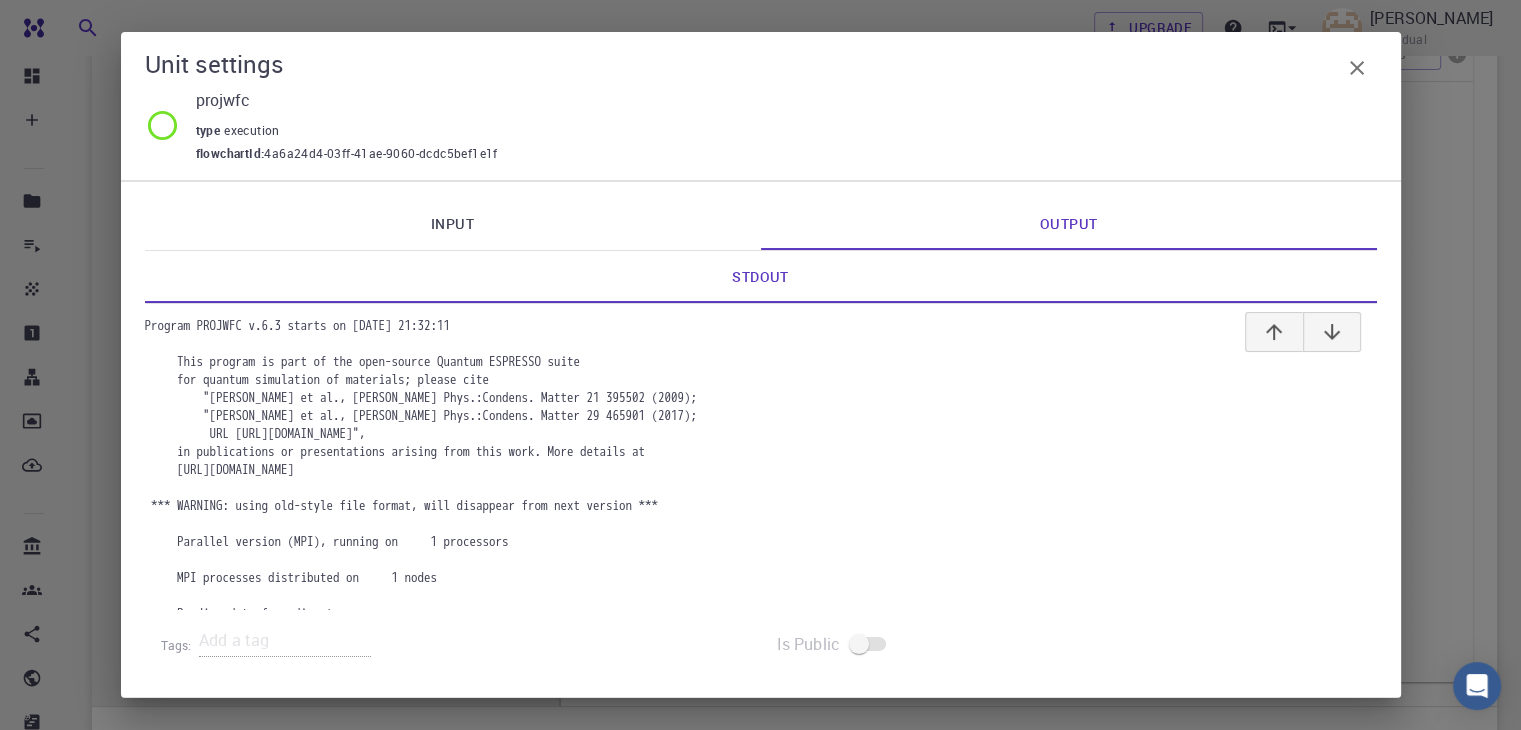 scroll, scrollTop: 8, scrollLeft: 0, axis: vertical 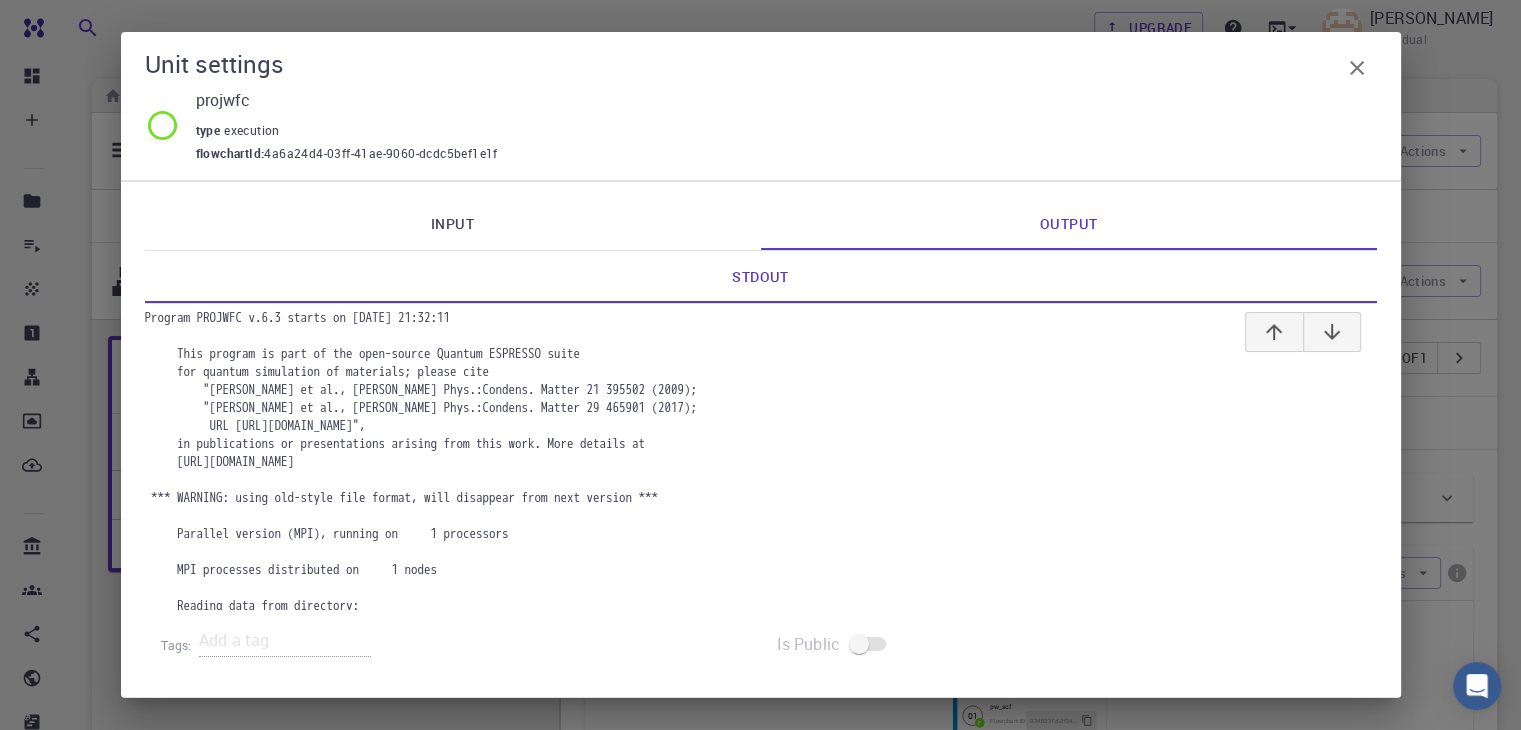 click at bounding box center (1357, 68) 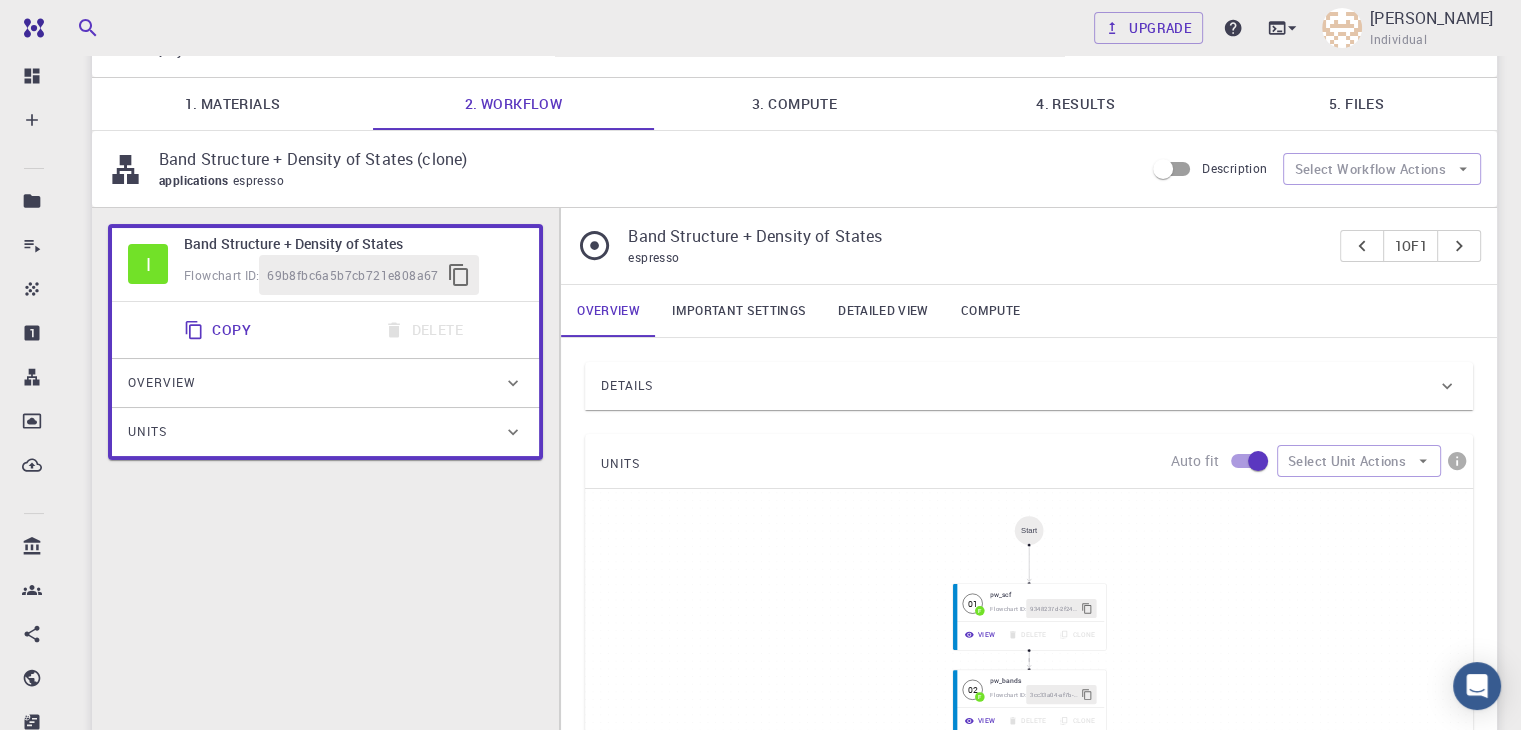 scroll, scrollTop: 0, scrollLeft: 0, axis: both 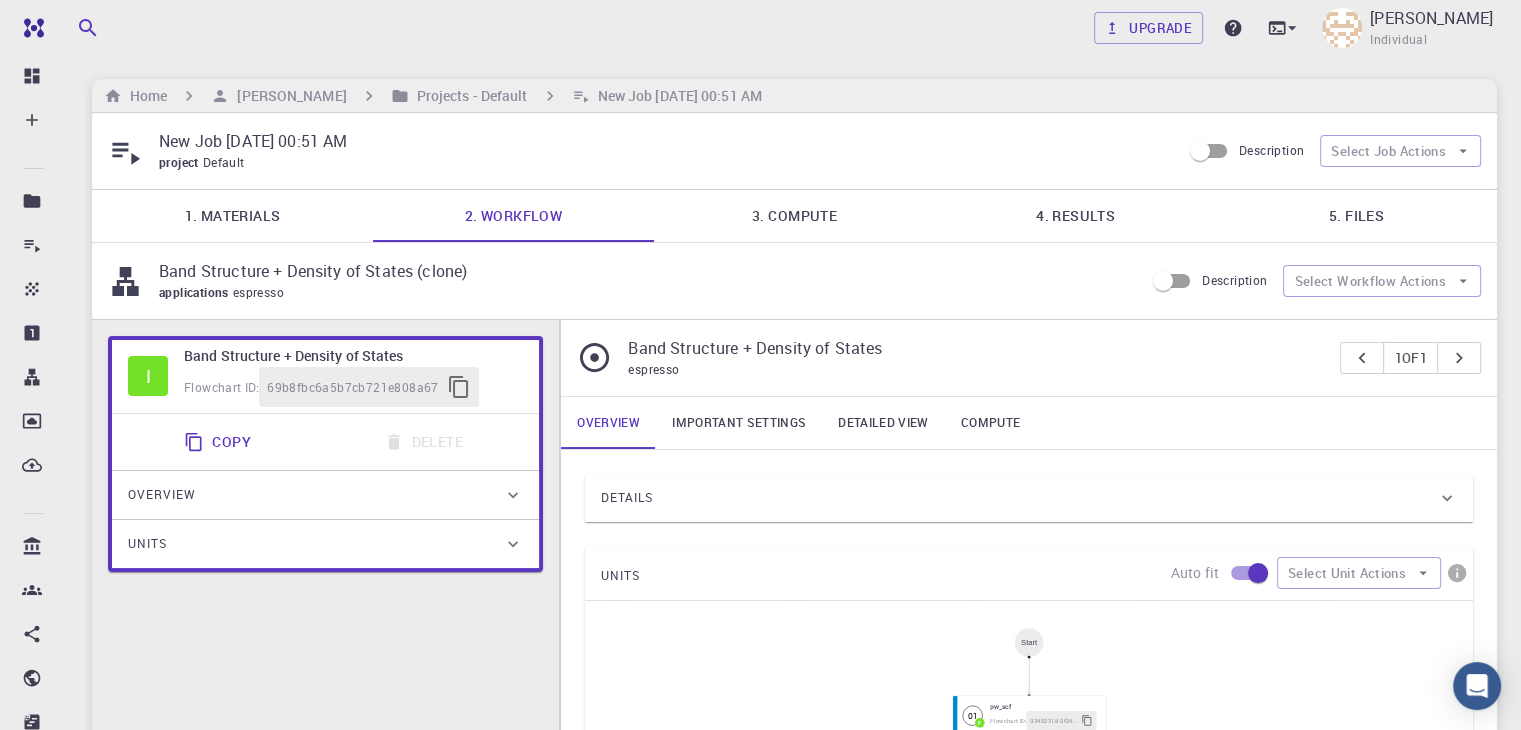 click on "3. Compute" at bounding box center (794, 216) 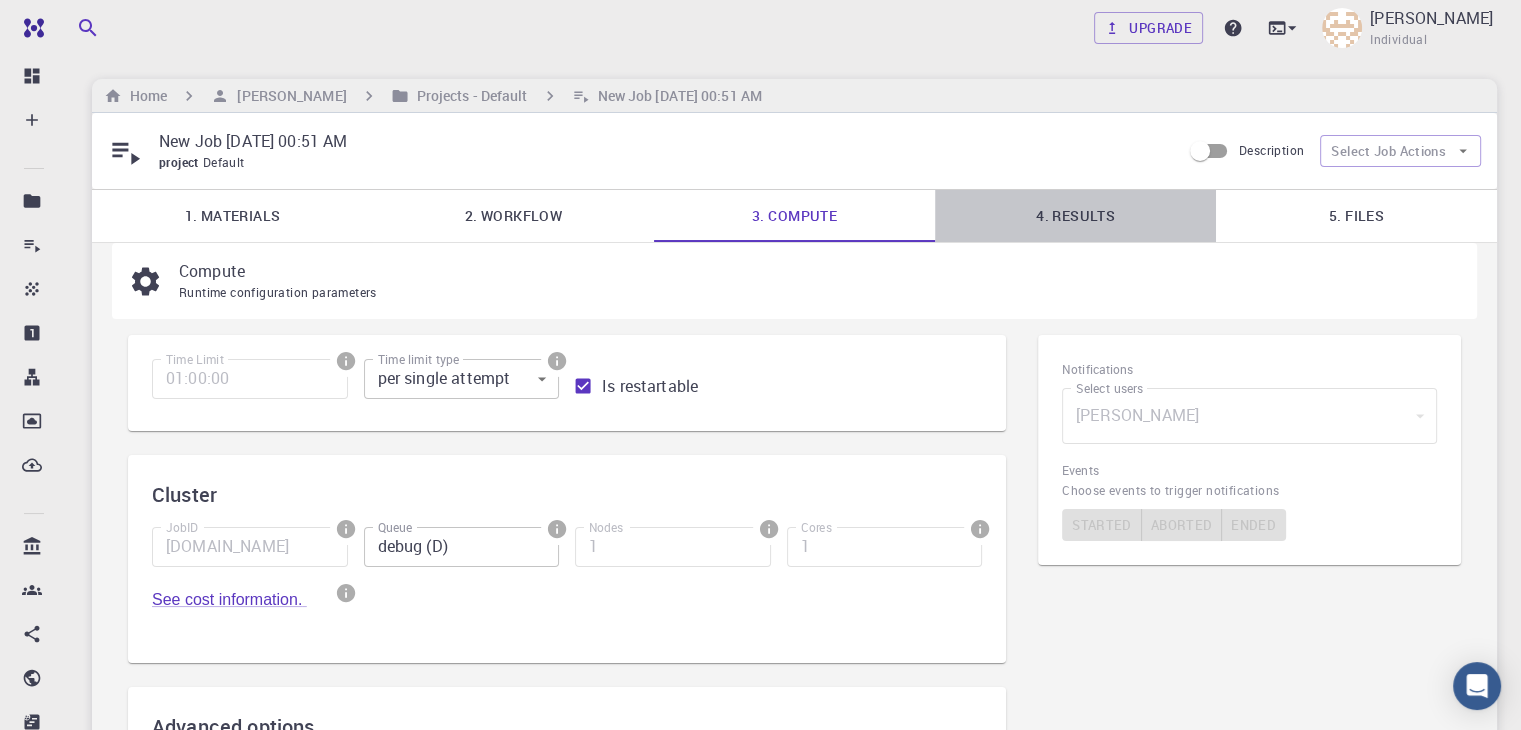 click on "4. Results" at bounding box center [1075, 216] 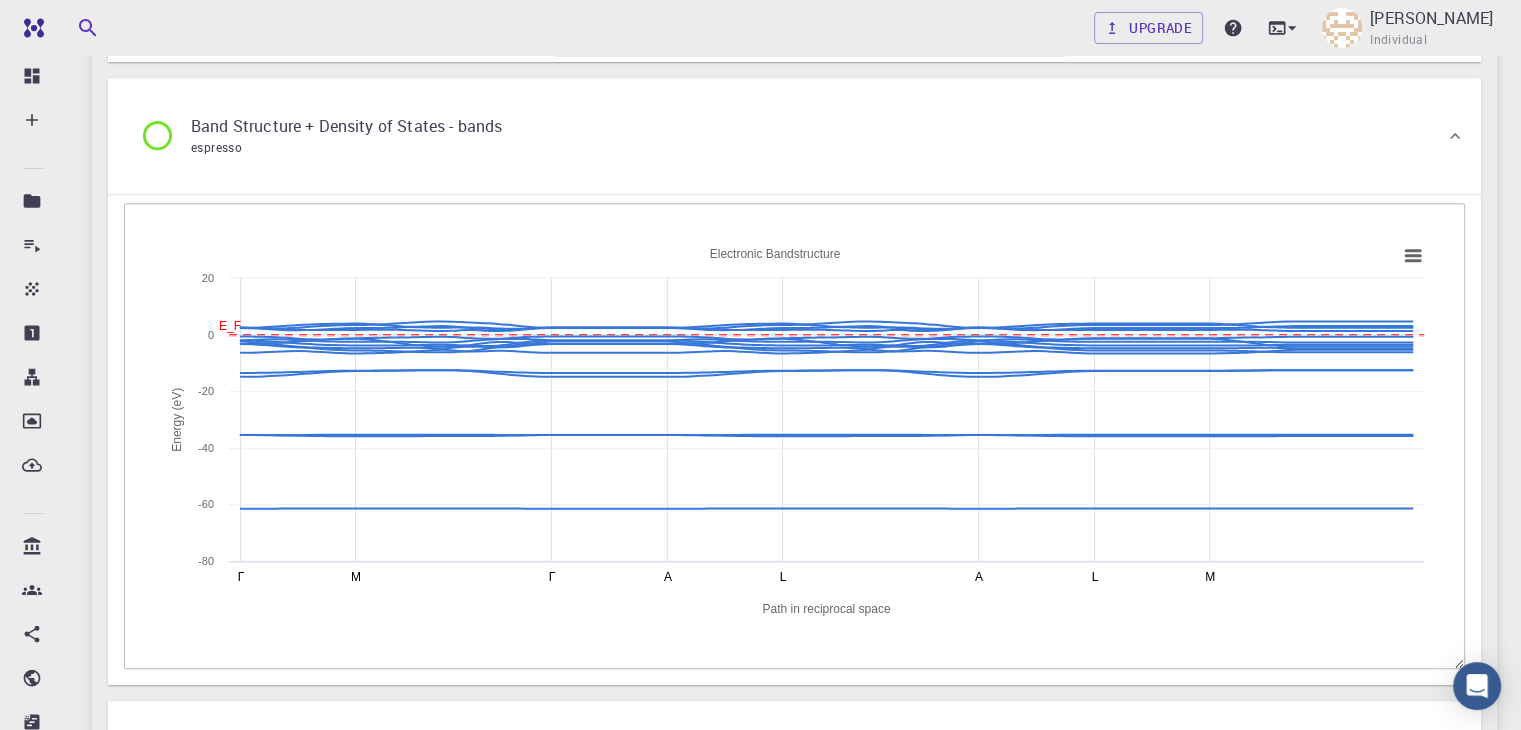 scroll, scrollTop: 0, scrollLeft: 0, axis: both 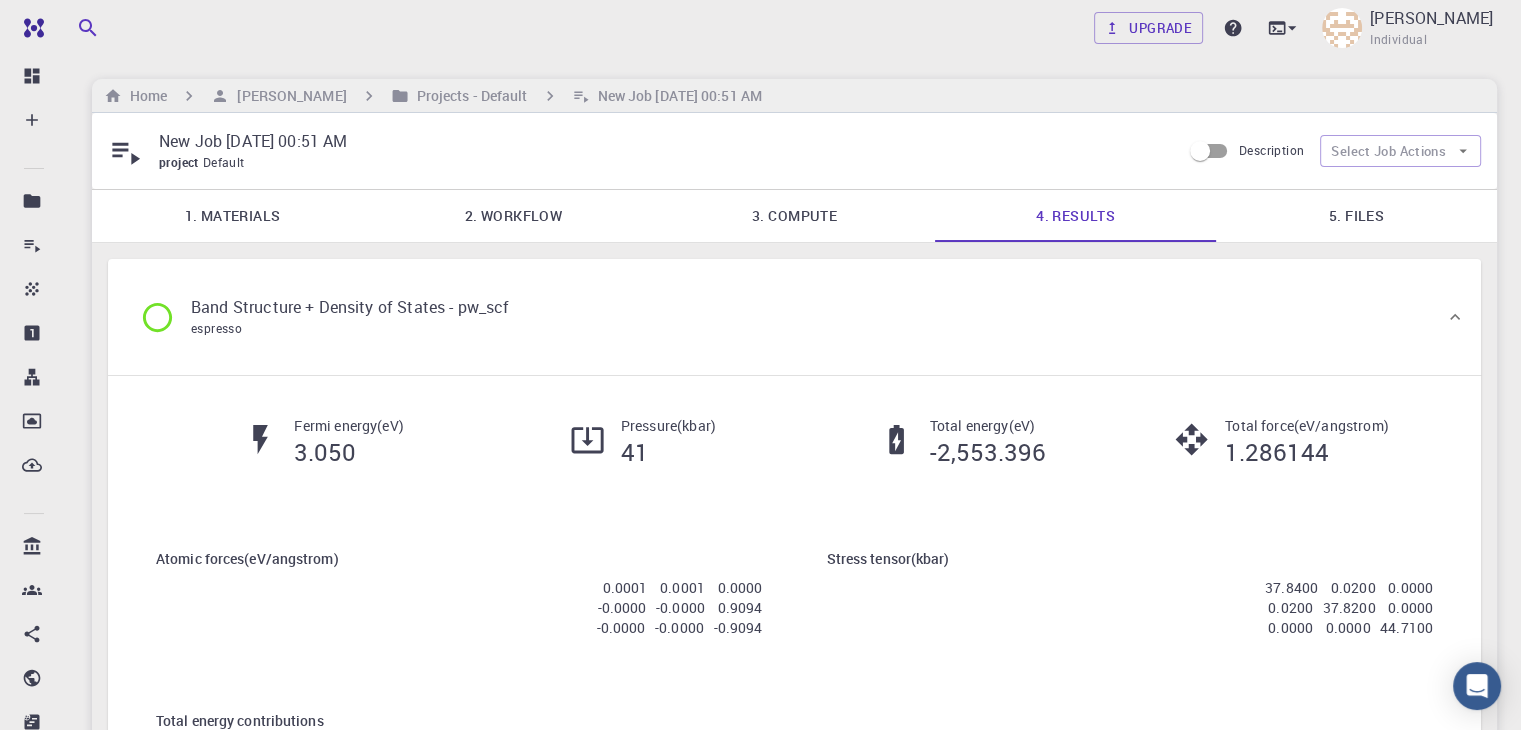 click on "2. Workflow" at bounding box center [513, 216] 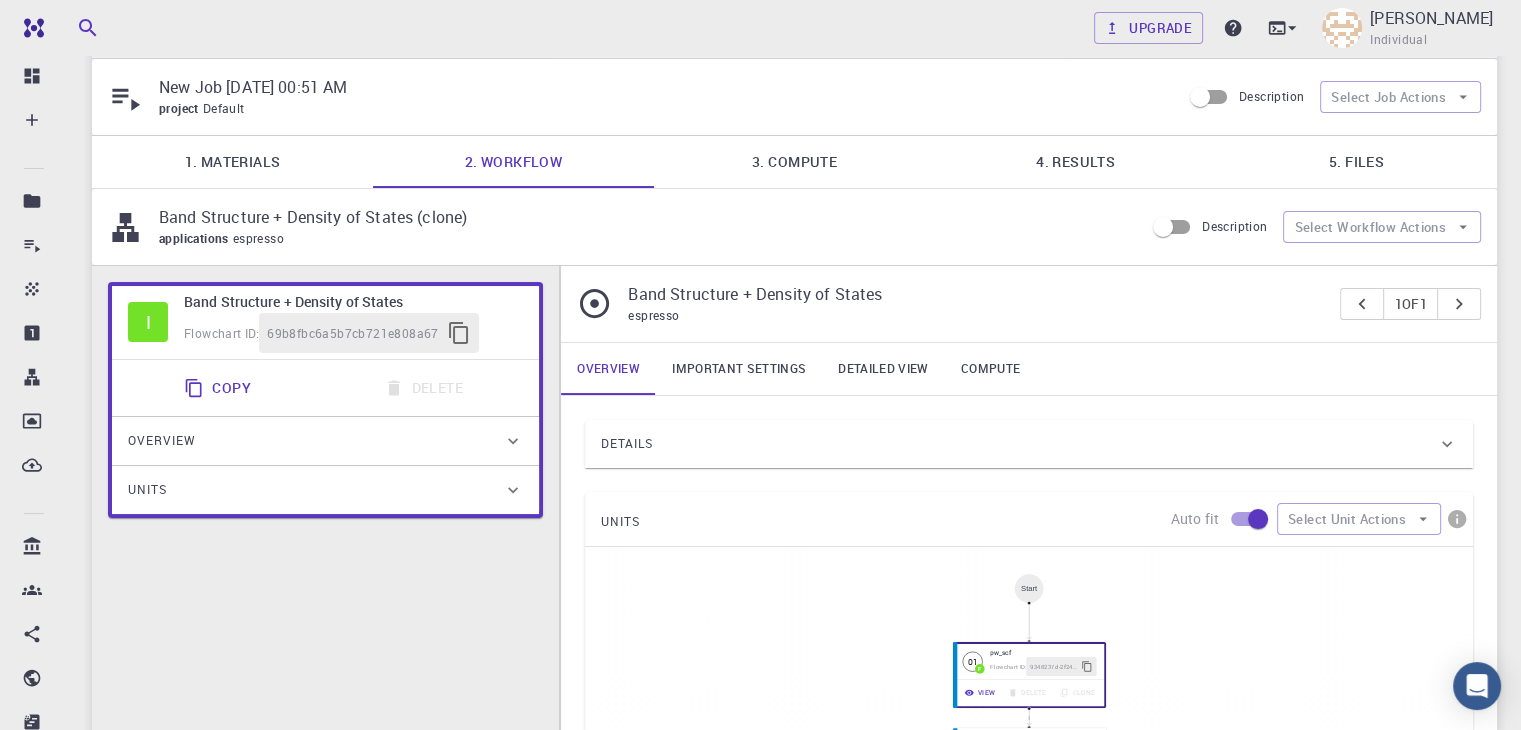 scroll, scrollTop: 59, scrollLeft: 0, axis: vertical 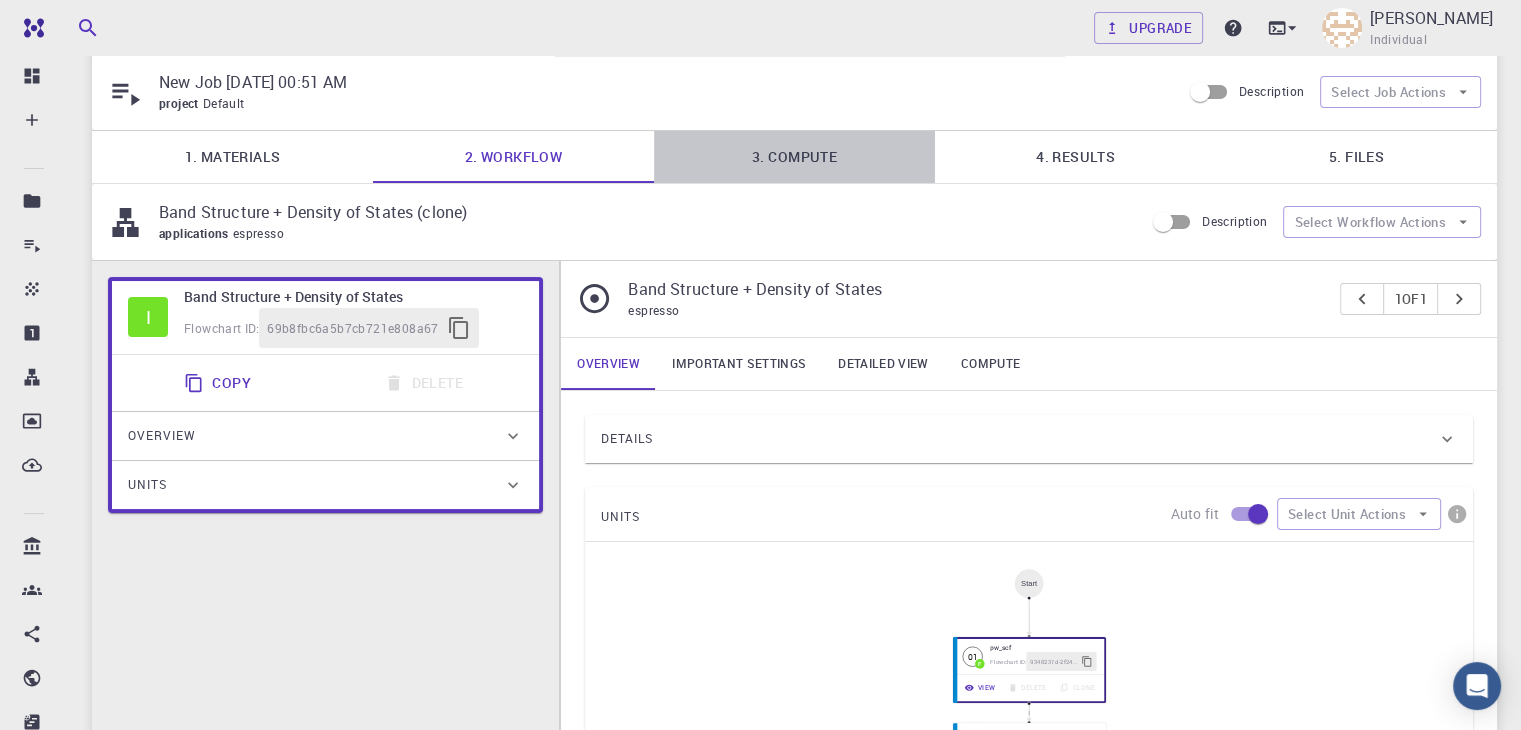 click on "3. Compute" at bounding box center (794, 157) 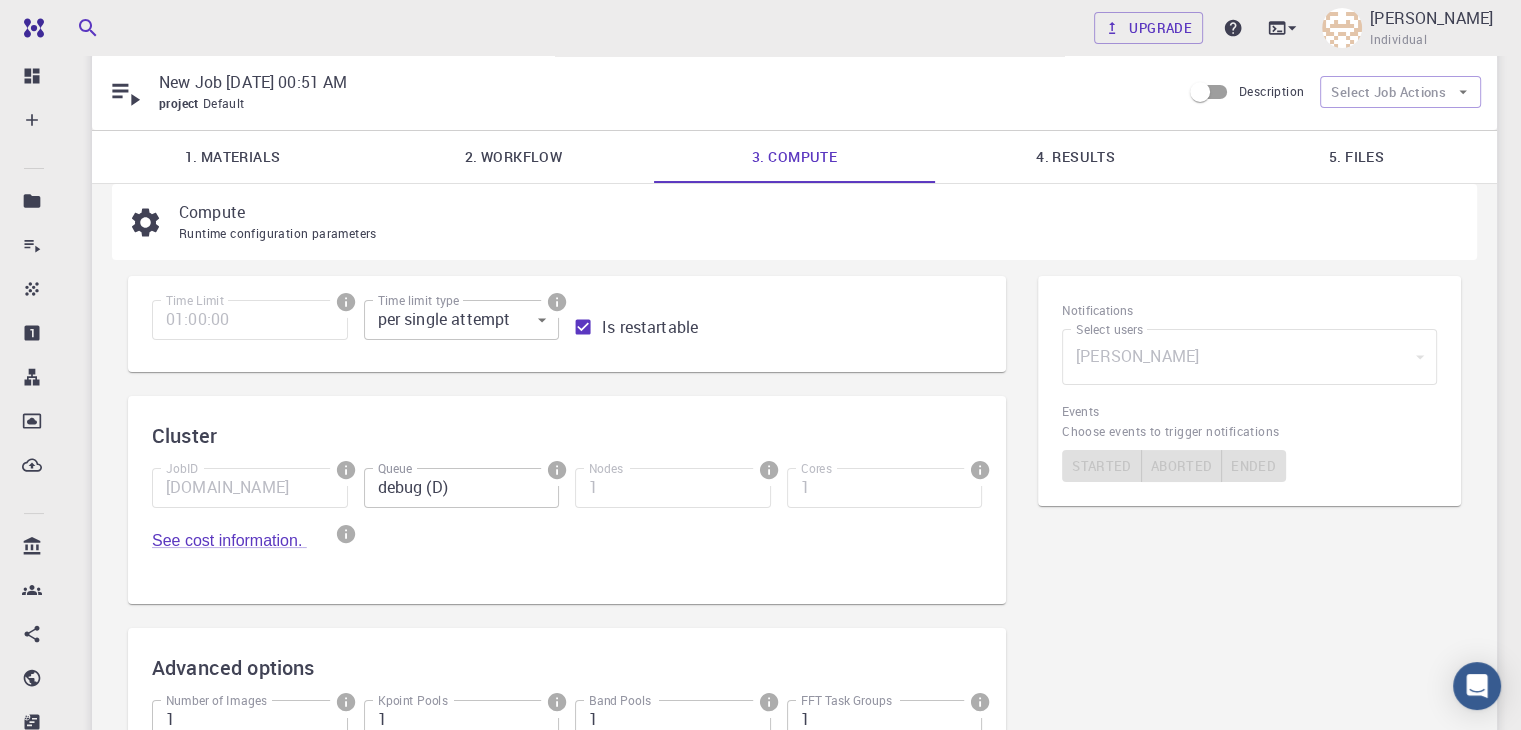 click 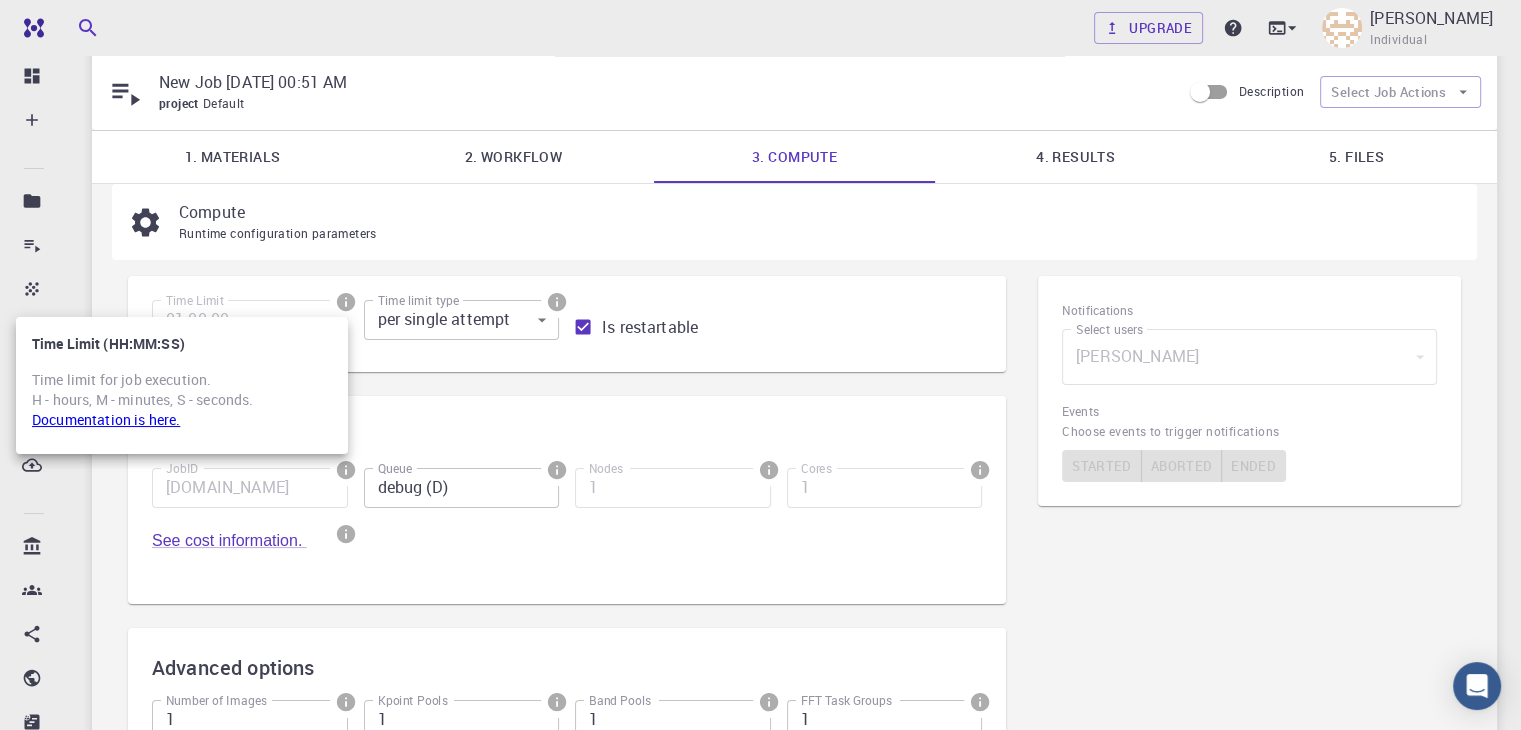 click at bounding box center (760, 365) 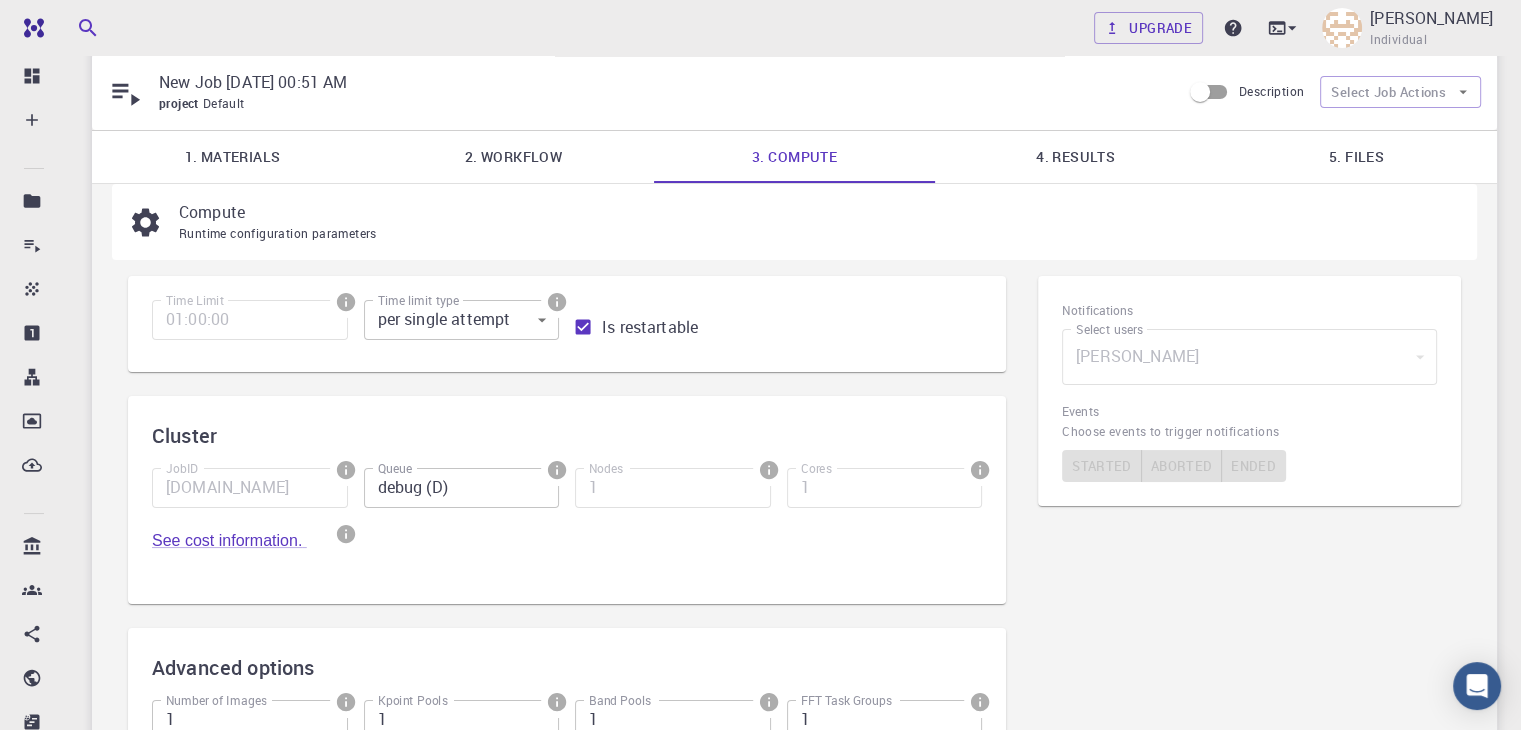 click 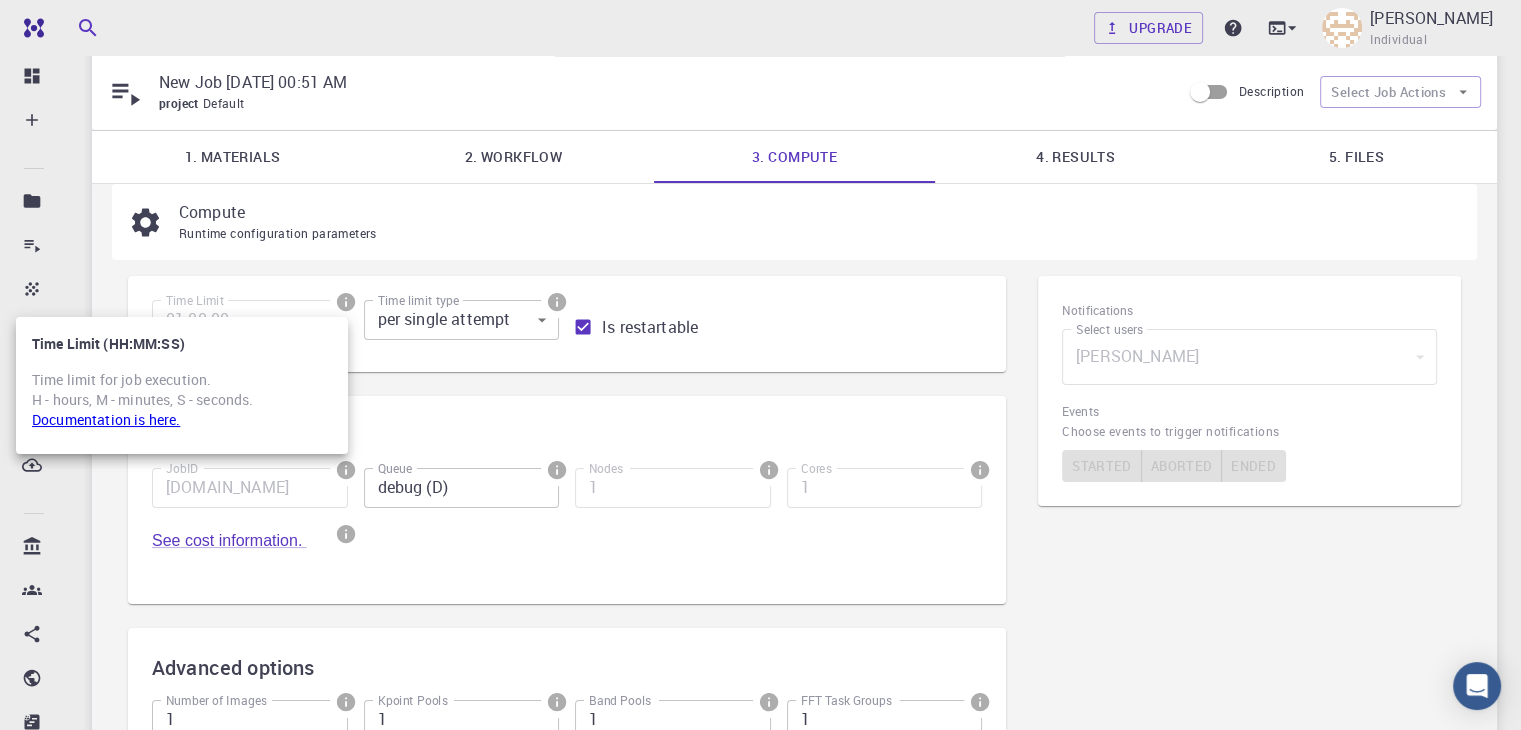 click at bounding box center (760, 365) 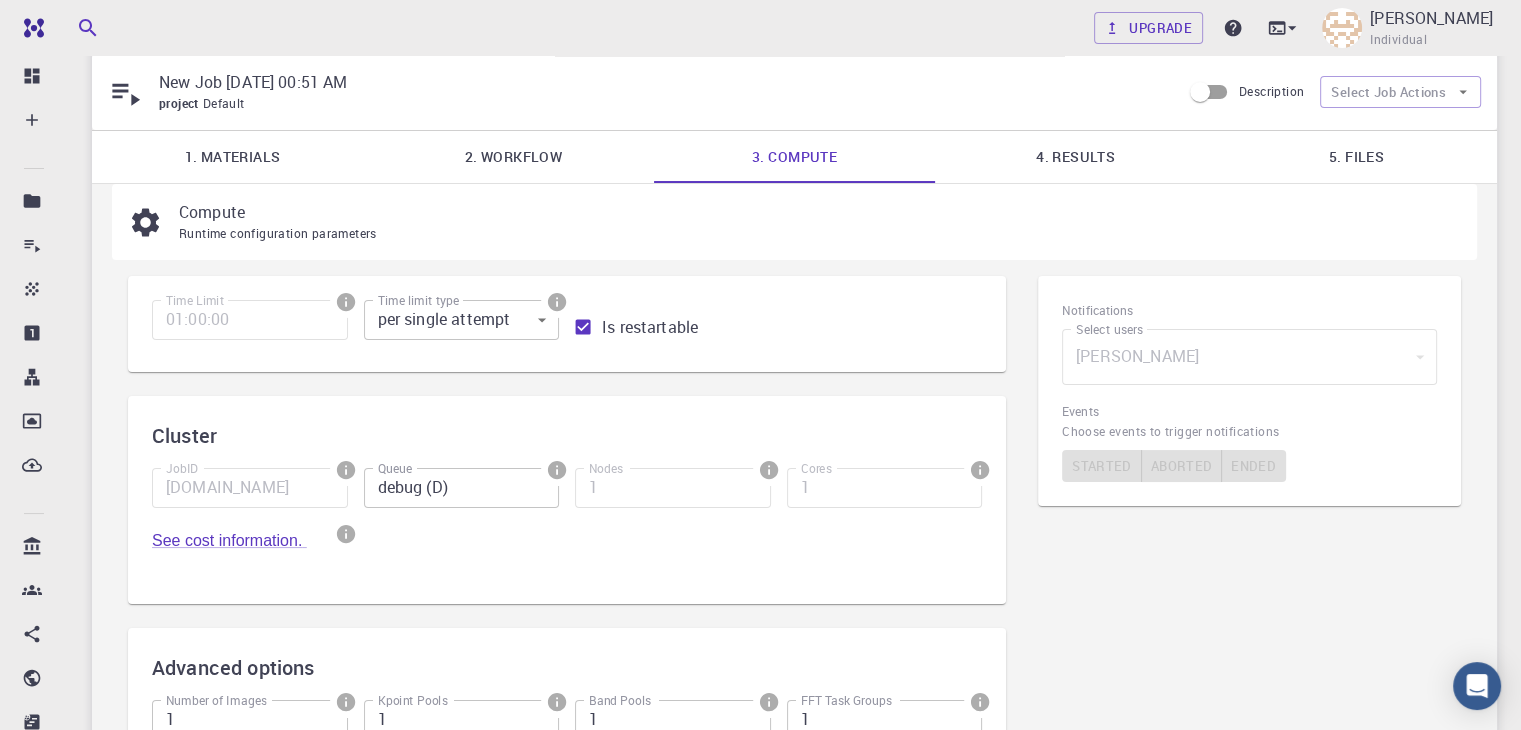click on "Free Dashboard Create New Job New Material Create Material Upload File Import from Bank Import from 3rd Party New Workflow New Project Projects Jobs Materials Properties Workflows Dropbox External Uploads Bank Materials Workflows Accounts Shared with me Shared publicly Shared externally Documentation Contact Support Compute load: Low Upgrade Mohammad H. Amirkhani Individual Home Mohammad H. Amirkhani Projects - Default New Job Jul 19, 2025, 00:51 AM New Job Jul 19, 2025, 00:51 AM project Default Description Select Job Actions 1. Materials 2. Workflow 3. Compute 4. Results 5. Files Compute Runtime configuration parameters Time Limit 01:00:00 Time Limit   Time limit type per single attempt 0 Time limit type     Is restartable Cluster JobID 97732.master-production-20160630-cluster-001.exabyte.io JobID   Queue debug (D) Queue   Nodes 1 Nodes   Cores 1 Cores   See cost information.   Advanced options Number of Images 1 Number of Images   Kpoint Pools 1 Kpoint Pools   Band Pools 1 Band Pools" at bounding box center [760, 592] 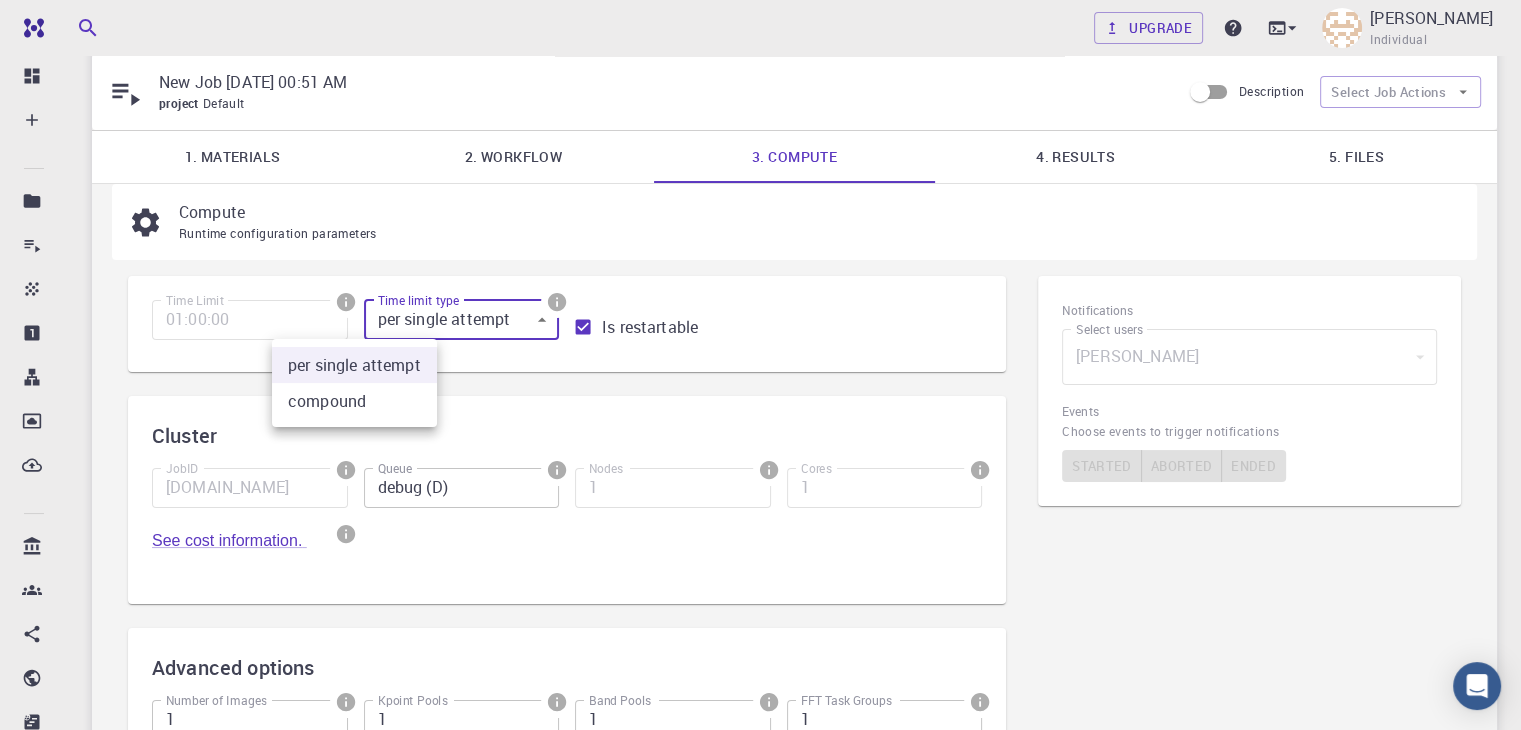 click at bounding box center (760, 365) 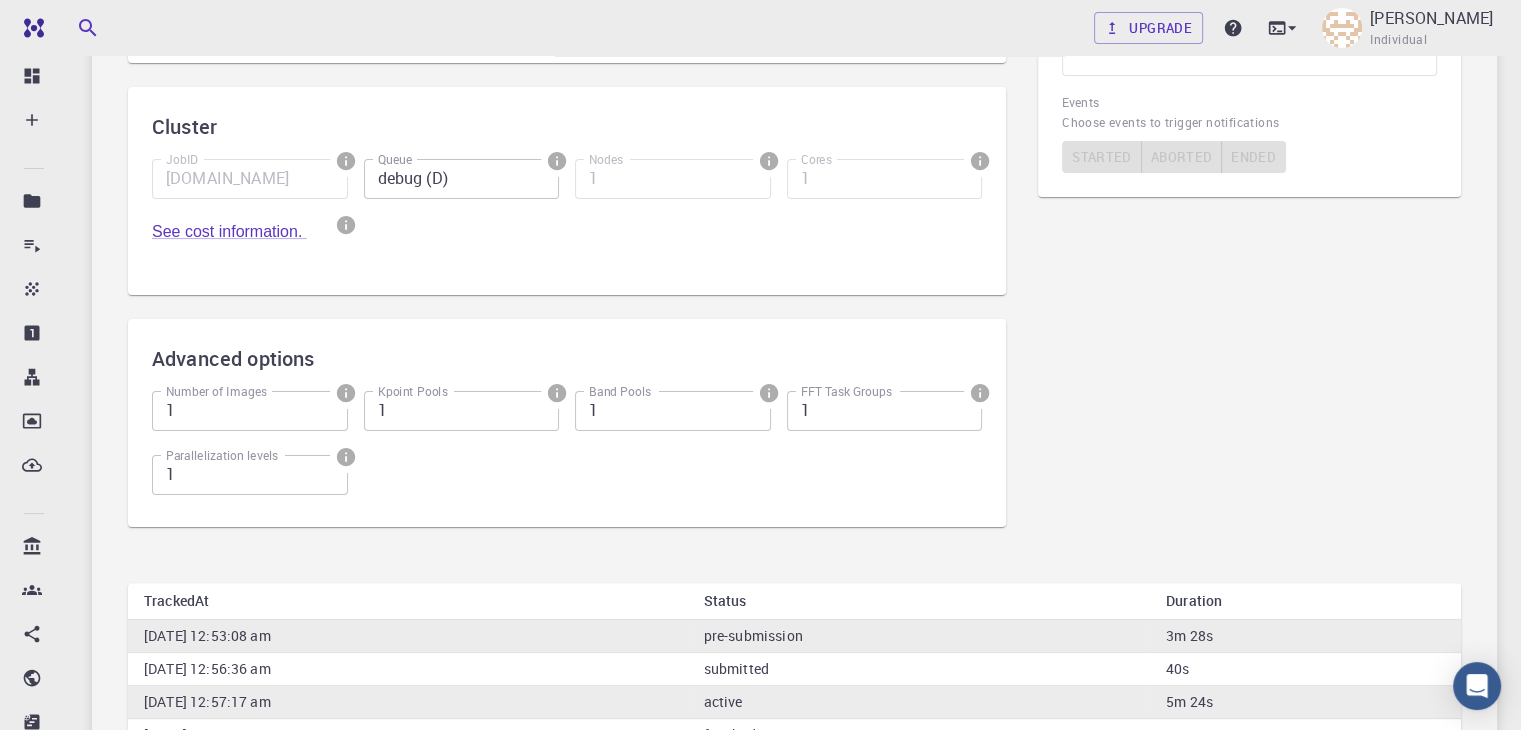 scroll, scrollTop: 319, scrollLeft: 0, axis: vertical 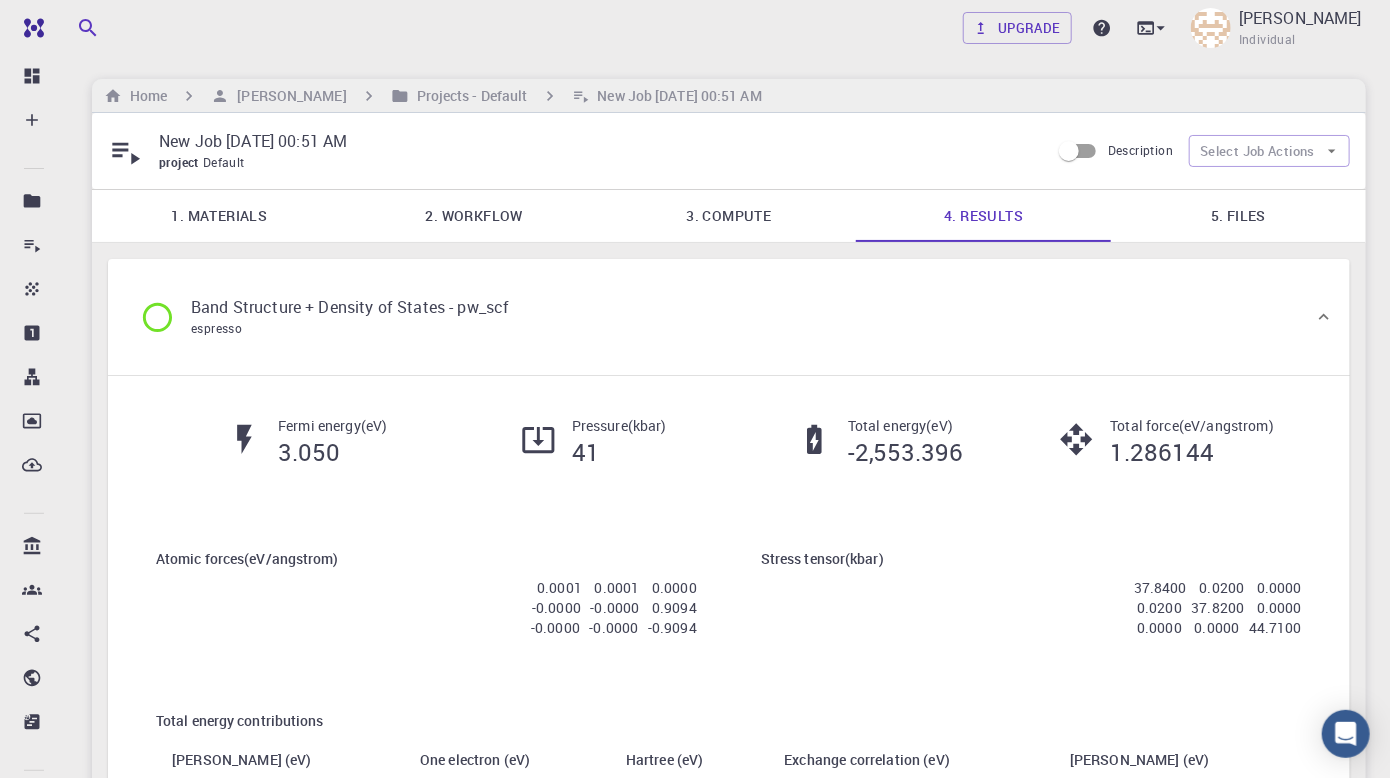 click on "1. Materials" at bounding box center [219, 216] 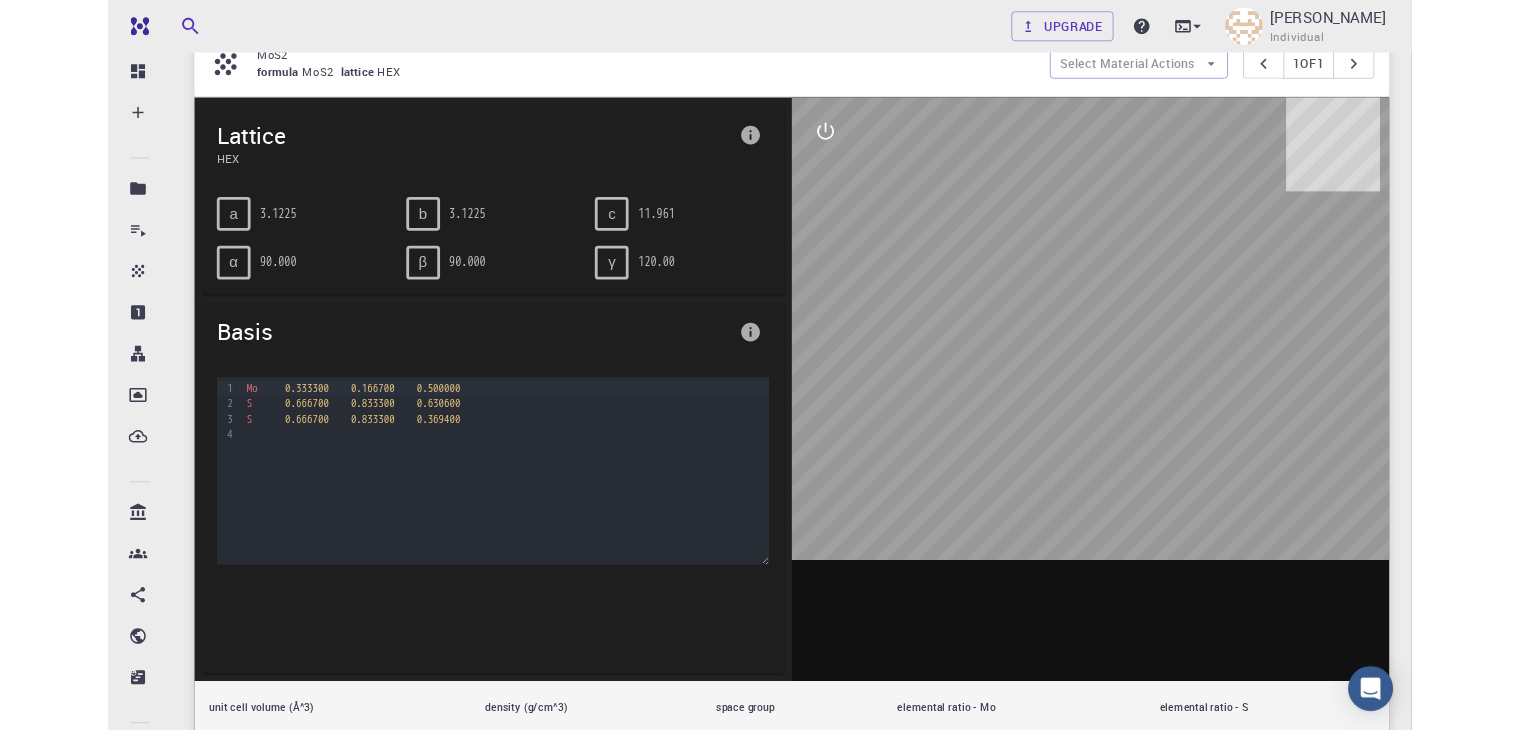 scroll, scrollTop: 222, scrollLeft: 0, axis: vertical 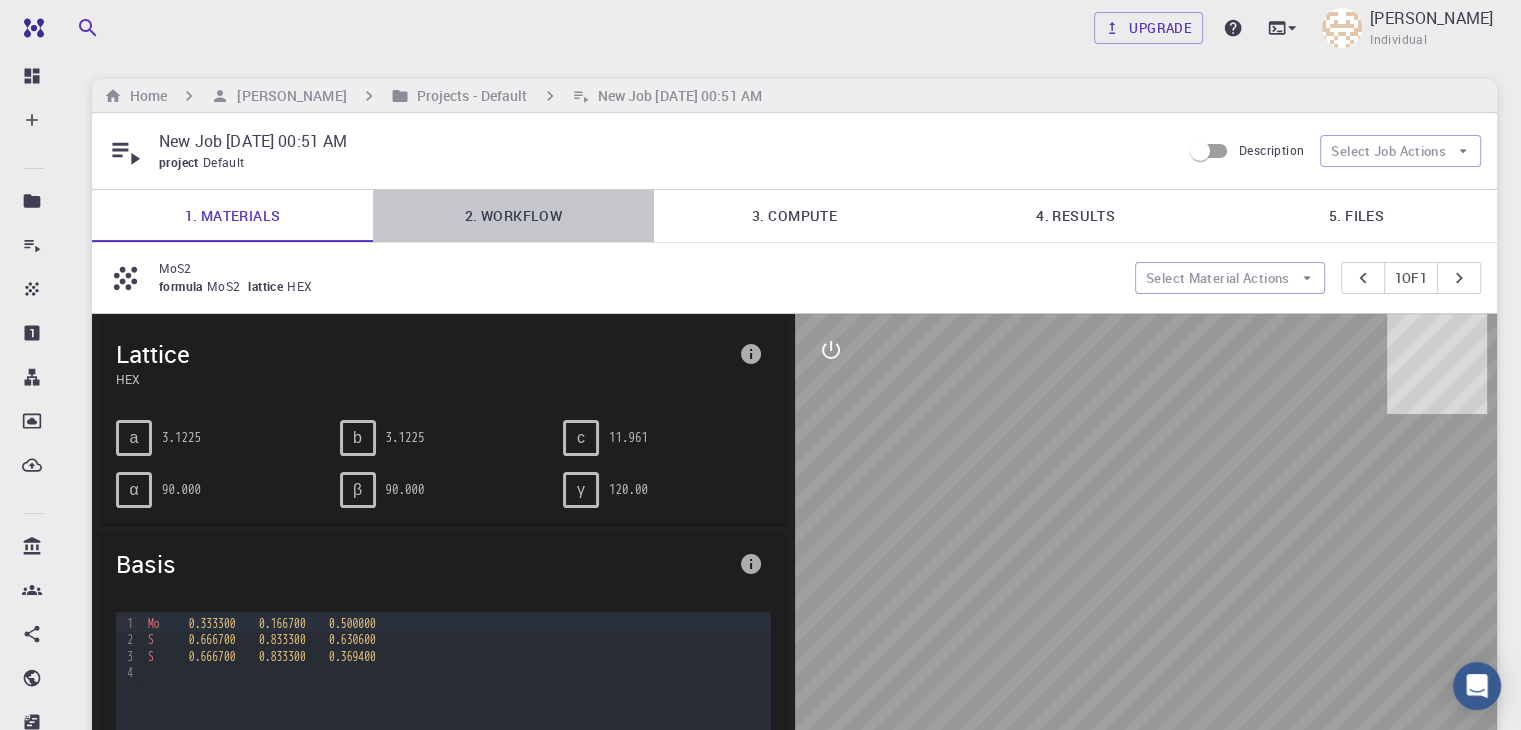 click on "2. Workflow" at bounding box center (513, 216) 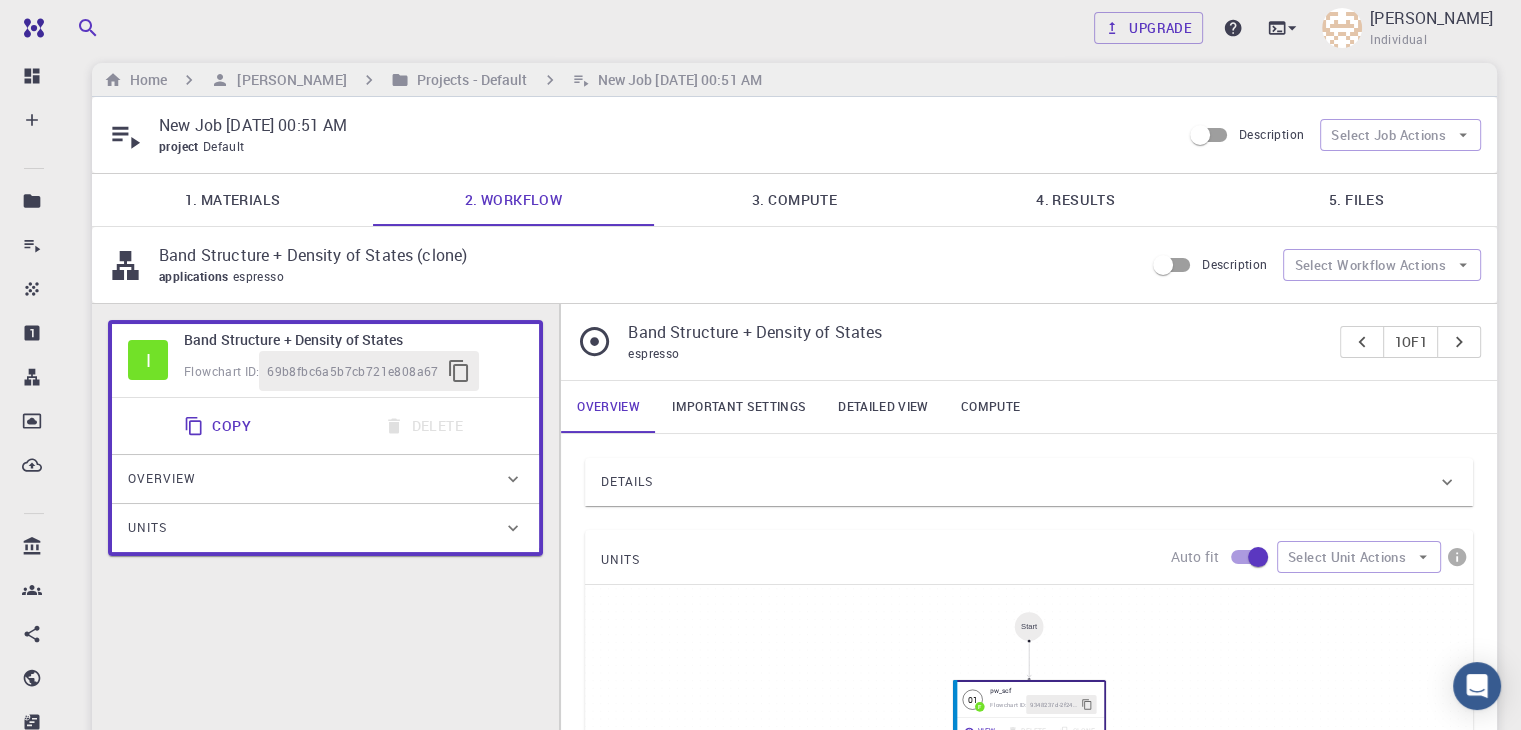 drag, startPoint x: 856, startPoint y: 302, endPoint x: 856, endPoint y: 381, distance: 79 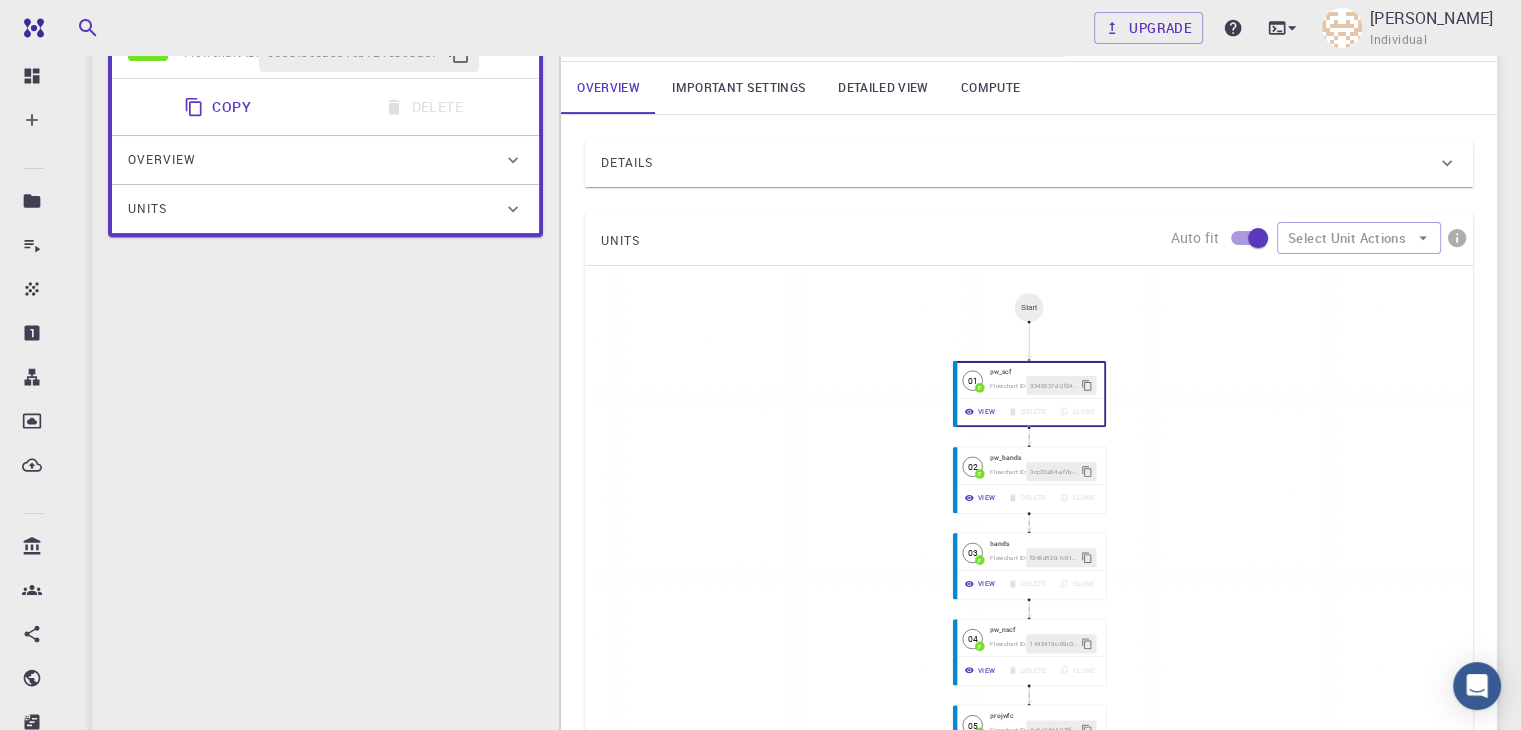 scroll, scrollTop: 331, scrollLeft: 0, axis: vertical 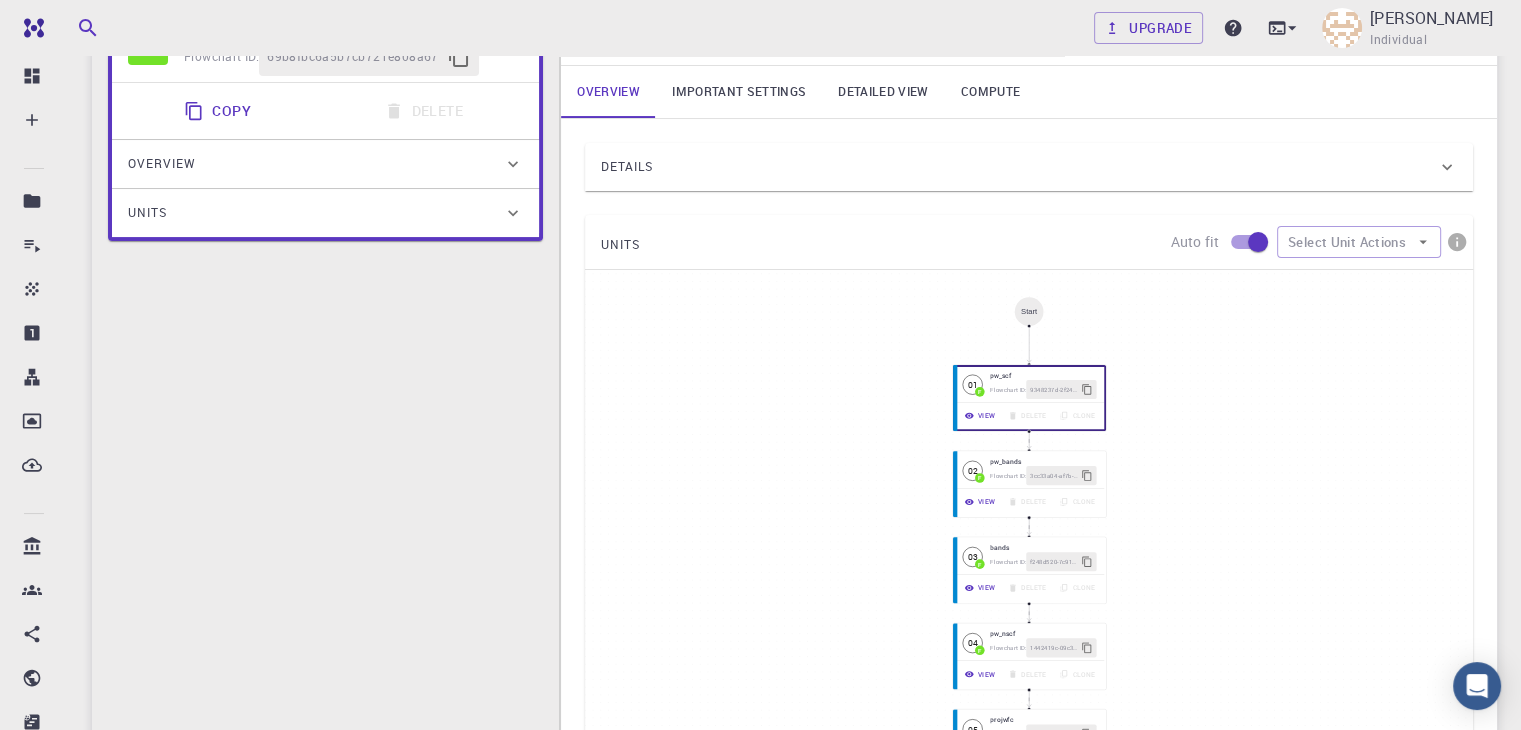 click on "Important settings" at bounding box center (739, 92) 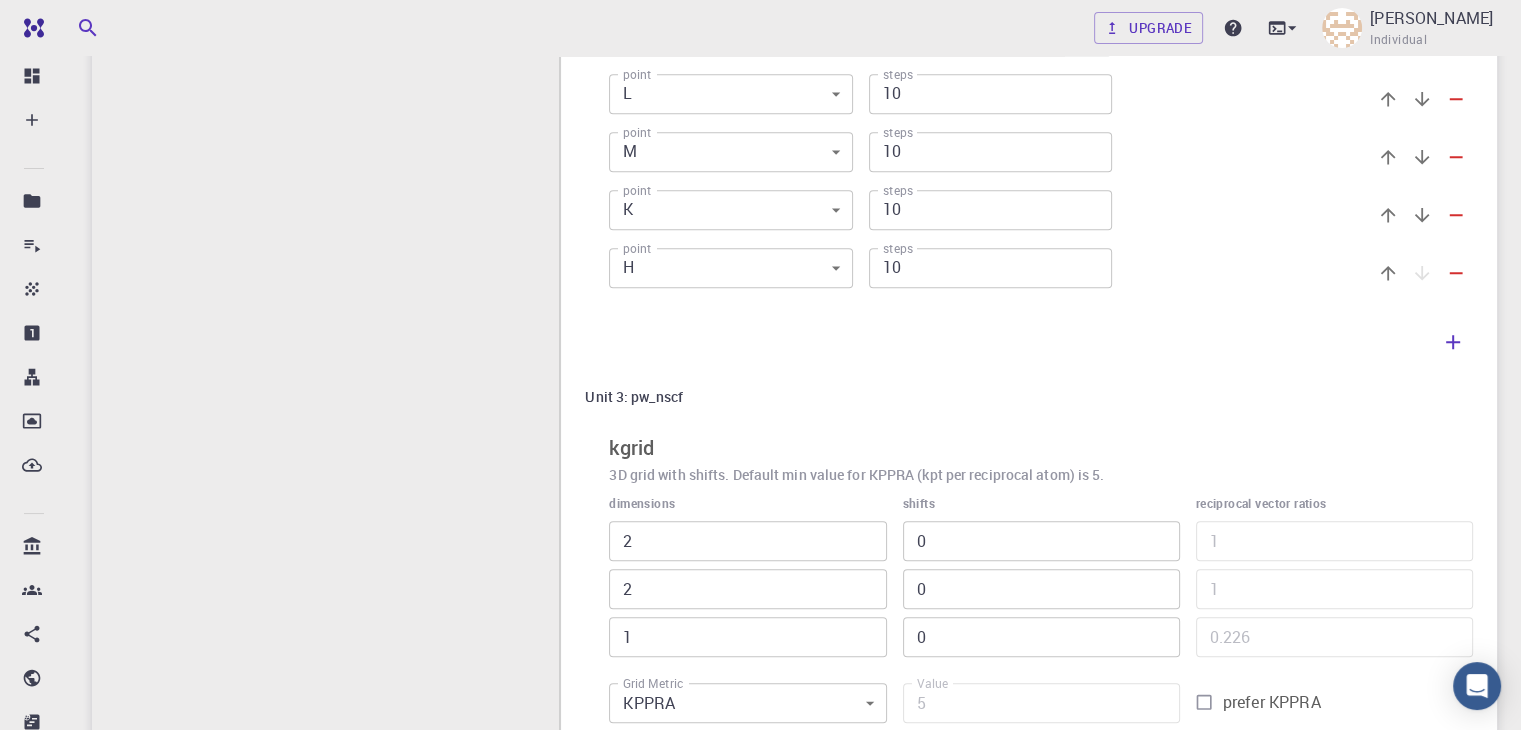 scroll, scrollTop: 2175, scrollLeft: 0, axis: vertical 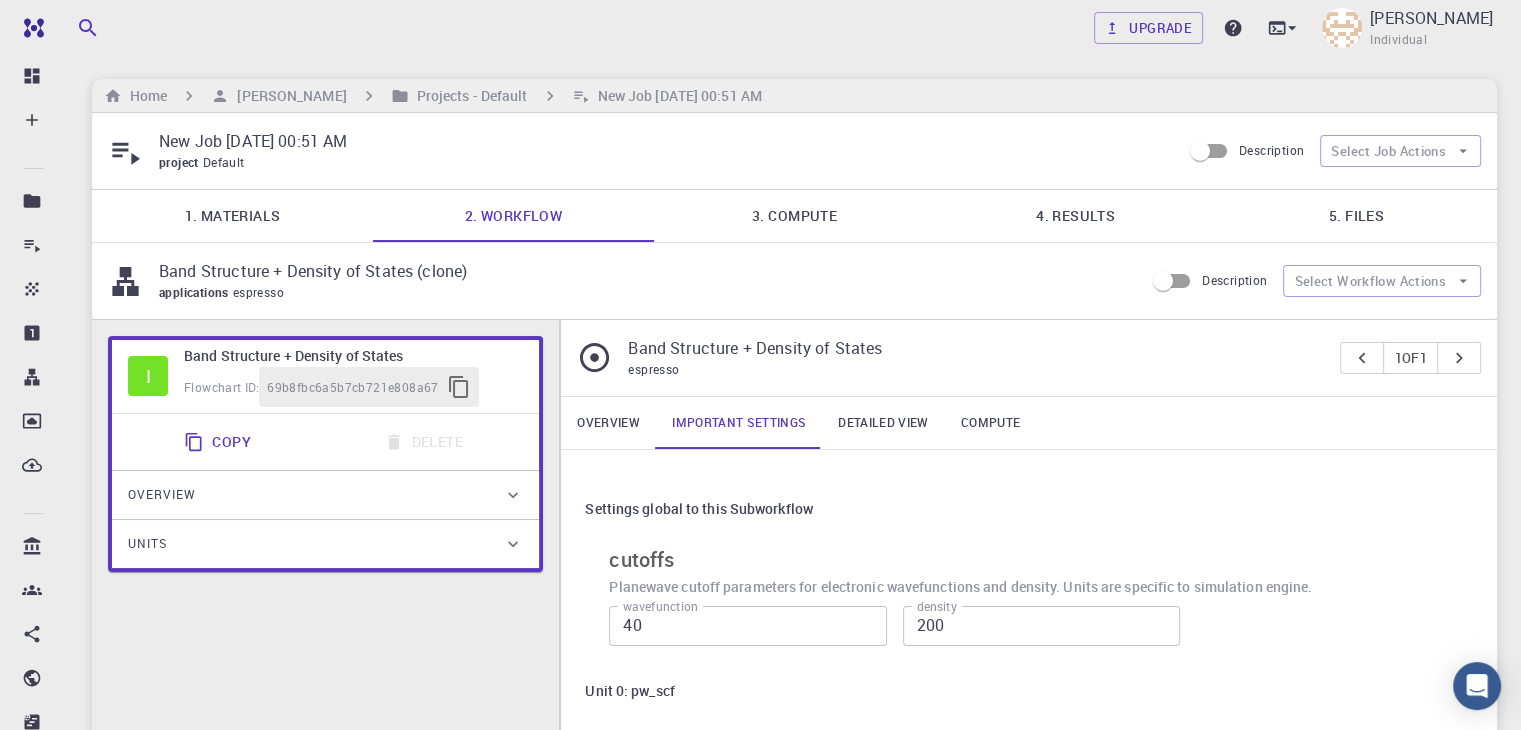 click on "3. Compute" at bounding box center (794, 216) 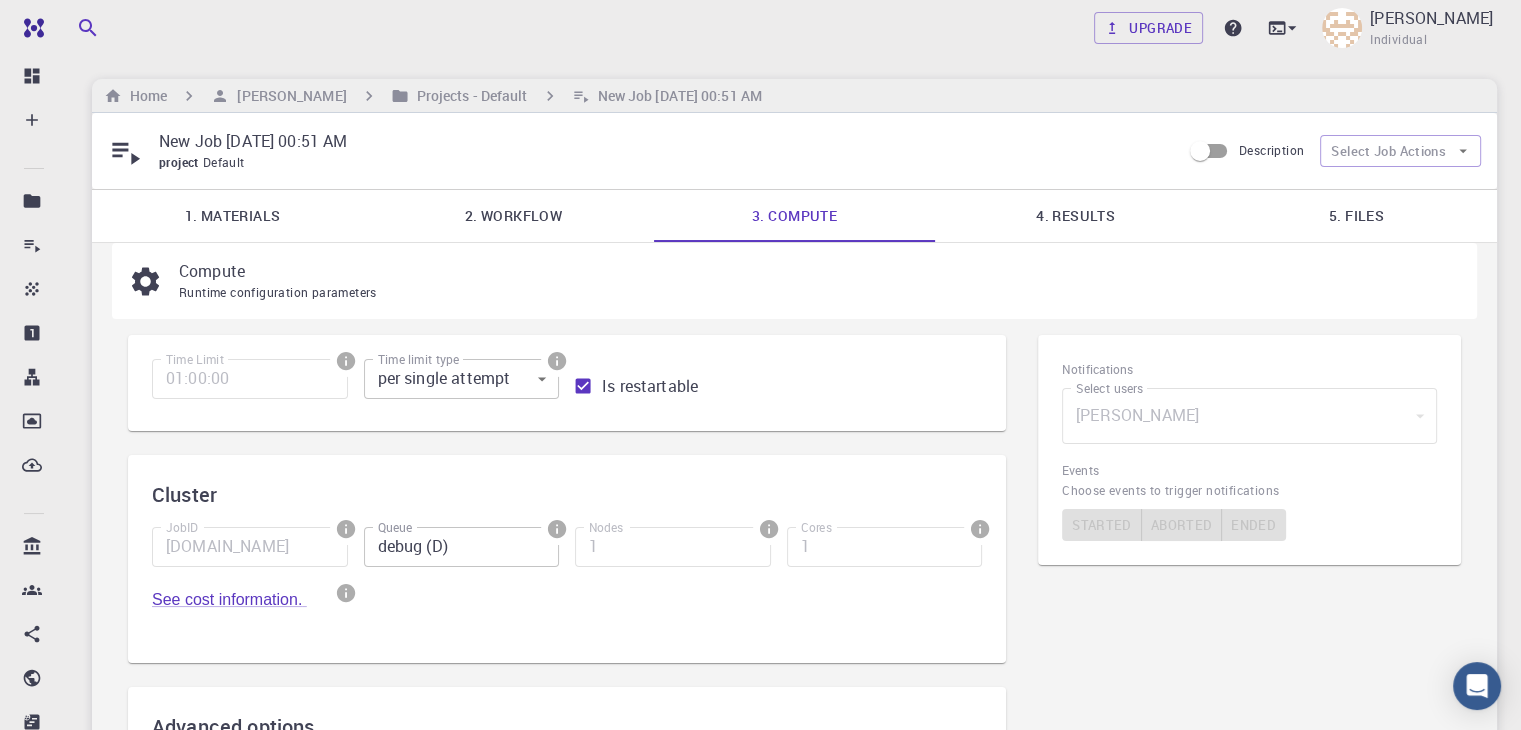 click on "New Job [DATE] 00:51 AM project Default Description Select Job Actions" at bounding box center [794, 151] 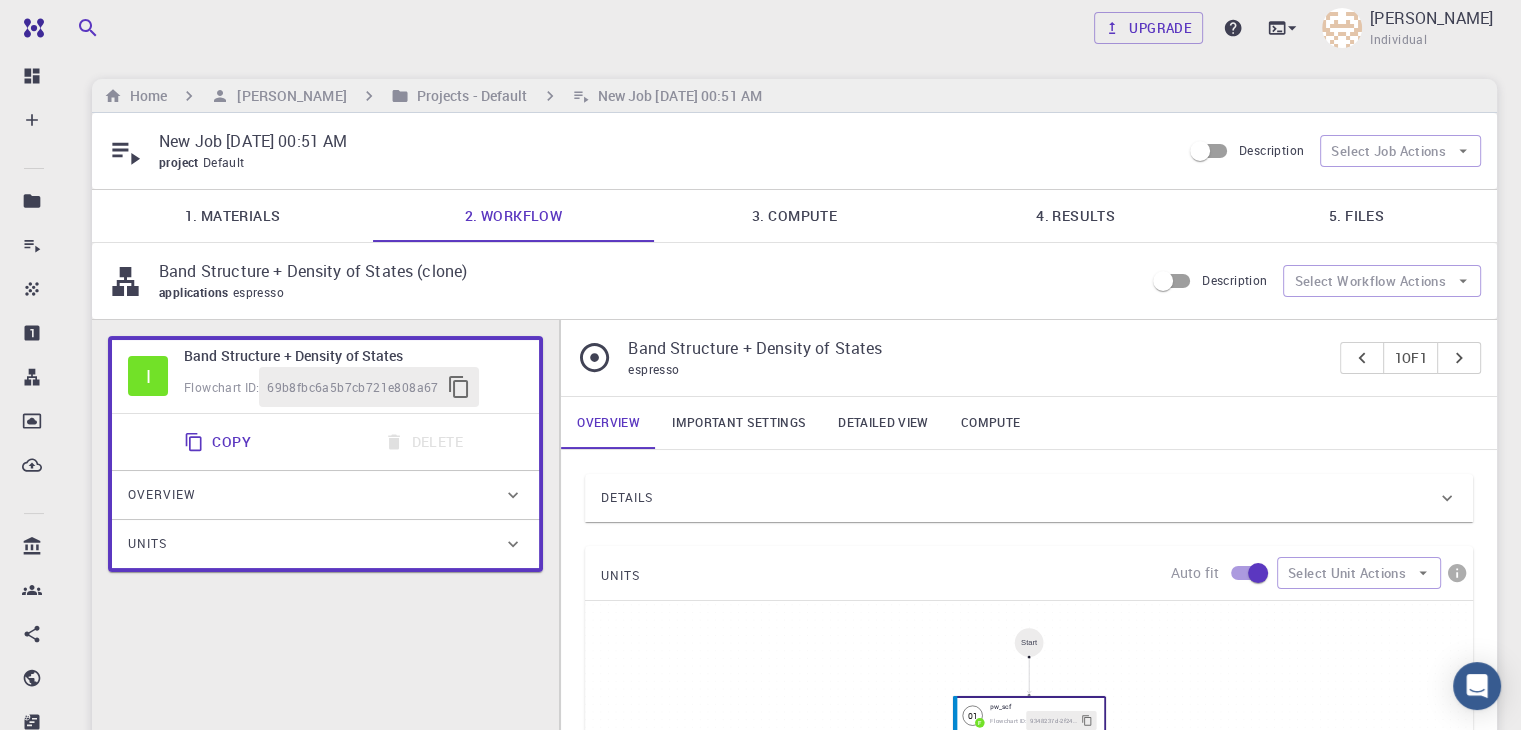 click on "Important settings" at bounding box center (739, 423) 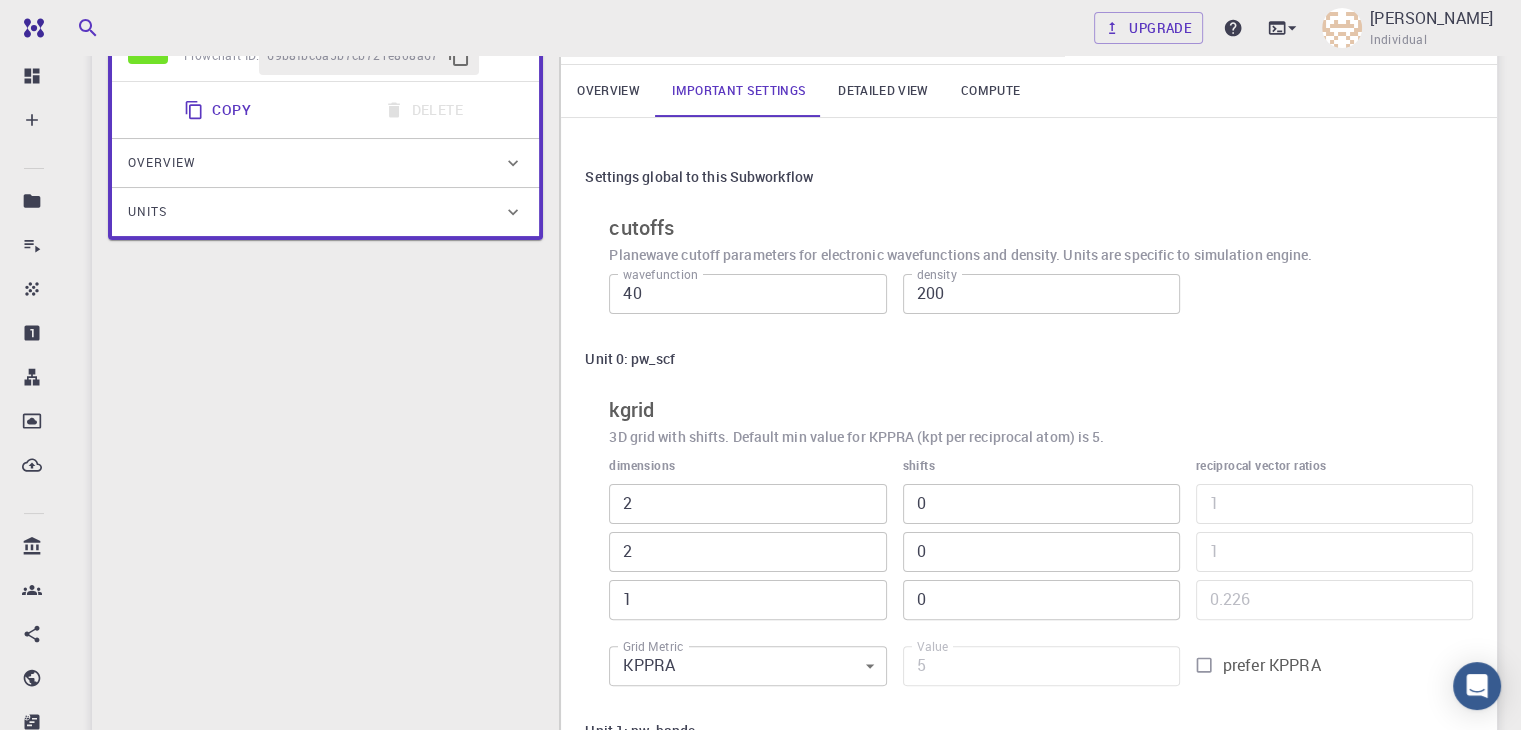 scroll, scrollTop: 325, scrollLeft: 0, axis: vertical 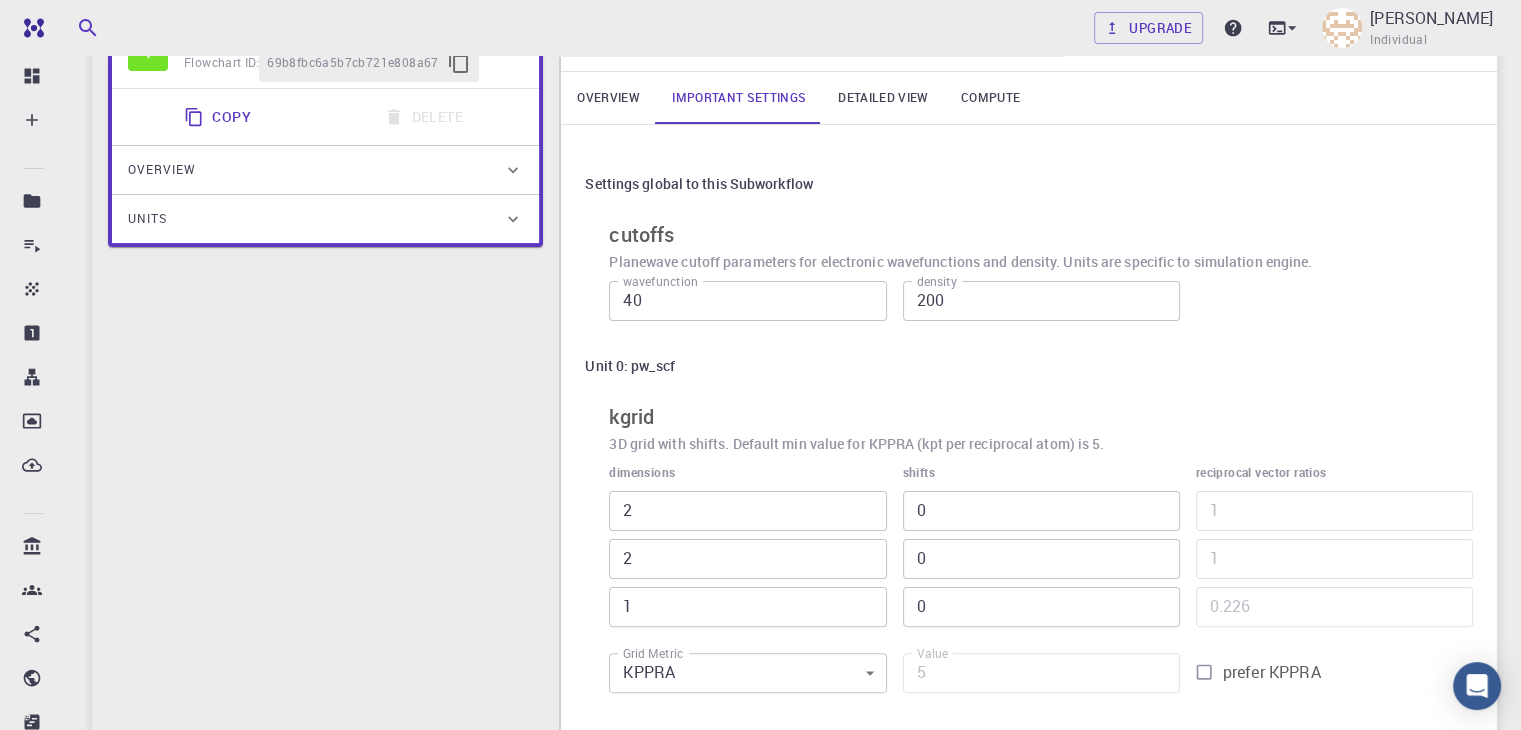 click on "Detailed view" at bounding box center [883, 98] 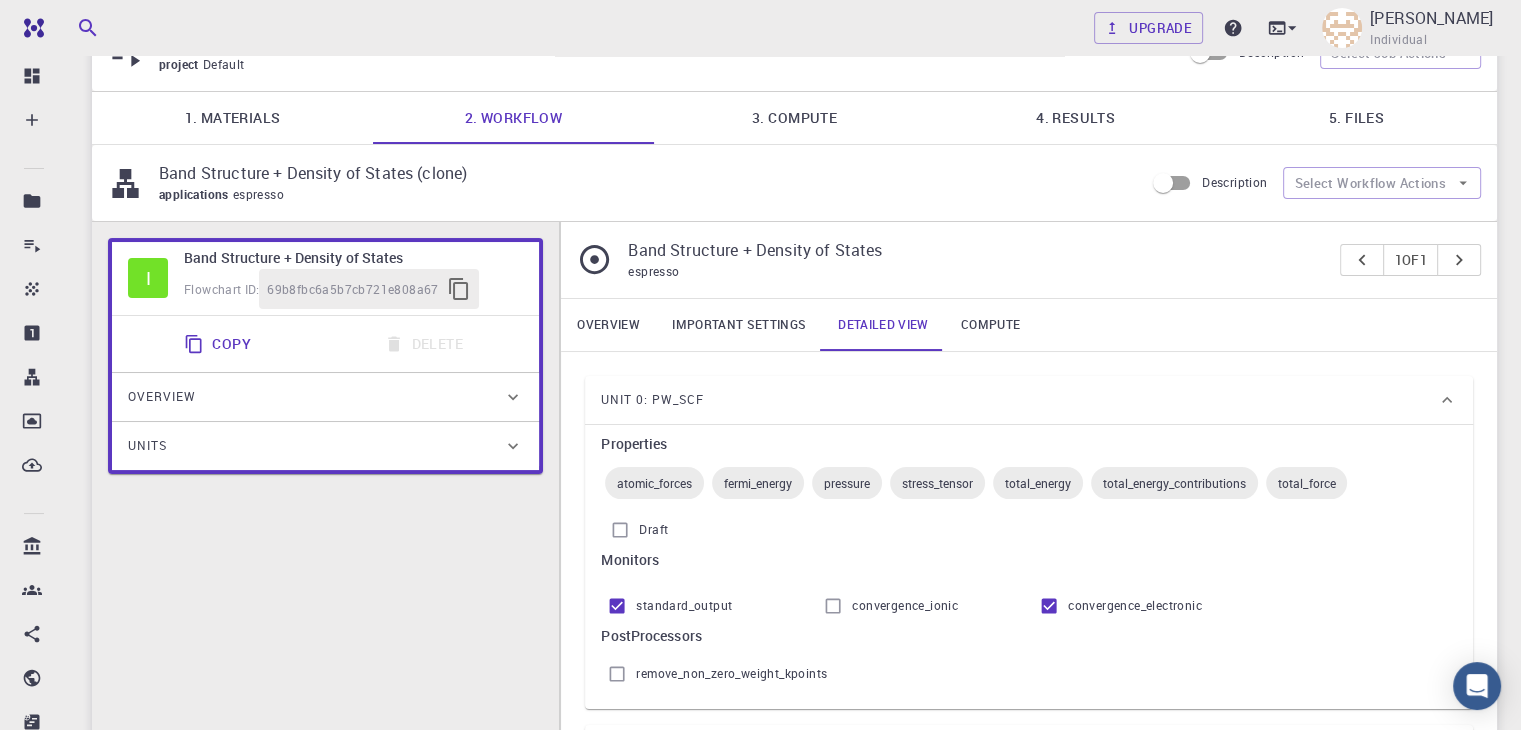 scroll, scrollTop: 104, scrollLeft: 0, axis: vertical 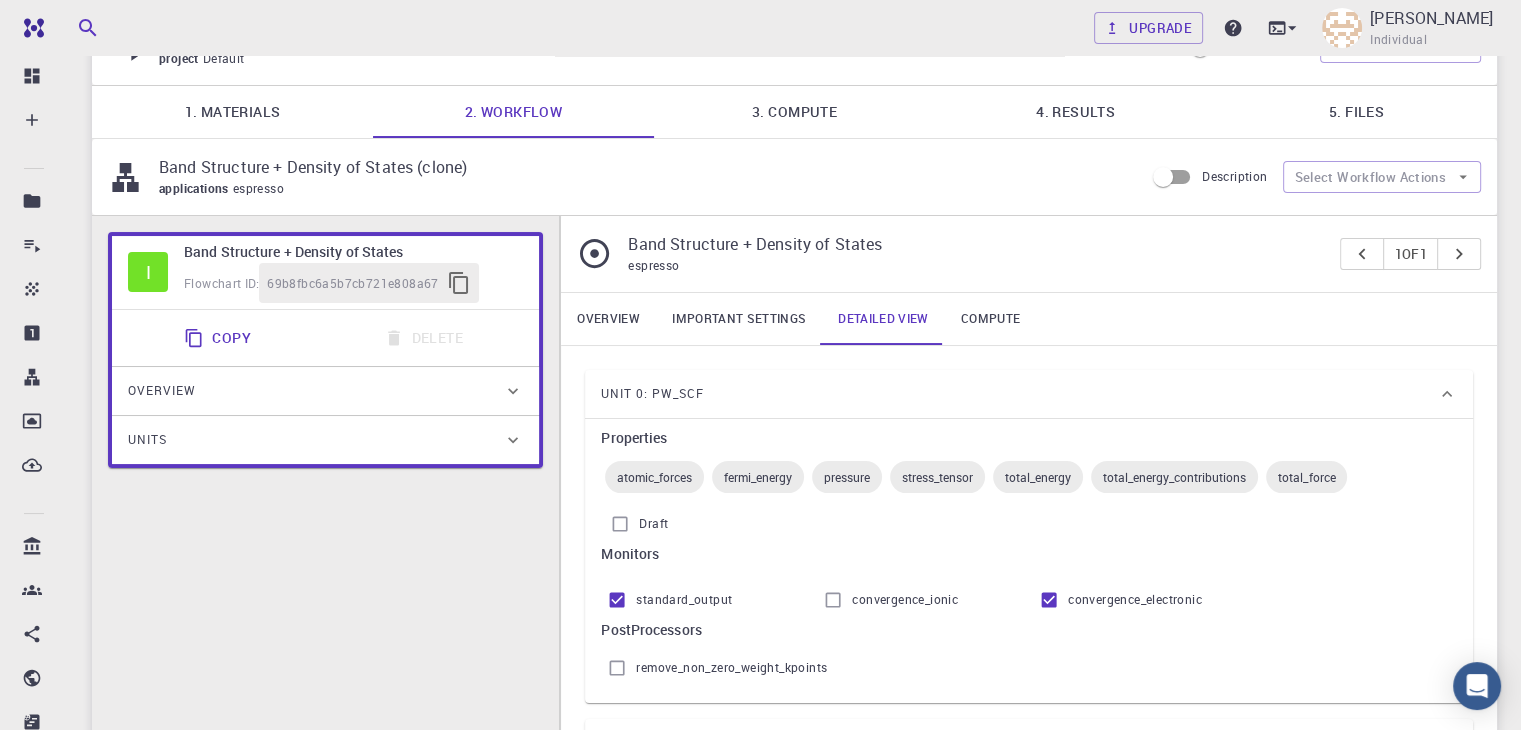 click on "Compute" at bounding box center (990, 319) 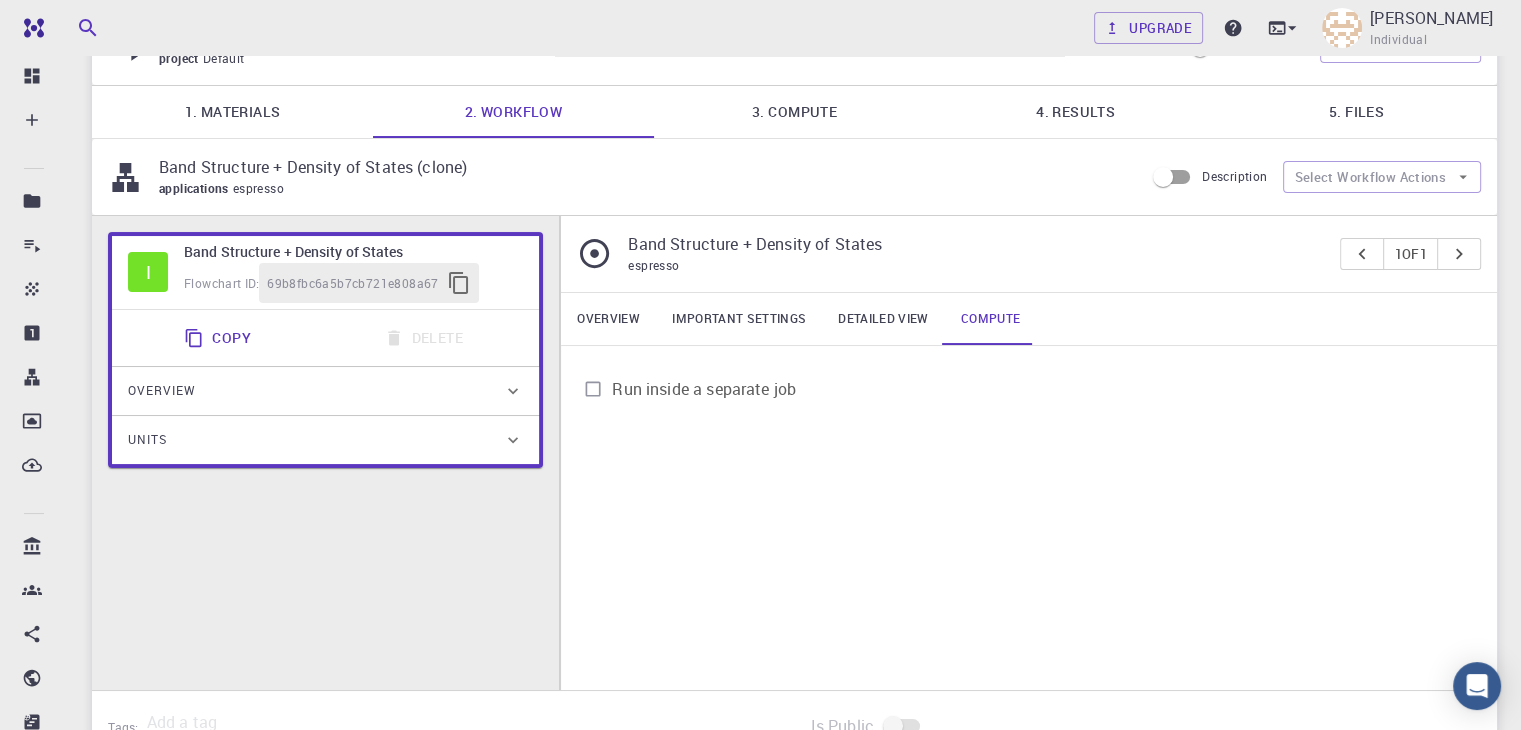 click on "Important settings" at bounding box center [739, 319] 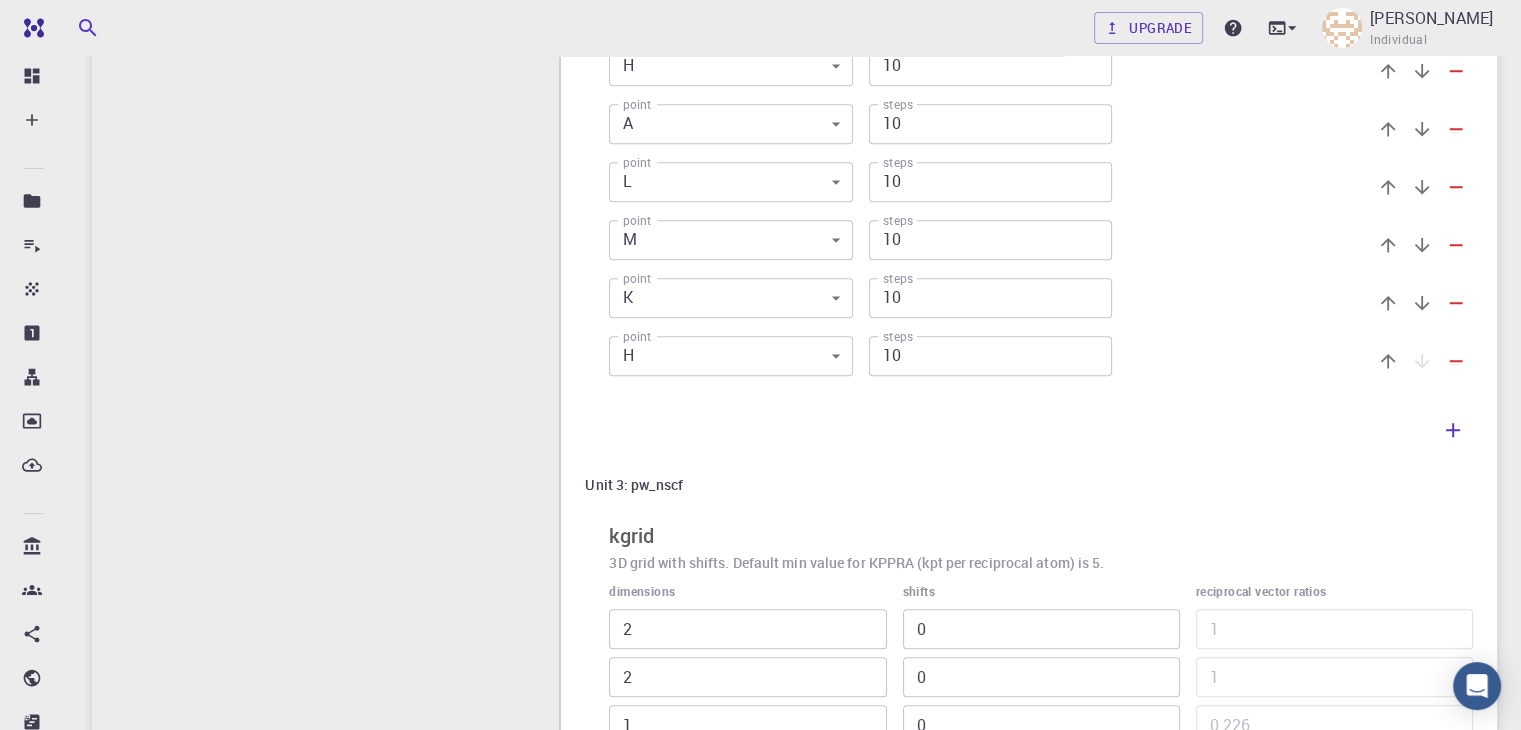 scroll, scrollTop: 0, scrollLeft: 0, axis: both 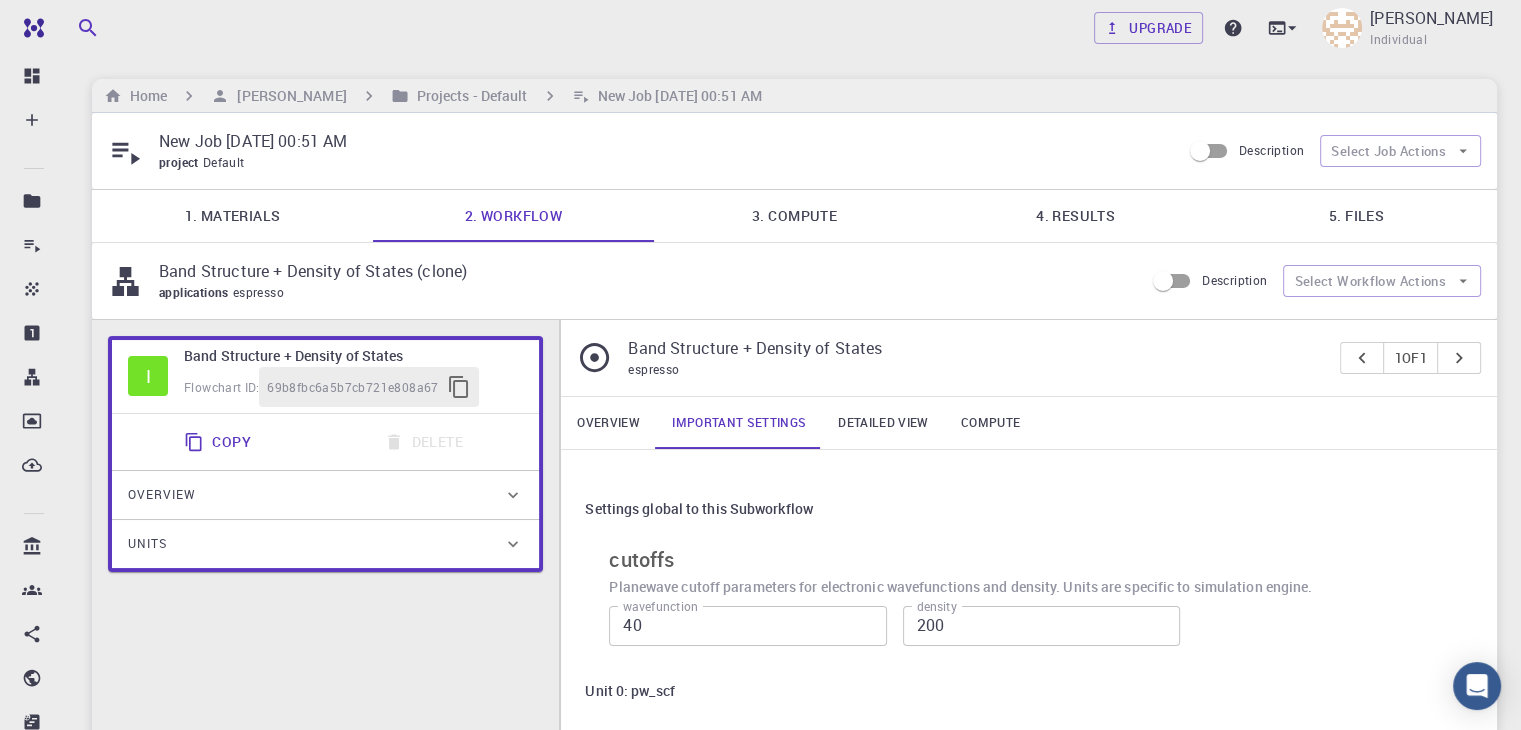 click on "3. Compute" at bounding box center [794, 216] 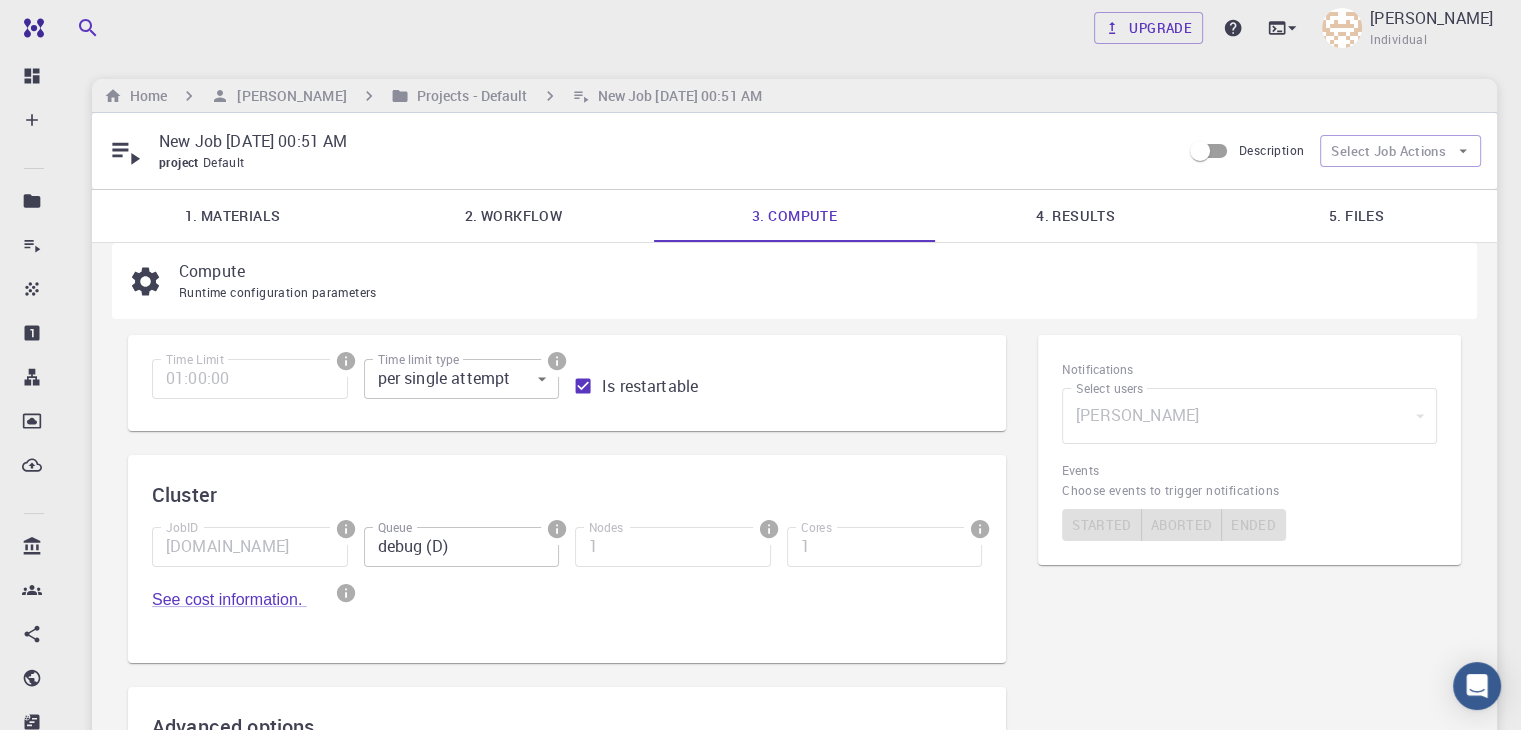 click on "1. Materials" at bounding box center [232, 216] 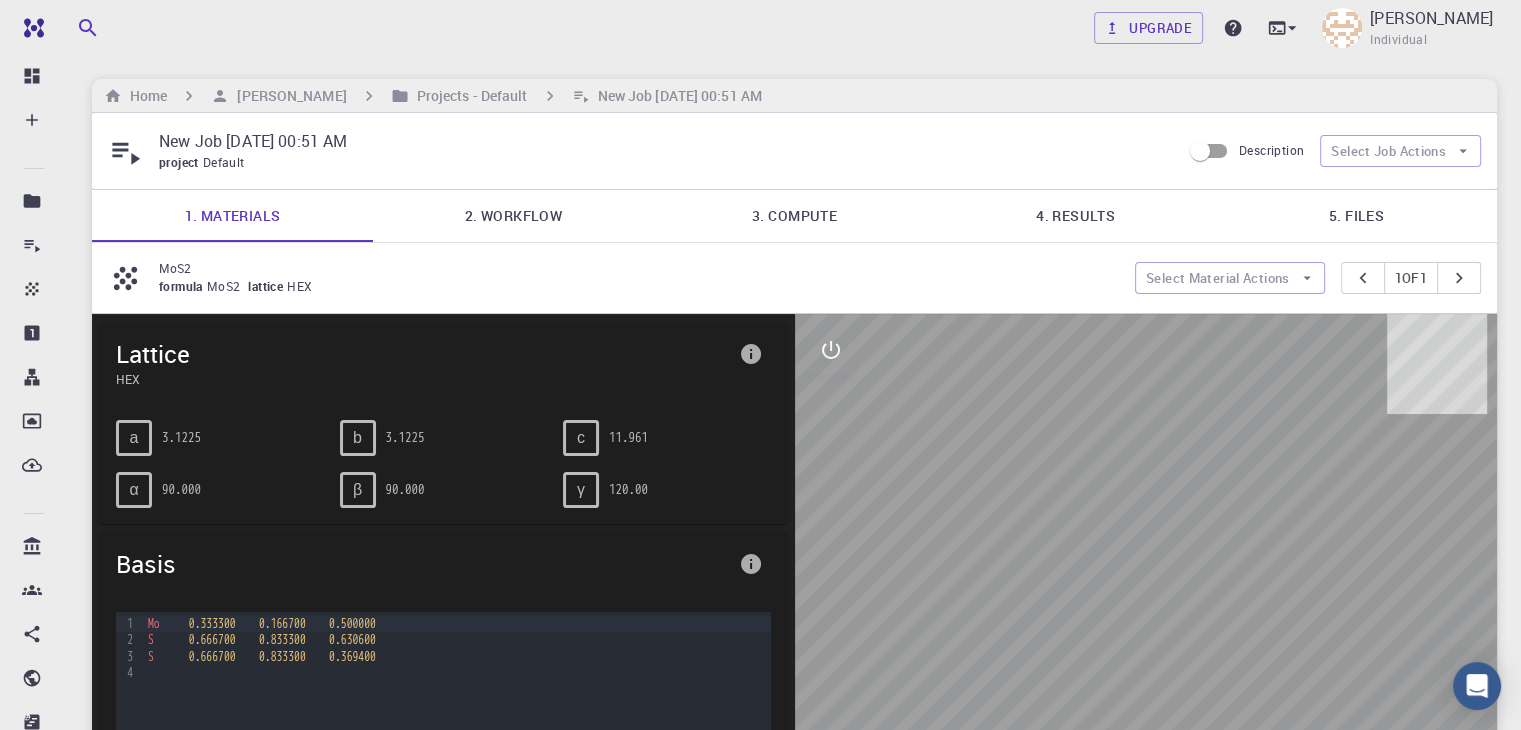 click on "2. Workflow" at bounding box center (513, 216) 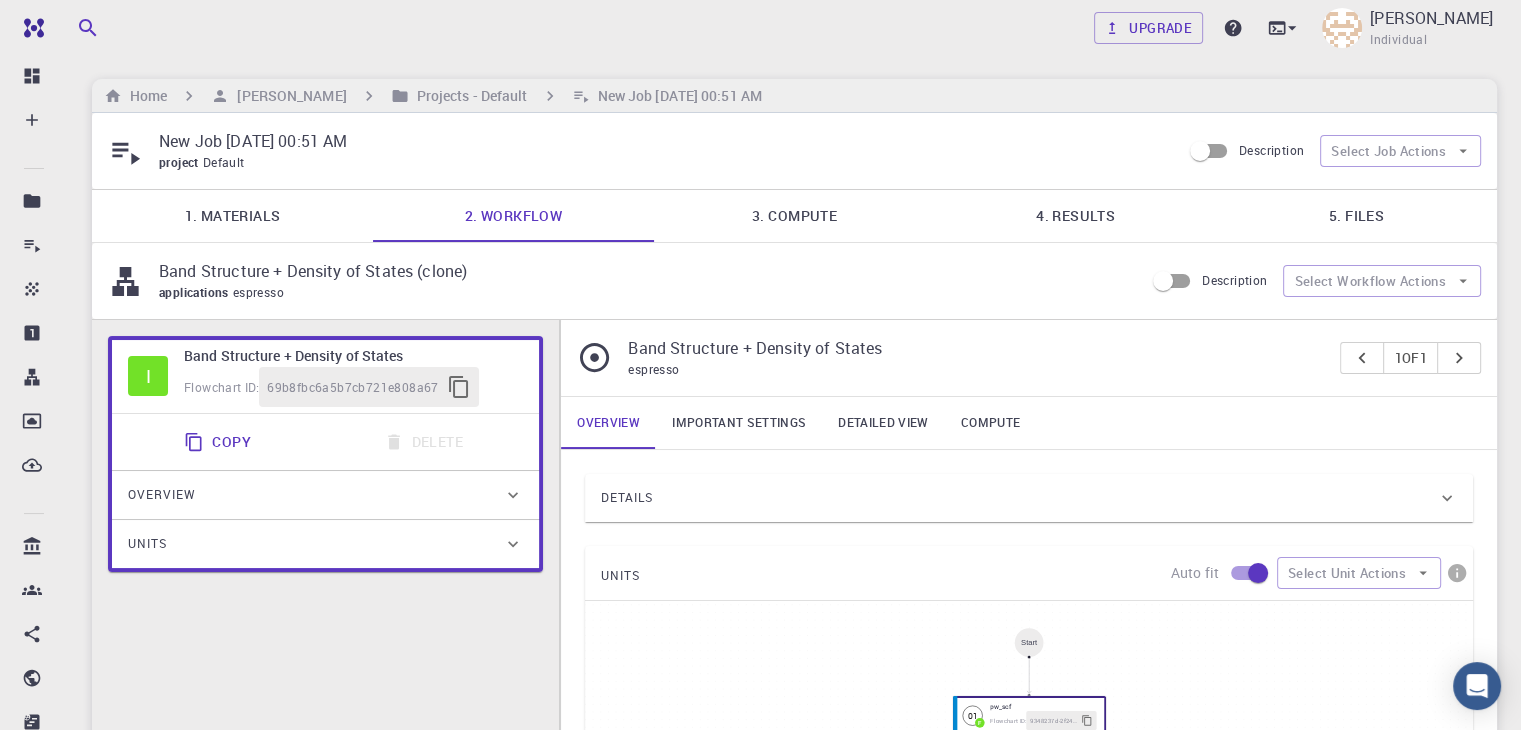 click on "Details" at bounding box center (1029, 498) 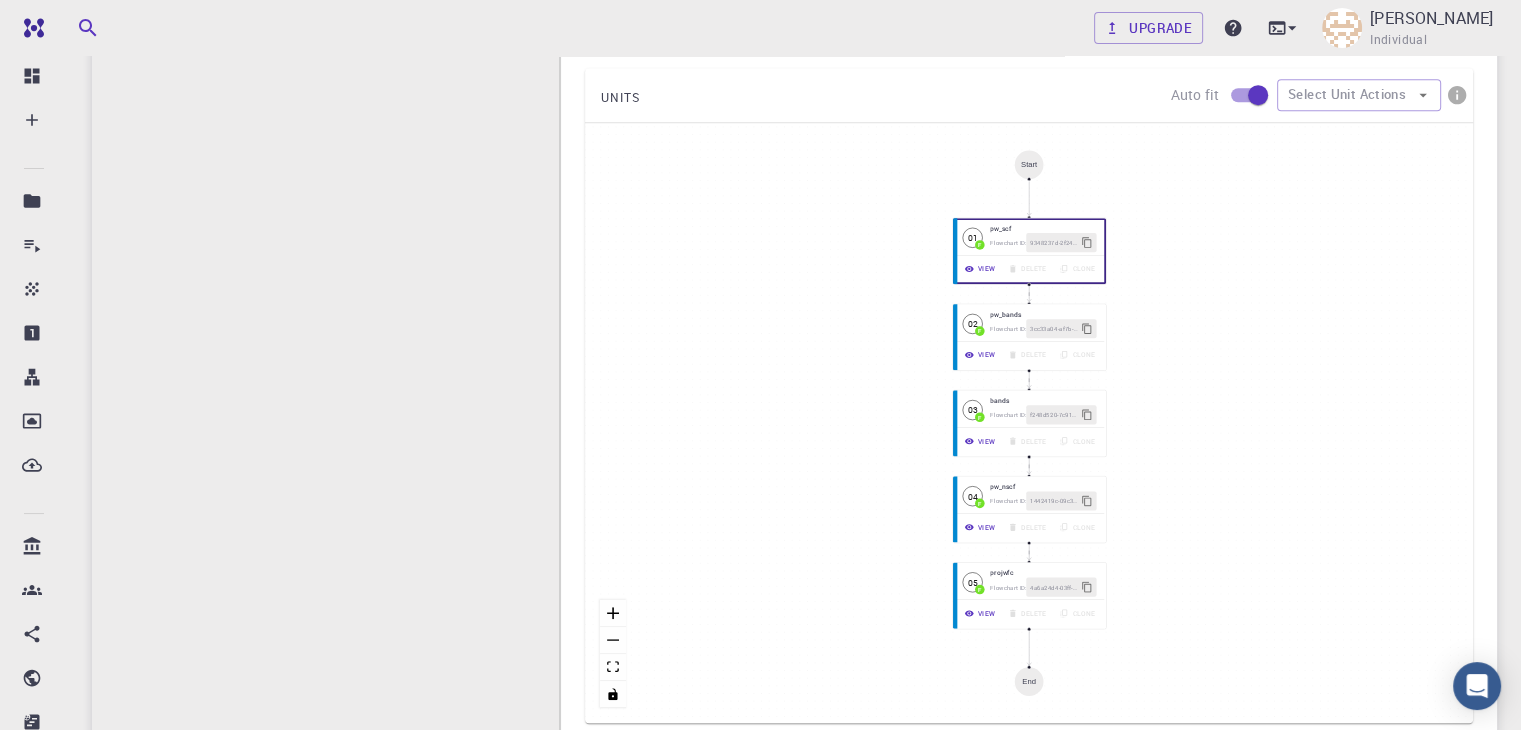 scroll, scrollTop: 1272, scrollLeft: 0, axis: vertical 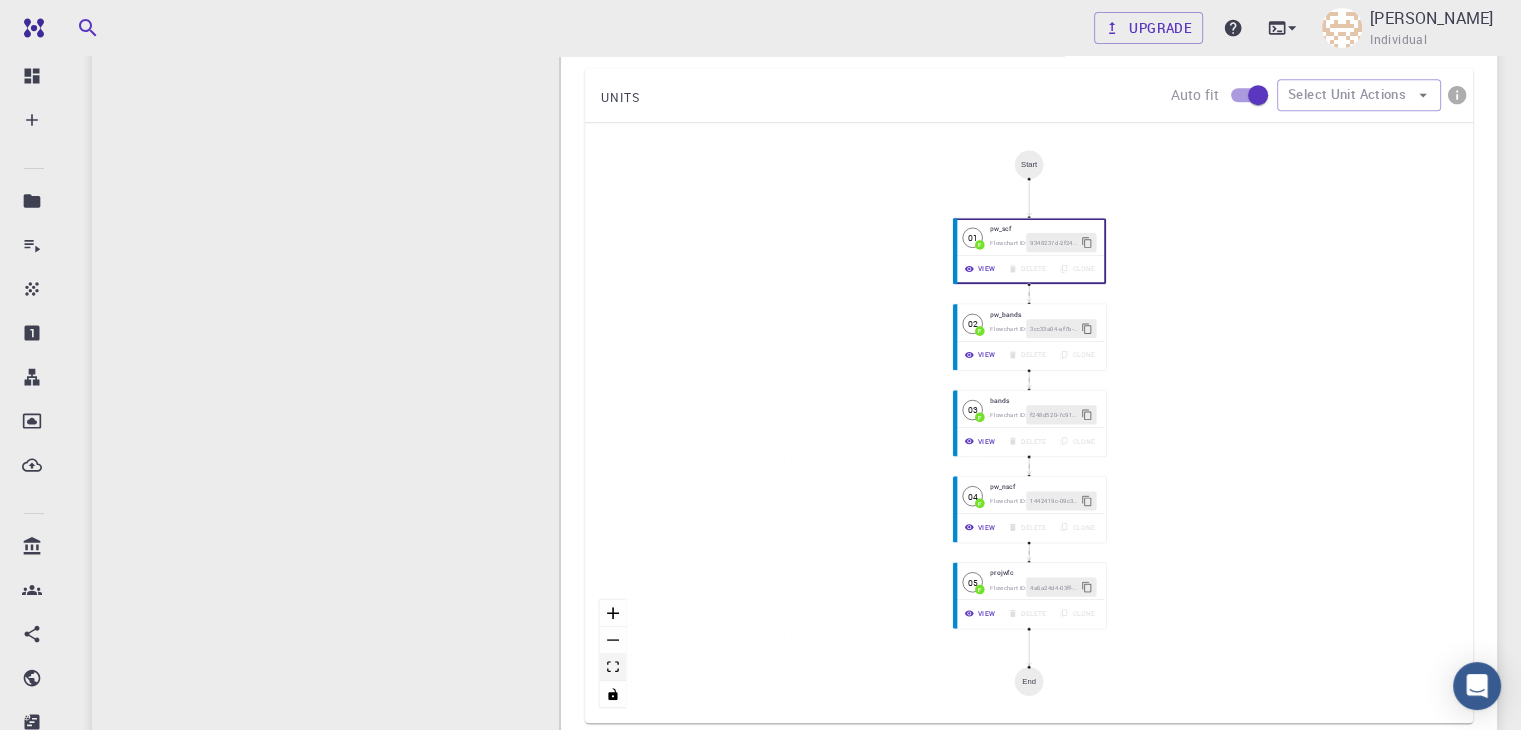 click at bounding box center [613, 667] 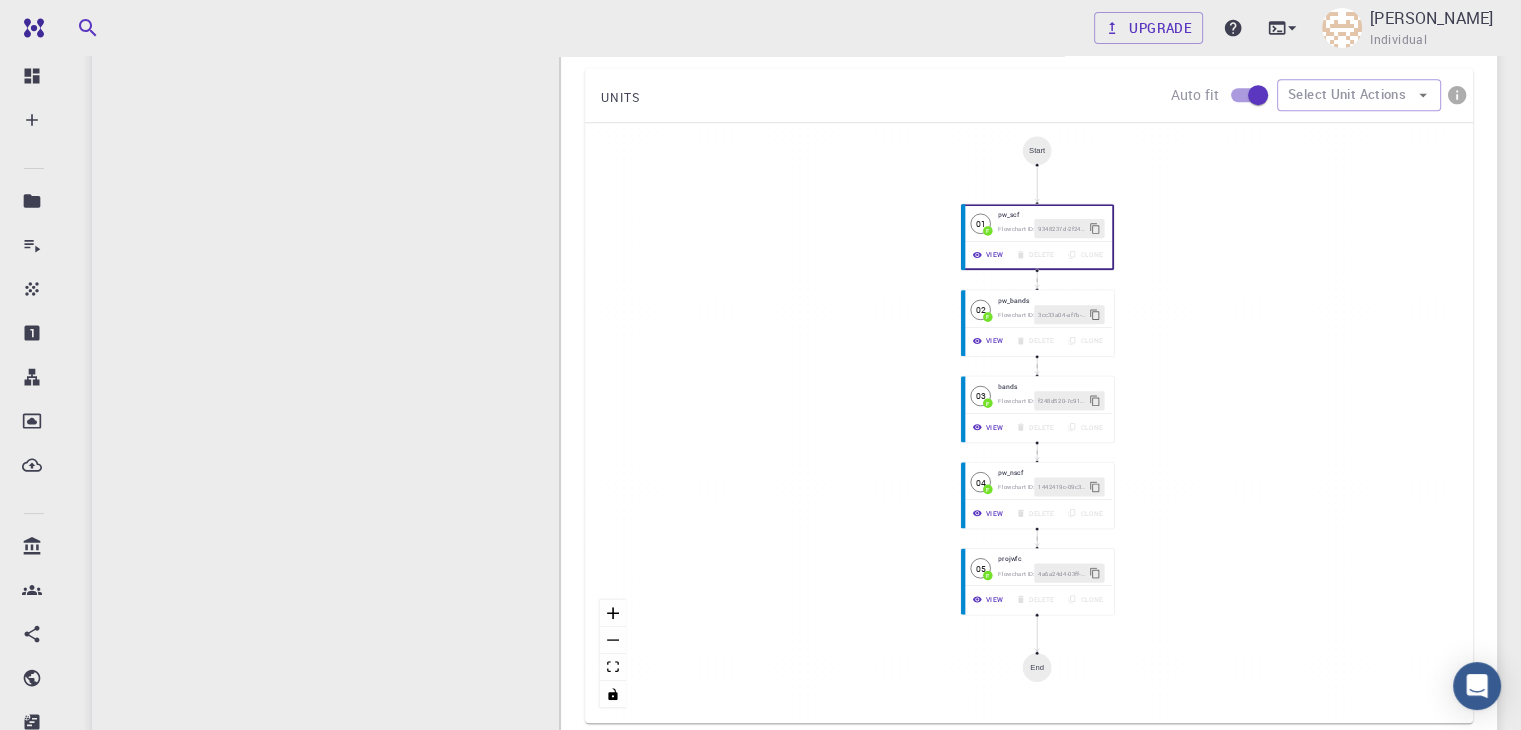 drag, startPoint x: 816, startPoint y: 392, endPoint x: 824, endPoint y: 378, distance: 16.124516 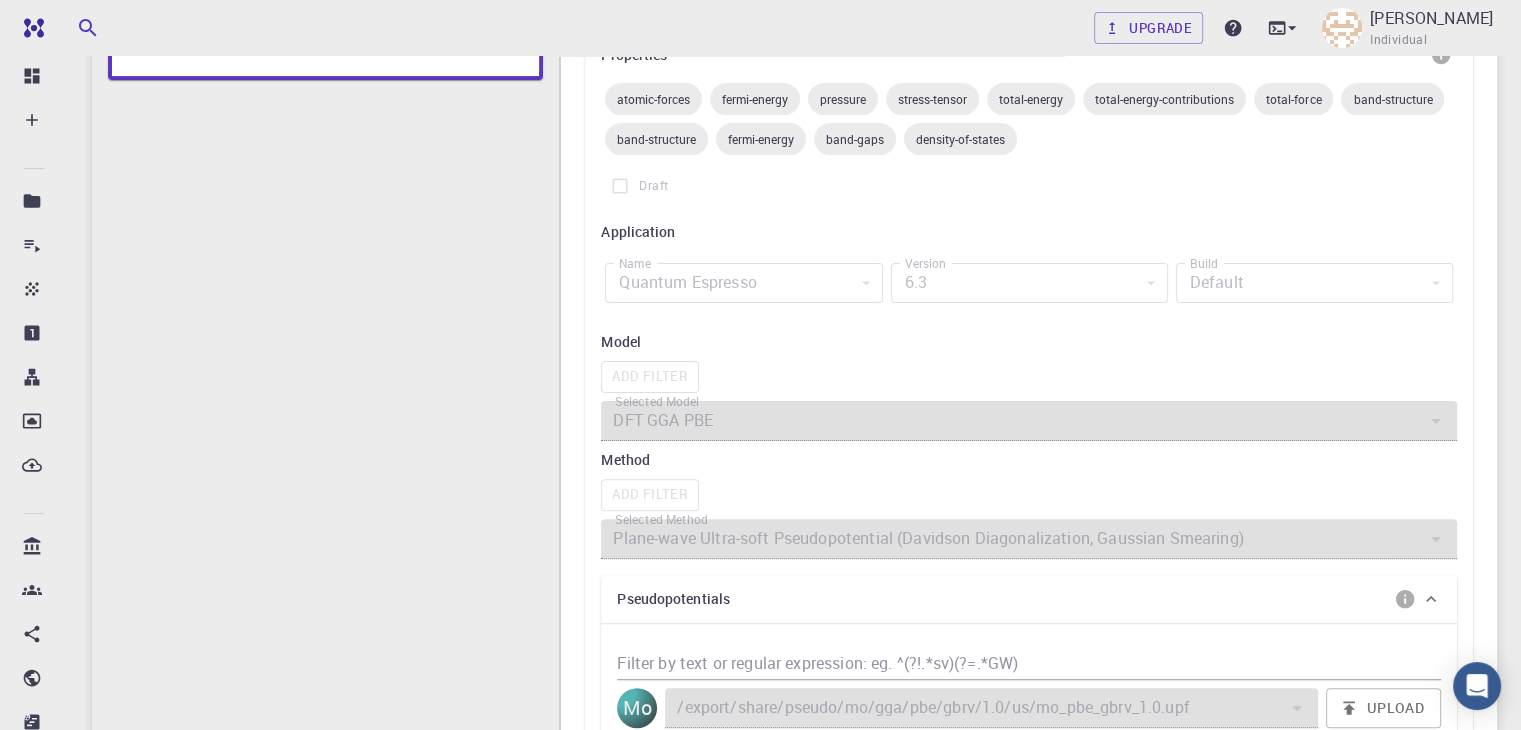 scroll, scrollTop: 0, scrollLeft: 0, axis: both 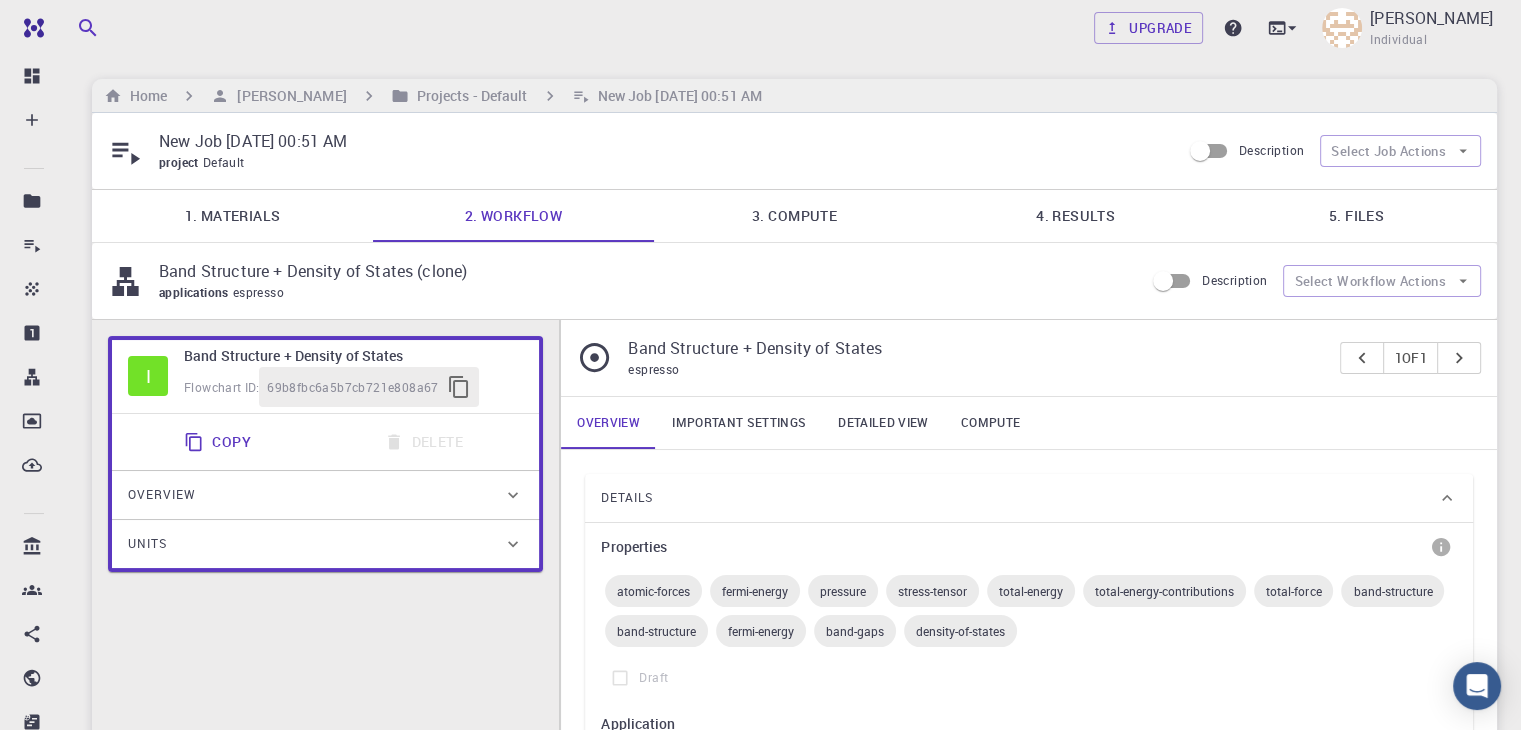 click on "4. Results" at bounding box center (1075, 216) 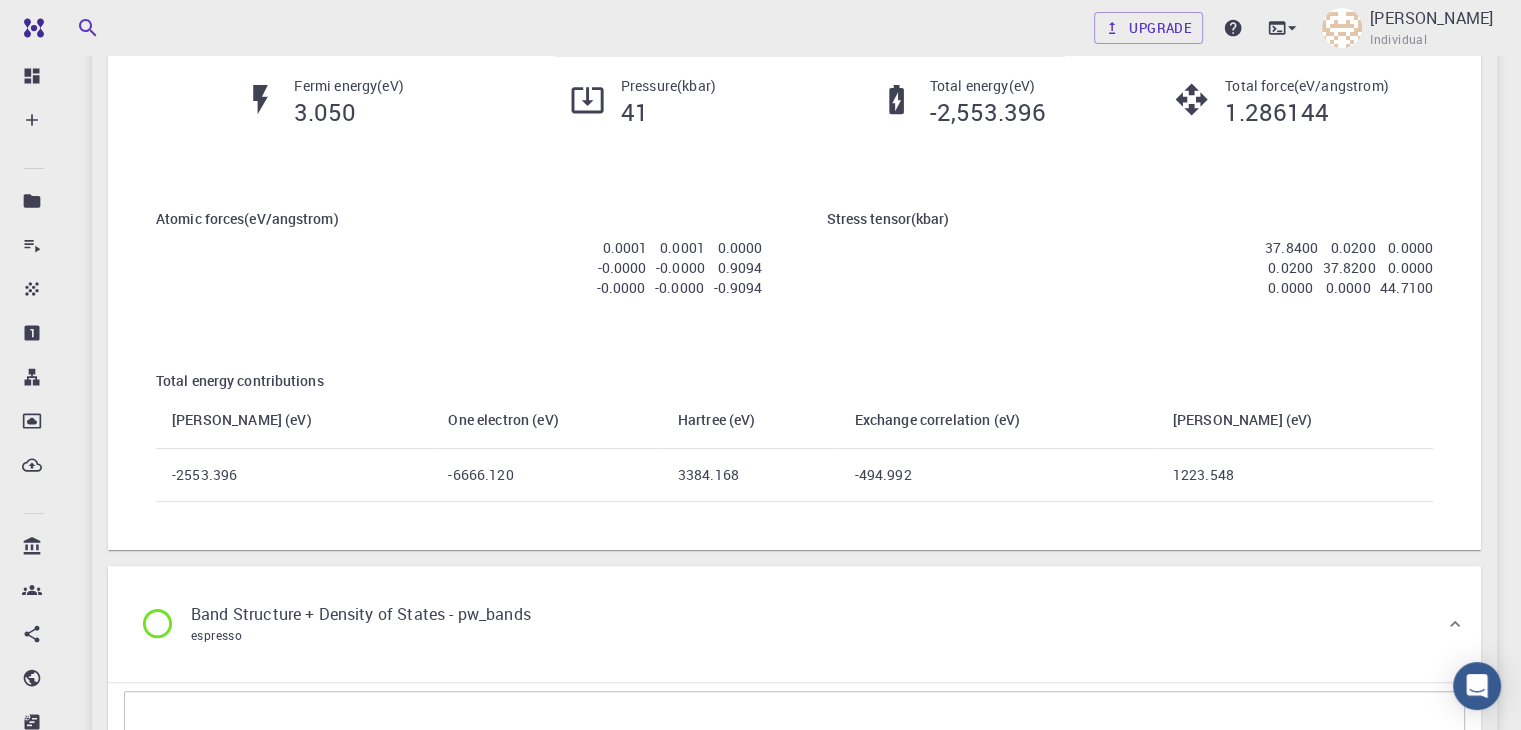 scroll, scrollTop: 2333, scrollLeft: 0, axis: vertical 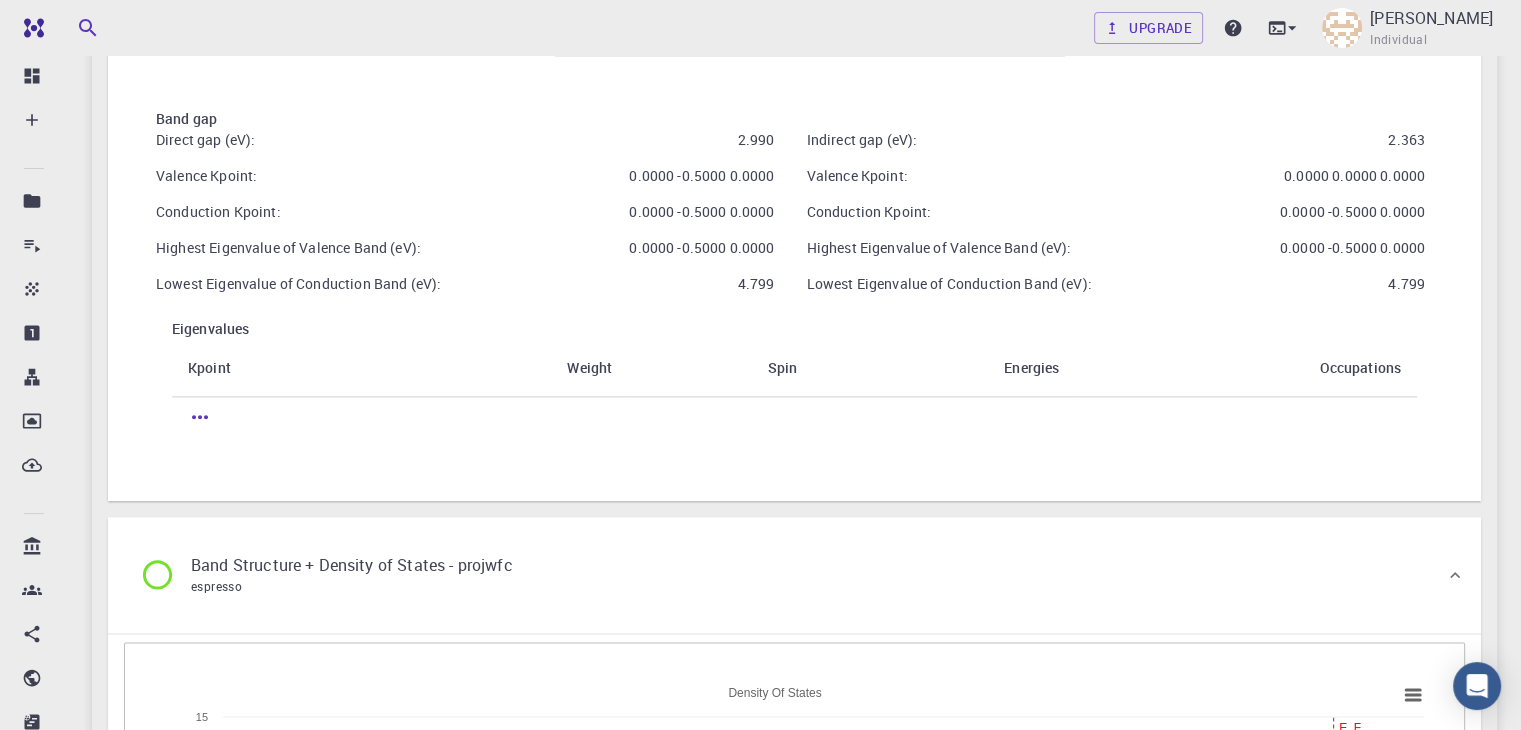 click on "Kpoint Weight Spin Energies Occupations" at bounding box center [794, 388] 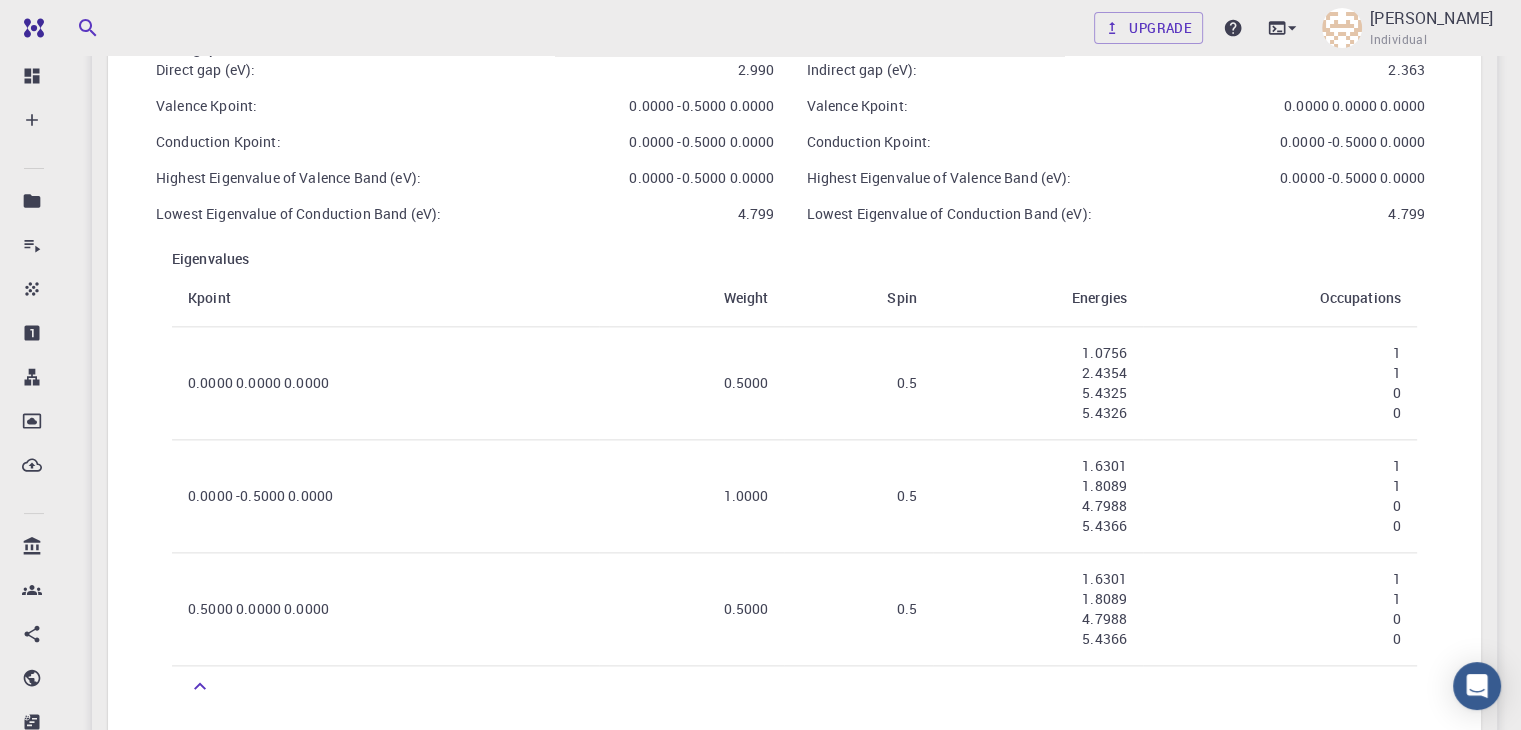 scroll, scrollTop: 2406, scrollLeft: 0, axis: vertical 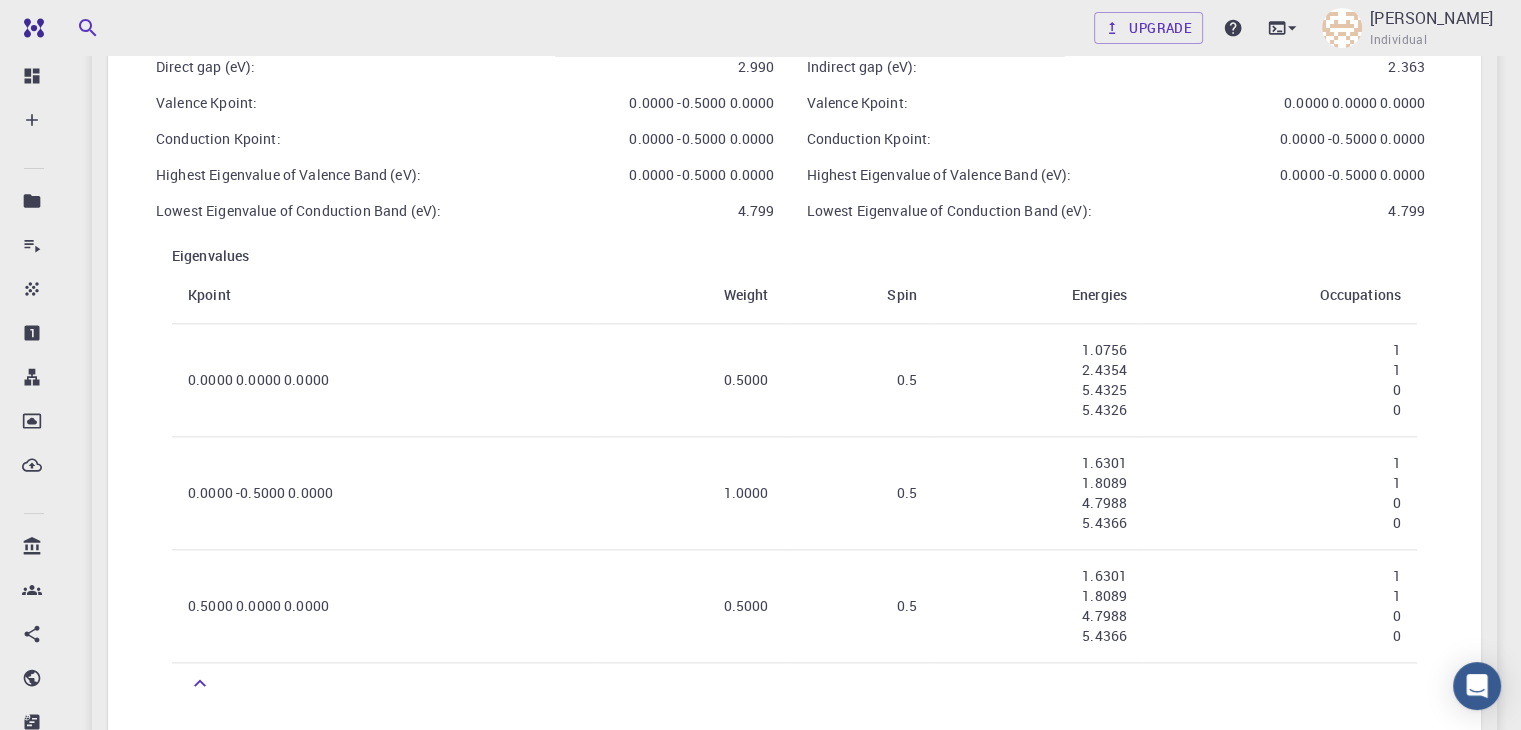 drag, startPoint x: 772, startPoint y: 410, endPoint x: 772, endPoint y: 268, distance: 142 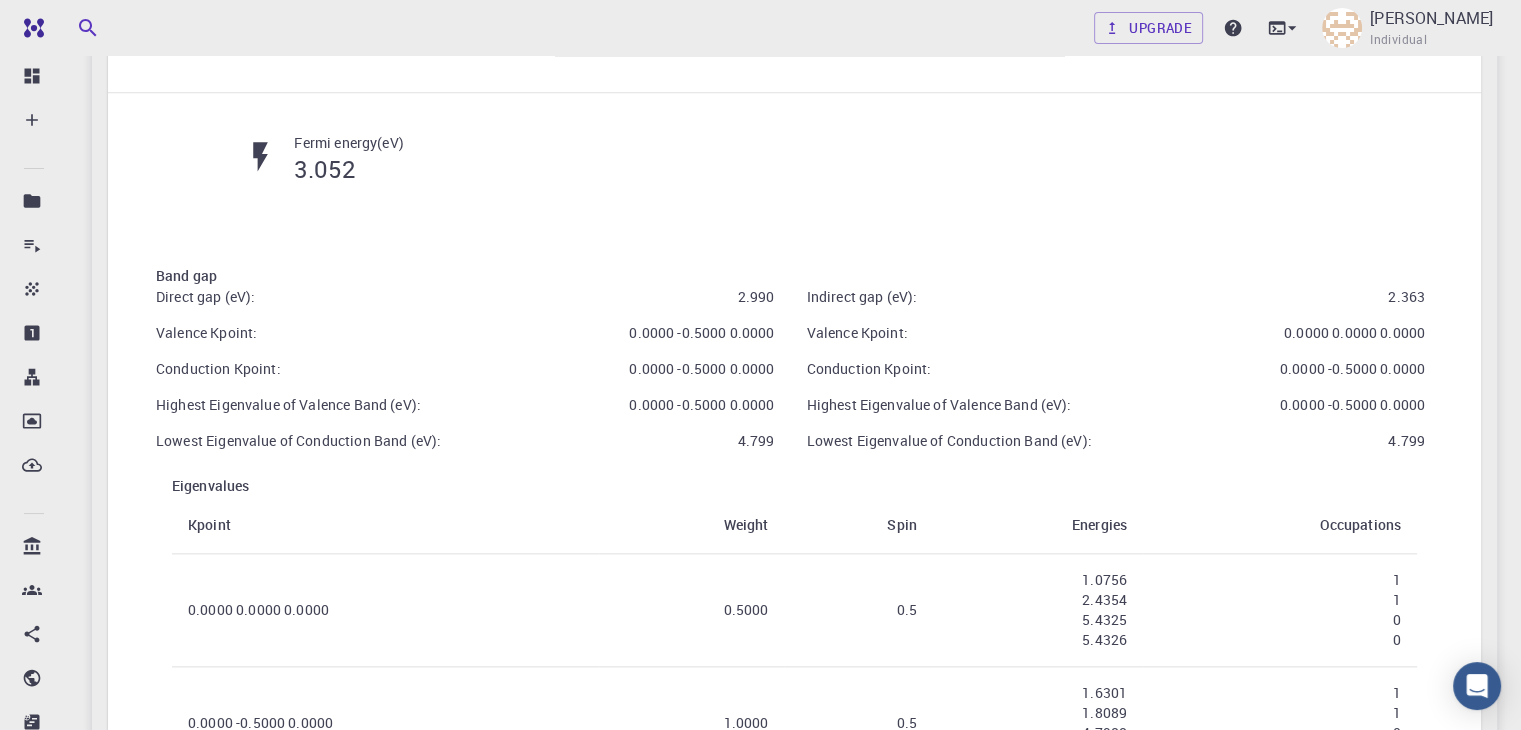 scroll, scrollTop: 2180, scrollLeft: 0, axis: vertical 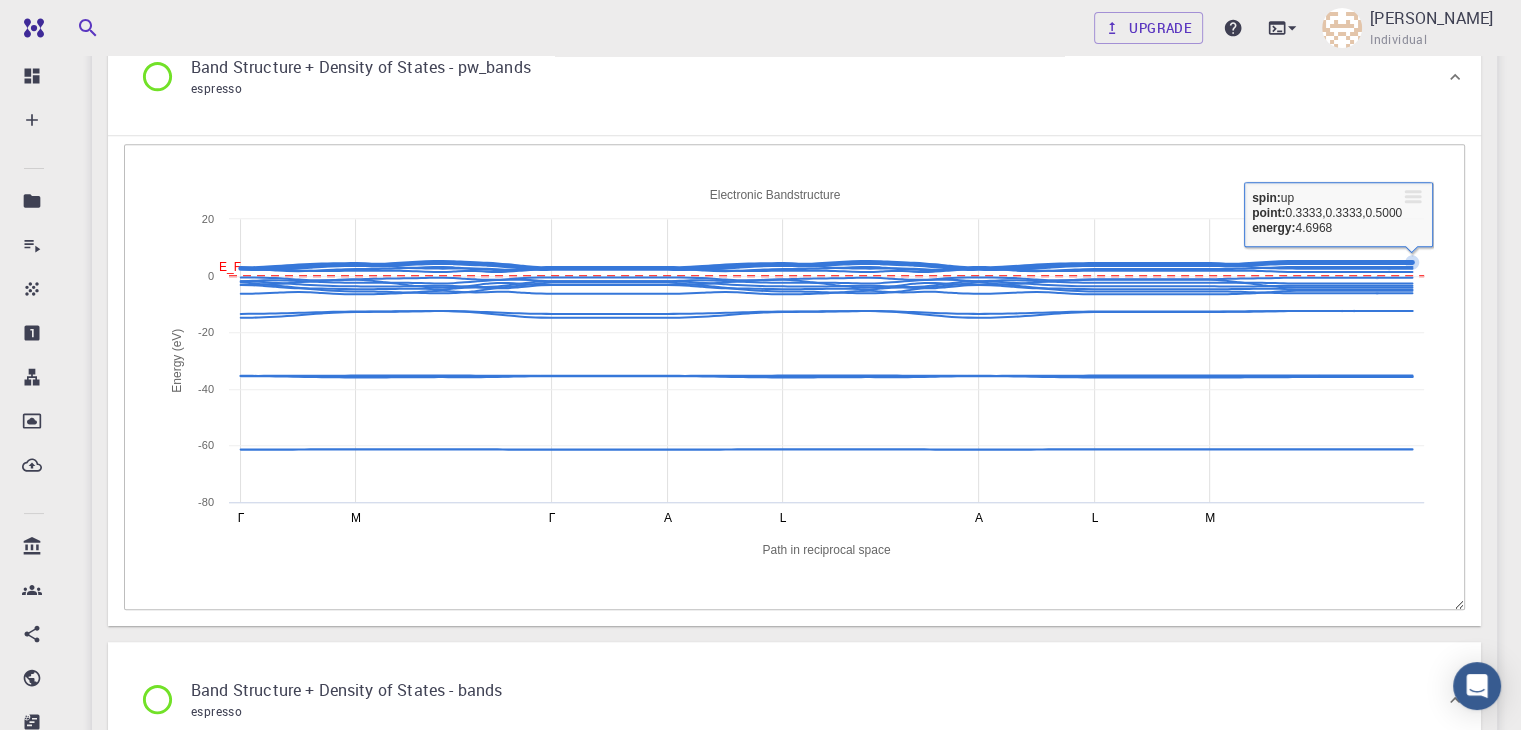 click 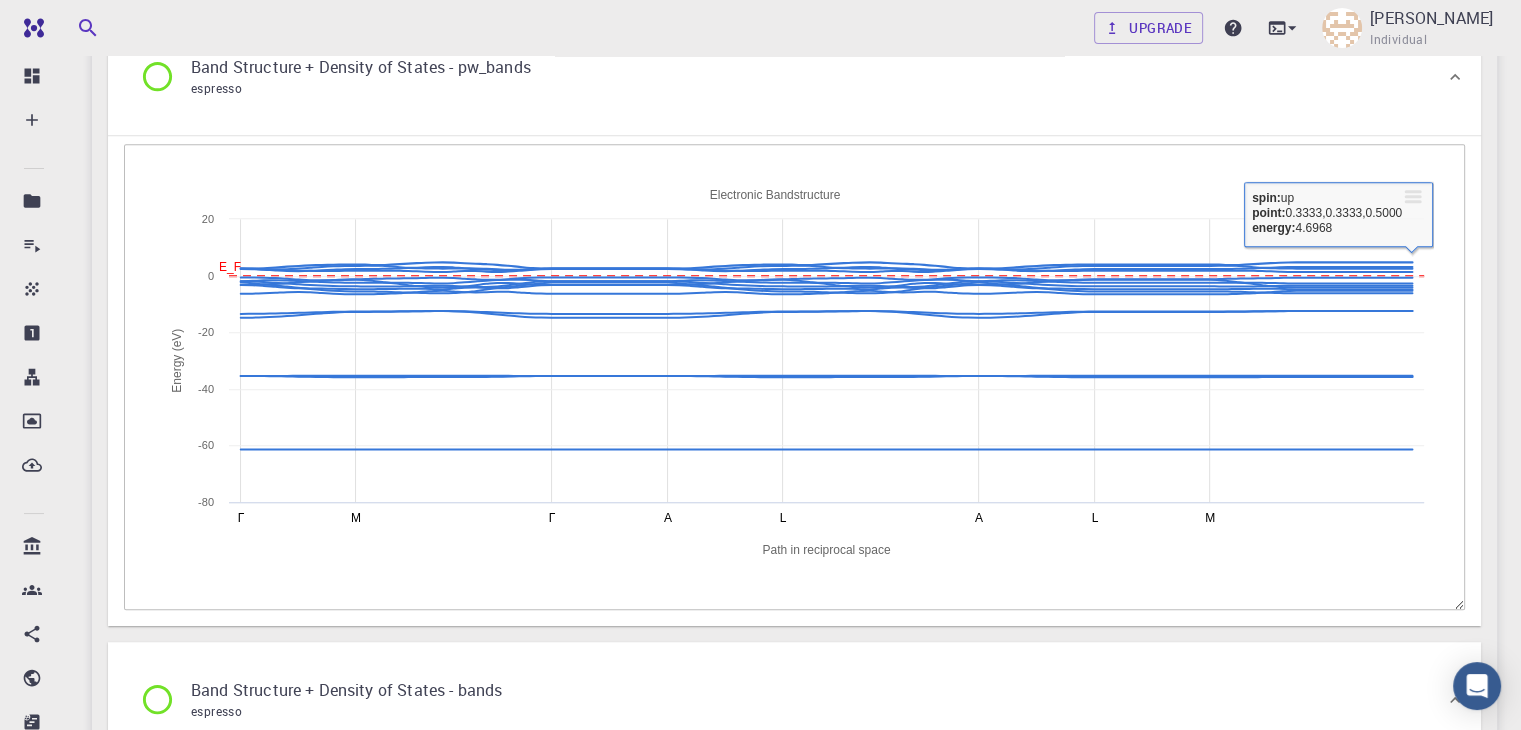 click 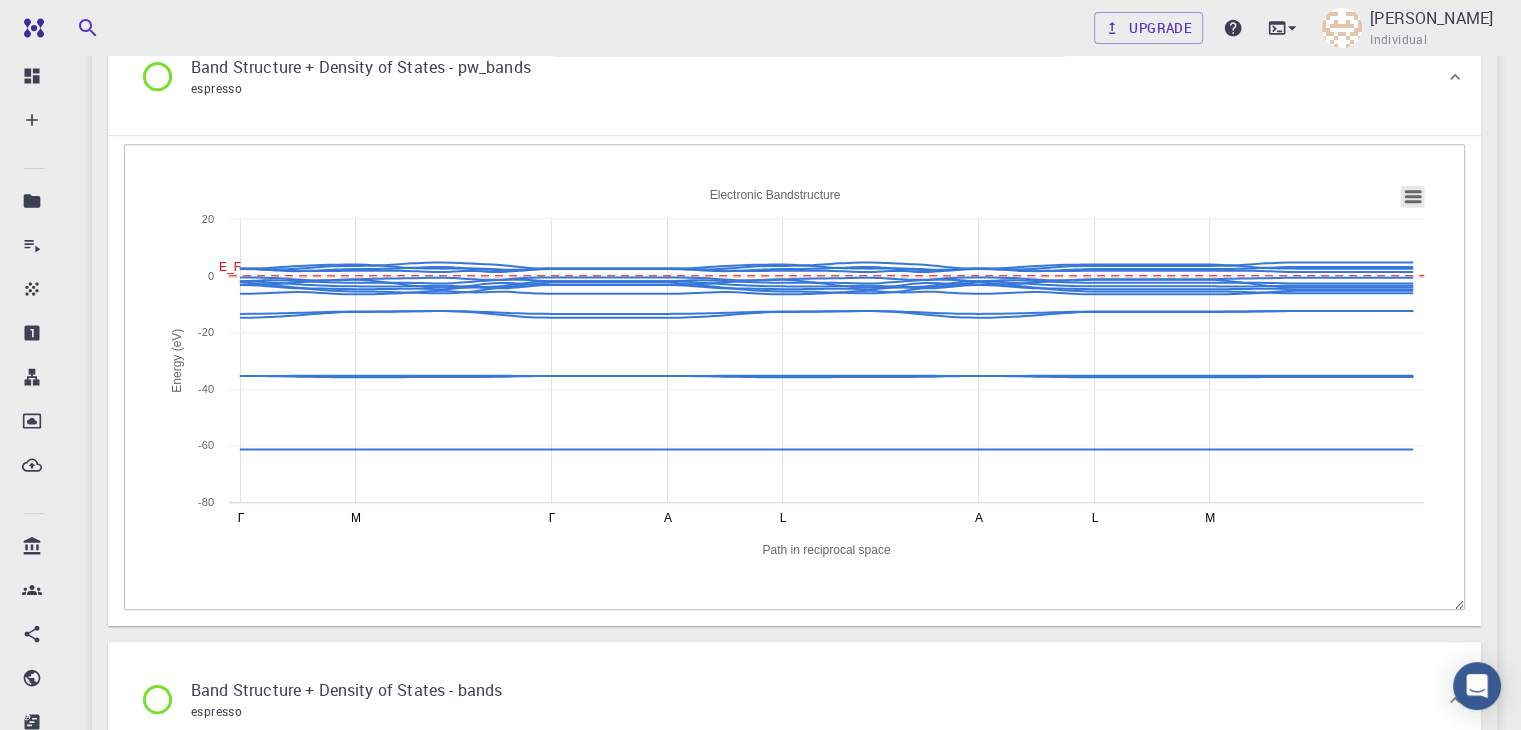 click 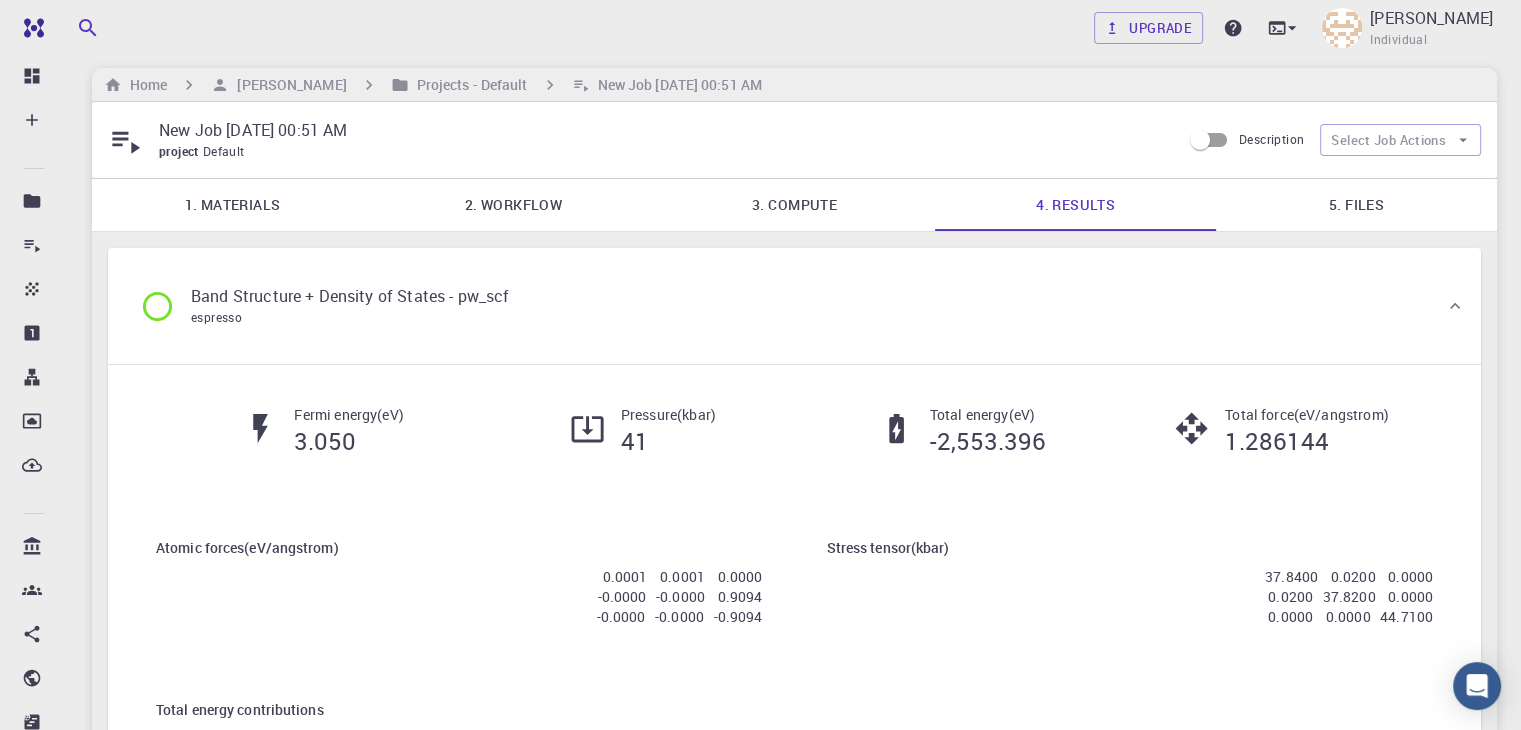 scroll, scrollTop: 19, scrollLeft: 0, axis: vertical 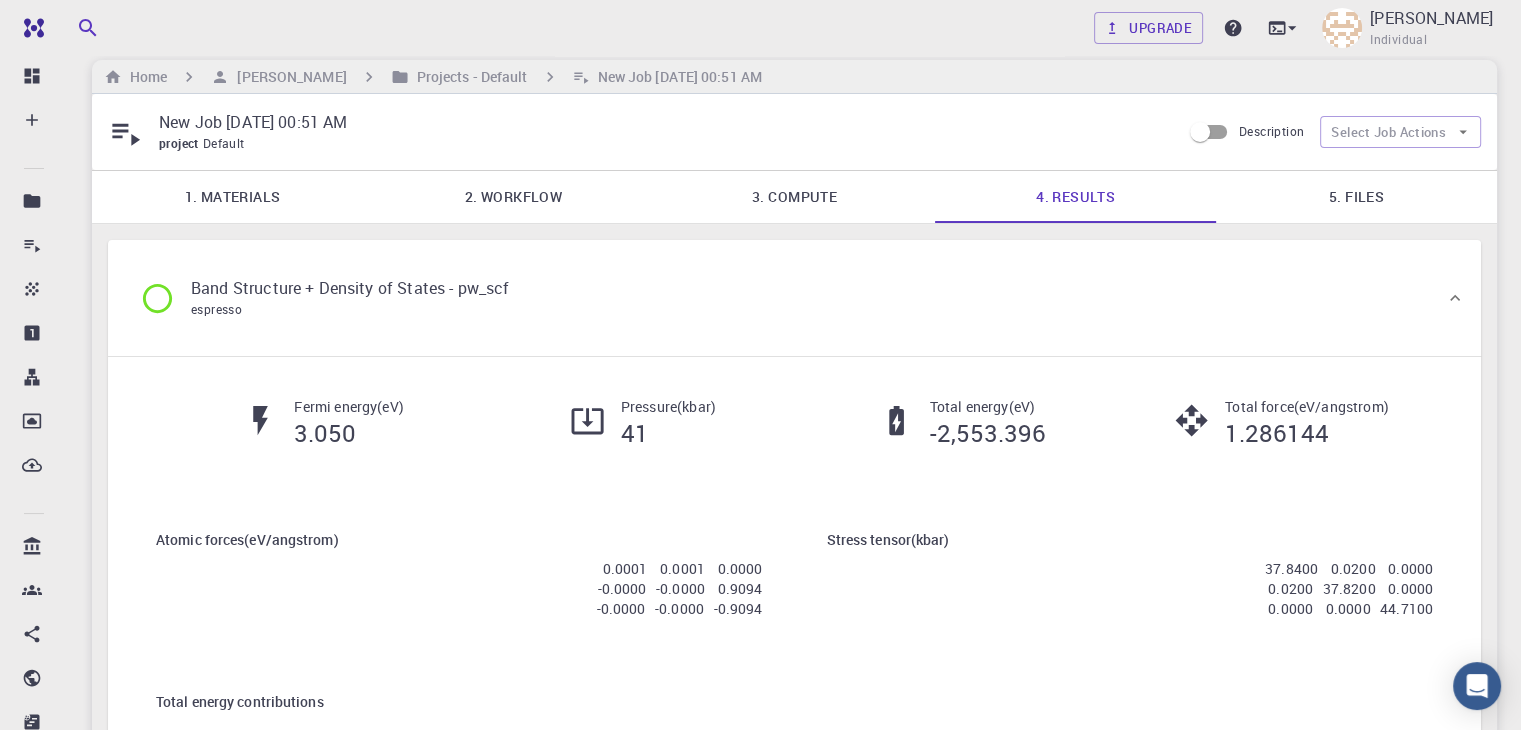 click on "5. Files" at bounding box center (1356, 197) 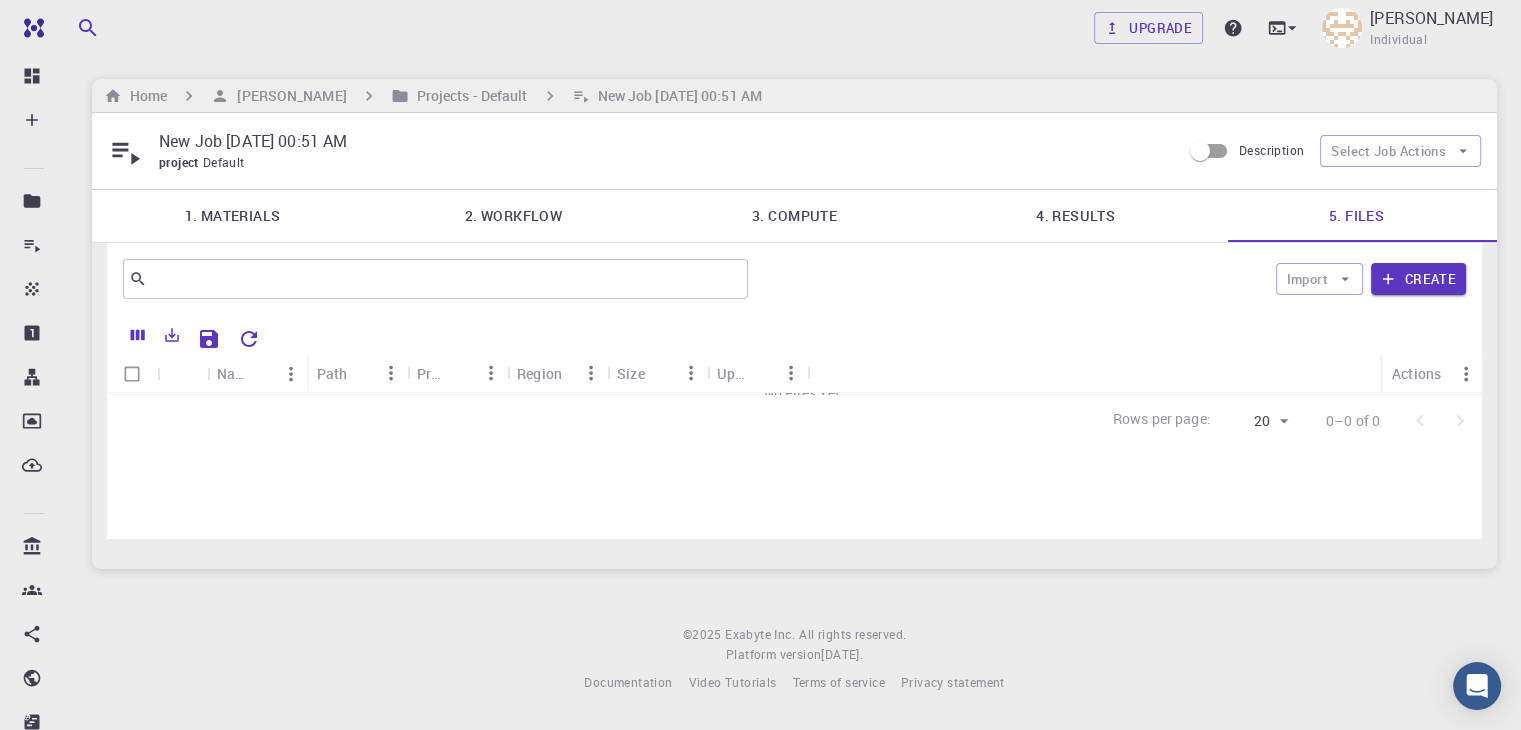 scroll, scrollTop: 0, scrollLeft: 0, axis: both 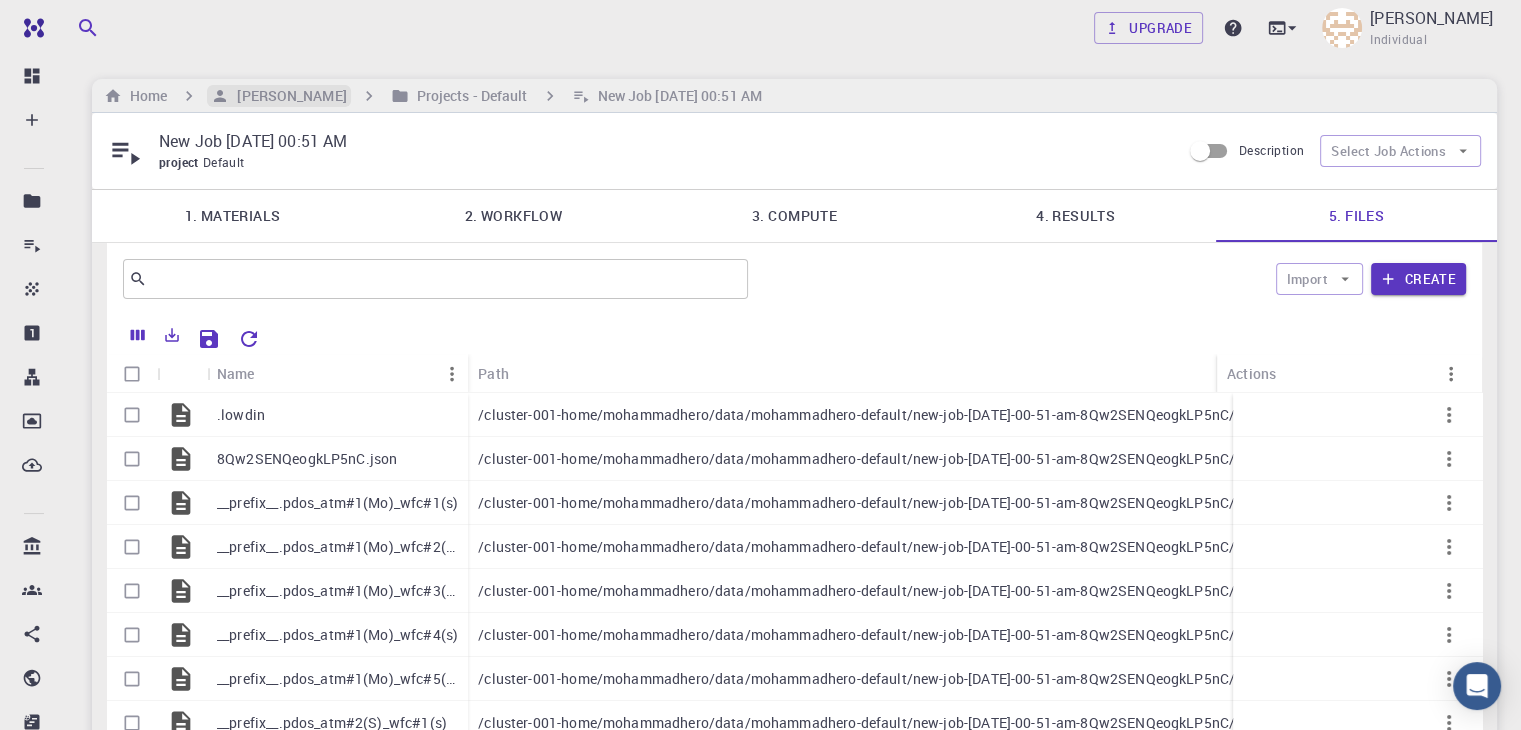 click on "[PERSON_NAME]" at bounding box center (287, 96) 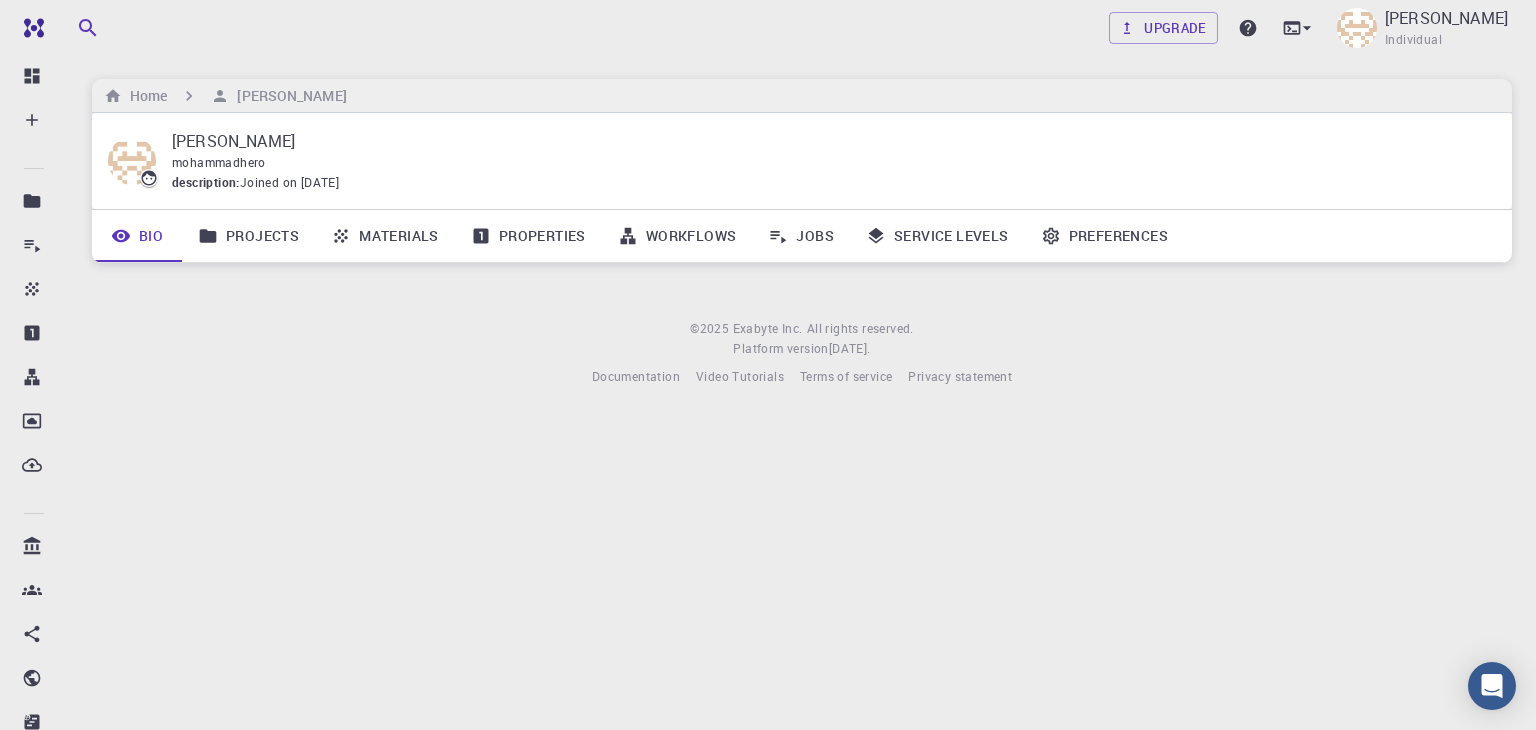 click on "Projects" at bounding box center (248, 236) 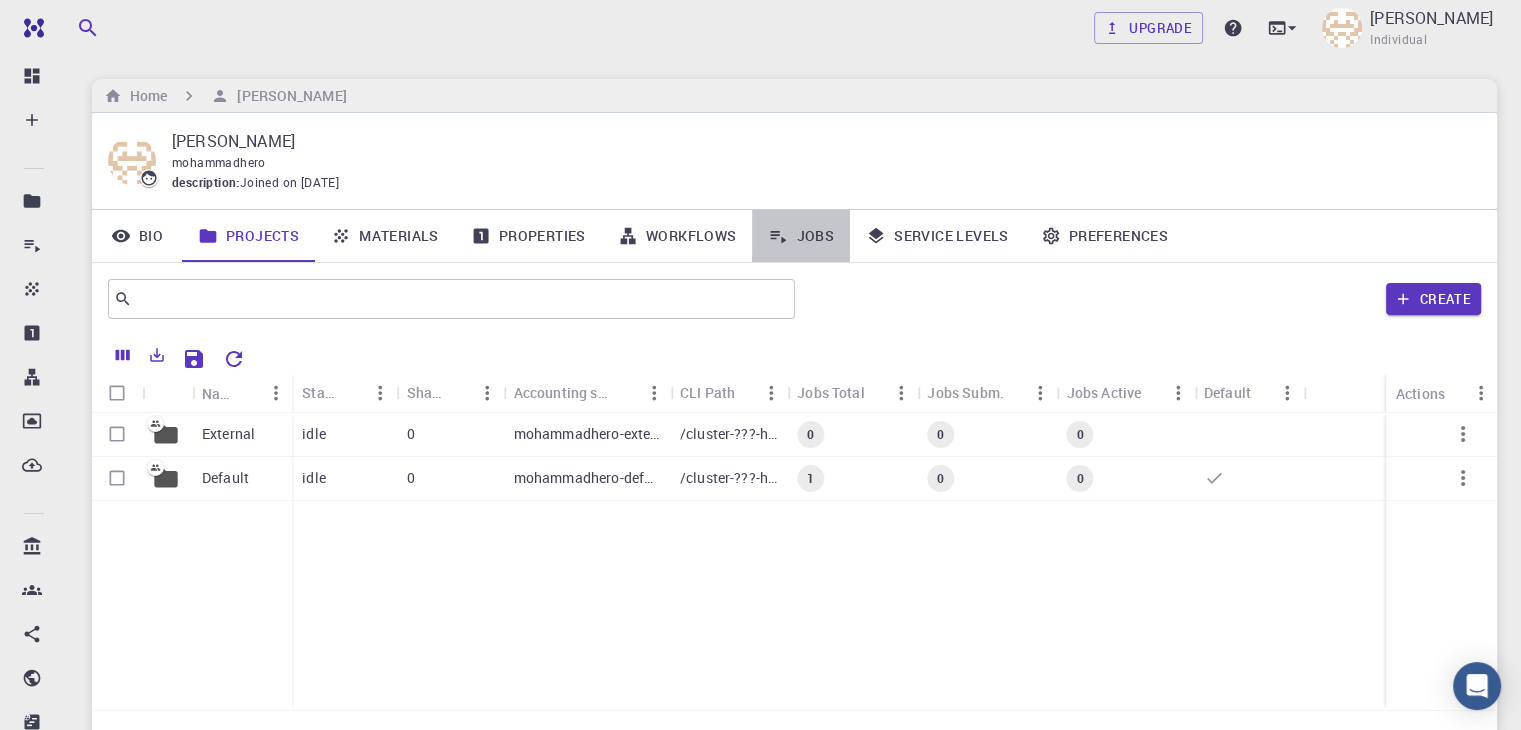 click on "Jobs" at bounding box center [801, 236] 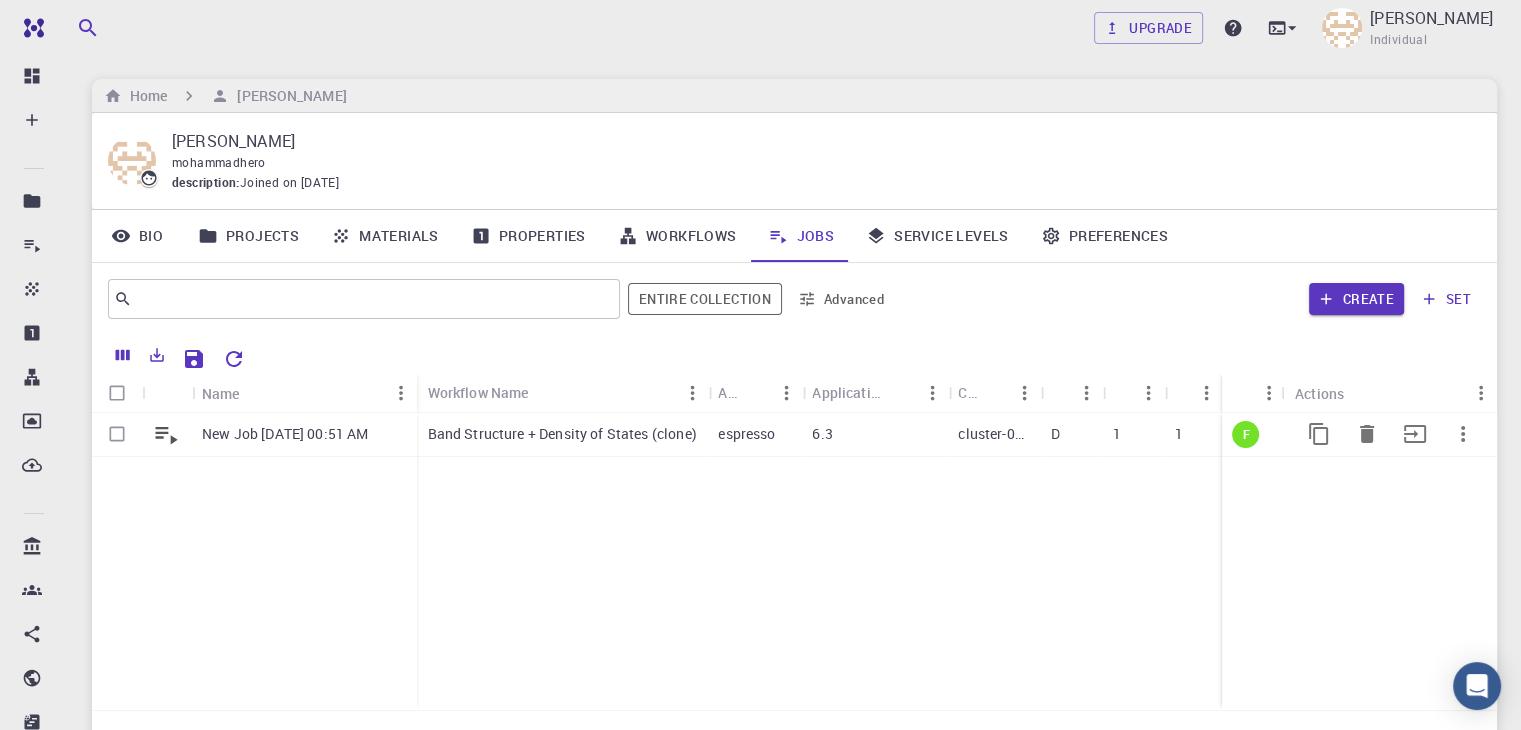 click on "Band Structure + Density of States (clone)" at bounding box center [562, 435] 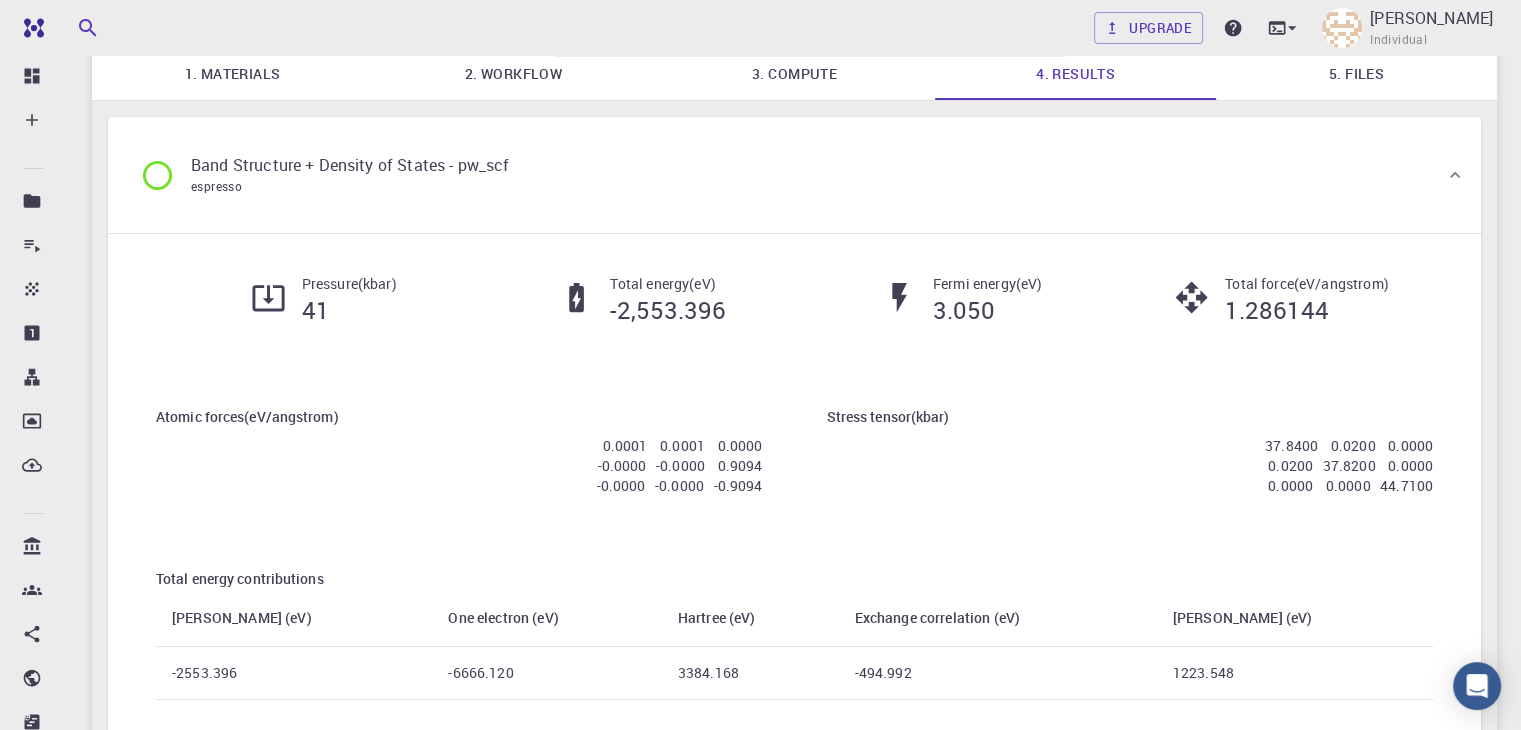scroll, scrollTop: 0, scrollLeft: 0, axis: both 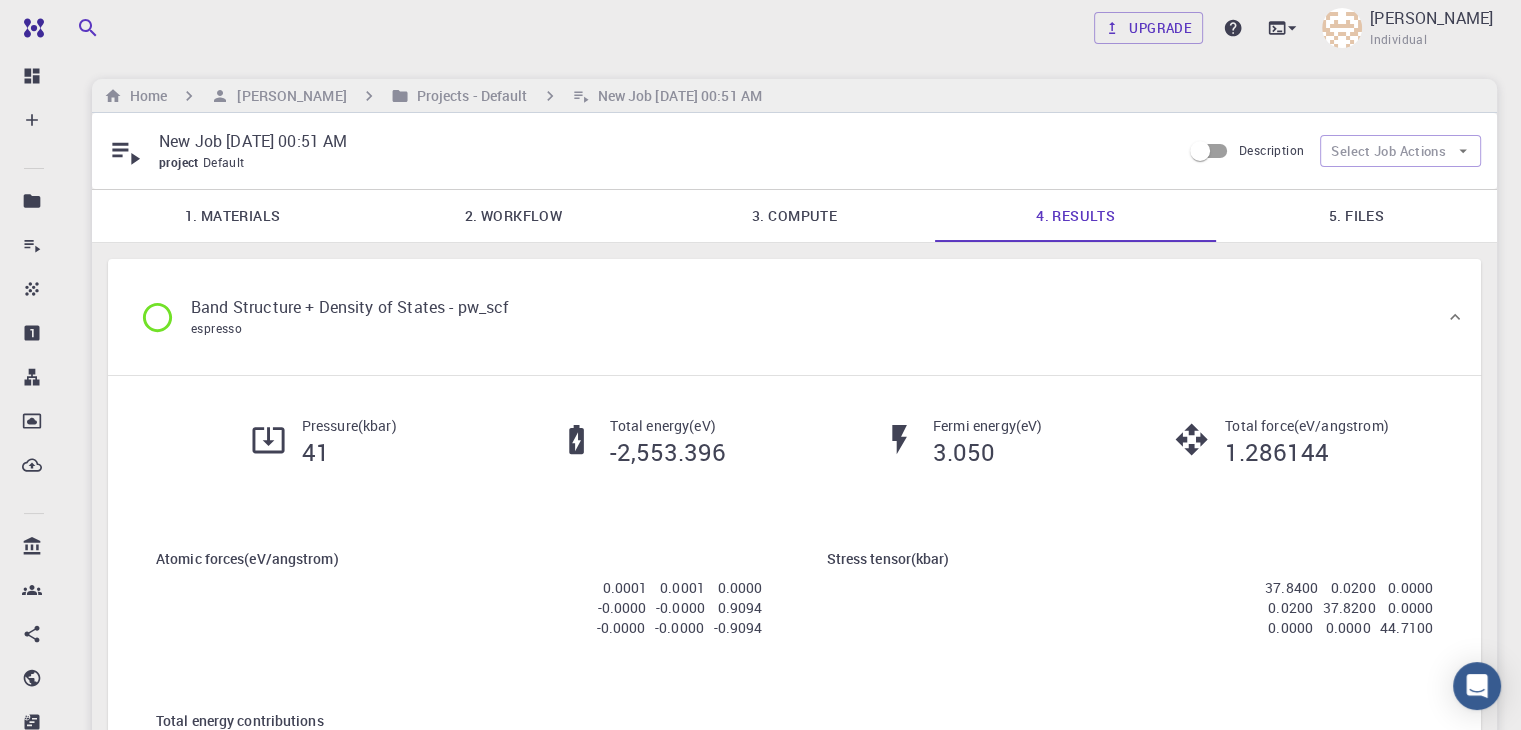 click on "2. Workflow" at bounding box center [513, 216] 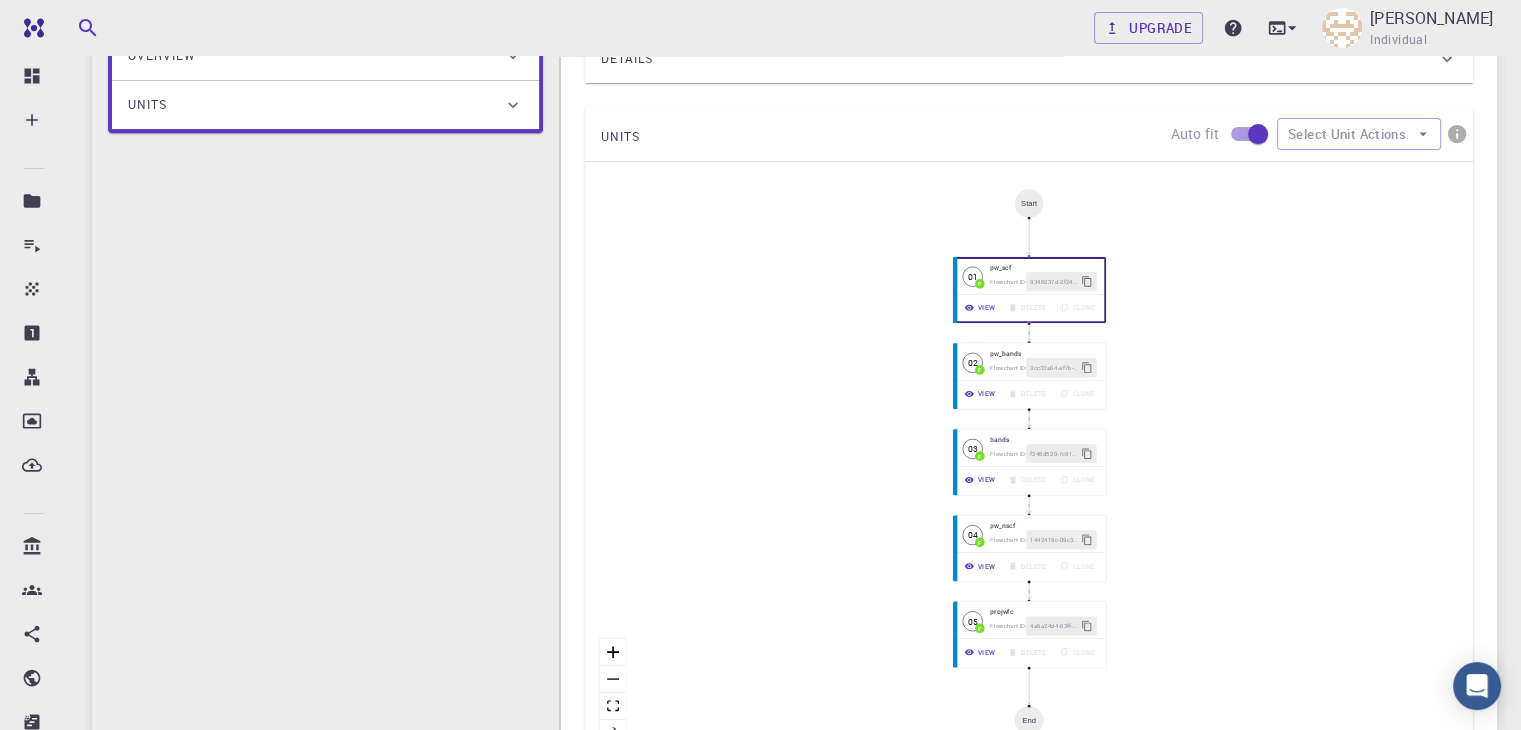 scroll, scrollTop: 446, scrollLeft: 0, axis: vertical 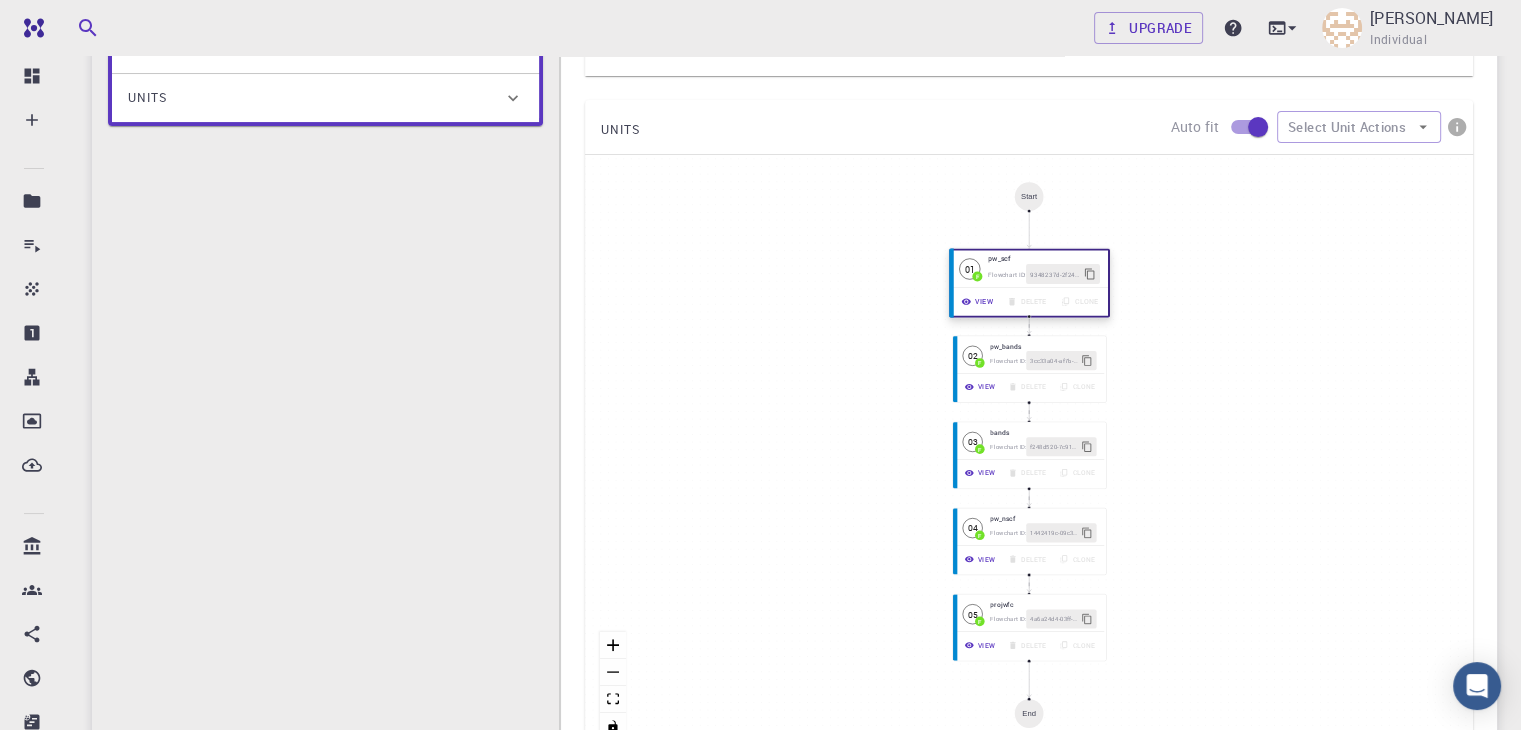 click on "View Delete Clone" at bounding box center [1029, 301] 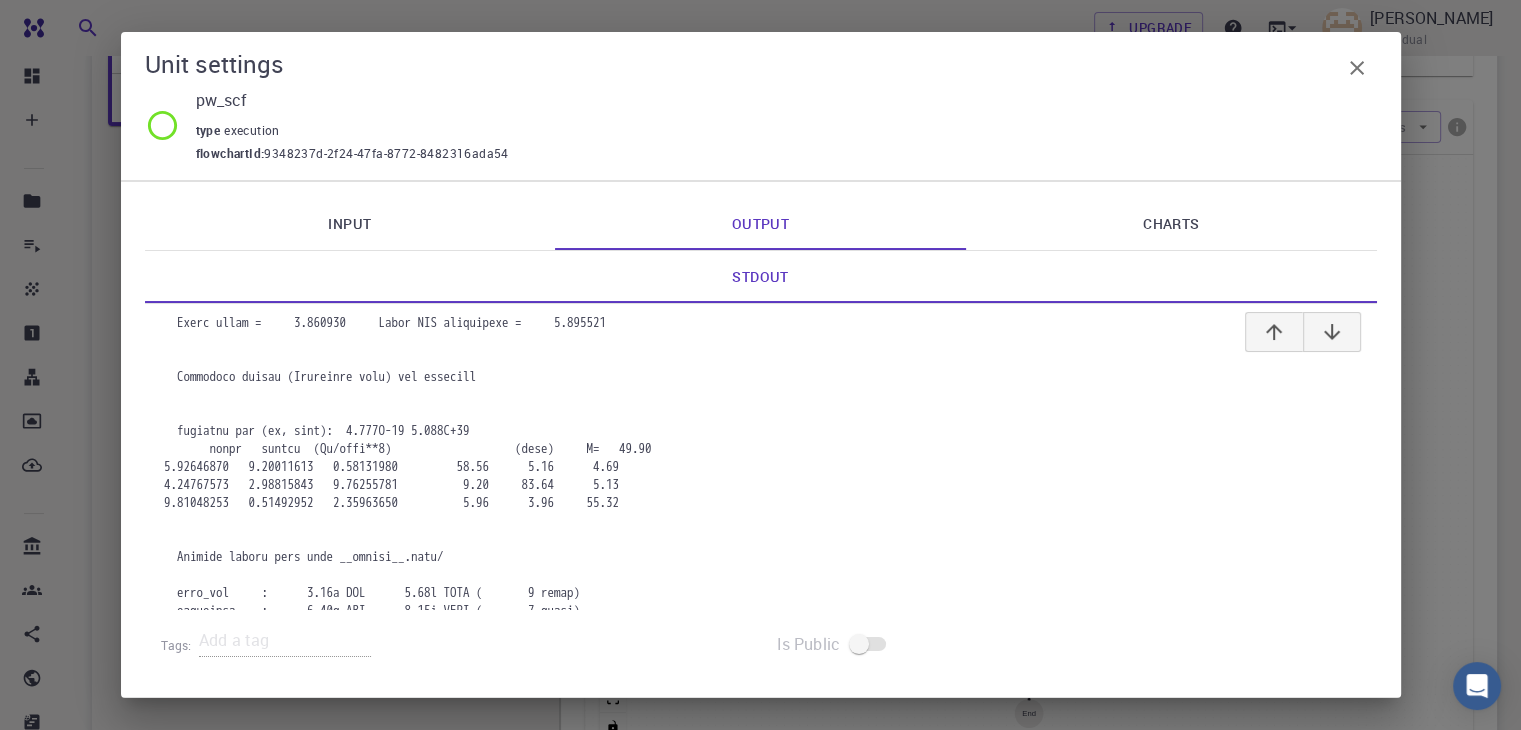 scroll, scrollTop: 4982, scrollLeft: 0, axis: vertical 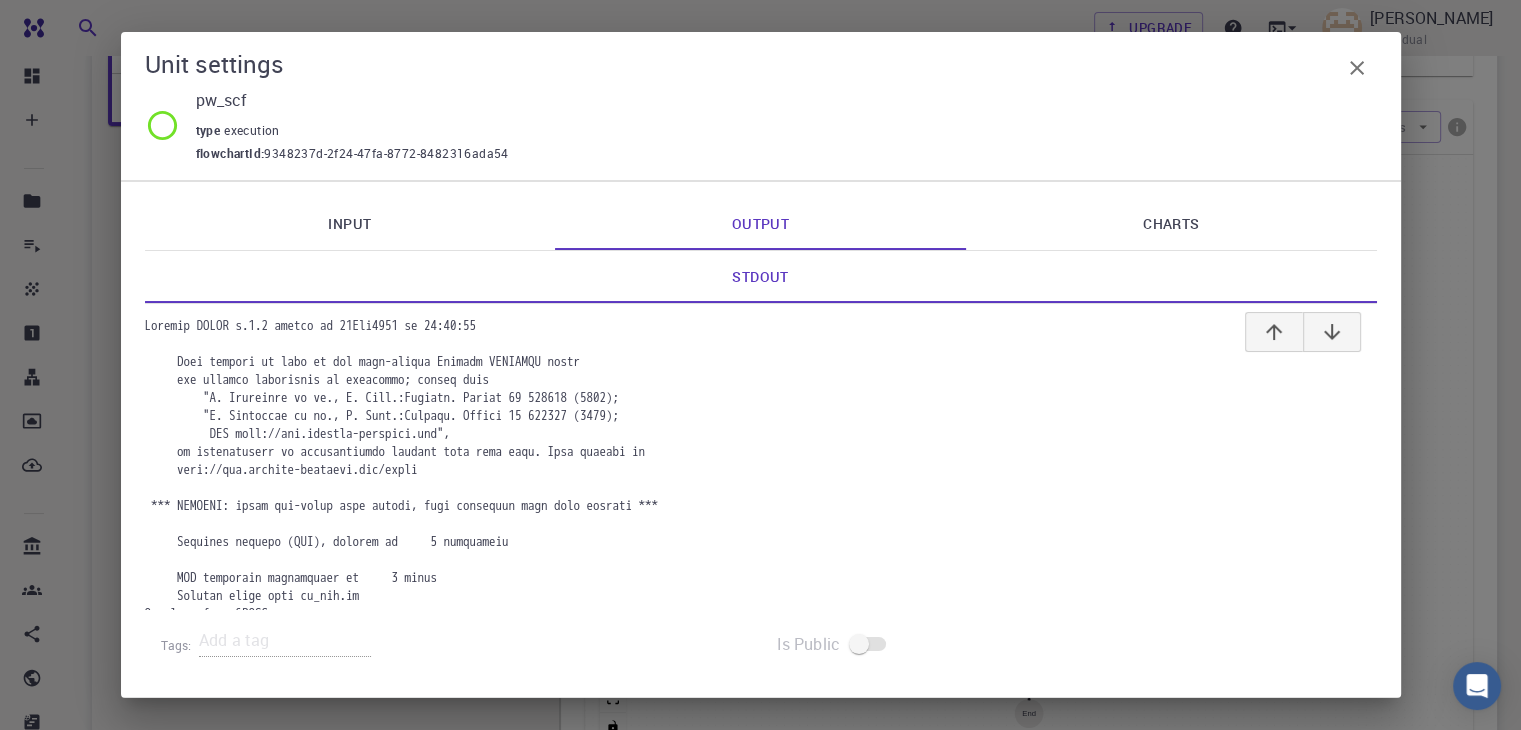 click at bounding box center [761, 3431] 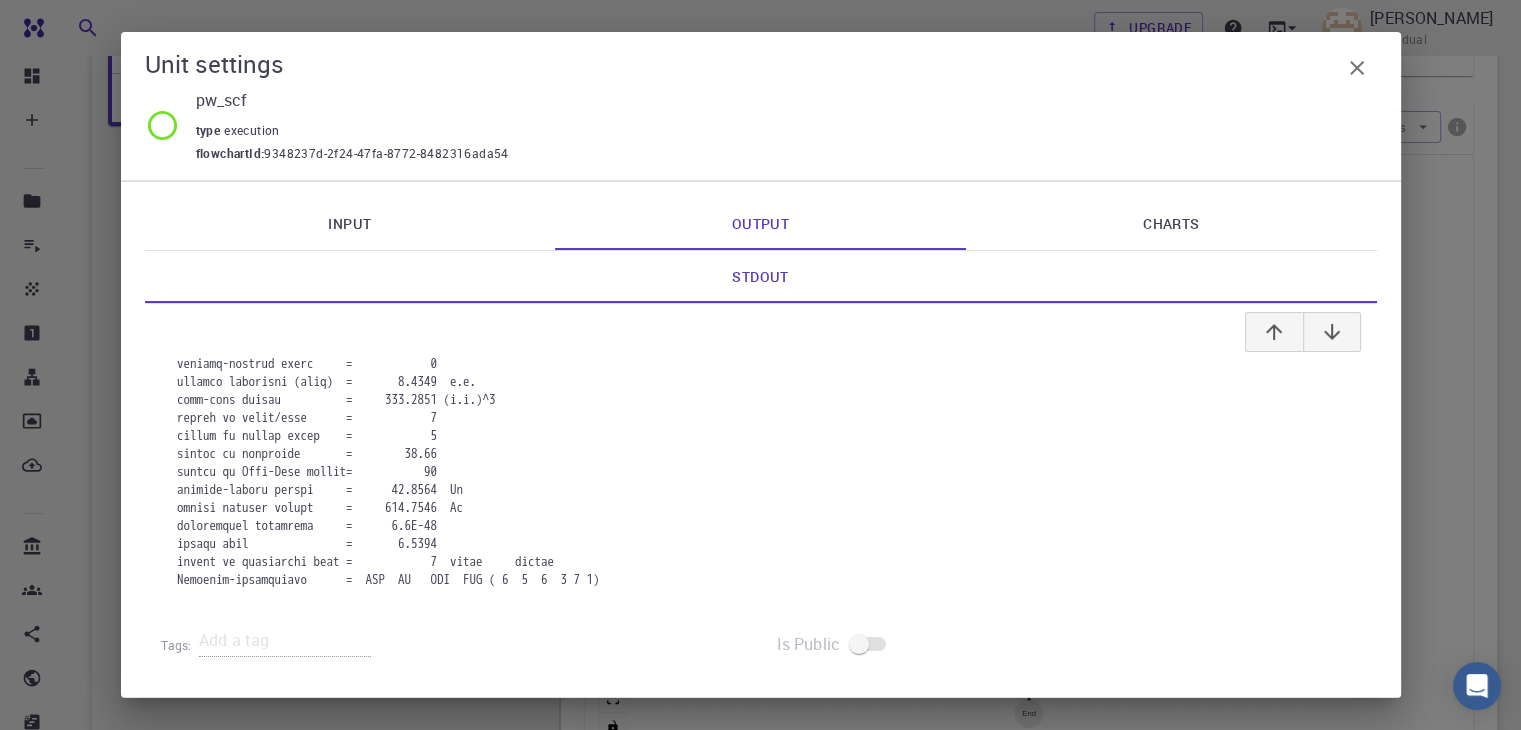 click on "Input" at bounding box center (350, 224) 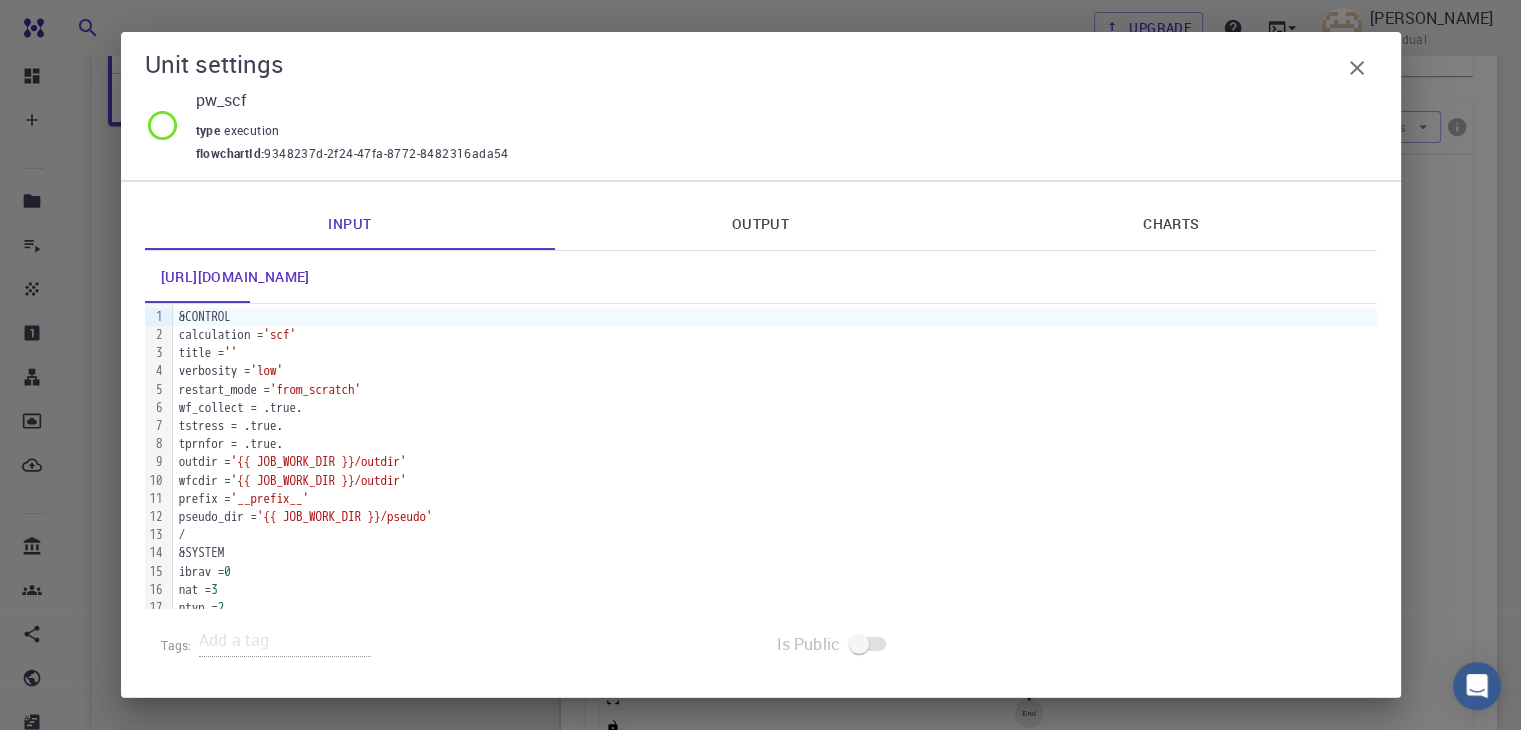 click on "outdir =  '{{ JOB_WORK_DIR }}/outdir'" at bounding box center (775, 462) 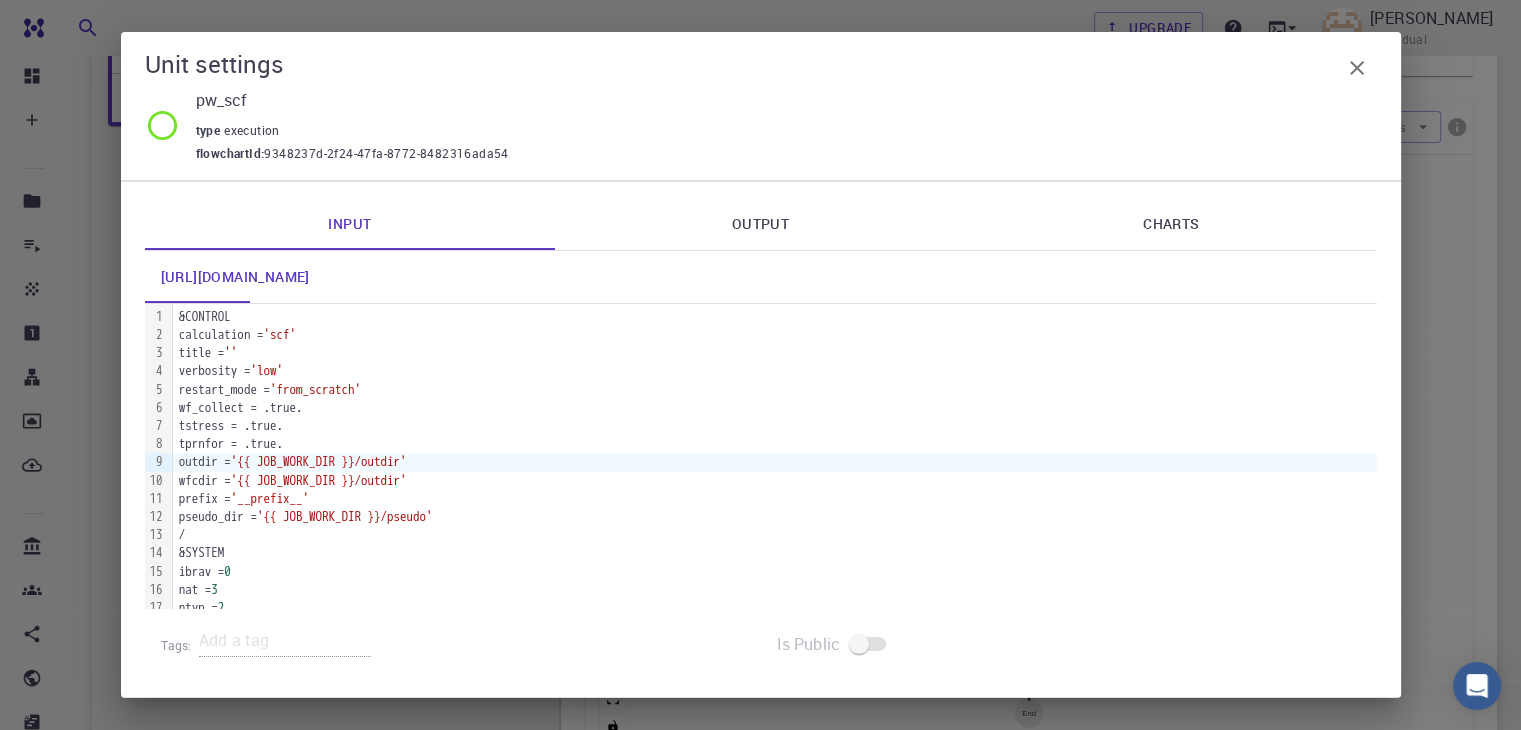 click 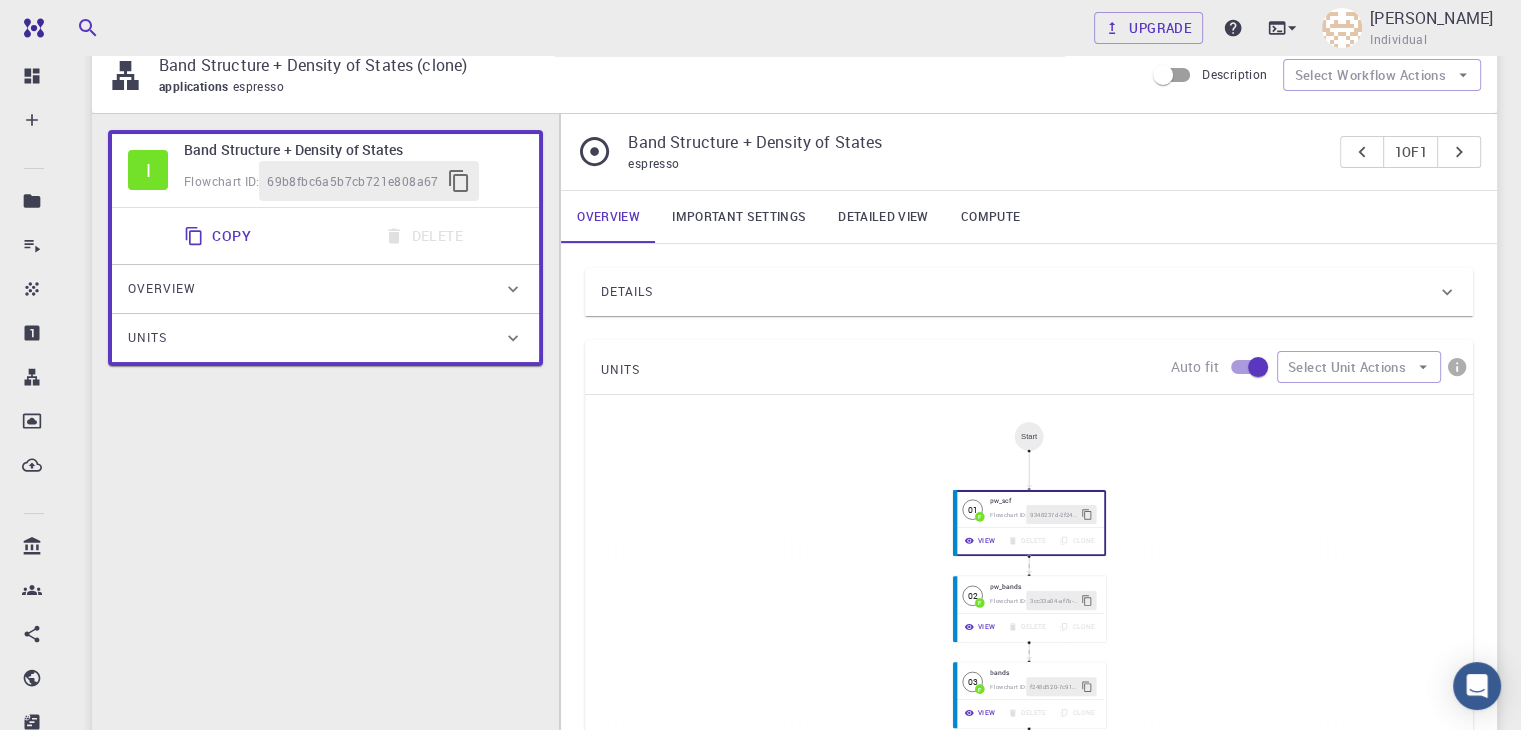 scroll, scrollTop: 0, scrollLeft: 0, axis: both 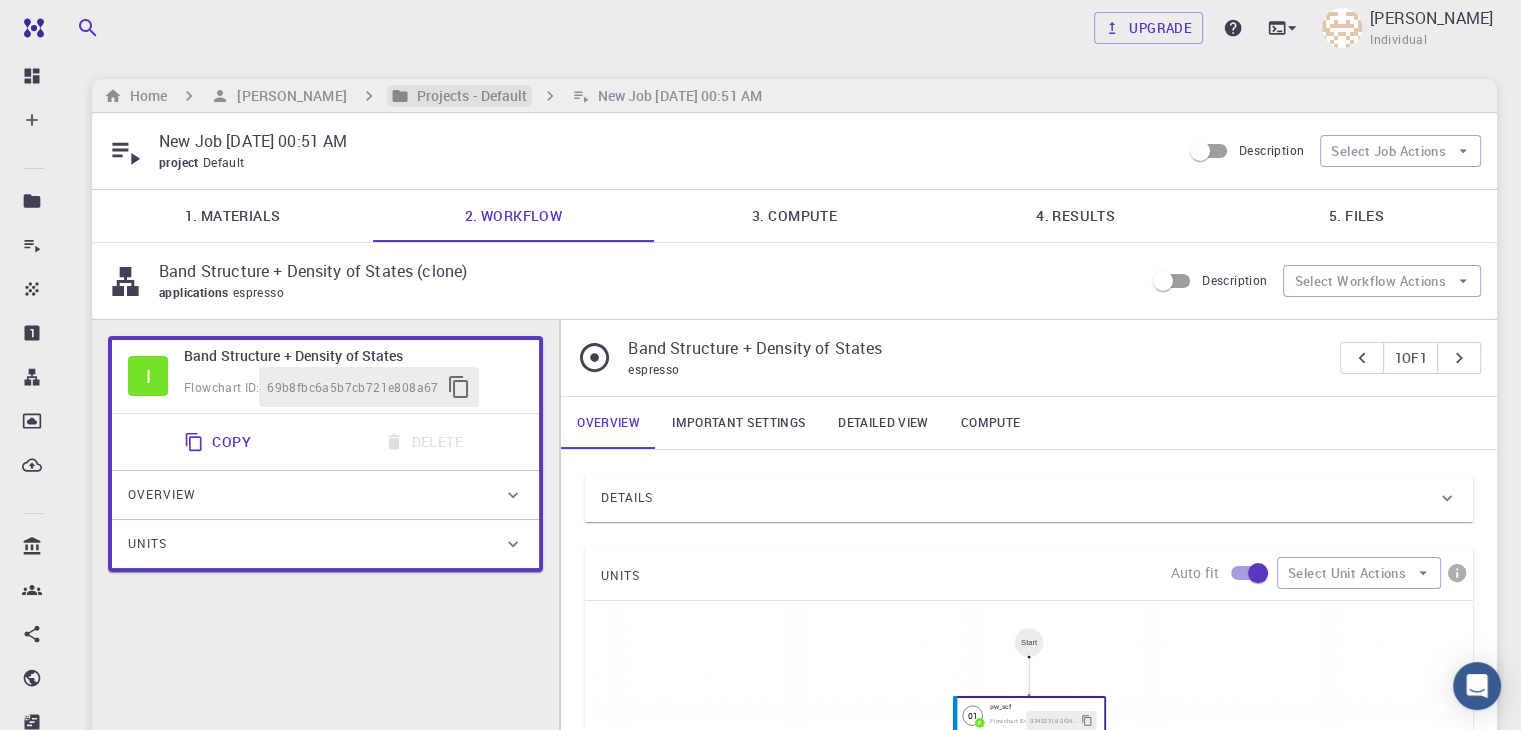 click on "Projects - Default" at bounding box center (468, 96) 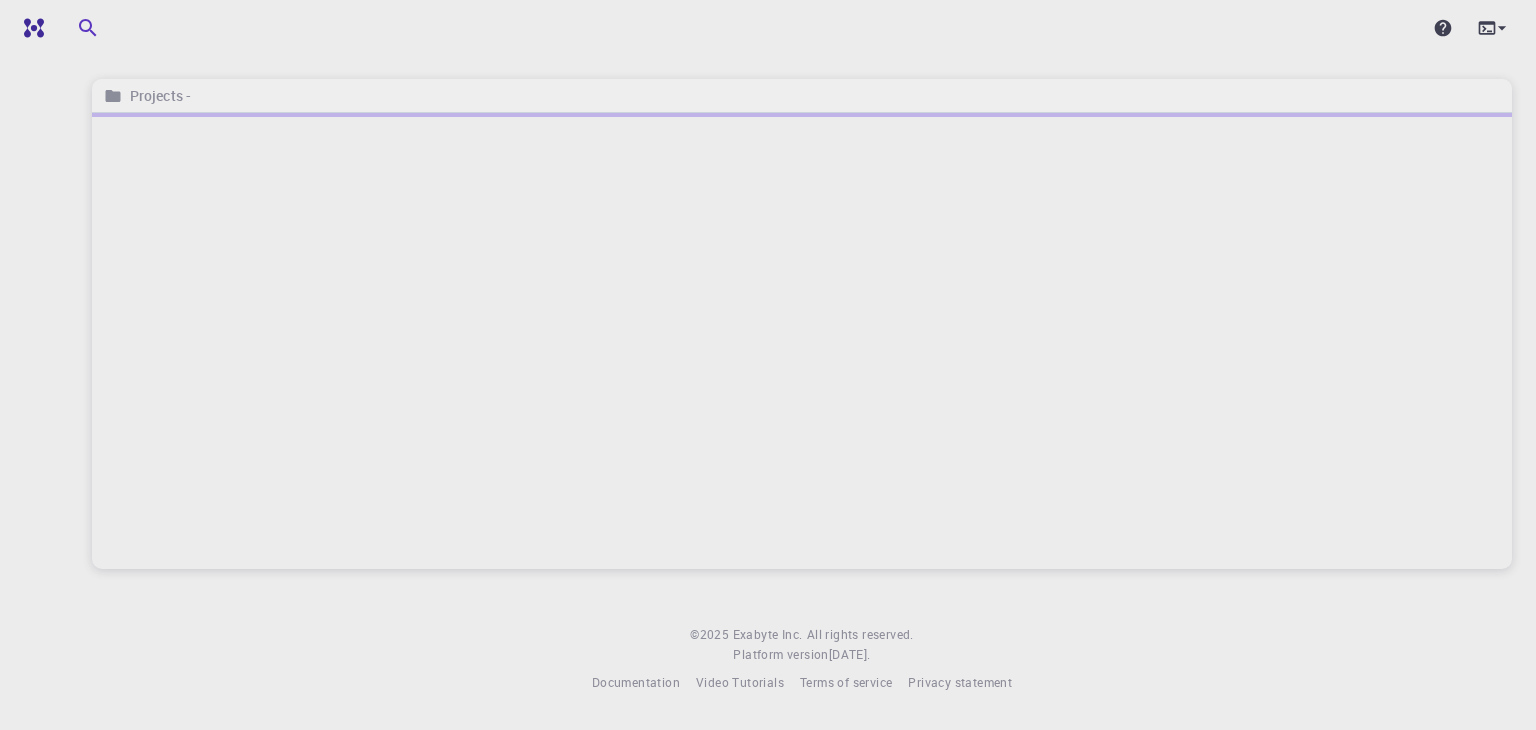 scroll, scrollTop: 0, scrollLeft: 0, axis: both 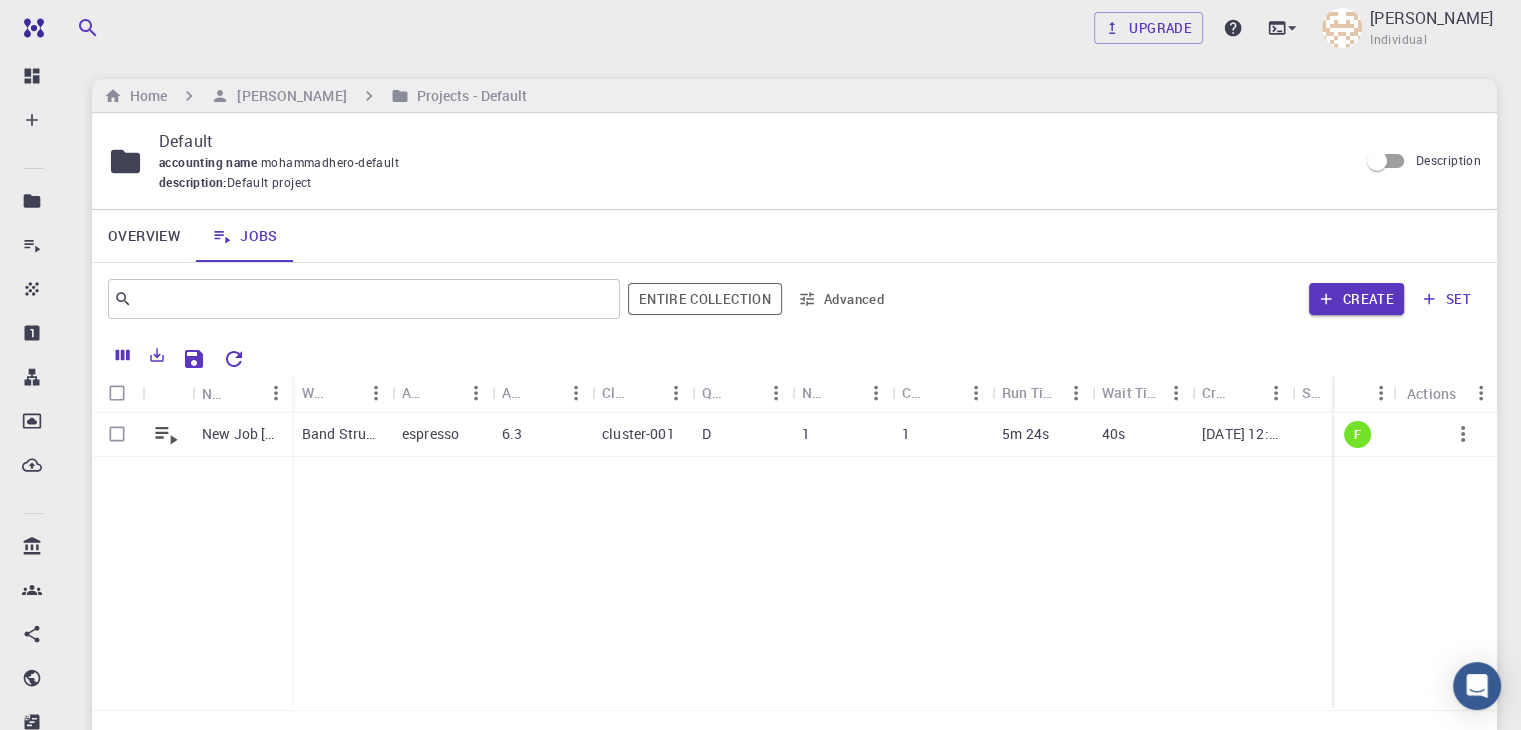 click on "New Job [DATE] 00:51 AM Band Structure + Density of States (clone) espresso 6.3 cluster-001 D 1 1 5m 24s 40s [DATE] 12:53 F" at bounding box center [973, 561] 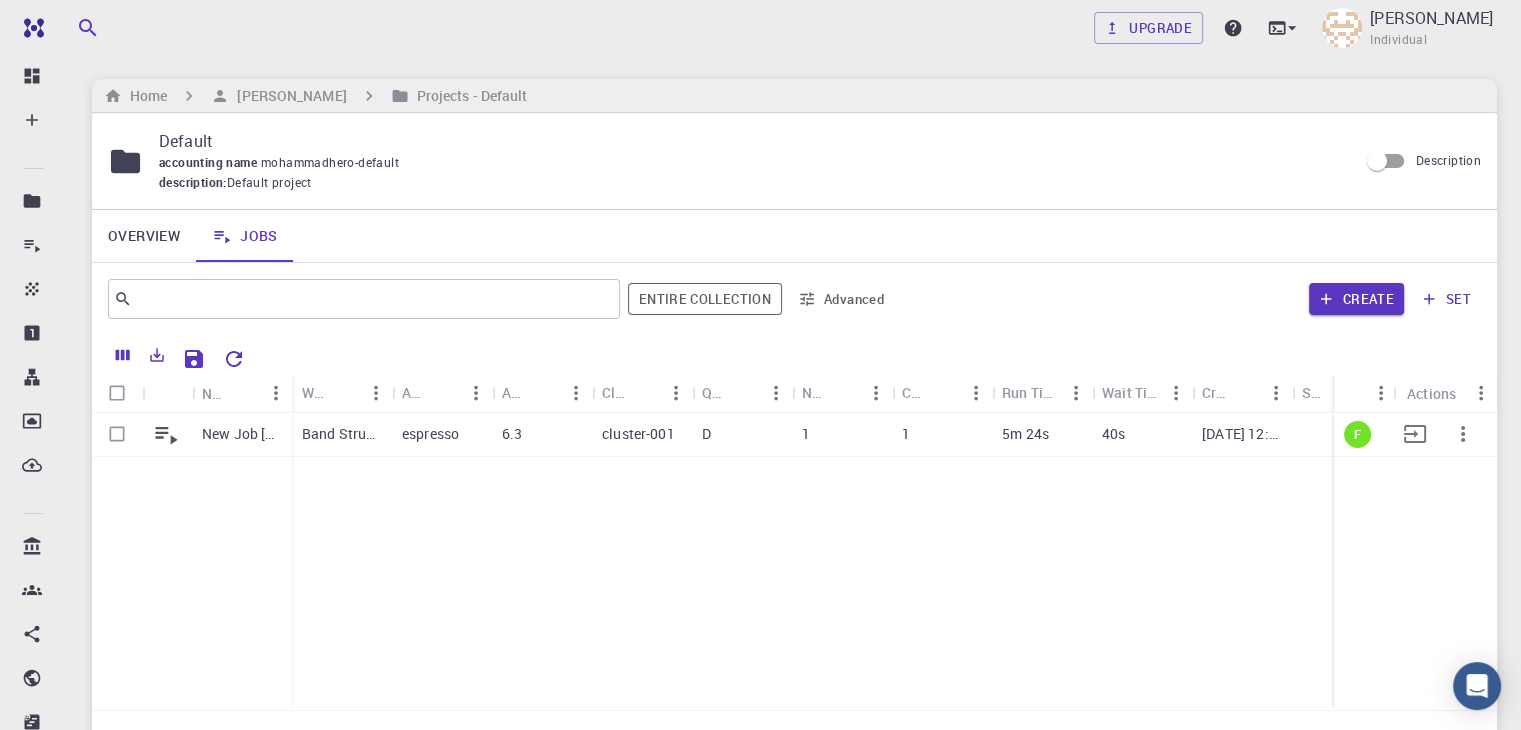 click at bounding box center [117, 434] 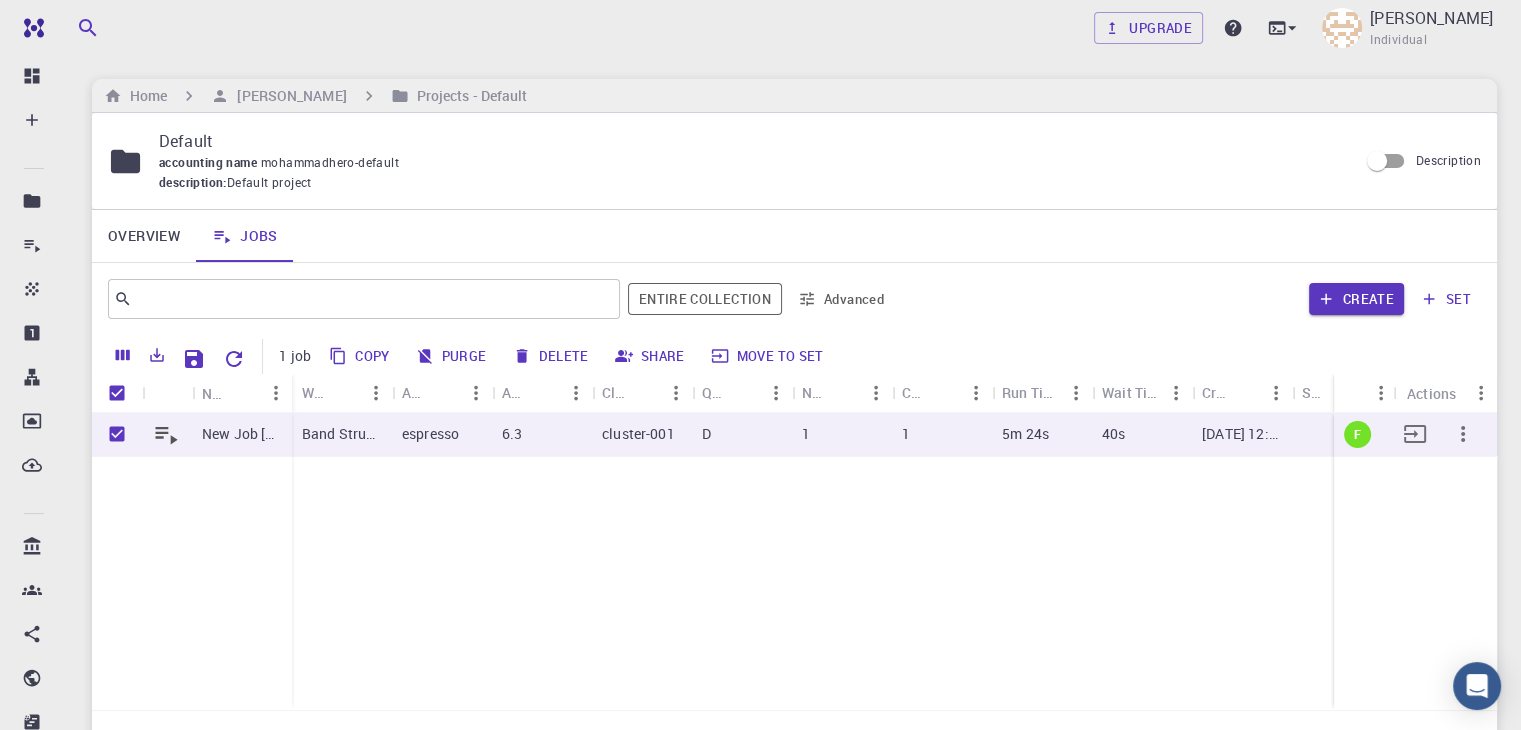 click 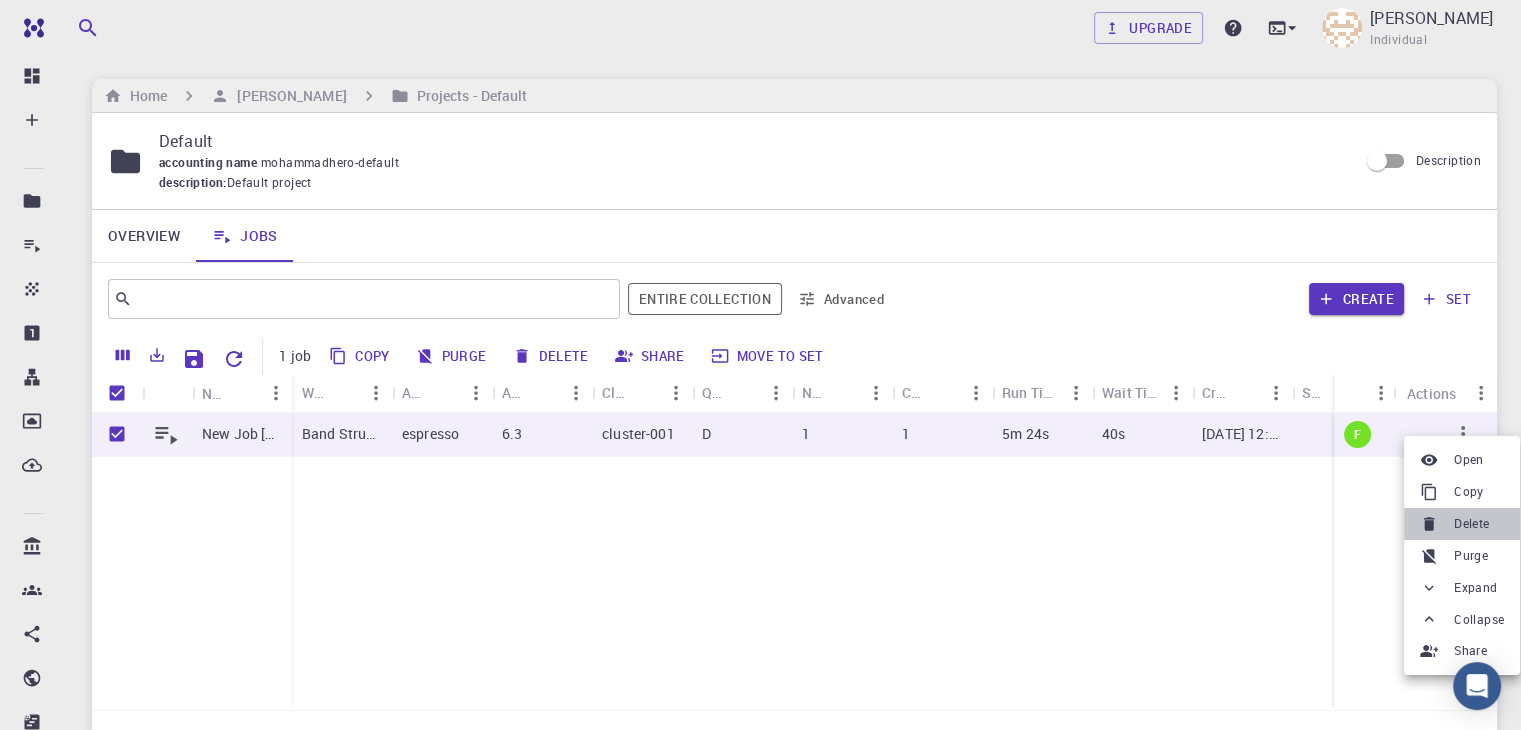 click on "Delete" at bounding box center (1471, 524) 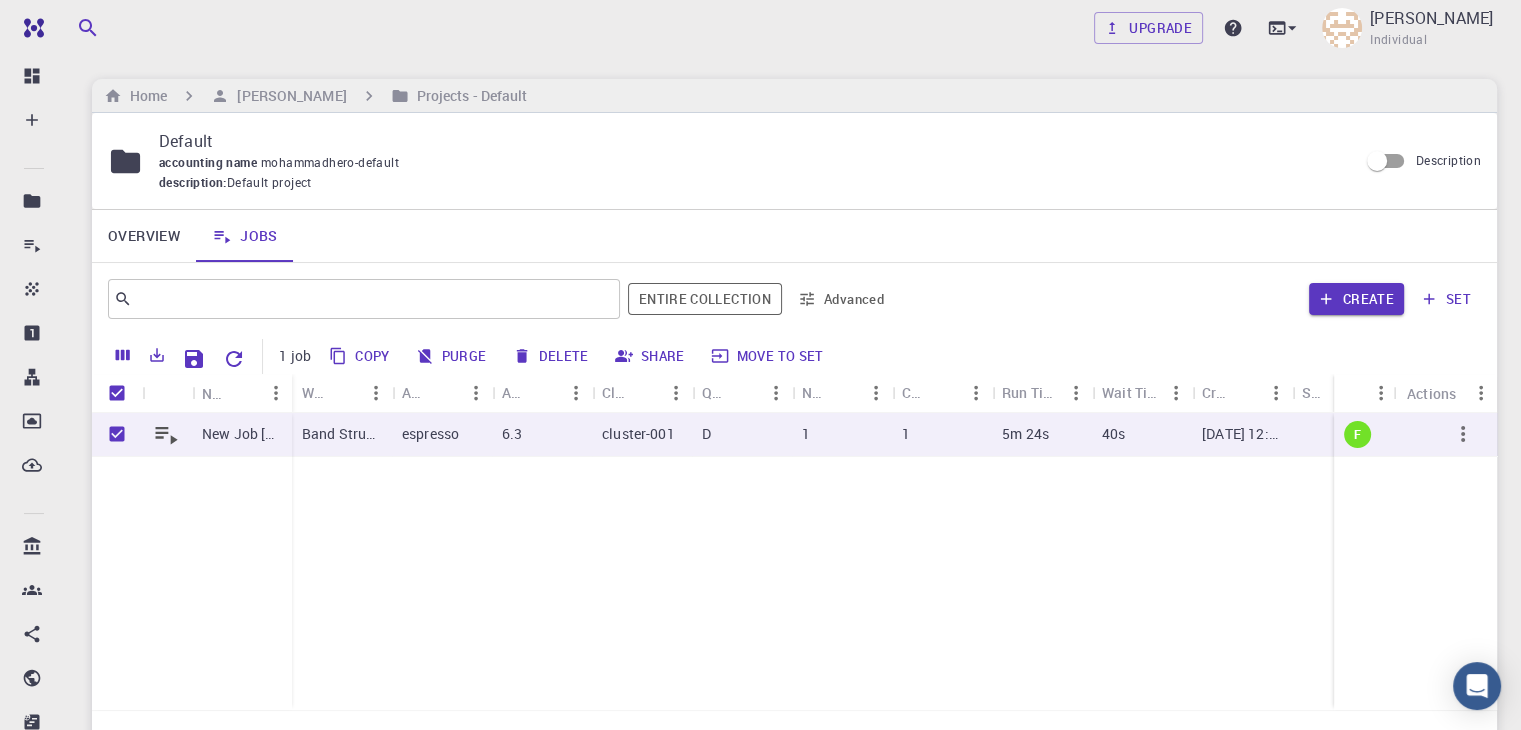 checkbox on "false" 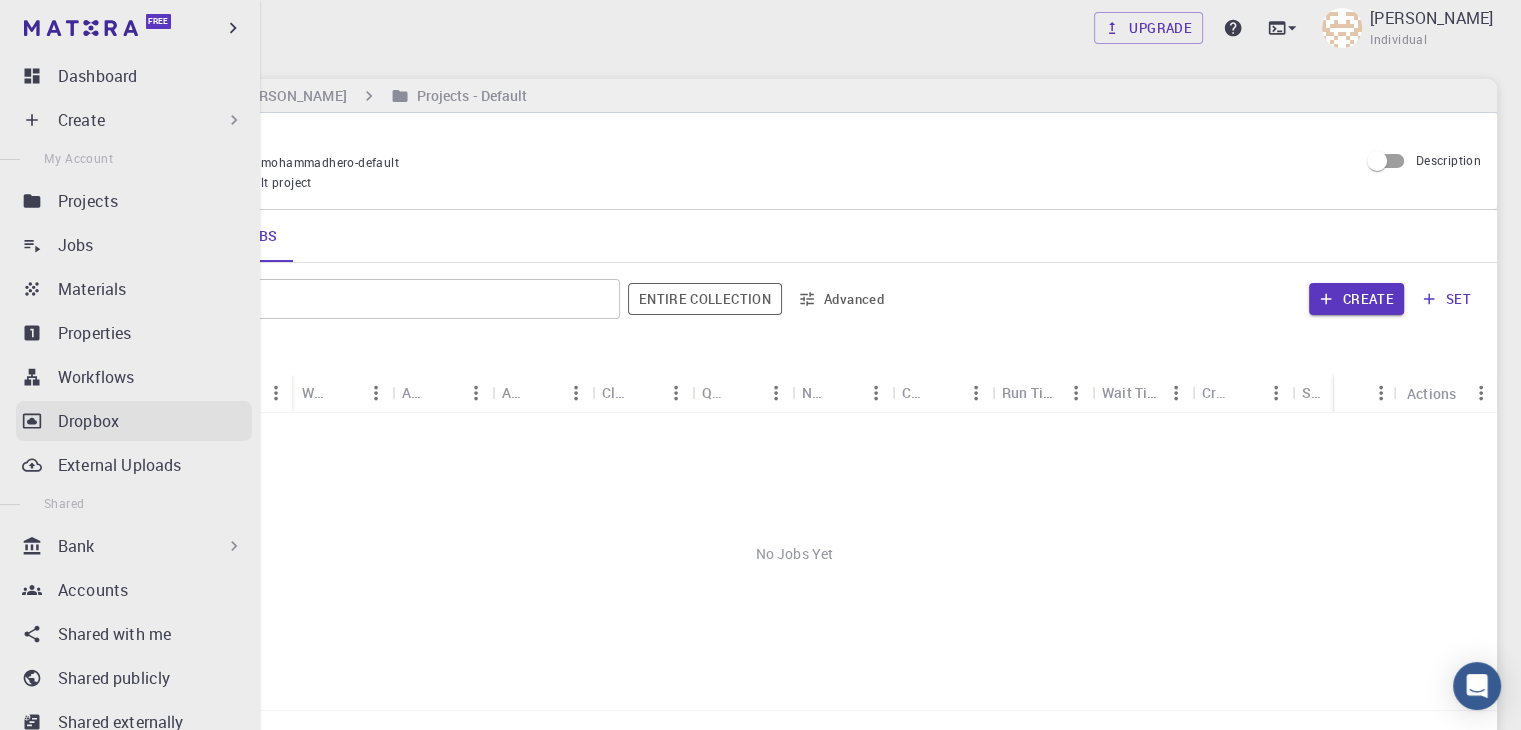 click on "Dropbox" at bounding box center (155, 421) 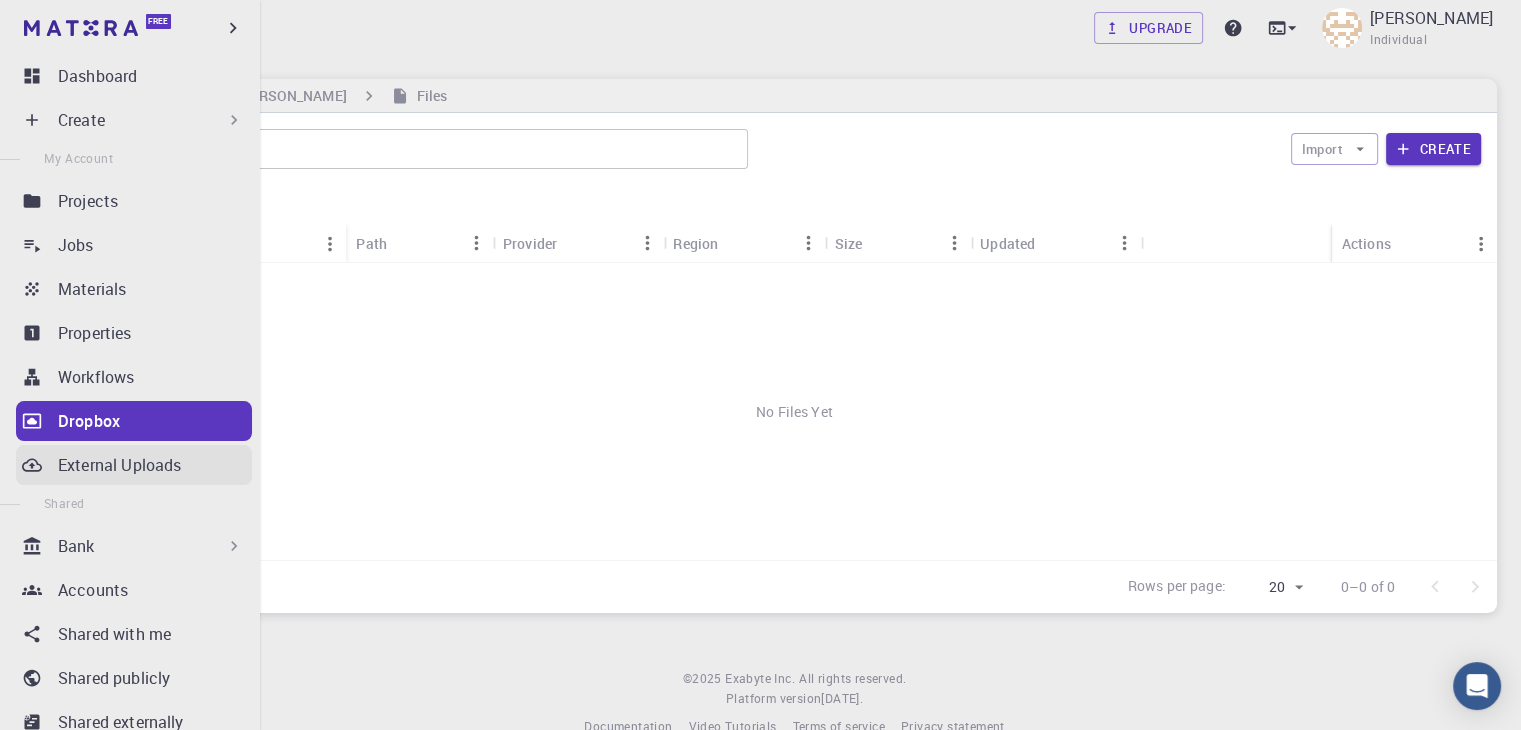 click on "External Uploads" at bounding box center [119, 465] 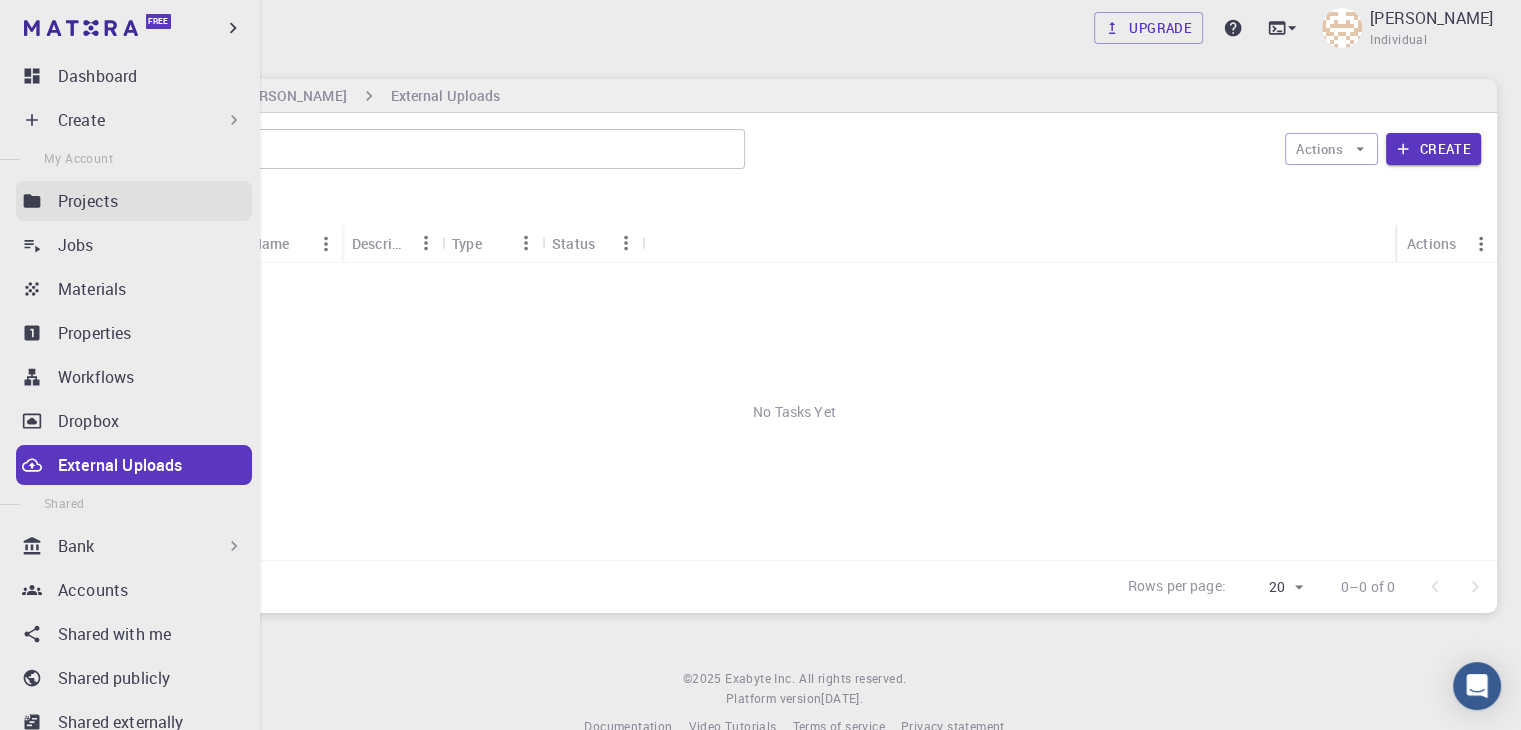 click on "Projects" at bounding box center [134, 201] 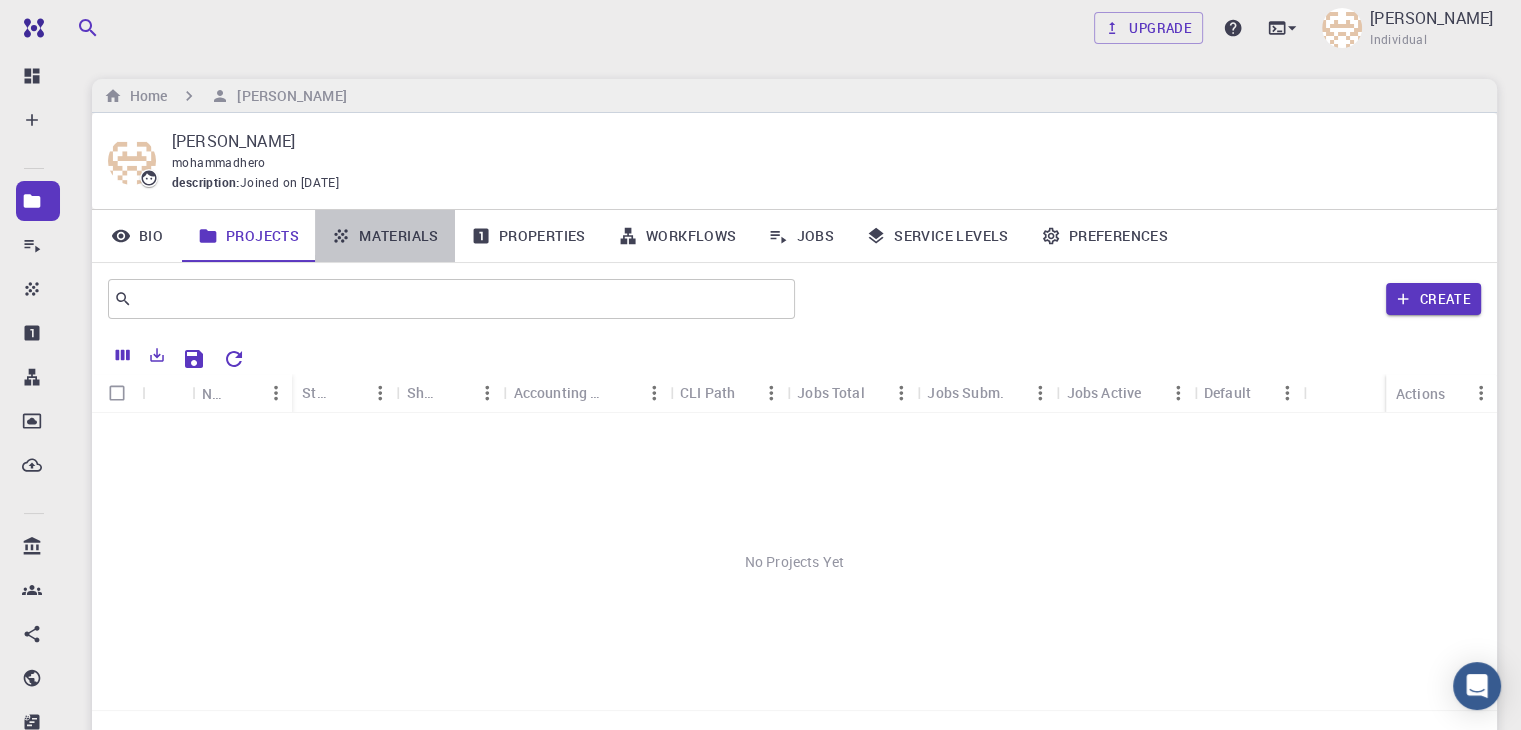 click on "Materials" at bounding box center (385, 236) 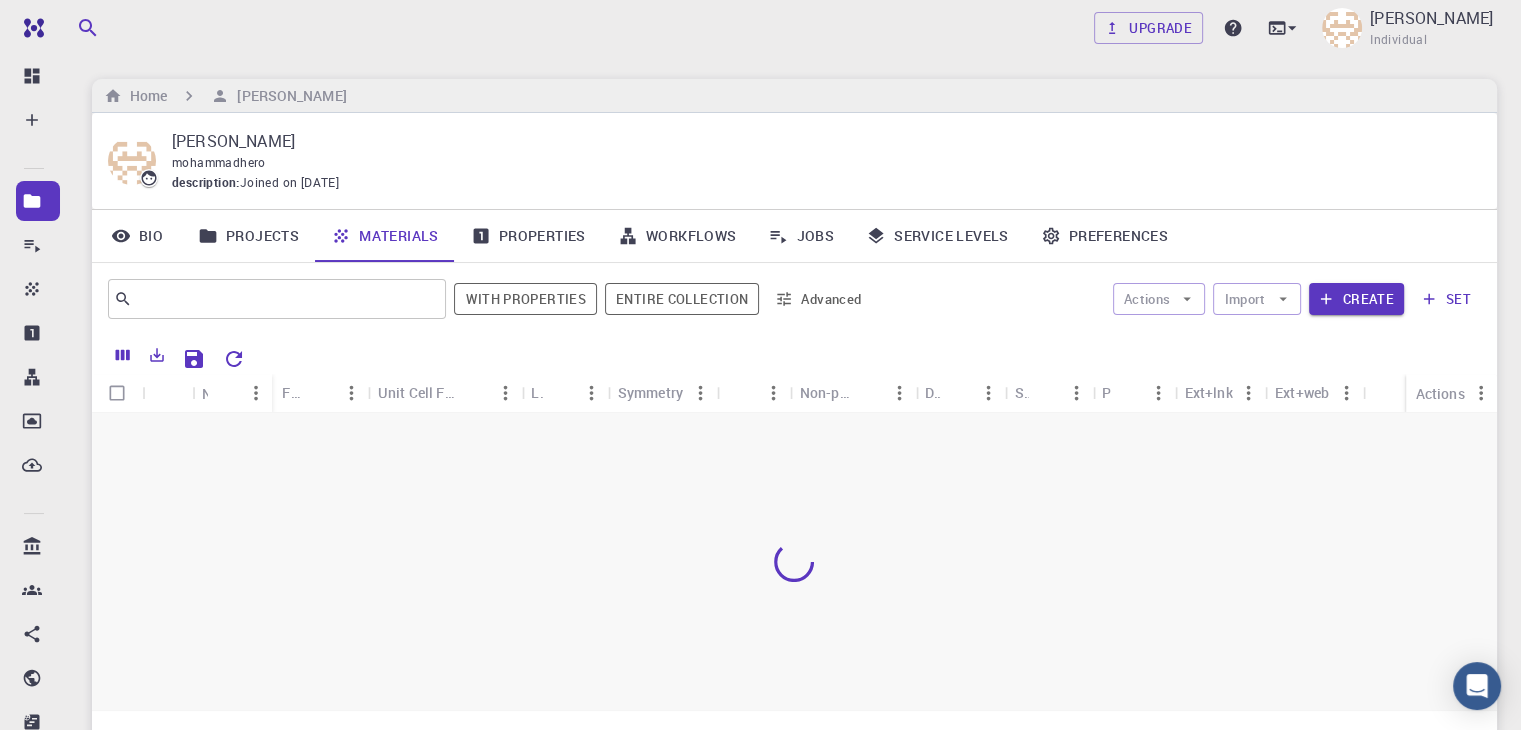 click 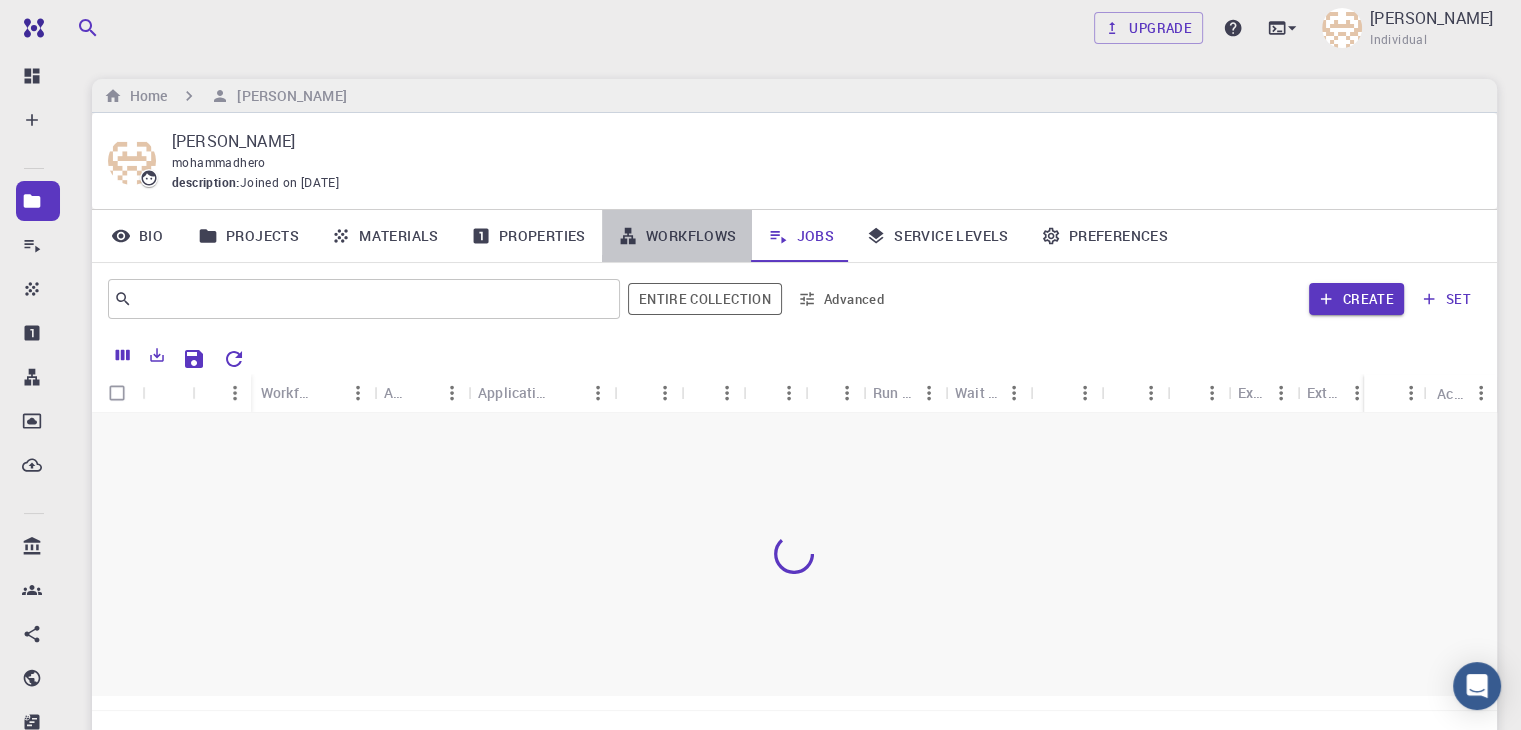 click on "Workflows" at bounding box center [677, 236] 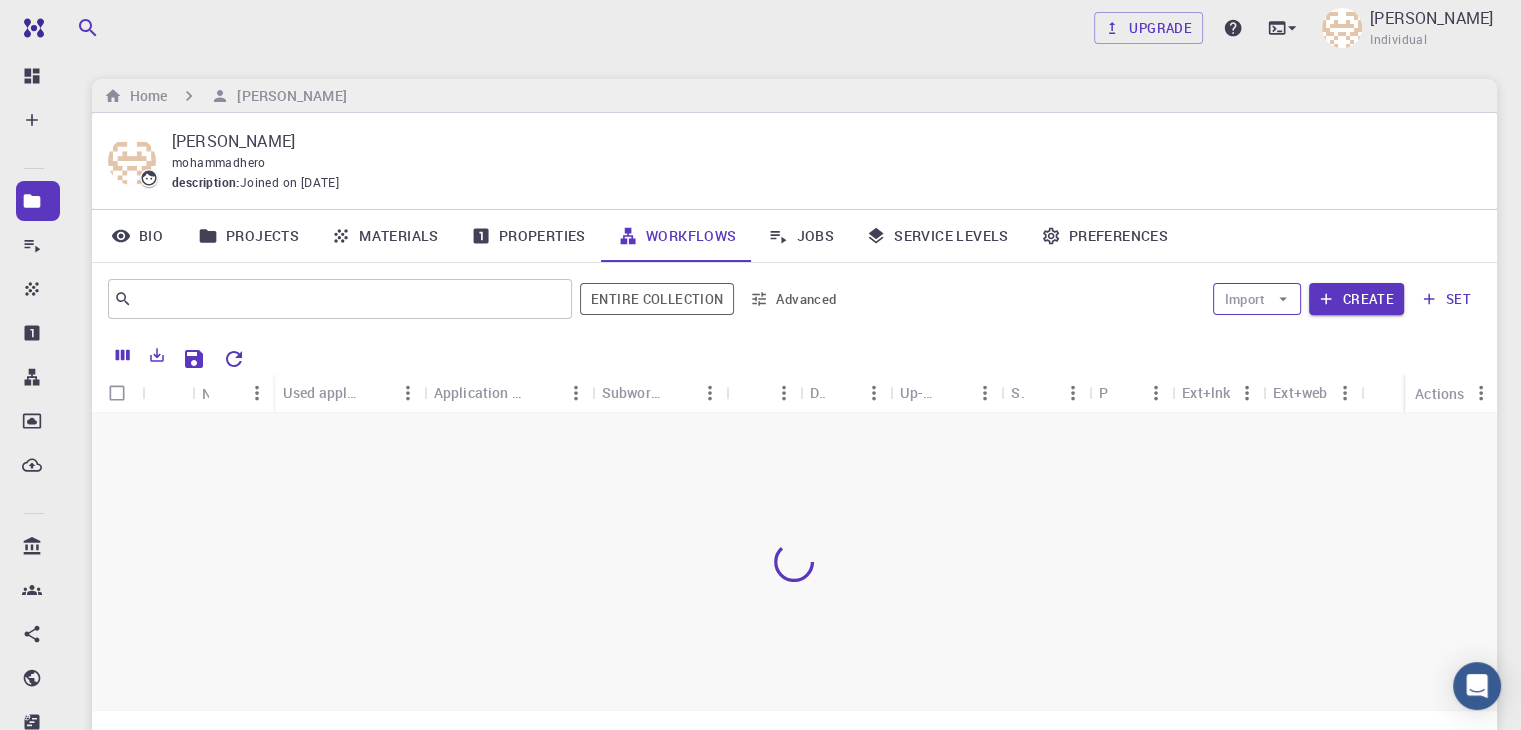 click on "Import" at bounding box center (1256, 299) 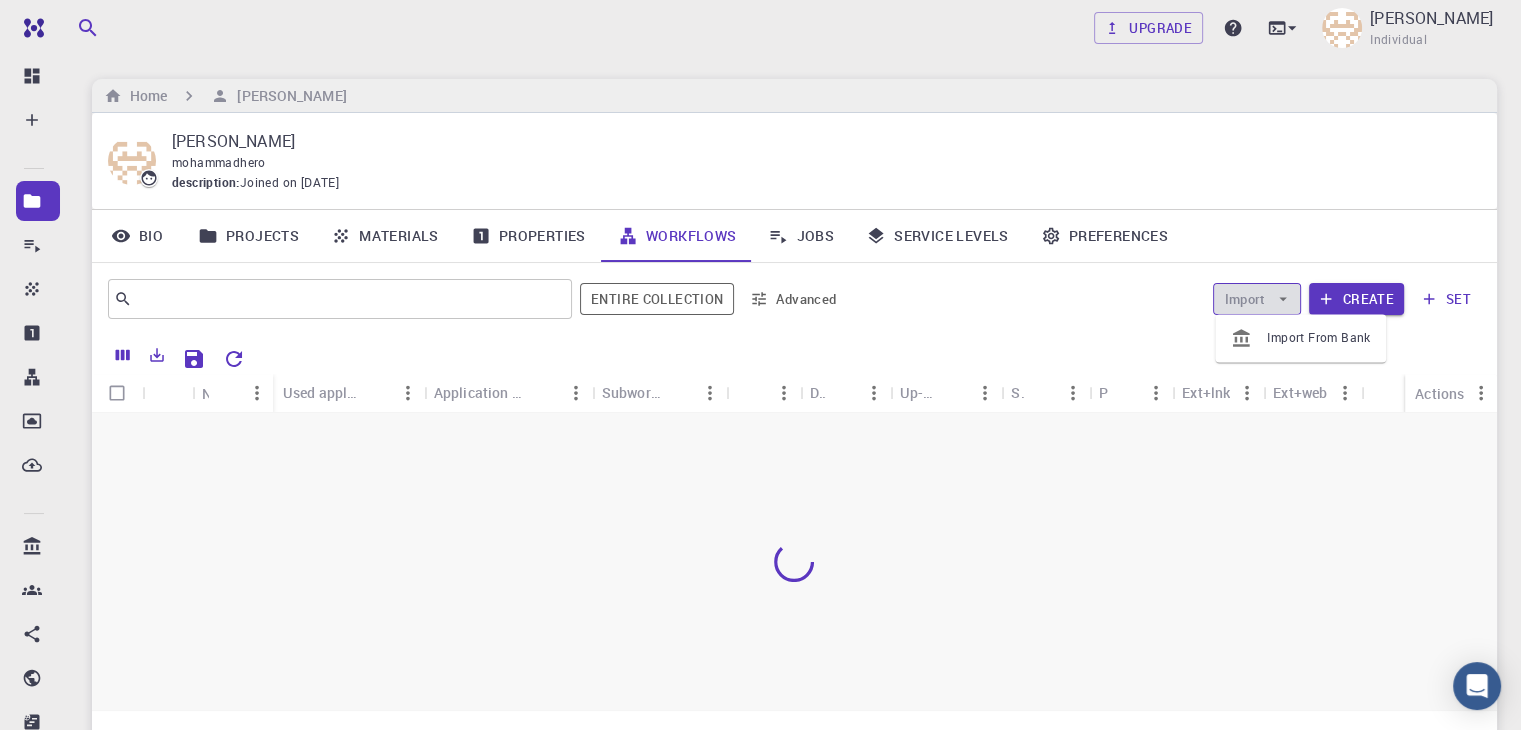 click on "Import" at bounding box center [1256, 299] 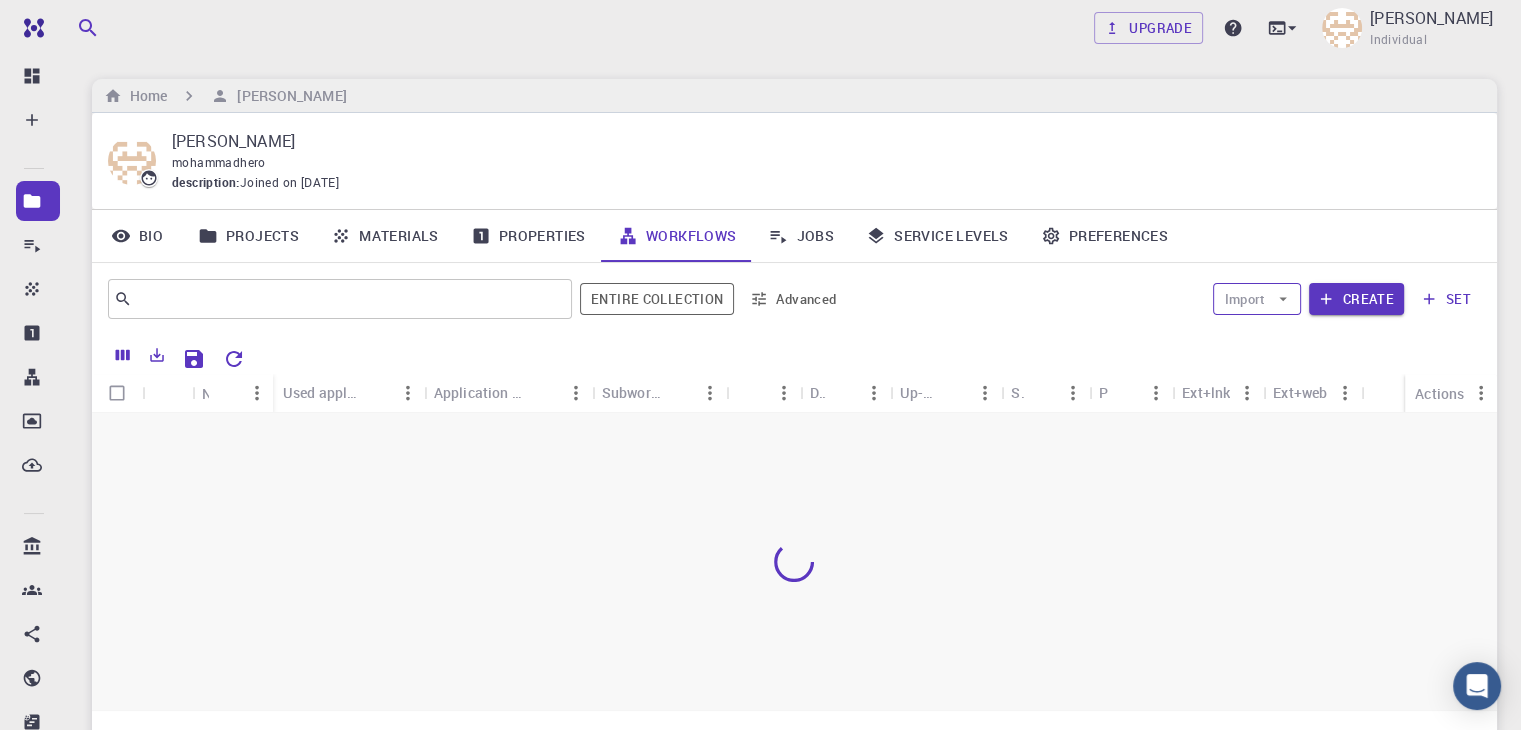 click on "Import" at bounding box center (1256, 299) 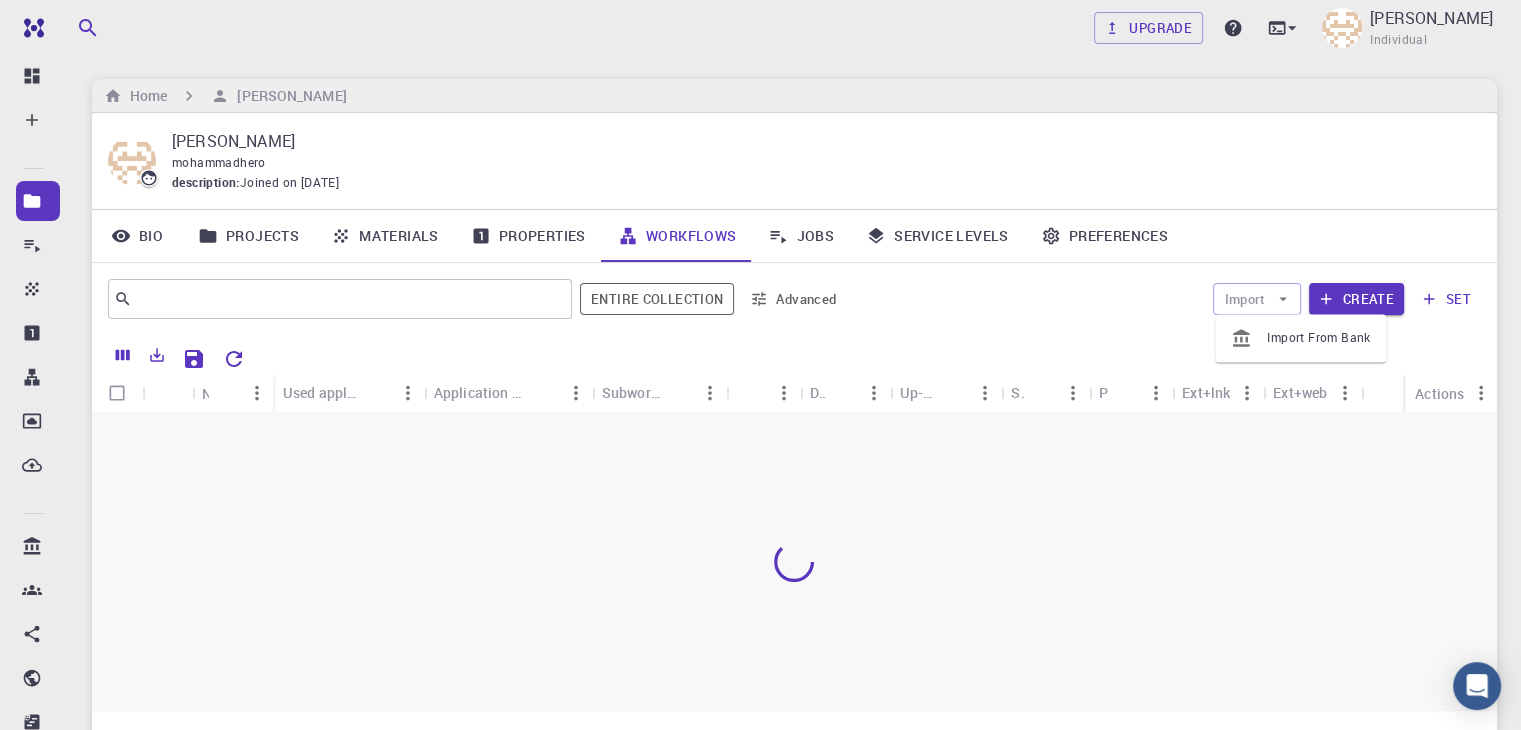 click on "Import From Bank" at bounding box center [1318, 338] 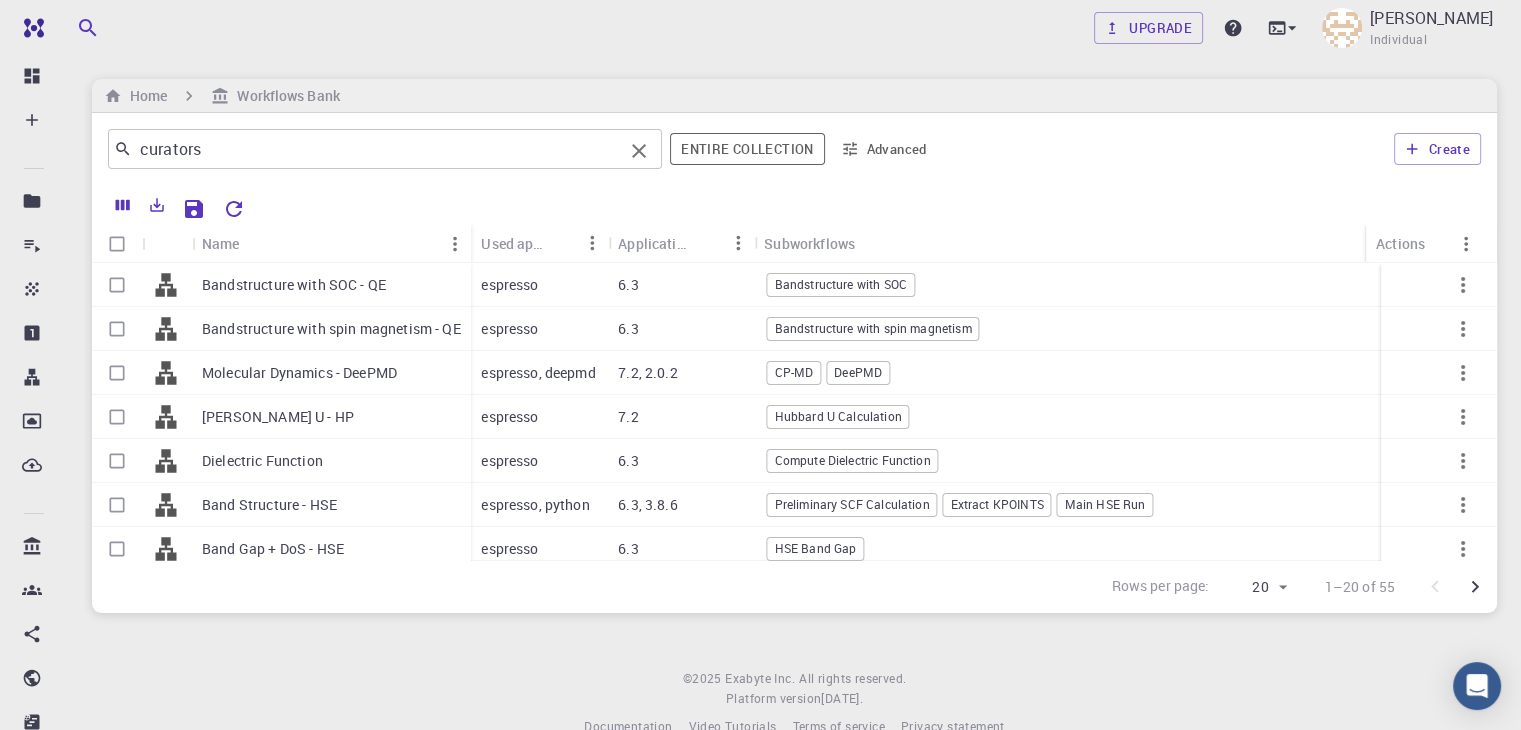 click on "curators" at bounding box center (377, 149) 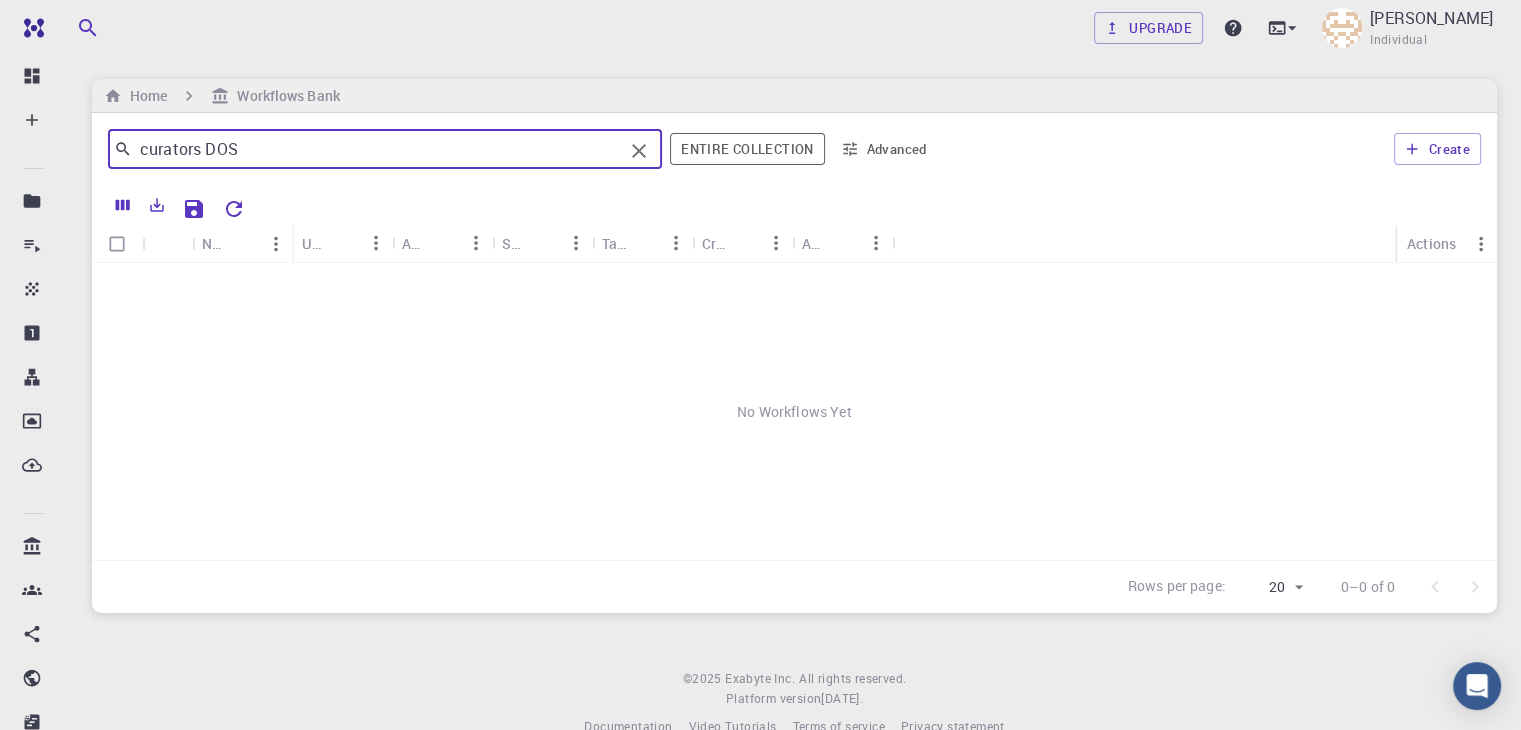 drag, startPoint x: 355, startPoint y: 133, endPoint x: 230, endPoint y: 138, distance: 125.09996 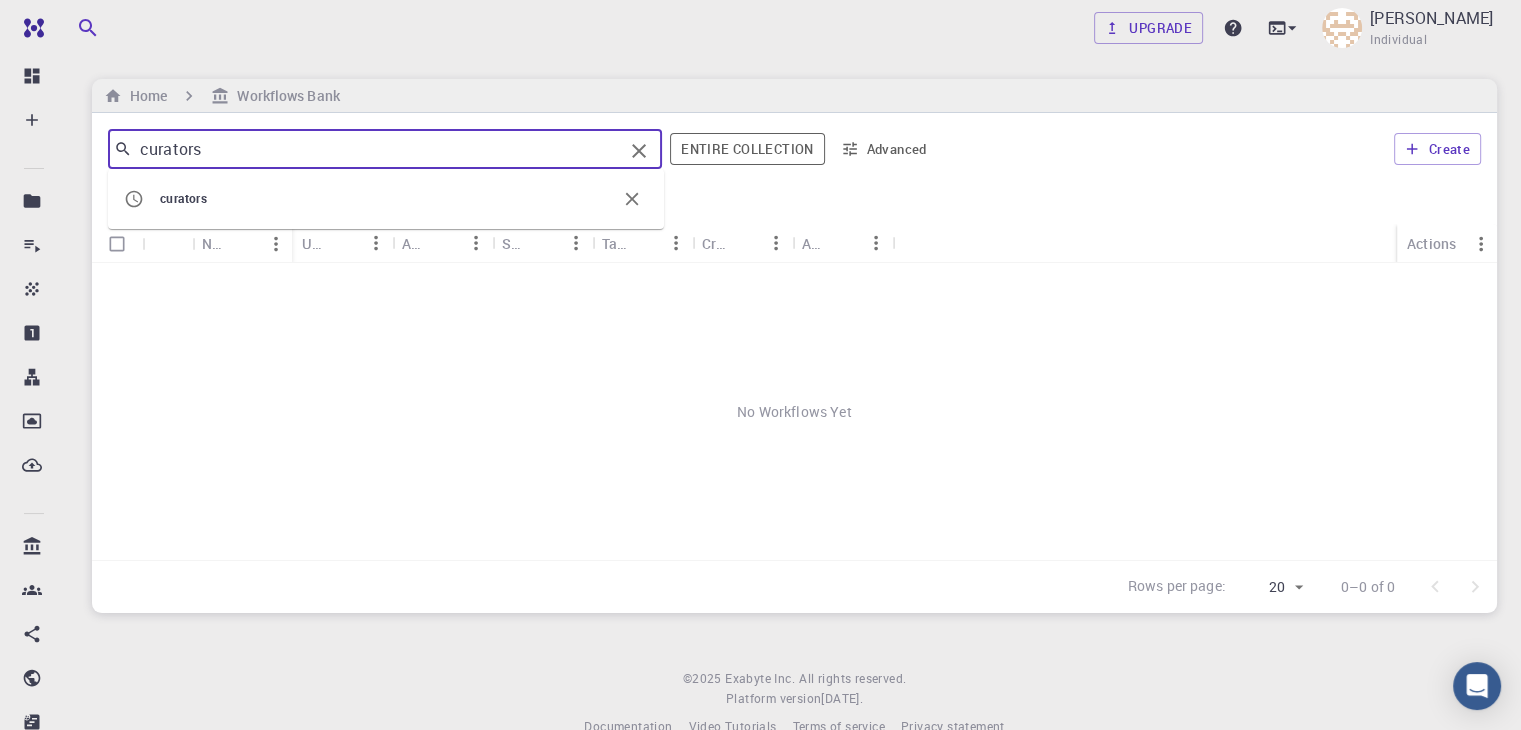 type on "curators" 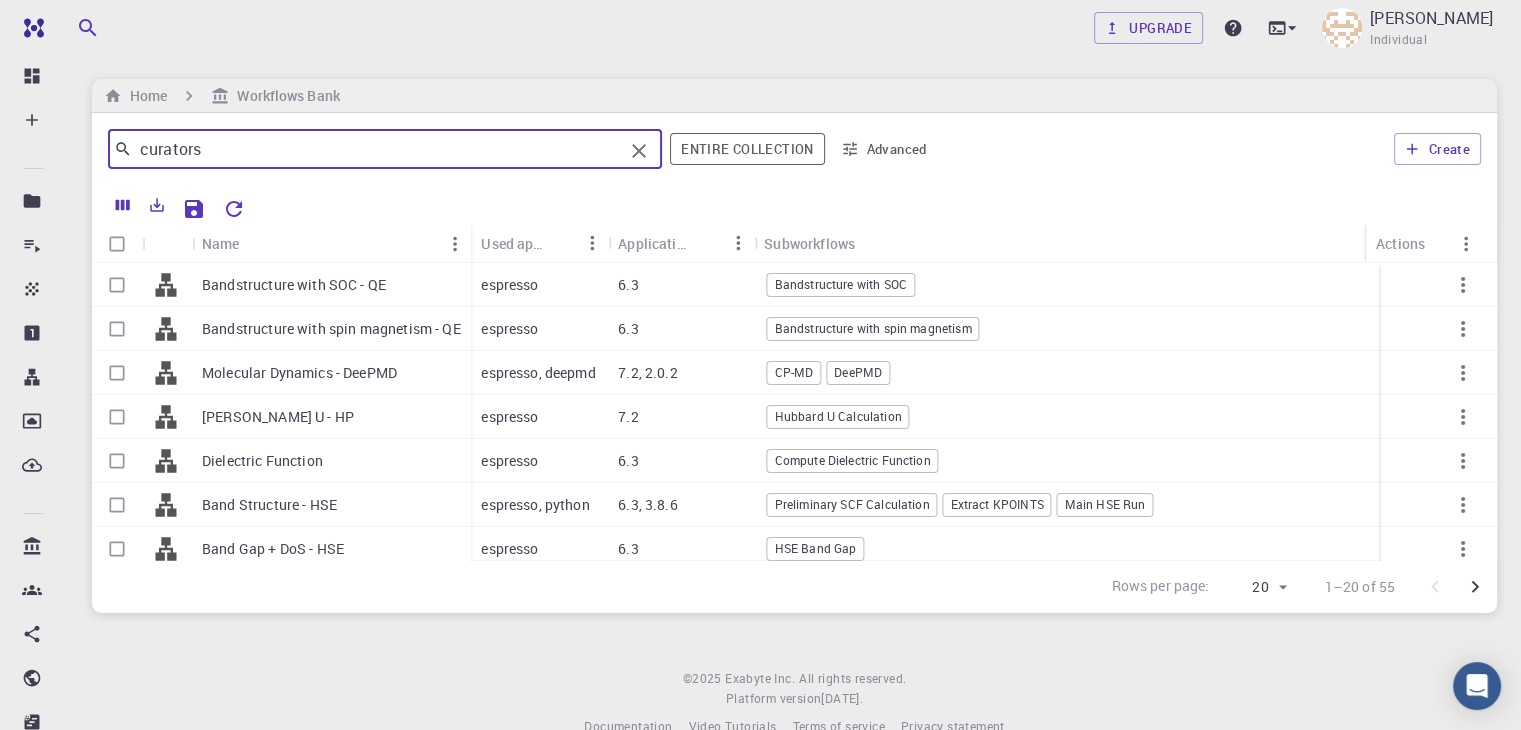 click on "Free Dashboard Create New Job New Material Create Material Upload File Import from Bank Import from 3rd Party New Workflow New Project Projects Jobs Materials Properties Workflows Dropbox External Uploads Bank Materials Workflows Accounts Shared with me Shared publicly Shared externally Documentation Contact Support Compute load: Low Upgrade [PERSON_NAME] Individual Home Workflows Bank curators ​ Entire collection Advanced Create Name Used application Application Version Subworkflows Tags Created Account Actions Bandstructure with SOC - QE Bandstructure with spin magnetism - QE Molecular Dynamics - DeePMD [PERSON_NAME] U - HP Dielectric Function Band Structure - HSE Band Gap + DoS - HSE Valence Band Offset (2D) Python ML Train Clustering Python ML Train Classification espresso 6.3 Bandstructure with SOC [DATE] 6:12 curators espresso 6.3 Bandstructure with spin magnetism [DATE] 6:12 curators espresso, deepmd 7.2, 2.0.2 CP-MD  [PERSON_NAME] [DATE] 6:39 curators espresso 7.2 curators" at bounding box center [760, 384] 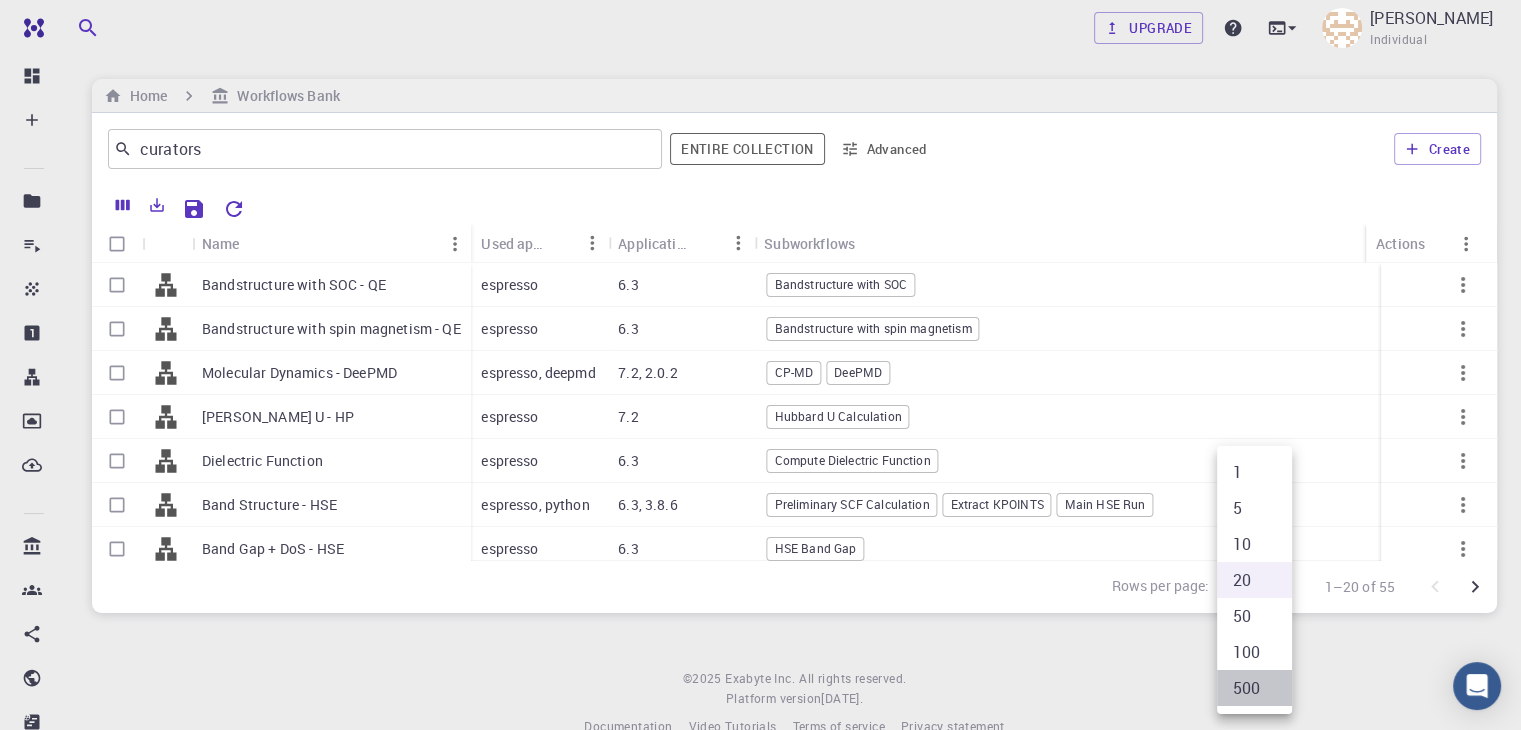 click on "500" at bounding box center (1254, 688) 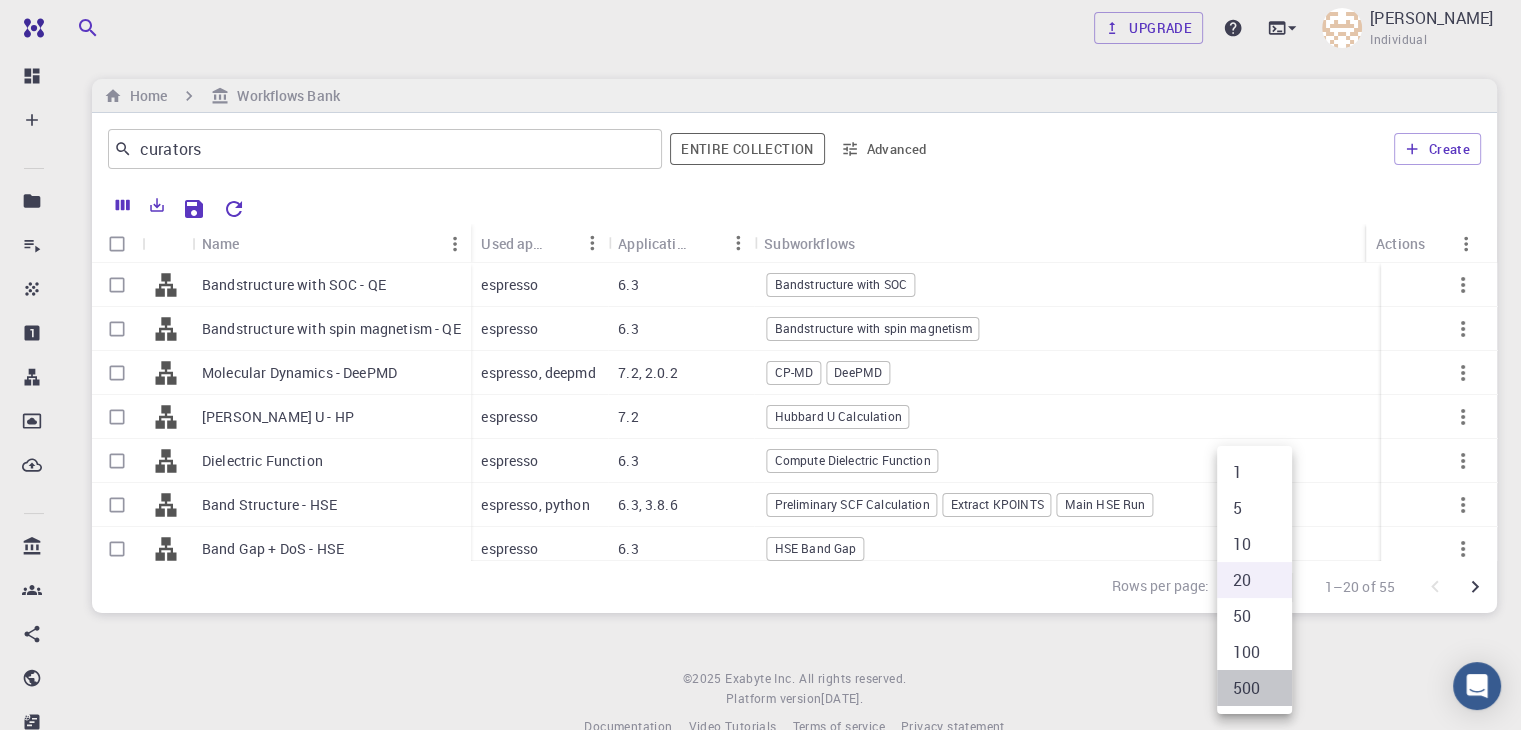 type on "500" 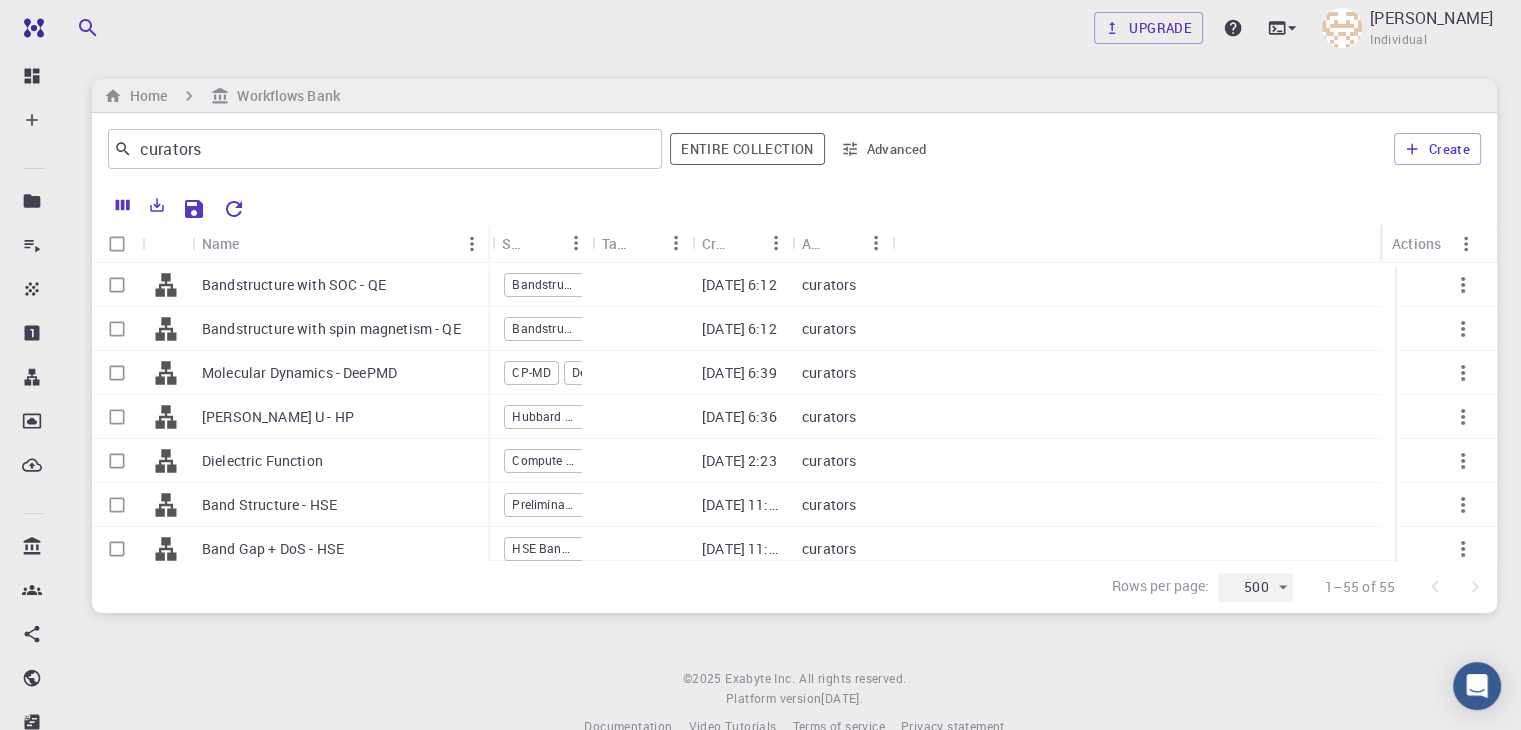 drag, startPoint x: 312, startPoint y: 237, endPoint x: 484, endPoint y: 255, distance: 172.9393 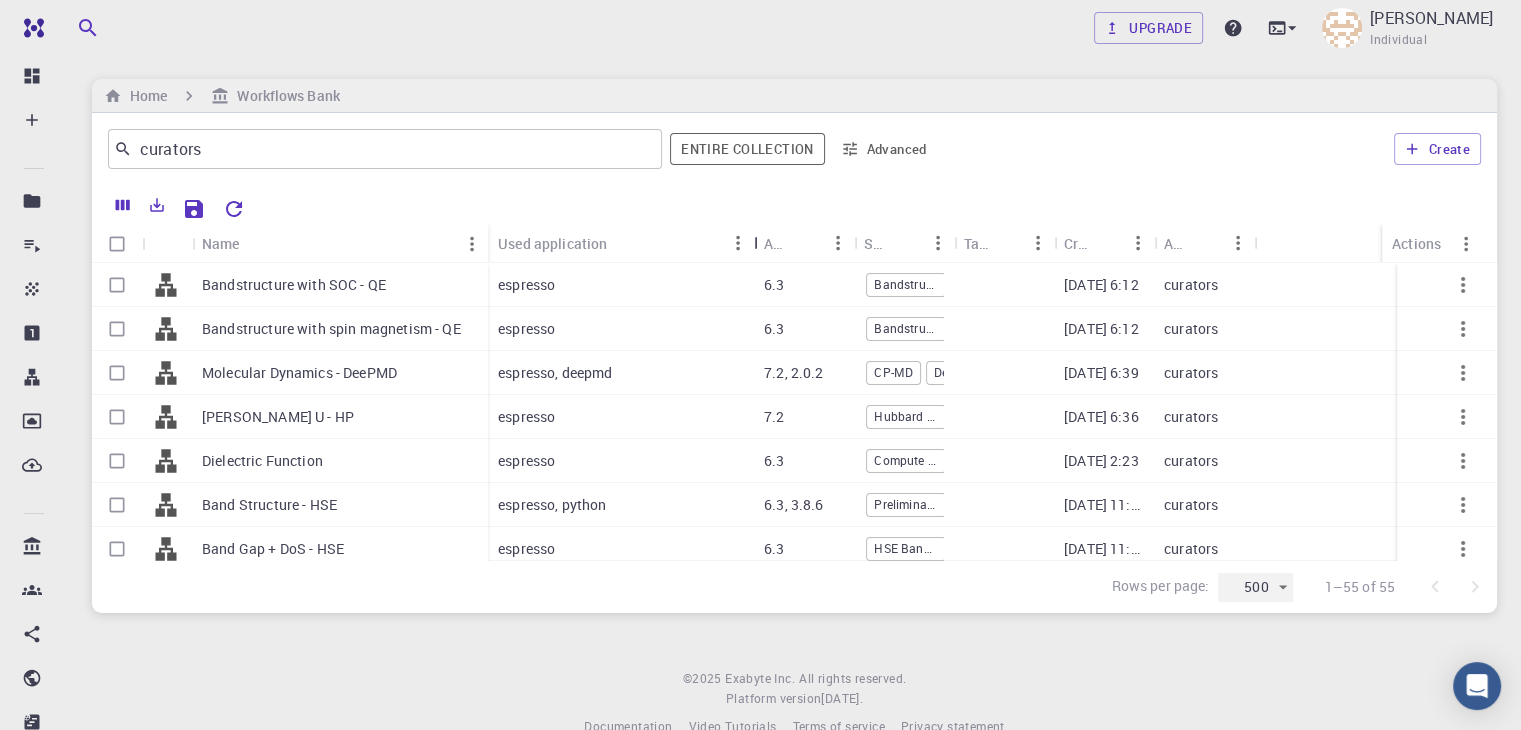 drag, startPoint x: 584, startPoint y: 236, endPoint x: 824, endPoint y: 239, distance: 240.01875 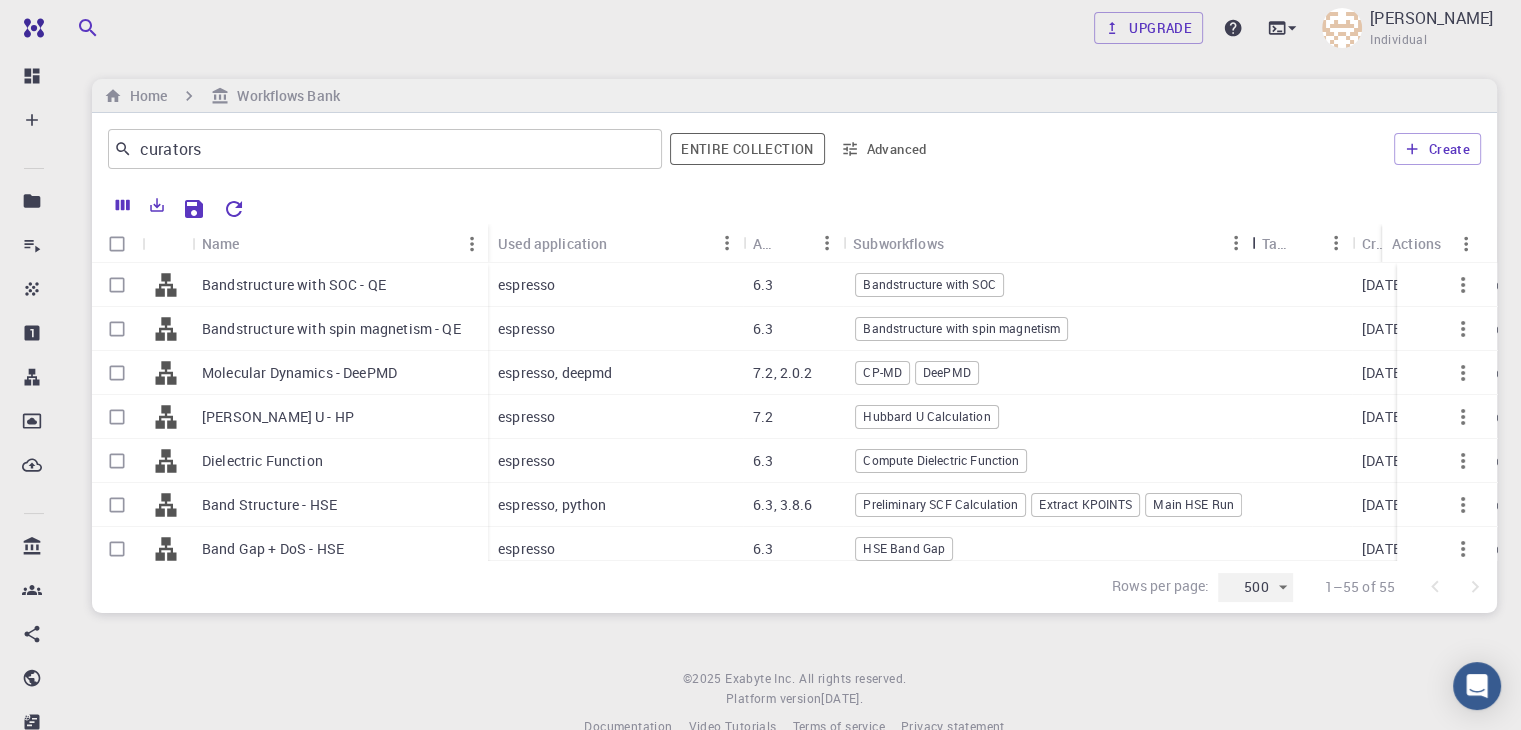 drag, startPoint x: 947, startPoint y: 239, endPoint x: 1256, endPoint y: 247, distance: 309.10355 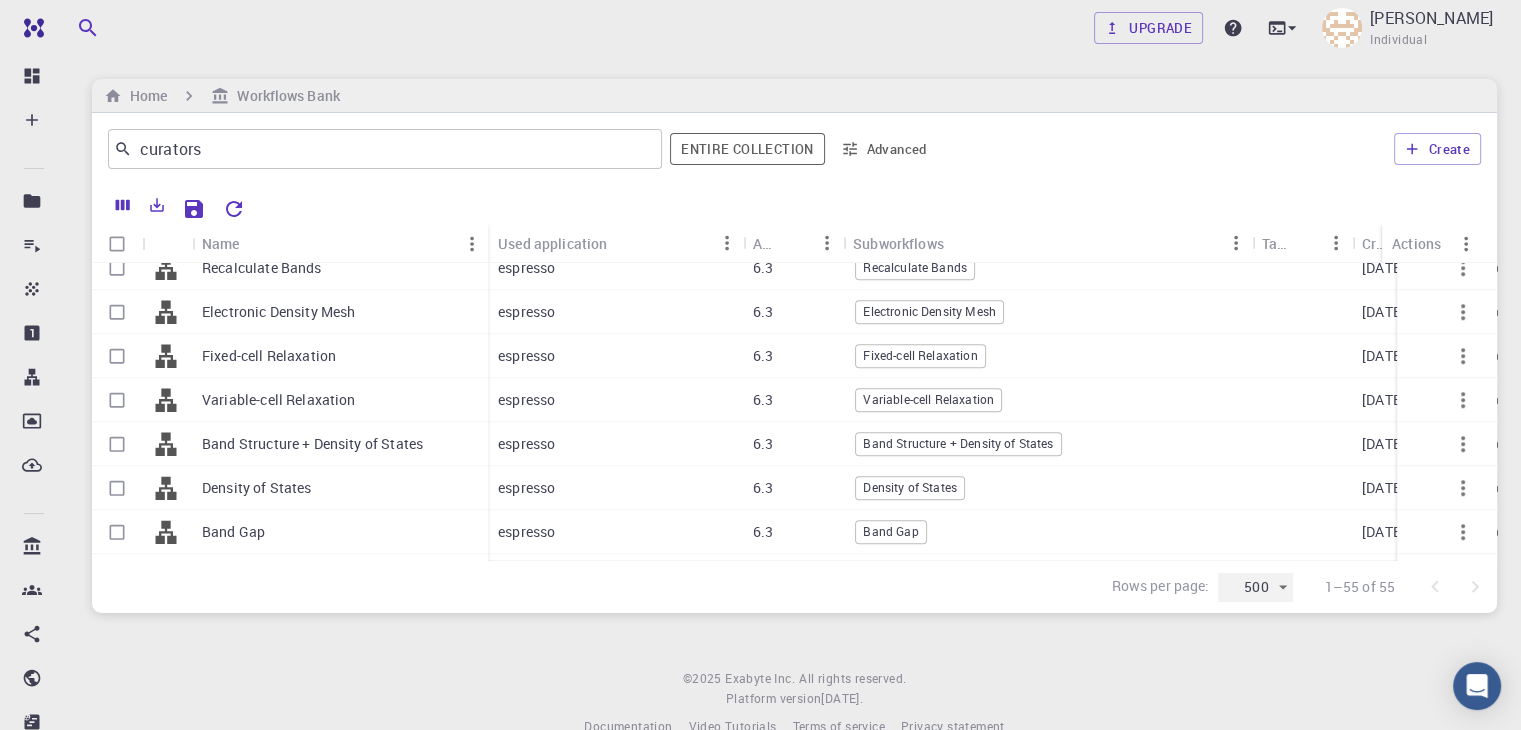 scroll, scrollTop: 2080, scrollLeft: 0, axis: vertical 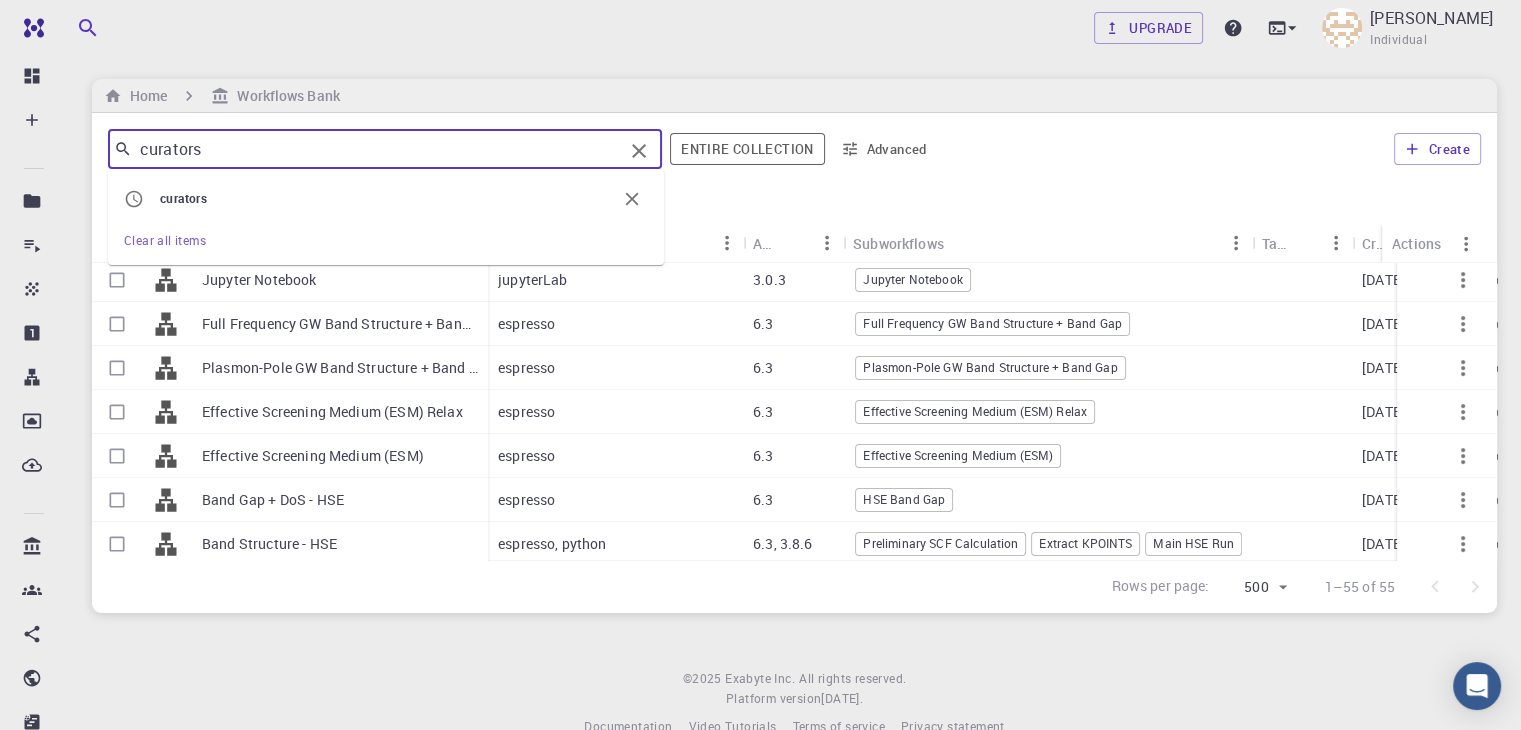 click on "Free Dashboard Create New Job New Material Create Material Upload File Import from Bank Import from 3rd Party New Workflow New Project Projects Jobs Materials Properties Workflows Dropbox External Uploads Bank Materials Workflows Accounts Shared with me Shared publicly Shared externally Documentation Contact Support Compute load: Low Upgrade Mohammad H. Amirkhani Individual Home Workflows Bank curators ​ curators Clear all items Entire collection Advanced Create Name Used application Application Version Subworkflows Tags Created Account Actions Total Energy ML: Kernel Ridge Regression Train Model ML: Linear Least Squares Train Model Jupyter Notebook Full Frequency GW Band Structure + Band Gap Plasmon-Pole GW Band Structure + Band Gap Effective Screening Medium (ESM) Relax Effective Screening Medium (ESM) Band Gap + DoS - HSE Band Structure - HSE Nudged Elastic Band (NEB) Nudged Elastic Band (NEB) nwchem 7.0.2 Total Energy 03-16-2021 4:08 curators exabyteml 0.2.0 ML: Kernel Ridge Regression Train Model 0.2.0" at bounding box center (760, 384) 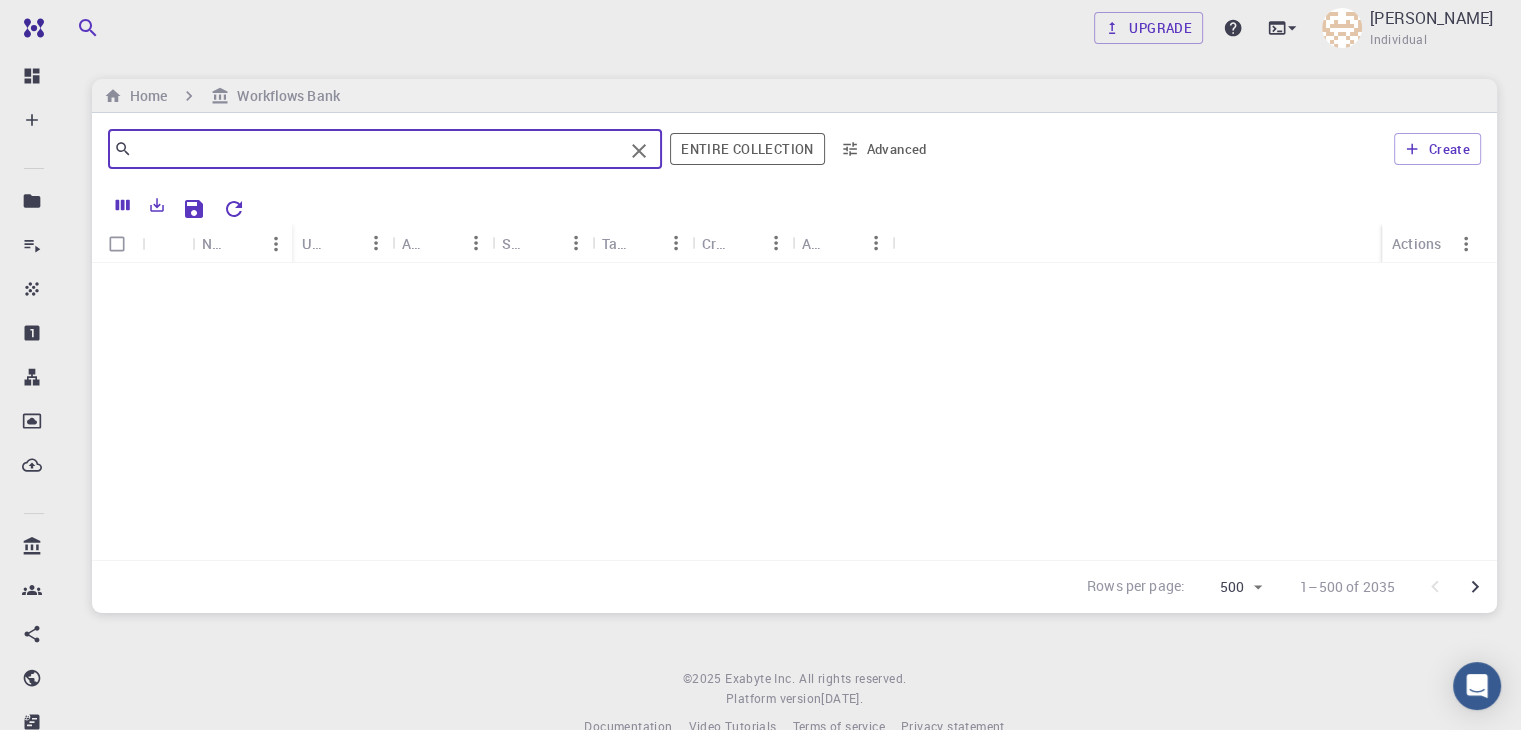 scroll, scrollTop: 21702, scrollLeft: 0, axis: vertical 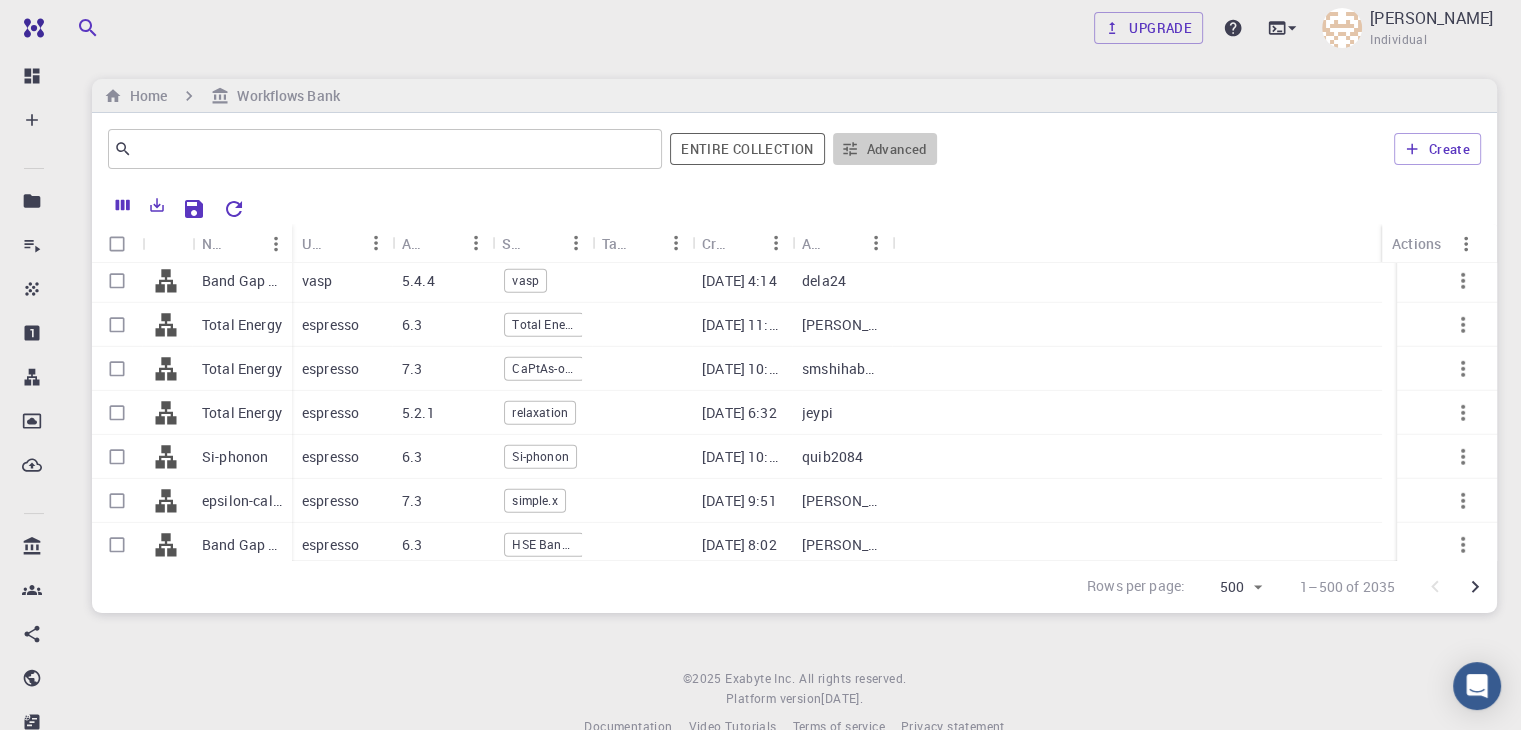 click on "Advanced" at bounding box center [885, 149] 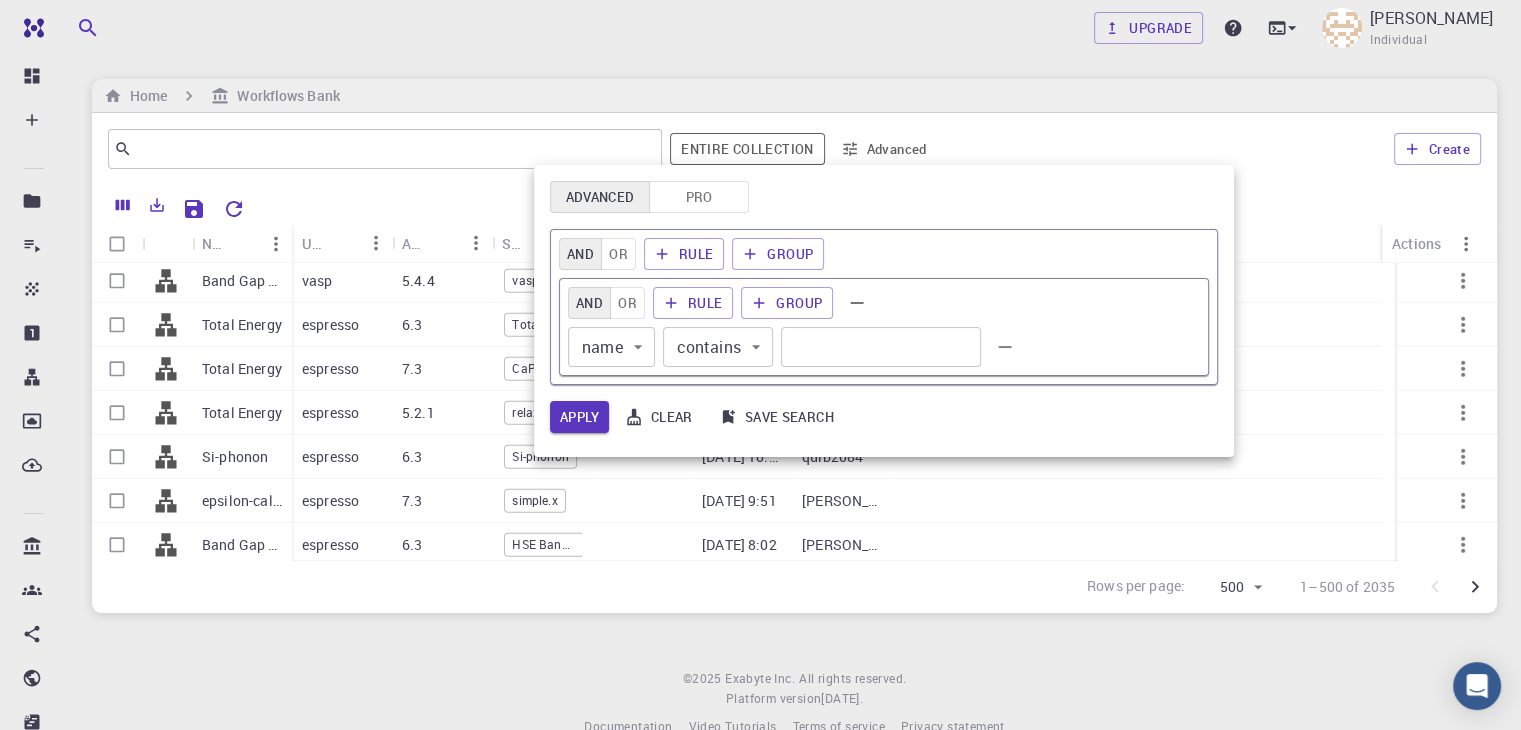 click on "Pro" at bounding box center (699, 197) 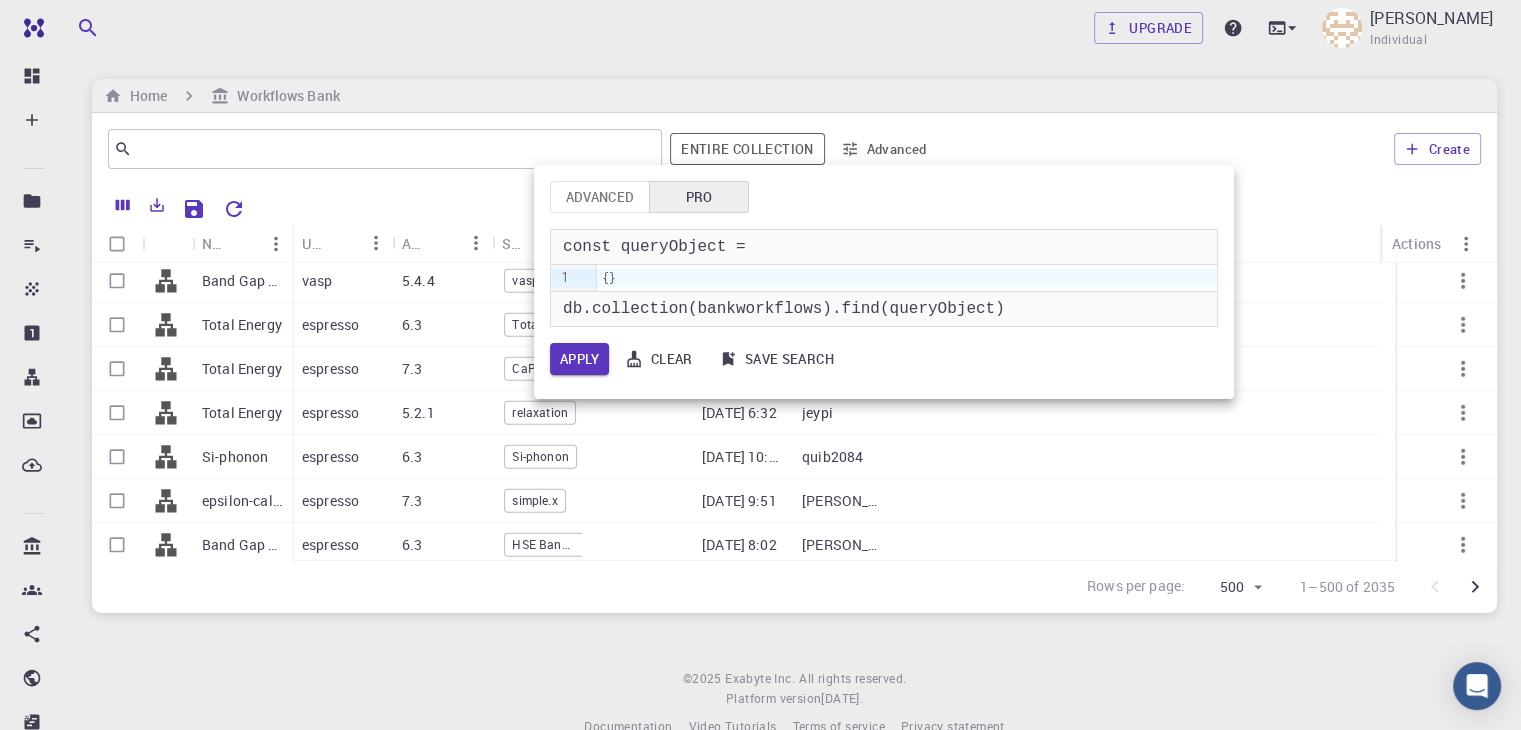 click on "Advanced" at bounding box center [600, 197] 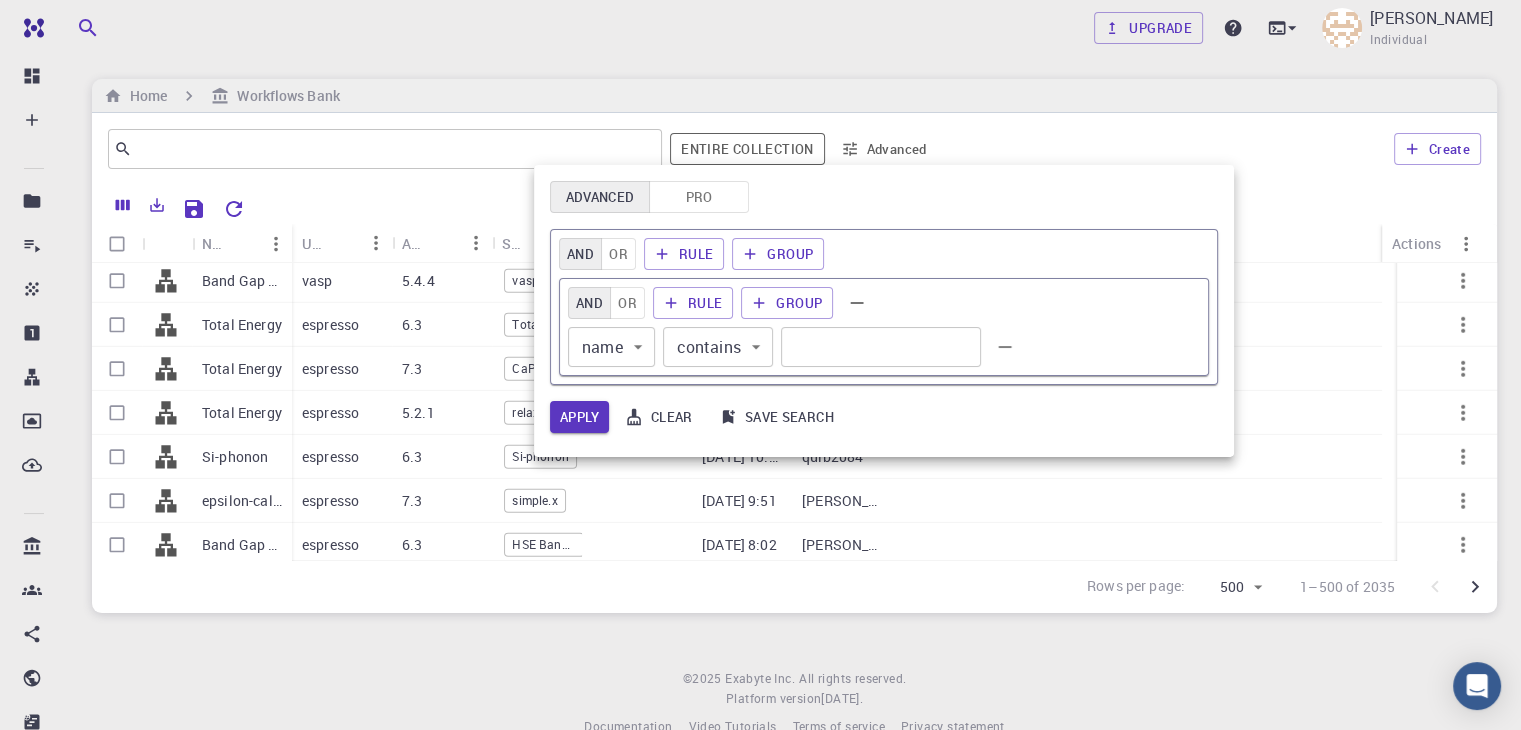click at bounding box center (760, 365) 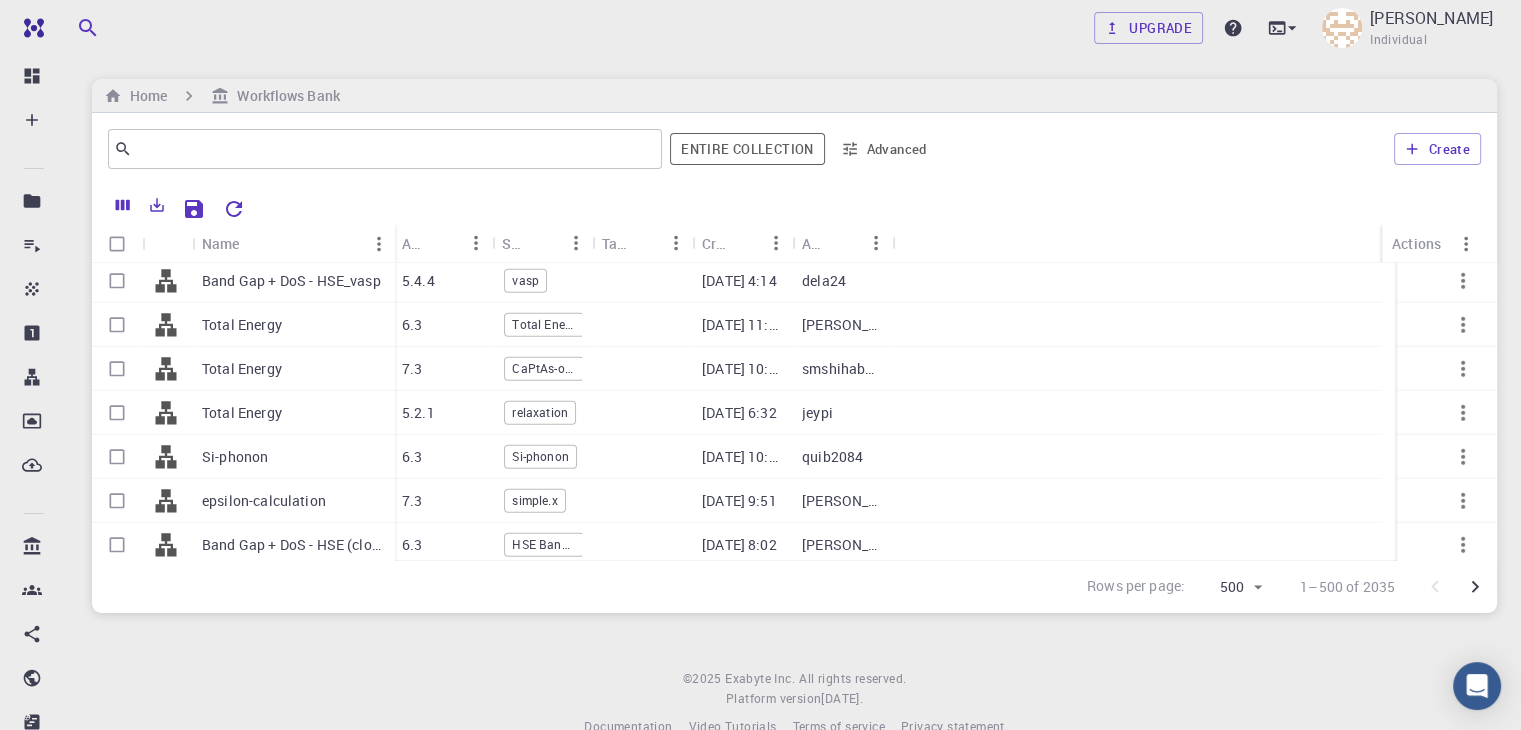drag, startPoint x: 289, startPoint y: 236, endPoint x: 406, endPoint y: 255, distance: 118.5327 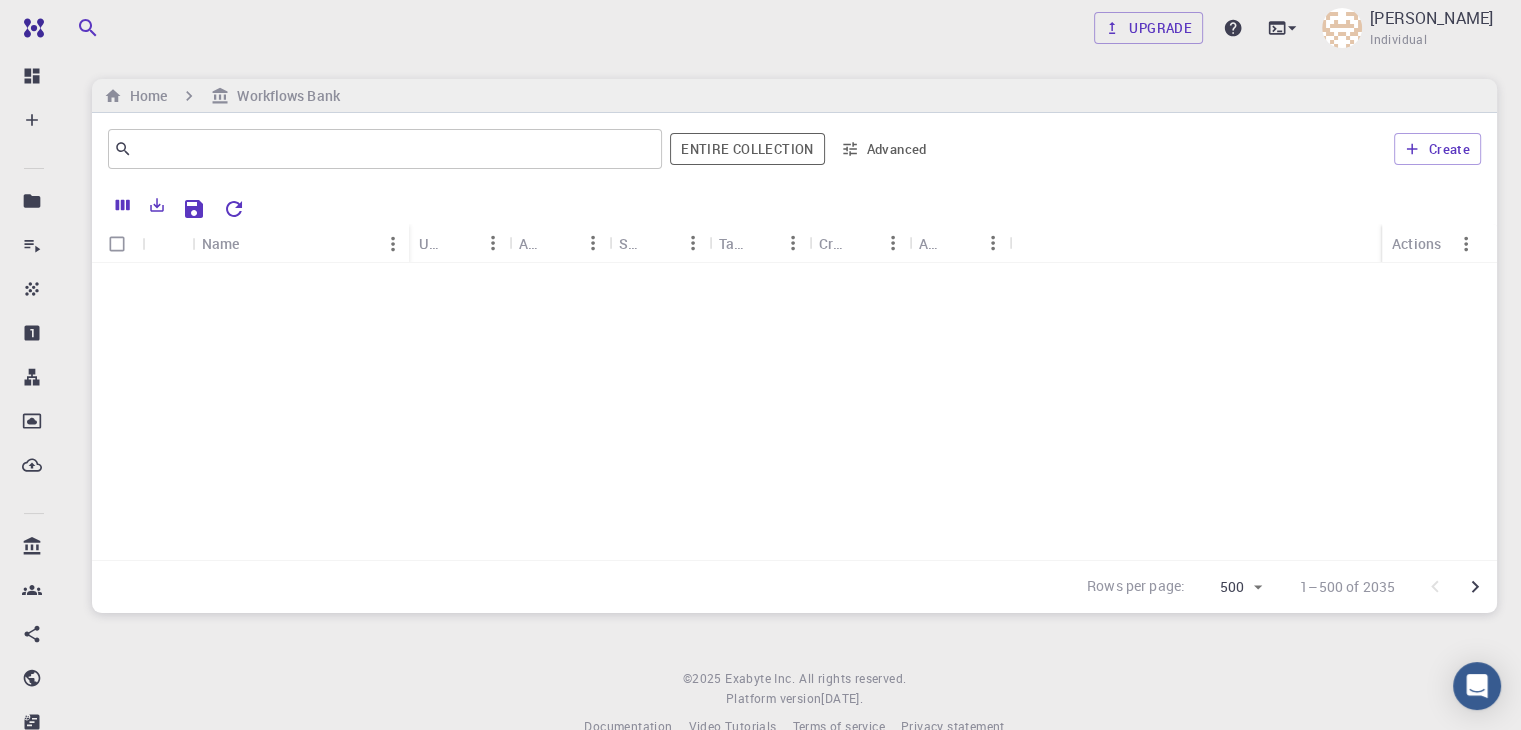 scroll, scrollTop: 19032, scrollLeft: 0, axis: vertical 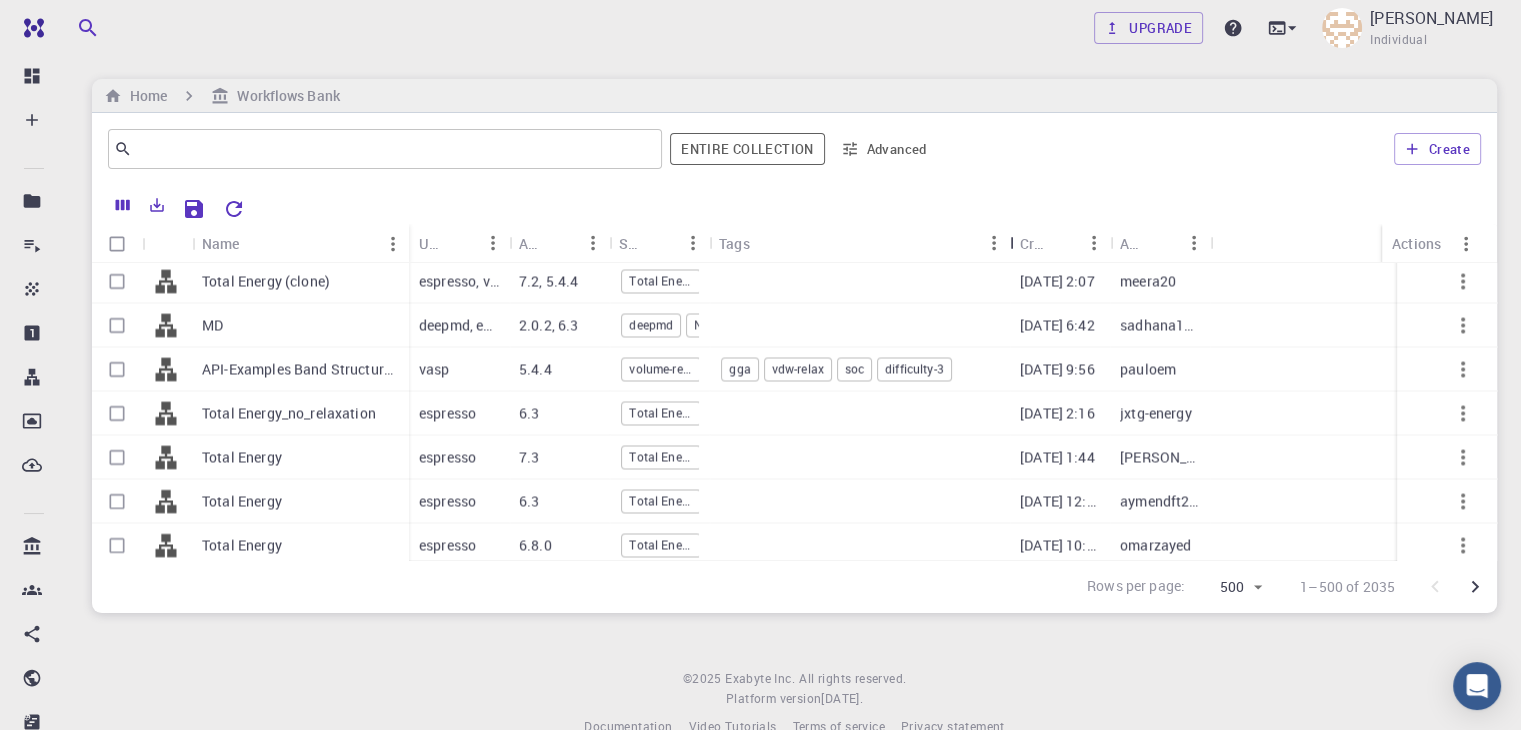 drag, startPoint x: 808, startPoint y: 241, endPoint x: 1025, endPoint y: 247, distance: 217.08293 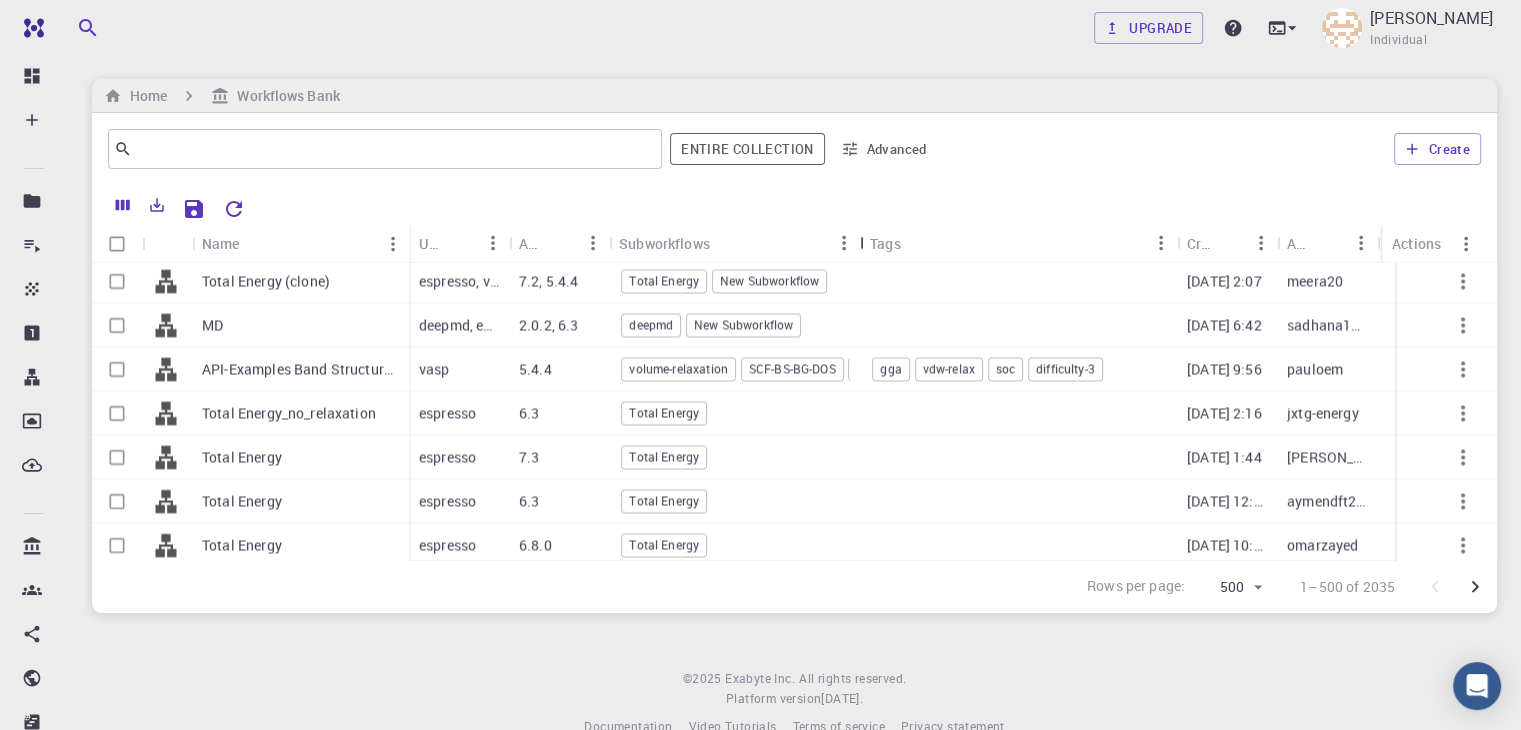 scroll, scrollTop: 0, scrollLeft: 0, axis: both 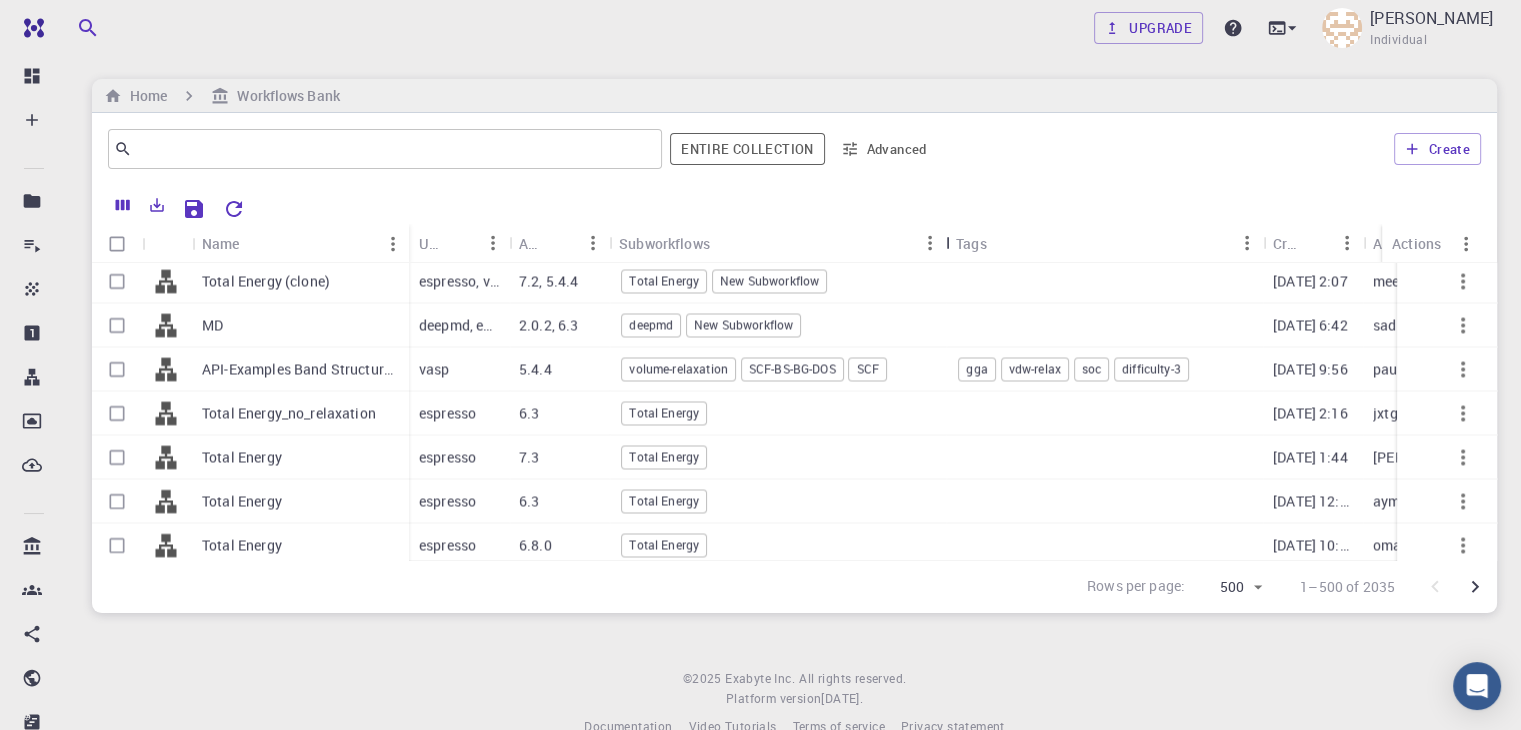 drag, startPoint x: 707, startPoint y: 233, endPoint x: 940, endPoint y: 241, distance: 233.1373 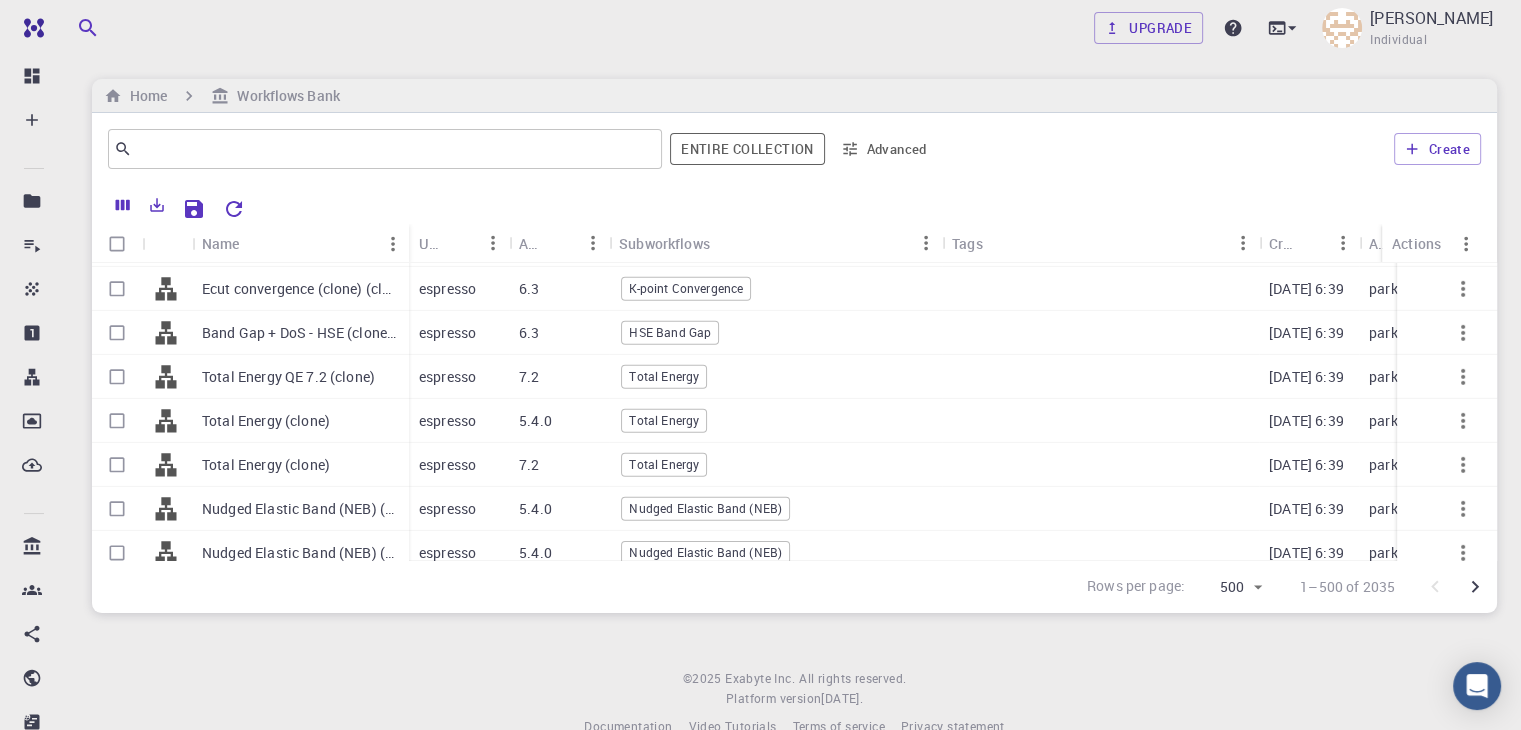 scroll, scrollTop: 0, scrollLeft: 0, axis: both 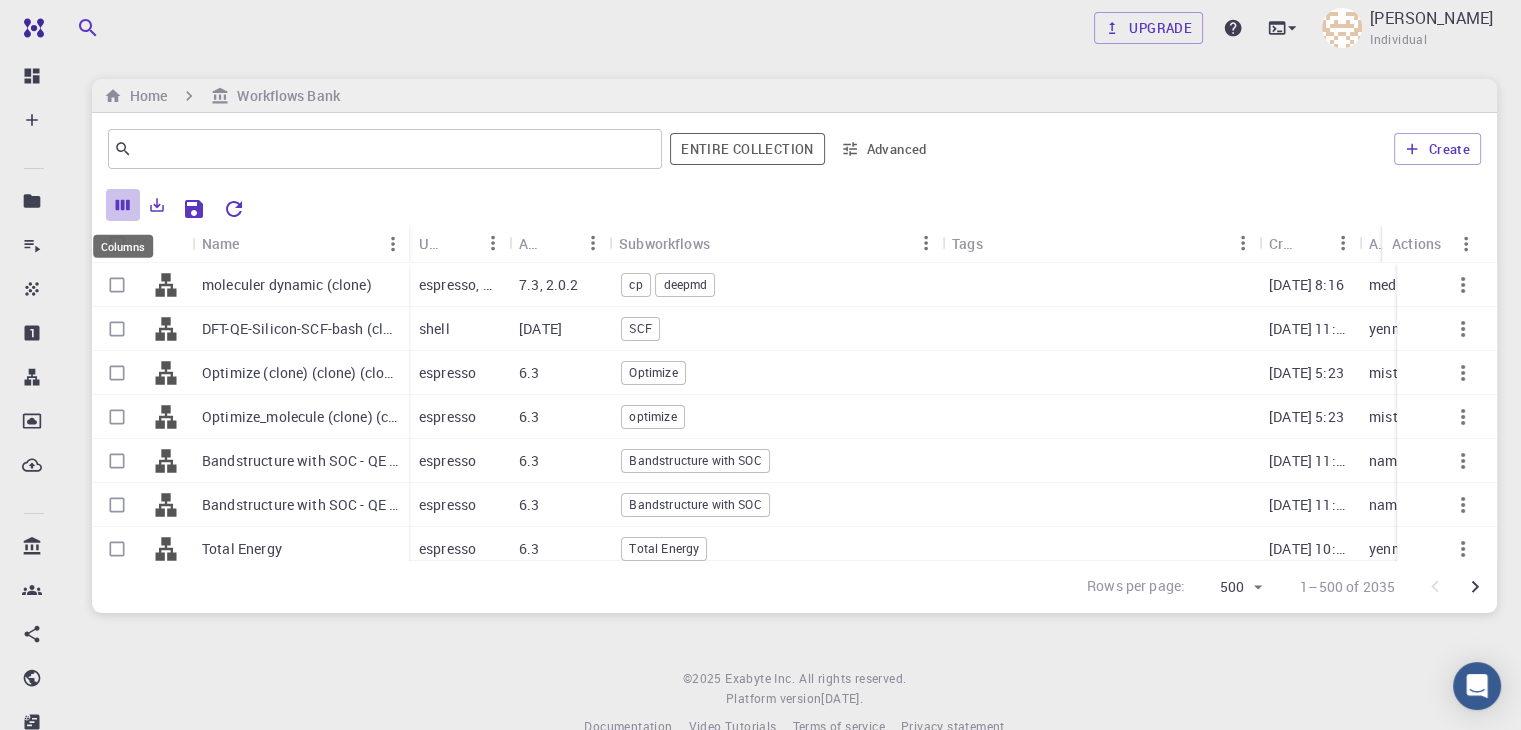 click 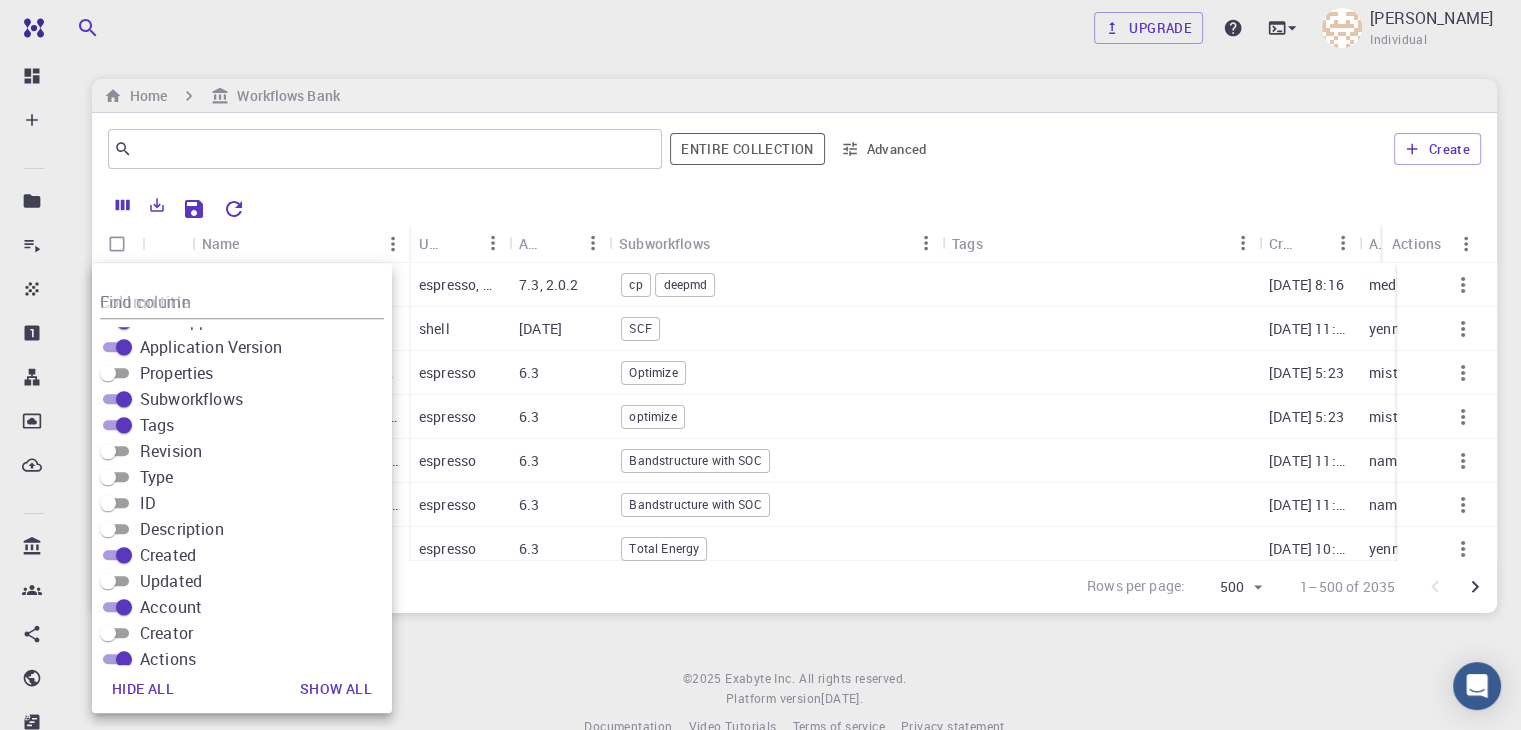 scroll, scrollTop: 145, scrollLeft: 0, axis: vertical 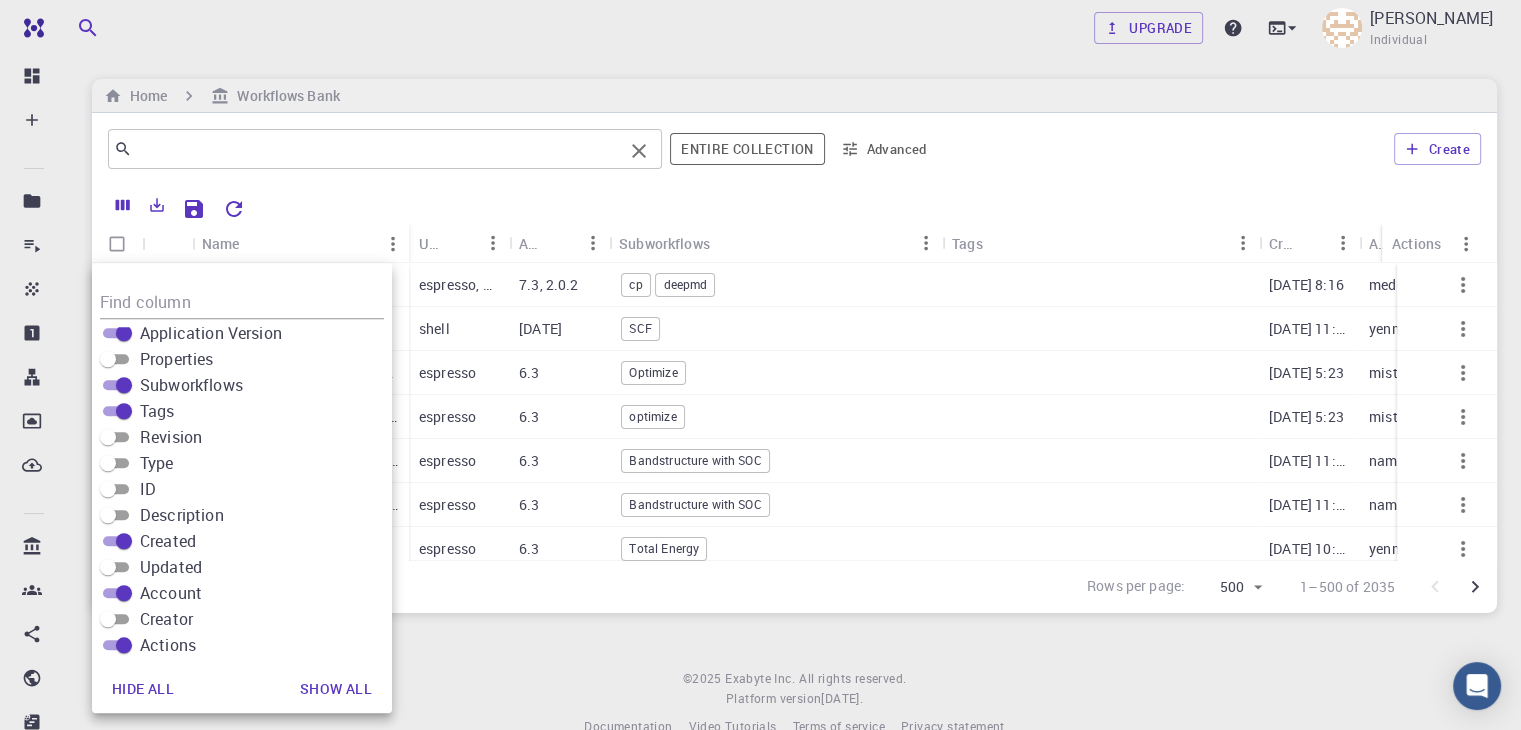 click at bounding box center [377, 149] 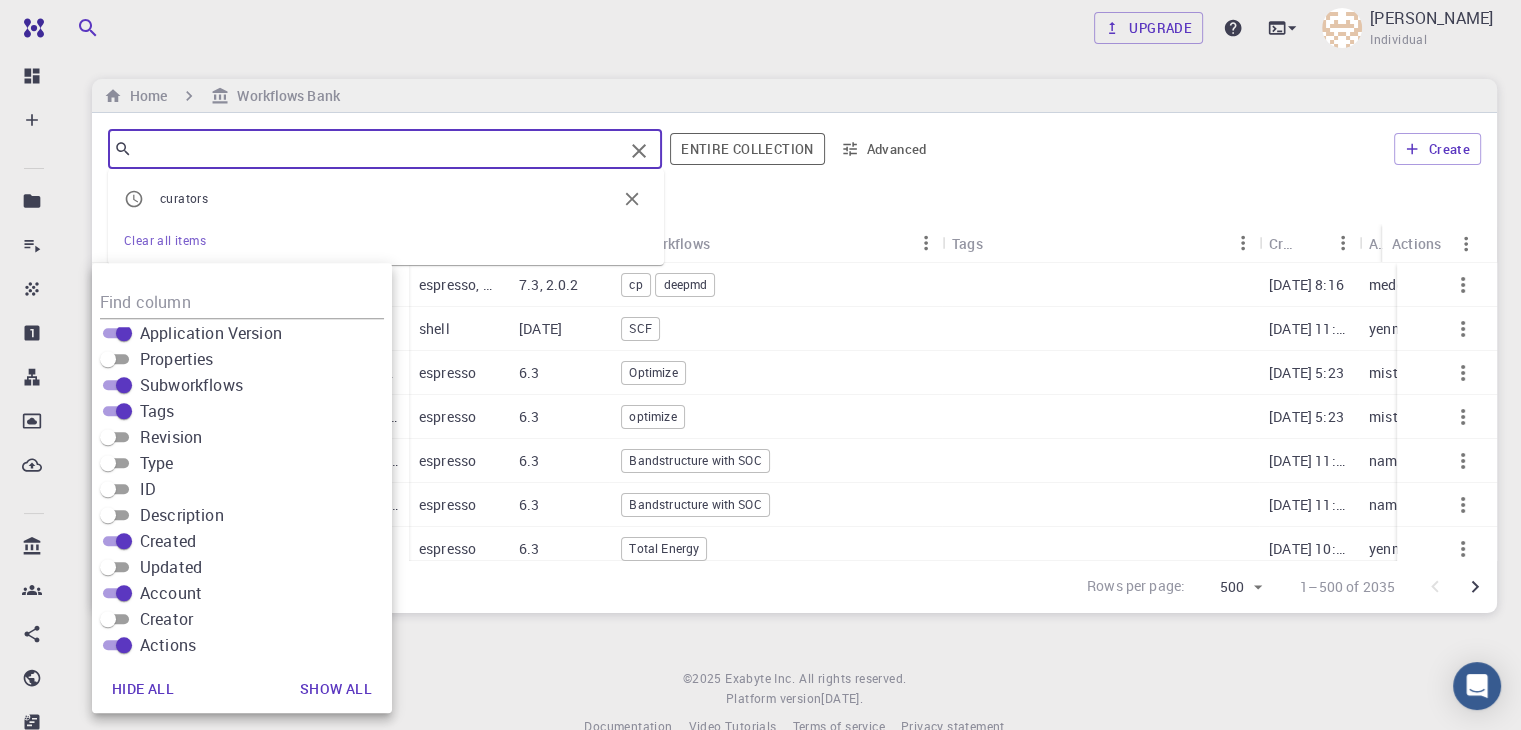 click at bounding box center [377, 149] 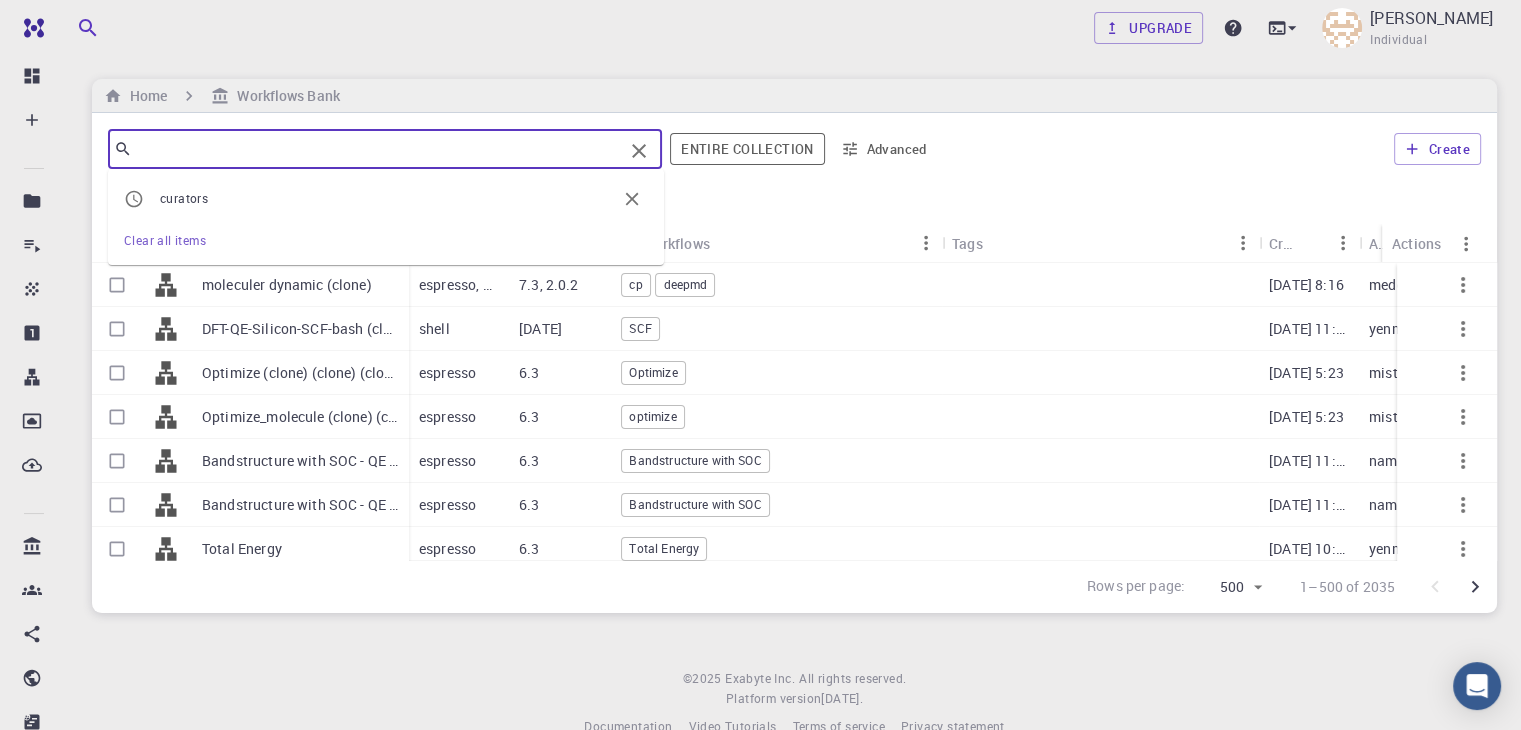click at bounding box center [377, 149] 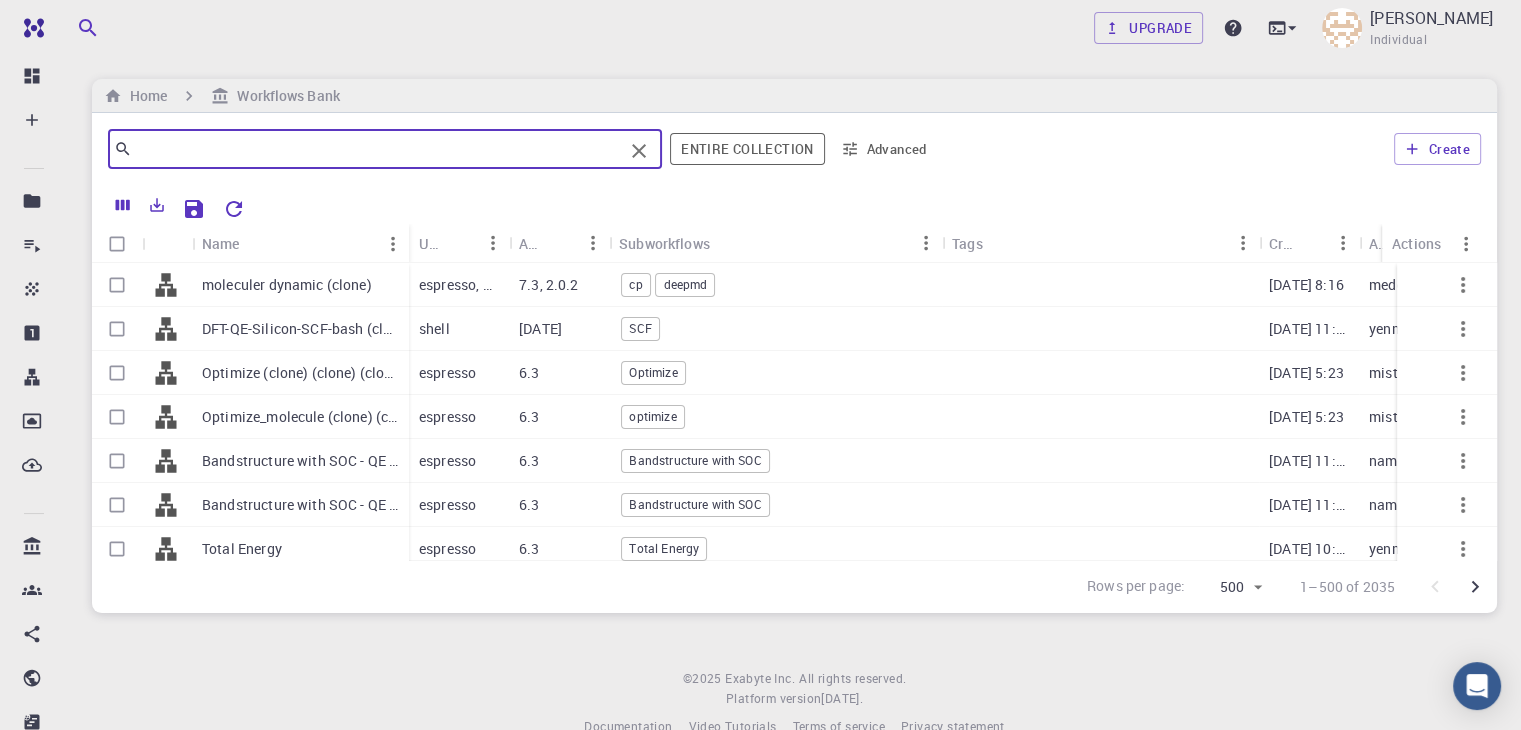 click at bounding box center [377, 149] 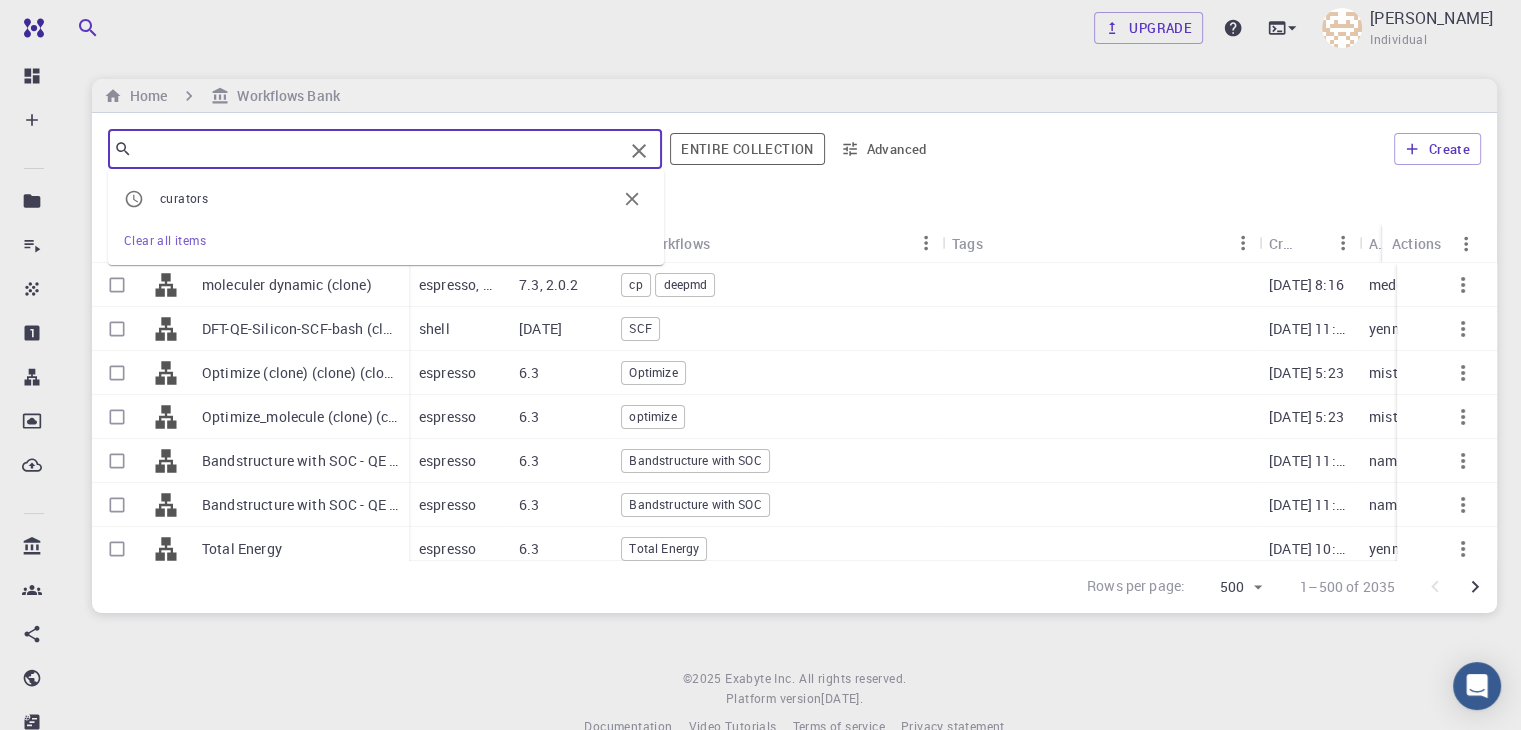 click on "curators" at bounding box center (386, 199) 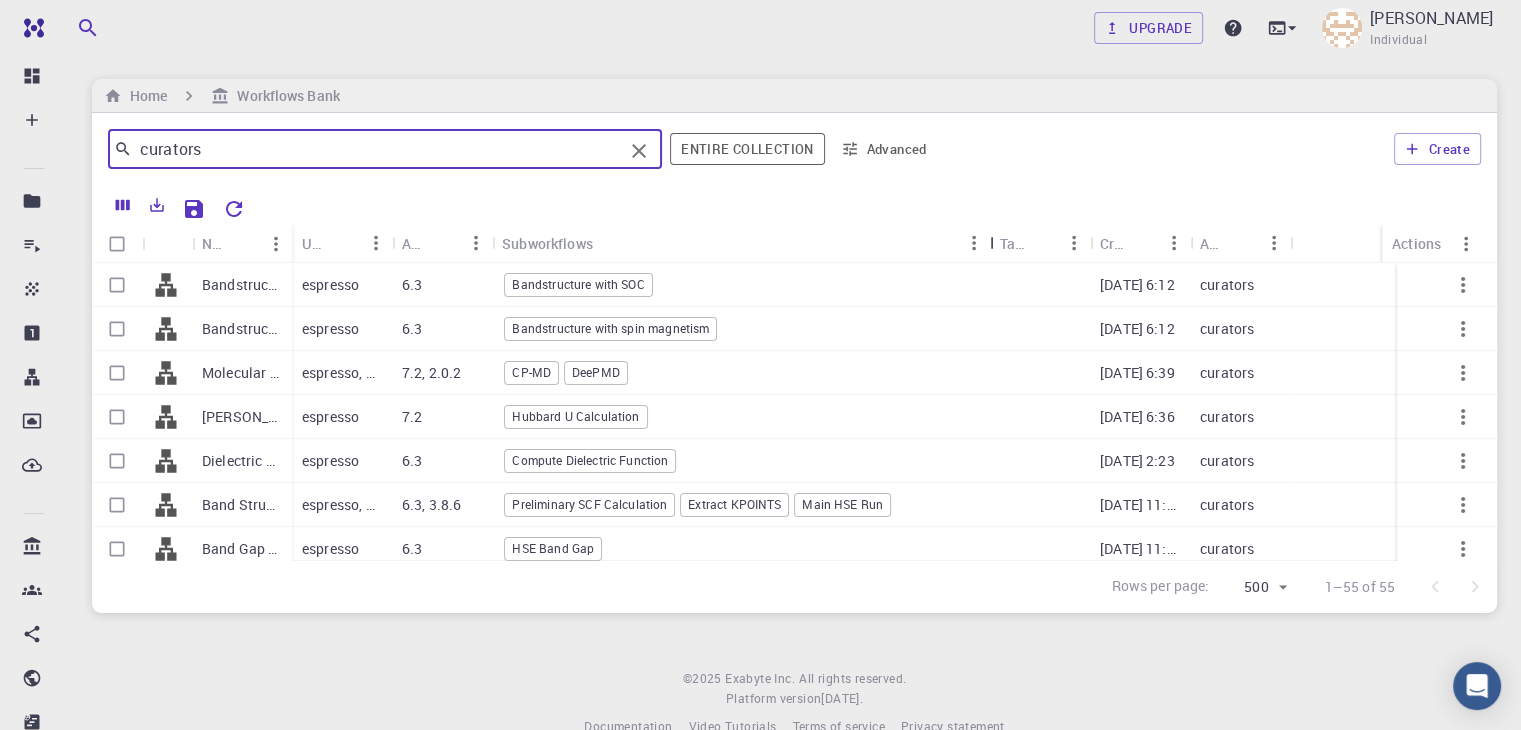 drag, startPoint x: 594, startPoint y: 243, endPoint x: 992, endPoint y: 245, distance: 398.00504 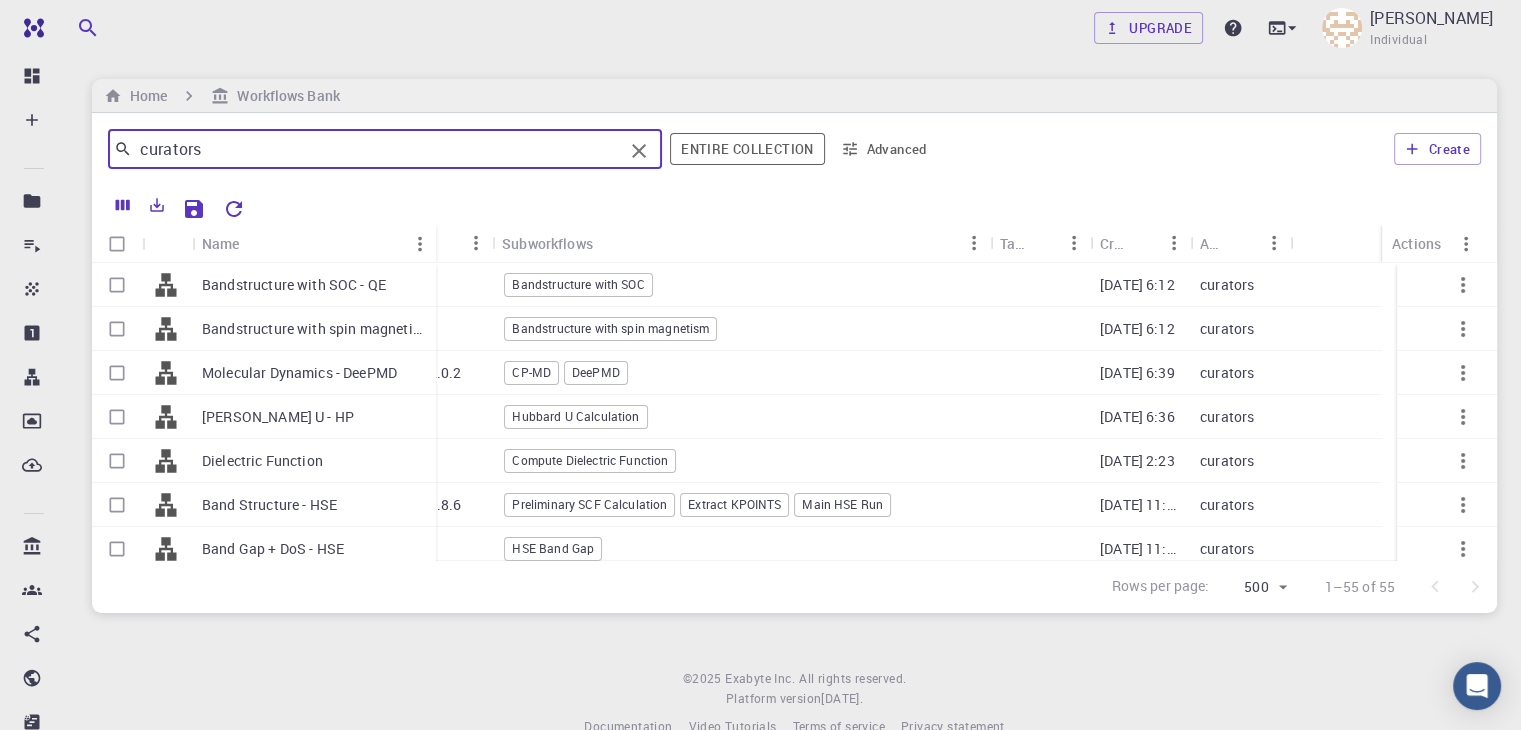drag, startPoint x: 288, startPoint y: 249, endPoint x: 432, endPoint y: 249, distance: 144 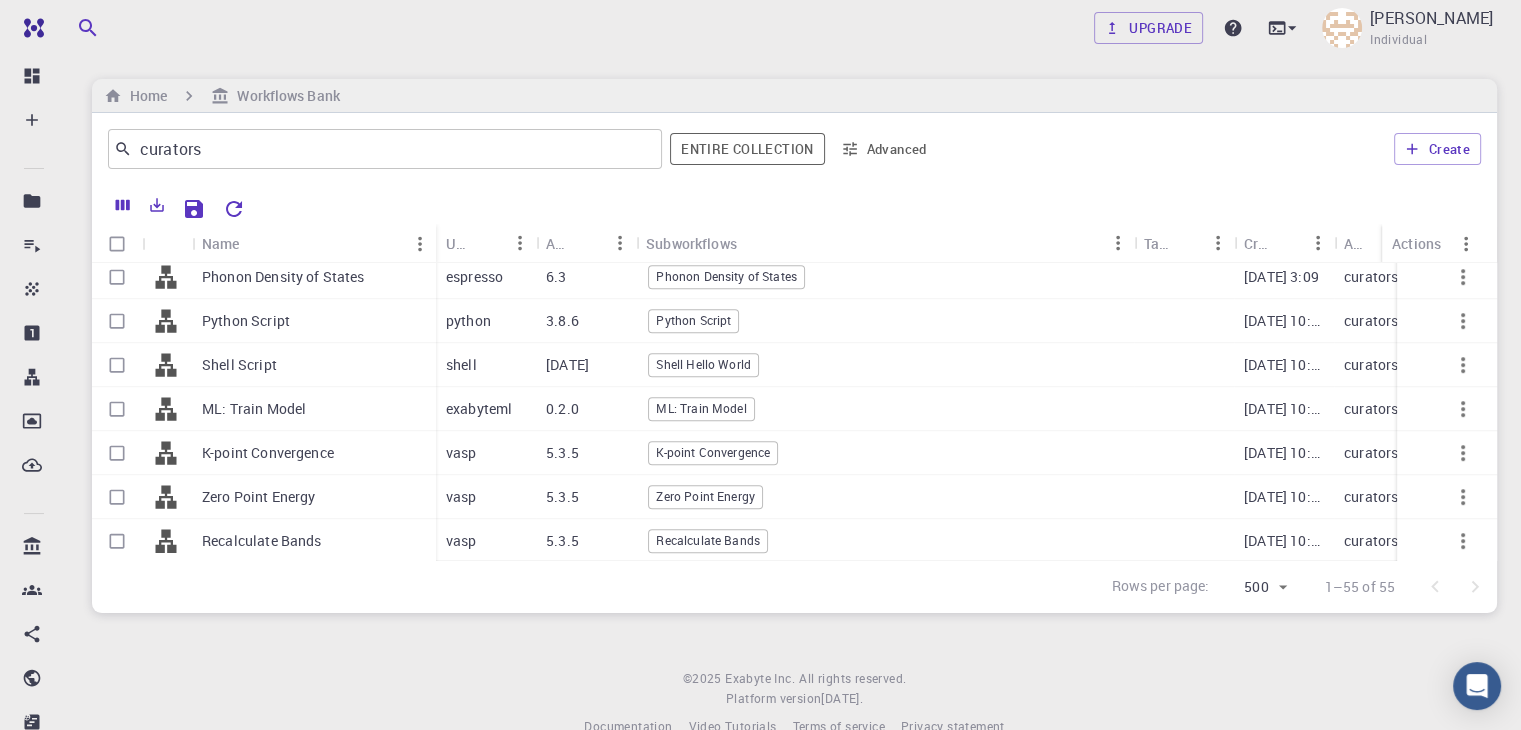 scroll, scrollTop: 1552, scrollLeft: 0, axis: vertical 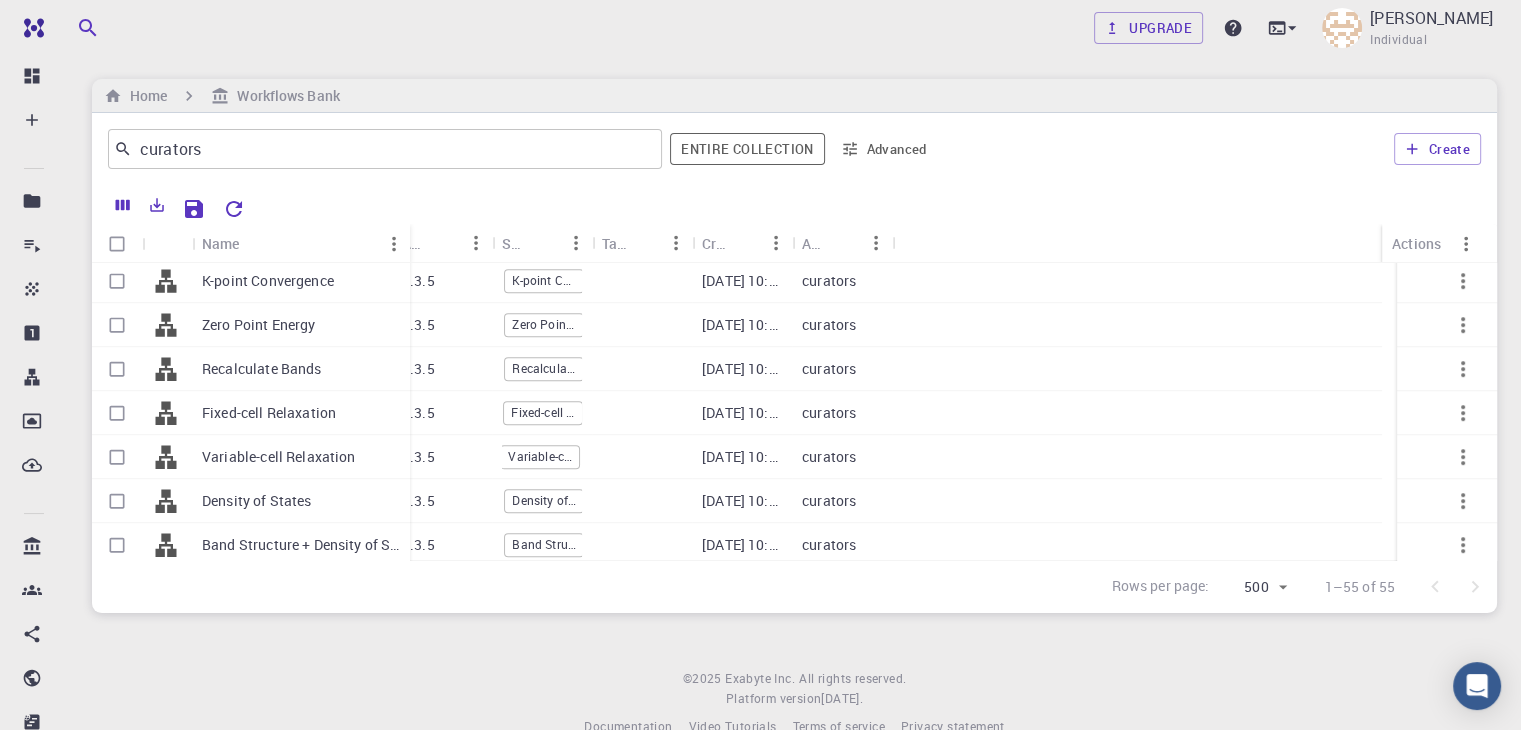 drag, startPoint x: 289, startPoint y: 250, endPoint x: 416, endPoint y: 244, distance: 127.141655 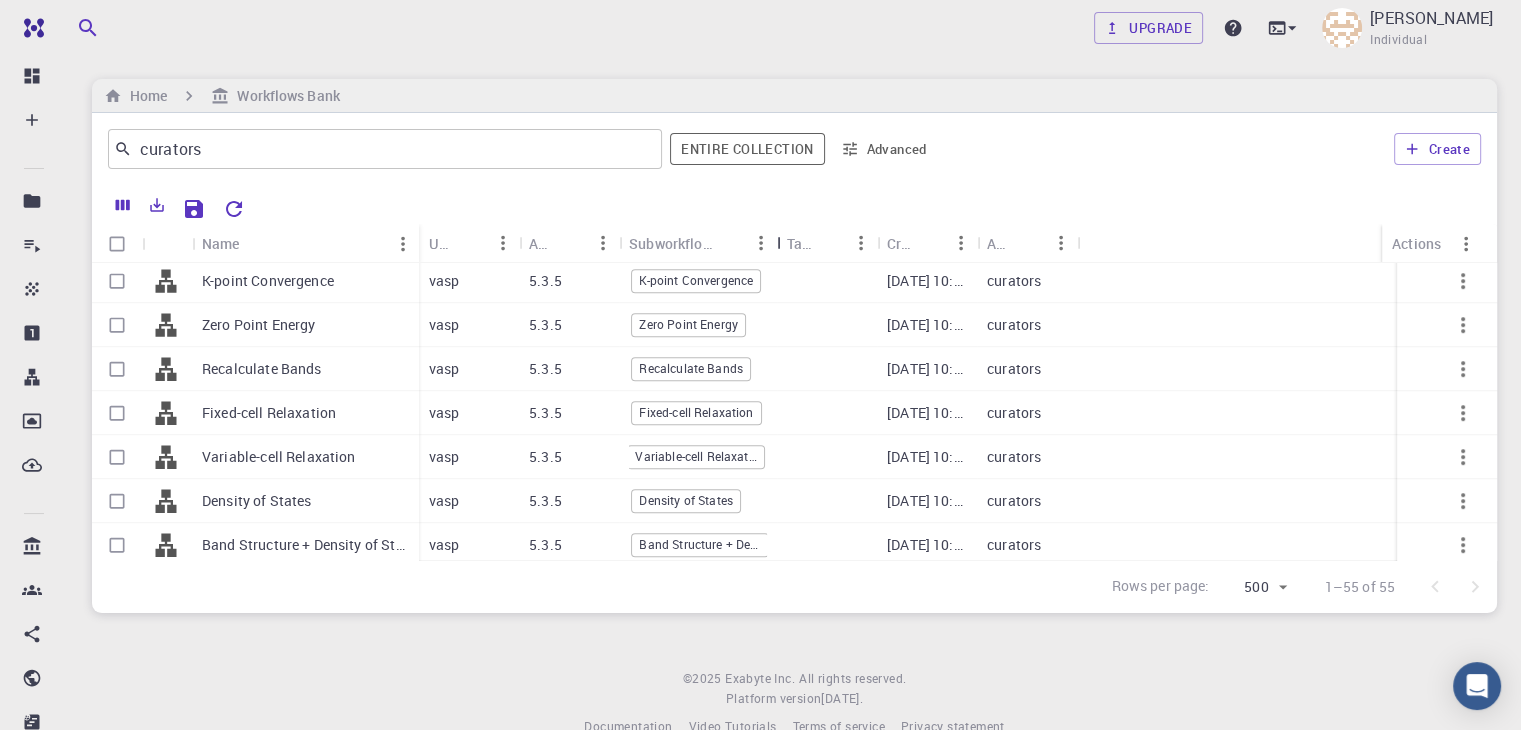 scroll, scrollTop: 0, scrollLeft: 0, axis: both 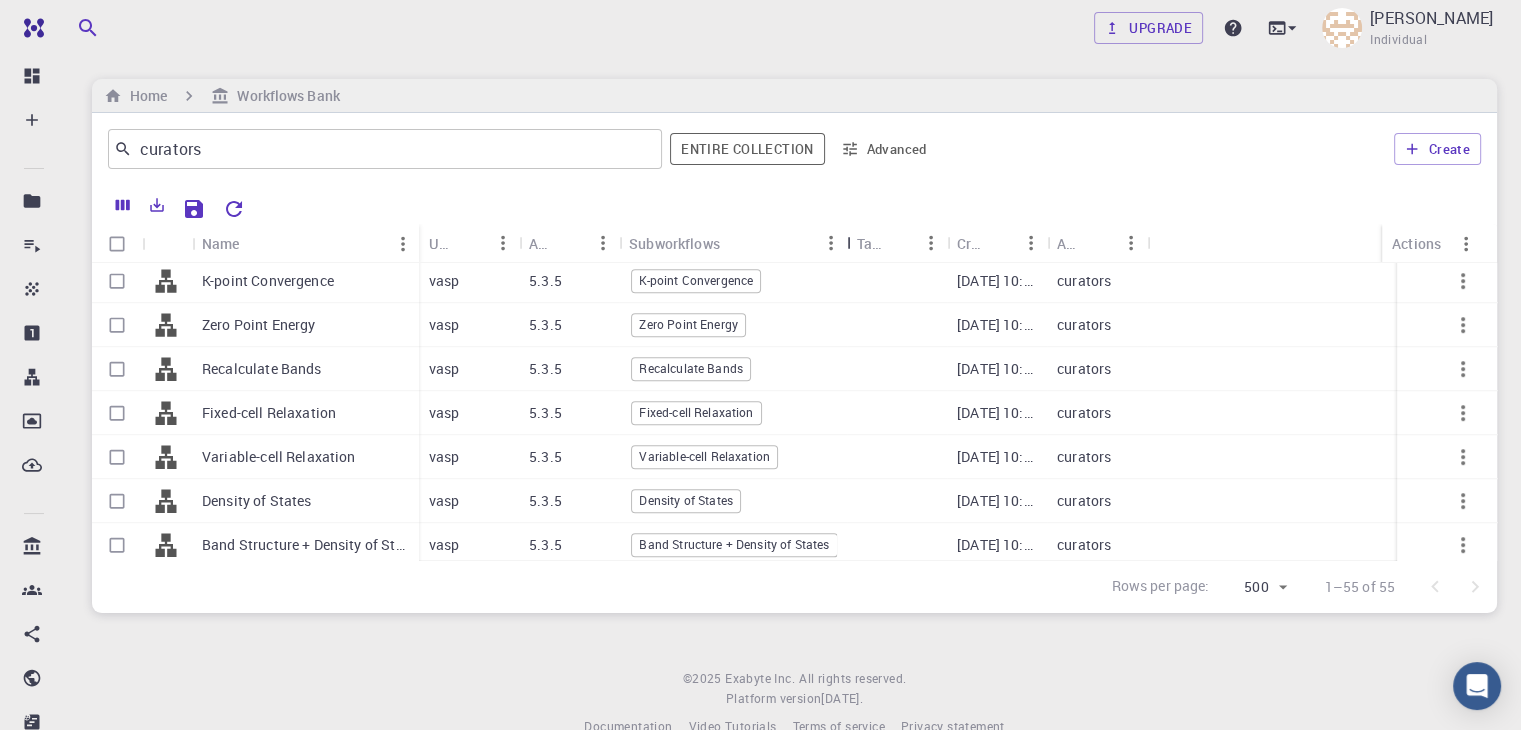 drag, startPoint x: 714, startPoint y: 242, endPoint x: 842, endPoint y: 248, distance: 128.14055 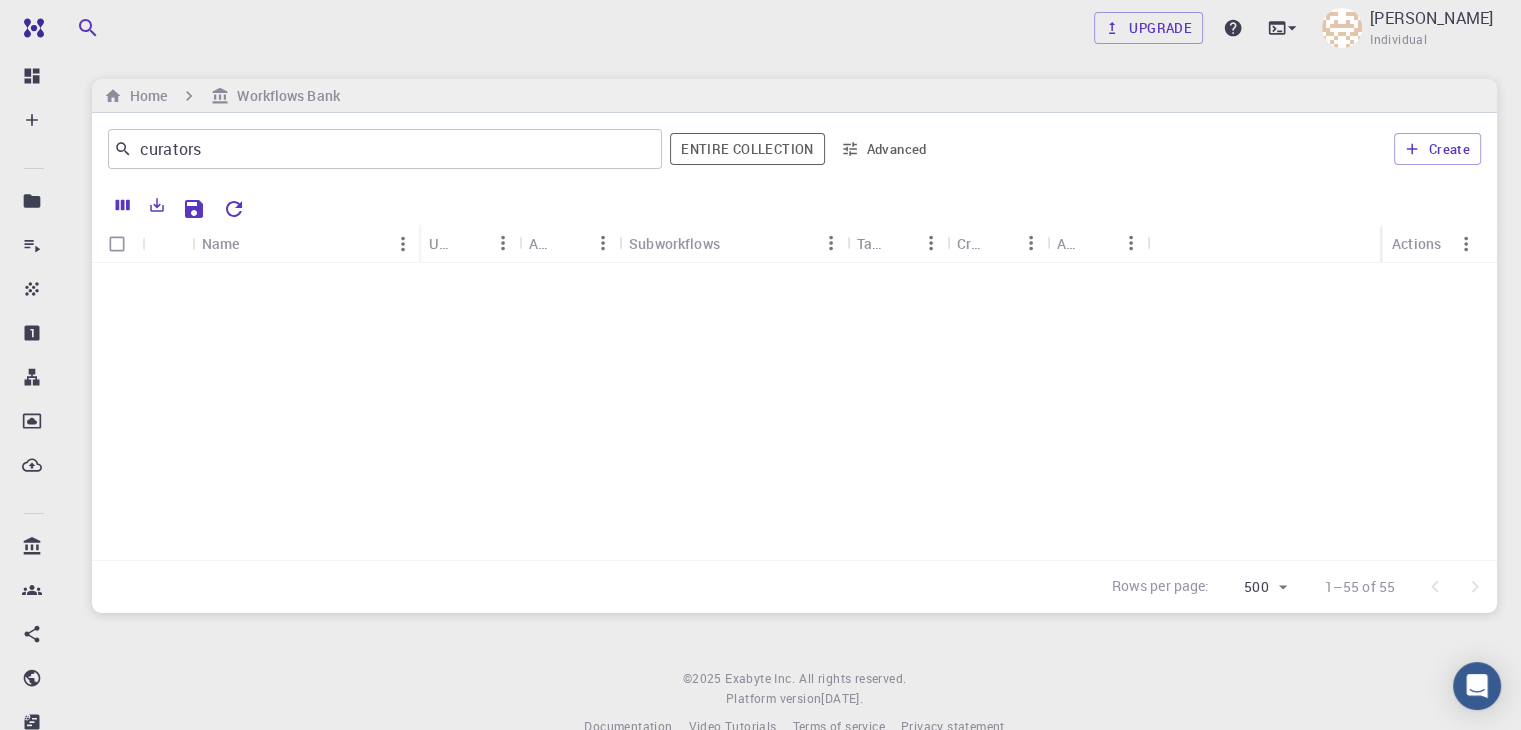 scroll, scrollTop: 0, scrollLeft: 0, axis: both 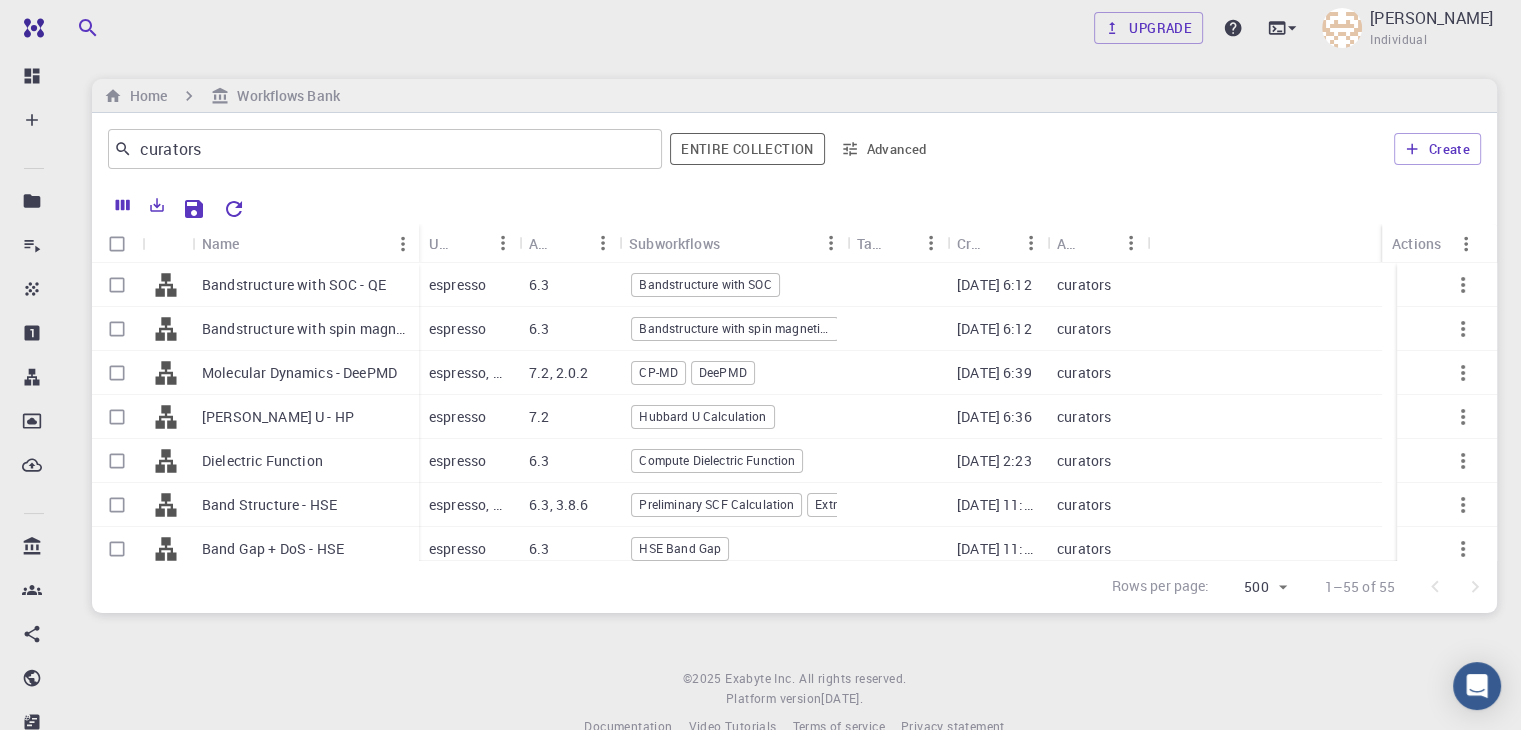 click 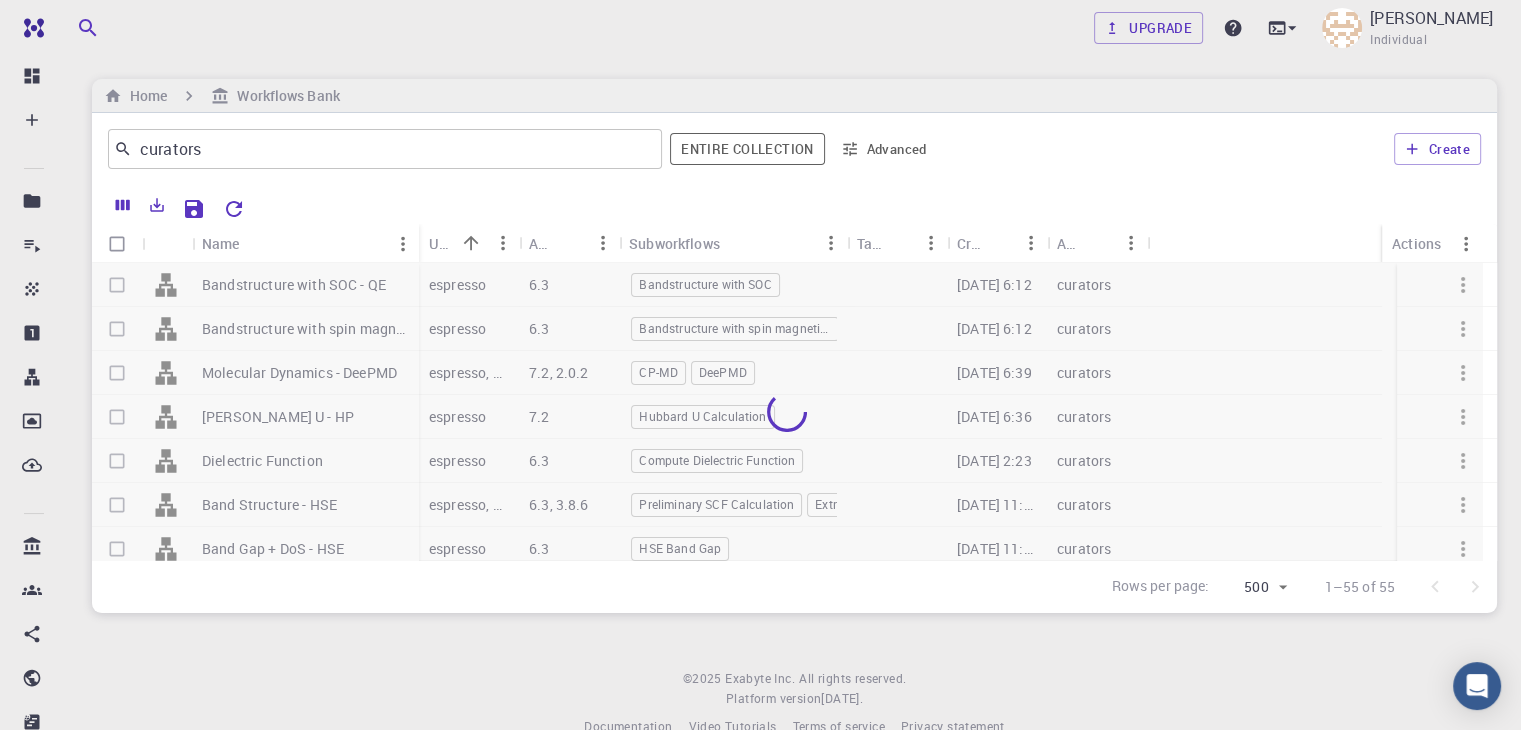 click on "Advanced" at bounding box center (885, 149) 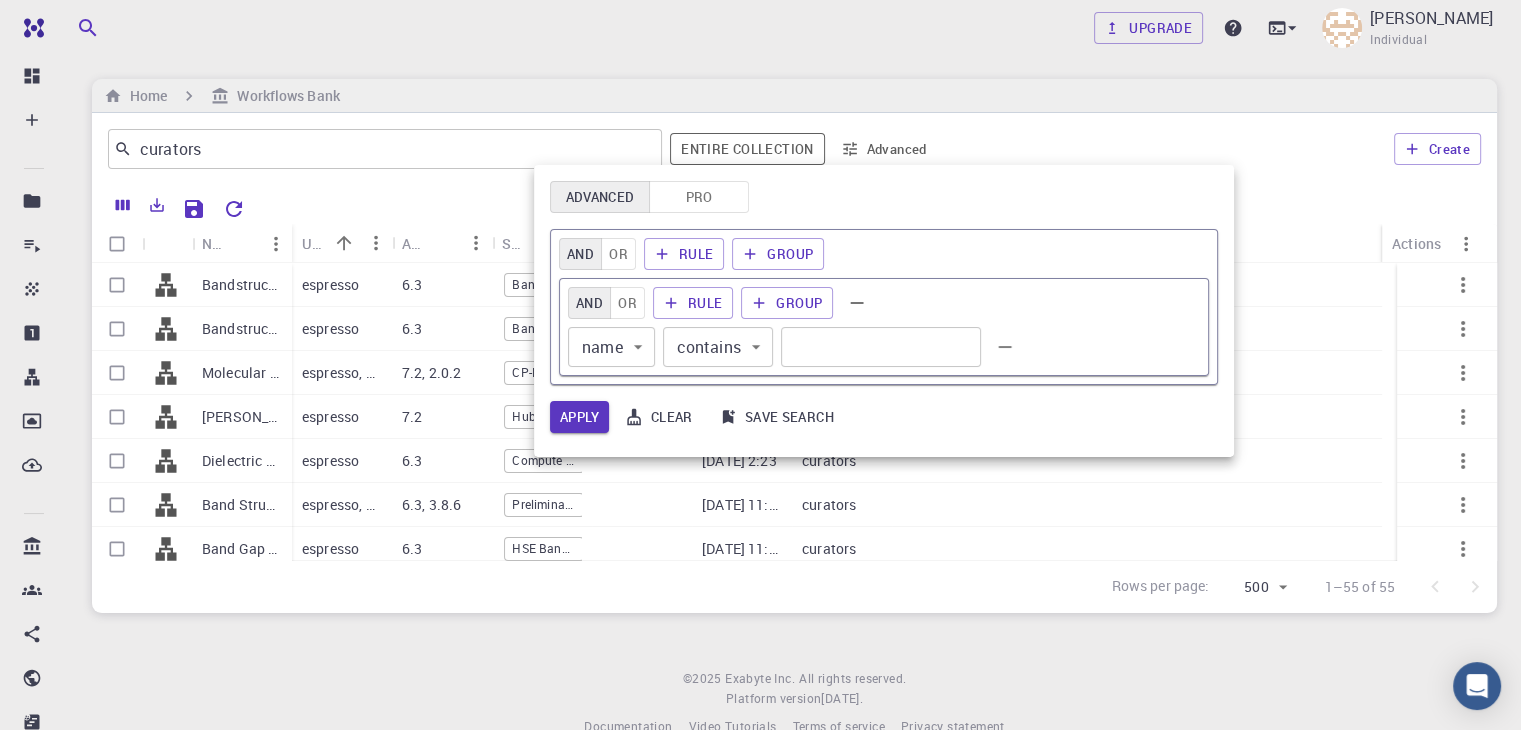 click on "AND" at bounding box center (580, 254) 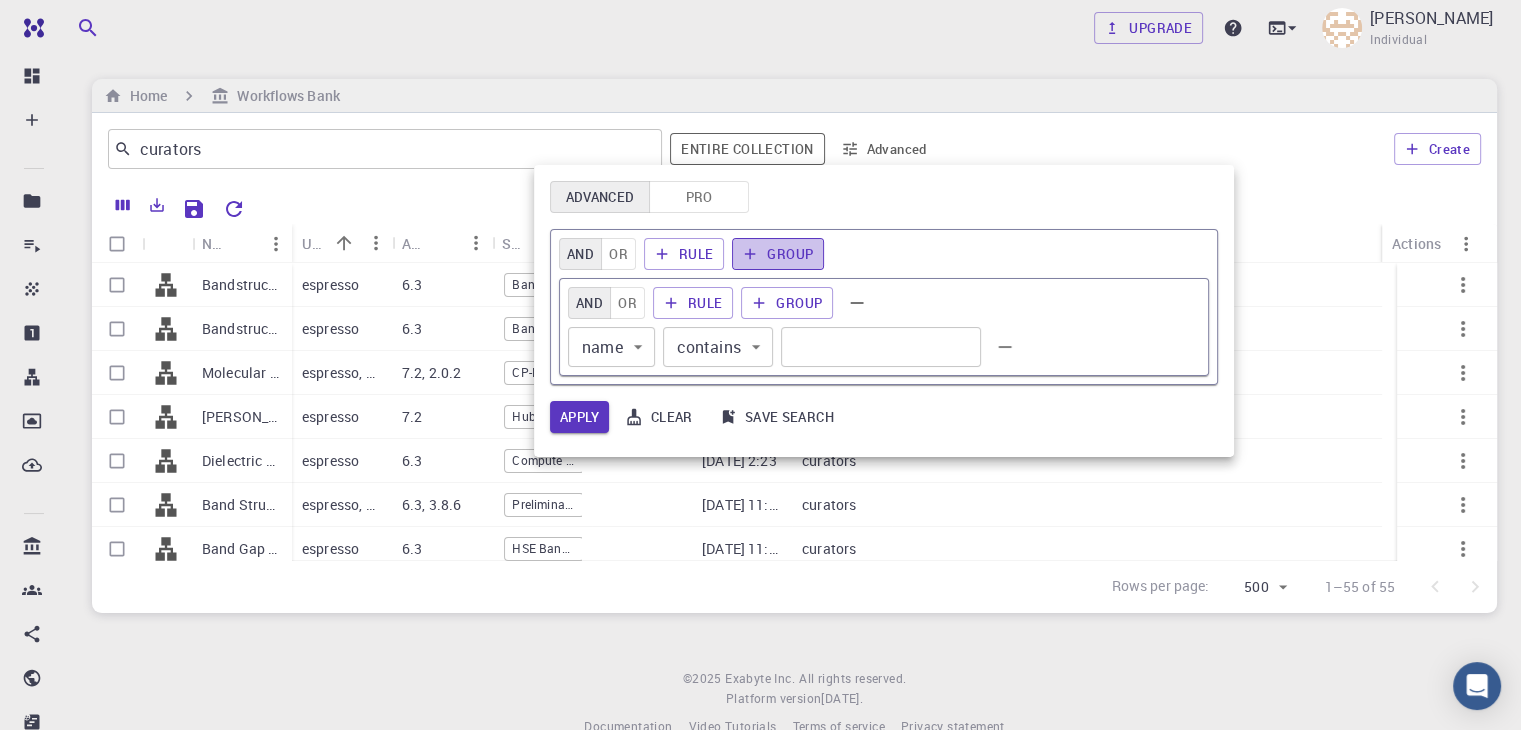 click on "Group" at bounding box center (778, 254) 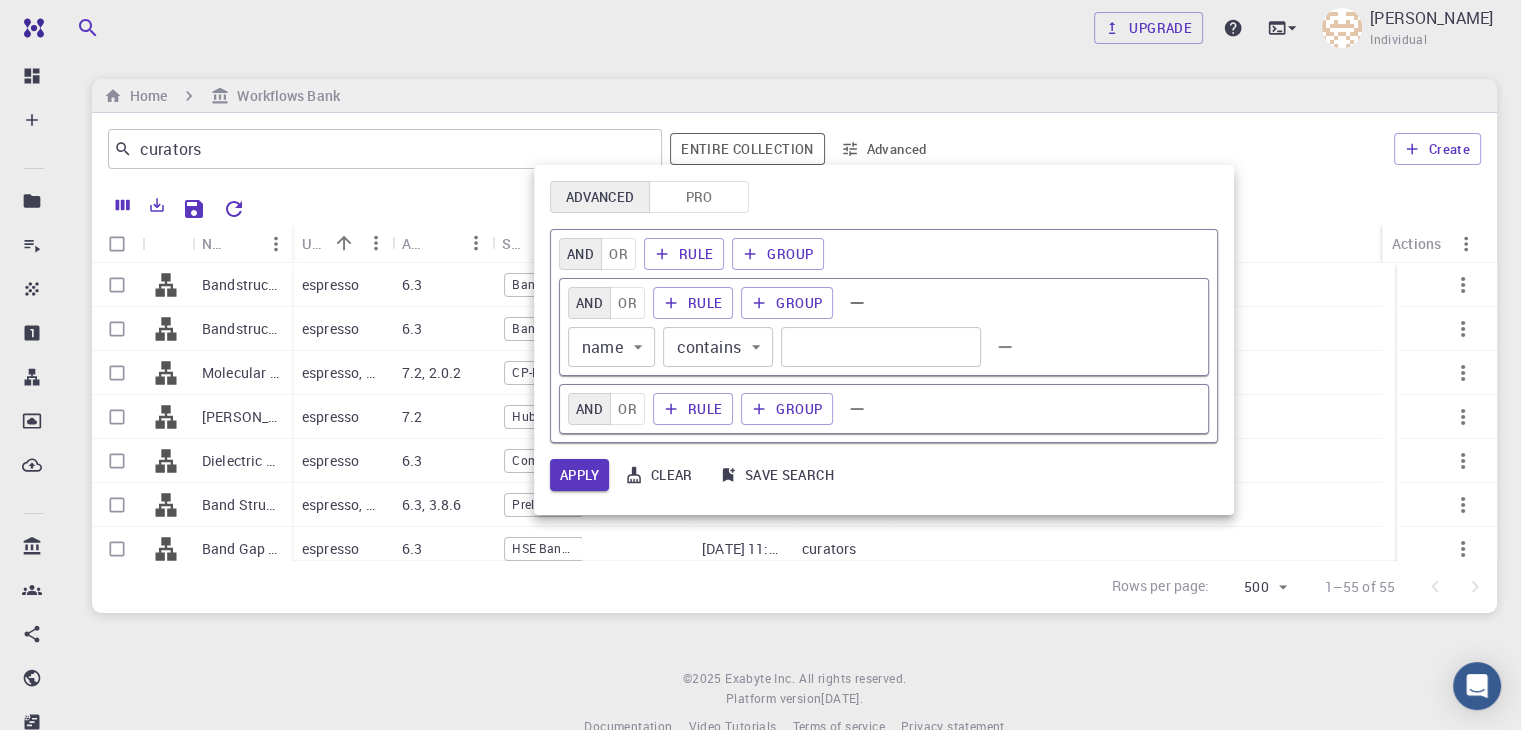 click on "AND OR Rule Group" at bounding box center [884, 254] 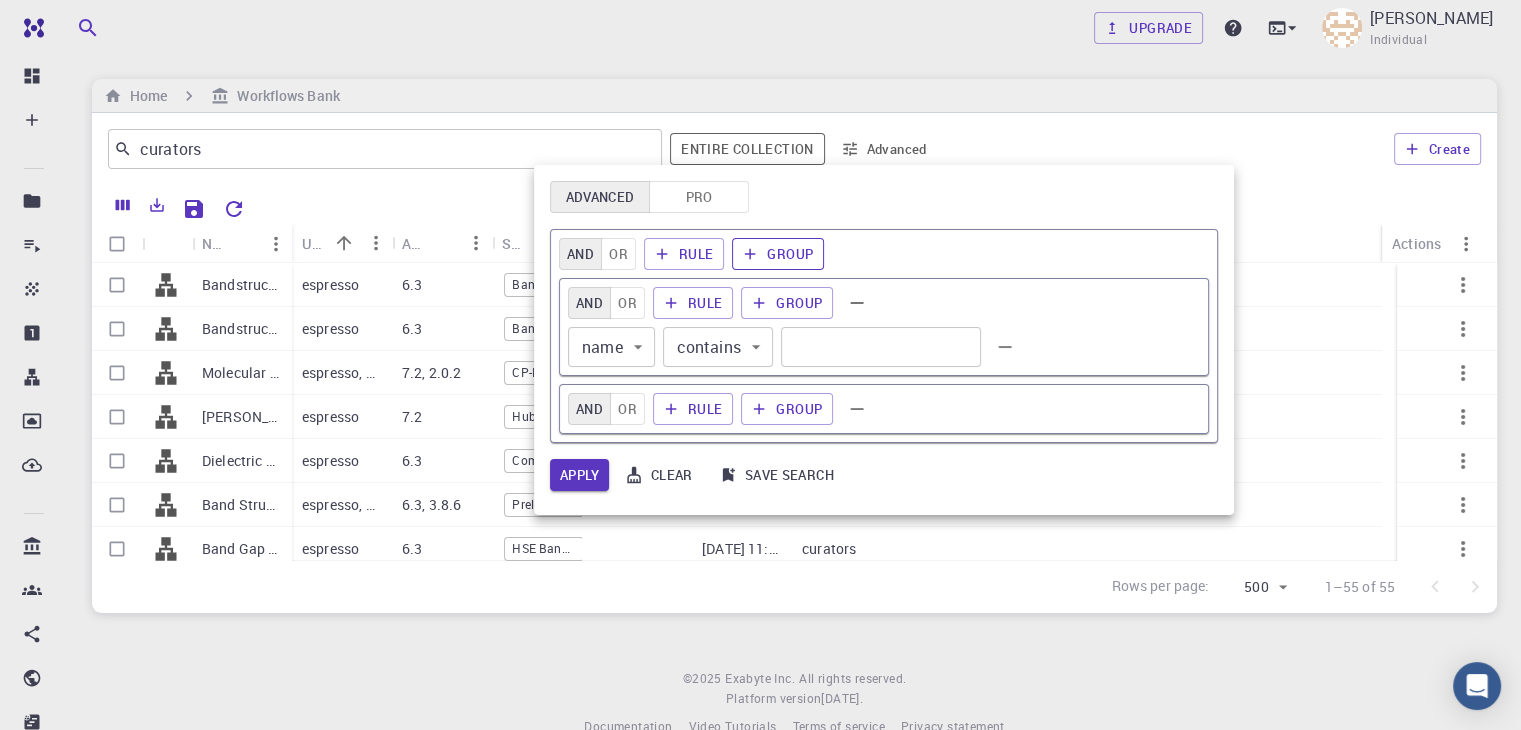 click on "Group" at bounding box center [778, 254] 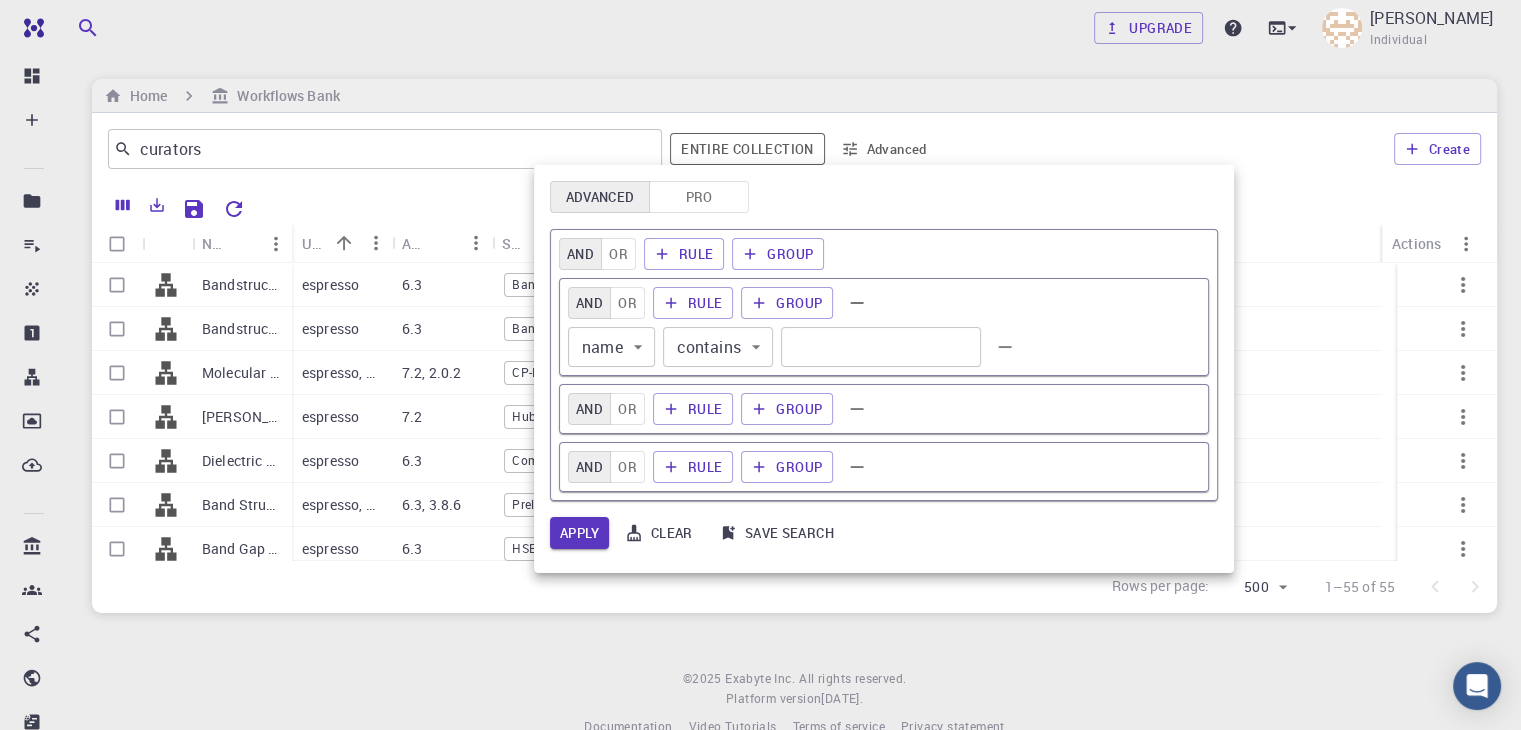 click 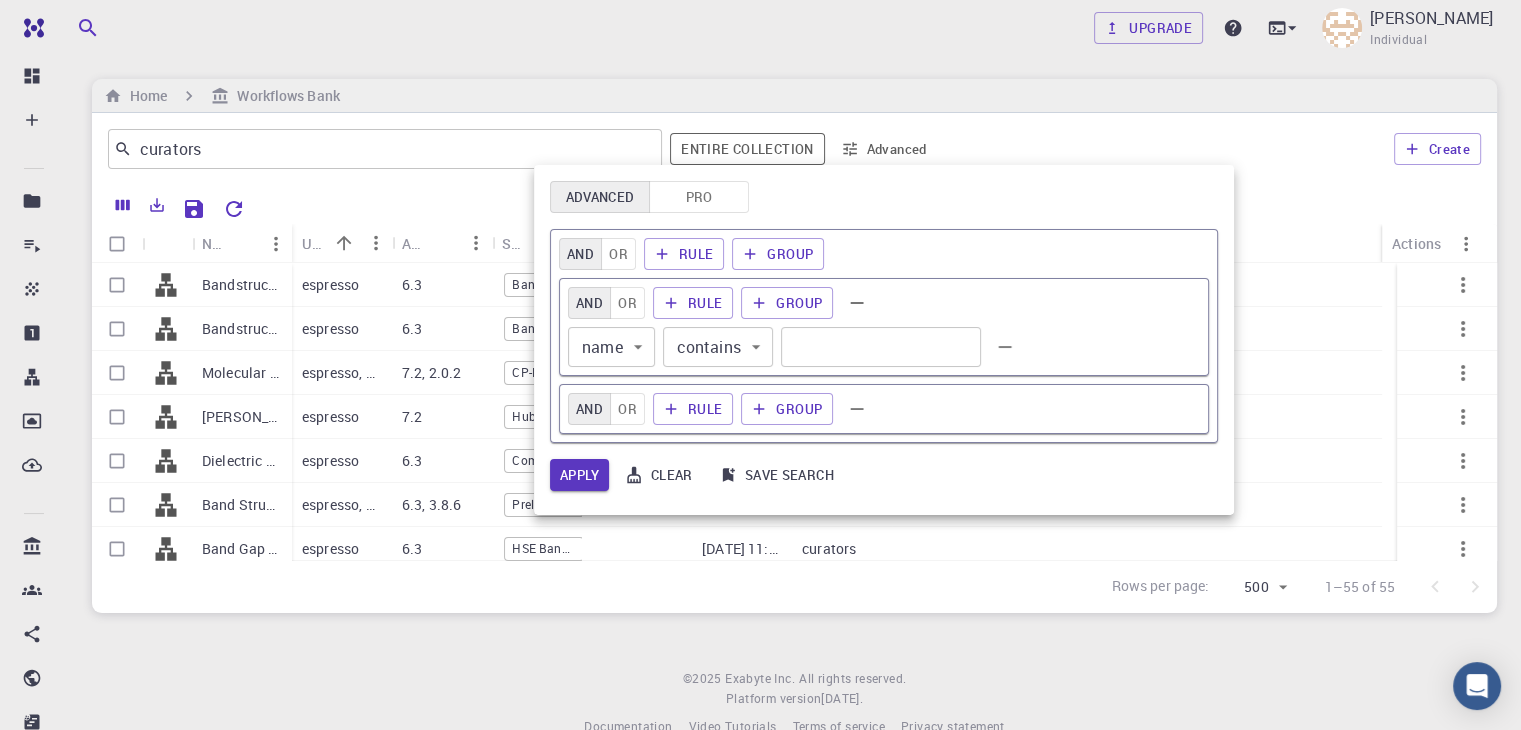 click 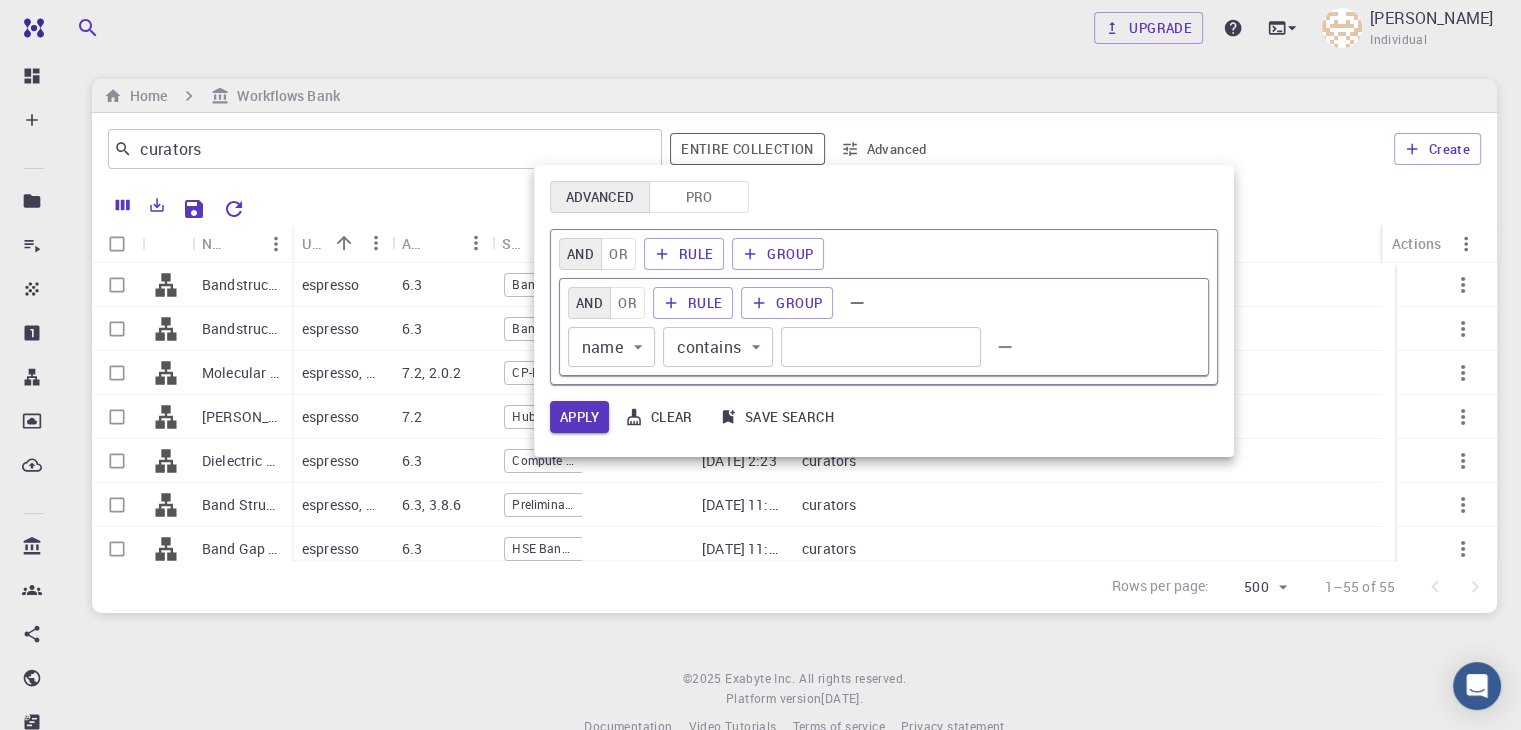 click 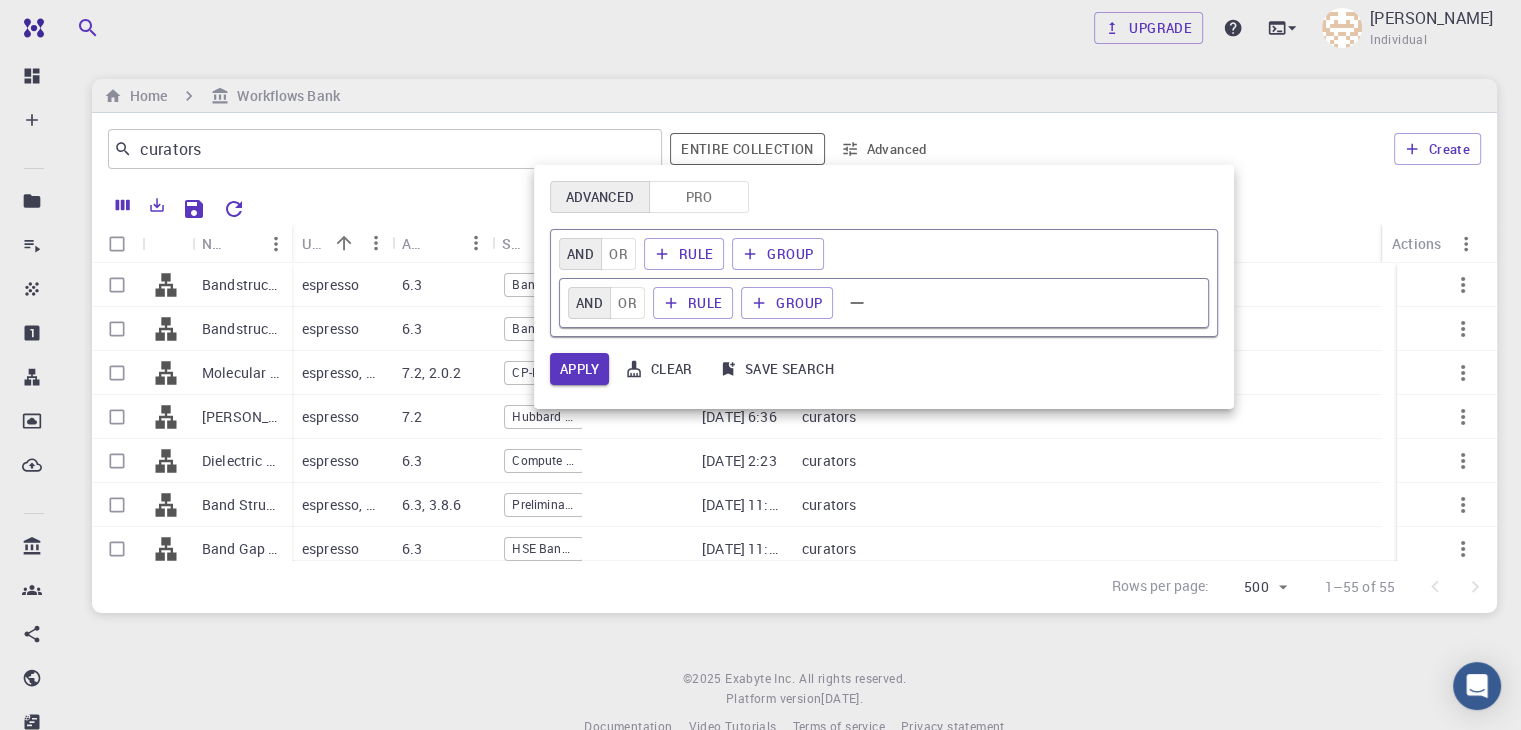 click 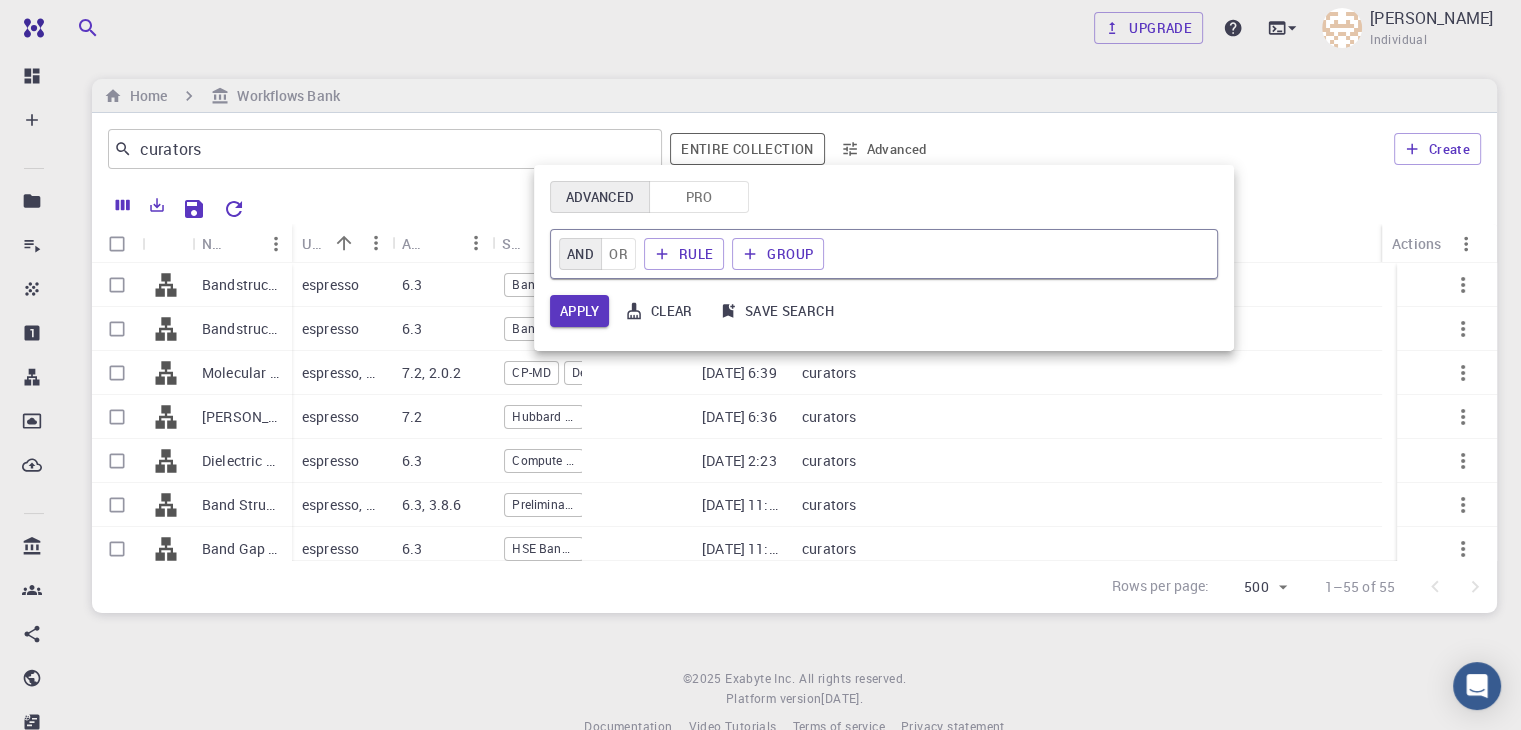 click on "AND" at bounding box center (580, 254) 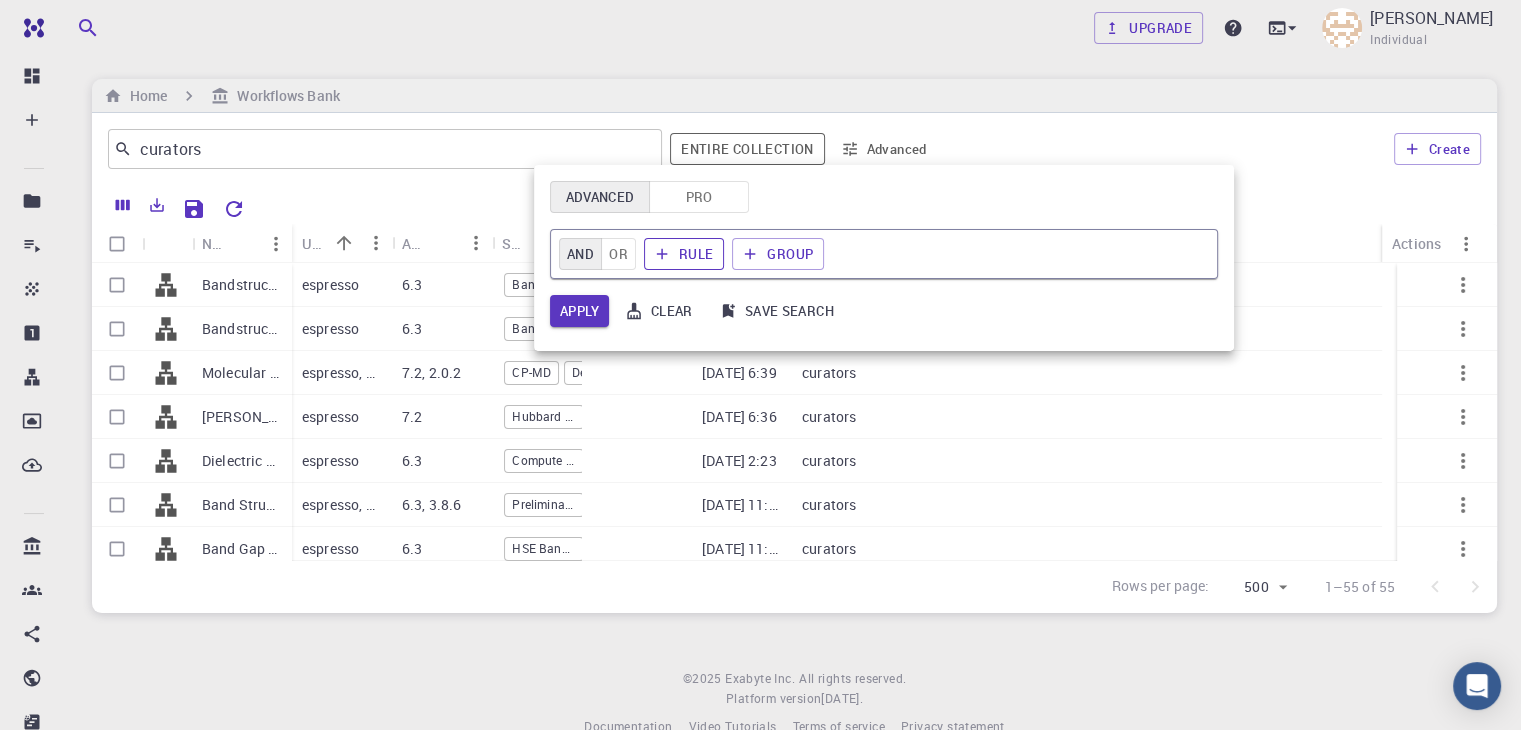 click 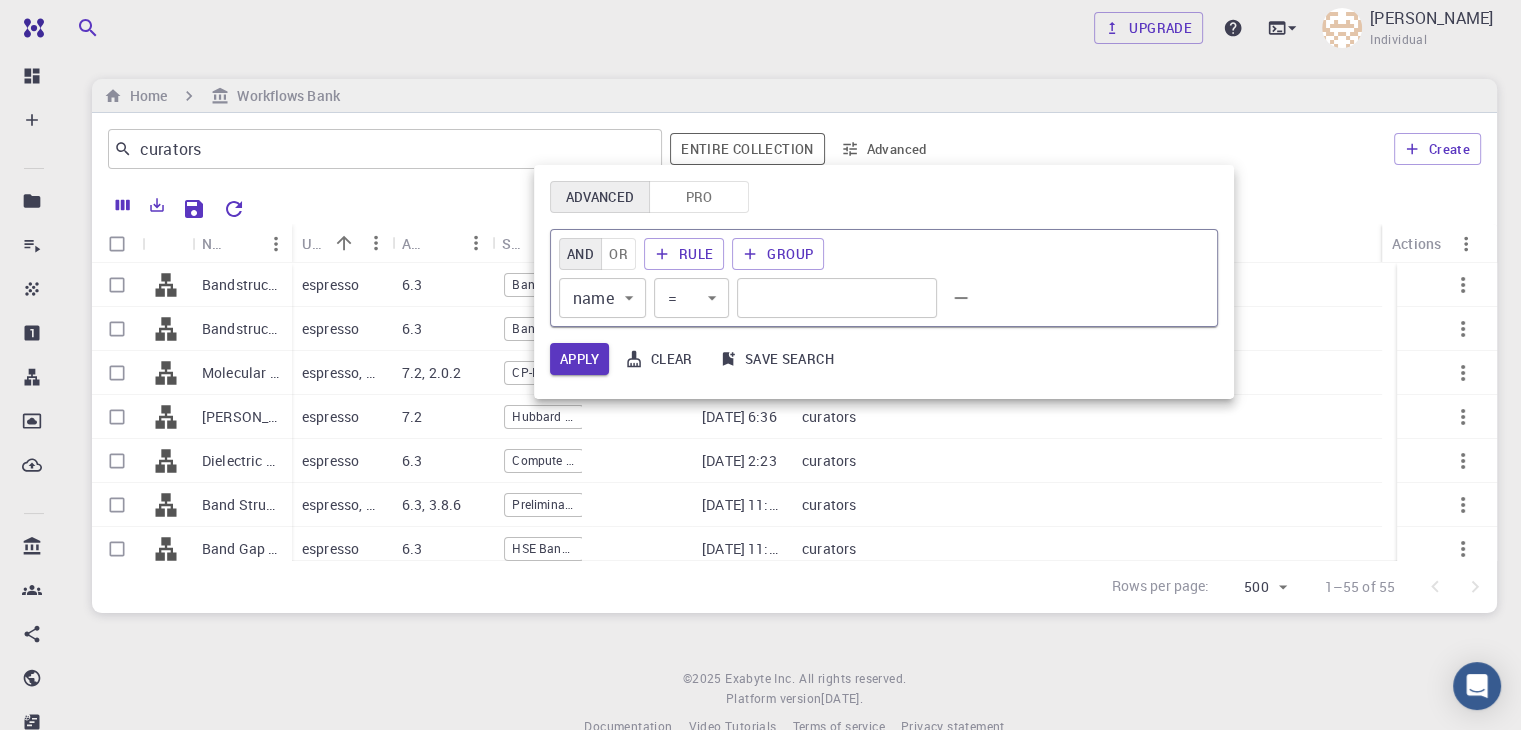 click on "Free Dashboard Create New Job New Material Create Material Upload File Import from Bank Import from 3rd Party New Workflow New Project Projects Jobs Materials Properties Workflows Dropbox External Uploads Bank Materials Workflows Accounts Shared with me Shared publicly Shared externally Documentation Contact Support Compute load: Low Upgrade Mohammad H. Amirkhani Individual Home Workflows Bank curators ​ Entire collection Advanced Create Name Used application Application Version Subworkflows Tags Created Account Actions Bandstructure with SOC - QE Bandstructure with spin magnetism - QE Molecular Dynamics - DeePMD Hubbard U - HP Dielectric Function Band Structure - HSE Band Gap + DoS - HSE Valence Band Offset (2D) Full Frequency GW Band Structure + Band Gap Plasmon-Pole GW Band Structure + Band Gap espresso 6.3 Bandstructure with SOC 09-20-2024 6:12 curators espresso 6.3 Bandstructure with spin magnetism 09-20-2024 6:12 curators espresso, deepmd 7.2, 2.0.2 CP-MD  DeePMD 02-16-2024 6:39" at bounding box center [760, 384] 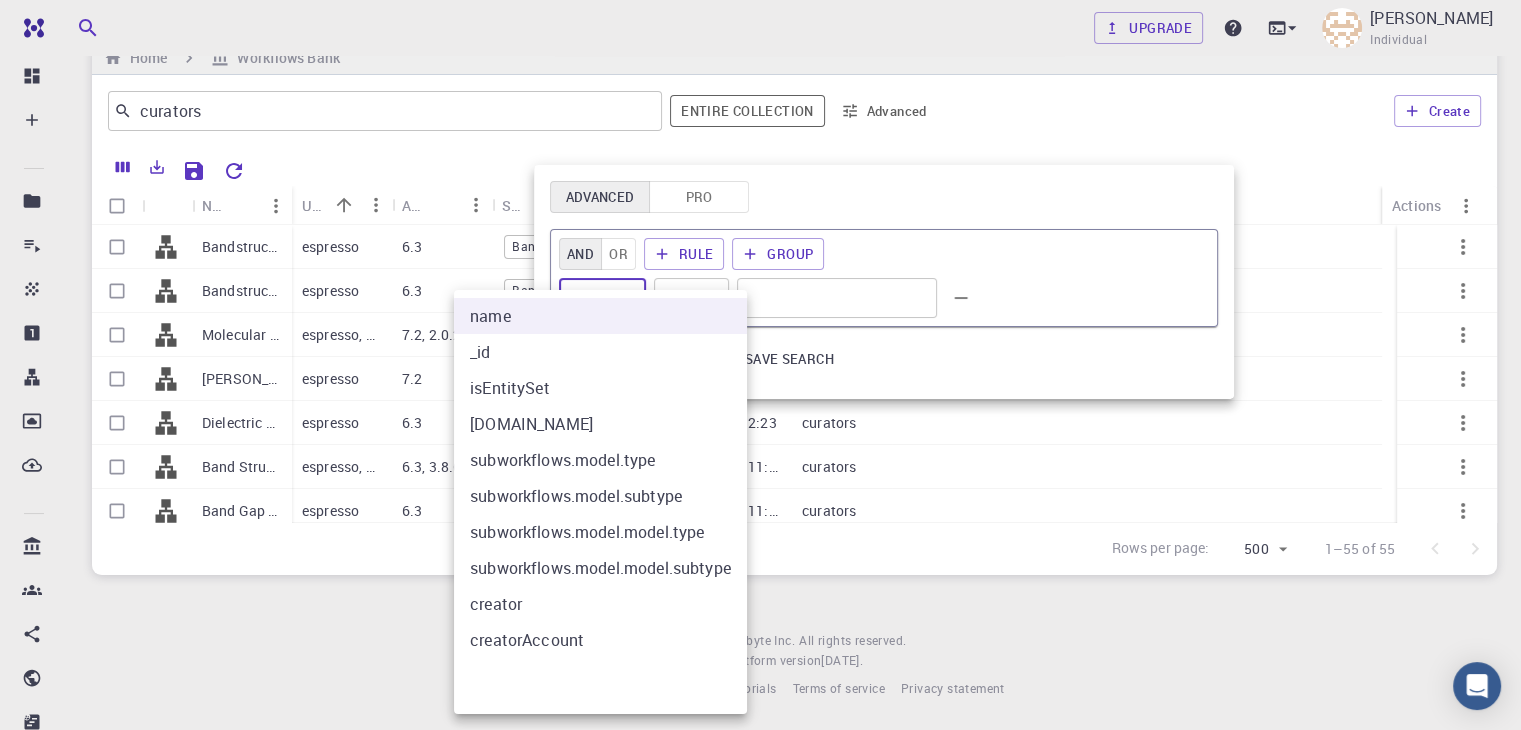 scroll, scrollTop: 39, scrollLeft: 0, axis: vertical 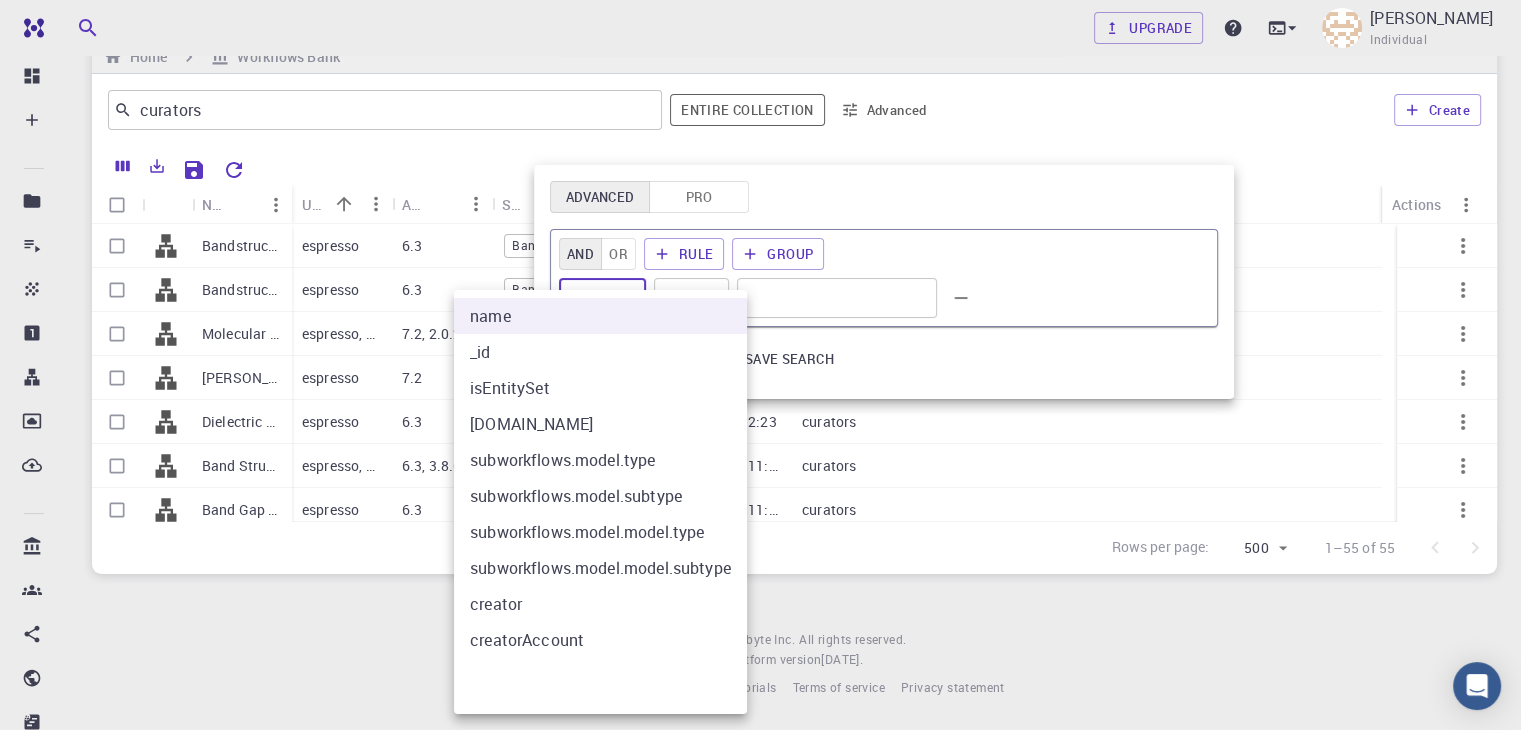 click at bounding box center (760, 365) 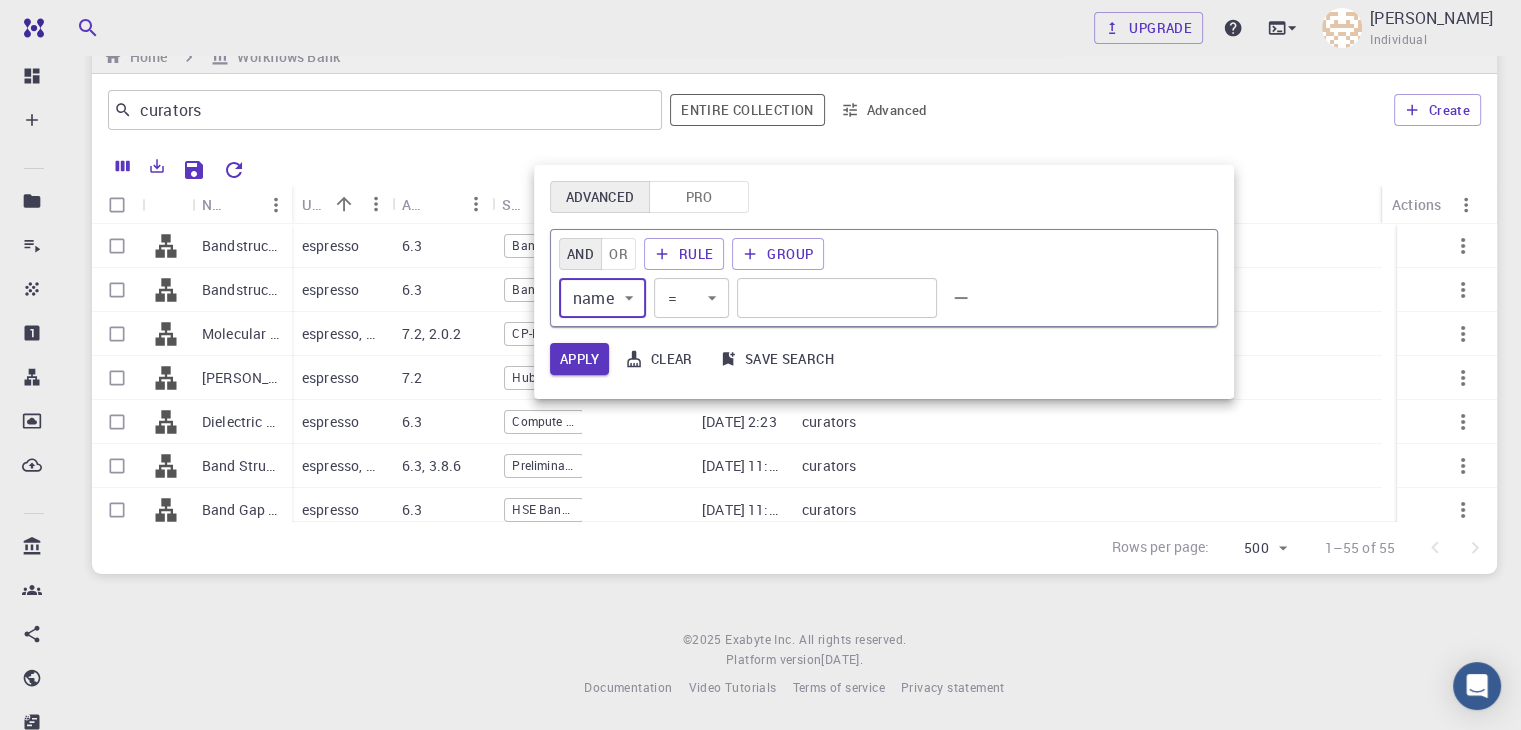 click on "Free Dashboard Create New Job New Material Create Material Upload File Import from Bank Import from 3rd Party New Workflow New Project Projects Jobs Materials Properties Workflows Dropbox External Uploads Bank Materials Workflows Accounts Shared with me Shared publicly Shared externally Documentation Contact Support Compute load: Low Upgrade Mohammad H. Amirkhani Individual Home Workflows Bank curators ​ Entire collection Advanced Create Name Used application Application Version Subworkflows Tags Created Account Actions Bandstructure with SOC - QE Bandstructure with spin magnetism - QE Molecular Dynamics - DeePMD Hubbard U - HP Dielectric Function Band Structure - HSE Band Gap + DoS - HSE Valence Band Offset (2D) Full Frequency GW Band Structure + Band Gap Plasmon-Pole GW Band Structure + Band Gap espresso 6.3 Bandstructure with SOC 09-20-2024 6:12 curators espresso 6.3 Bandstructure with spin magnetism 09-20-2024 6:12 curators espresso, deepmd 7.2, 2.0.2 CP-MD  DeePMD 02-16-2024 6:39" at bounding box center [760, 345] 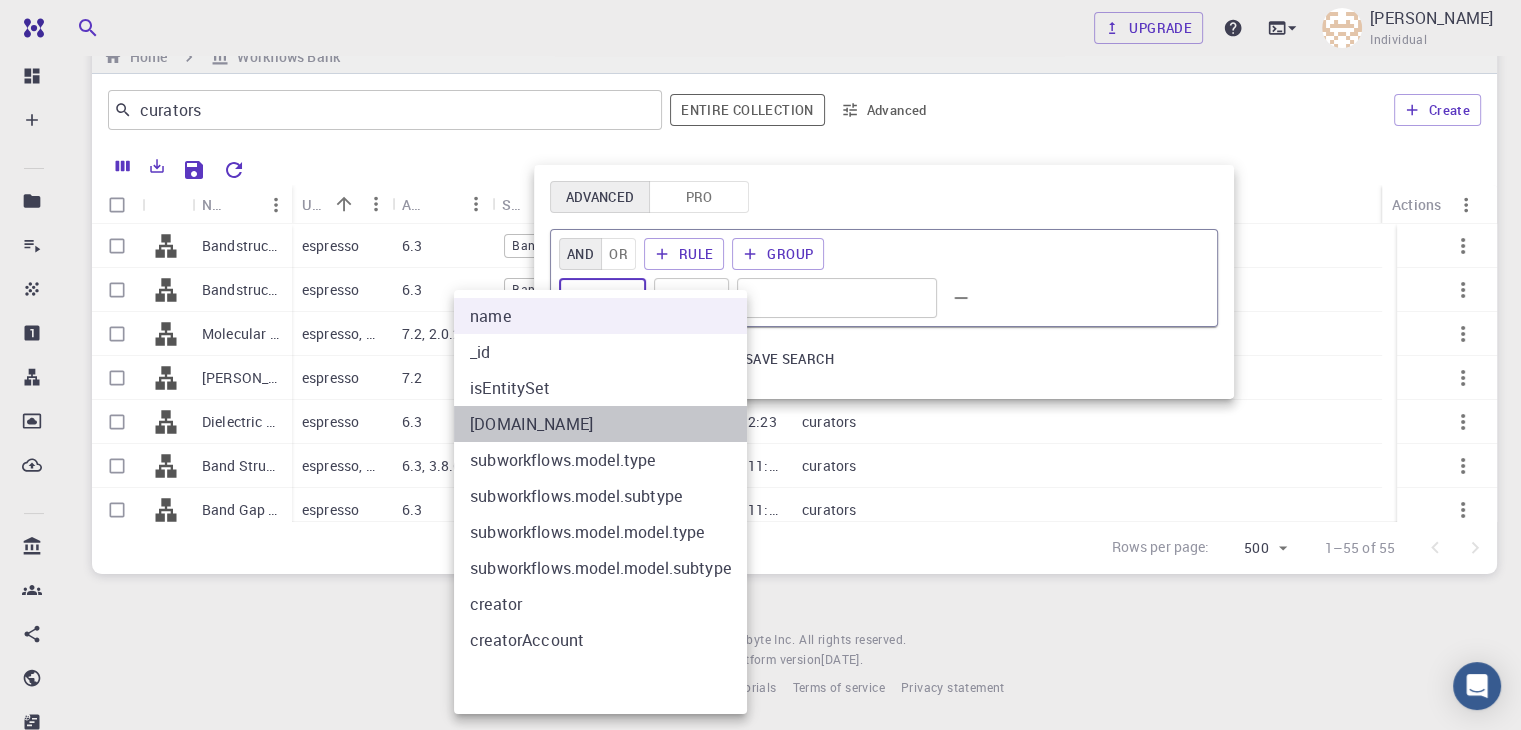 click on "subworkflows.application.name" at bounding box center [600, 424] 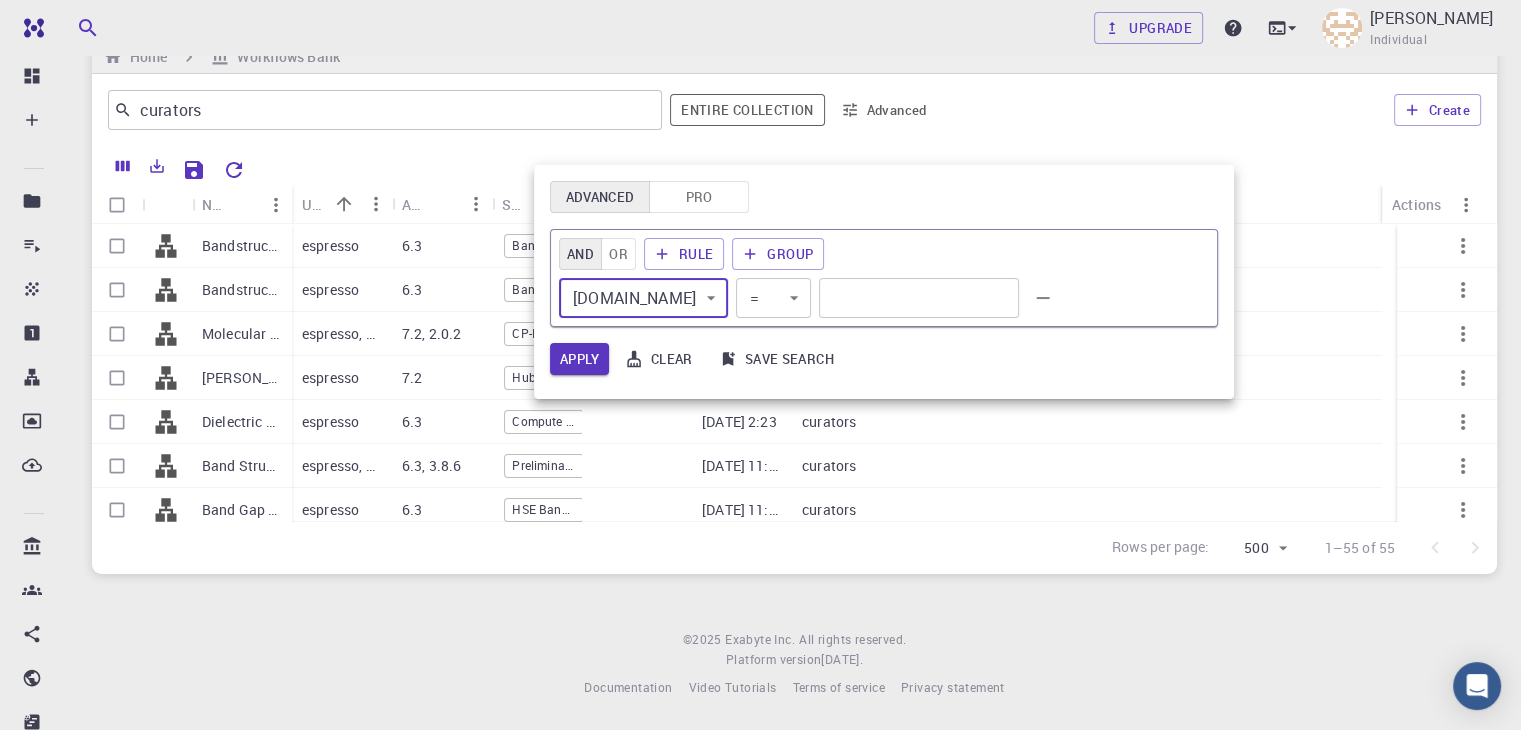 click on "Free Dashboard Create New Job New Material Create Material Upload File Import from Bank Import from 3rd Party New Workflow New Project Projects Jobs Materials Properties Workflows Dropbox External Uploads Bank Materials Workflows Accounts Shared with me Shared publicly Shared externally Documentation Contact Support Compute load: Low Upgrade Mohammad H. Amirkhani Individual Home Workflows Bank curators ​ Entire collection Advanced Create Name Used application Application Version Subworkflows Tags Created Account Actions Bandstructure with SOC - QE Bandstructure with spin magnetism - QE Molecular Dynamics - DeePMD Hubbard U - HP Dielectric Function Band Structure - HSE Band Gap + DoS - HSE Valence Band Offset (2D) Full Frequency GW Band Structure + Band Gap Plasmon-Pole GW Band Structure + Band Gap espresso 6.3 Bandstructure with SOC 09-20-2024 6:12 curators espresso 6.3 Bandstructure with spin magnetism 09-20-2024 6:12 curators espresso, deepmd 7.2, 2.0.2 CP-MD  DeePMD 02-16-2024 6:39" at bounding box center [760, 345] 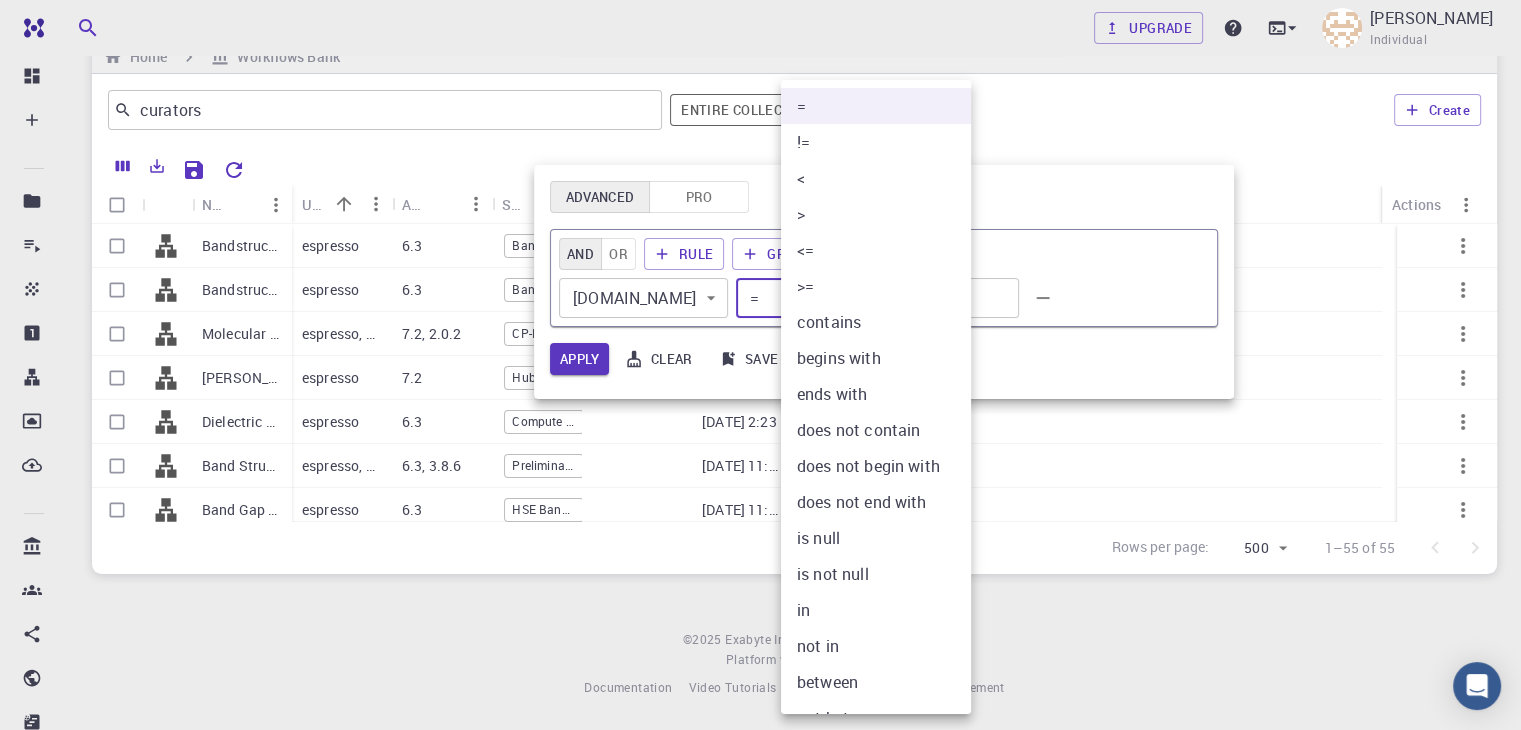 click at bounding box center (760, 365) 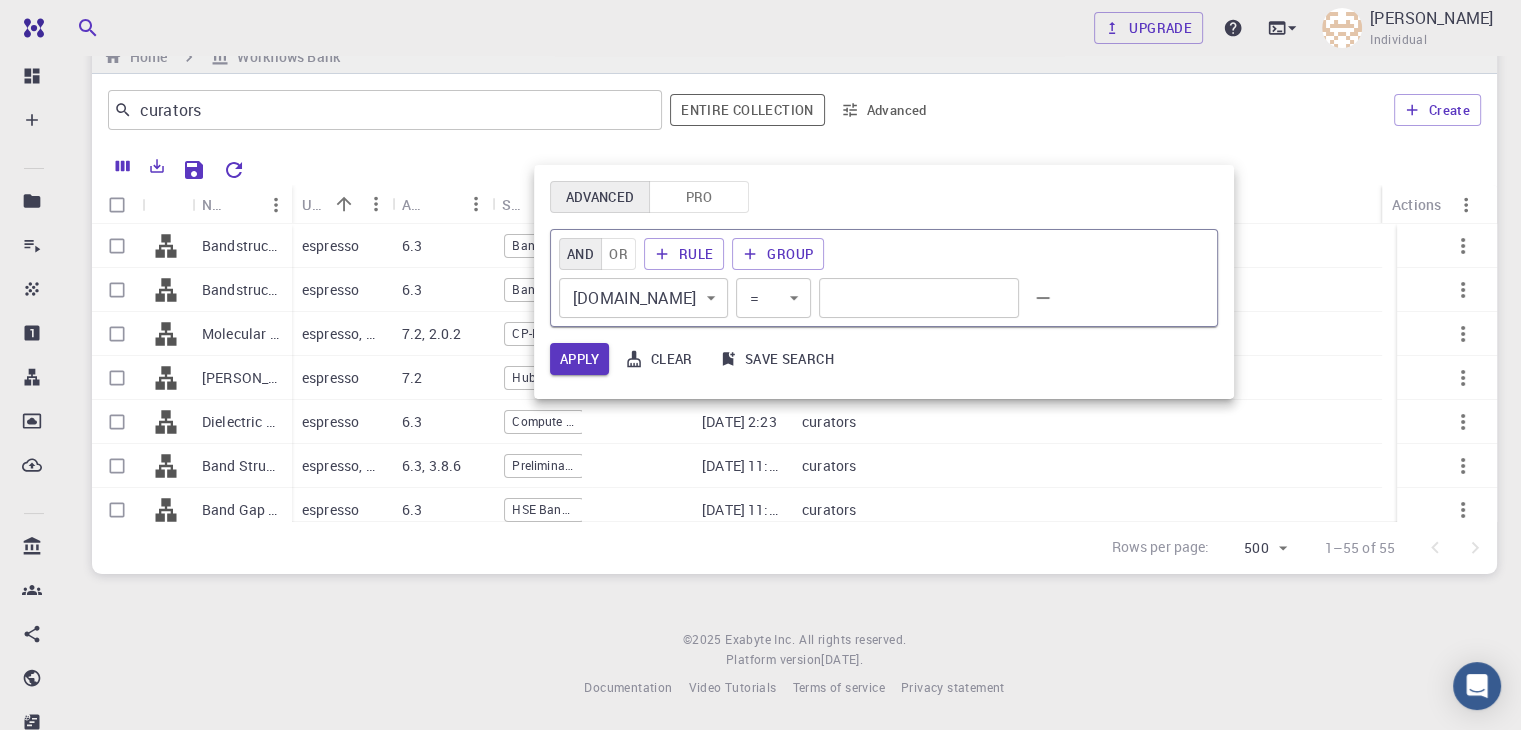 click at bounding box center [919, 298] 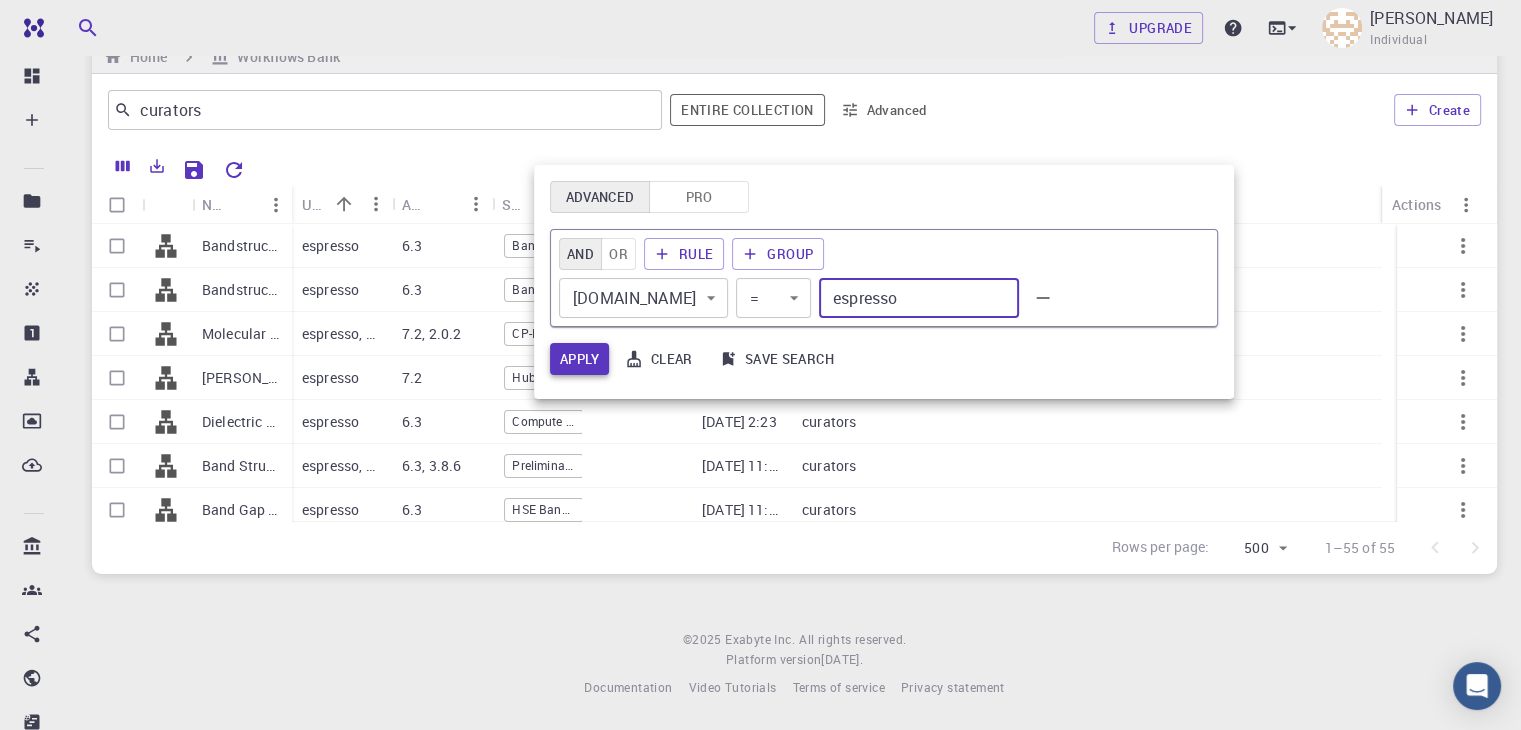 type on "espresso" 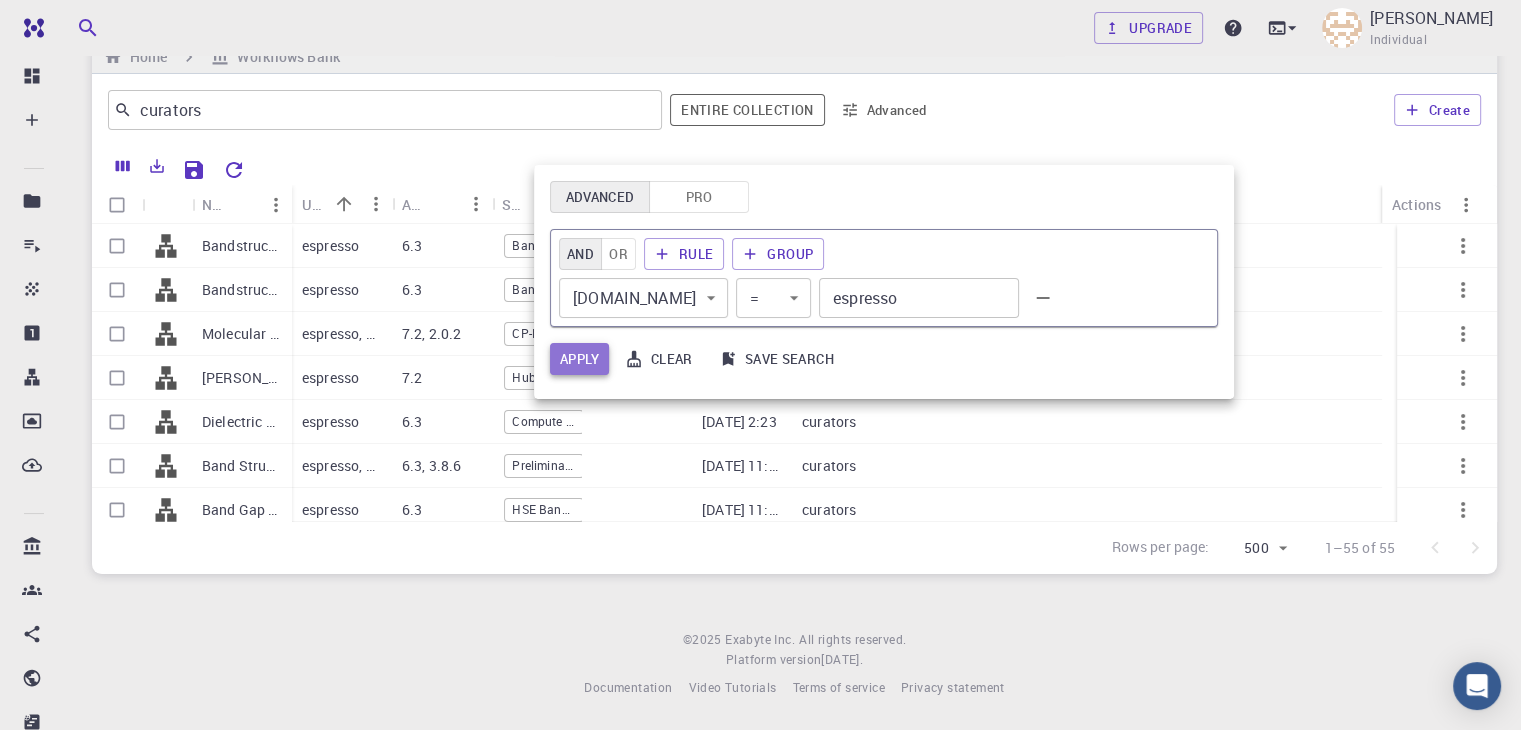 click on "Apply" at bounding box center (579, 359) 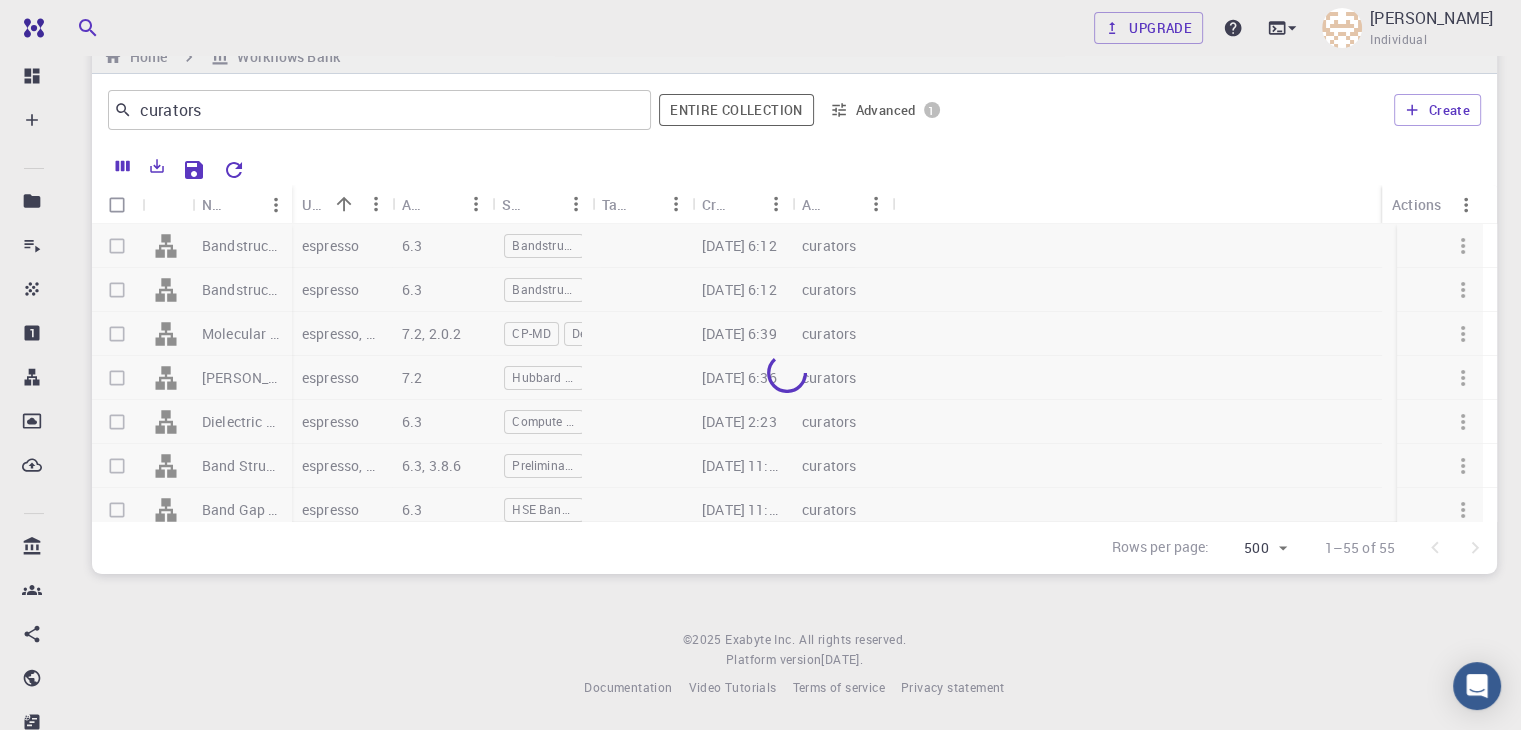 click on "Advanced Pro AND OR Rule Group subworkflows.application.name subworkflows.application.name ​ = = ​ espresso ​ Apply Clear Save search" 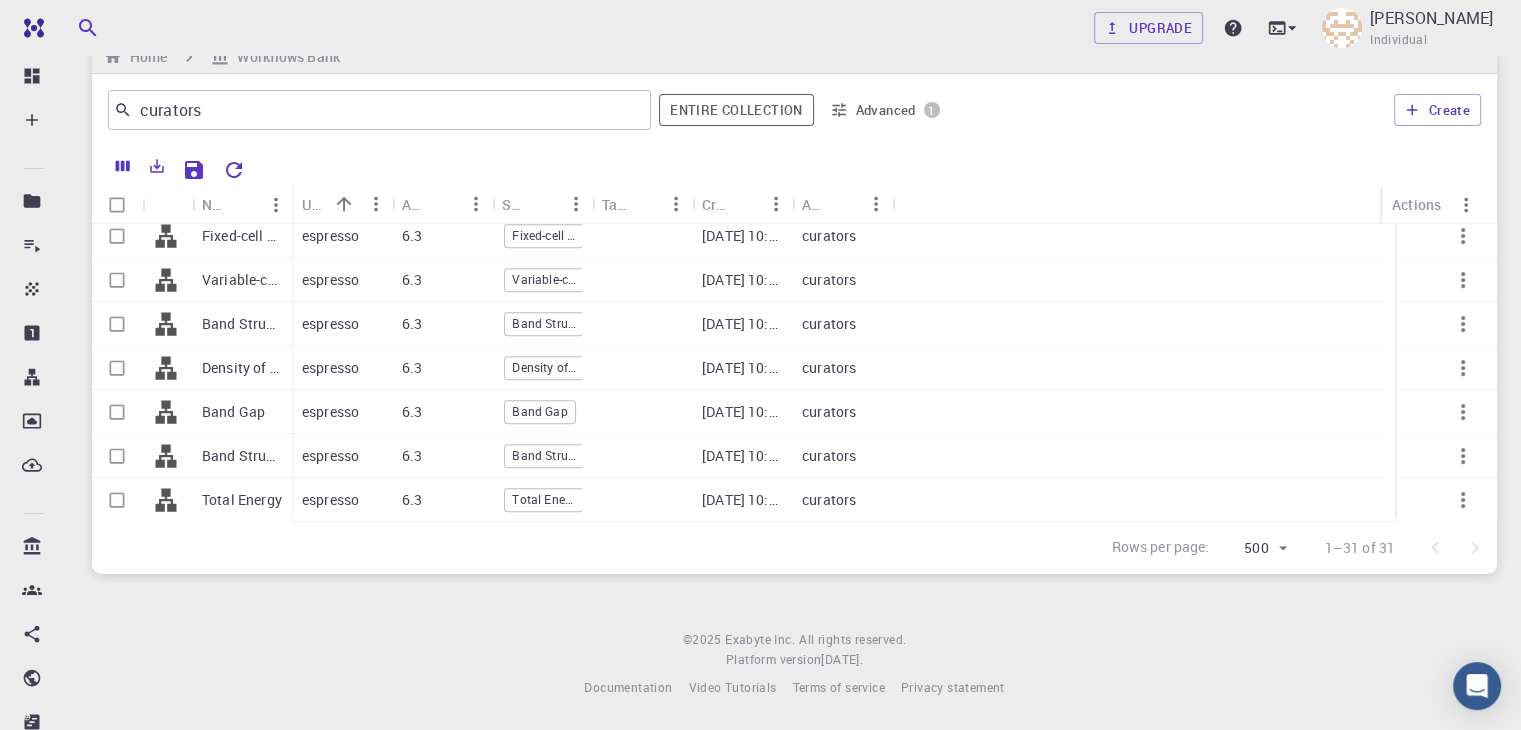 scroll, scrollTop: 0, scrollLeft: 0, axis: both 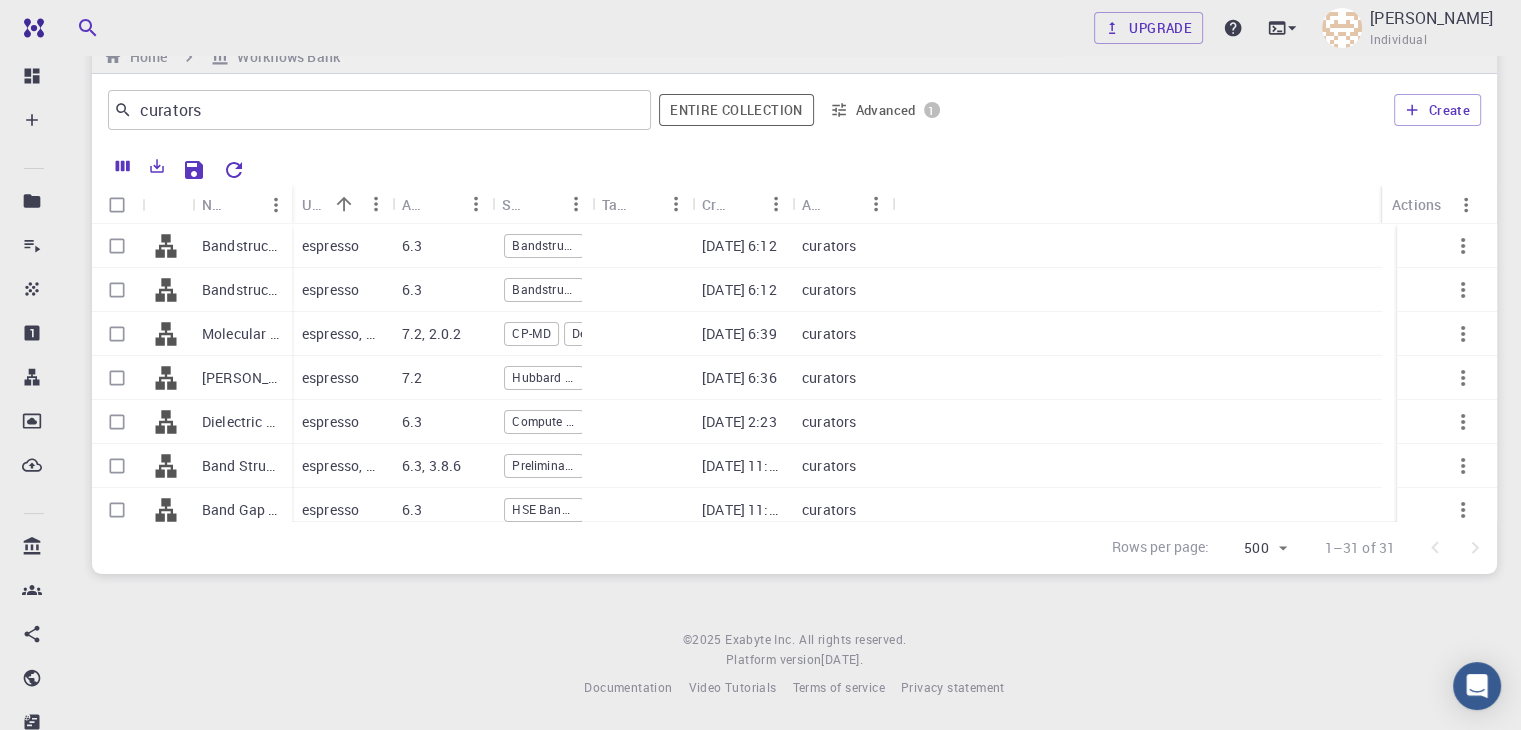 click on "Advanced 1" at bounding box center [885, 110] 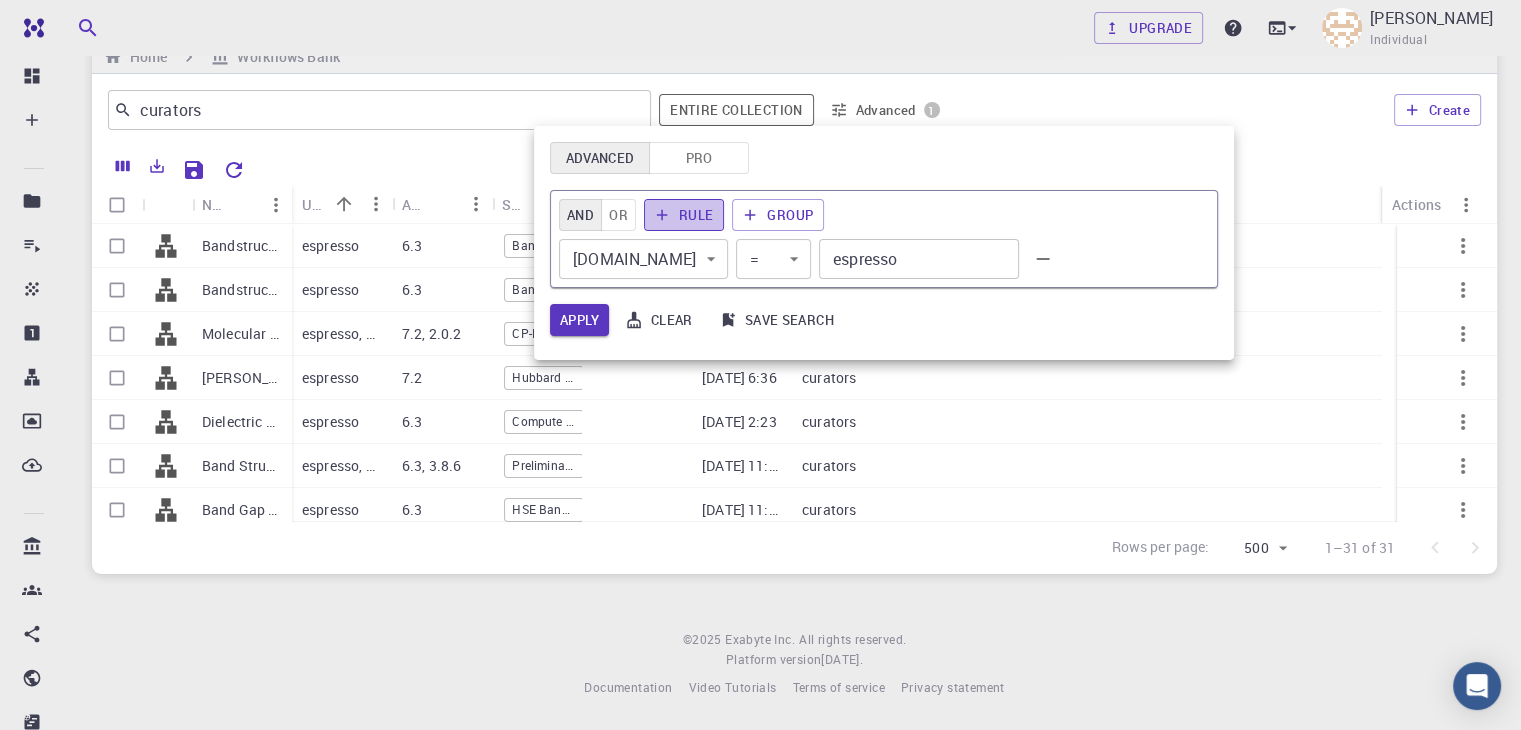 click 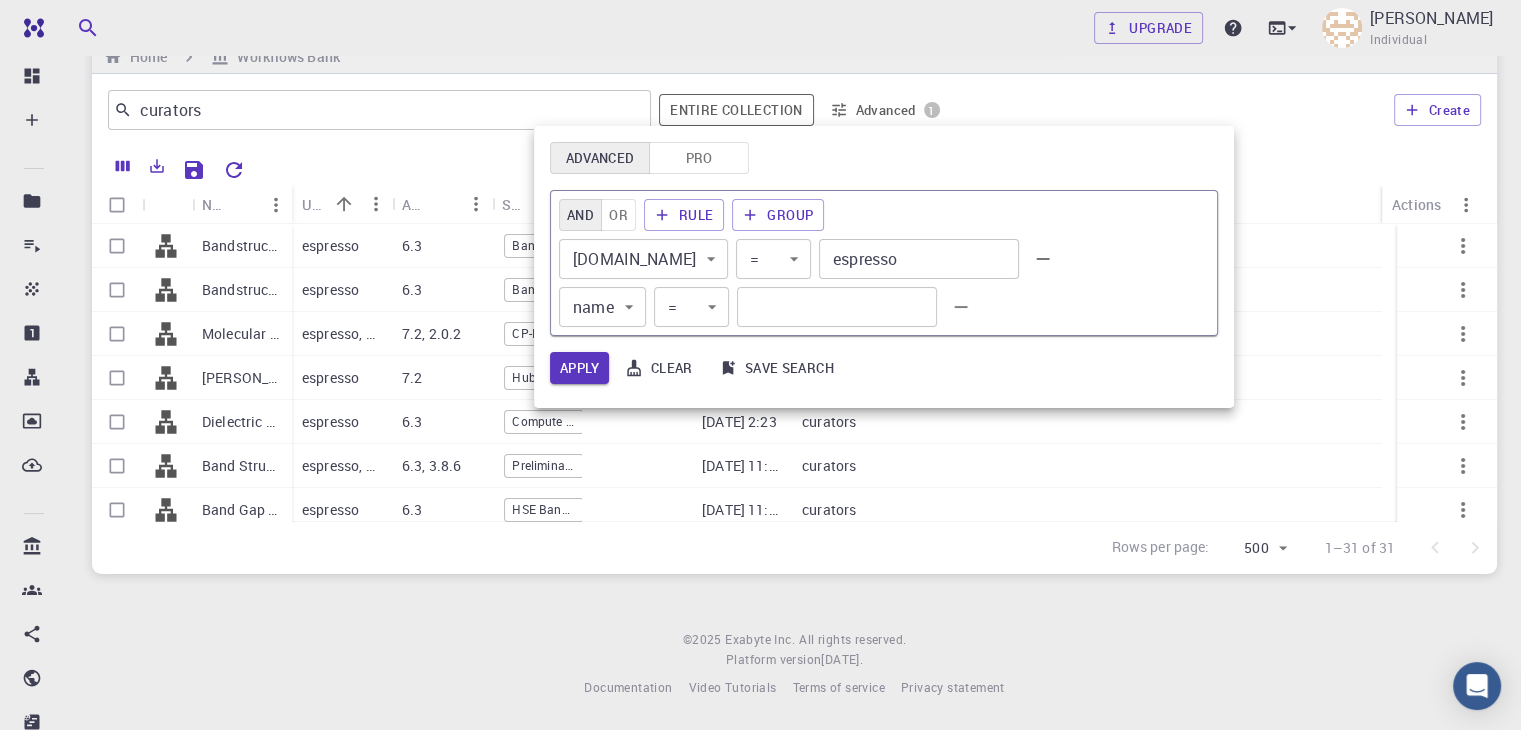 click at bounding box center [837, 307] 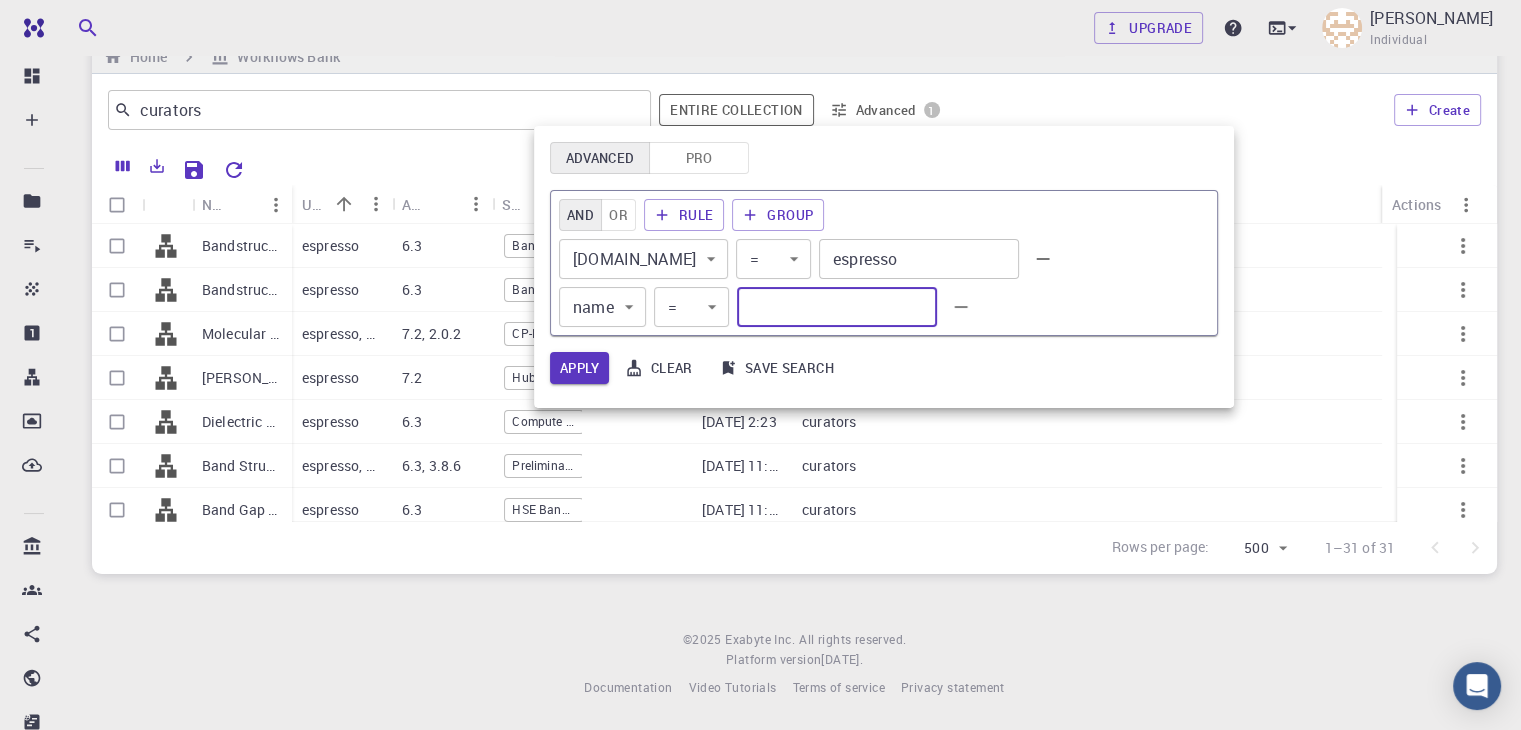 click on "Free Dashboard Create New Job New Material Create Material Upload File Import from Bank Import from 3rd Party New Workflow New Project Projects Jobs Materials Properties Workflows Dropbox External Uploads Bank Materials Workflows Accounts Shared with me Shared publicly Shared externally Documentation Contact Support Compute load: Low Upgrade Mohammad H. Amirkhani Individual Home Workflows Bank curators ​ Entire collection Advanced 1 Create Name Used application Application Version Subworkflows Tags Created Account Actions Bandstructure with SOC - QE Bandstructure with spin magnetism - QE Molecular Dynamics - DeePMD Hubbard U - HP Dielectric Function Band Structure - HSE Band Gap + DoS - HSE Valence Band Offset (2D) Full Frequency GW Band Structure + Band Gap Plasmon-Pole GW Band Structure + Band Gap espresso 6.3 Bandstructure with SOC 09-20-2024 6:12 curators espresso 6.3 Bandstructure with spin magnetism 09-20-2024 6:12 curators espresso, deepmd 7.2, 2.0.2 CP-MD  DeePMD 02-16-2024 6:39" at bounding box center (760, 345) 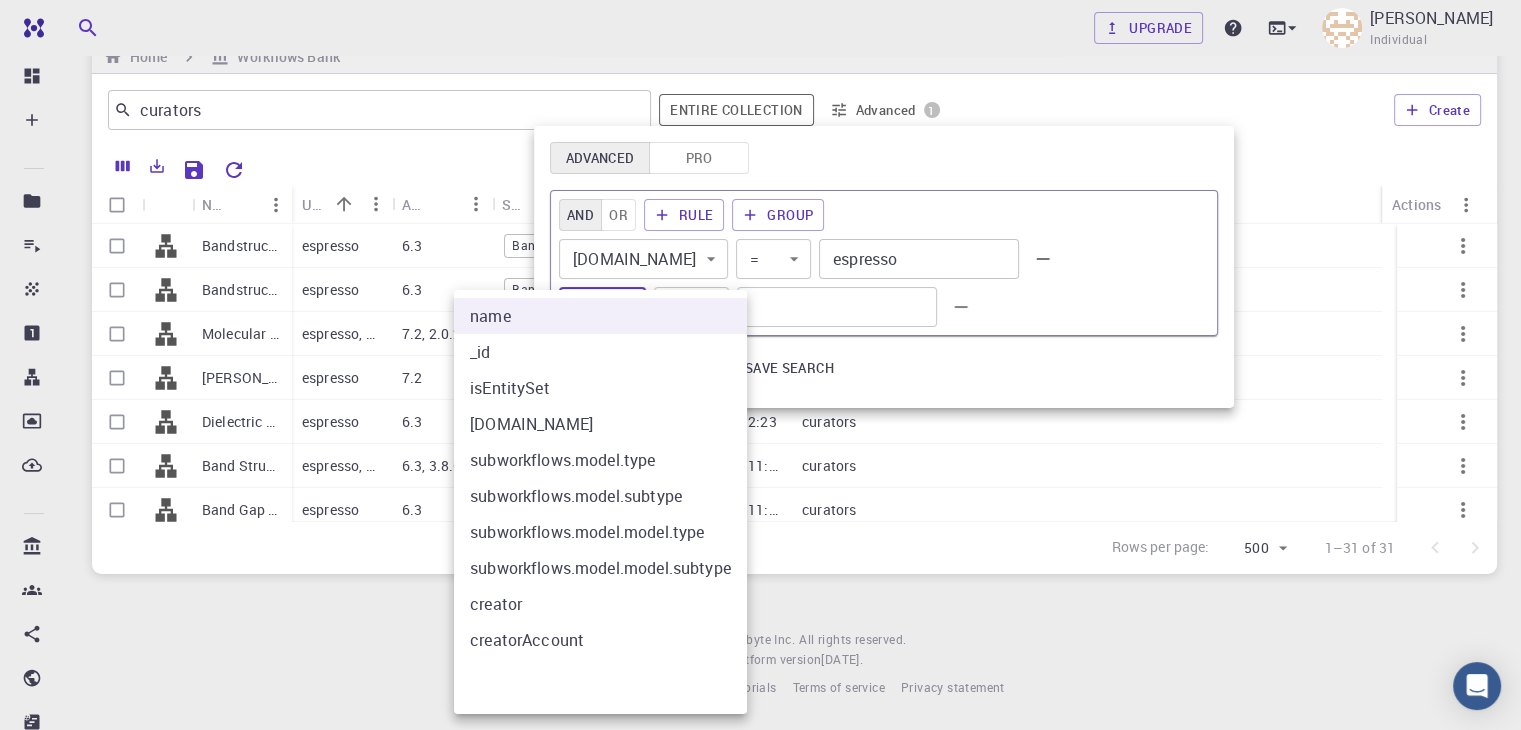 click at bounding box center (760, 365) 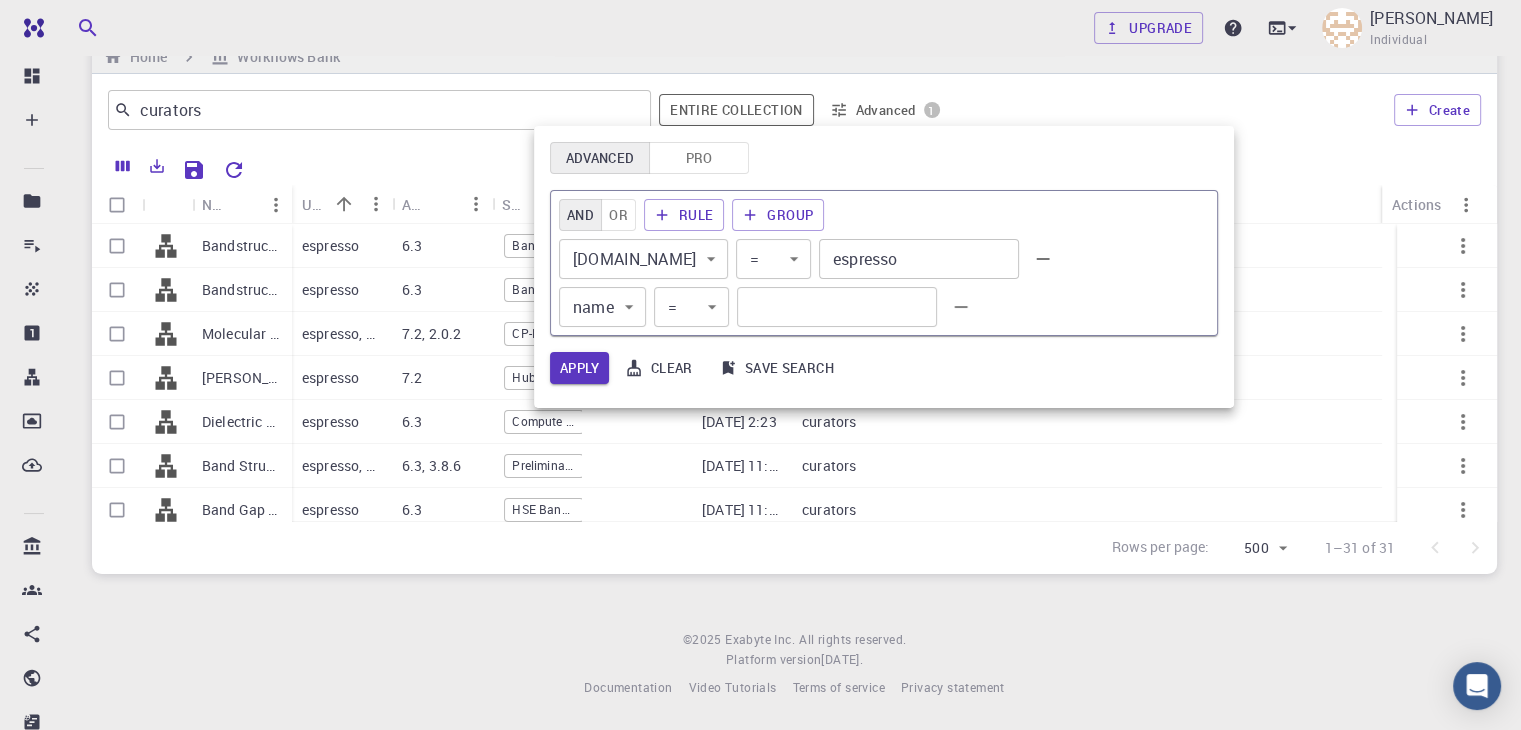 click on "name _id isEntitySet subworkflows.application.name subworkflows.model.type subworkflows.model.subtype subworkflows.model.model.type subworkflows.model.model.subtype creator creatorAccount" 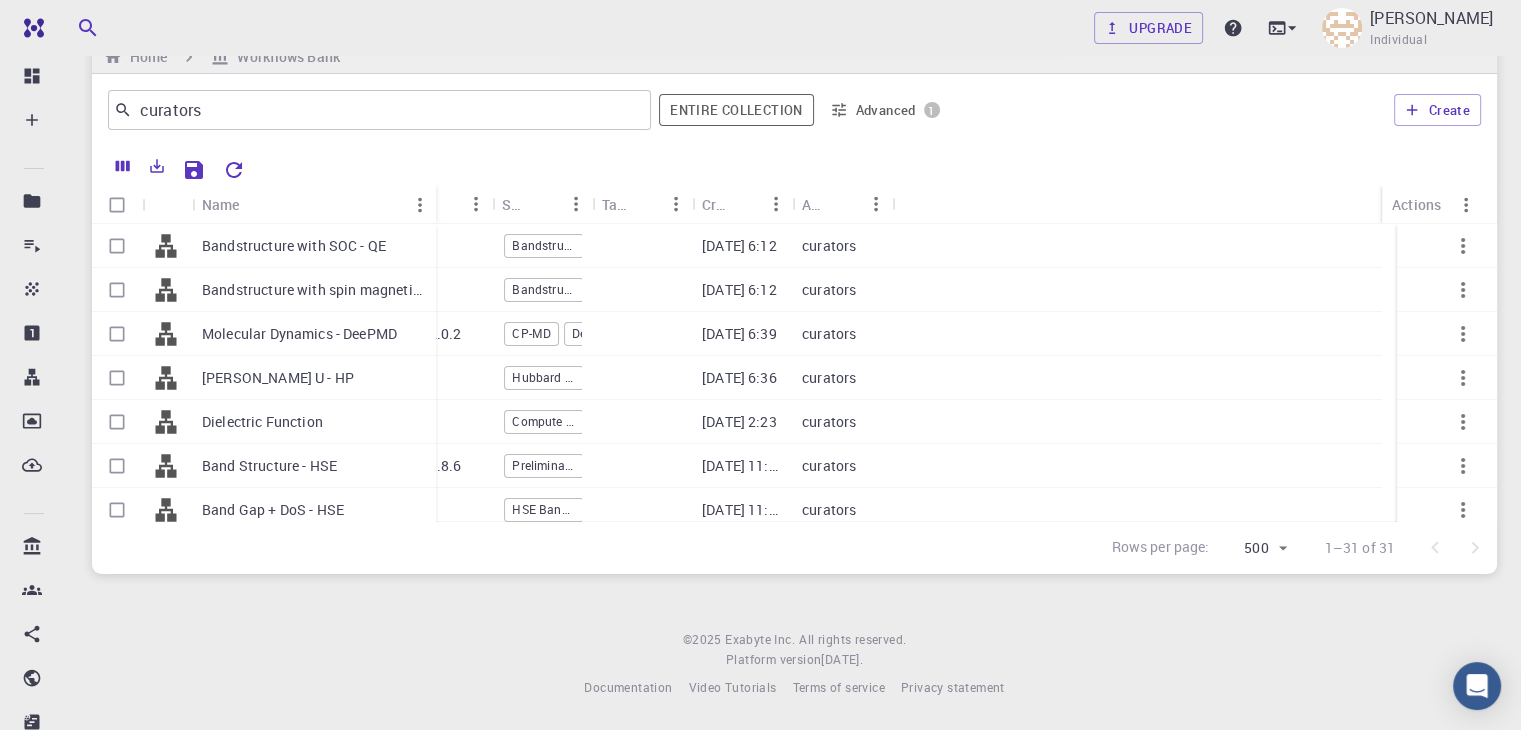 drag, startPoint x: 291, startPoint y: 193, endPoint x: 435, endPoint y: 205, distance: 144.49913 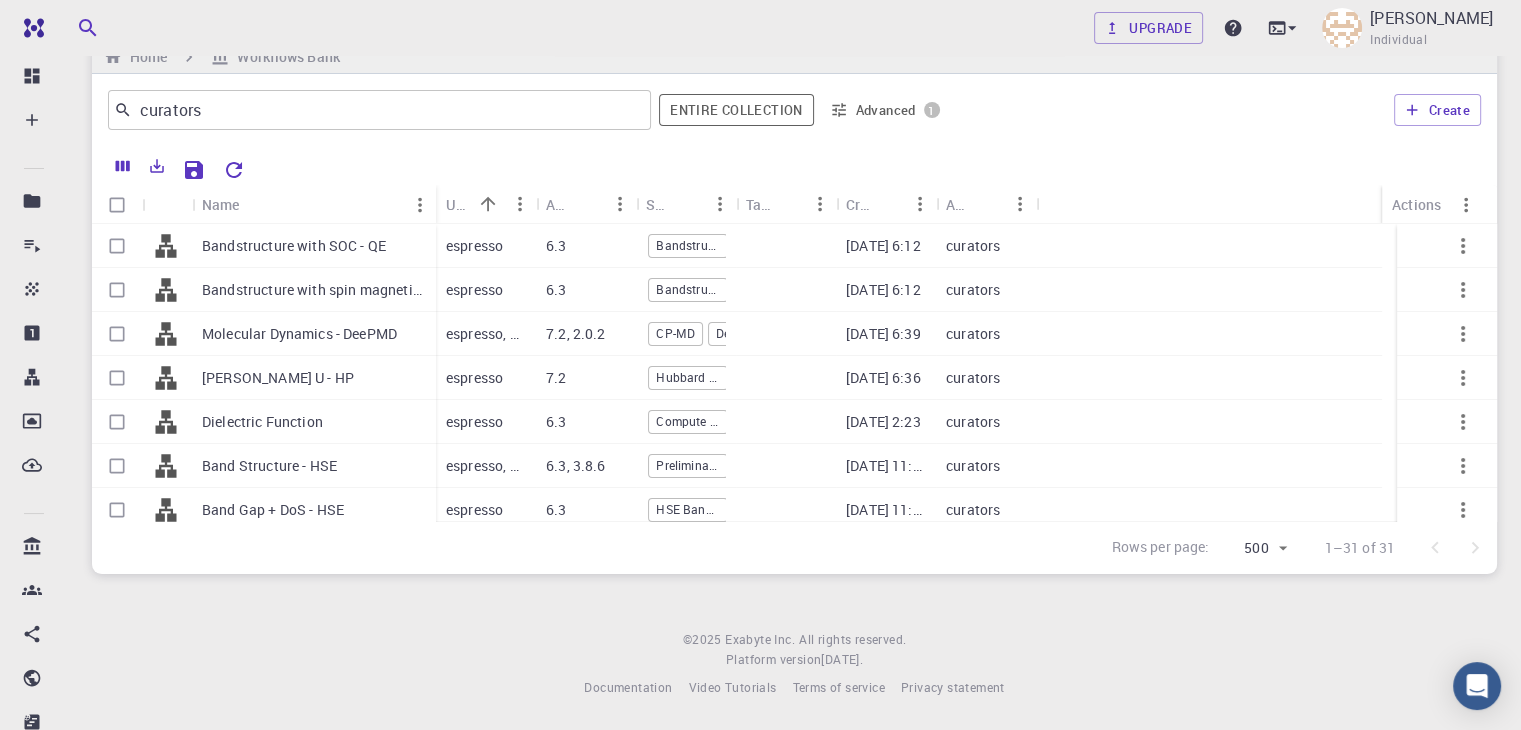 click on "Advanced 1" at bounding box center (885, 110) 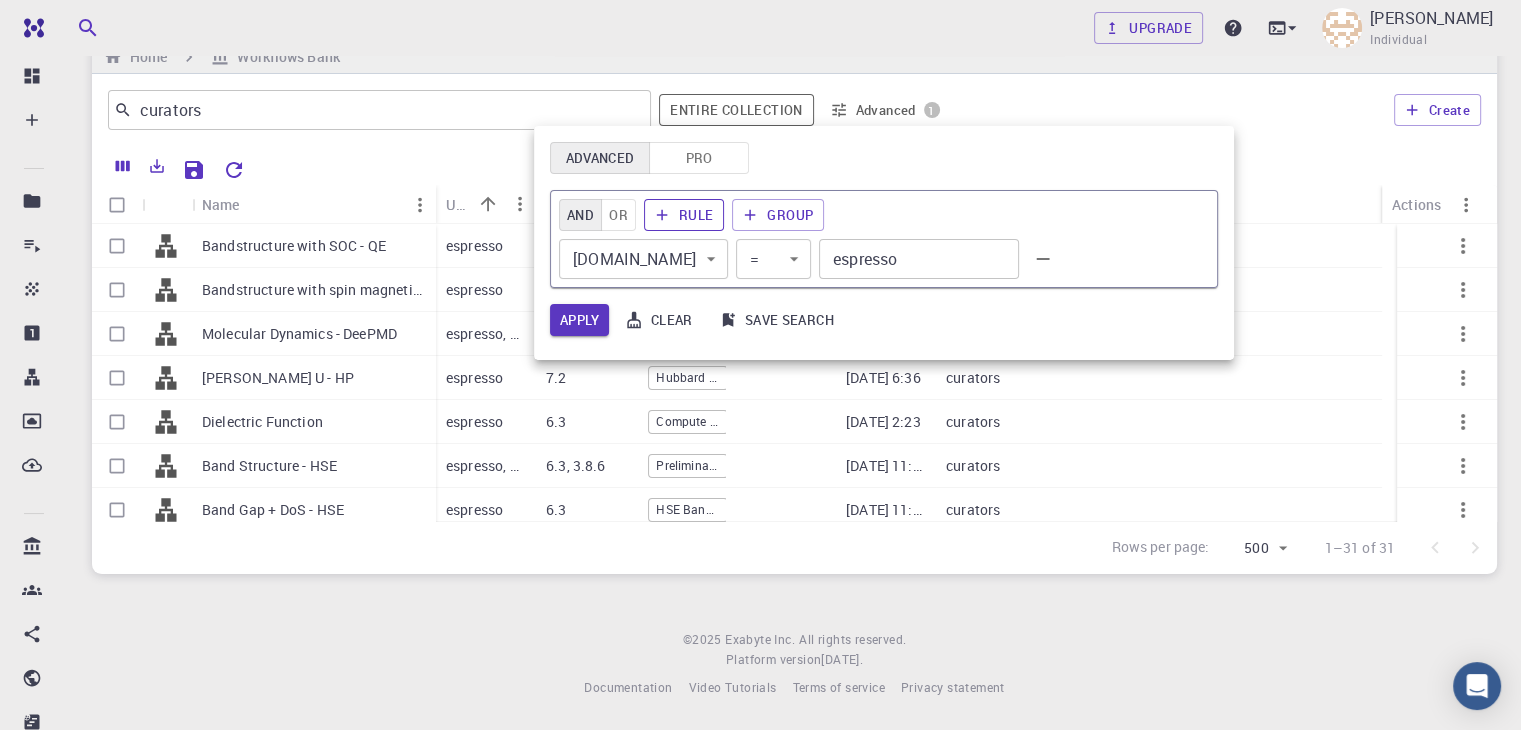 click on "Rule" at bounding box center [684, 215] 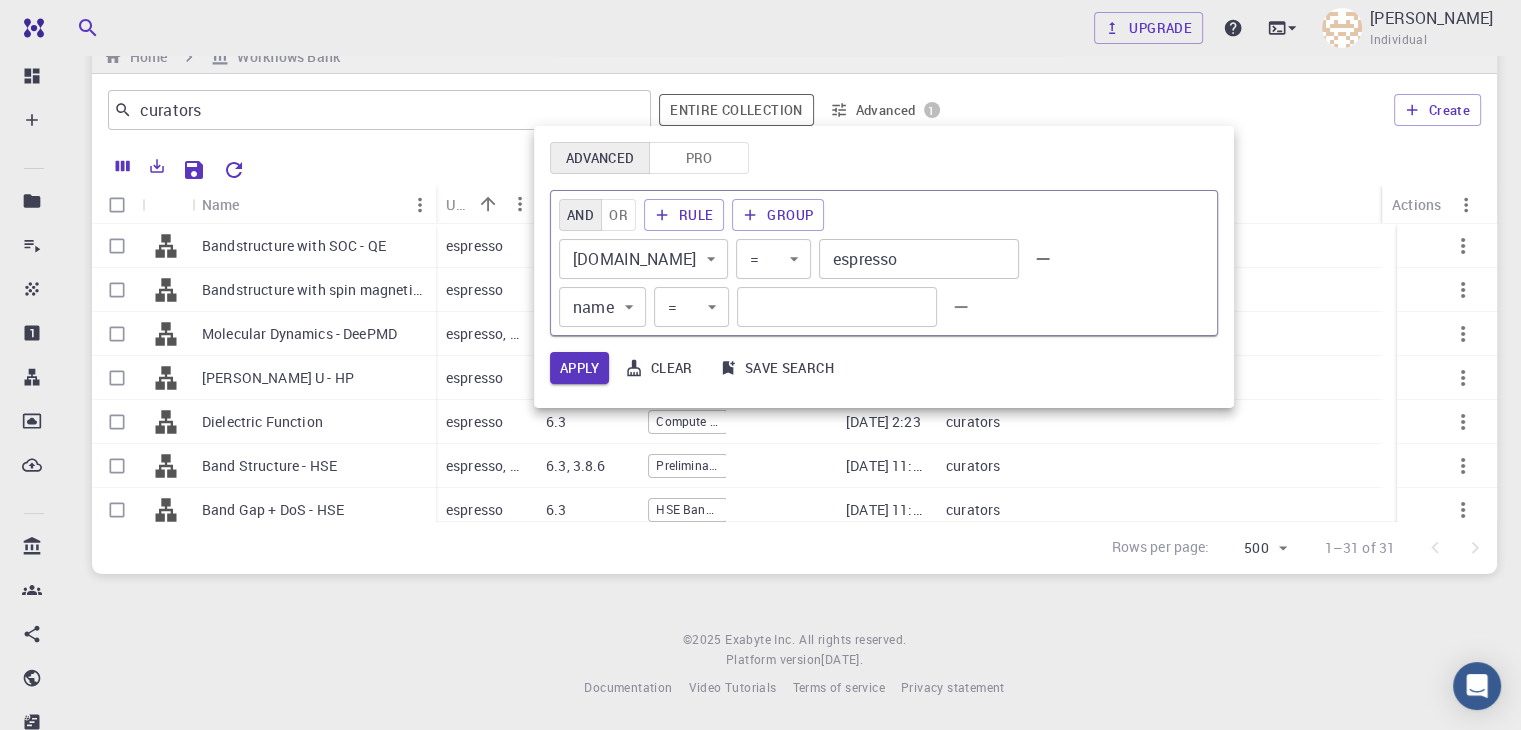 click on "Free Dashboard Create New Job New Material Create Material Upload File Import from Bank Import from 3rd Party New Workflow New Project Projects Jobs Materials Properties Workflows Dropbox External Uploads Bank Materials Workflows Accounts Shared with me Shared publicly Shared externally Documentation Contact Support Compute load: Low Upgrade Mohammad H. Amirkhani Individual Home Workflows Bank curators ​ Entire collection Advanced 1 Create Name Used application Application Version Subworkflows Tags Created Account Actions Bandstructure with SOC - QE Bandstructure with spin magnetism - QE Molecular Dynamics - DeePMD Hubbard U - HP Dielectric Function Band Structure - HSE Band Gap + DoS - HSE Valence Band Offset (2D) Full Frequency GW Band Structure + Band Gap Plasmon-Pole GW Band Structure + Band Gap espresso 6.3 Bandstructure with SOC 09-20-2024 6:12 curators espresso 6.3 Bandstructure with spin magnetism 09-20-2024 6:12 curators espresso, deepmd 7.2, 2.0.2 CP-MD  DeePMD 02-16-2024 6:39" at bounding box center (760, 345) 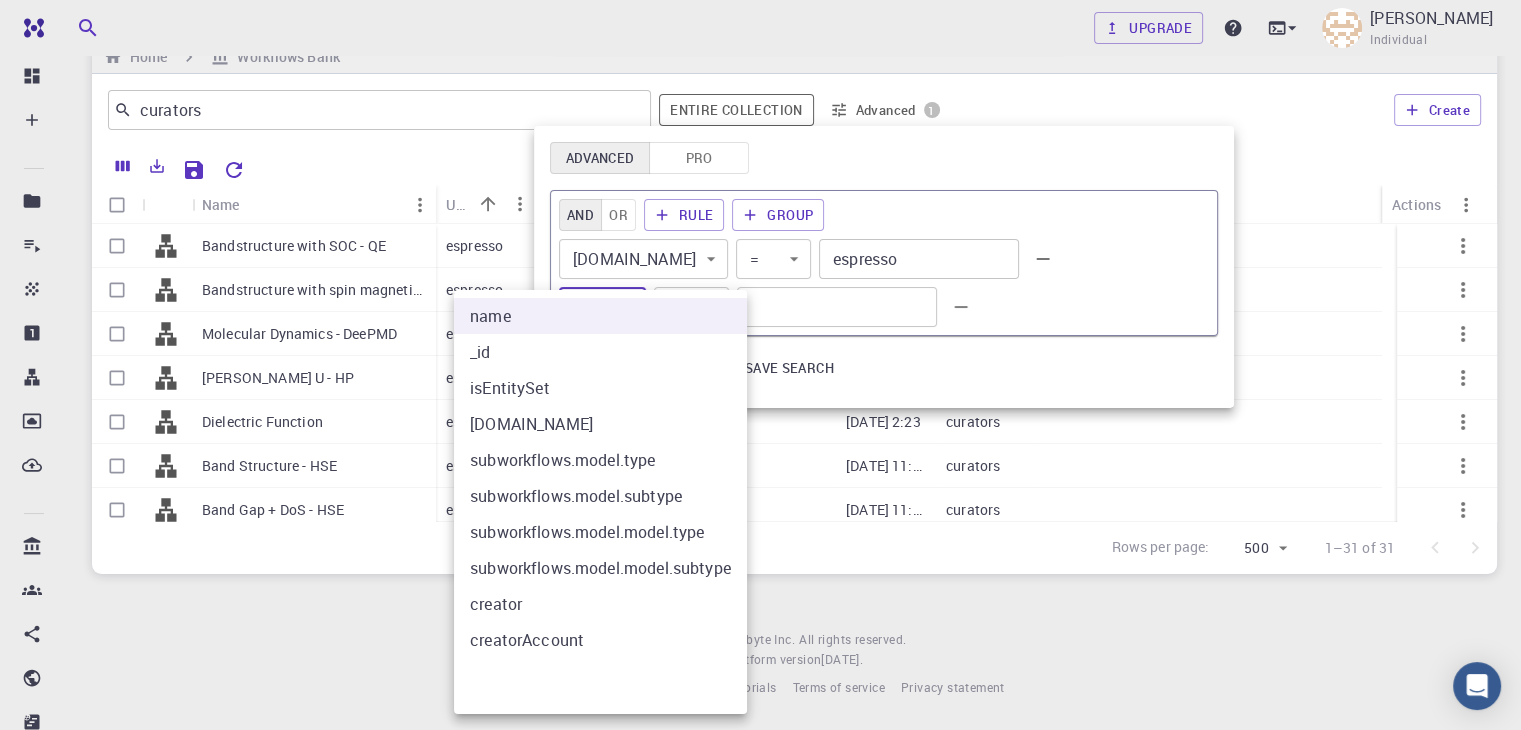 click on "subworkflows.model.type" at bounding box center [600, 460] 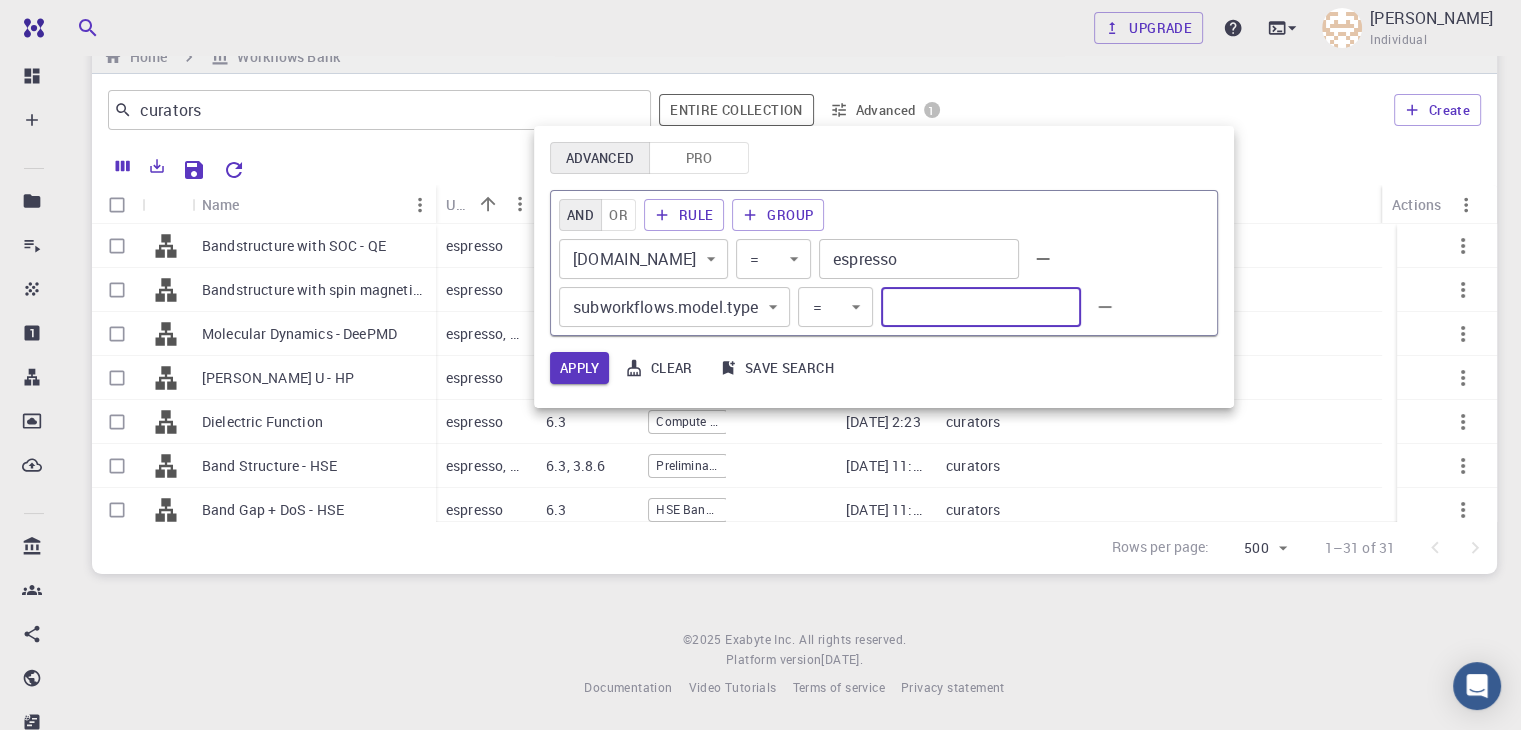 click at bounding box center [981, 307] 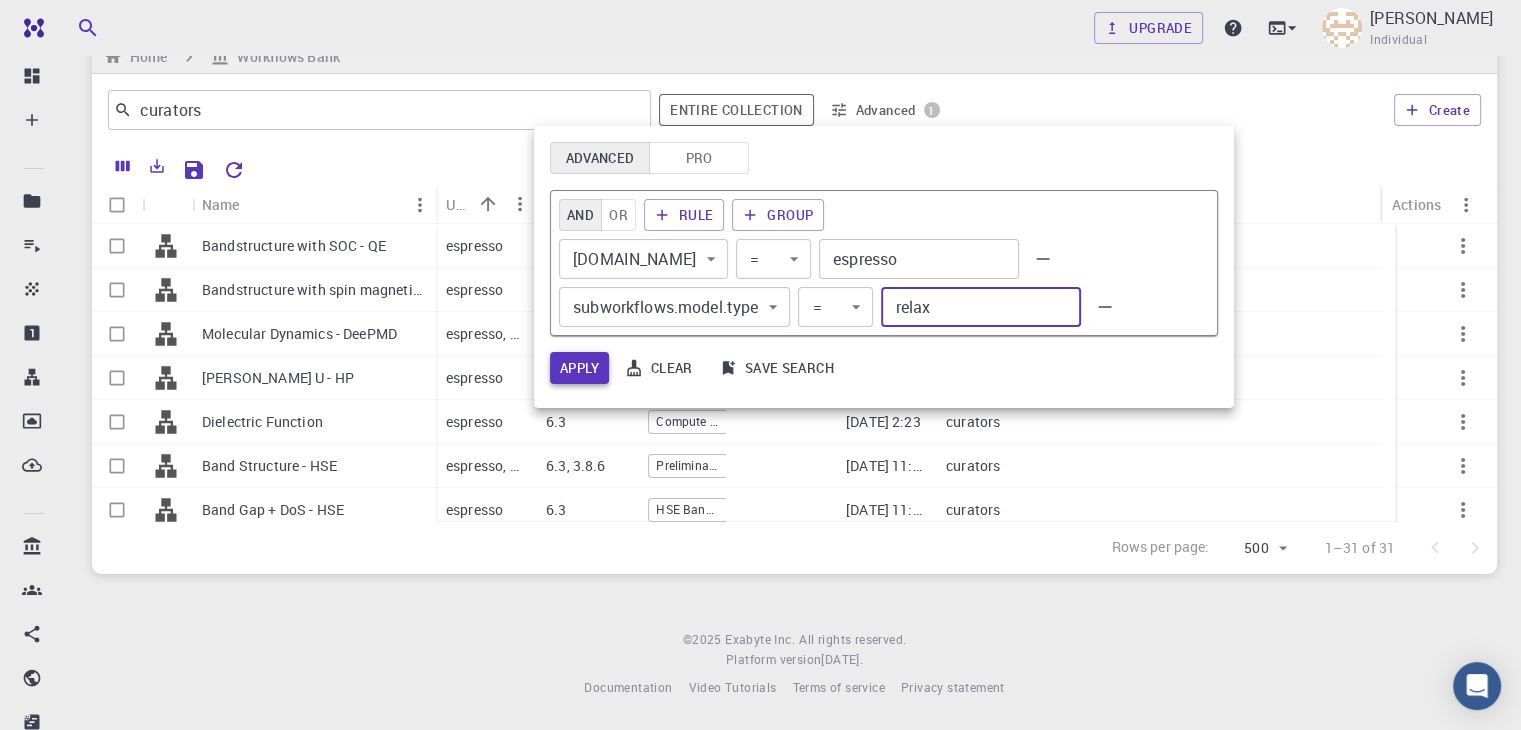type on "relax" 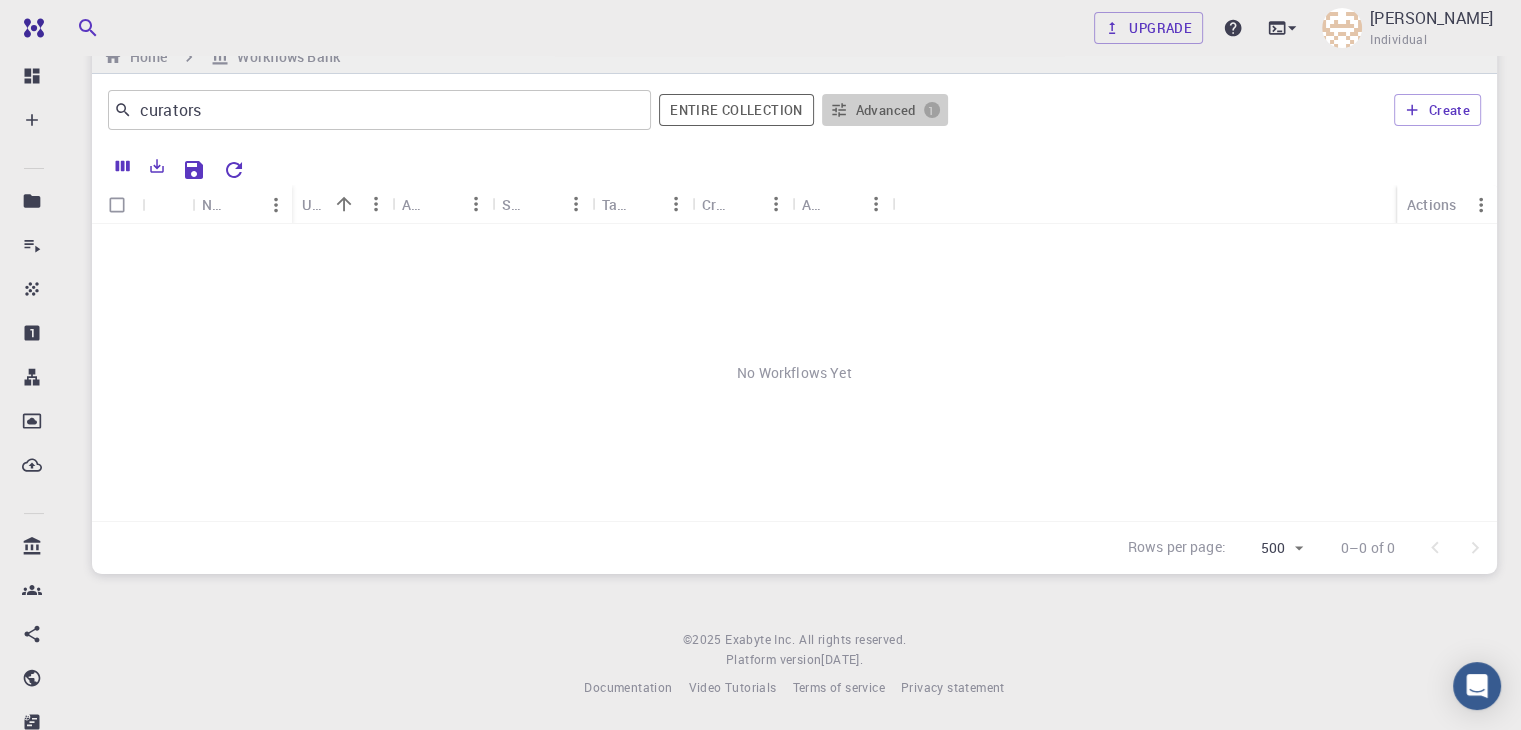 click on "Advanced 1" at bounding box center (885, 110) 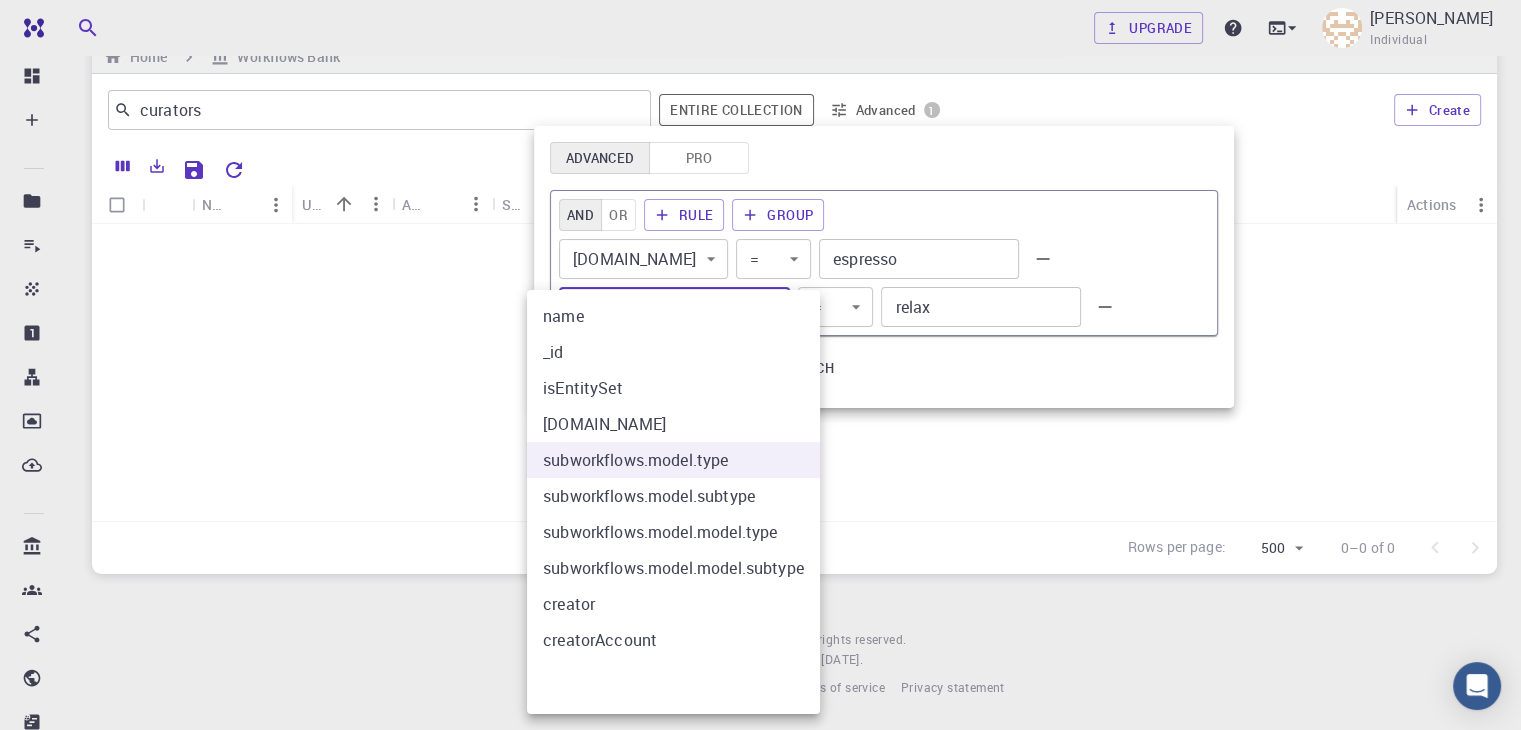 click on "Free Dashboard Create New Job New Material Create Material Upload File Import from Bank Import from 3rd Party New Workflow New Project Projects Jobs Materials Properties Workflows Dropbox External Uploads Bank Materials Workflows Accounts Shared with me Shared publicly Shared externally Documentation Contact Support Compute load: Low Upgrade Mohammad H. Amirkhani Individual Home Workflows Bank curators ​ Entire collection Advanced 1 Create Name Used application Application Version Subworkflows Tags Created Account Actions No Workflows Yet Rows per page: 500 500 0–0 of 0 ©  2025   Exabyte Inc.   All rights reserved. Platform version  2025.6.26 . Documentation Video Tutorials Terms of service Privacy statement
Advanced Pro AND OR Rule Group subworkflows.application.name subworkflows.application.name ​ = = ​ espresso ​ subworkflows.model.type subworkflows.model.type ​ = = ​ relax ​ Apply Clear Save search name _id isEntitySet subworkflows.application.name creator" at bounding box center (760, 345) 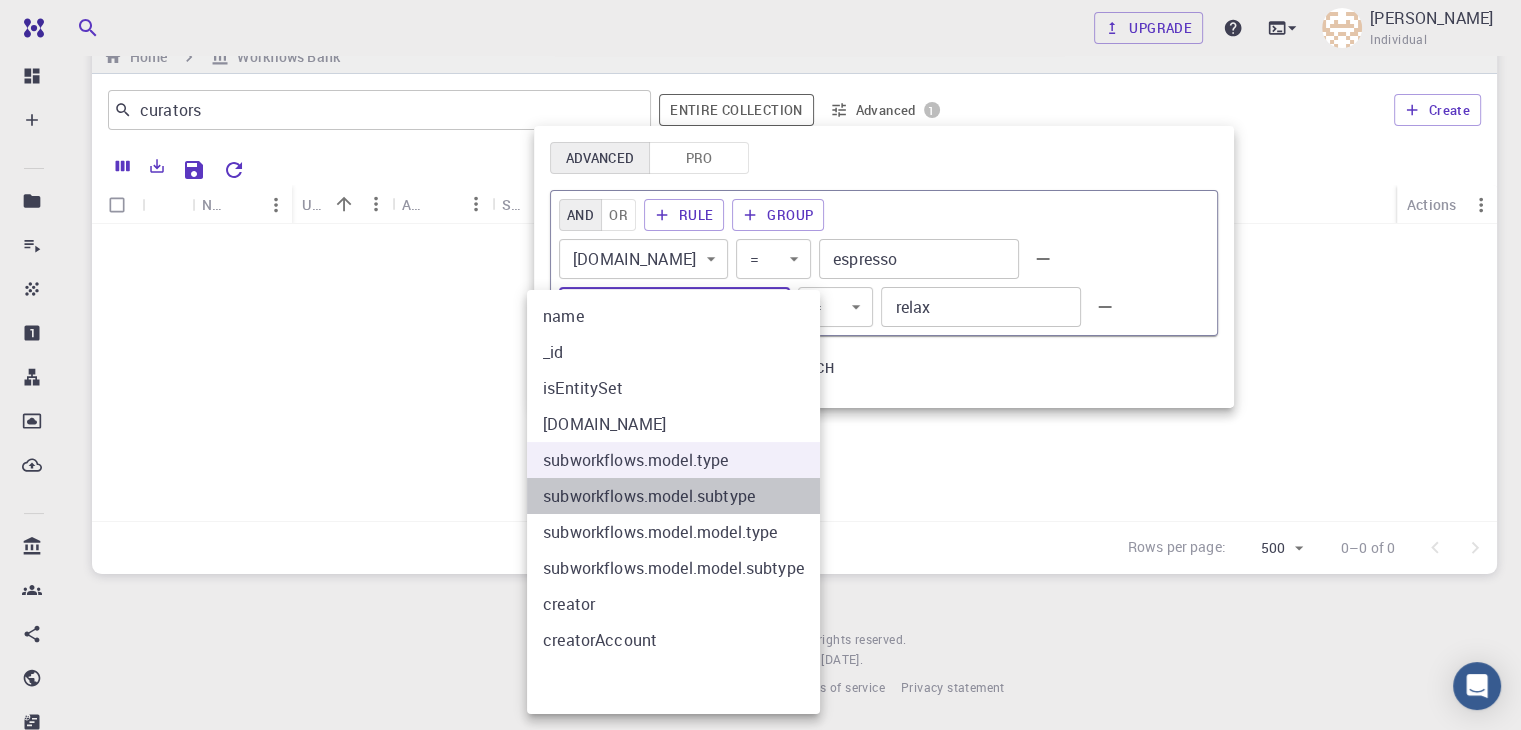 click on "subworkflows.model.subtype" at bounding box center [673, 496] 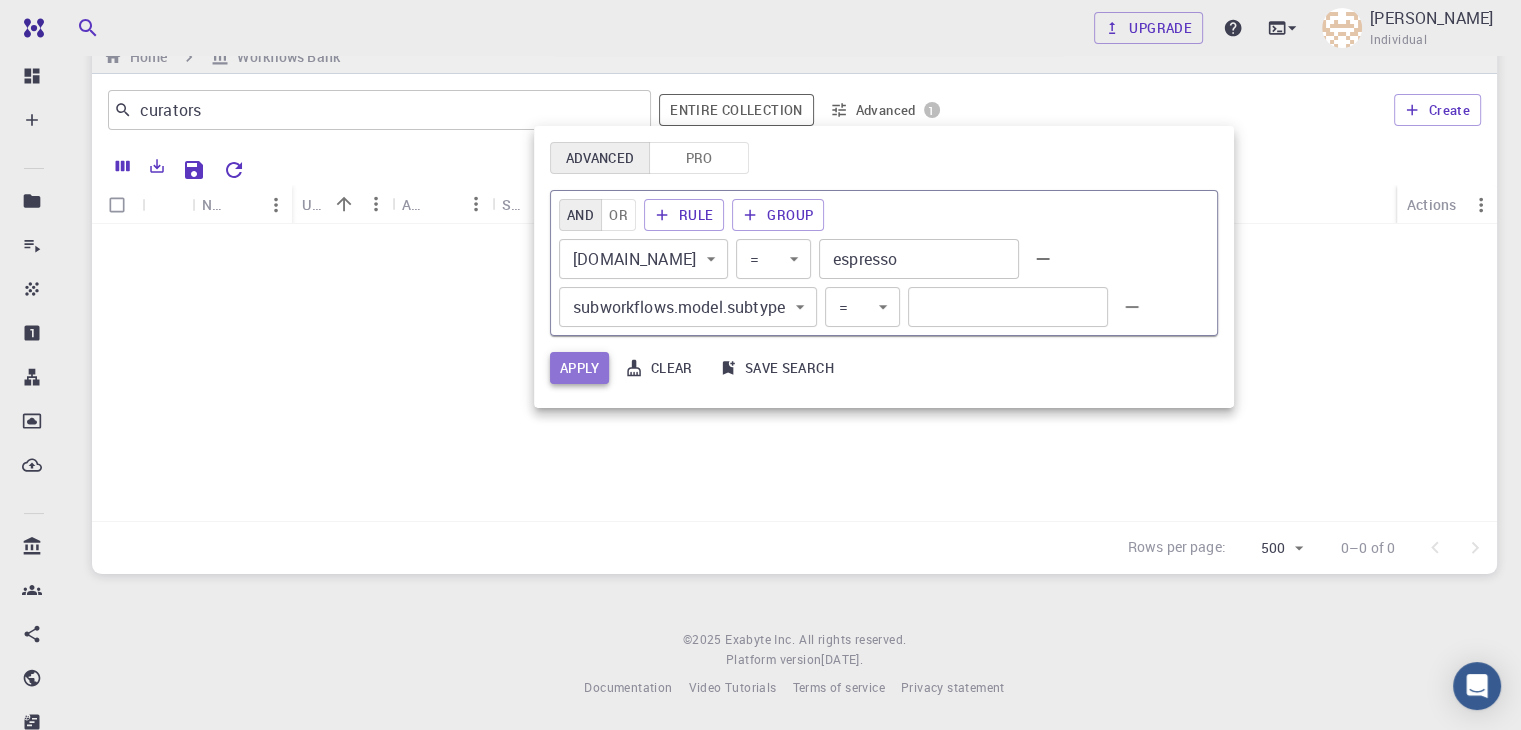 click on "Apply" at bounding box center (579, 368) 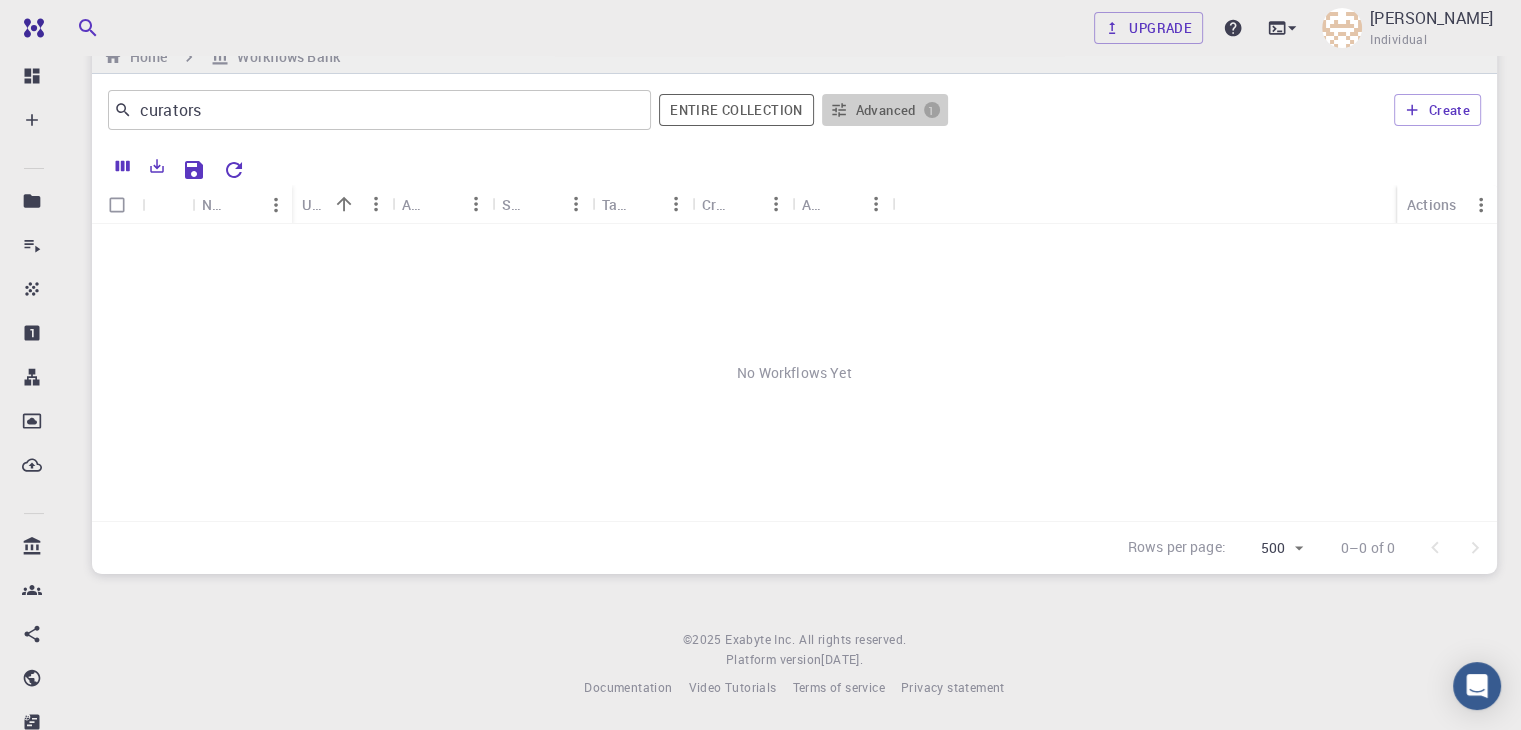 click on "Advanced 1" at bounding box center [885, 110] 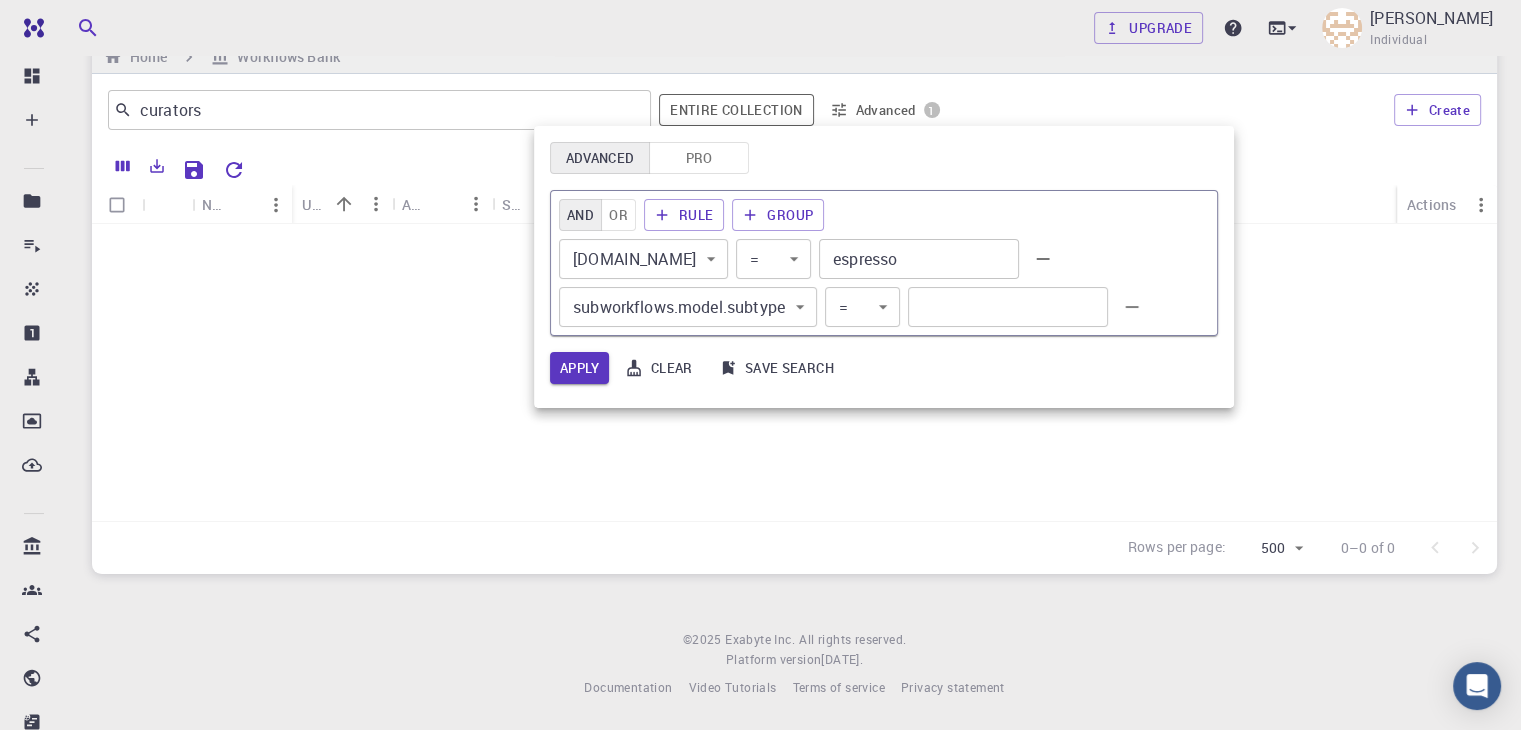 click at bounding box center [1008, 307] 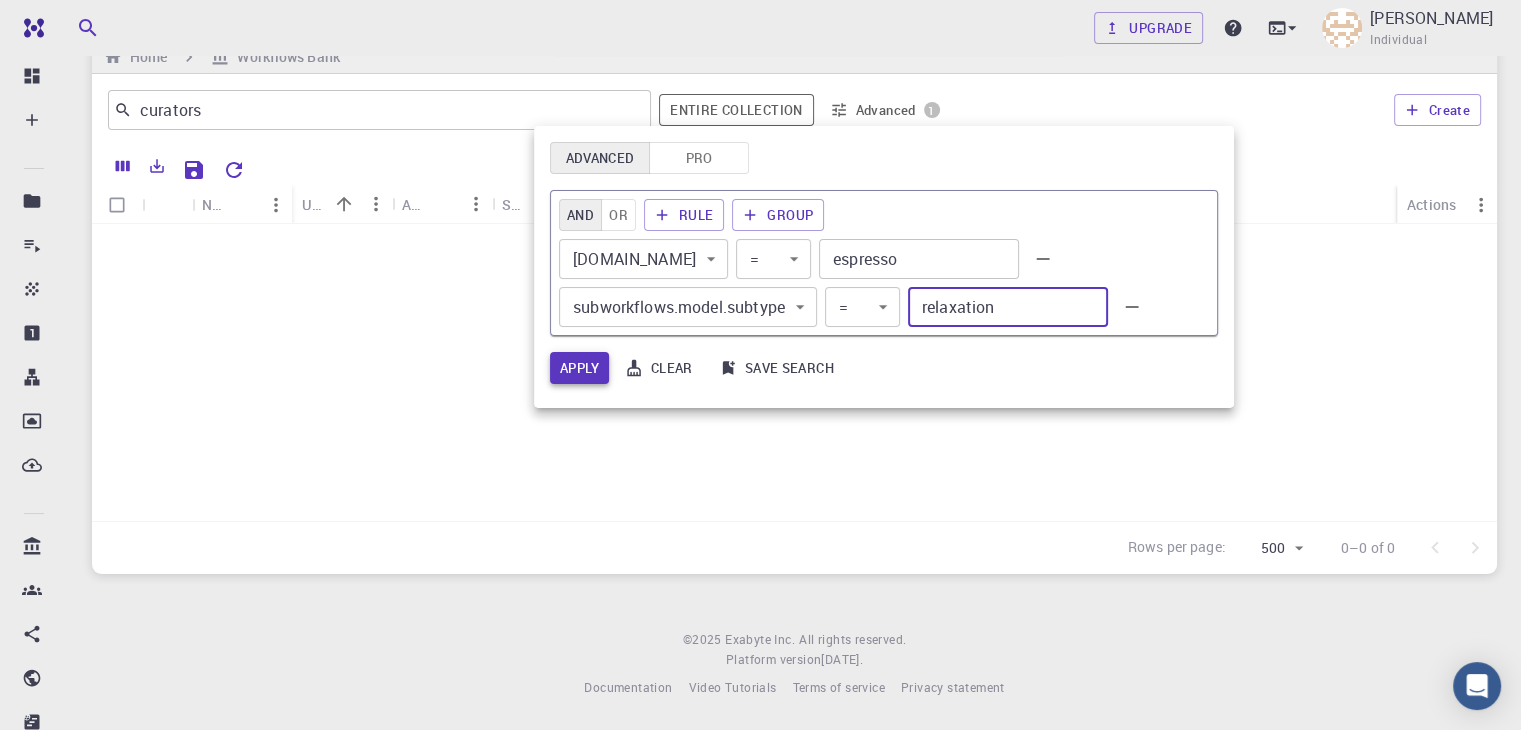 type on "relaxation" 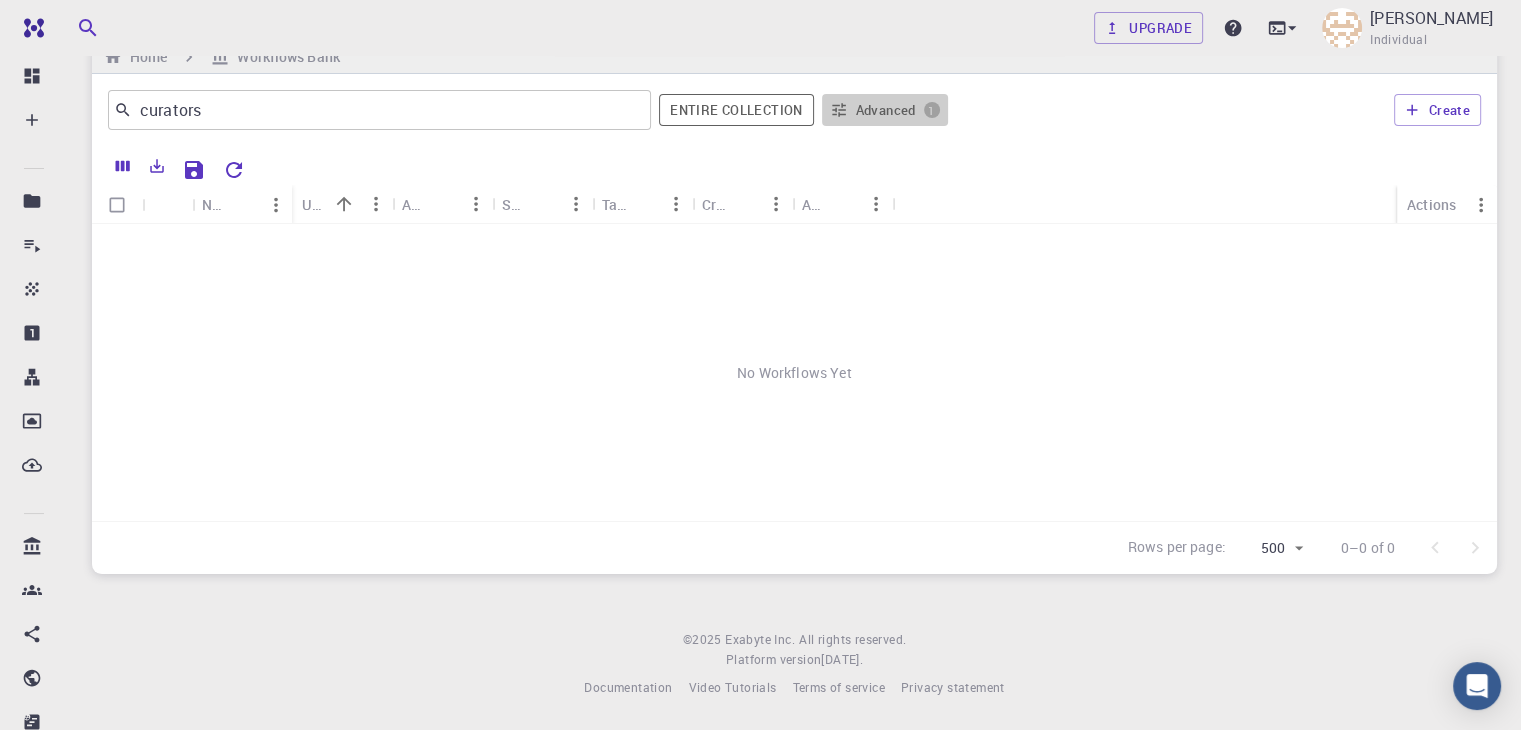 click on "Advanced 1" at bounding box center (885, 110) 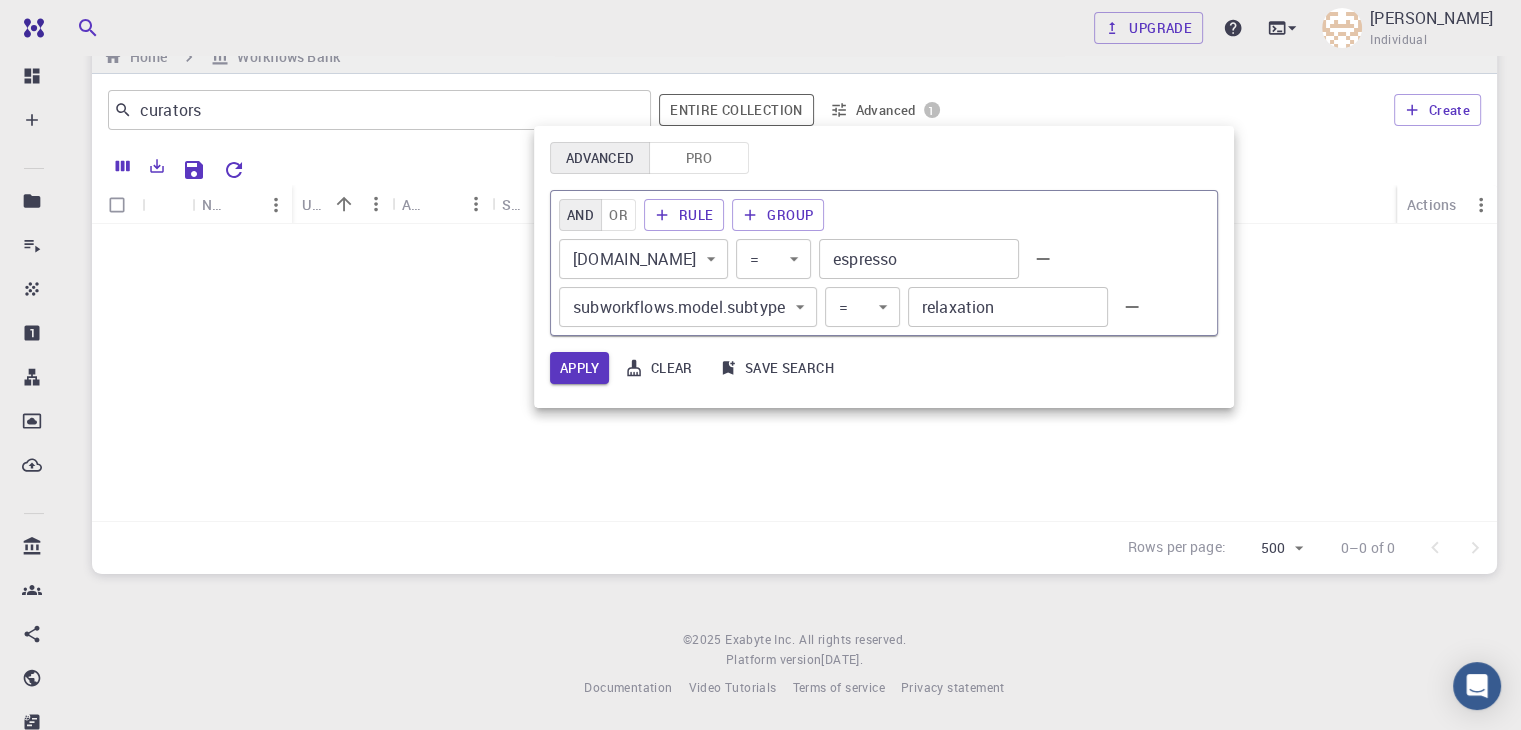 click on "Free Dashboard Create New Job New Material Create Material Upload File Import from Bank Import from 3rd Party New Workflow New Project Projects Jobs Materials Properties Workflows Dropbox External Uploads Bank Materials Workflows Accounts Shared with me Shared publicly Shared externally Documentation Contact Support Compute load: Low Upgrade Mohammad H. Amirkhani Individual Home Workflows Bank curators ​ Entire collection Advanced 1 Create Name Used application Application Version Subworkflows Tags Created Account Actions No Workflows Yet Rows per page: 500 500 0–0 of 0 ©  2025   Exabyte Inc.   All rights reserved. Platform version  2025.6.26 . Documentation Video Tutorials Terms of service Privacy statement
Advanced Pro AND OR Rule Group subworkflows.application.name subworkflows.application.name ​ = = ​ espresso ​ subworkflows.model.subtype subworkflows.model.subtype ​ = = ​ relaxation ​ Apply Clear Save search" at bounding box center (760, 345) 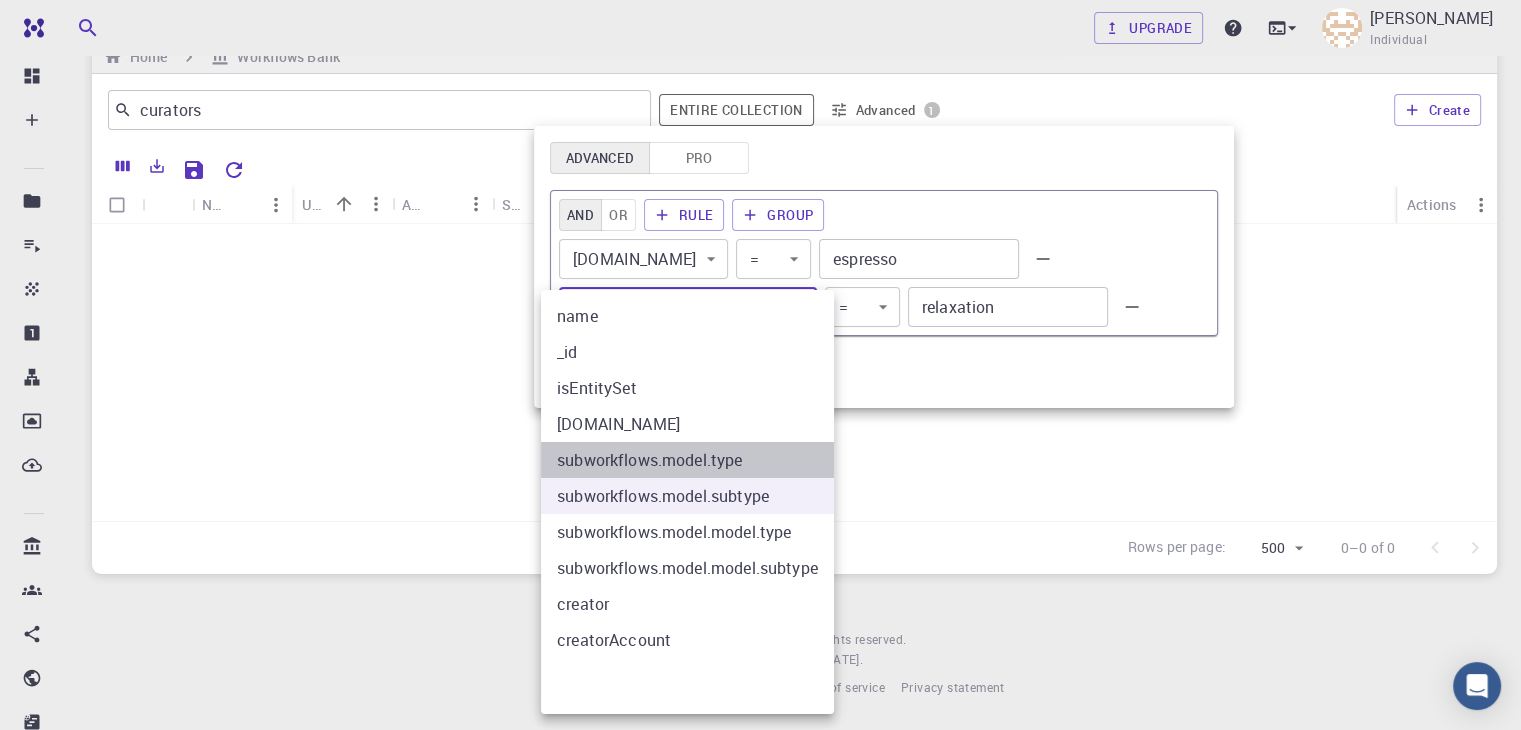 click on "subworkflows.model.type" at bounding box center (687, 460) 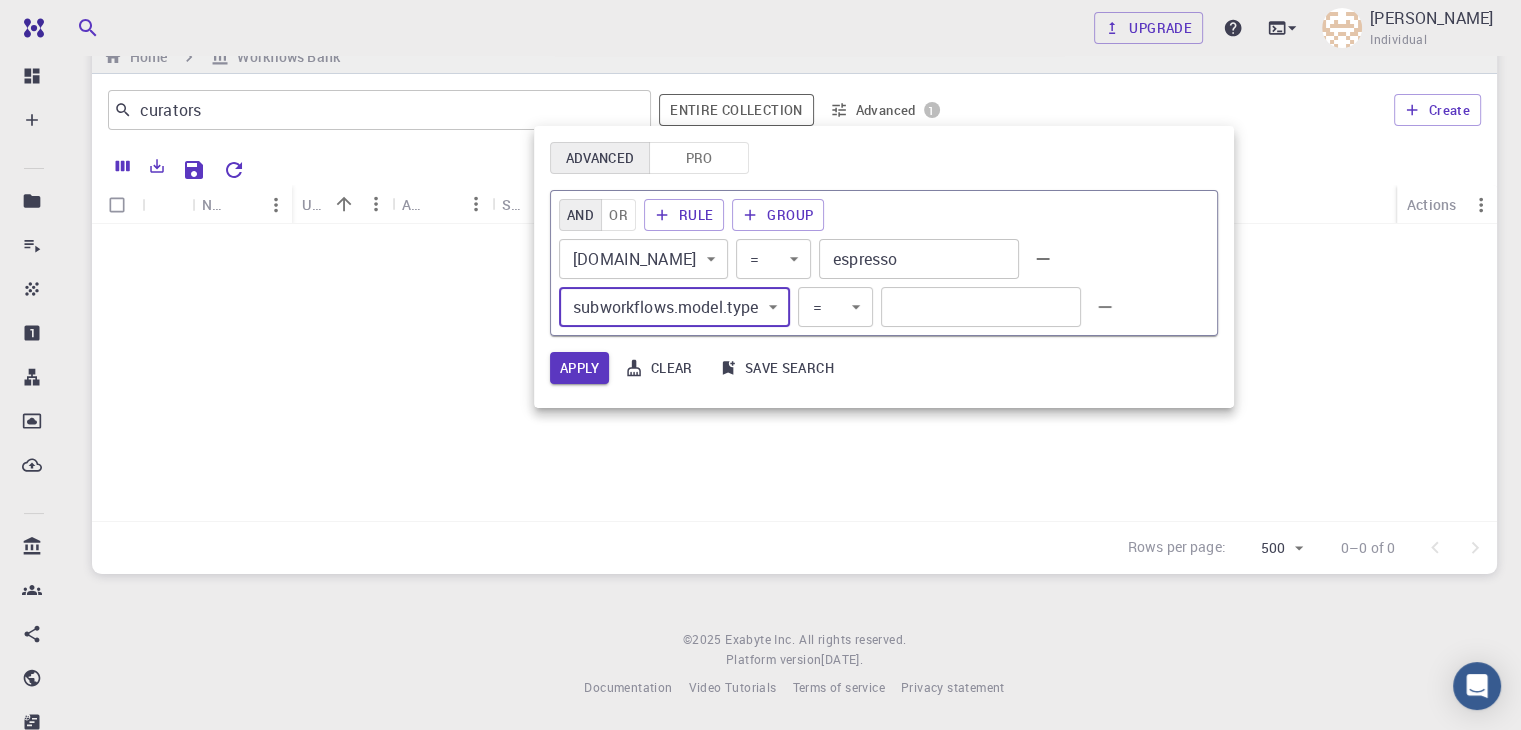 click at bounding box center [981, 307] 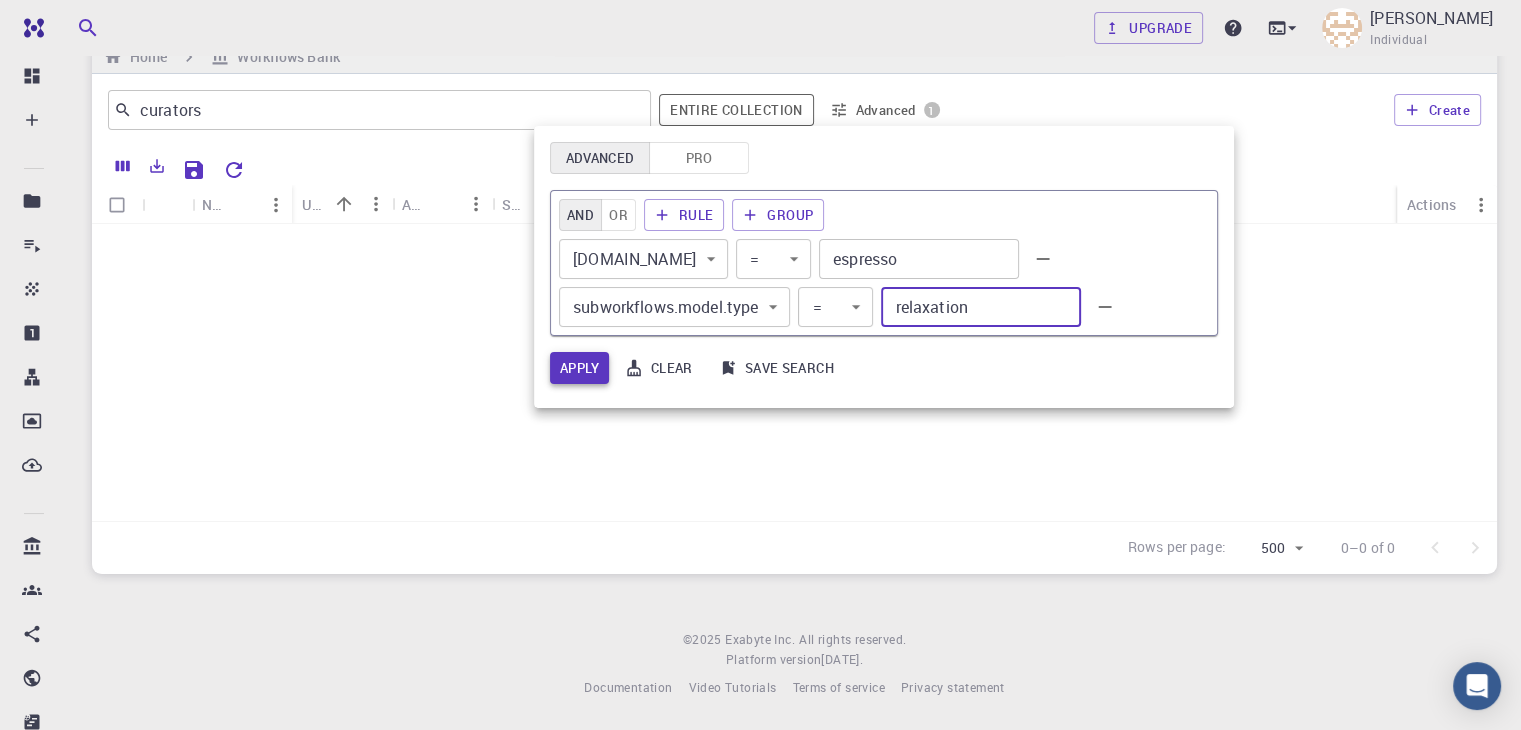 type on "relaxation" 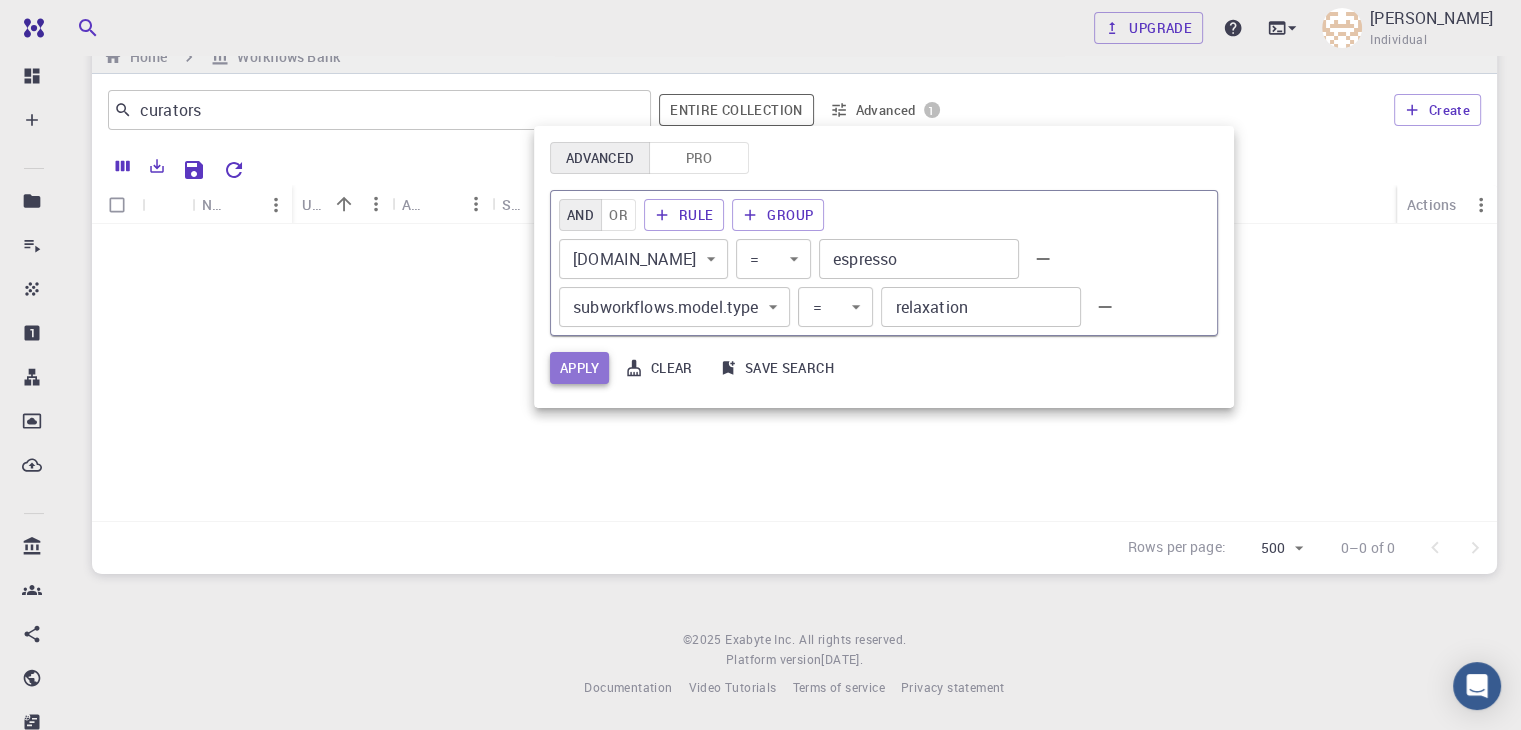 click on "Apply" at bounding box center [579, 368] 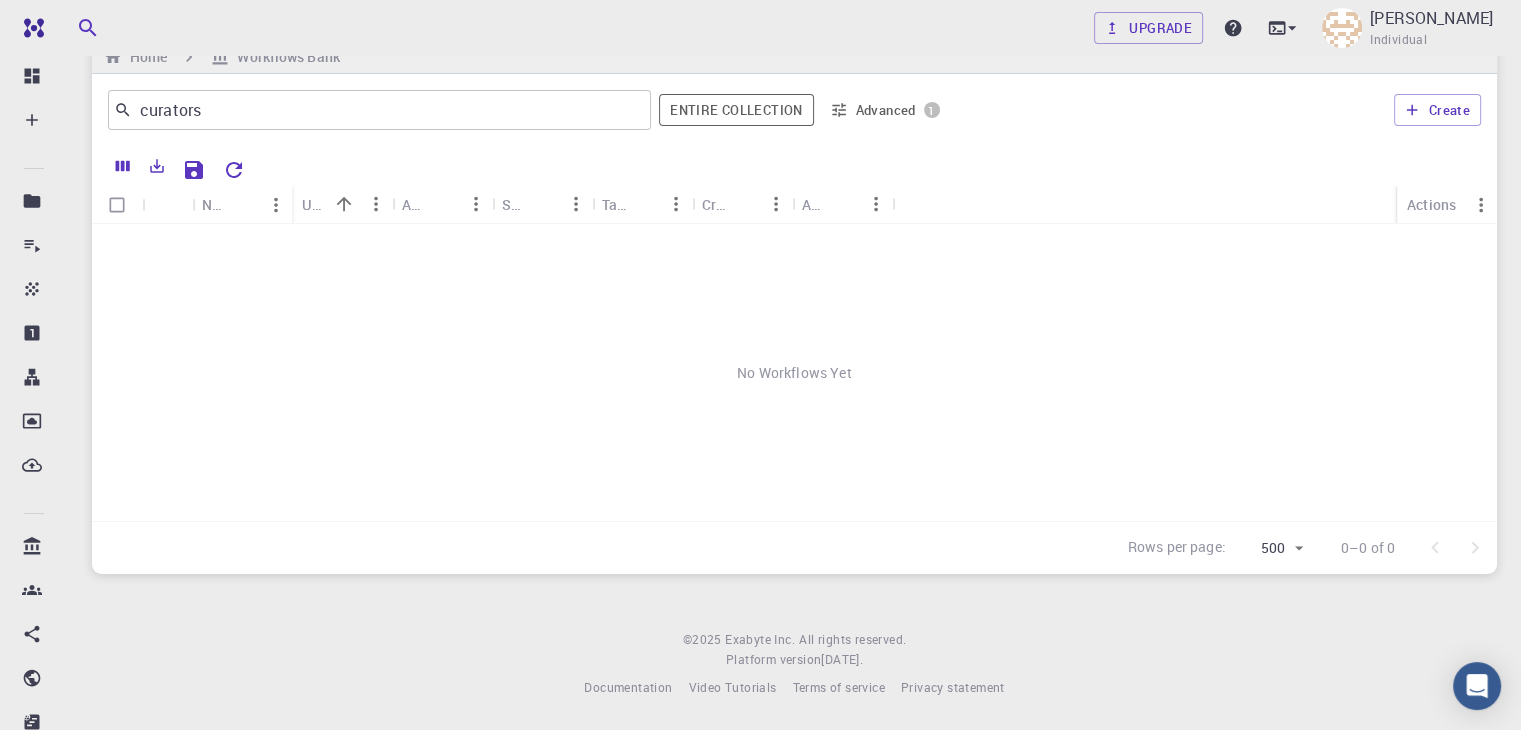 click on "Advanced 1" at bounding box center (885, 110) 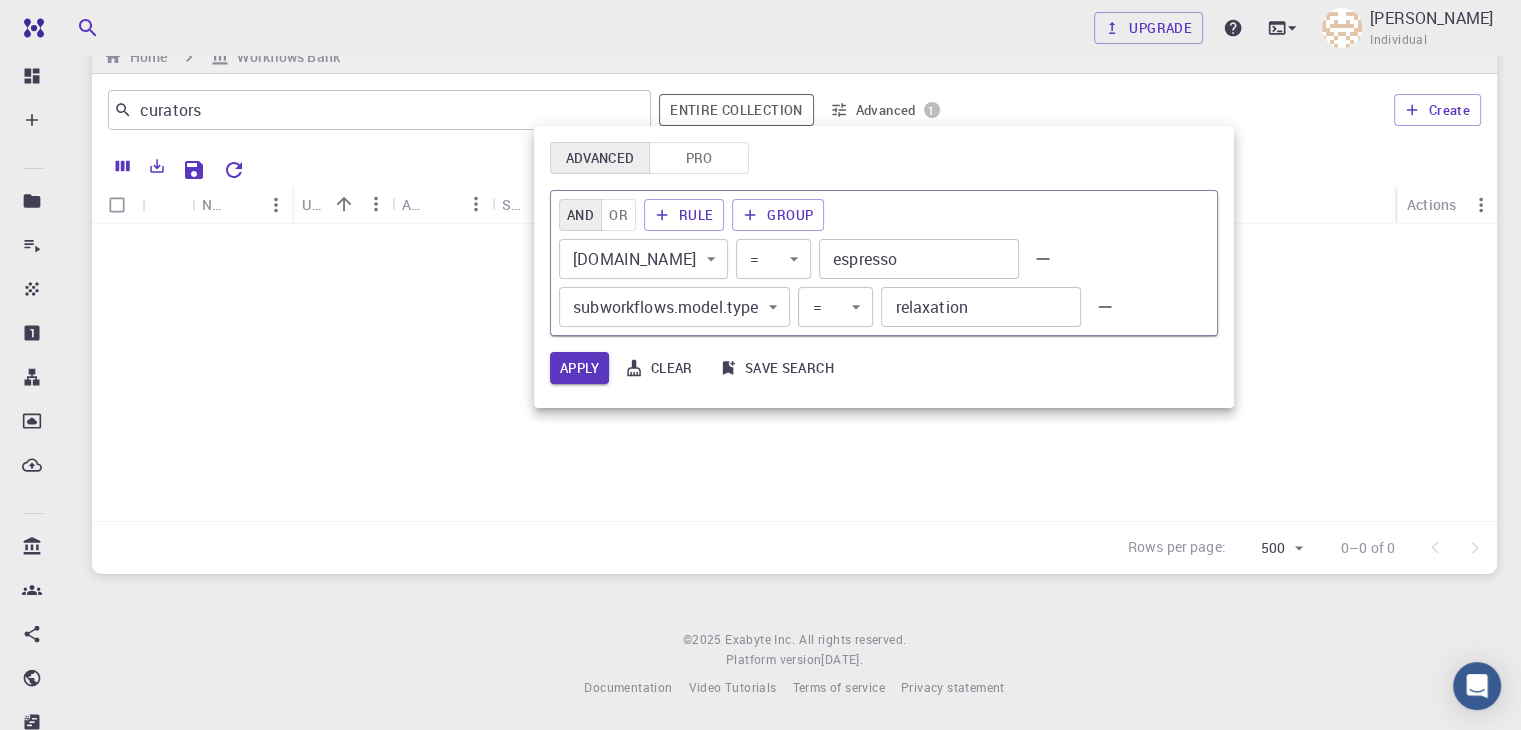 click on "Free Dashboard Create New Job New Material Create Material Upload File Import from Bank Import from 3rd Party New Workflow New Project Projects Jobs Materials Properties Workflows Dropbox External Uploads Bank Materials Workflows Accounts Shared with me Shared publicly Shared externally Documentation Contact Support Compute load: Low Upgrade Mohammad H. Amirkhani Individual Home Workflows Bank curators ​ Entire collection Advanced 1 Create Name Used application Application Version Subworkflows Tags Created Account Actions No Workflows Yet Rows per page: 500 500 0–0 of 0 ©  2025   Exabyte Inc.   All rights reserved. Platform version  2025.6.26 . Documentation Video Tutorials Terms of service Privacy statement
Advanced Pro AND OR Rule Group subworkflows.application.name subworkflows.application.name ​ = = ​ espresso ​ subworkflows.model.type subworkflows.model.type ​ = = ​ relaxation ​ Apply Clear Save search" at bounding box center (760, 345) 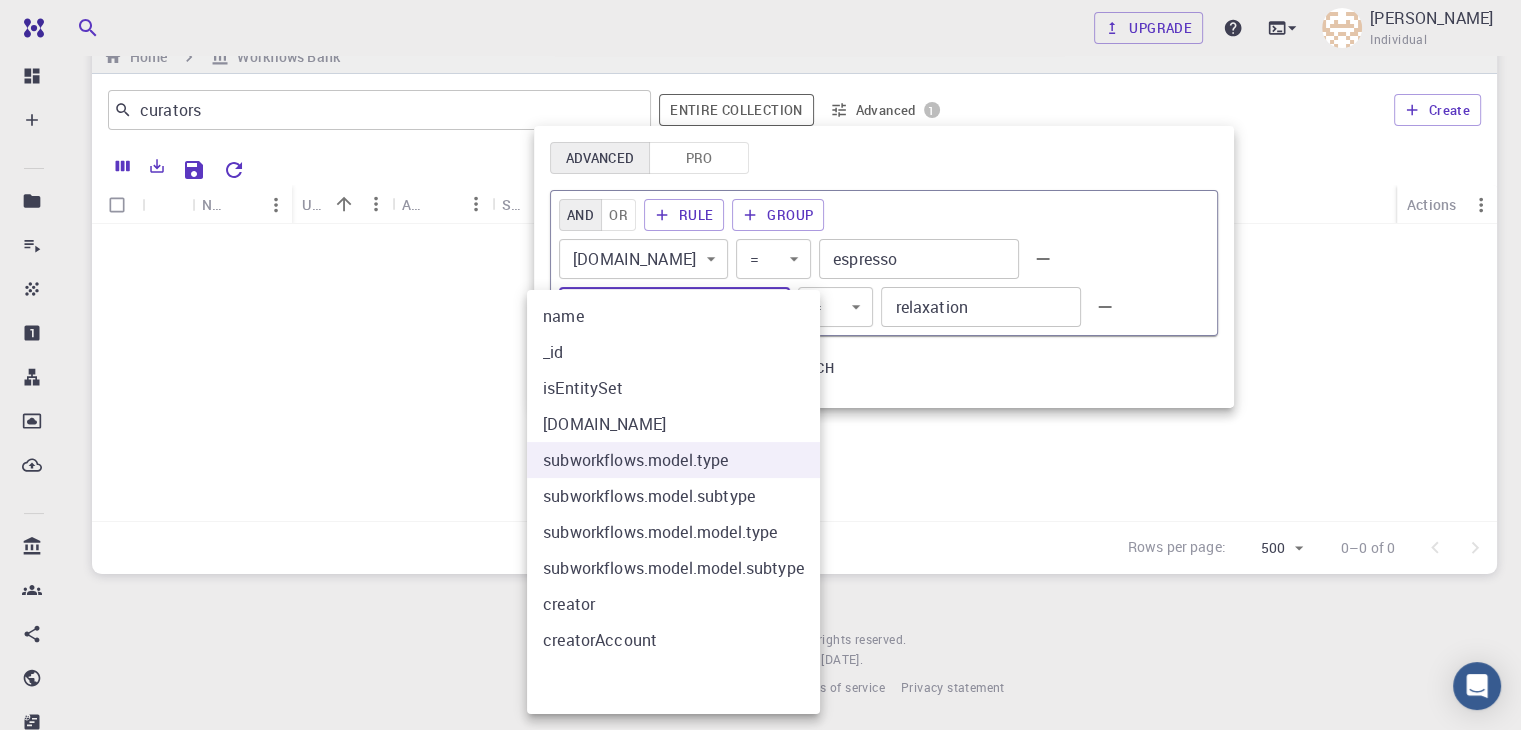 click on "subworkflows.model.model.type" at bounding box center (673, 532) 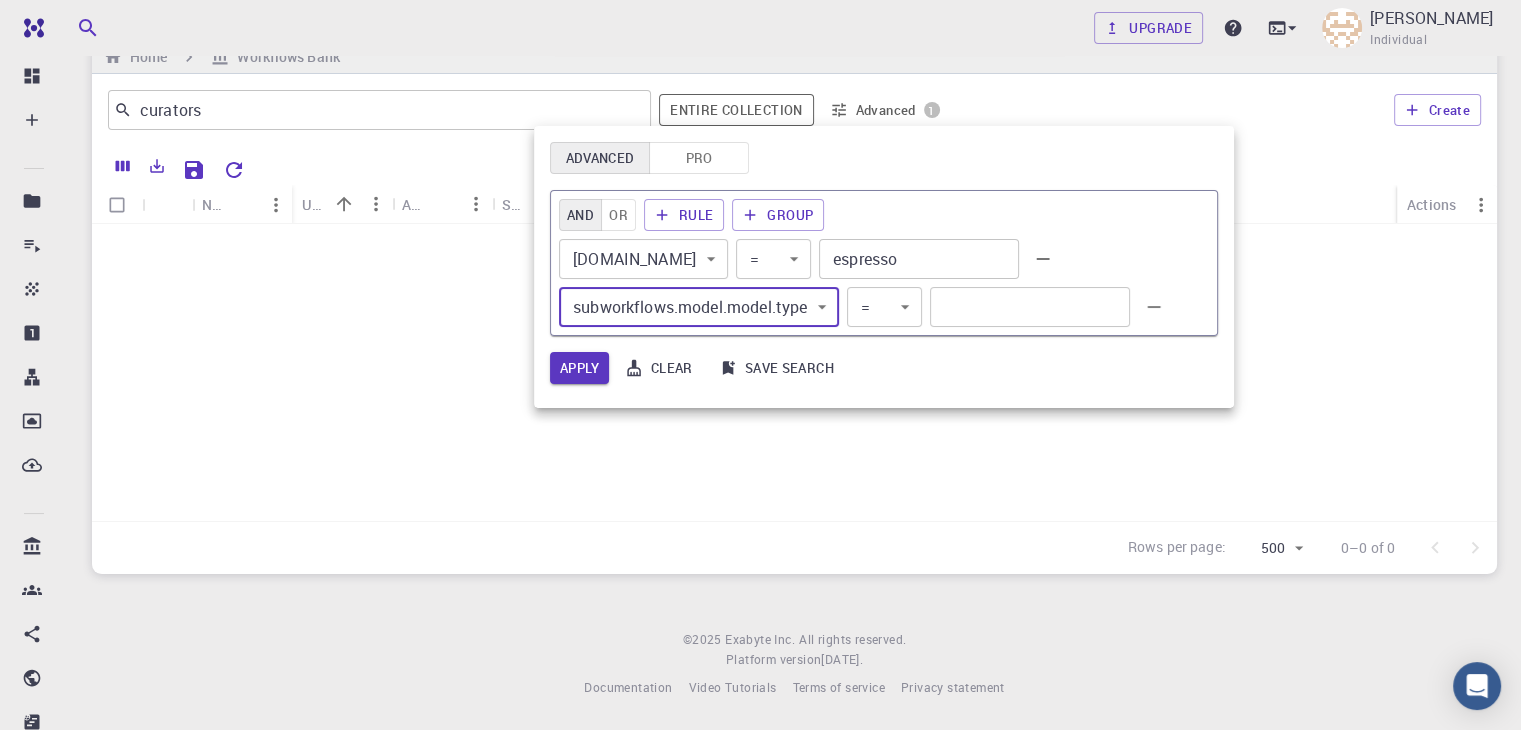 click at bounding box center (1030, 307) 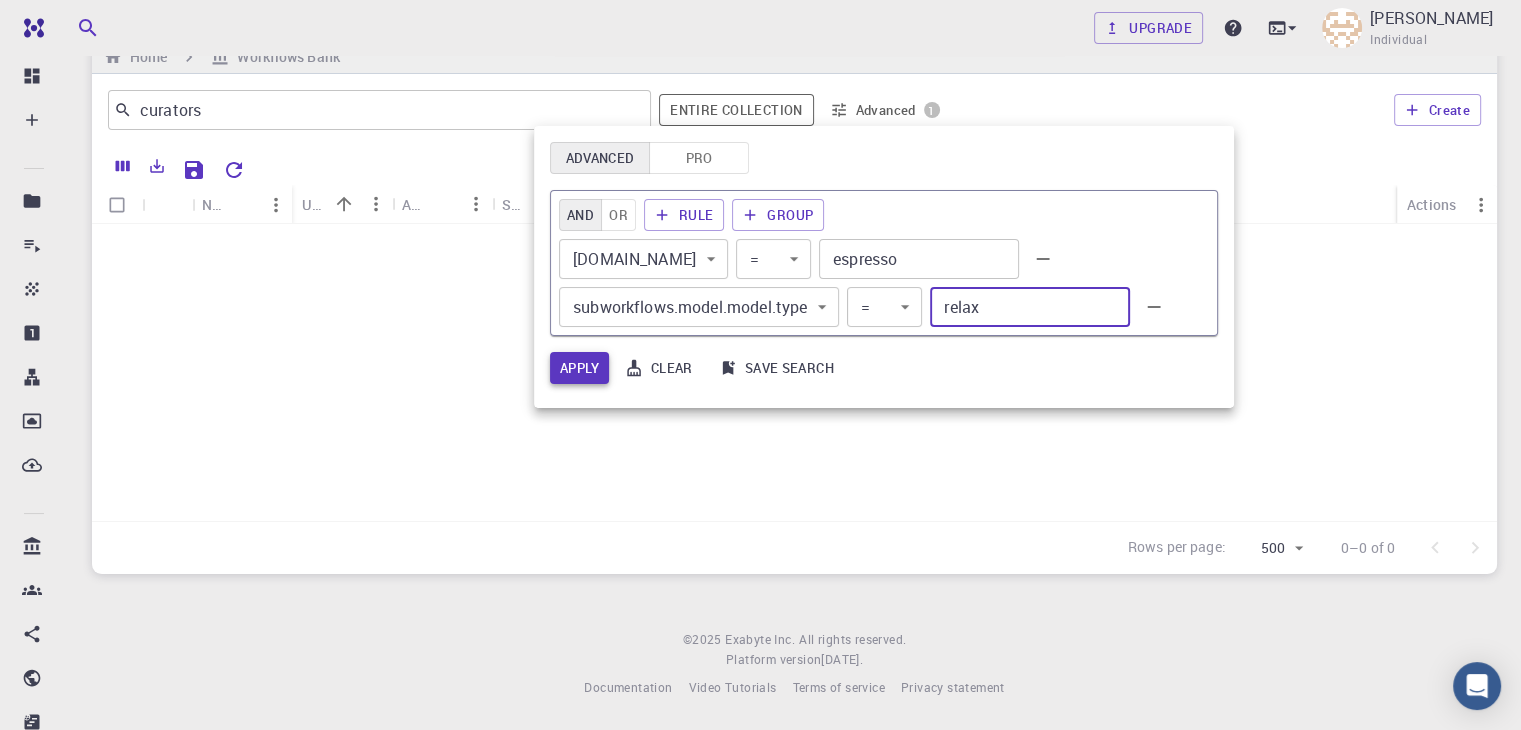 type on "relax" 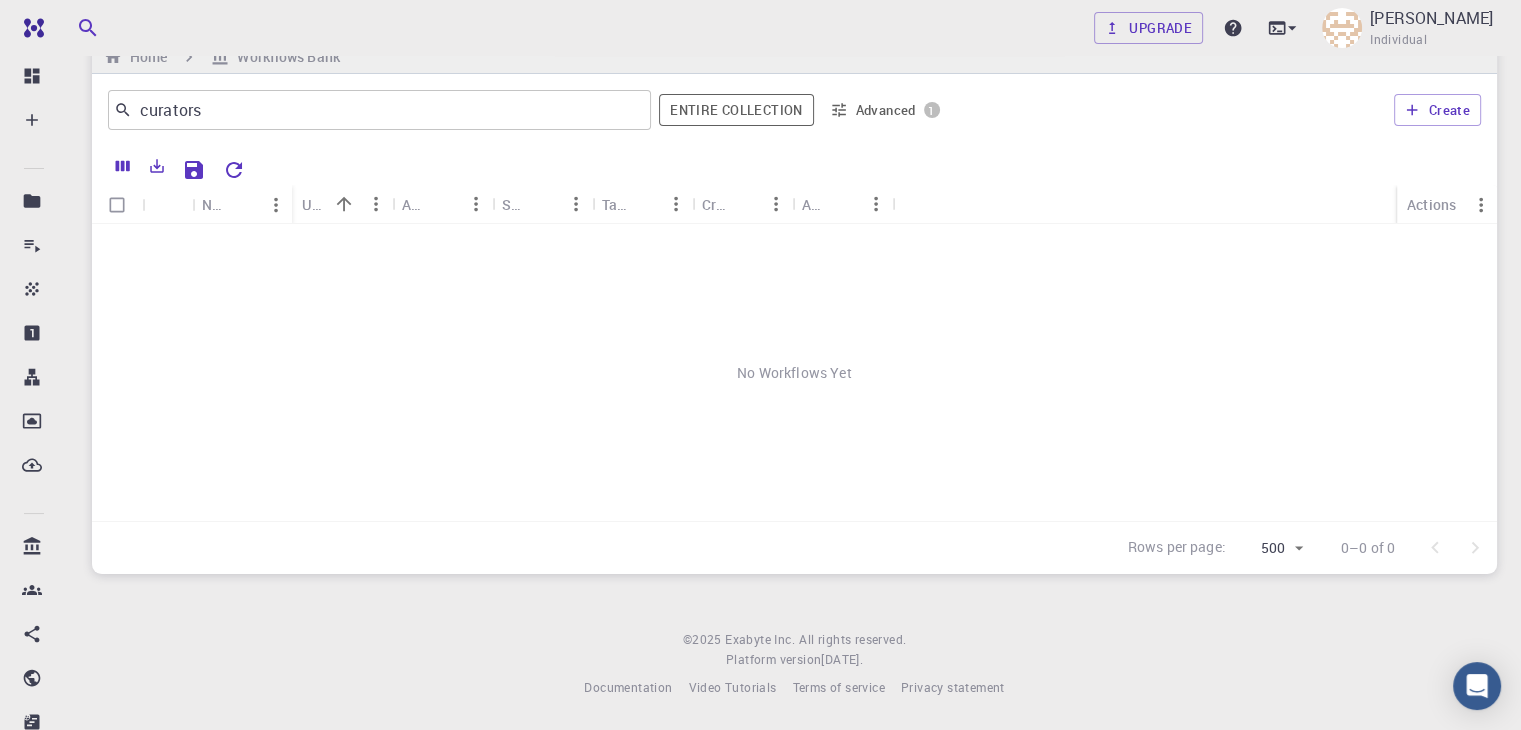 click on "Advanced 1" at bounding box center [885, 110] 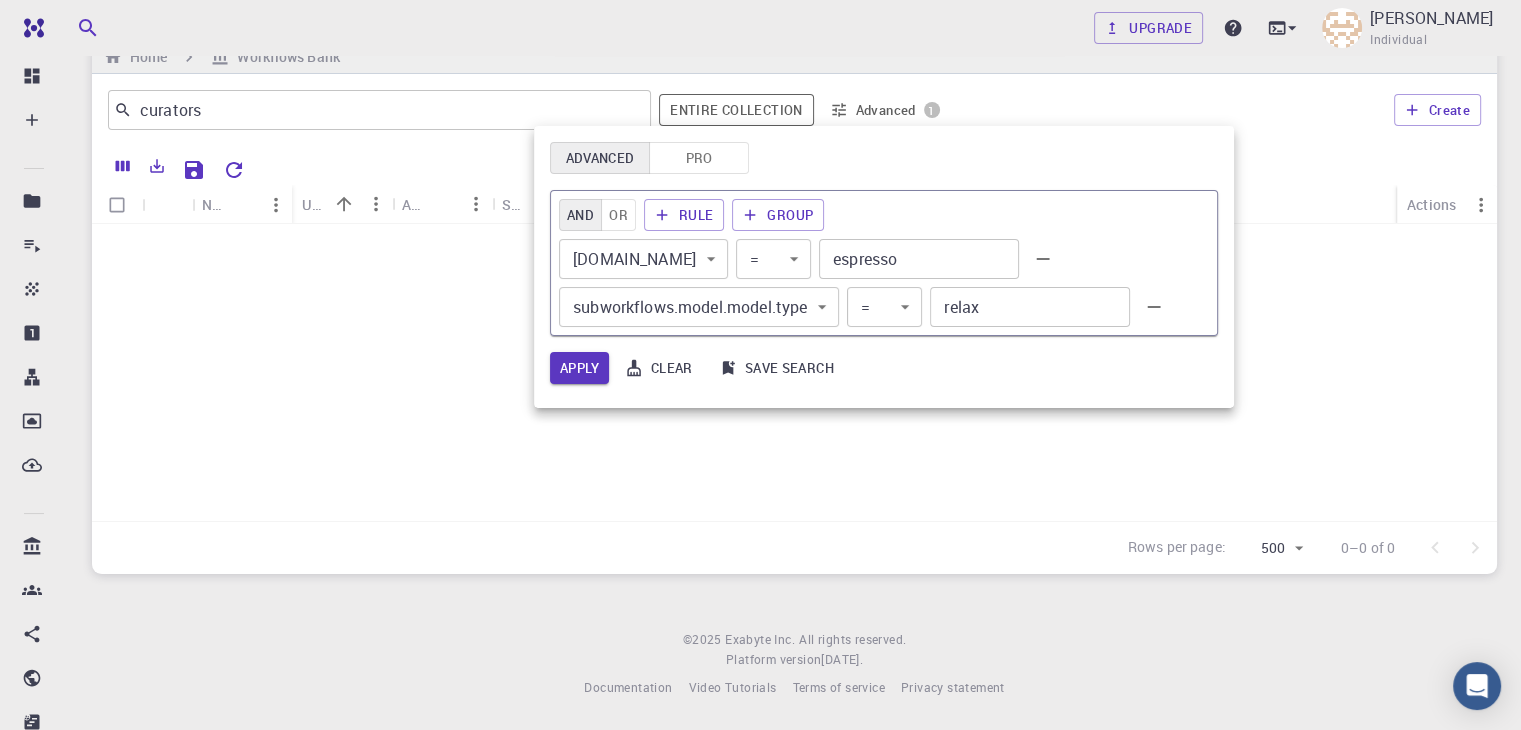 click 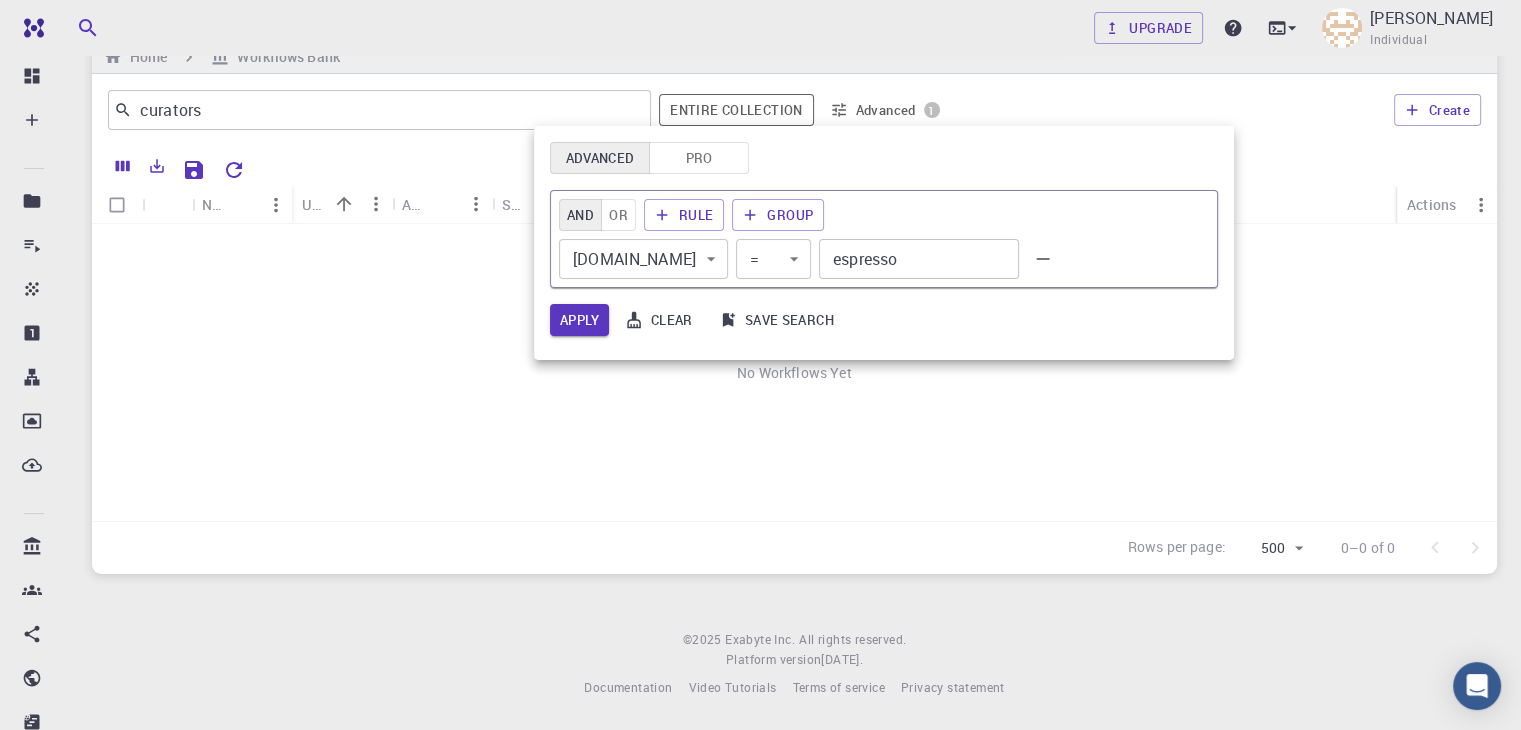 click at bounding box center (760, 365) 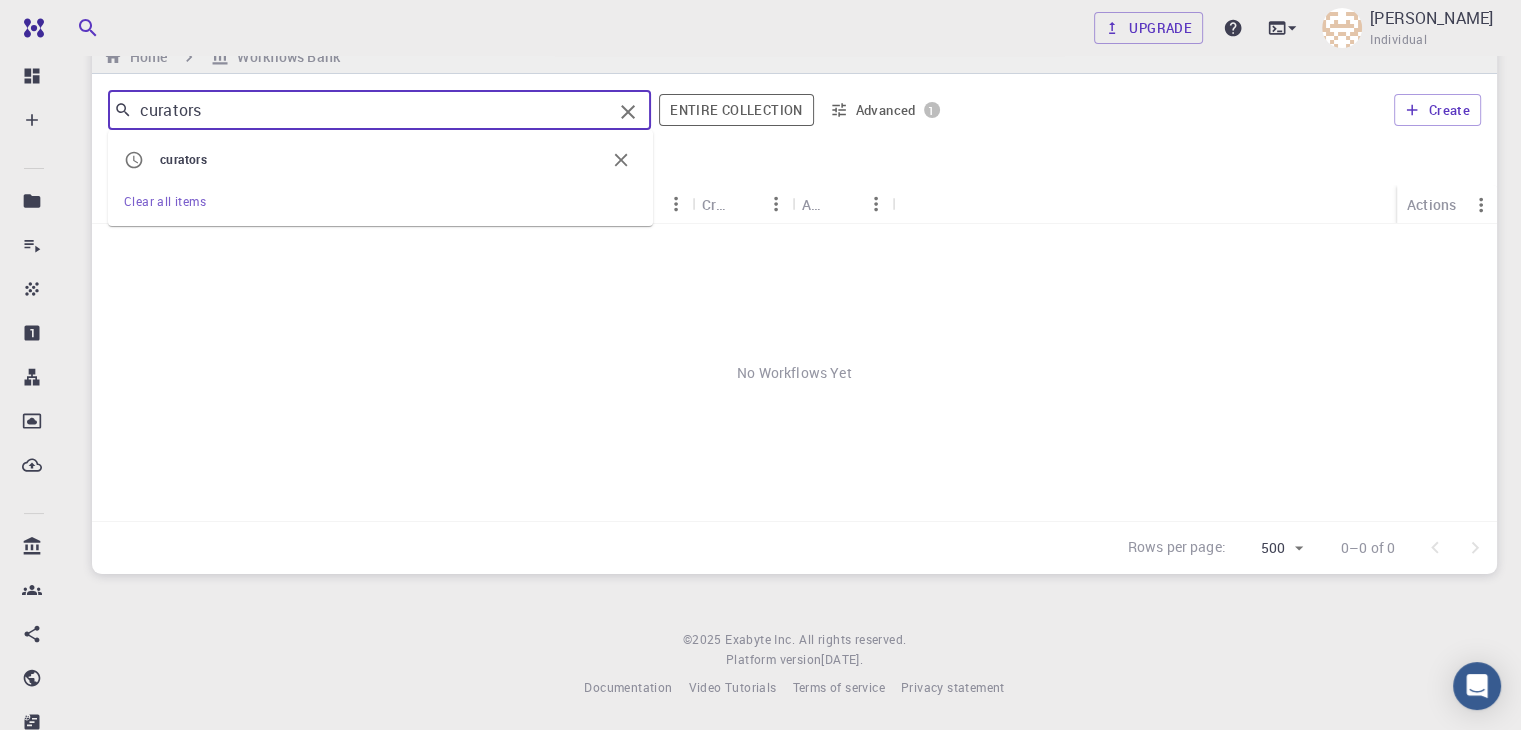 drag, startPoint x: 304, startPoint y: 121, endPoint x: -8, endPoint y: 91, distance: 313.439 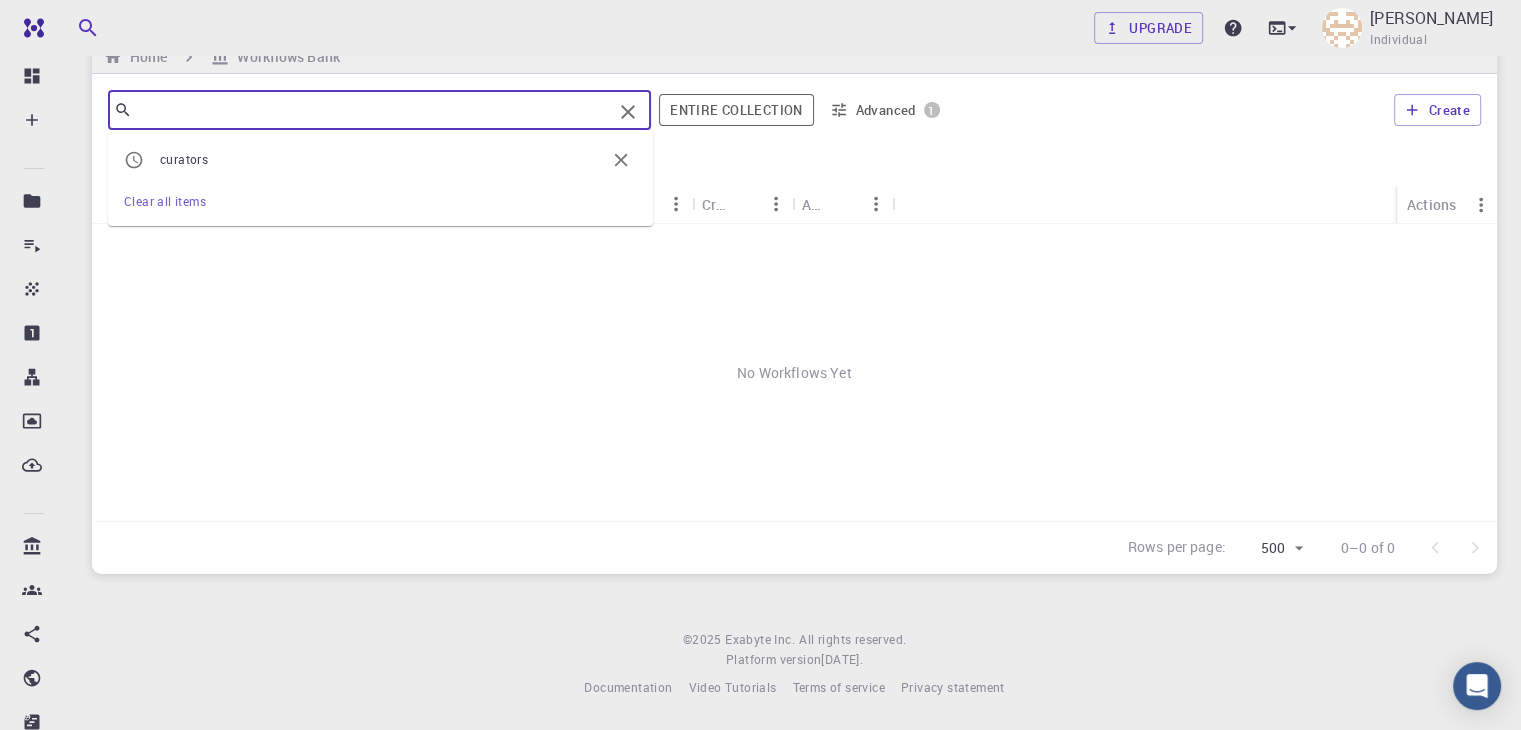 type 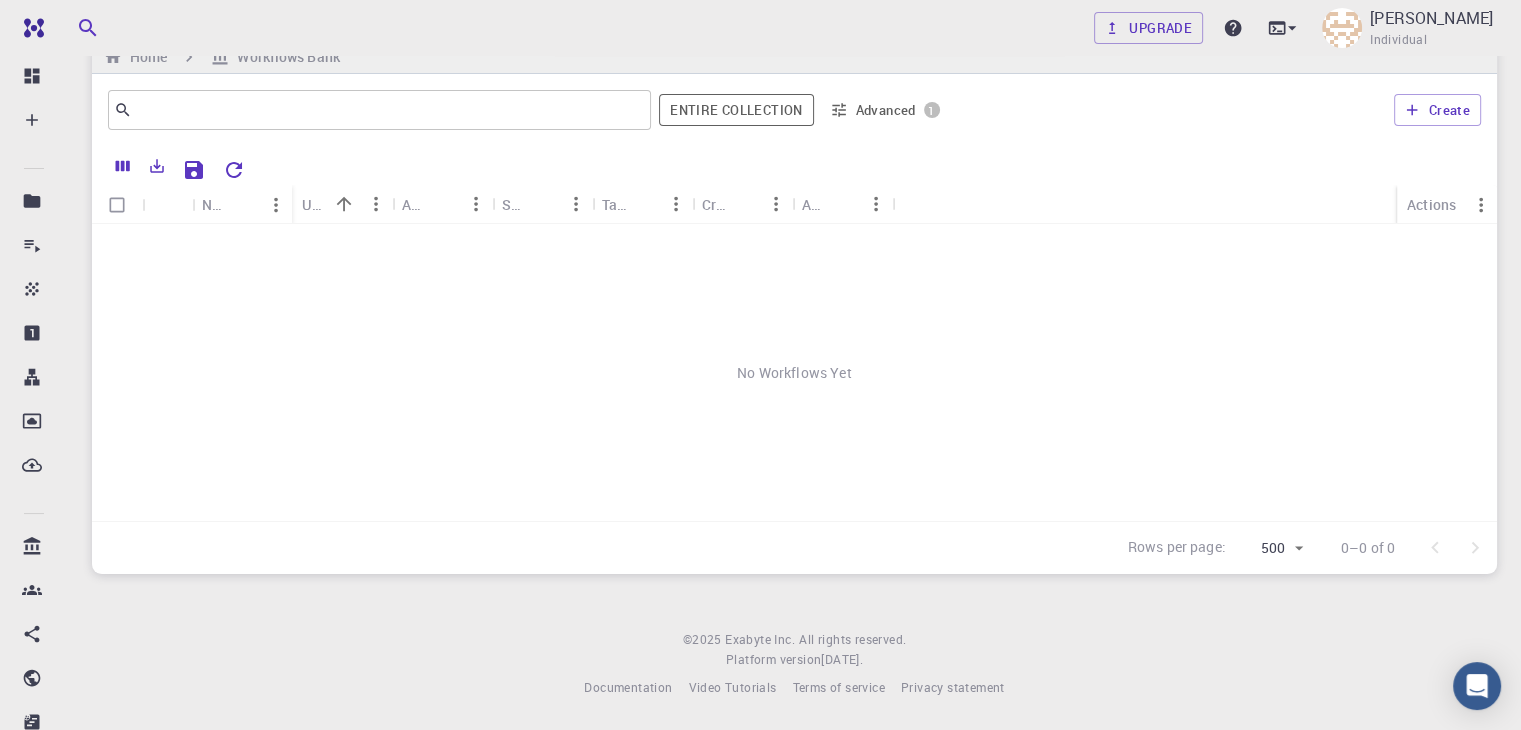 click on "​ Entire collection Advanced 1" at bounding box center [528, 110] 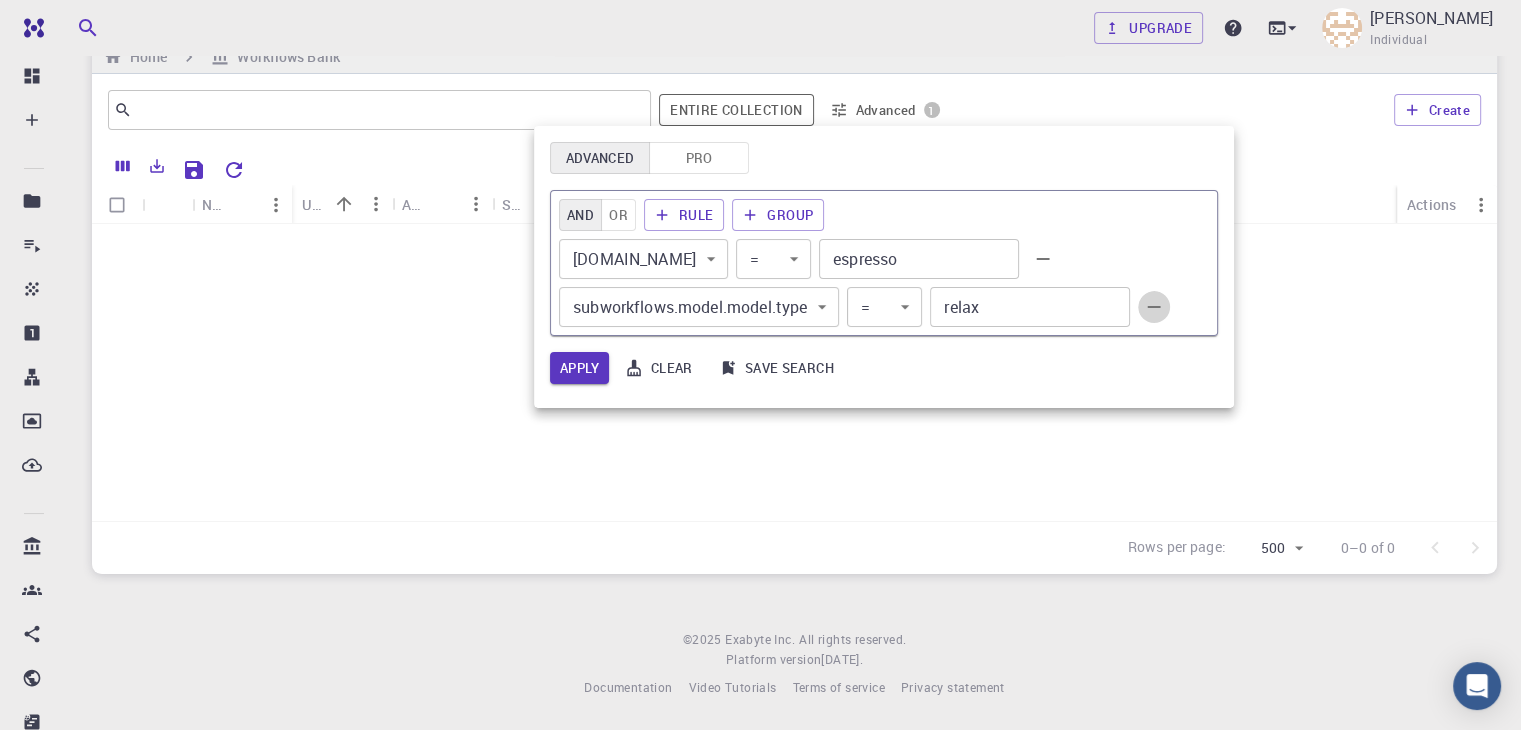click 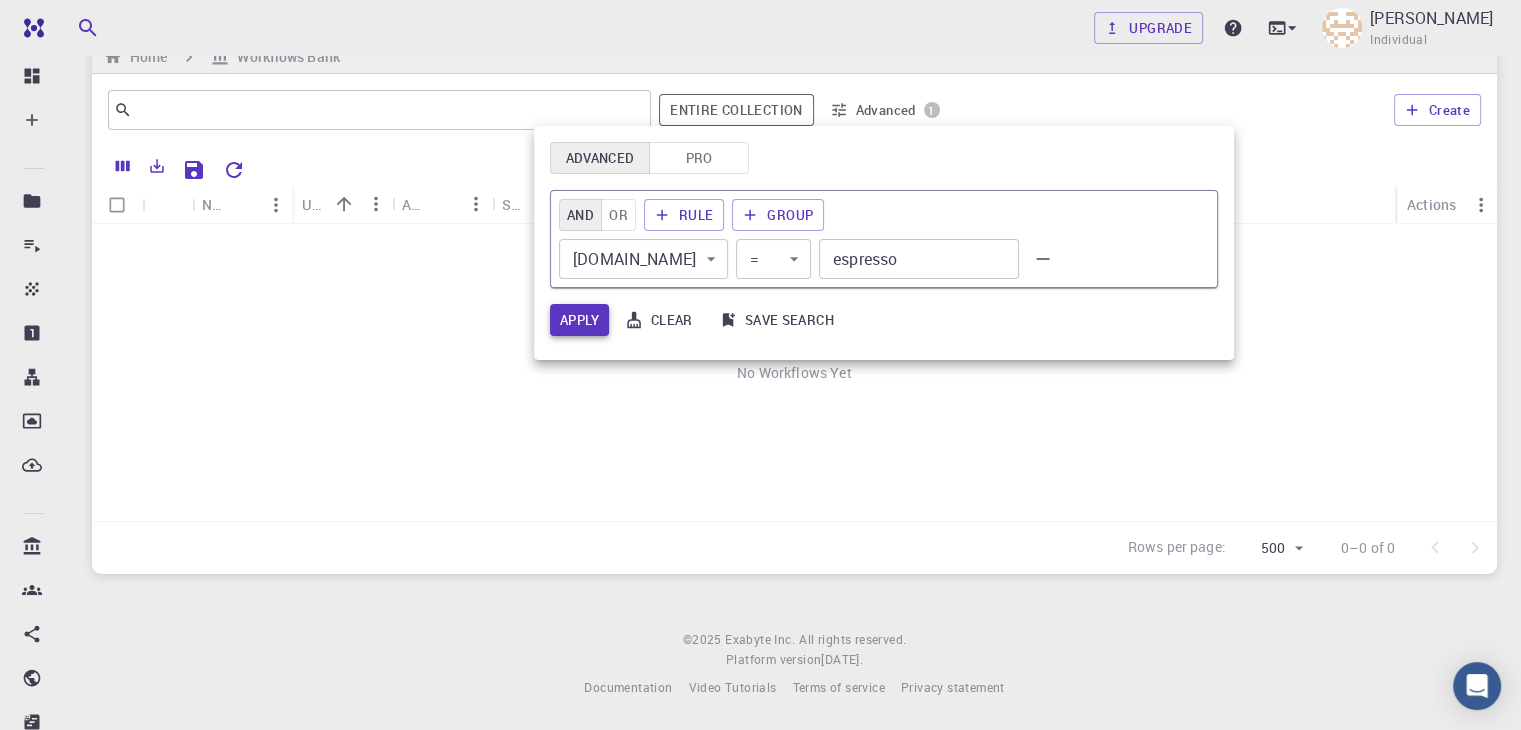 click on "Apply" at bounding box center [579, 320] 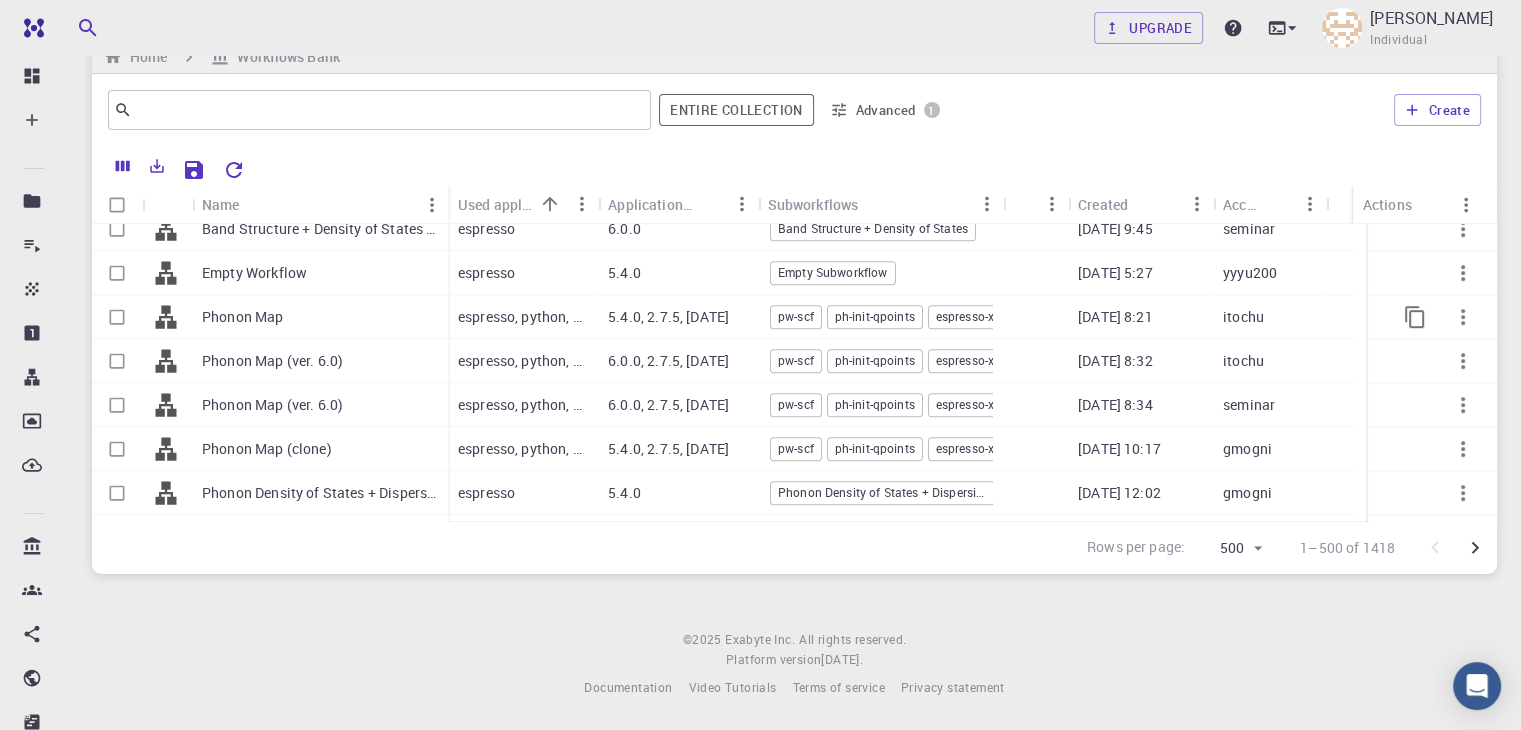 scroll, scrollTop: 1202, scrollLeft: 0, axis: vertical 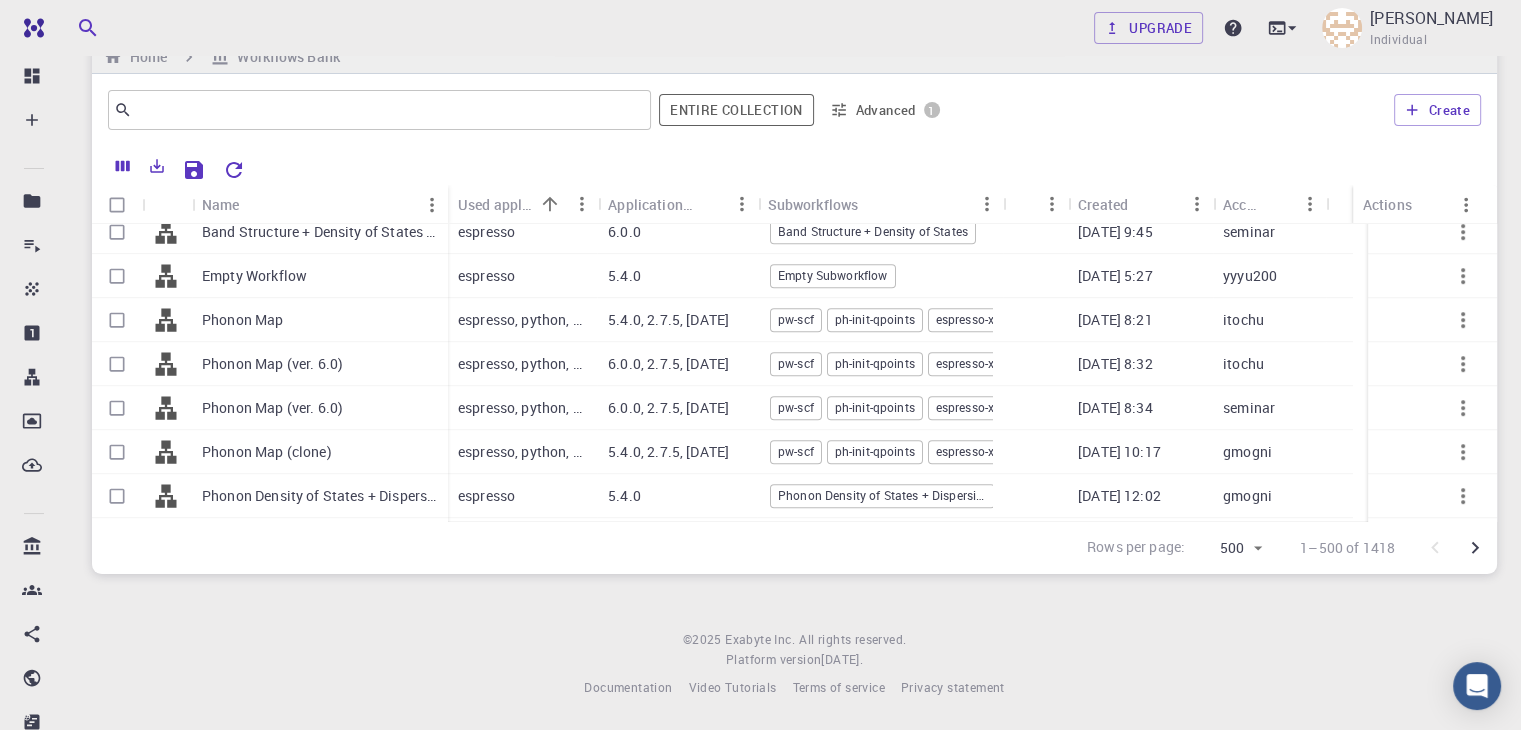 click on "Advanced 1" at bounding box center [885, 110] 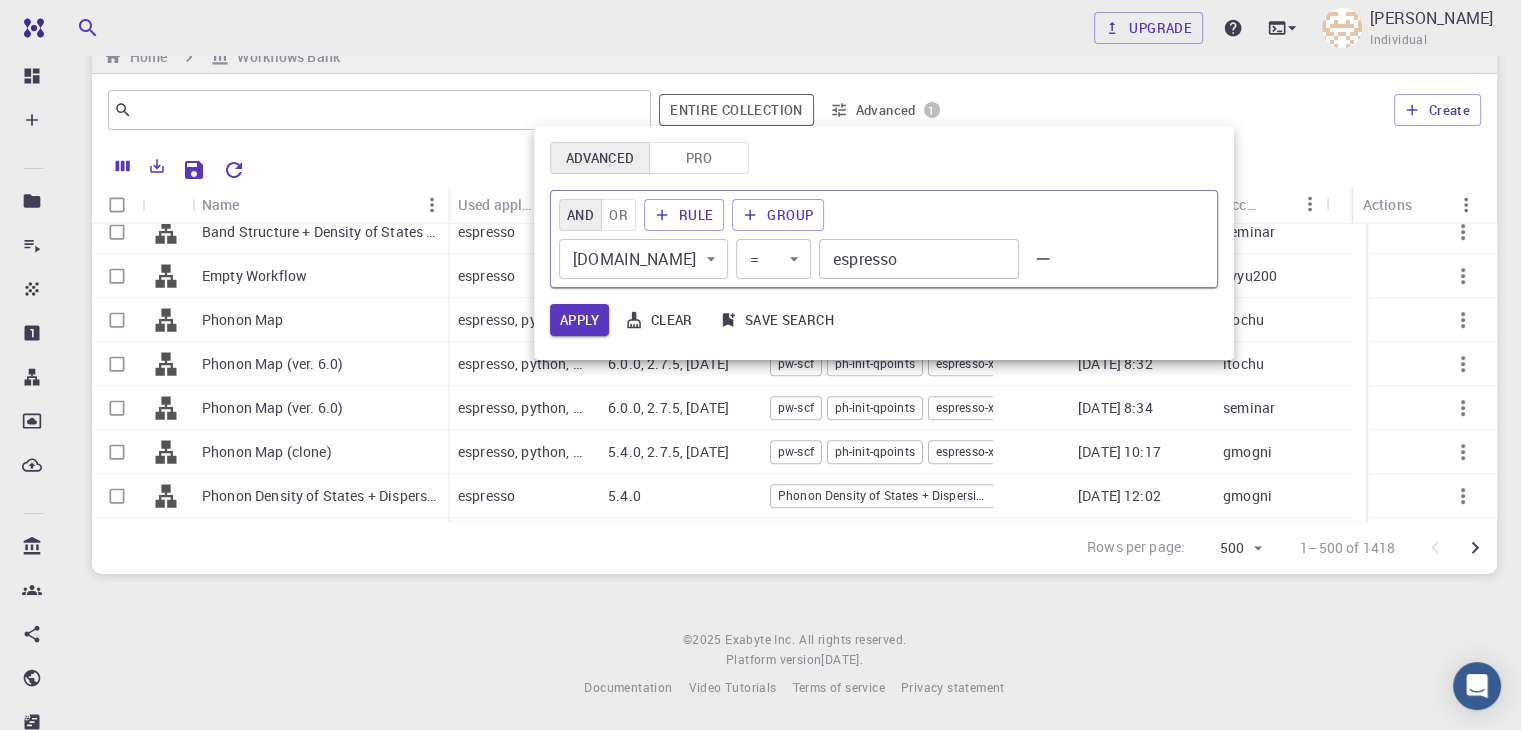click on "Free Dashboard Create New Job New Material Create Material Upload File Import from Bank Import from 3rd Party New Workflow New Project Projects Jobs Materials Properties Workflows Dropbox External Uploads Bank Materials Workflows Accounts Shared with me Shared publicly Shared externally Documentation Contact Support Compute load: Low Upgrade Mohammad H. Amirkhani Individual Home Workflows Bank ​ Entire collection Advanced 1 Create Name Used application Application Version Subworkflows Tags Created Account Actions Total Energy (ver. 6.0) (clone) Empty Workflow Fixed-cell Relaxation (ver. 6.0) (clone) Band Structure + Density of States (ver. 6.0) (clone) Empty Workflow Phonon Map Phonon Map (ver. 6.0) Phonon Map (ver. 6.0) Phonon Map (clone) Phonon Density of States + Dispersions (LoFi) Variable-cell Relaxation (QE ver. 6.0) (clone) Surface Energy Band Structure + Density of States (ver. 6.0) (clone) (clone) espresso 6.0.0 Total Energy 05-15-2018 7:44 gmogni espresso 5.4.0 05-15-2018 8:06" at bounding box center [760, 345] 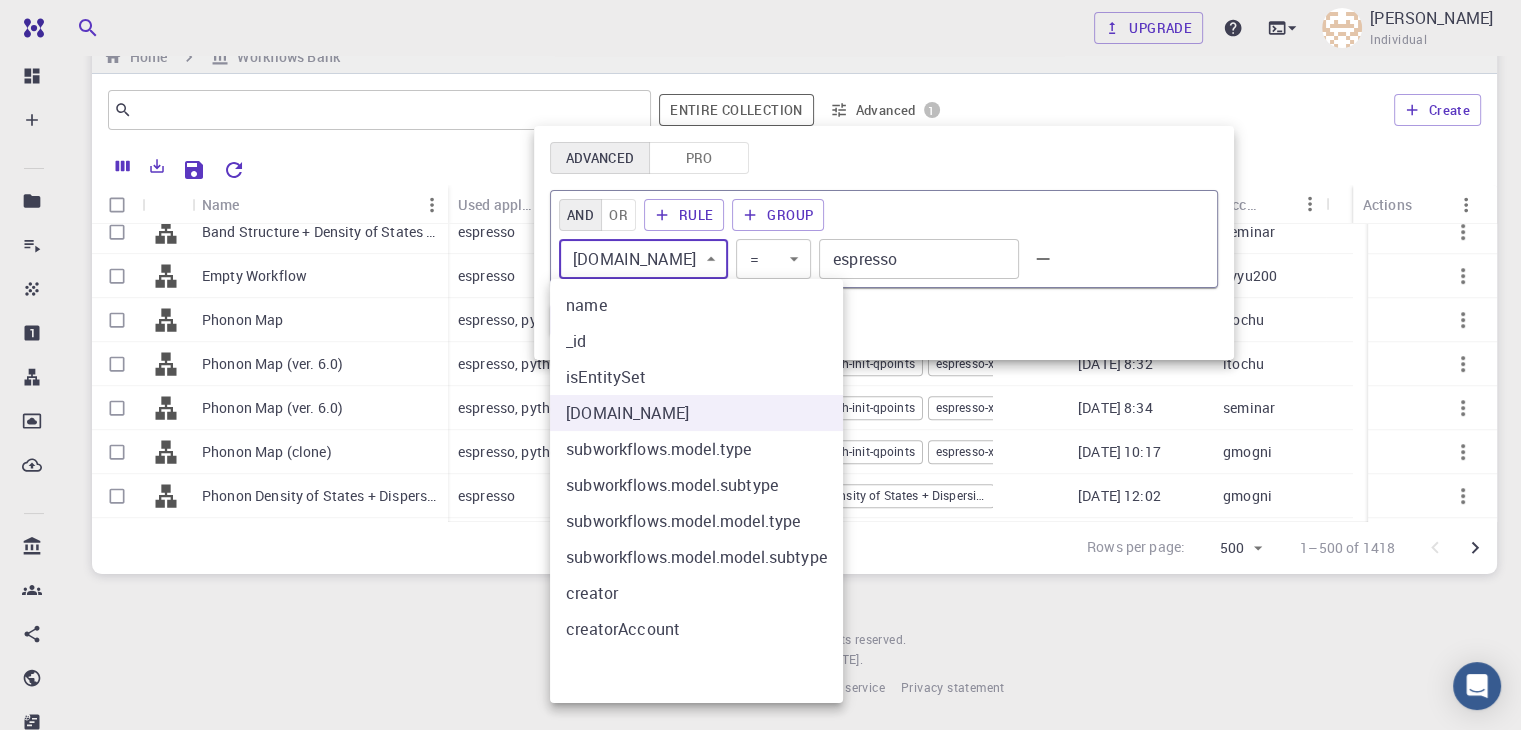 click on "subworkflows.model.subtype" at bounding box center [696, 485] 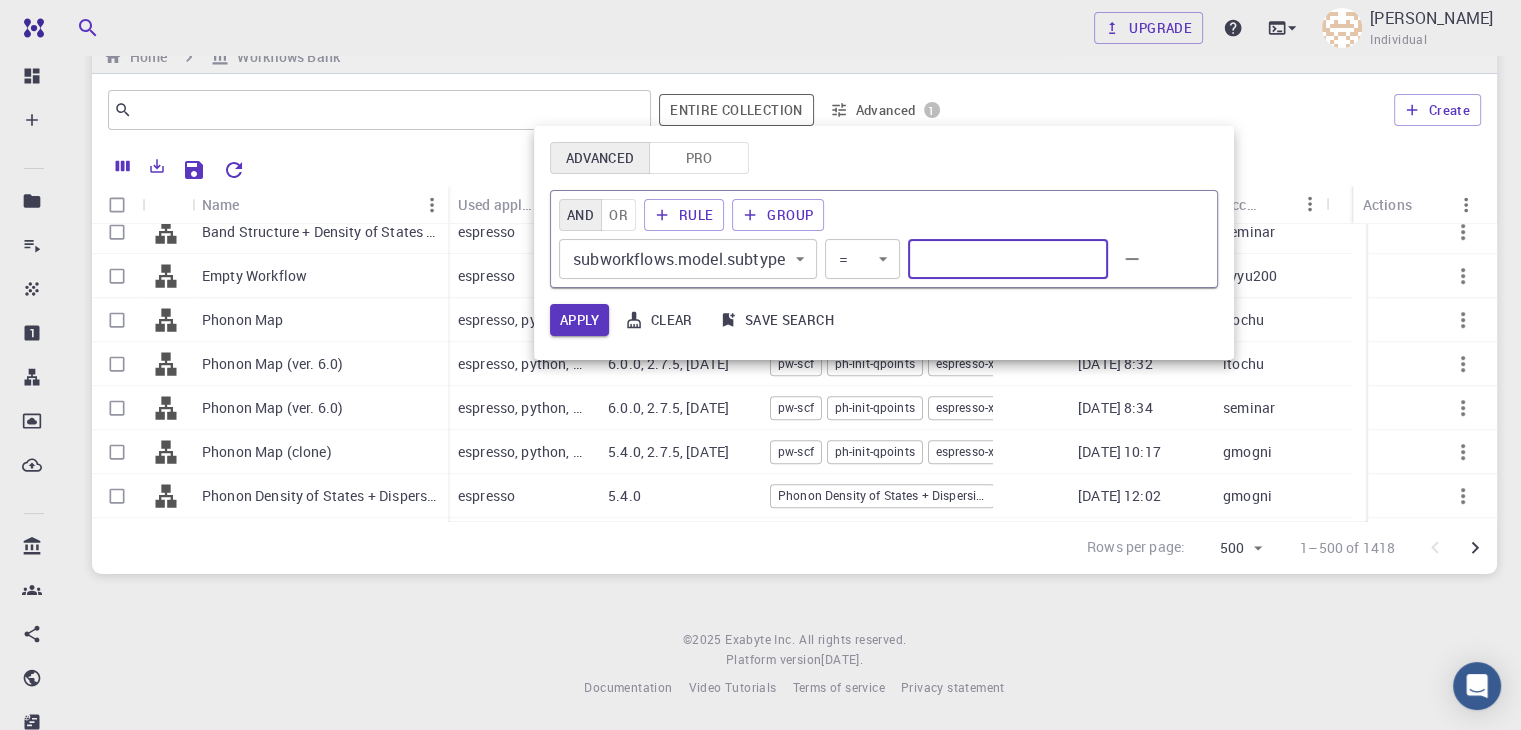 click at bounding box center (1008, 259) 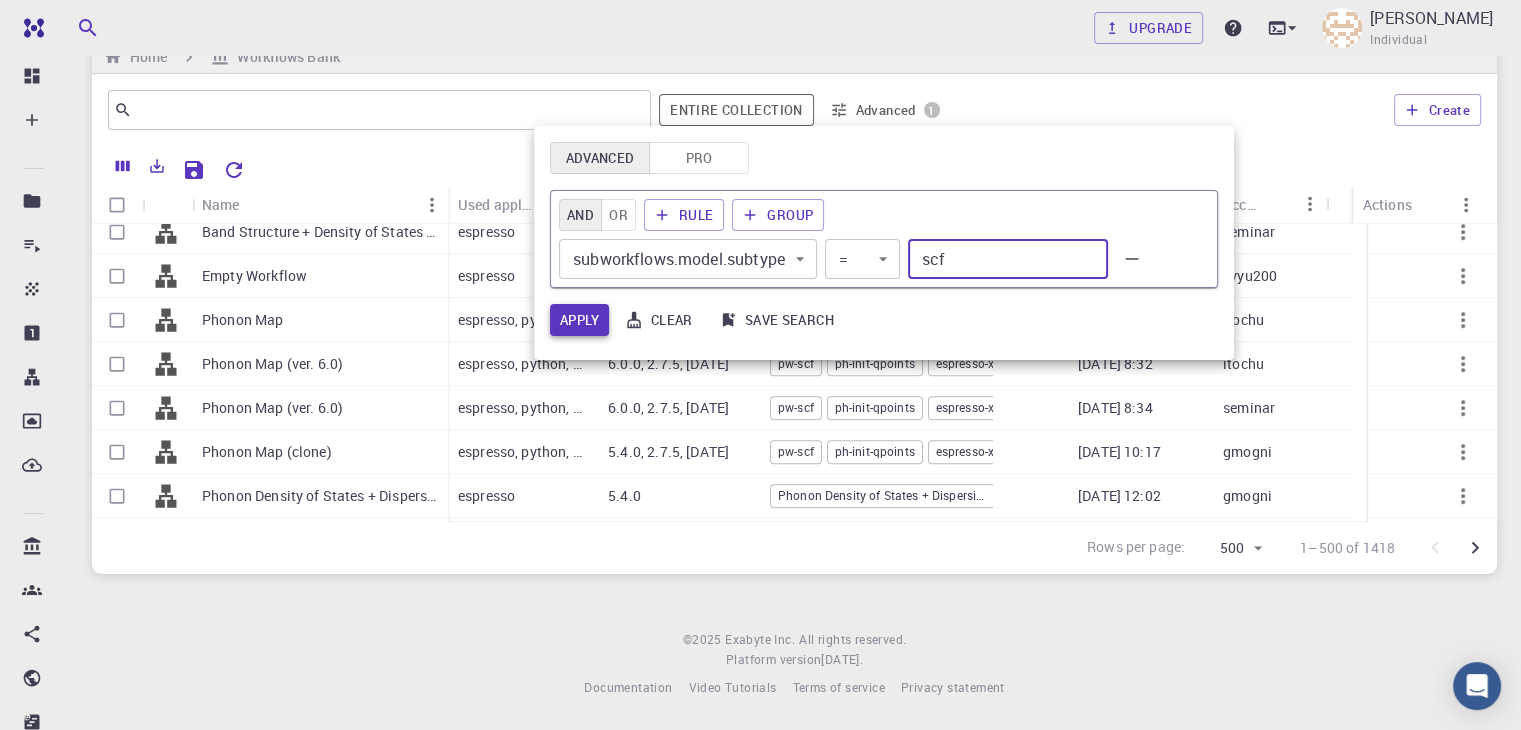 type on "scf" 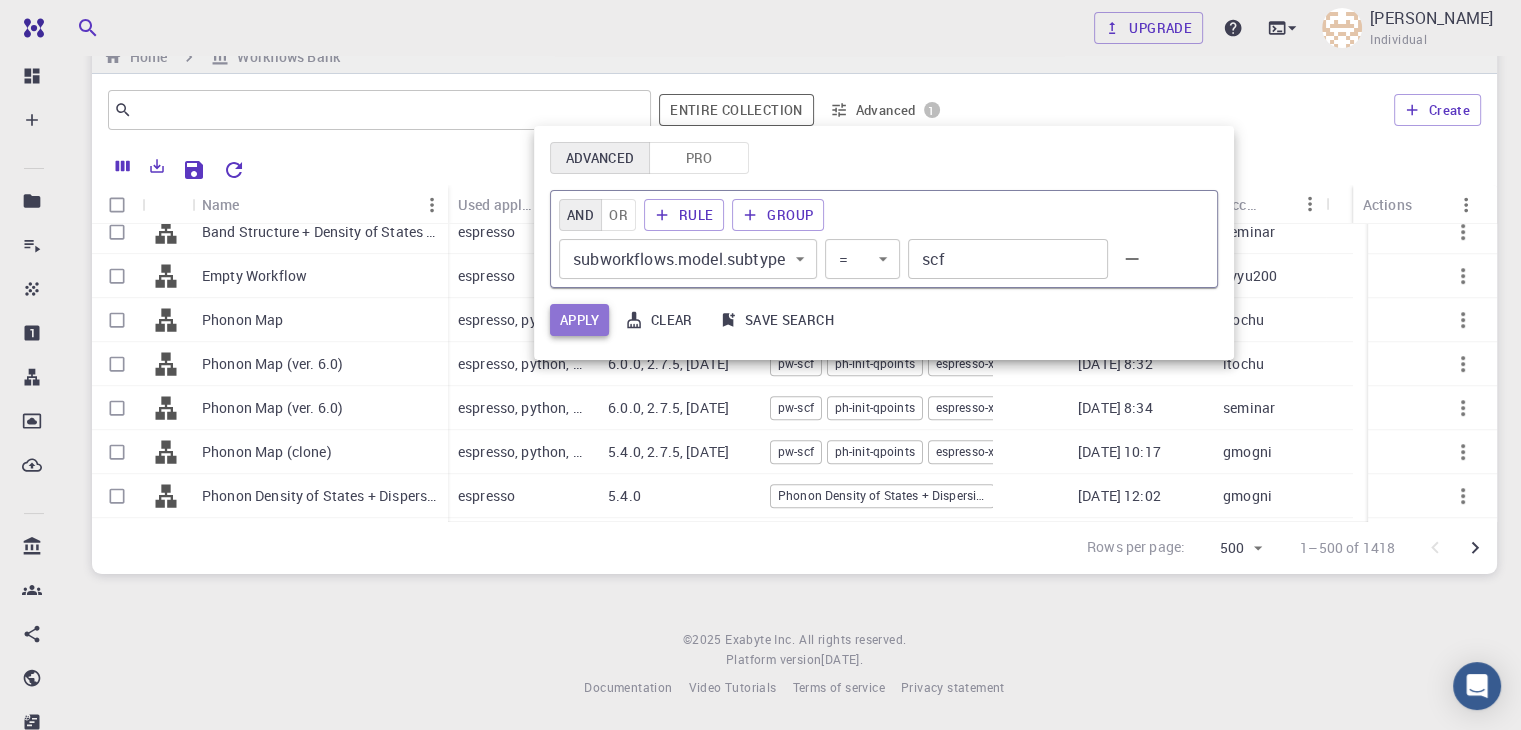 click on "Apply" at bounding box center (579, 320) 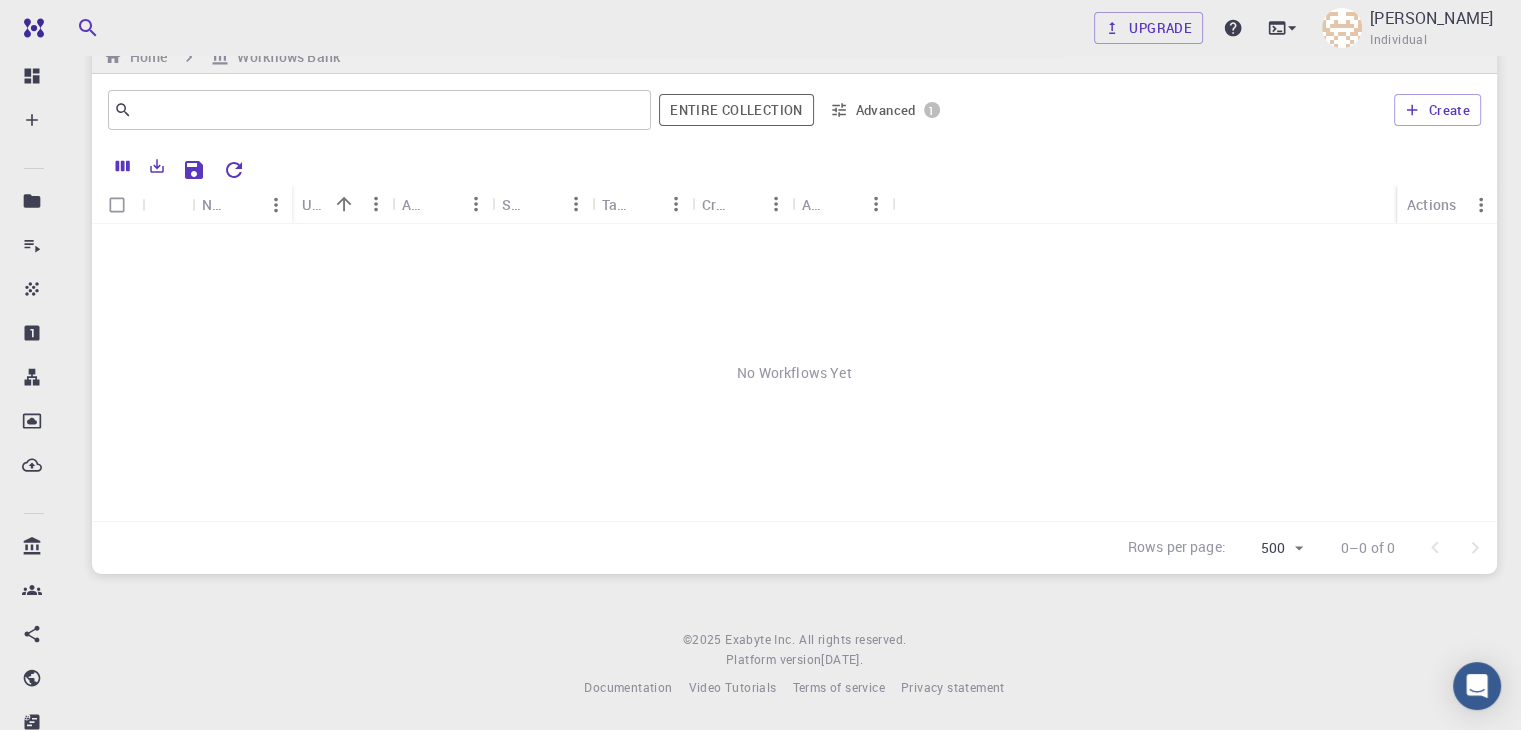 scroll, scrollTop: 0, scrollLeft: 0, axis: both 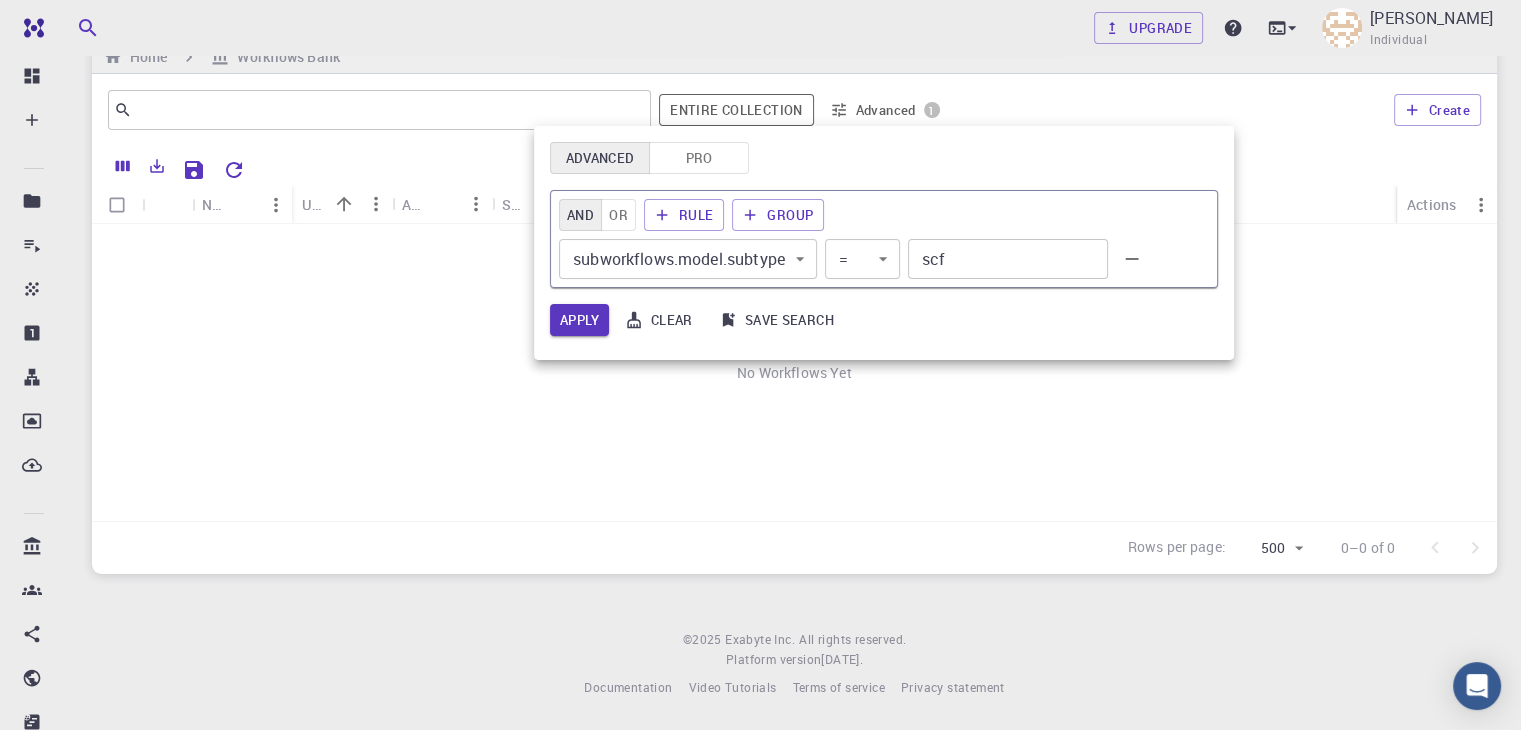 click on "scf" at bounding box center [1008, 259] 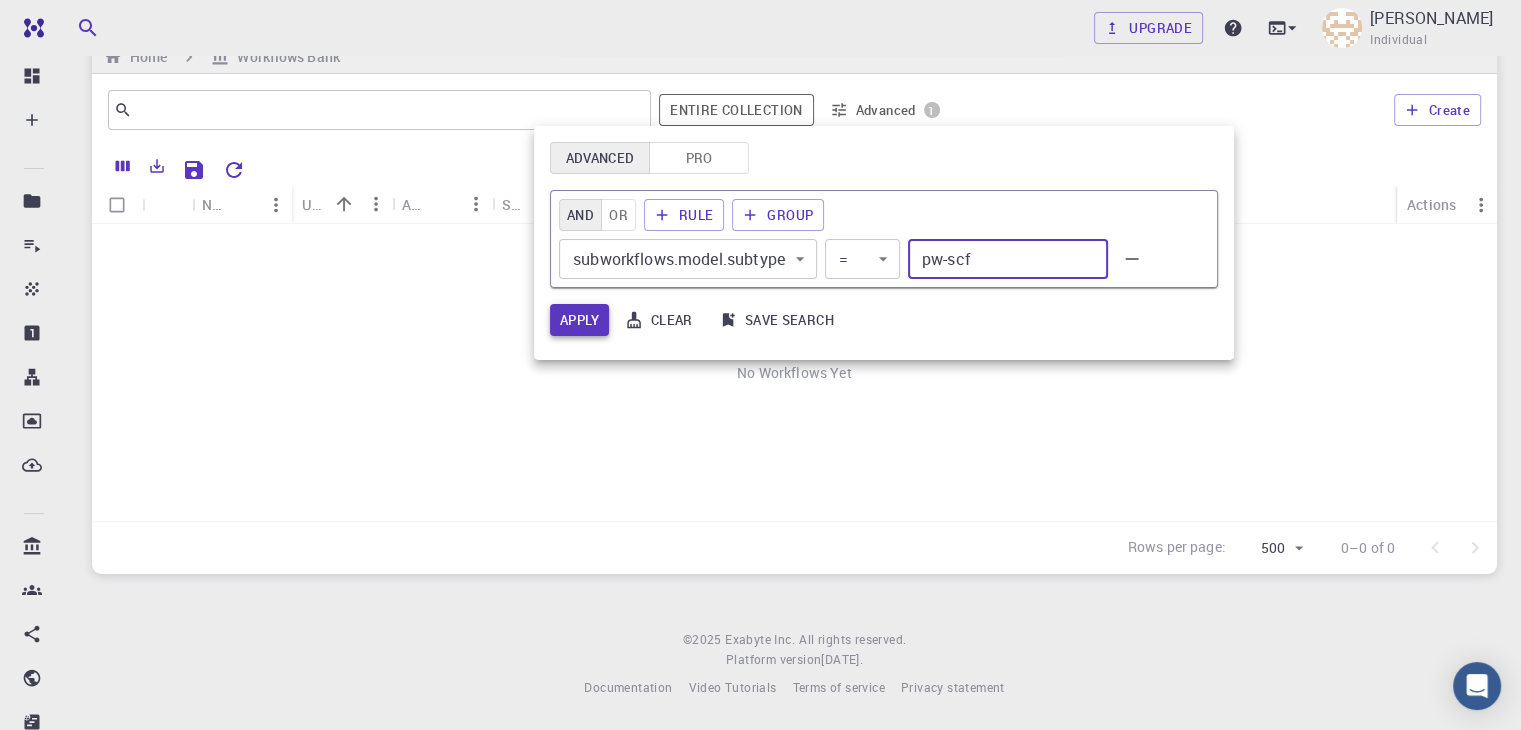type on "pw-scf" 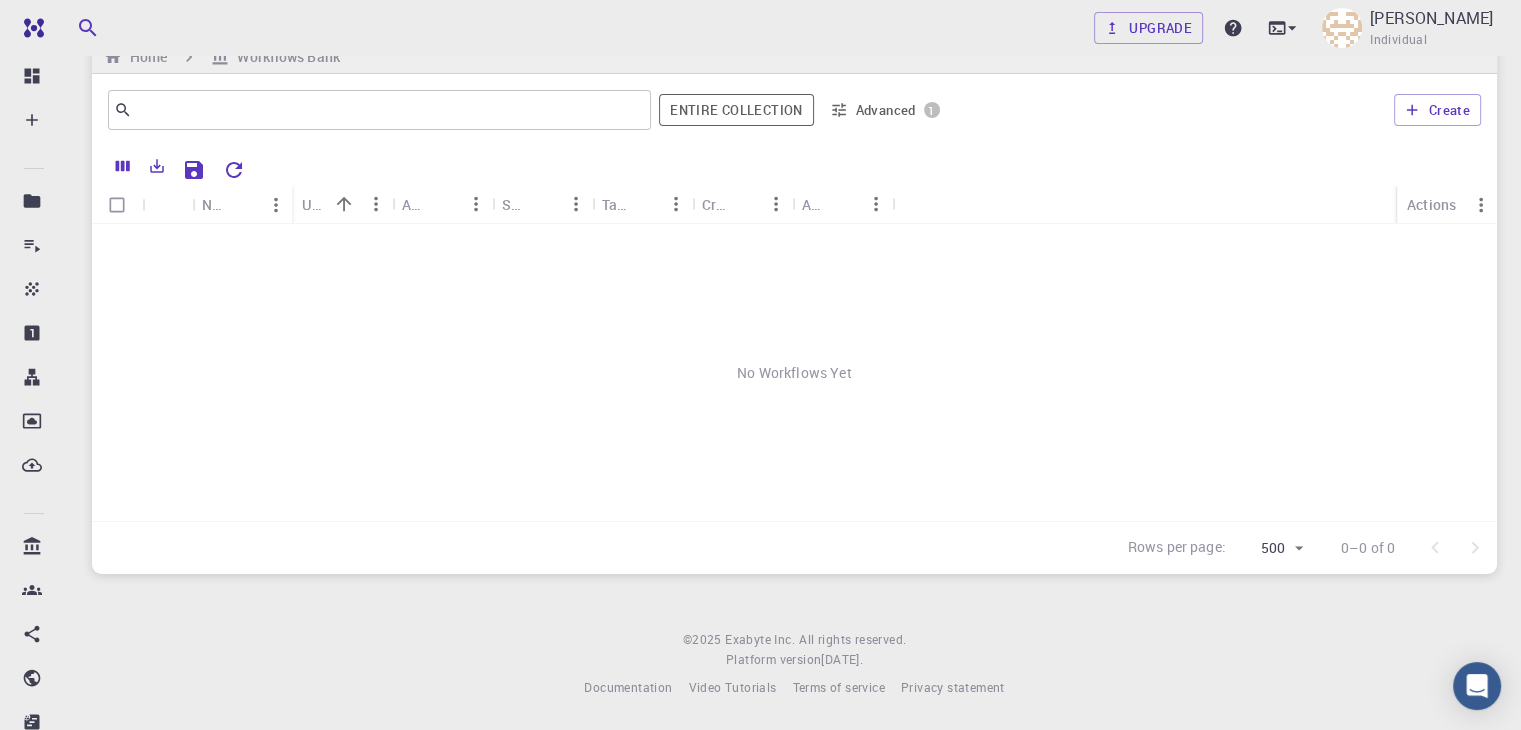 click on "Advanced 1" at bounding box center [885, 110] 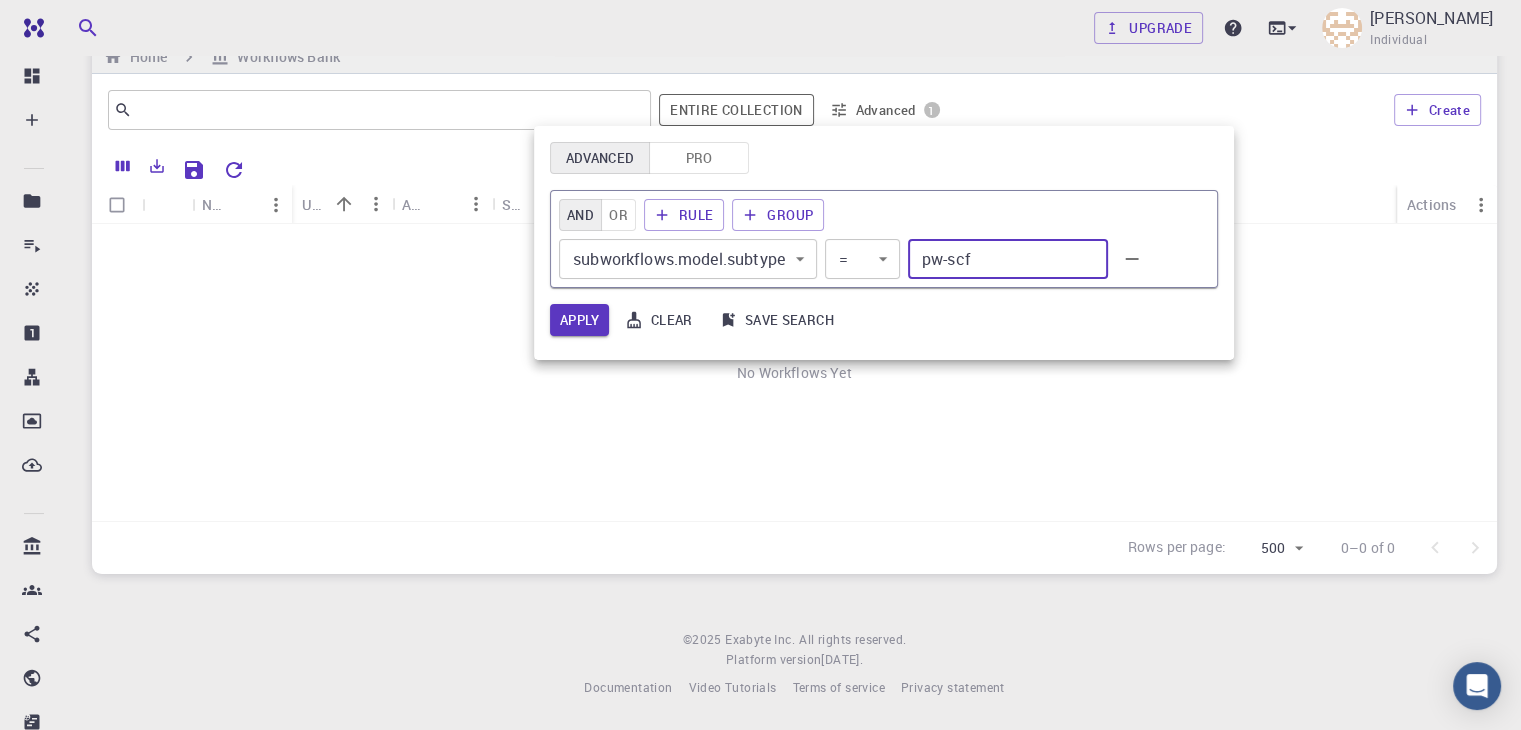 click on "pw-scf" at bounding box center [1008, 259] 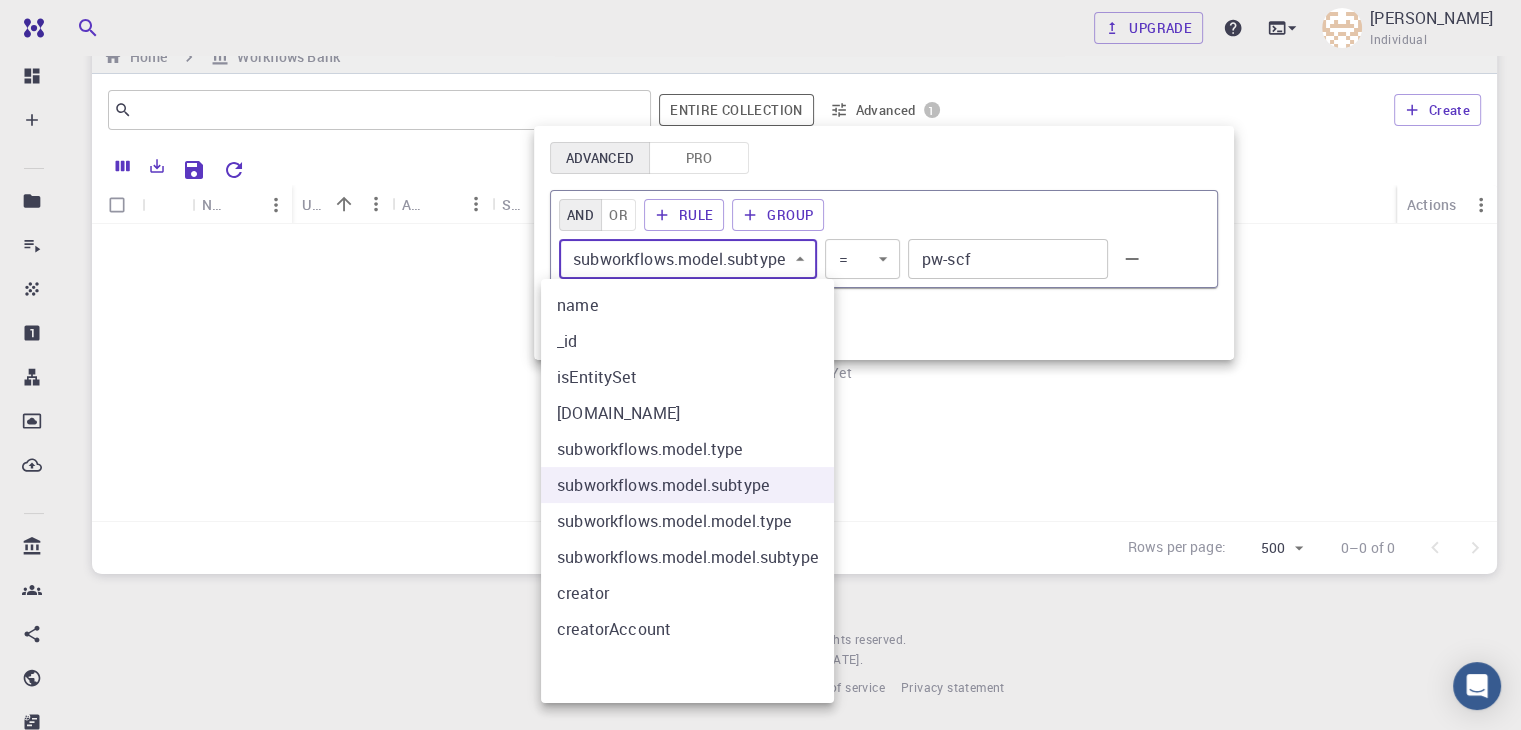 click on "Free Dashboard Create New Job New Material Create Material Upload File Import from Bank Import from 3rd Party New Workflow New Project Projects Jobs Materials Properties Workflows Dropbox External Uploads Bank Materials Workflows Accounts Shared with me Shared publicly Shared externally Documentation Contact Support Compute load: Low Upgrade Mohammad H. Amirkhani Individual Home Workflows Bank ​ Entire collection Advanced 1 Create Name Used application Application Version Subworkflows Tags Created Account Actions No Workflows Yet Rows per page: 500 500 0–0 of 0 ©  2025   Exabyte Inc.   All rights reserved. Platform version  2025.6.26 . Documentation Video Tutorials Terms of service Privacy statement
Advanced Pro AND OR Rule Group subworkflows.model.subtype subworkflows.model.subtype ​ = = ​ pw-scf ​ Apply Clear Save search name _id isEntitySet subworkflows.application.name subworkflows.model.type subworkflows.model.subtype subworkflows.model.model.type creator" at bounding box center [760, 345] 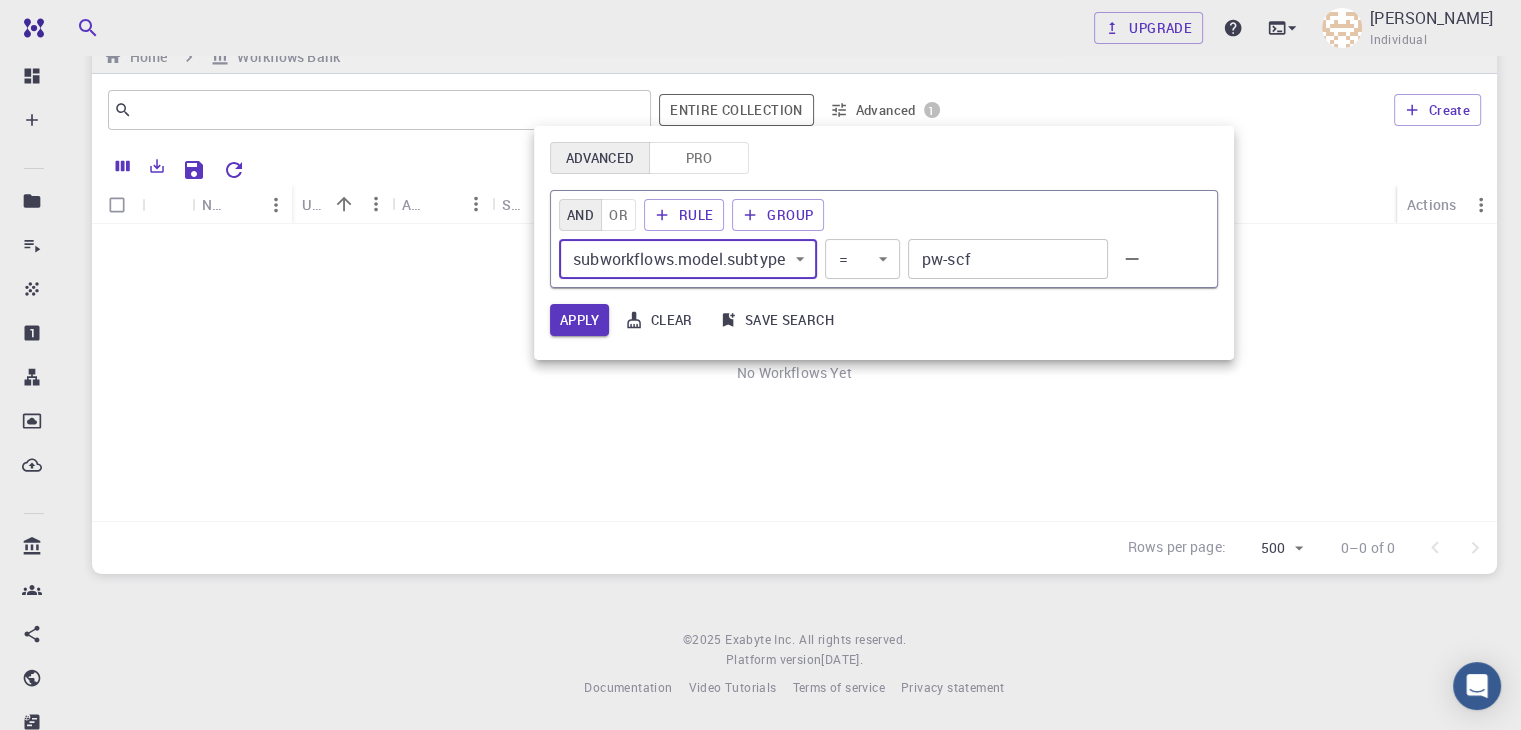 click on "name _id isEntitySet subworkflows.application.name subworkflows.model.type subworkflows.model.subtype subworkflows.model.model.type subworkflows.model.model.subtype creator creatorAccount" 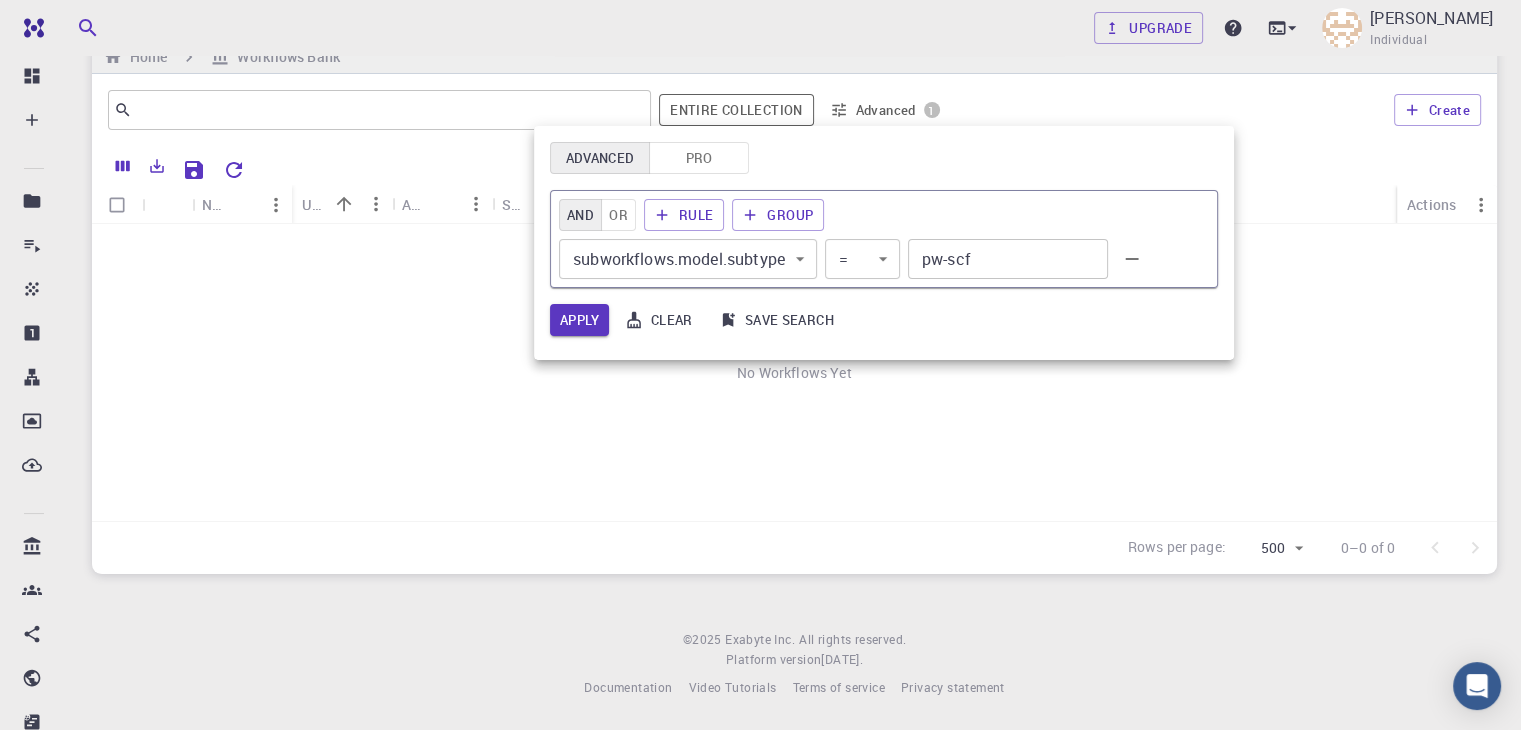 click 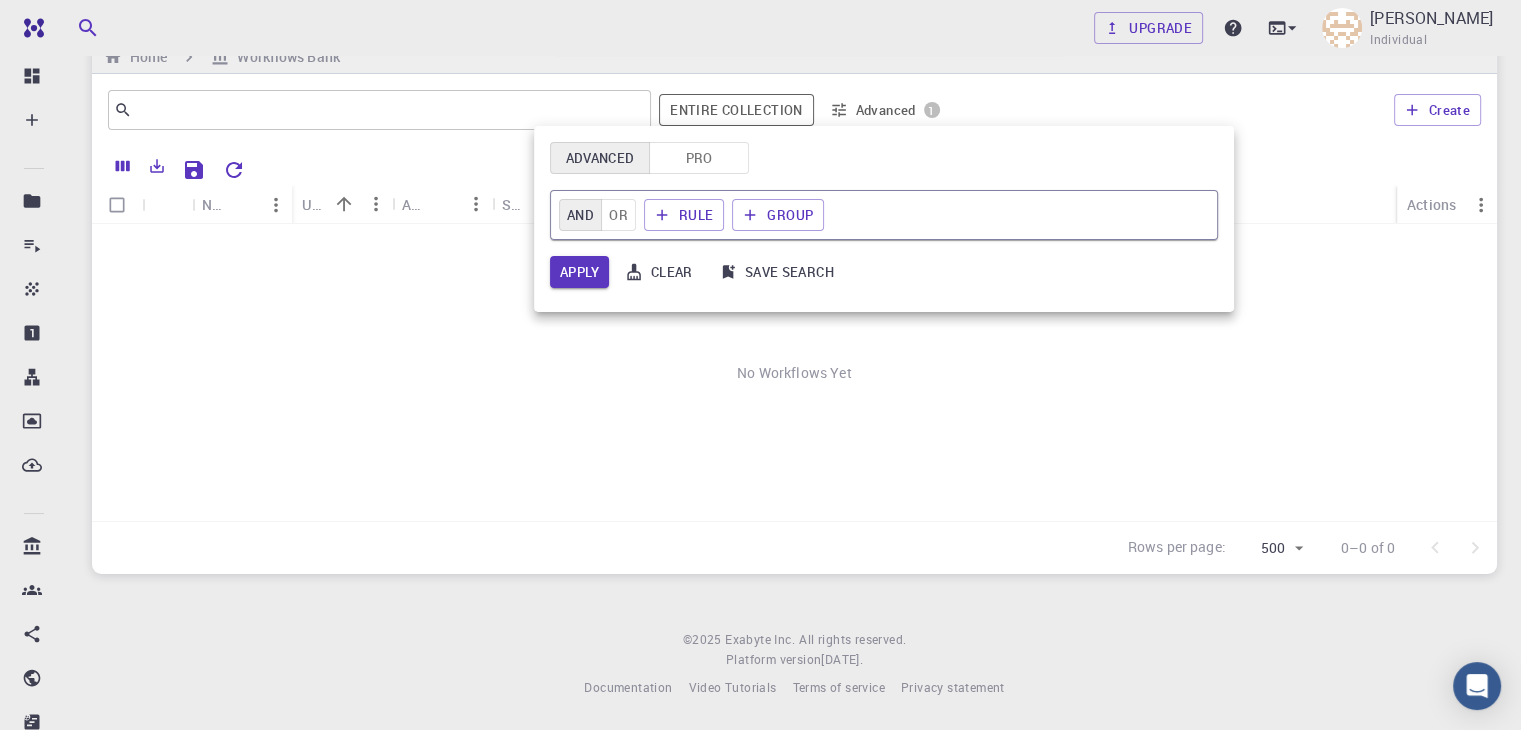 click on "Pro" at bounding box center [699, 158] 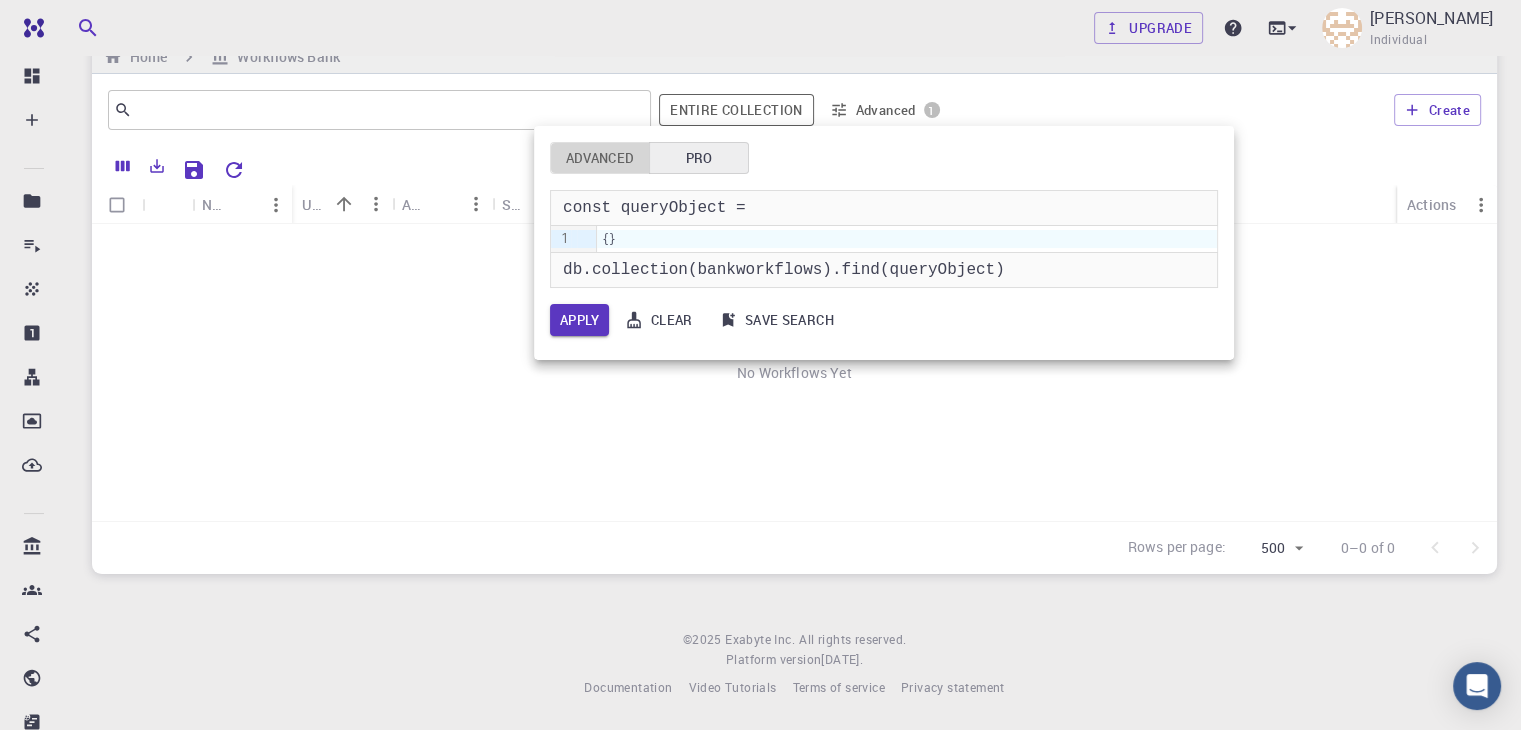 click on "Advanced" at bounding box center [600, 158] 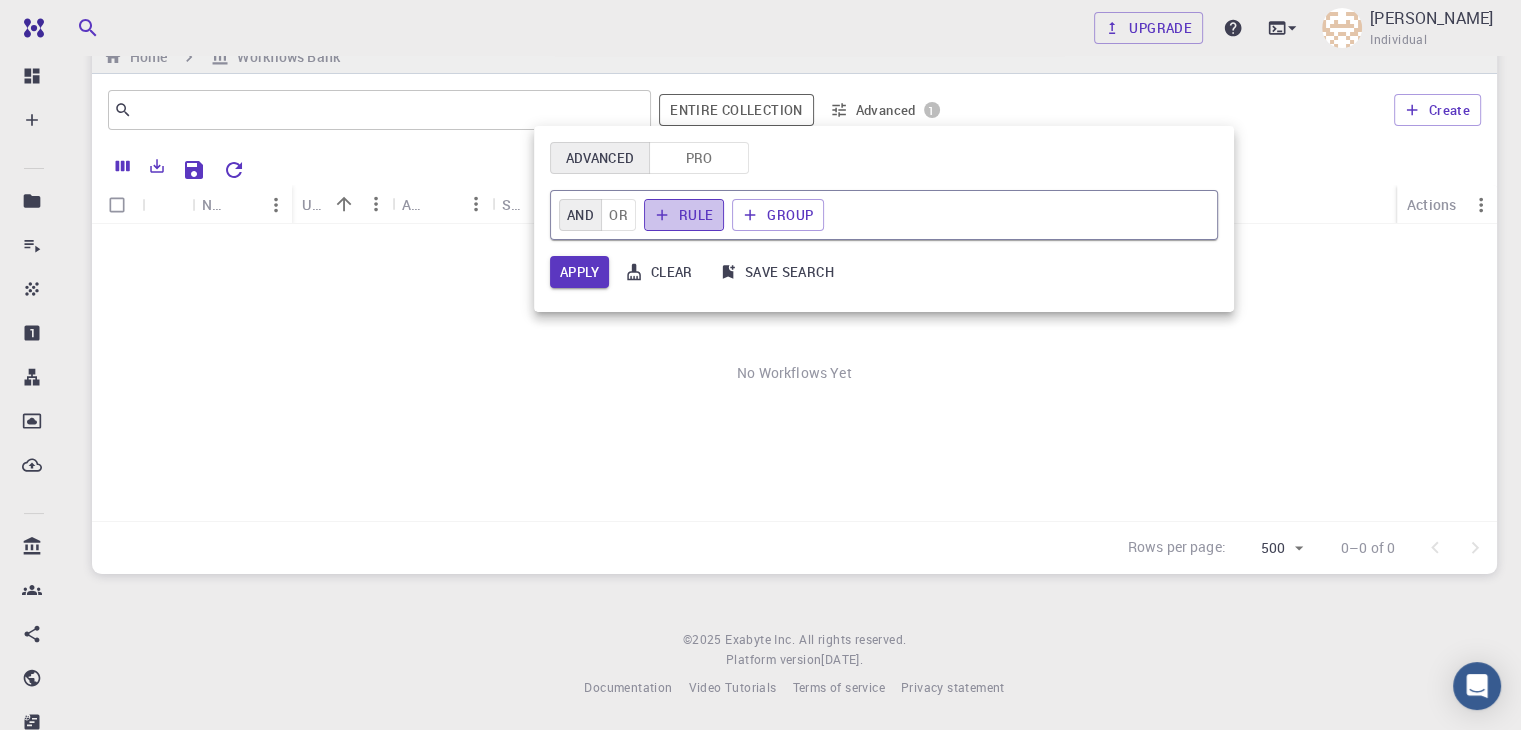 click 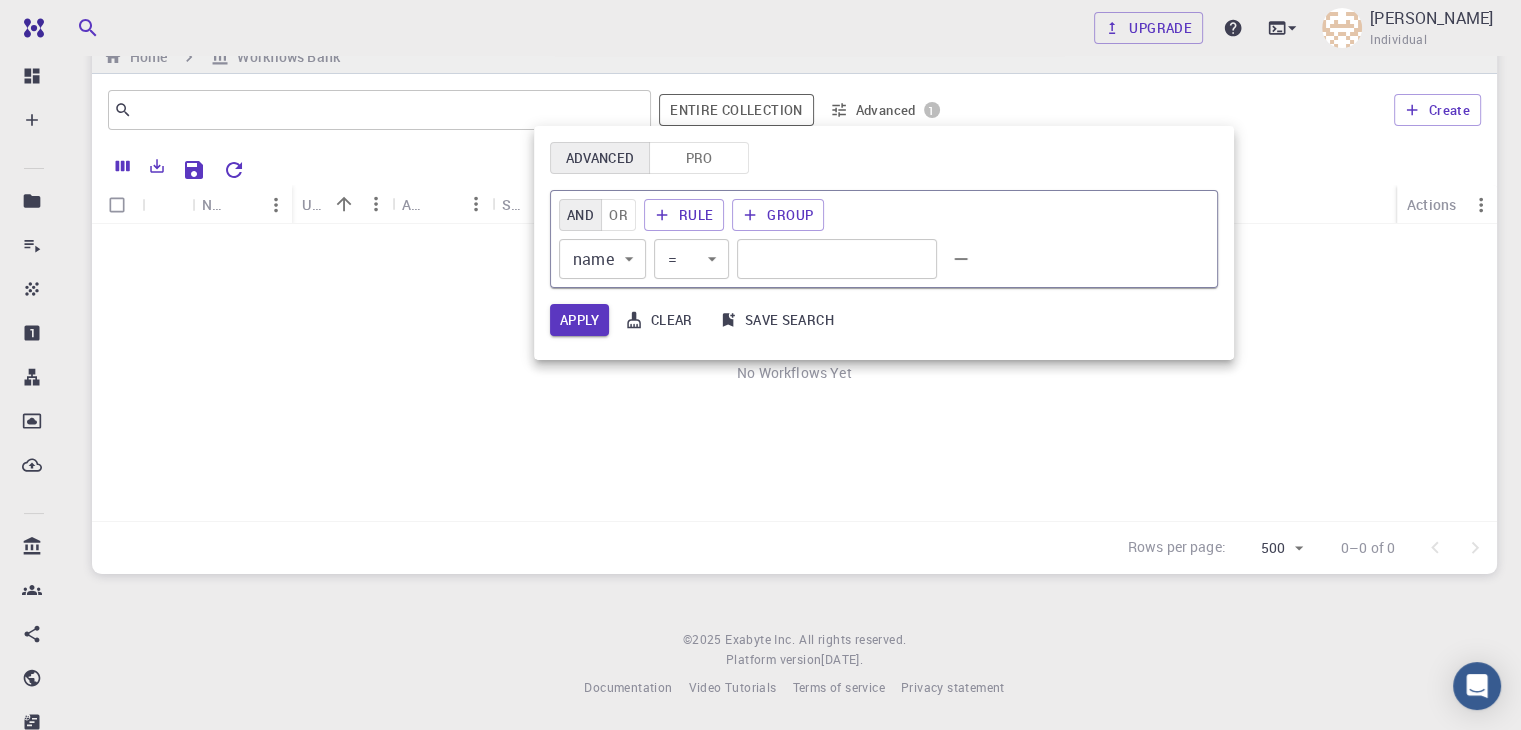 click on "Free Dashboard Create New Job New Material Create Material Upload File Import from Bank Import from 3rd Party New Workflow New Project Projects Jobs Materials Properties Workflows Dropbox External Uploads Bank Materials Workflows Accounts Shared with me Shared publicly Shared externally Documentation Contact Support Compute load: Low Upgrade Mohammad H. Amirkhani Individual Home Workflows Bank ​ Entire collection Advanced 1 Create Name Used application Application Version Subworkflows Tags Created Account Actions No Workflows Yet Rows per page: 500 500 0–0 of 0 ©  2025   Exabyte Inc.   All rights reserved. Platform version  2025.6.26 . Documentation Video Tutorials Terms of service Privacy statement
Advanced Pro AND OR Rule Group name name ​ = = ​ ​ Apply Clear Save search" at bounding box center (760, 345) 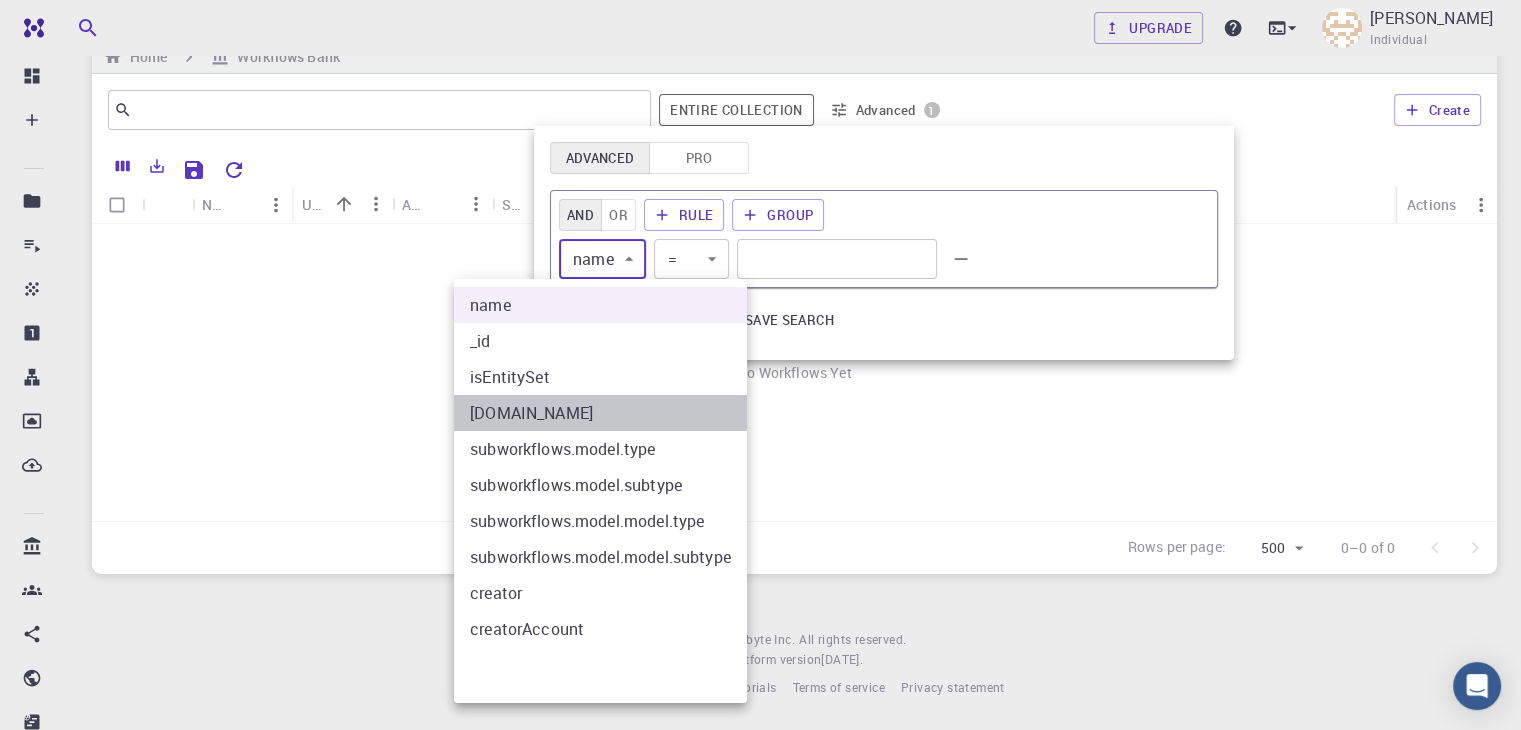 click on "subworkflows.application.name" at bounding box center [600, 413] 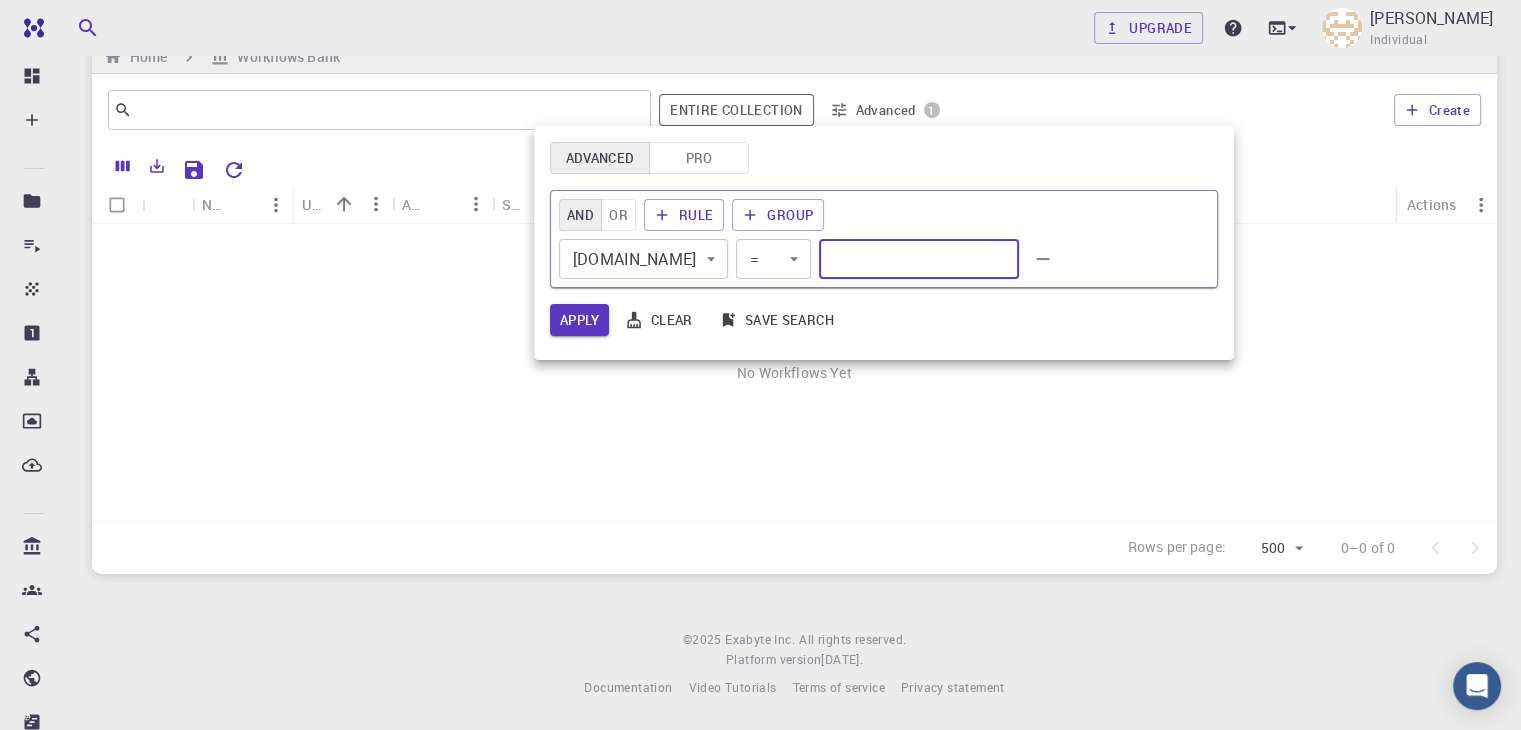 click at bounding box center [919, 259] 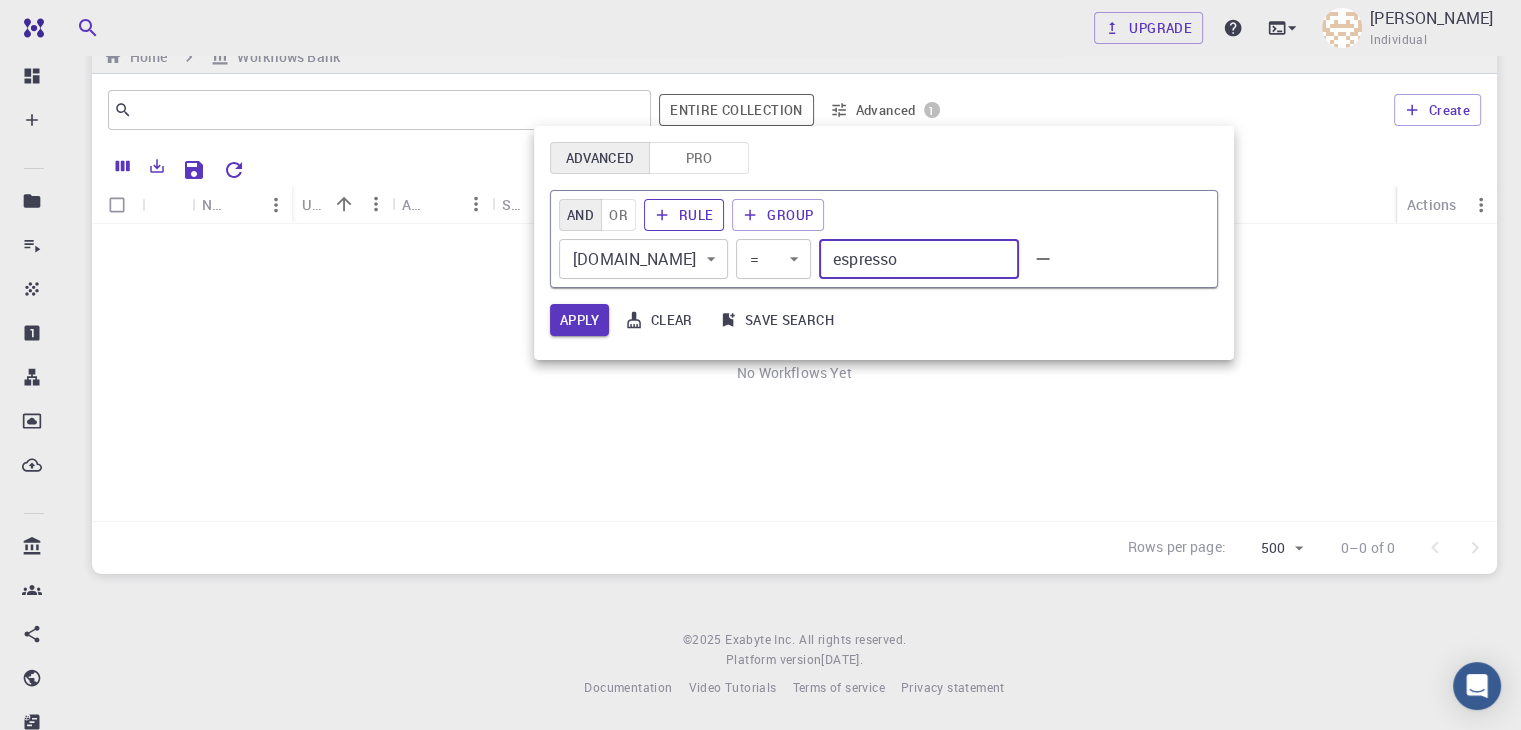type on "espresso" 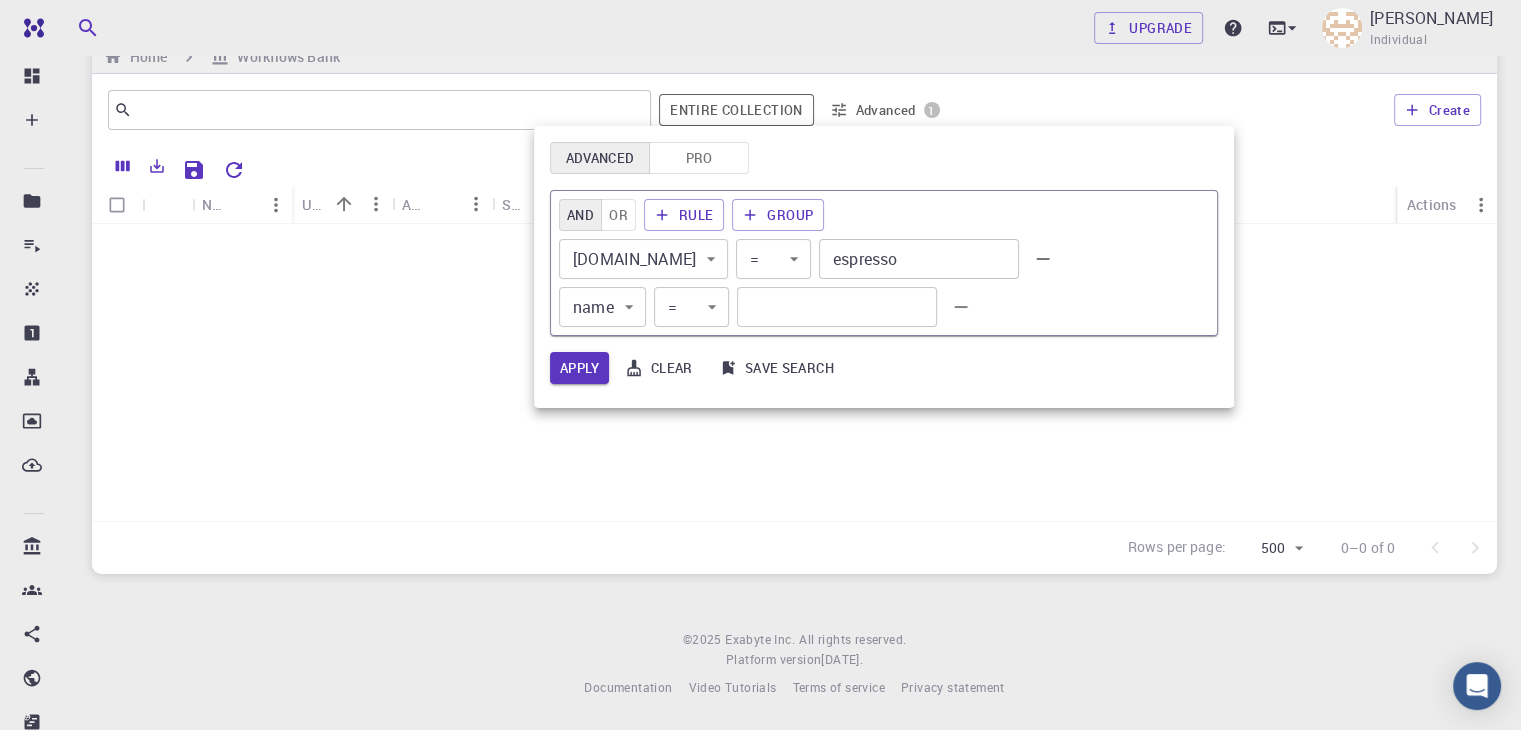 click on "Free Dashboard Create New Job New Material Create Material Upload File Import from Bank Import from 3rd Party New Workflow New Project Projects Jobs Materials Properties Workflows Dropbox External Uploads Bank Materials Workflows Accounts Shared with me Shared publicly Shared externally Documentation Contact Support Compute load: Low Upgrade Mohammad H. Amirkhani Individual Home Workflows Bank ​ Entire collection Advanced 1 Create Name Used application Application Version Subworkflows Tags Created Account Actions No Workflows Yet Rows per page: 500 500 0–0 of 0 ©  2025   Exabyte Inc.   All rights reserved. Platform version  2025.6.26 . Documentation Video Tutorials Terms of service Privacy statement
Advanced Pro AND OR Rule Group subworkflows.application.name subworkflows.application.name ​ = = ​ espresso ​ name name ​ = = ​ ​ Apply Clear Save search" at bounding box center [760, 345] 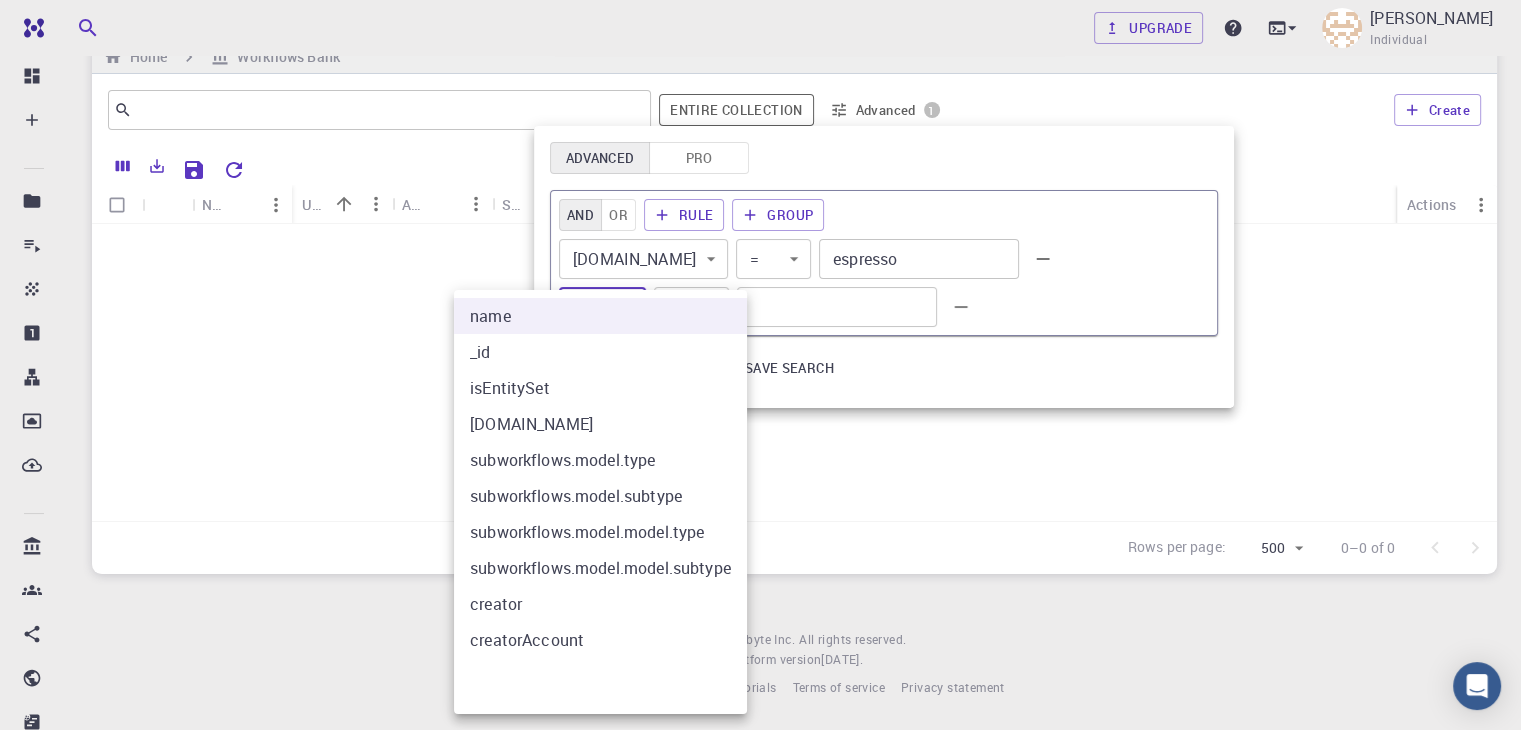 click on "subworkflows.model.subtype" at bounding box center [600, 496] 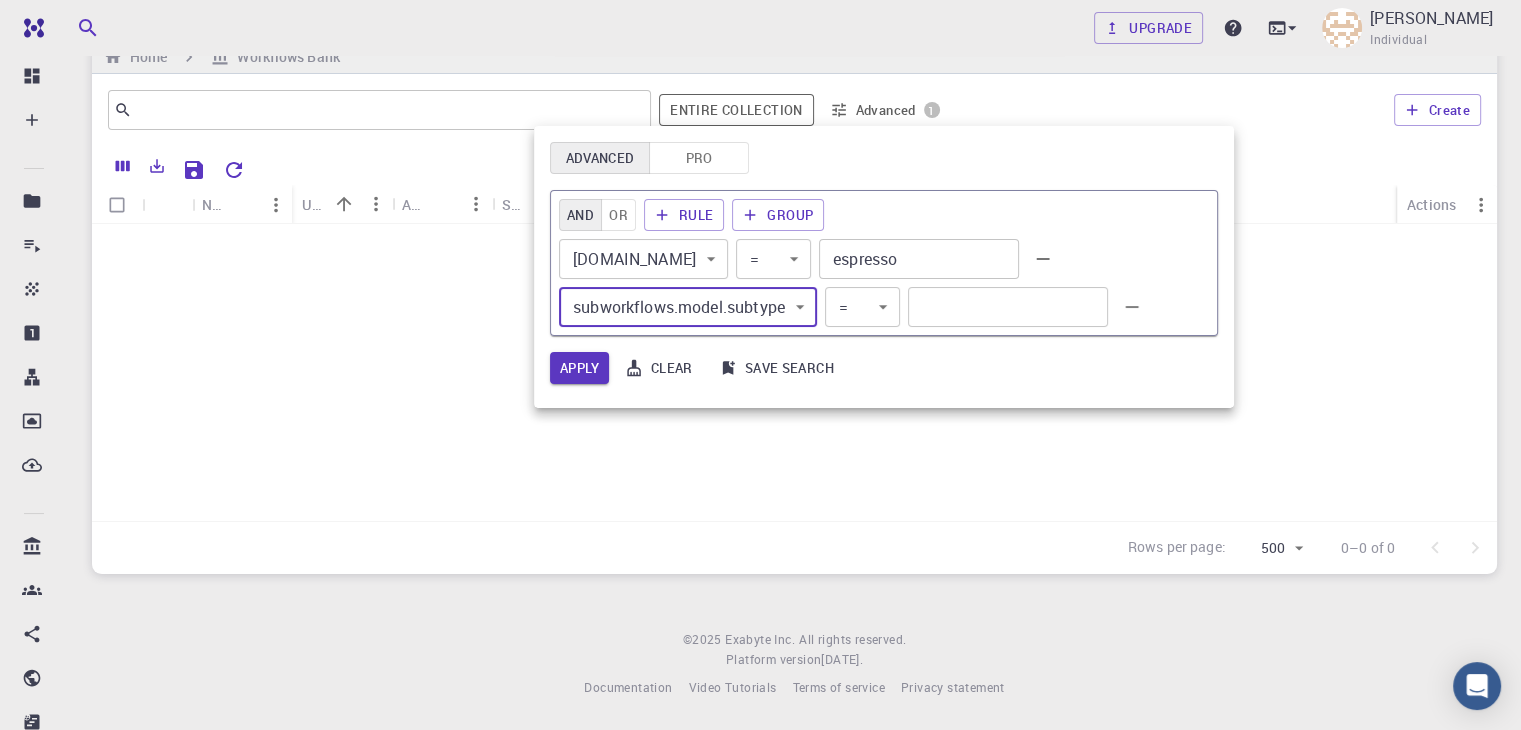 click at bounding box center (1008, 307) 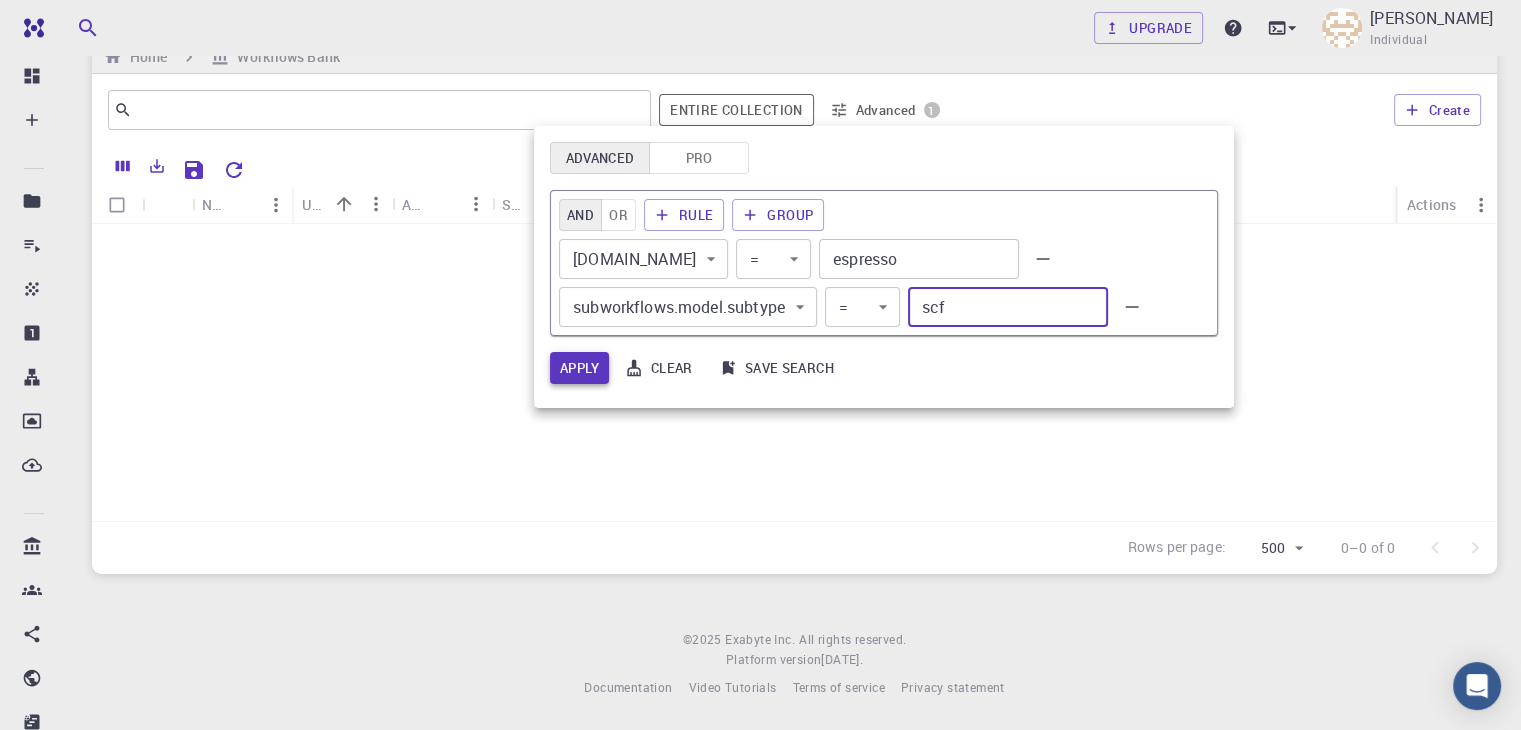 type on "scf" 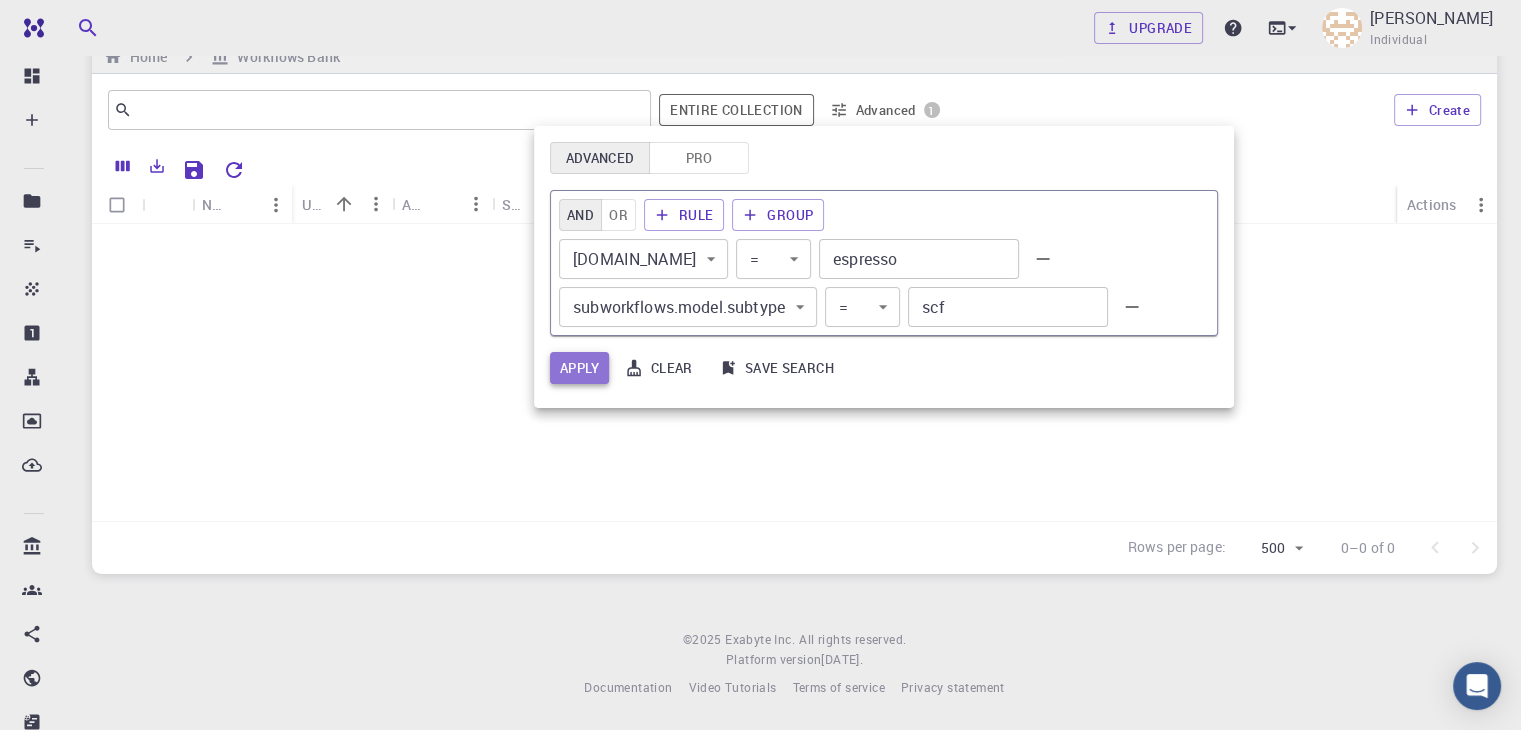 click on "Apply" at bounding box center [579, 368] 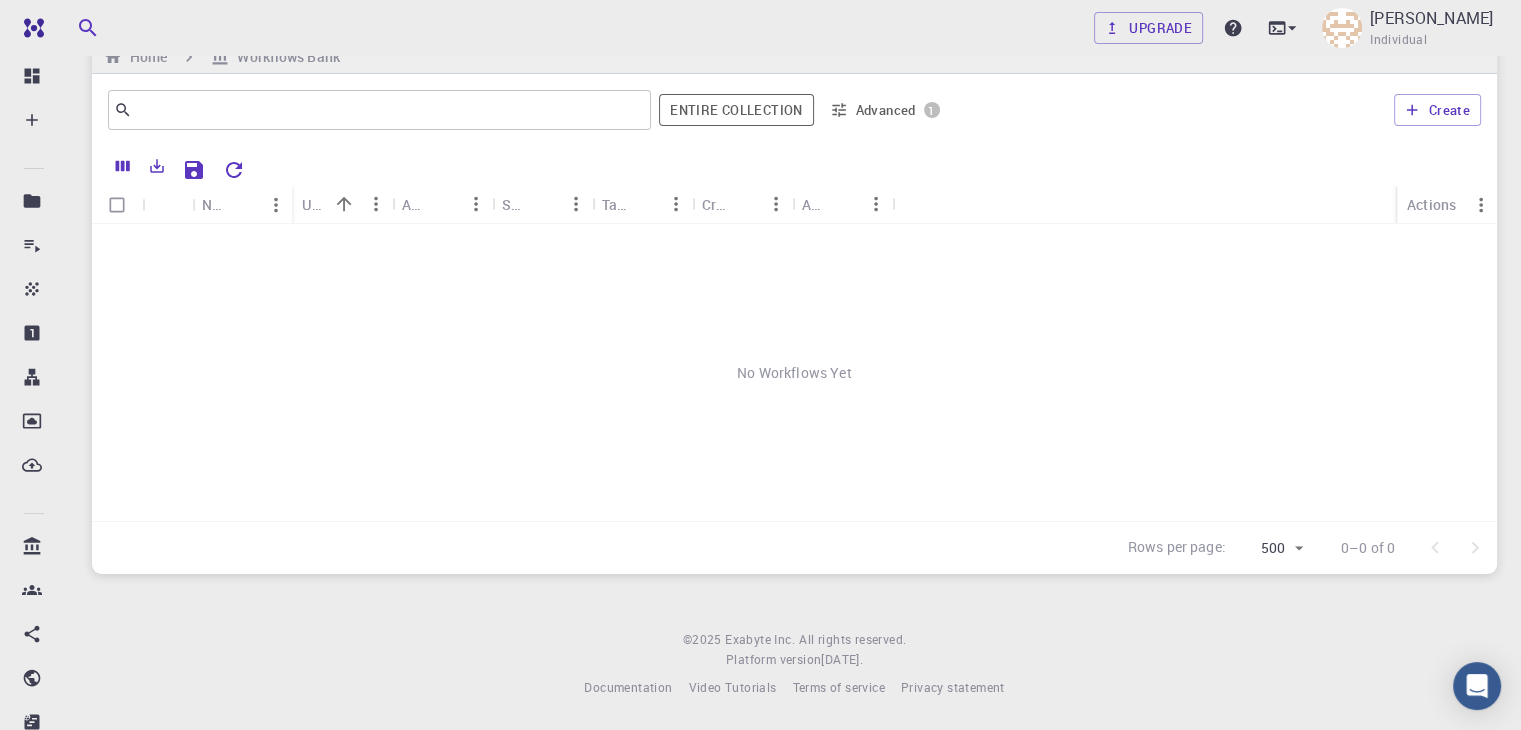 click on "Advanced 1" at bounding box center [885, 110] 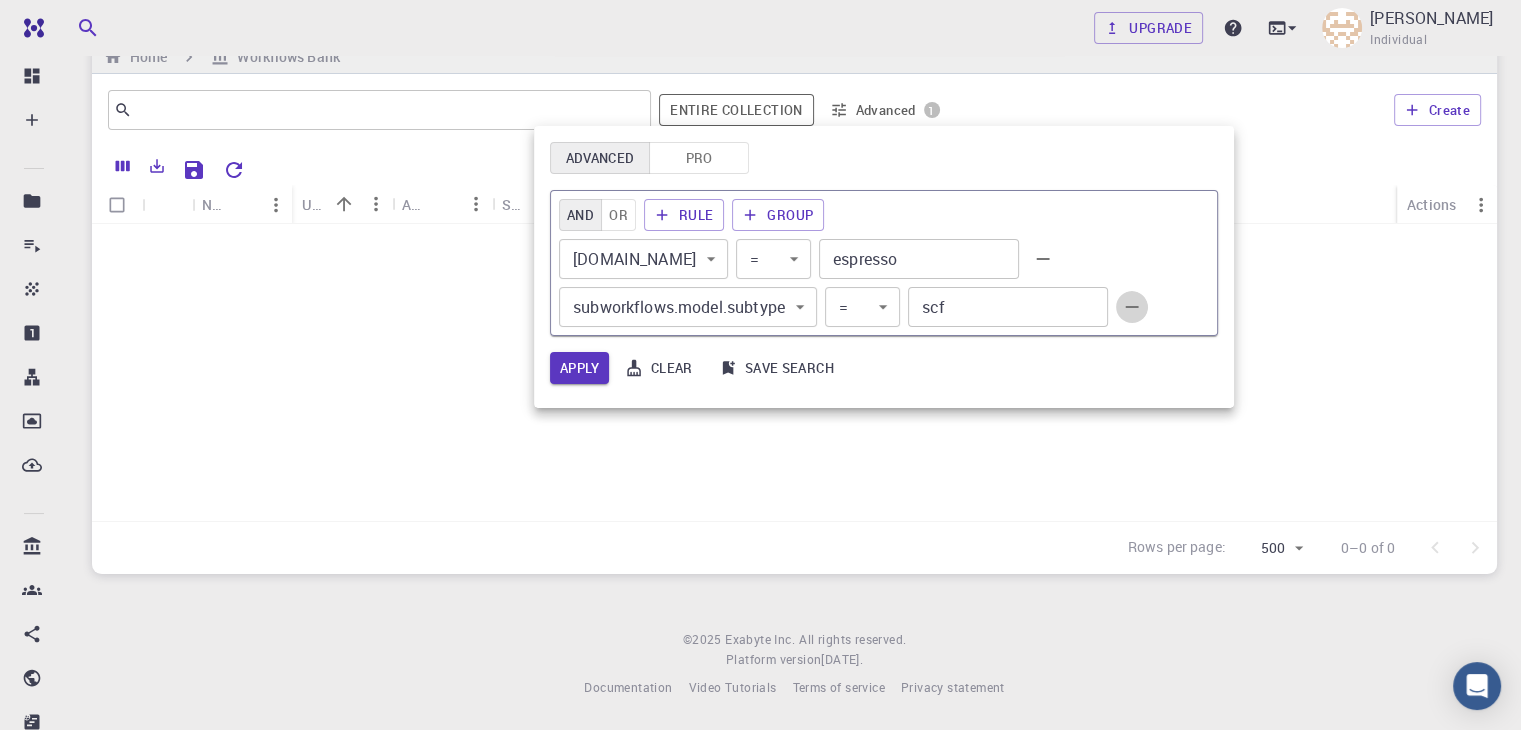 click 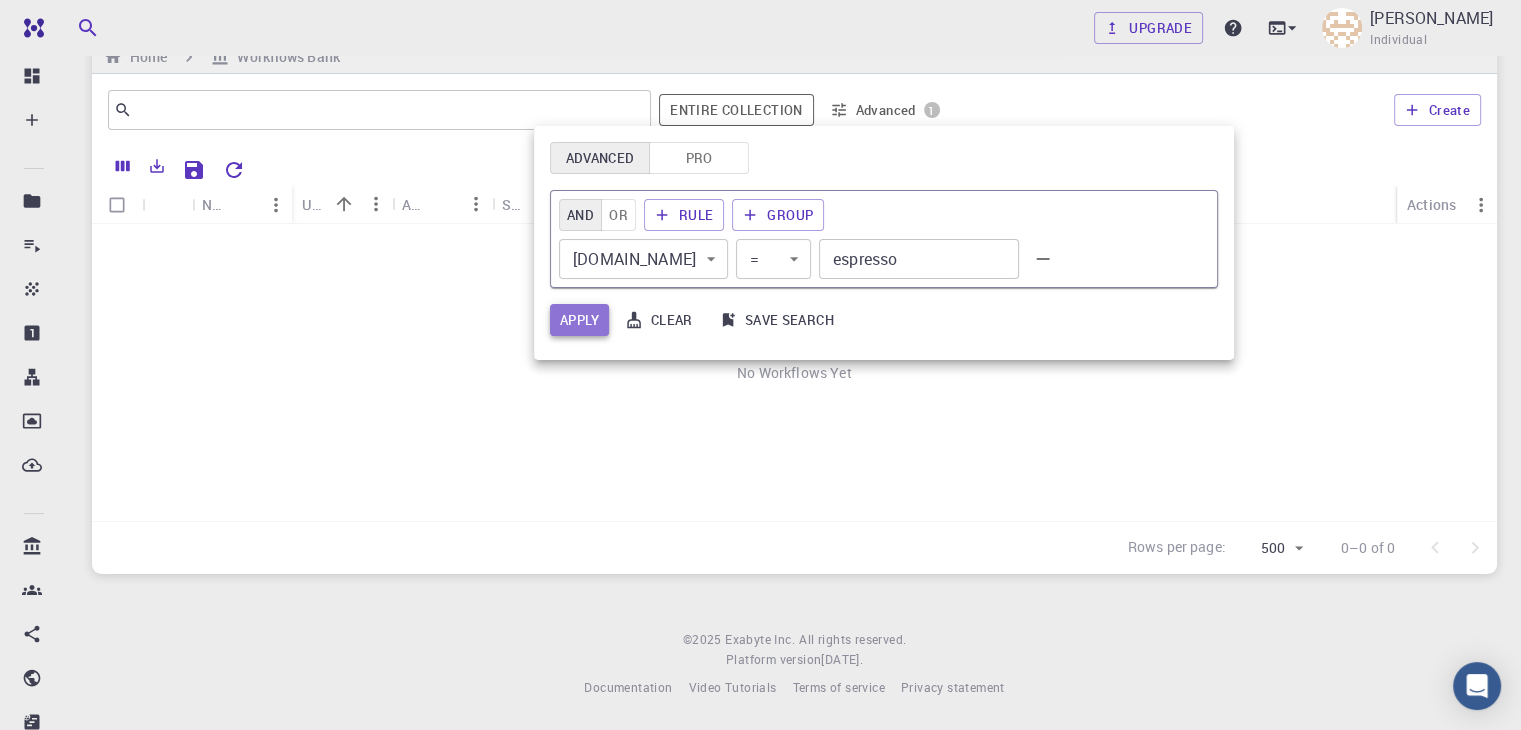 click on "Apply" at bounding box center [579, 320] 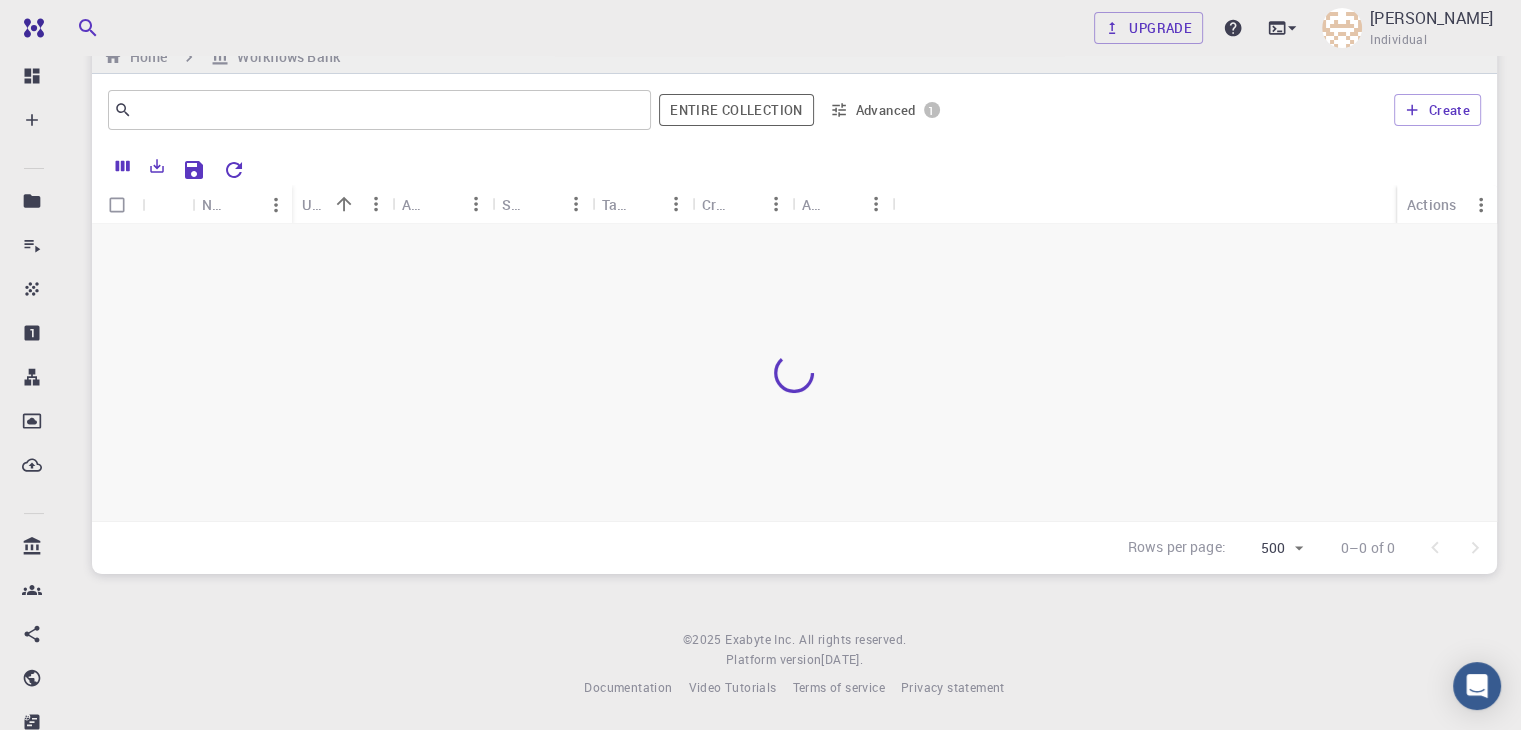 click on "Free Dashboard Create New Job New Material Create Material Upload File Import from Bank Import from 3rd Party New Workflow New Project Projects Jobs Materials Properties Workflows Dropbox External Uploads Bank Materials Workflows Accounts Shared with me Shared publicly Shared externally Documentation Contact Support Compute load: Low Upgrade Mohammad H. Amirkhani Individual Home Workflows Bank ​ Entire collection Advanced 1 Create Name Used application Application Version Subworkflows Tags Created Account Actions Rows per page: 500 500 0–0 of 0 ©  2025   Exabyte Inc.   All rights reserved. Platform version  2025.6.26 . Documentation Video Tutorials Terms of service Privacy statement" at bounding box center (760, 345) 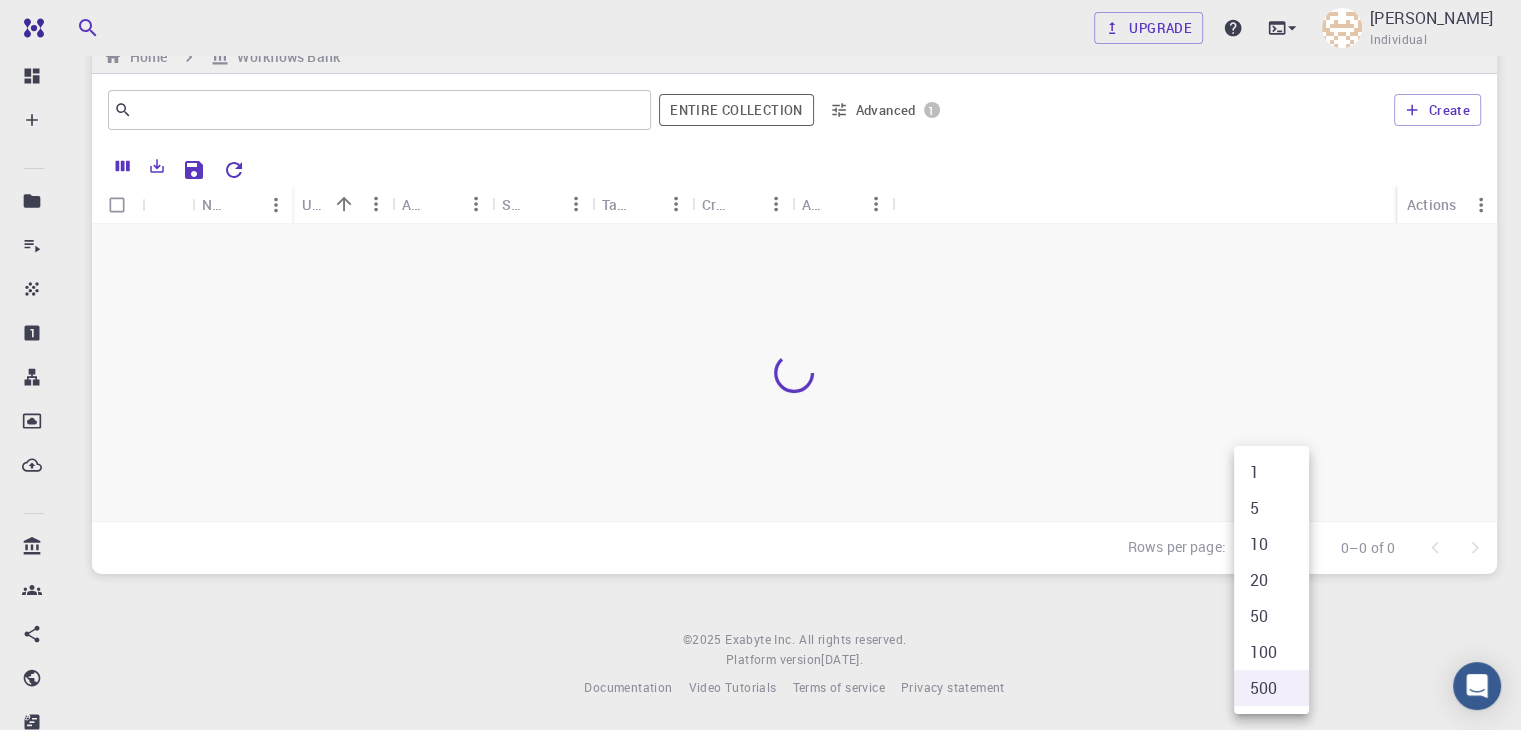 click on "50" at bounding box center (1271, 616) 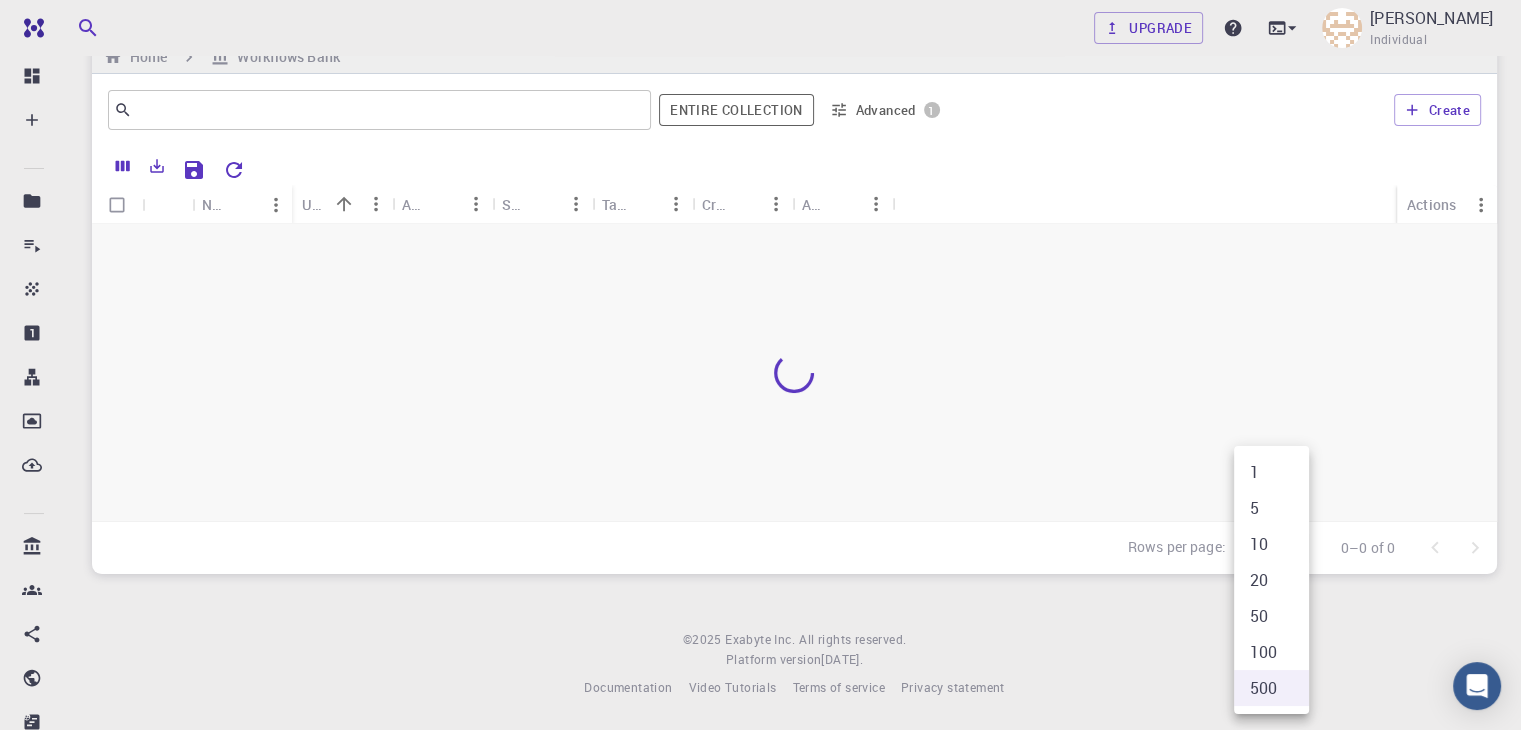 type on "50" 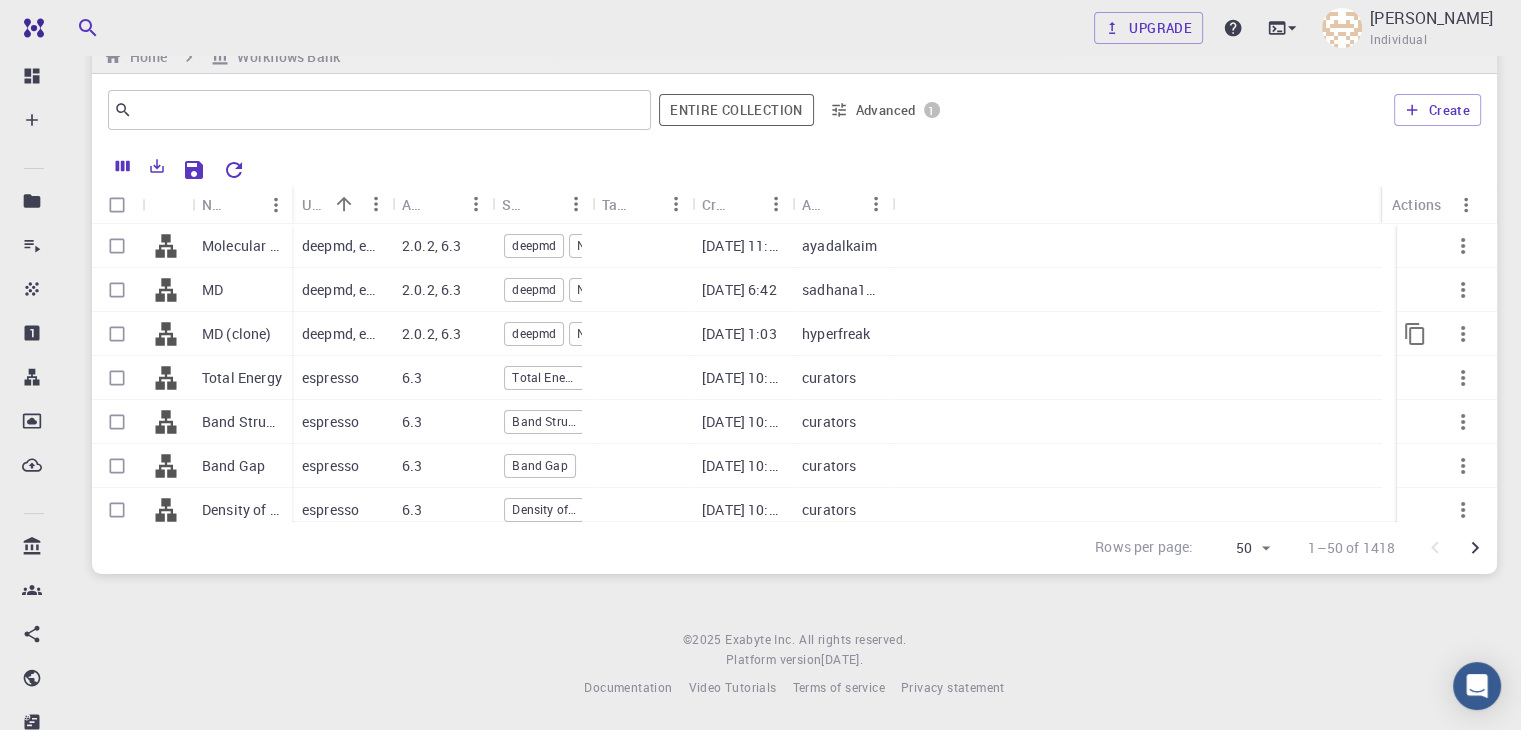 click on "Subworkflows" at bounding box center [515, 204] 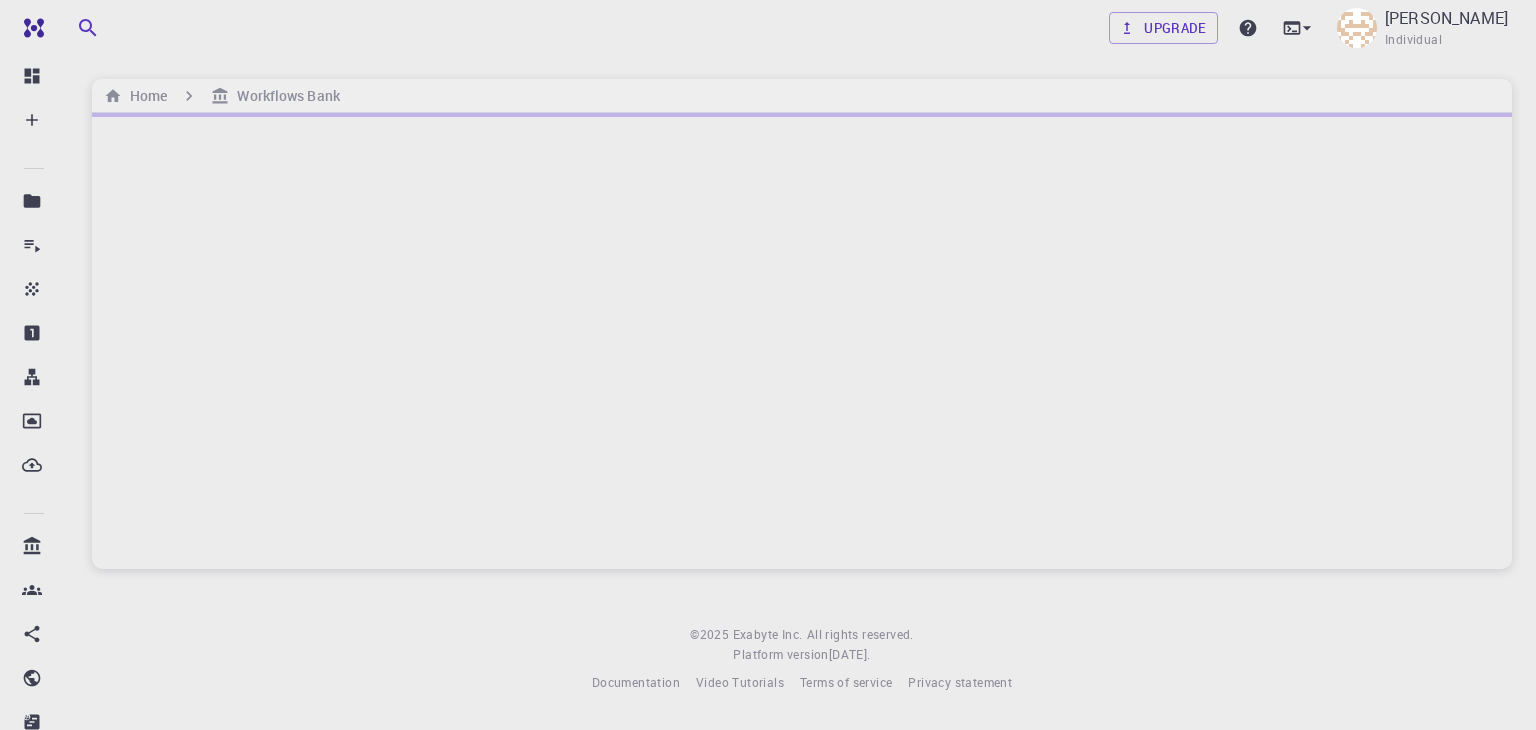 scroll, scrollTop: 0, scrollLeft: 0, axis: both 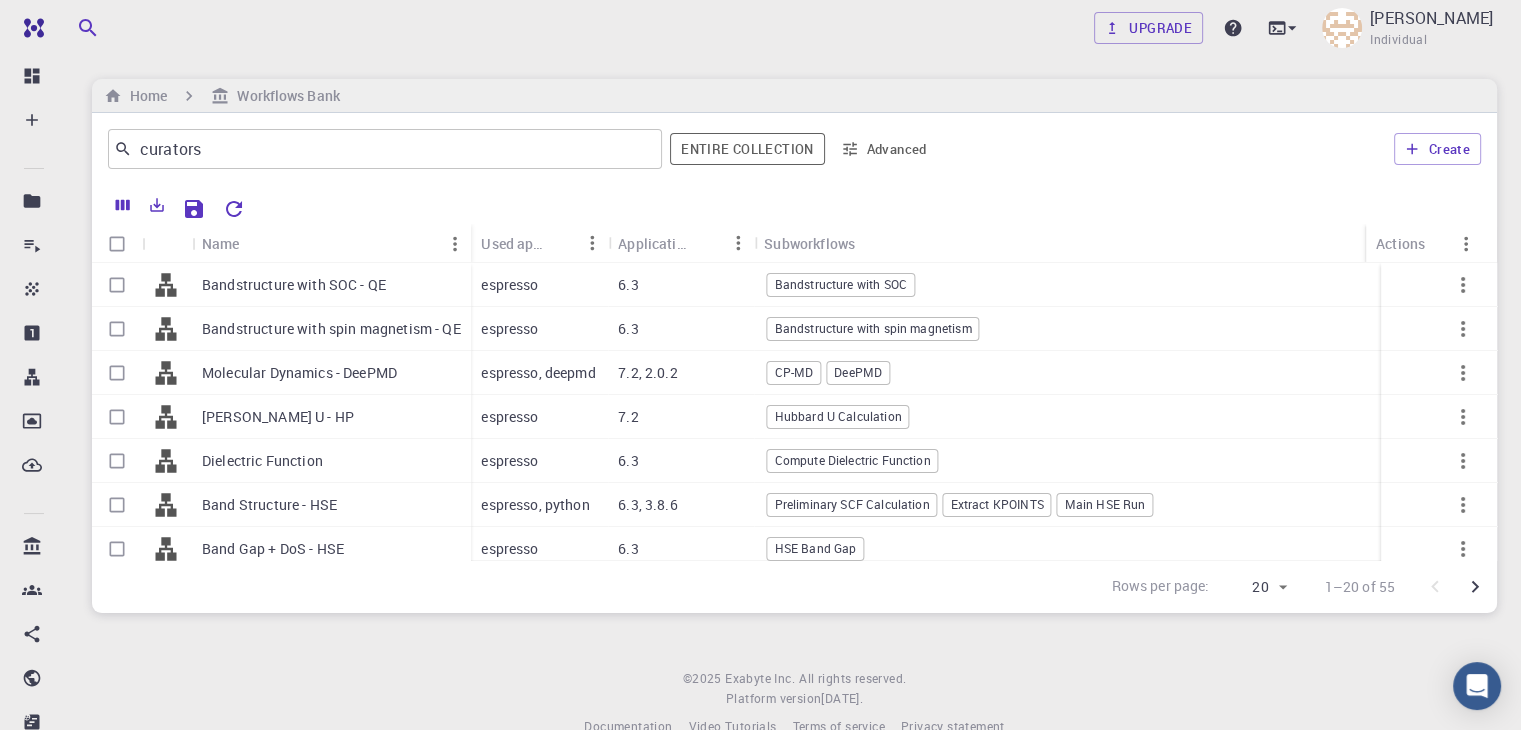 click on "Free Dashboard Create New Job New Material Create Material Upload File Import from Bank Import from 3rd Party New Workflow New Project Projects Jobs Materials Properties Workflows Dropbox External Uploads Bank Materials Workflows Accounts Shared with me Shared publicly Shared externally Documentation Contact Support Compute load: Low Upgrade [PERSON_NAME] Individual Home Workflows Bank curators ​ Entire collection Advanced Create Name Used application Application Version Subworkflows Tags Created Account Actions Bandstructure with SOC - QE Bandstructure with spin magnetism - QE Molecular Dynamics - DeePMD [PERSON_NAME] U - HP Dielectric Function Band Structure - HSE Band Gap + DoS - HSE Valence Band Offset (2D) Python ML Train Clustering Python ML Train Classification espresso 6.3 Bandstructure with SOC [DATE] 6:12 curators espresso 6.3 Bandstructure with spin magnetism [DATE] 6:12 curators espresso, deepmd 7.2, 2.0.2 CP-MD  [PERSON_NAME] [DATE] 6:39 curators espresso 7.2 curators" at bounding box center [760, 384] 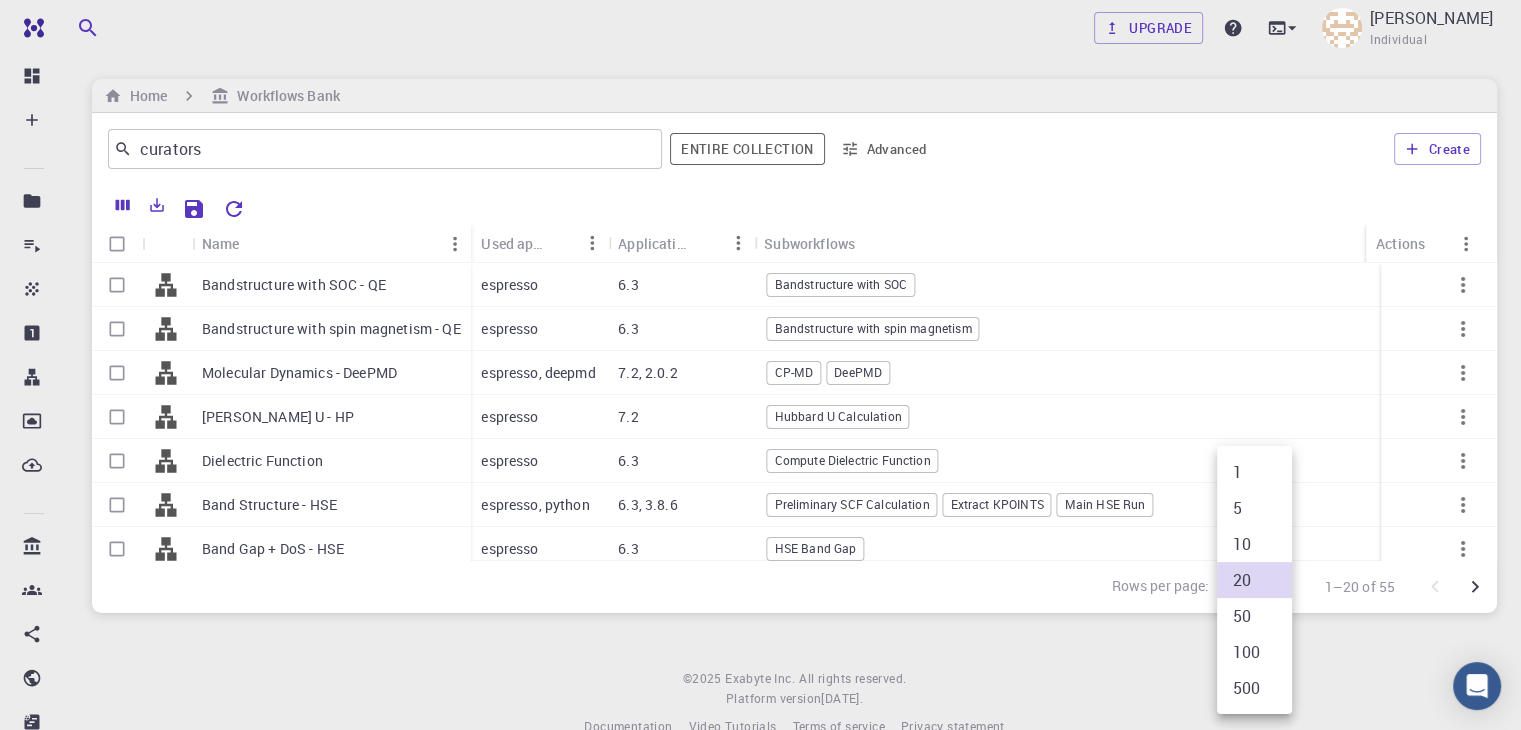 click on "50" at bounding box center [1254, 616] 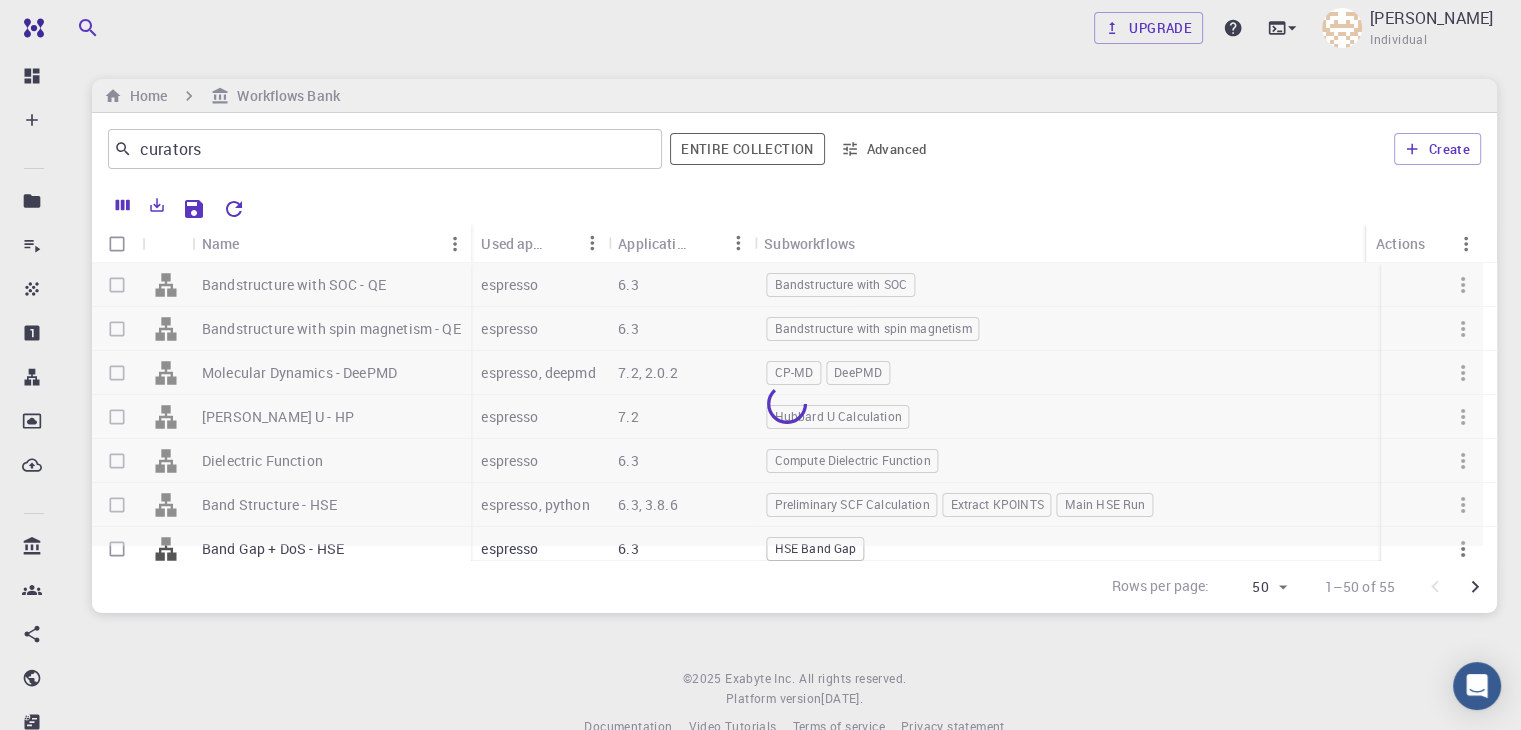 click on "Free Dashboard Create New Job New Material Create Material Upload File Import from Bank Import from 3rd Party New Workflow New Project Projects Jobs Materials Properties Workflows Dropbox External Uploads Bank Materials Workflows Accounts Shared with me Shared publicly Shared externally Documentation Contact Support Compute load: Low Upgrade [PERSON_NAME] Individual Home Workflows Bank curators ​ Entire collection Advanced Create Name Used application Application Version Subworkflows Tags Created Account Actions Bandstructure with SOC - QE Bandstructure with spin magnetism - QE Molecular Dynamics - DeePMD [PERSON_NAME] U - HP Dielectric Function Band Structure - HSE Band Gap + DoS - HSE Valence Band Offset (2D) Python ML Train Clustering Python ML Train Classification espresso 6.3 Bandstructure with SOC [DATE] 6:12 curators espresso 6.3 Bandstructure with spin magnetism [DATE] 6:12 curators espresso, deepmd 7.2, 2.0.2 CP-MD  [PERSON_NAME] [DATE] 6:39 curators espresso 7.2 curators" at bounding box center (760, 384) 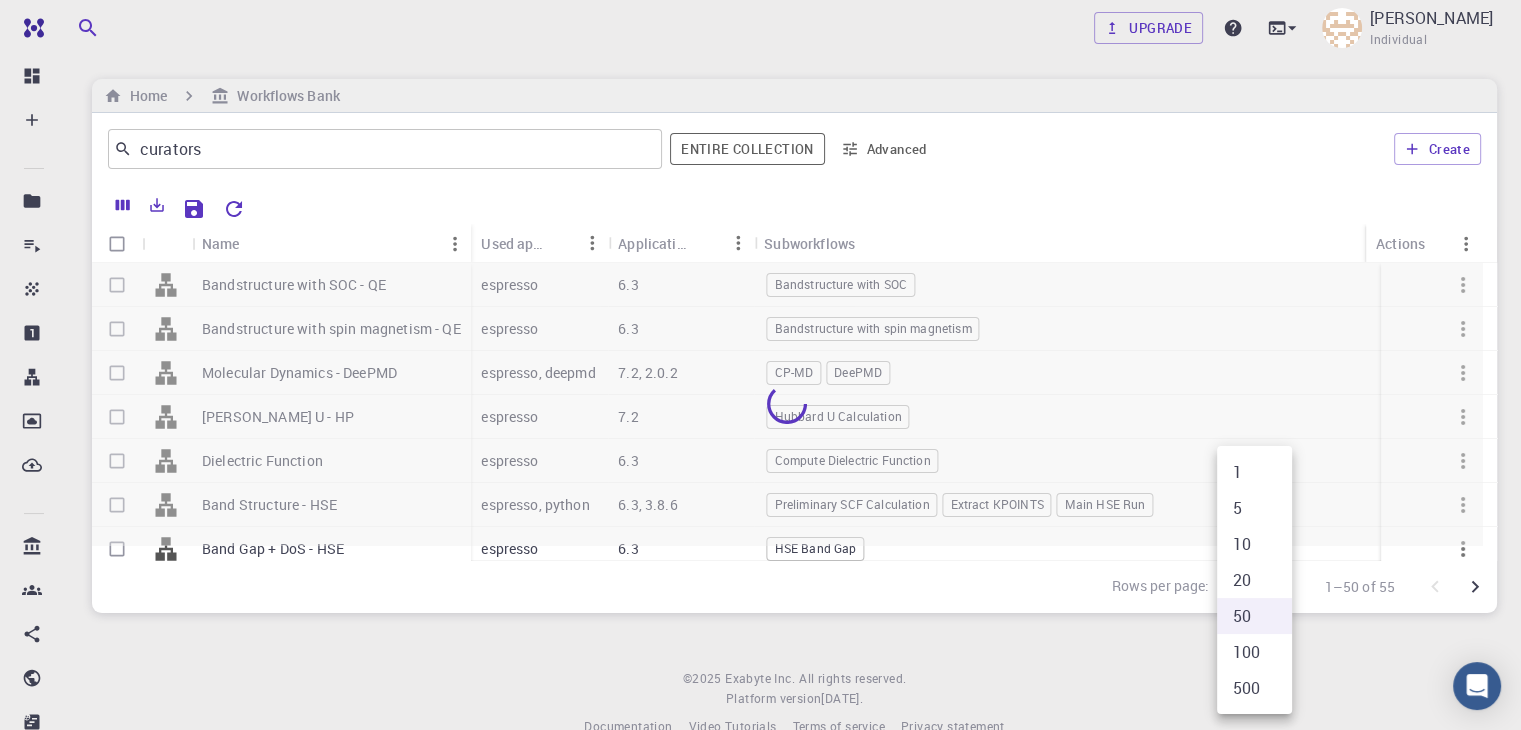 click on "100" at bounding box center [1254, 652] 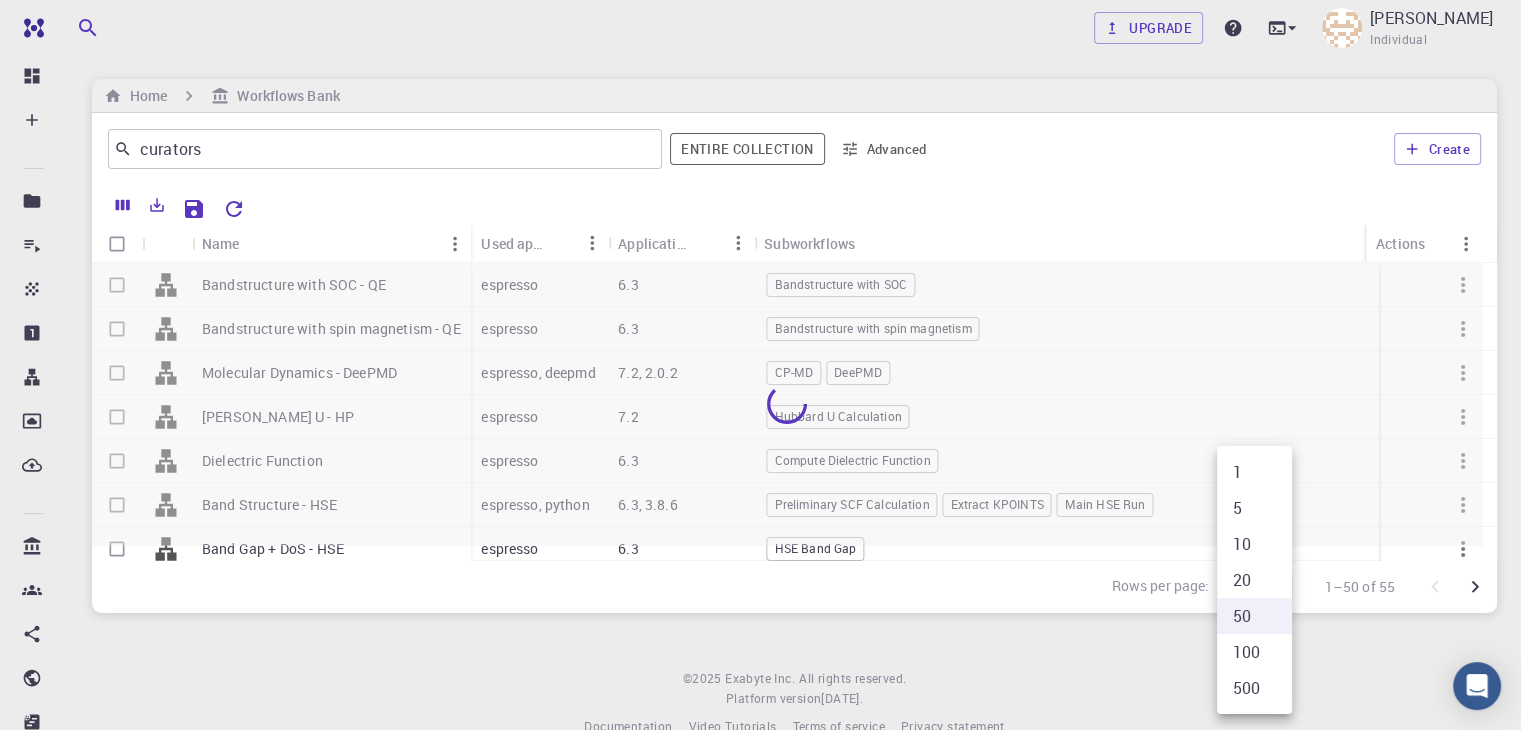 type on "100" 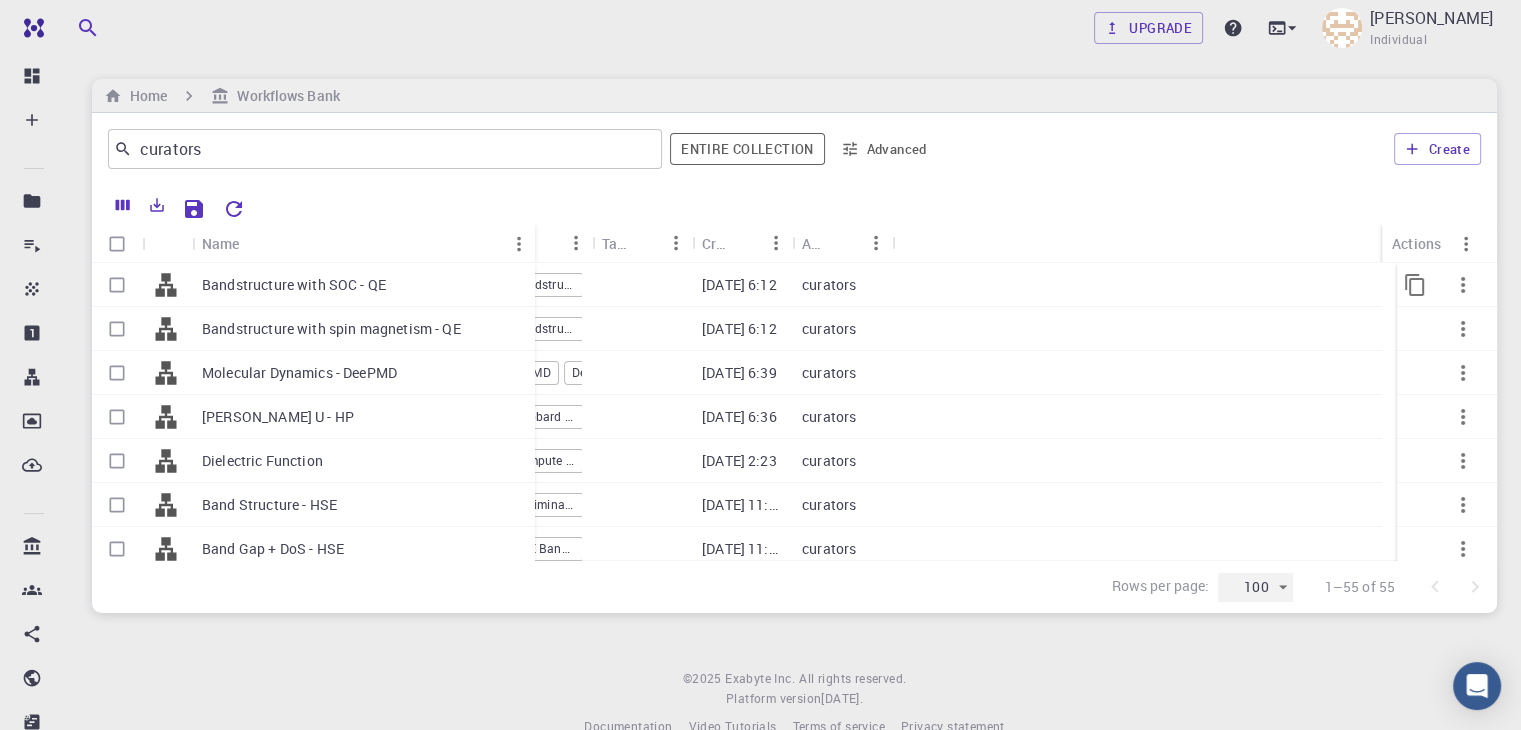 drag, startPoint x: 284, startPoint y: 243, endPoint x: 521, endPoint y: 268, distance: 238.31491 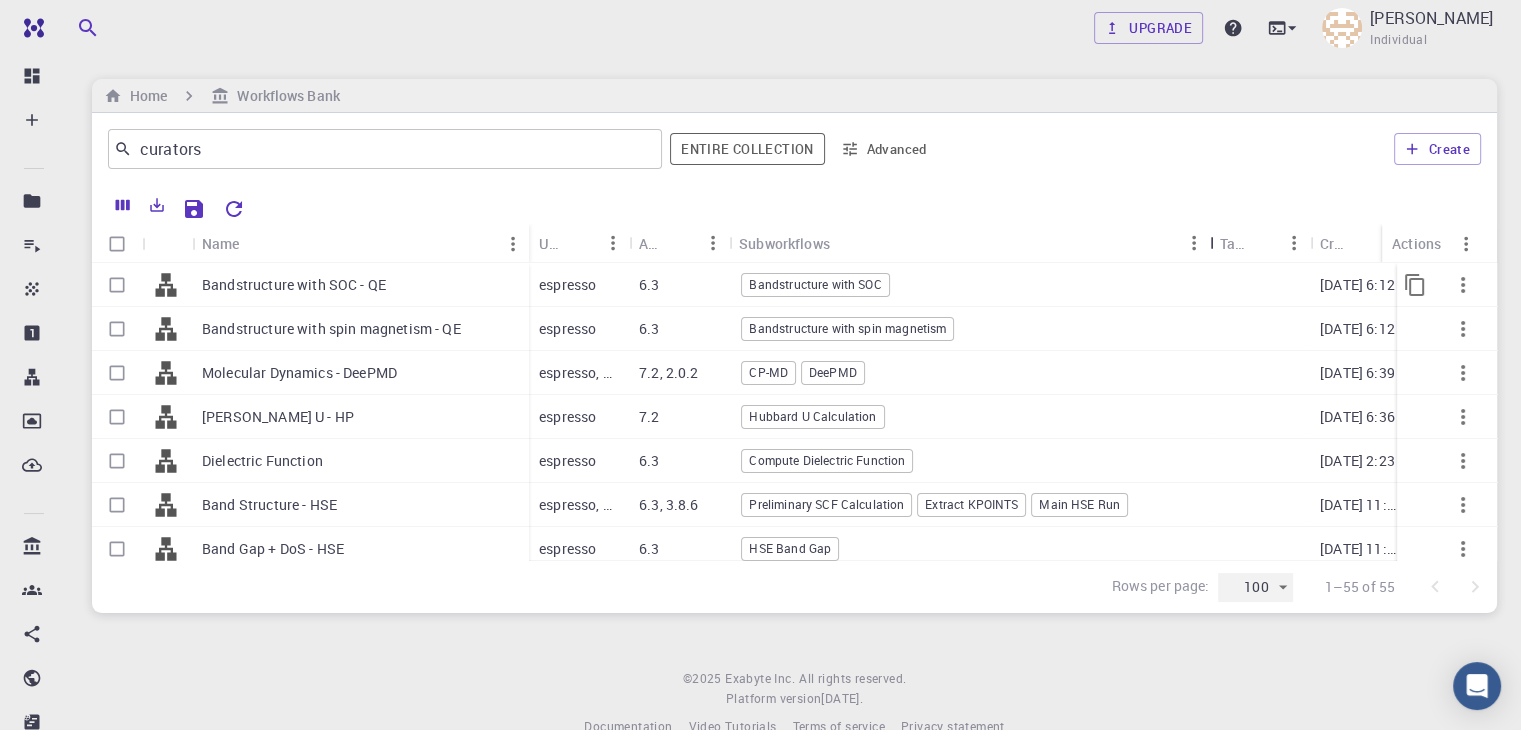 drag, startPoint x: 831, startPoint y: 237, endPoint x: 1188, endPoint y: 279, distance: 359.4621 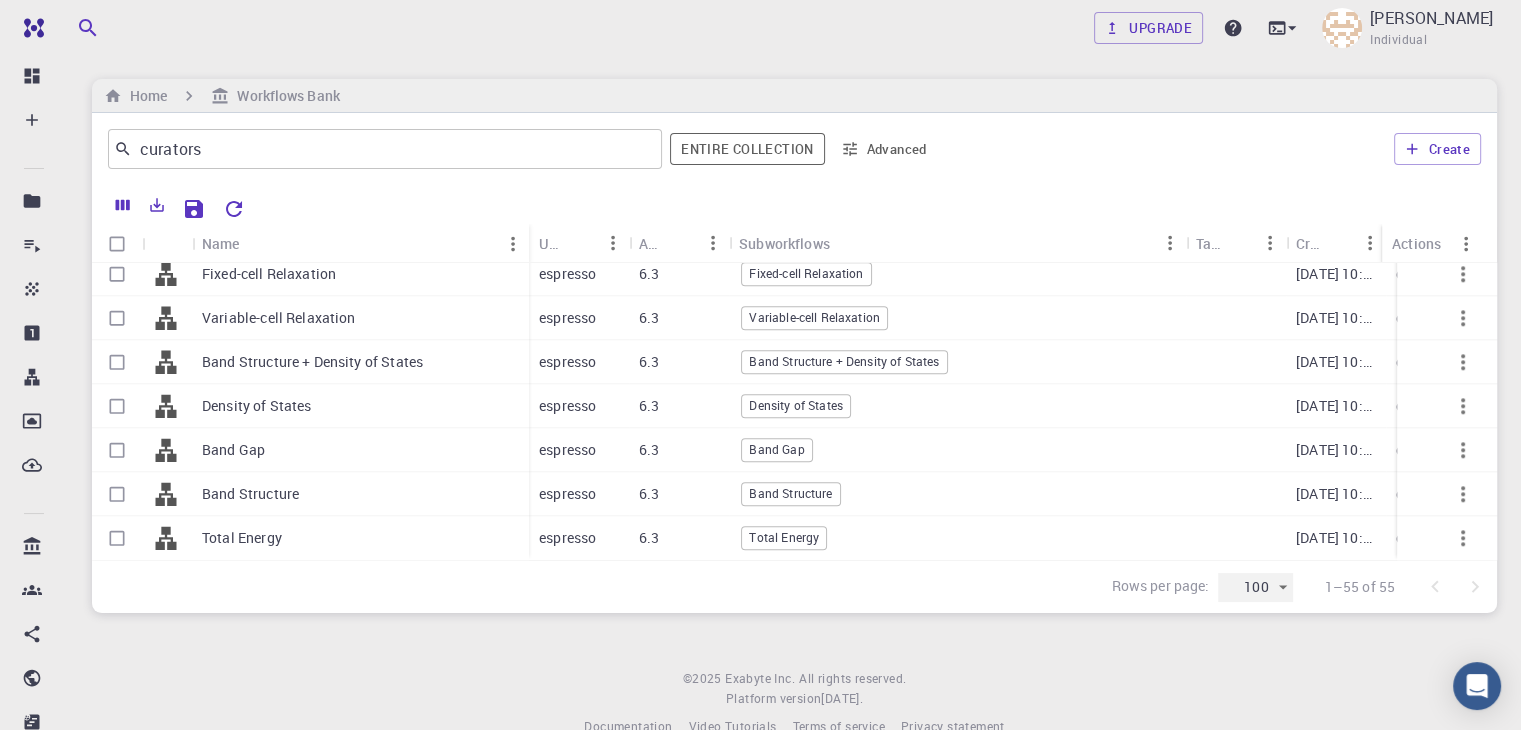 scroll, scrollTop: 2137, scrollLeft: 0, axis: vertical 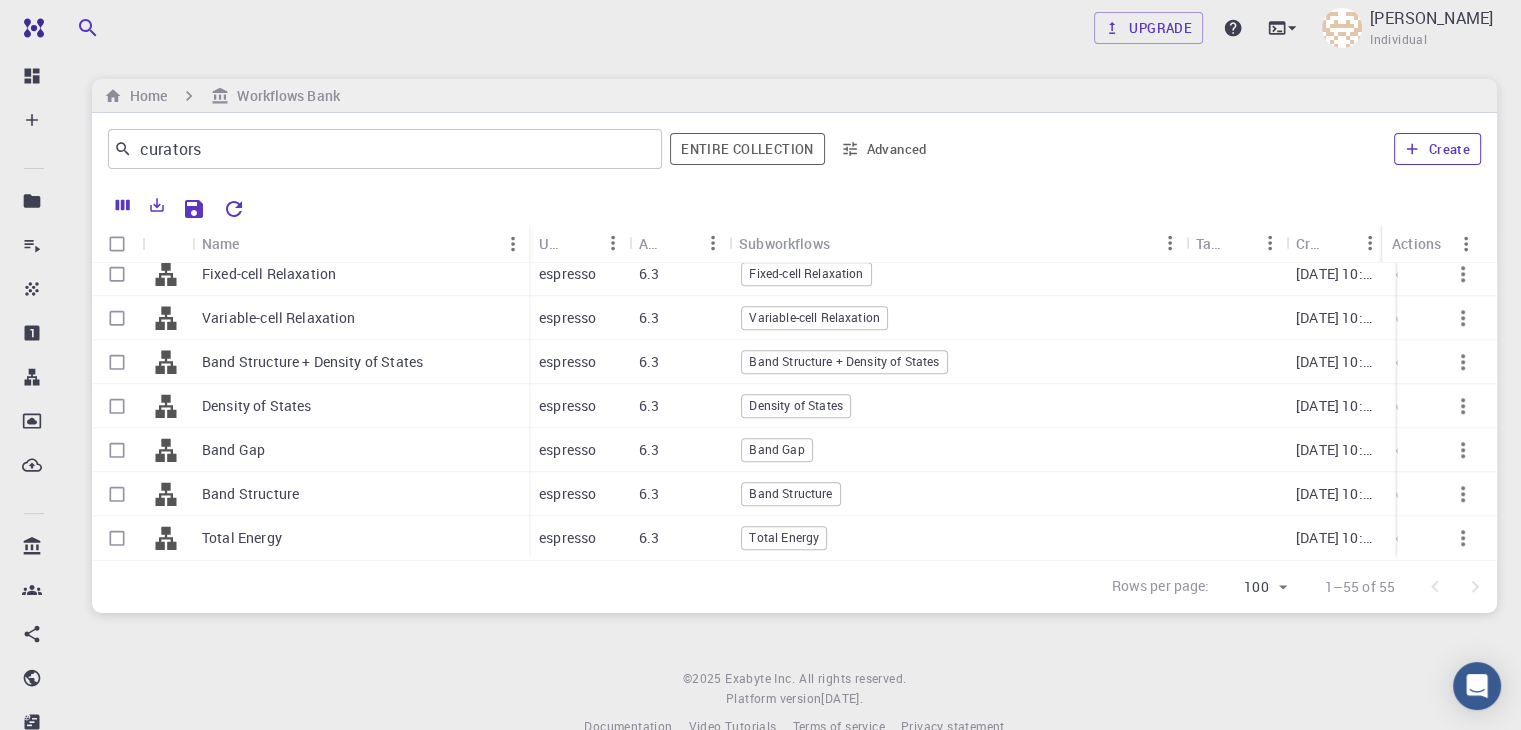 click 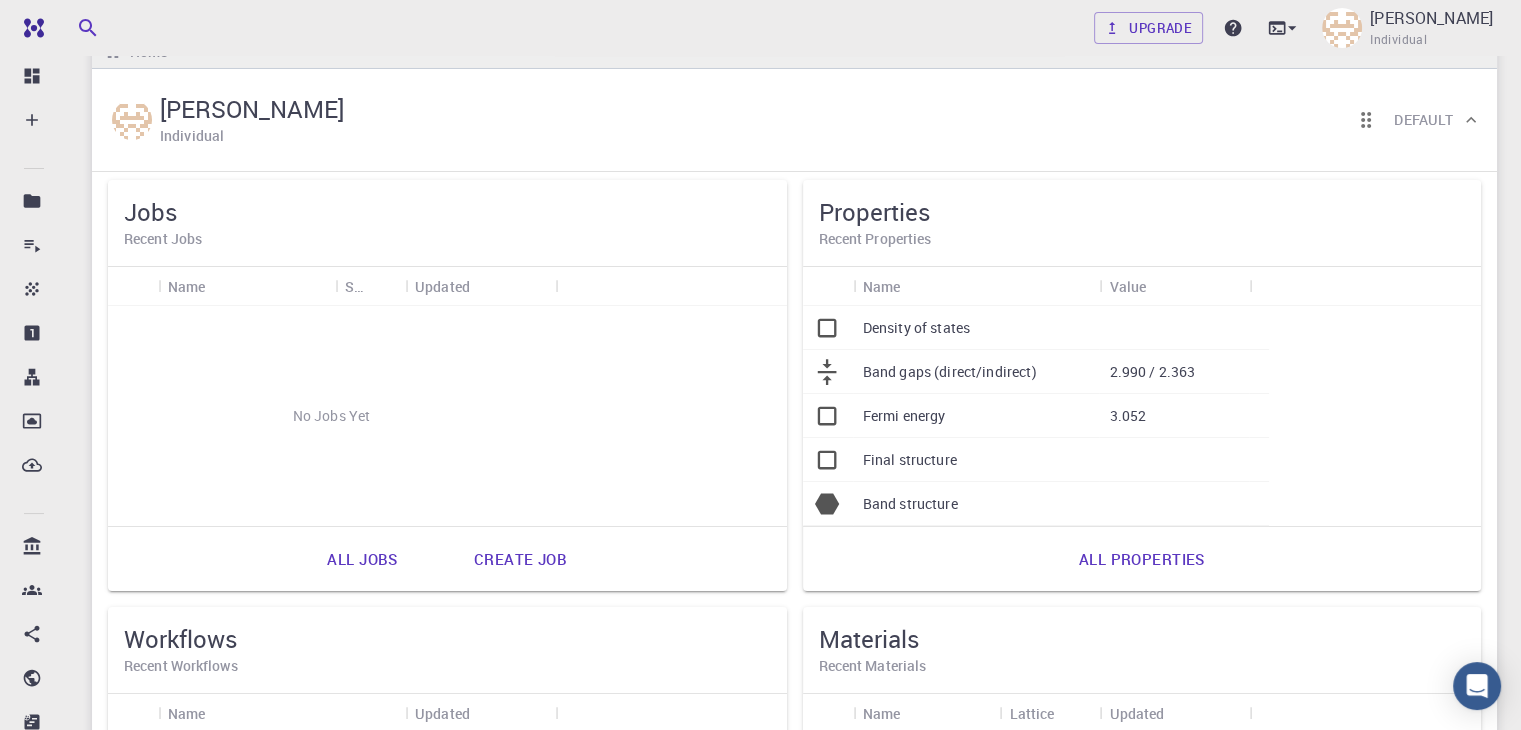 scroll, scrollTop: 49, scrollLeft: 0, axis: vertical 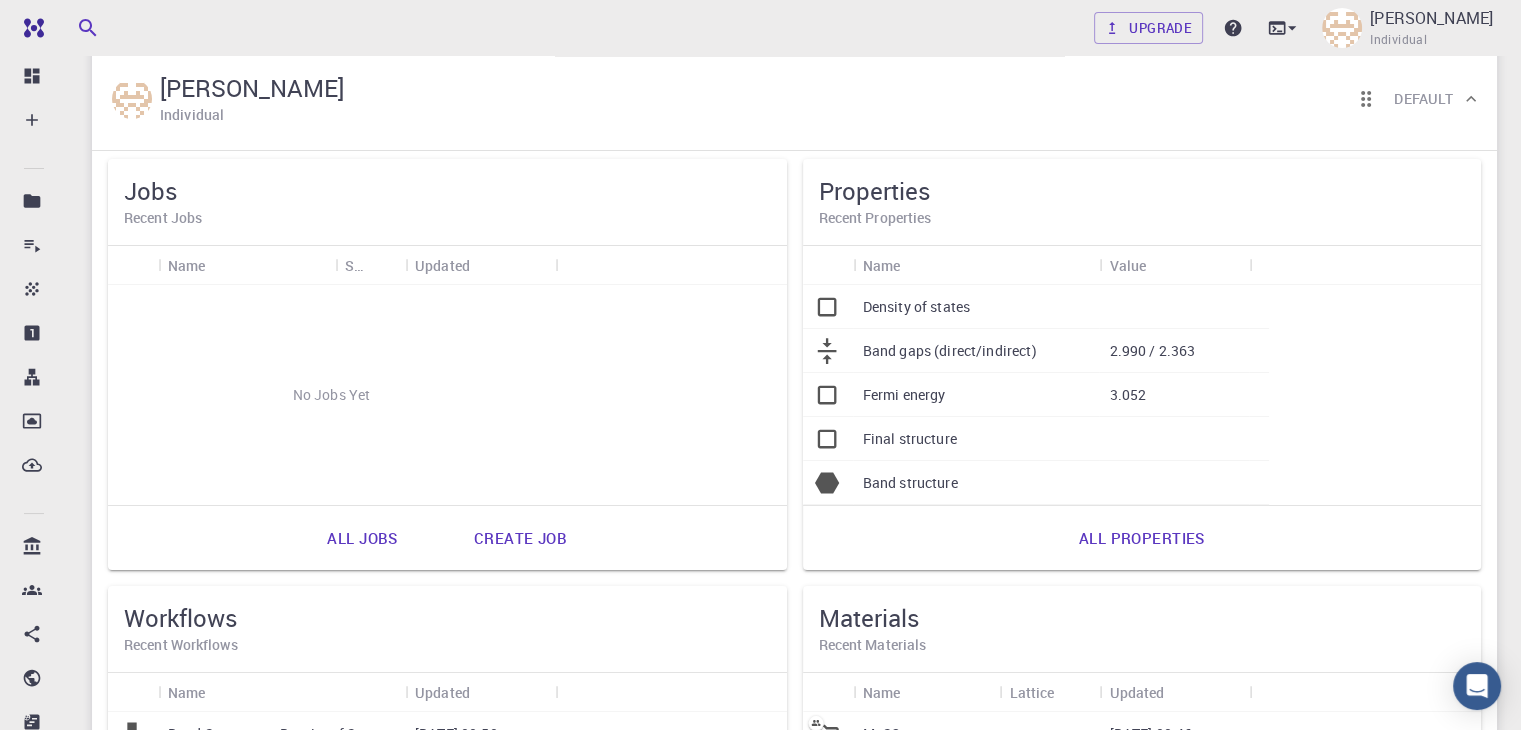click on "All workflows Create workflow" at bounding box center (447, 965) 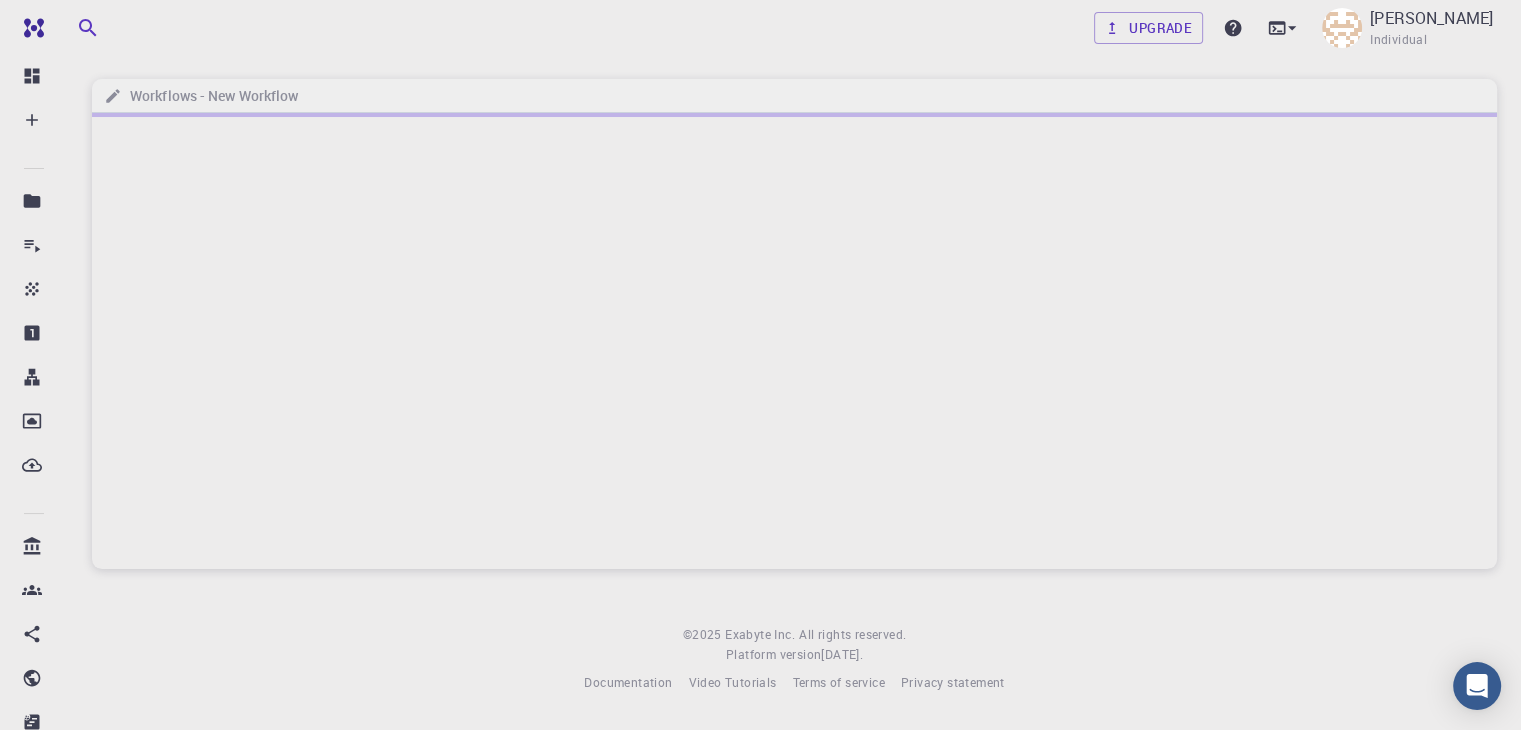 scroll, scrollTop: 0, scrollLeft: 0, axis: both 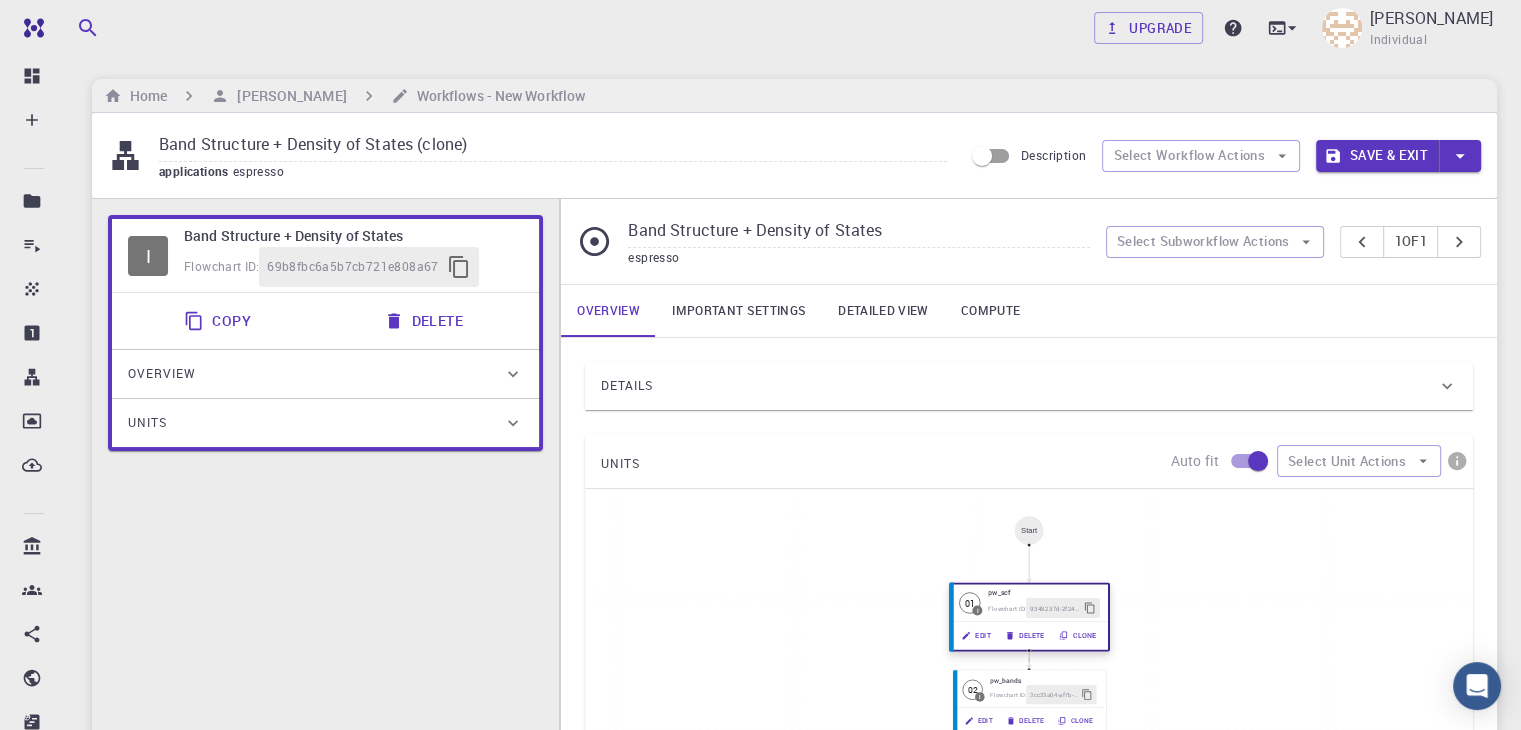 click 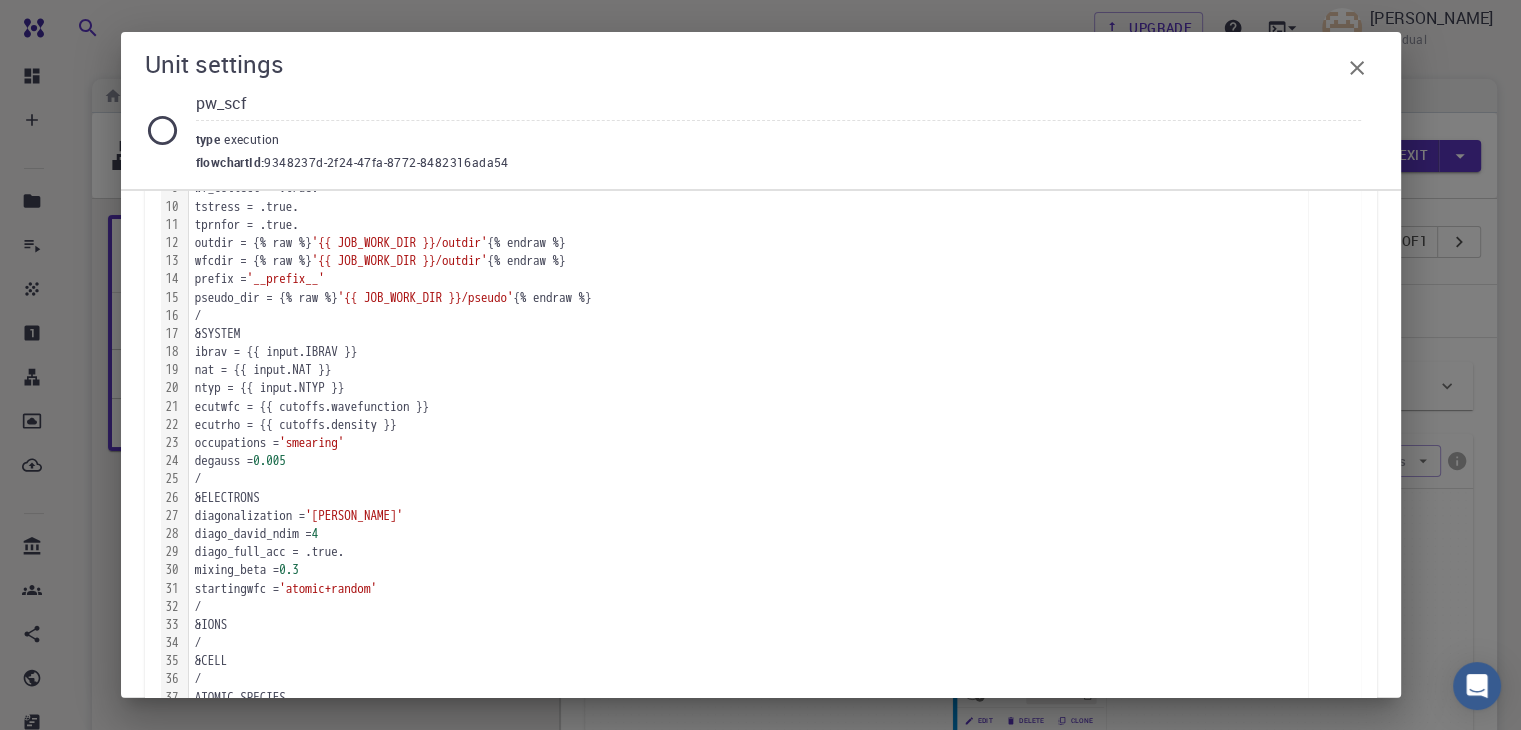 scroll, scrollTop: 0, scrollLeft: 0, axis: both 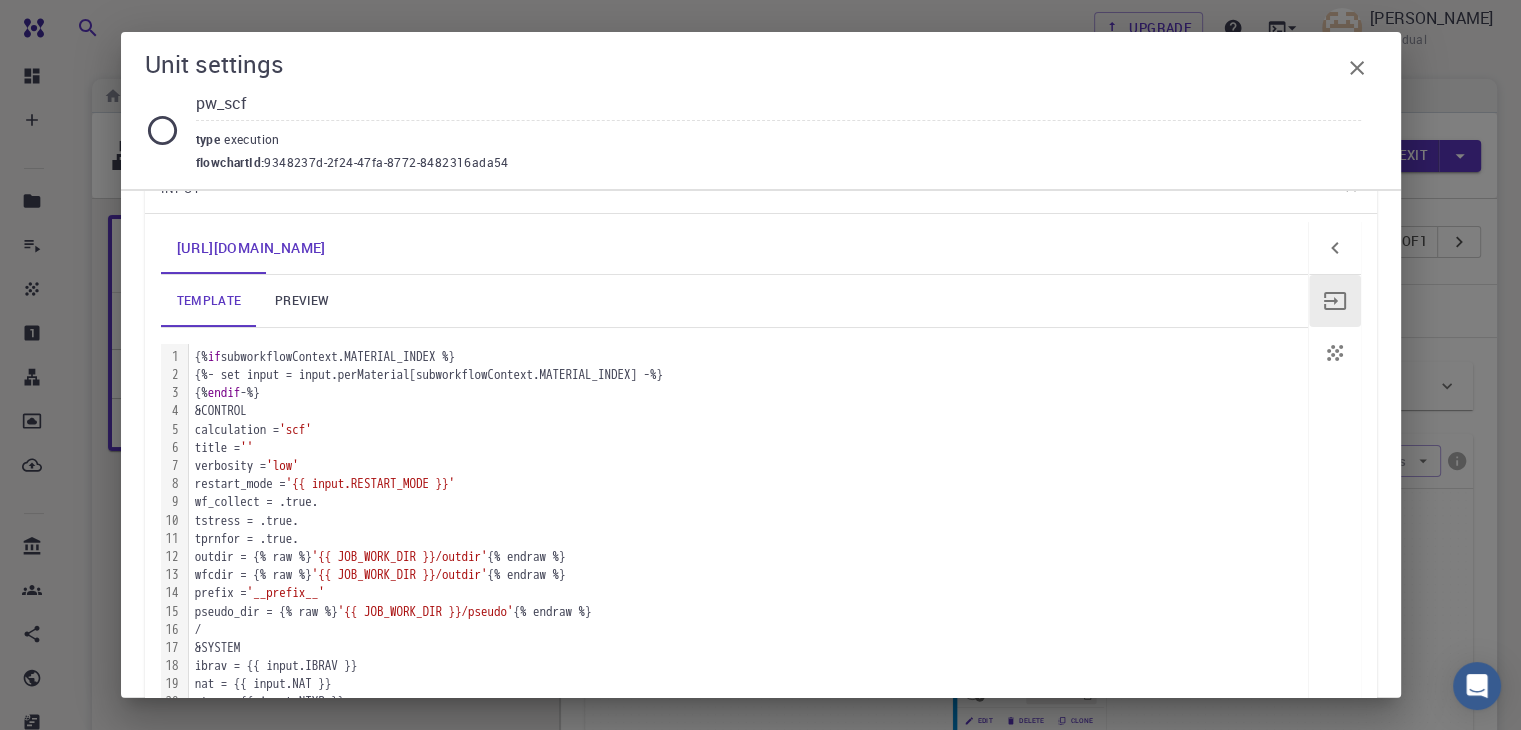 click on "preview" at bounding box center [302, 301] 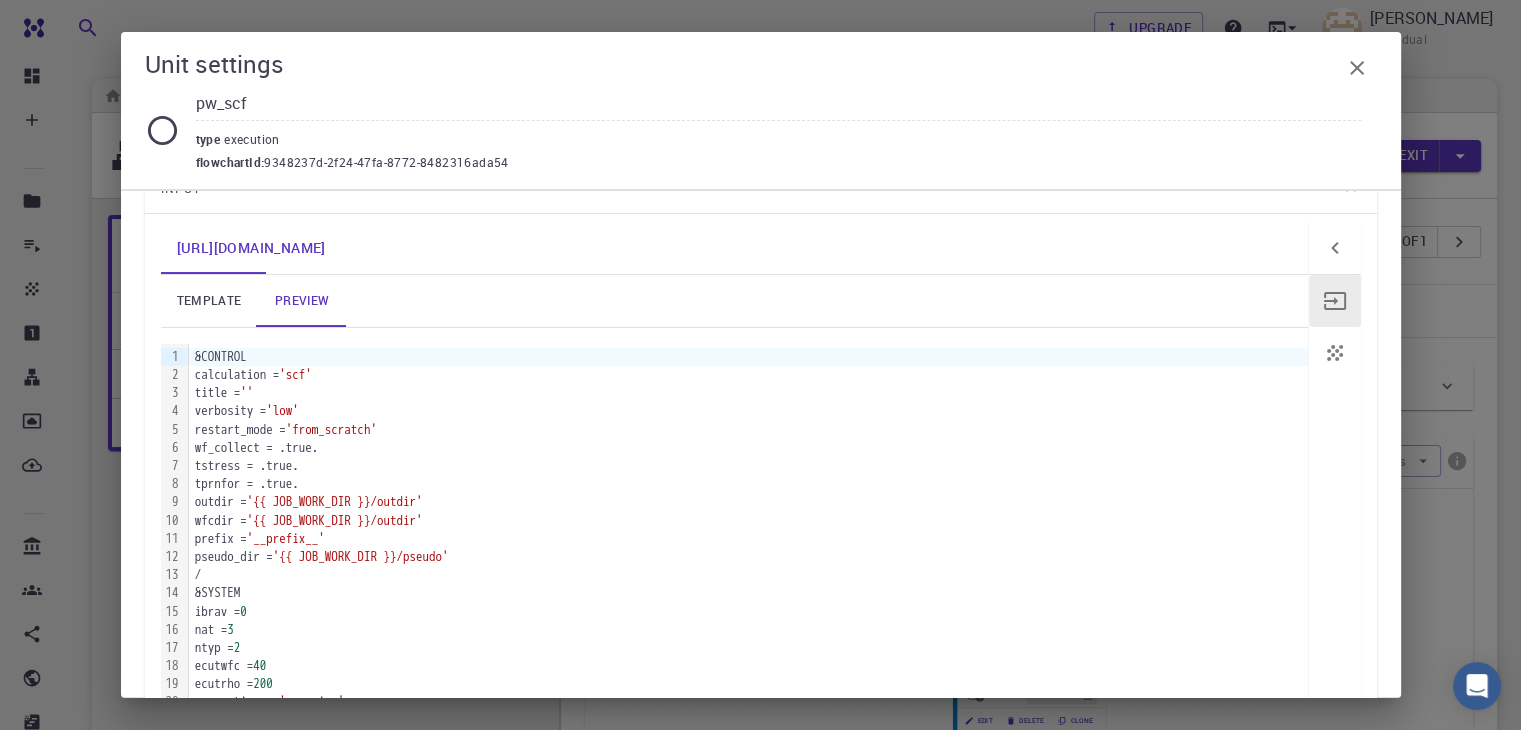click on "template" at bounding box center [209, 301] 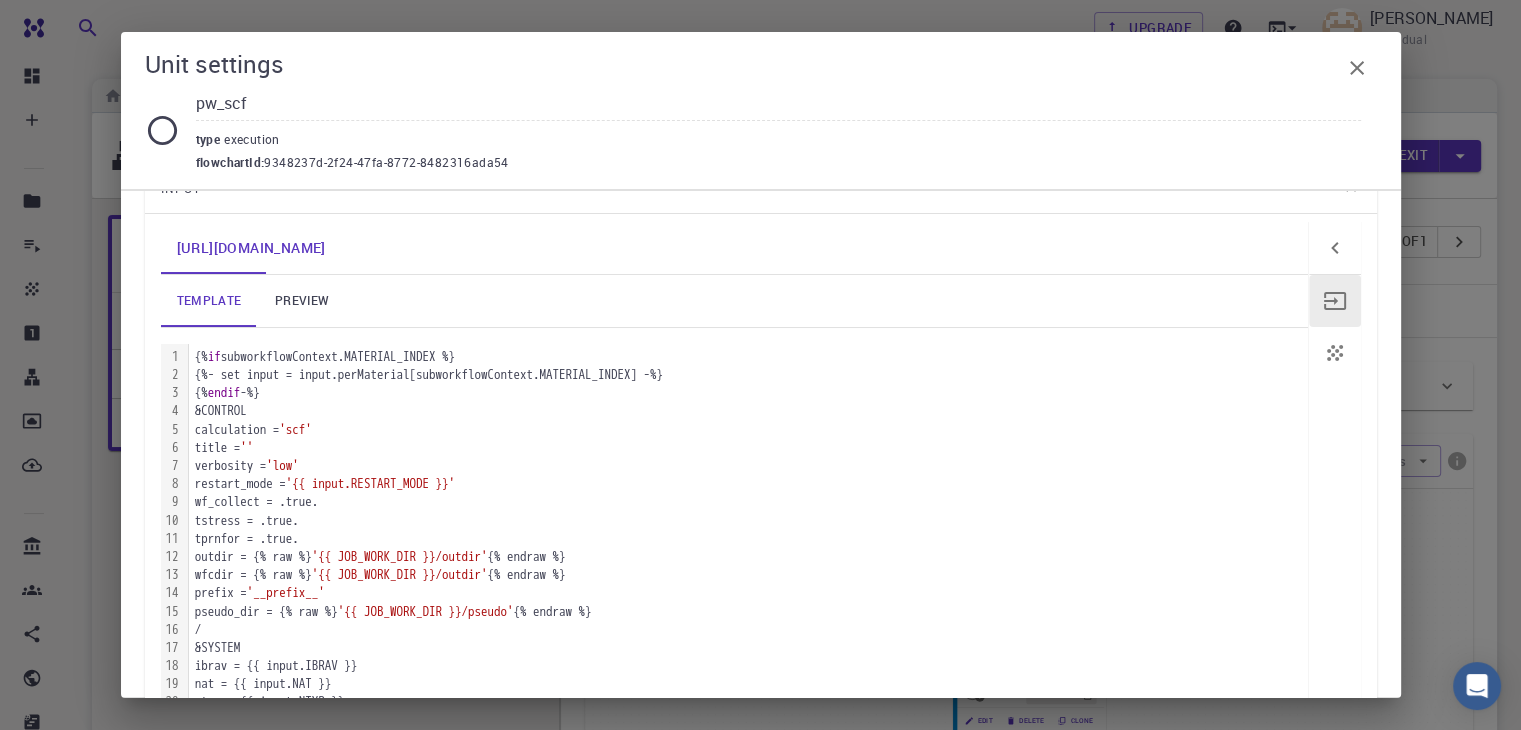 click on "preview" at bounding box center [302, 301] 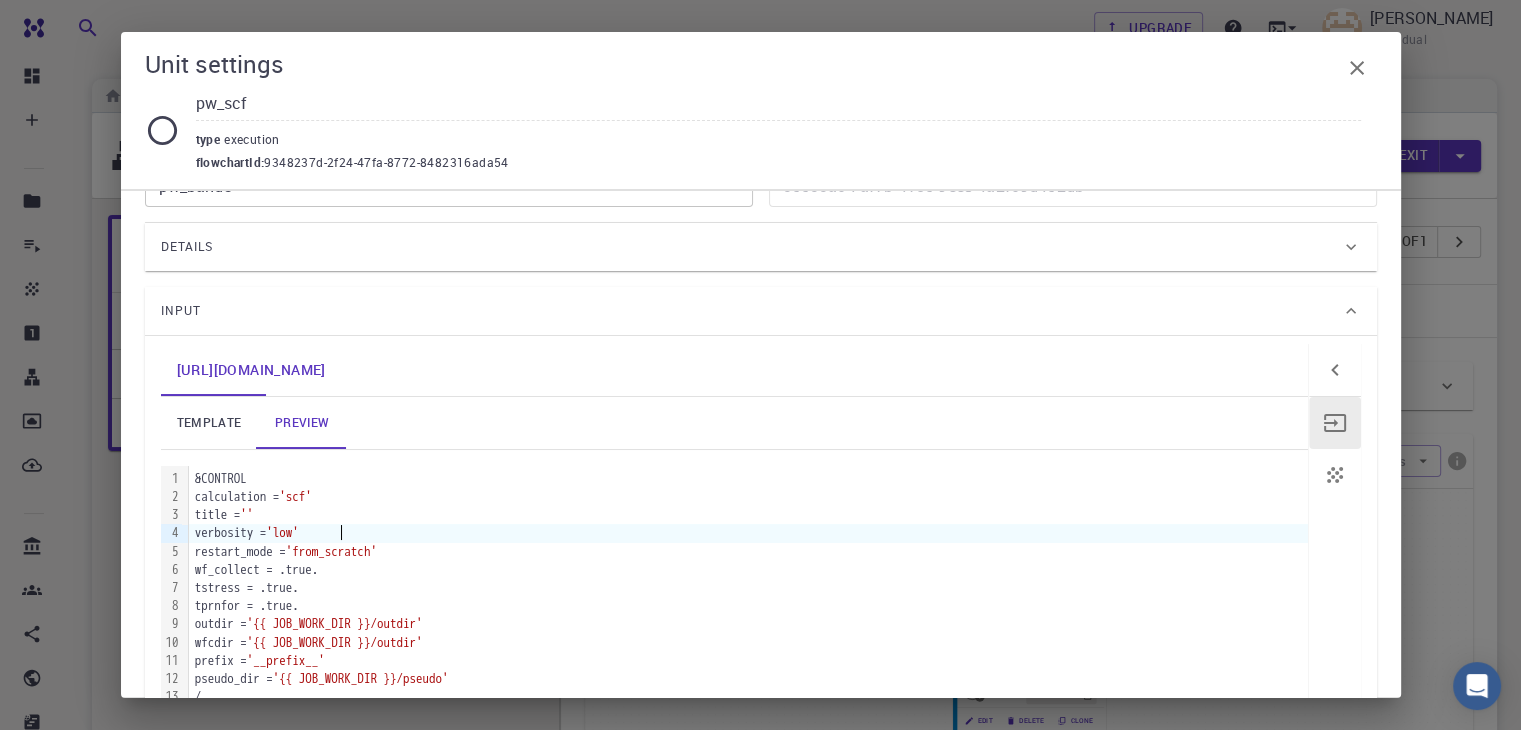 scroll, scrollTop: 101, scrollLeft: 0, axis: vertical 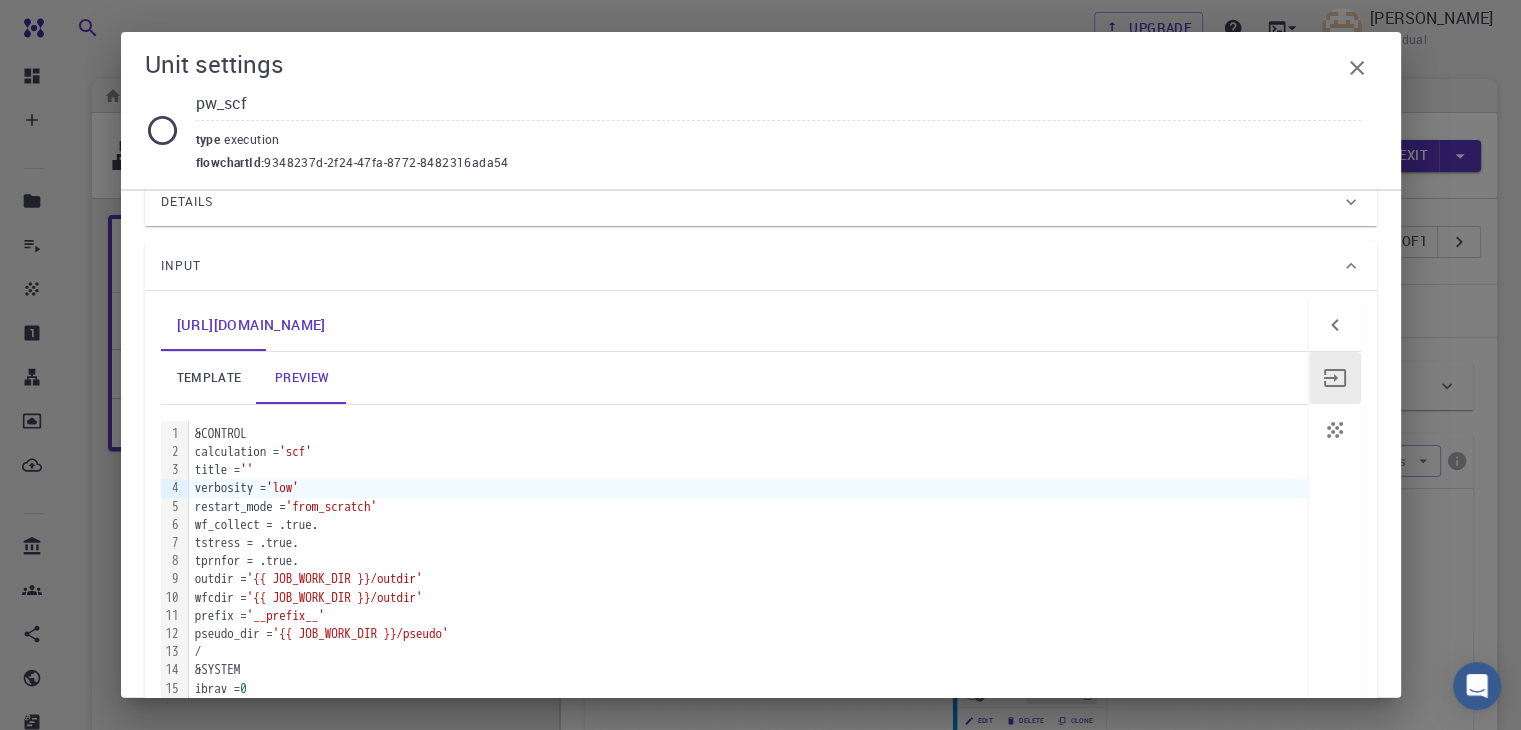 click on "template" at bounding box center [209, 378] 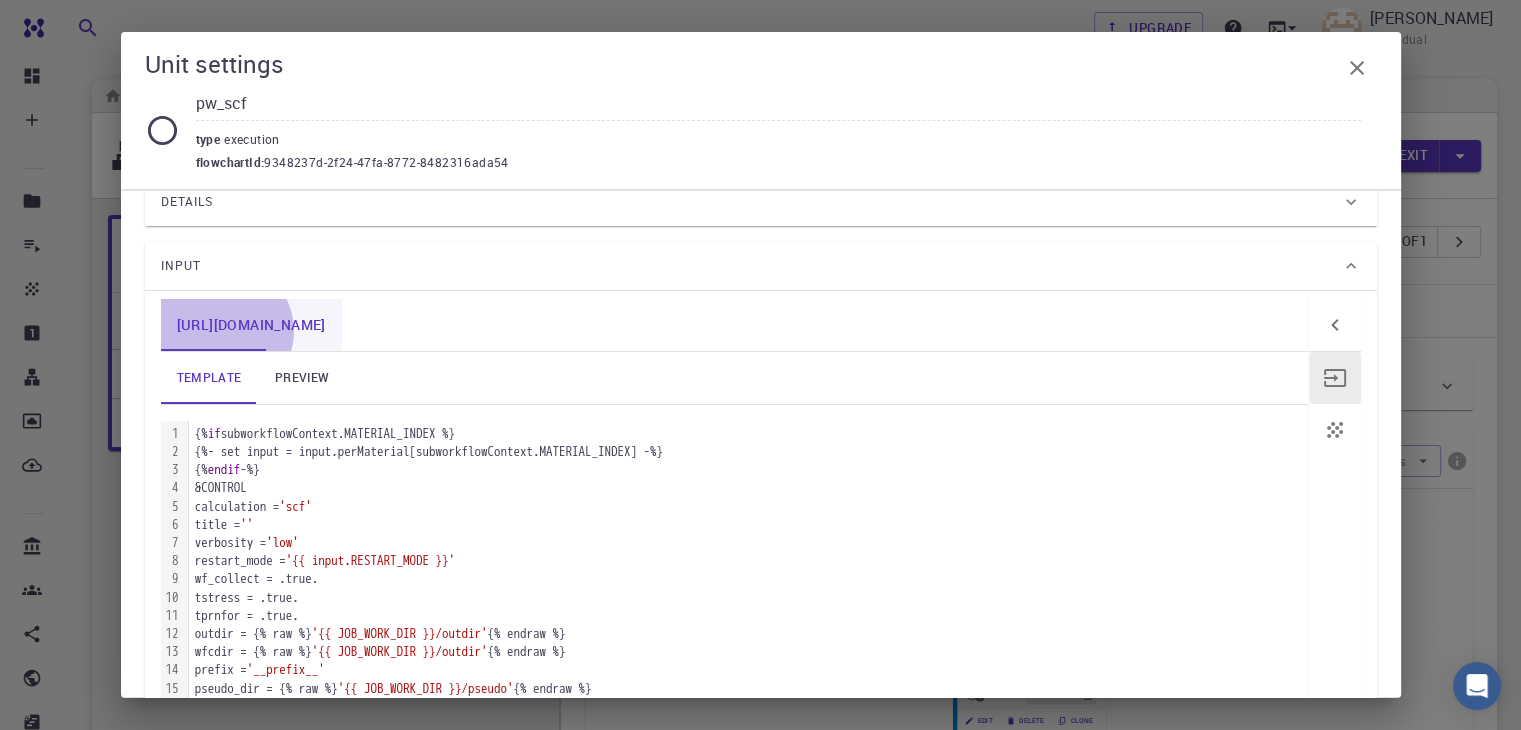 click on "[URL][DOMAIN_NAME]" at bounding box center (251, 325) 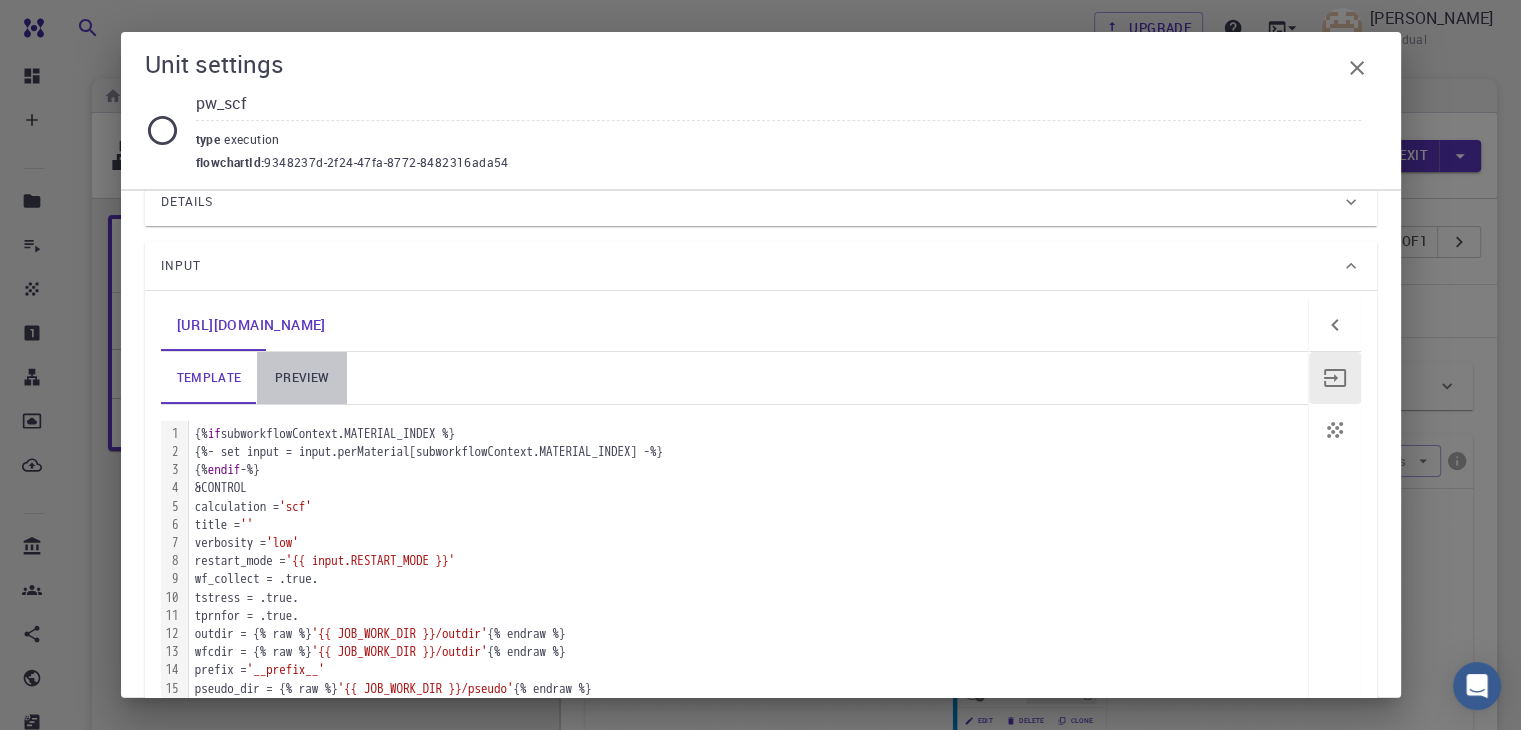click on "preview" at bounding box center [302, 378] 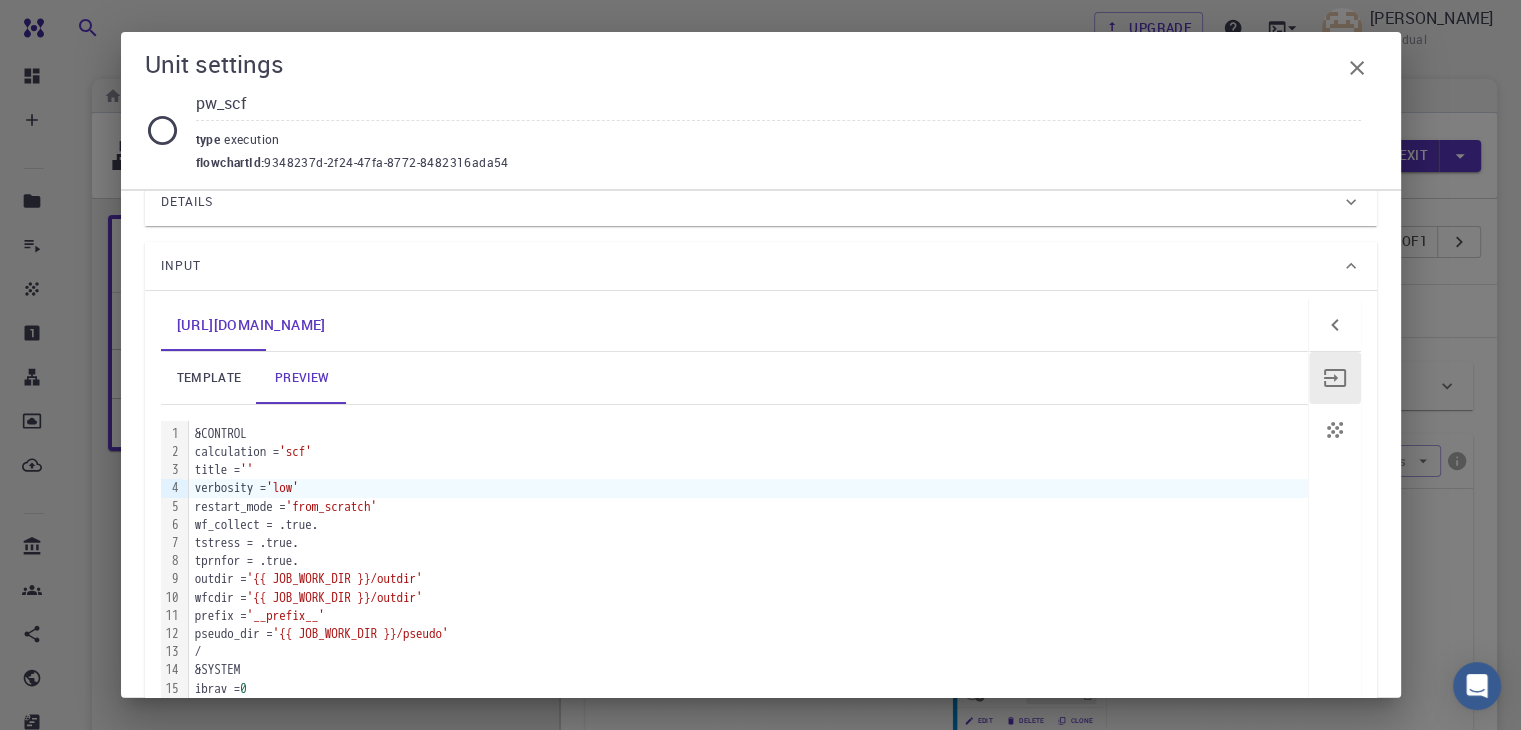 click on "template" at bounding box center (209, 378) 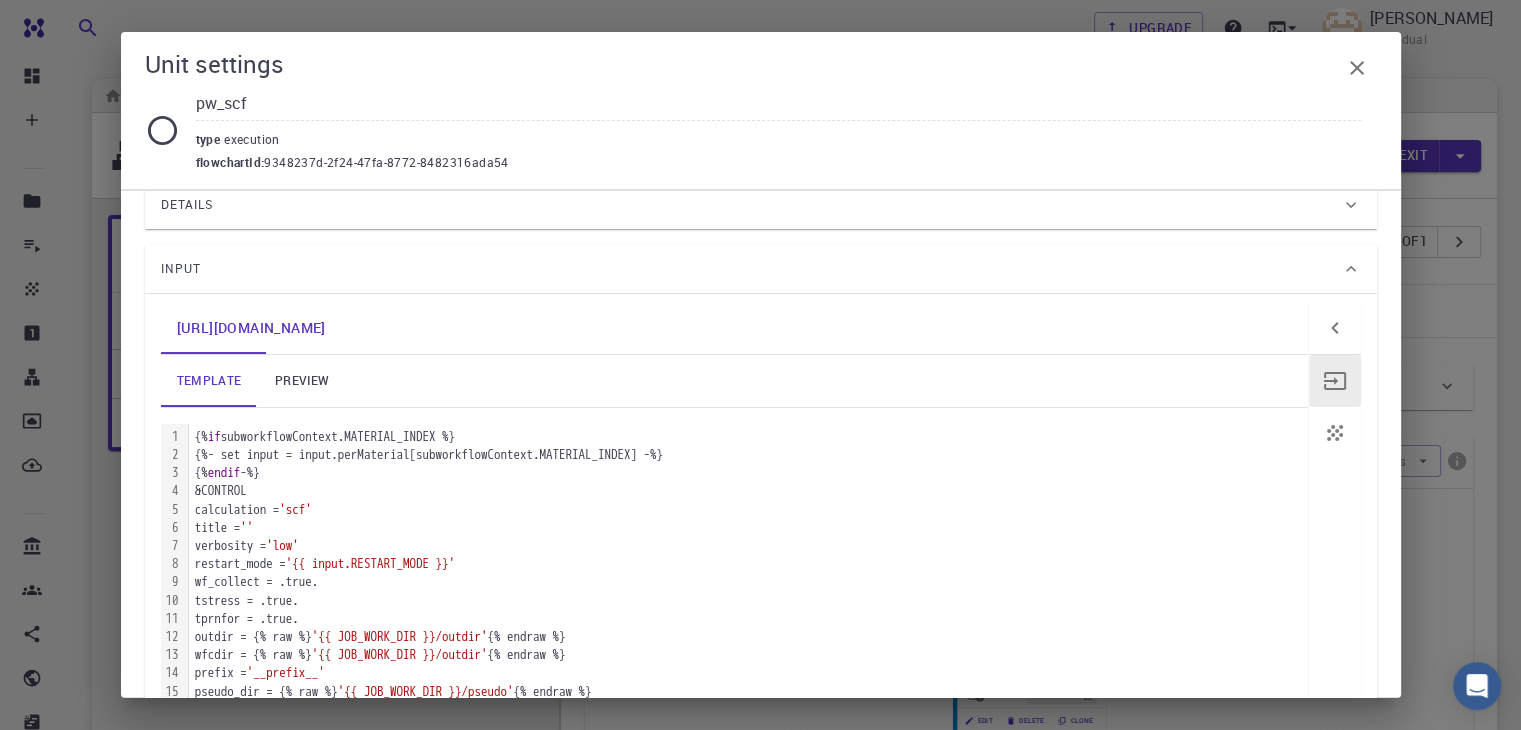 scroll, scrollTop: 96, scrollLeft: 0, axis: vertical 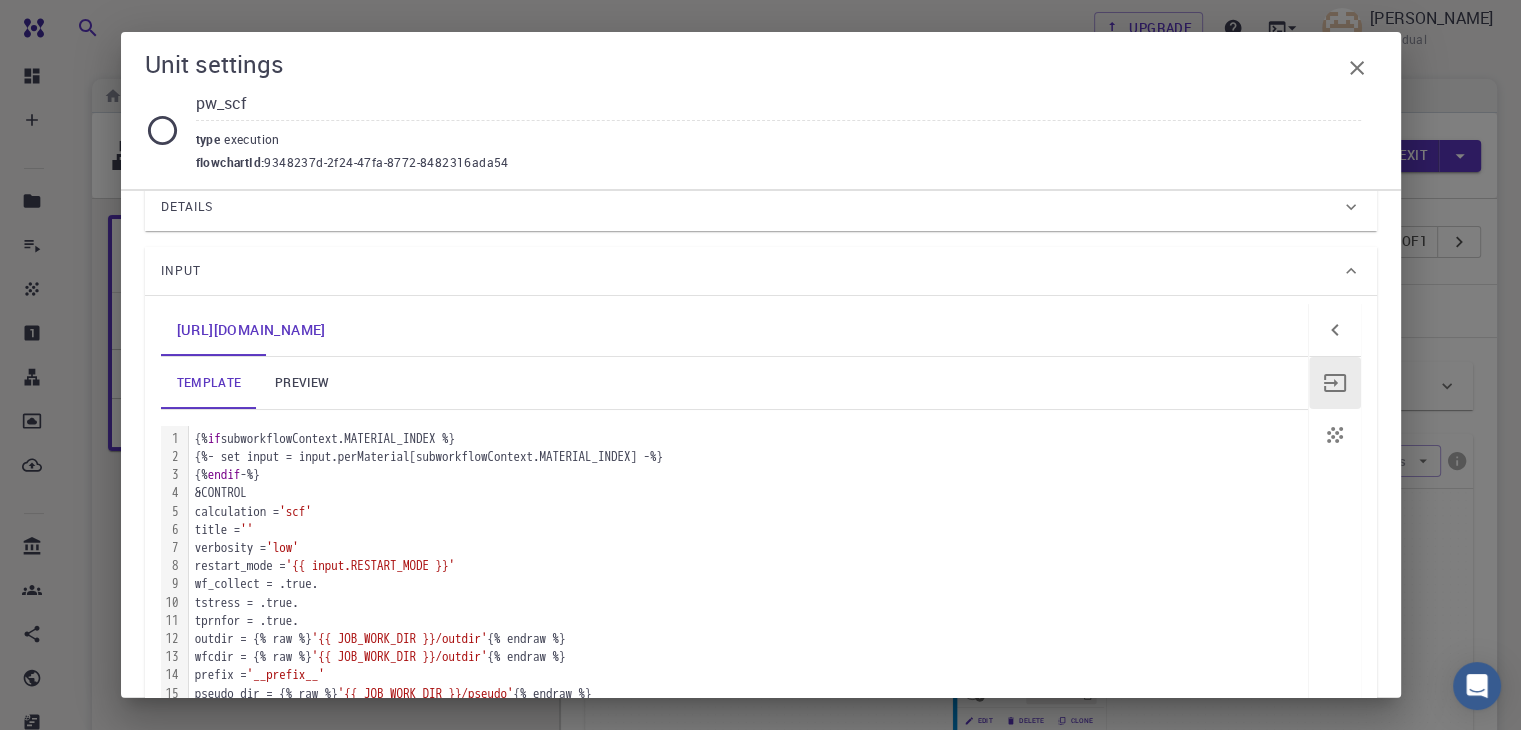 click on "preview" at bounding box center (302, 383) 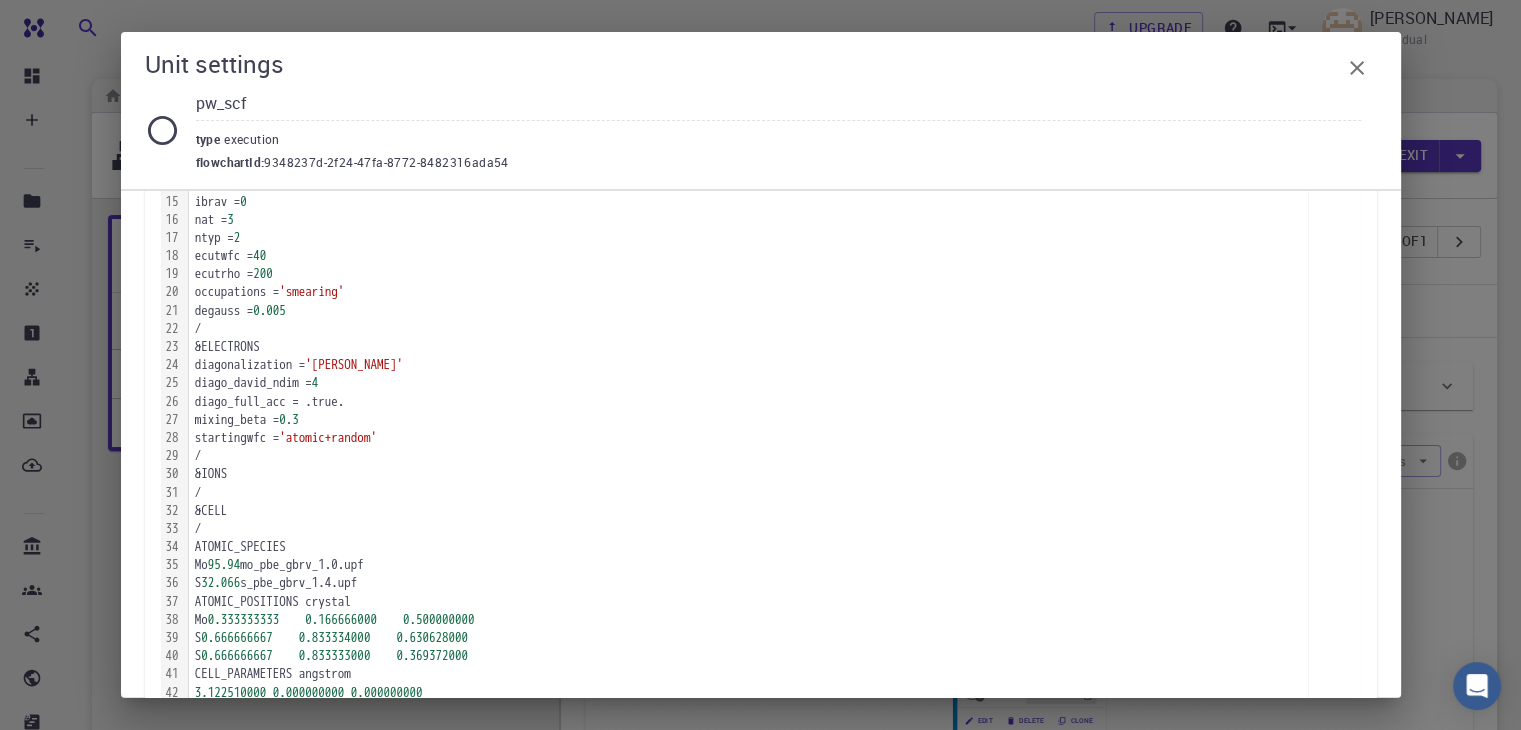scroll, scrollTop: 627, scrollLeft: 0, axis: vertical 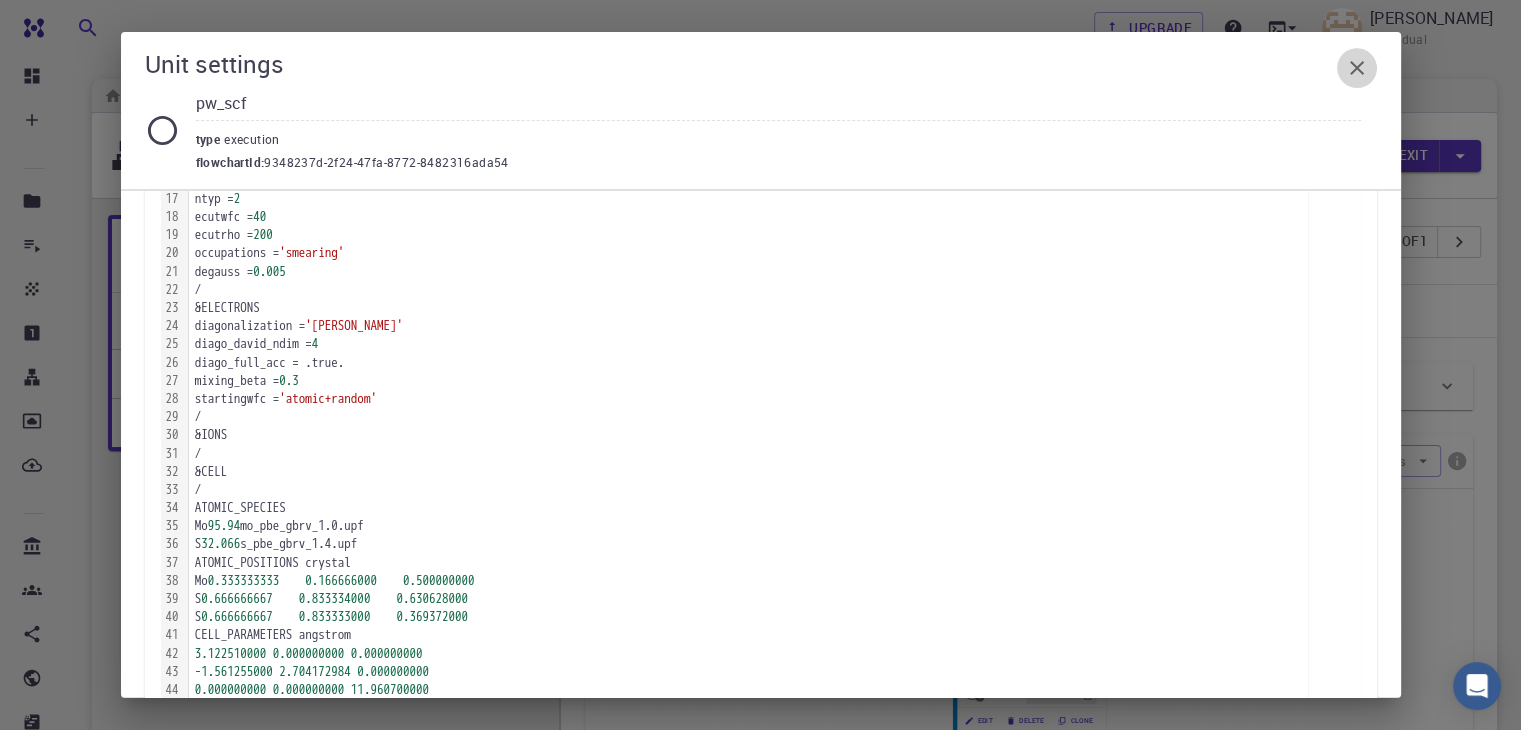 click 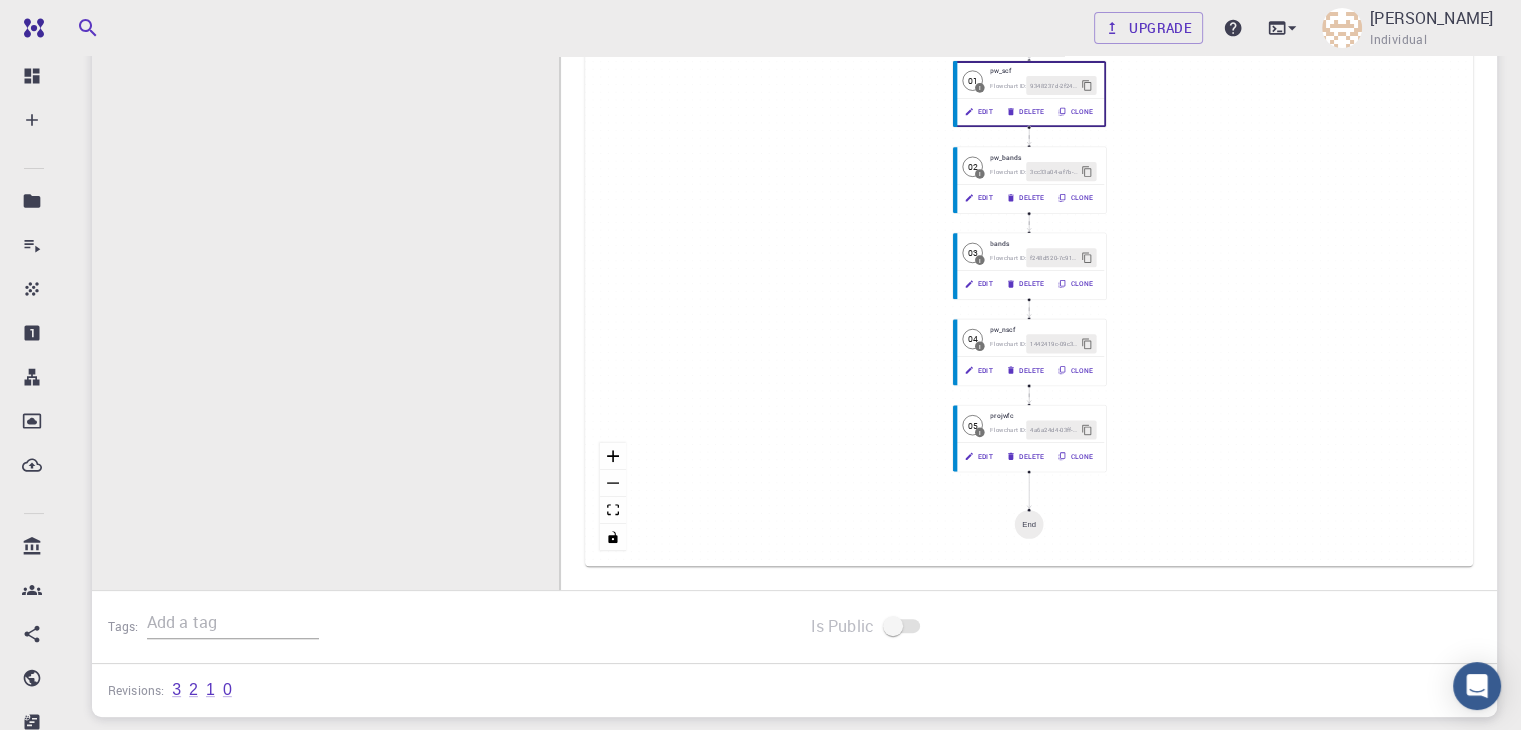 scroll, scrollTop: 0, scrollLeft: 0, axis: both 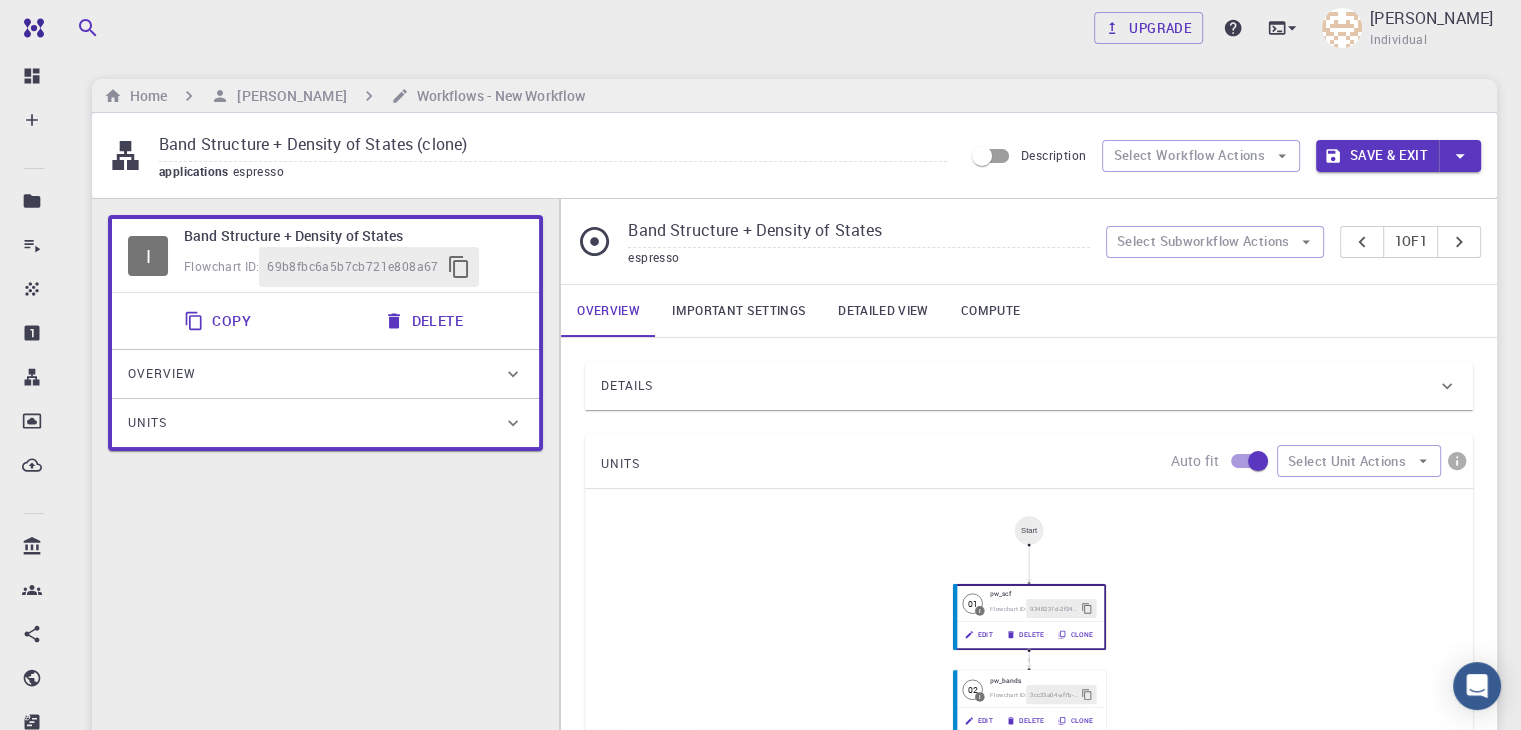 click on "Important settings" at bounding box center [739, 311] 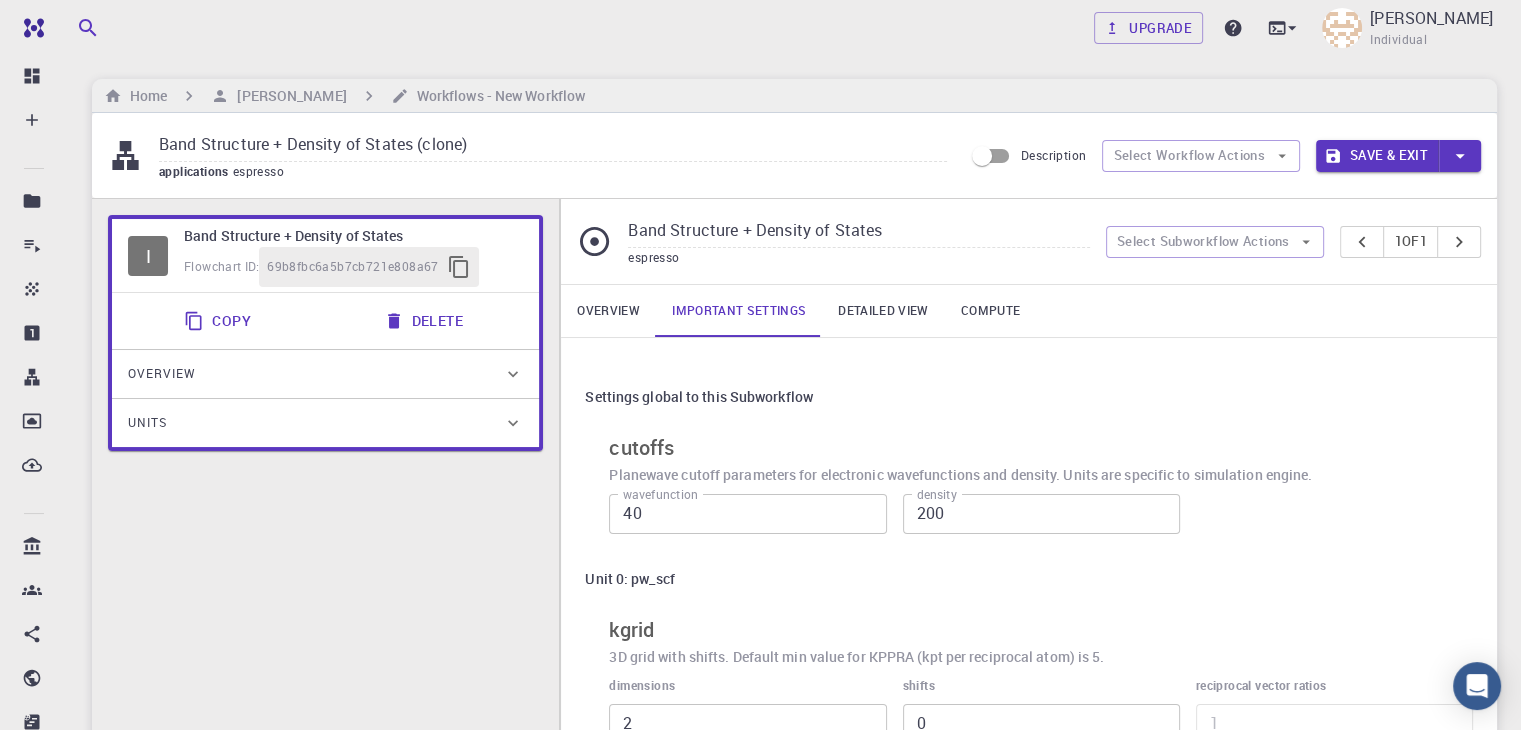 click on "Detailed view" at bounding box center (883, 311) 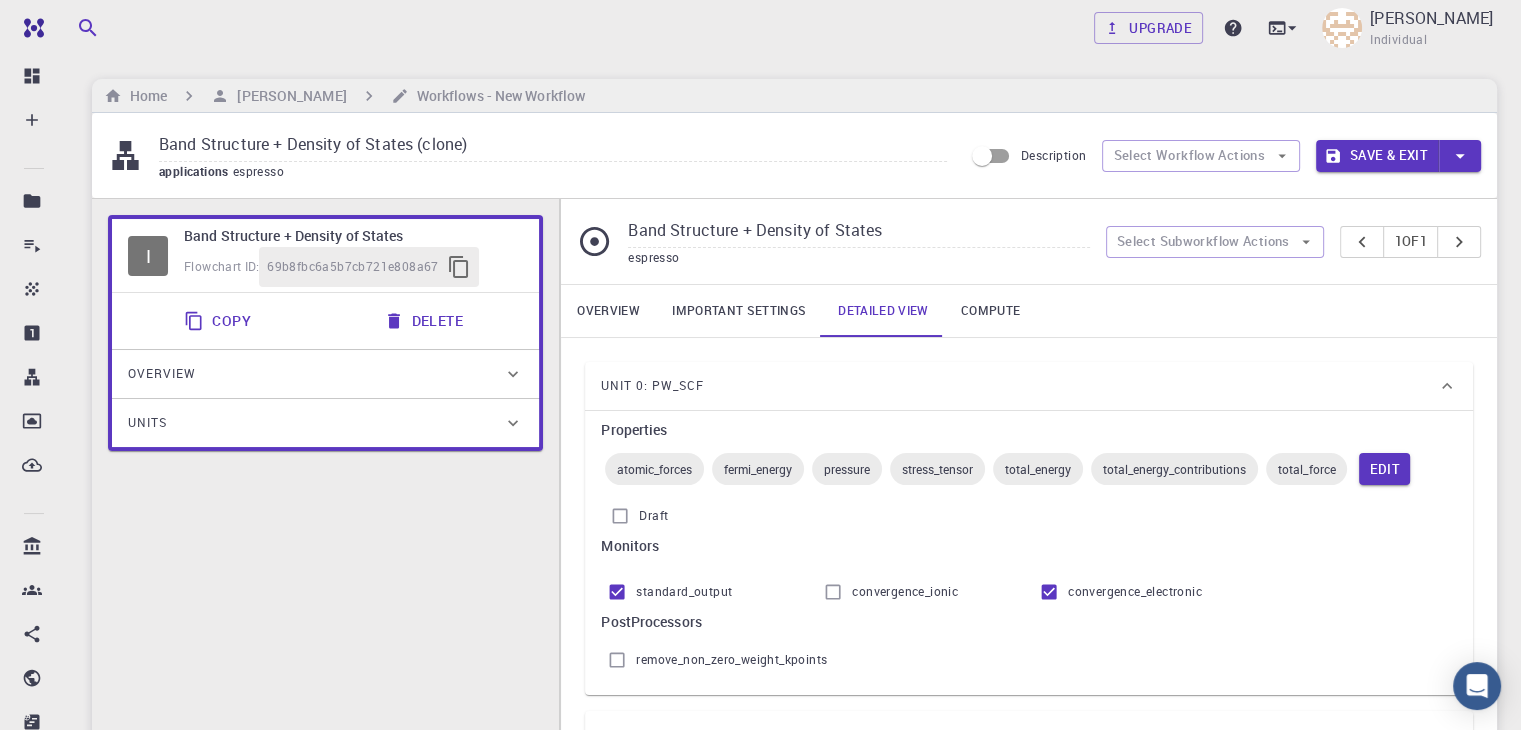 click on "Important settings" at bounding box center [739, 311] 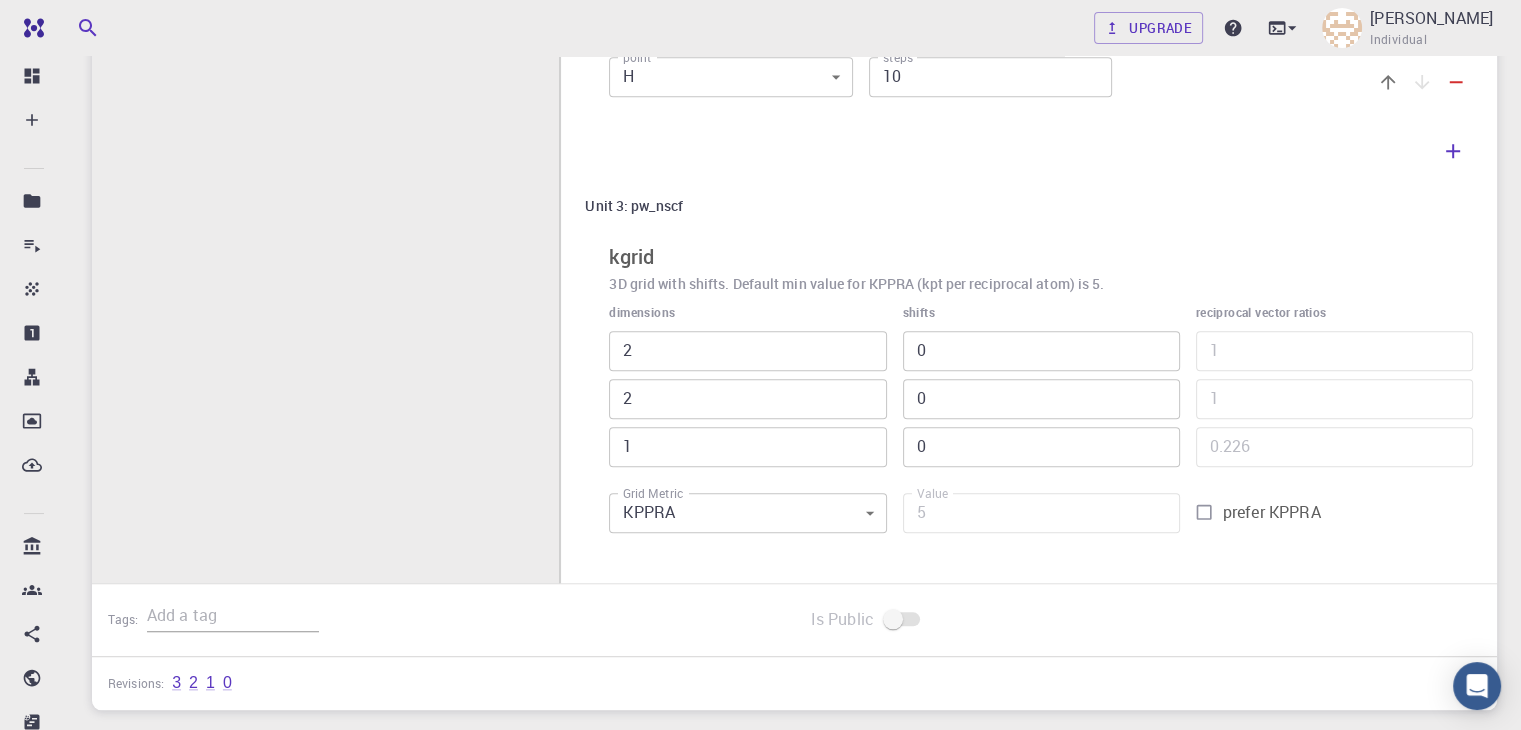 scroll, scrollTop: 0, scrollLeft: 0, axis: both 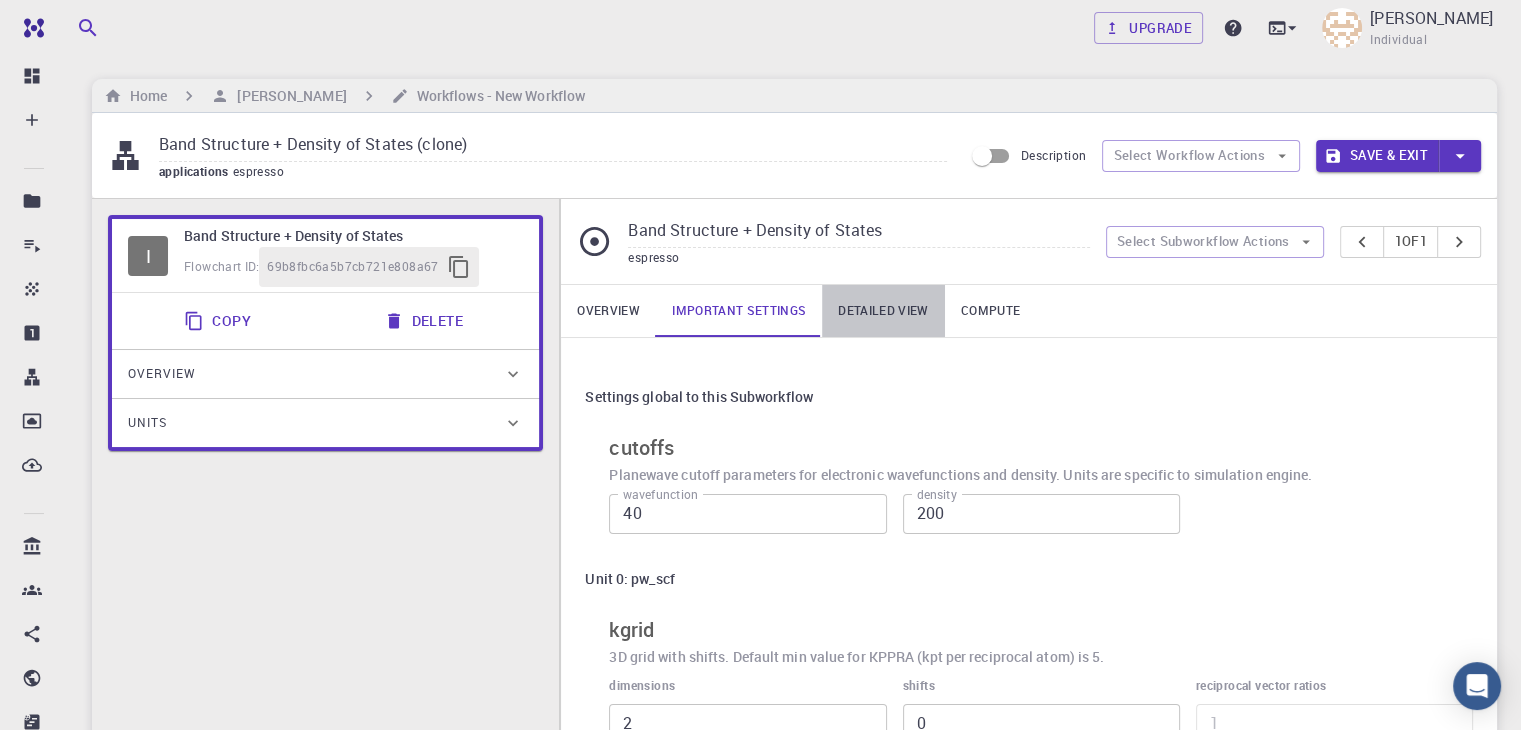 click on "Detailed view" at bounding box center [883, 311] 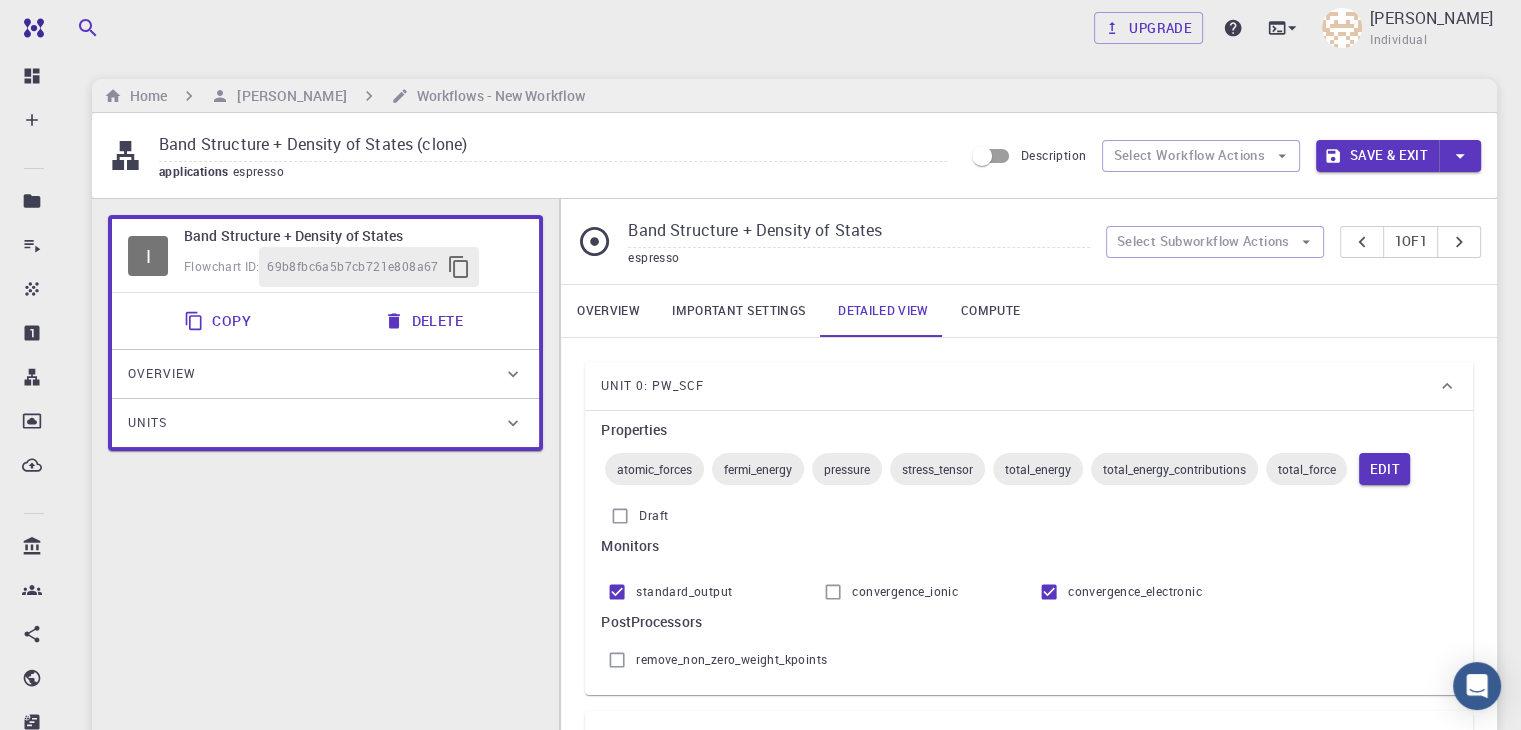 click on "fermi_energy" at bounding box center (758, 469) 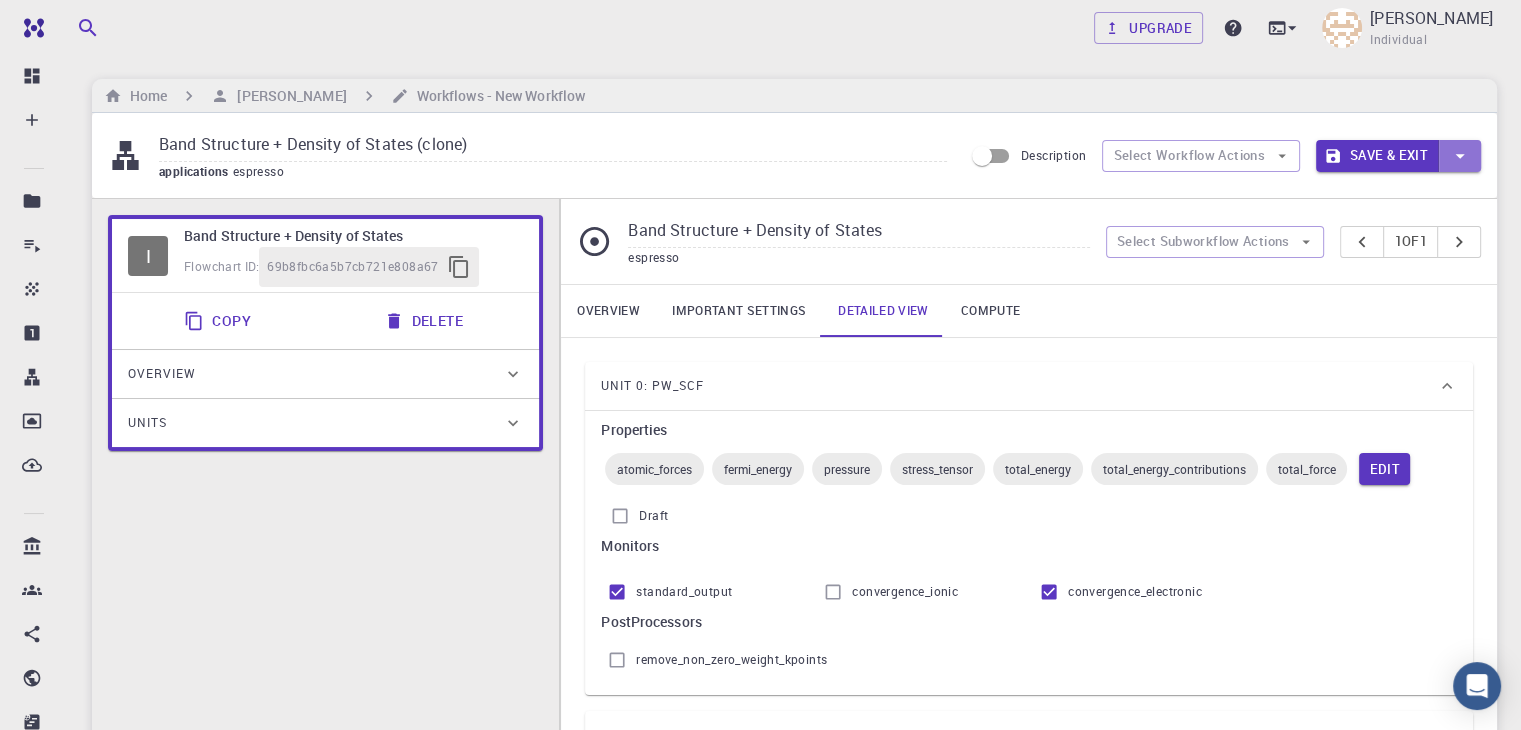 click 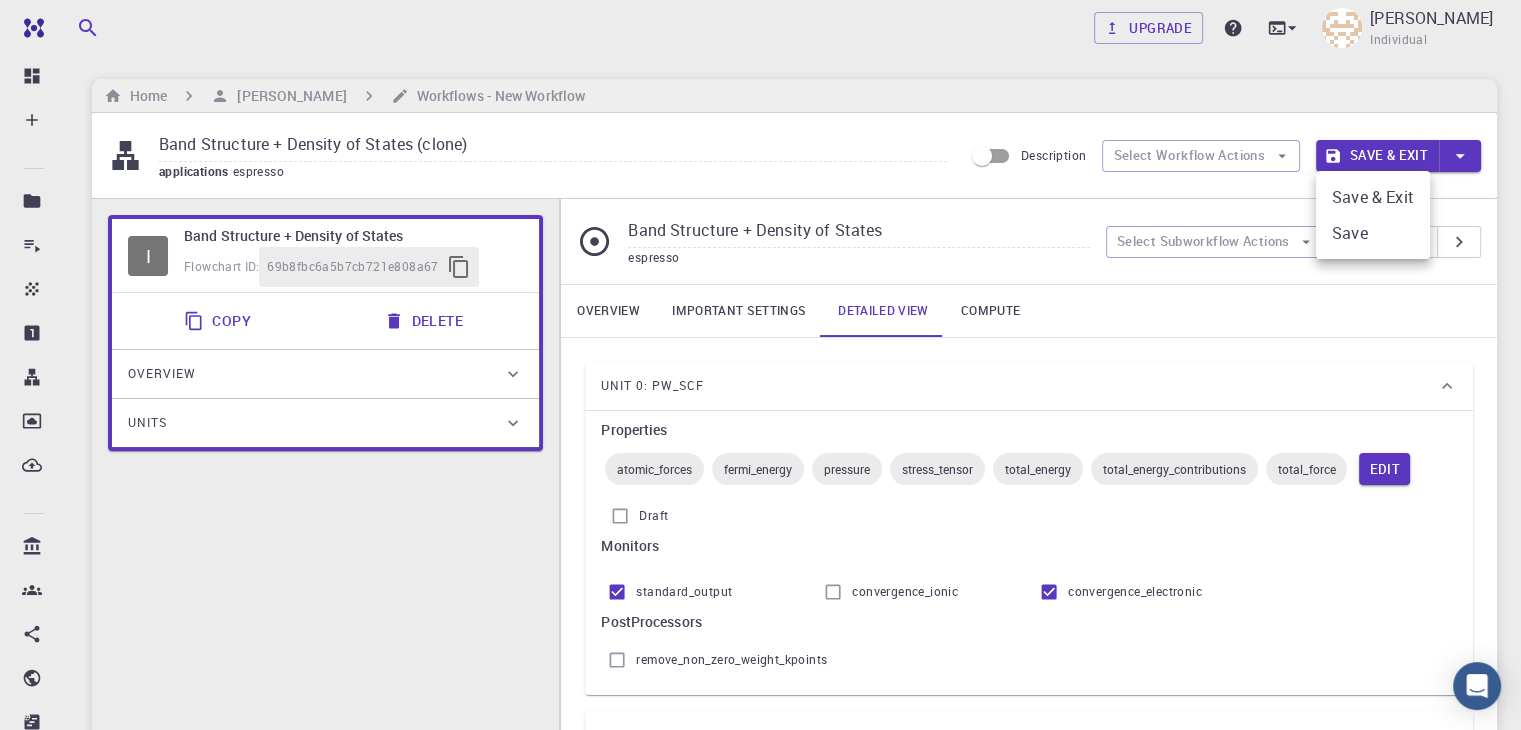 click at bounding box center [760, 365] 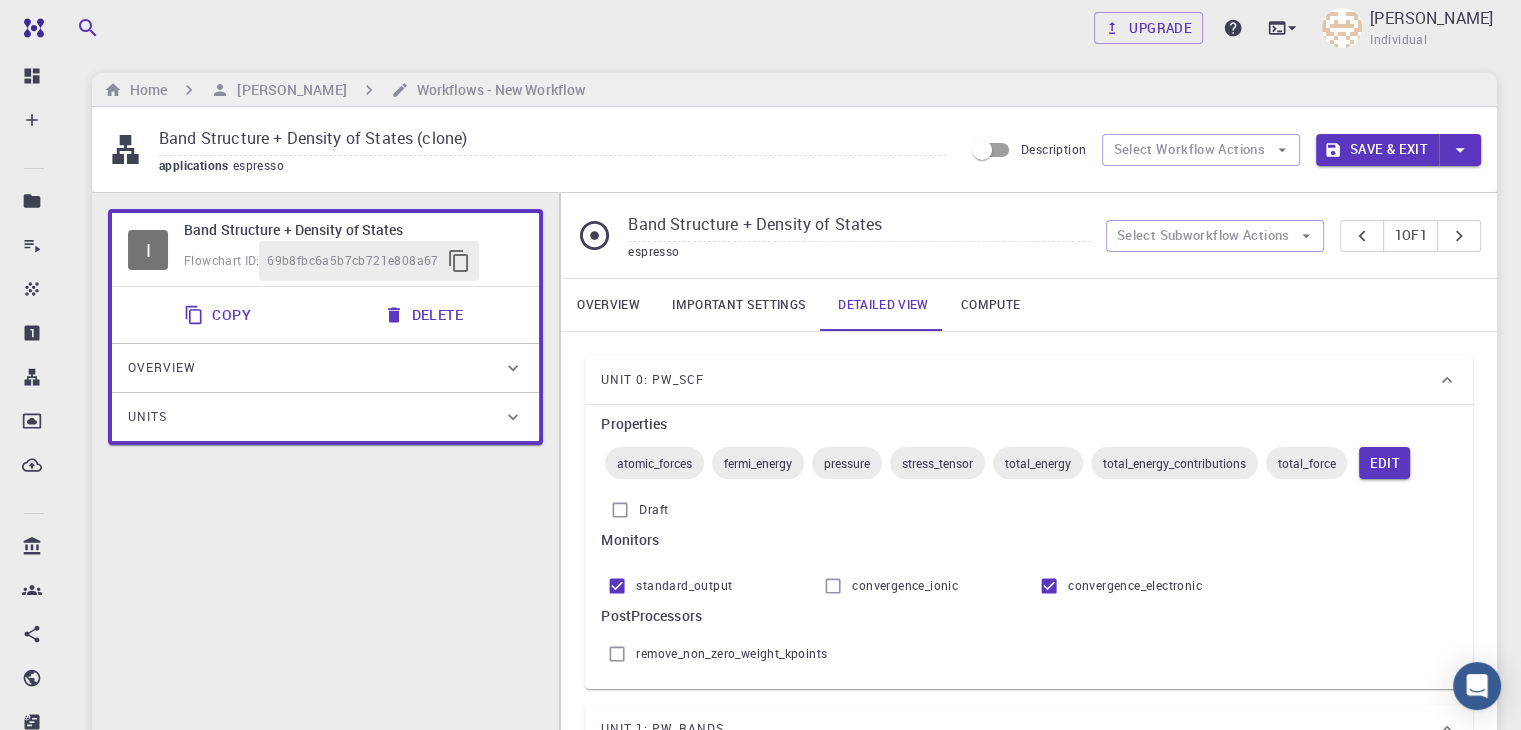 scroll, scrollTop: 0, scrollLeft: 0, axis: both 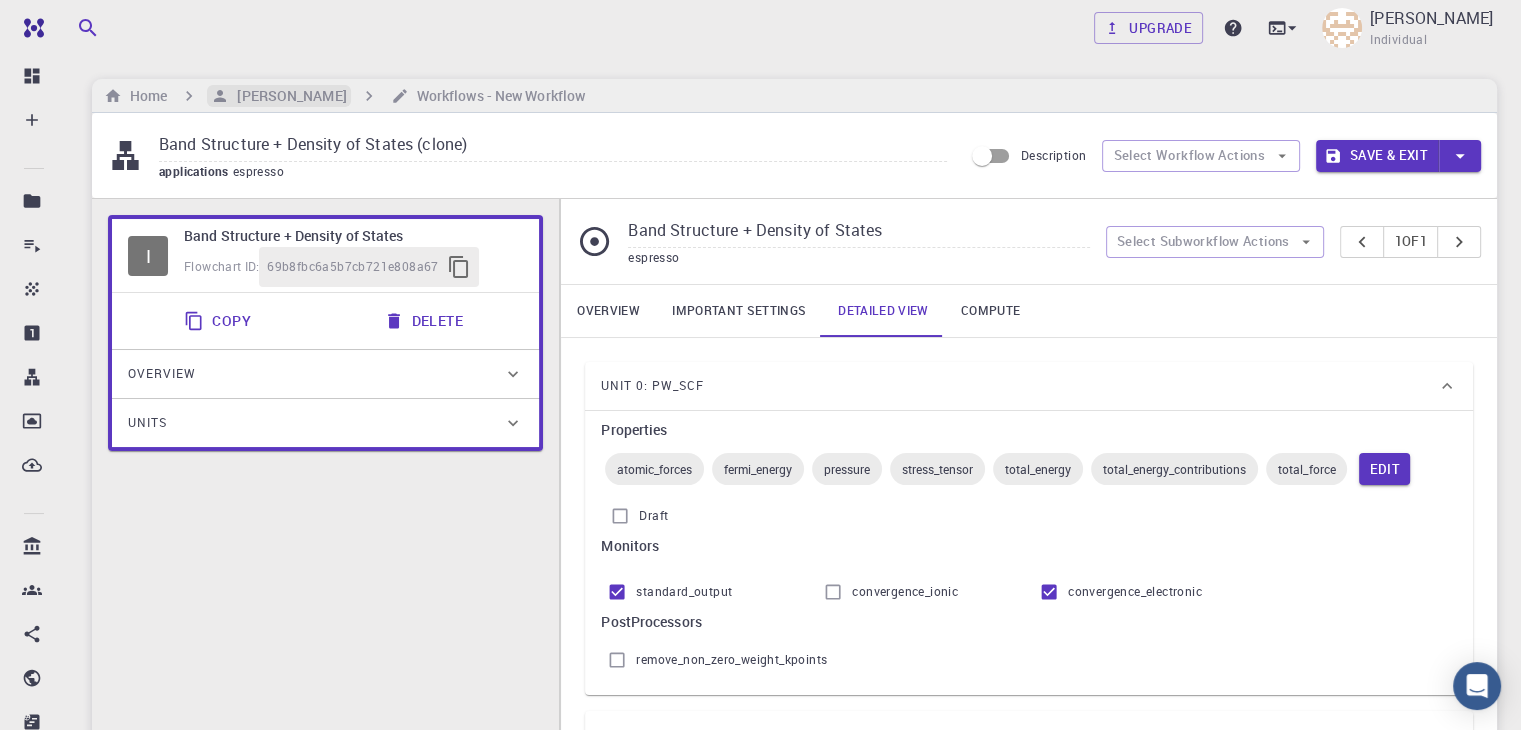 click on "[PERSON_NAME]" at bounding box center (287, 96) 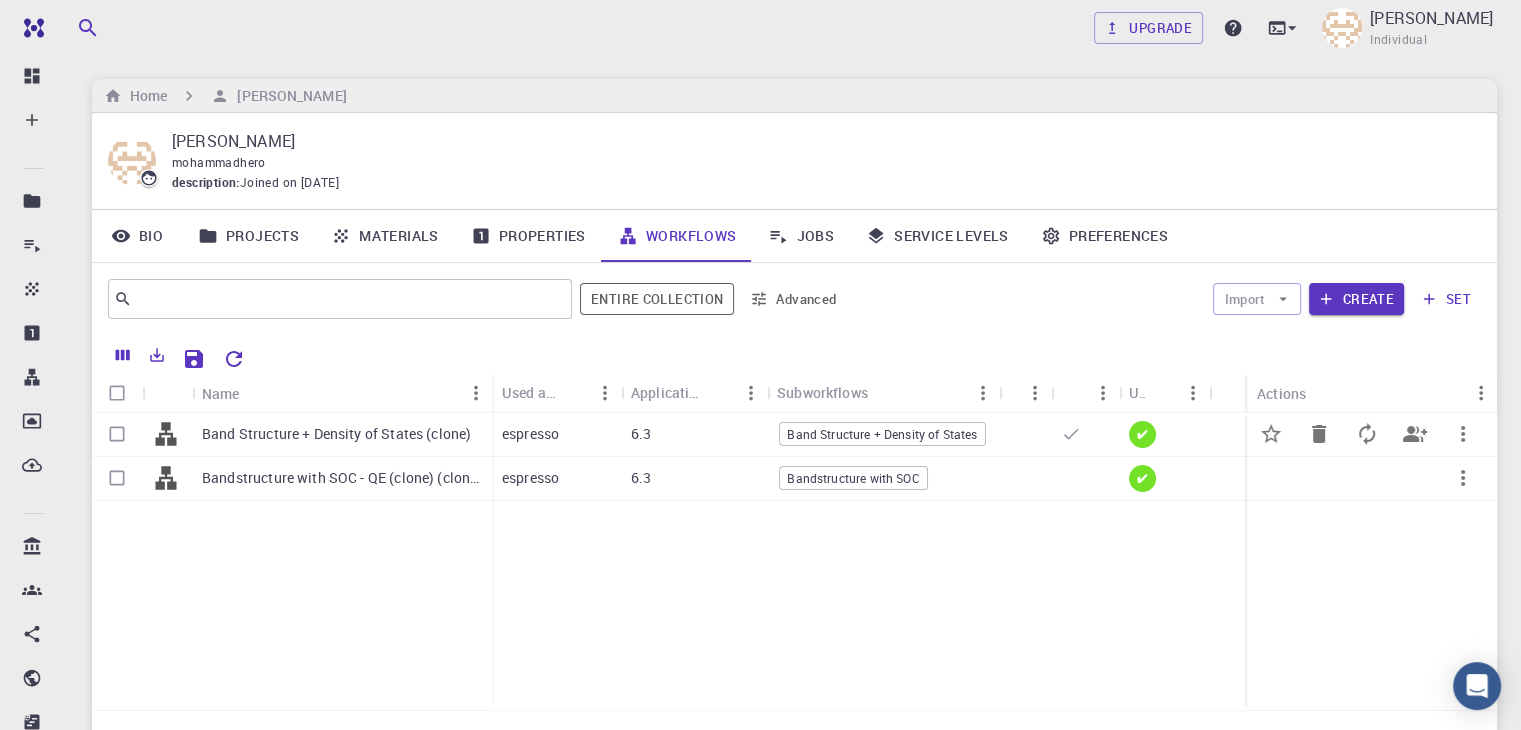 click on "espresso" at bounding box center (556, 435) 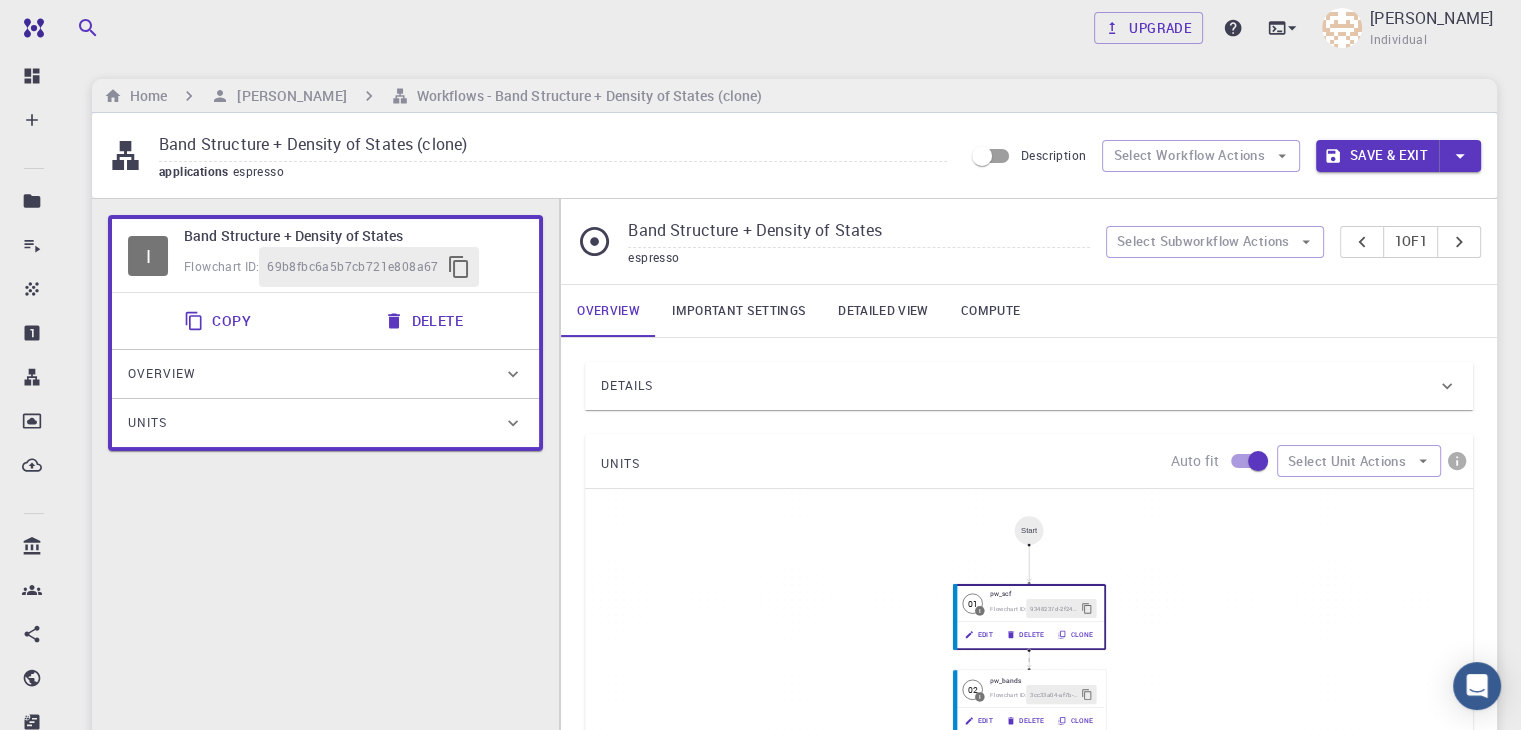 click on "Details" at bounding box center (1019, 386) 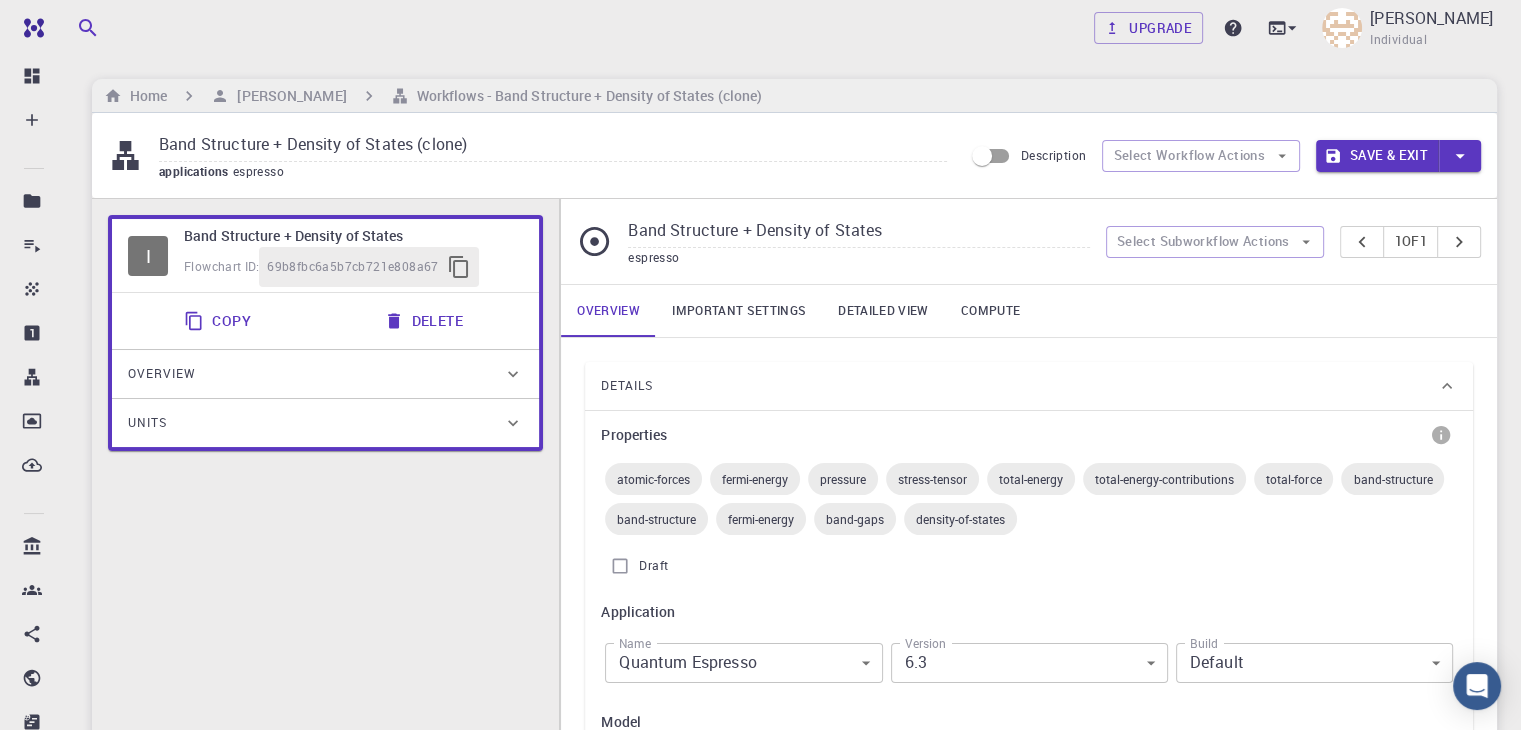 click on "Important settings" at bounding box center (739, 311) 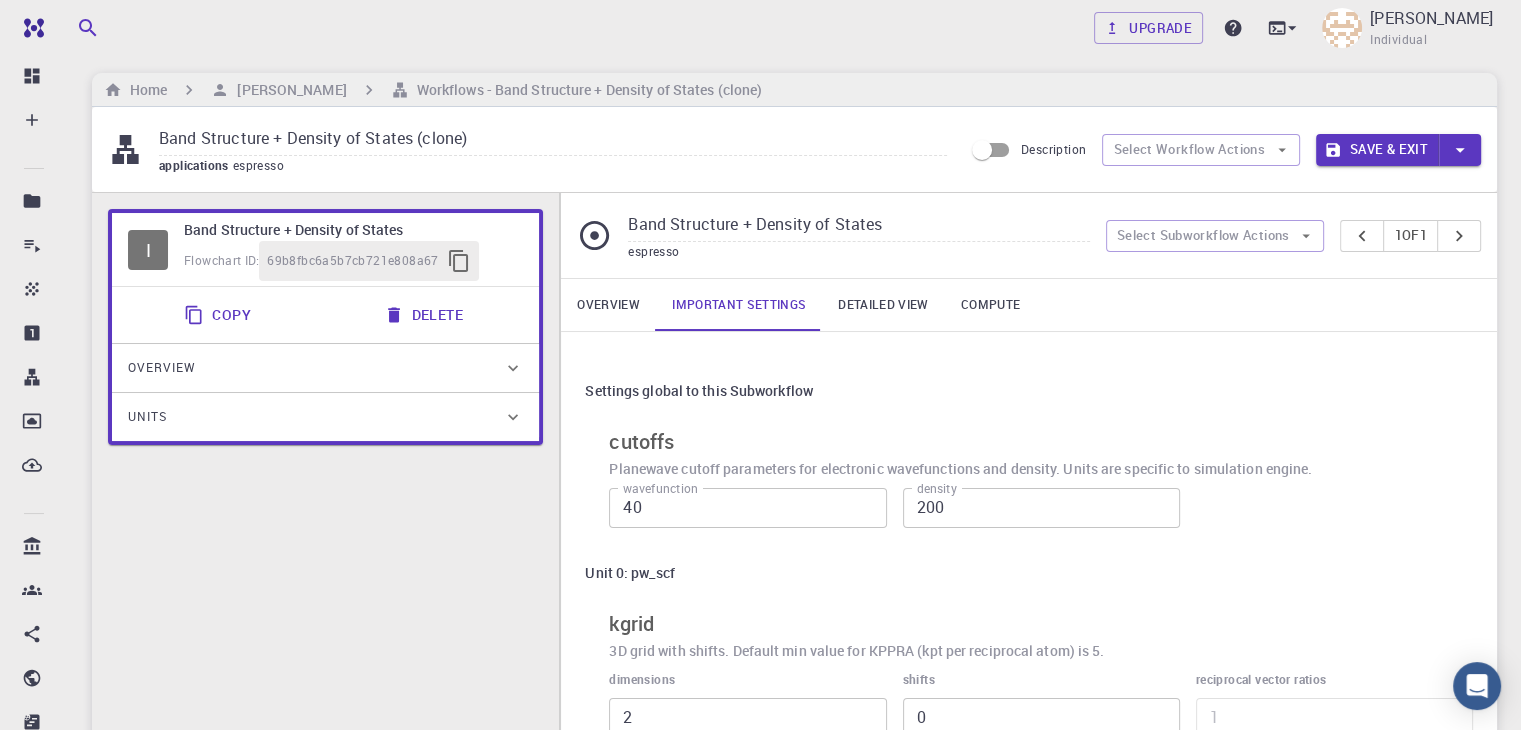 scroll, scrollTop: 0, scrollLeft: 0, axis: both 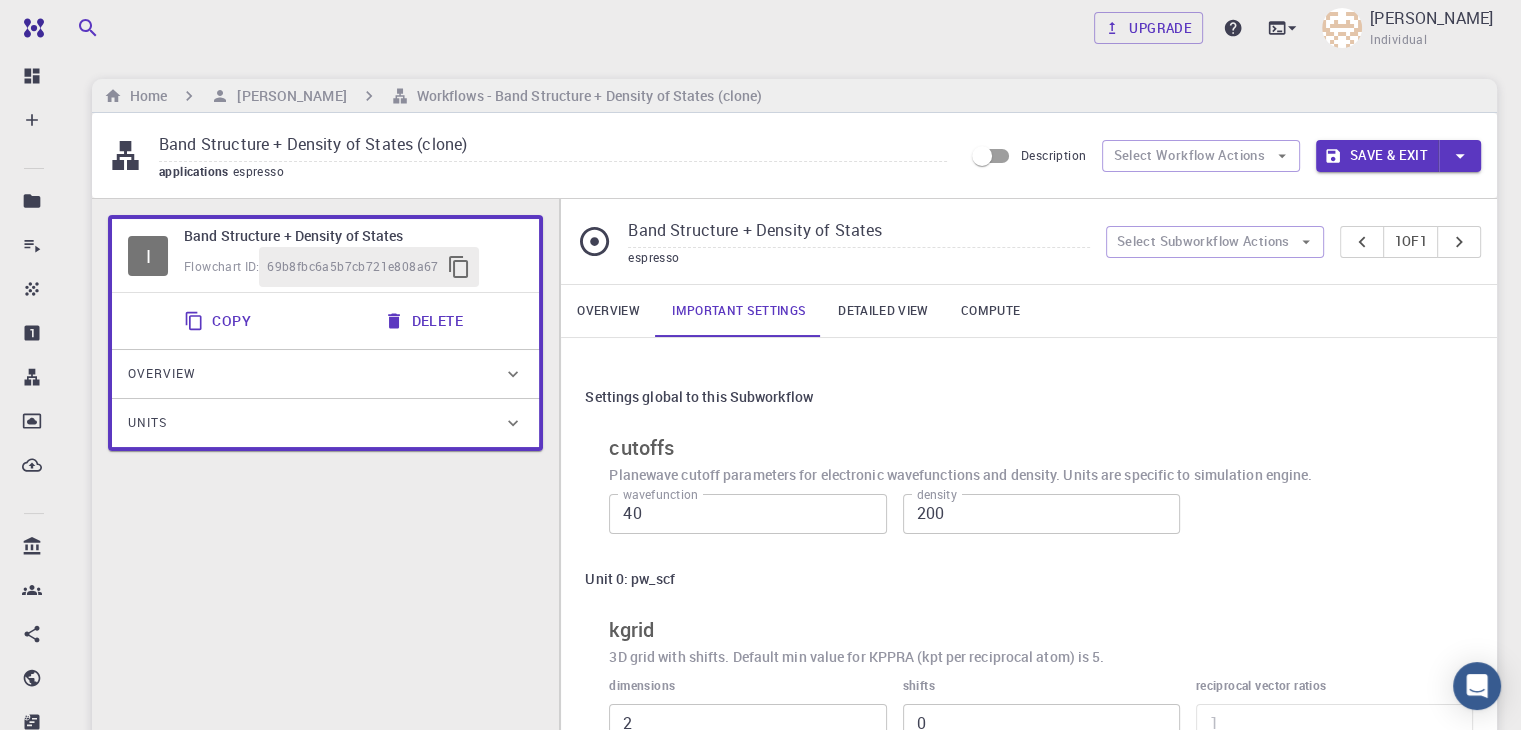 click on "Overview" at bounding box center (608, 311) 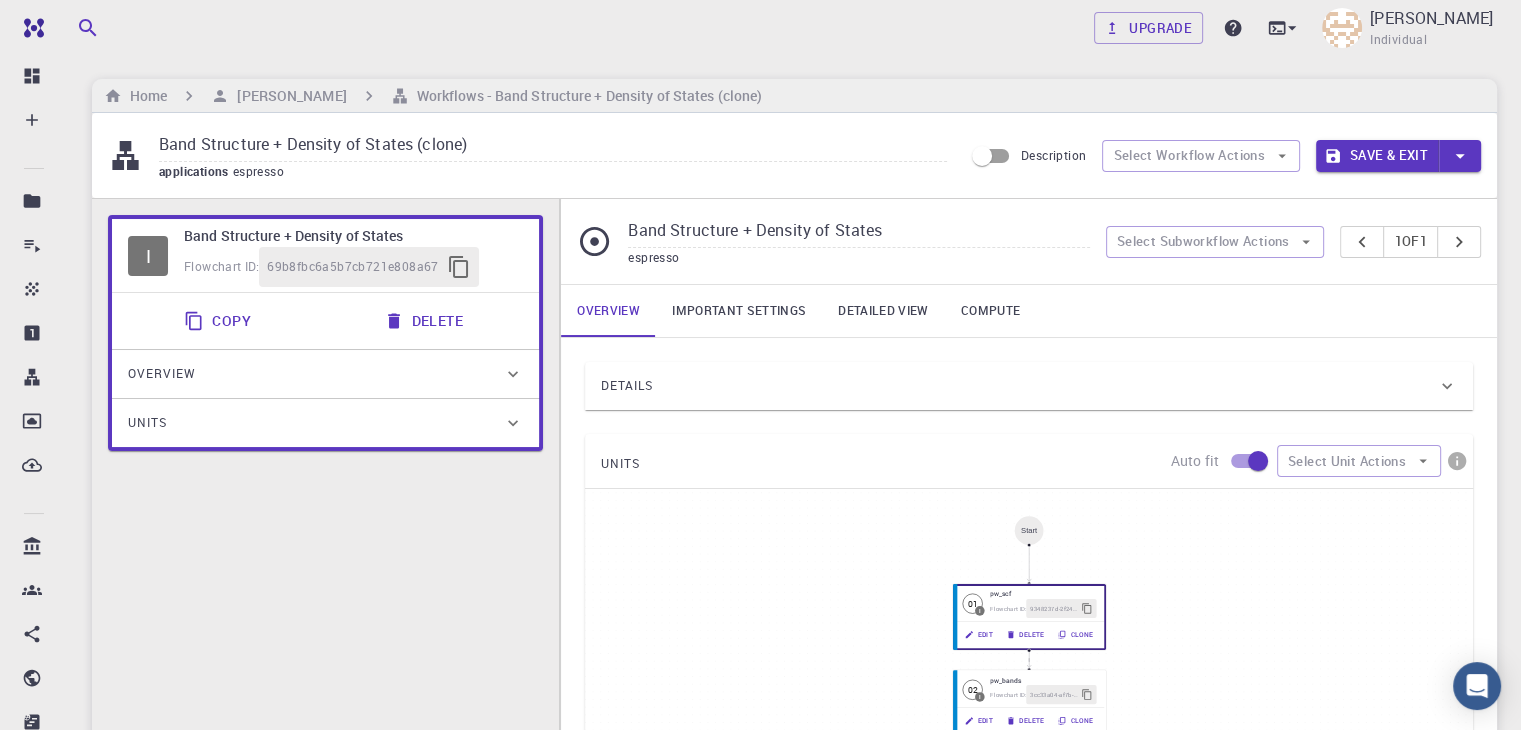 click on "Overview" at bounding box center [325, 374] 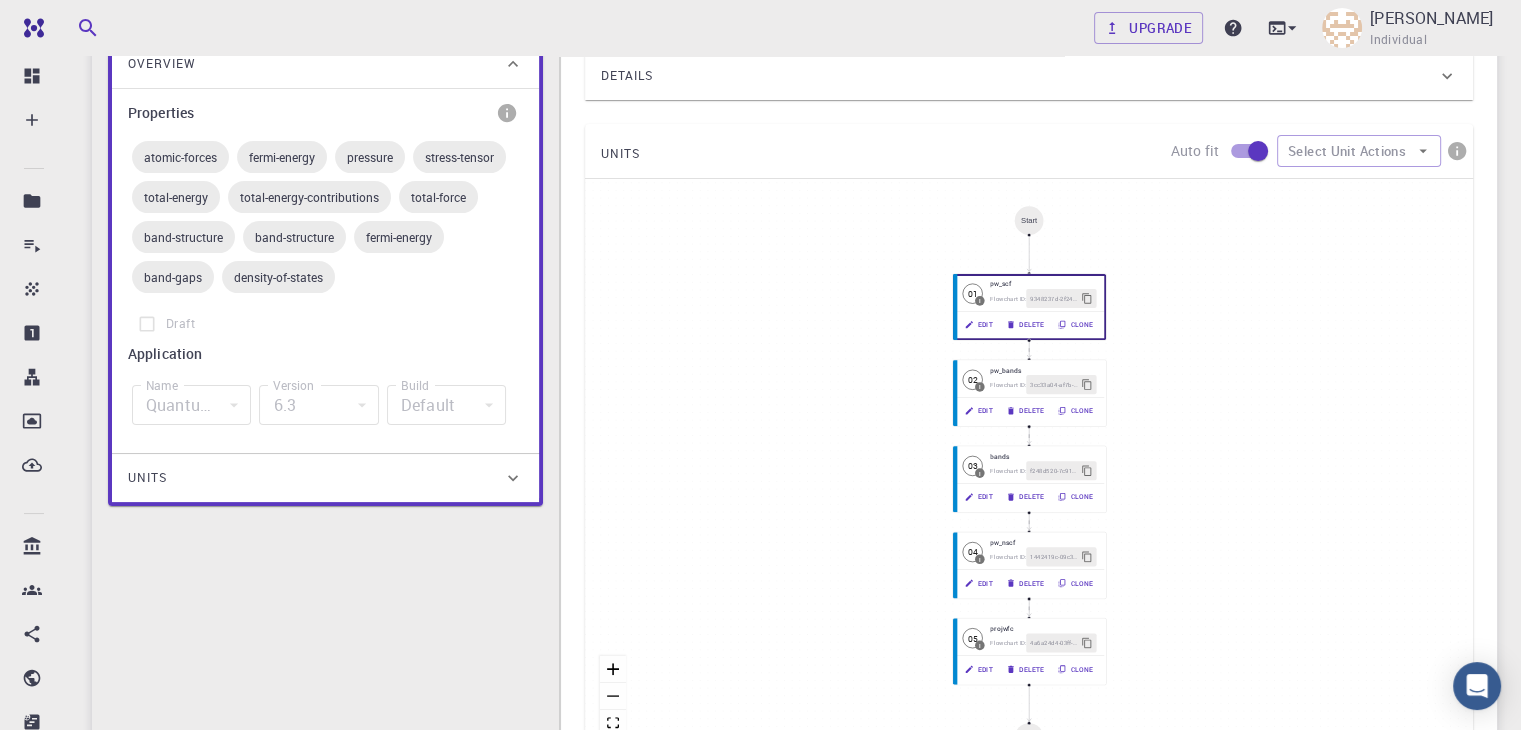 scroll, scrollTop: 312, scrollLeft: 0, axis: vertical 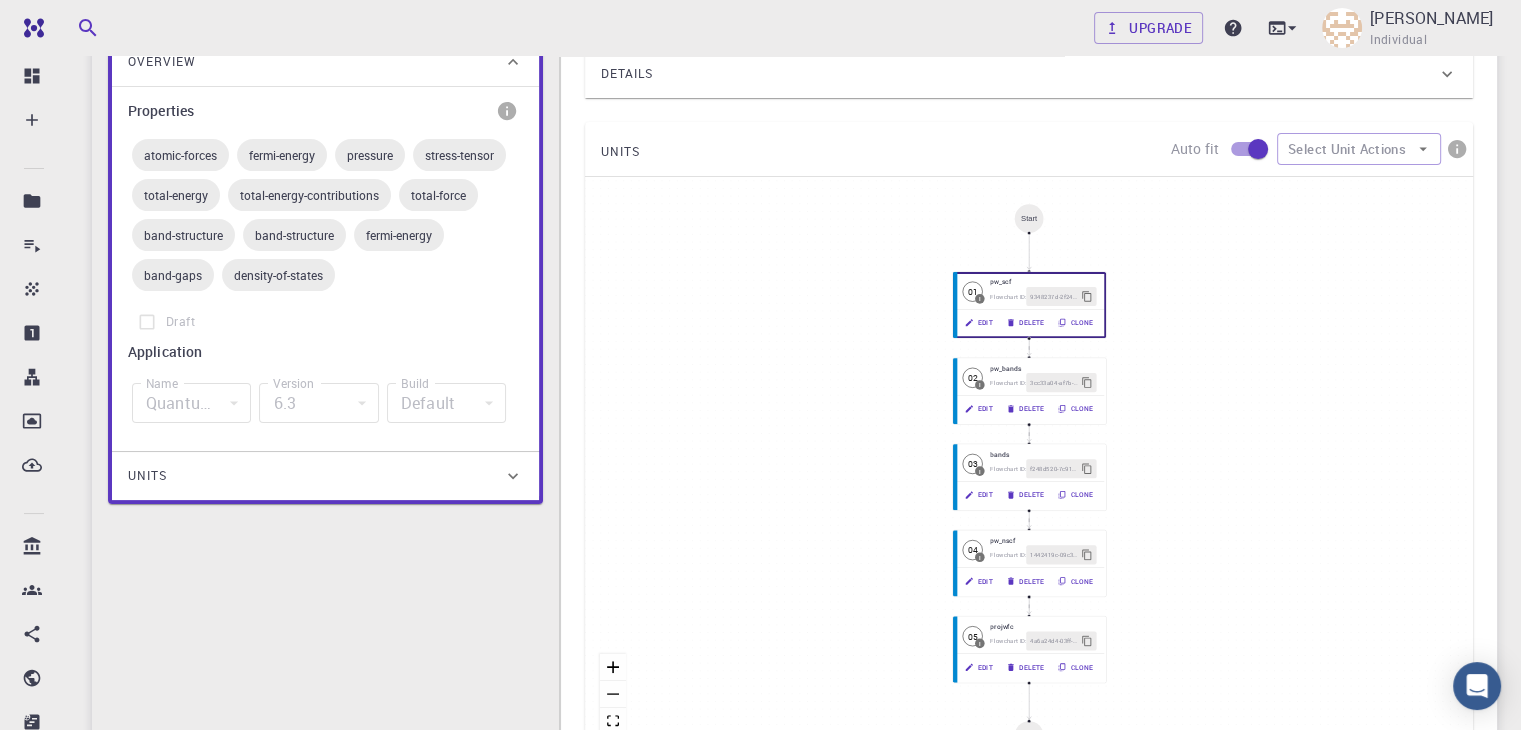 click on "Units" at bounding box center (315, 476) 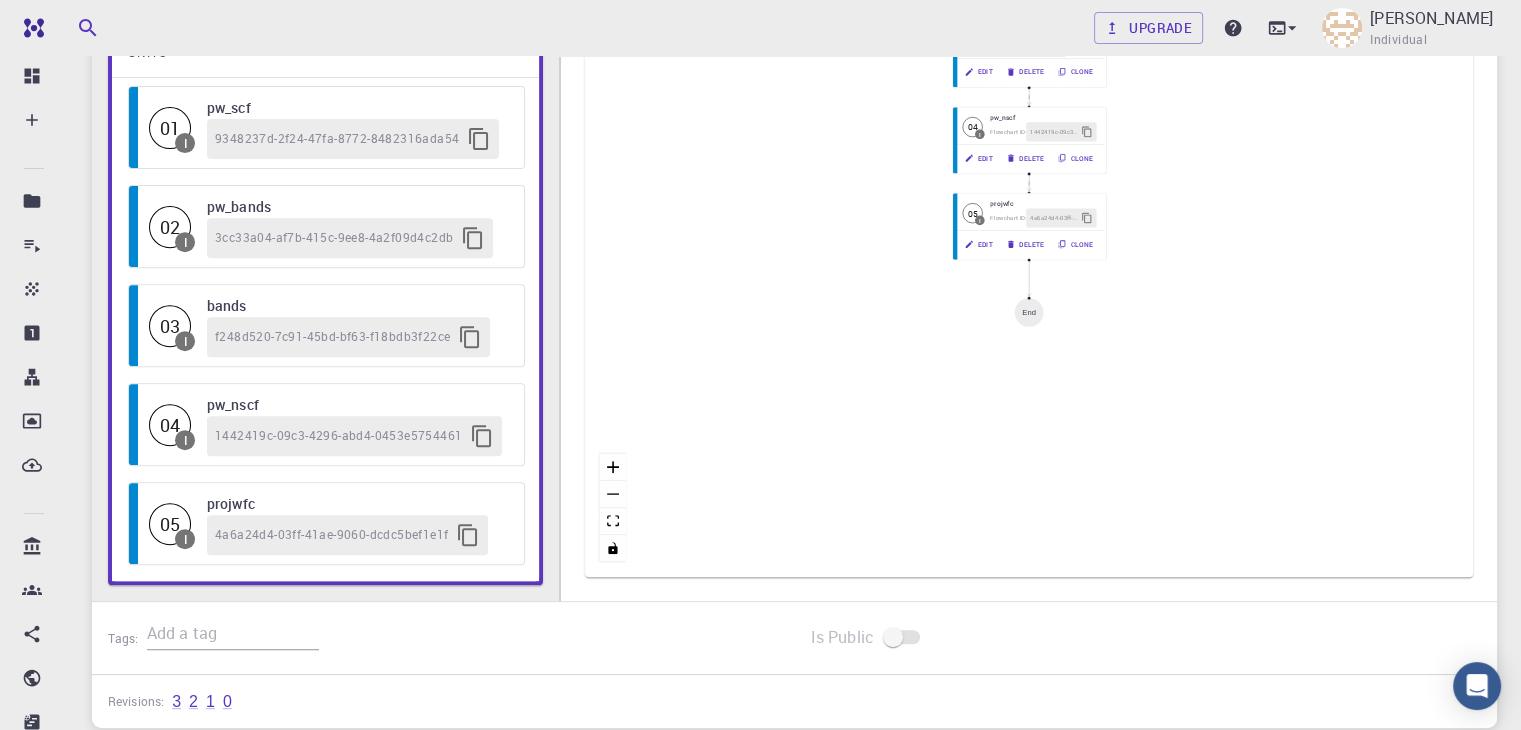 scroll, scrollTop: 885, scrollLeft: 0, axis: vertical 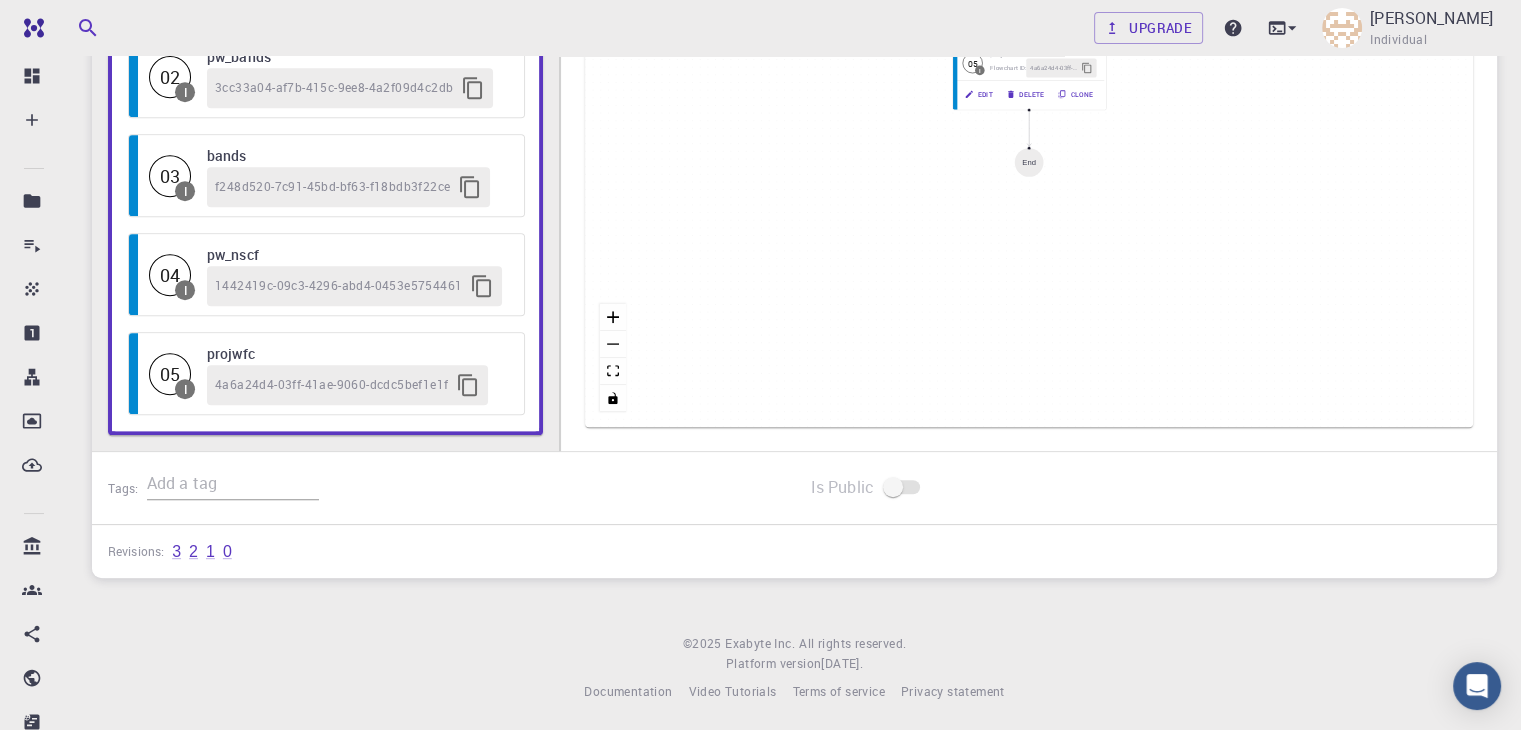 click at bounding box center (443, 504) 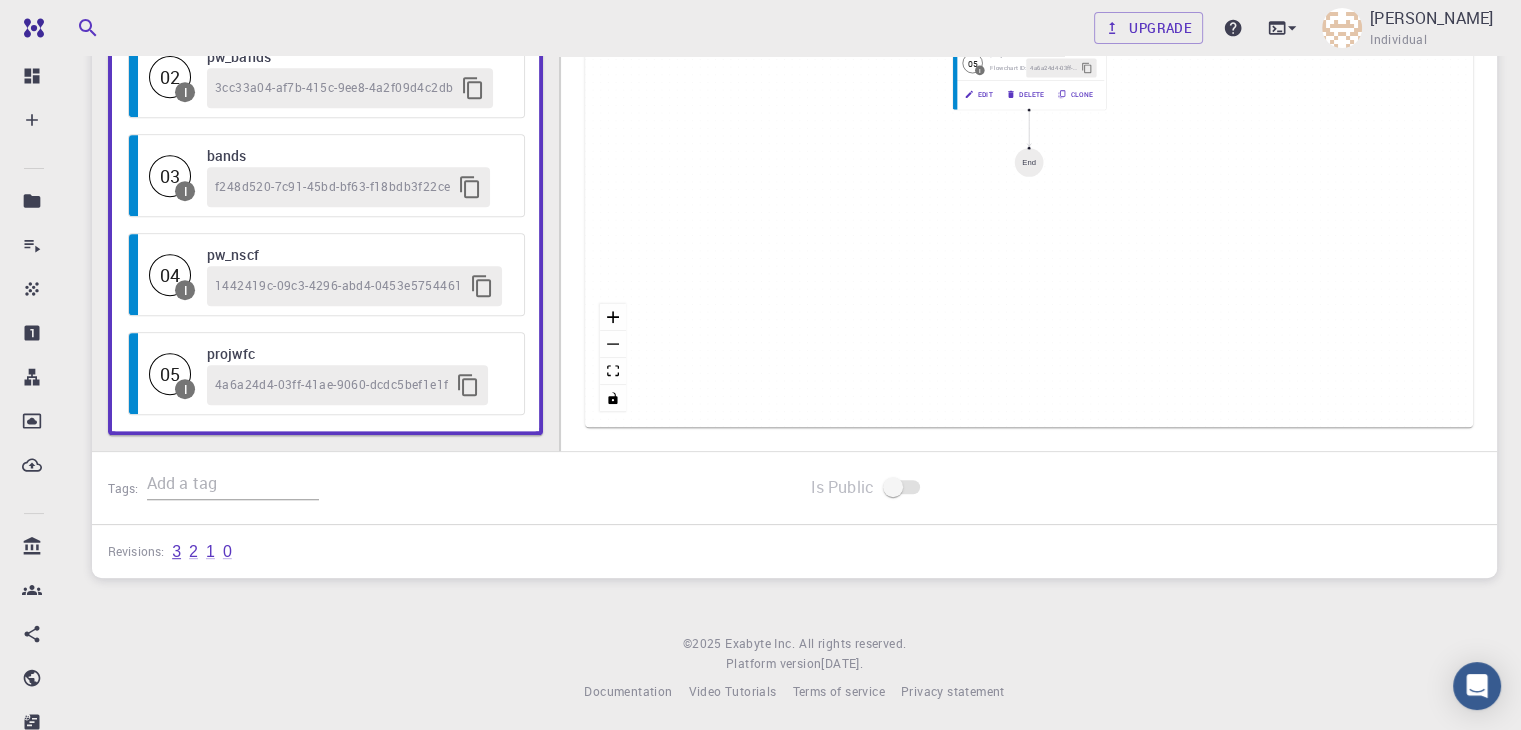 click on "3" at bounding box center (176, 552) 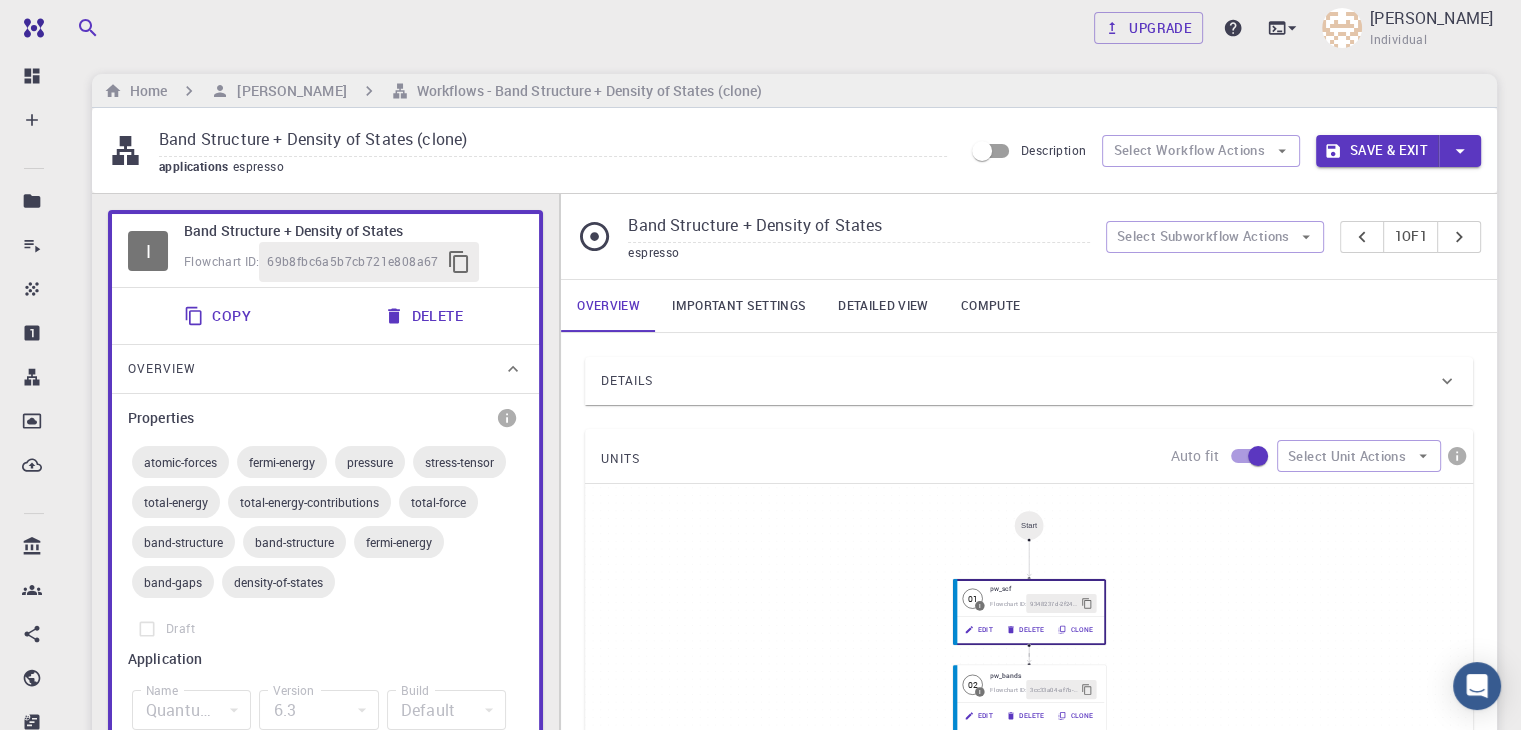 scroll, scrollTop: 8, scrollLeft: 0, axis: vertical 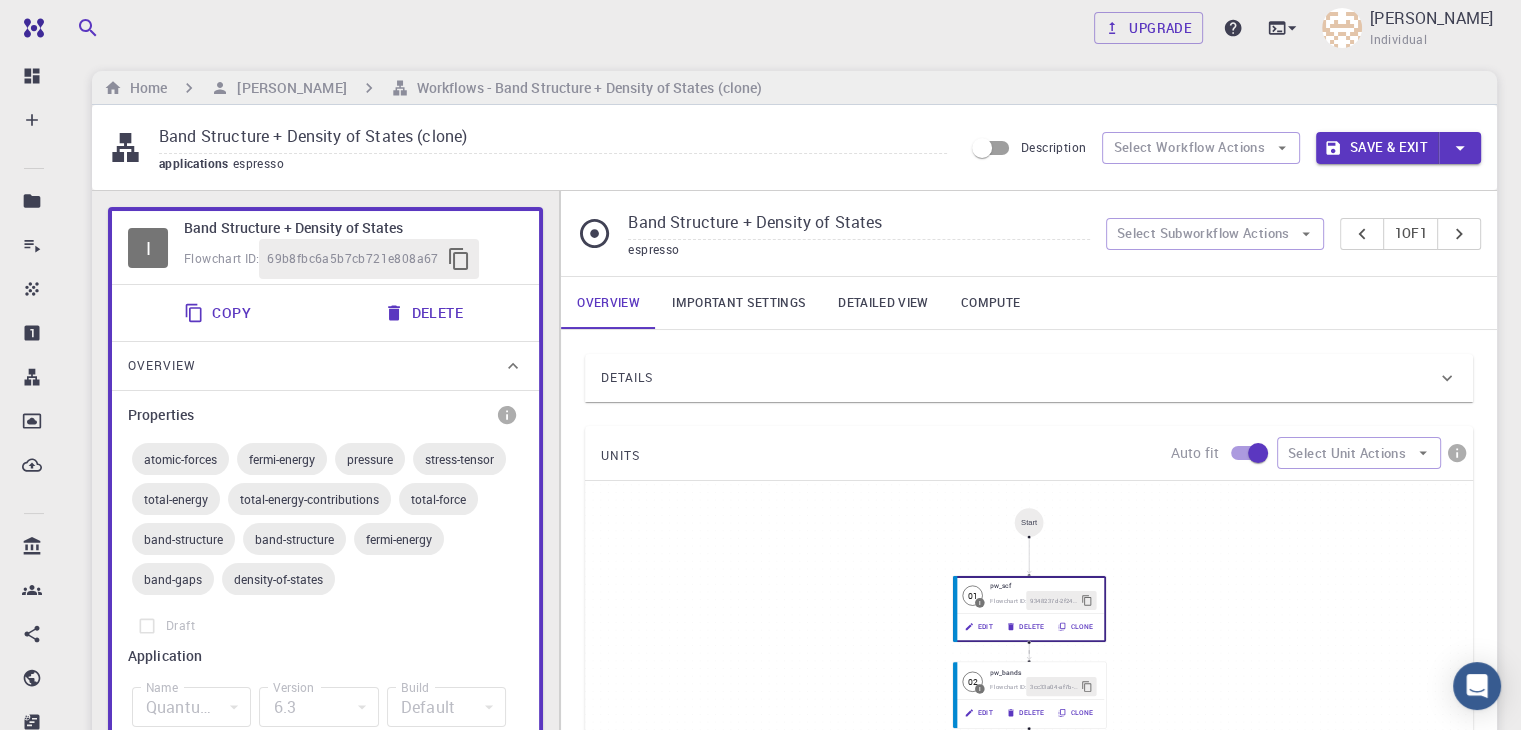 click on "Details" at bounding box center (1019, 378) 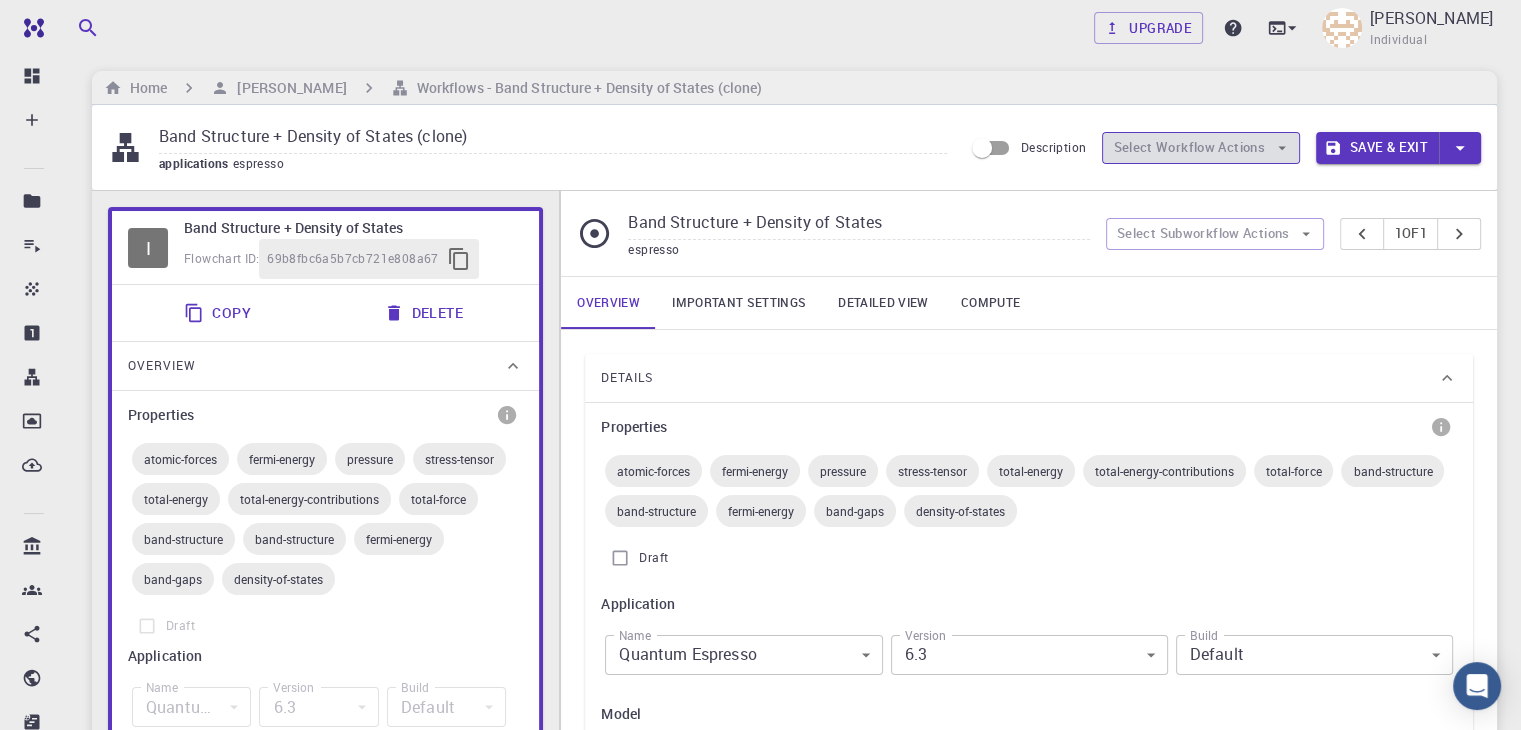 click on "Select Workflow Actions" at bounding box center [1201, 148] 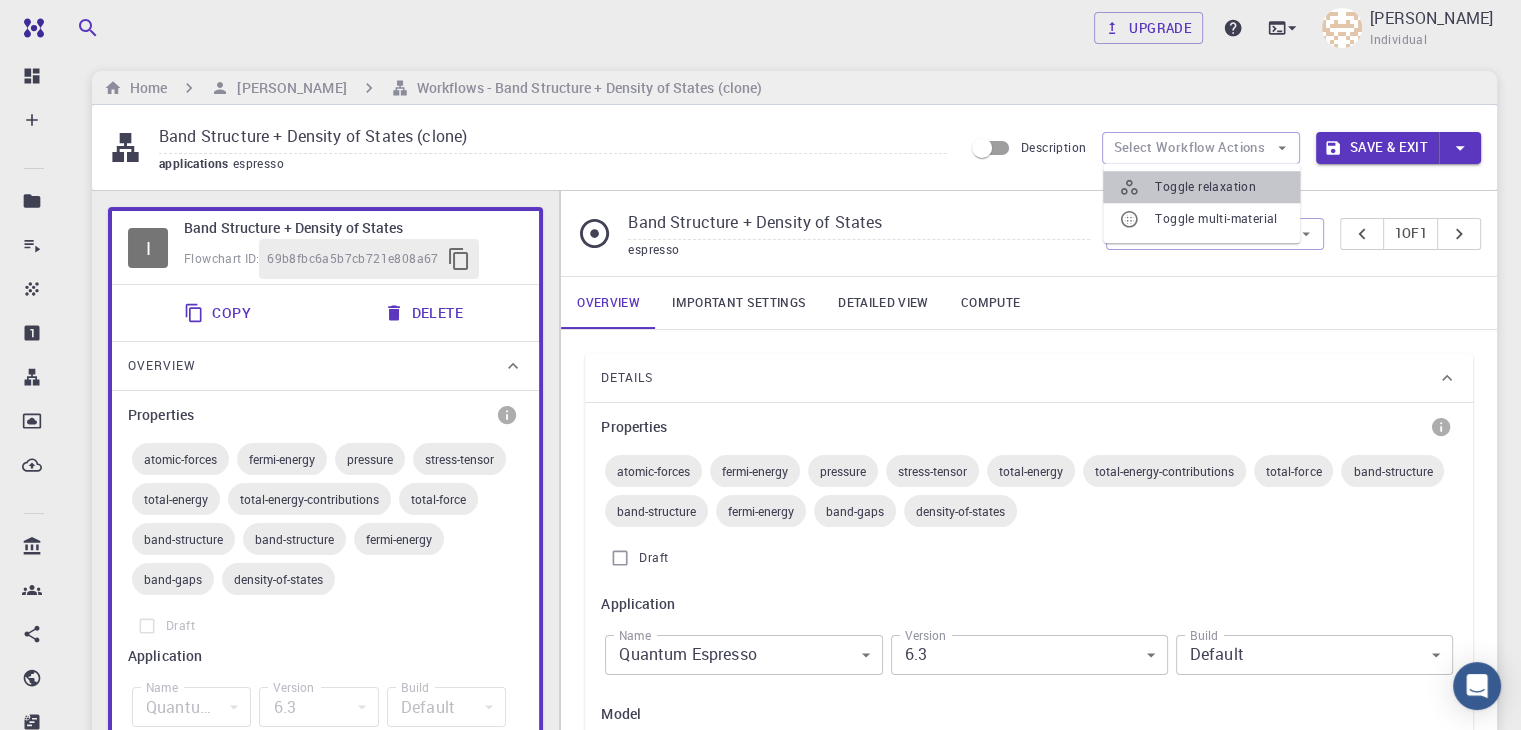 click on "Toggle relaxation" at bounding box center (1219, 187) 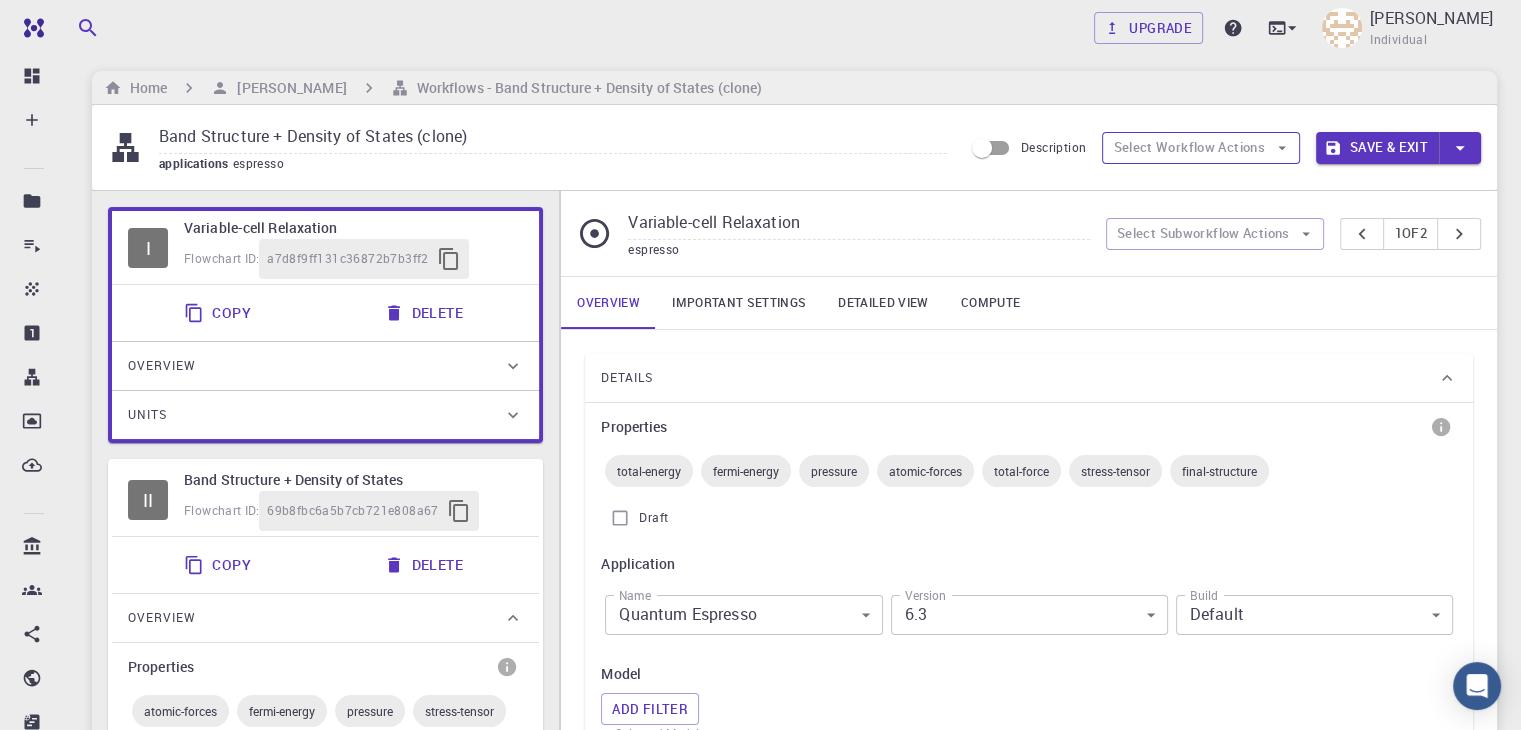 click on "Band Structure + Density of States (clone) applications espresso Description Select Workflow Actions Save & Exit" at bounding box center (794, 147) 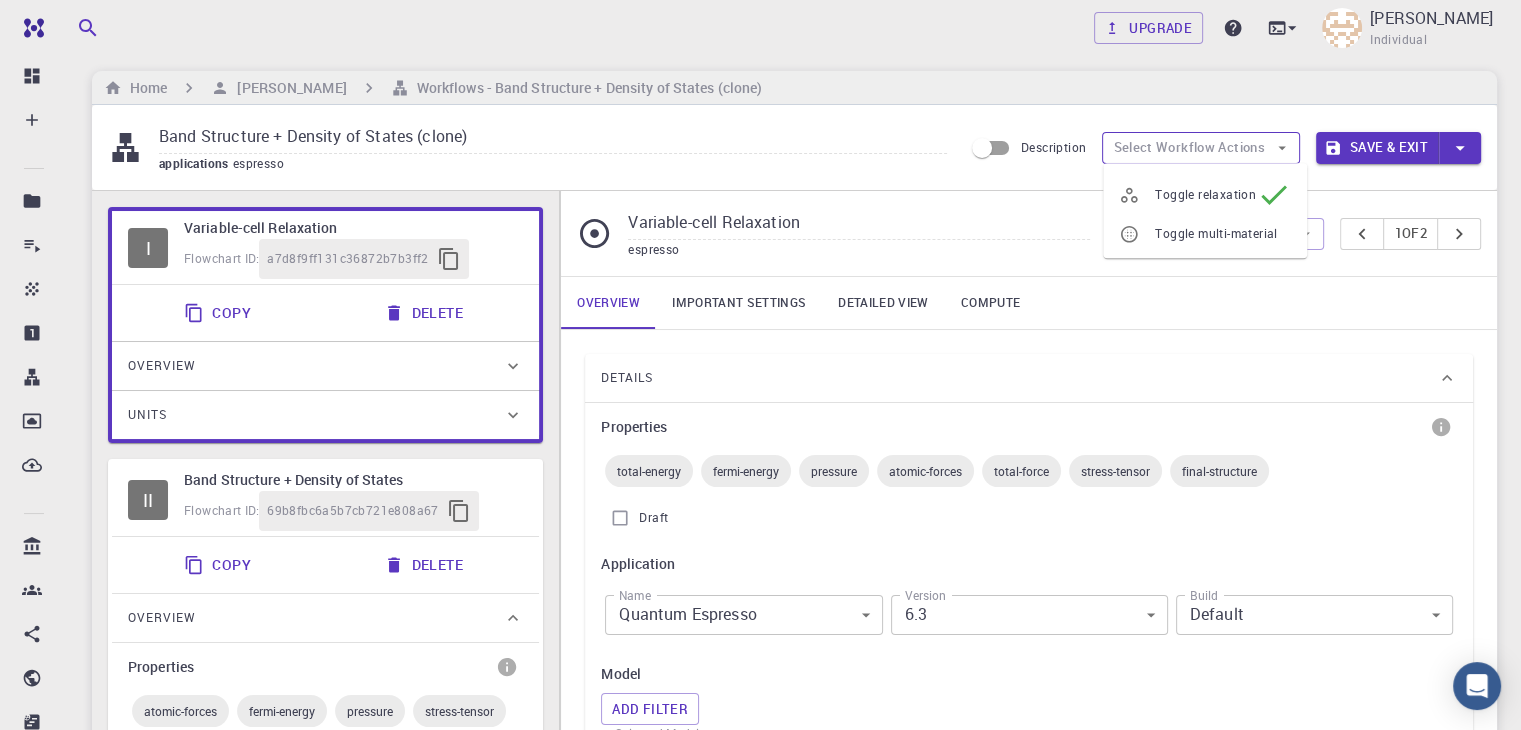 type 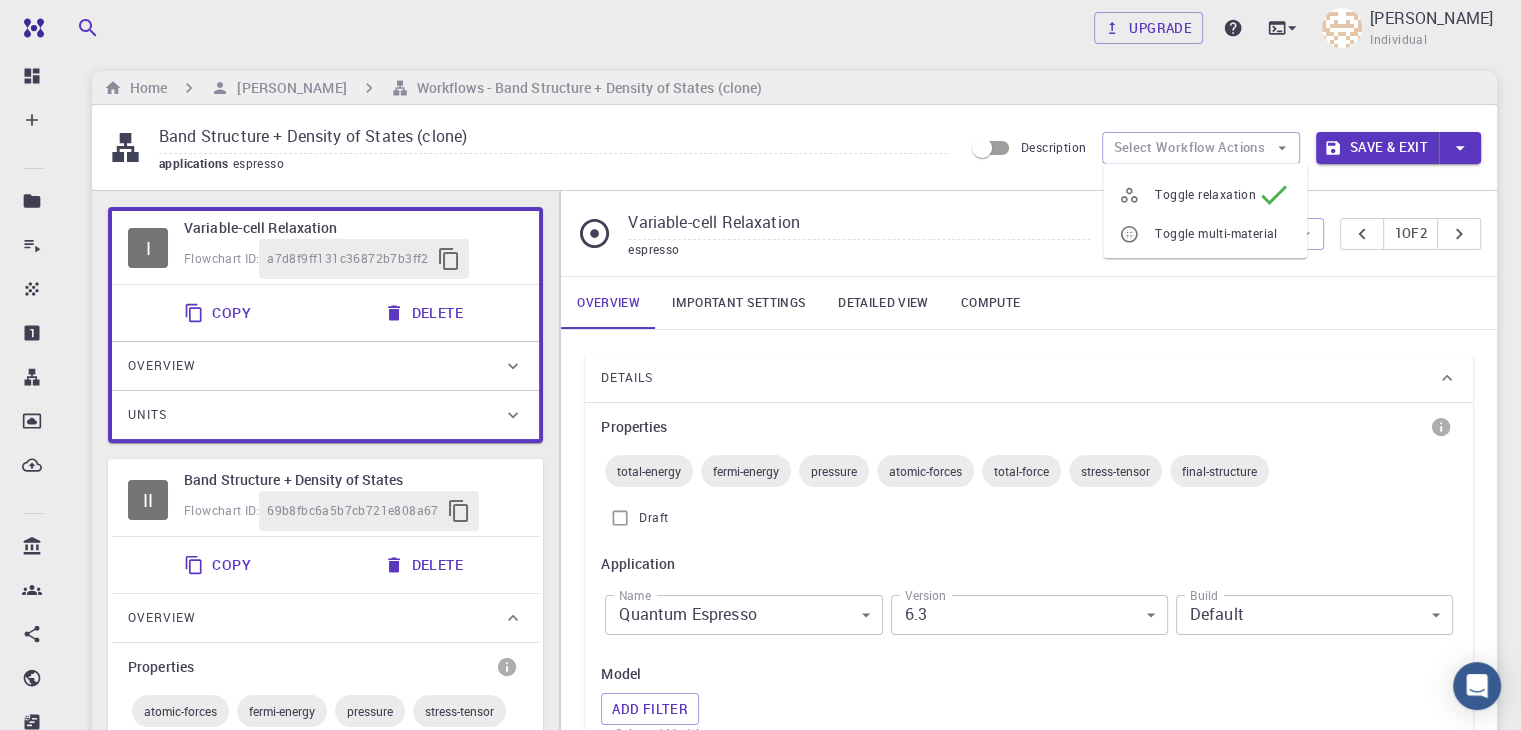 click on "Toggle multi-material" at bounding box center (1223, 234) 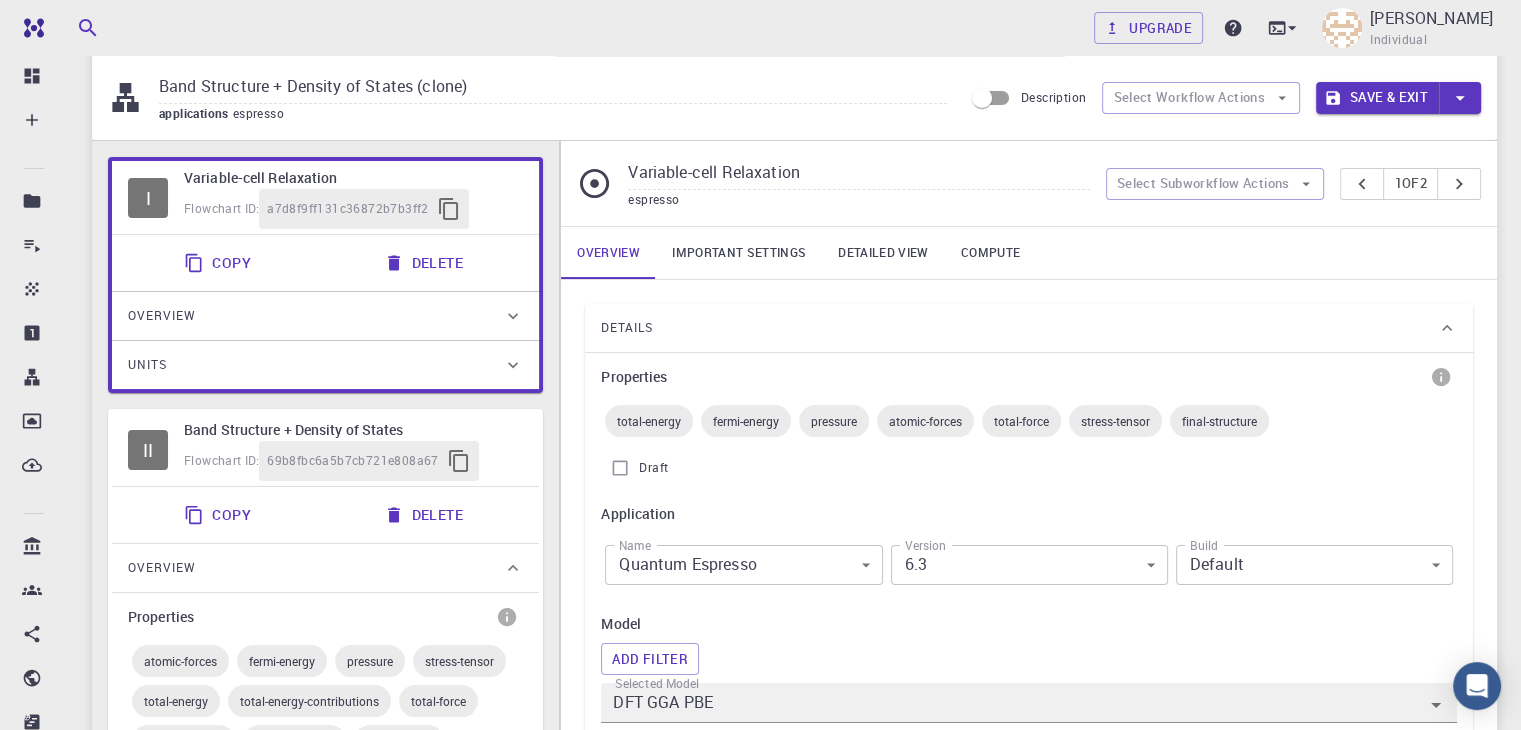 scroll, scrollTop: 0, scrollLeft: 0, axis: both 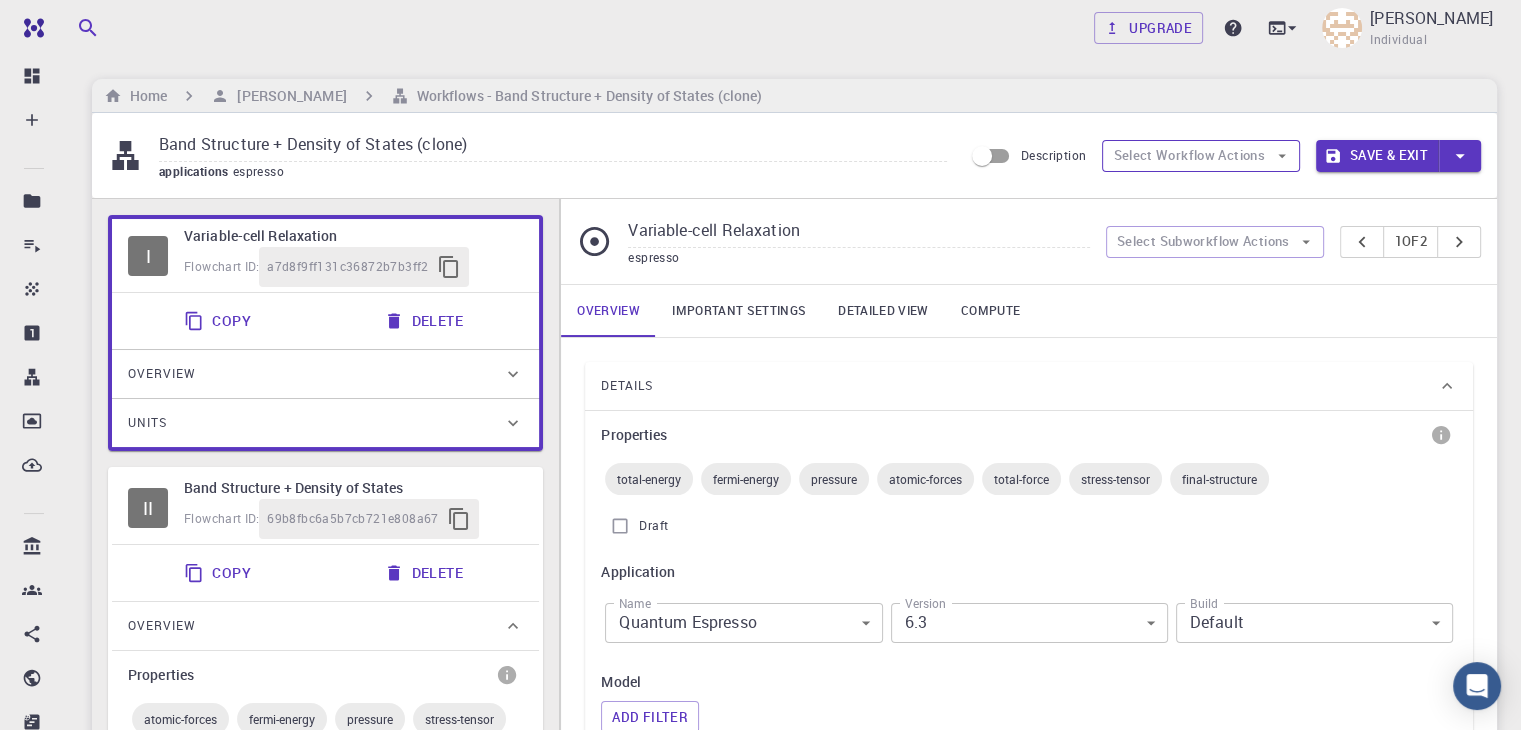 click on "Select Workflow Actions" at bounding box center [1201, 156] 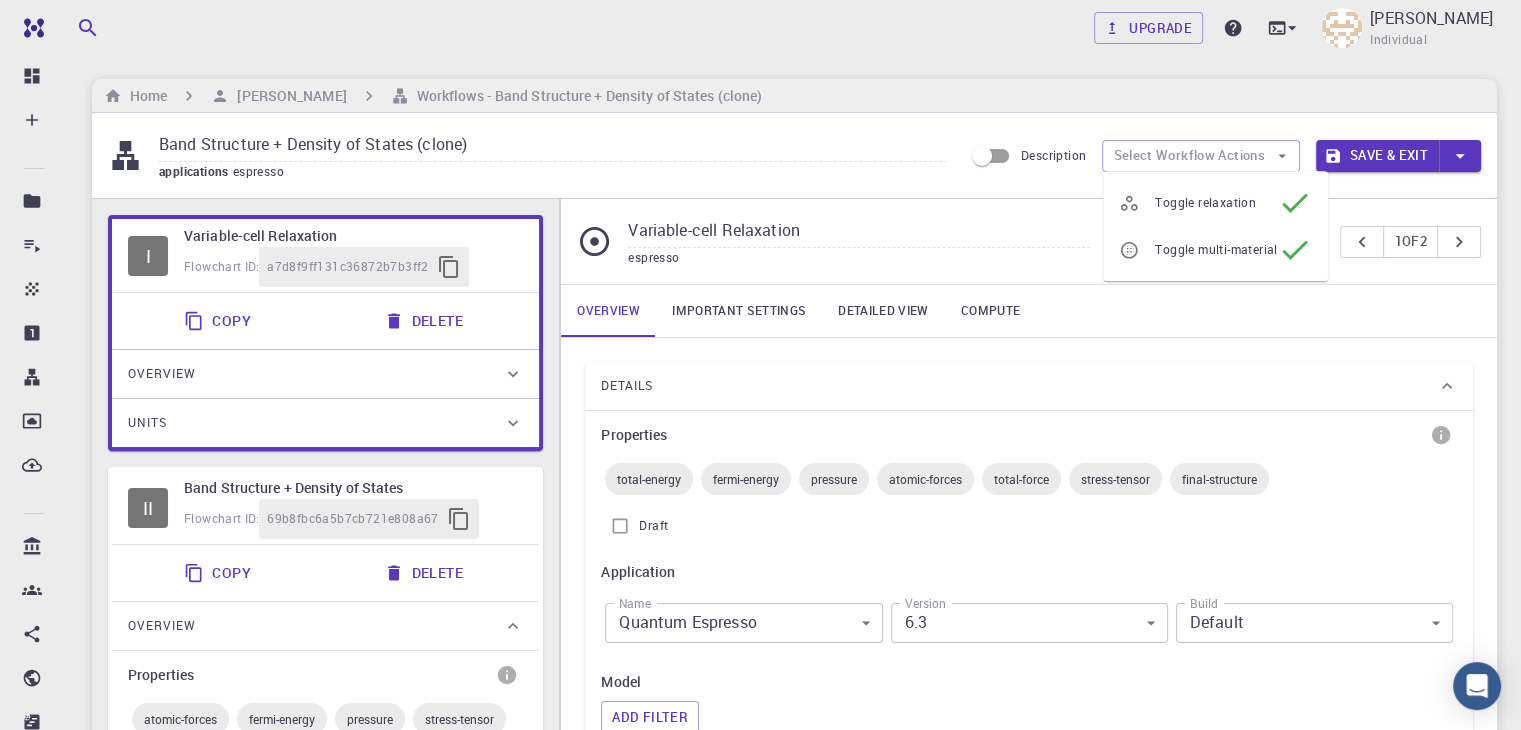 click on "Toggle multi-material" at bounding box center (1216, 250) 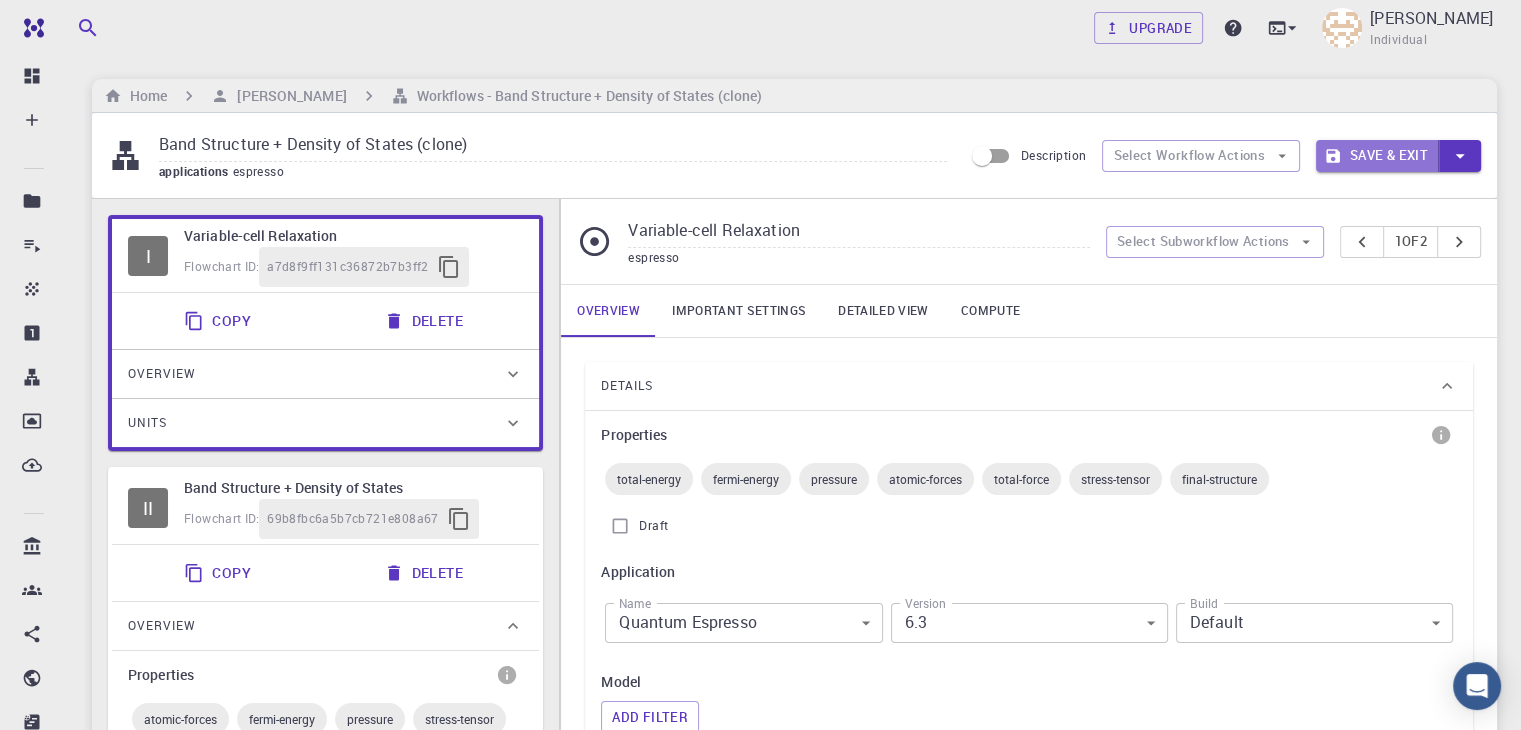 click on "Save & Exit" at bounding box center [1377, 156] 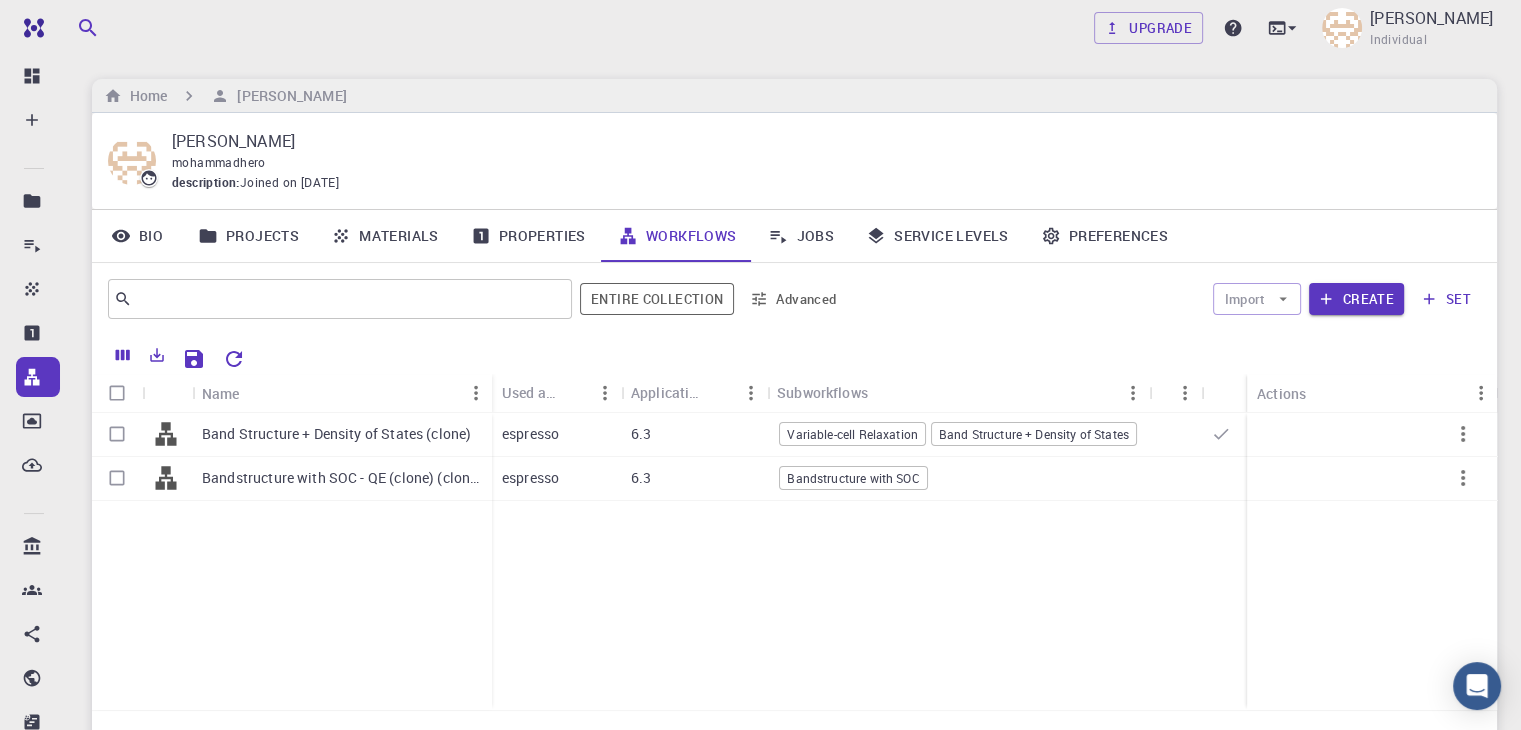 click 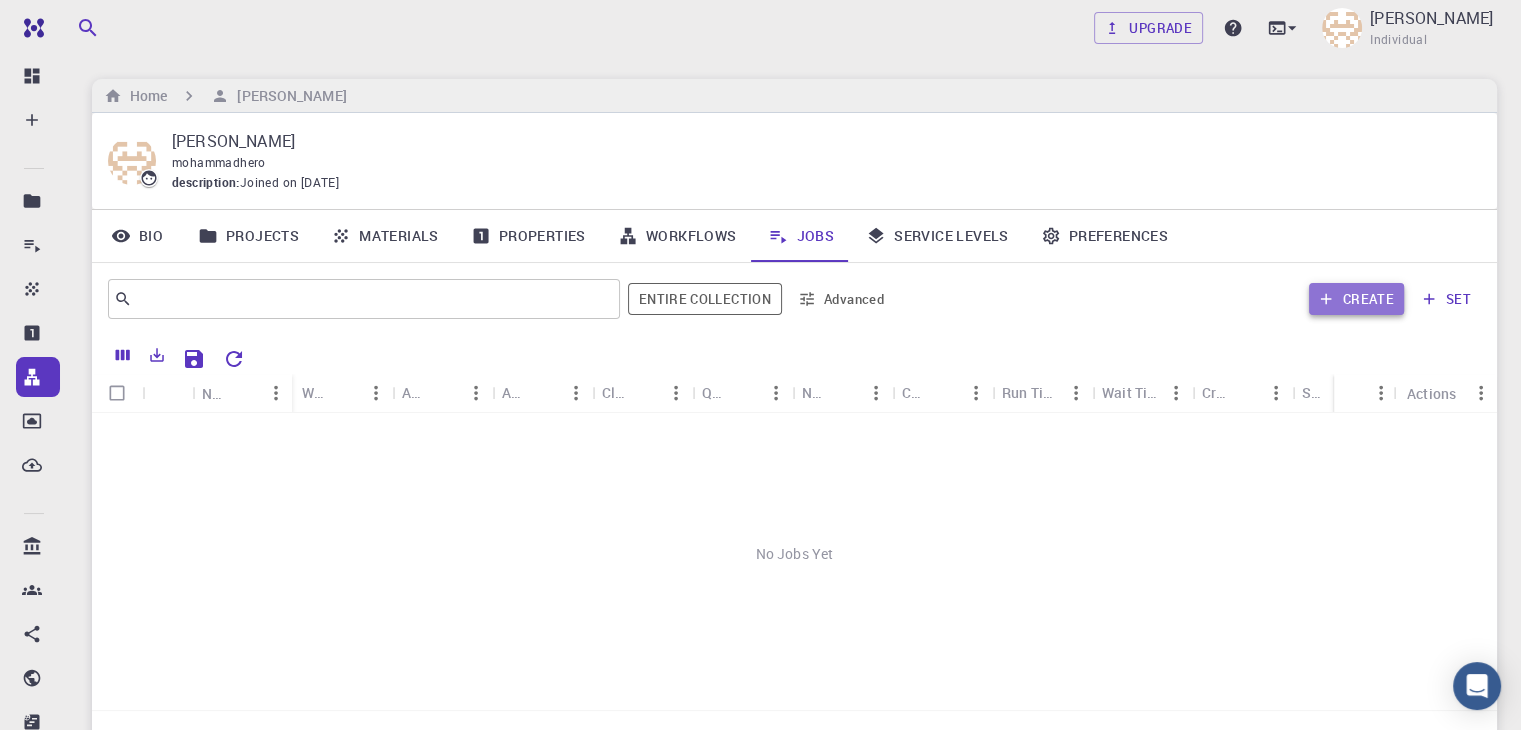 click on "Create" at bounding box center (1356, 299) 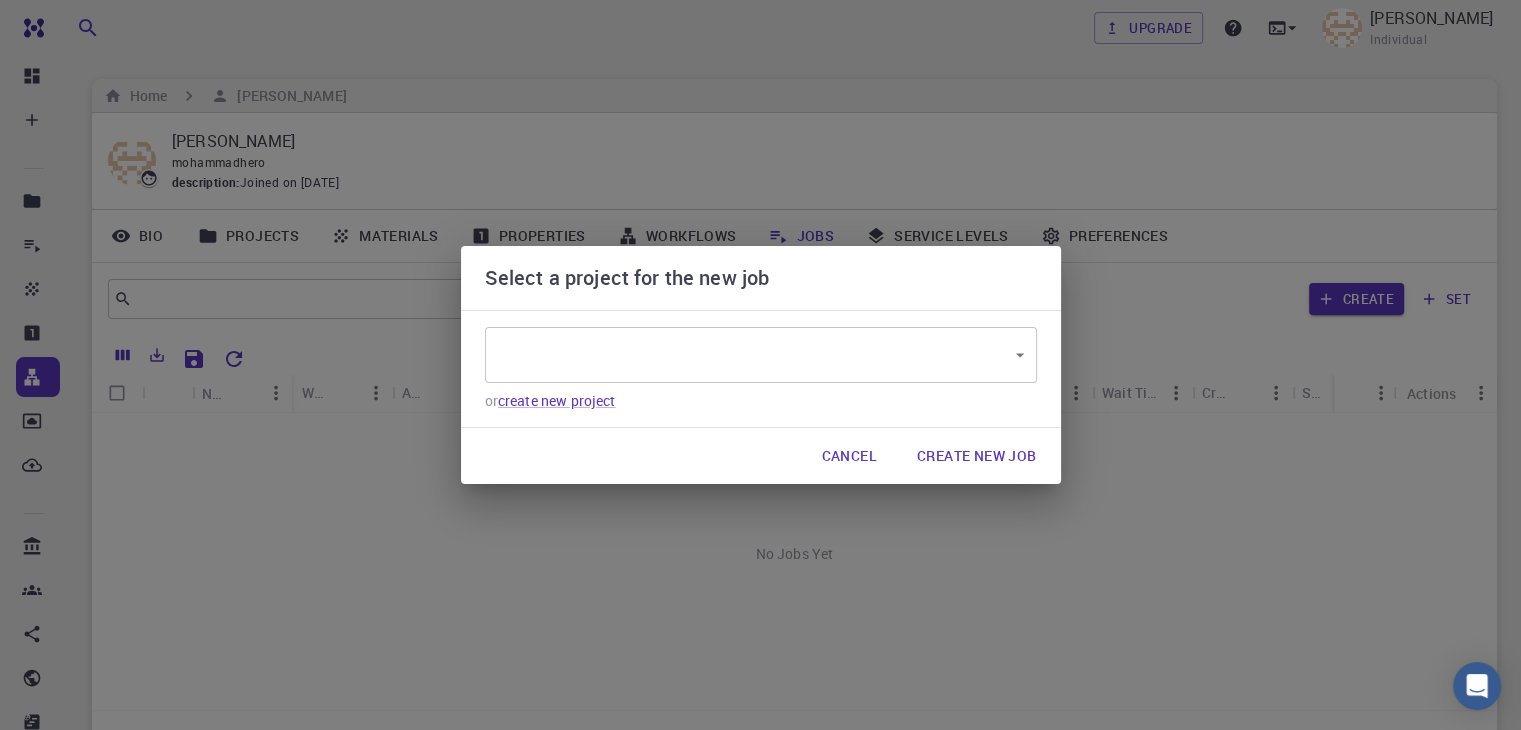 click on "​ ​" at bounding box center (761, 355) 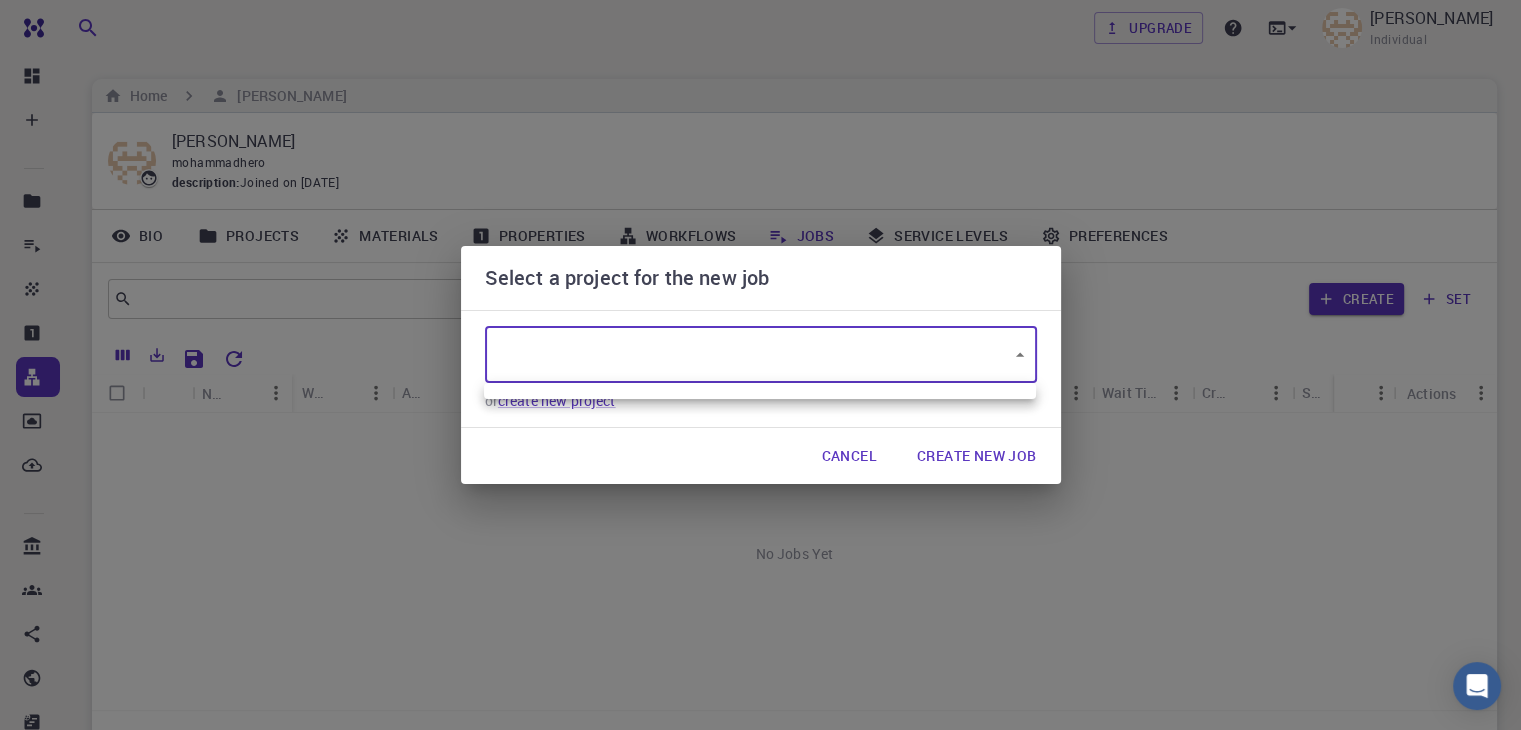 click at bounding box center [760, 391] 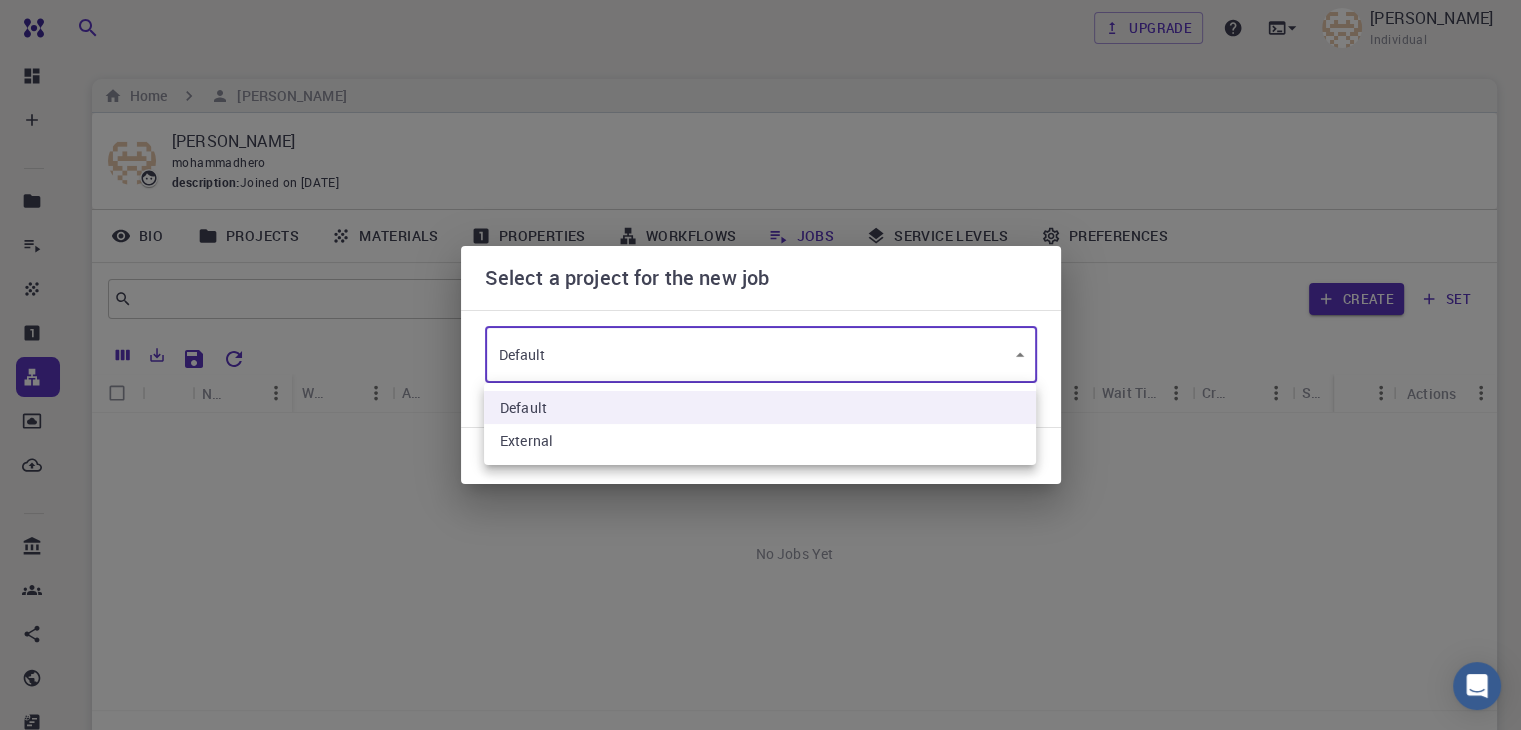 type on "p82kxTYgGqkBusEes" 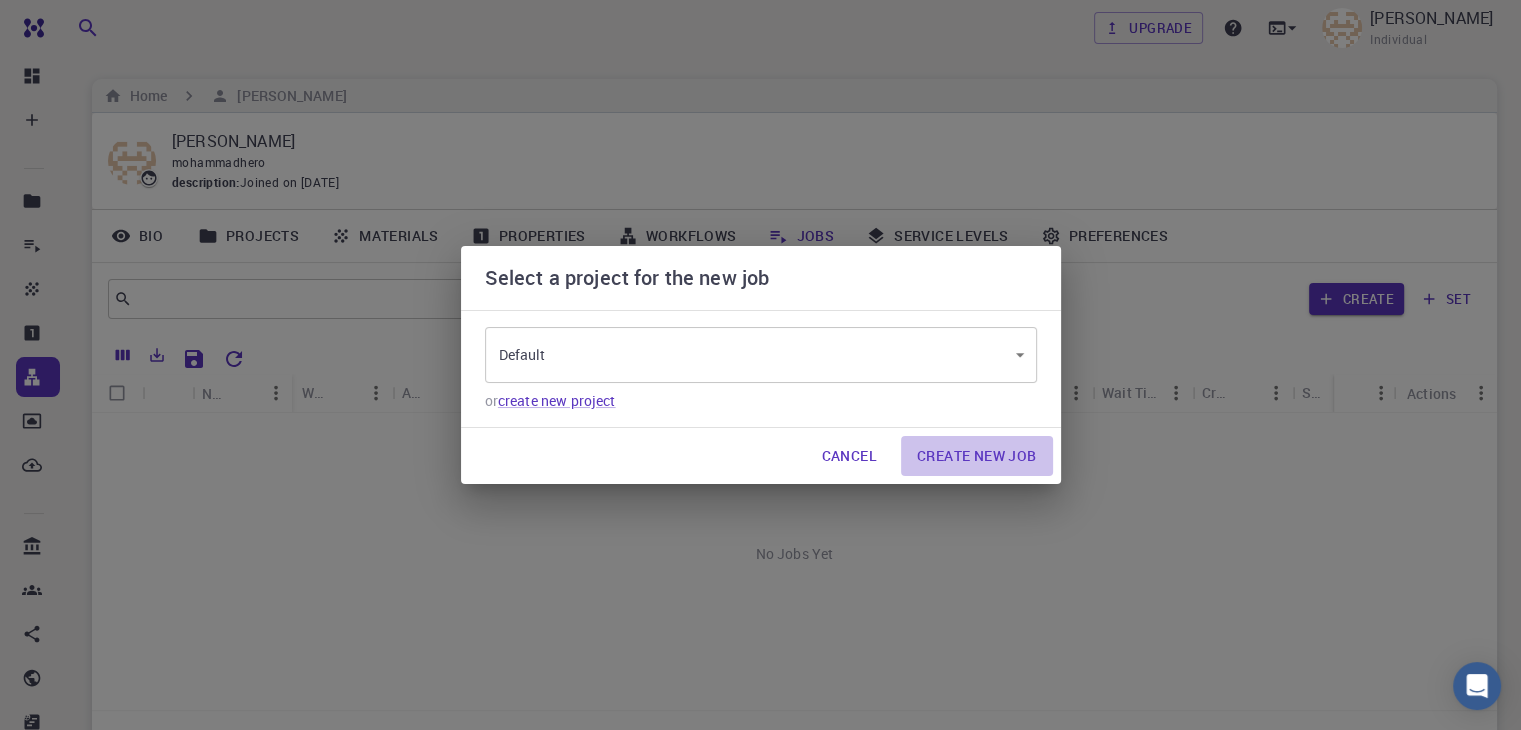 click on "Create New Job" at bounding box center [977, 456] 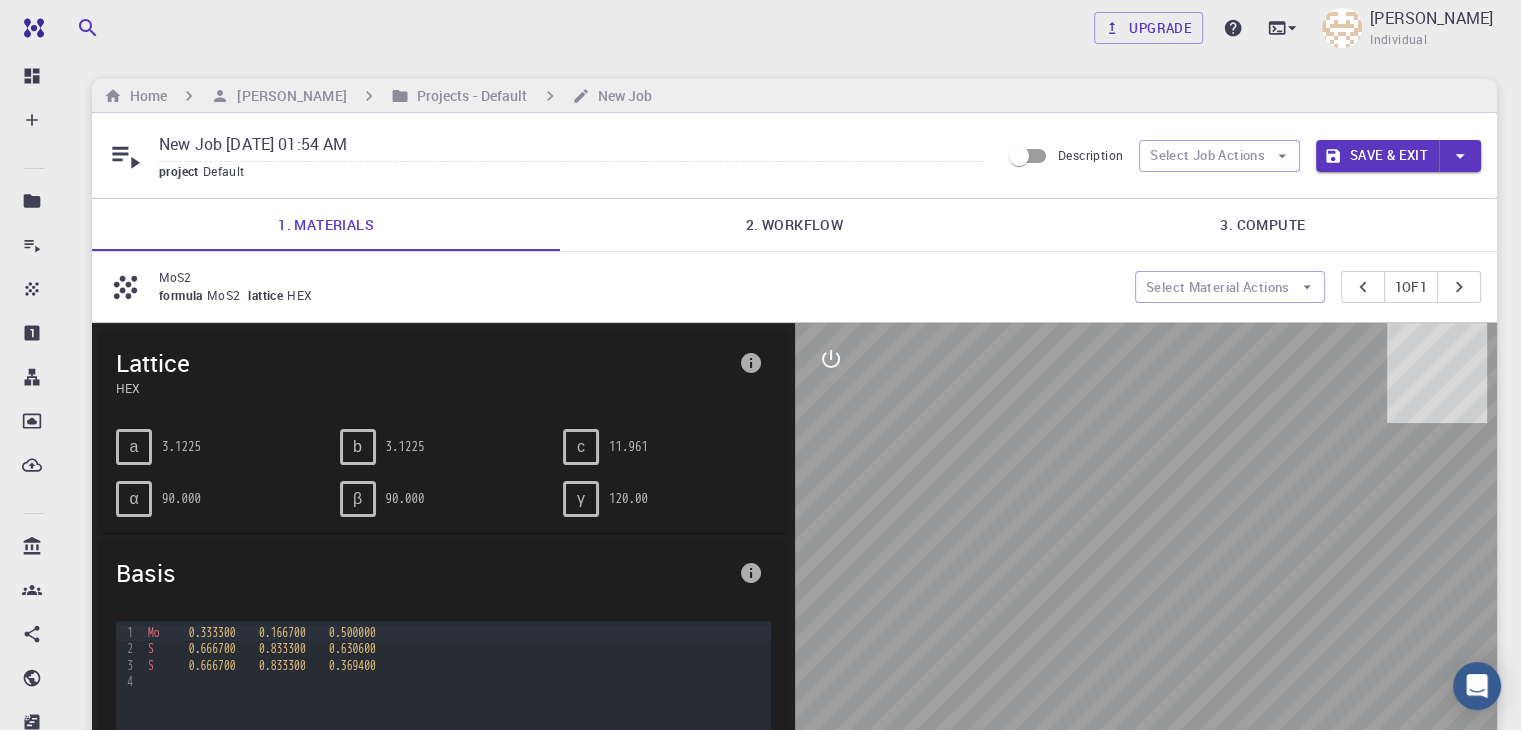 click on "2. Workflow" at bounding box center [794, 225] 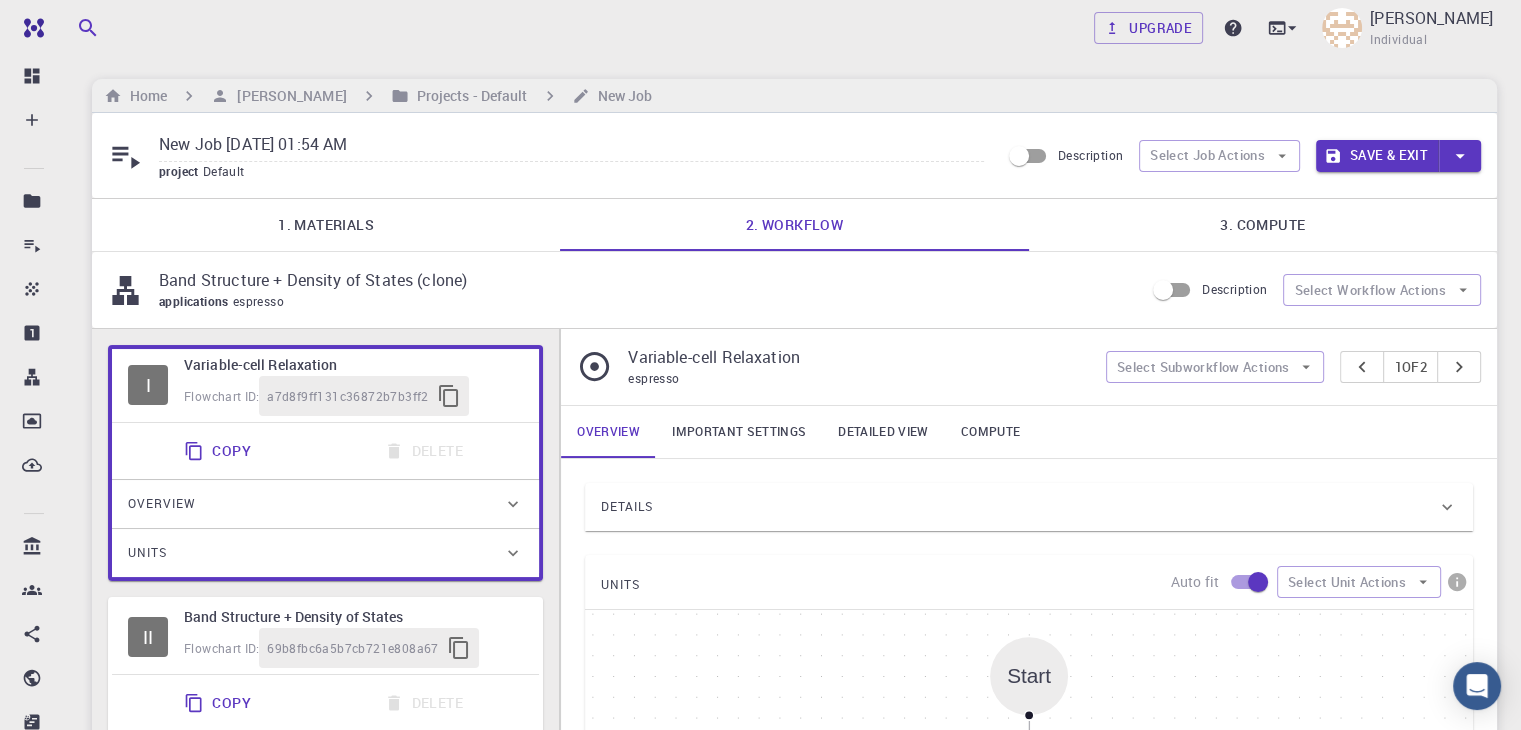 click on "1. Materials" at bounding box center (326, 225) 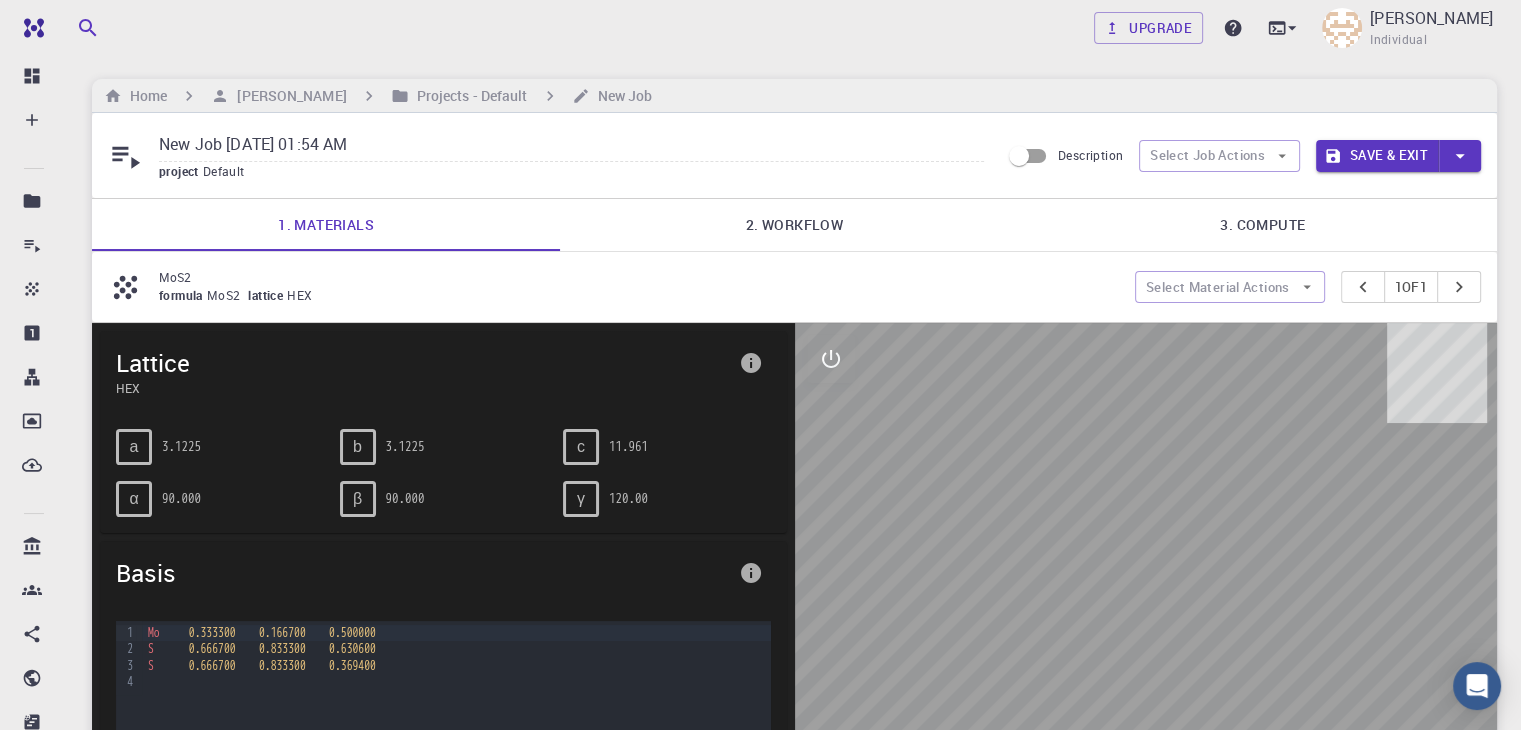 click on "2. Workflow" at bounding box center (794, 225) 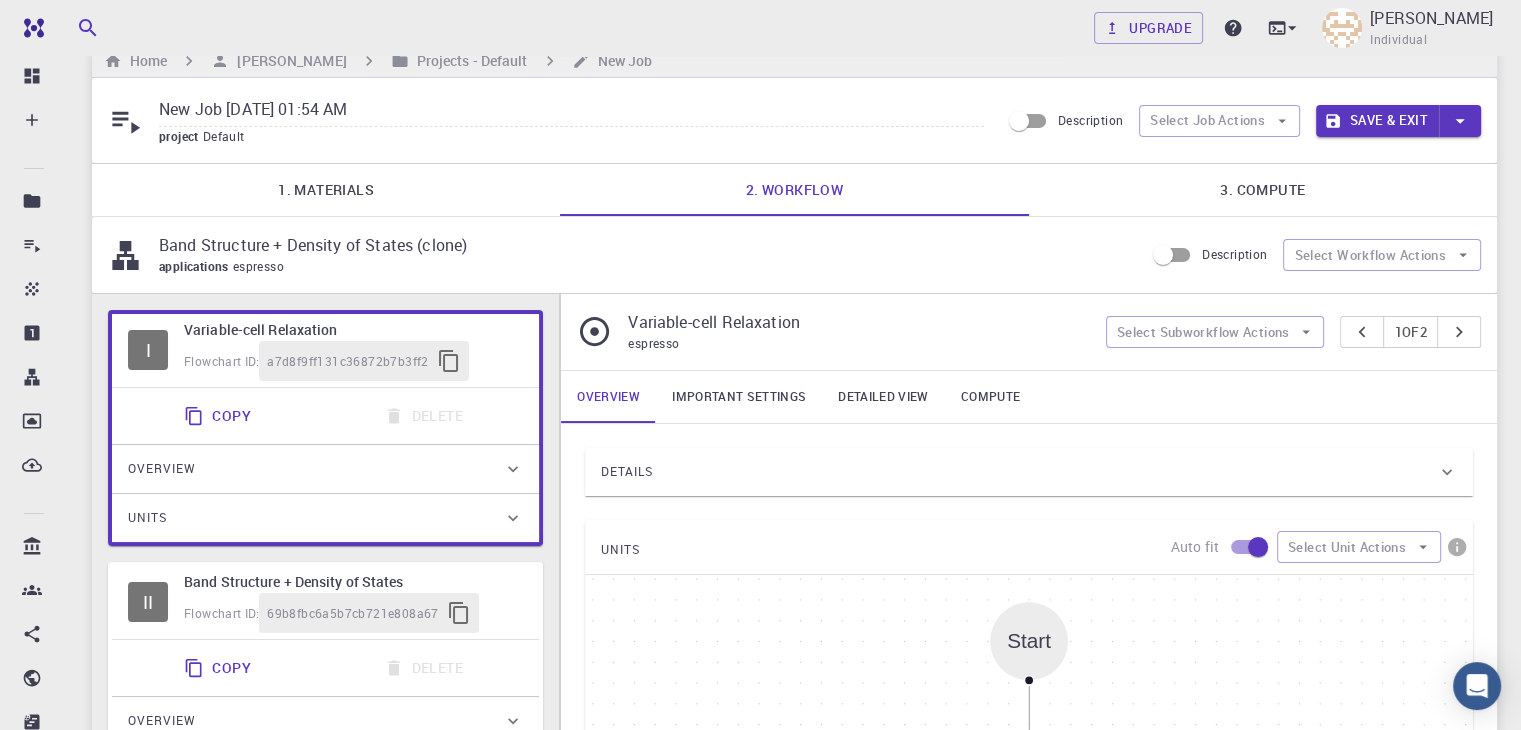 scroll, scrollTop: 16, scrollLeft: 0, axis: vertical 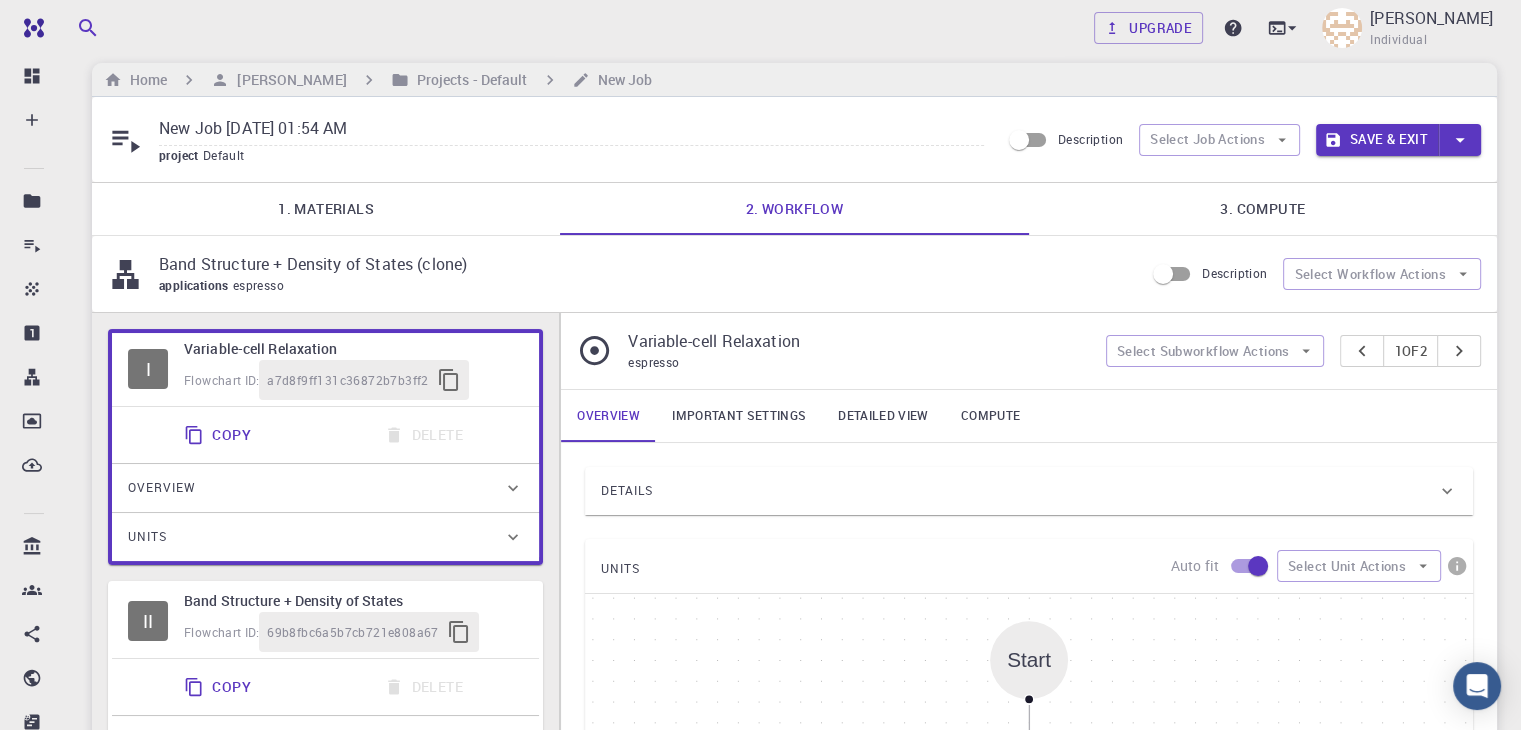 click on "Important settings" at bounding box center (739, 416) 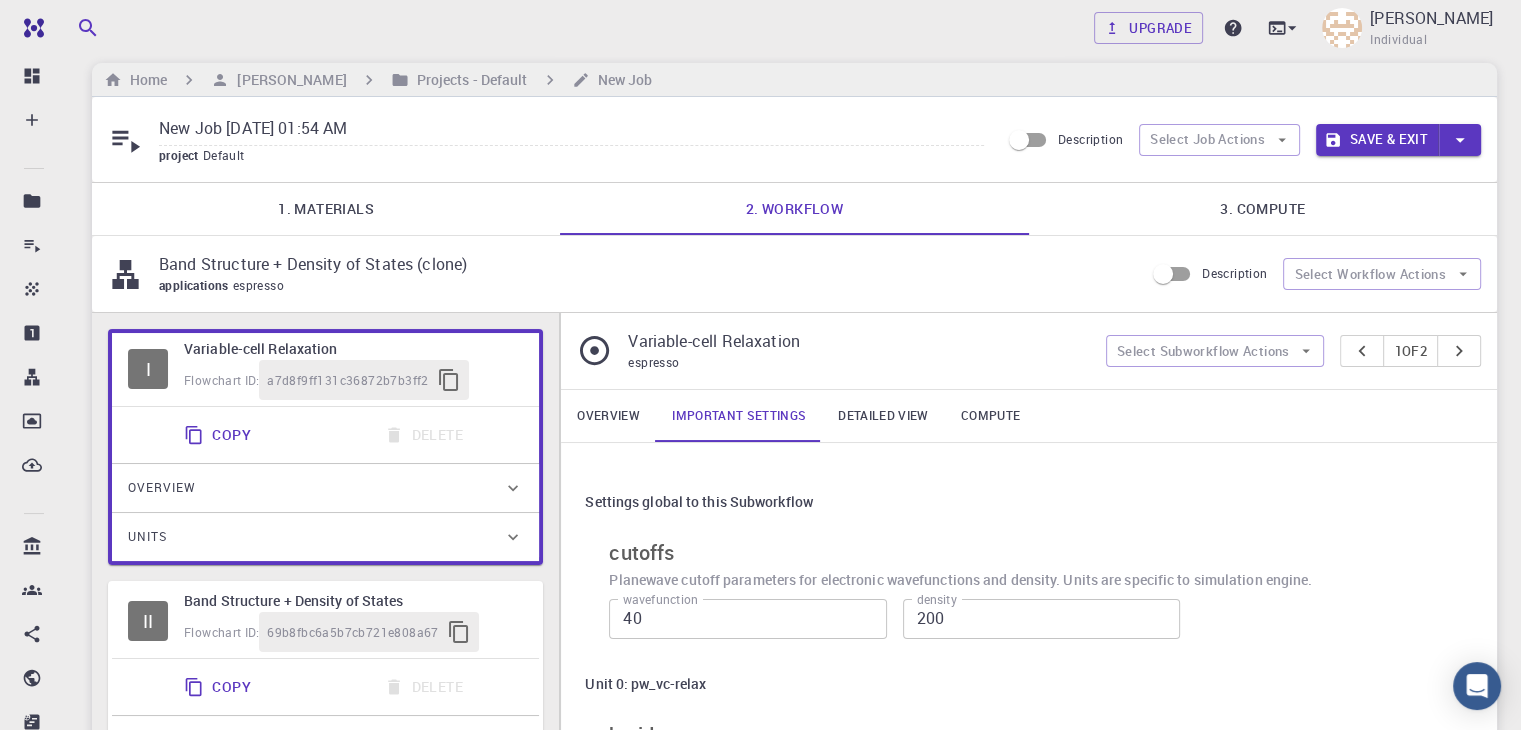 click on "Detailed view" at bounding box center (883, 416) 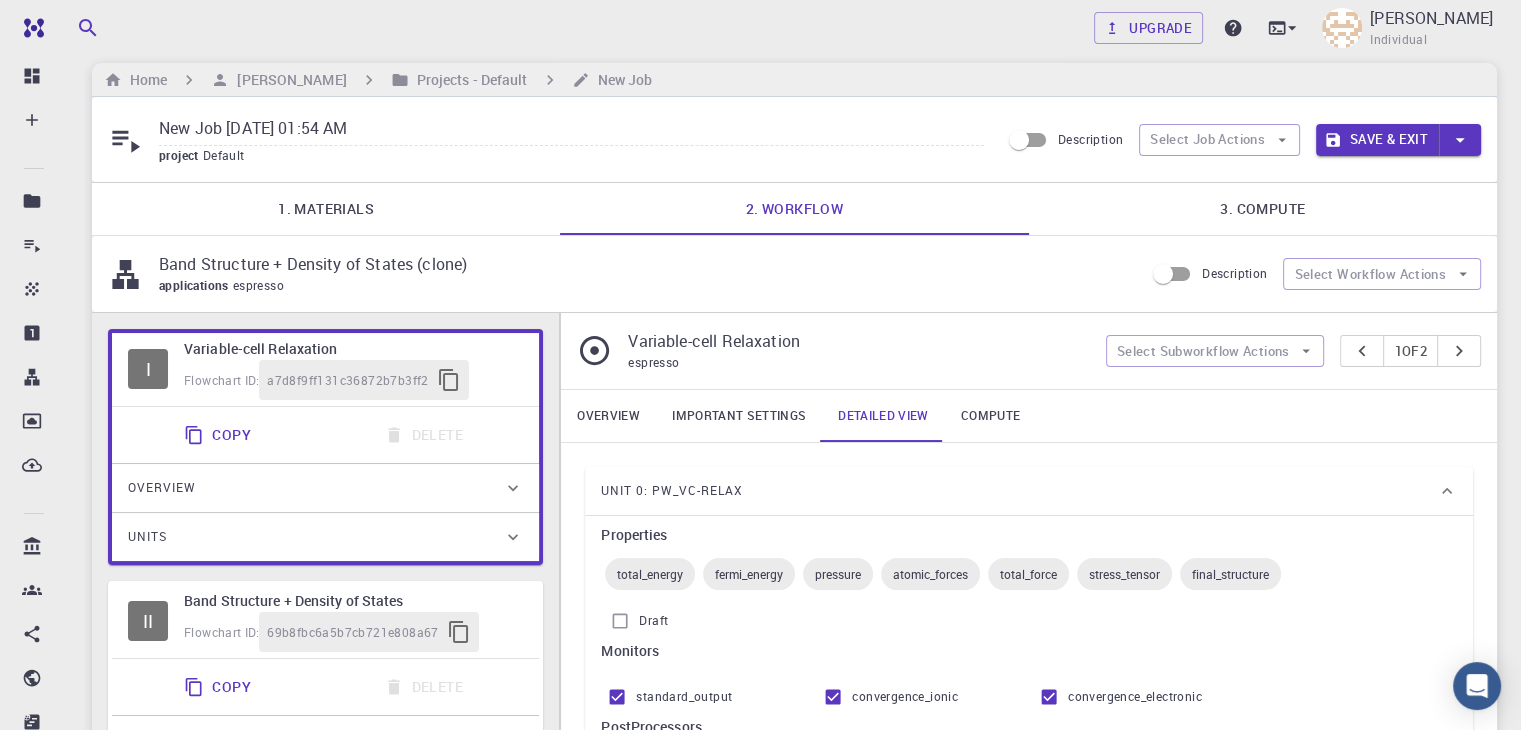 click on "Compute" at bounding box center (990, 416) 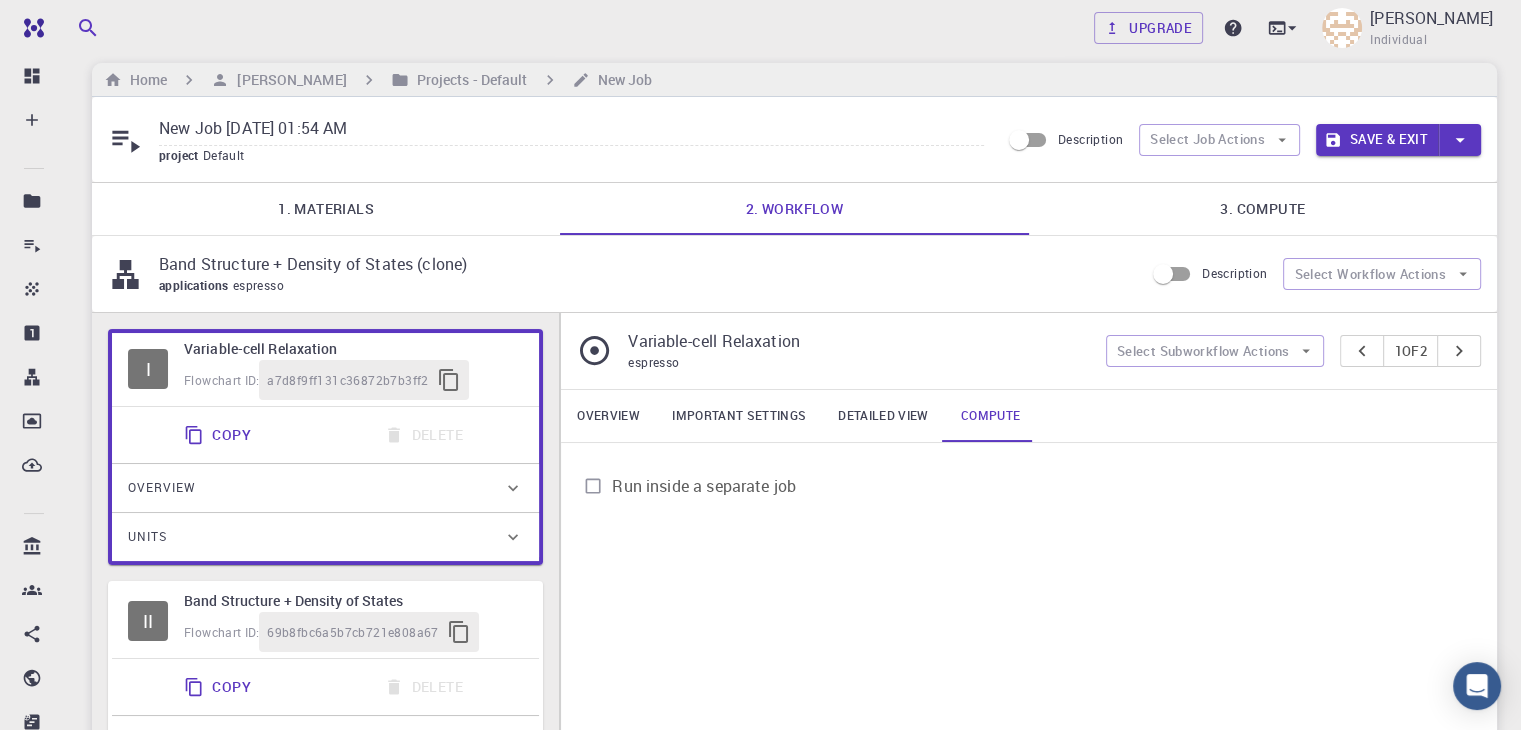 click on "Overview" at bounding box center (608, 416) 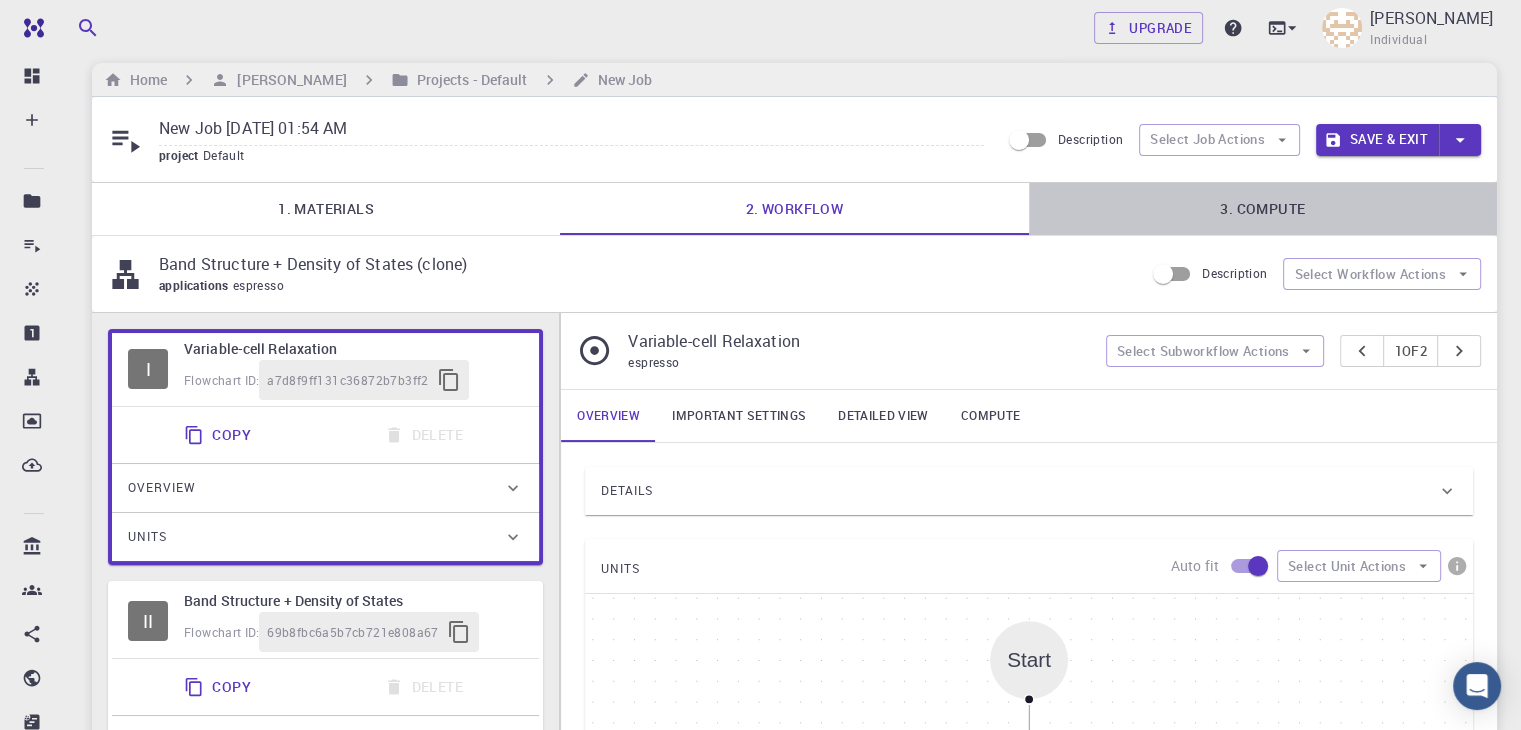 click on "3. Compute" at bounding box center [1263, 209] 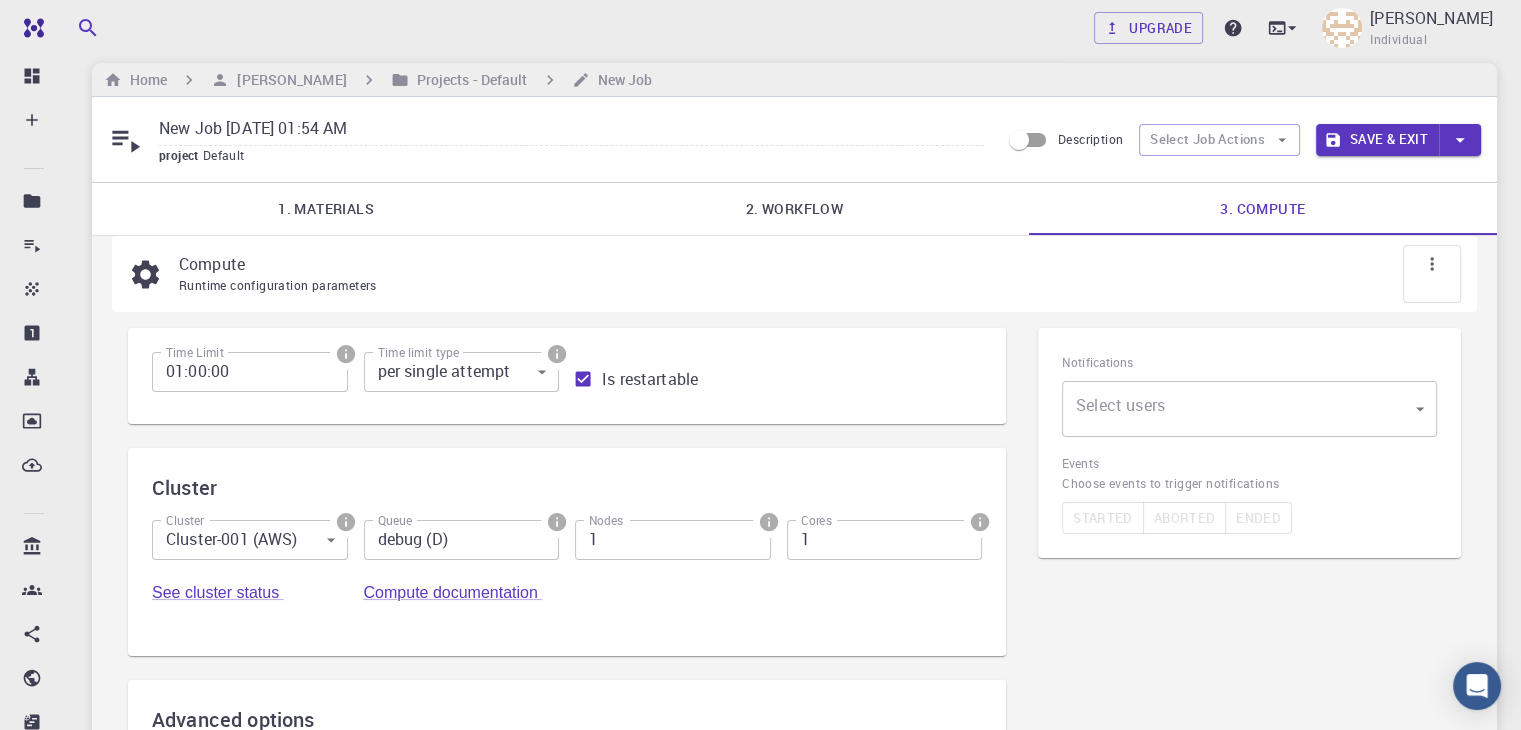 click on "Free Dashboard Create New Job New Material Create Material Upload File Import from Bank Import from 3rd Party New Workflow New Project Projects Jobs Materials Properties Workflows Dropbox External Uploads Bank Materials Workflows Accounts Shared with me Shared publicly Shared externally Documentation Contact Support Compute load: Low Upgrade [PERSON_NAME] Individual Home [PERSON_NAME] Projects - Default New Job New Job [DATE] 01:54 AM project Default Description Select Job Actions Save & Exit 1. Materials 2. Workflow 3. Compute Compute Runtime configuration parameters Time Limit 01:00:00 Time Limit   Time limit type per single attempt 0 Time limit type     Is restartable Cluster Cluster Cluster-001 (AWS) 0 Cluster   Queue debug (D) Queue   Nodes 1 Nodes   Cores 1 Cores   See cluster status   Compute documentation   Advanced options Number of Images 1 Number of Images   Kpoint Pools 1 Kpoint Pools   Band Pools 1 Band Pools   FFT Task Groups 1 FFT Task Groups   1   ." at bounding box center (760, 539) 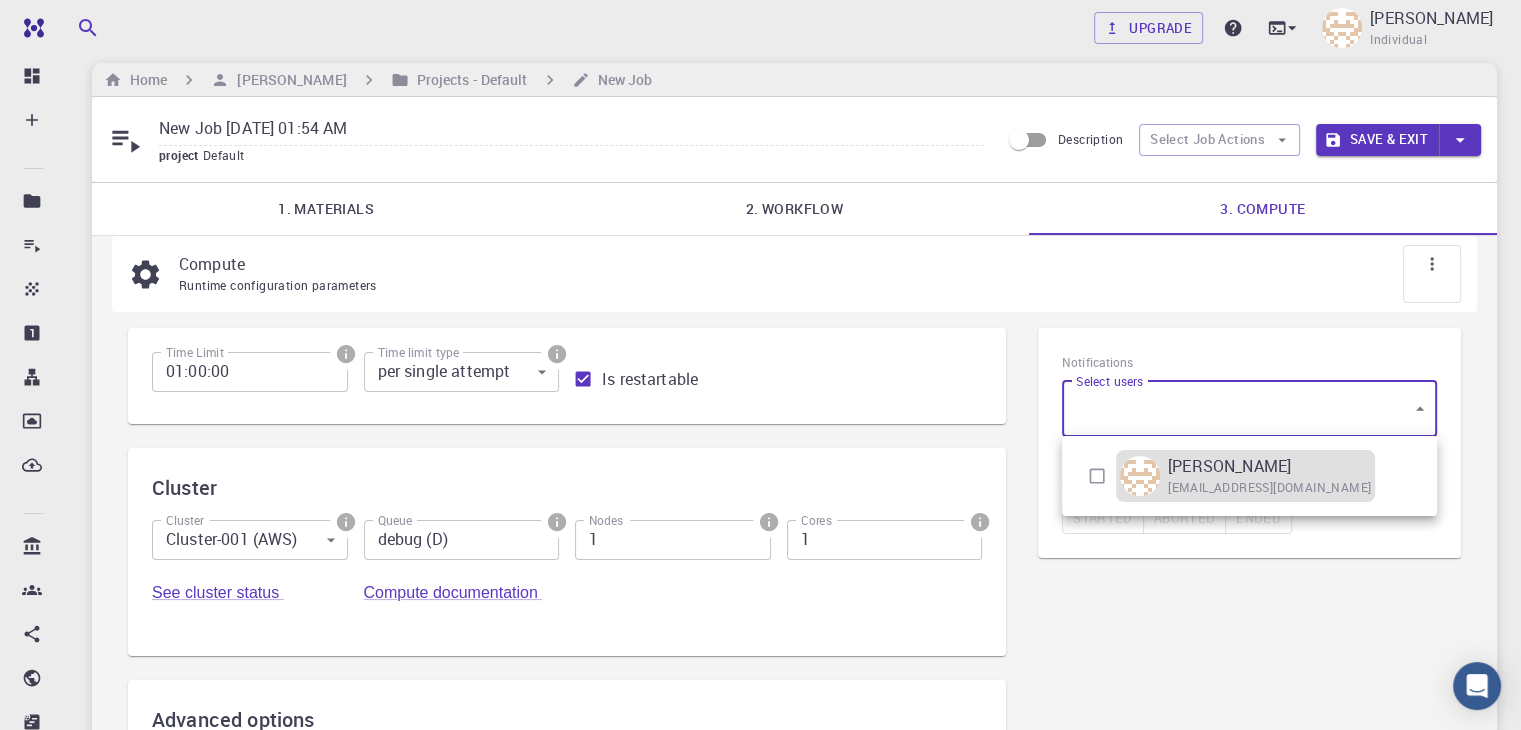 click on "[PERSON_NAME]" at bounding box center [1229, 466] 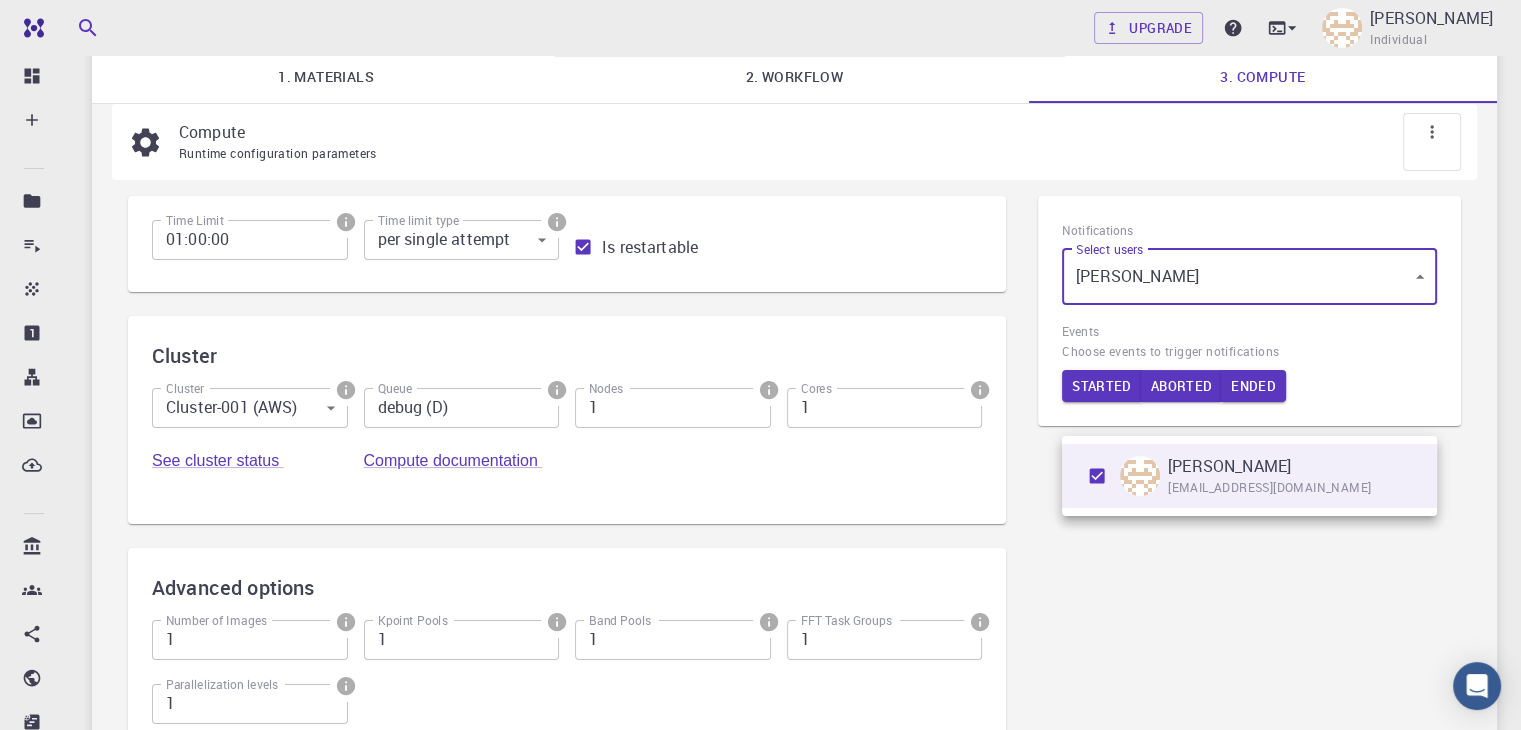 scroll, scrollTop: 184, scrollLeft: 0, axis: vertical 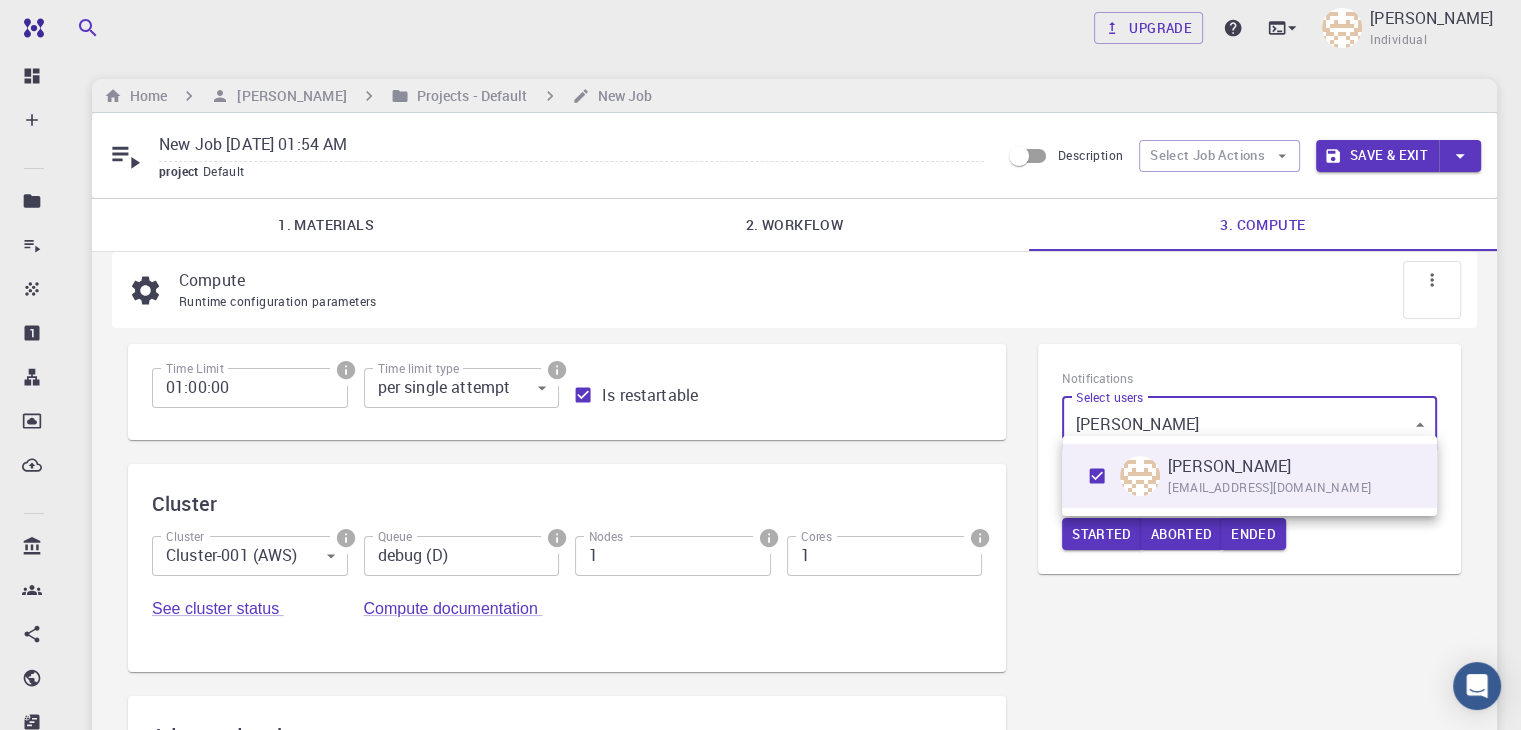 click at bounding box center [760, 365] 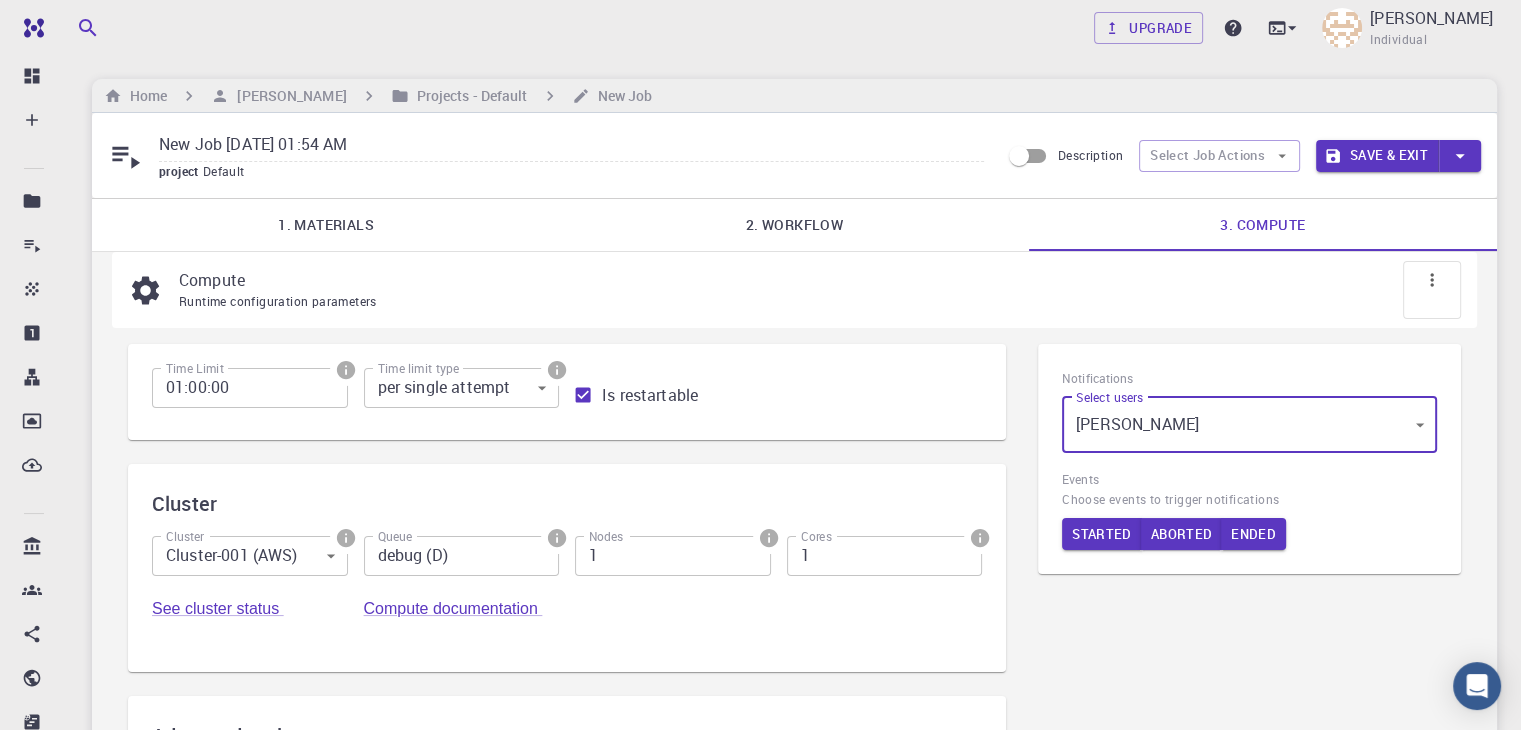 click on "New Job [DATE] 01:54 AM project Default Description Select Job Actions Save & Exit" at bounding box center [794, 155] 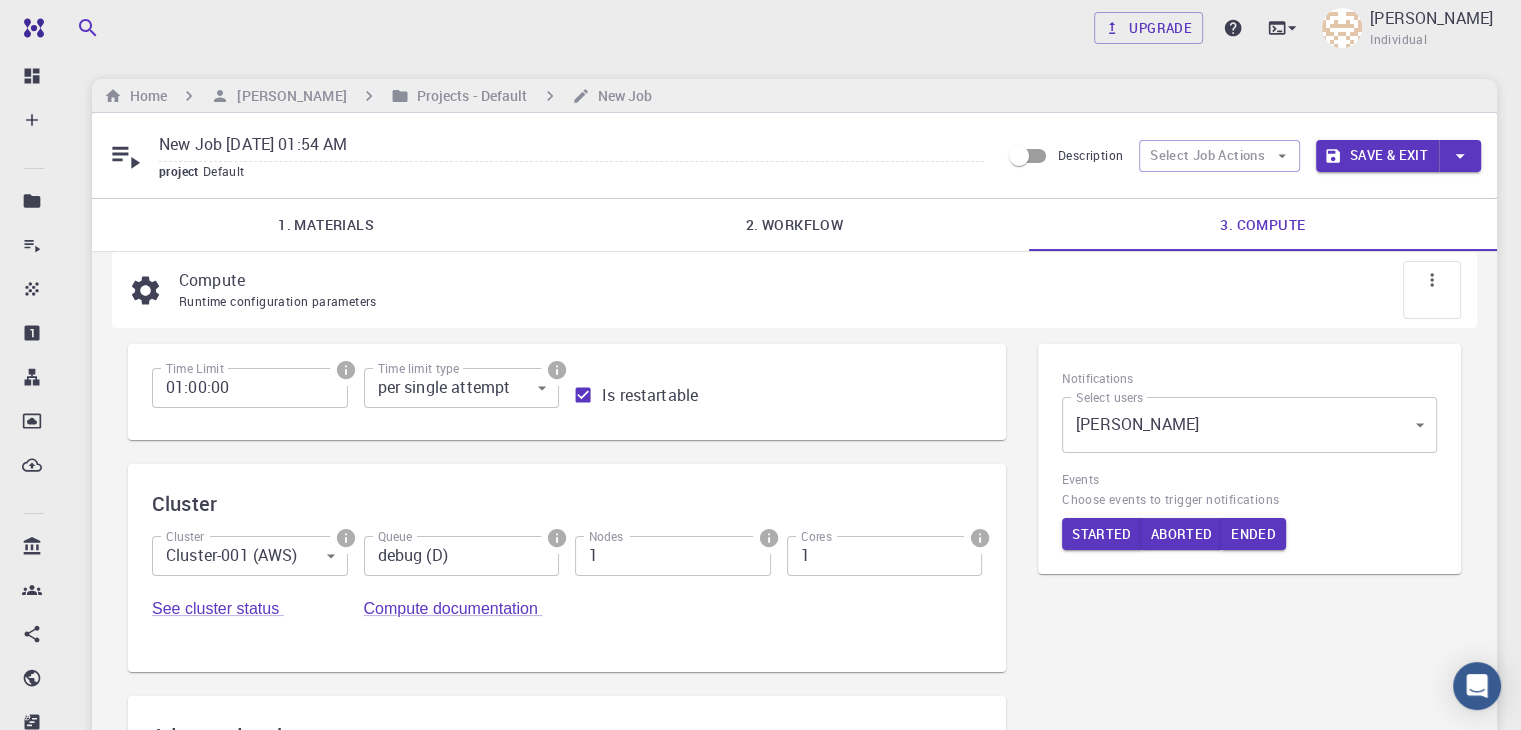 click on "Save & Exit" at bounding box center [1377, 156] 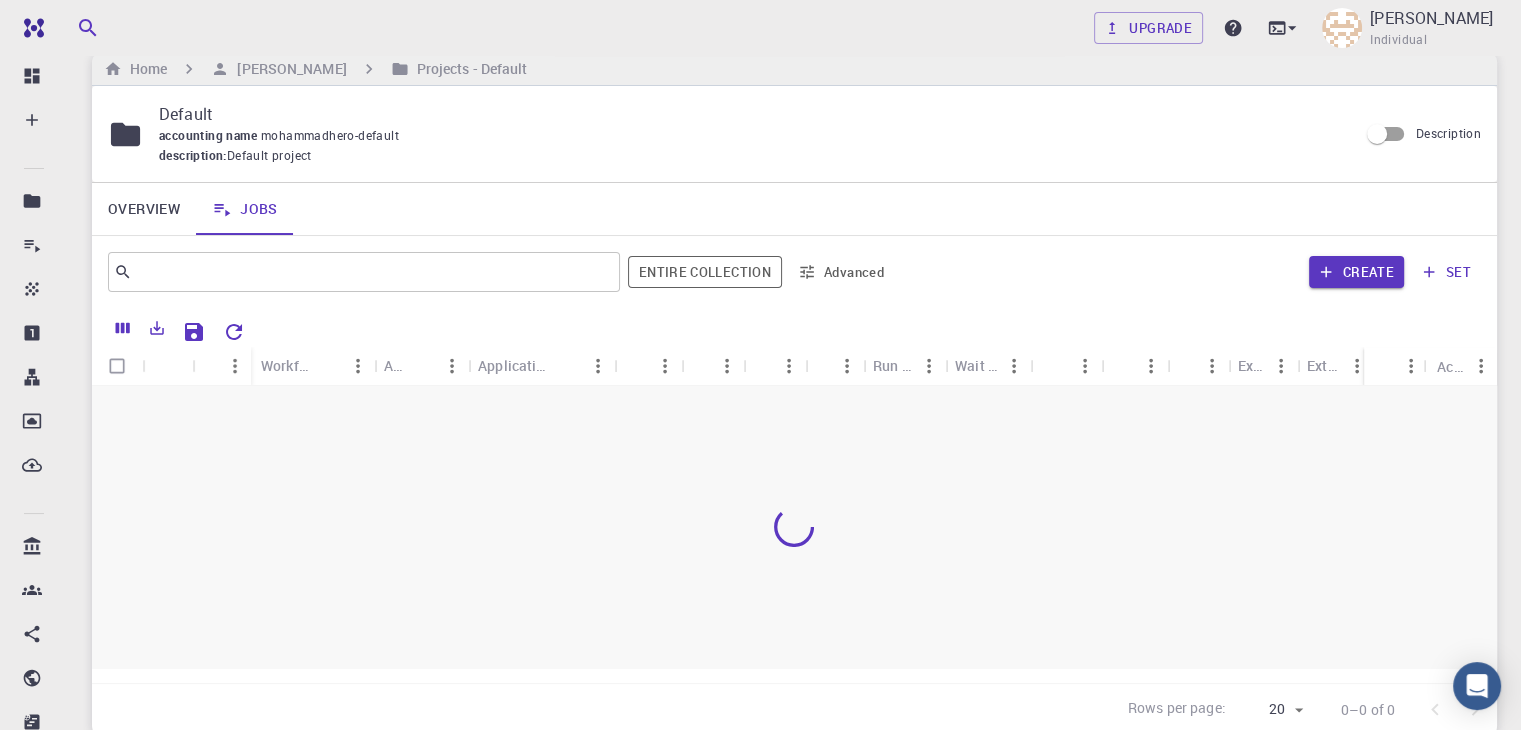 scroll, scrollTop: 188, scrollLeft: 0, axis: vertical 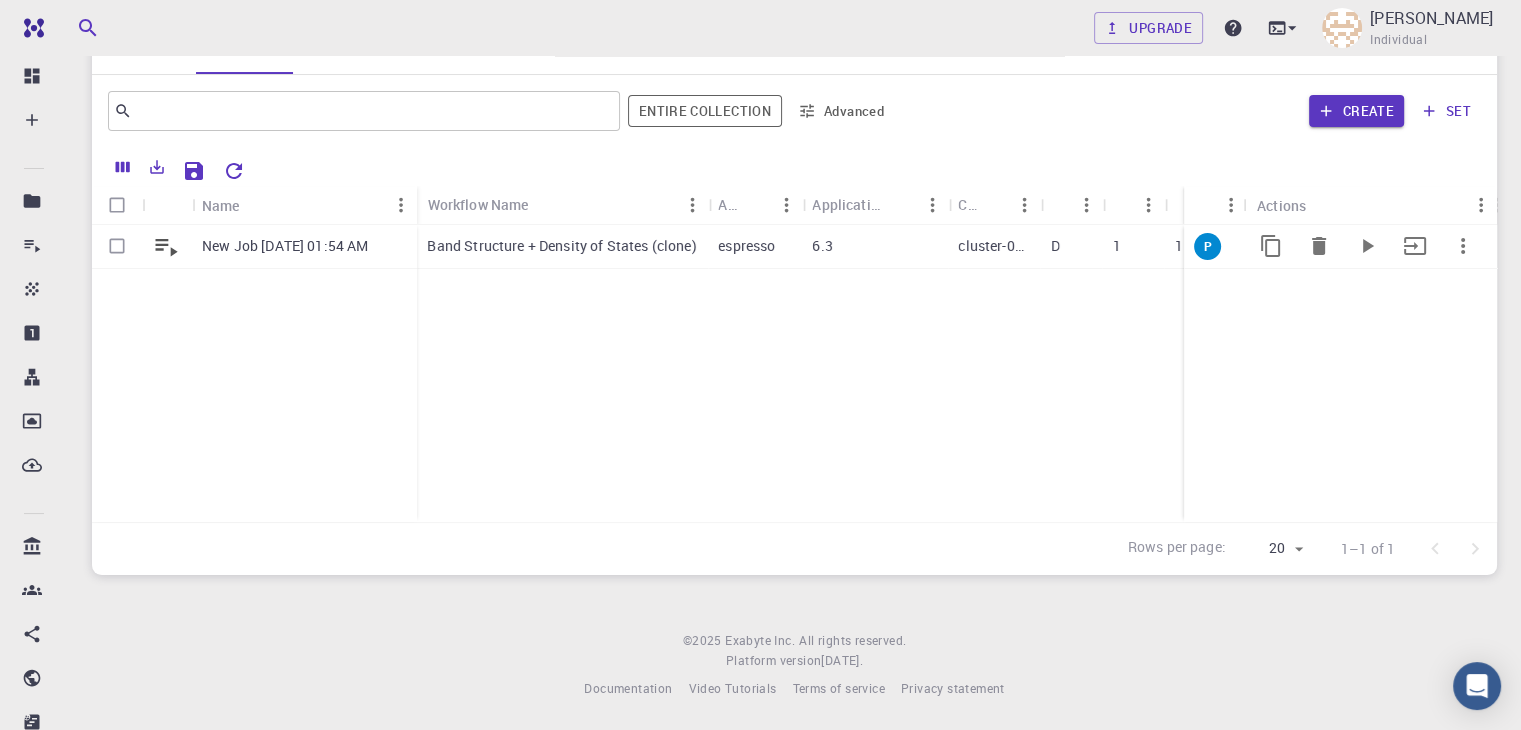 click at bounding box center [117, 246] 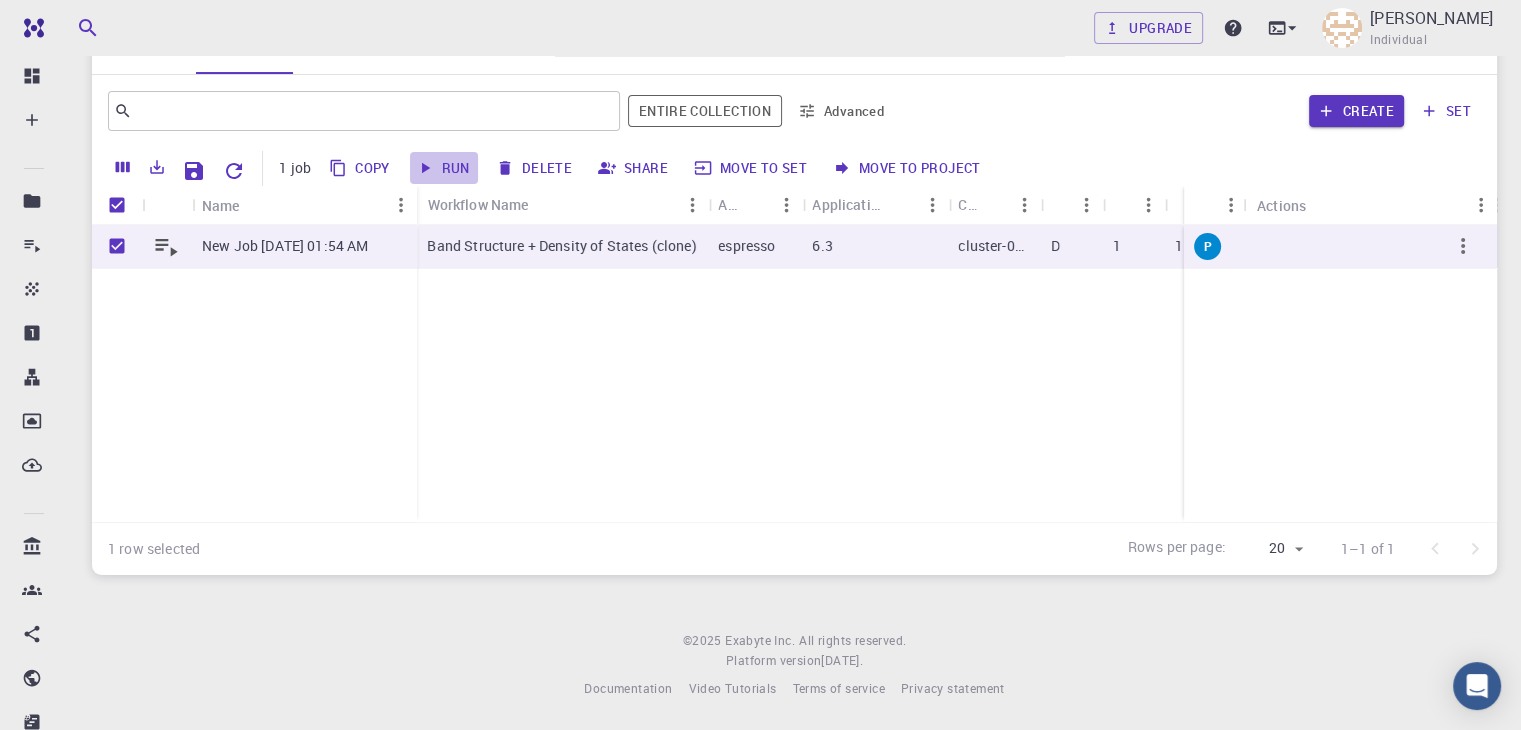 click on "Run" at bounding box center [444, 168] 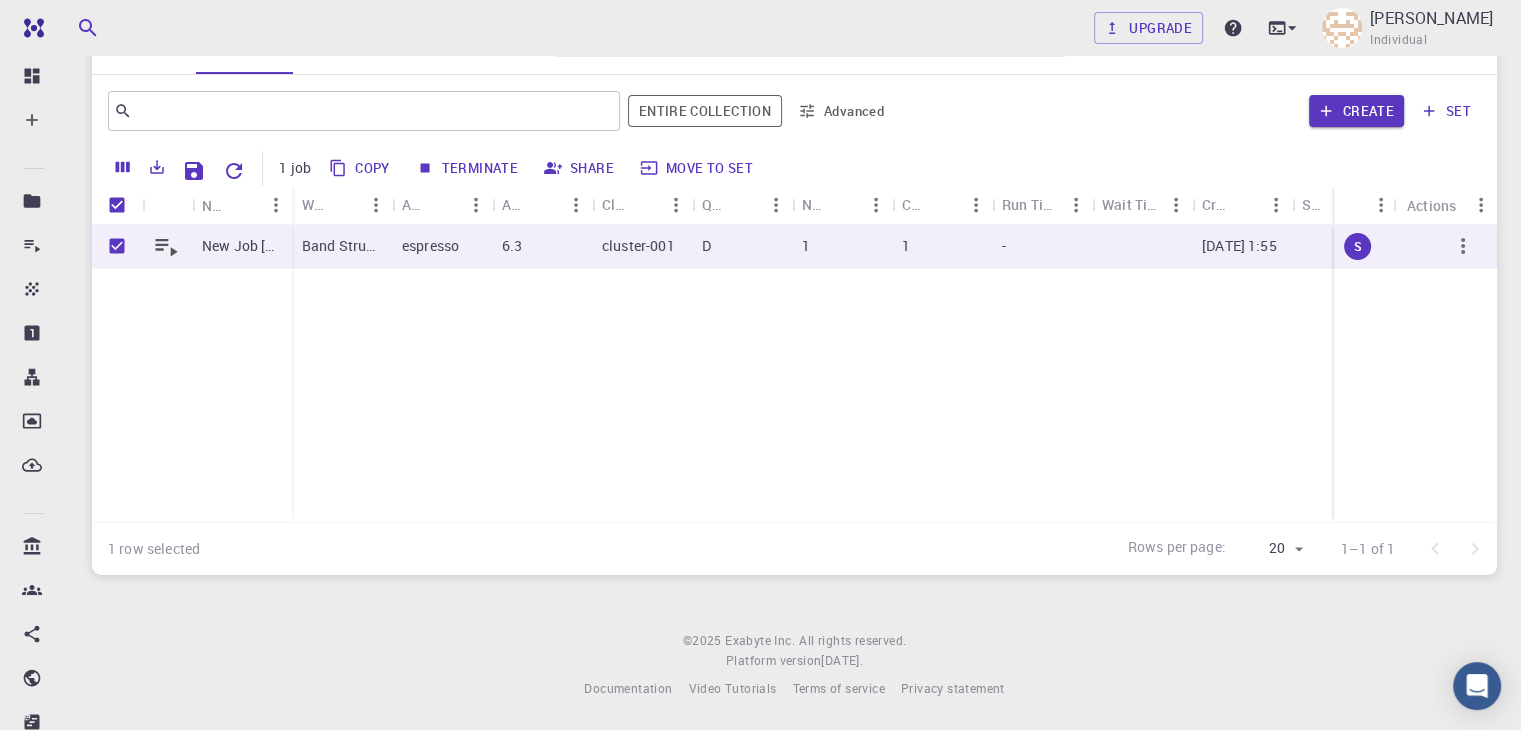 checkbox on "false" 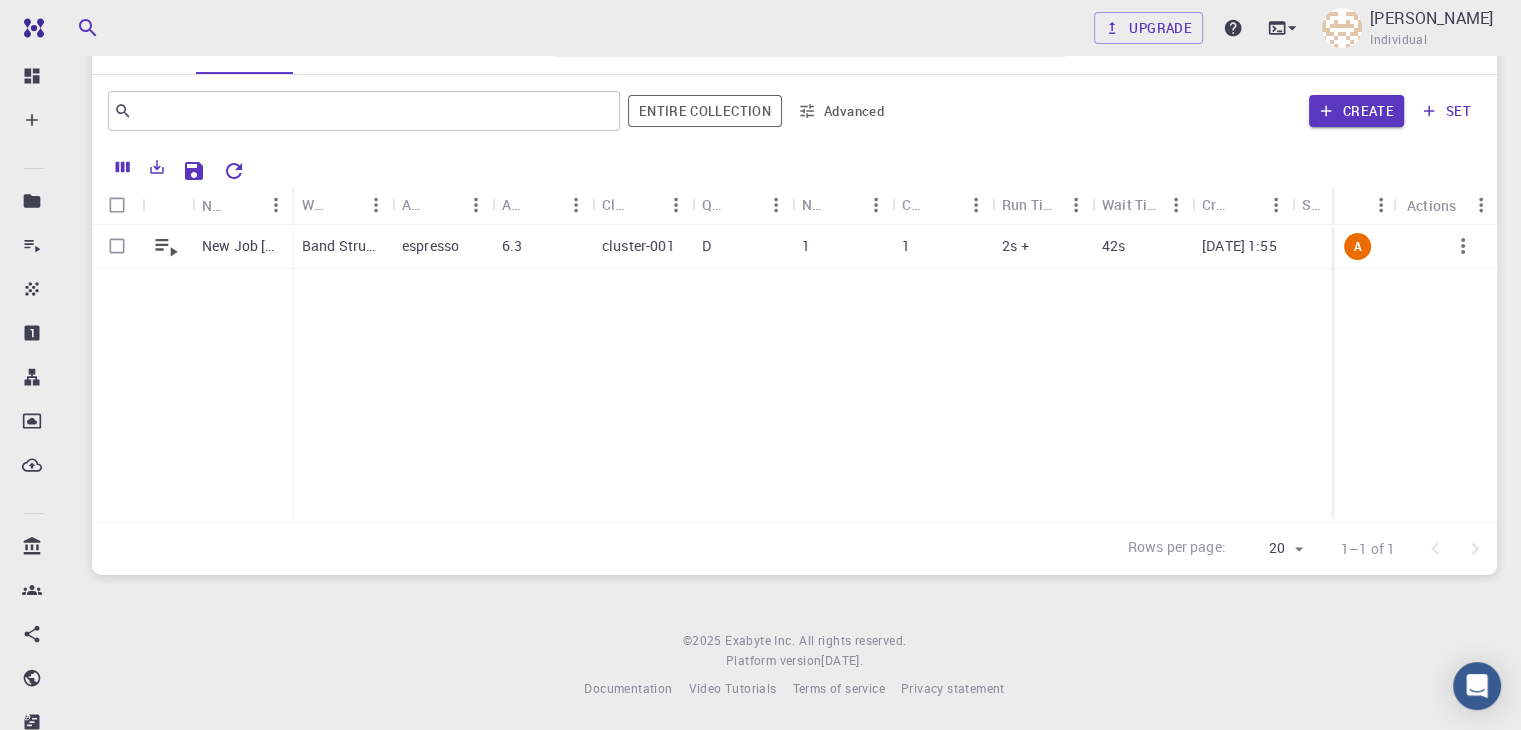 click on "New Job [DATE] 01:54 AM Band Structure + Density of States (clone) espresso 6.3 cluster-001 D 1 1 2s + 42s [DATE] 1:55 A" at bounding box center (973, 373) 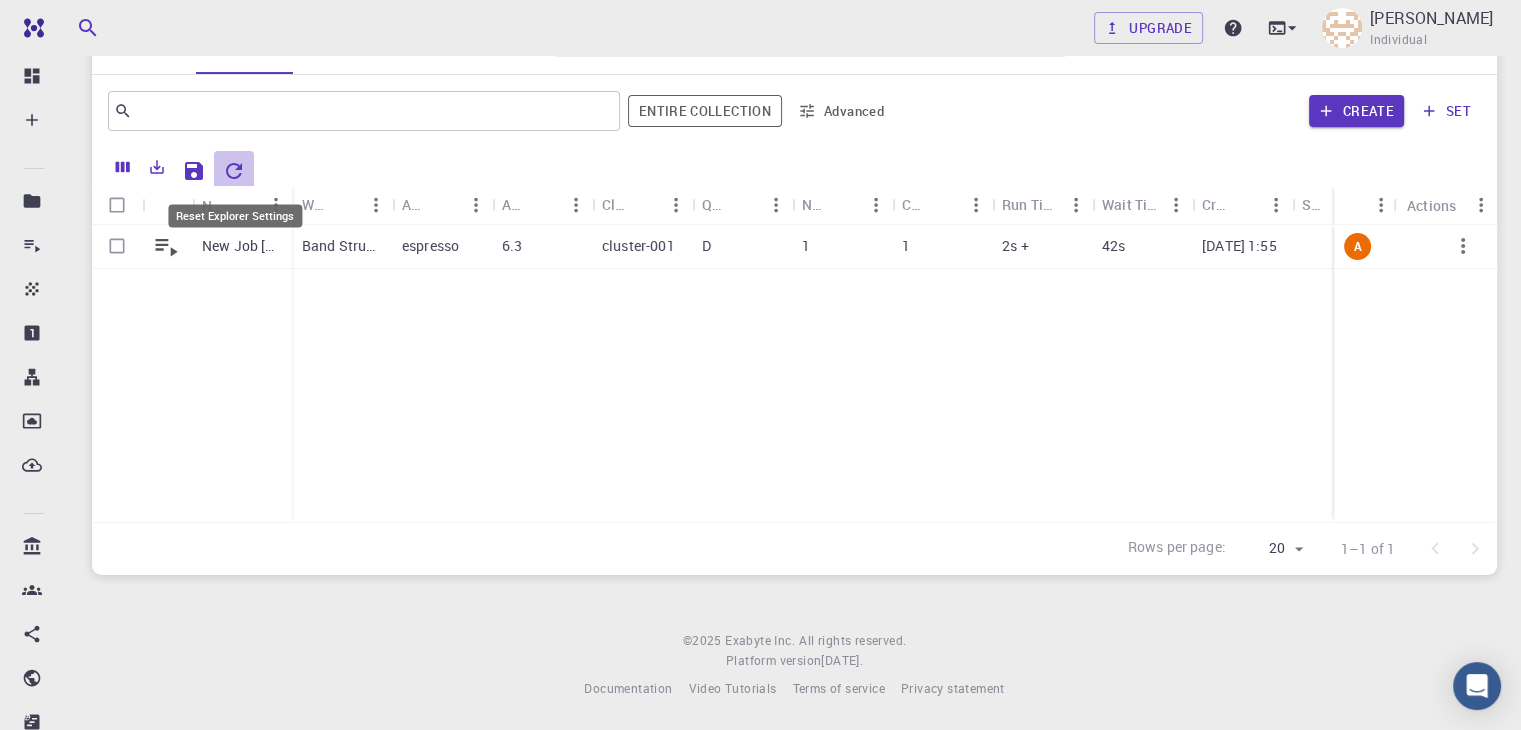 click 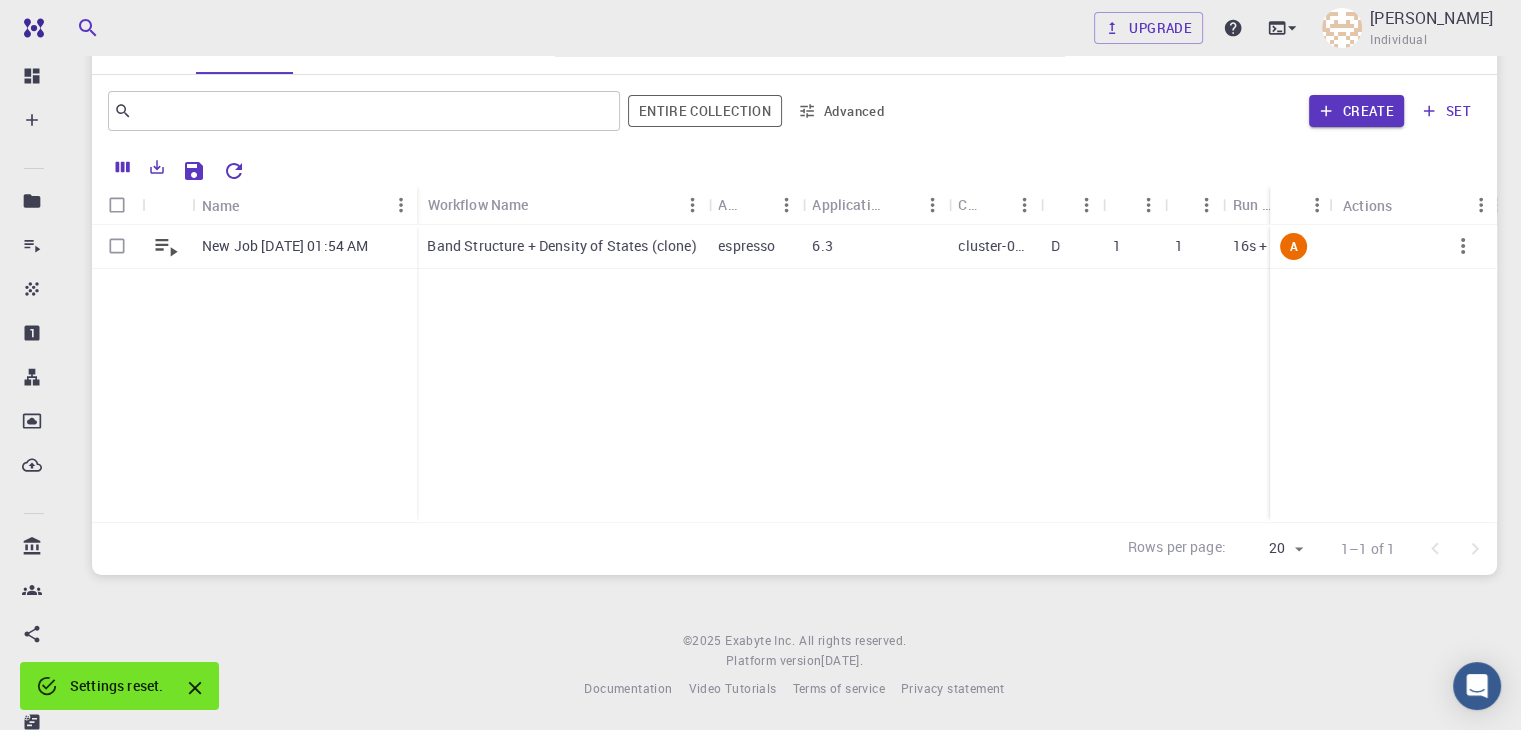 click on "New Job [DATE] 01:54 AM Band Structure + Density of States (clone) espresso 6.3 cluster-001 D 1 1 16s + 42s [DATE] 1:55 A" at bounding box center [1052, 373] 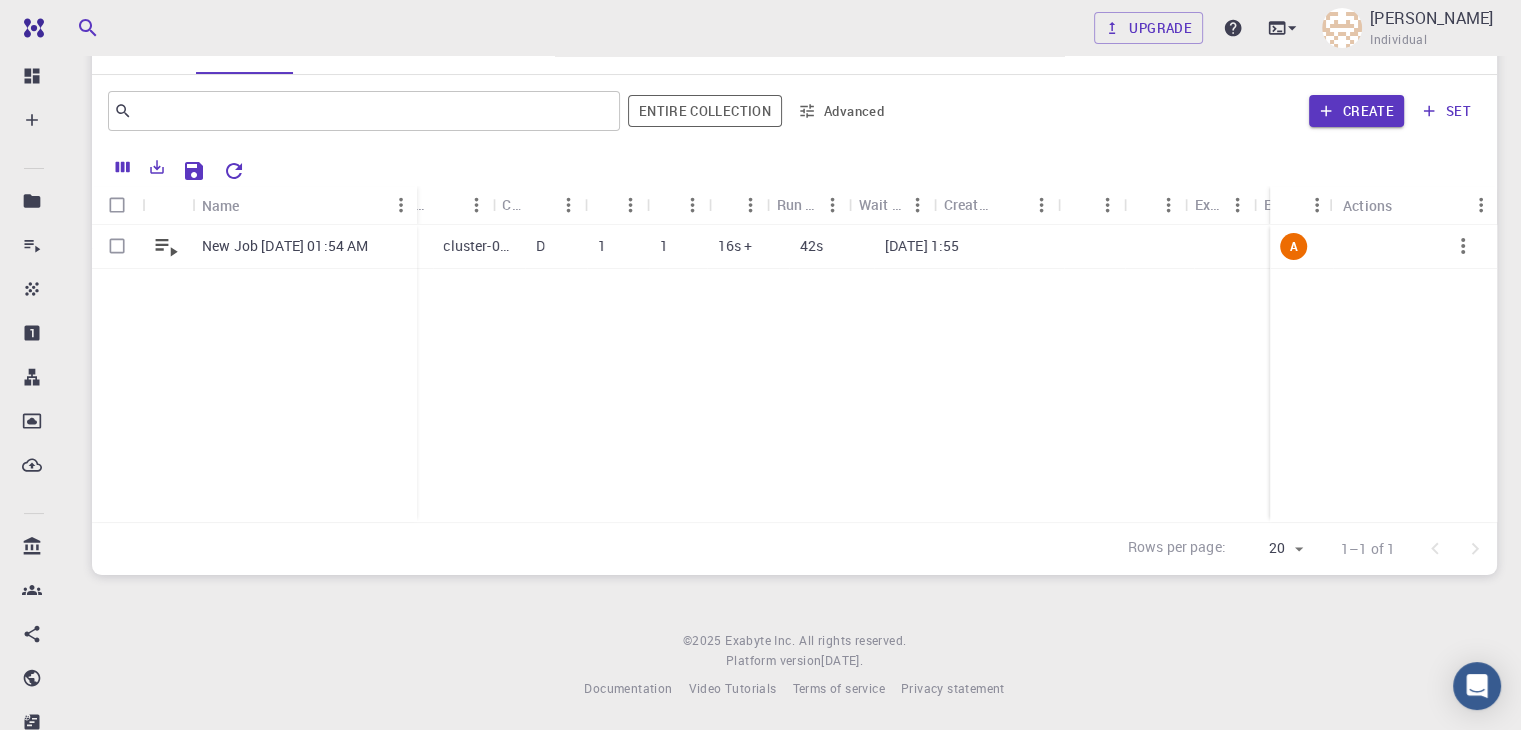 scroll, scrollTop: 0, scrollLeft: 0, axis: both 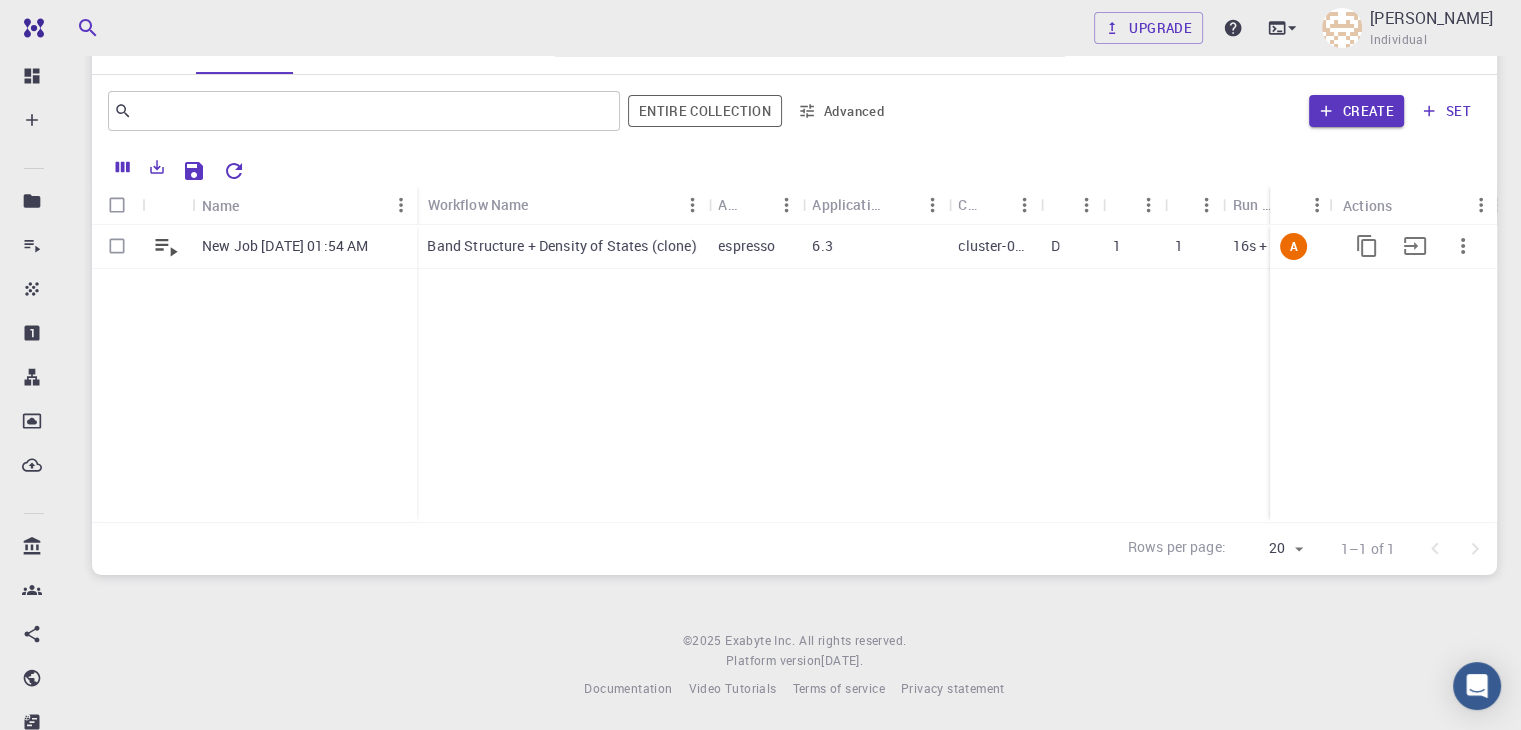 click on "Band Structure + Density of States (clone)" at bounding box center (561, 246) 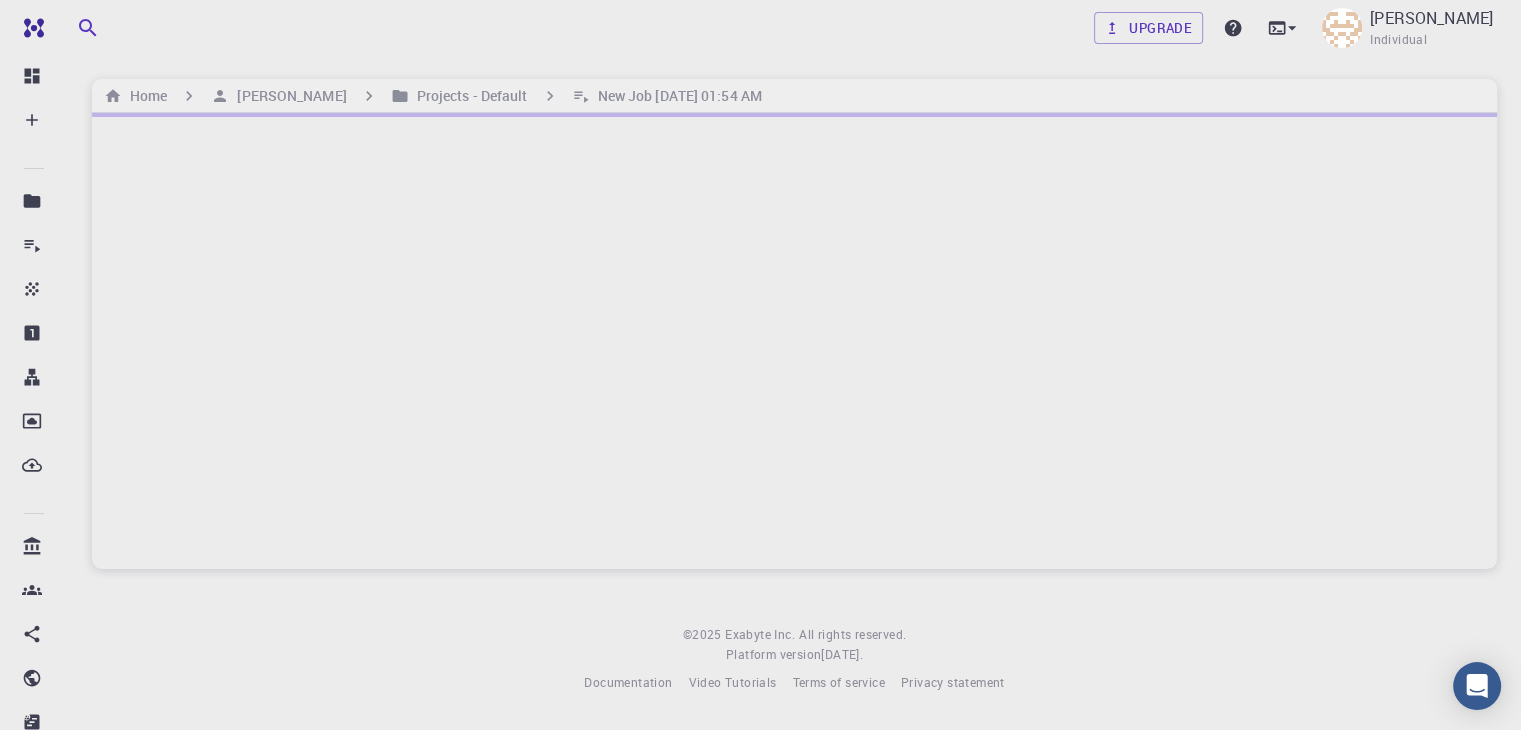 scroll, scrollTop: 0, scrollLeft: 0, axis: both 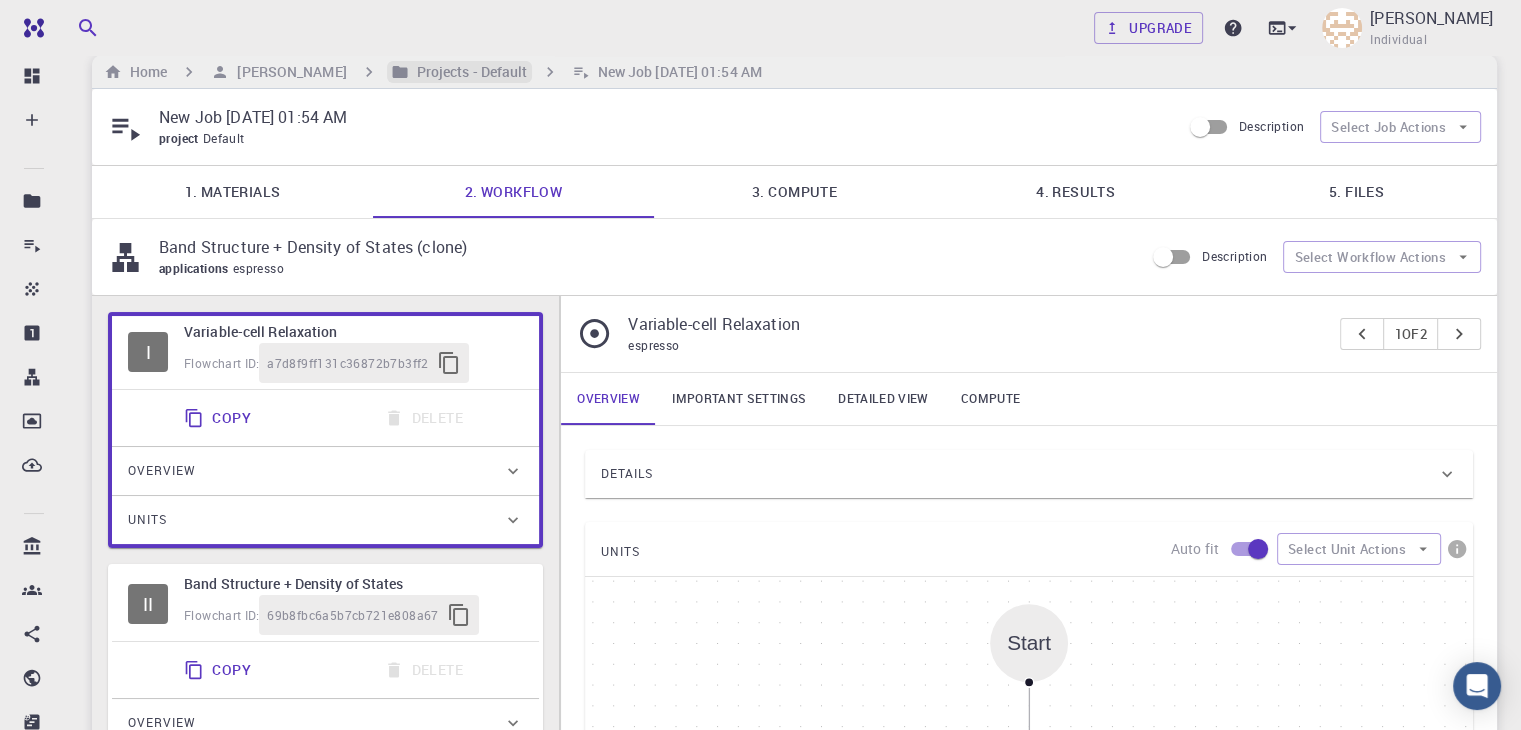 click on "Projects - Default" at bounding box center [468, 72] 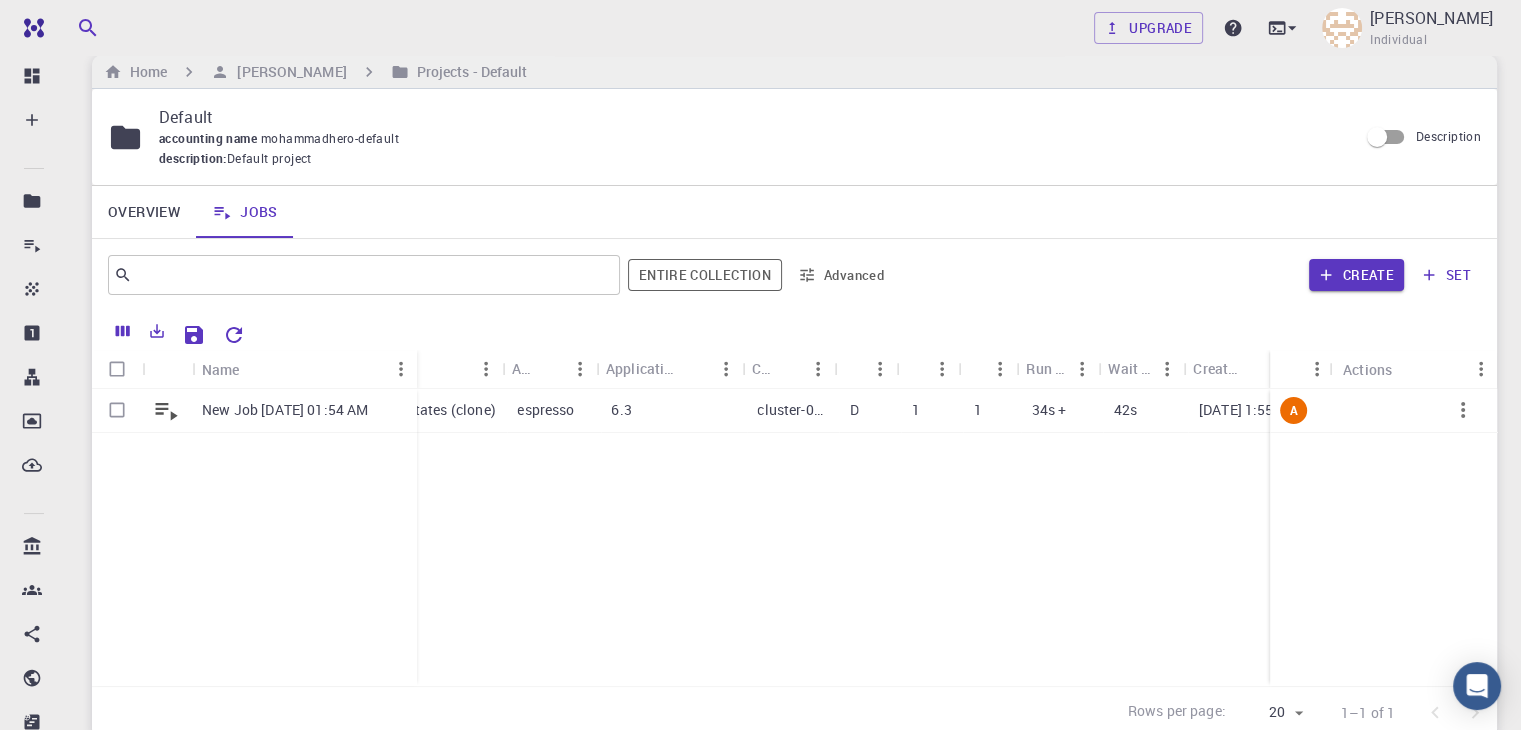 scroll, scrollTop: 0, scrollLeft: 254, axis: horizontal 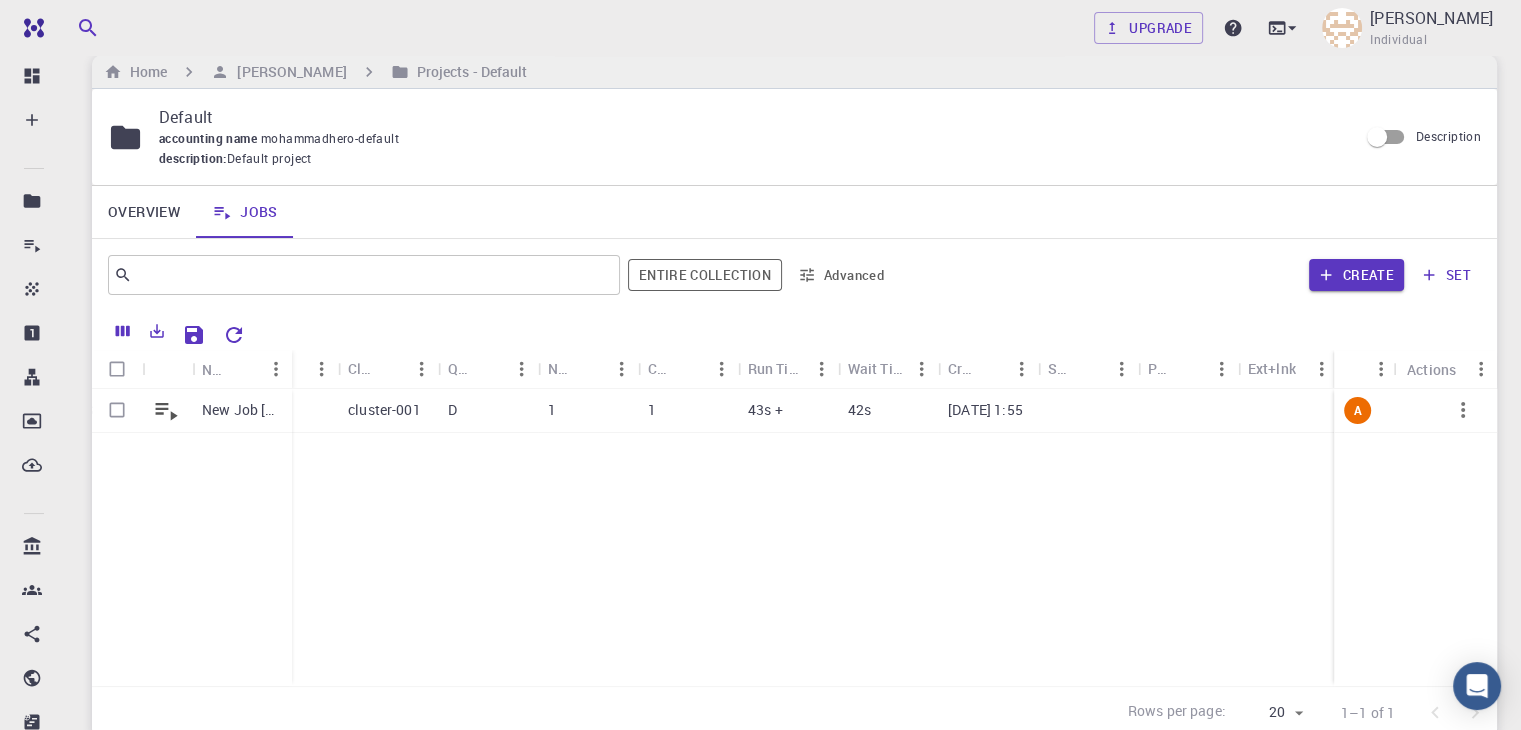 click on "New Job [DATE] 01:54 AM Band Structure + Density of States (clone) espresso 6.3 cluster-001 D 1 1 43s + 42s [DATE] 1:55 A" at bounding box center (719, 537) 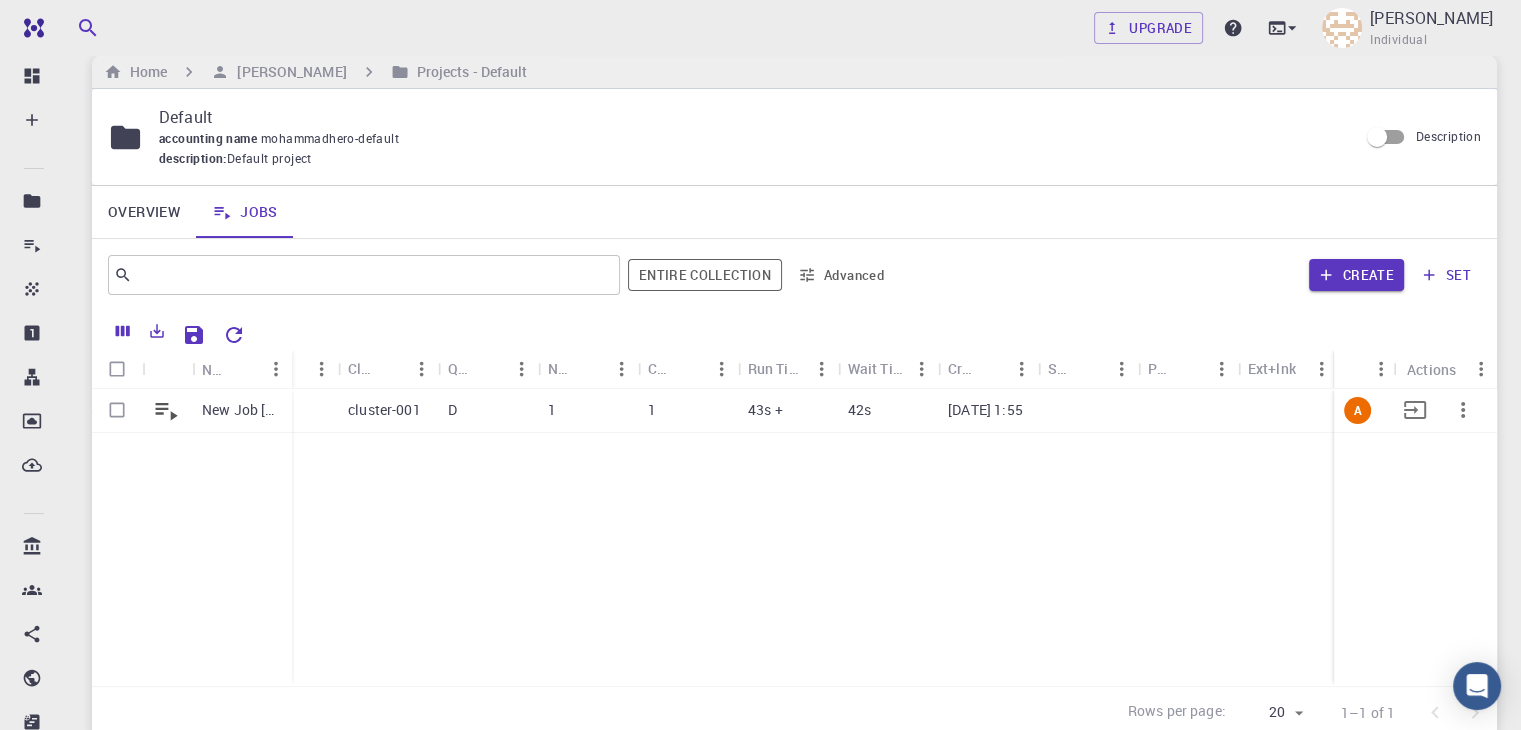 click on "1" at bounding box center (688, 411) 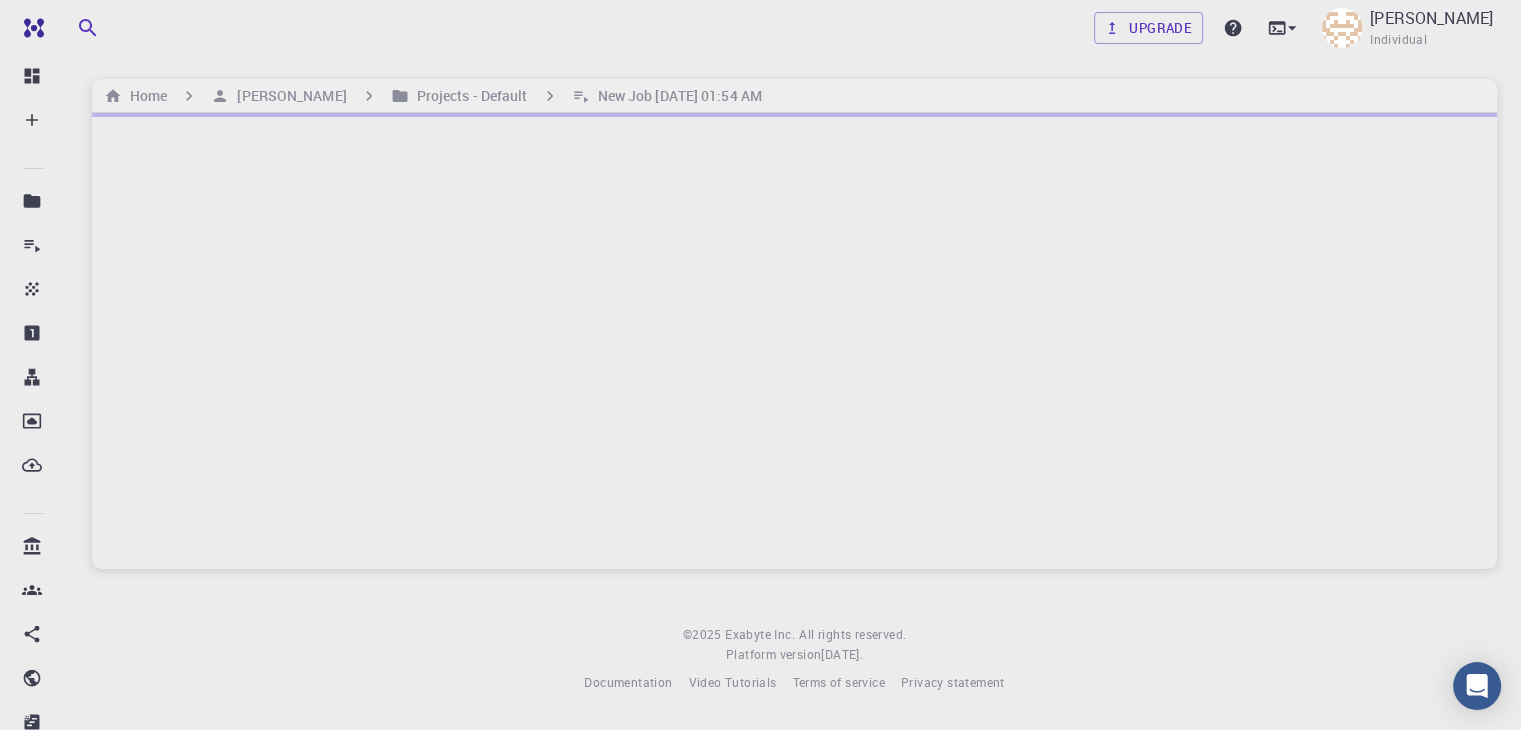 scroll, scrollTop: 0, scrollLeft: 0, axis: both 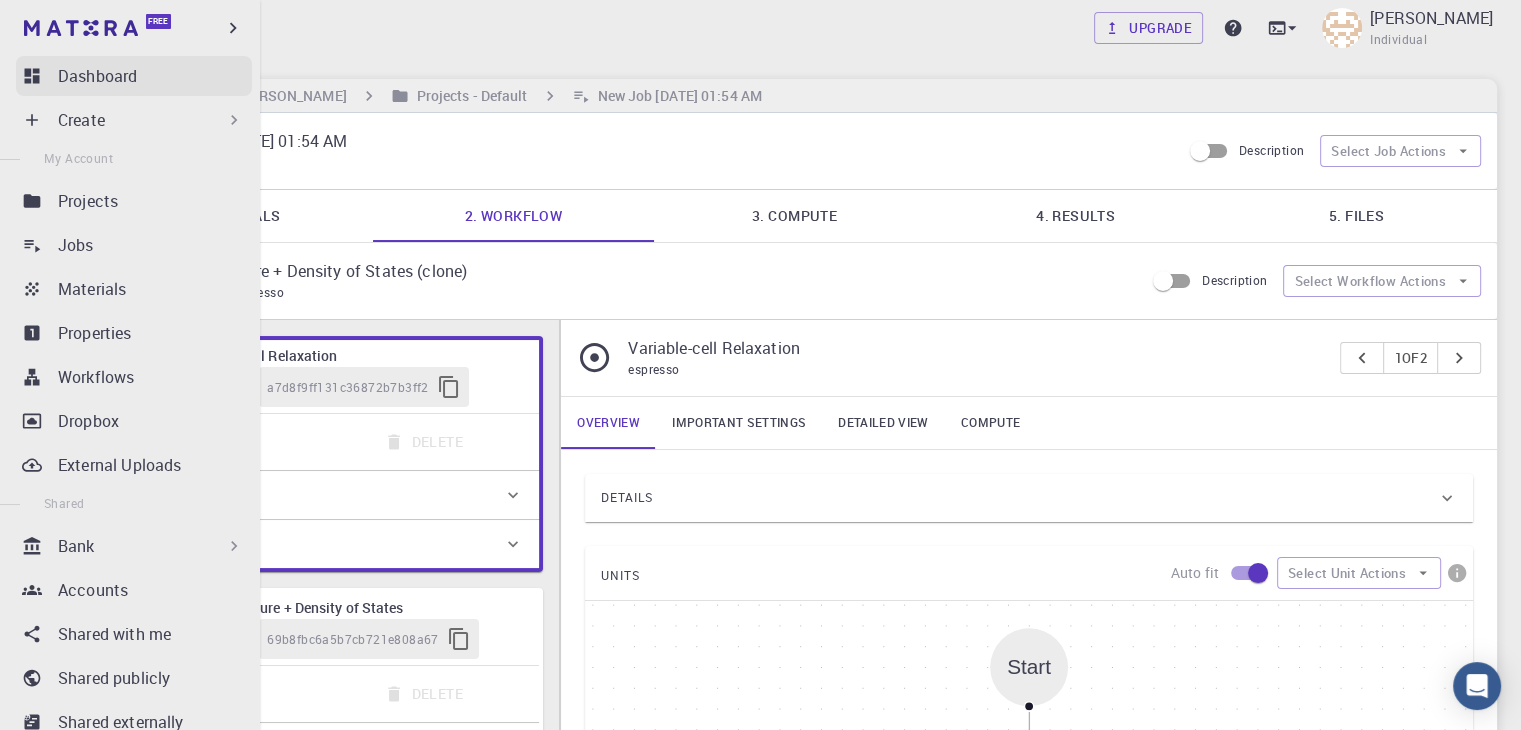 click on "Dashboard" at bounding box center [97, 76] 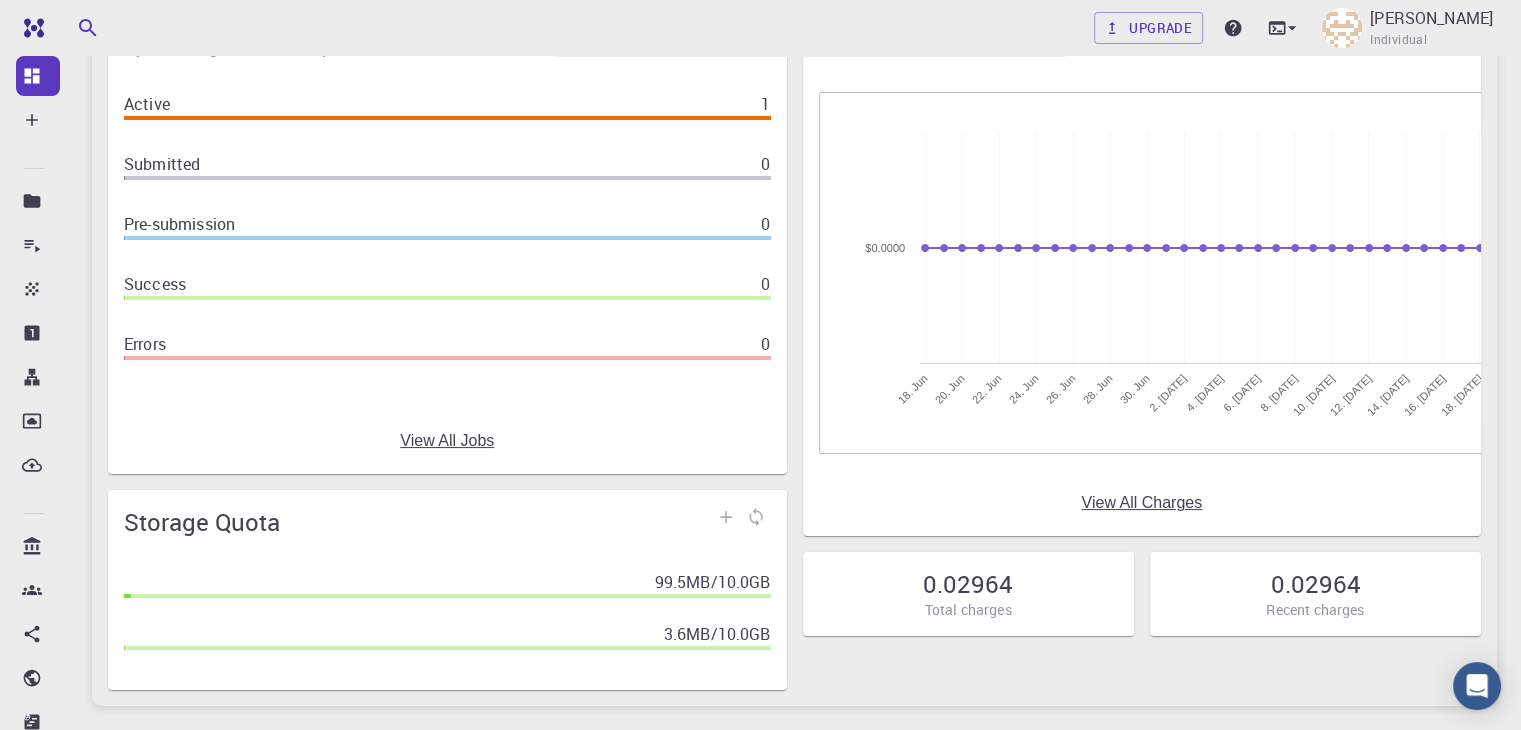 scroll, scrollTop: 0, scrollLeft: 0, axis: both 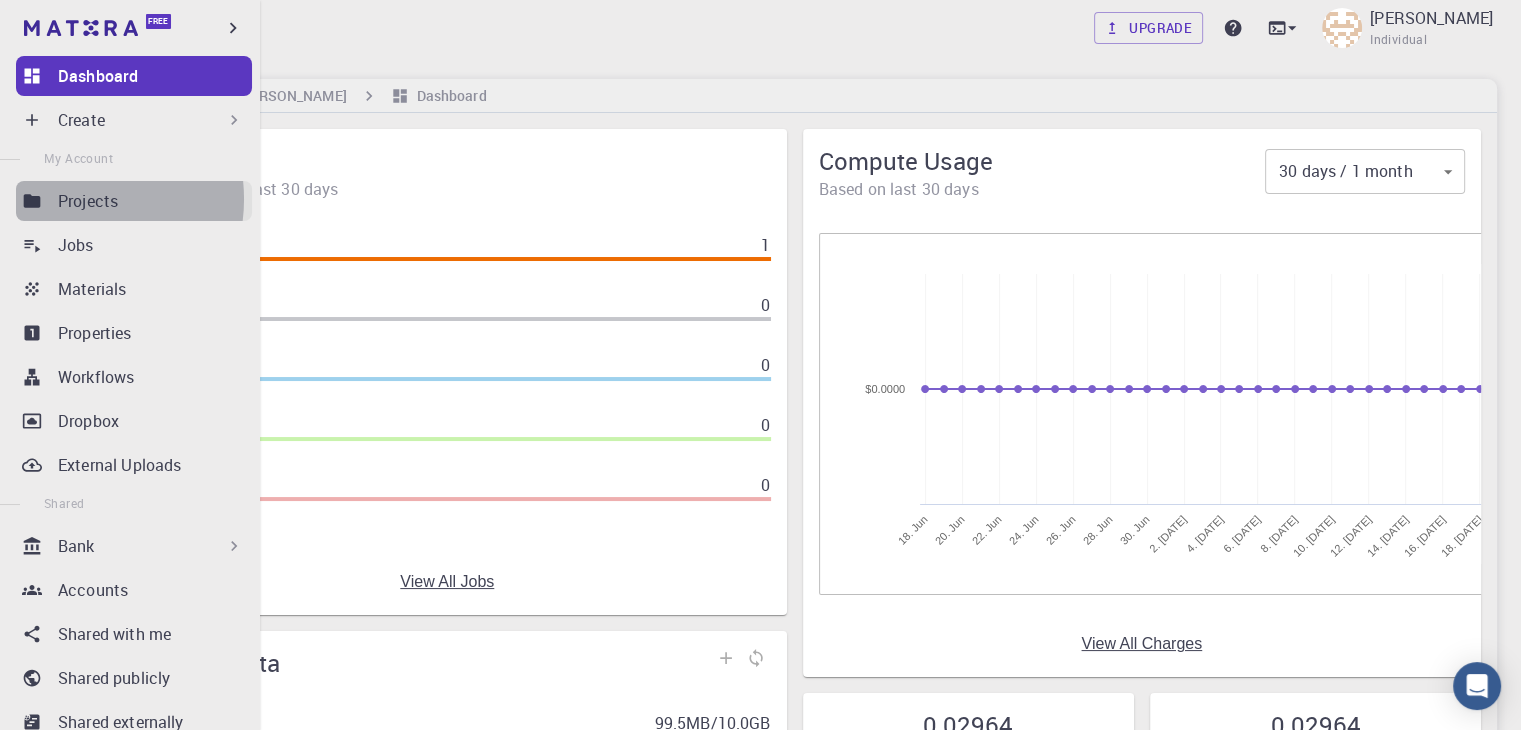 click on "Projects" at bounding box center [88, 201] 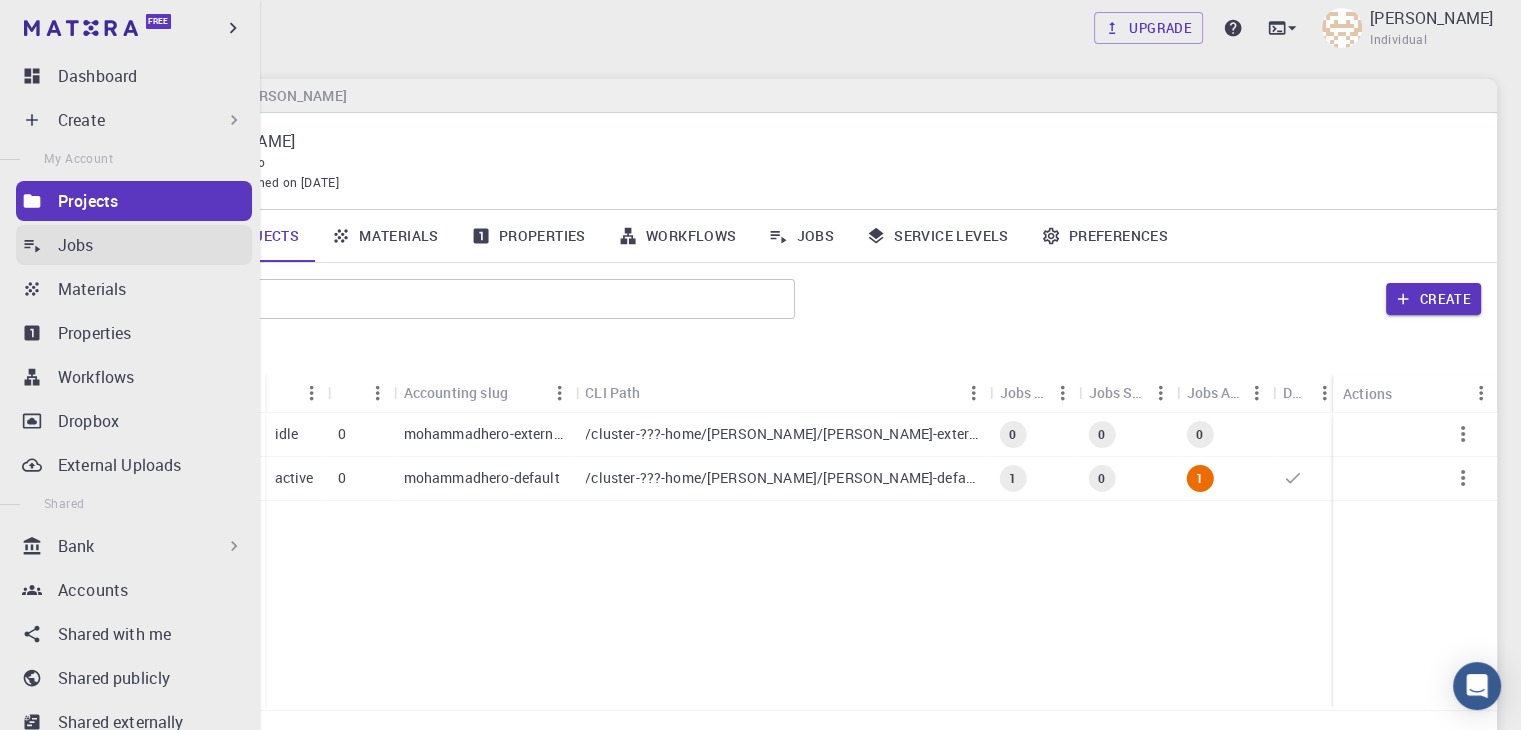 click on "Jobs" at bounding box center [76, 245] 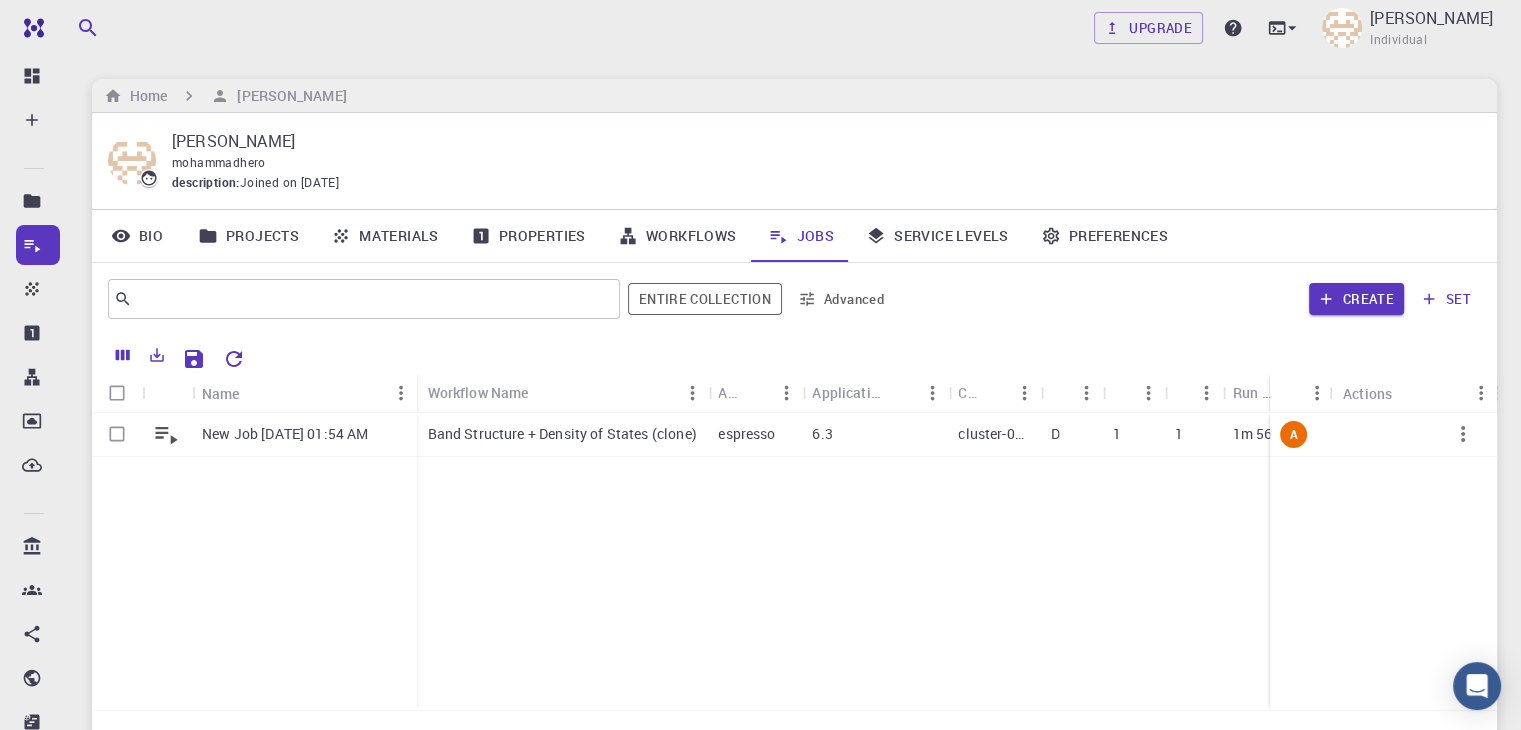 click on "New Job [DATE] 01:54 AM Band Structure + Density of States (clone) espresso 6.3 cluster-001 D 1 1 1m 56s + 42s [DATE] 1:55 A" at bounding box center [1052, 561] 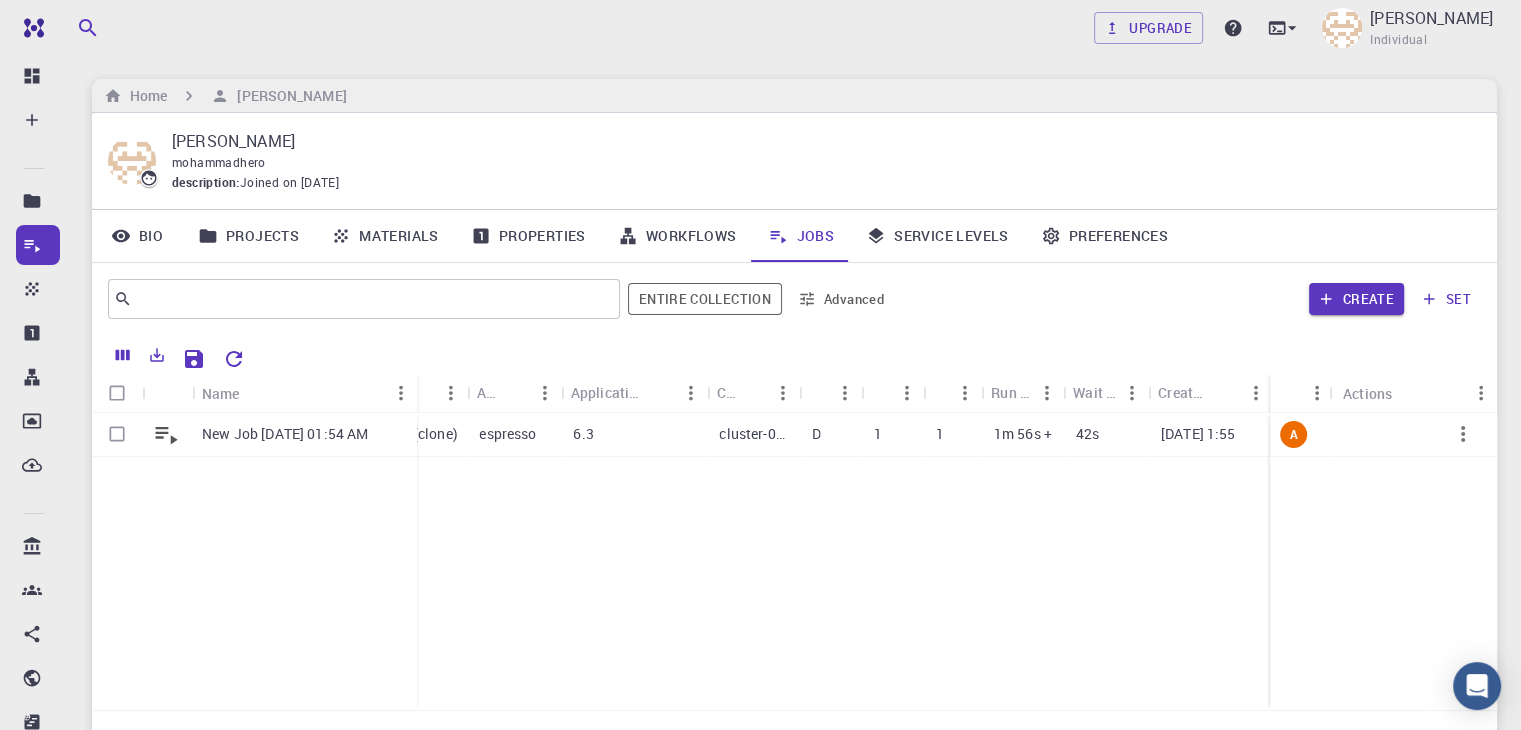 scroll, scrollTop: 0, scrollLeft: 234, axis: horizontal 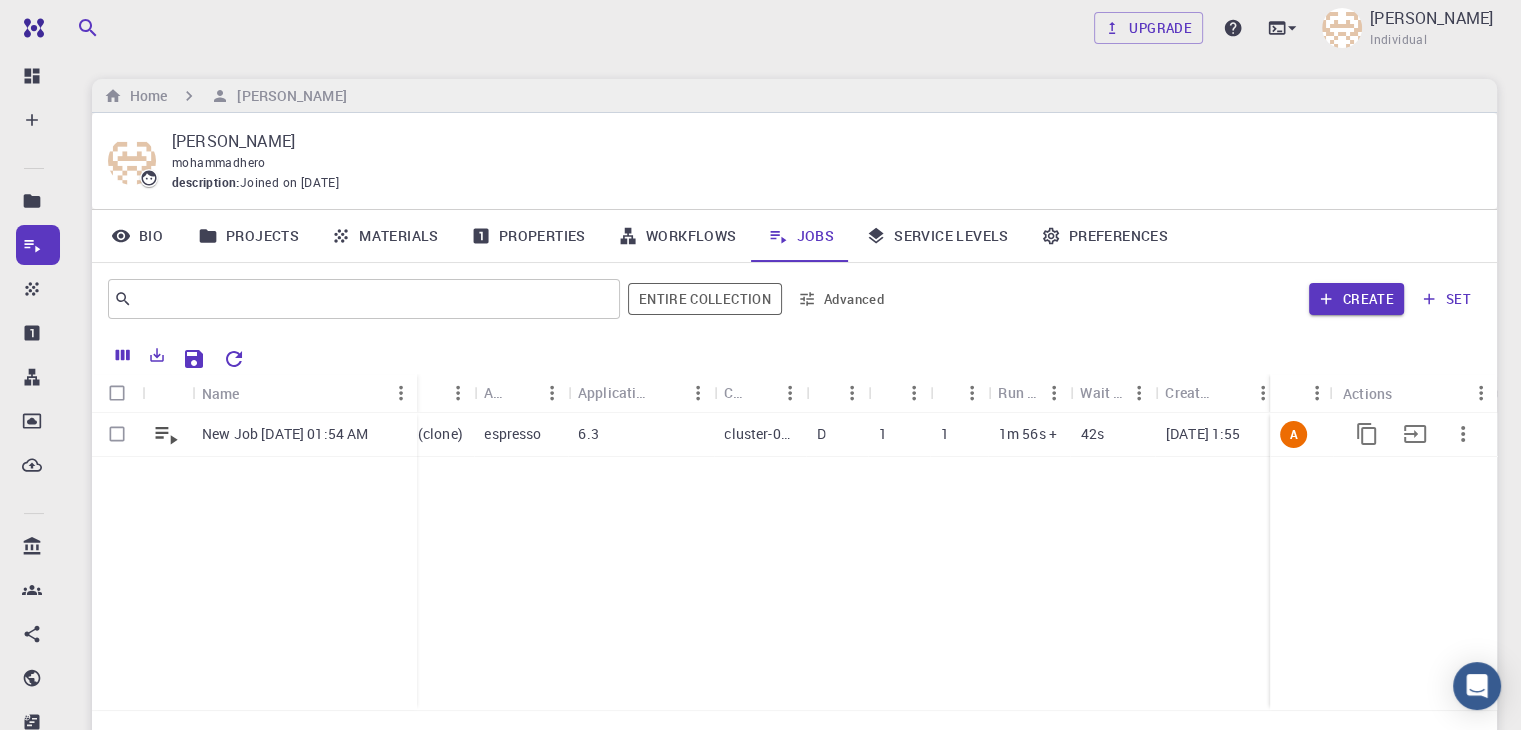 click on "6.3" at bounding box center (641, 435) 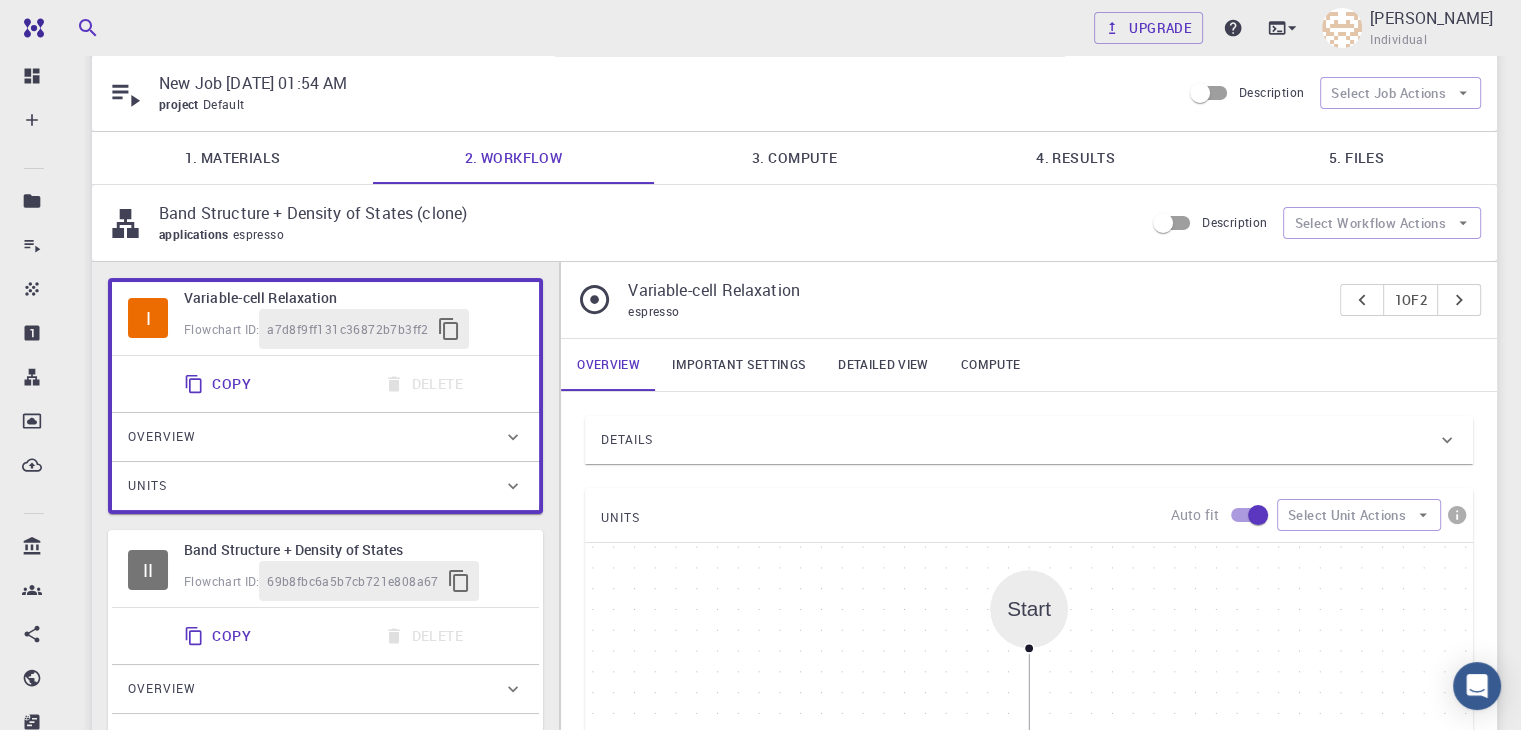 scroll, scrollTop: 0, scrollLeft: 0, axis: both 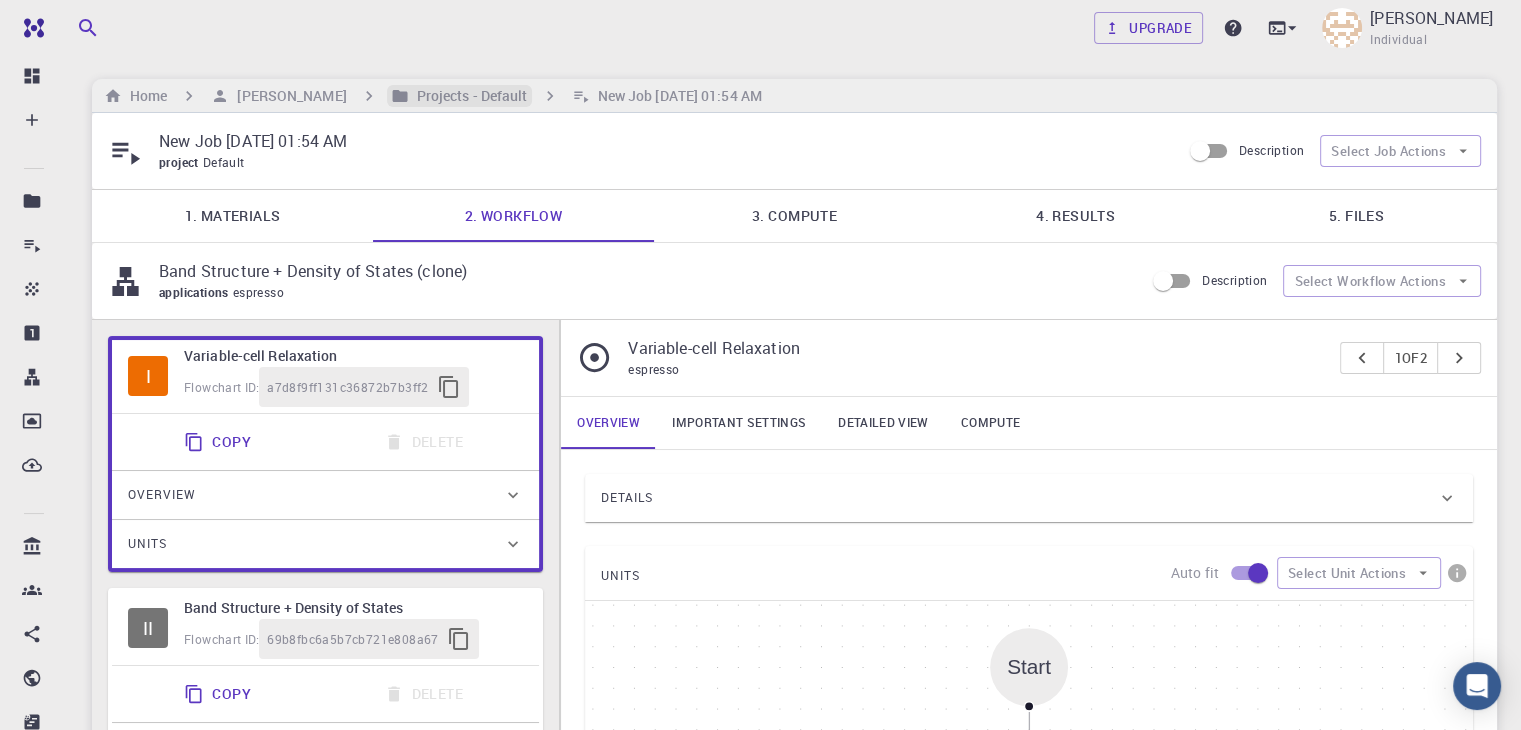 click on "Projects - Default" at bounding box center (468, 96) 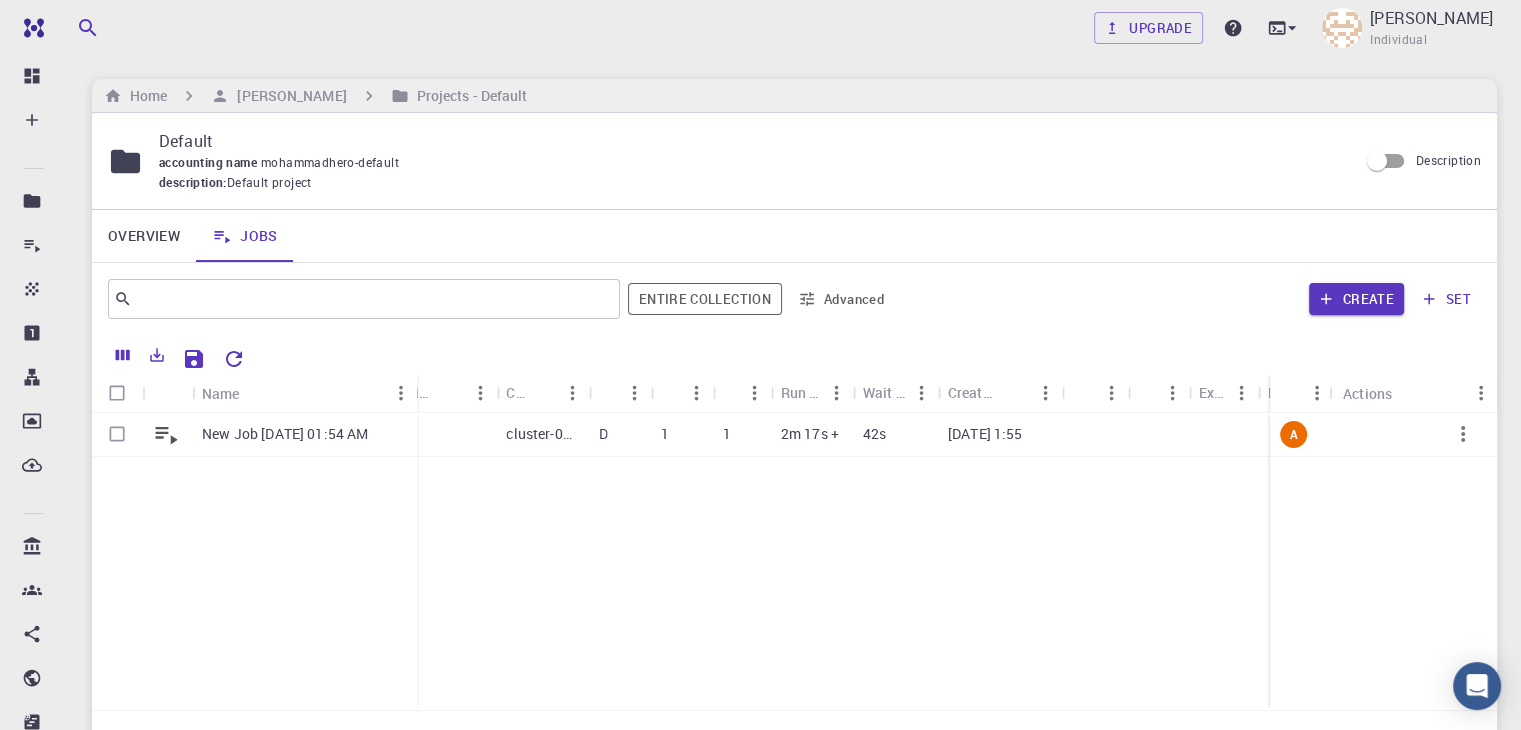 scroll, scrollTop: 0, scrollLeft: 448, axis: horizontal 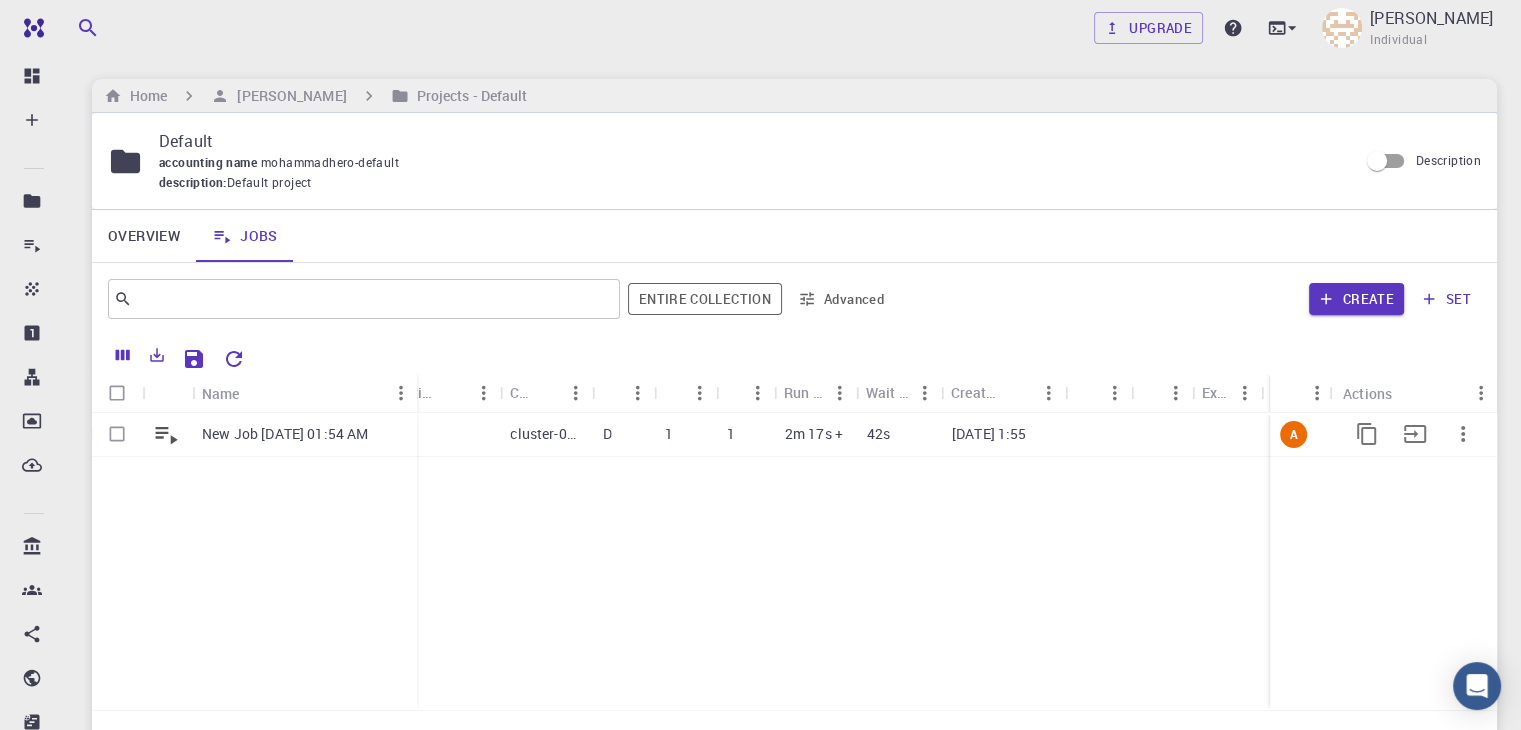 click on "1" at bounding box center [731, 434] 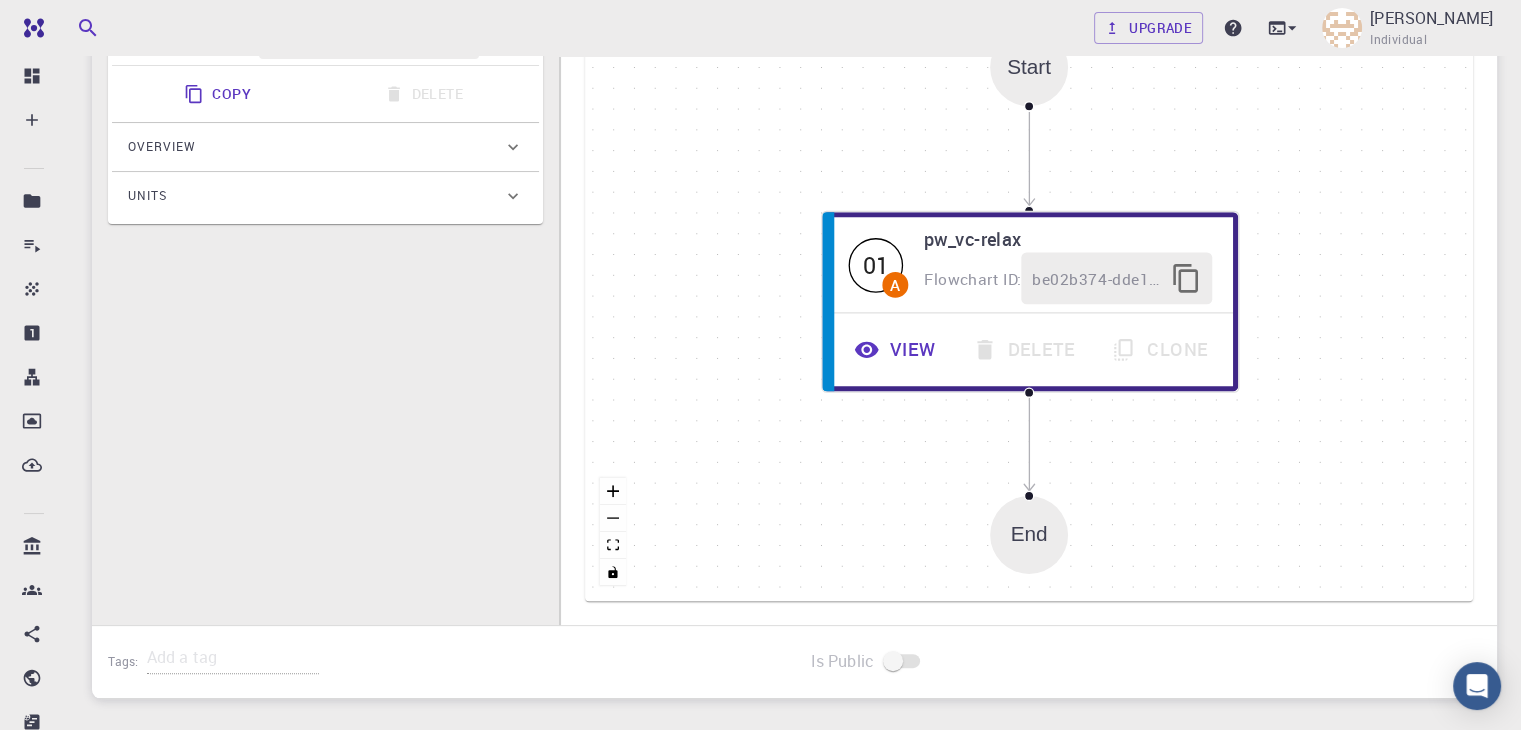 scroll, scrollTop: 596, scrollLeft: 0, axis: vertical 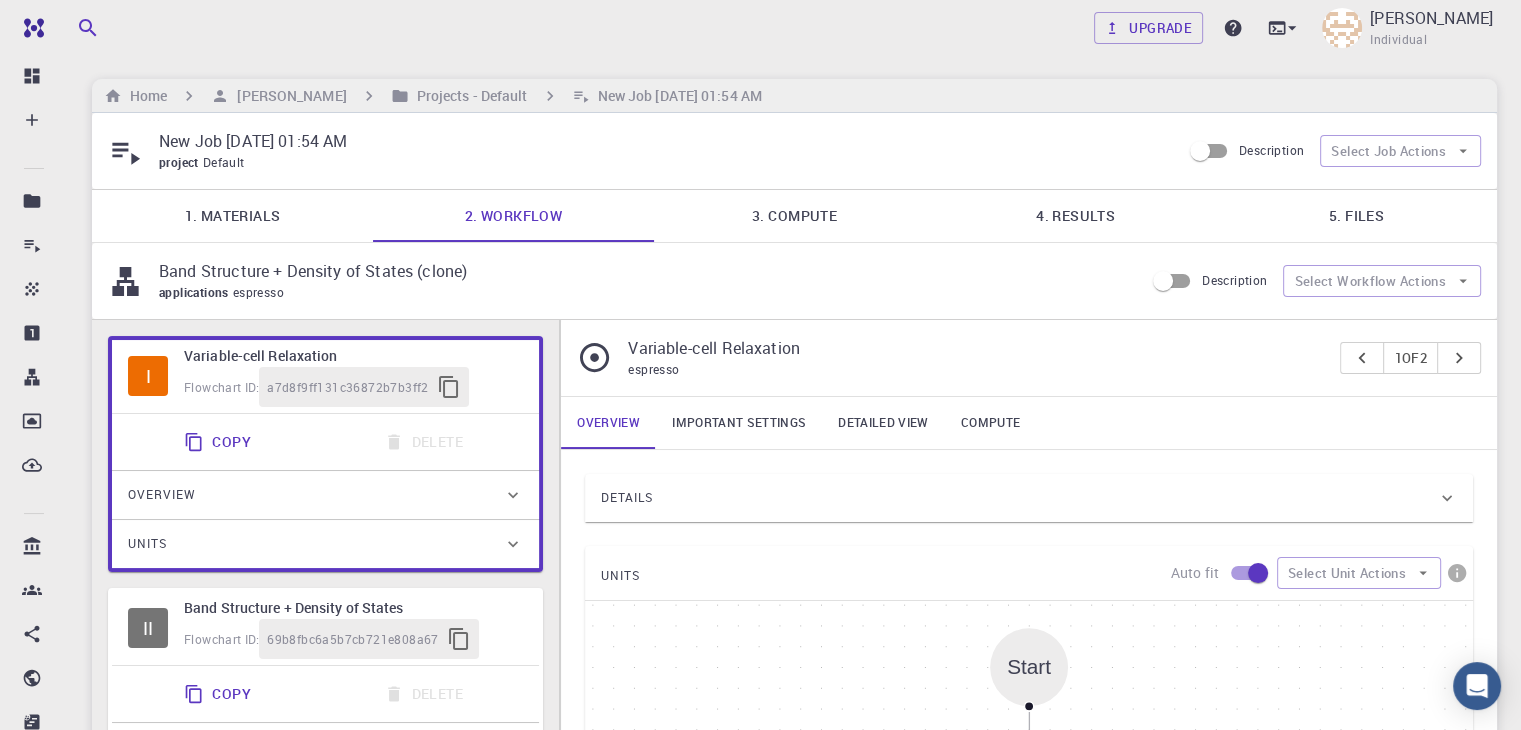 click on "Important settings" at bounding box center [739, 423] 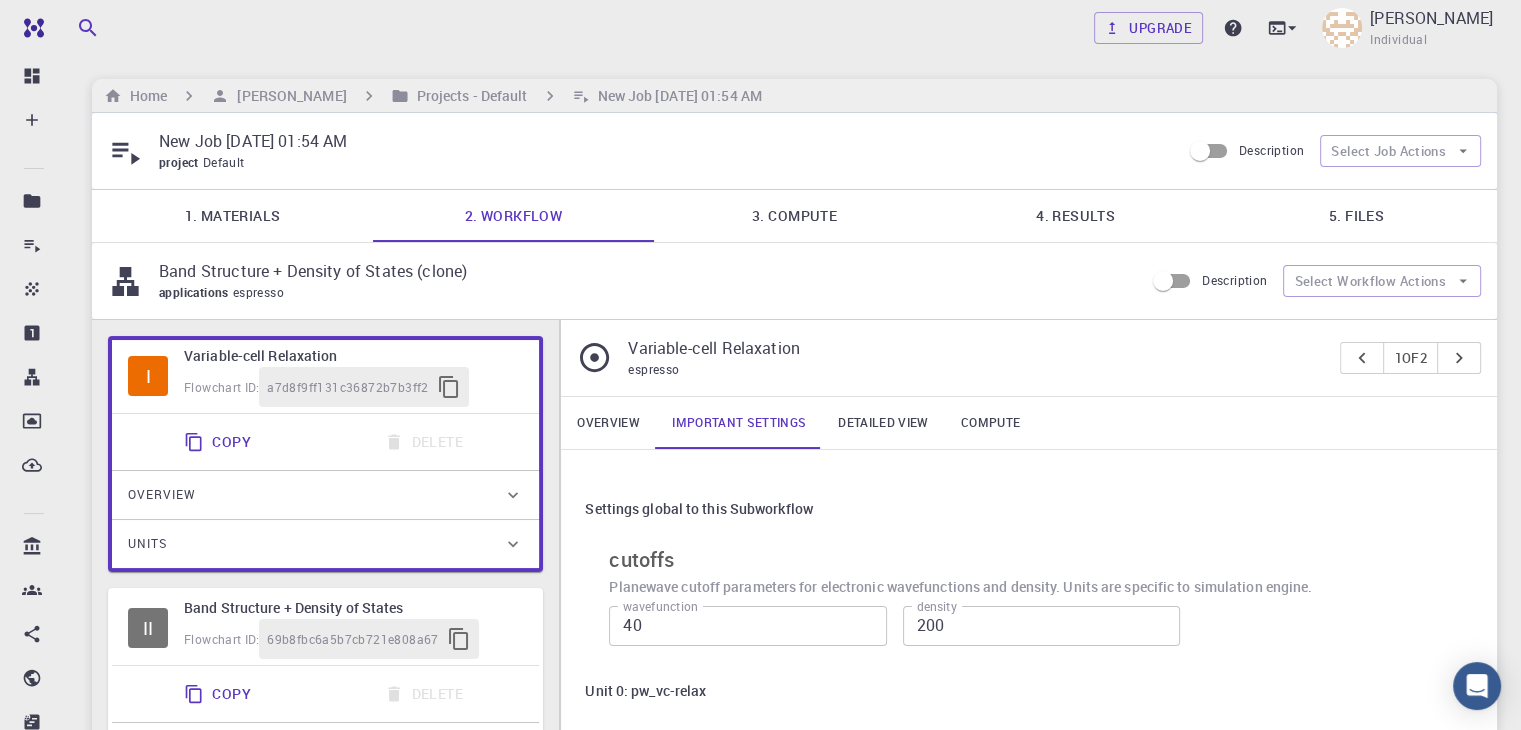 click on "Detailed view" at bounding box center [883, 423] 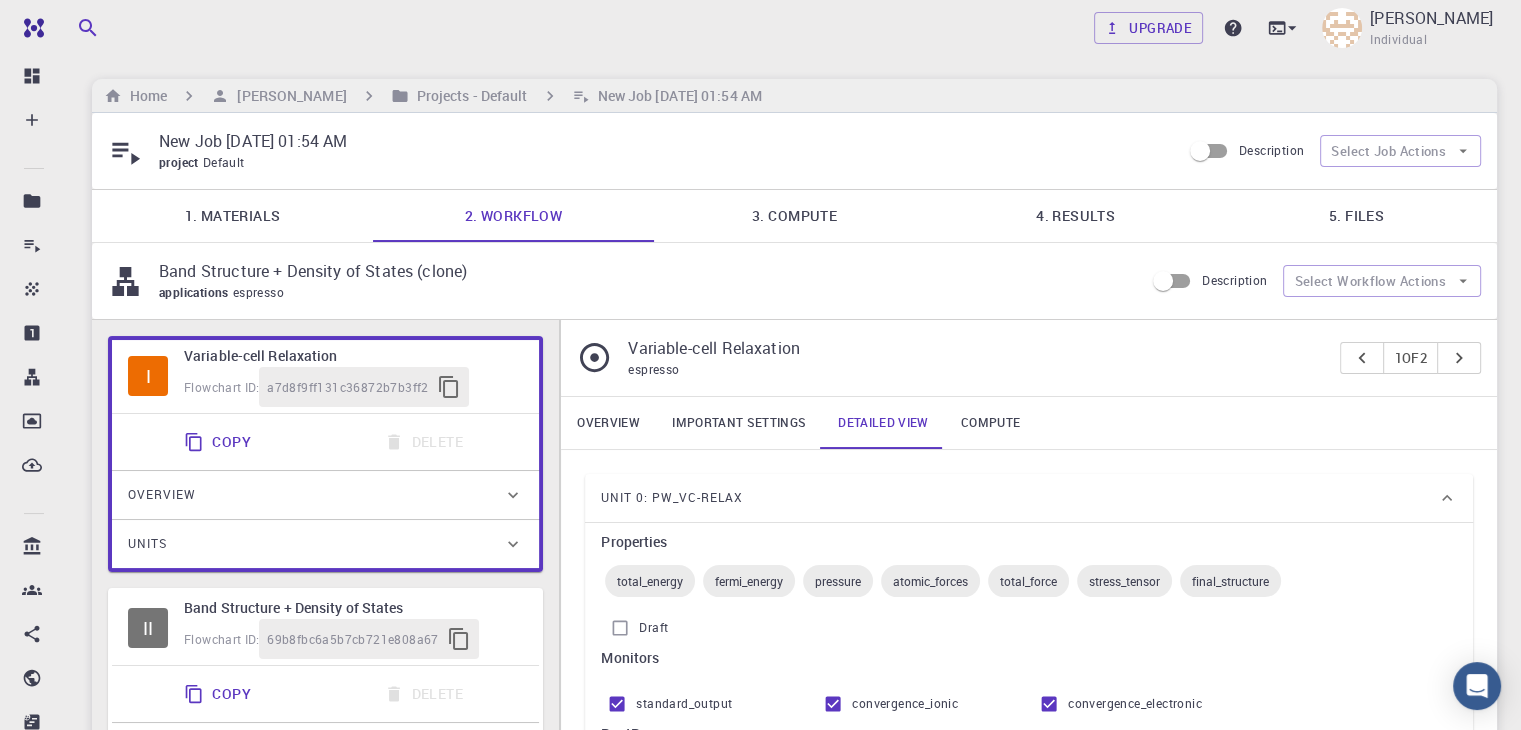 click on "Compute" at bounding box center [990, 423] 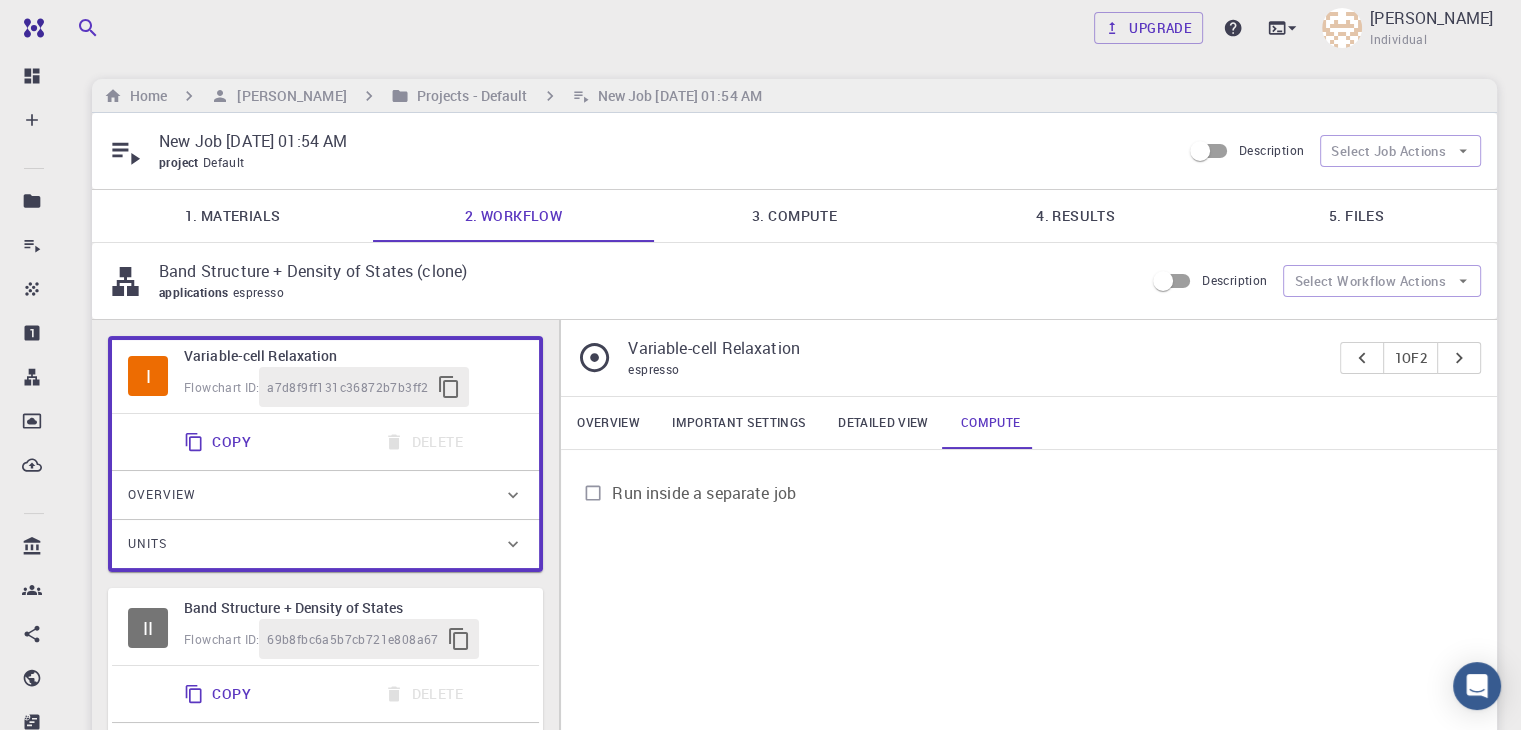 click on "3. Compute" at bounding box center (794, 216) 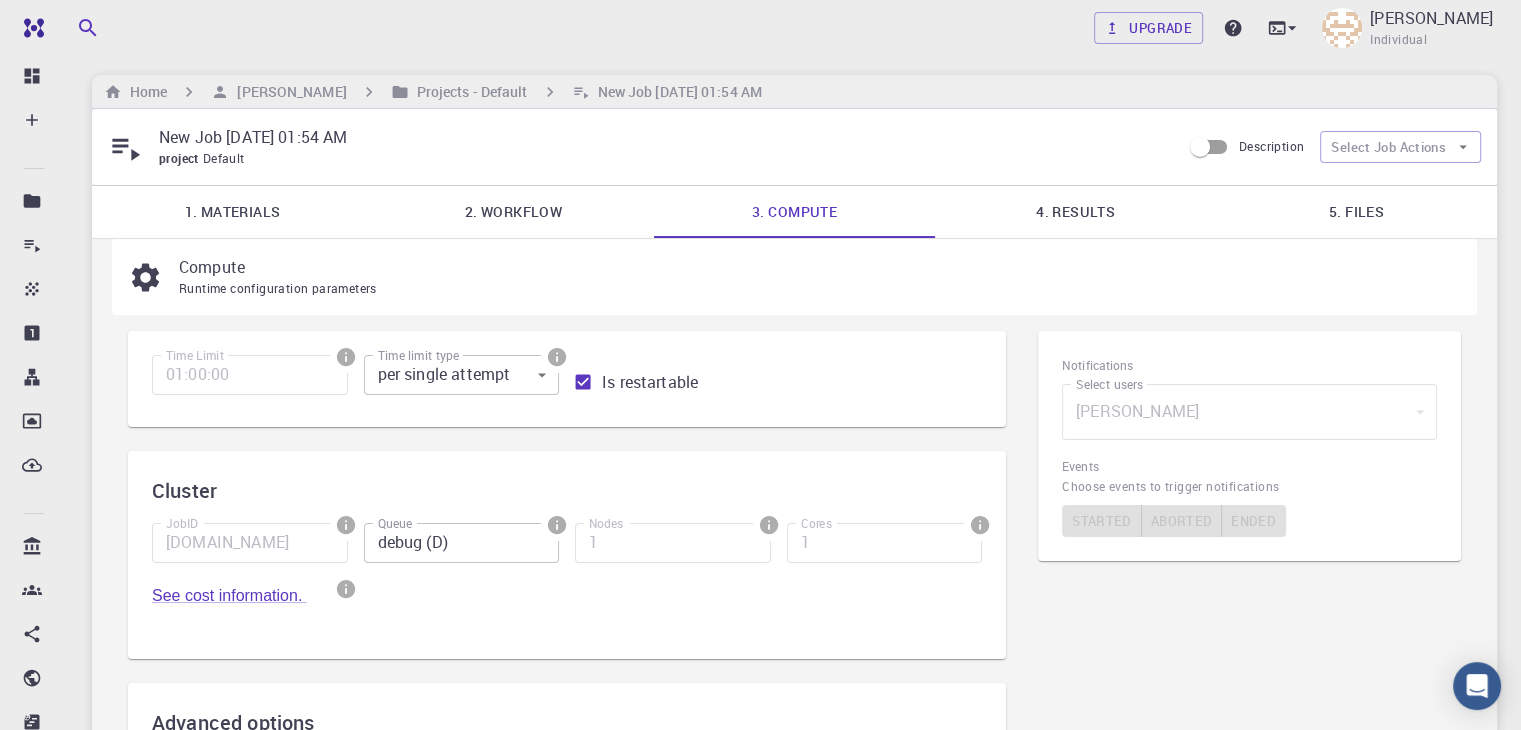 scroll, scrollTop: 417, scrollLeft: 0, axis: vertical 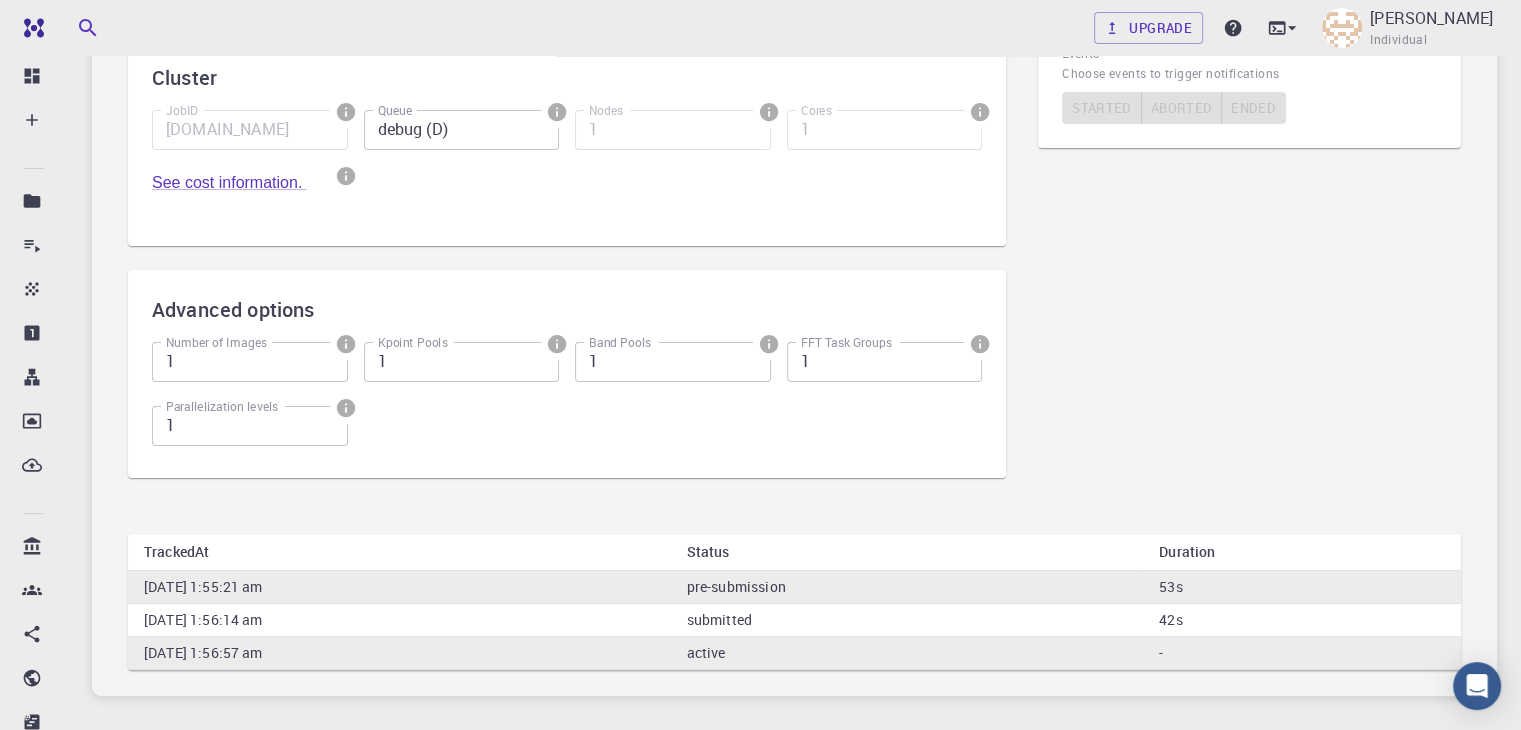click on "1" at bounding box center [462, 362] 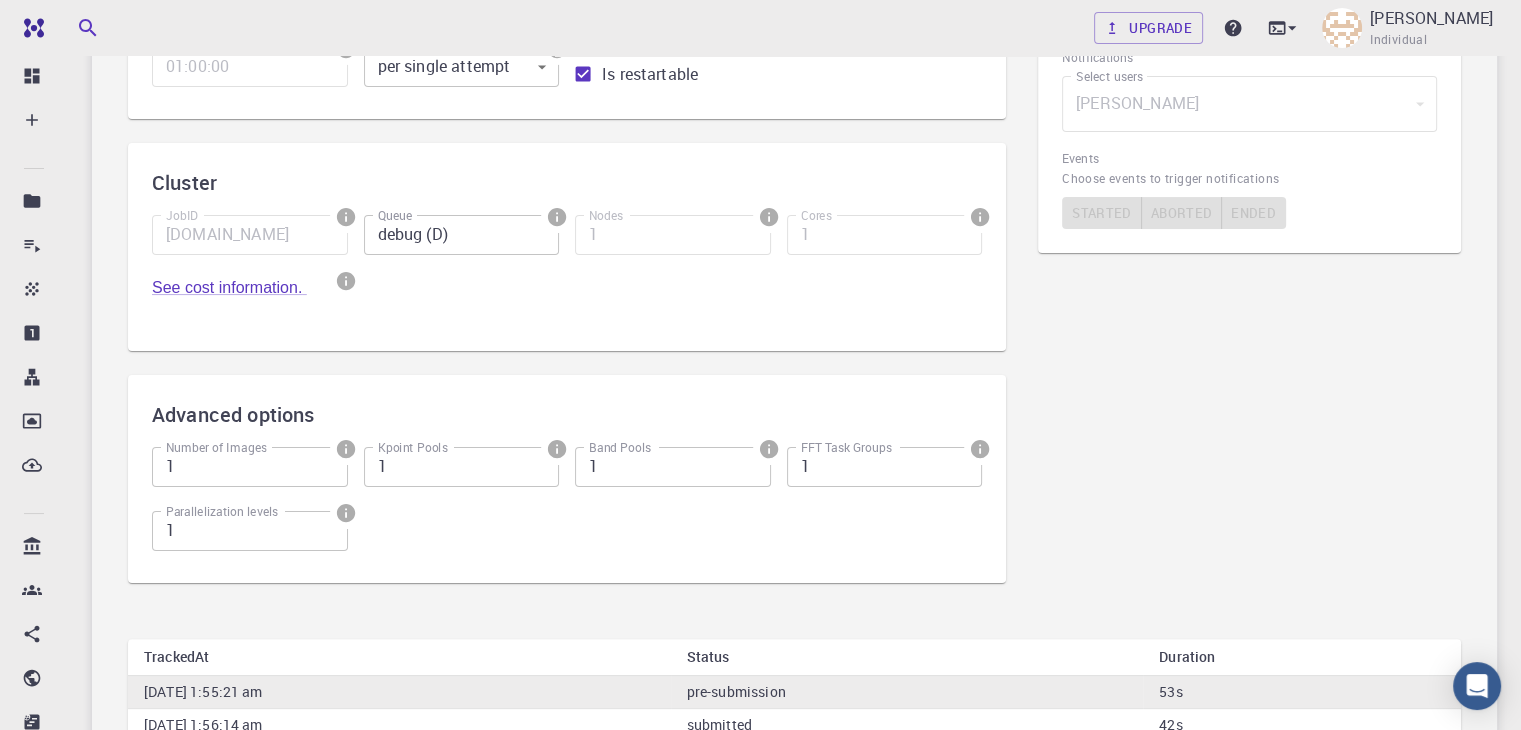scroll, scrollTop: 305, scrollLeft: 0, axis: vertical 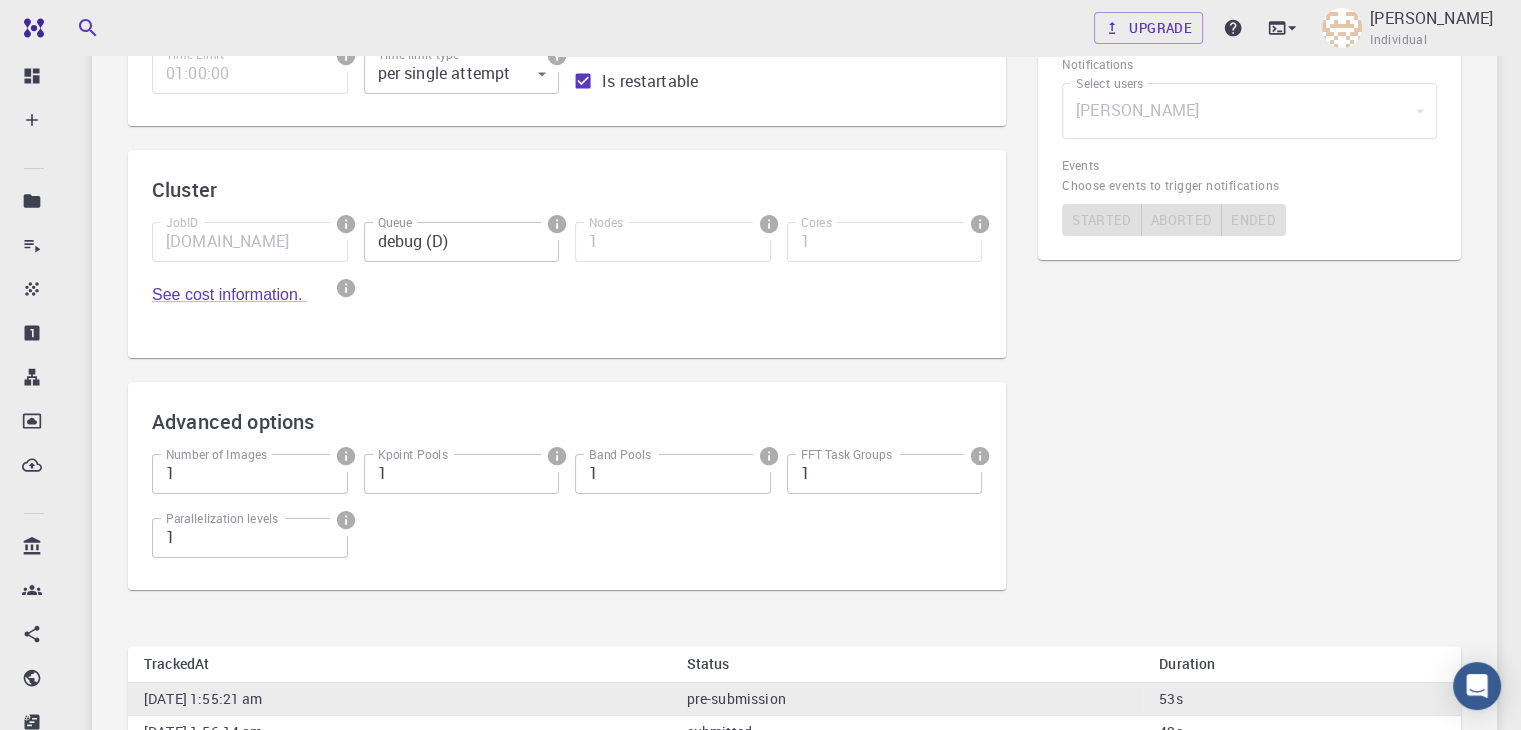 click on "debug (D)" at bounding box center [462, 242] 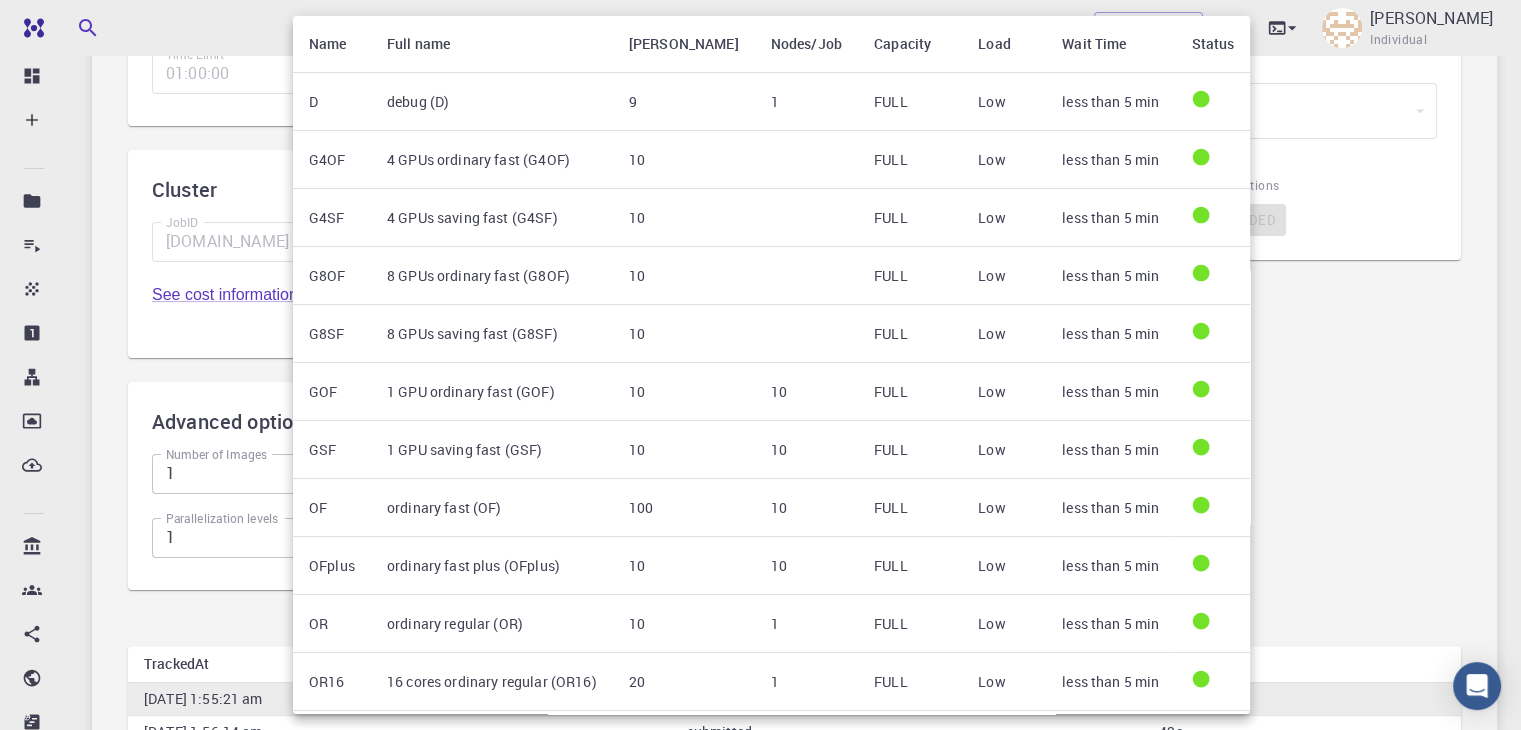 click at bounding box center [760, 365] 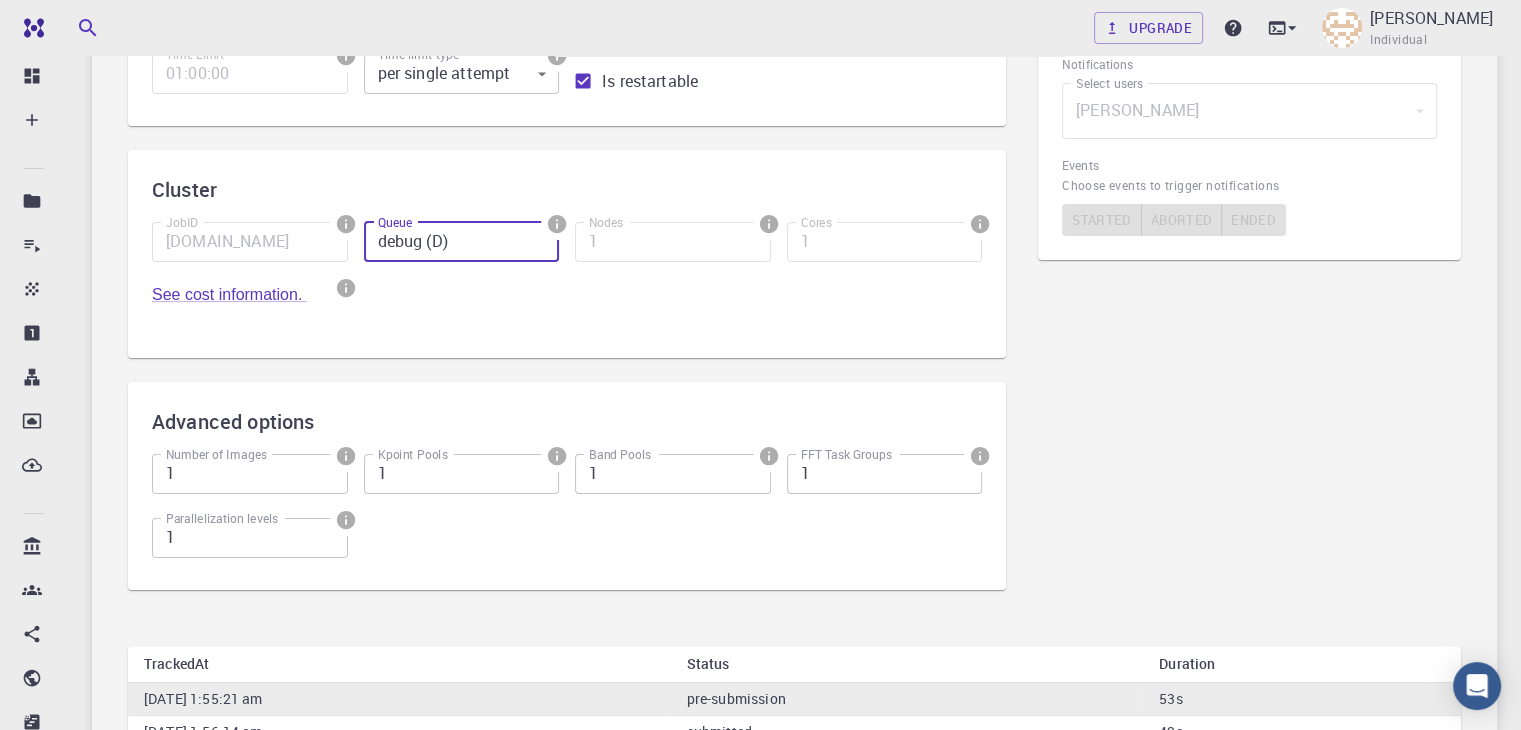click on "debug (D)" at bounding box center (462, 242) 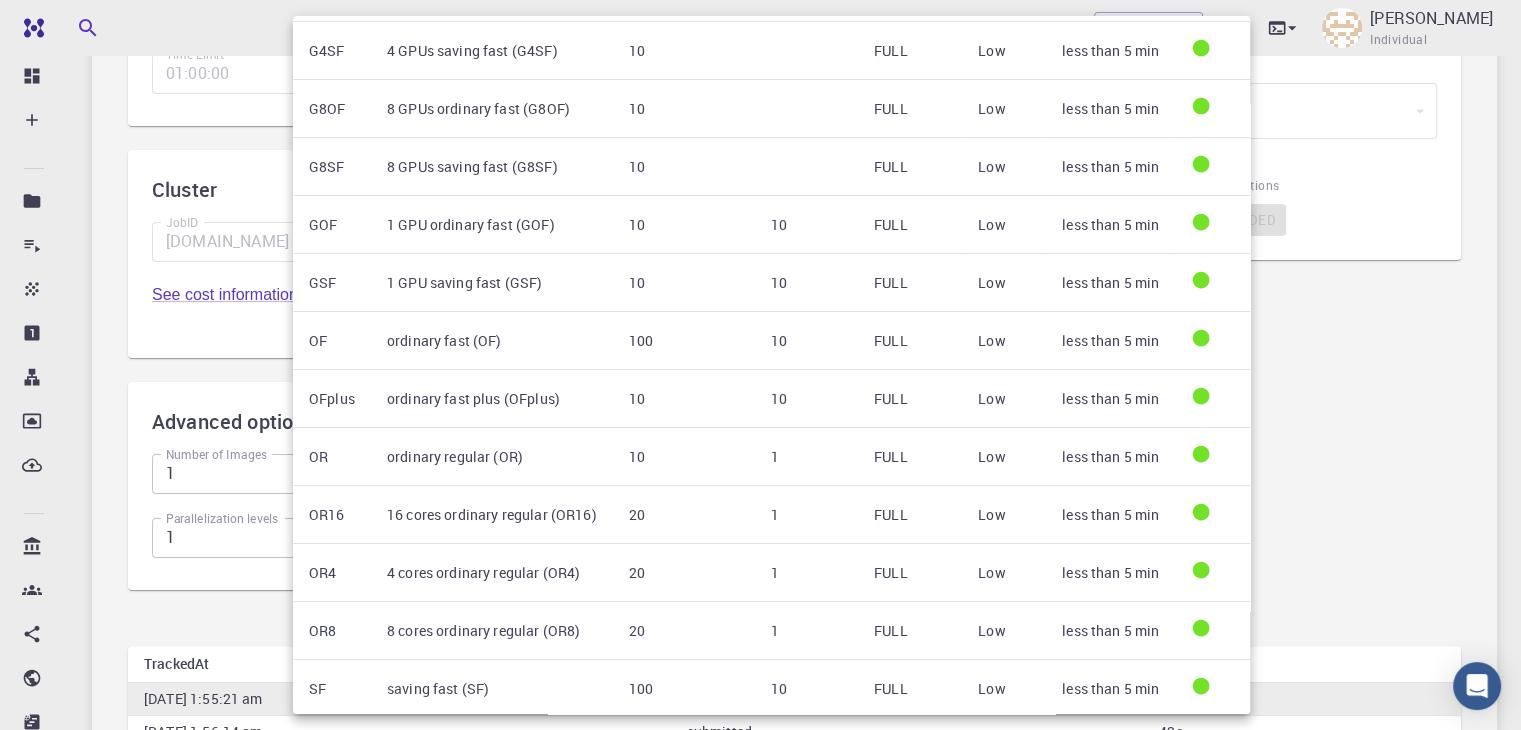scroll, scrollTop: 0, scrollLeft: 0, axis: both 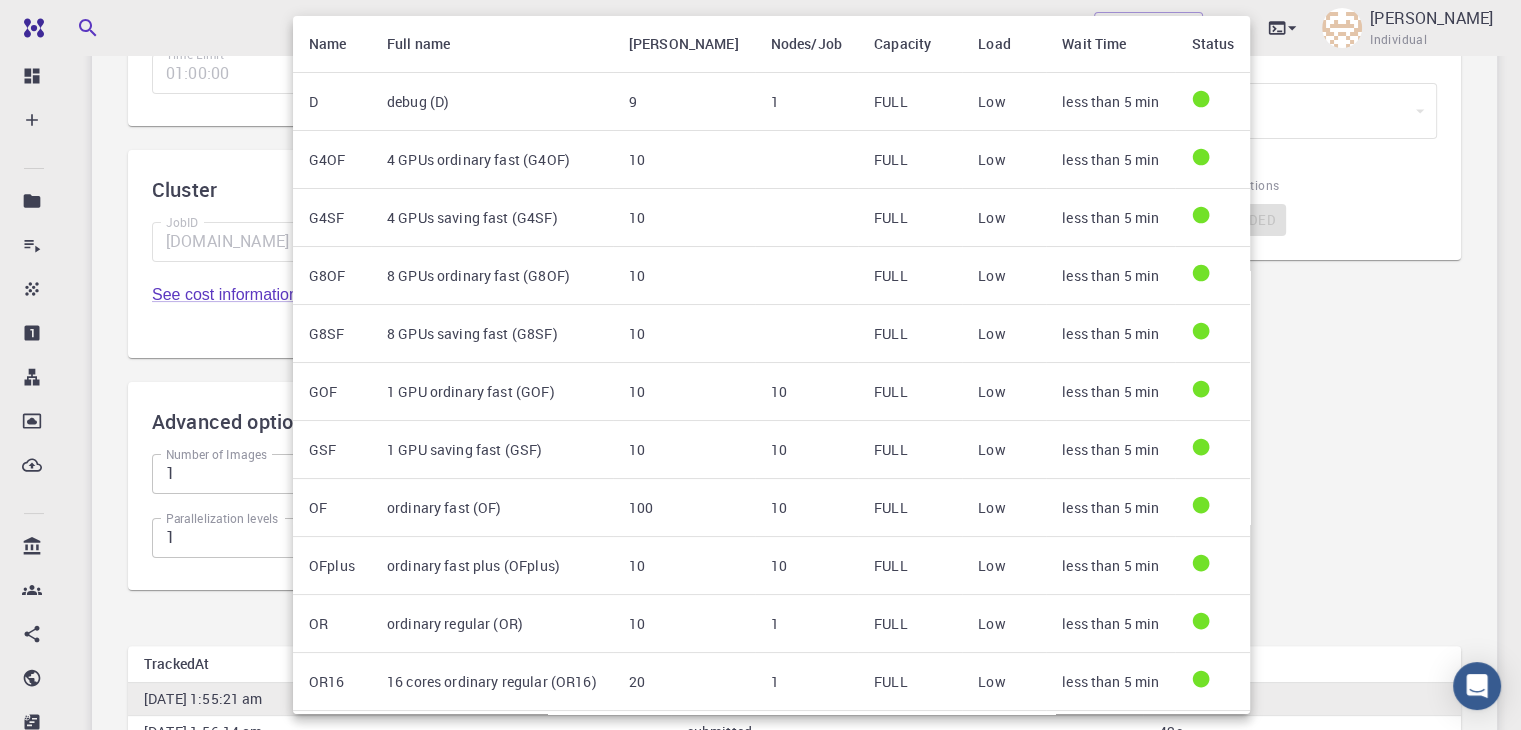 click at bounding box center [760, 365] 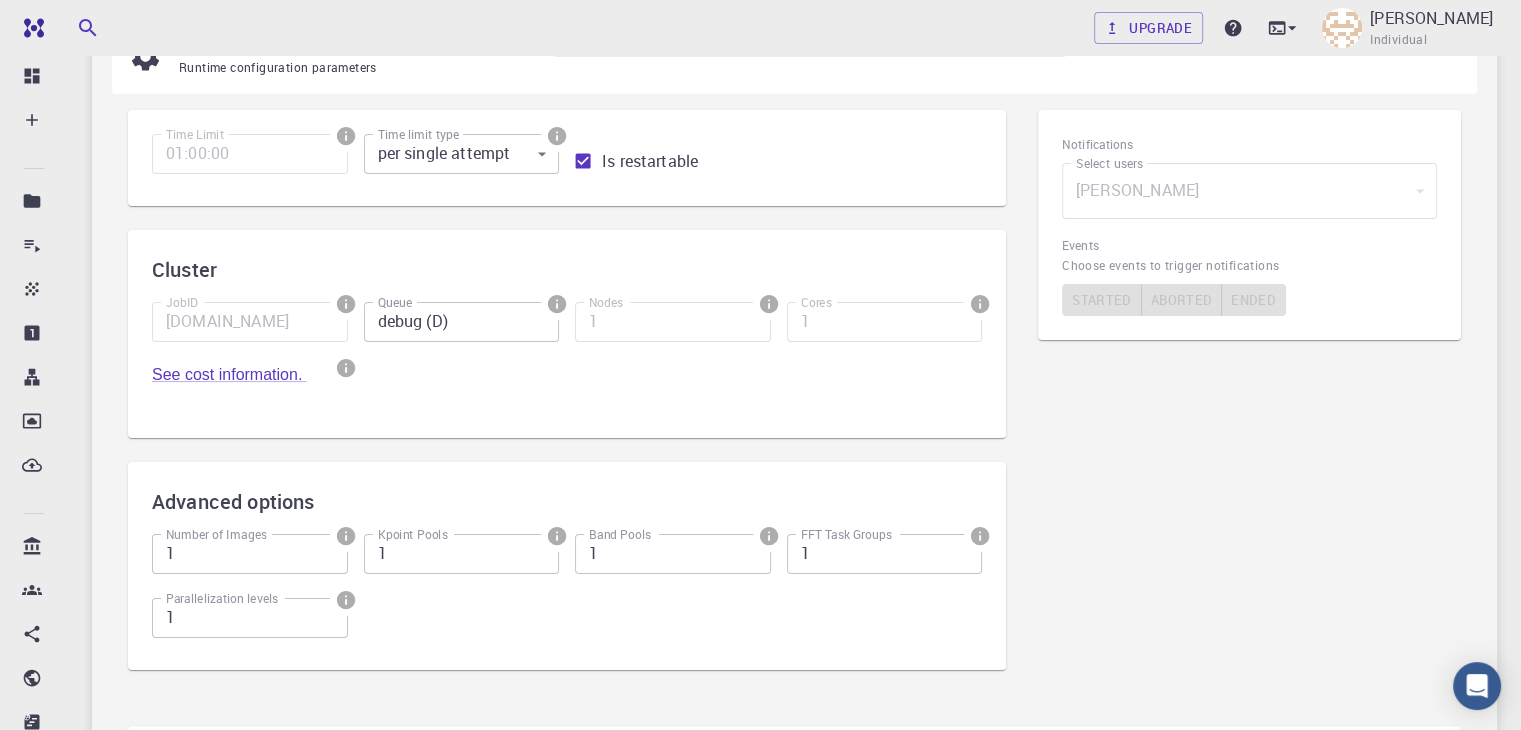 scroll, scrollTop: 0, scrollLeft: 0, axis: both 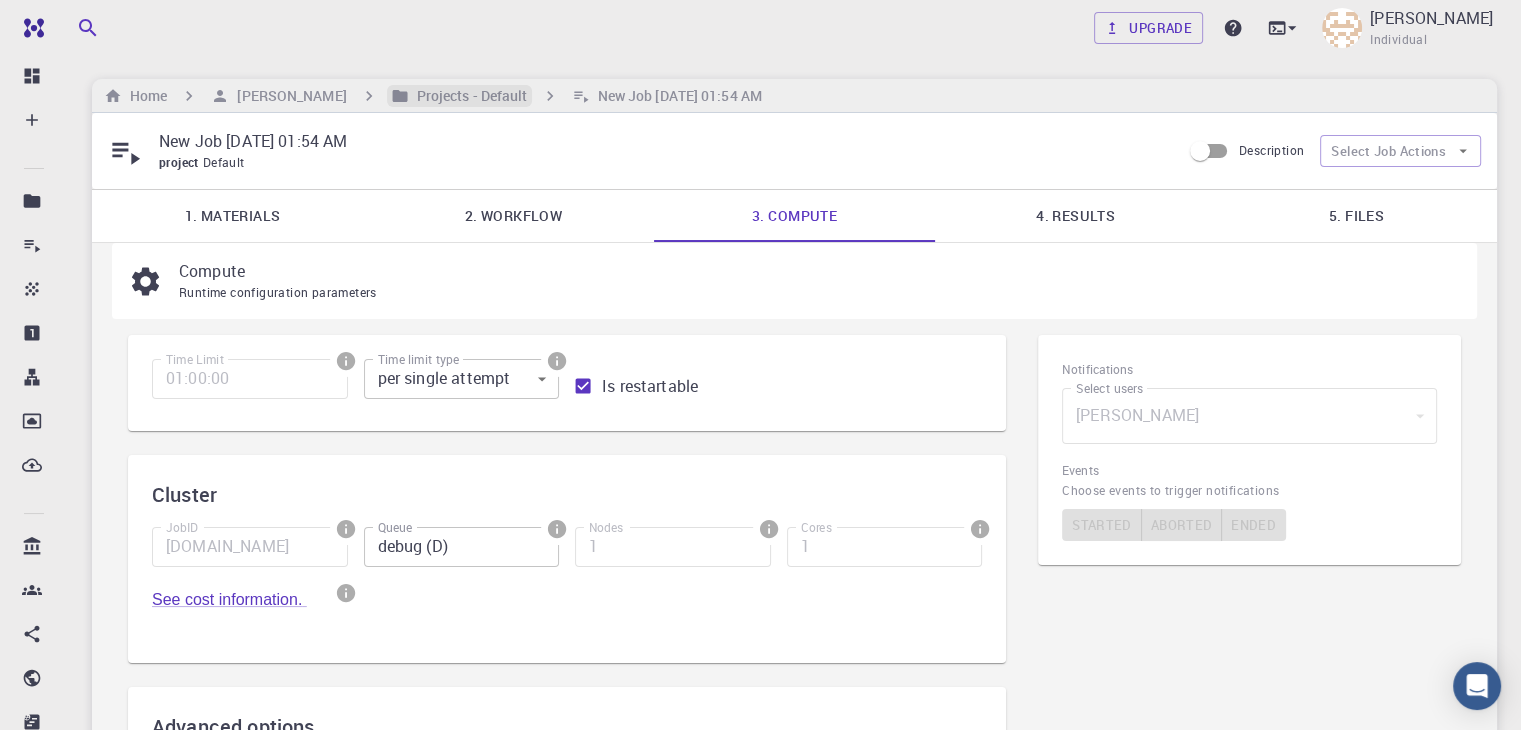 click on "Projects - Default" at bounding box center (468, 96) 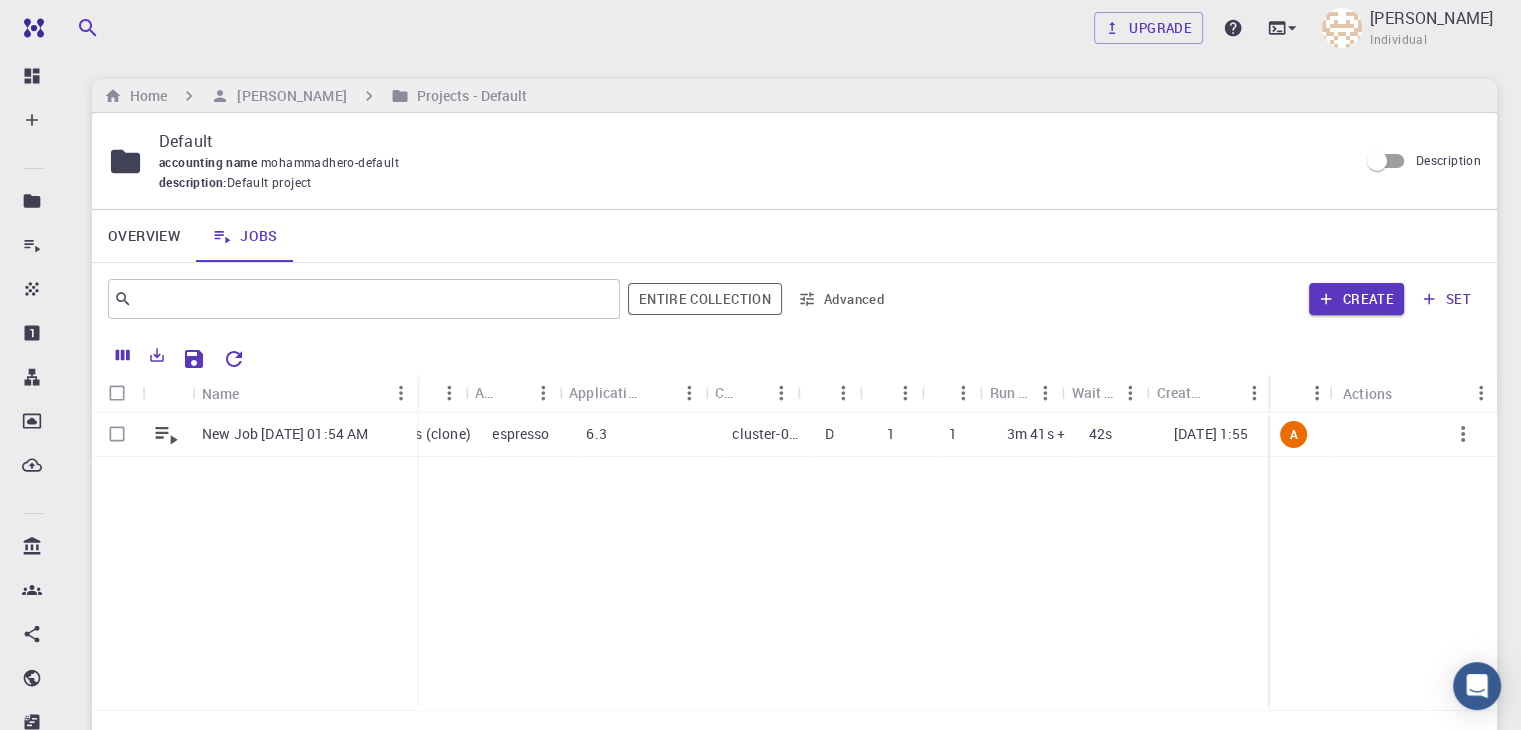 scroll, scrollTop: 0, scrollLeft: 244, axis: horizontal 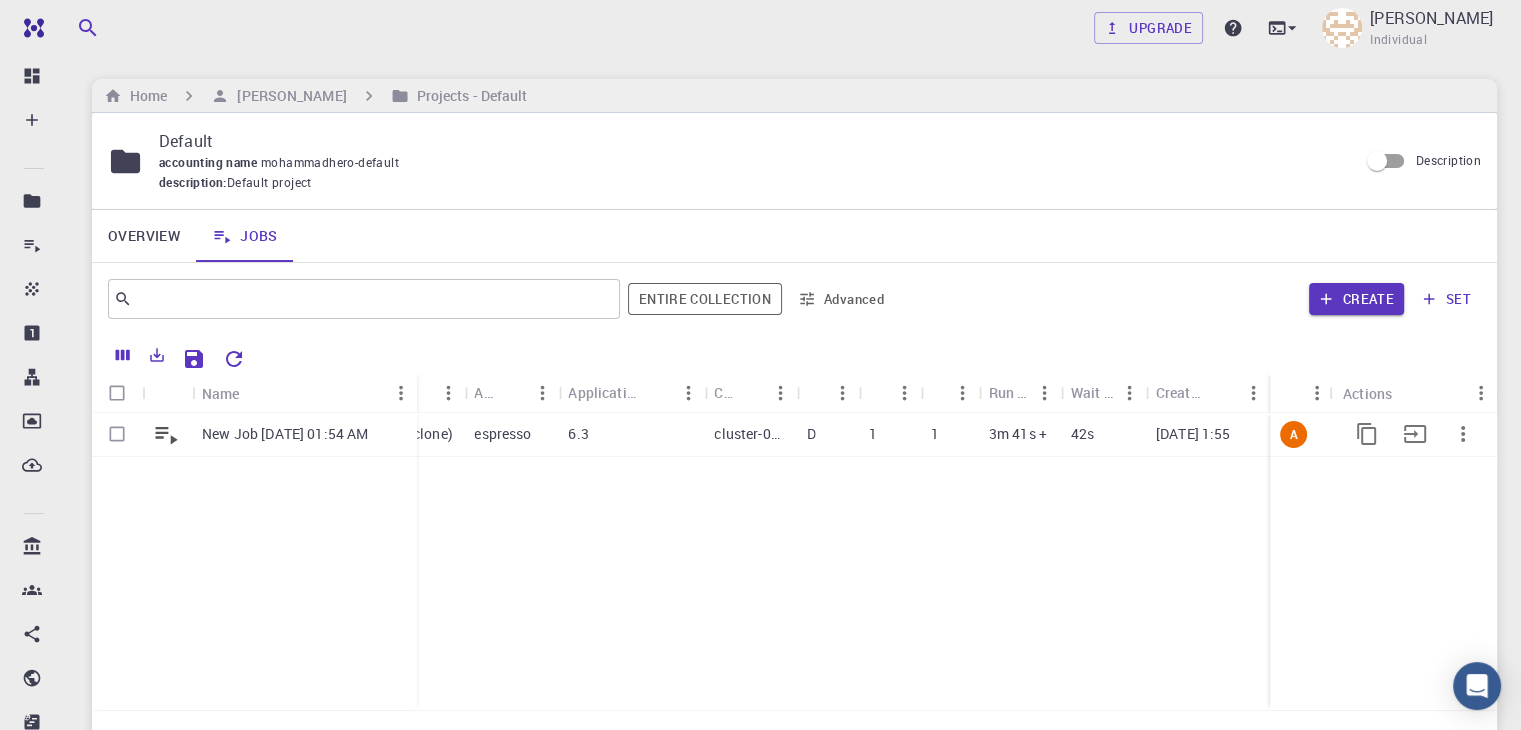 click on "6.3" at bounding box center (631, 435) 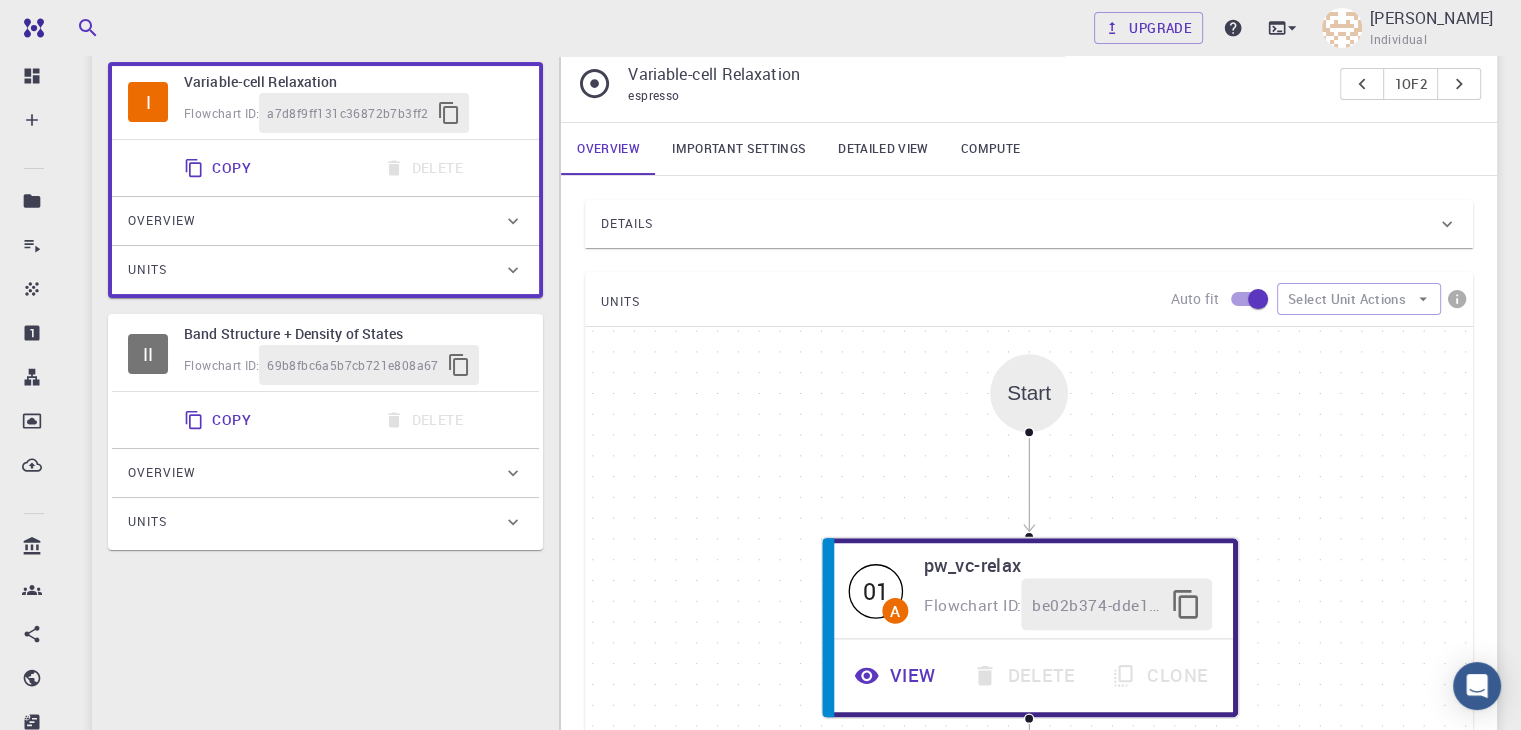 scroll, scrollTop: 0, scrollLeft: 0, axis: both 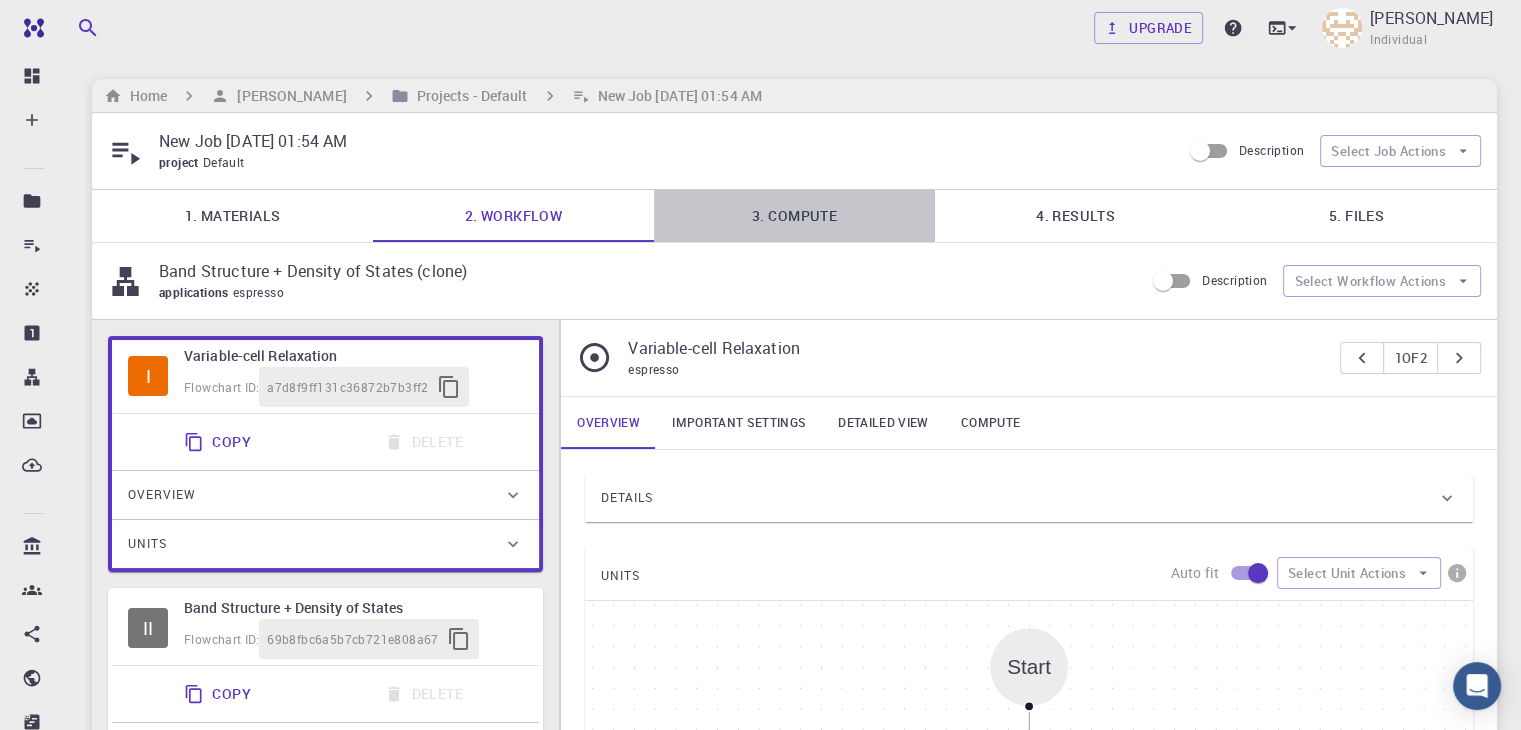 click on "3. Compute" at bounding box center (794, 216) 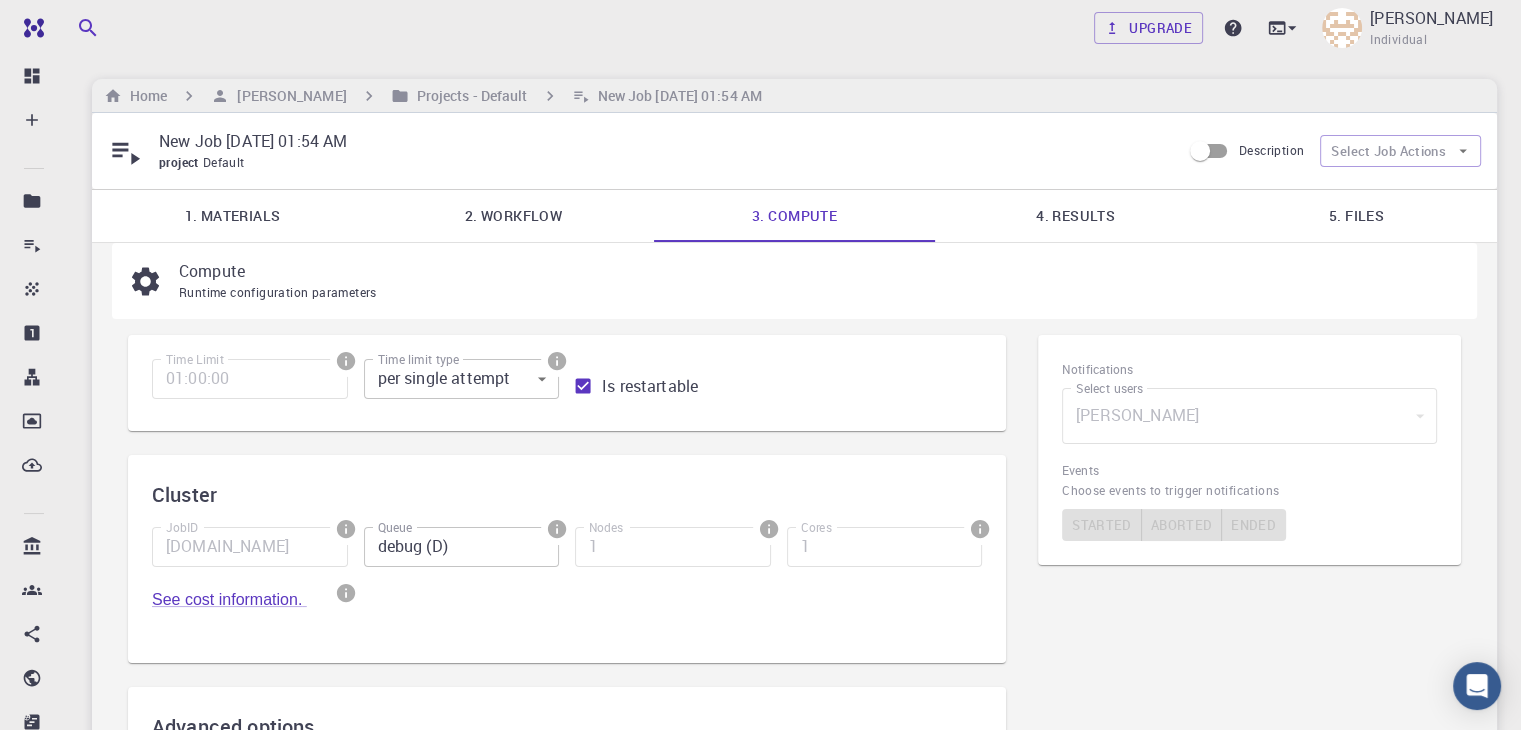click on "2. Workflow" at bounding box center [513, 216] 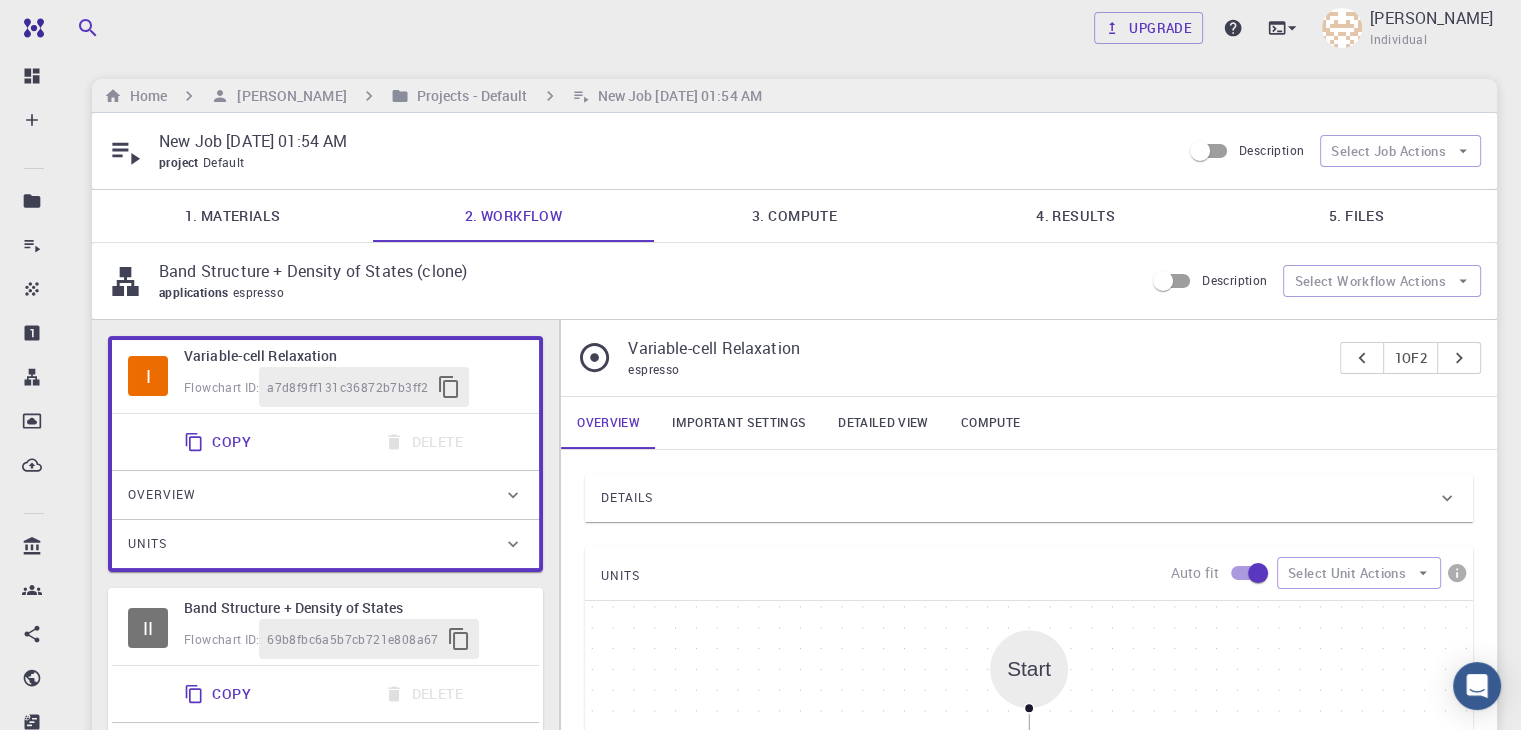 click on "3. Compute" at bounding box center [794, 216] 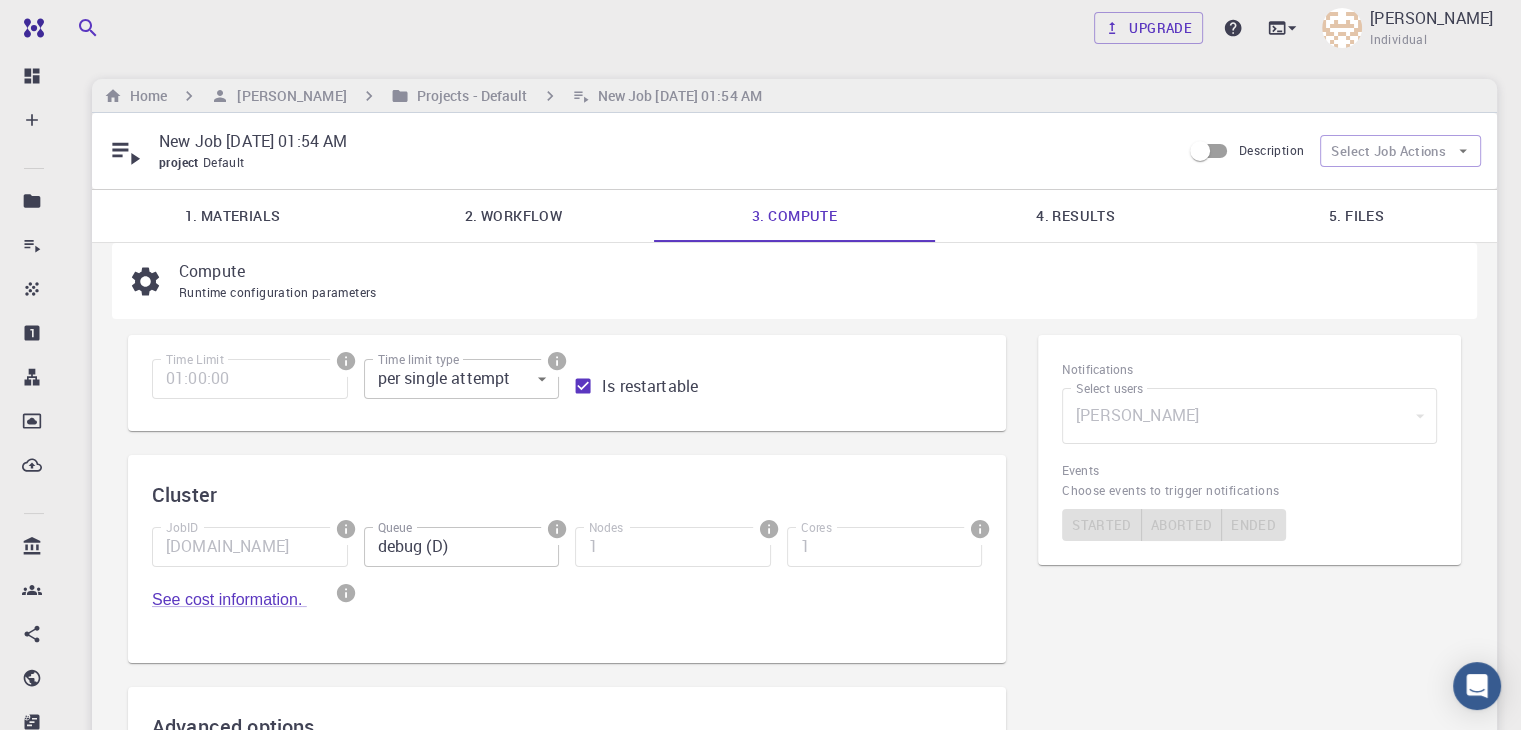 click on "2. Workflow" at bounding box center [513, 216] 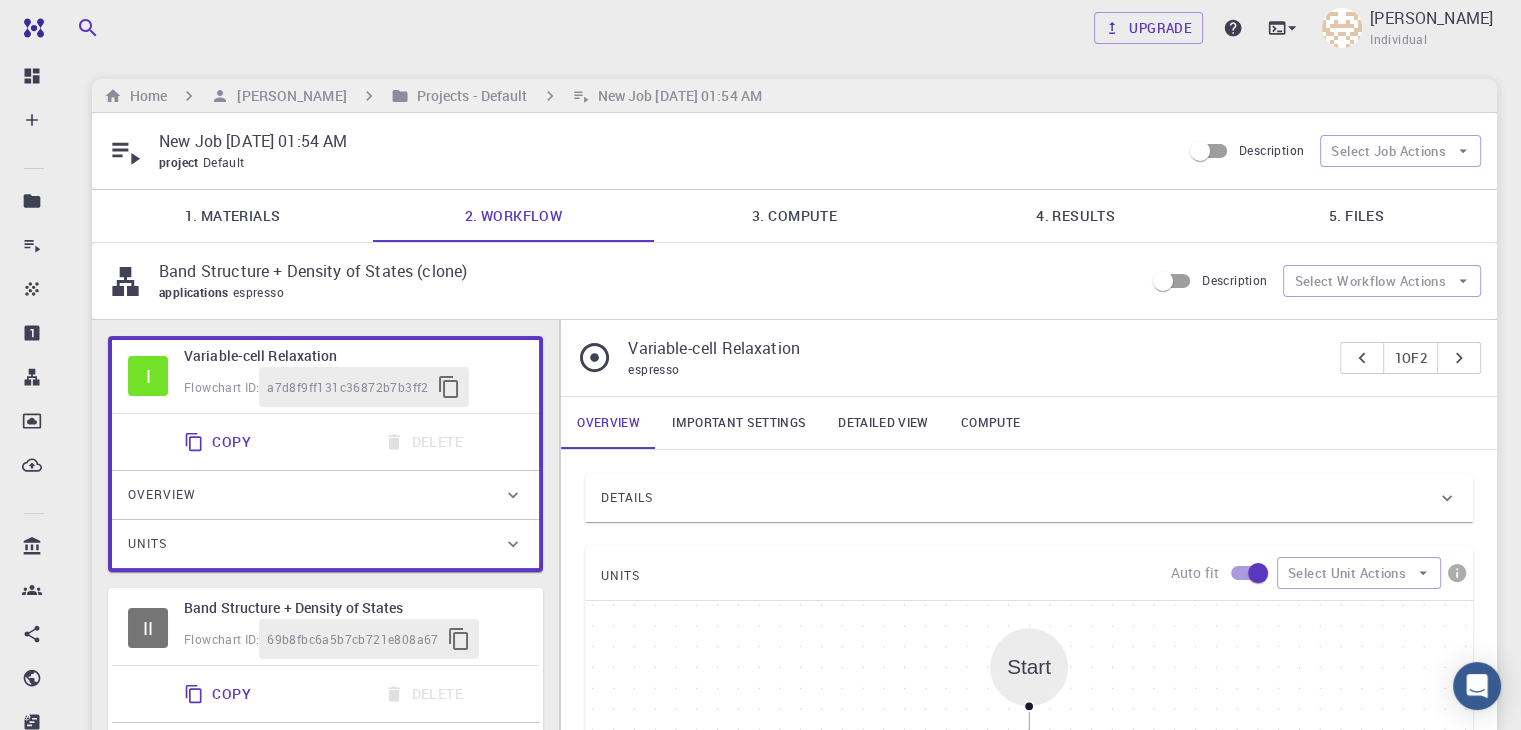 click on "3. Compute" at bounding box center (794, 216) 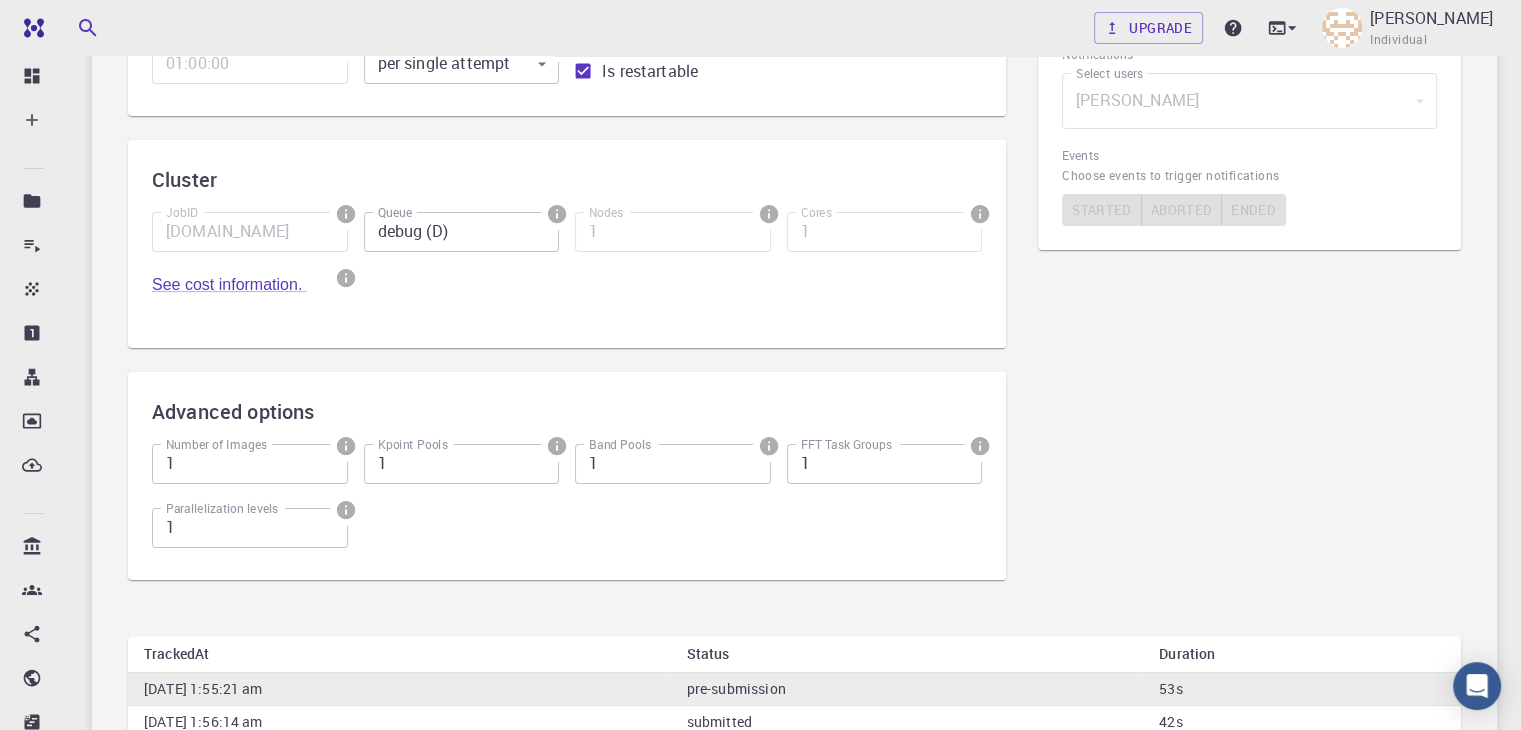 scroll, scrollTop: 254, scrollLeft: 0, axis: vertical 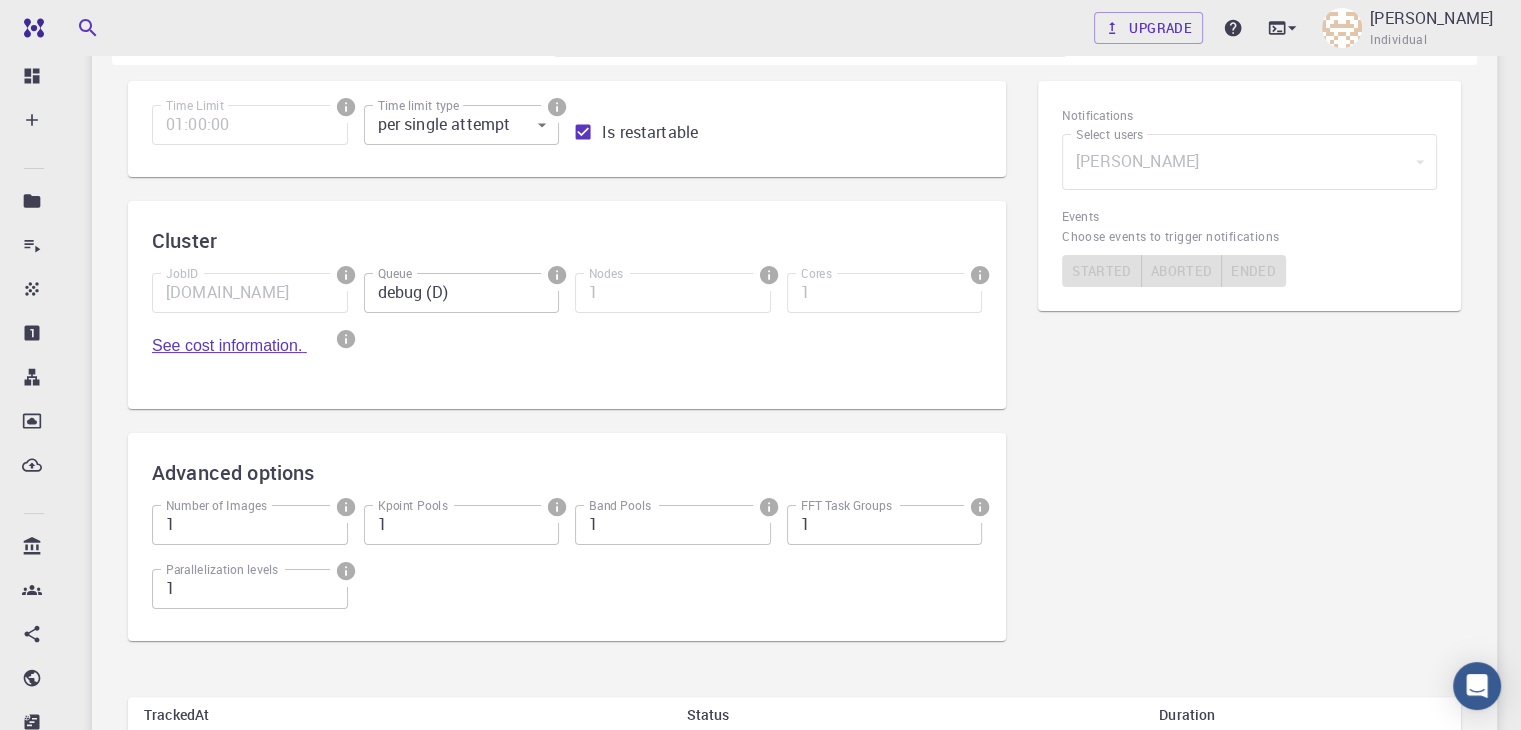 click on "See cost information." at bounding box center [229, 345] 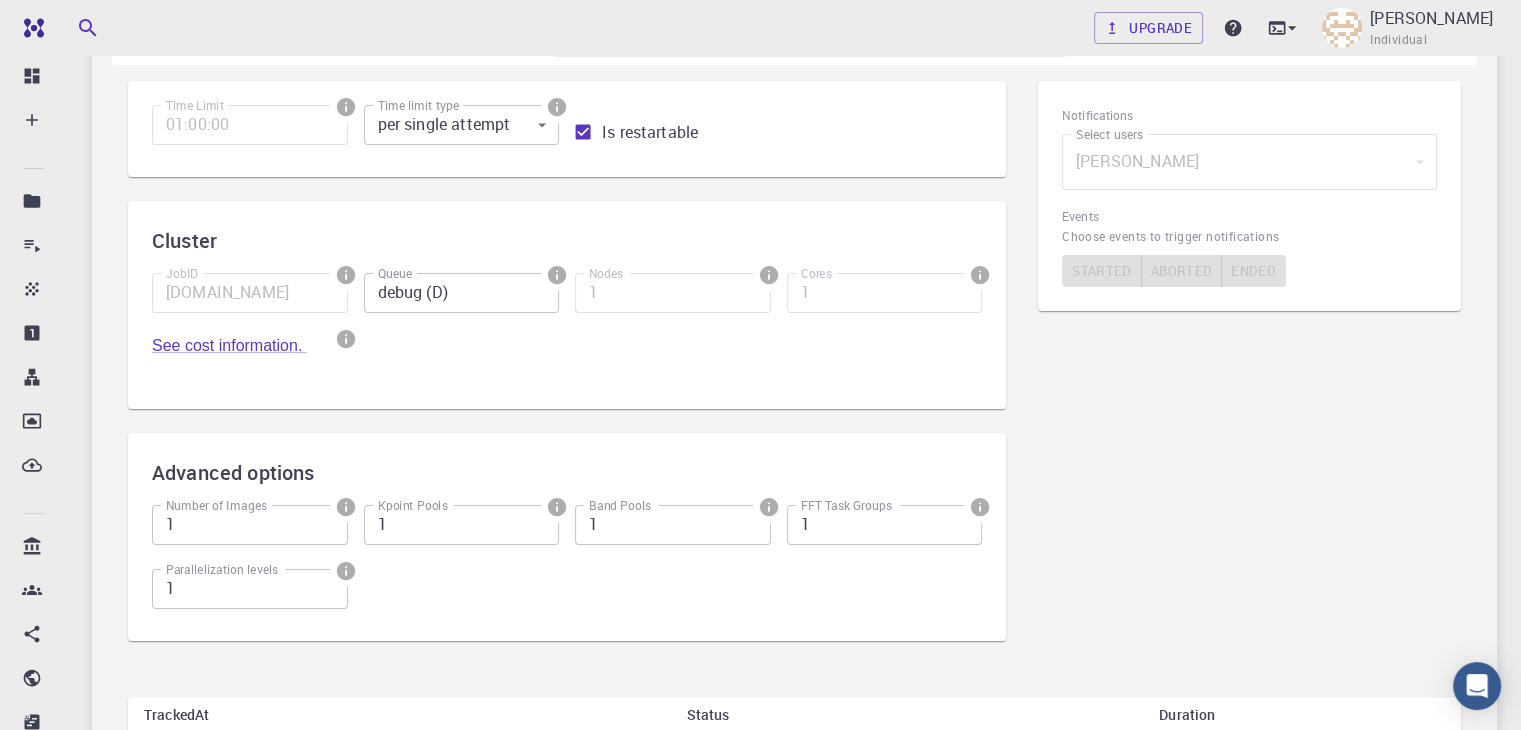 click at bounding box center (462, 317) 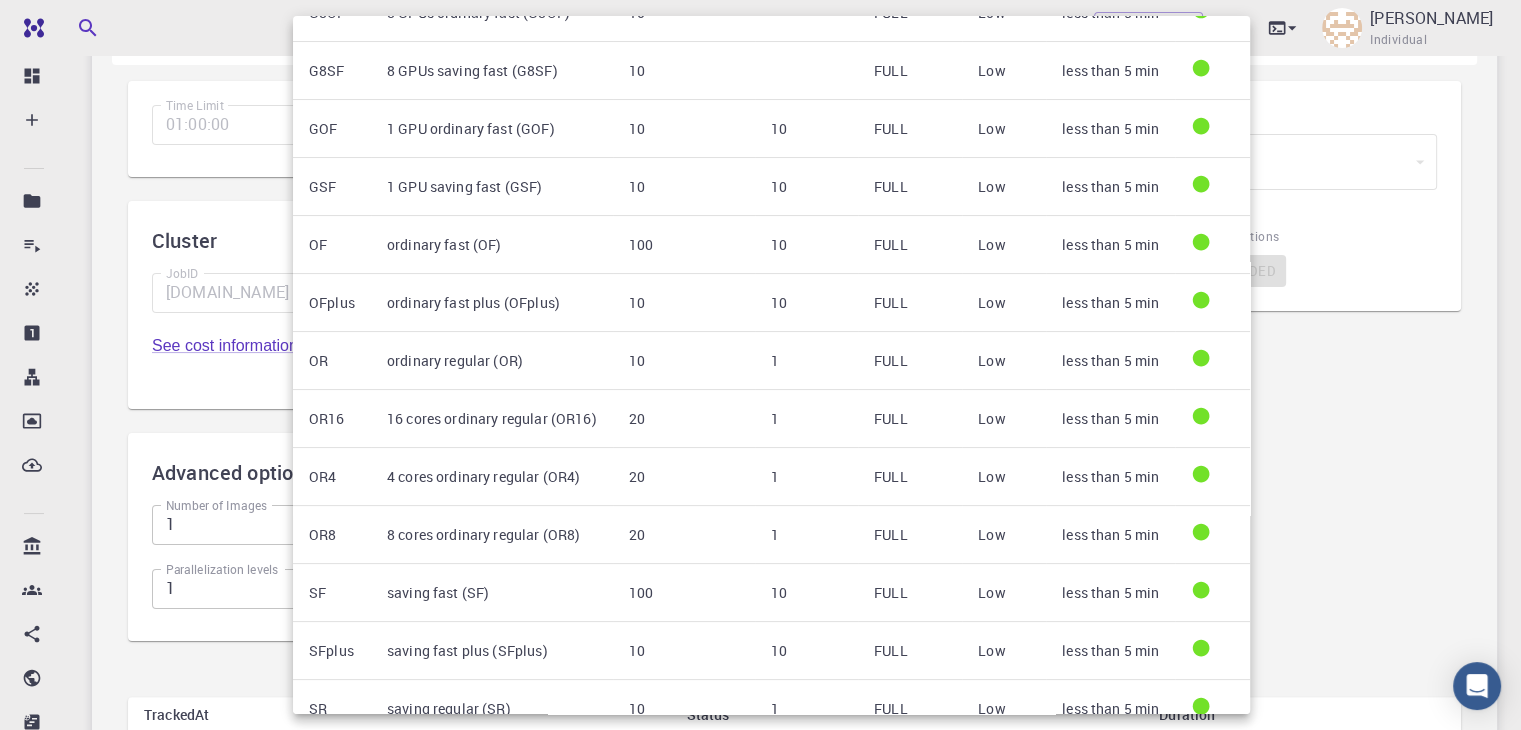 scroll, scrollTop: 268, scrollLeft: 0, axis: vertical 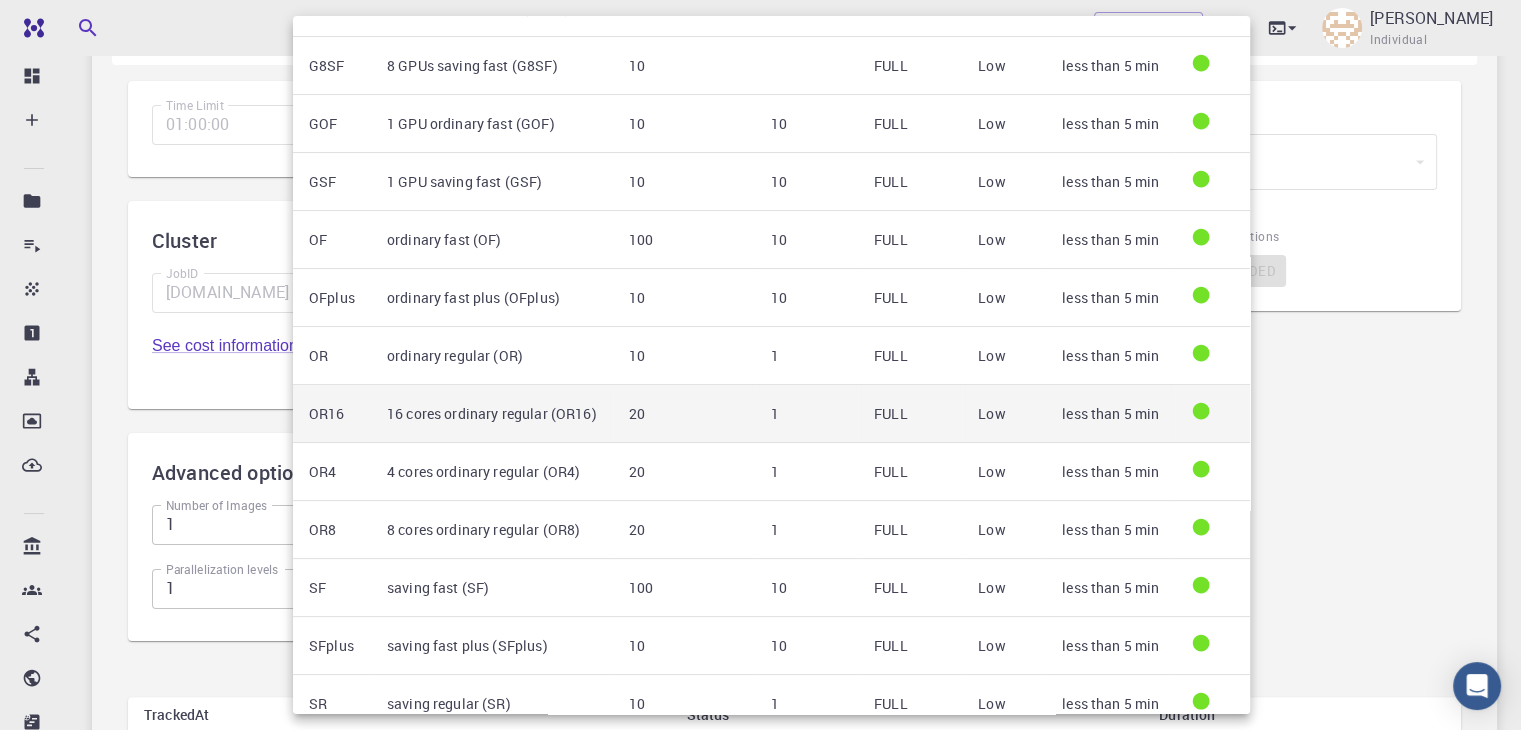 click on "1" at bounding box center (806, 414) 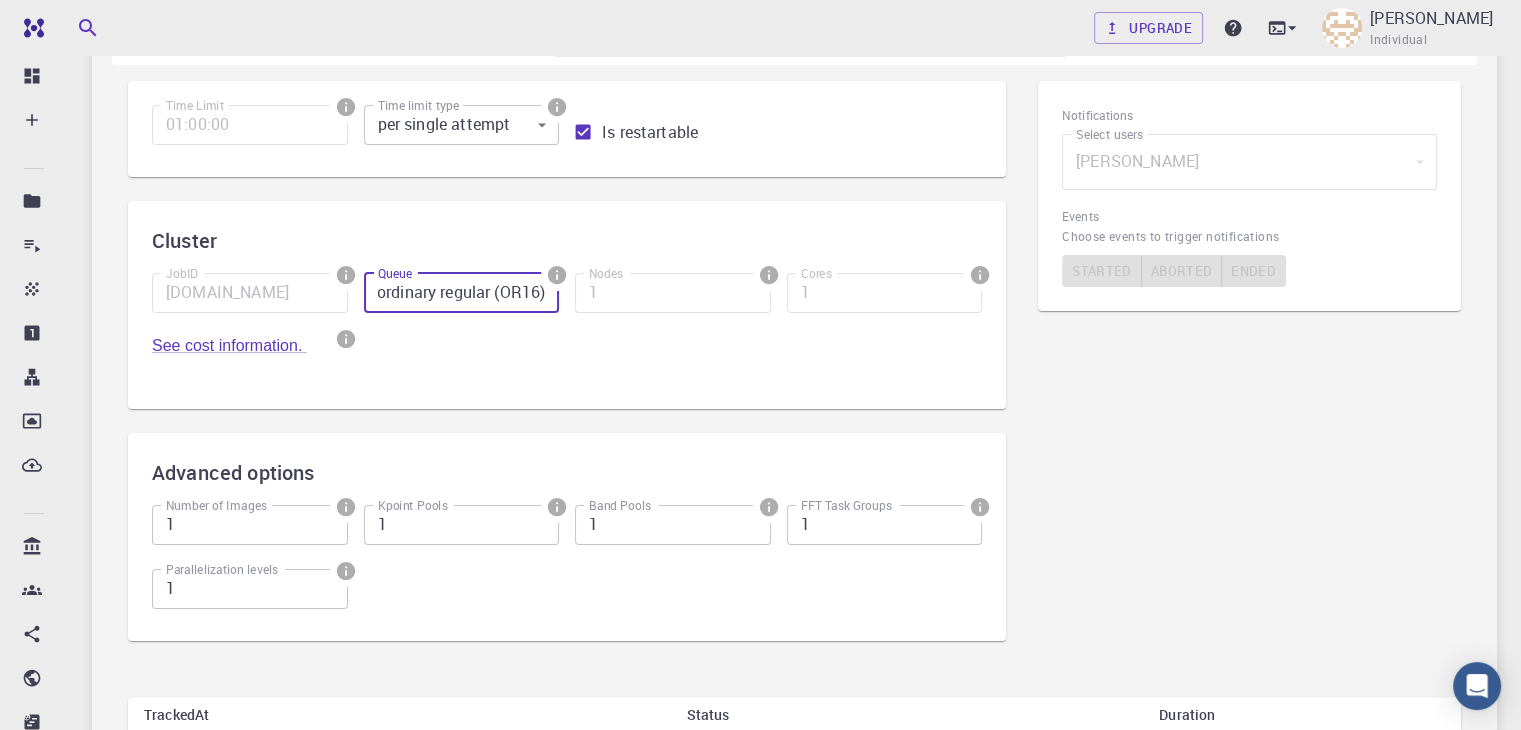 scroll, scrollTop: 0, scrollLeft: 0, axis: both 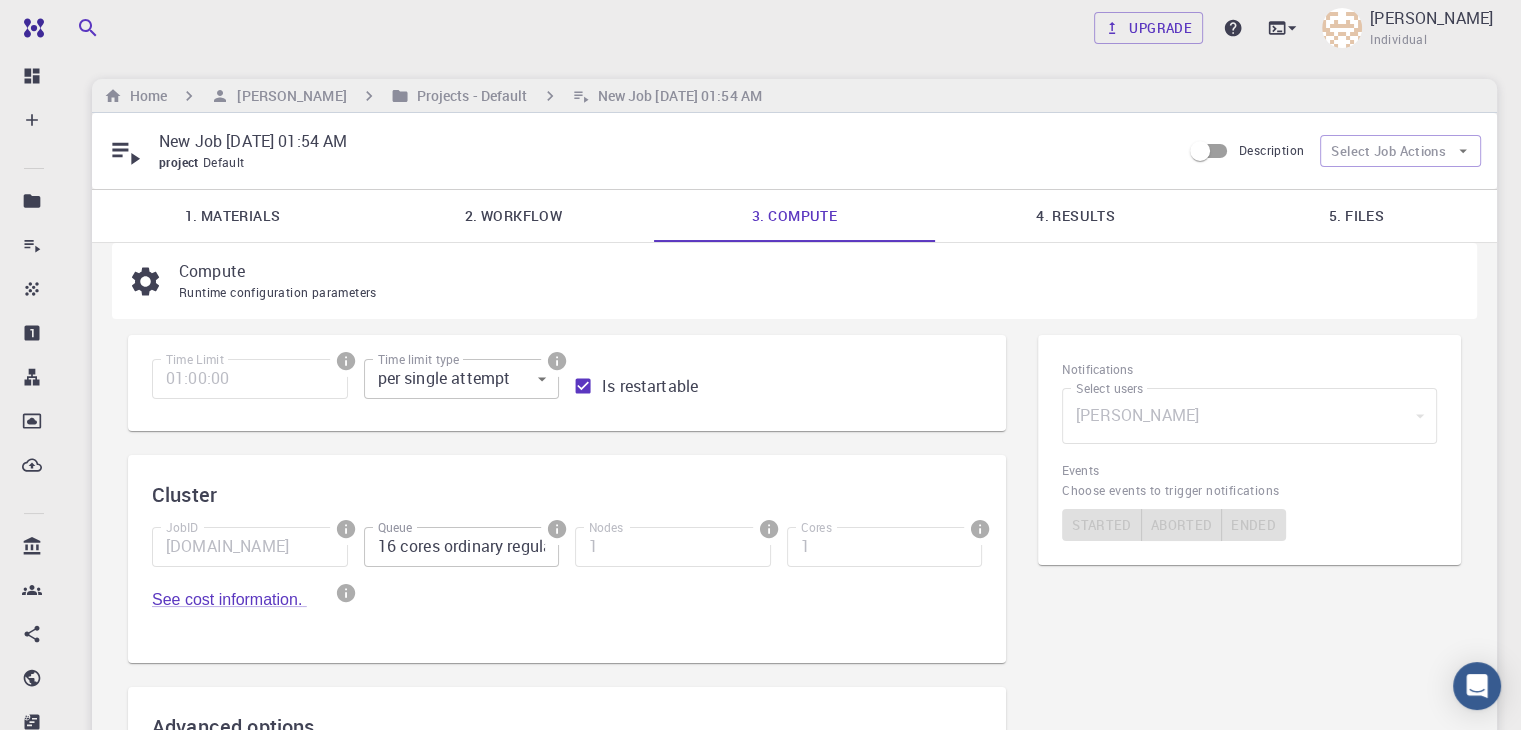 click on "2. Workflow" at bounding box center [513, 216] 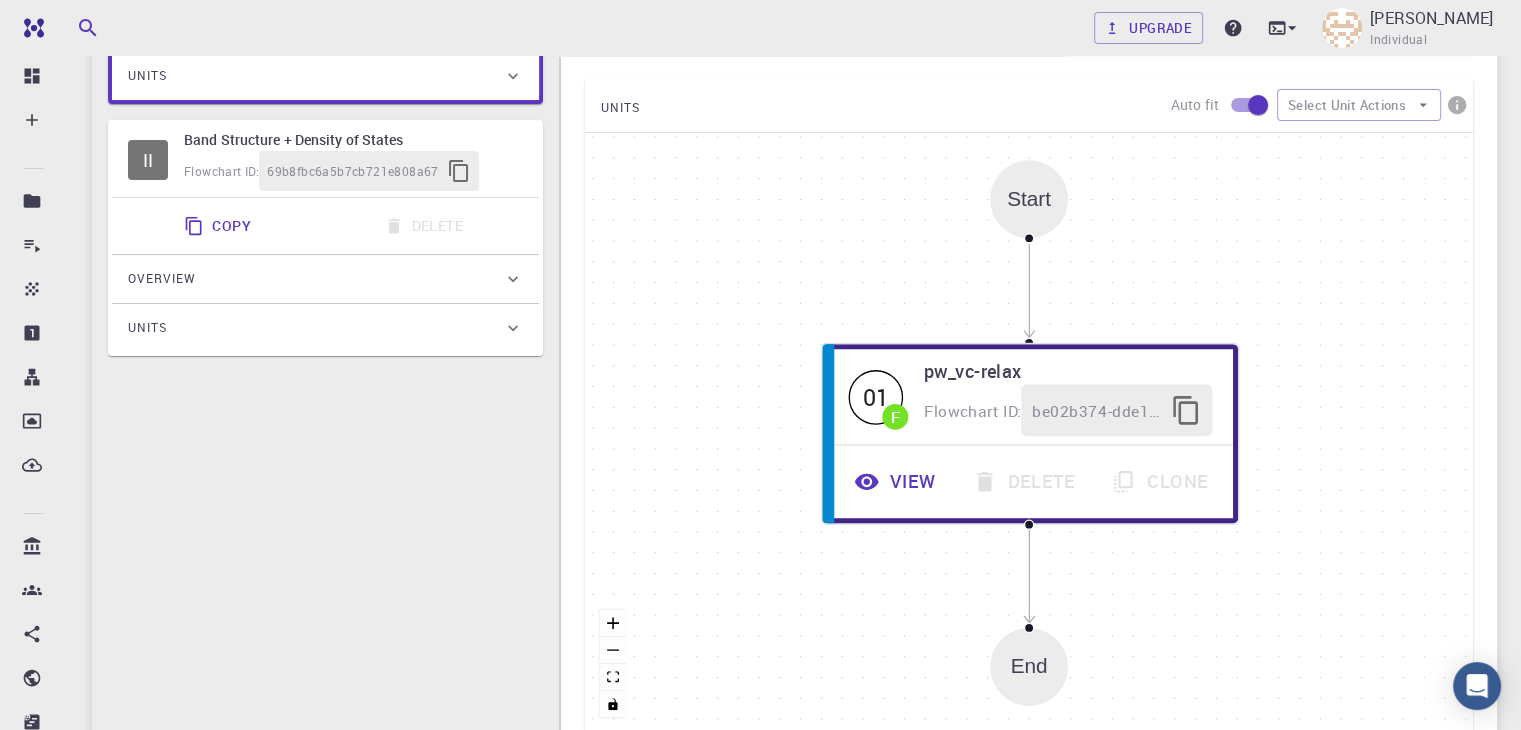 scroll, scrollTop: 474, scrollLeft: 0, axis: vertical 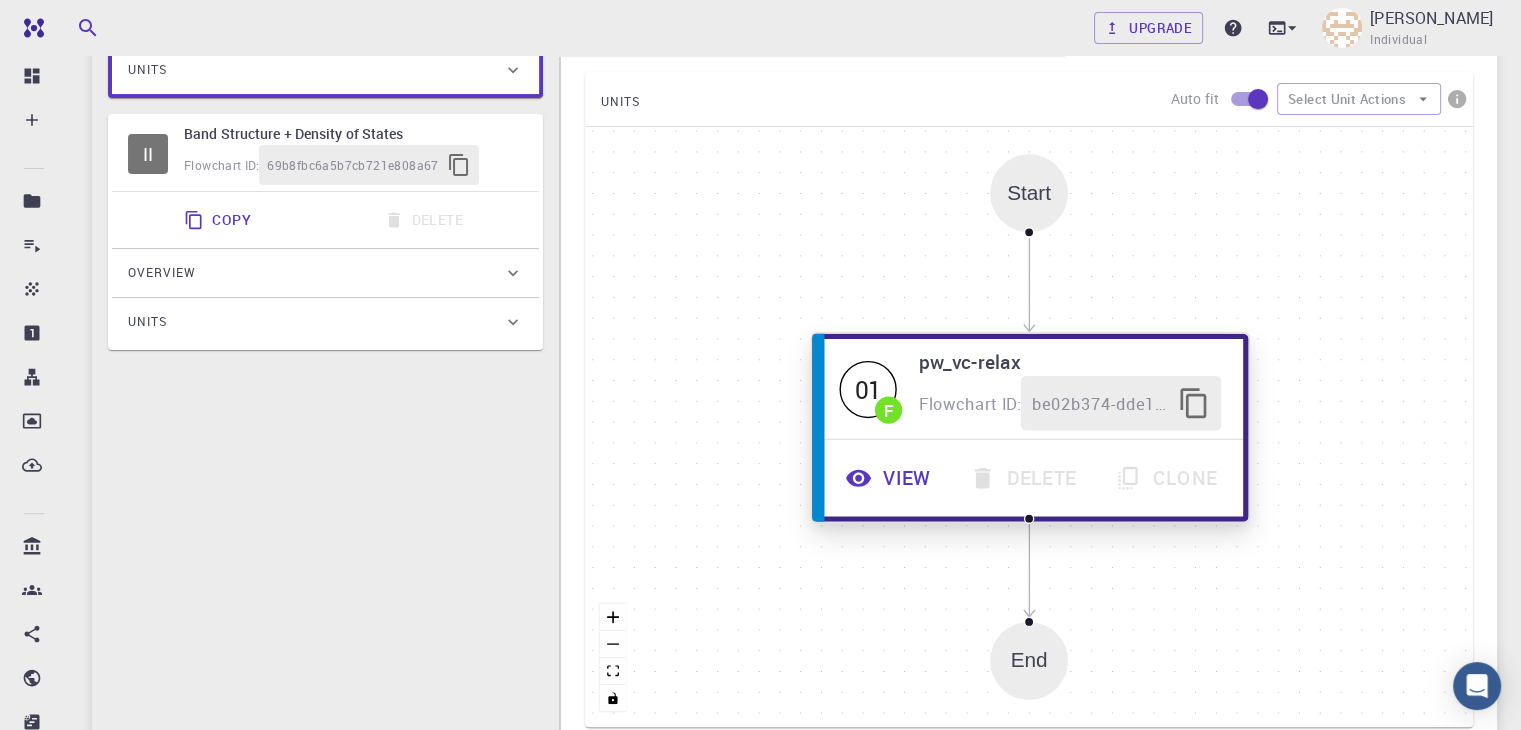 click on "F" at bounding box center (889, 409) 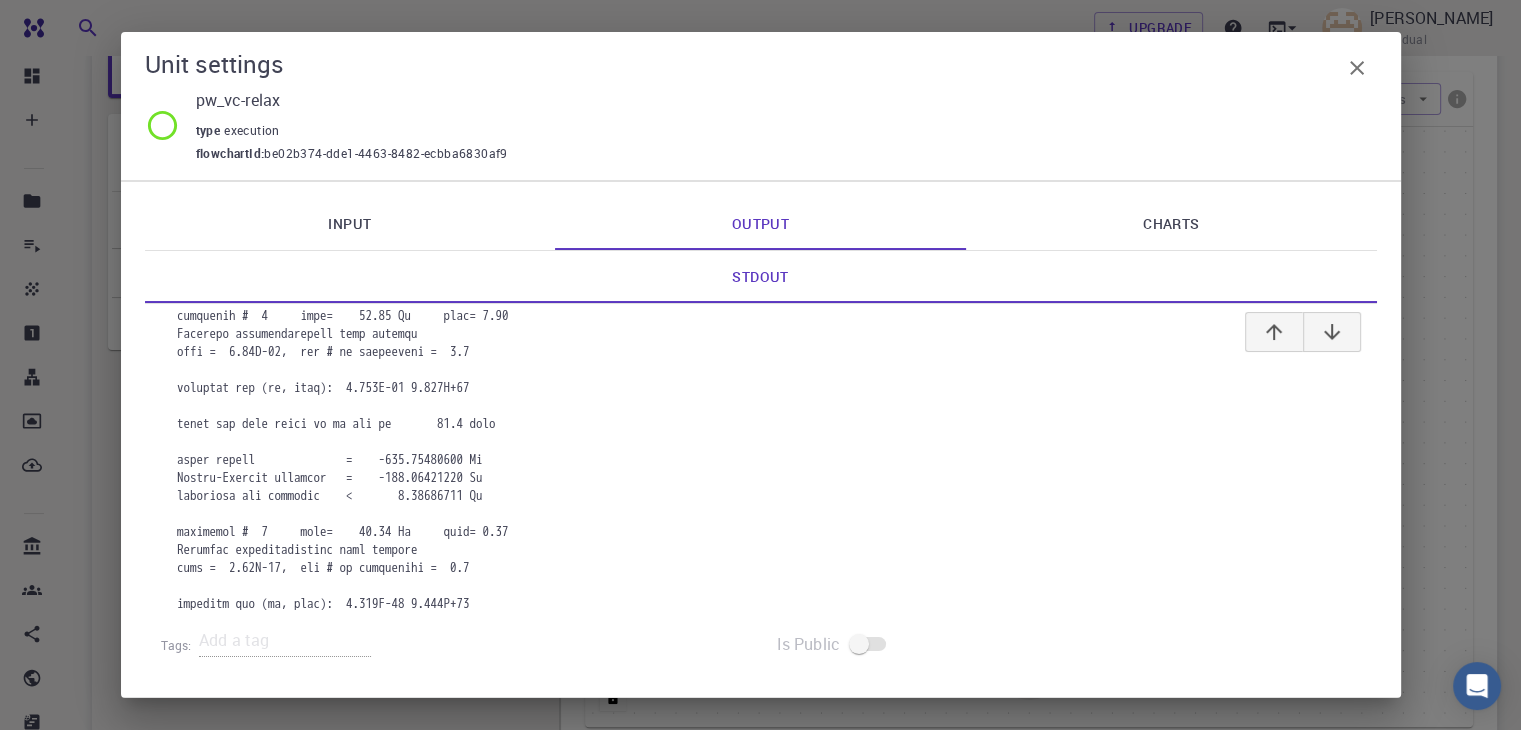 scroll, scrollTop: 24100, scrollLeft: 0, axis: vertical 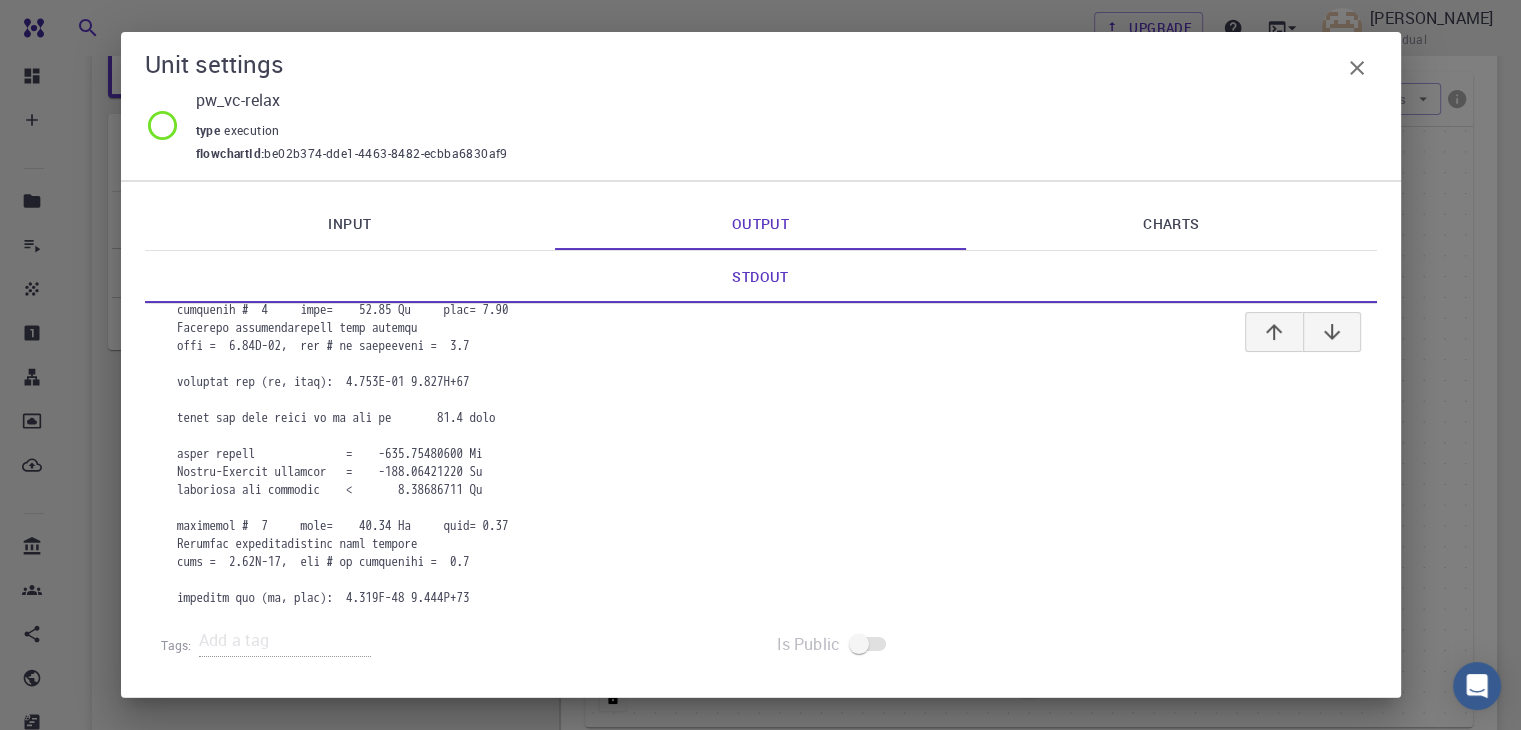 click on "Charts" at bounding box center [1171, 224] 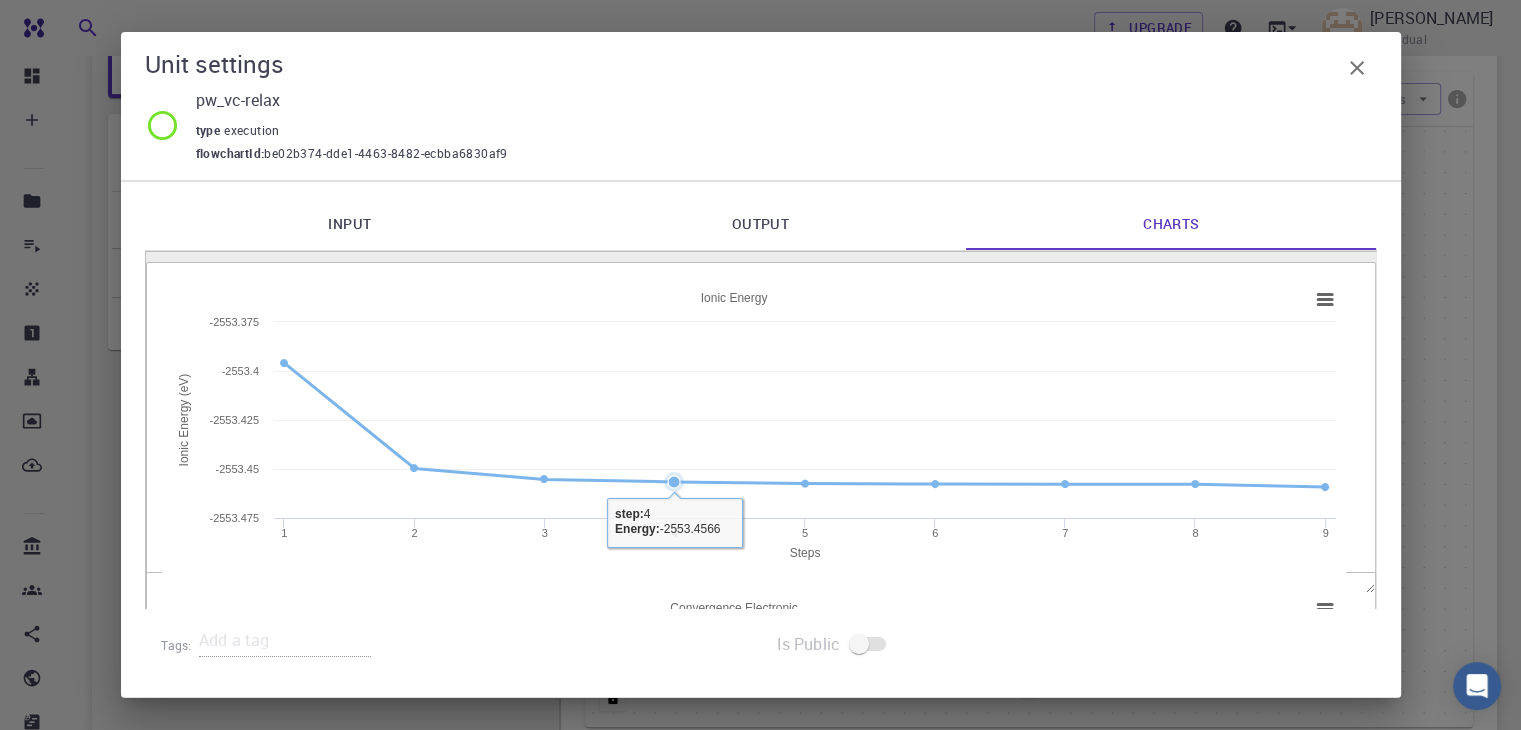 click 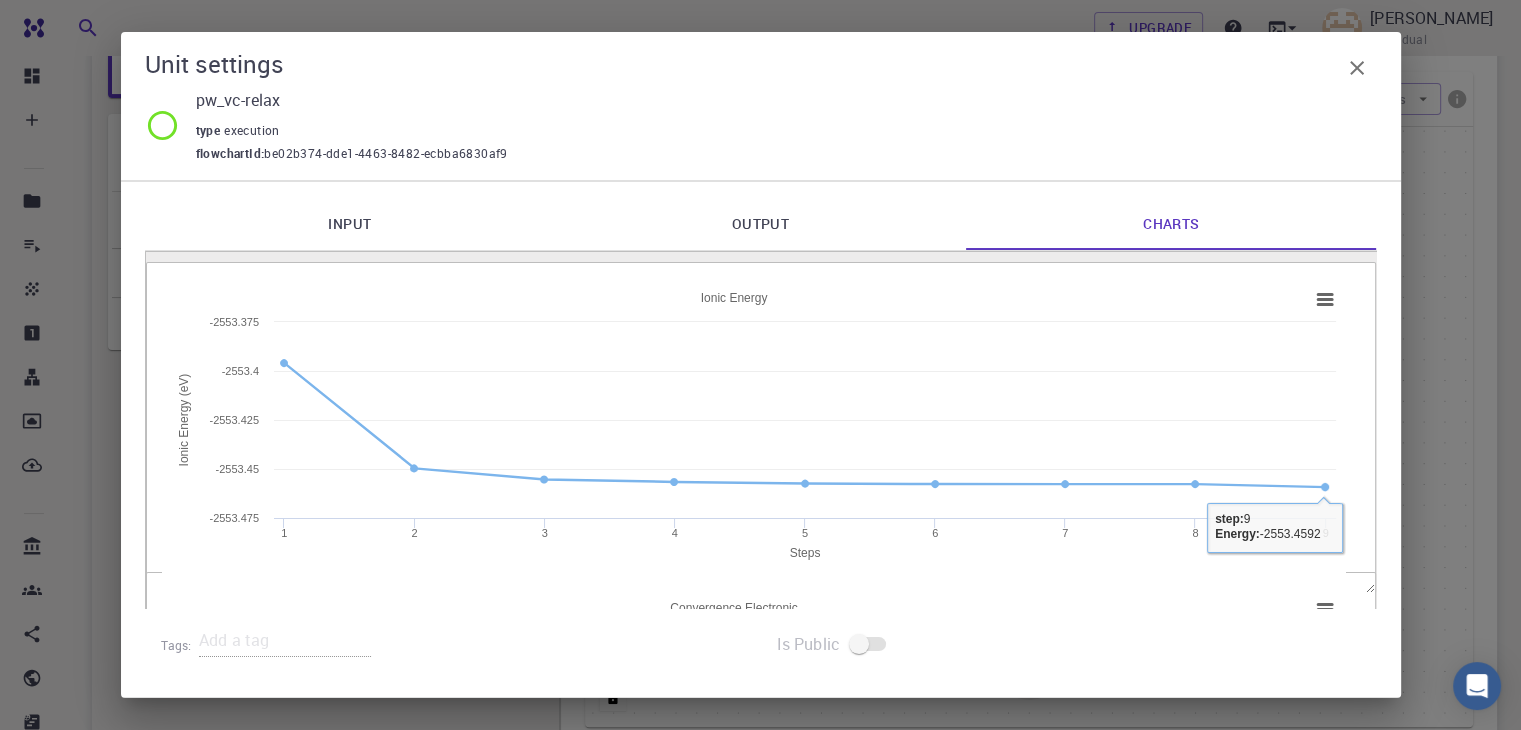 click on "Unit settings pw_vc-relax type execution flowchartId :   be02b374-dde1-4463-8482-ecbba6830af9 Input Output Charts pw_vc_relax.in 99 1 2 3 4 5 6 7 8 9 10 11 12 13 14 15 16 17 18 19 20 21 22 23 24 25 26 27 28 29 30 31 32 33 34 35 36 › &CONTROL     calculation =  'vc-relax'     title =  ''     verbosity =  'low'     restart_mode =  'from_scratch'     wf_collect = .true.     tstress = .true.     tprnfor = .true.     outdir =  '{{ JOB_WORK_DIR }}/outdir'     wfcdir =  '{{ JOB_WORK_DIR }}/outdir'     prefix =  '__prefix__'     pseudo_dir =  '{{ JOB_WORK_DIR }}/pseudo' / &SYSTEM     ibrav =  0     nat =  3     ntyp =  2     ecutwfc =  40     ecutrho =  200     occupations =  'smearing'     degauss =  0.005 / &ELECTRONS     diagonalization =  'david'     diago_david_ndim =  4     diago_full_acc = .true.     mixing_beta =  0.3     startingwfc =  'atomic+random' / &IONS / &CELL / ATOMIC_SPECIES Mo  95.94  mo_pbe_gbrv_1.0.upf S  32.066  s_pbe_gbrv_1.4.upf Created with Highcharts 6.2.0 Steps Ionic Energy (eV) 1 2 3 4 5" at bounding box center (760, 365) 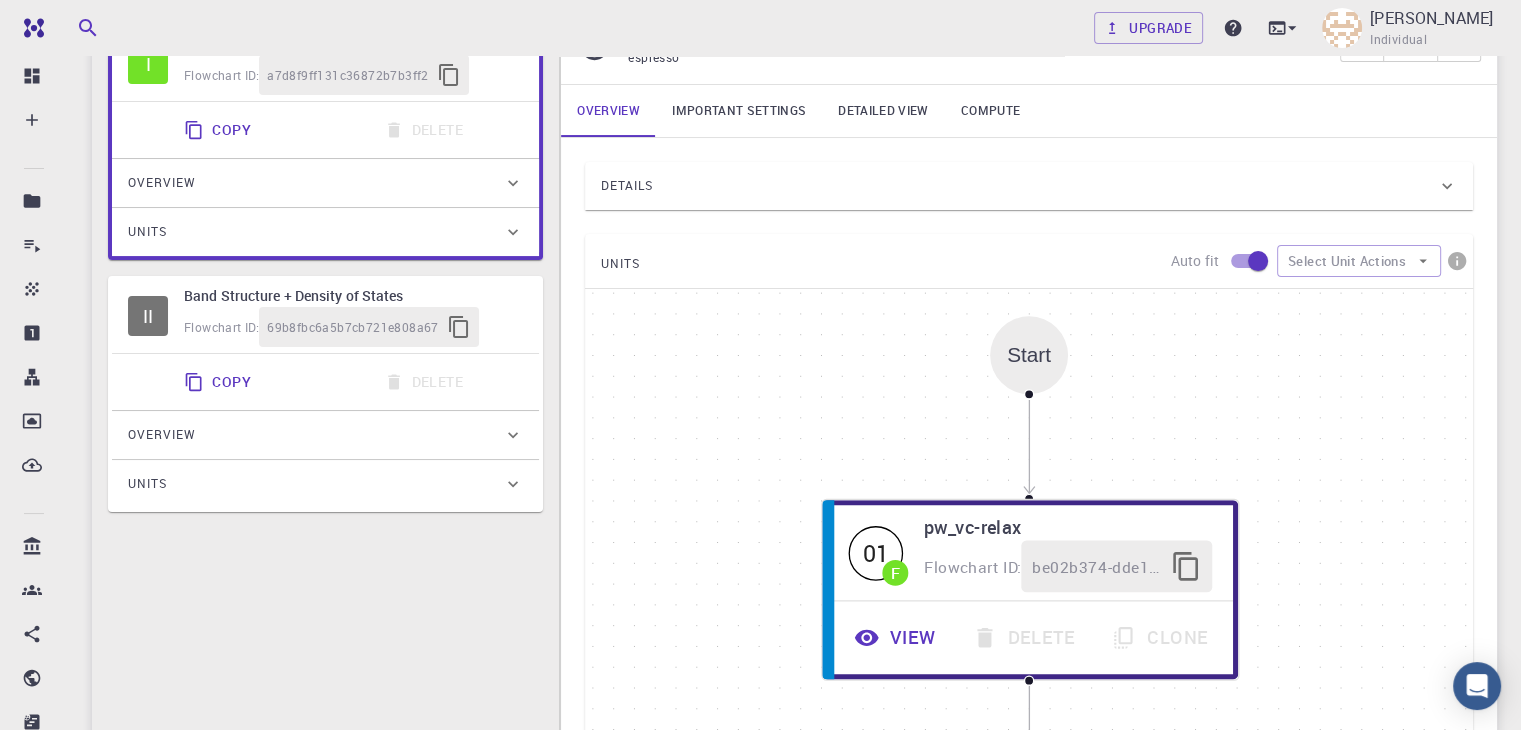 scroll, scrollTop: 0, scrollLeft: 0, axis: both 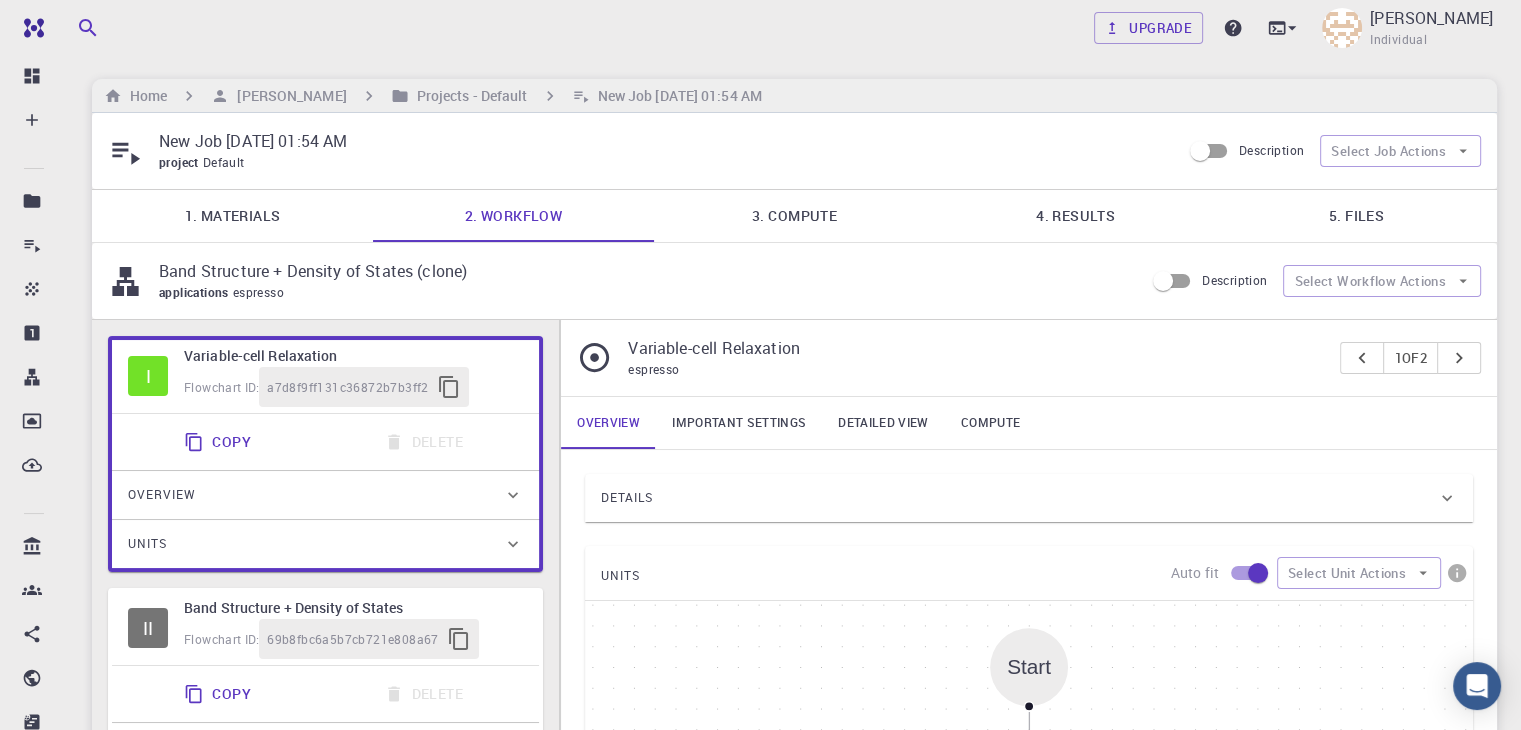 click on "Upgrade Mohammad H. Amirkhani Individual Home Mohammad H. Amirkhani Projects - Default New Job Jul 19, 2025, 01:54 AM New Job Jul 19, 2025, 01:54 AM project Default Description Select Job Actions 1. Materials 2. Workflow 3. Compute 4. Results 5. Files Band Structure + Density of States (clone) applications espresso Description Select Workflow Actions I Variable-cell Relaxation Flowchart ID:  a7d8f9ff131c36872b7b3ff2 Copy Delete Overview Properties total-energy fermi-energy pressure atomic-forces total-force stress-tensor final-structure Draft Application Name Quantum Espresso espresso Name Version 6.3 6.3 Version Build Default Default Build Units 01 F pw_vc-relax be02b374-dde1-4463-8482-ecbba6830af9 II Band Structure + Density of States Flowchart ID:  69b8fbc6a5b7cb721e808a67 Copy Delete Overview Properties atomic-forces fermi-energy pressure stress-tensor total-energy total-energy-contributions total-force band-structure band-structure fermi-energy band-gaps density-of-states Draft Application Name Name 01" at bounding box center [794, 727] 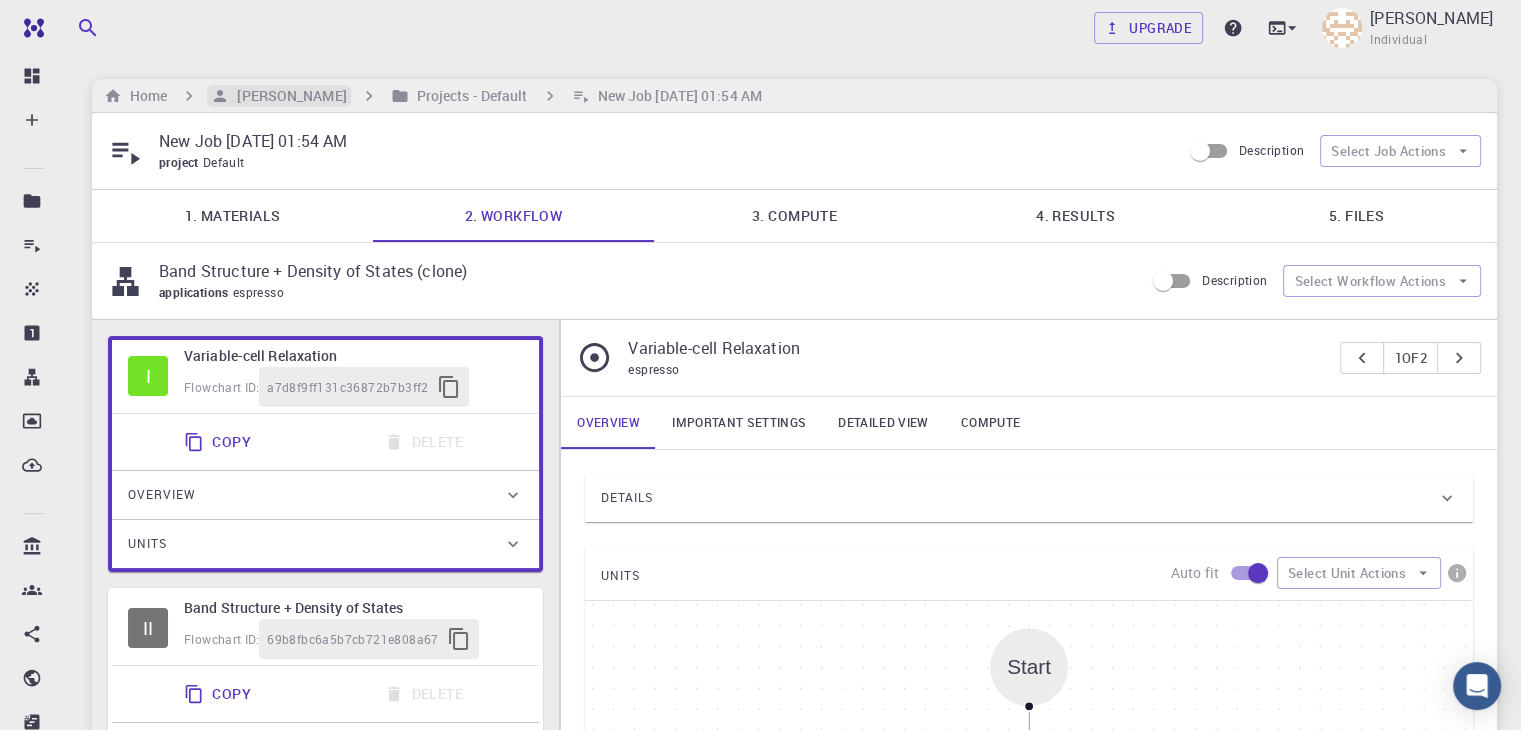 click on "[PERSON_NAME]" at bounding box center (287, 96) 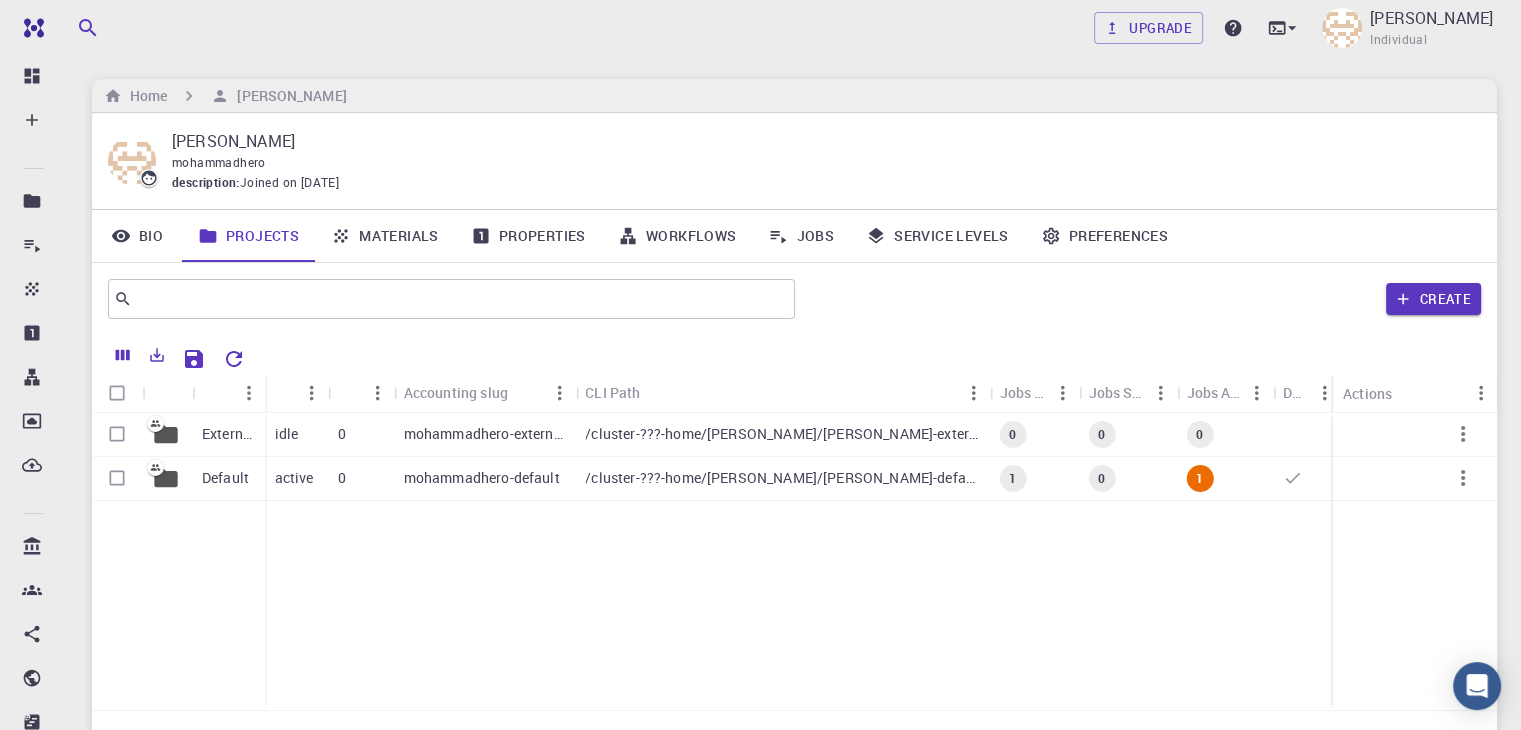 click on "Jobs" at bounding box center (801, 236) 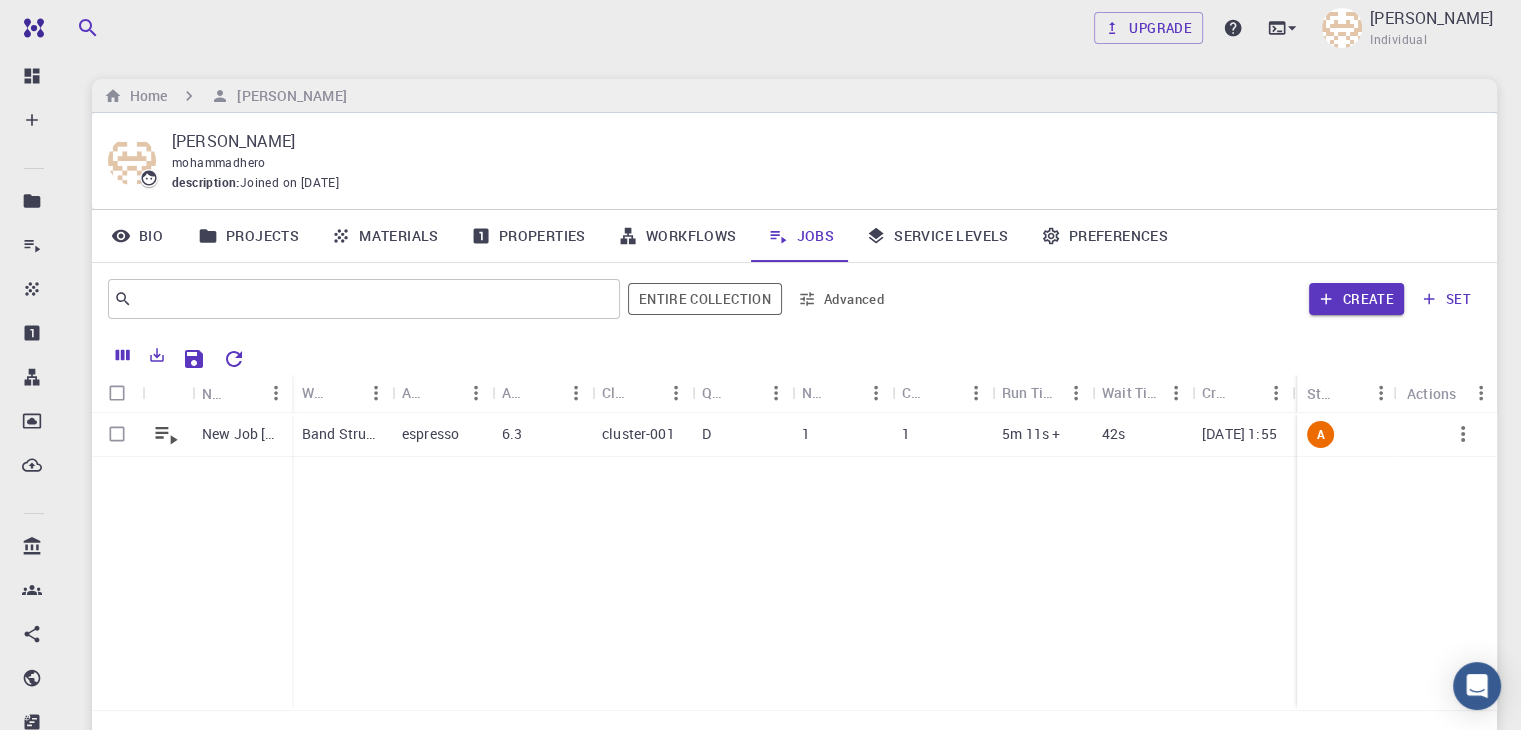 click on "Jobs" at bounding box center [801, 236] 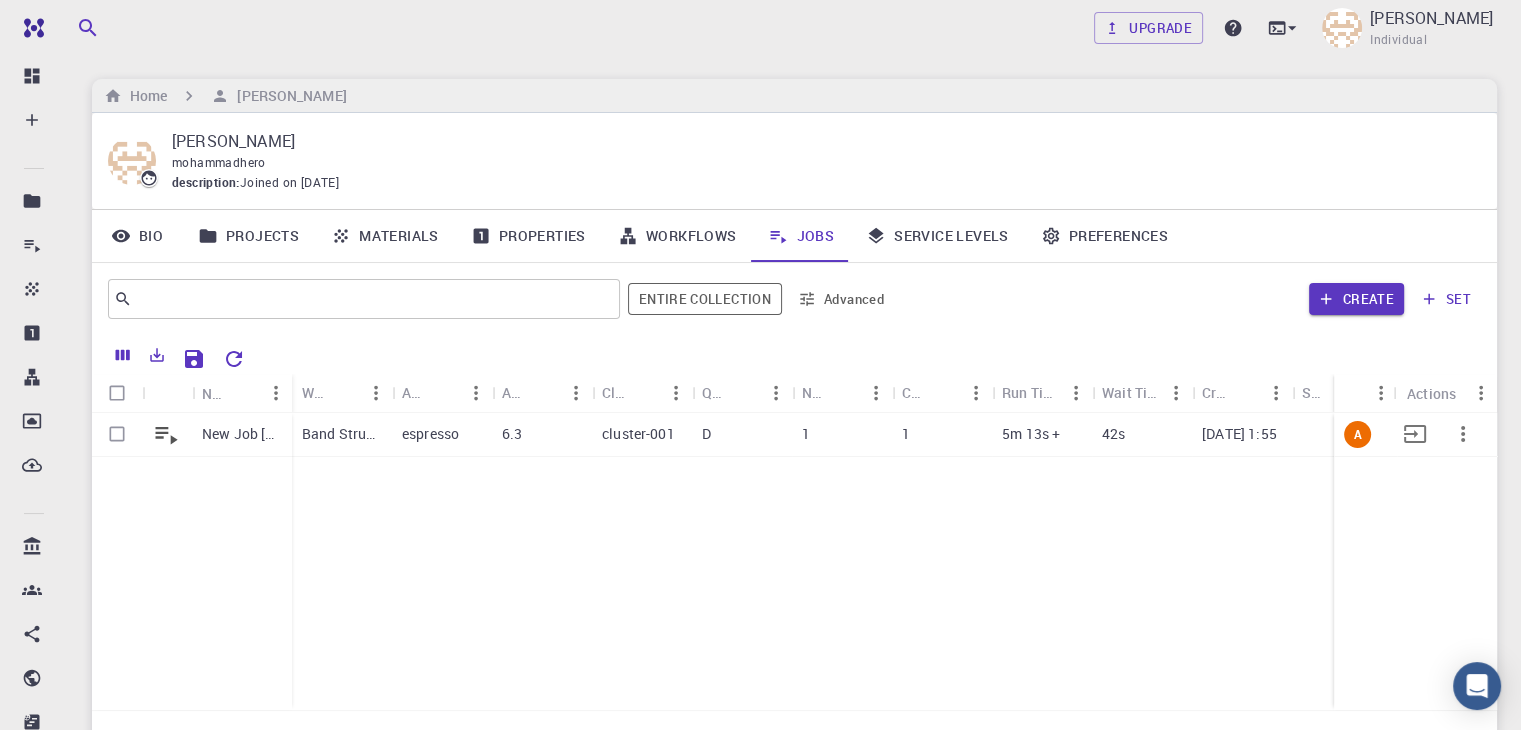 click on "1" at bounding box center [942, 435] 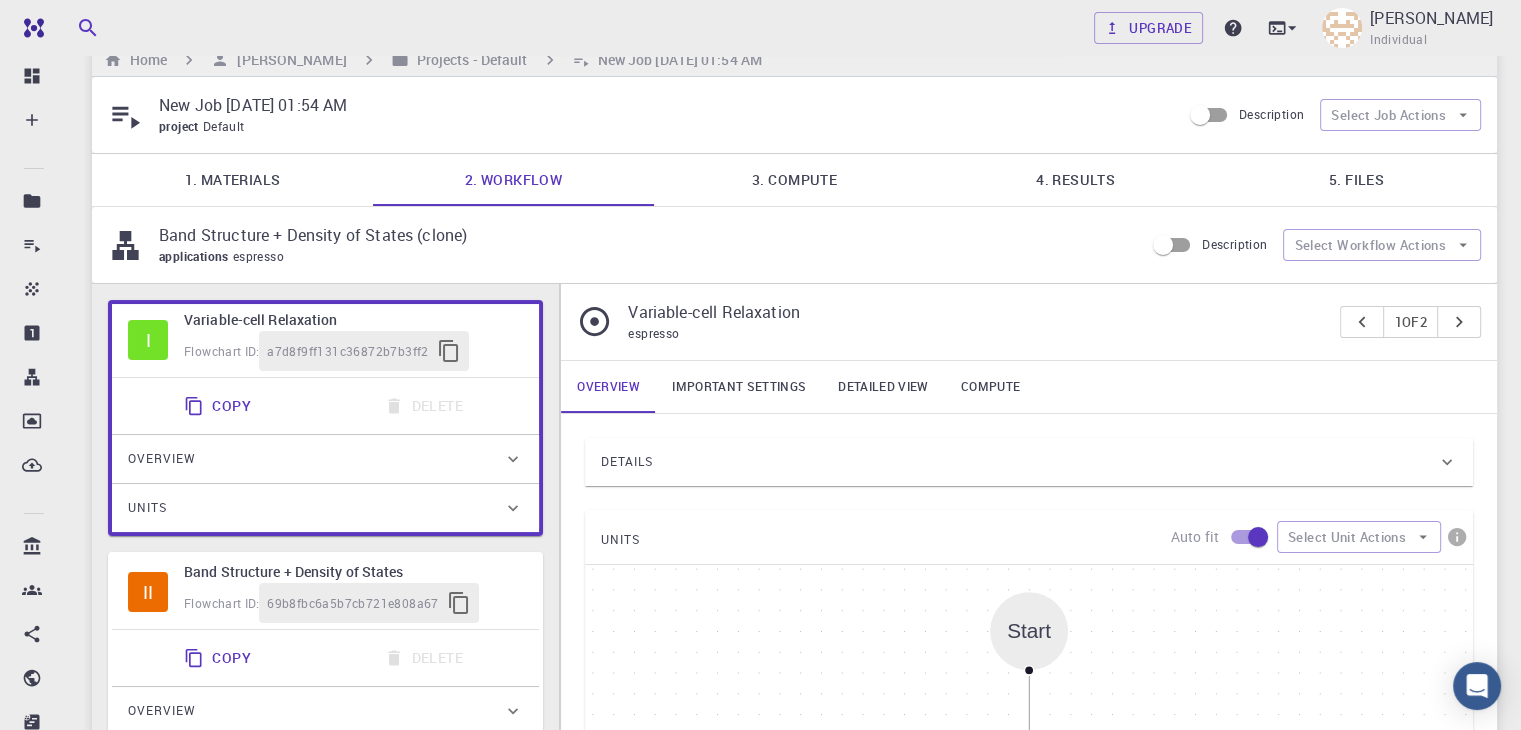 scroll, scrollTop: 29, scrollLeft: 0, axis: vertical 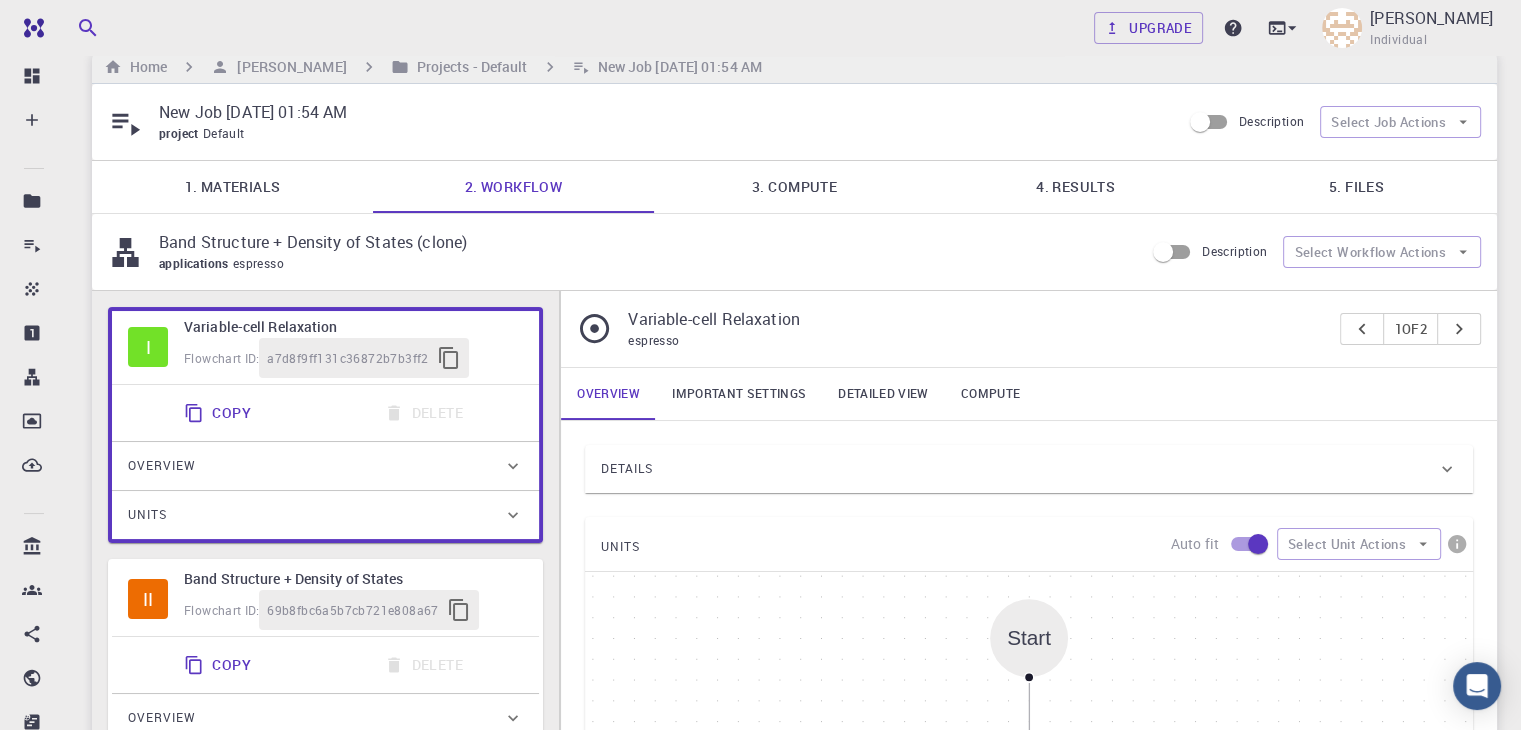 click on "Band Structure + Density of States (clone)" at bounding box center (643, 242) 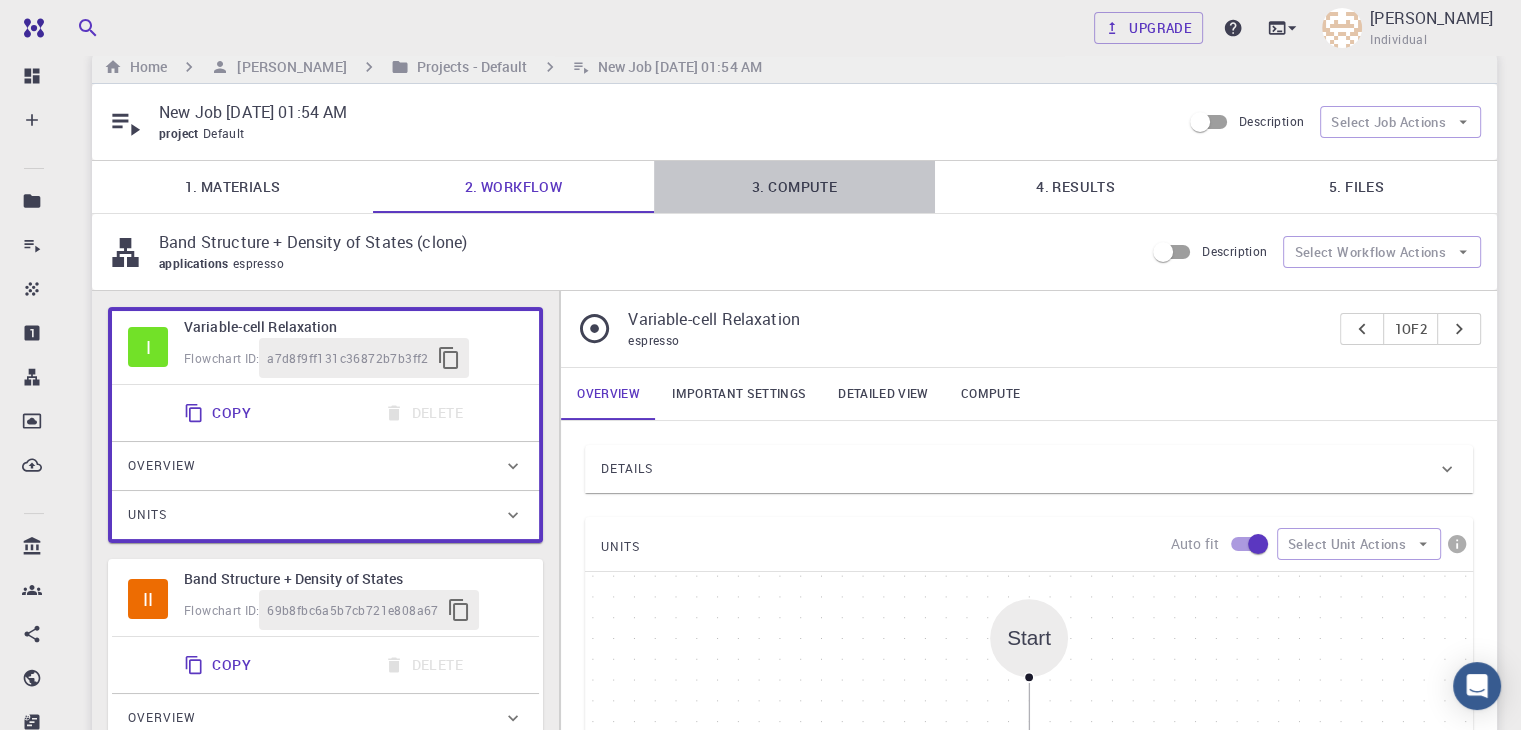 click on "3. Compute" at bounding box center (794, 187) 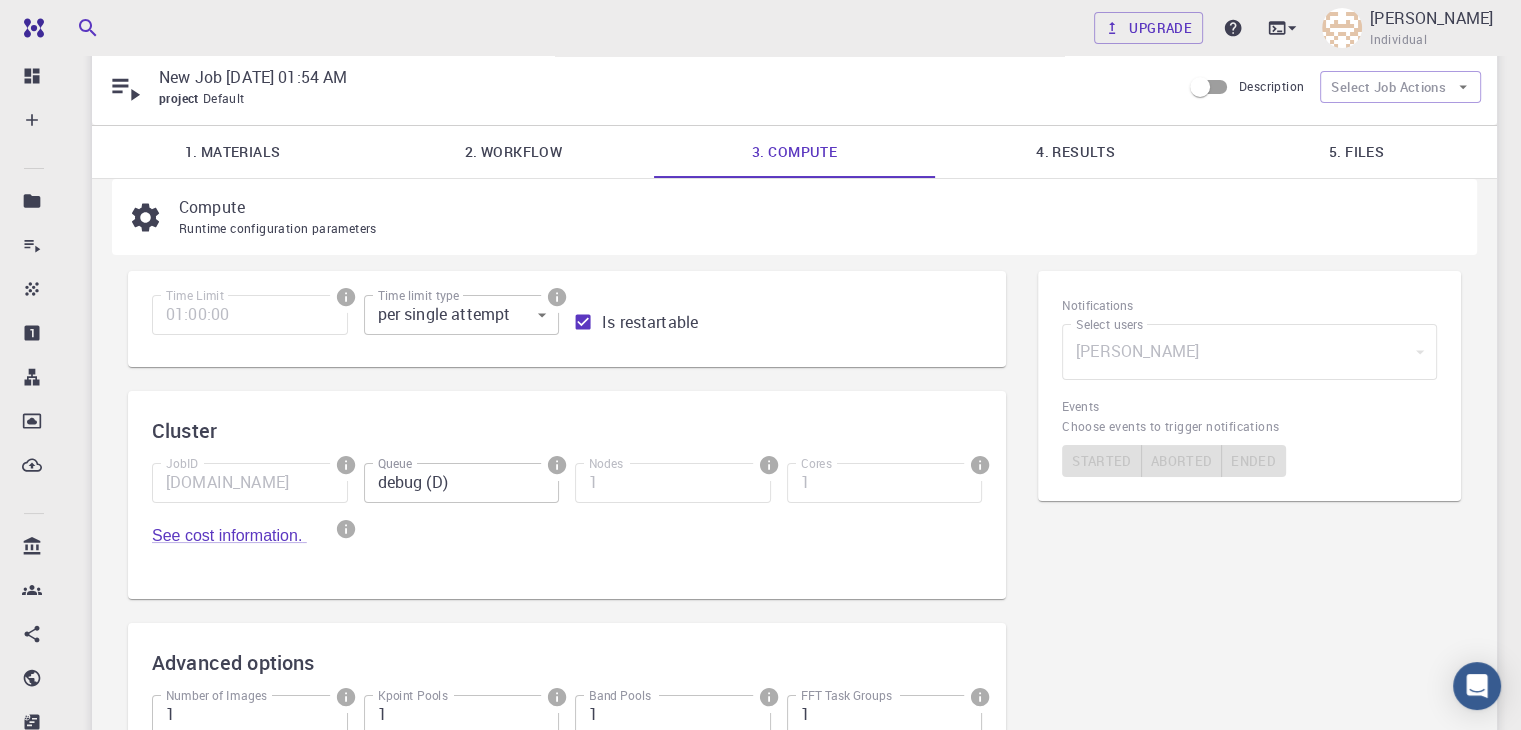 scroll, scrollTop: 0, scrollLeft: 0, axis: both 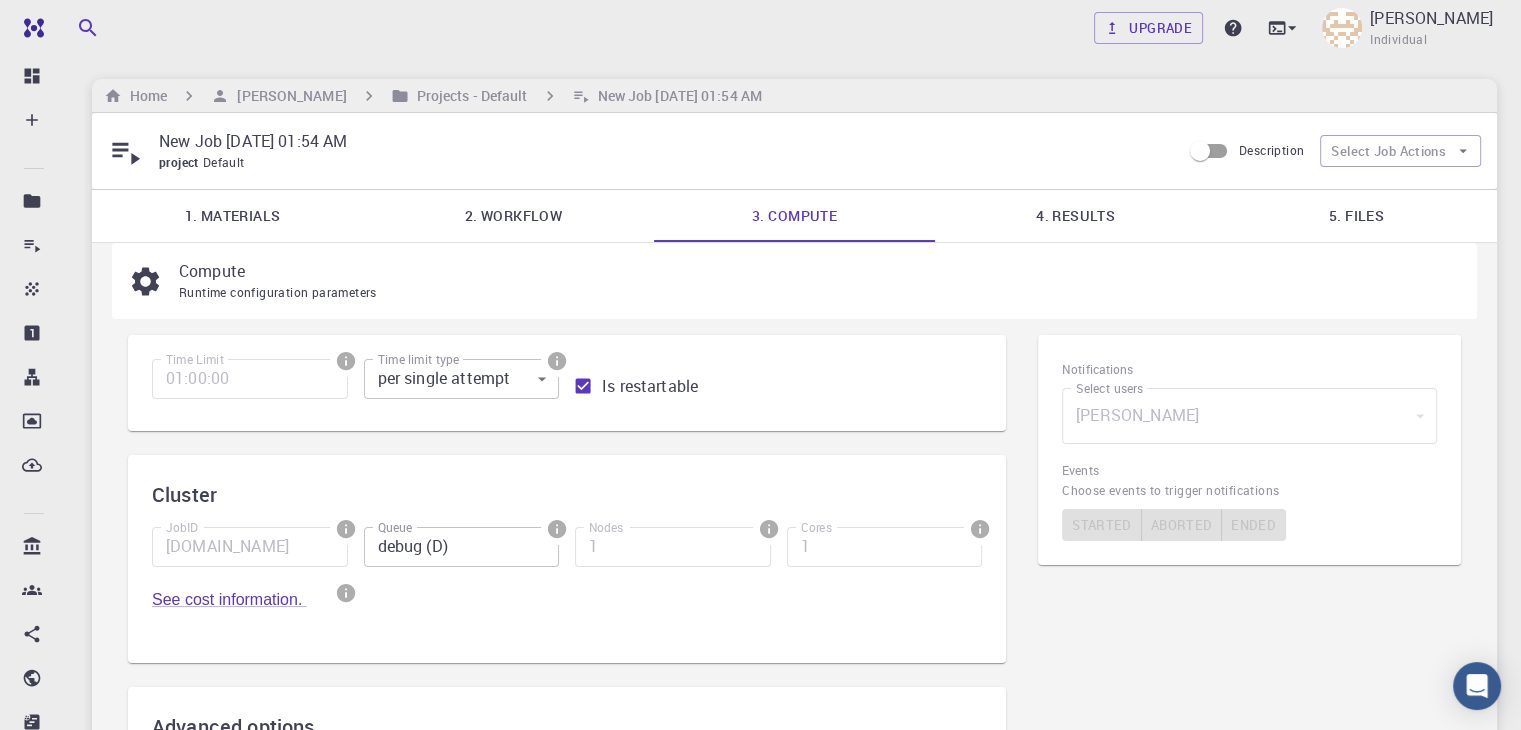 click on "2. Workflow" at bounding box center (513, 216) 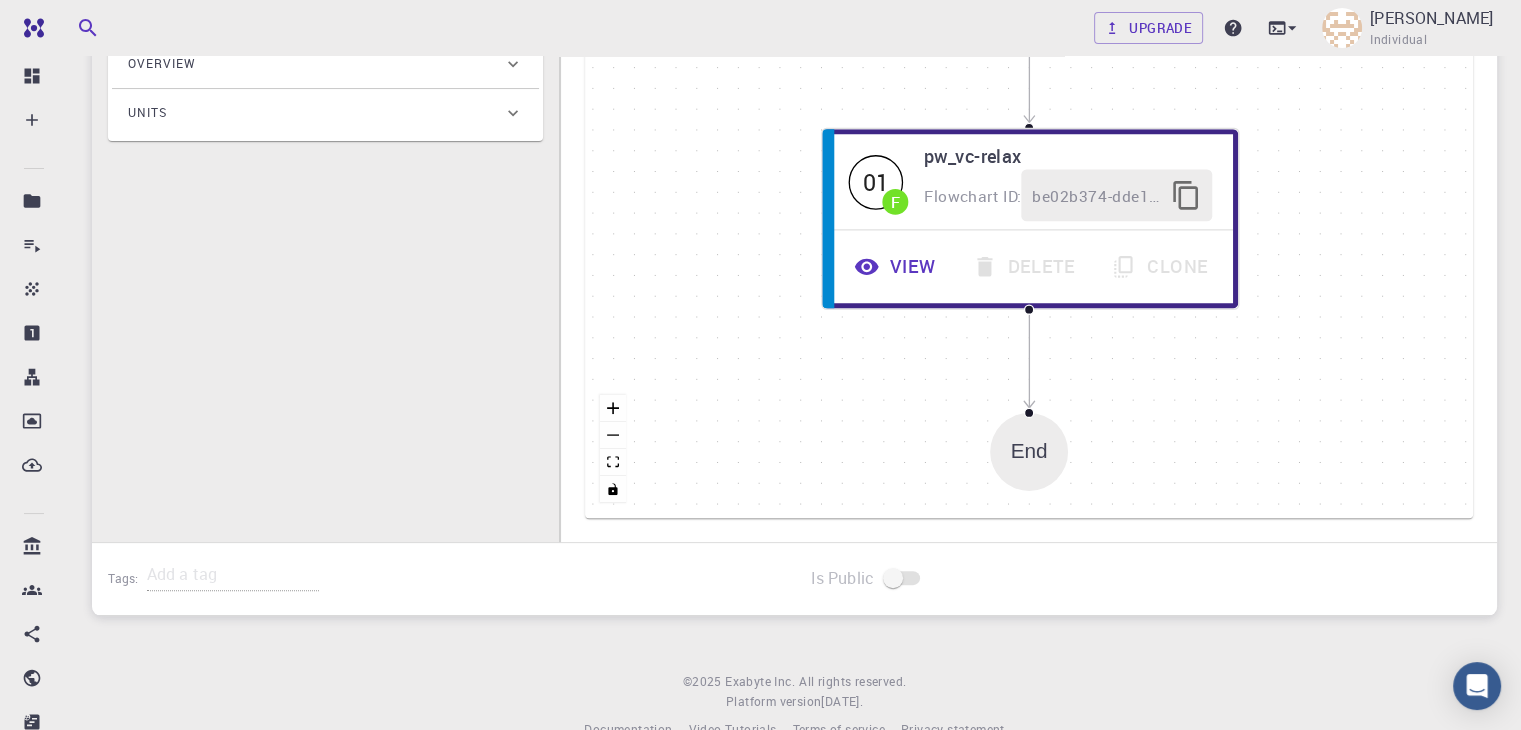 scroll, scrollTop: 684, scrollLeft: 0, axis: vertical 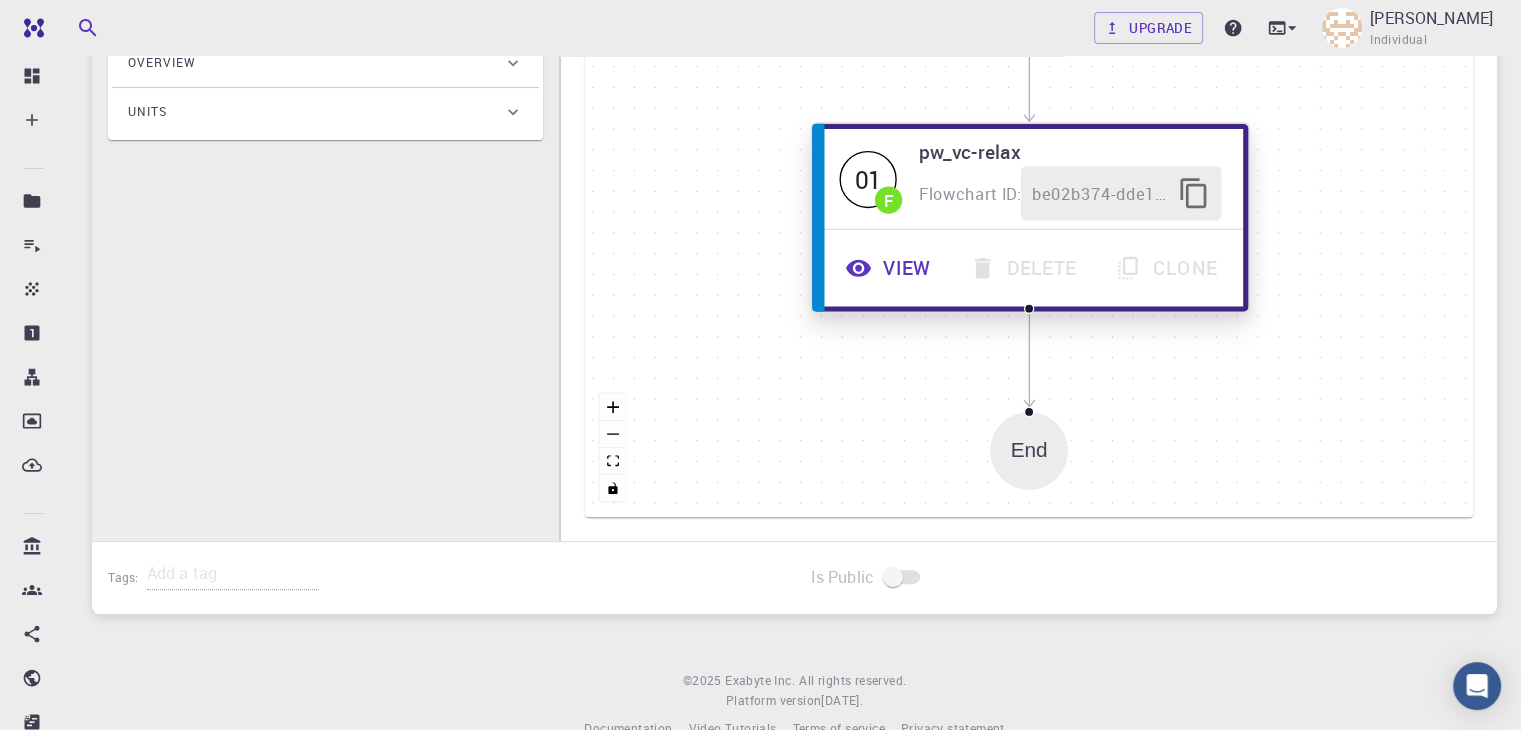 click 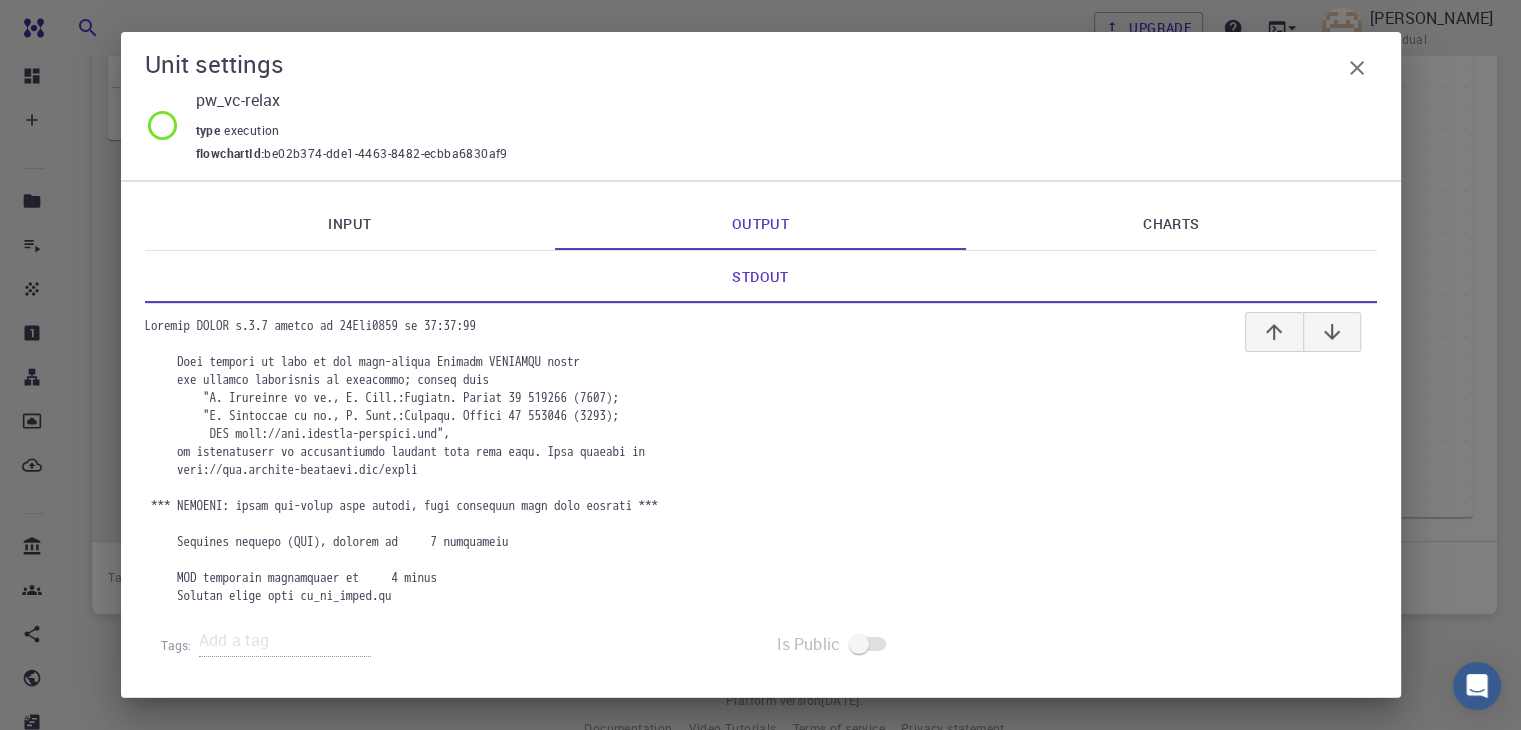 click on "Charts" at bounding box center [1171, 224] 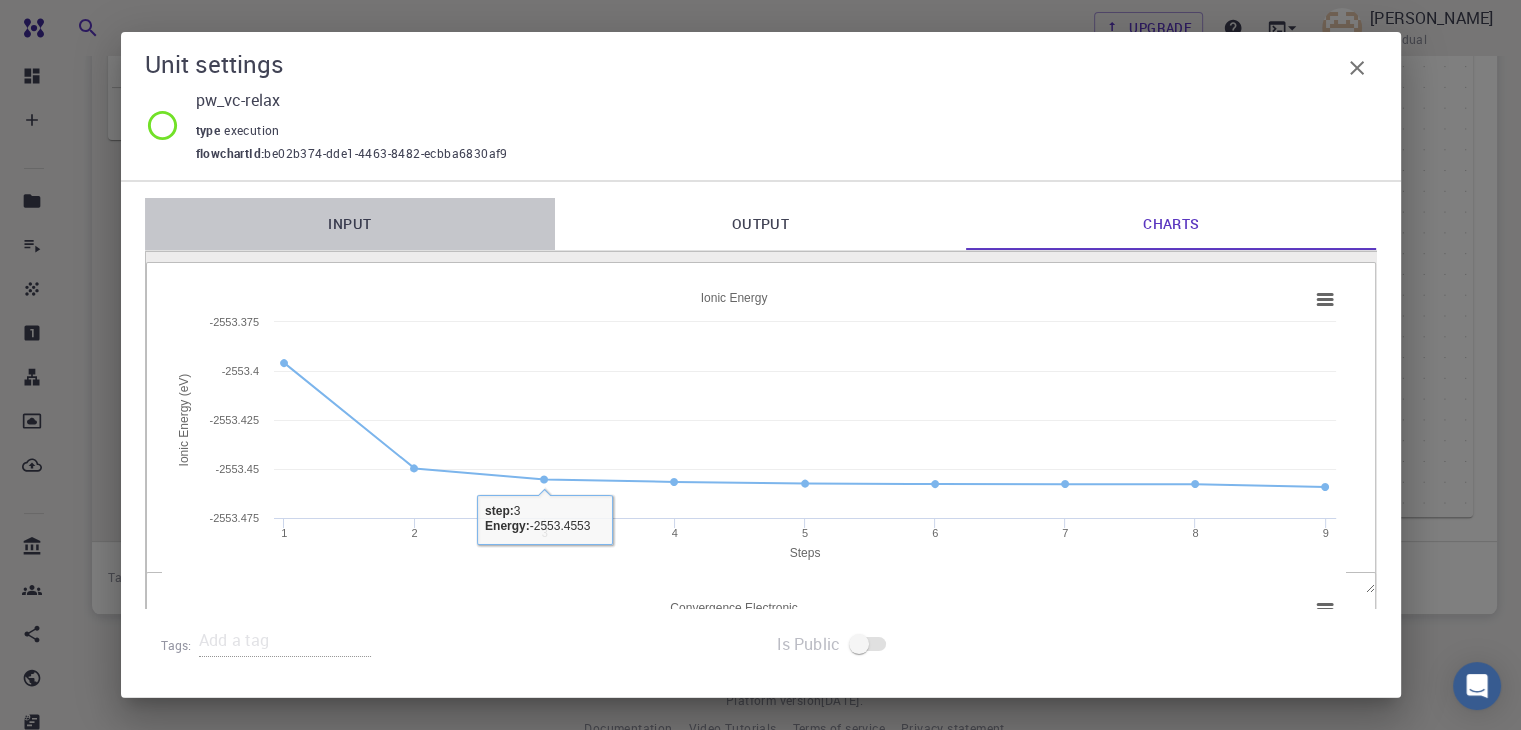 click on "Input" at bounding box center [350, 224] 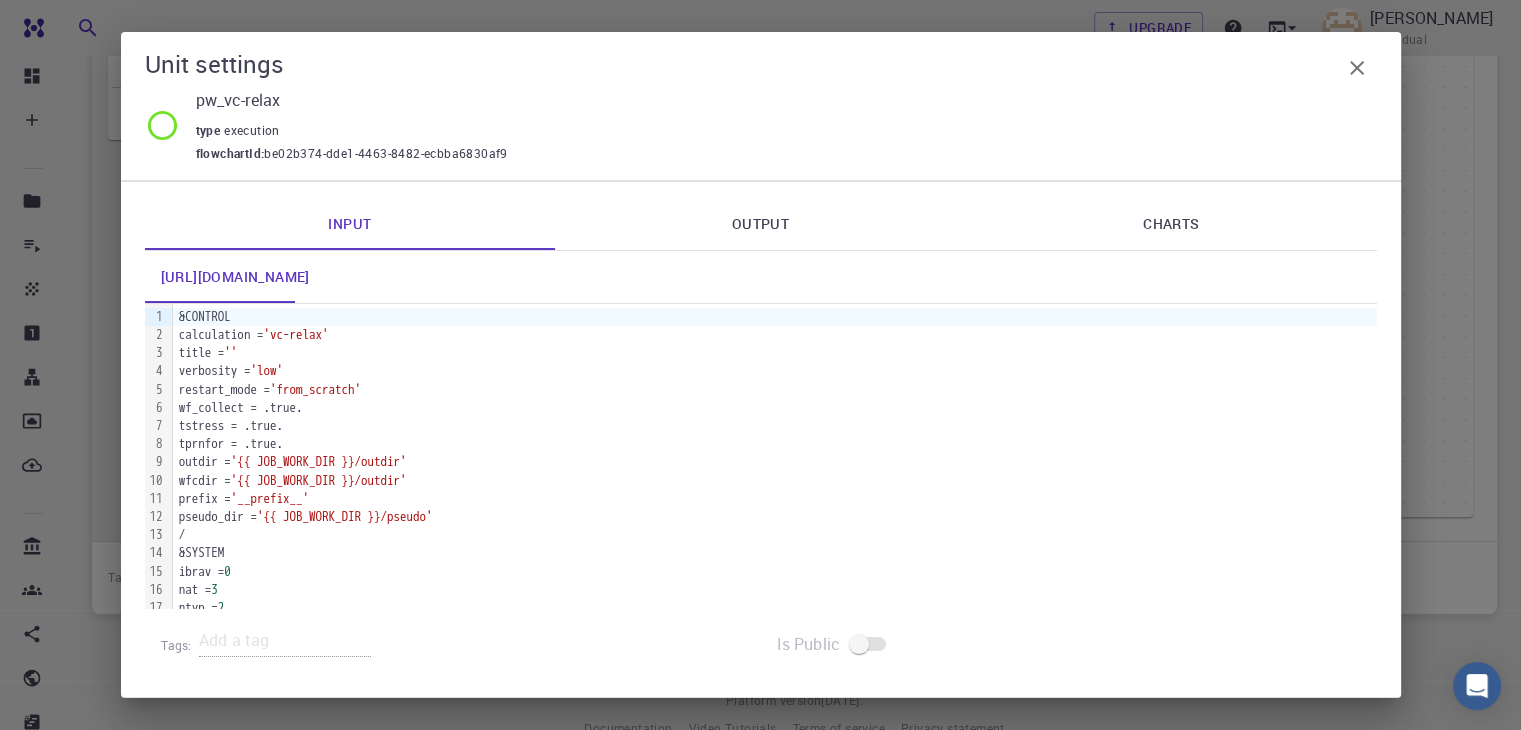 click on "[URL][DOMAIN_NAME]" at bounding box center [235, 277] 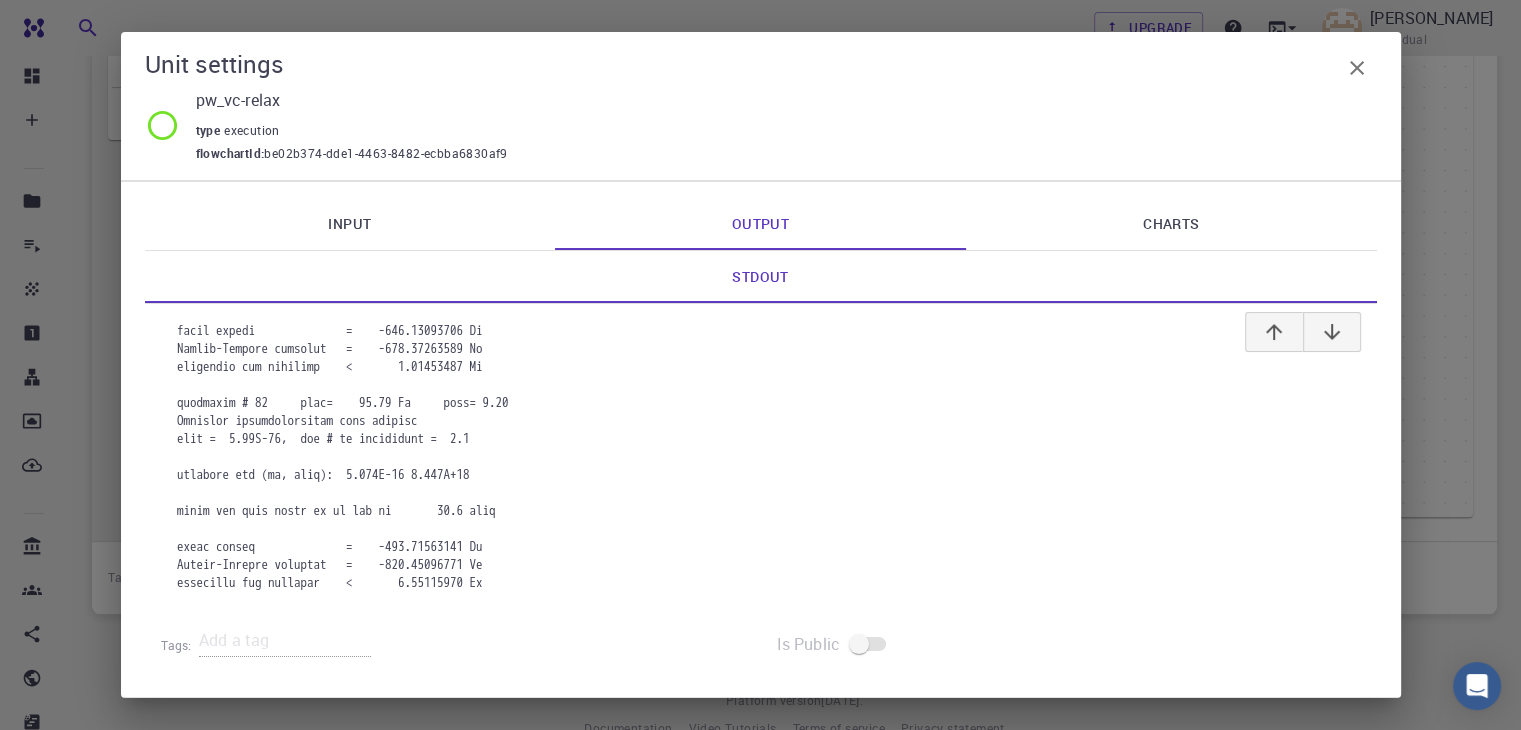 scroll, scrollTop: 8244, scrollLeft: 0, axis: vertical 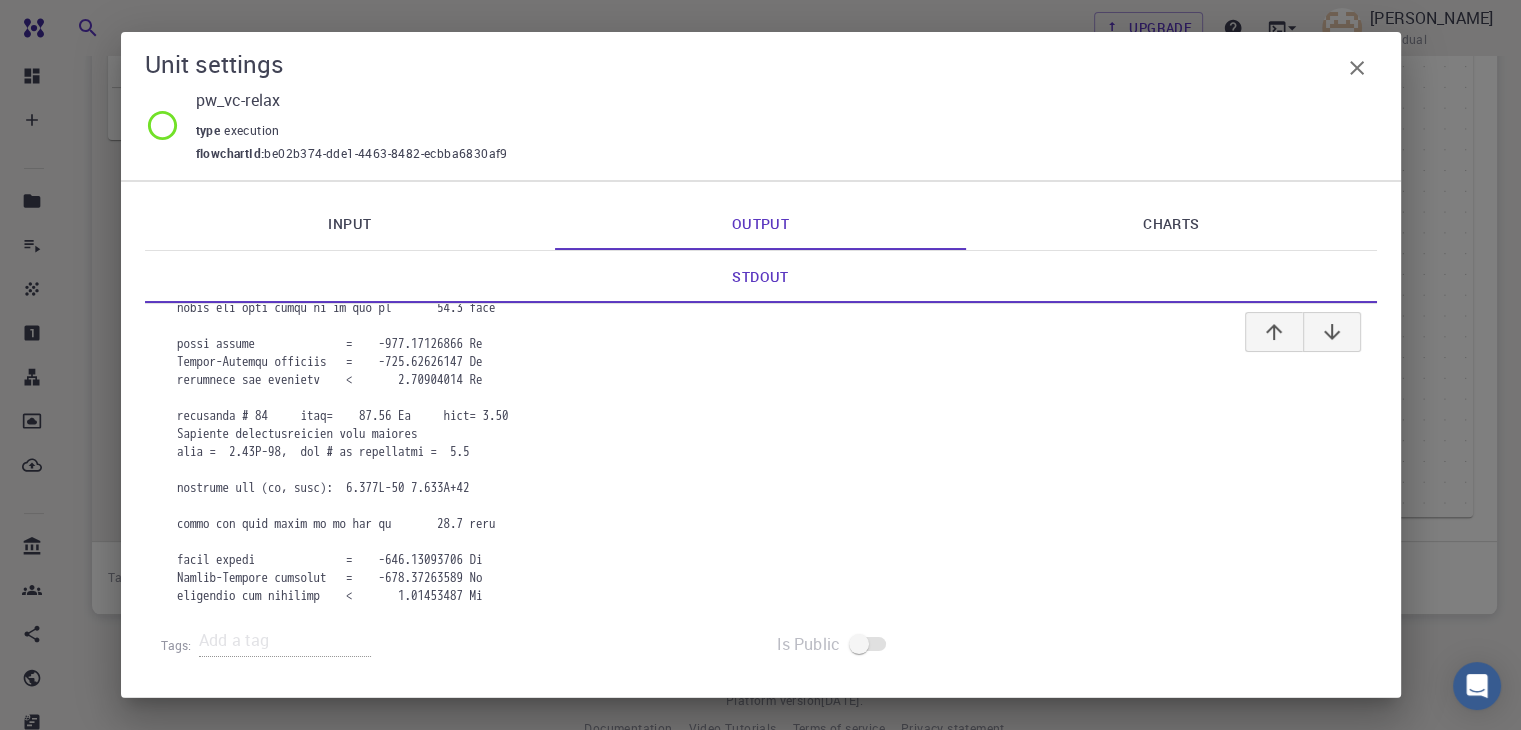 click 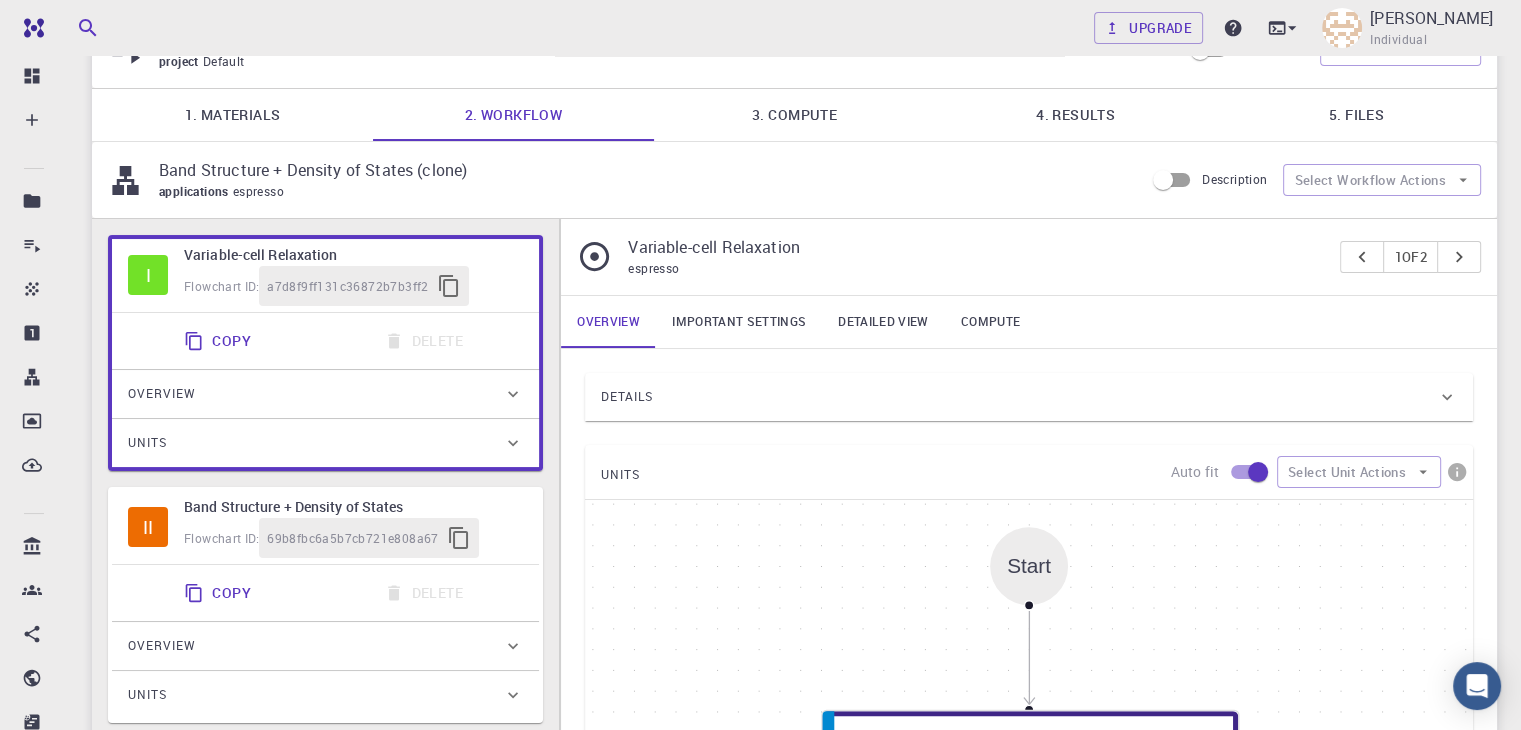 scroll, scrollTop: 0, scrollLeft: 0, axis: both 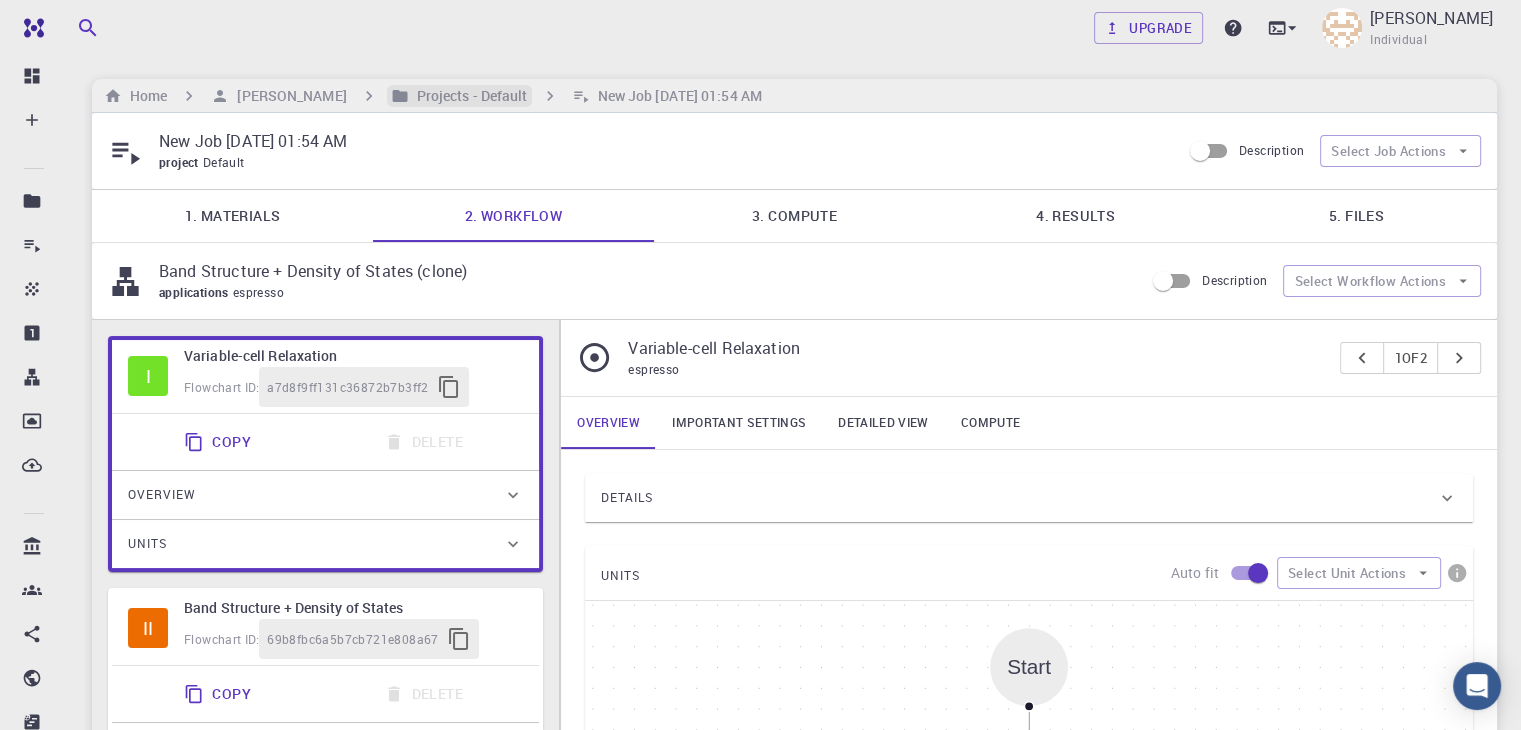 click on "Projects - Default" at bounding box center [468, 96] 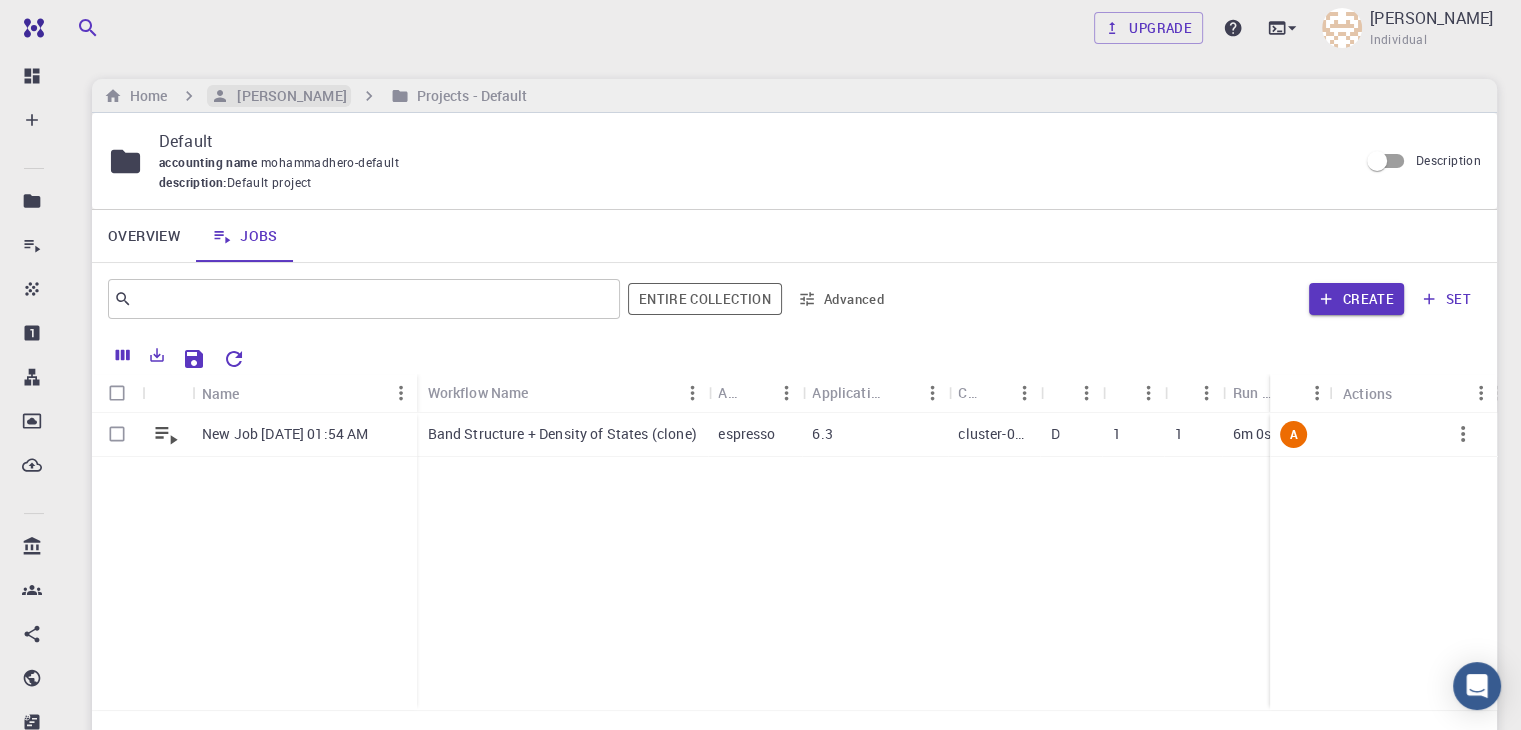 click on "[PERSON_NAME]" at bounding box center [287, 96] 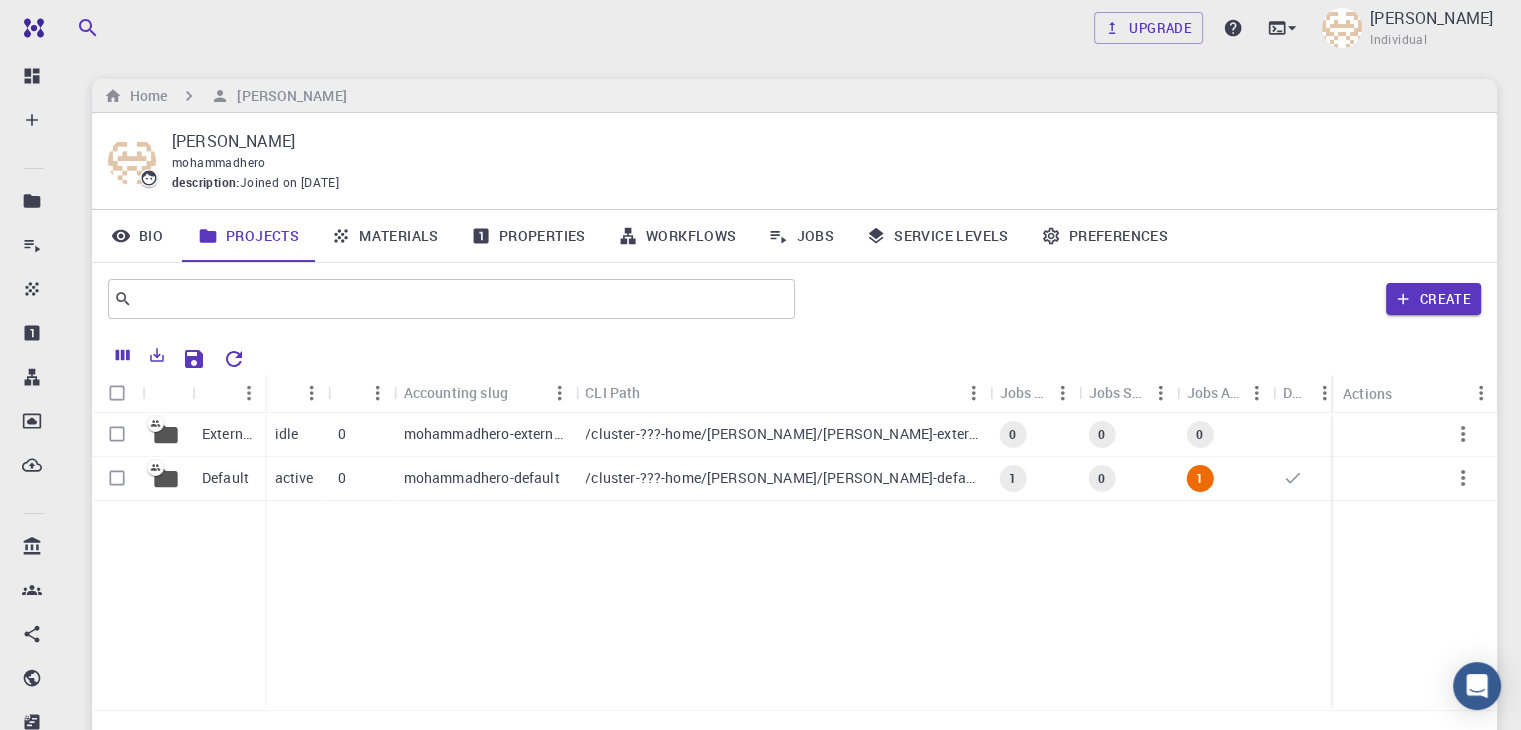 click on "Jobs" at bounding box center [801, 236] 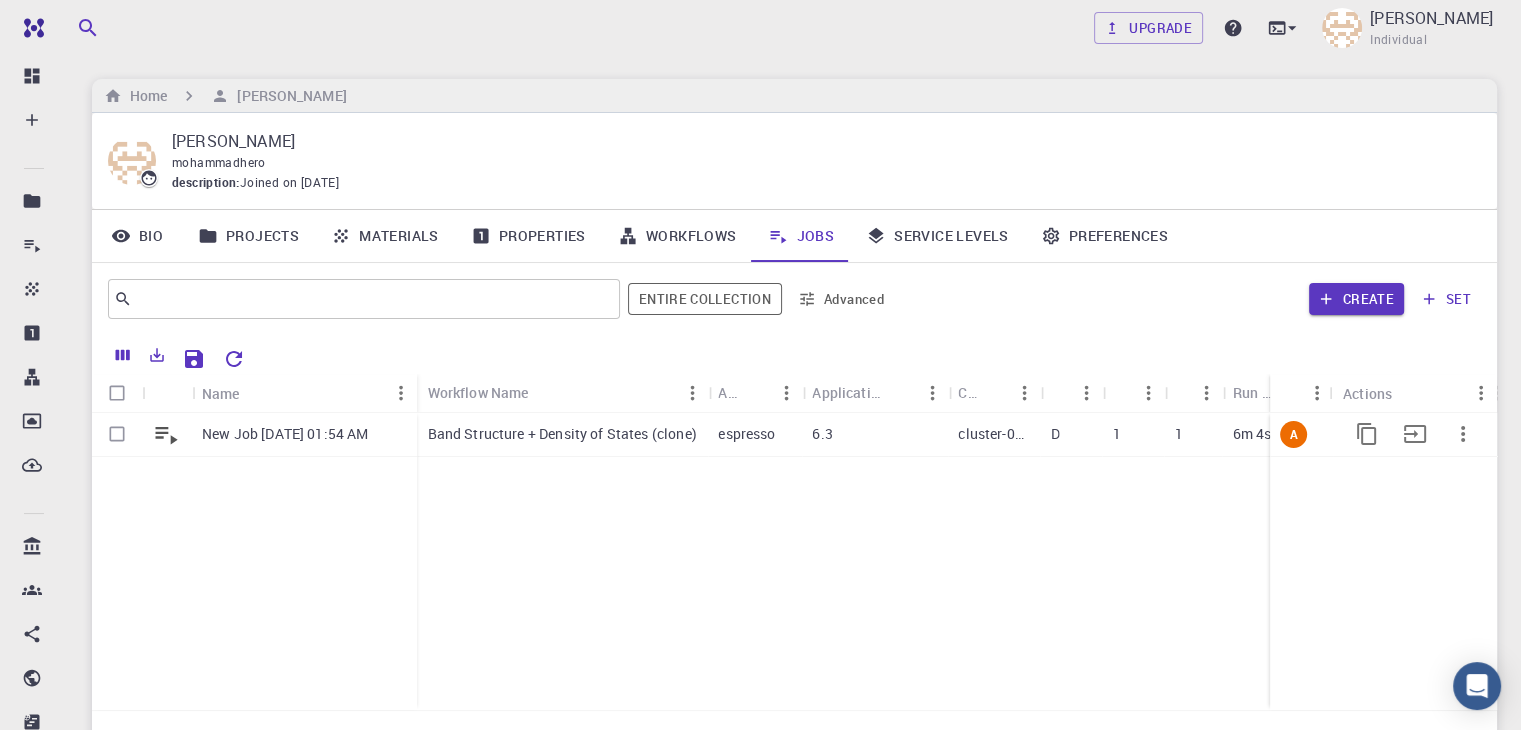click on "espresso" at bounding box center [755, 435] 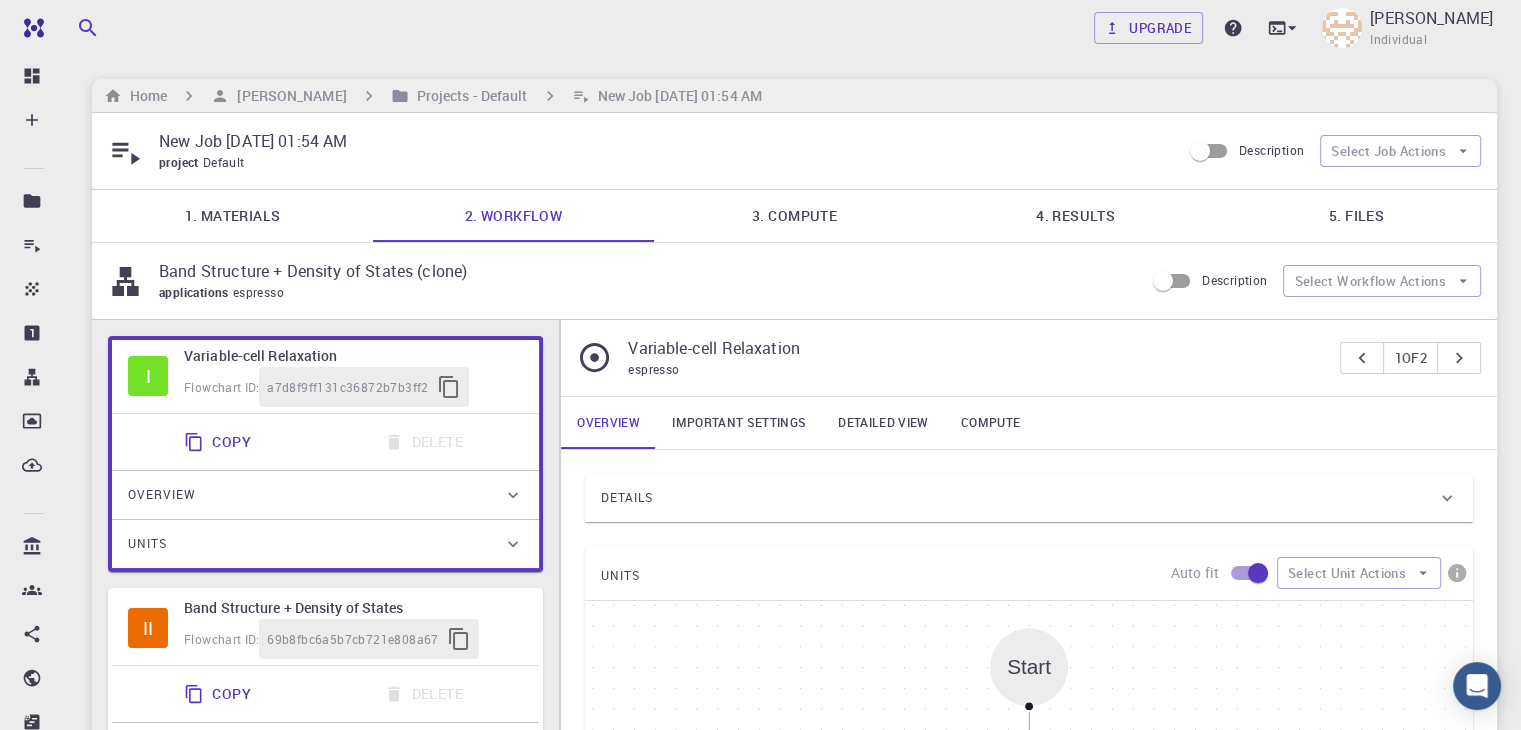 click on "Important settings" at bounding box center [739, 423] 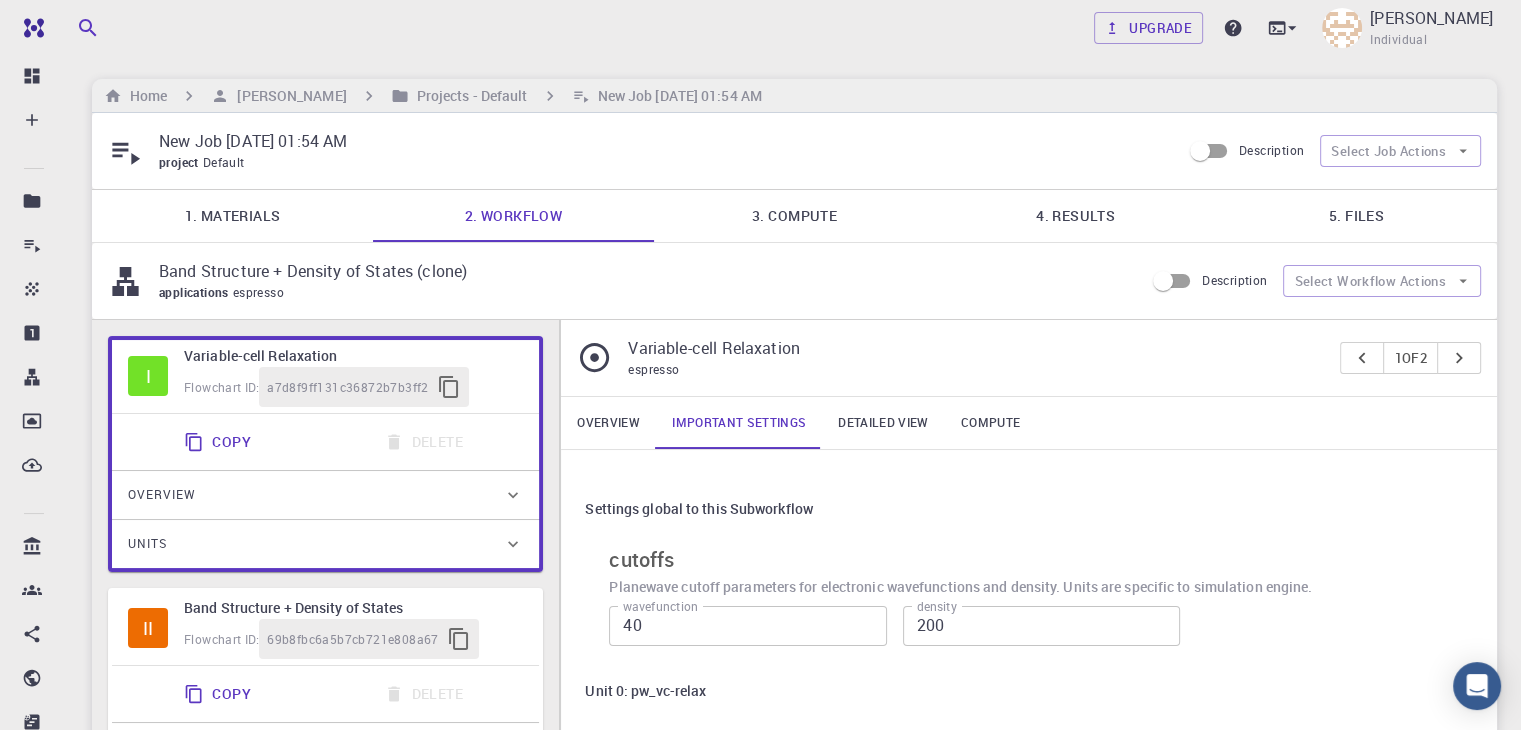 click on "Detailed view" at bounding box center (883, 423) 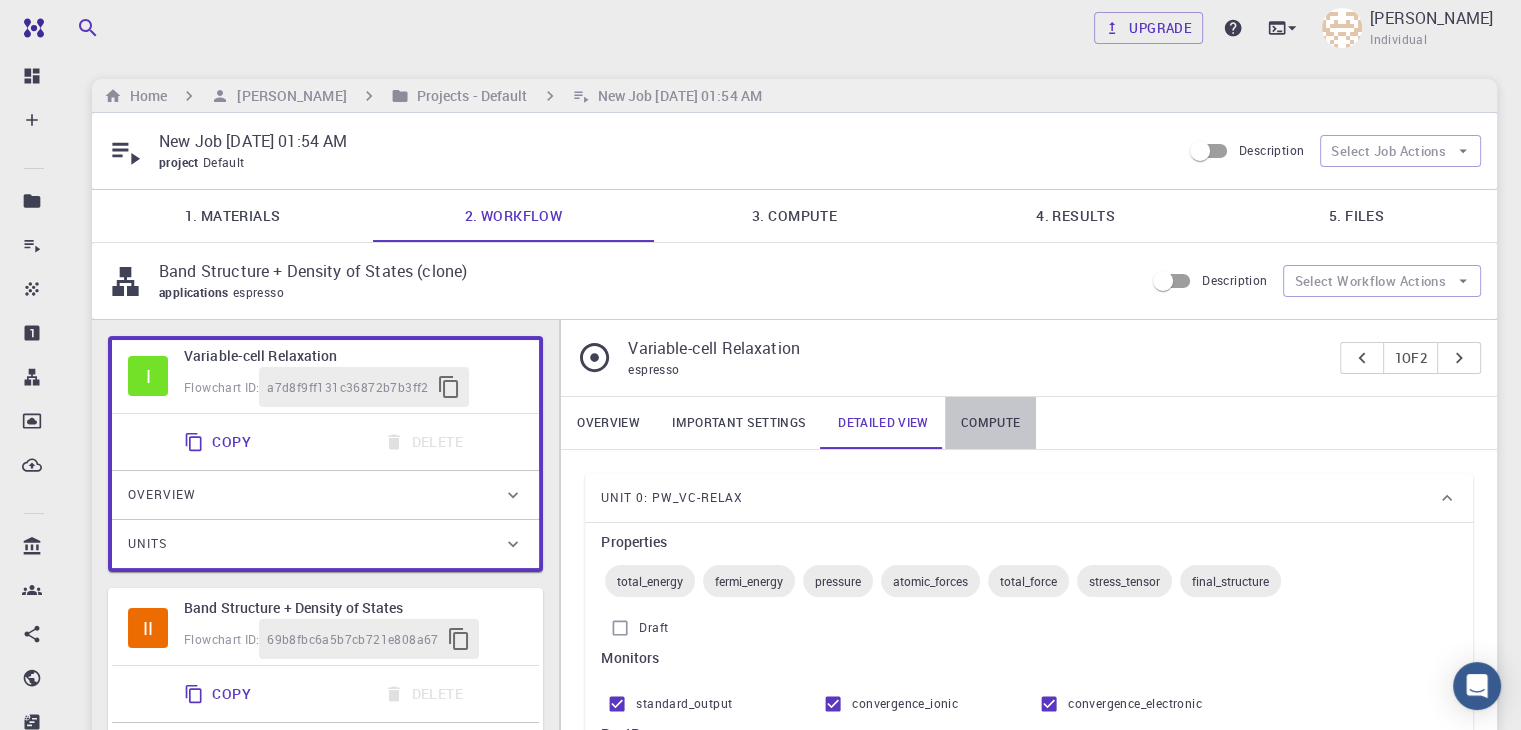 click on "Compute" at bounding box center (990, 423) 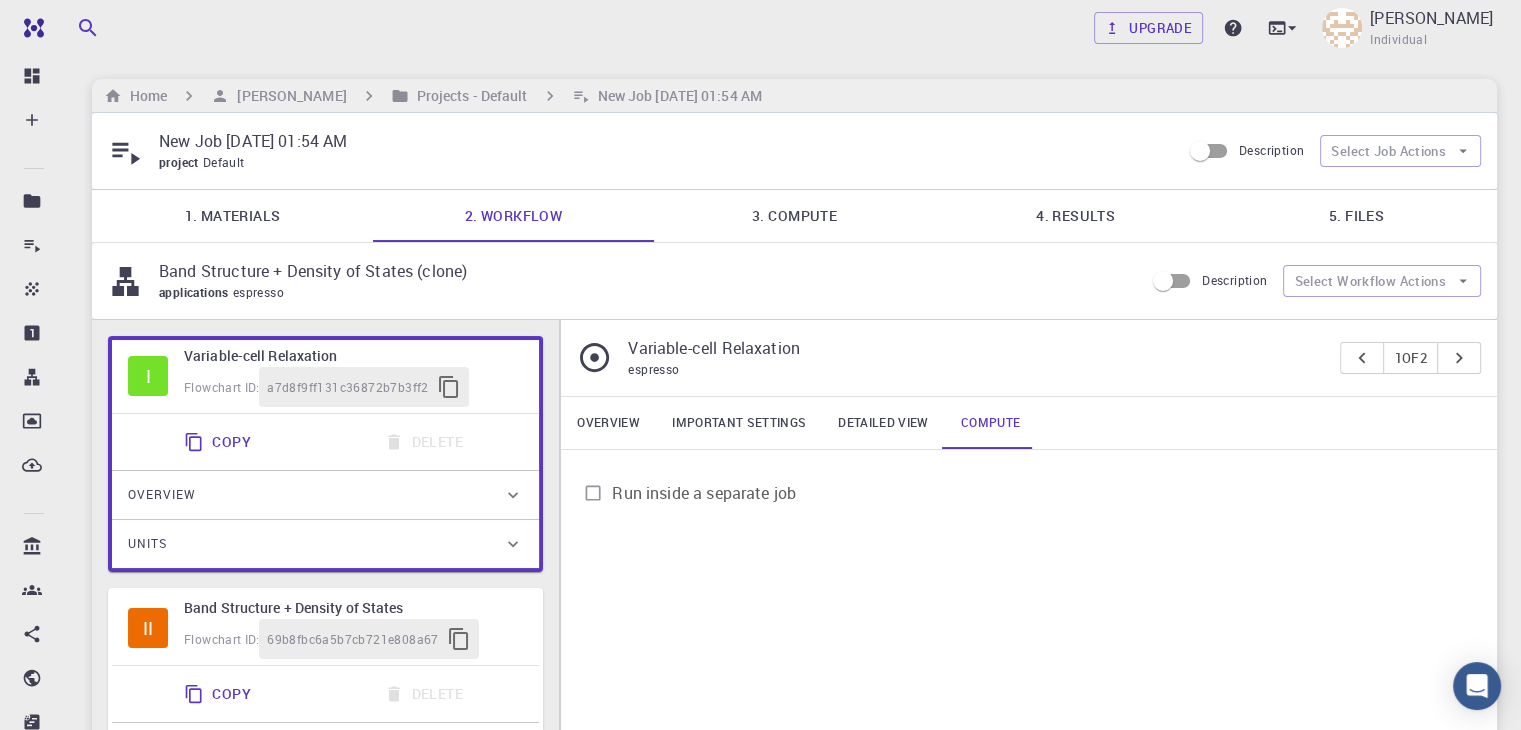 click on "Overview" at bounding box center (608, 423) 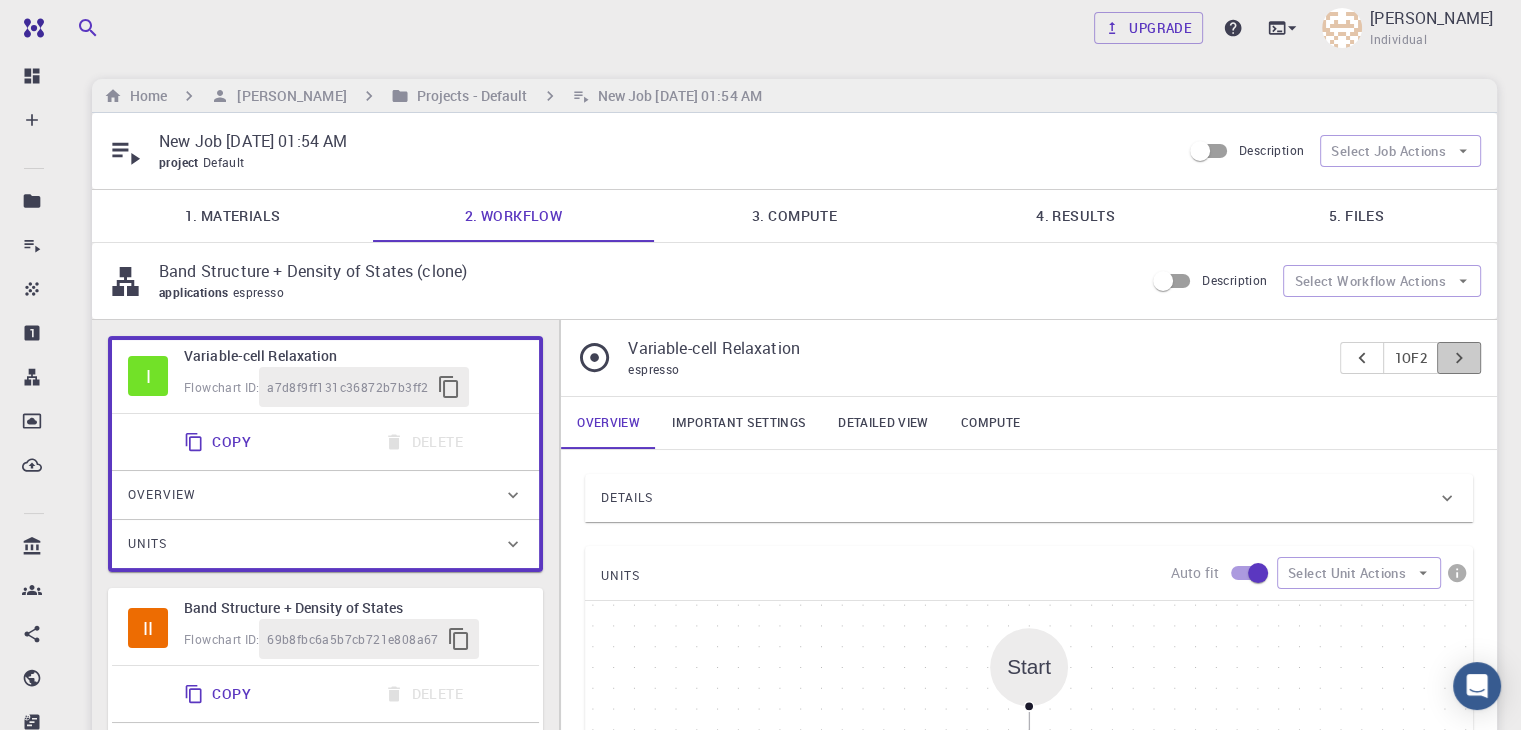 click 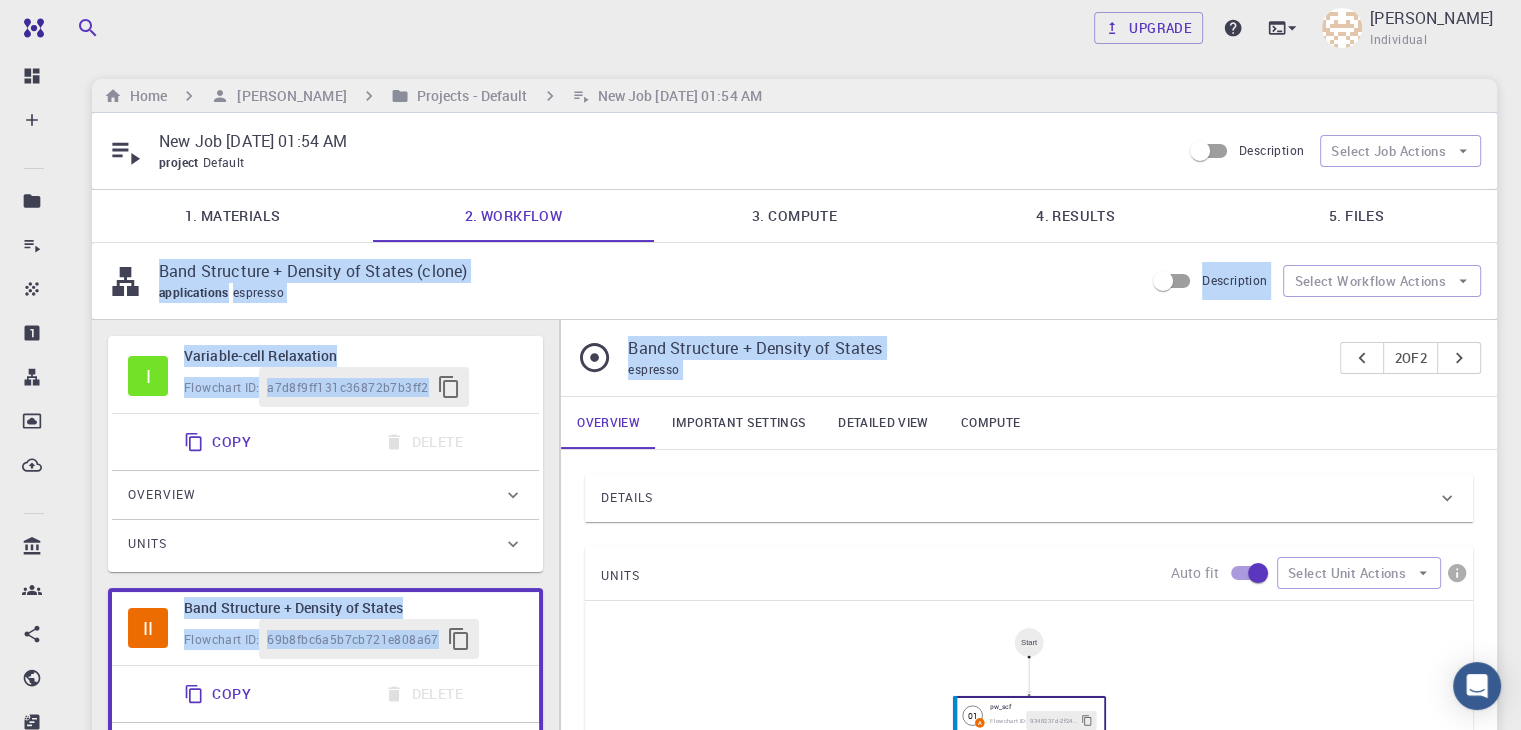 drag, startPoint x: 1516, startPoint y: 317, endPoint x: 1492, endPoint y: 384, distance: 71.168816 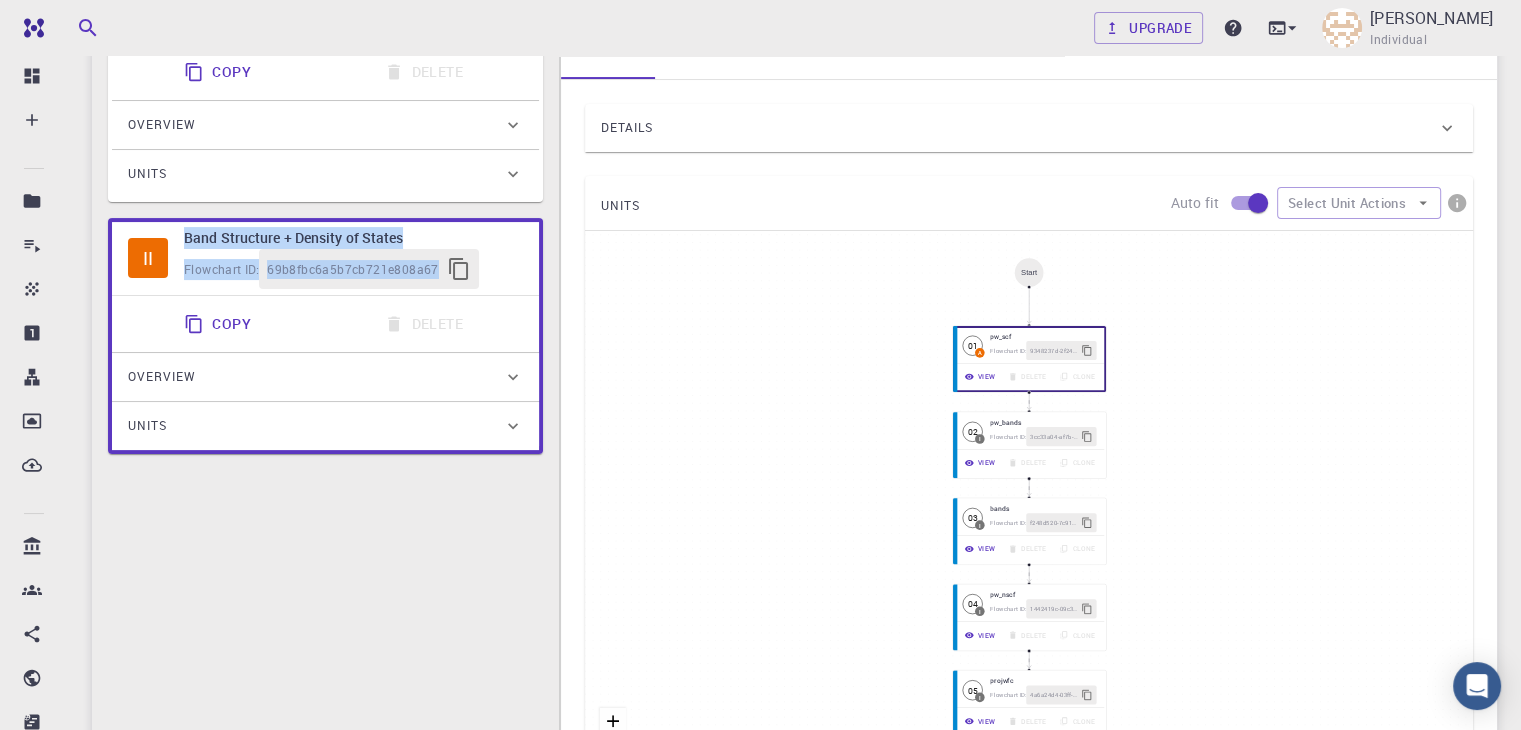scroll, scrollTop: 523, scrollLeft: 0, axis: vertical 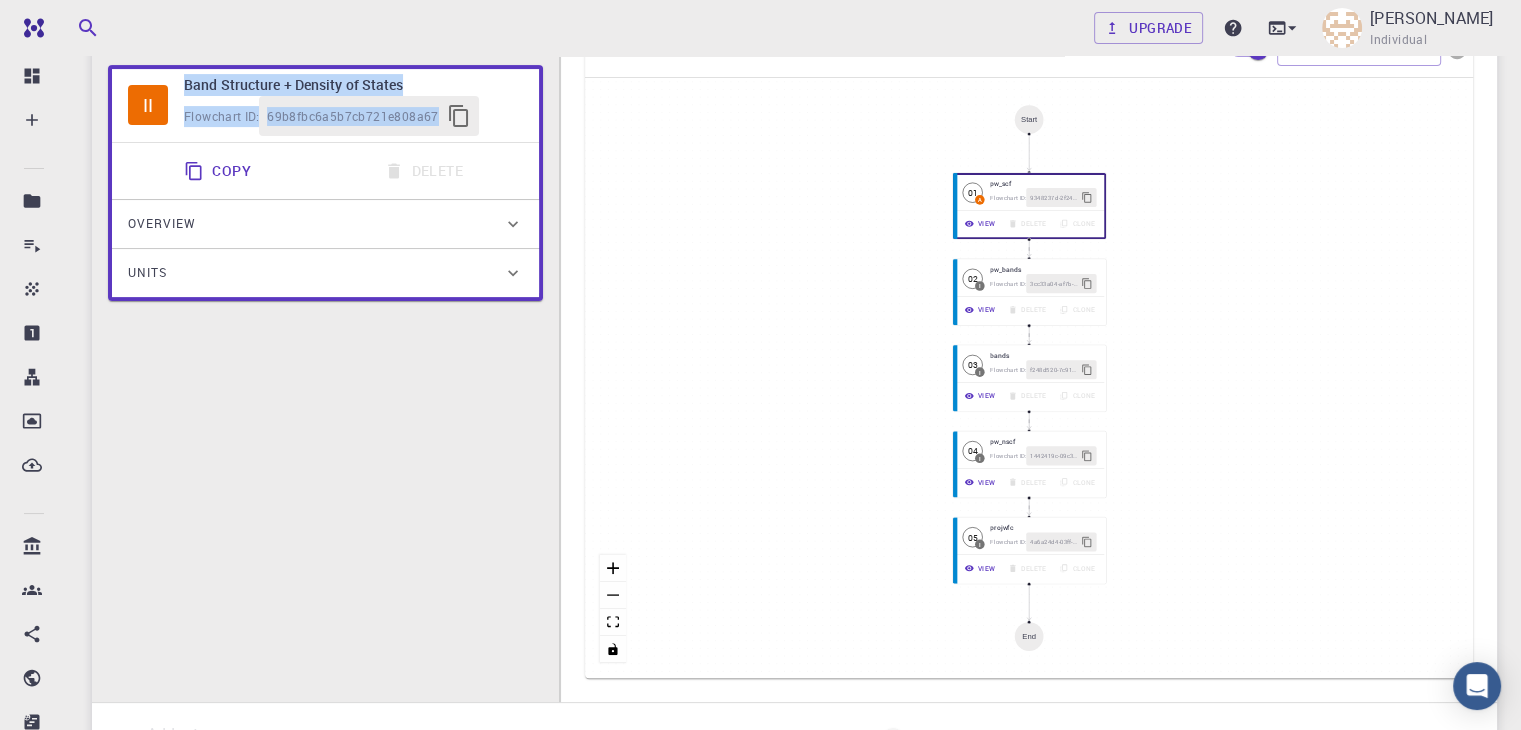 click on "I Variable-cell Relaxation Flowchart ID:  a7d8f9ff131c36872b7b3ff2 Copy Delete Overview Properties total-energy fermi-energy pressure atomic-forces total-force stress-tensor final-structure Draft Application Name Quantum Espresso espresso Name Version 6.3 6.3 Version Build Default Default Build Units 01 F pw_vc-relax be02b374-dde1-4463-8482-ecbba6830af9 II Band Structure + Density of States Flowchart ID:  69b8fbc6a5b7cb721e808a67 Copy Delete Overview Properties atomic-forces fermi-energy pressure stress-tensor total-energy total-energy-contributions total-force band-structure band-structure fermi-energy band-gaps density-of-states Draft Application Name Quantum Espresso espresso Name Version 6.3 6.3 Version Build Default Default Build Units 01 A pw_scf 9348237d-2f24-47fa-8772-8482316ada54 02 I pw_bands 3cc33a04-af7b-415c-9ee8-4a2f09d4c2db 03 I bands f248d520-7c91-45bd-bf63-f18bdb3f22ce 04 I pw_nscf 1442419c-09c3-4296-abd4-0453e5754461 05 I projwfc 4a6a24d4-03ff-41ae-9060-dcdc5bef1e1f" at bounding box center [325, 265] 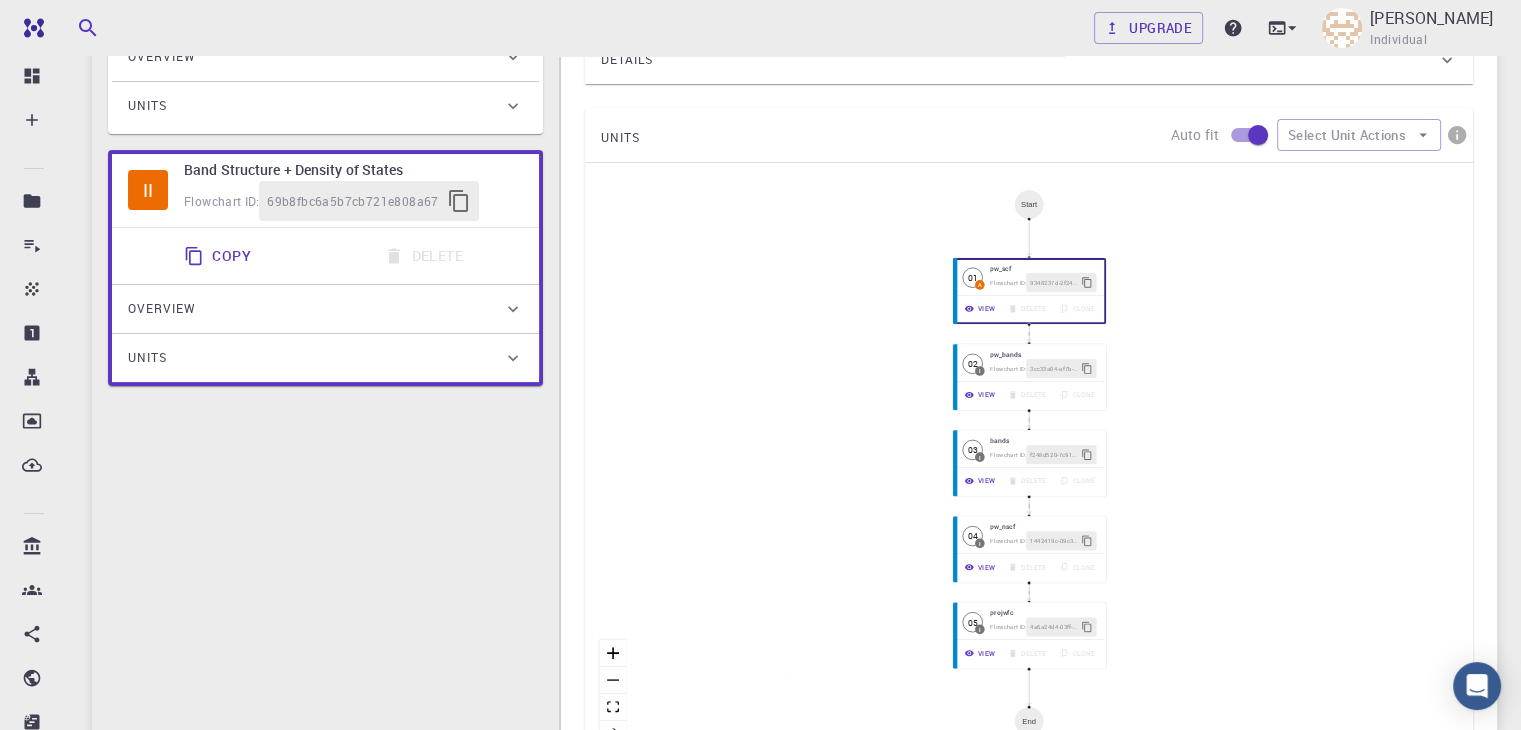 scroll, scrollTop: 0, scrollLeft: 0, axis: both 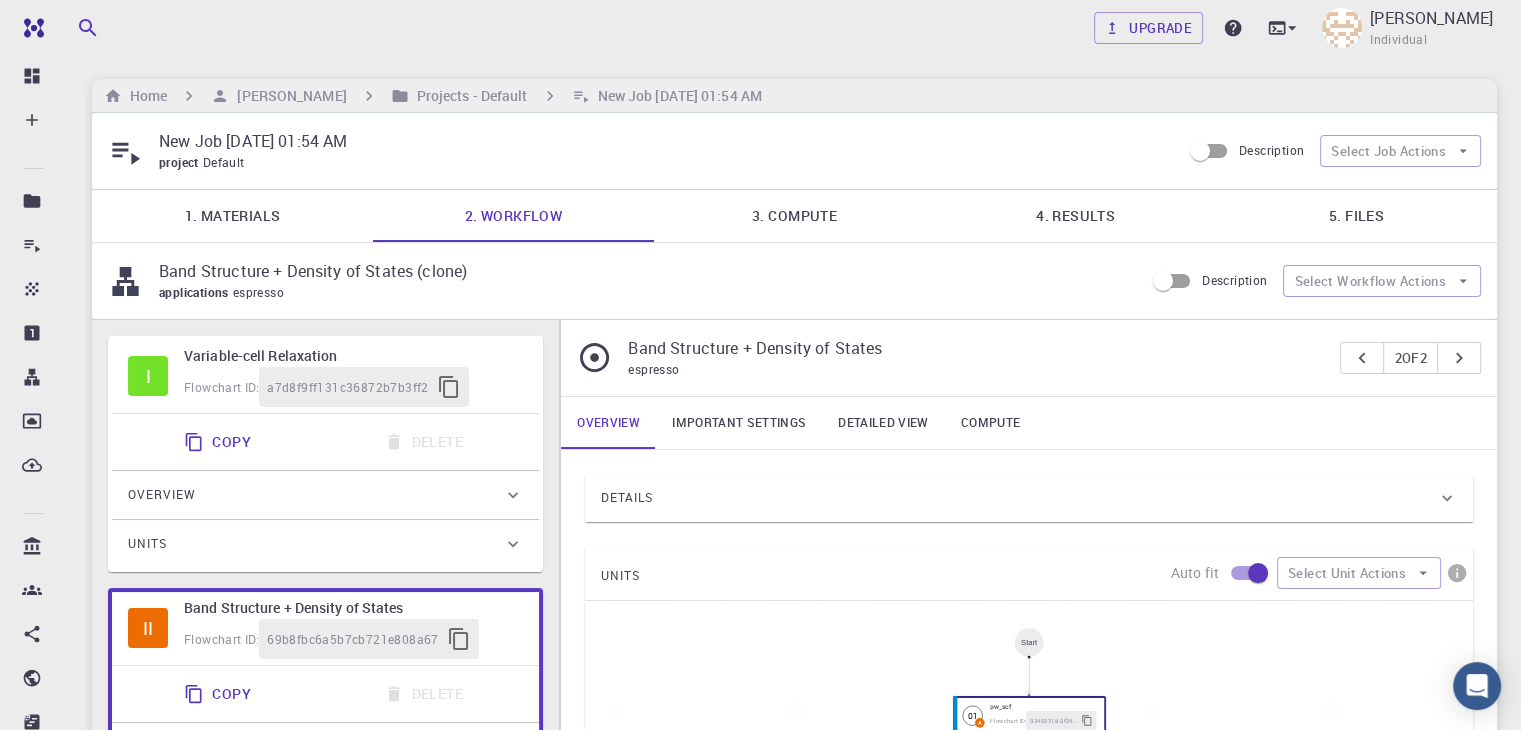 click on "1. Materials" at bounding box center (232, 216) 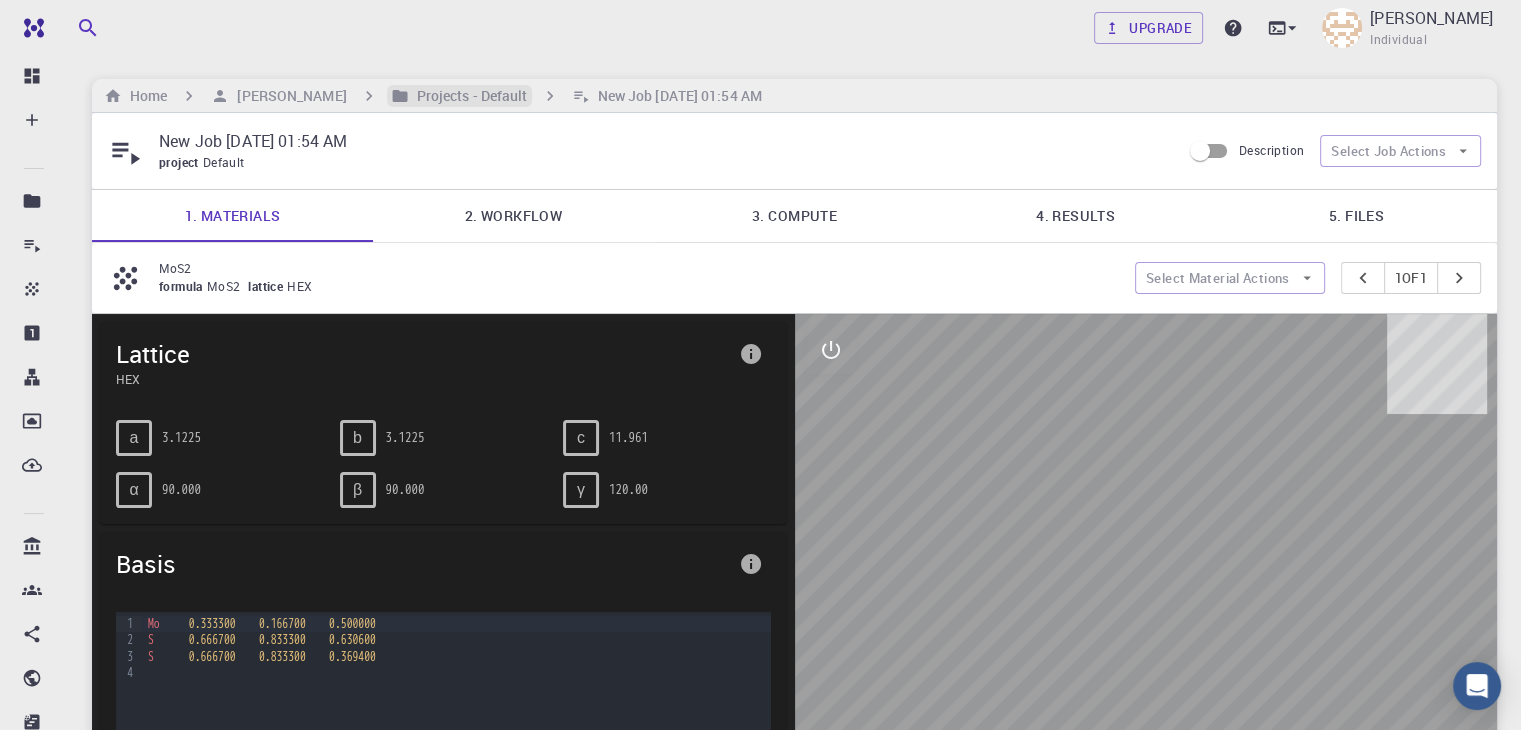 click on "Projects - Default" at bounding box center (468, 96) 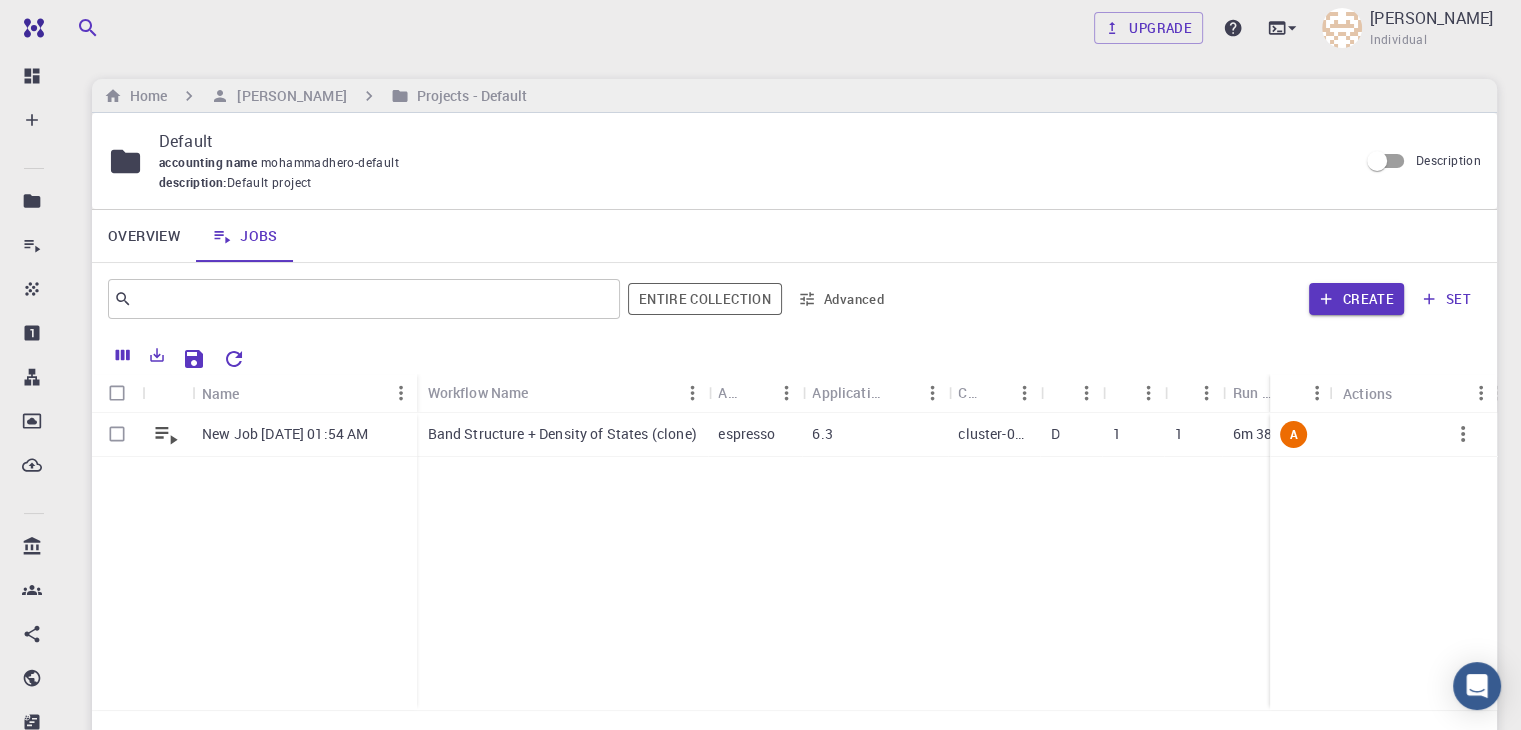 click on "New Job Jul 19, 2025, 01:54 AM Band Structure + Density of States (clone) espresso 6.3 cluster-001 D 1 1 6m 38s + 42s 07-19-2025 1:55 A" at bounding box center (1052, 561) 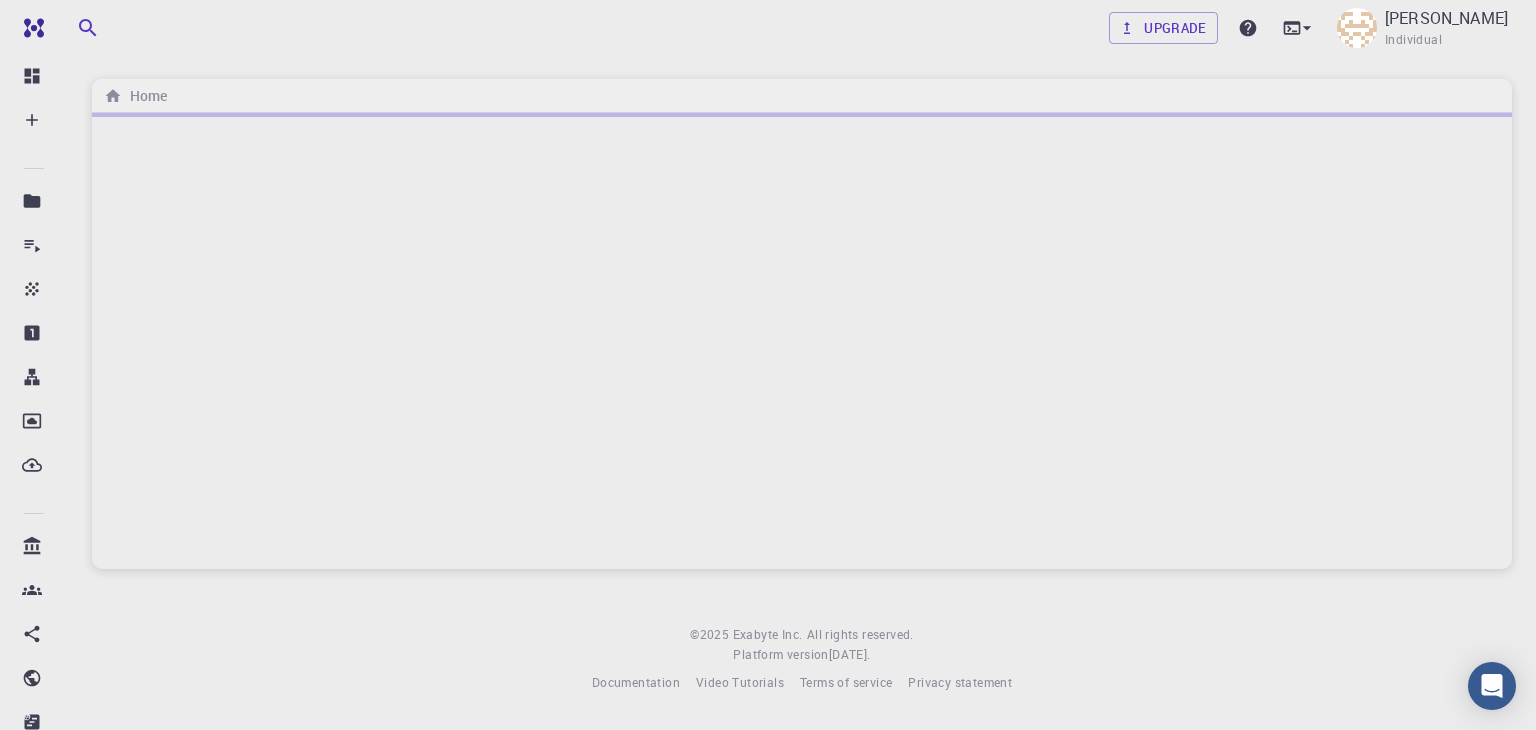 scroll, scrollTop: 0, scrollLeft: 0, axis: both 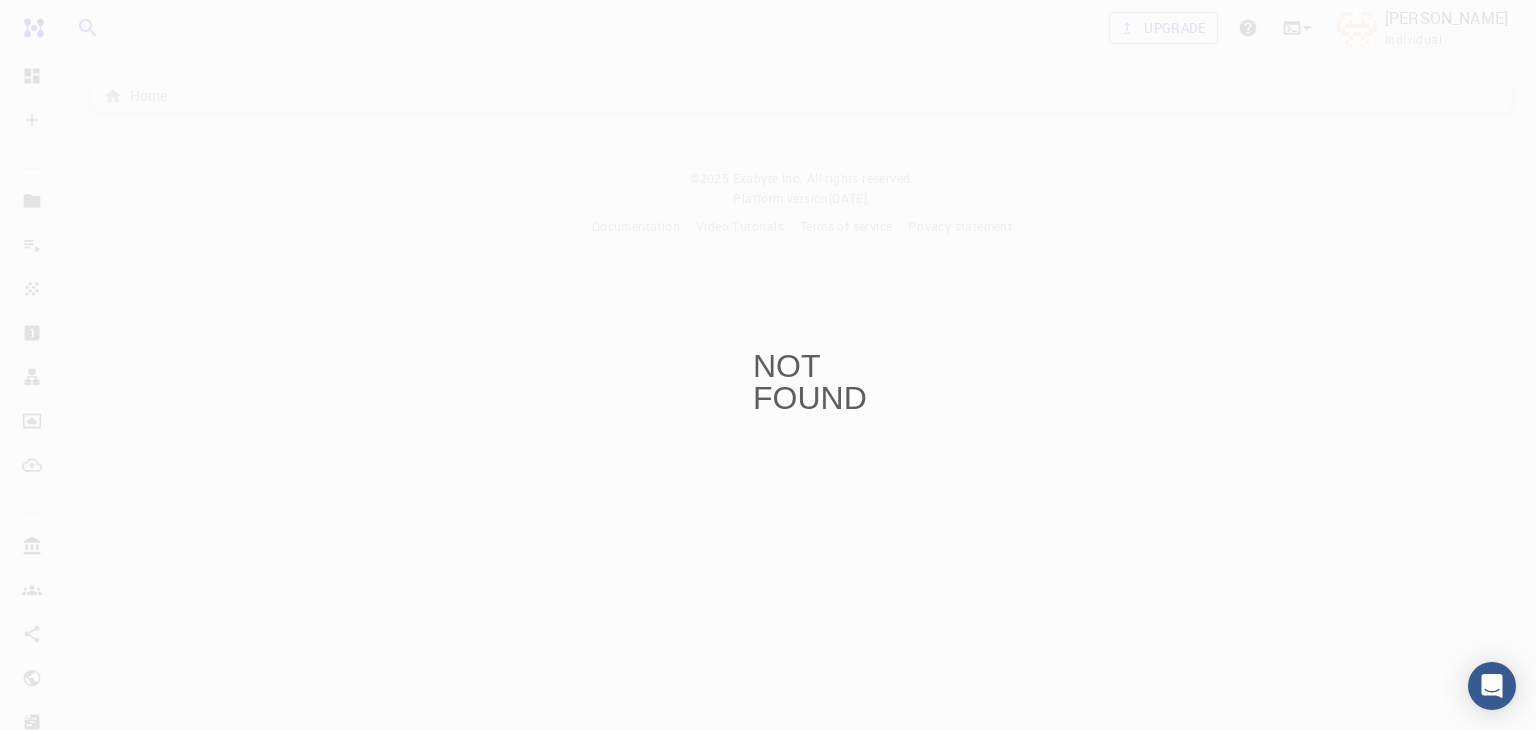 click on "NOT FOUND" at bounding box center (768, 365) 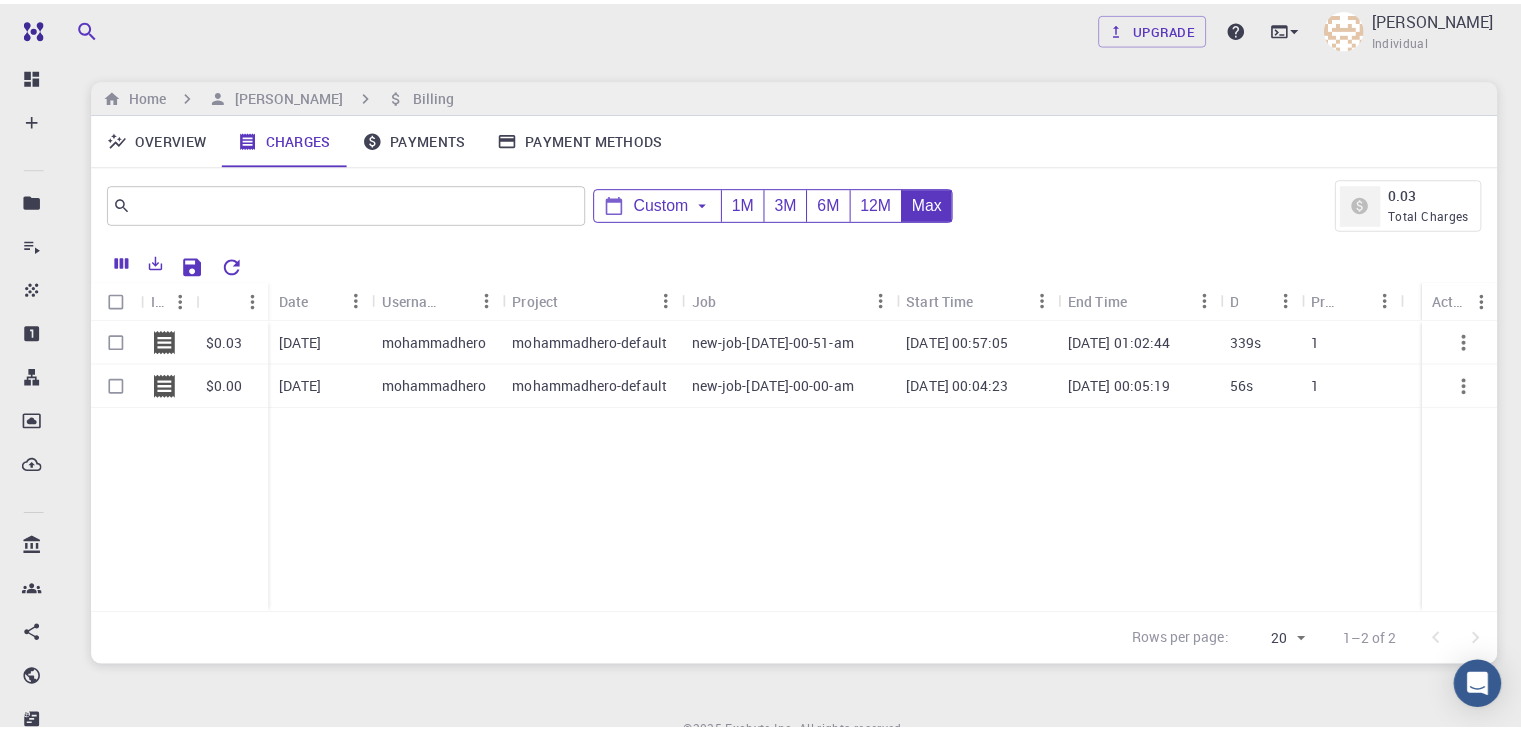 scroll, scrollTop: 0, scrollLeft: 0, axis: both 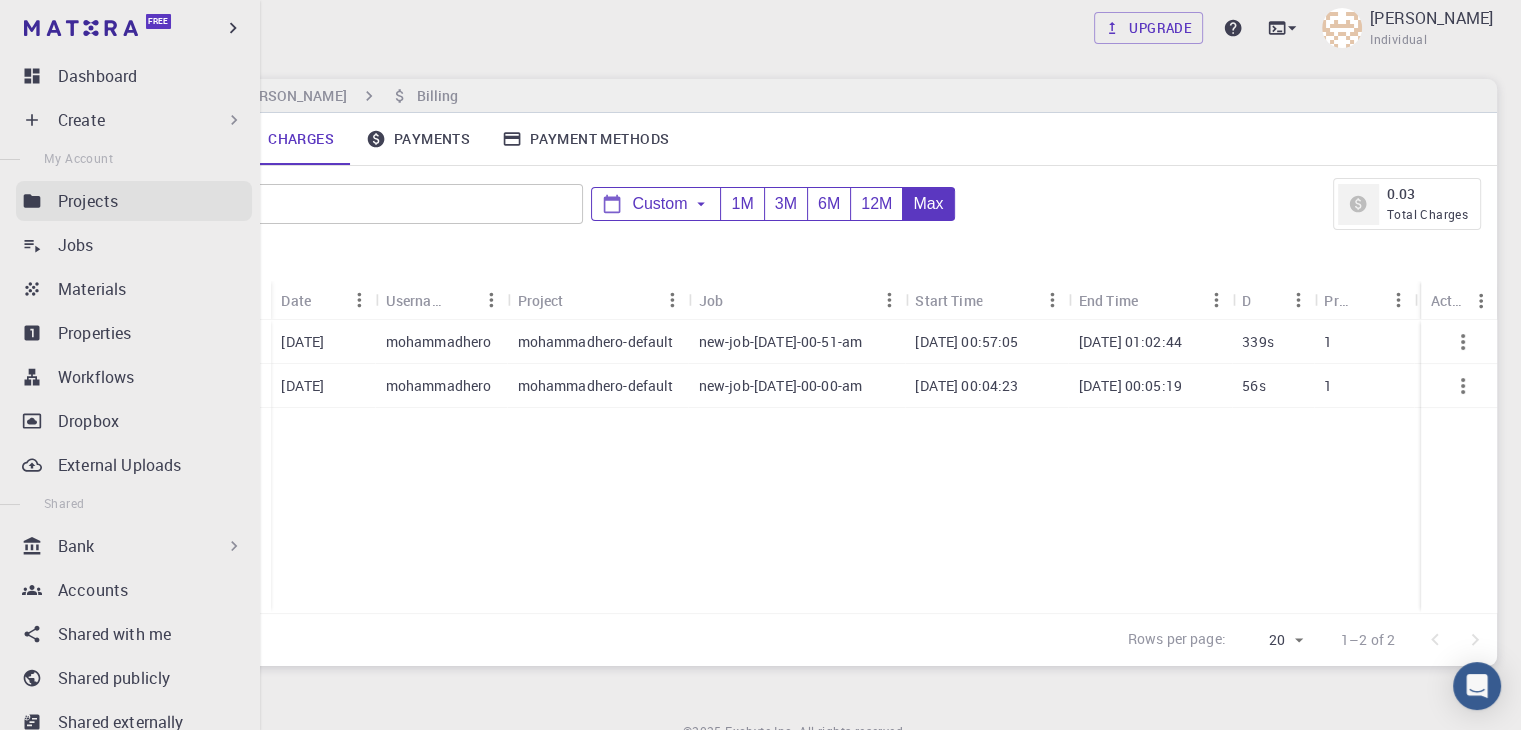 click on "Projects" at bounding box center (88, 201) 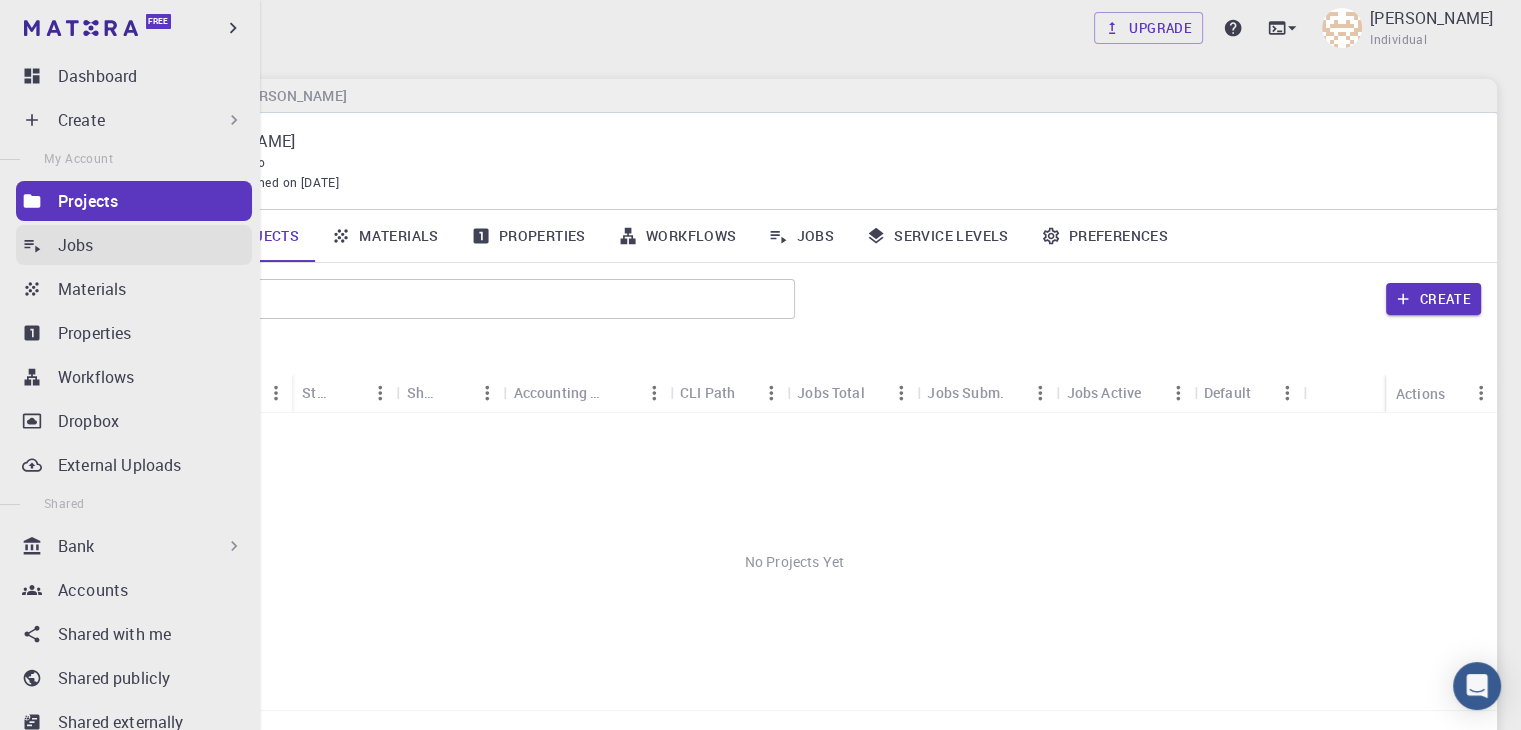 click on "Jobs" at bounding box center [134, 245] 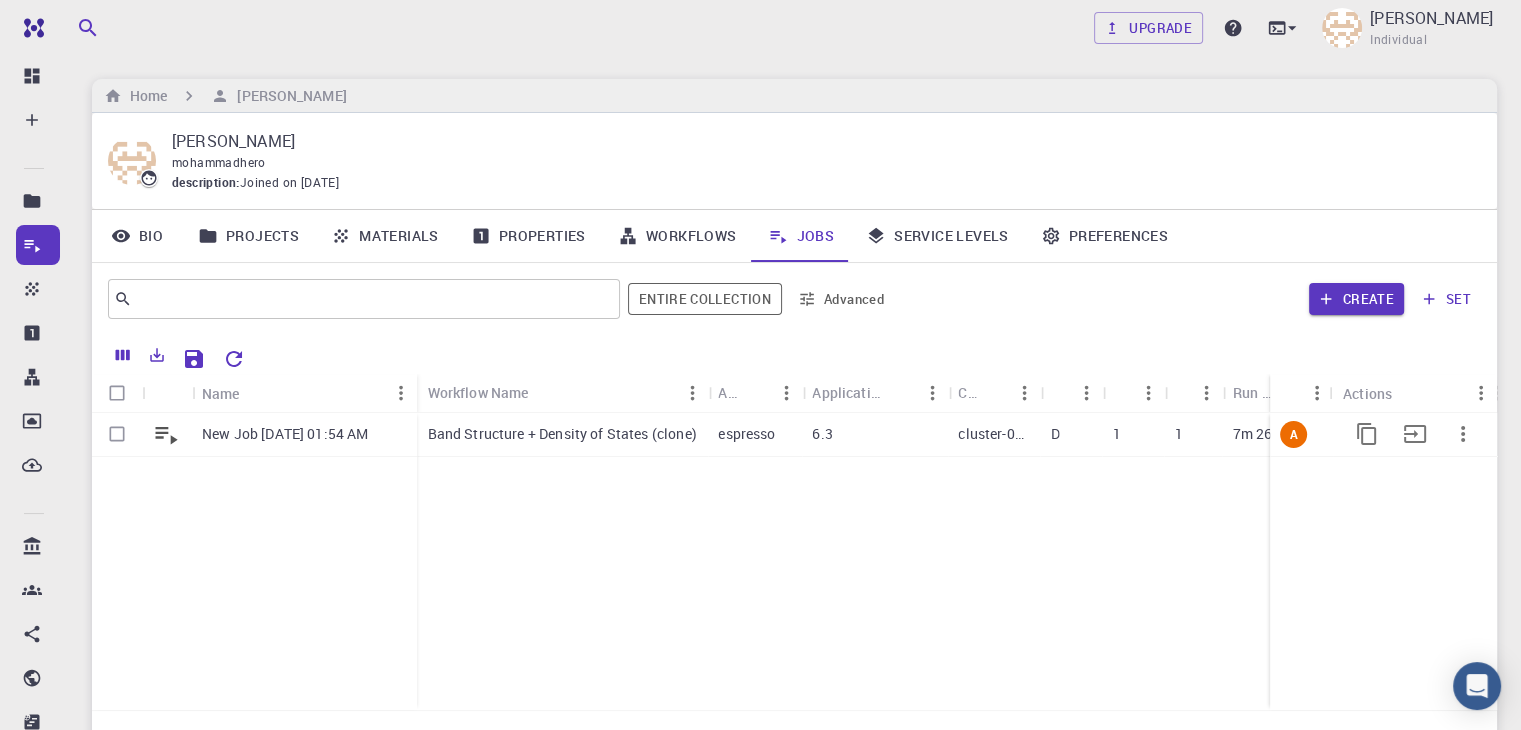 click on "6.3" at bounding box center [875, 435] 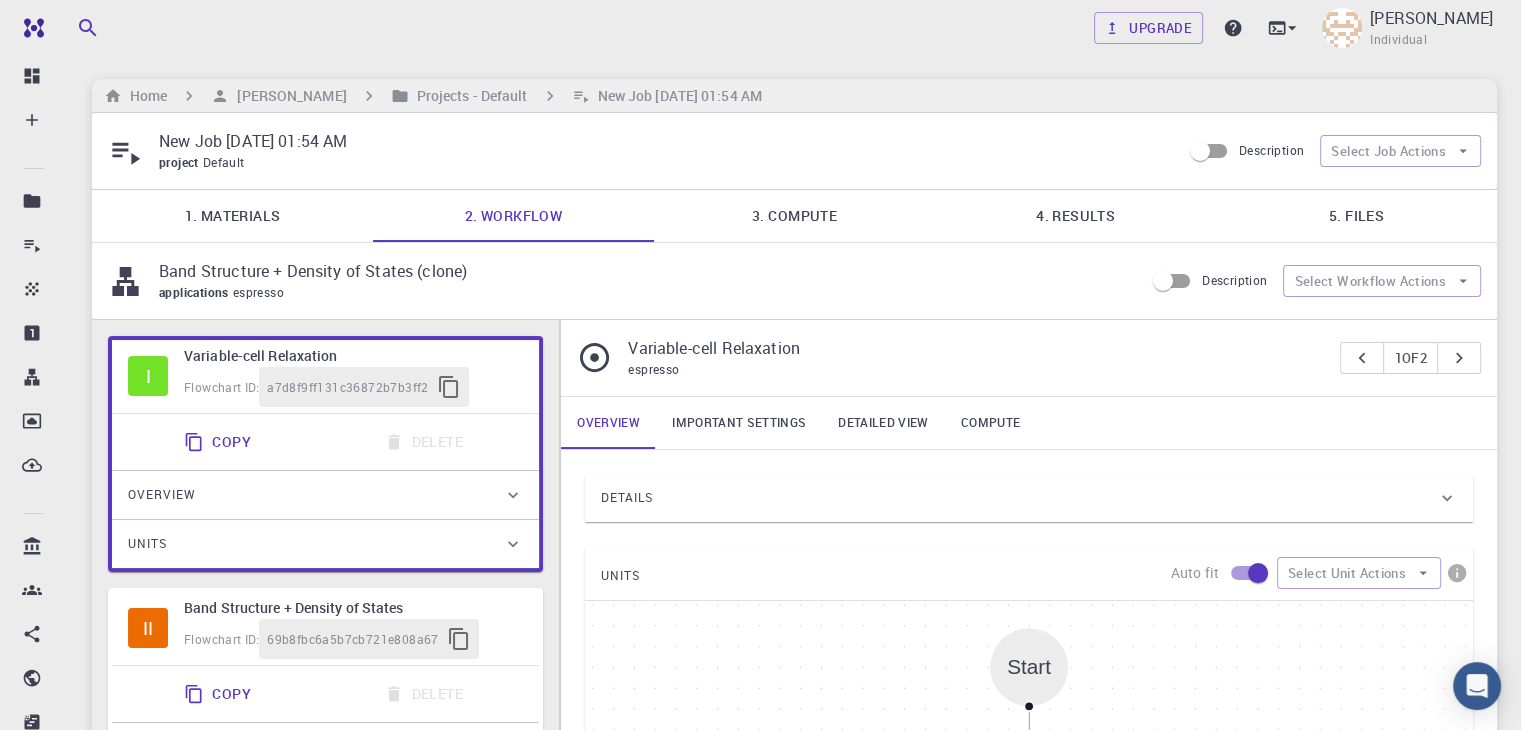 type on "/export/share/pseudo/mo/gga/pbe/gbrv/1.0/us/mo_pbe_gbrv_1.0.upf" 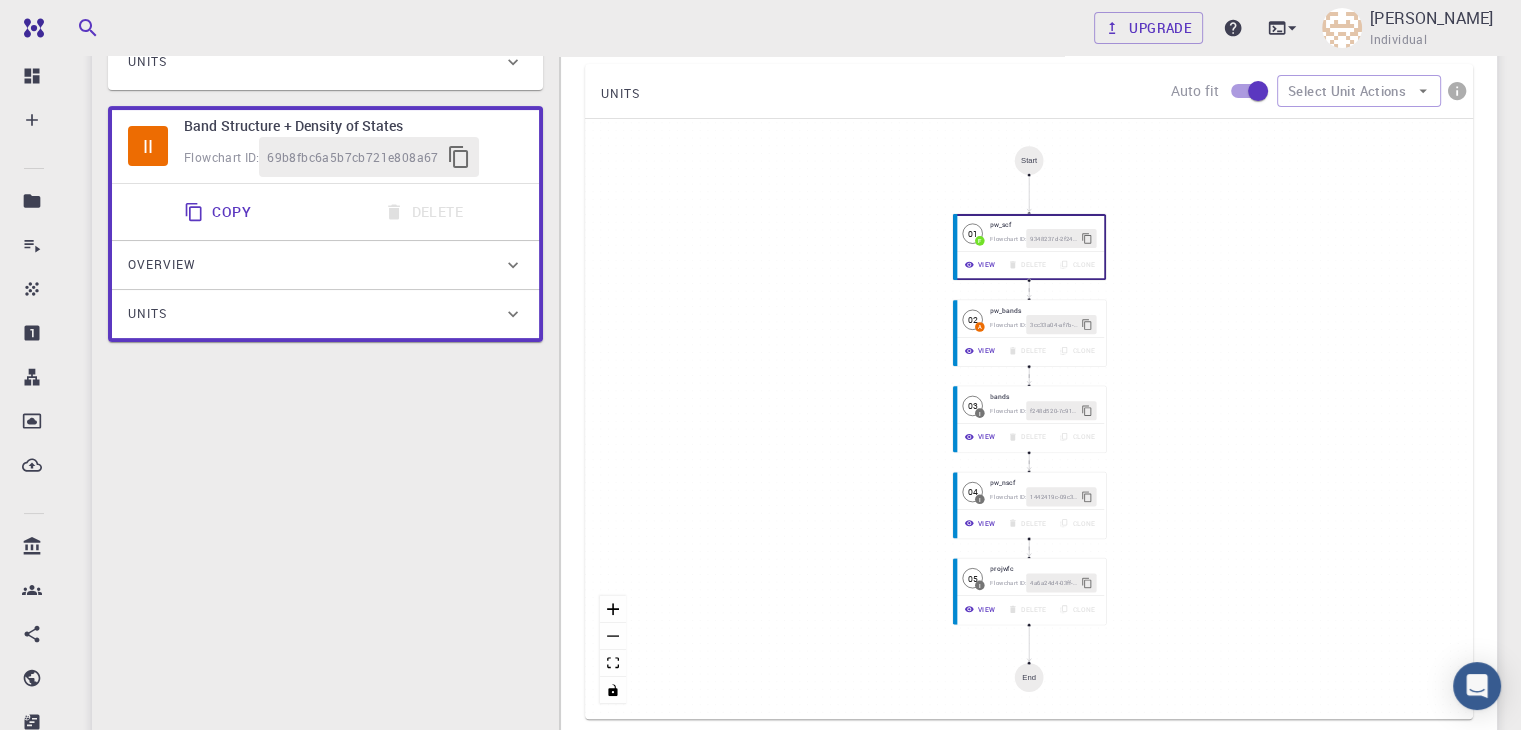 scroll, scrollTop: 484, scrollLeft: 0, axis: vertical 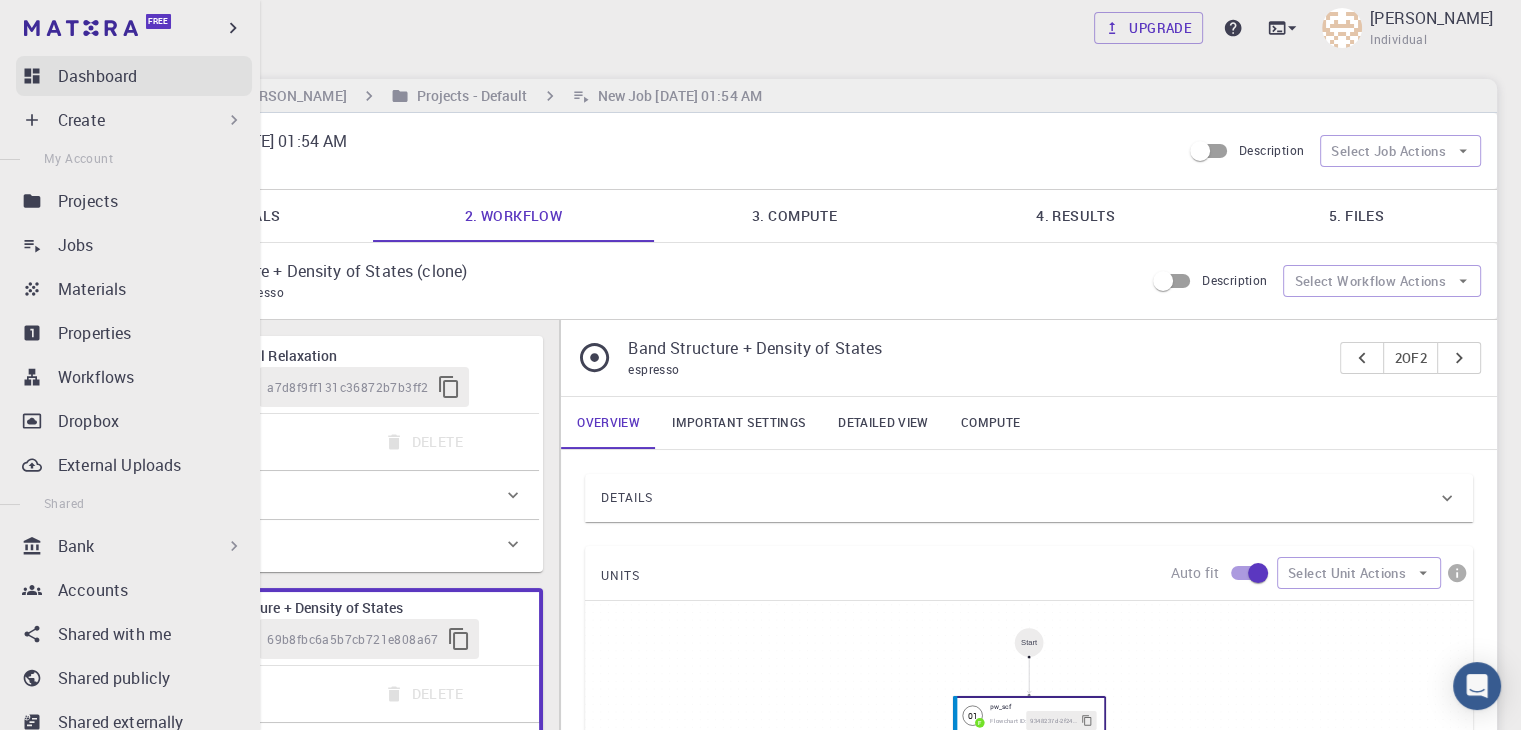 click 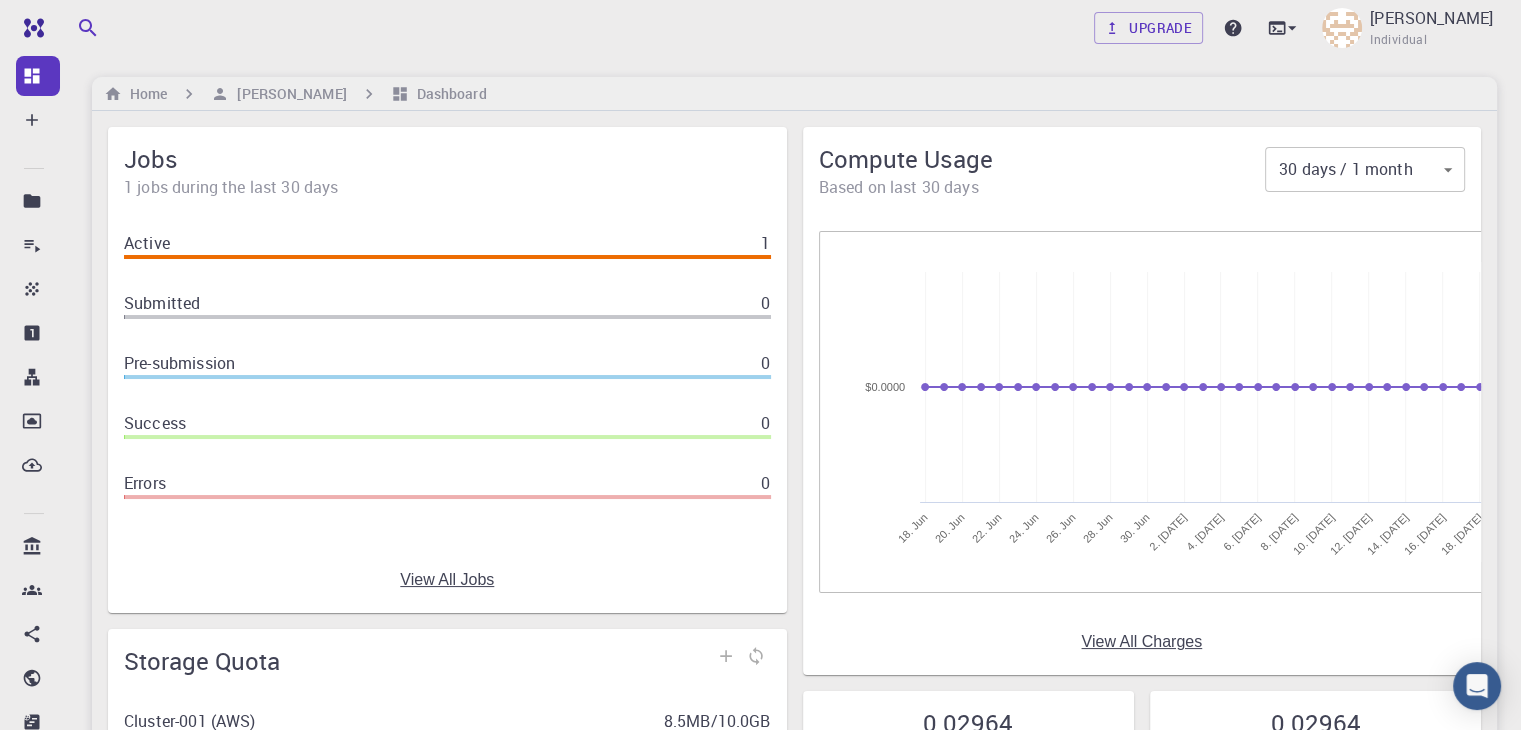scroll, scrollTop: 0, scrollLeft: 0, axis: both 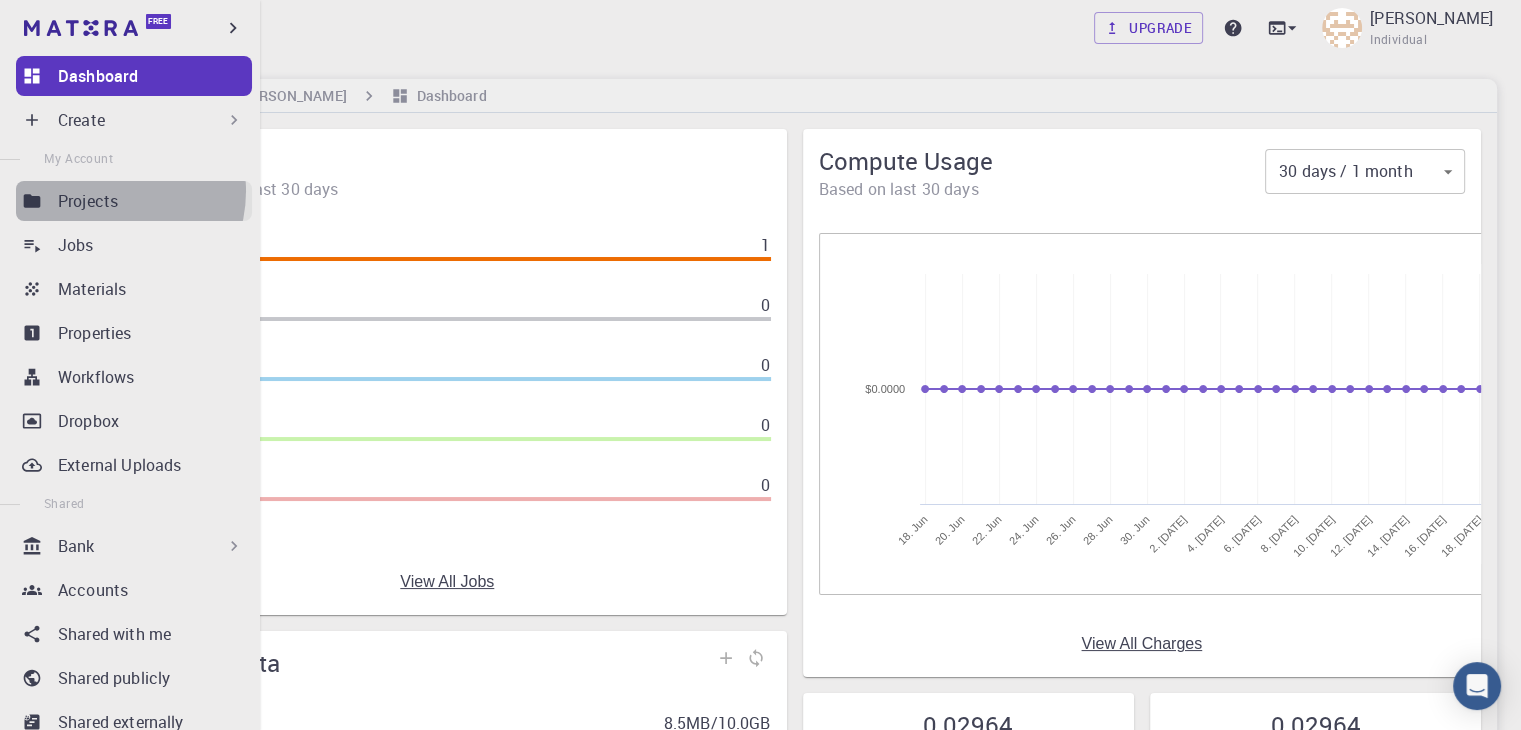 click on "Projects" at bounding box center [88, 201] 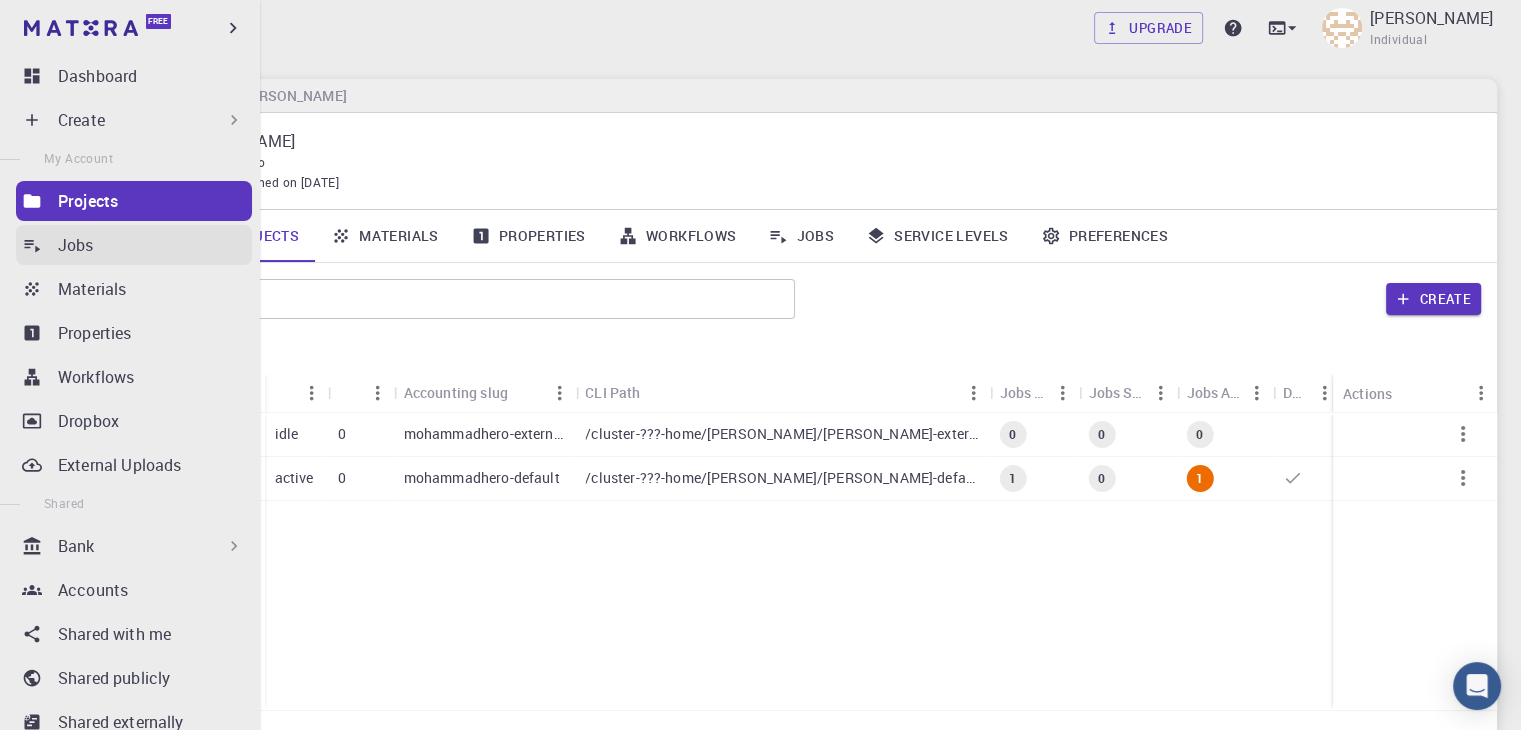 click on "Jobs" at bounding box center [76, 245] 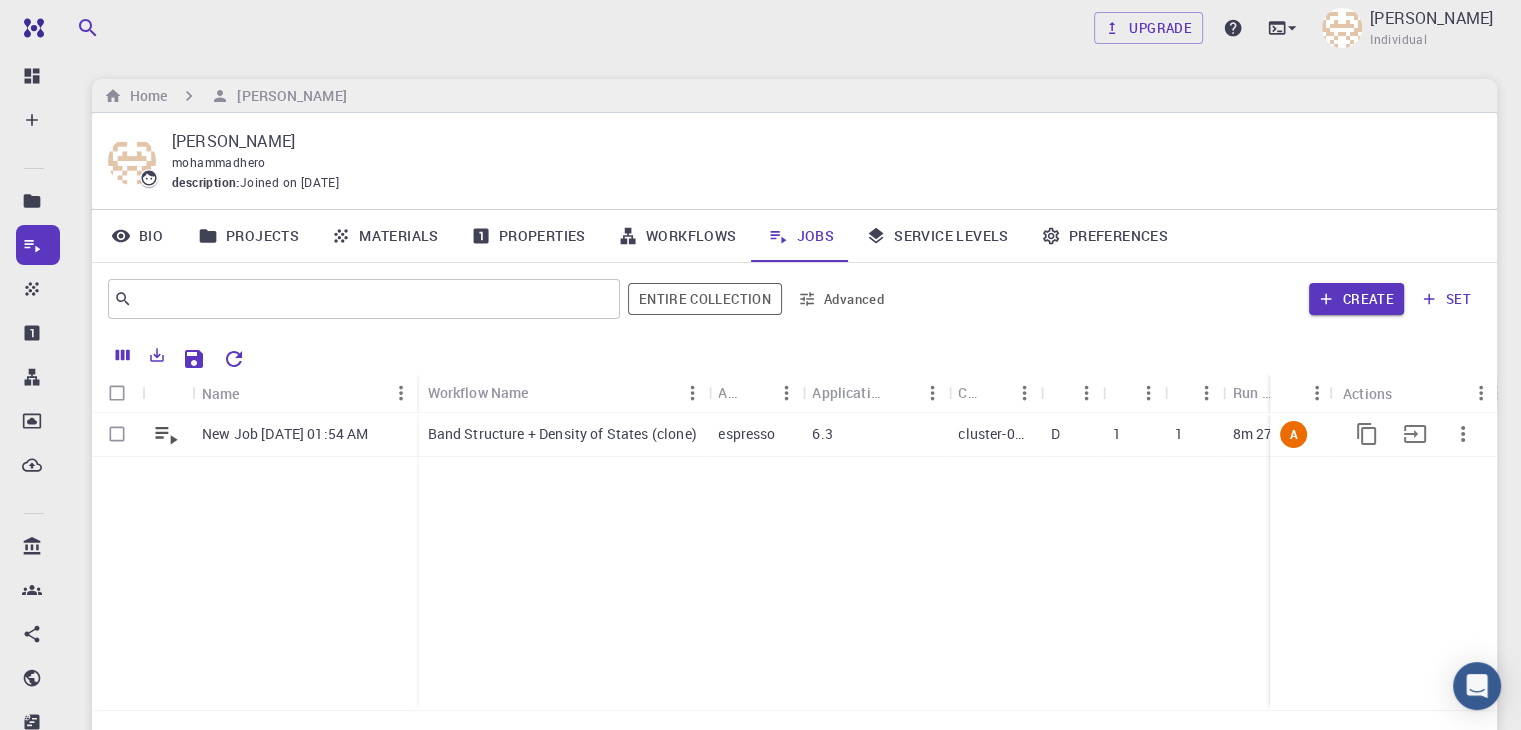 click on "6.3" at bounding box center (875, 435) 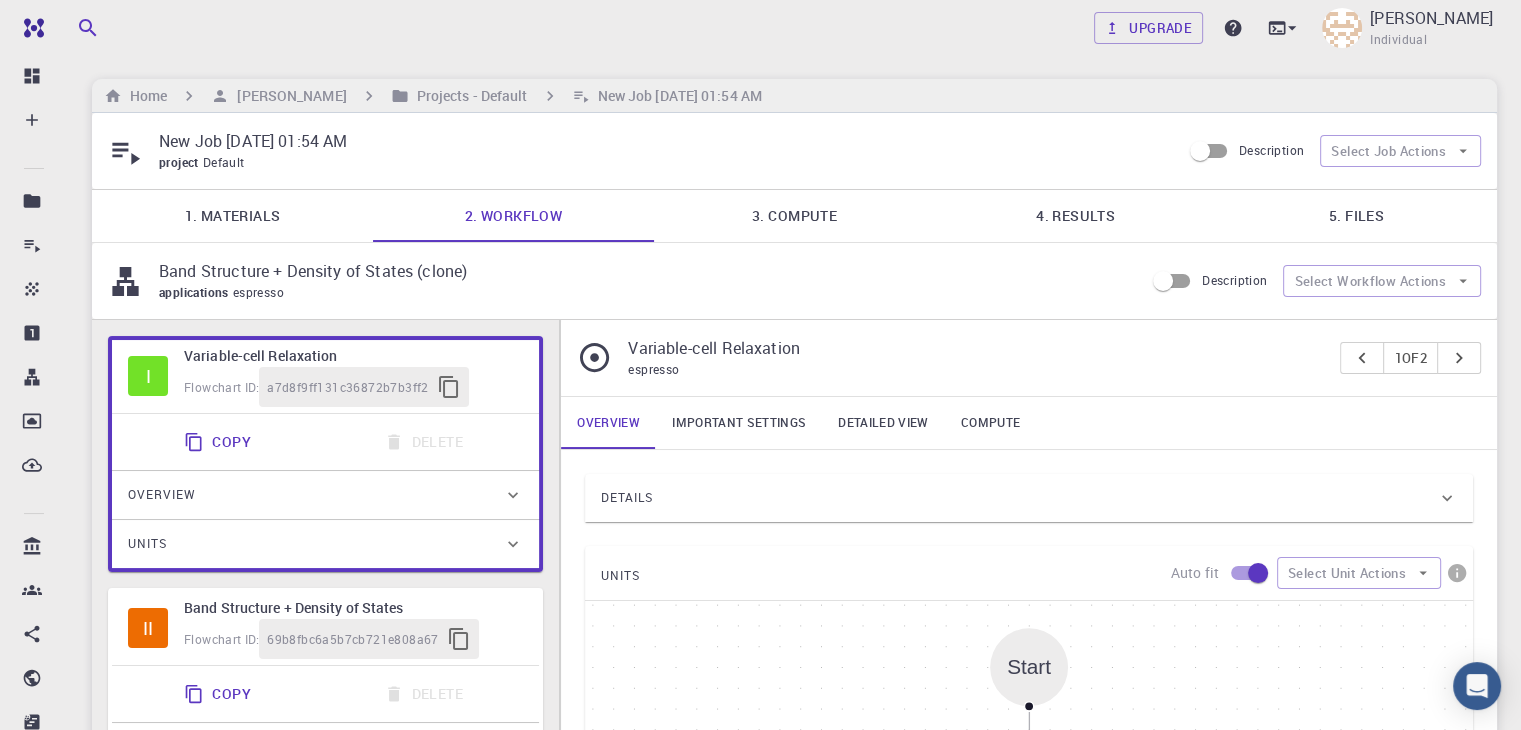 click on "Band Structure + Density of States" at bounding box center (353, 608) 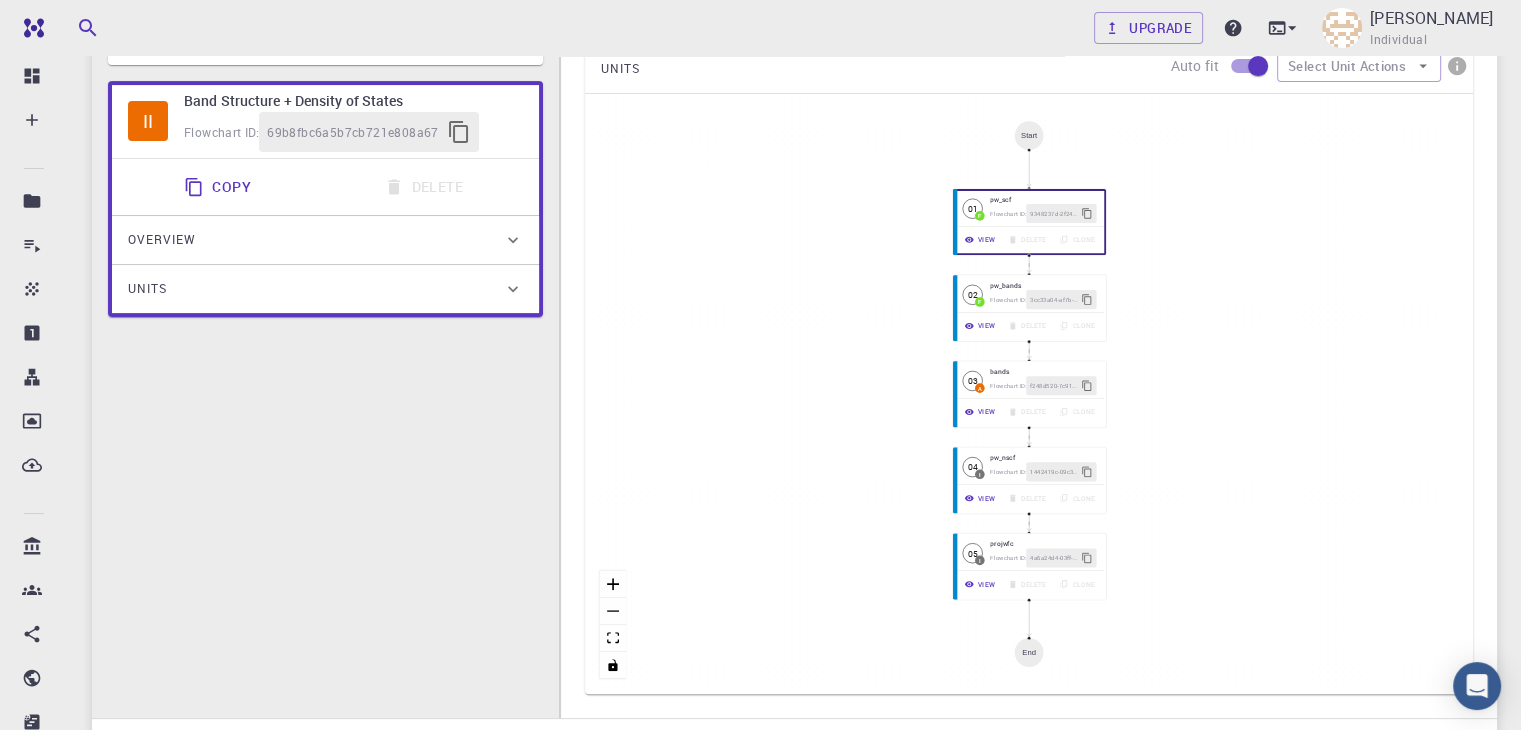 scroll, scrollTop: 512, scrollLeft: 0, axis: vertical 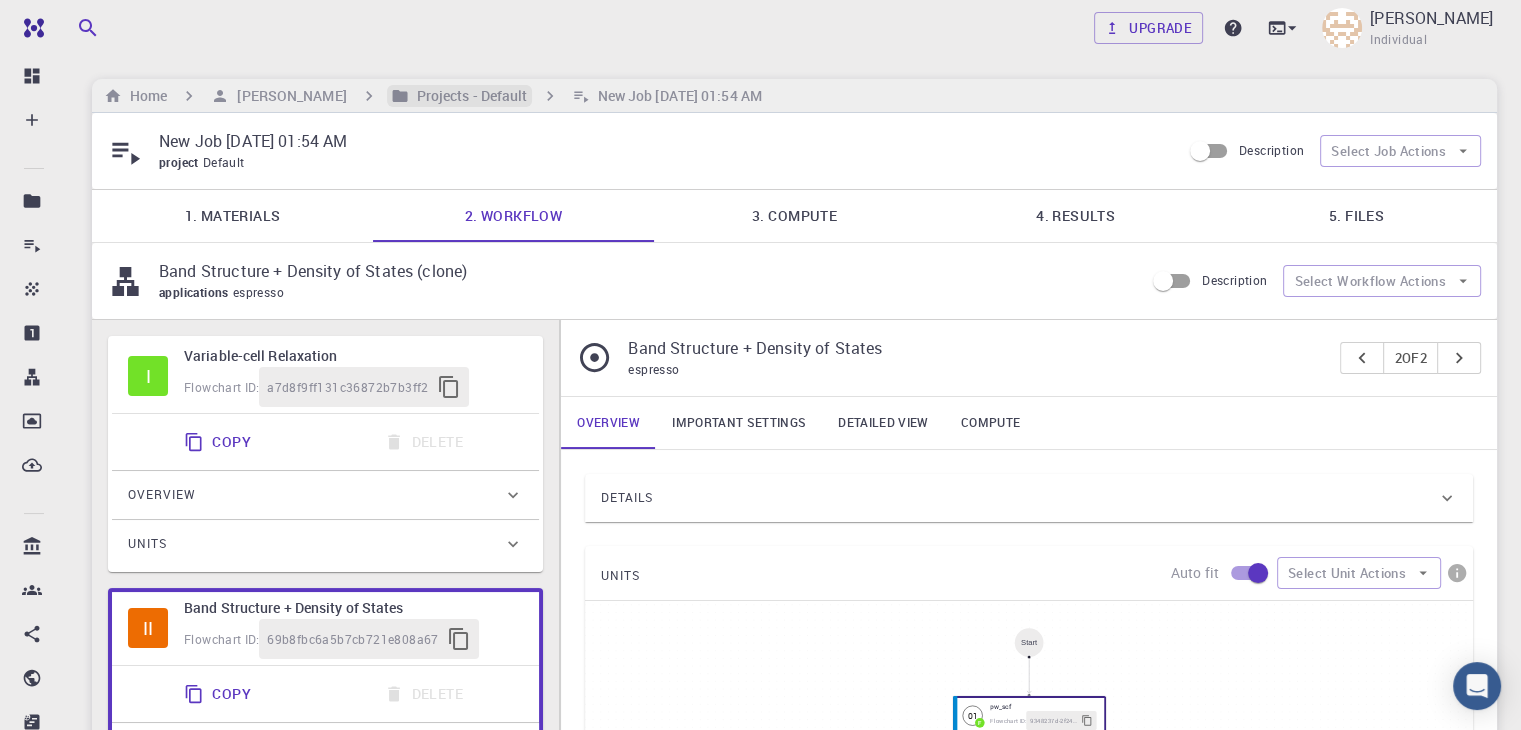 click on "Projects - Default" at bounding box center (468, 96) 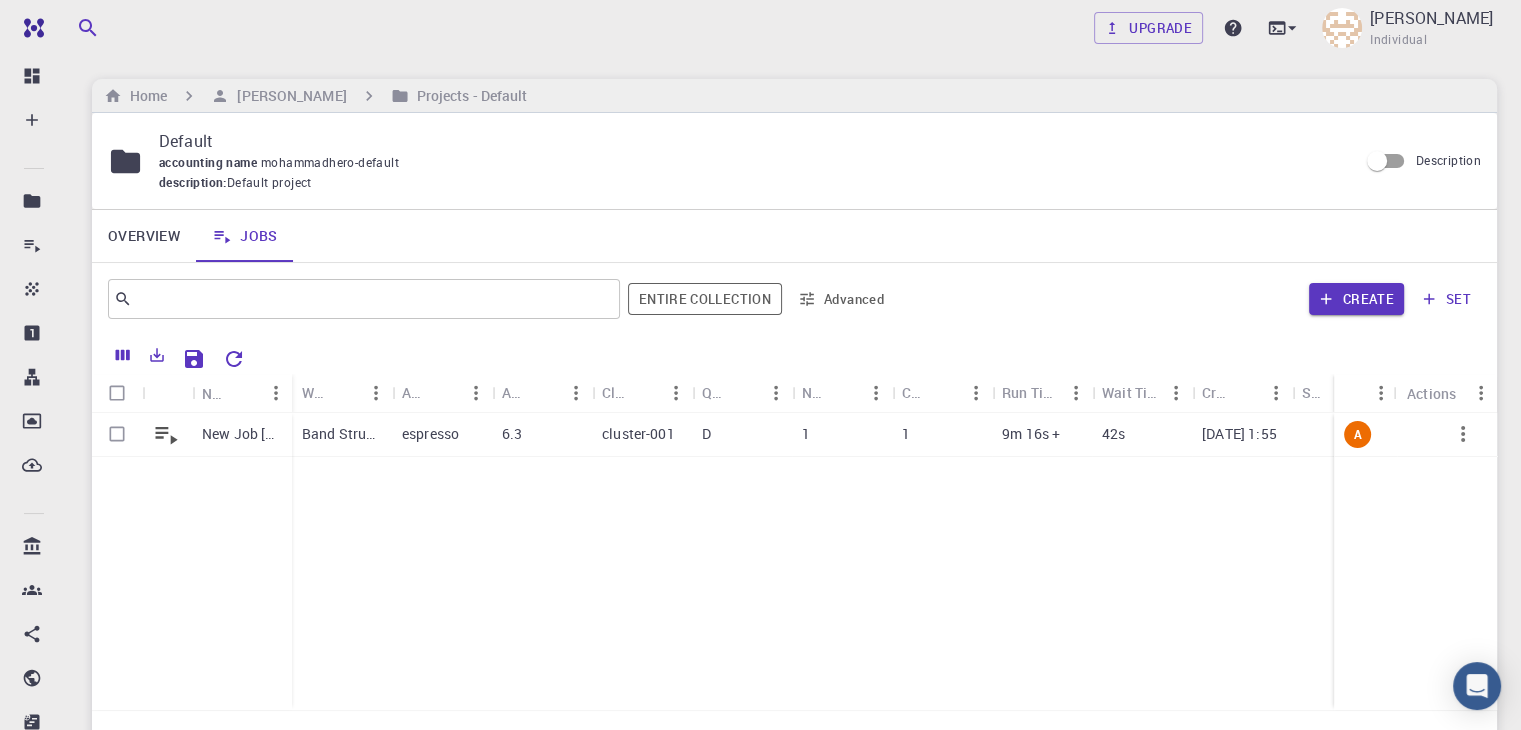 click on "Overview" at bounding box center [144, 236] 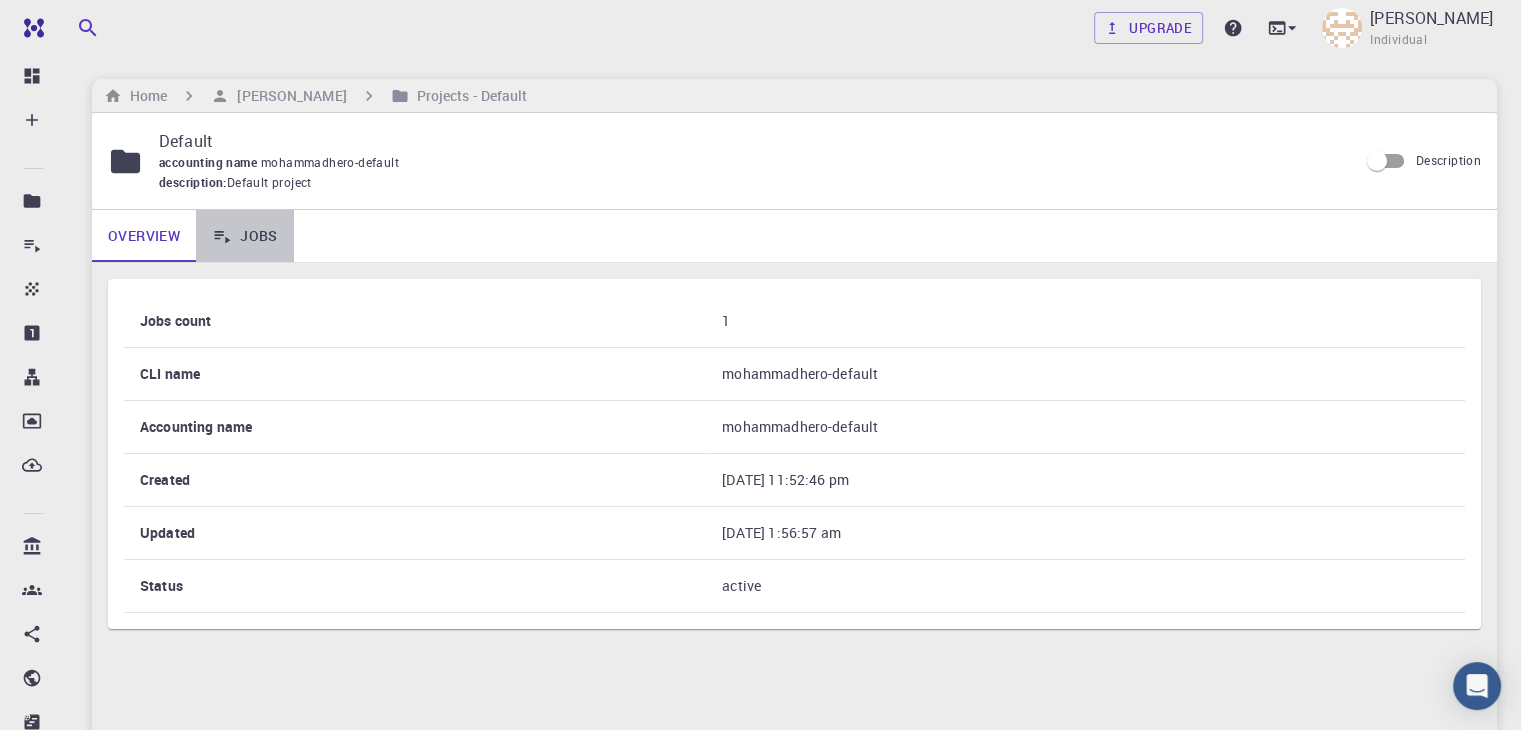 click on "Jobs" at bounding box center (245, 236) 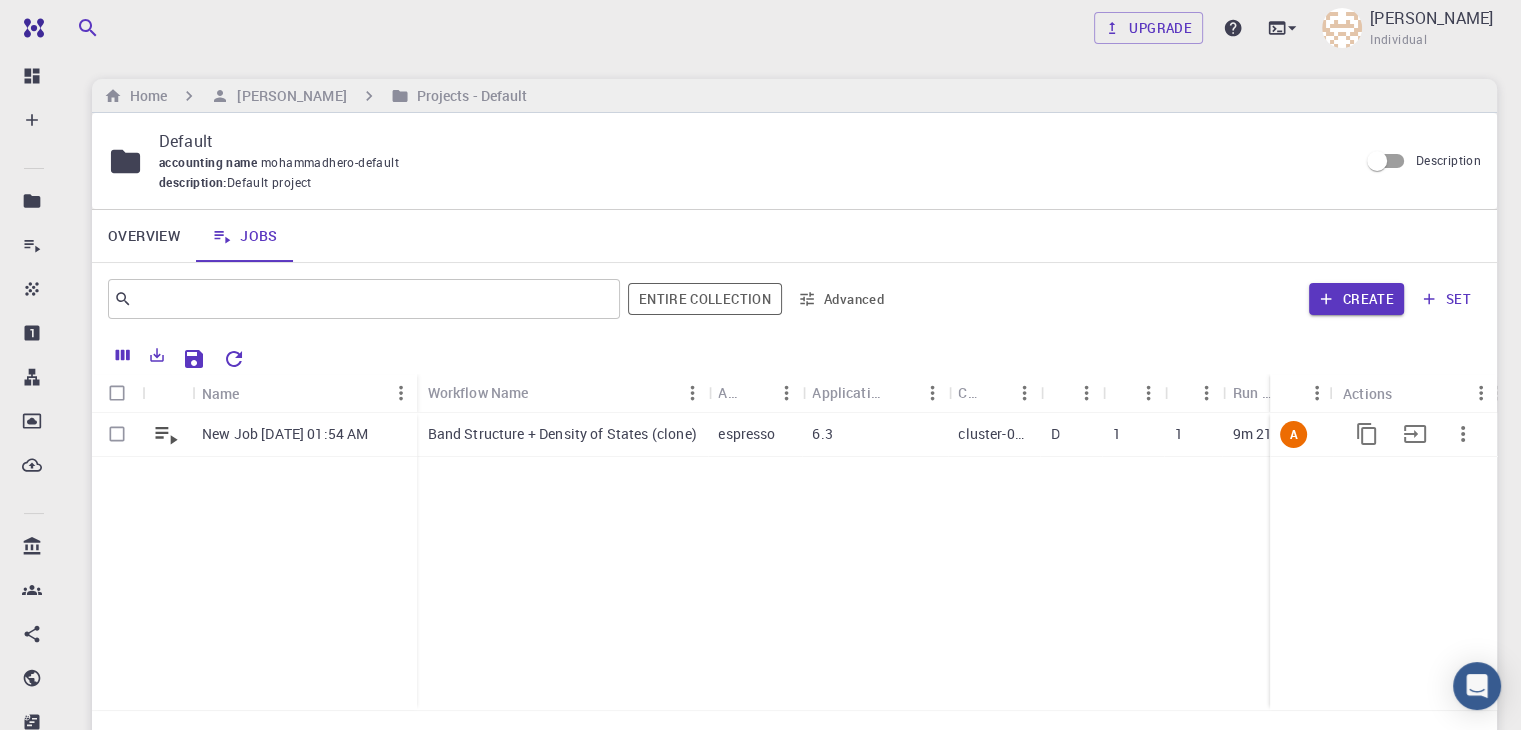 click on "6.3" at bounding box center [875, 435] 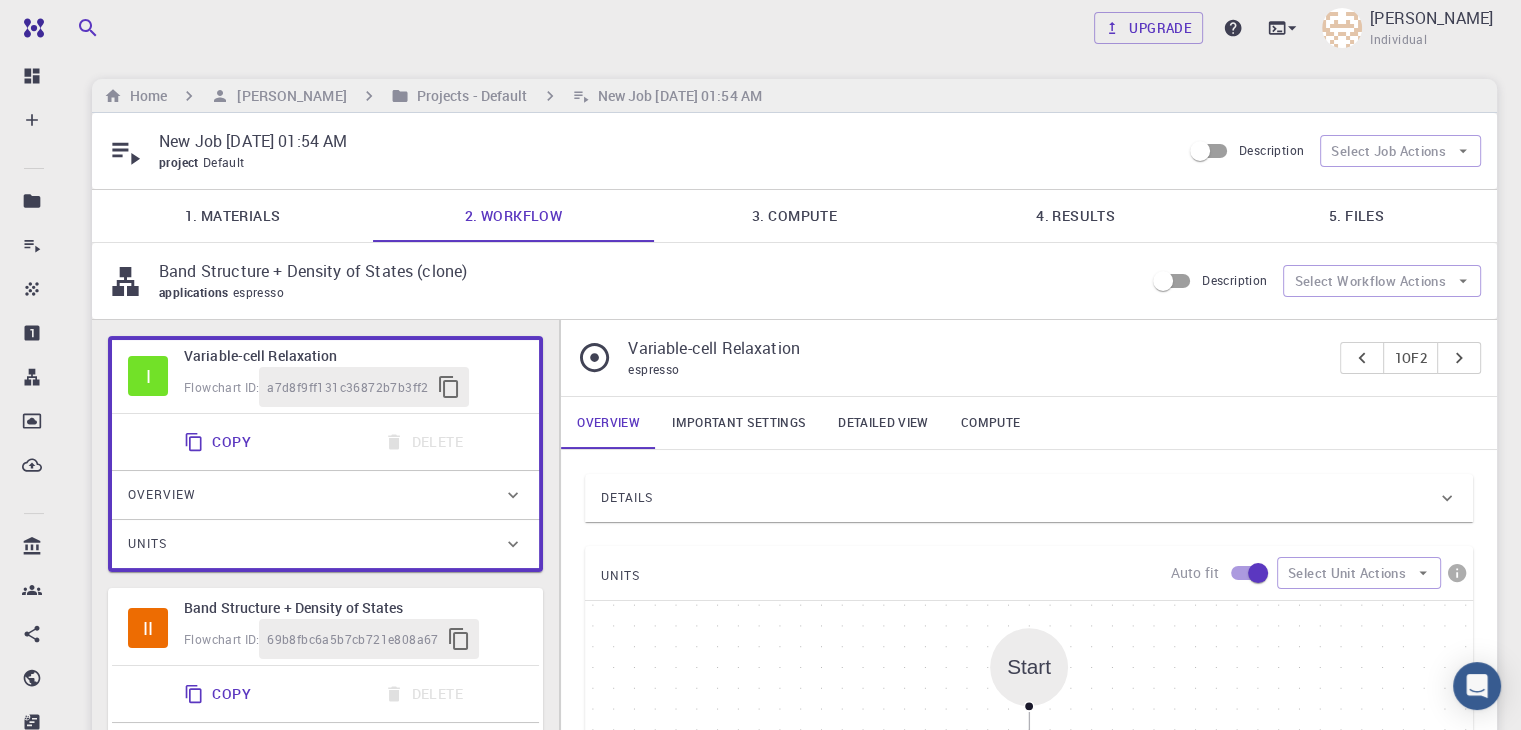 click on "Band Structure + Density of States" at bounding box center (353, 608) 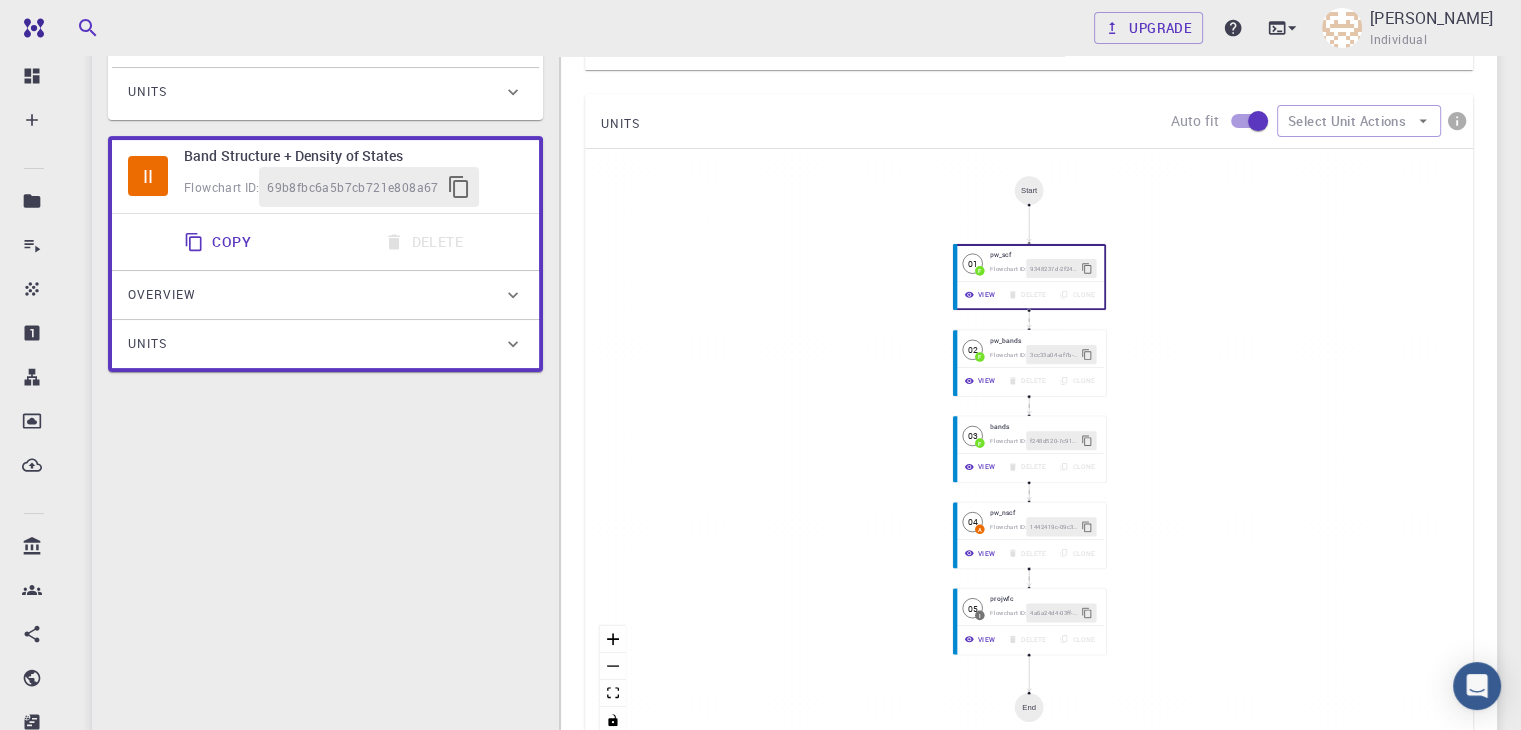 scroll, scrollTop: 459, scrollLeft: 0, axis: vertical 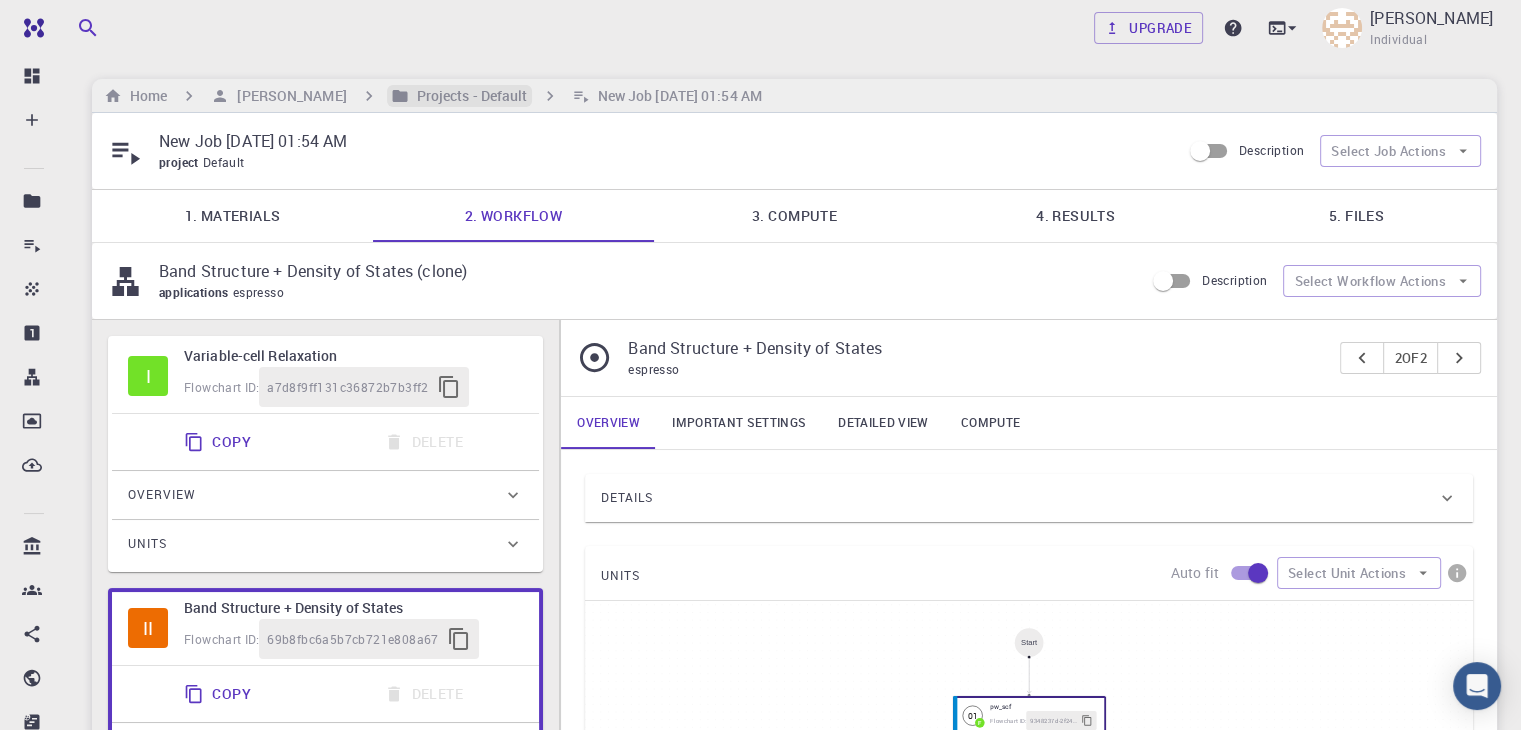 click on "Projects - Default" at bounding box center [468, 96] 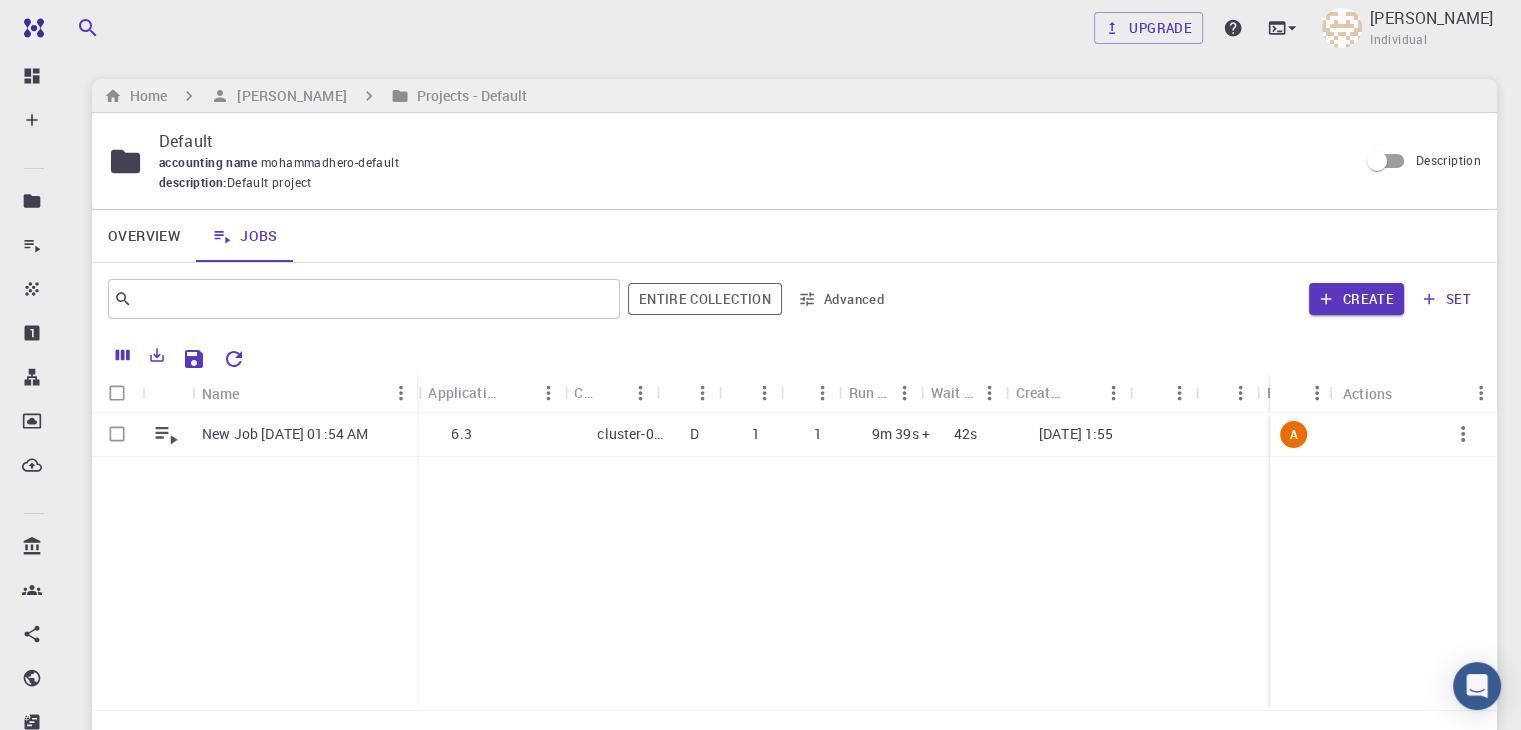 scroll, scrollTop: 0, scrollLeft: 412, axis: horizontal 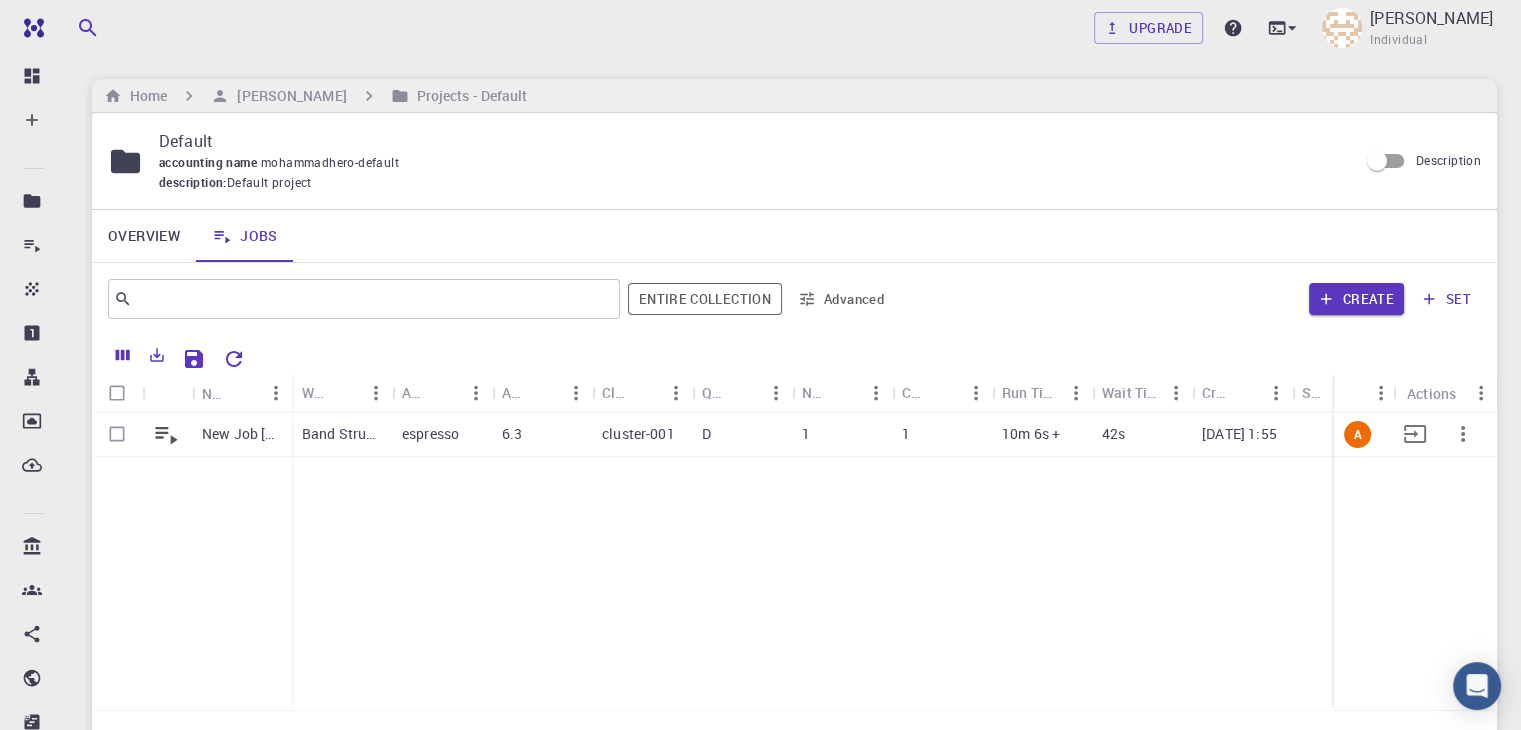 click on "D" at bounding box center [742, 435] 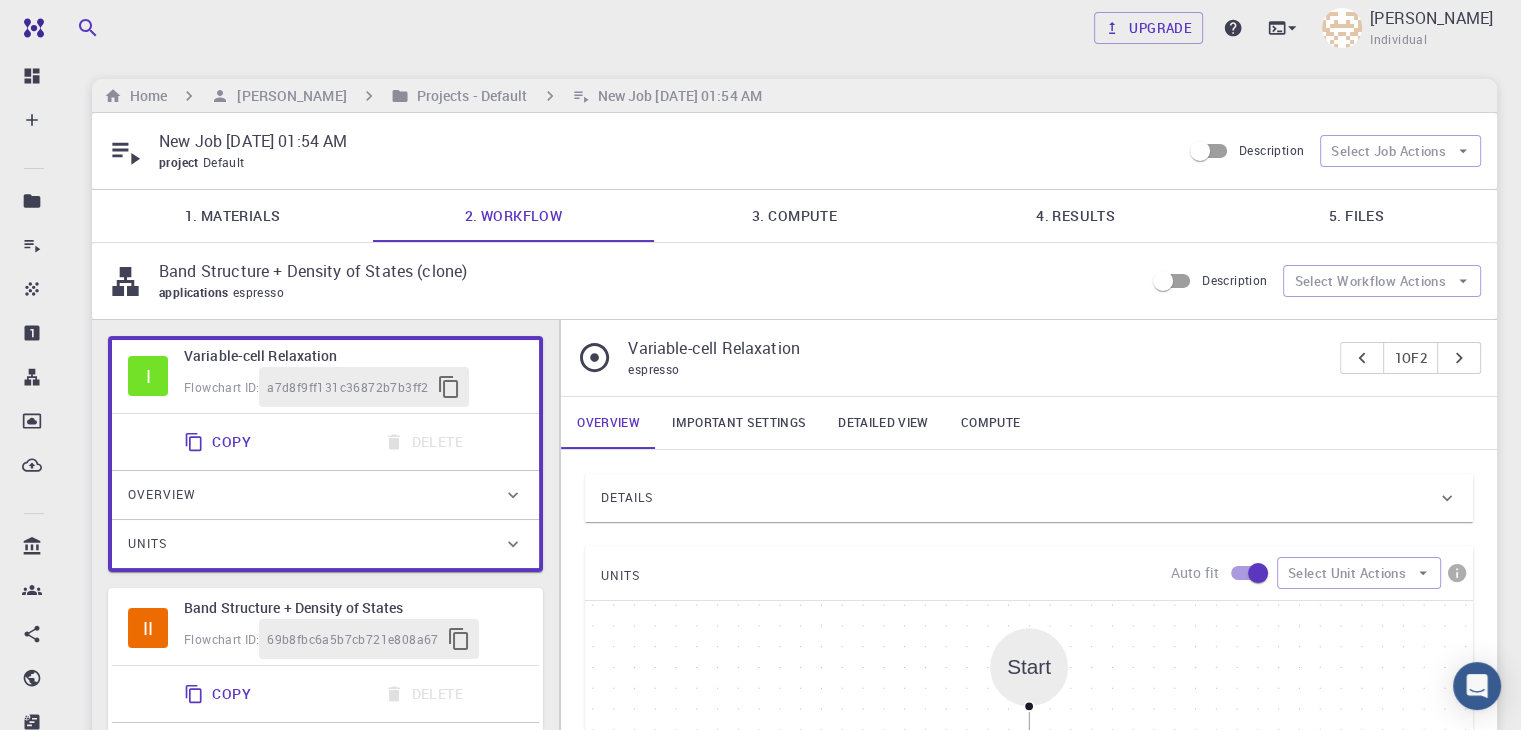 click on "Band Structure + Density of States" at bounding box center (353, 608) 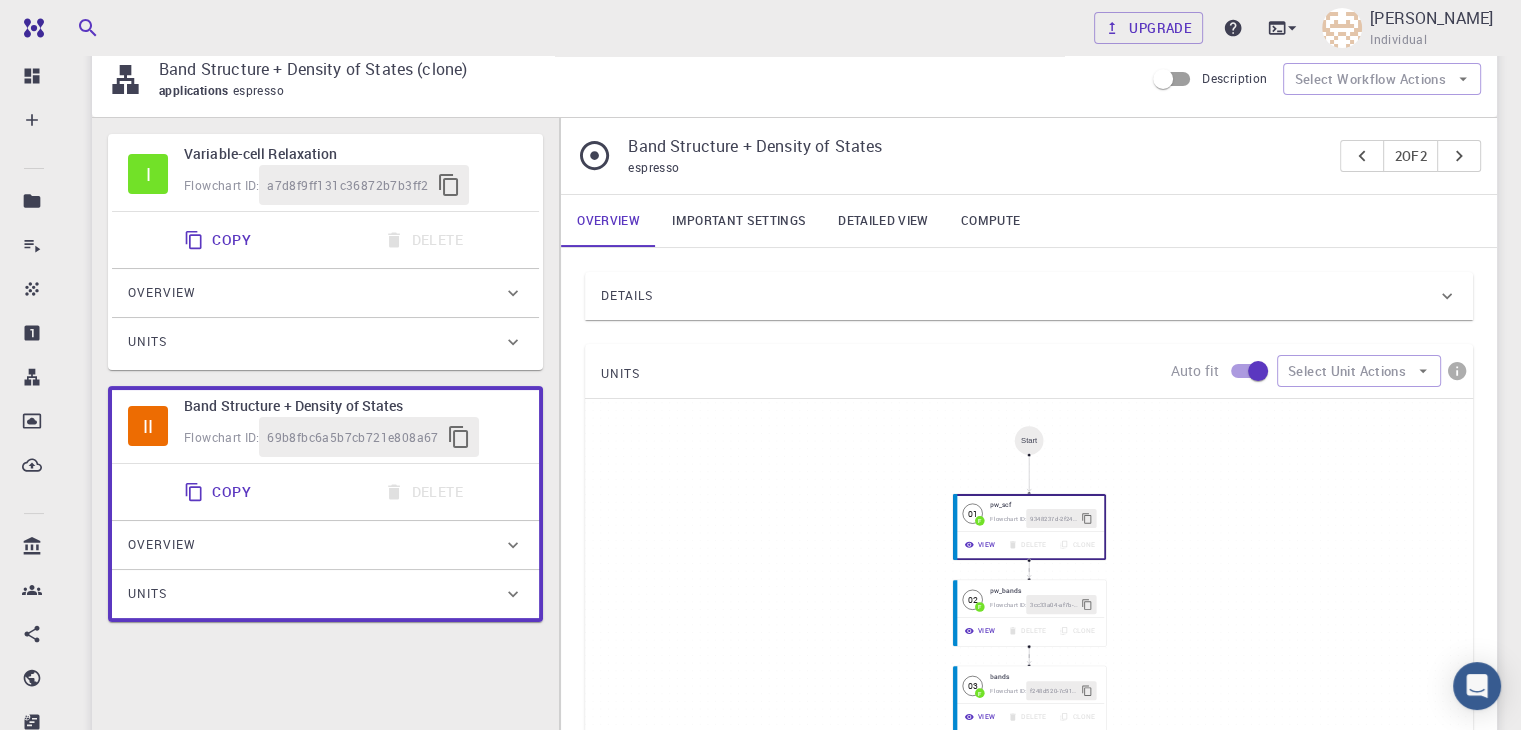 scroll, scrollTop: 132, scrollLeft: 0, axis: vertical 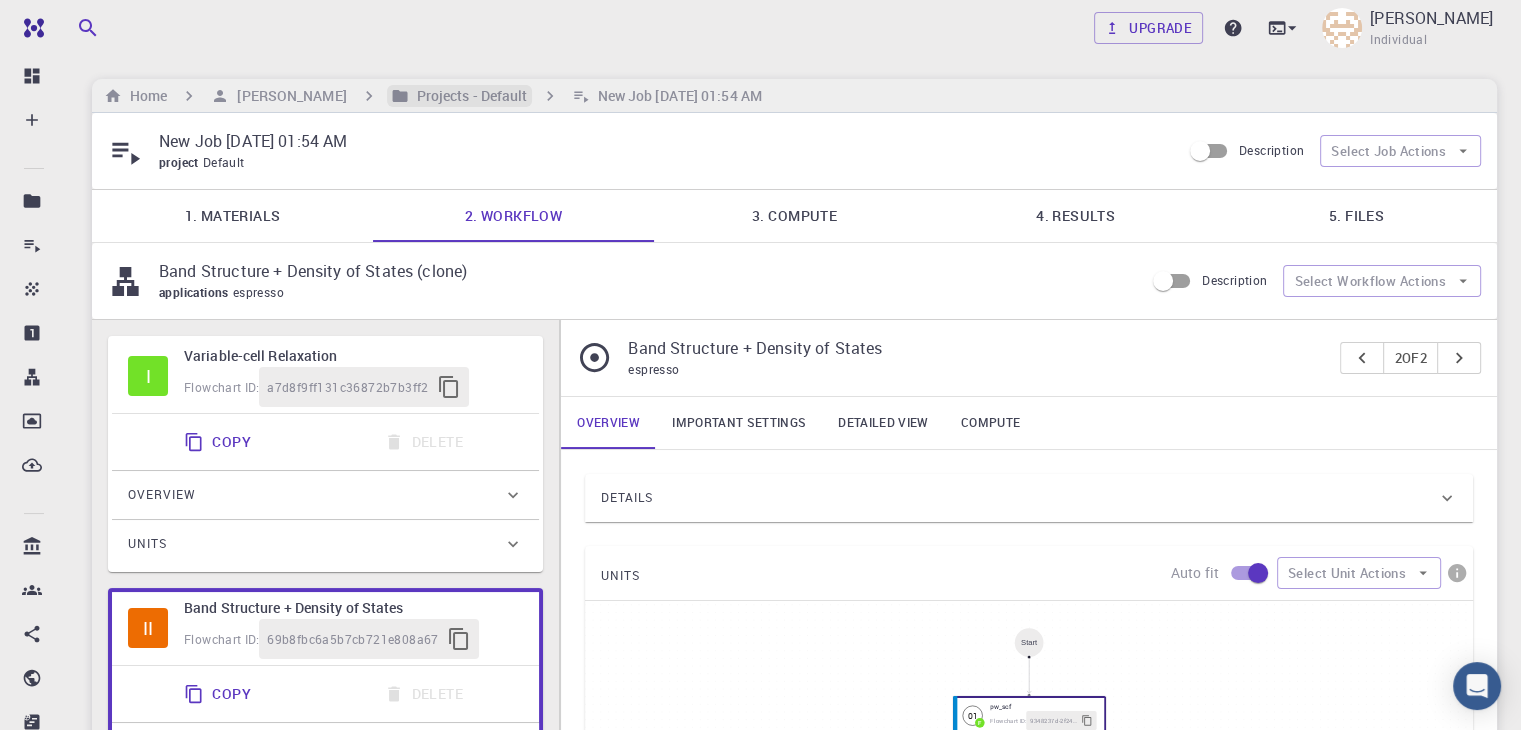 click on "Projects - Default" at bounding box center [468, 96] 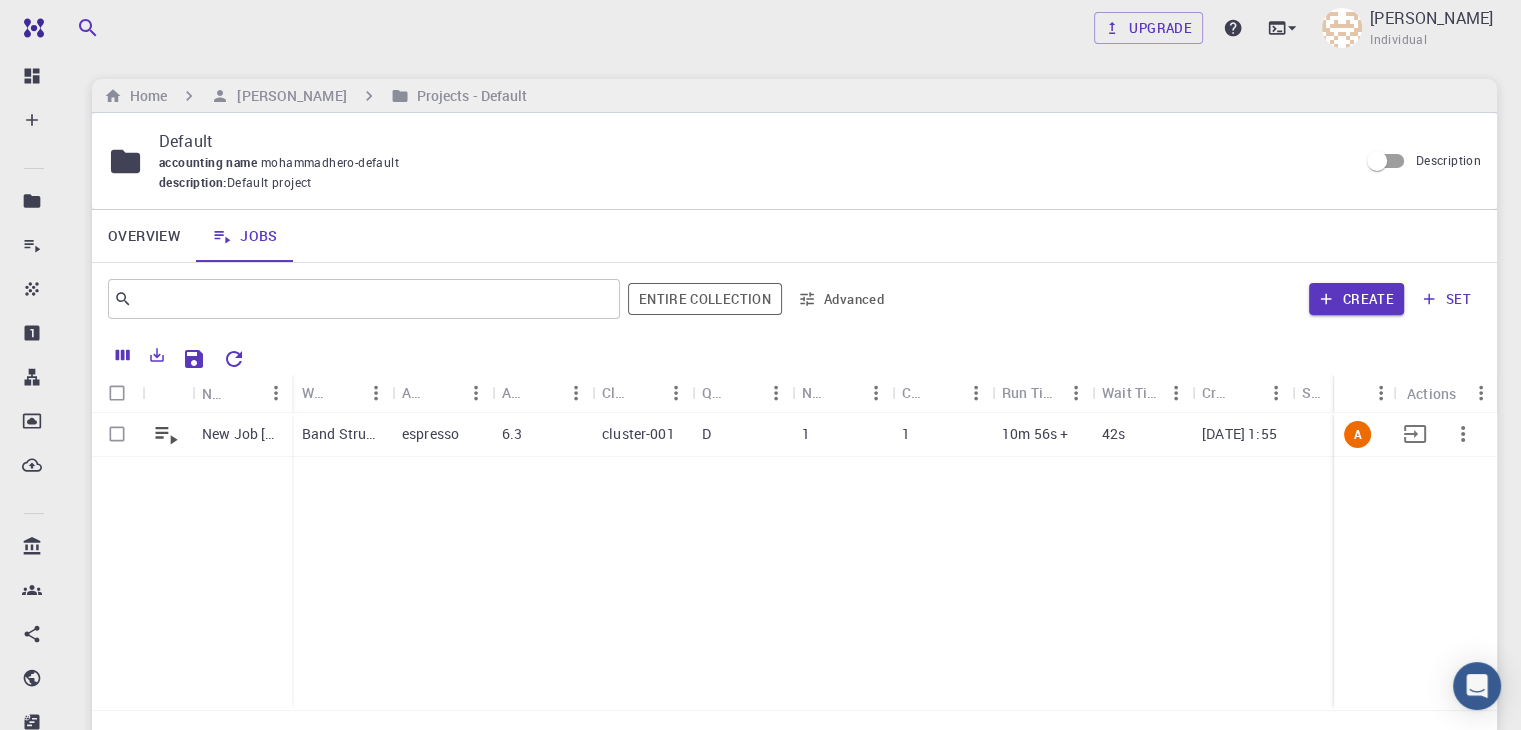 click on "1" at bounding box center (842, 435) 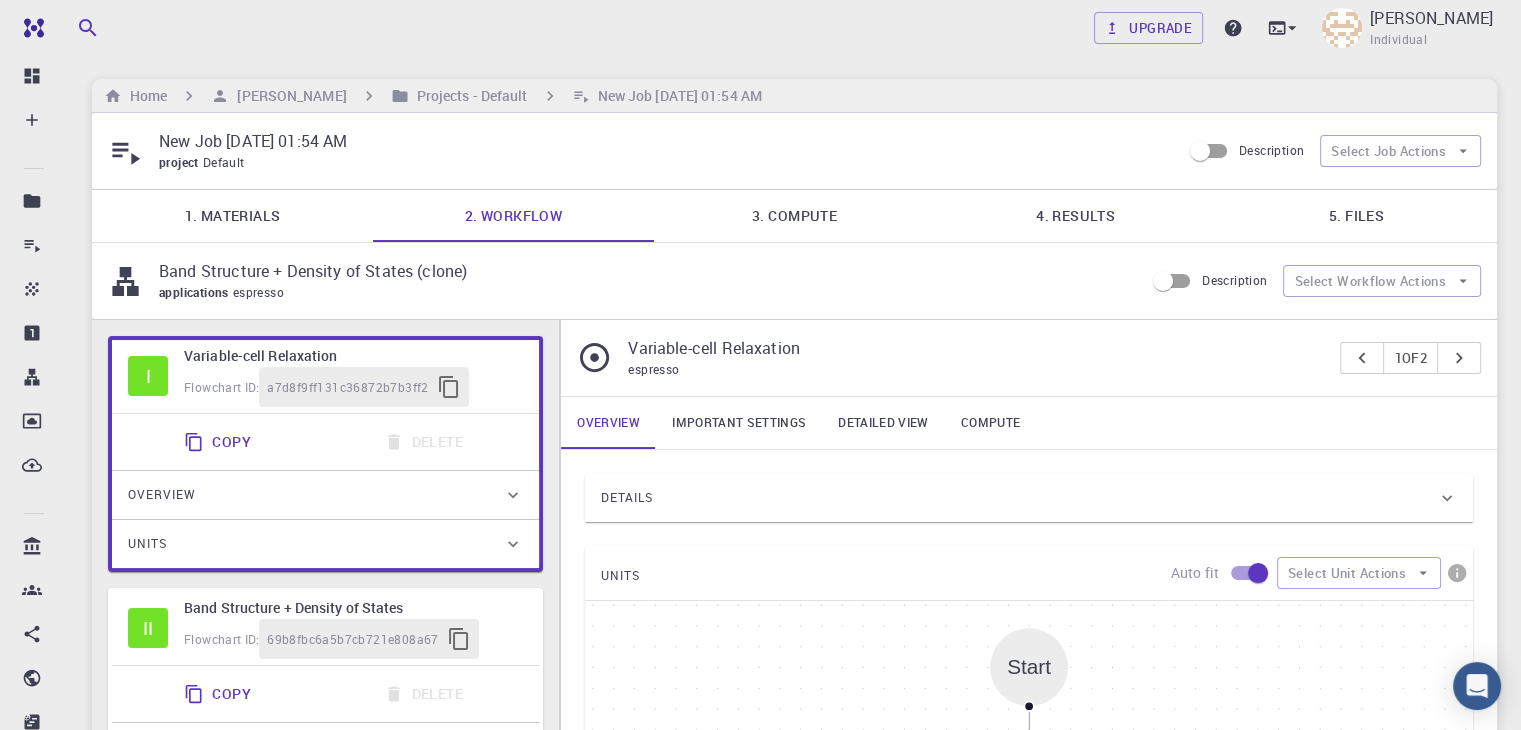 click on "4. Results" at bounding box center (1075, 216) 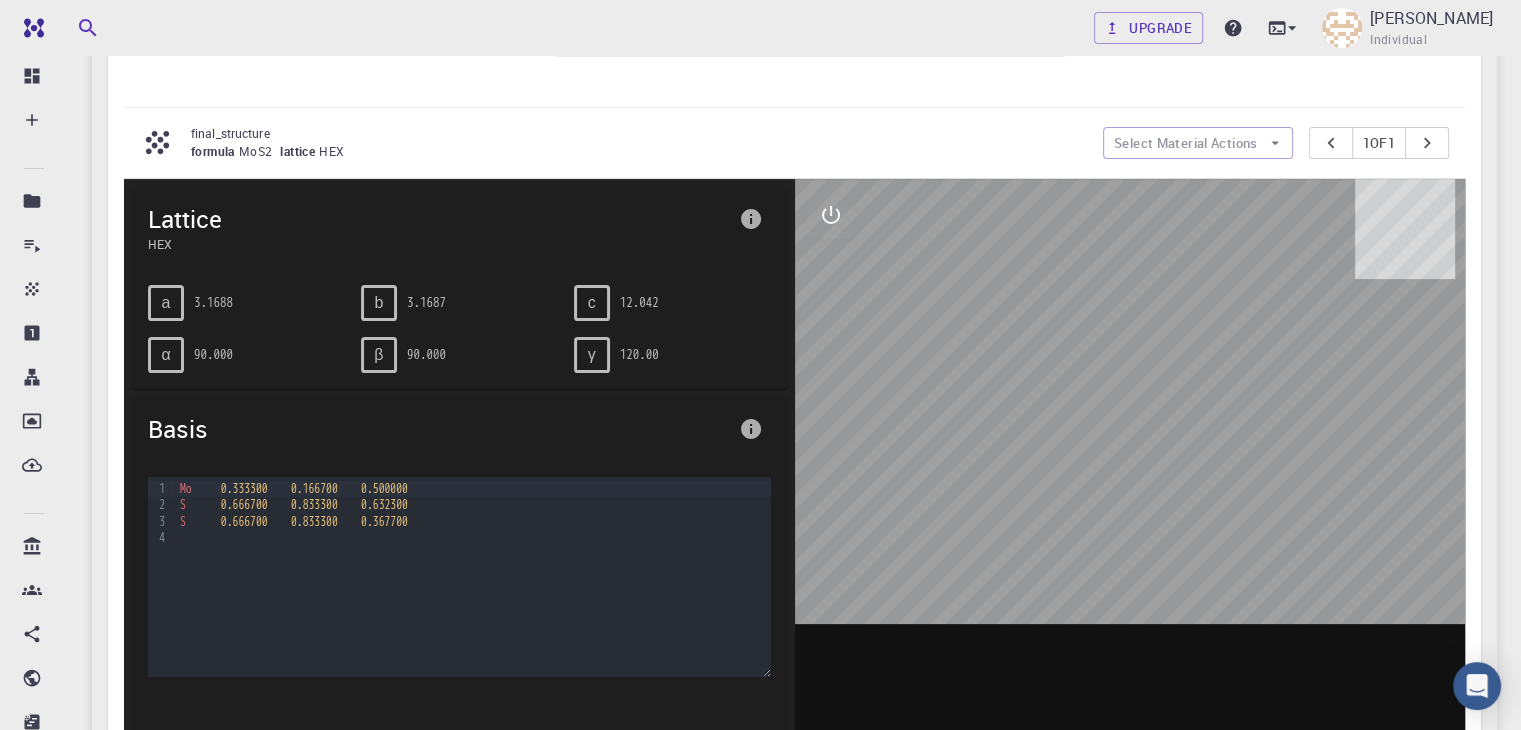 scroll, scrollTop: 0, scrollLeft: 0, axis: both 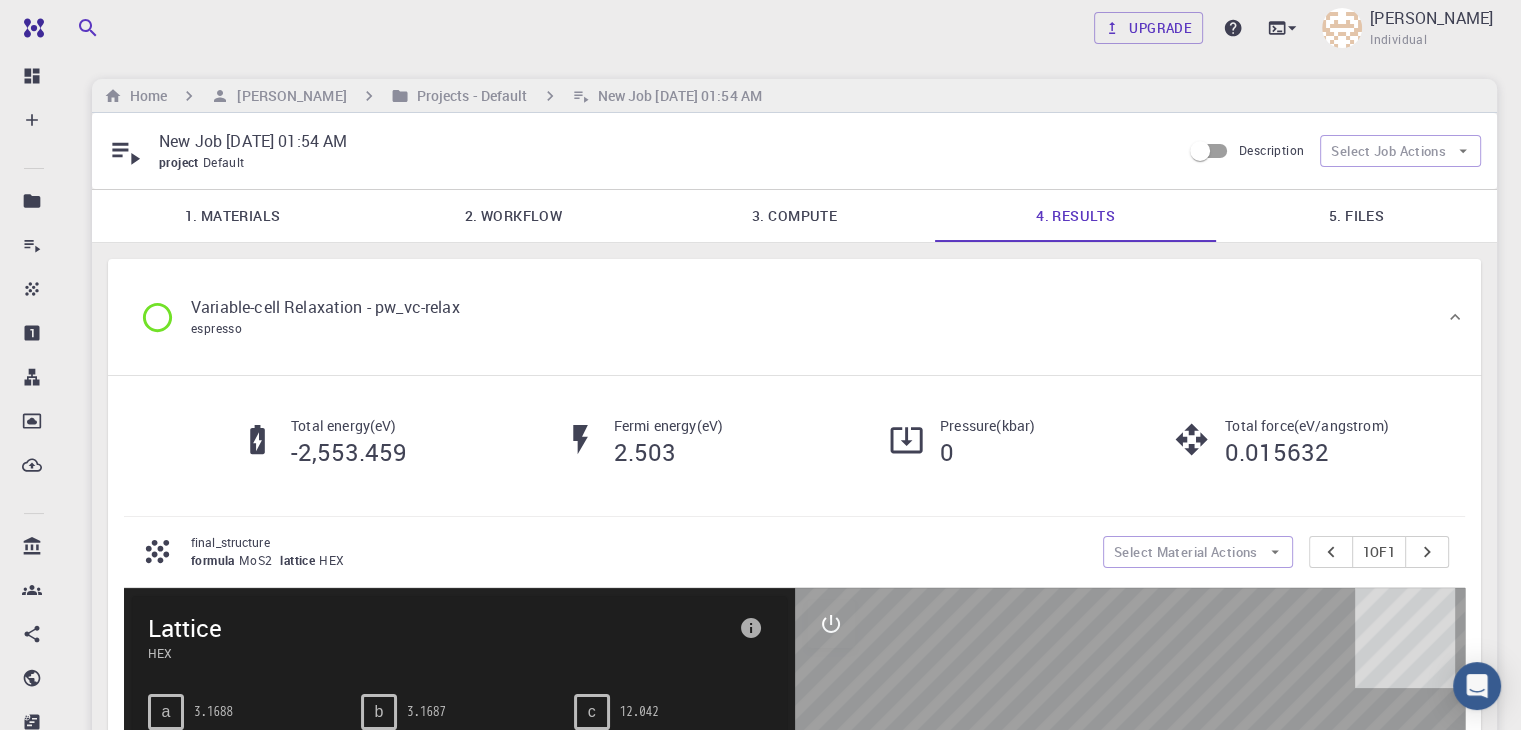 click on "Variable-cell Relaxation - pw_vc-relax espresso Total energy  ( eV ) -2,553.459 Fermi energy  ( eV ) 2.503 Pressure  ( kbar ) 0 Total force  ( eV/angstrom ) 0.015632 final_structure formula MoS2 lattice HEX Select Material Actions 1  of  1 Lattice HEX a 3.1688 b 3.1687 c 12.042 α 90.000 β 90.000 γ 120.00 Basis 9 1 2 3 4 › Mo       0.333300      0.166700      0.500000   S        0.666700      0.833300      0.632300   S        0.666700      0.833300      0.367700   unit cell volume (Å^3) density (g/cm^3) space group elemental ratio - Mo elemental ratio - S 104.713 2.538 P-6m2 0.333333 0.666667 Atomic forces  ( eV/angstrom )   -0.0006   -0.0003    0.0000    0.0003    0.0002    0.0110    0.0003    0.0002   -0.0110 Stress tensor  ( kbar )   -0.0400    0.0000    0.0000    0.0000   -0.0500    0.0000    0.0000    0.0000   -0.3100 Band Structure + Density of States - pw_scf espresso Fermi energy  ( eV ) 2.503 Pressure  ( kbar ) 0 Total energy  ( eV ) -2,553.459 Total force  ( eV/angstrom ) 0.016815 Atomic forces" at bounding box center (794, 2487) 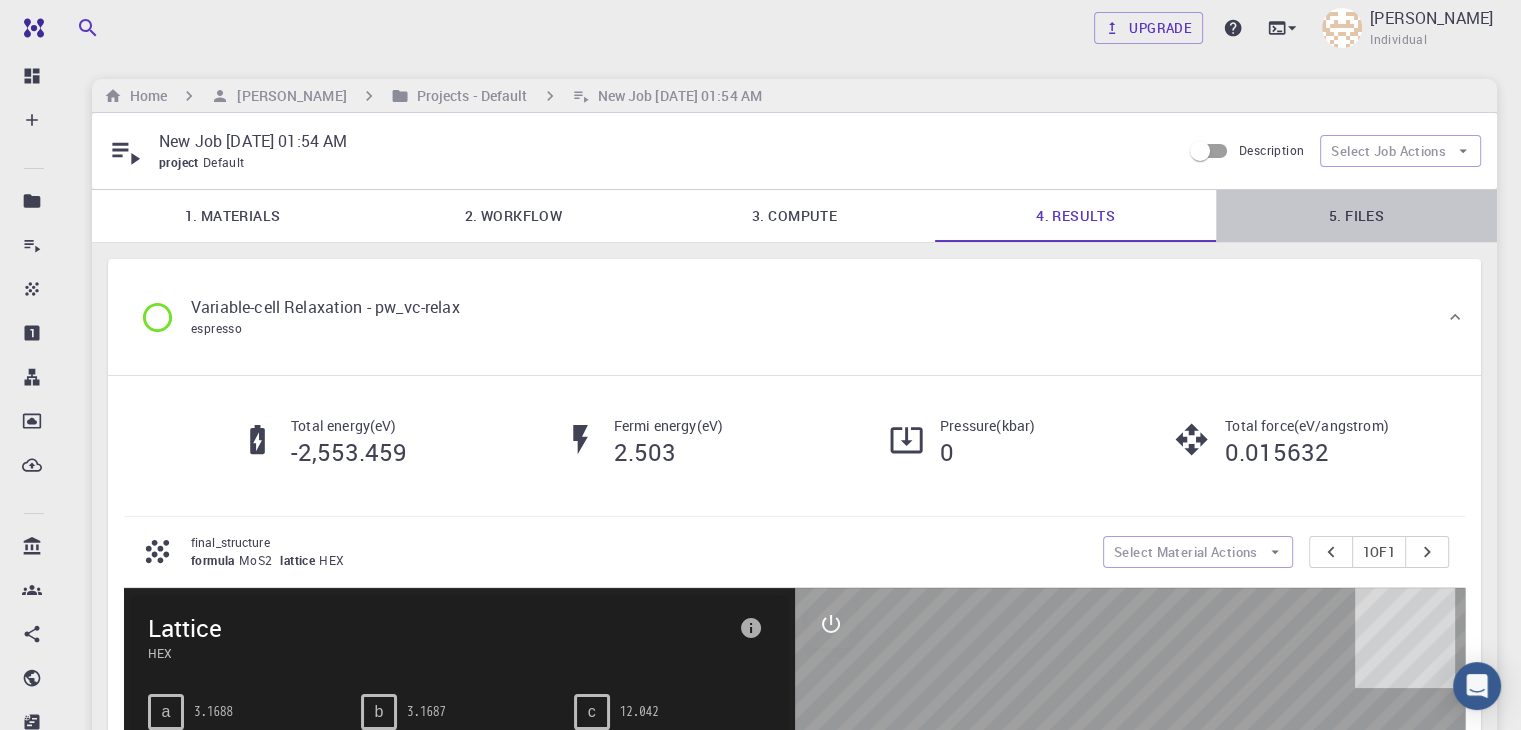 click on "5. Files" at bounding box center [1356, 216] 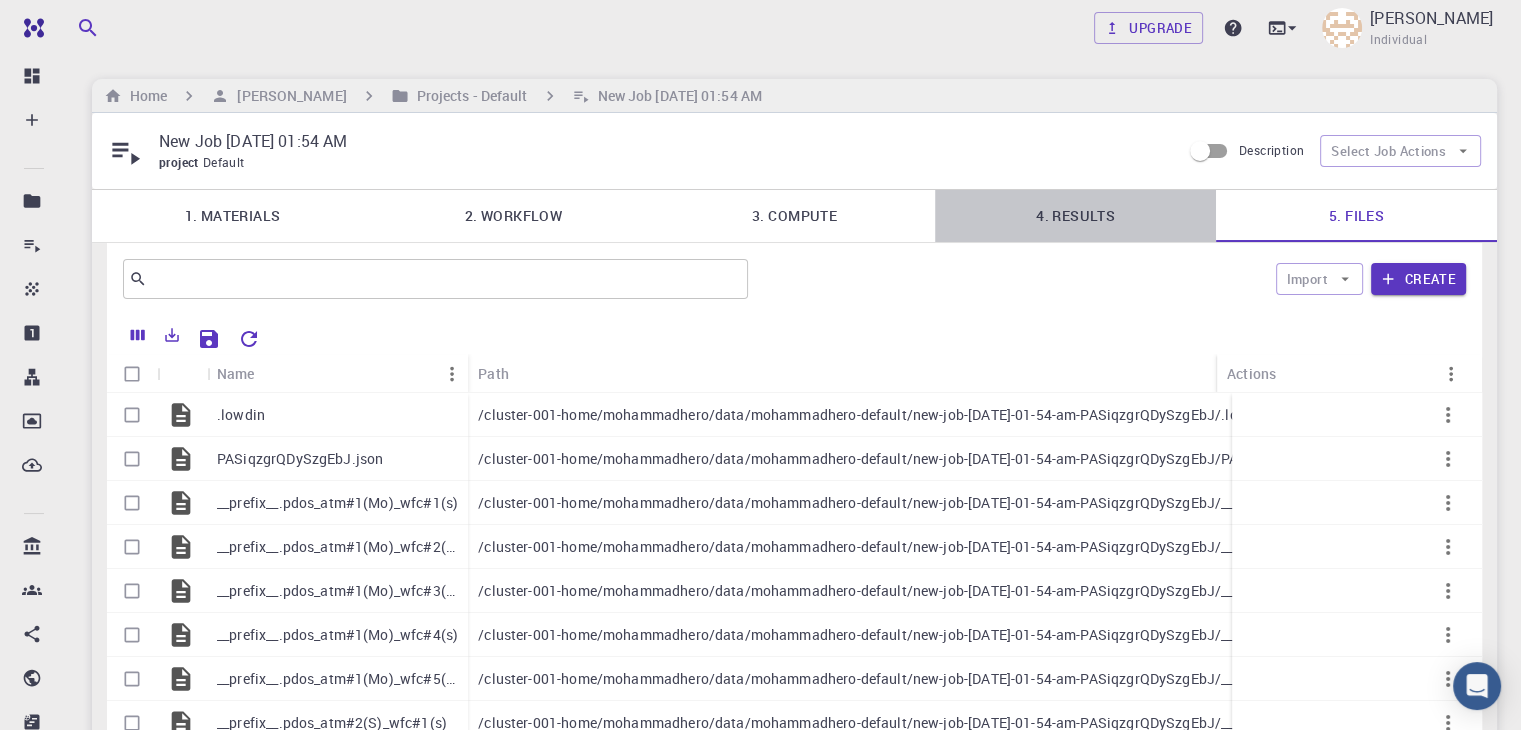 click on "4. Results" at bounding box center (1075, 216) 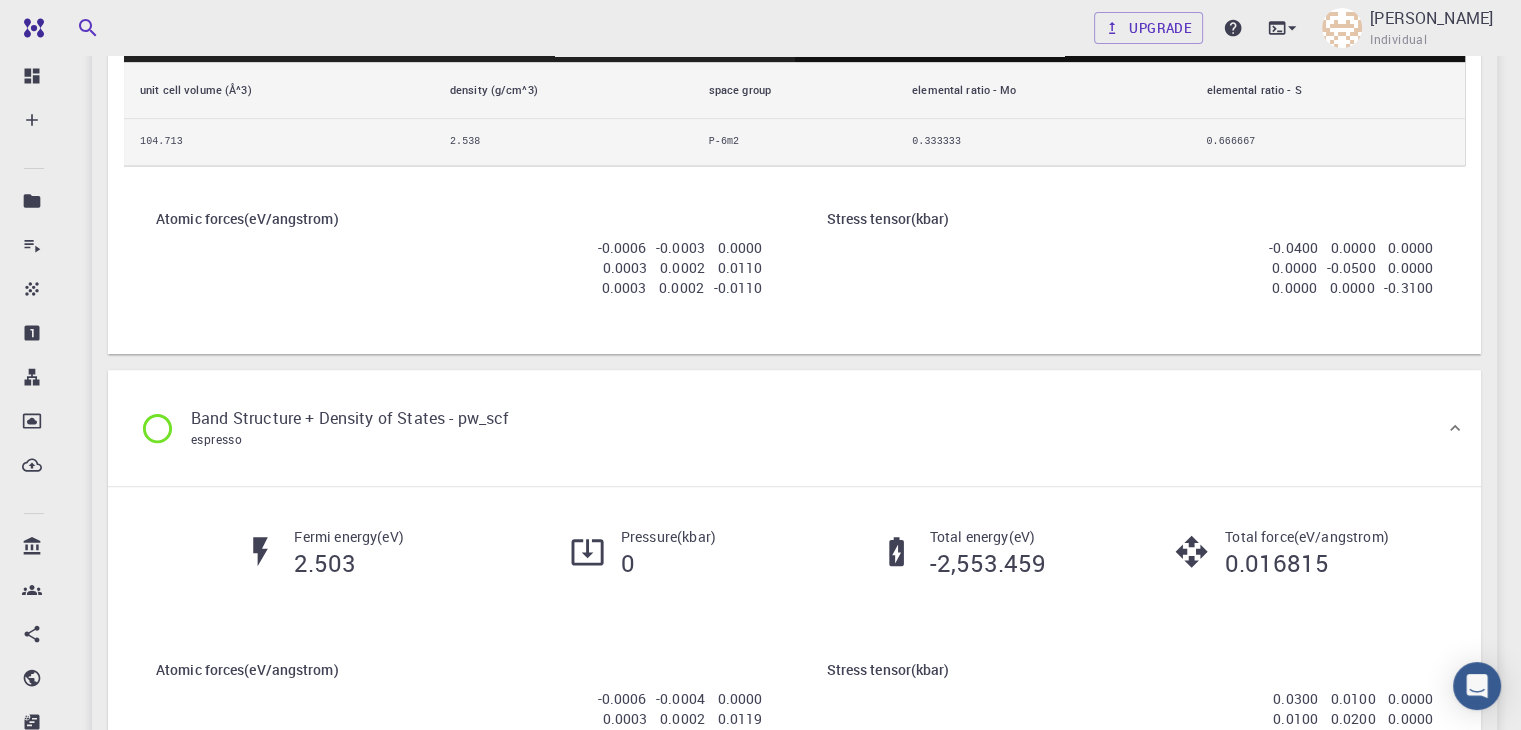 scroll, scrollTop: 0, scrollLeft: 0, axis: both 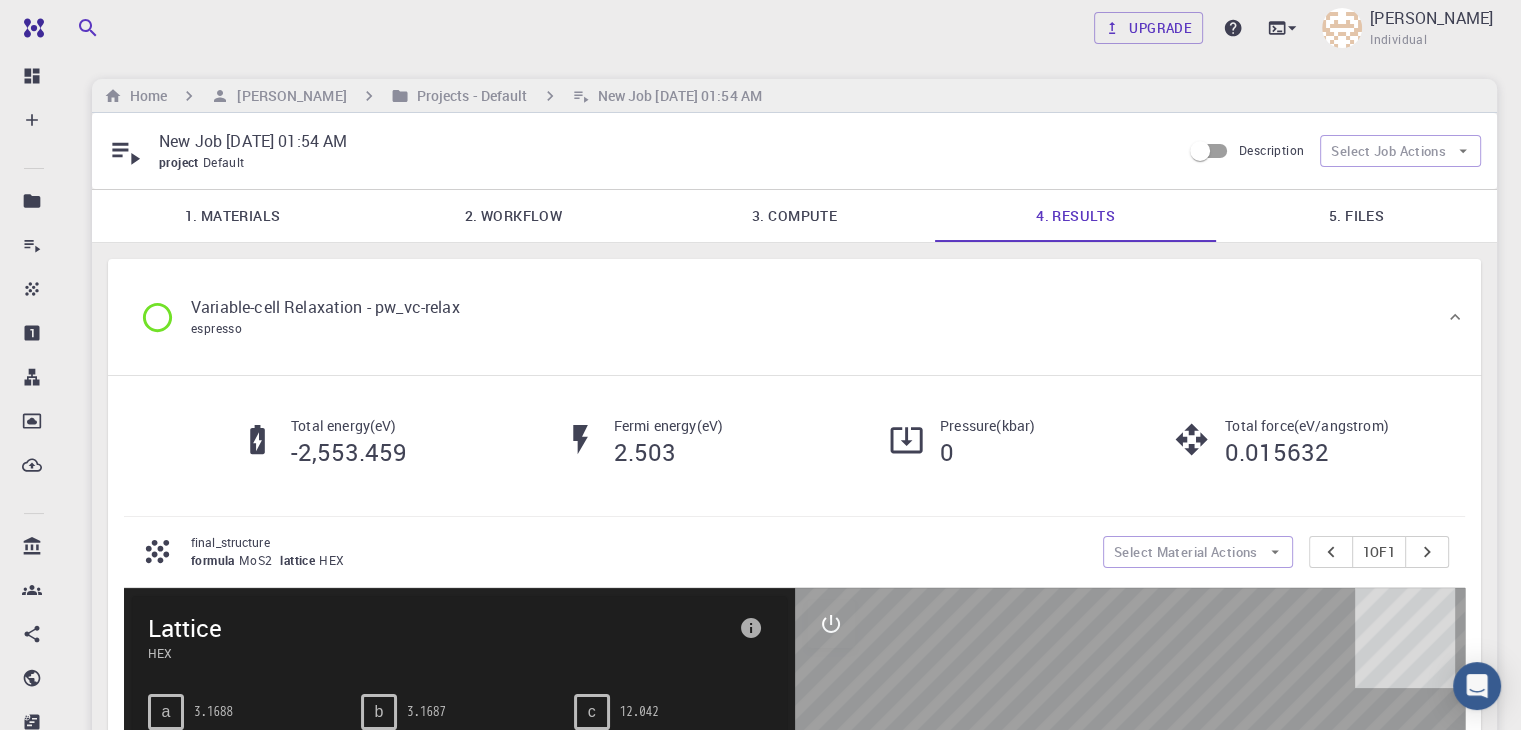 drag, startPoint x: 484, startPoint y: 264, endPoint x: 488, endPoint y: 252, distance: 12.649111 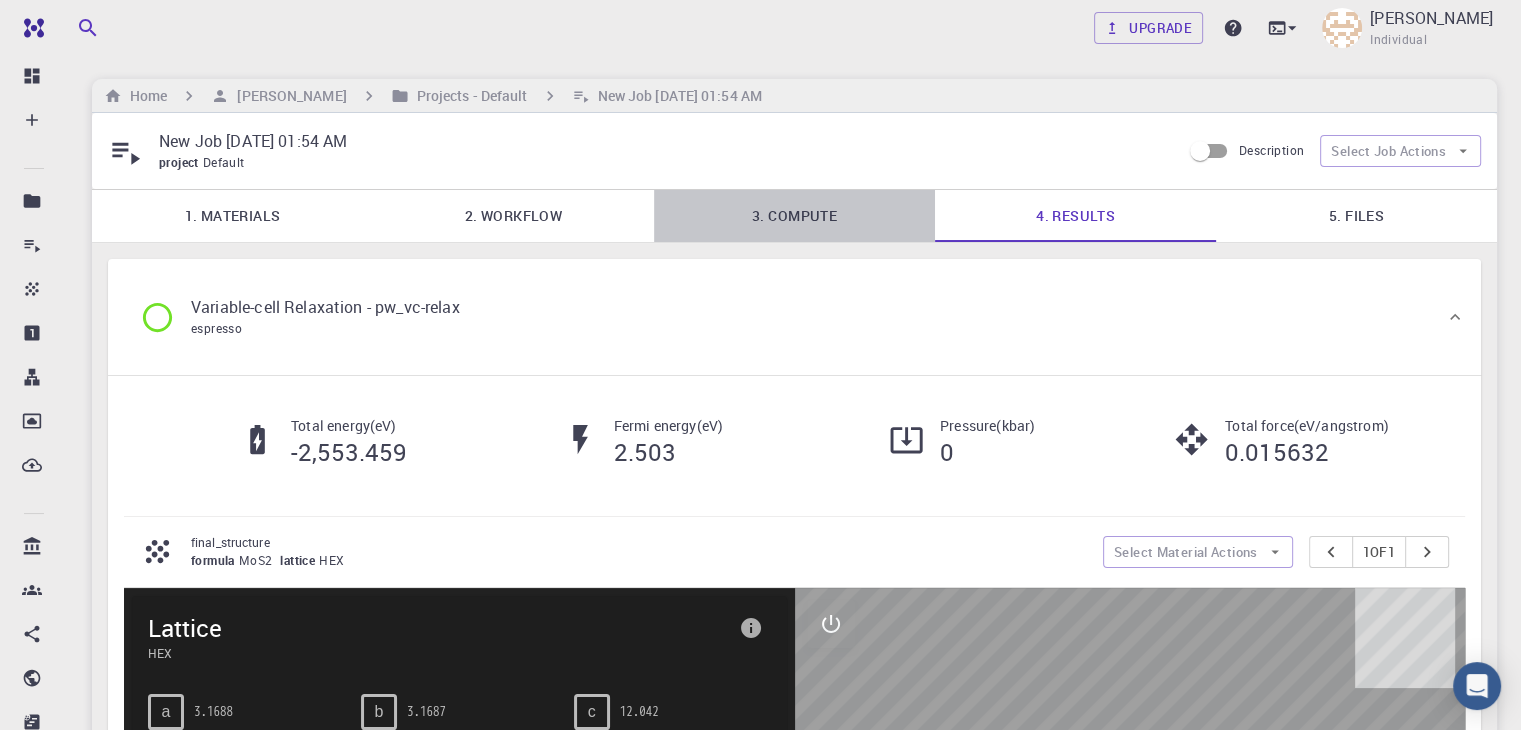 click on "3. Compute" at bounding box center (794, 216) 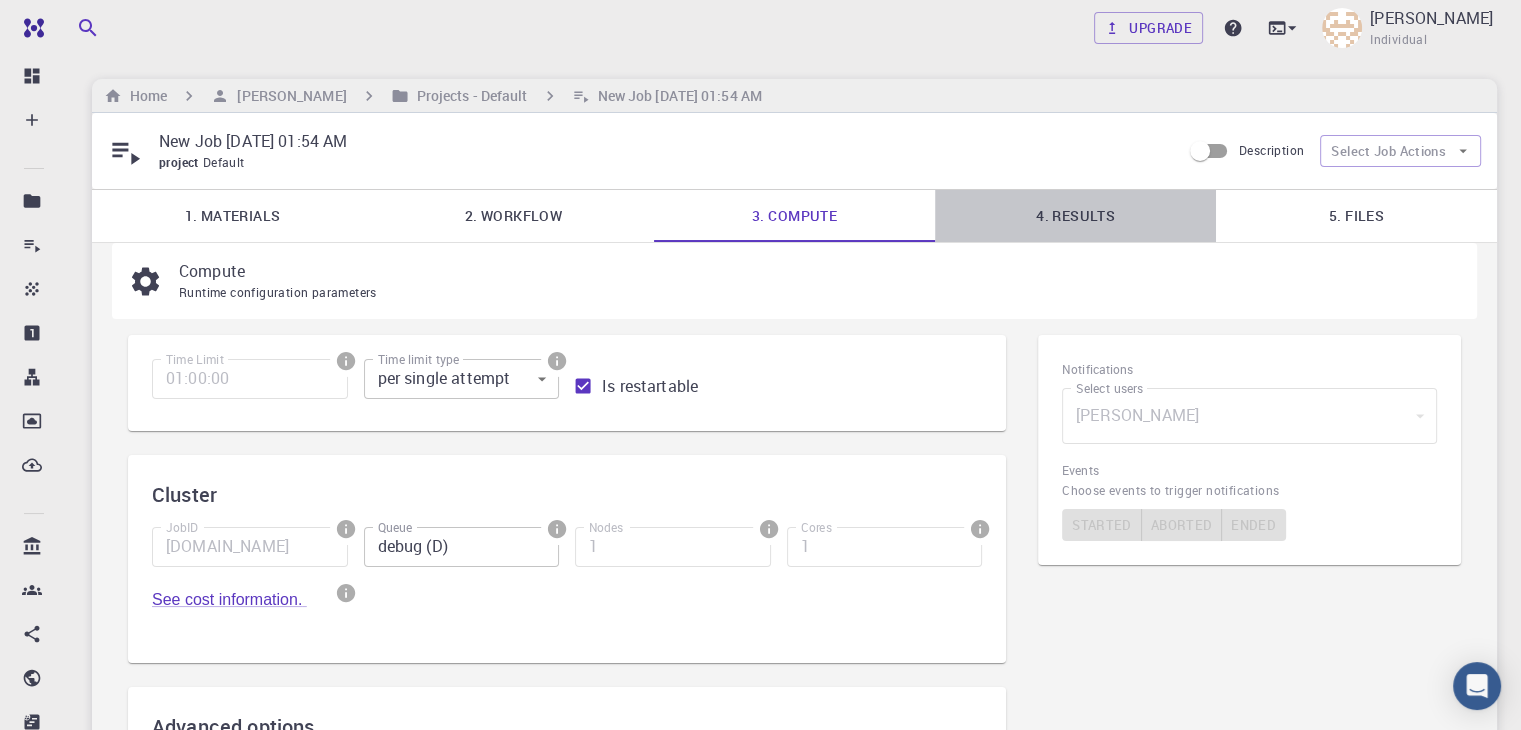 click on "4. Results" at bounding box center [1075, 216] 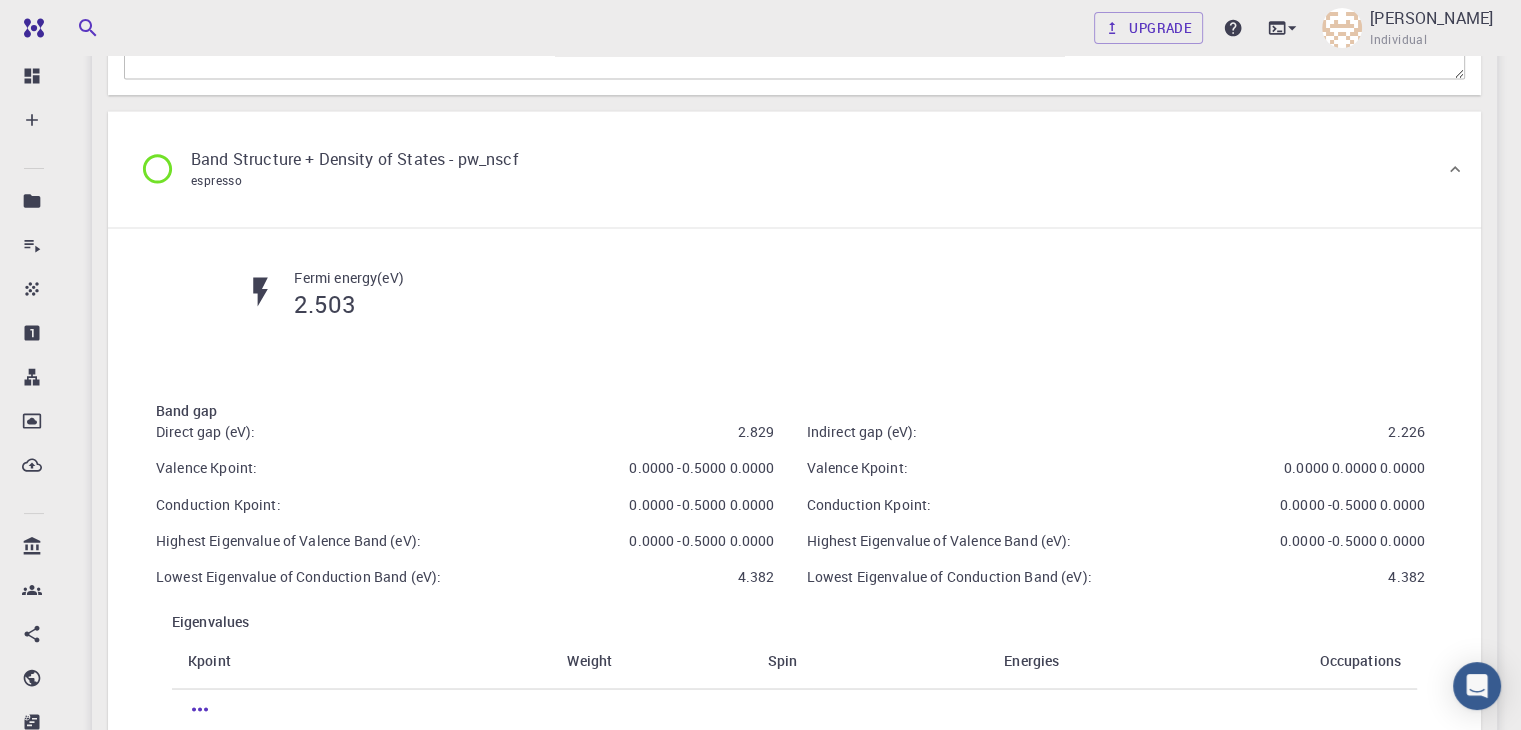scroll, scrollTop: 4152, scrollLeft: 0, axis: vertical 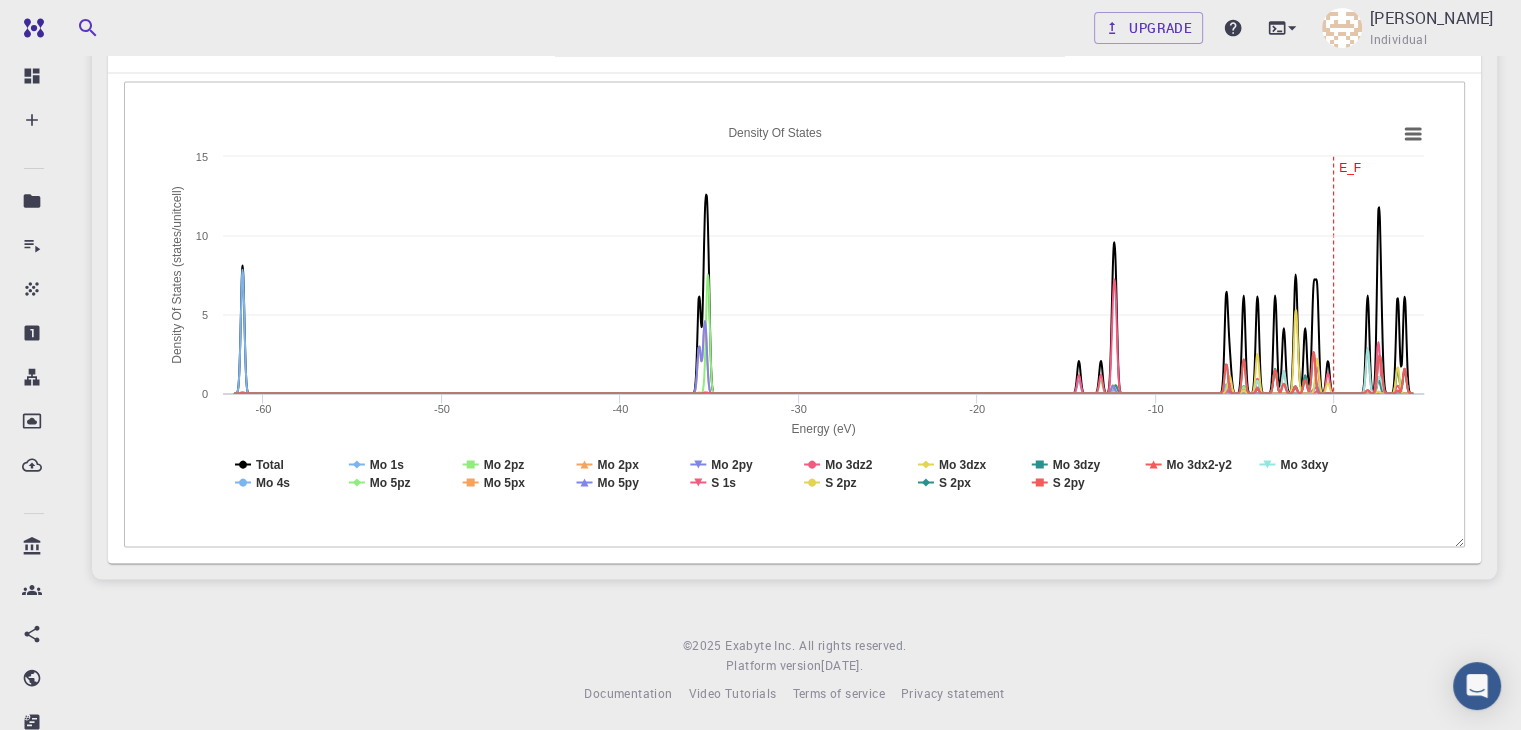click 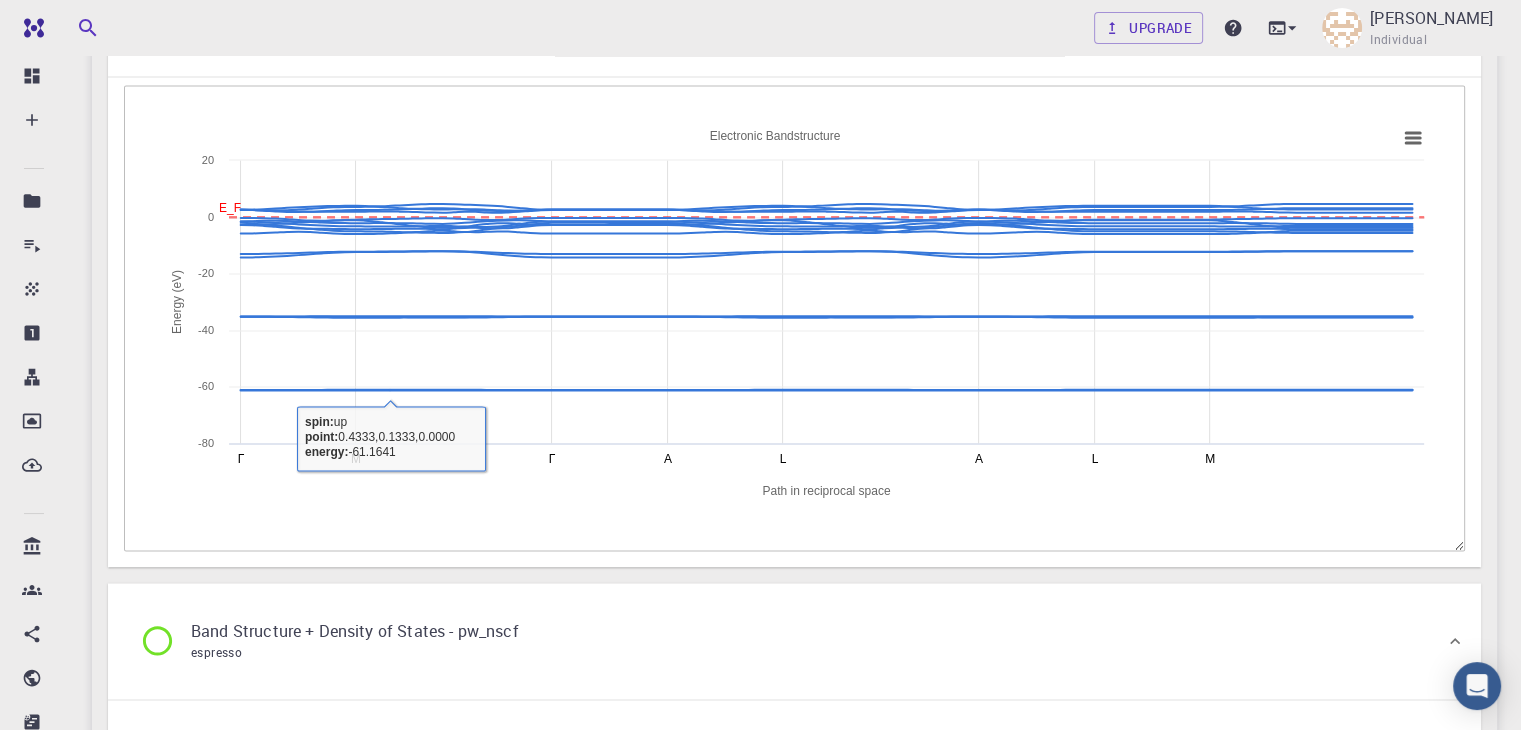 scroll, scrollTop: 2829, scrollLeft: 0, axis: vertical 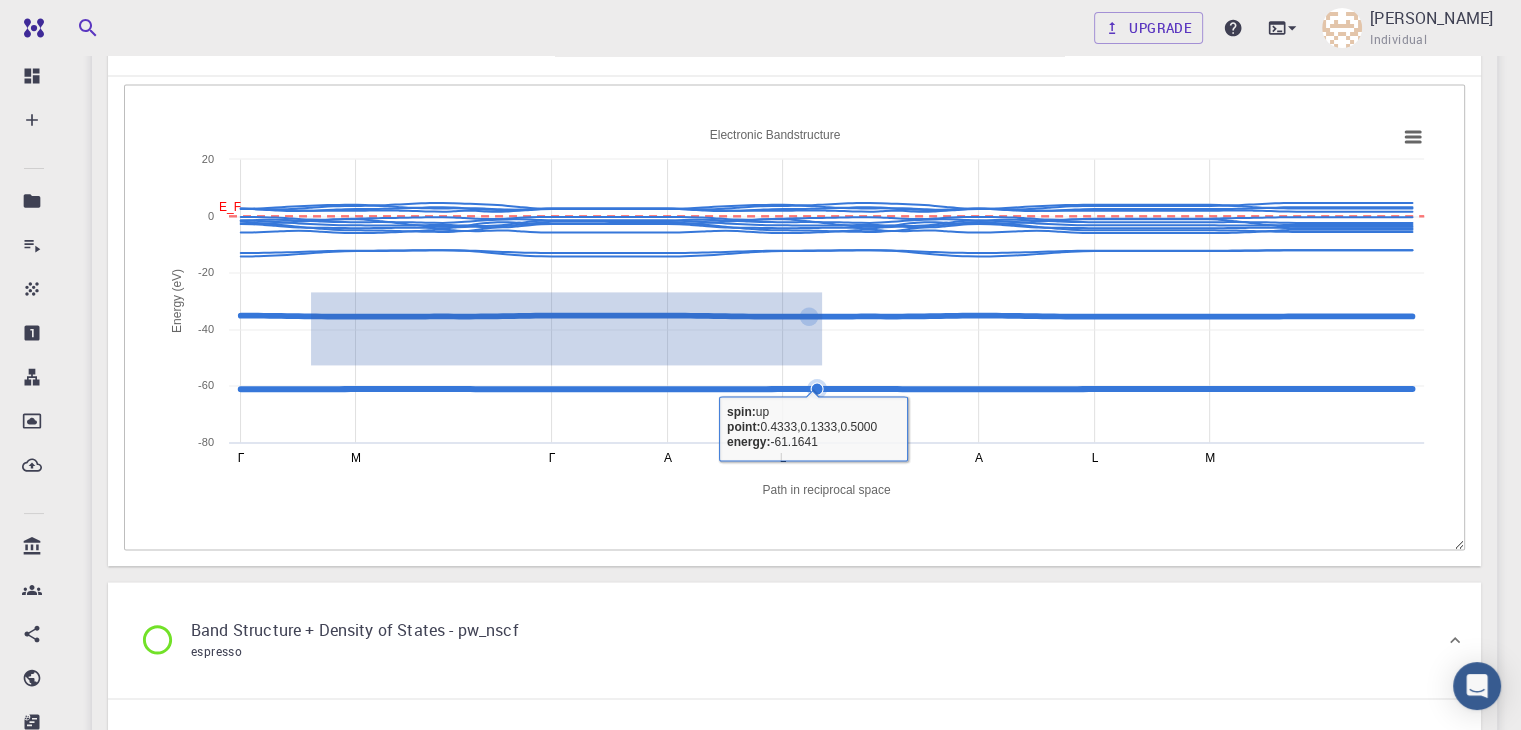 drag, startPoint x: 311, startPoint y: 286, endPoint x: 832, endPoint y: 367, distance: 527.259 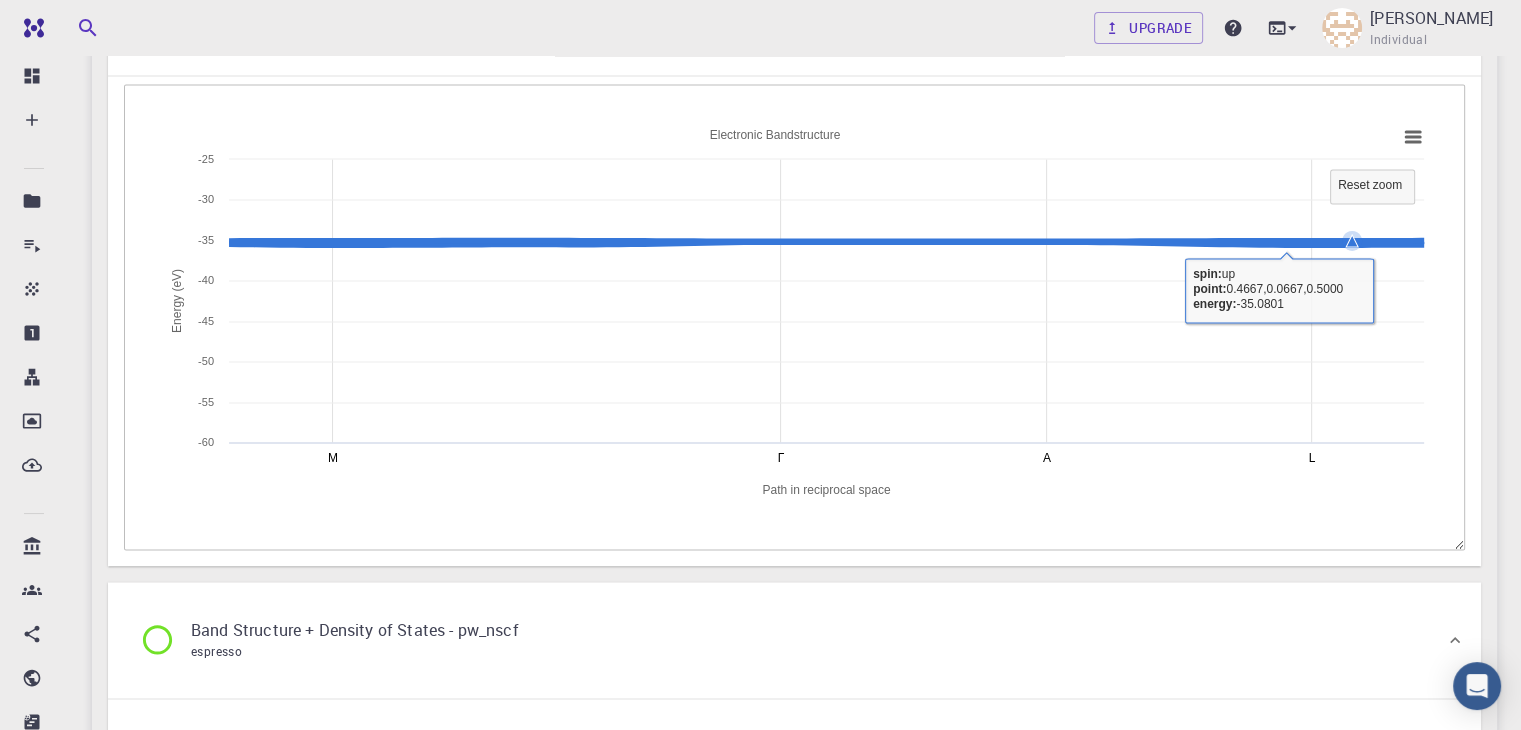 drag, startPoint x: 1208, startPoint y: 250, endPoint x: 1357, endPoint y: 155, distance: 176.7088 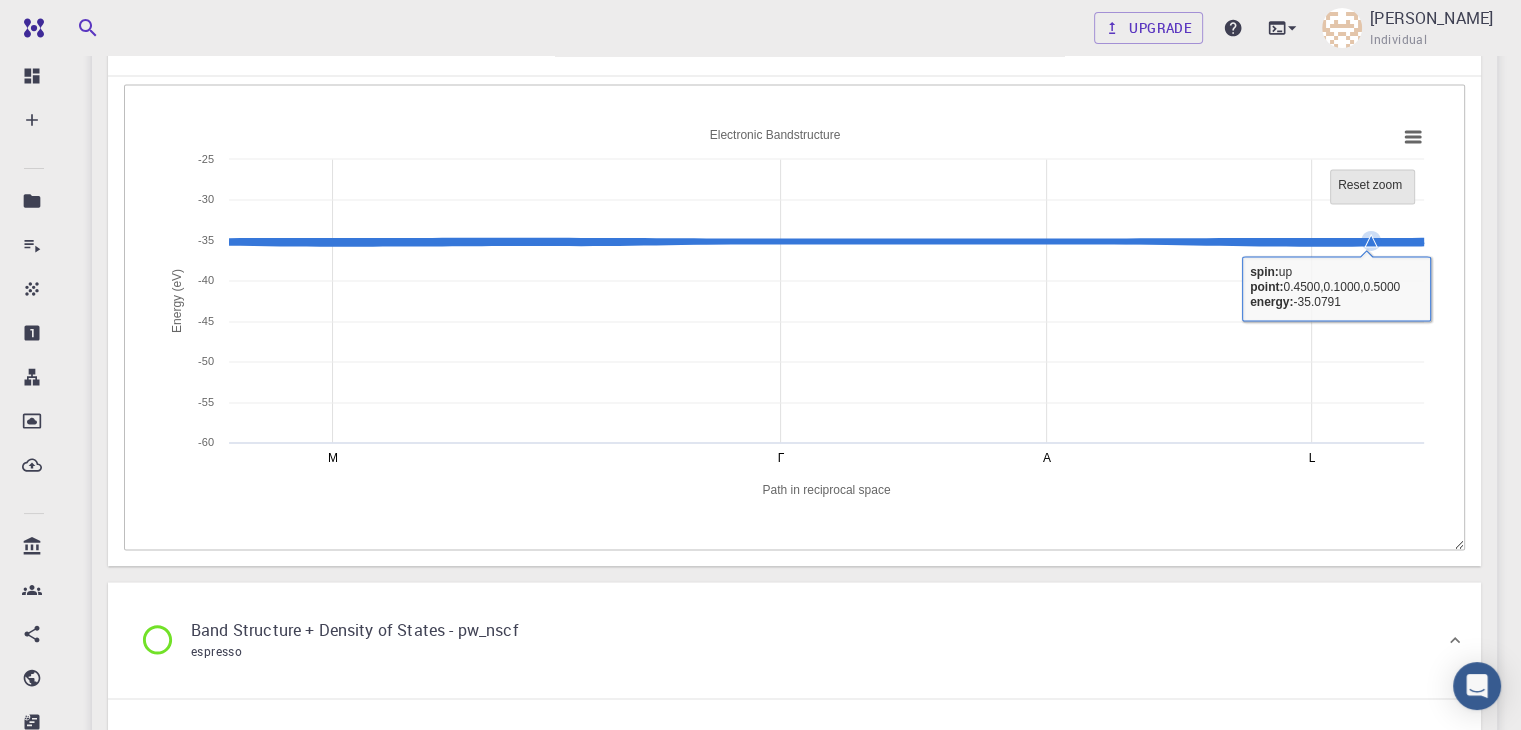 click 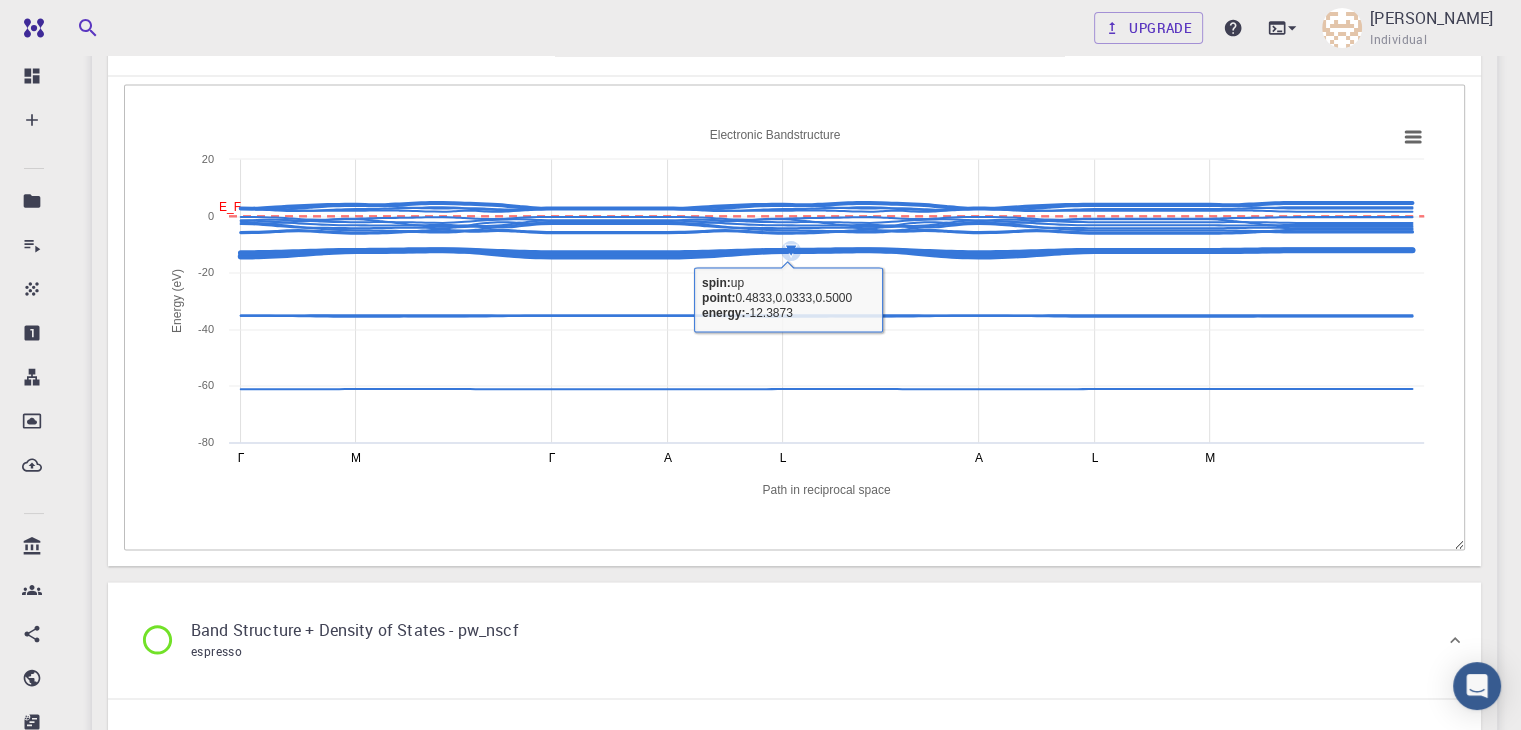 drag, startPoint x: 675, startPoint y: 148, endPoint x: 784, endPoint y: 264, distance: 159.17601 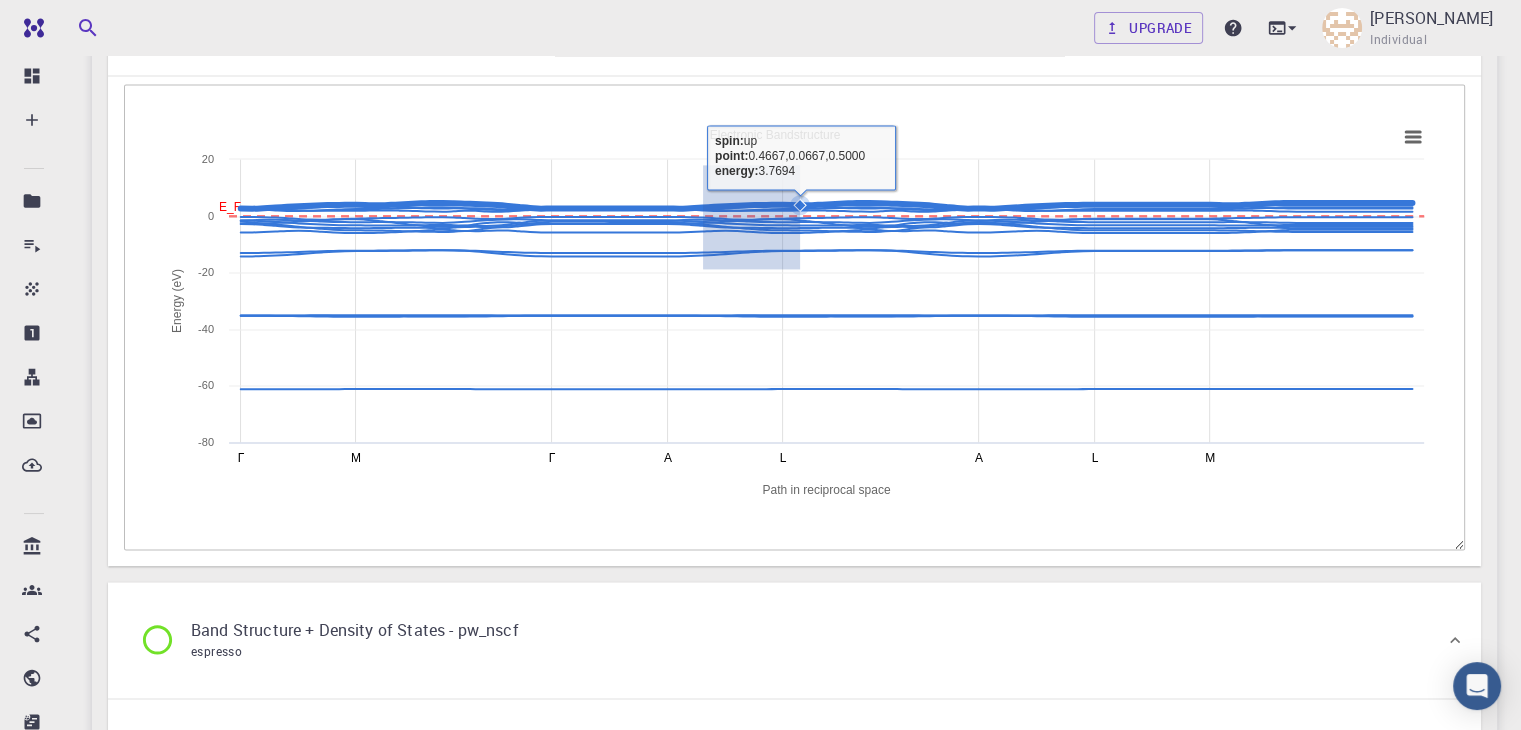 drag, startPoint x: 724, startPoint y: 258, endPoint x: 800, endPoint y: 160, distance: 124.01613 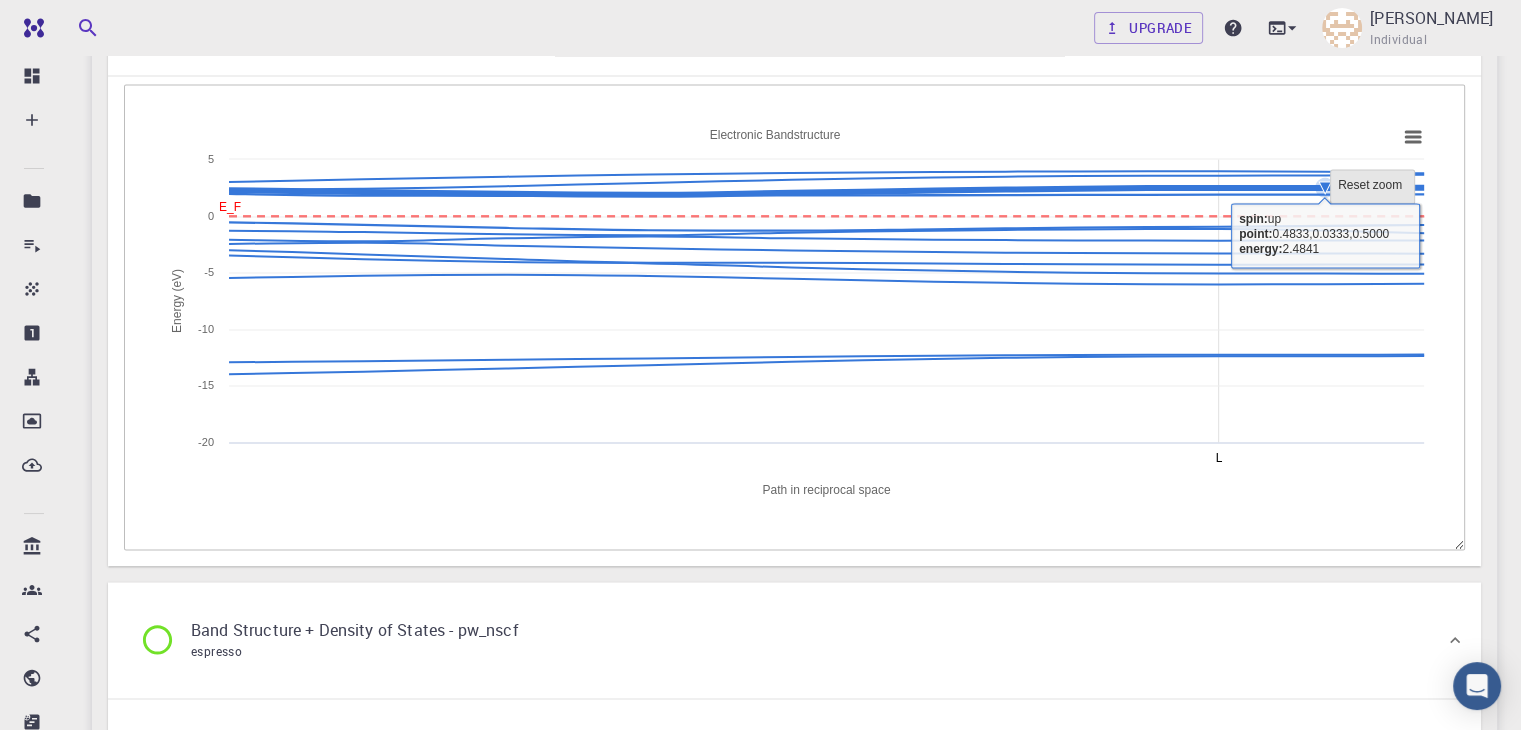 click on "Reset zoom" 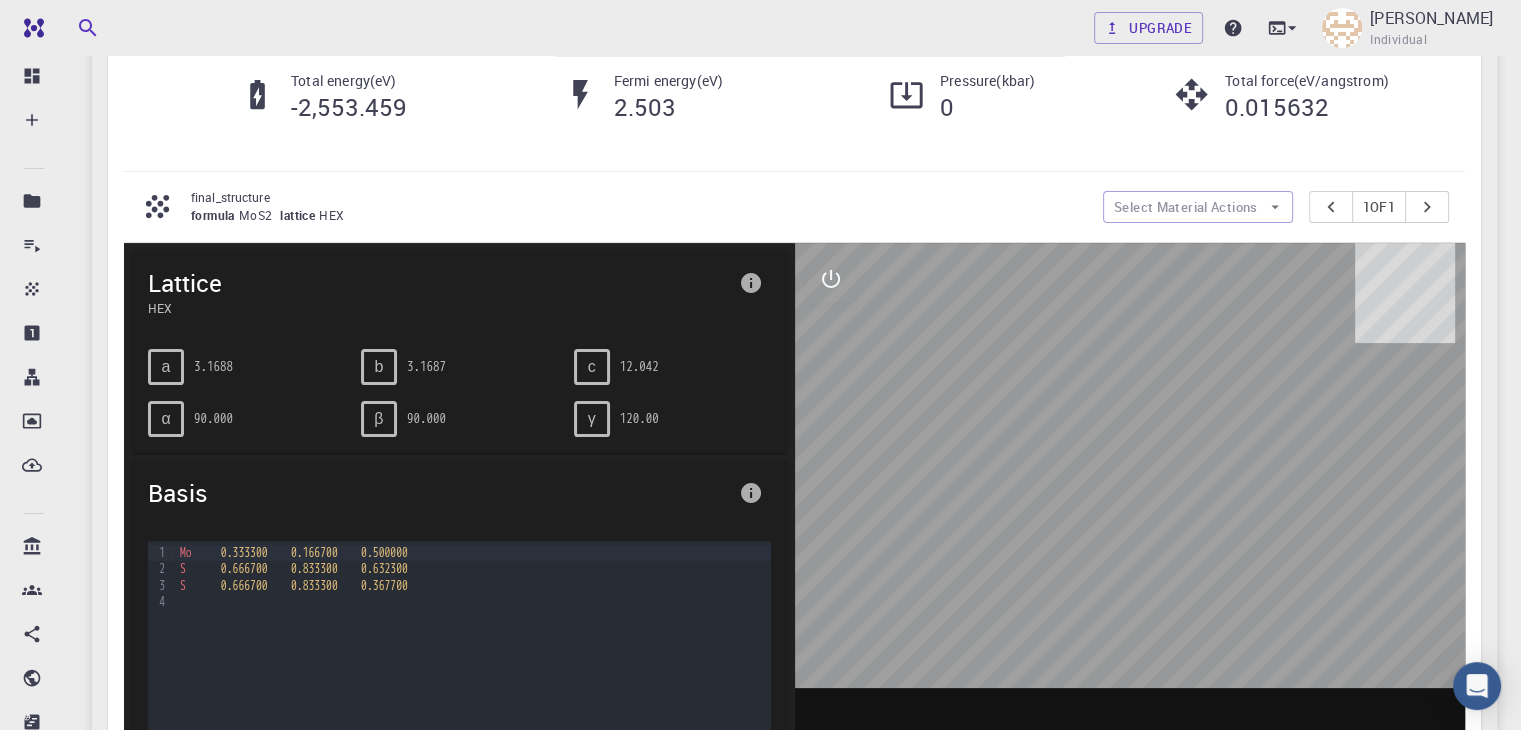 scroll, scrollTop: 0, scrollLeft: 0, axis: both 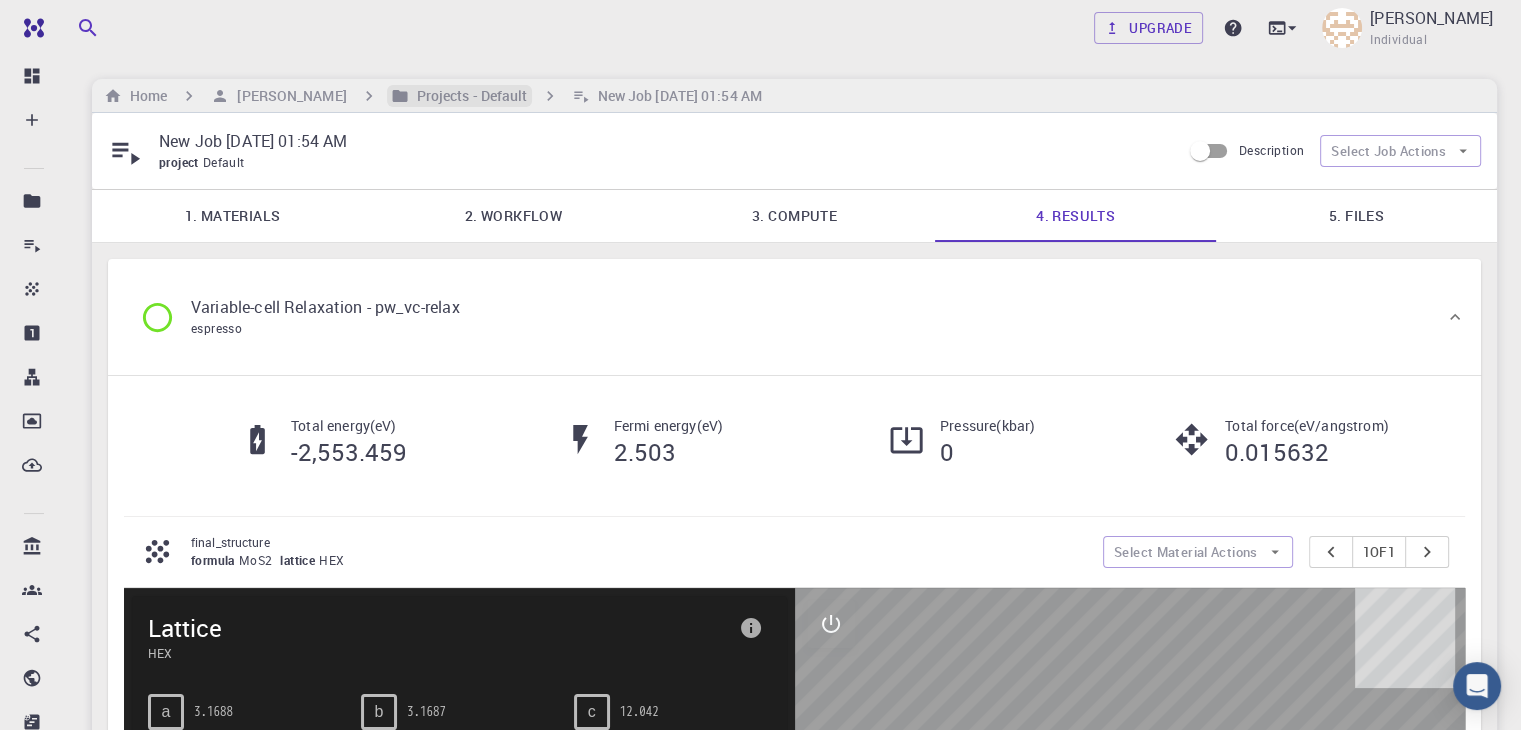 click on "Projects - Default" at bounding box center (468, 96) 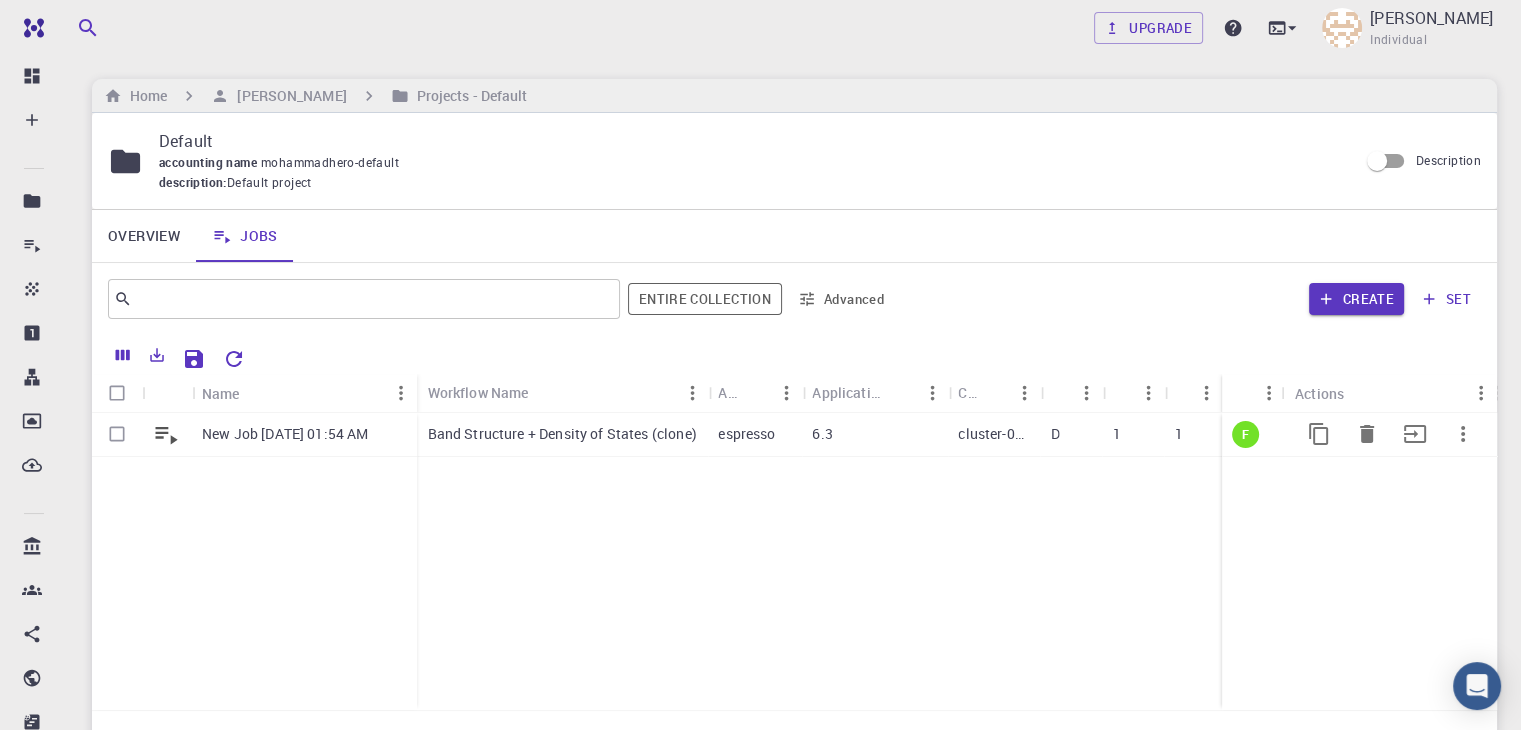 click on "Band Structure + Density of States (clone)" at bounding box center (561, 434) 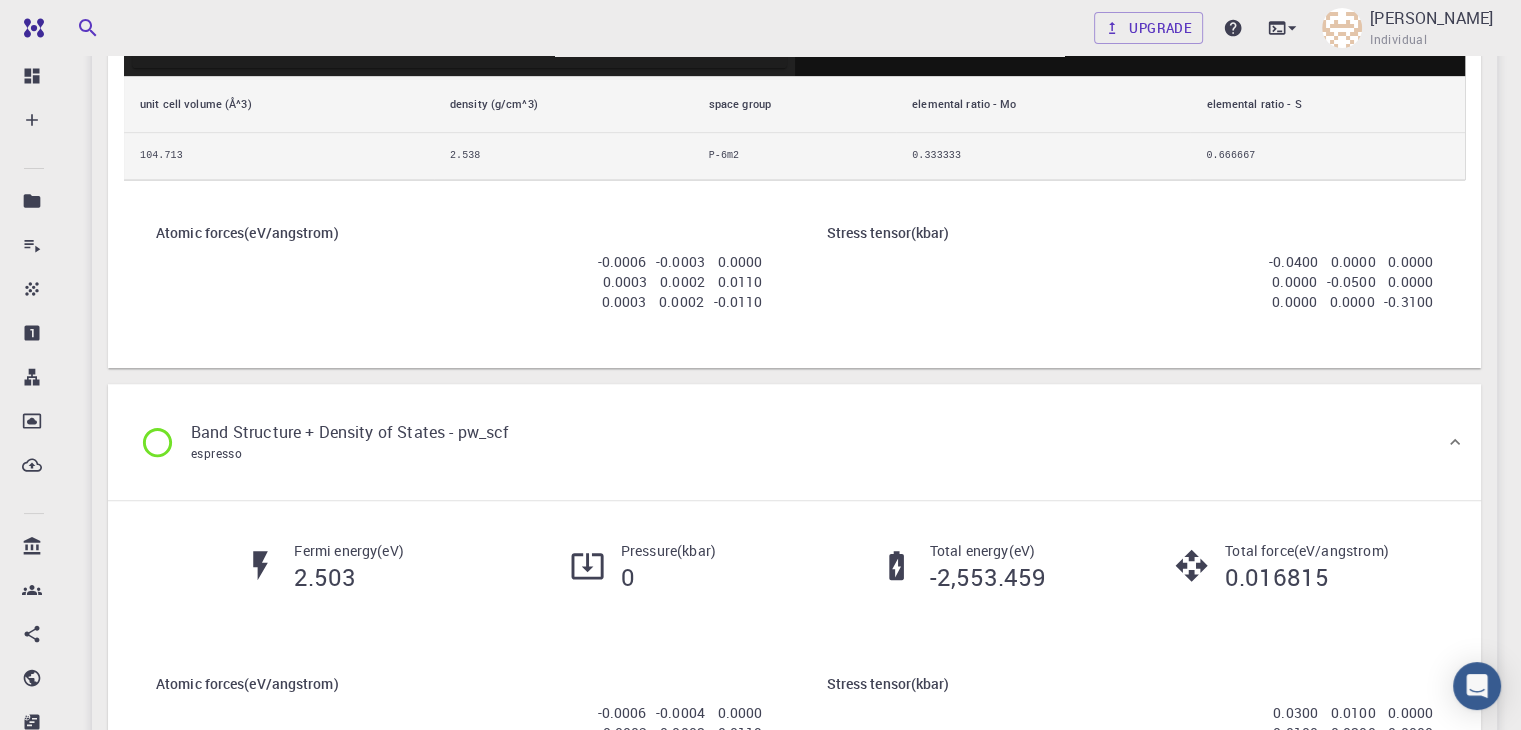 scroll, scrollTop: 1133, scrollLeft: 0, axis: vertical 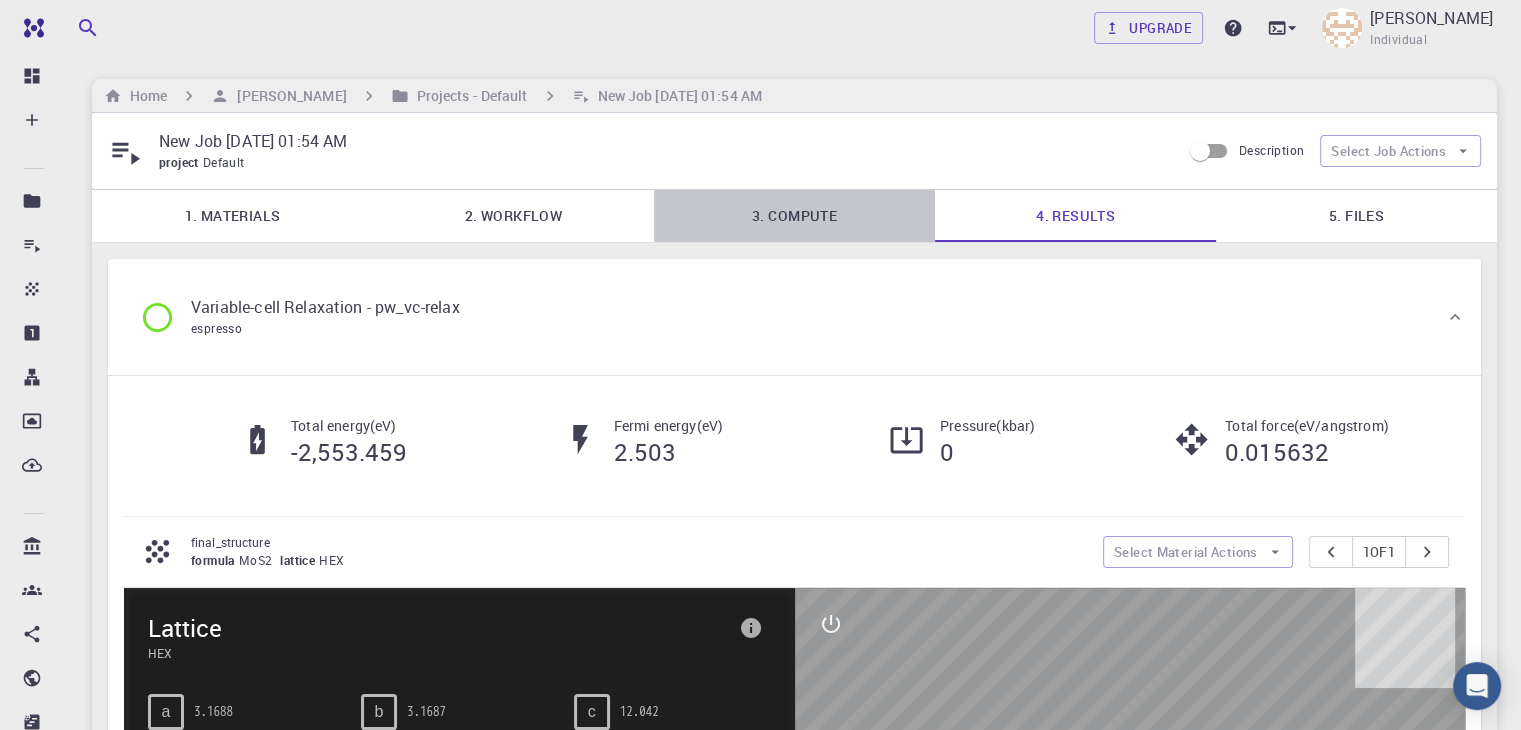 click on "3. Compute" at bounding box center [794, 216] 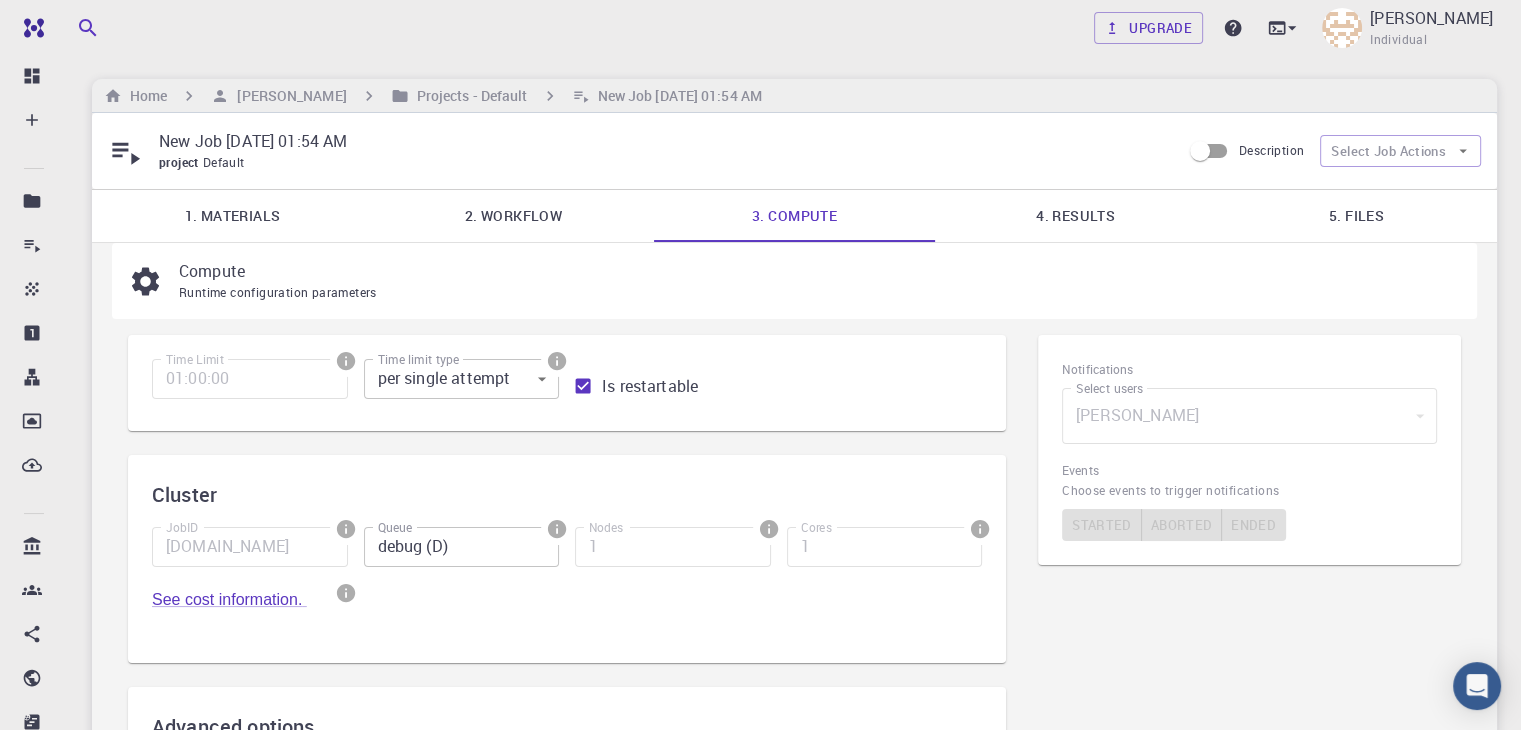 click on "2. Workflow" at bounding box center (513, 216) 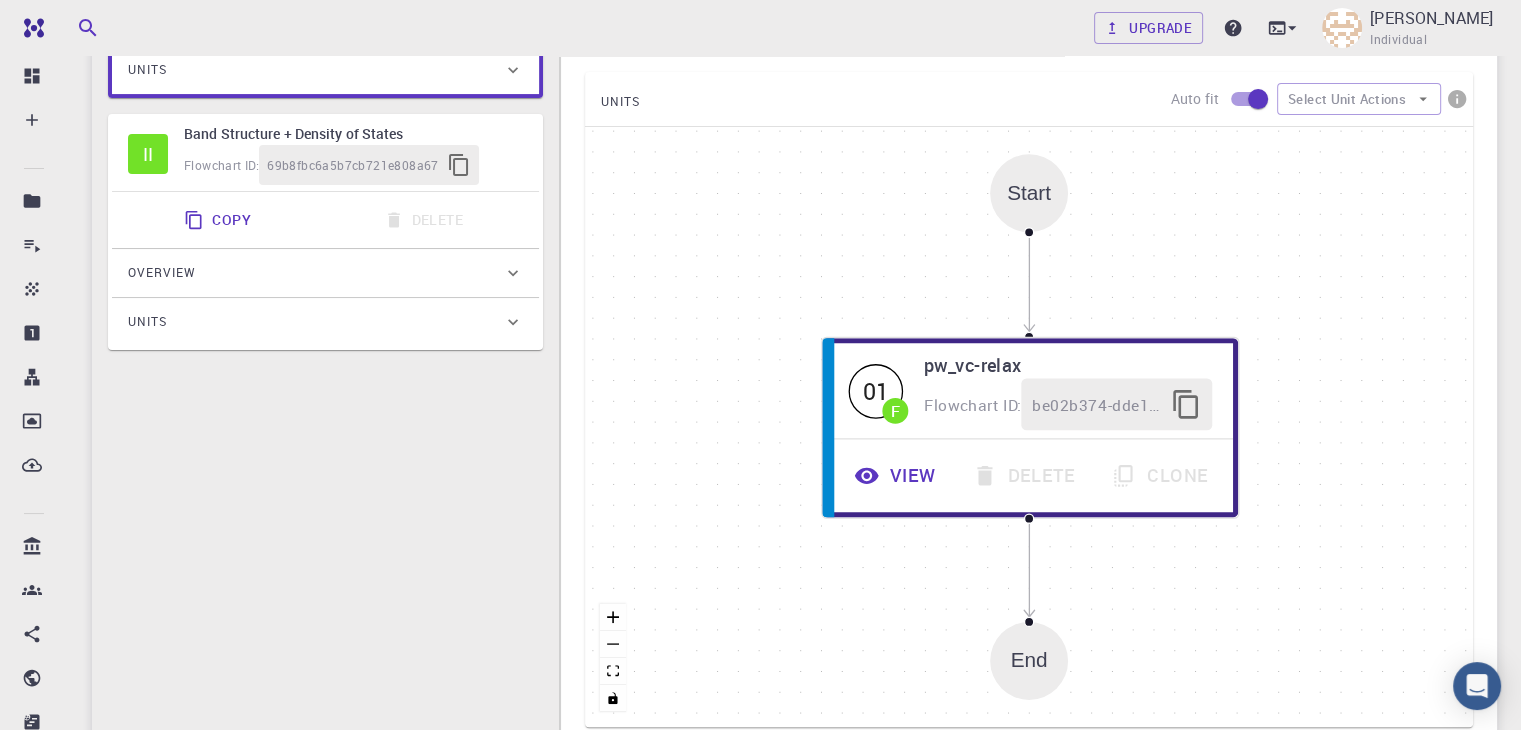 scroll, scrollTop: 477, scrollLeft: 0, axis: vertical 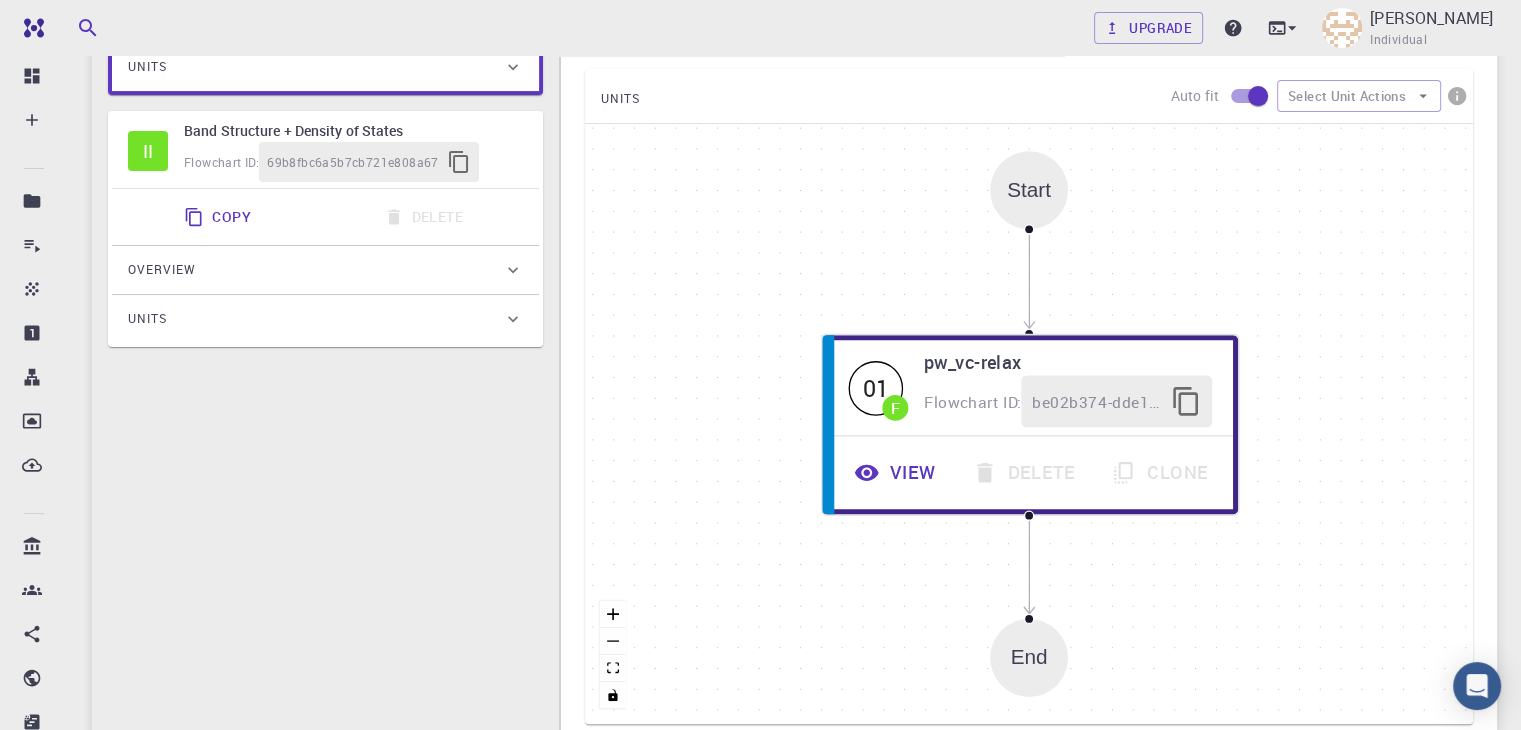 click on "Start" at bounding box center (1029, 190) 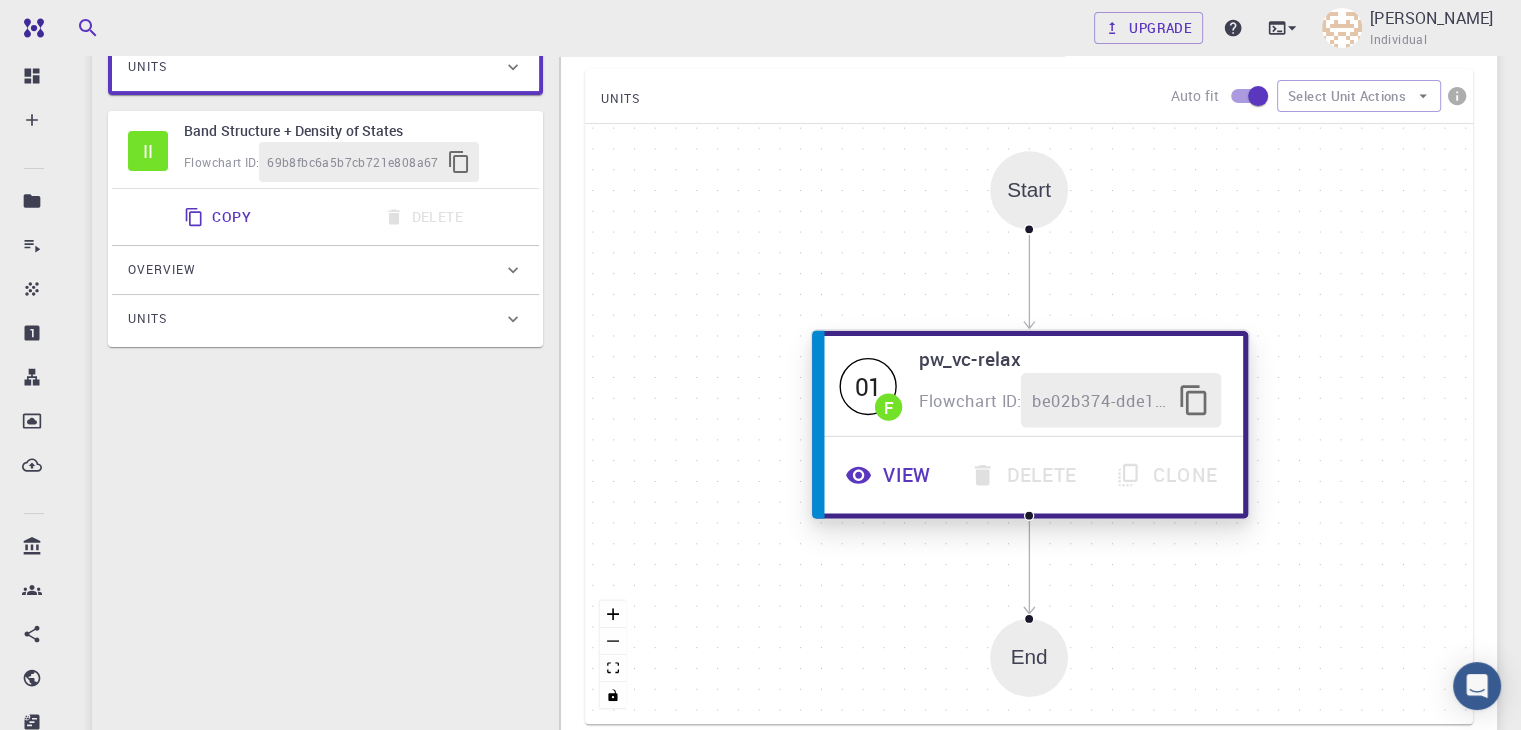 click on "View" at bounding box center [891, 475] 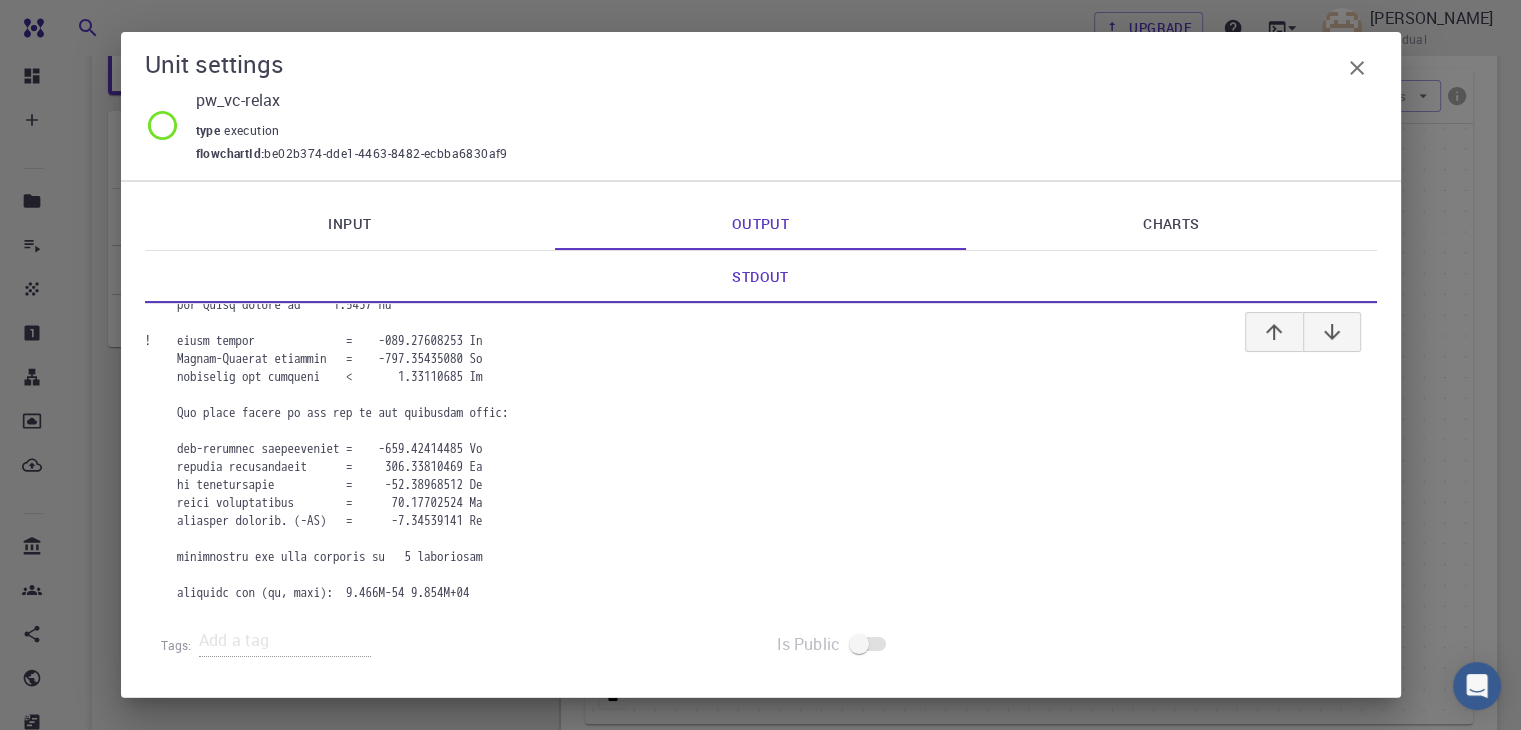 click at bounding box center [761, -1378] 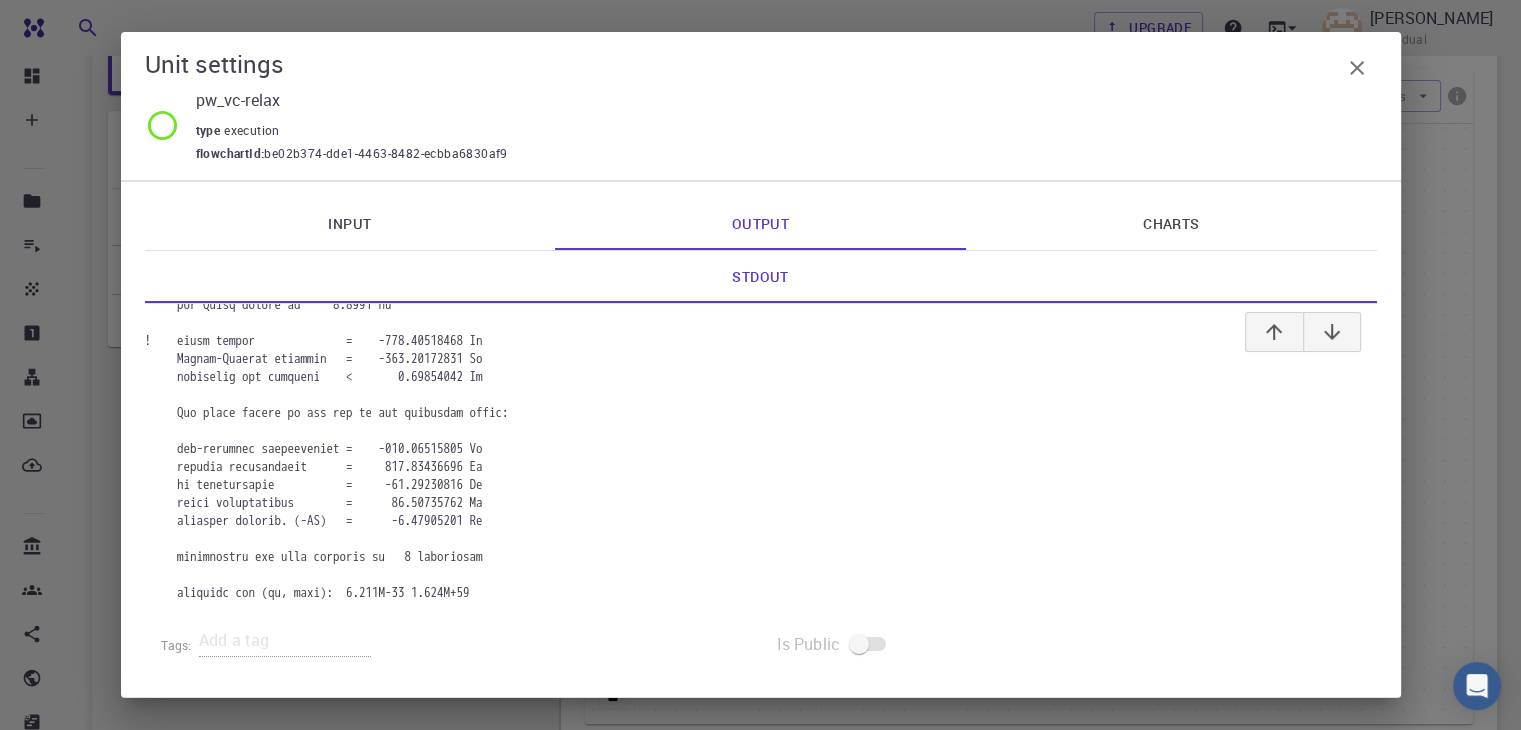 scroll, scrollTop: 24101, scrollLeft: 0, axis: vertical 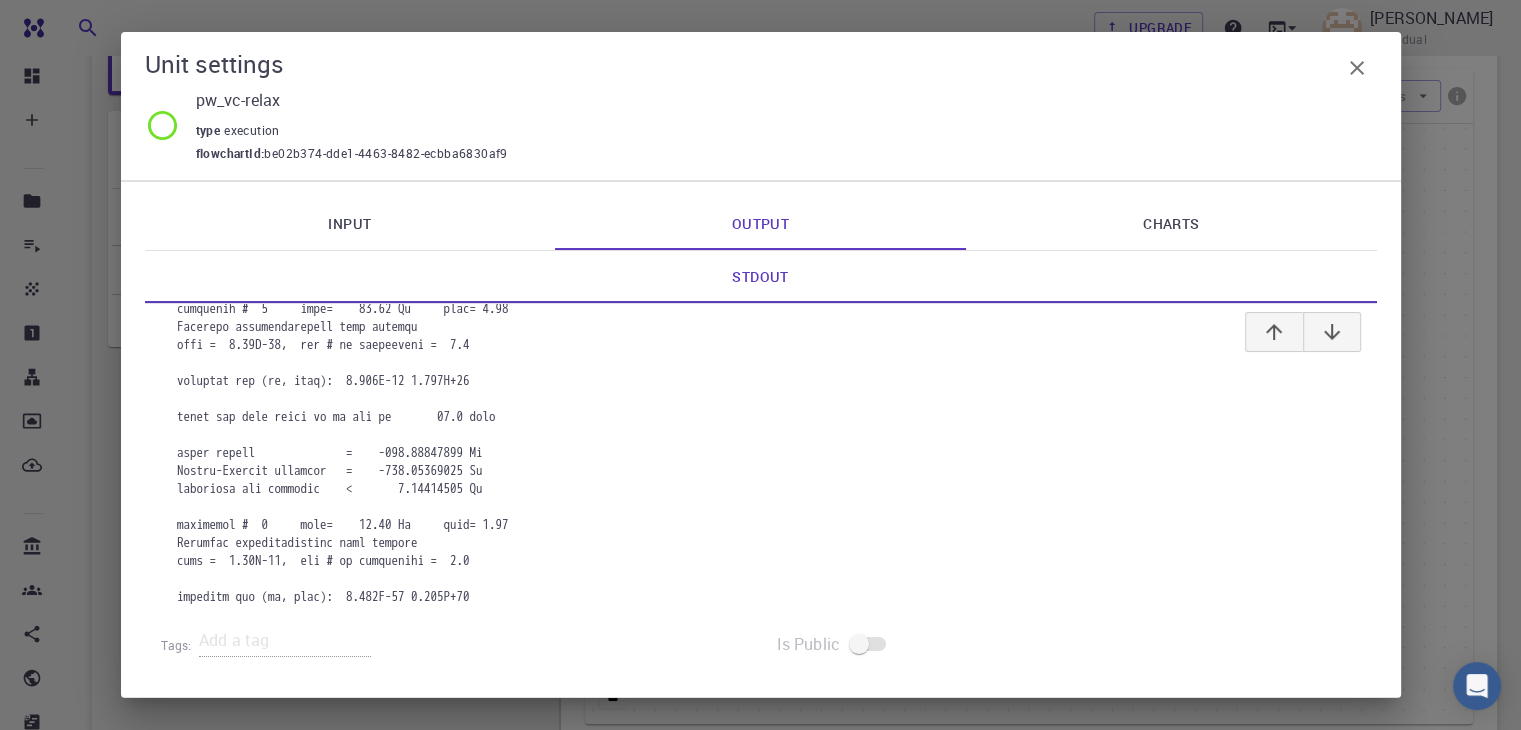 click on "Stdout" at bounding box center [761, 277] 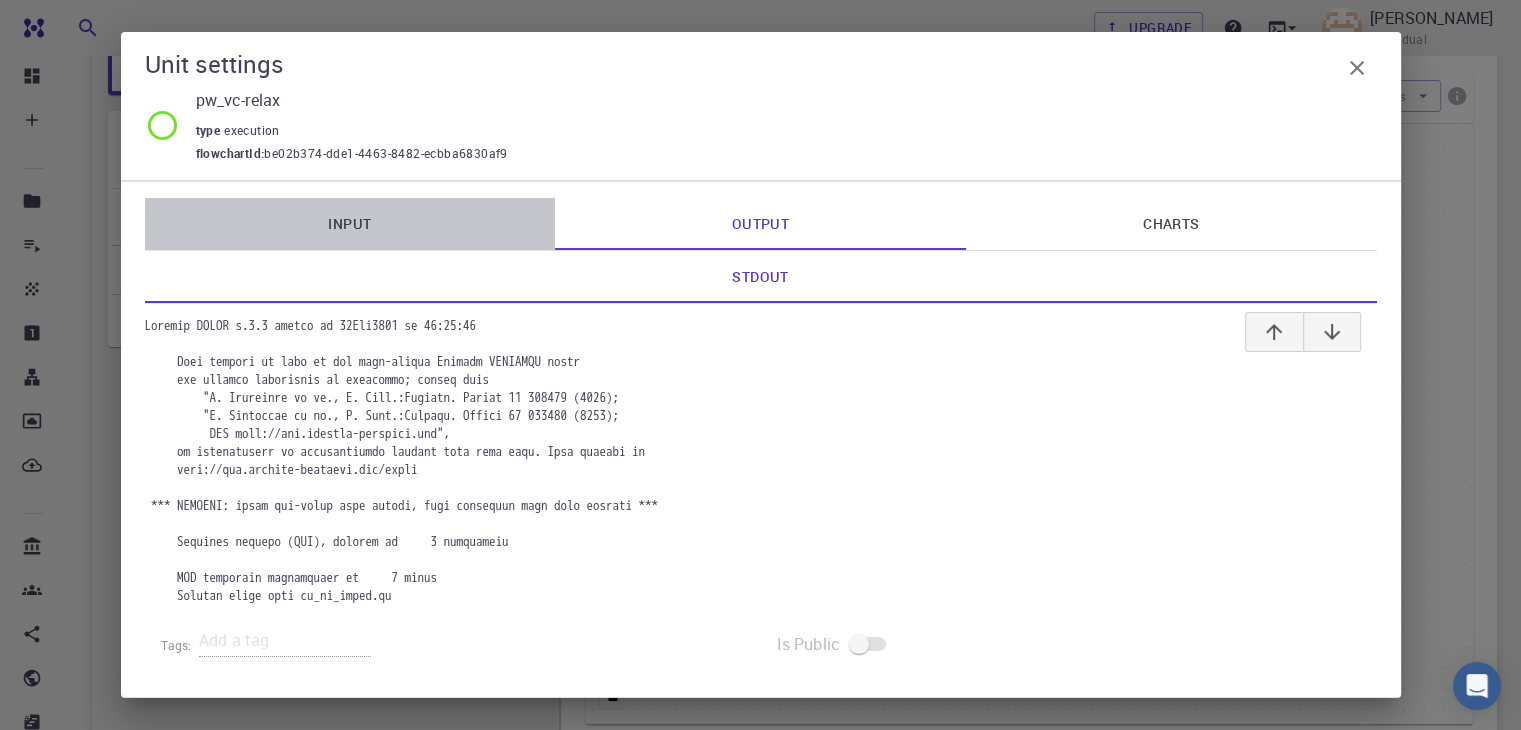 click on "Input" at bounding box center [350, 224] 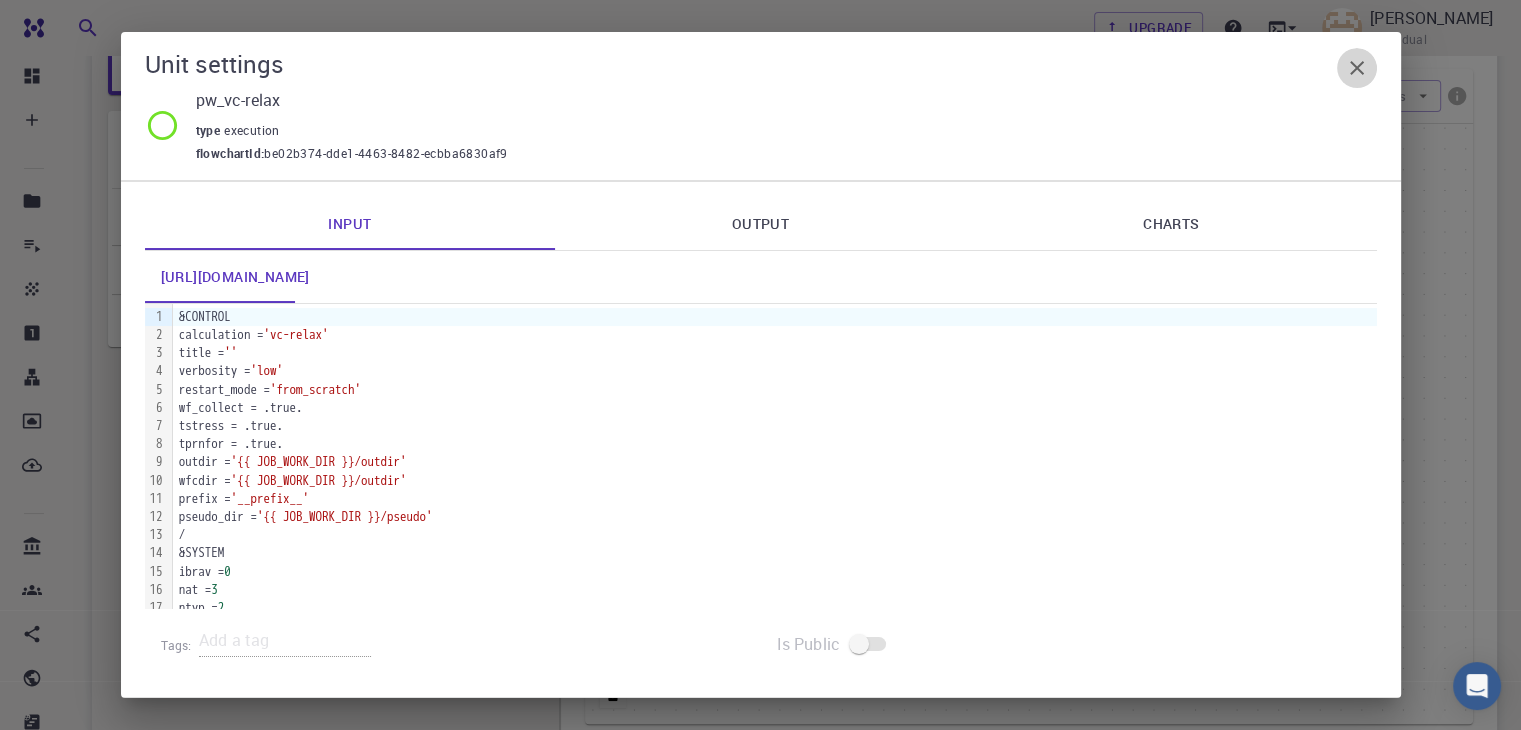 click 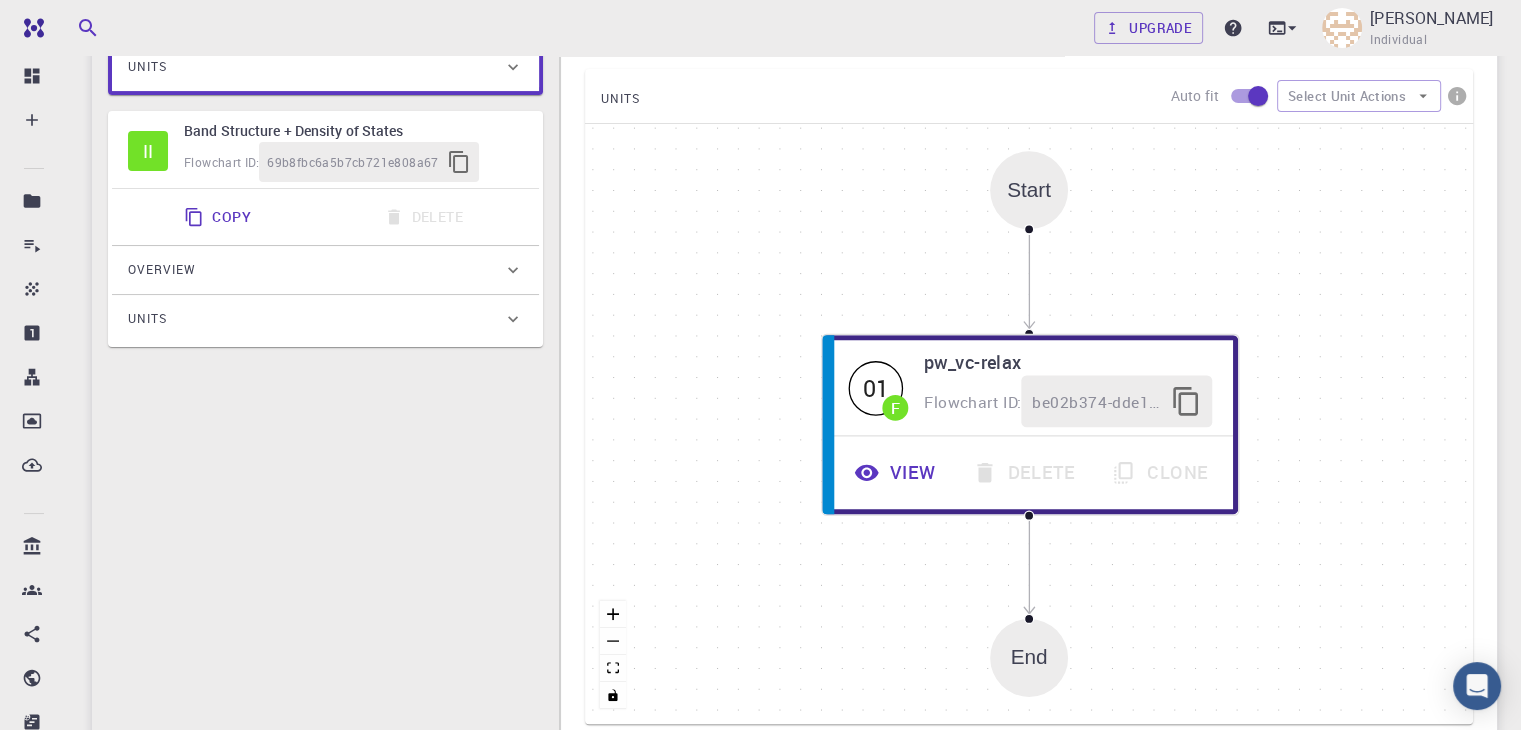 click on "Band Structure + Density of States" at bounding box center (353, 131) 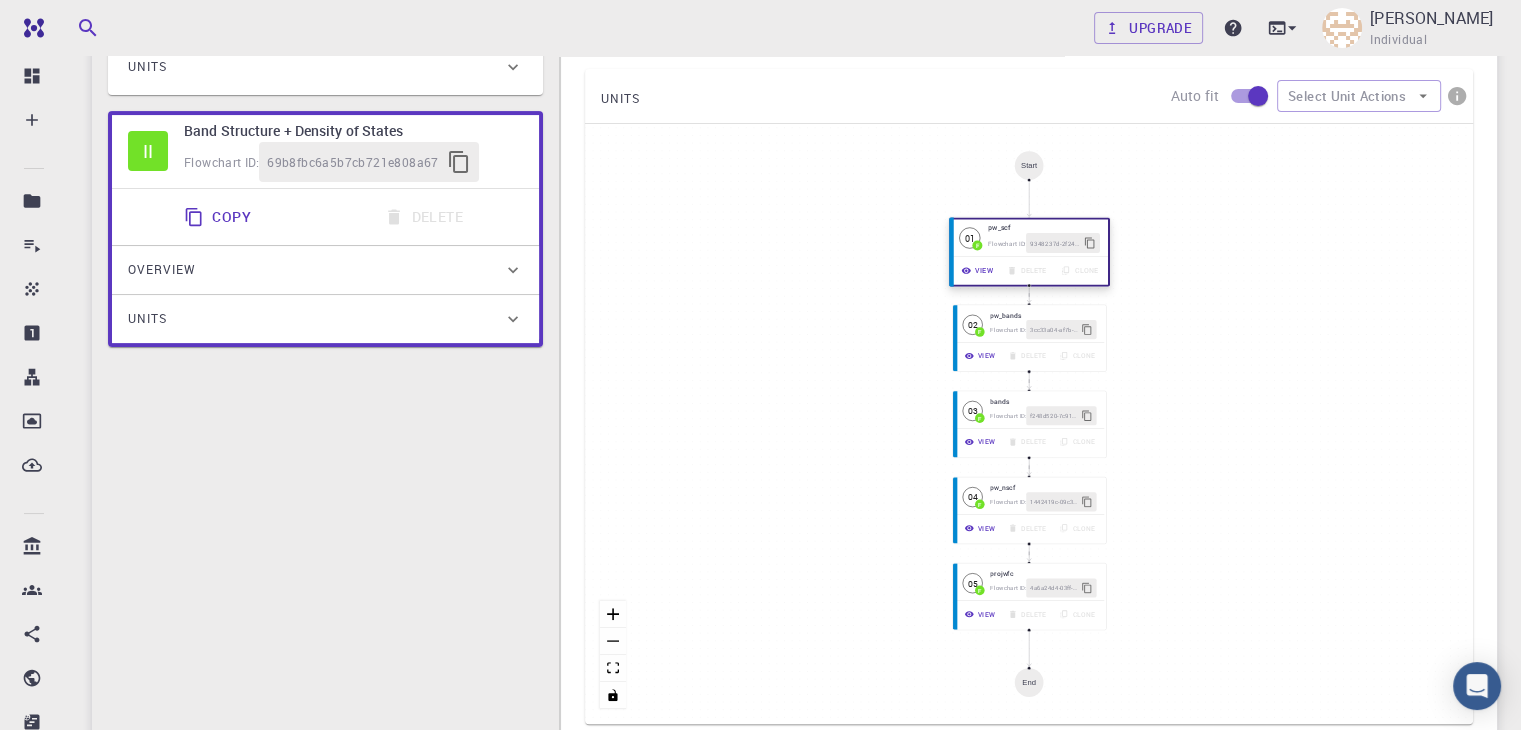 click on "pw_scf" at bounding box center [1045, 227] 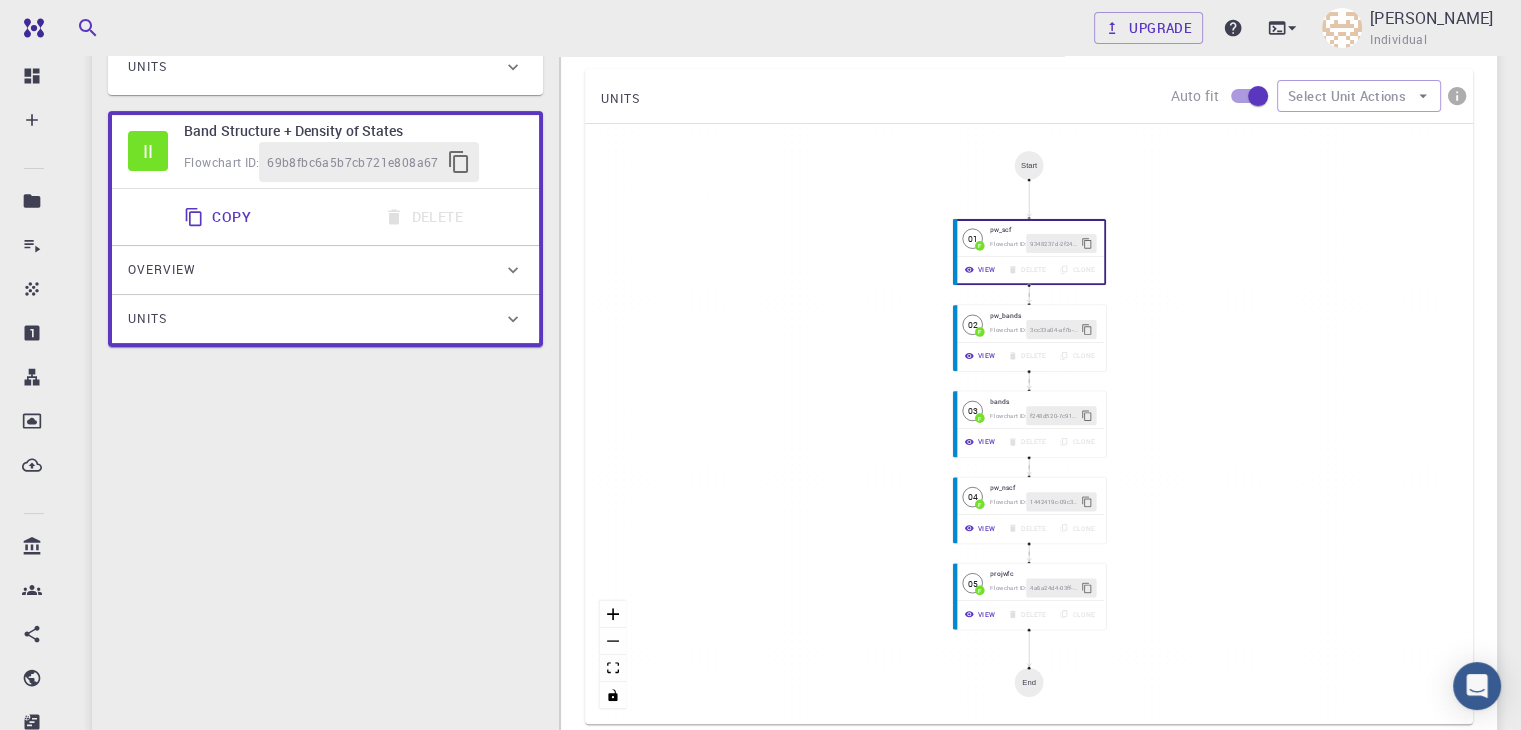 click on "Start" at bounding box center [1029, 165] 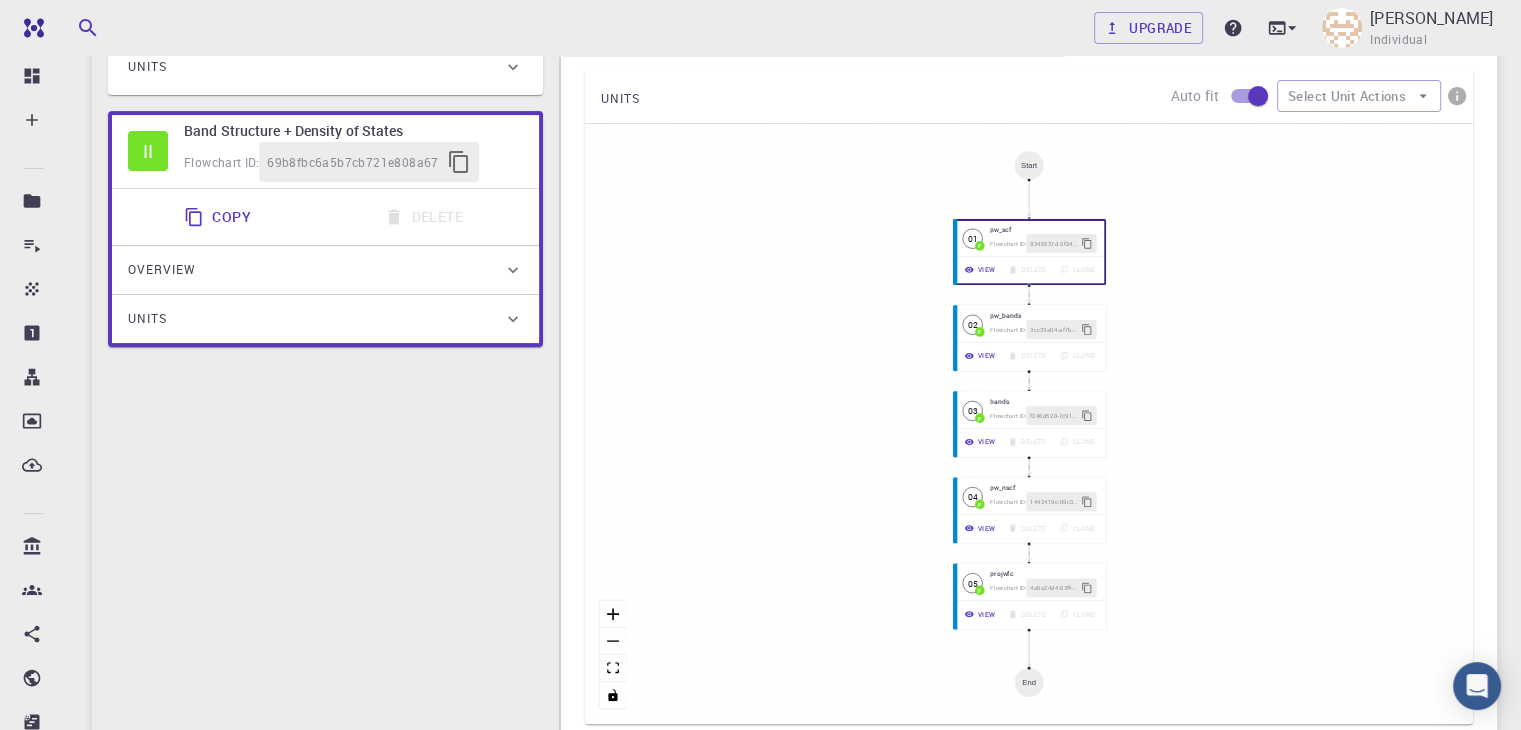 click on "Start" at bounding box center [1029, 165] 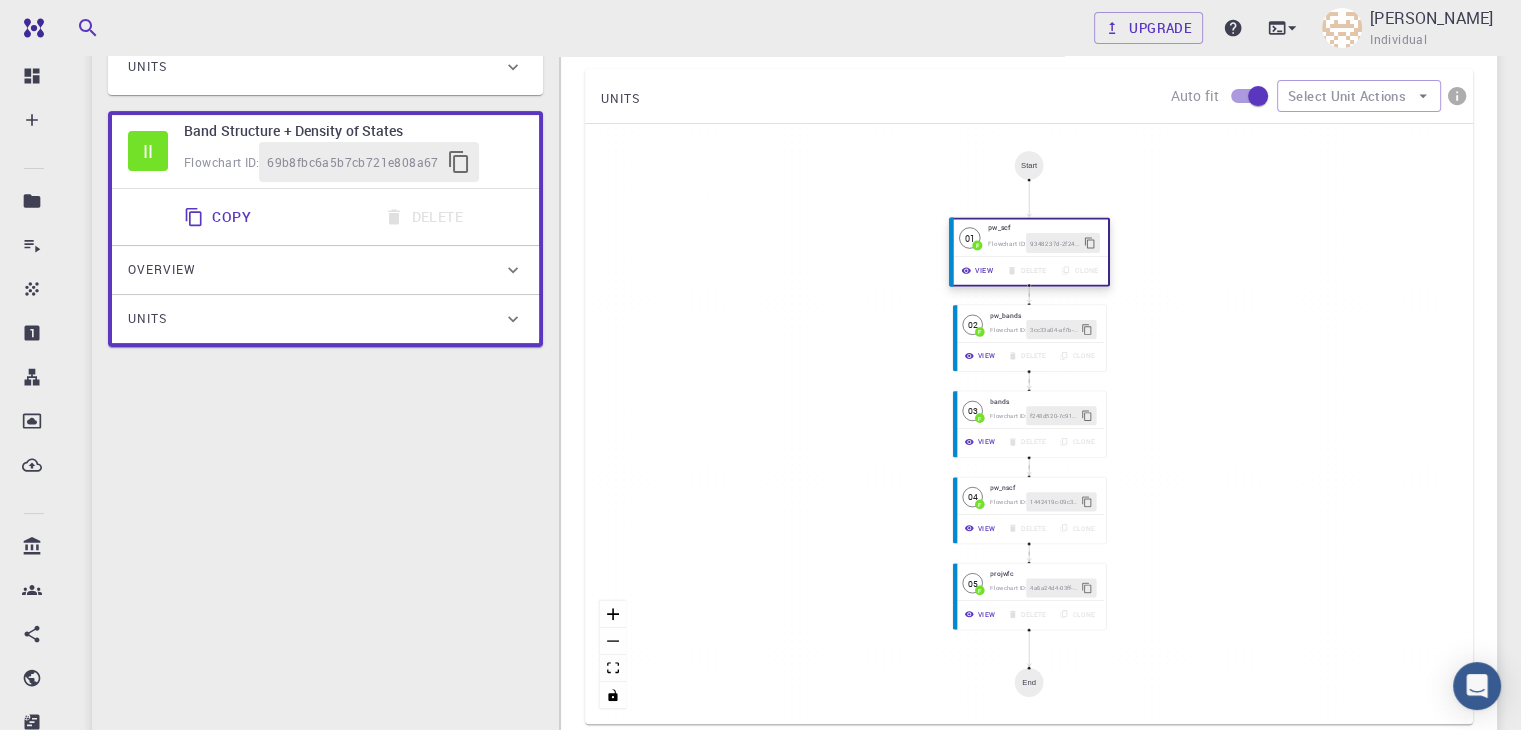 click on "View" at bounding box center [978, 270] 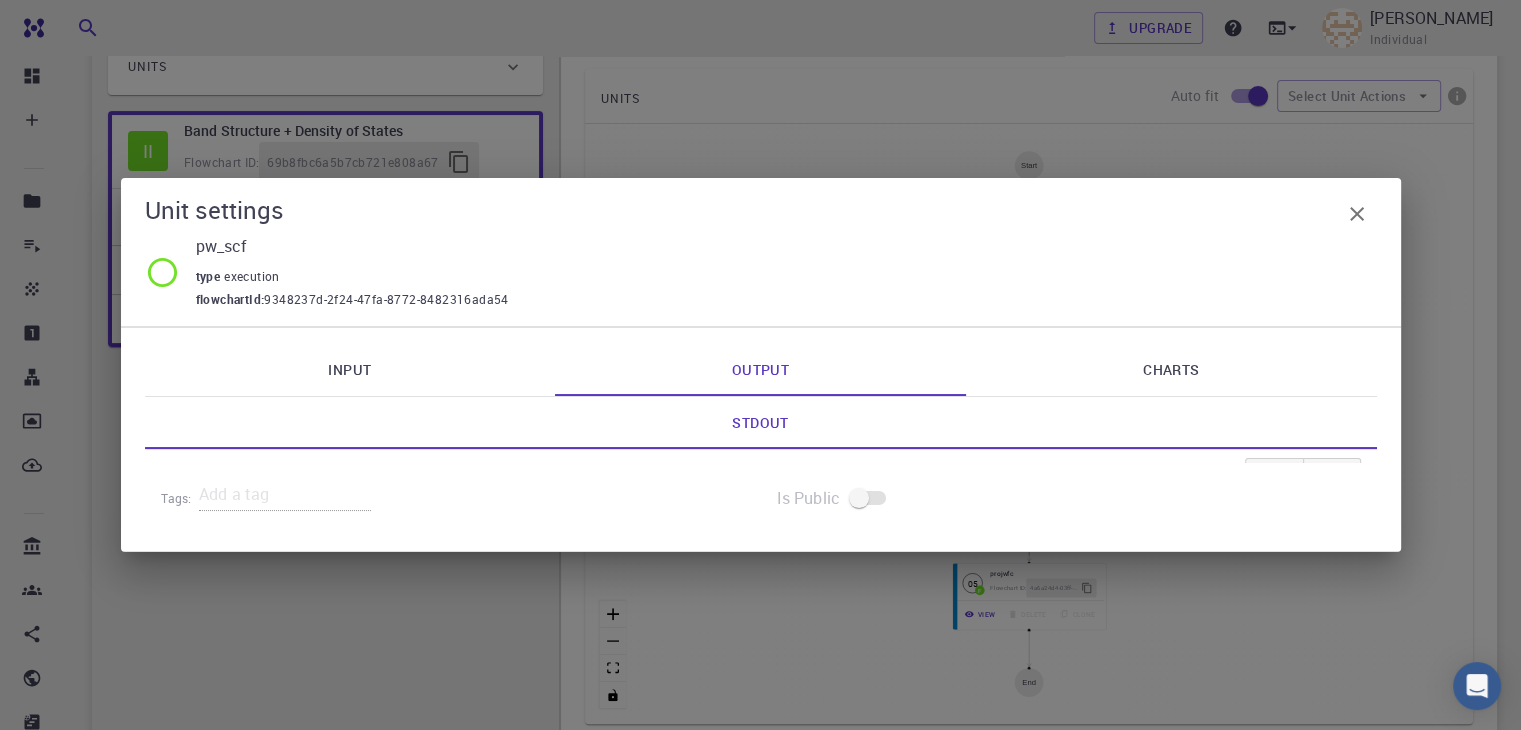 scroll, scrollTop: 3779, scrollLeft: 0, axis: vertical 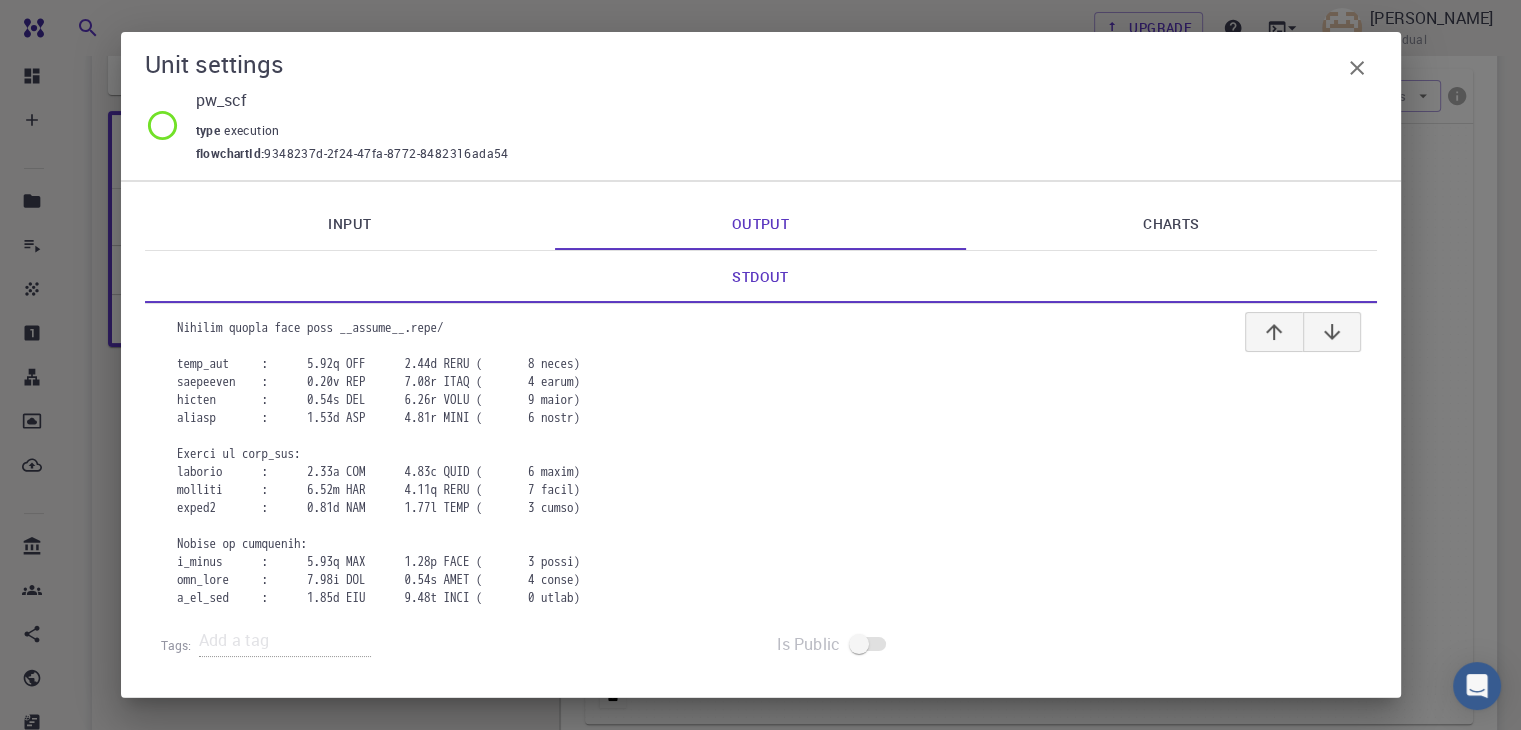 click at bounding box center (761, -1068) 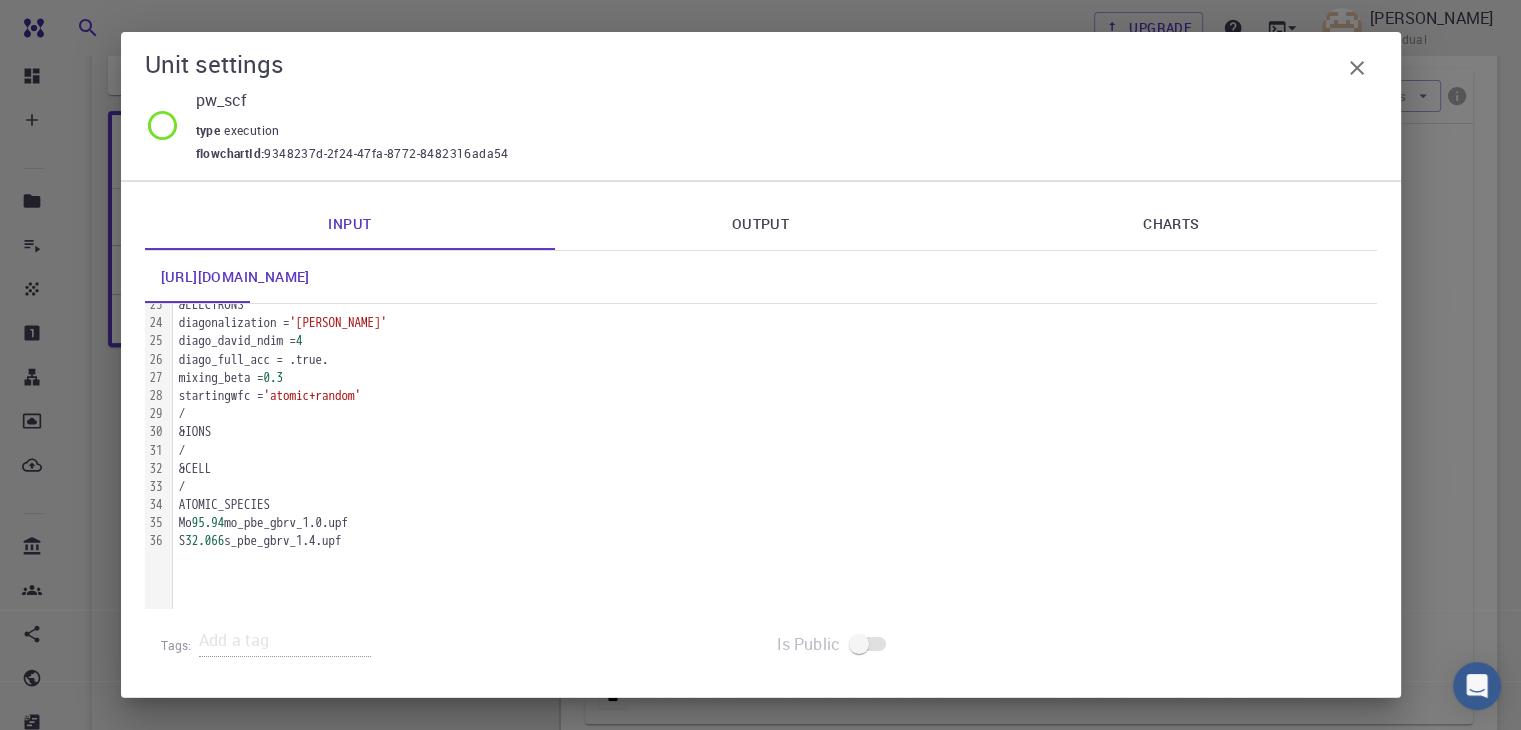 scroll, scrollTop: 539, scrollLeft: 0, axis: vertical 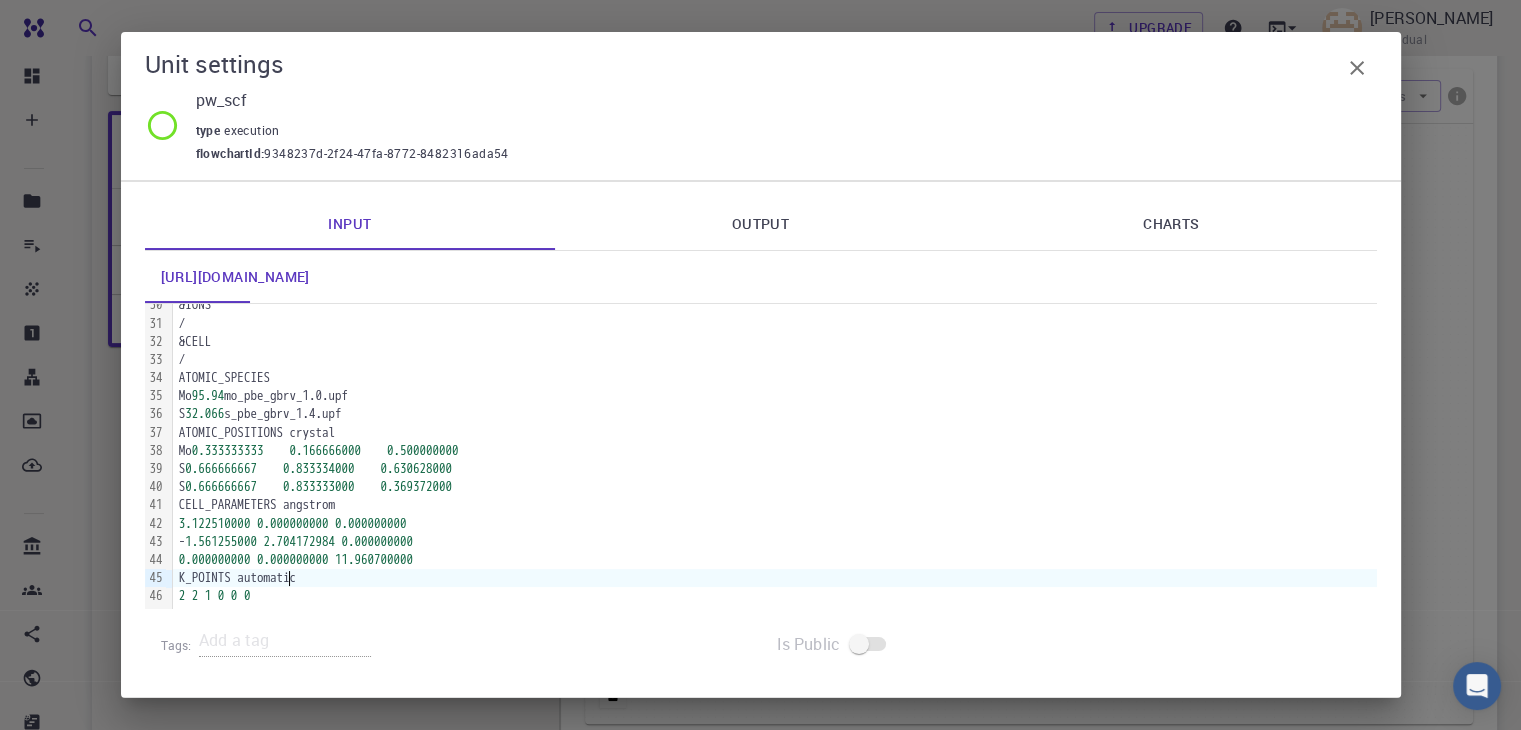 click on "K_POINTS automatic" at bounding box center (775, 578) 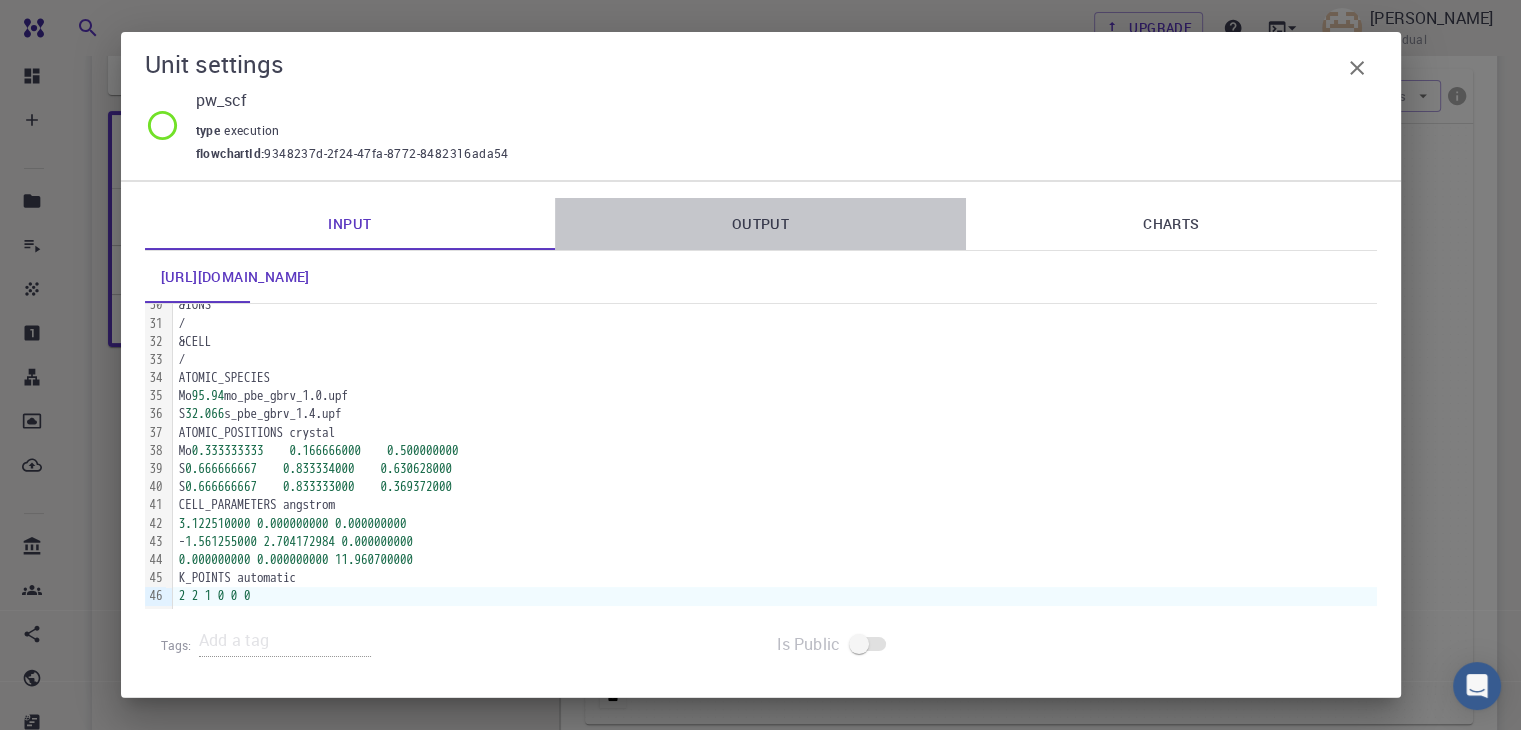 click on "Output" at bounding box center [760, 224] 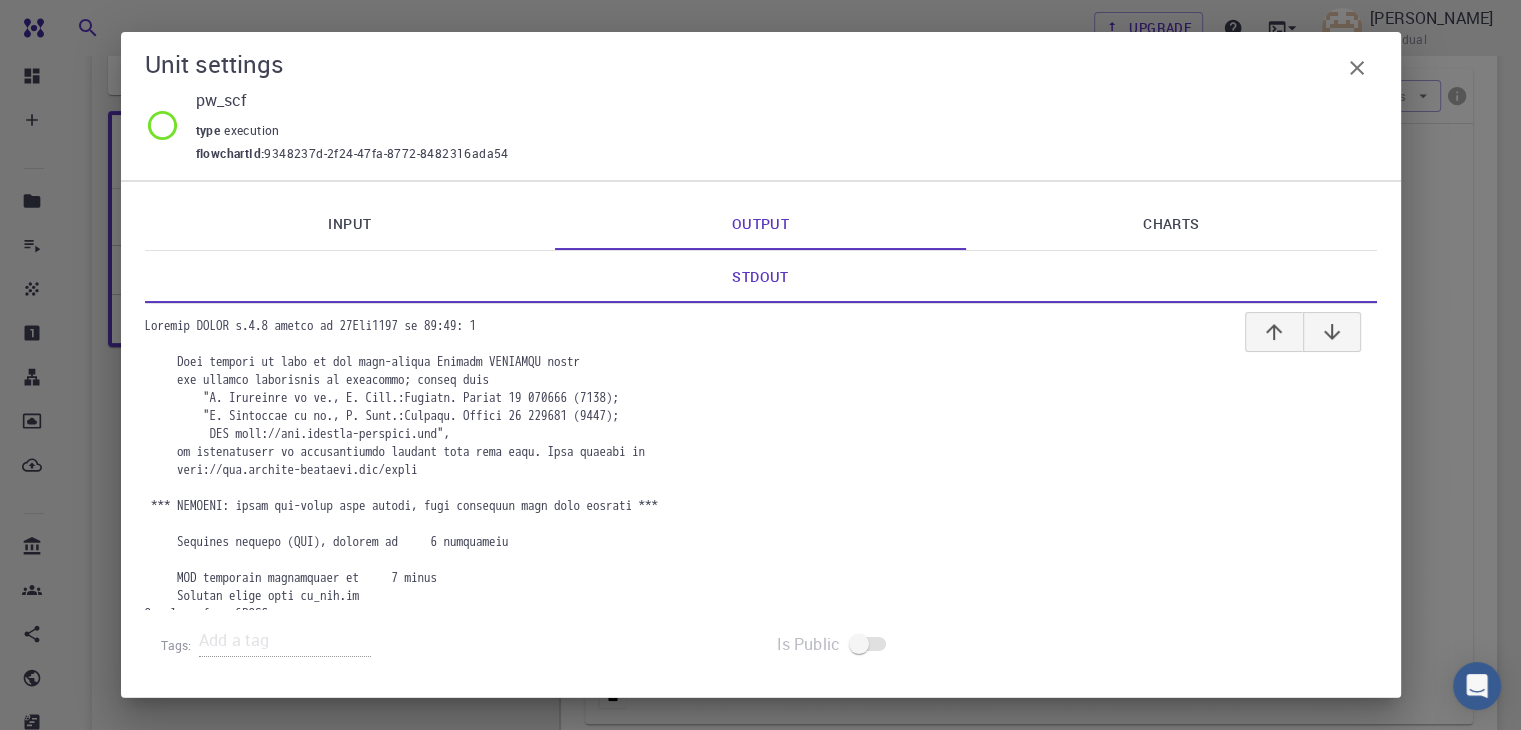 click on "Charts" at bounding box center (1171, 224) 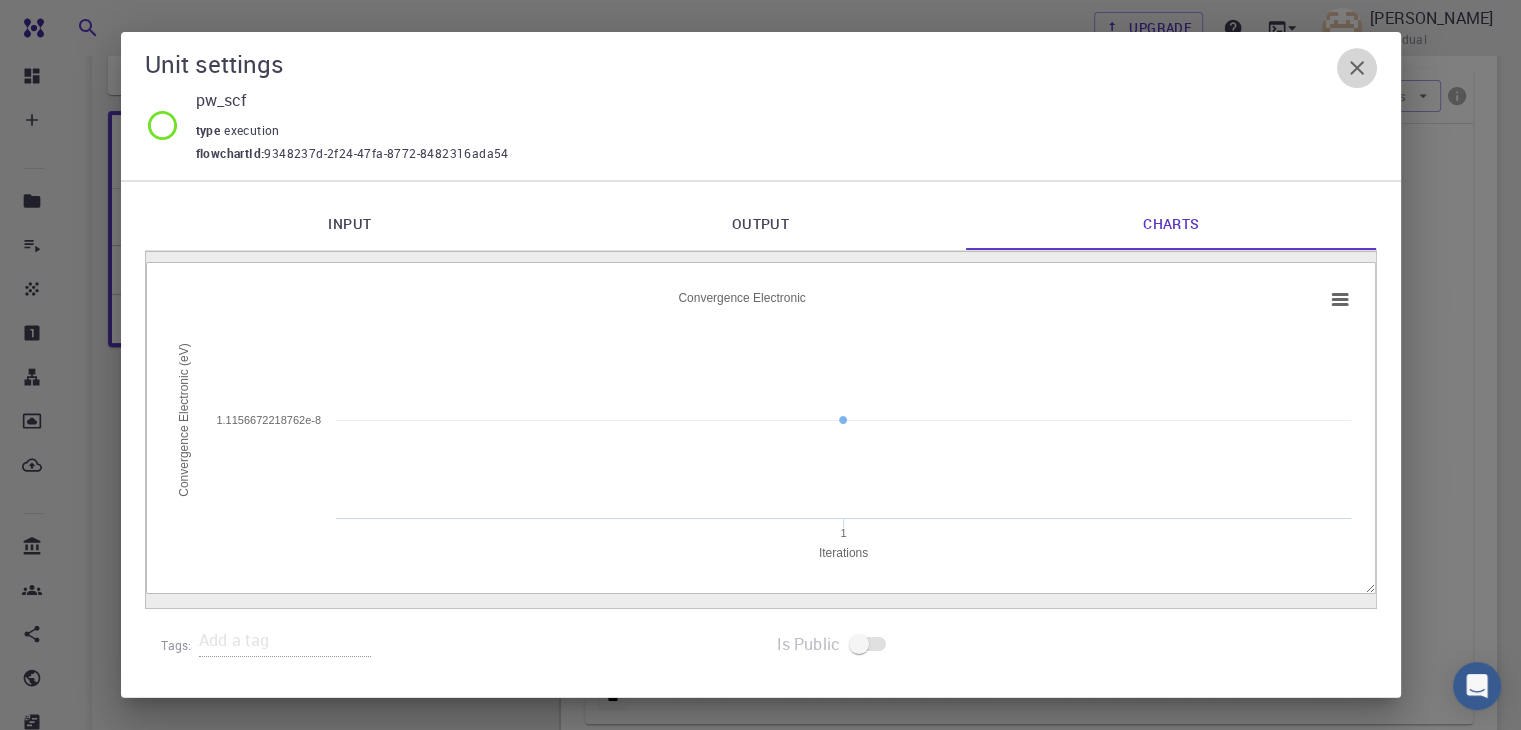 click 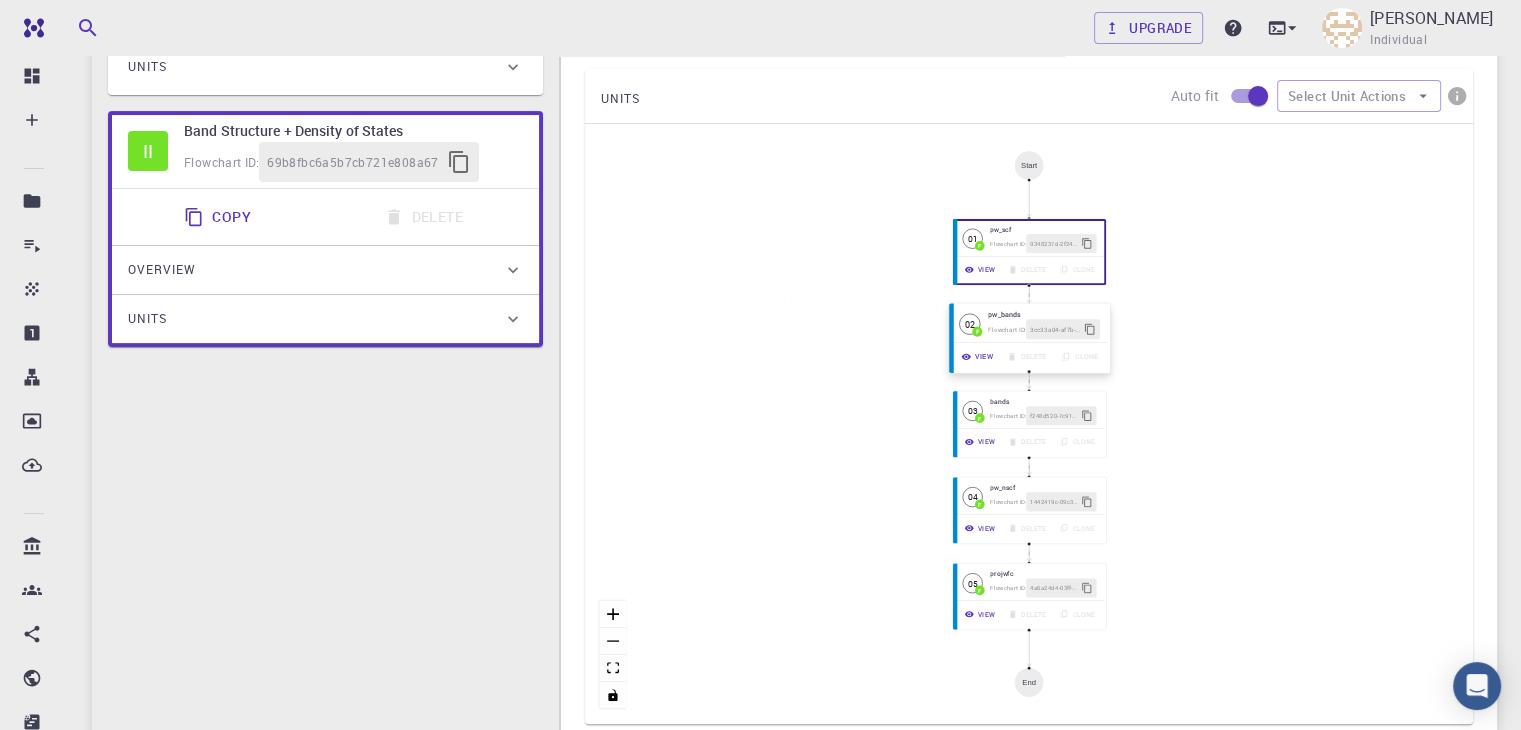 click on "02 F pw_bands Flowchart ID:  3cc33a04-af7b-415c-9ee8-4a2f09d4c2db" at bounding box center (1029, 323) 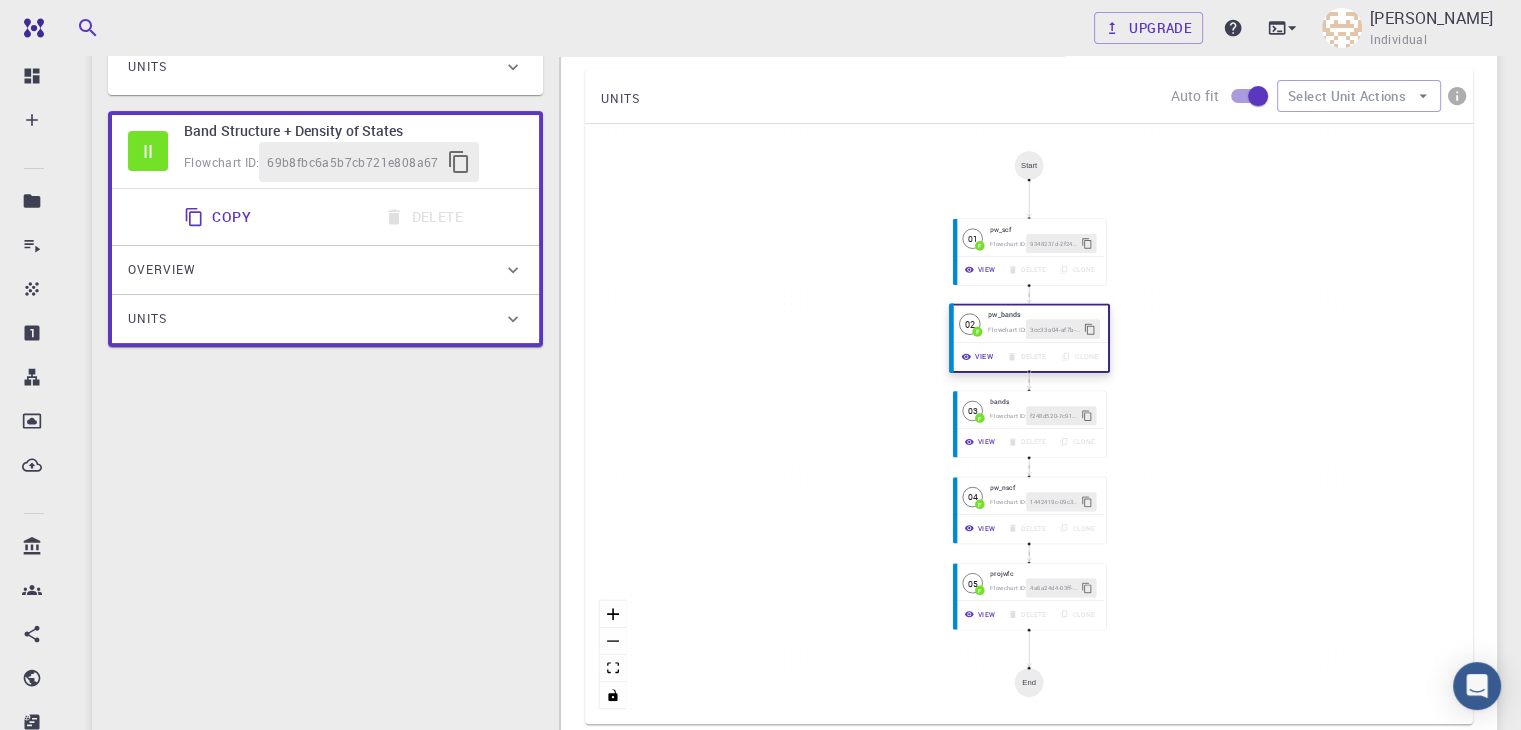 click on "View" at bounding box center (978, 357) 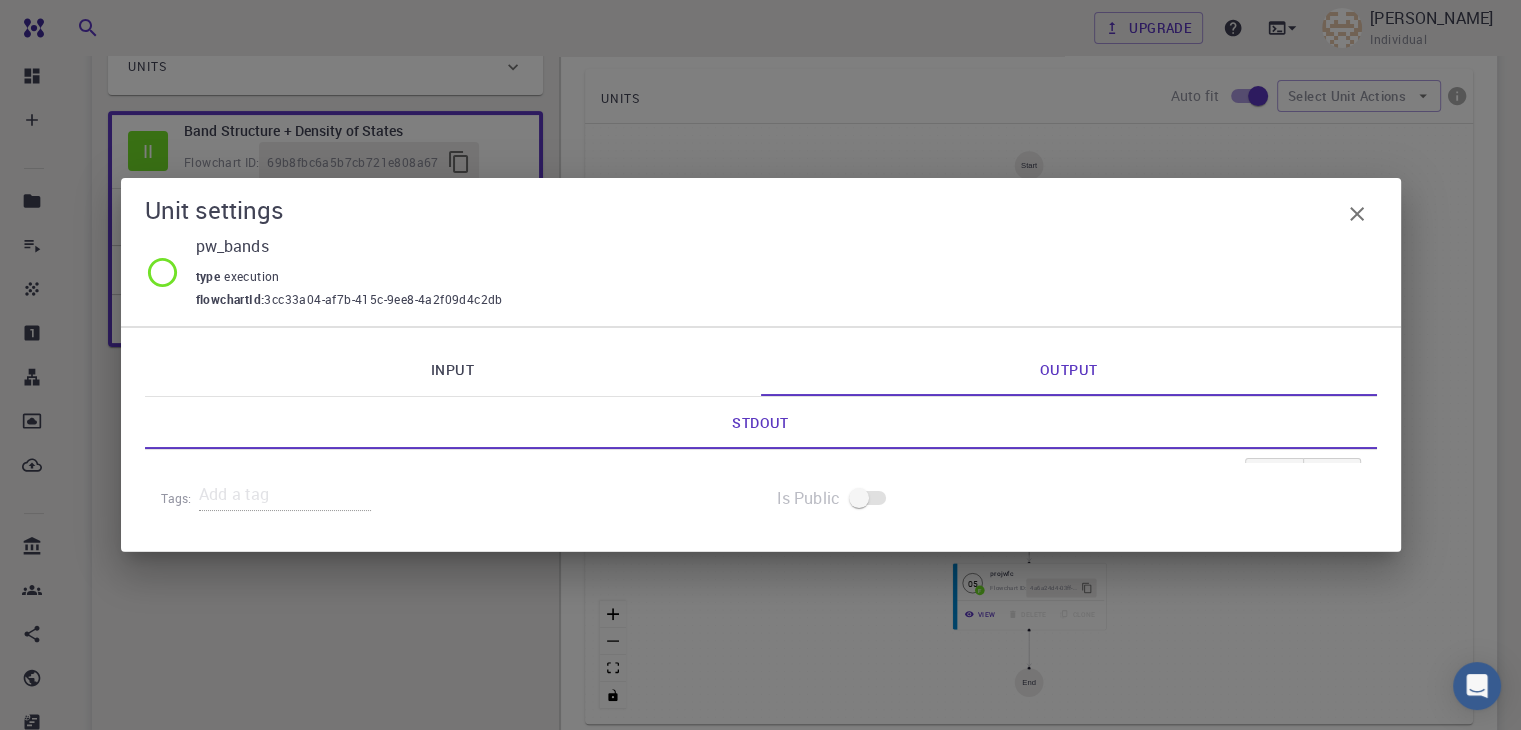 scroll, scrollTop: 2654, scrollLeft: 0, axis: vertical 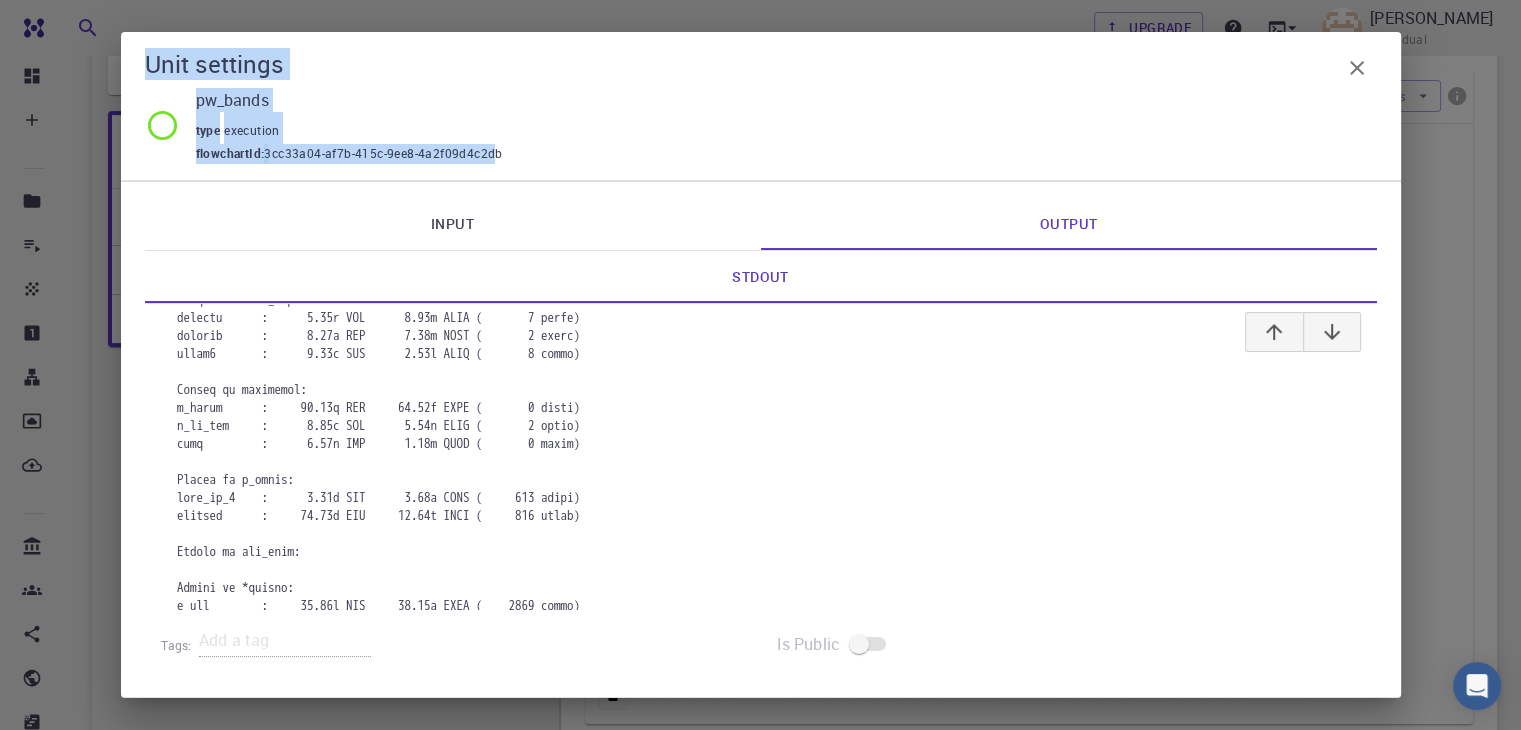 click on "Unit settings pw_bands type execution flowchartId :   3cc33a04-af7b-415c-9ee8-4a2f09d4c2db Input Output [URL][DOMAIN_NAME] 99 1 2 3 4 5 6 7 8 9 10 11 12 13 14 15 16 17 18 19 20 21 22 23 24 25 26 27 28 29 30 31 32 33 34 35 36 › &CONTROL     calculation =  'bands'     title =  ''     verbosity =  'low'     restart_mode =  'restart'     wf_collect = .true.     tstress = .true.     tprnfor = .true.     outdir =  '{{ JOB_WORK_DIR }}/outdir'     wfcdir =  '{{ JOB_WORK_DIR }}/outdir'     prefix =  '__prefix__'     pseudo_dir =  '{{ JOB_WORK_DIR }}/pseudo' / &SYSTEM     ibrav =  0     nat =  3     ntyp =  2     ecutwfc =  40     ecutrho =  200     occupations =  'smearing'     degauss =  0.005 / &ELECTRONS     diagonalization =  '[PERSON_NAME]'     diago_david_ndim =  4     diago_full_acc = .true.     mixing_beta =  0.3 / &IONS / &CELL / ATOMIC_SPECIES Mo  95.94  mo_pbe_gbrv_1.0.upf S  32.066  s_pbe_gbrv_1.4.upf ATOMIC_POSITIONS crystal Stdout Tags: Is Public" at bounding box center [761, 365] 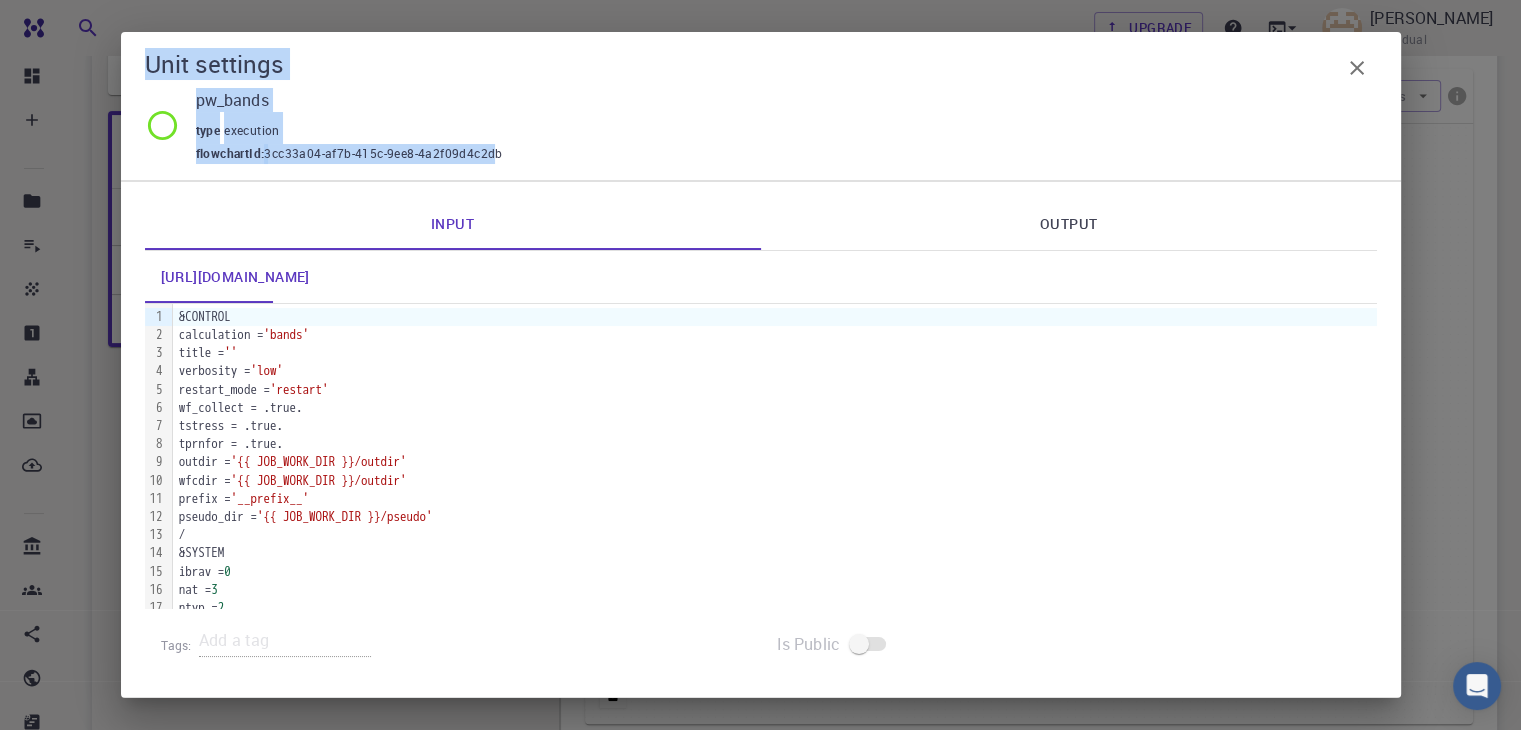 click on "Output" at bounding box center (1069, 224) 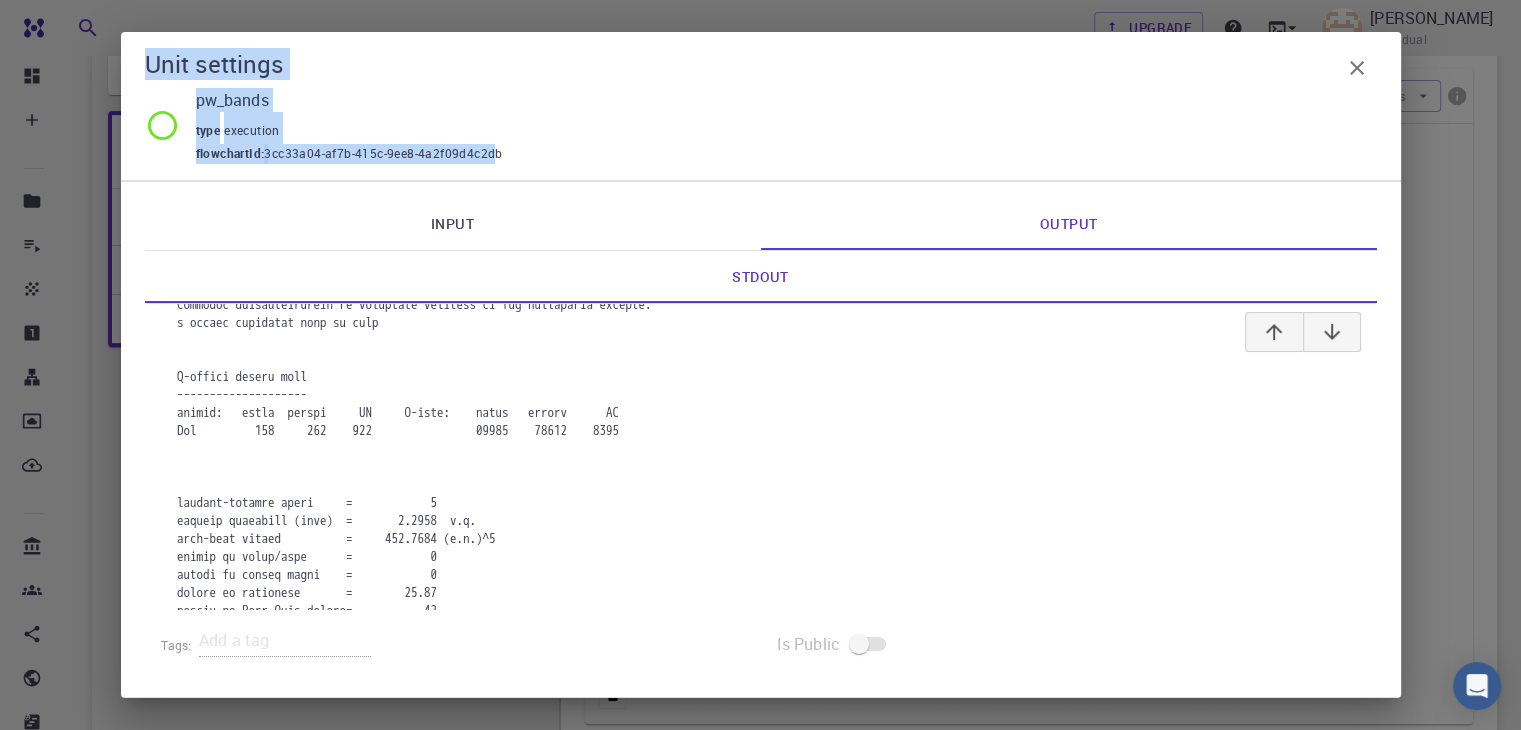 scroll, scrollTop: 0, scrollLeft: 0, axis: both 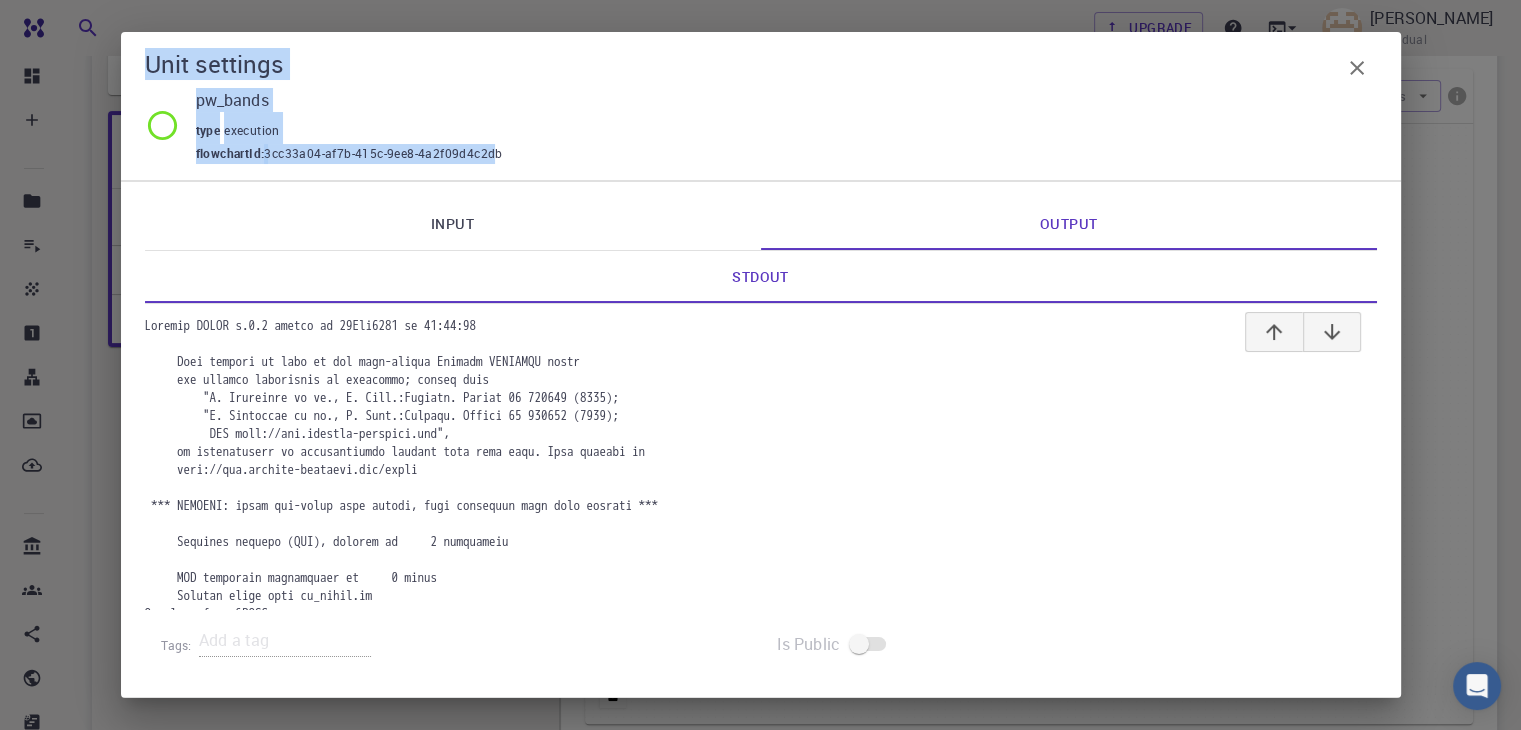 click at bounding box center [1357, 68] 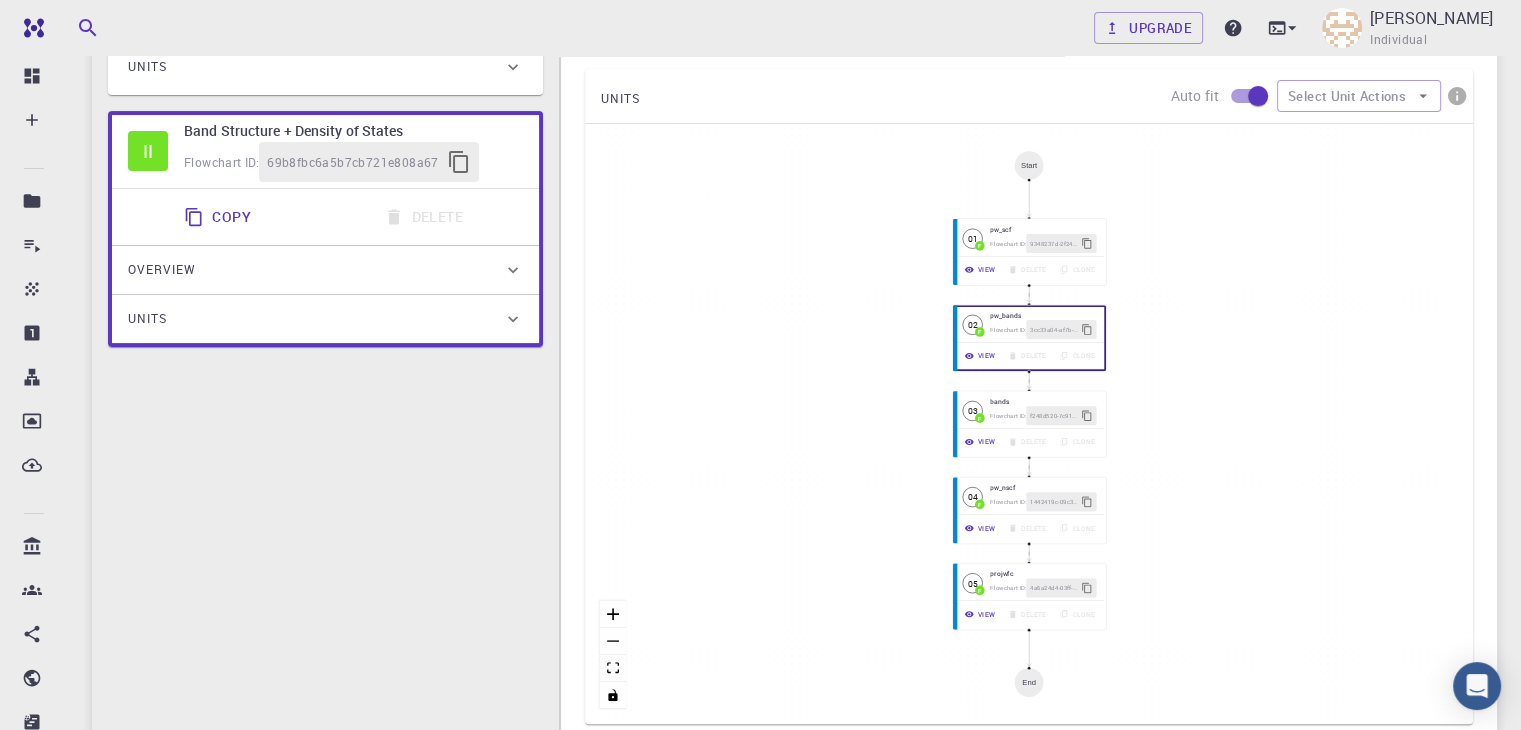 scroll, scrollTop: 0, scrollLeft: 0, axis: both 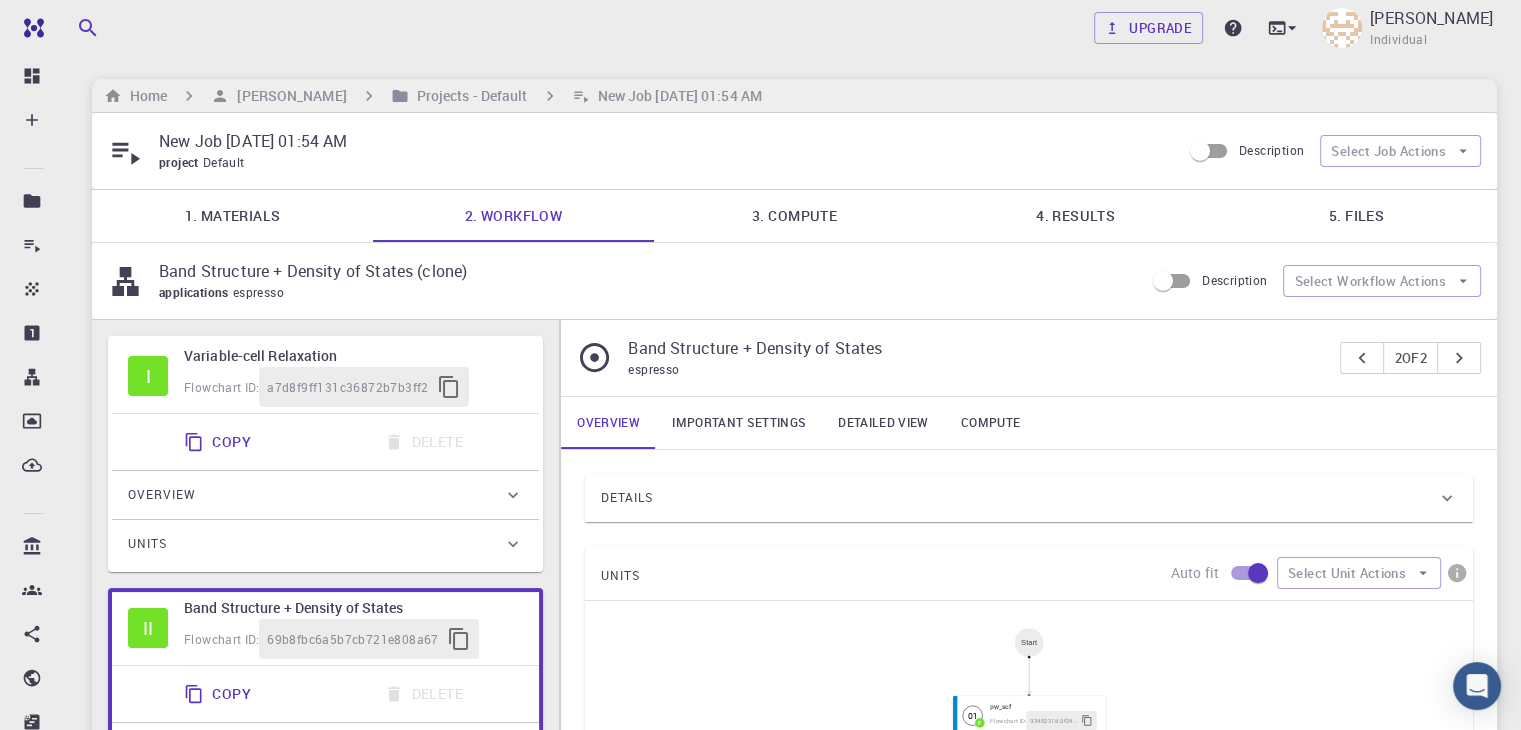 click on "Band Structure + Density of States (clone) applications espresso Description Select Workflow Actions" at bounding box center (794, 281) 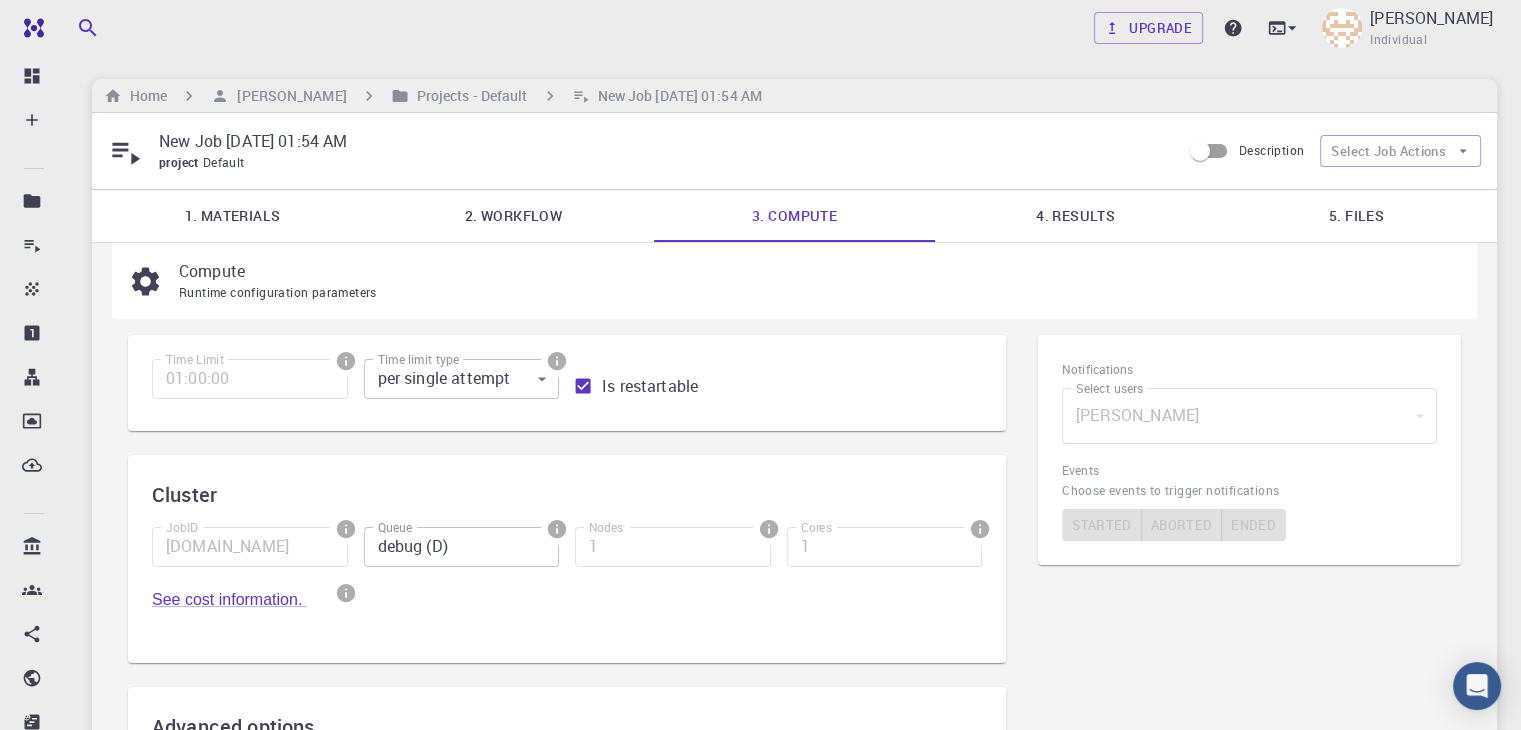 click on "2. Workflow" at bounding box center [513, 216] 